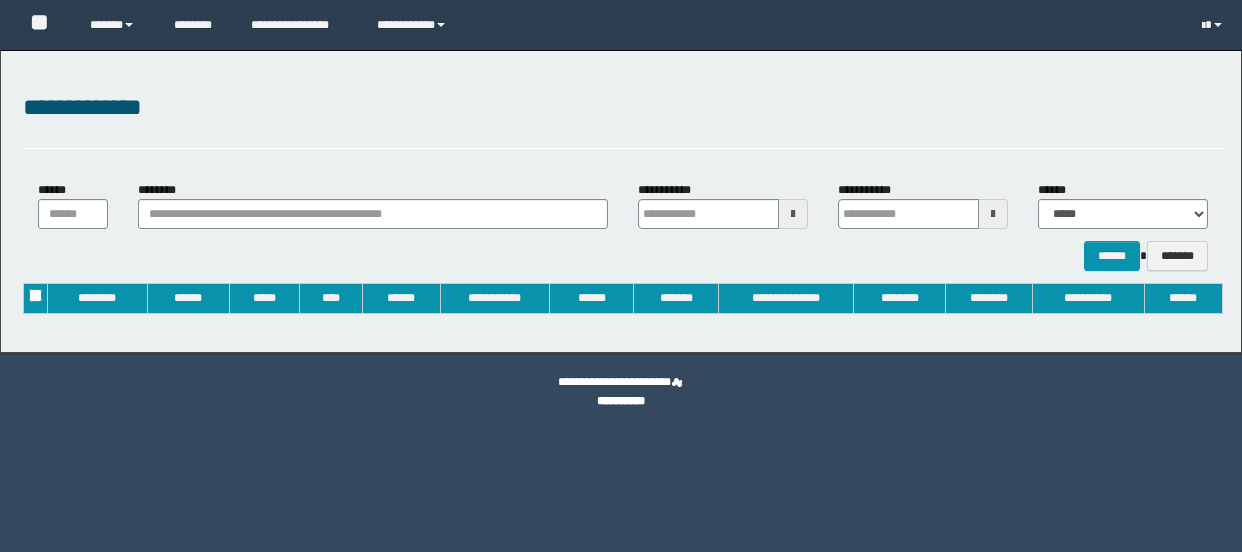 scroll, scrollTop: 0, scrollLeft: 0, axis: both 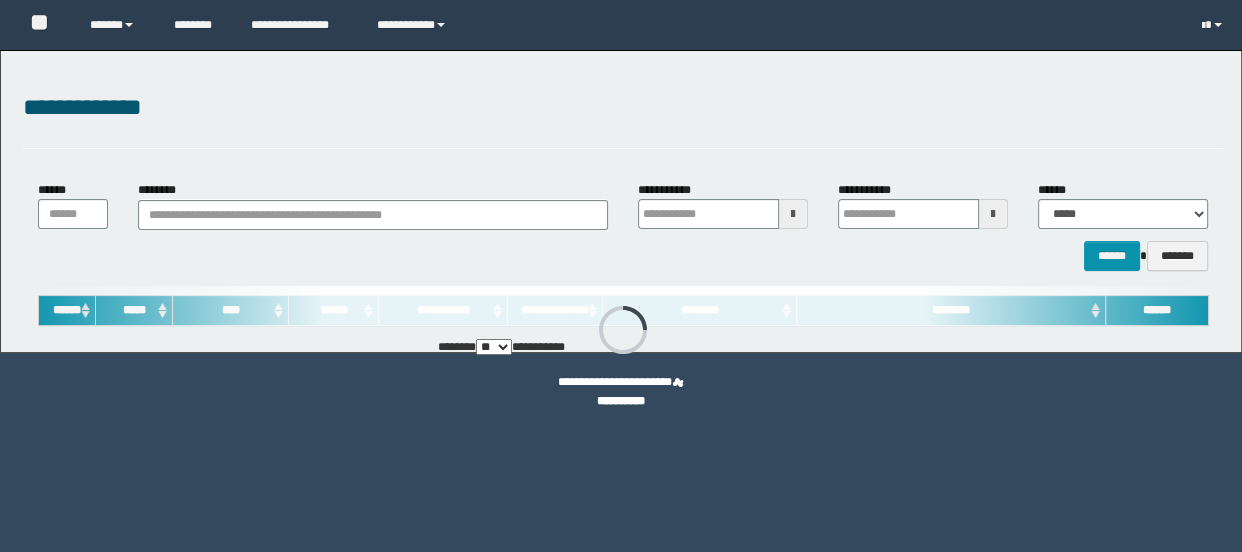 type on "**********" 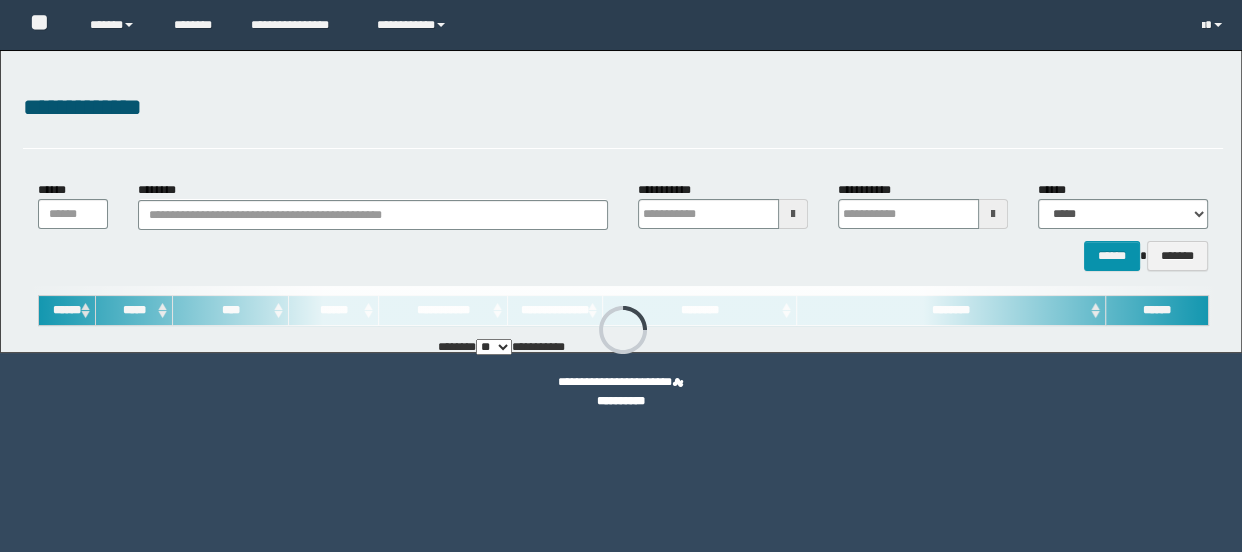 type on "**********" 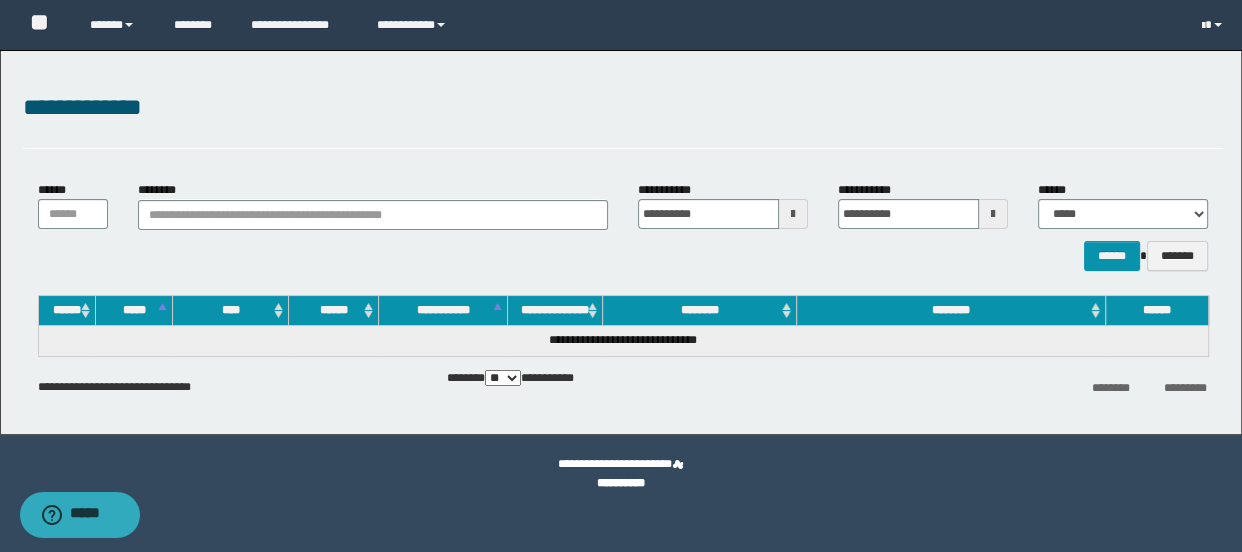 scroll, scrollTop: 0, scrollLeft: 0, axis: both 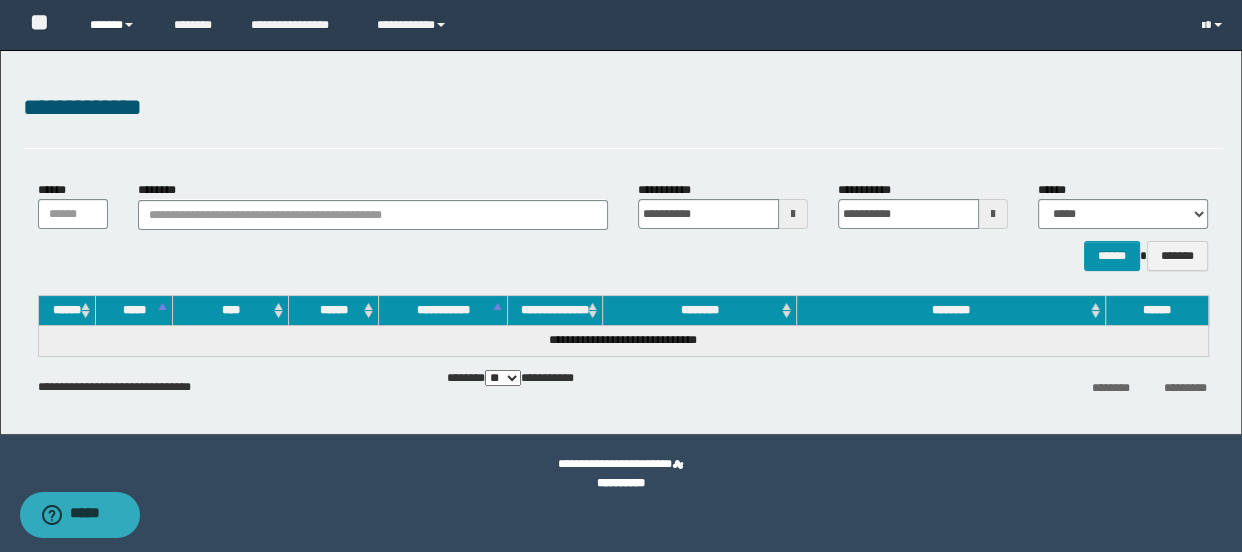 click on "******" at bounding box center (117, 25) 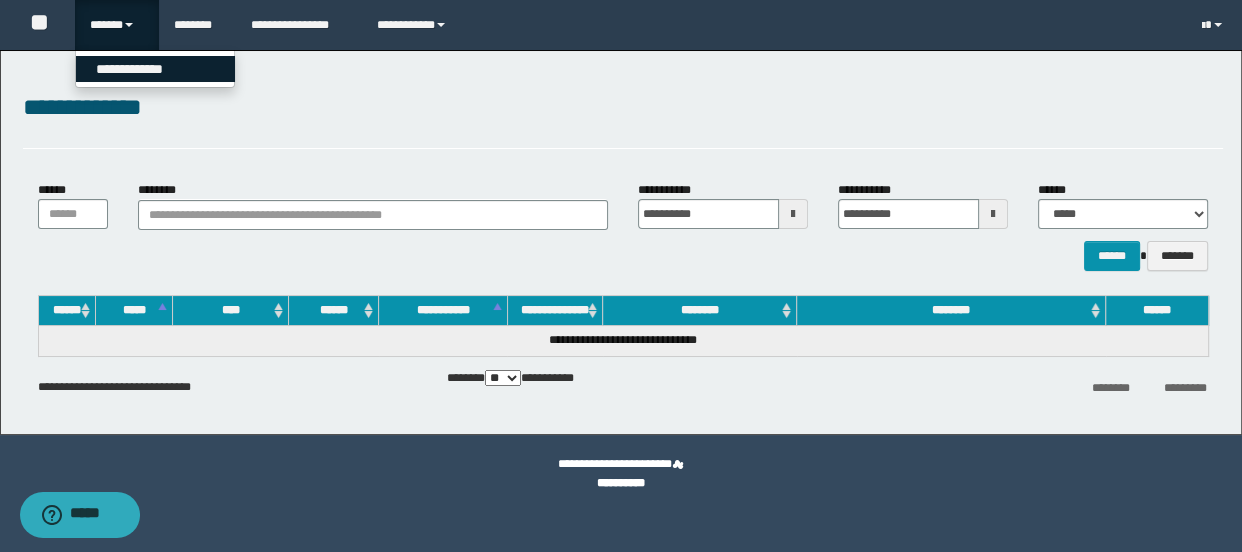 click on "**********" at bounding box center [155, 69] 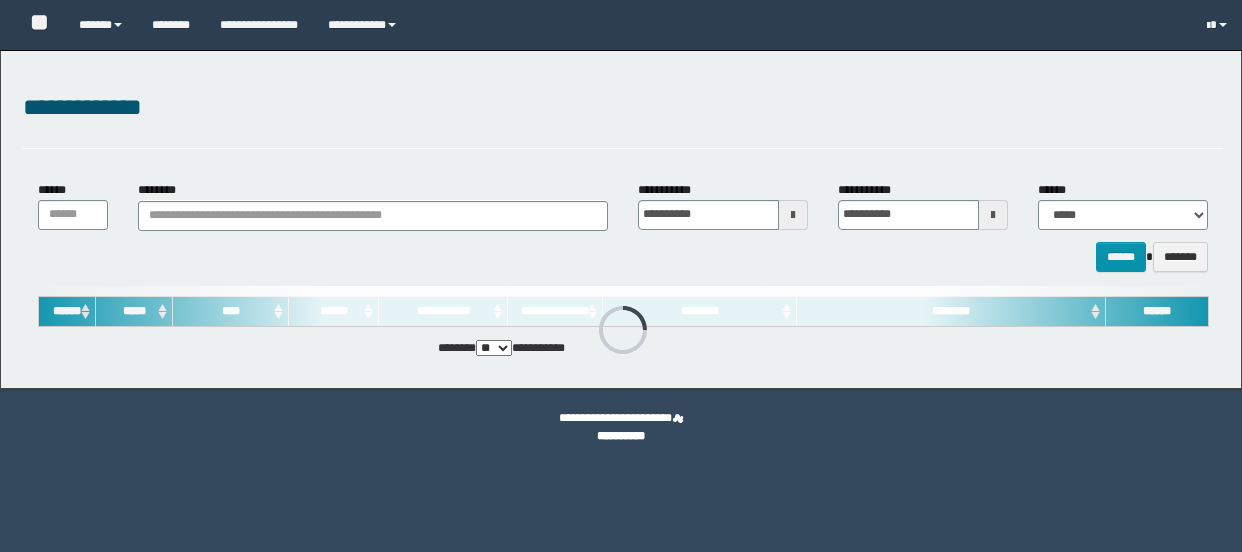 scroll, scrollTop: 0, scrollLeft: 0, axis: both 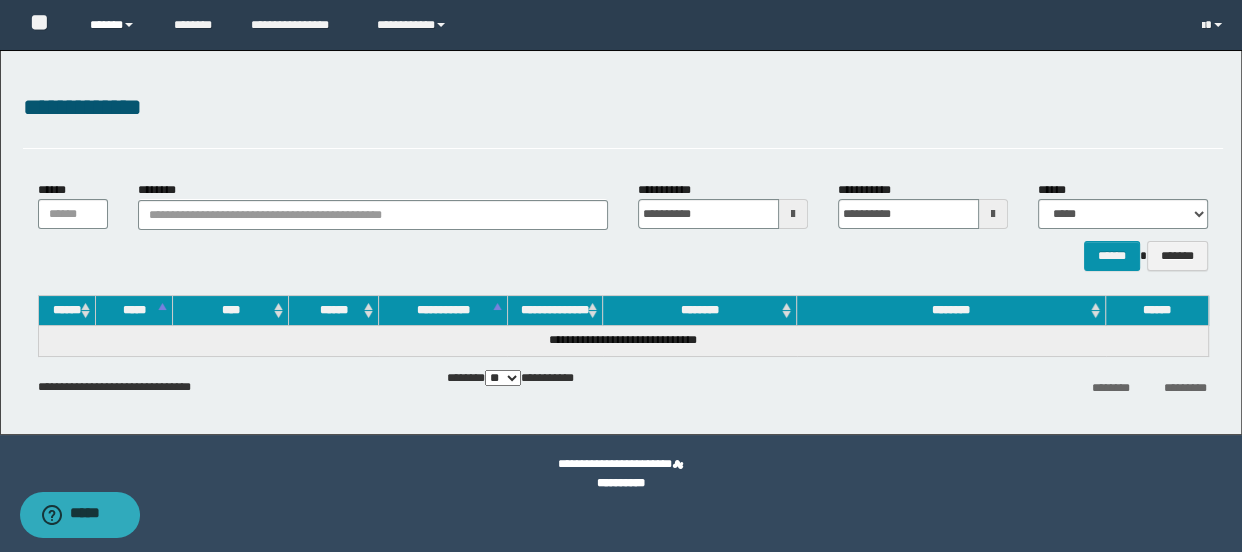 click on "******" at bounding box center (117, 25) 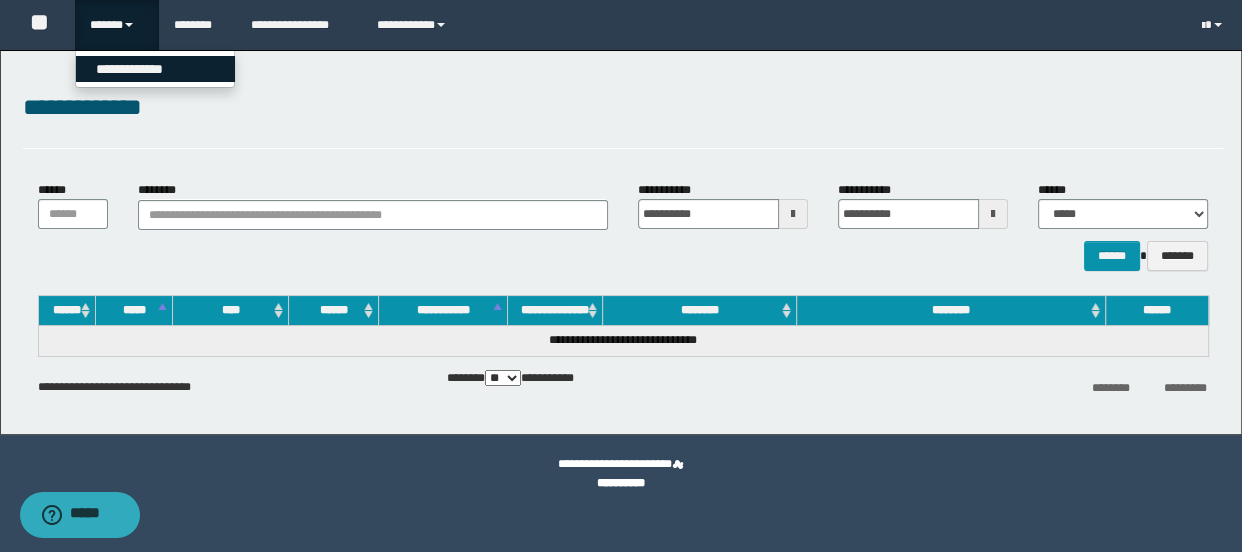 click on "**********" at bounding box center (155, 69) 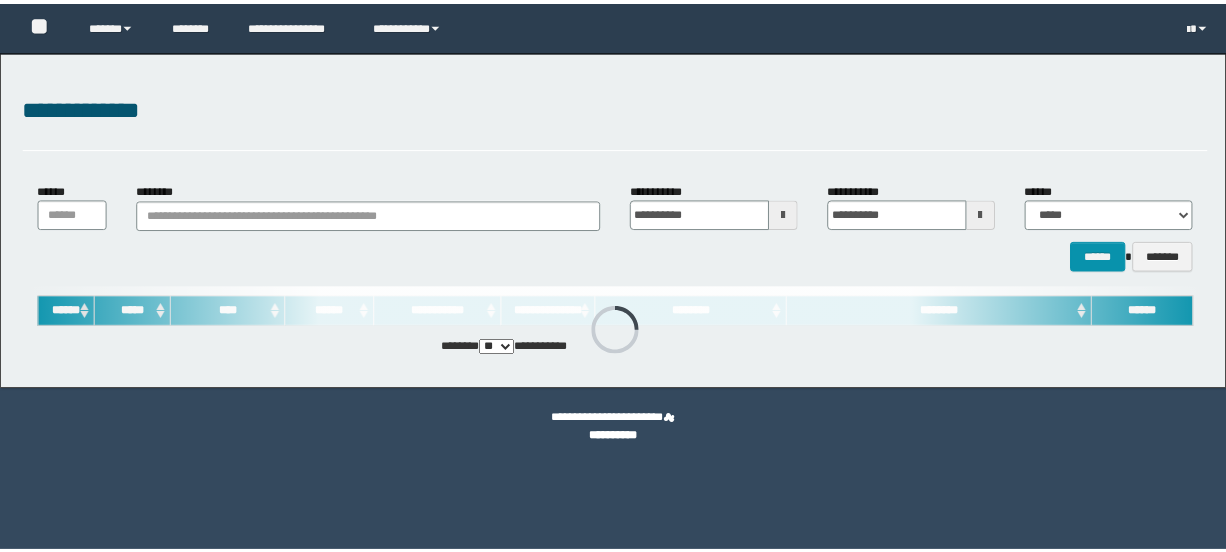 scroll, scrollTop: 0, scrollLeft: 0, axis: both 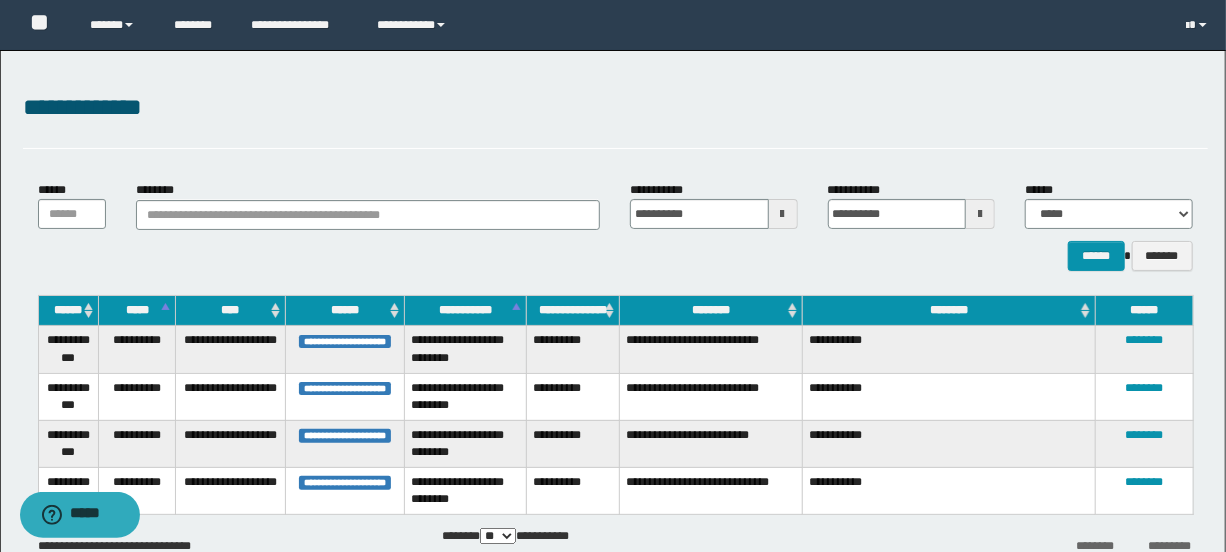 click on "**********" at bounding box center (711, 396) 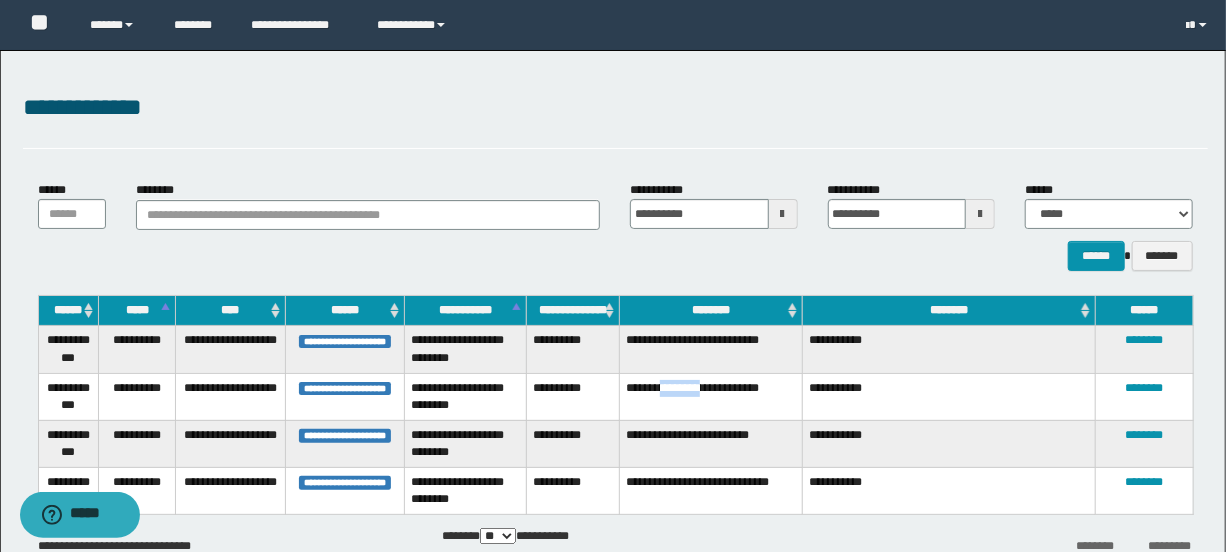 click on "**********" at bounding box center [711, 396] 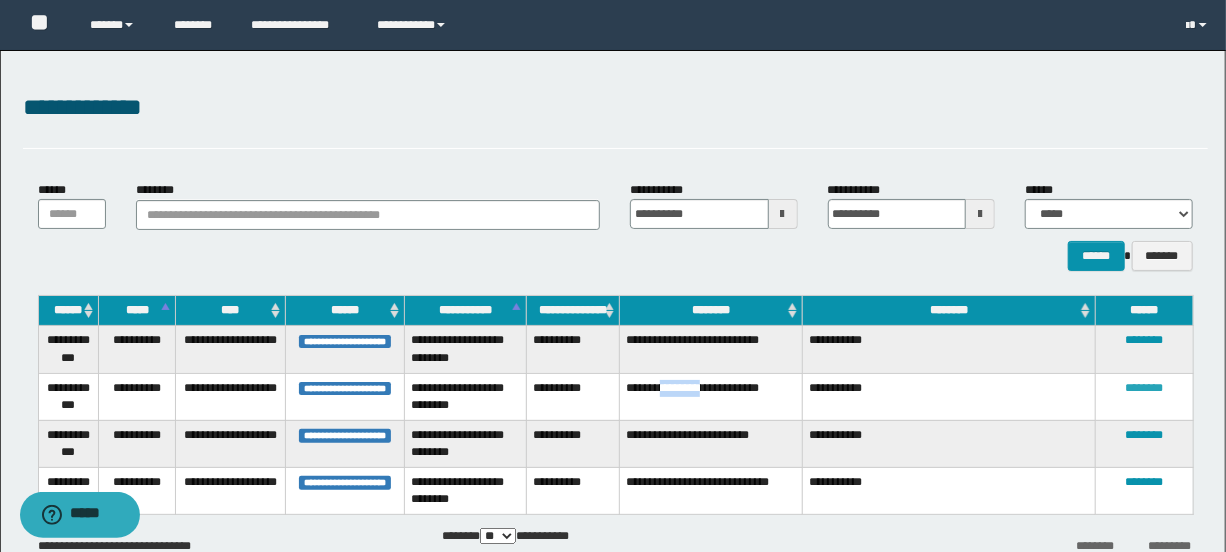 click on "********" at bounding box center [1144, 388] 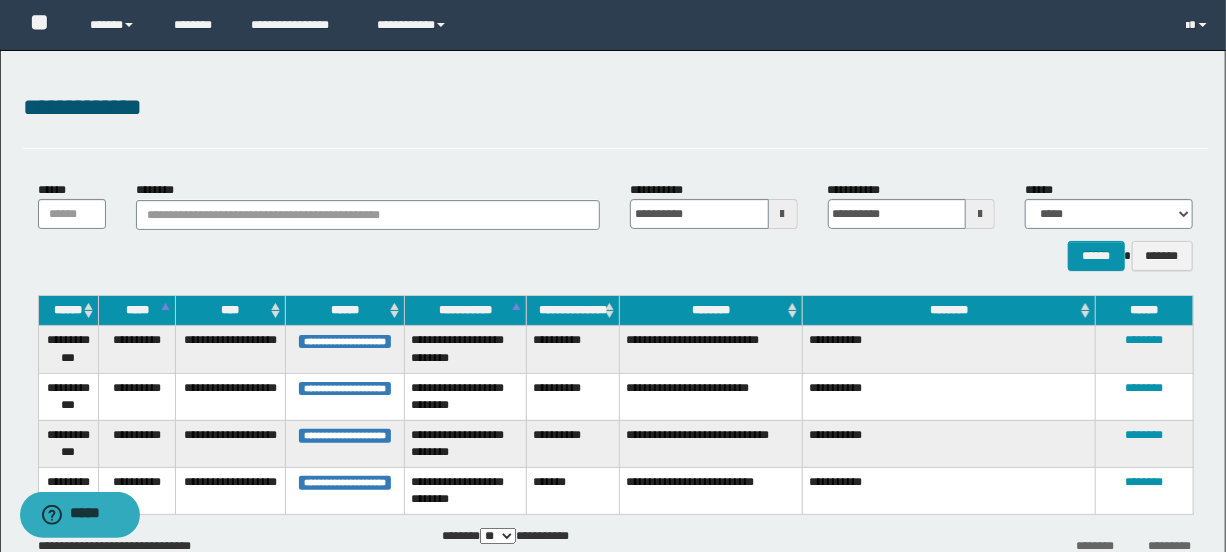scroll, scrollTop: 119, scrollLeft: 0, axis: vertical 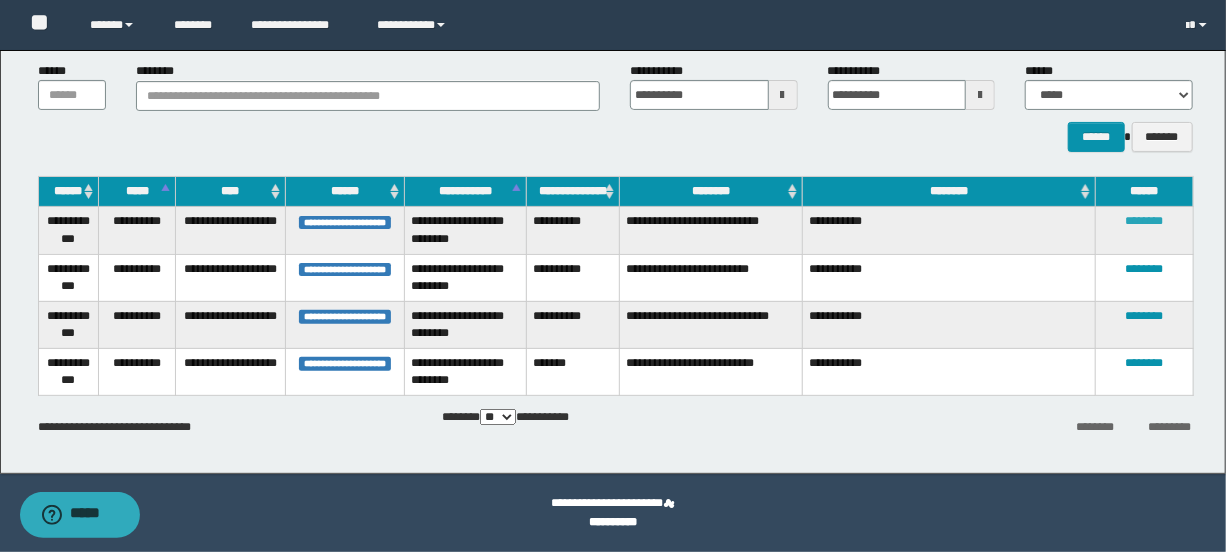 click on "********" at bounding box center (1144, 221) 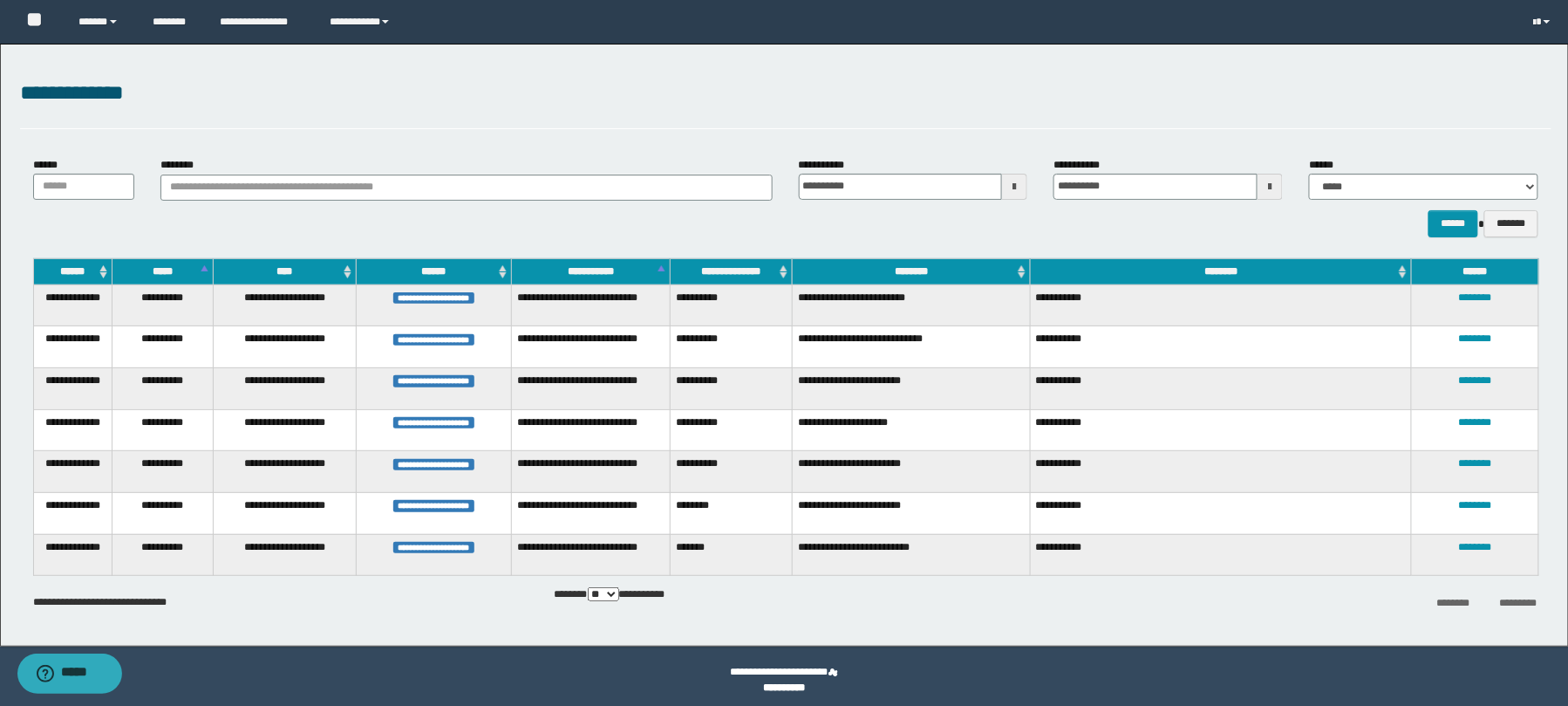 scroll, scrollTop: 0, scrollLeft: 0, axis: both 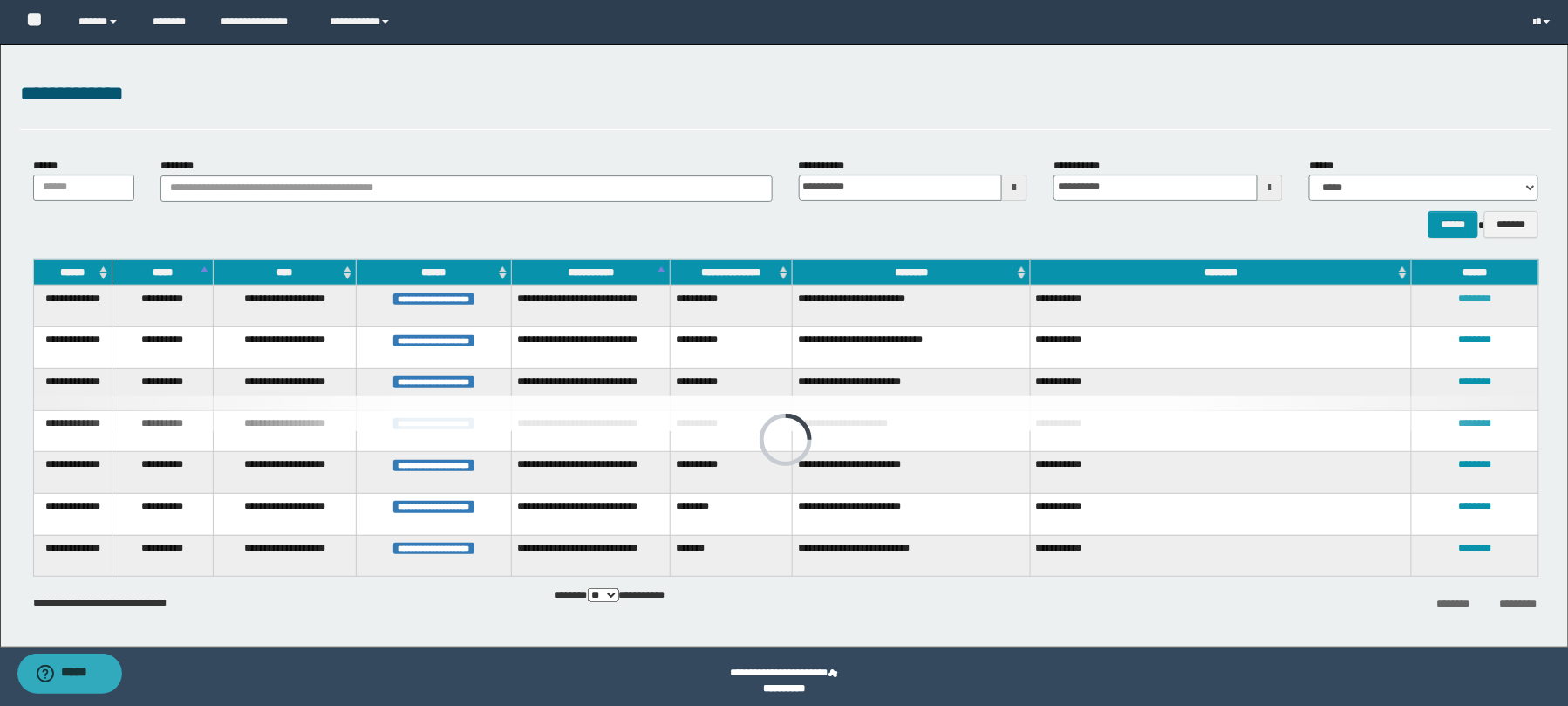 click on "********" at bounding box center (1476, 298) 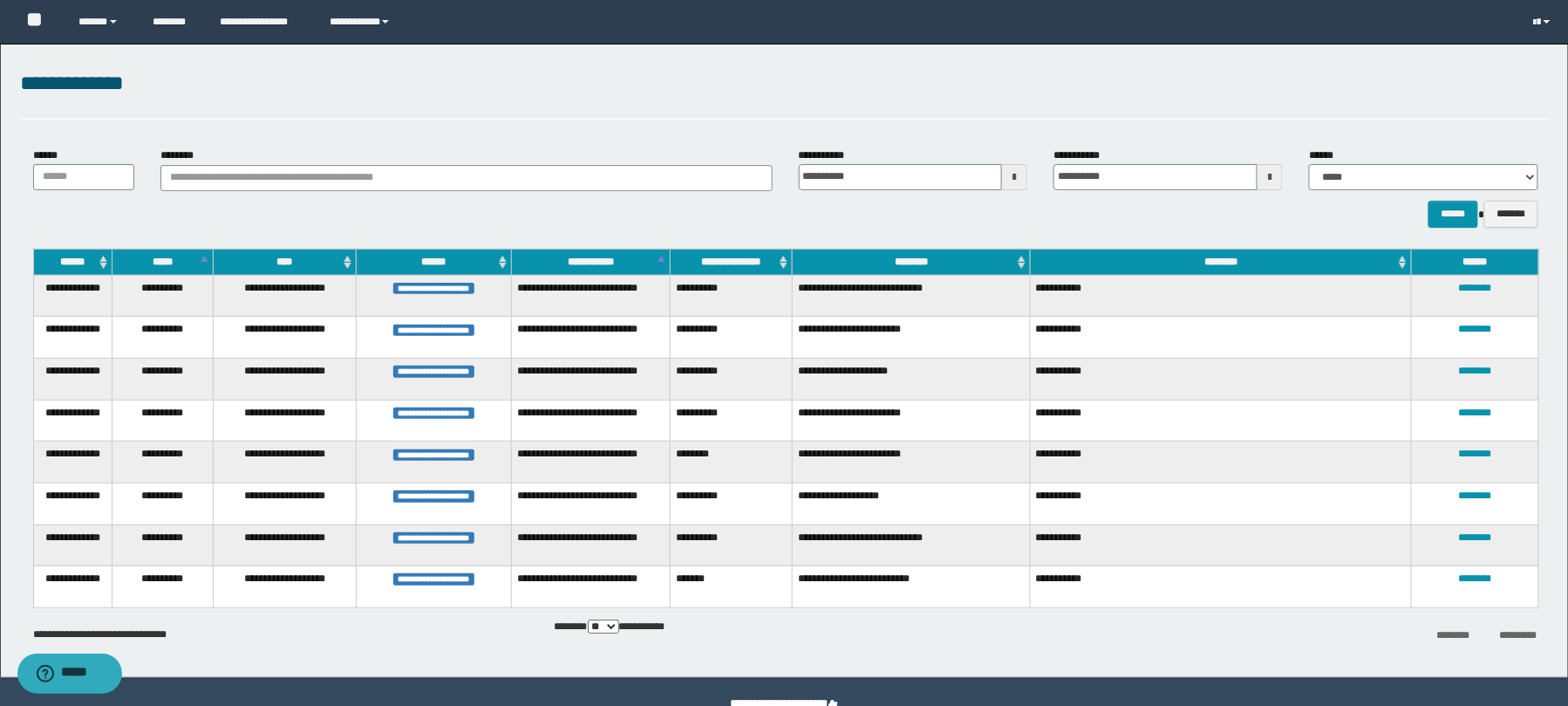 scroll, scrollTop: 0, scrollLeft: 0, axis: both 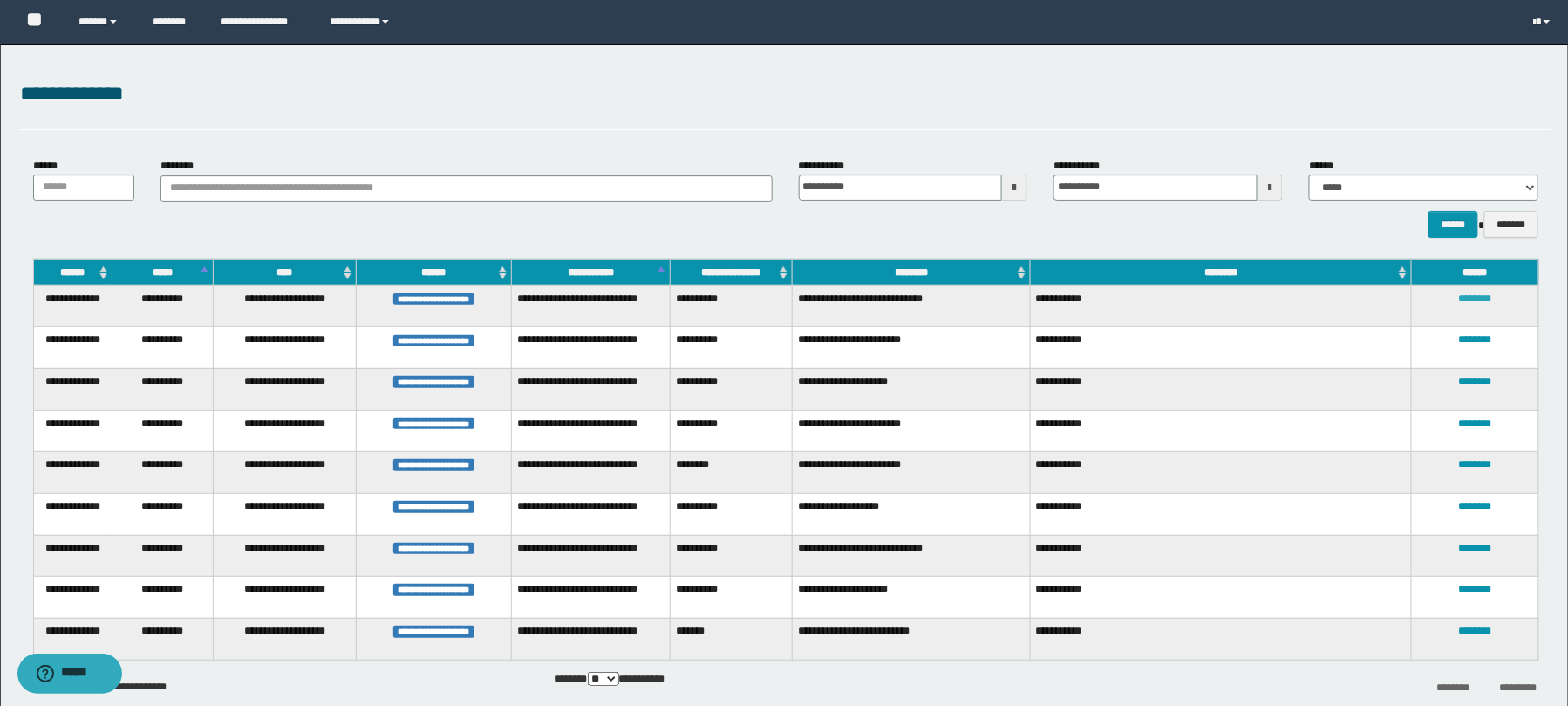 click on "********" at bounding box center [1476, 298] 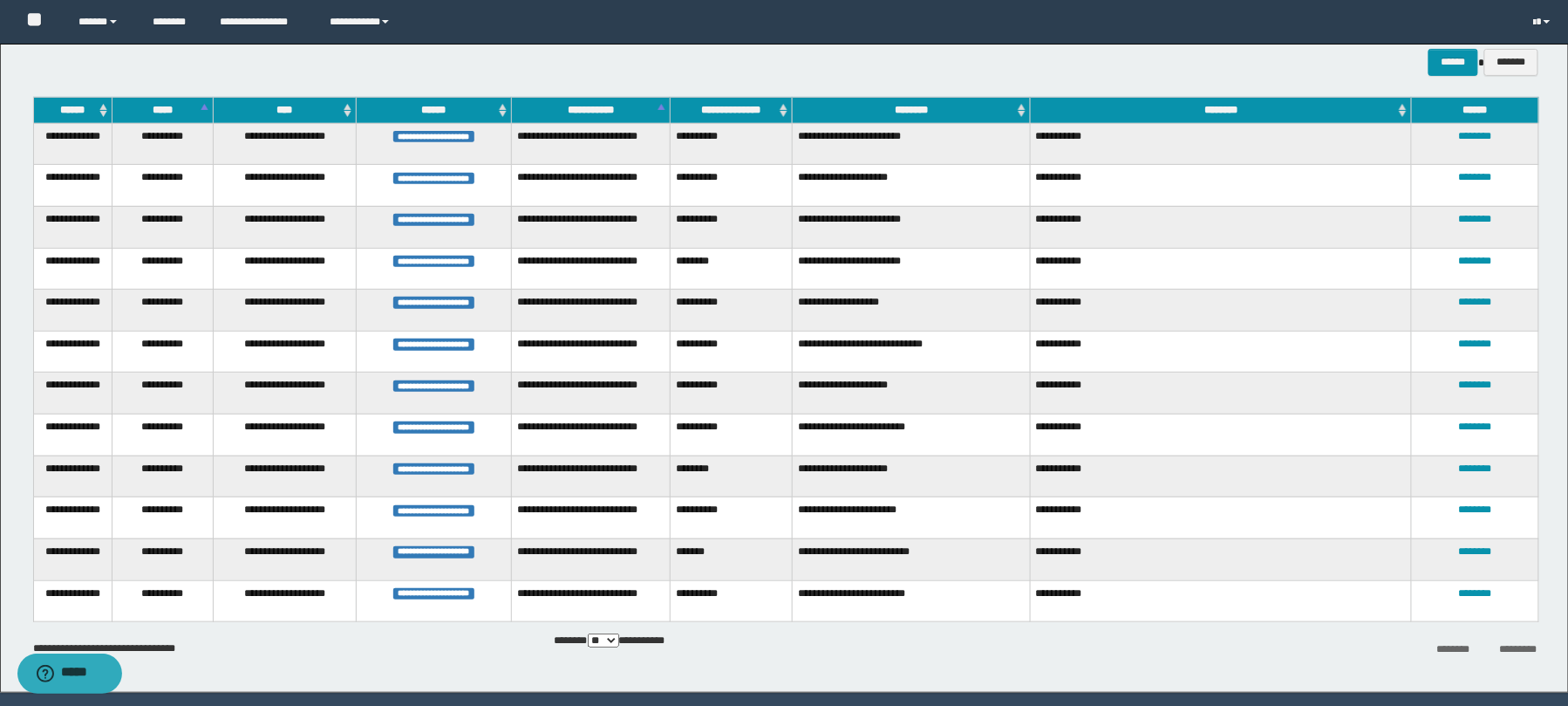 scroll, scrollTop: 216, scrollLeft: 0, axis: vertical 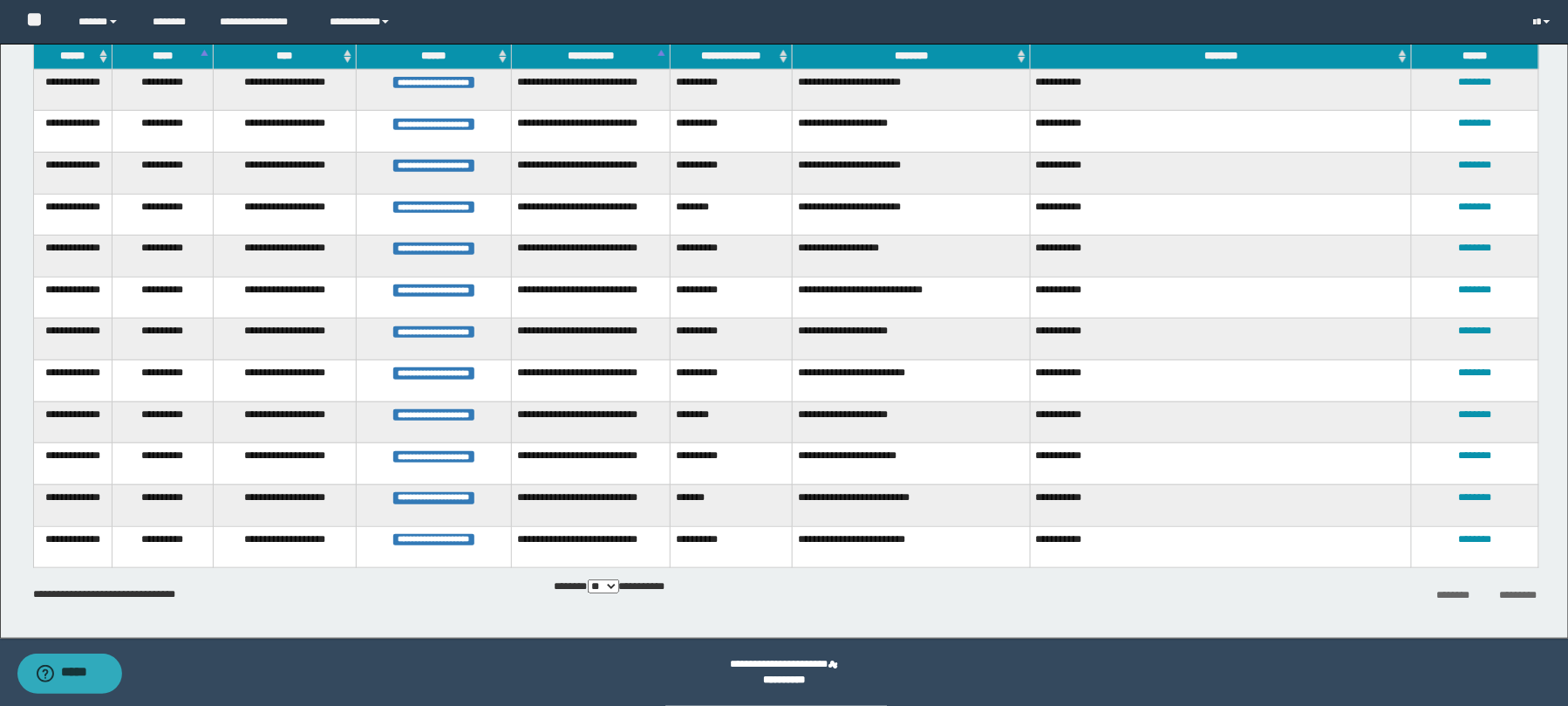 click on "*********" at bounding box center (1518, 596) 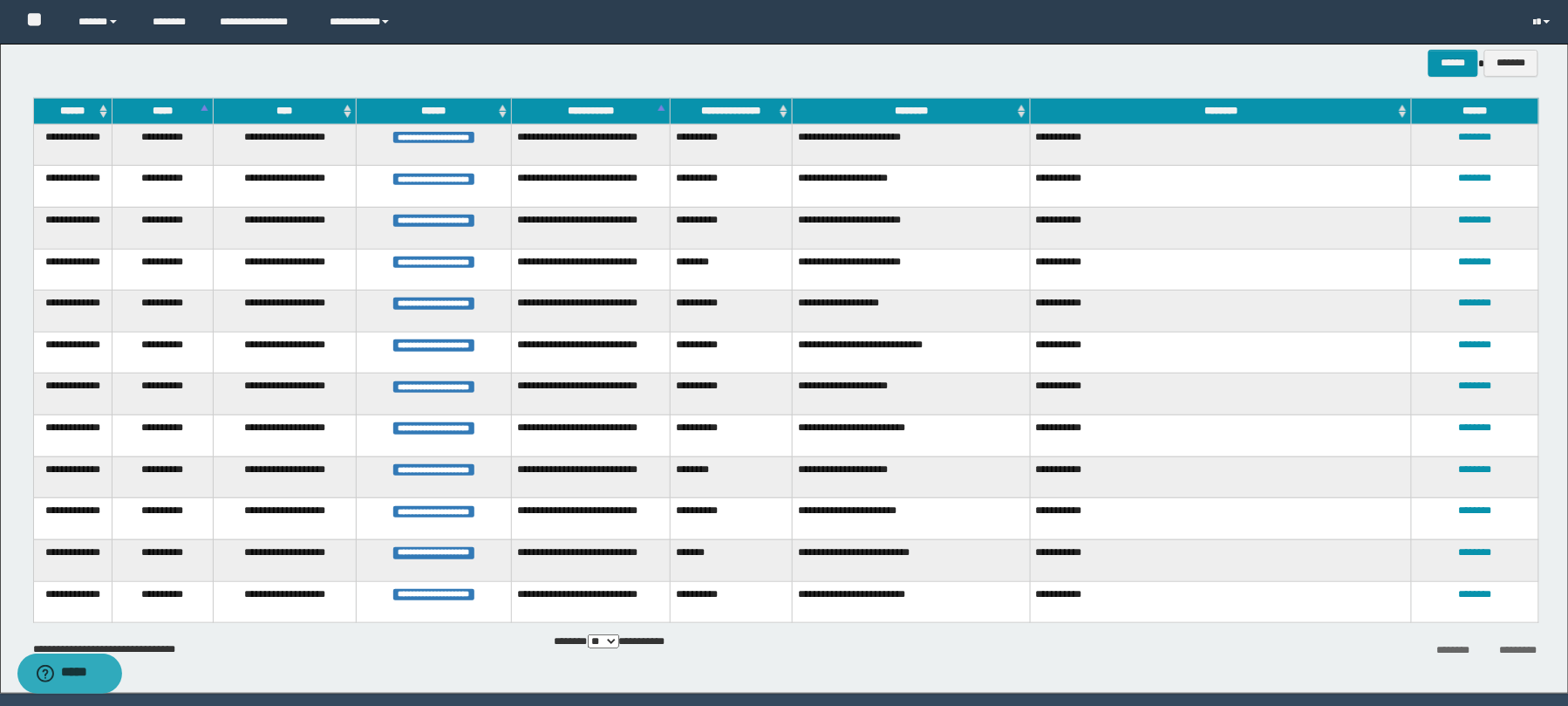scroll, scrollTop: 216, scrollLeft: 0, axis: vertical 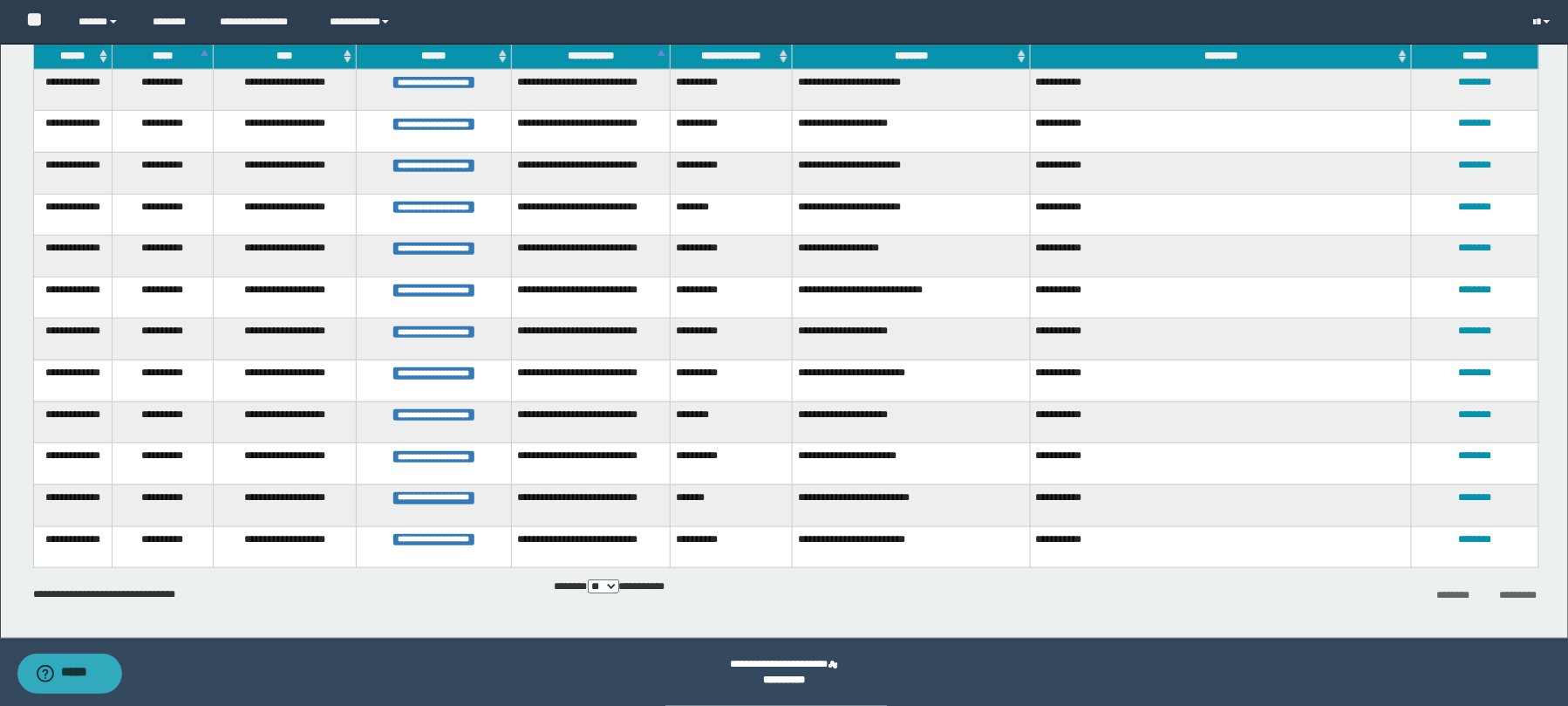 click on "*********" at bounding box center [1518, 596] 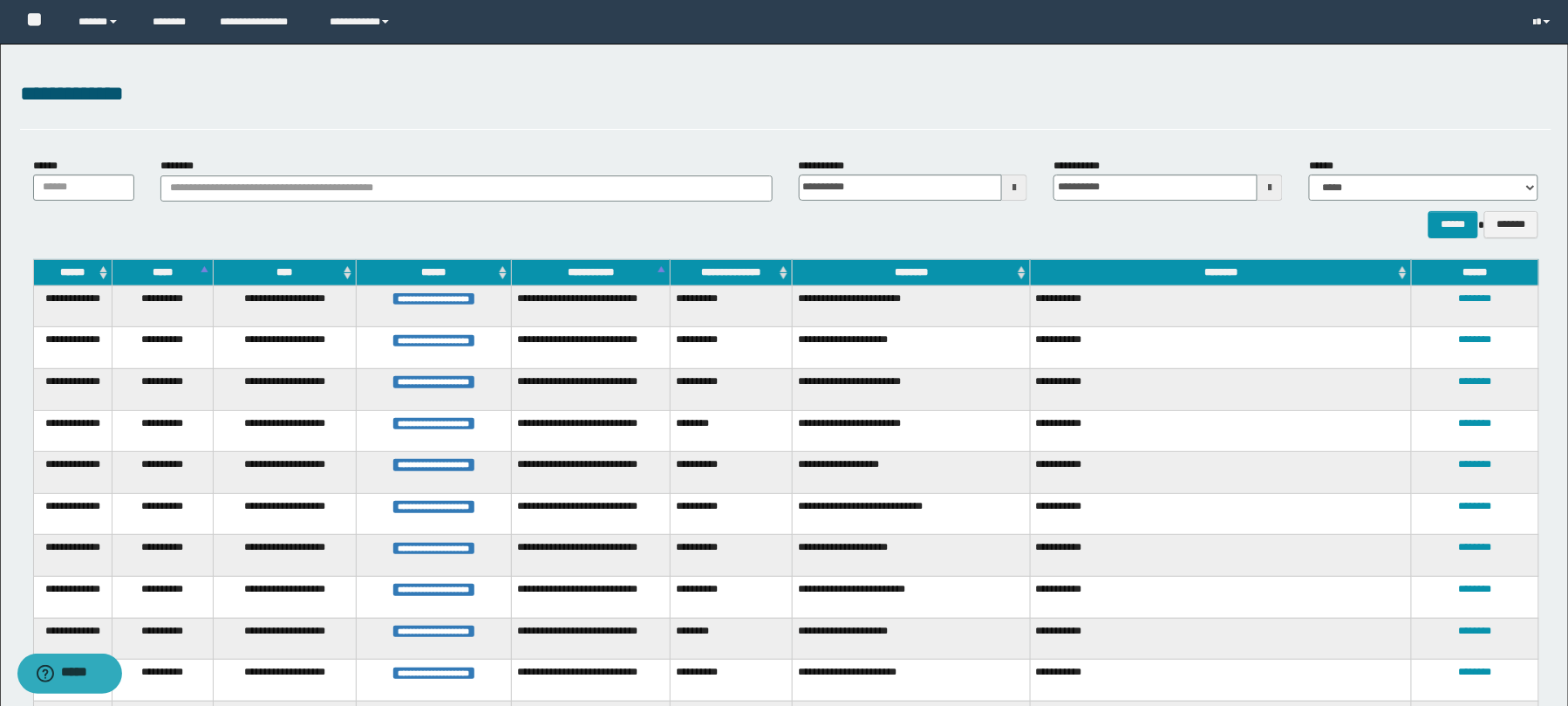 scroll, scrollTop: 216, scrollLeft: 0, axis: vertical 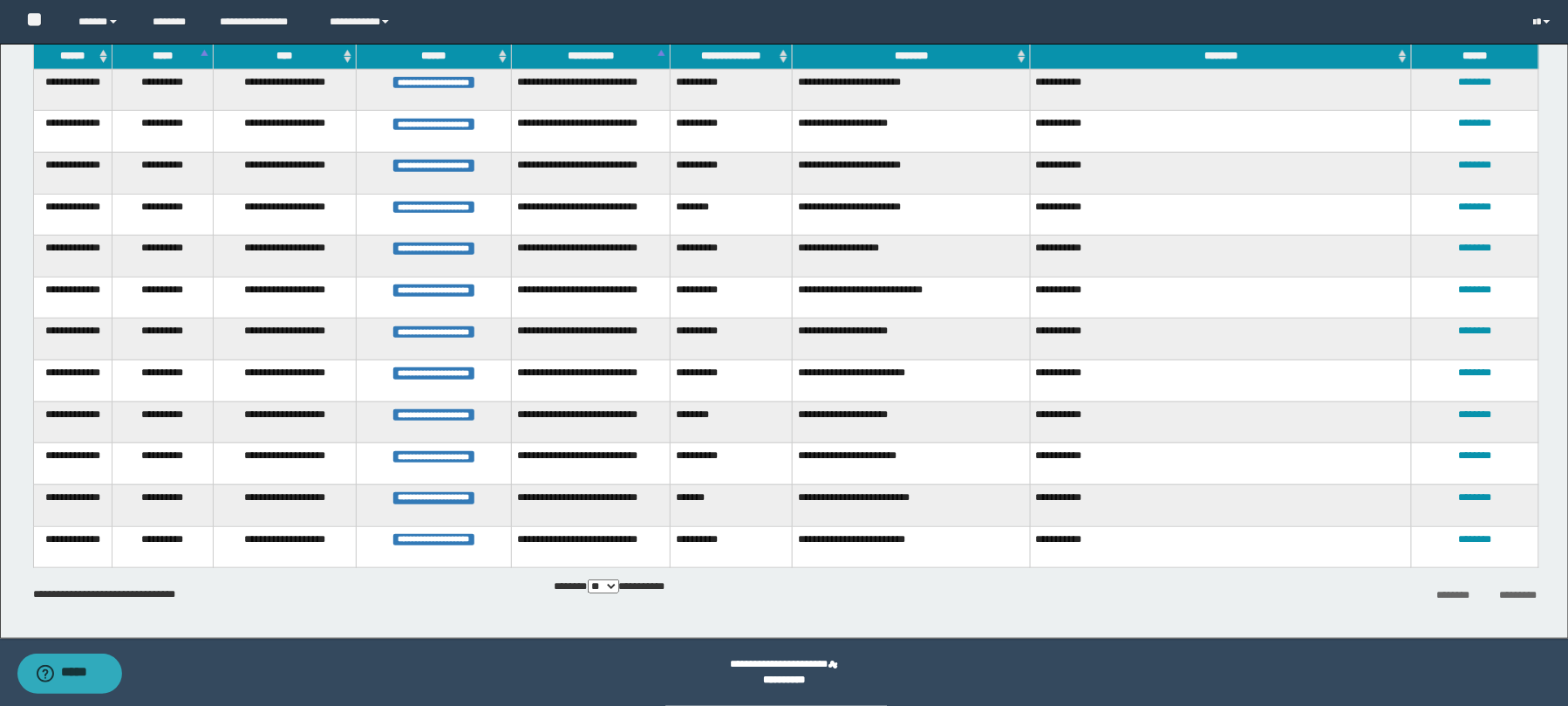 click on "** *** *** ***" at bounding box center (603, 586) 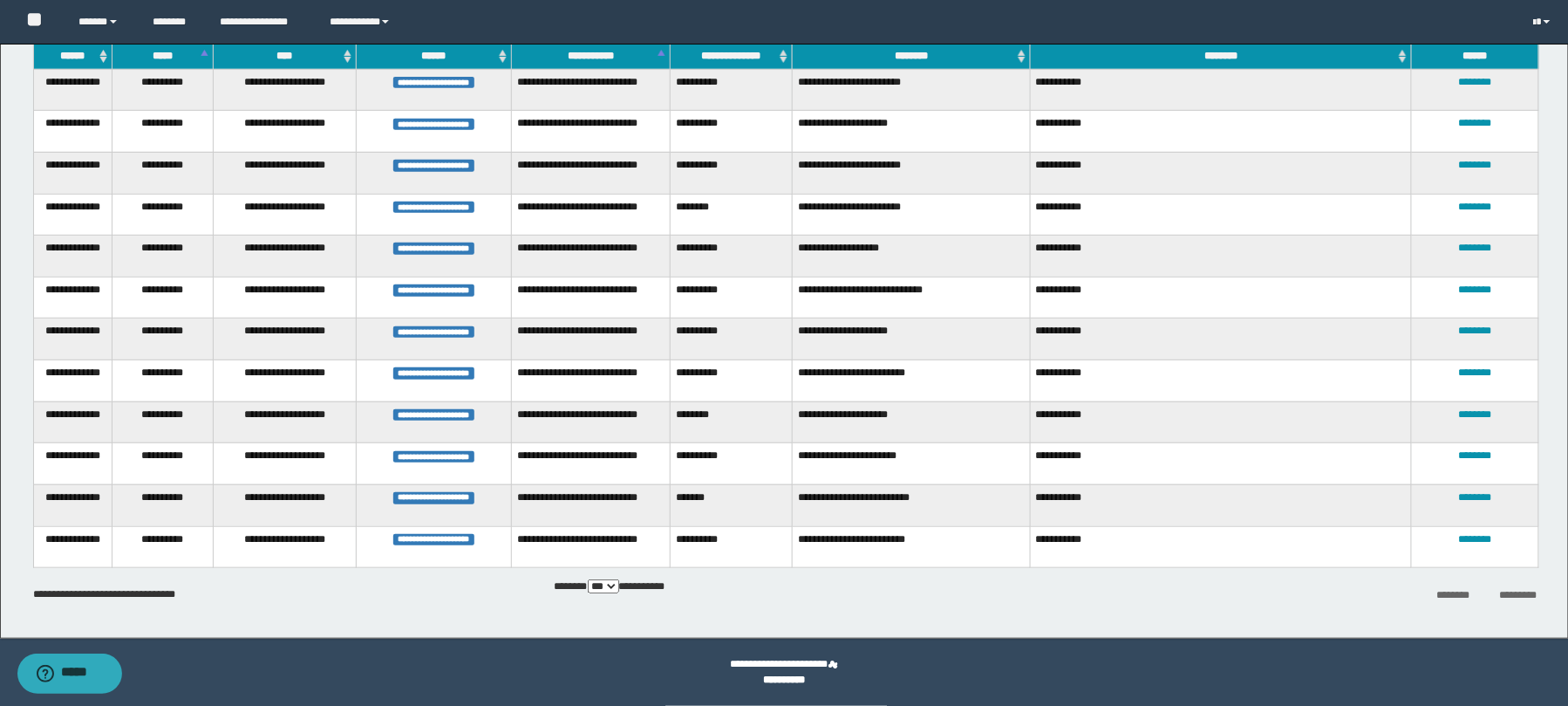 click on "** *** *** ***" at bounding box center [603, 586] 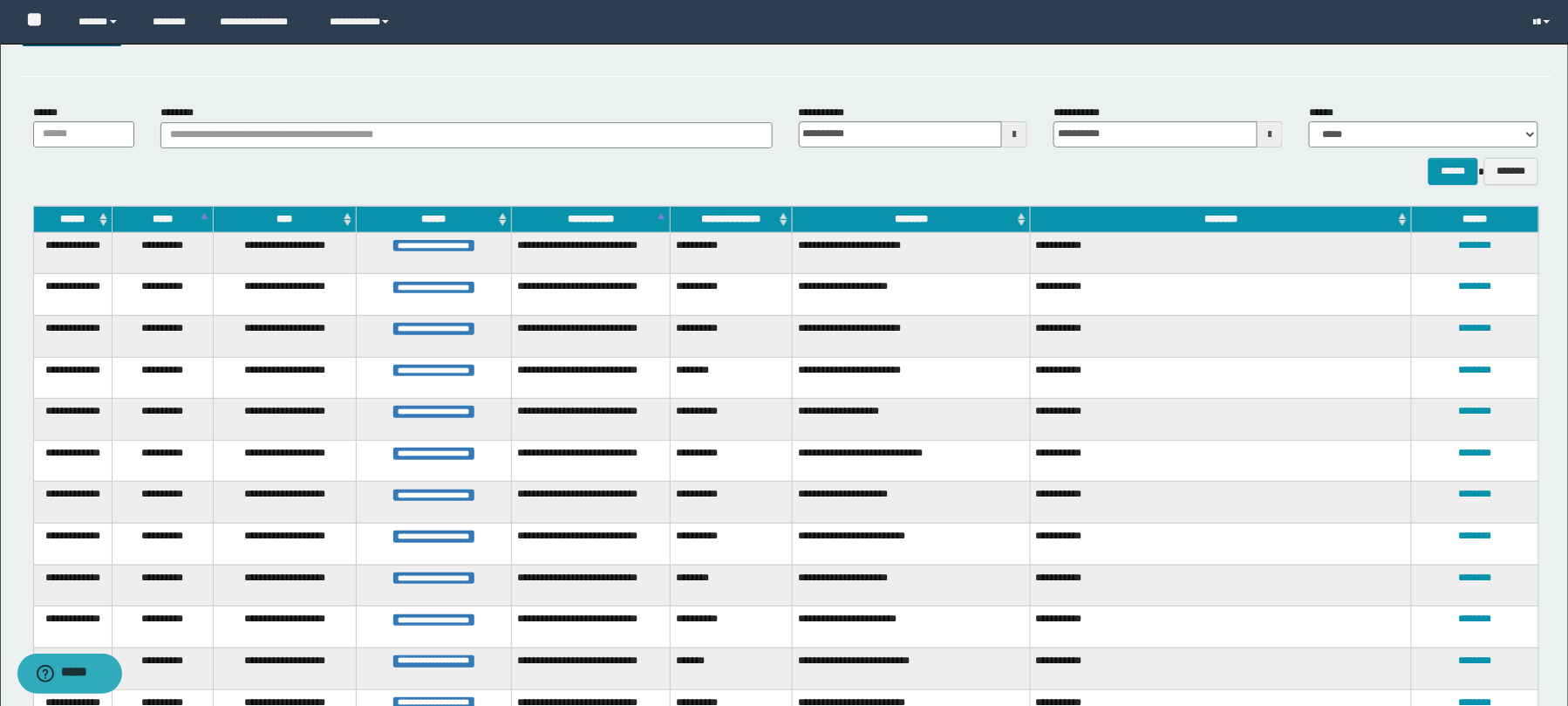 scroll, scrollTop: 0, scrollLeft: 0, axis: both 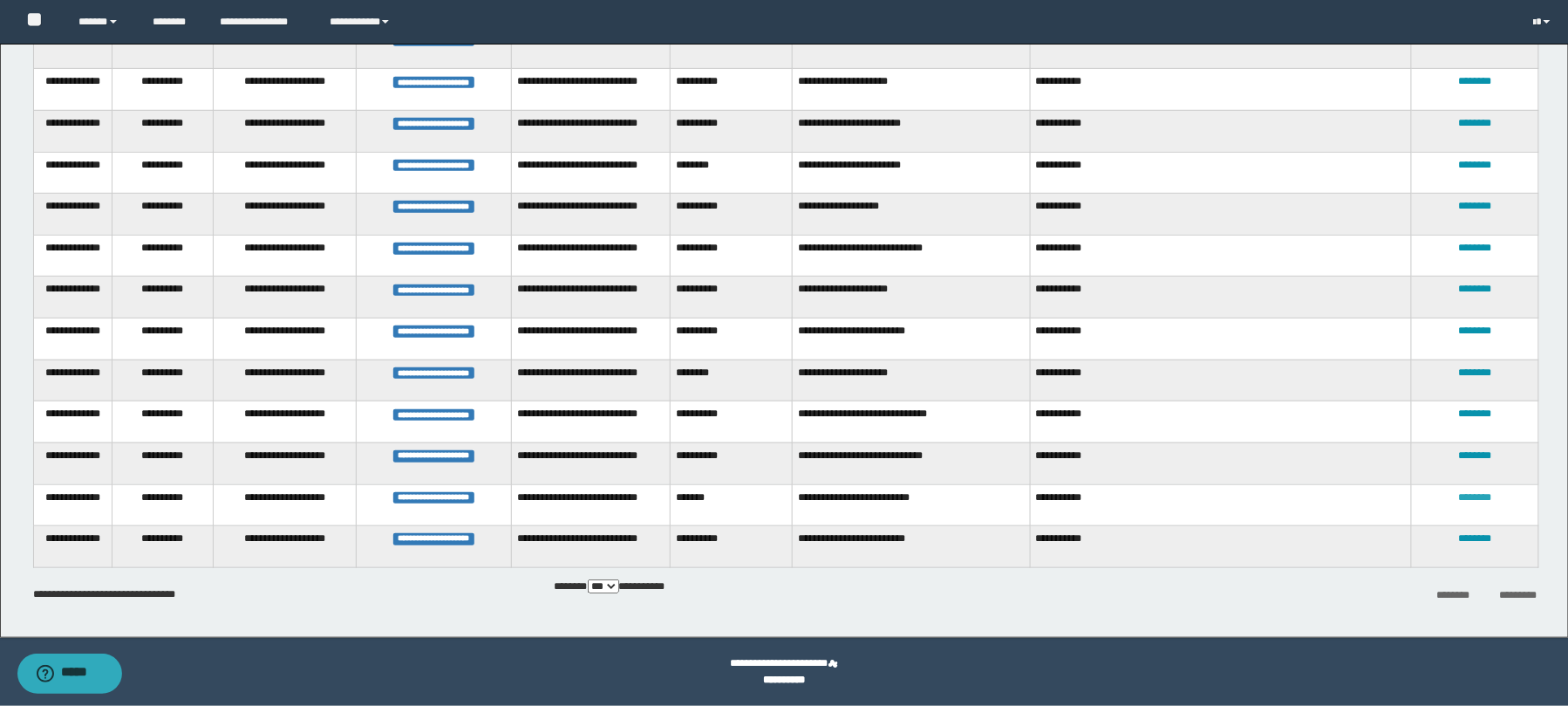 click on "********" at bounding box center [1476, 497] 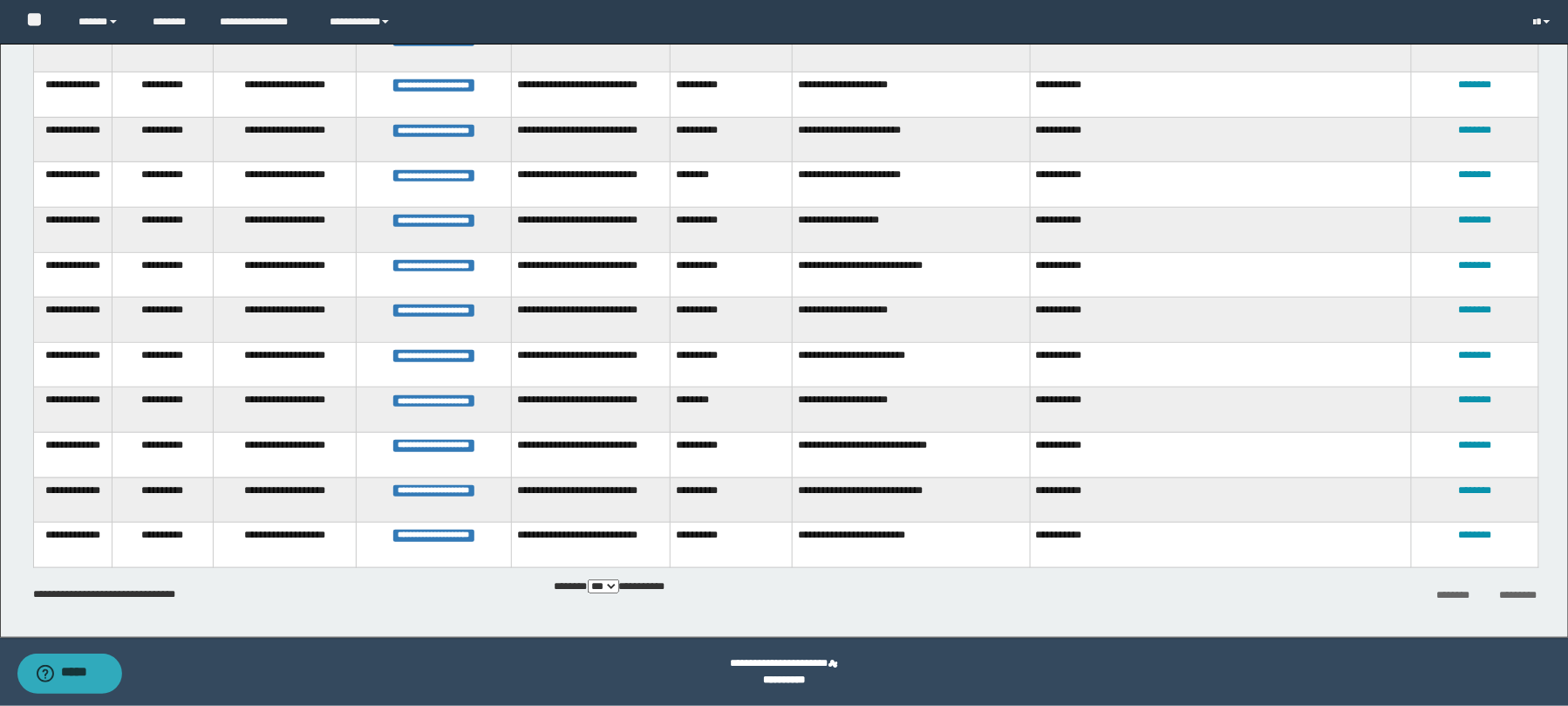 scroll, scrollTop: 216, scrollLeft: 0, axis: vertical 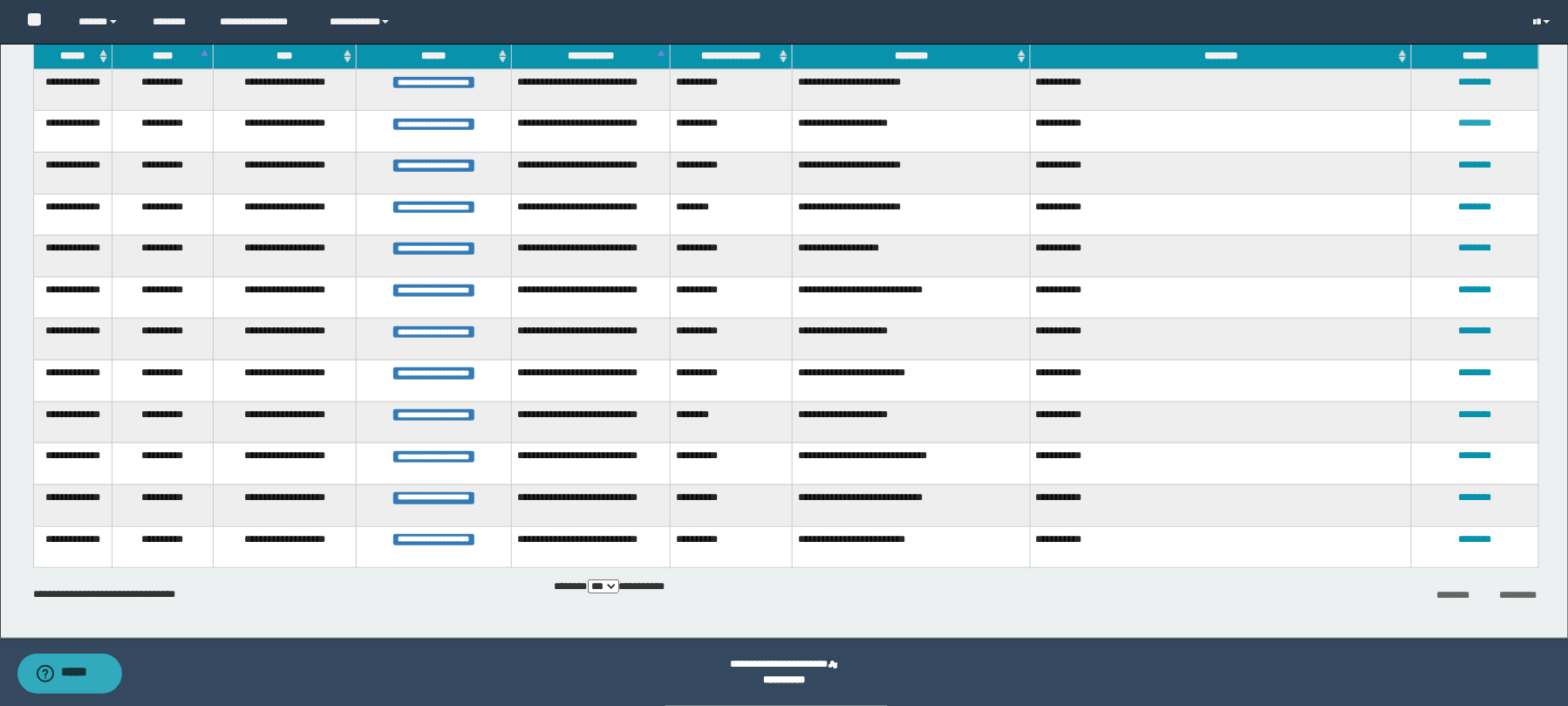 click on "********" at bounding box center [1476, 123] 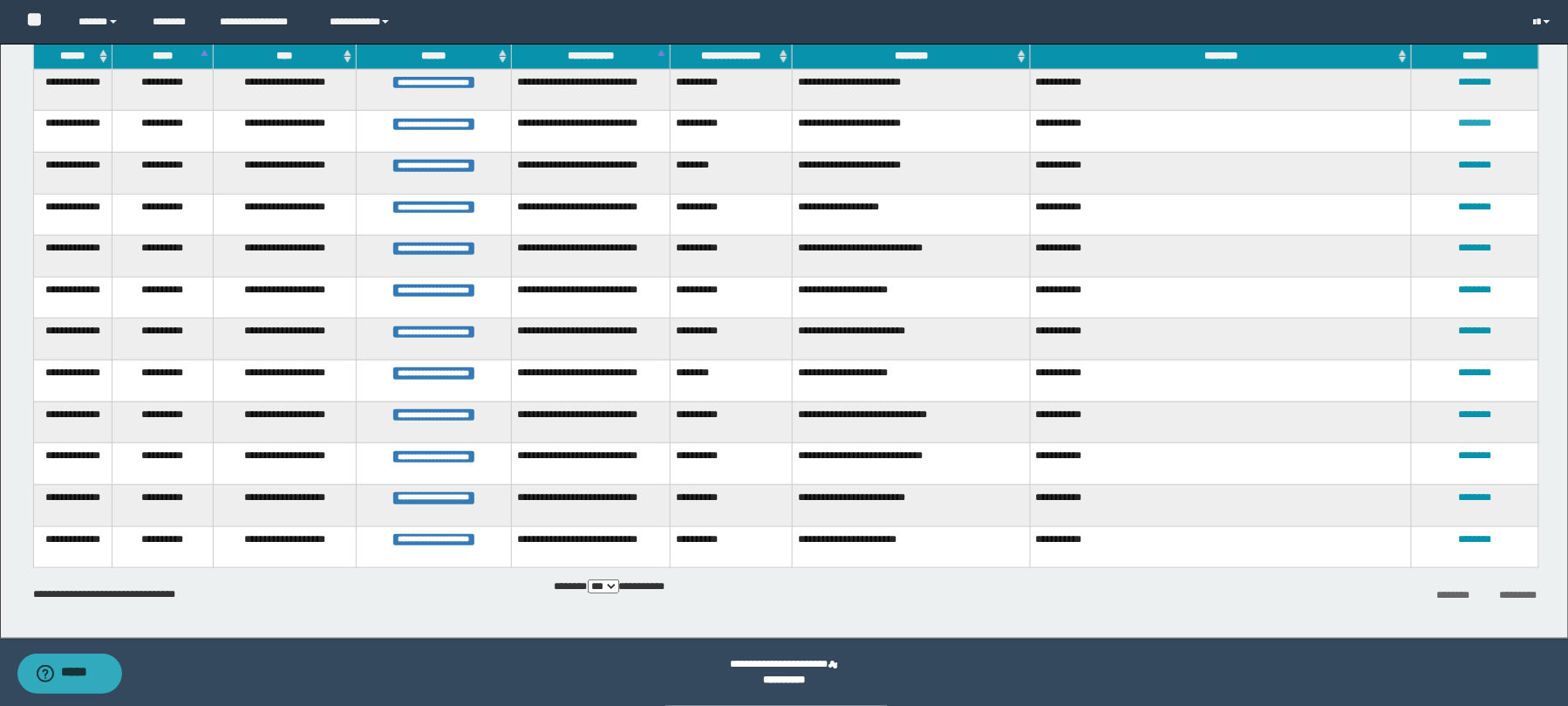 click on "********" at bounding box center (1476, 123) 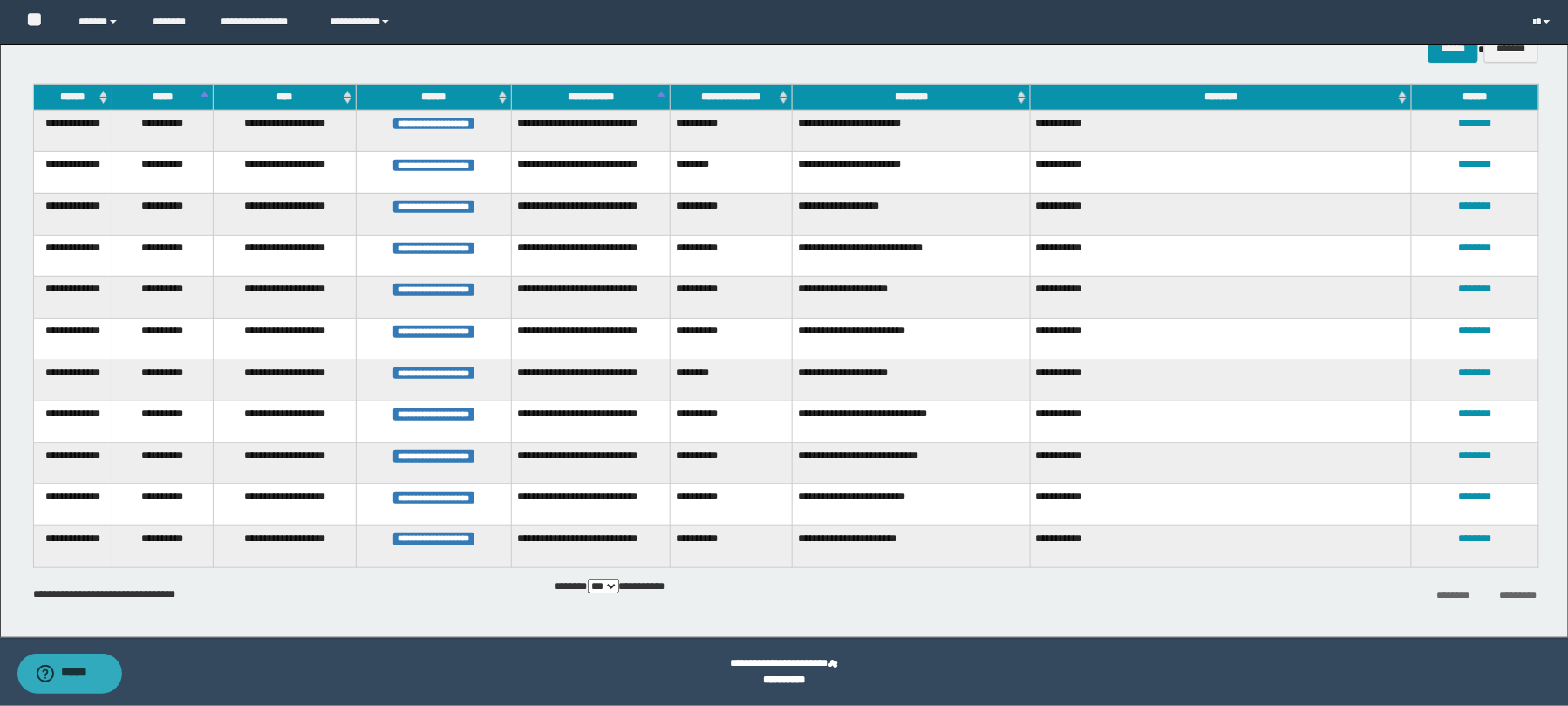 scroll, scrollTop: 175, scrollLeft: 0, axis: vertical 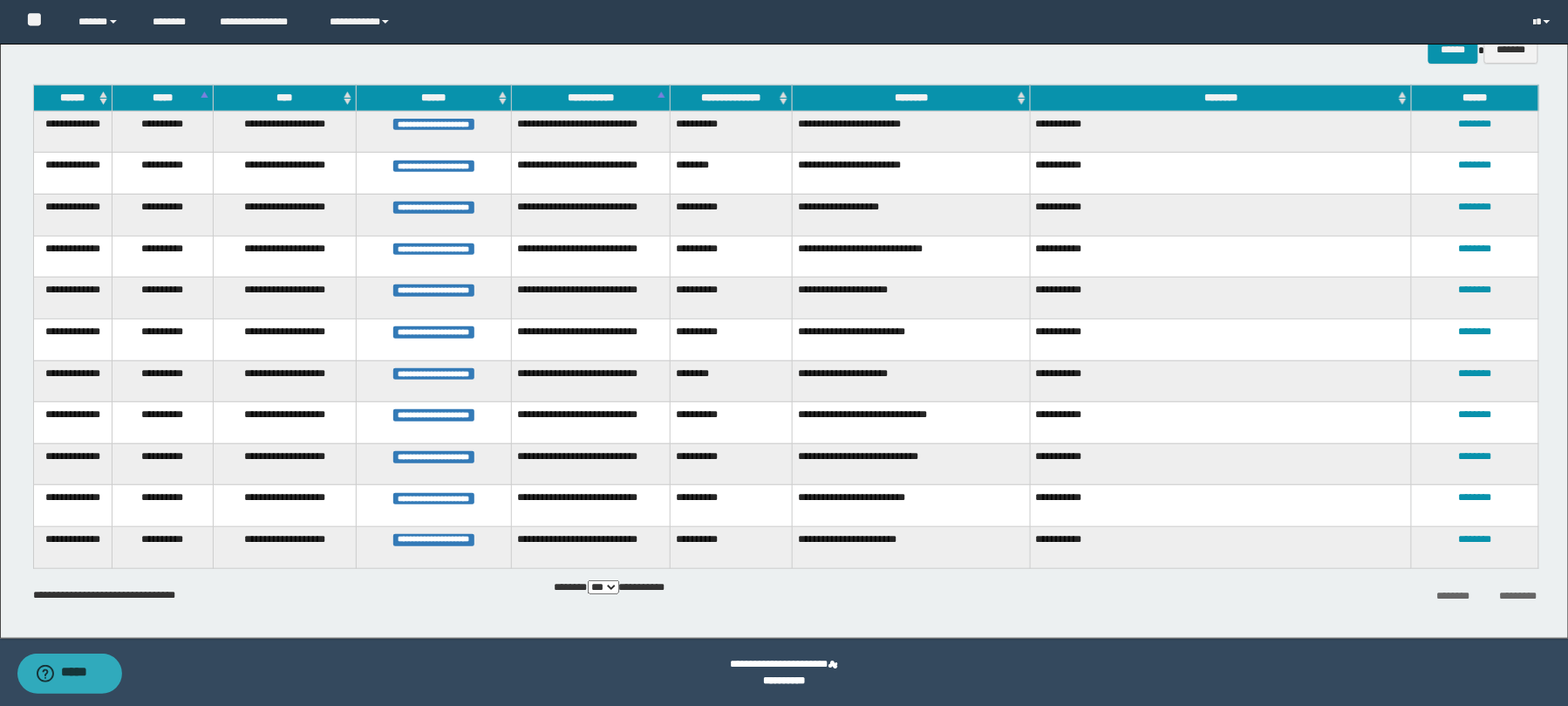 click on "**********" at bounding box center (910, 132) 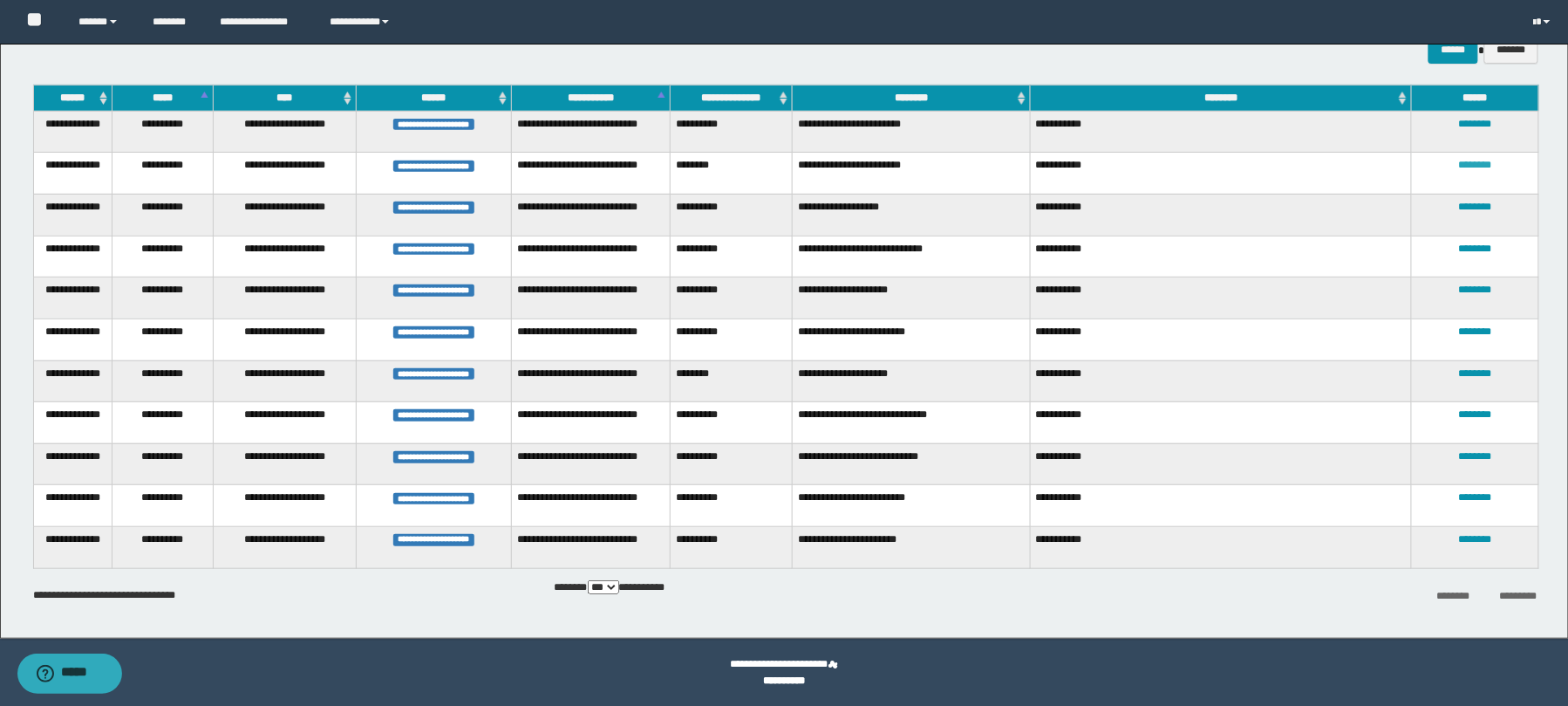 click on "********" at bounding box center (1476, 165) 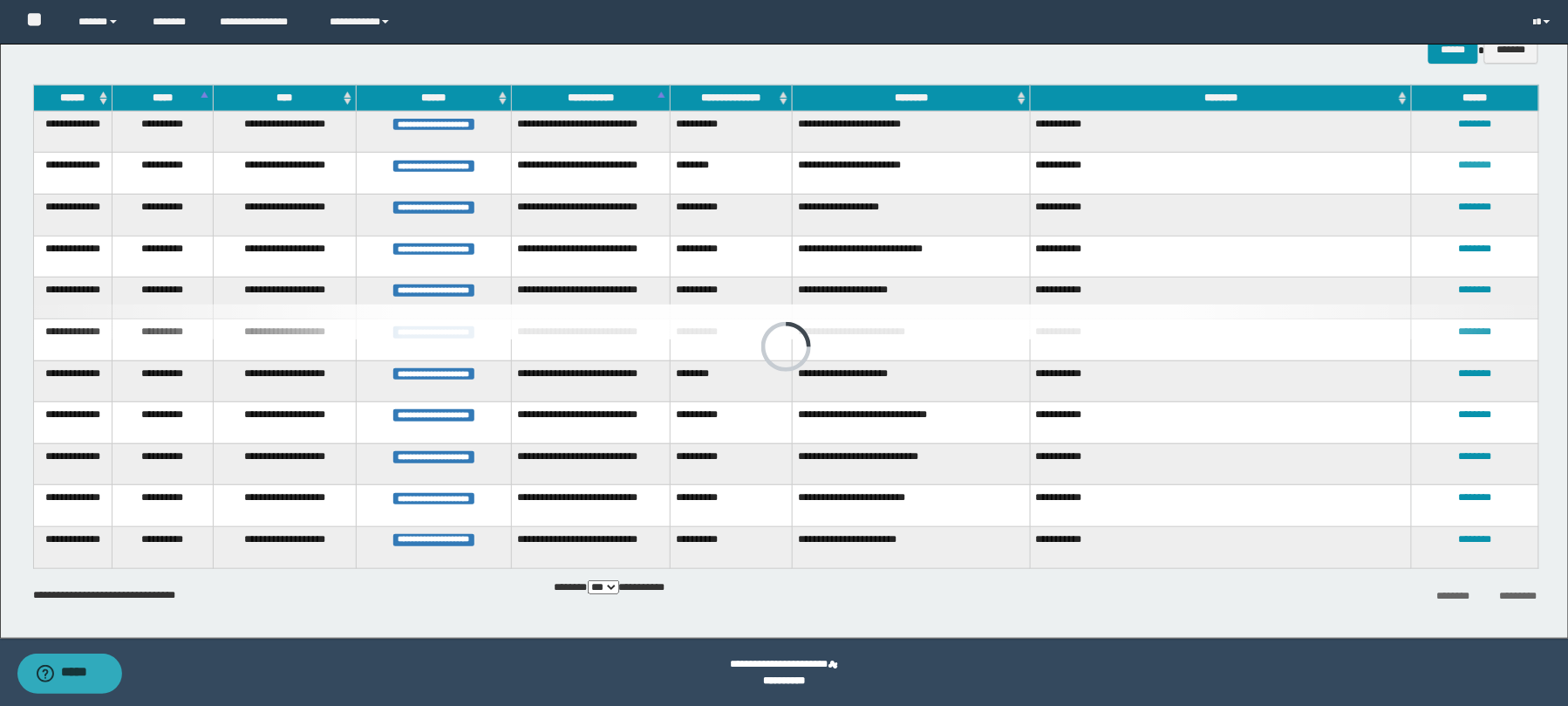 scroll, scrollTop: 134, scrollLeft: 0, axis: vertical 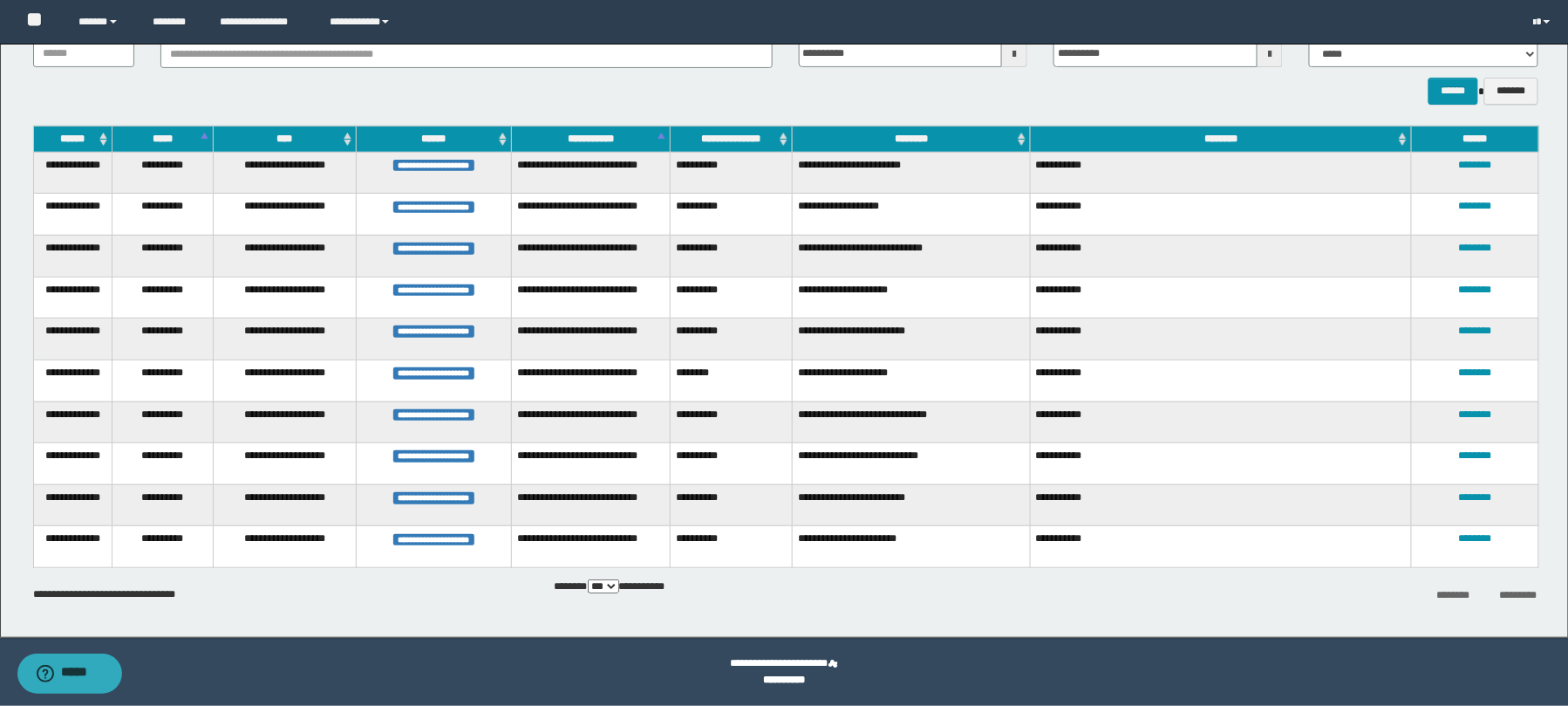 click on "**********" at bounding box center (910, 256) 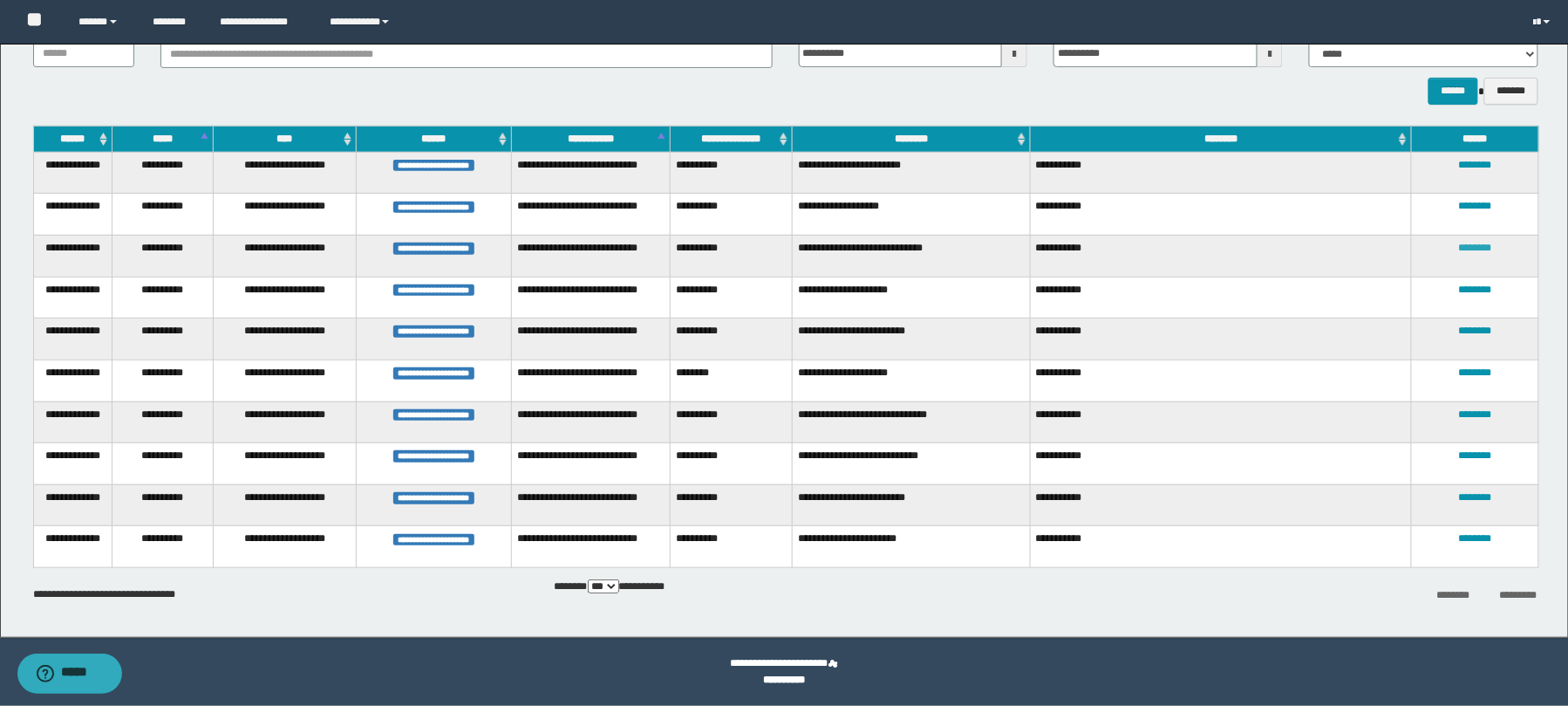 click on "********" at bounding box center (1476, 248) 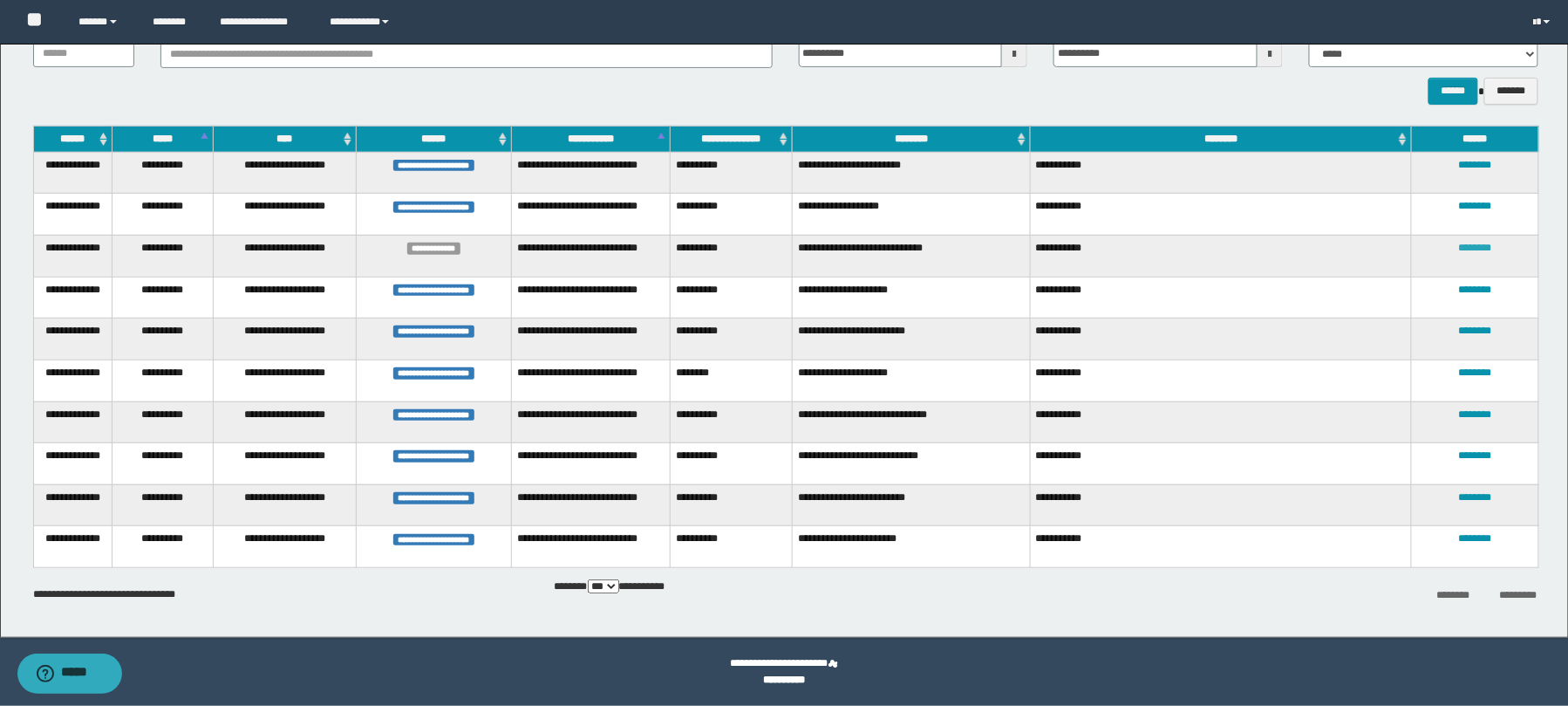 click on "********" at bounding box center [1476, 248] 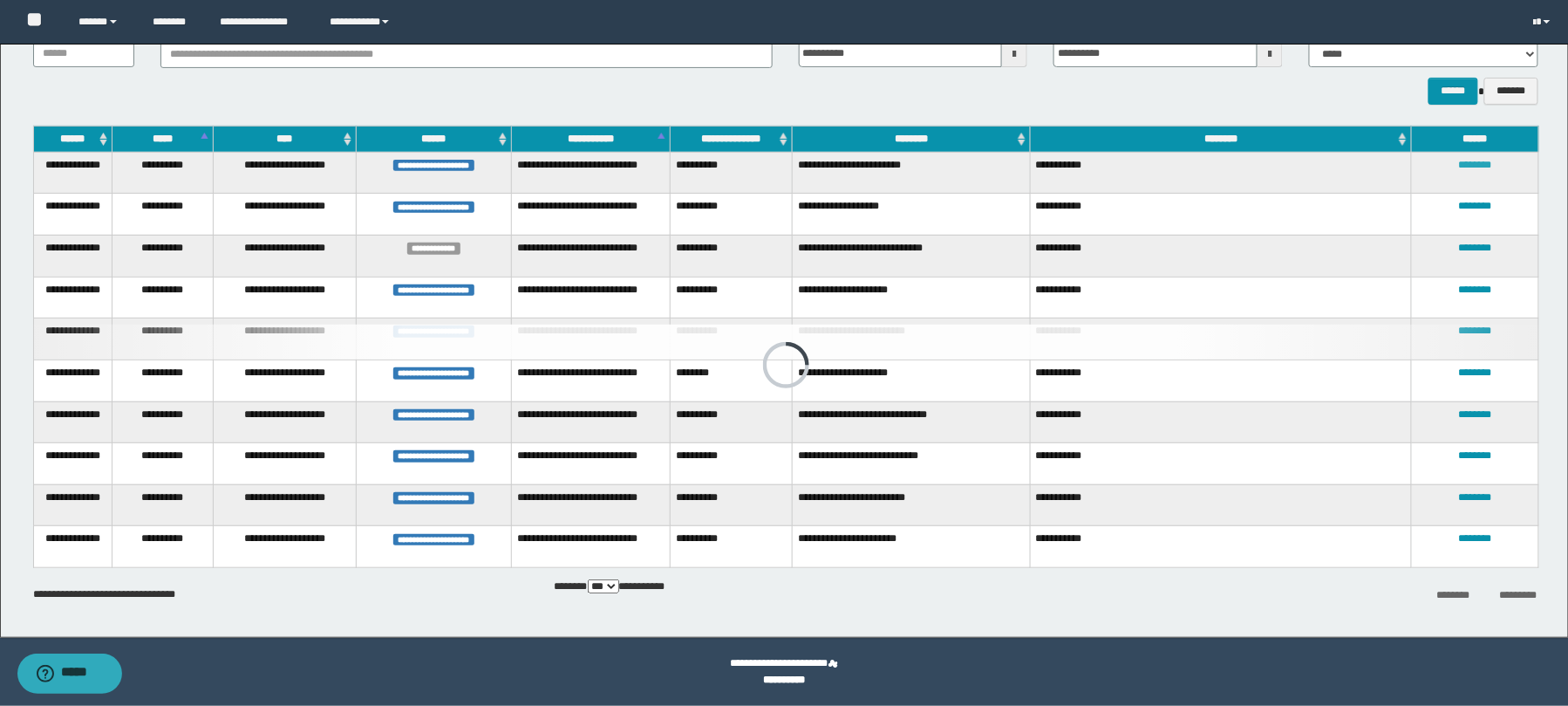 click on "********" at bounding box center (1476, 165) 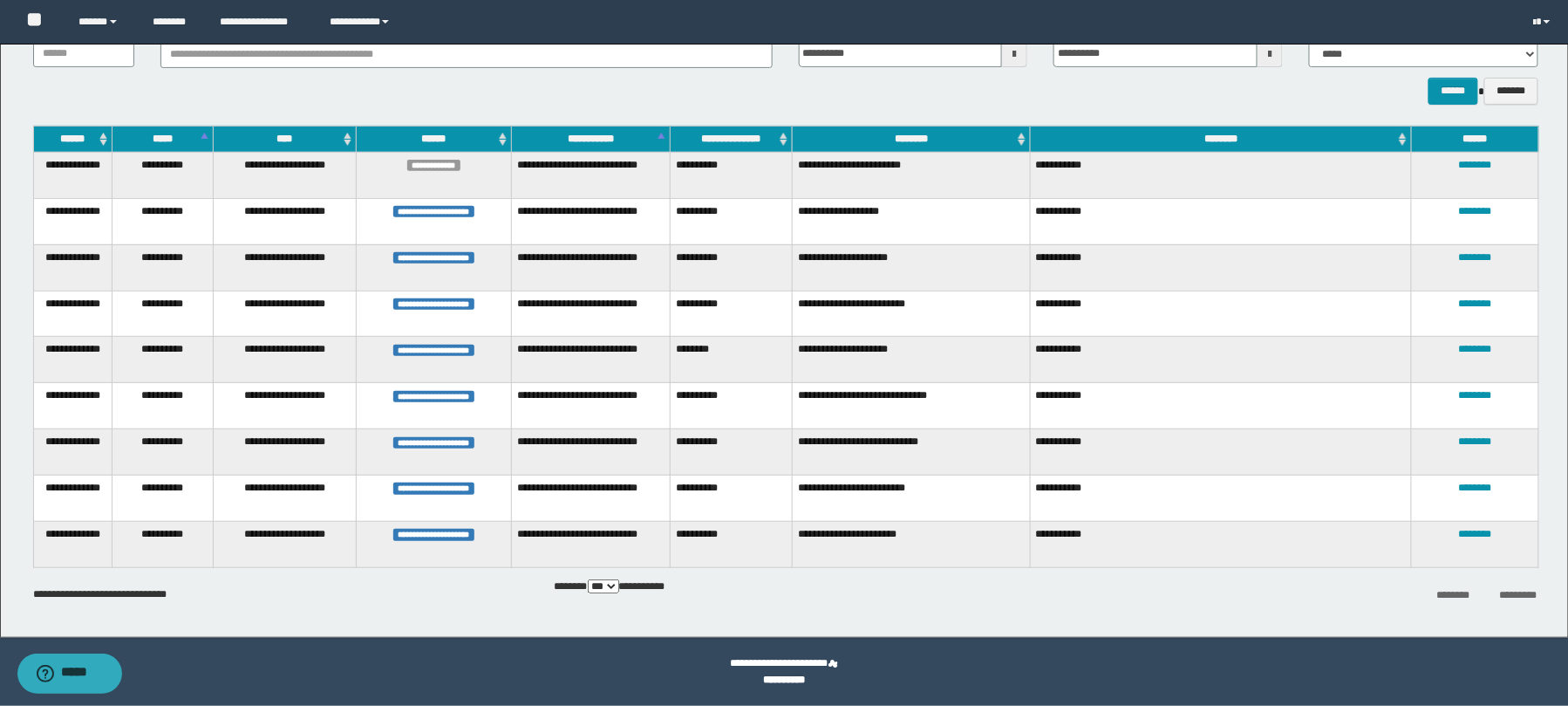 scroll, scrollTop: 92, scrollLeft: 0, axis: vertical 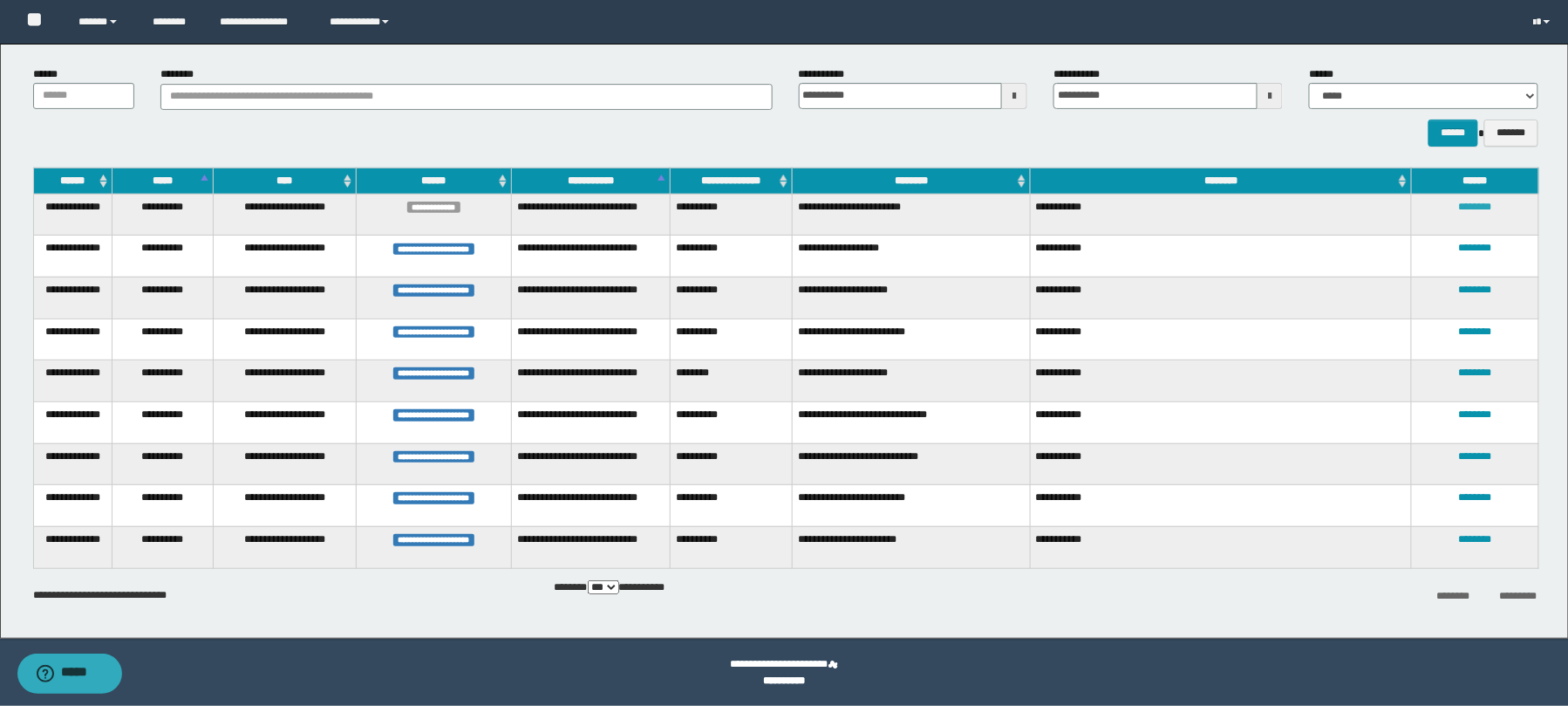 click on "********" at bounding box center [1476, 207] 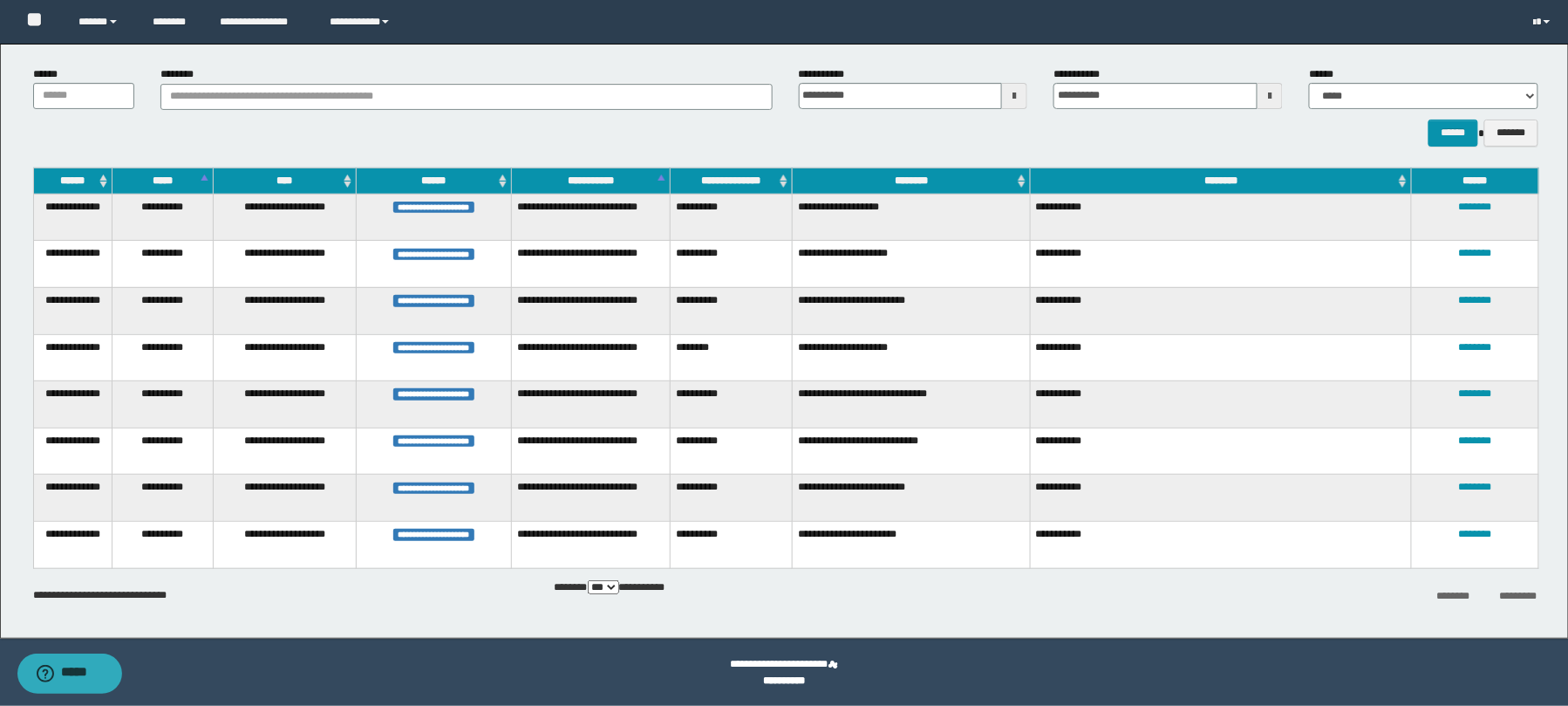 scroll, scrollTop: 50, scrollLeft: 0, axis: vertical 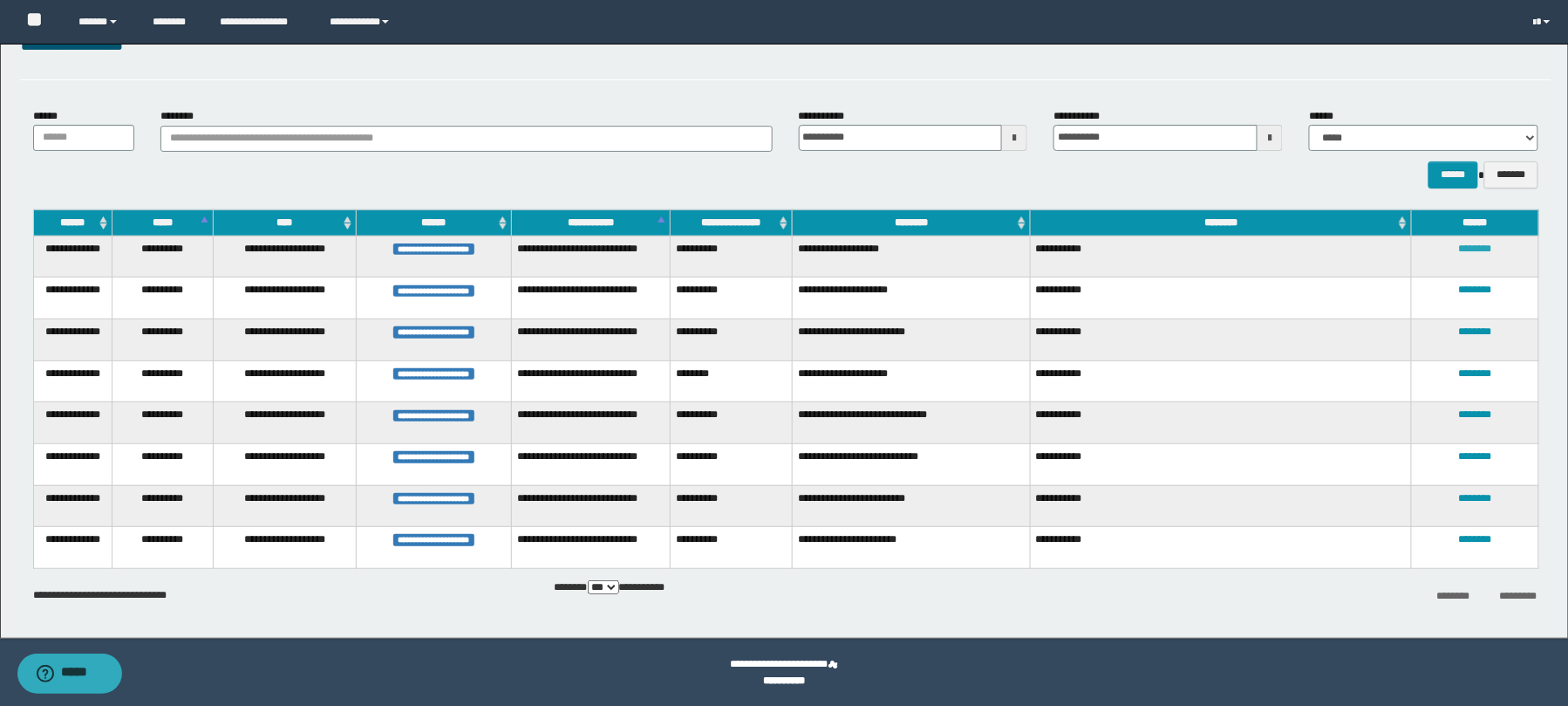 click on "********" at bounding box center [1476, 249] 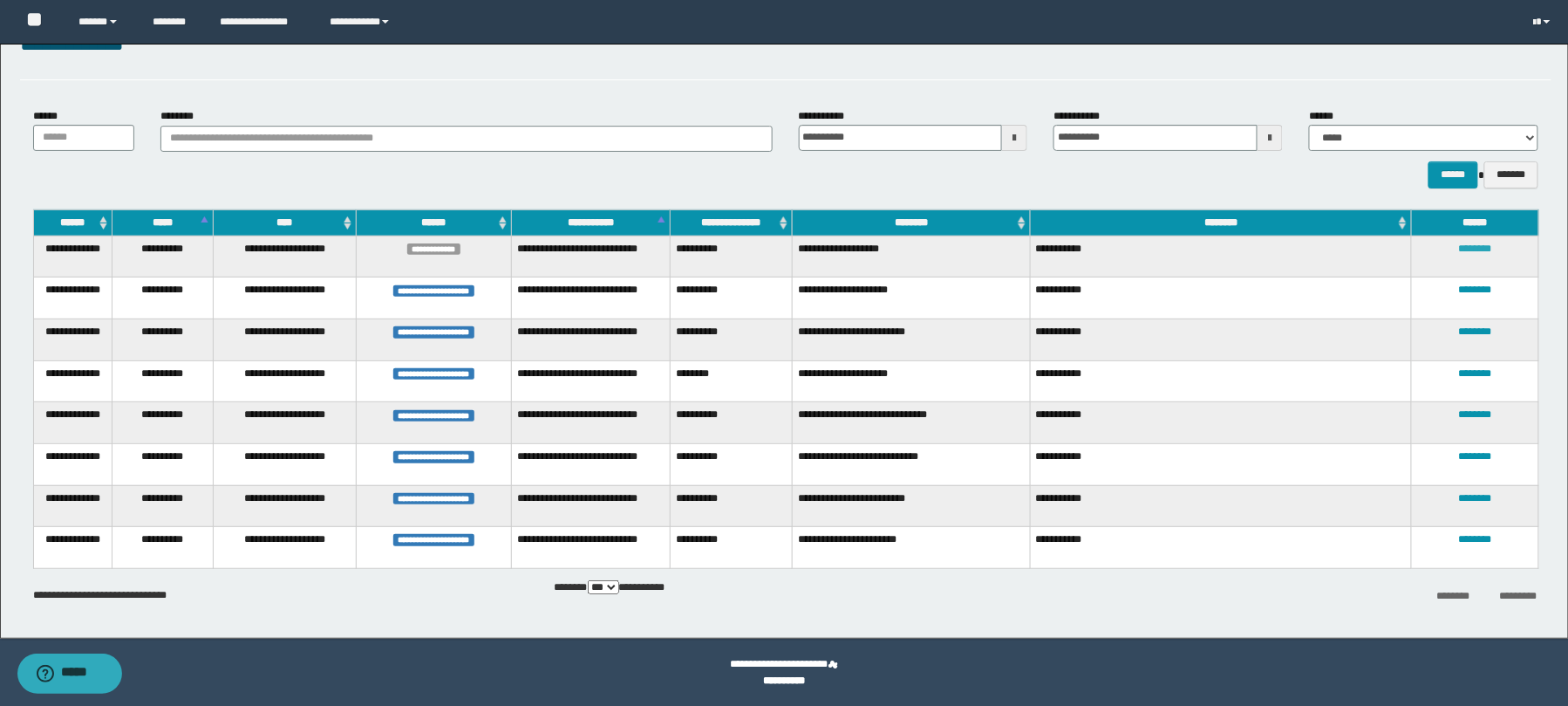 click on "********" at bounding box center (1476, 249) 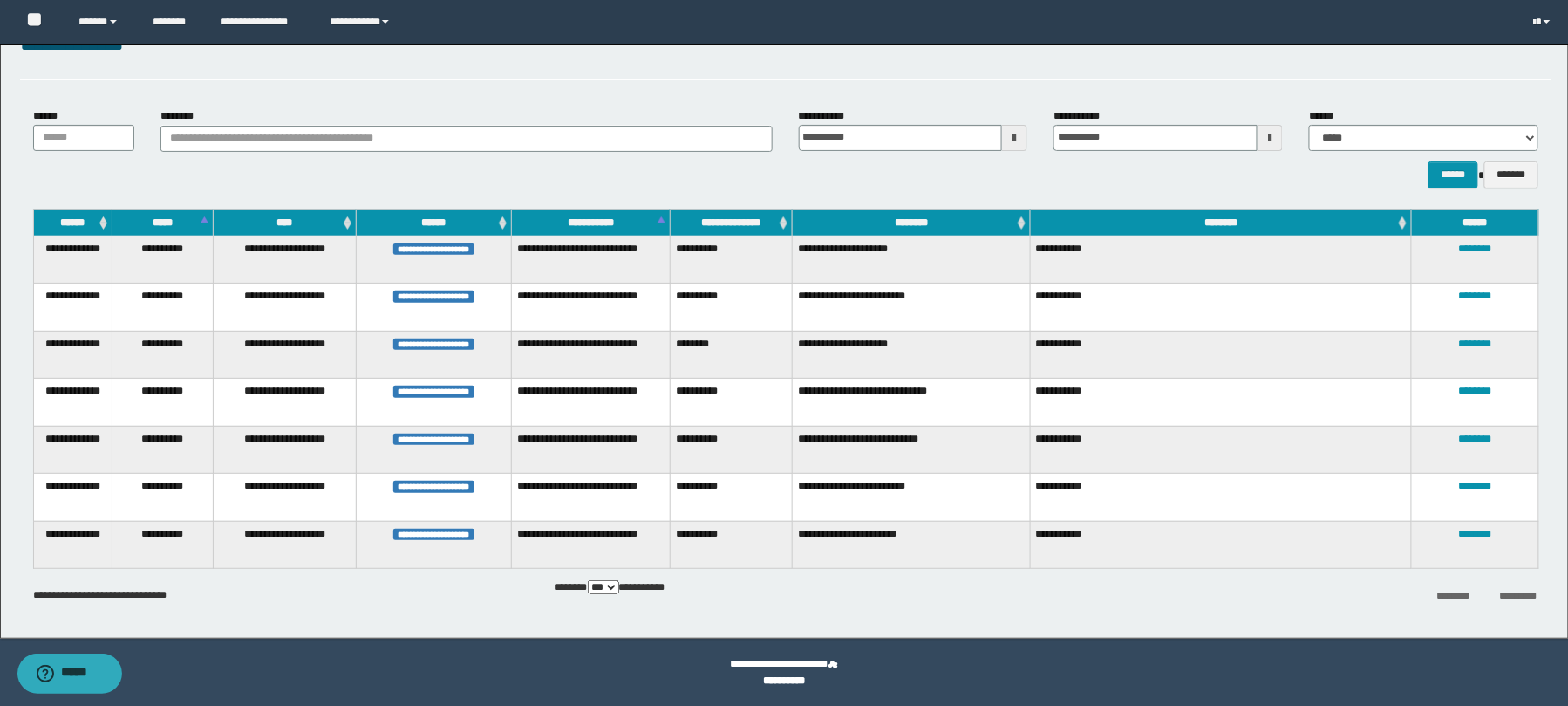 scroll, scrollTop: 9, scrollLeft: 0, axis: vertical 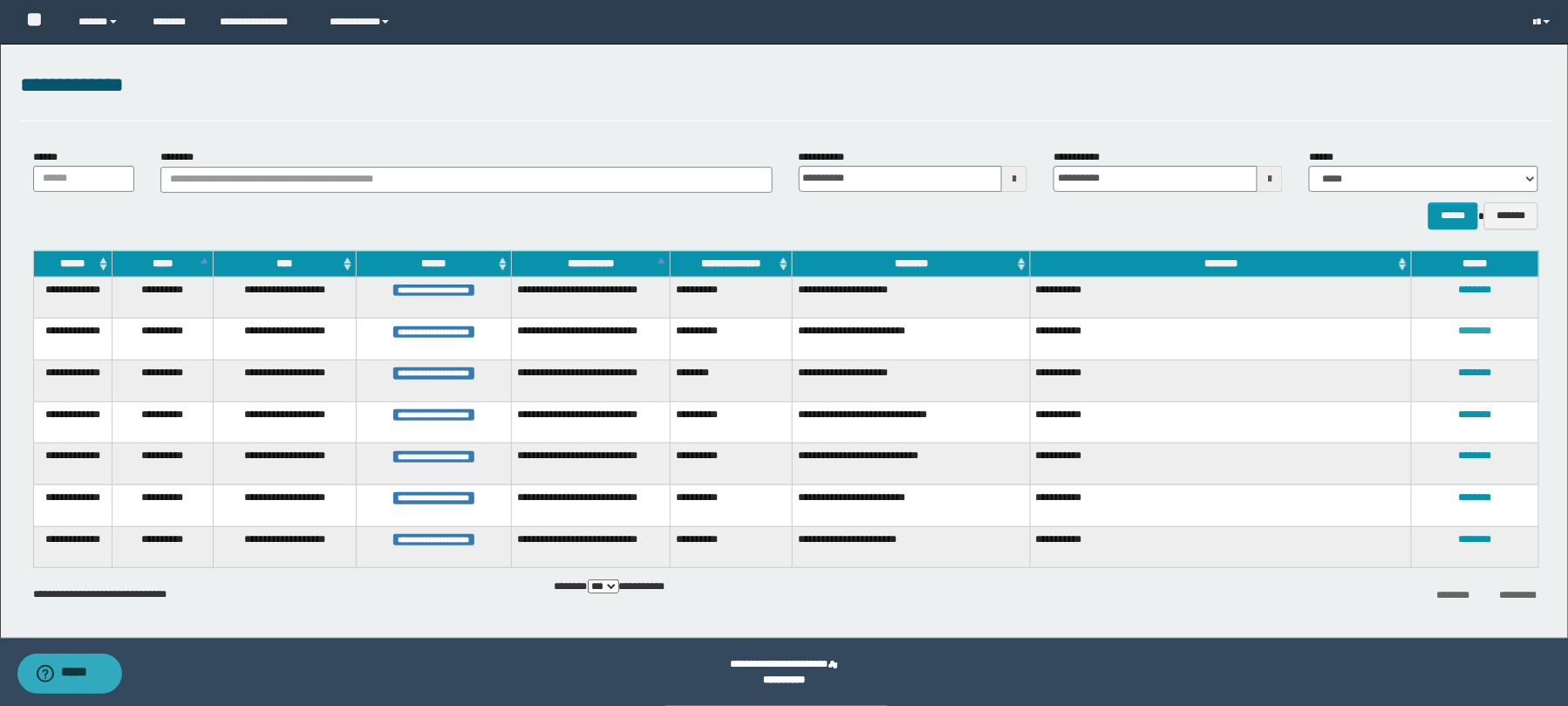 click on "********" at bounding box center [1476, 331] 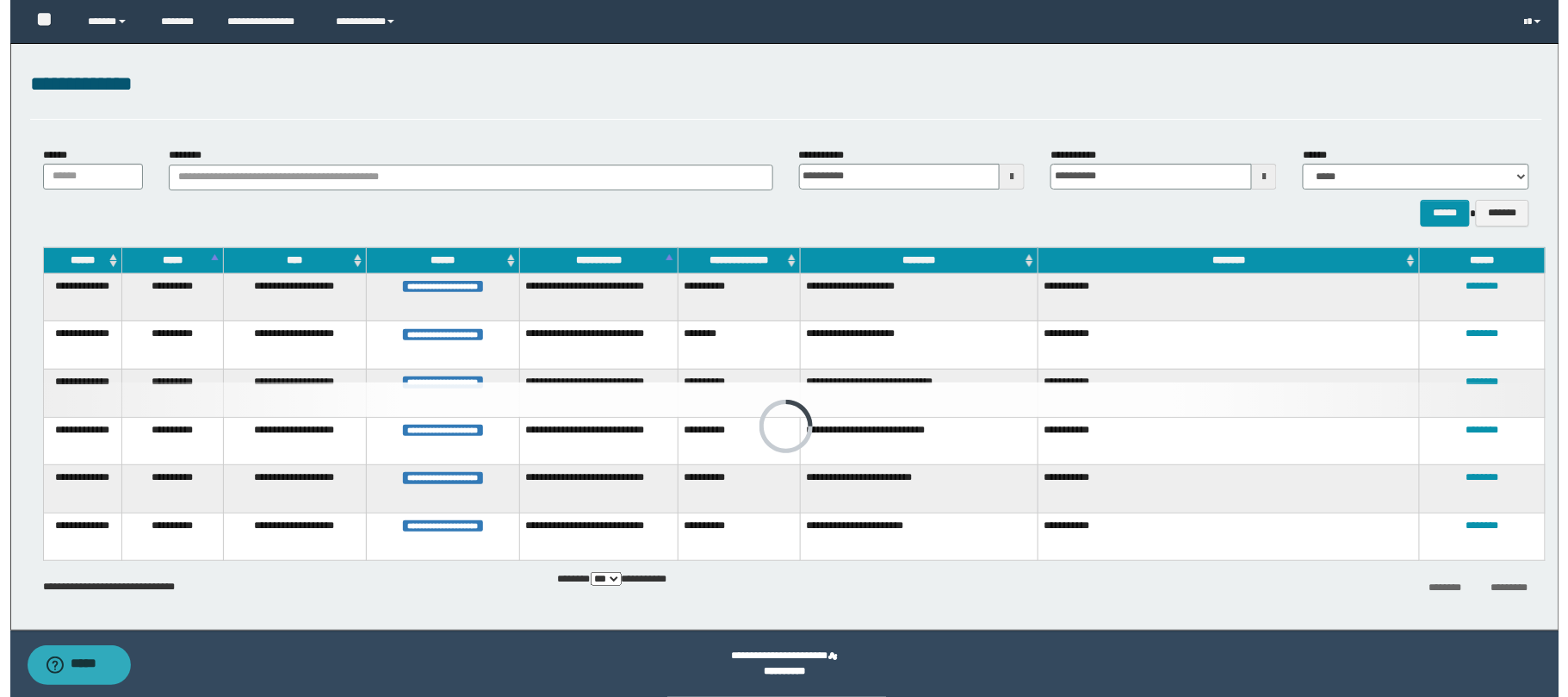 scroll, scrollTop: 0, scrollLeft: 0, axis: both 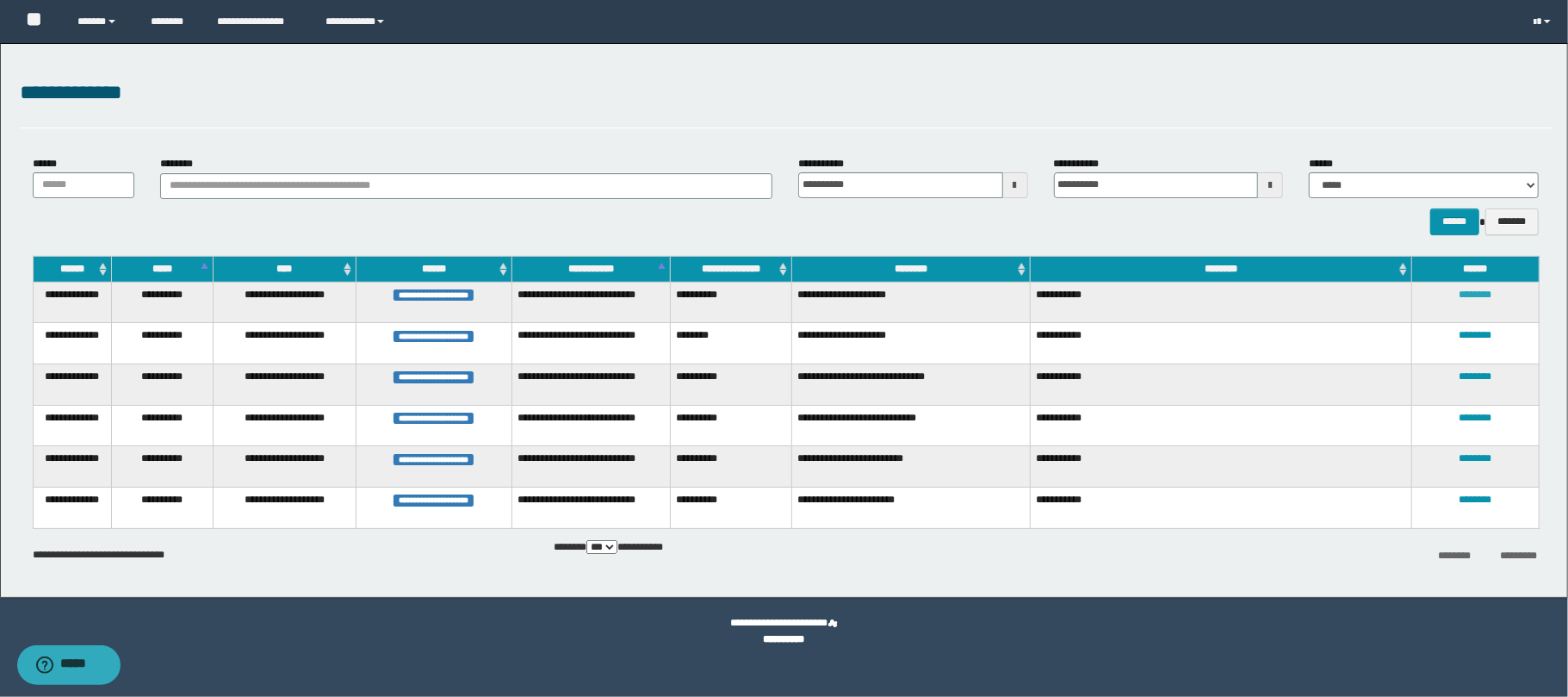 click on "********" at bounding box center (1476, 295) 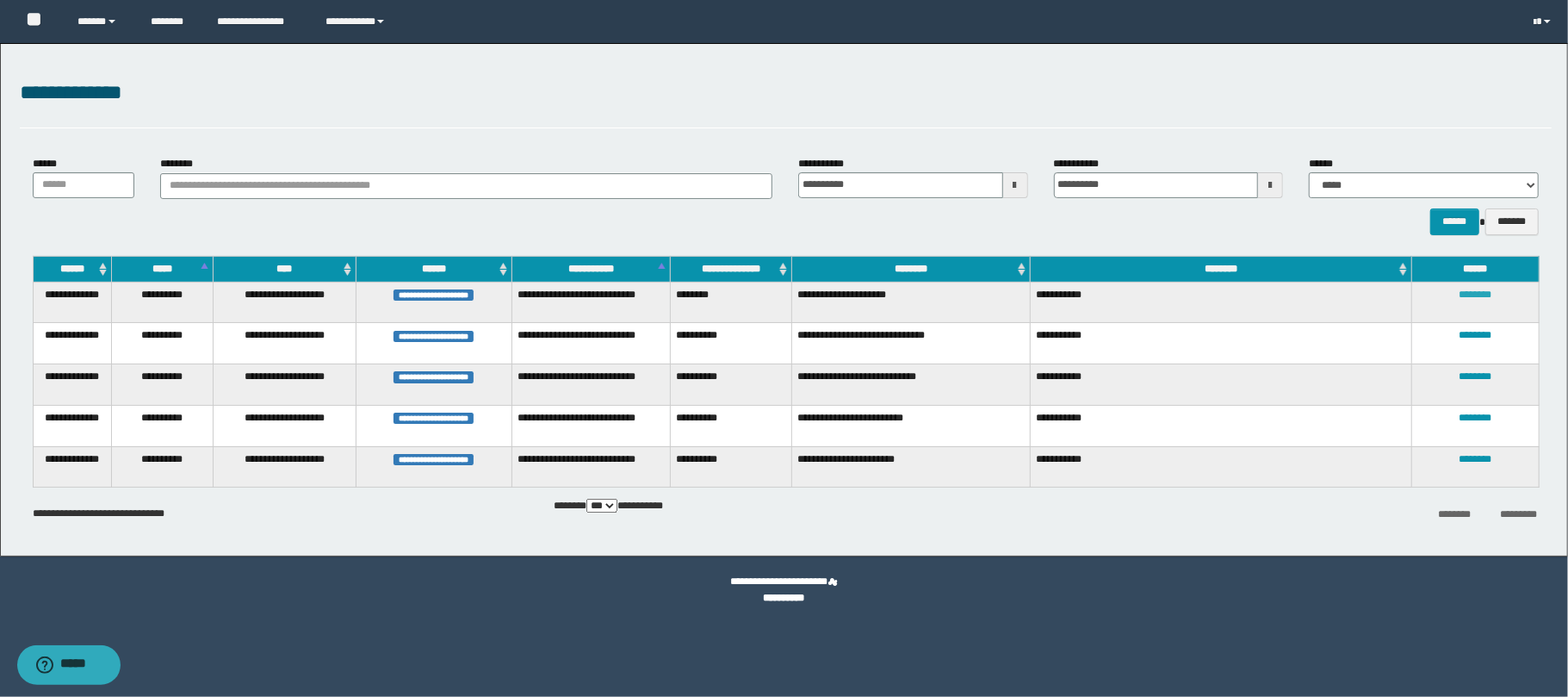 click on "********" at bounding box center [1476, 295] 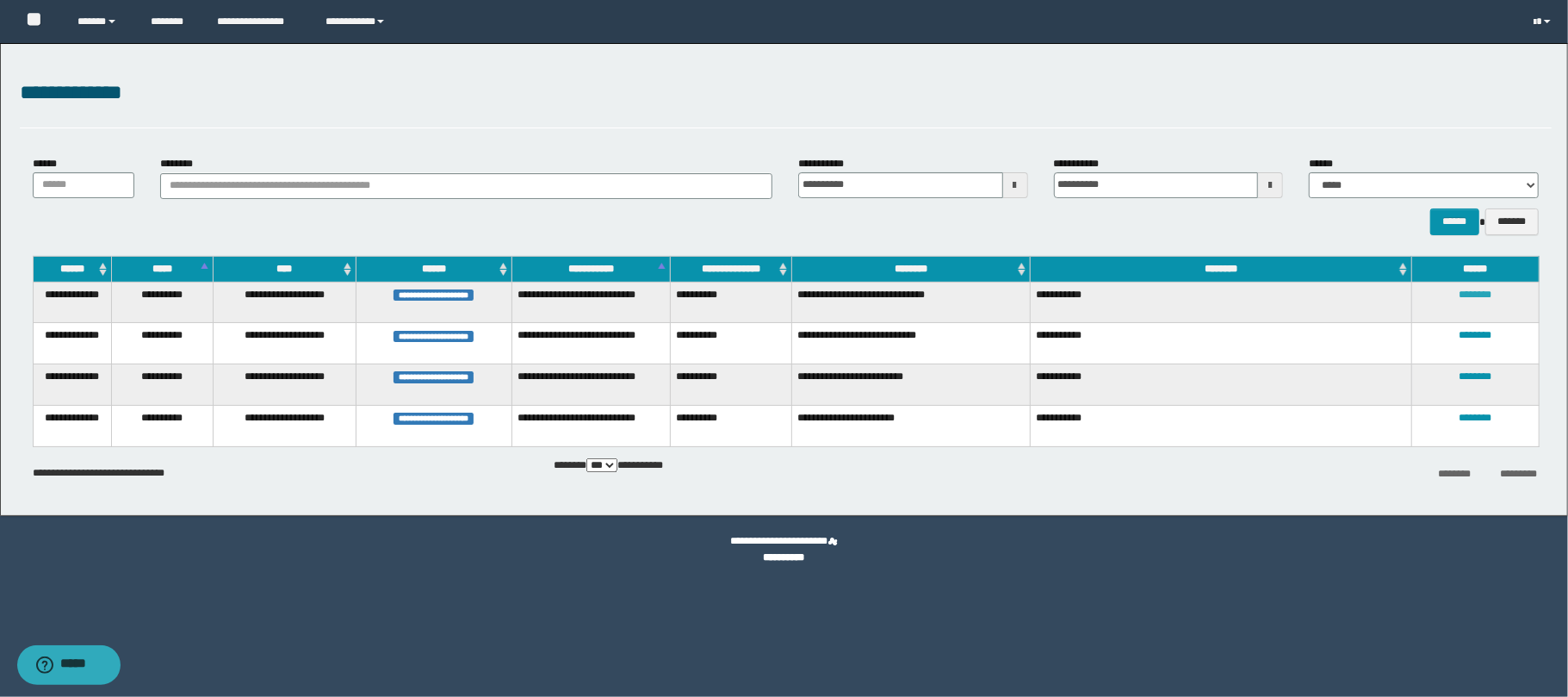click on "********" at bounding box center (1476, 295) 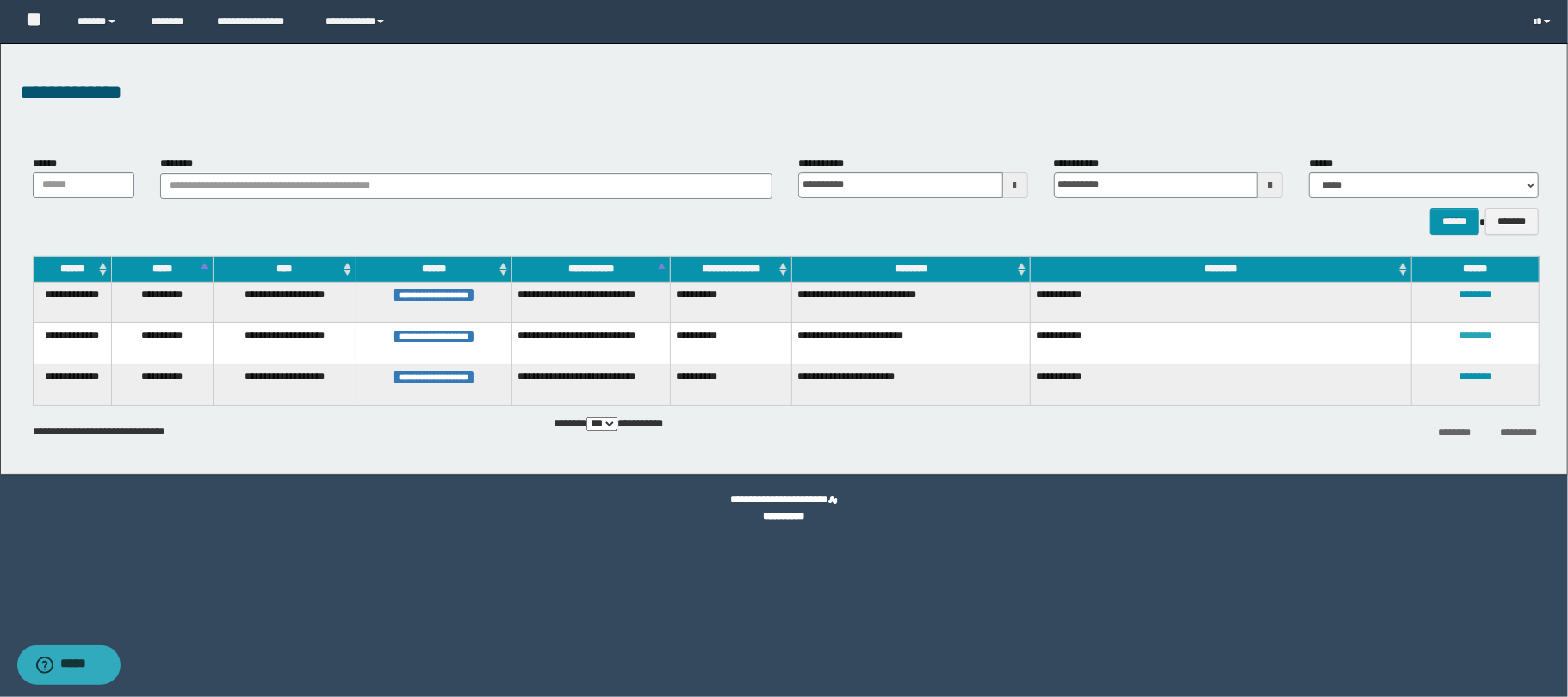 click on "********" at bounding box center (1476, 335) 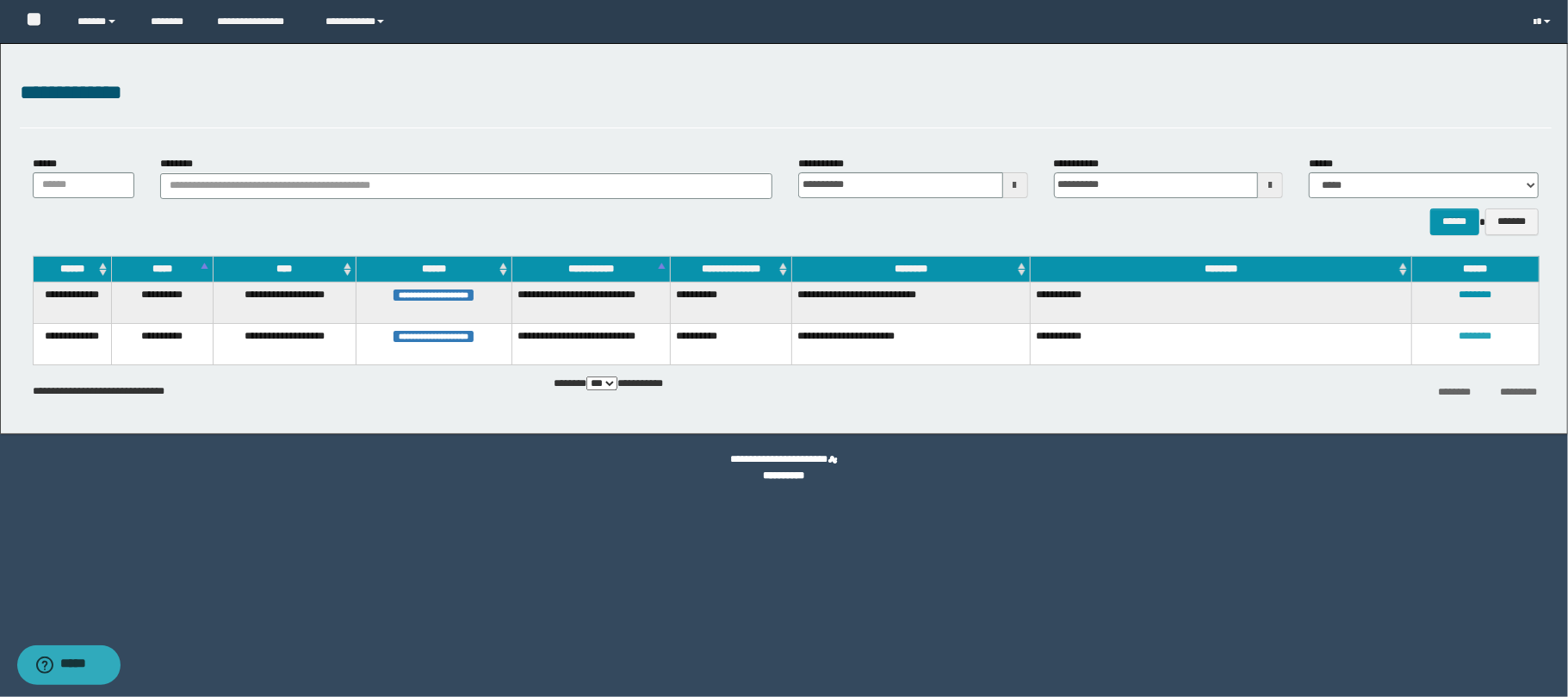 click on "********" at bounding box center (1476, 336) 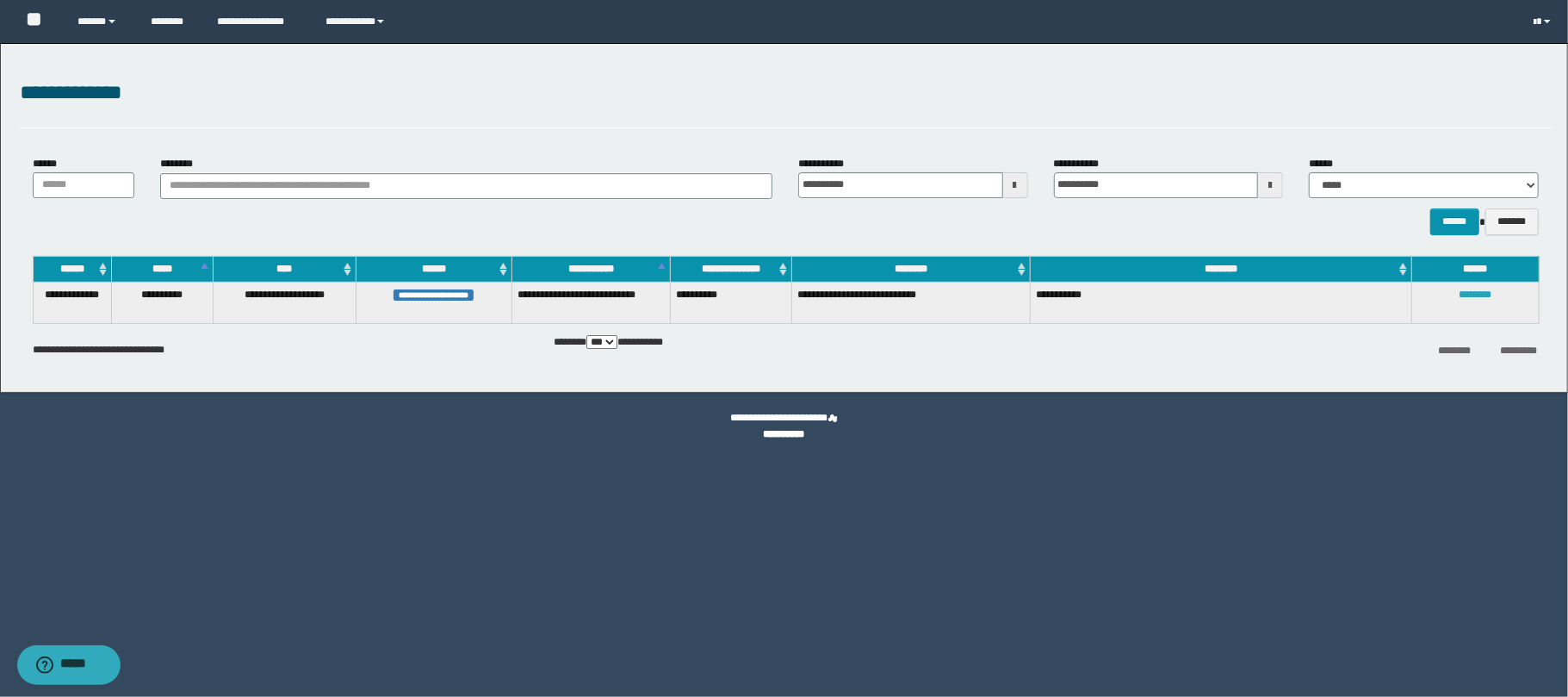 click on "********" at bounding box center [1476, 295] 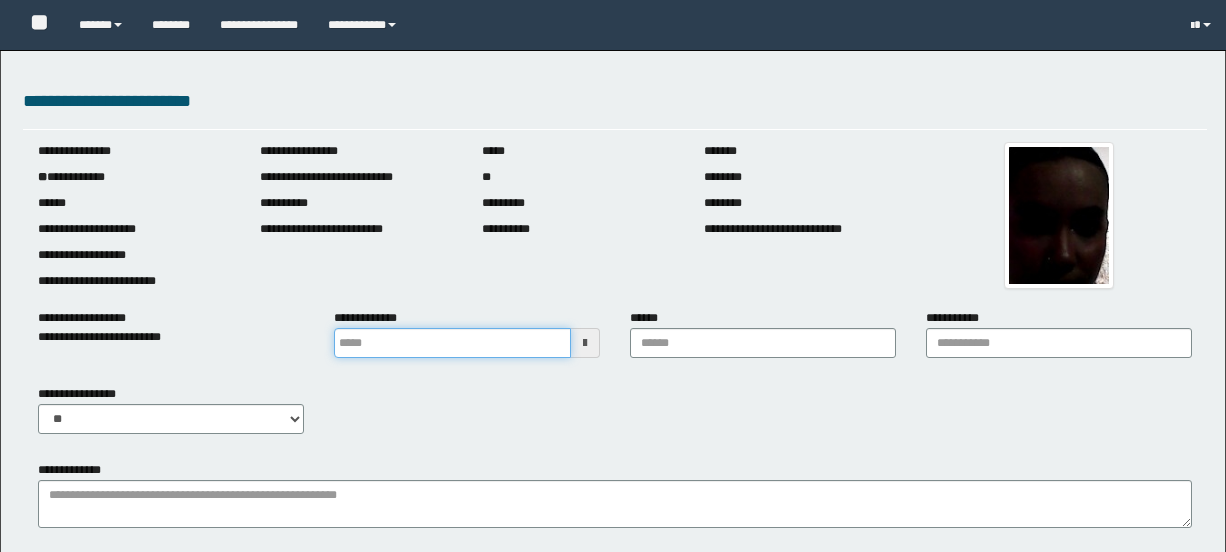 click at bounding box center (452, 343) 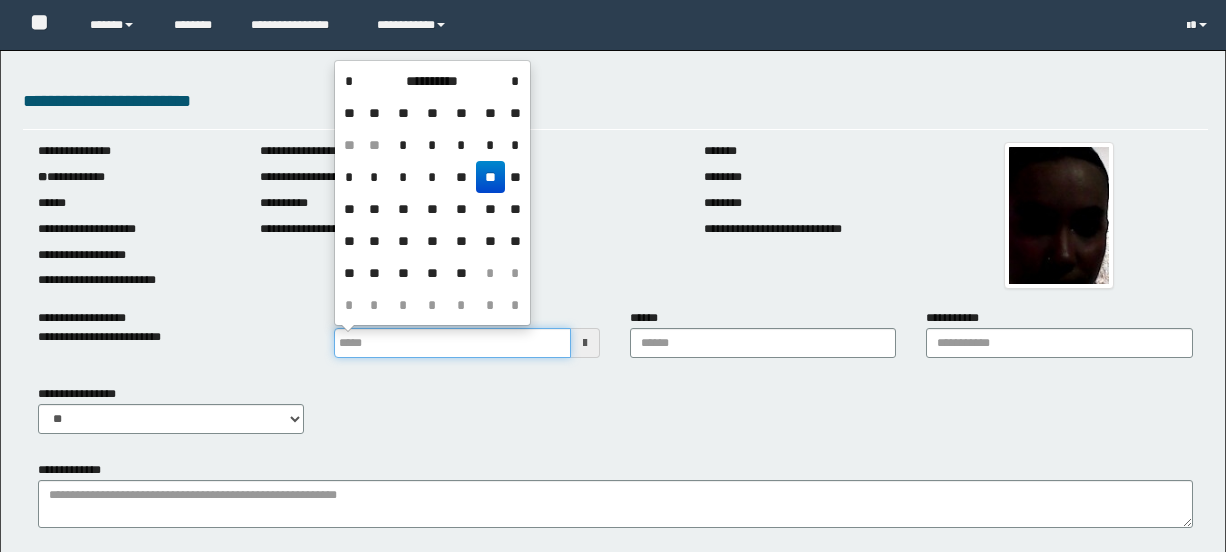 scroll, scrollTop: 0, scrollLeft: 0, axis: both 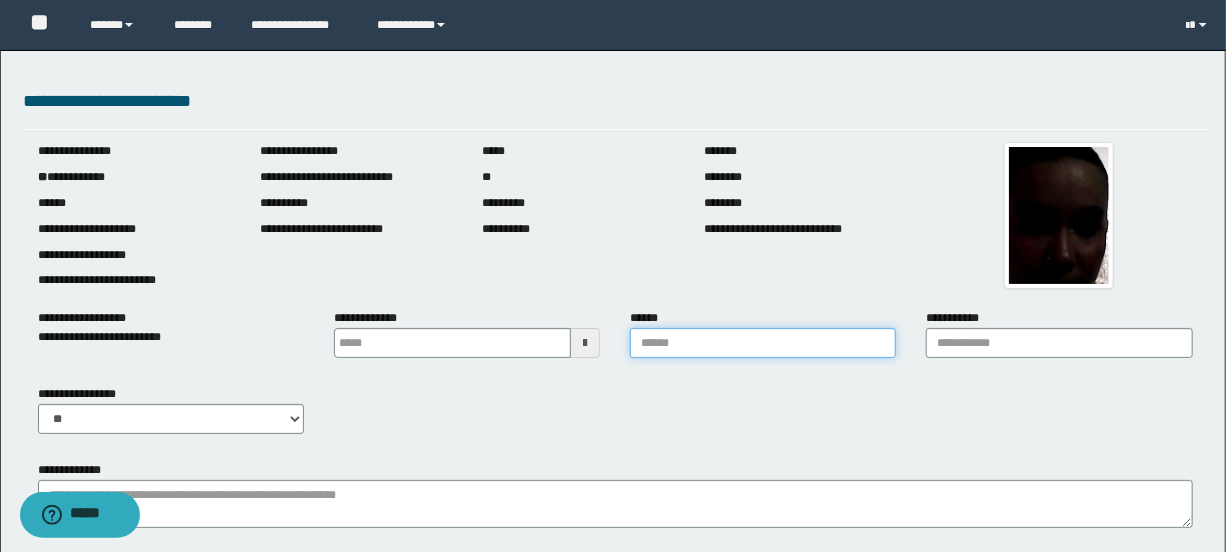 click on "******" at bounding box center (763, 343) 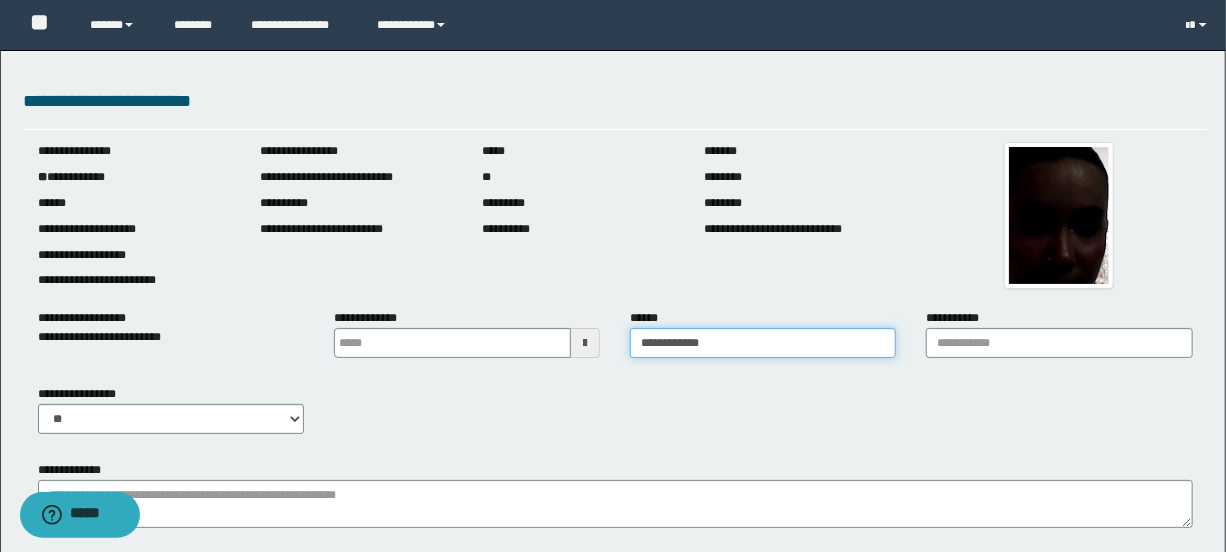 drag, startPoint x: 720, startPoint y: 350, endPoint x: 684, endPoint y: 350, distance: 36 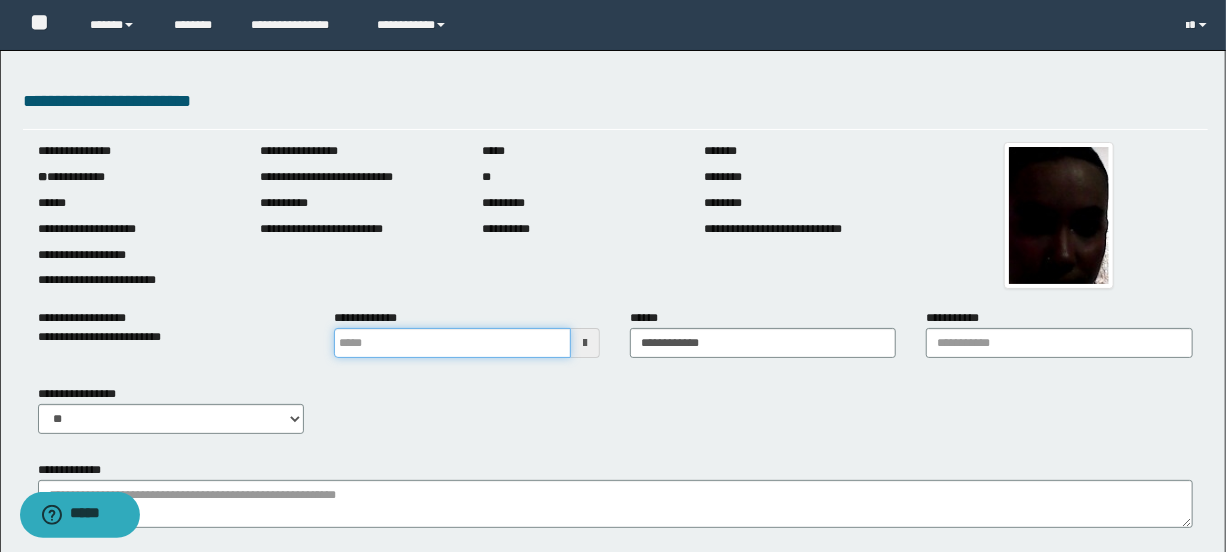 click at bounding box center [452, 343] 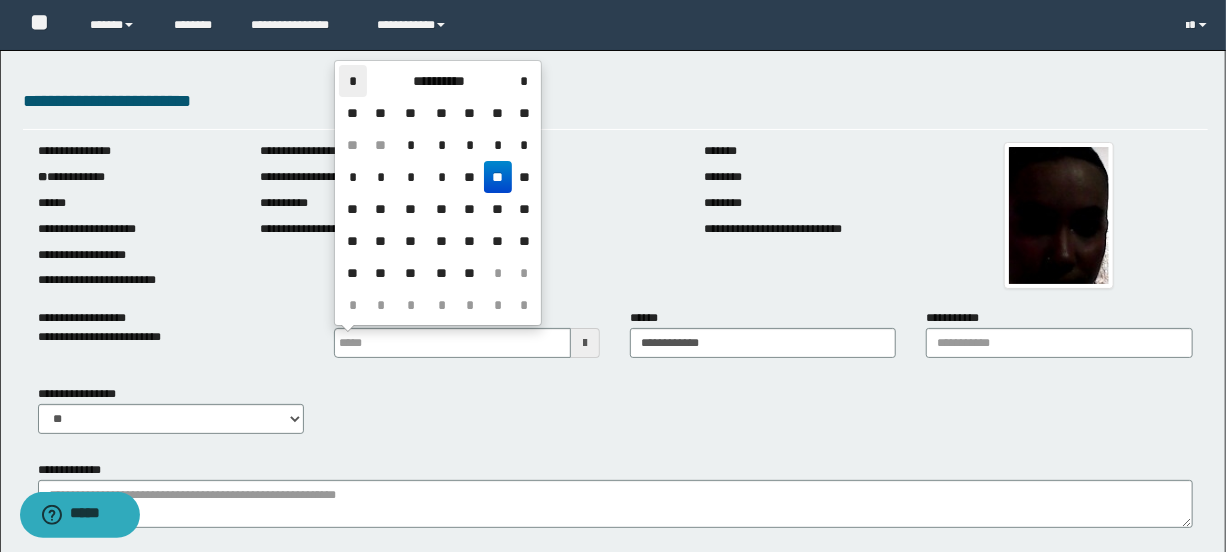 click on "*" at bounding box center [353, 81] 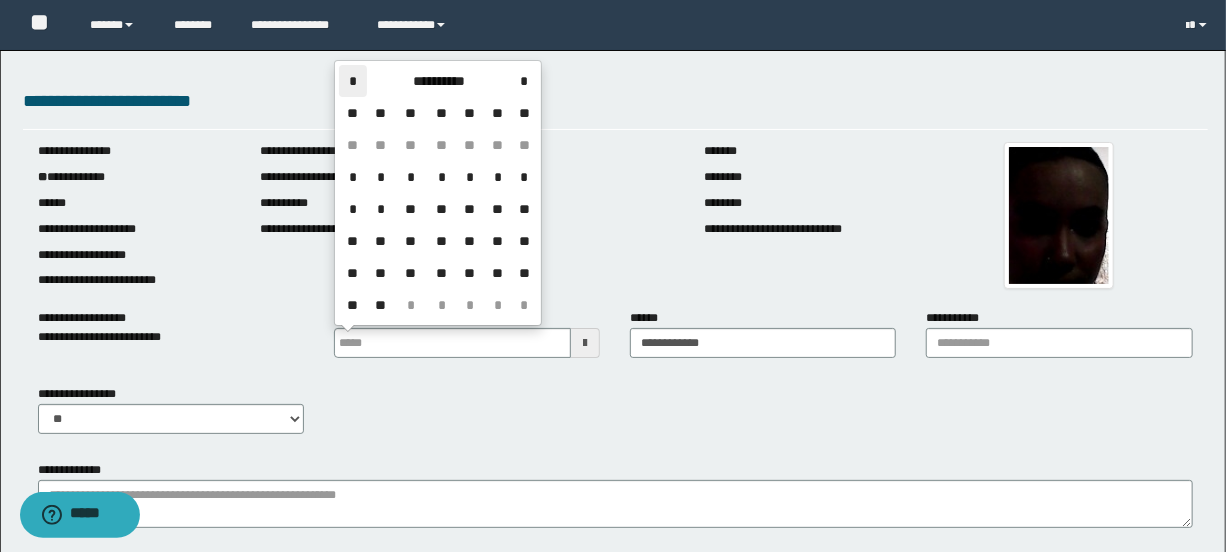 click on "*" at bounding box center [353, 81] 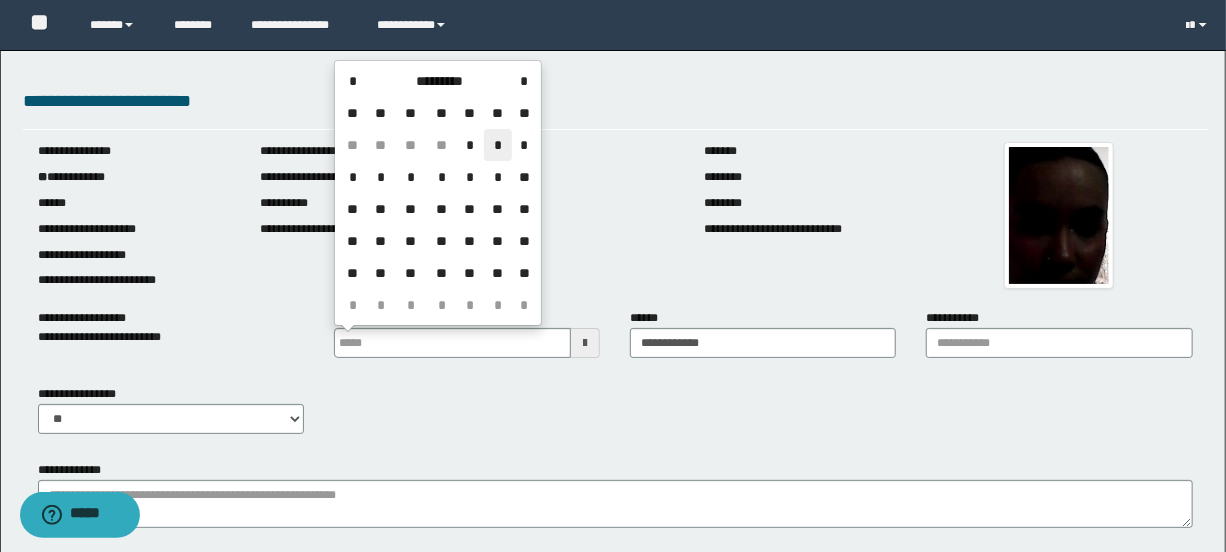 click on "*" at bounding box center (498, 145) 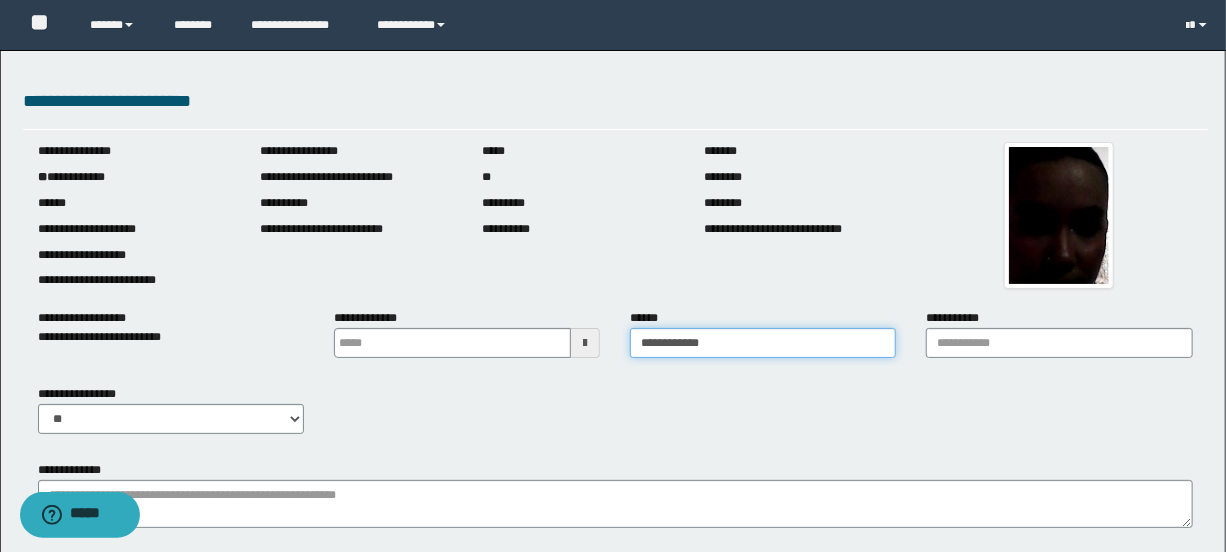 click on "**********" at bounding box center (763, 343) 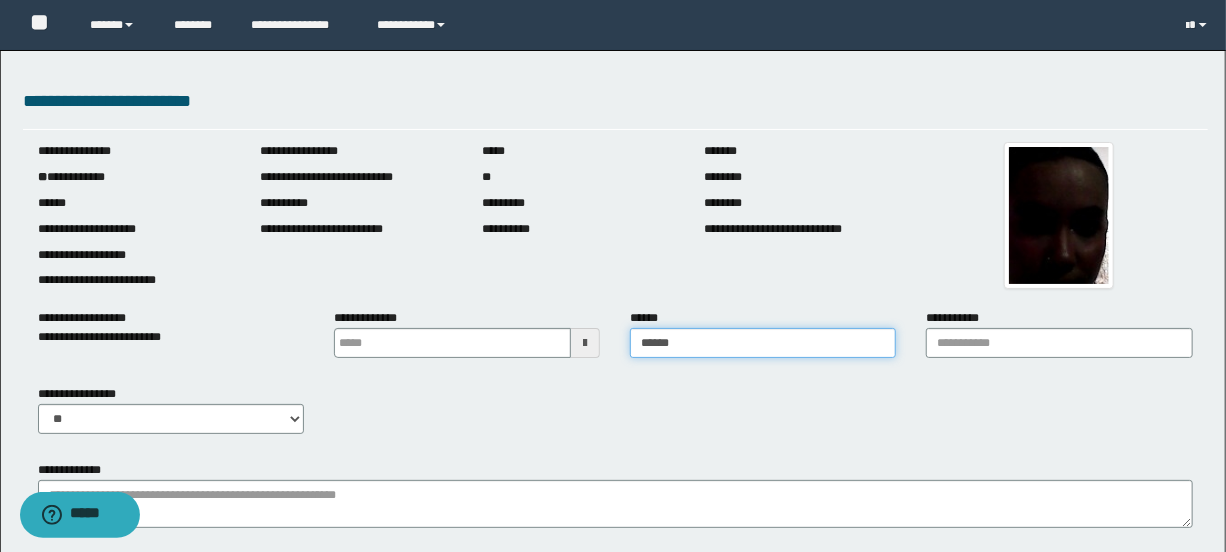 click on "*****" at bounding box center [763, 343] 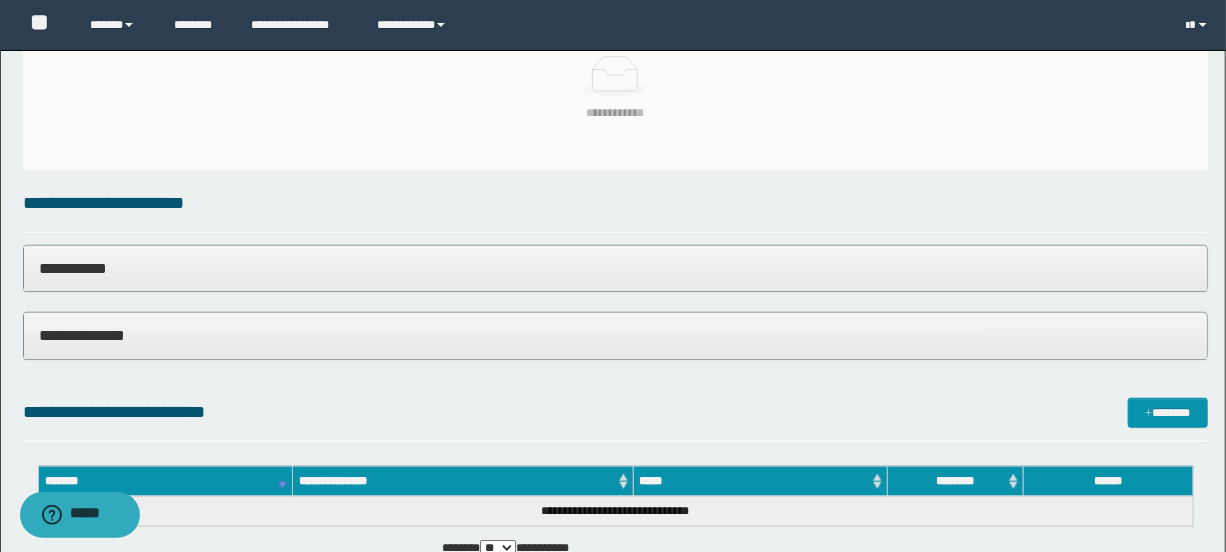 scroll, scrollTop: 668, scrollLeft: 0, axis: vertical 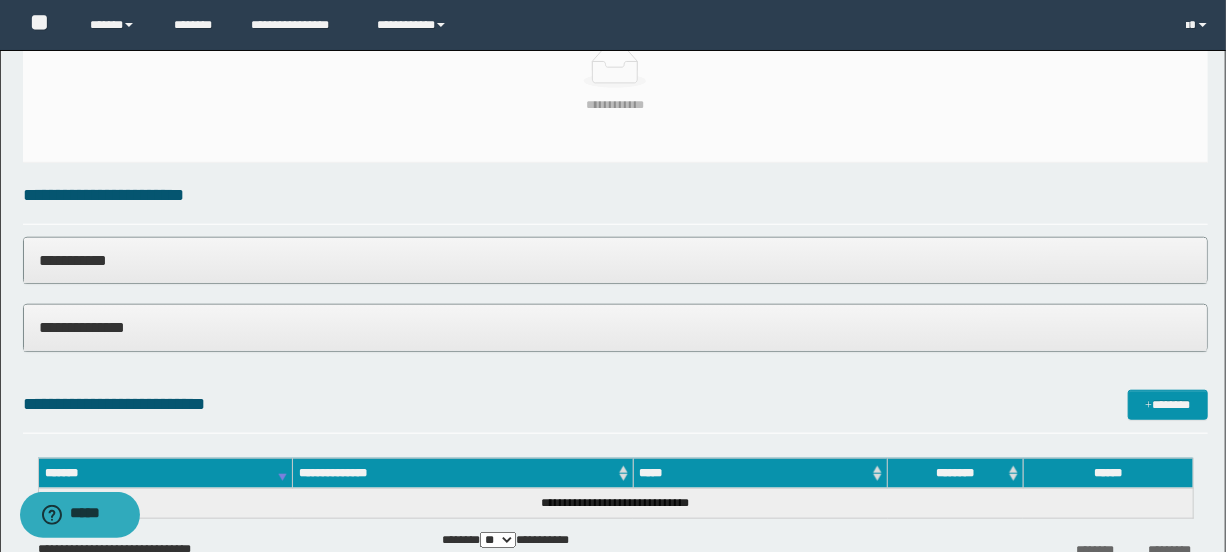 type on "**********" 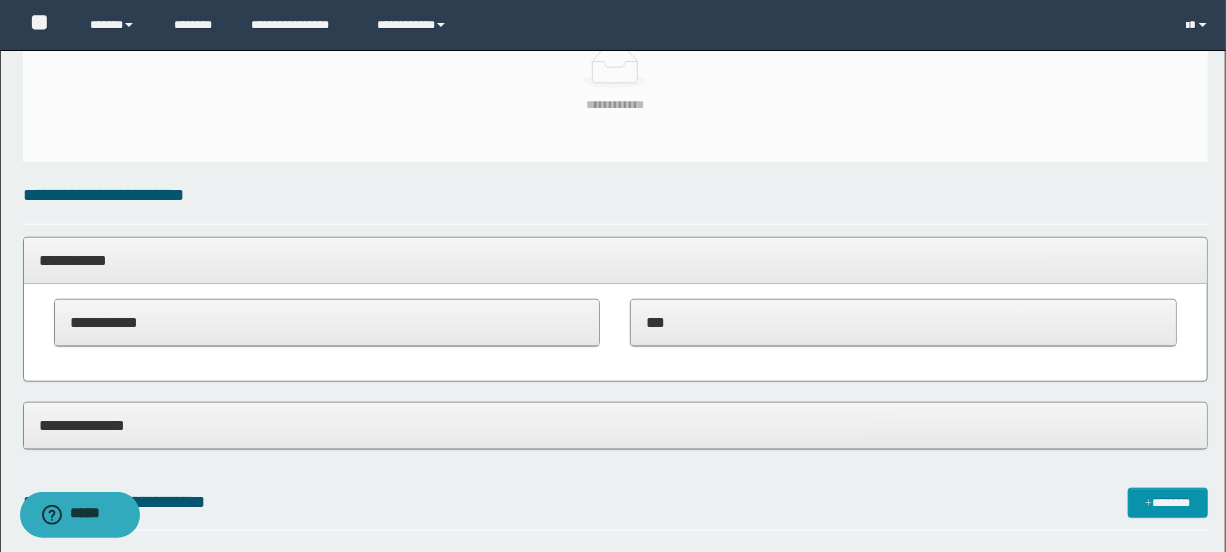 click on "**********" at bounding box center [327, 322] 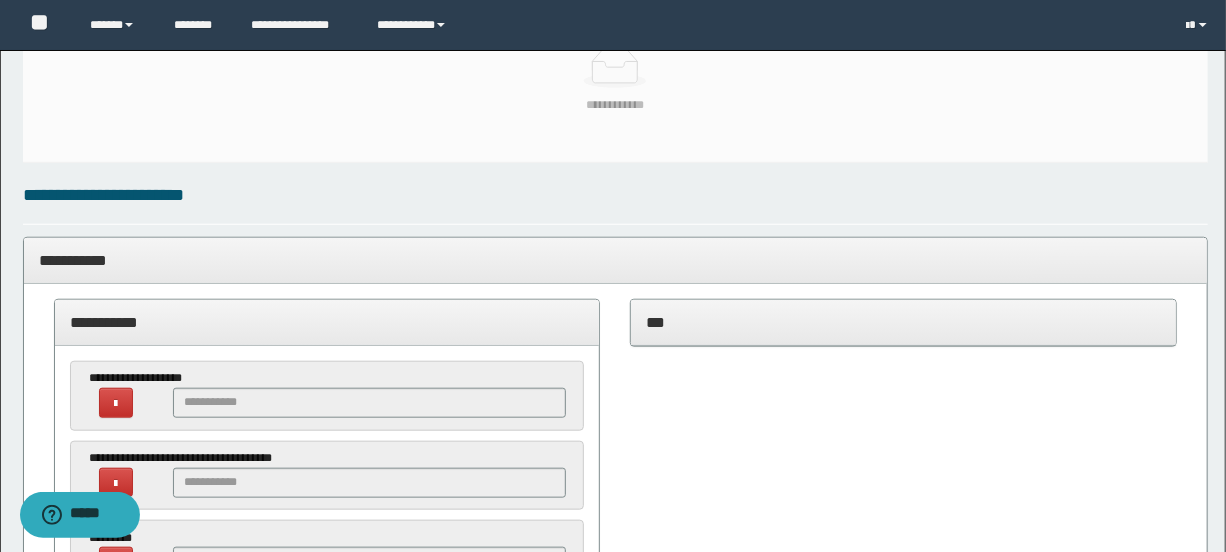 click on "**********" at bounding box center (615, 260) 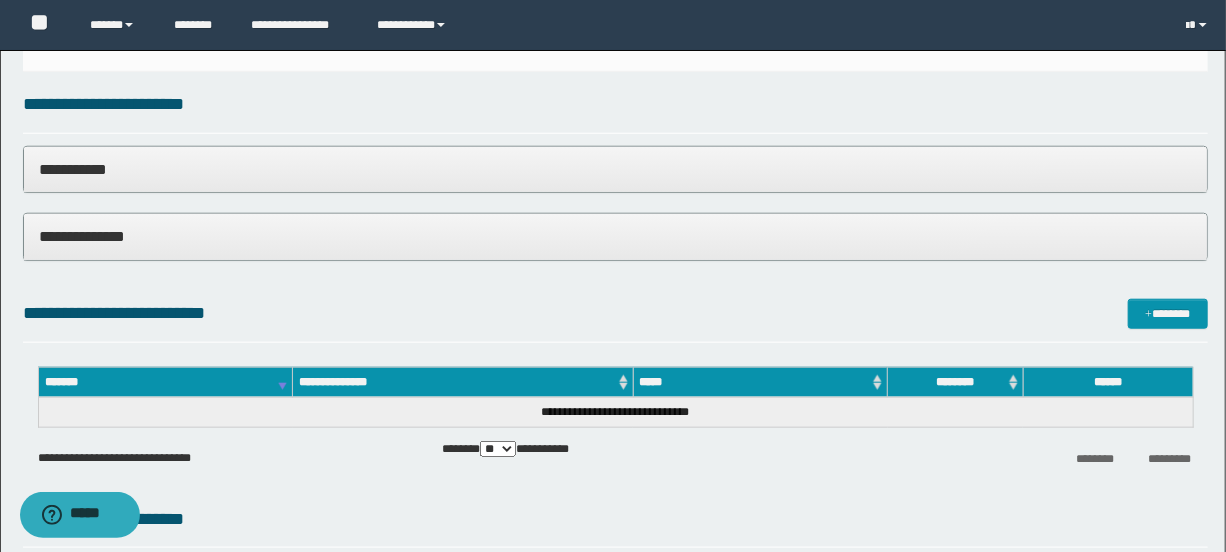 scroll, scrollTop: 772, scrollLeft: 0, axis: vertical 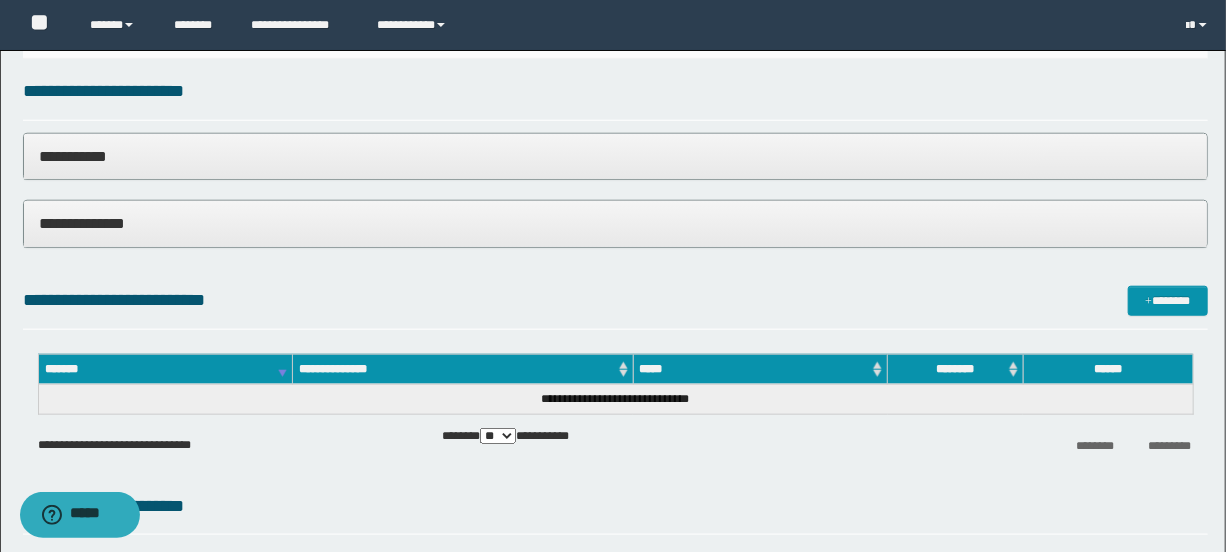 click on "**********" at bounding box center (615, 156) 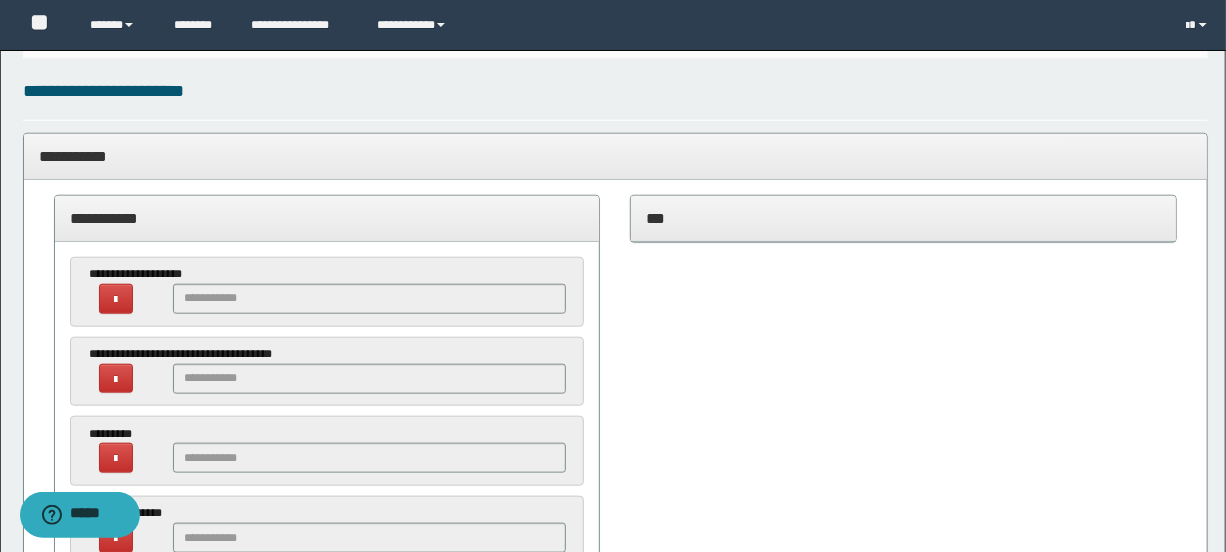 click on "**********" at bounding box center (615, 156) 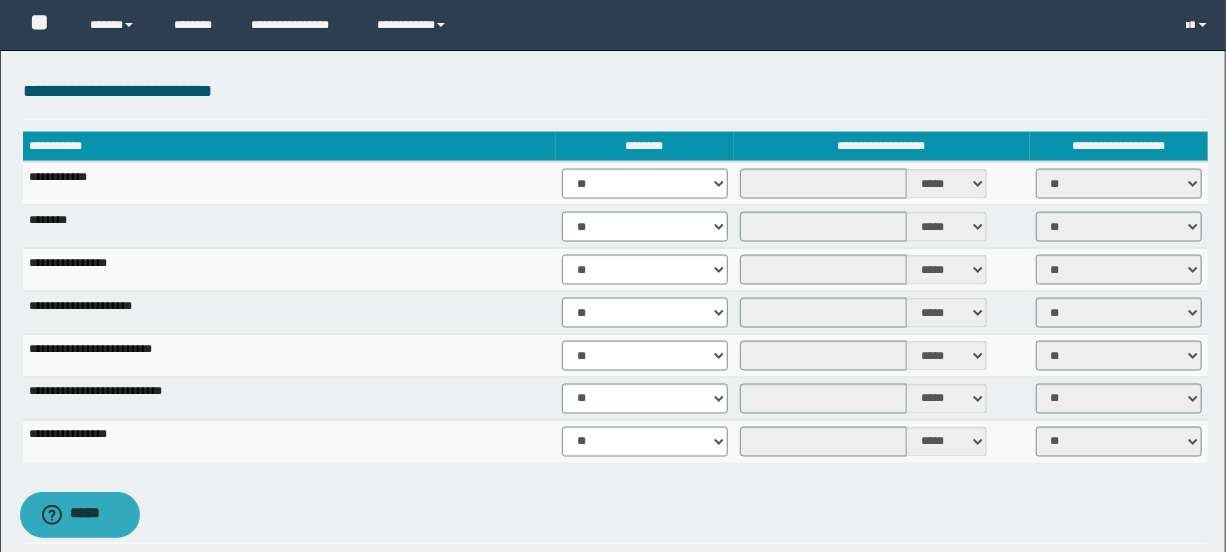 scroll, scrollTop: 1346, scrollLeft: 0, axis: vertical 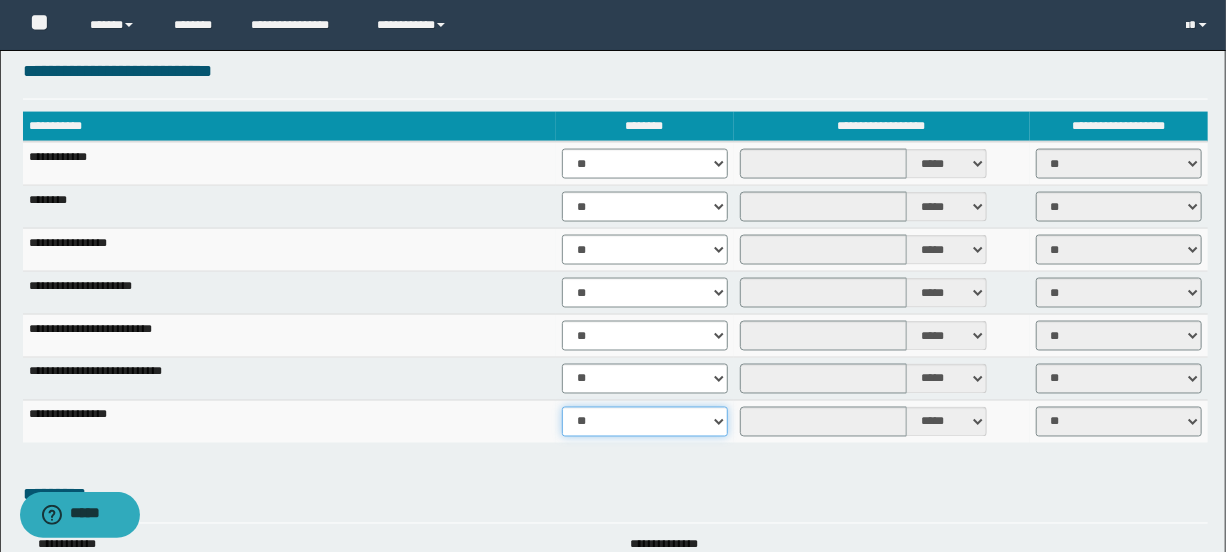 click on "**
**" at bounding box center (645, 422) 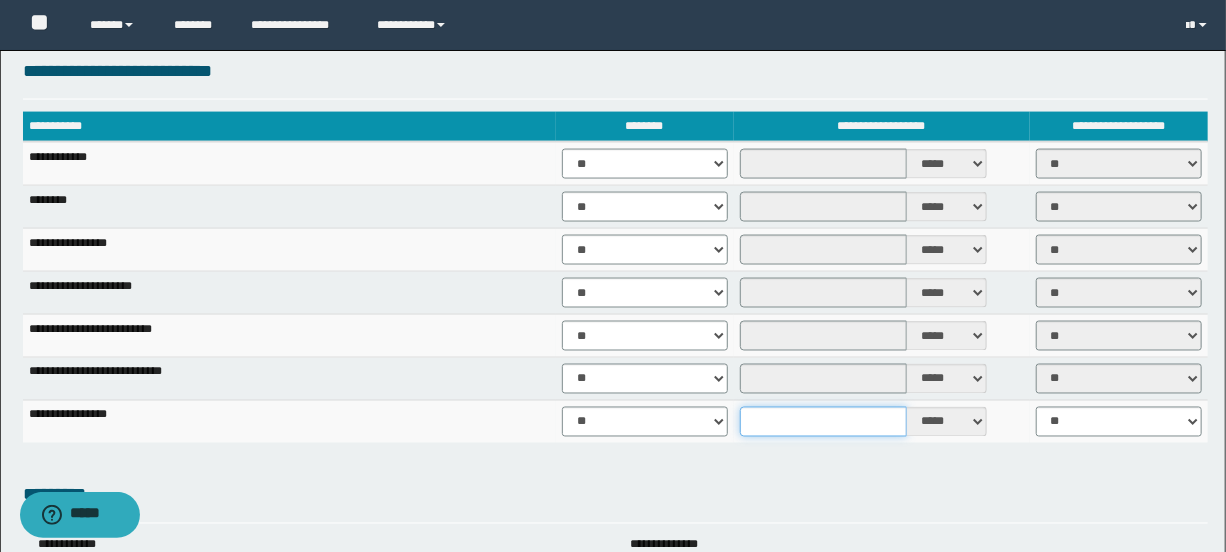 click at bounding box center (824, 422) 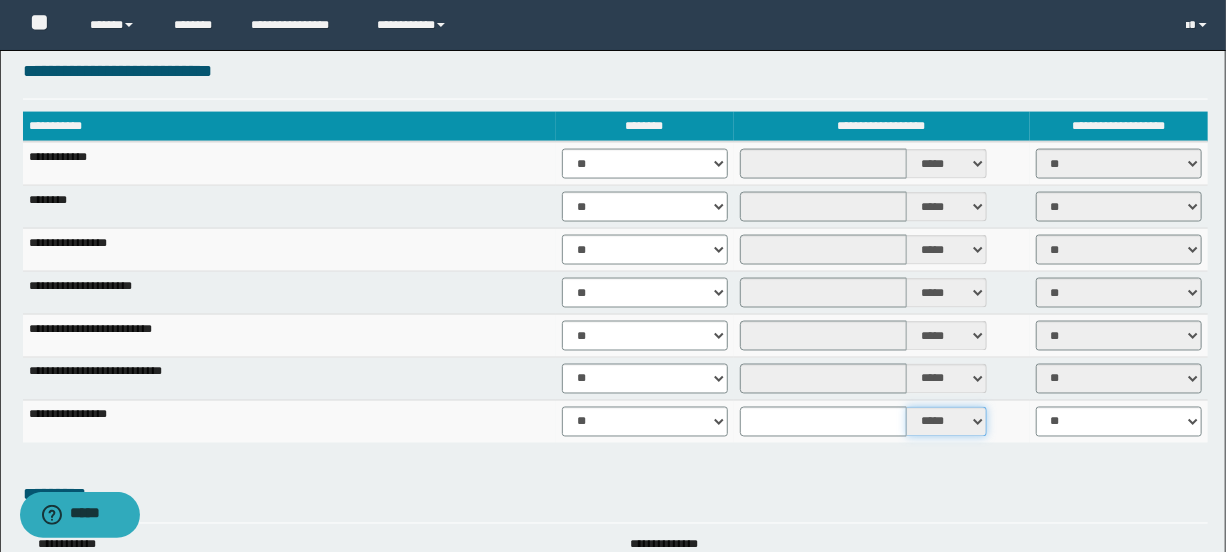 click on "*****
****" at bounding box center [947, 422] 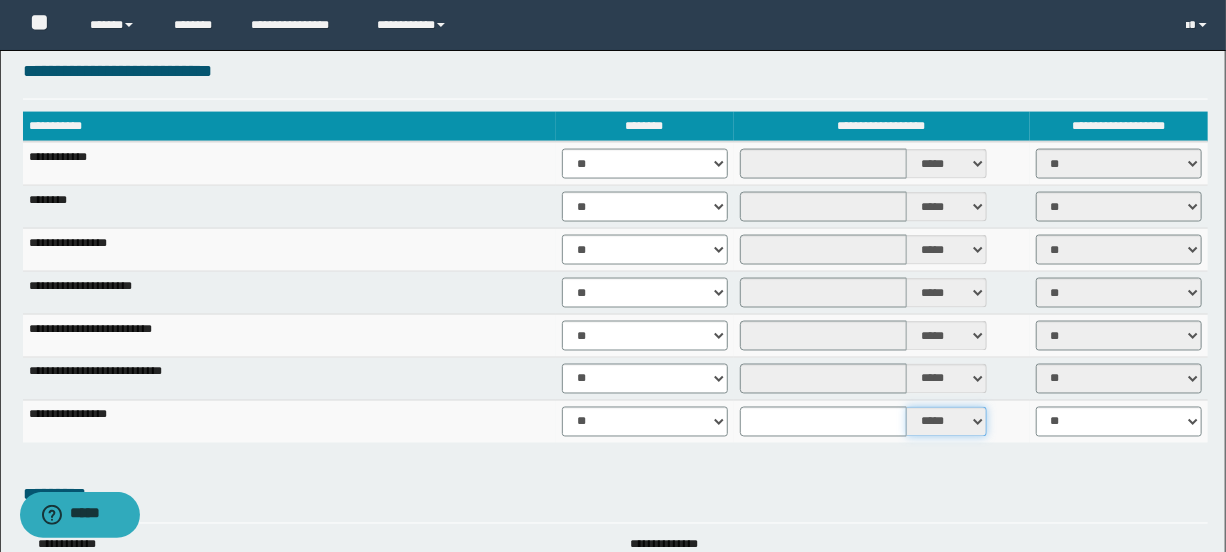 select on "*" 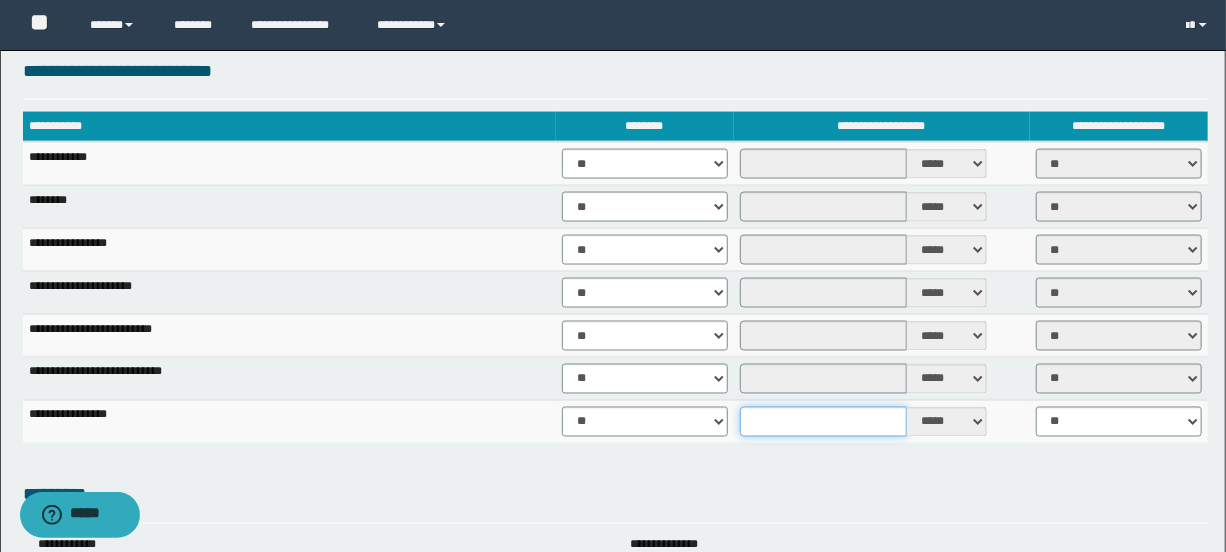 click at bounding box center (824, 422) 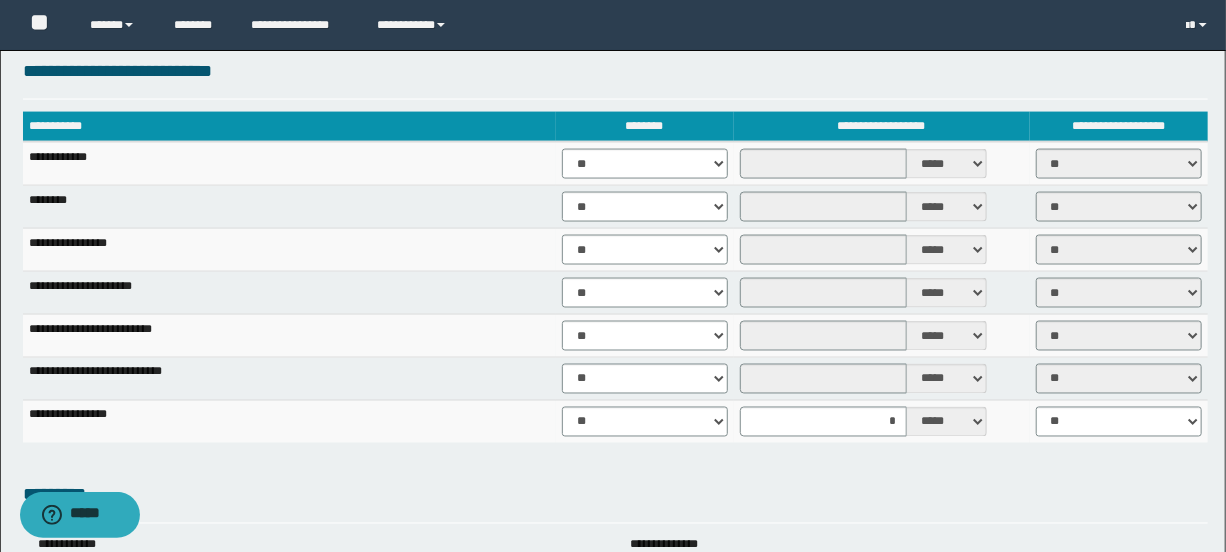 click on "**********" at bounding box center (615, 287) 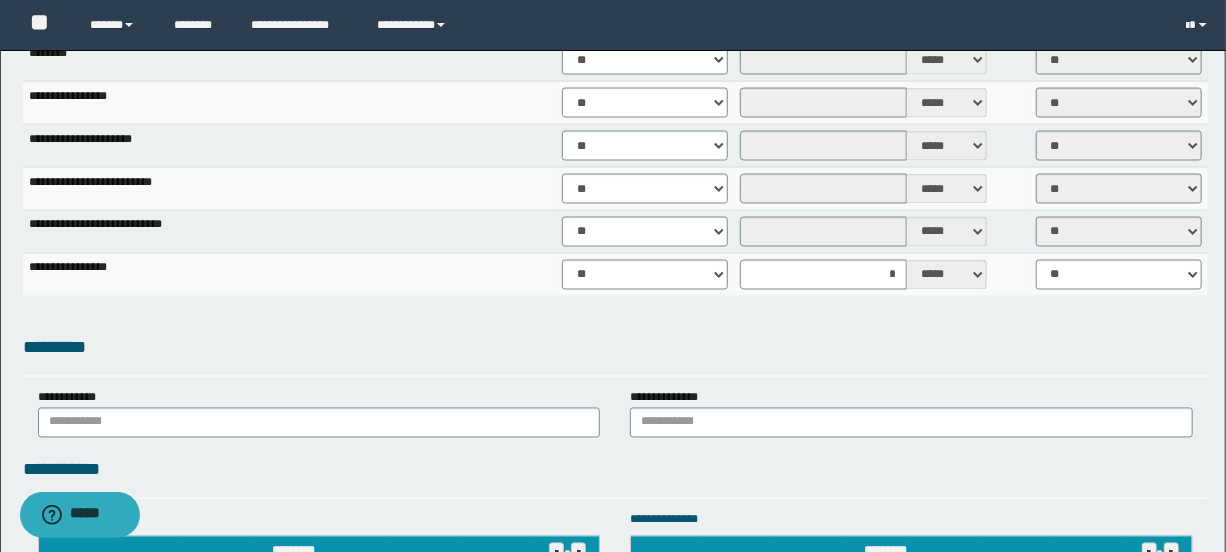 scroll, scrollTop: 1528, scrollLeft: 0, axis: vertical 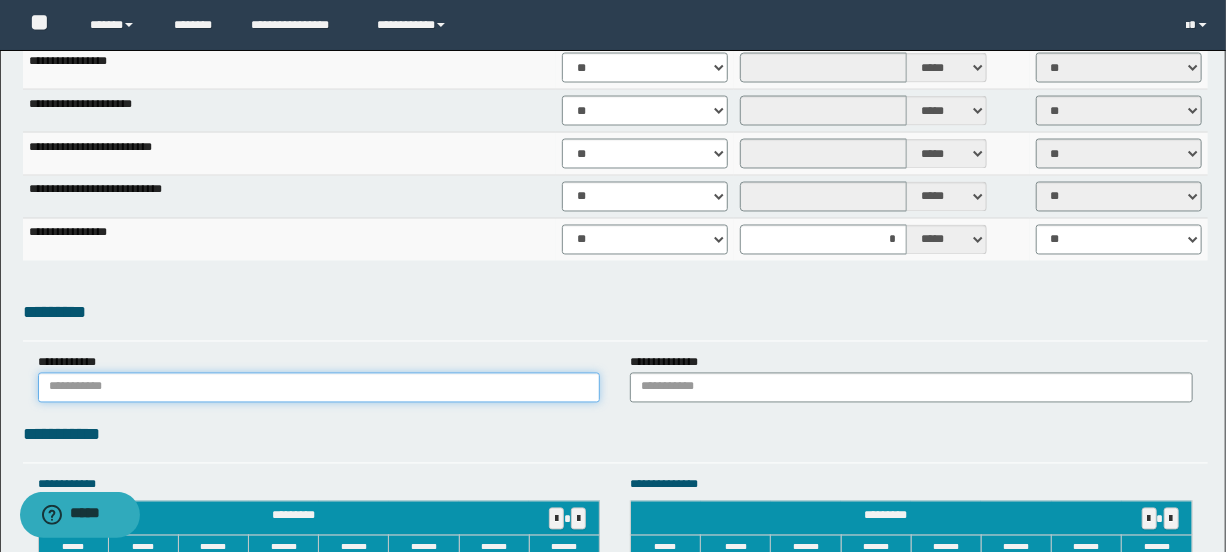 click at bounding box center [319, 388] 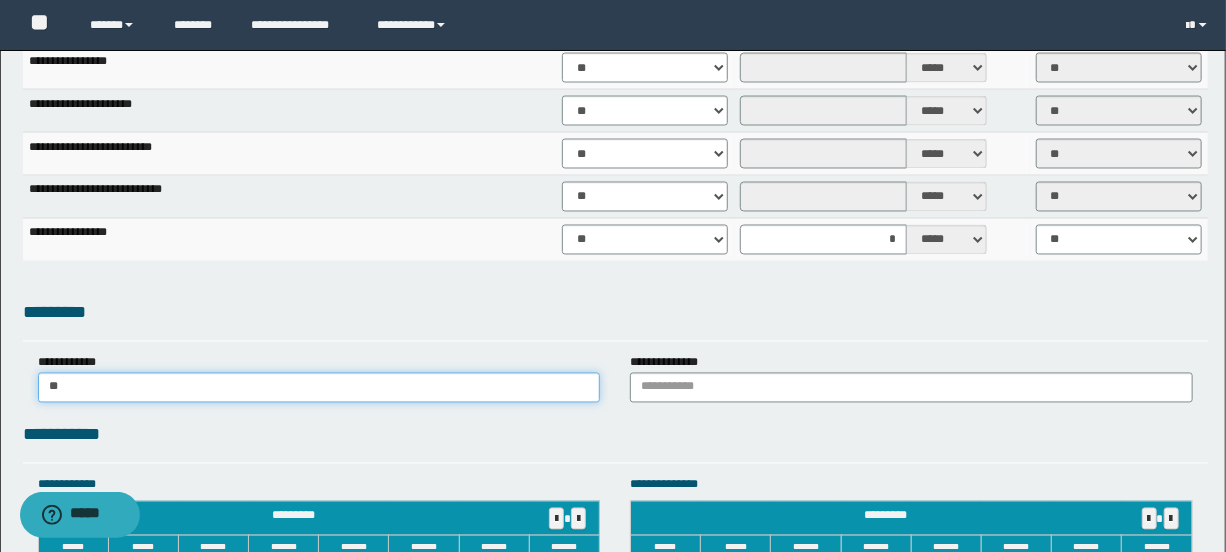 type on "*" 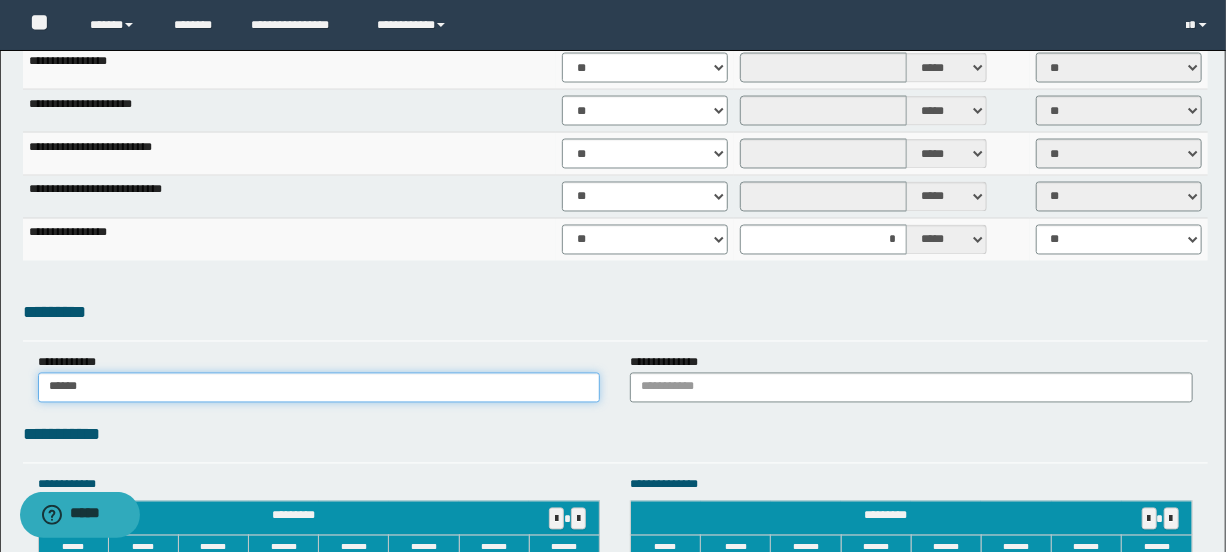 type on "******" 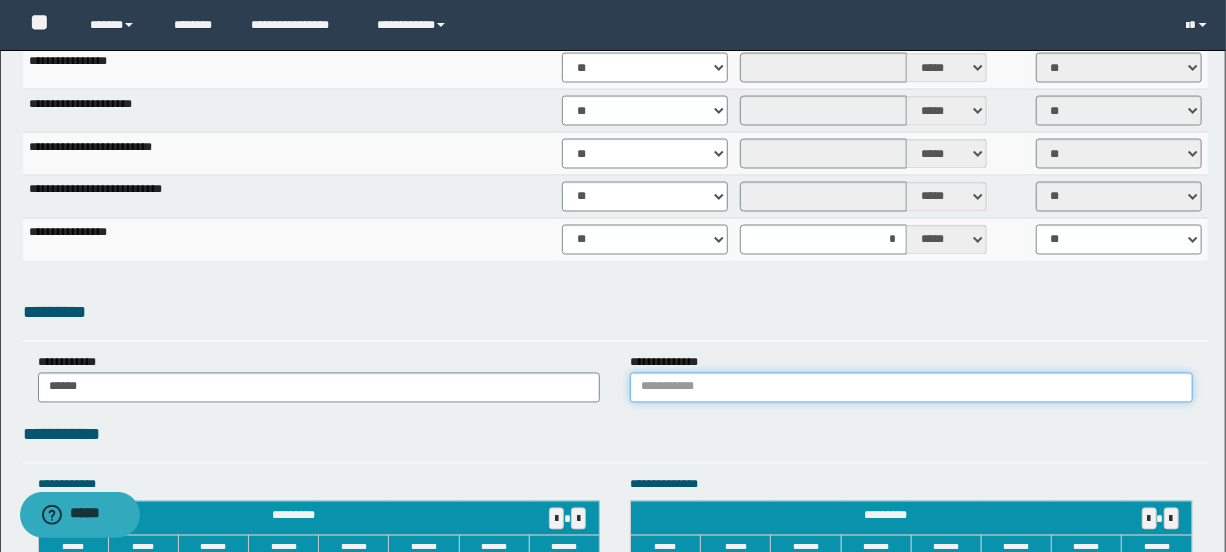click at bounding box center [911, 388] 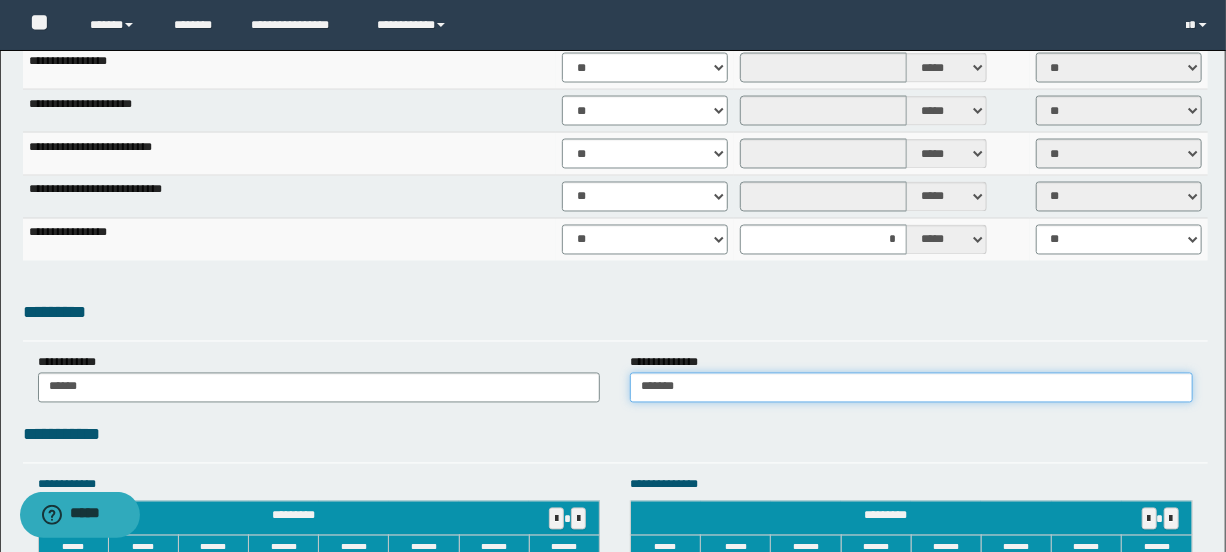 click on "*******" at bounding box center (911, 388) 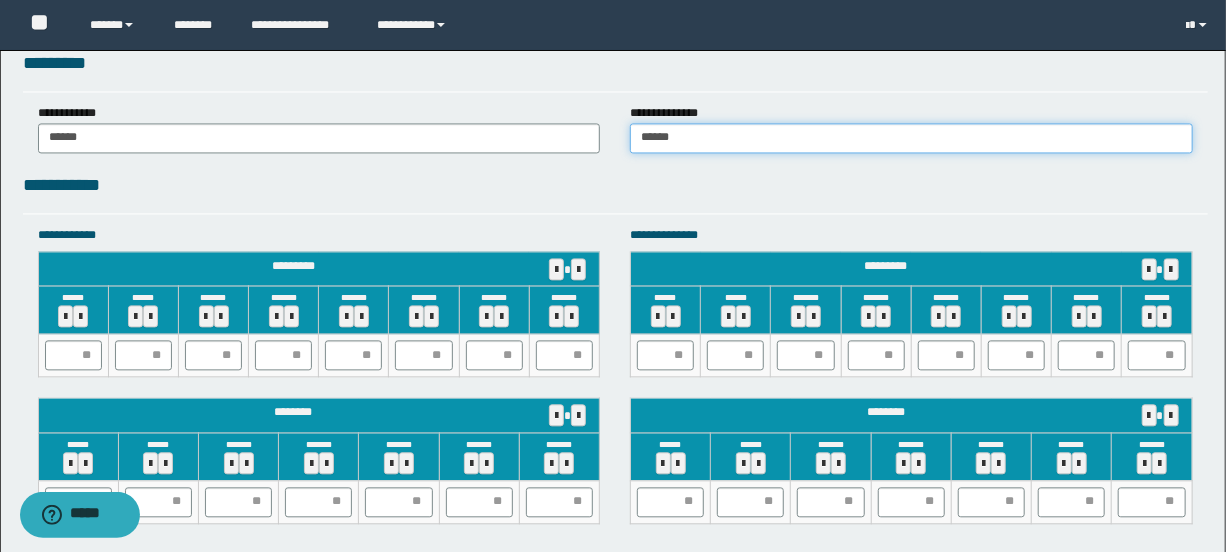scroll, scrollTop: 1782, scrollLeft: 0, axis: vertical 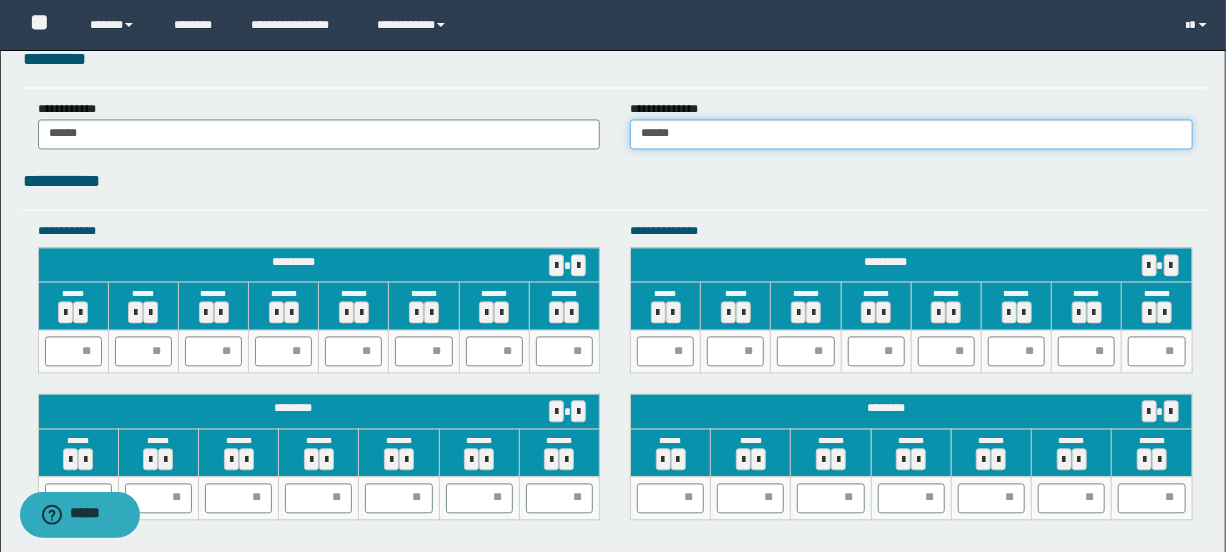 type on "******" 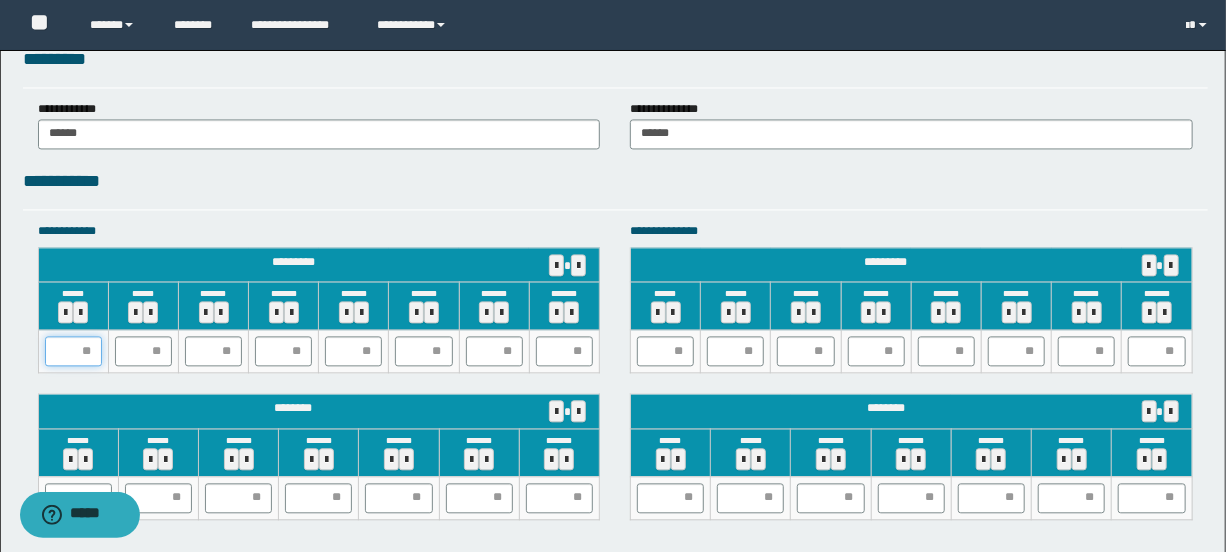 click at bounding box center (73, 351) 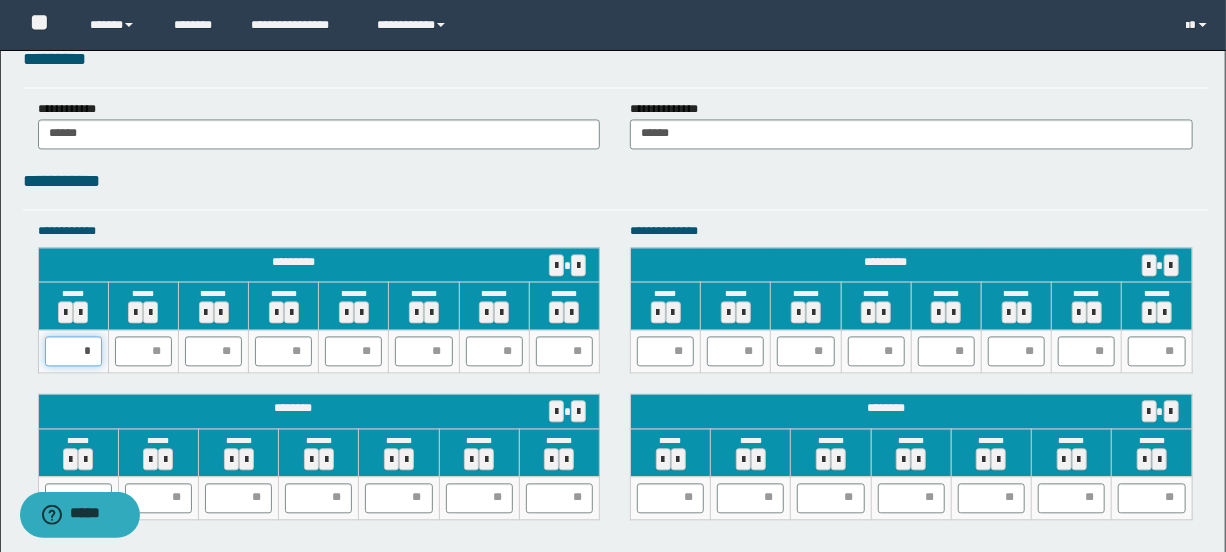 type on "**" 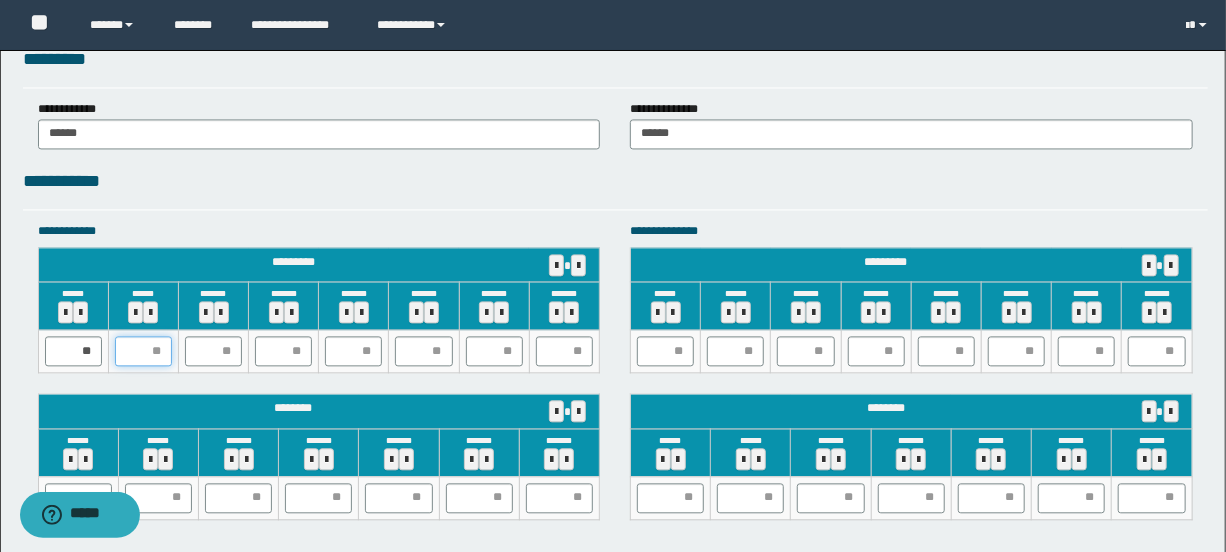 click at bounding box center (143, 351) 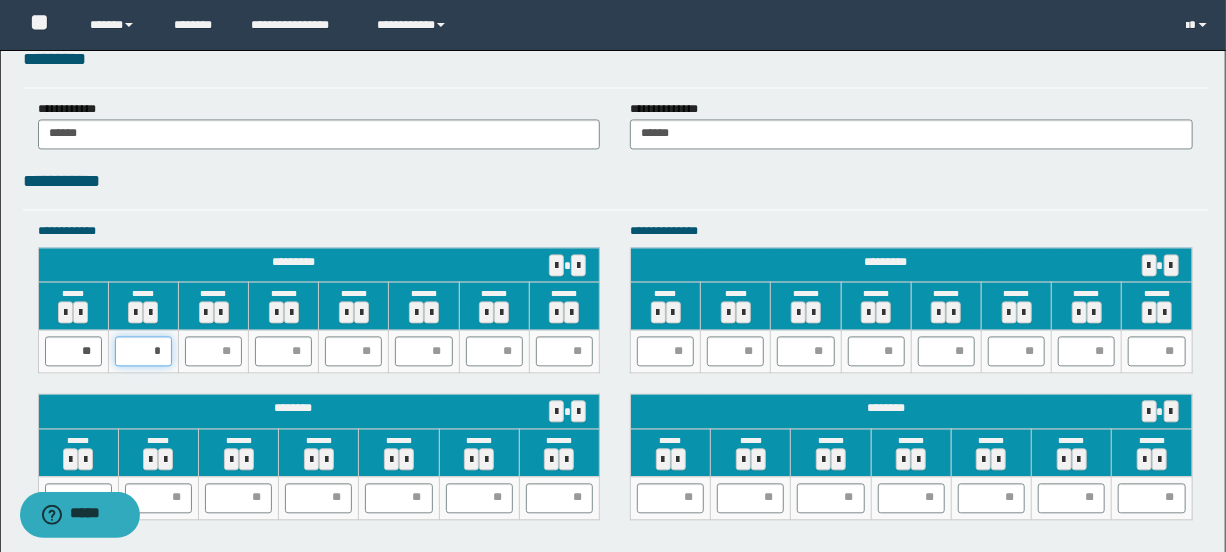 type on "**" 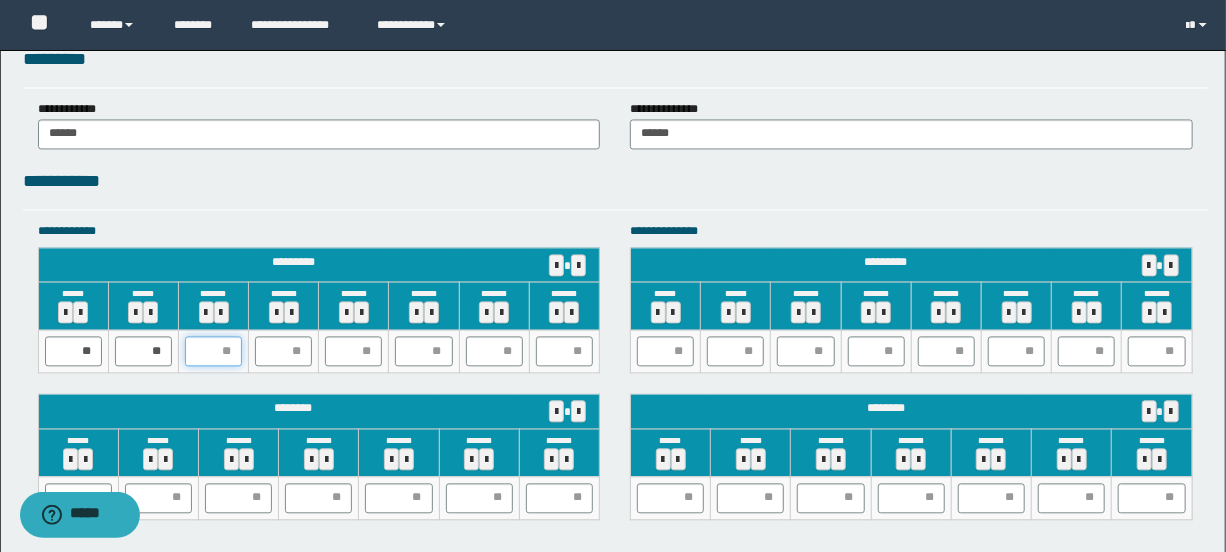 click at bounding box center (213, 351) 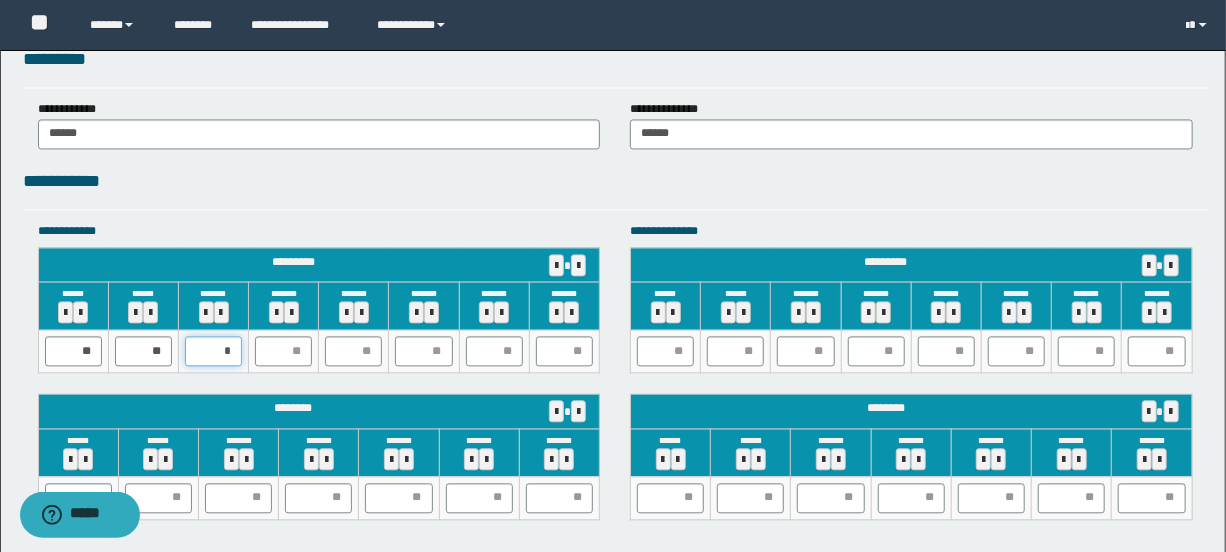 type on "**" 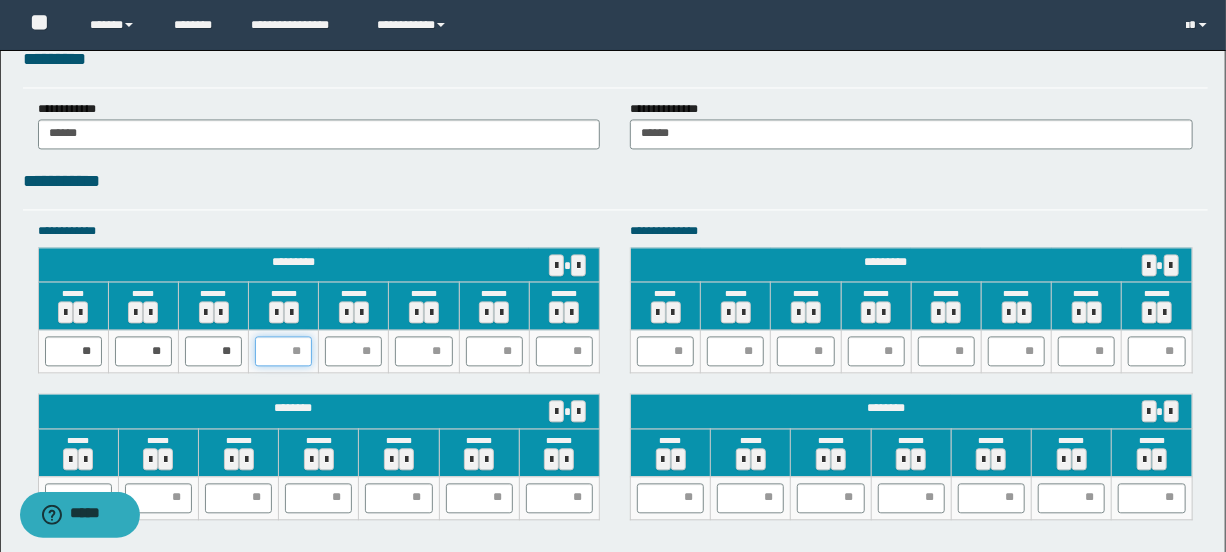 click at bounding box center (283, 351) 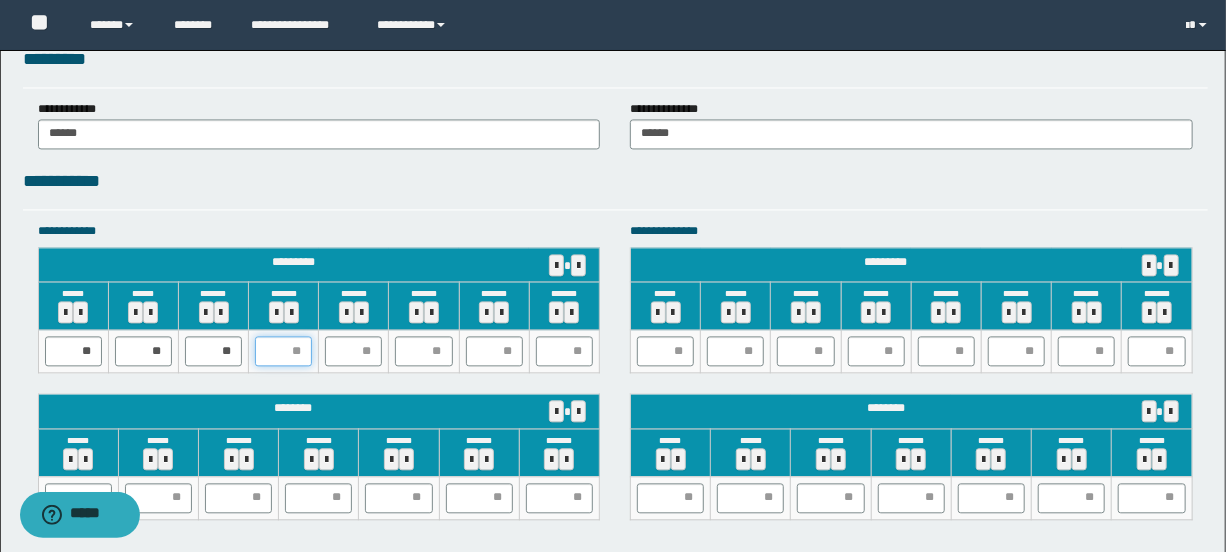 type on "*" 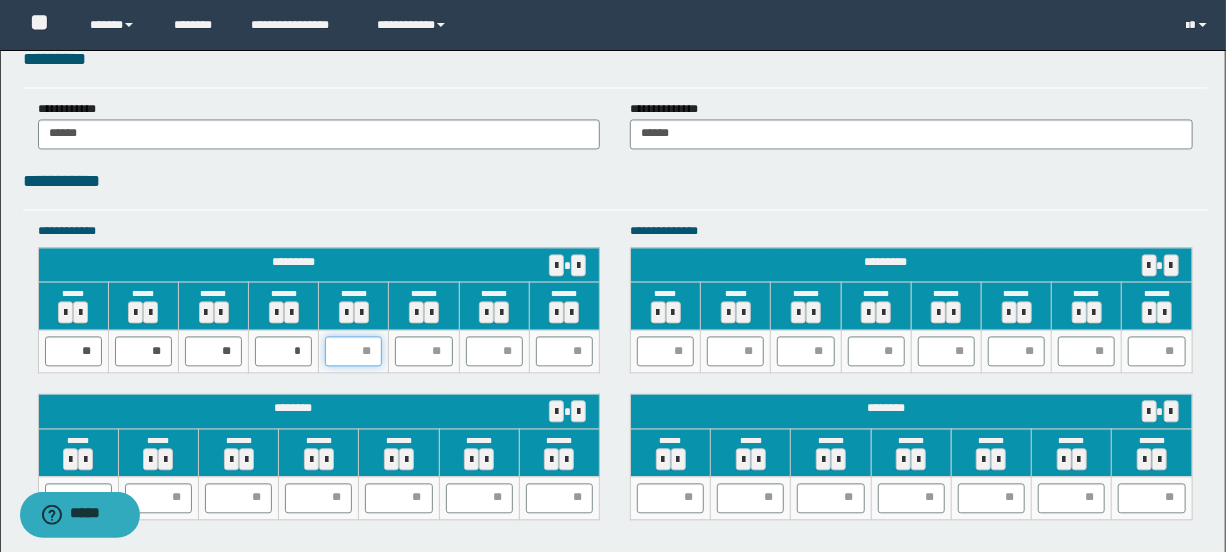 click at bounding box center (353, 351) 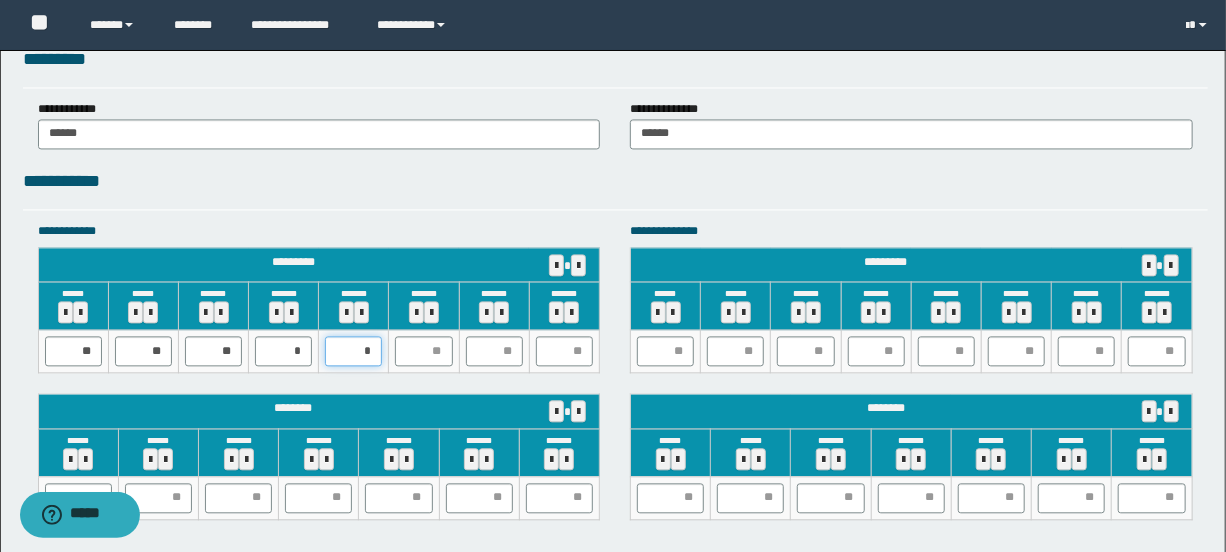 type on "**" 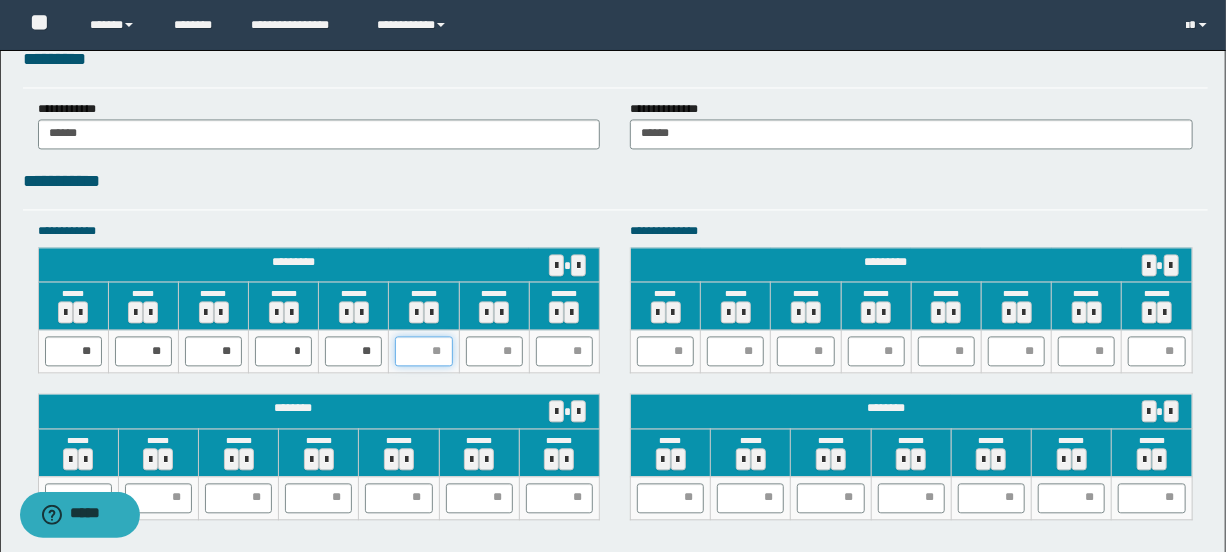 click at bounding box center [423, 351] 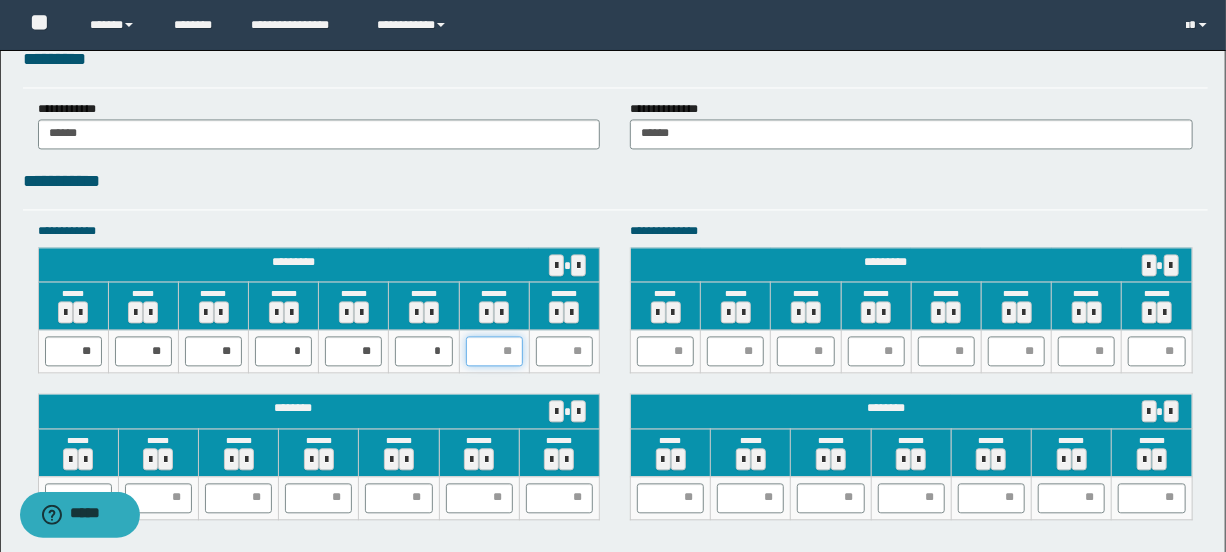click at bounding box center (494, 351) 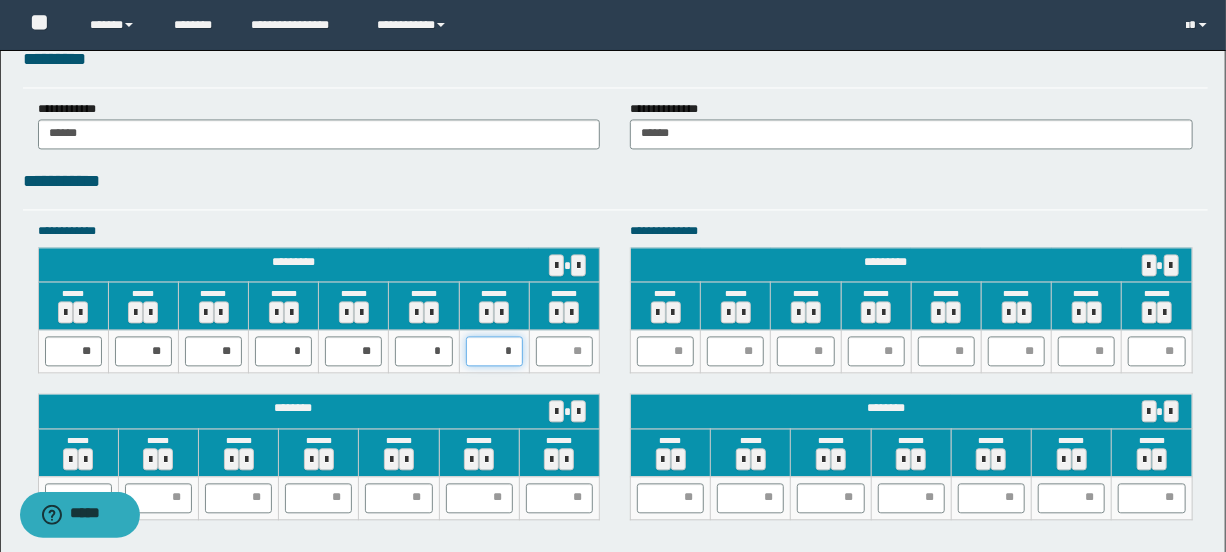 type on "**" 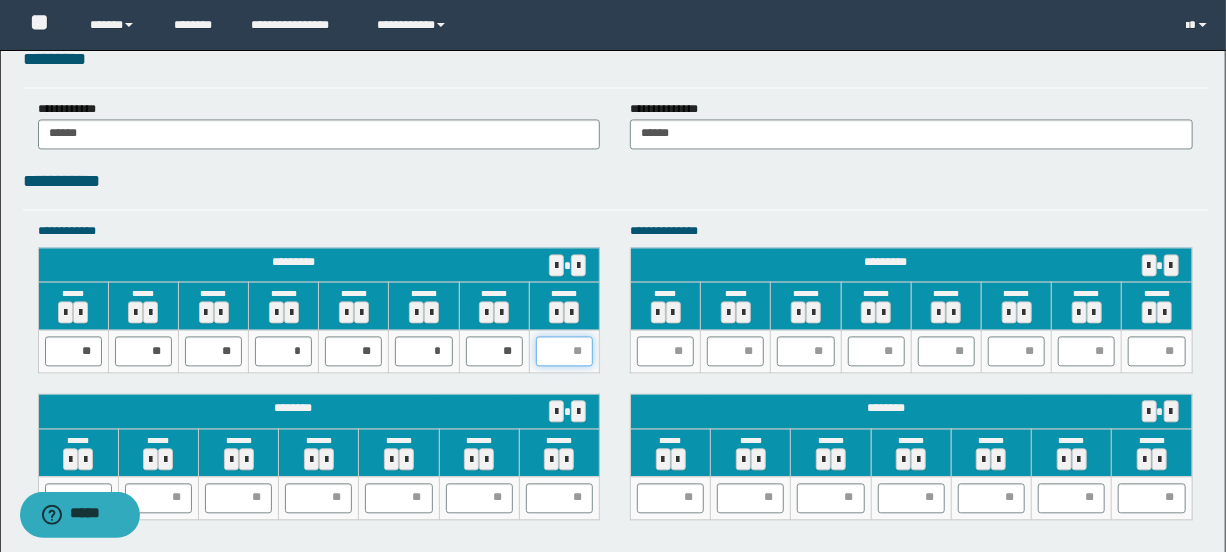 click at bounding box center (564, 351) 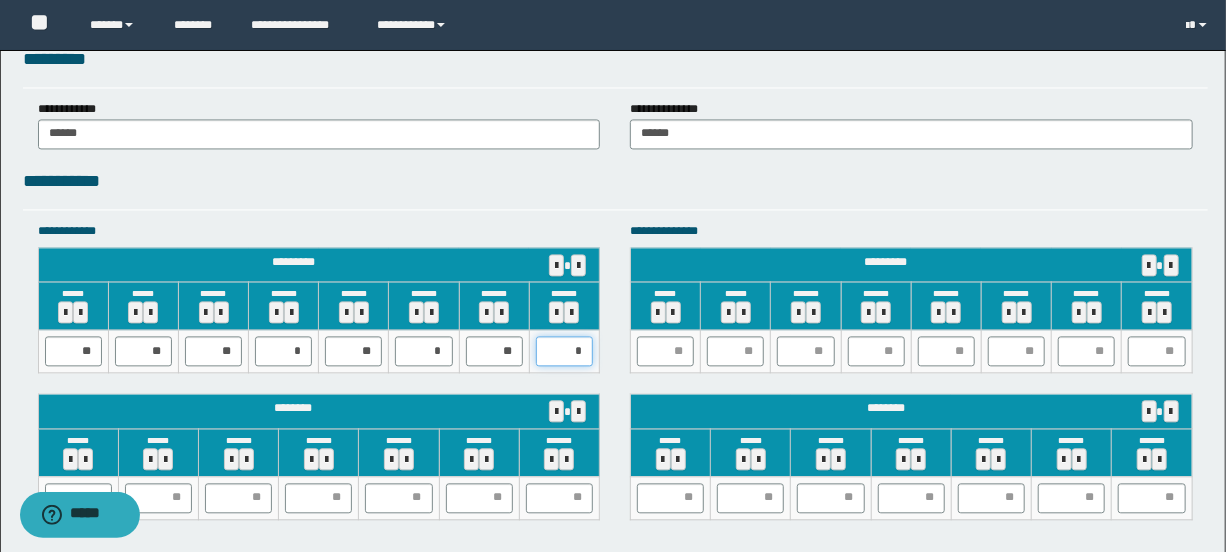 type on "**" 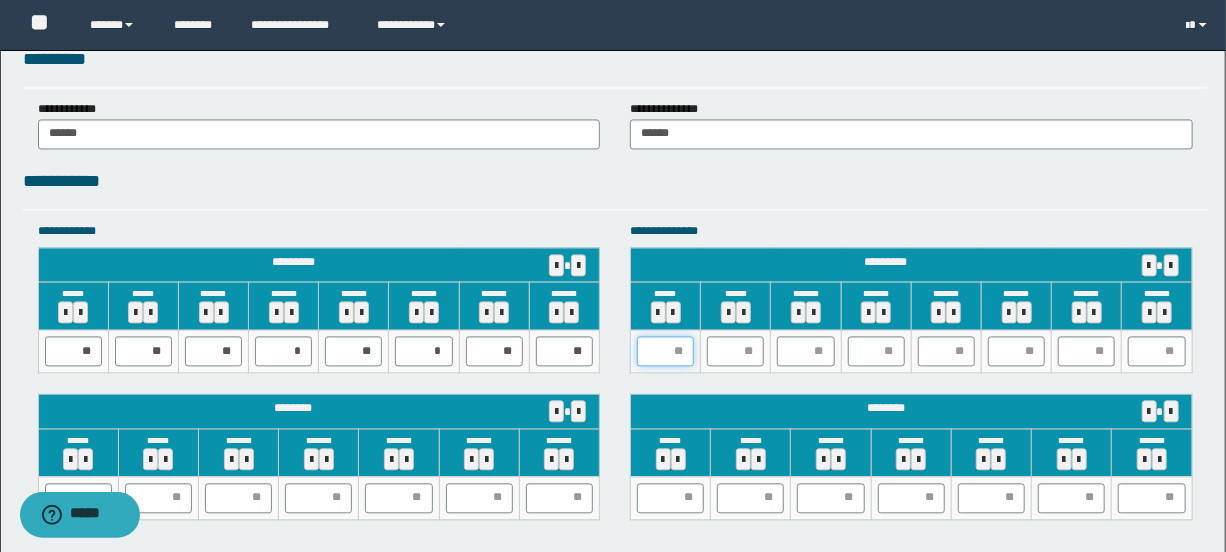 click at bounding box center [665, 351] 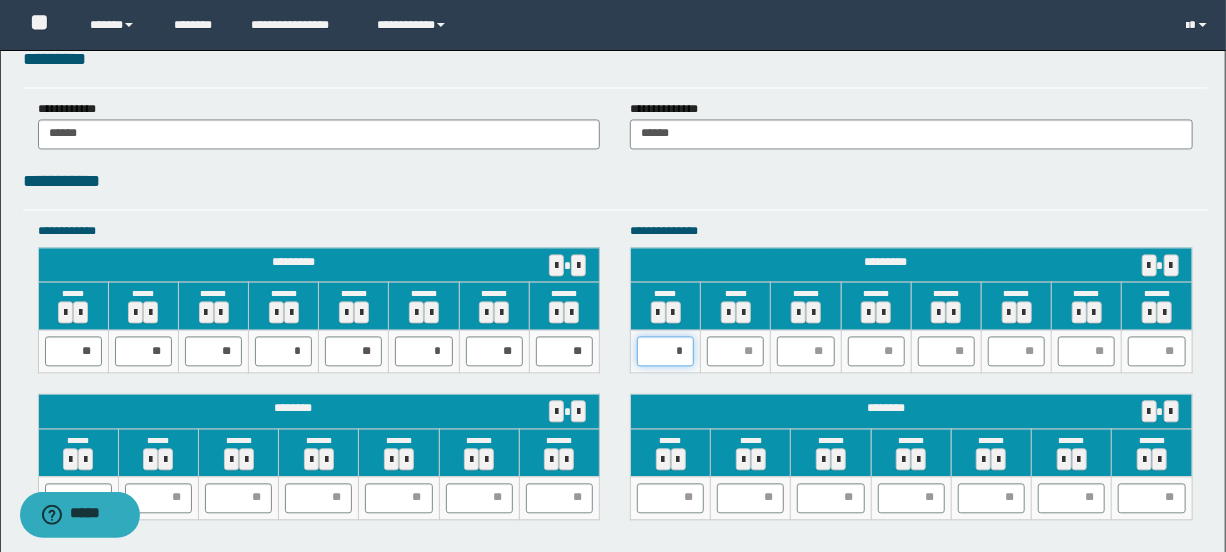 type on "**" 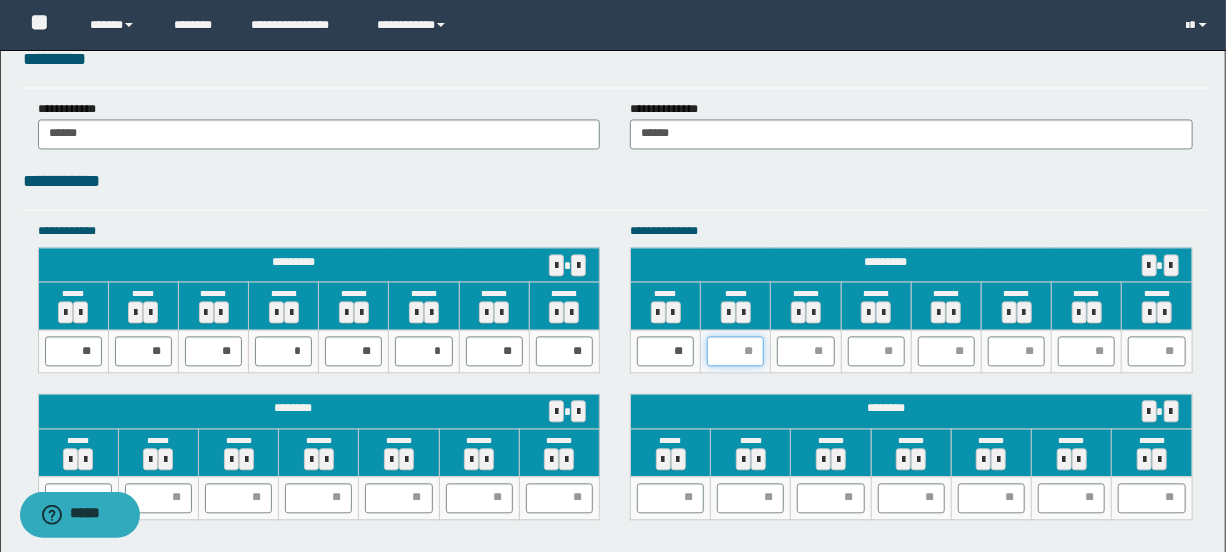 click at bounding box center (735, 351) 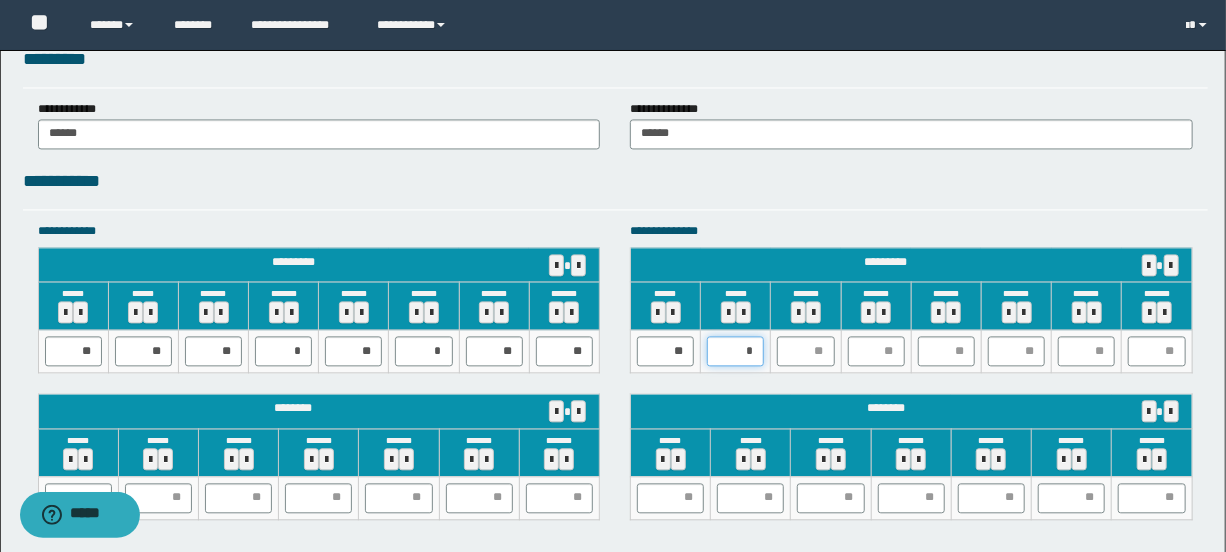 type on "**" 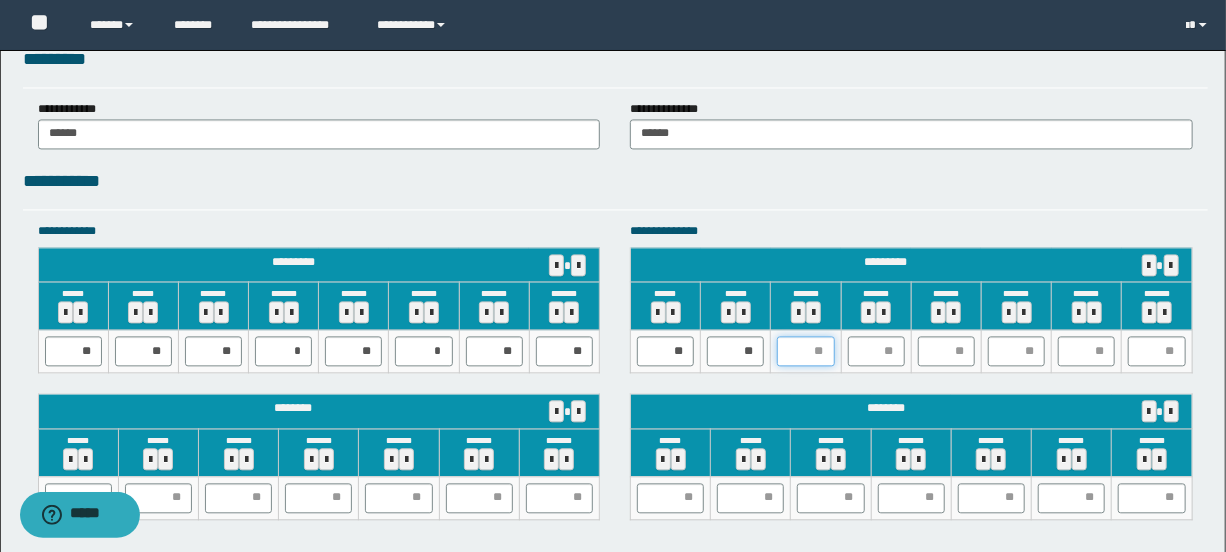 click at bounding box center (805, 351) 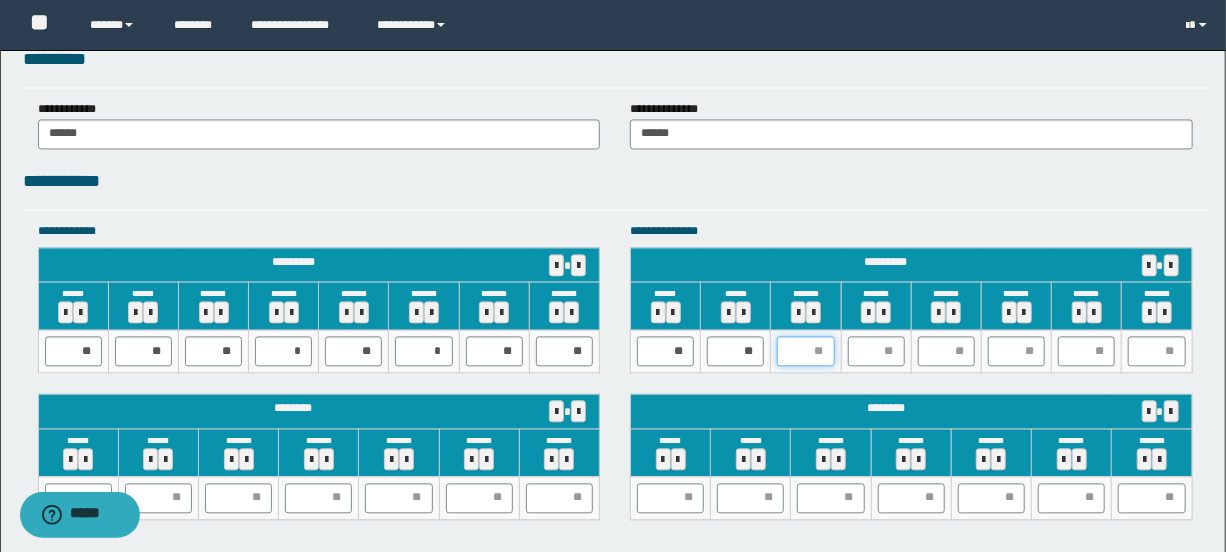 type on "*" 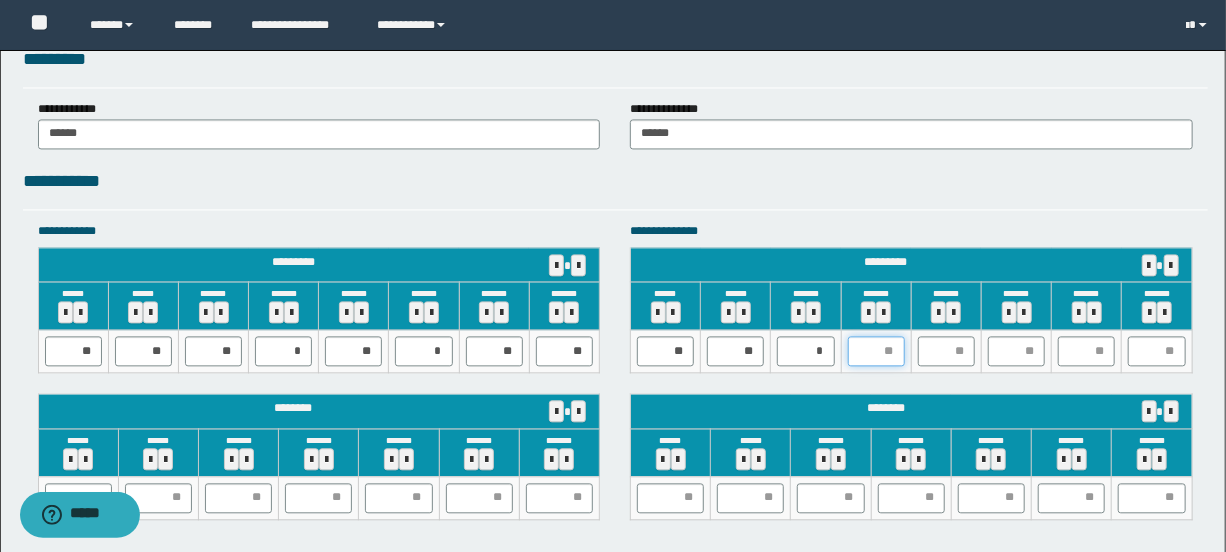 click at bounding box center (876, 351) 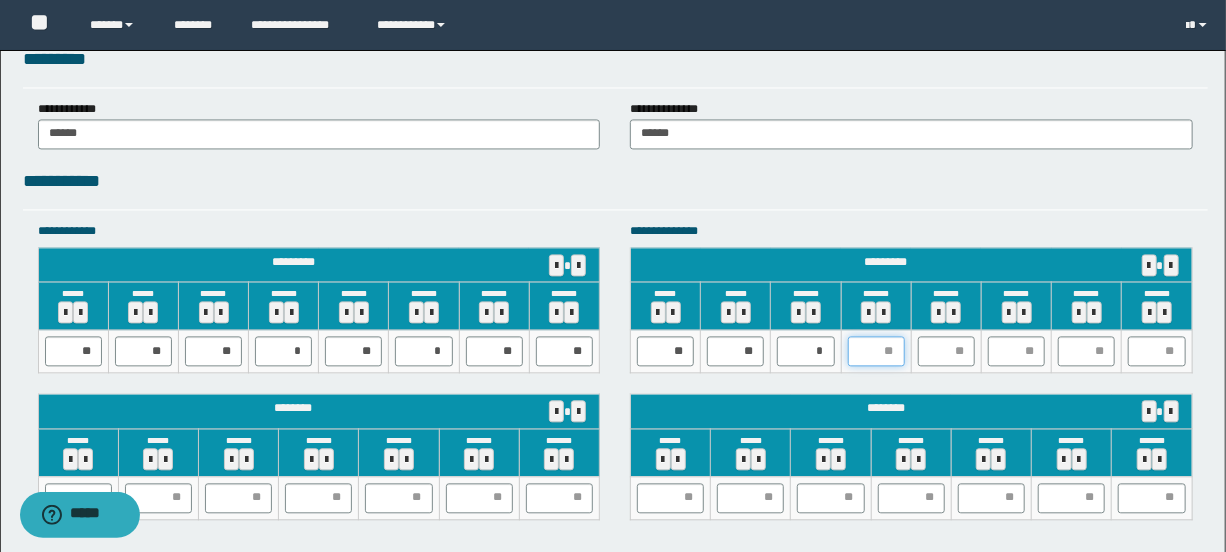 type on "*" 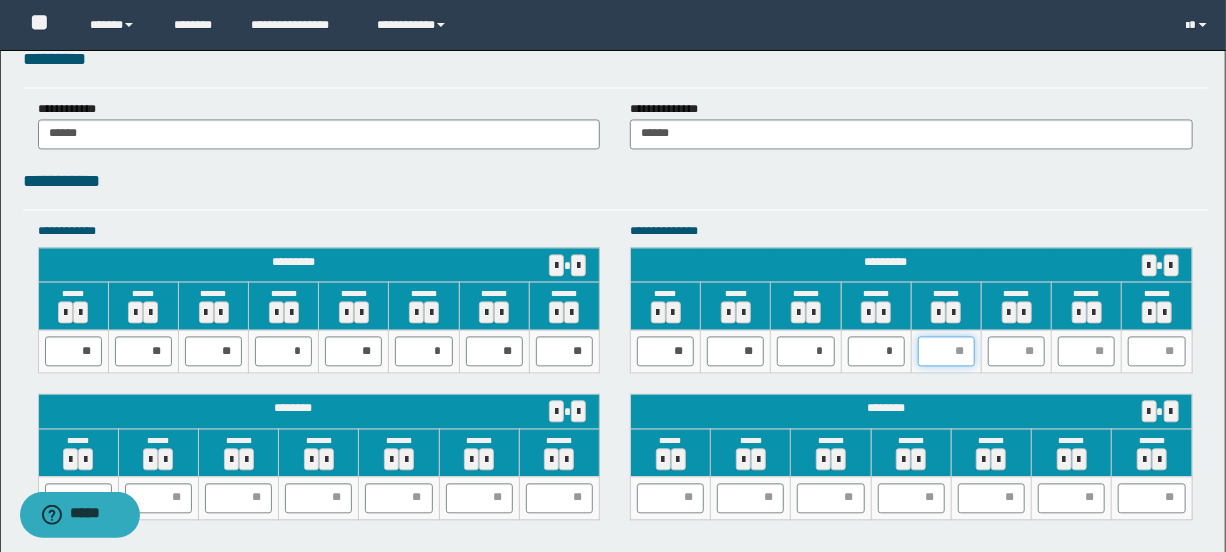 click at bounding box center (946, 351) 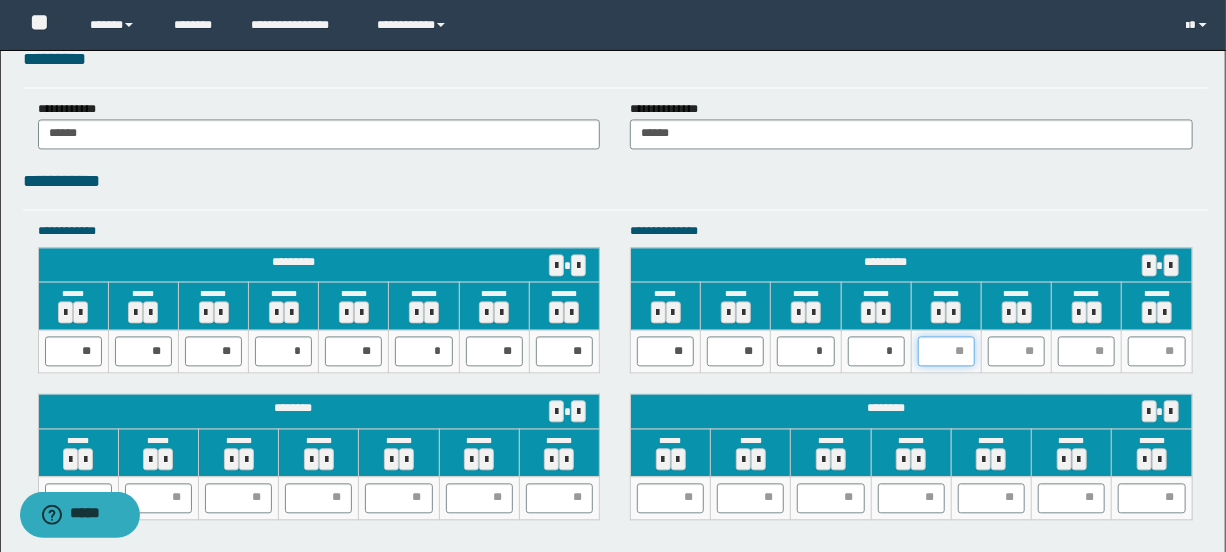 type on "*" 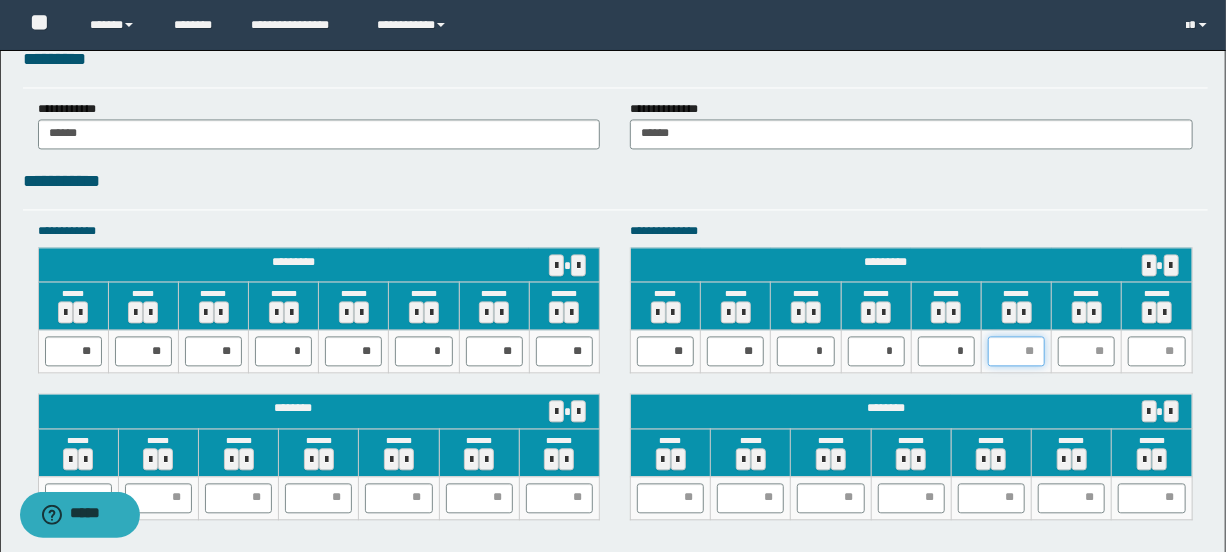 click at bounding box center (1016, 351) 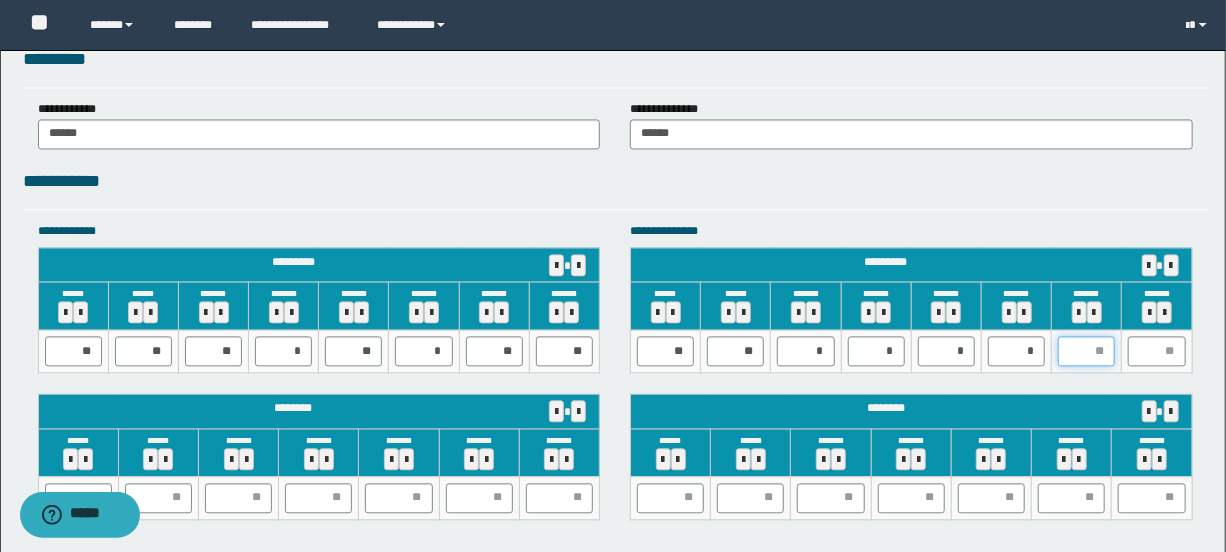 click at bounding box center (1086, 351) 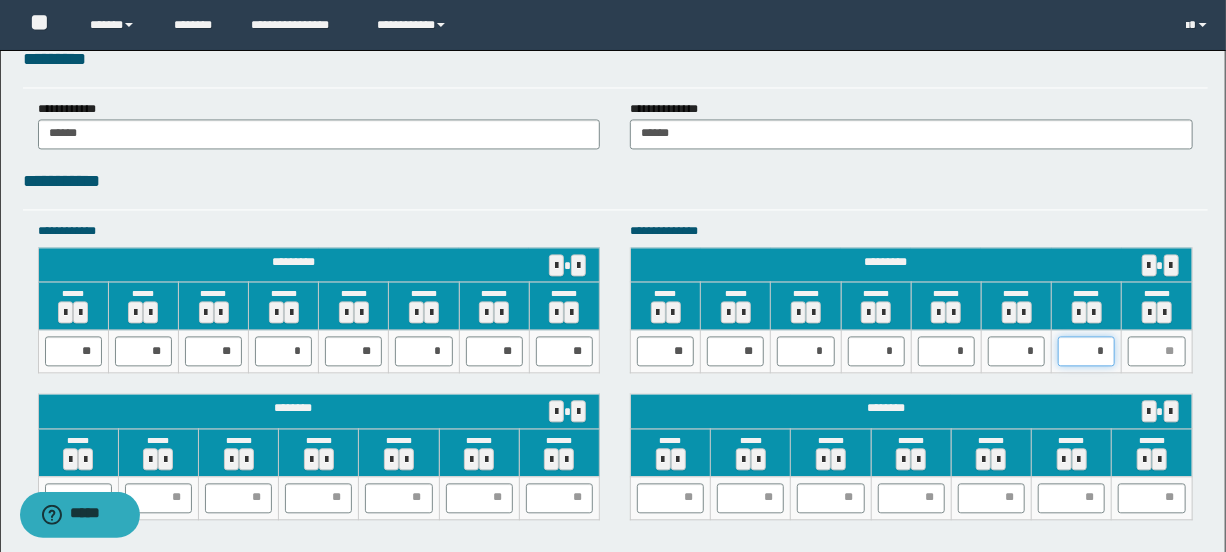 type on "**" 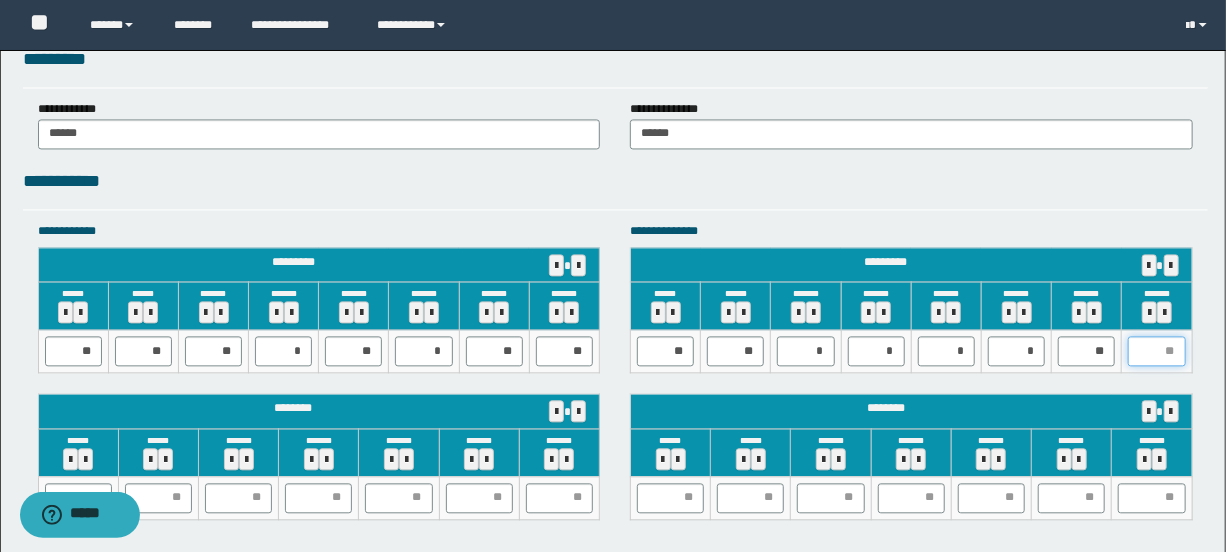 click at bounding box center [1156, 351] 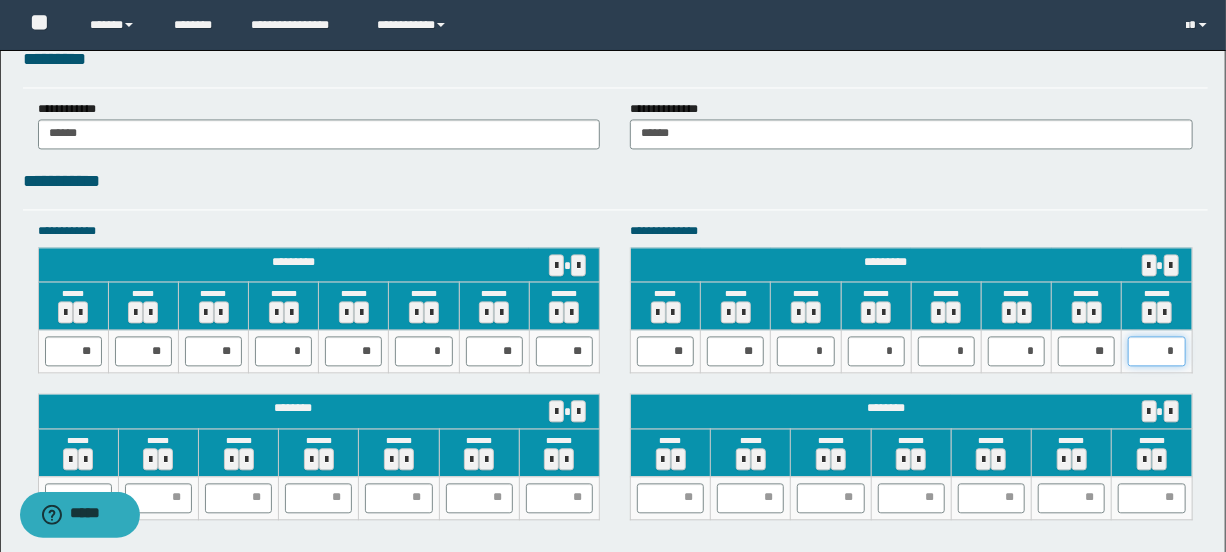 type on "**" 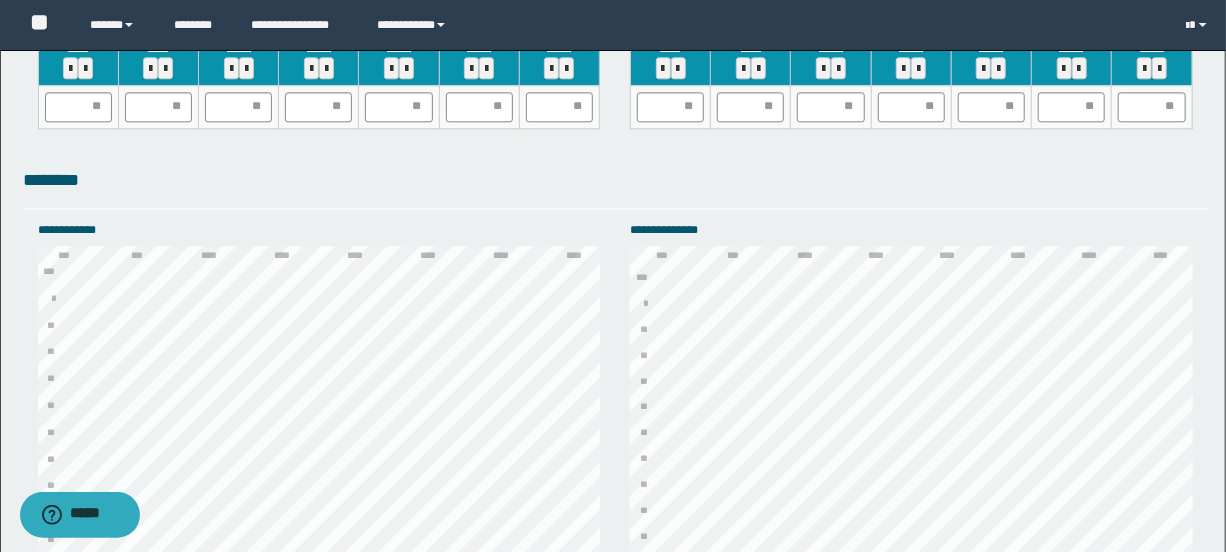 scroll, scrollTop: 2252, scrollLeft: 0, axis: vertical 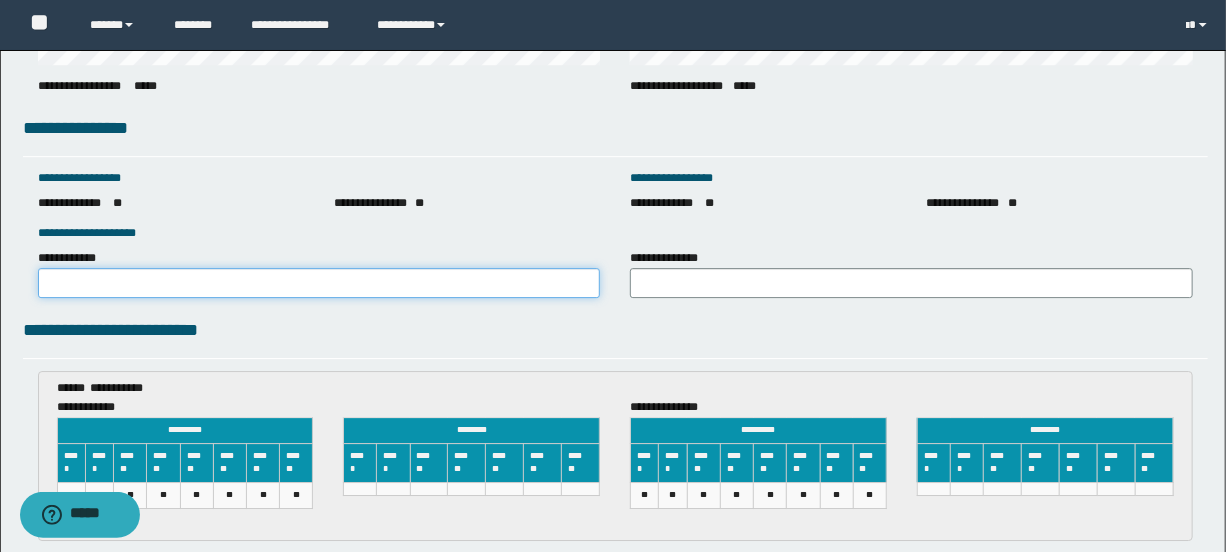 click on "**********" at bounding box center (319, 283) 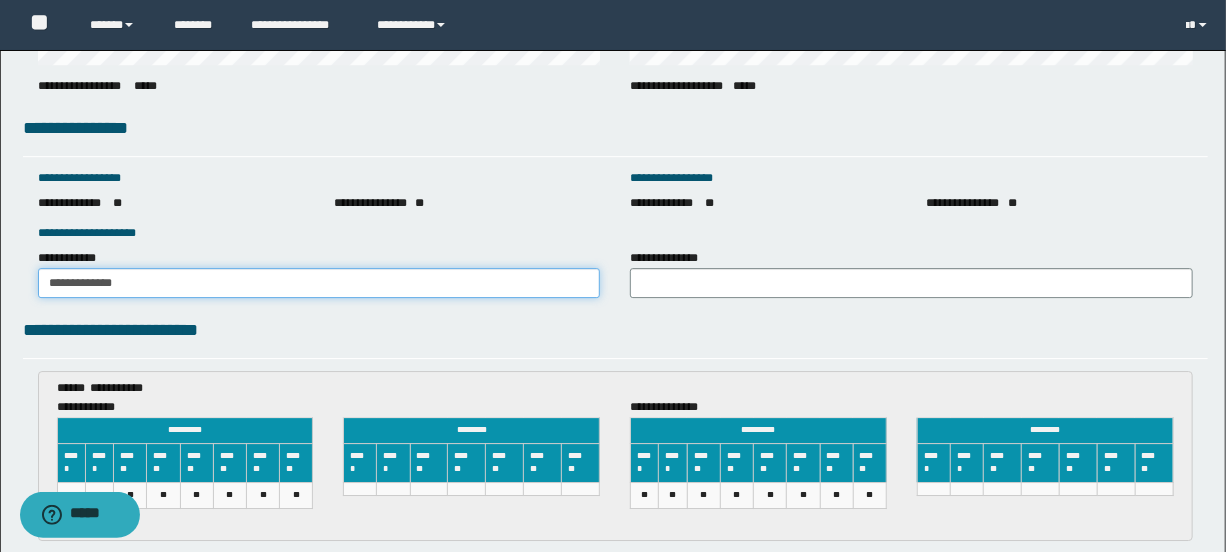 click on "**********" at bounding box center [319, 283] 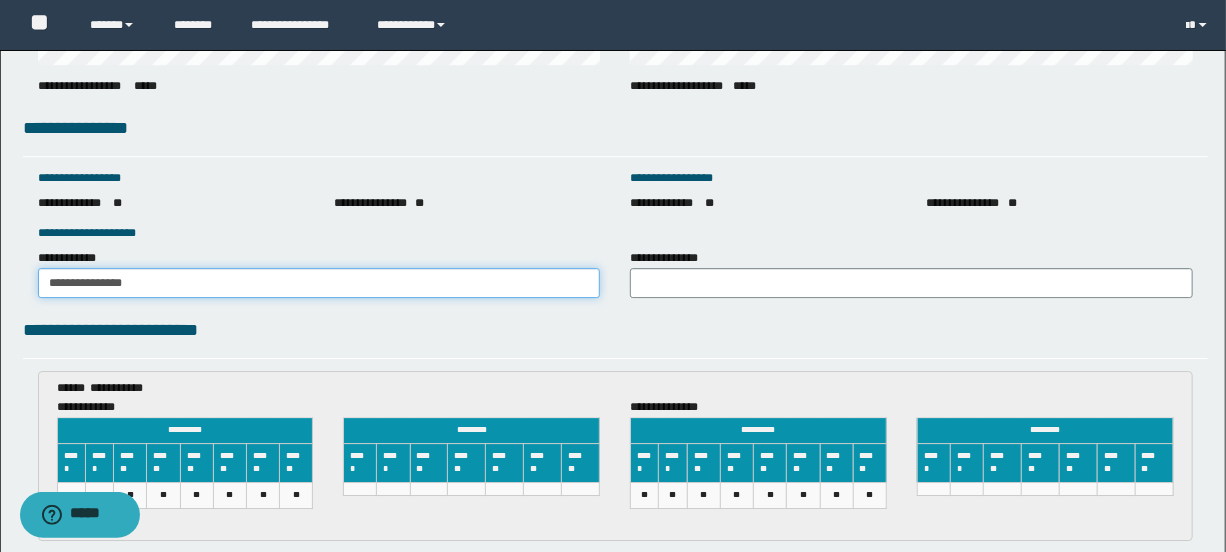 drag, startPoint x: 160, startPoint y: 280, endPoint x: 0, endPoint y: 292, distance: 160.44937 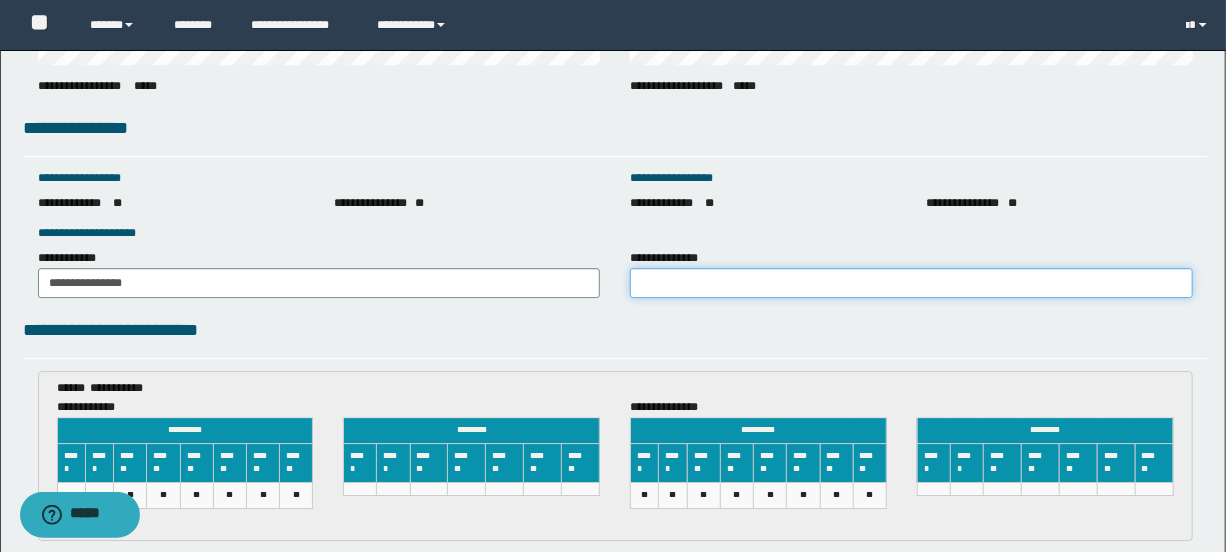 click on "**********" at bounding box center (911, 283) 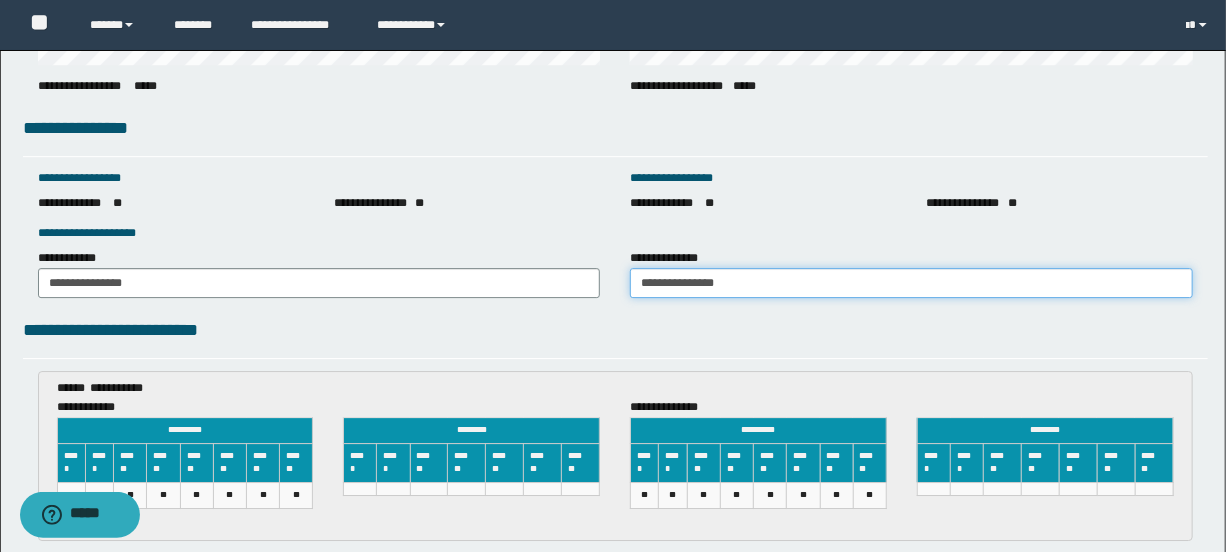 scroll, scrollTop: 3088, scrollLeft: 0, axis: vertical 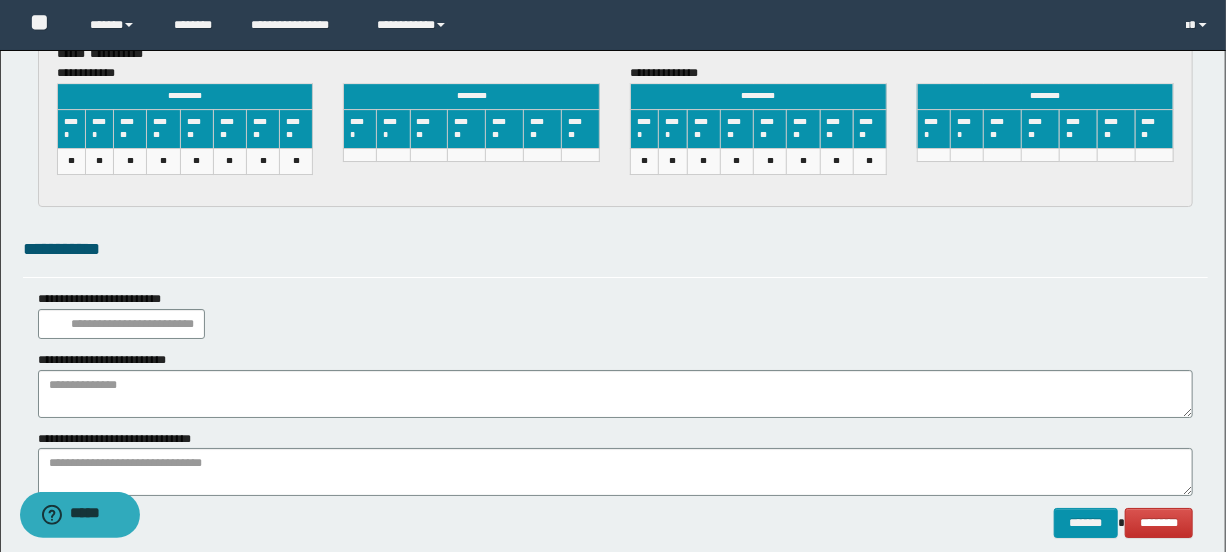 type on "**********" 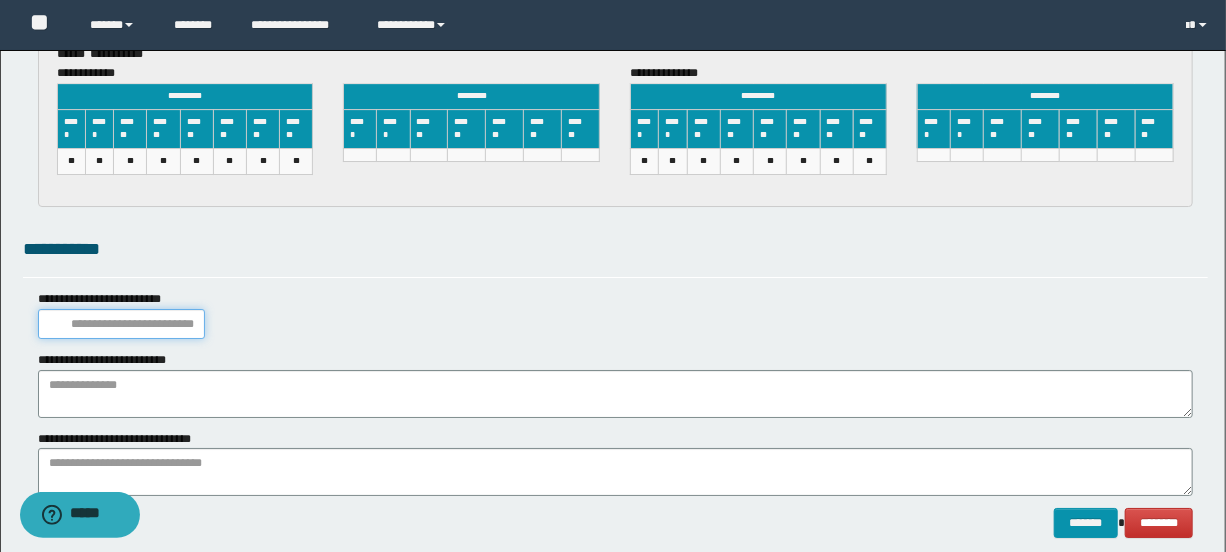 click at bounding box center (121, 324) 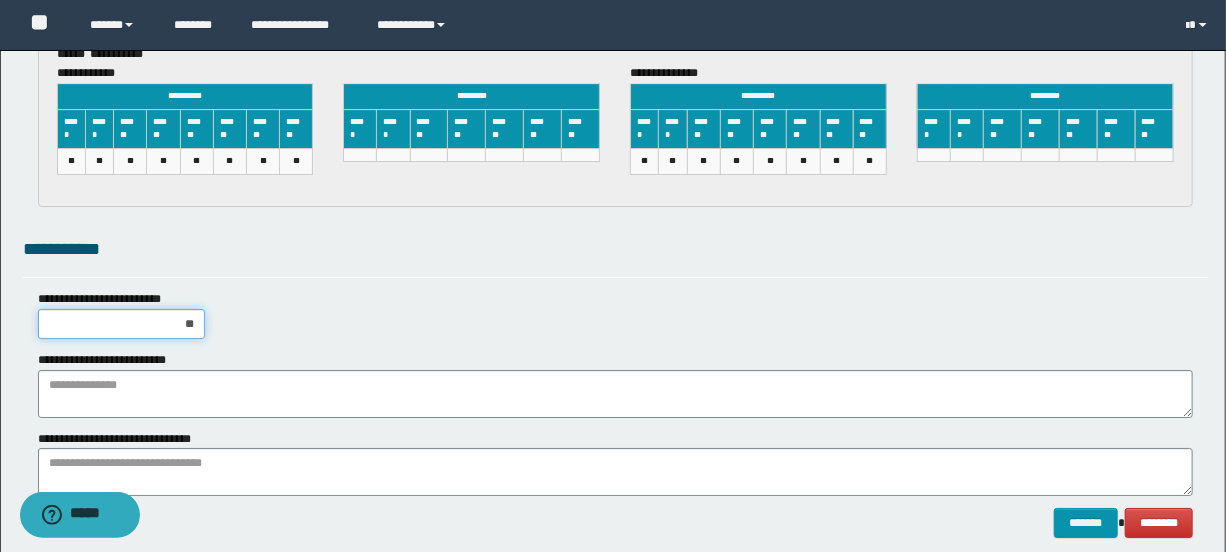 type on "***" 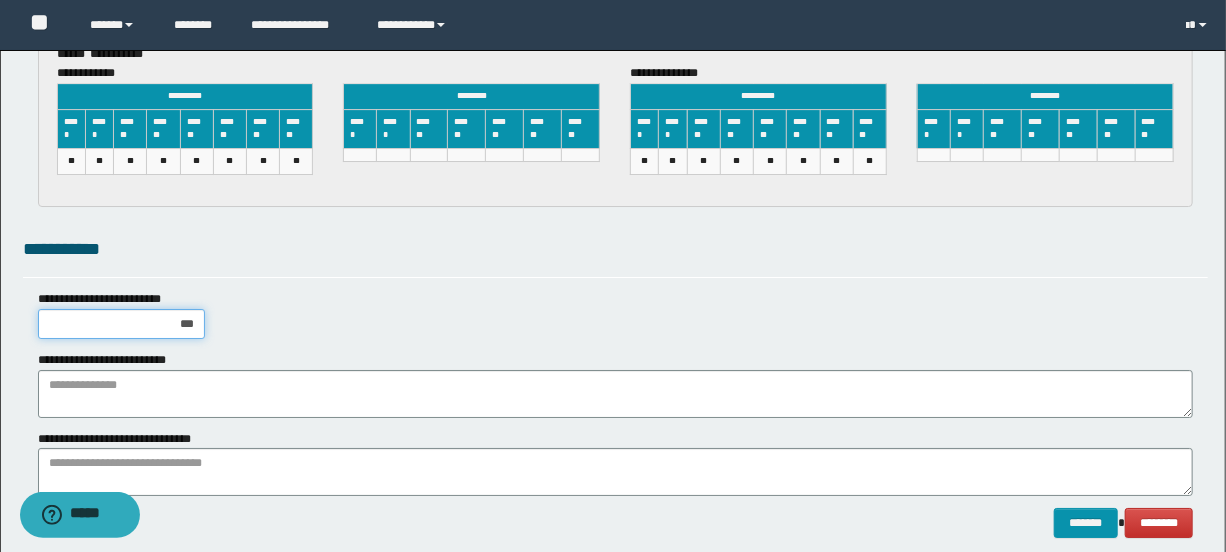 click on "***" at bounding box center [121, 324] 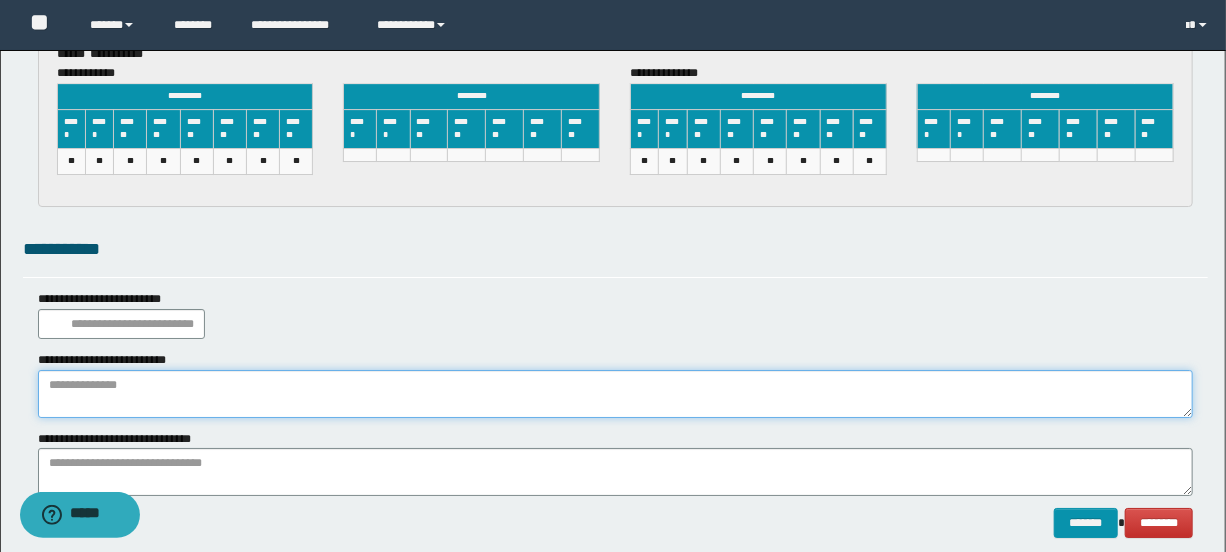 click at bounding box center [615, 394] 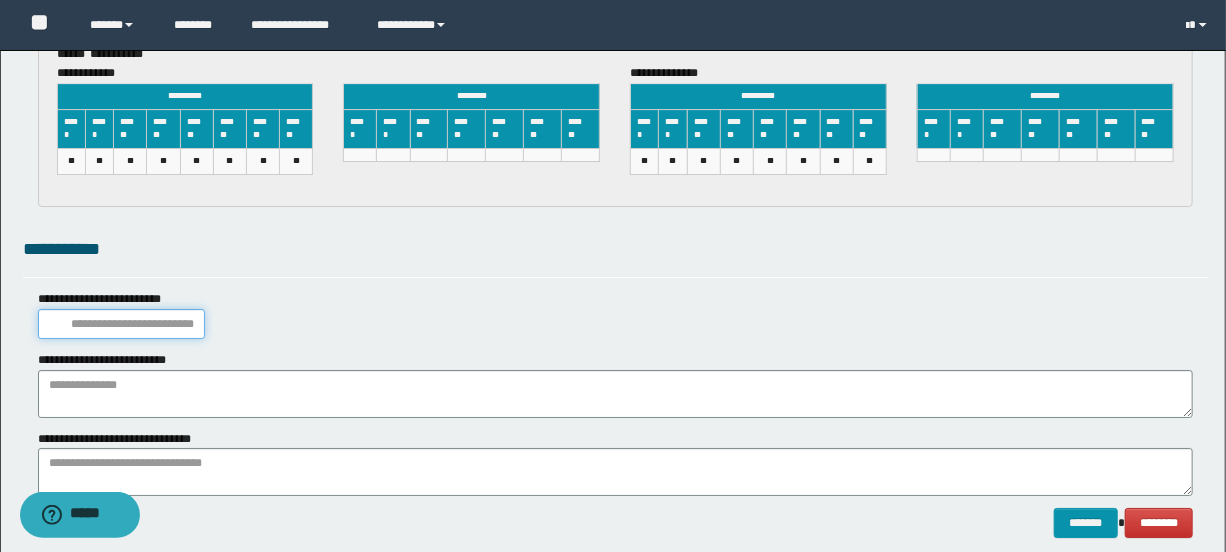 click at bounding box center [121, 324] 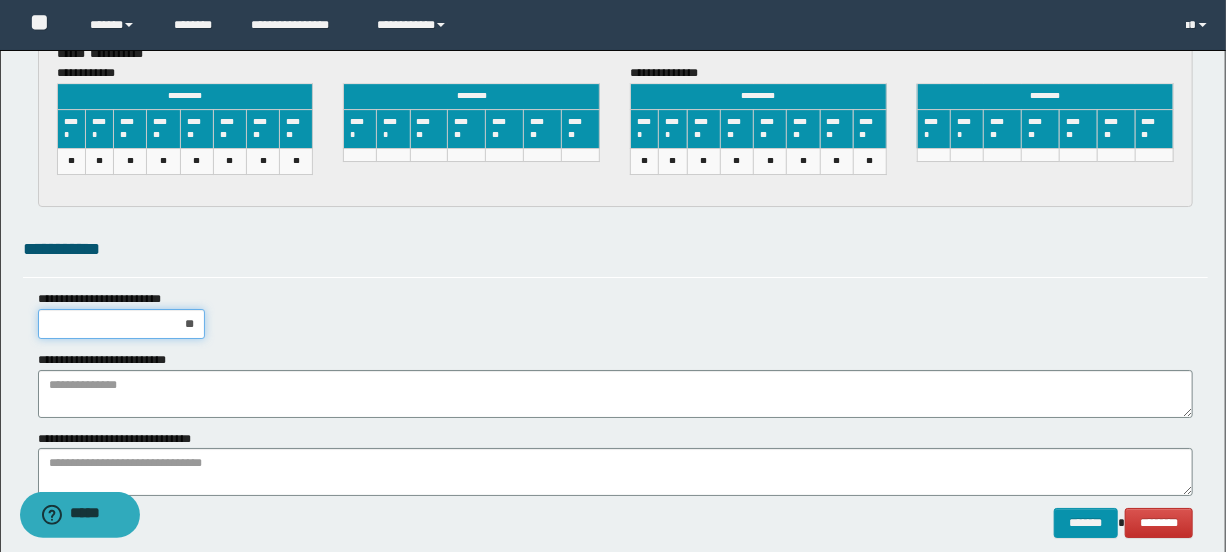 type on "*" 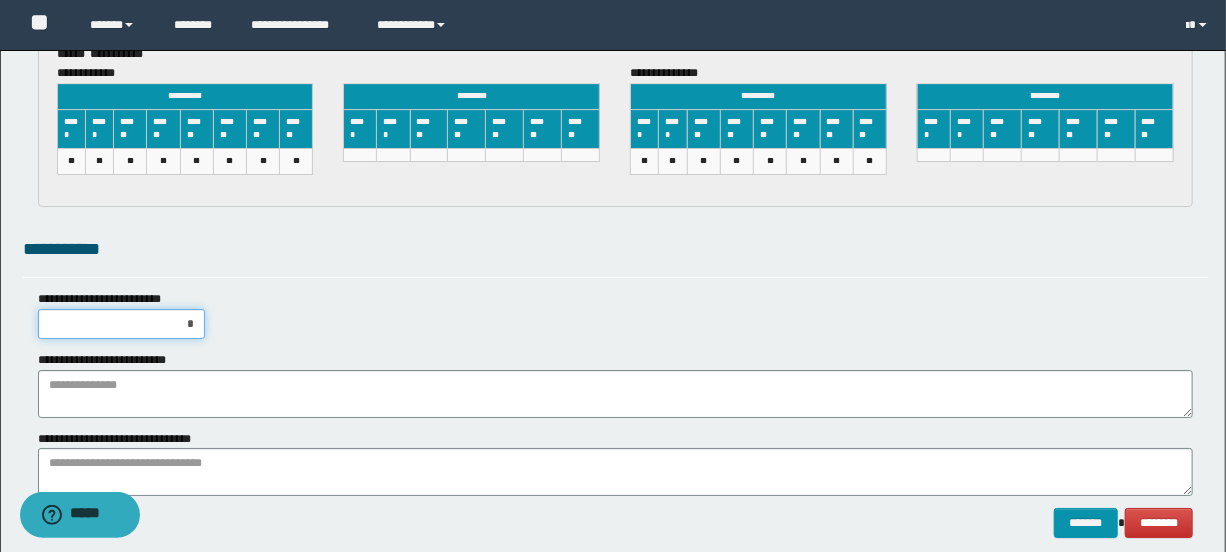 type 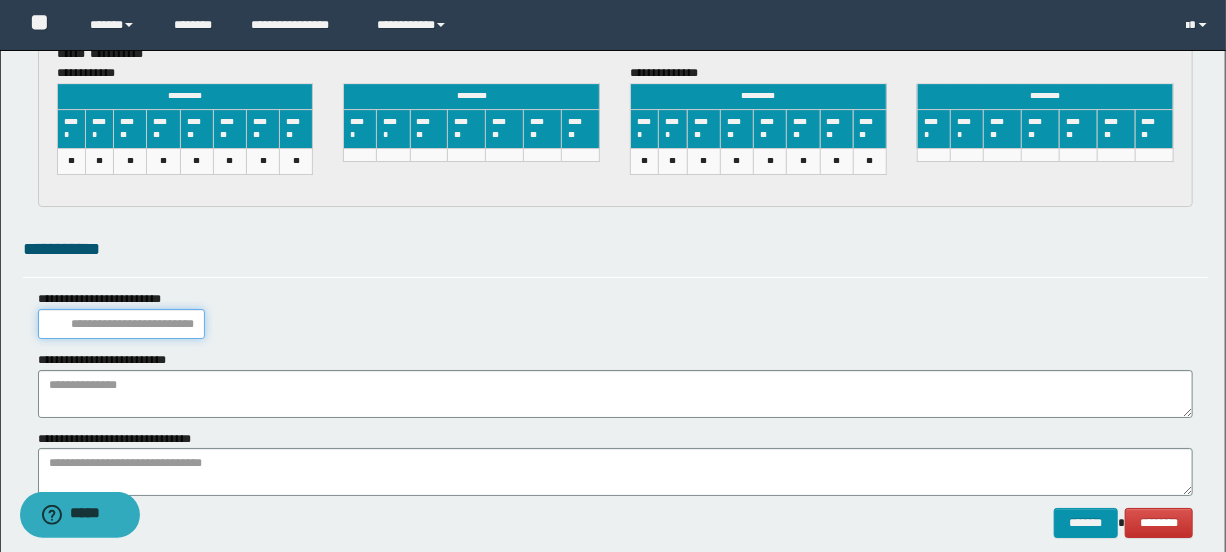 click at bounding box center [121, 324] 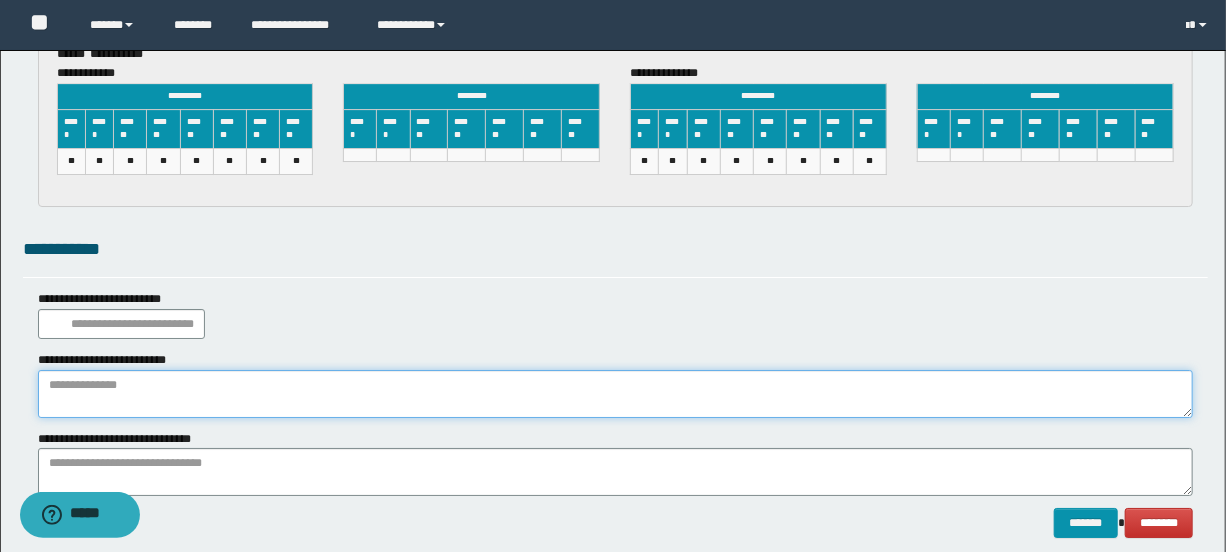 click at bounding box center [615, 394] 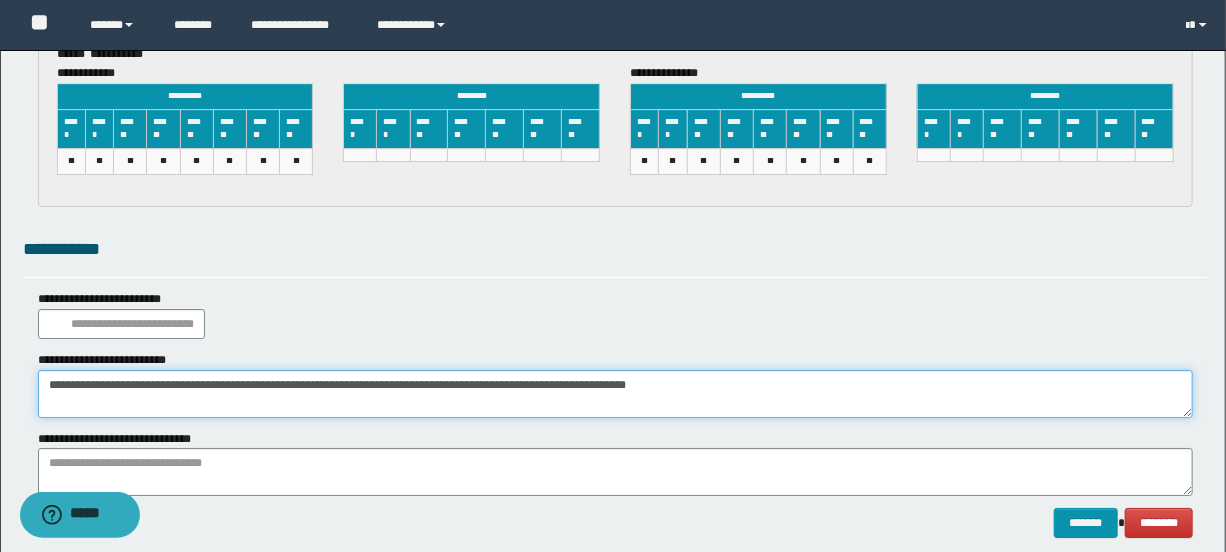 click on "**********" at bounding box center (615, 394) 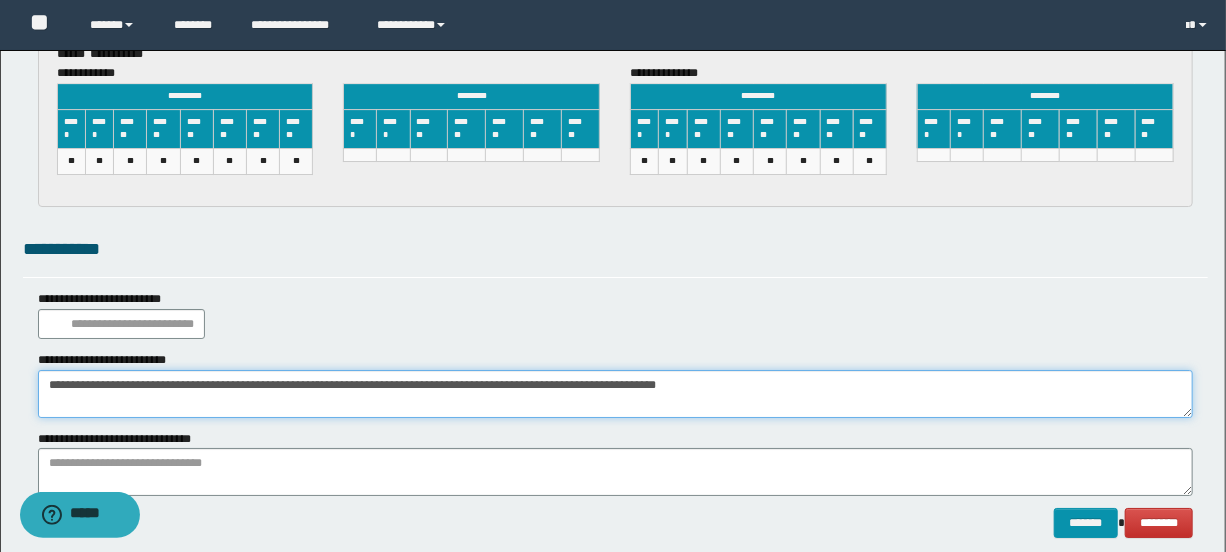 click on "**********" at bounding box center [615, 394] 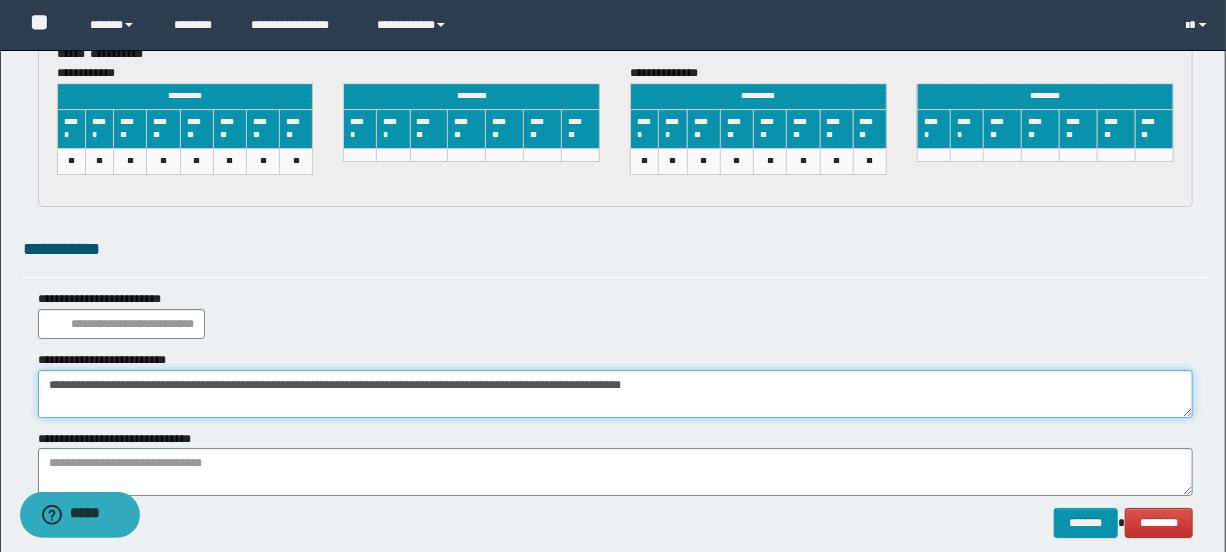 click on "**********" at bounding box center (615, 394) 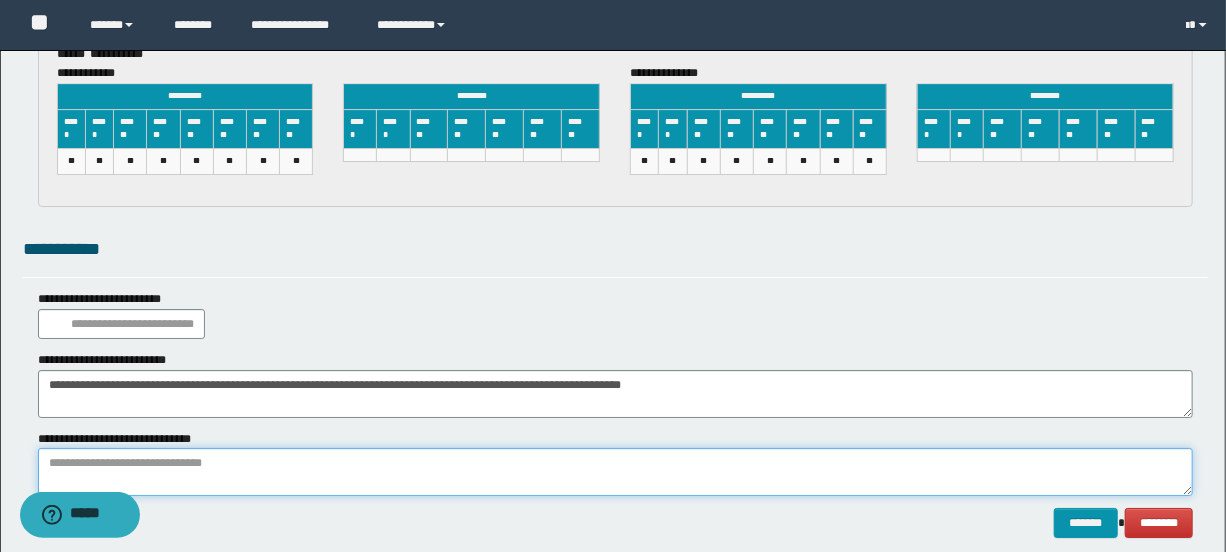 click at bounding box center (615, 472) 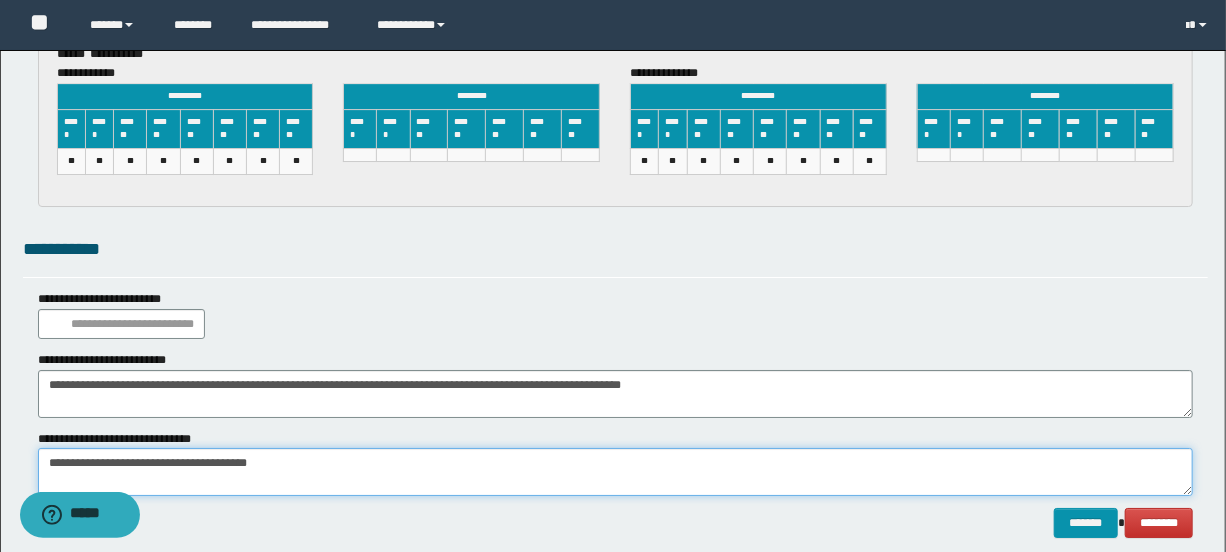 click on "**********" at bounding box center [615, 472] 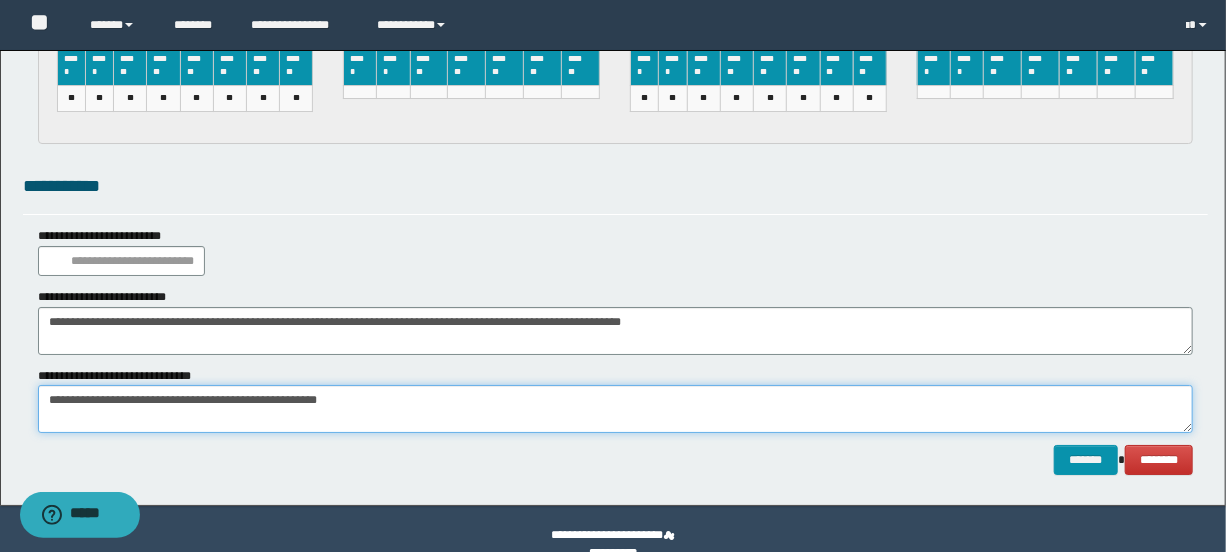 scroll, scrollTop: 3182, scrollLeft: 0, axis: vertical 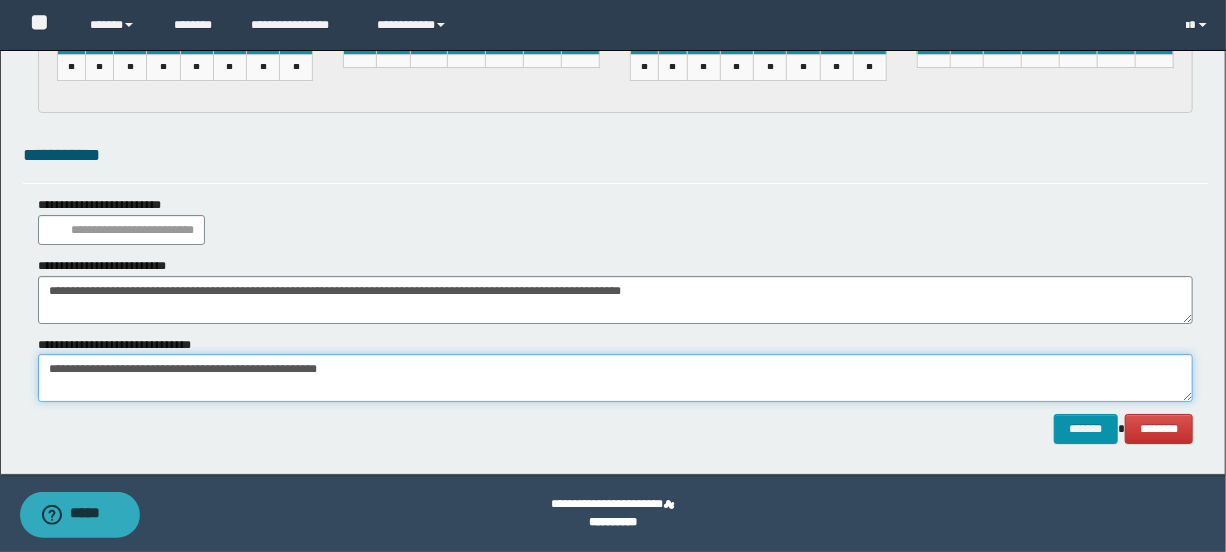 type on "**********" 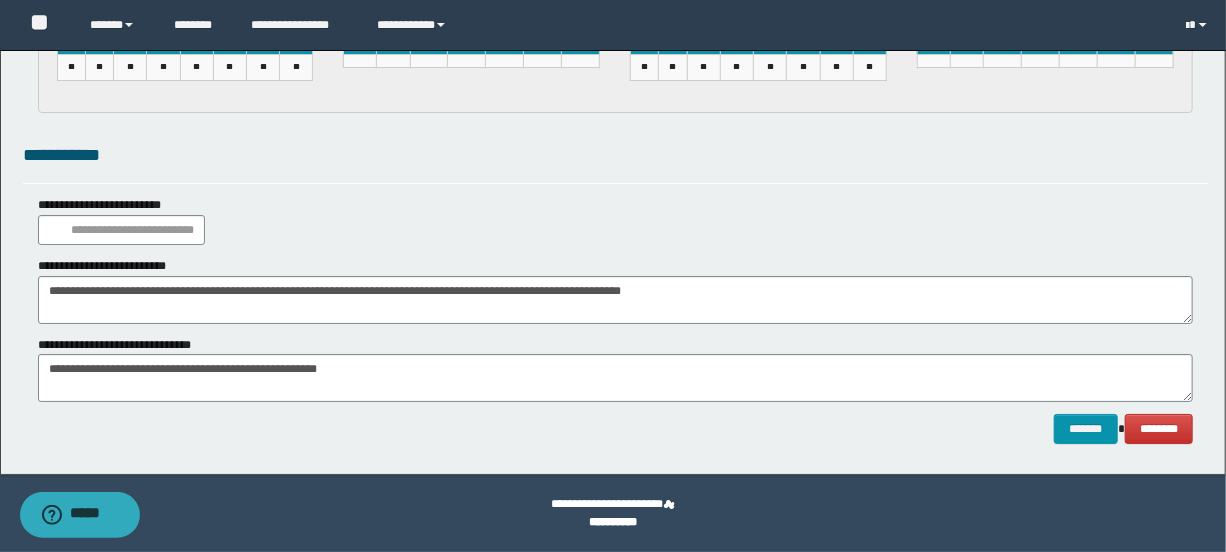 click on "**********" at bounding box center [102, 205] 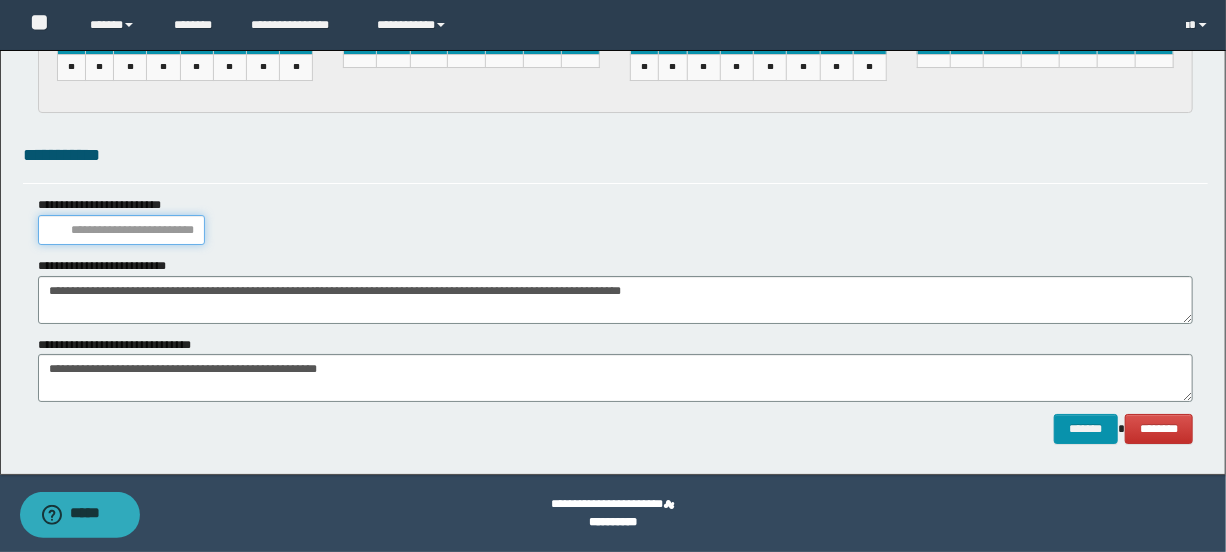 click at bounding box center [121, 230] 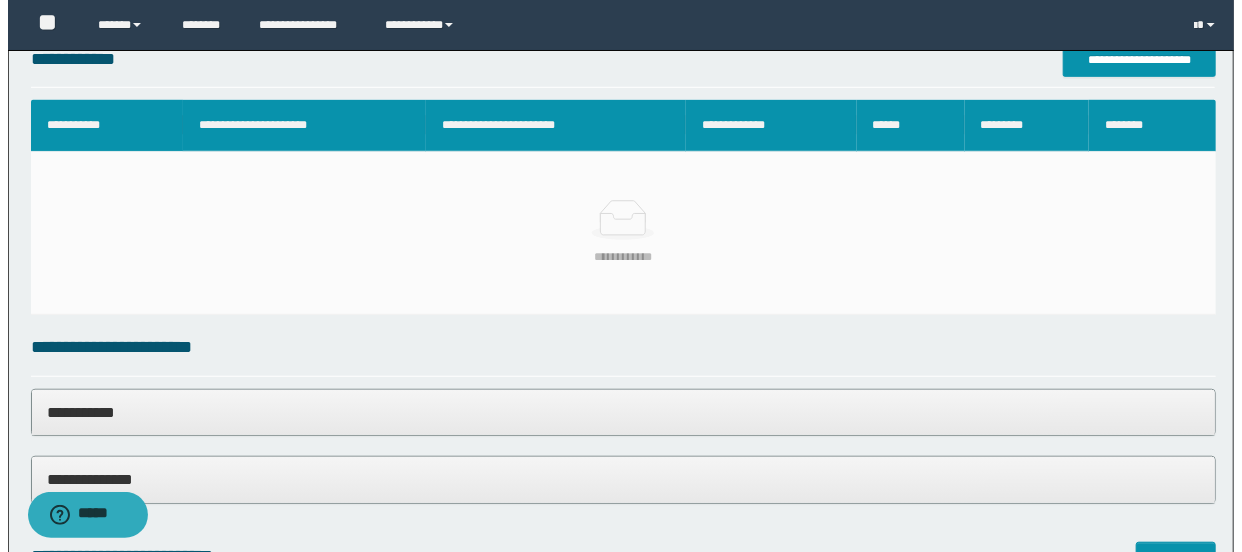 scroll, scrollTop: 182, scrollLeft: 0, axis: vertical 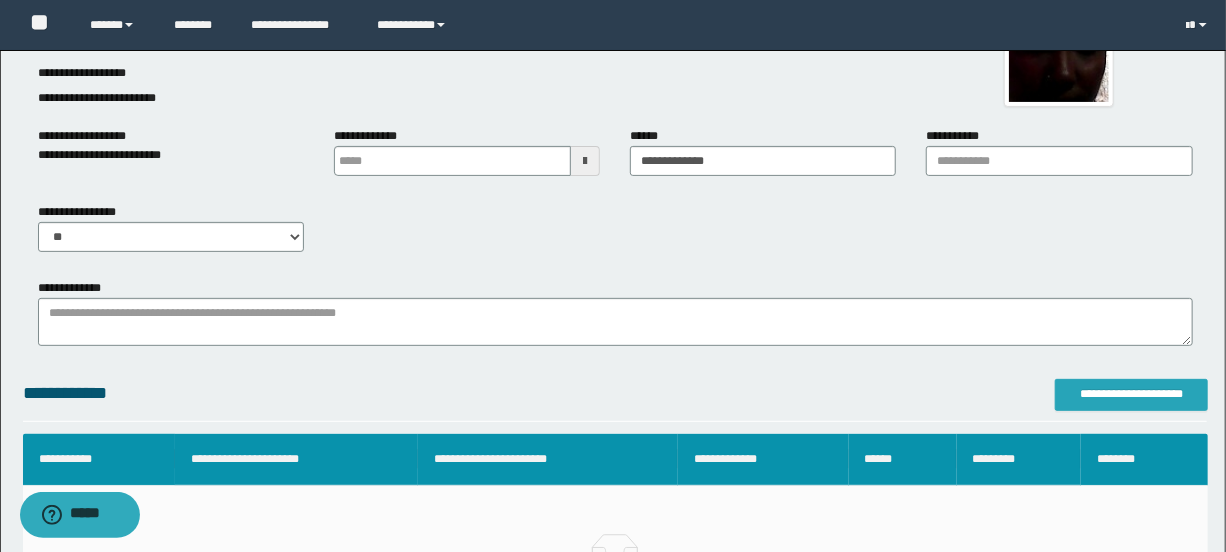click on "**********" at bounding box center (1131, 395) 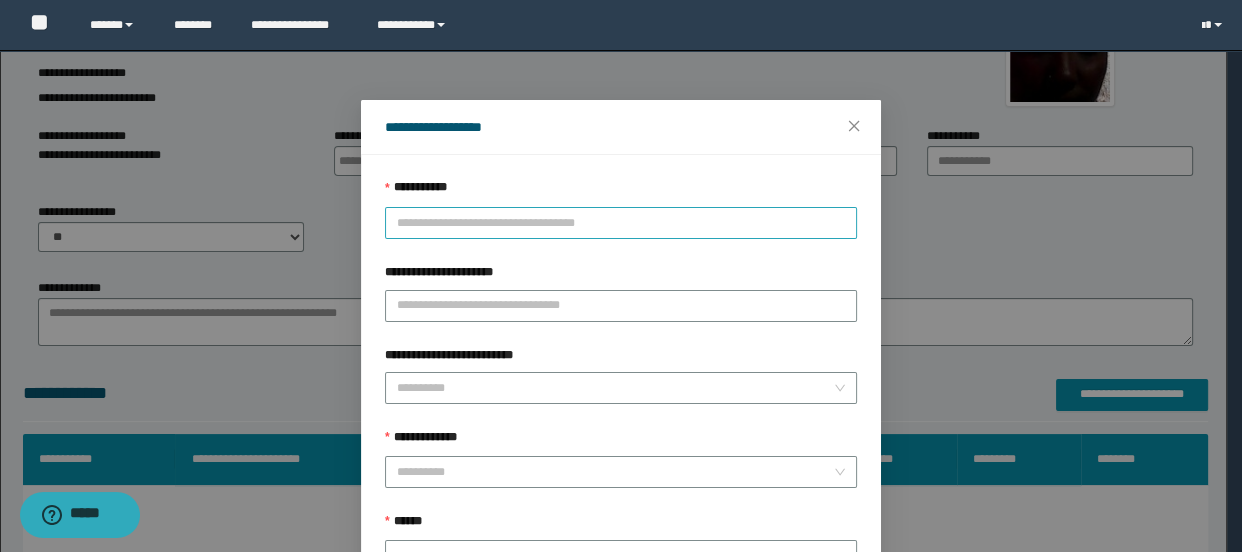 click on "**********" at bounding box center [621, 223] 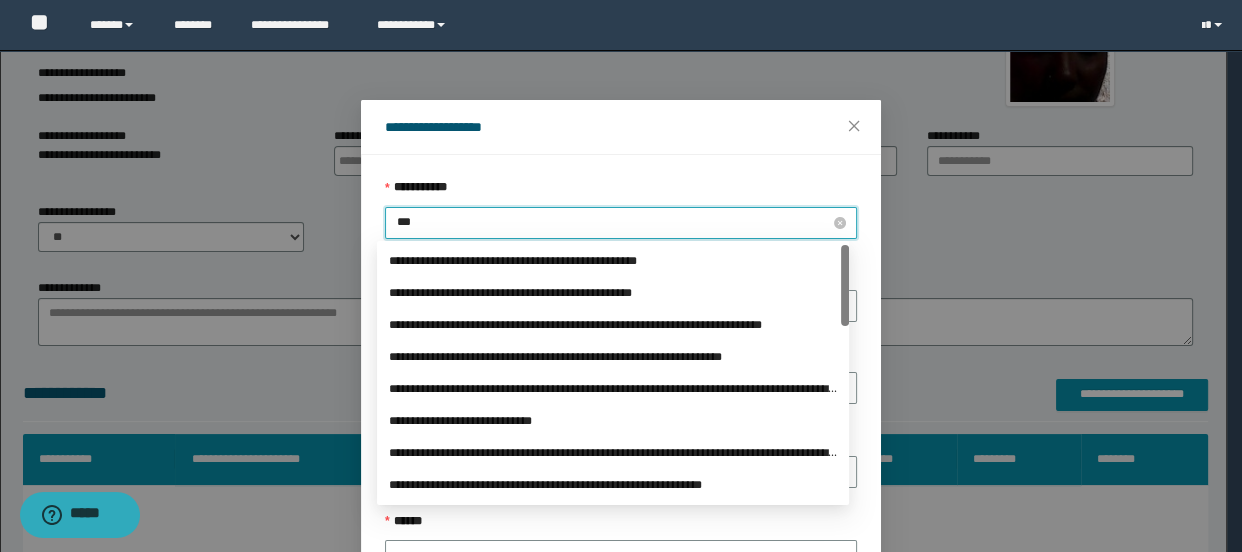 type on "****" 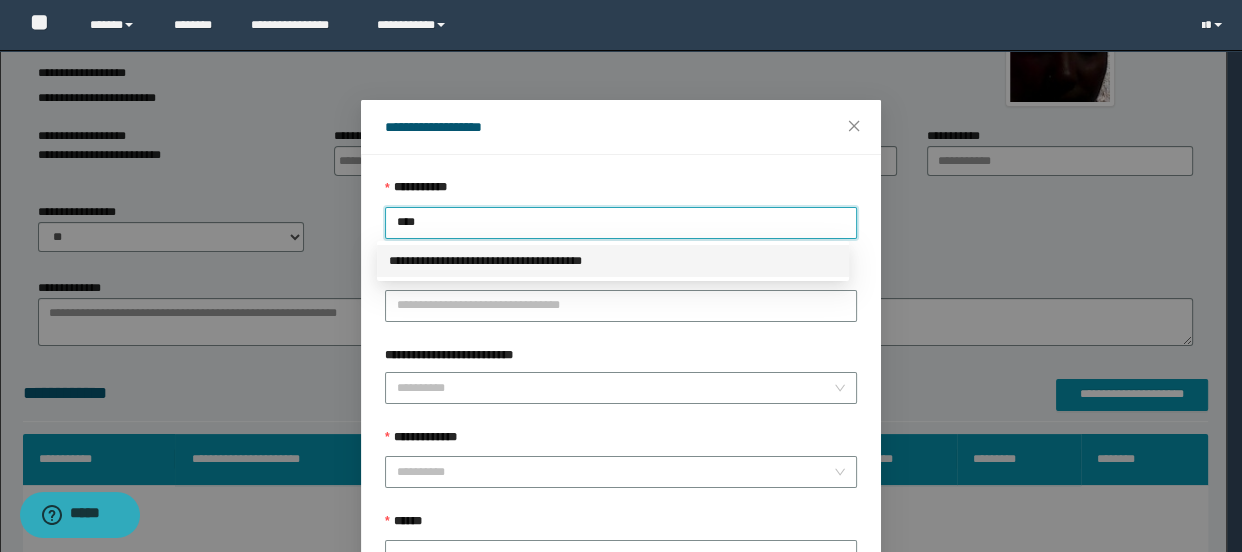 click on "**********" at bounding box center (613, 261) 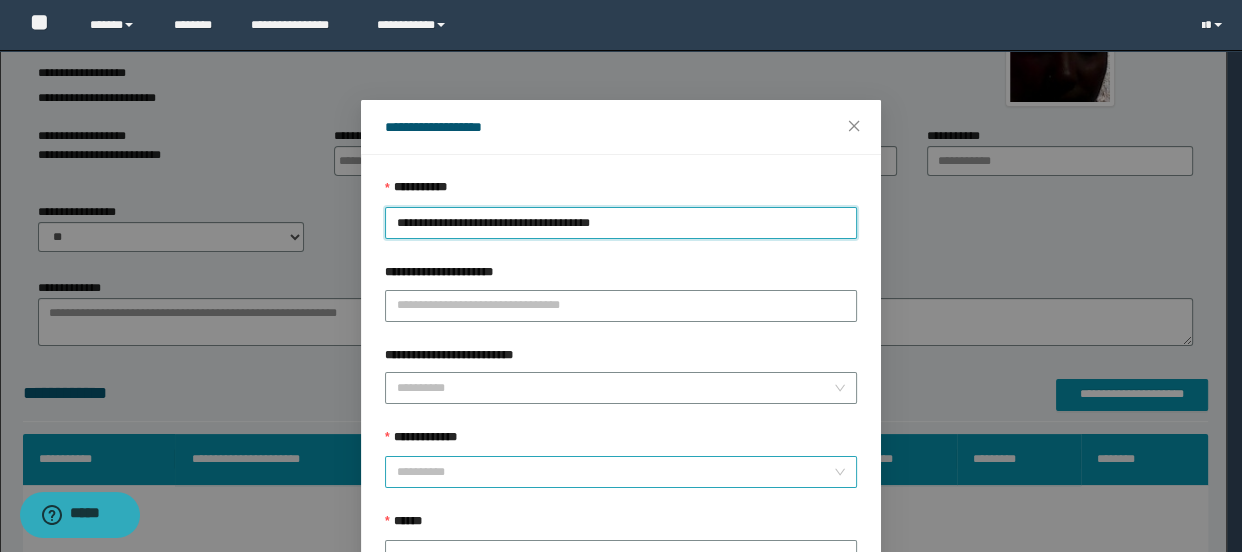 click on "**********" at bounding box center [615, 472] 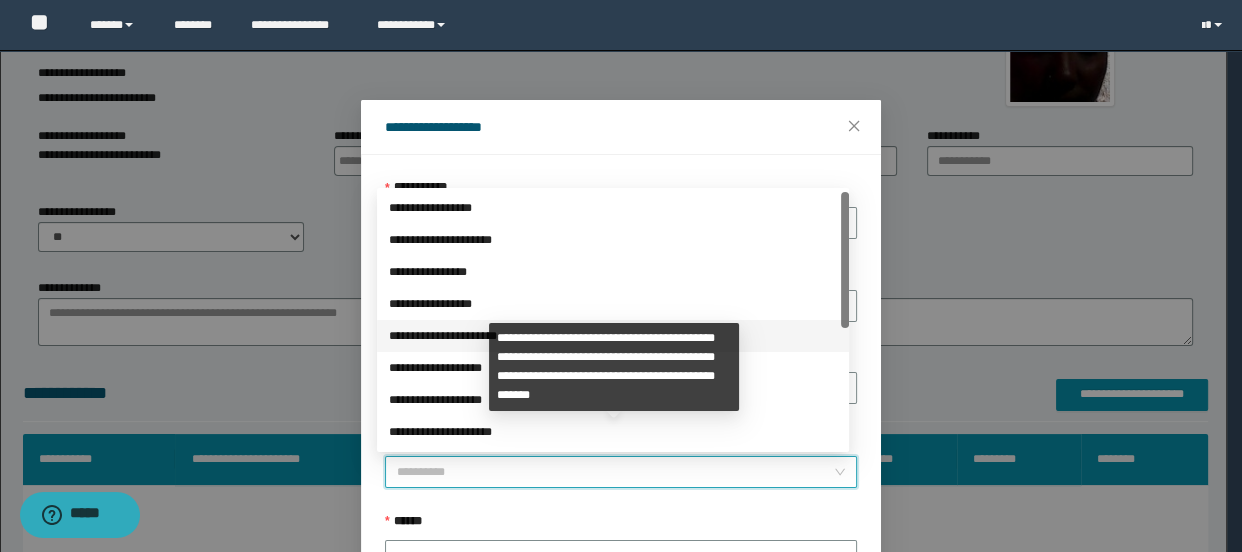 scroll, scrollTop: 223, scrollLeft: 0, axis: vertical 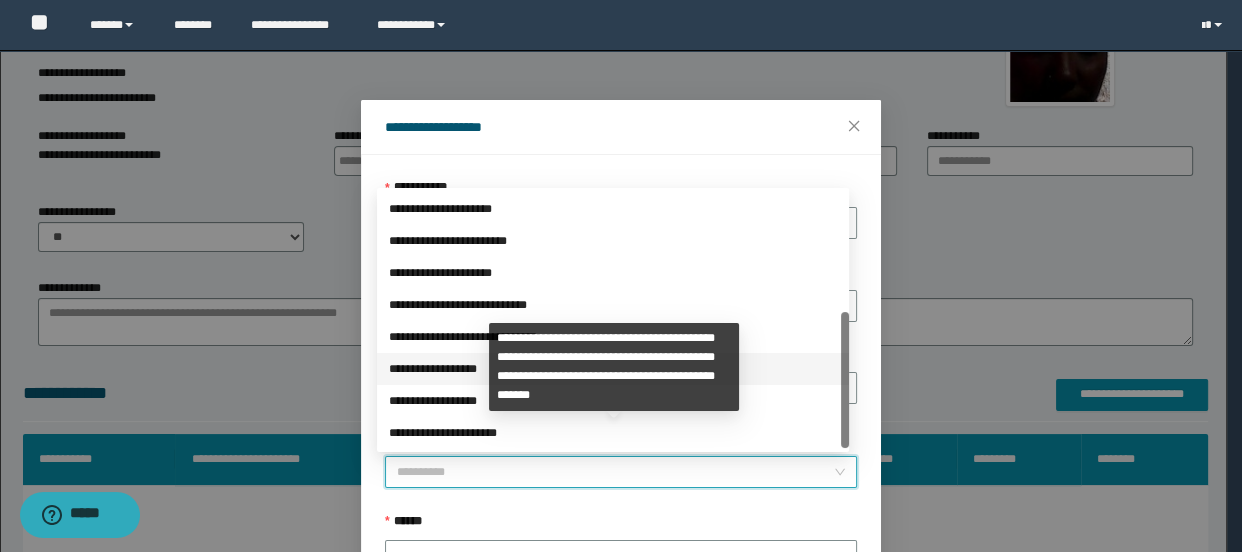 click on "**********" at bounding box center (613, 369) 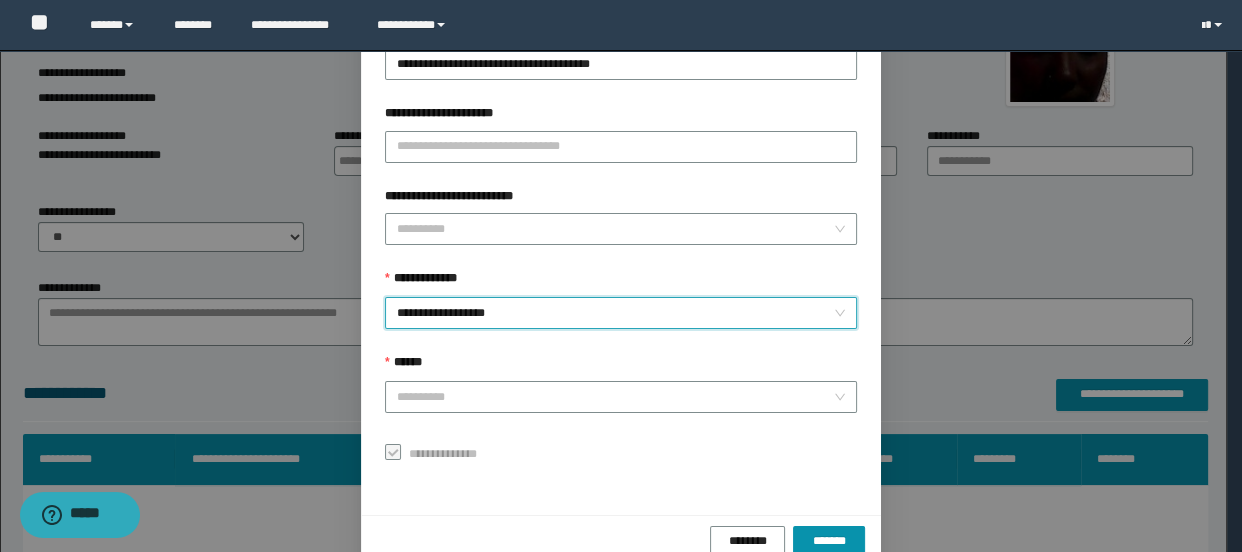 scroll, scrollTop: 199, scrollLeft: 0, axis: vertical 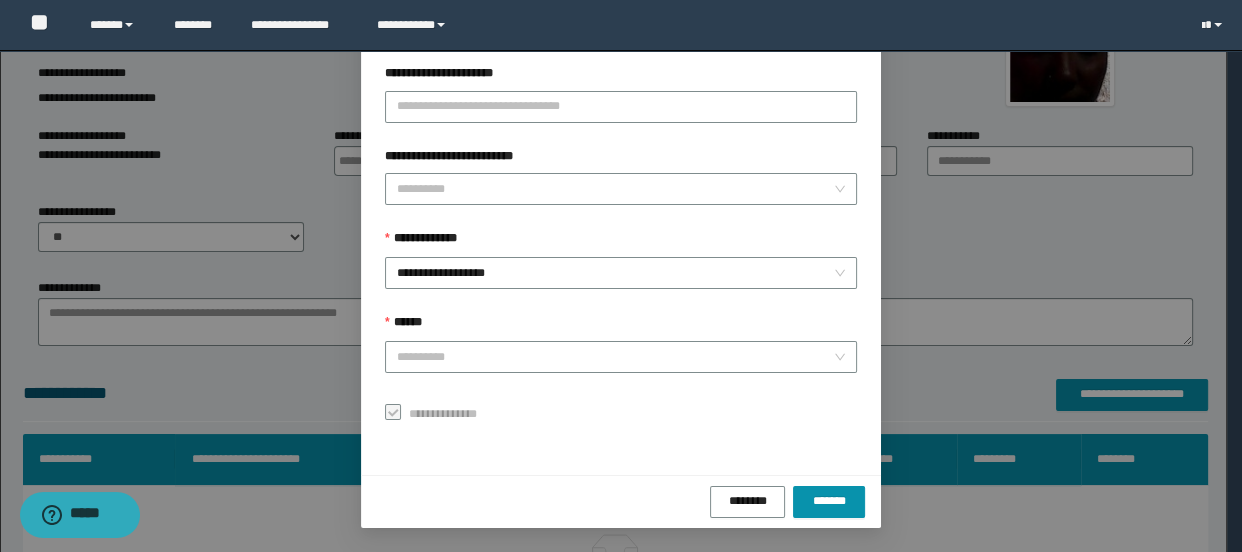 click on "**********" at bounding box center [621, 204] 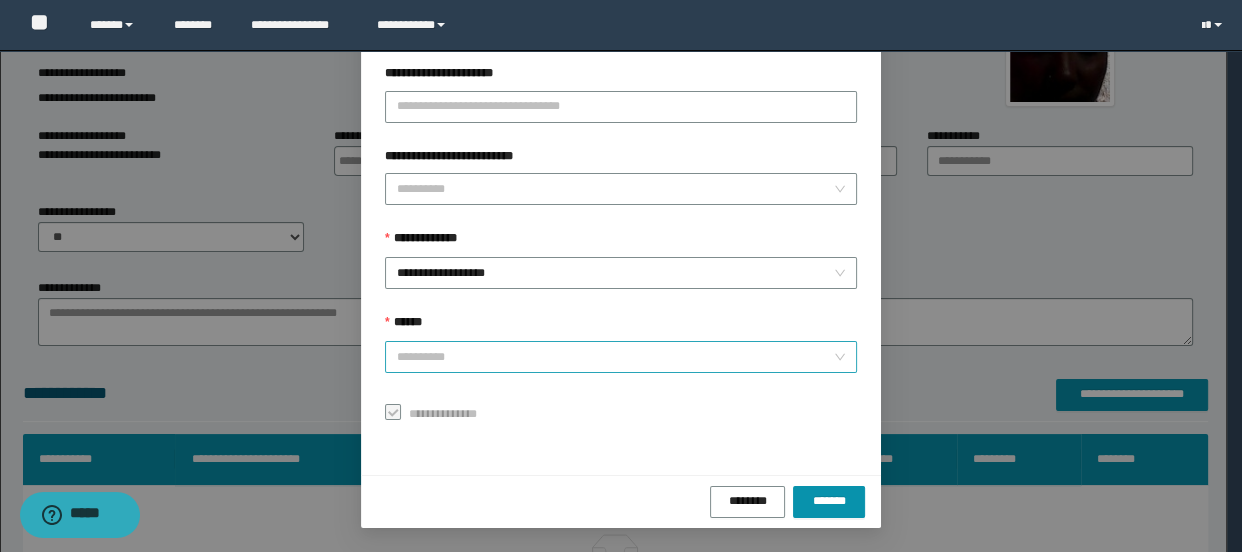 click on "******" at bounding box center [615, 357] 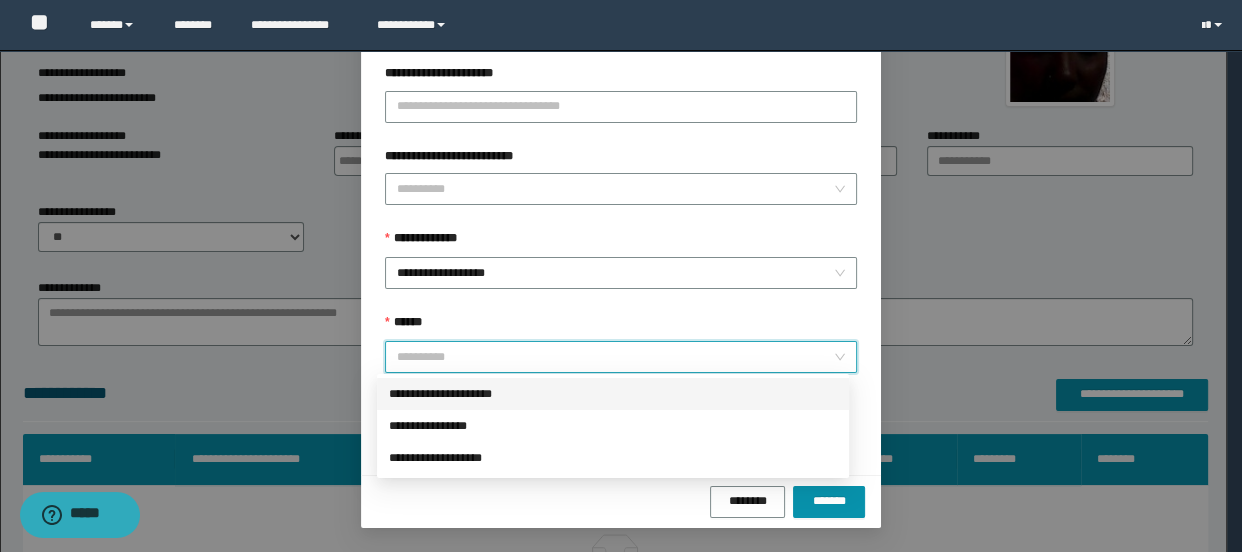 click on "**********" at bounding box center [613, 394] 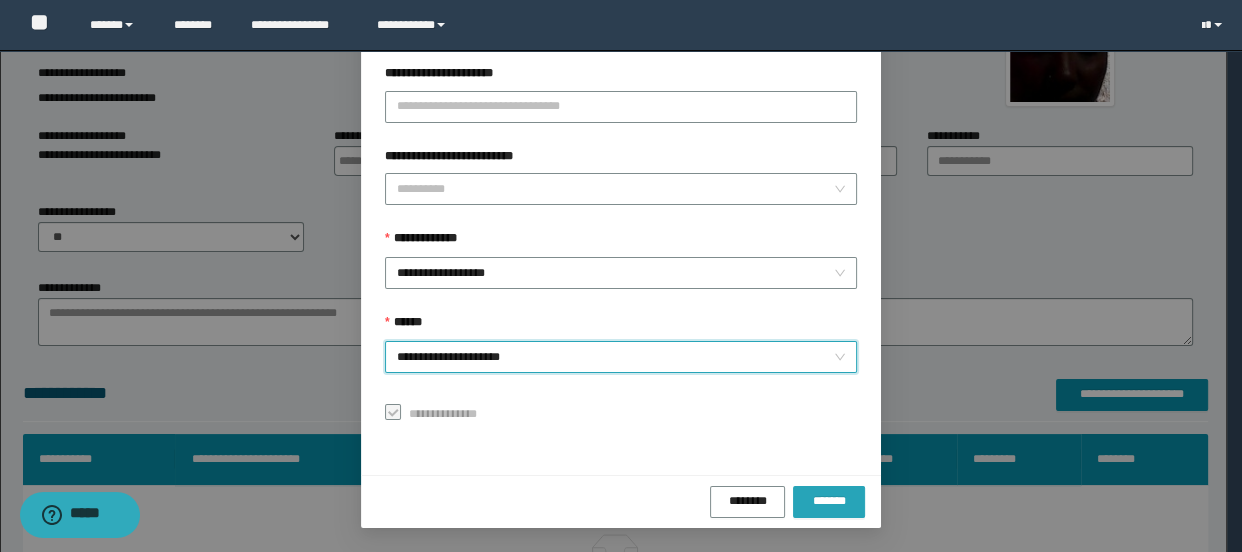 click on "*******" at bounding box center (829, 501) 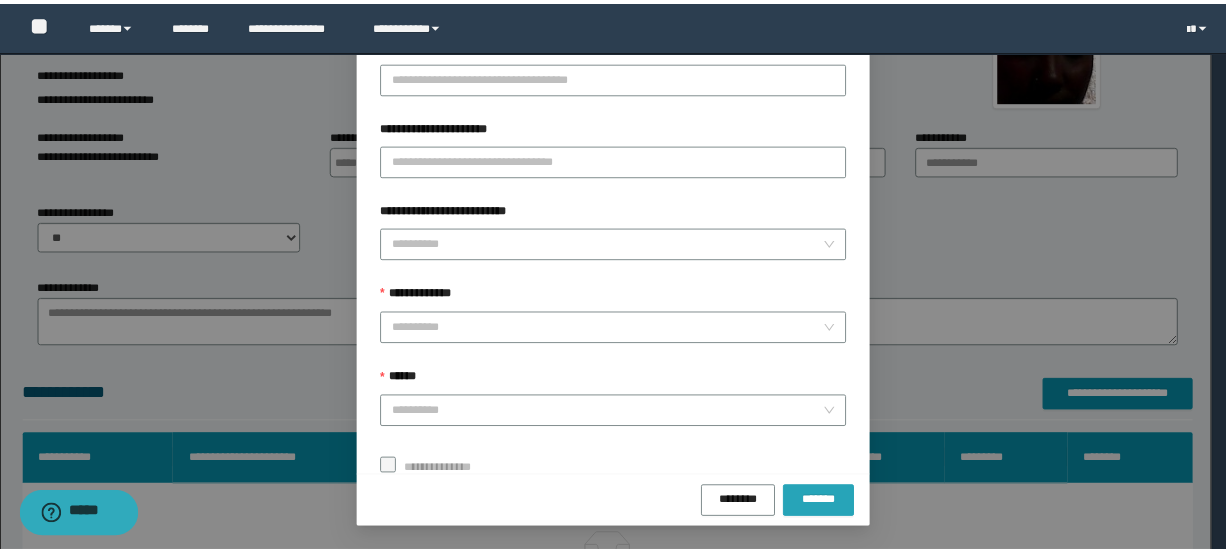 scroll, scrollTop: 200, scrollLeft: 0, axis: vertical 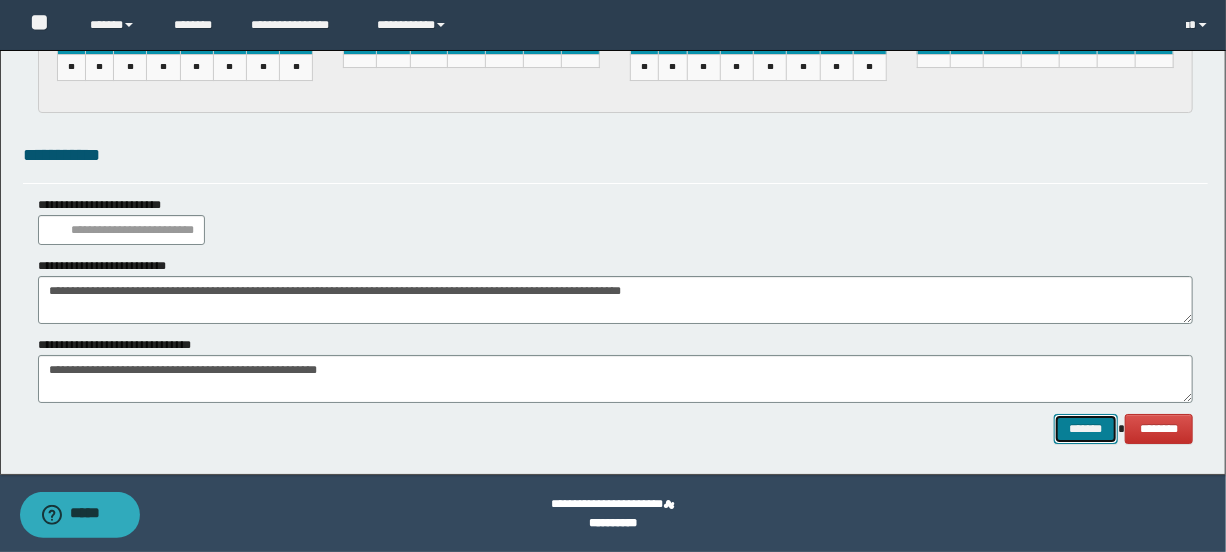 click on "*******" at bounding box center [1086, 429] 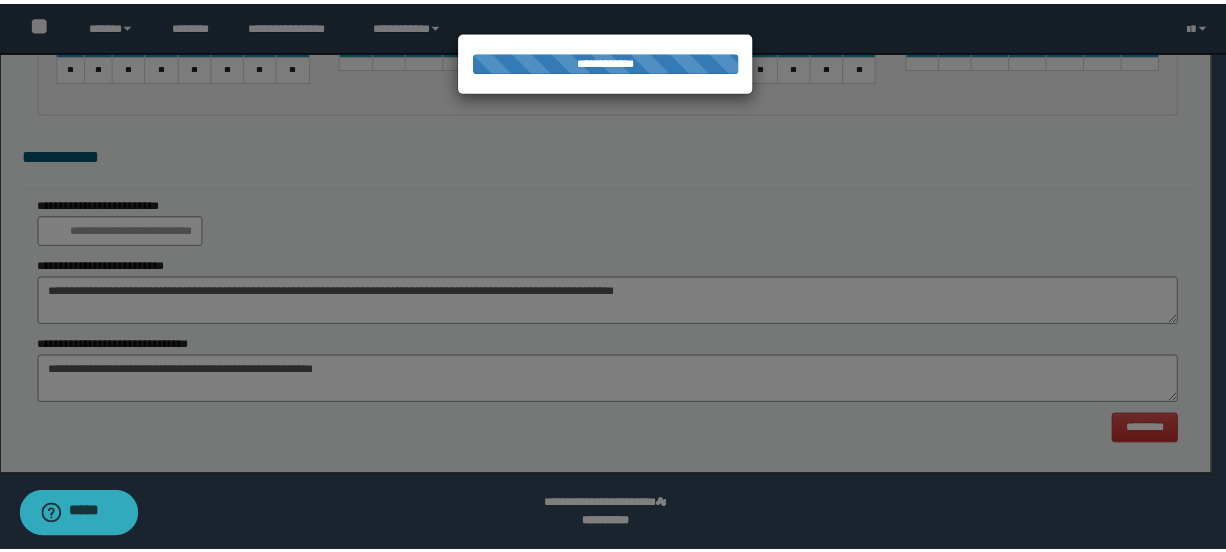 scroll, scrollTop: 0, scrollLeft: 0, axis: both 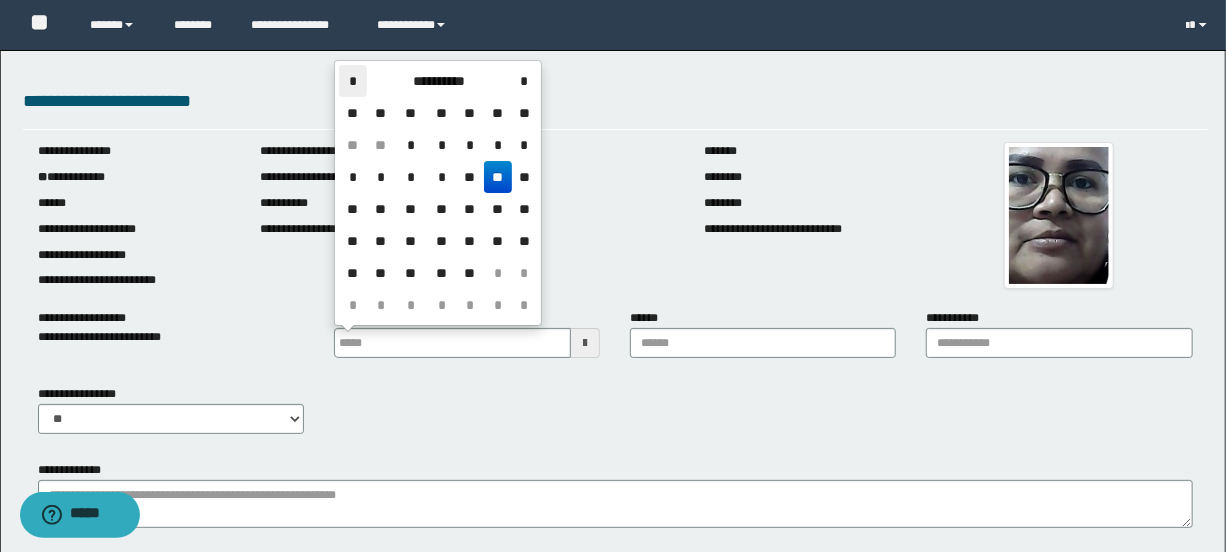 click on "*" at bounding box center (353, 81) 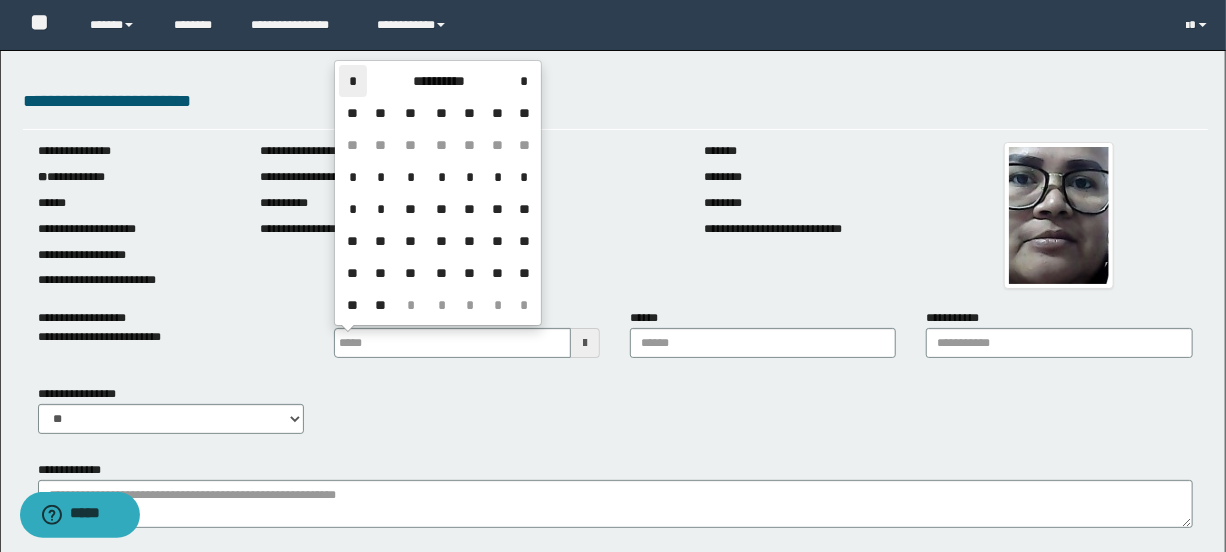 click on "*" at bounding box center (353, 81) 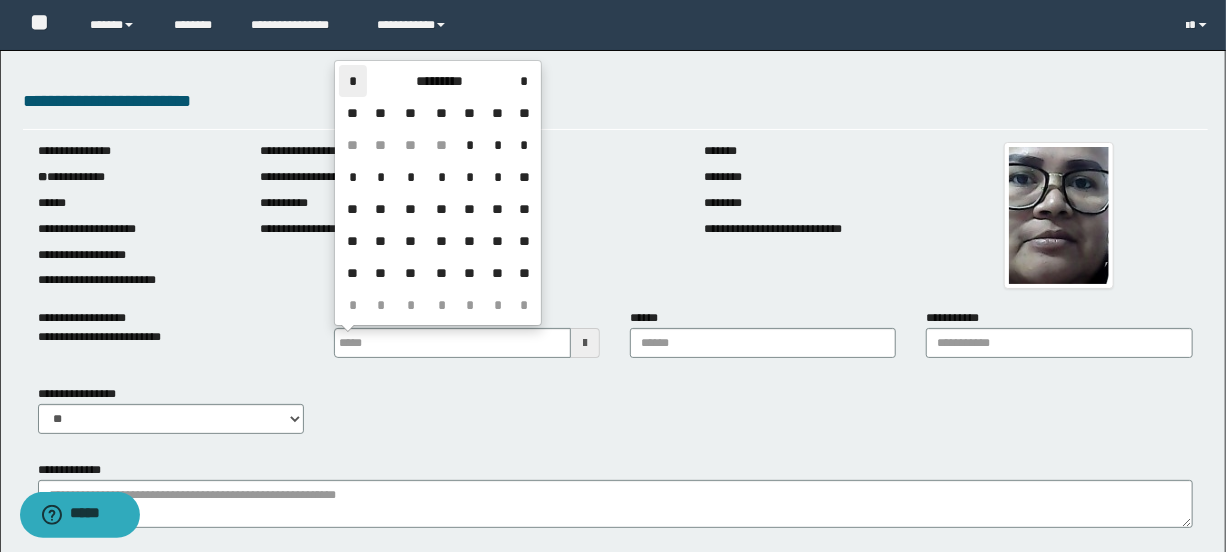 click on "*" at bounding box center (353, 81) 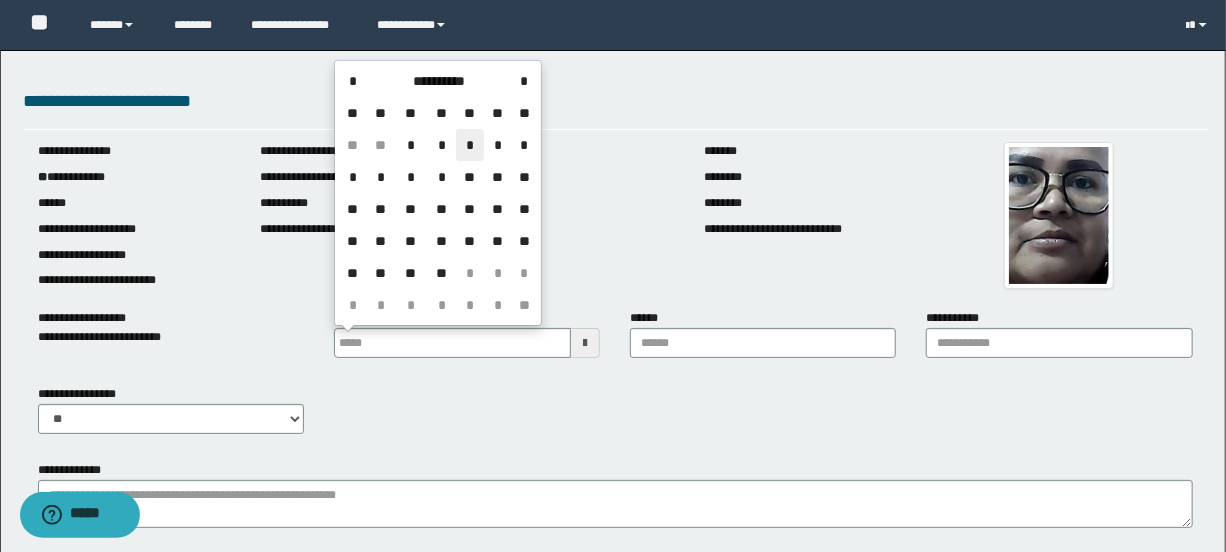 click on "*" at bounding box center [470, 145] 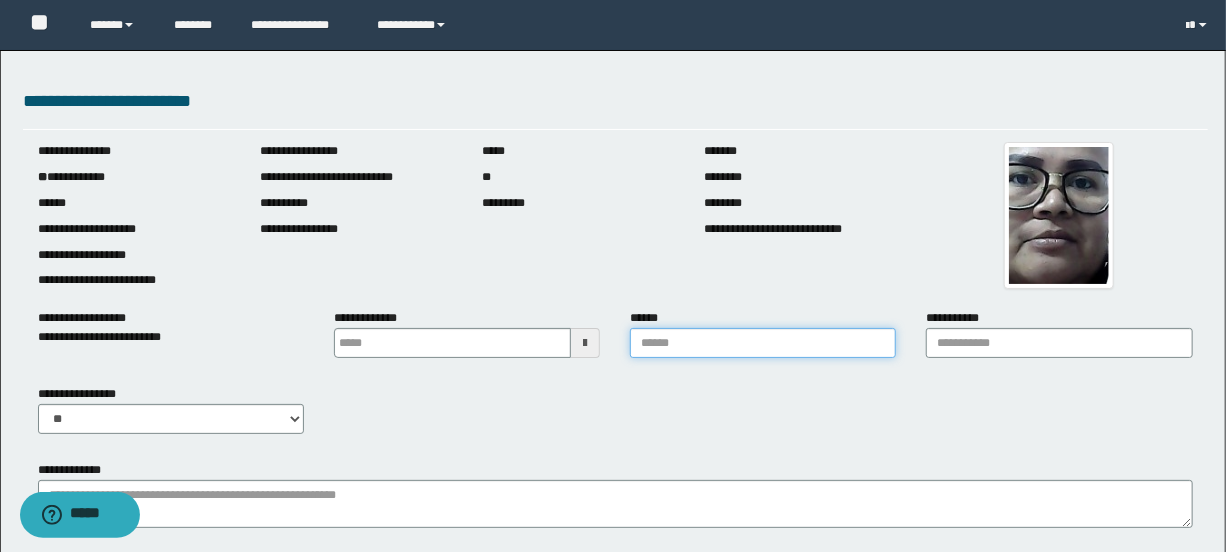 click on "******" at bounding box center [763, 343] 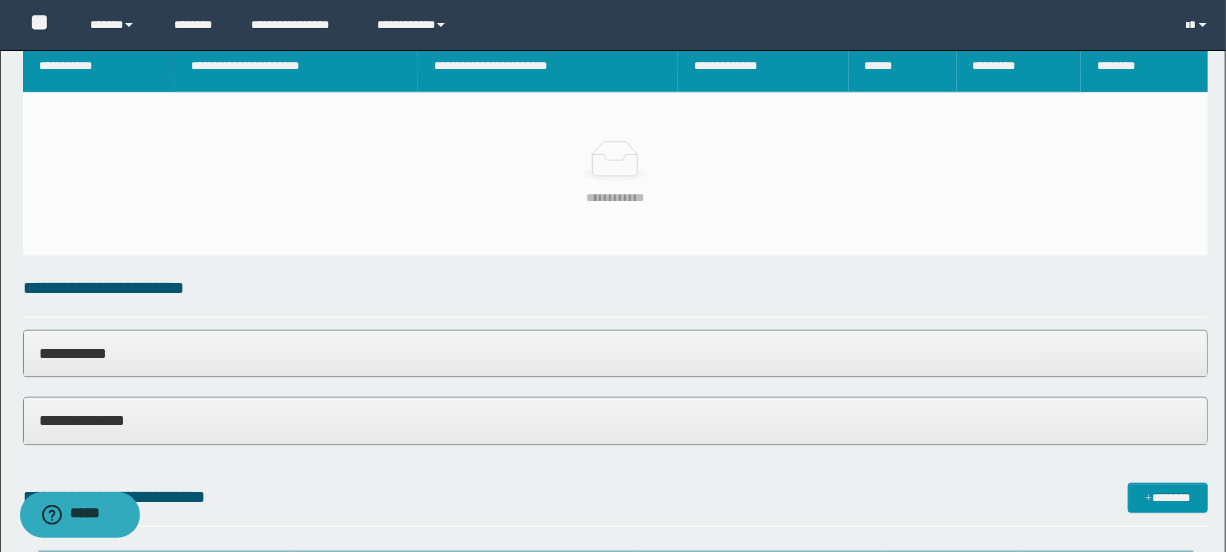 scroll, scrollTop: 333, scrollLeft: 0, axis: vertical 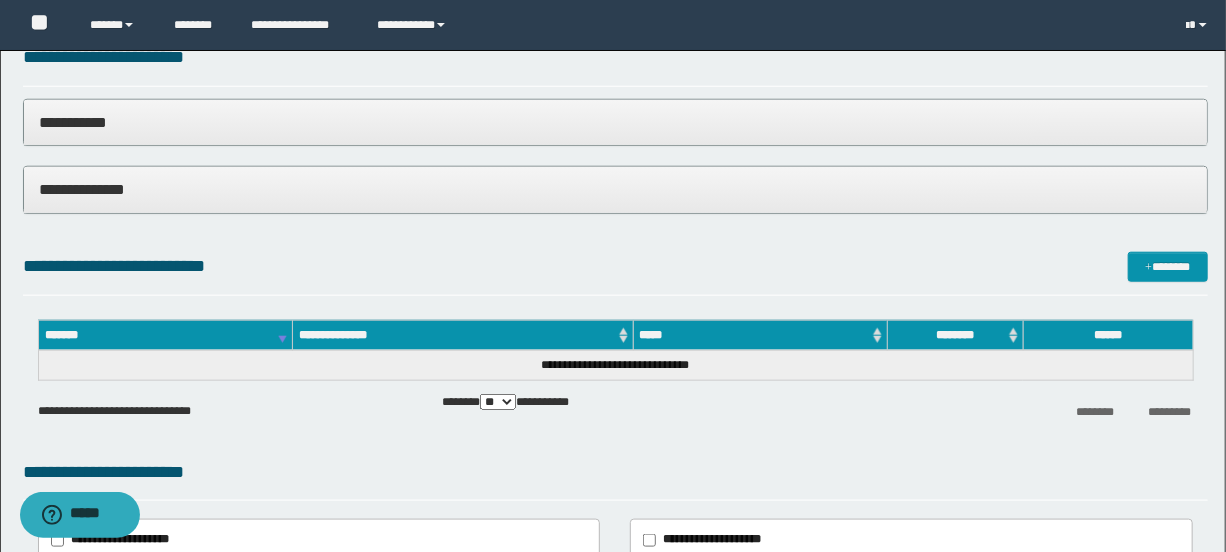 type on "**********" 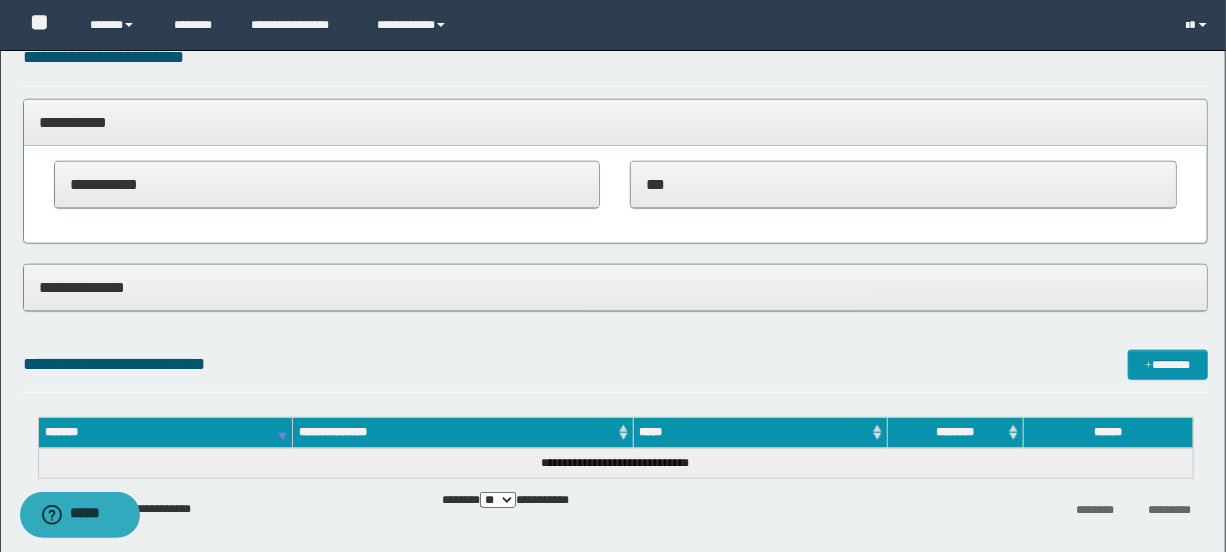click on "**********" at bounding box center (615, 287) 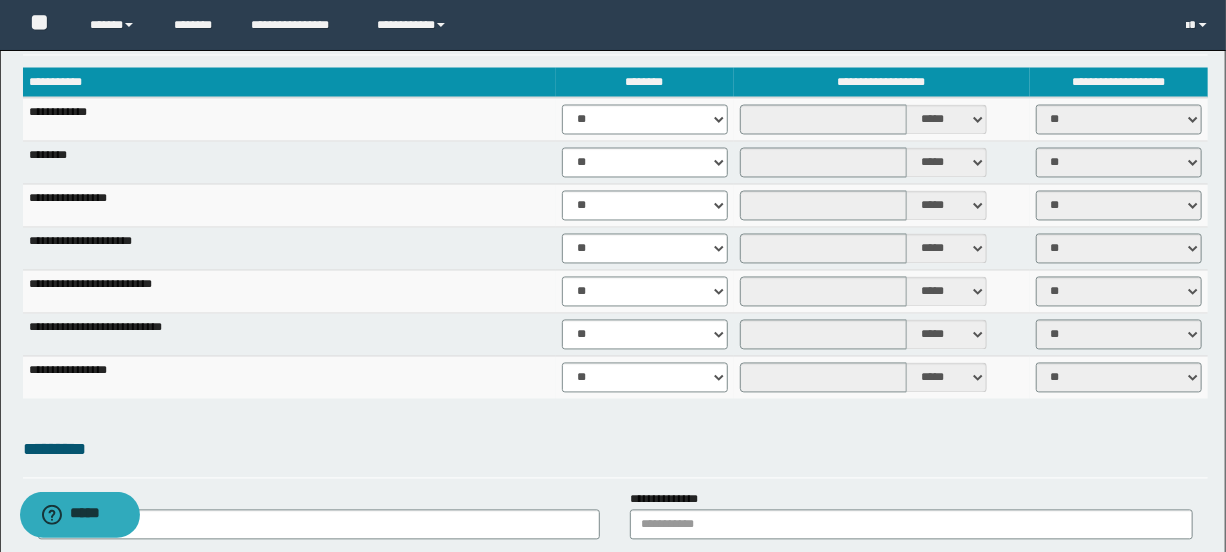 scroll, scrollTop: 1601, scrollLeft: 0, axis: vertical 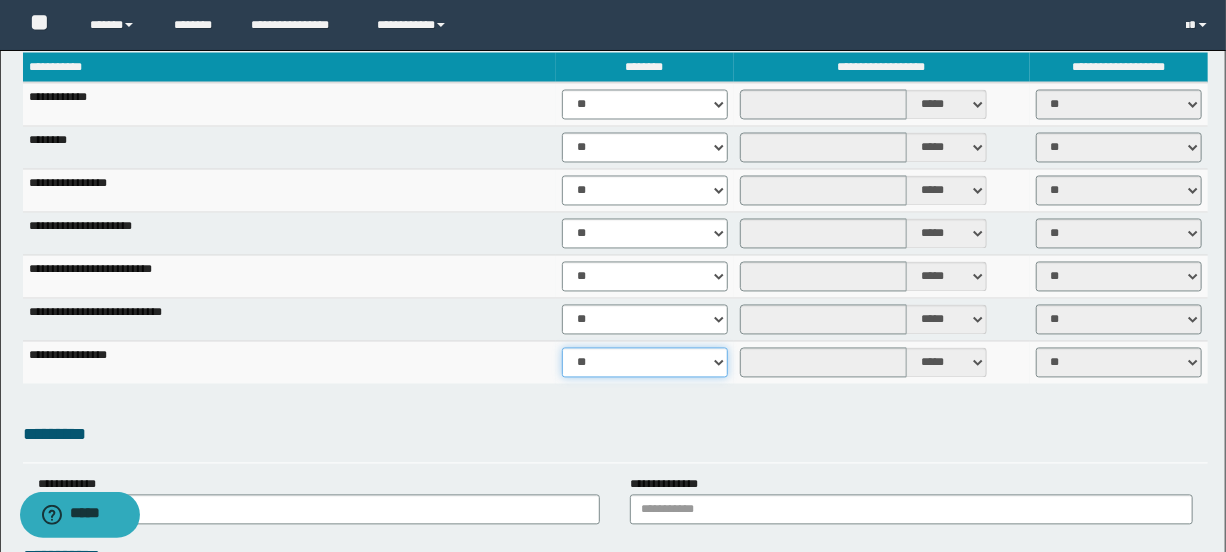 click on "**
**" at bounding box center (645, 363) 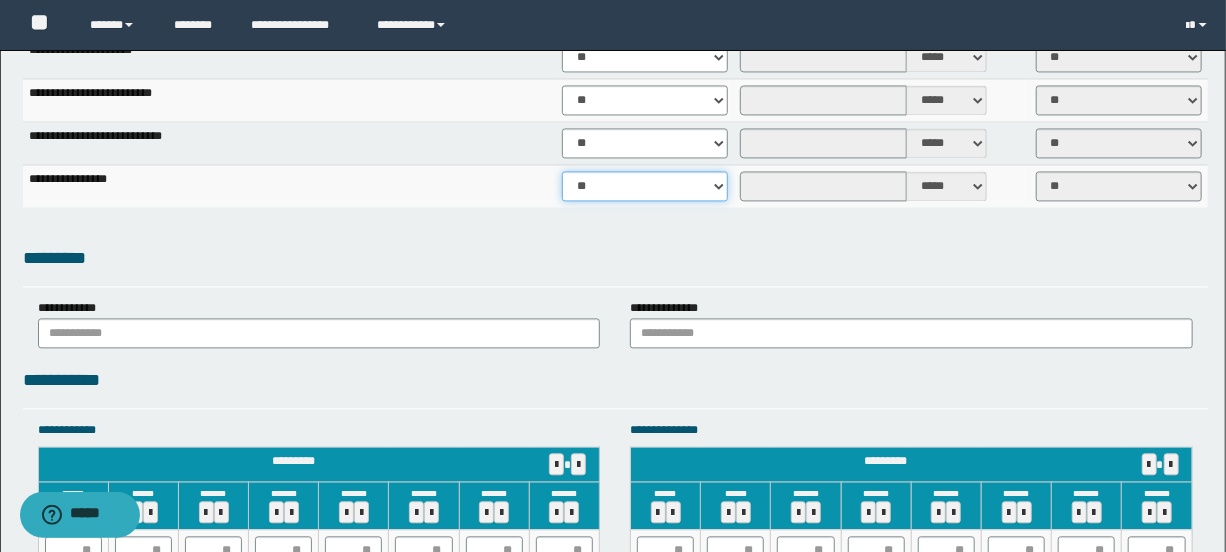 scroll, scrollTop: 1820, scrollLeft: 0, axis: vertical 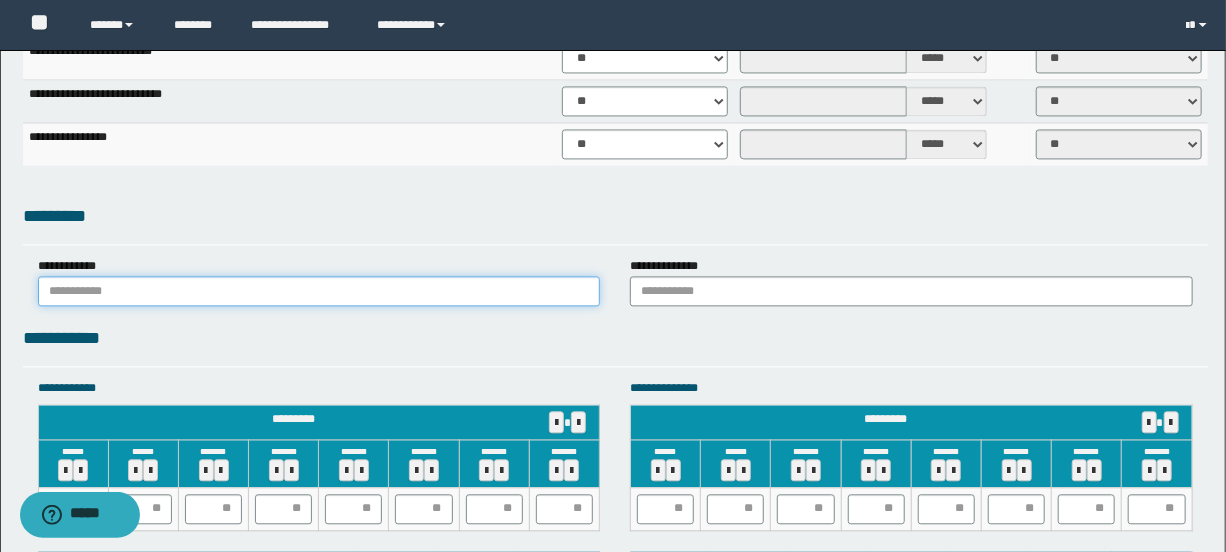 click at bounding box center (319, 291) 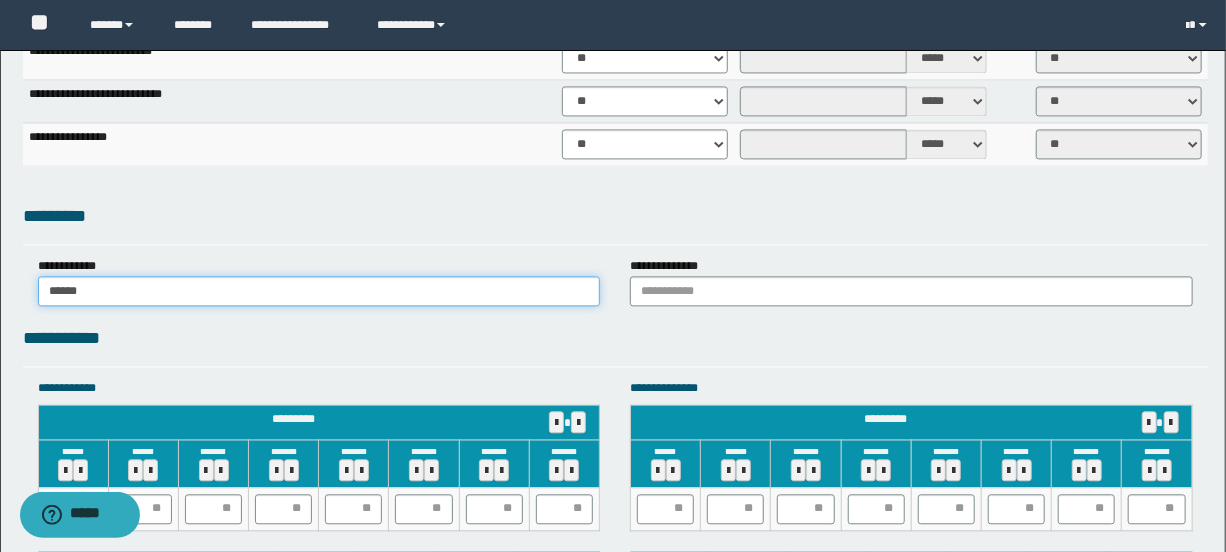 type on "******" 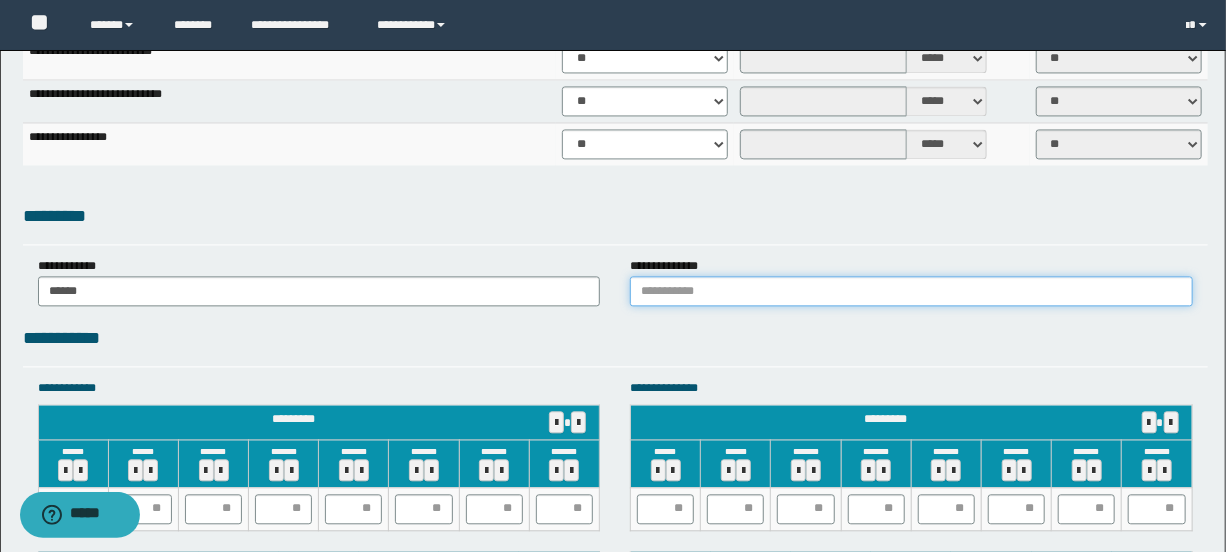 click at bounding box center [911, 291] 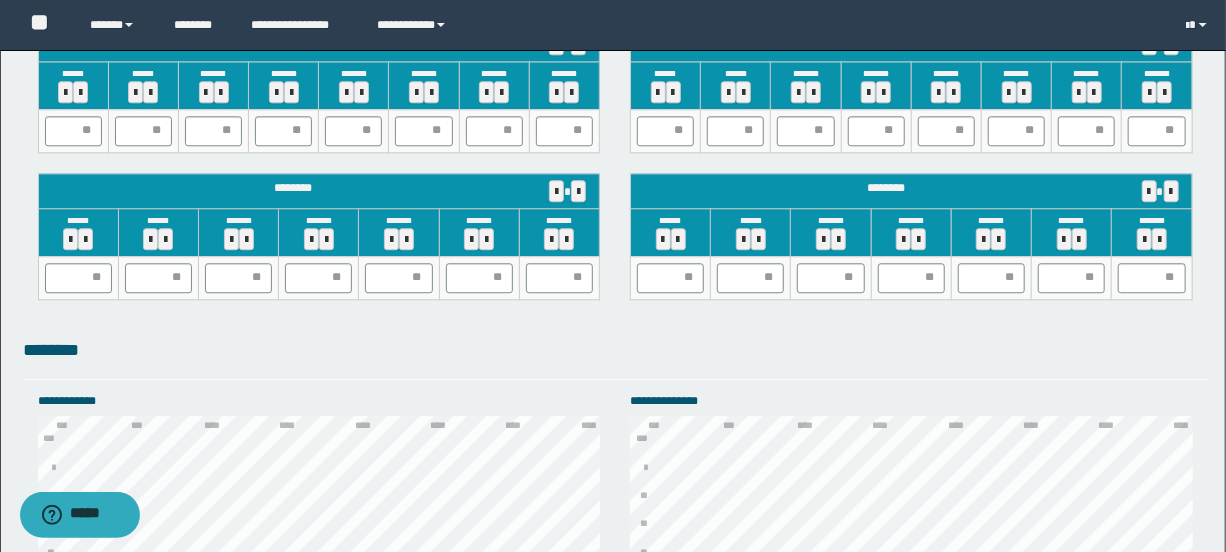 scroll, scrollTop: 2220, scrollLeft: 0, axis: vertical 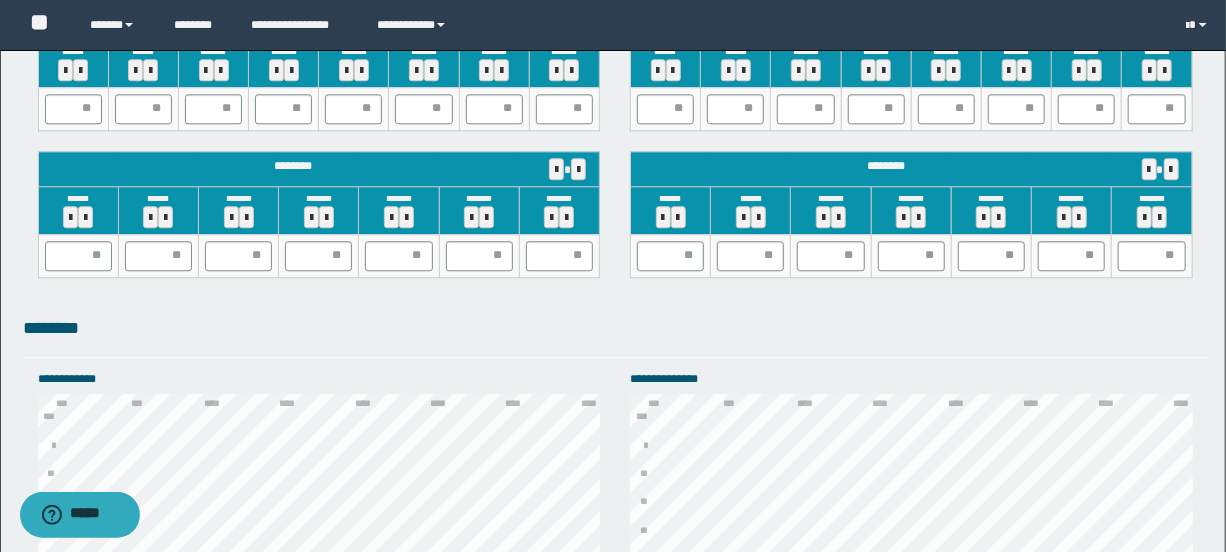 type on "******" 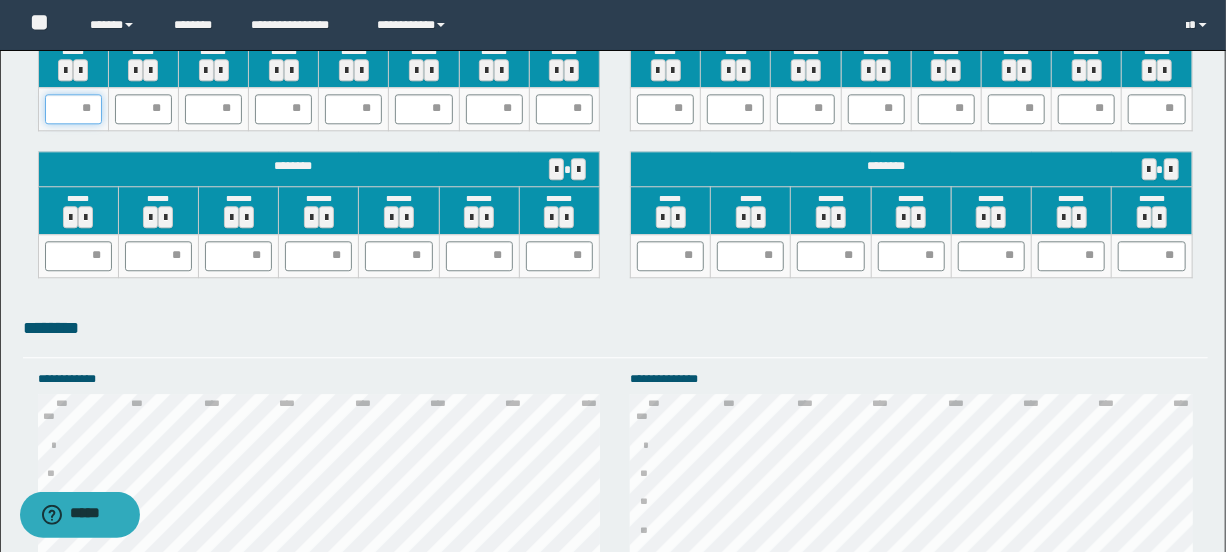 click at bounding box center (73, 109) 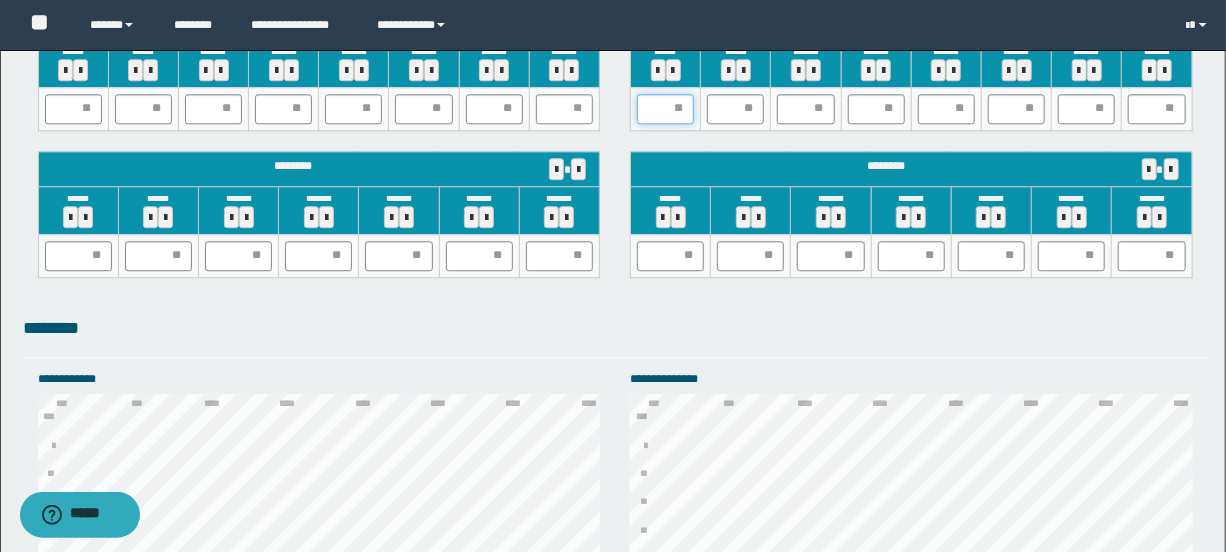 click at bounding box center [665, 109] 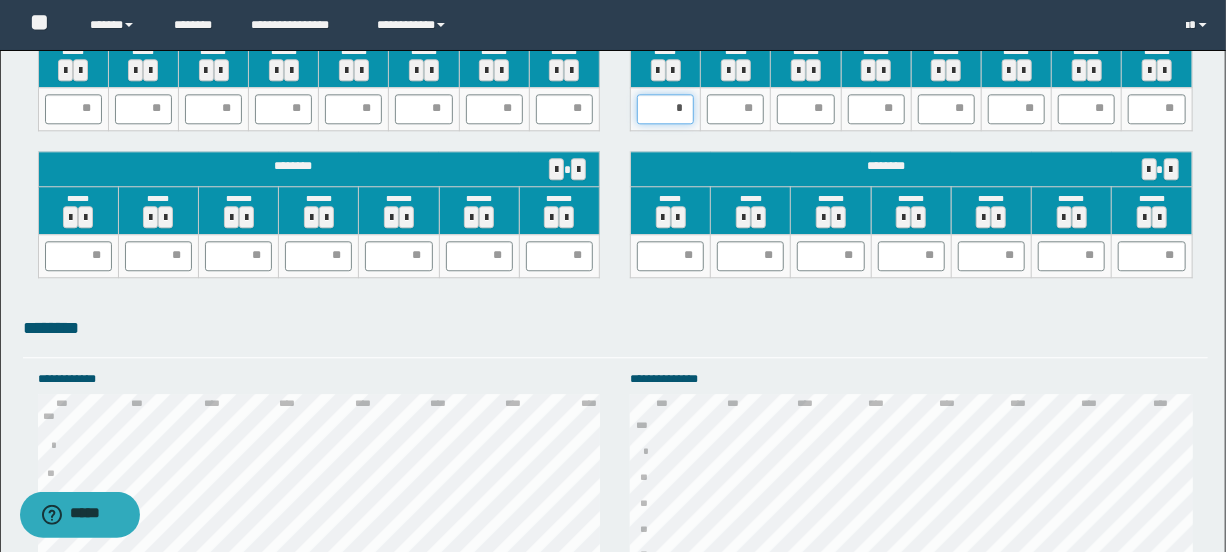 type on "**" 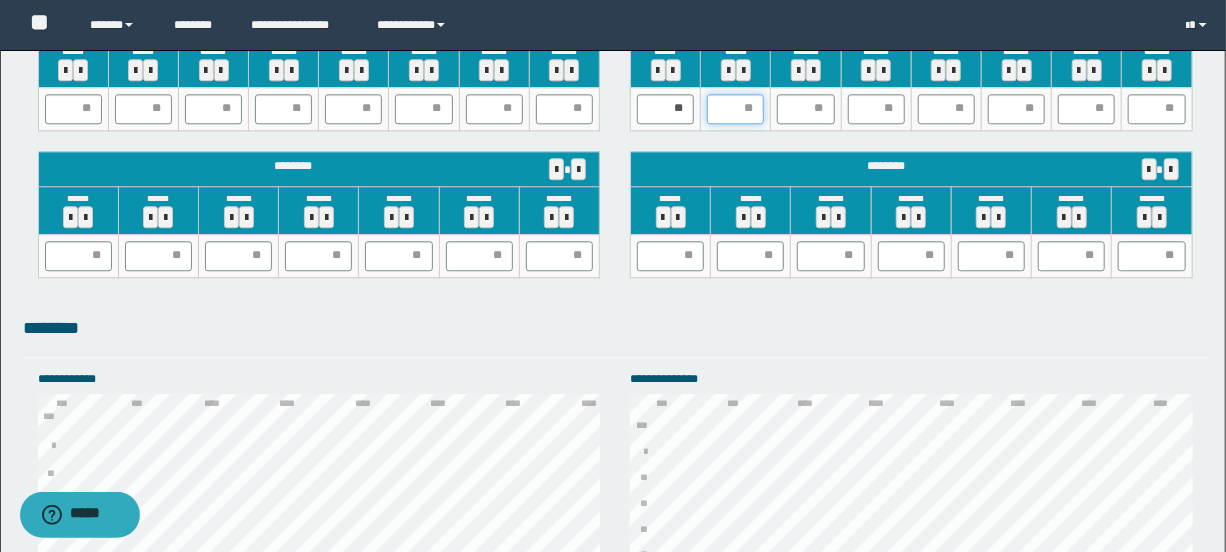 click at bounding box center (735, 109) 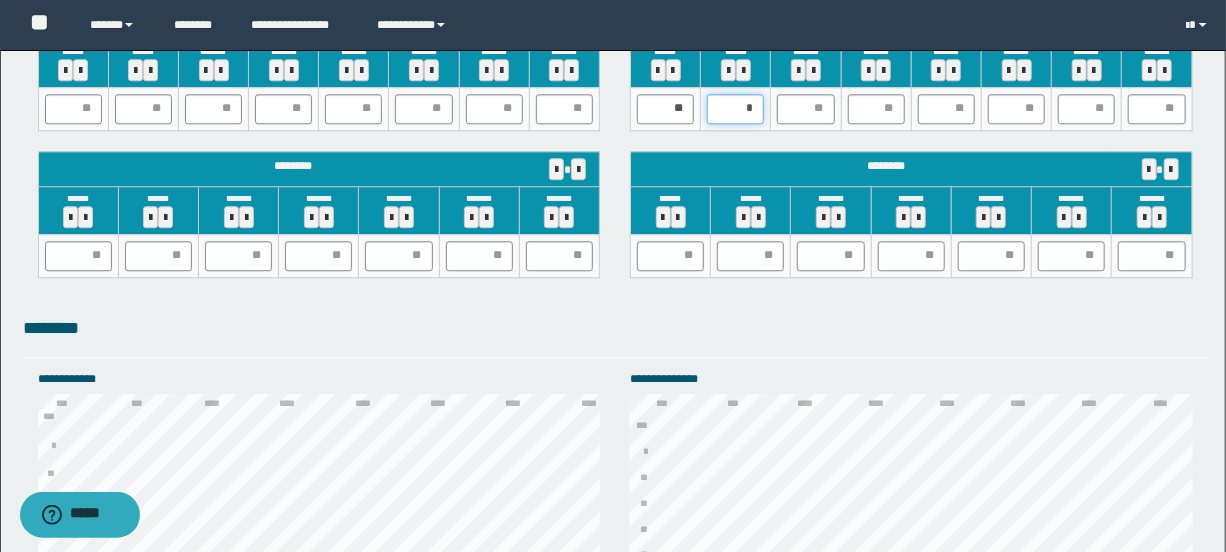 type on "**" 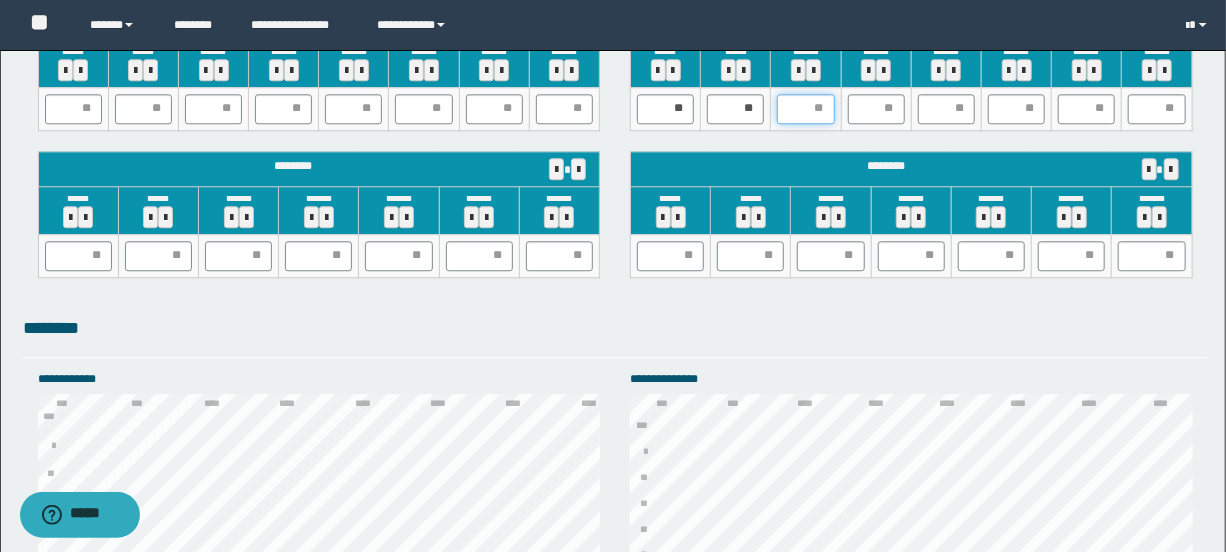 click at bounding box center [805, 109] 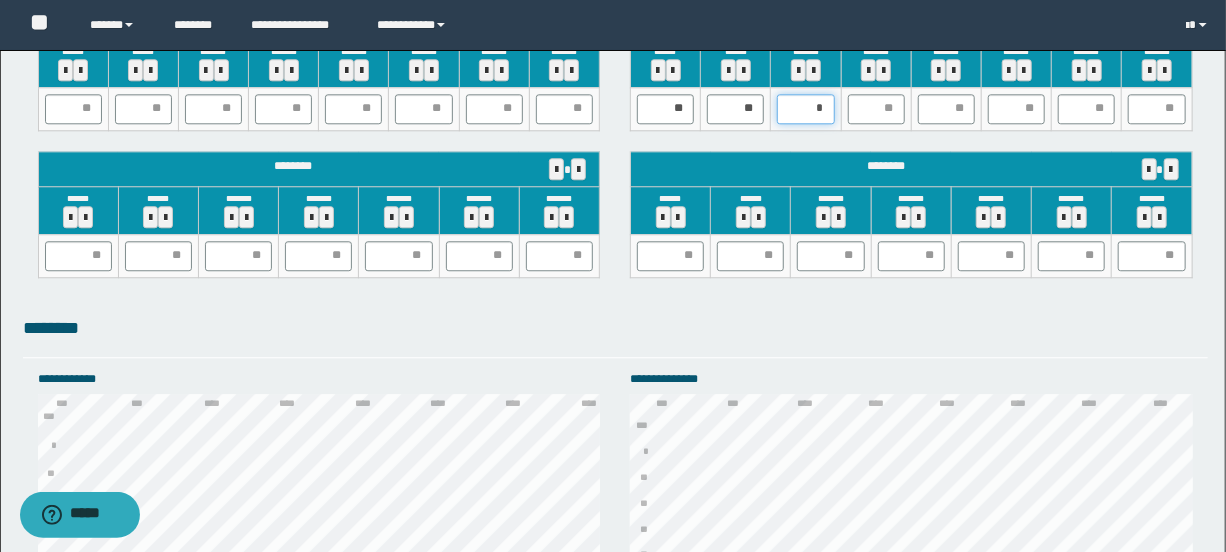 type on "**" 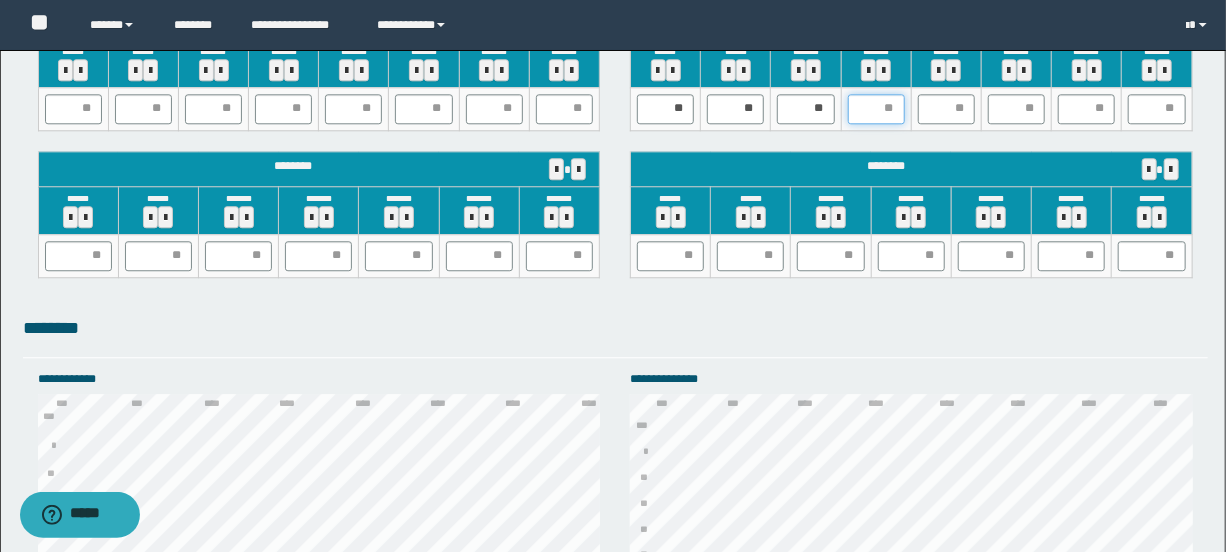 click at bounding box center (876, 109) 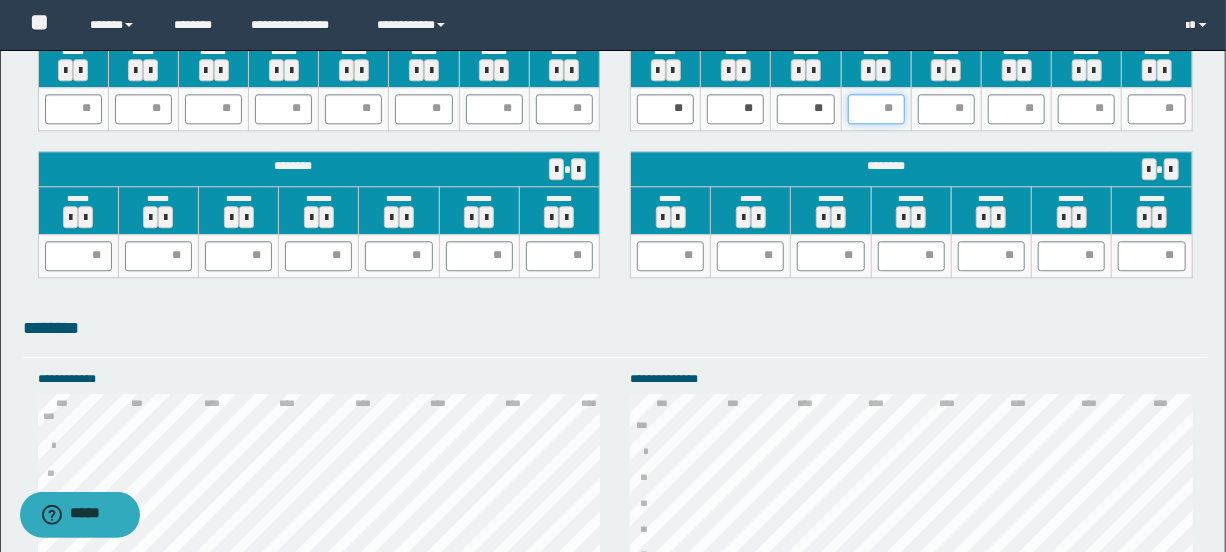 click at bounding box center (876, 109) 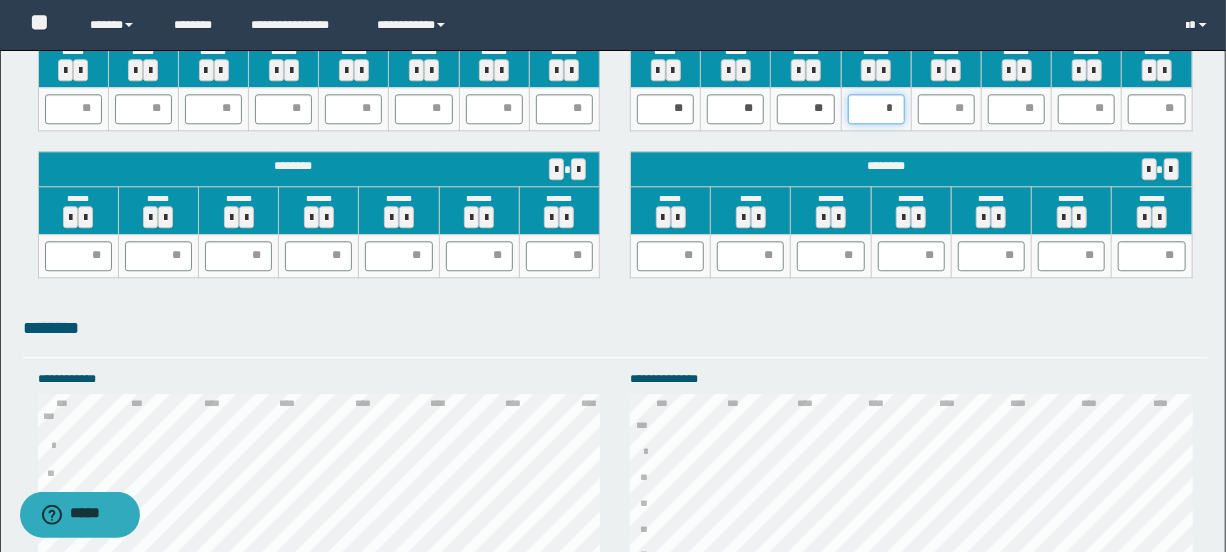 type on "**" 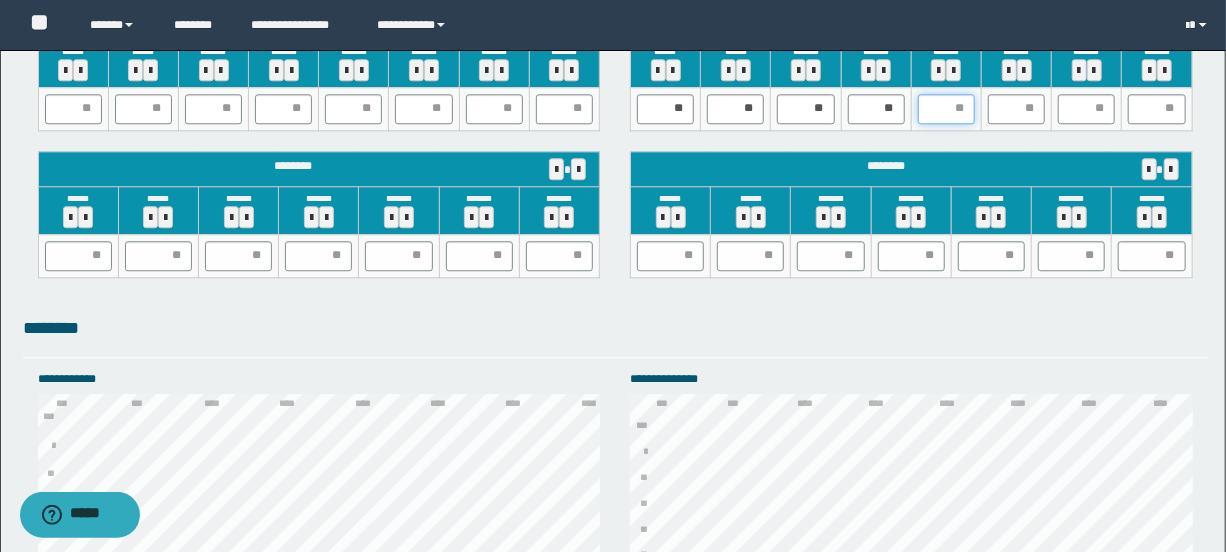 click at bounding box center (946, 109) 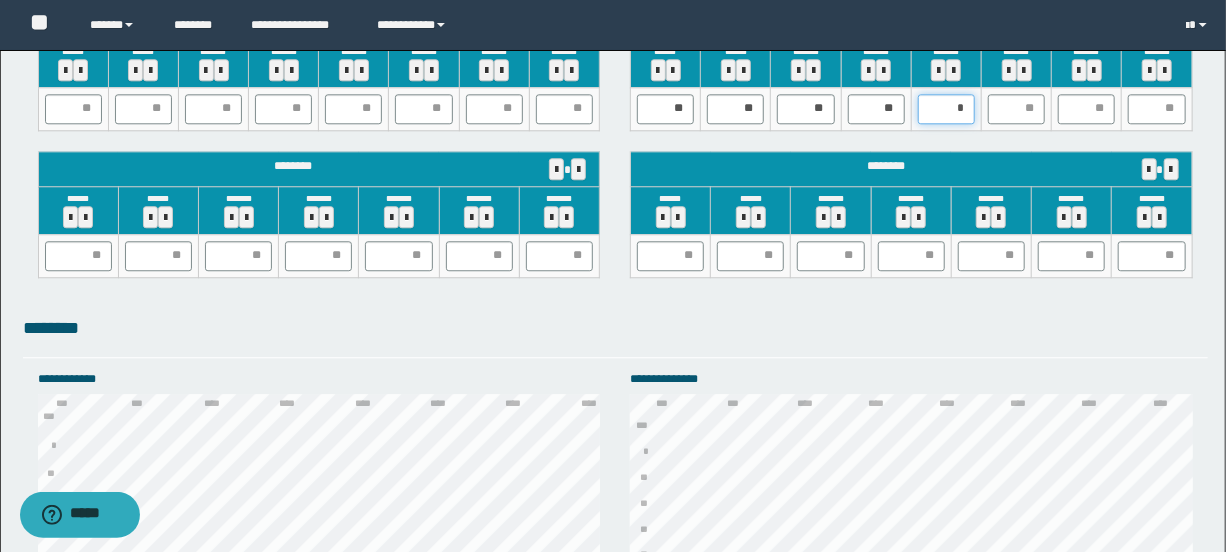type on "**" 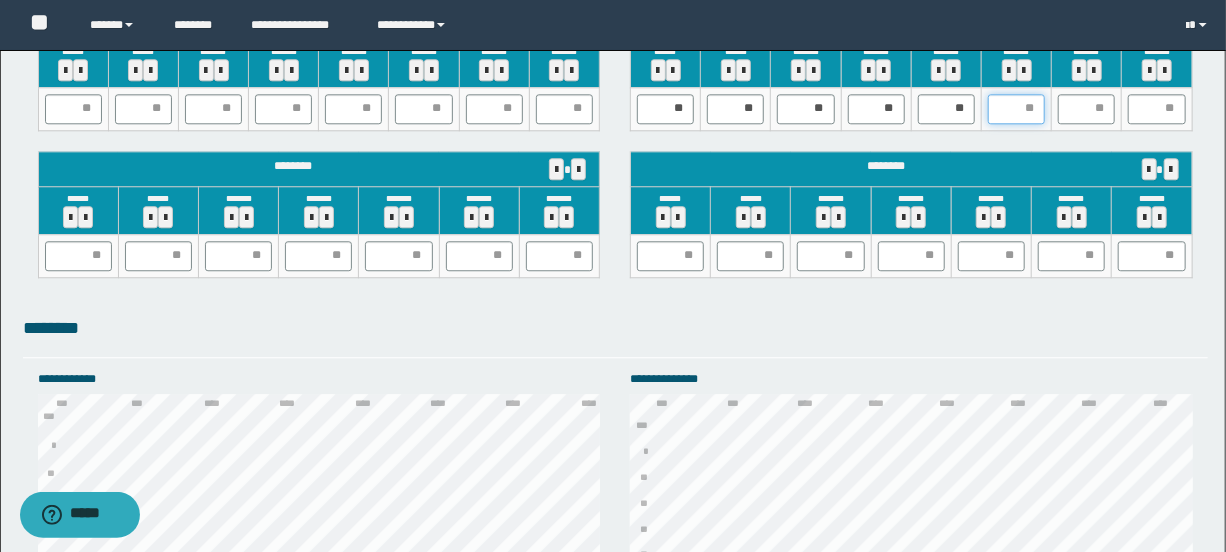 click at bounding box center (1016, 109) 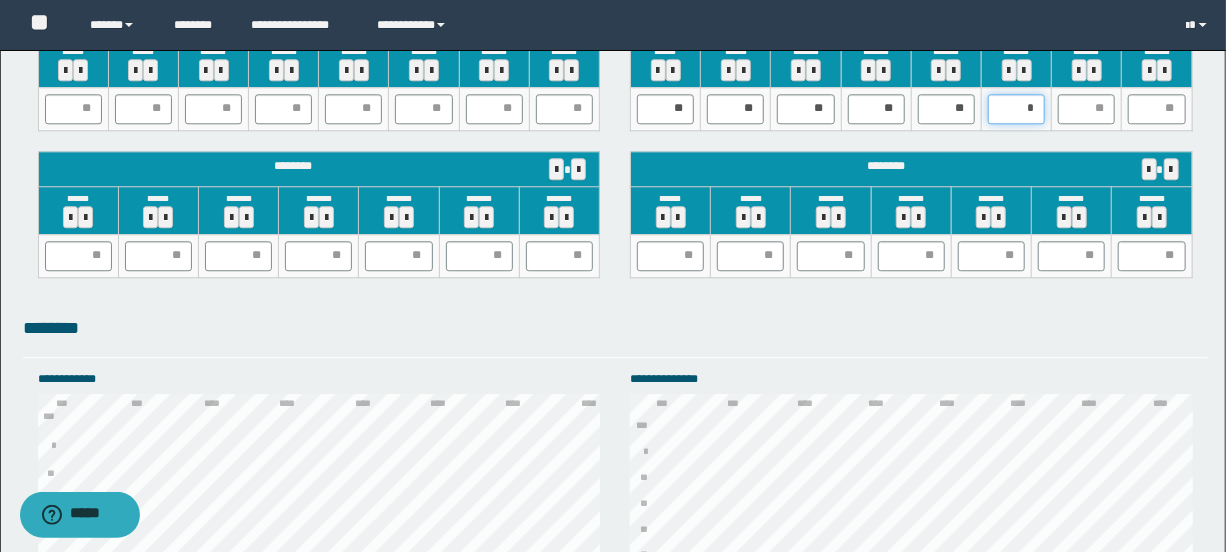 type on "**" 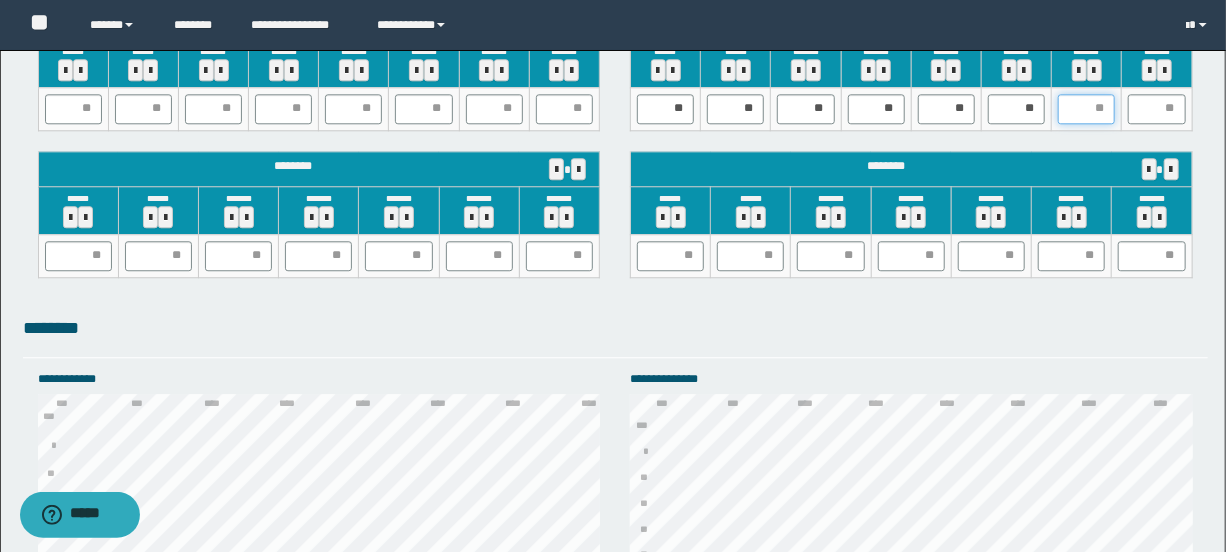 click at bounding box center [1086, 109] 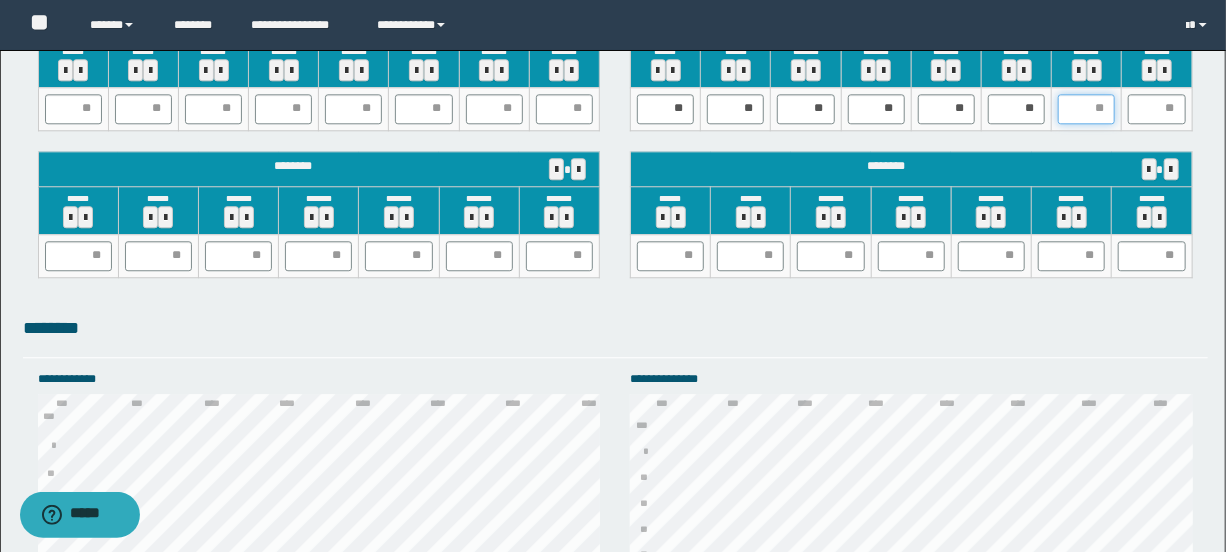 click at bounding box center (1086, 109) 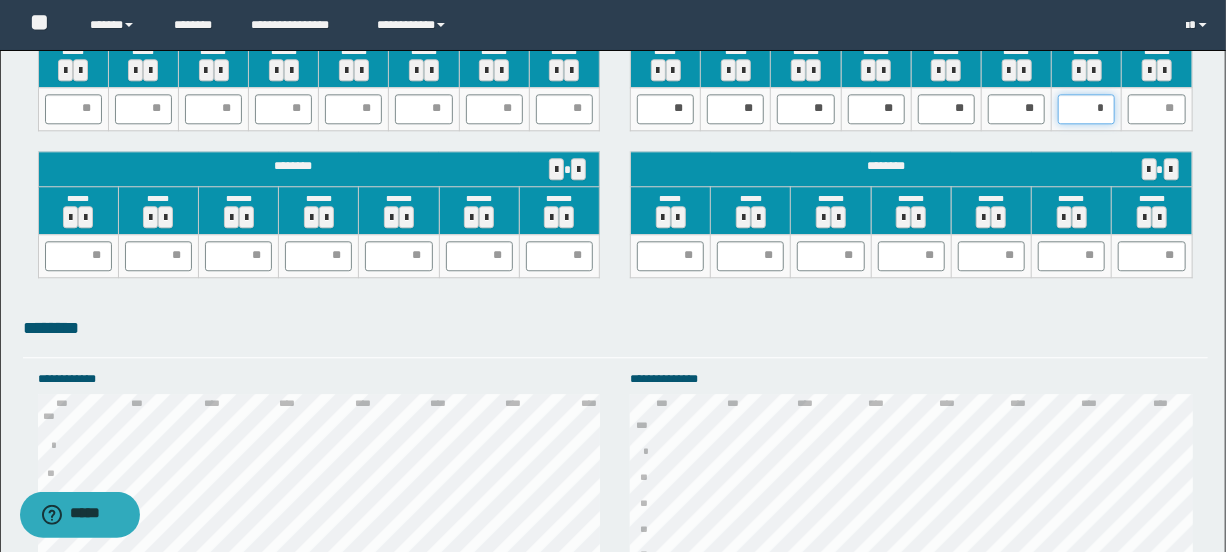 type on "**" 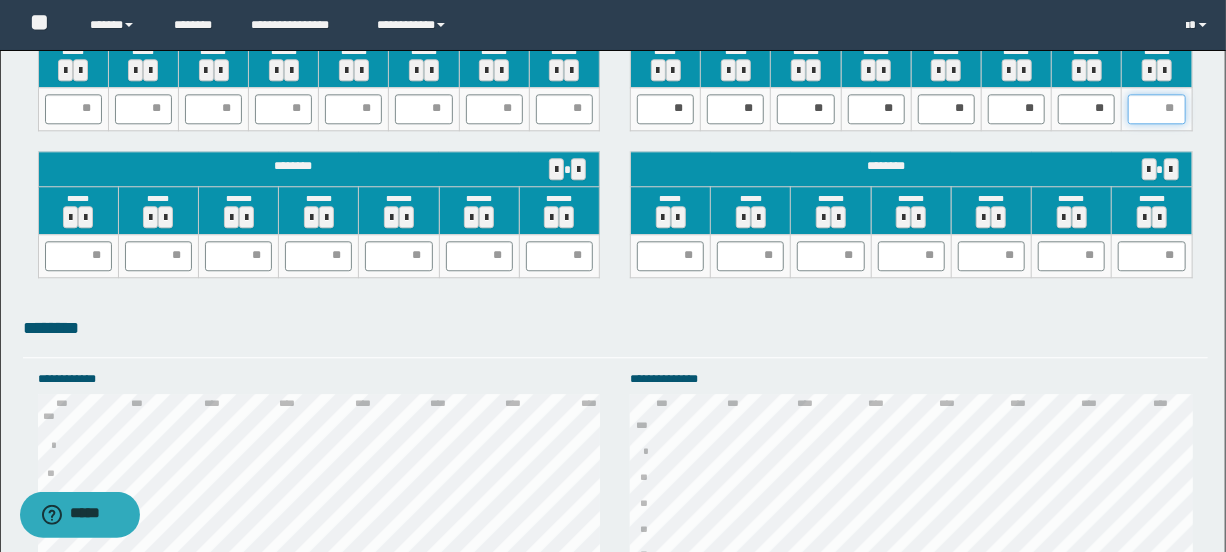 click at bounding box center [1156, 109] 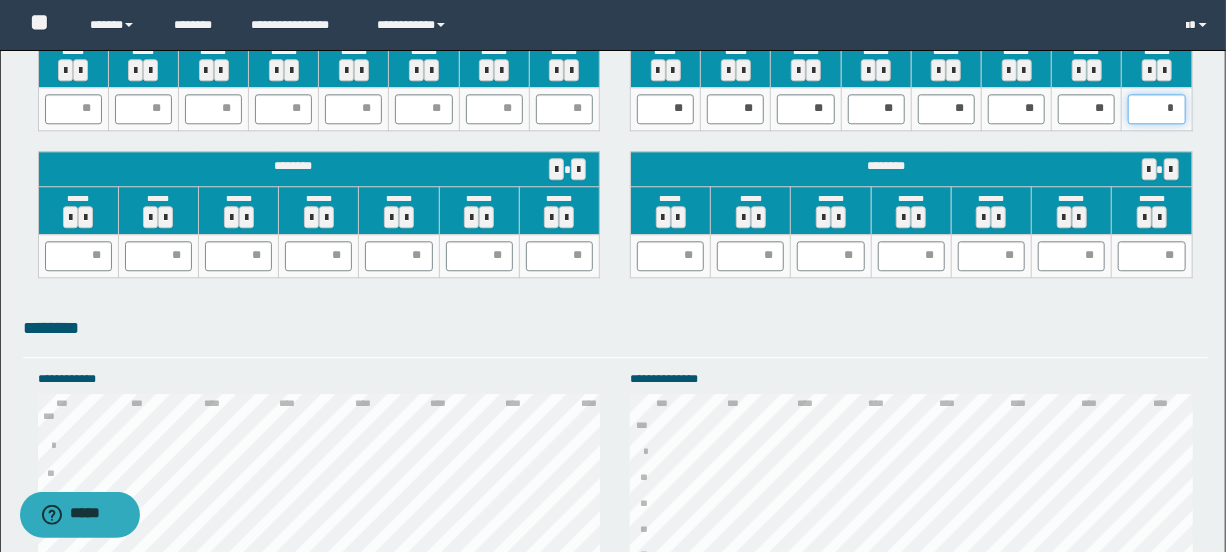 type on "**" 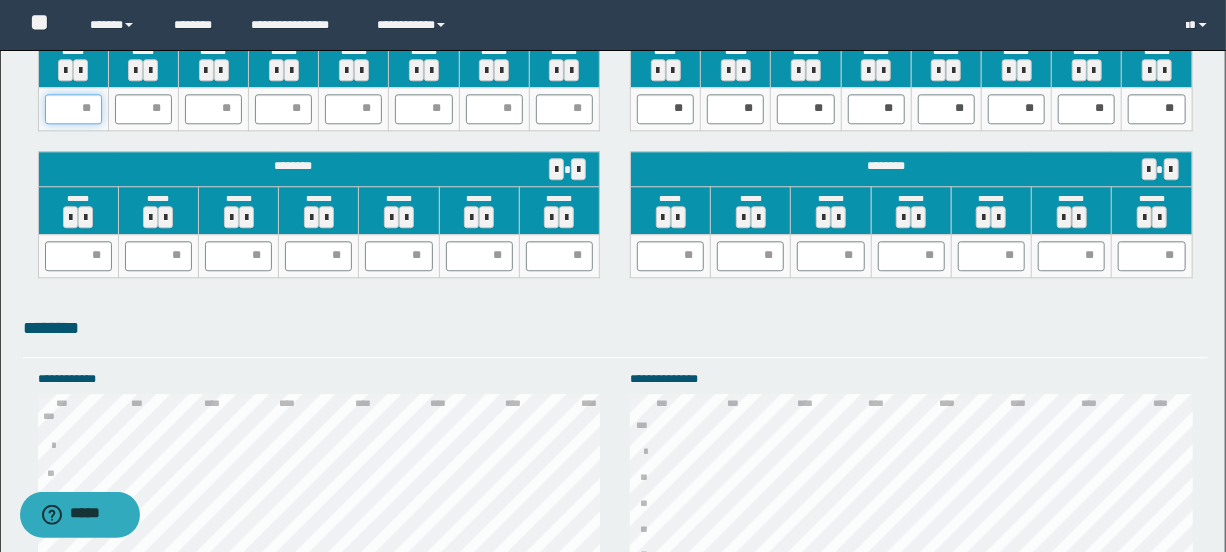 click at bounding box center [73, 109] 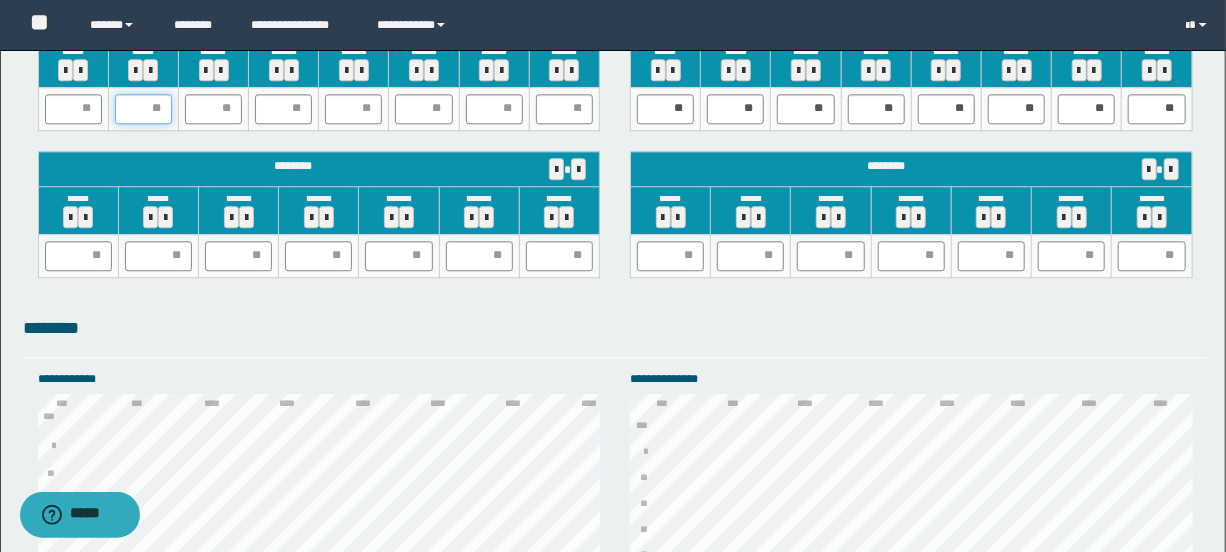 click at bounding box center [143, 109] 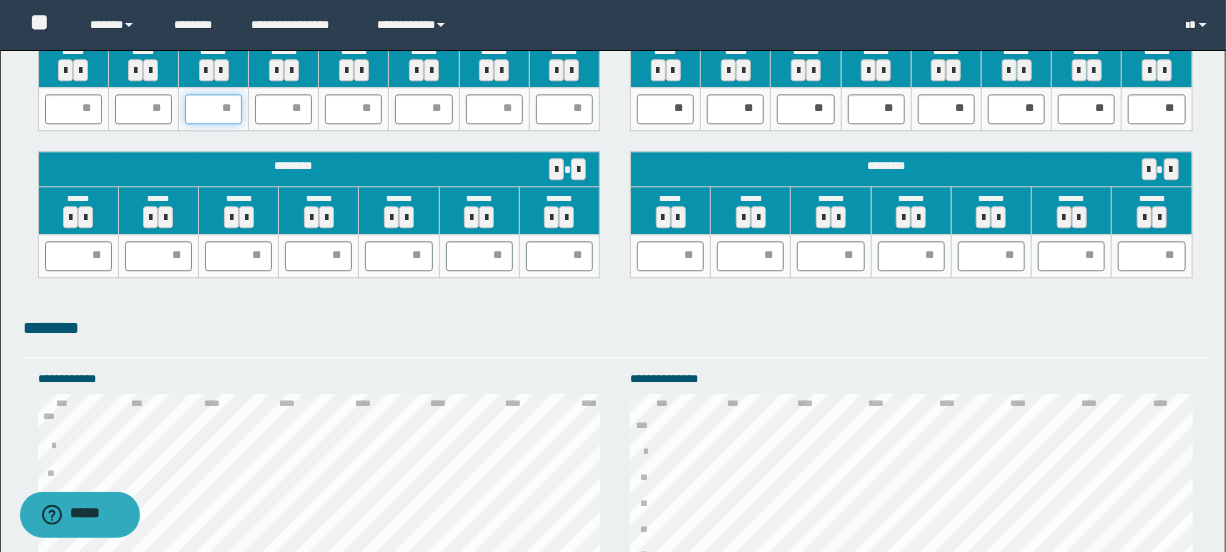 click at bounding box center (213, 109) 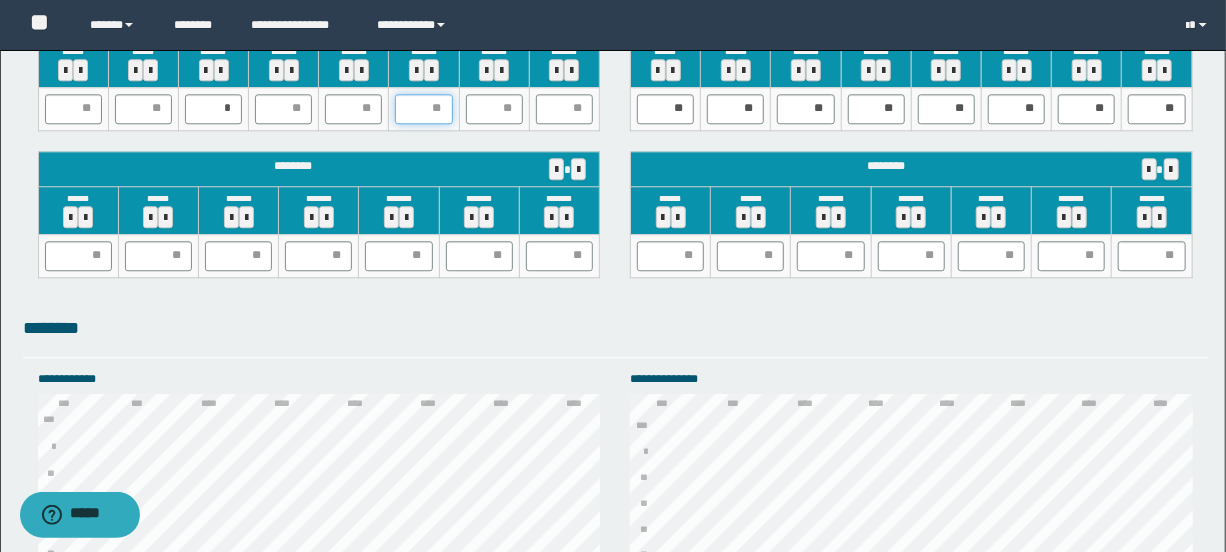 click at bounding box center [423, 109] 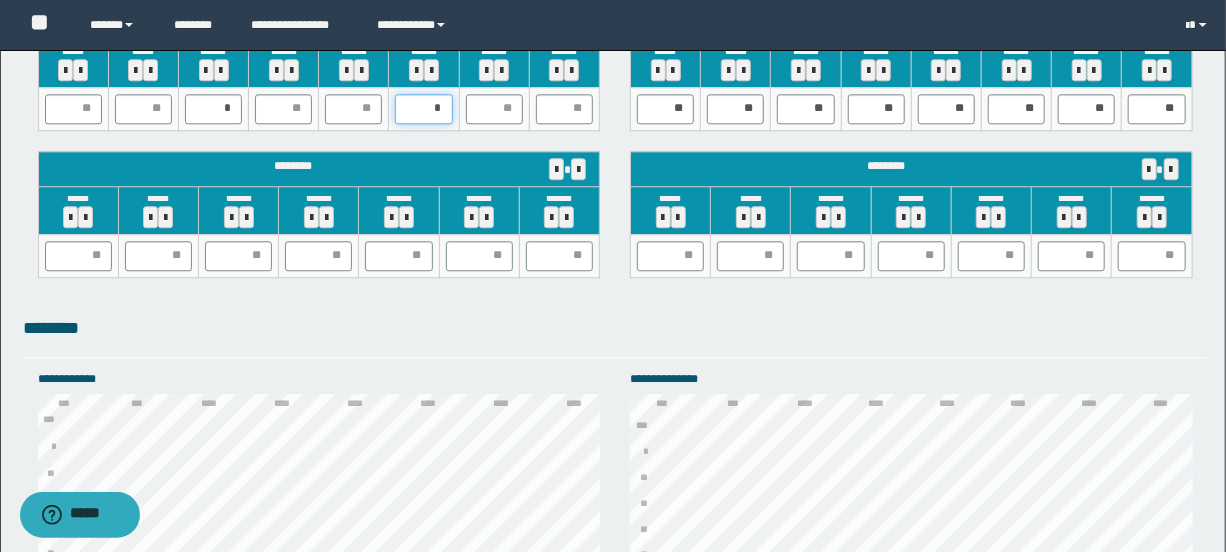 type on "**" 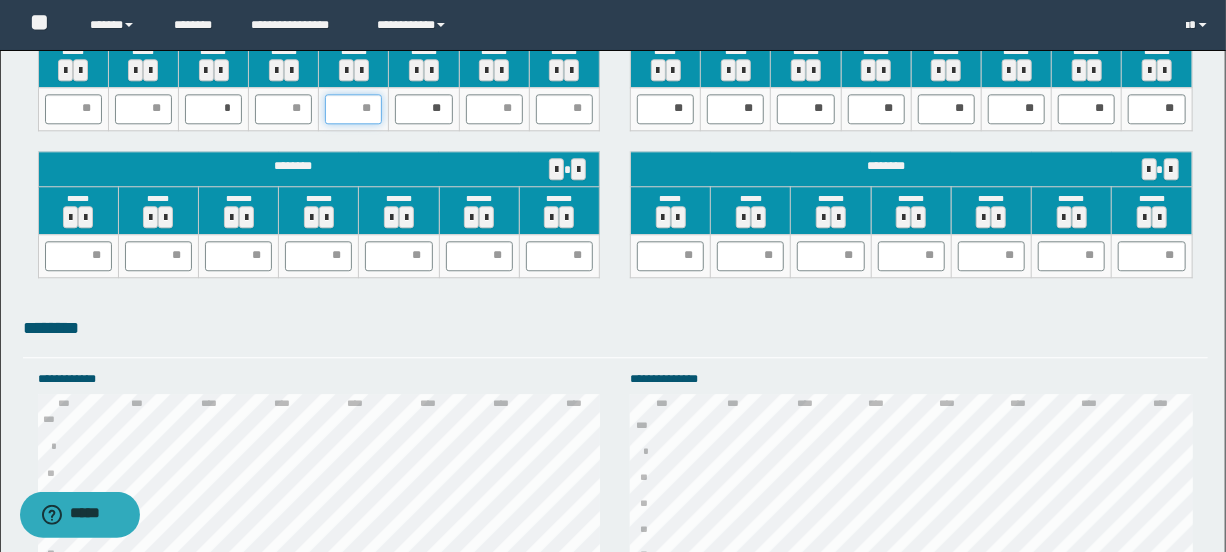 click at bounding box center [353, 109] 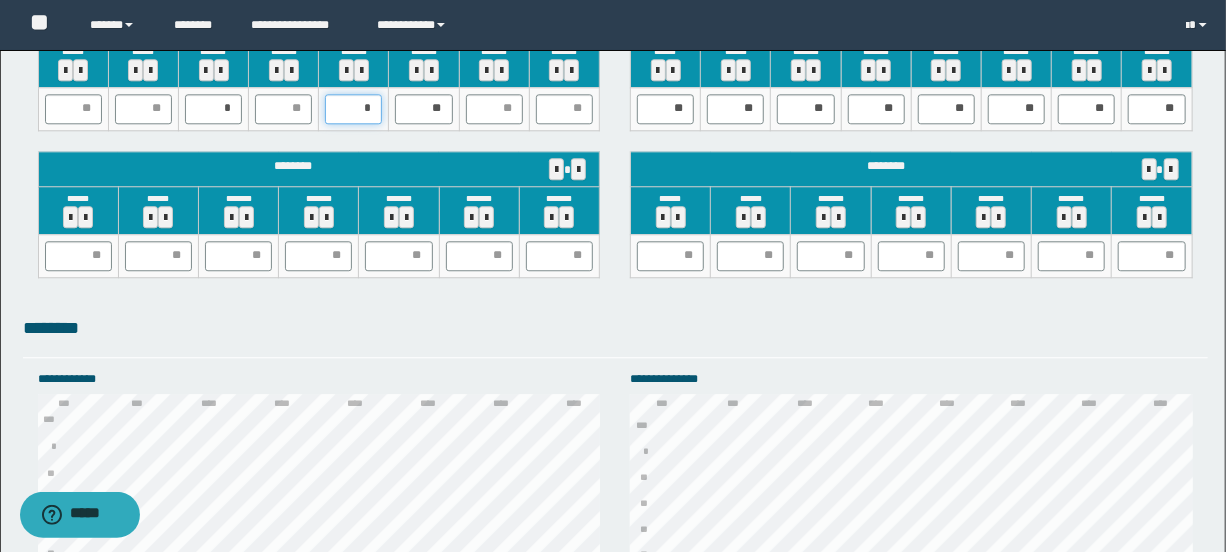type on "**" 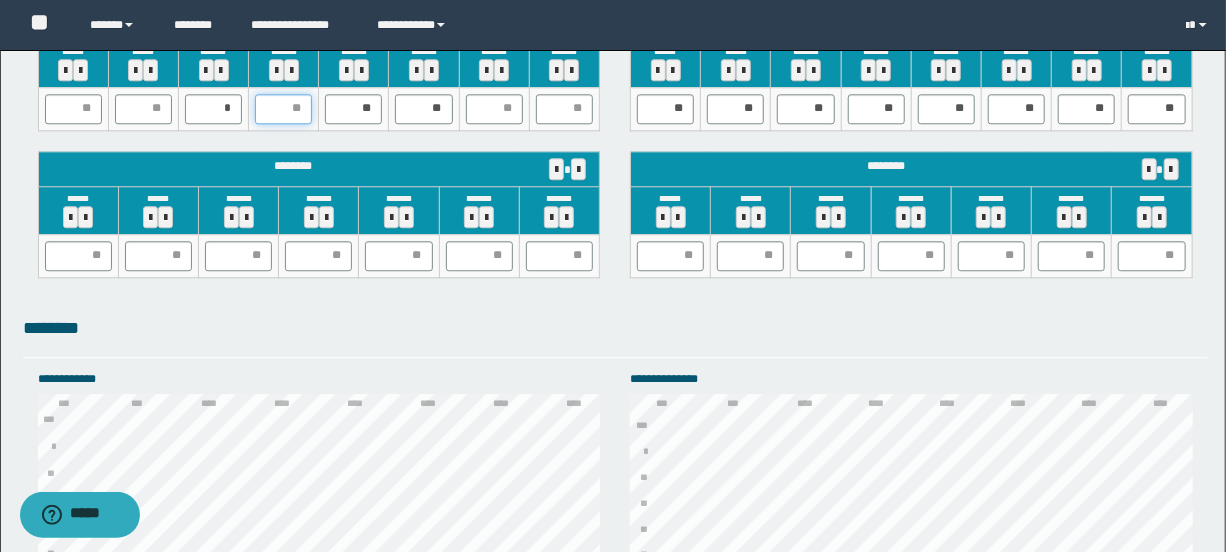 click at bounding box center [283, 109] 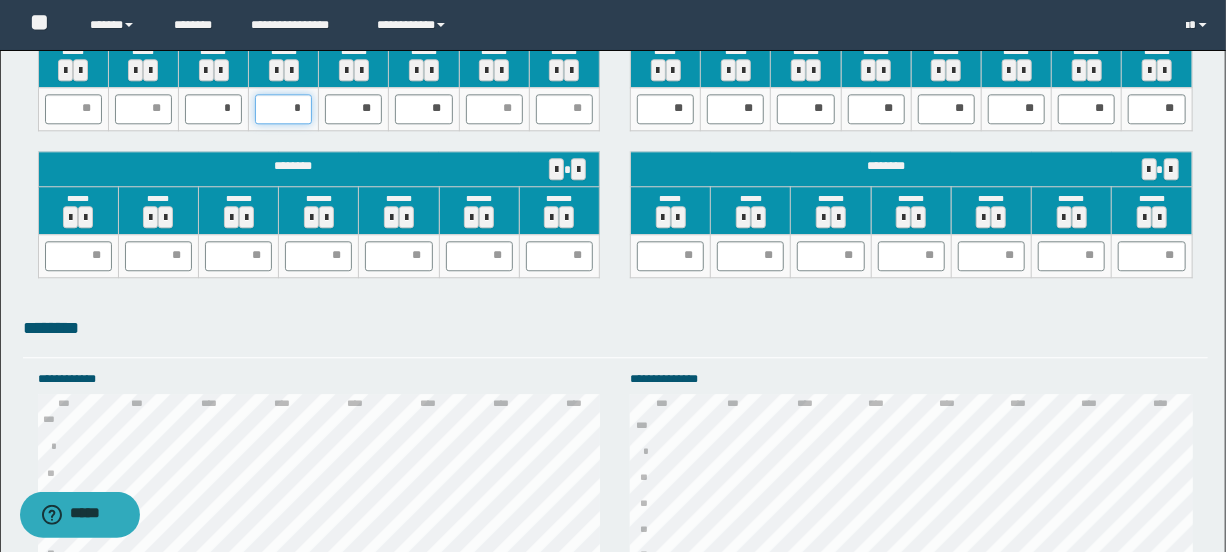 type on "**" 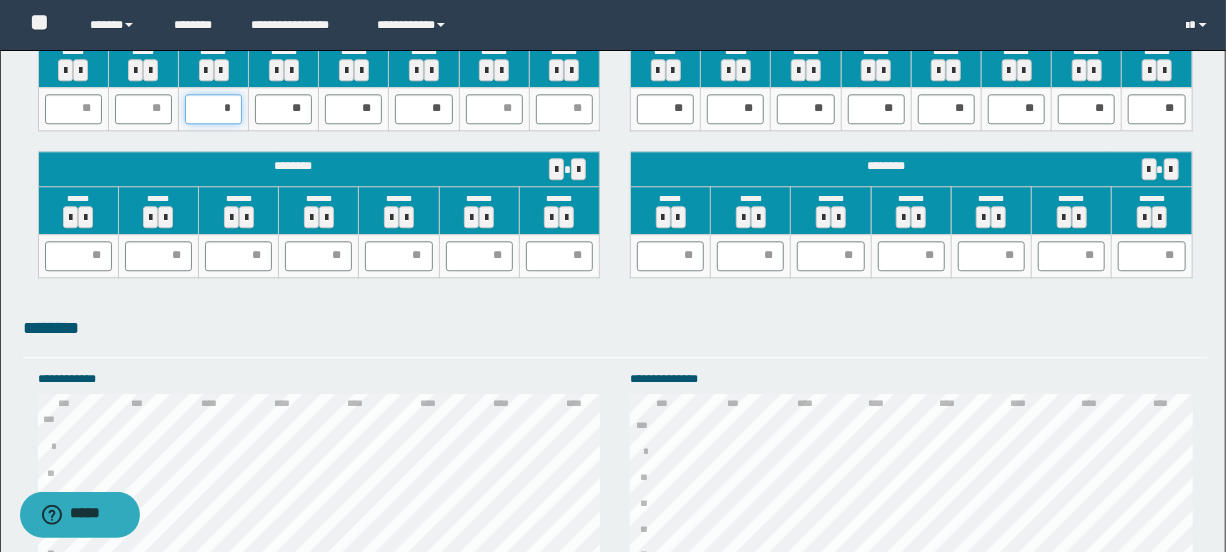 click on "*" at bounding box center (213, 109) 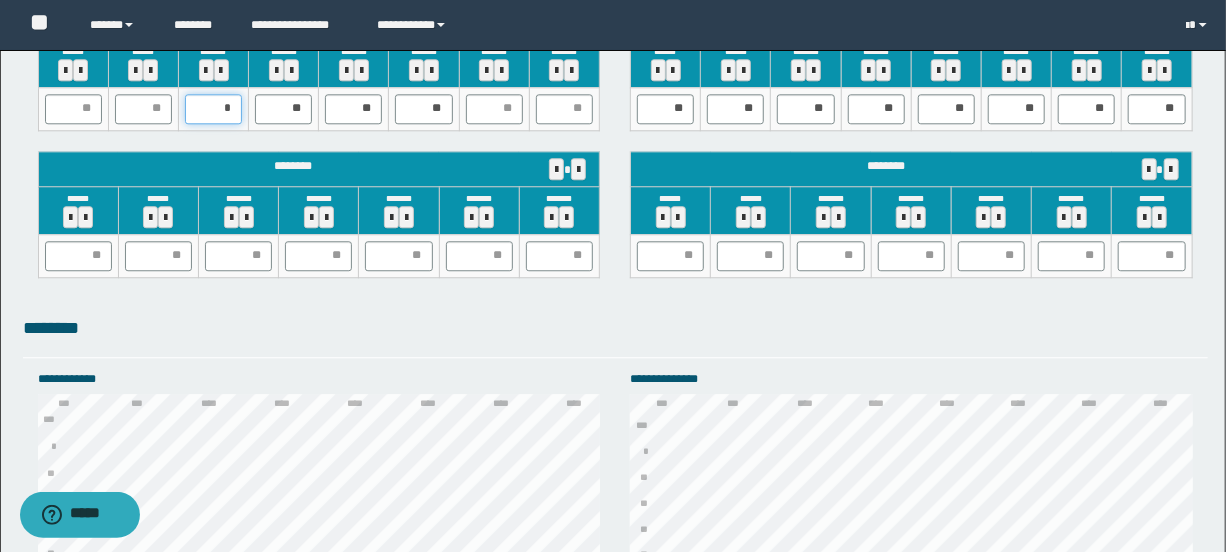 type on "**" 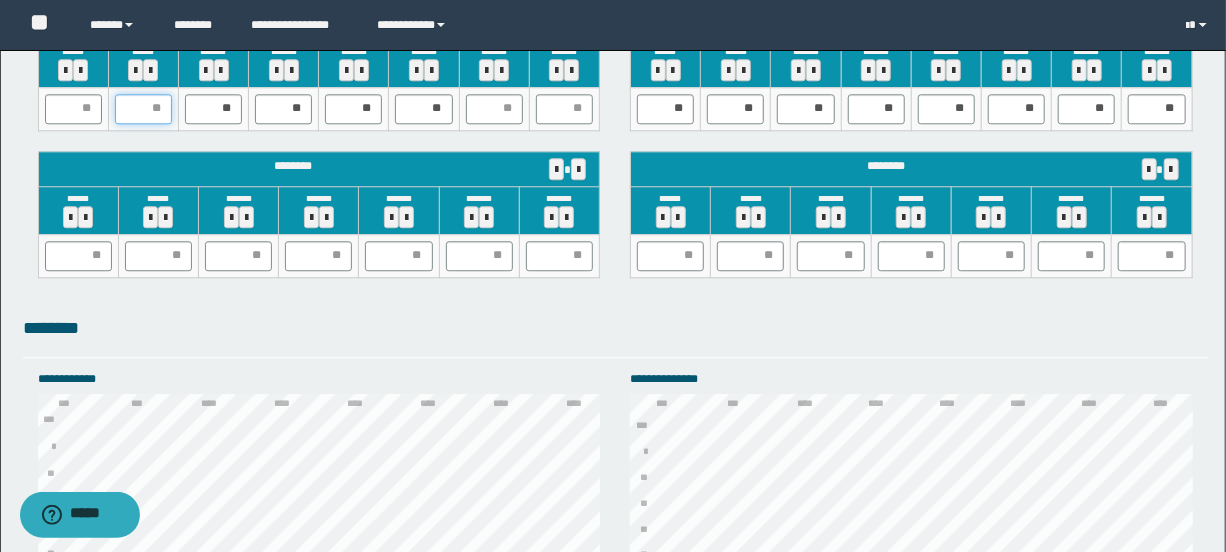 click at bounding box center [143, 109] 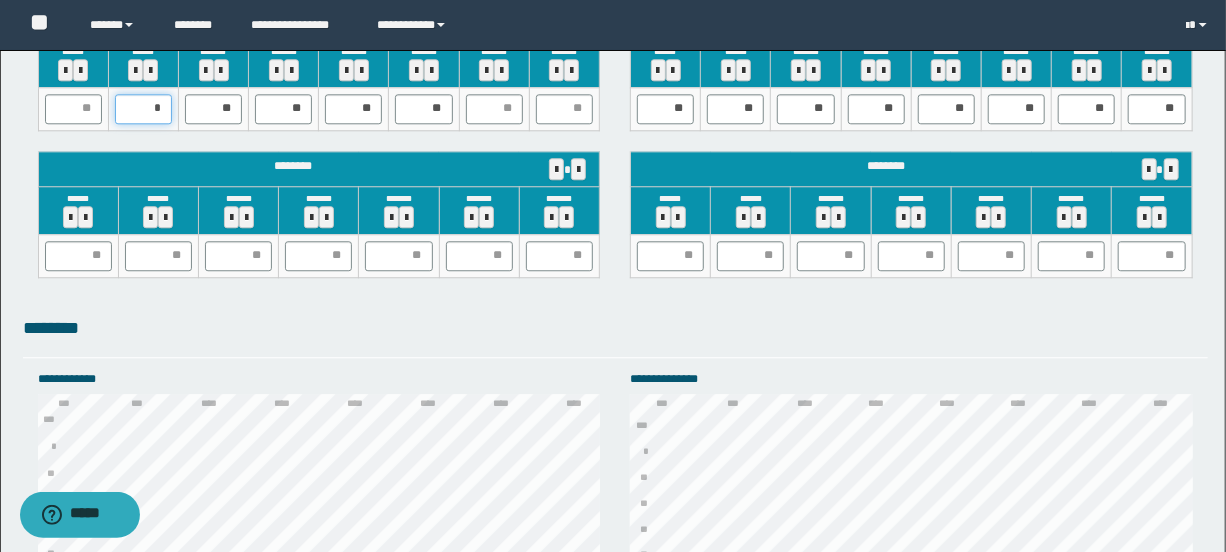 type on "**" 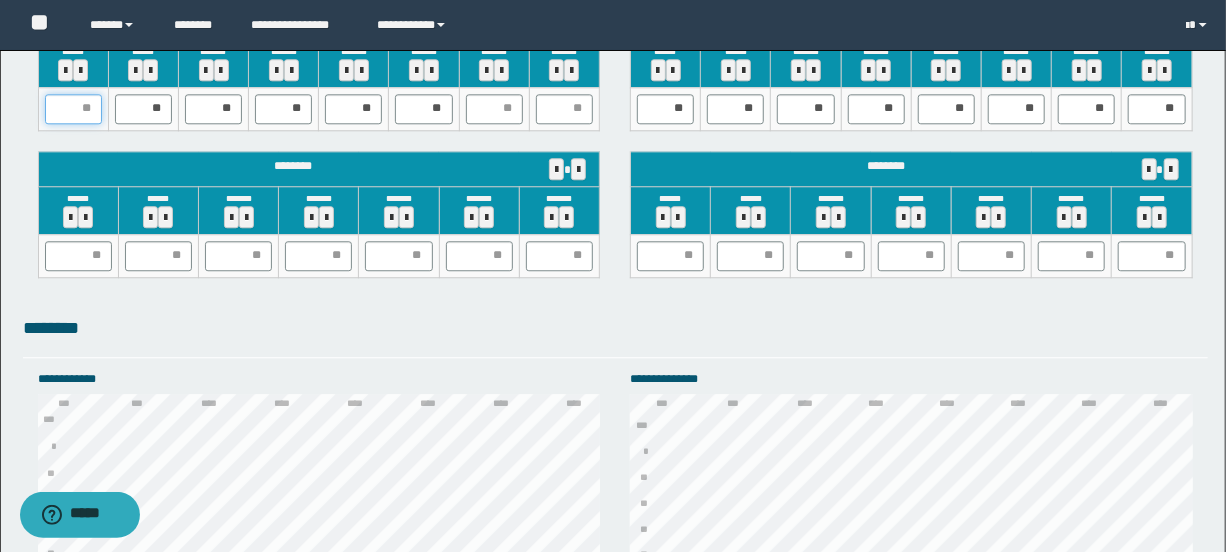 click at bounding box center (73, 109) 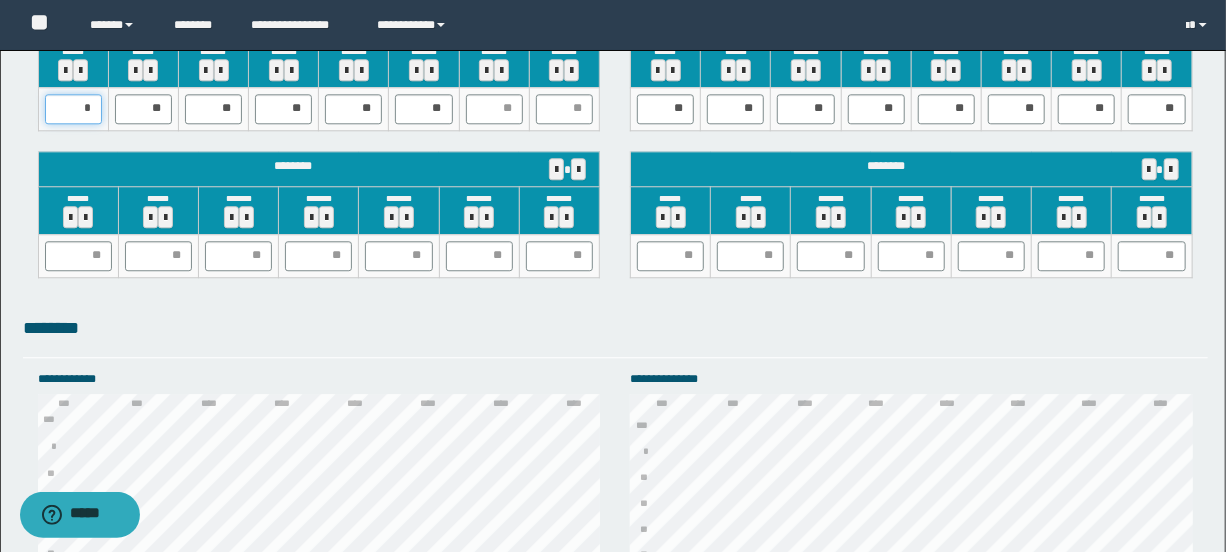 type on "**" 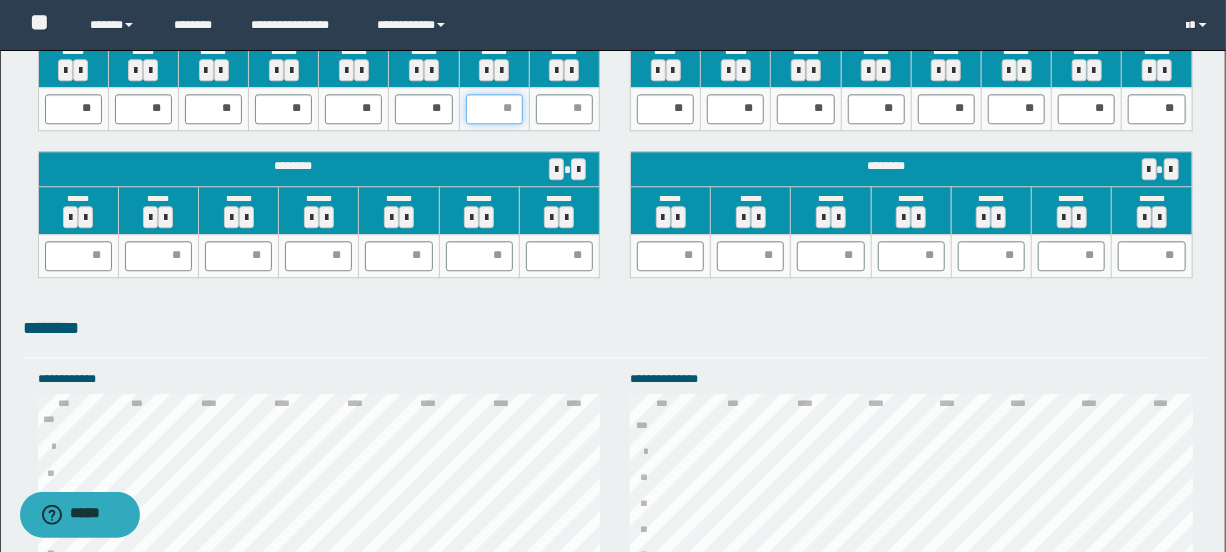 click at bounding box center (494, 109) 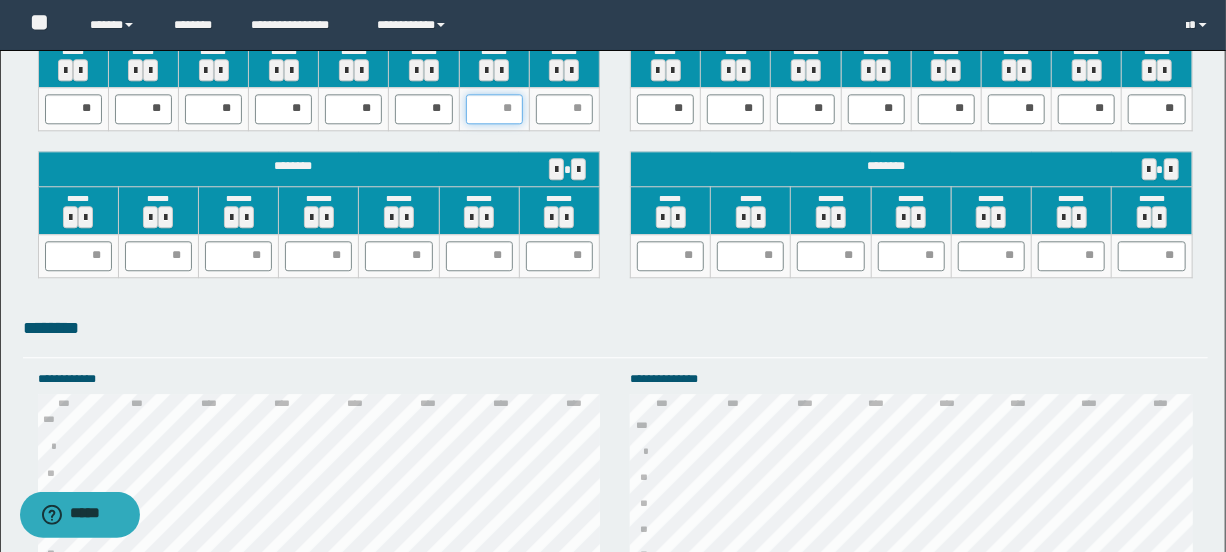 click at bounding box center [494, 109] 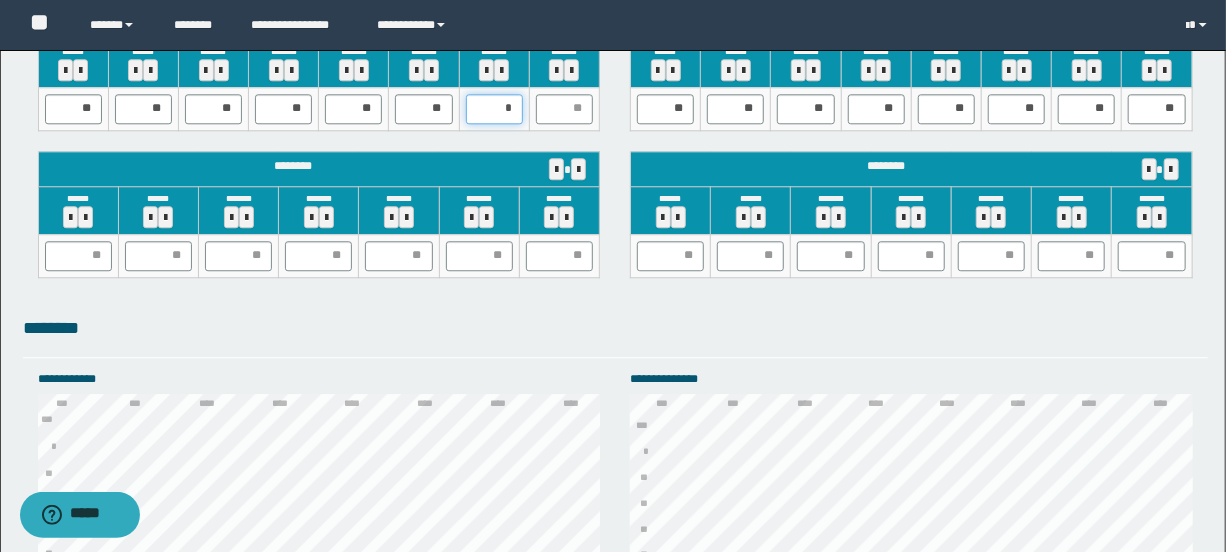 type on "**" 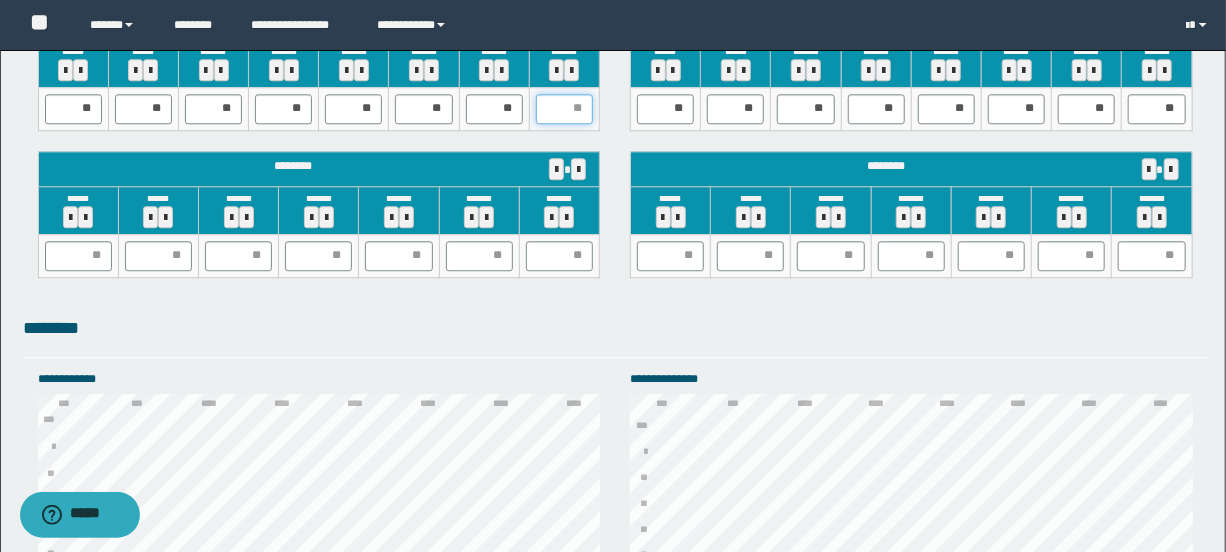 click at bounding box center (564, 109) 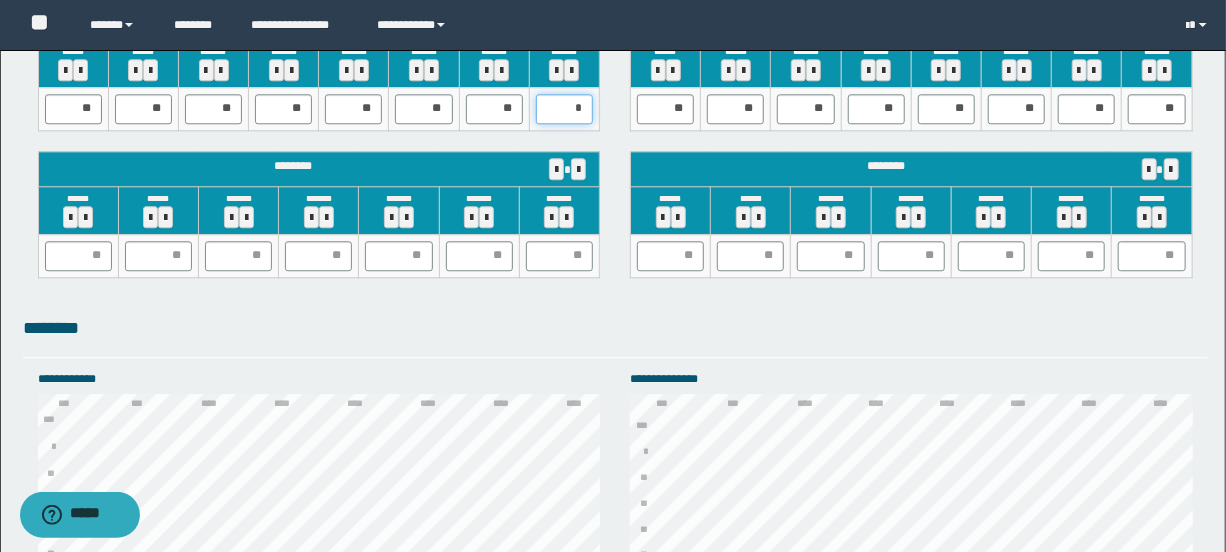 type on "**" 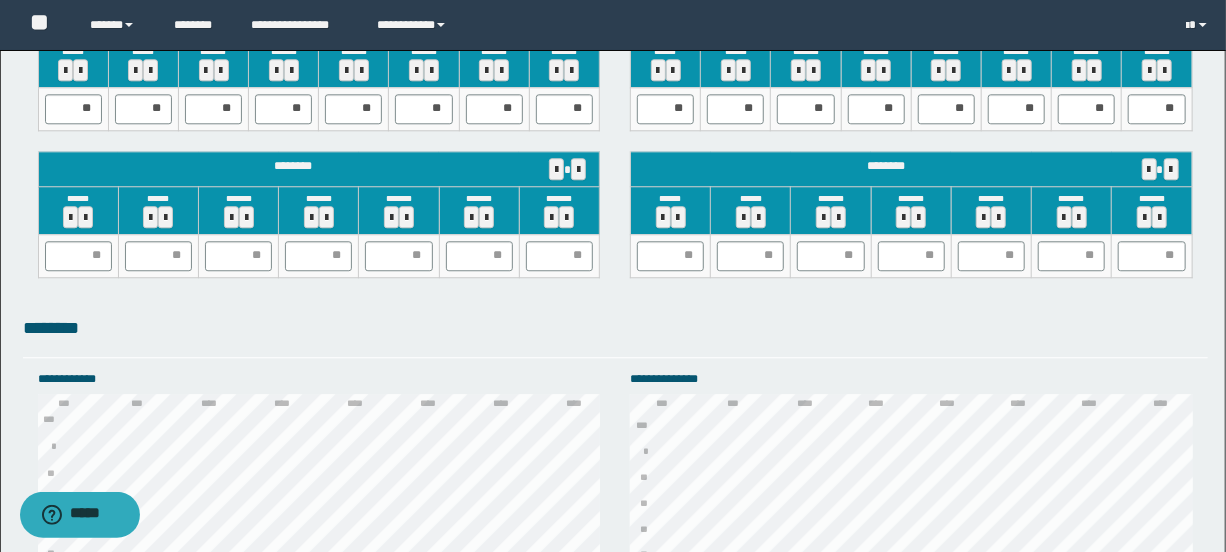 click on "********" at bounding box center [615, 328] 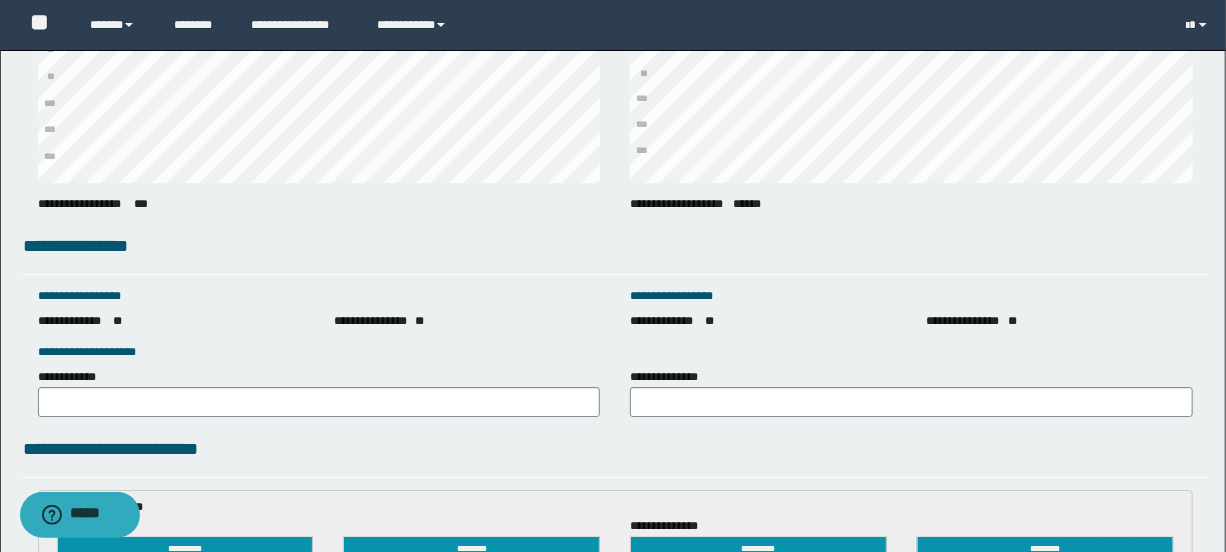 scroll, scrollTop: 2853, scrollLeft: 0, axis: vertical 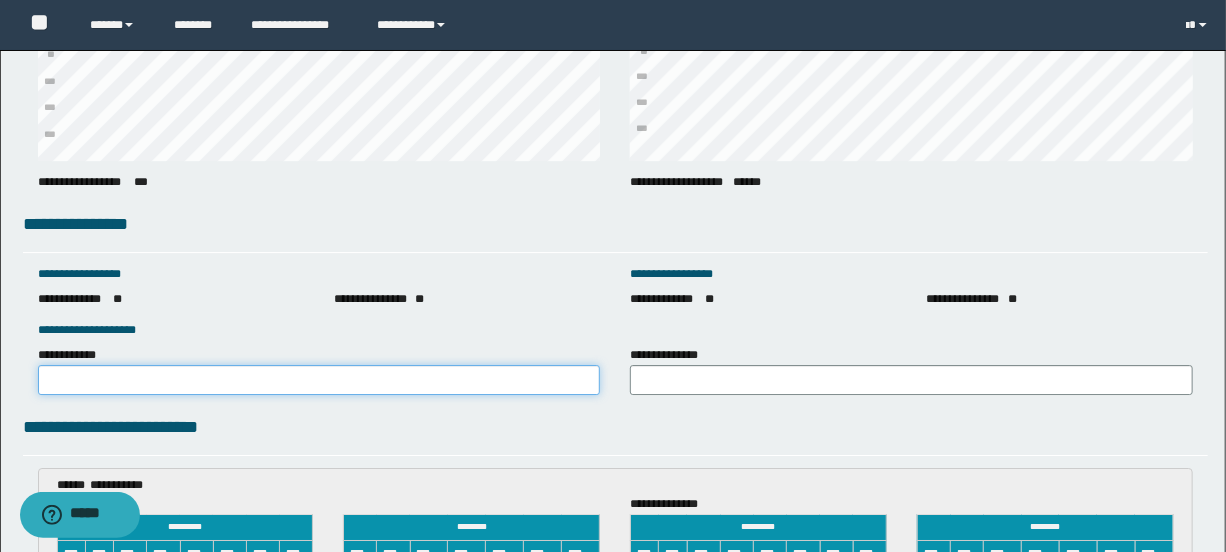click on "**********" at bounding box center (319, 380) 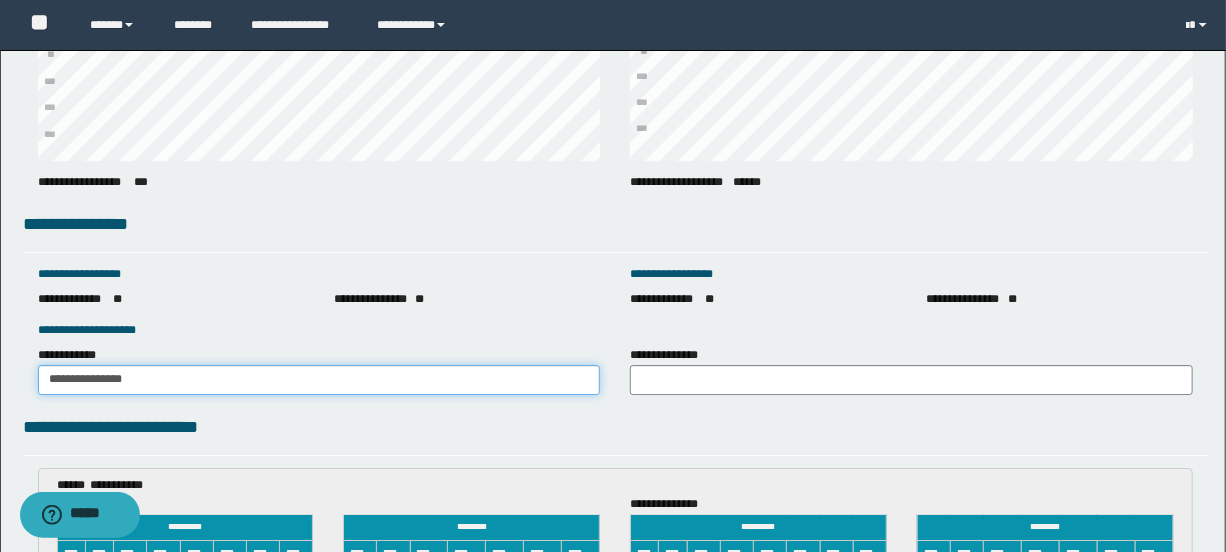 type on "**********" 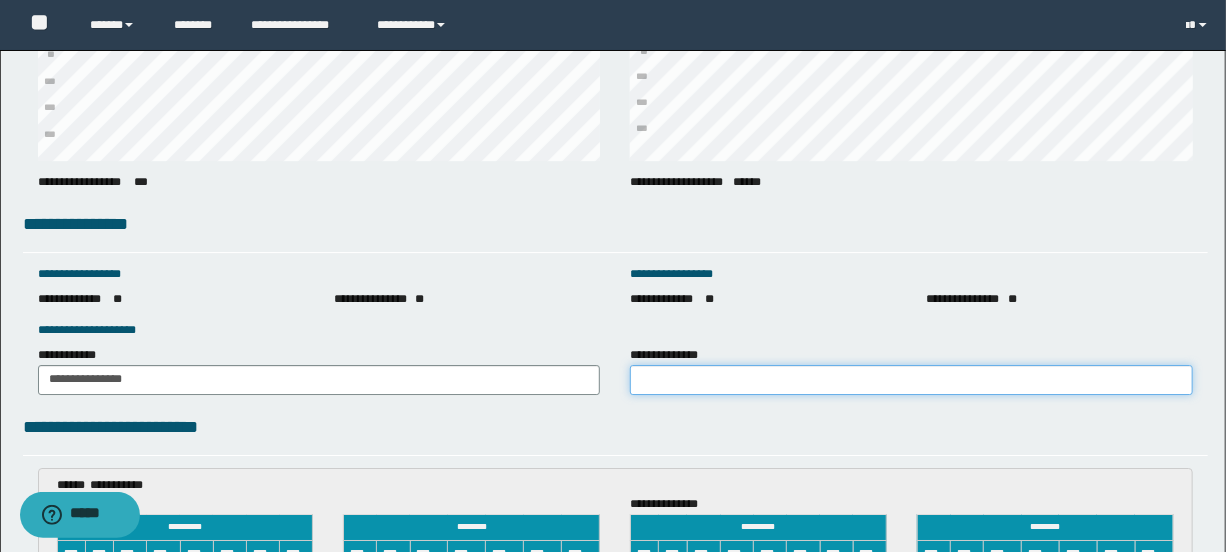 click on "**********" at bounding box center (911, 380) 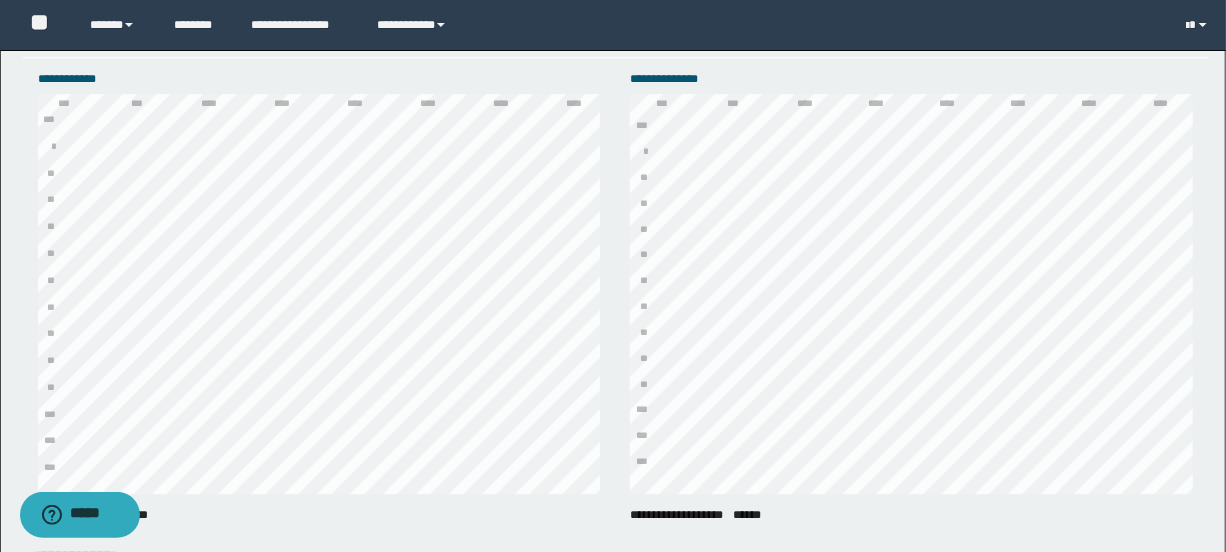 scroll, scrollTop: 2853, scrollLeft: 0, axis: vertical 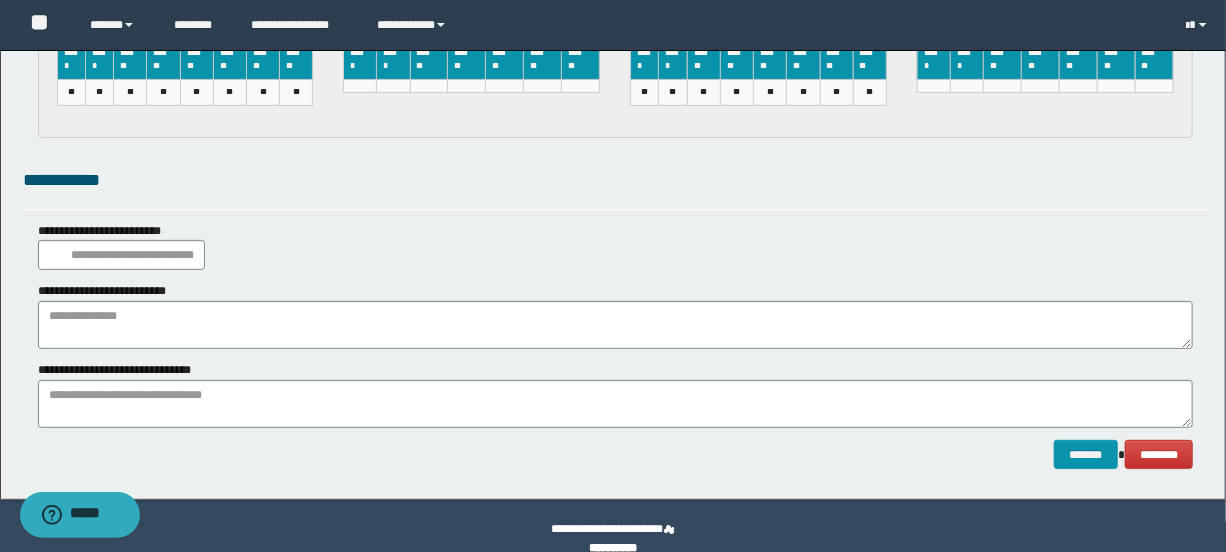 type on "**********" 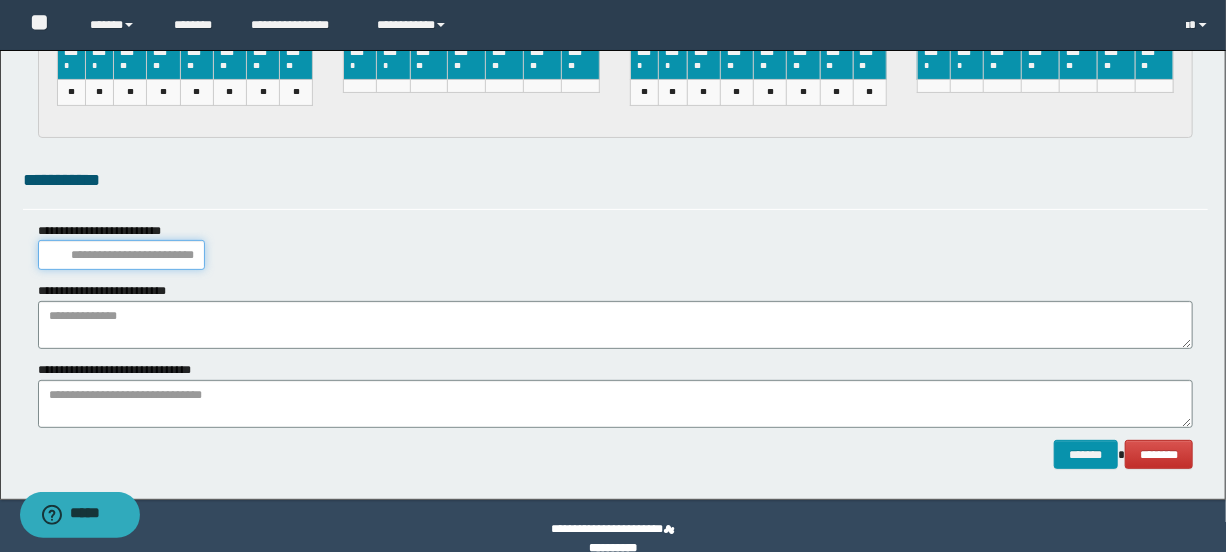 click at bounding box center (121, 255) 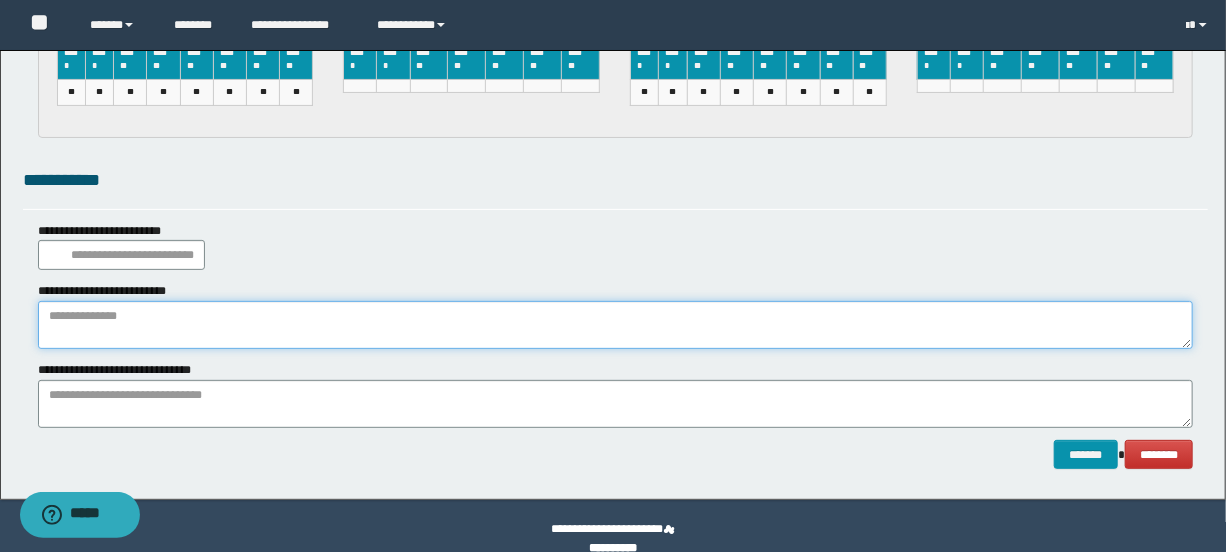 click at bounding box center [615, 325] 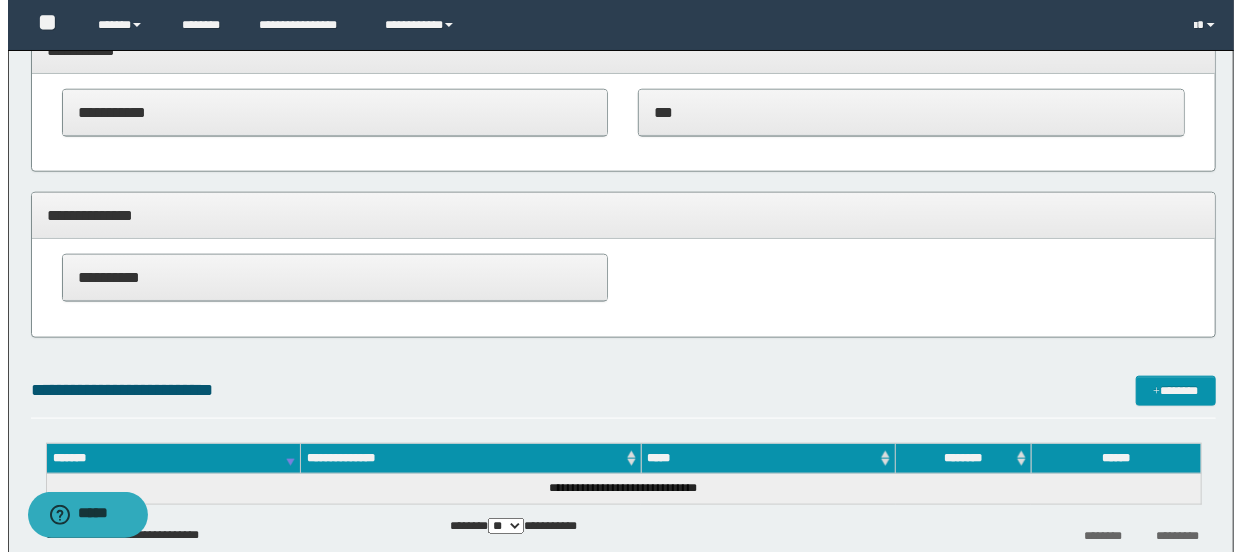 scroll, scrollTop: 210, scrollLeft: 0, axis: vertical 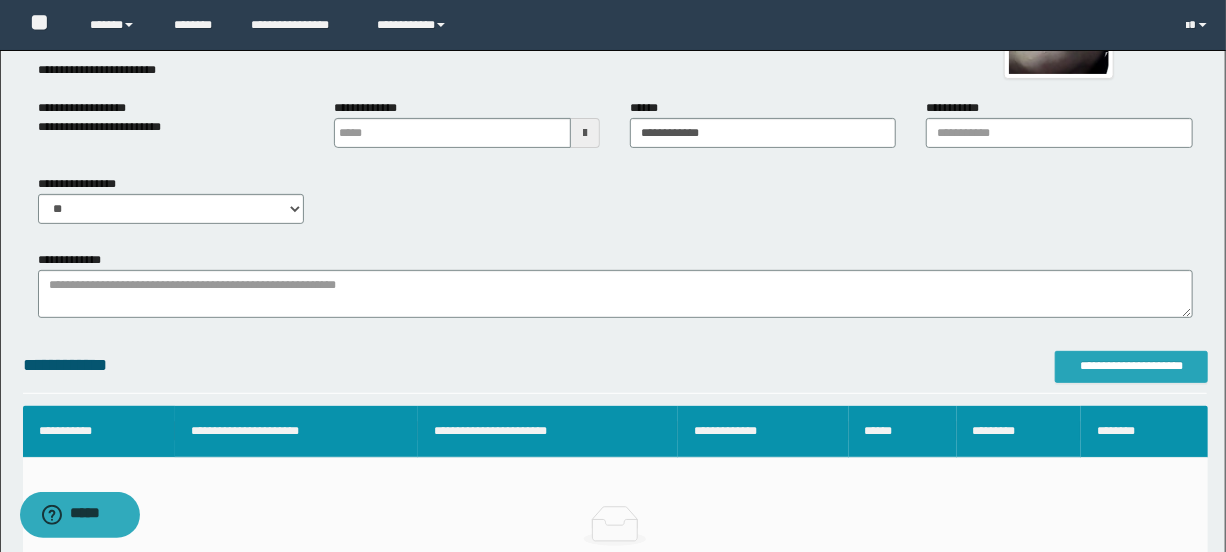 type on "**********" 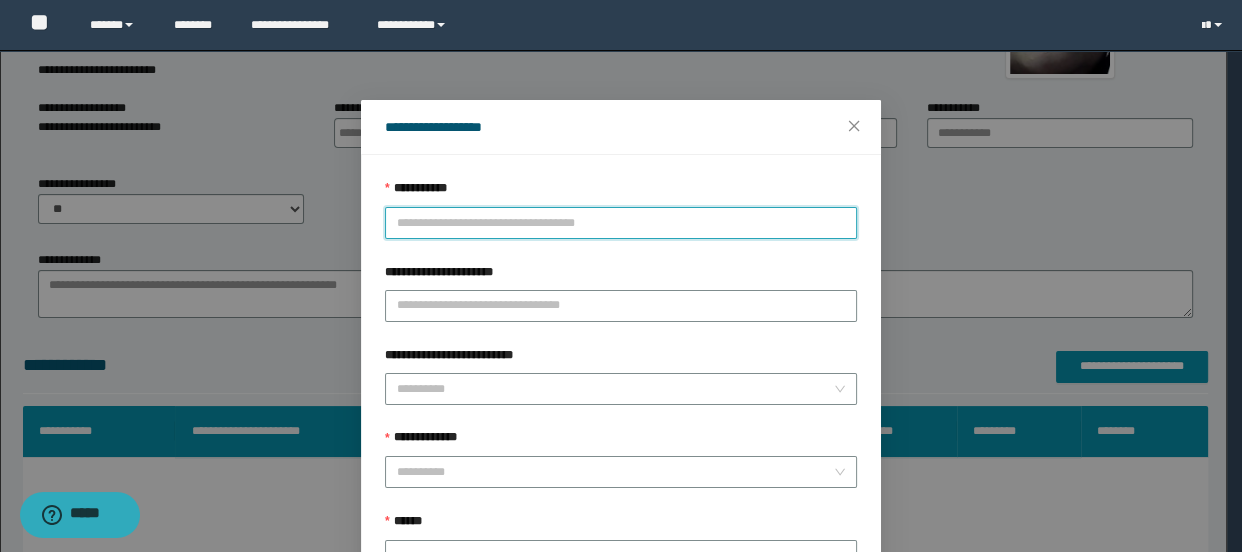 click on "**********" at bounding box center [621, 223] 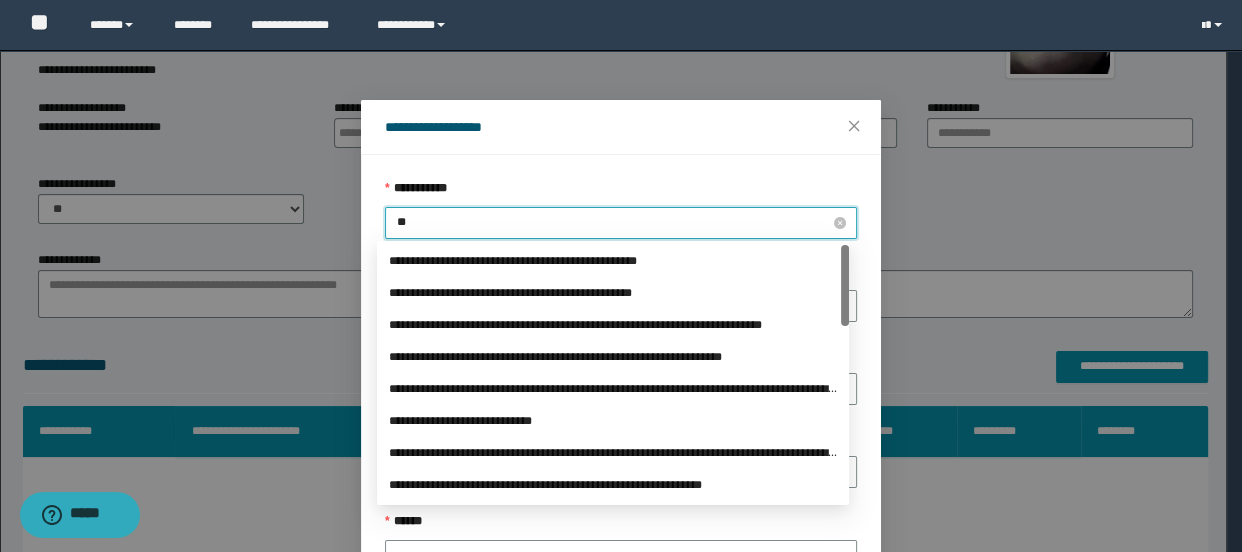 type on "***" 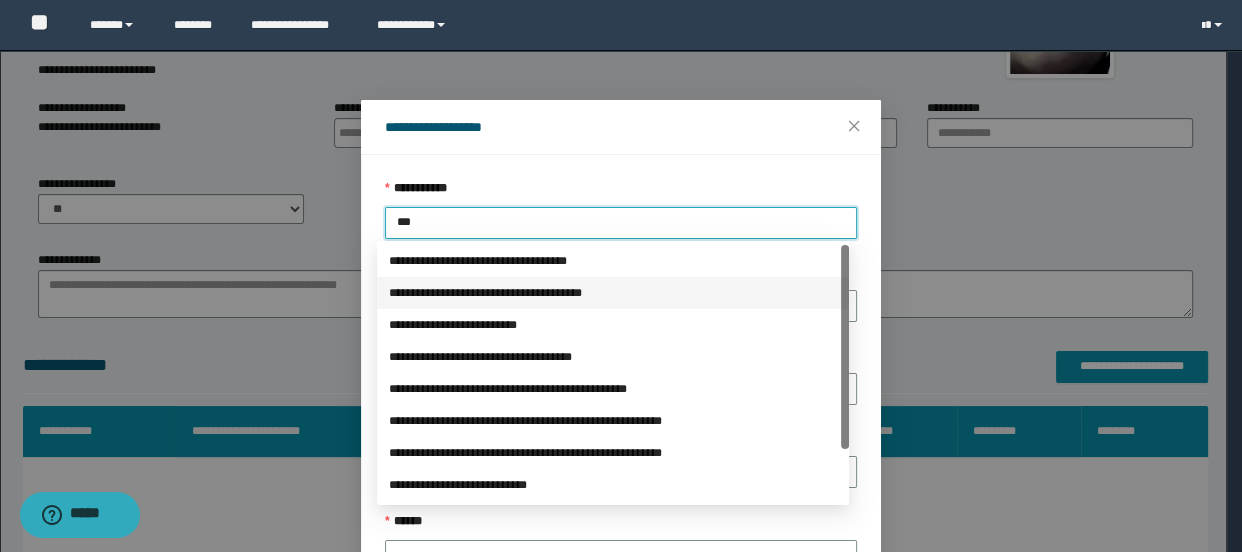 click on "**********" at bounding box center [613, 293] 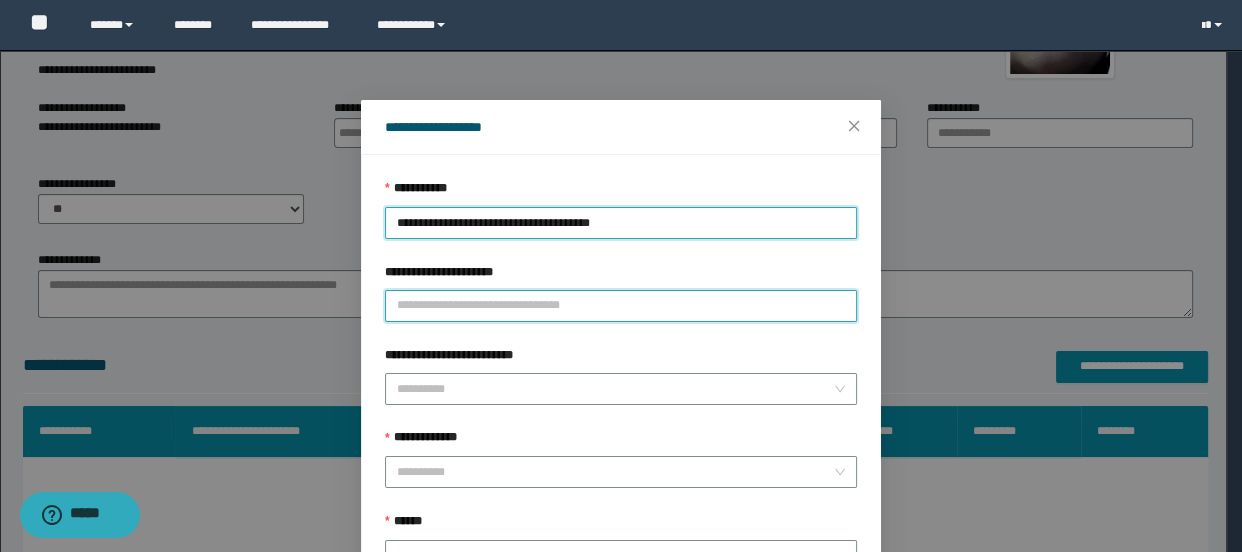 click on "**********" at bounding box center (621, 306) 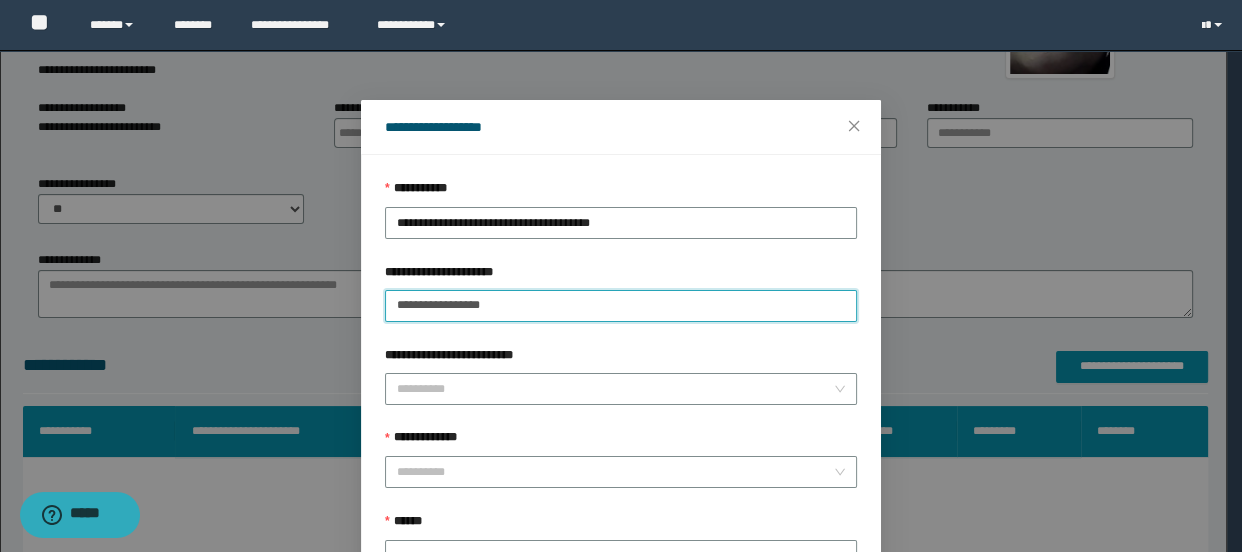type on "**********" 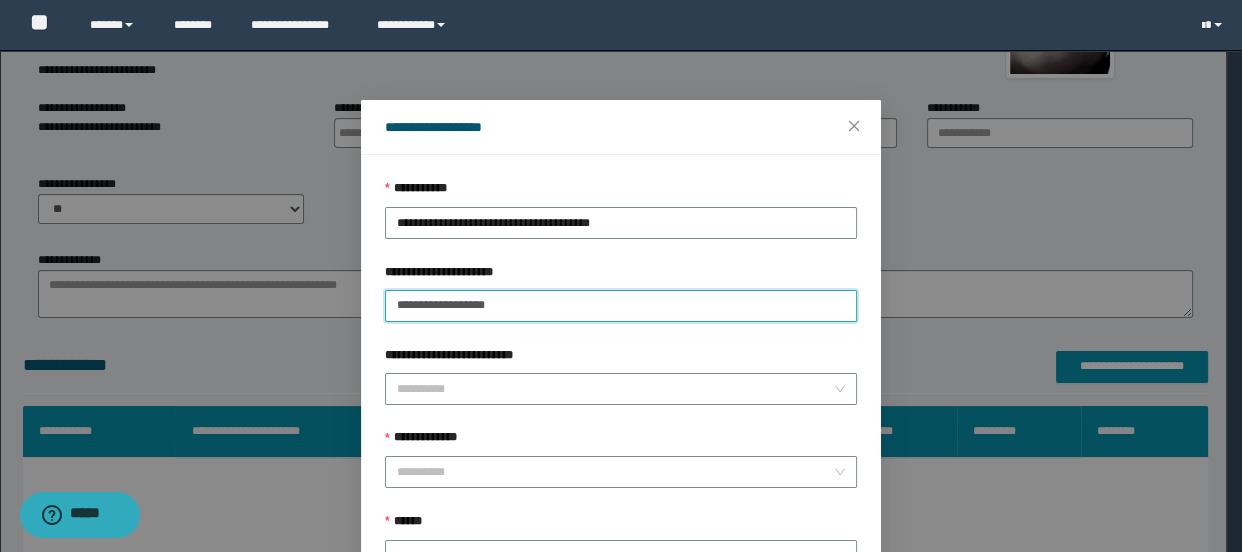 drag, startPoint x: 582, startPoint y: 310, endPoint x: 349, endPoint y: 307, distance: 233.01932 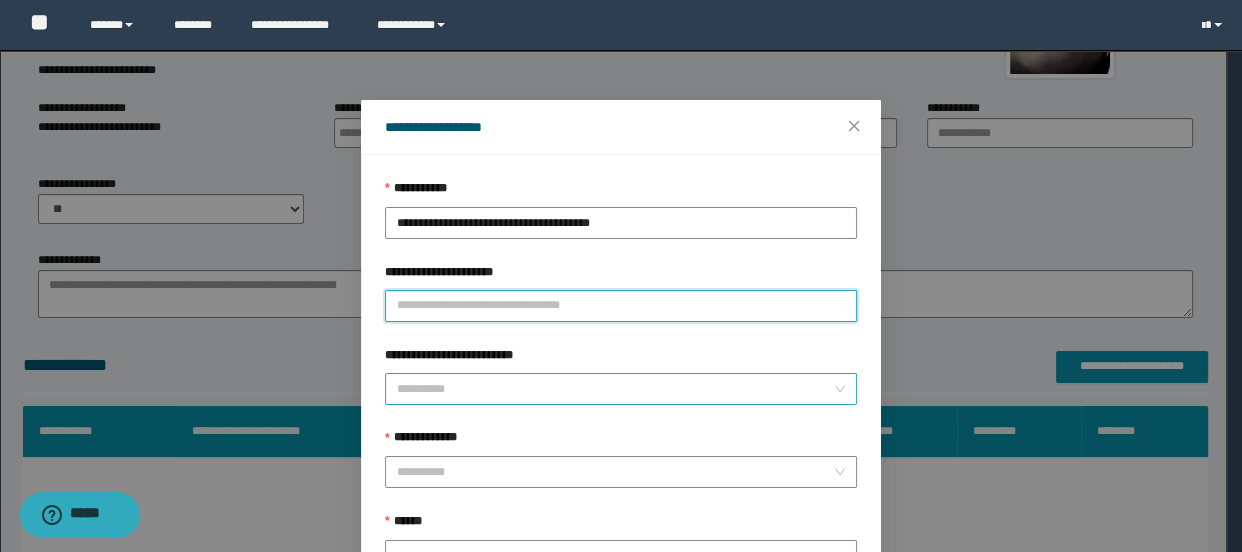 scroll, scrollTop: 199, scrollLeft: 0, axis: vertical 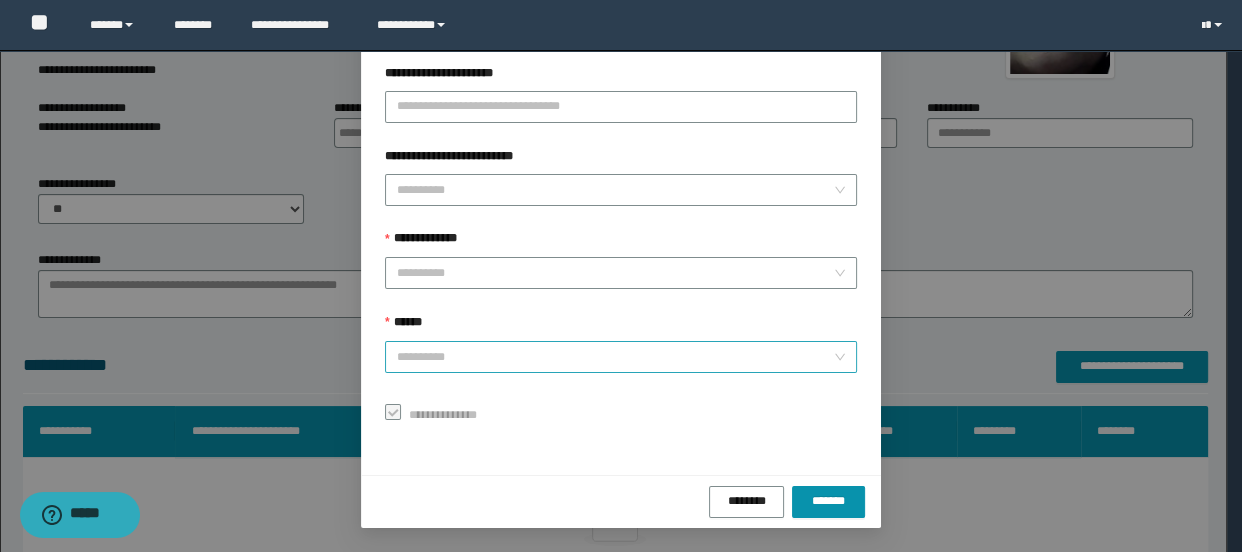 click on "******" at bounding box center [615, 357] 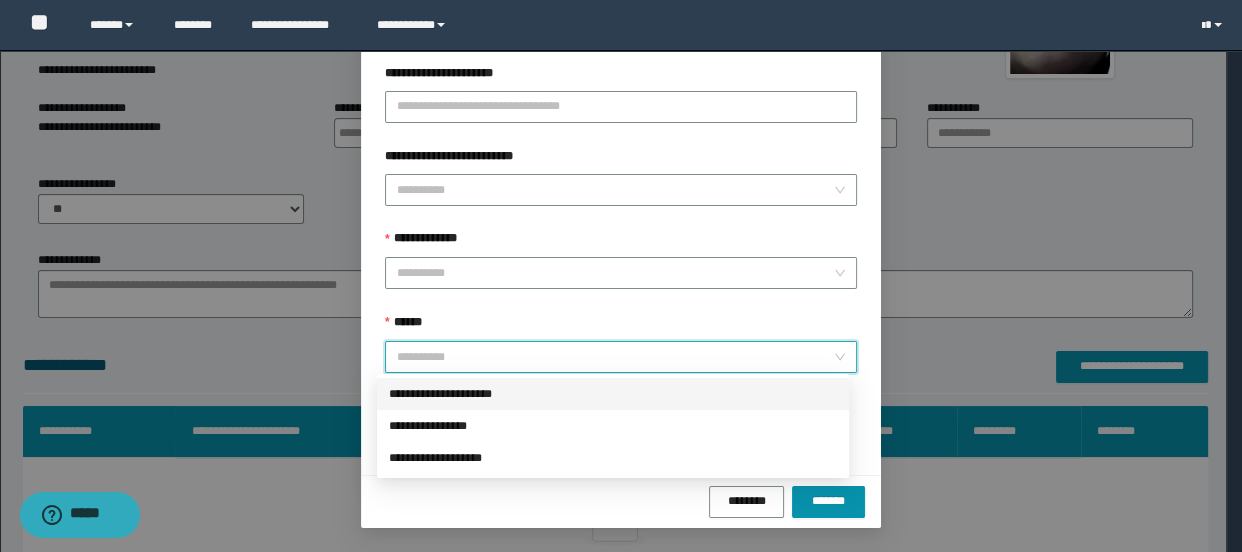 click on "**********" at bounding box center [613, 394] 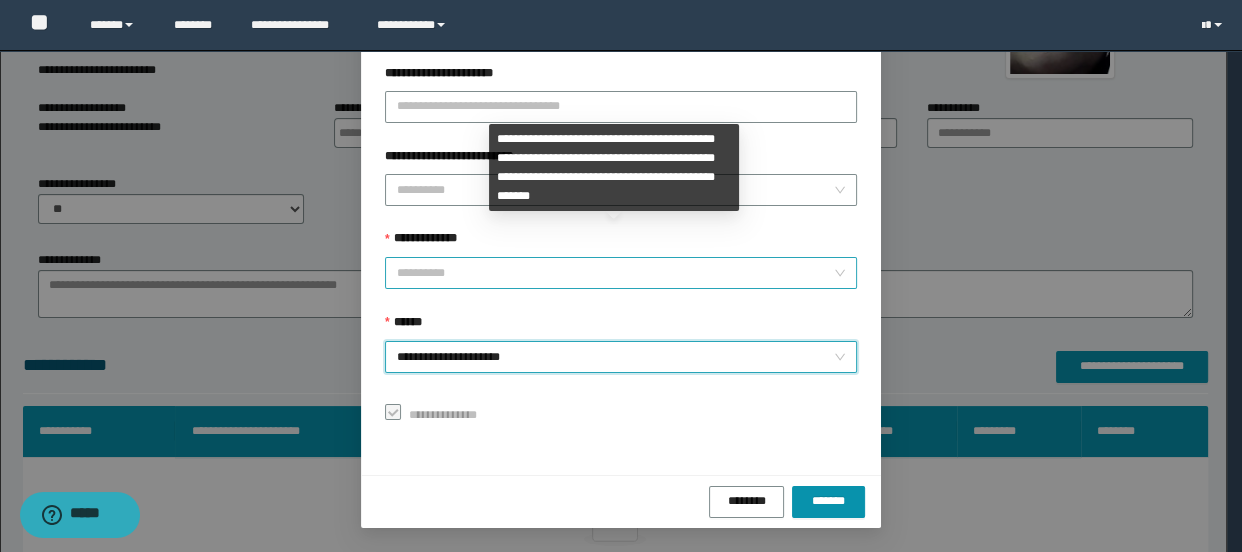 click on "**********" at bounding box center (615, 273) 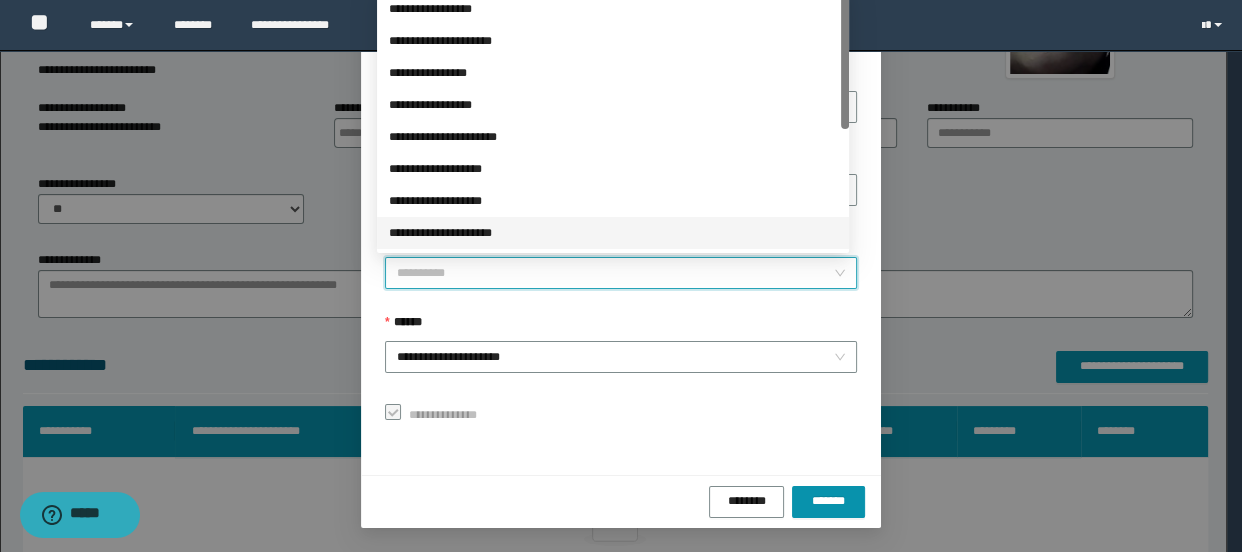 click on "**********" at bounding box center (621, 276) 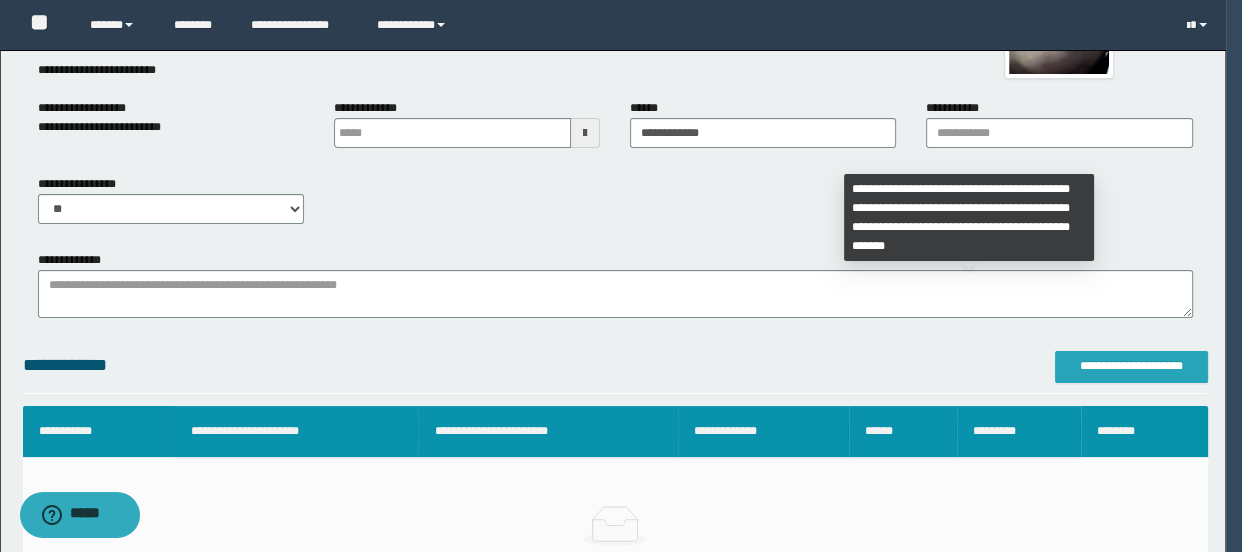 scroll, scrollTop: 0, scrollLeft: 0, axis: both 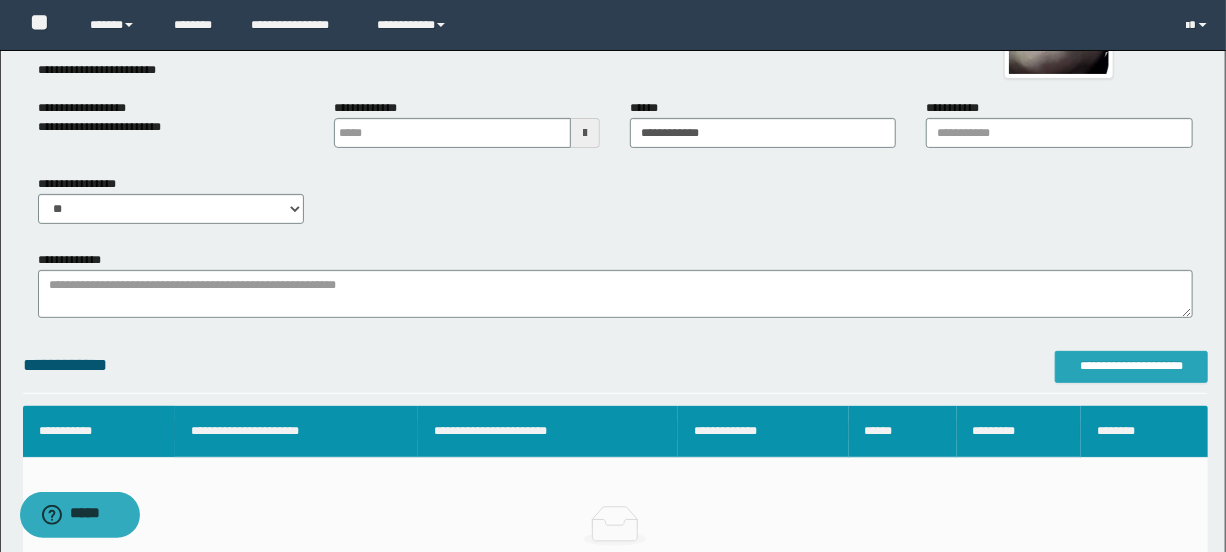 click on "**********" at bounding box center [1131, 366] 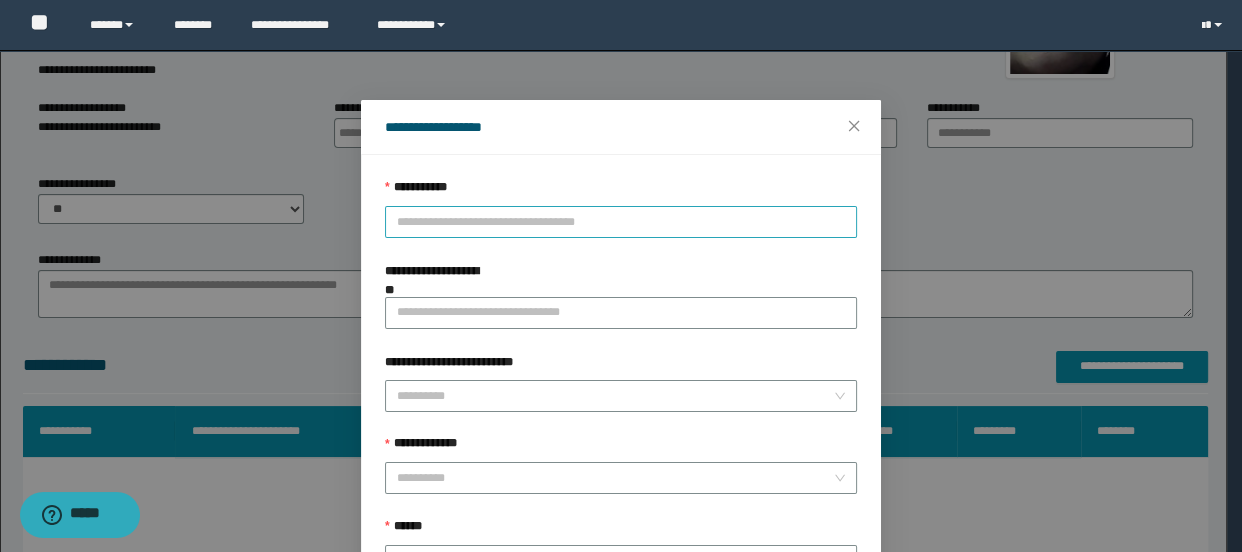 click on "**********" at bounding box center (621, 222) 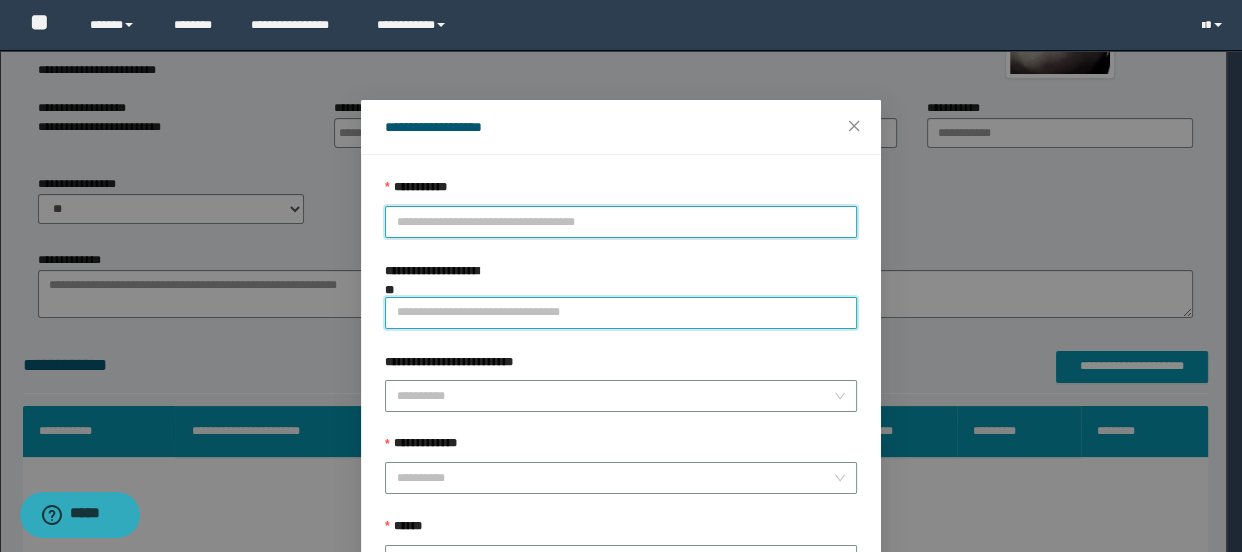 click on "**********" at bounding box center [621, 295] 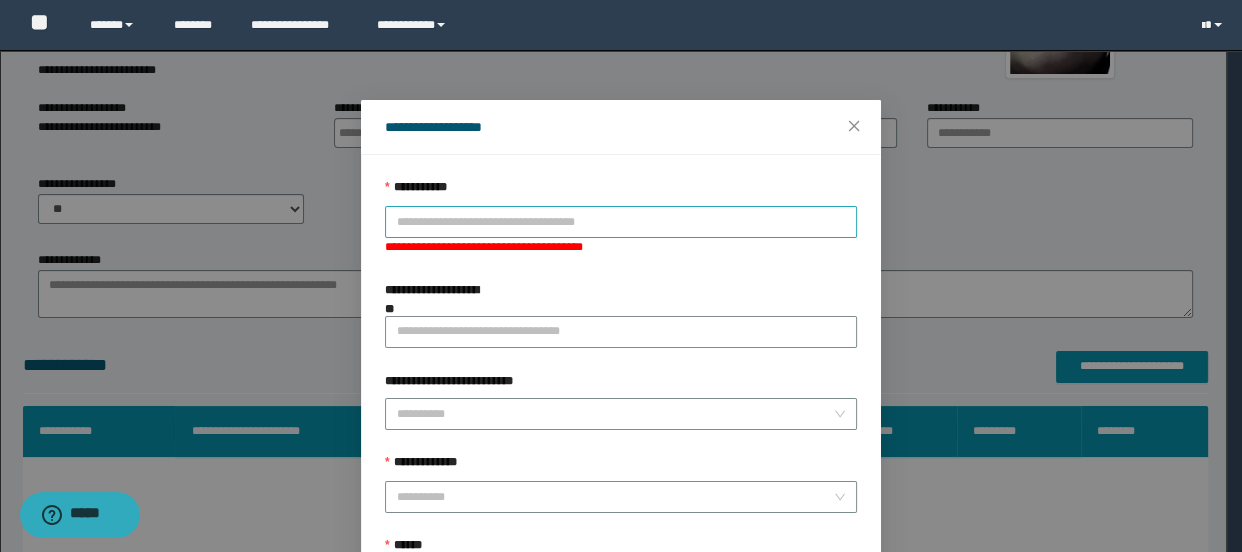 click on "**********" at bounding box center [621, 222] 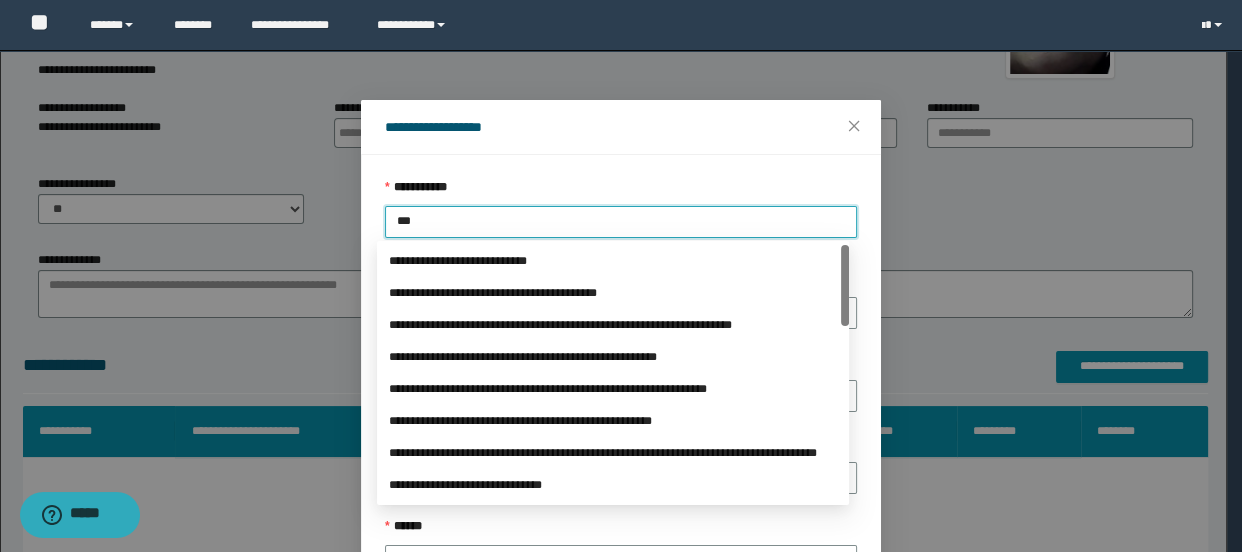 type on "****" 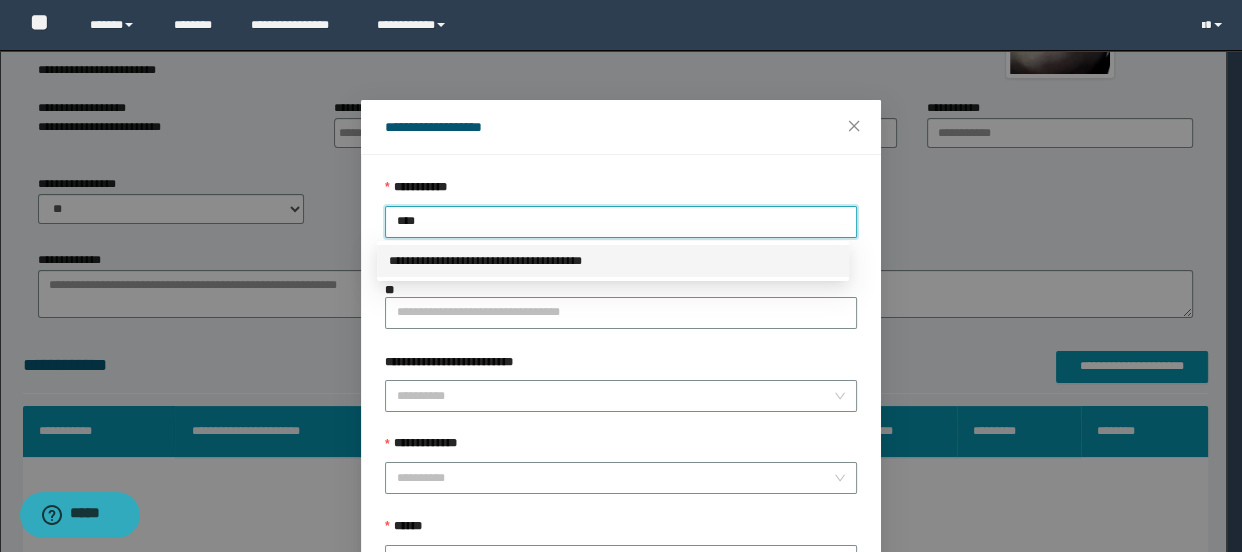 click on "**********" at bounding box center [613, 261] 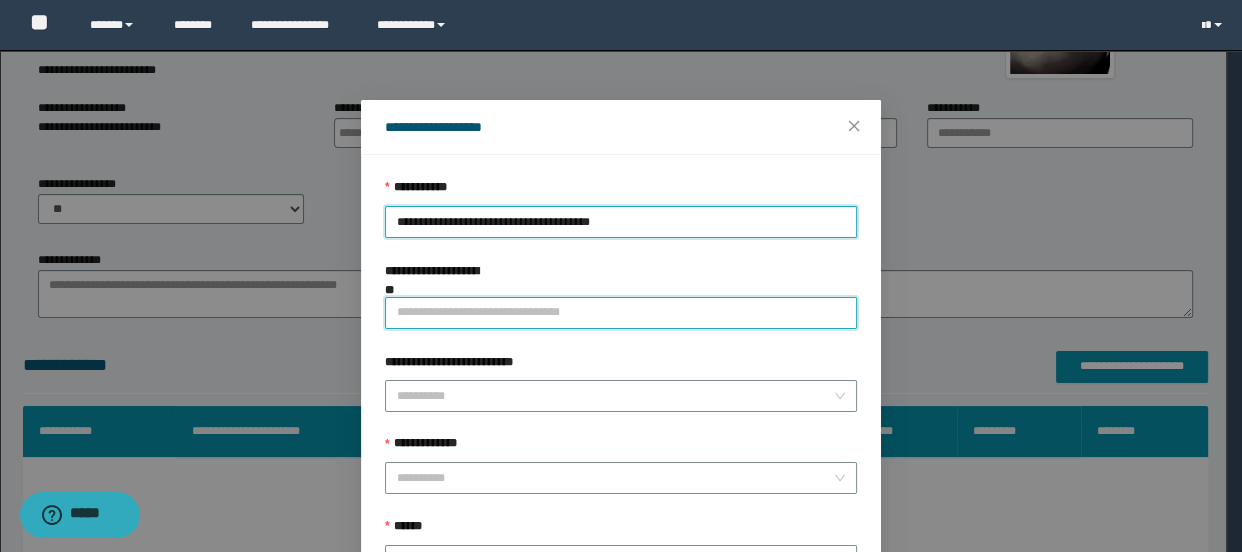 click on "**********" at bounding box center (621, 313) 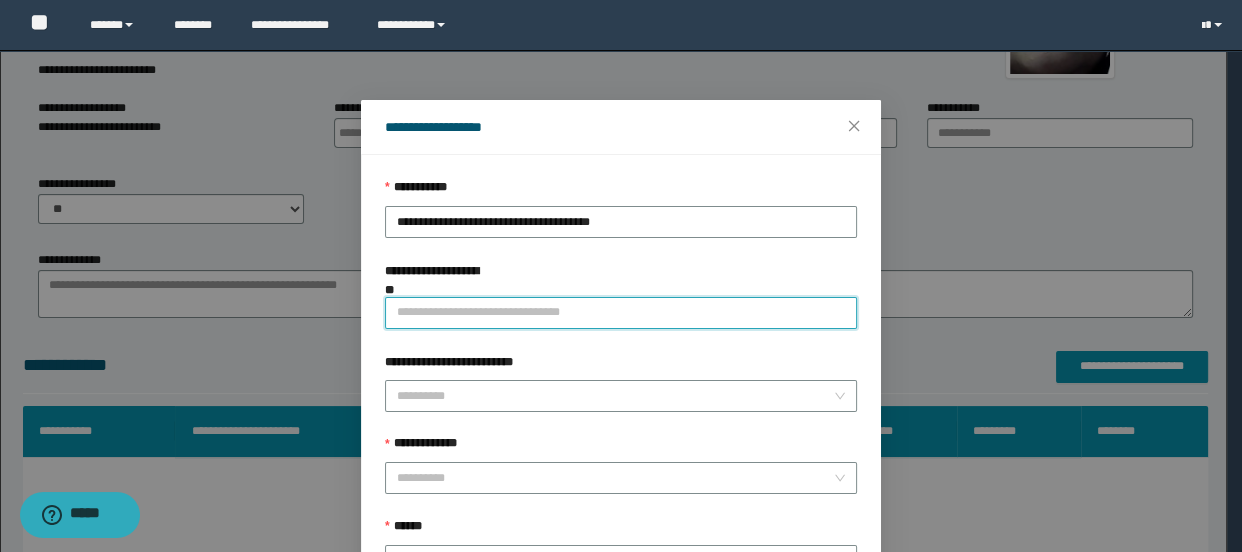 click on "**********" at bounding box center (621, 313) 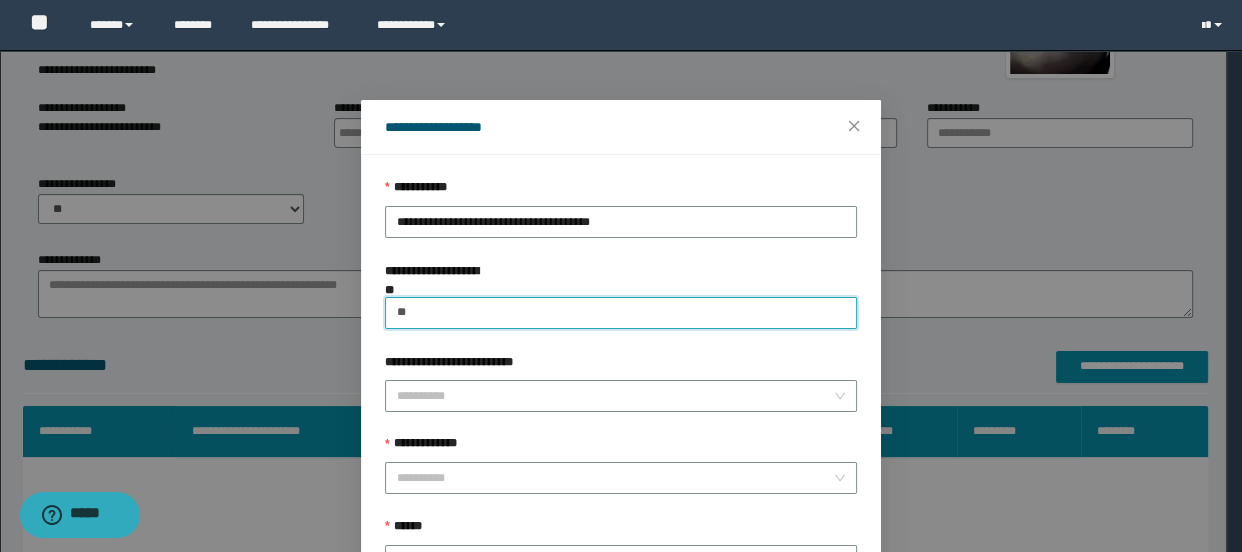 type on "*" 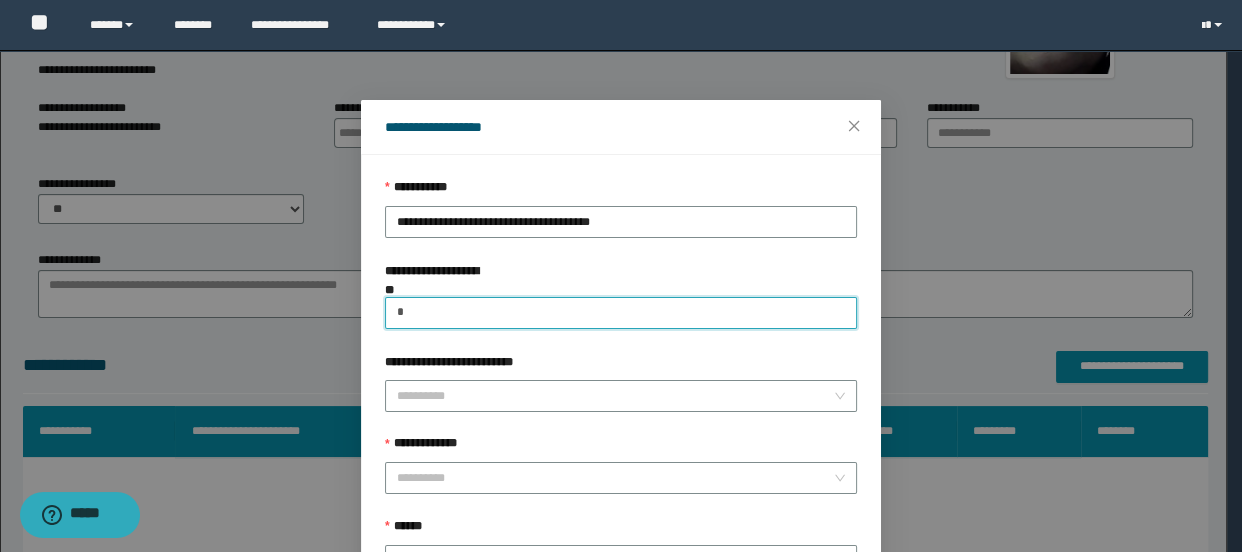 type 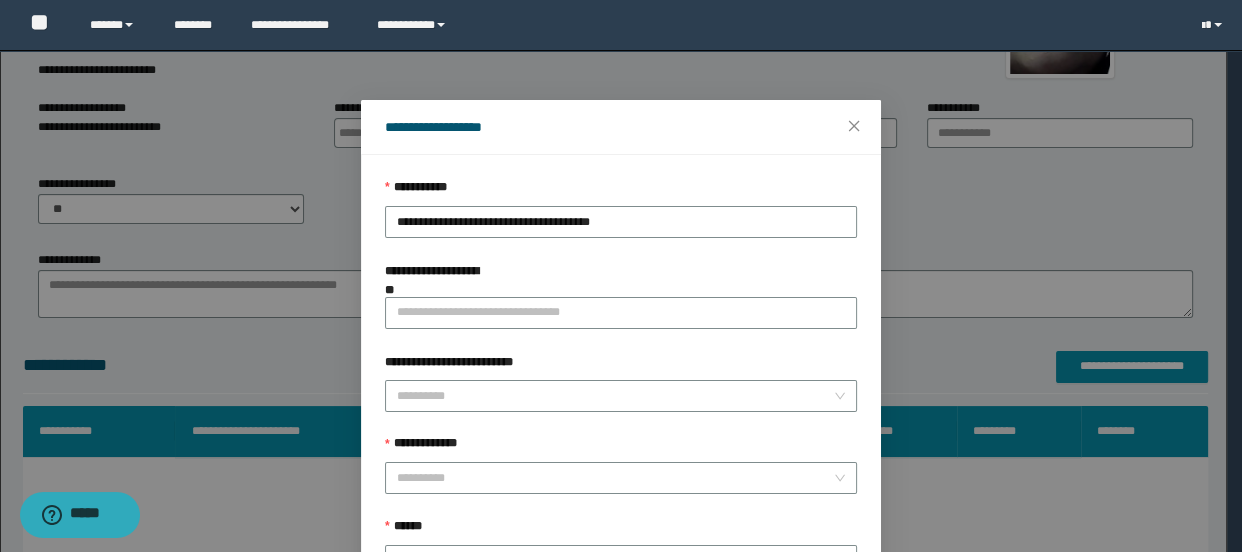 click on "**********" at bounding box center (621, 366) 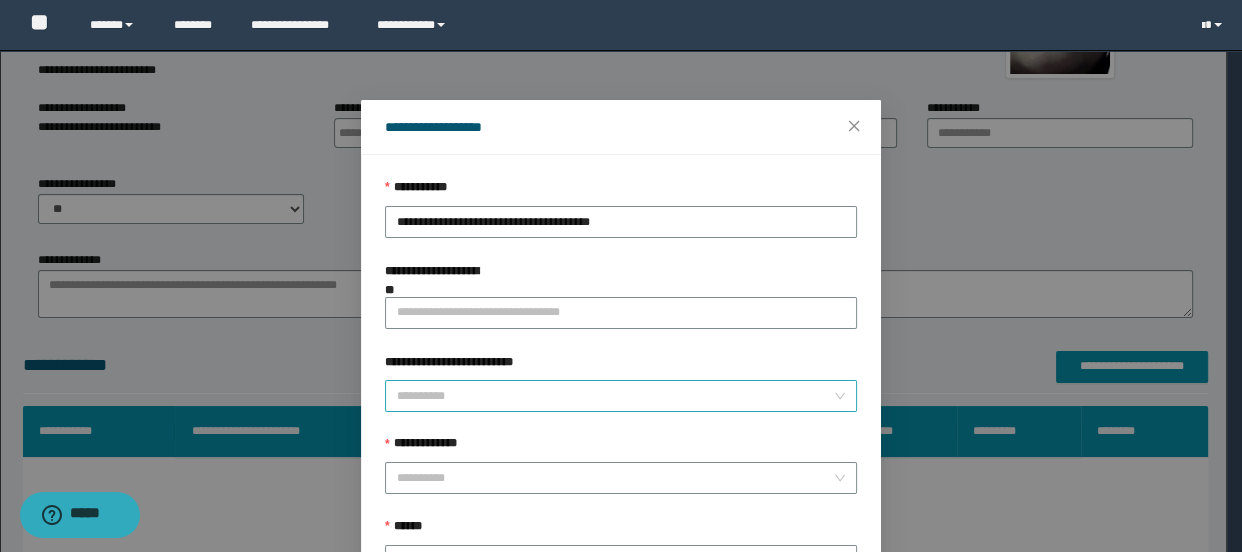 click on "**********" at bounding box center (615, 396) 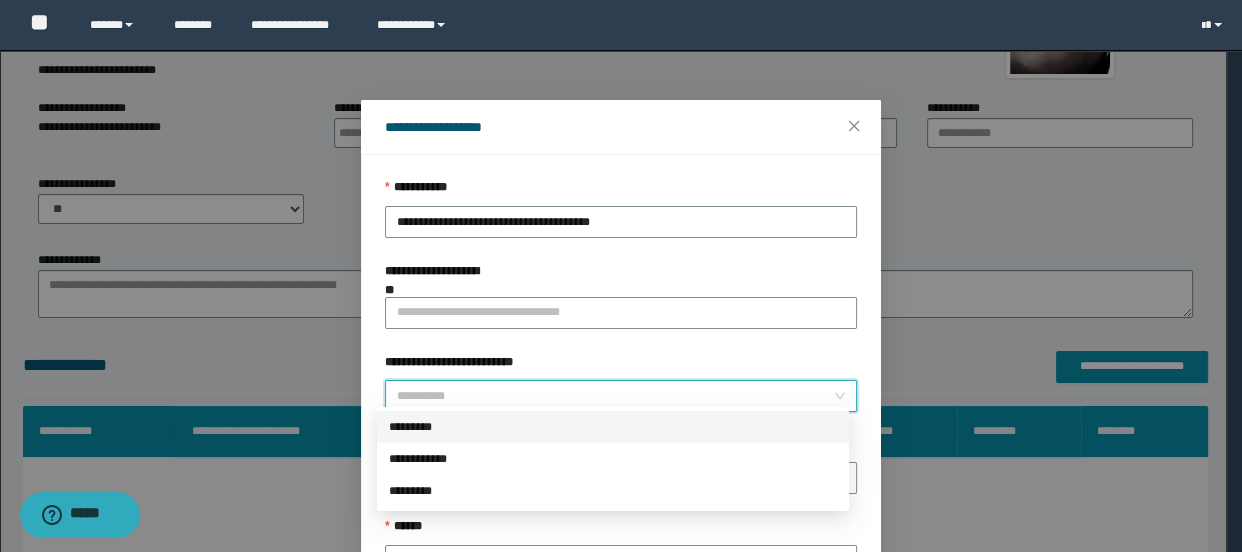 click on "*********" at bounding box center (613, 427) 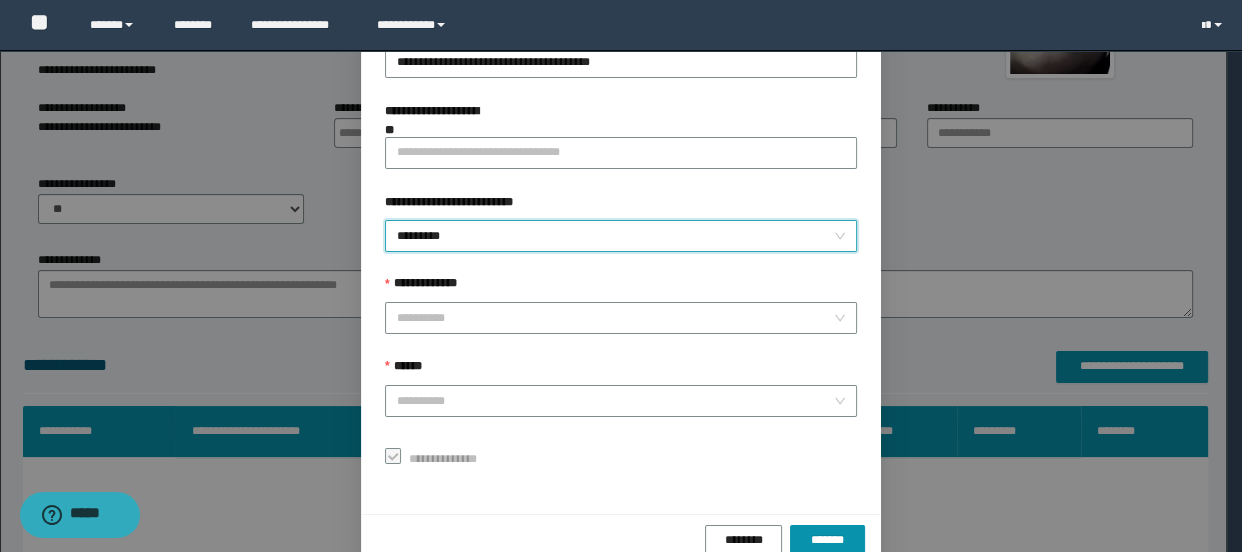 scroll, scrollTop: 199, scrollLeft: 0, axis: vertical 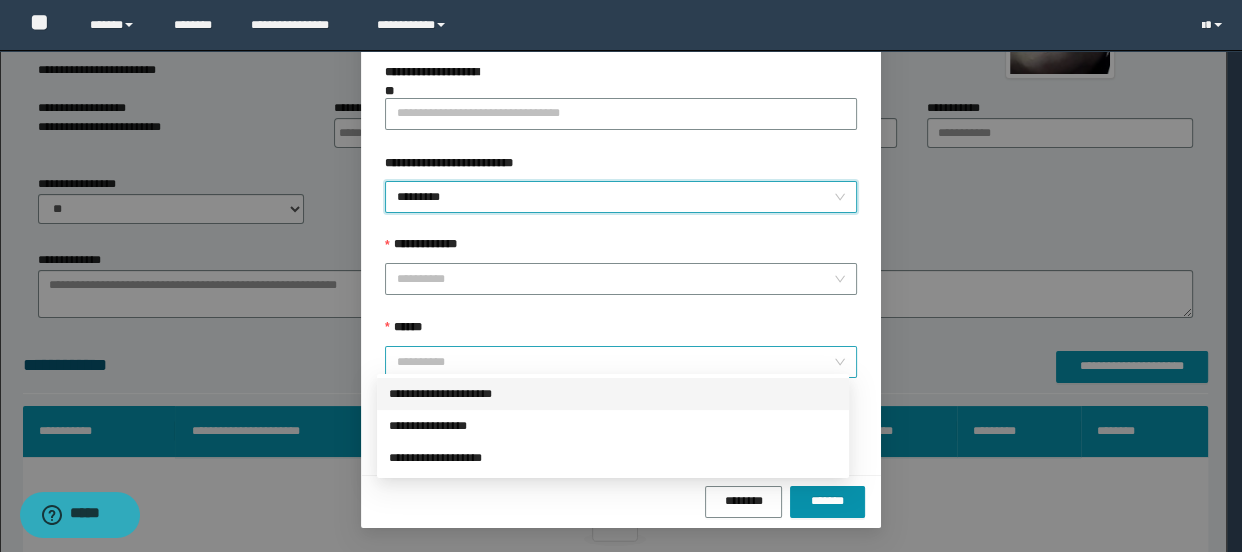 click on "******" at bounding box center (615, 362) 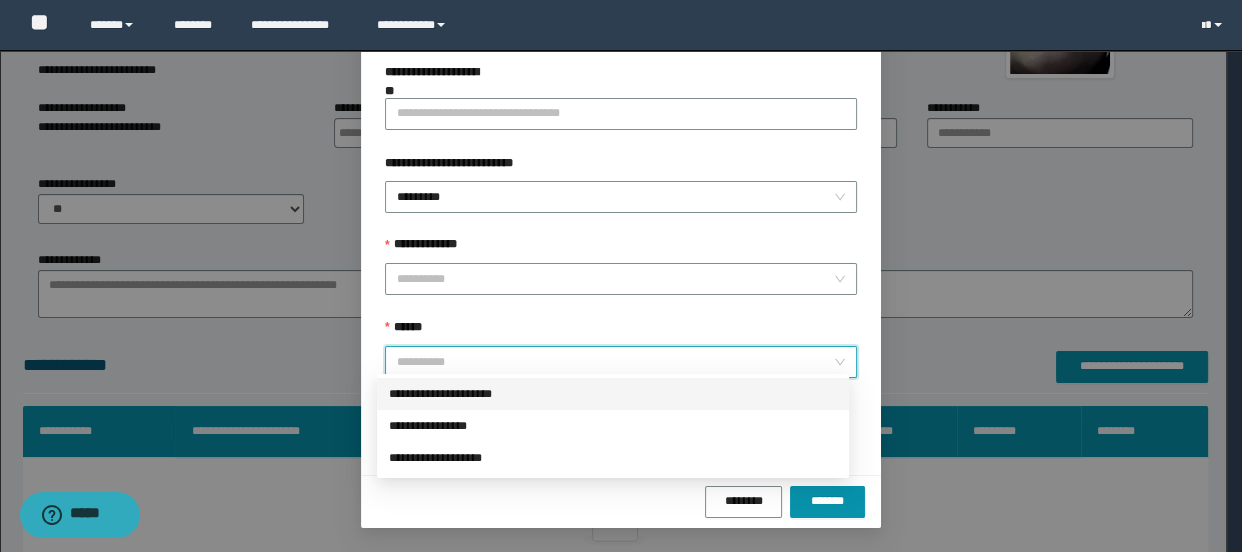 click on "**********" at bounding box center [613, 394] 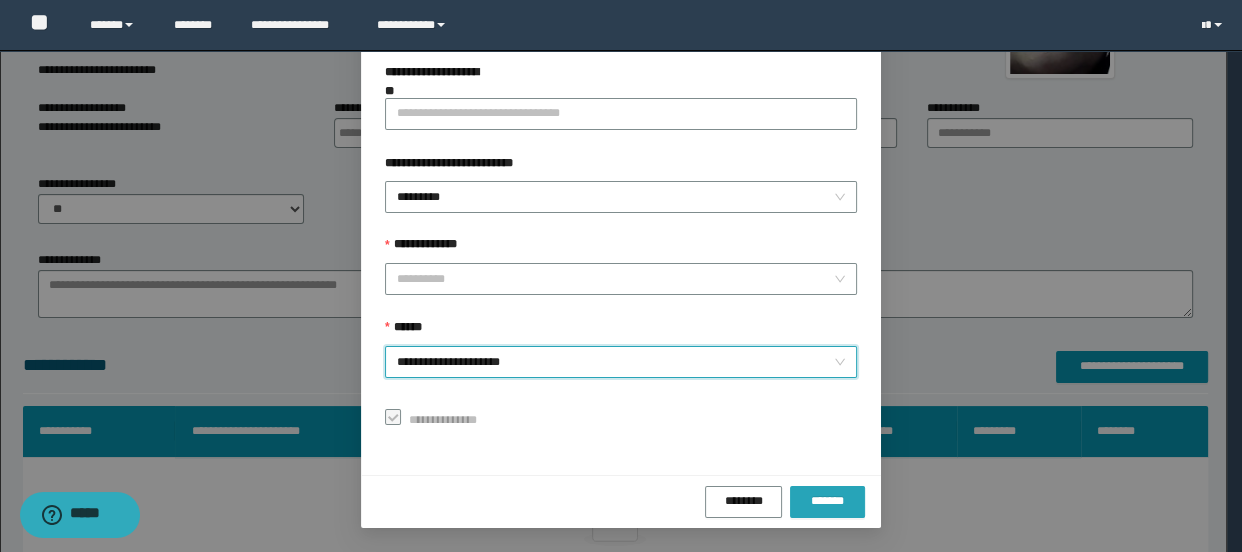 click on "*******" at bounding box center (827, 501) 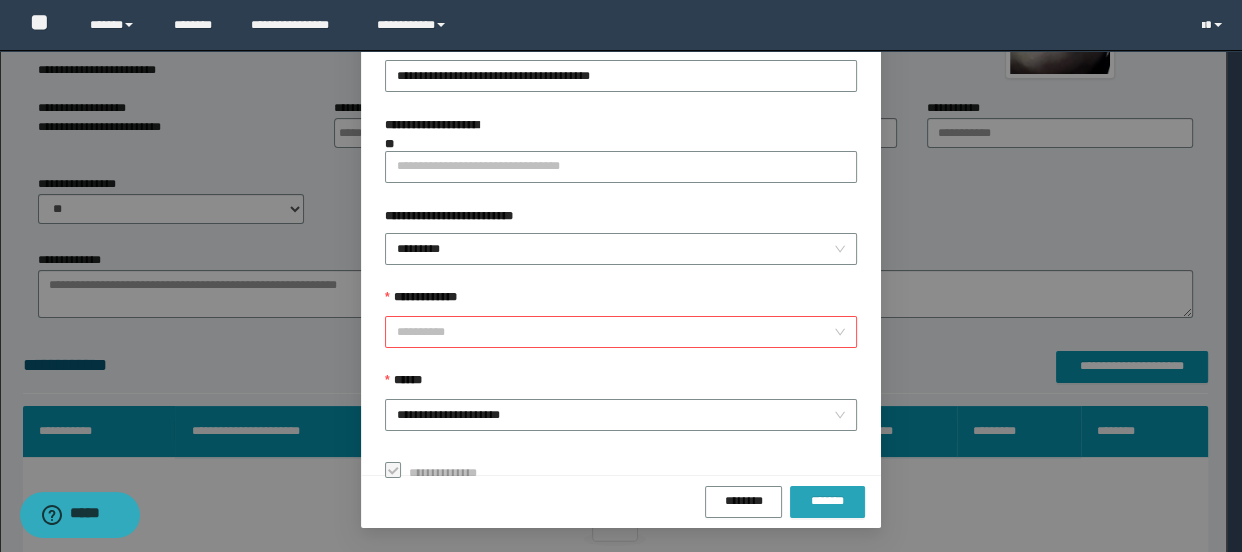 scroll, scrollTop: 251, scrollLeft: 0, axis: vertical 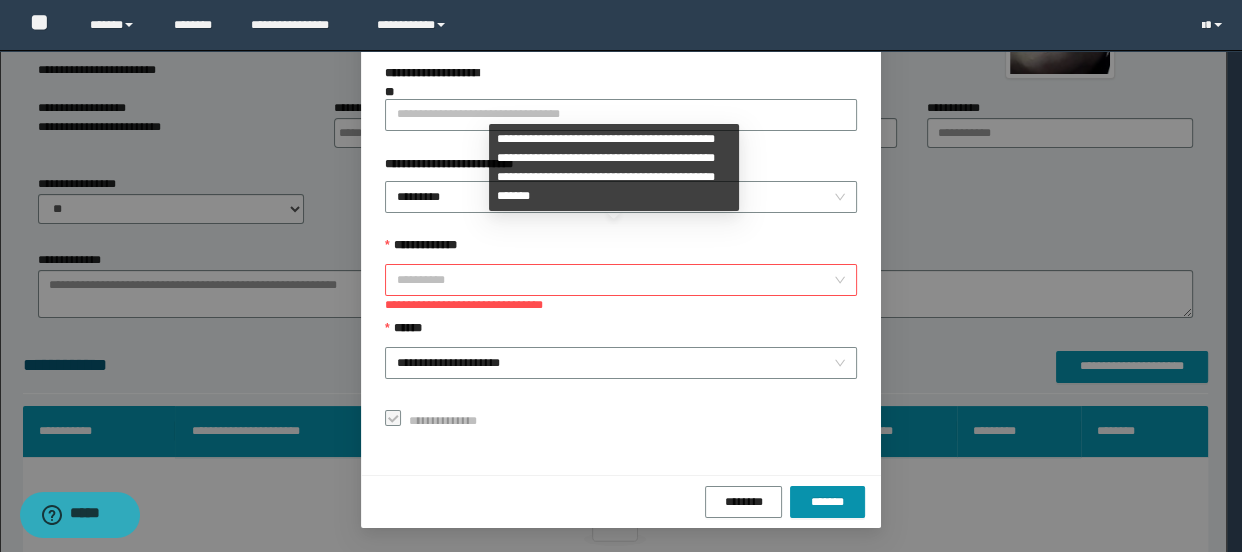 click on "**********" at bounding box center (615, 280) 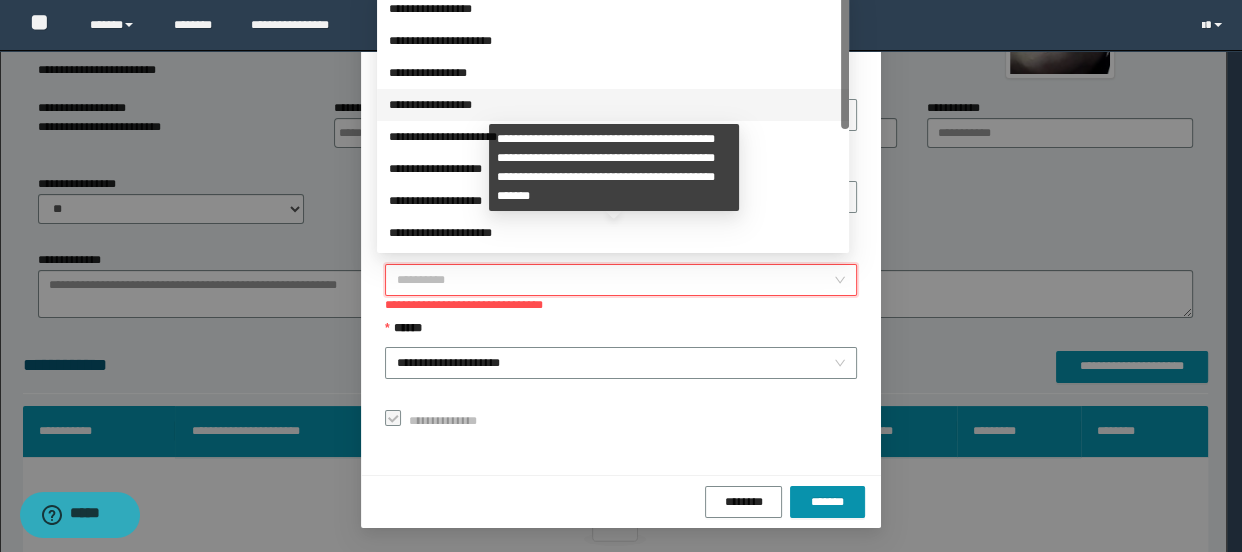 drag, startPoint x: 840, startPoint y: 105, endPoint x: 845, endPoint y: 27, distance: 78.160095 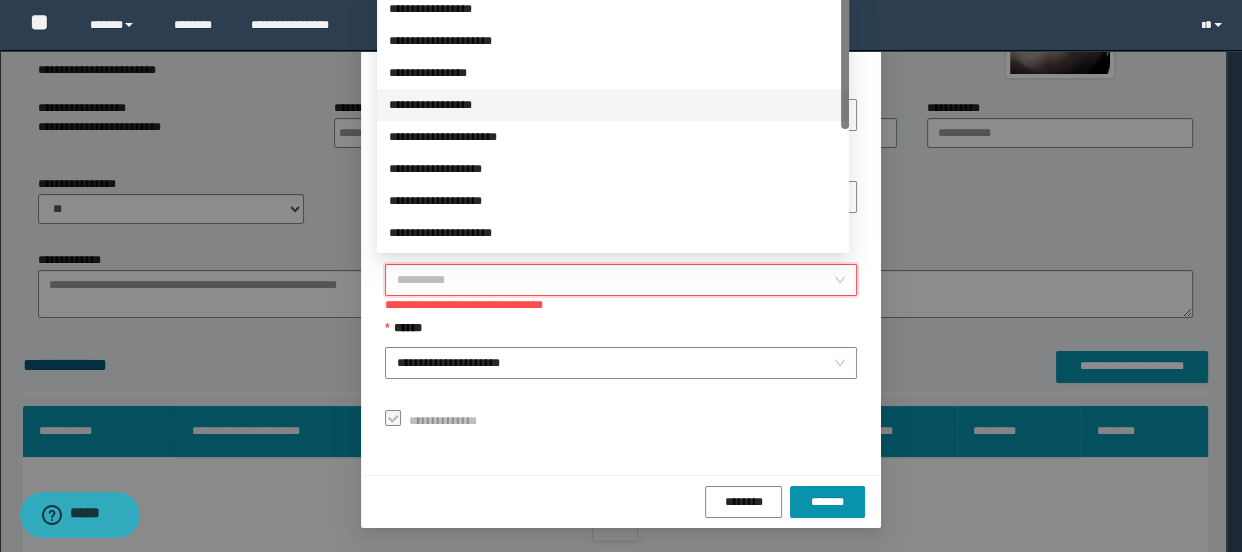 click on "**********" at bounding box center (621, 276) 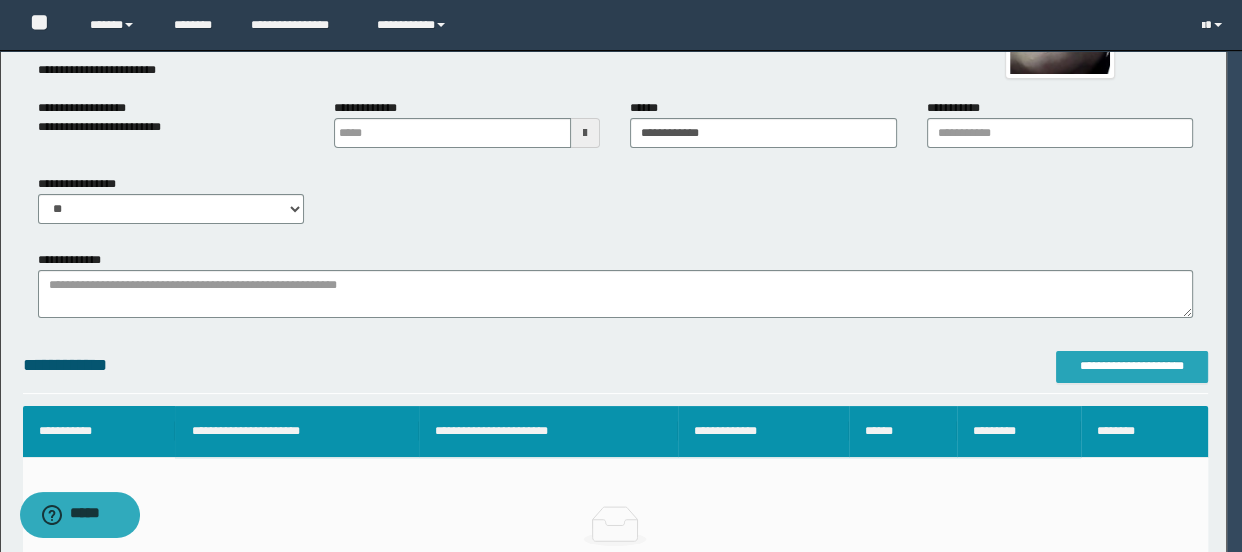 scroll, scrollTop: 0, scrollLeft: 0, axis: both 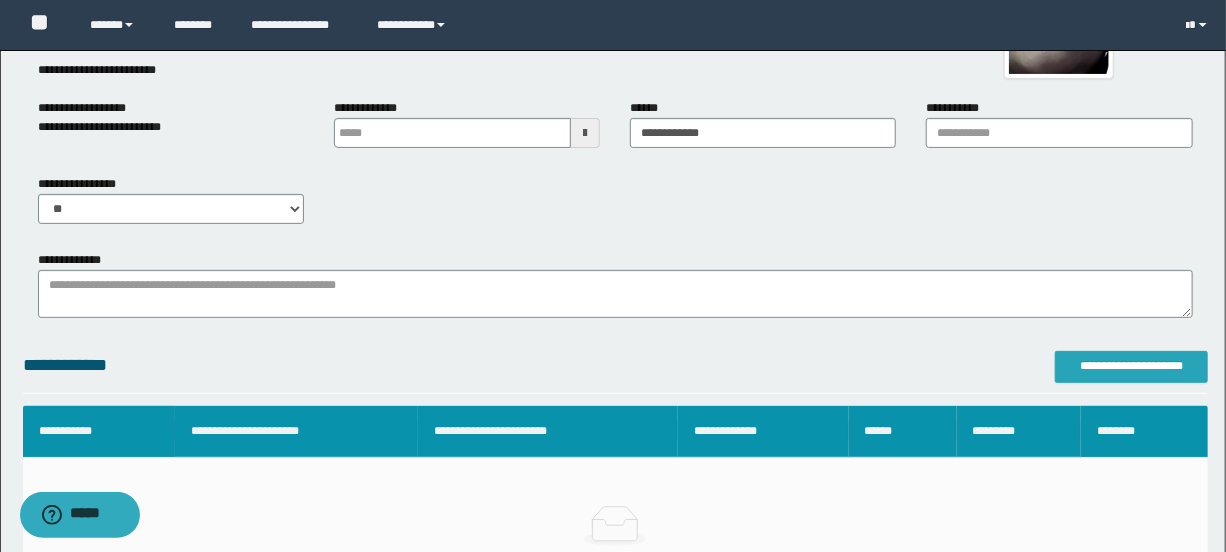click on "**********" at bounding box center (1131, 366) 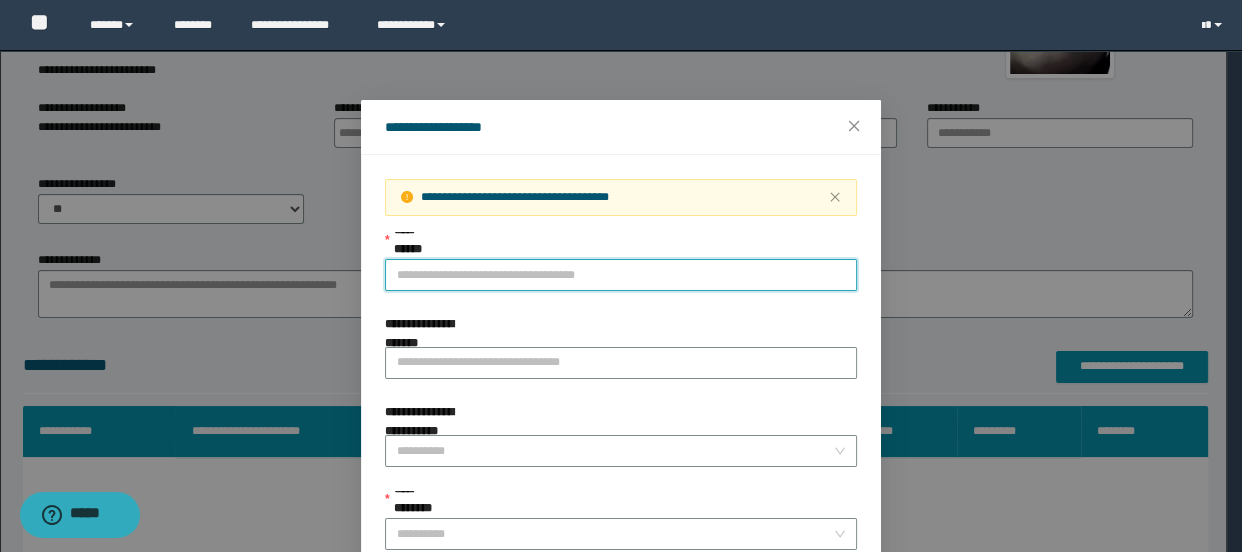 click on "**********" at bounding box center (621, 275) 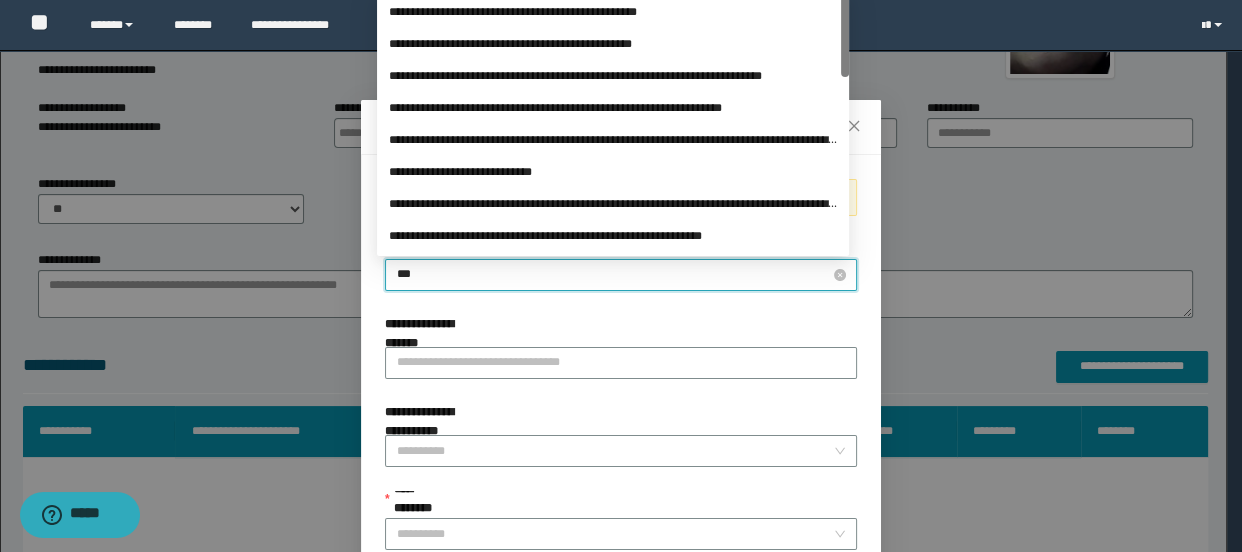 type on "****" 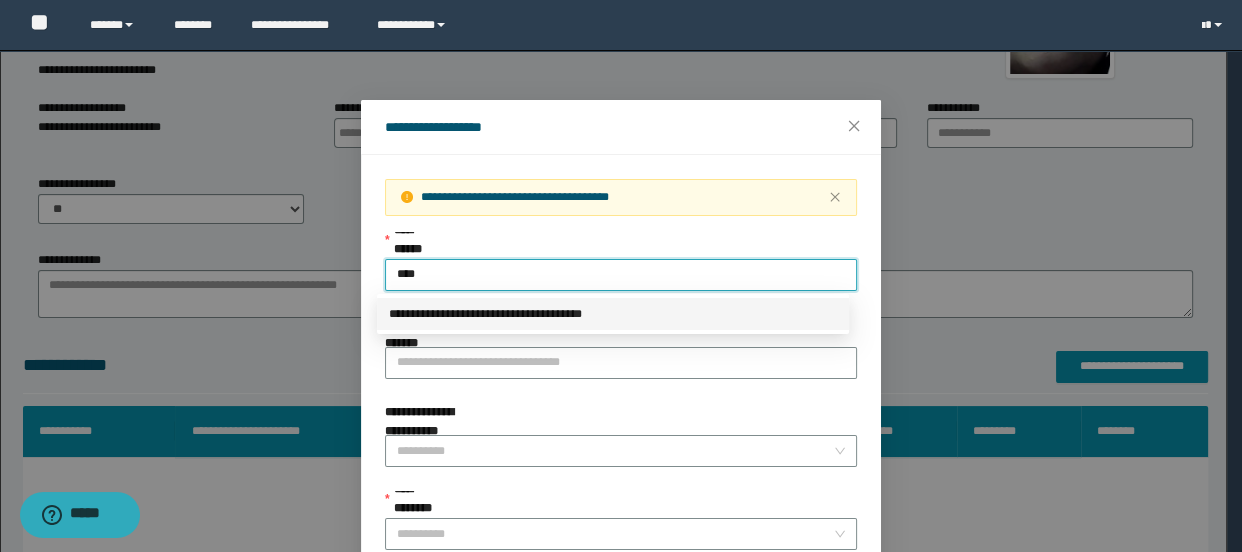 click on "**********" at bounding box center (613, 314) 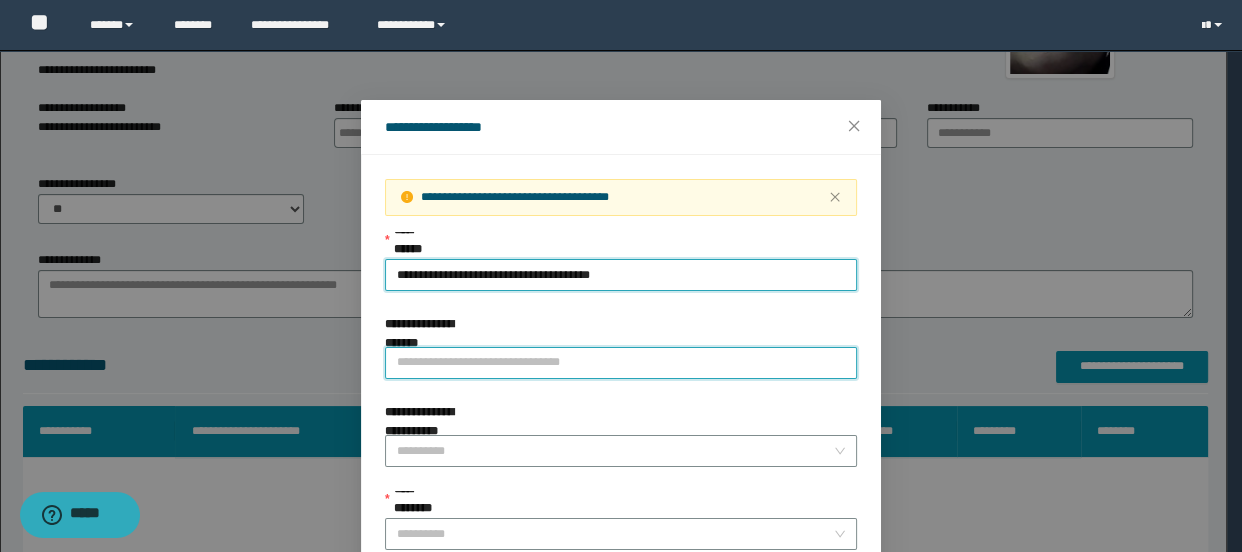 click on "**********" at bounding box center (621, 363) 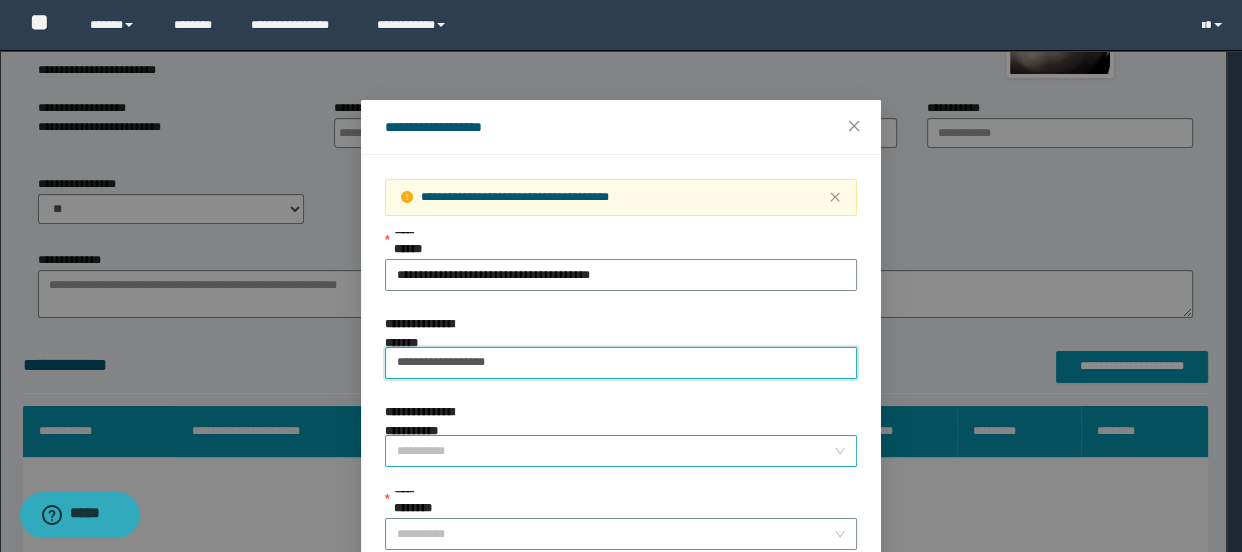 type on "**********" 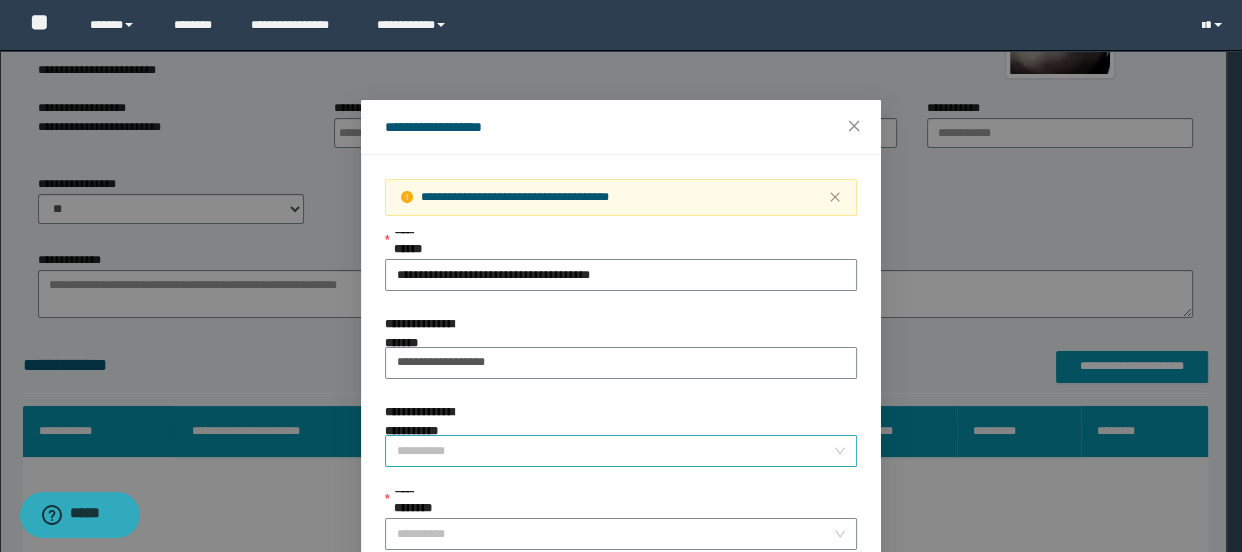 click on "**********" at bounding box center [615, 451] 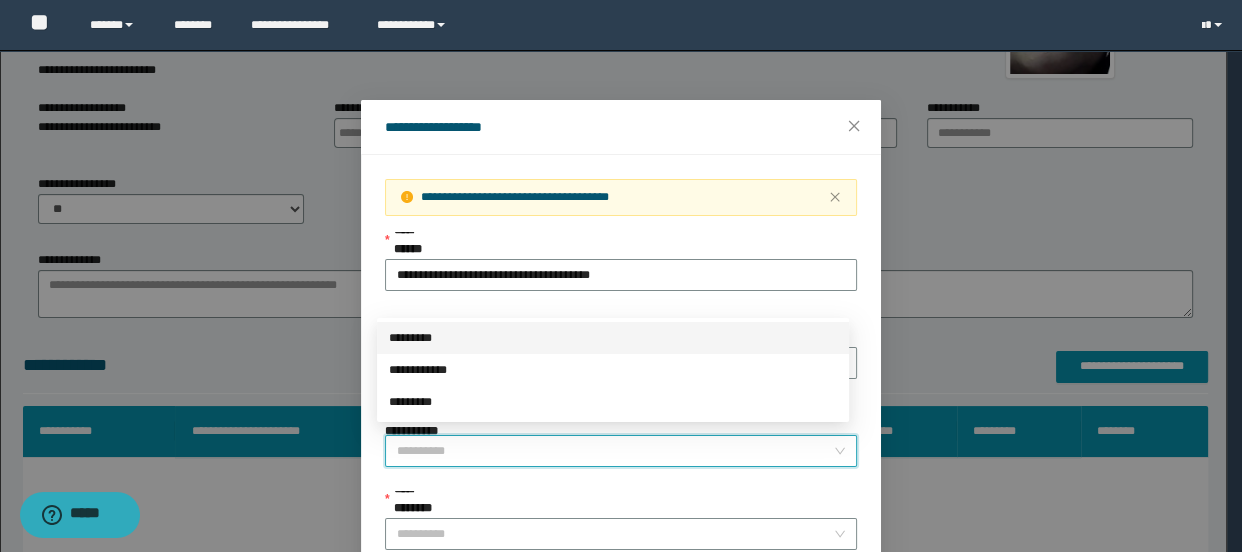 click on "*********" at bounding box center [613, 338] 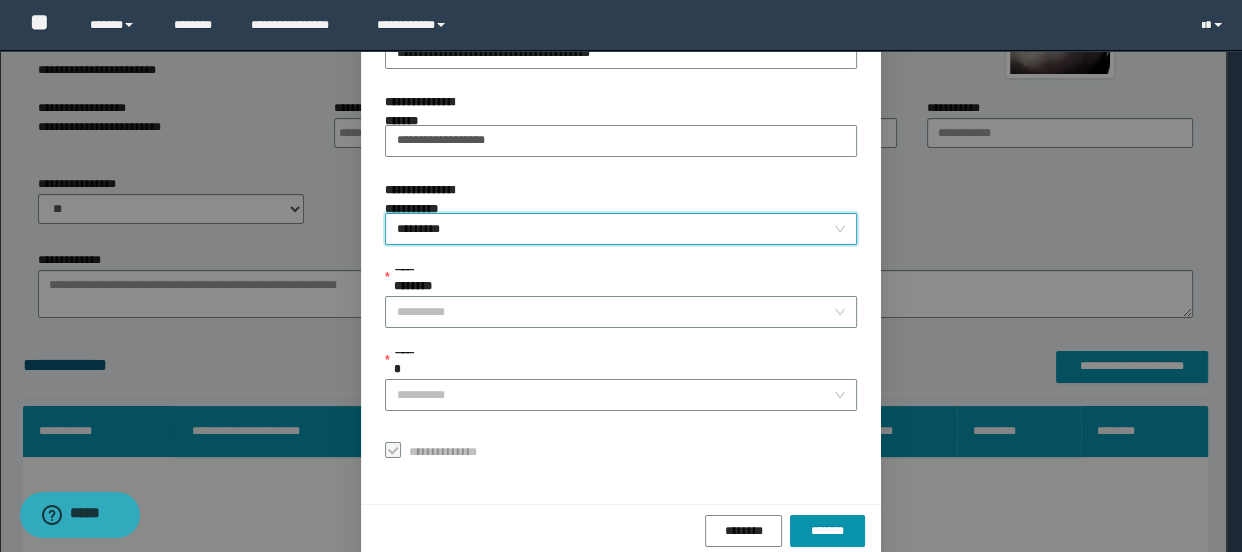 scroll, scrollTop: 251, scrollLeft: 0, axis: vertical 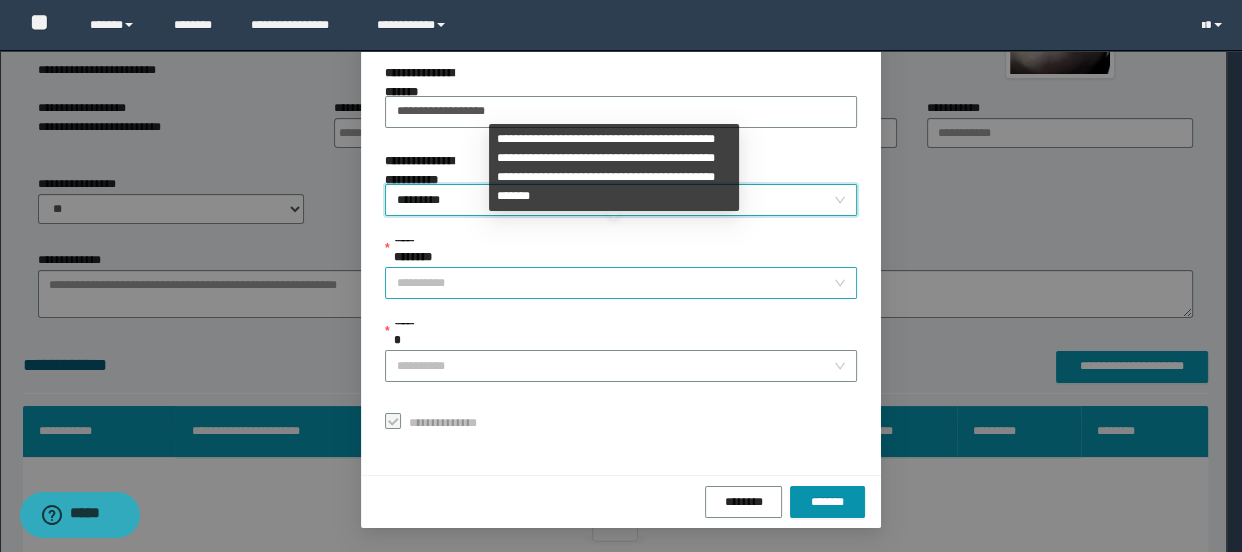 click on "**********" at bounding box center [615, 283] 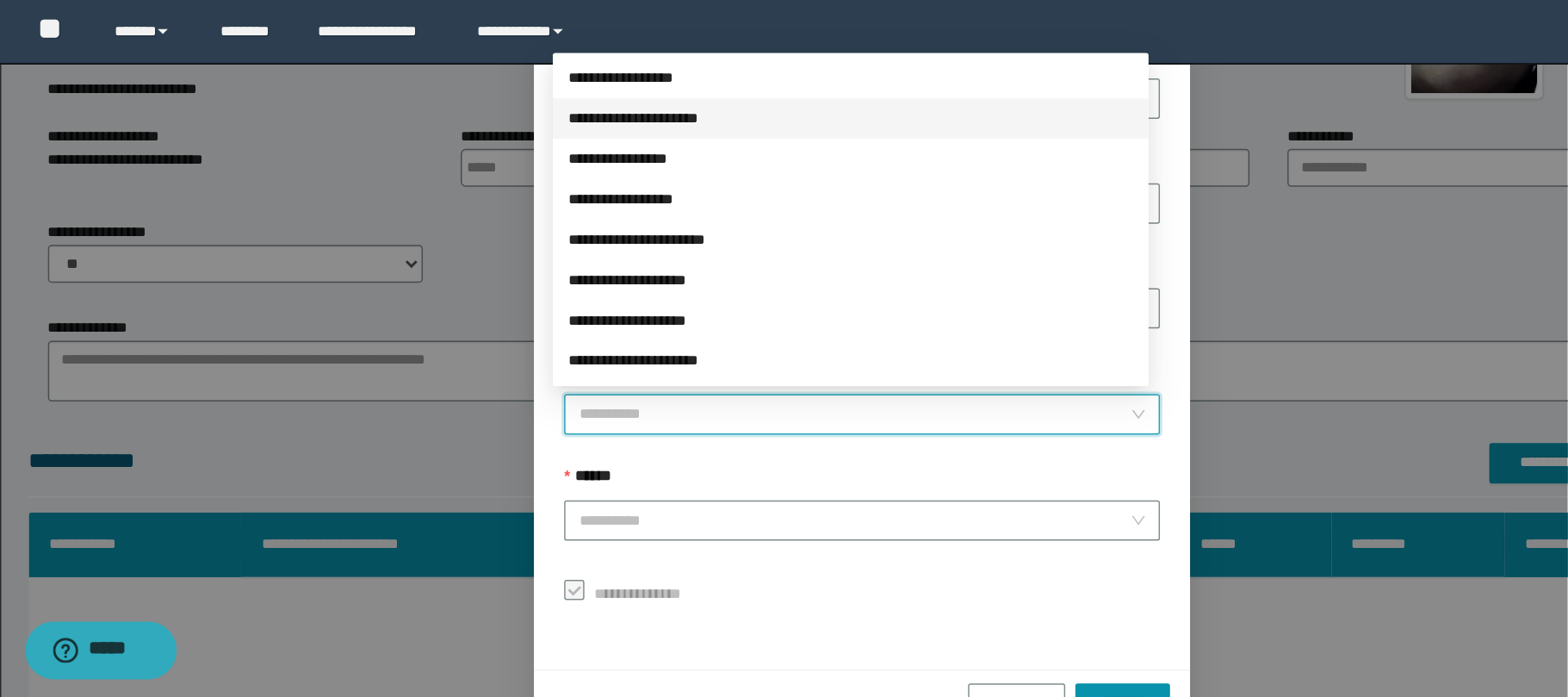 scroll, scrollTop: 180, scrollLeft: 0, axis: vertical 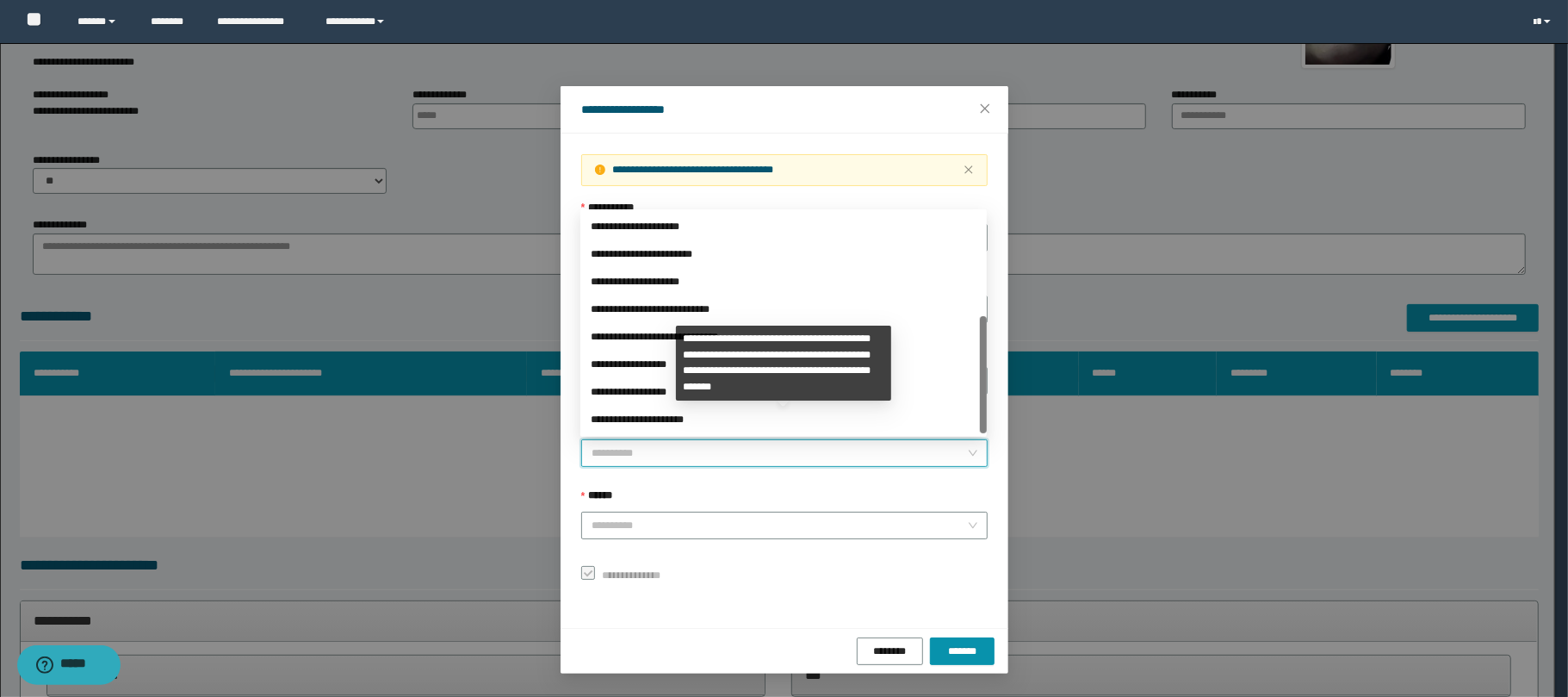 drag, startPoint x: 986, startPoint y: 246, endPoint x: 986, endPoint y: 398, distance: 152 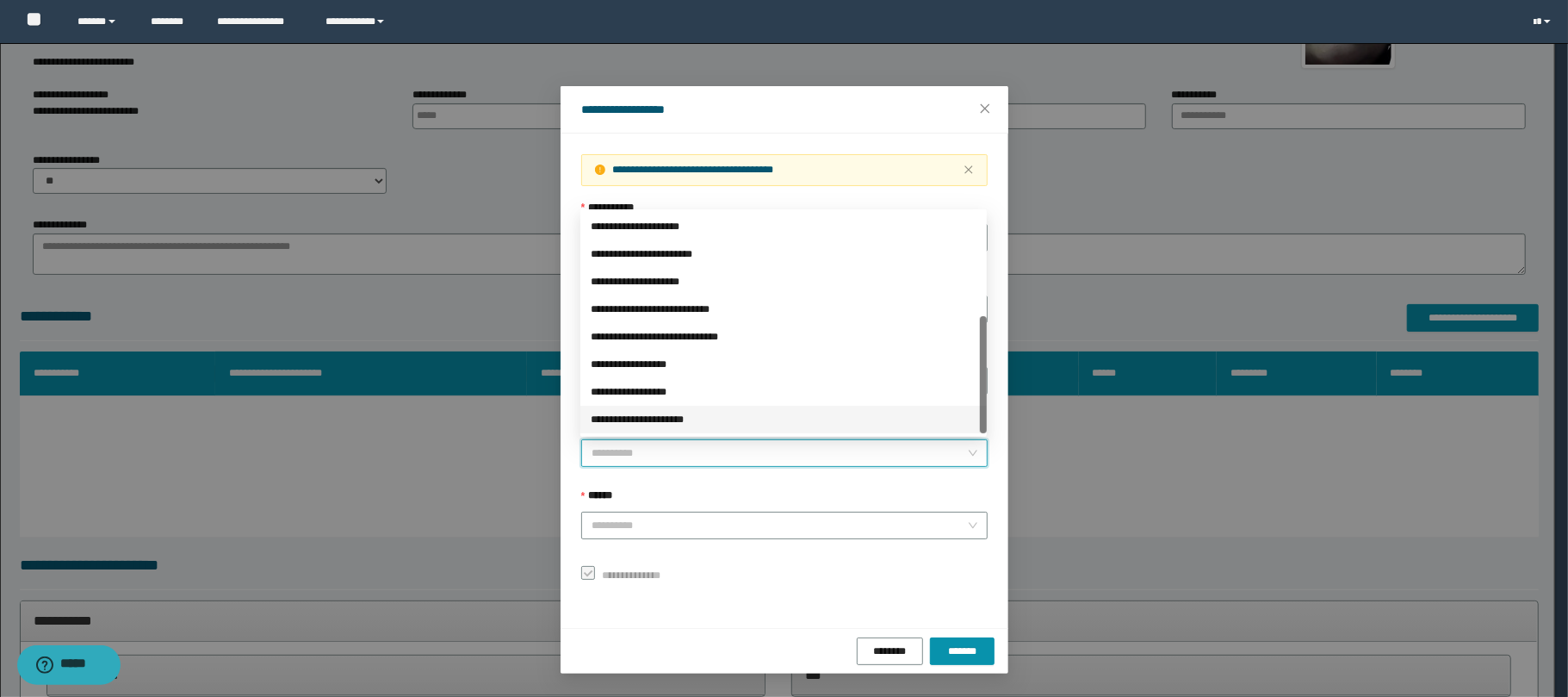 click on "**********" at bounding box center (784, 348) 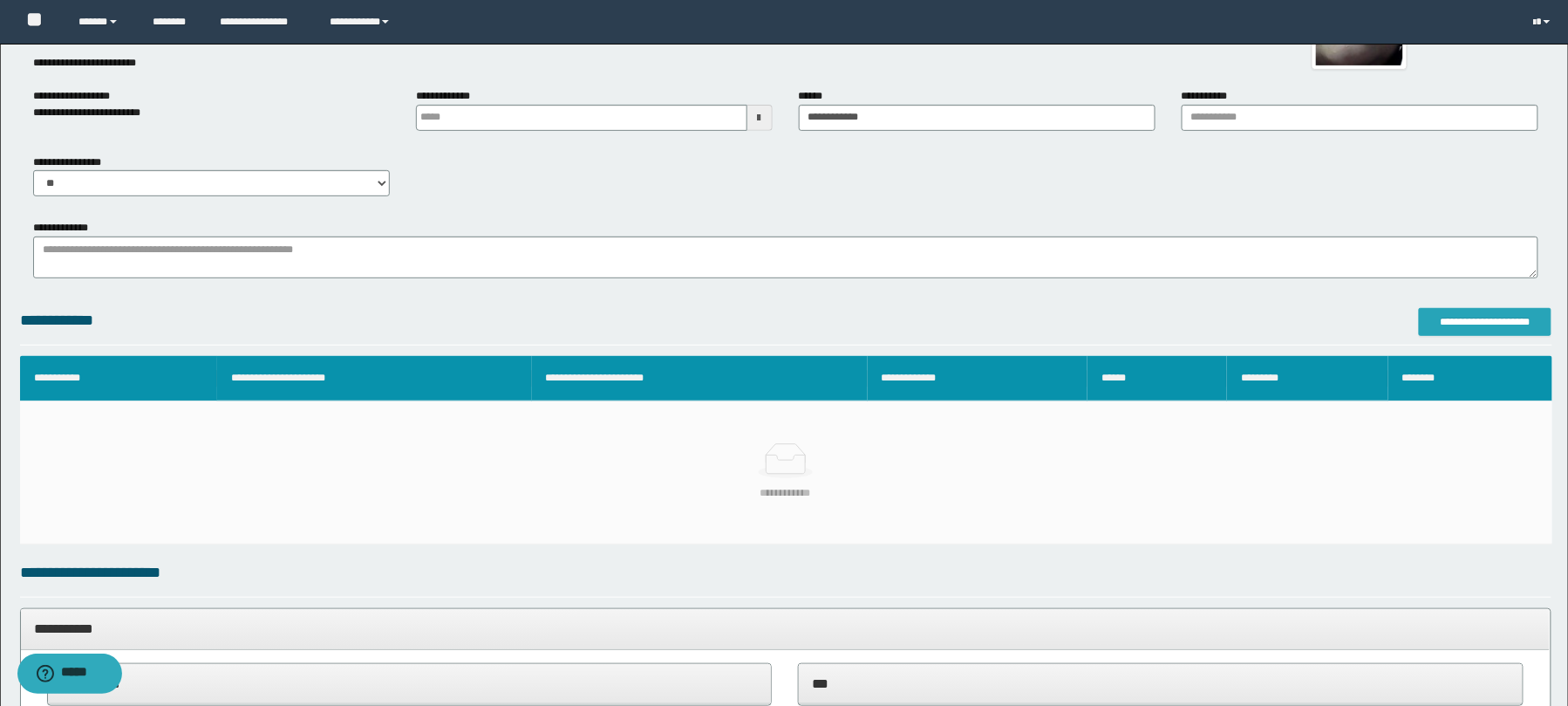 click on "**********" at bounding box center (1485, 322) 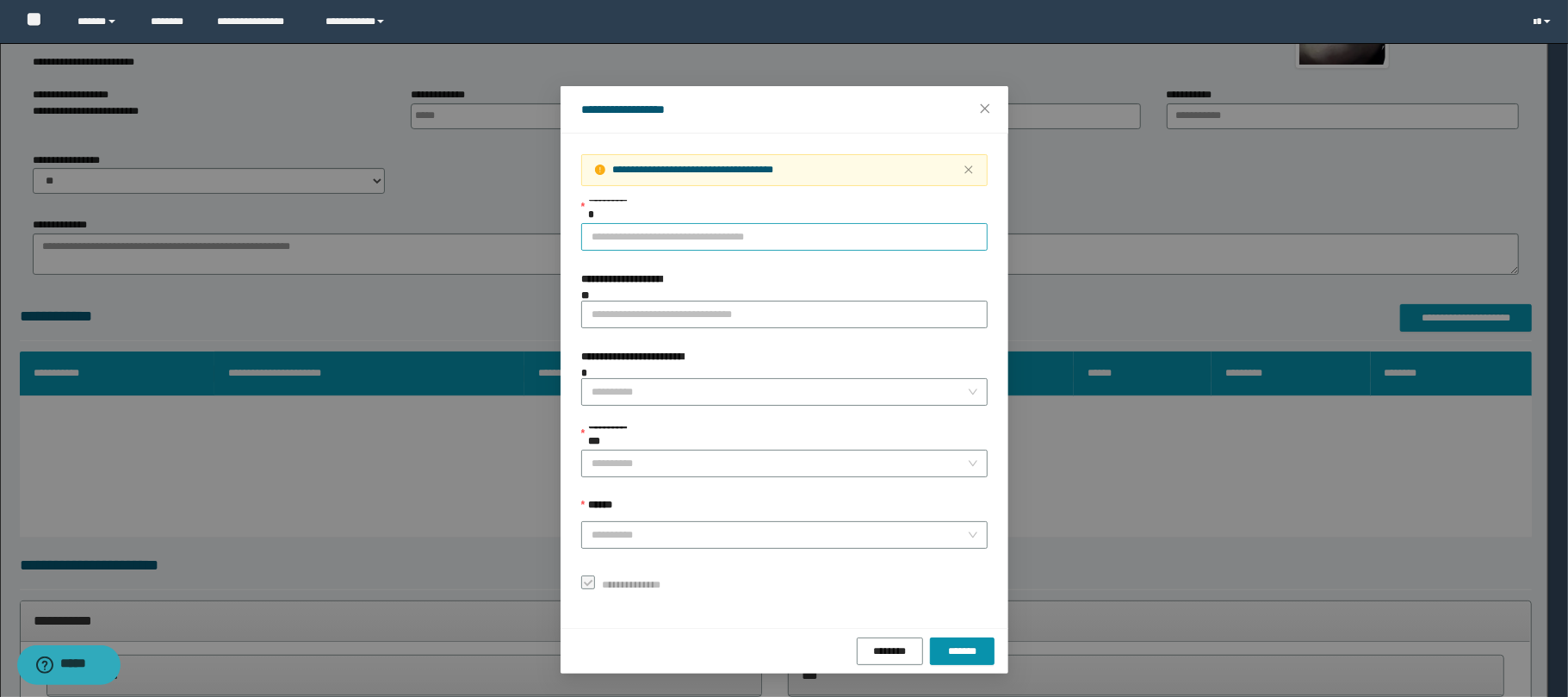 click on "**********" at bounding box center [784, 237] 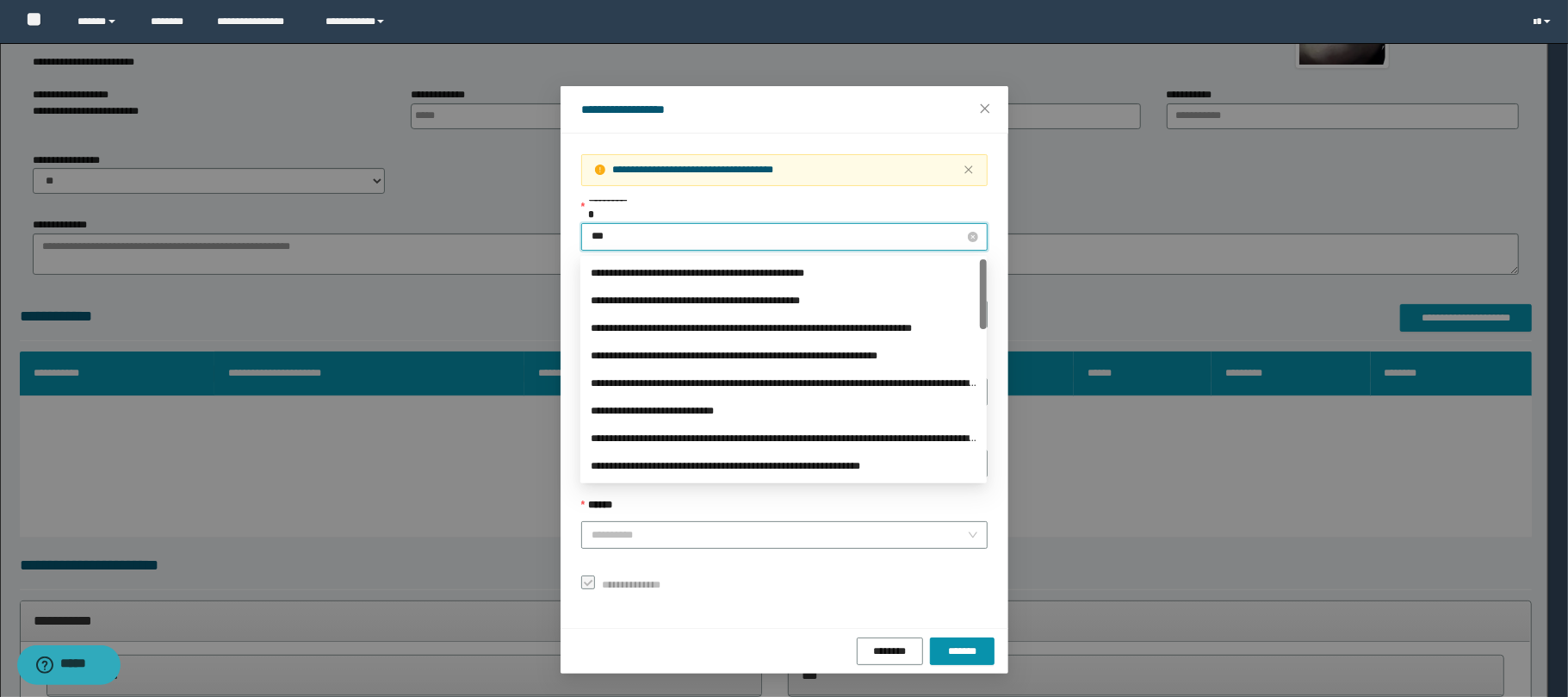 type on "****" 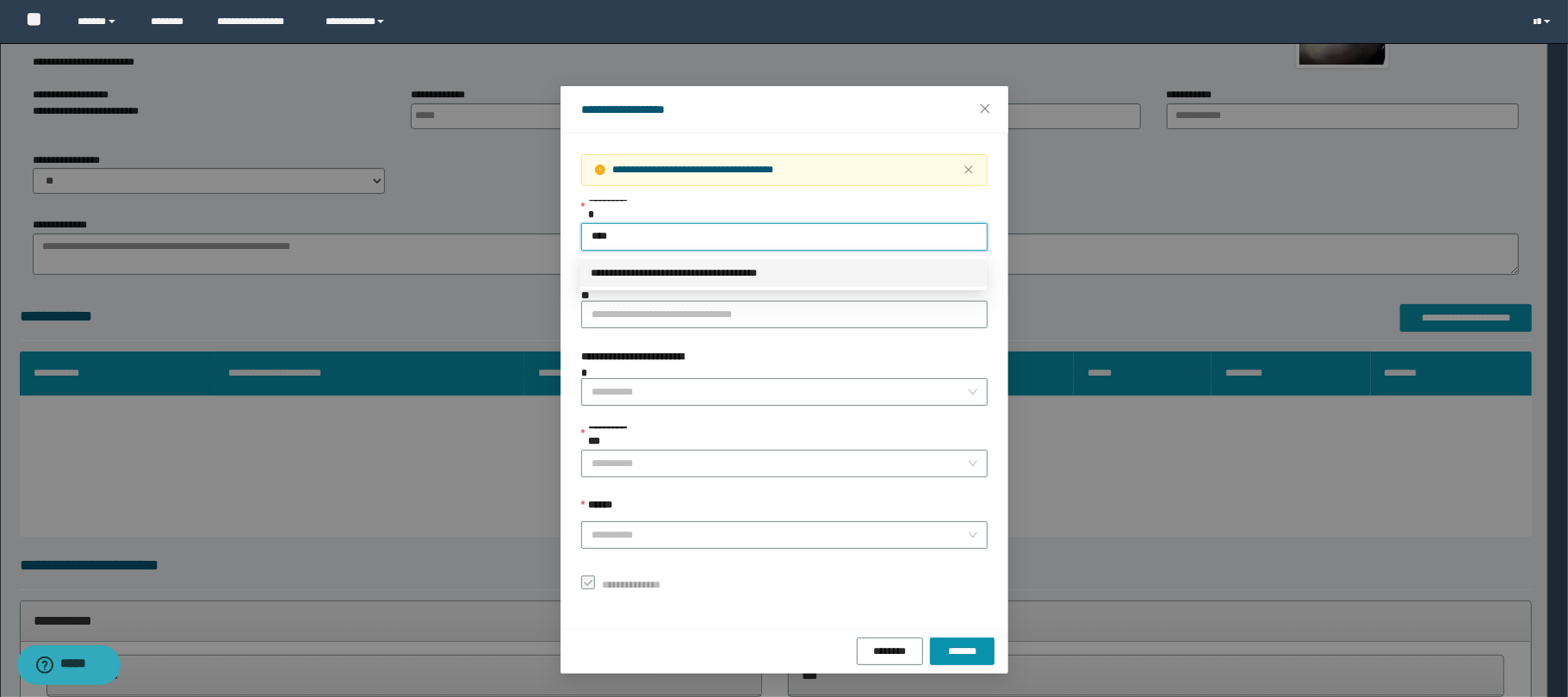 click on "**********" at bounding box center [784, 273] 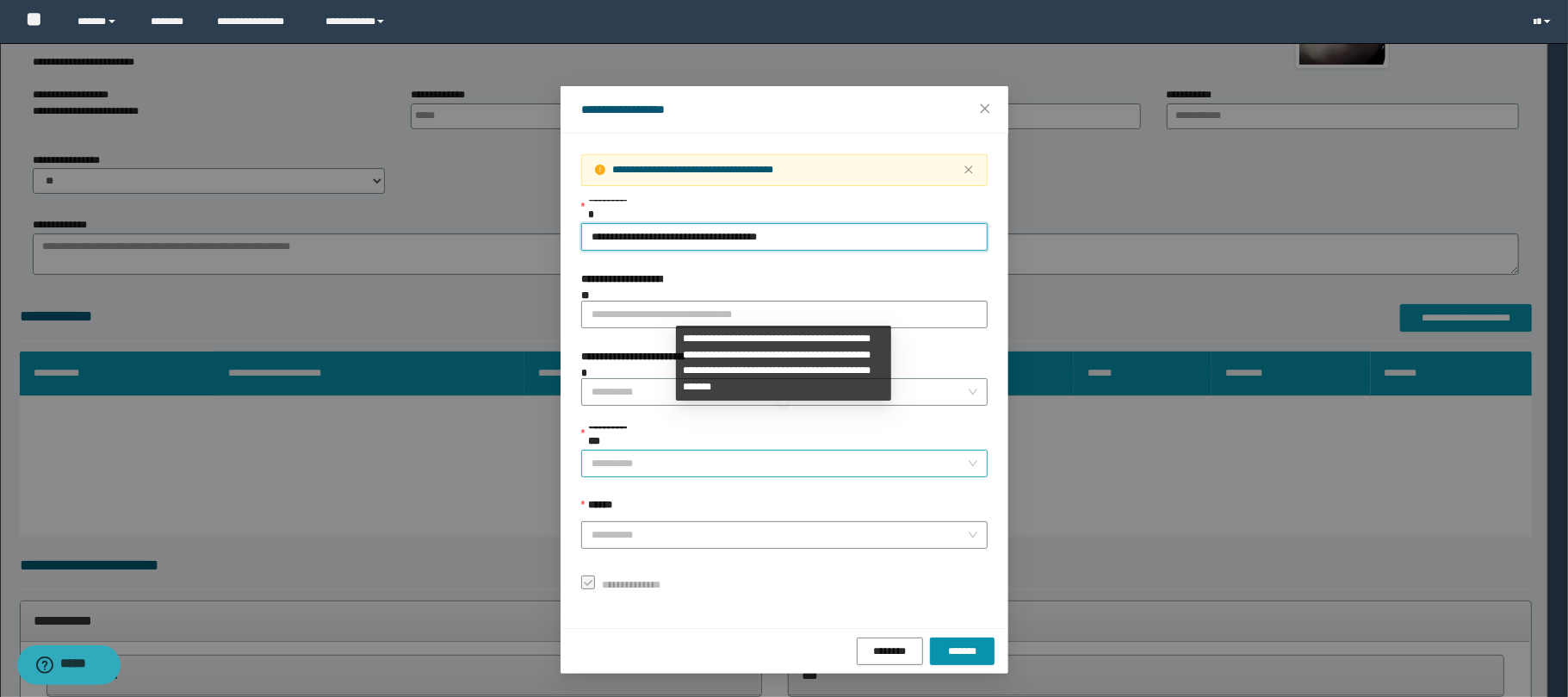 click on "**********" at bounding box center [779, 464] 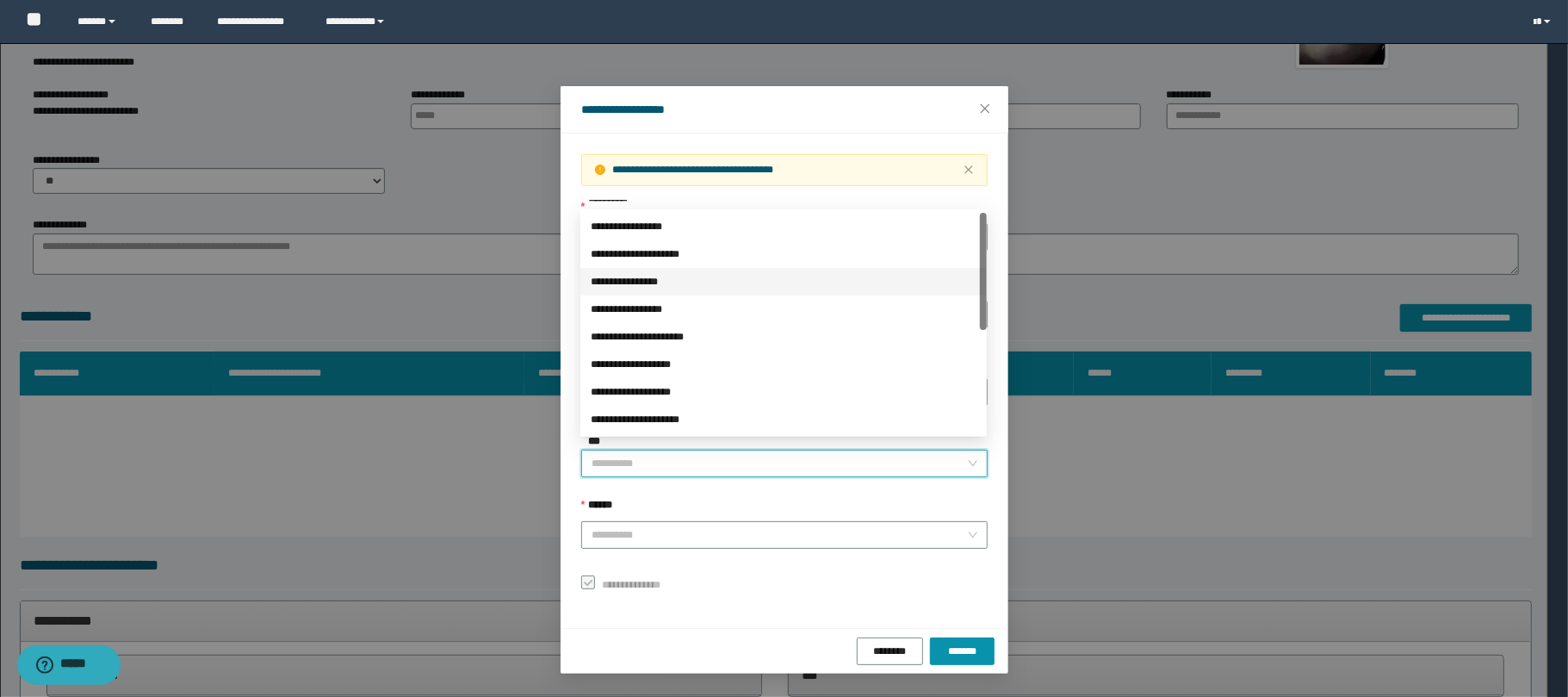 click on "**********" at bounding box center [784, 348] 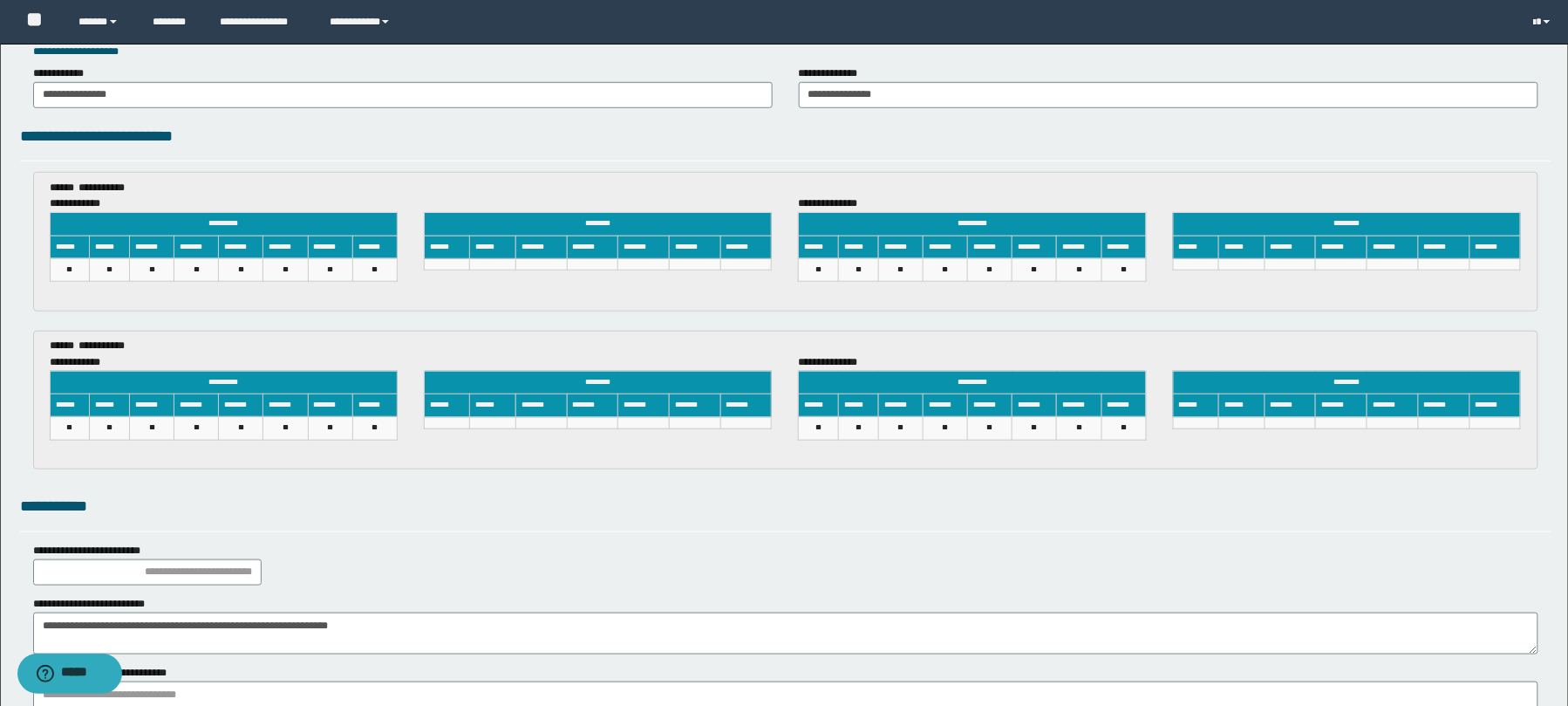scroll, scrollTop: 2897, scrollLeft: 0, axis: vertical 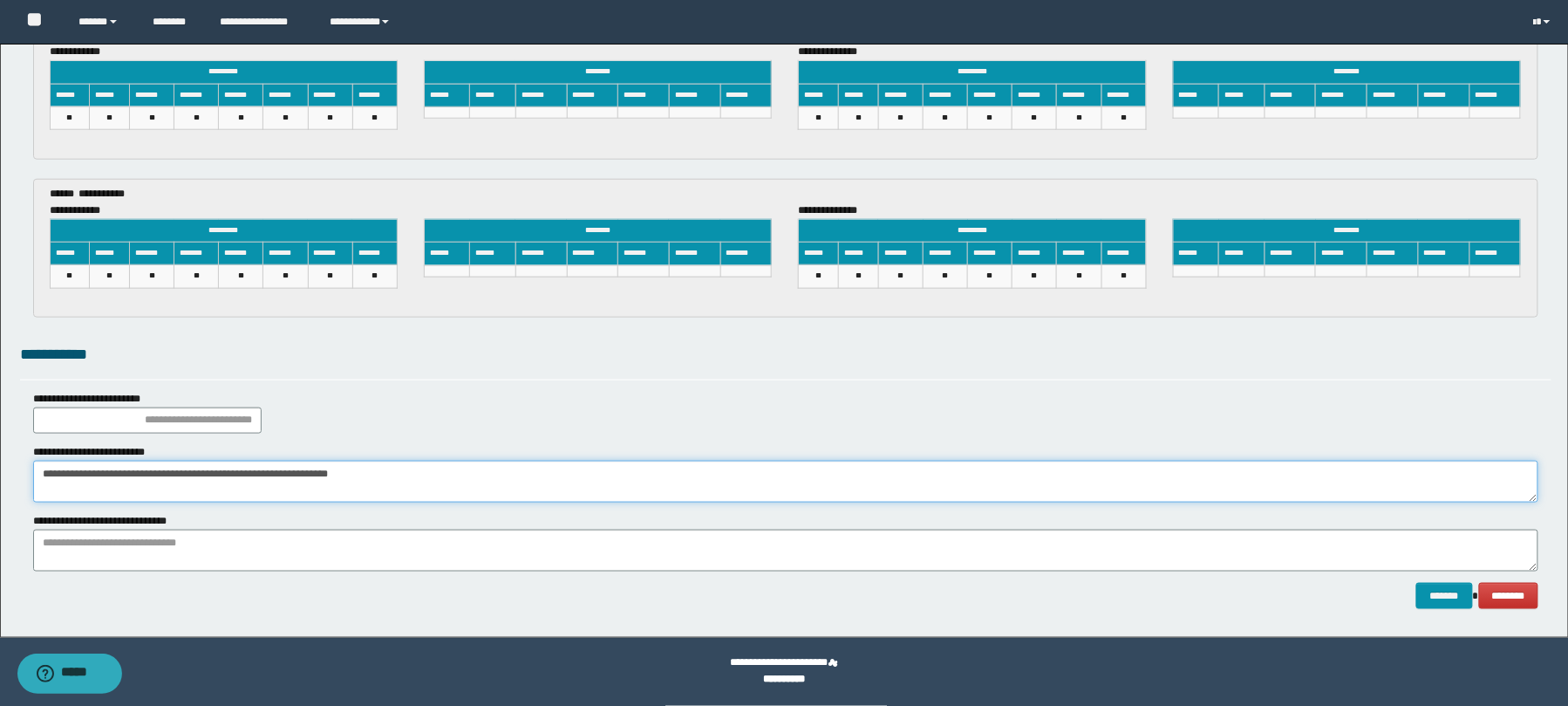 click on "**********" at bounding box center [786, 482] 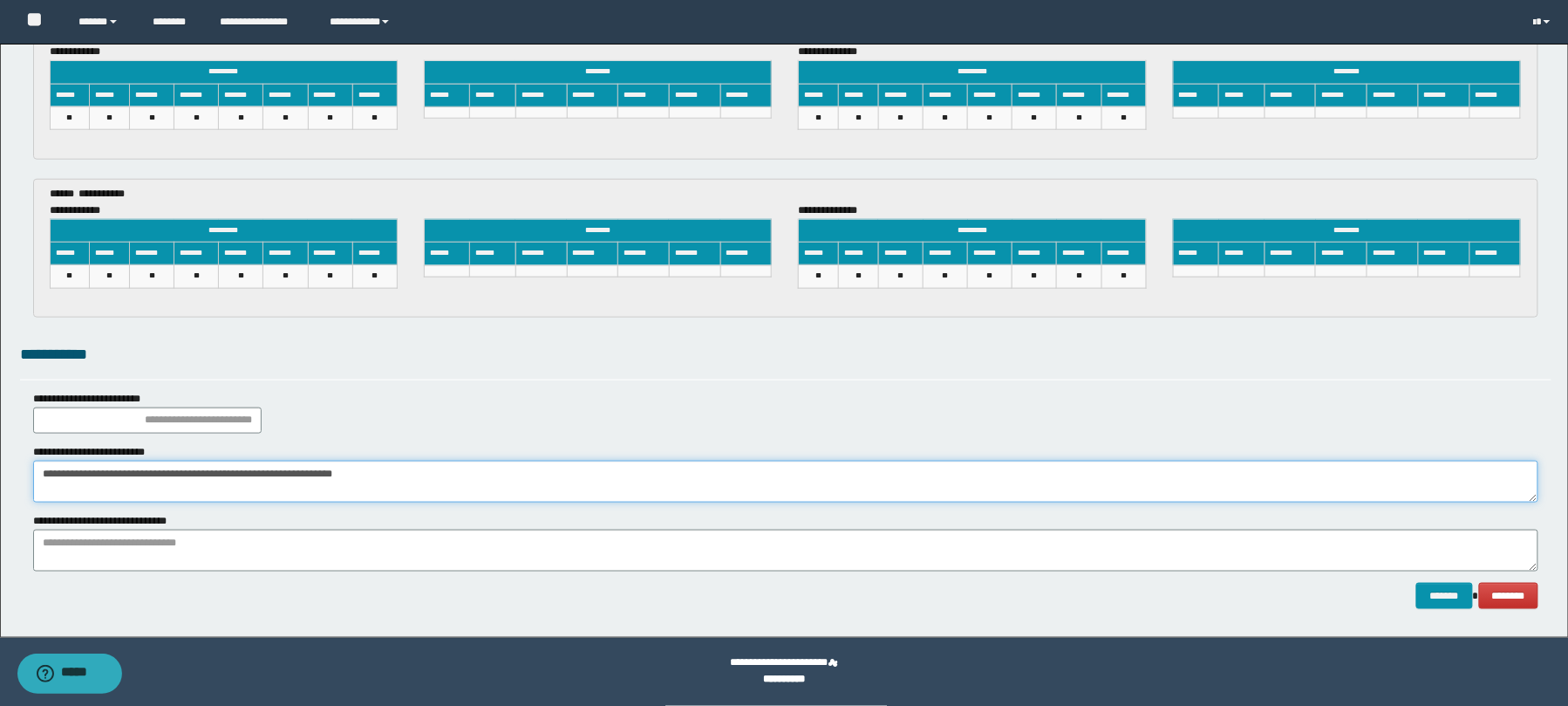 type on "**********" 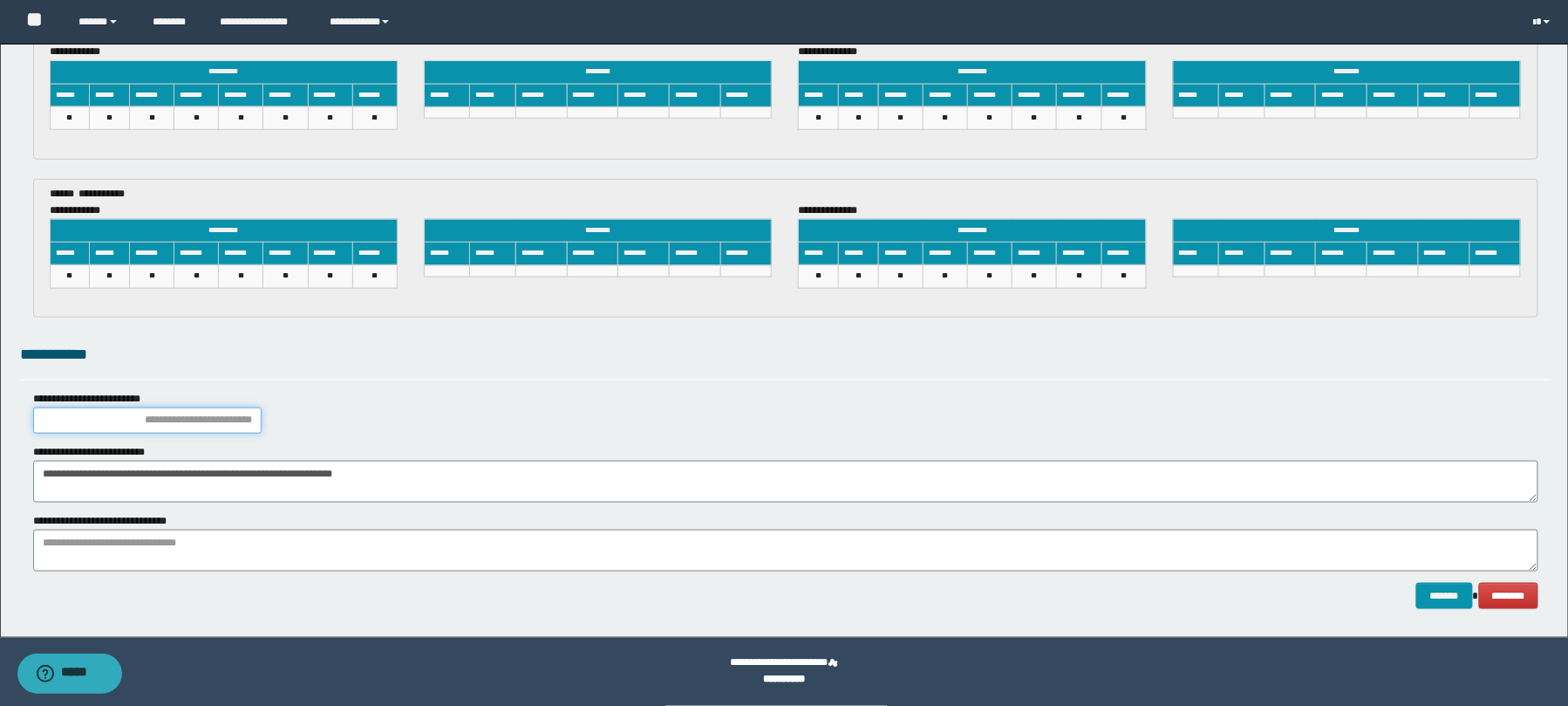 click at bounding box center [147, 421] 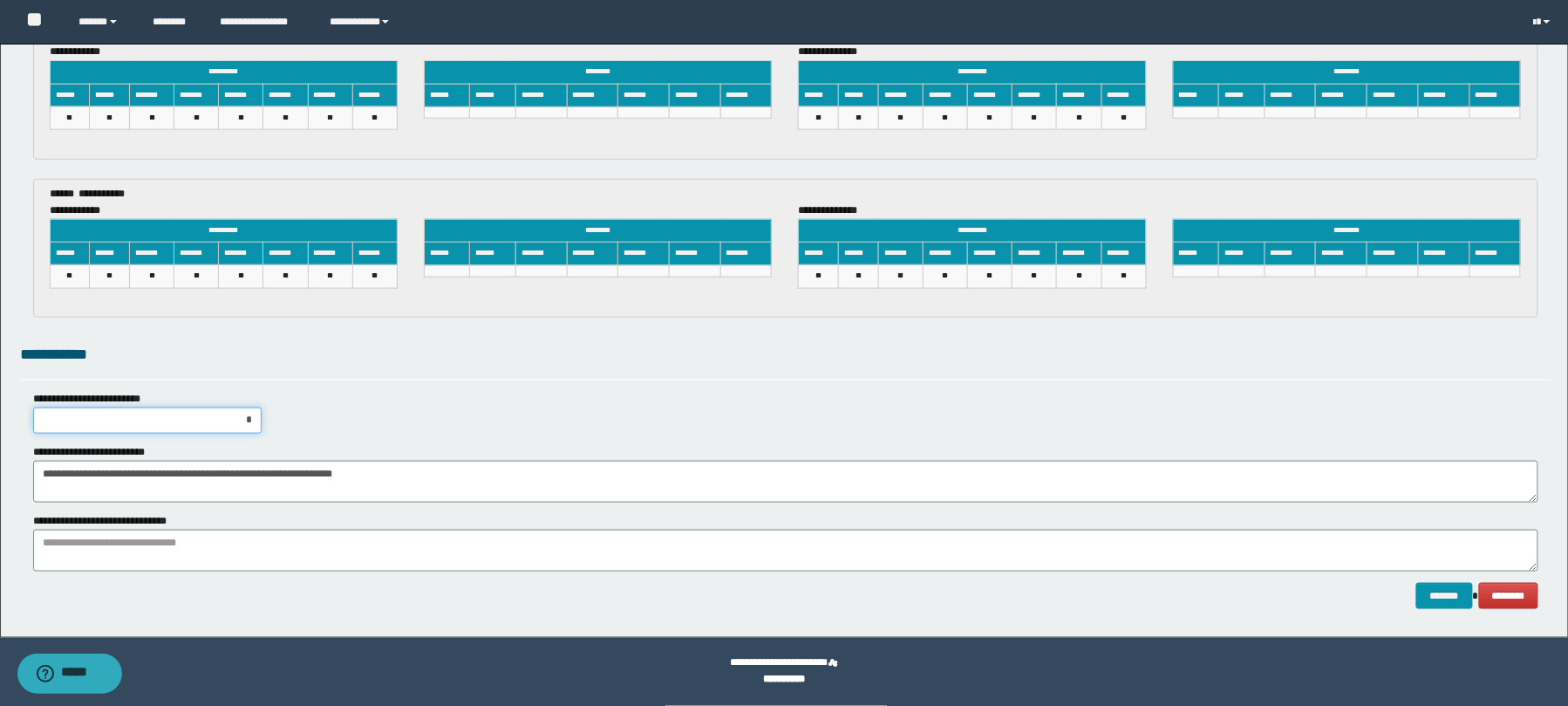type 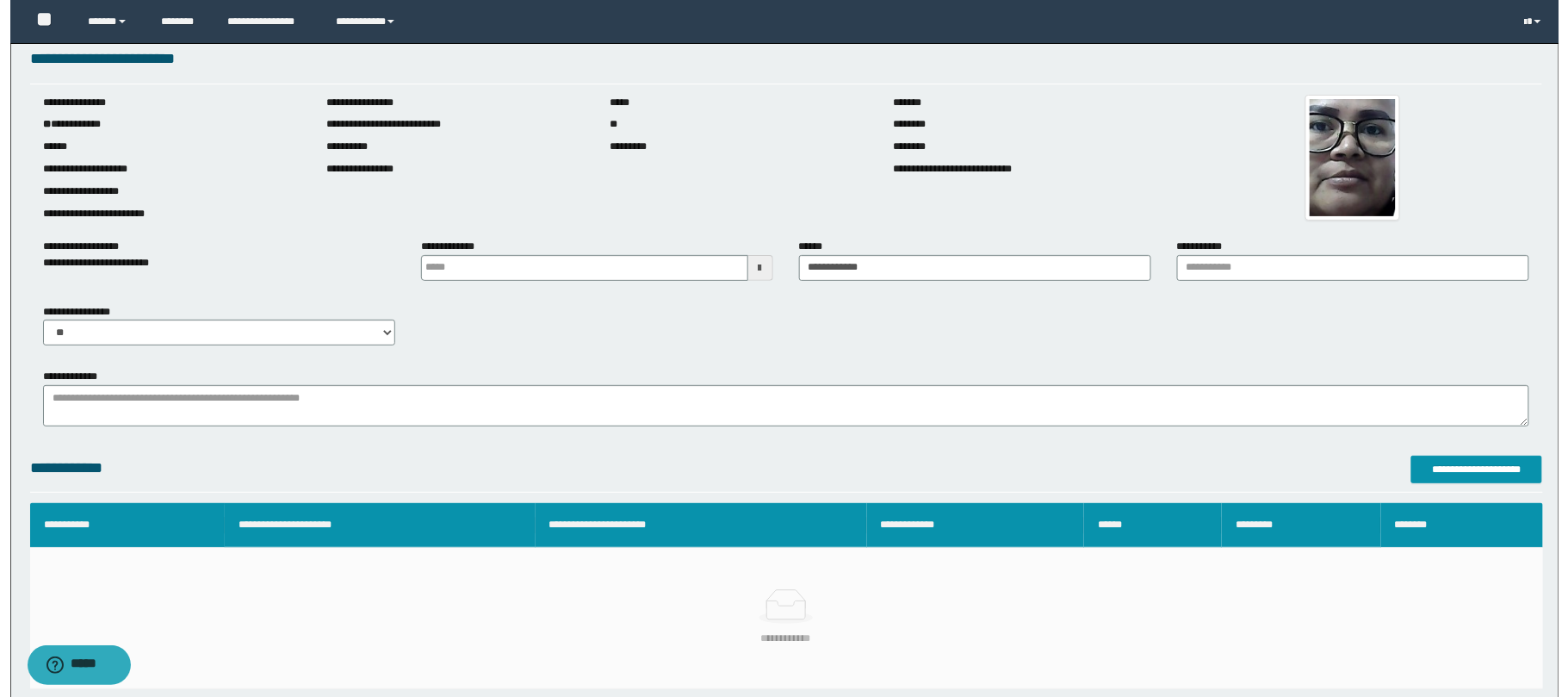 scroll, scrollTop: 0, scrollLeft: 0, axis: both 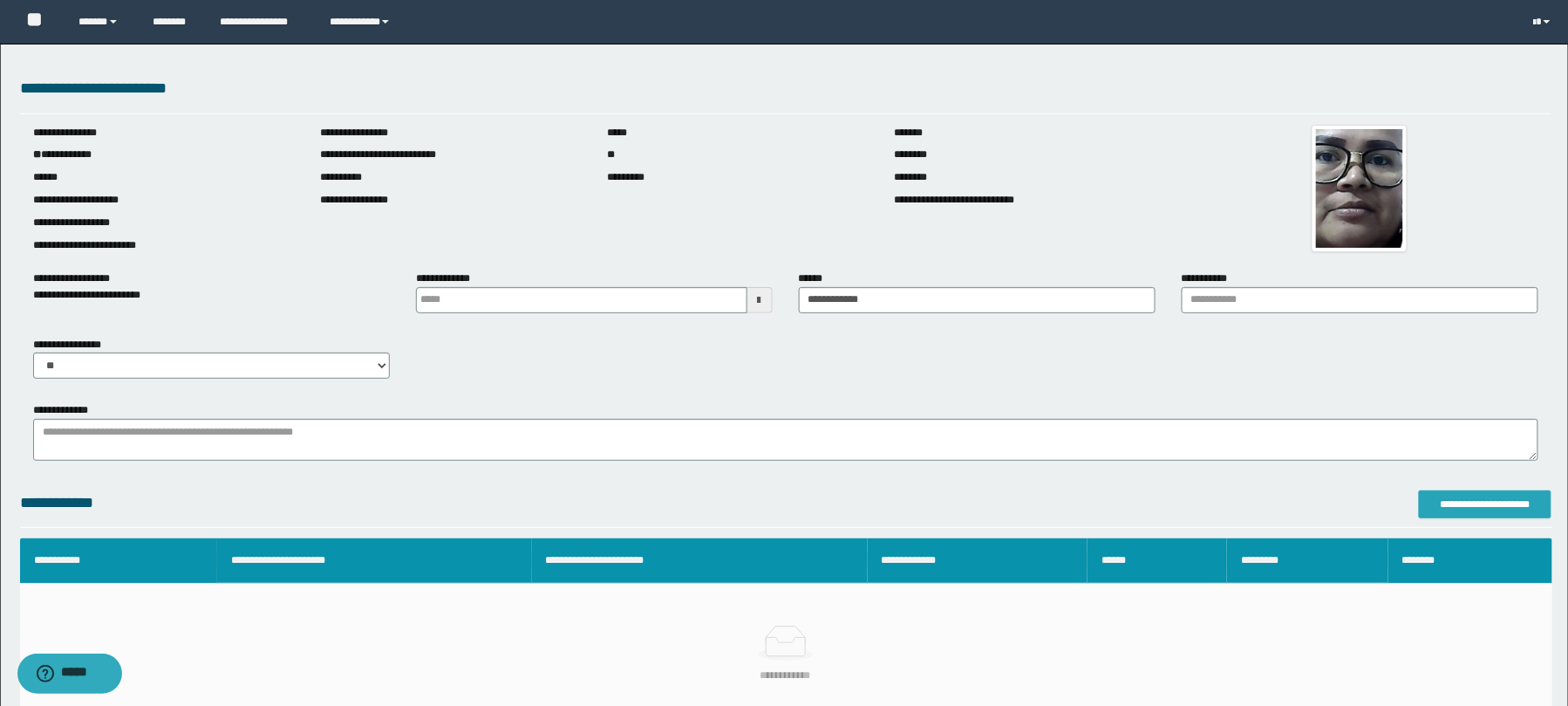 click on "**********" at bounding box center [1485, 504] 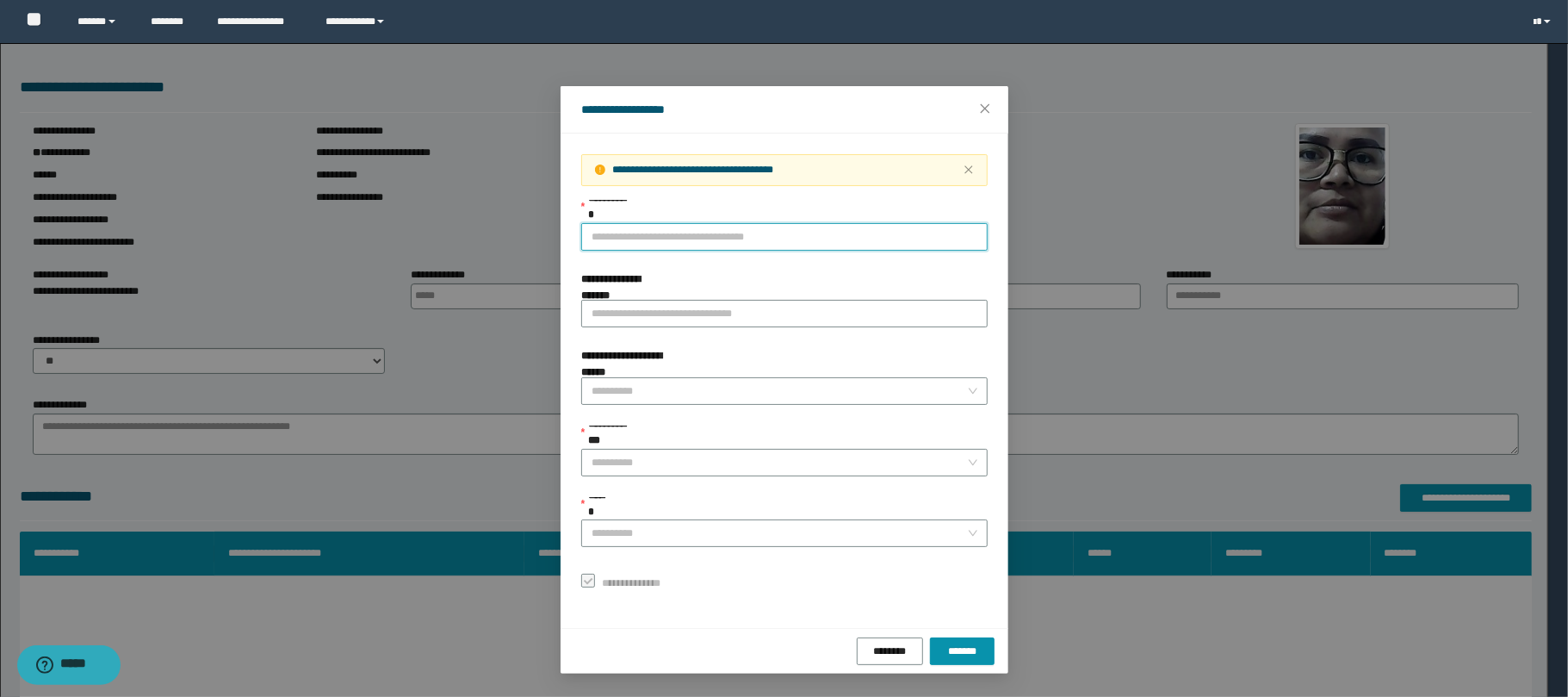 click on "**********" at bounding box center [784, 237] 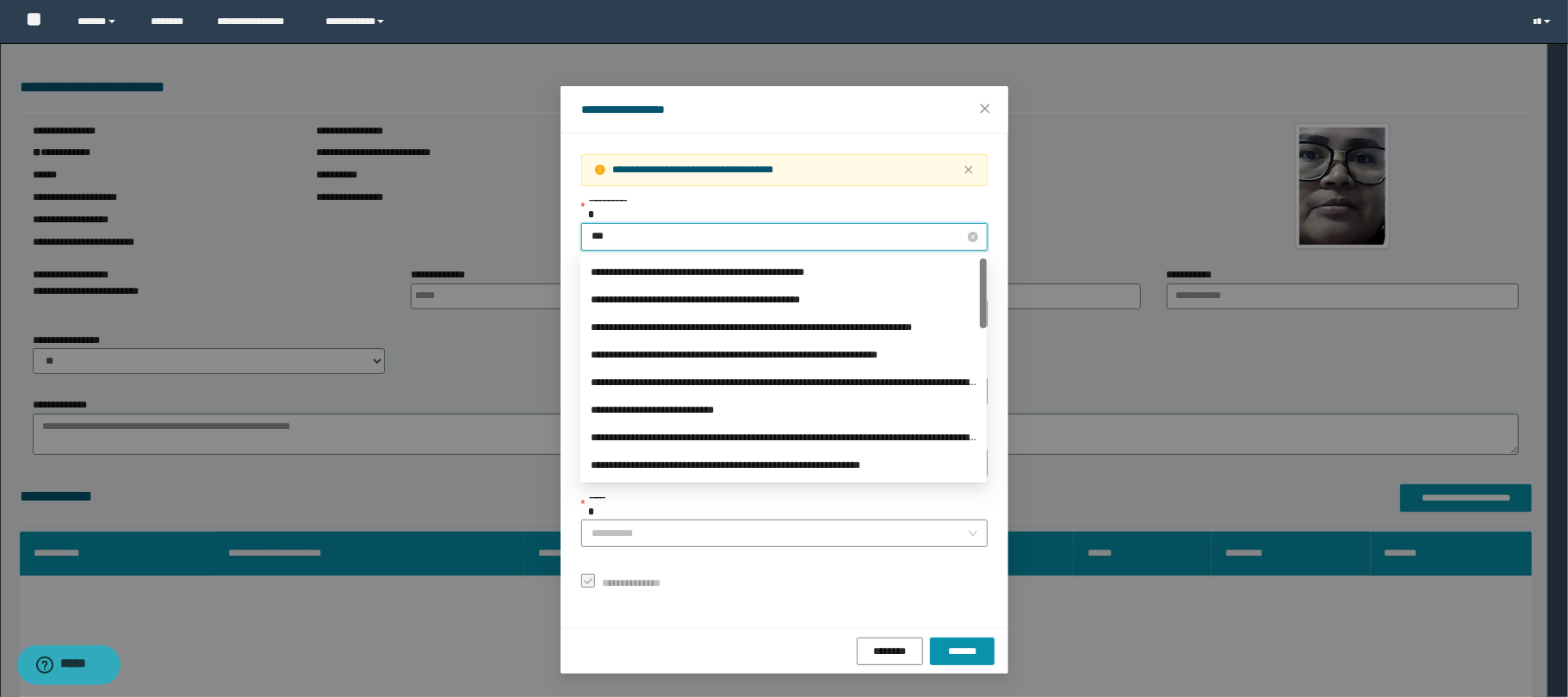 type on "****" 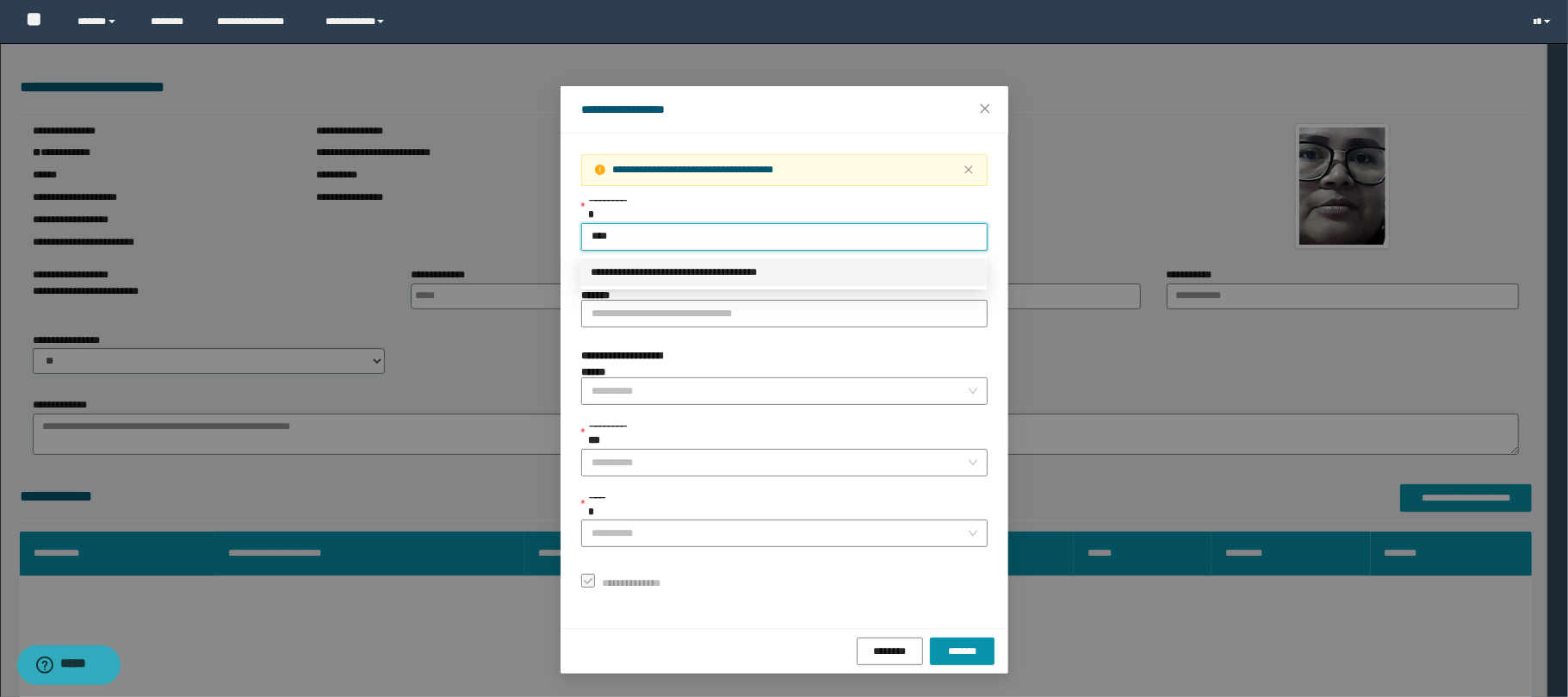 click on "**********" at bounding box center (784, 272) 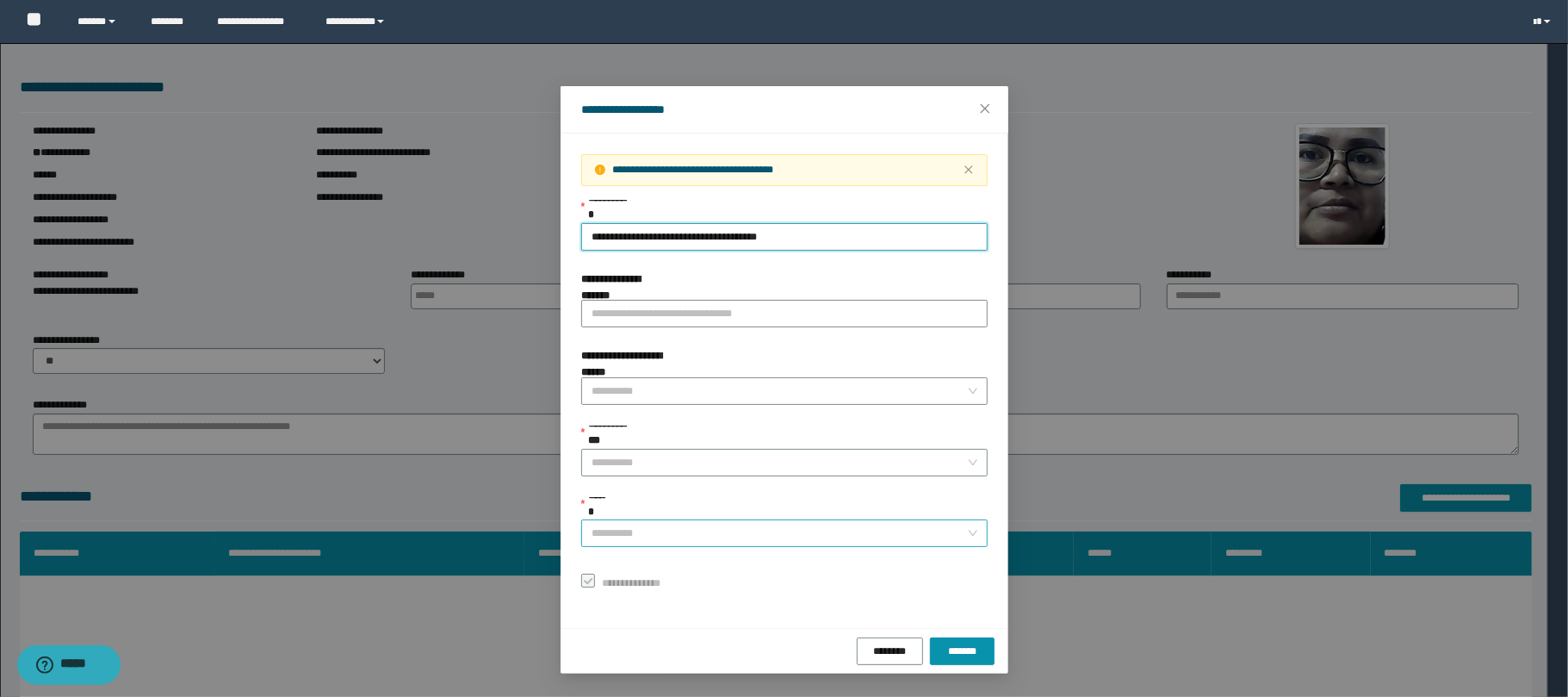 click on "******" at bounding box center [779, 533] 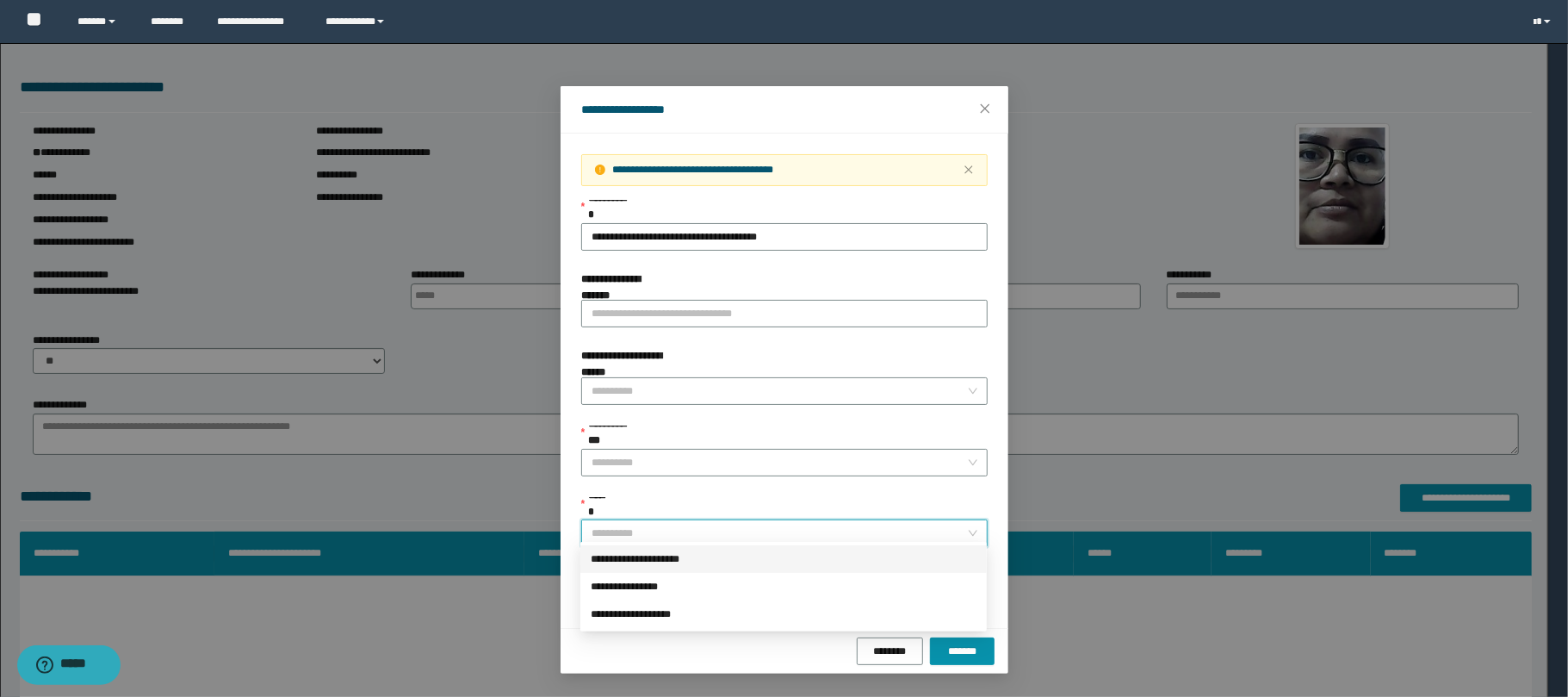 click on "**********" at bounding box center (784, 559) 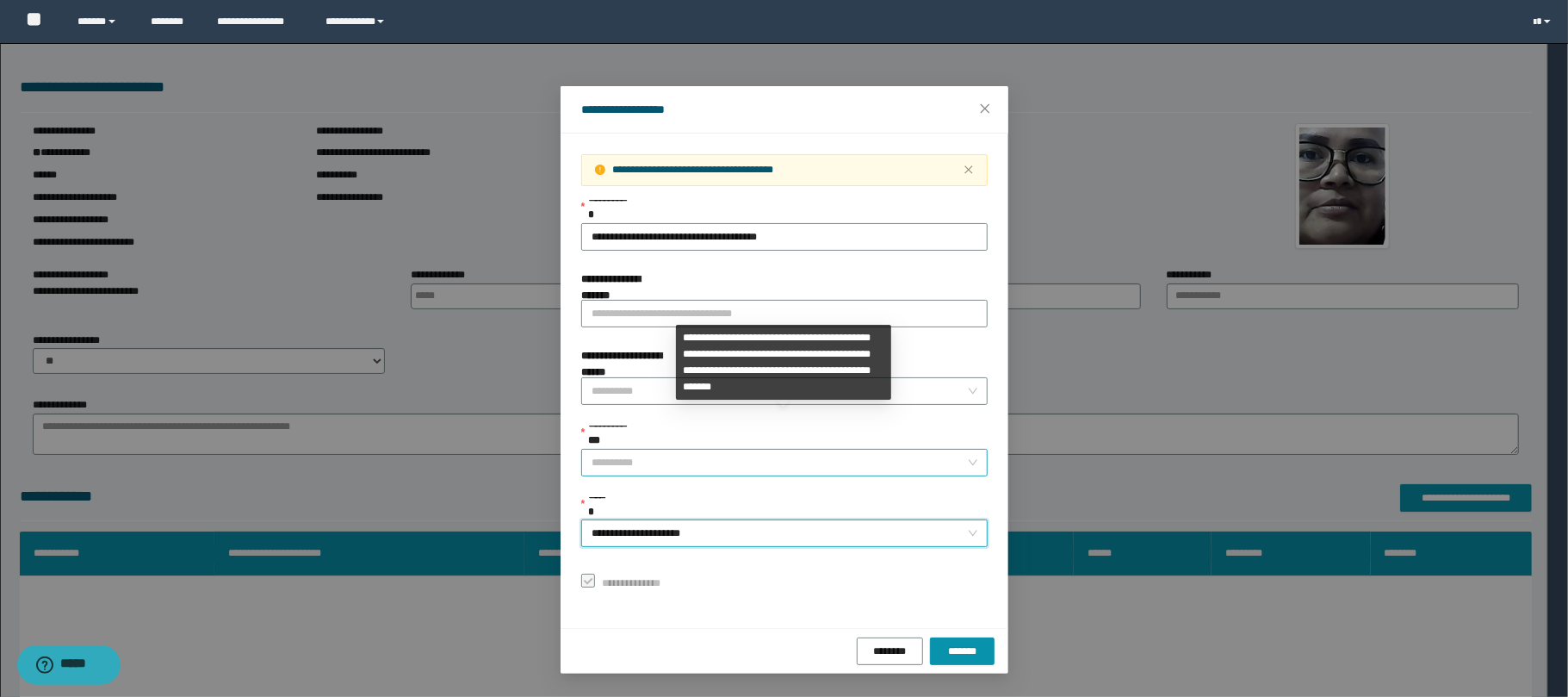 click on "**********" at bounding box center (779, 463) 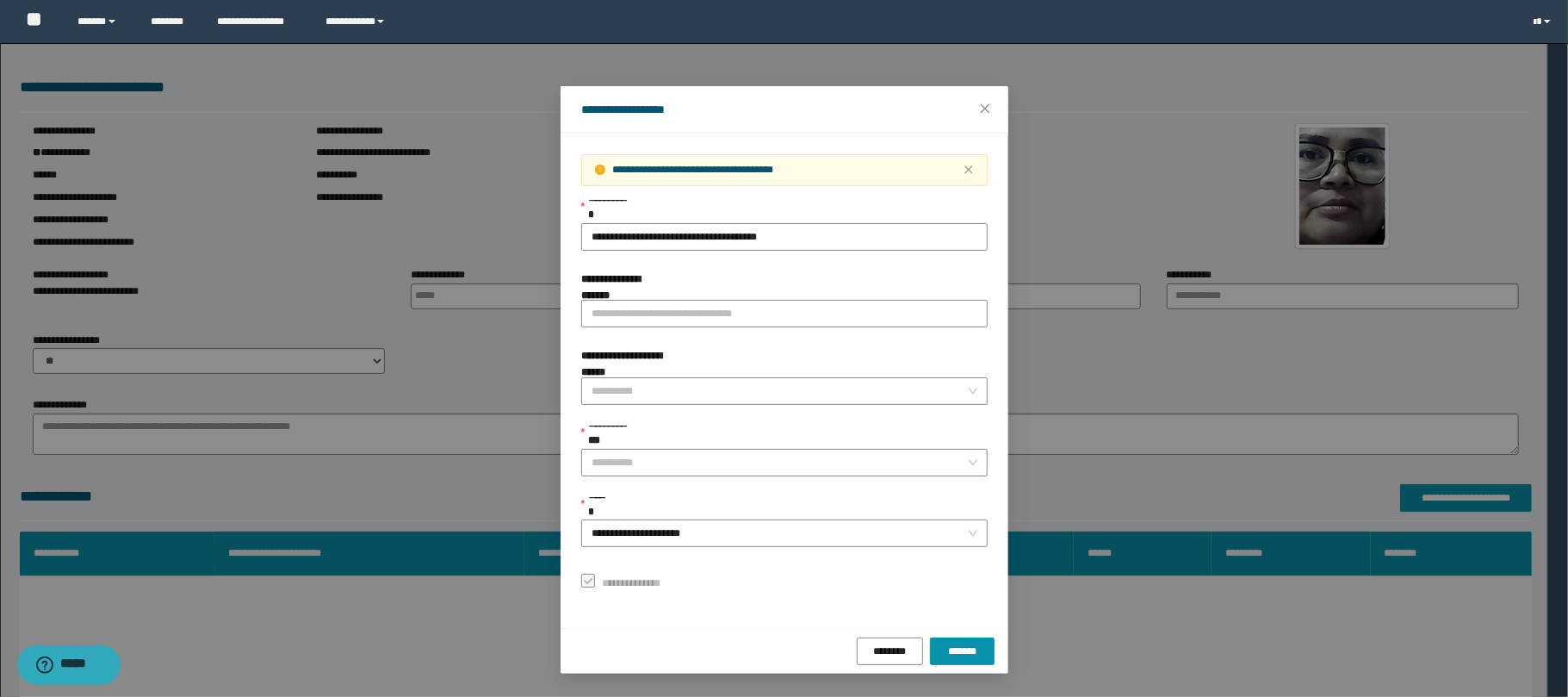 click on "**********" at bounding box center [784, 348] 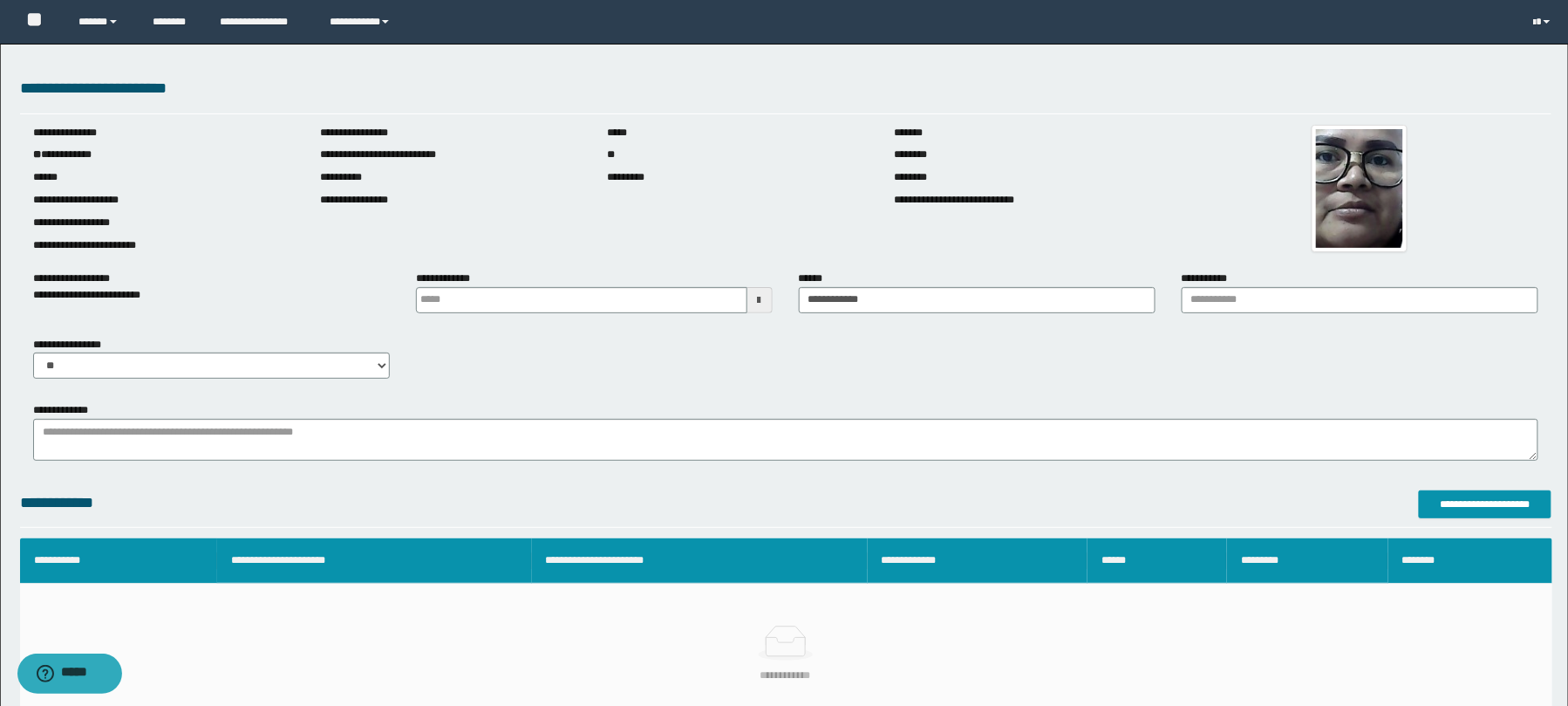 drag, startPoint x: 559, startPoint y: 620, endPoint x: 30, endPoint y: 213, distance: 667.45037 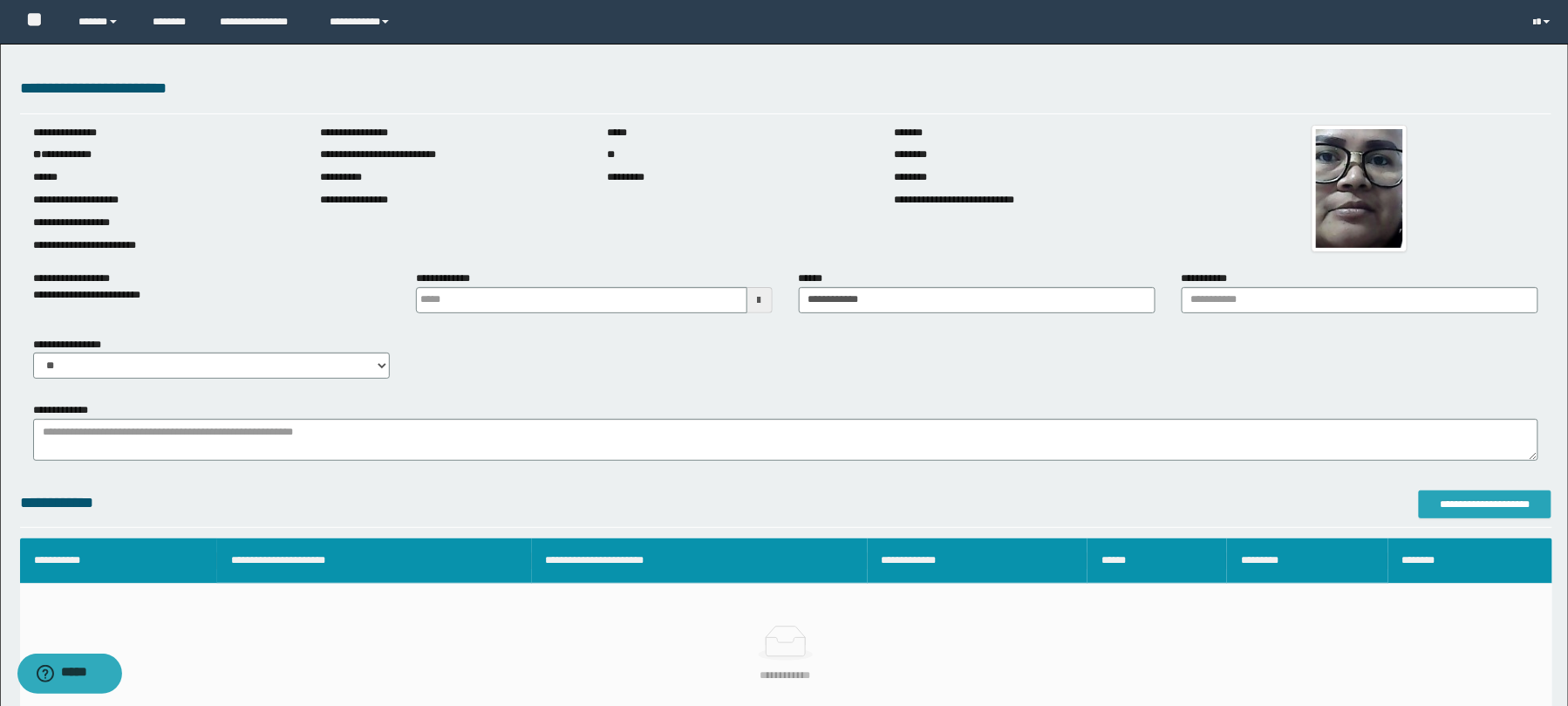 drag, startPoint x: 30, startPoint y: 213, endPoint x: 1504, endPoint y: 511, distance: 1503.8218 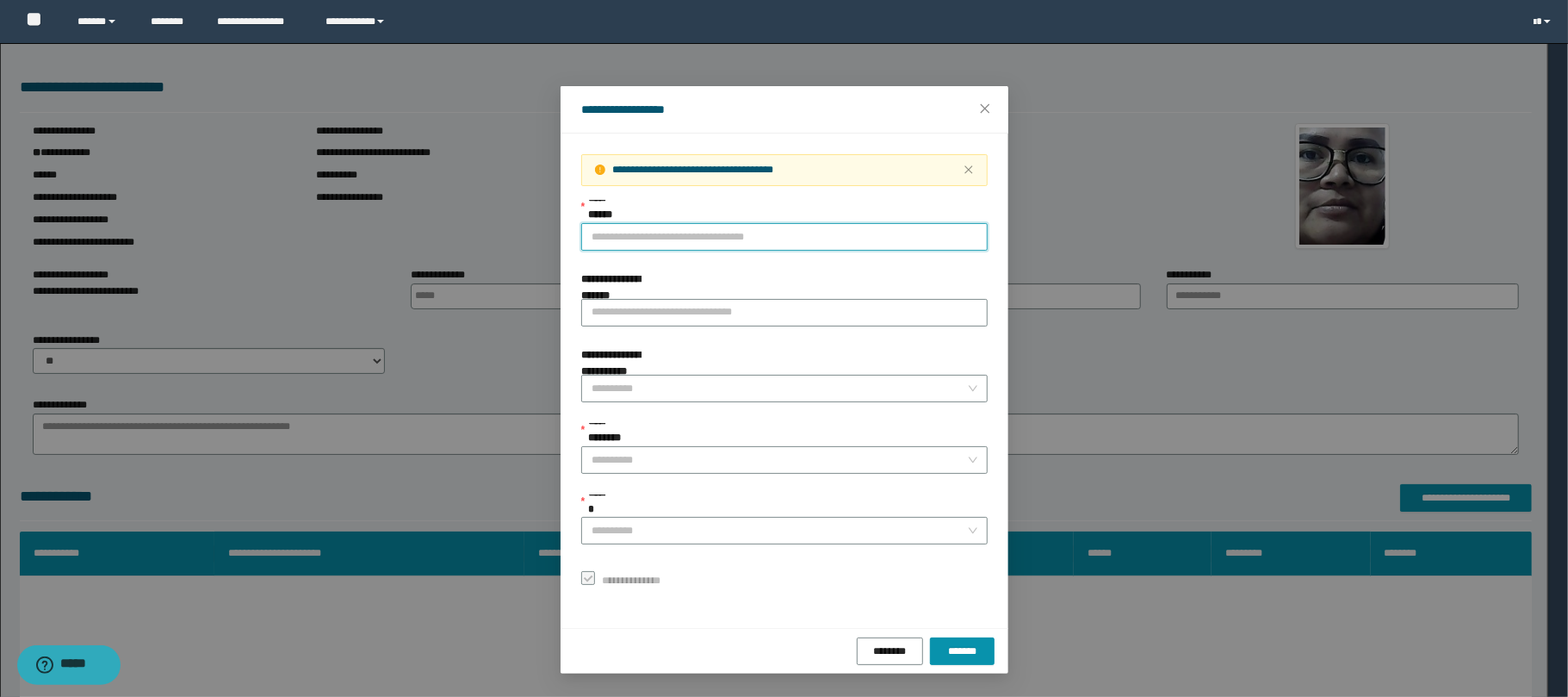 click on "**********" at bounding box center (784, 237) 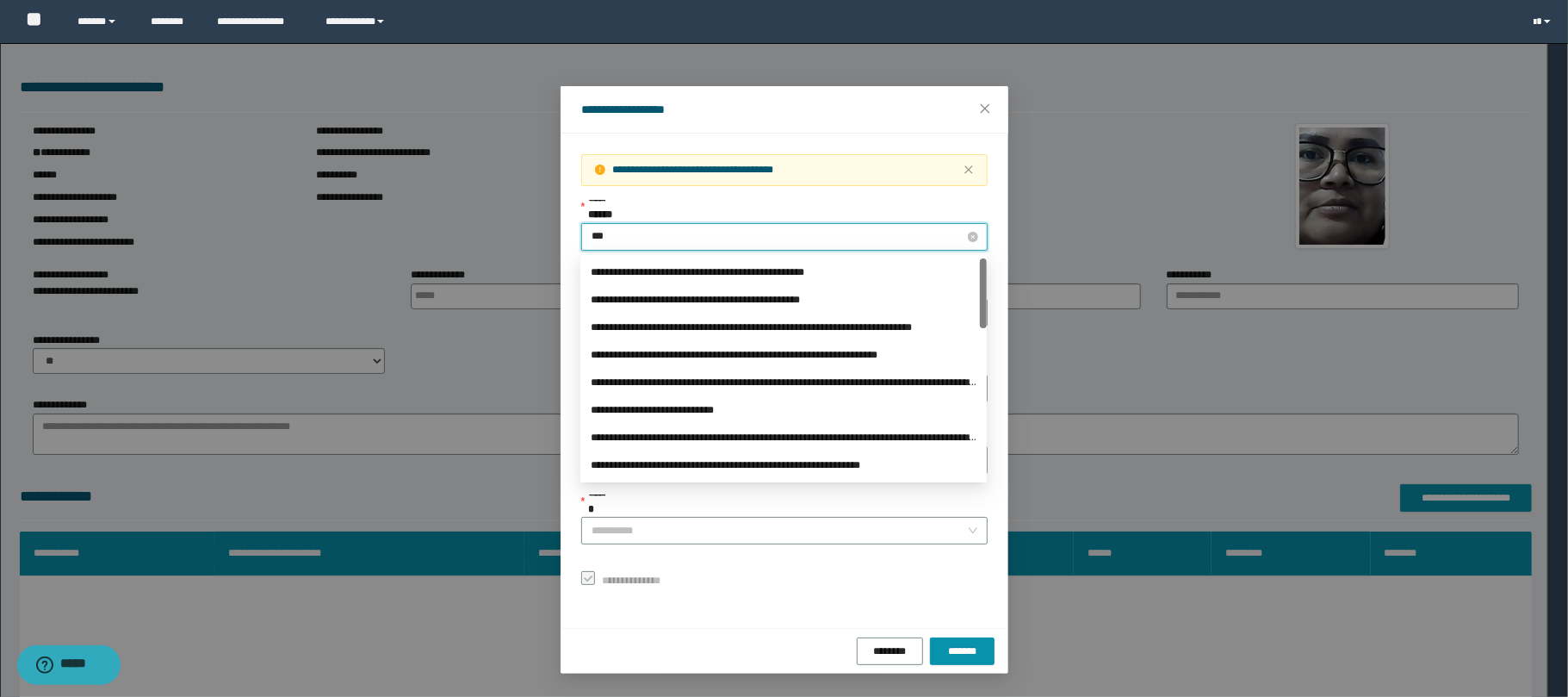 type on "****" 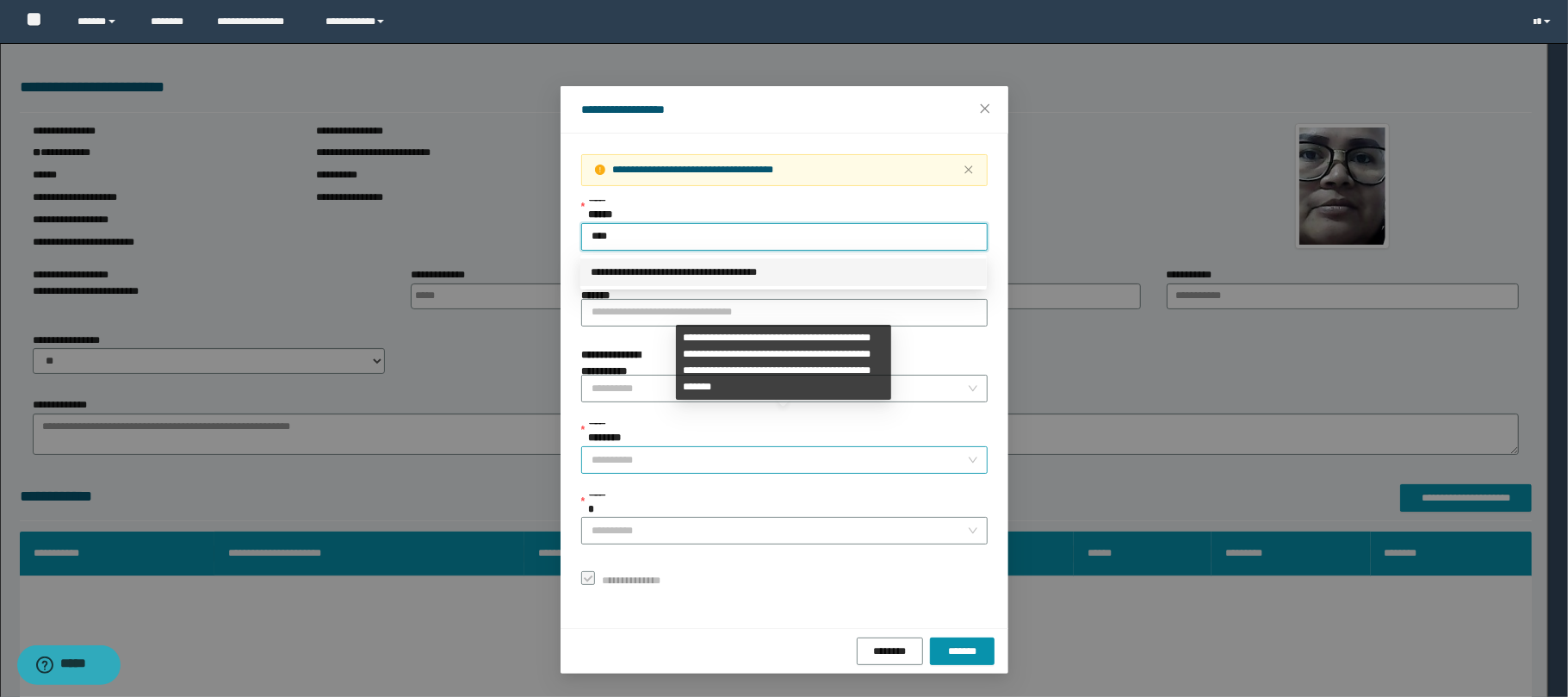 click on "**********" at bounding box center [779, 460] 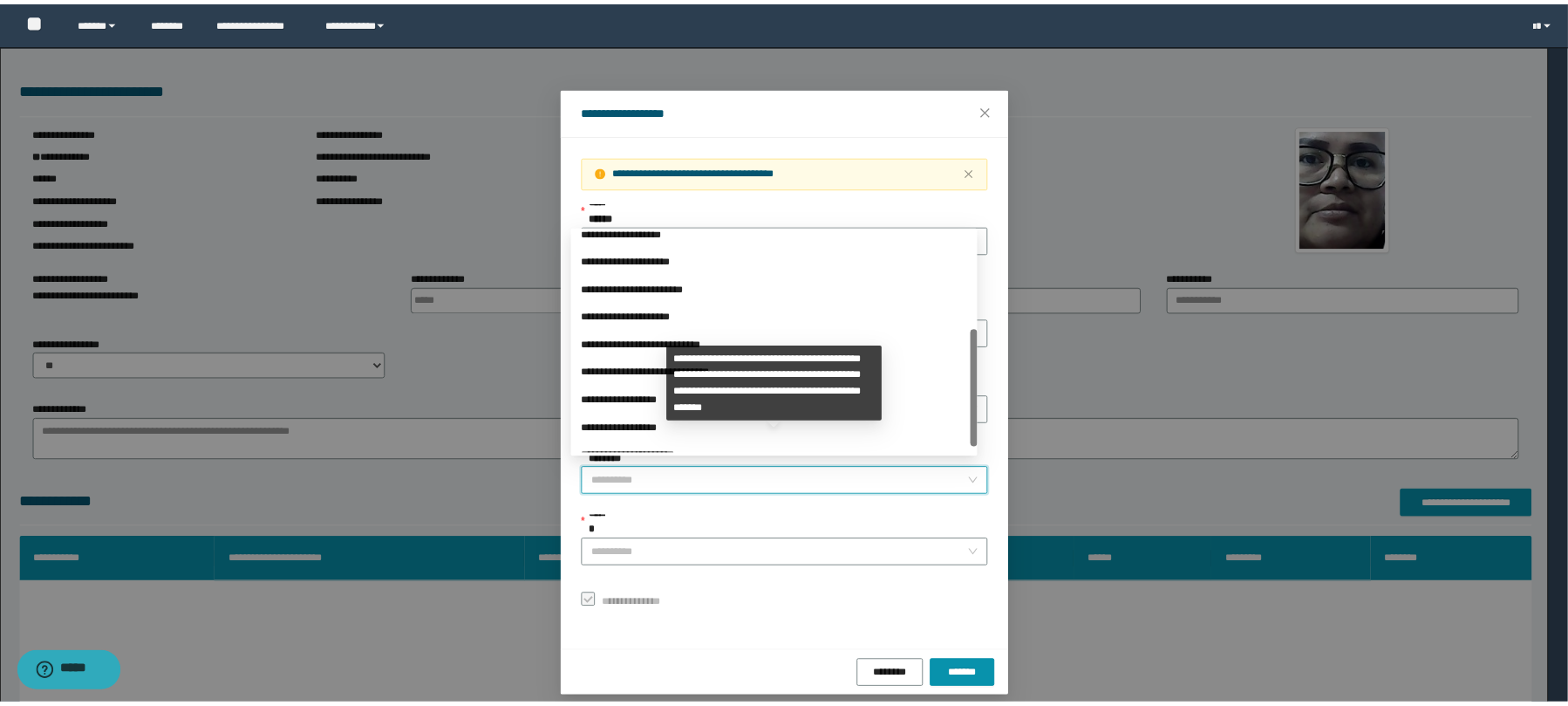 scroll, scrollTop: 183, scrollLeft: 0, axis: vertical 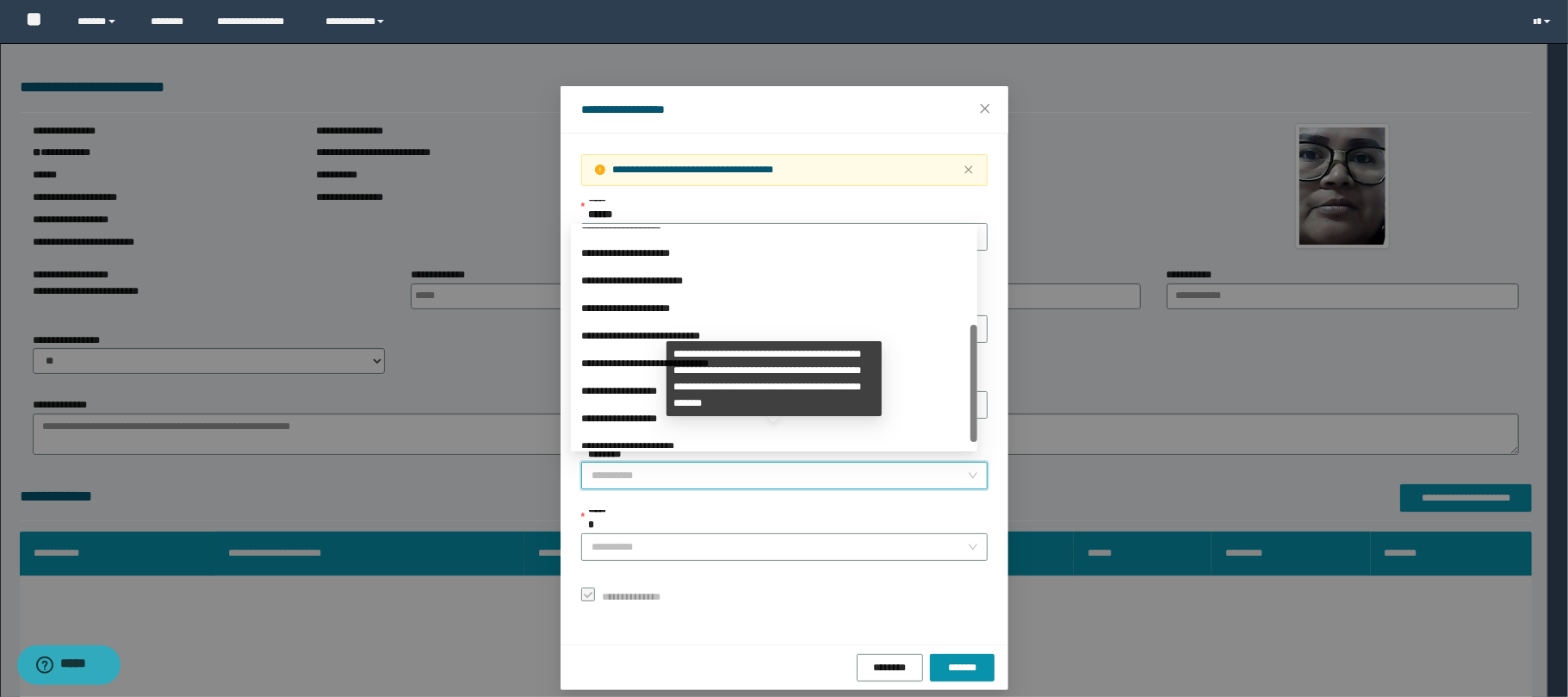 drag, startPoint x: 976, startPoint y: 334, endPoint x: 966, endPoint y: 432, distance: 98.50888 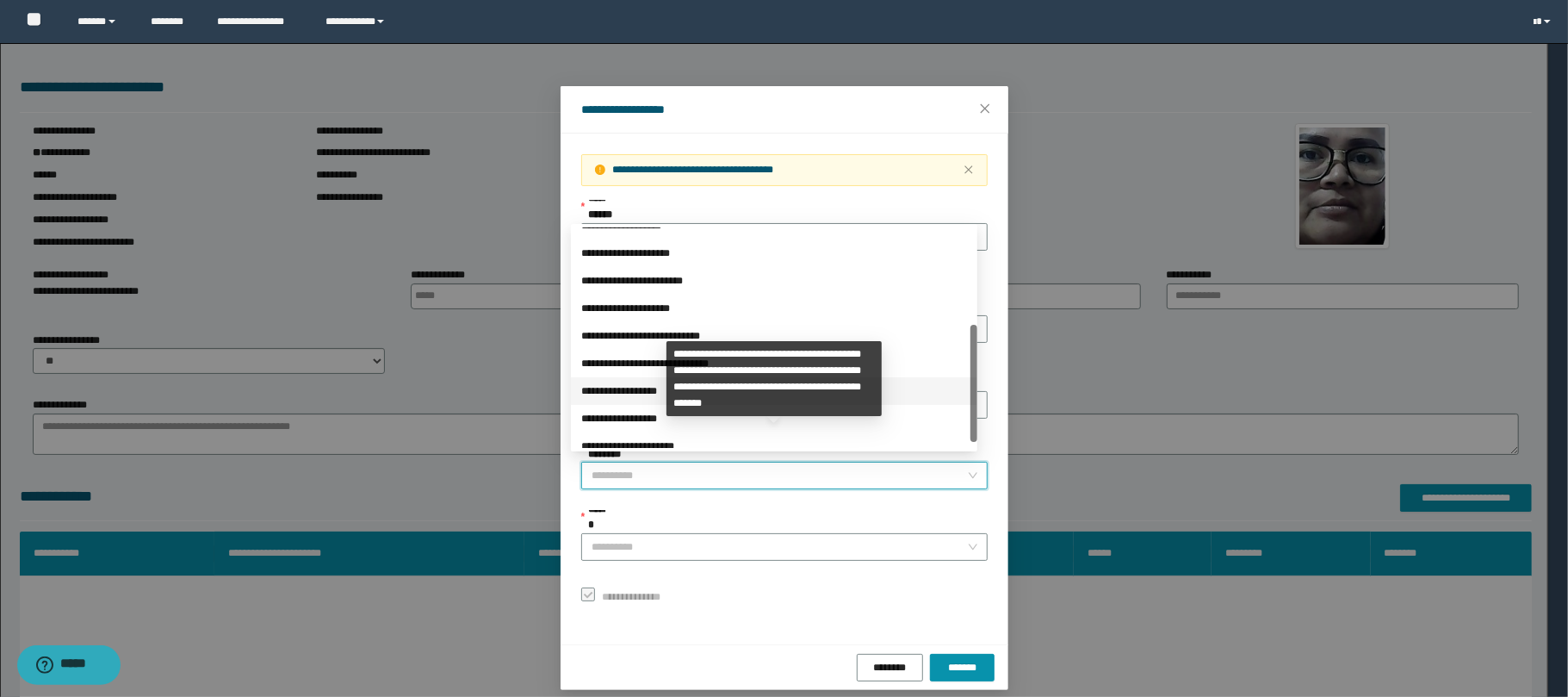 click on "**********" at bounding box center (774, 391) 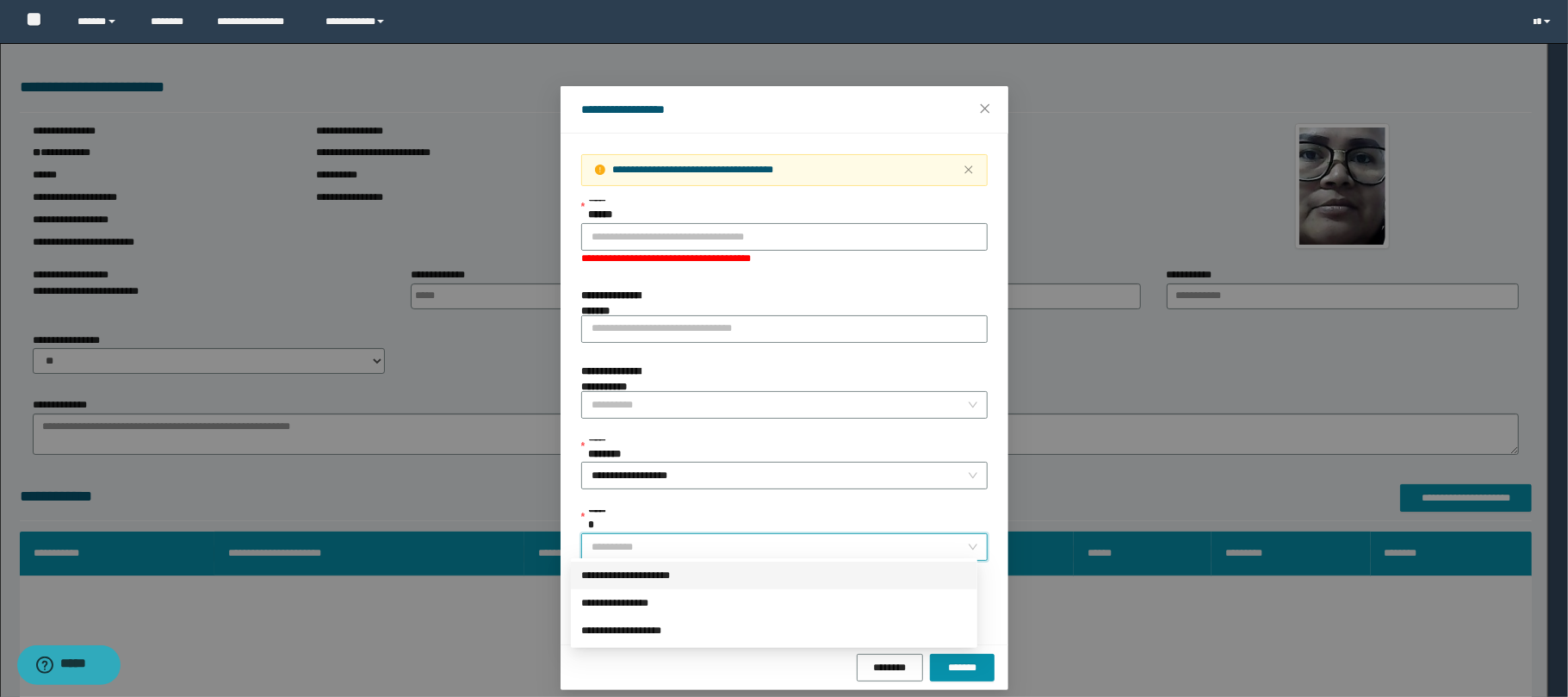 click on "******" at bounding box center (779, 547) 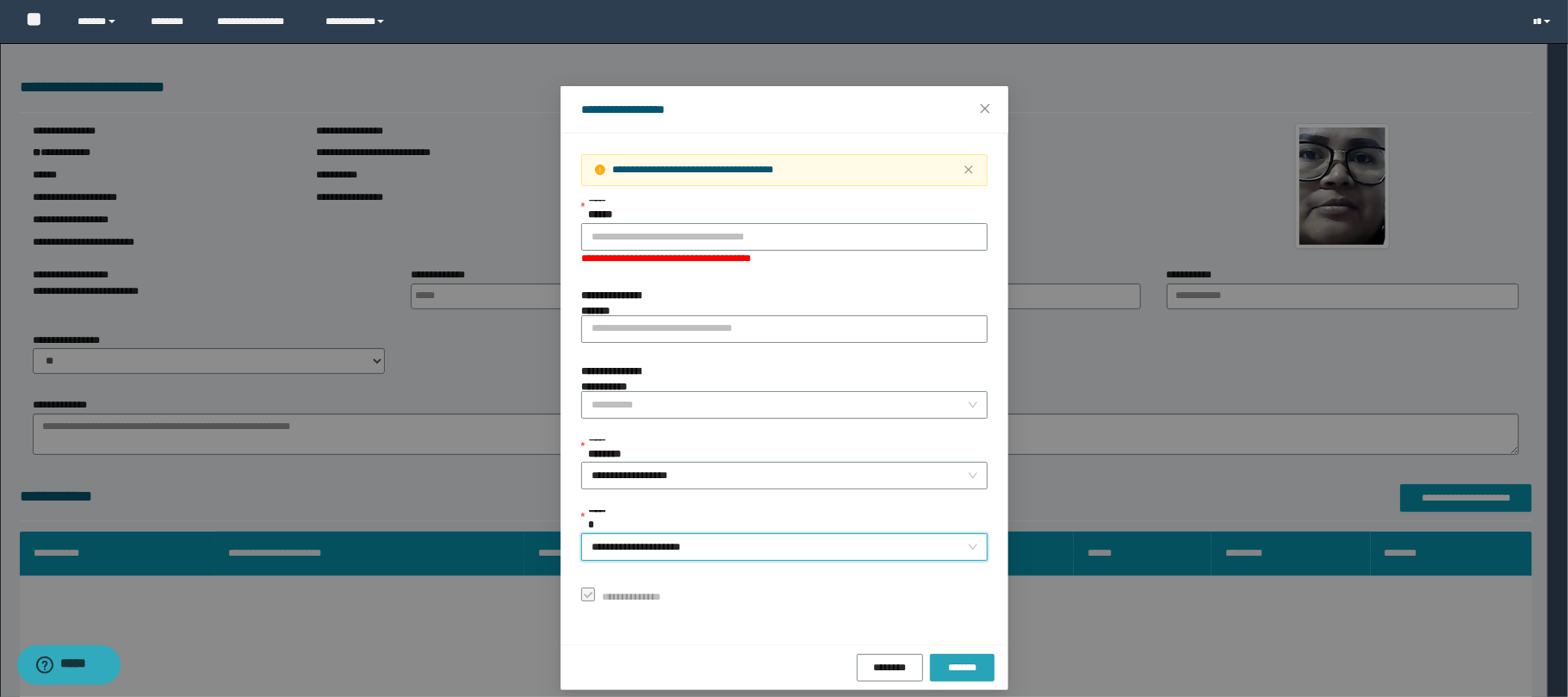 click on "*******" at bounding box center (962, 668) 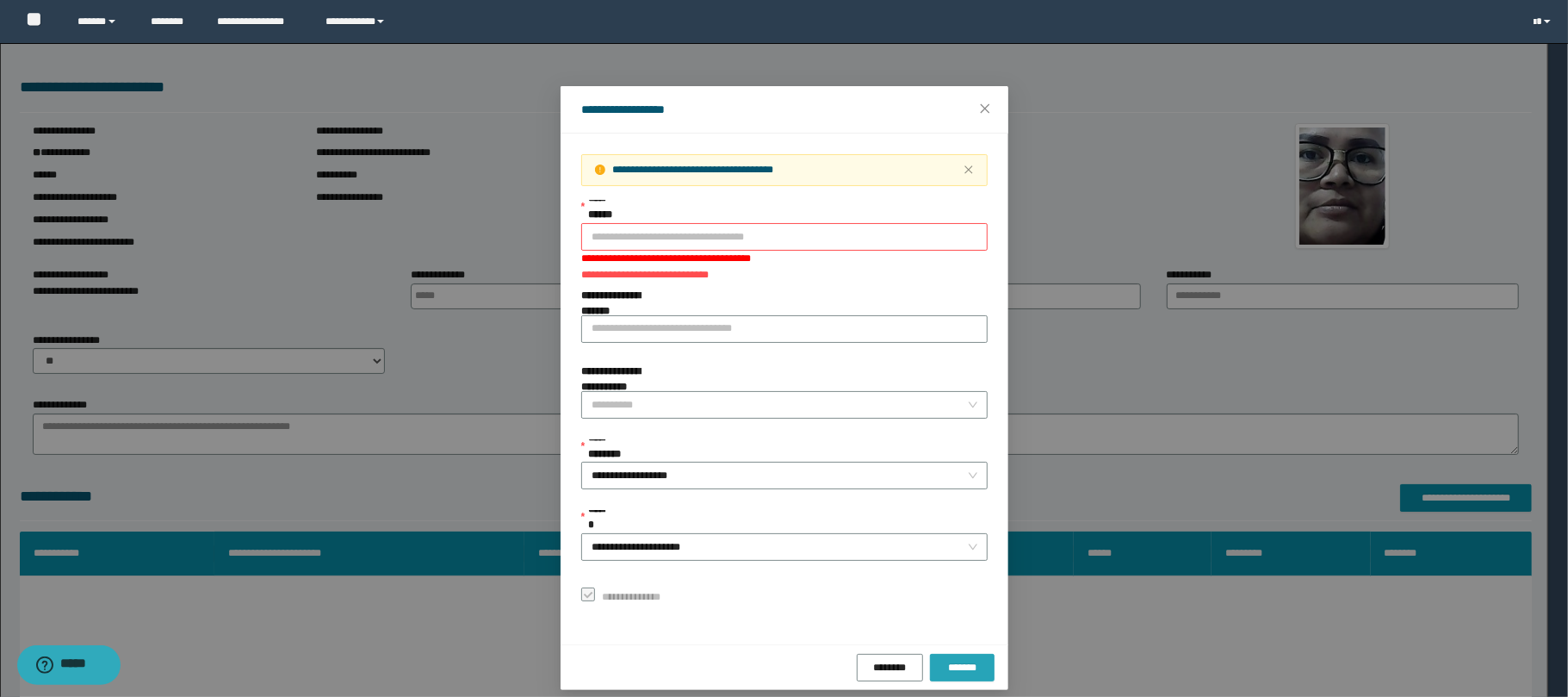 click on "*******" at bounding box center (962, 668) 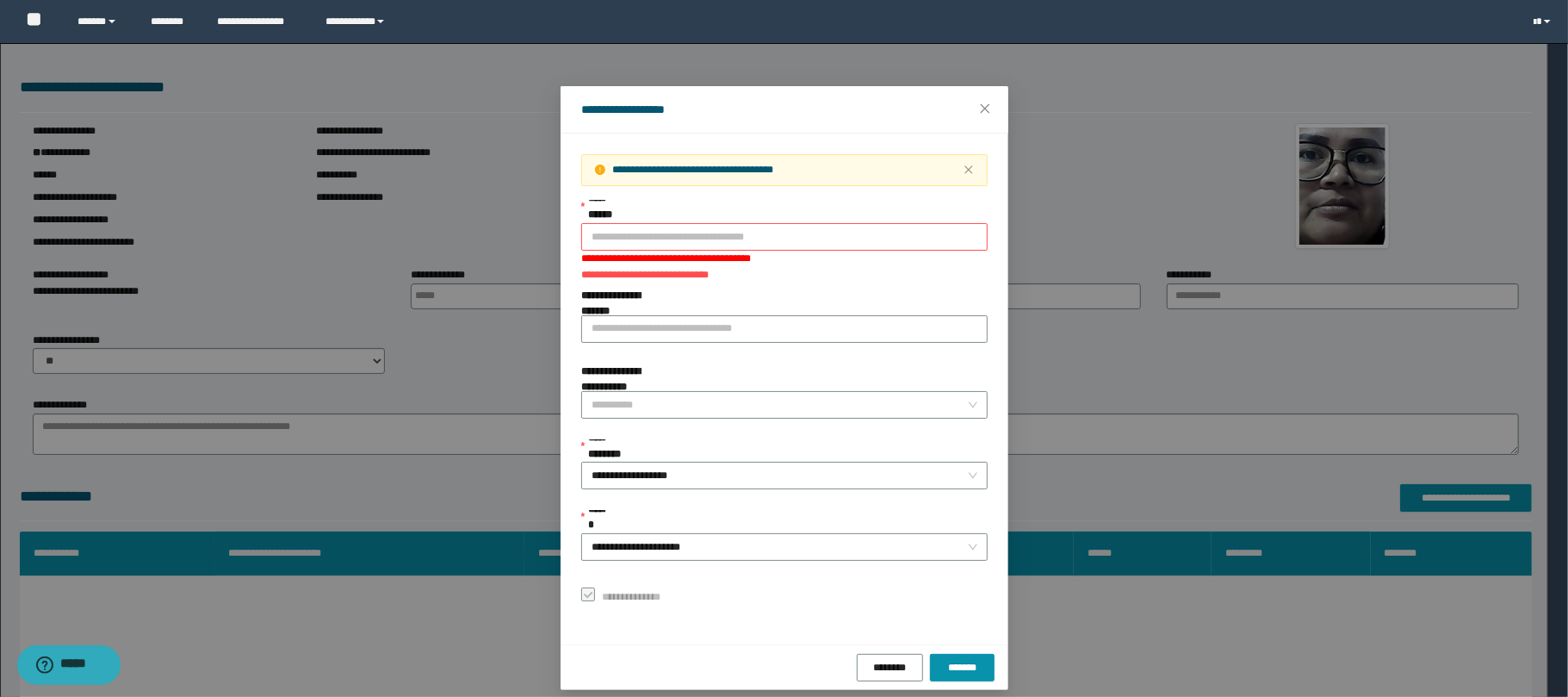 click on "**********" at bounding box center [784, 237] 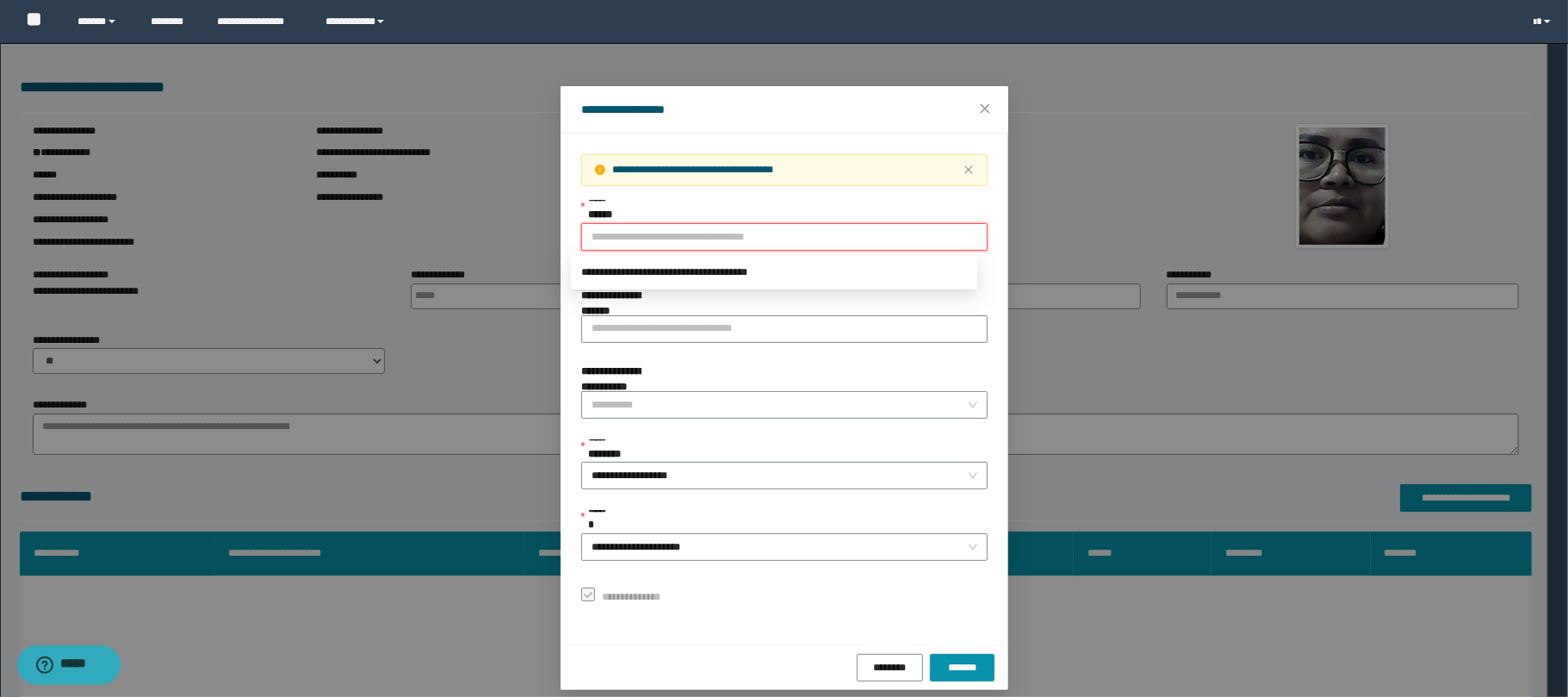 click on "**********" at bounding box center (784, 237) 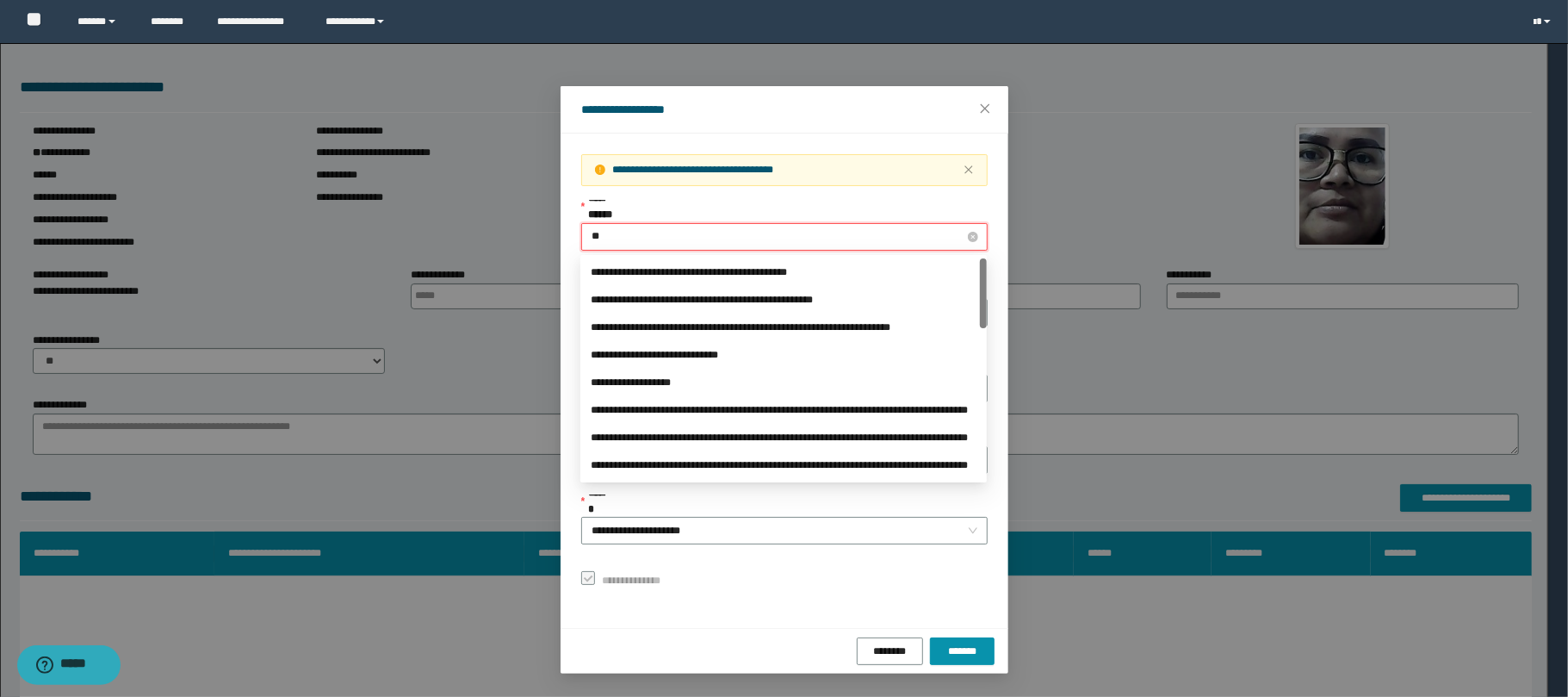 type on "*" 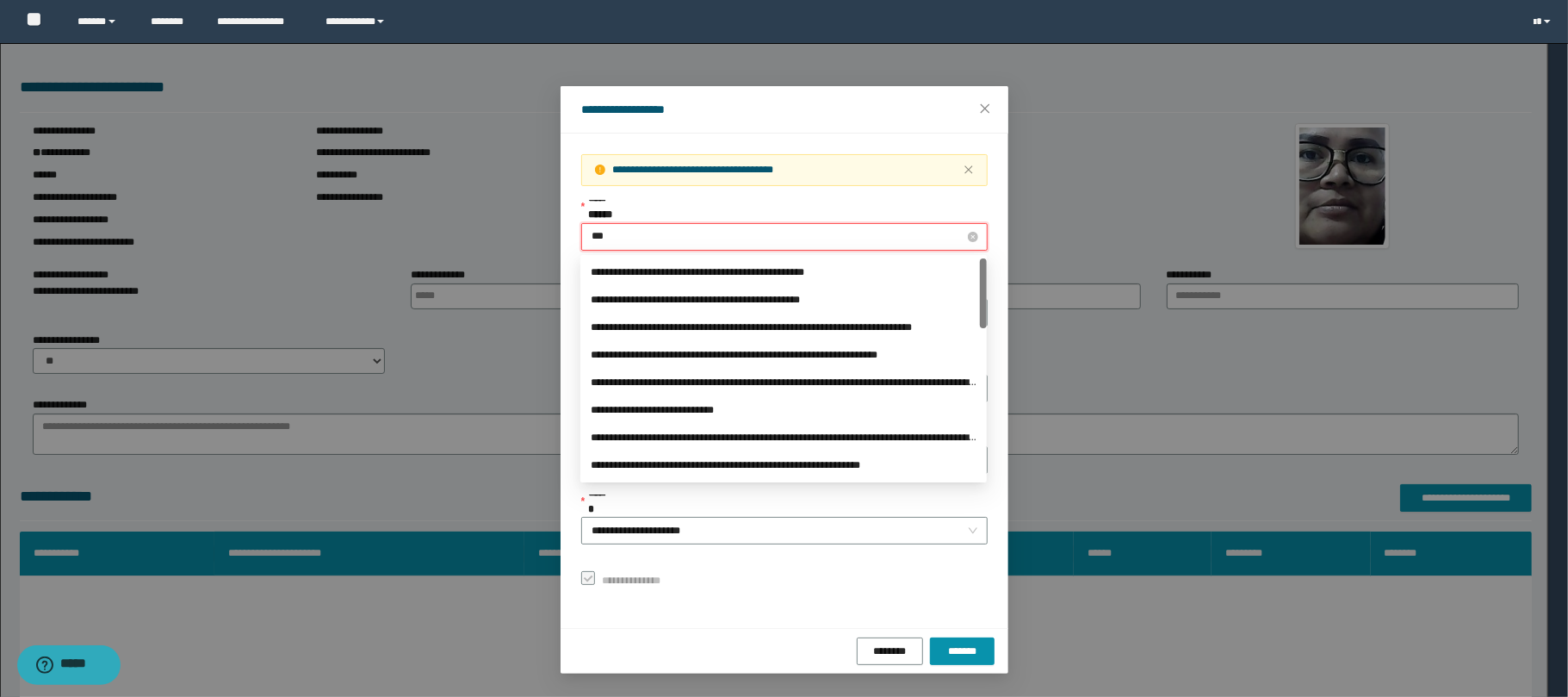 type on "****" 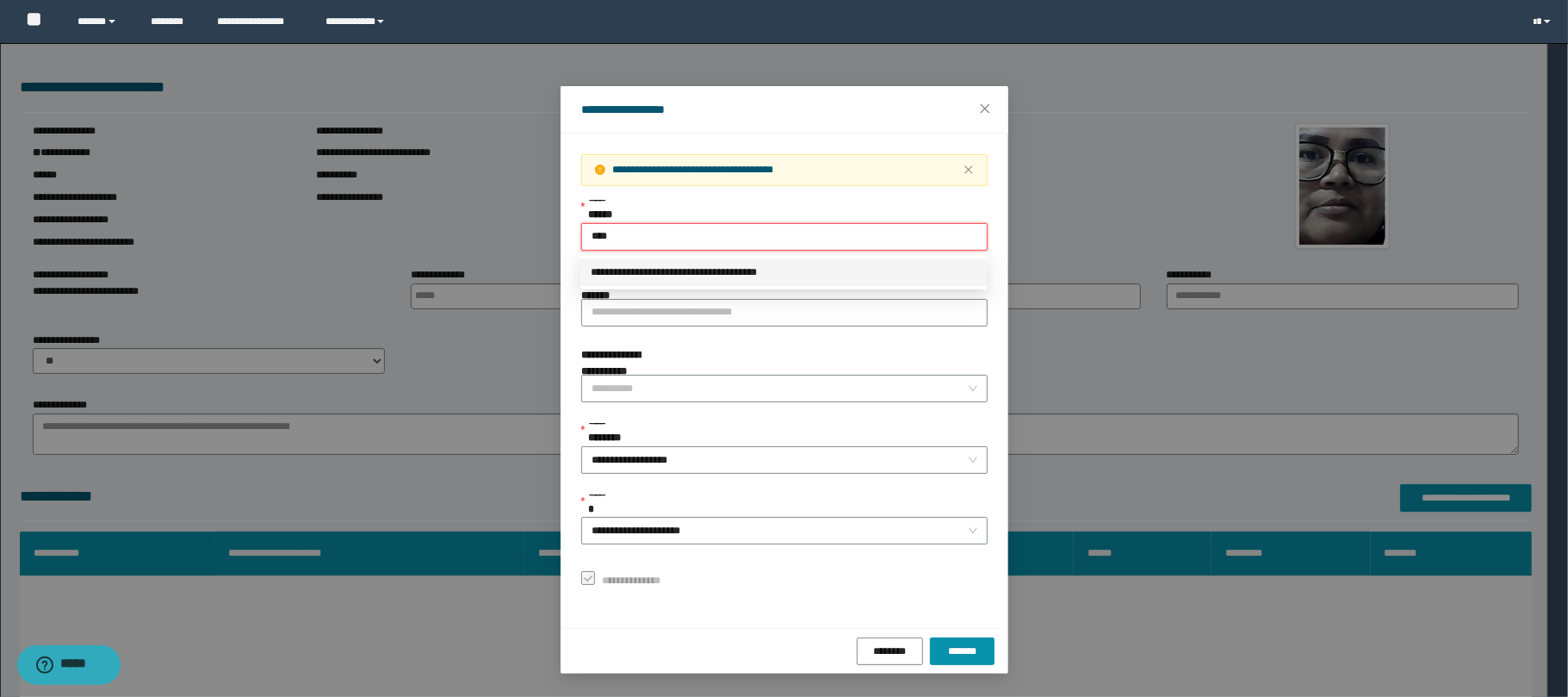 click on "**********" at bounding box center [784, 272] 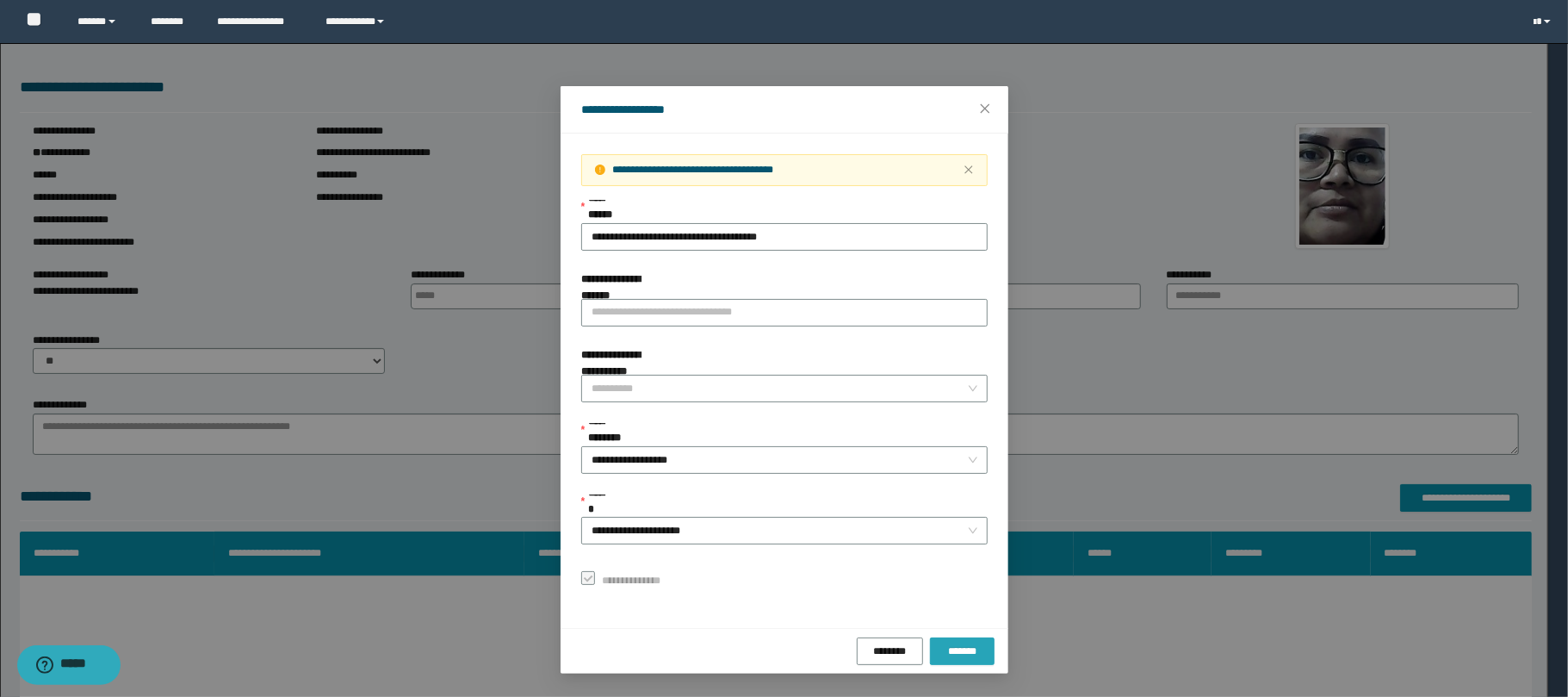 click on "*******" at bounding box center [962, 651] 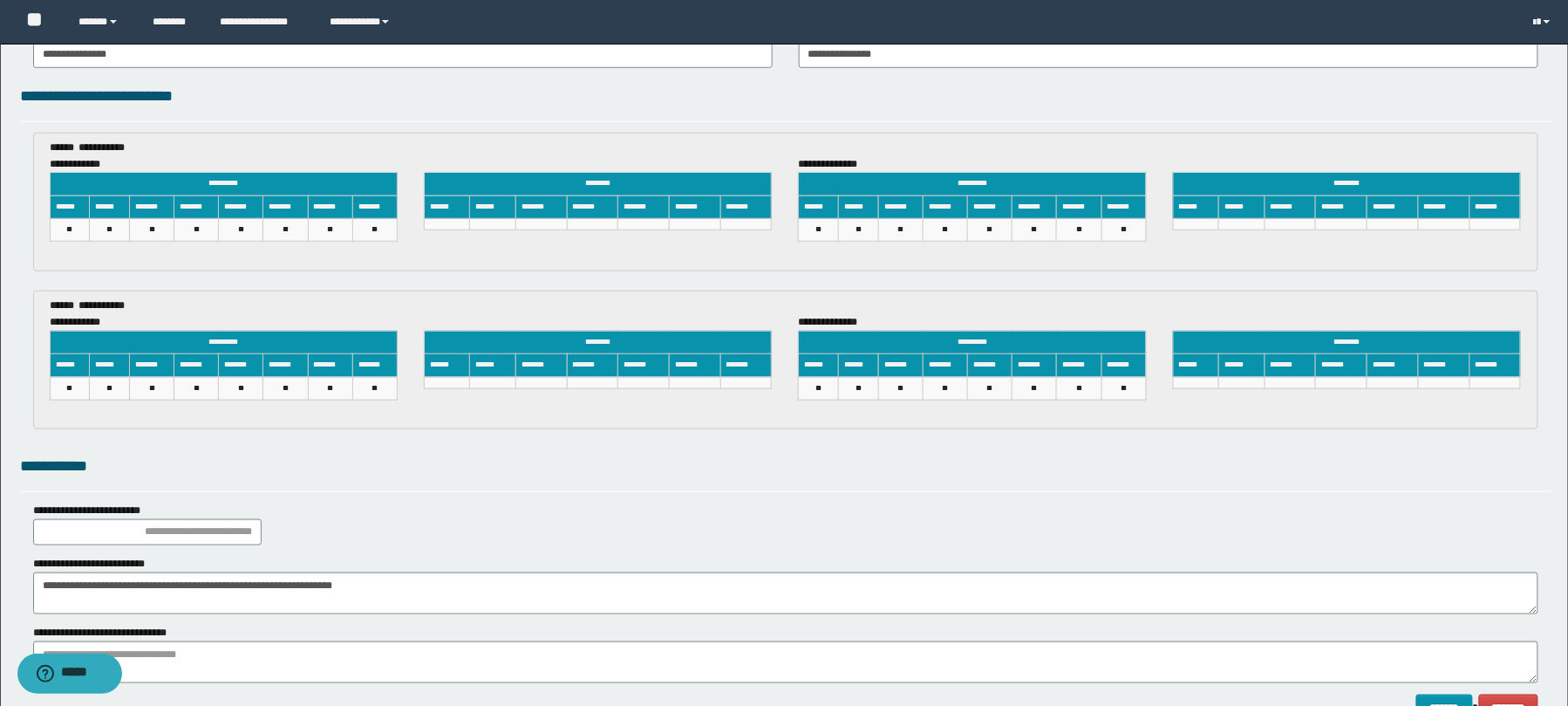 scroll, scrollTop: 2867, scrollLeft: 0, axis: vertical 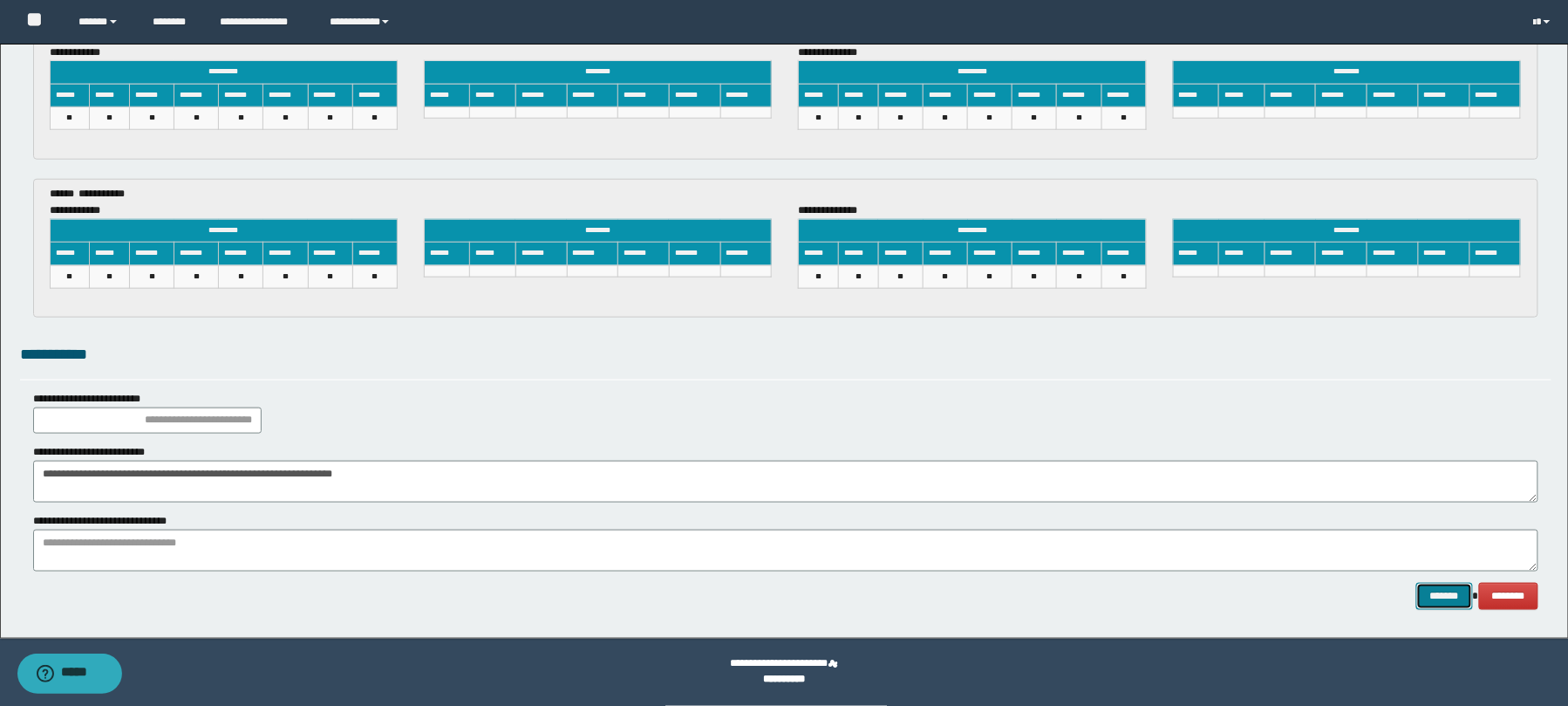 click on "*******" at bounding box center (1444, 596) 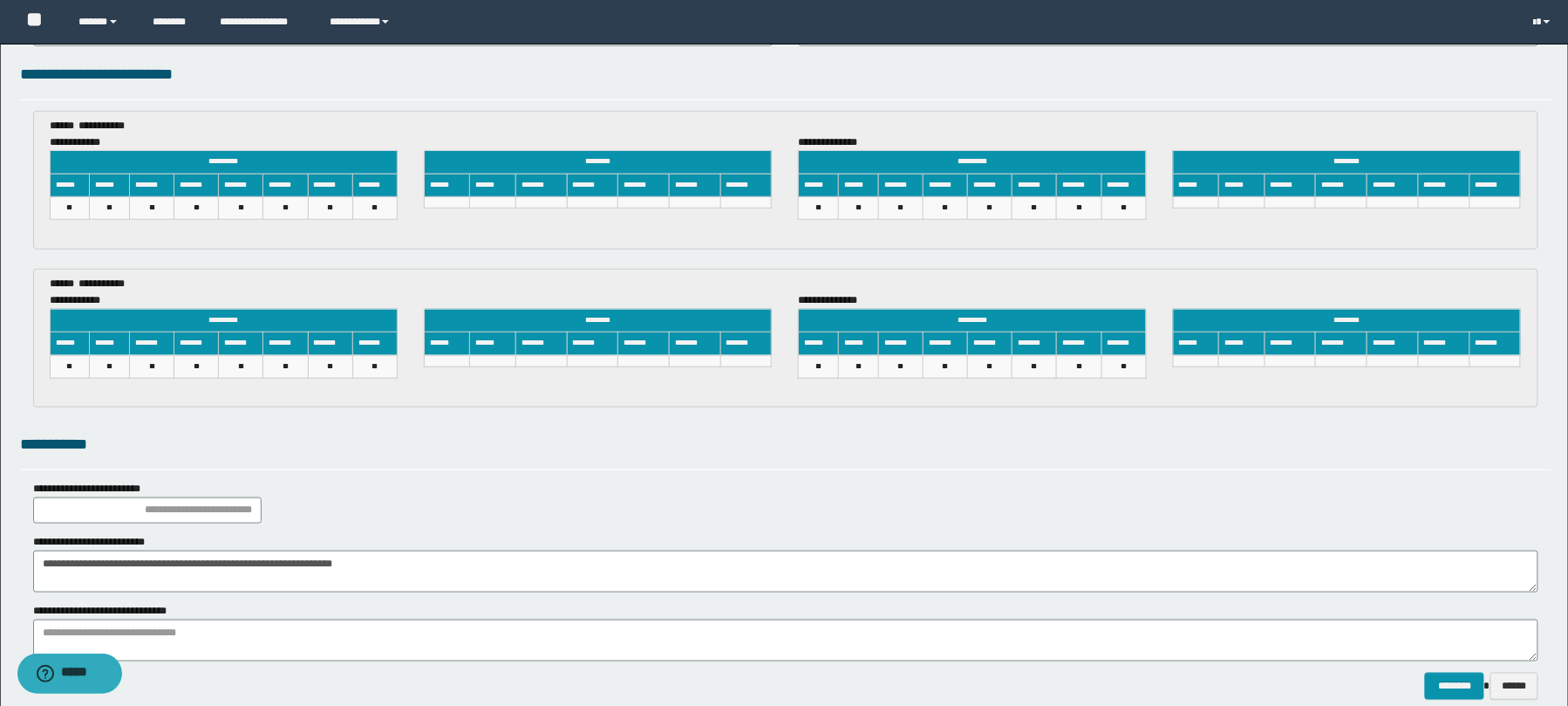 scroll, scrollTop: 2867, scrollLeft: 0, axis: vertical 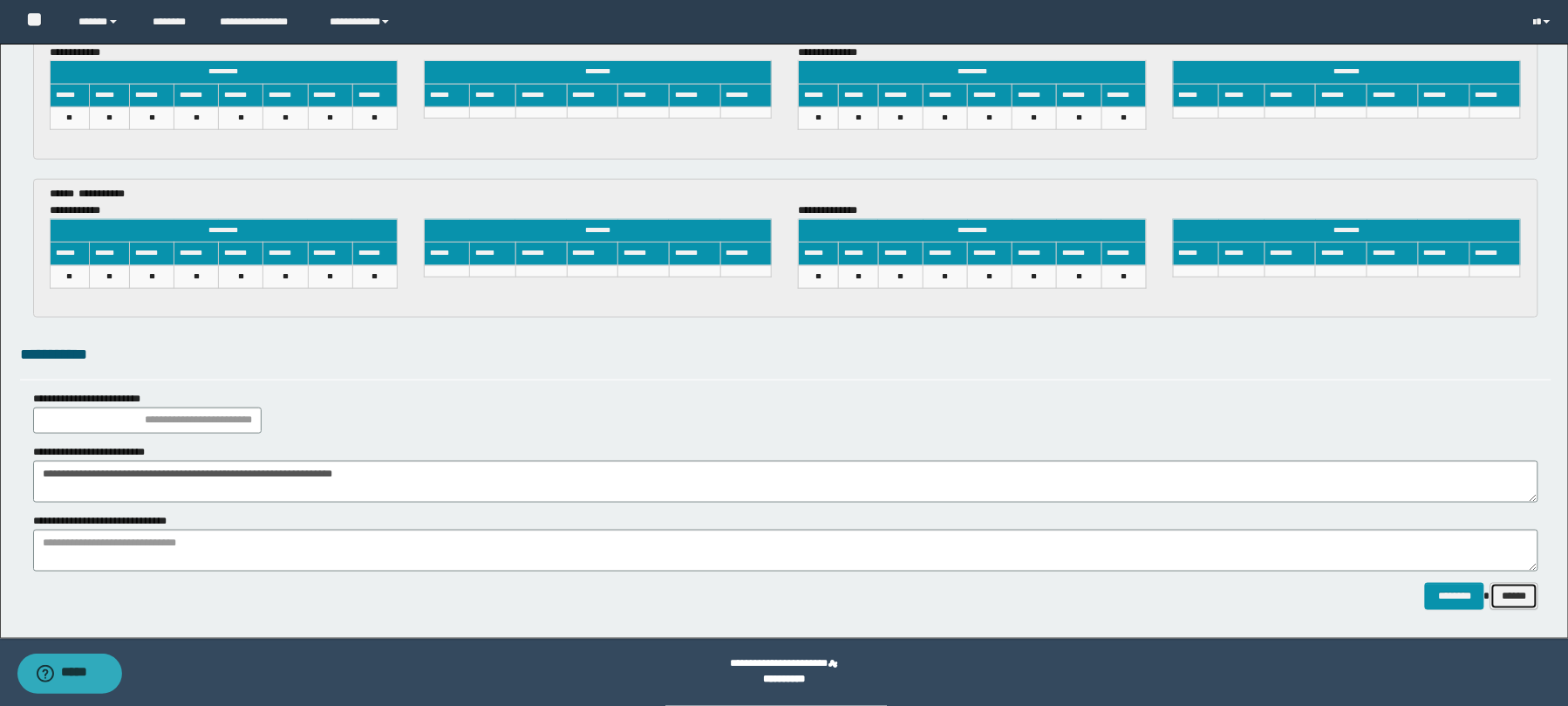 click on "******" at bounding box center (1514, 596) 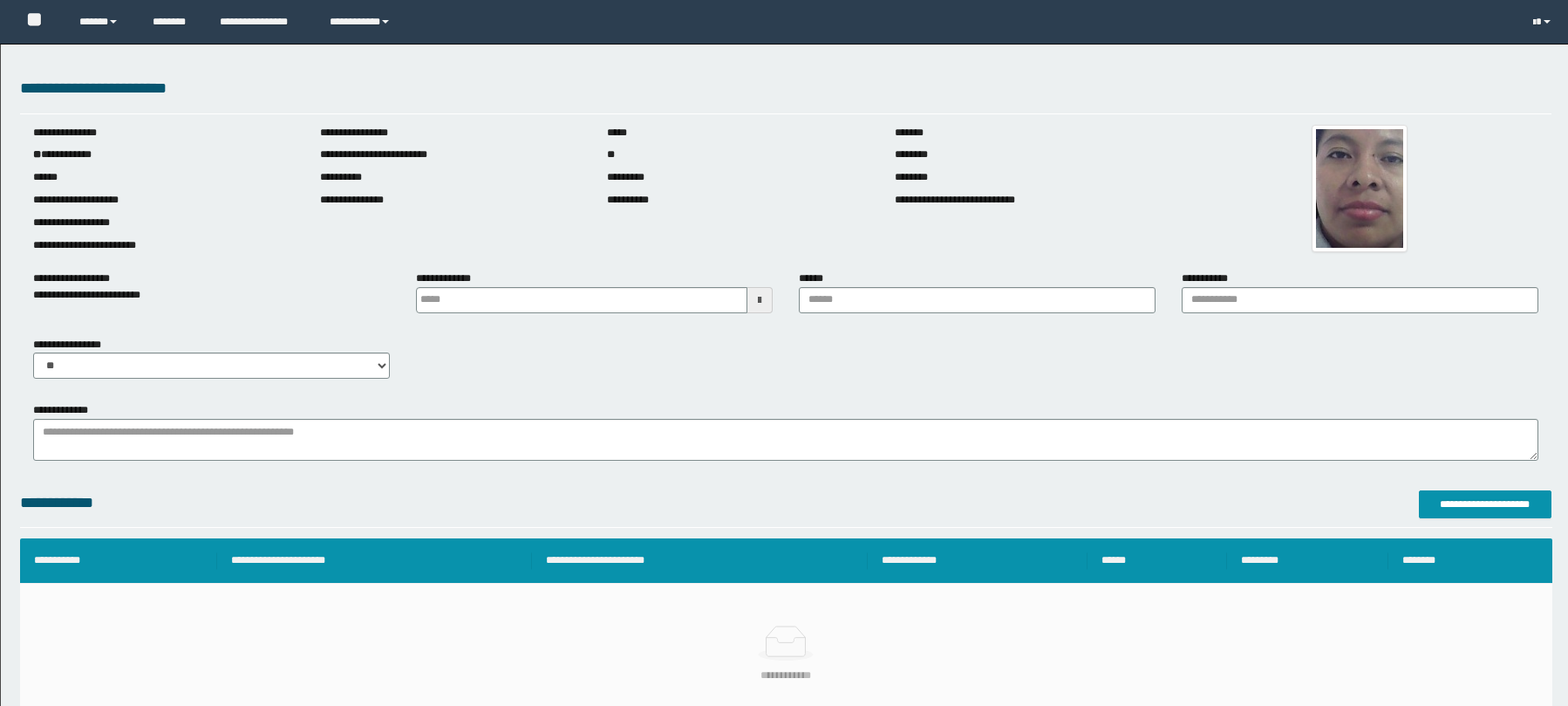scroll, scrollTop: 0, scrollLeft: 0, axis: both 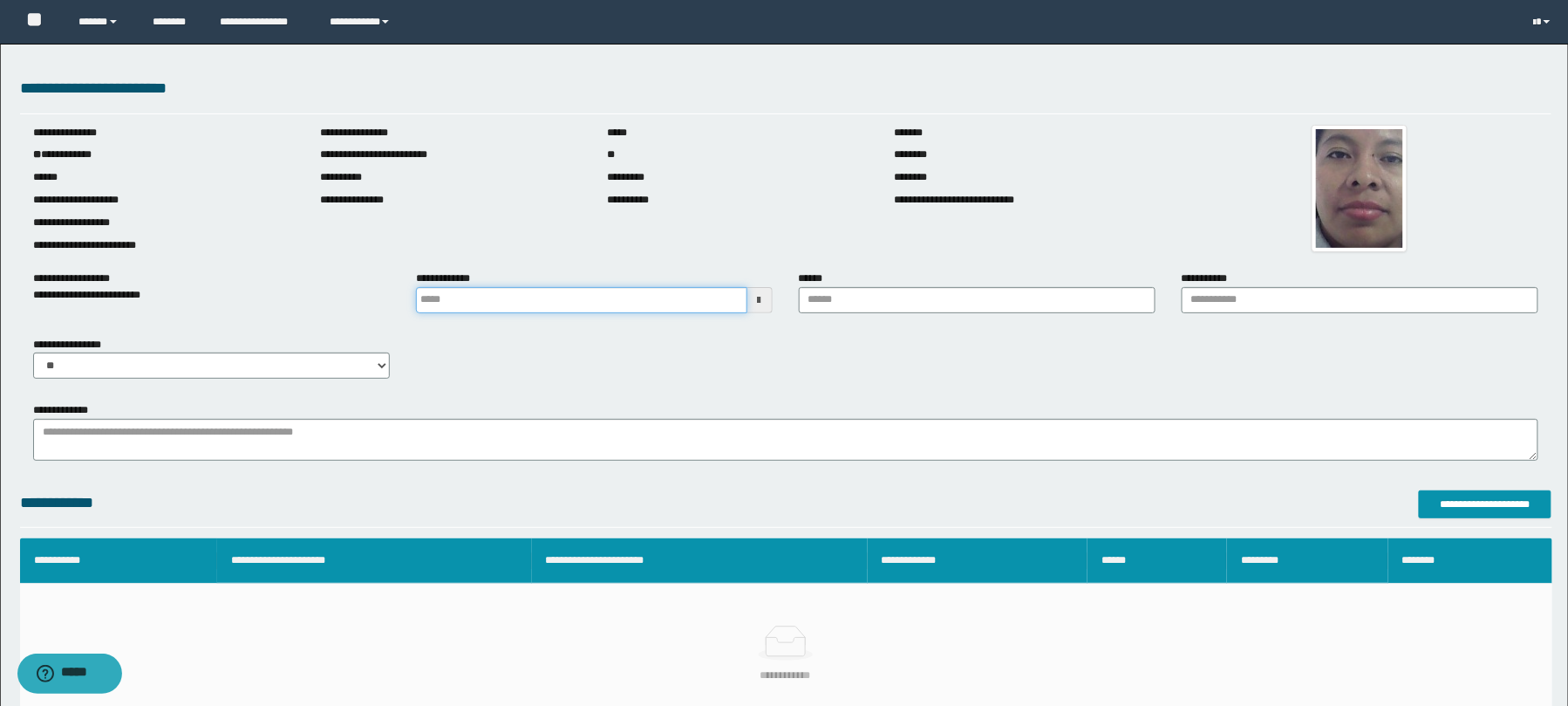 click at bounding box center [582, 300] 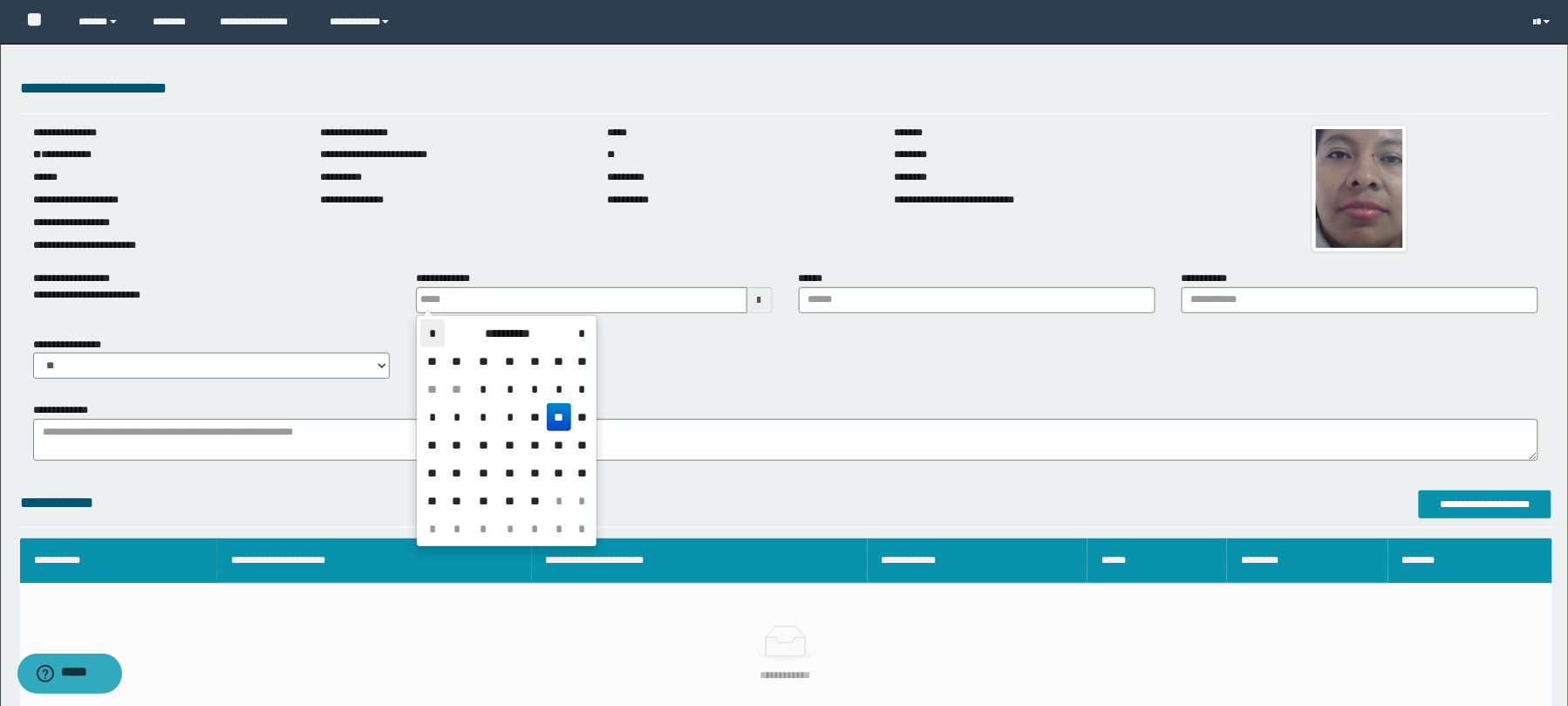 click on "*" at bounding box center (433, 333) 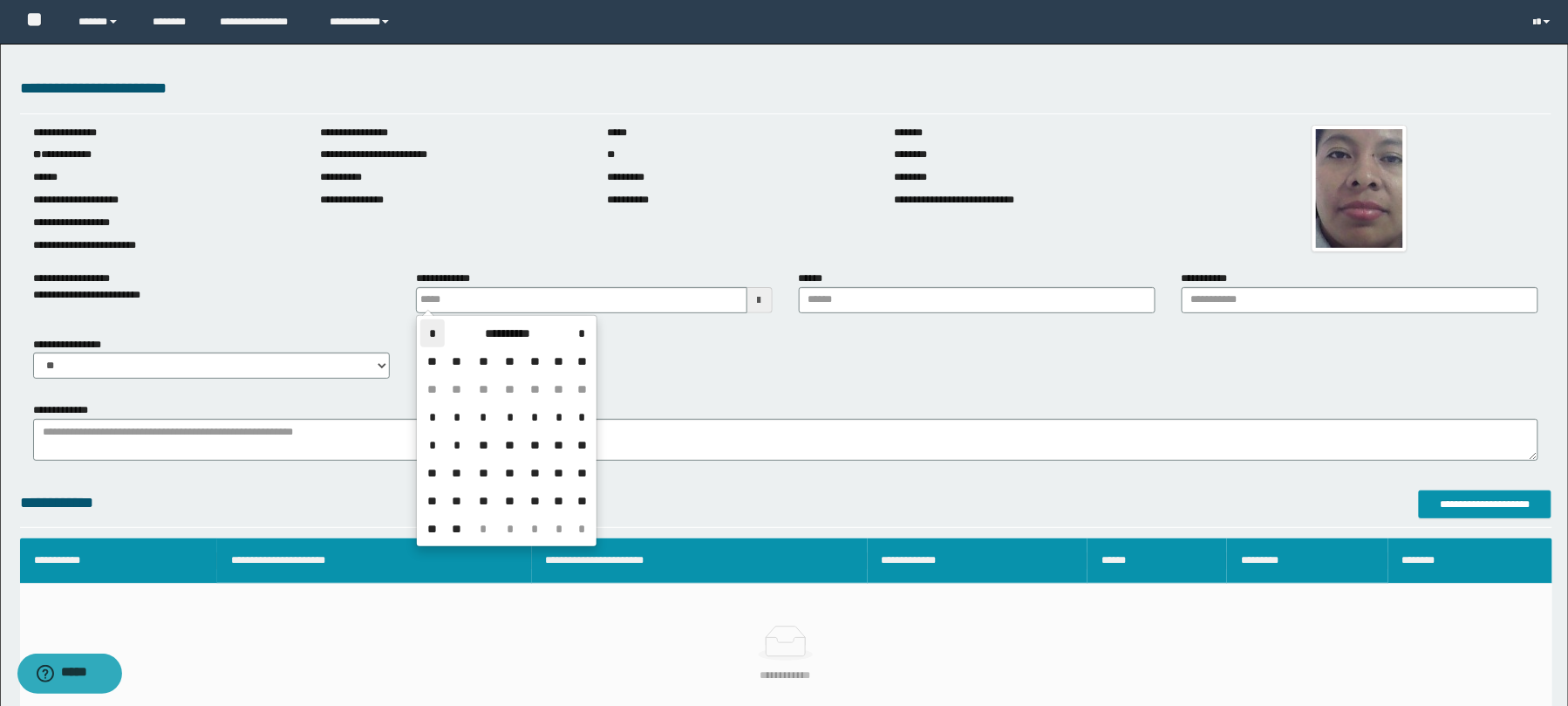 click on "*" at bounding box center (433, 333) 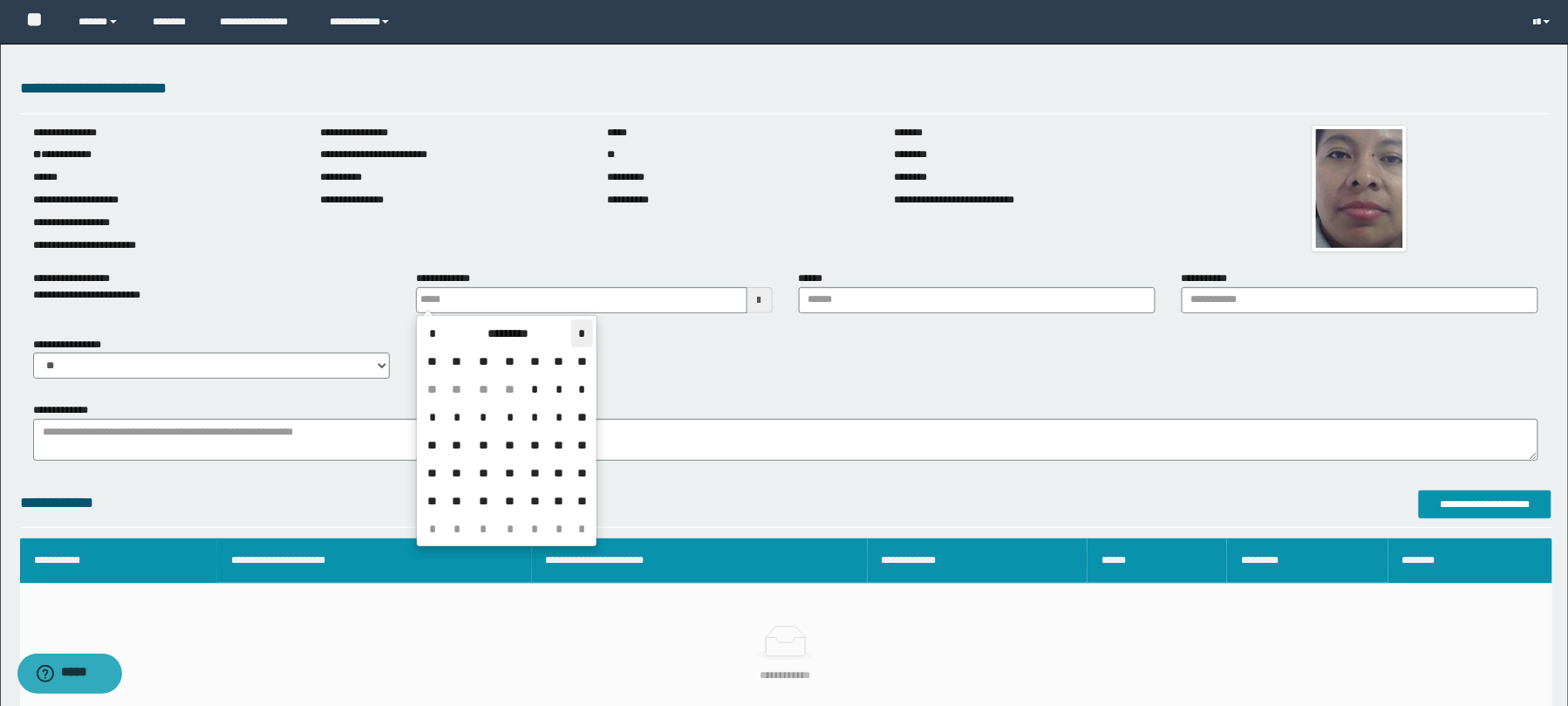 click on "*" at bounding box center (582, 333) 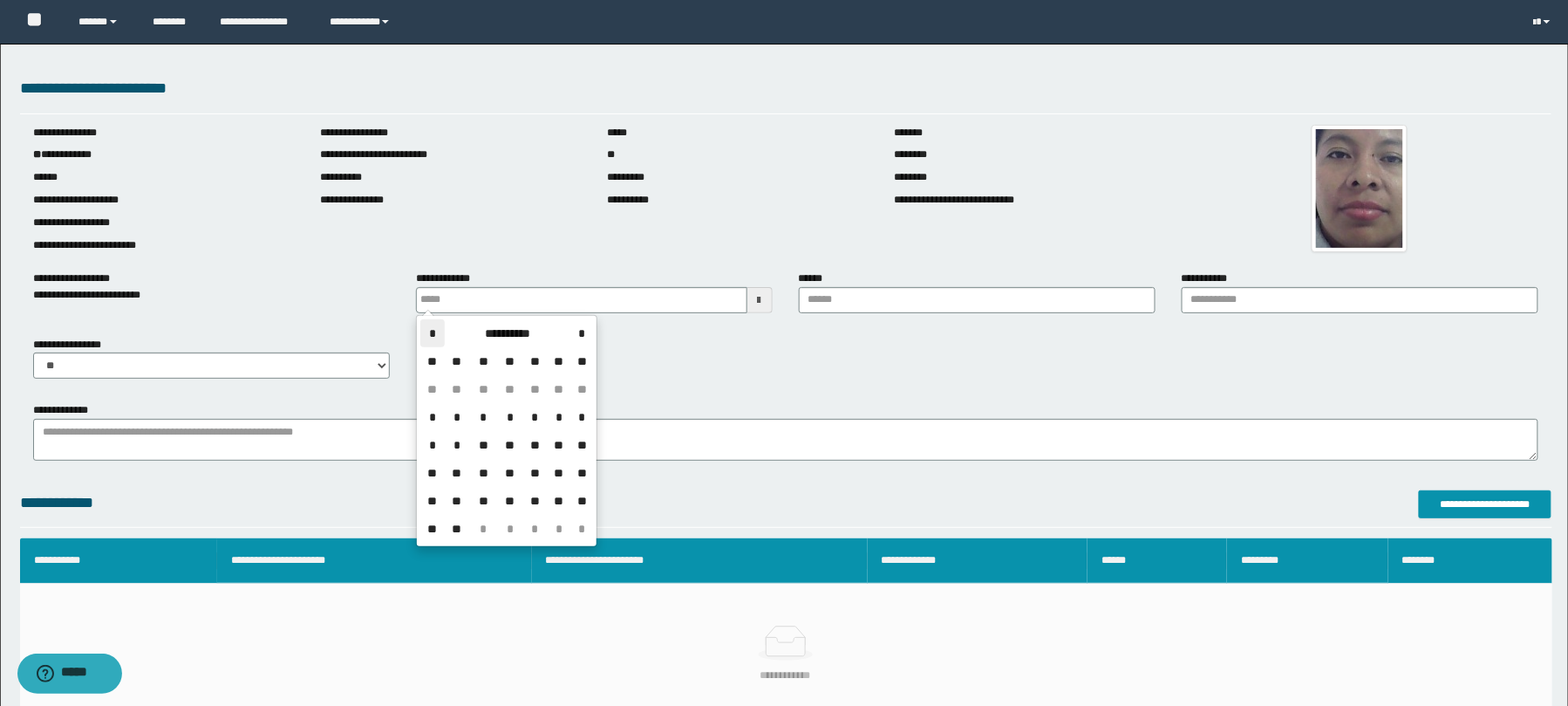 click on "*" at bounding box center (433, 333) 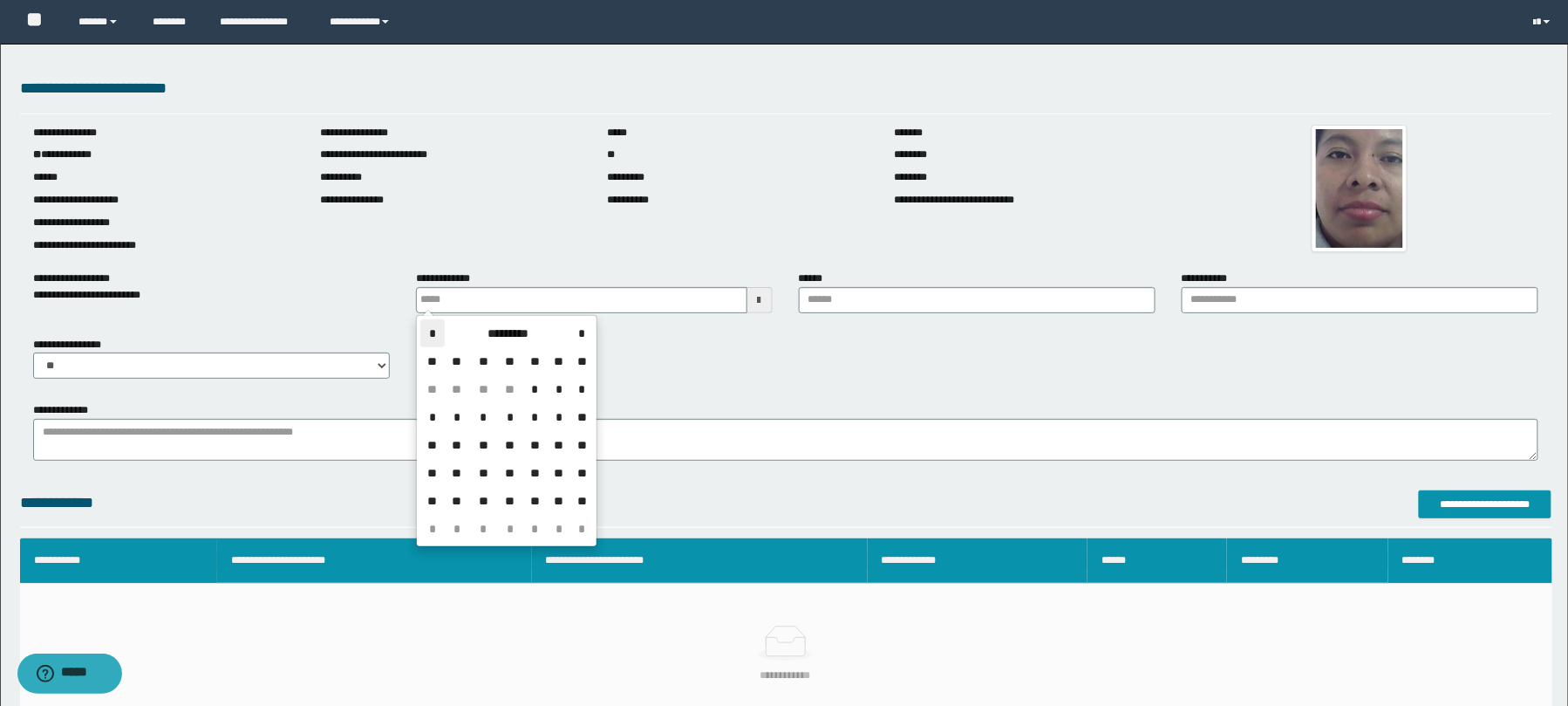 click on "*" at bounding box center [433, 333] 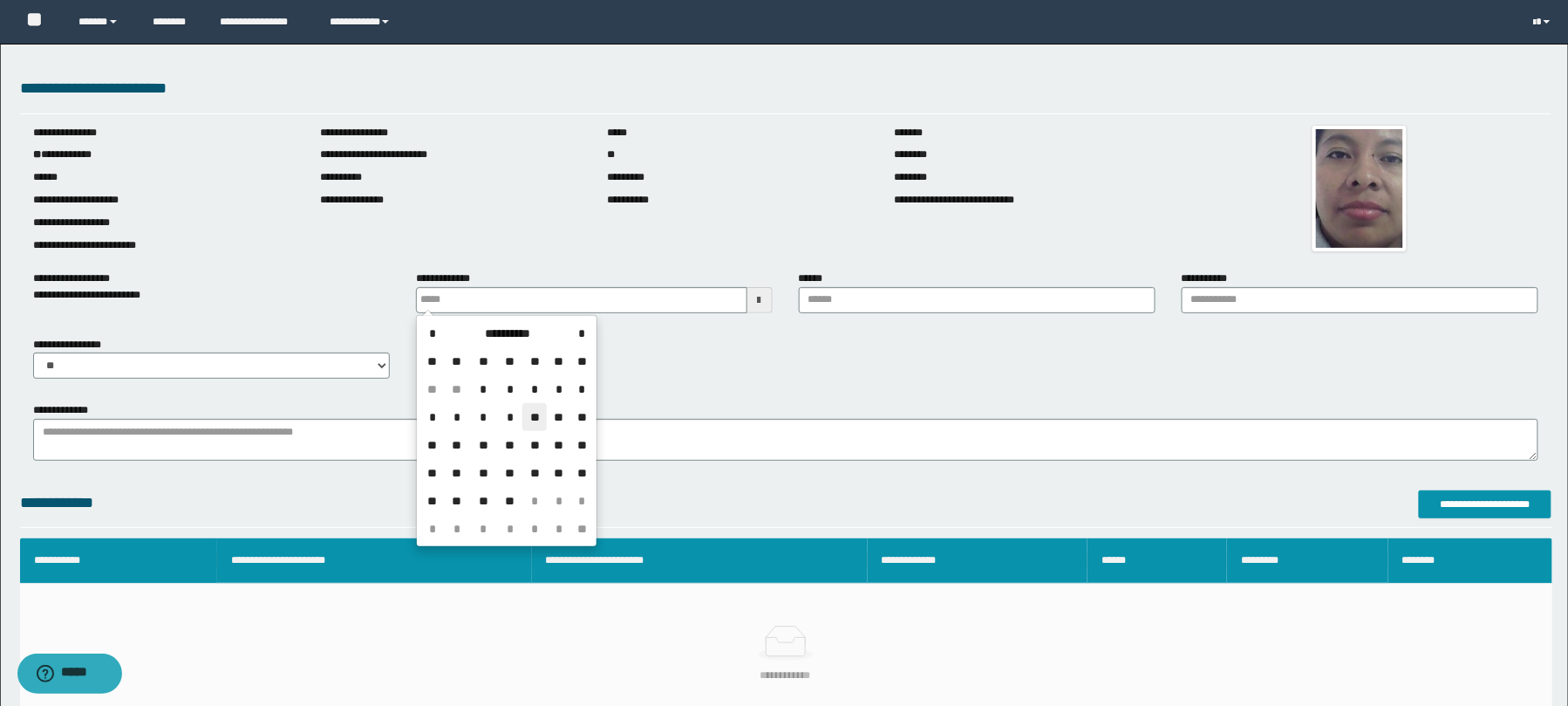 click on "**" at bounding box center [535, 417] 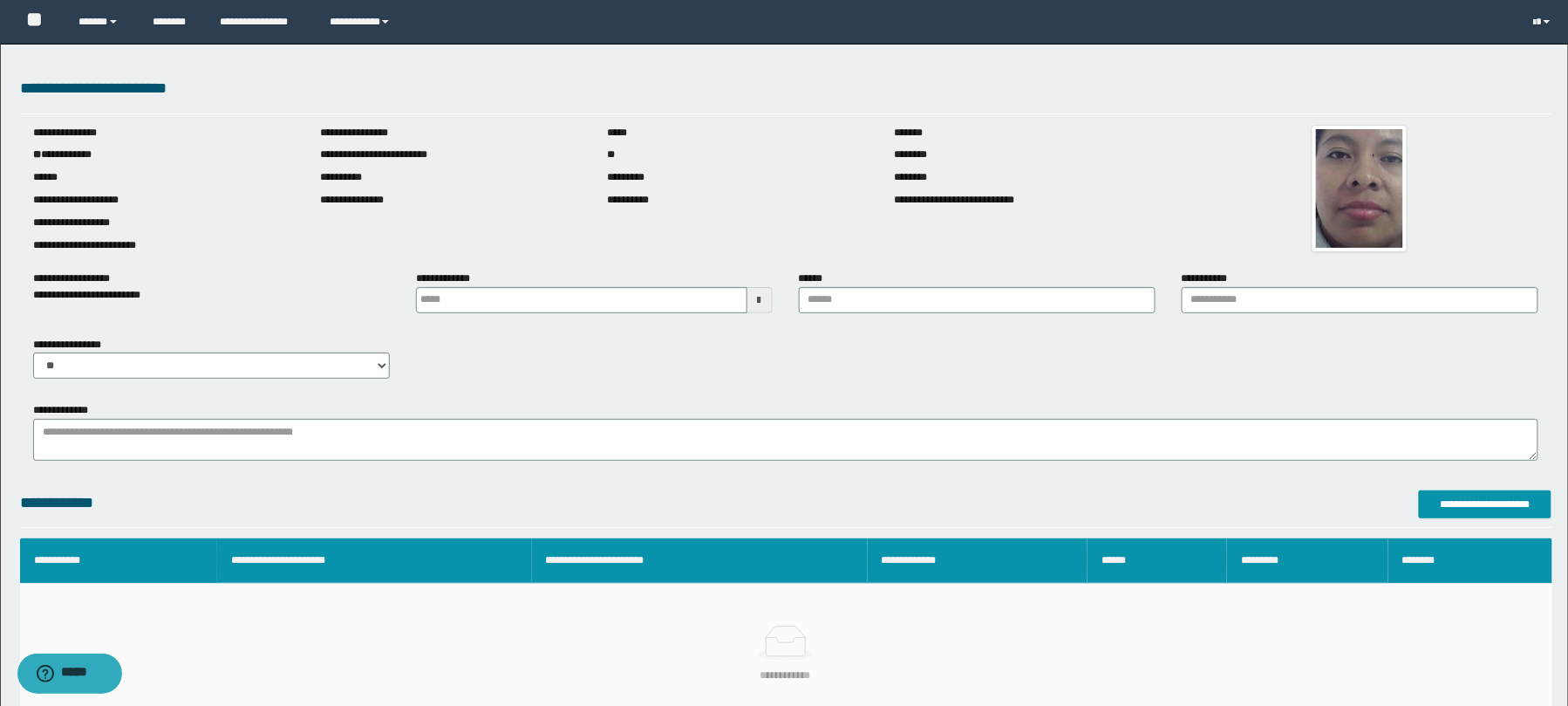 click on "******" at bounding box center [977, 291] 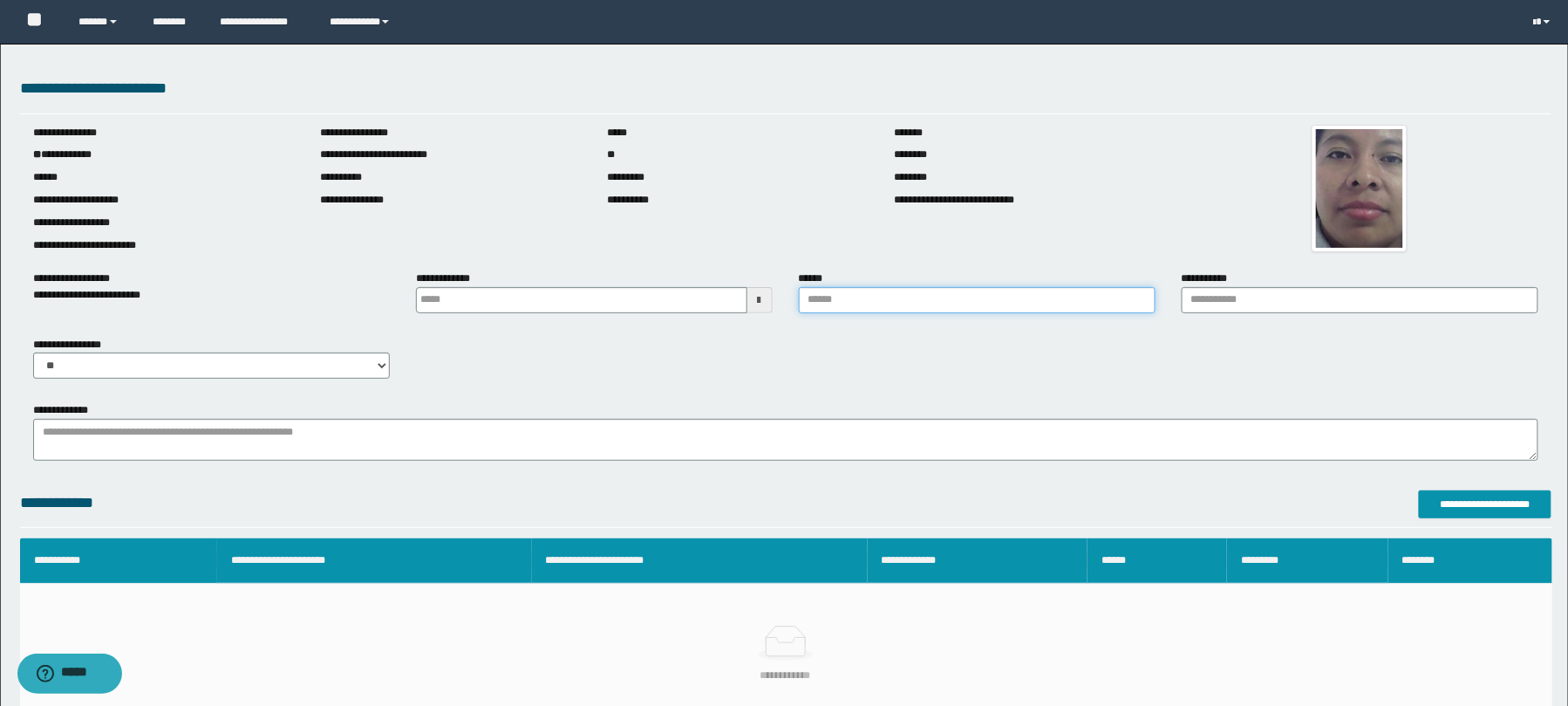 click on "******" at bounding box center [977, 300] 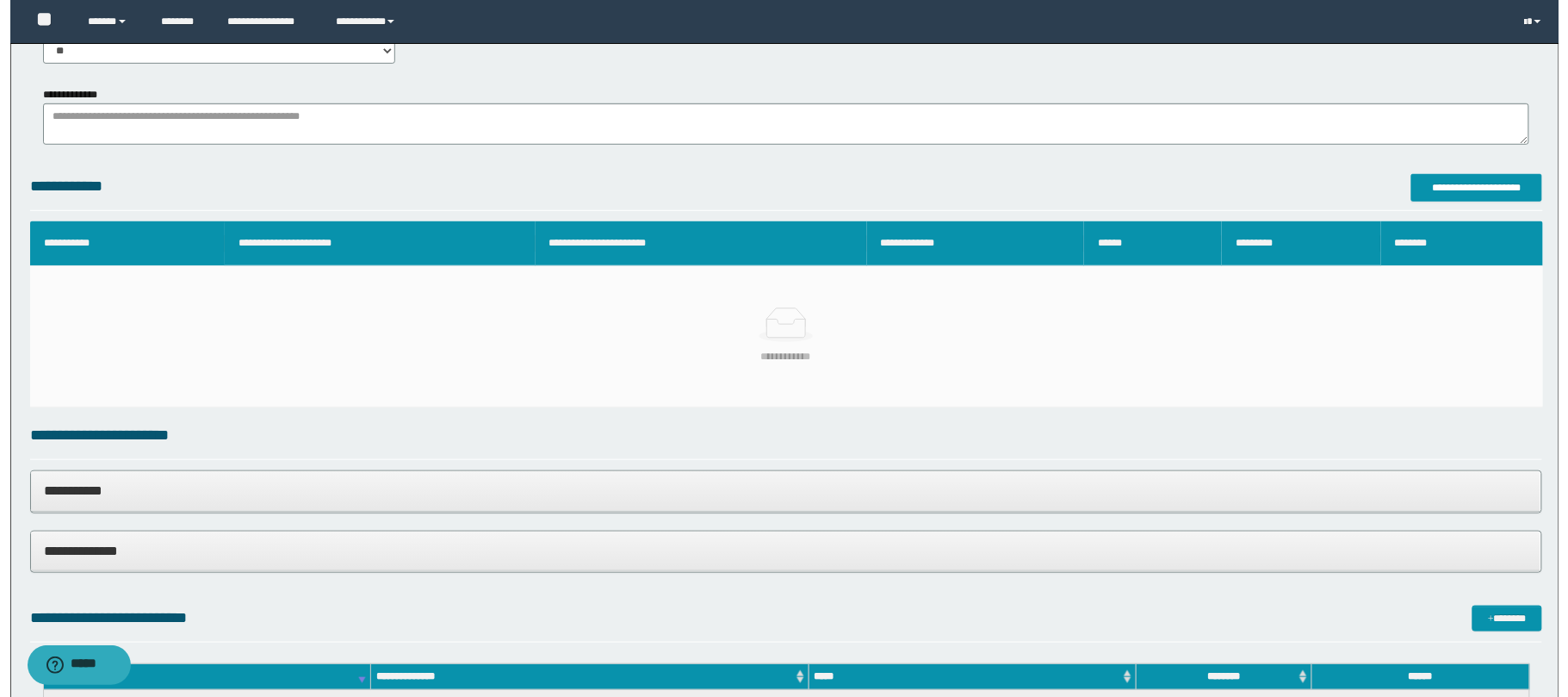 scroll, scrollTop: 434, scrollLeft: 0, axis: vertical 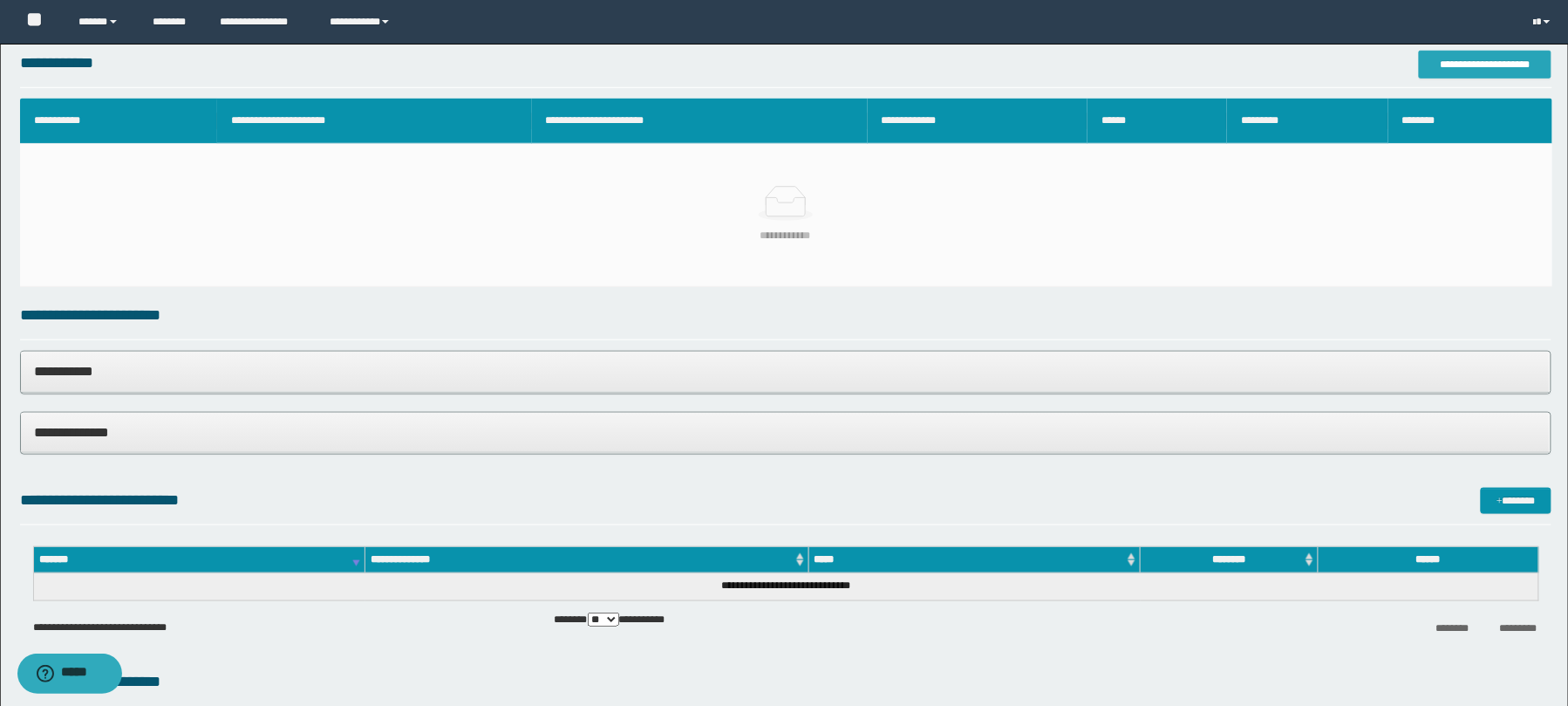 type on "**********" 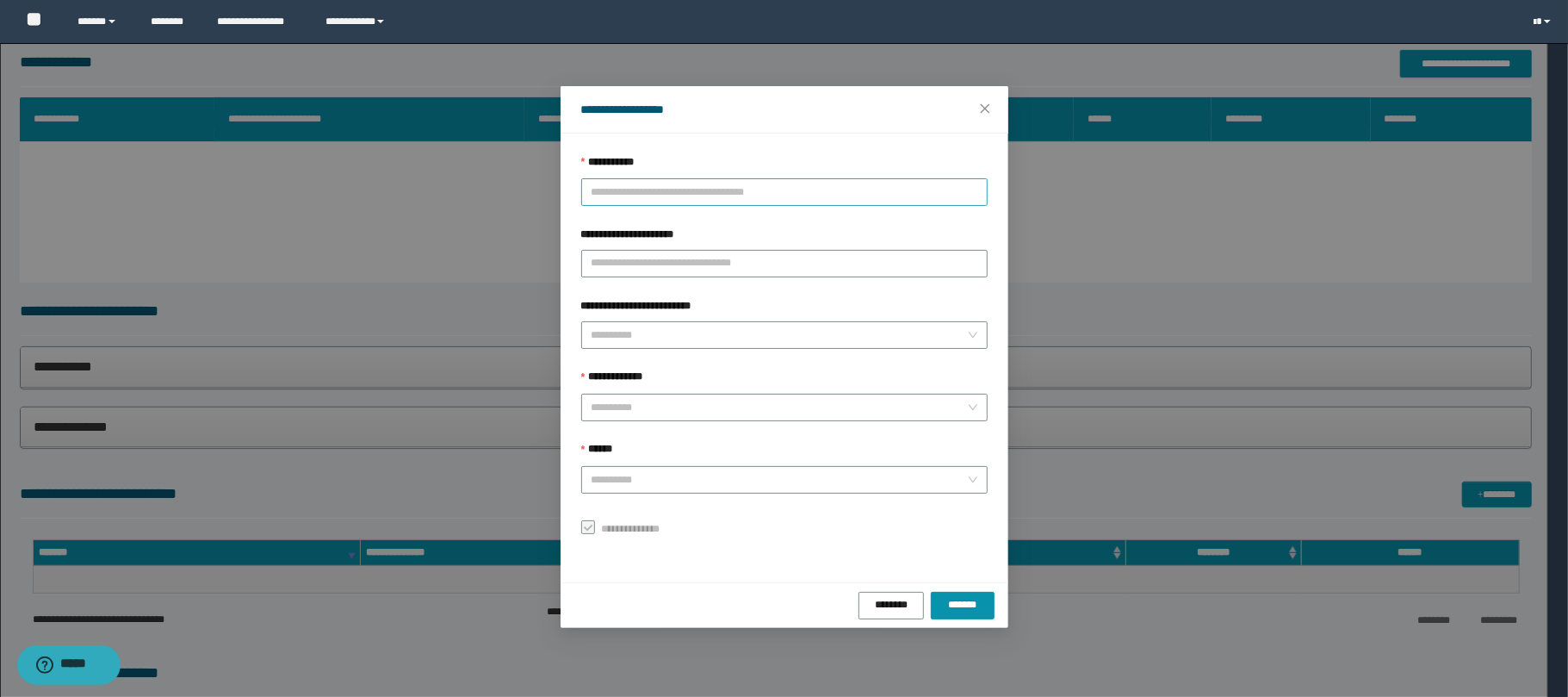 click on "**********" at bounding box center (784, 192) 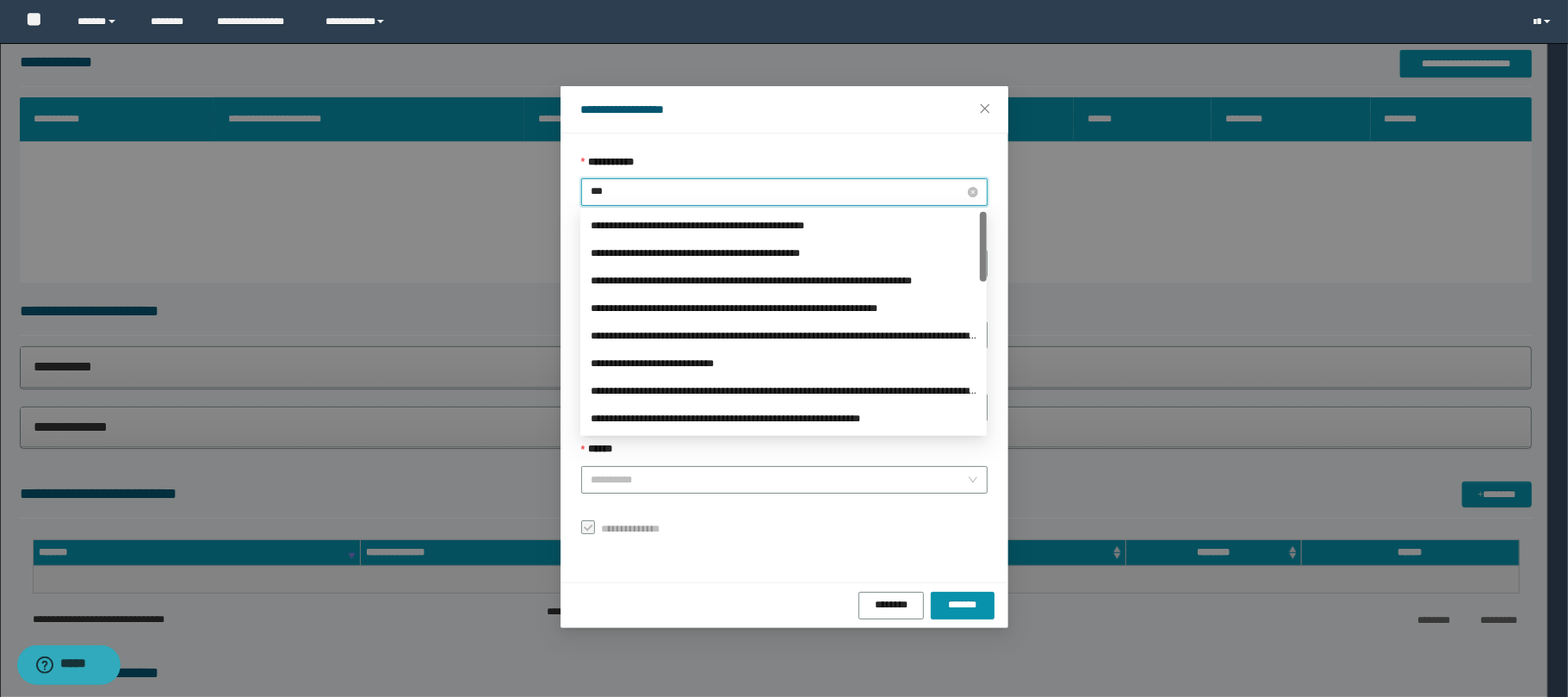 type on "****" 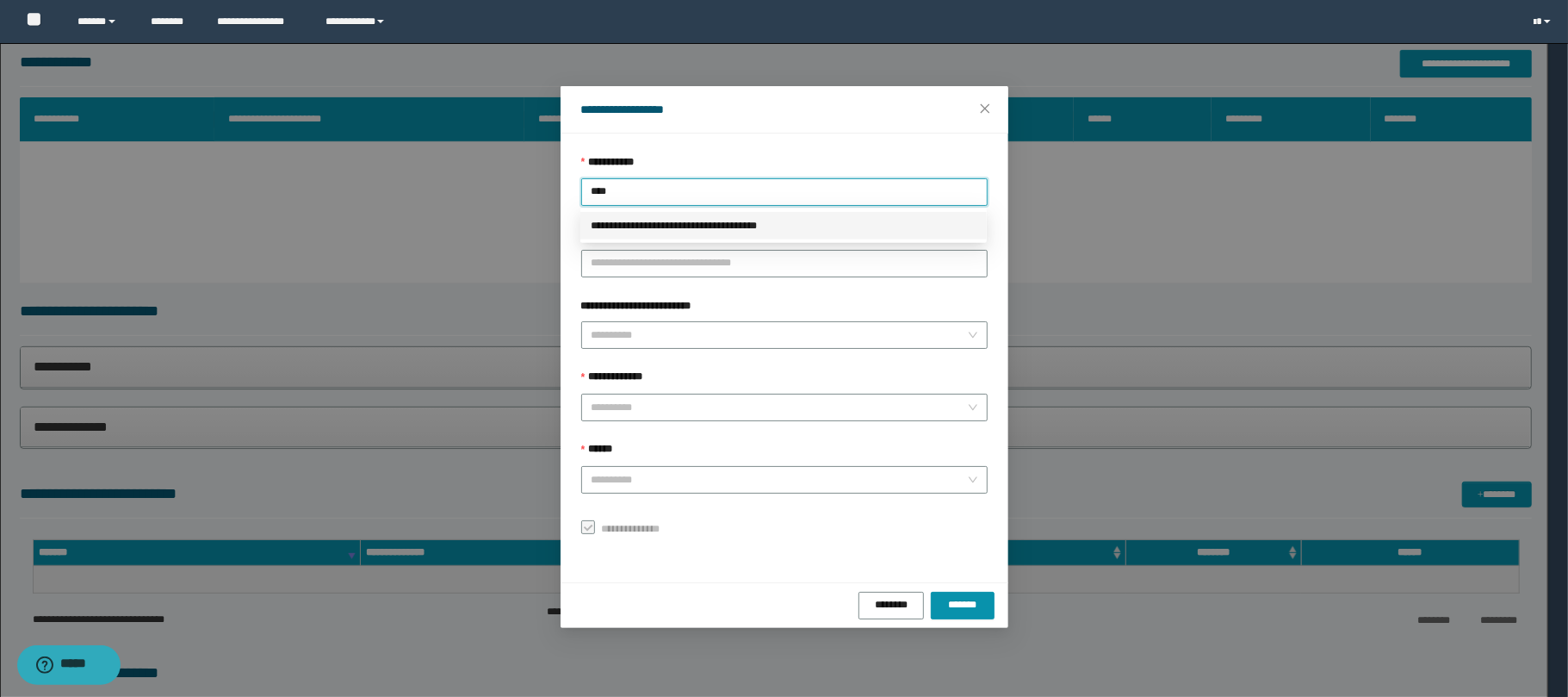 click on "**********" at bounding box center [784, 226] 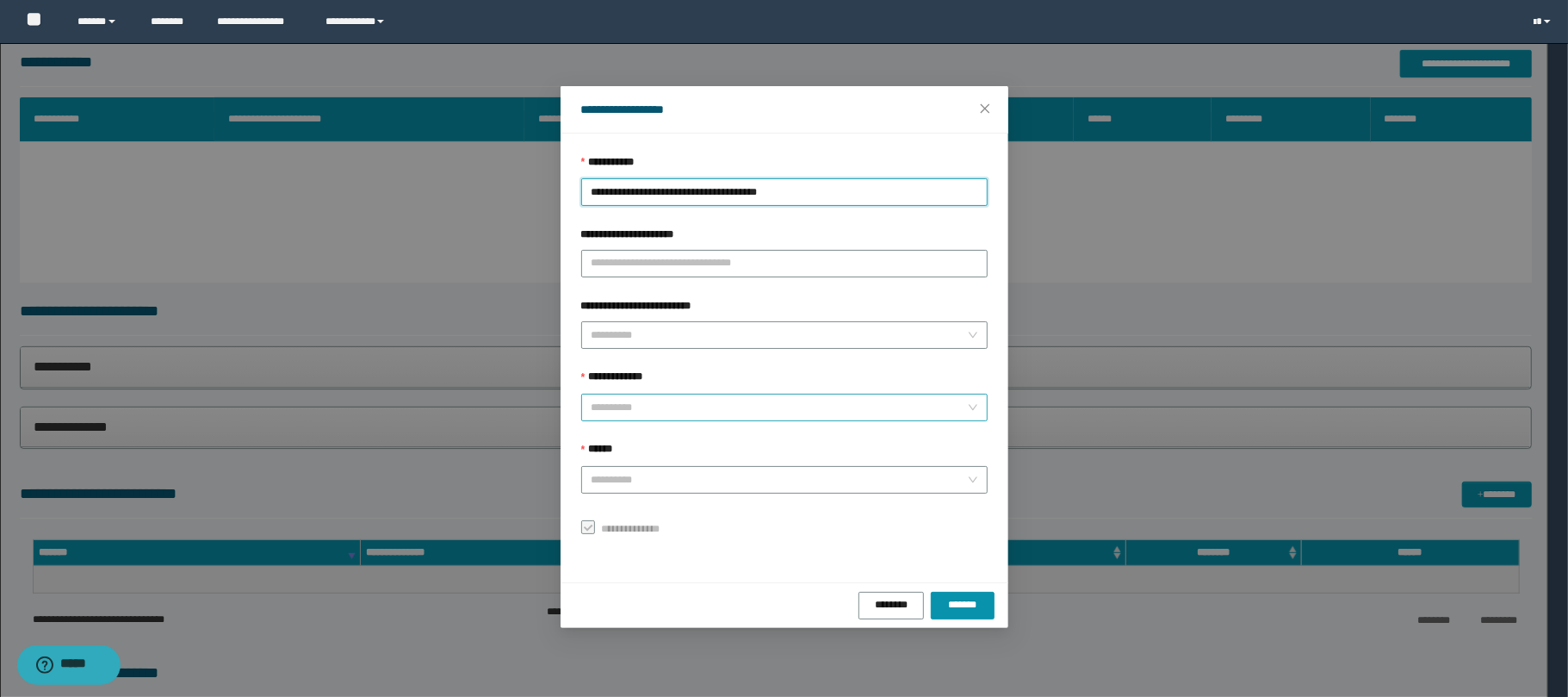 click on "**********" at bounding box center [779, 408] 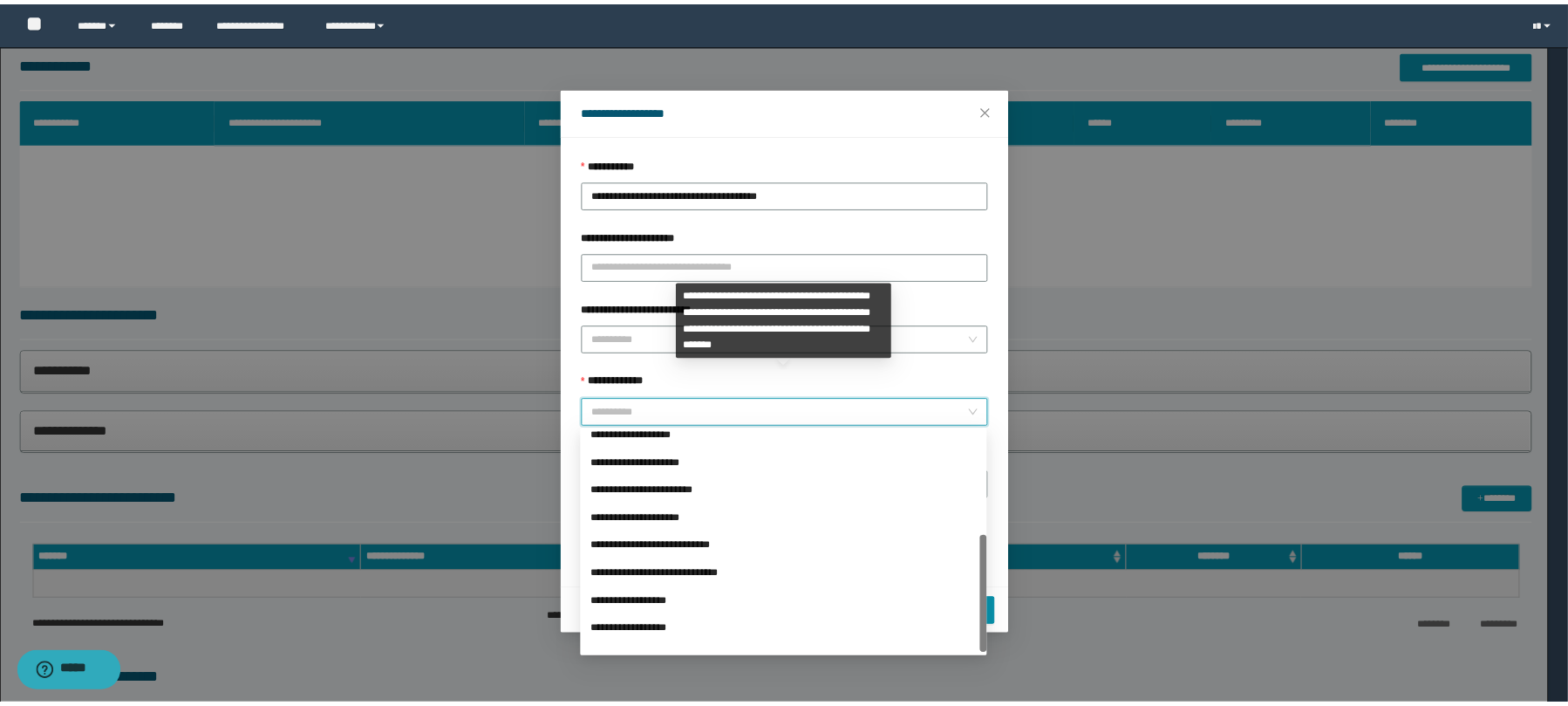 scroll, scrollTop: 195, scrollLeft: 0, axis: vertical 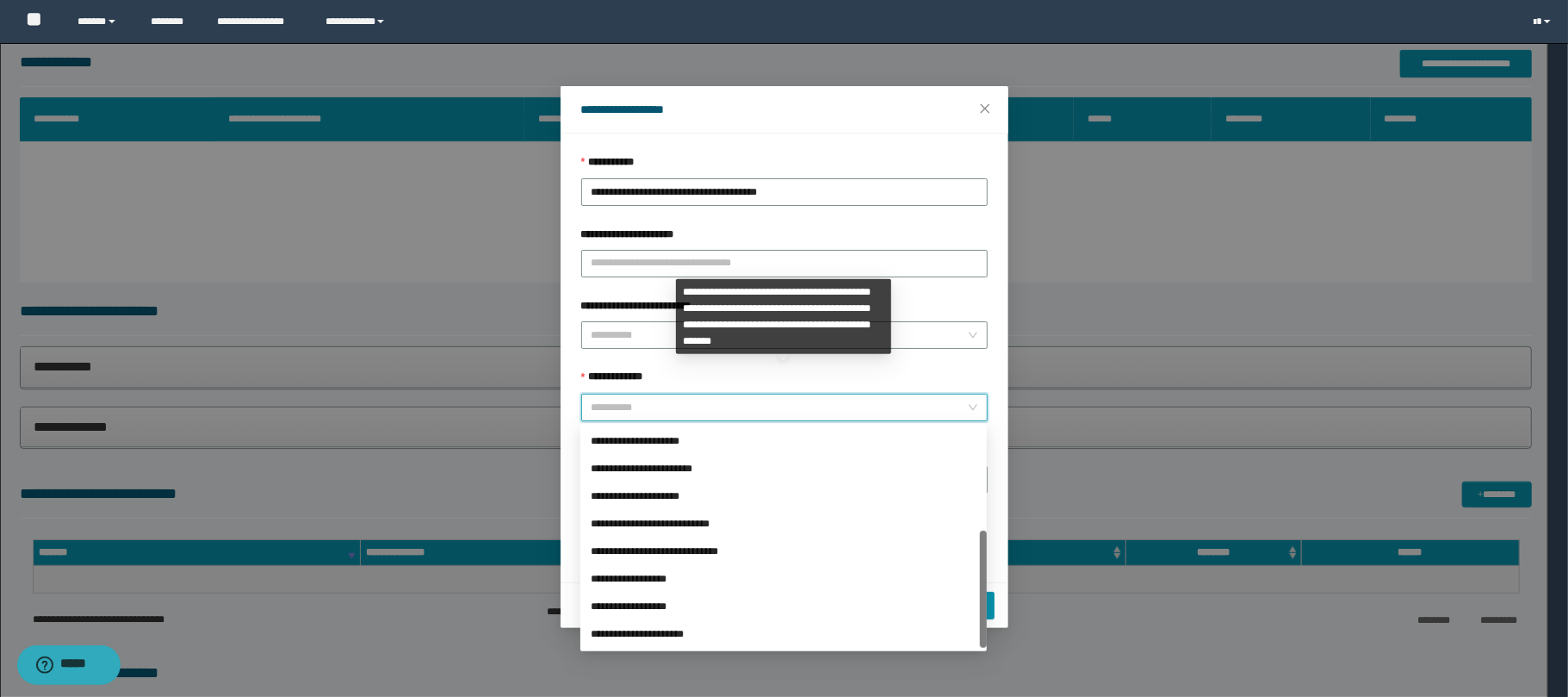 drag, startPoint x: 985, startPoint y: 472, endPoint x: 985, endPoint y: 579, distance: 107 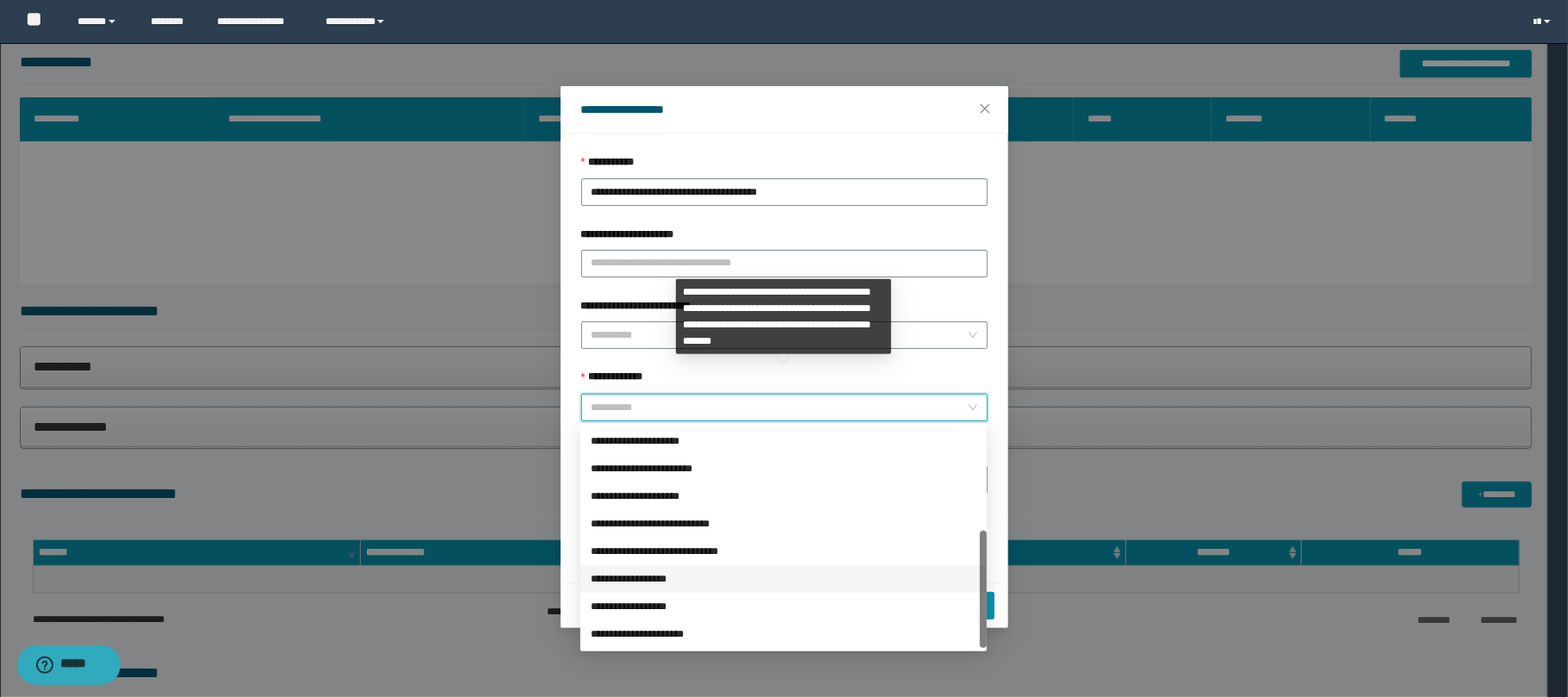 click on "**********" at bounding box center [784, 579] 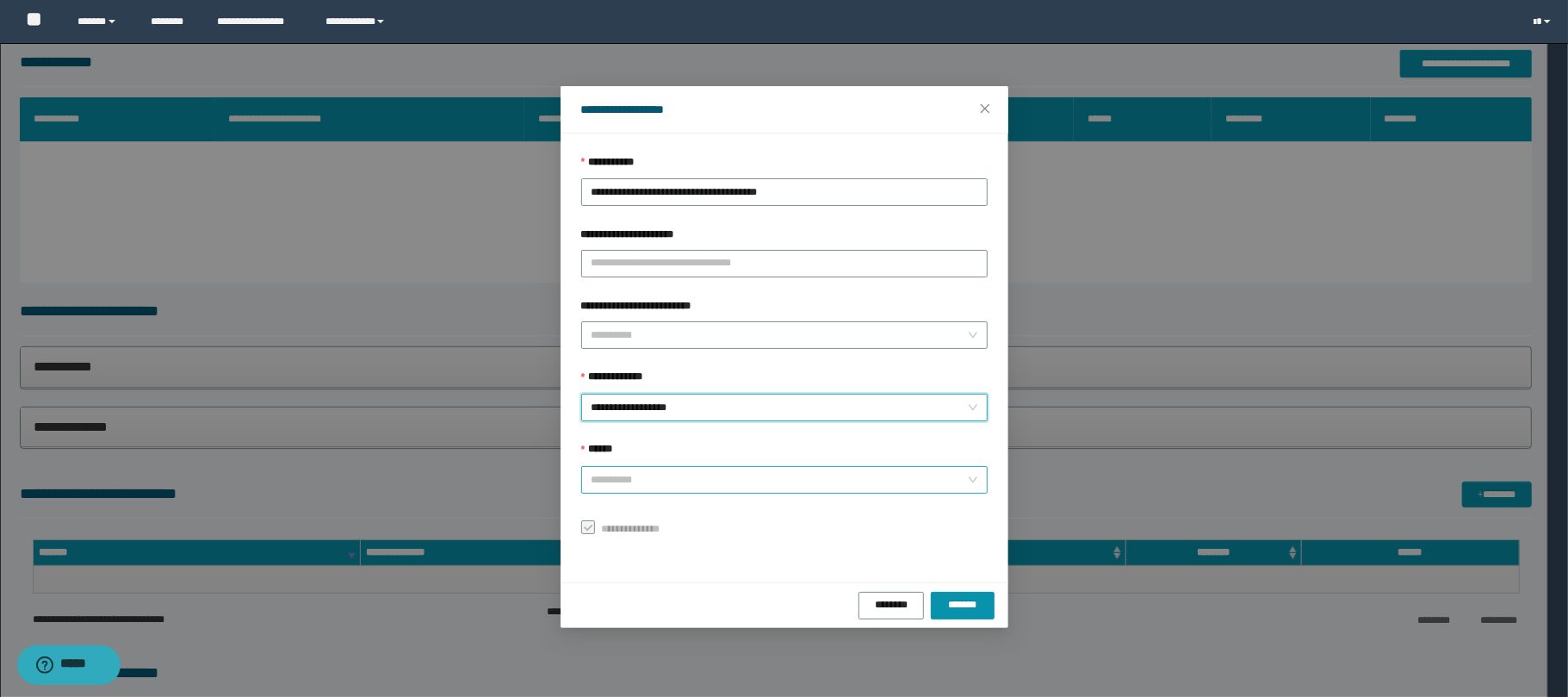 click on "******" at bounding box center [779, 480] 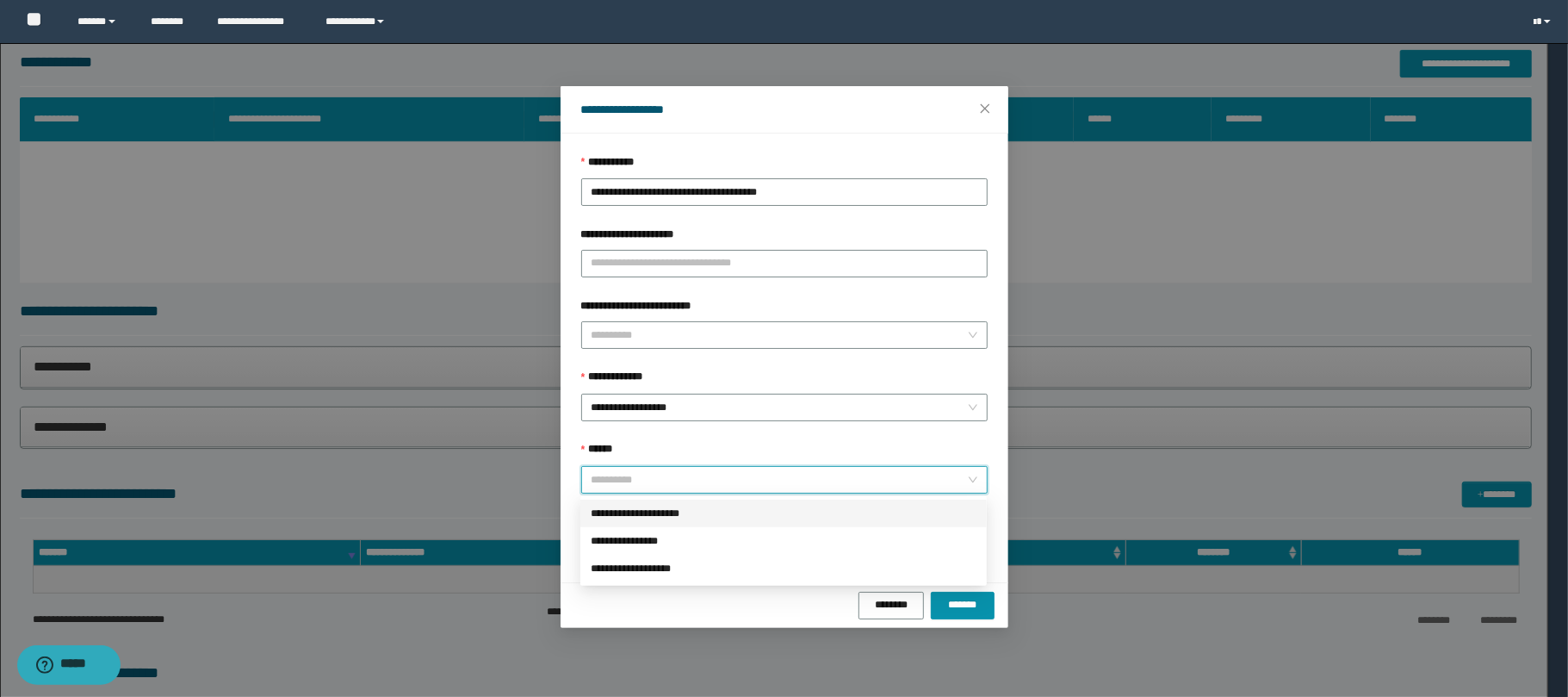 click on "**********" at bounding box center [784, 513] 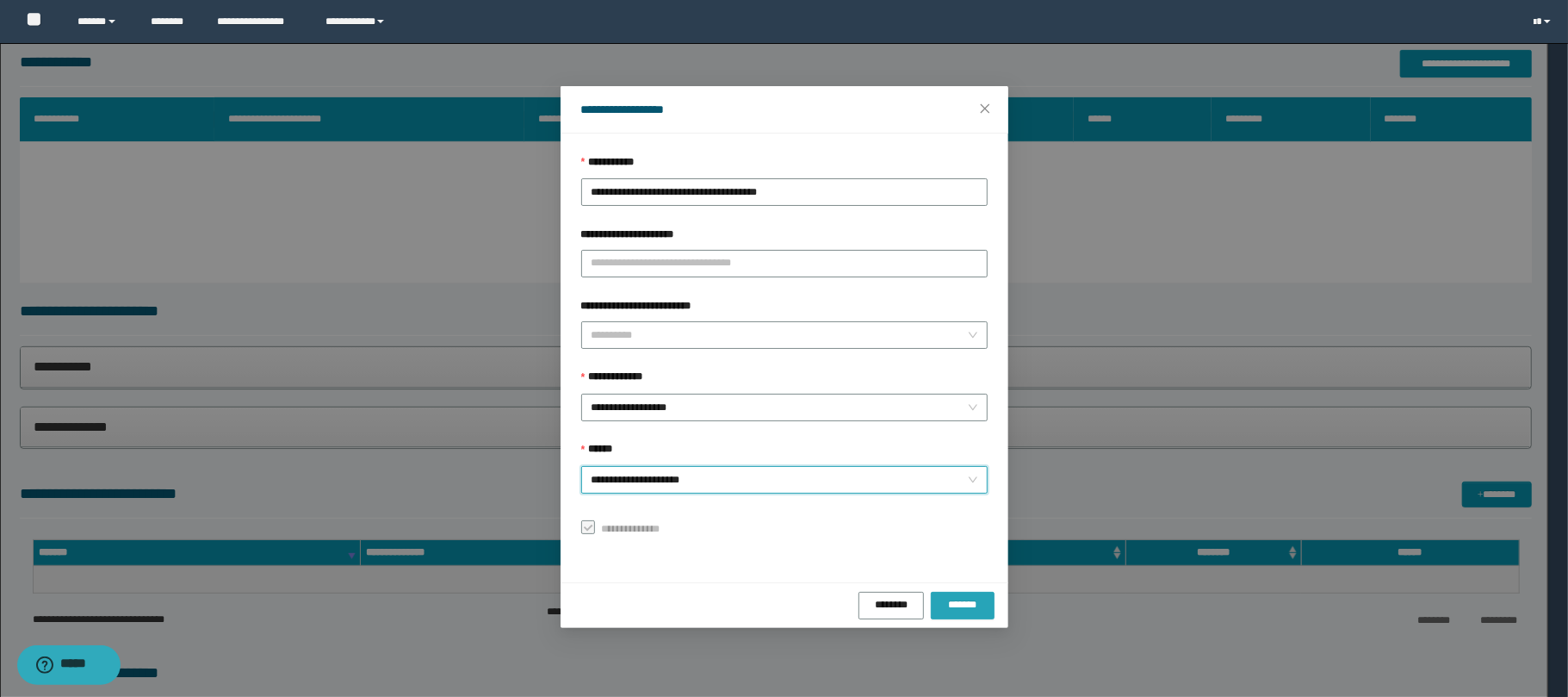 click on "*******" at bounding box center [962, 605] 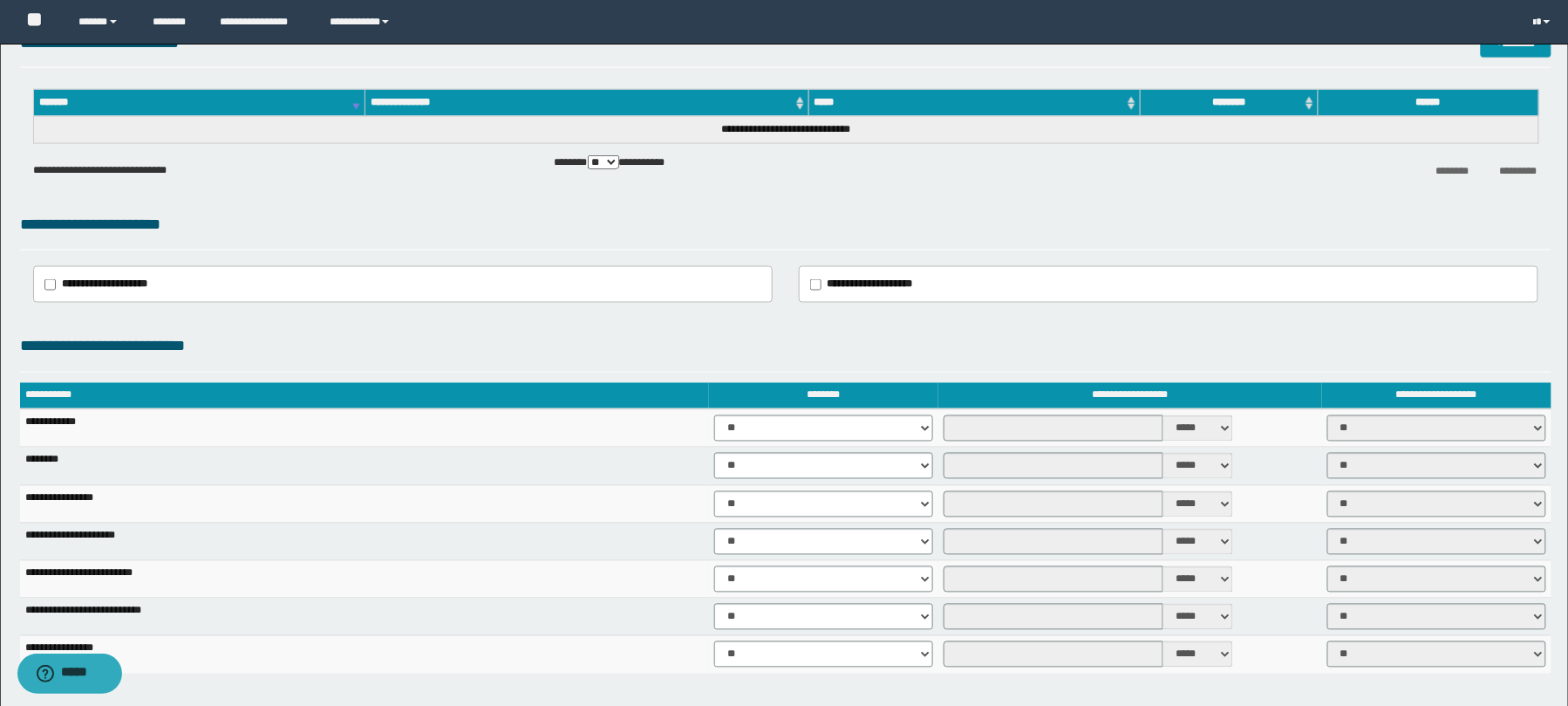 scroll, scrollTop: 912, scrollLeft: 0, axis: vertical 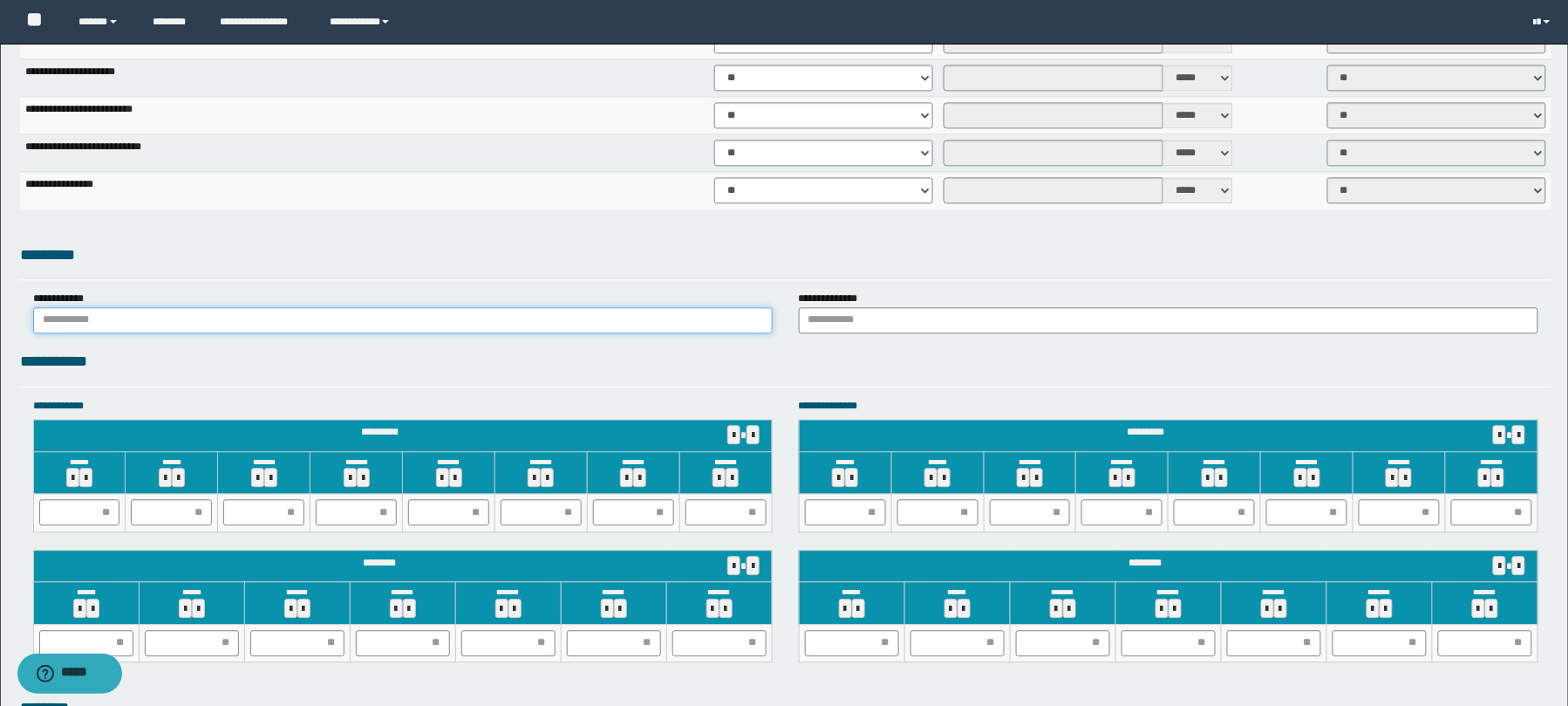 click at bounding box center (403, 320) 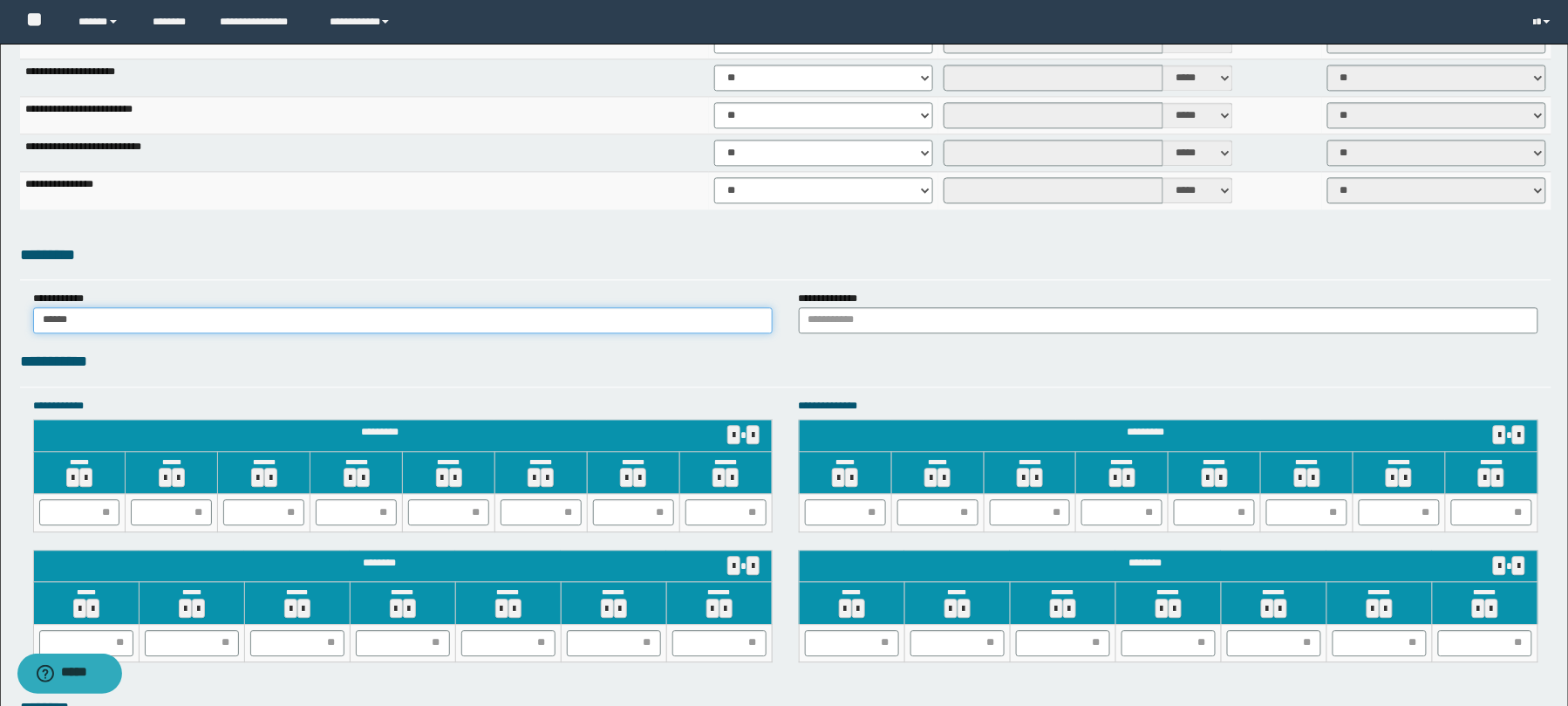 type on "******" 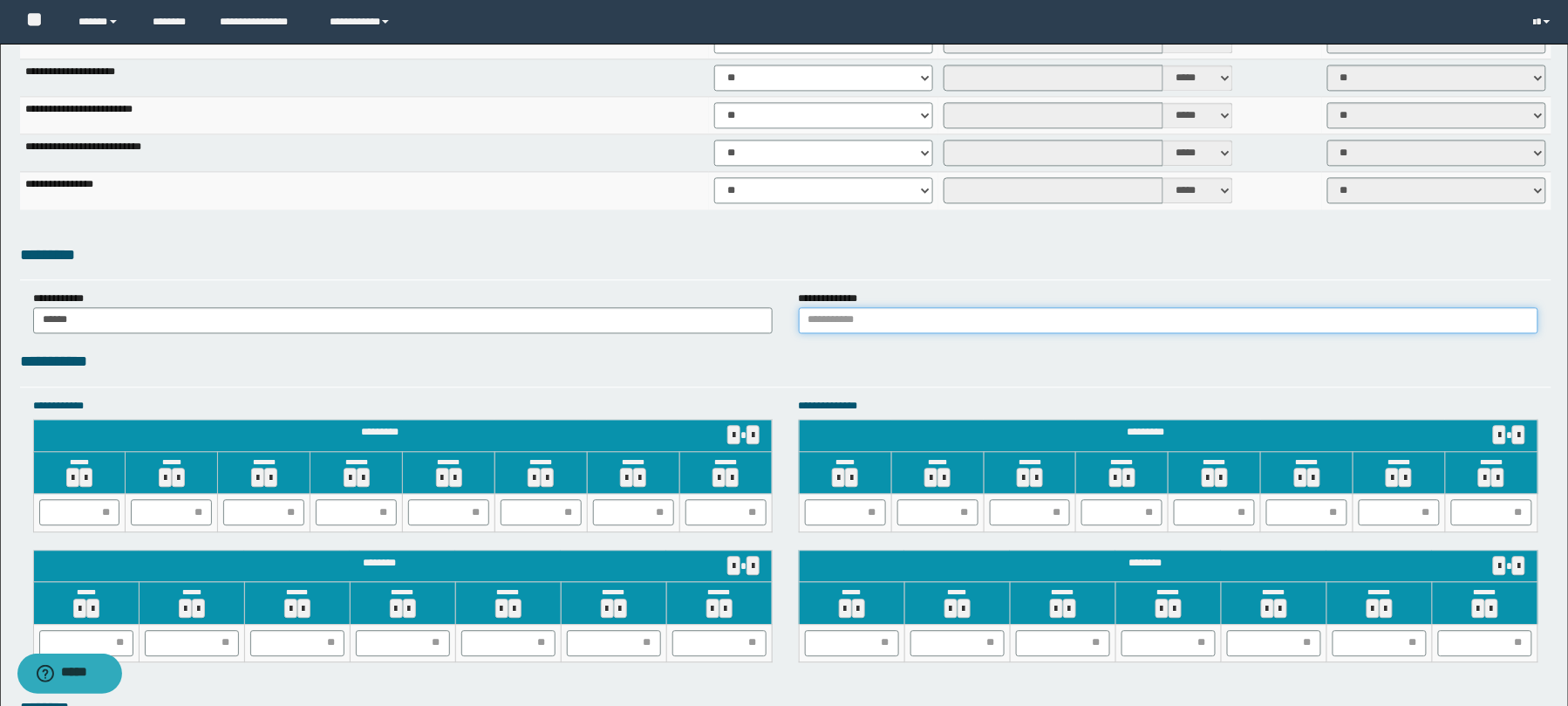 click at bounding box center [1169, 320] 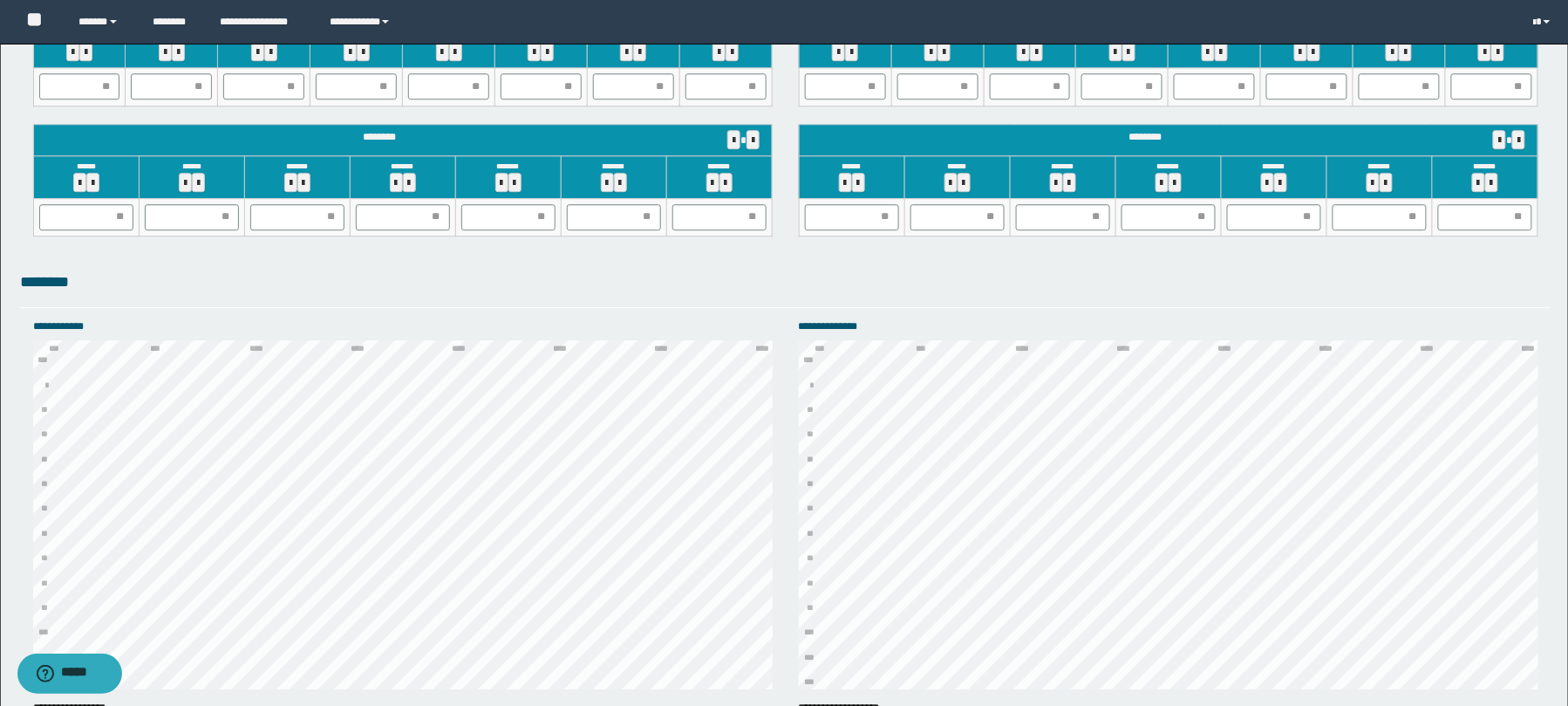 scroll, scrollTop: 1331, scrollLeft: 0, axis: vertical 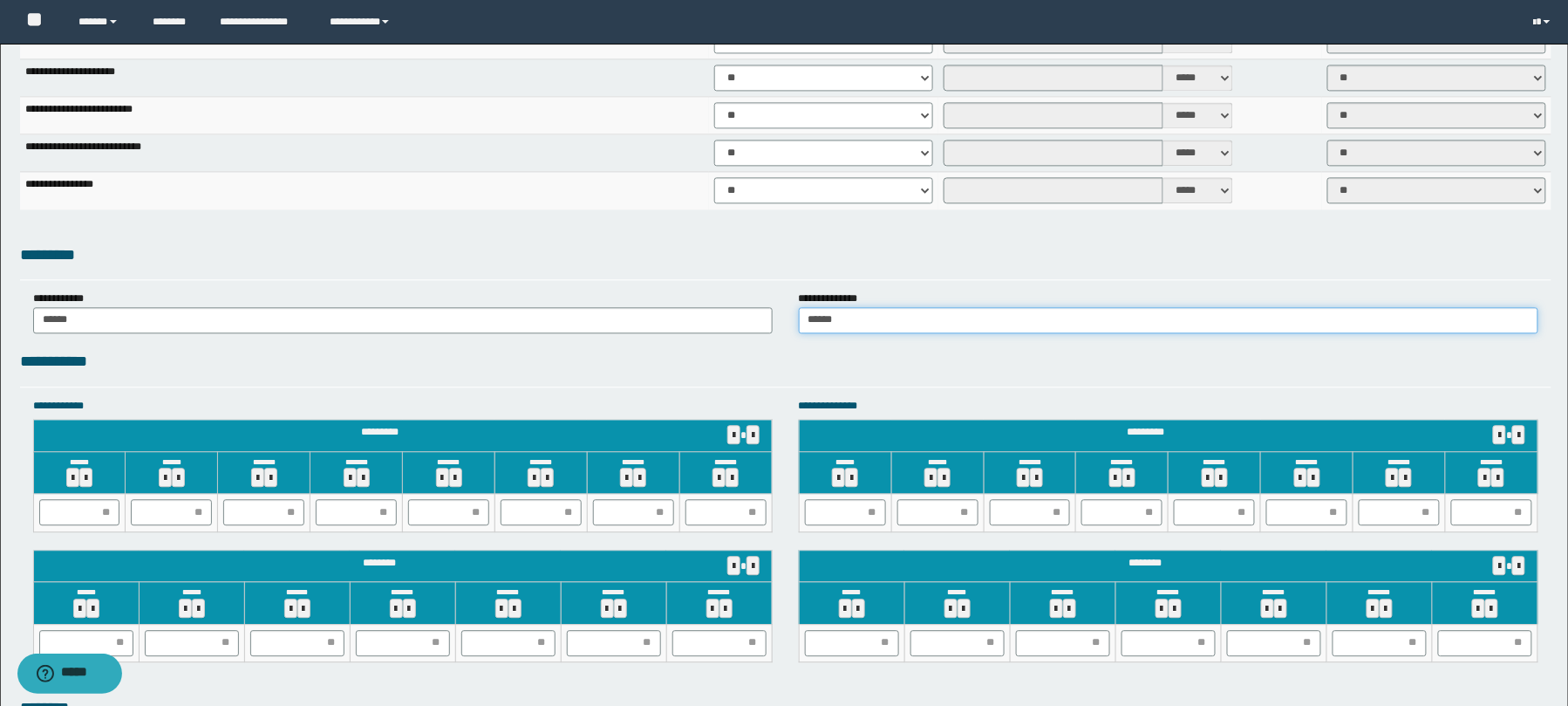 type on "******" 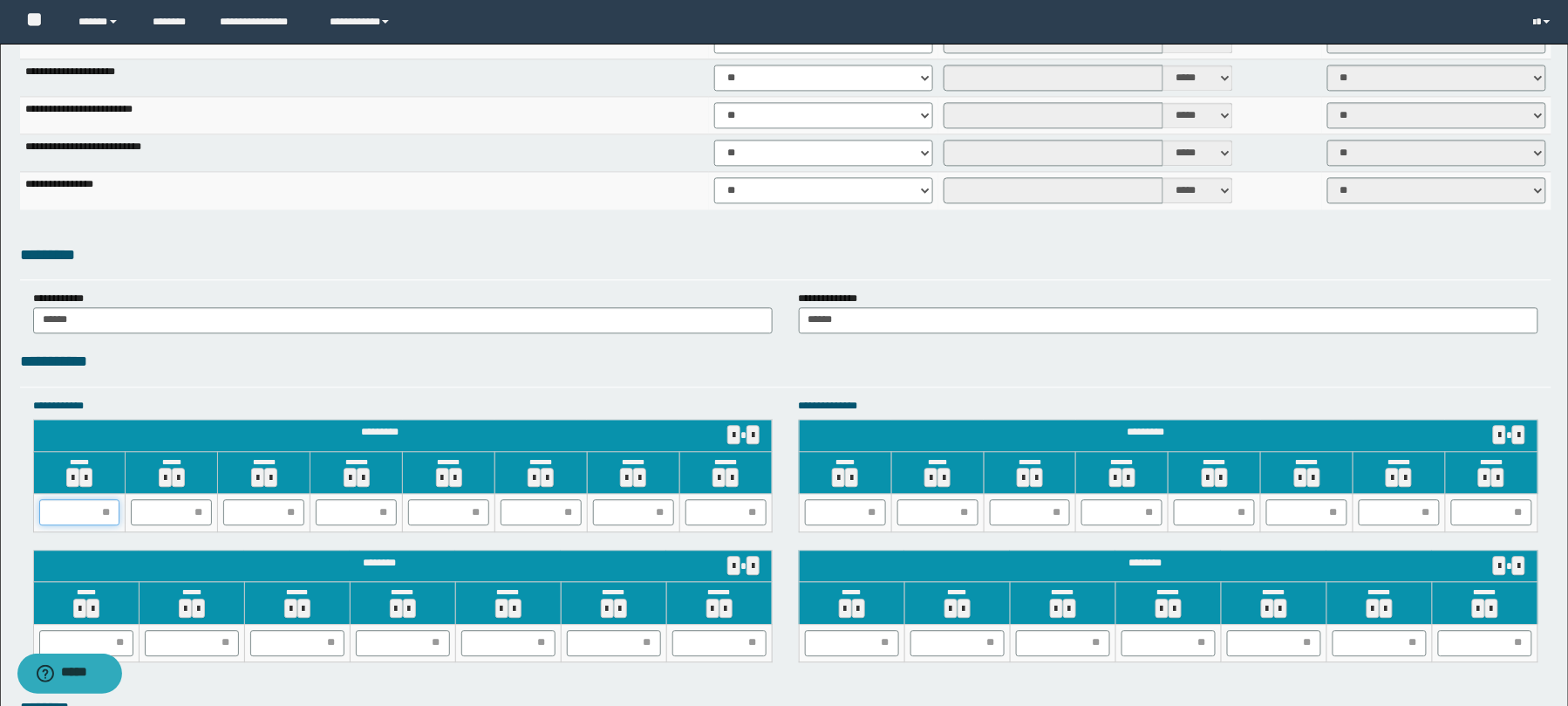 click at bounding box center [79, 512] 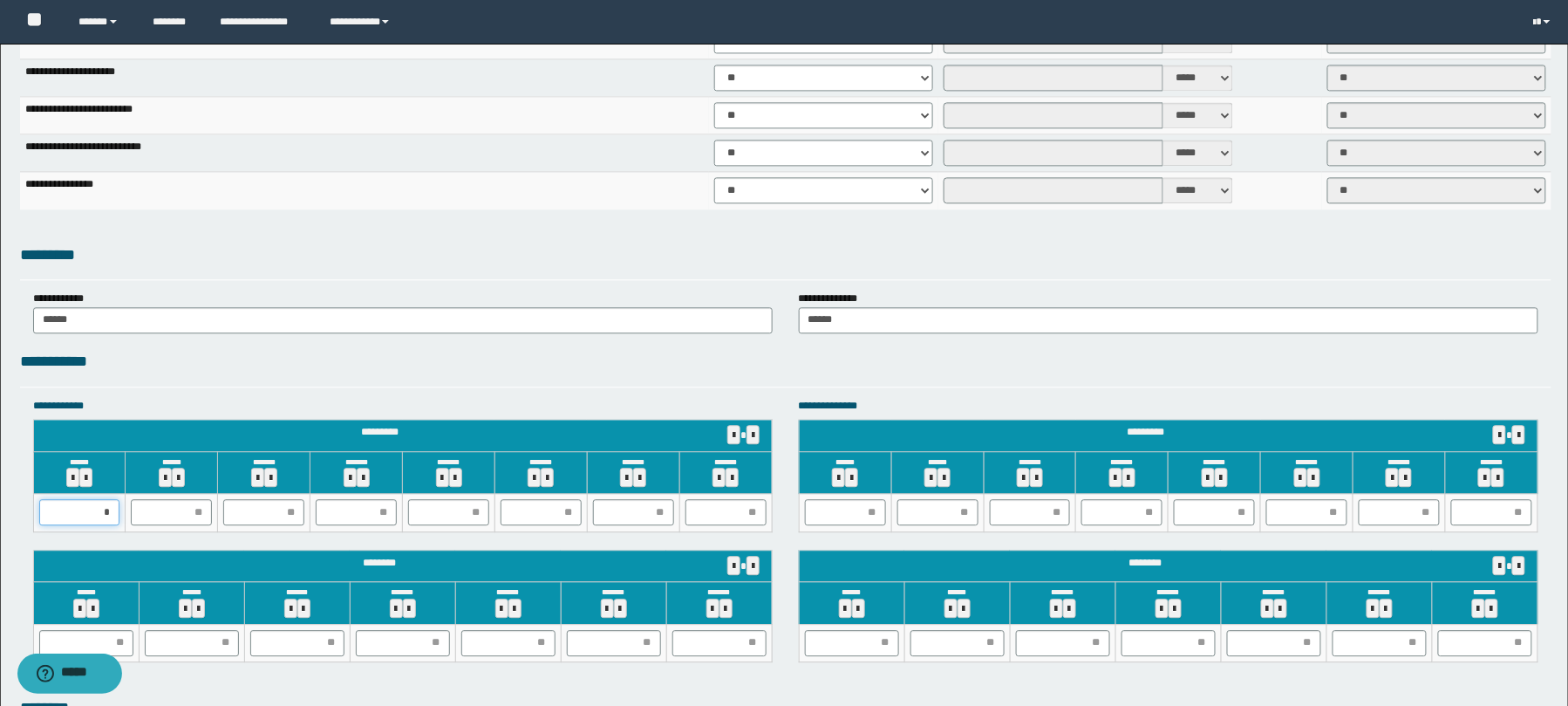 type on "**" 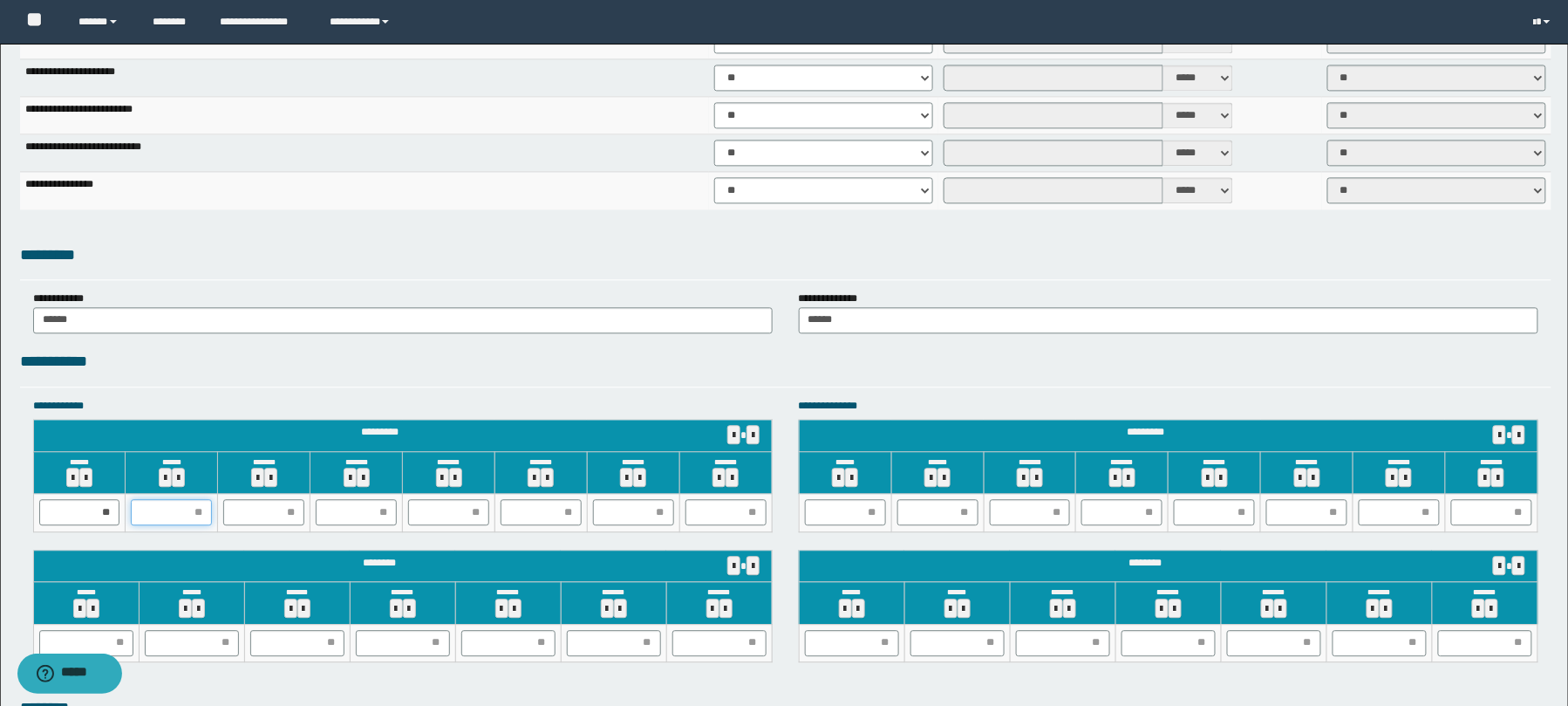 click at bounding box center (171, 512) 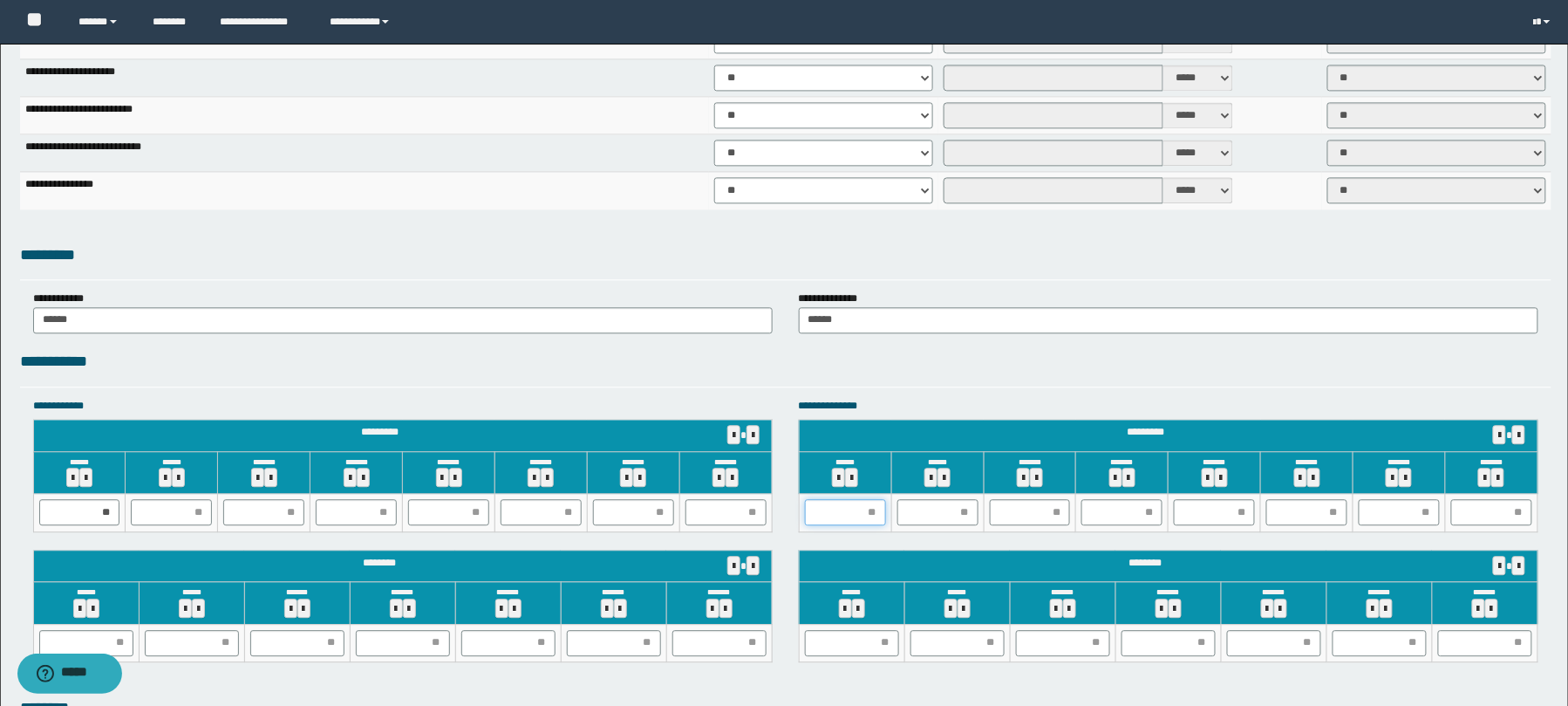 click at bounding box center (845, 512) 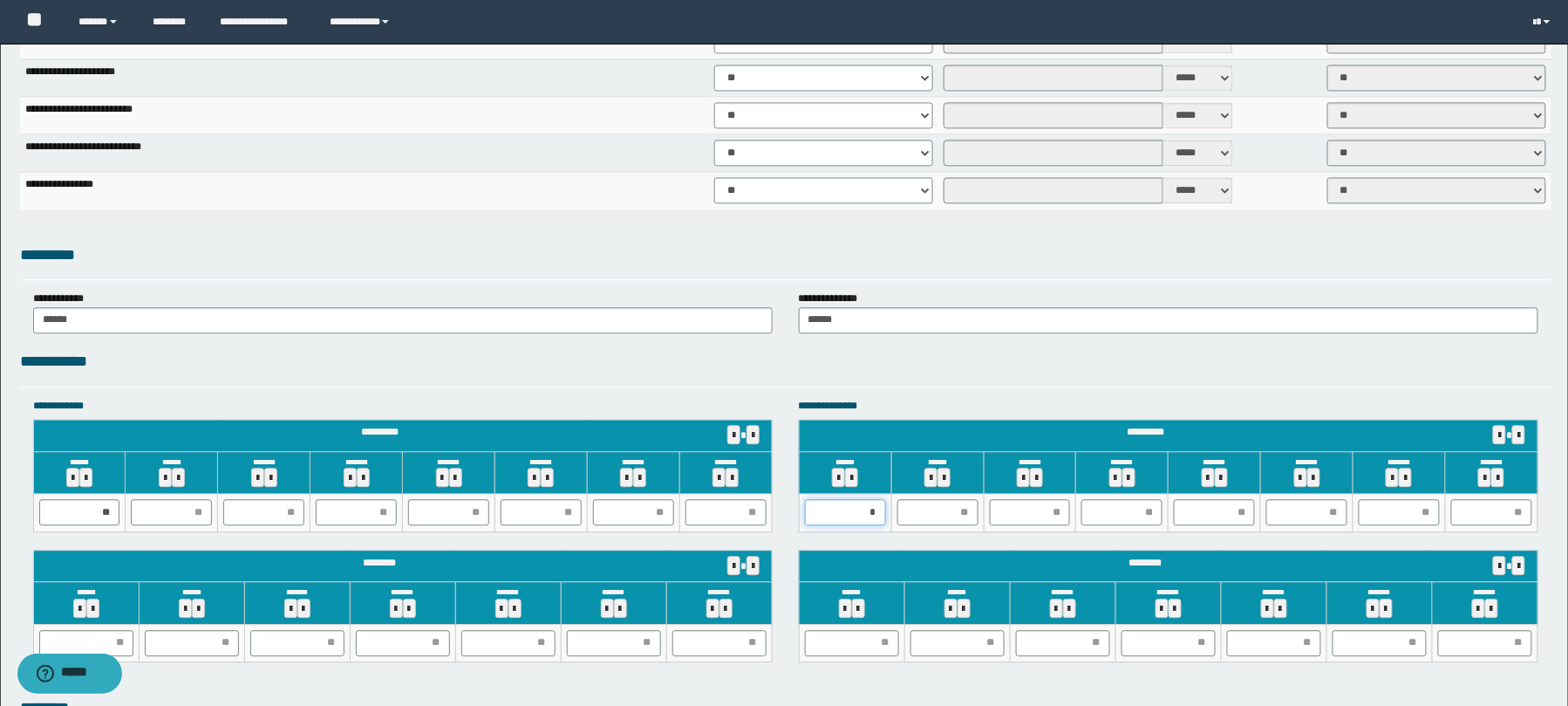 type on "**" 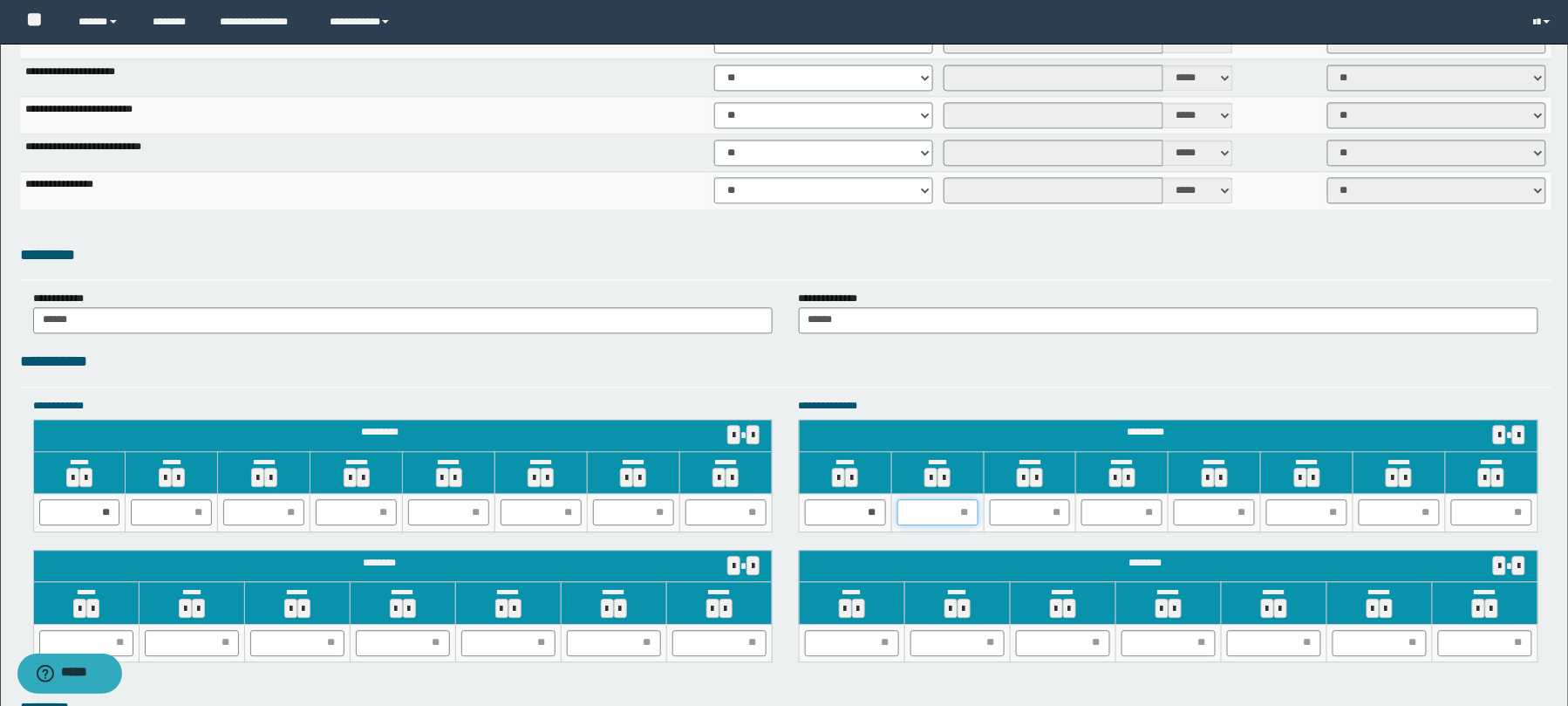 click at bounding box center (937, 512) 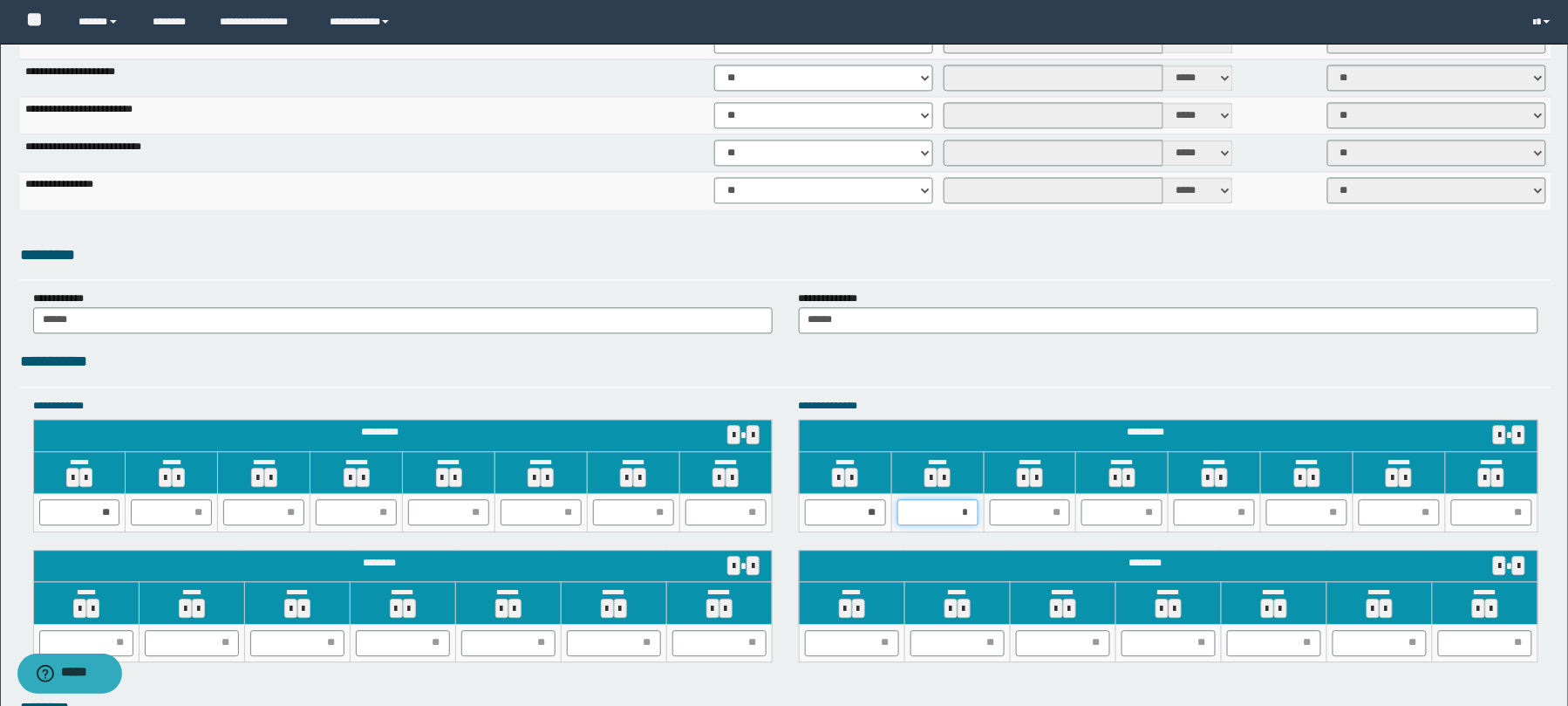 type on "**" 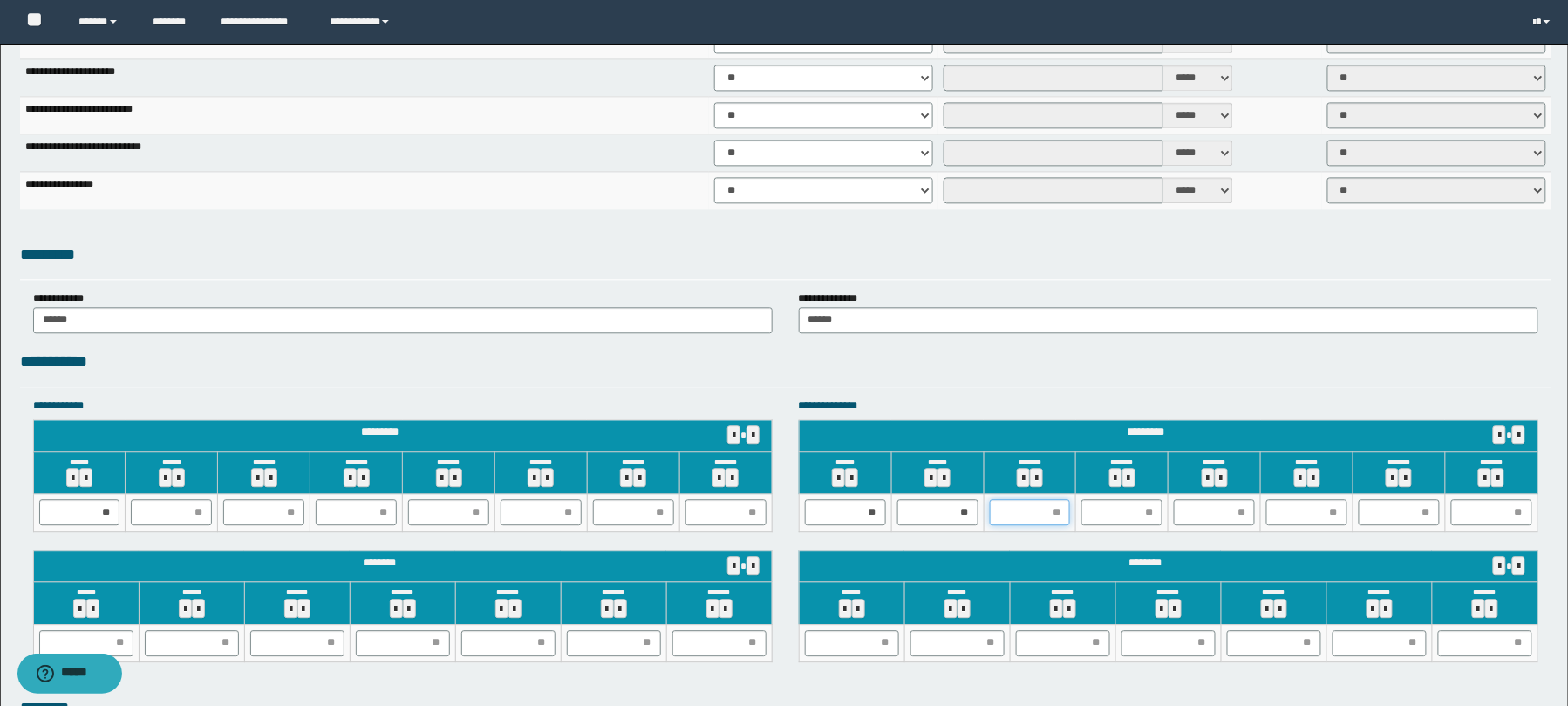 click at bounding box center [1030, 512] 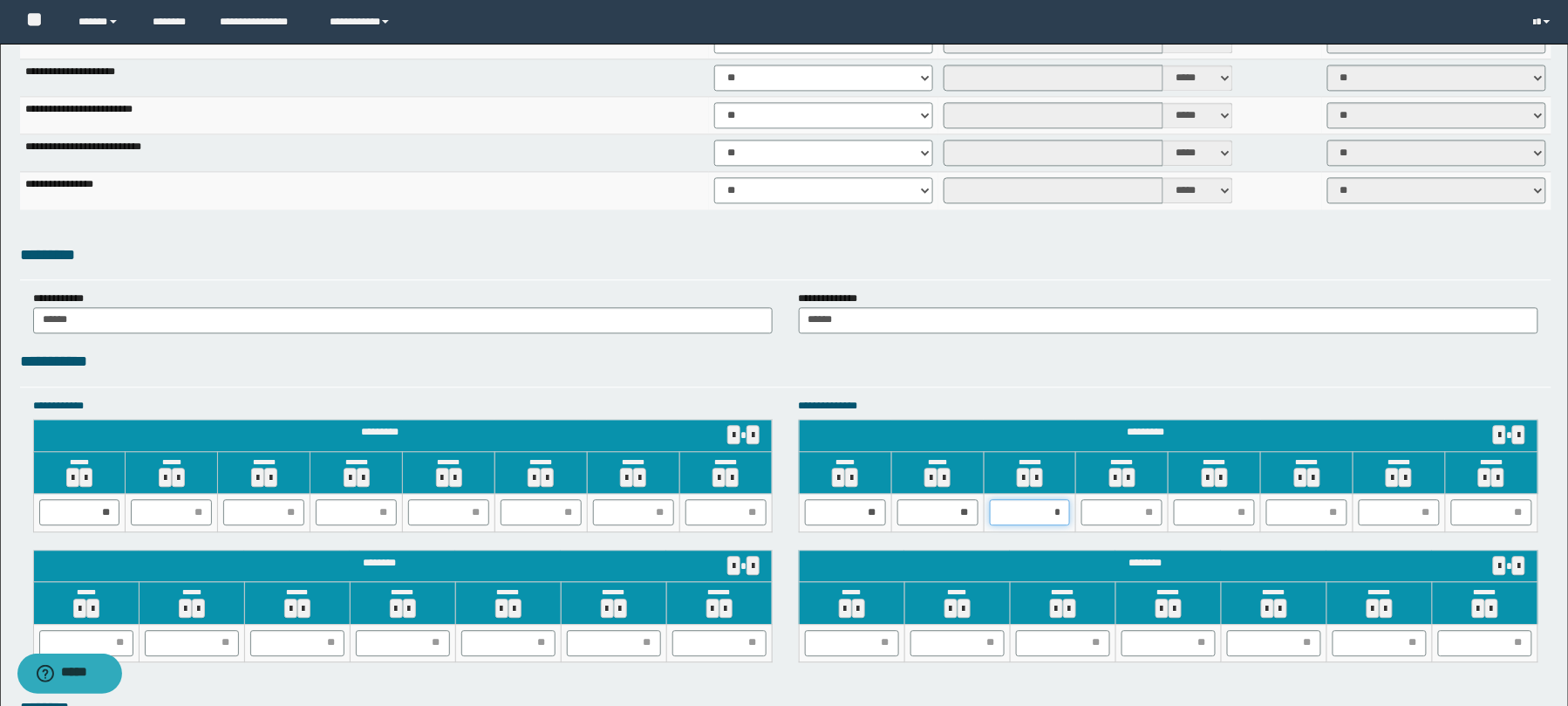 type on "**" 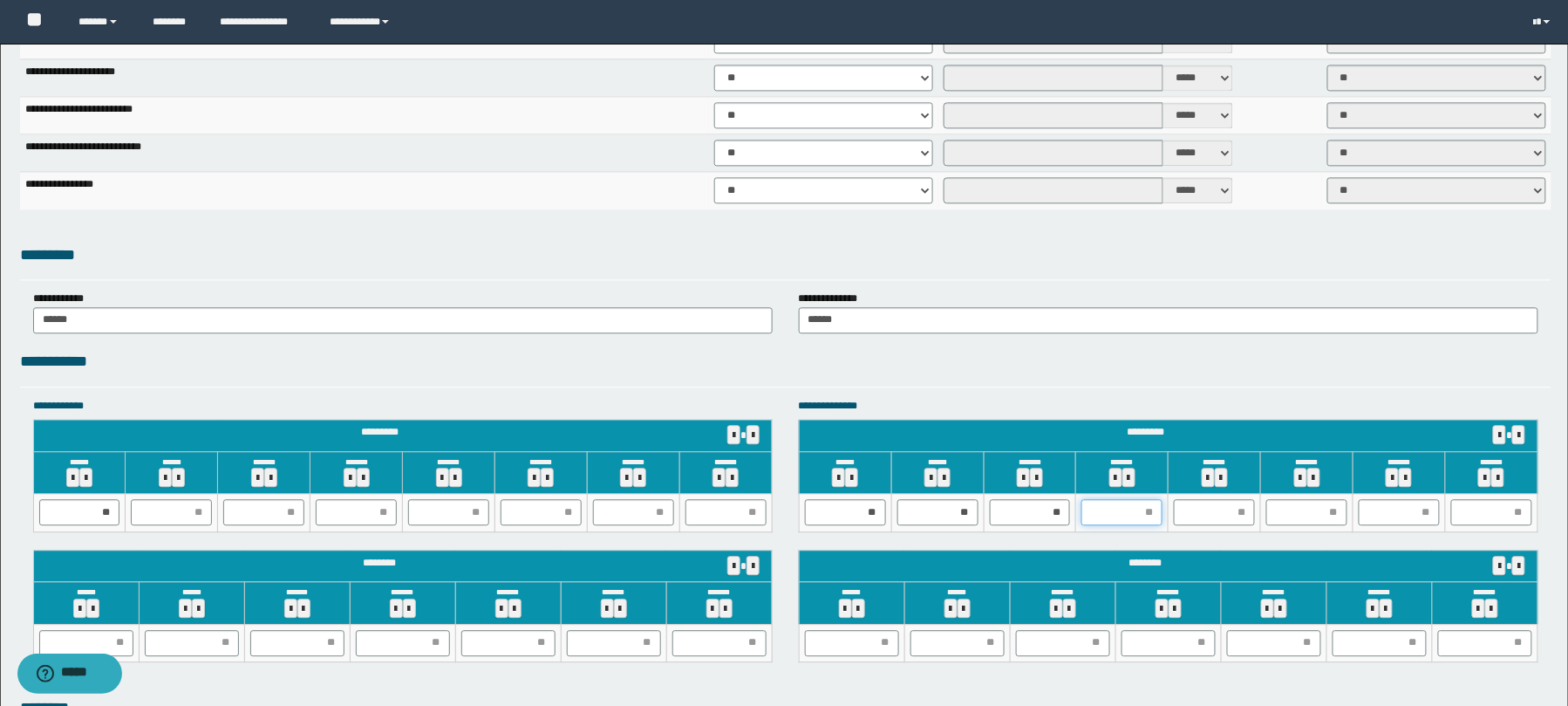 click at bounding box center [1121, 512] 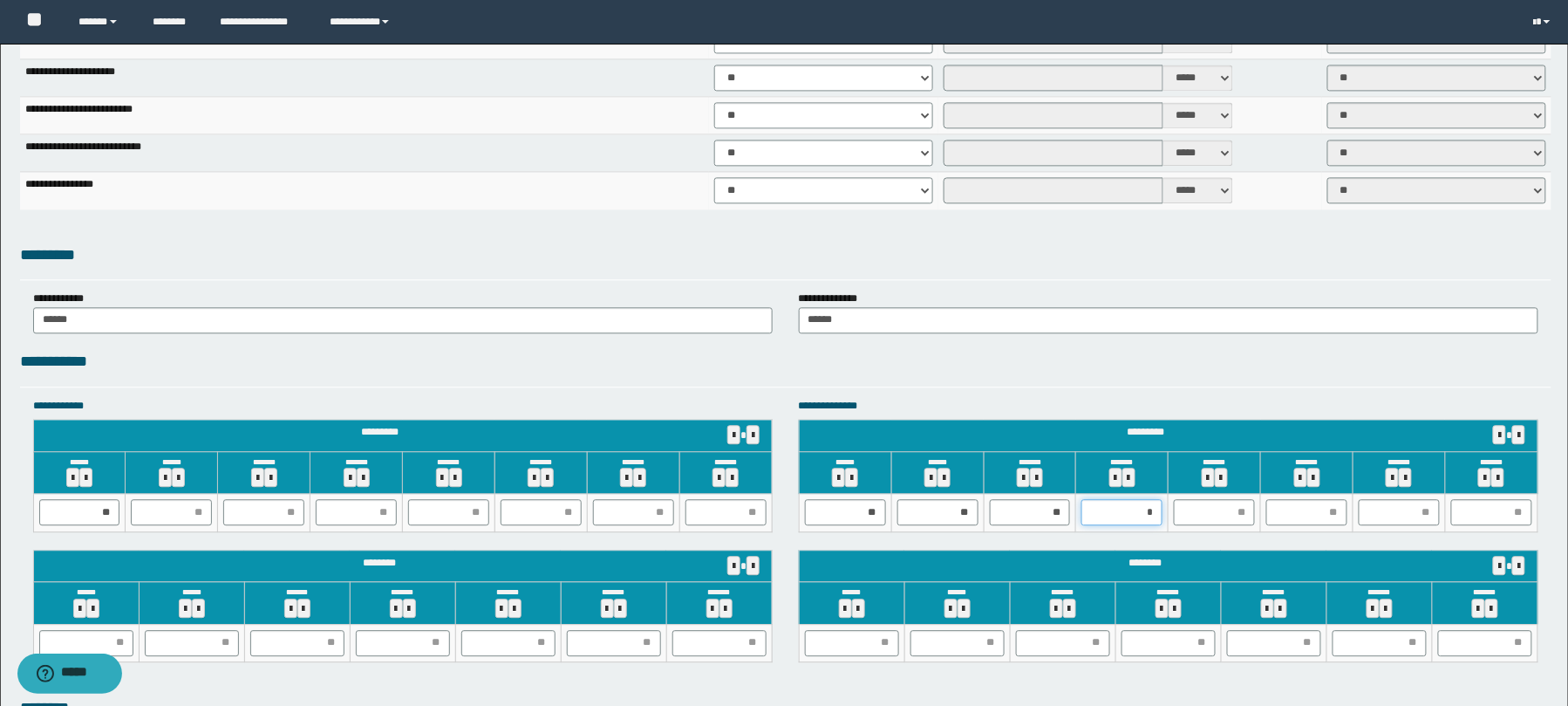 type on "**" 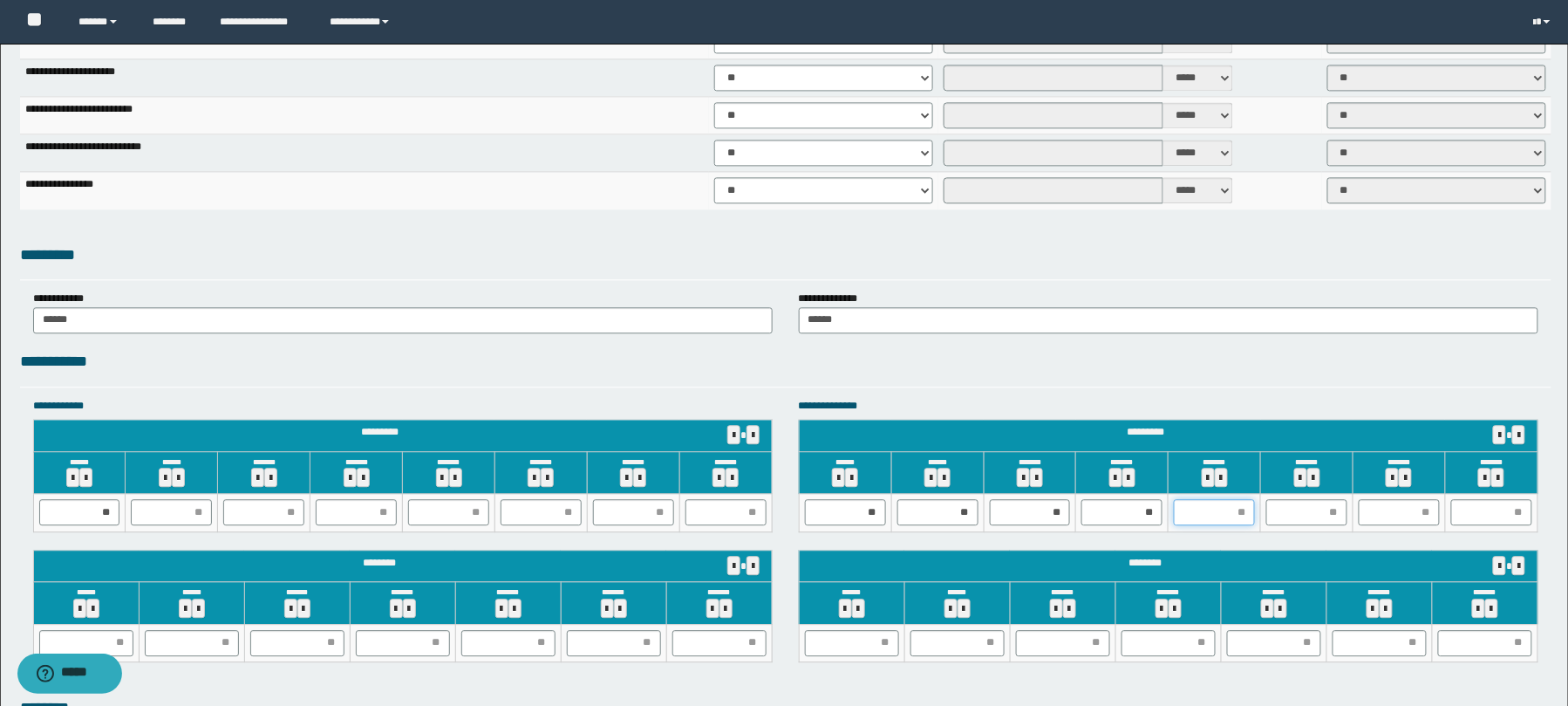 click at bounding box center [1214, 512] 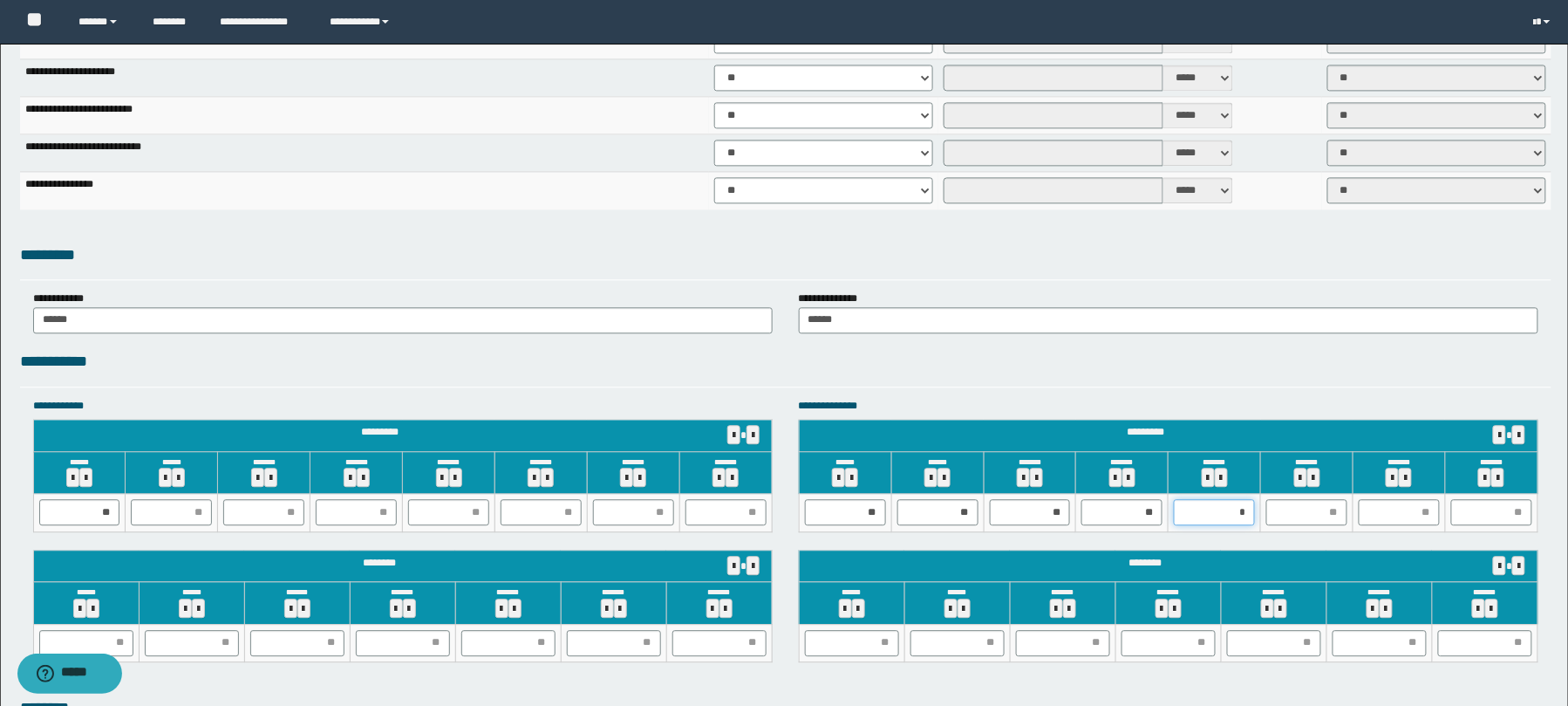 type on "**" 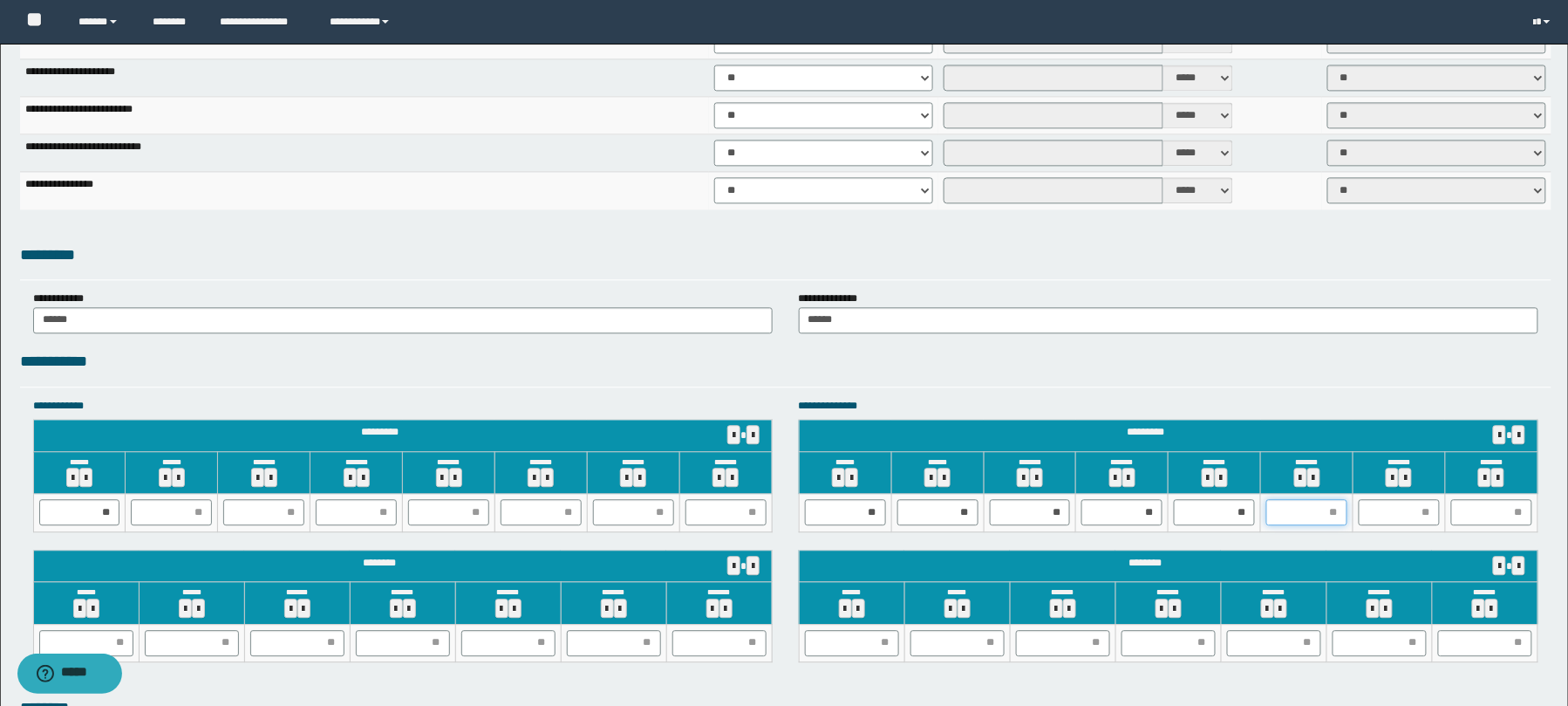 click at bounding box center [1306, 512] 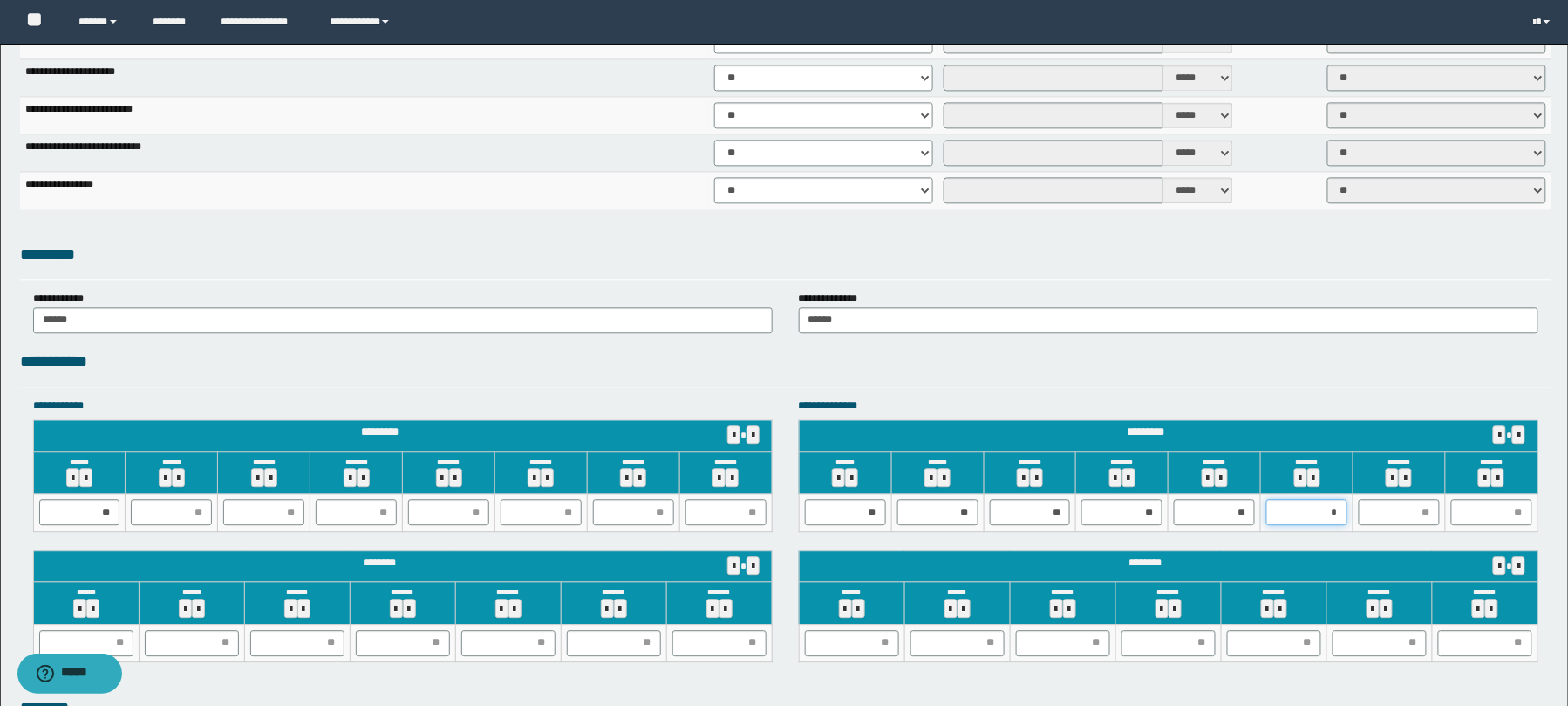 type on "**" 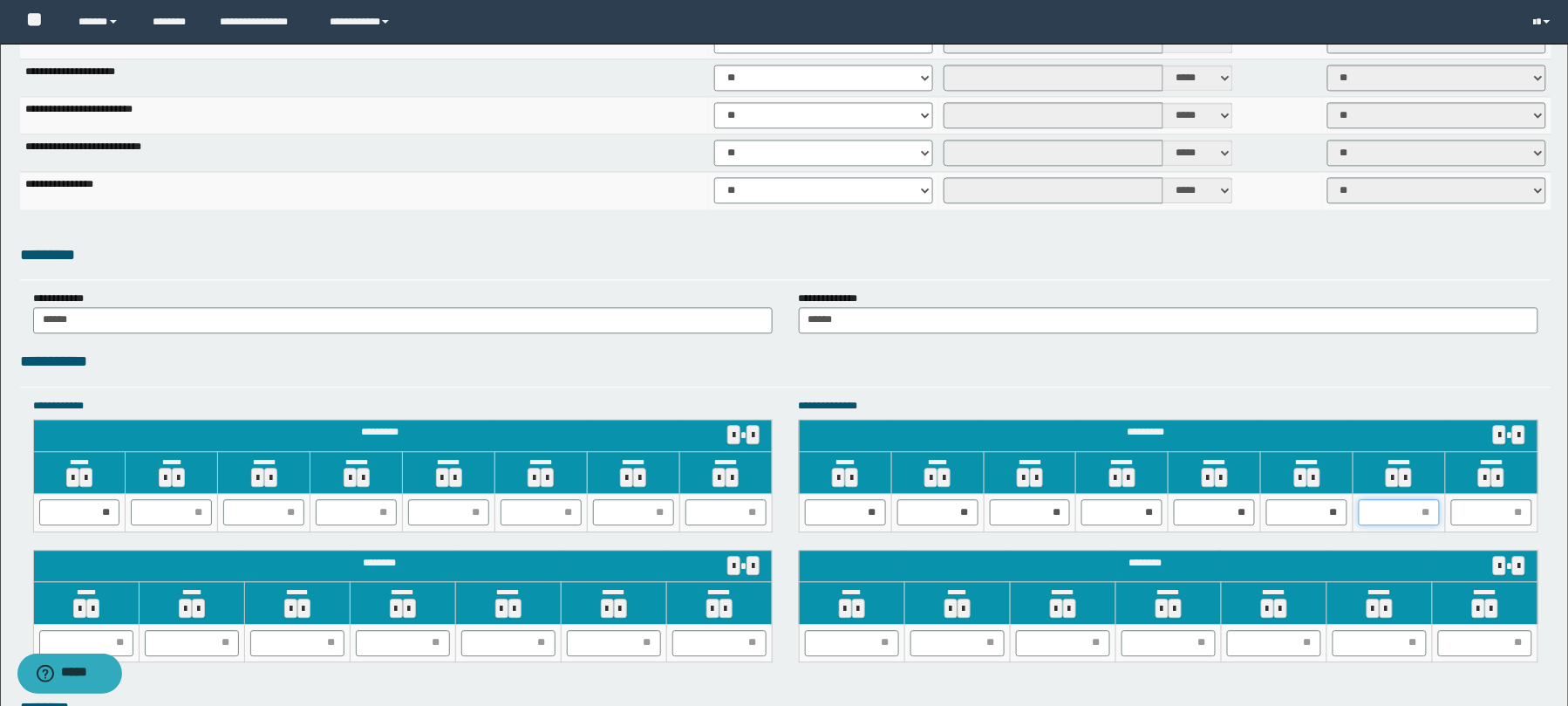 click at bounding box center (1399, 512) 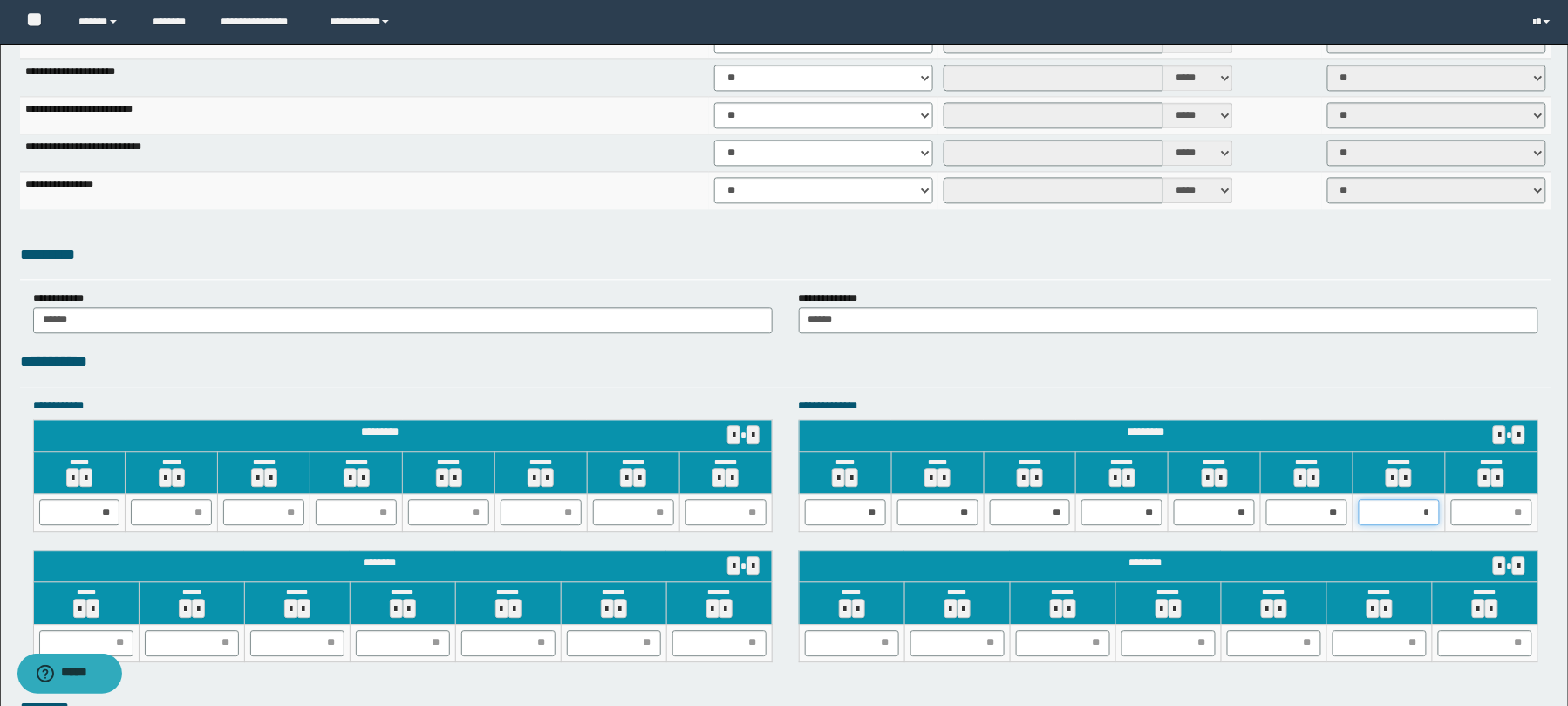 type on "**" 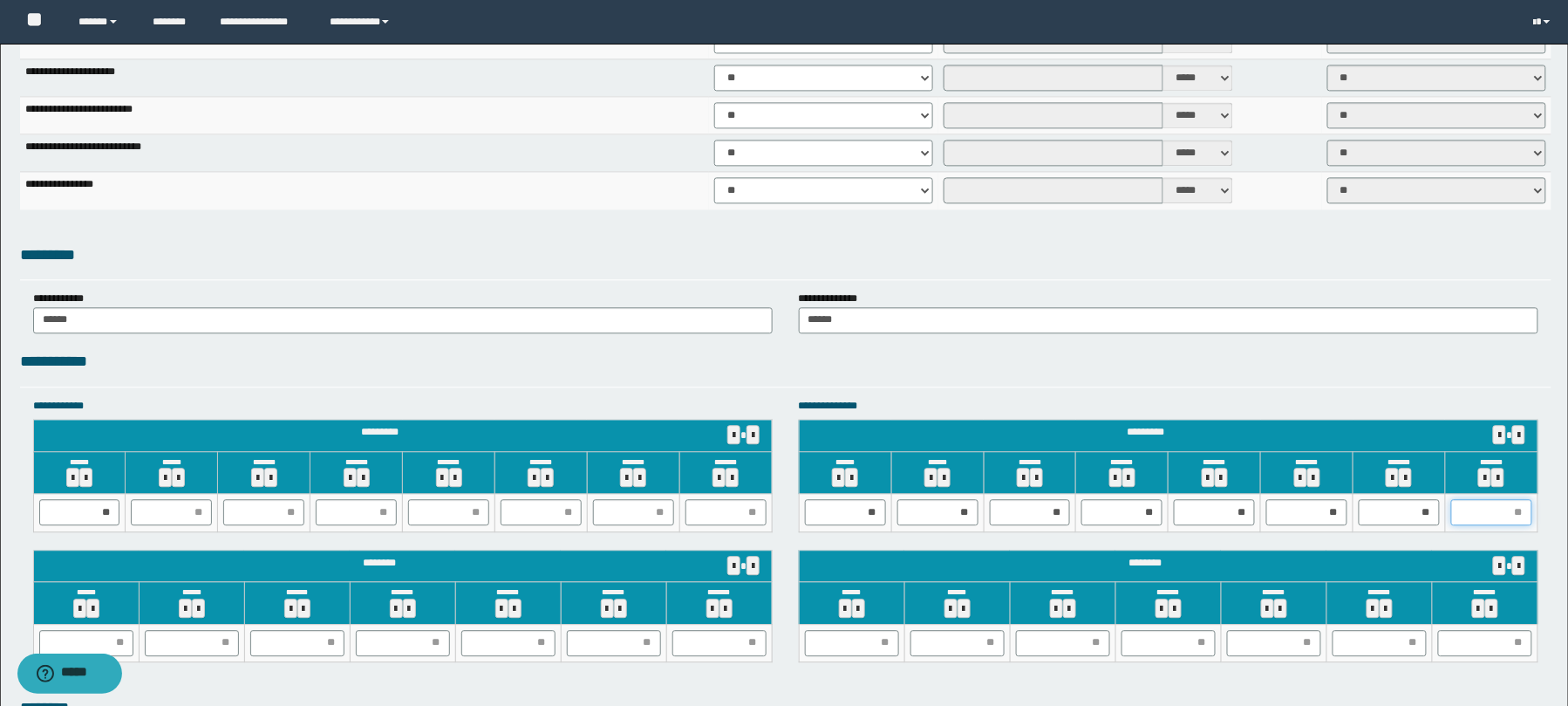 click at bounding box center [1491, 512] 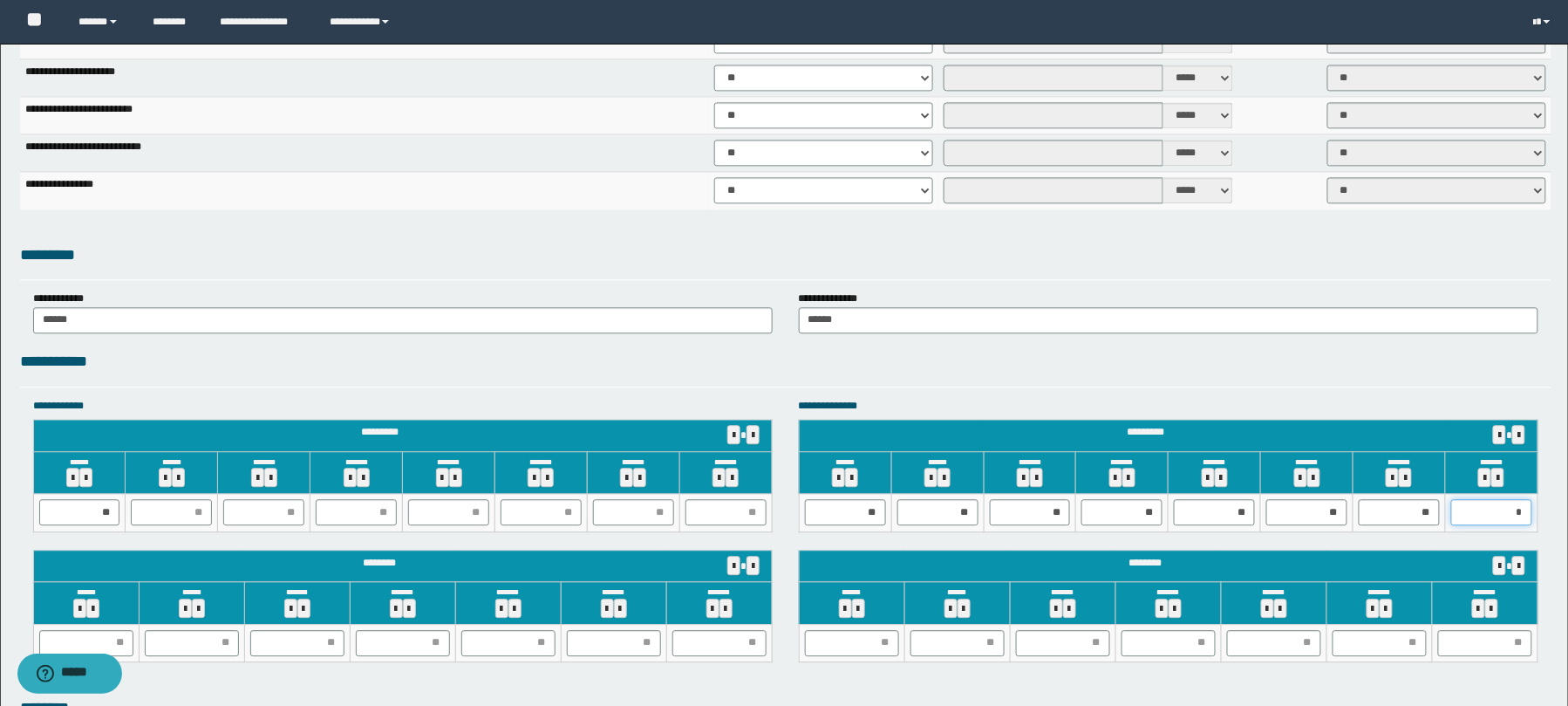 type on "**" 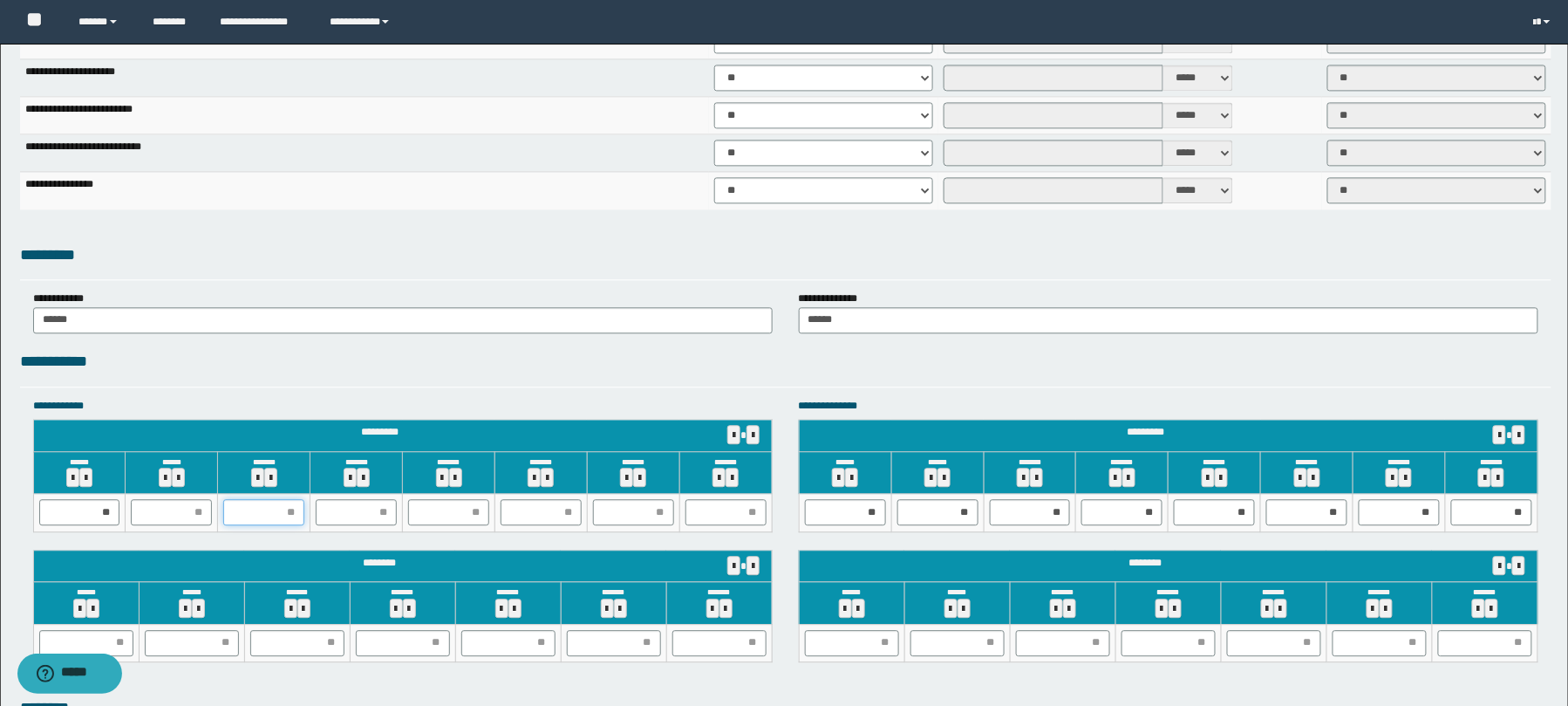 click at bounding box center [263, 512] 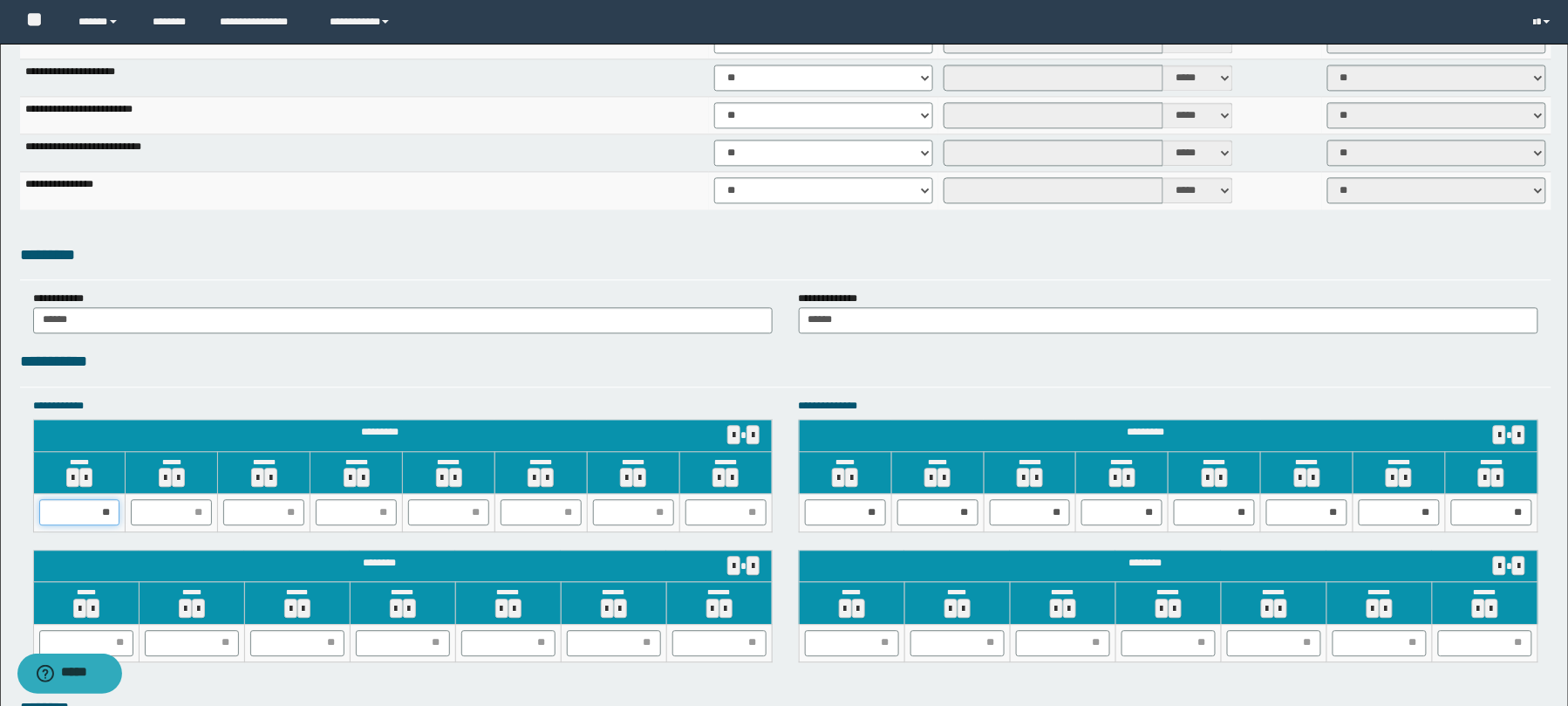 click on "**" at bounding box center [79, 512] 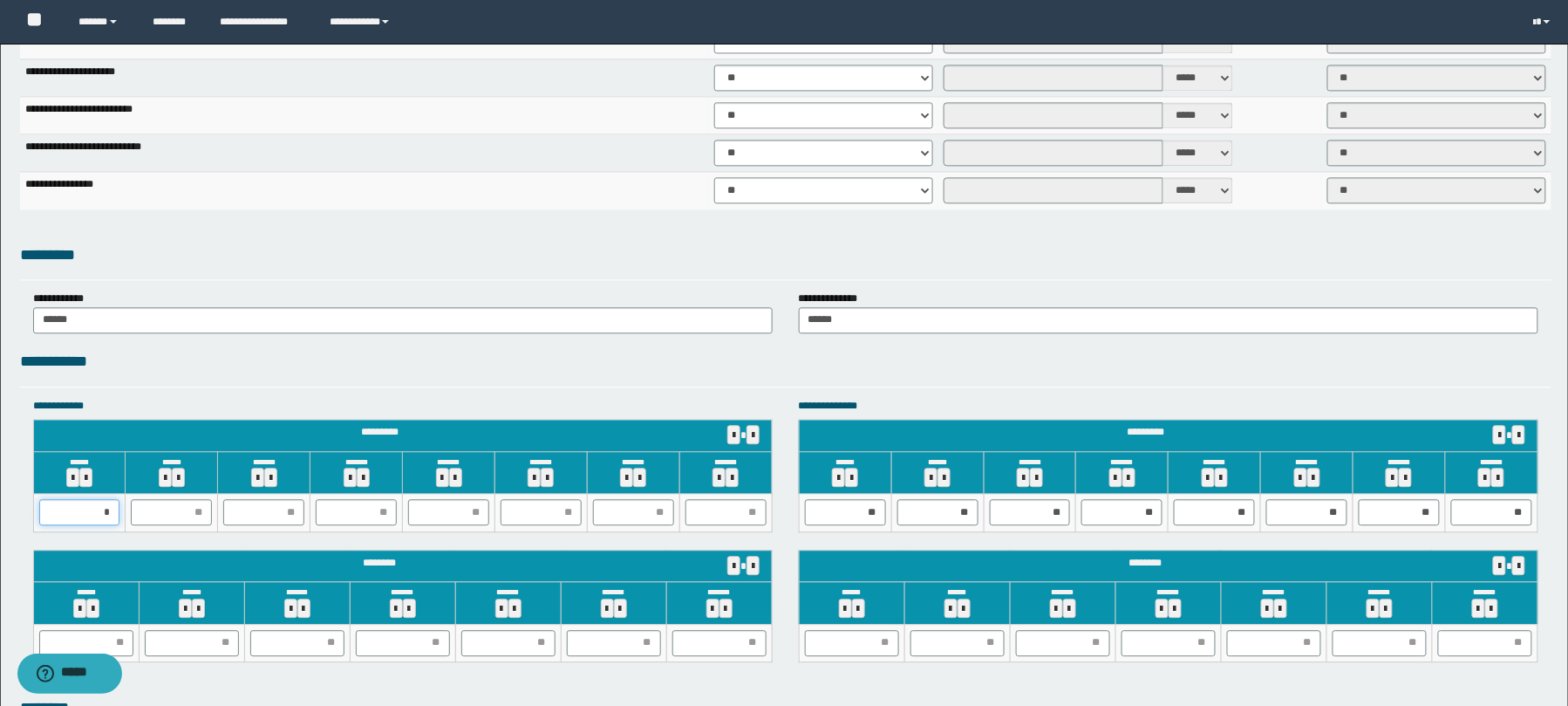 type on "**" 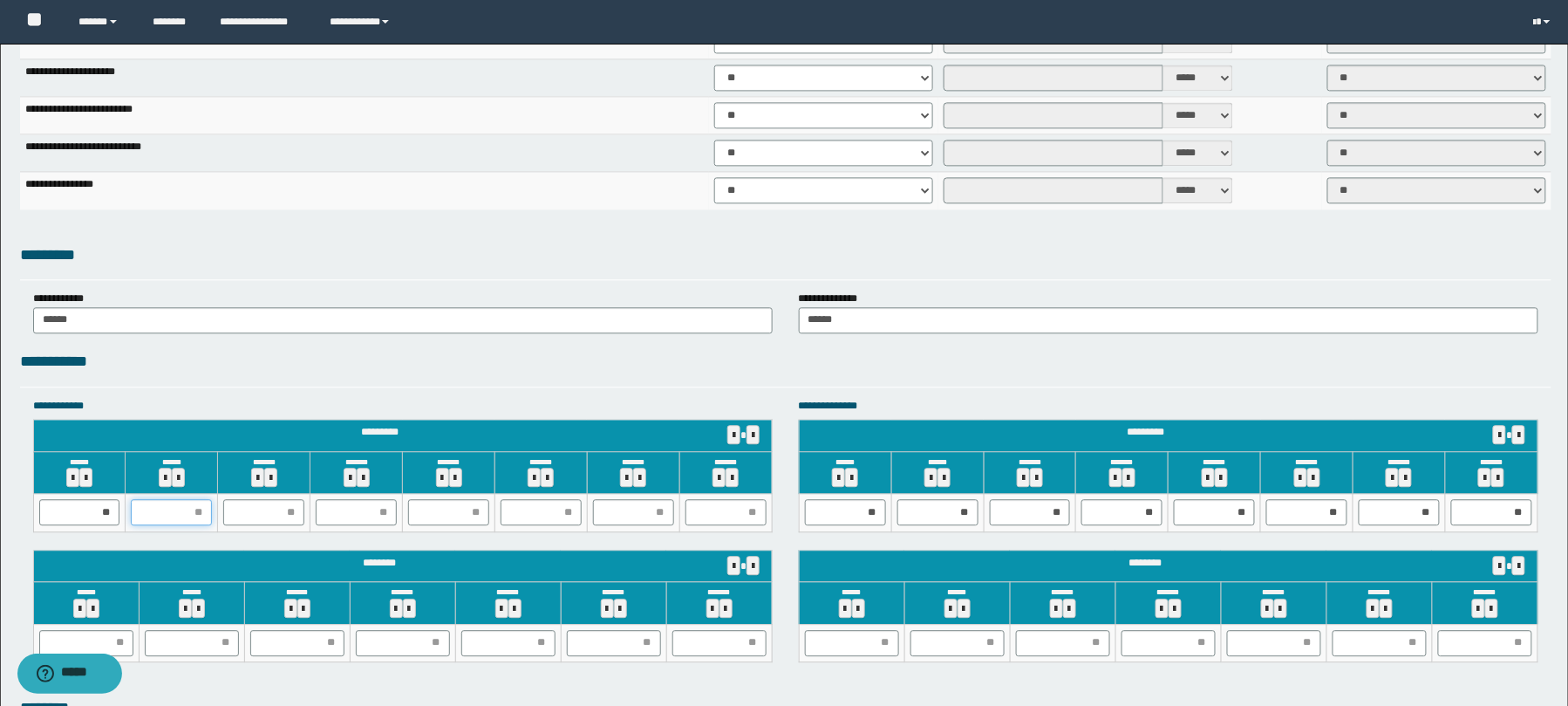 click at bounding box center [171, 512] 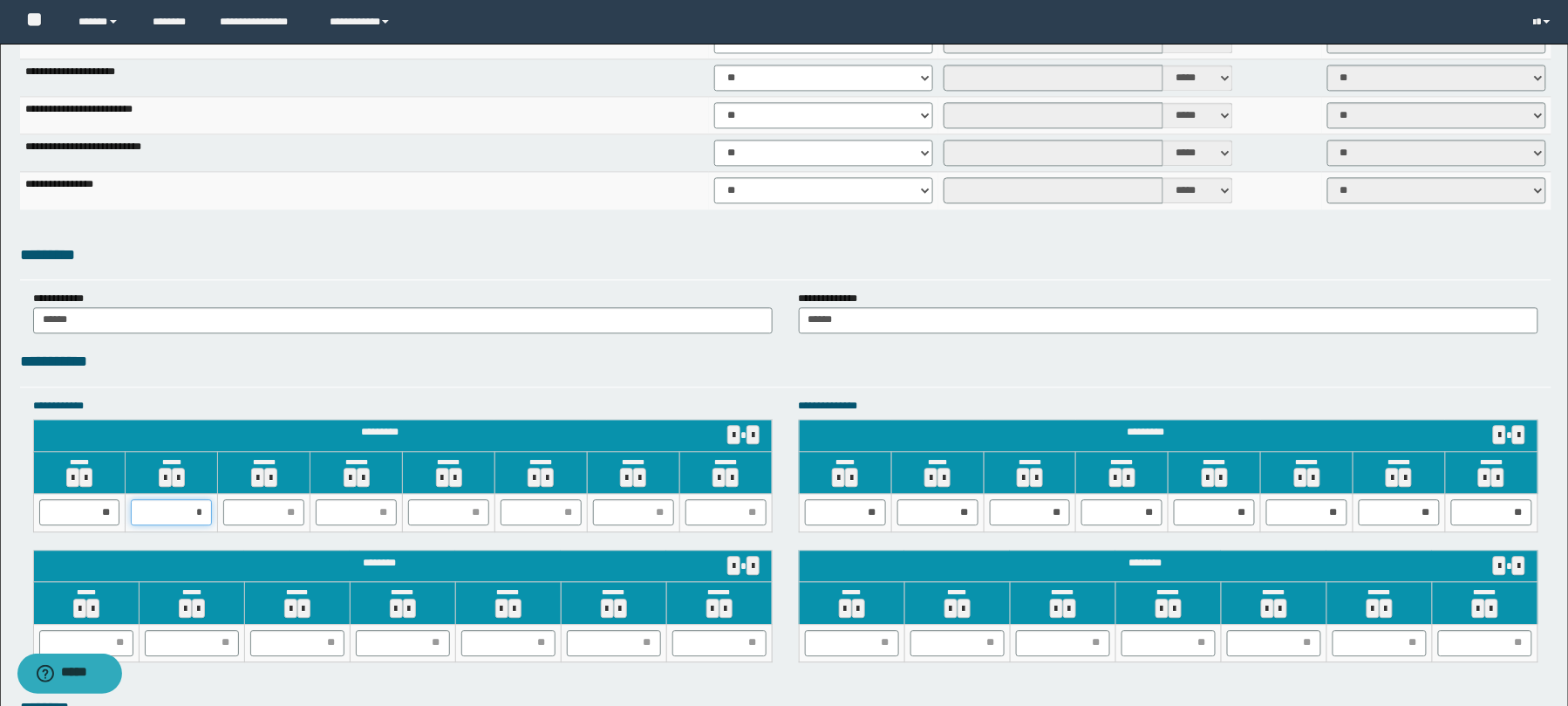 type on "**" 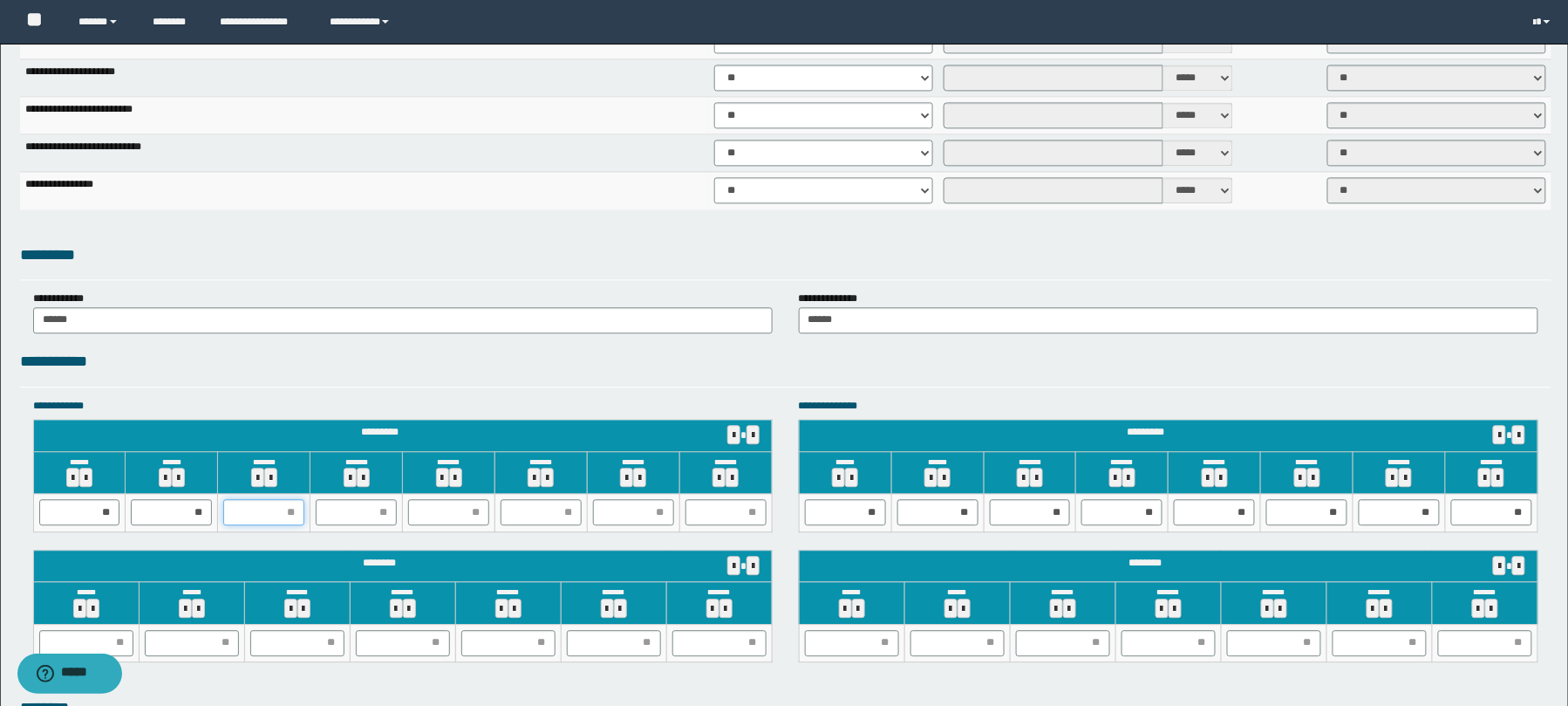 click at bounding box center [263, 512] 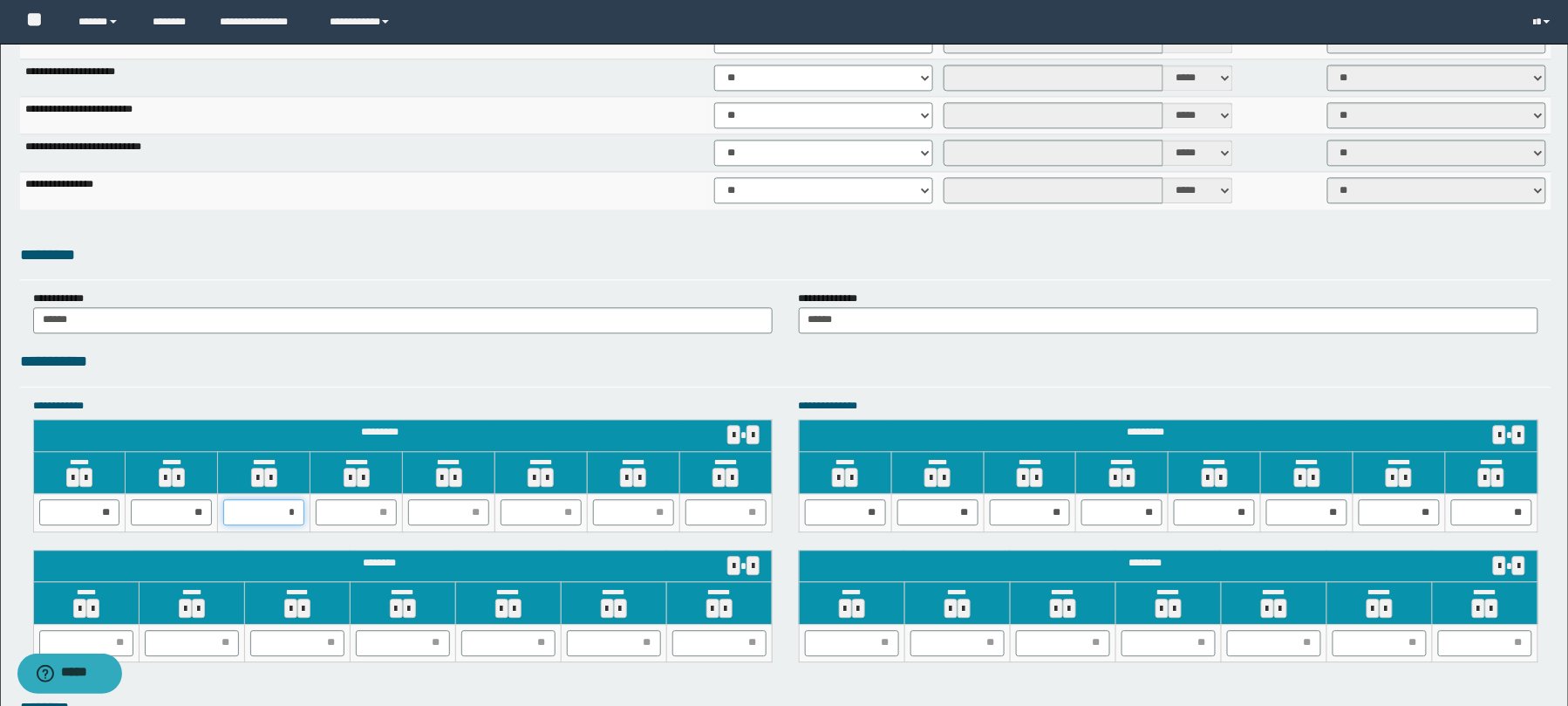 type on "**" 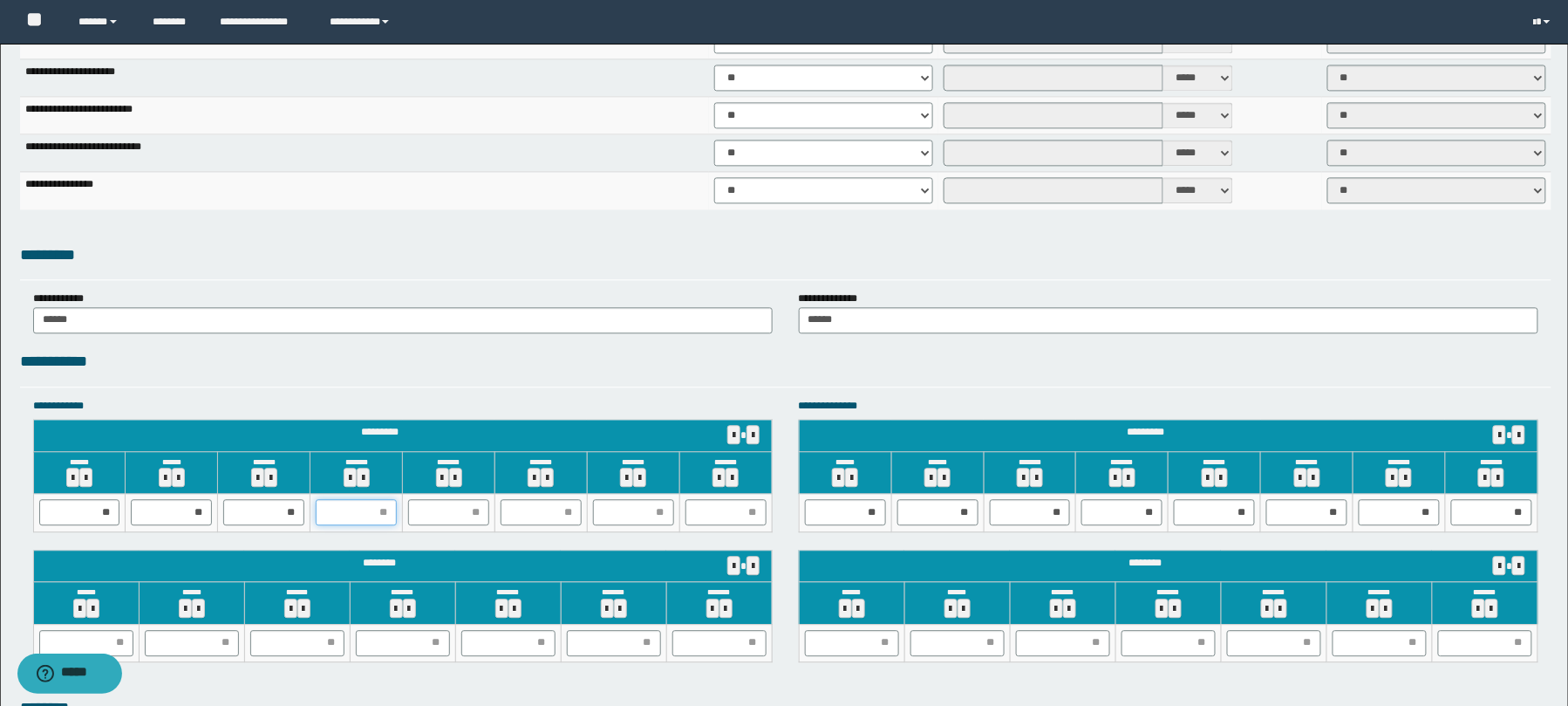 click at bounding box center (356, 512) 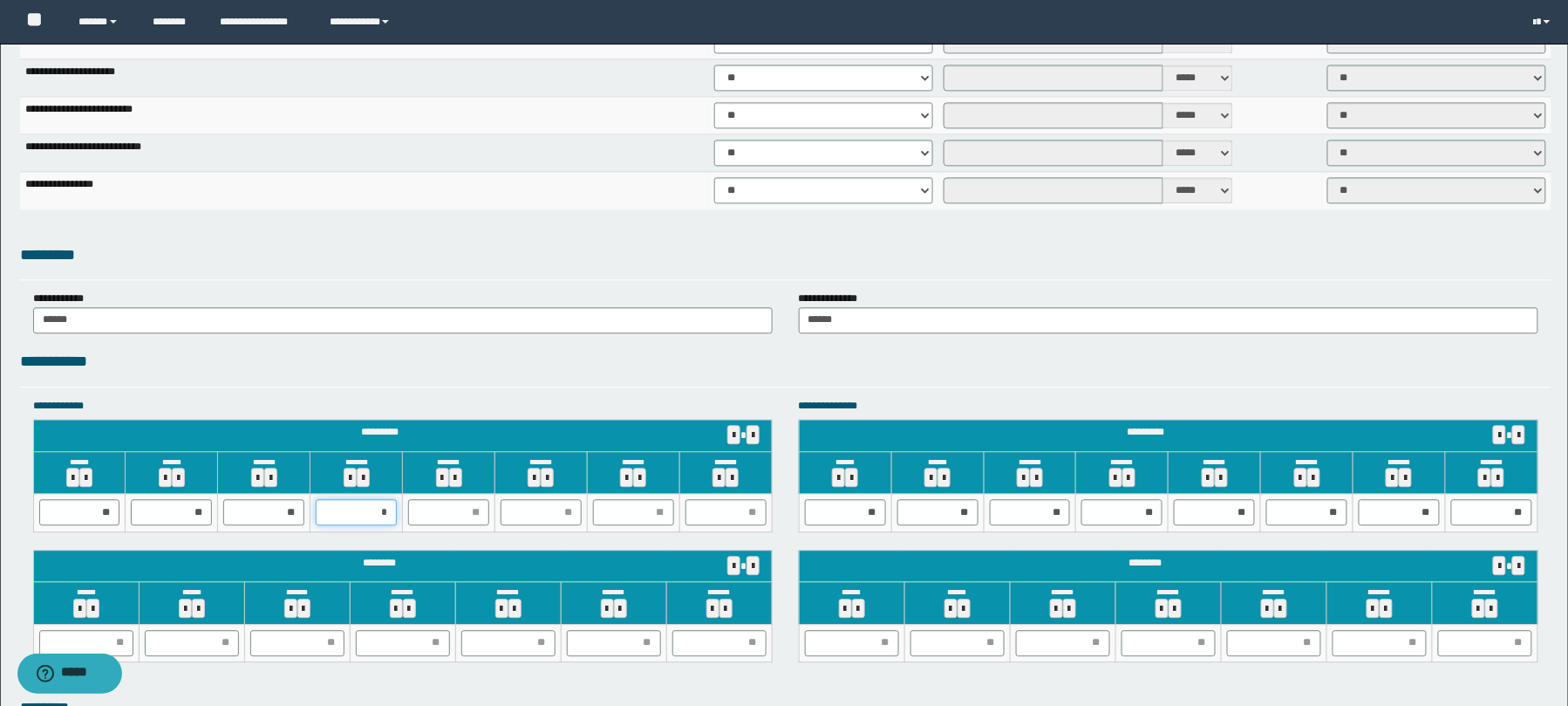 type on "**" 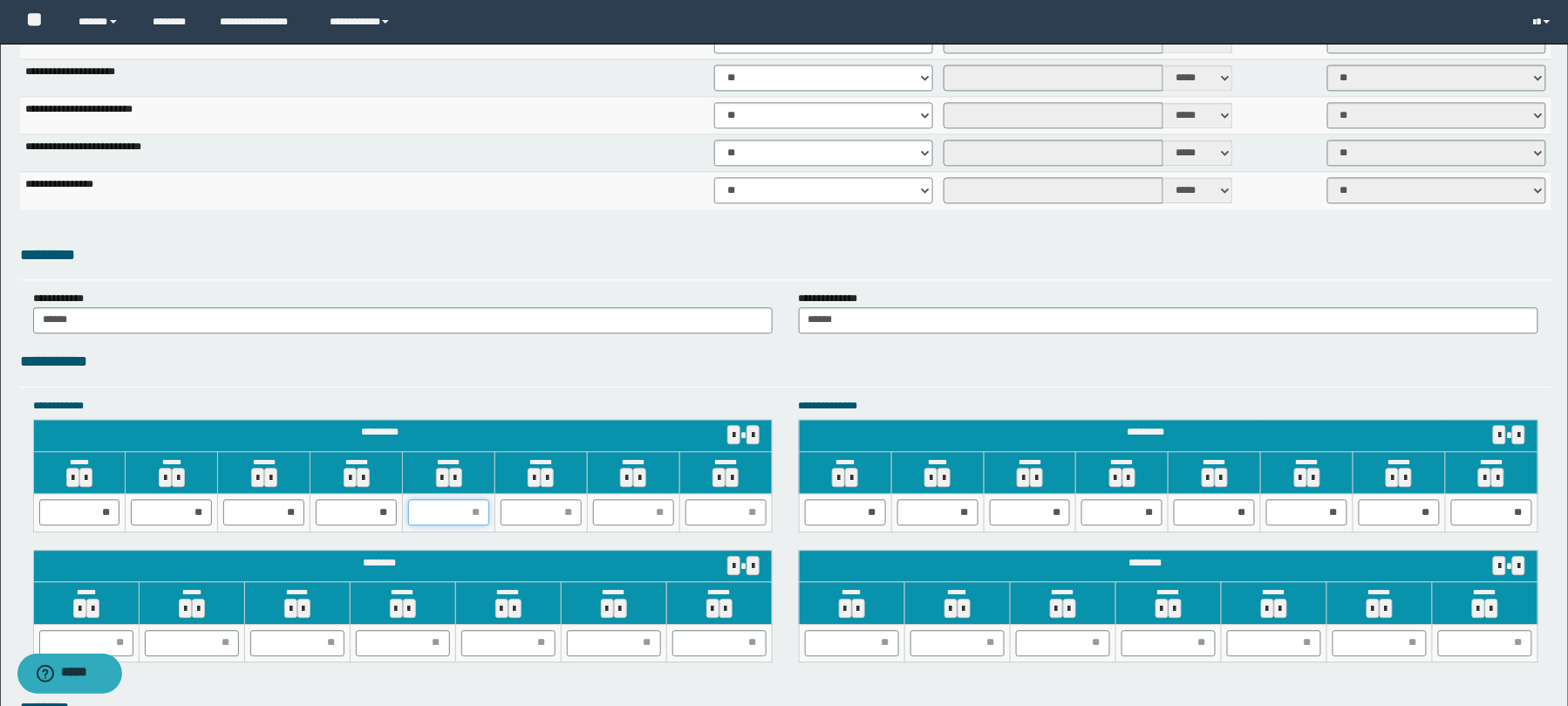 click at bounding box center (448, 512) 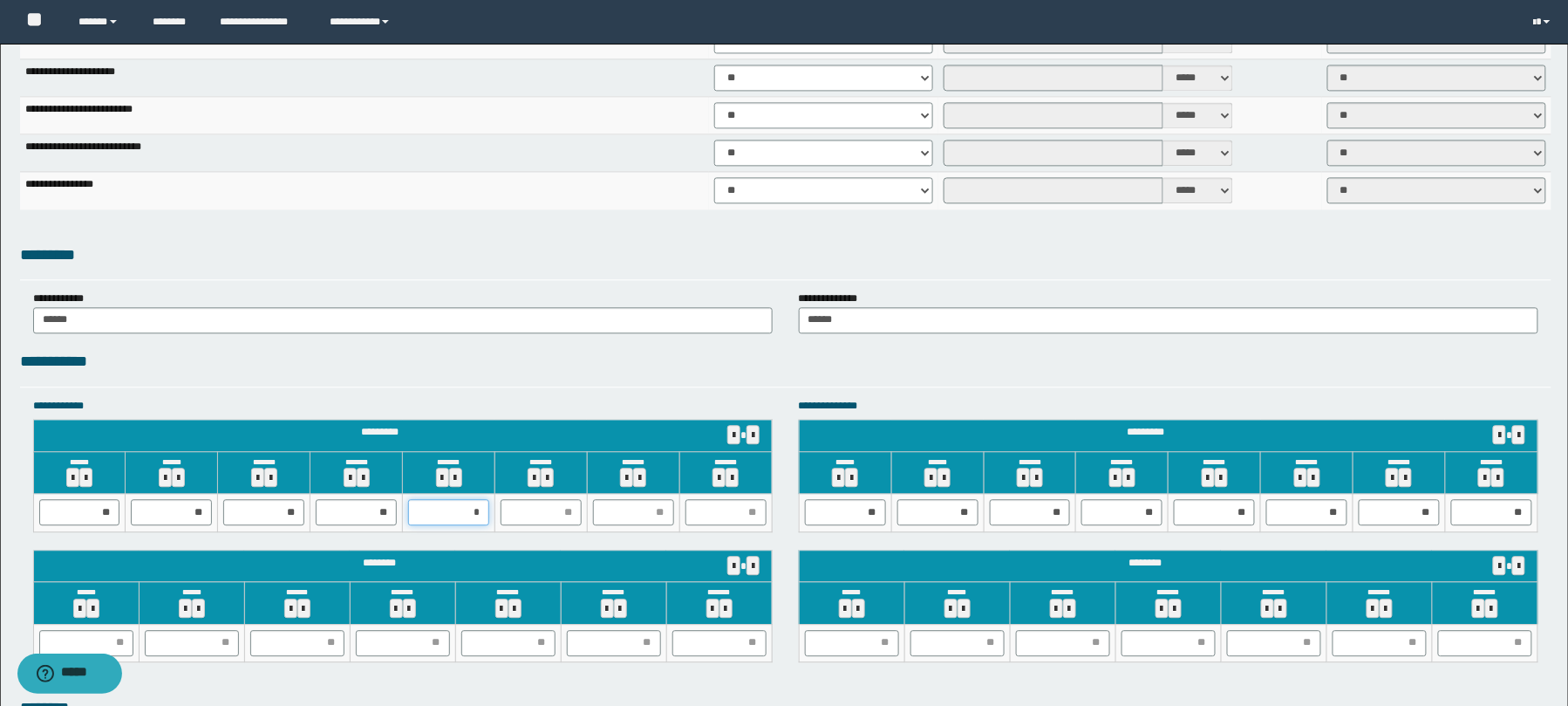 type on "**" 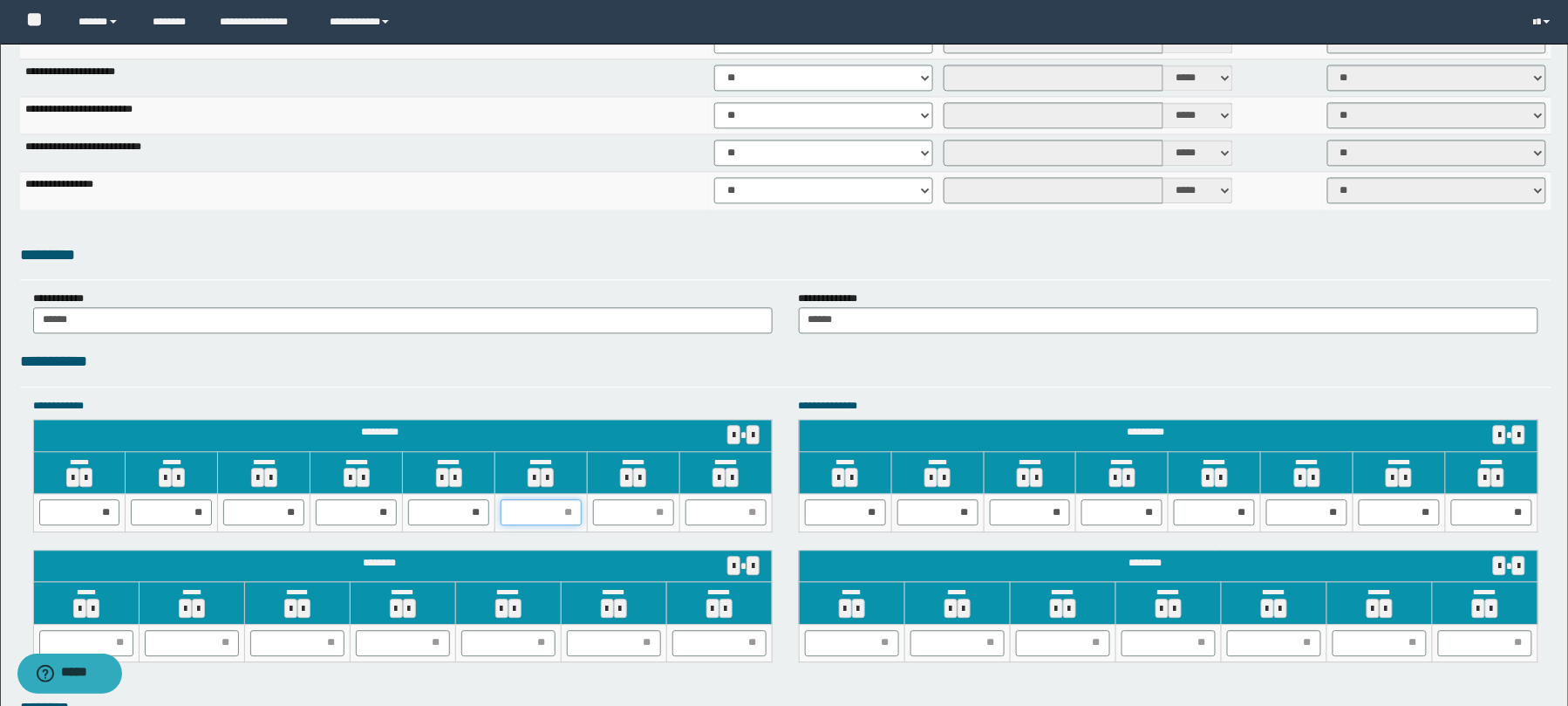click at bounding box center [541, 512] 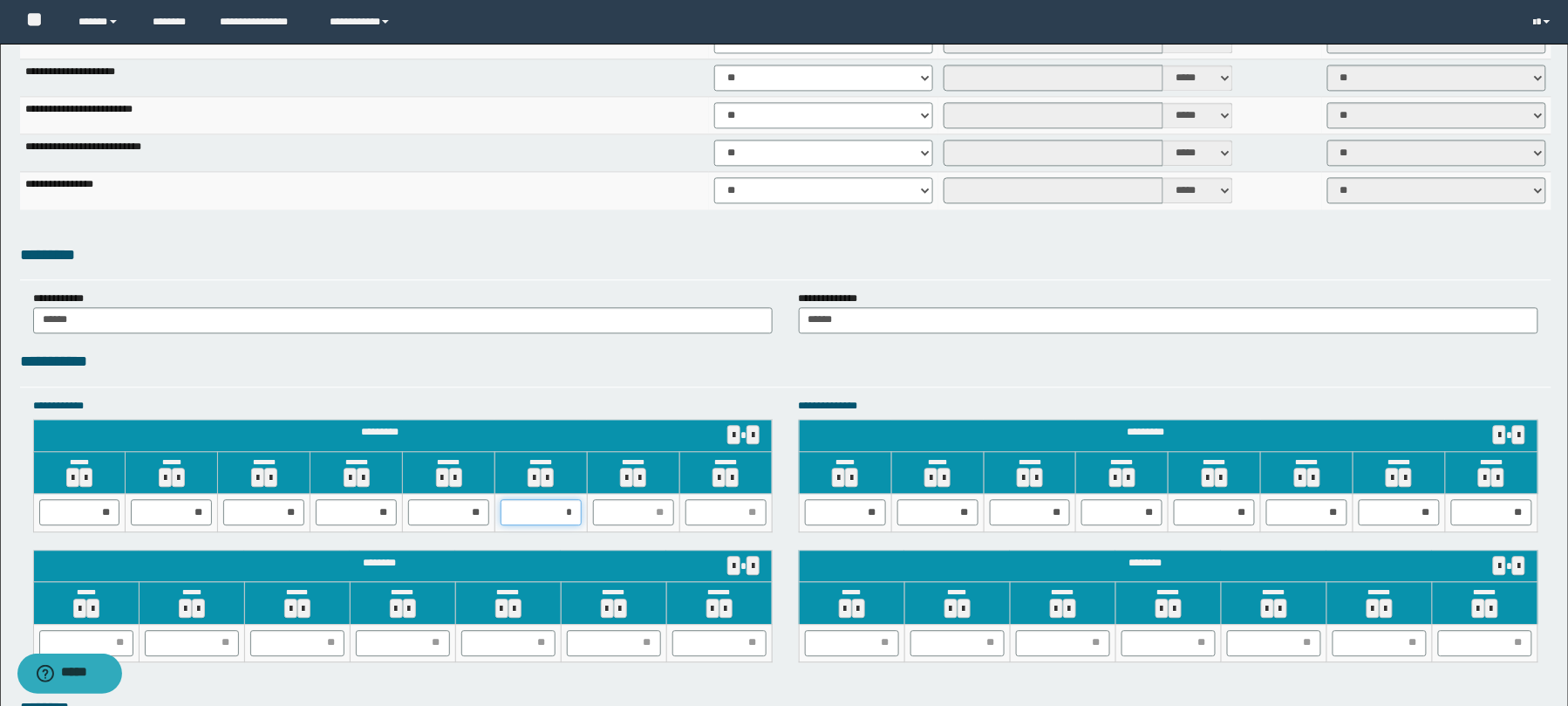 type on "**" 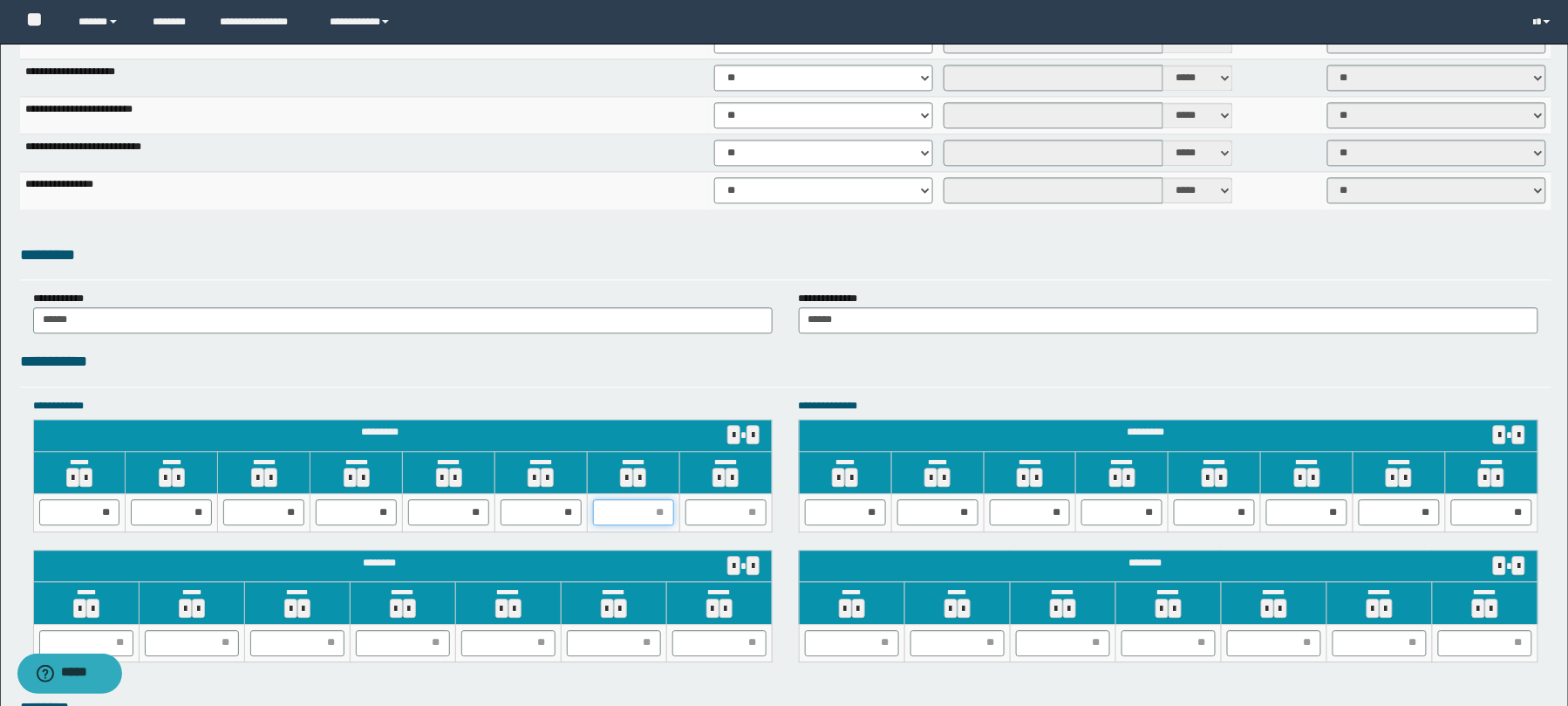click at bounding box center [633, 512] 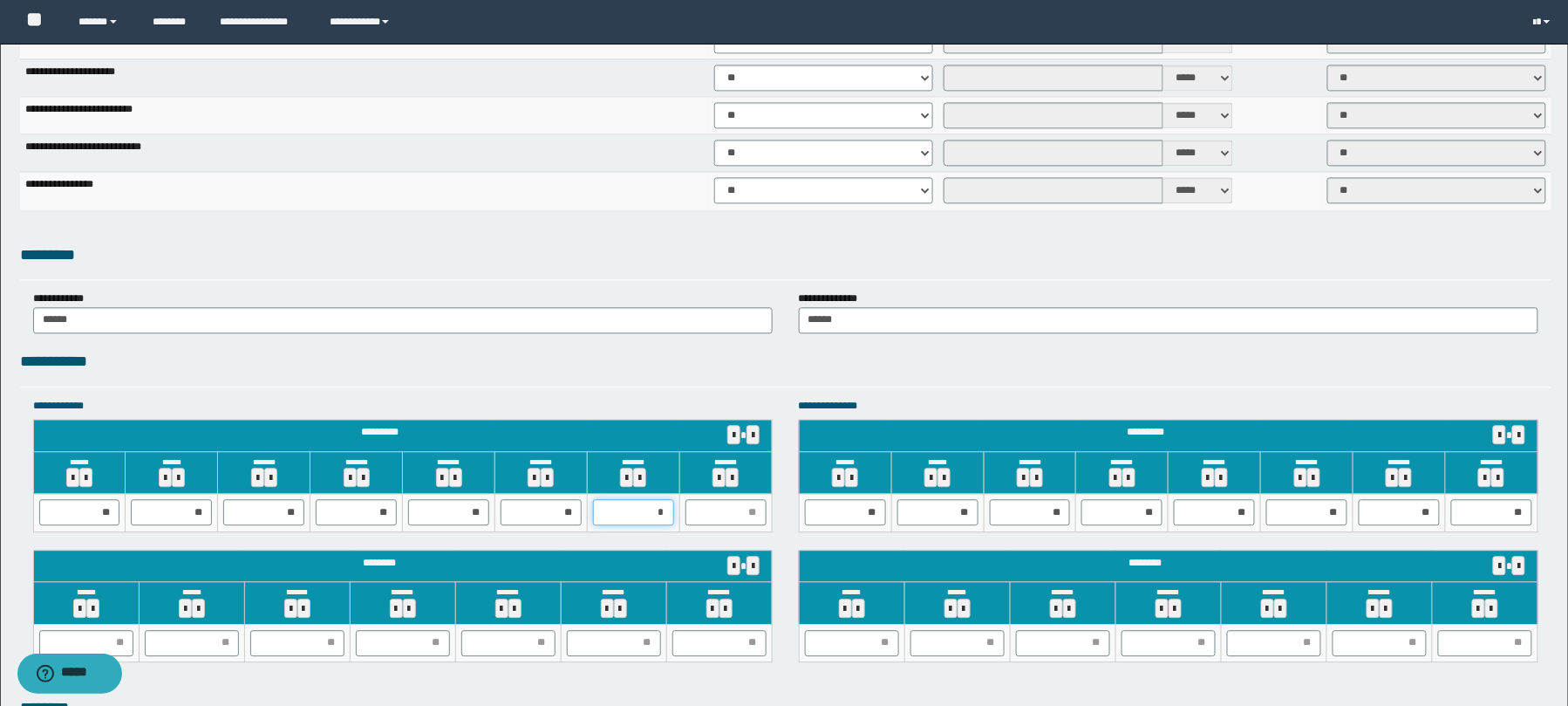 type on "**" 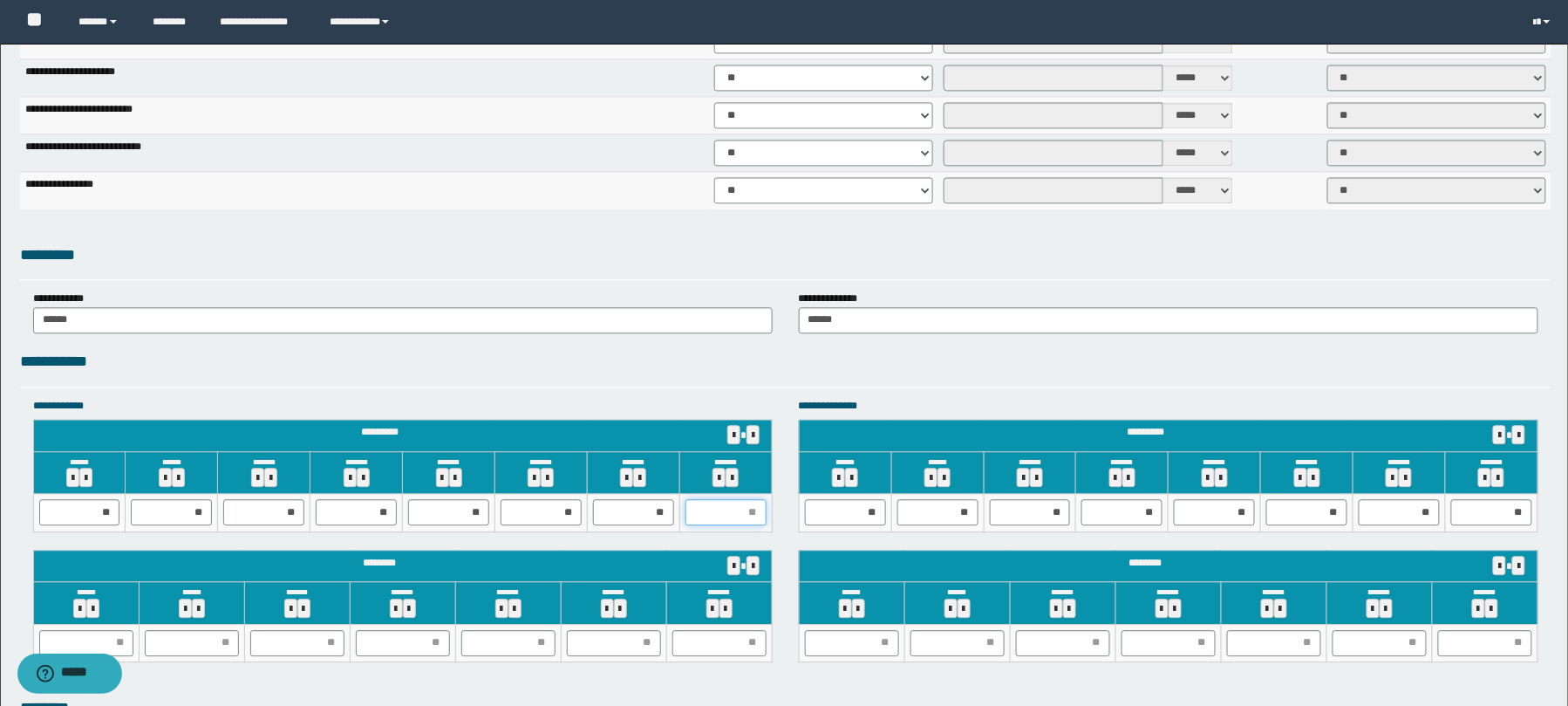 click at bounding box center (726, 512) 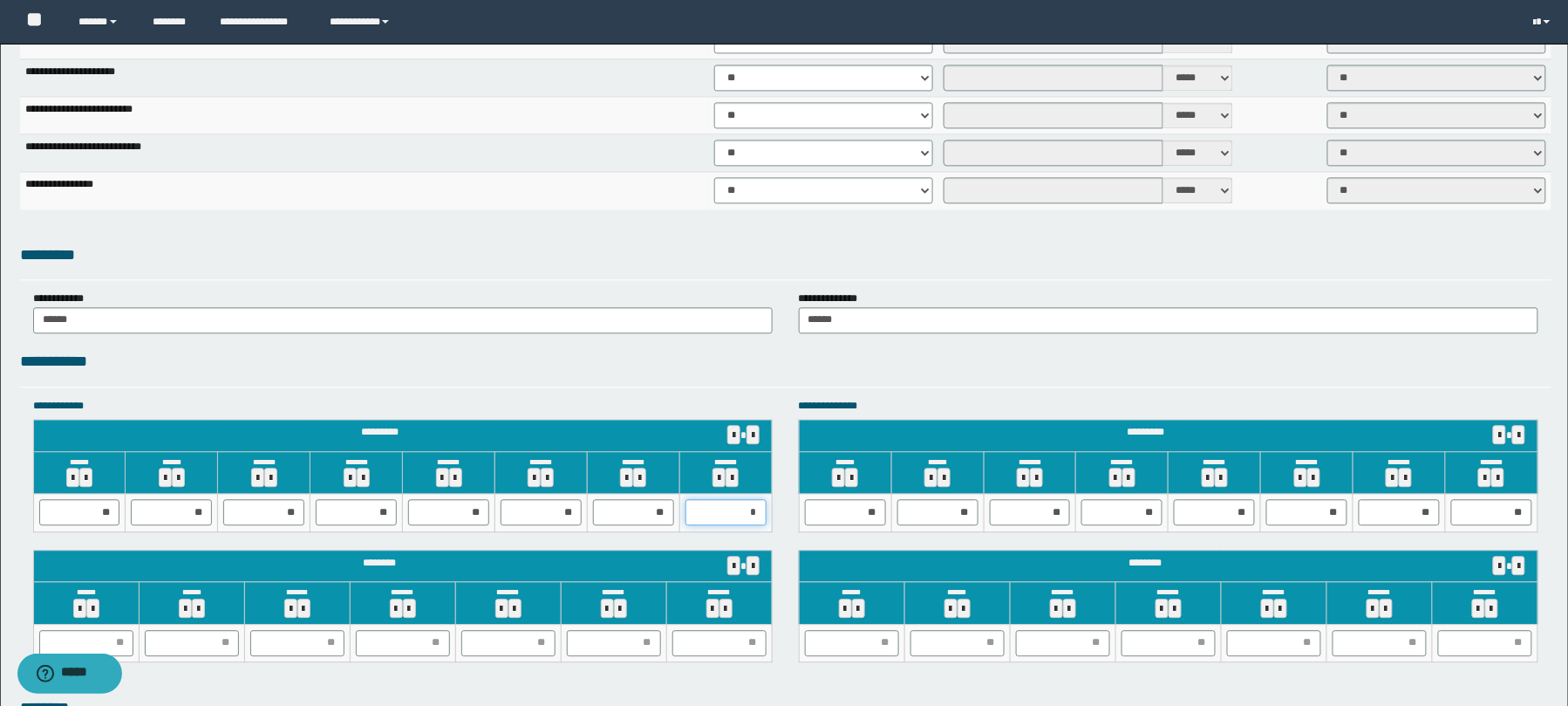 type on "**" 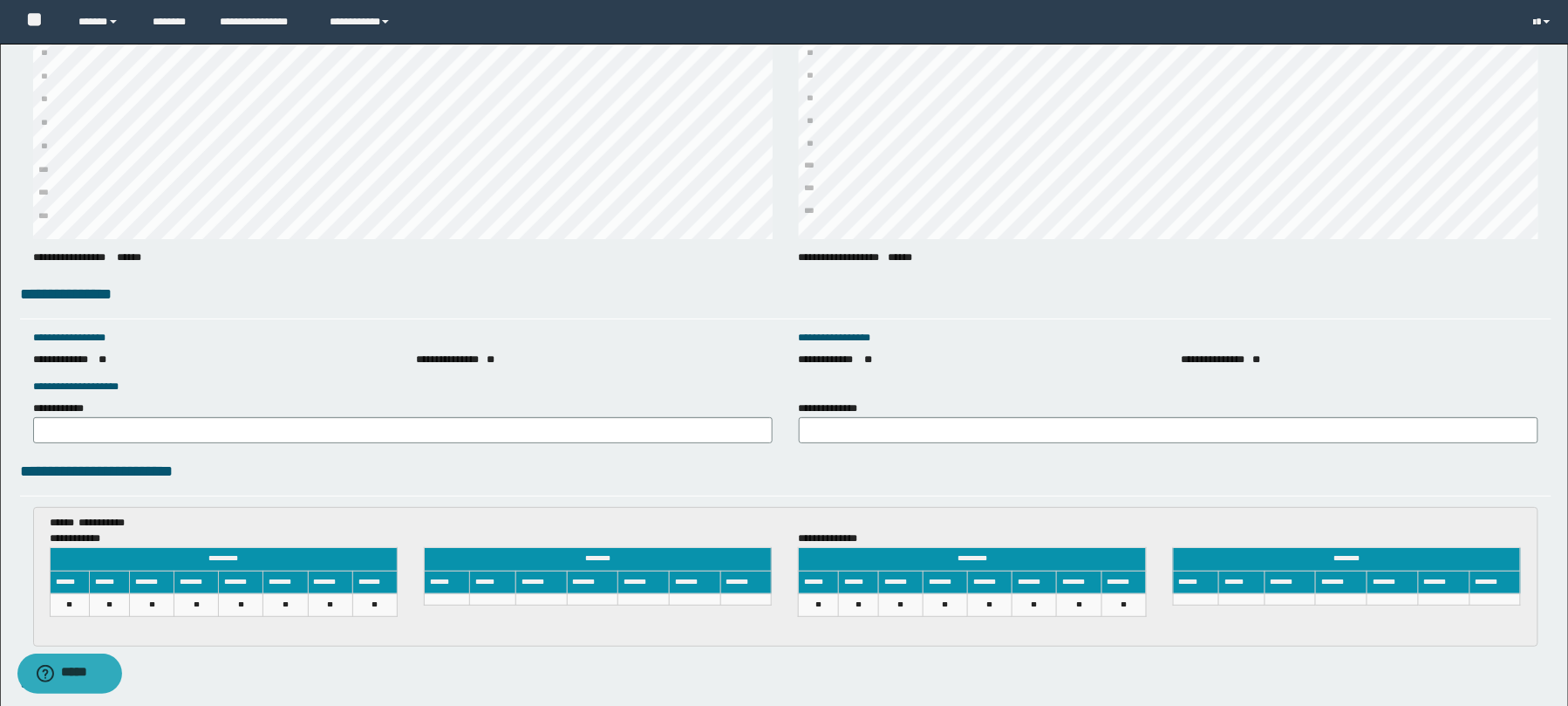 scroll, scrollTop: 2215, scrollLeft: 0, axis: vertical 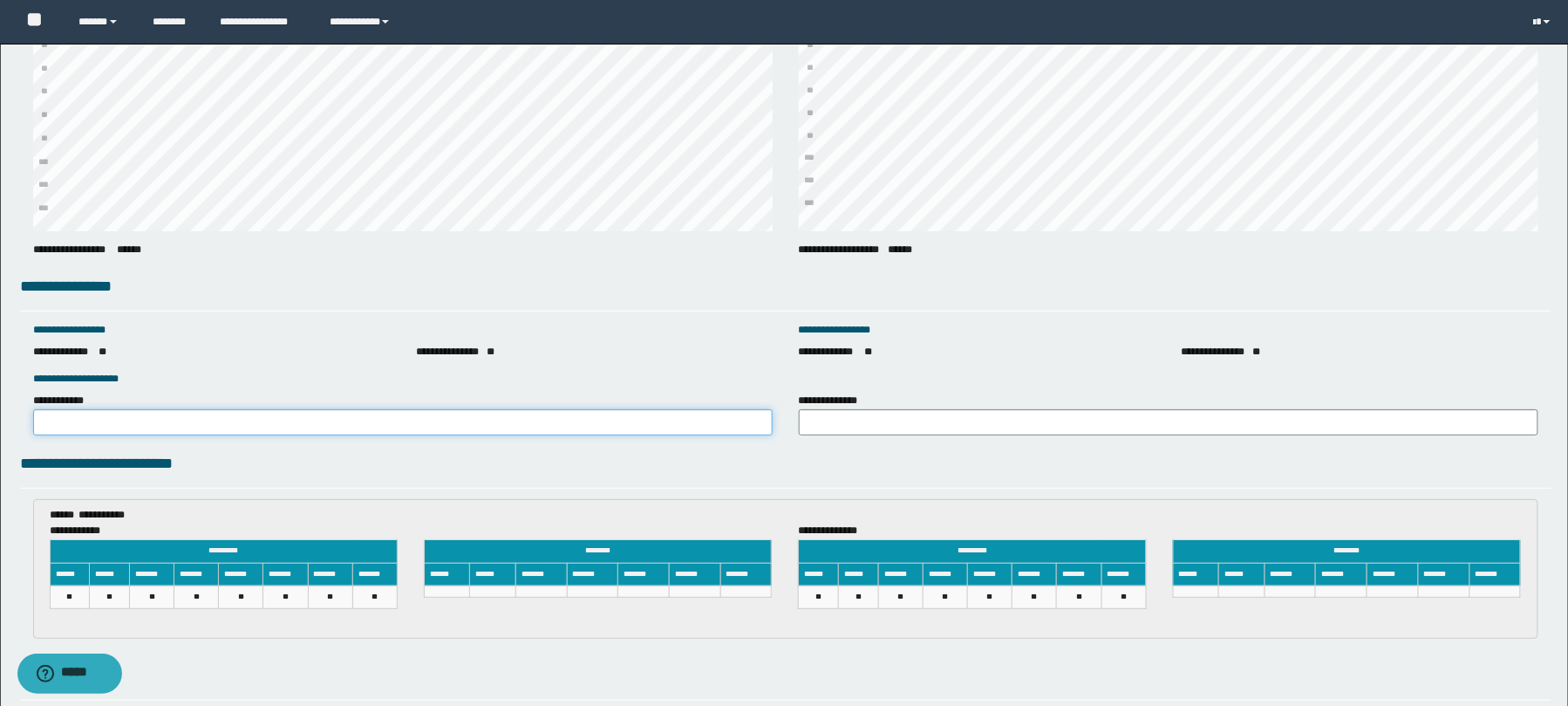 click on "**********" at bounding box center (403, 422) 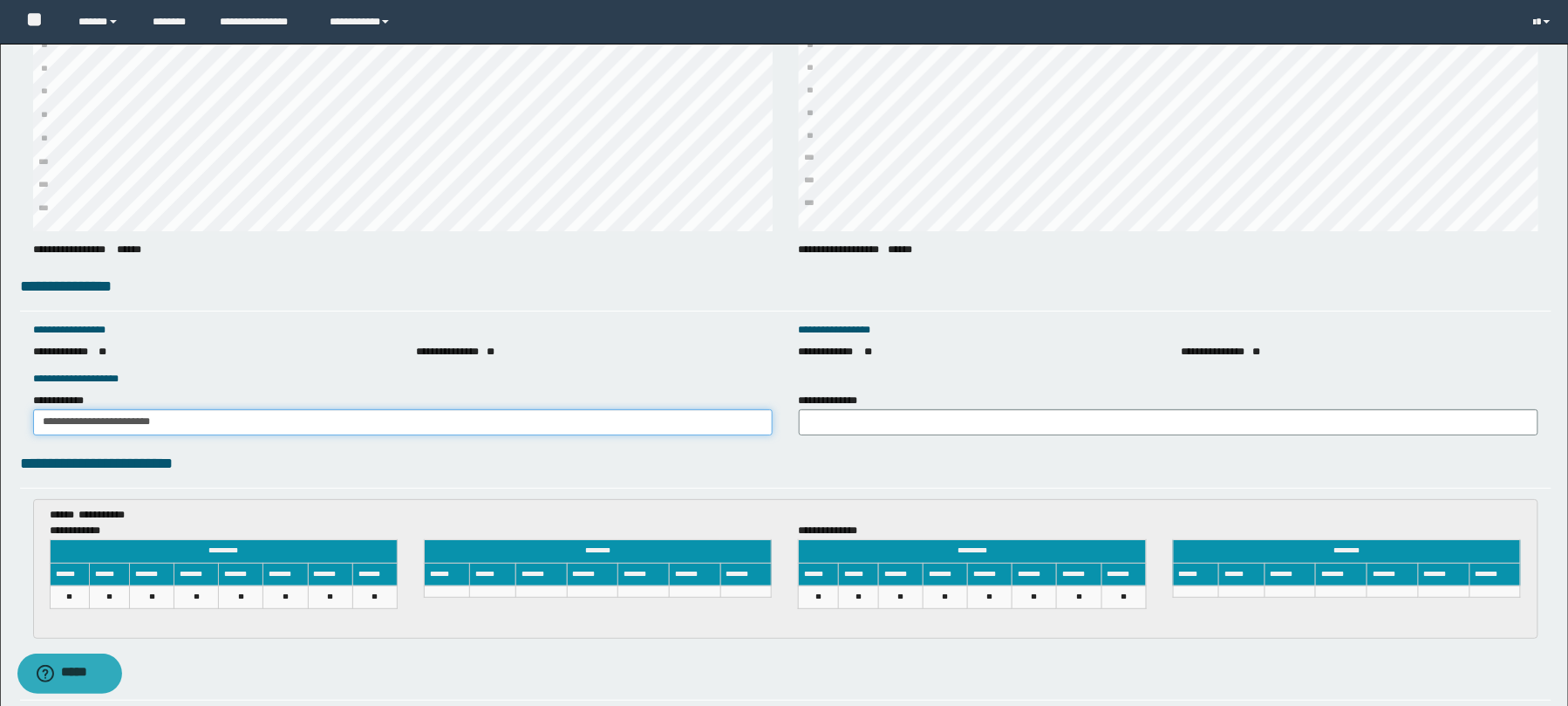 drag, startPoint x: 140, startPoint y: 412, endPoint x: 89, endPoint y: 420, distance: 51.623638 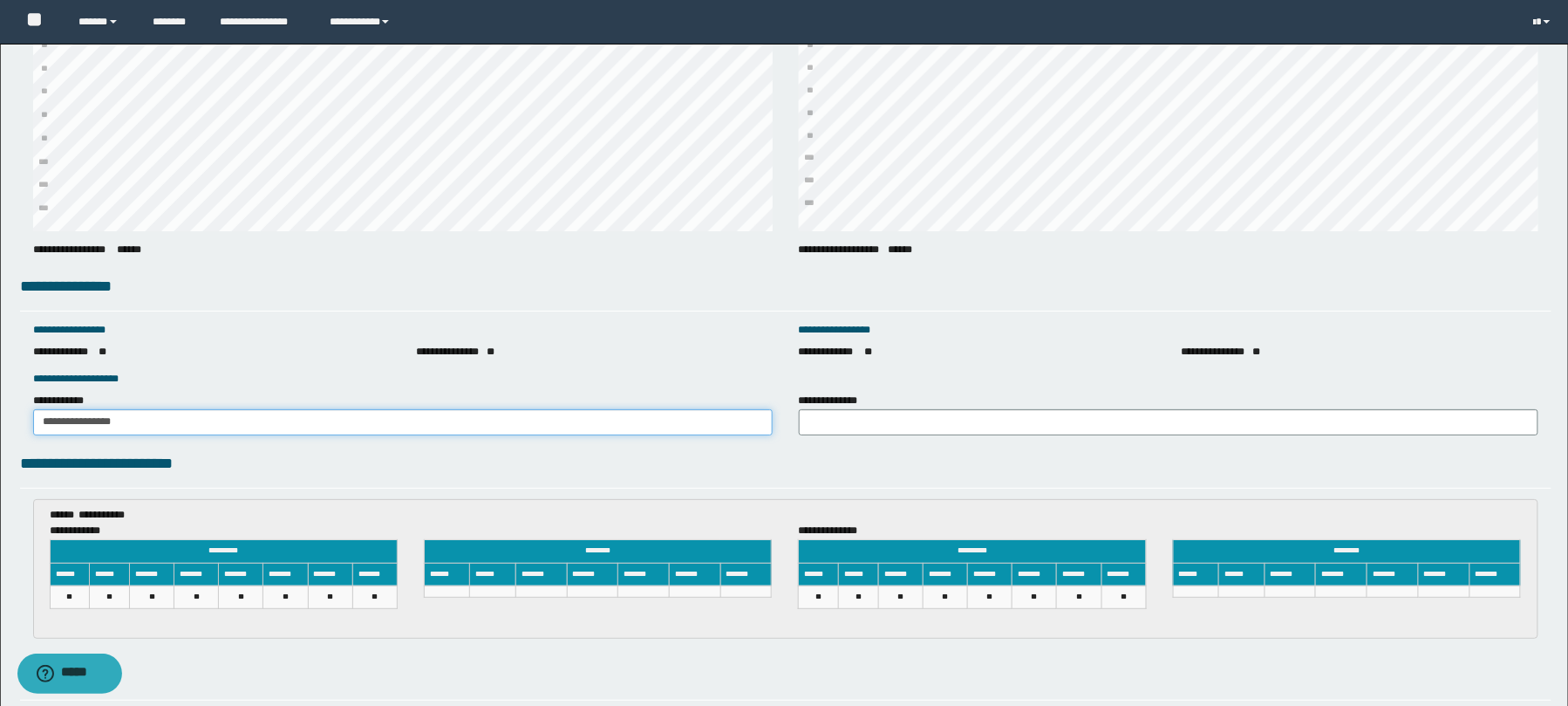 drag, startPoint x: 168, startPoint y: 422, endPoint x: 56, endPoint y: 420, distance: 112.01786 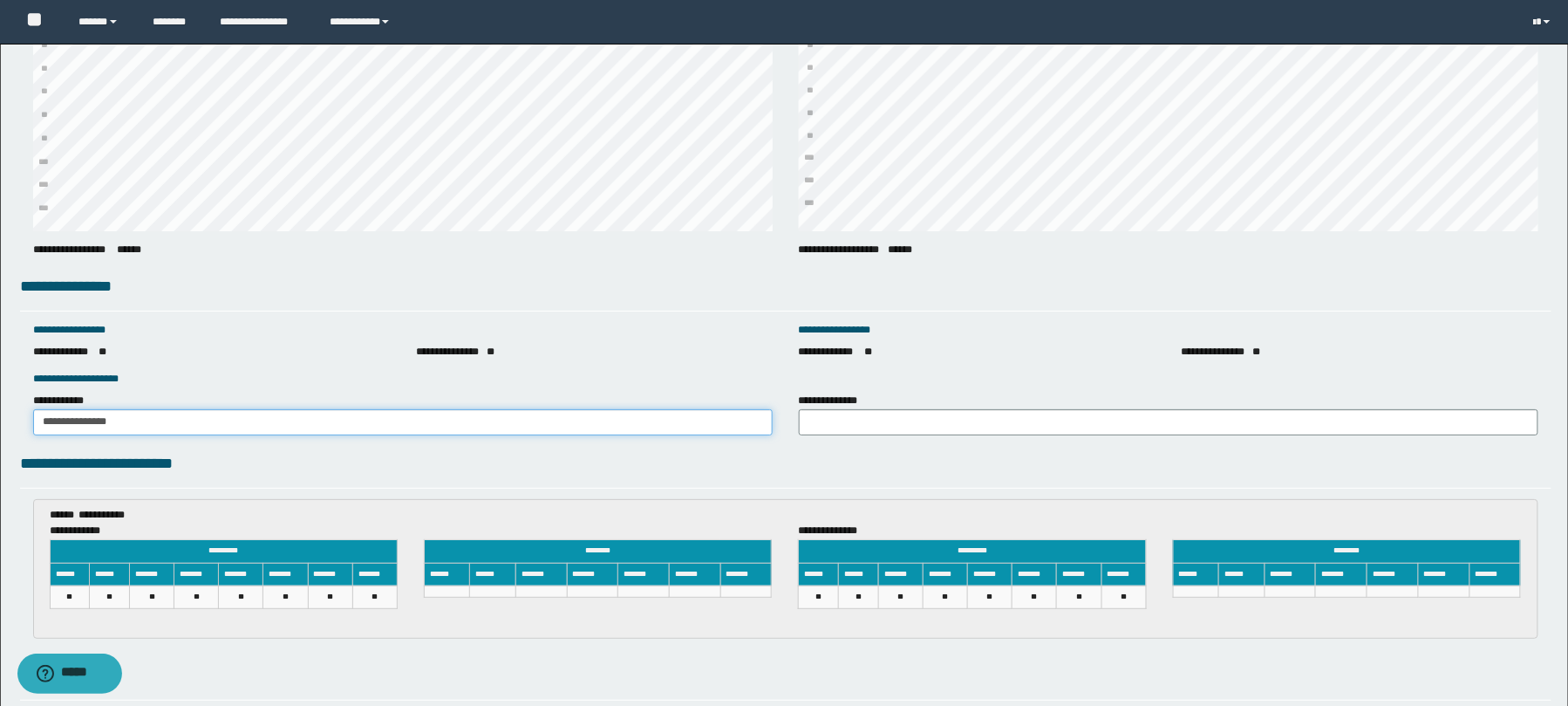 drag, startPoint x: 235, startPoint y: 429, endPoint x: 19, endPoint y: 416, distance: 216.39085 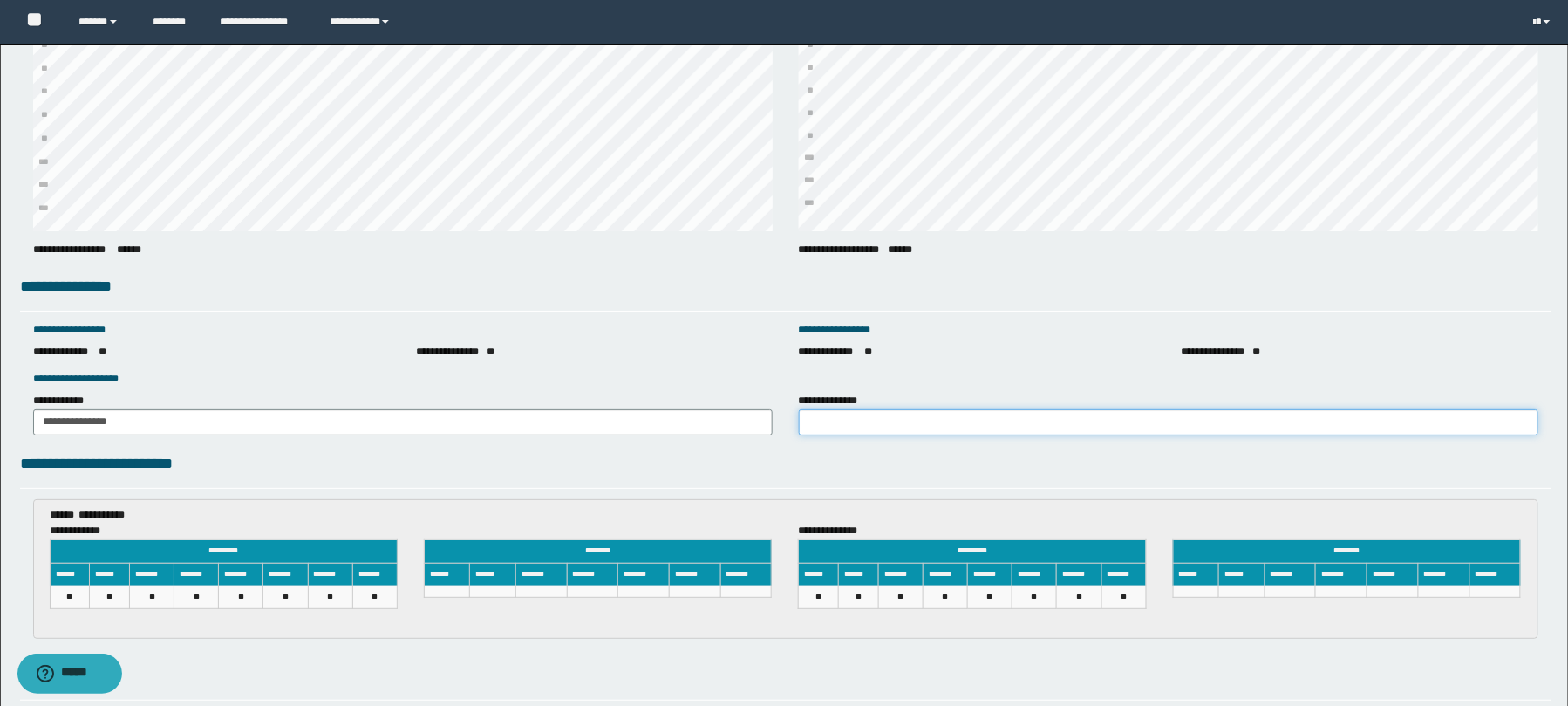click on "**********" at bounding box center [1169, 422] 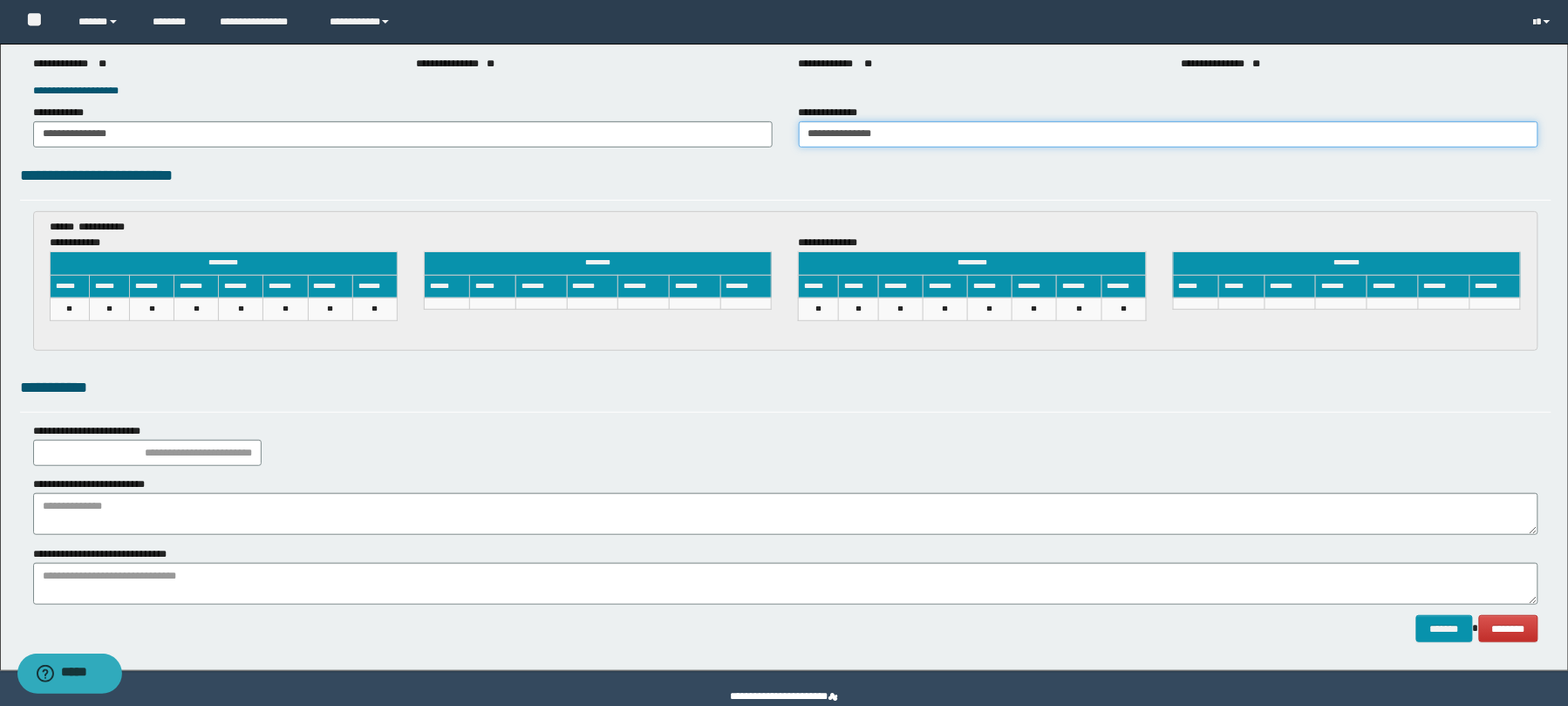 scroll, scrollTop: 2535, scrollLeft: 0, axis: vertical 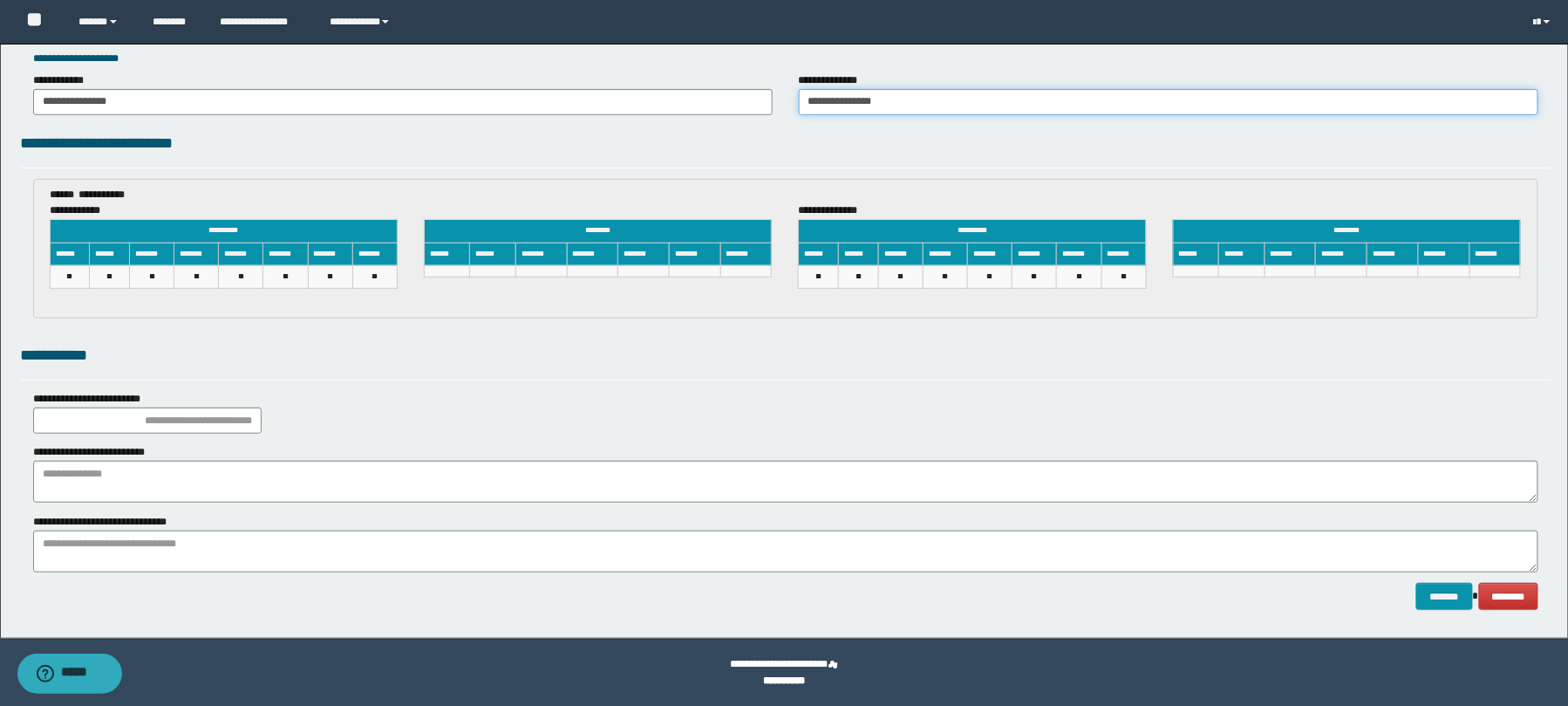 type on "**********" 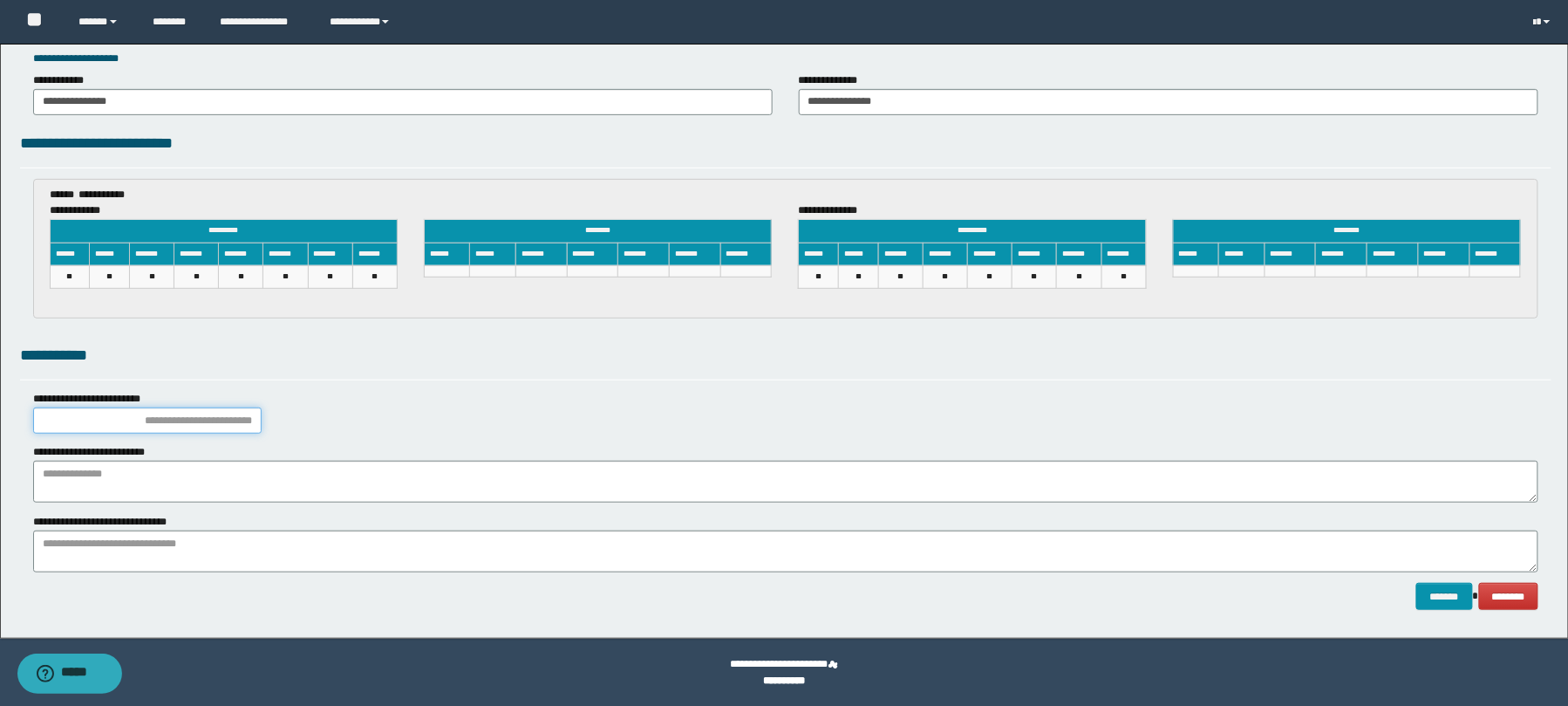click at bounding box center (147, 421) 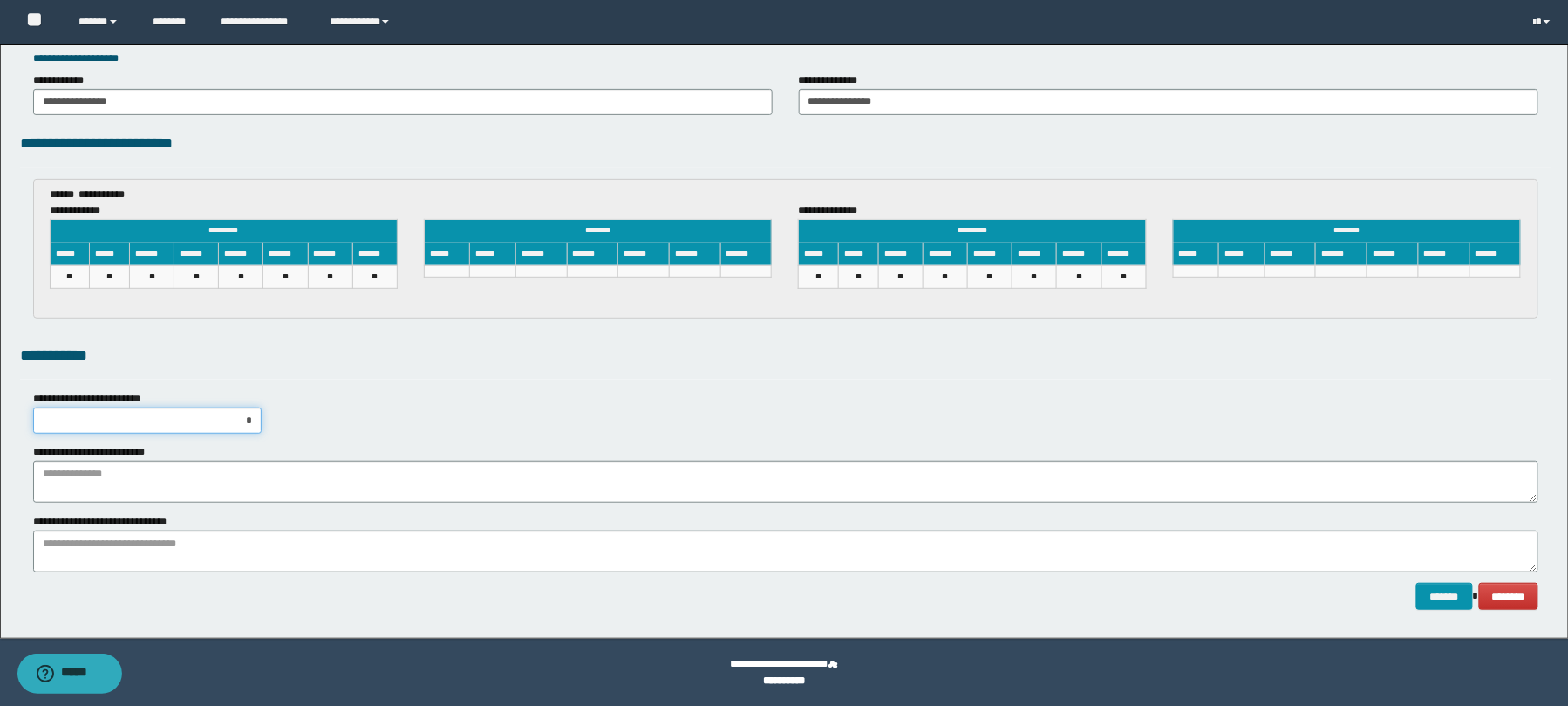 type 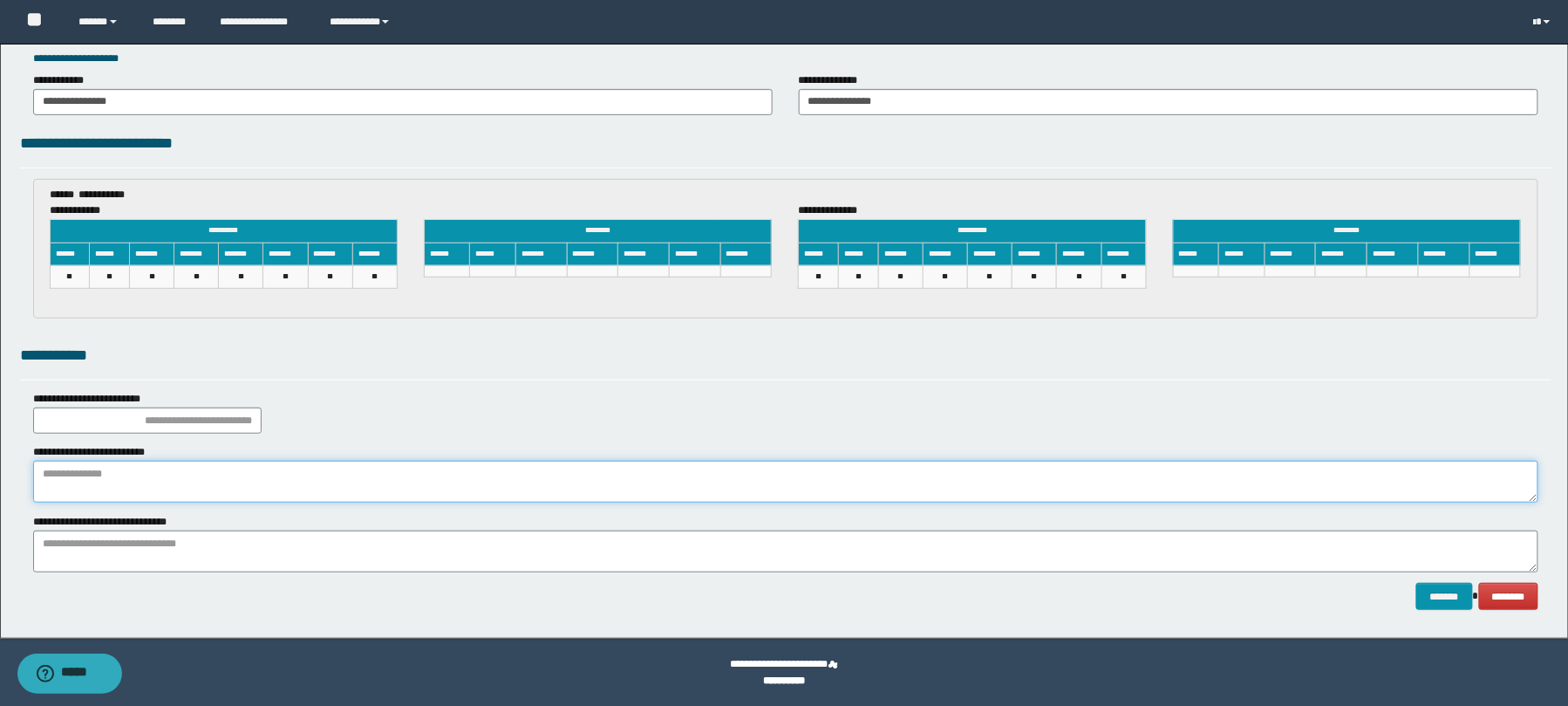 click at bounding box center [786, 482] 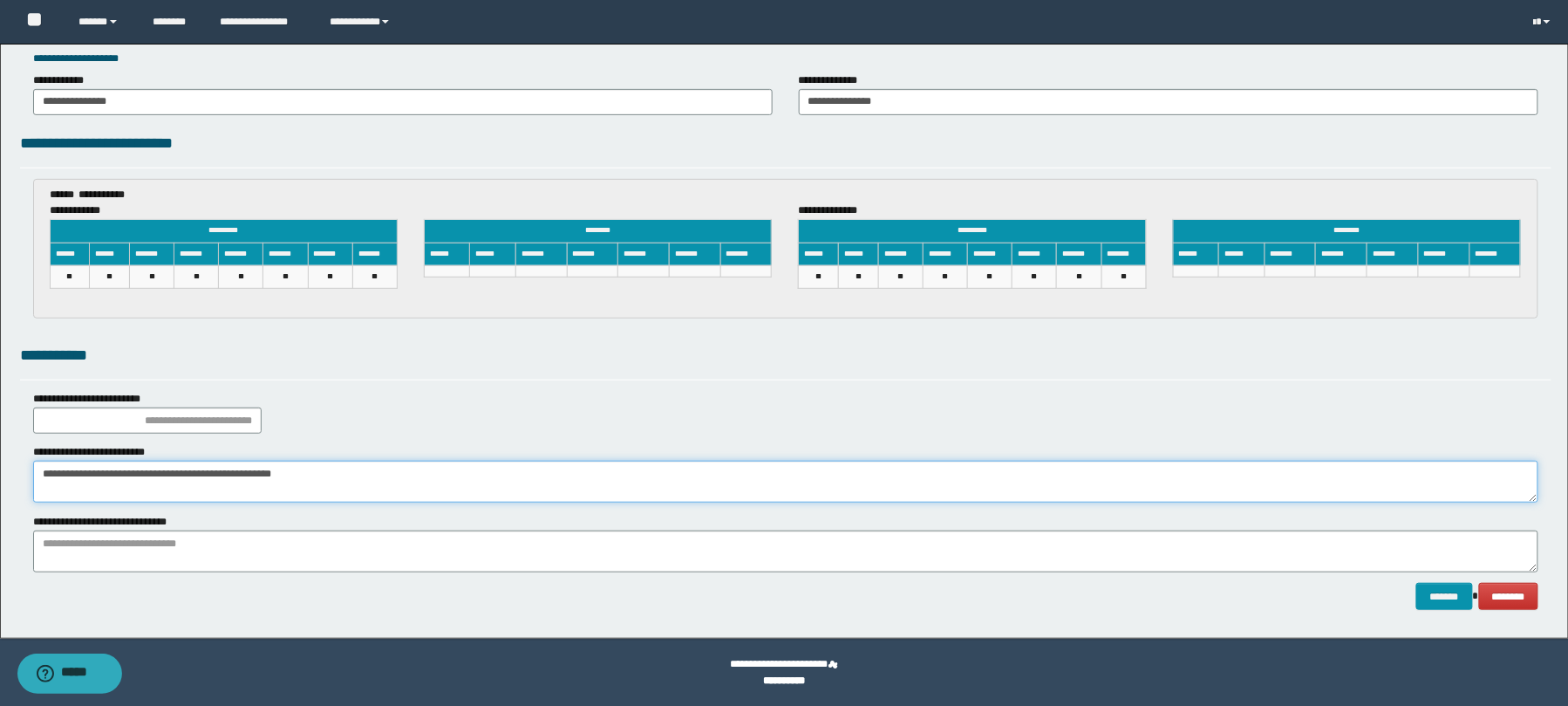 click on "**********" at bounding box center (786, 482) 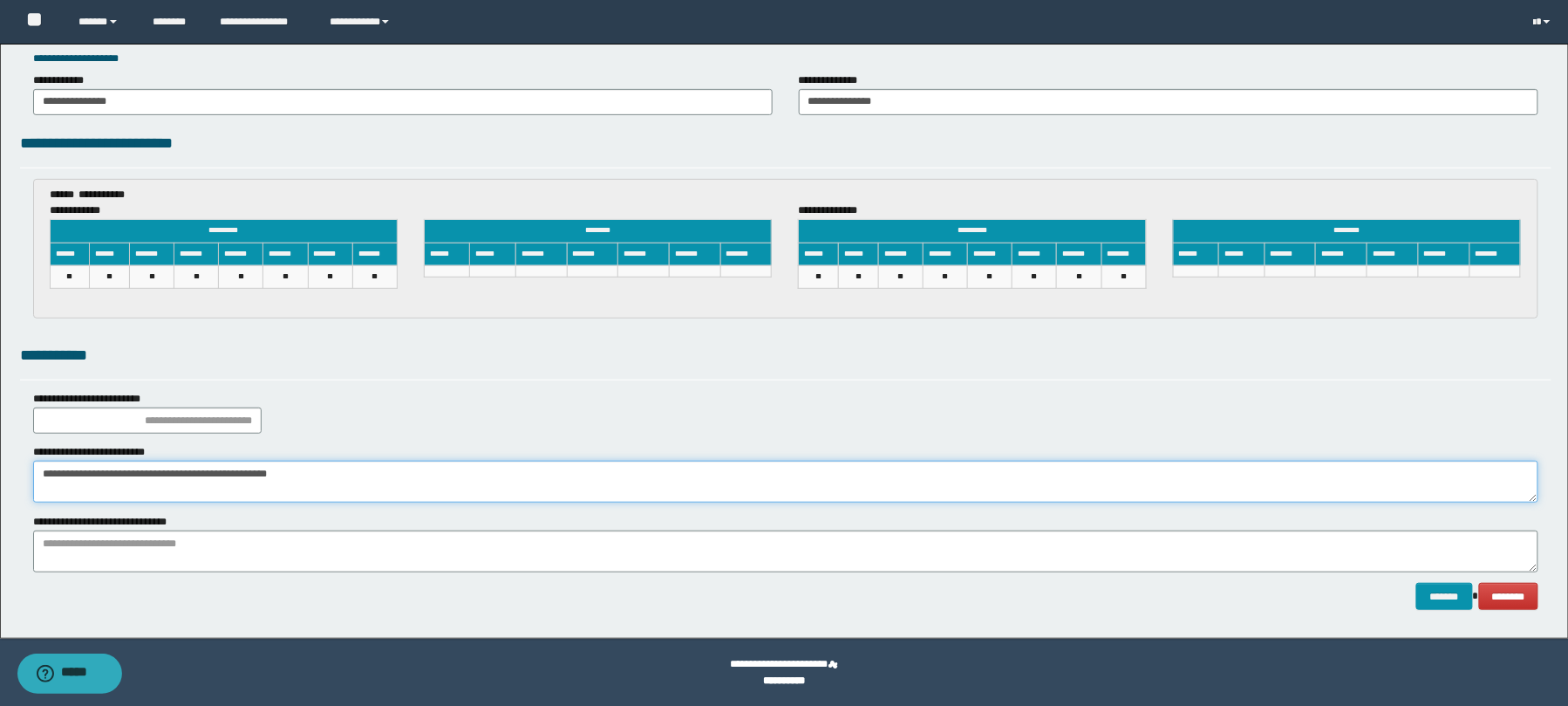 click on "**********" at bounding box center (786, 482) 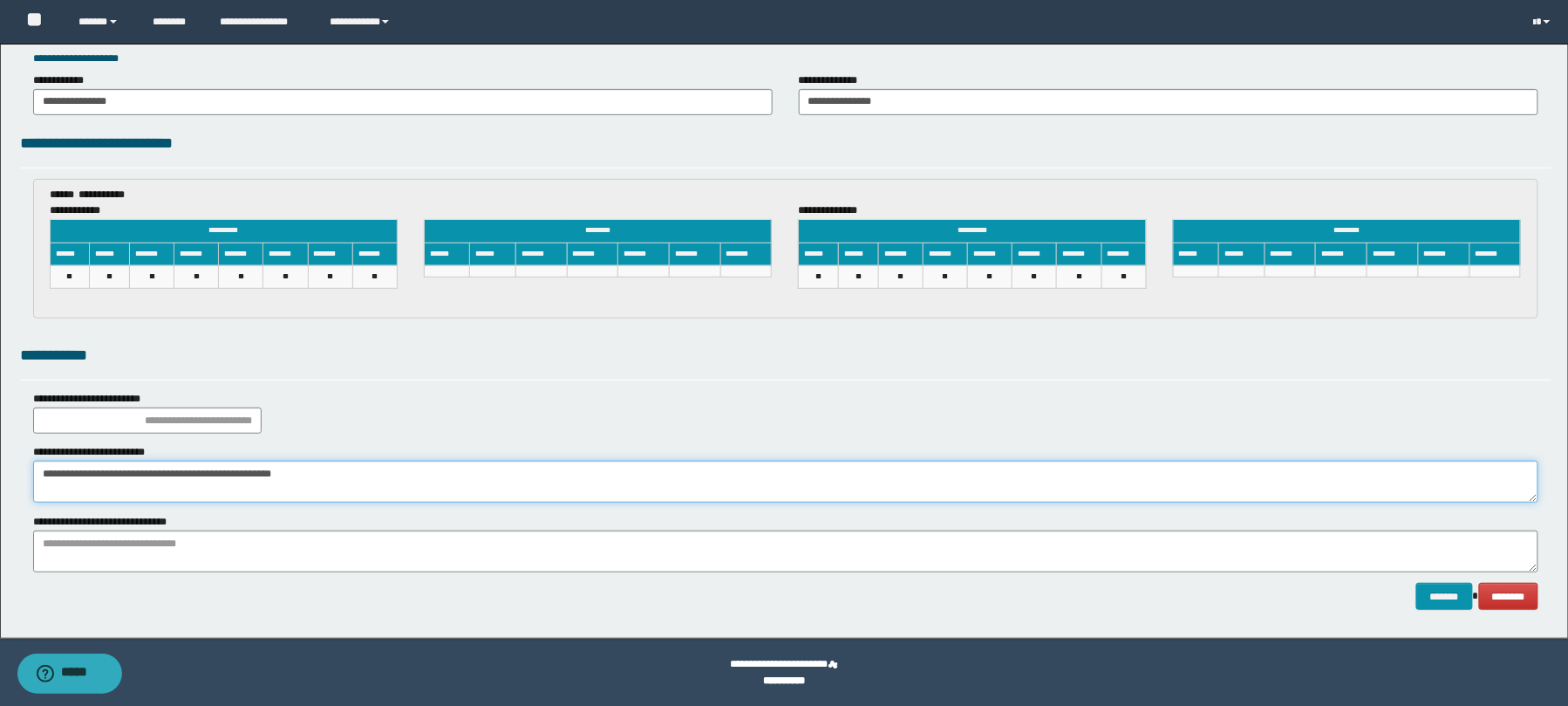 click on "**********" at bounding box center (786, 482) 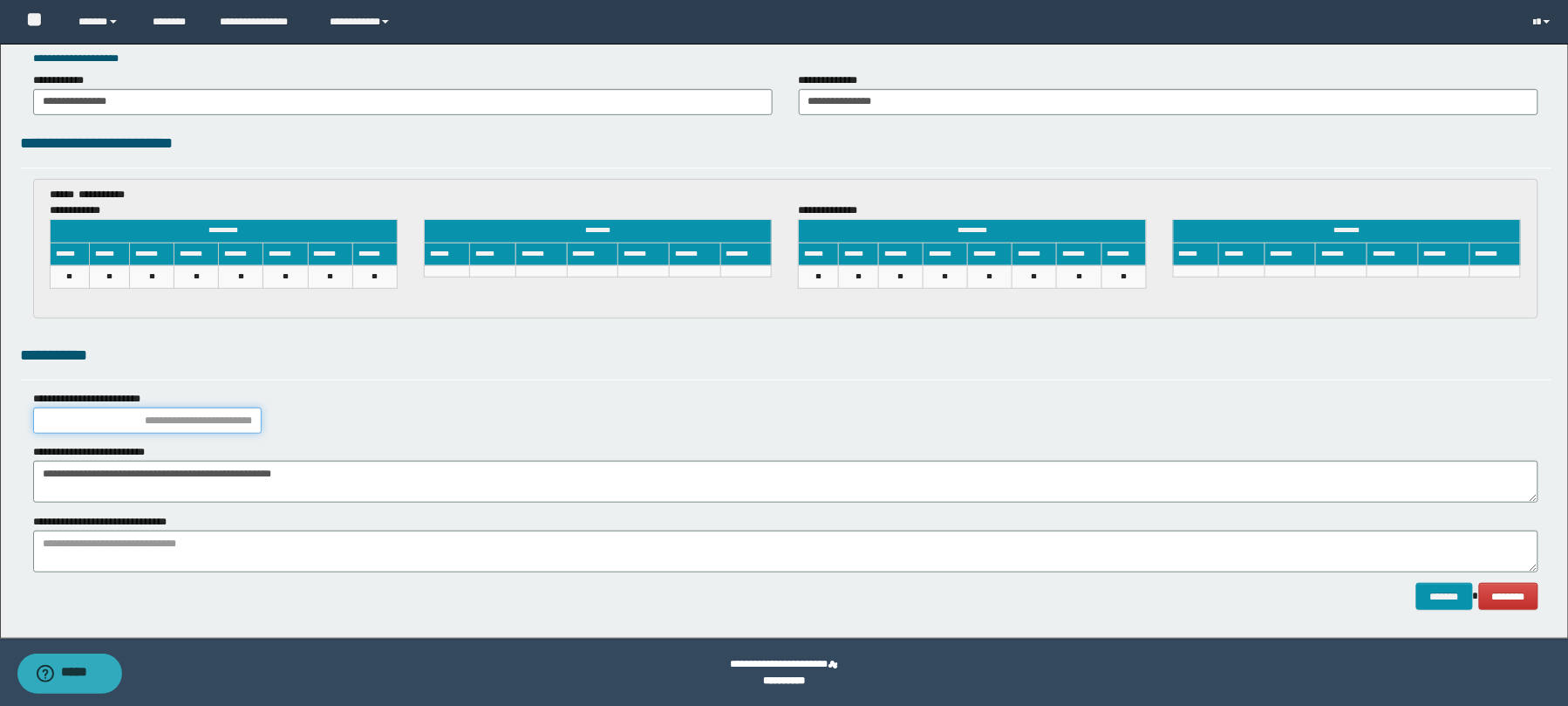 click at bounding box center [147, 421] 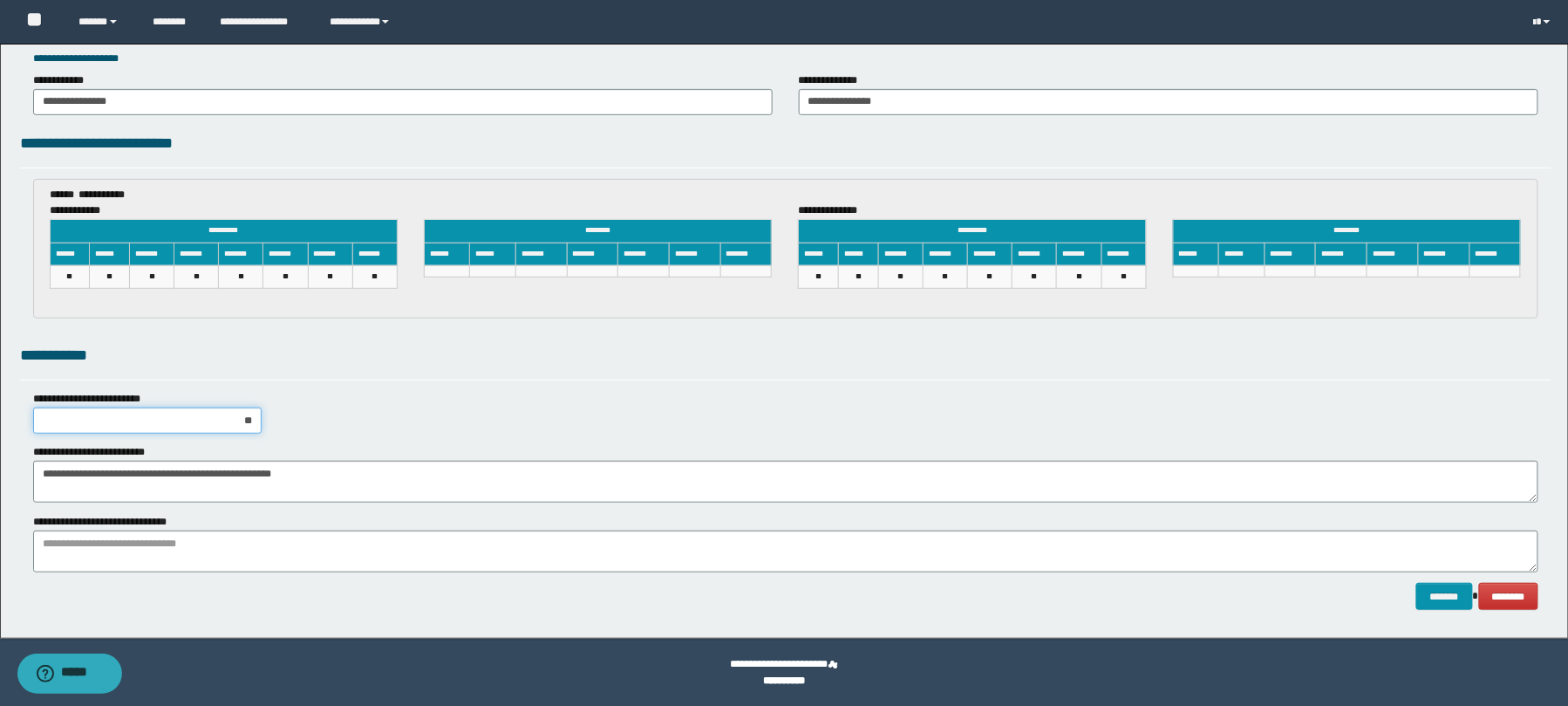 type on "*" 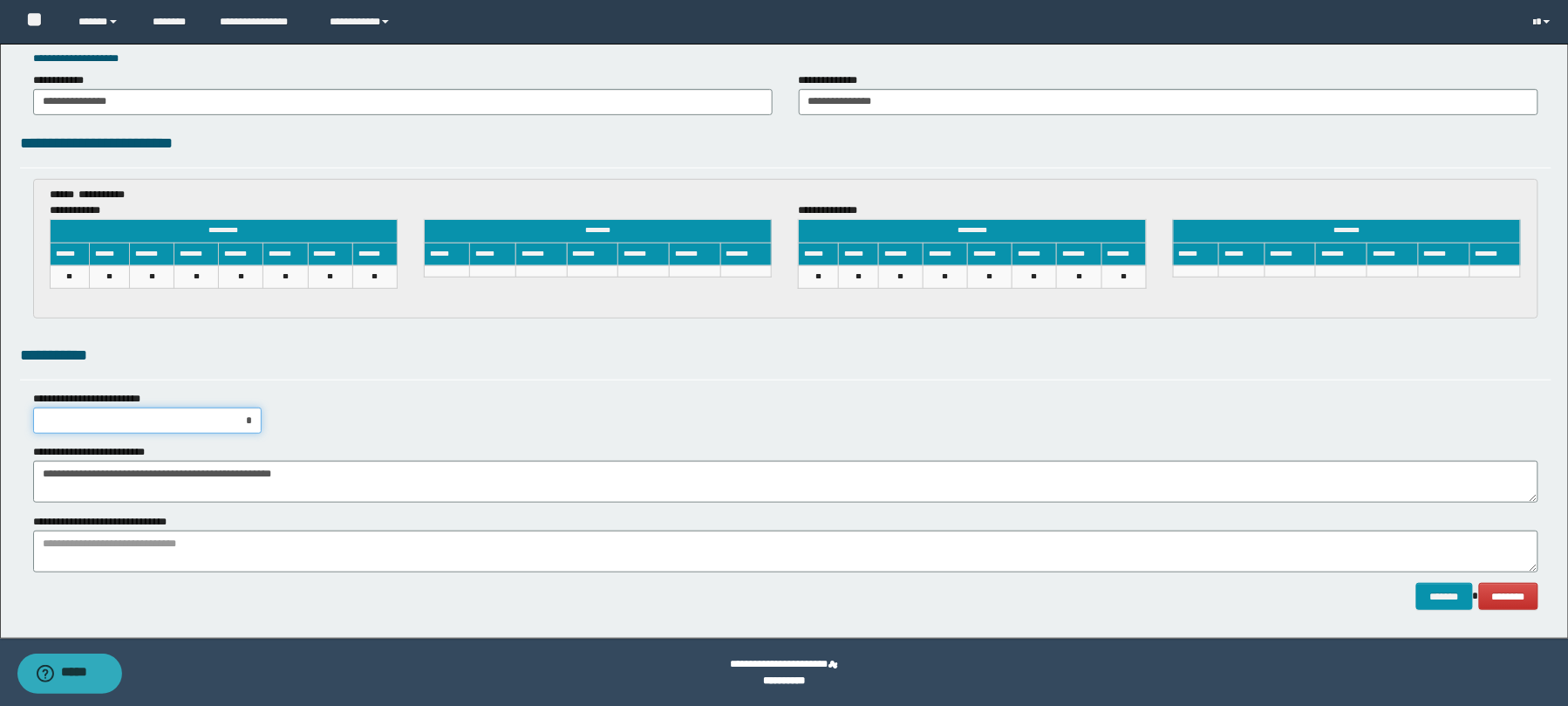 type 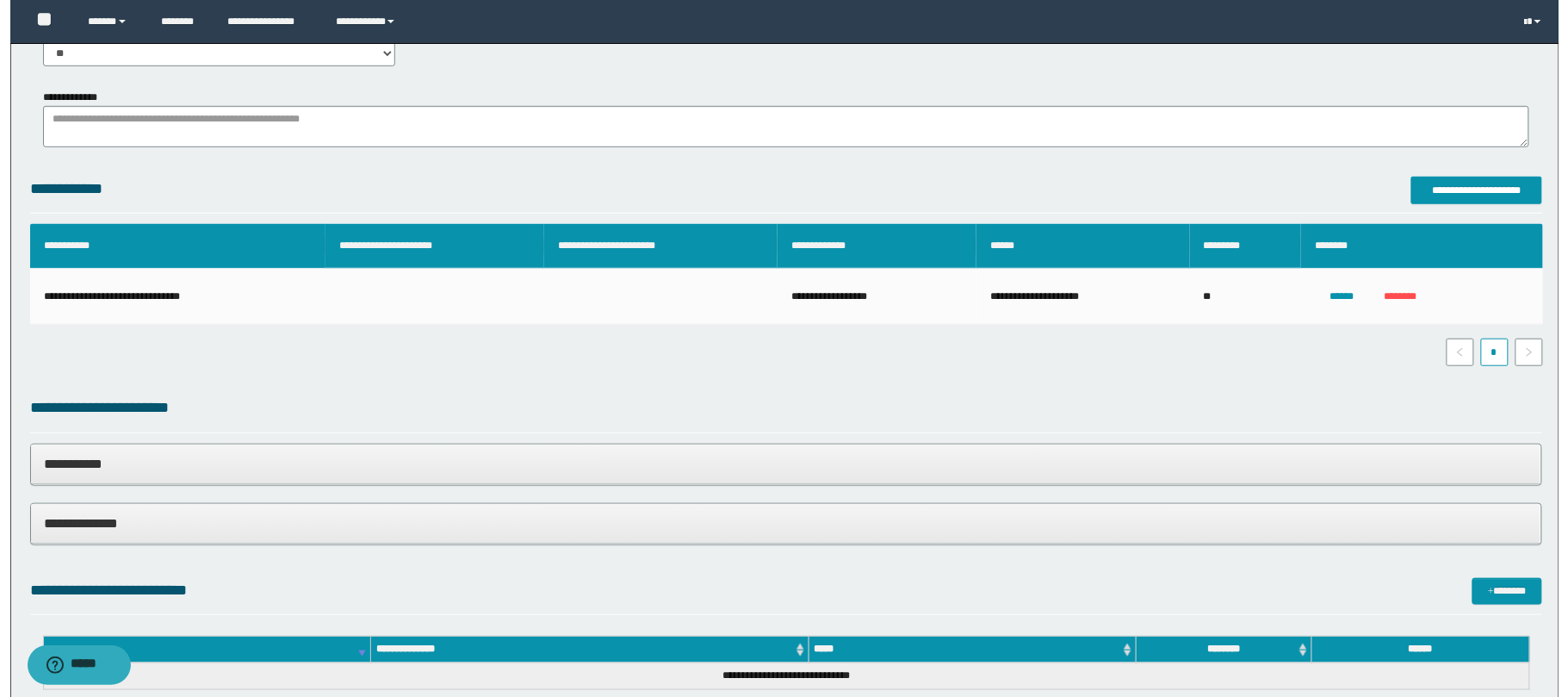 scroll, scrollTop: 201, scrollLeft: 0, axis: vertical 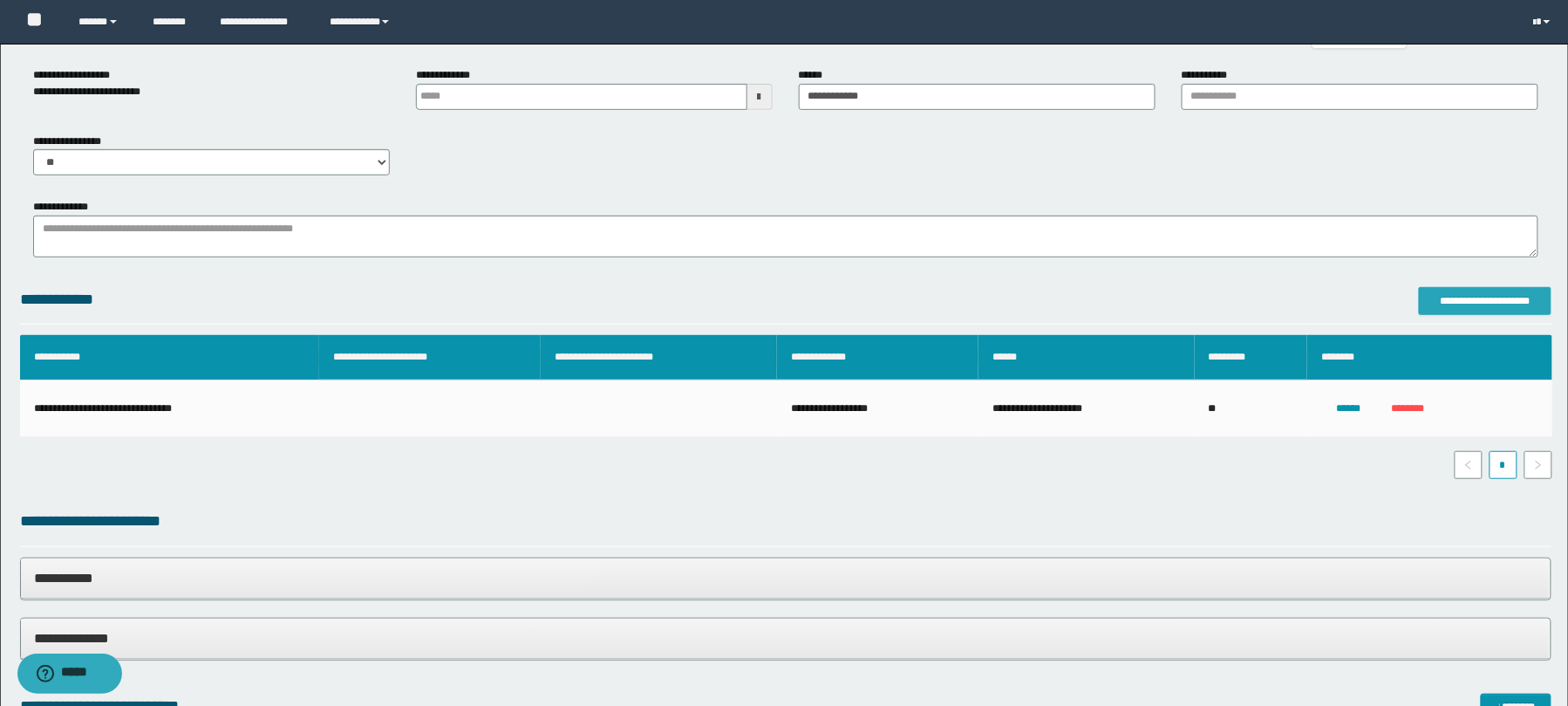 click on "**********" at bounding box center [1485, 301] 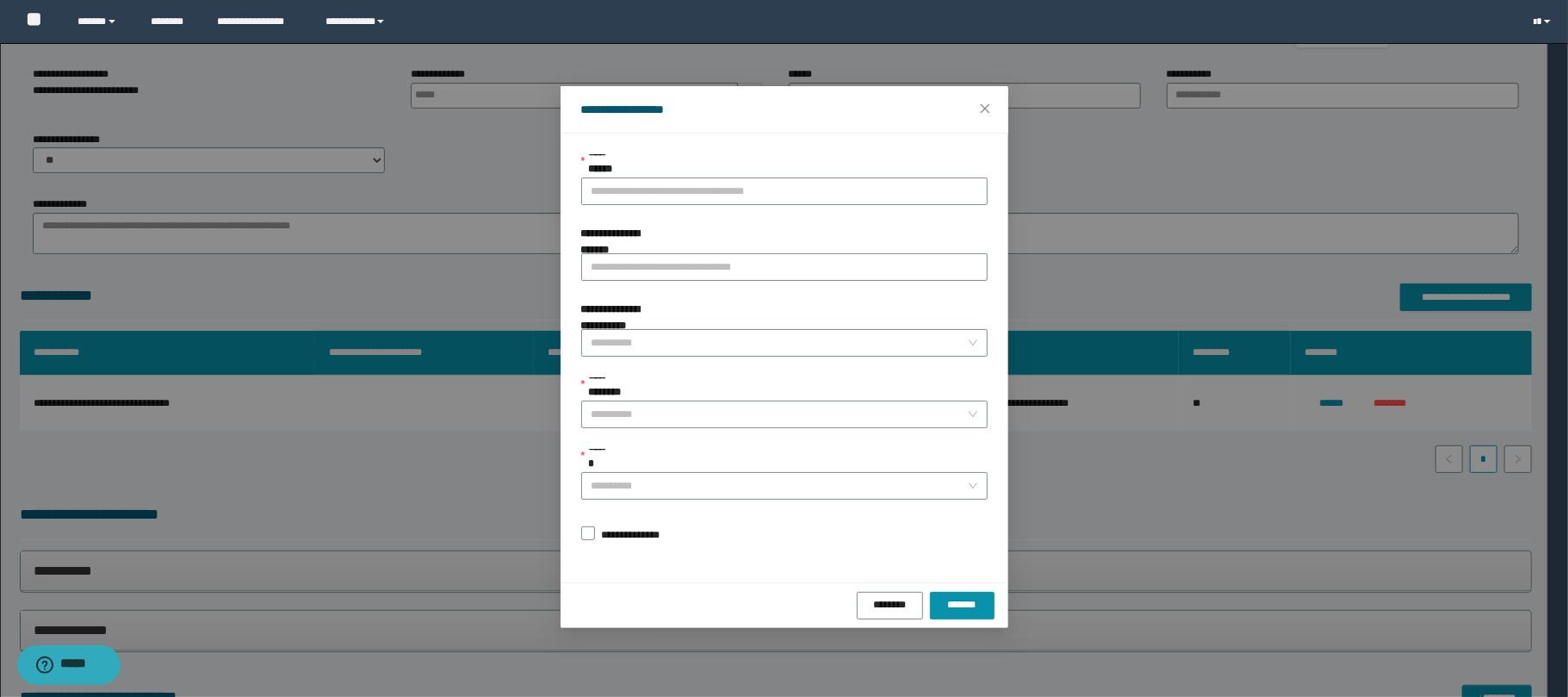 click on "**********" at bounding box center (784, 165) 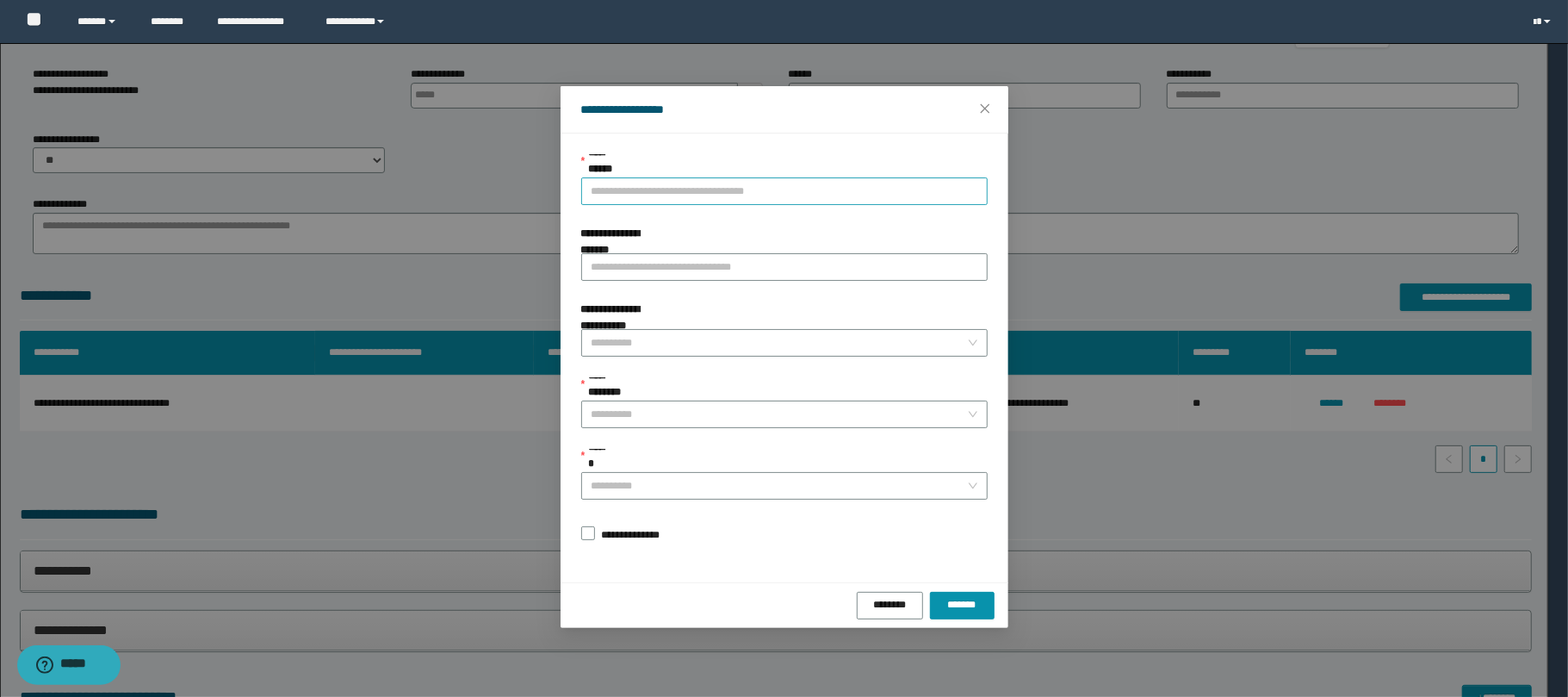 click on "**********" at bounding box center [784, 191] 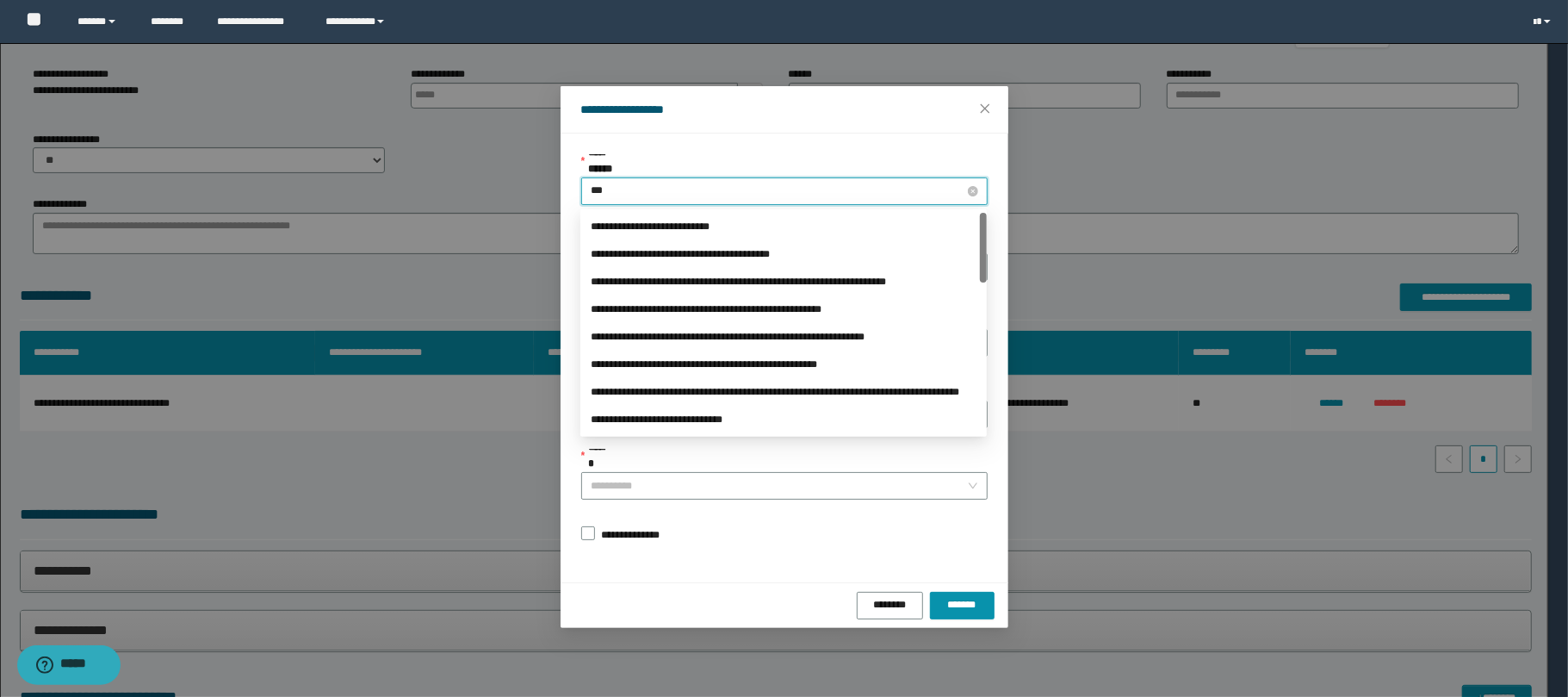 type on "****" 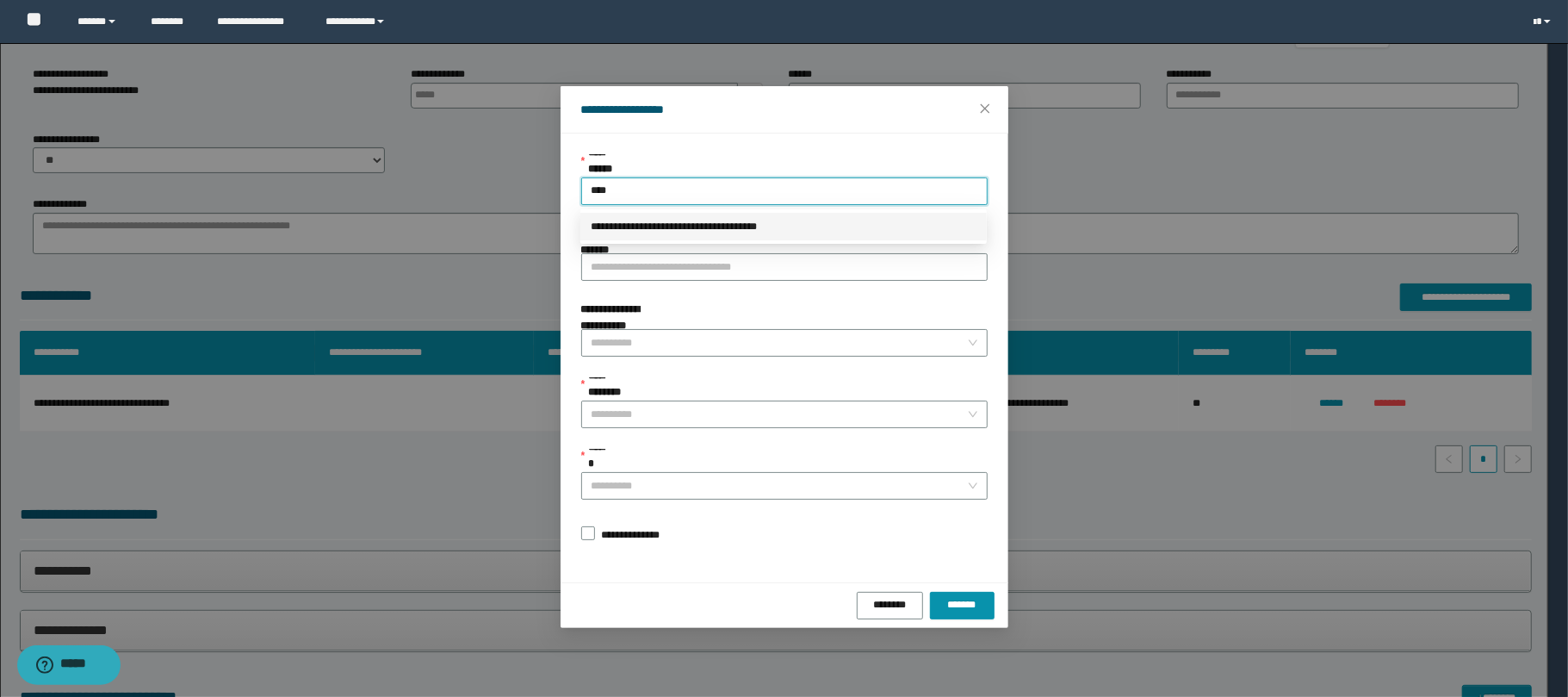 click on "**********" at bounding box center (784, 227) 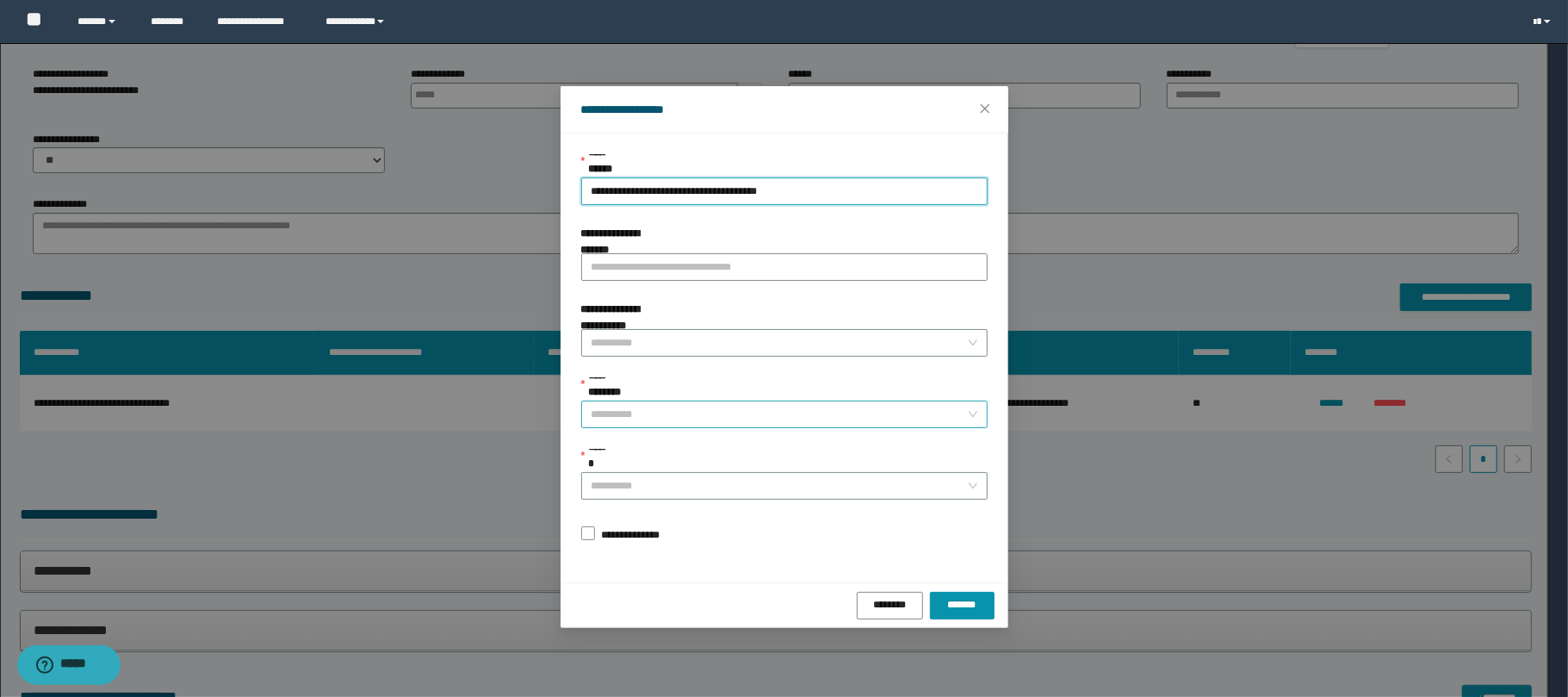click on "**********" at bounding box center (779, 414) 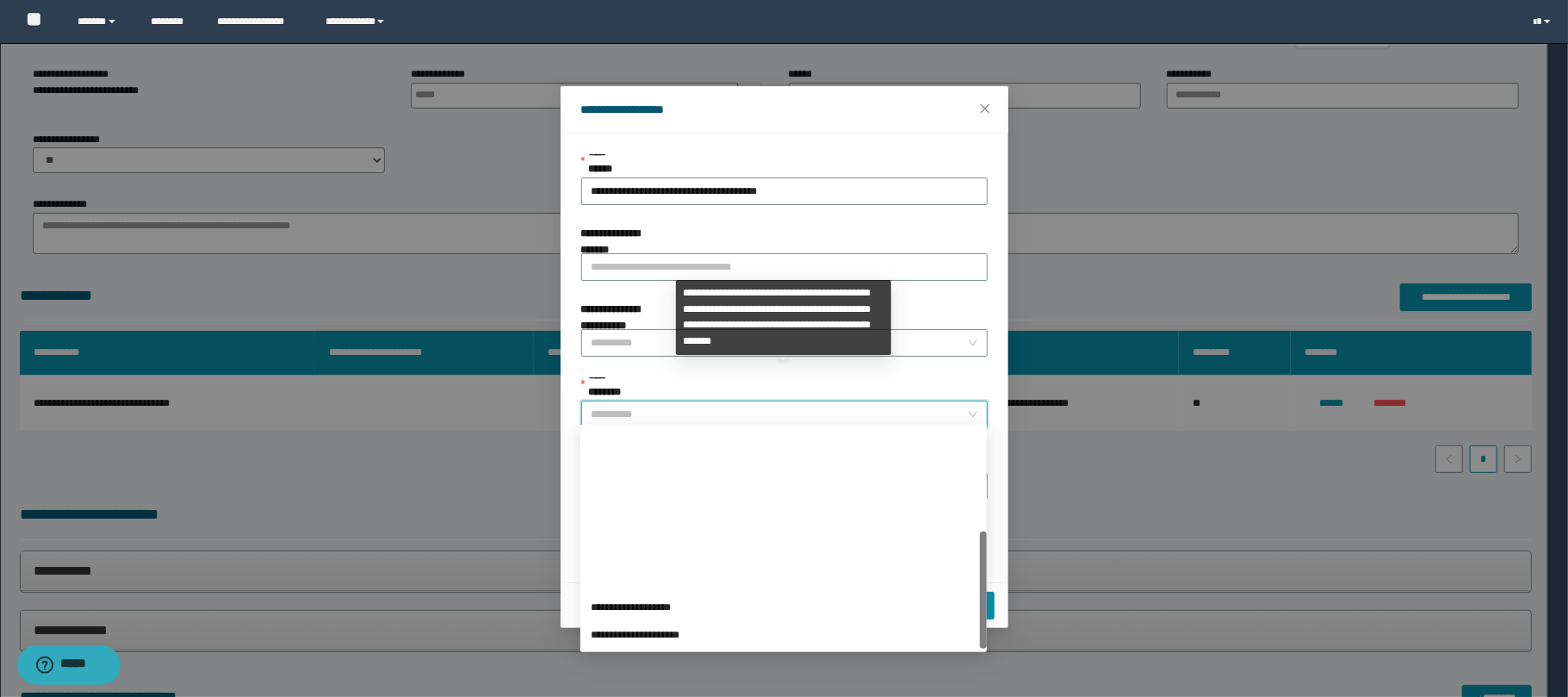 scroll, scrollTop: 193, scrollLeft: 0, axis: vertical 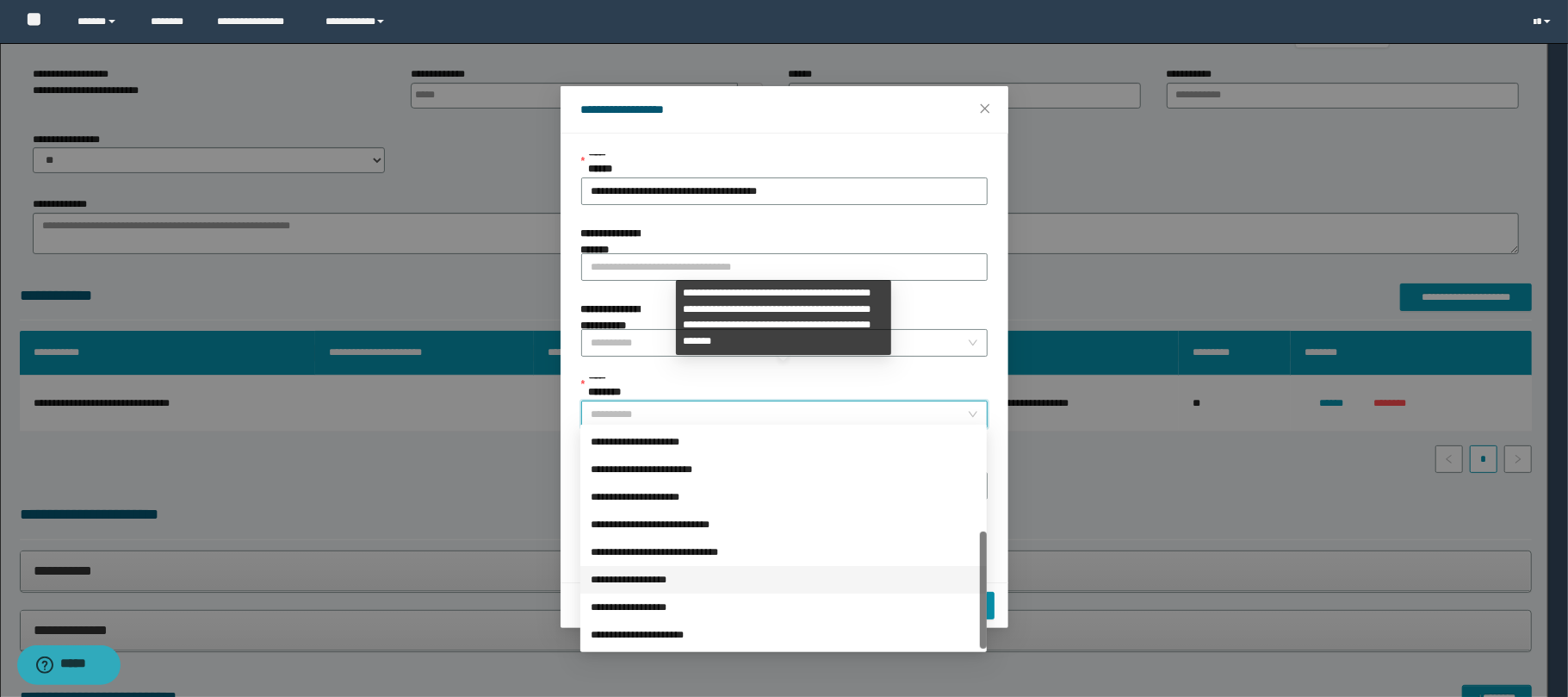 click on "**********" at bounding box center [784, 580] 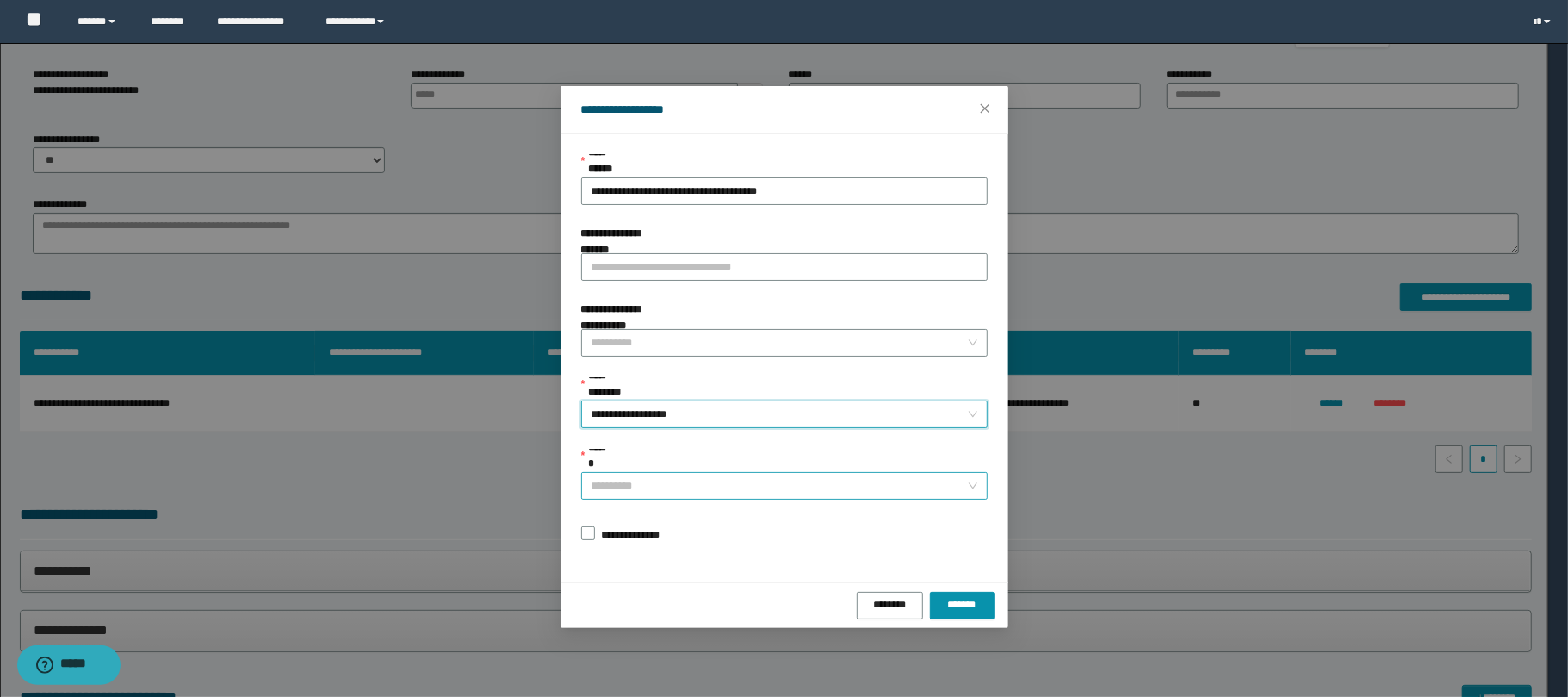 click on "******" at bounding box center (779, 486) 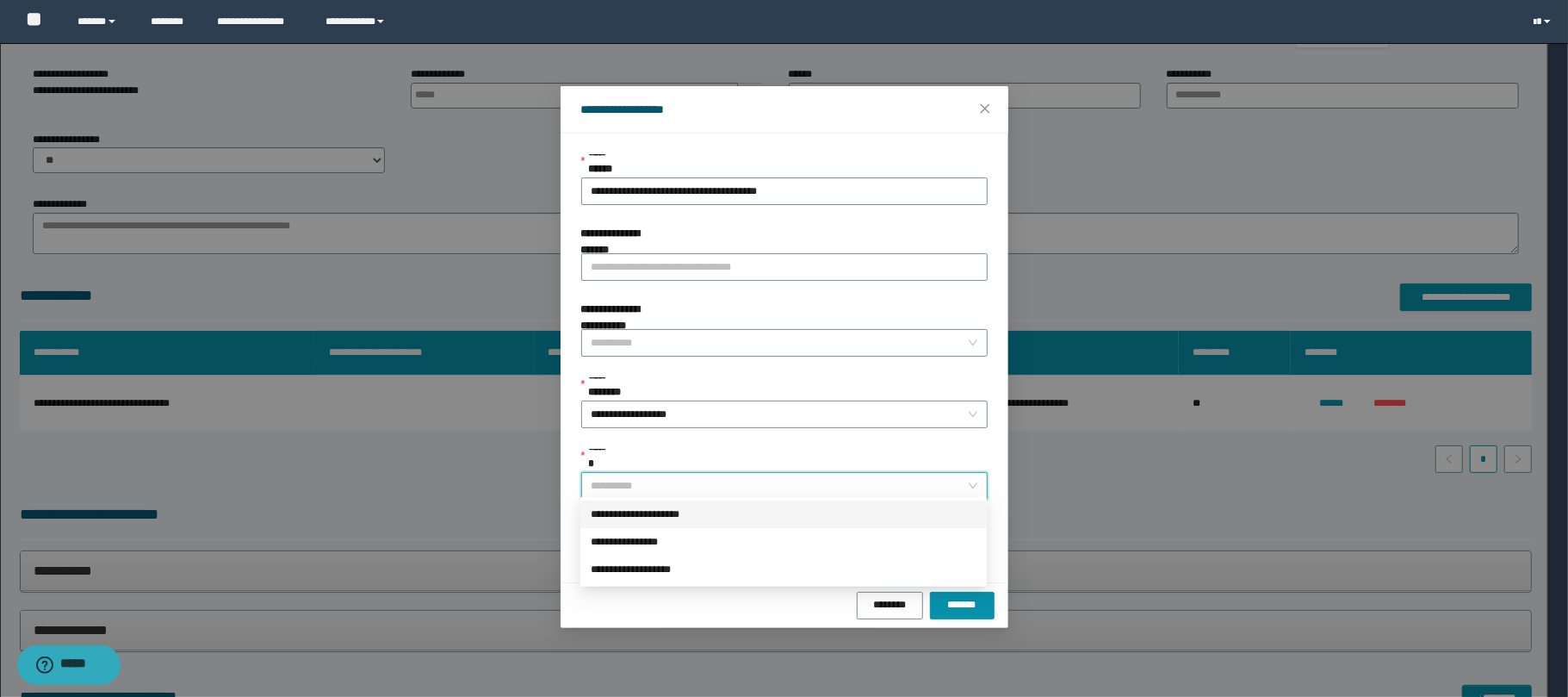 click on "**********" at bounding box center (784, 514) 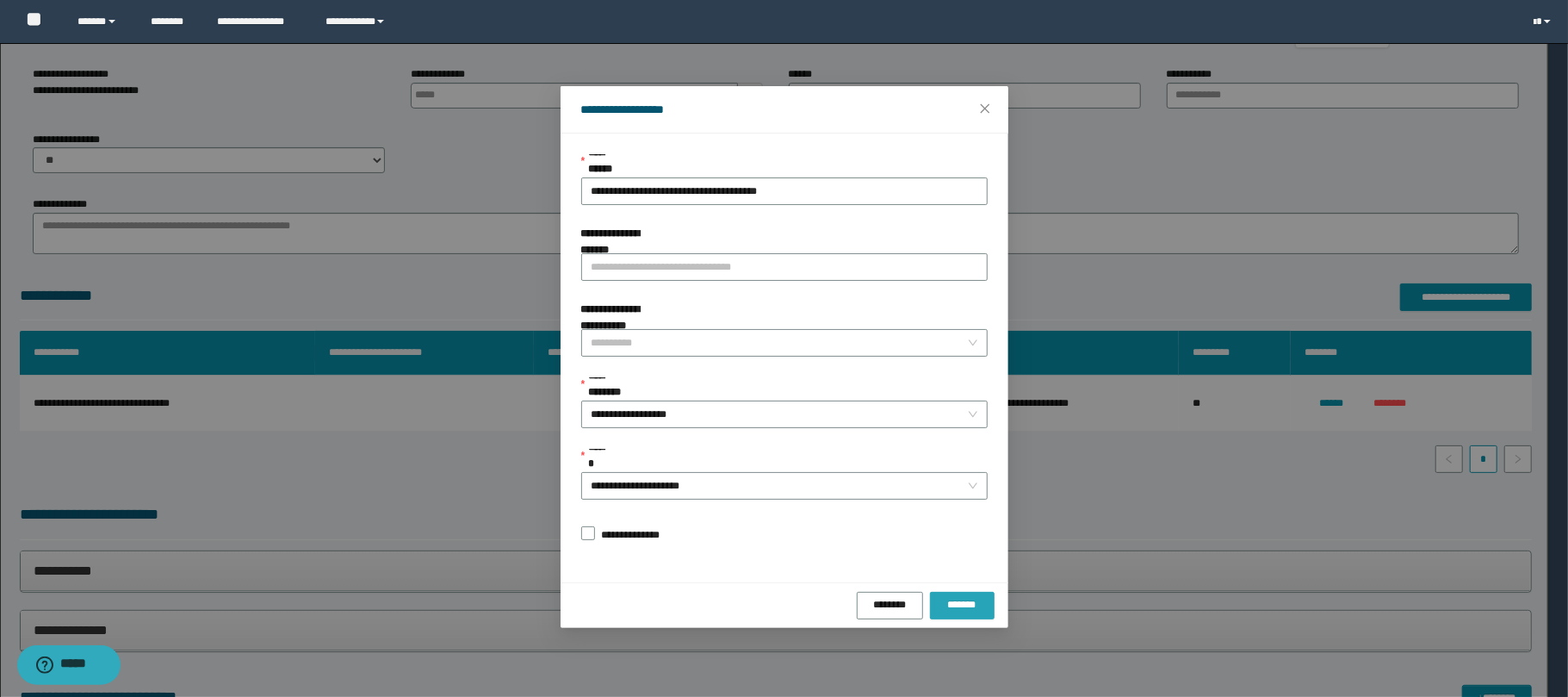 click on "*******" at bounding box center [962, 605] 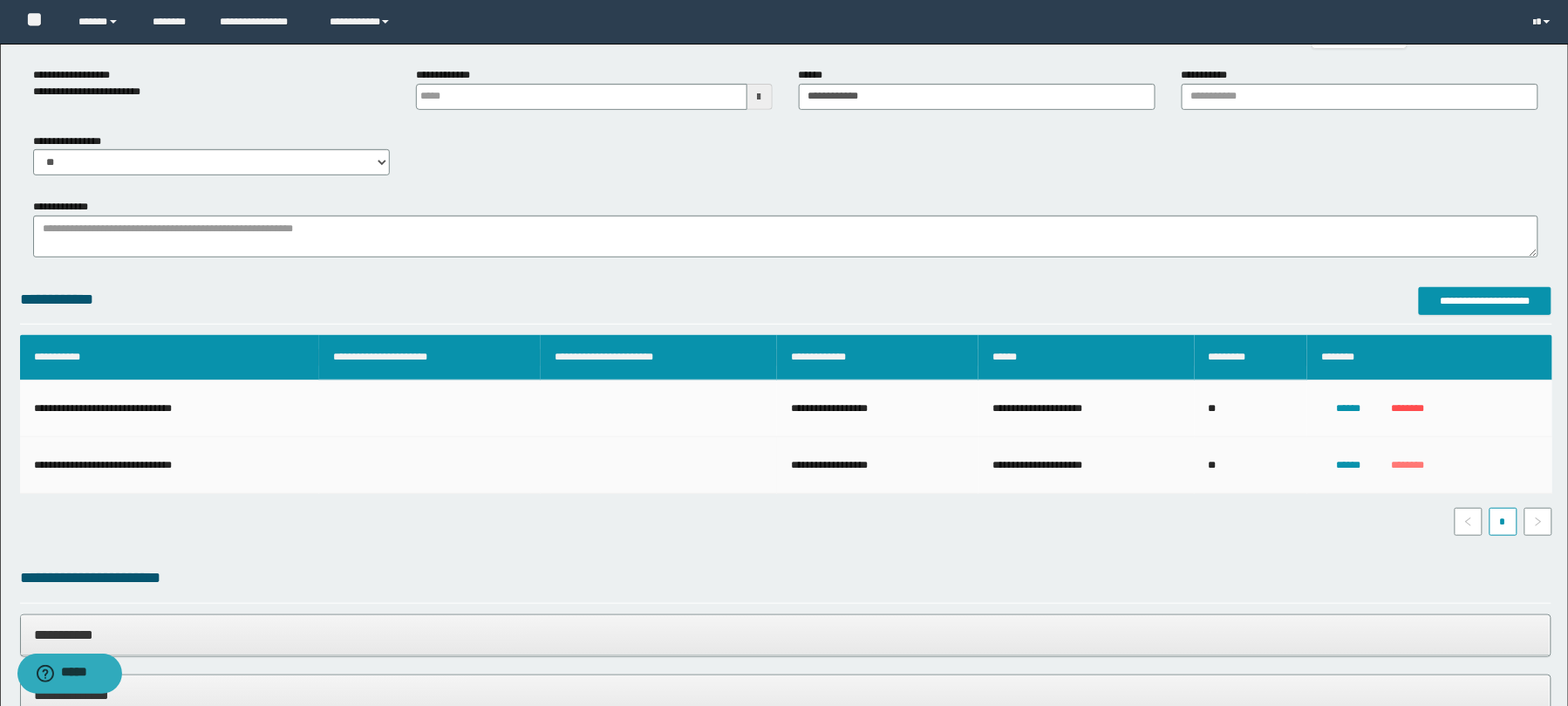 click on "********" at bounding box center (1408, 465) 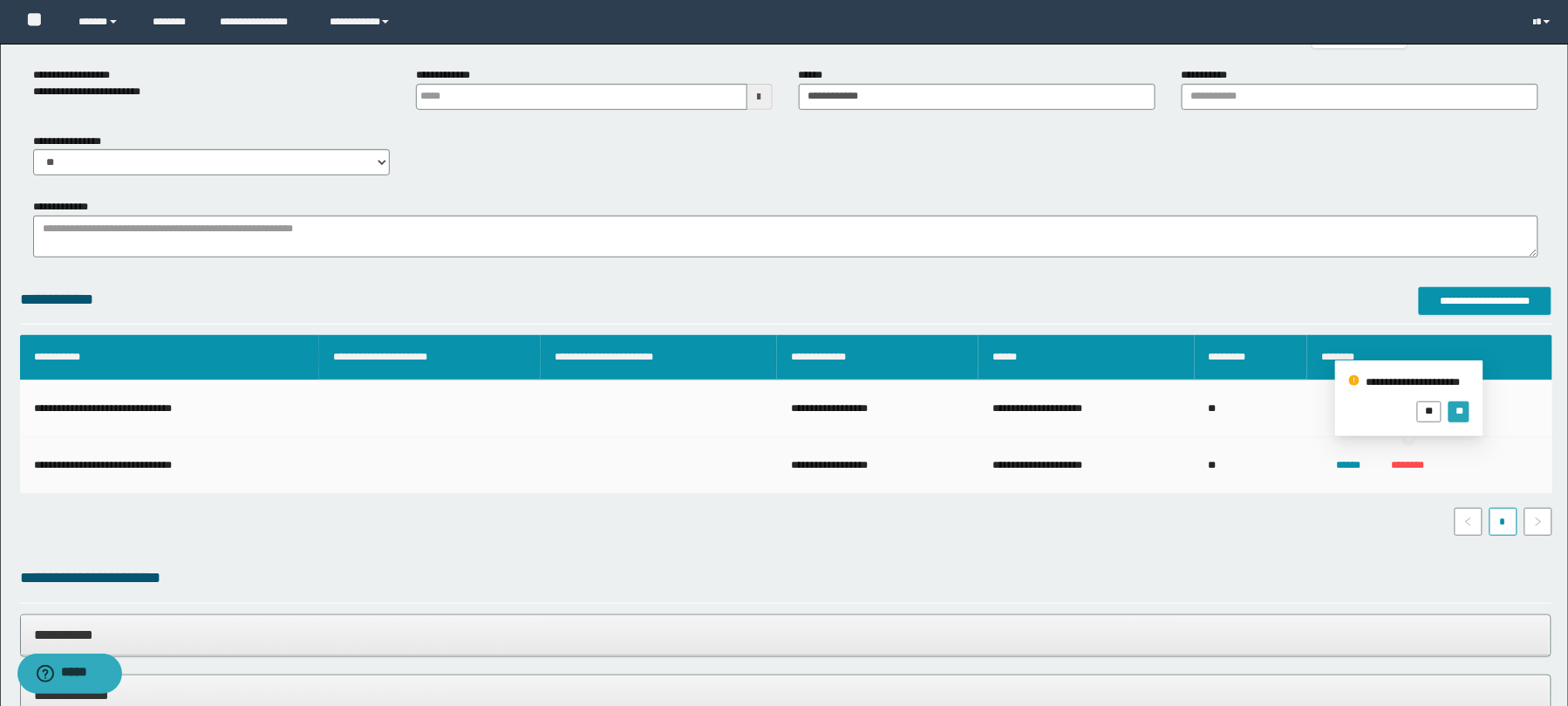 click on "**" at bounding box center (1458, 409) 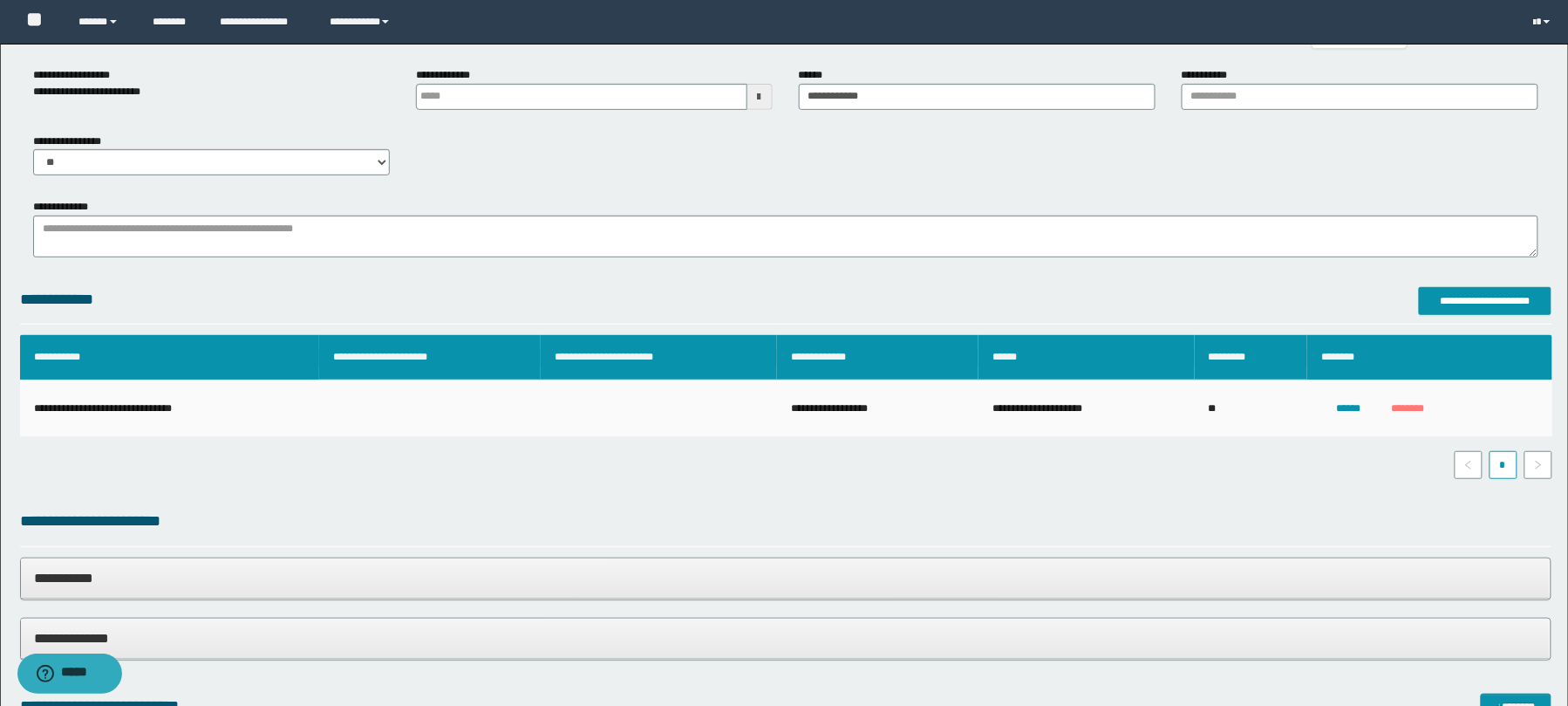 click on "********" at bounding box center [1408, 408] 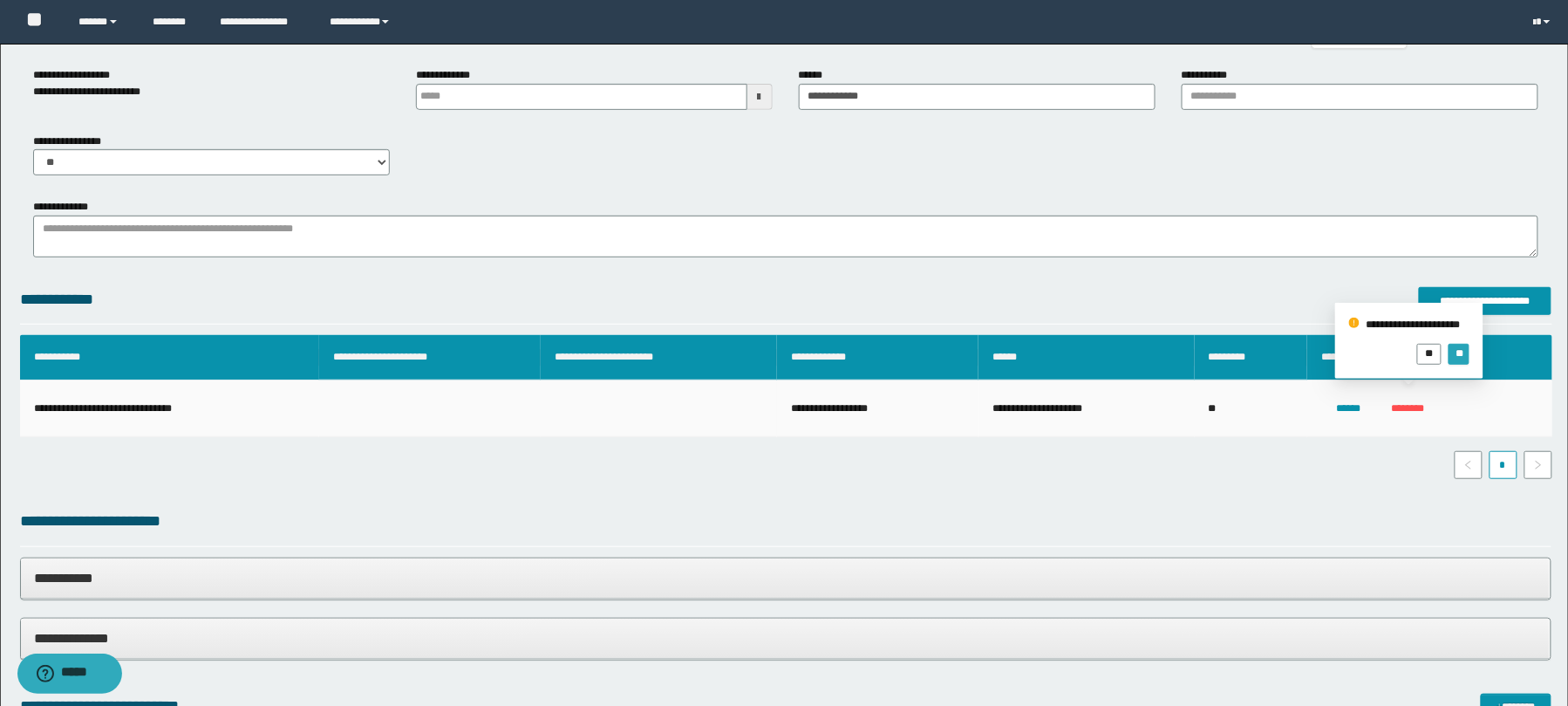 click on "**" at bounding box center [1458, 352] 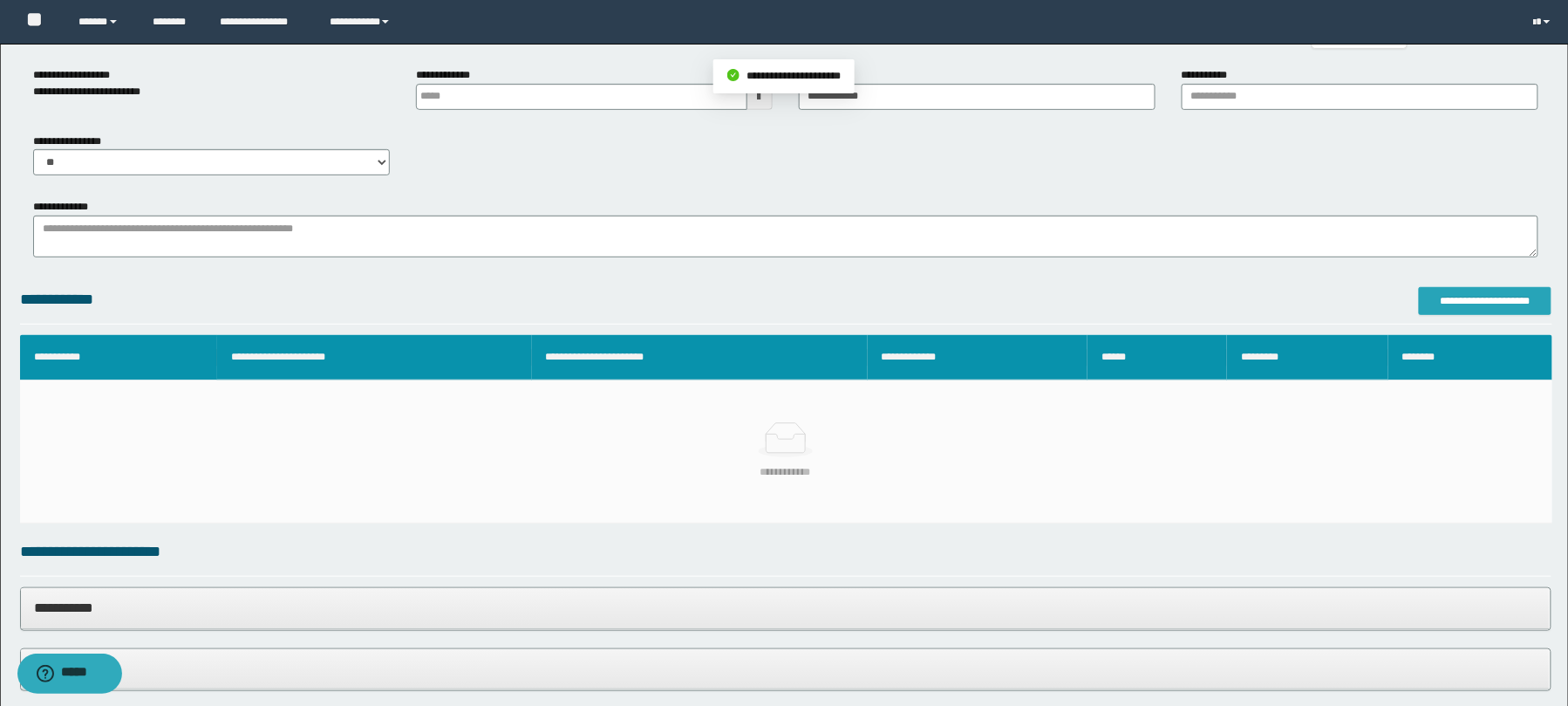 click on "**********" at bounding box center [1485, 301] 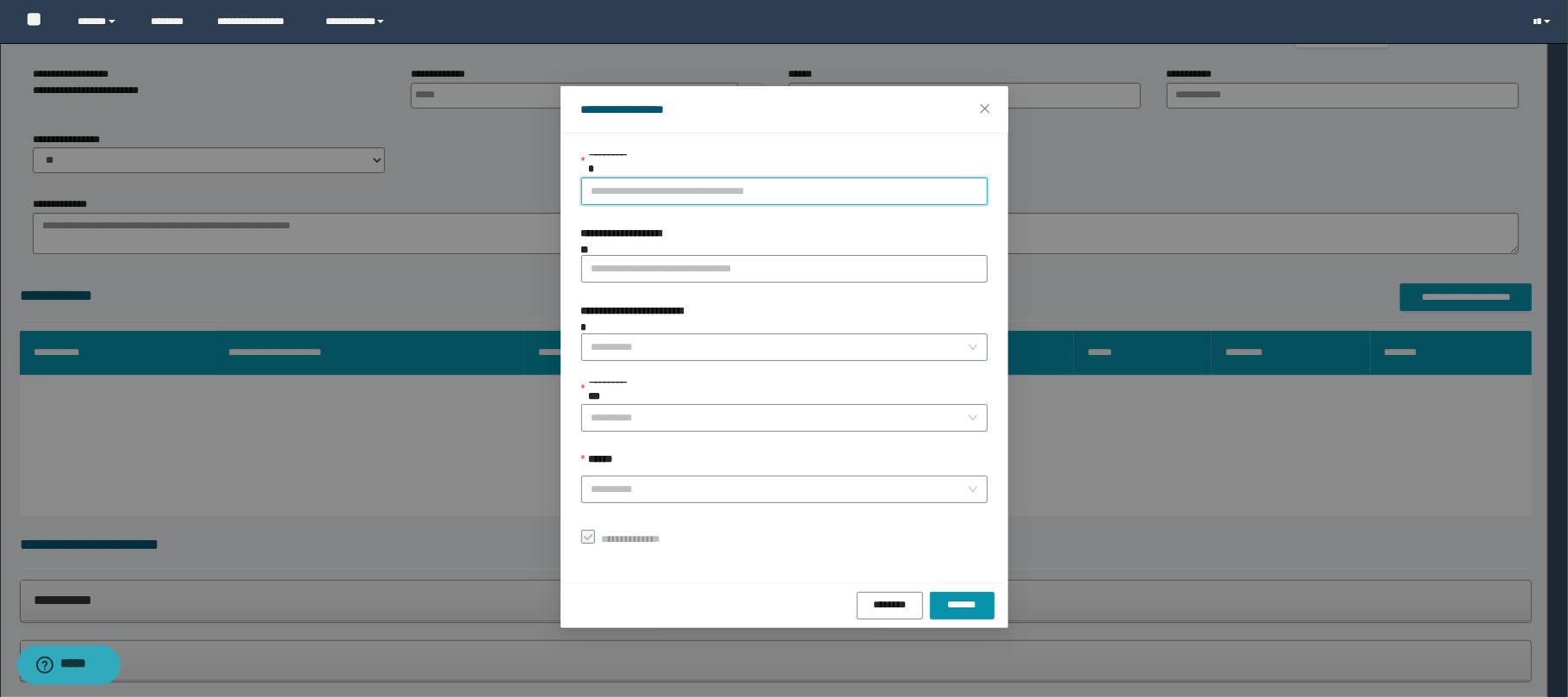 click on "**********" at bounding box center [784, 191] 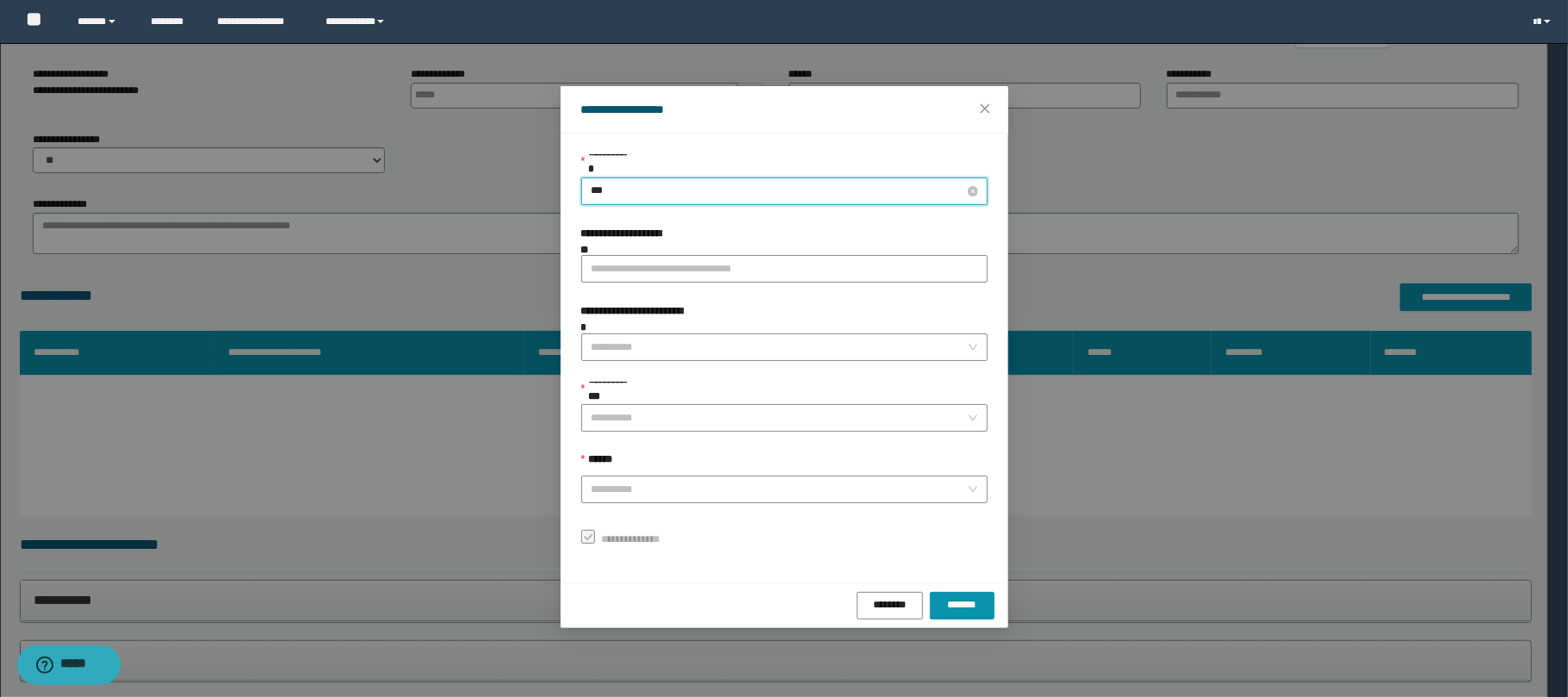 type on "****" 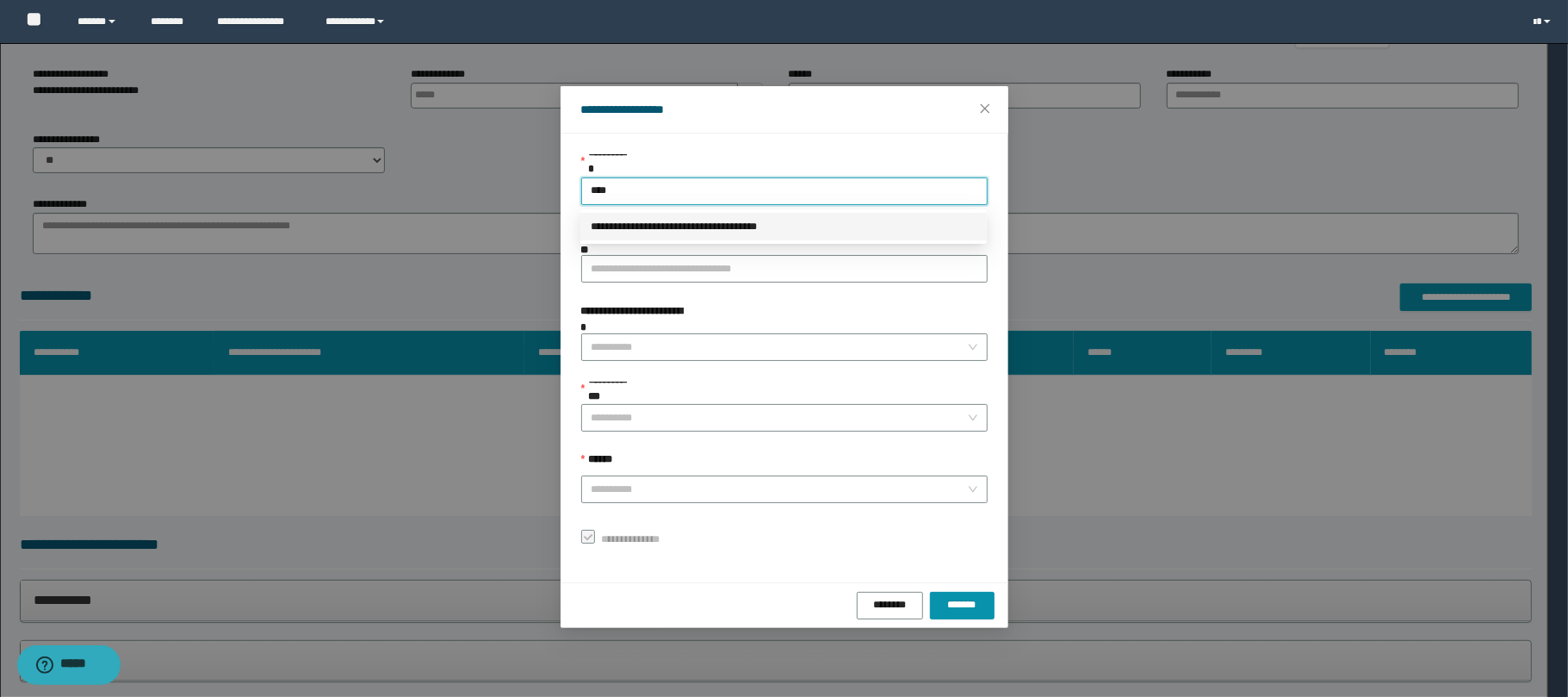 click on "**********" at bounding box center [784, 227] 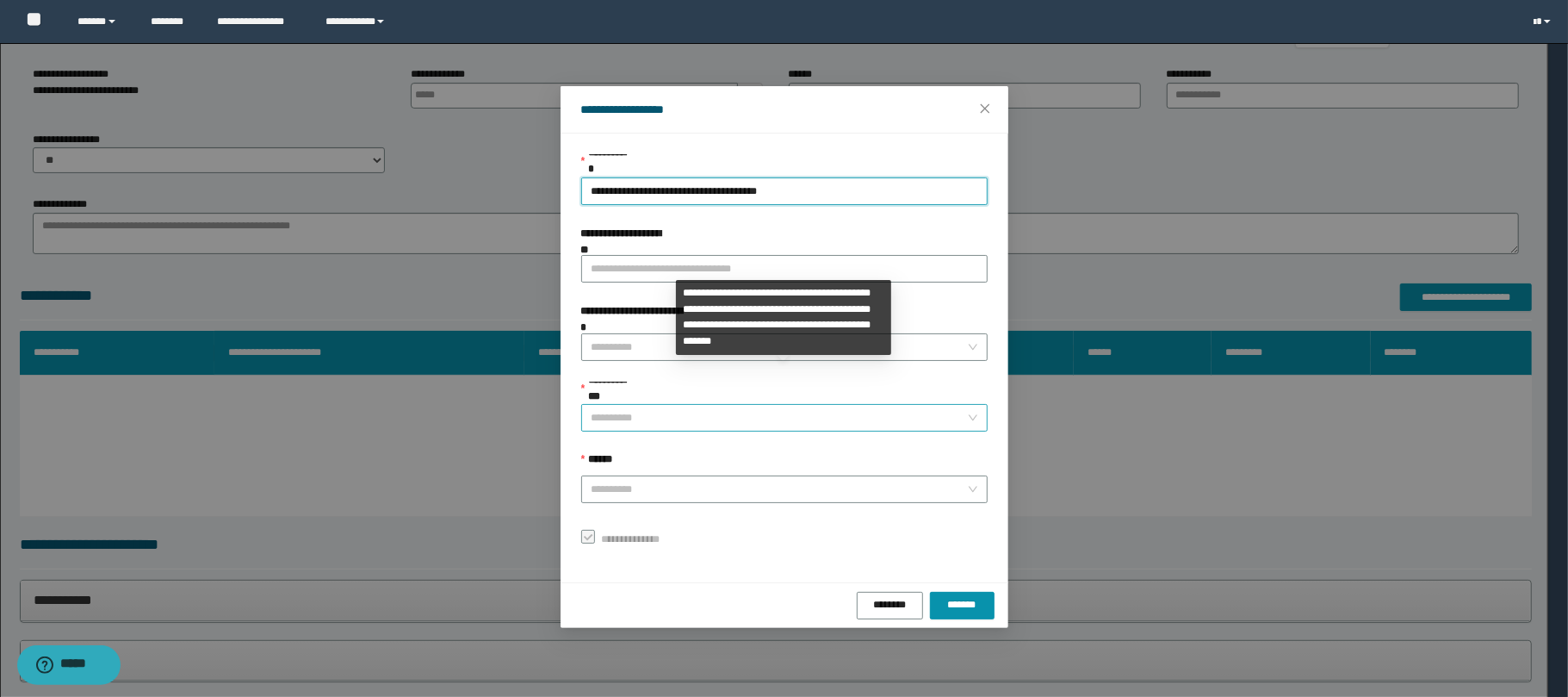 click on "**********" at bounding box center [779, 418] 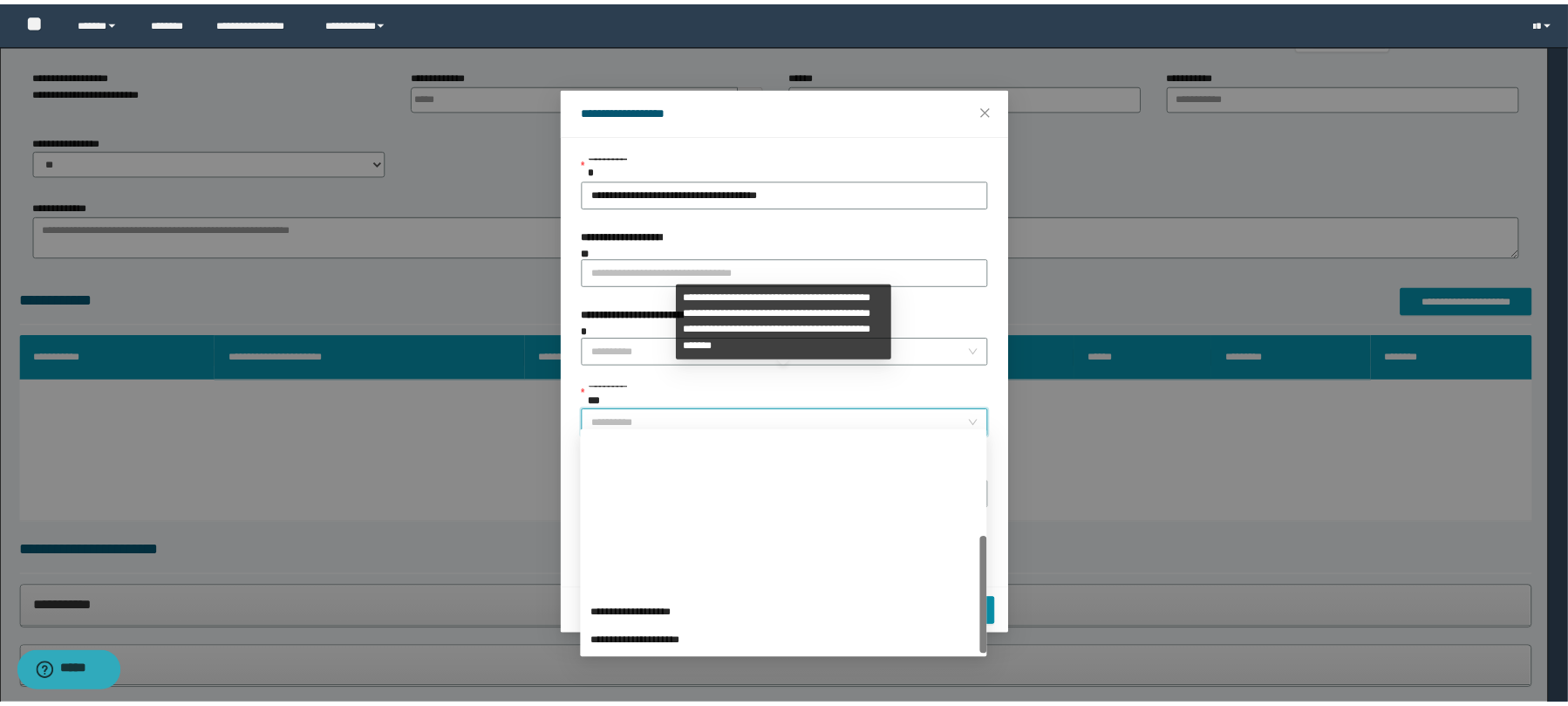 scroll, scrollTop: 195, scrollLeft: 0, axis: vertical 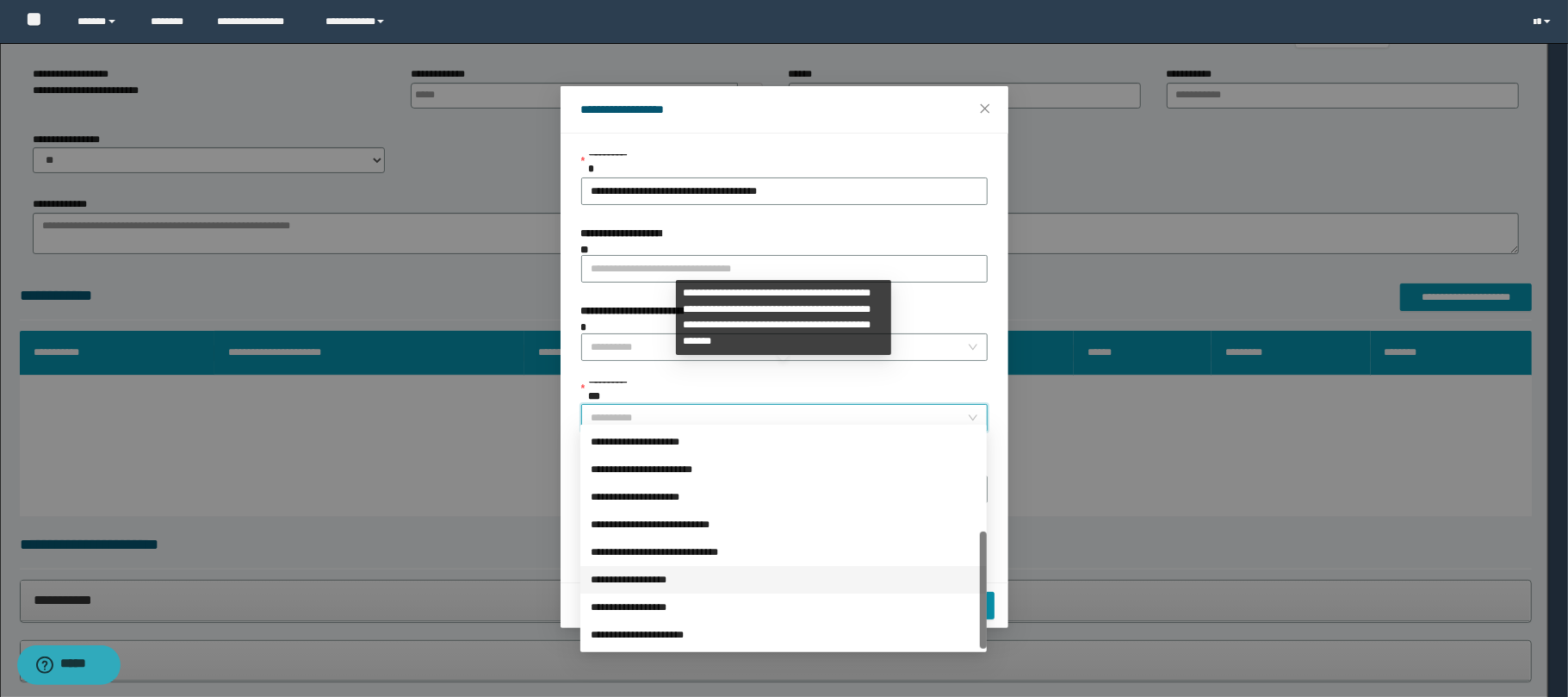 click on "**********" at bounding box center [784, 580] 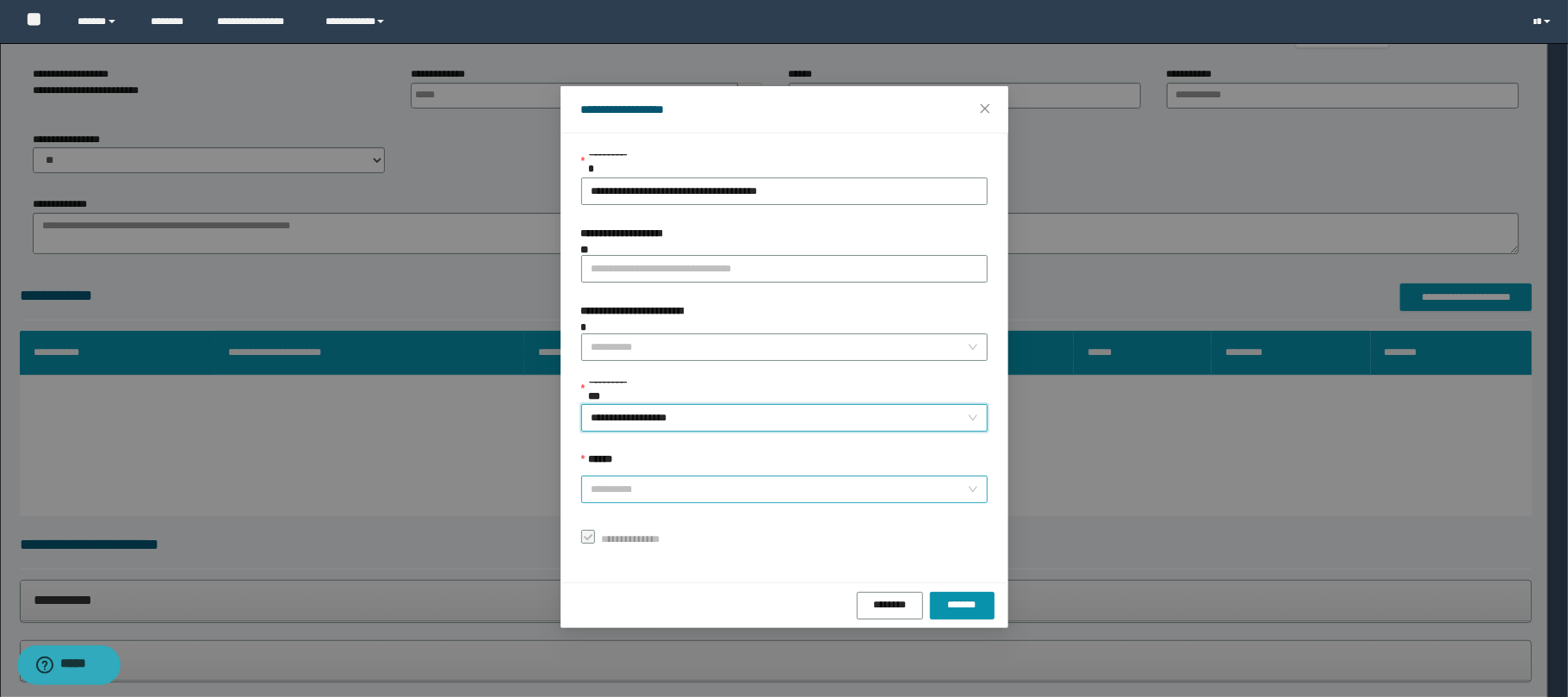 click on "******" at bounding box center (779, 489) 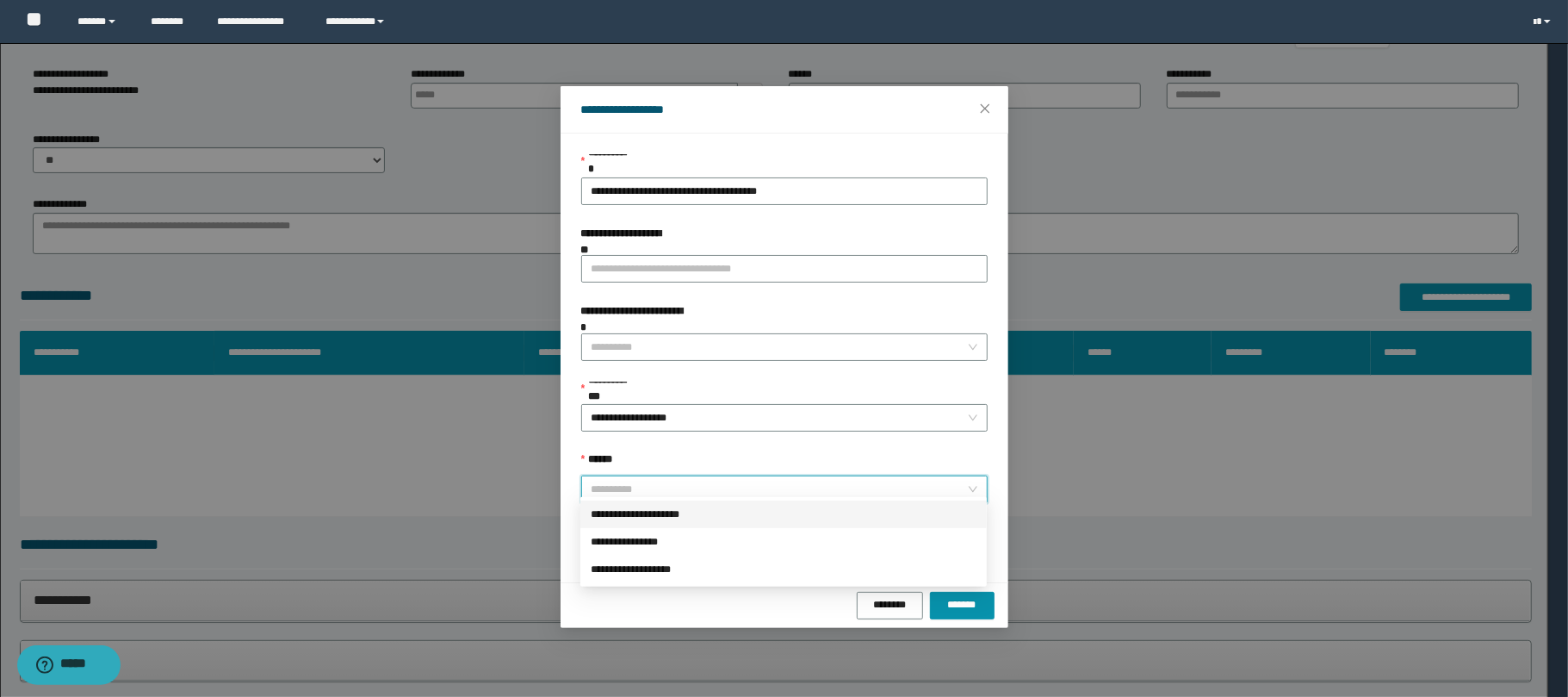 click on "**********" at bounding box center [784, 514] 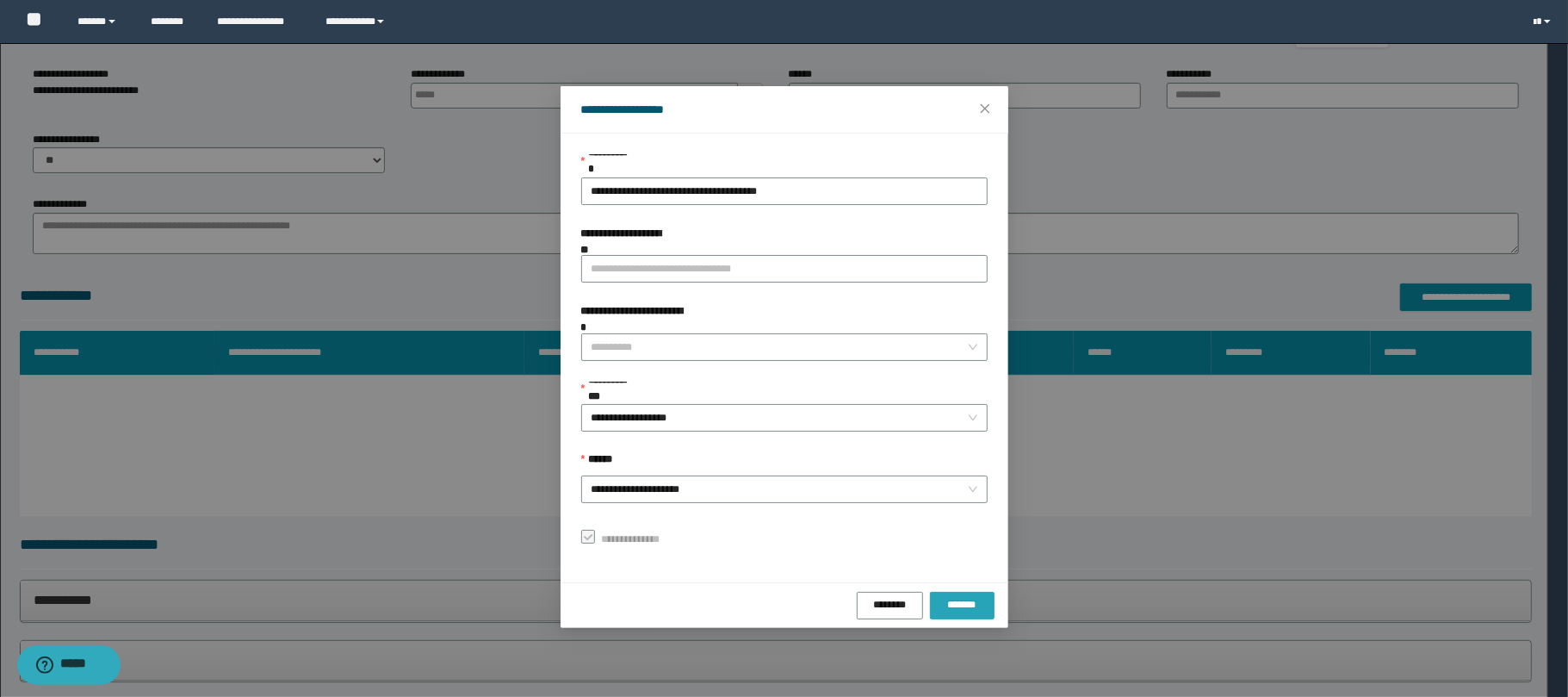 click on "*******" at bounding box center (962, 606) 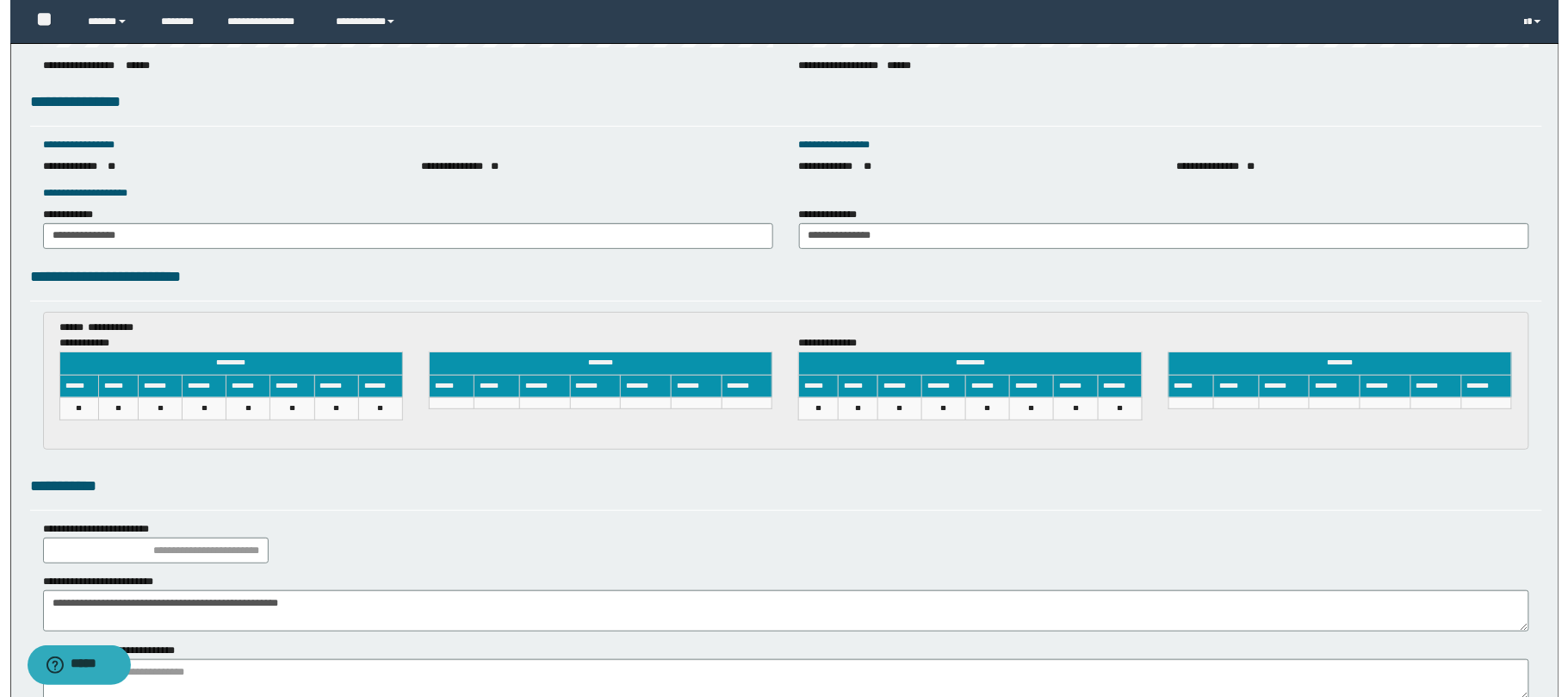 scroll, scrollTop: 2503, scrollLeft: 0, axis: vertical 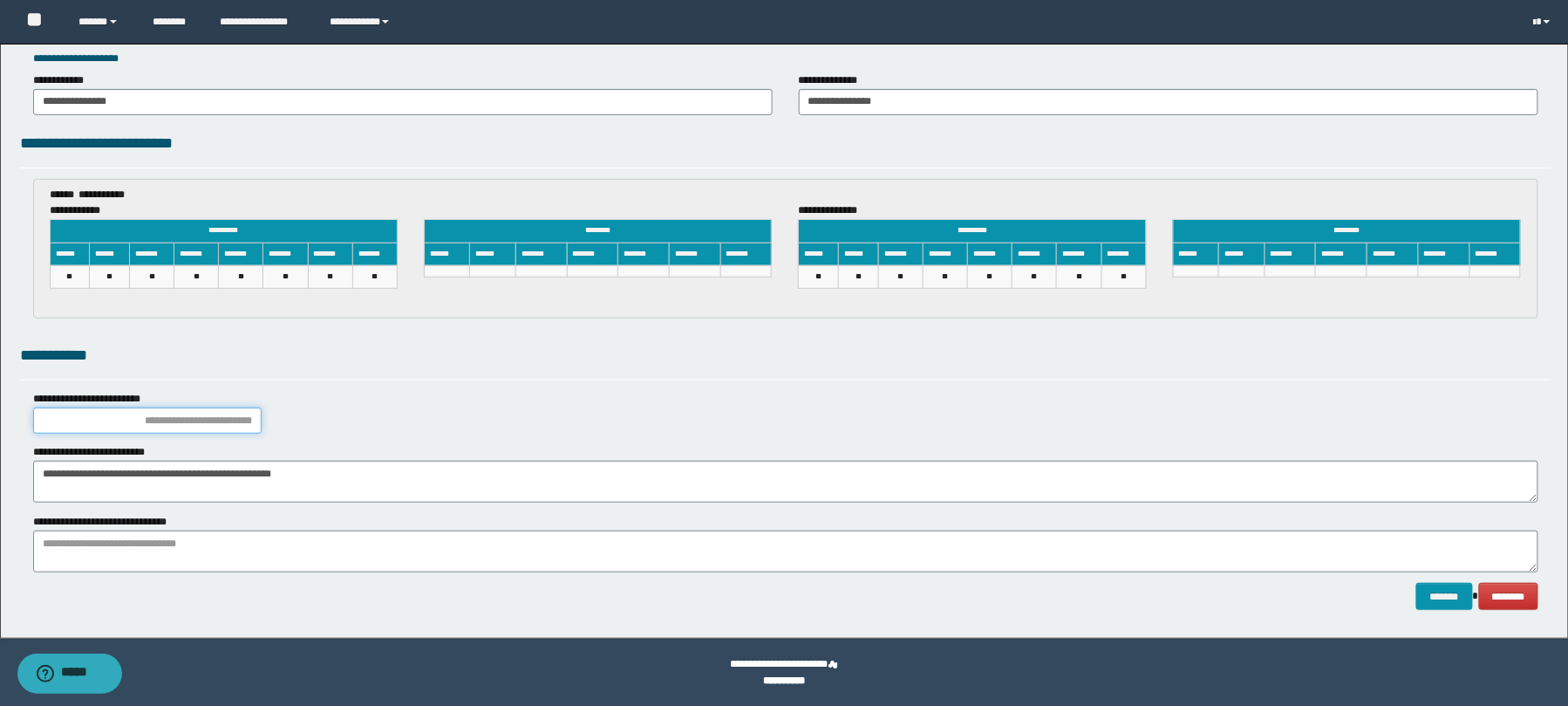 click at bounding box center (147, 421) 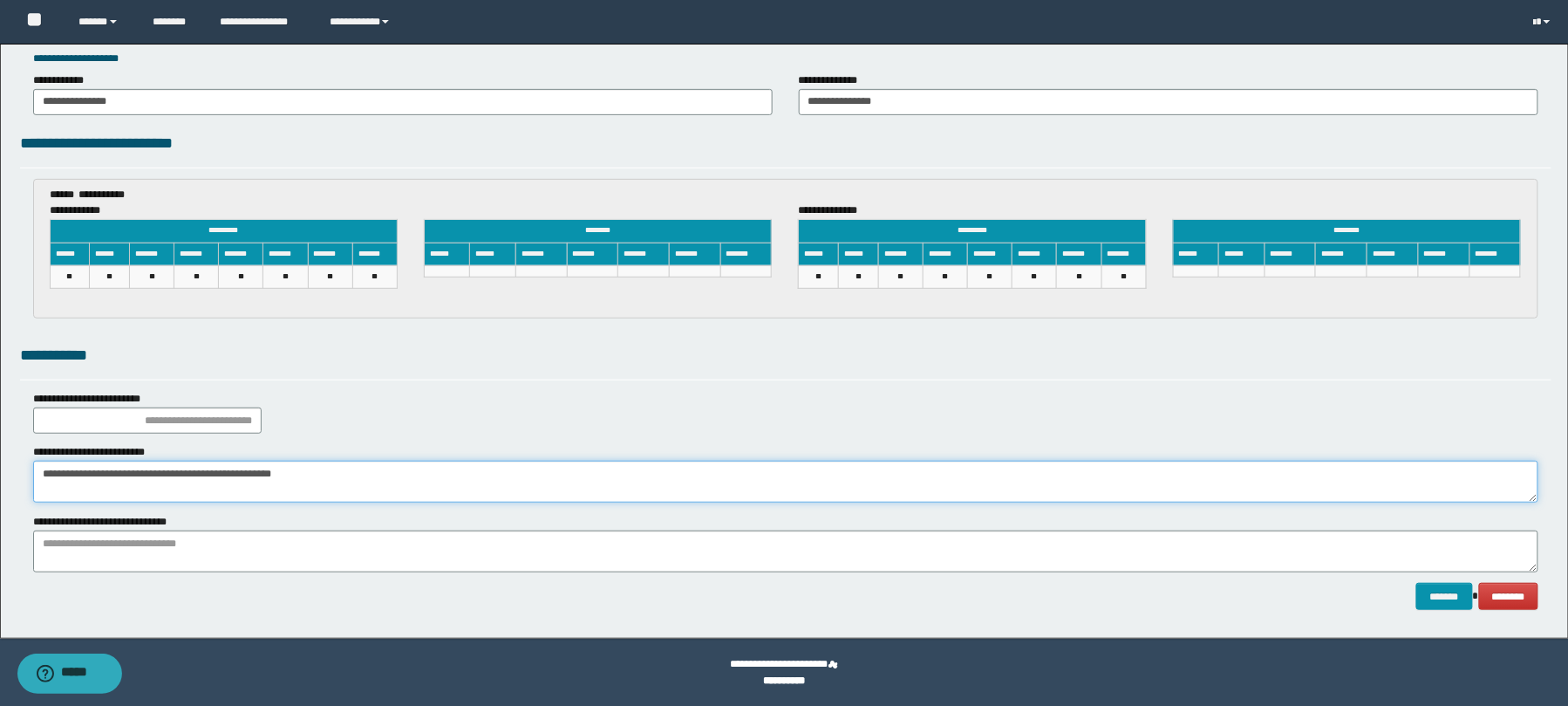 click on "**********" at bounding box center [786, 482] 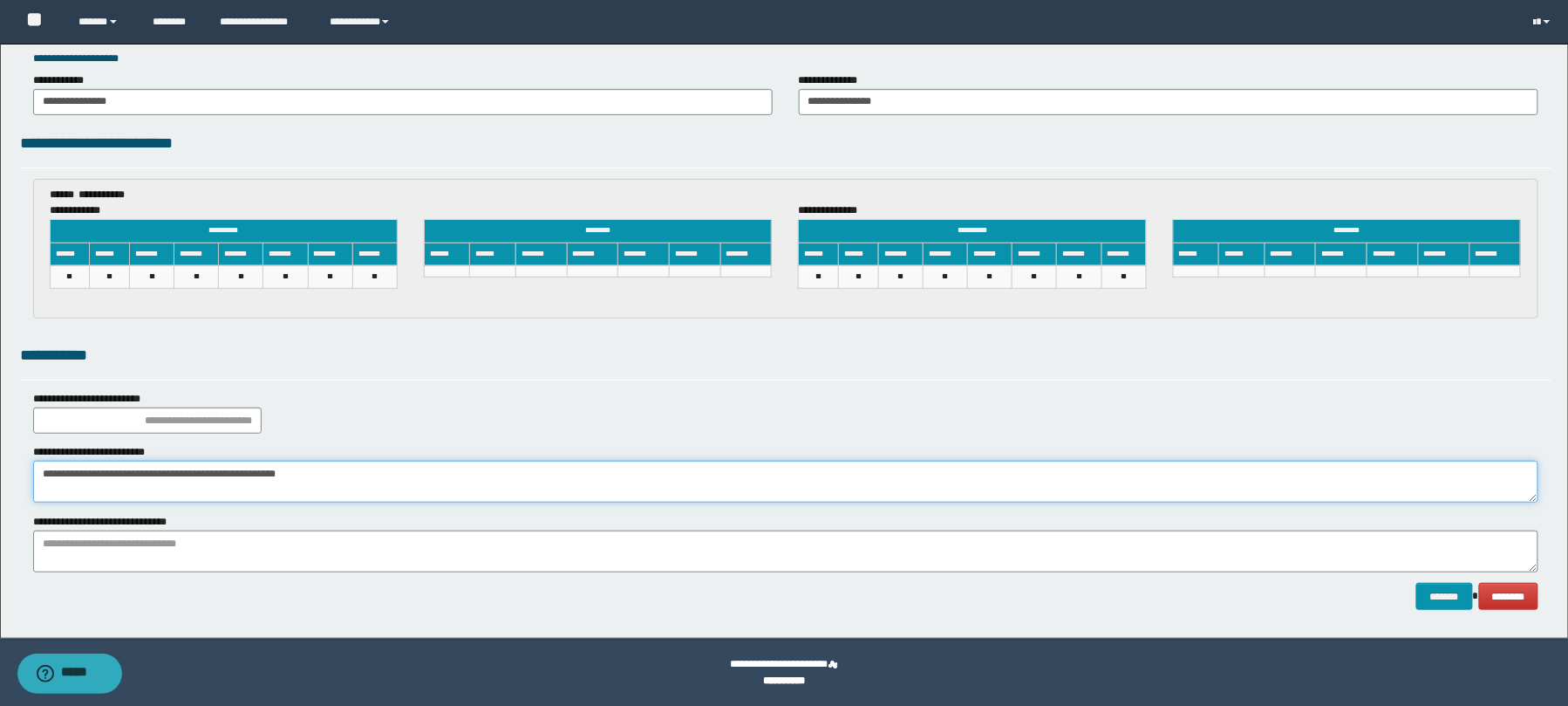 click on "**********" at bounding box center [786, 482] 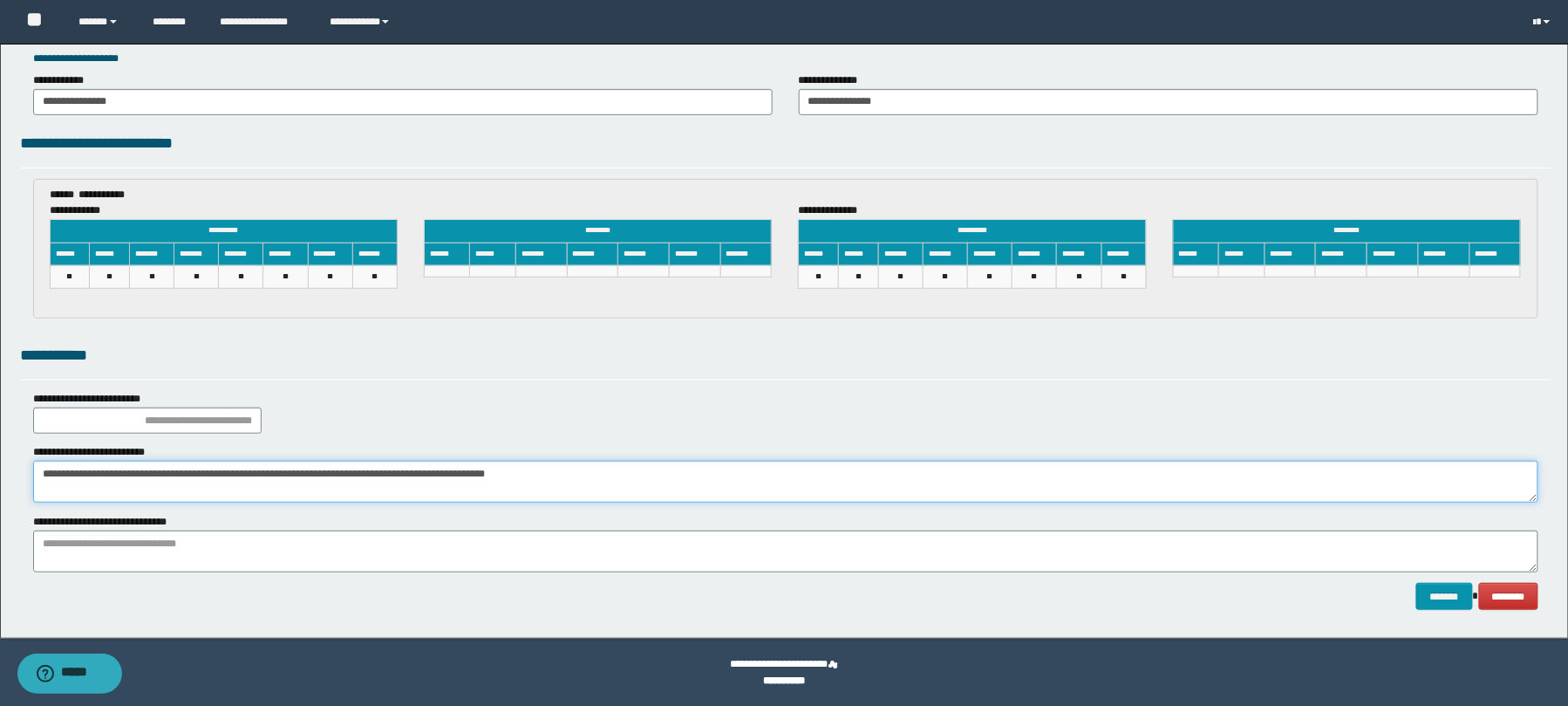 drag, startPoint x: 654, startPoint y: 489, endPoint x: 0, endPoint y: 455, distance: 654.8832 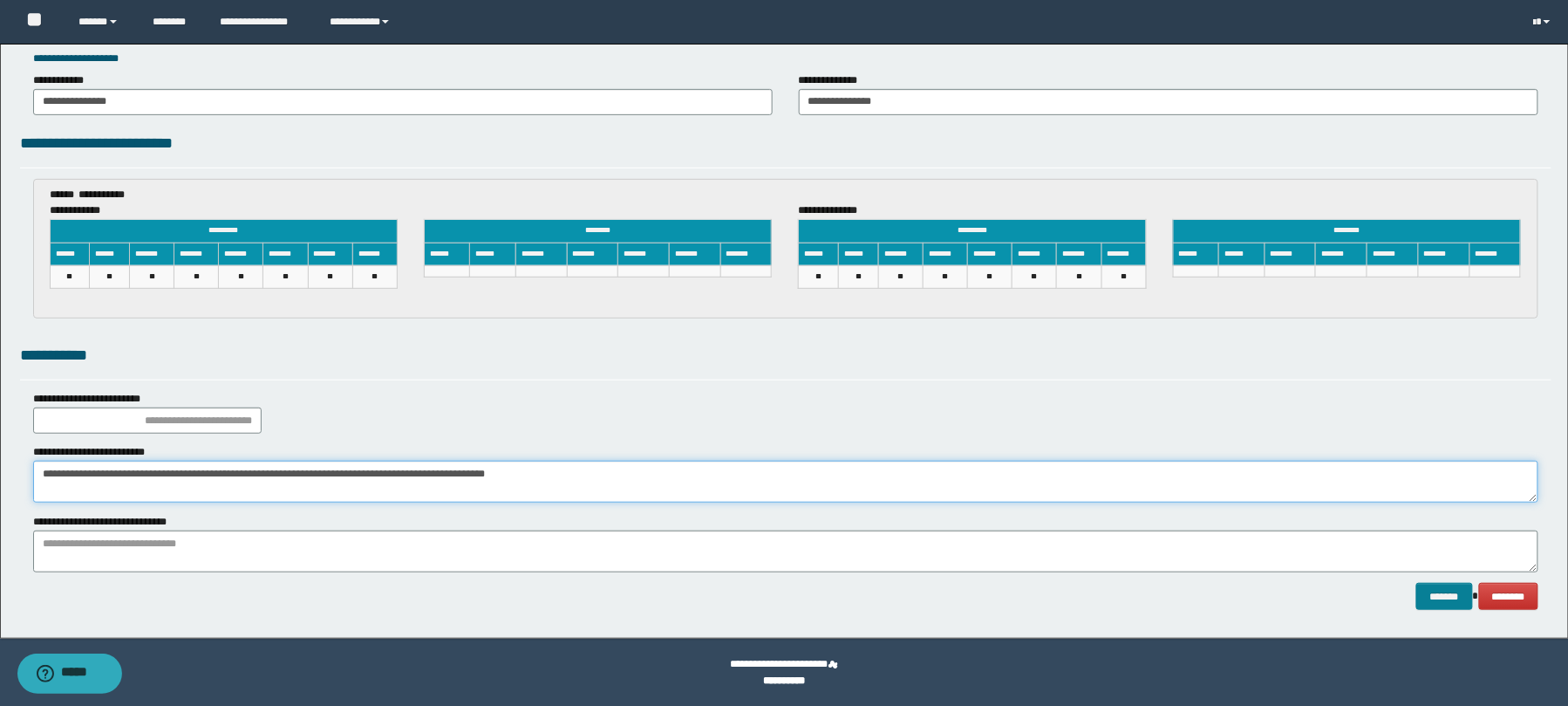 type on "**********" 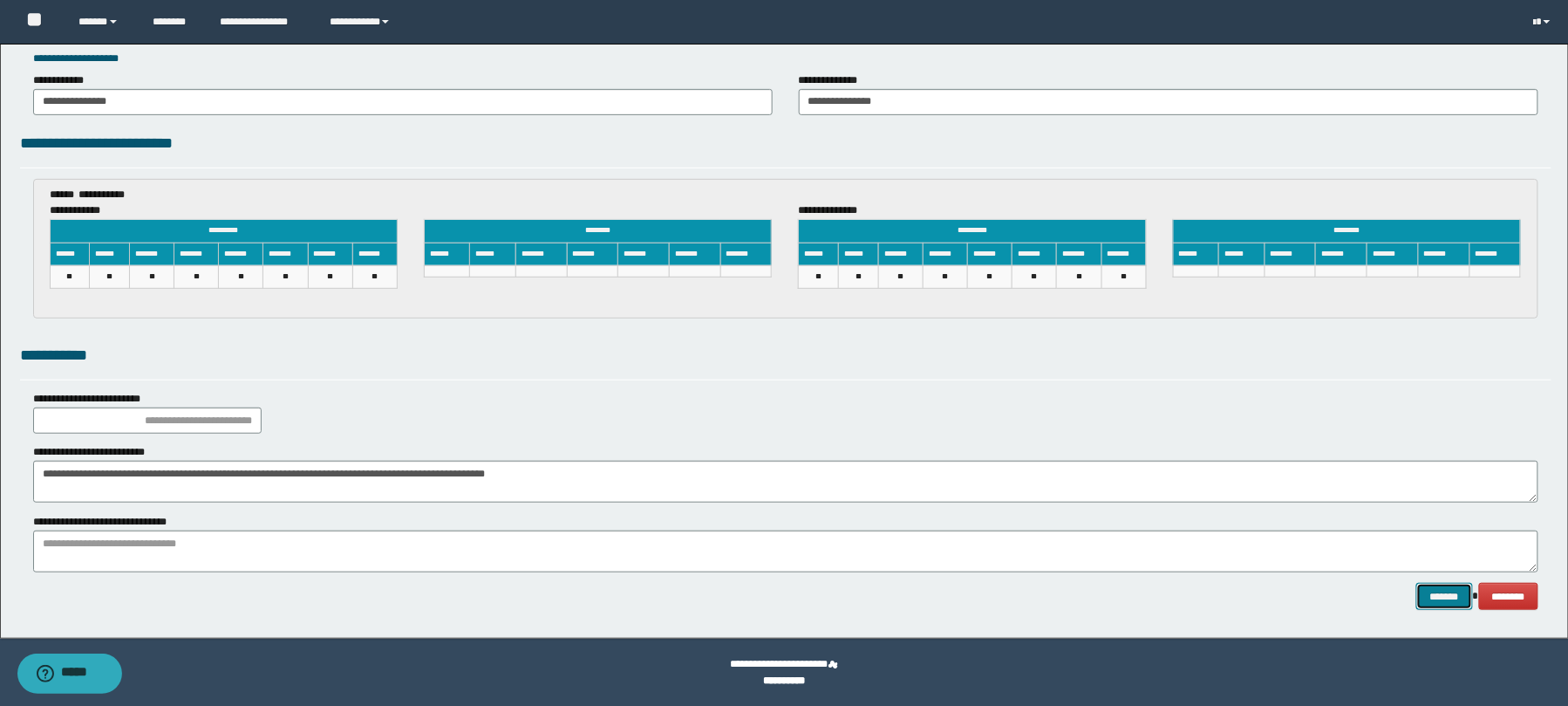 click on "*******" at bounding box center [1444, 596] 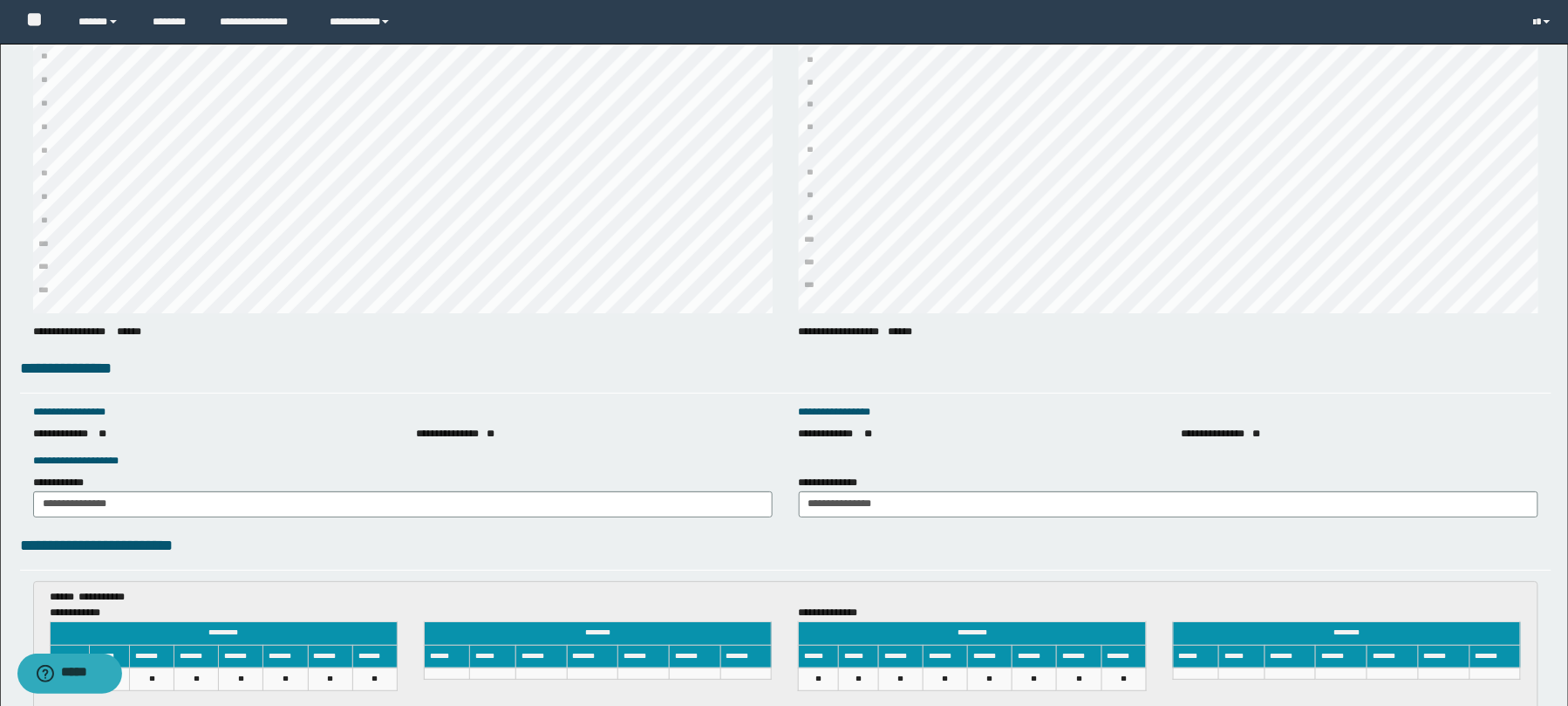 scroll, scrollTop: 2535, scrollLeft: 0, axis: vertical 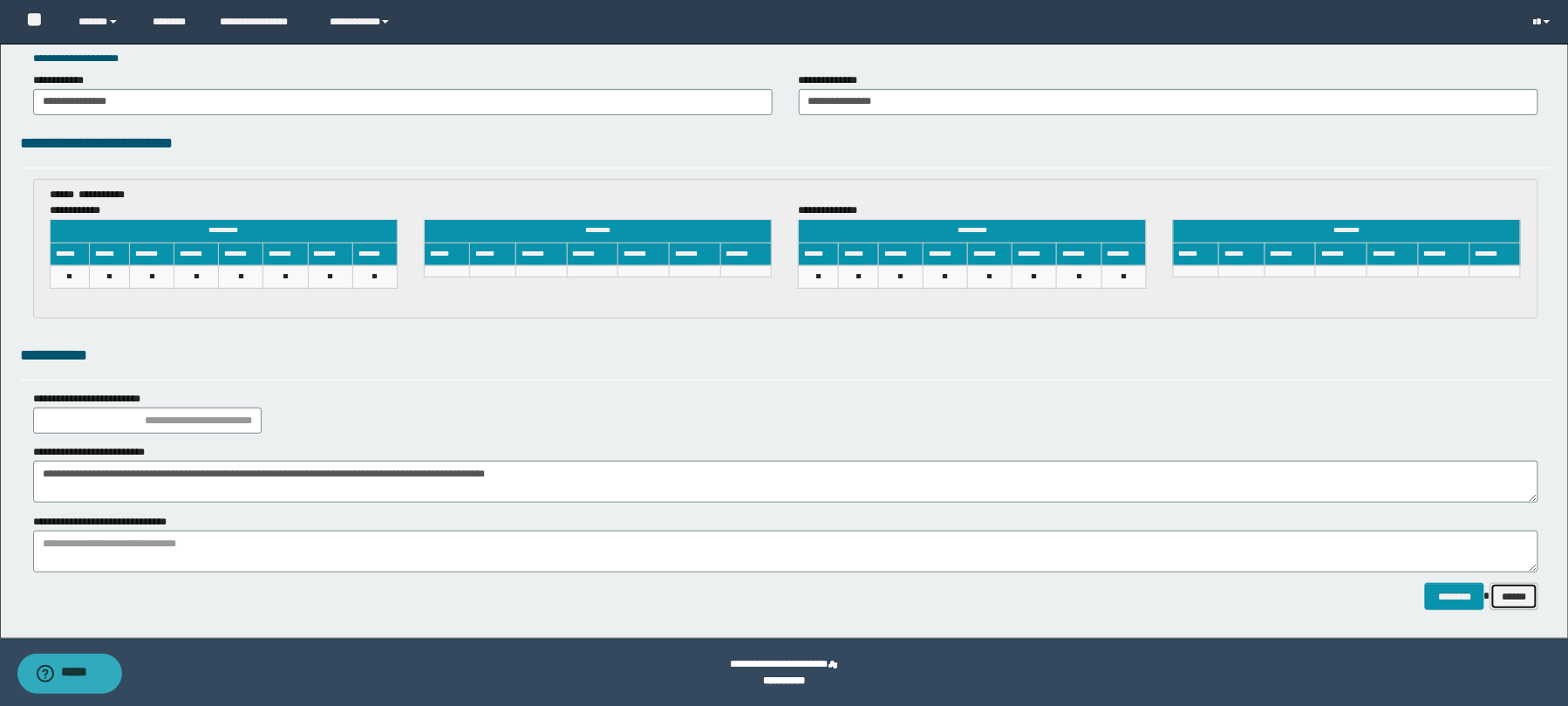 click on "******" at bounding box center (1514, 596) 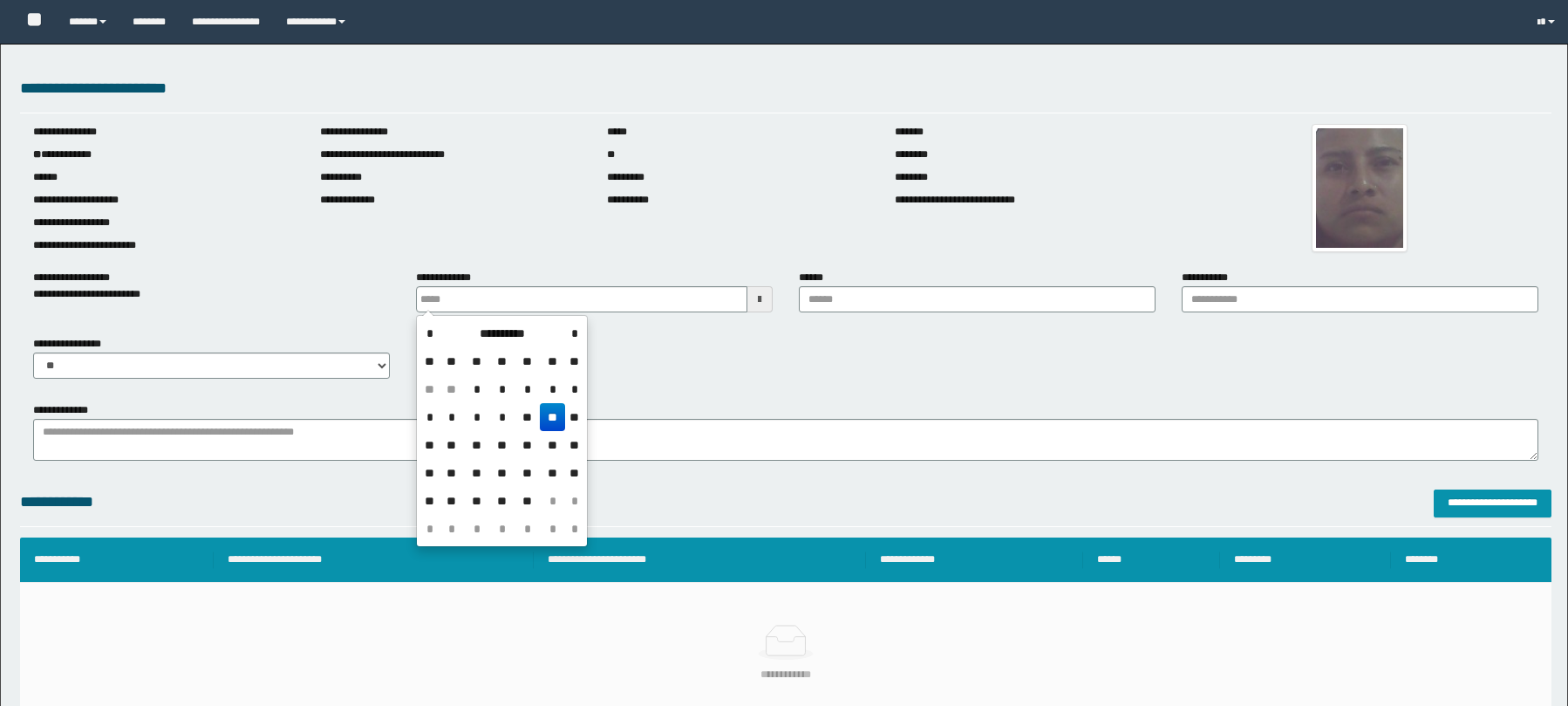 scroll, scrollTop: 0, scrollLeft: 0, axis: both 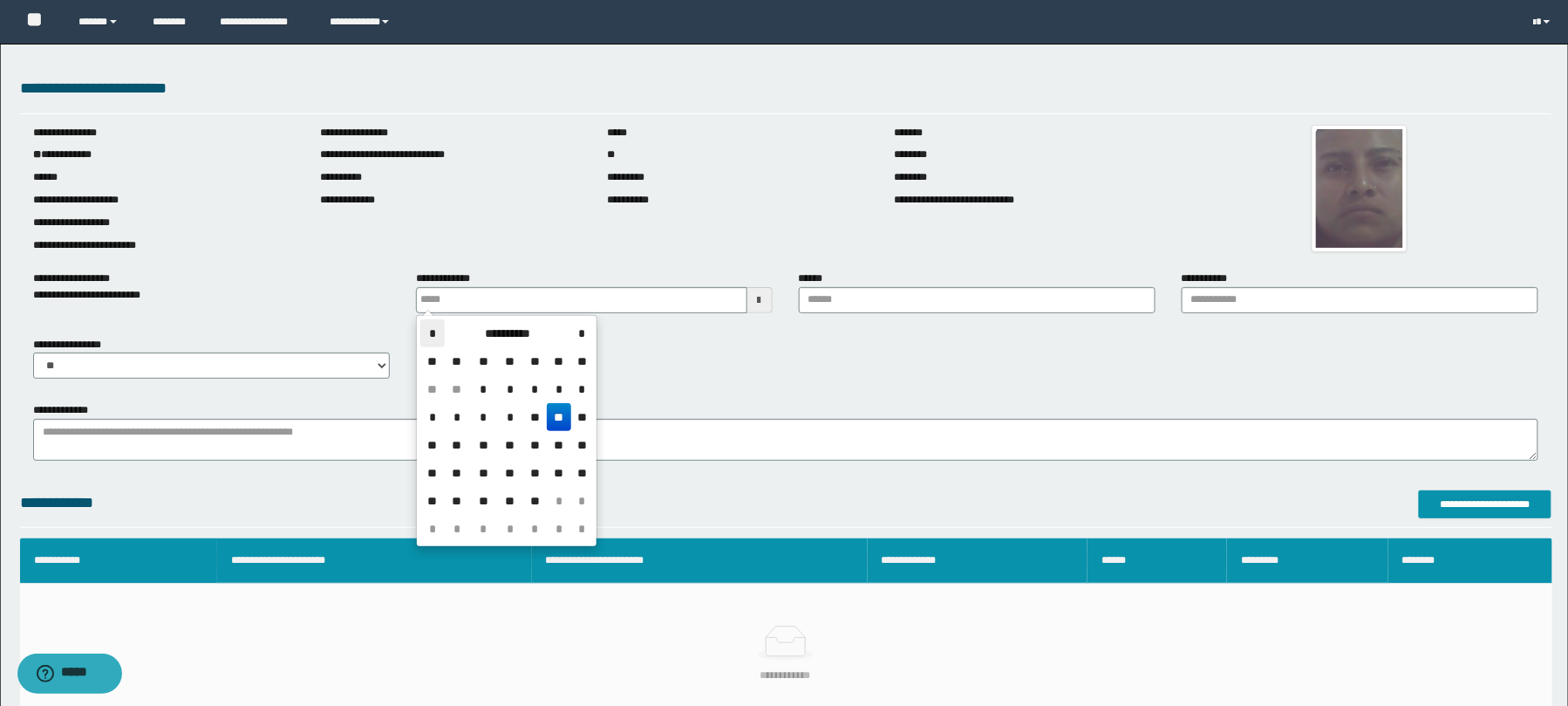 click on "*" at bounding box center [433, 333] 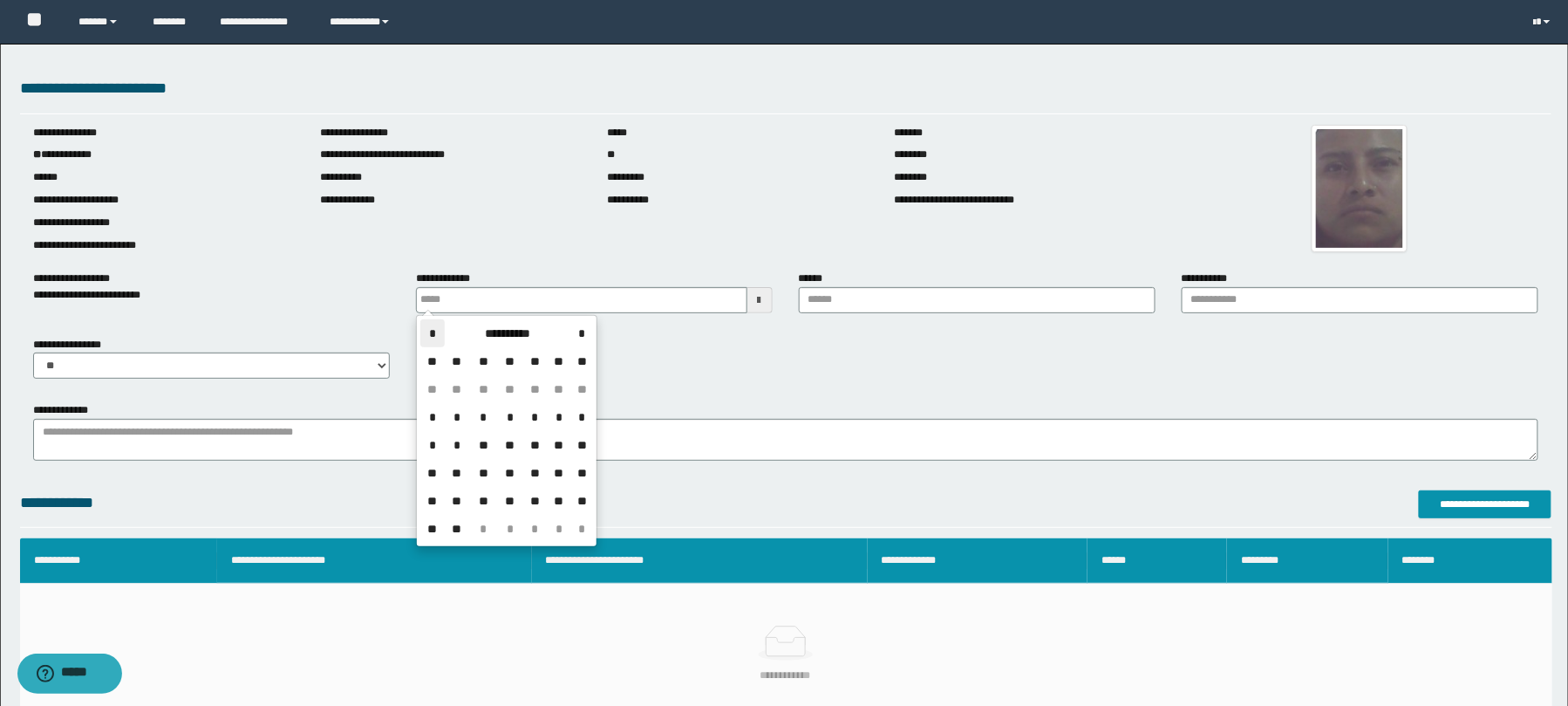 click on "*" at bounding box center (433, 333) 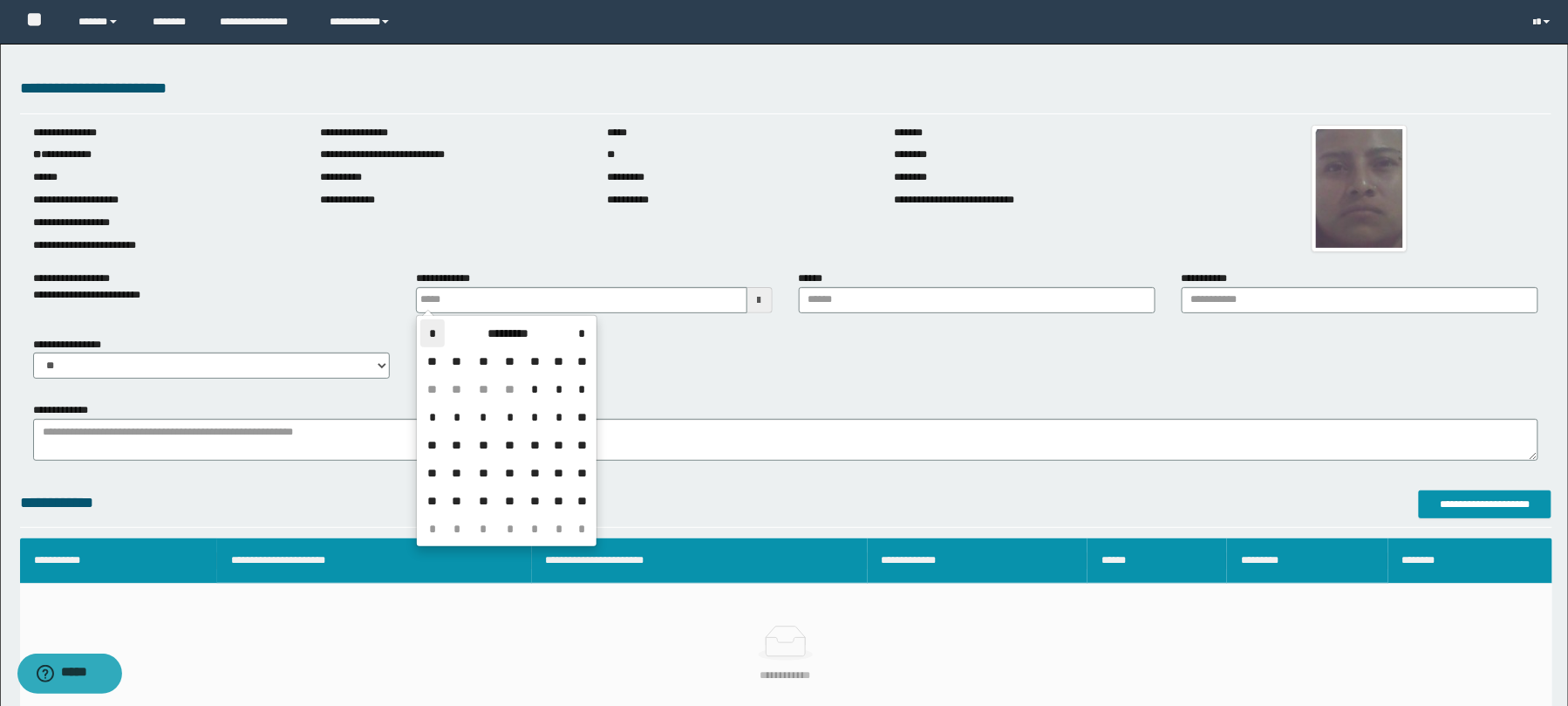 click on "*" at bounding box center [433, 333] 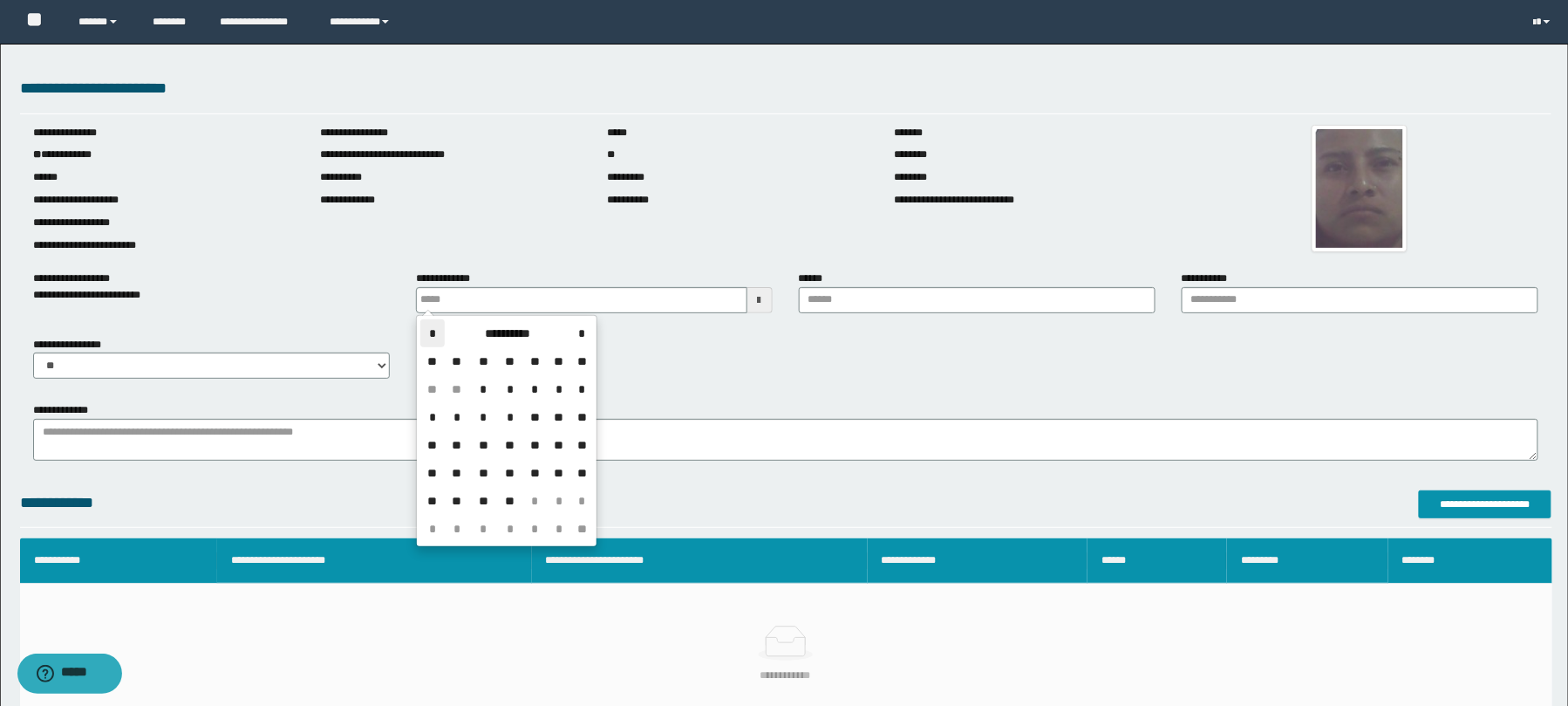 click on "*" at bounding box center [433, 333] 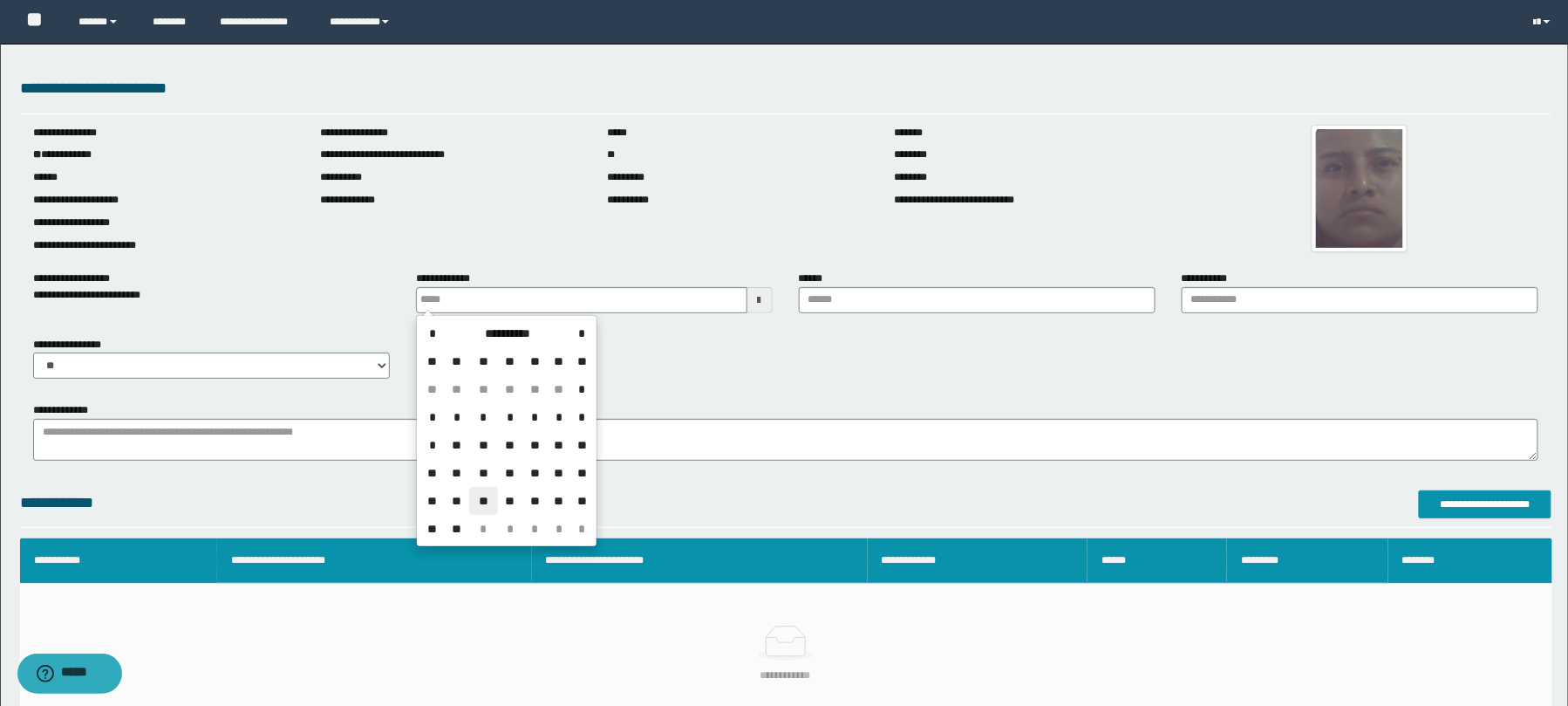 click on "**" at bounding box center [483, 501] 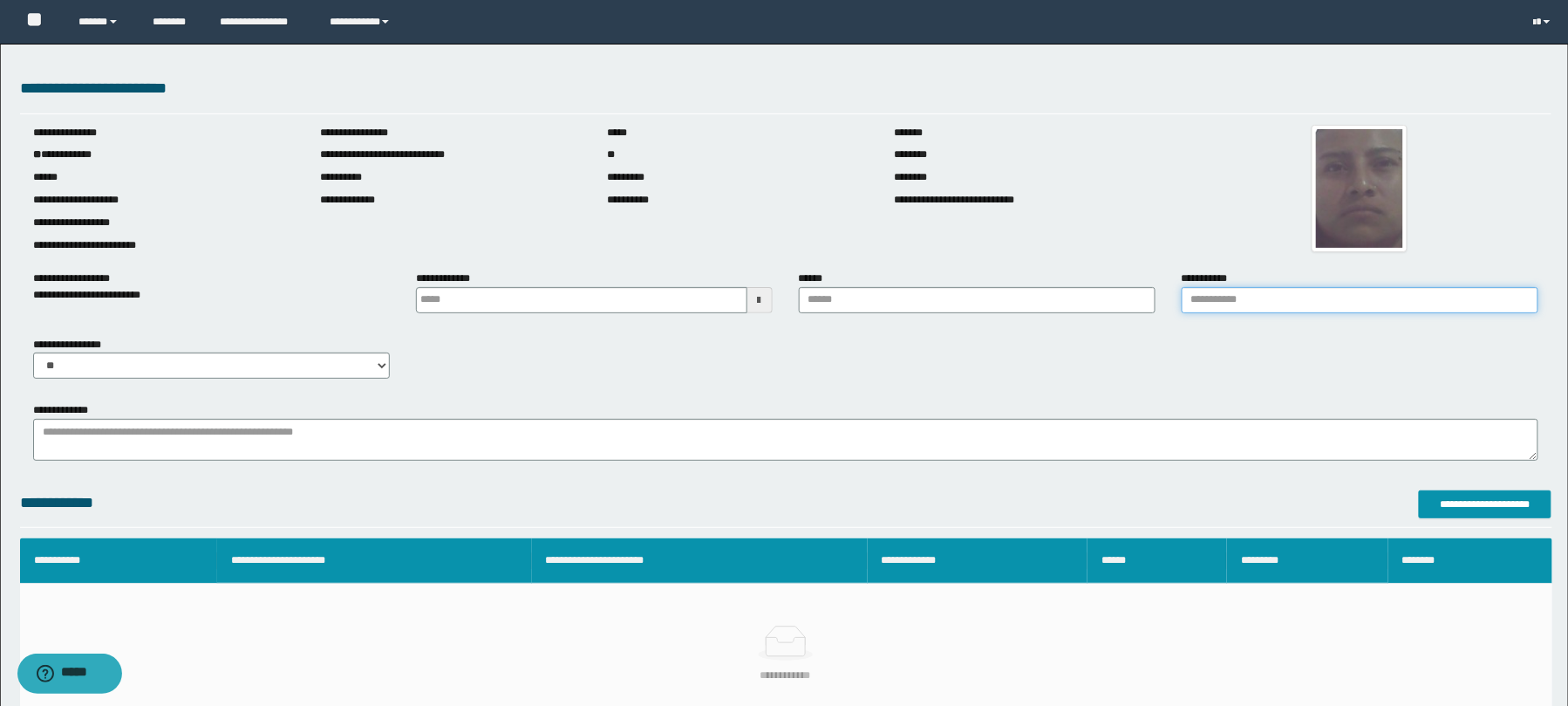 click on "**********" at bounding box center [1360, 300] 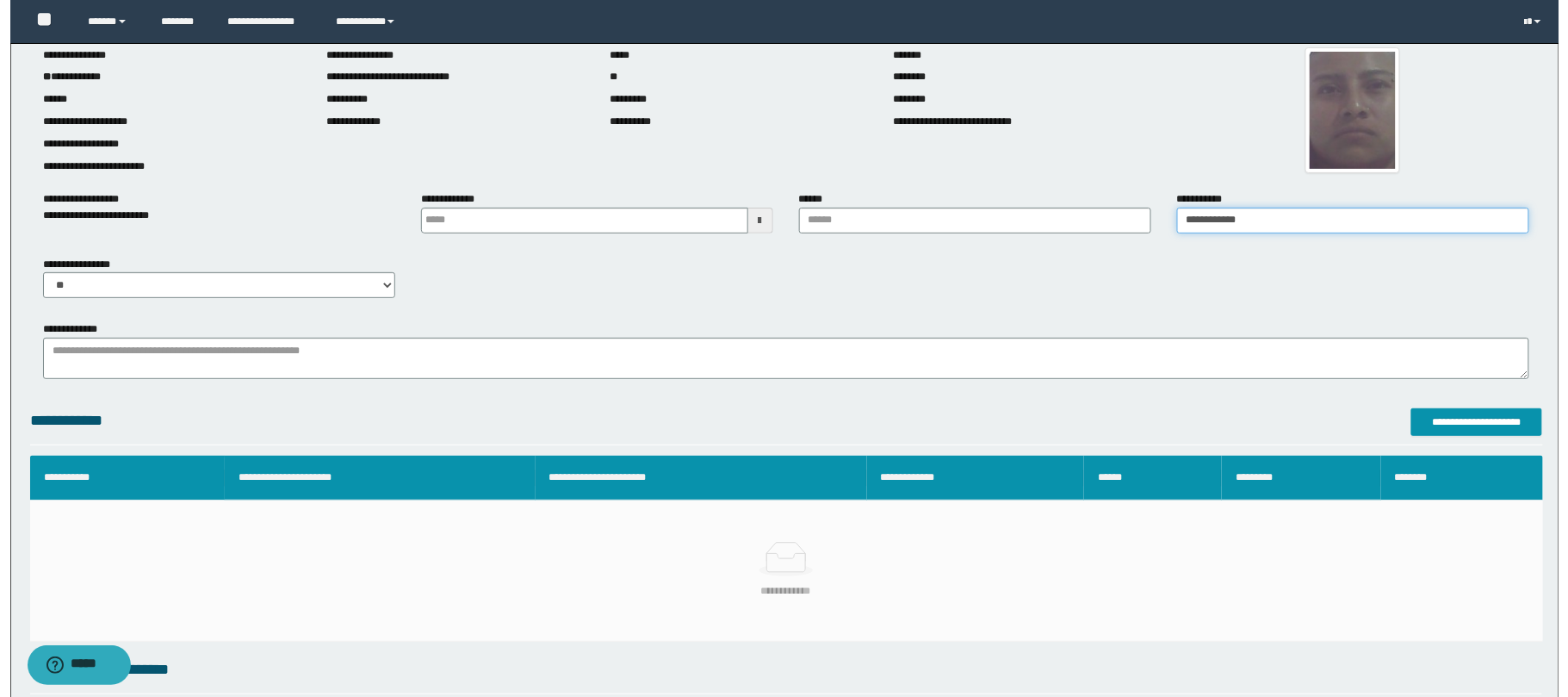 scroll, scrollTop: 91, scrollLeft: 0, axis: vertical 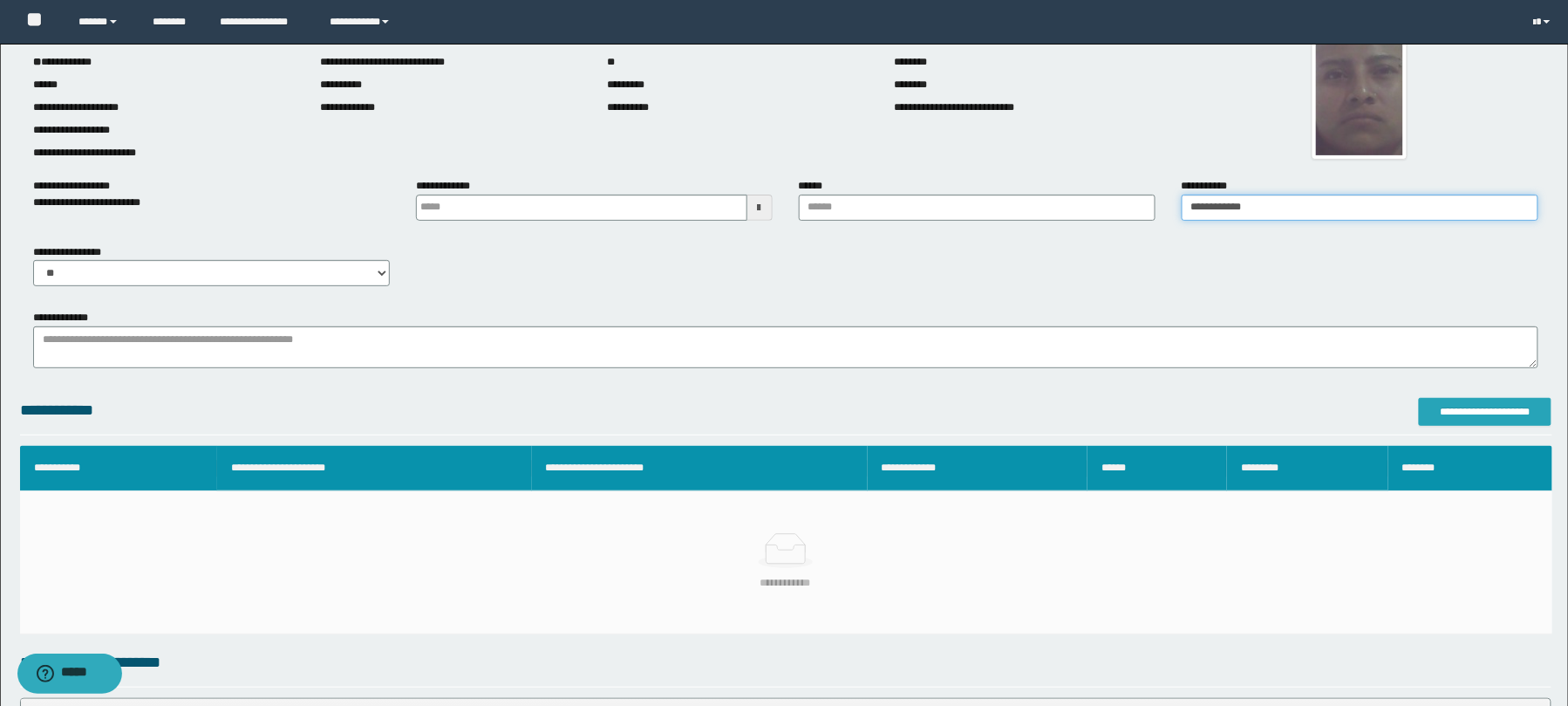 type on "**********" 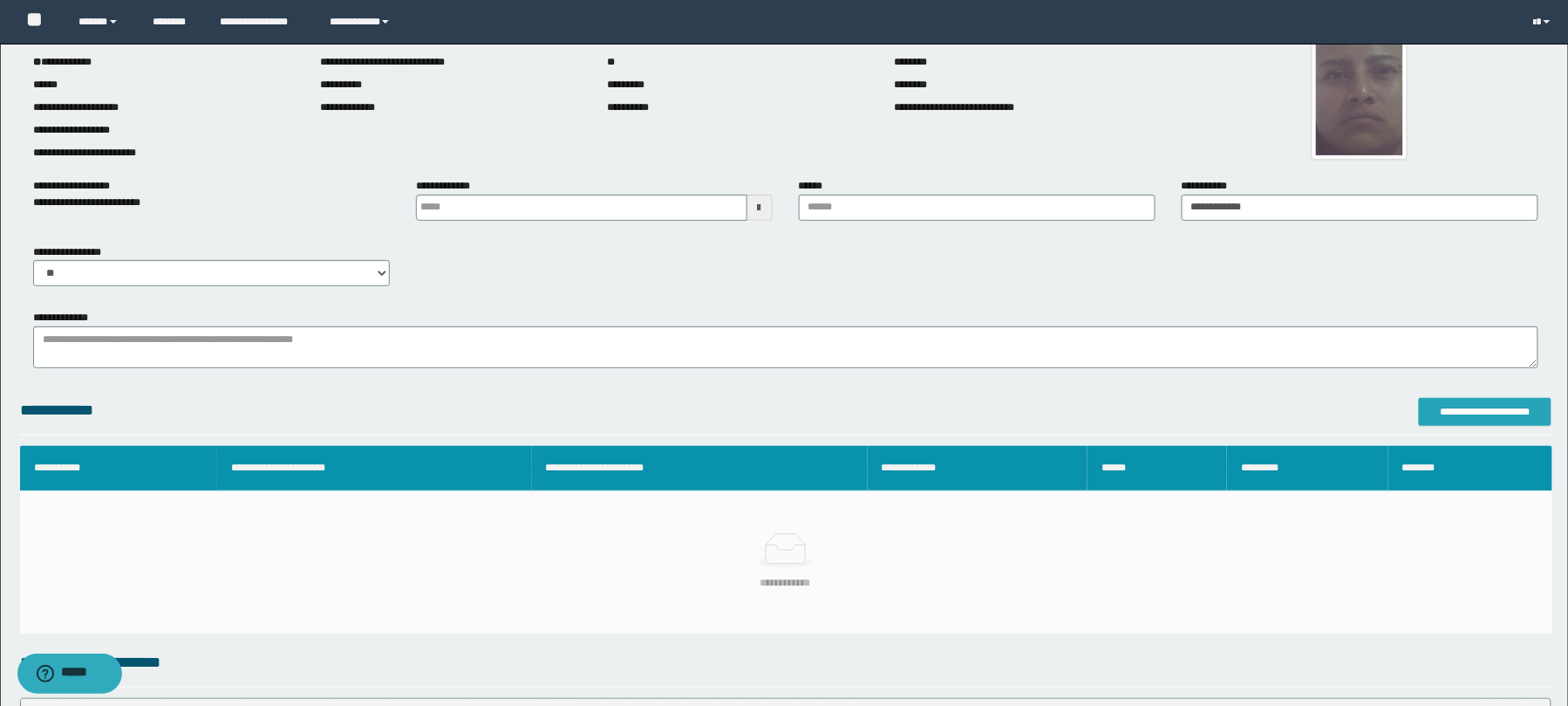 click on "**********" at bounding box center [1485, 412] 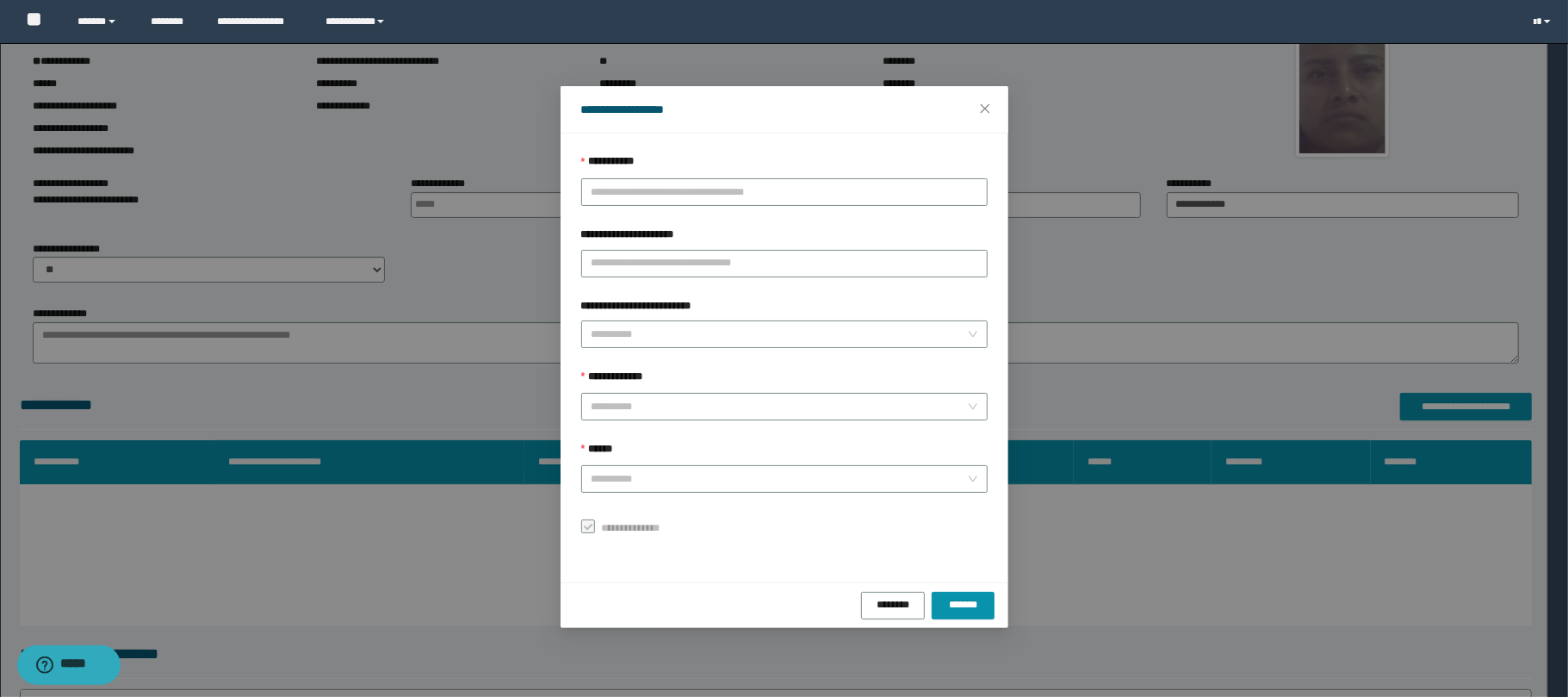 click on "**********" at bounding box center (784, 347) 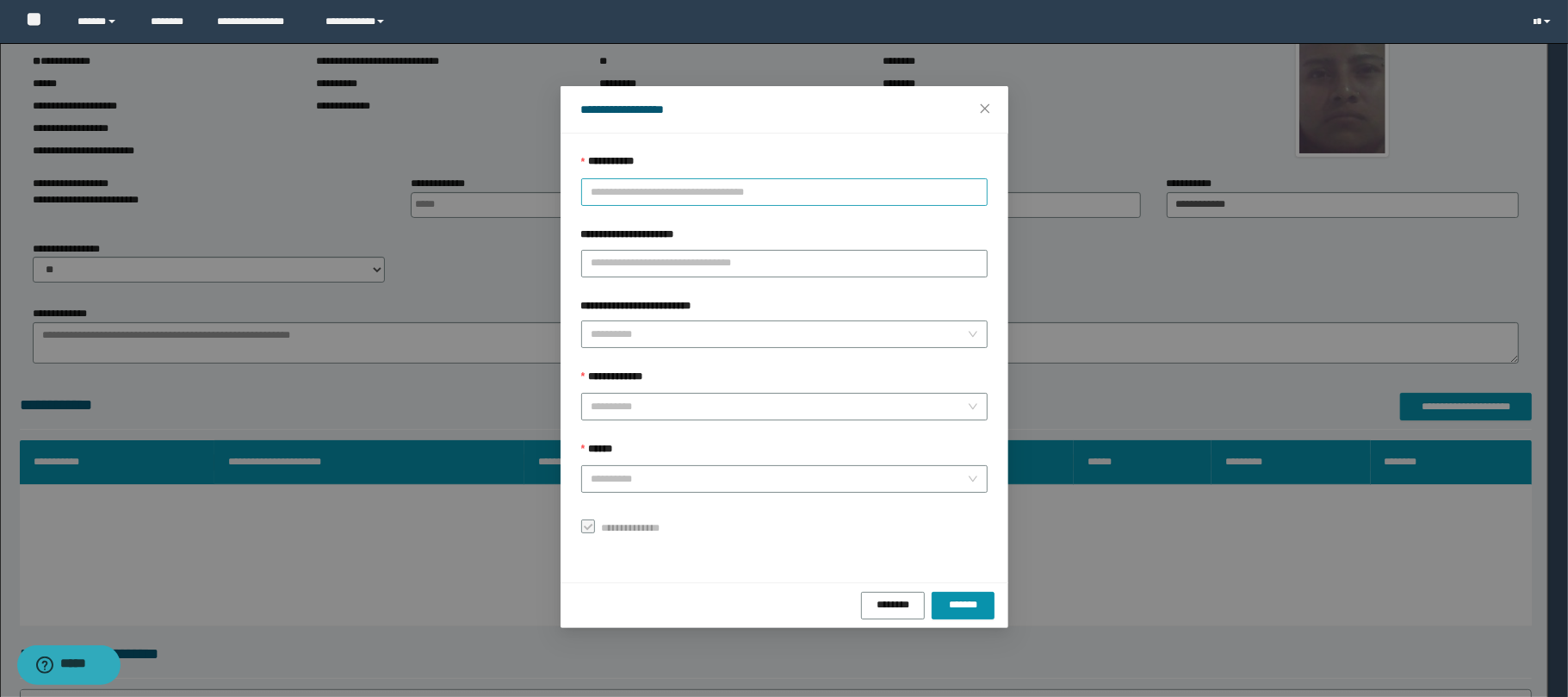 click on "**********" at bounding box center (784, 192) 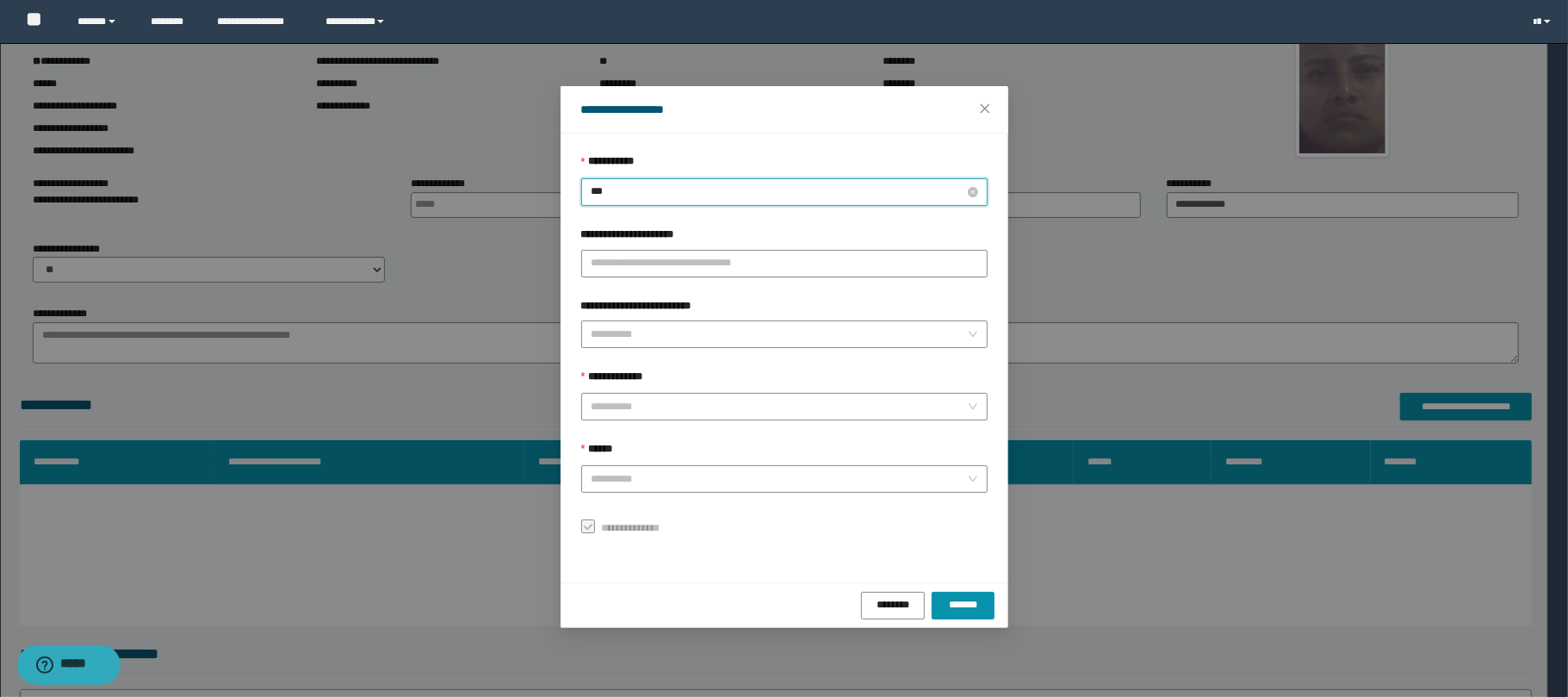 type on "****" 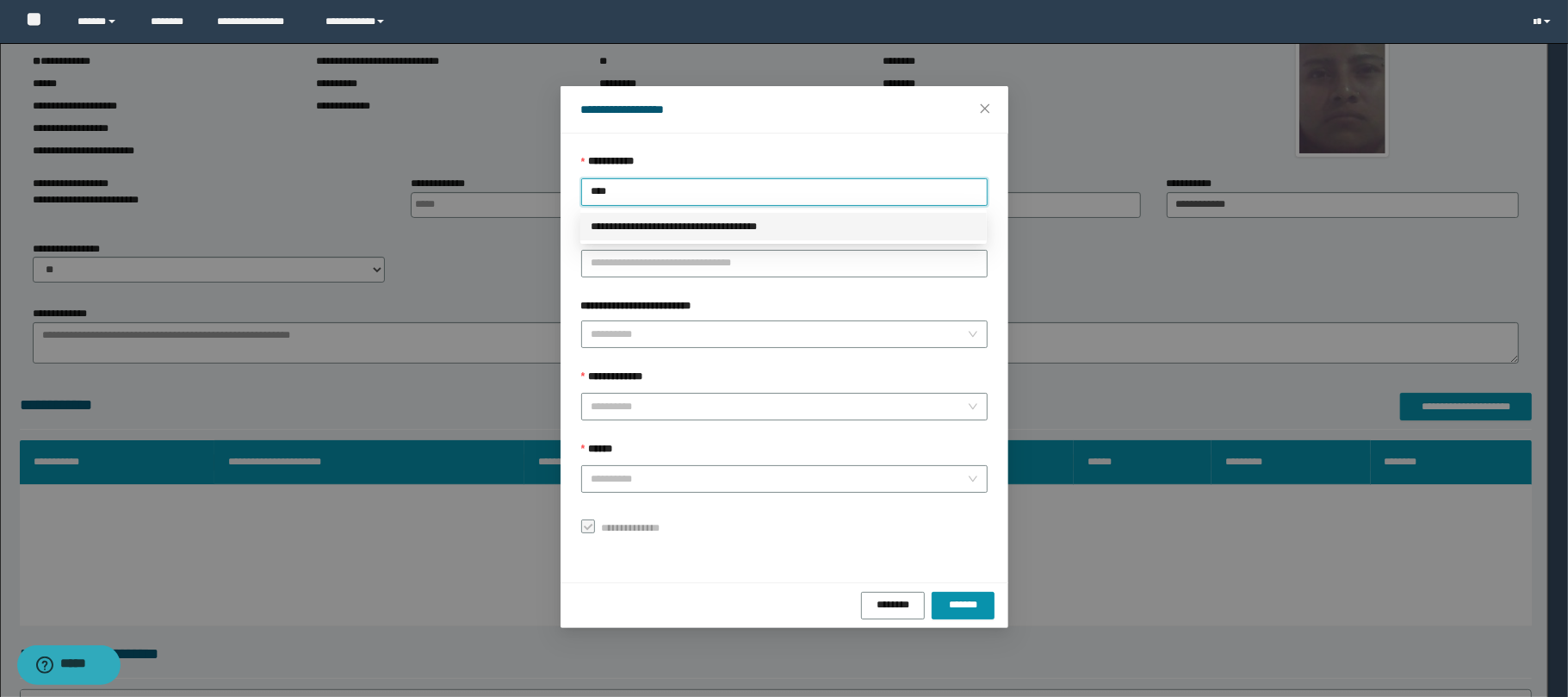 click on "**********" at bounding box center (784, 227) 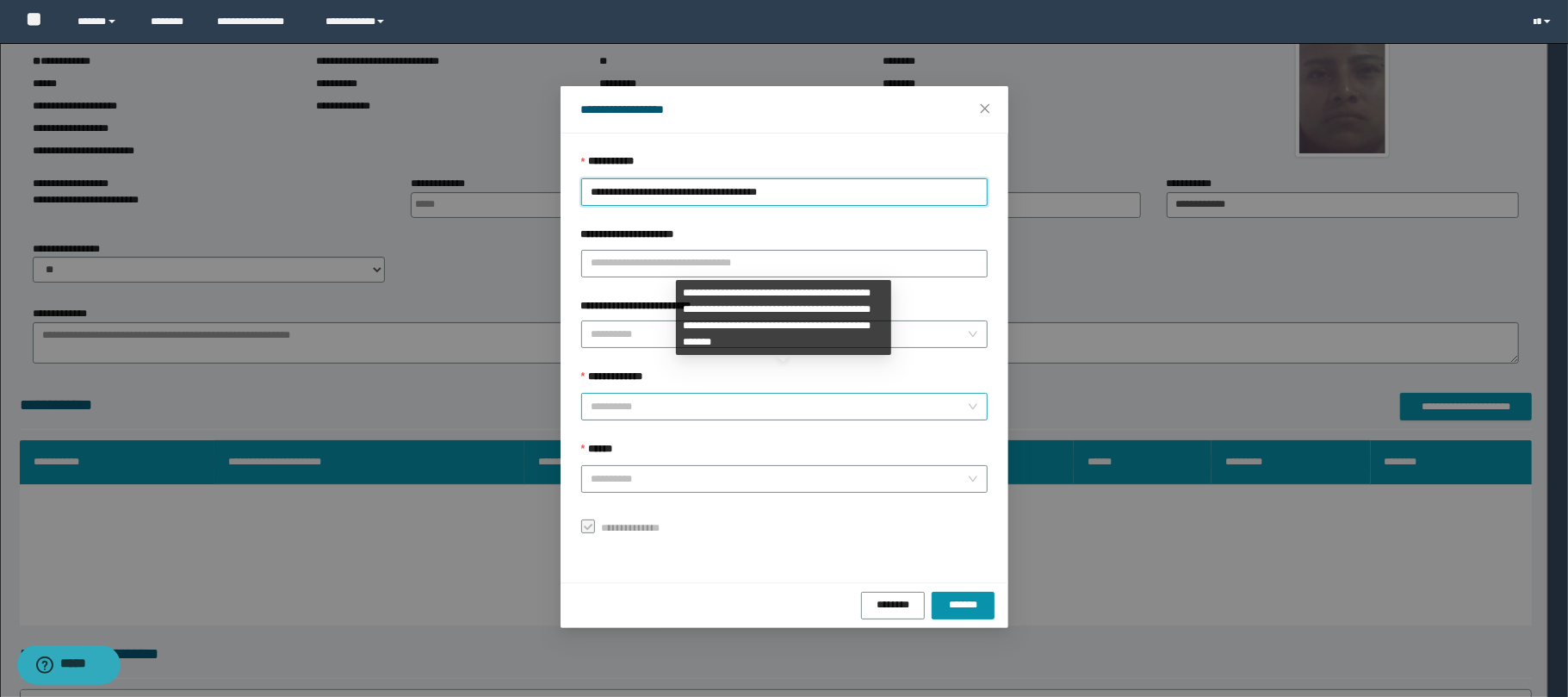 click on "**********" at bounding box center [779, 407] 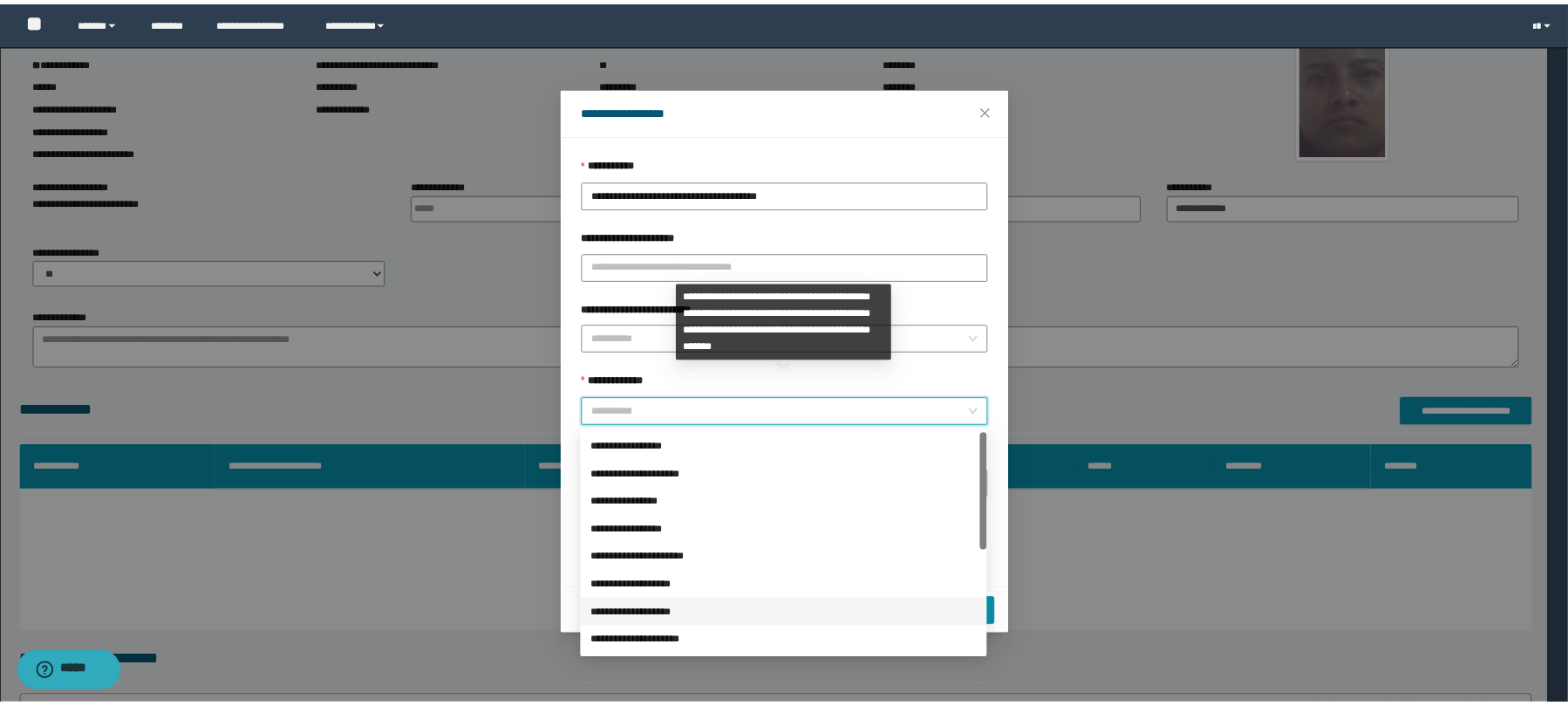 scroll, scrollTop: 195, scrollLeft: 0, axis: vertical 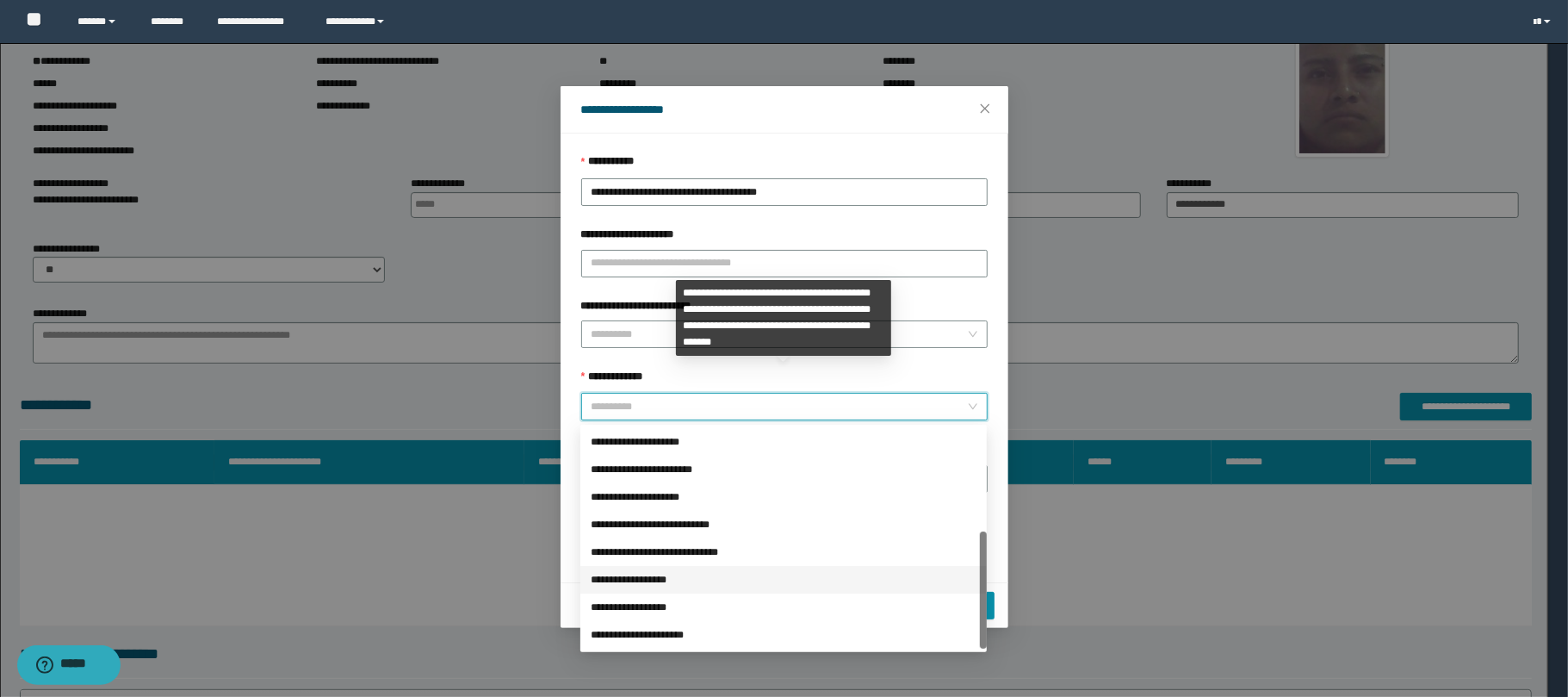 click on "**********" at bounding box center [784, 580] 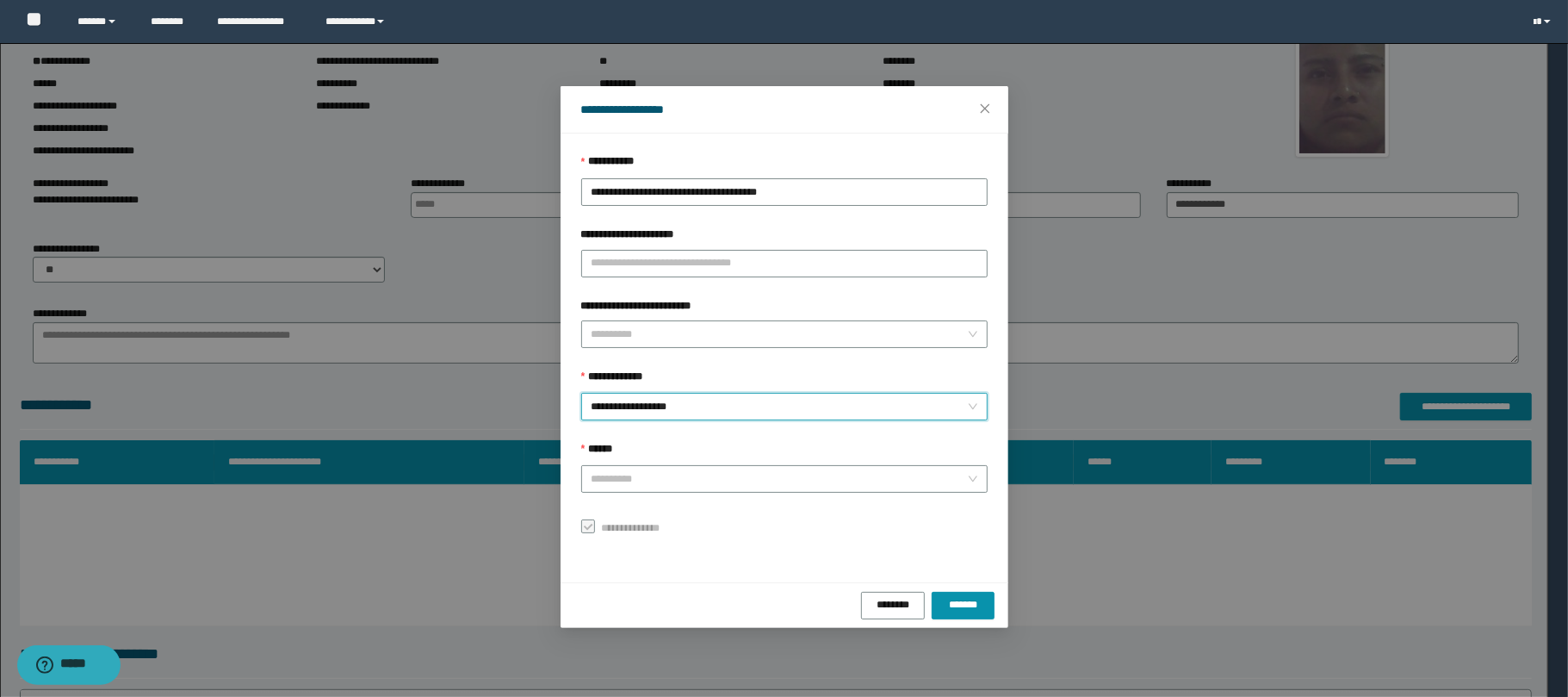click on "******" at bounding box center [784, 453] 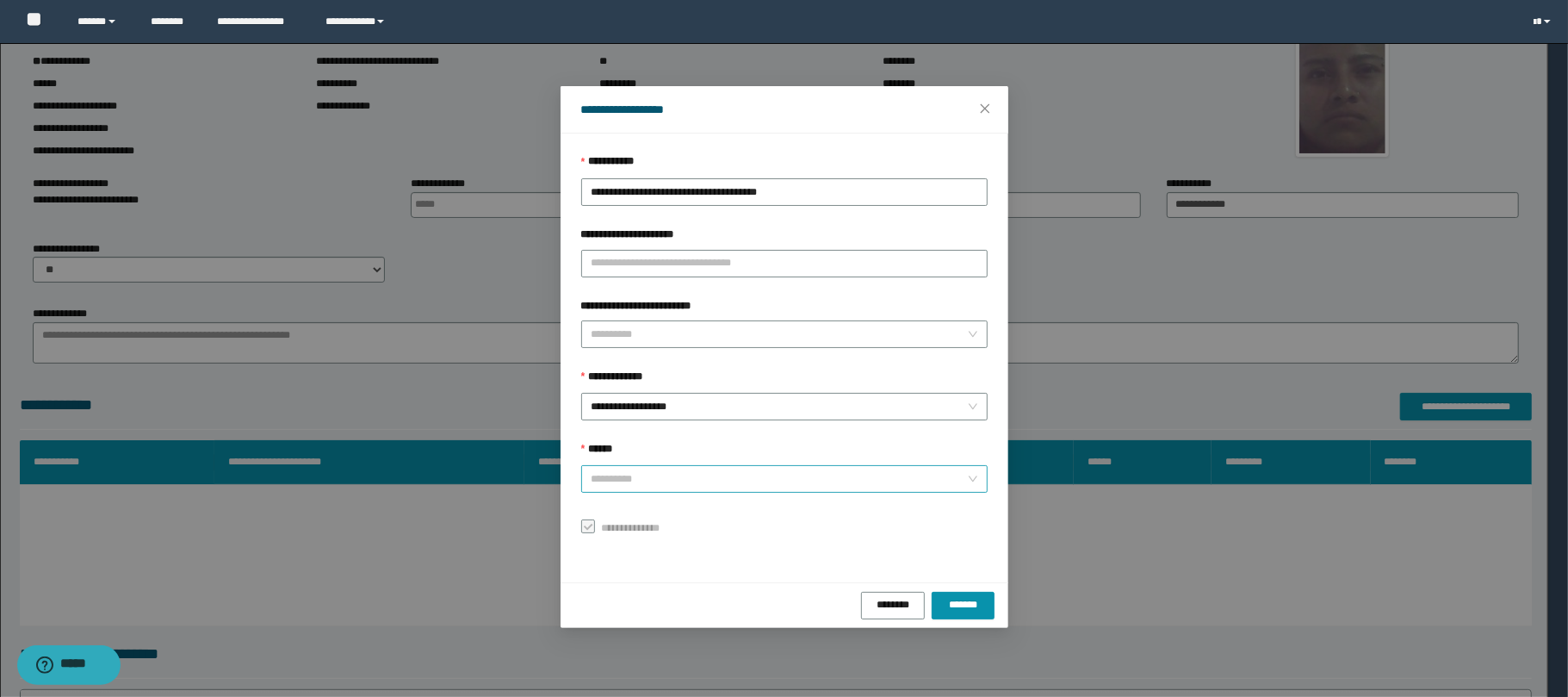 click on "******" at bounding box center [779, 479] 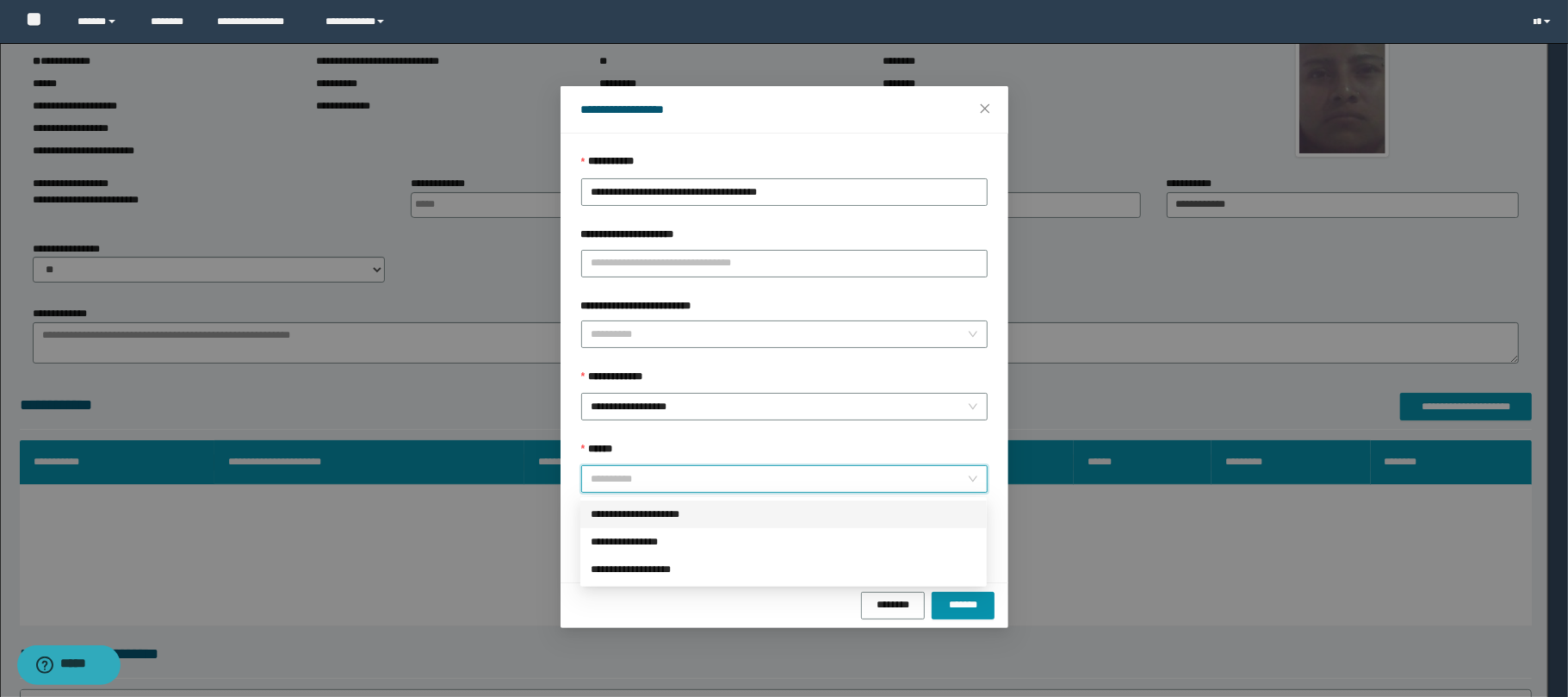 click on "**********" at bounding box center (784, 514) 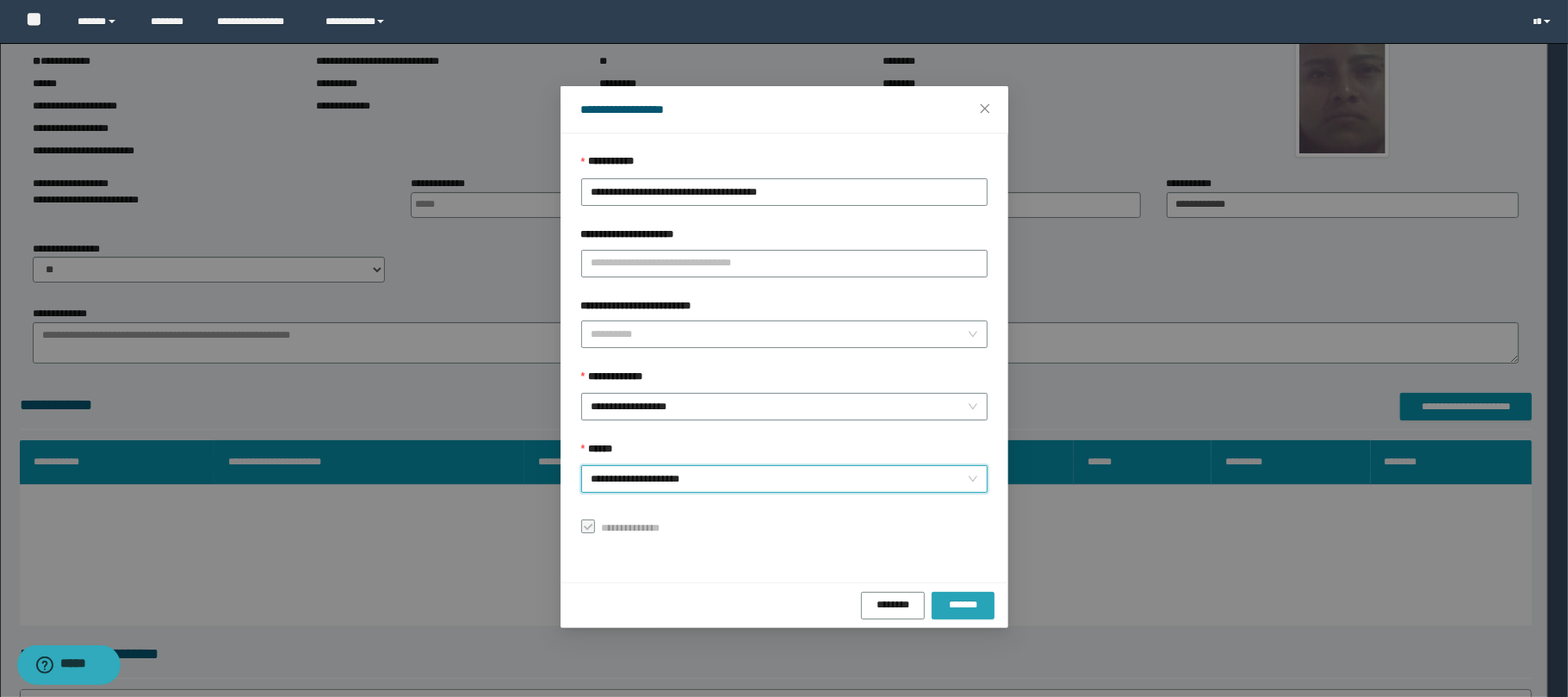 click on "*******" at bounding box center [963, 605] 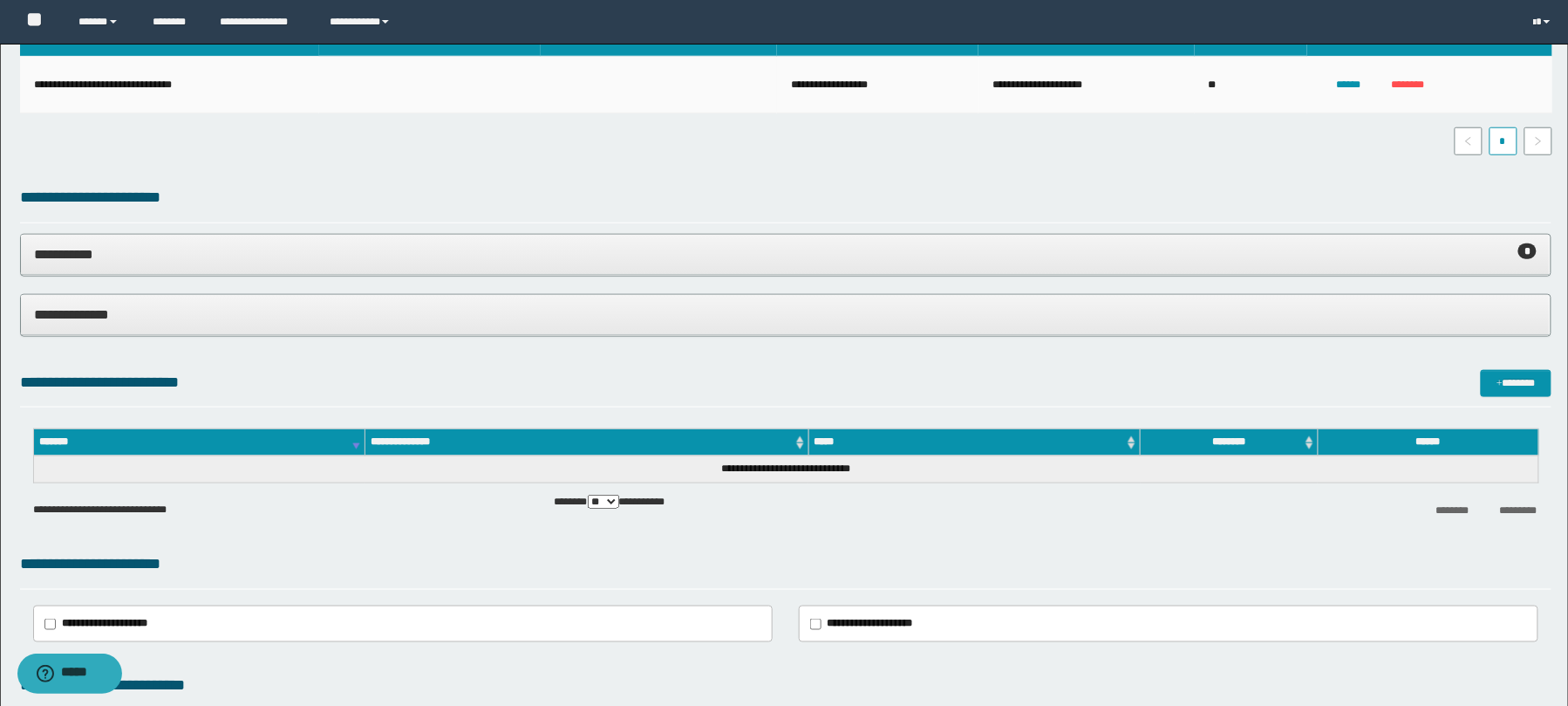 scroll, scrollTop: 520, scrollLeft: 0, axis: vertical 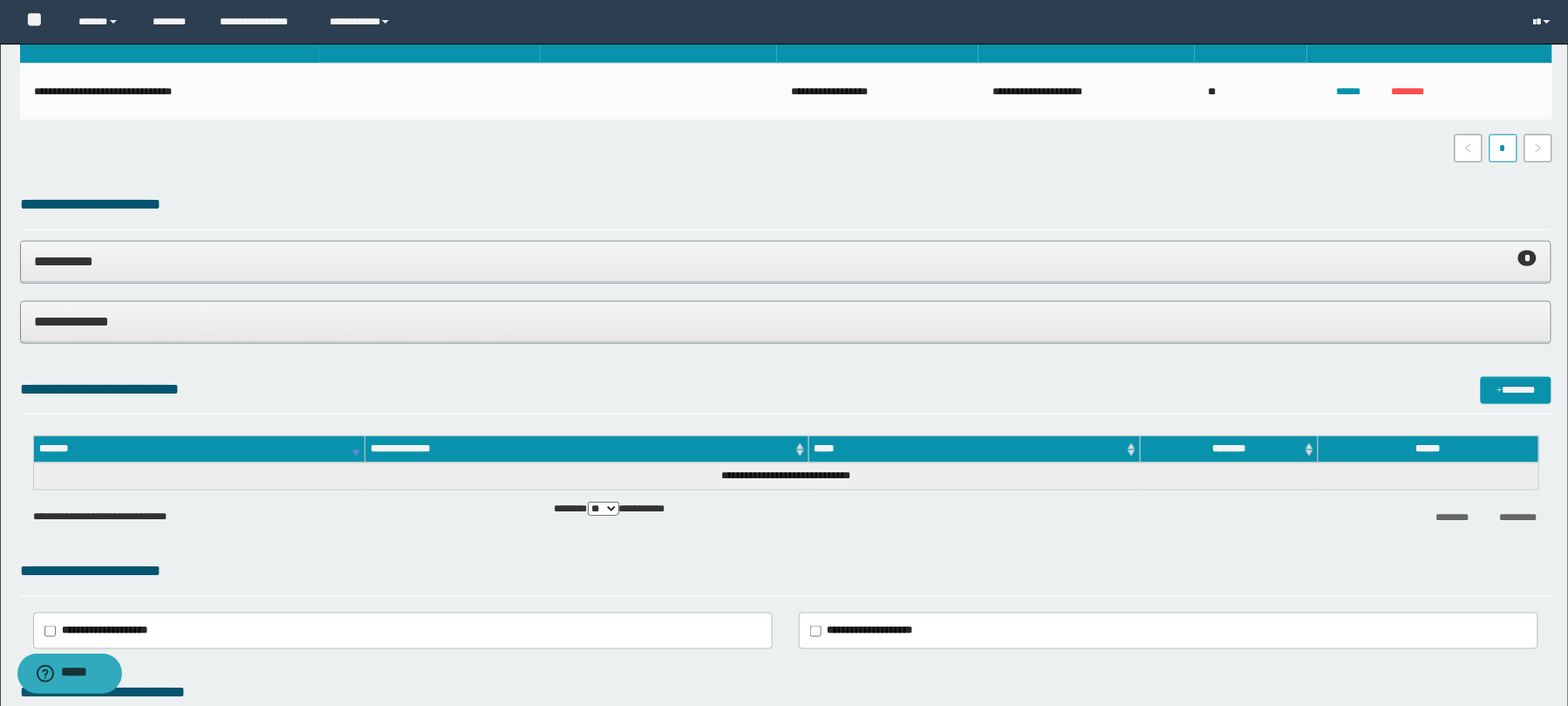 click on "**********" at bounding box center (786, 262) 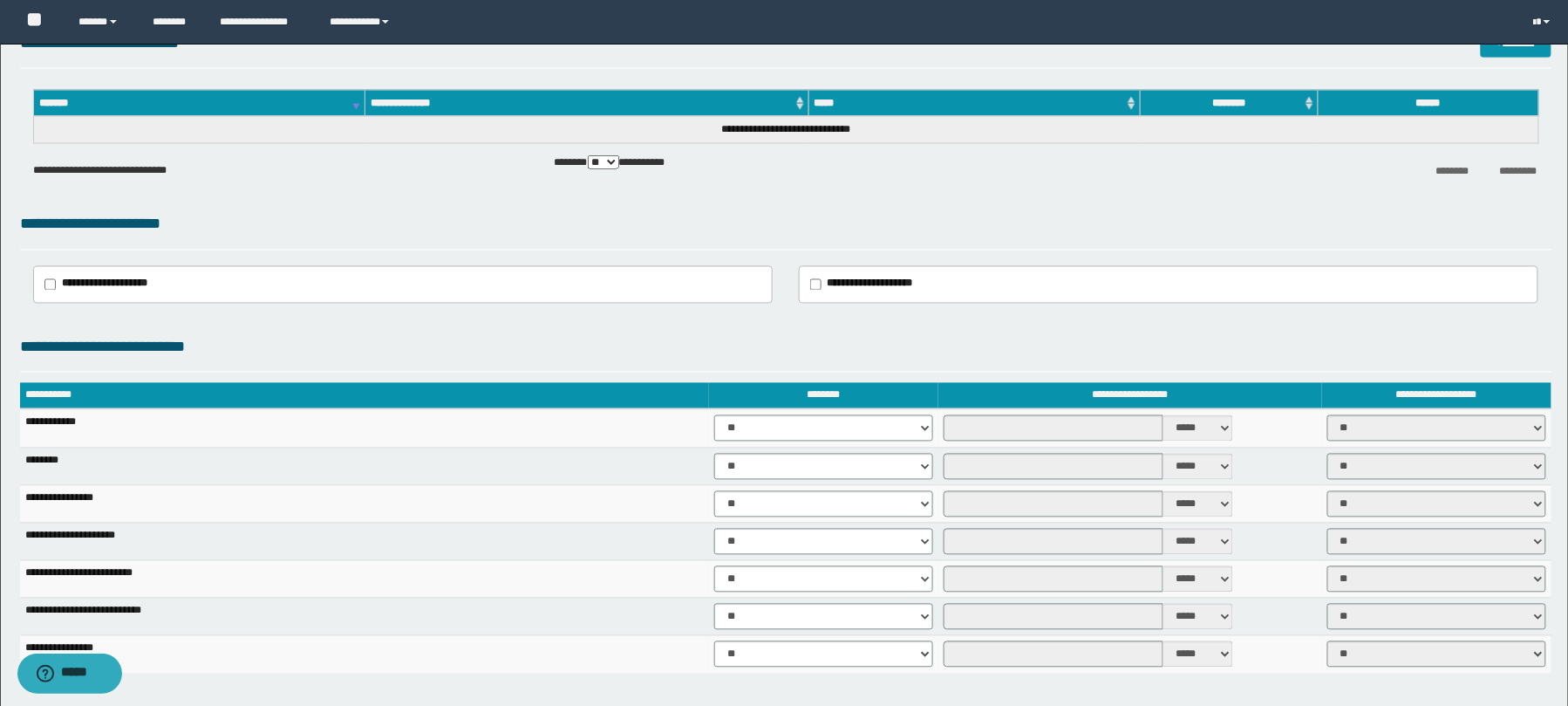 scroll, scrollTop: 946, scrollLeft: 0, axis: vertical 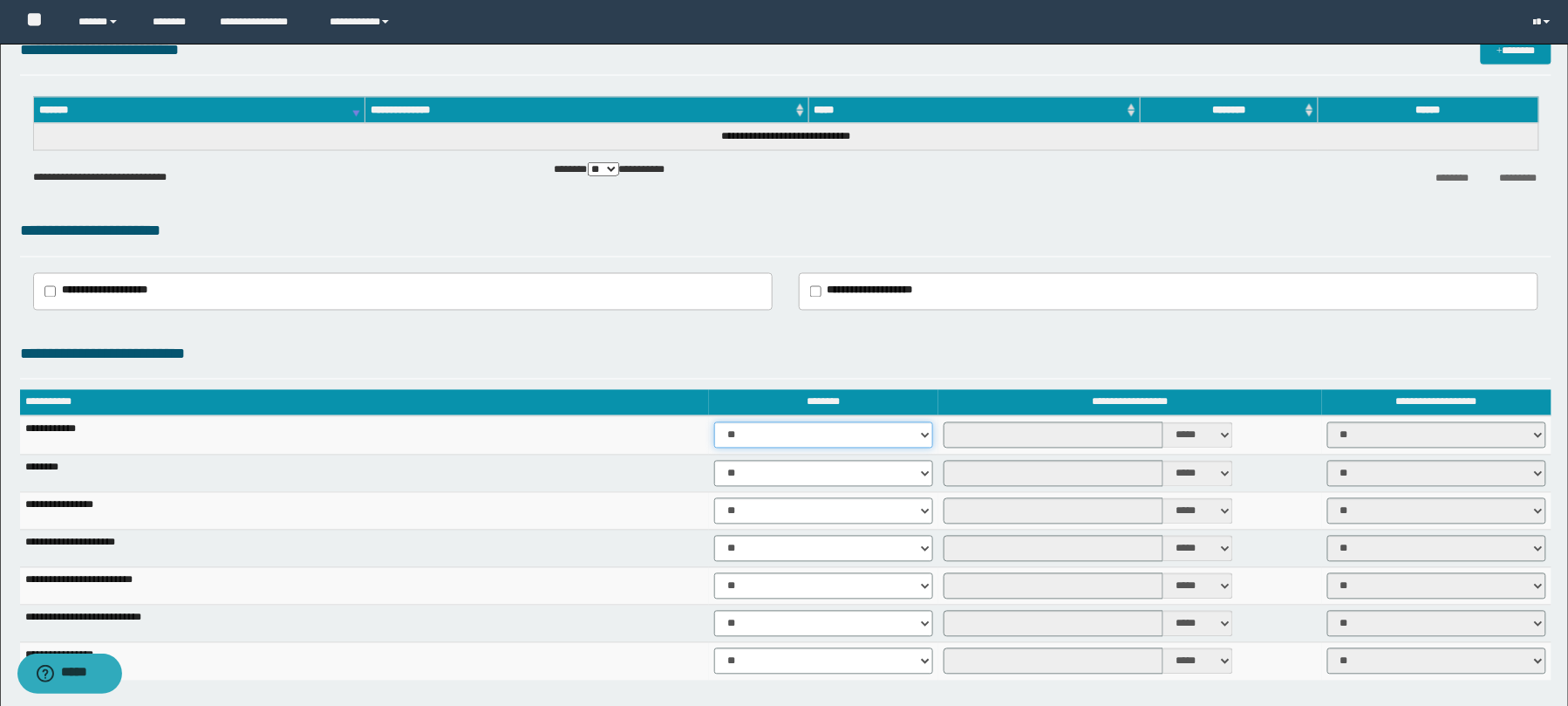 click on "**
**" at bounding box center [823, 435] 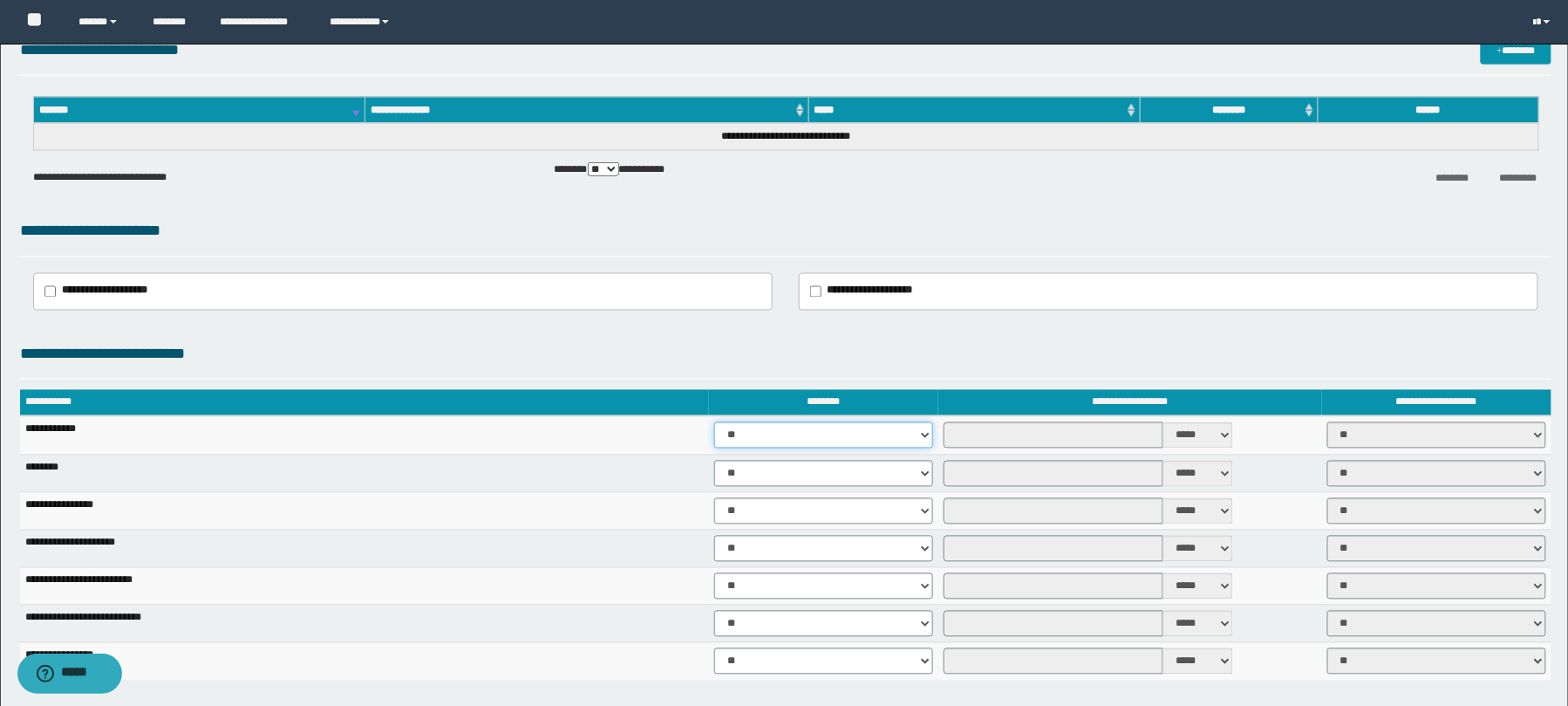 select on "****" 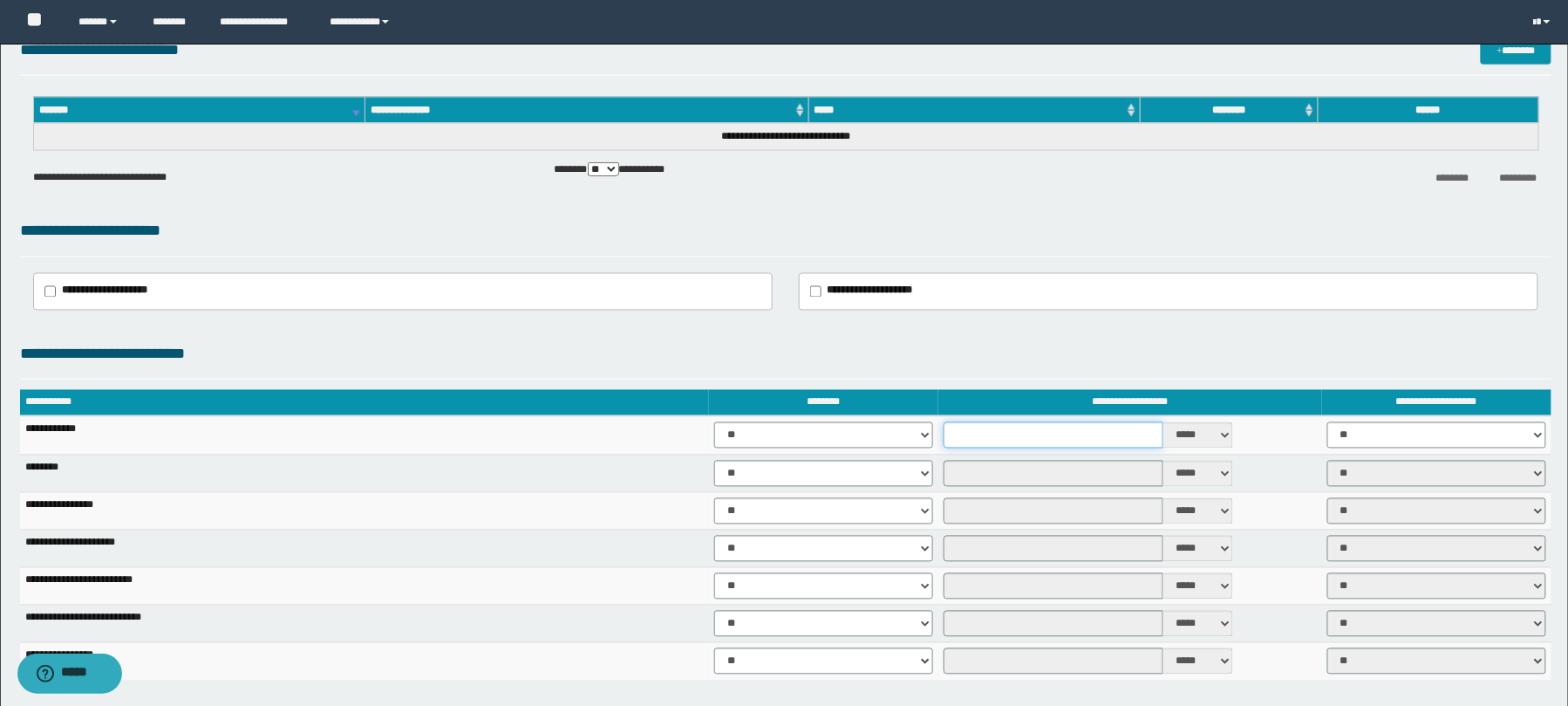 click at bounding box center (1053, 435) 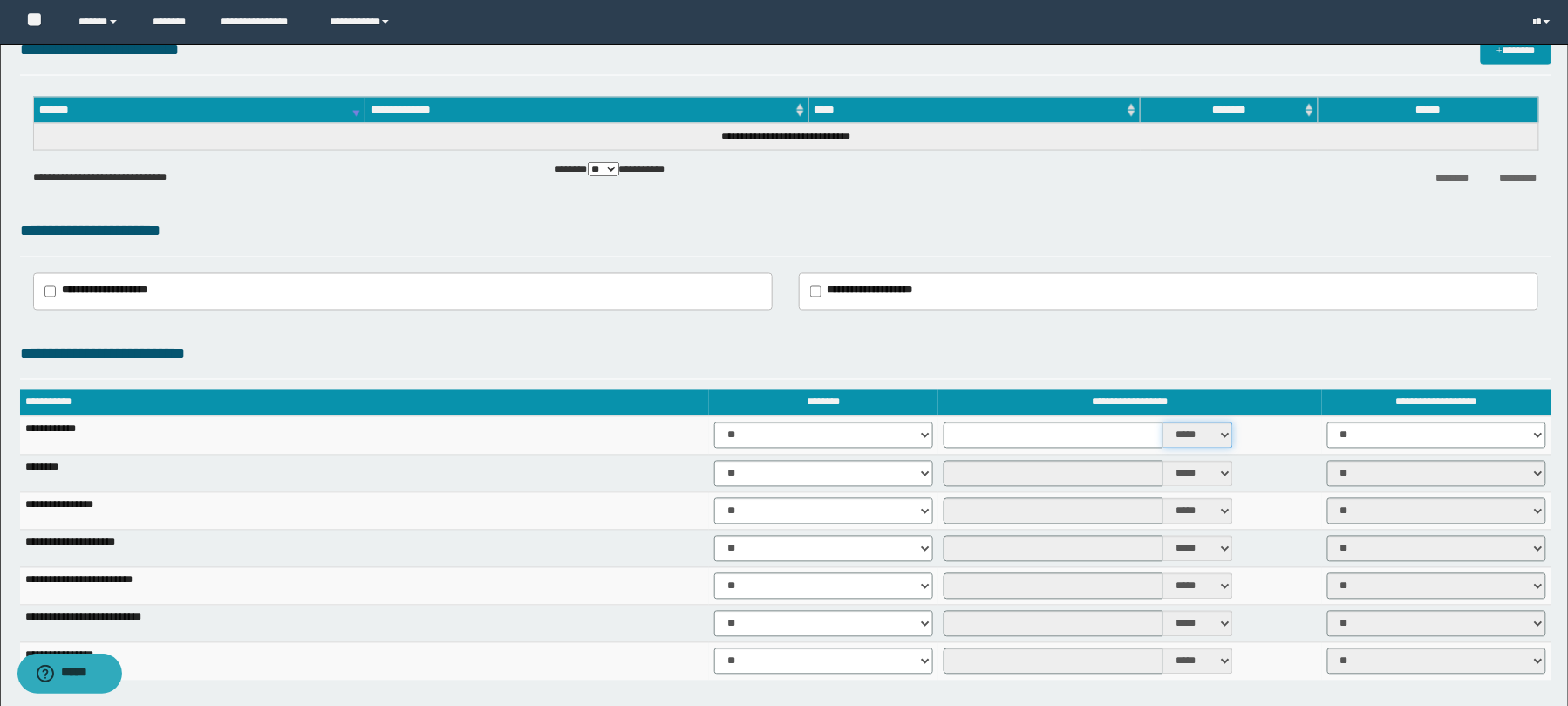 click on "*****
****" at bounding box center [1198, 435] 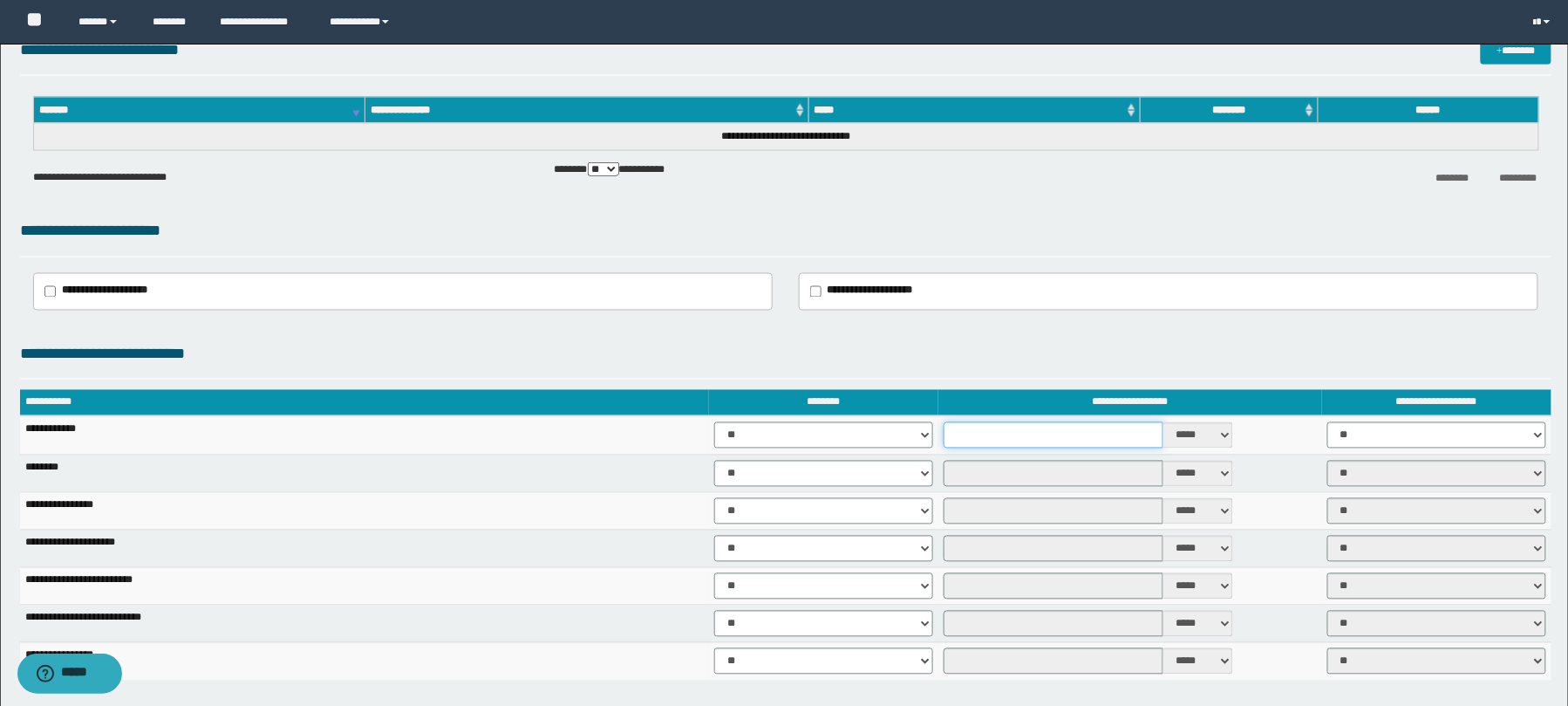 click at bounding box center [1053, 435] 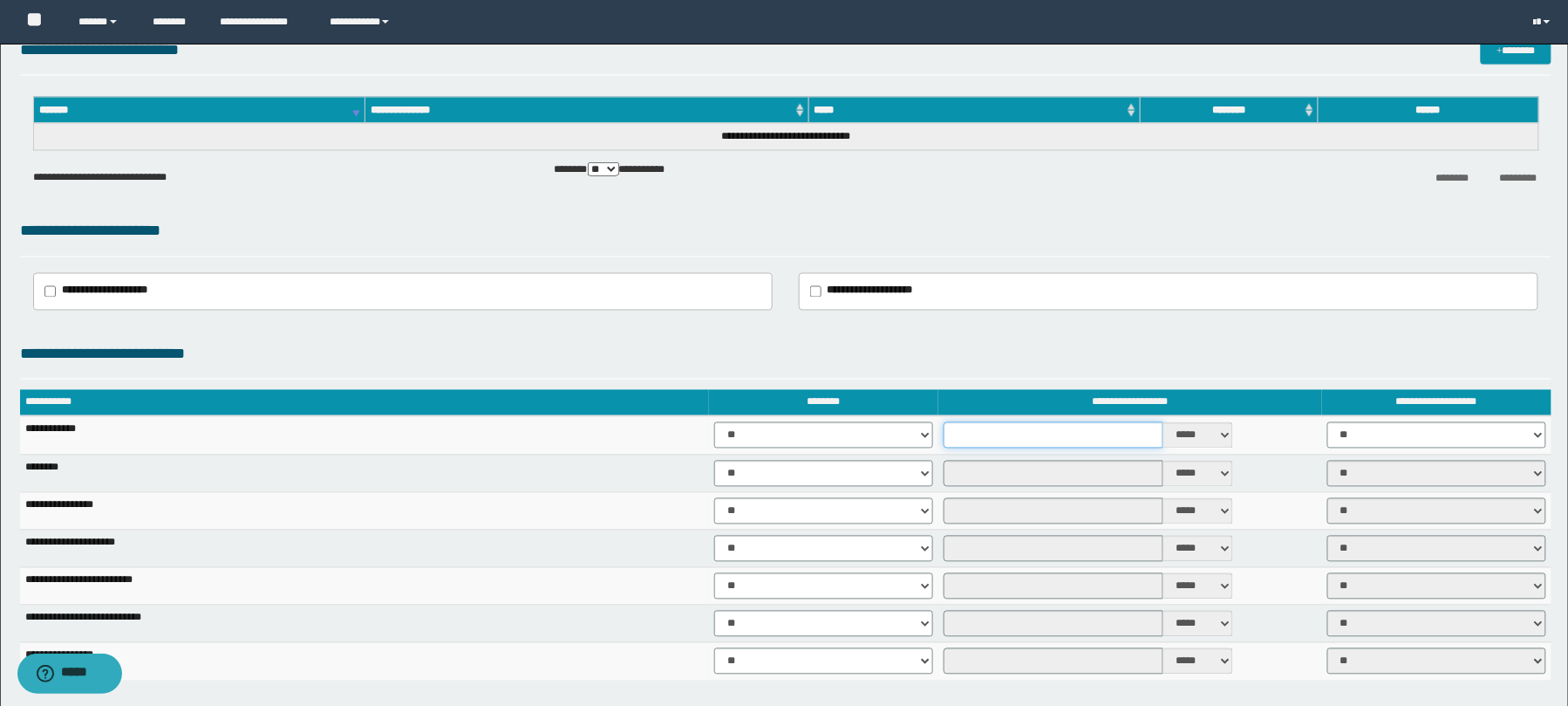 type on "*" 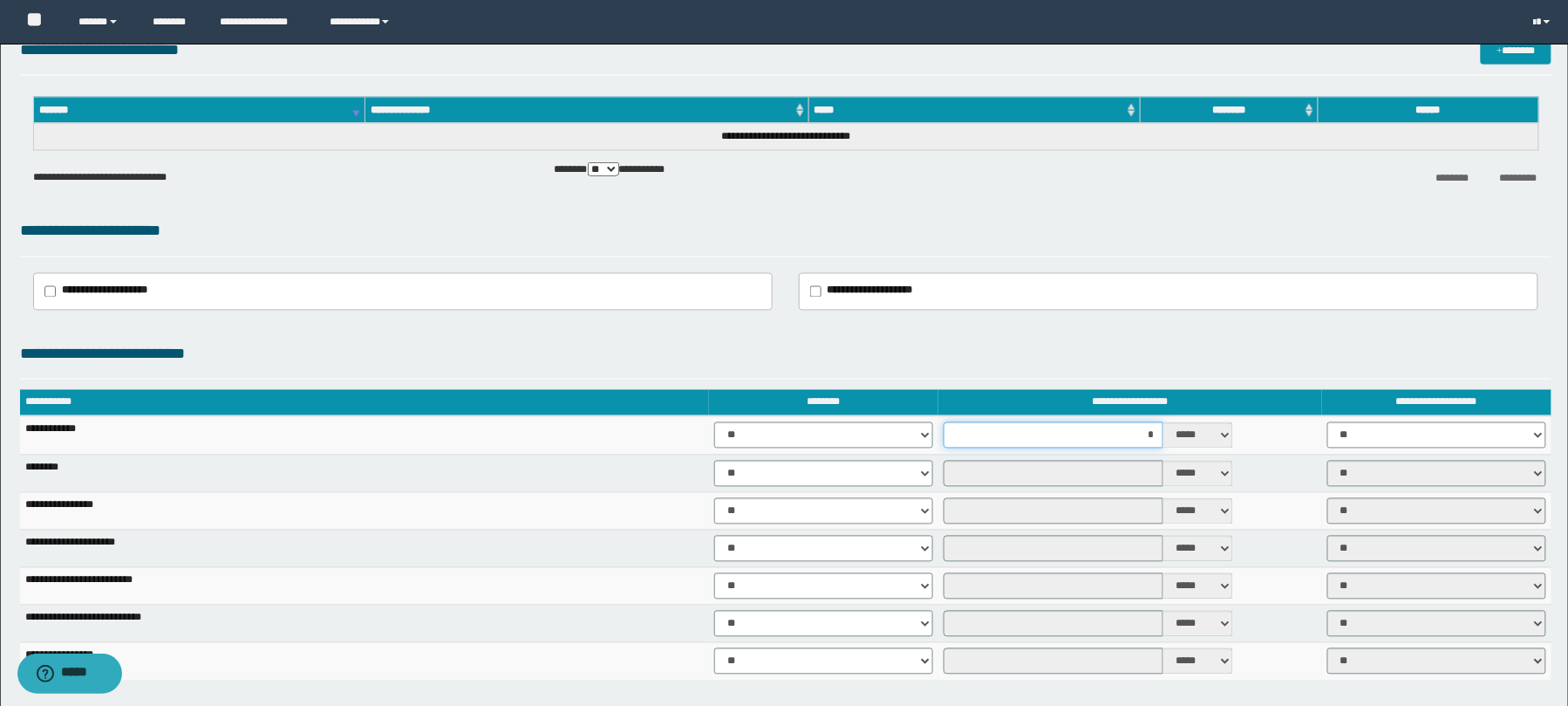 scroll, scrollTop: 1373, scrollLeft: 0, axis: vertical 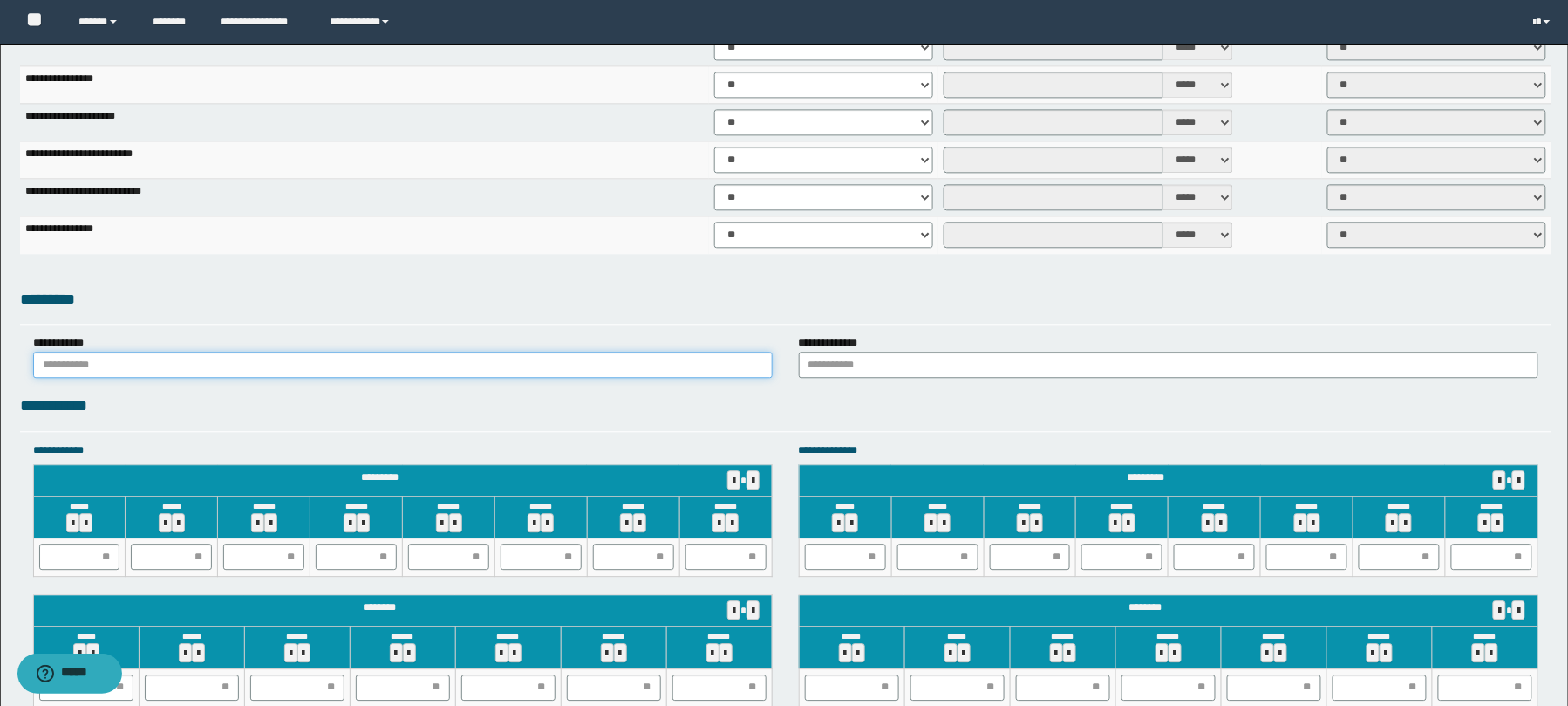 click at bounding box center [403, 365] 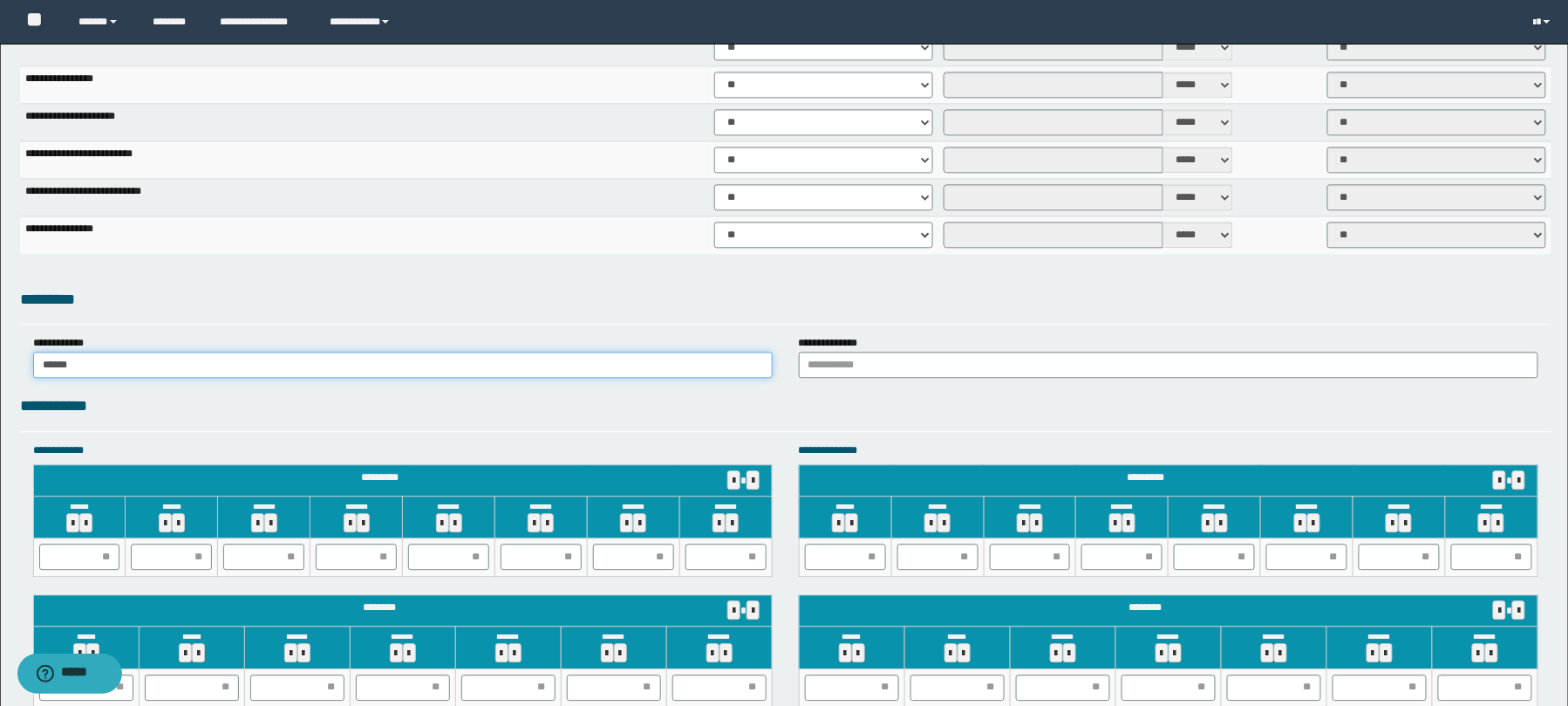 type on "******" 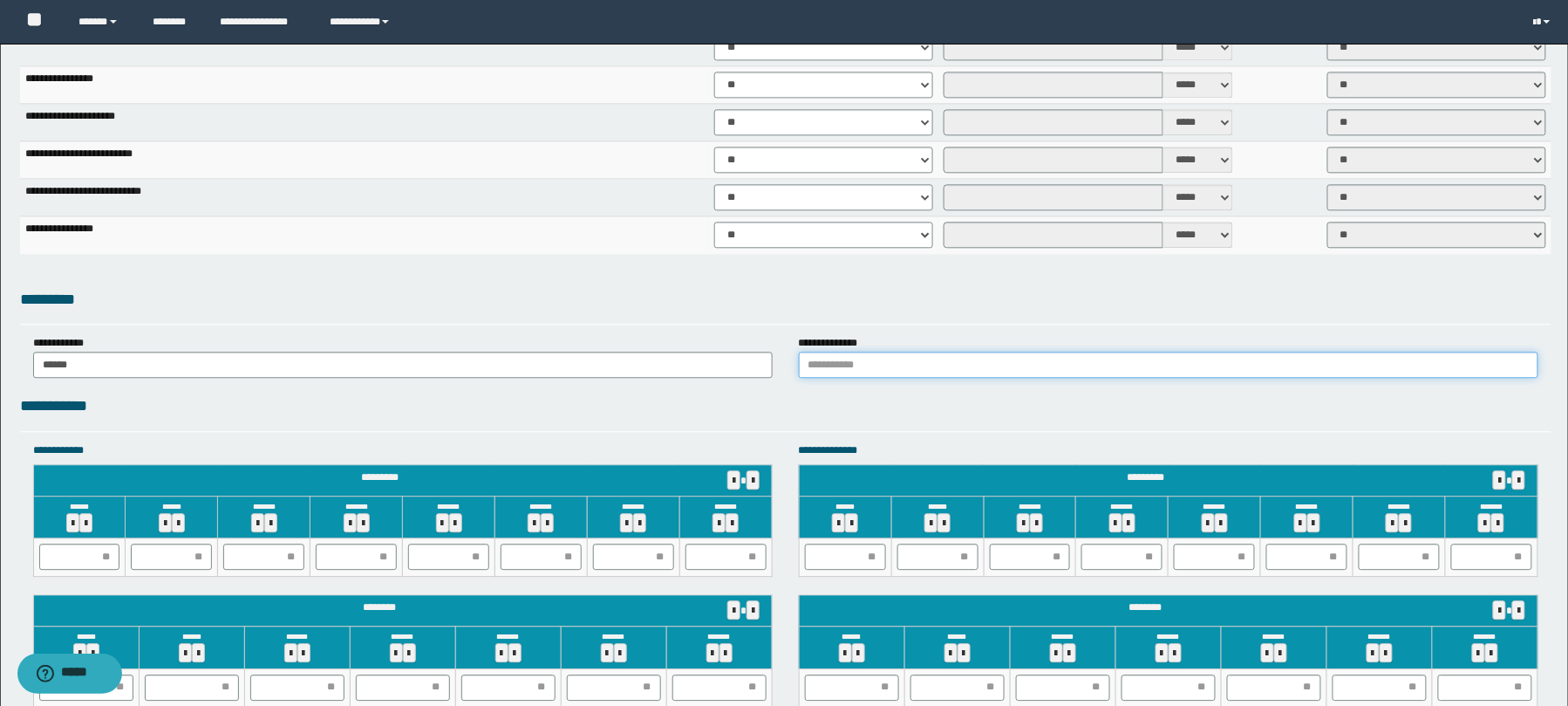 click at bounding box center [1169, 365] 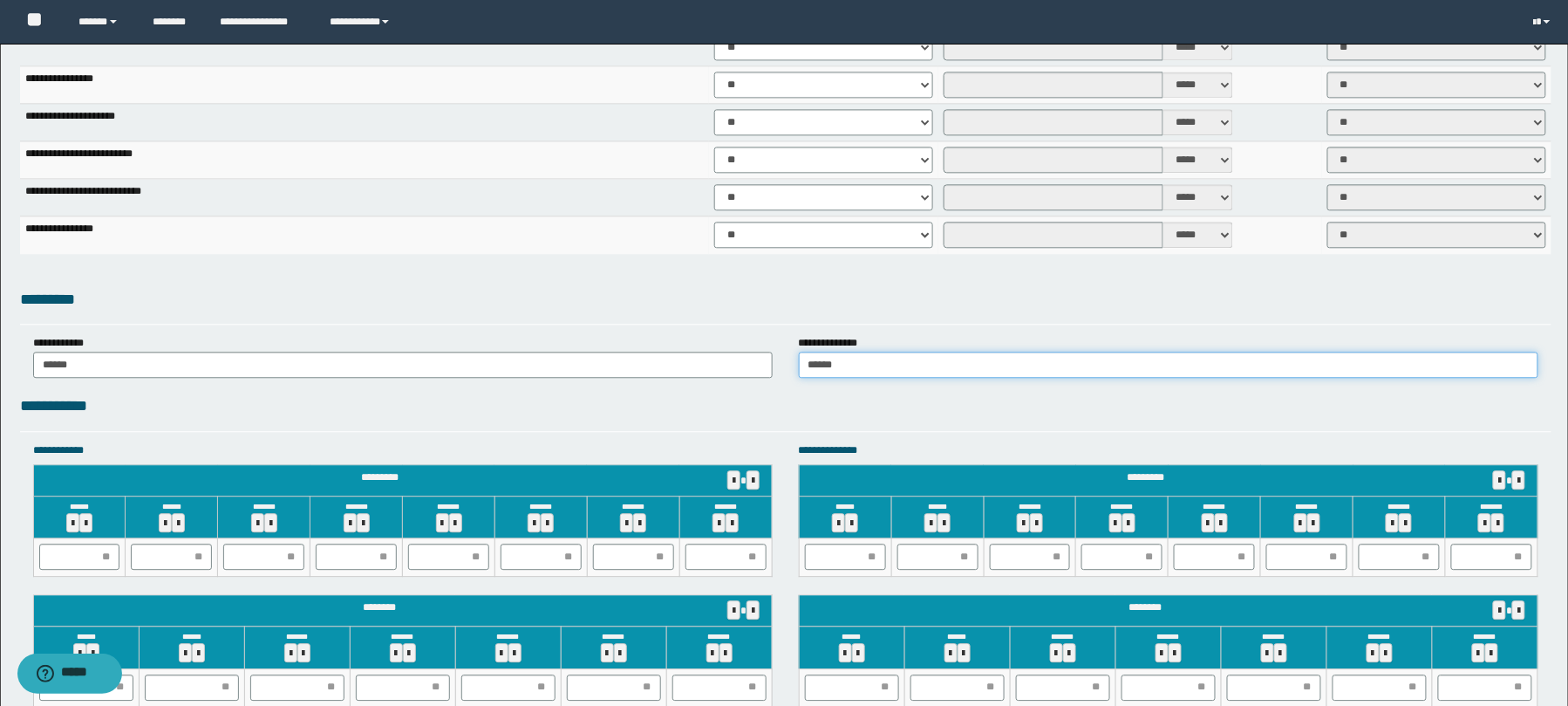 type on "******" 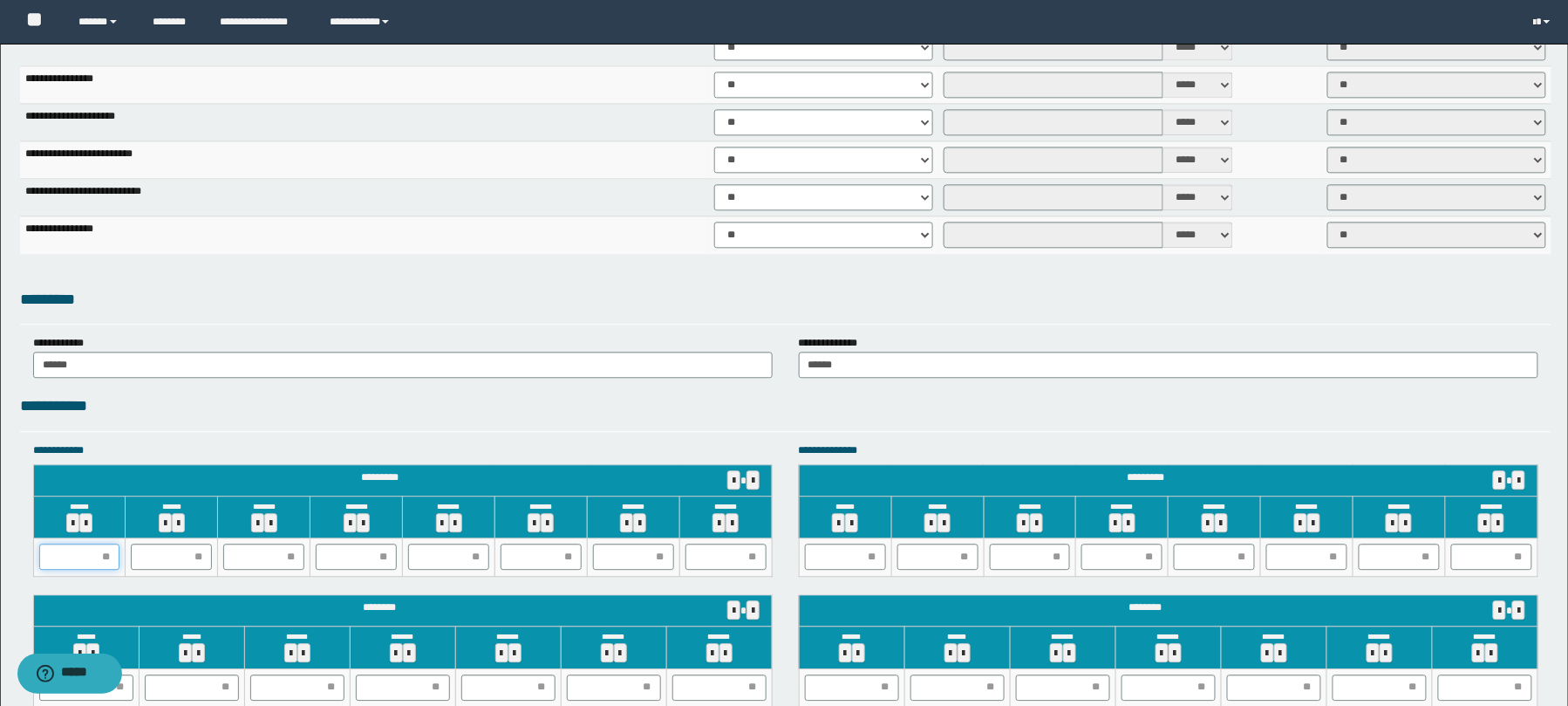 click at bounding box center [79, 557] 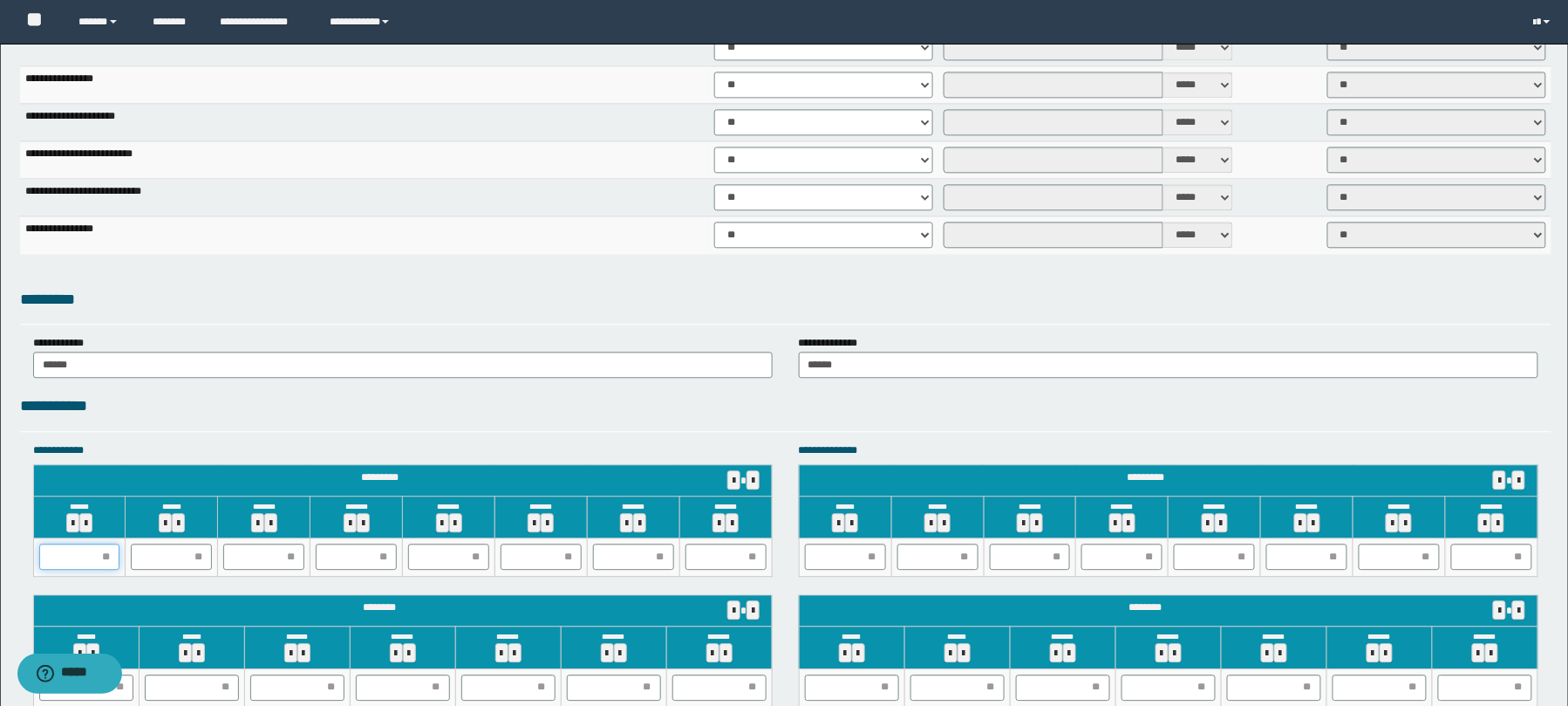 click at bounding box center [79, 557] 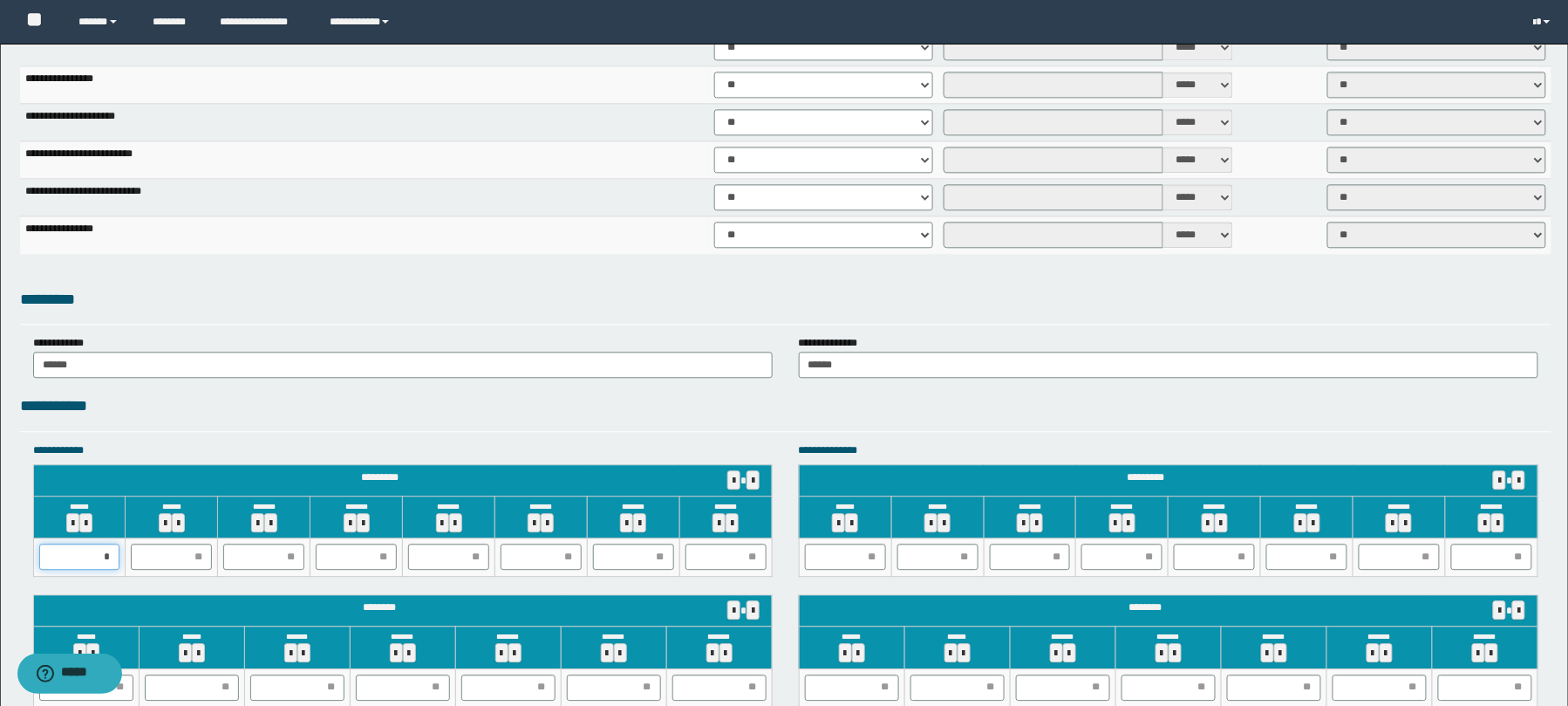 type on "**" 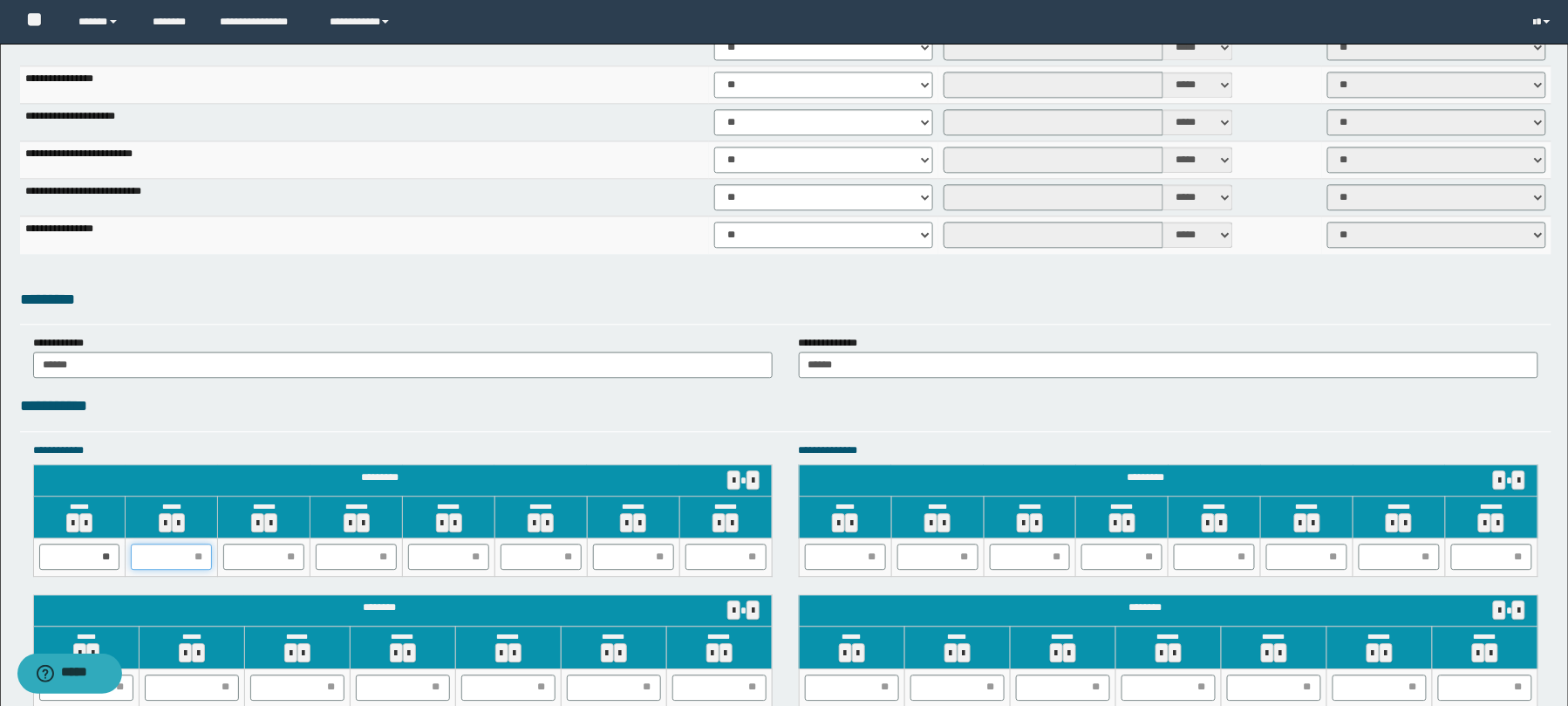 click at bounding box center [171, 557] 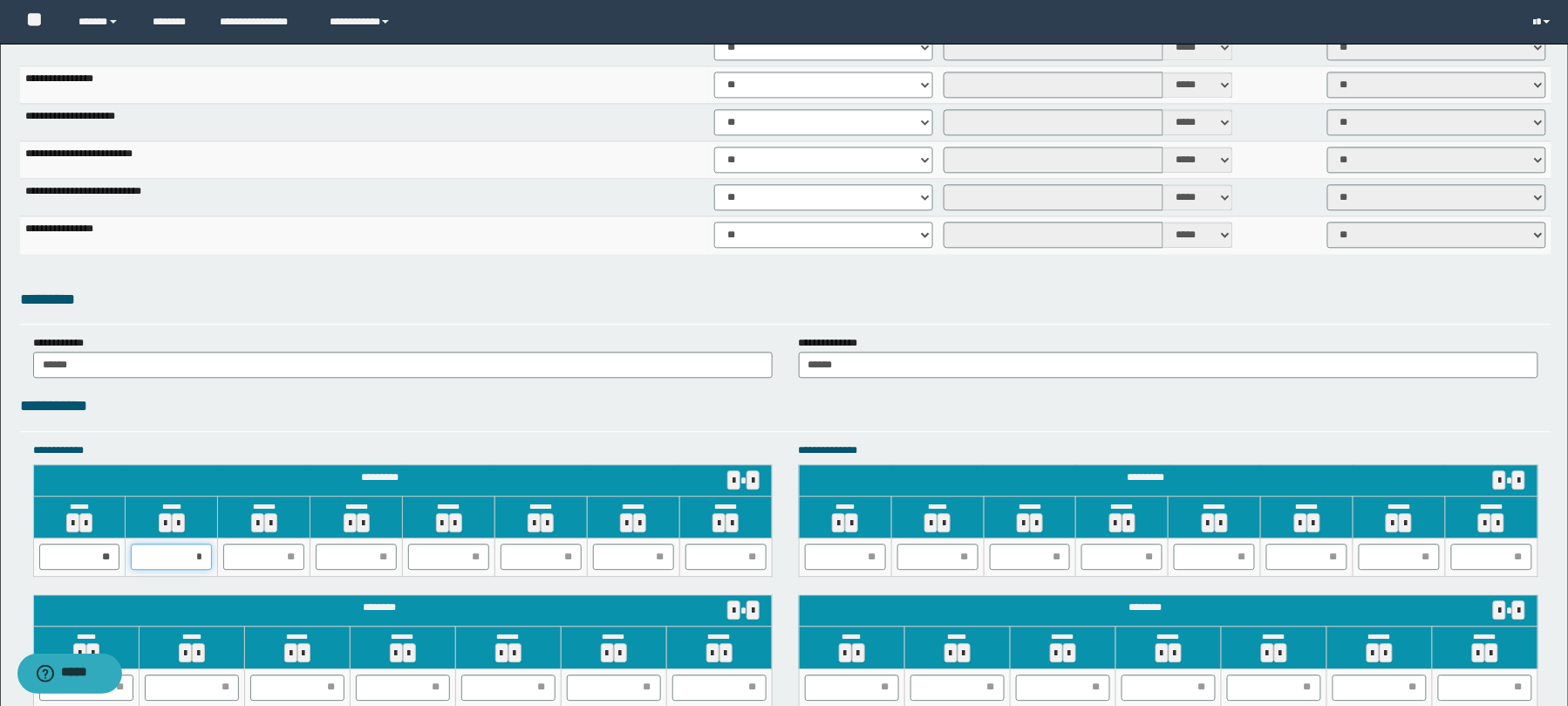 type on "**" 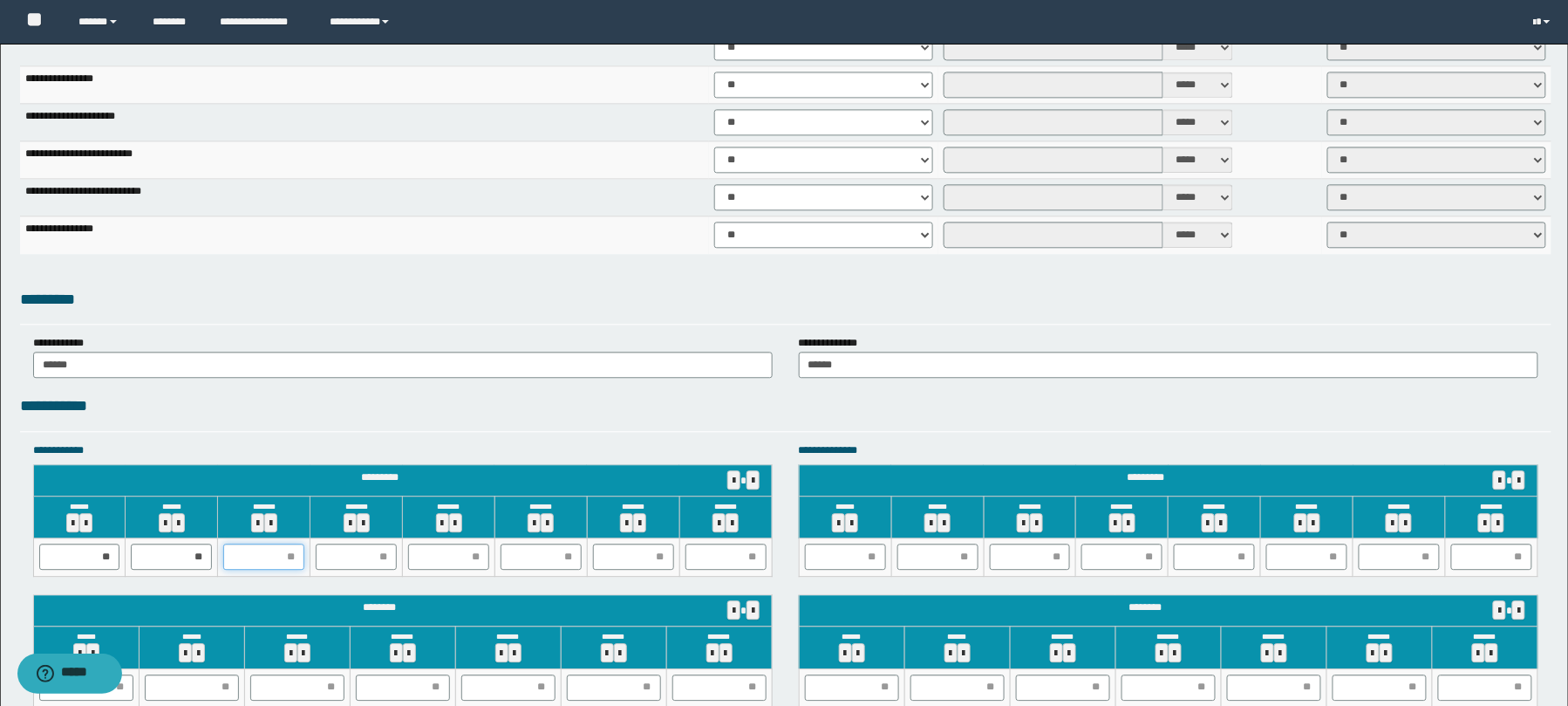 click at bounding box center (263, 557) 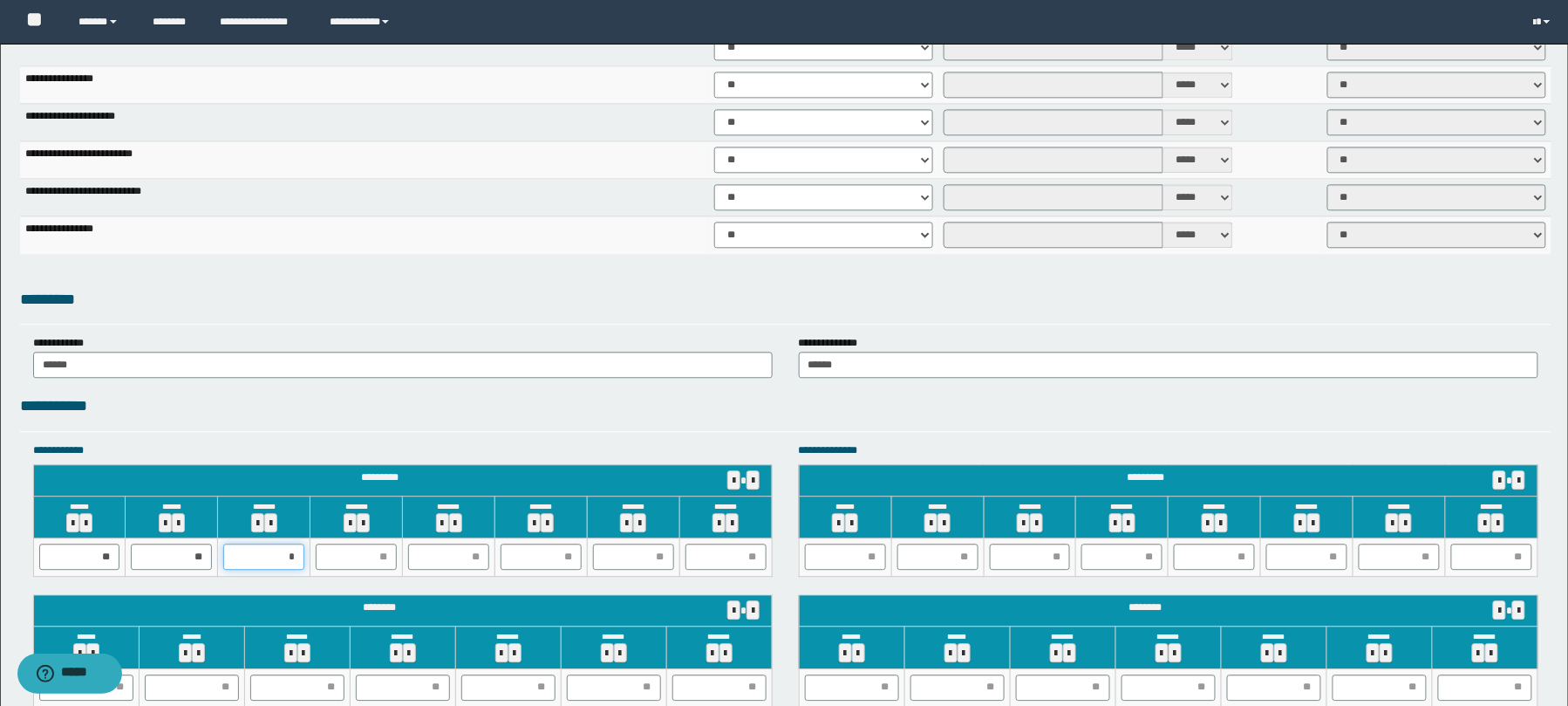 type on "**" 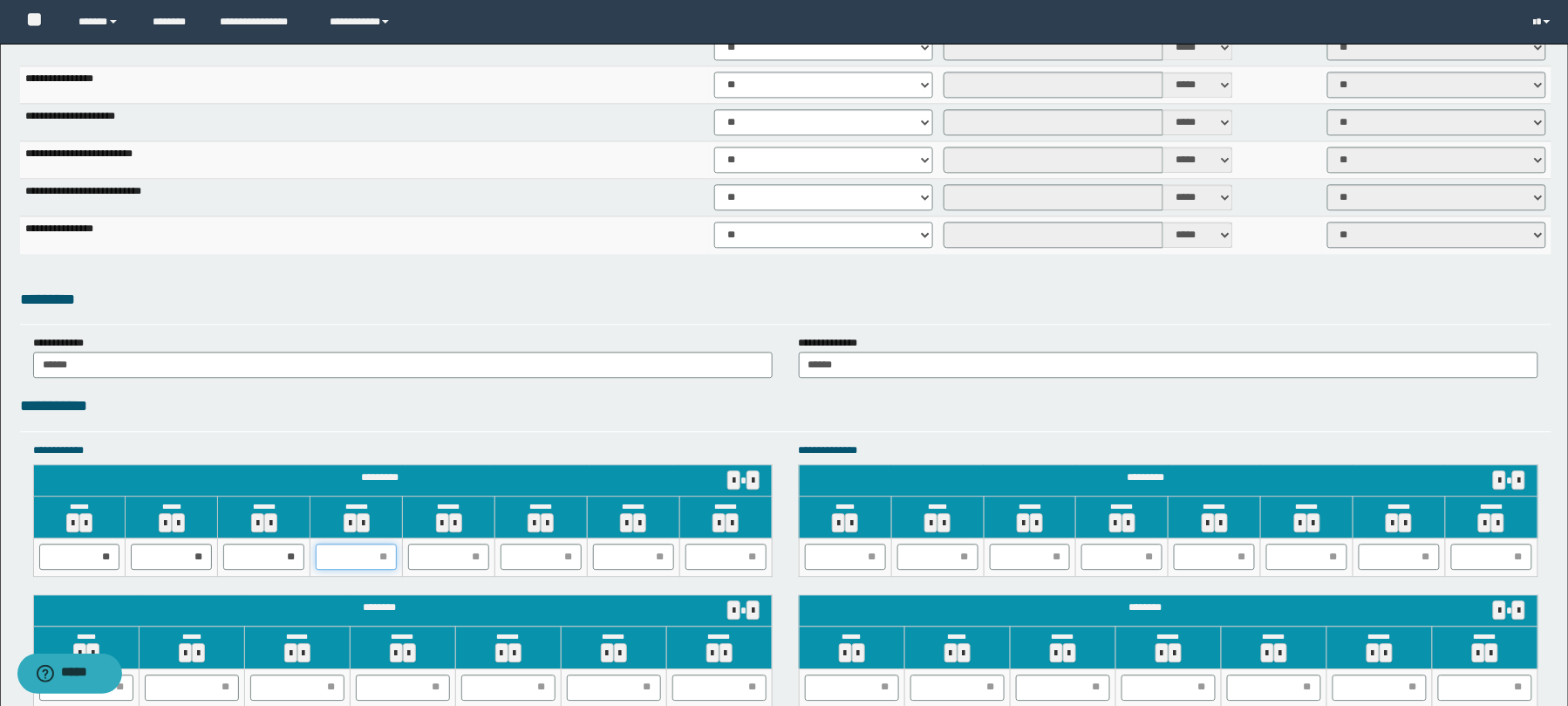 click at bounding box center (356, 557) 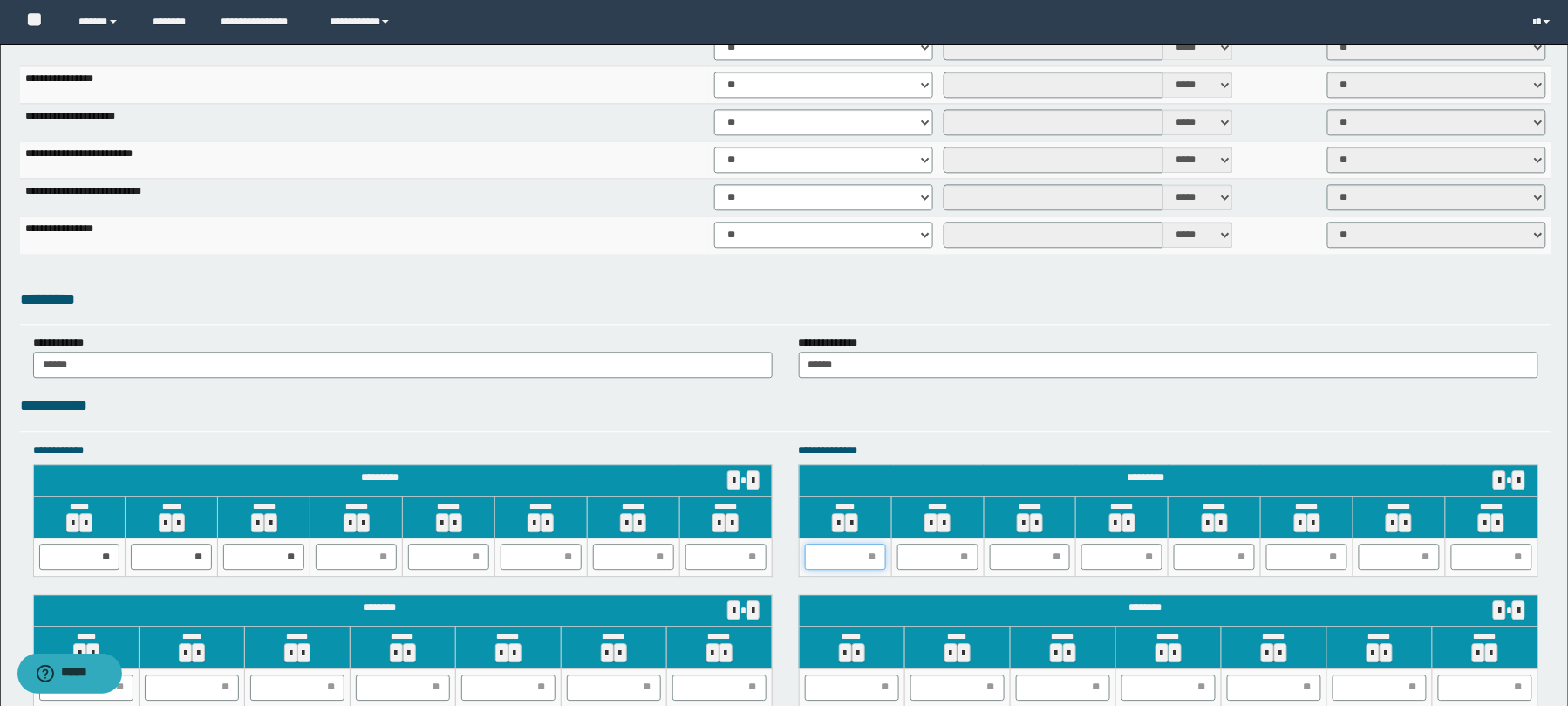 click at bounding box center [845, 557] 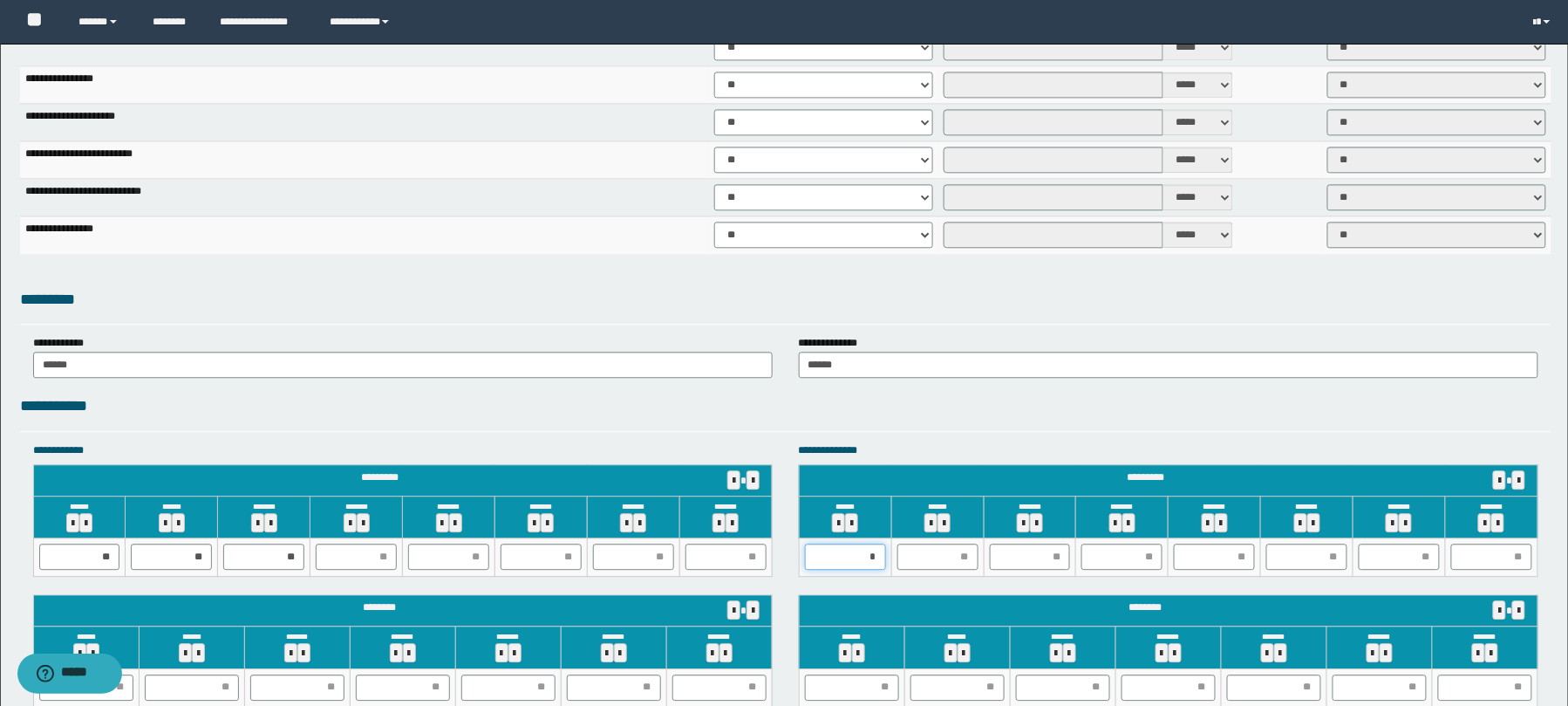type on "**" 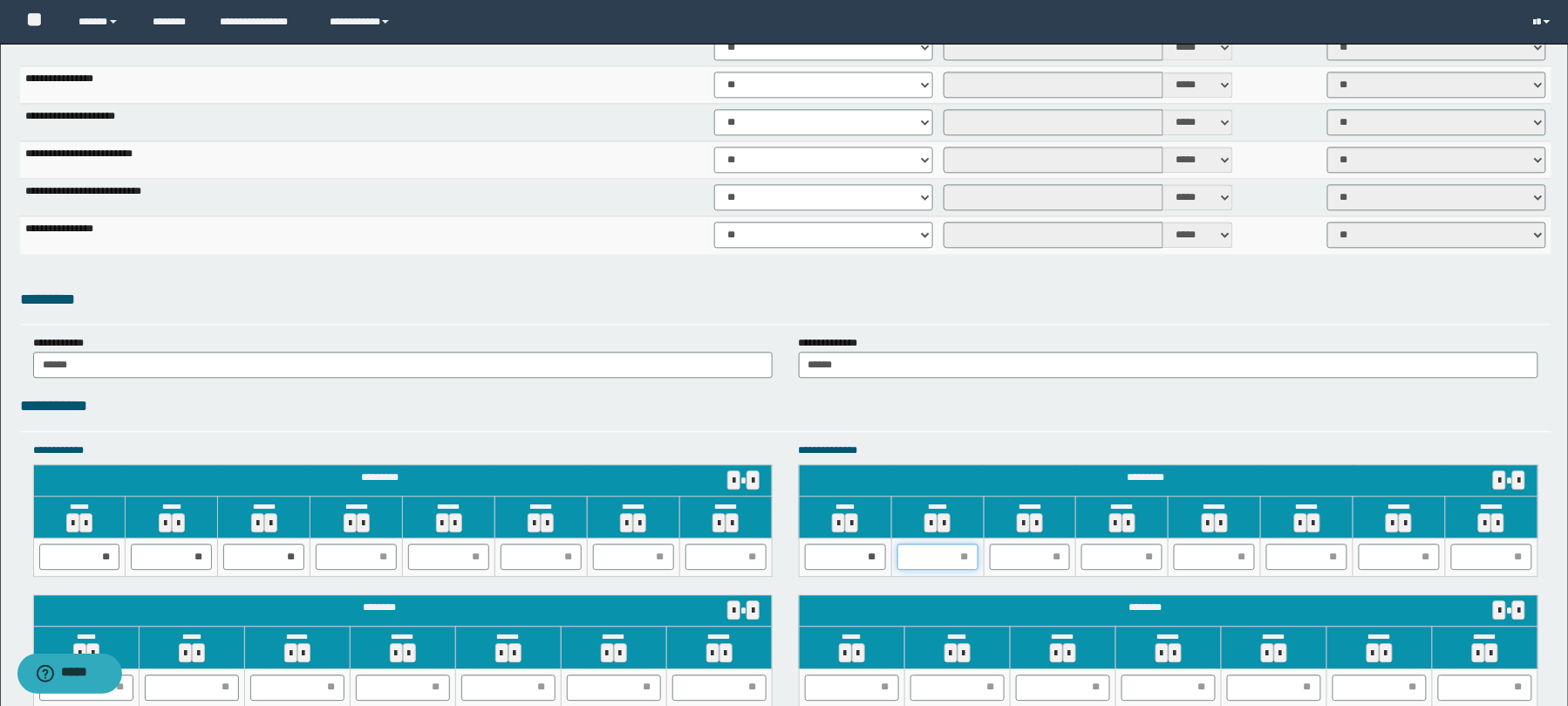 click at bounding box center (937, 557) 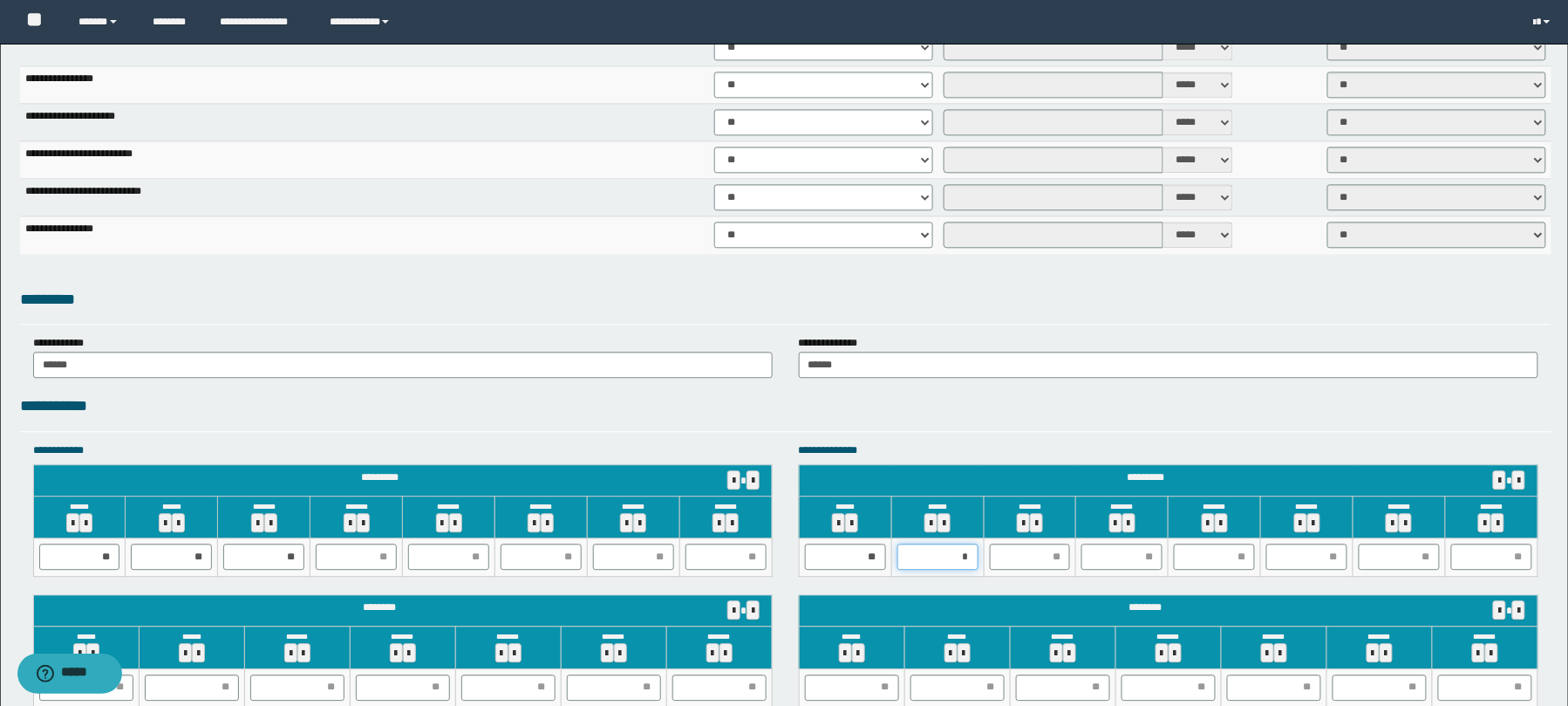type on "**" 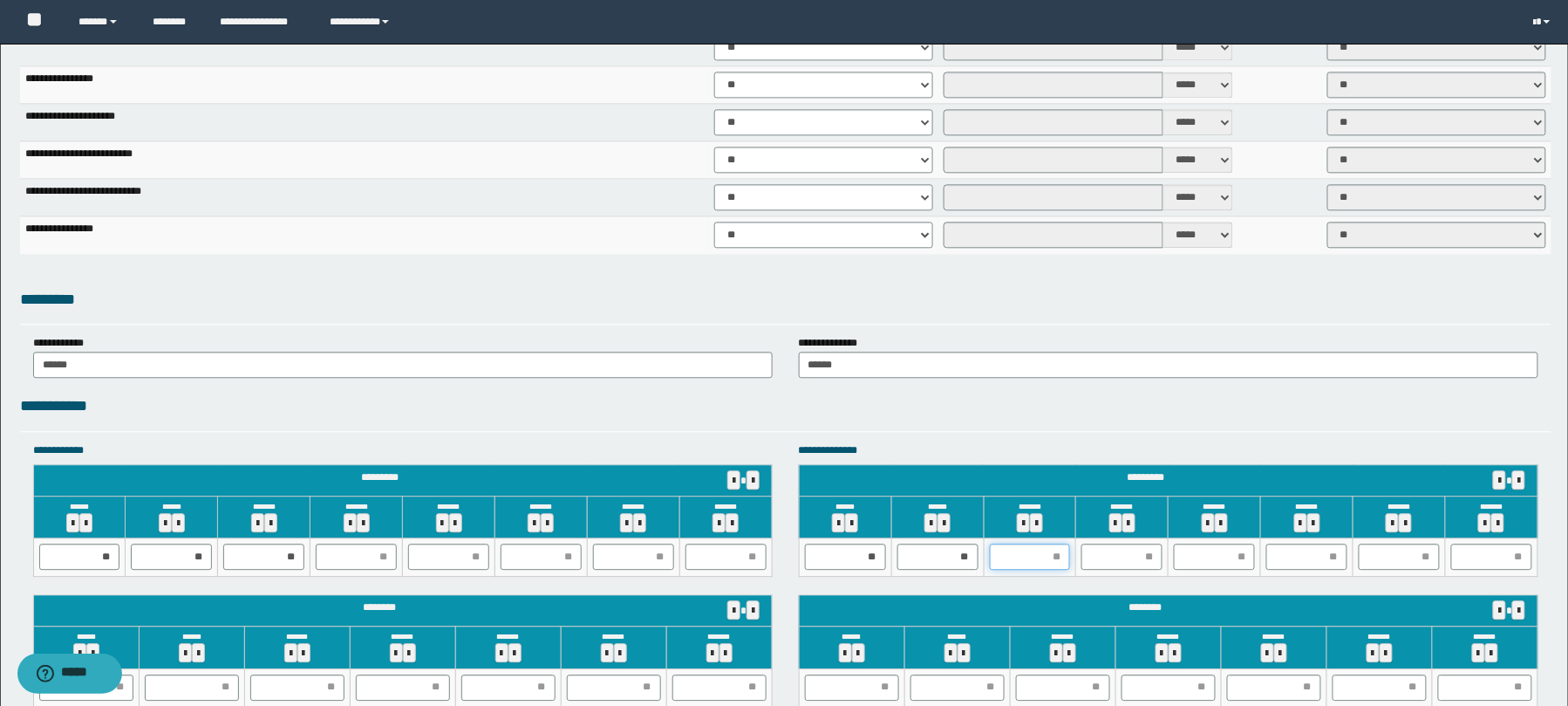 click at bounding box center [1030, 557] 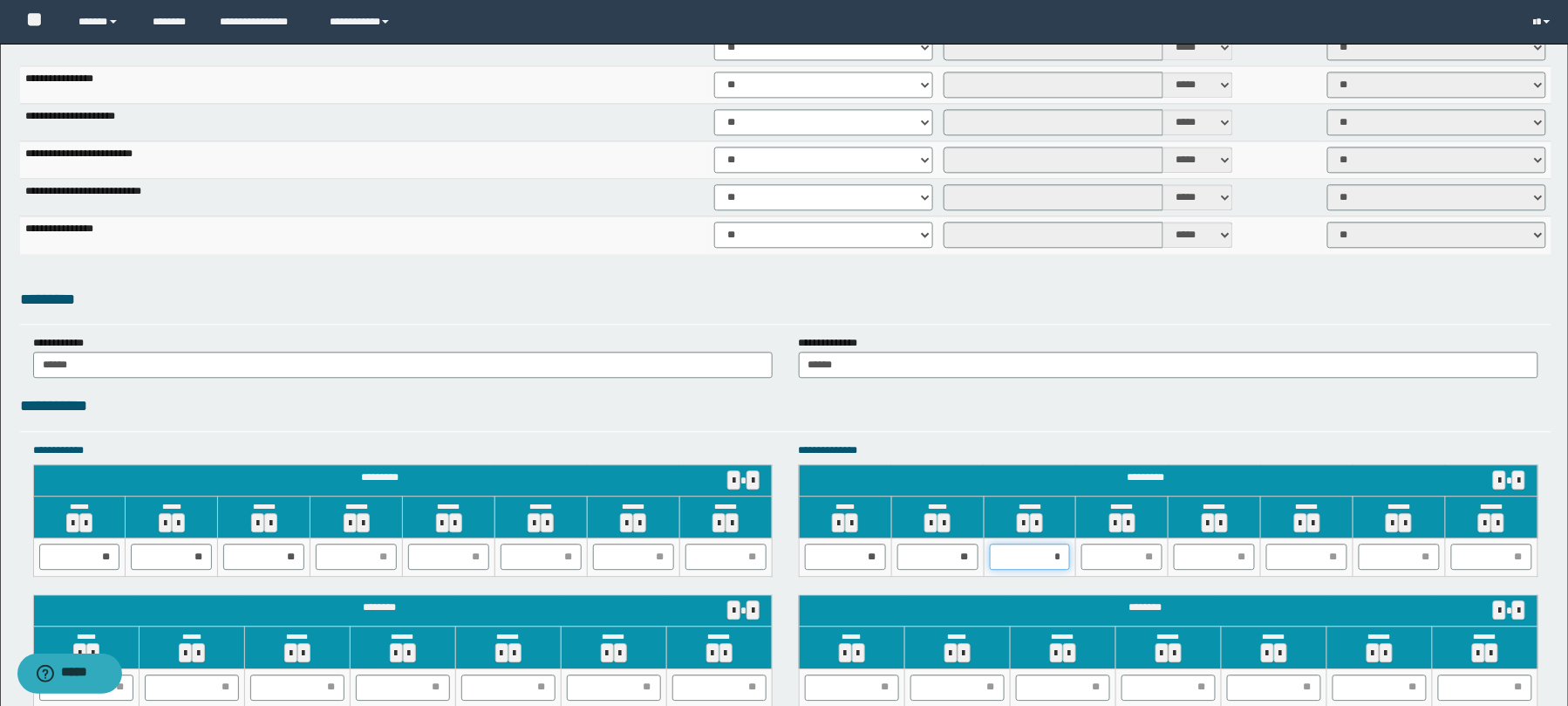 type on "**" 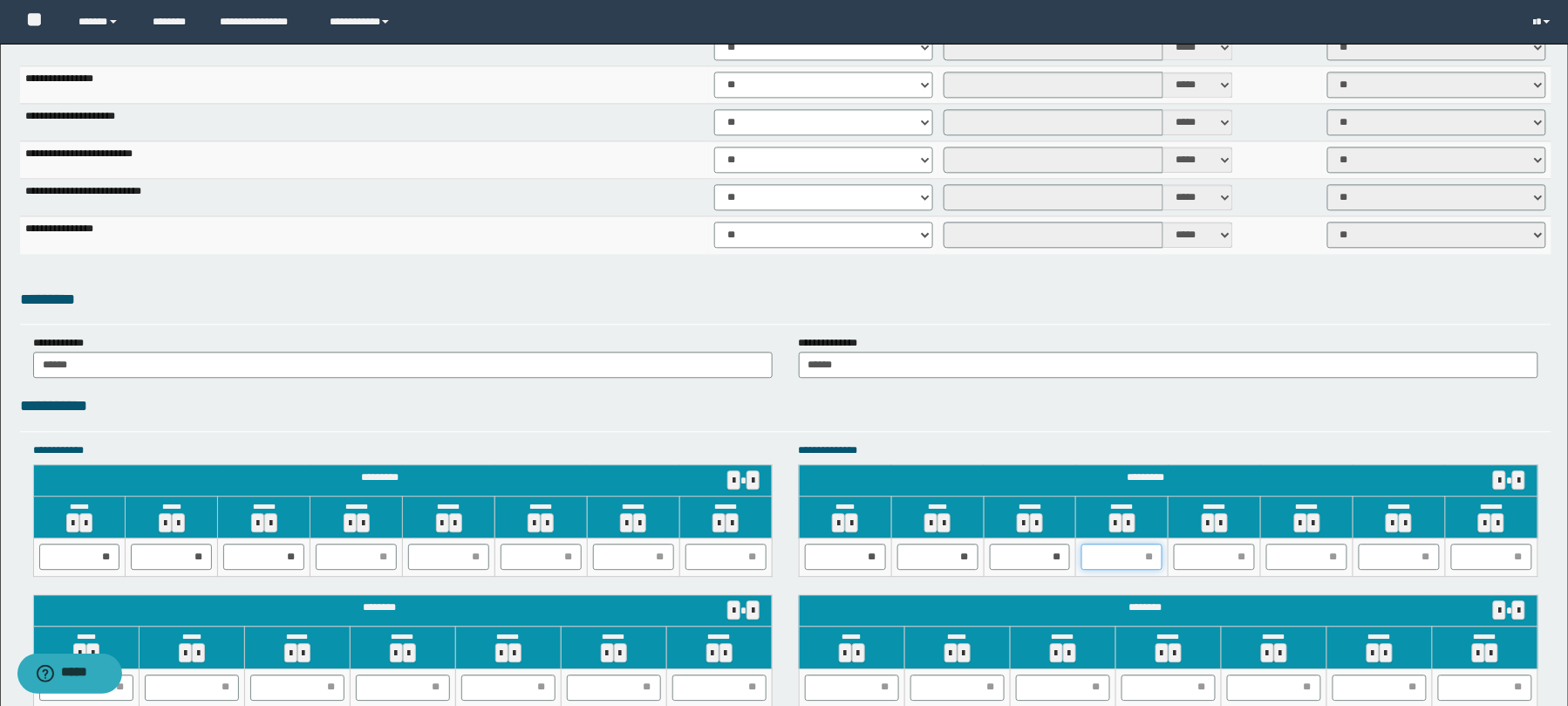 click at bounding box center (1121, 557) 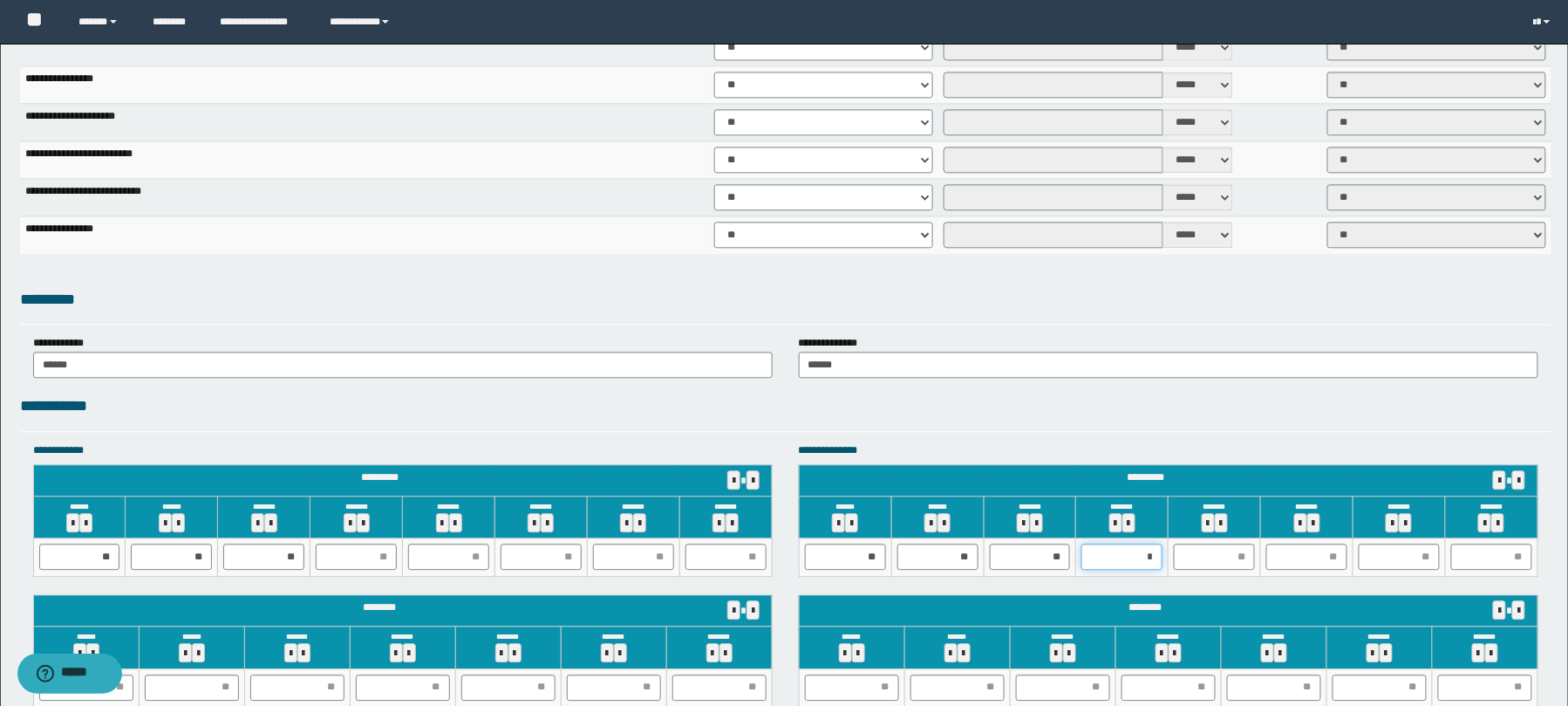 type on "**" 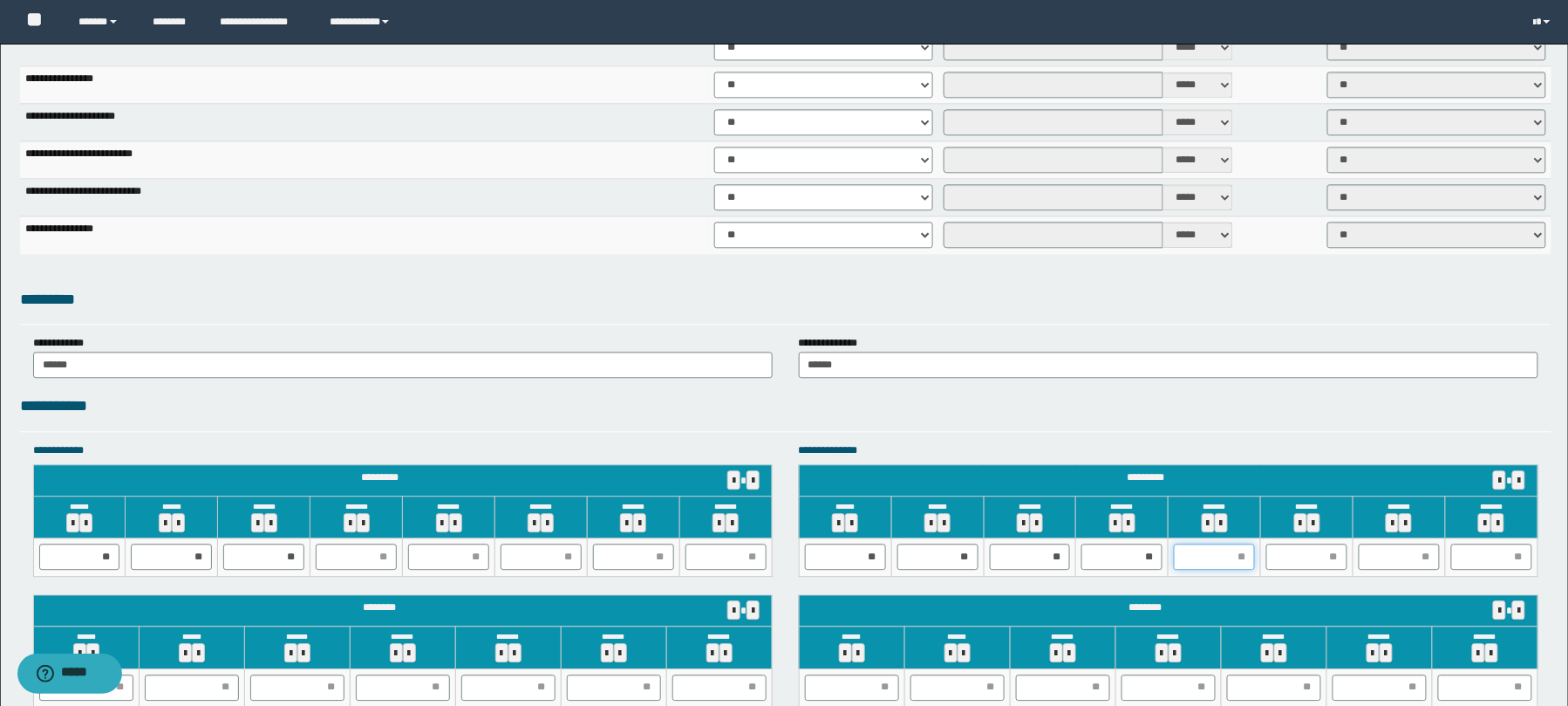 click at bounding box center (1214, 557) 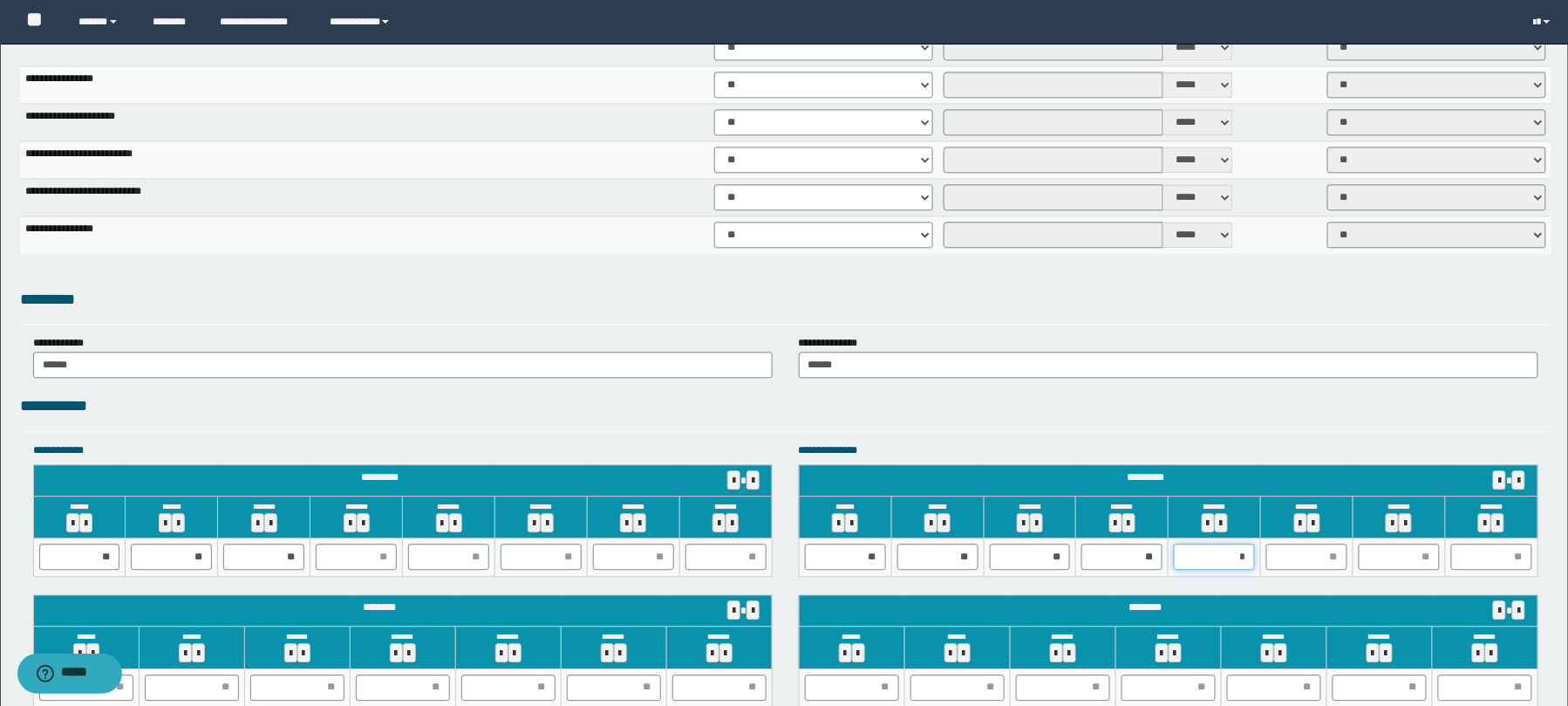 type on "**" 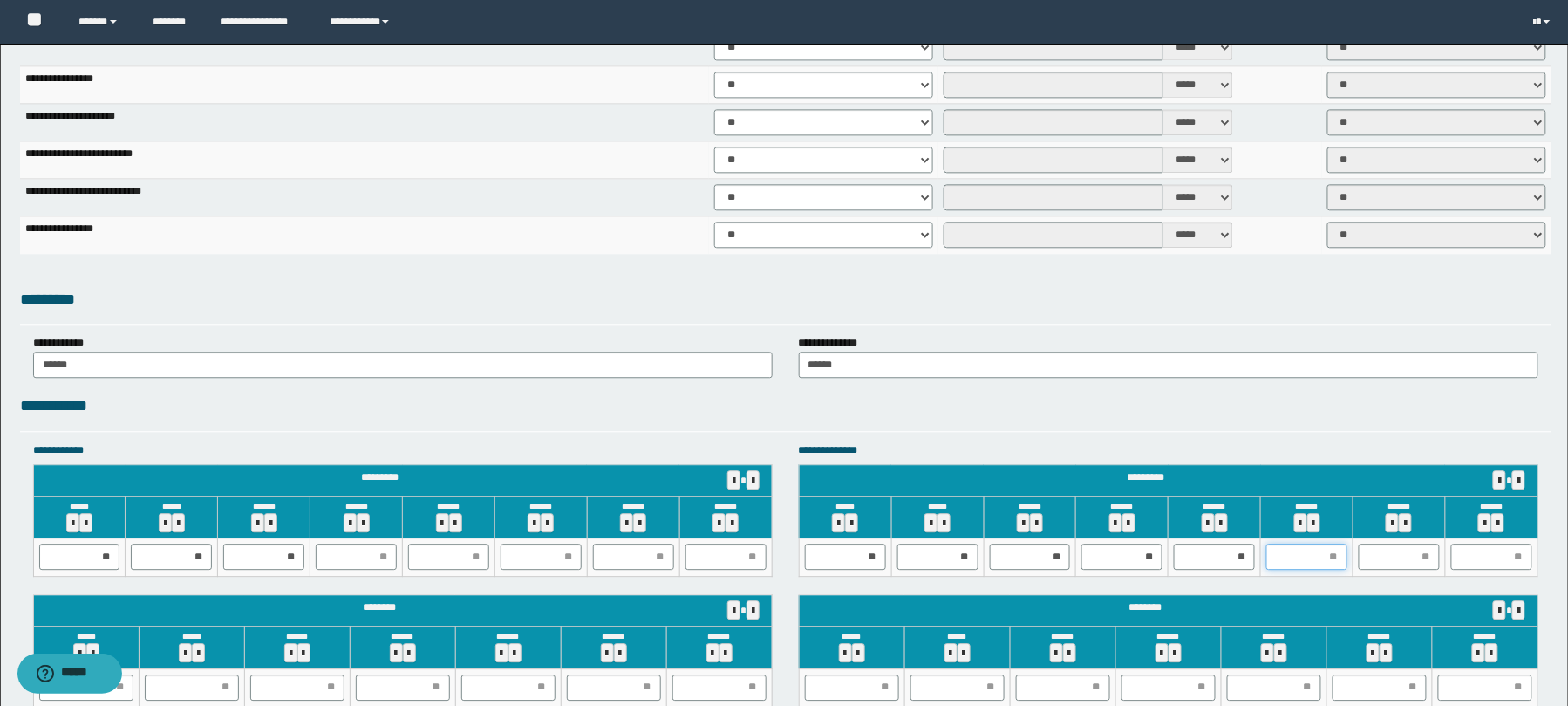click at bounding box center (1306, 557) 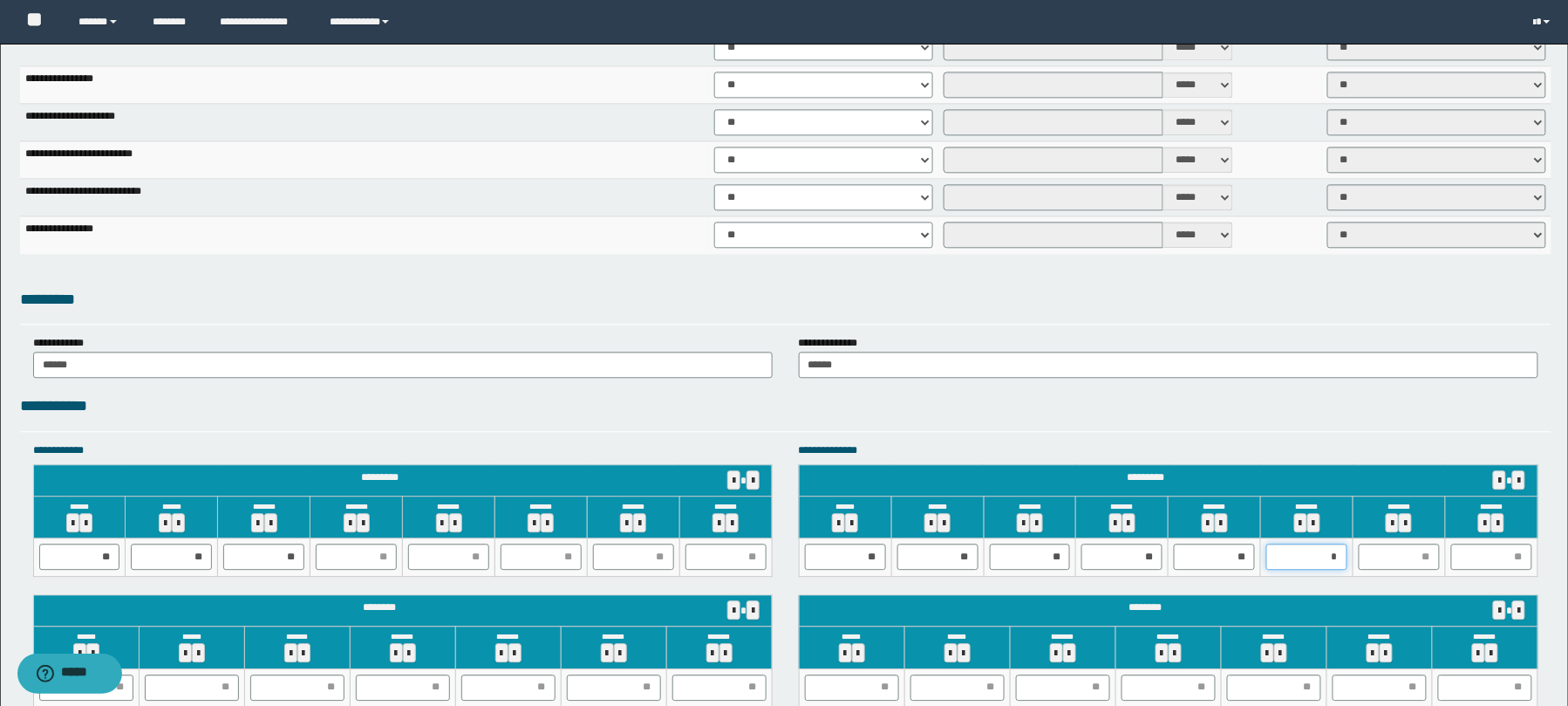 type on "**" 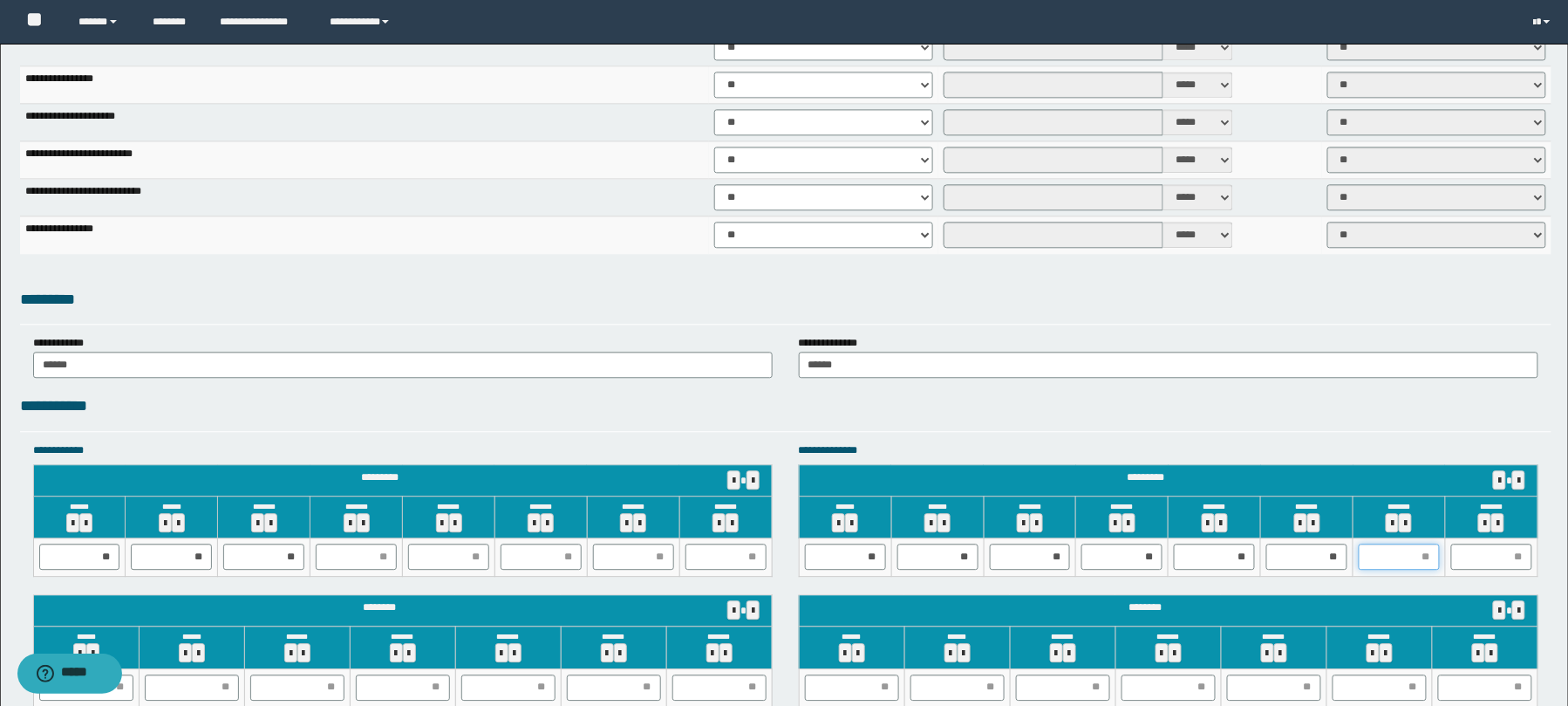 click at bounding box center (1399, 557) 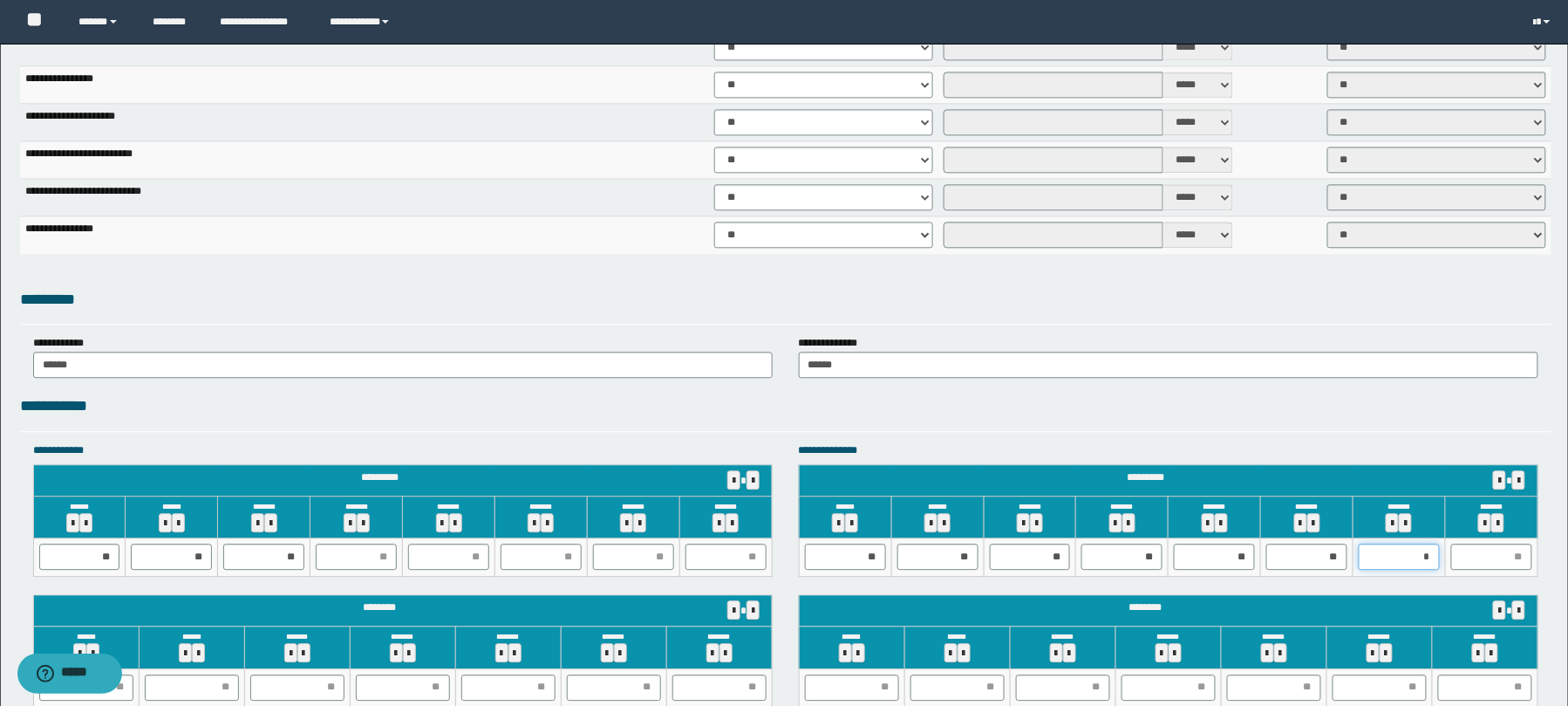 type on "**" 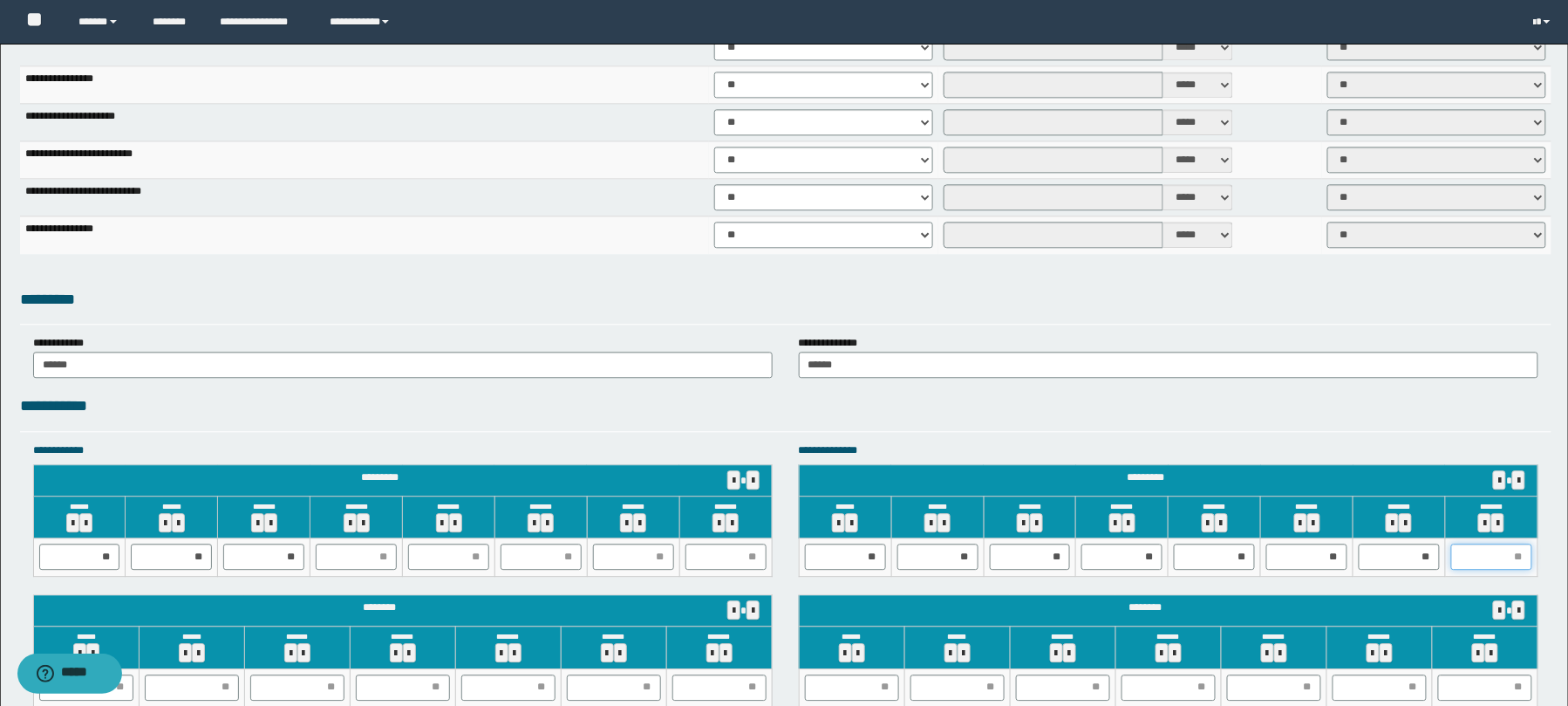 click at bounding box center [1491, 557] 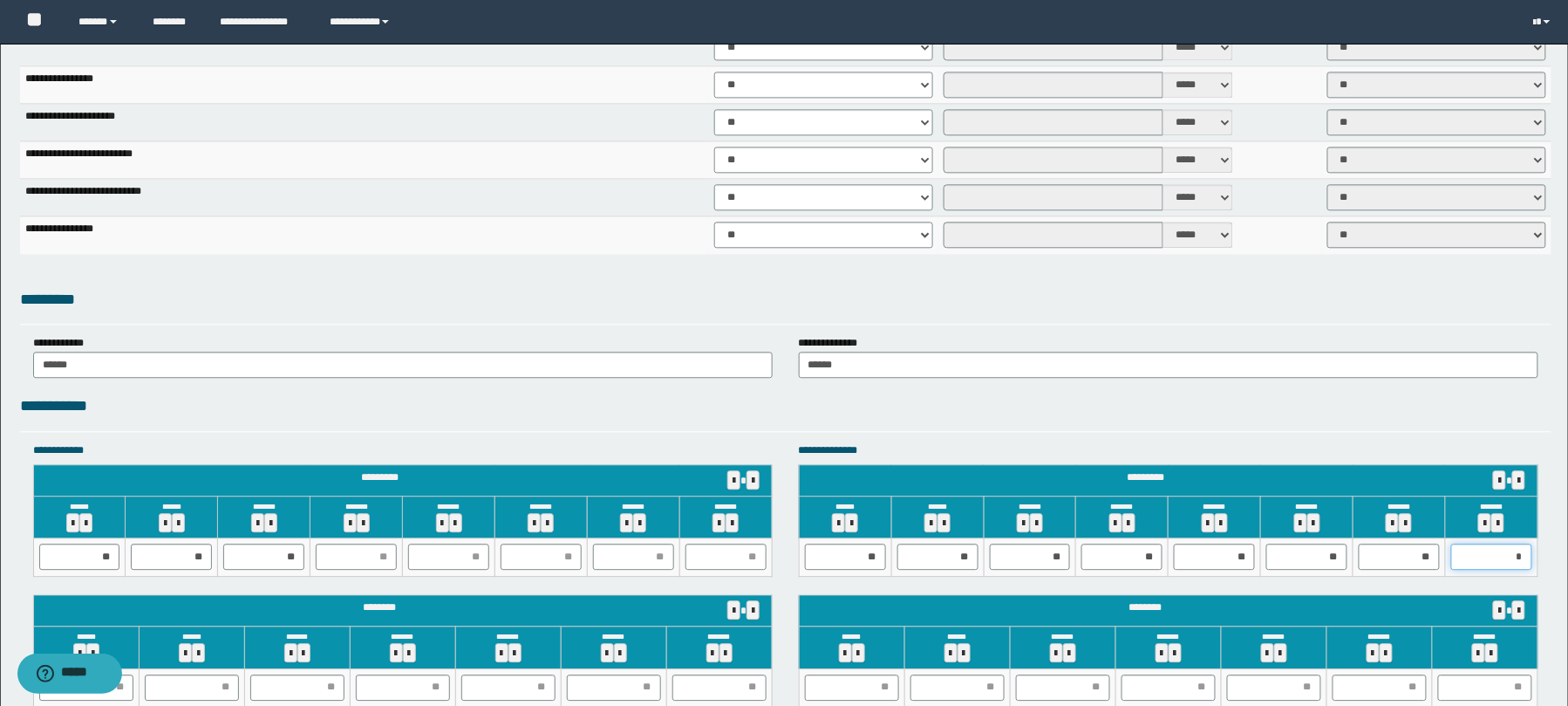 type on "**" 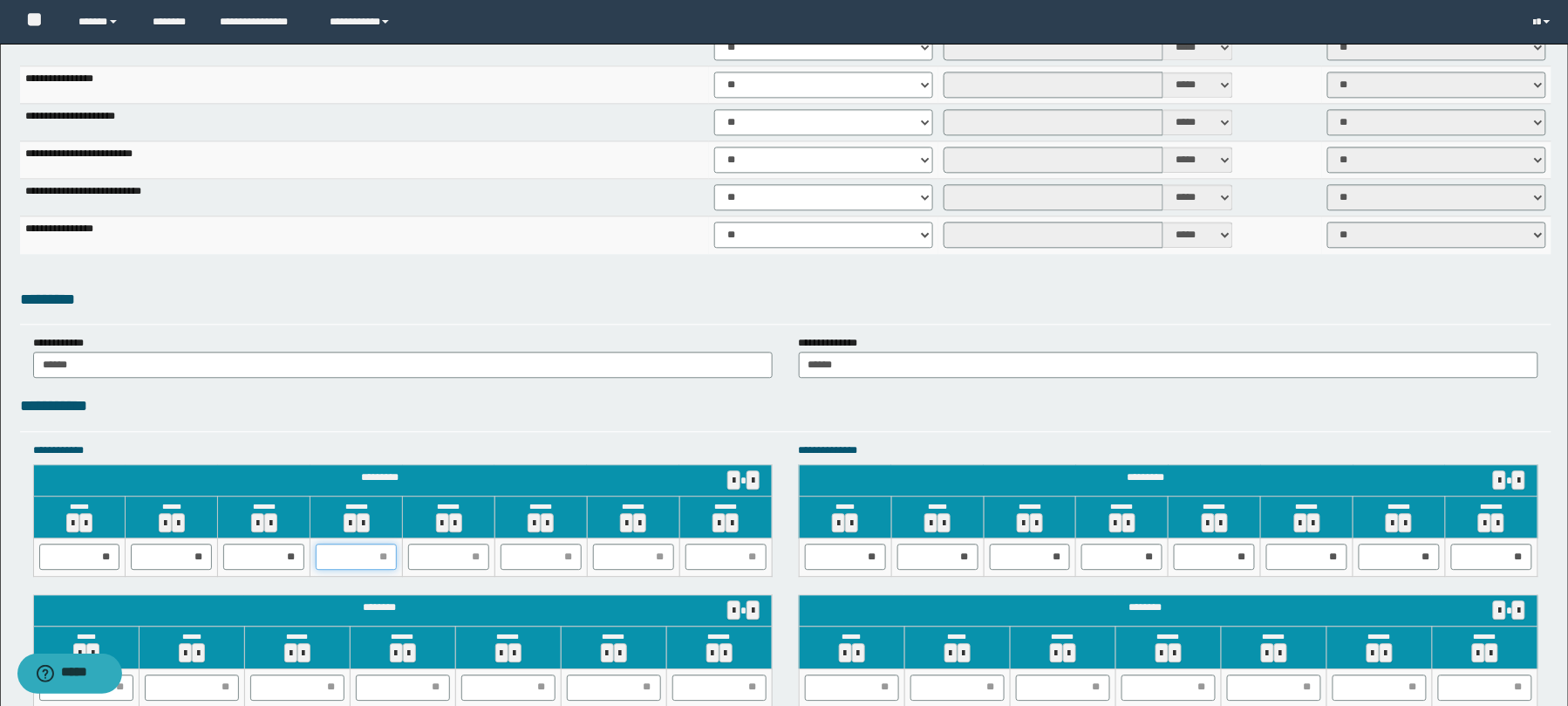 click at bounding box center (356, 557) 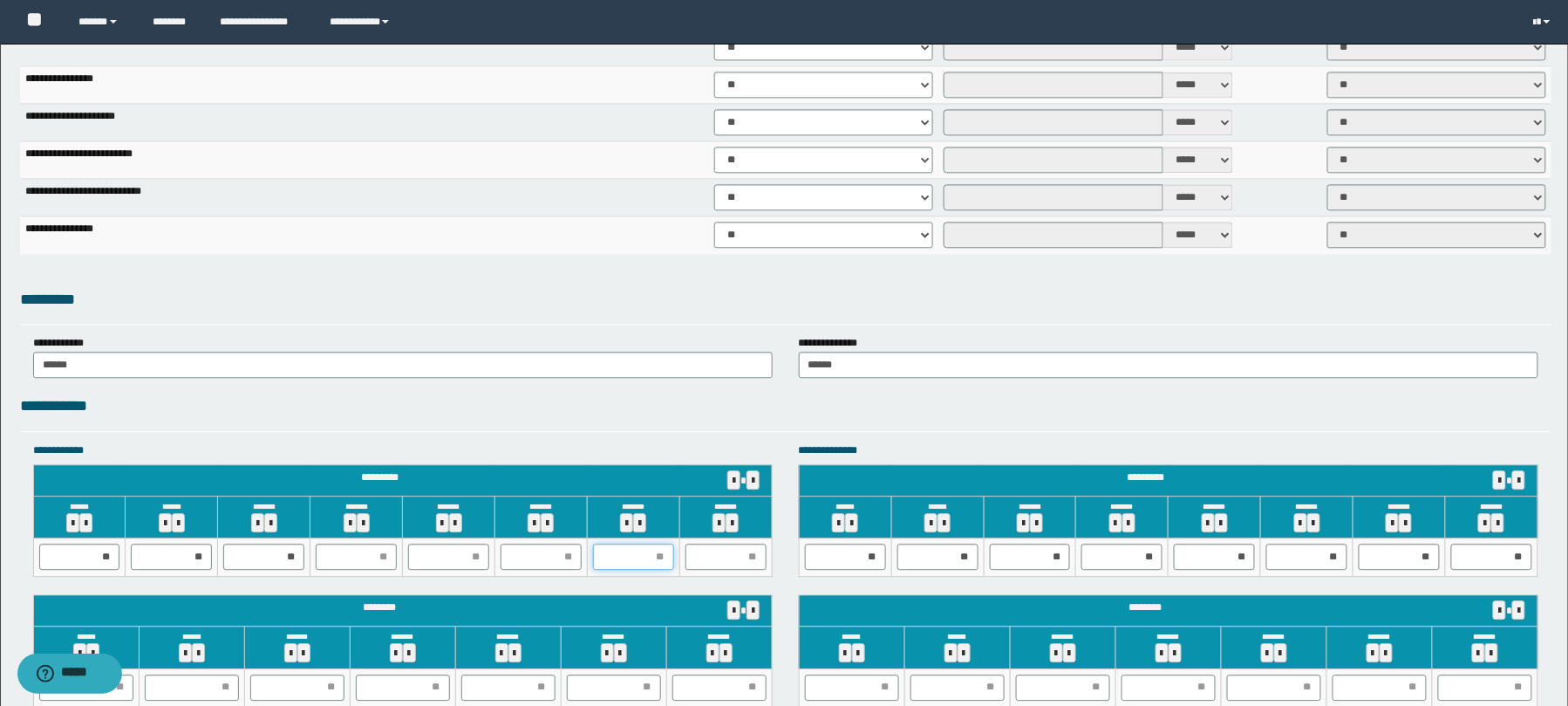 click at bounding box center (633, 557) 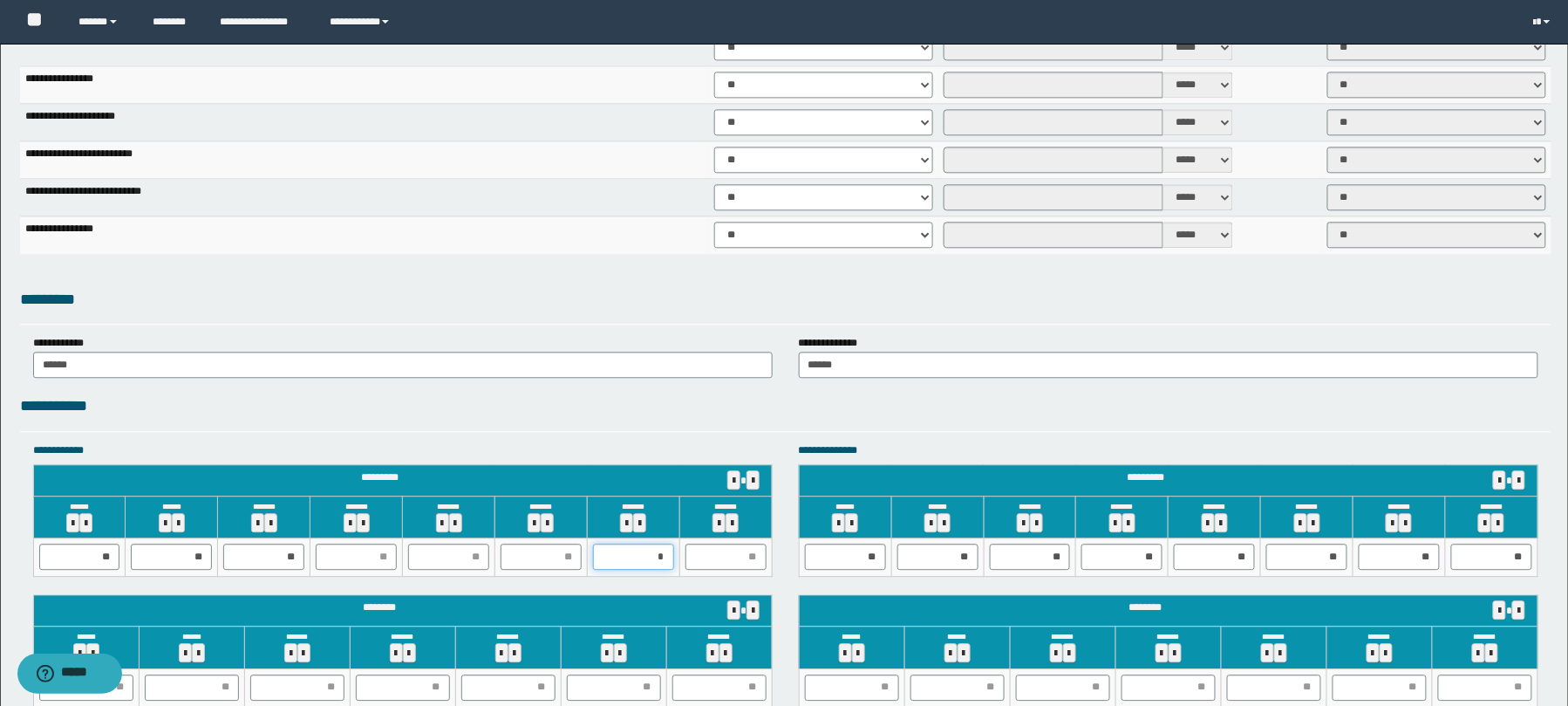 type on "**" 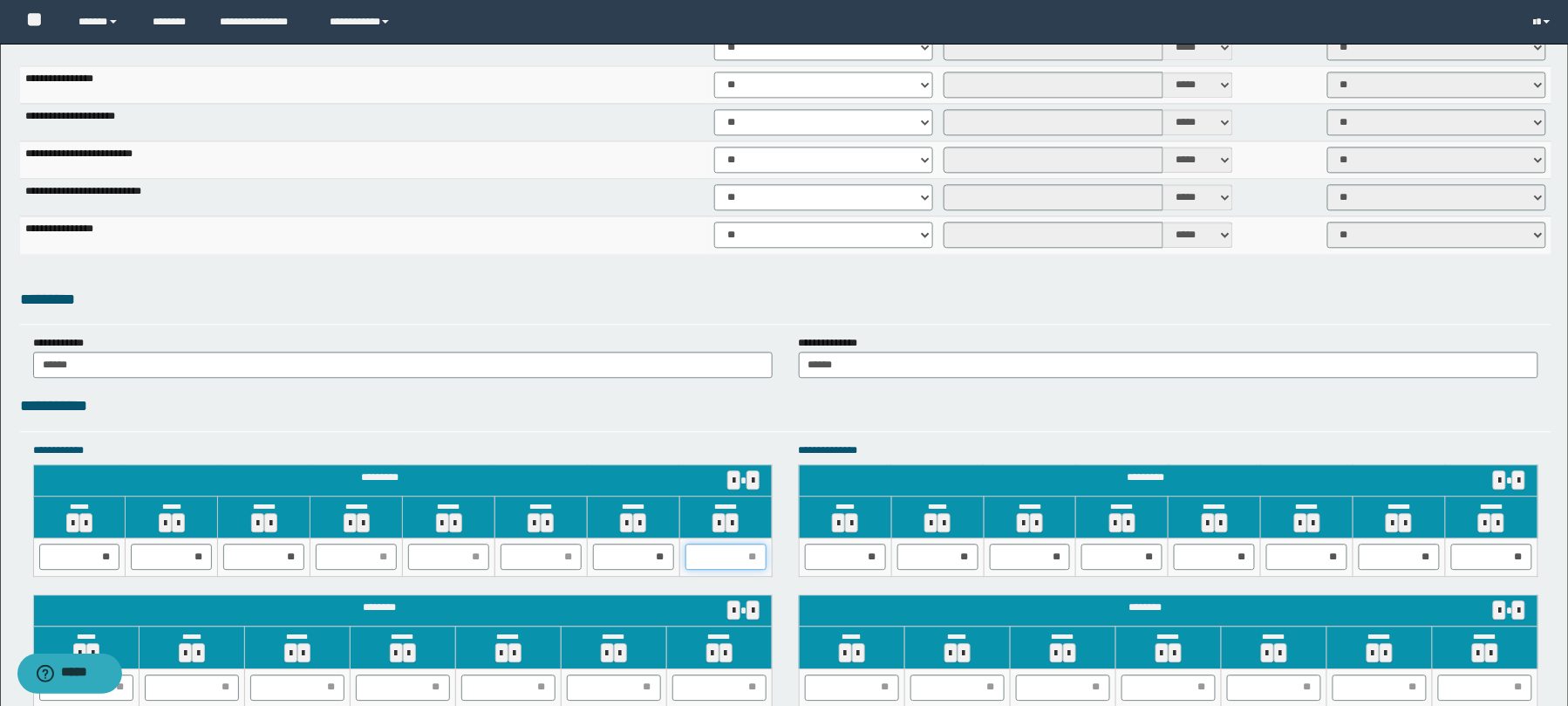 click at bounding box center [726, 557] 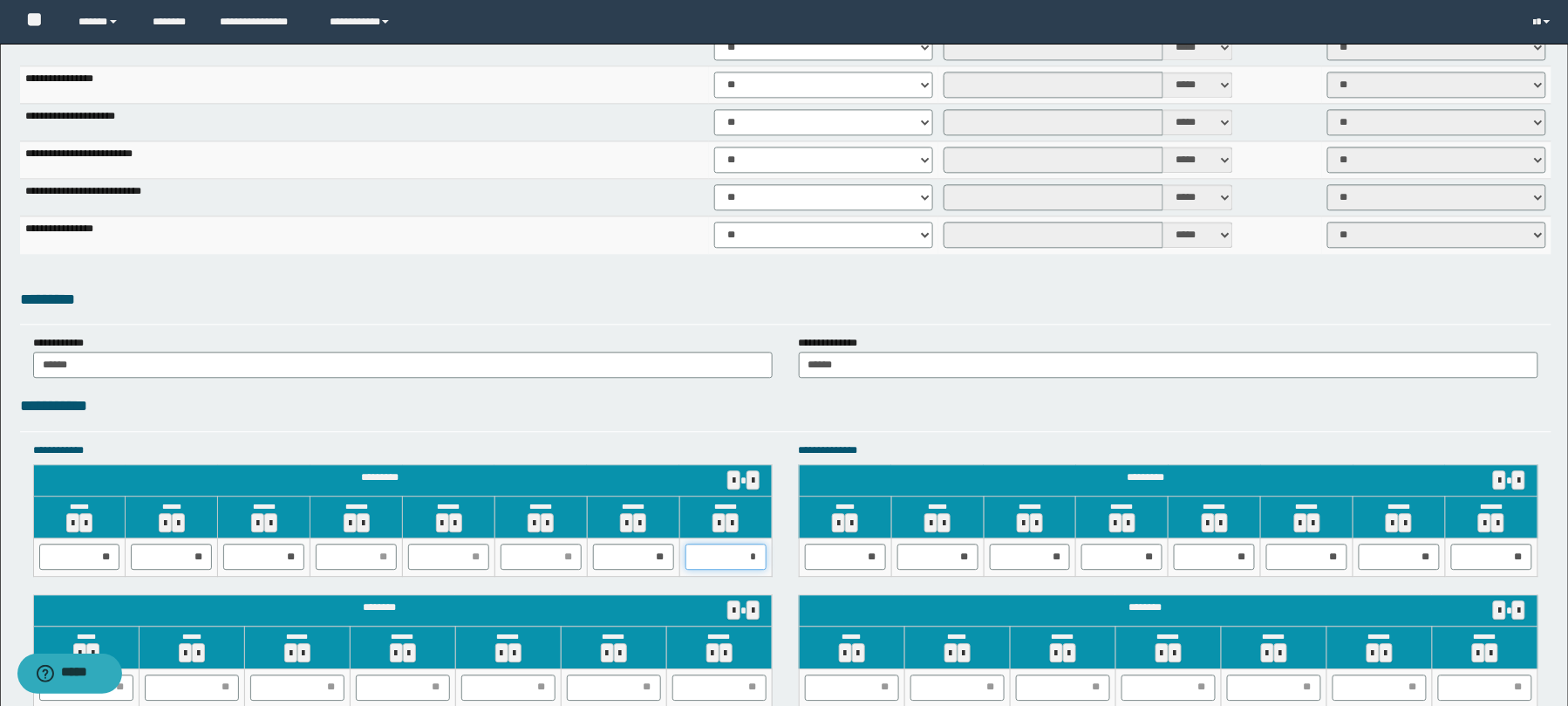 type on "**" 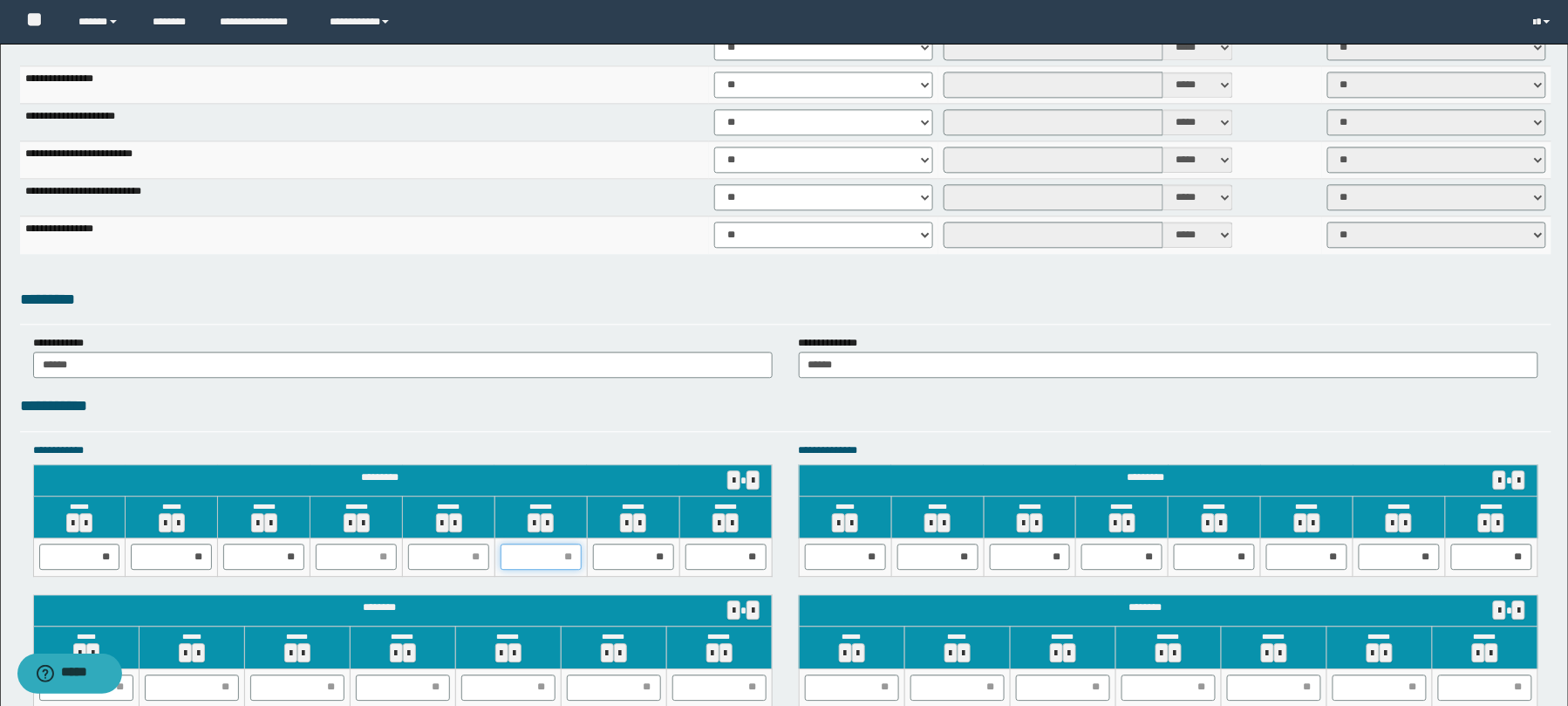 click at bounding box center [541, 557] 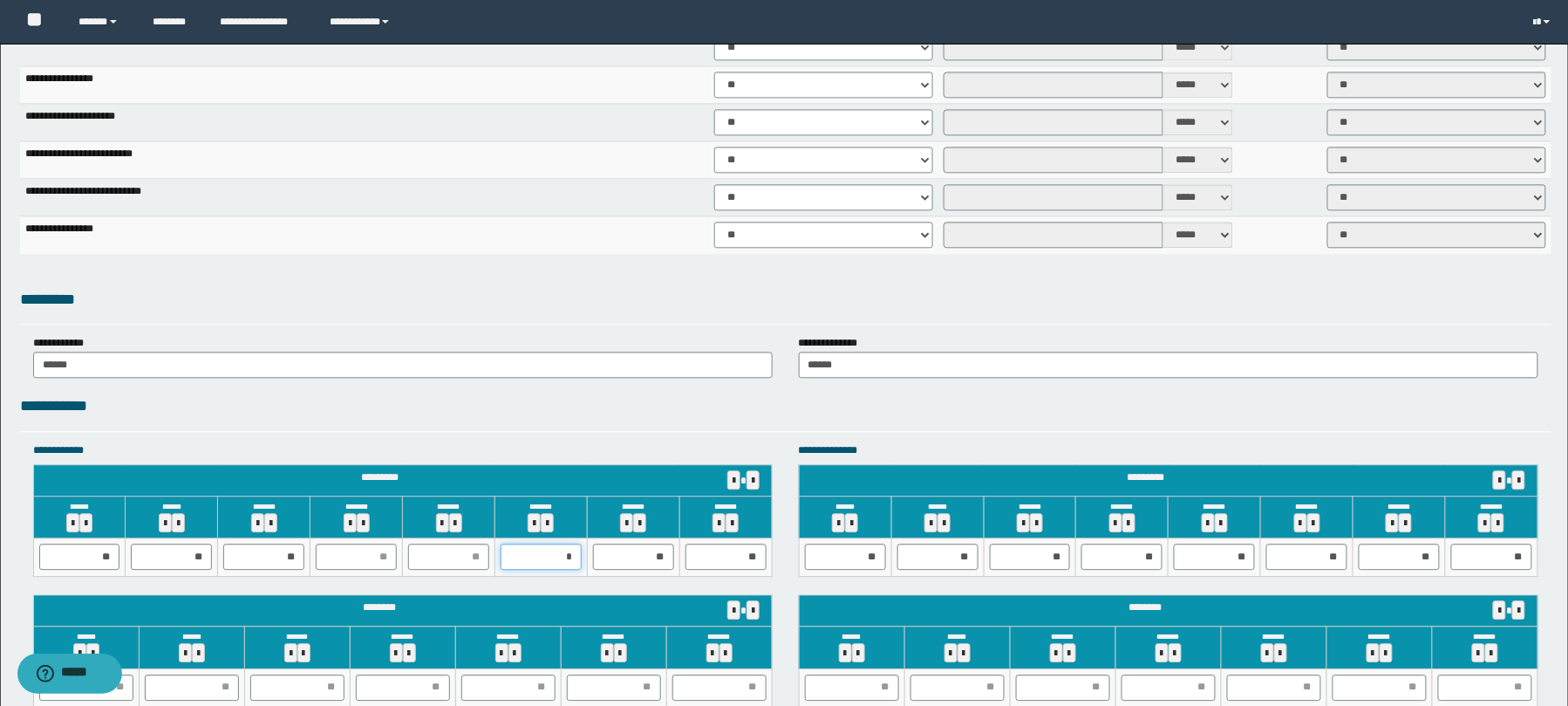 type on "**" 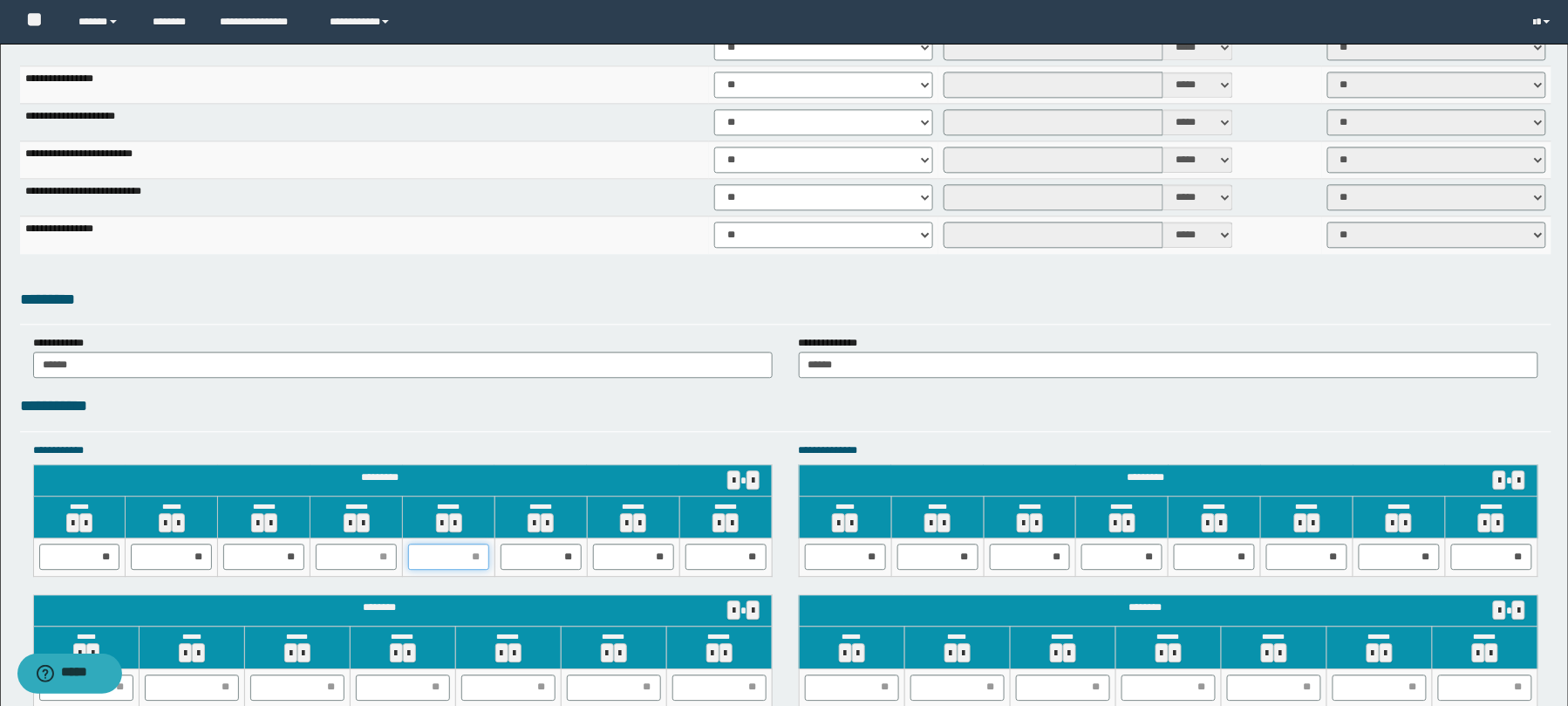 click at bounding box center [448, 557] 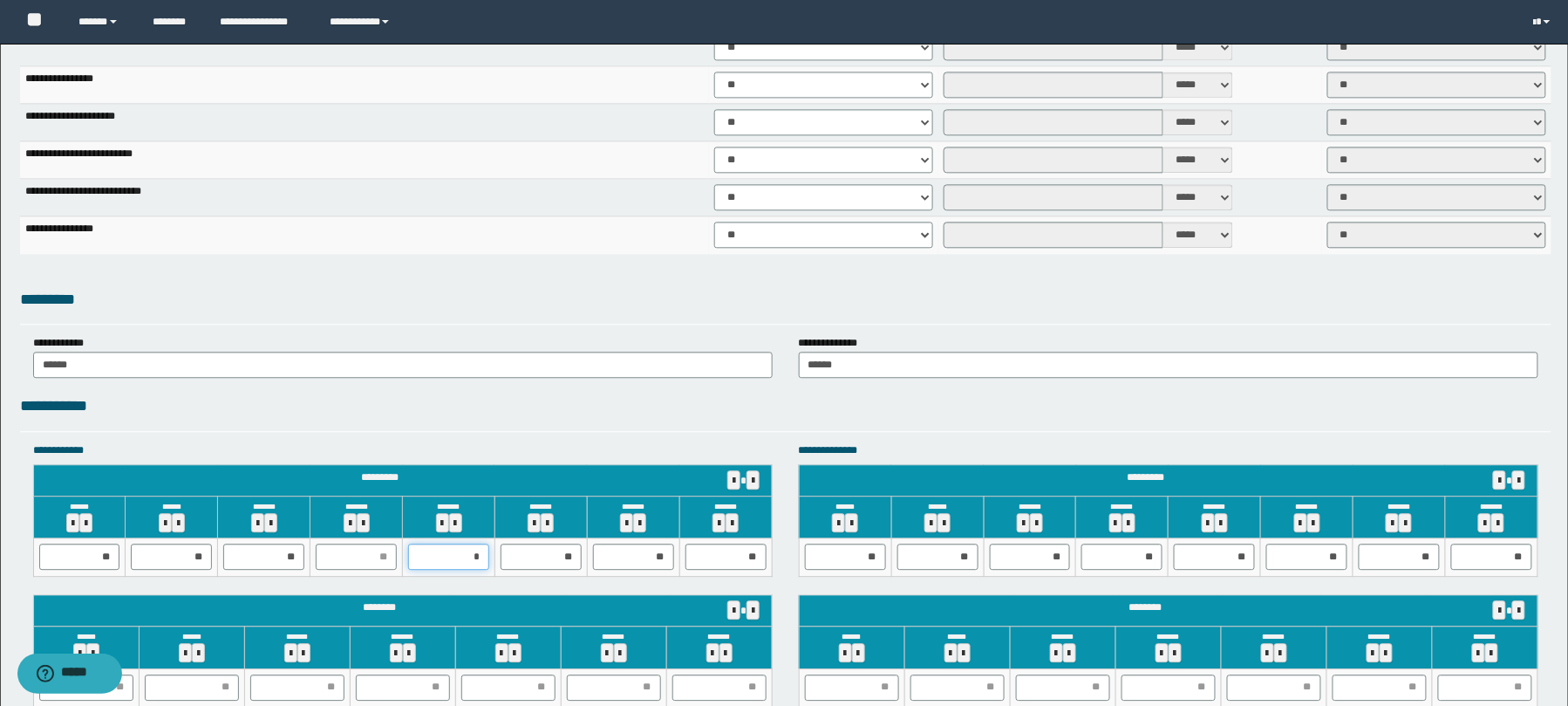 type on "**" 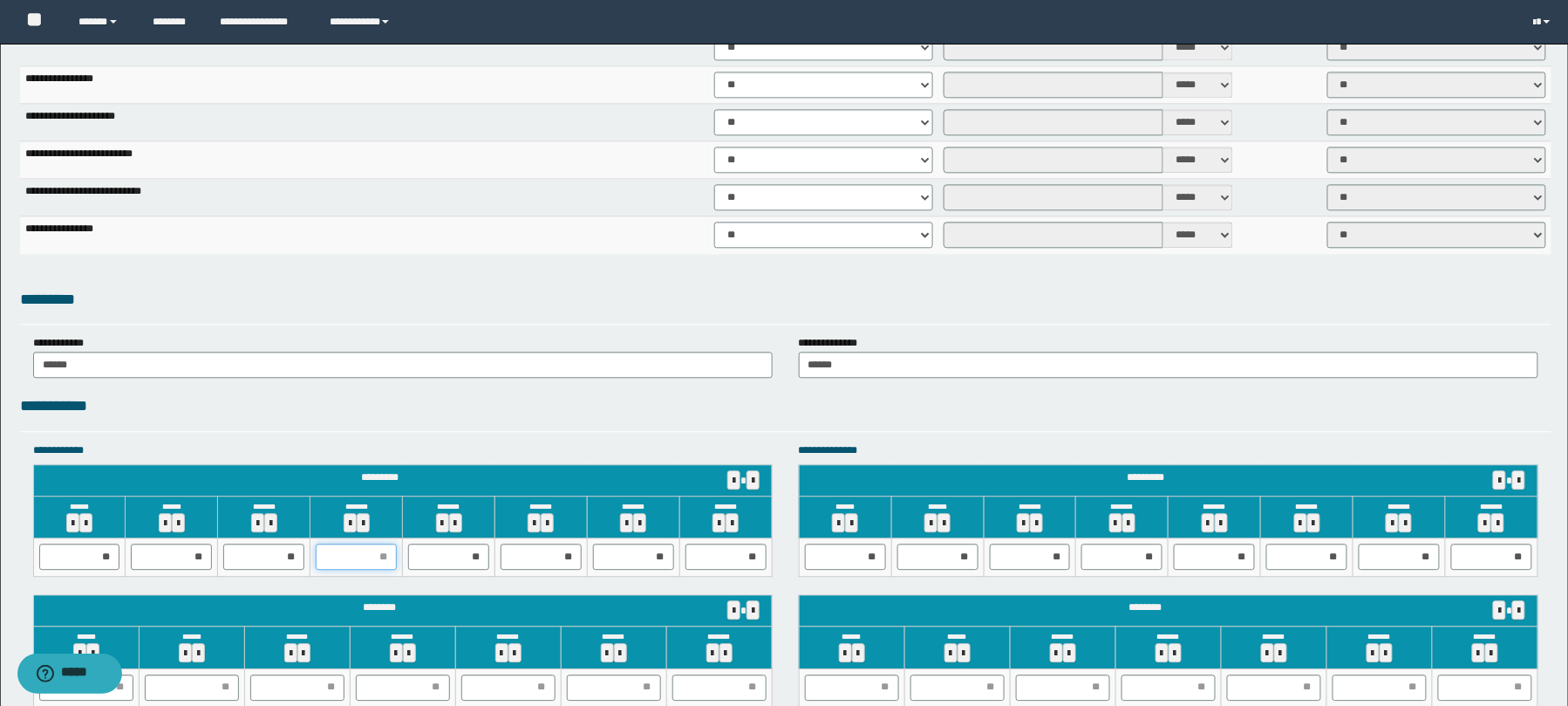 click at bounding box center (356, 557) 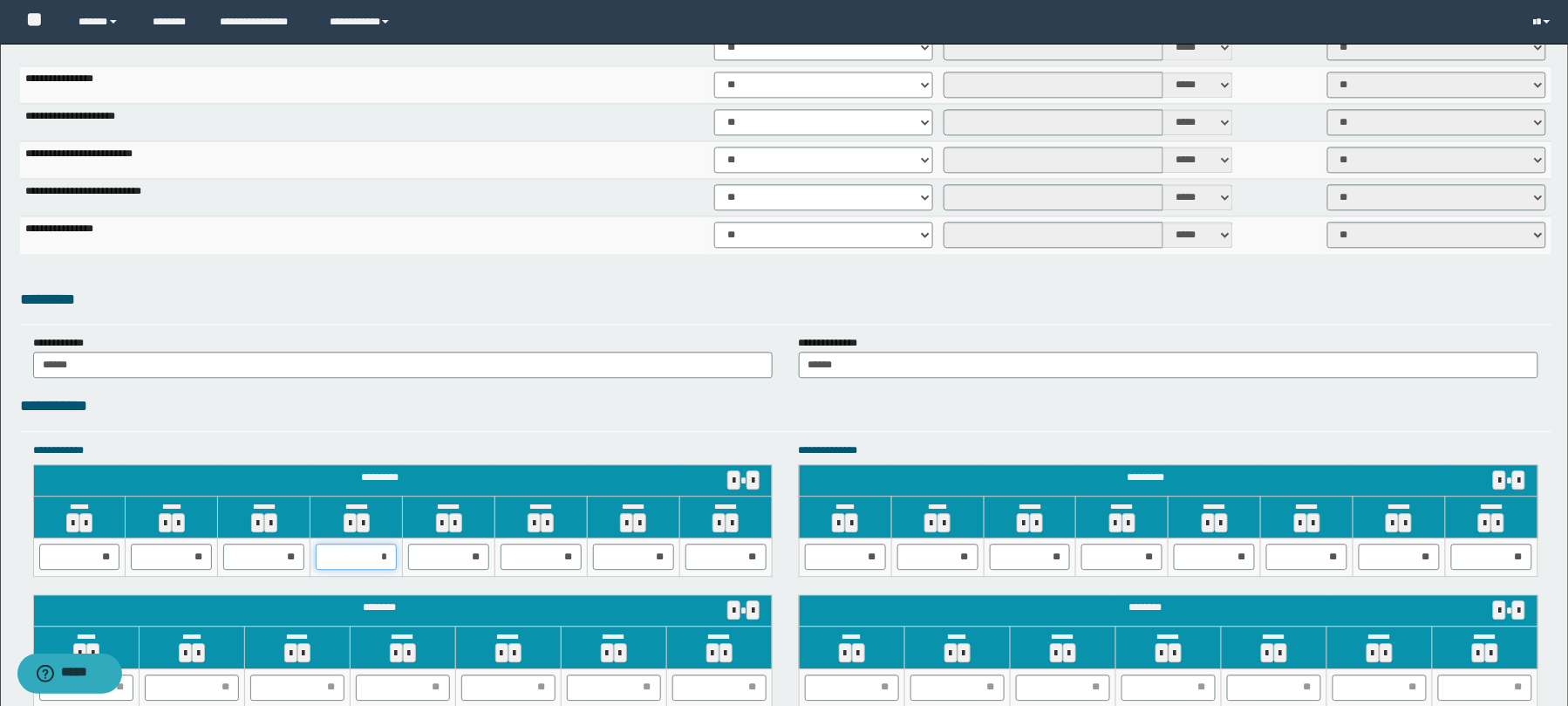 type on "**" 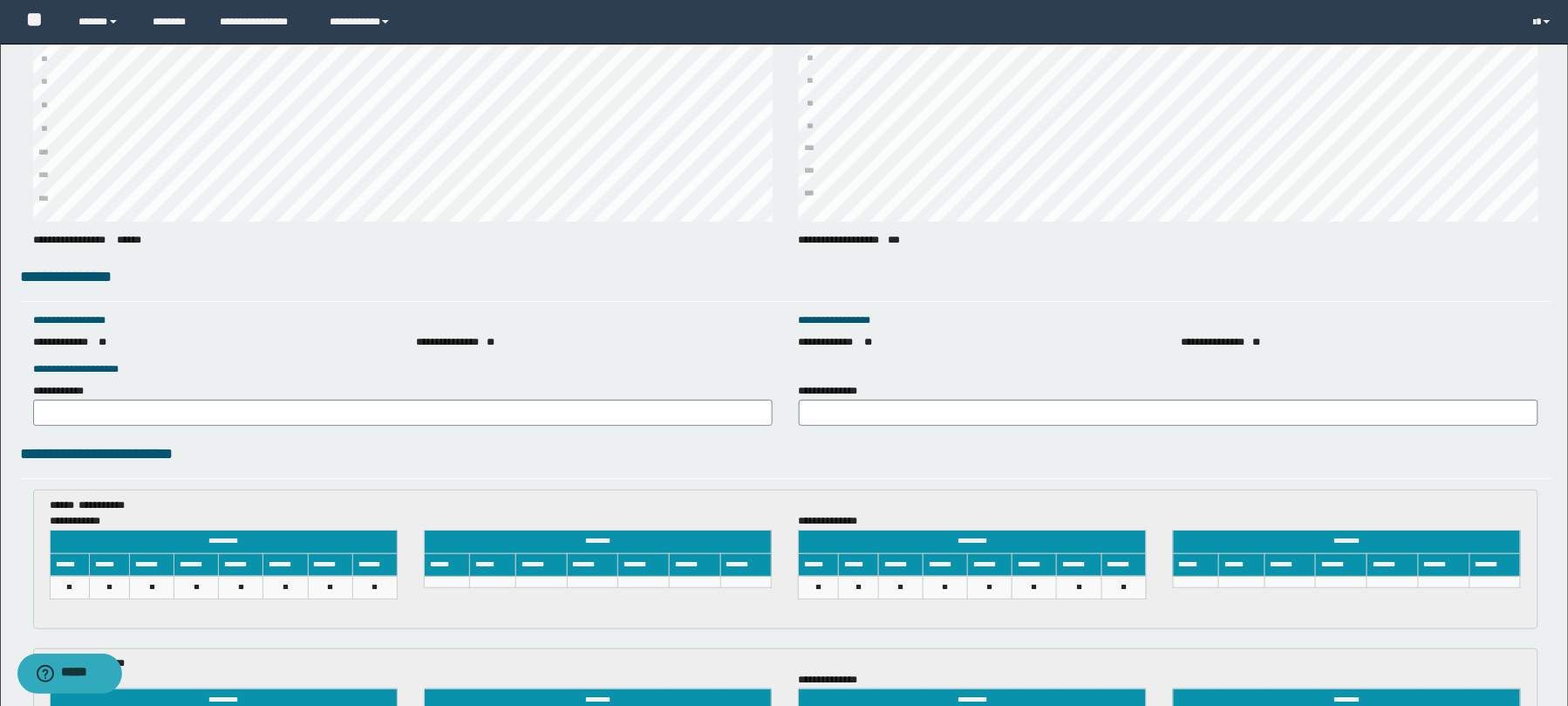 scroll, scrollTop: 2350, scrollLeft: 0, axis: vertical 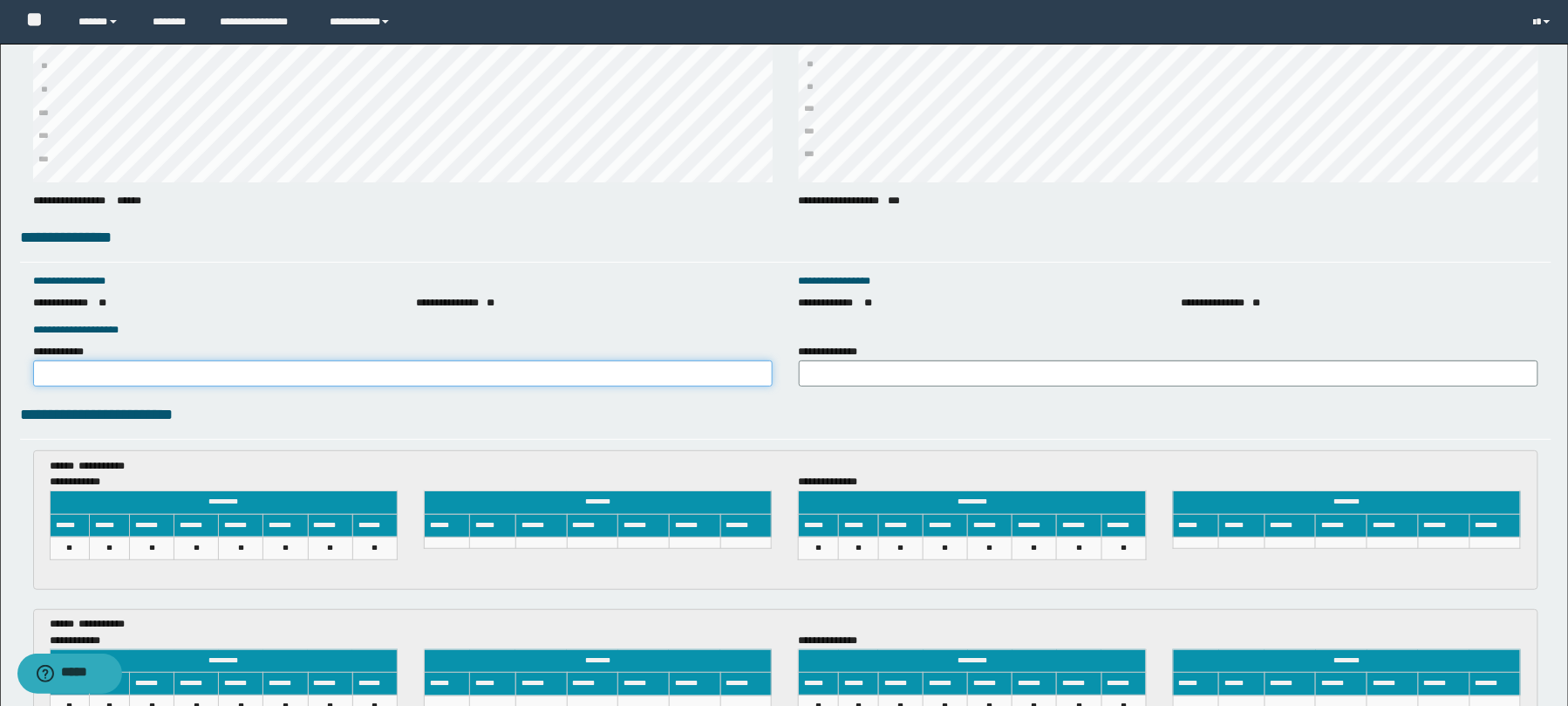click on "**********" at bounding box center [403, 374] 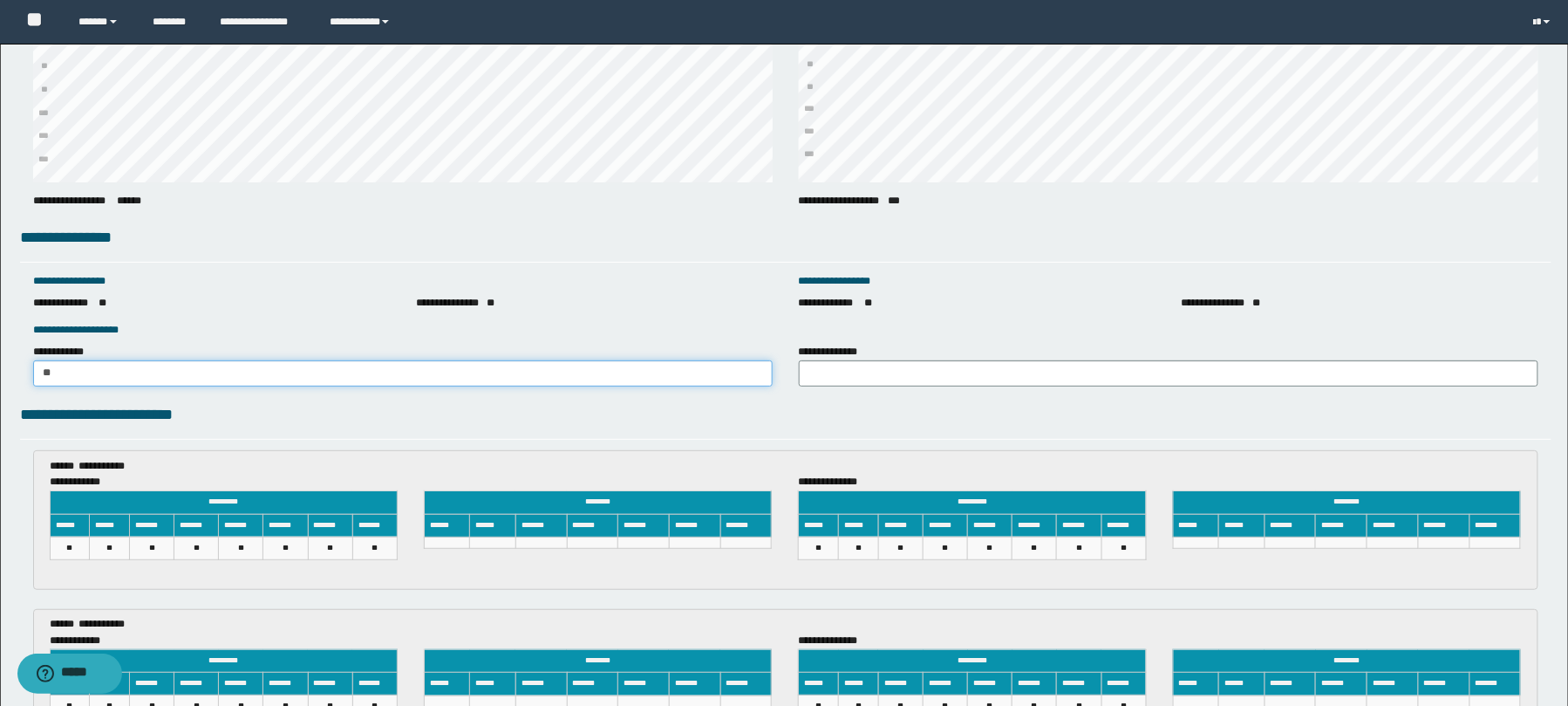 type on "*" 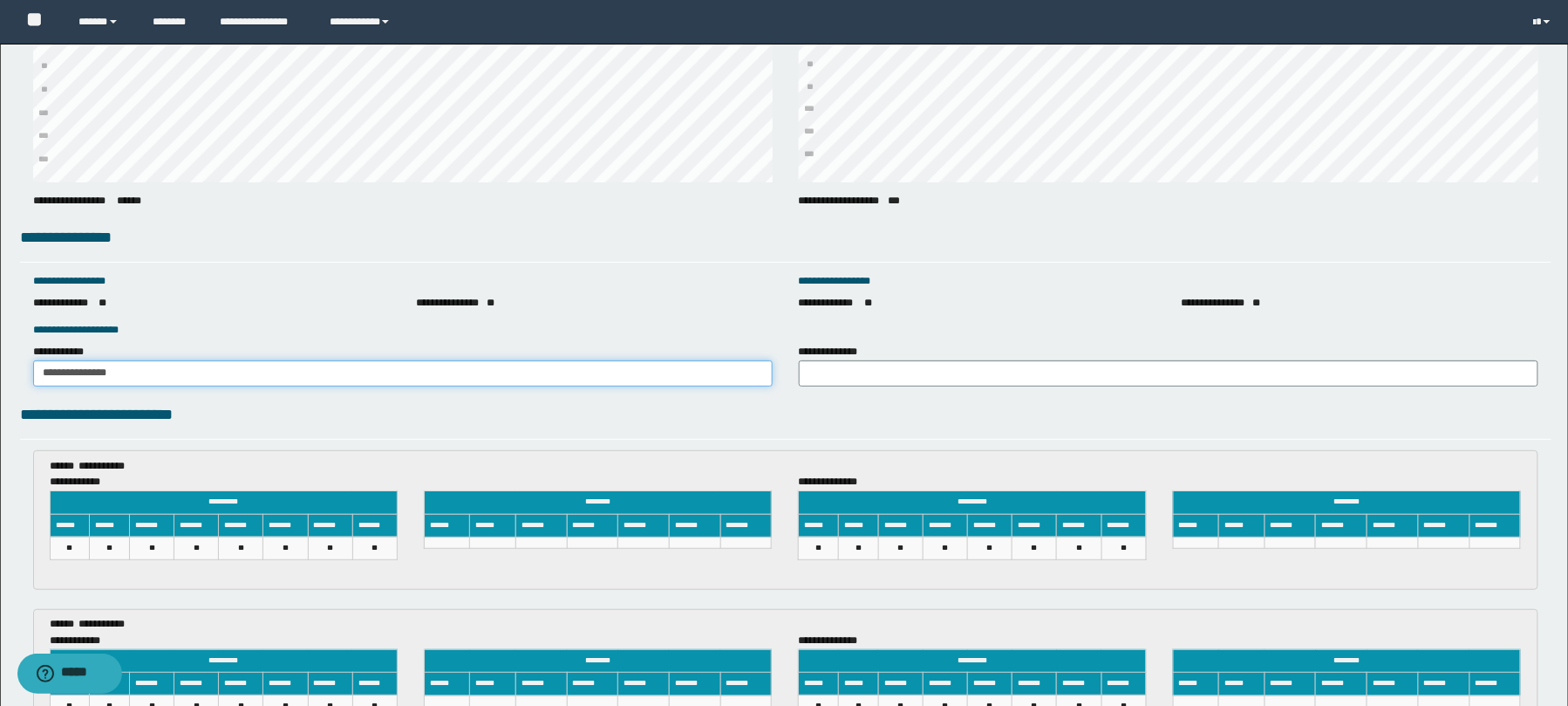 type on "**********" 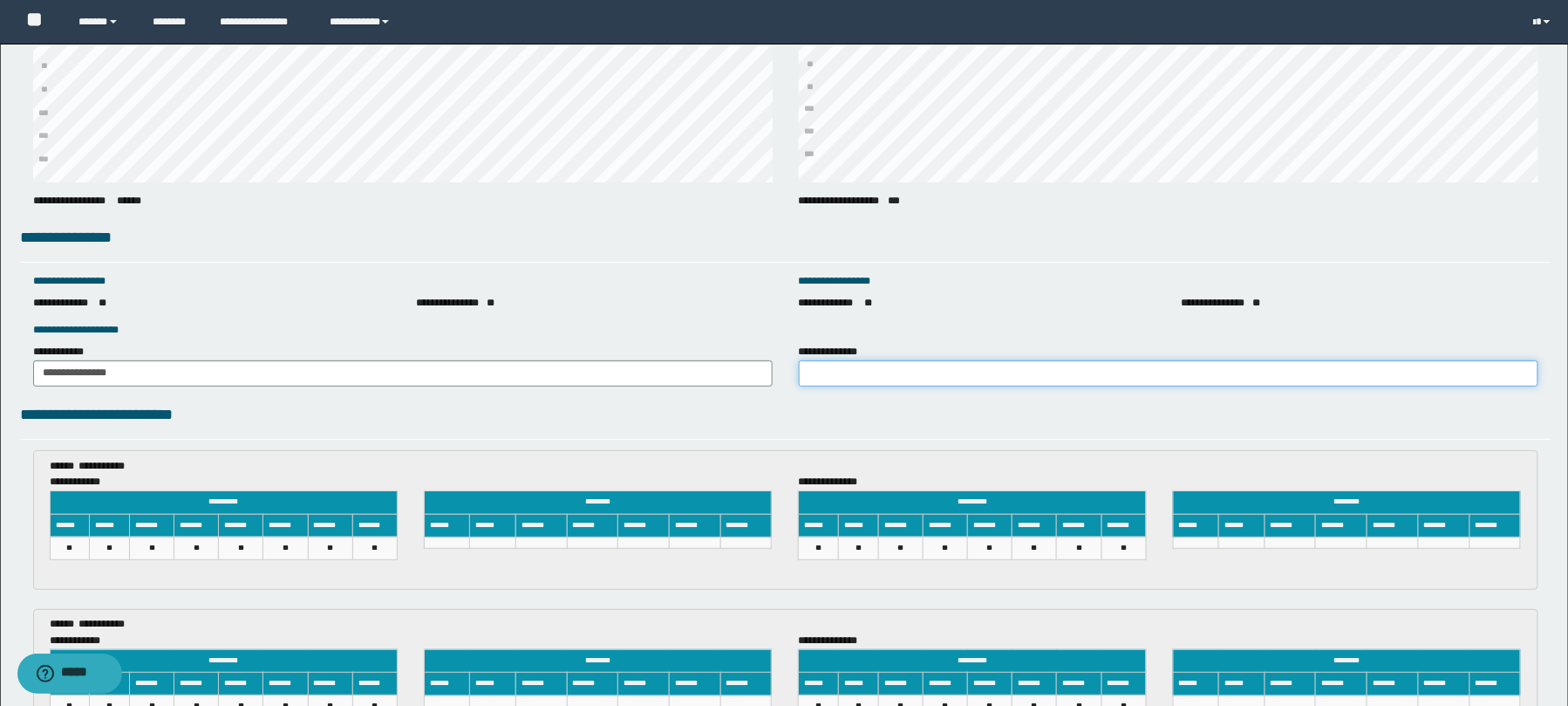 click on "**********" at bounding box center (1169, 374) 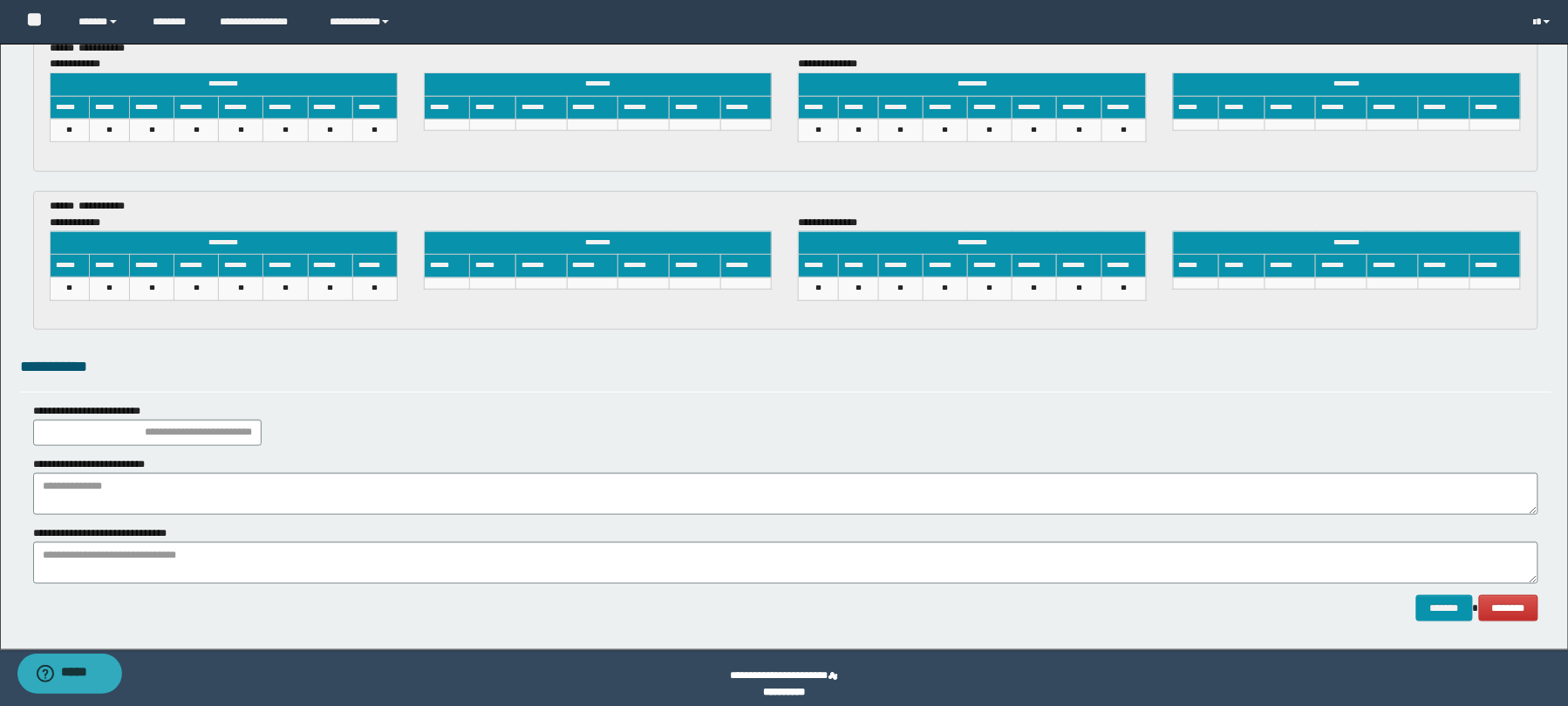 scroll, scrollTop: 2779, scrollLeft: 0, axis: vertical 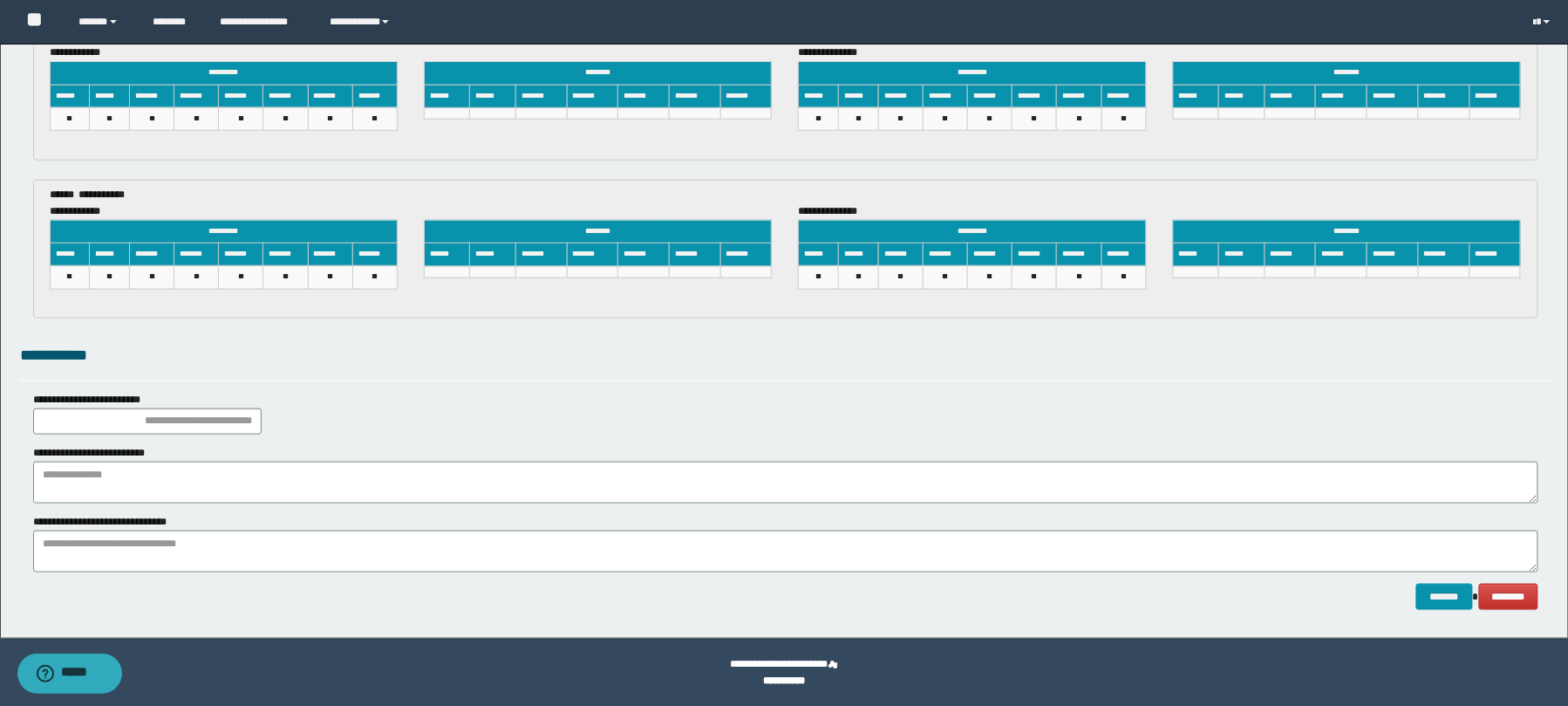 type on "**********" 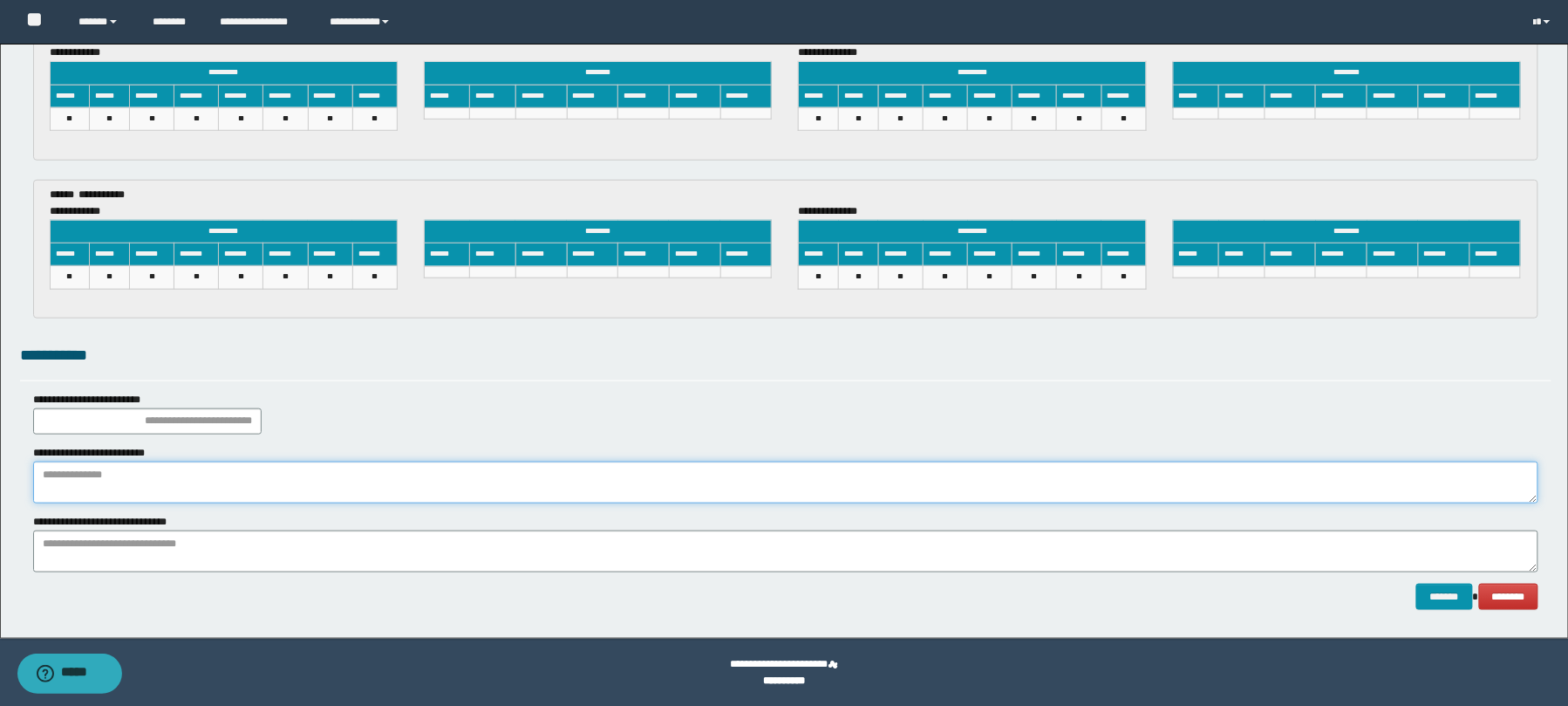 click at bounding box center [786, 483] 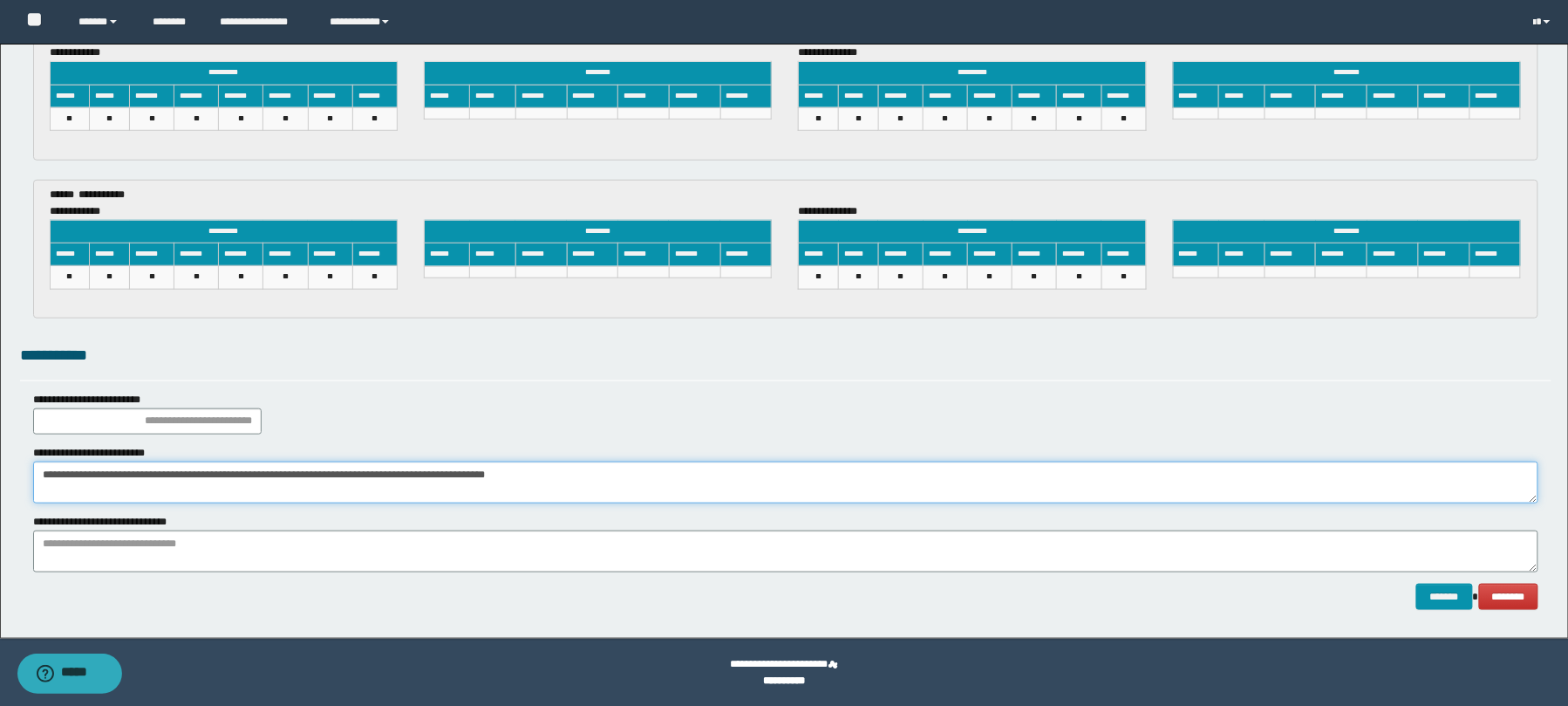 type on "**********" 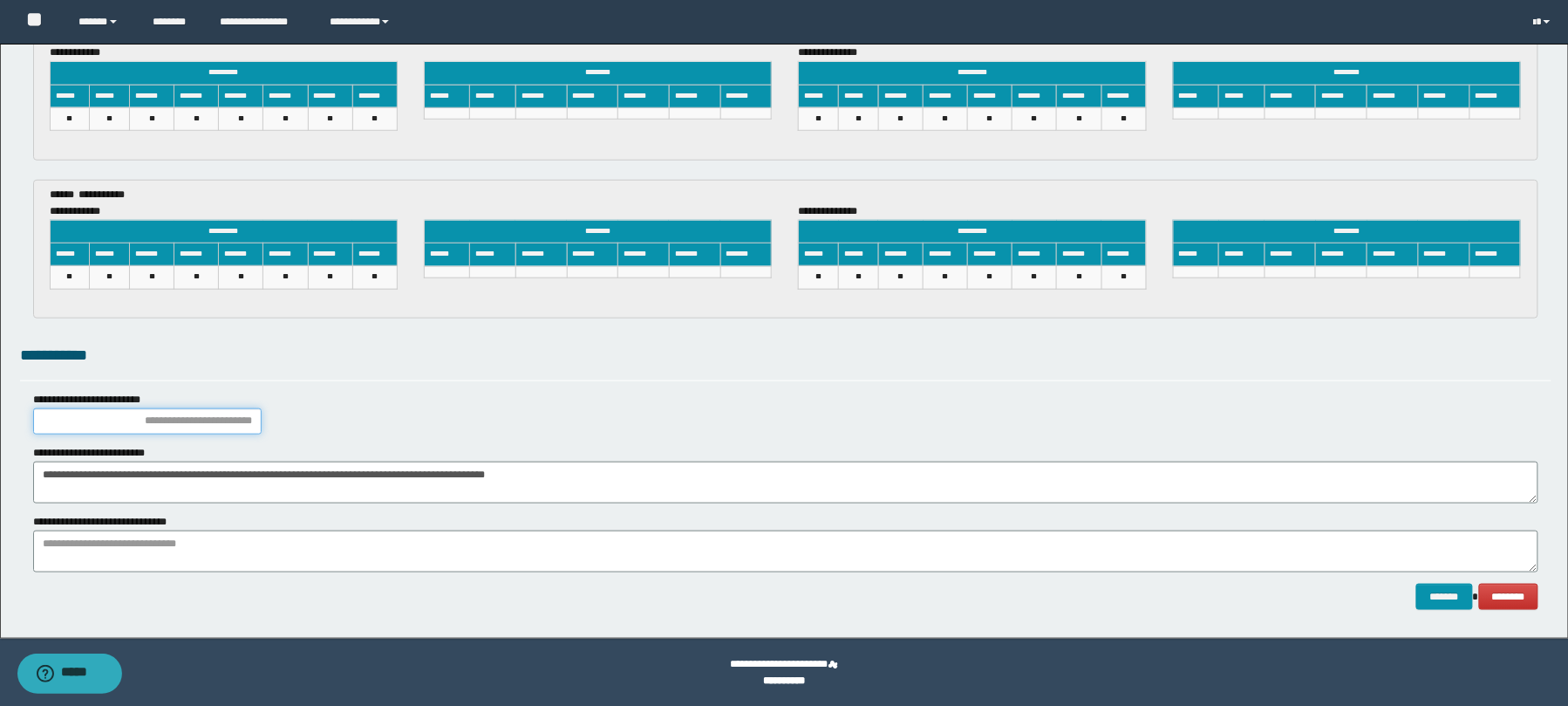 click at bounding box center (147, 422) 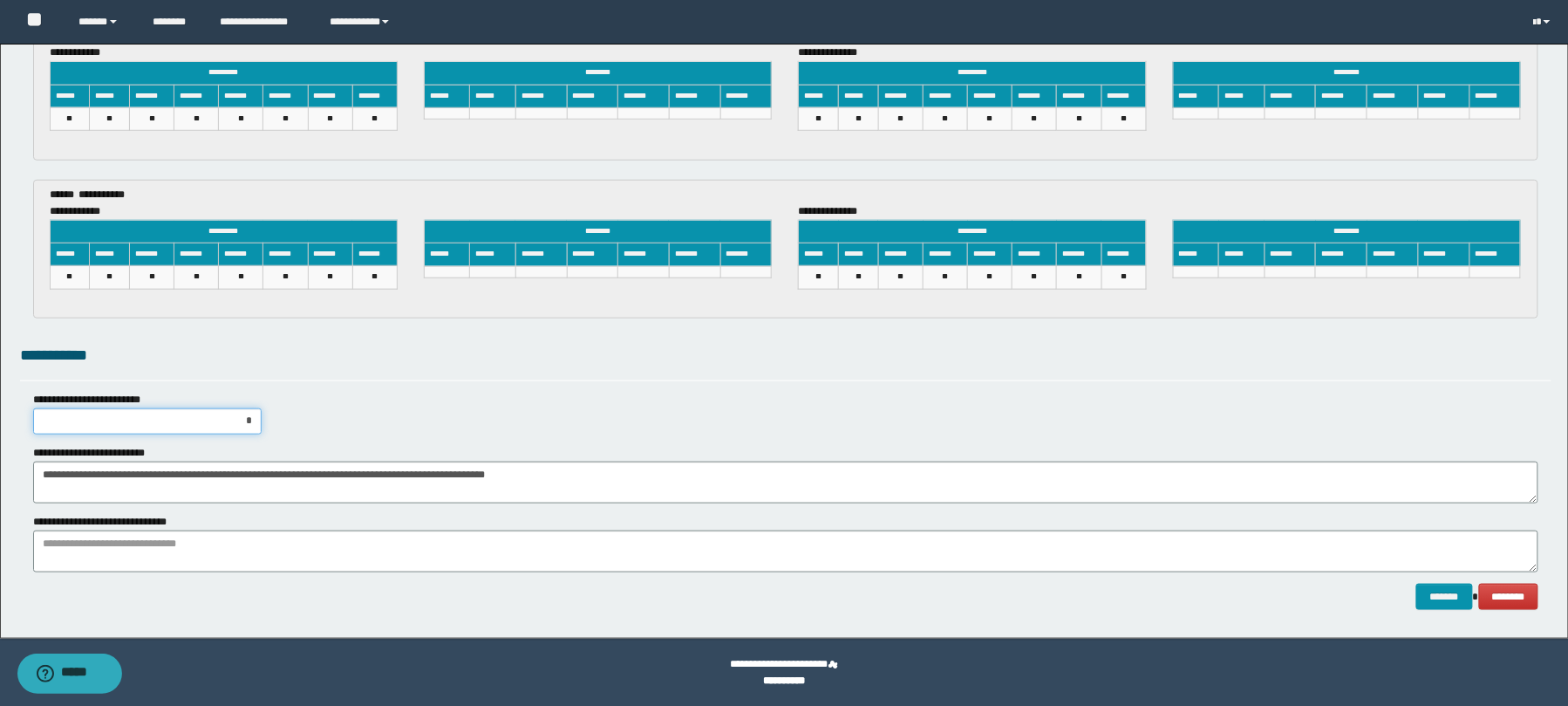 type 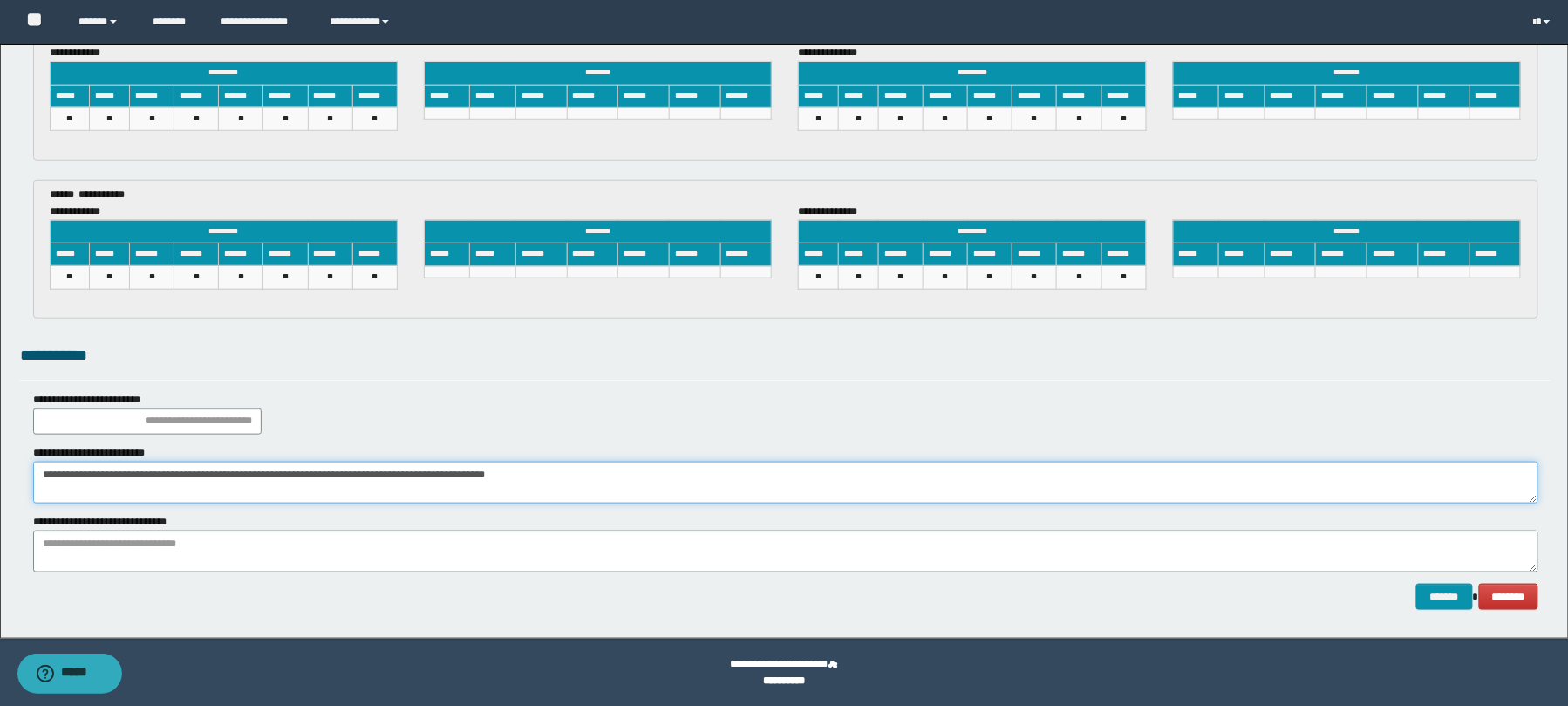 click on "**********" at bounding box center (786, 483) 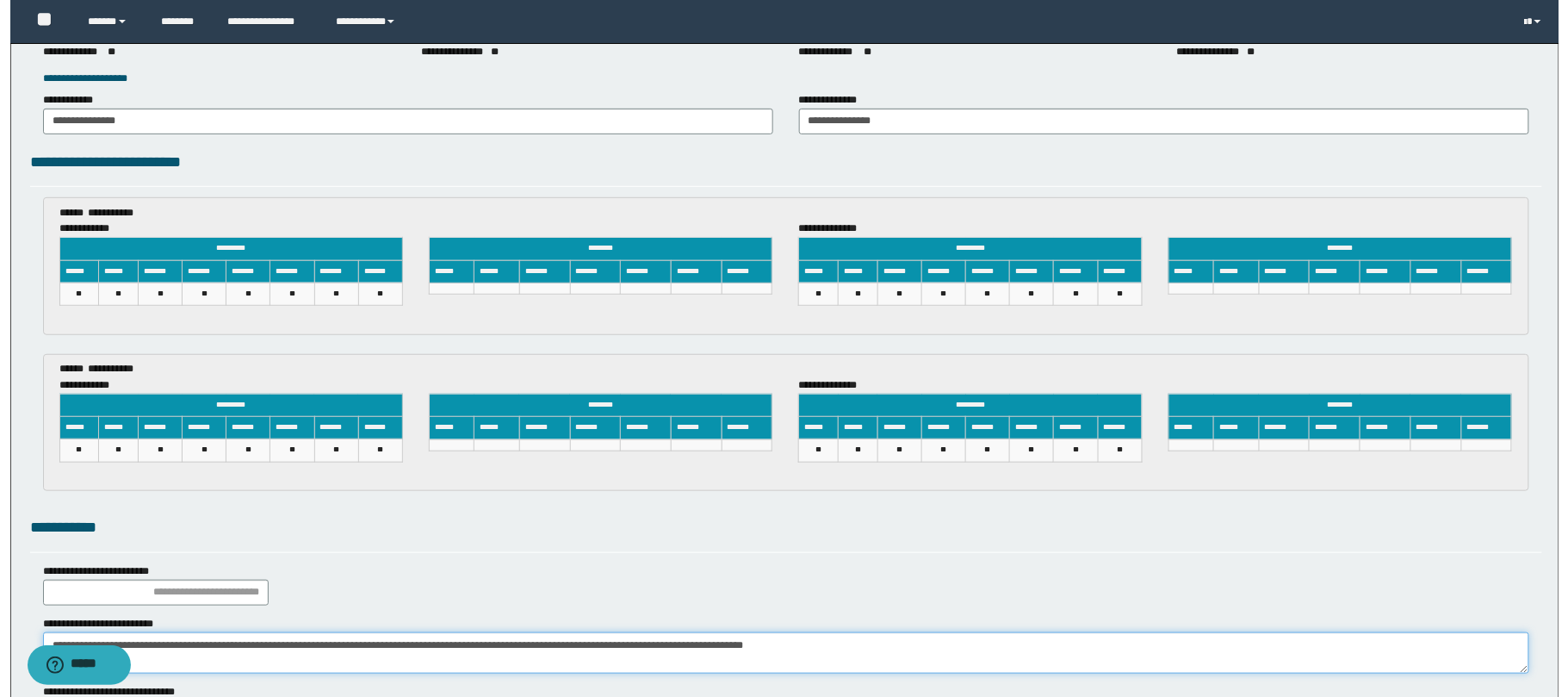scroll, scrollTop: 2744, scrollLeft: 0, axis: vertical 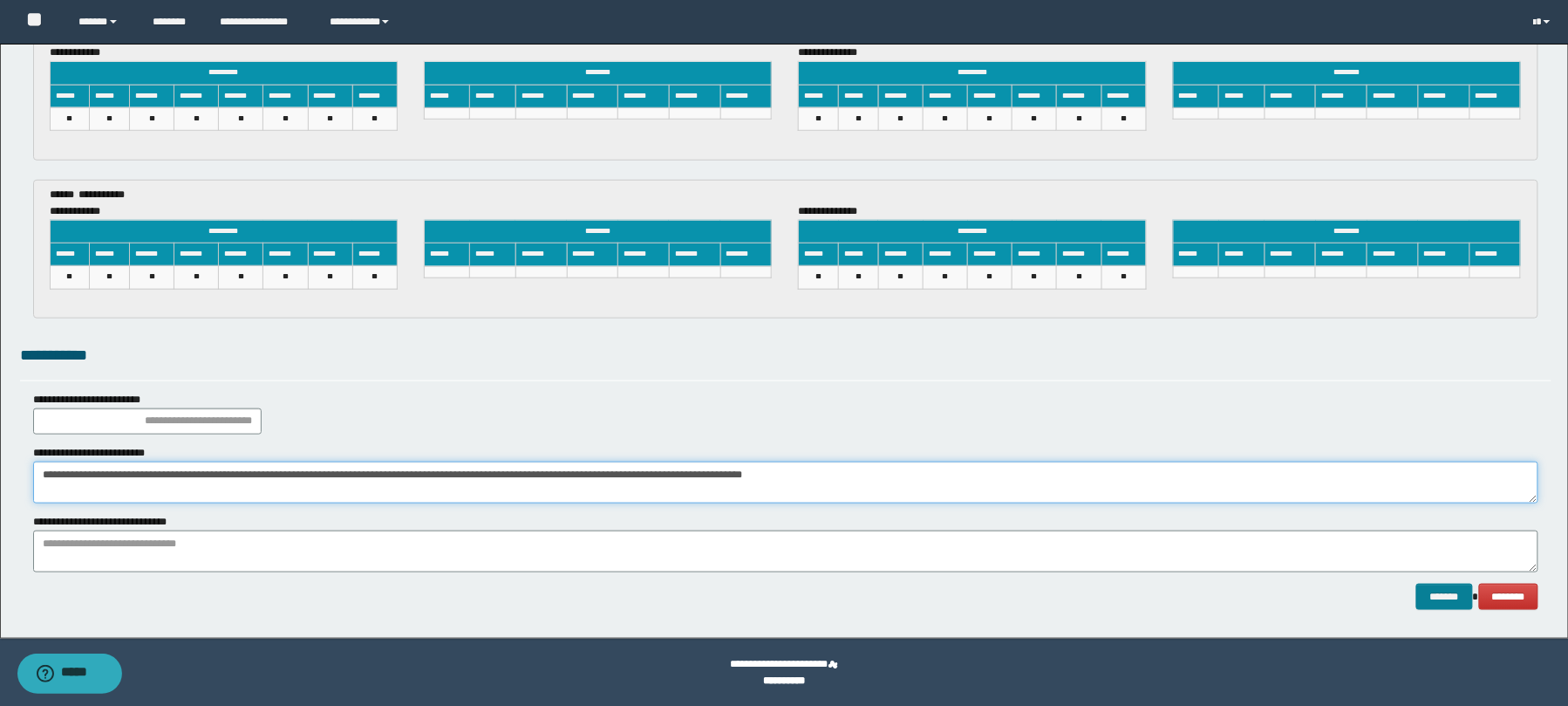 type on "**********" 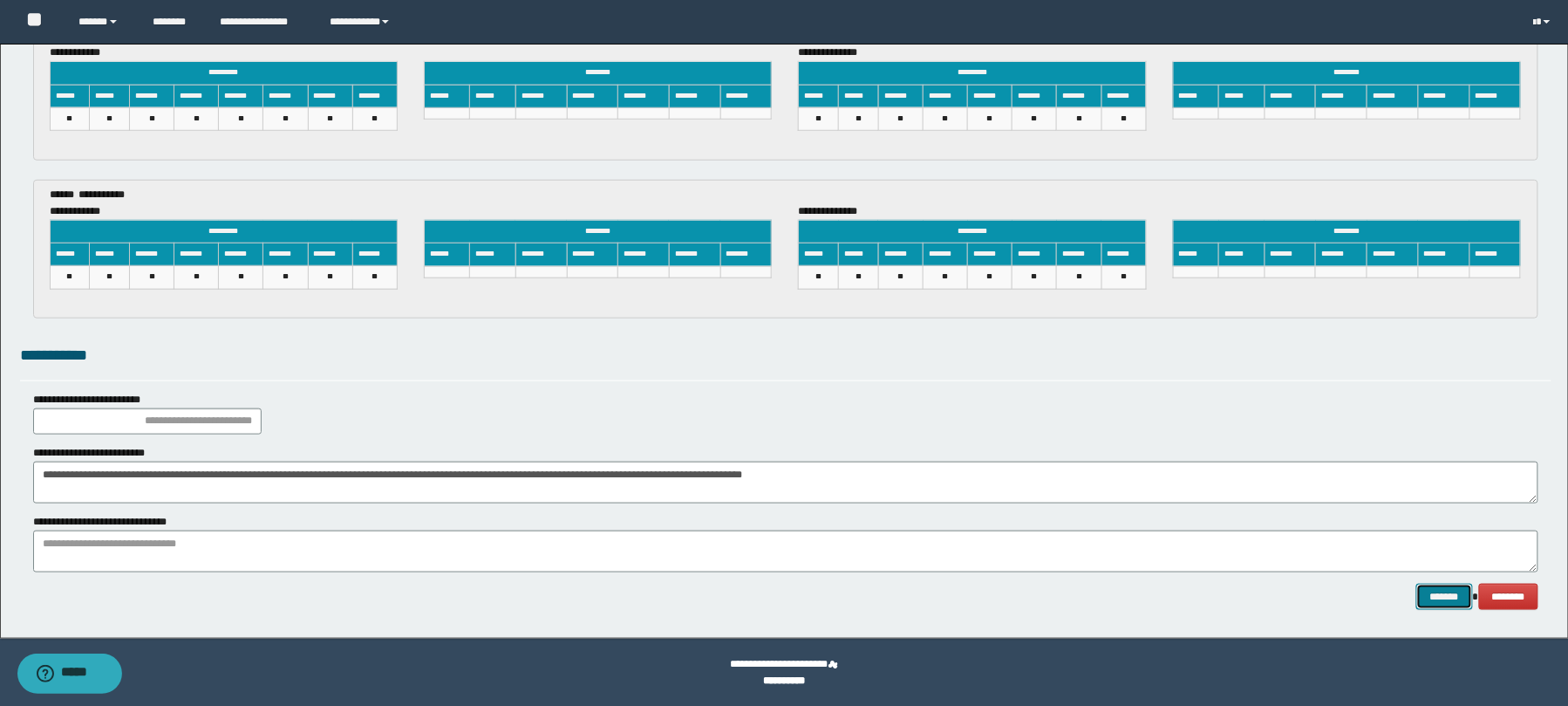 click on "*******" at bounding box center (1444, 597) 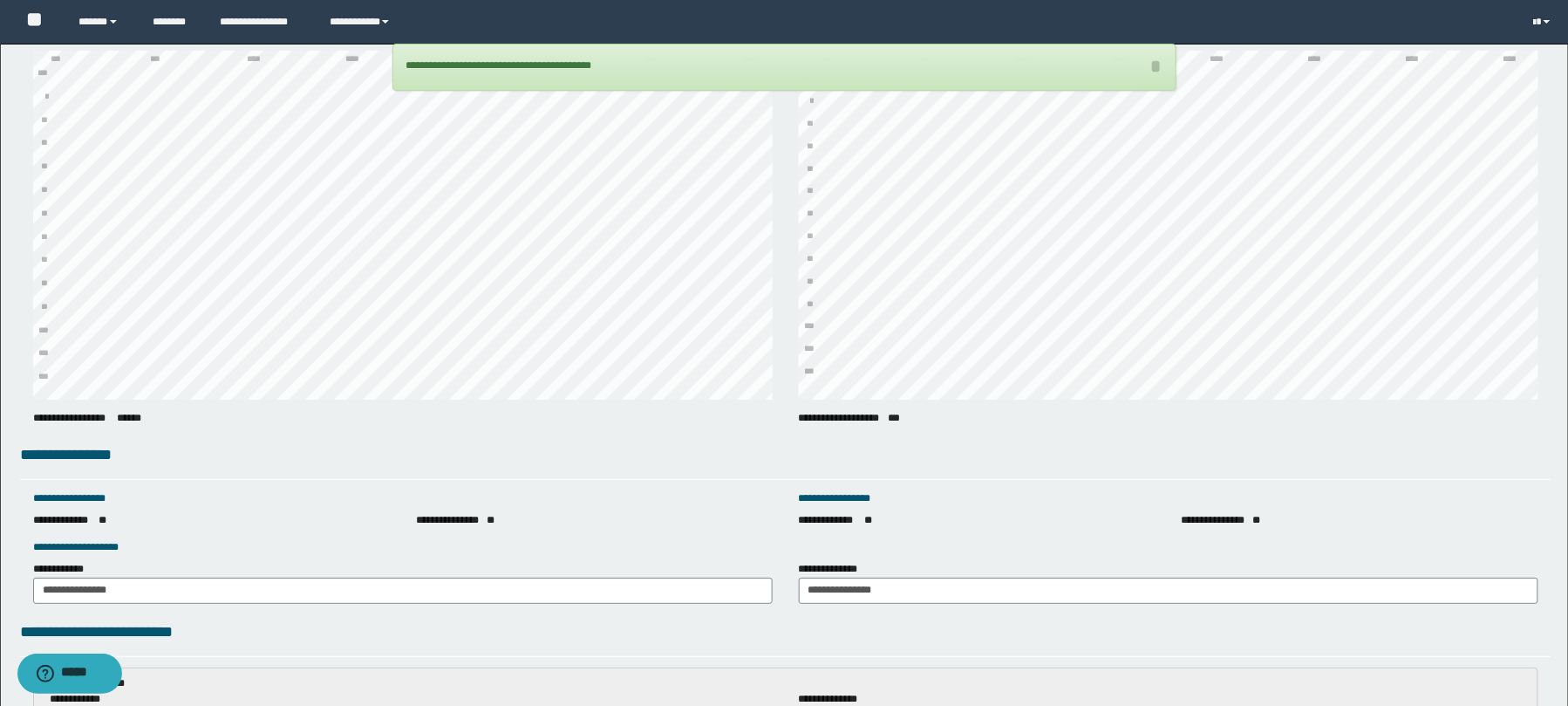 scroll, scrollTop: 2779, scrollLeft: 0, axis: vertical 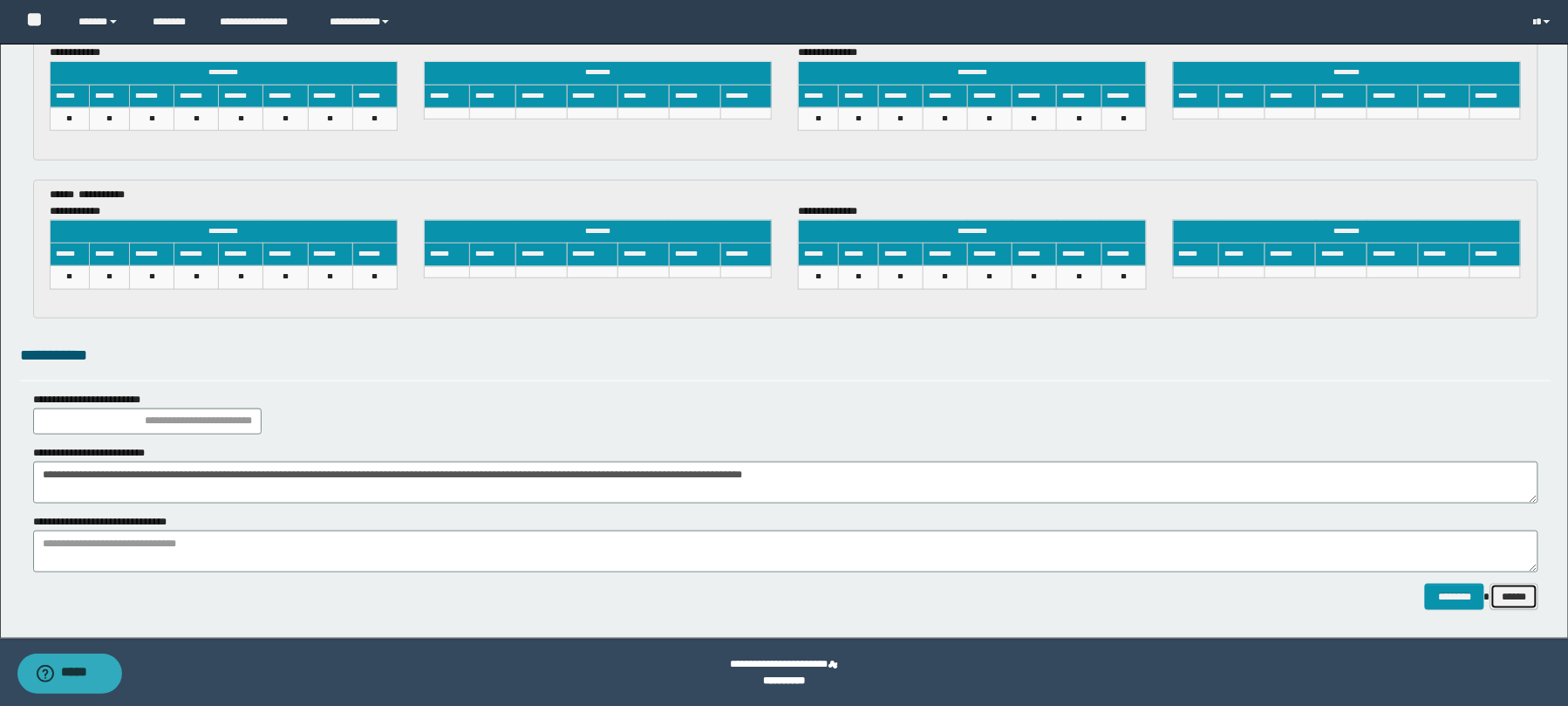 click on "******" at bounding box center (1514, 597) 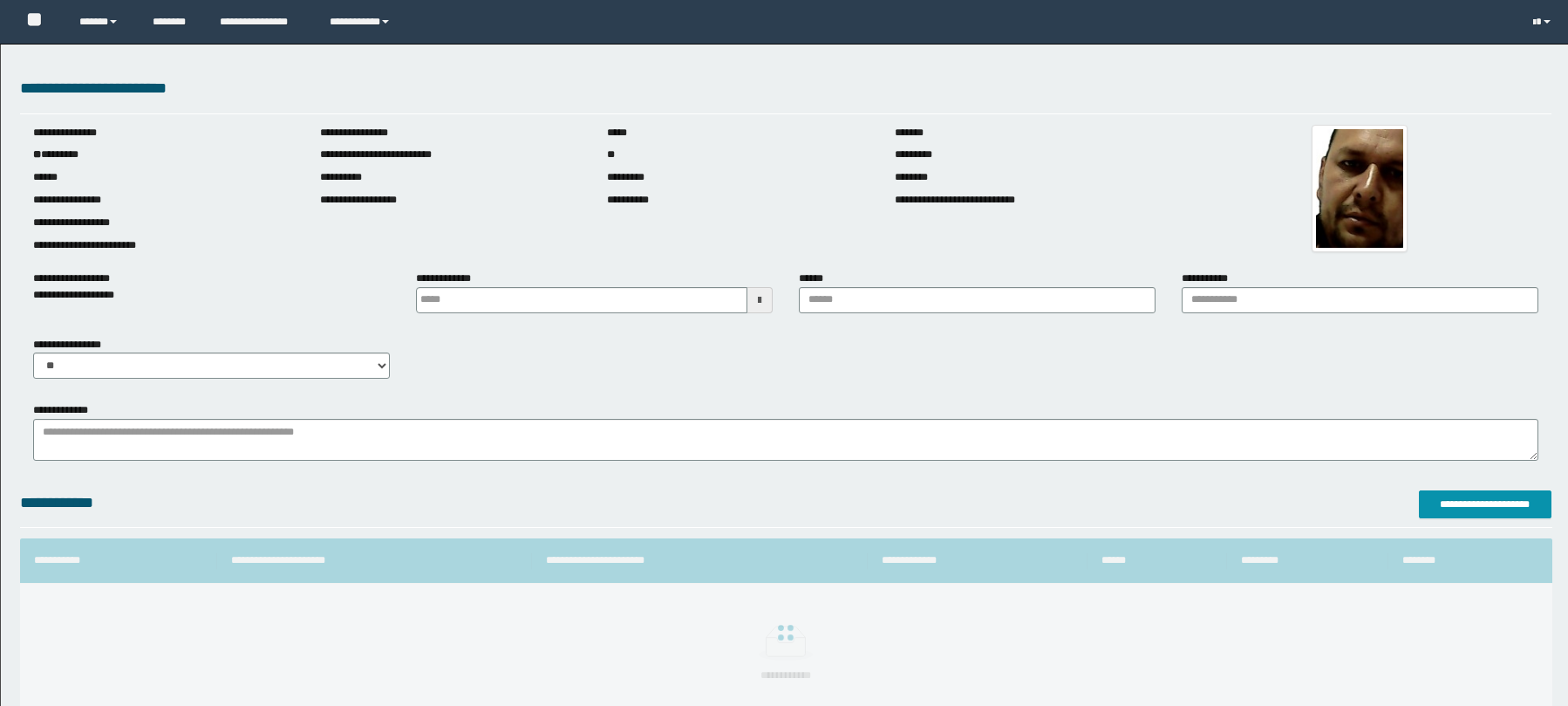 scroll, scrollTop: 0, scrollLeft: 0, axis: both 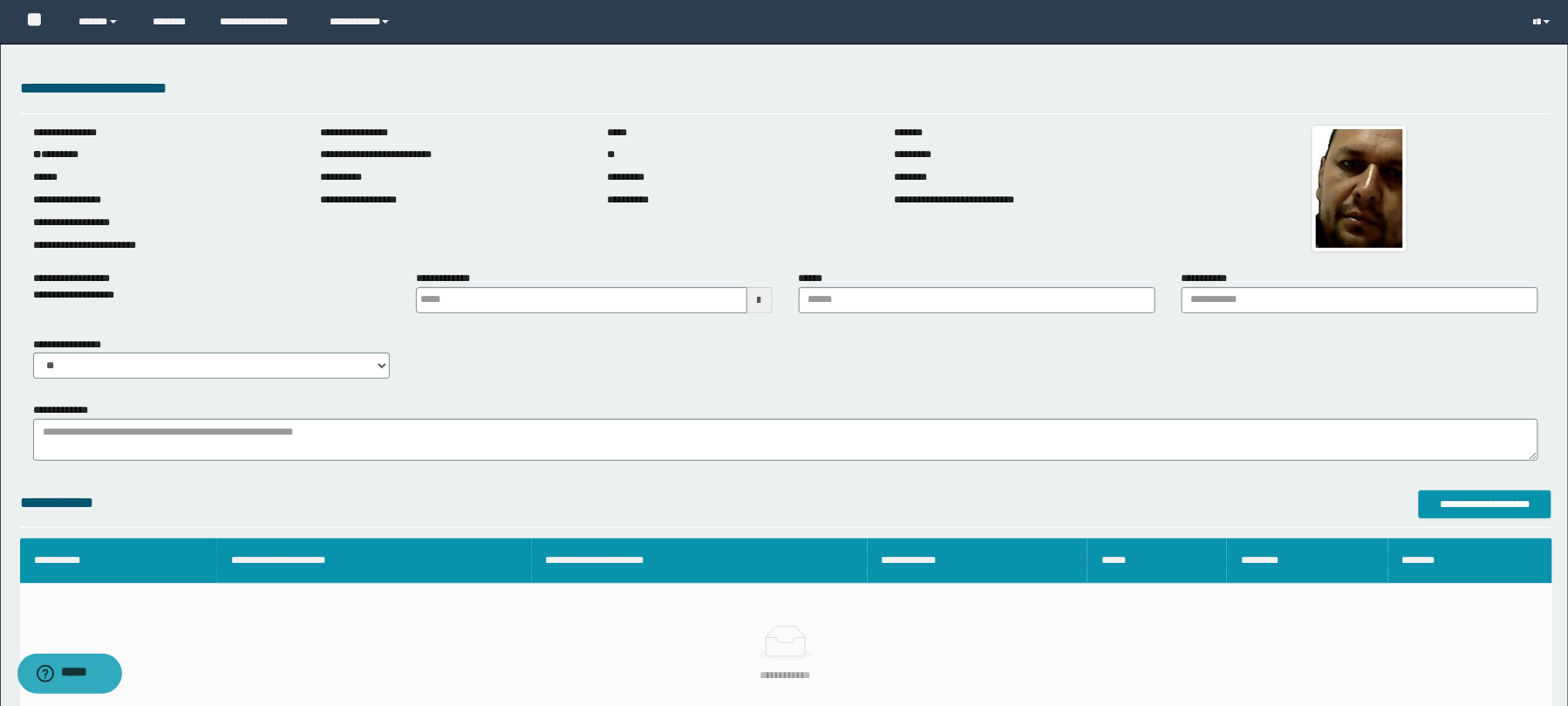 click at bounding box center (582, 300) 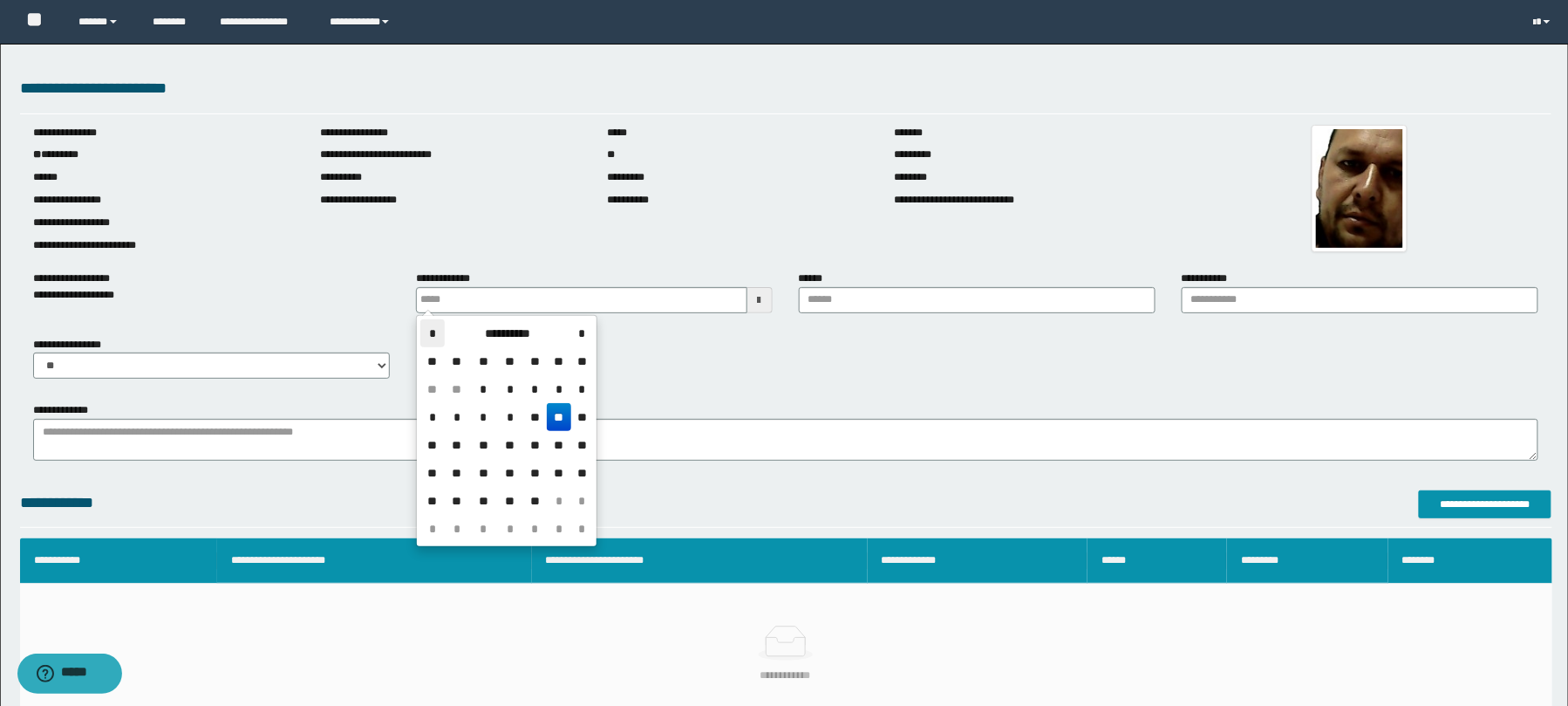 click on "*" at bounding box center [433, 333] 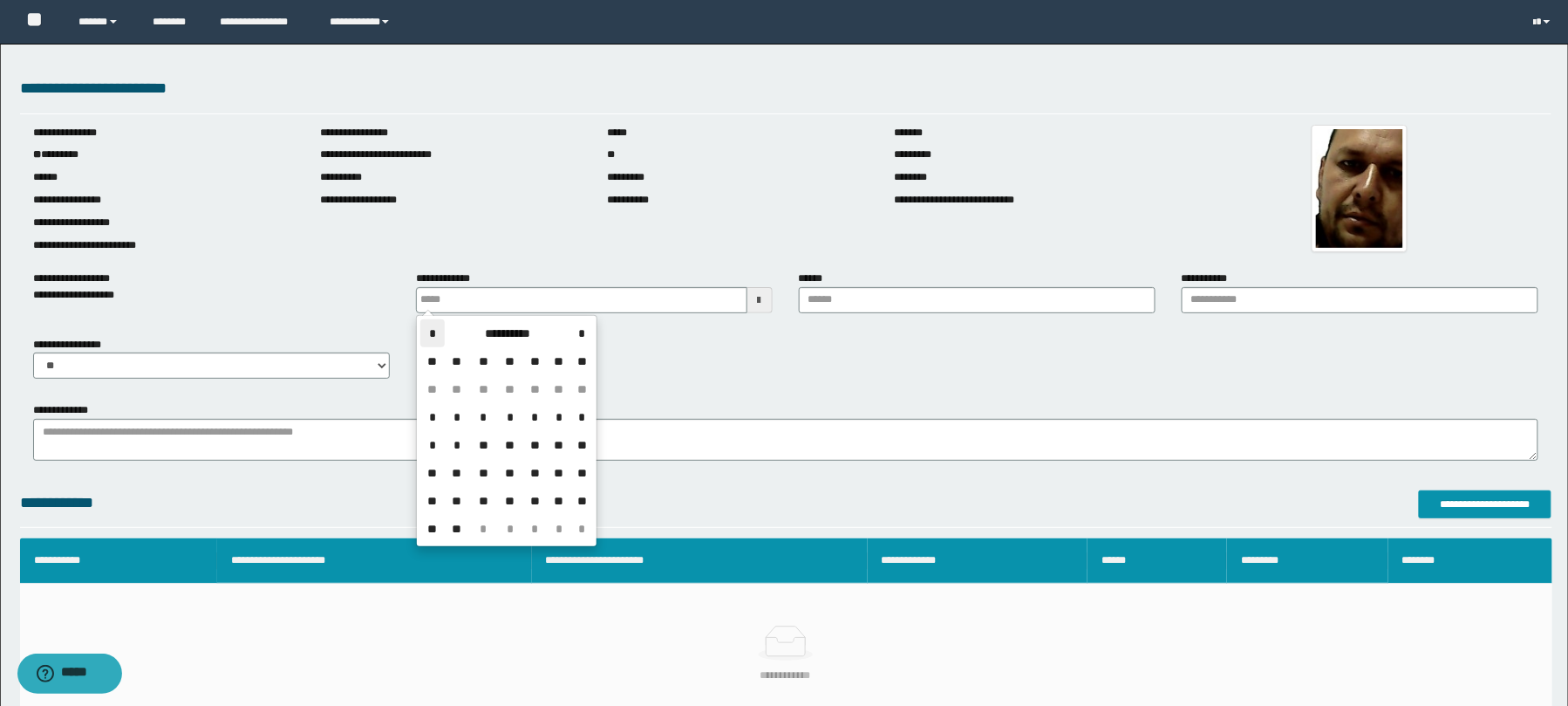 click on "*" at bounding box center [433, 333] 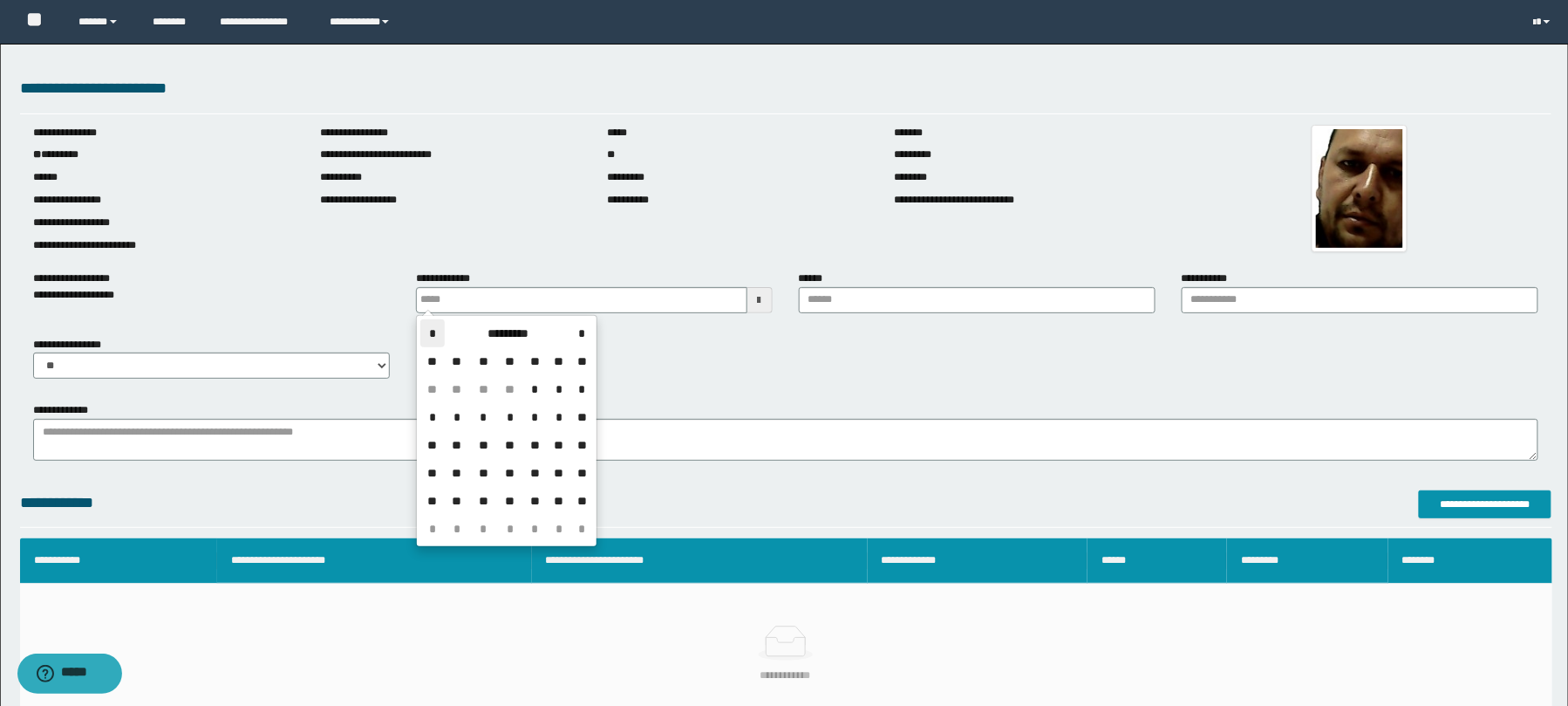 click on "*" at bounding box center (433, 333) 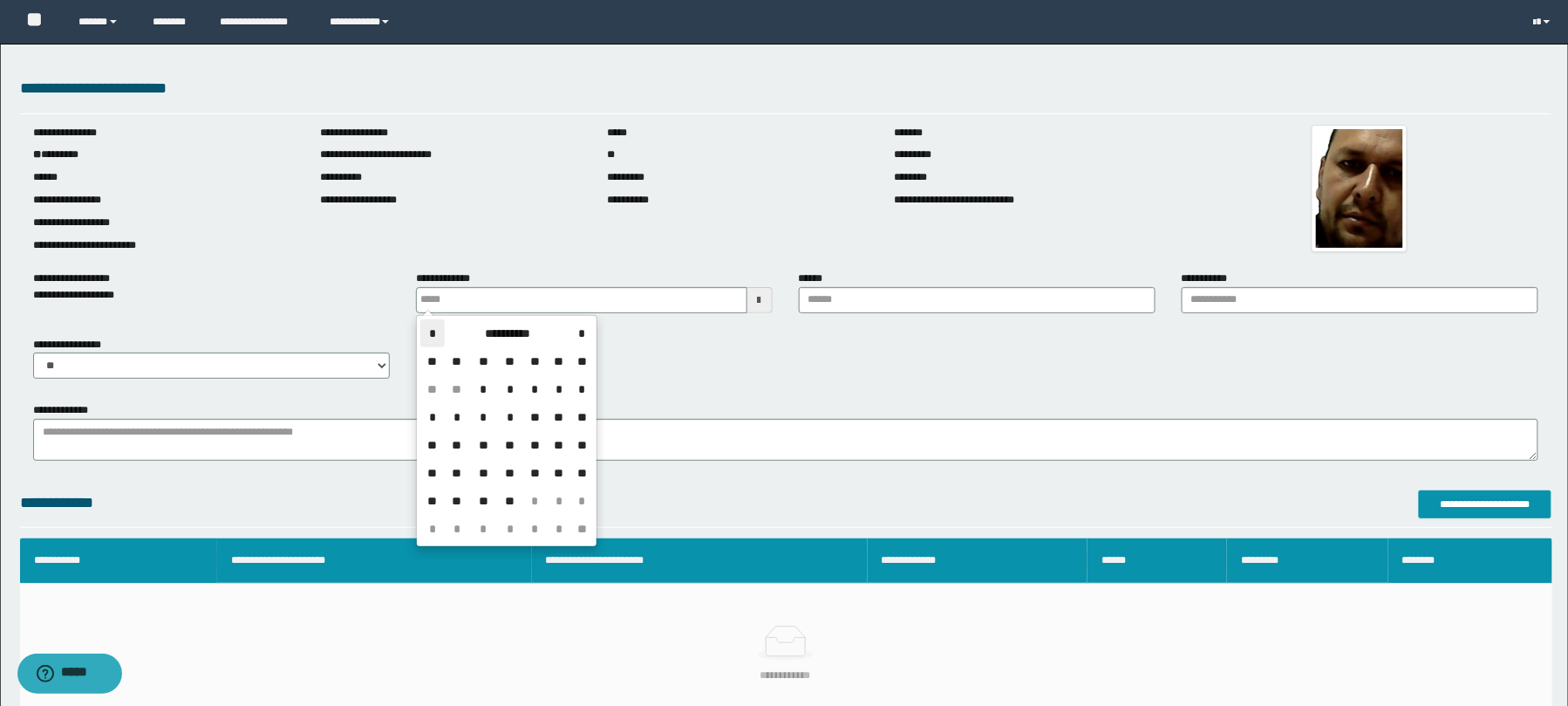 click on "*" at bounding box center [433, 333] 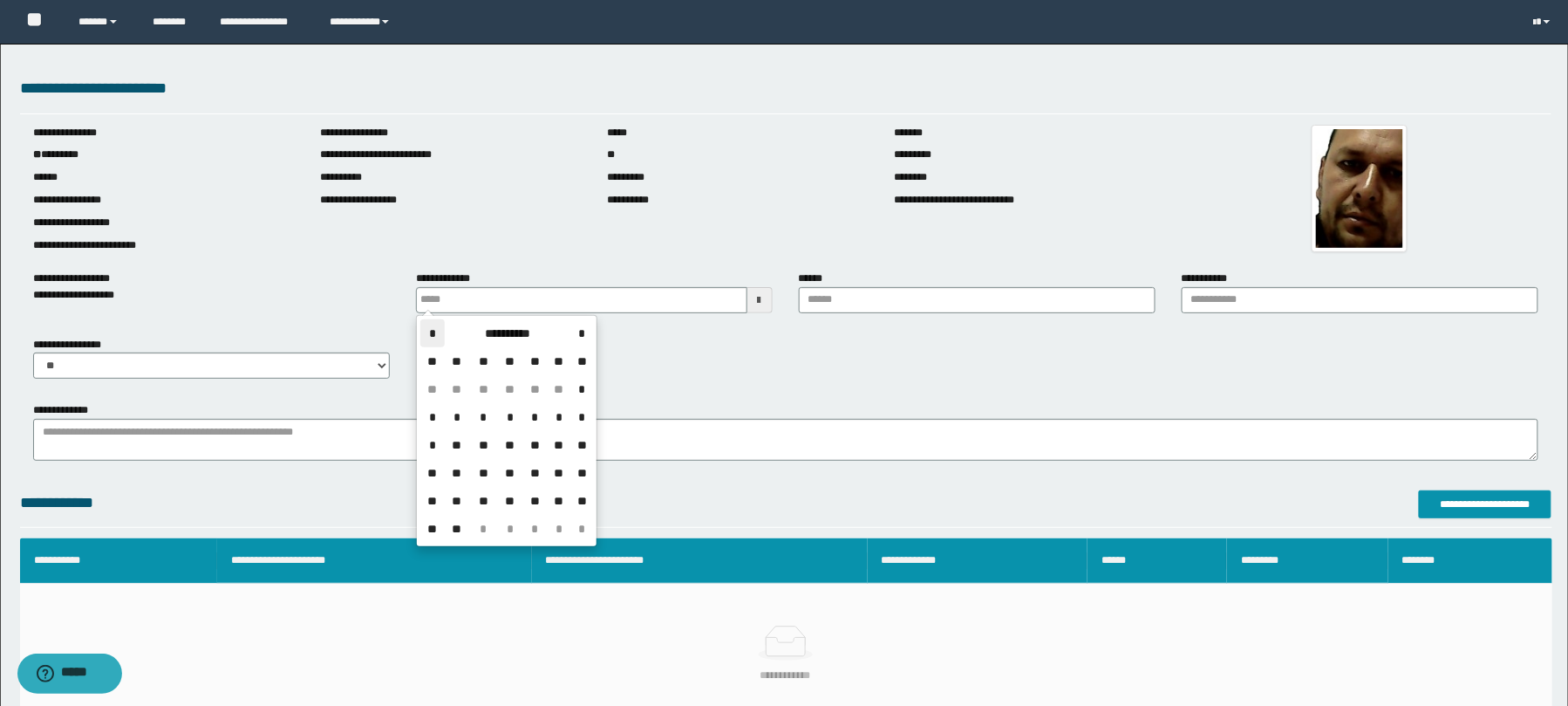 click on "*" at bounding box center (433, 333) 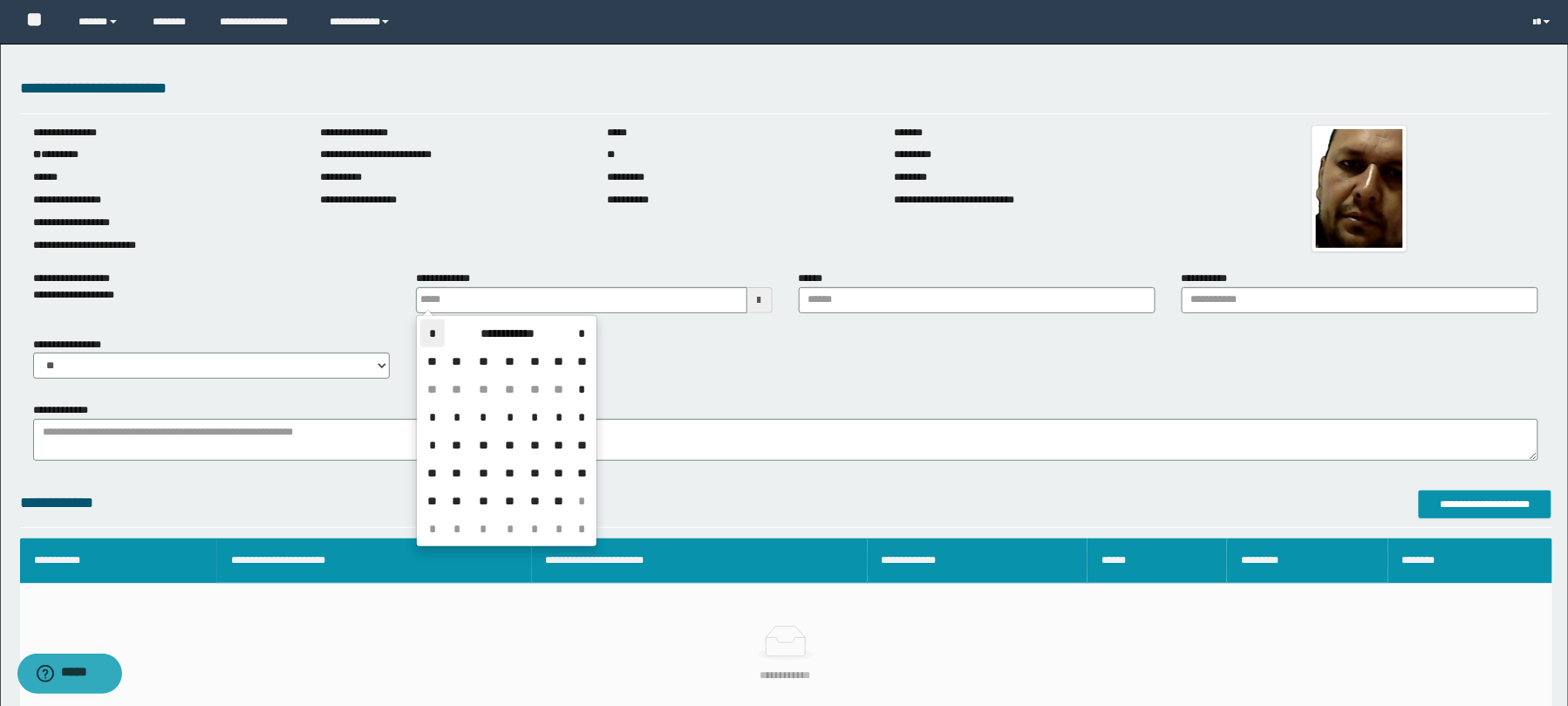 click on "*" at bounding box center [433, 333] 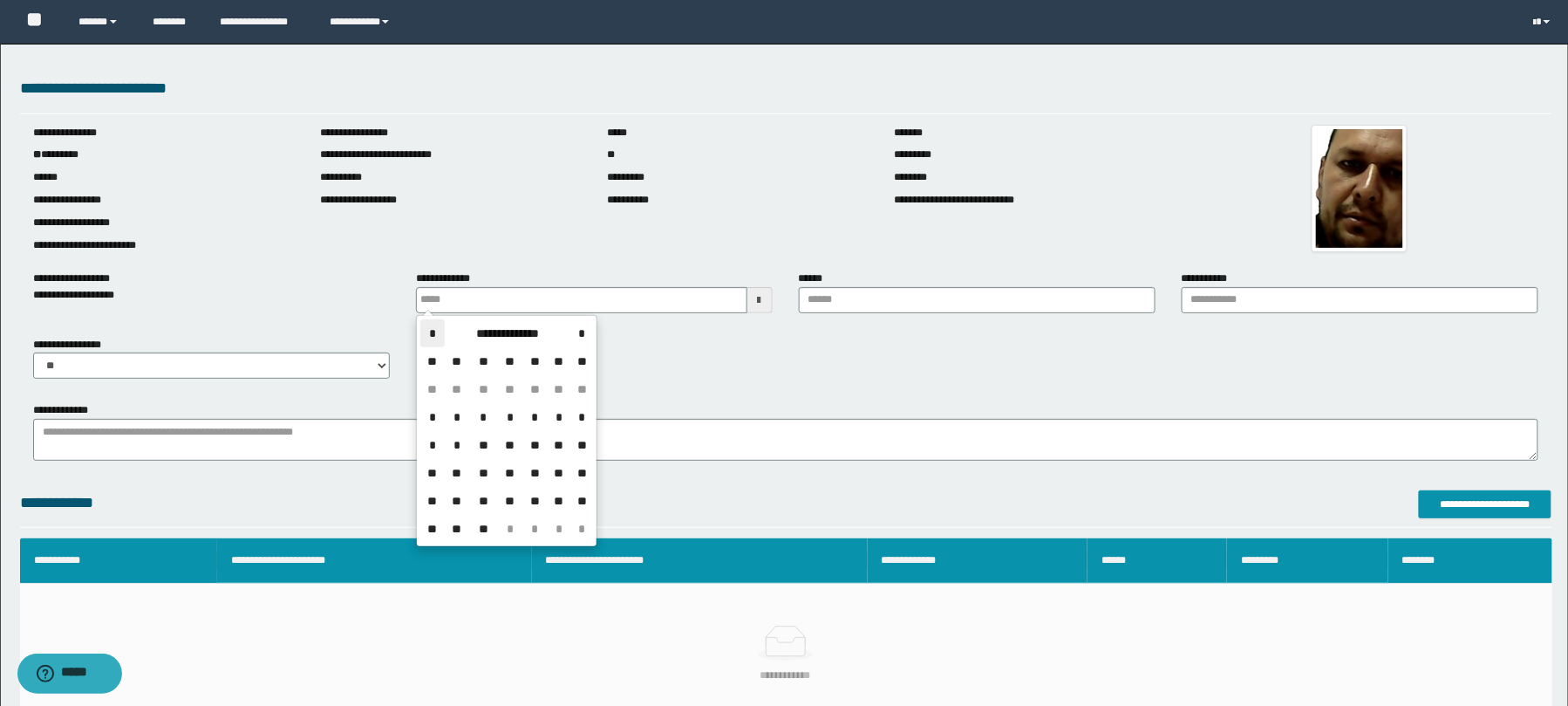 click on "*" at bounding box center (433, 333) 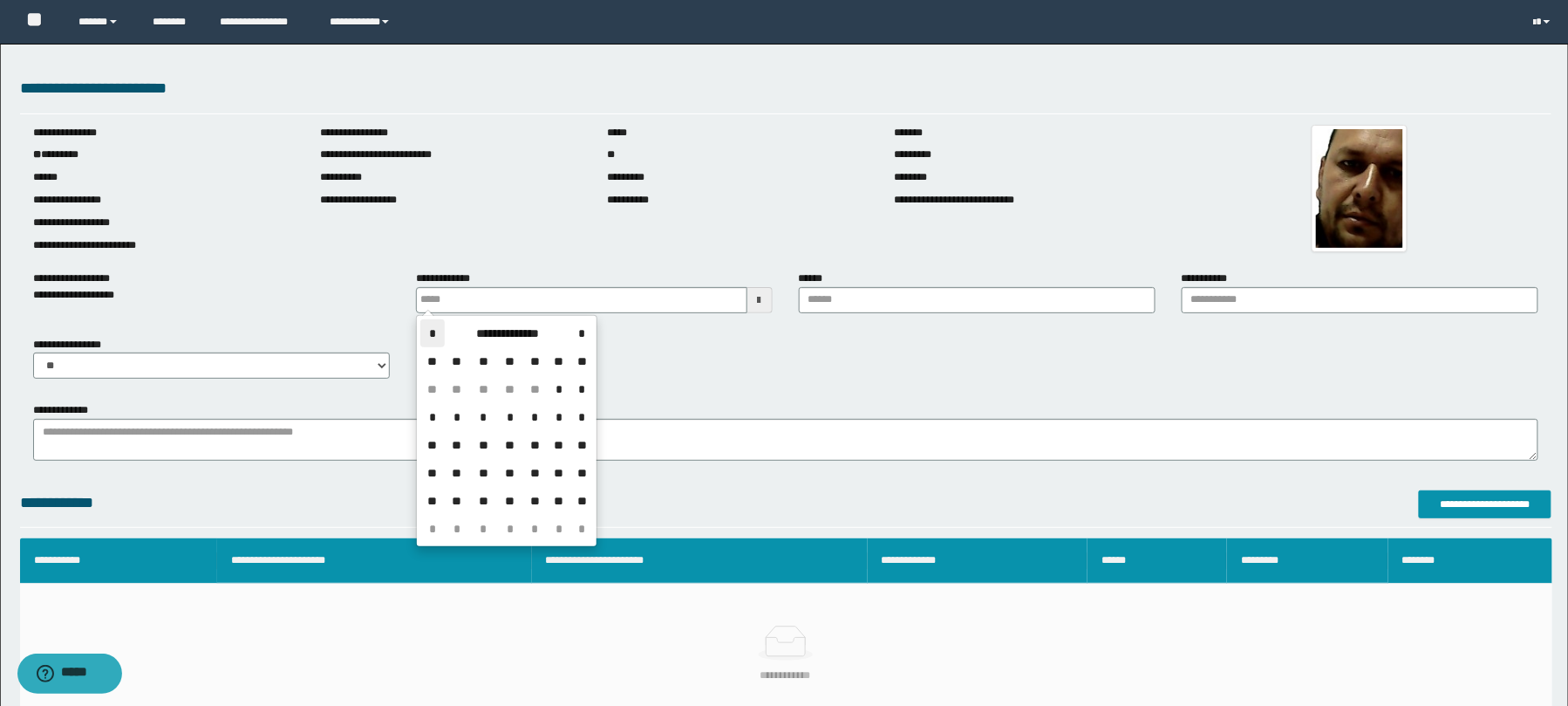 click on "*" at bounding box center (433, 333) 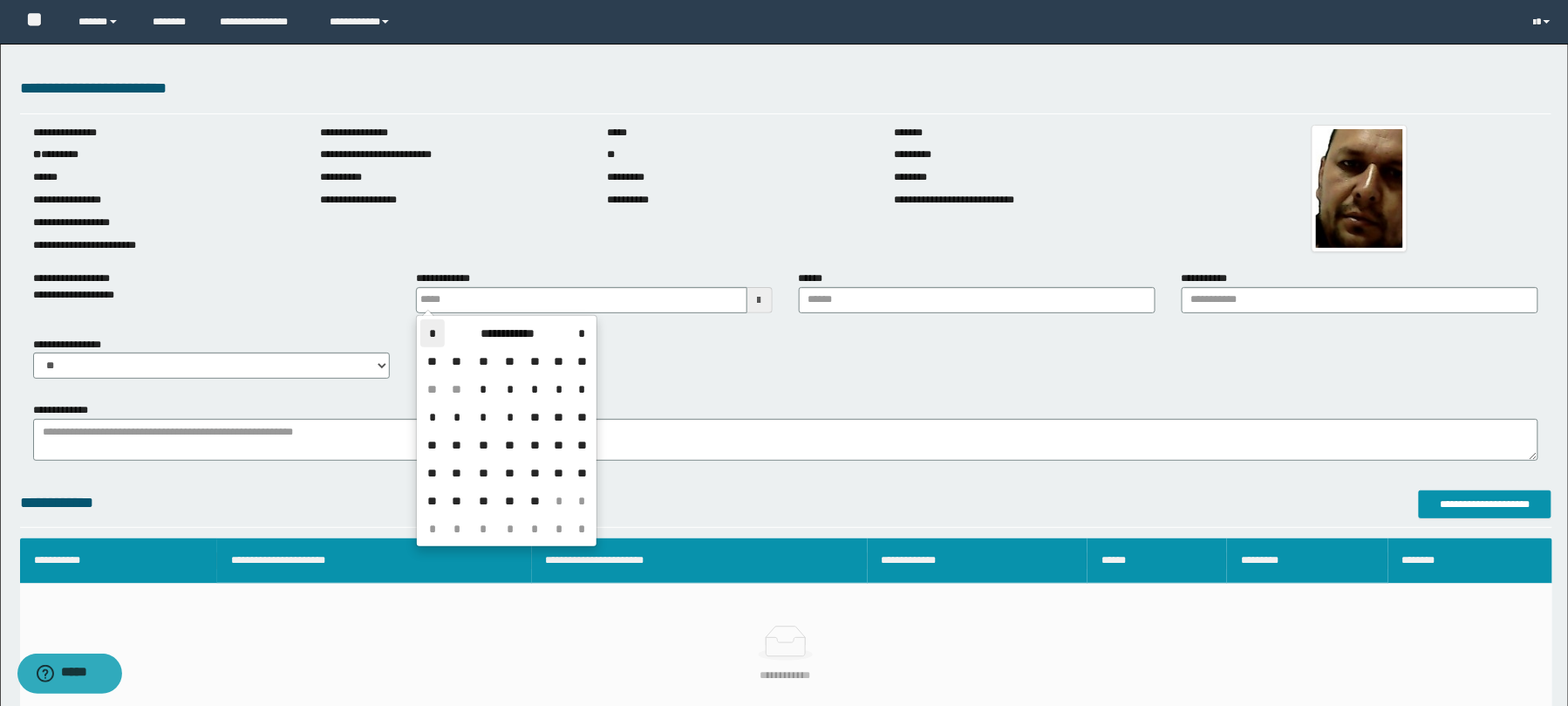 click on "*" at bounding box center (433, 333) 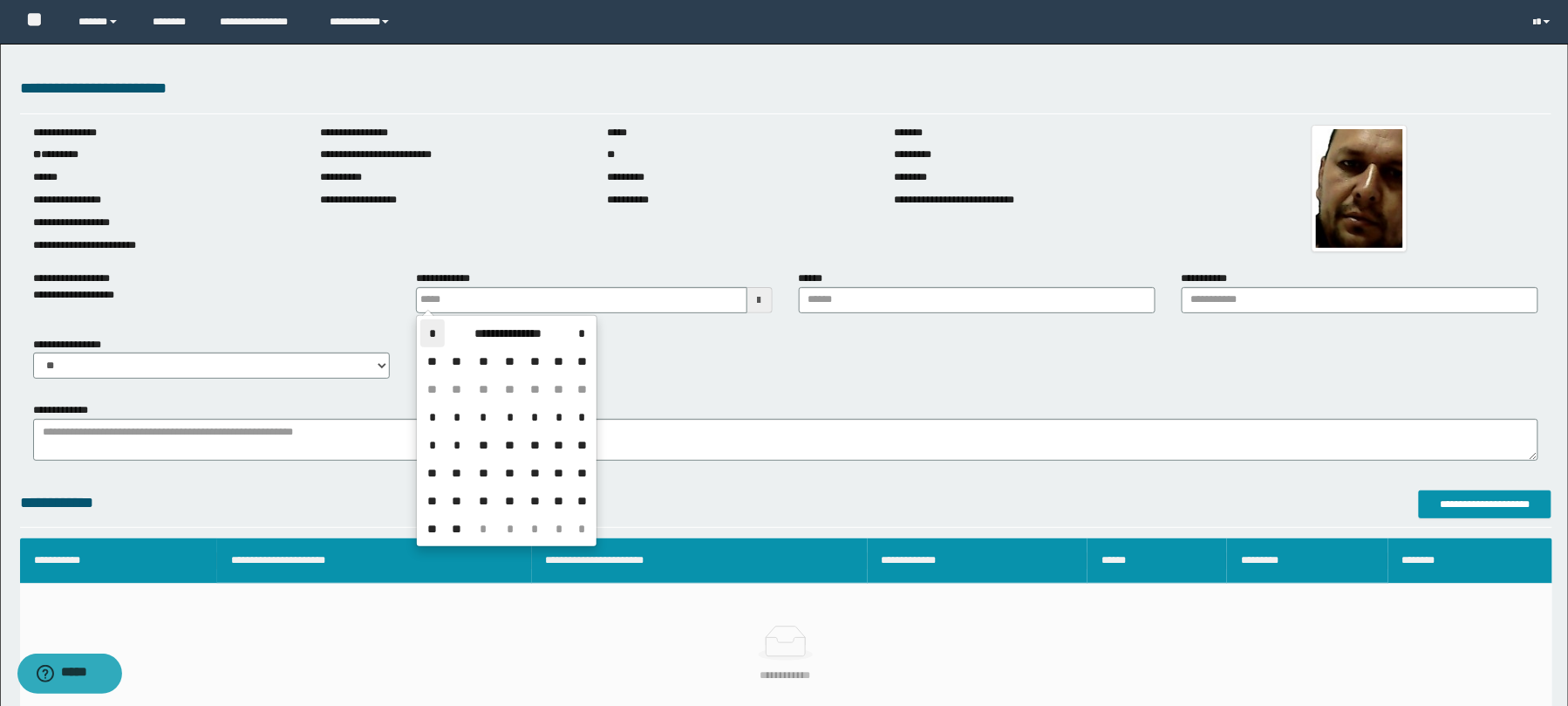 click on "*" at bounding box center (433, 333) 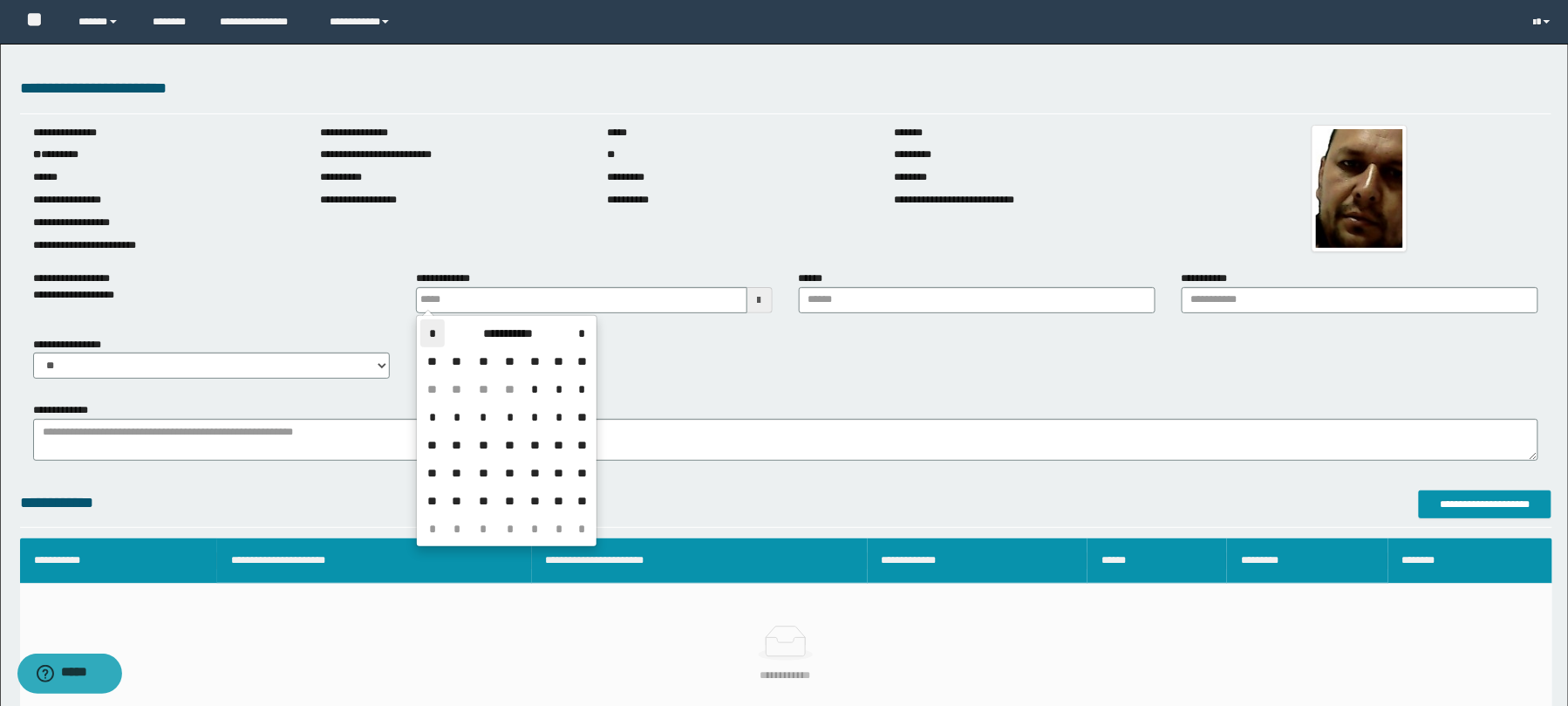 click on "*" at bounding box center [433, 333] 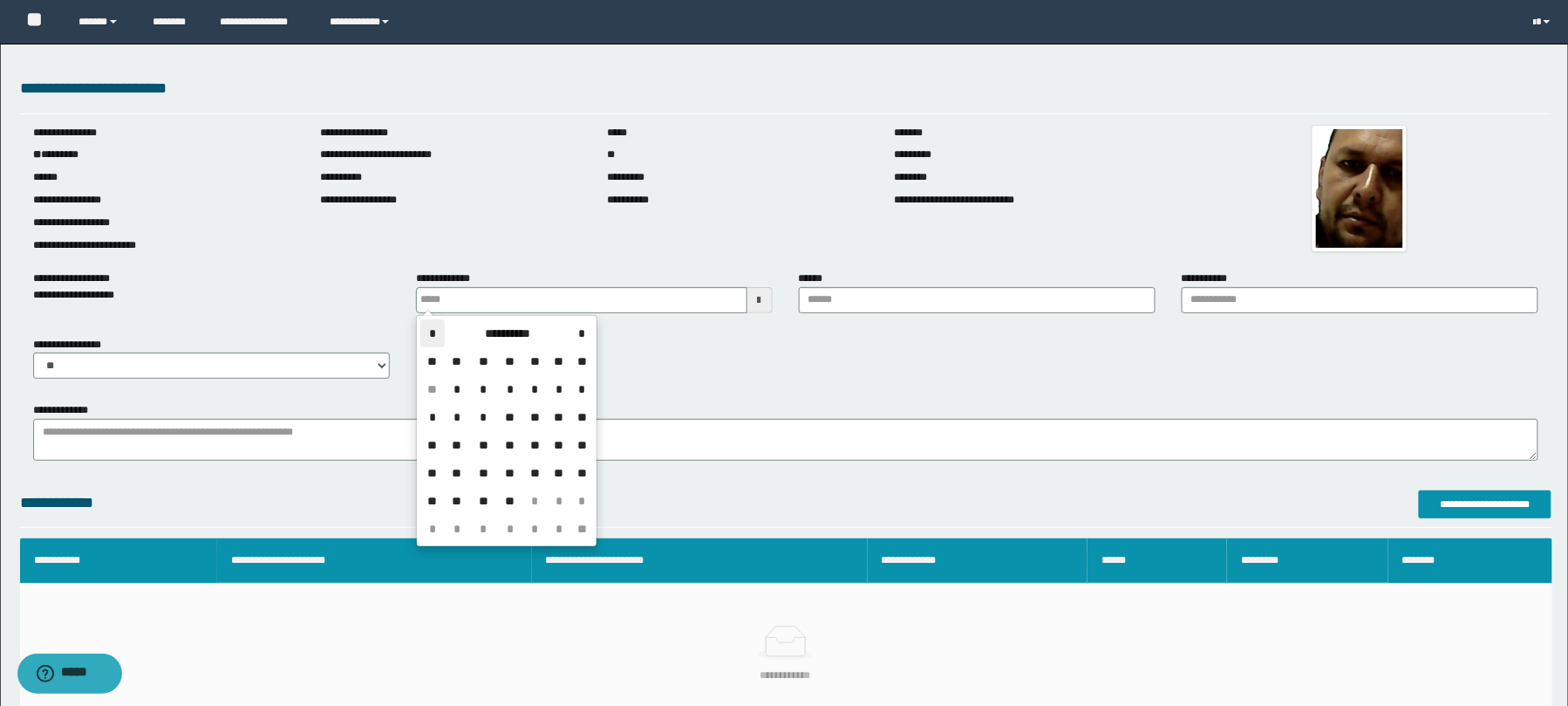 click on "*" at bounding box center [433, 333] 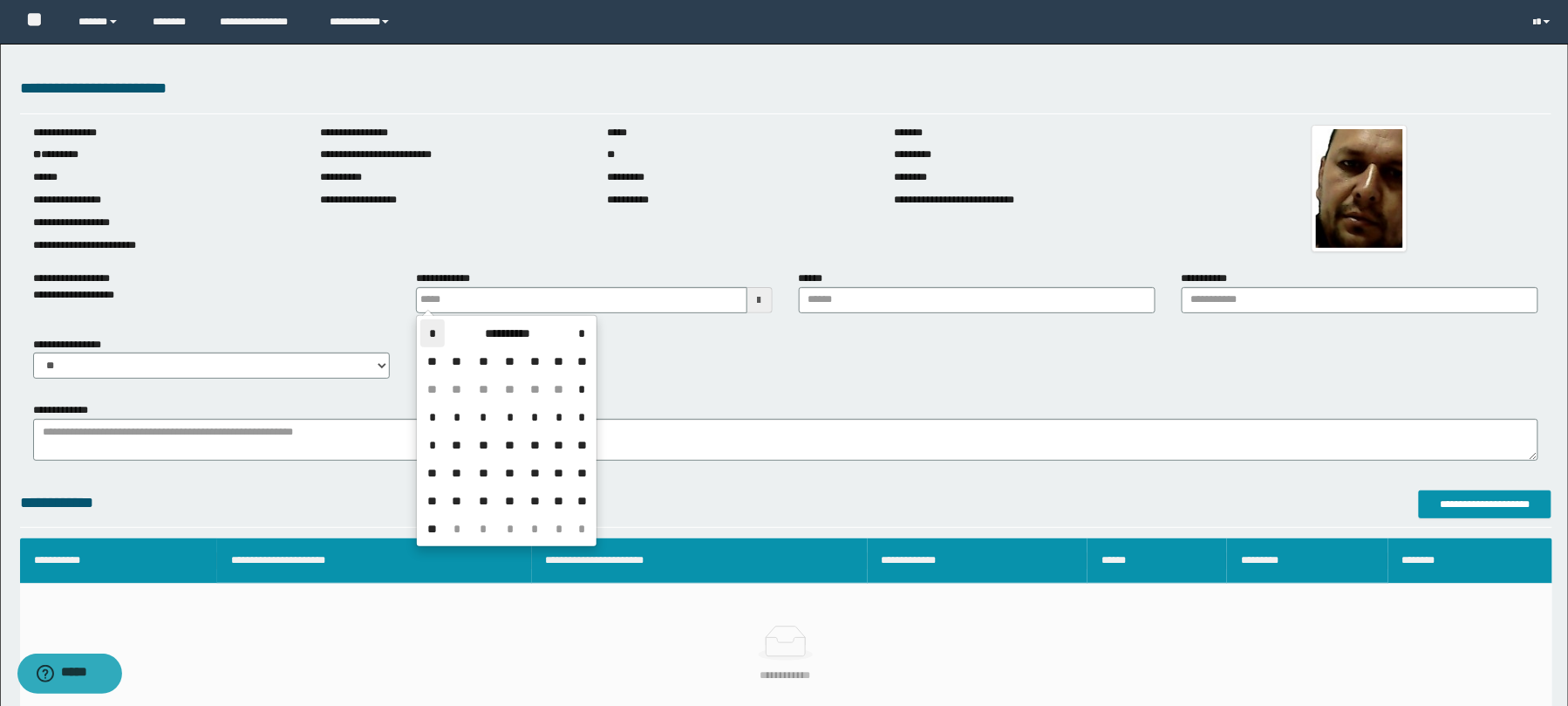 click on "*" at bounding box center (433, 333) 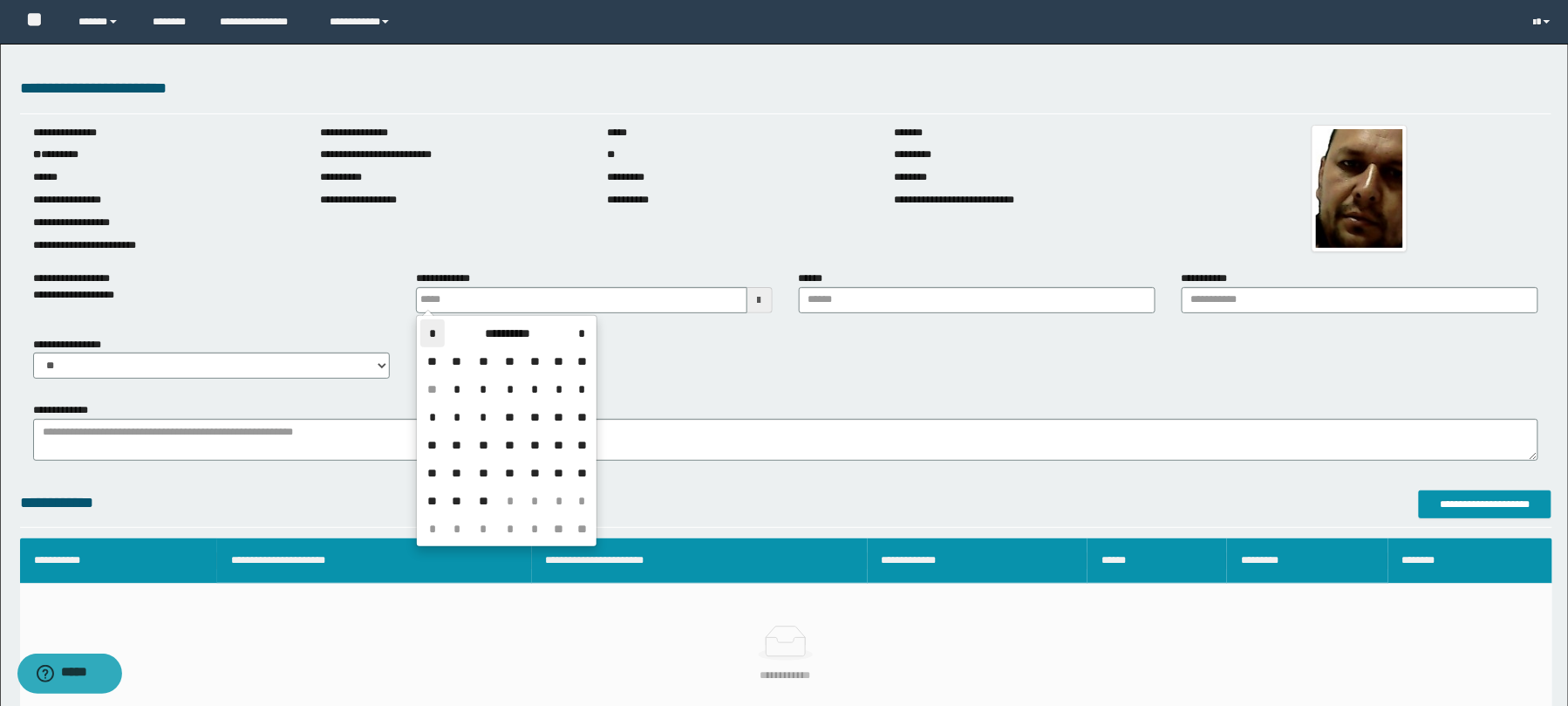 click on "*" at bounding box center [433, 333] 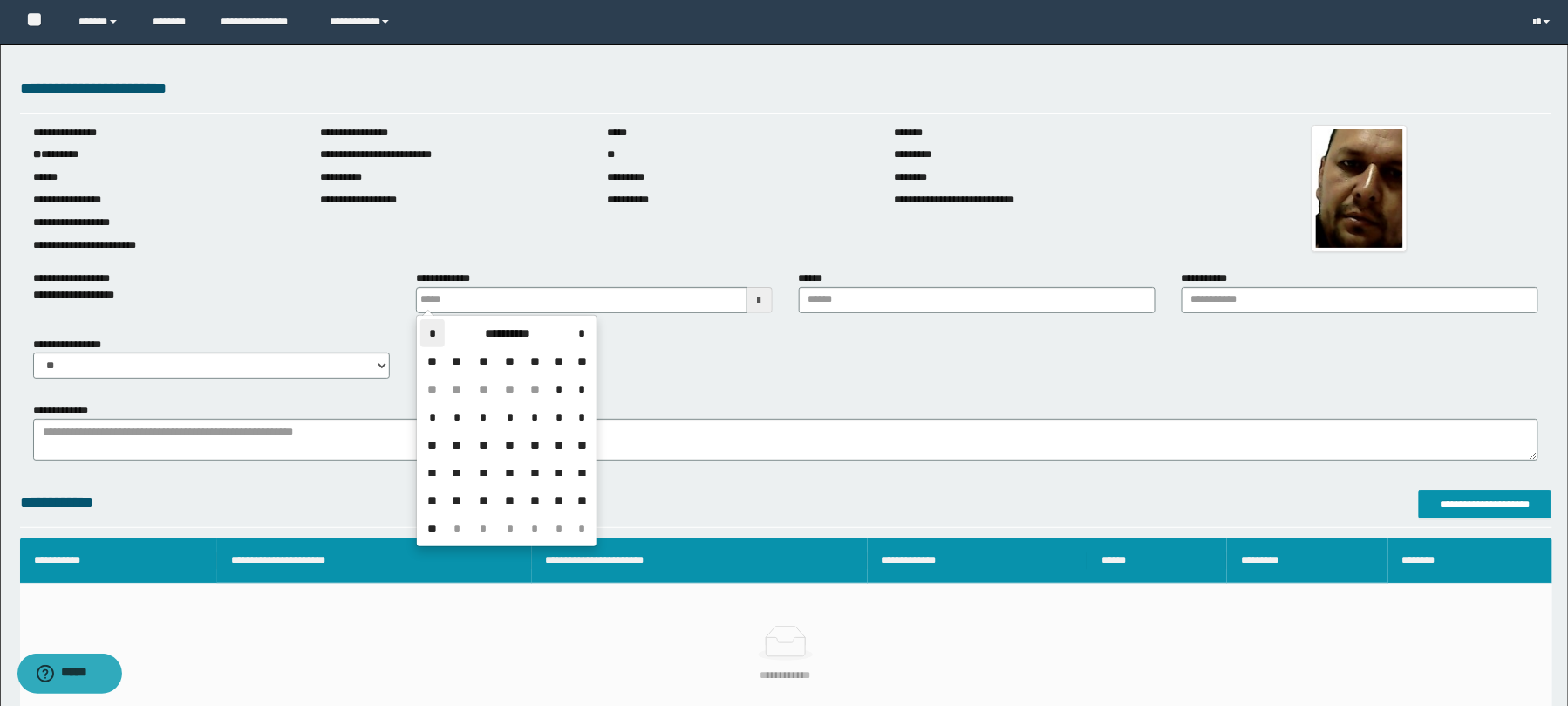 click on "*" at bounding box center (433, 333) 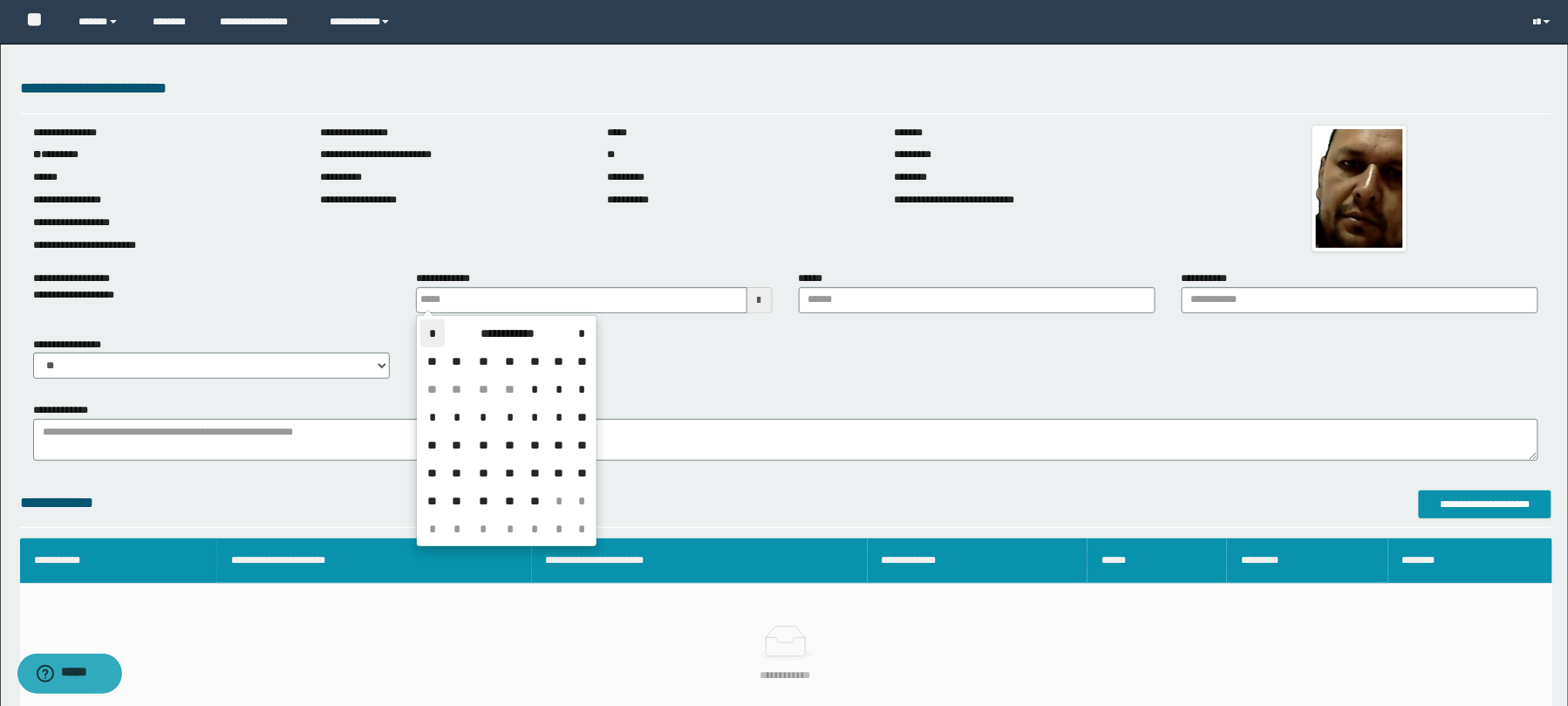 click on "*" at bounding box center (433, 333) 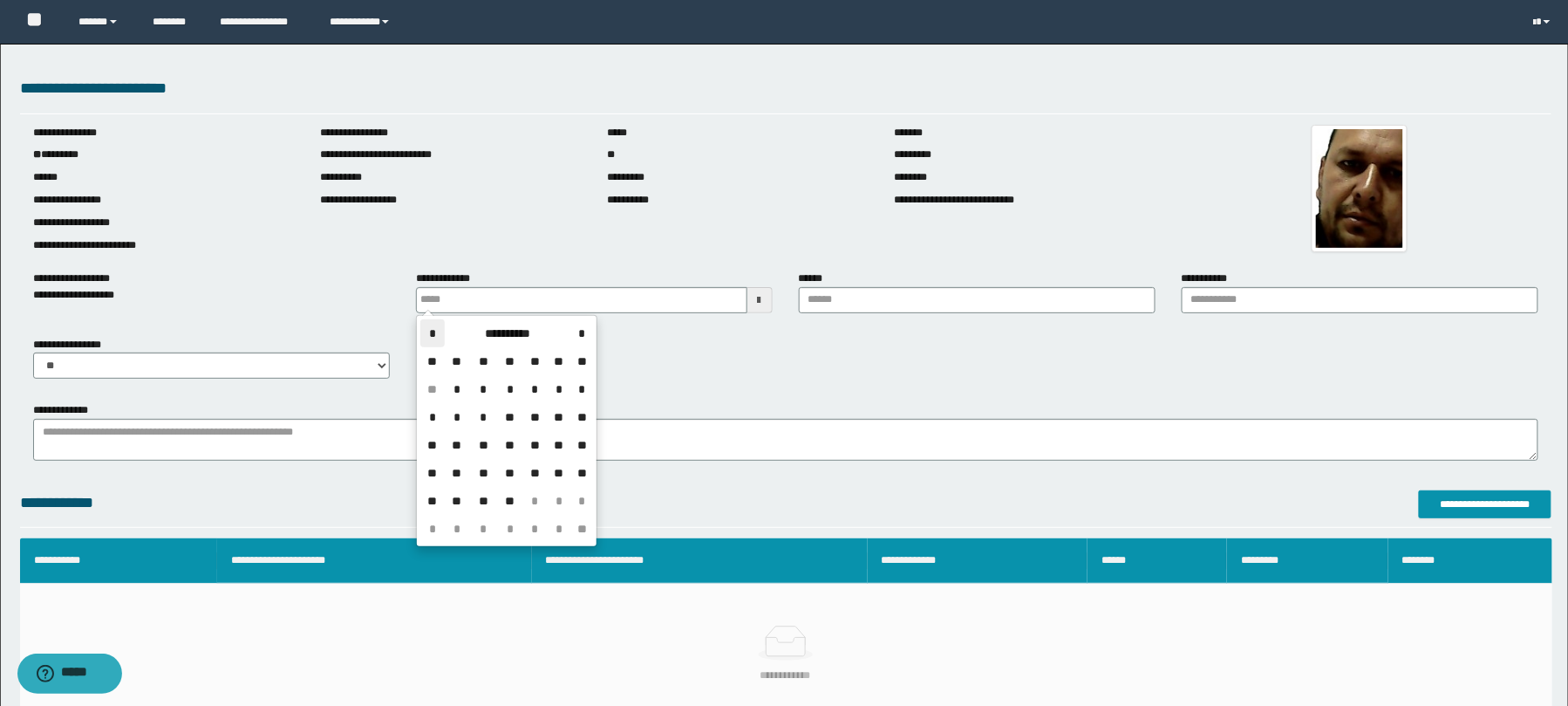 click on "*" at bounding box center [433, 333] 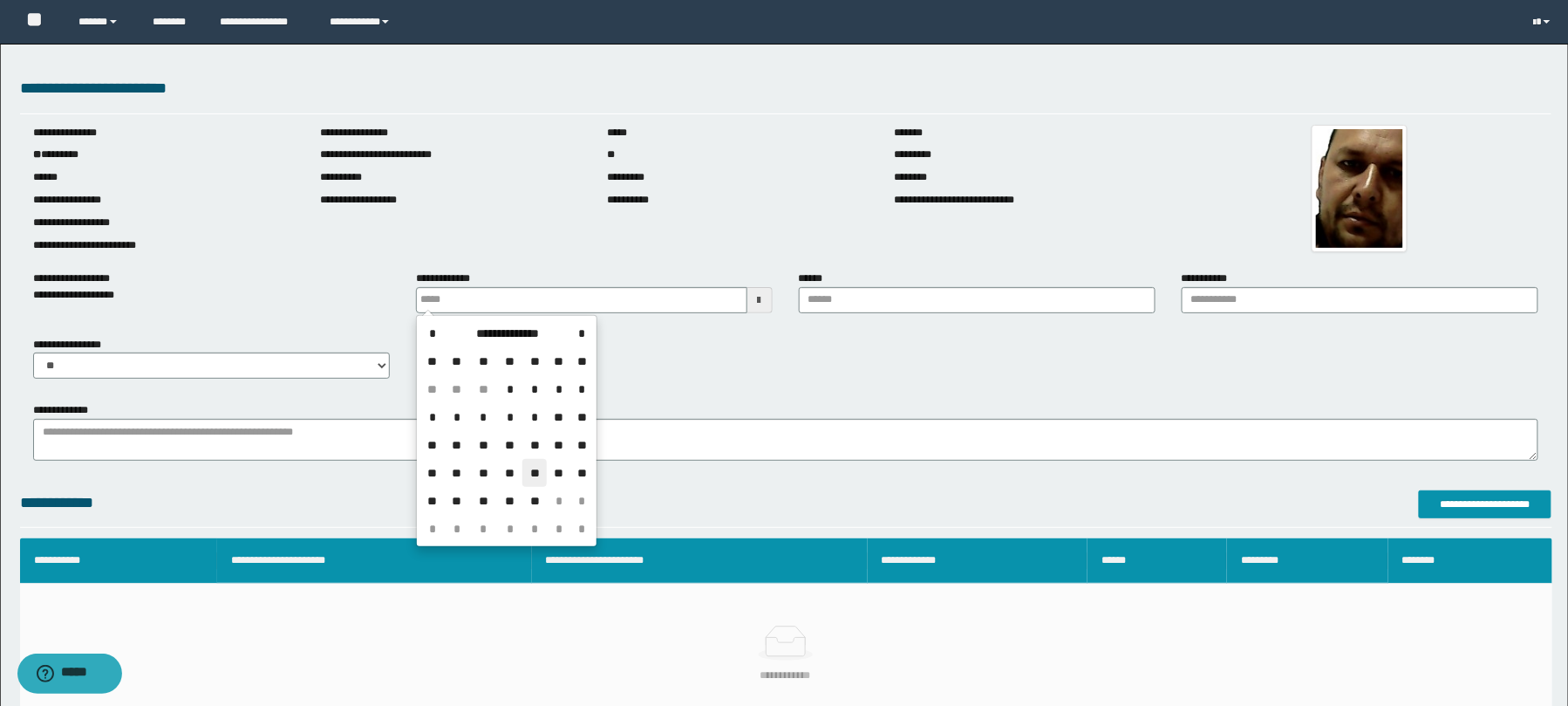 click on "**" at bounding box center (535, 473) 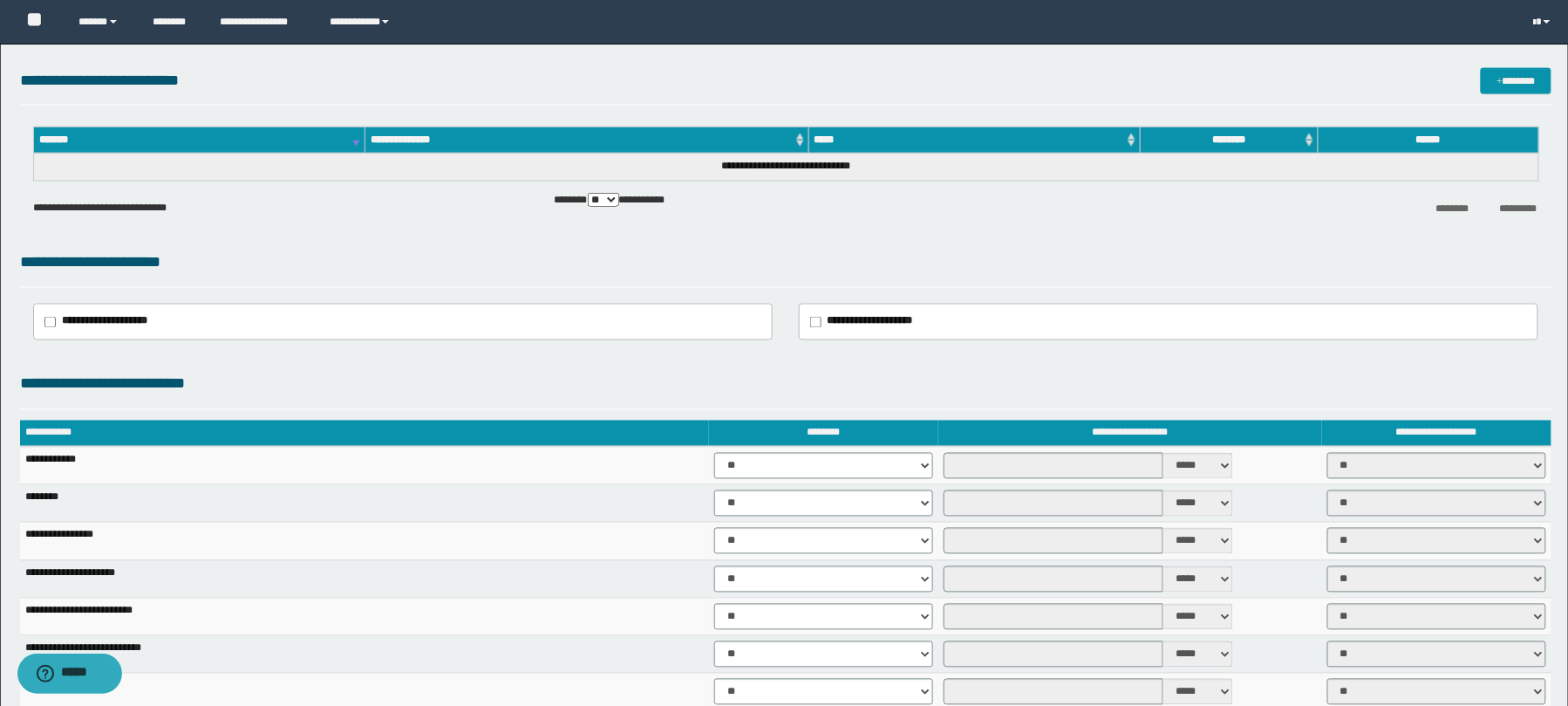 scroll, scrollTop: 853, scrollLeft: 0, axis: vertical 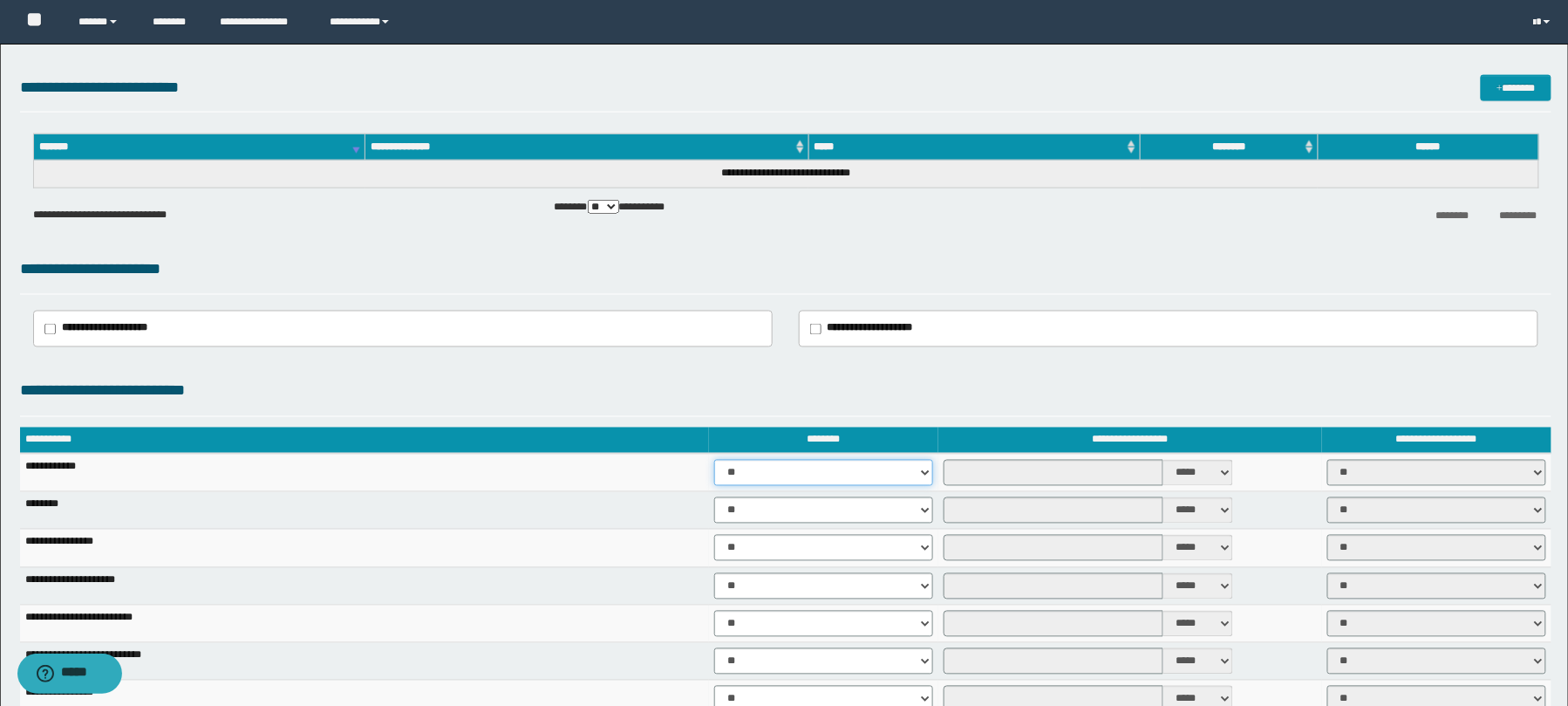 click on "**
**" at bounding box center [823, 473] 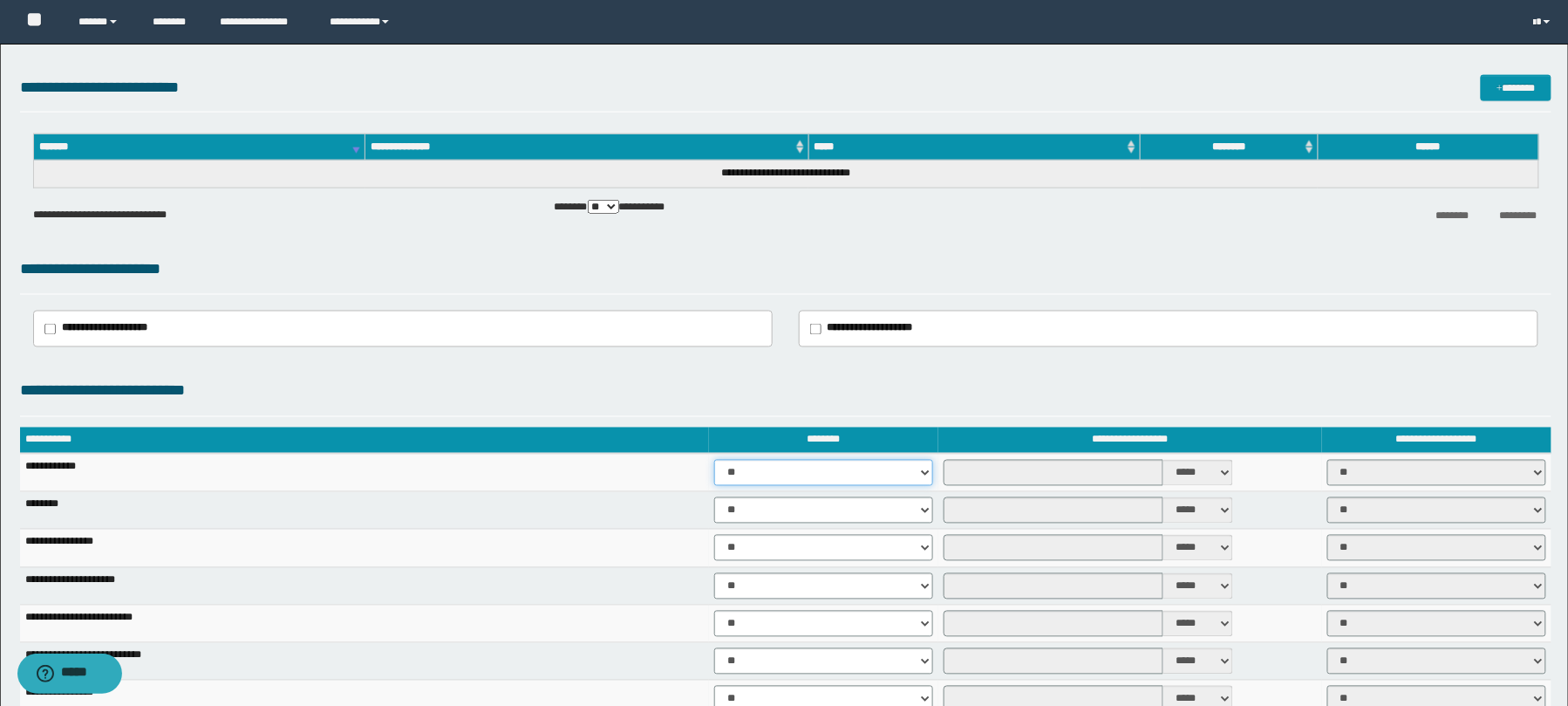 select on "****" 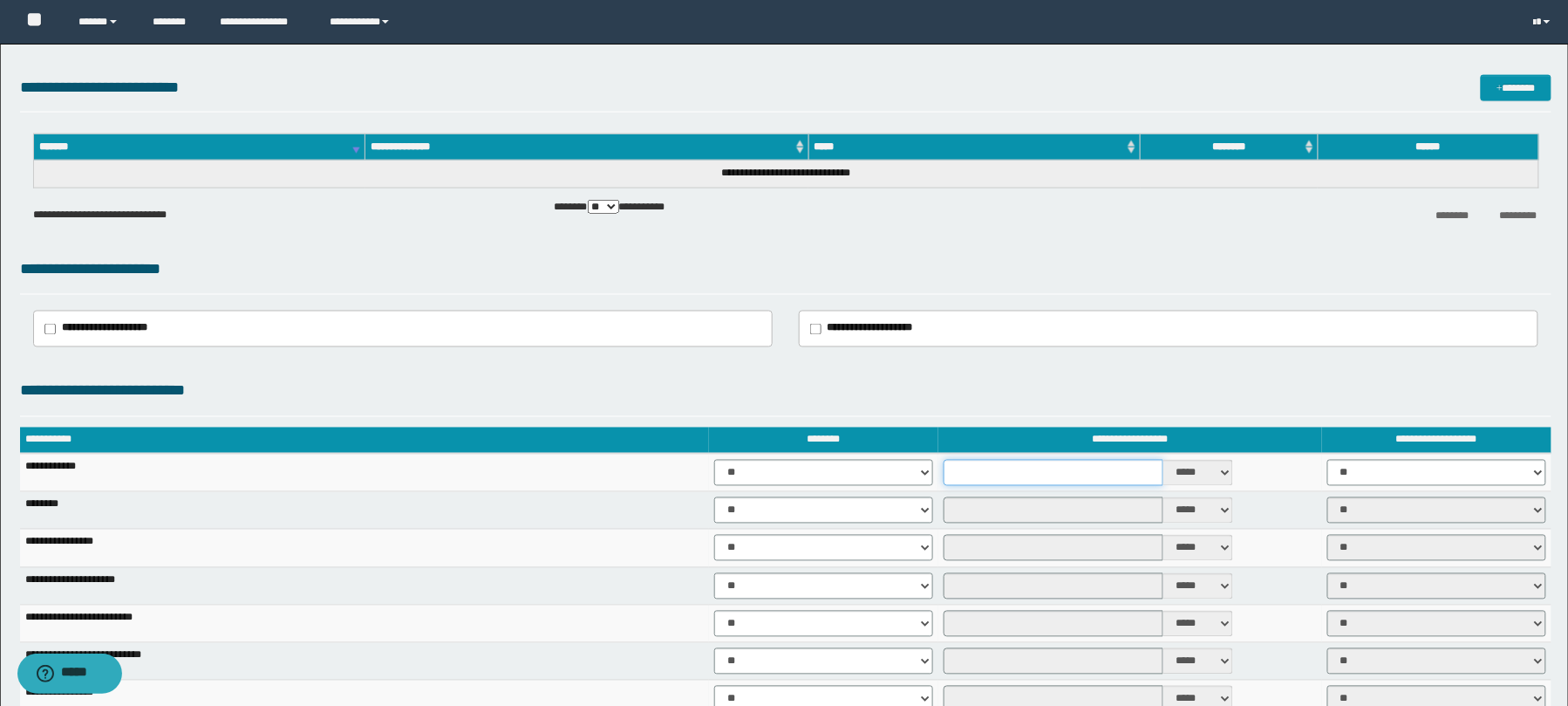 click at bounding box center (1053, 473) 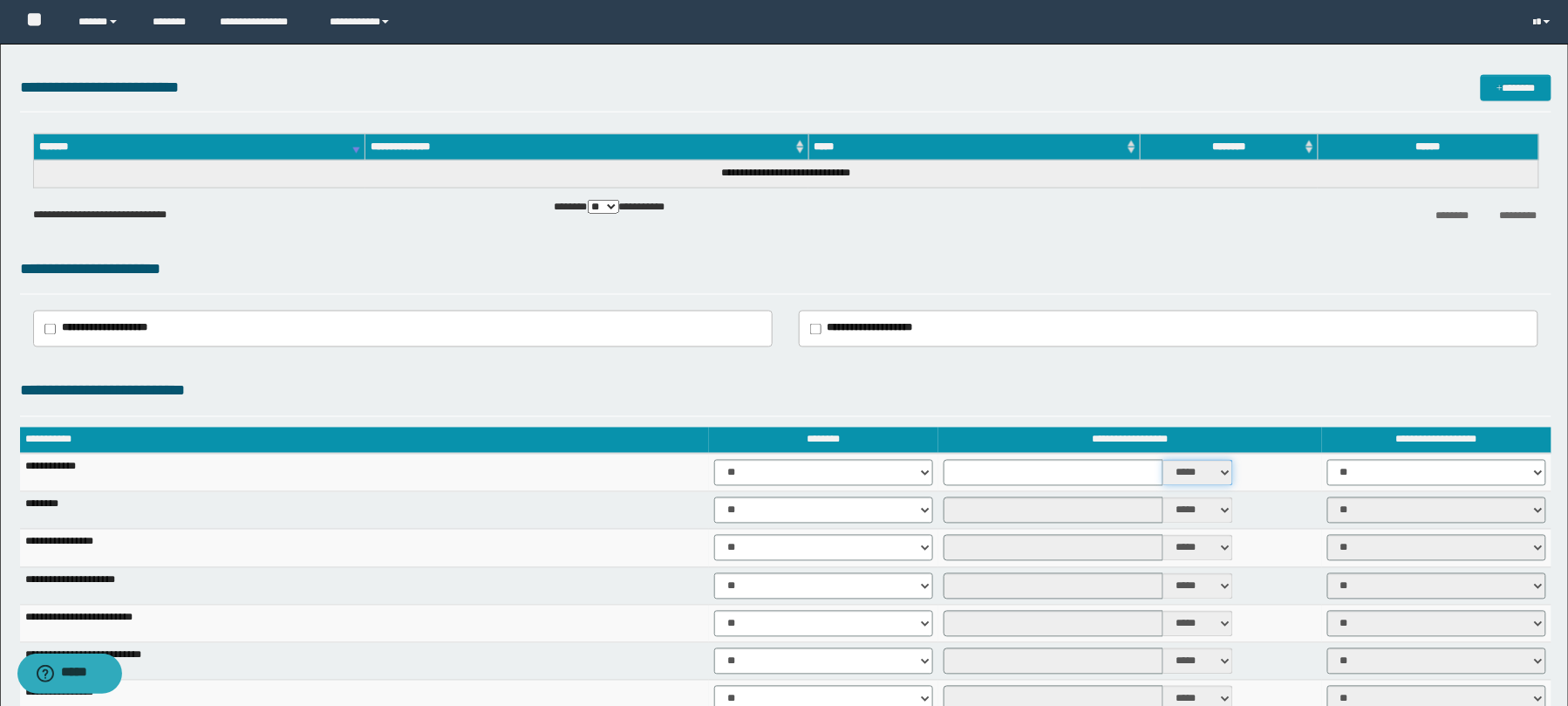 click on "*****
****" at bounding box center [1198, 473] 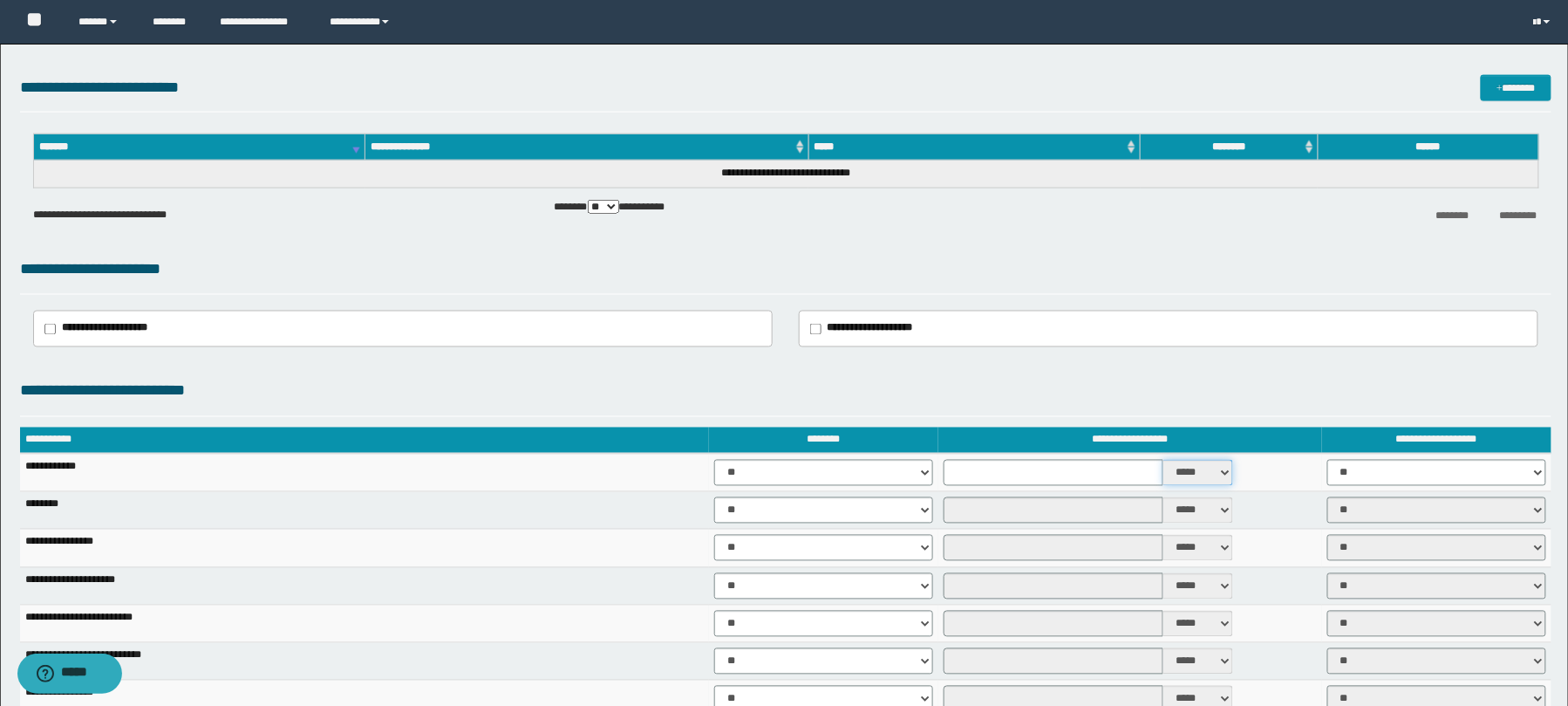 select on "*" 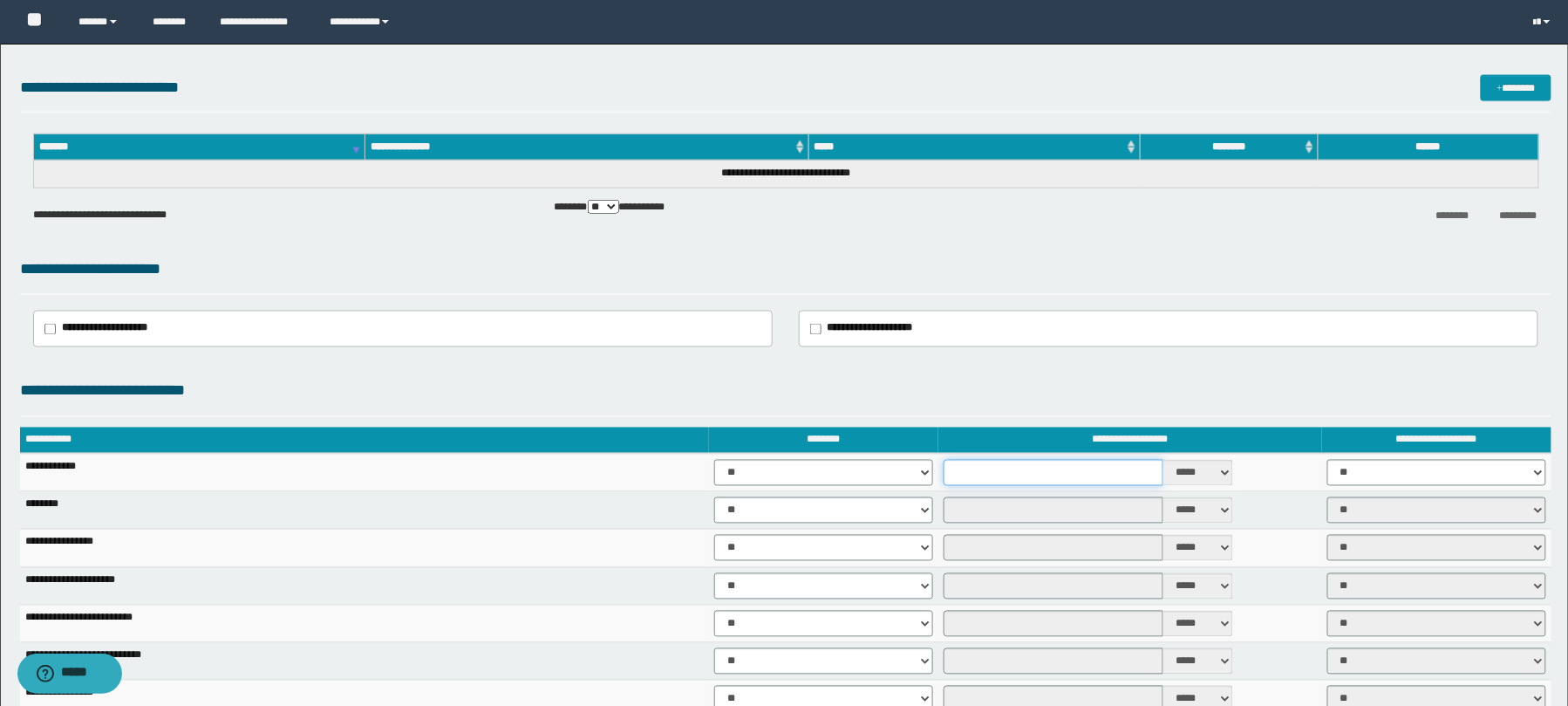 click at bounding box center (1053, 473) 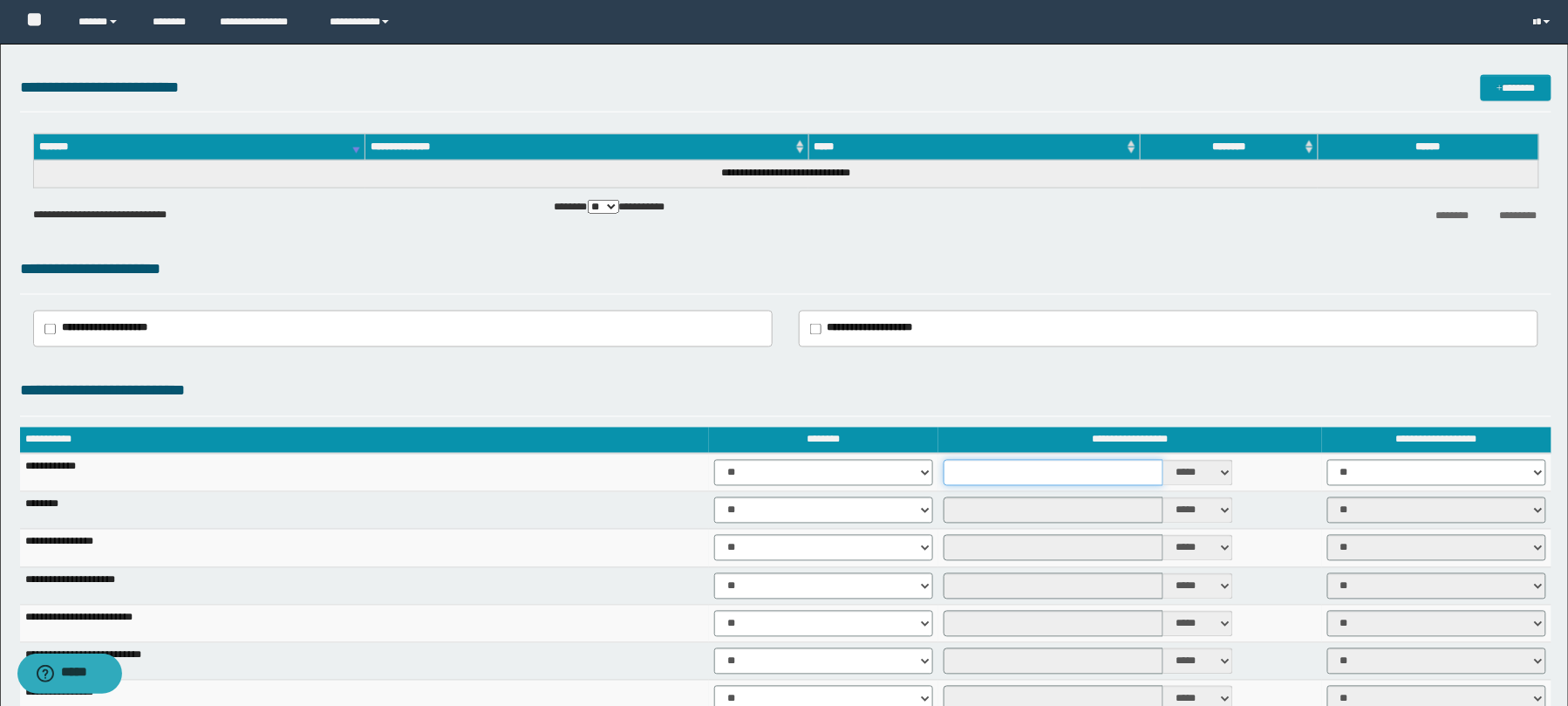 type on "*" 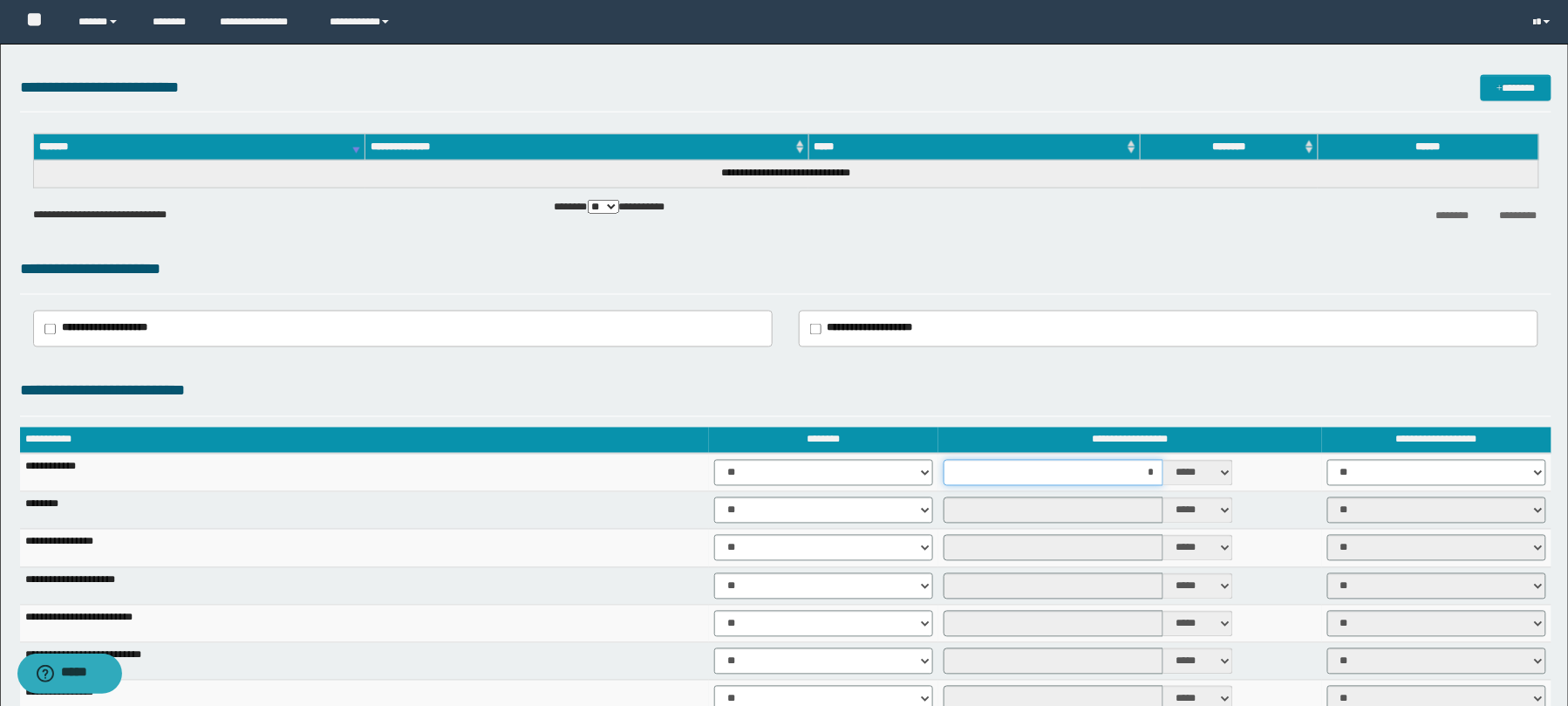 scroll, scrollTop: 1279, scrollLeft: 0, axis: vertical 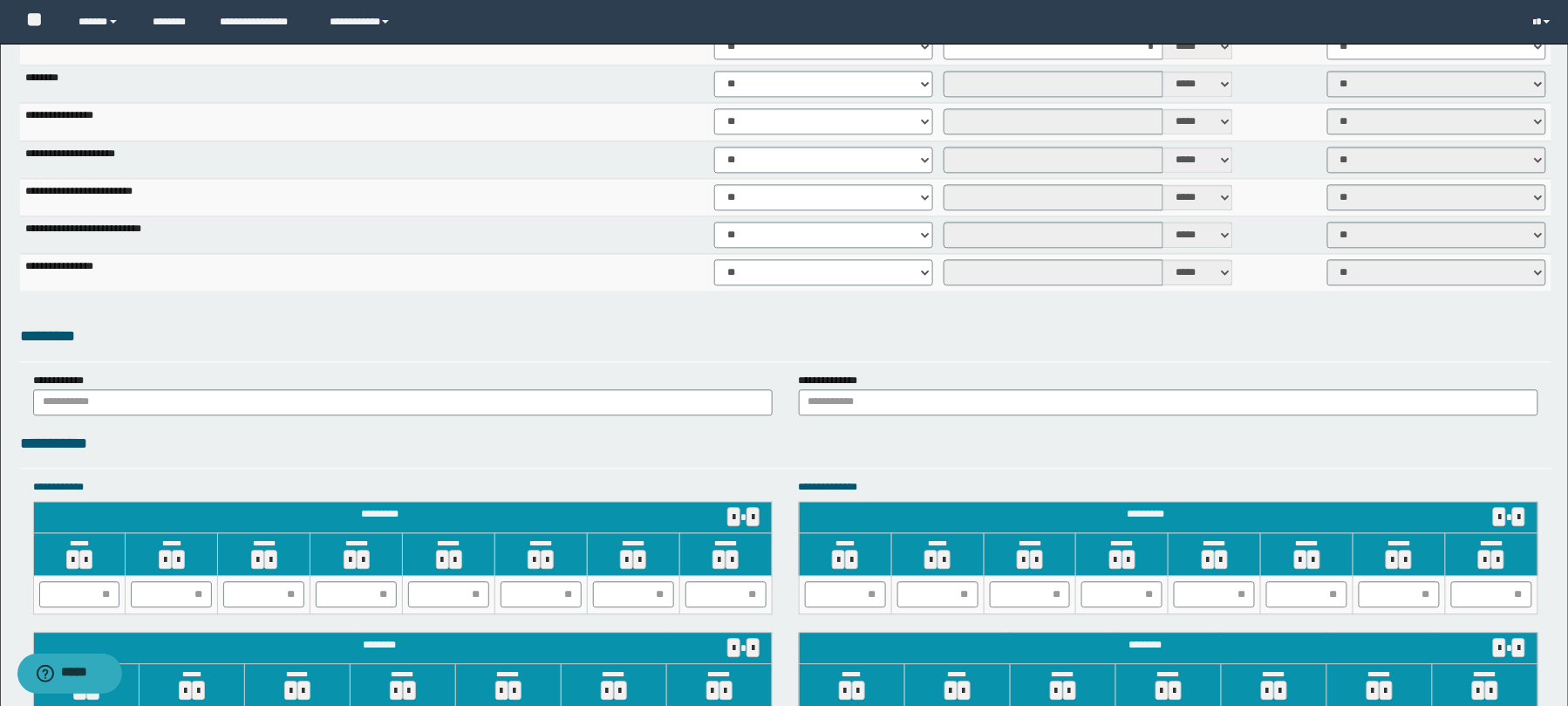 click on "**********" at bounding box center (784, 423) 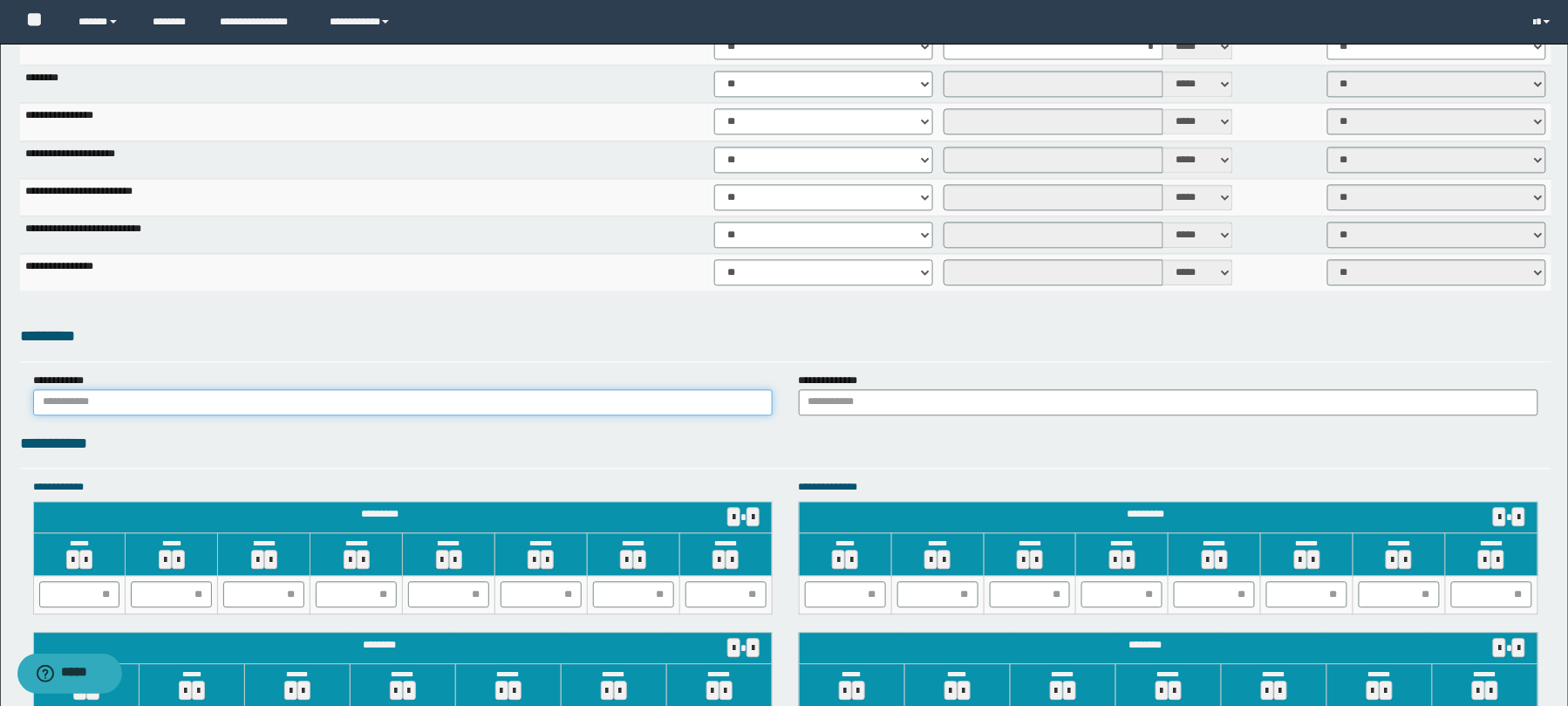 click at bounding box center [403, 402] 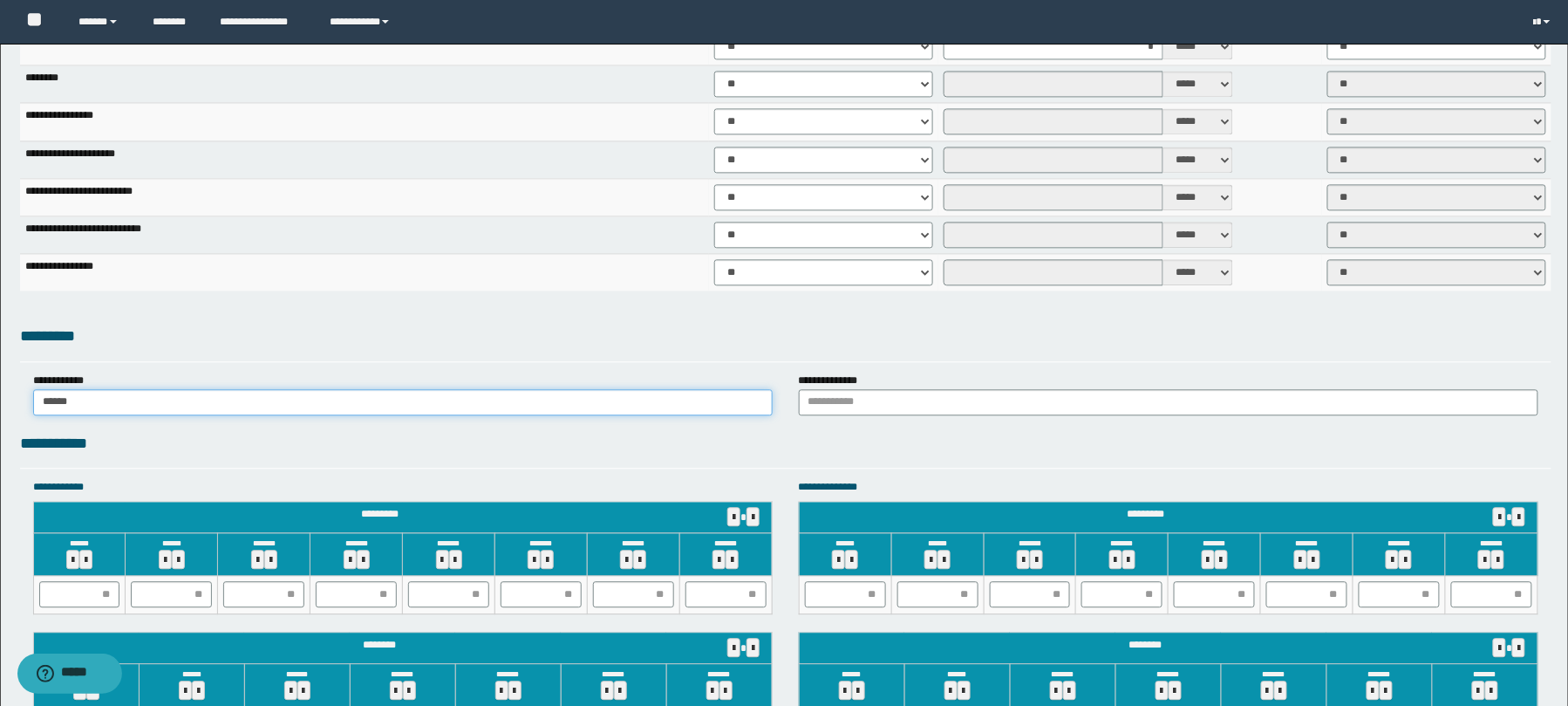 type on "******" 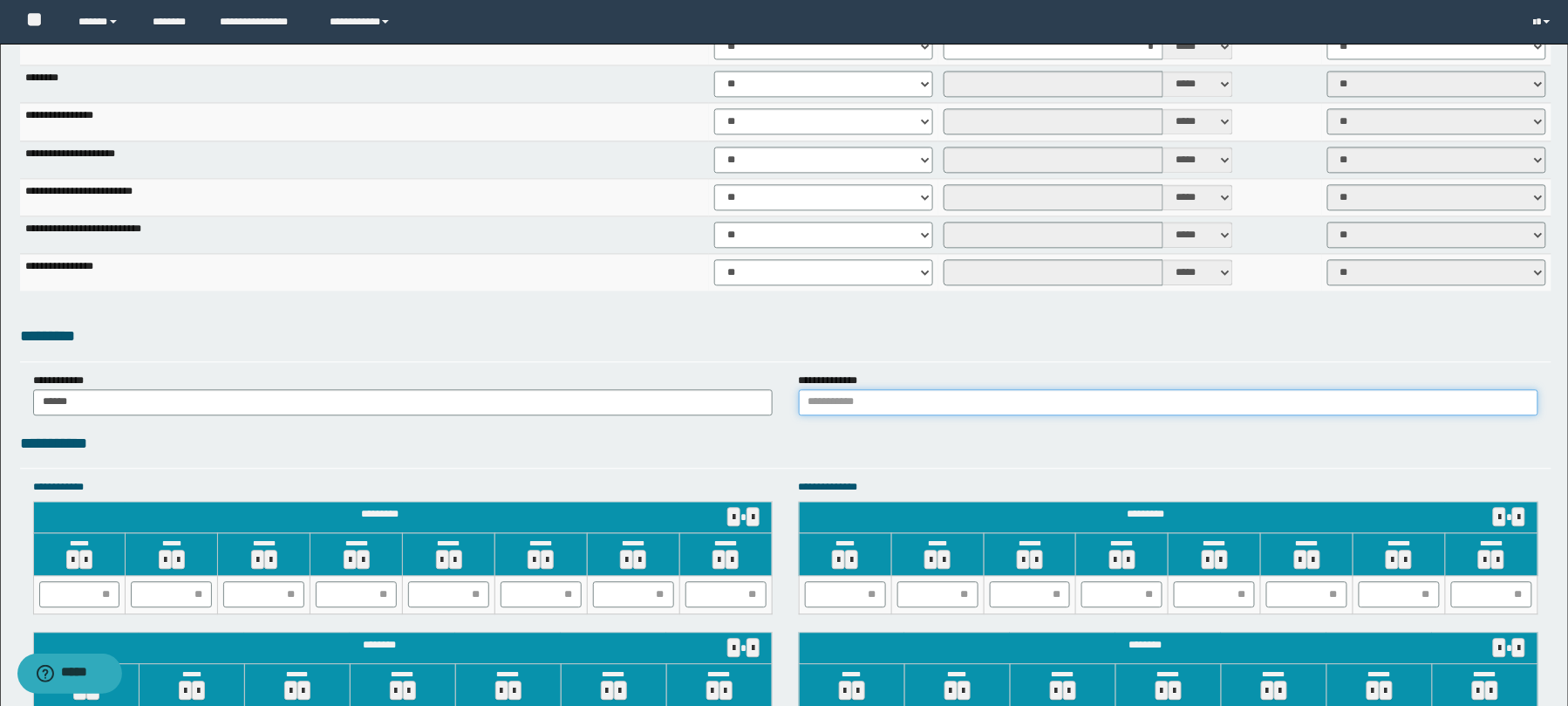 click at bounding box center (1169, 402) 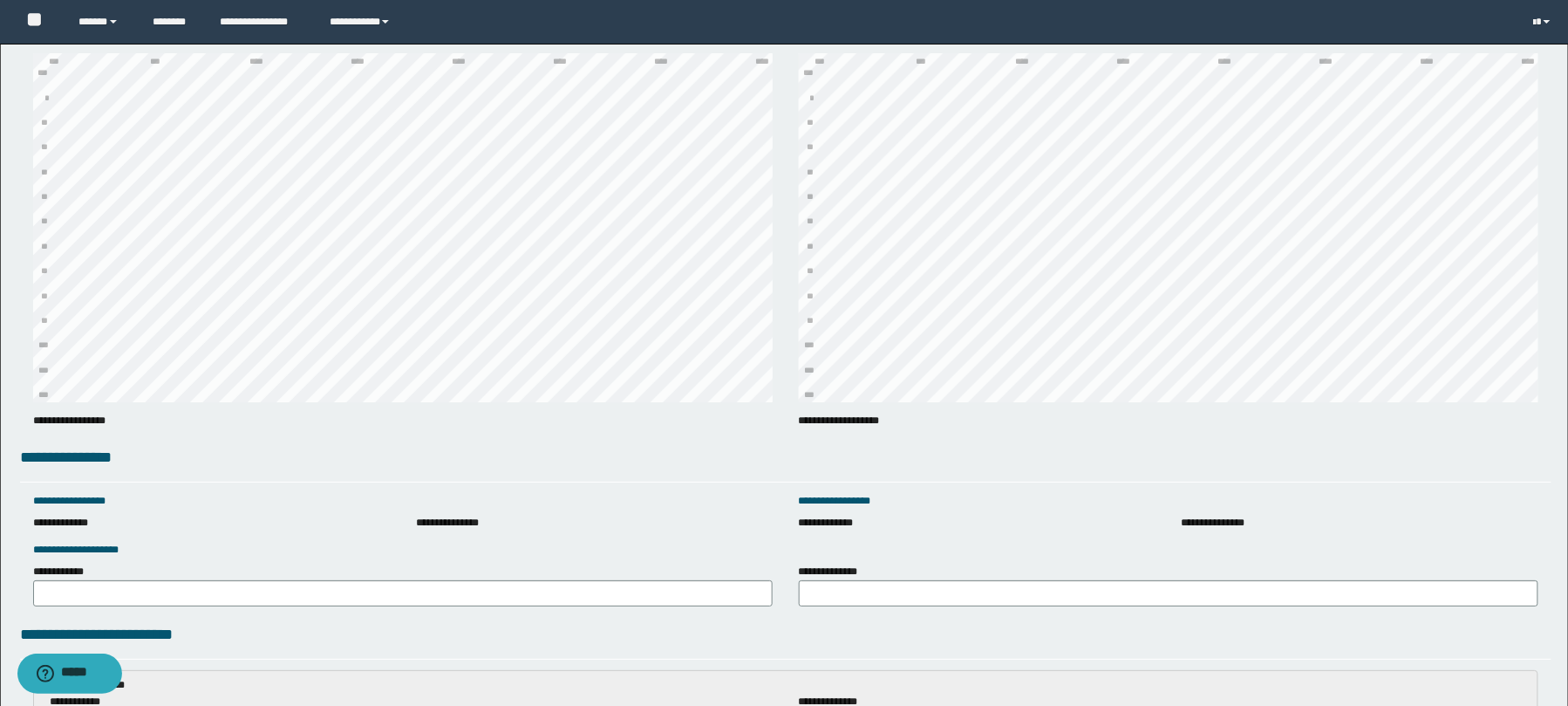 scroll, scrollTop: 1871, scrollLeft: 0, axis: vertical 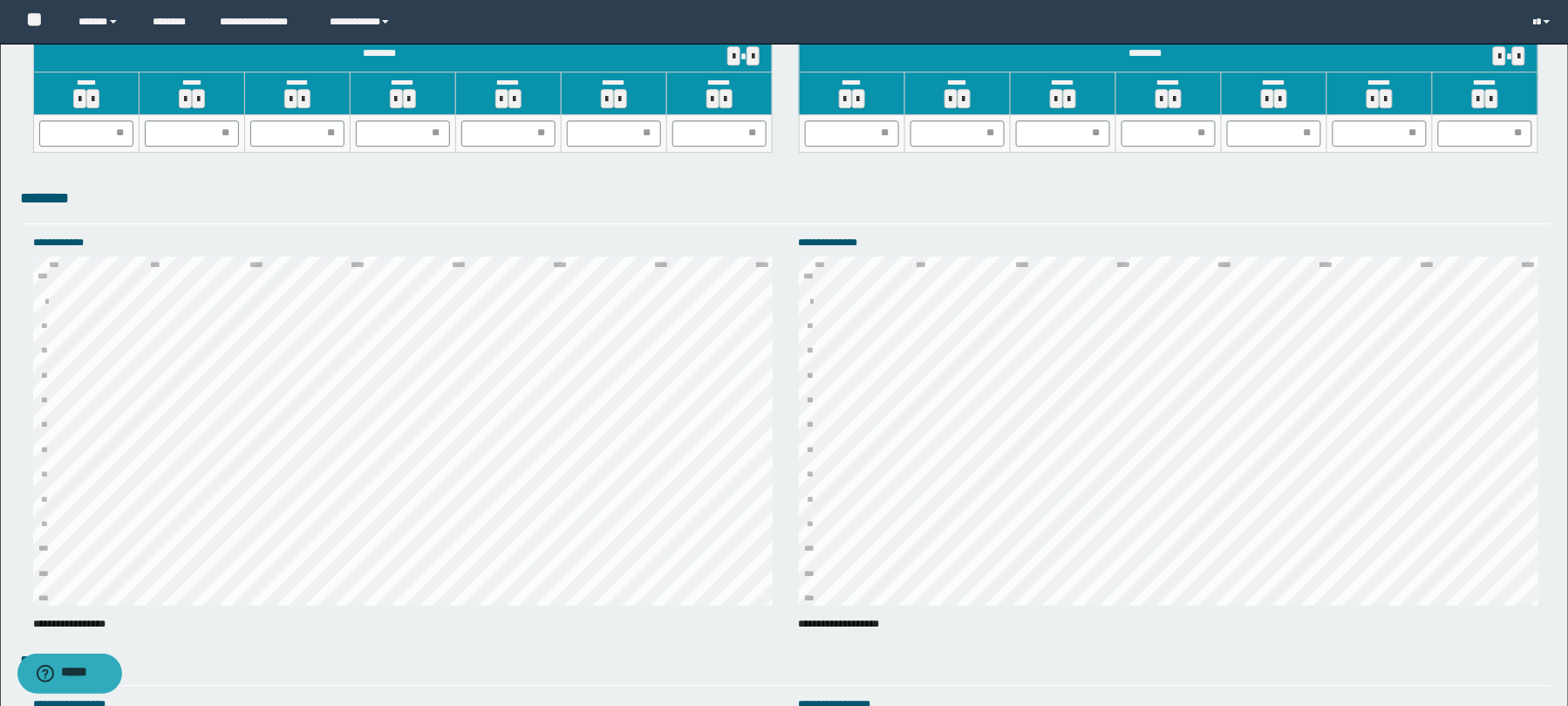 type on "******" 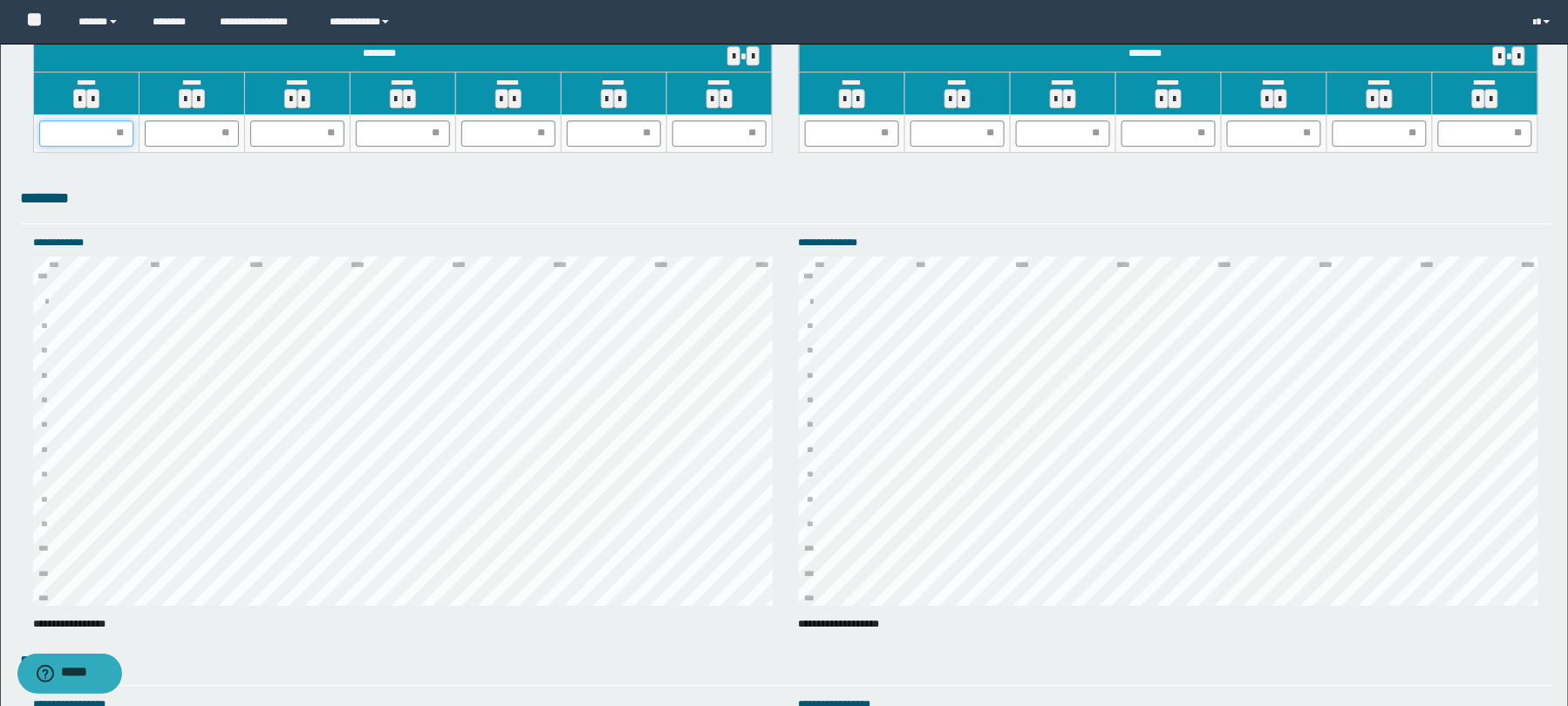 click at bounding box center [86, 134] 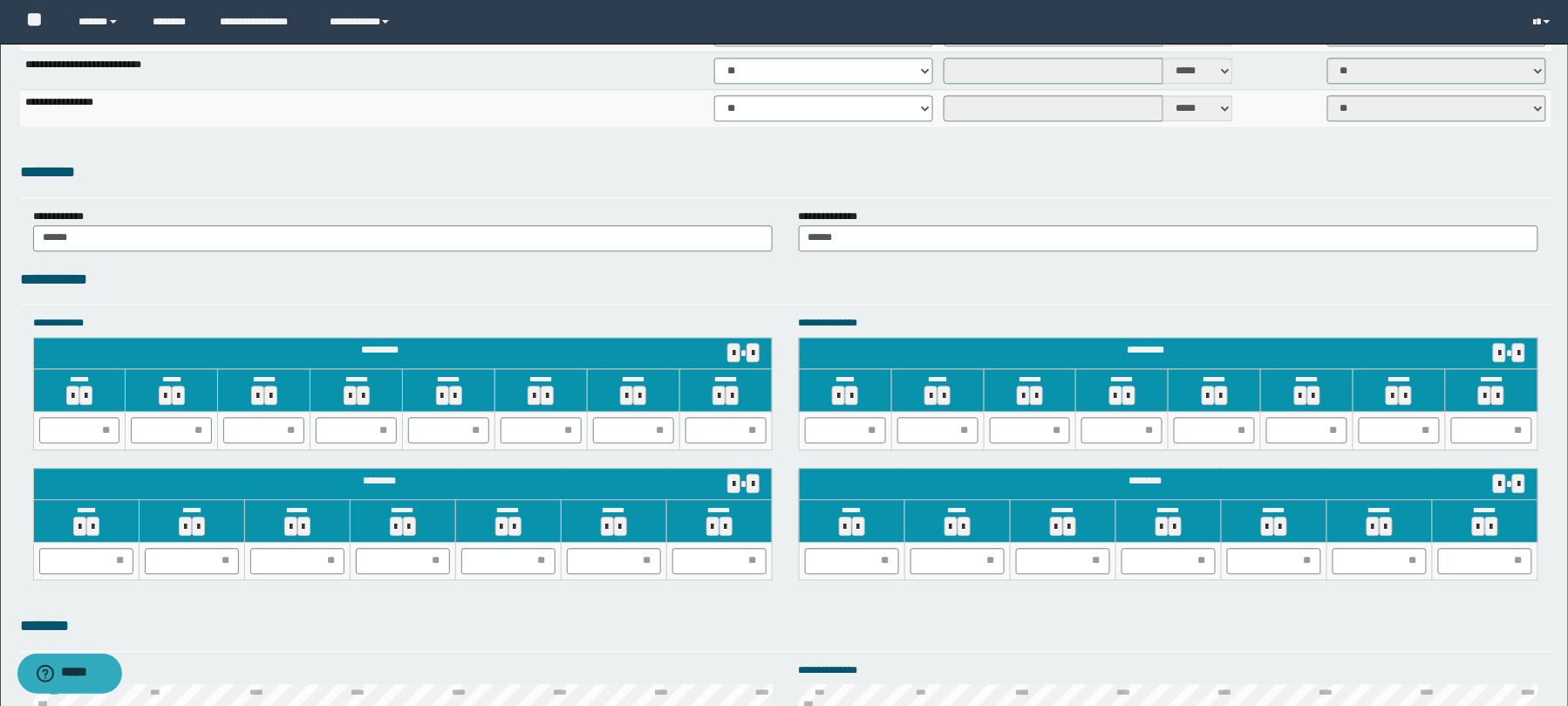 click at bounding box center [845, 431] 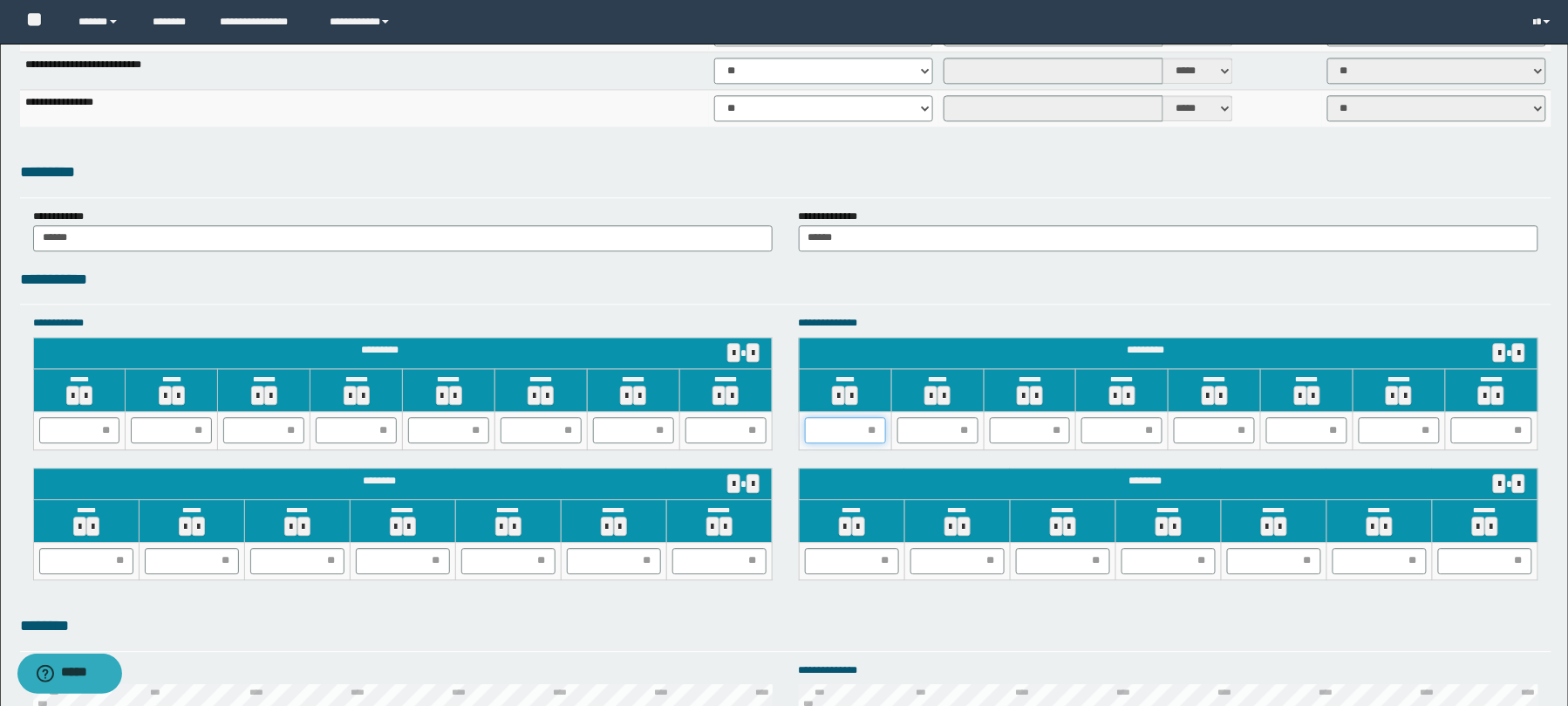 click at bounding box center (845, 430) 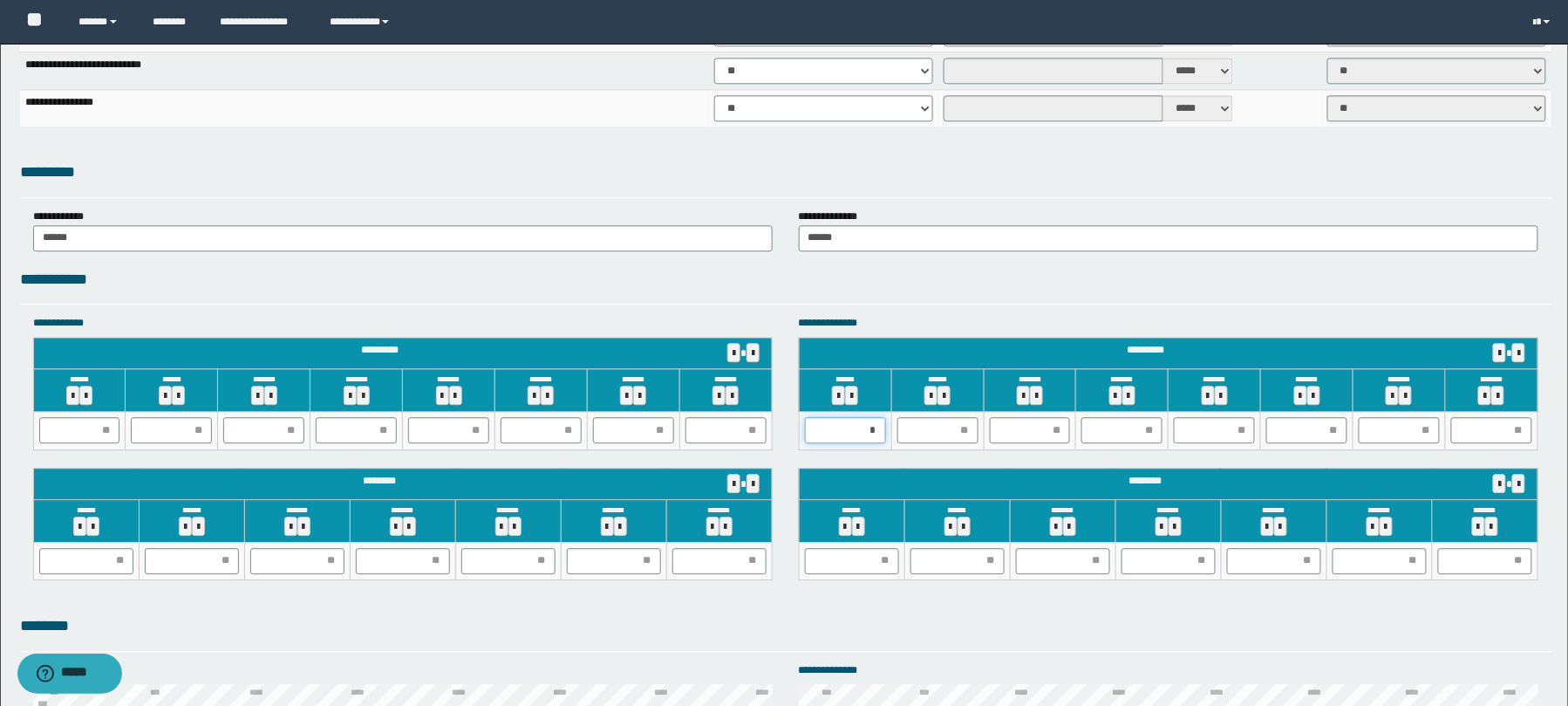 type on "**" 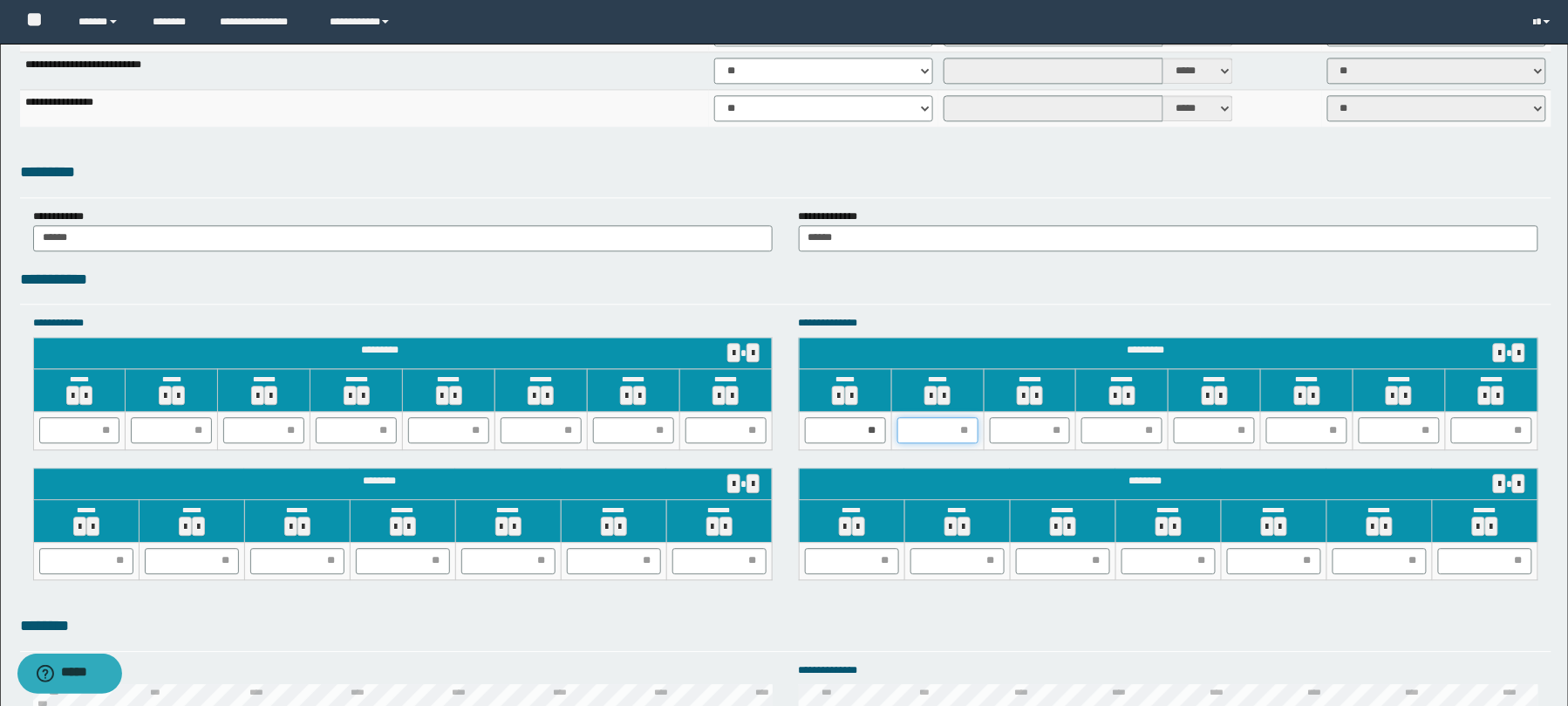 click at bounding box center [937, 430] 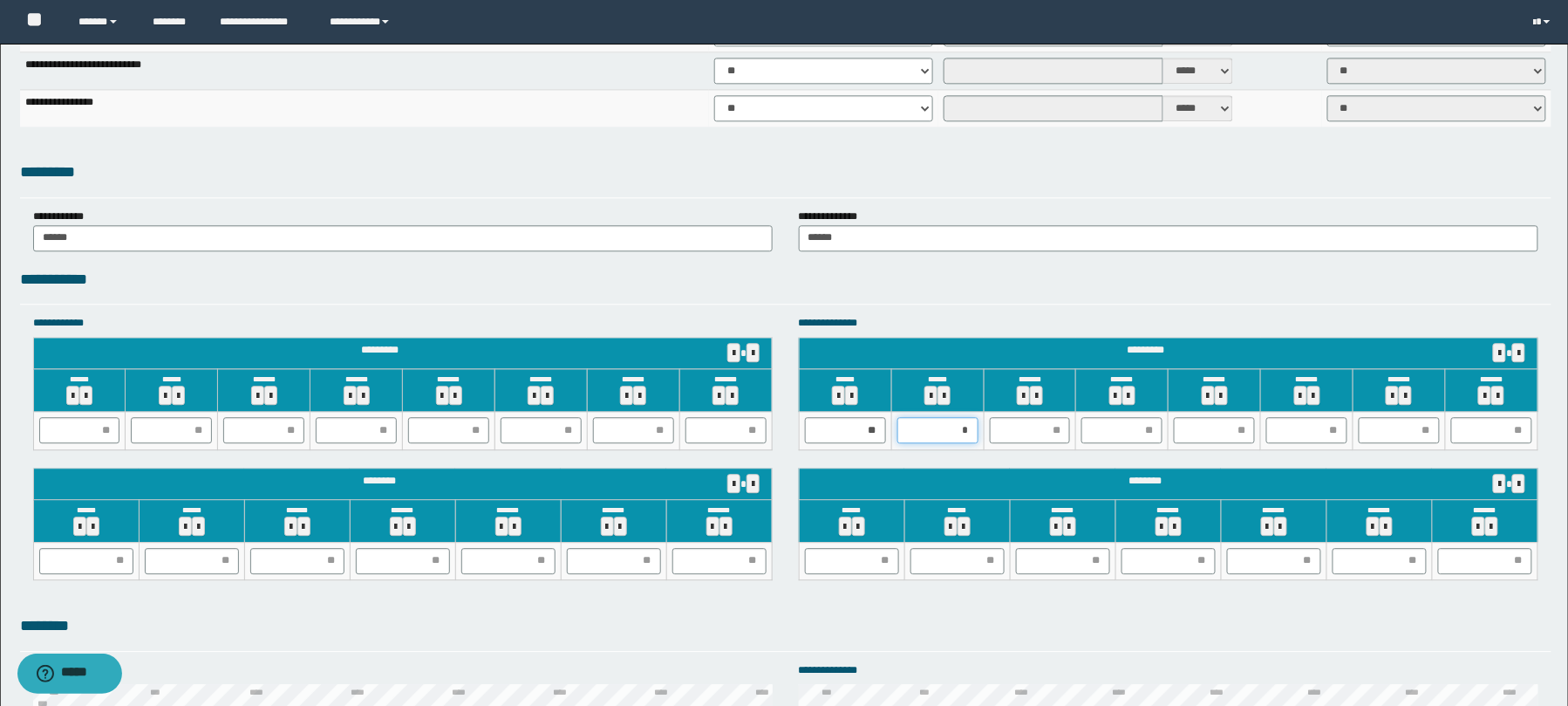 type on "**" 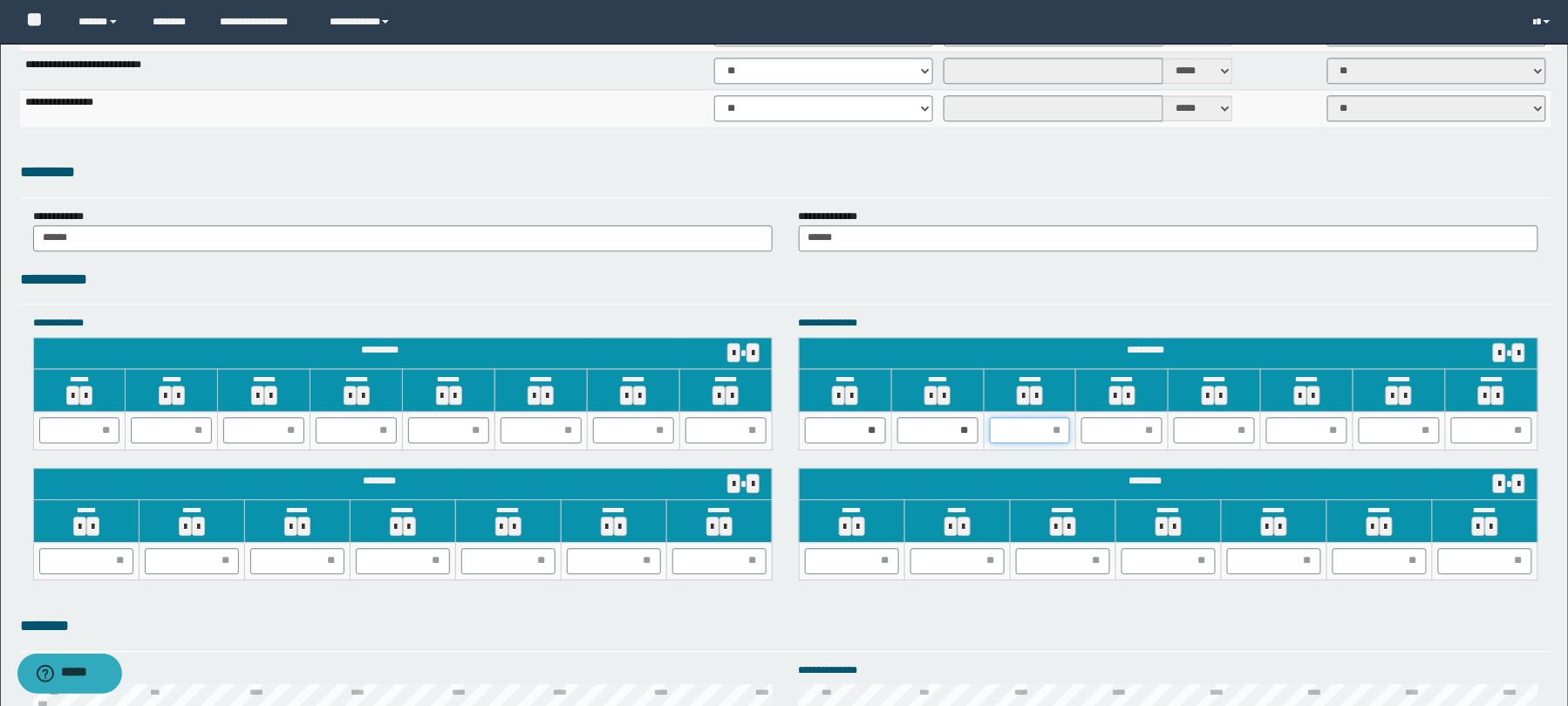 click at bounding box center [1030, 430] 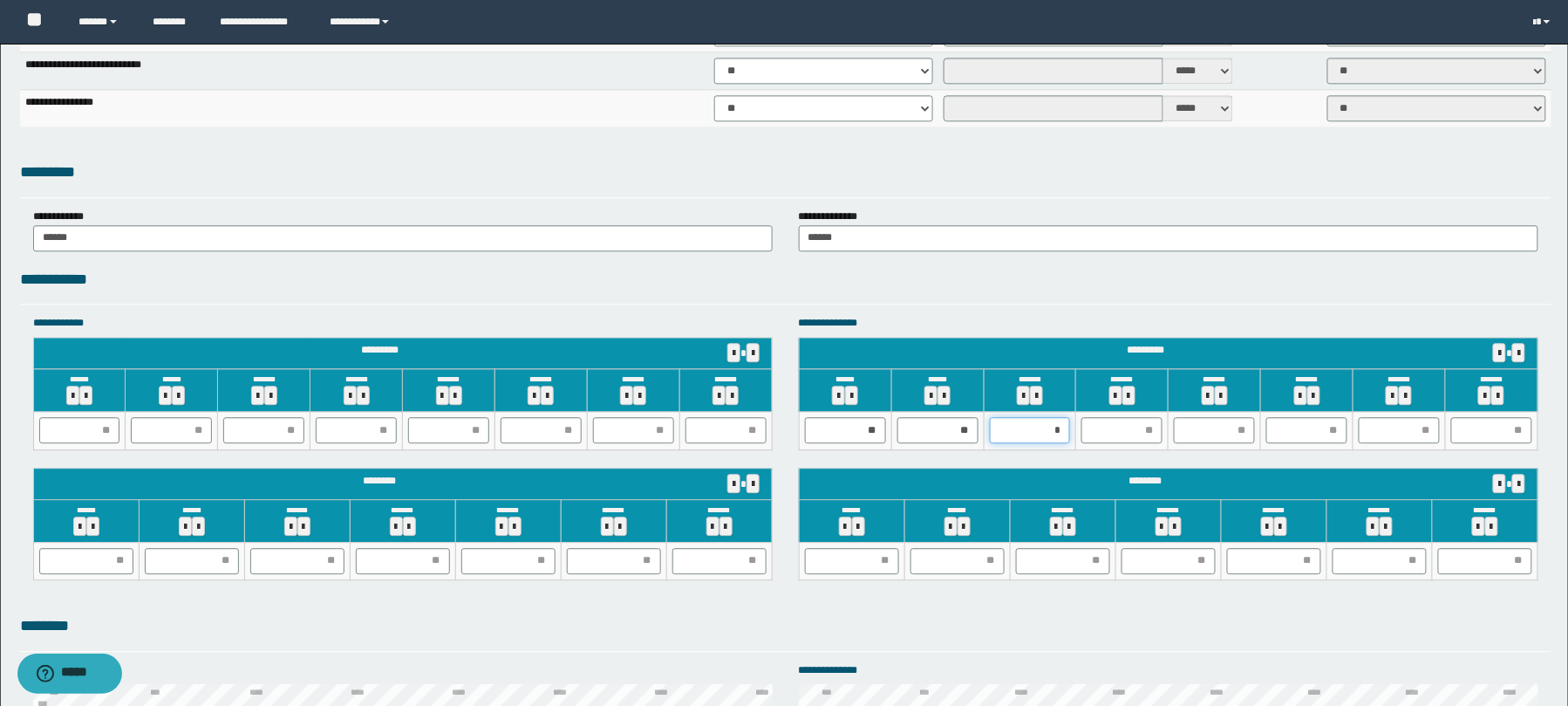 type on "**" 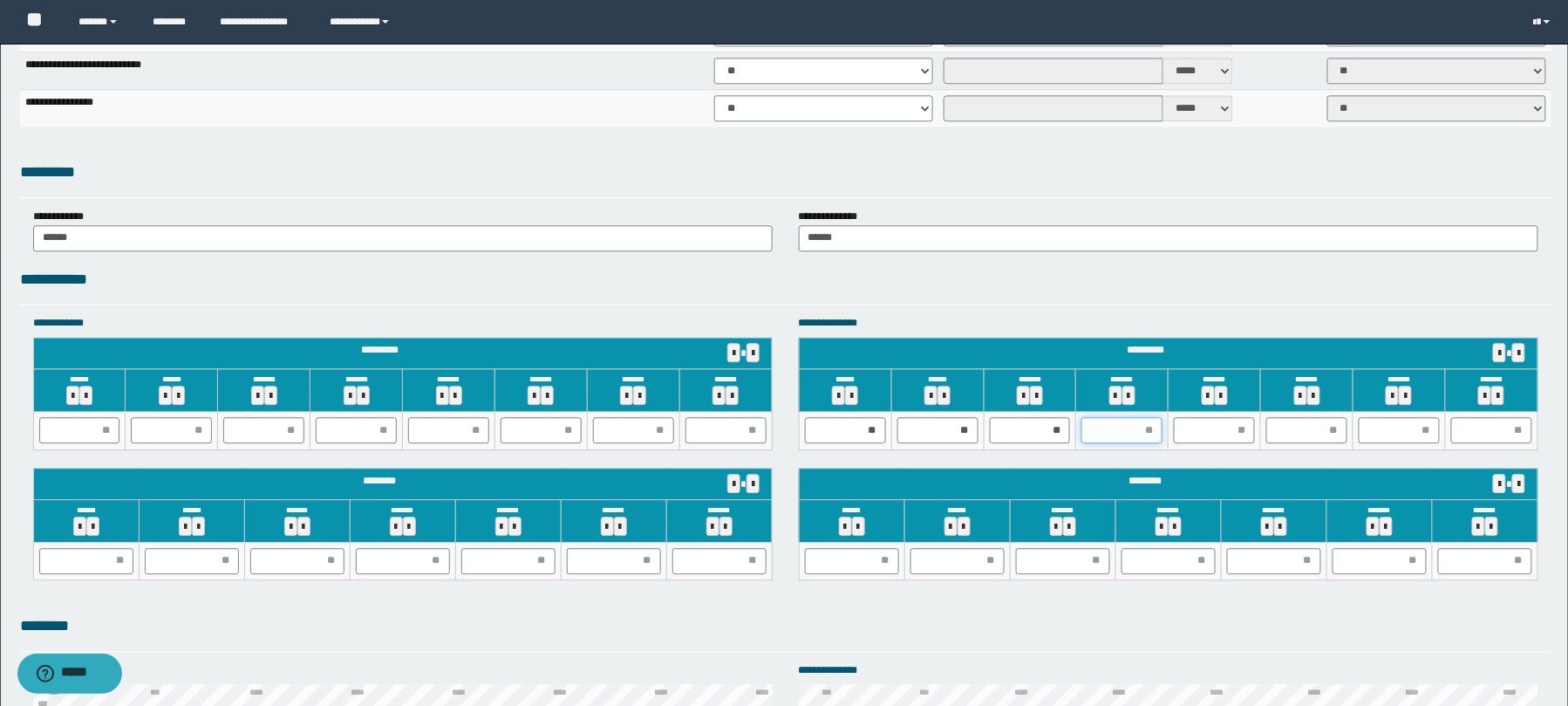 click at bounding box center (1121, 430) 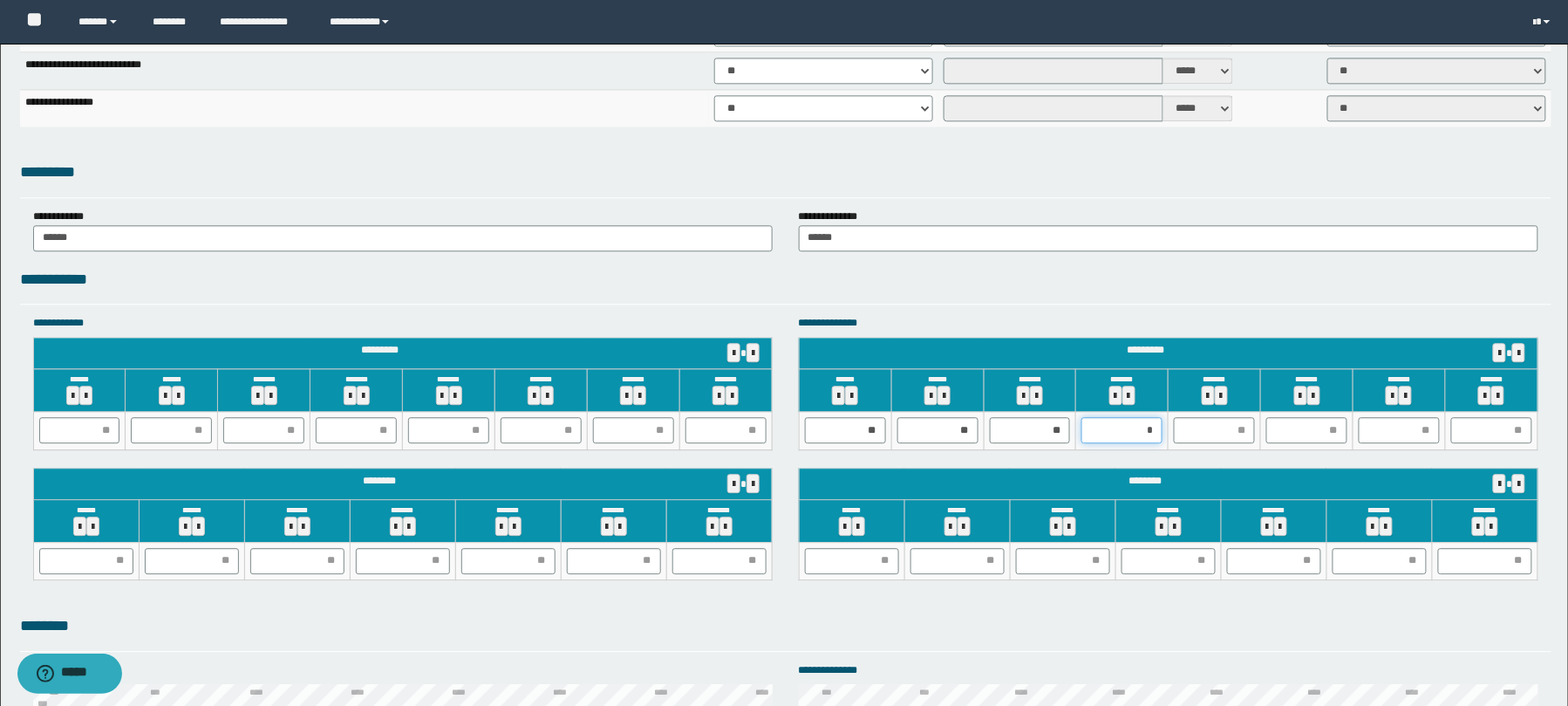 type on "**" 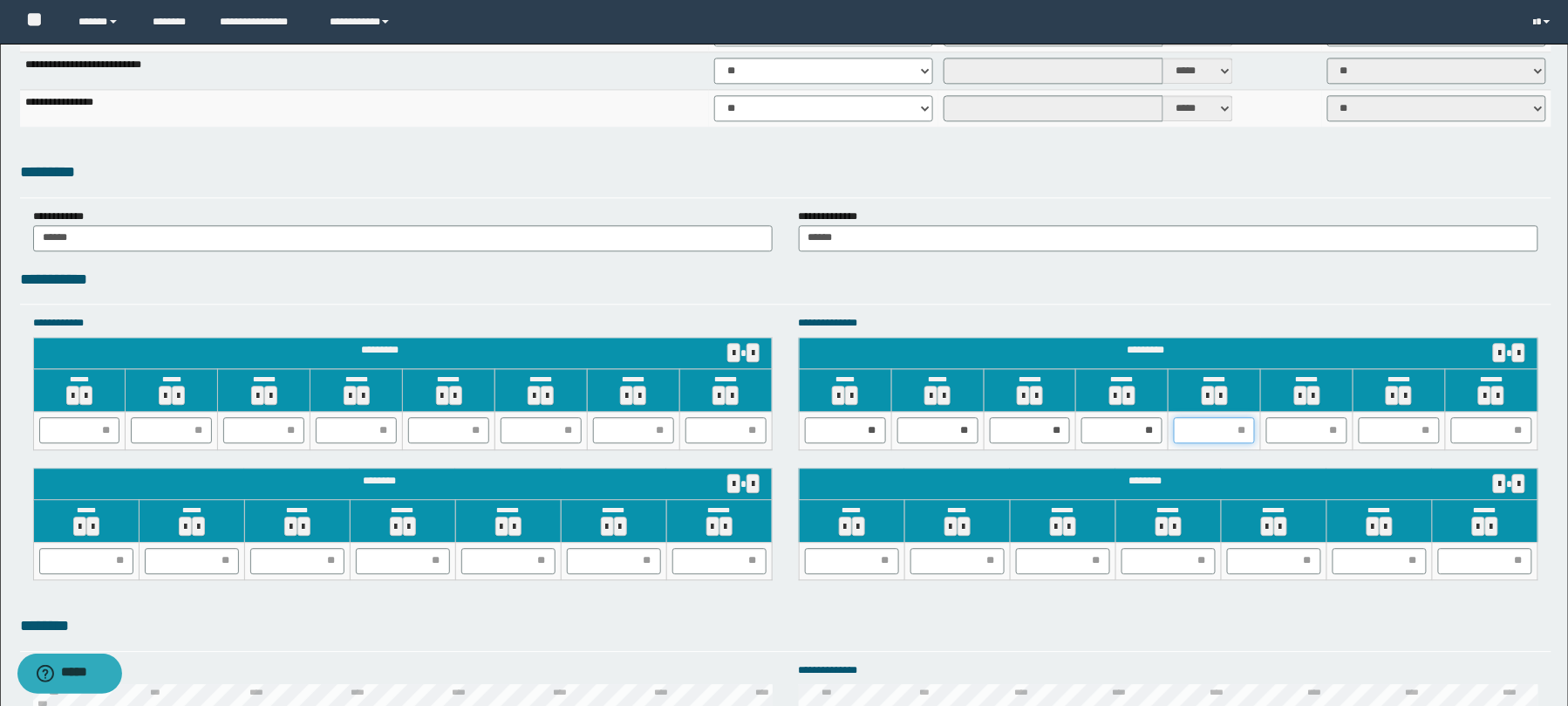 click at bounding box center (1214, 430) 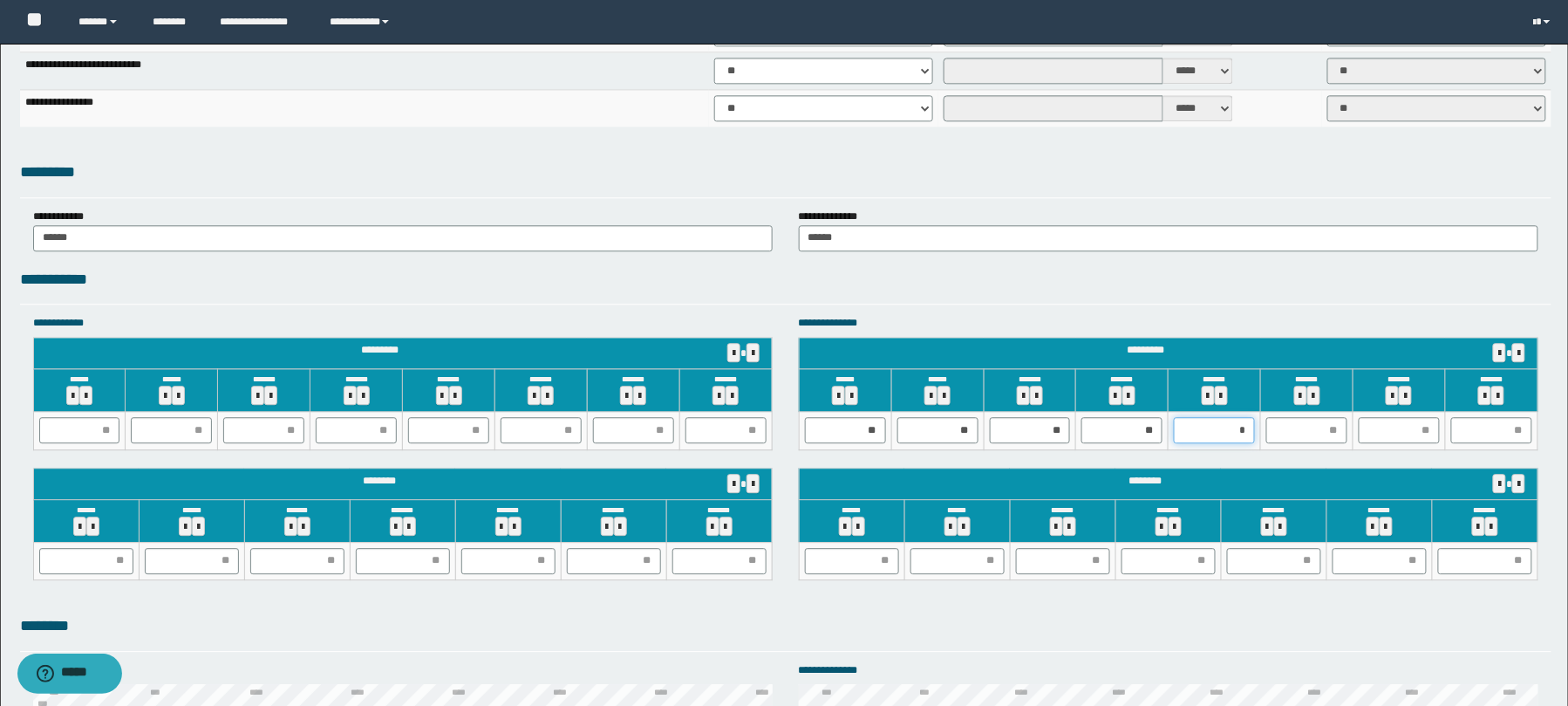 type on "**" 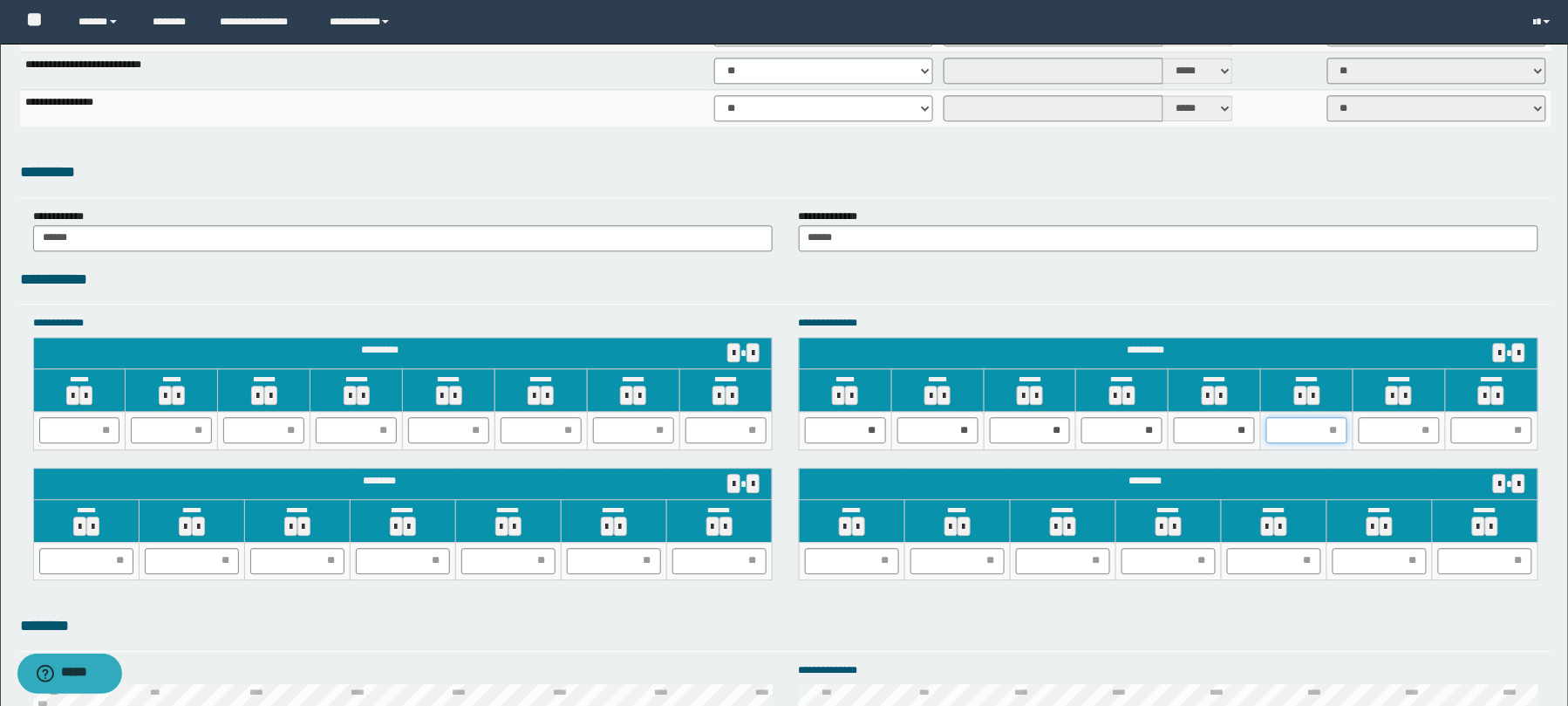 click at bounding box center [1306, 430] 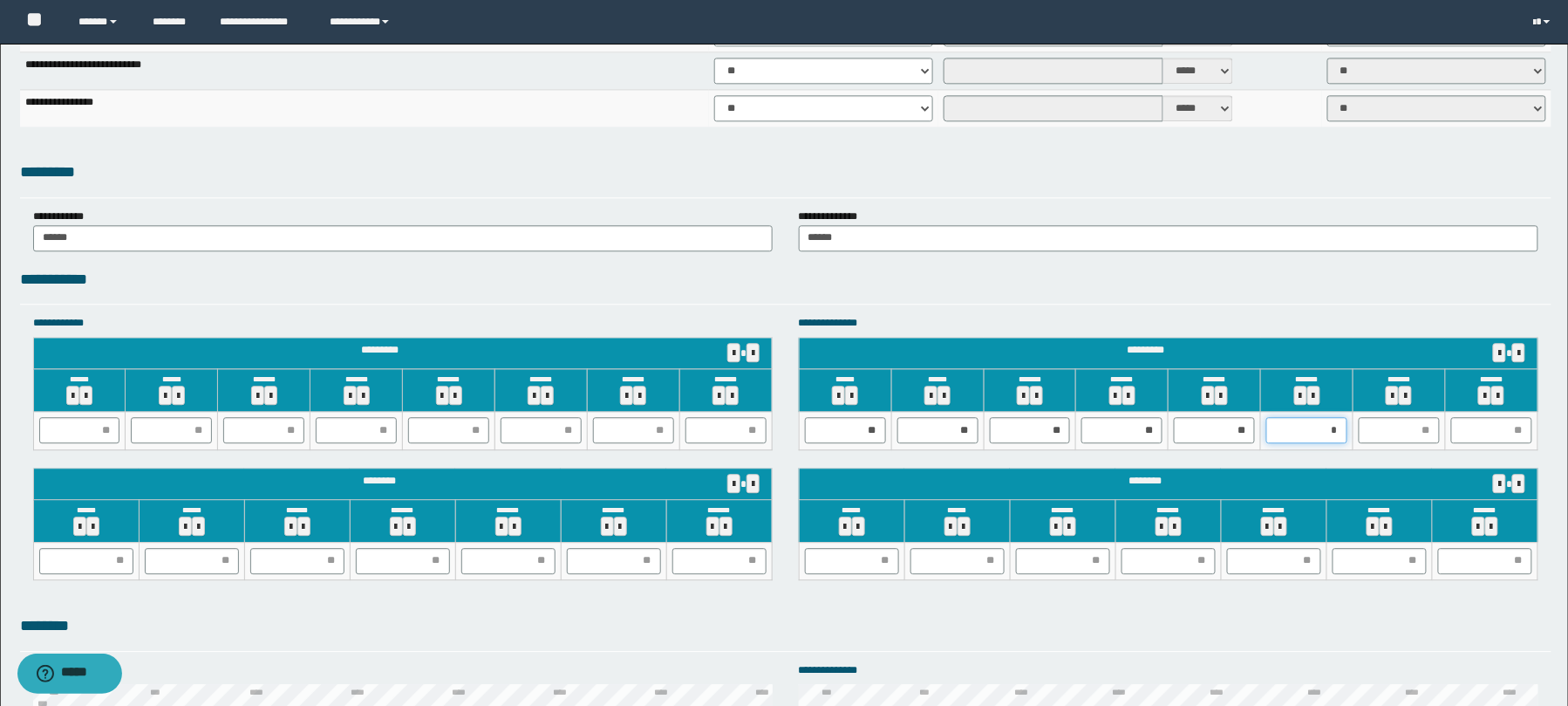 type on "**" 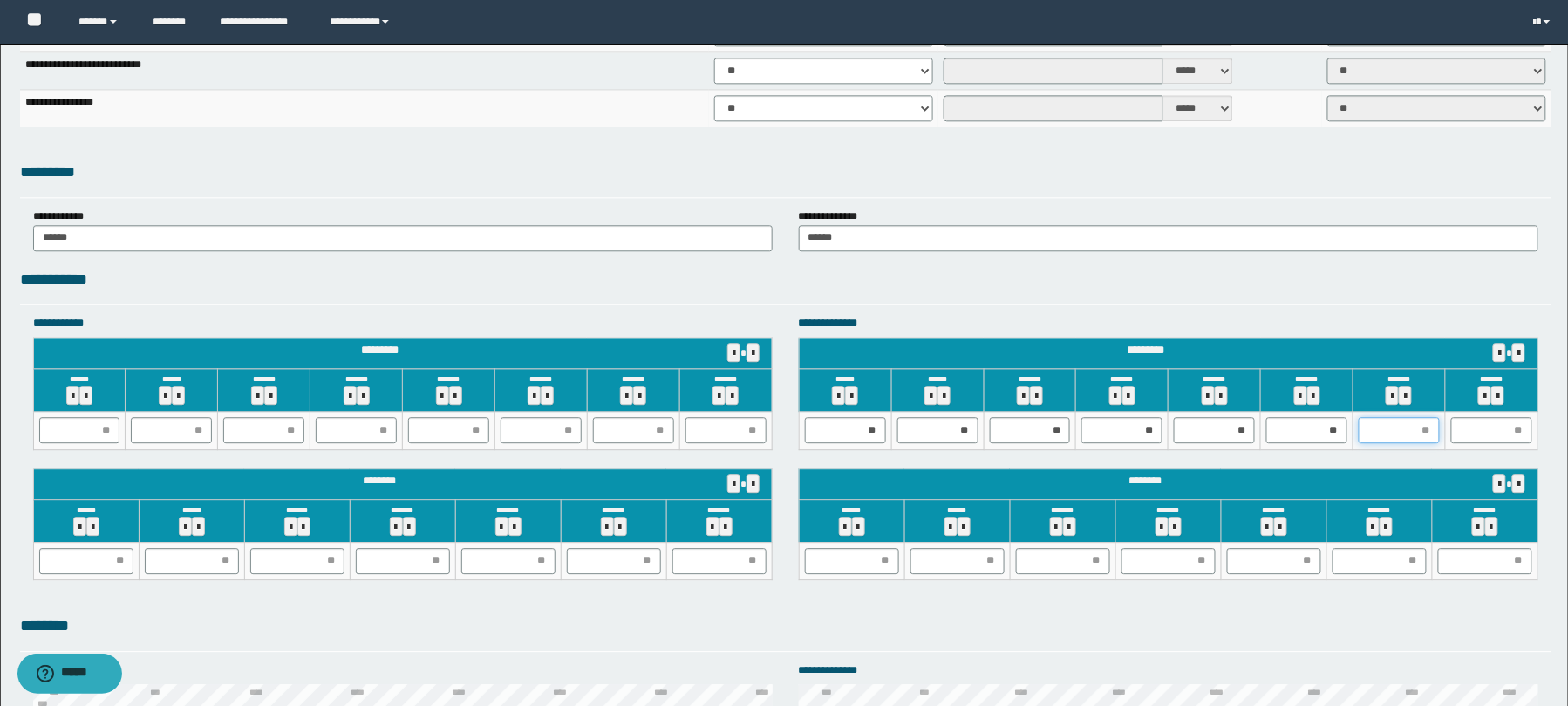 click at bounding box center [1399, 430] 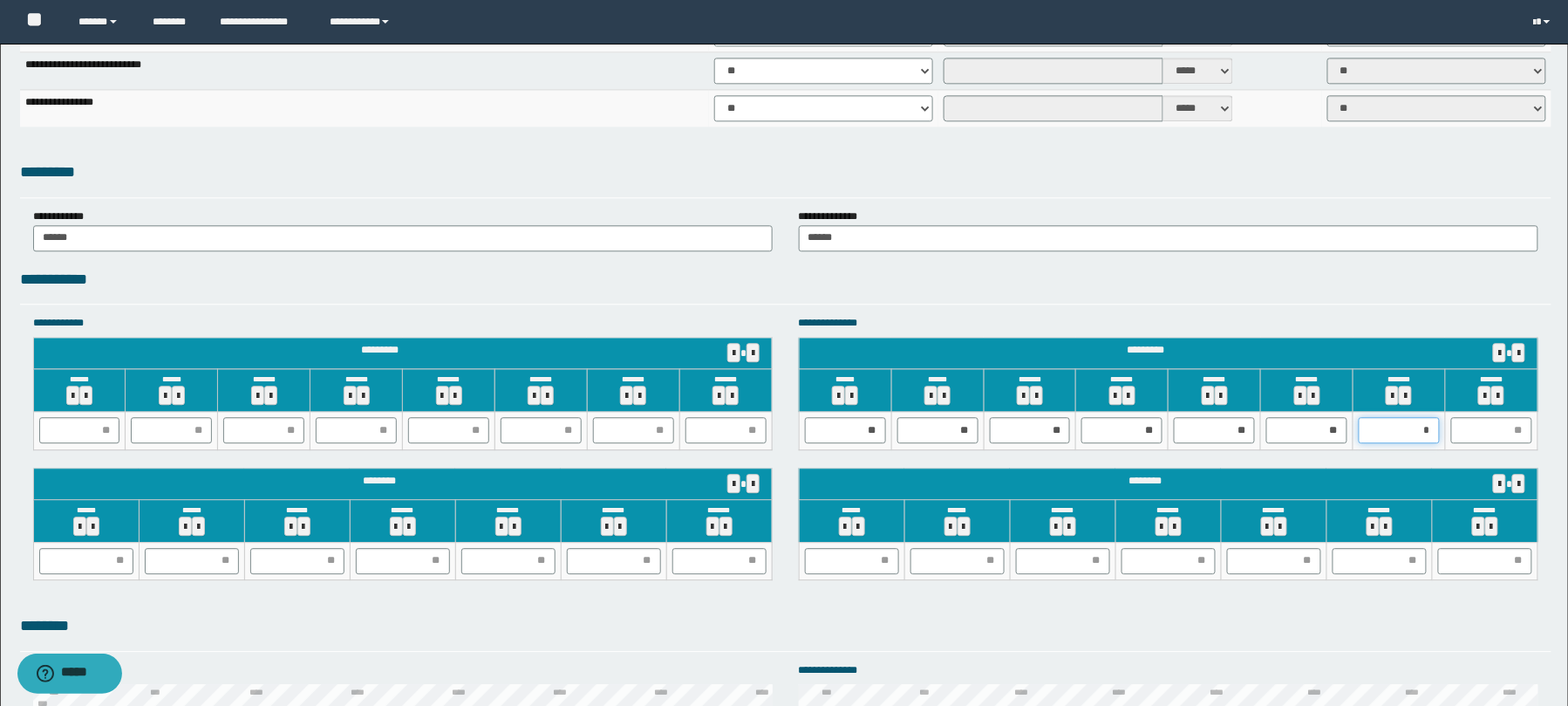 type on "**" 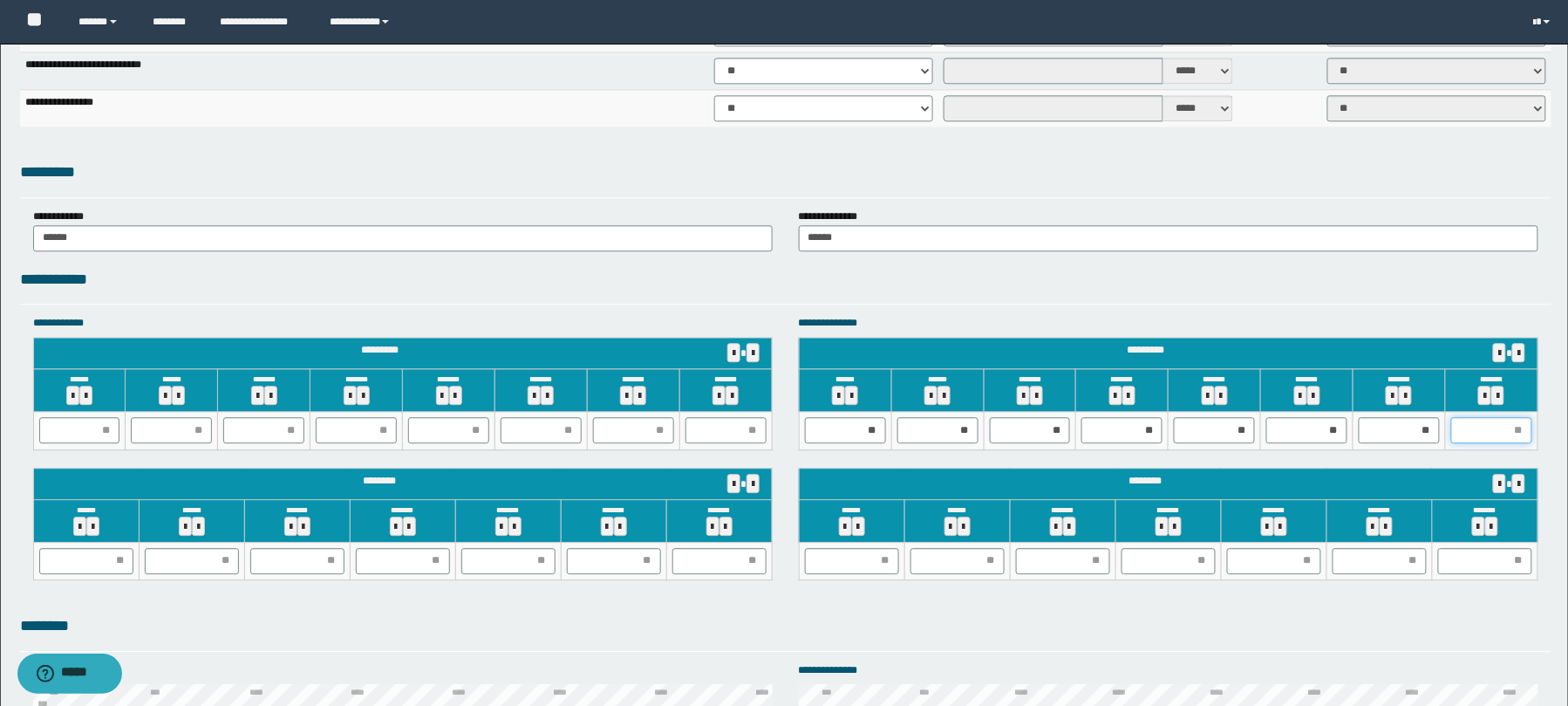 click at bounding box center (1491, 430) 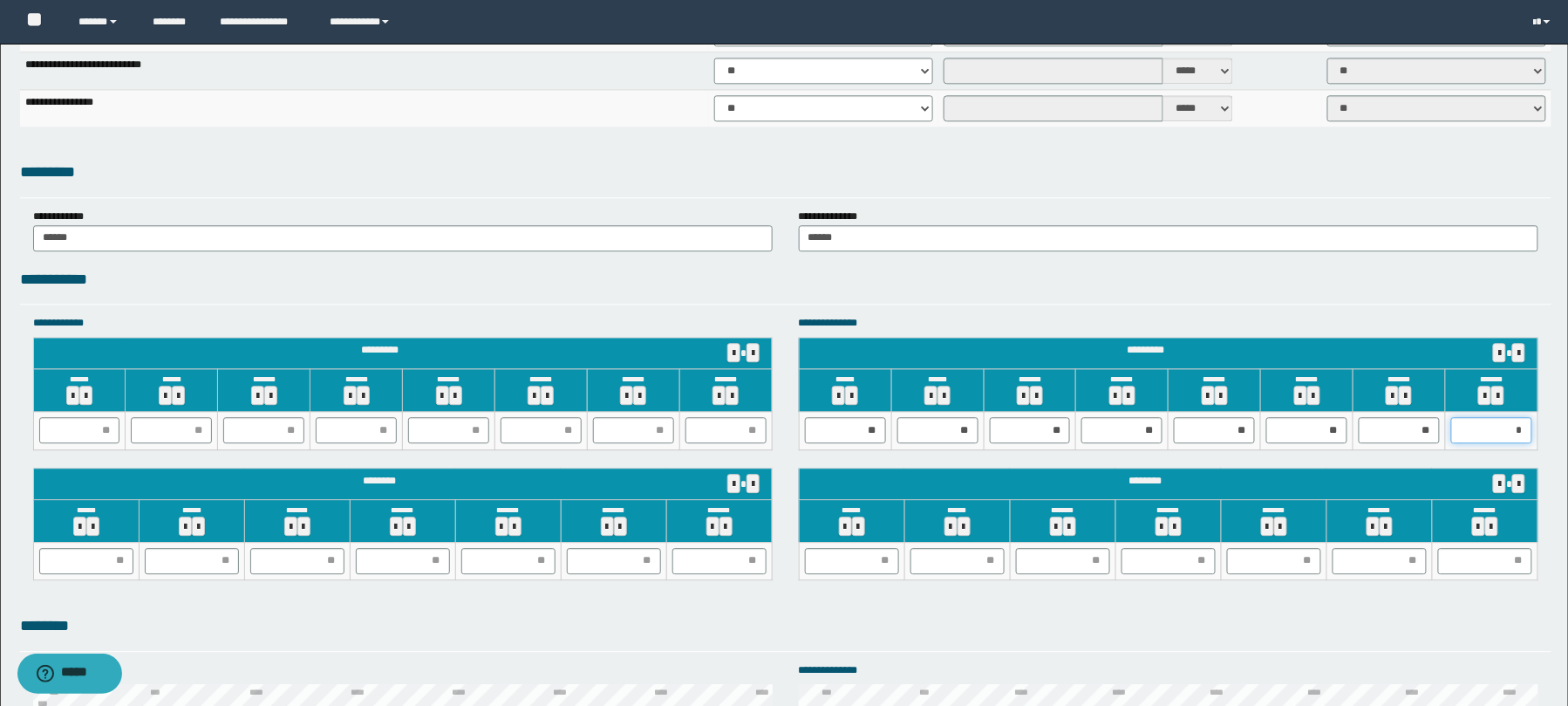 type on "**" 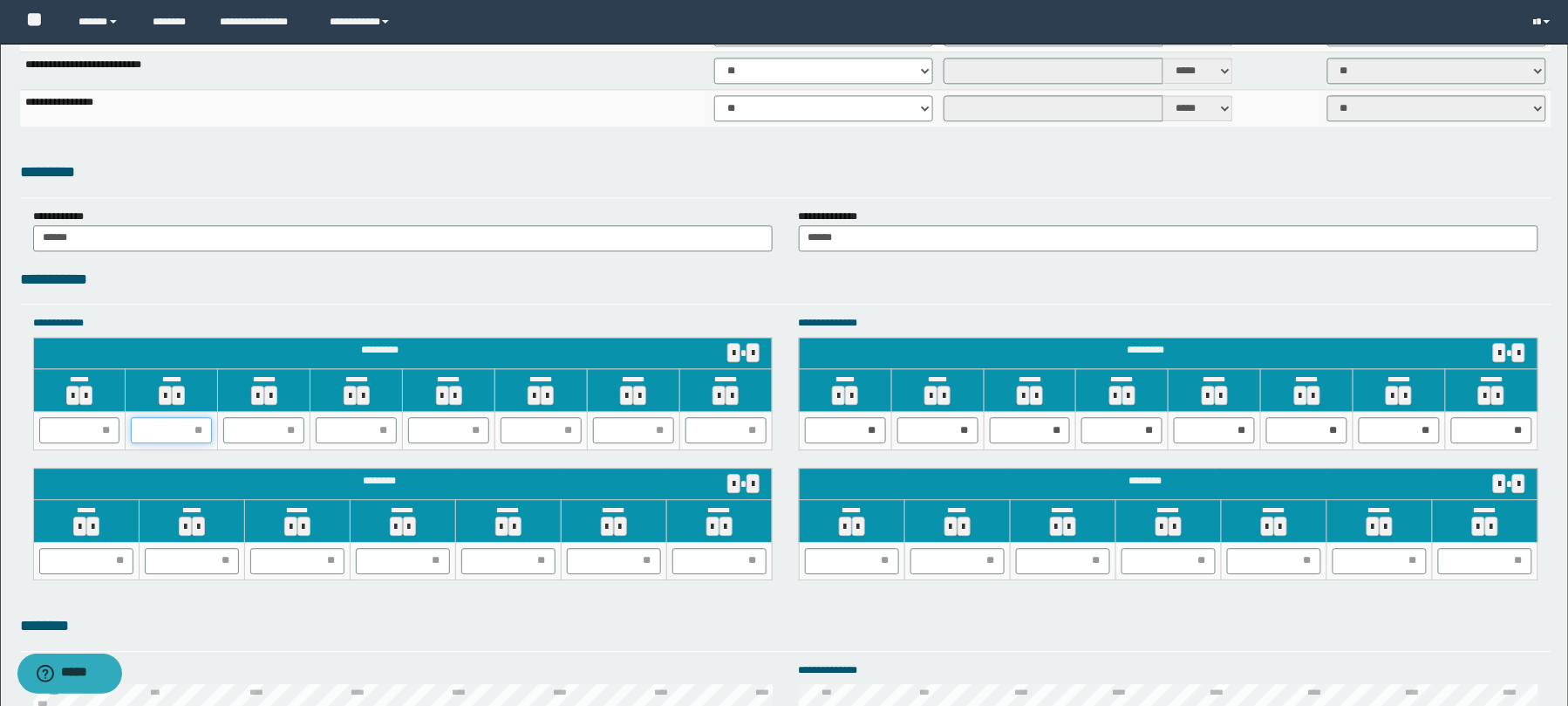 click at bounding box center [171, 430] 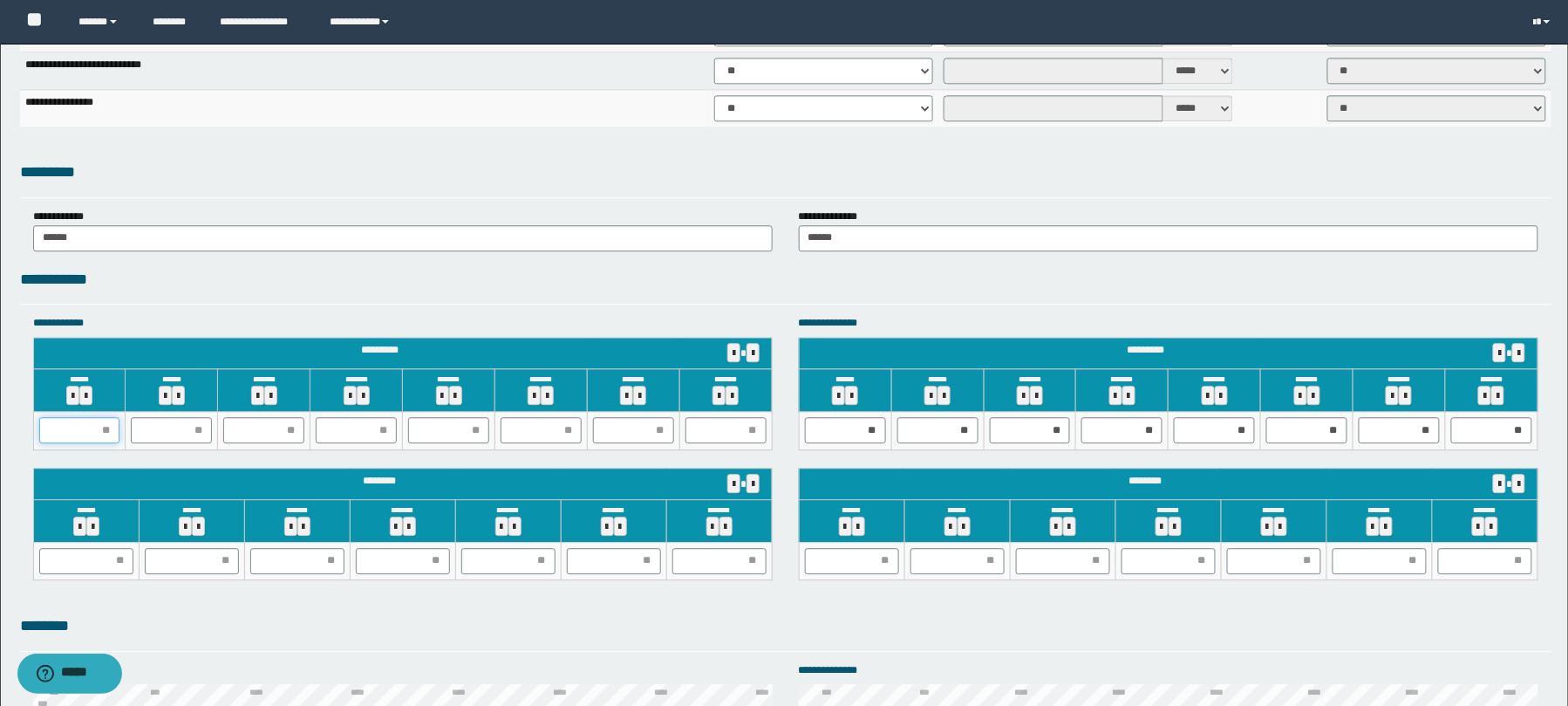 click at bounding box center [79, 430] 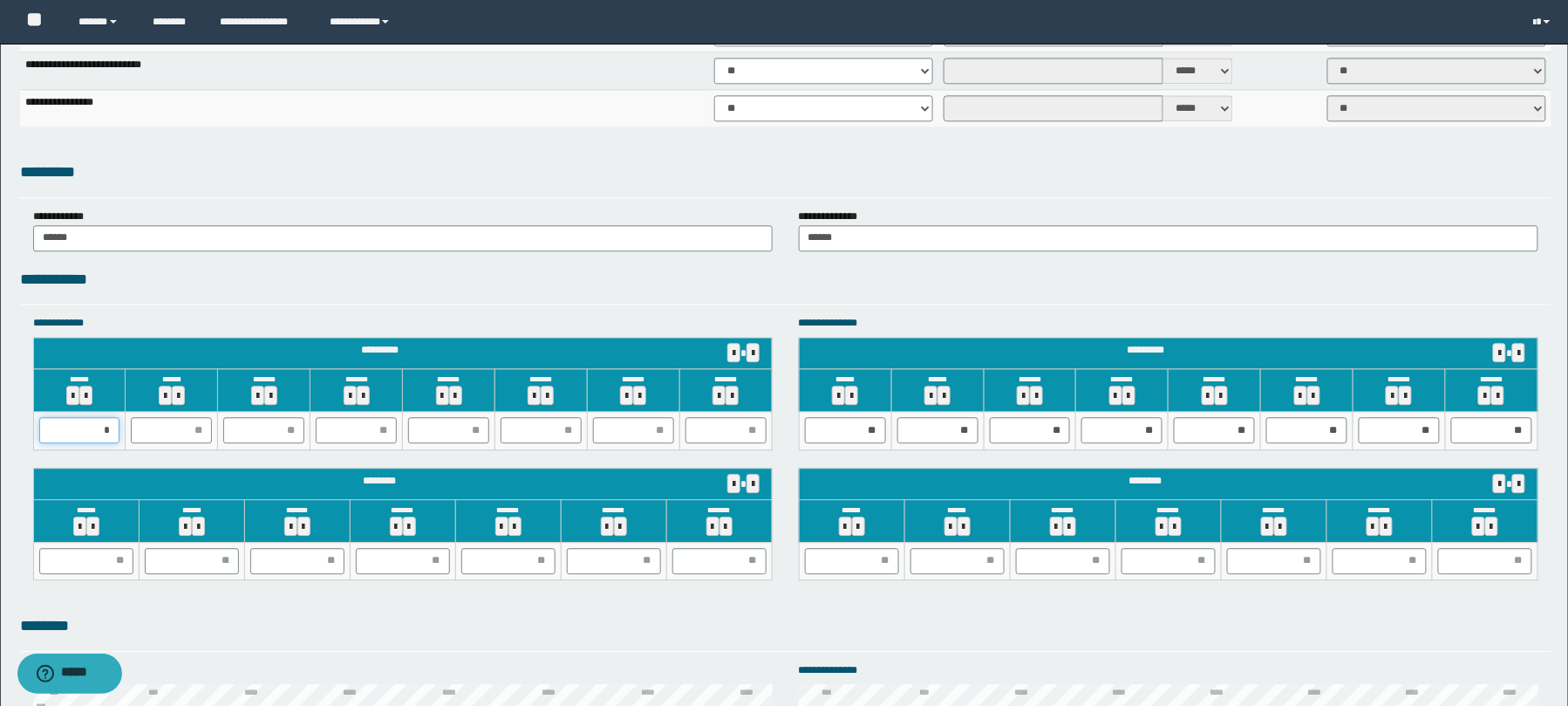 type on "**" 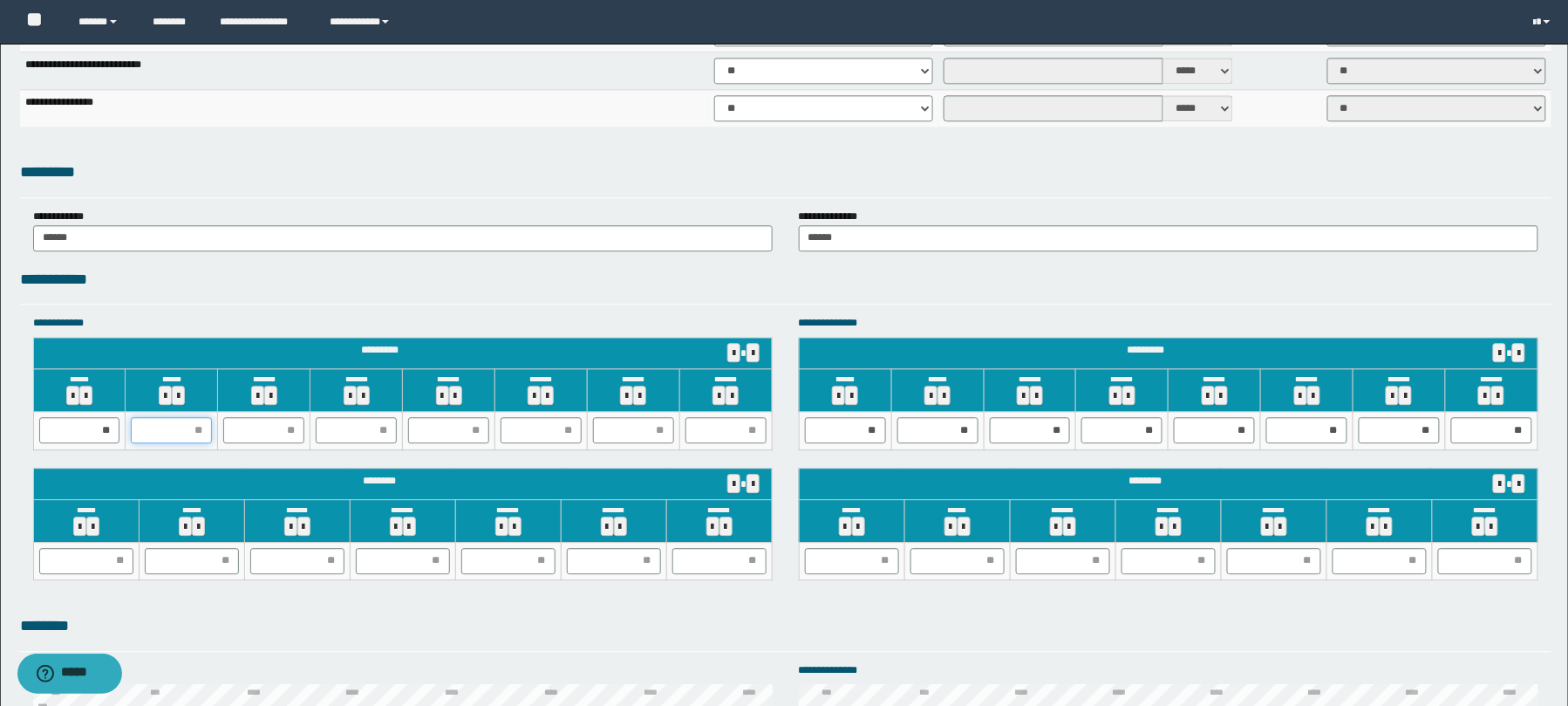 click at bounding box center [171, 430] 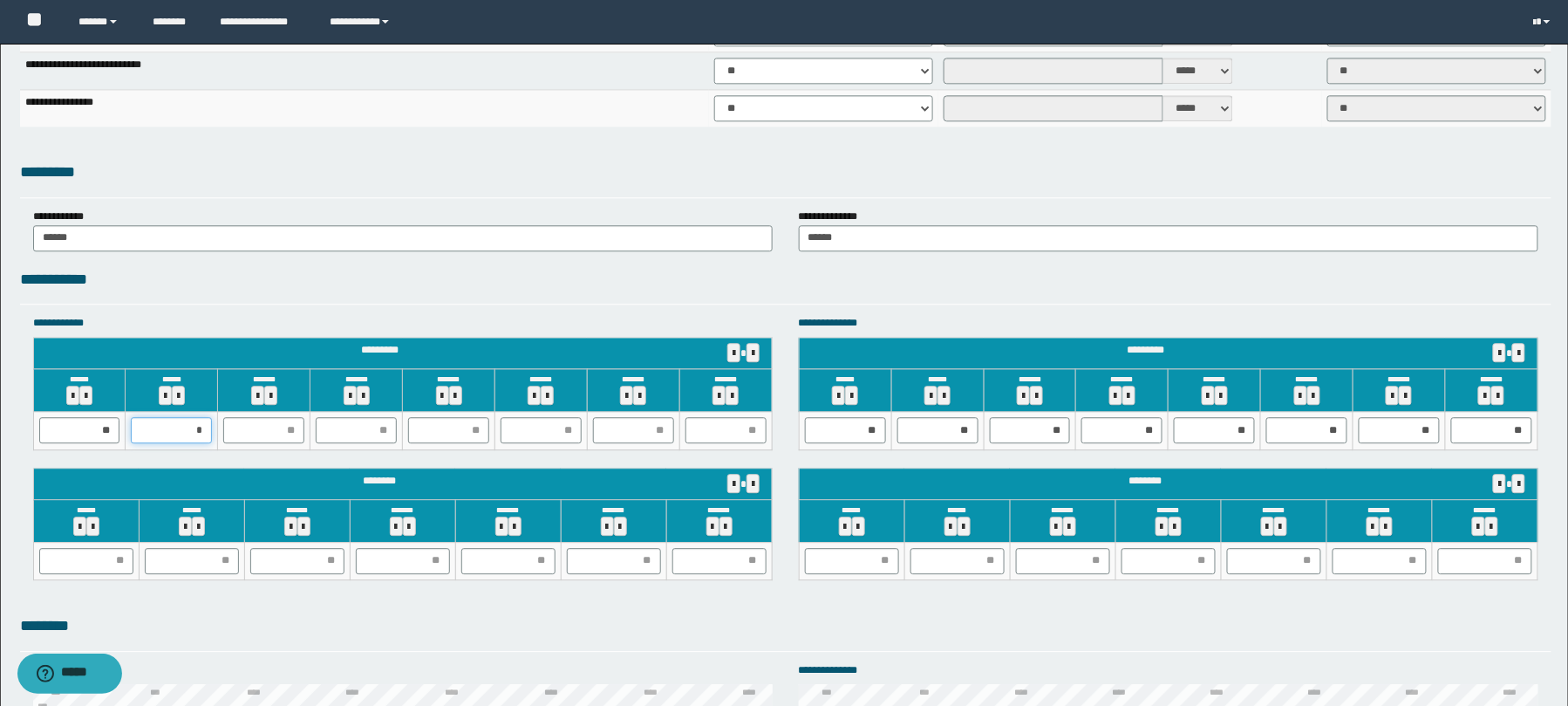 type on "**" 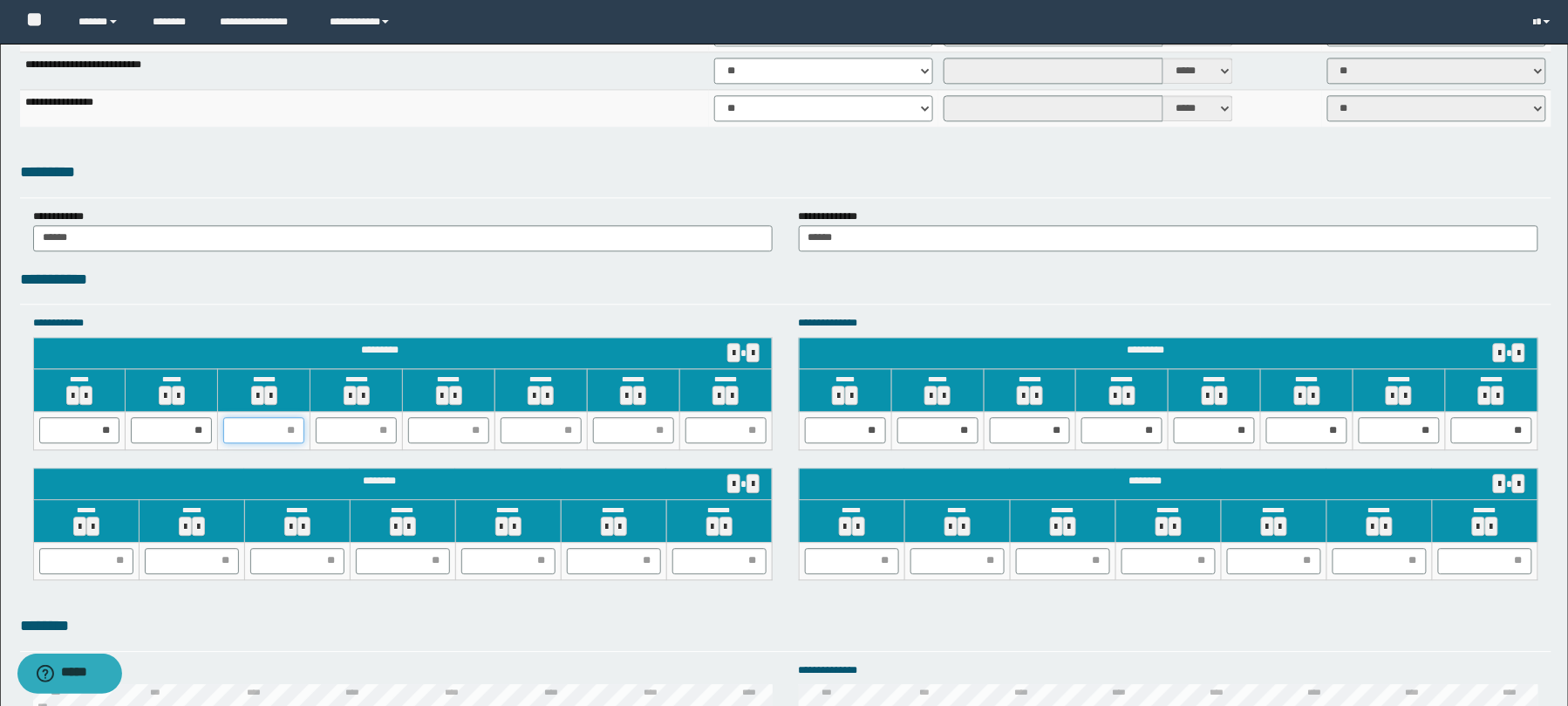 click at bounding box center [263, 430] 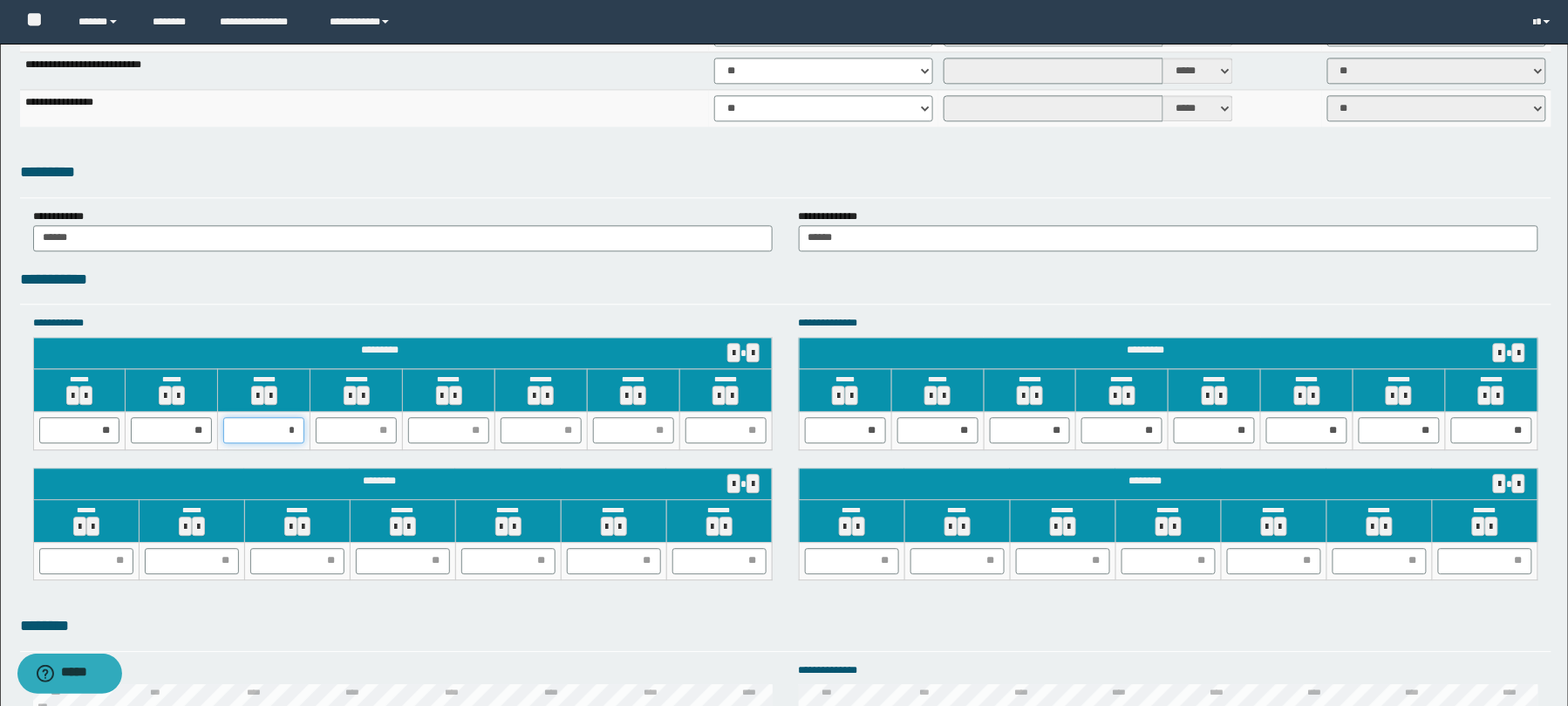 type on "**" 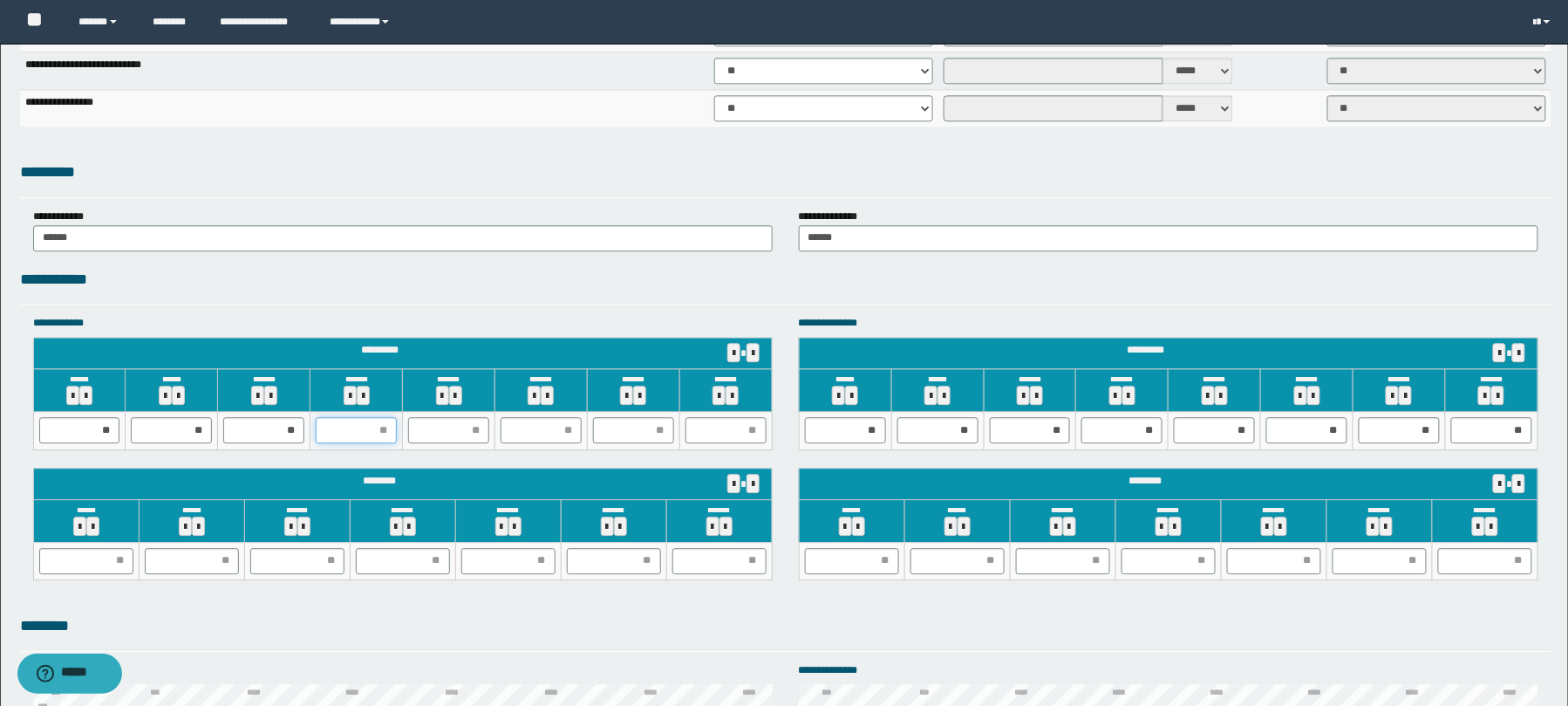 click at bounding box center (356, 430) 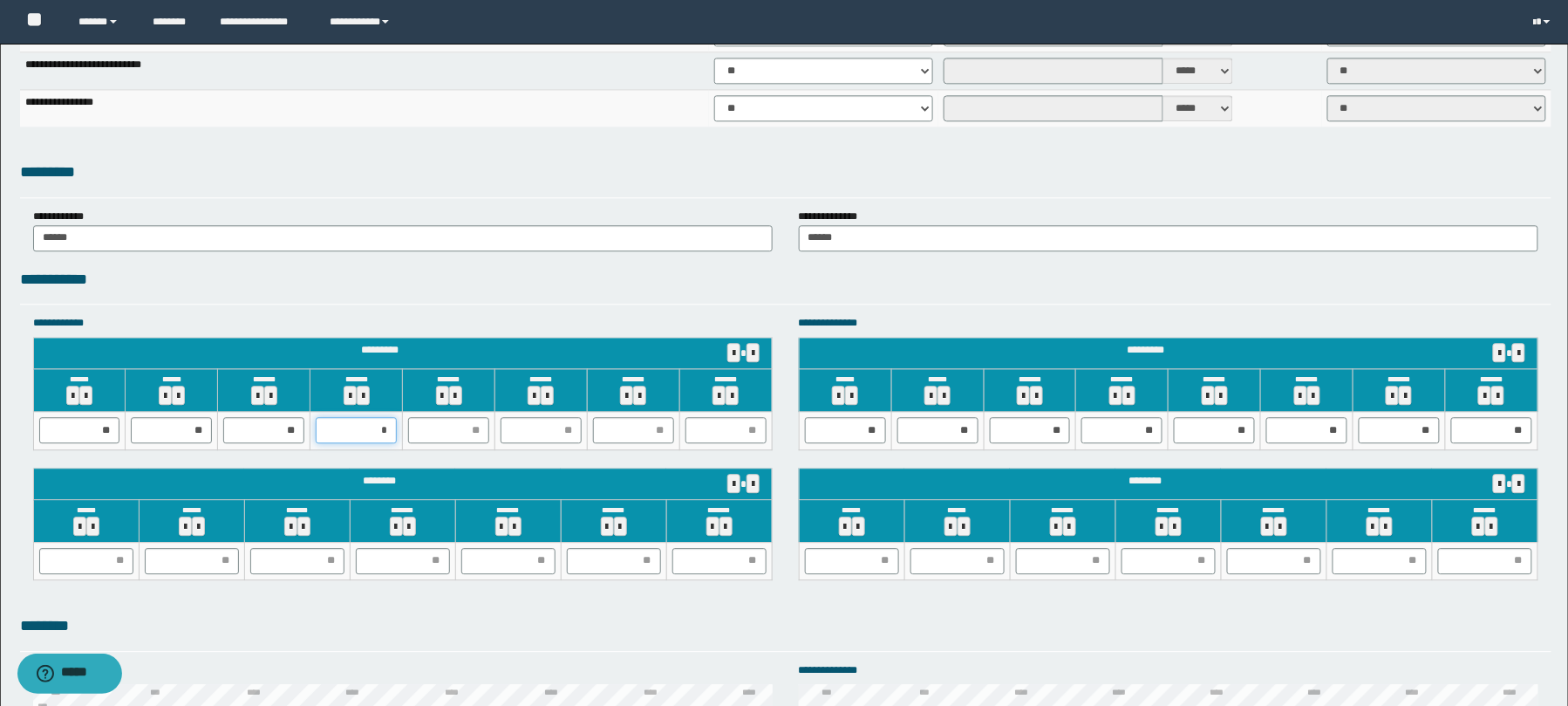 type on "**" 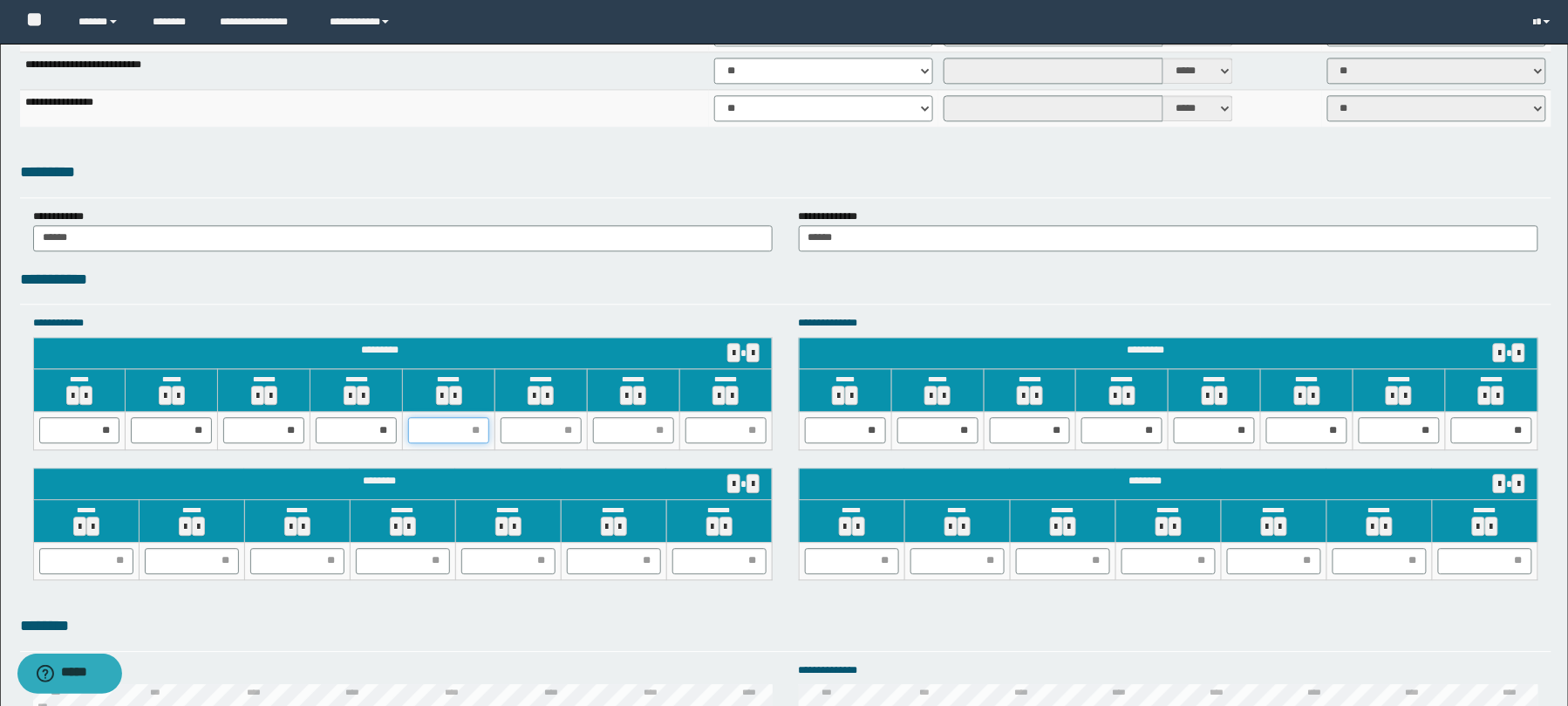click at bounding box center (448, 430) 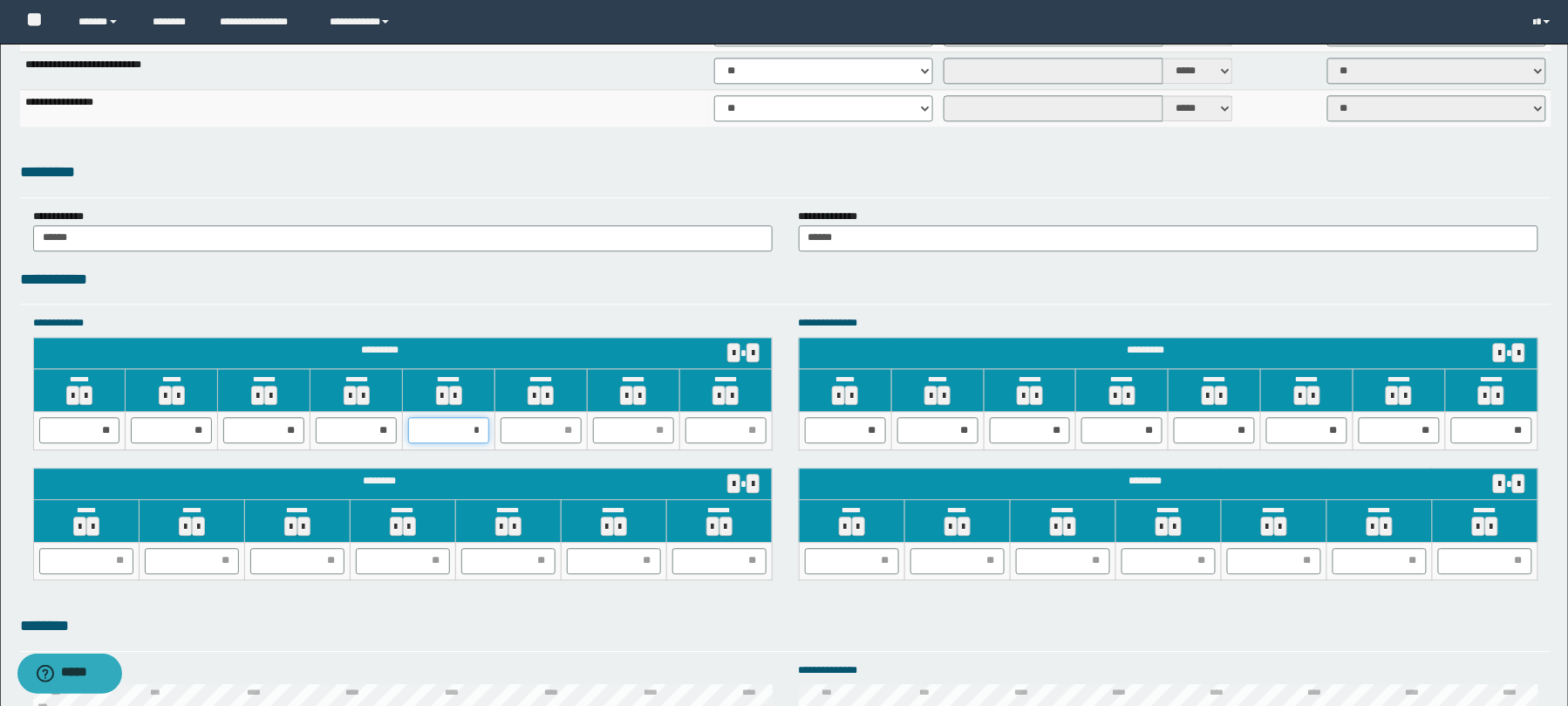 type on "**" 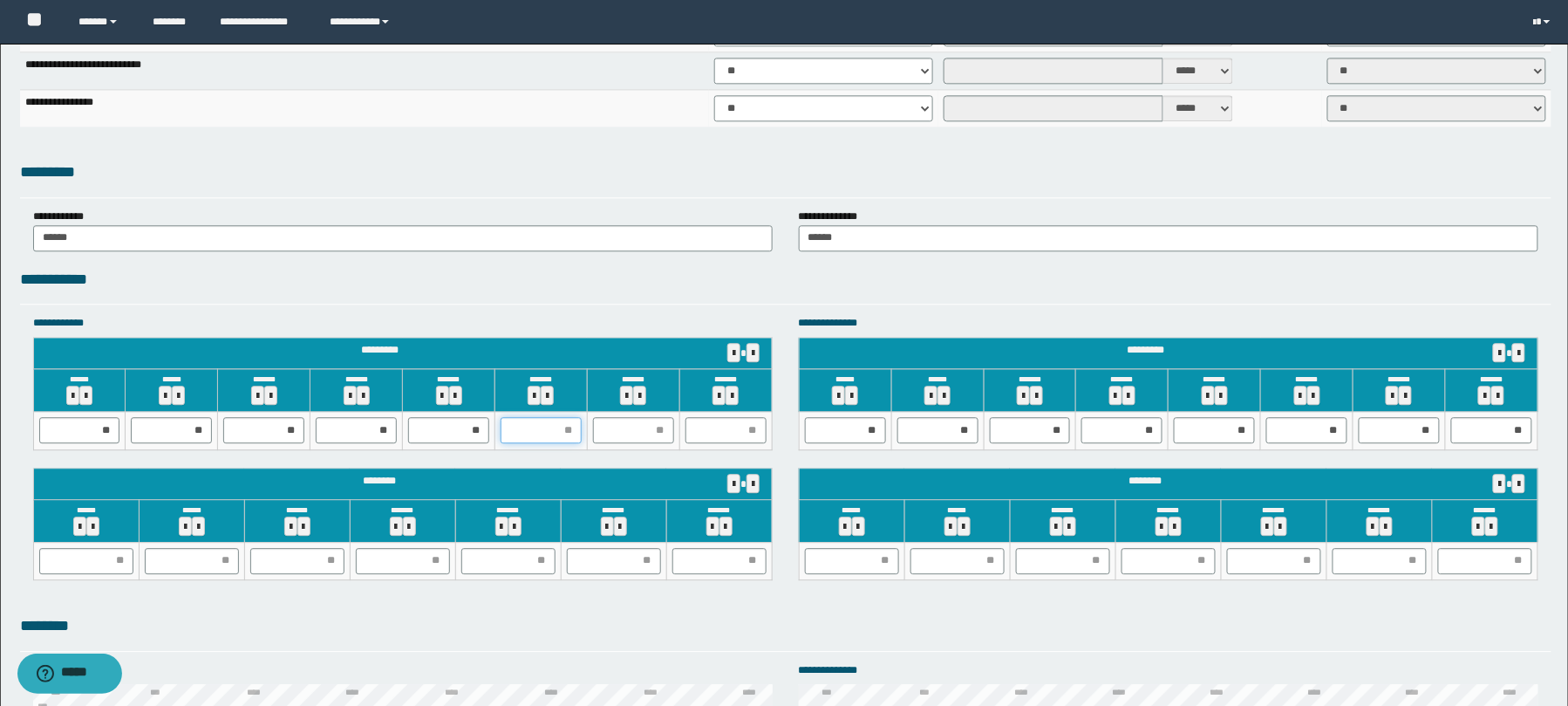 click at bounding box center [541, 430] 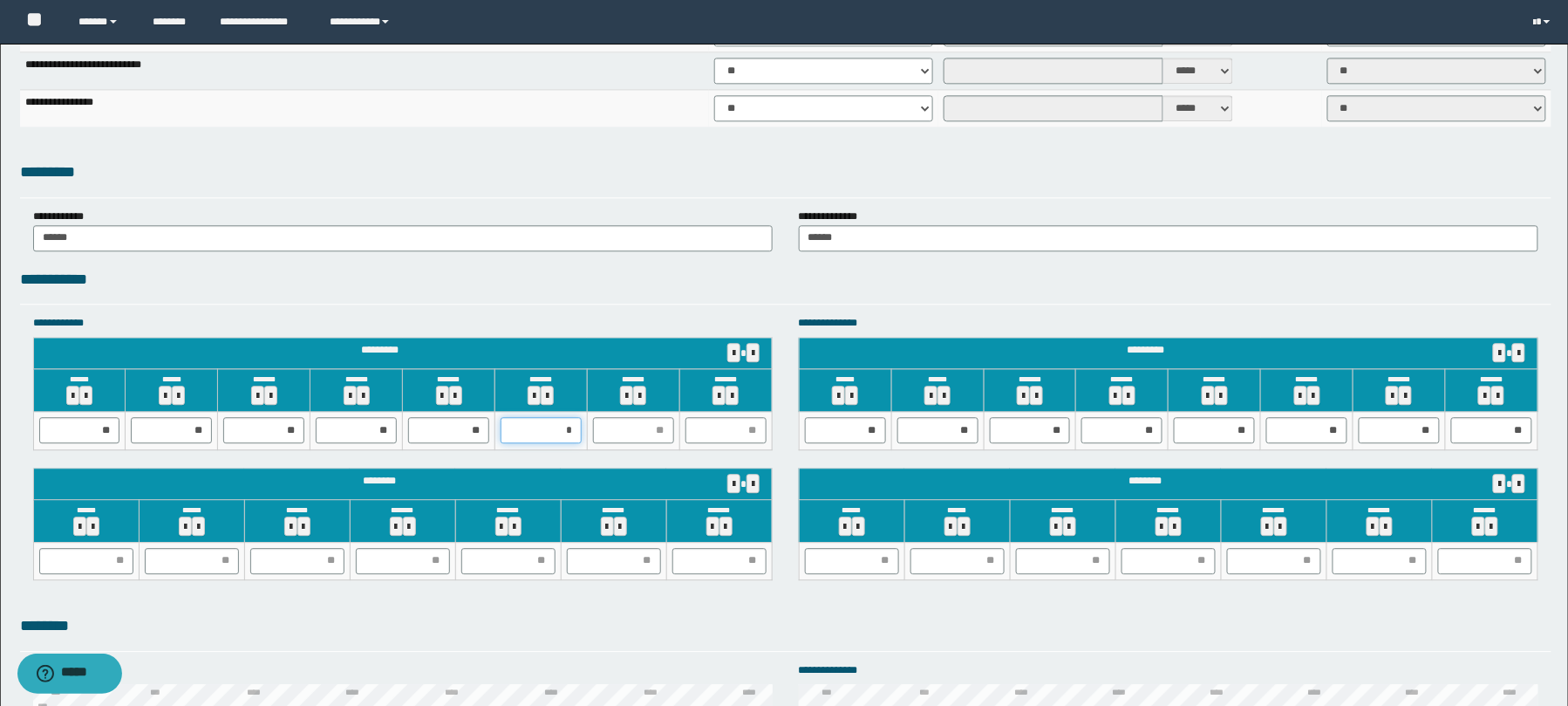 type on "**" 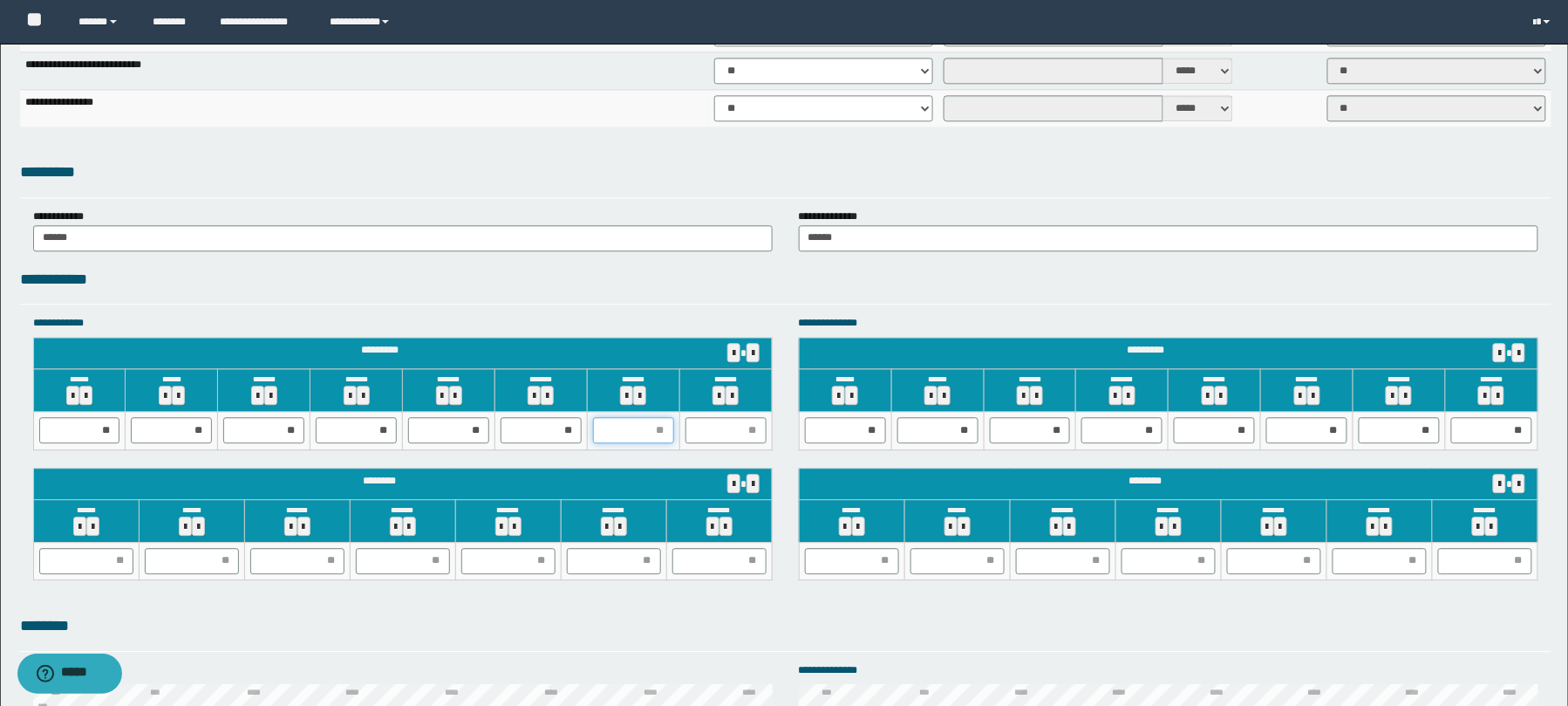 click at bounding box center [633, 430] 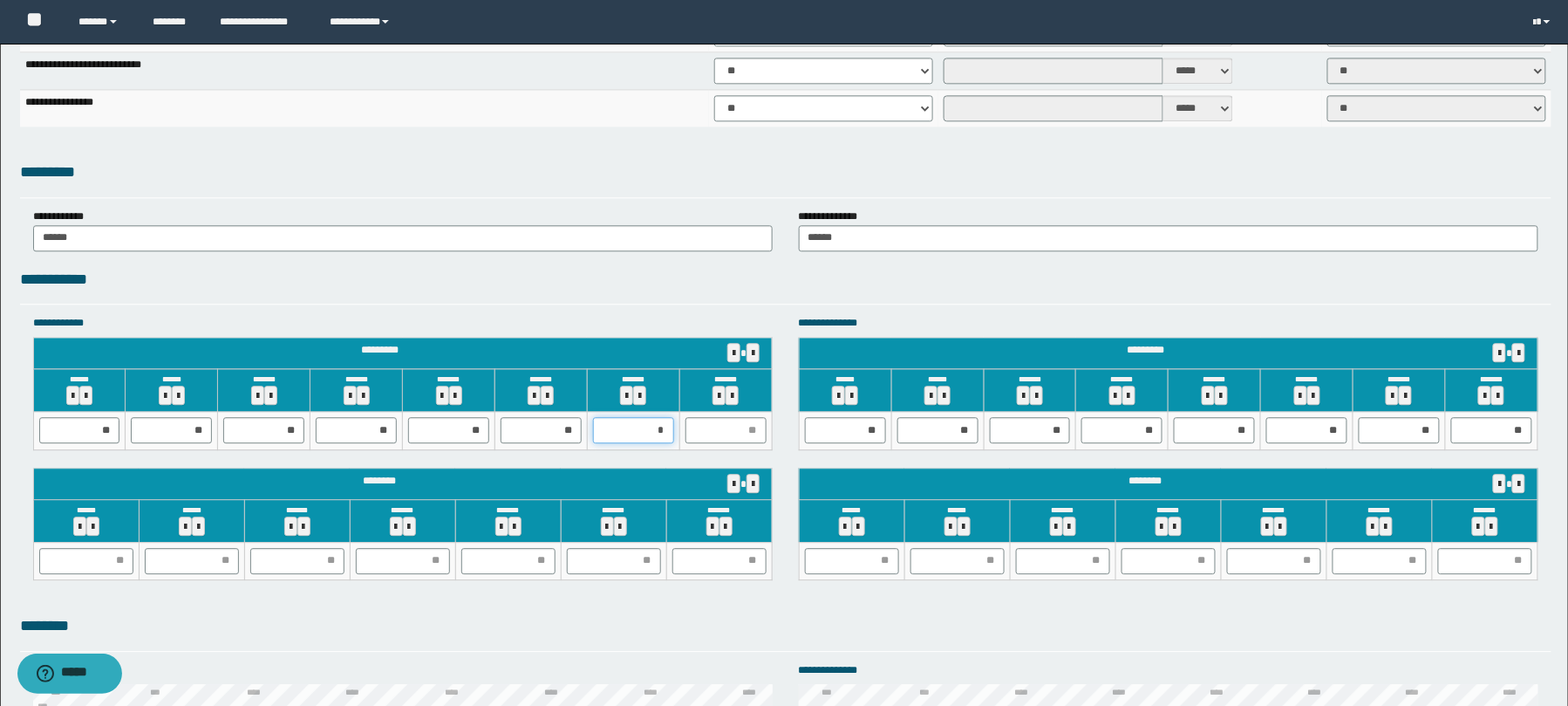 type on "**" 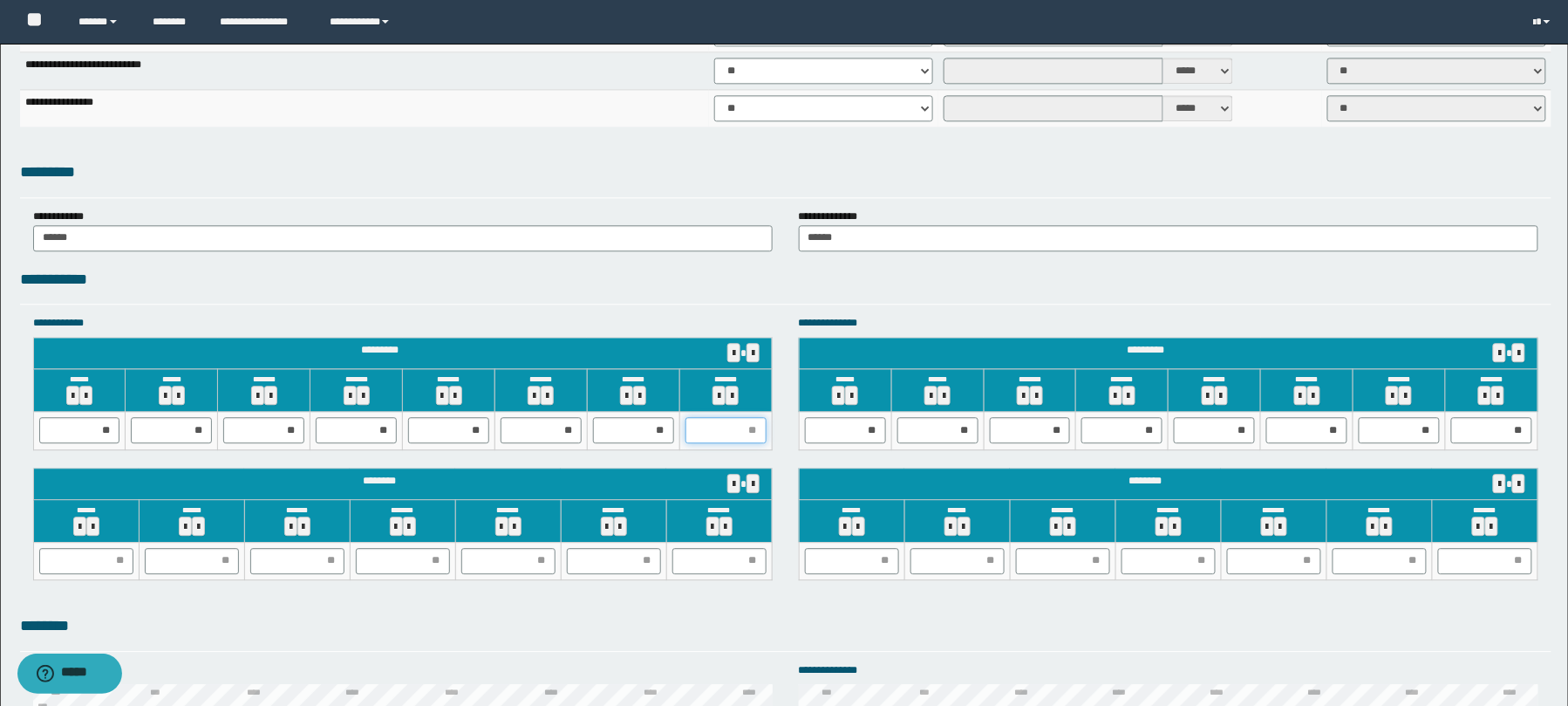 click at bounding box center (726, 430) 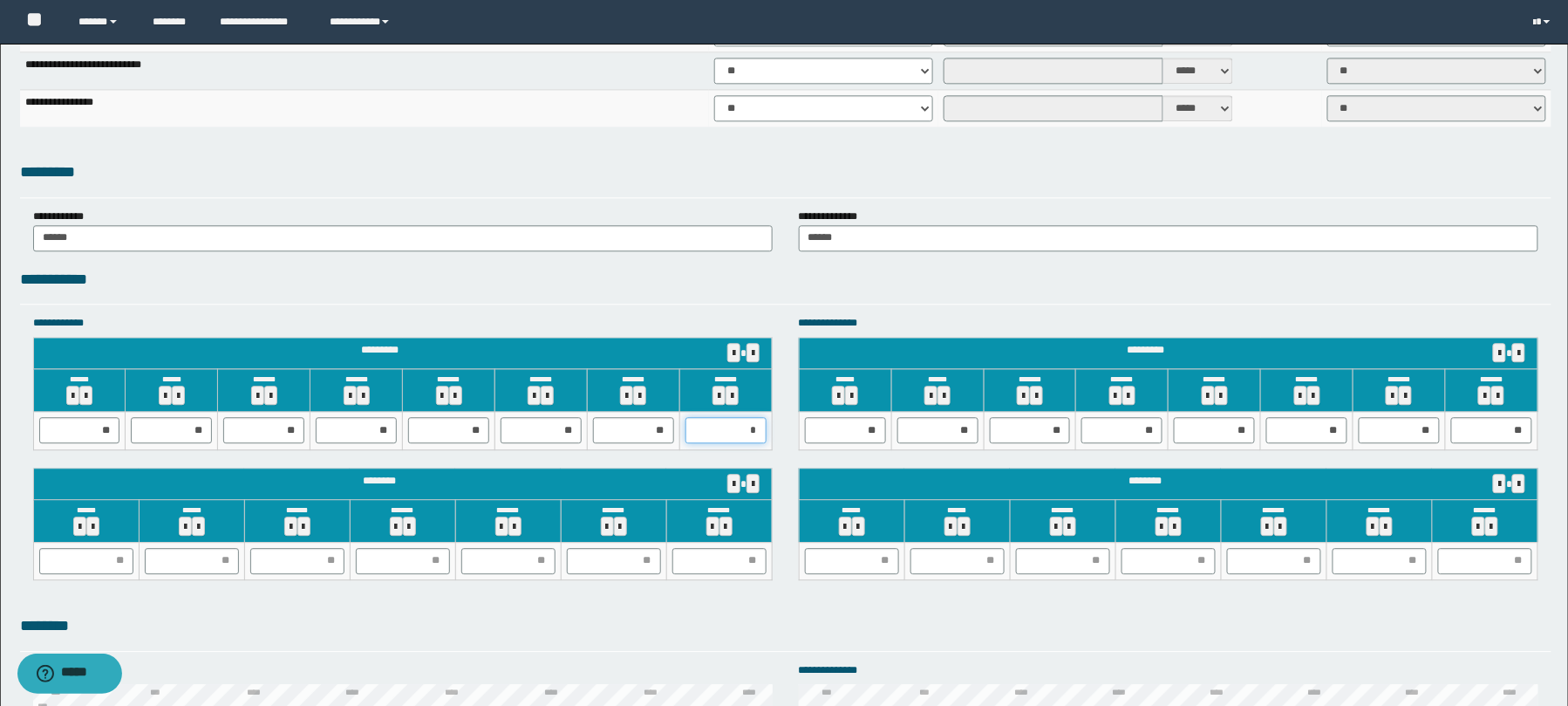type on "**" 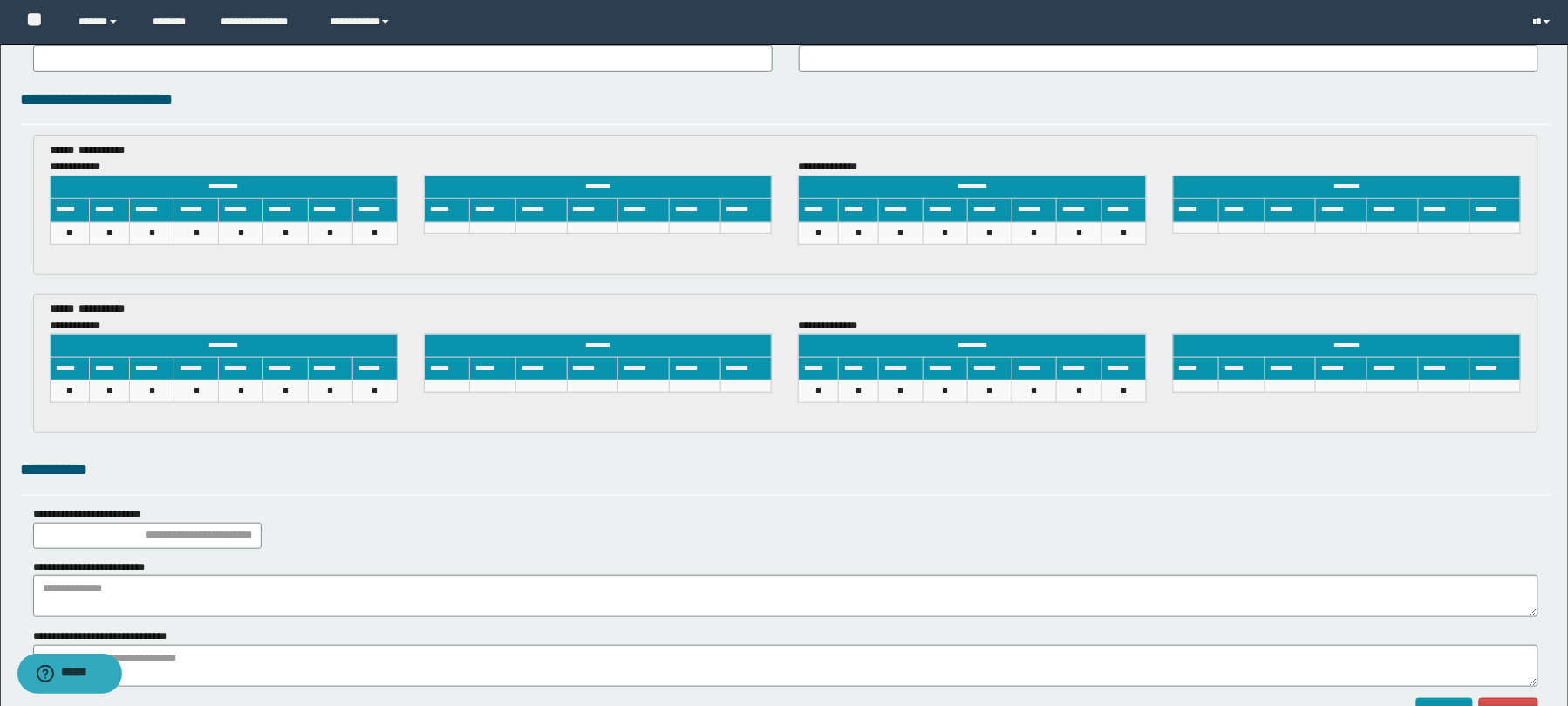 scroll, scrollTop: 2724, scrollLeft: 0, axis: vertical 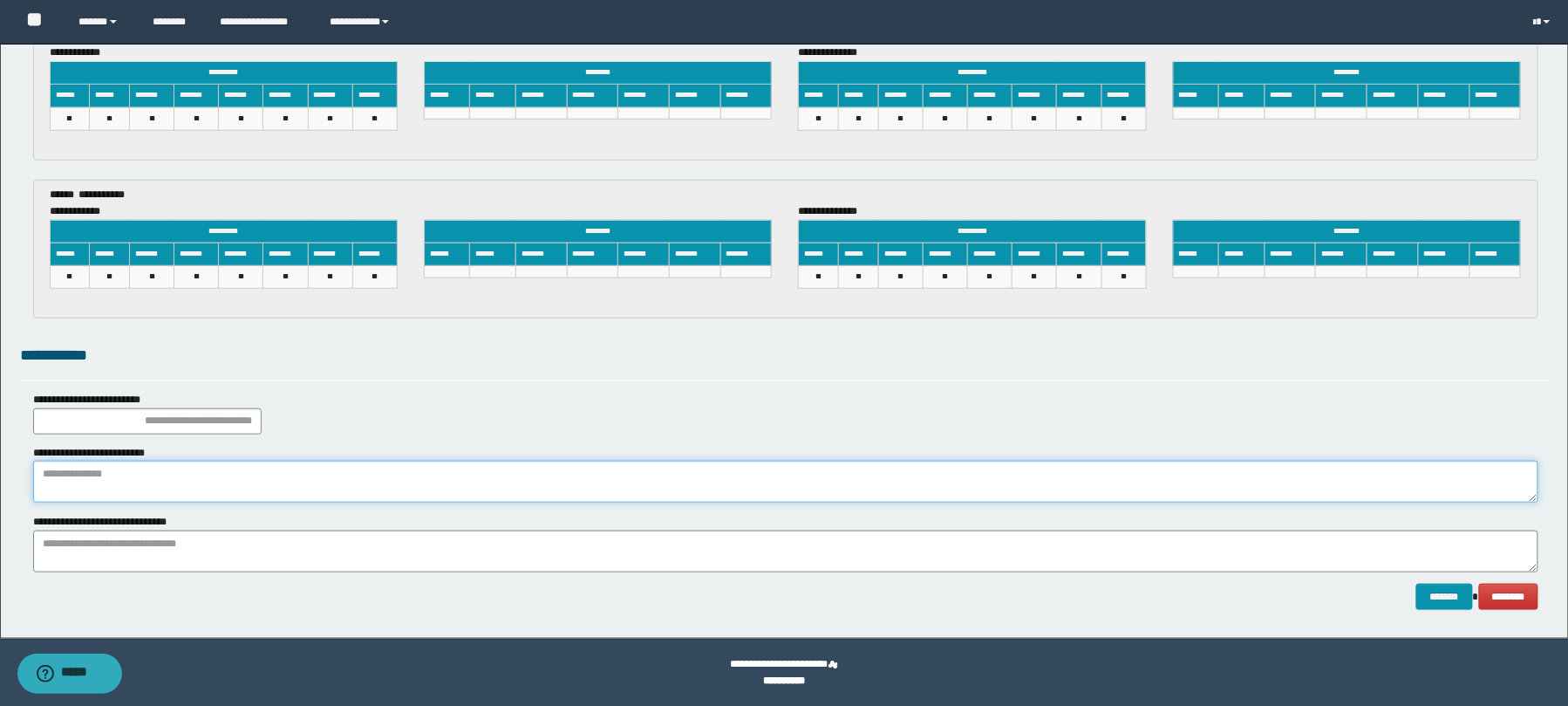 click at bounding box center (786, 482) 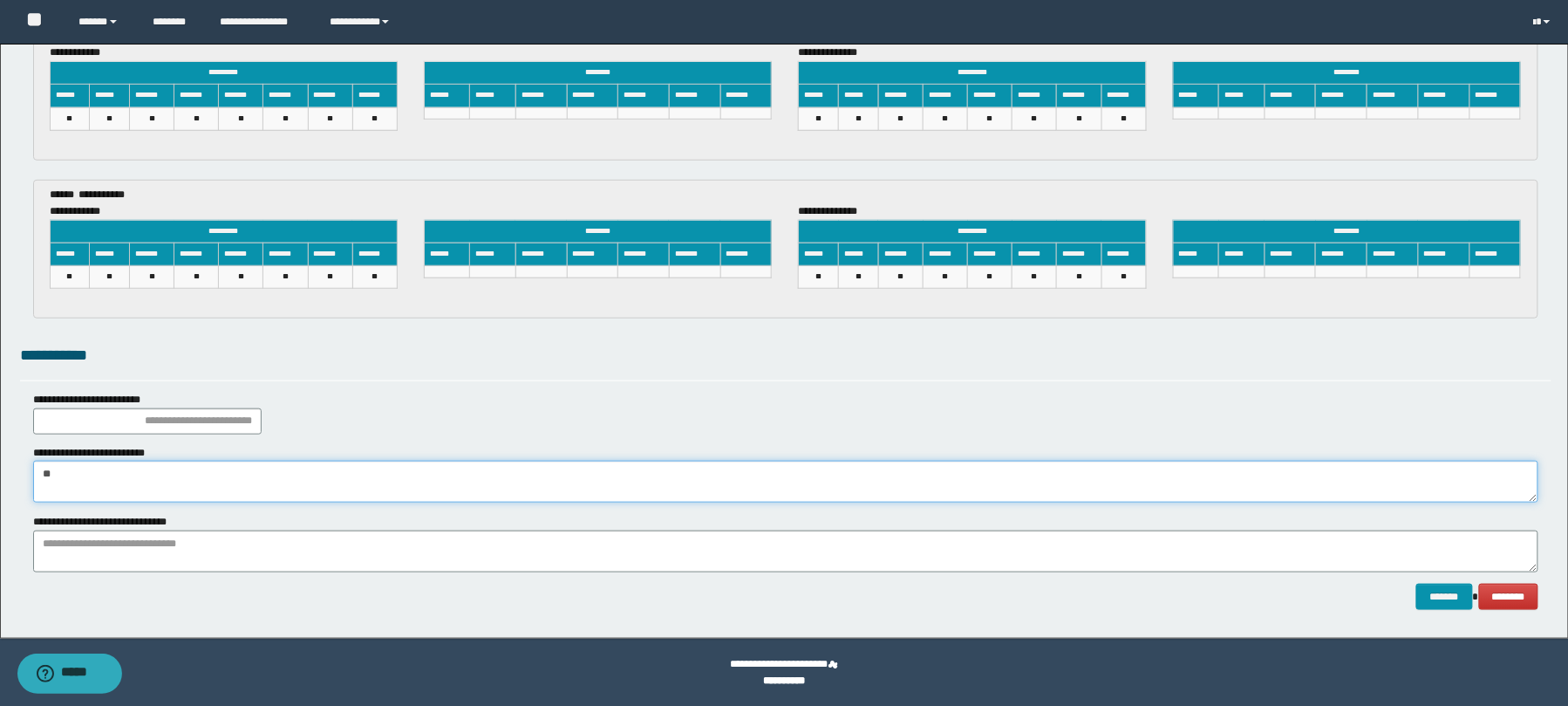 type on "*" 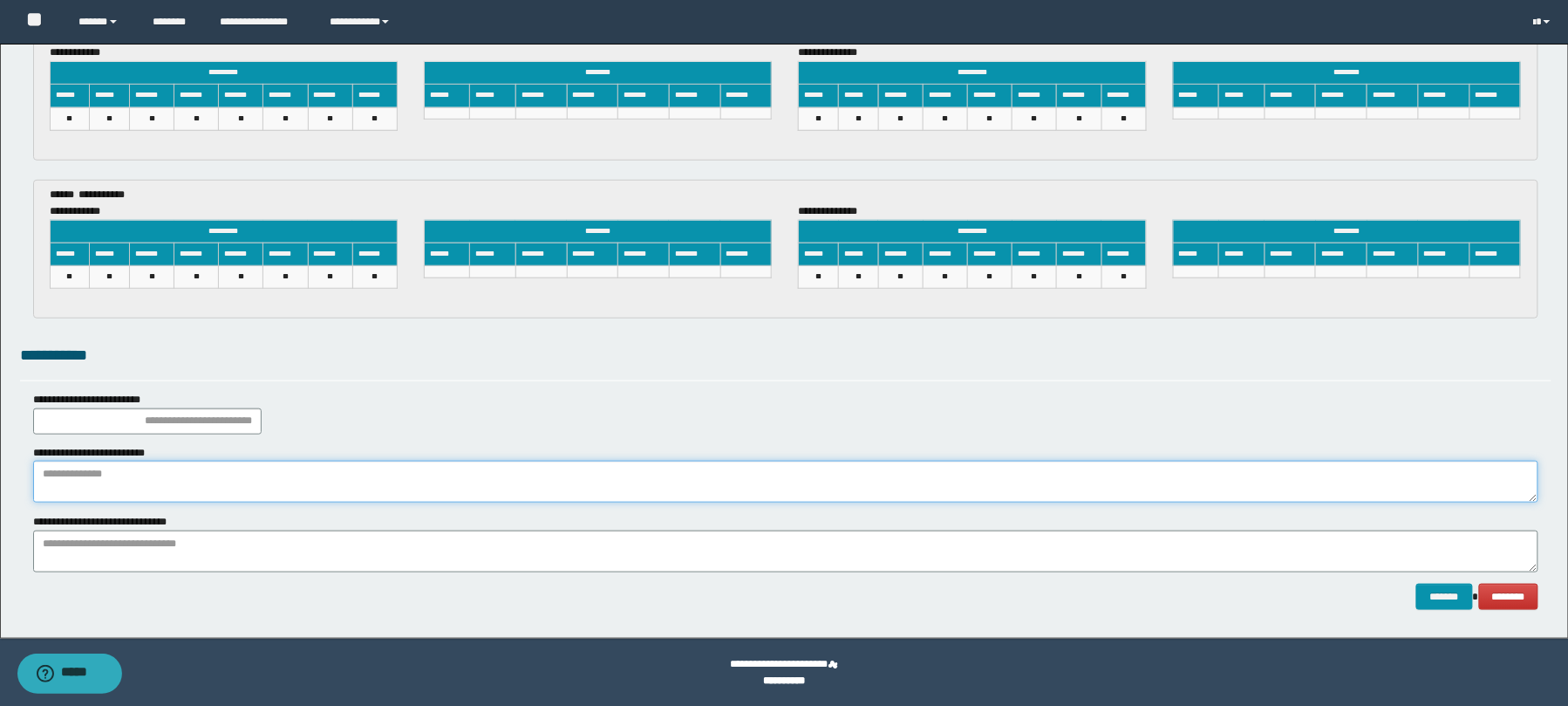 paste on "**********" 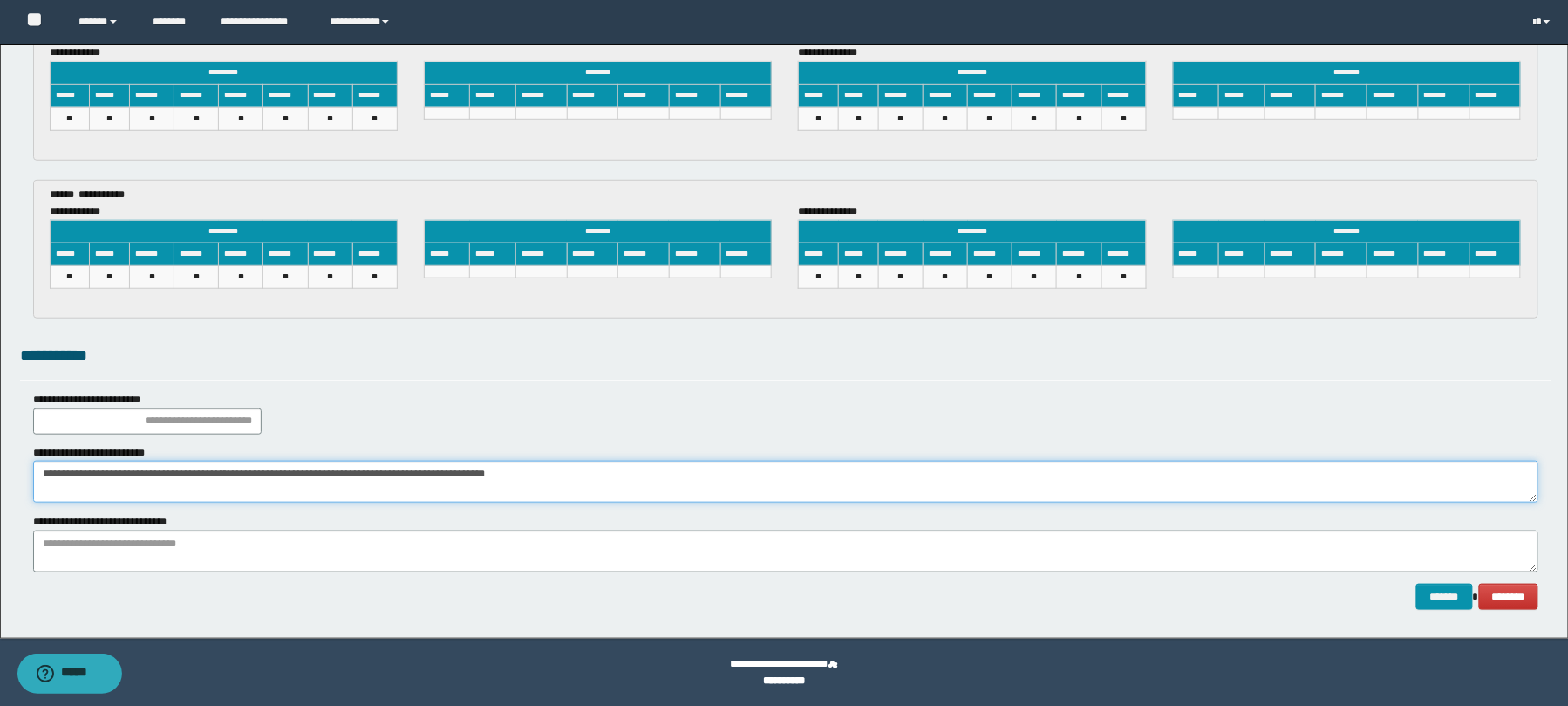 click on "**********" at bounding box center [786, 482] 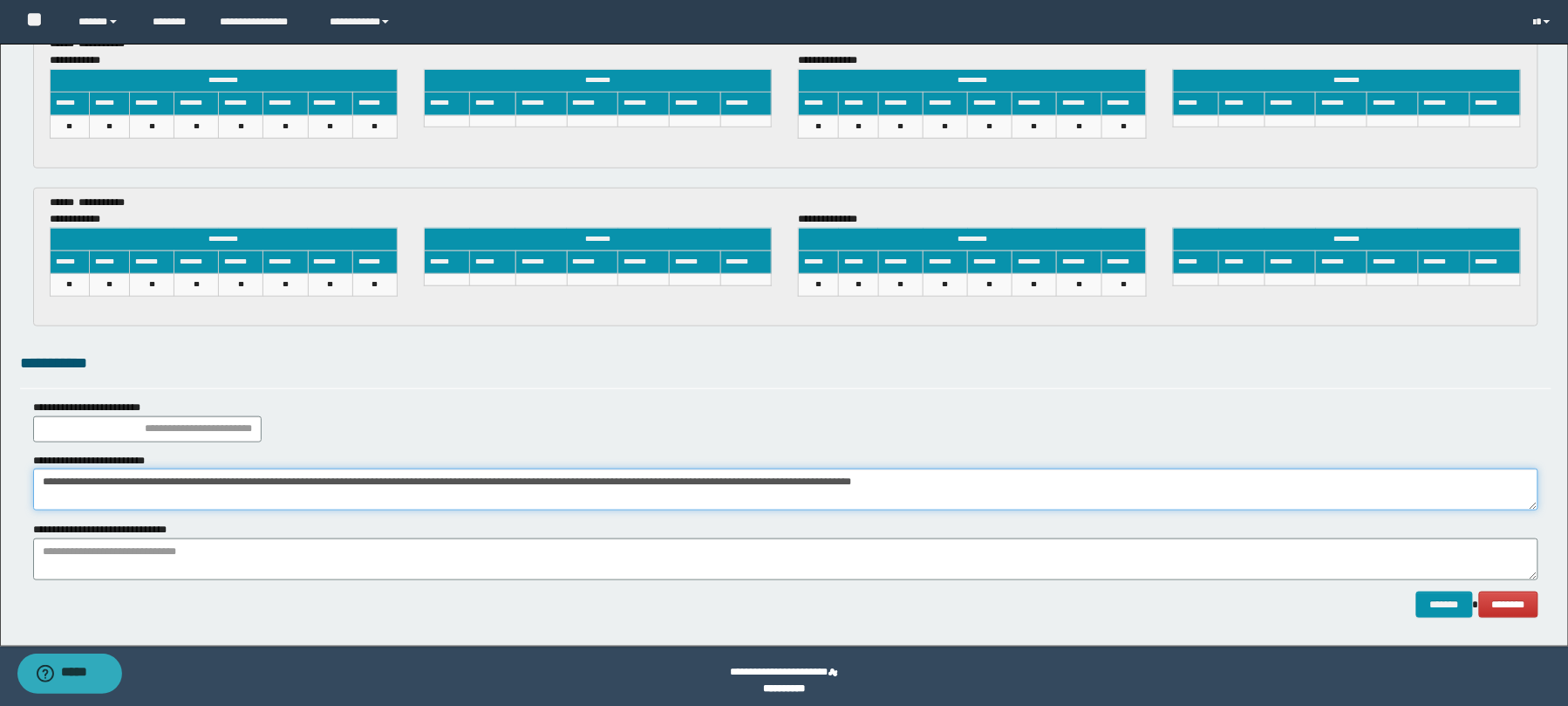 scroll, scrollTop: 2724, scrollLeft: 0, axis: vertical 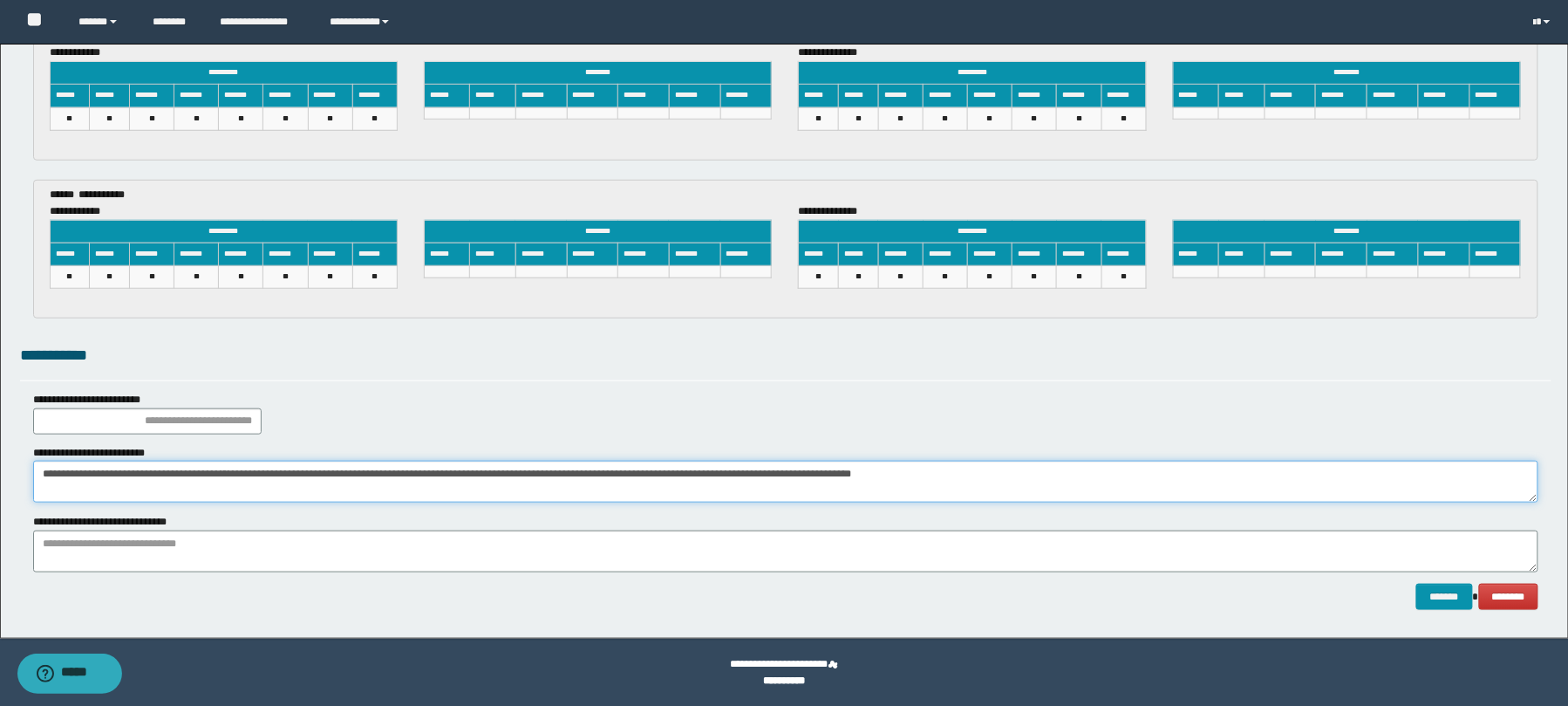 click on "**********" at bounding box center (786, 482) 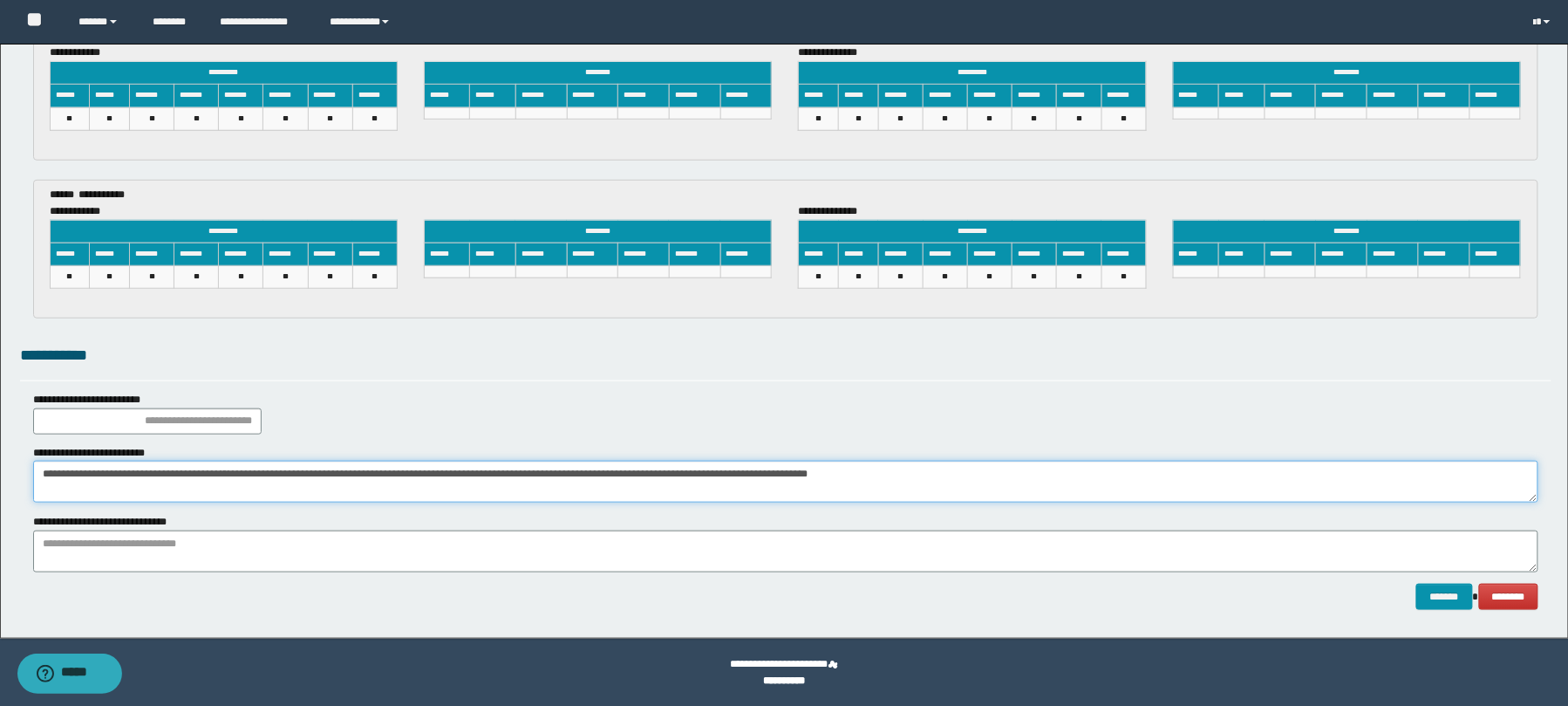 click on "**********" at bounding box center (786, 482) 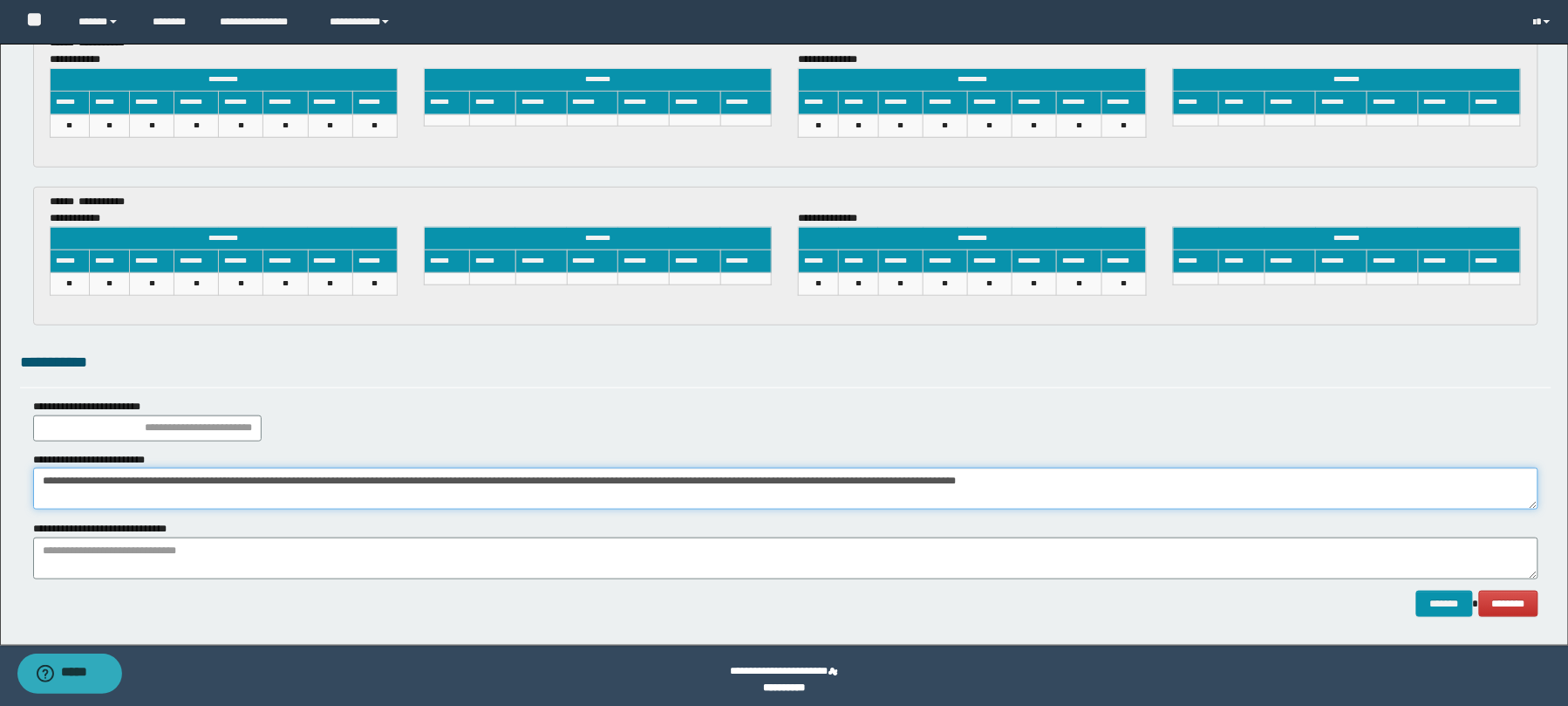 scroll, scrollTop: 2724, scrollLeft: 0, axis: vertical 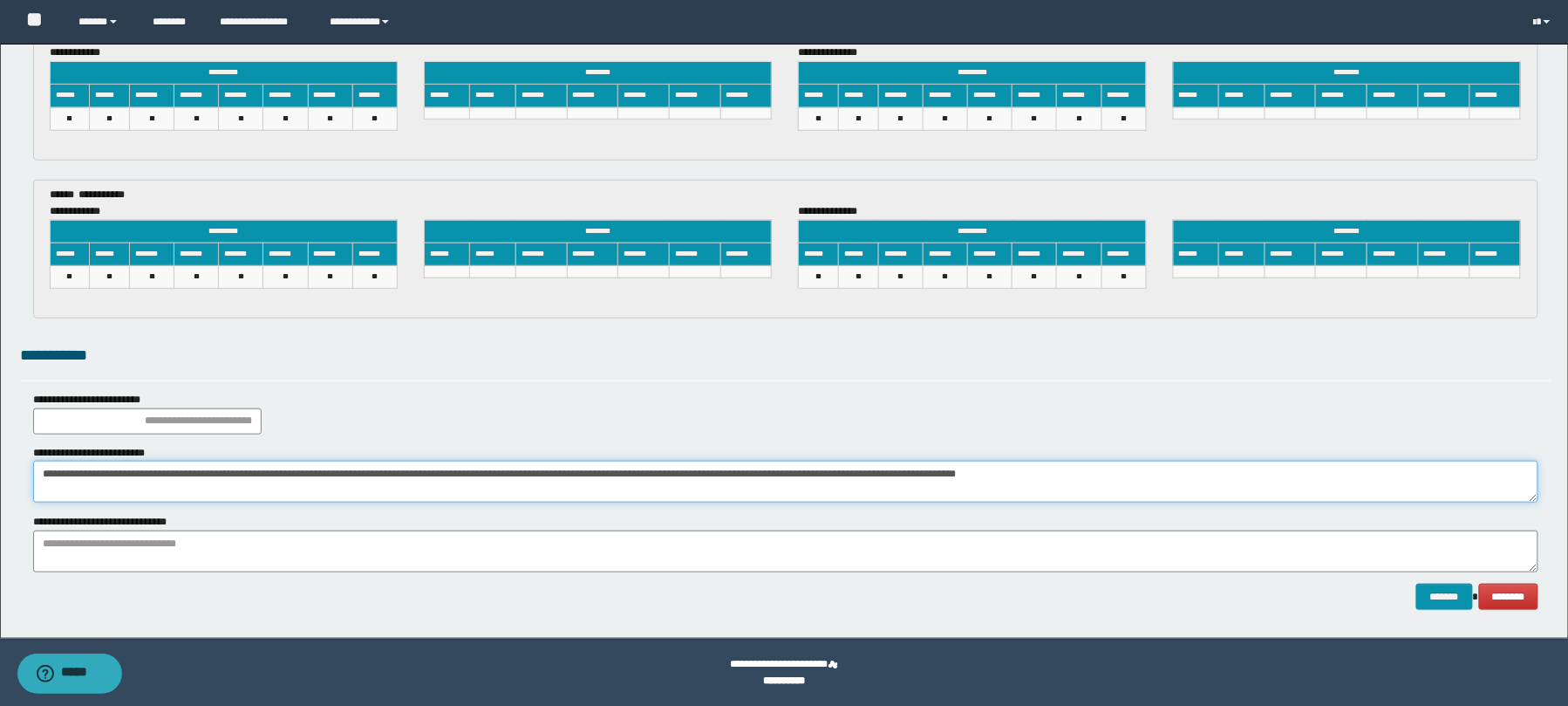 drag, startPoint x: 1223, startPoint y: 478, endPoint x: 958, endPoint y: 475, distance: 265.017 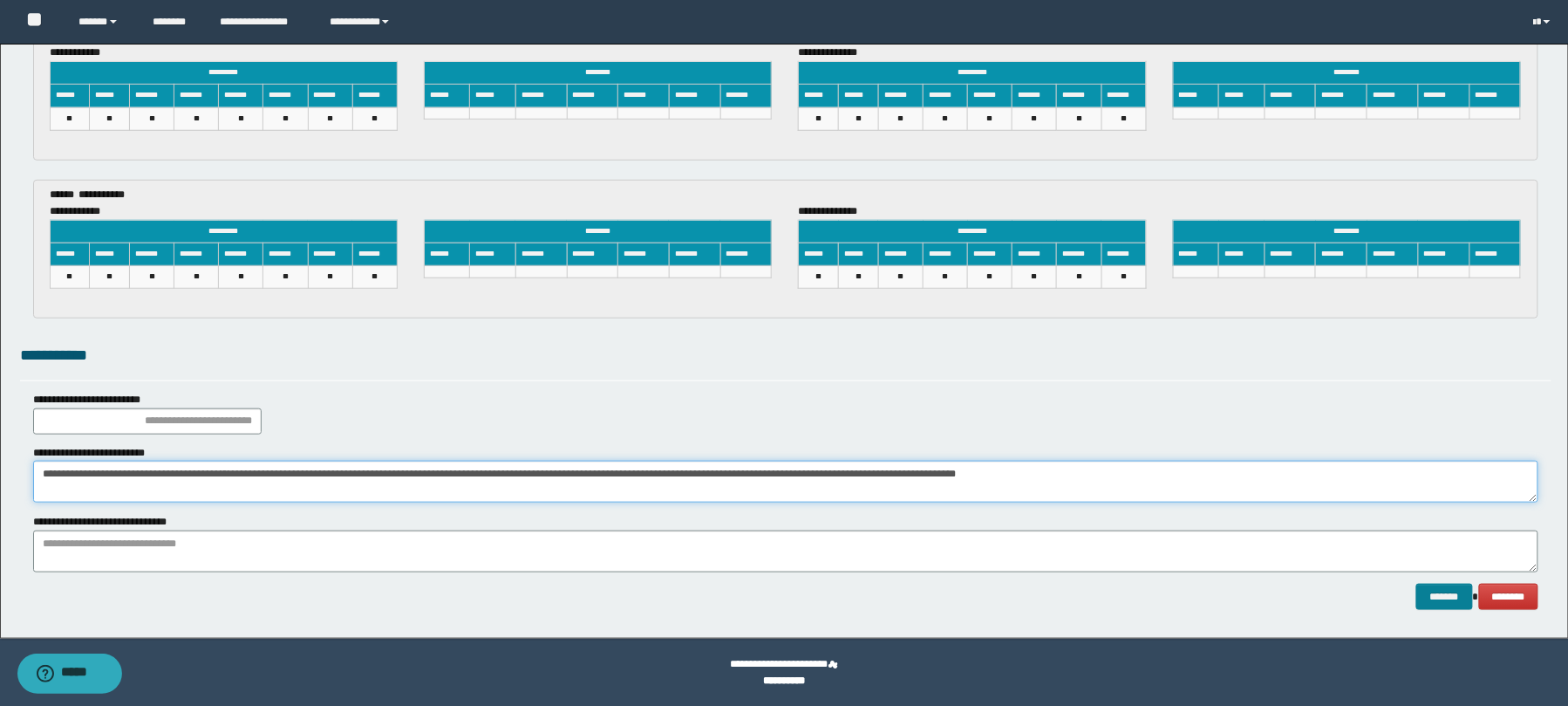 type on "**********" 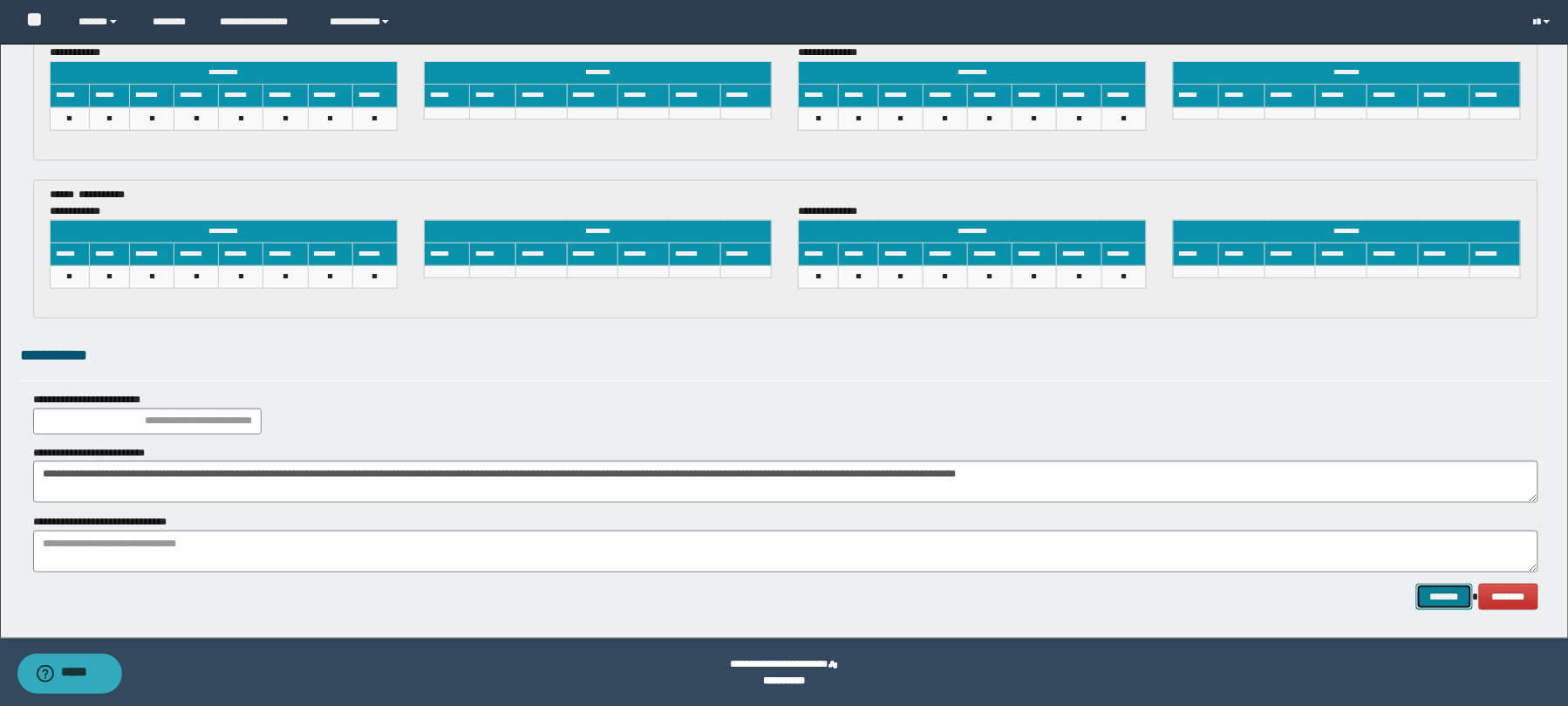 click on "*******" at bounding box center (1444, 597) 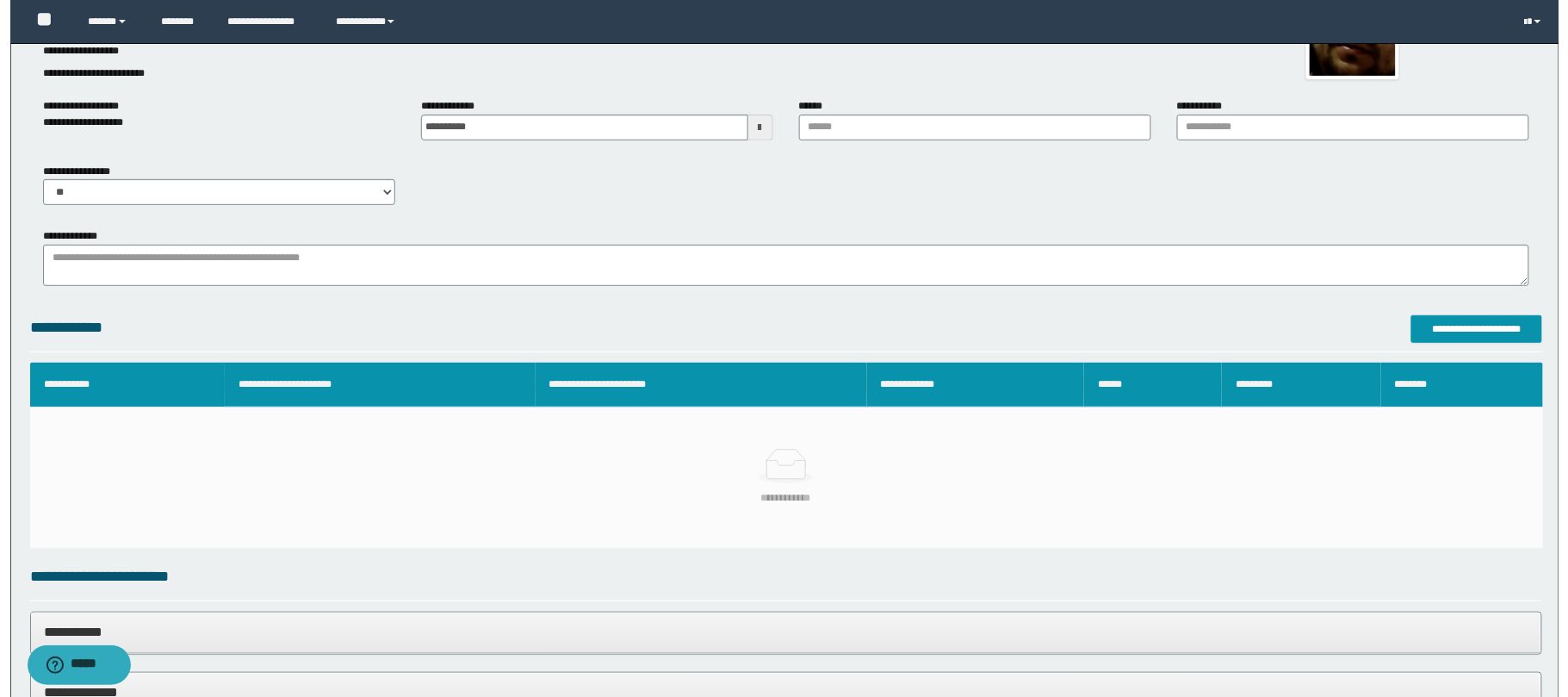 scroll, scrollTop: 162, scrollLeft: 0, axis: vertical 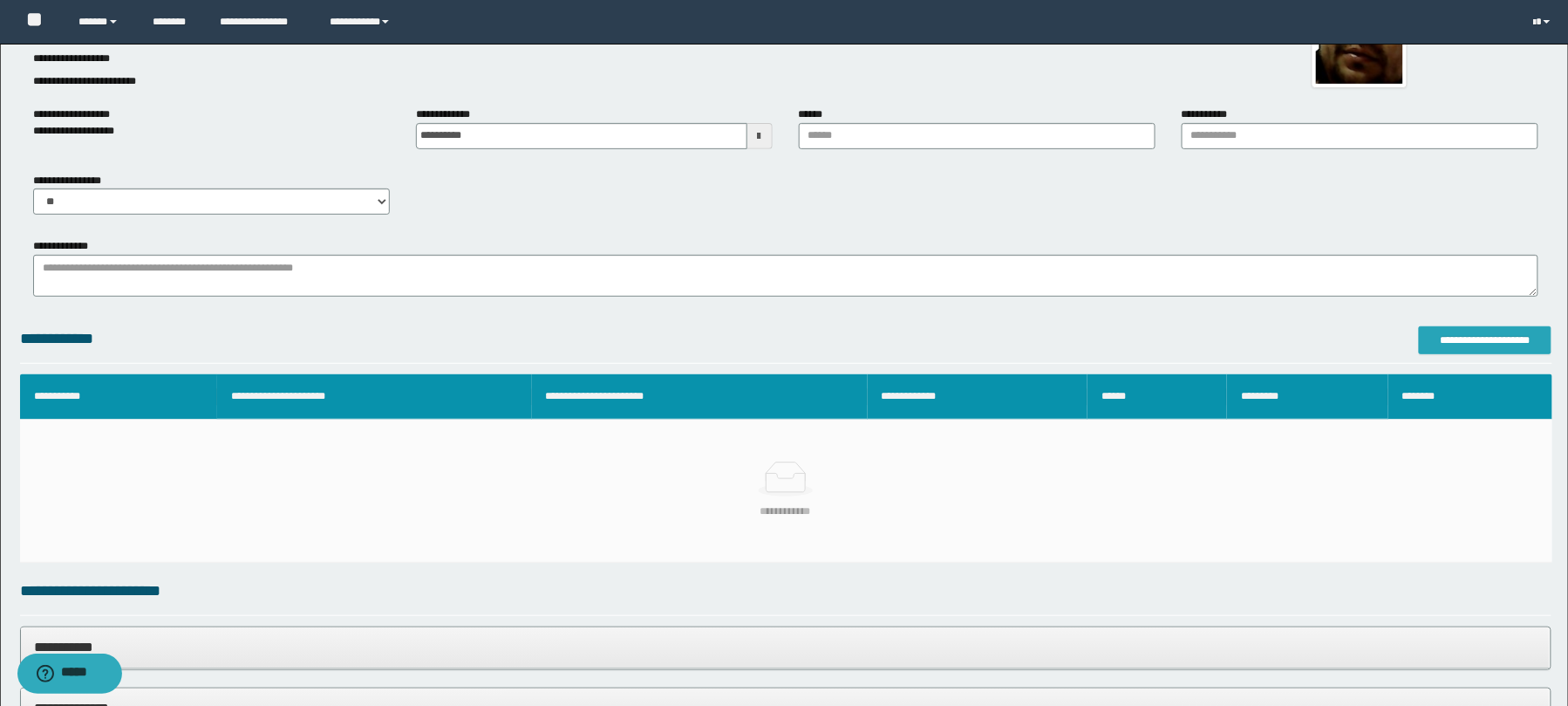 click on "**********" at bounding box center [1485, 340] 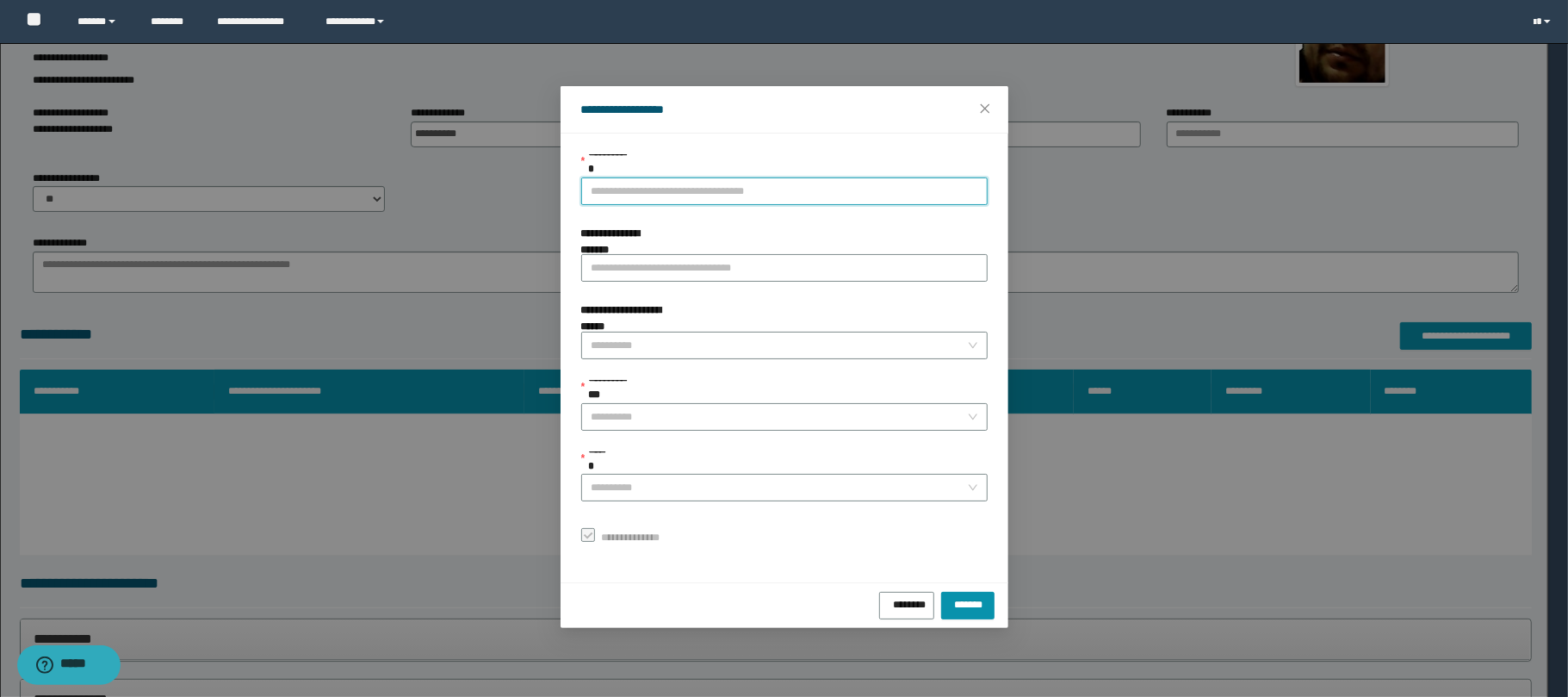 click on "**********" at bounding box center (784, 191) 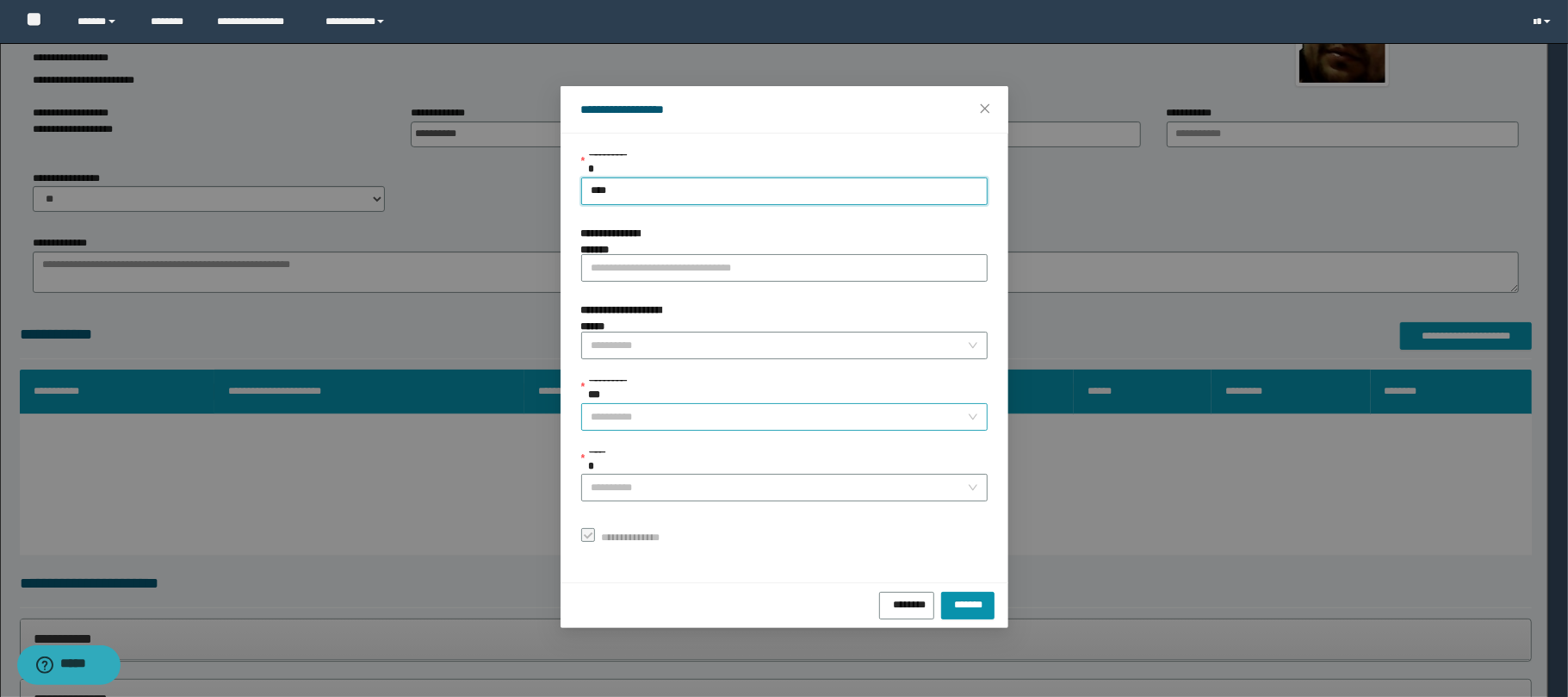 type on "****" 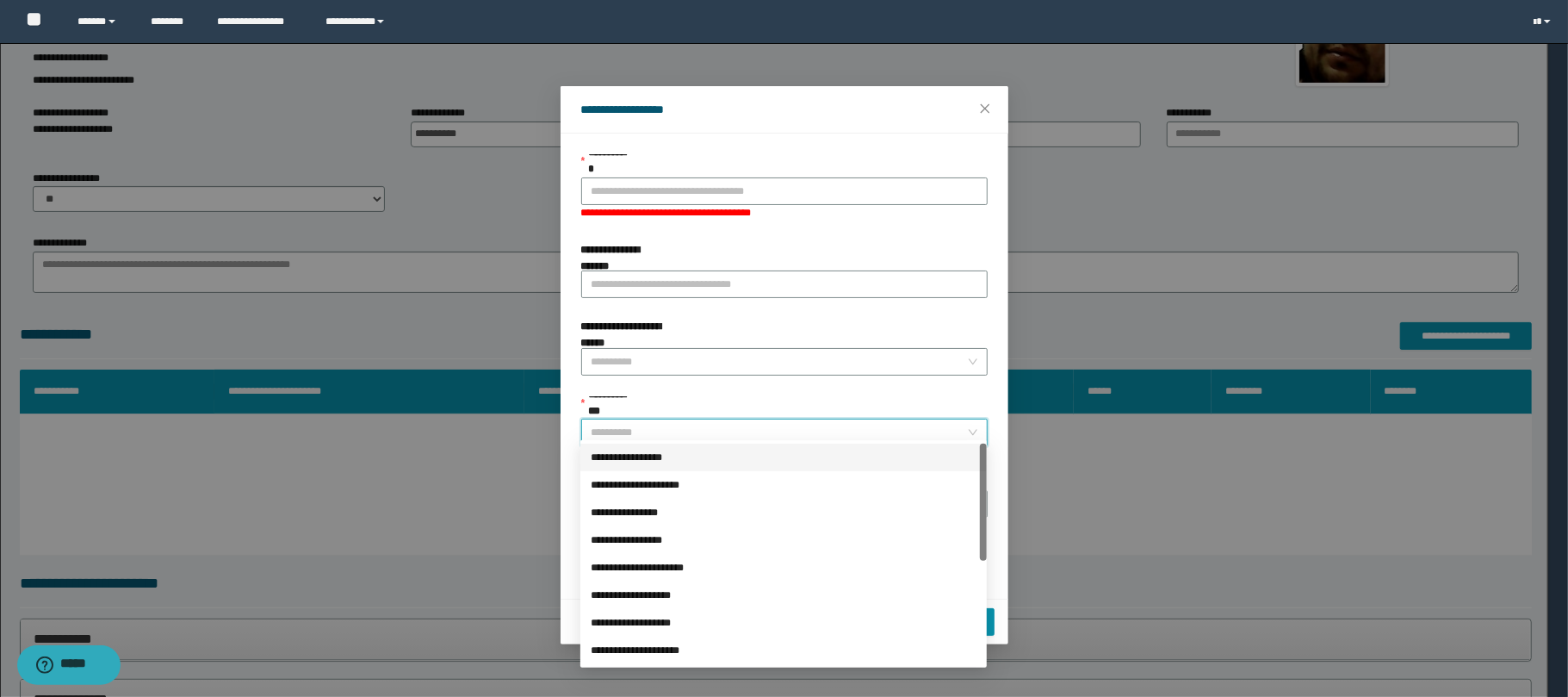 click on "**********" at bounding box center [784, 165] 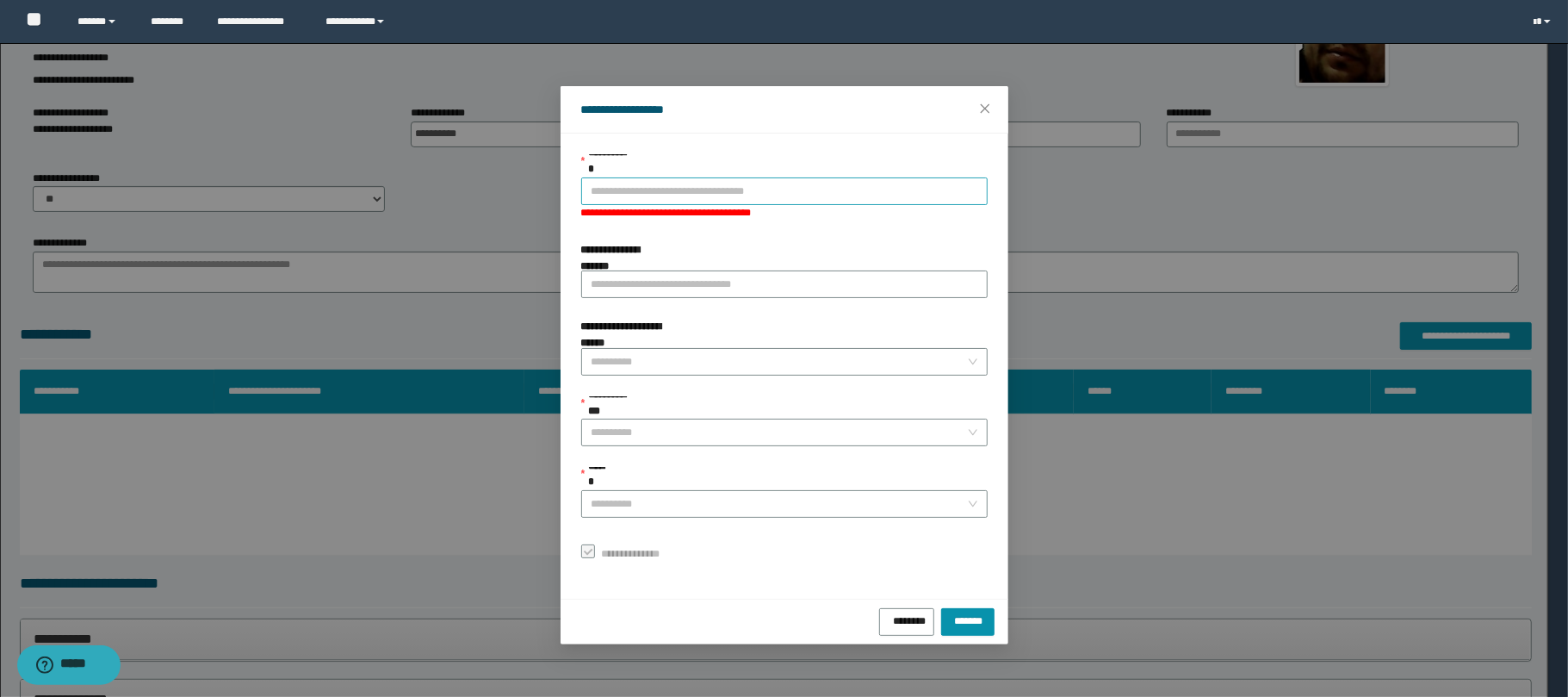 click on "**********" at bounding box center (784, 191) 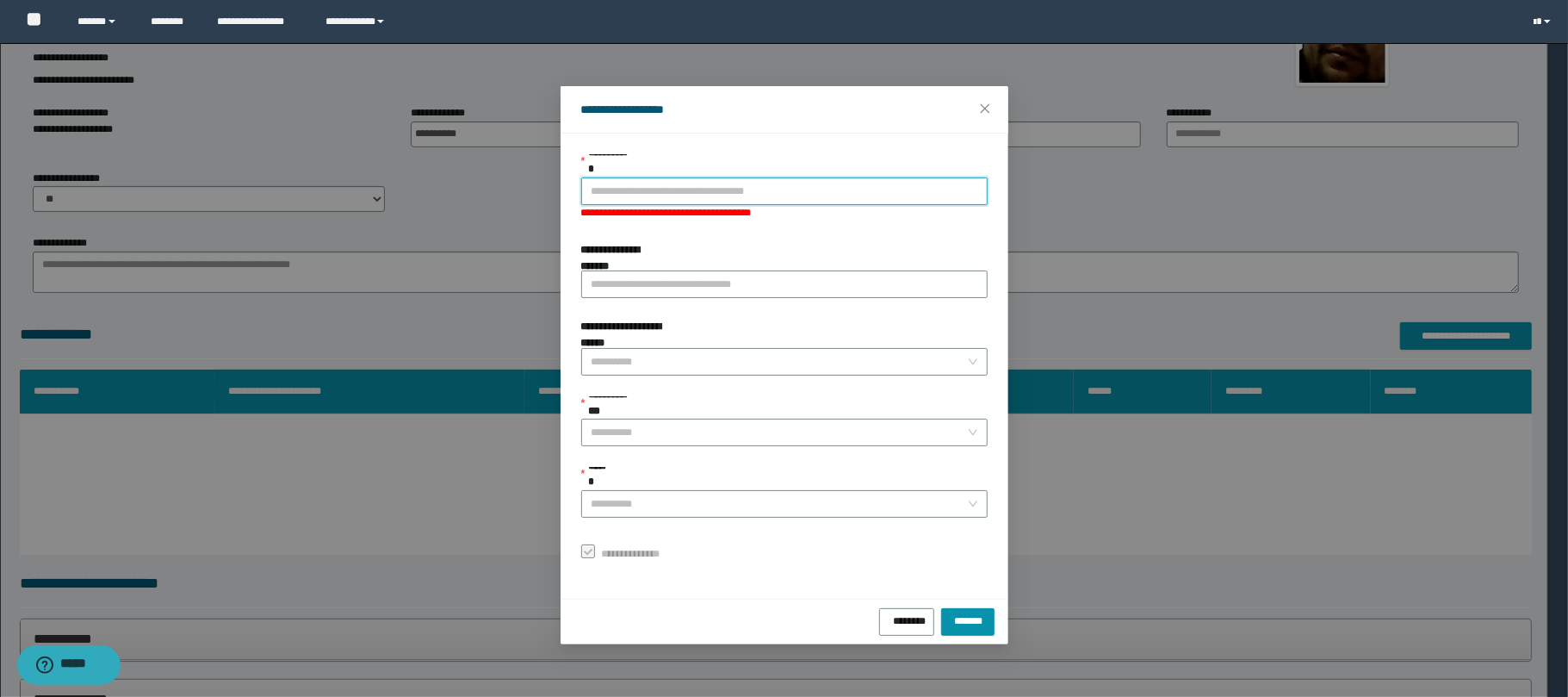 click on "**********" at bounding box center [784, 191] 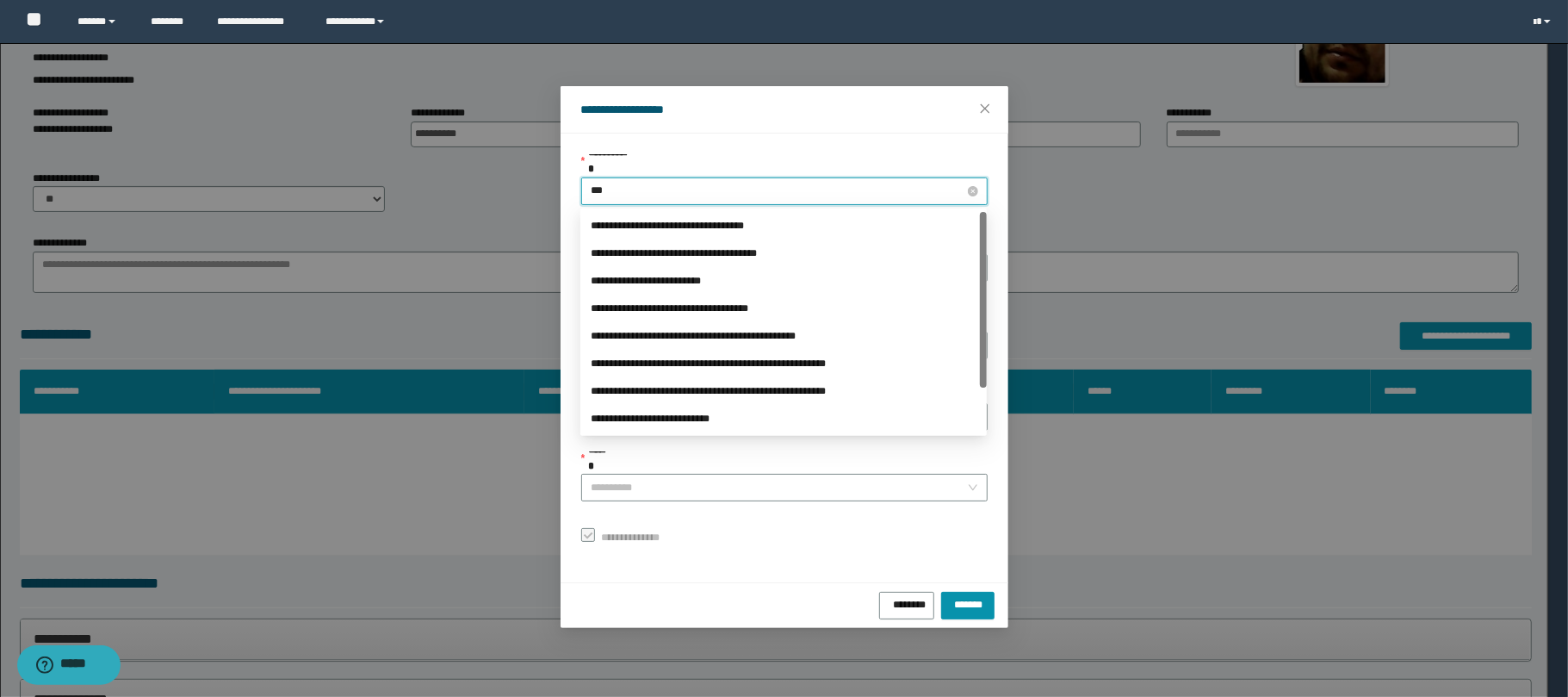 type on "****" 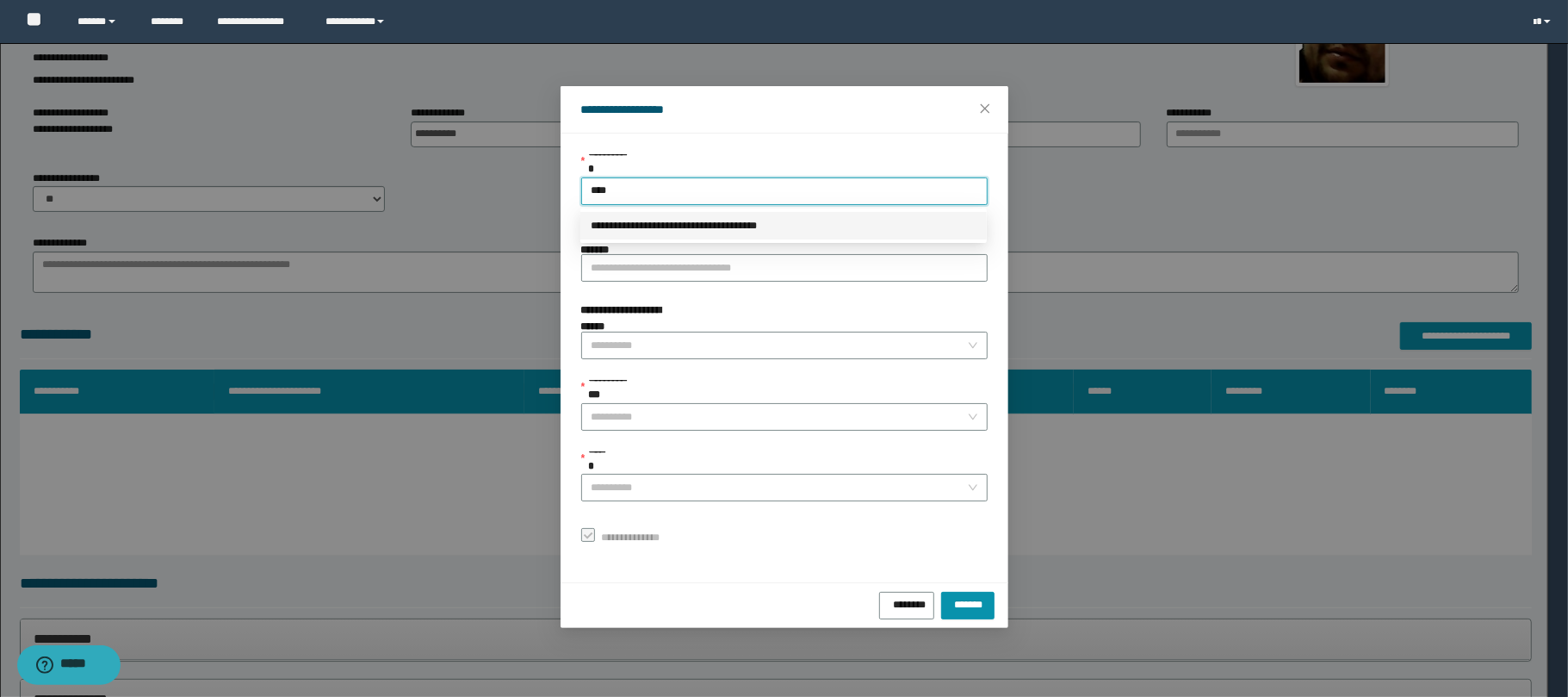 click on "**********" at bounding box center (784, 226) 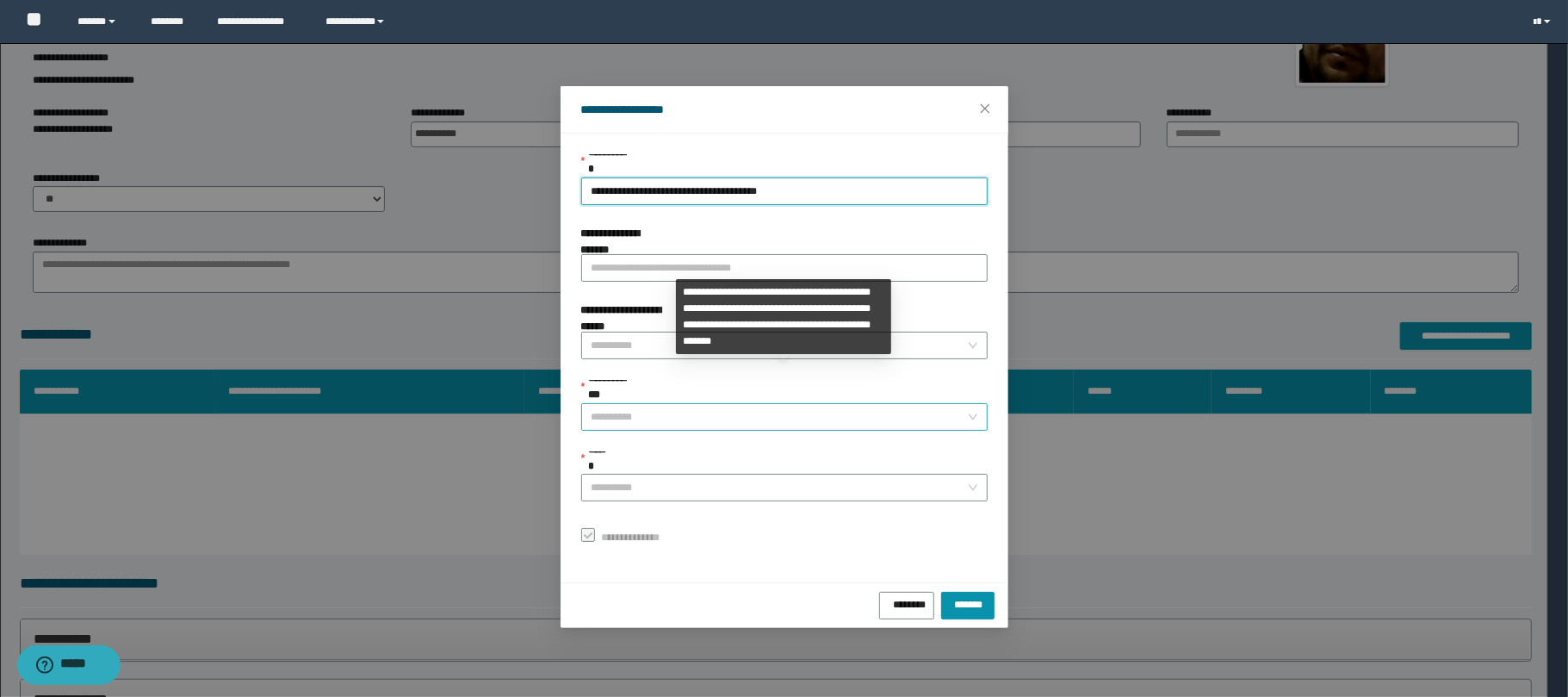 click on "**********" at bounding box center (779, 417) 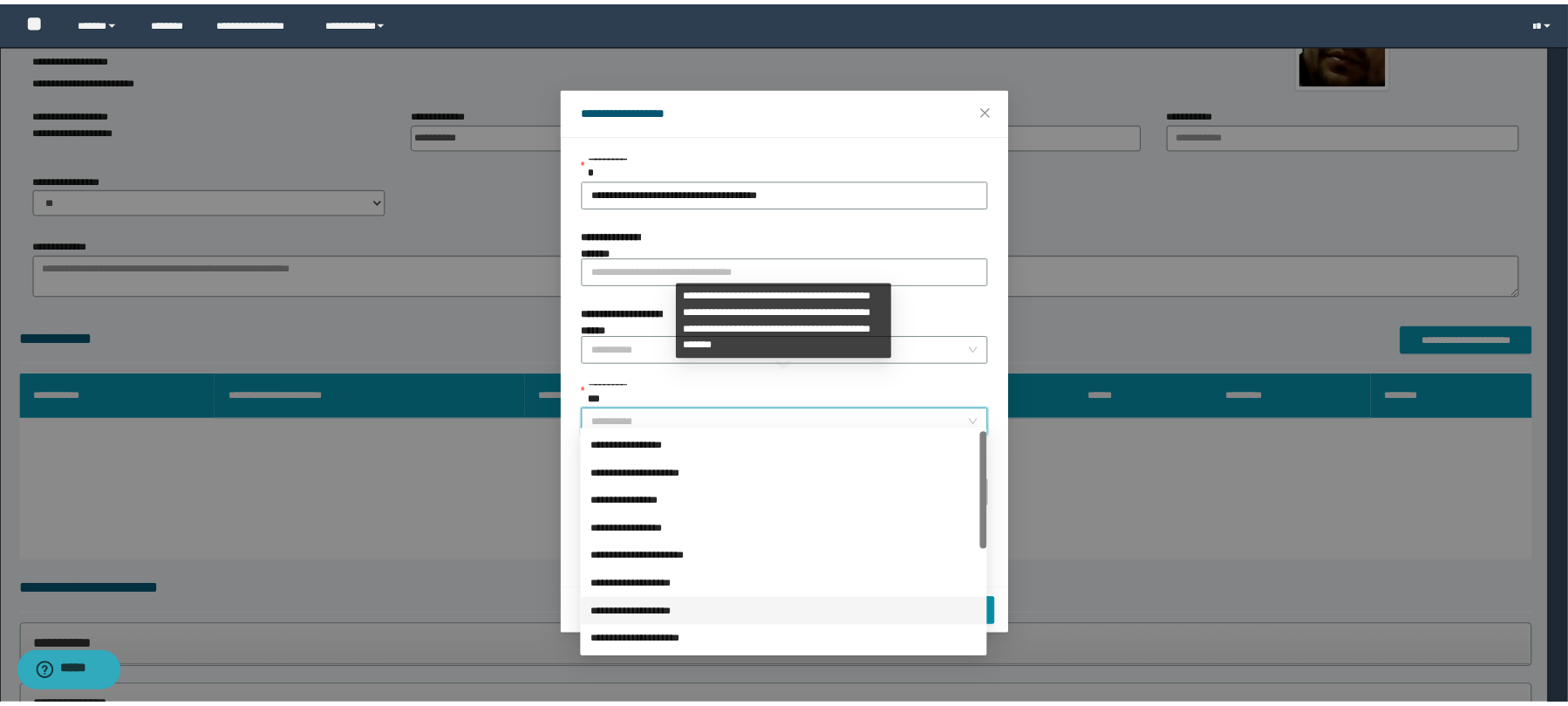 scroll, scrollTop: 195, scrollLeft: 0, axis: vertical 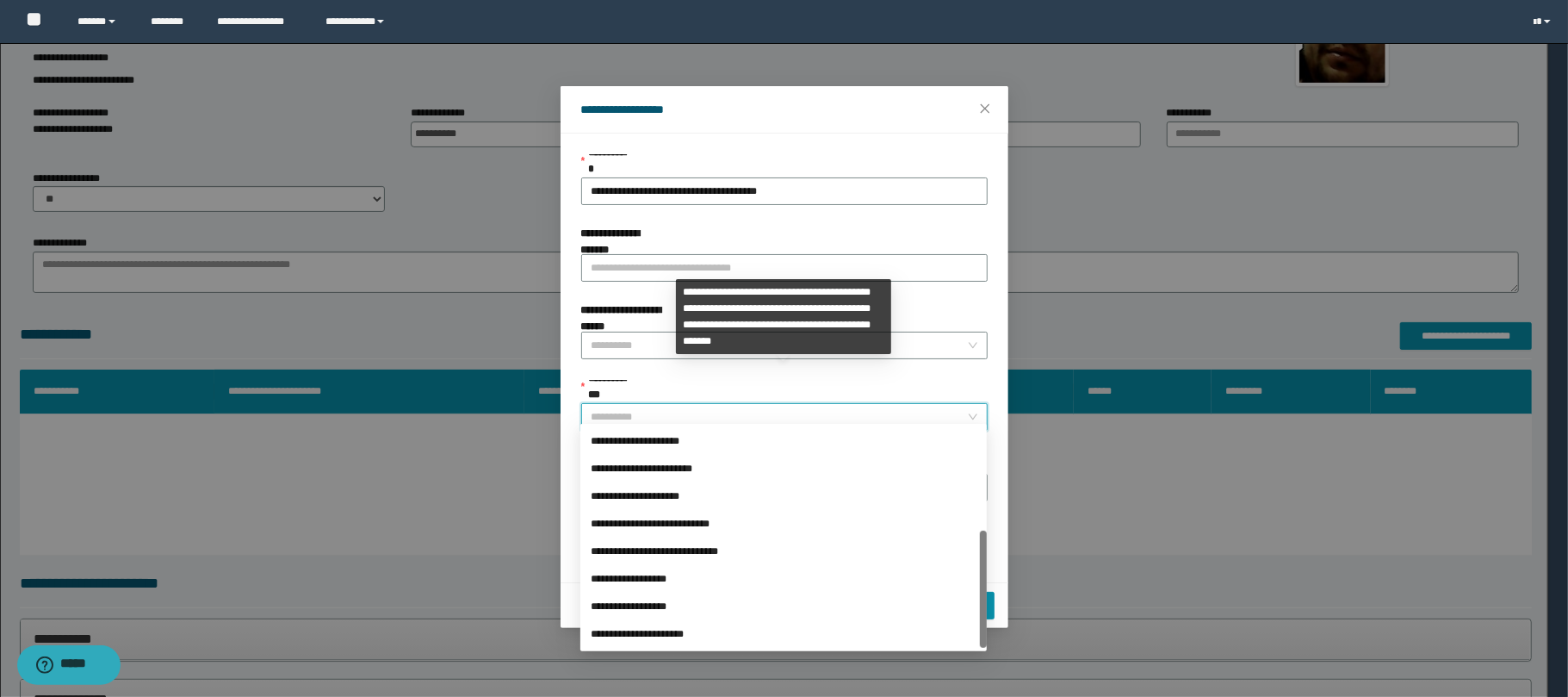 click on "**********" at bounding box center (784, 607) 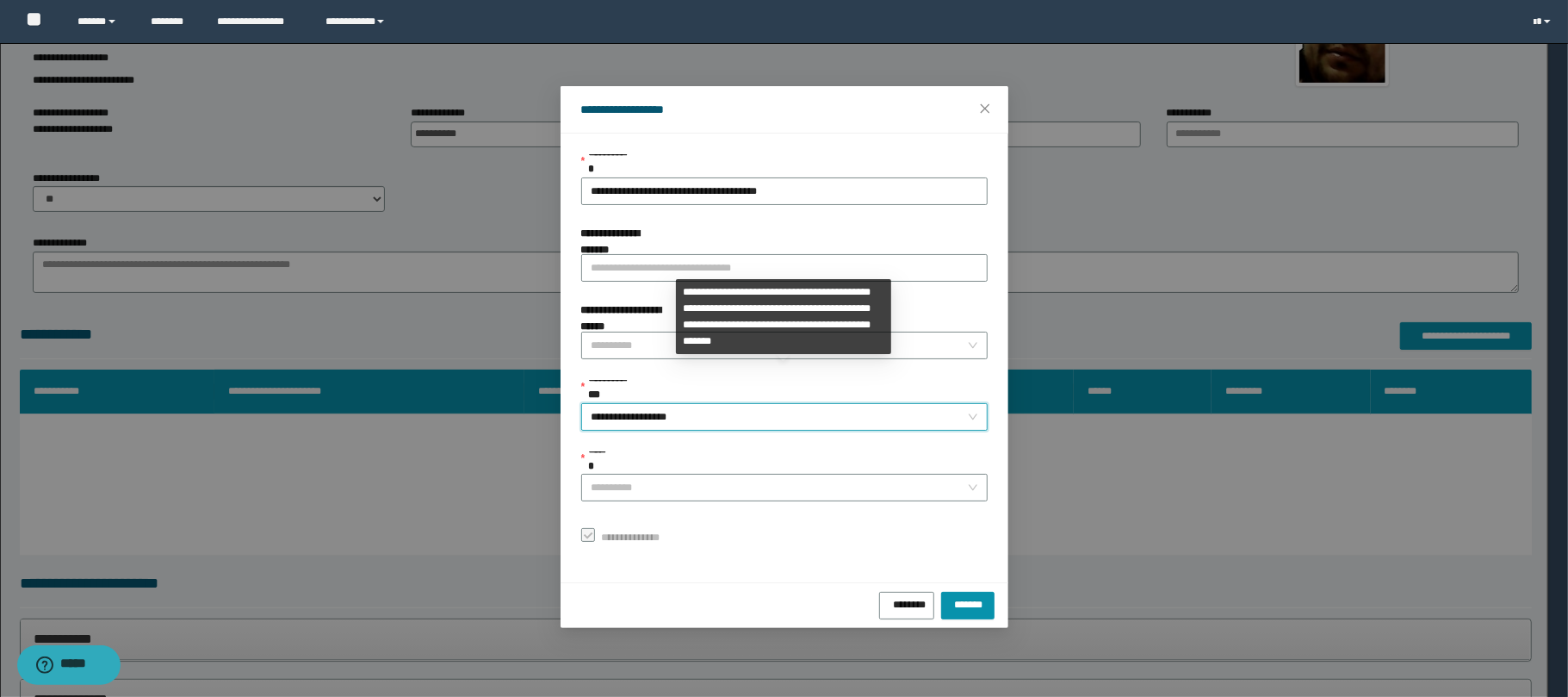 click on "**********" at bounding box center [784, 416] 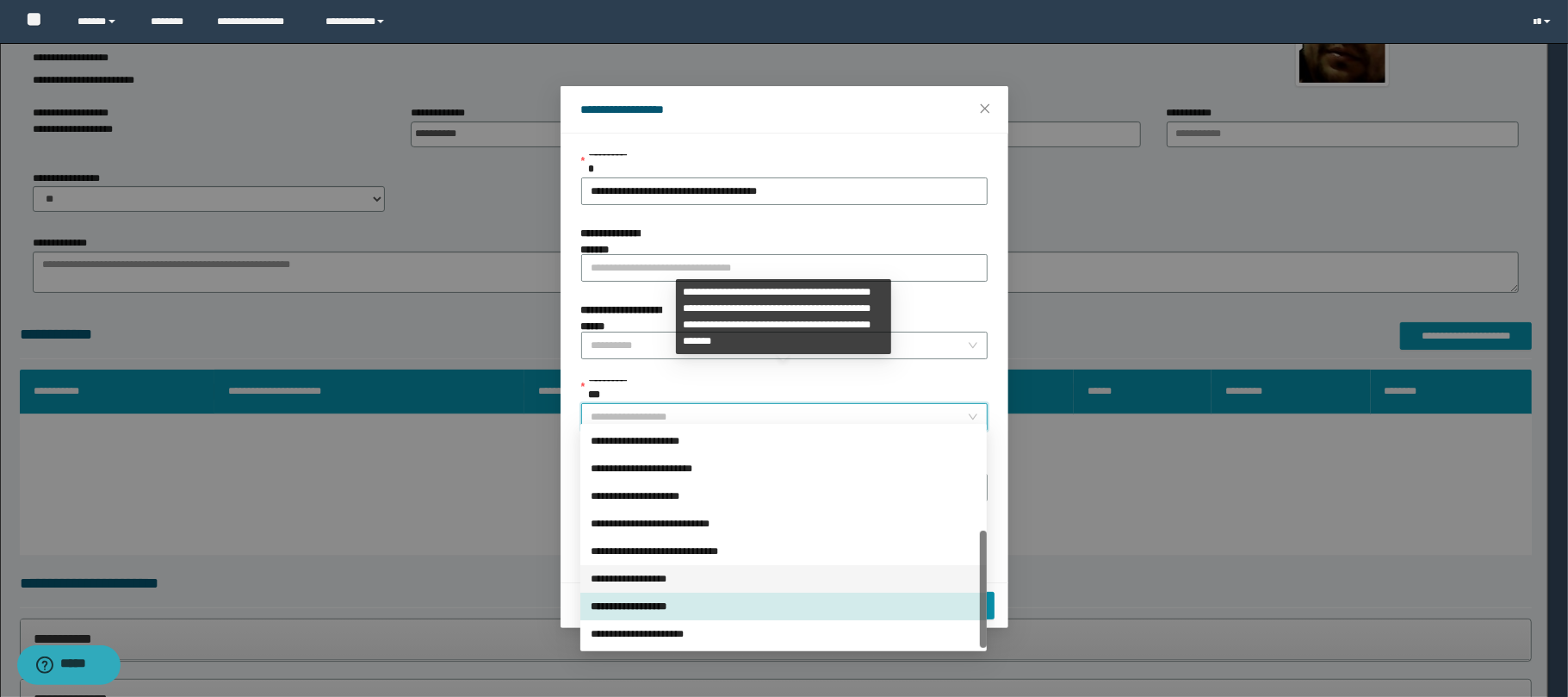 click on "**********" at bounding box center [784, 579] 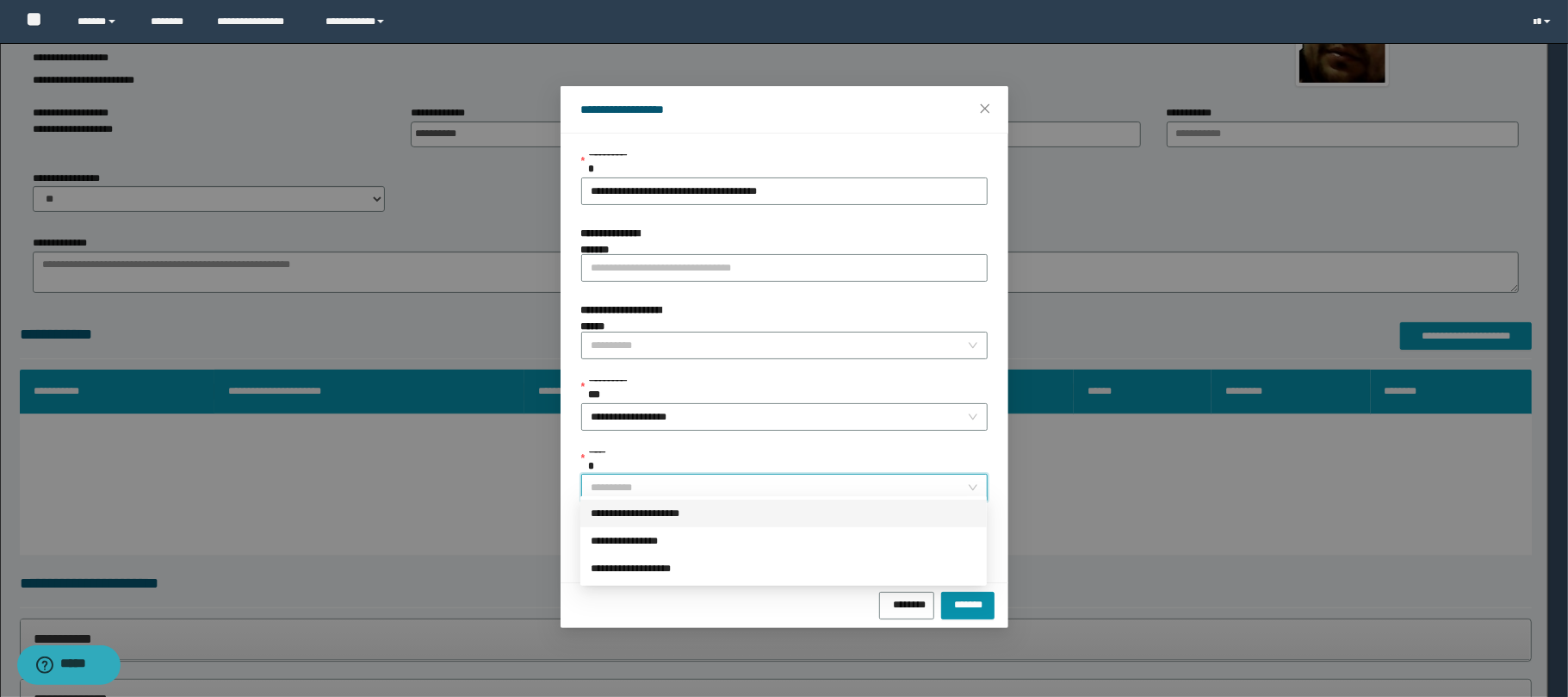 click on "******" at bounding box center [779, 488] 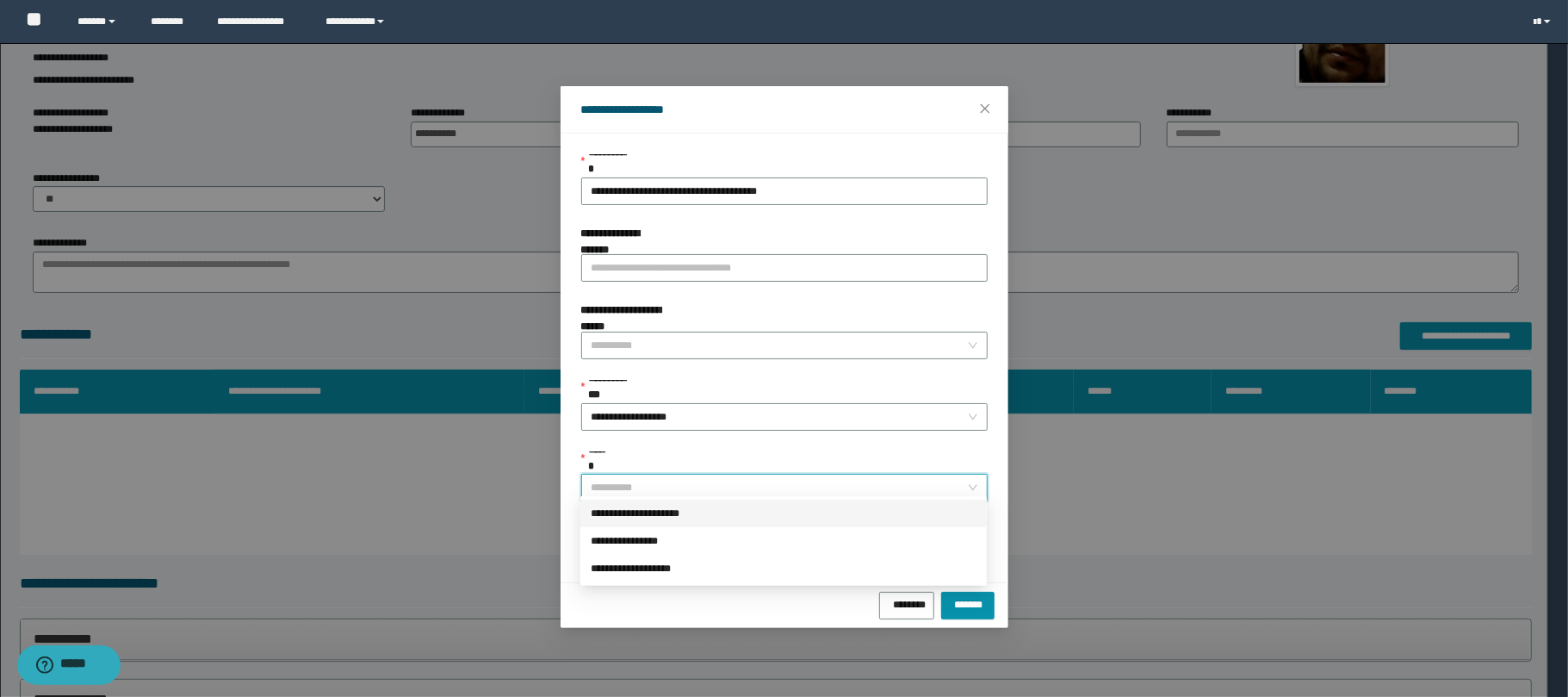 click on "**********" at bounding box center (784, 513) 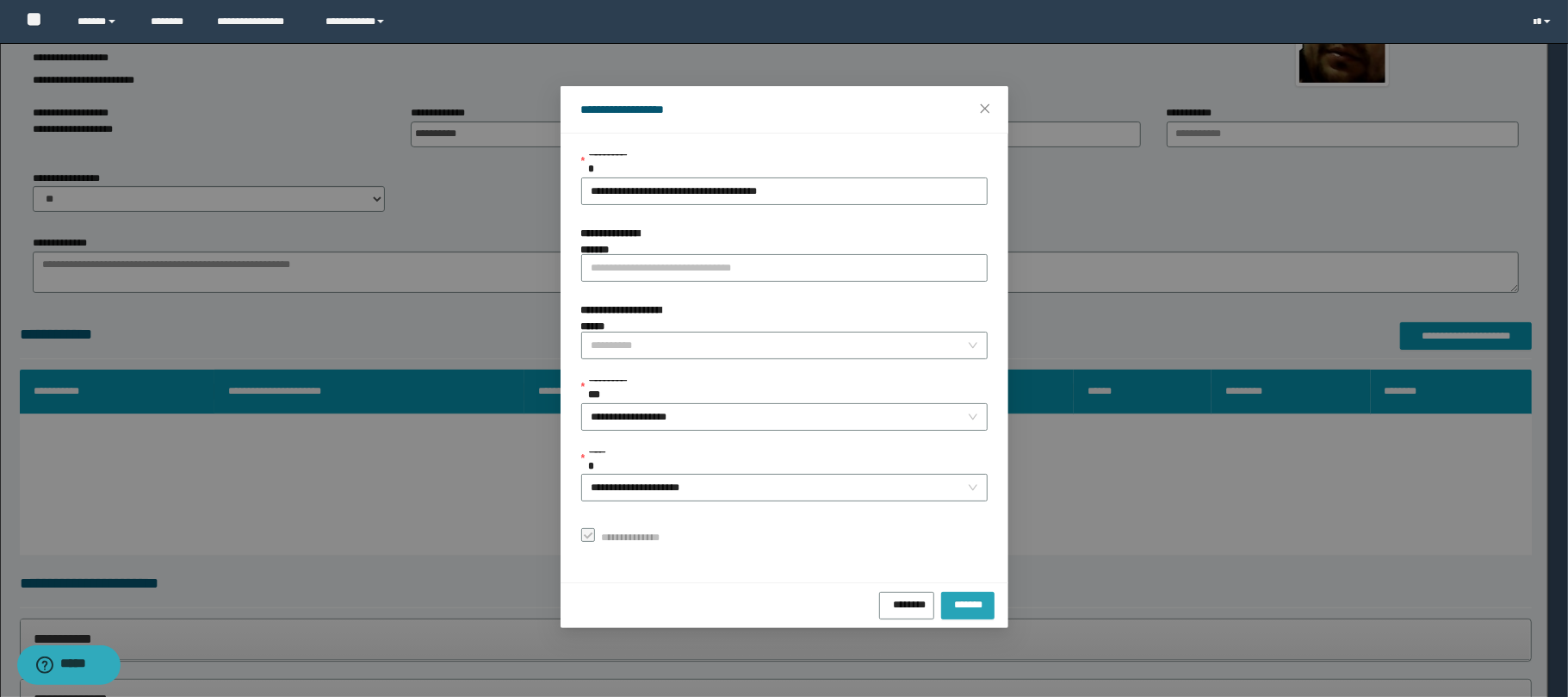 click on "*******" at bounding box center [968, 602] 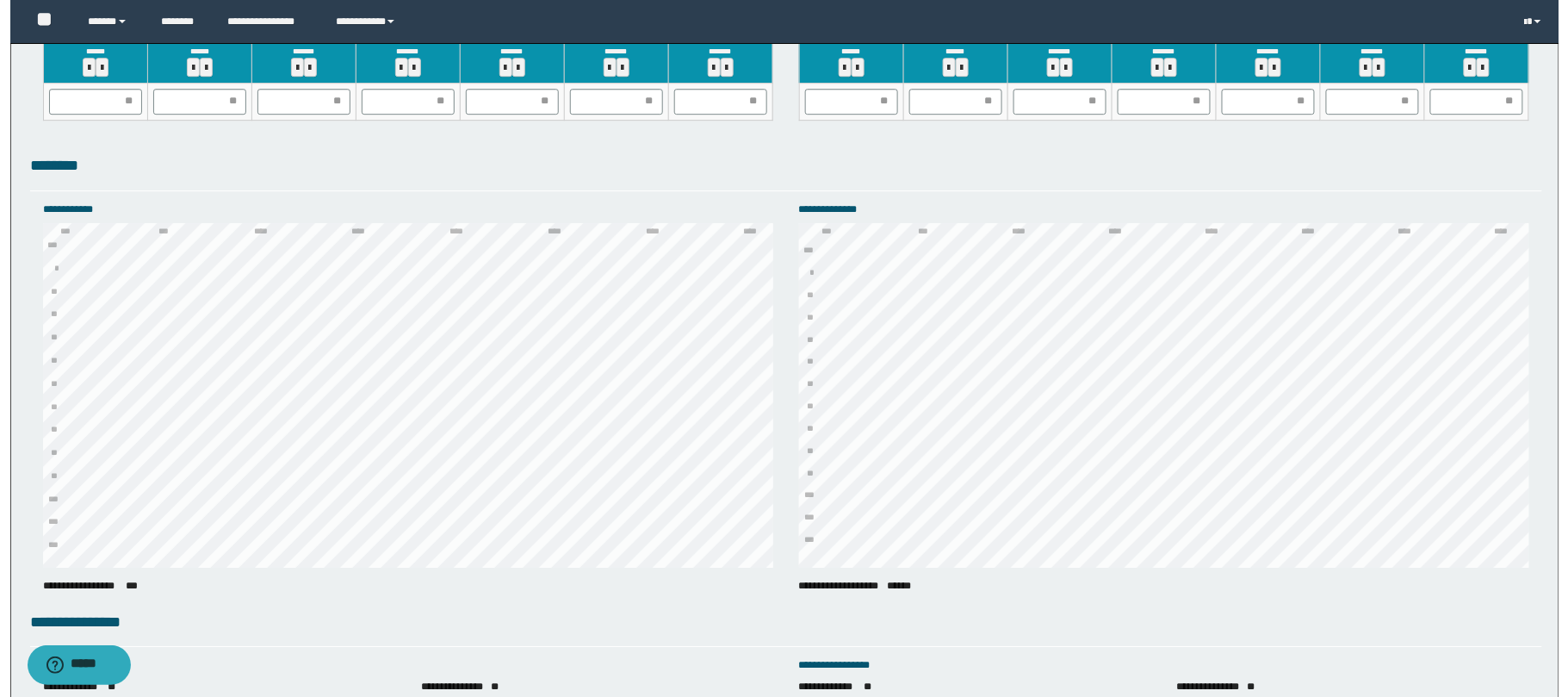 scroll, scrollTop: 2659, scrollLeft: 0, axis: vertical 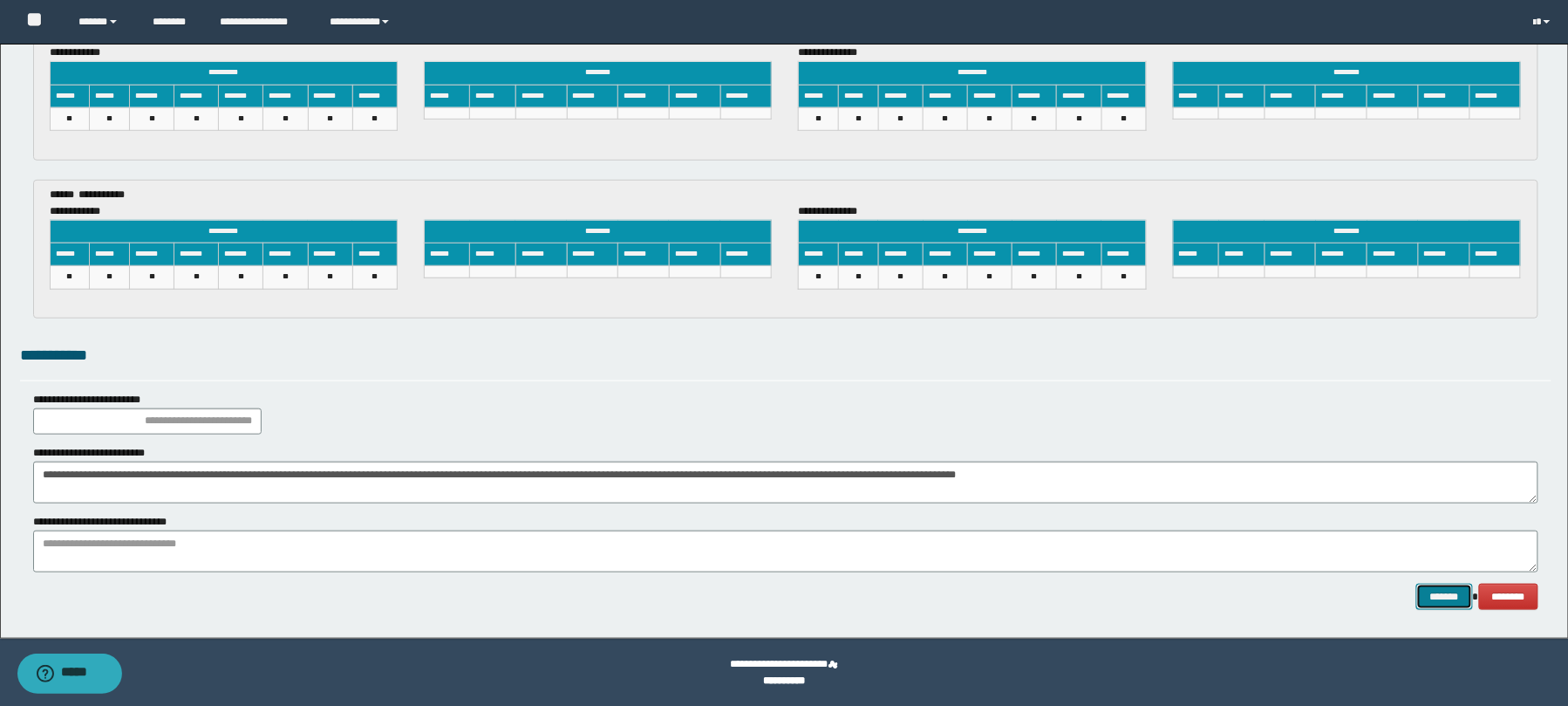 click on "*******" at bounding box center [1444, 597] 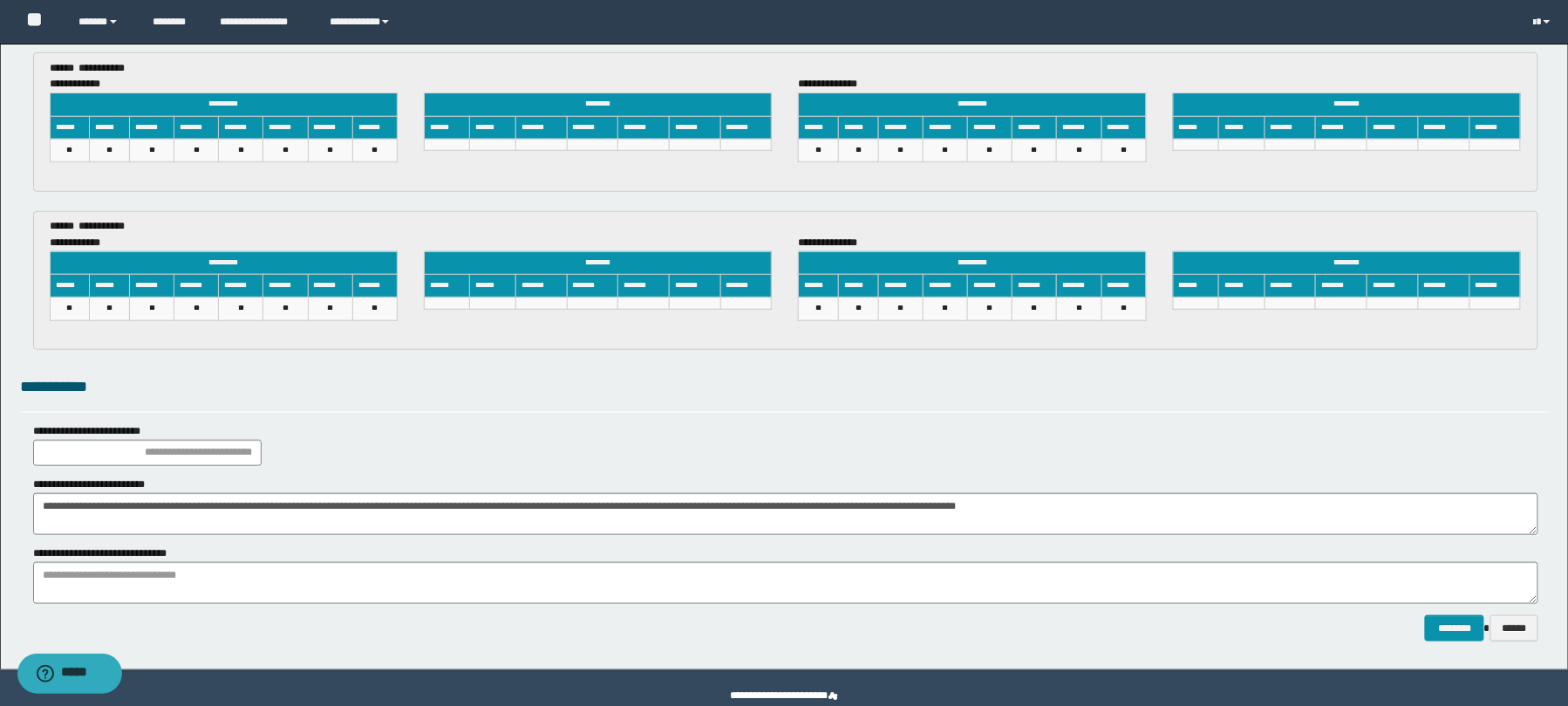 scroll, scrollTop: 2693, scrollLeft: 0, axis: vertical 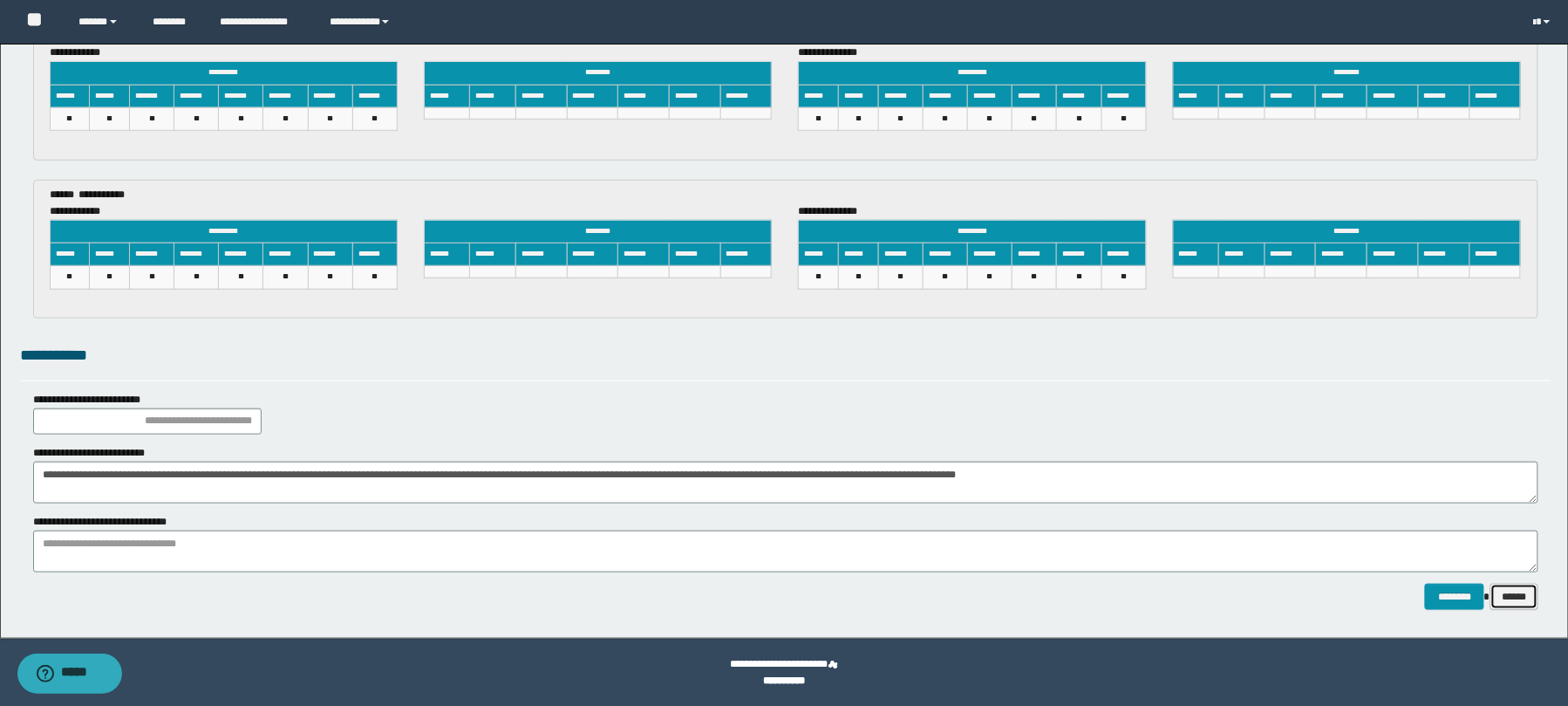 click on "******" at bounding box center [1514, 597] 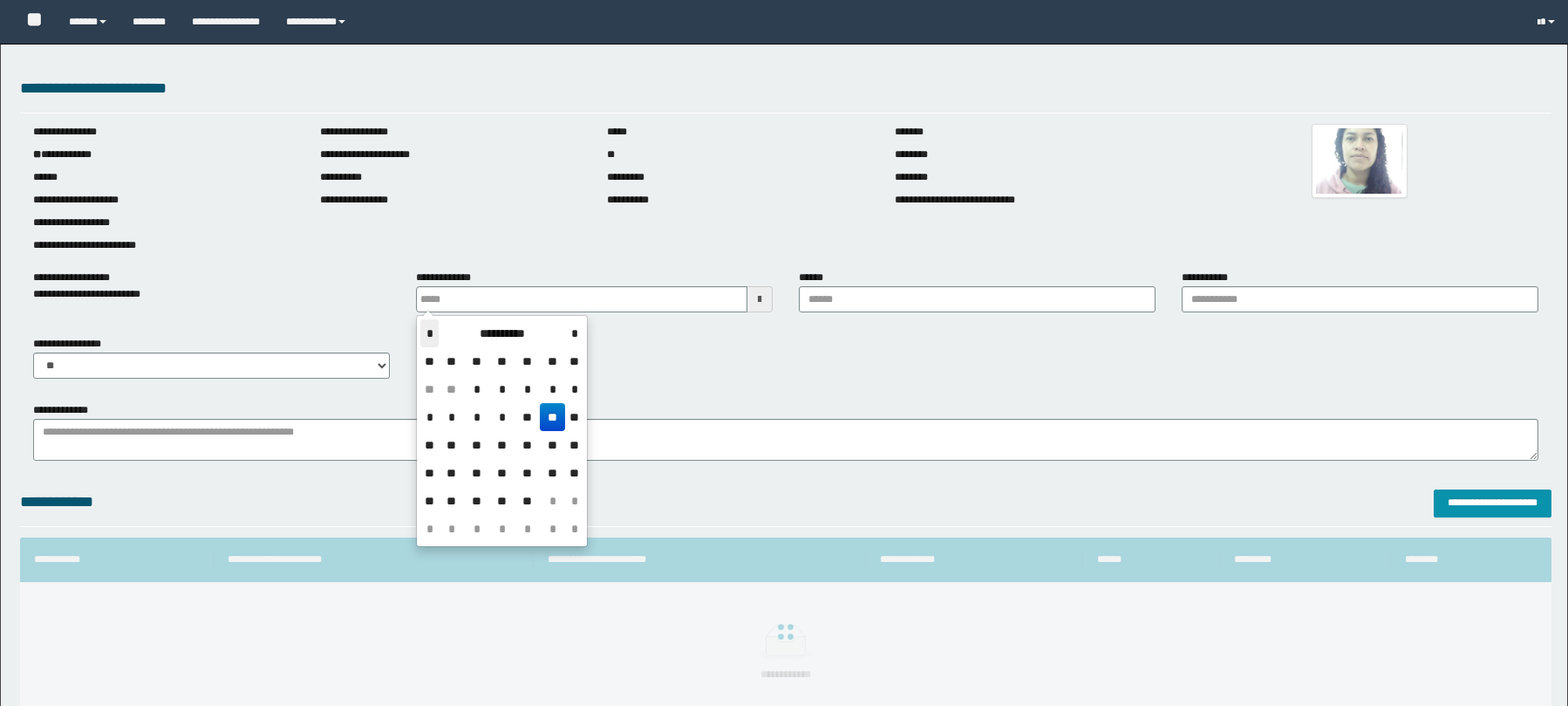 scroll, scrollTop: 0, scrollLeft: 0, axis: both 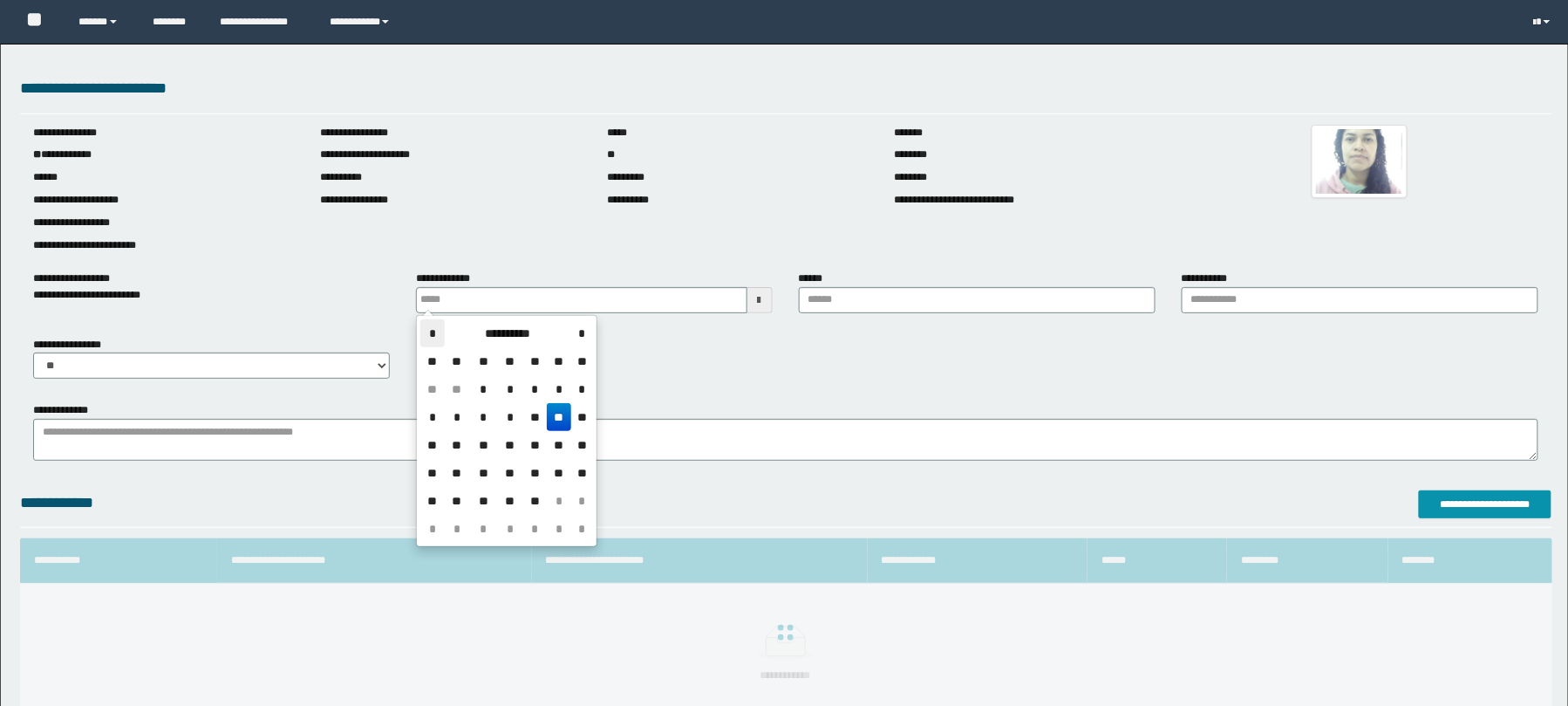 click on "*" at bounding box center [433, 333] 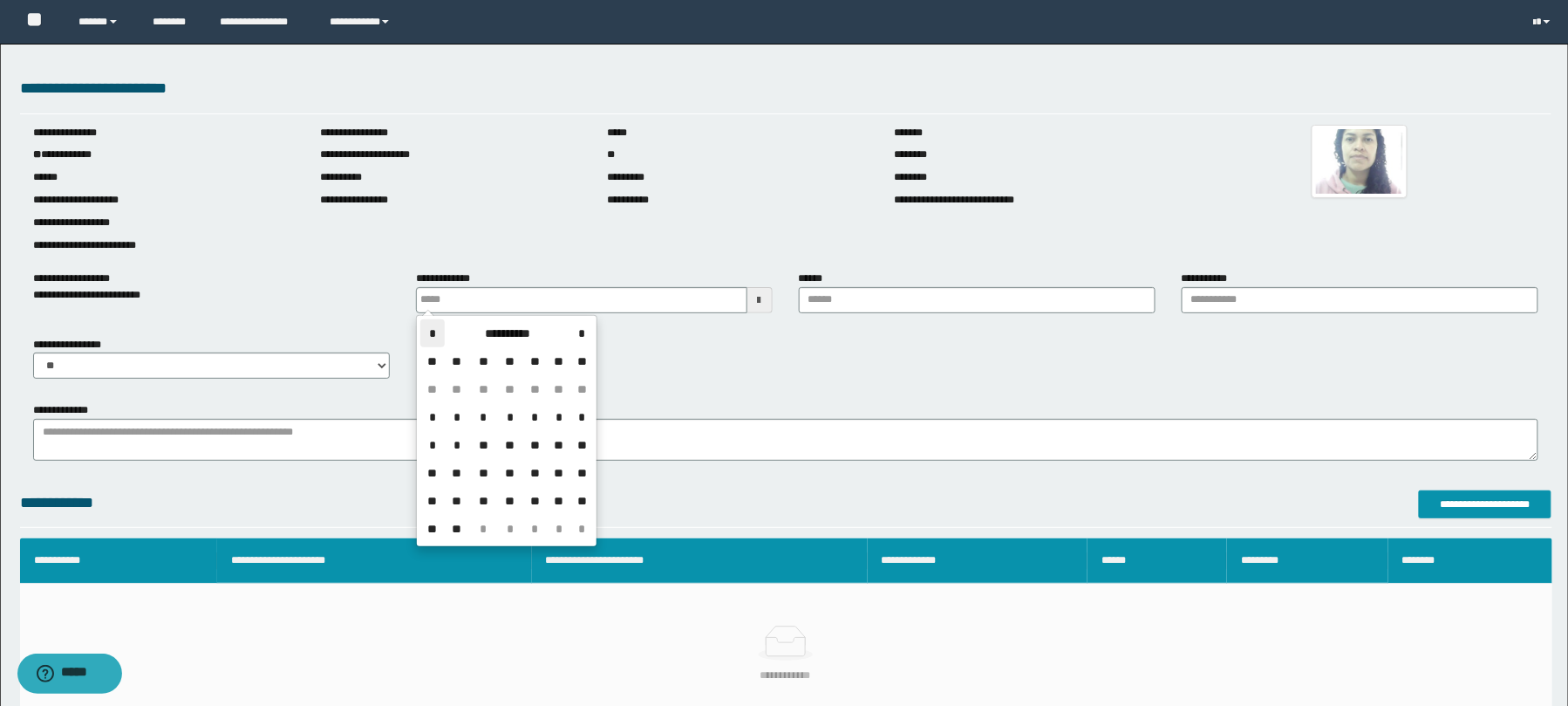 scroll, scrollTop: 0, scrollLeft: 0, axis: both 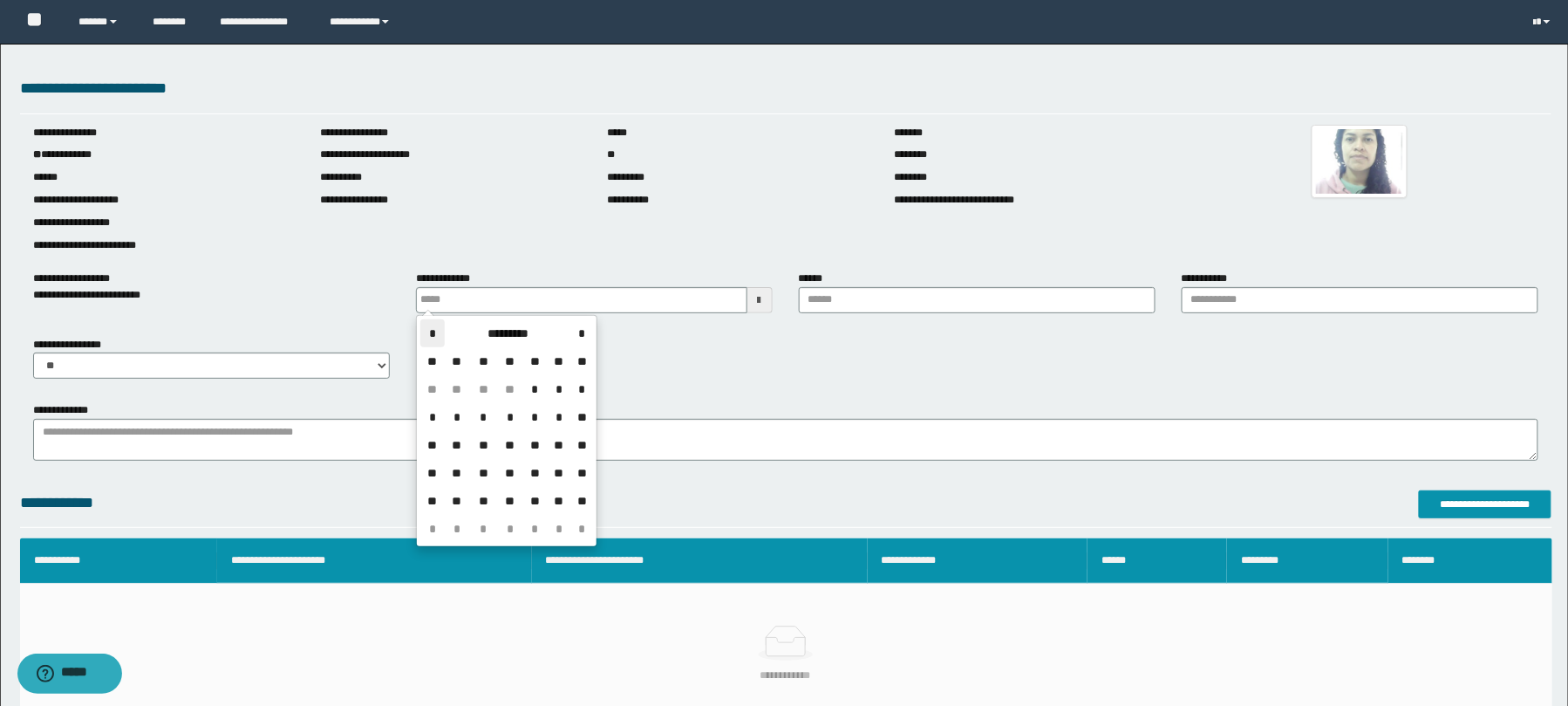 click on "*" at bounding box center (433, 333) 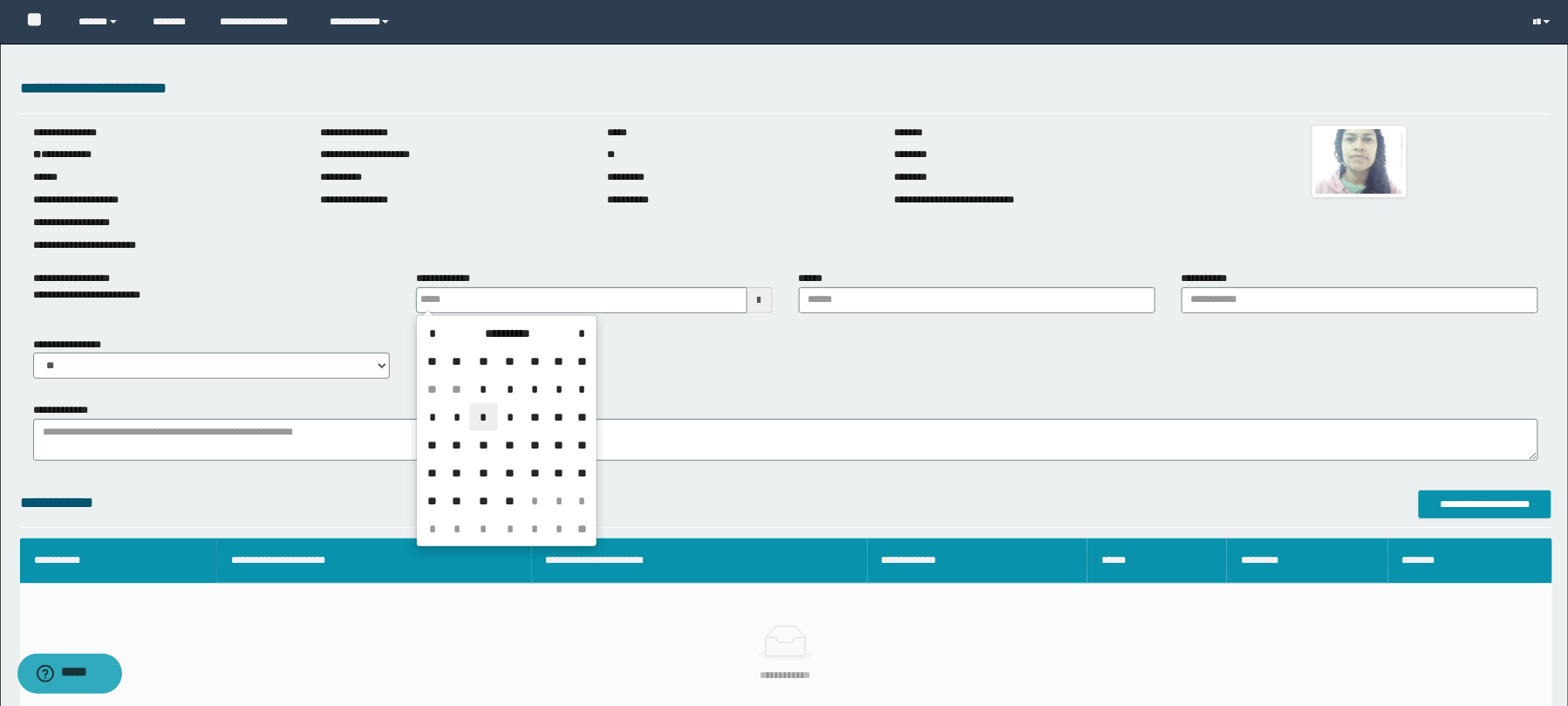 click on "*" at bounding box center (483, 417) 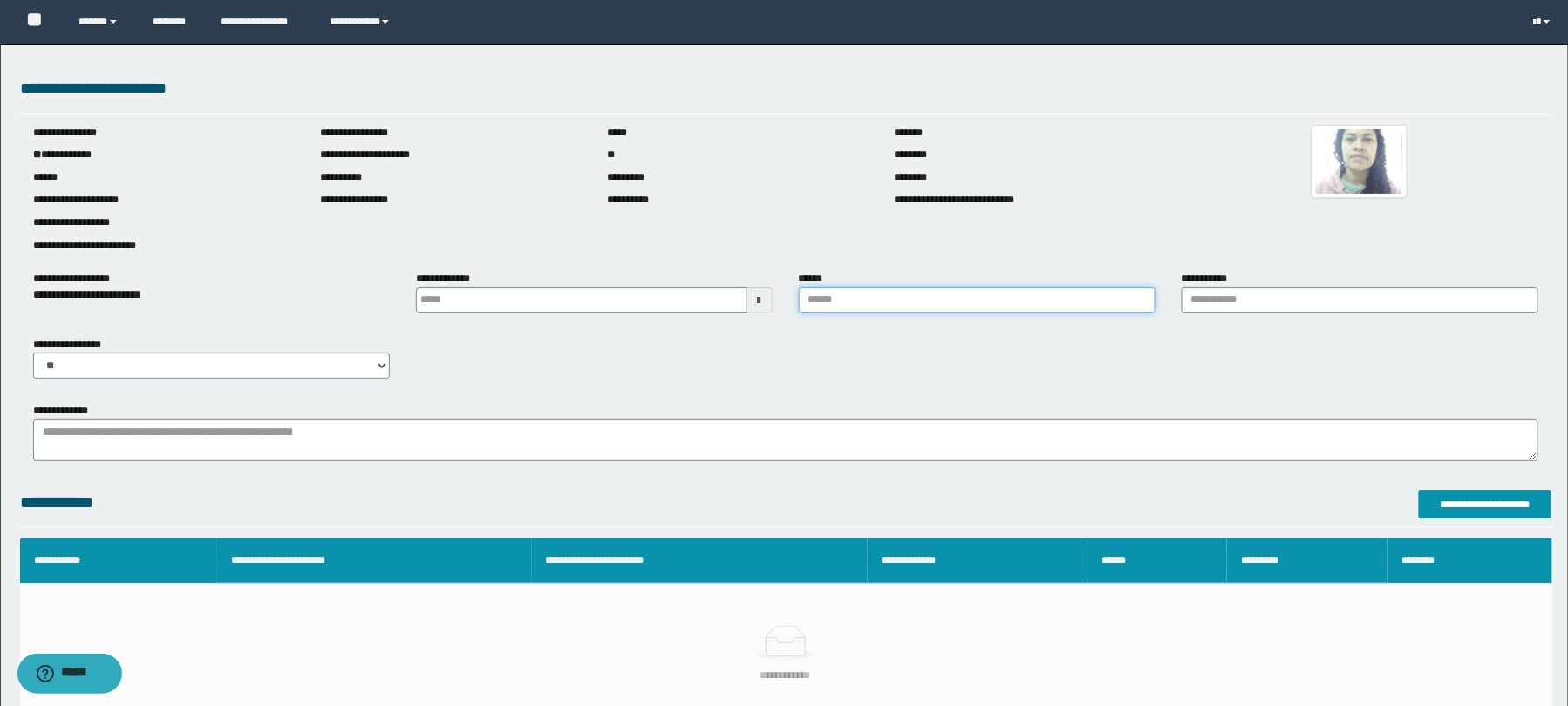 click on "******" at bounding box center (977, 300) 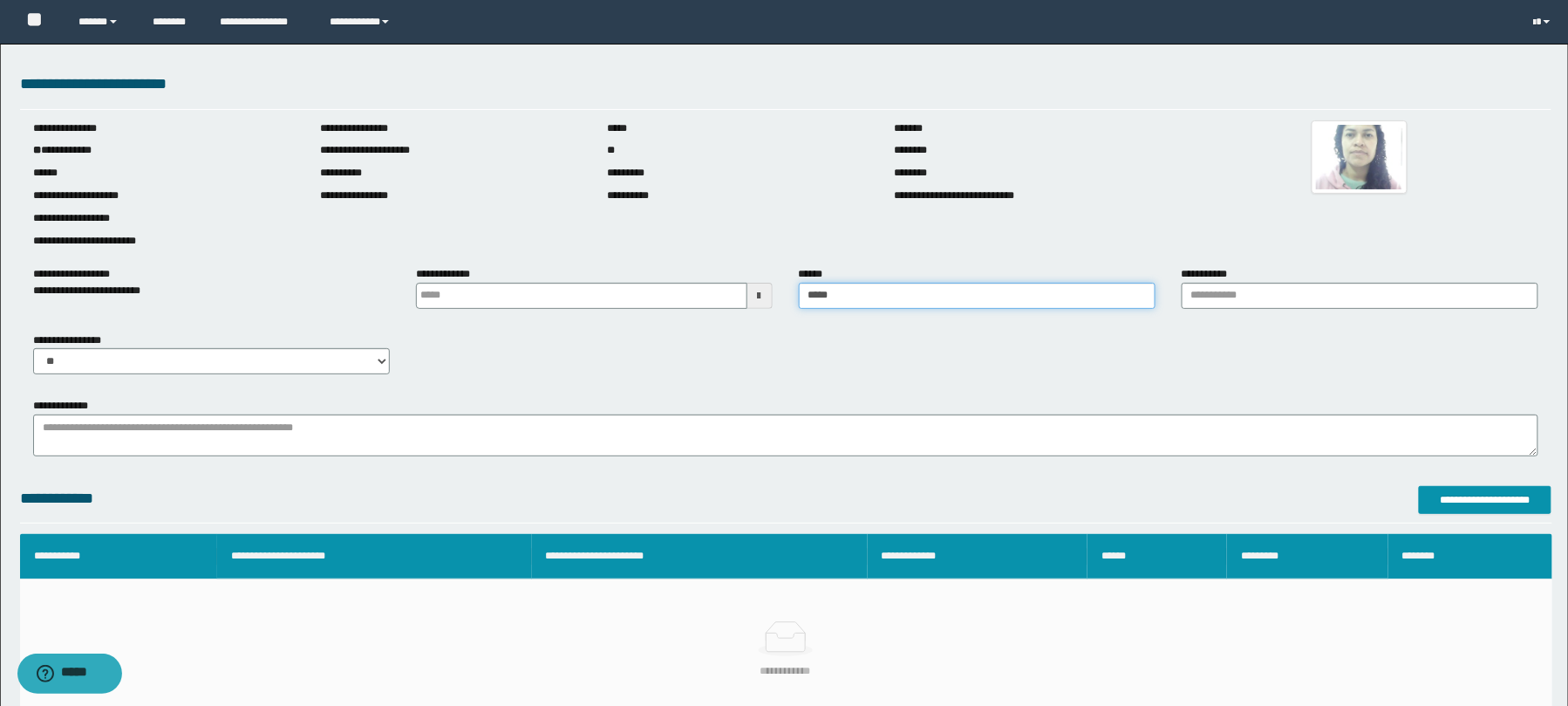 scroll, scrollTop: 0, scrollLeft: 0, axis: both 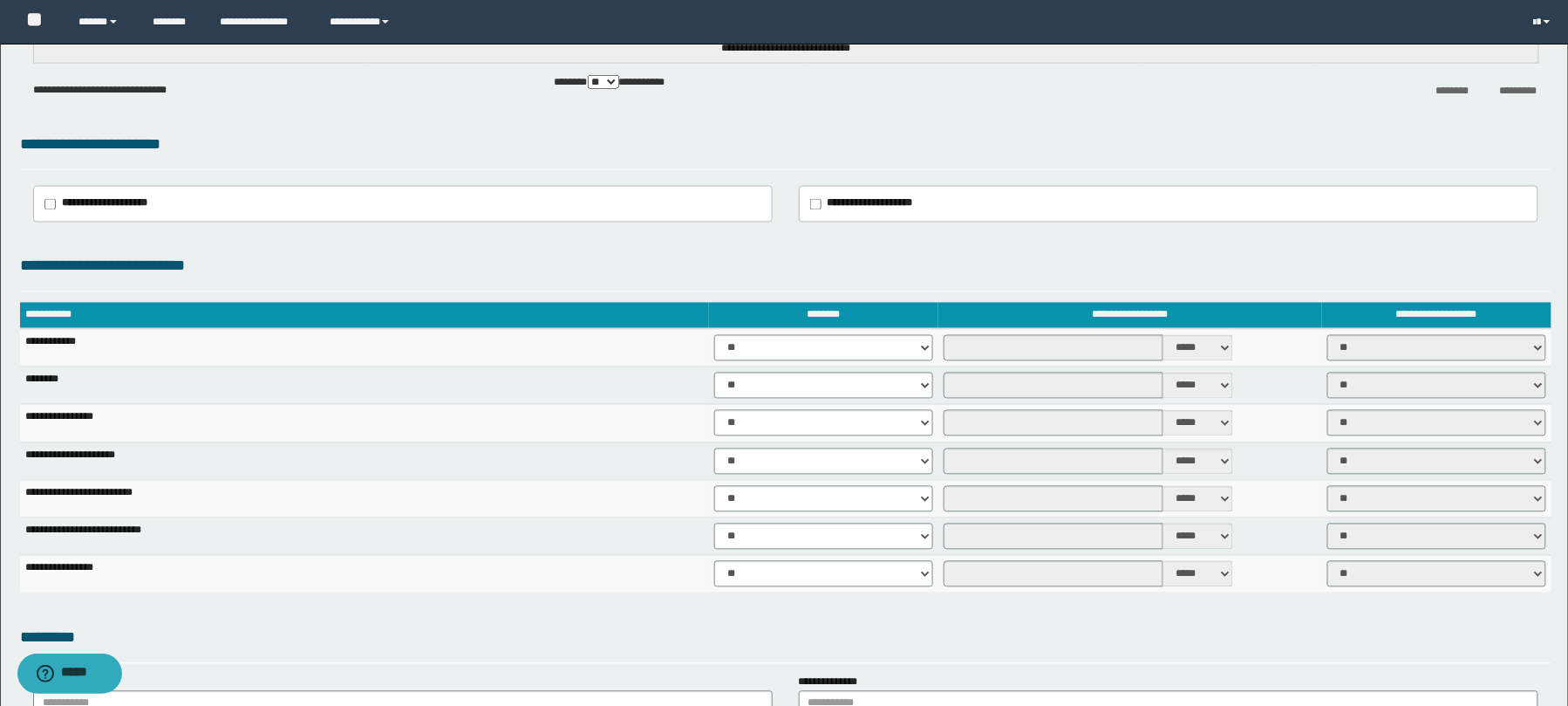type on "*****" 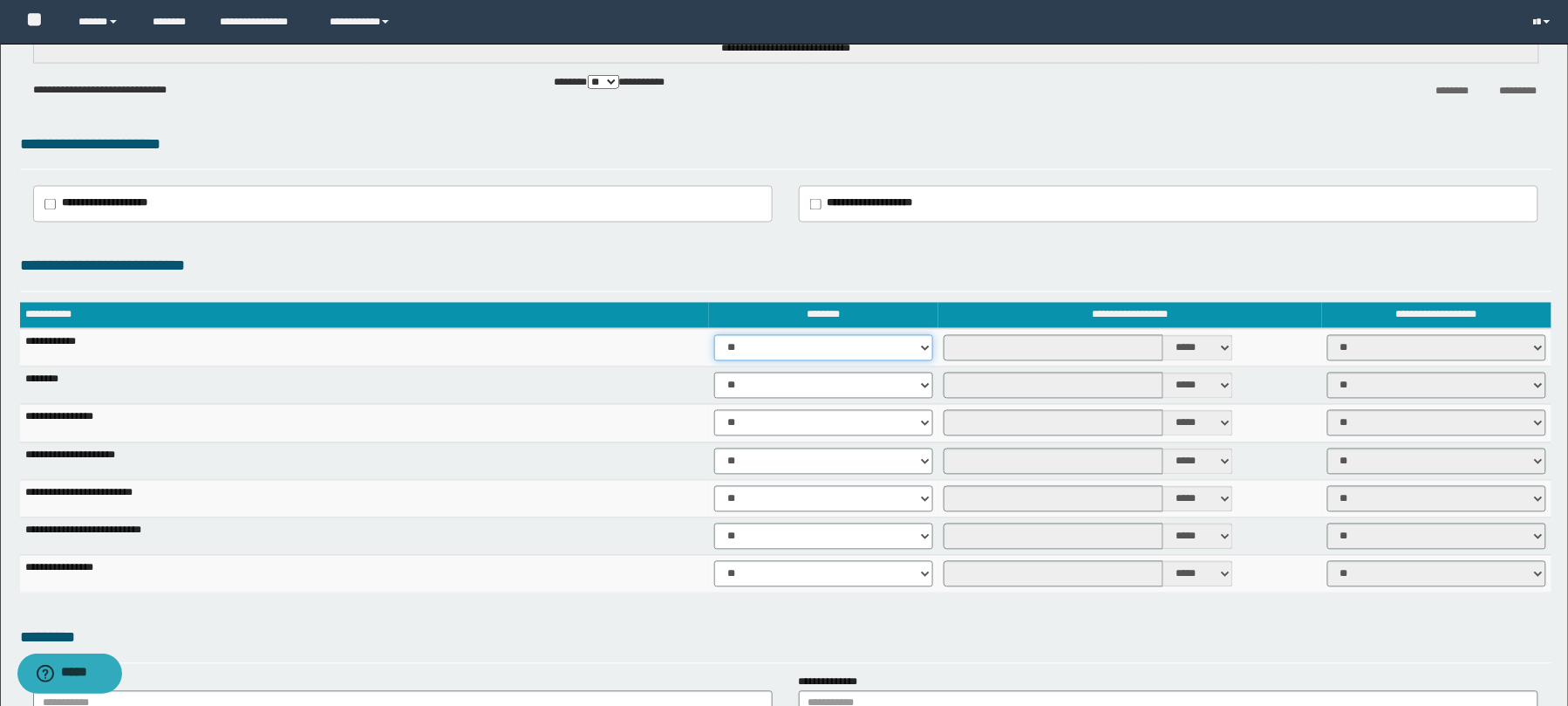 click on "**
**" at bounding box center [823, 348] 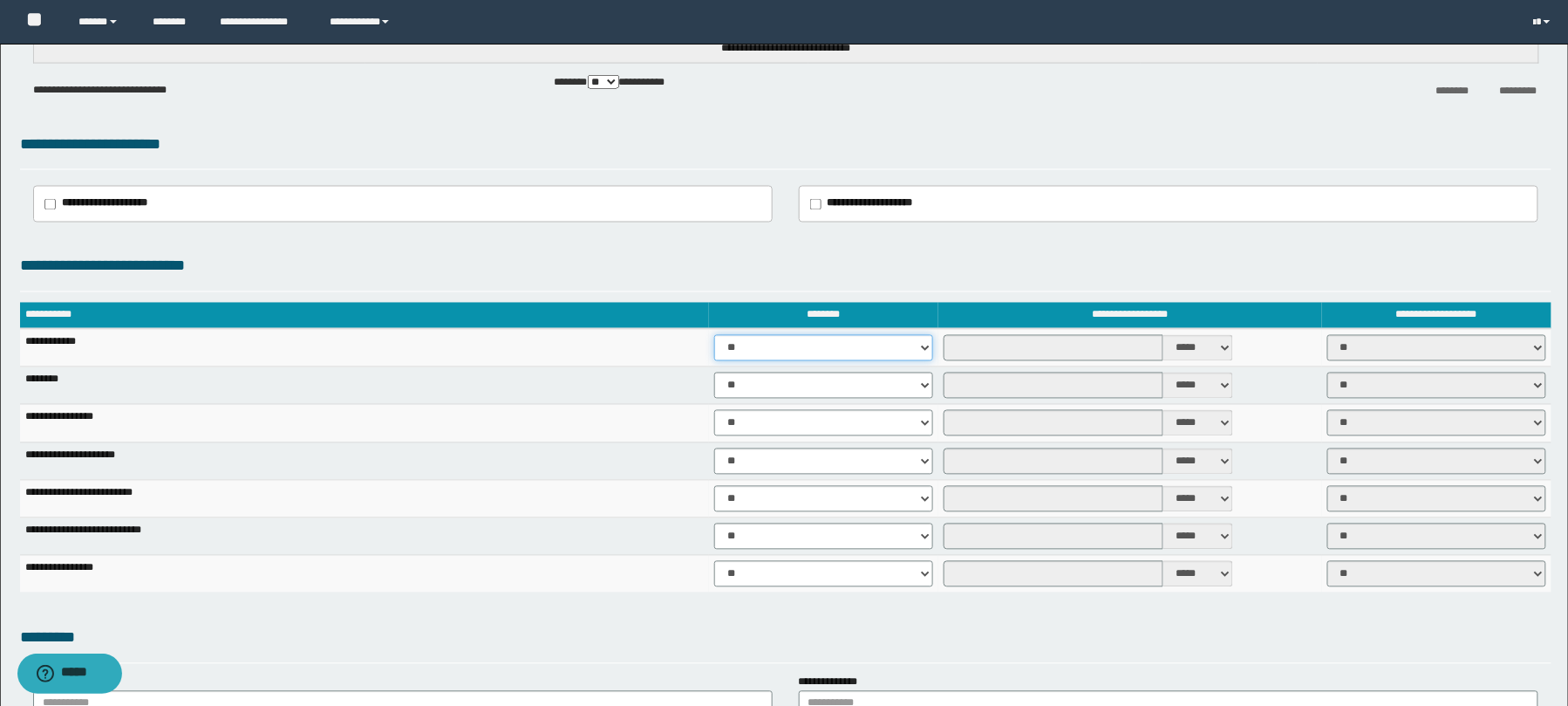 select on "****" 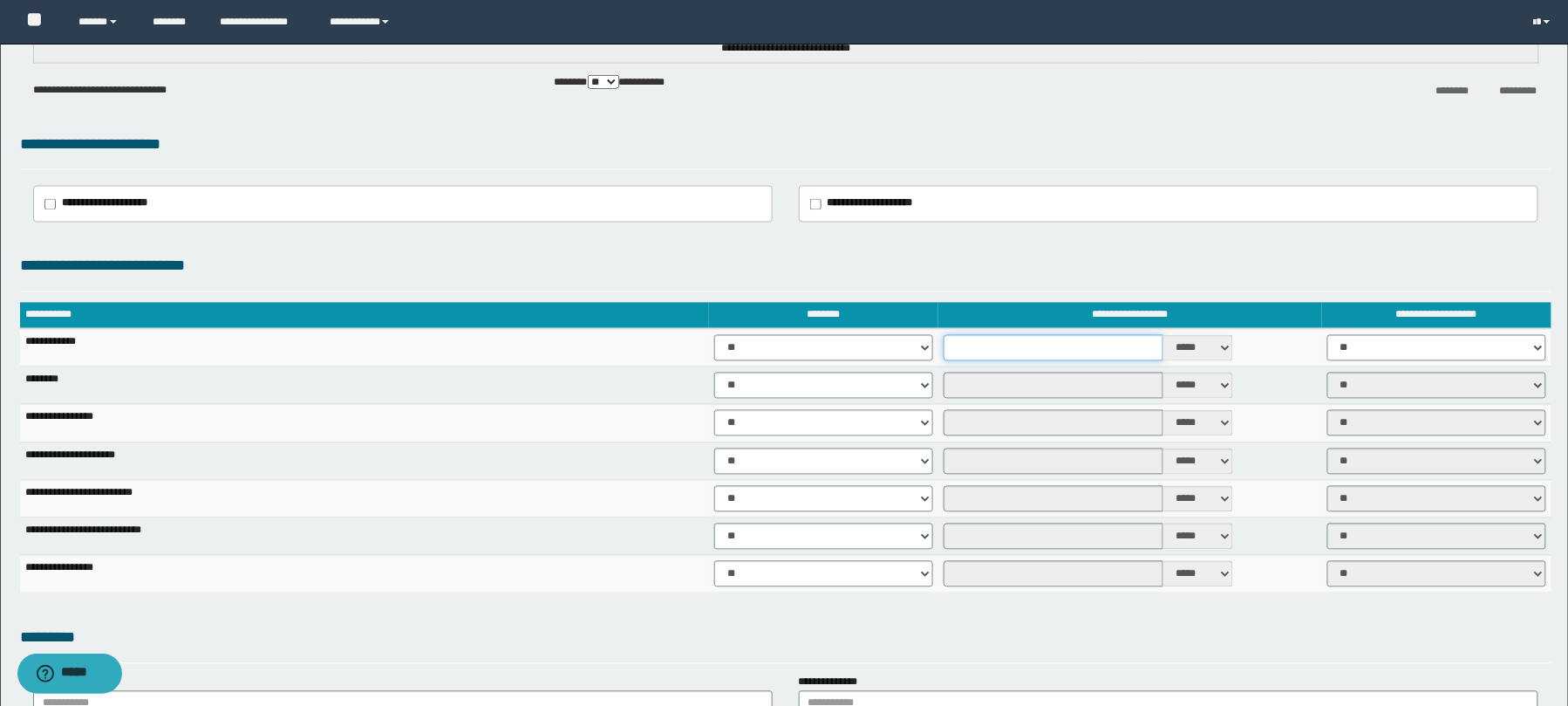 click at bounding box center (1053, 348) 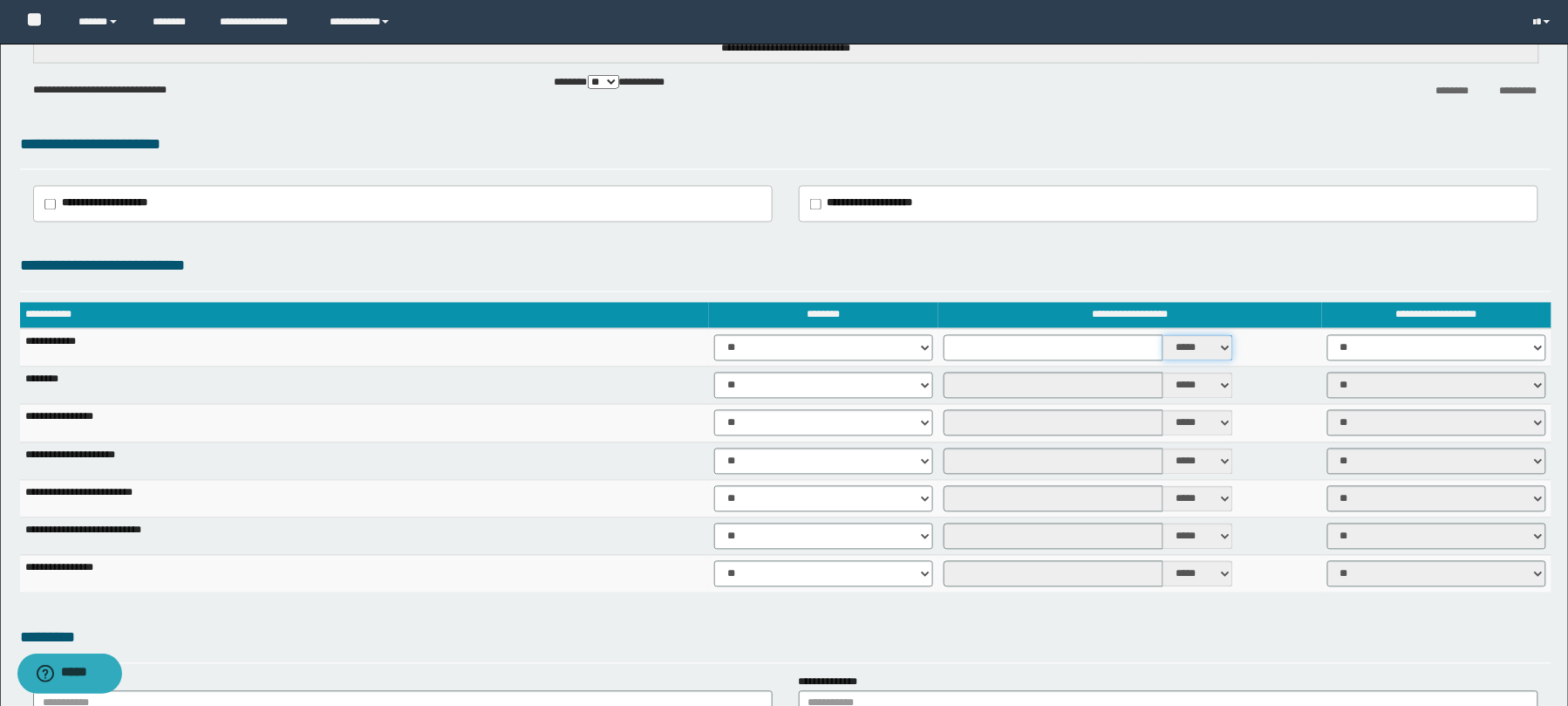 click on "*****
****" at bounding box center [1198, 348] 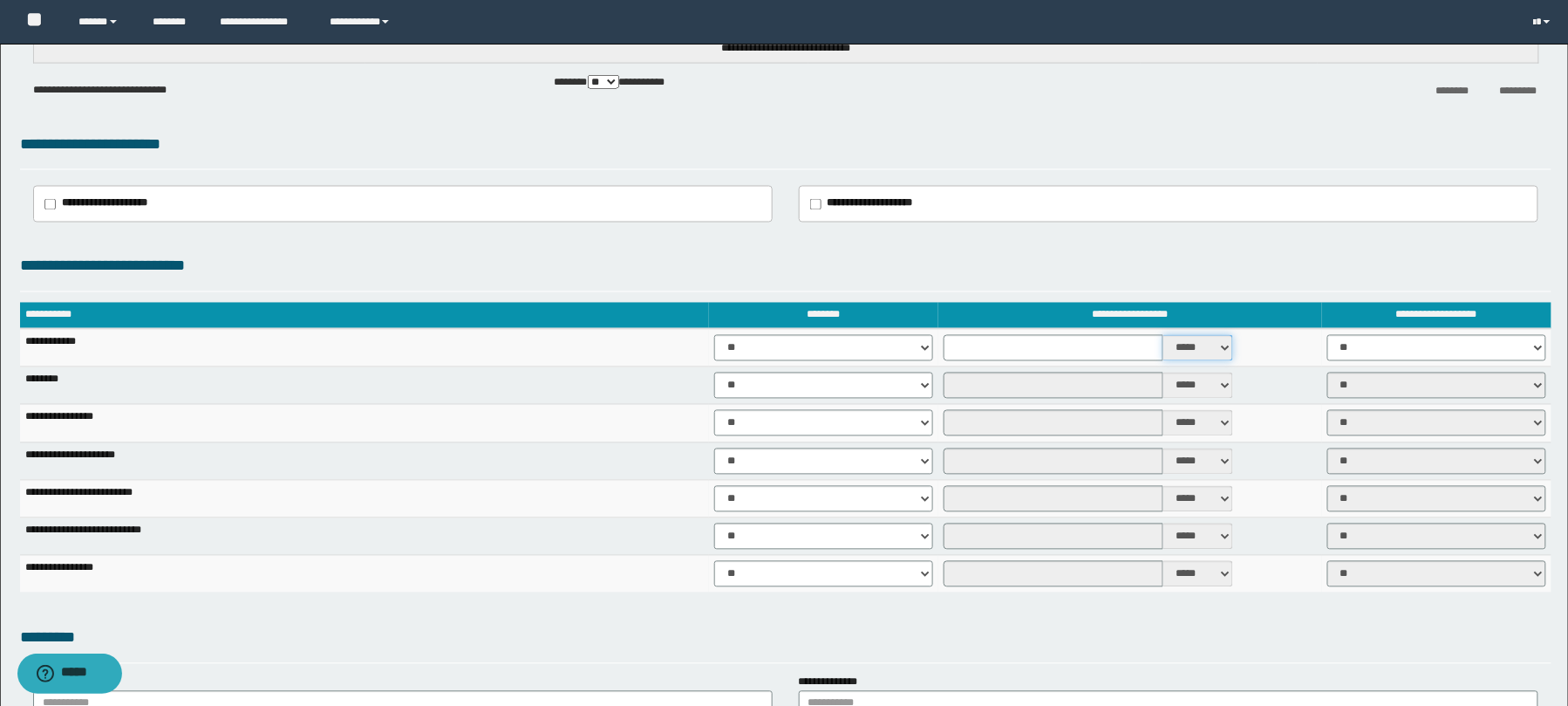 select on "*" 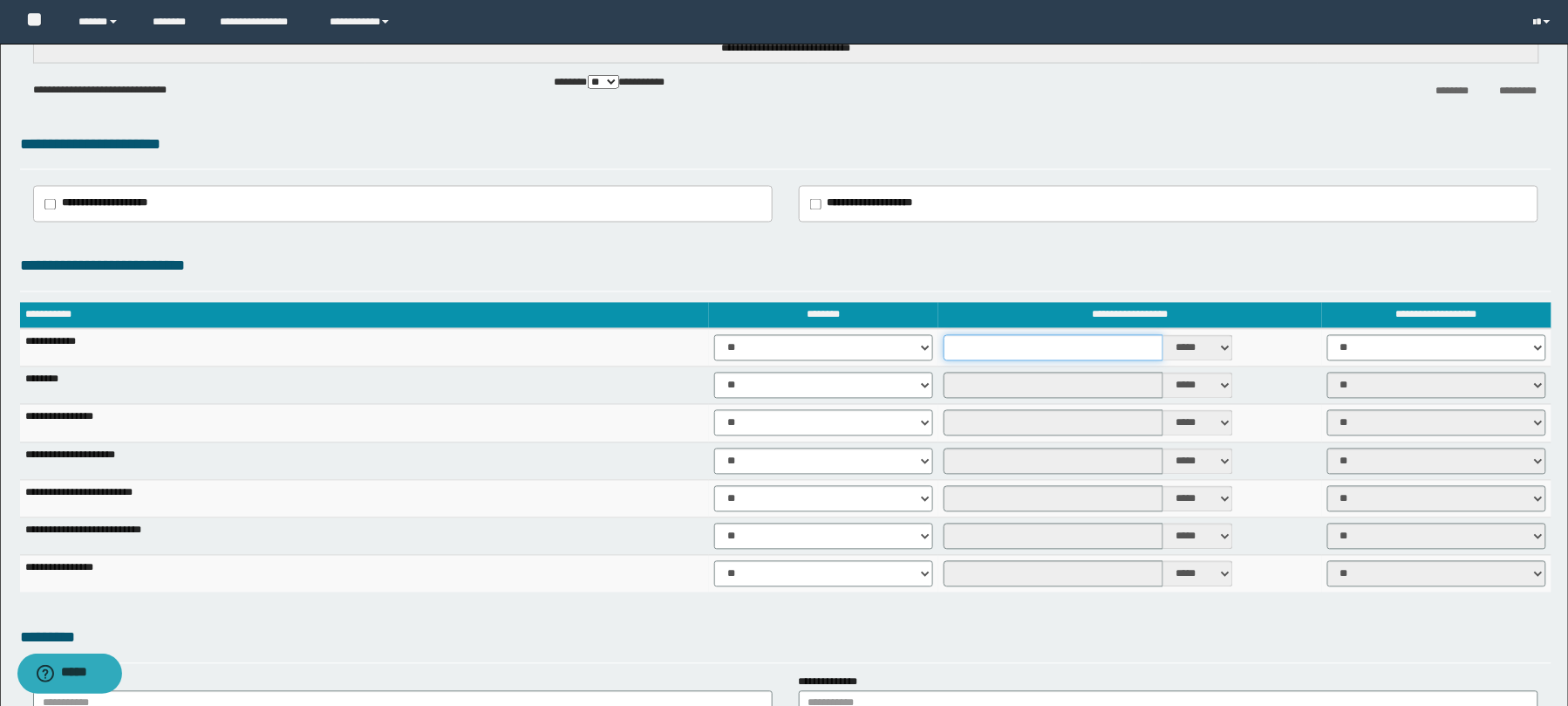 click at bounding box center [1053, 348] 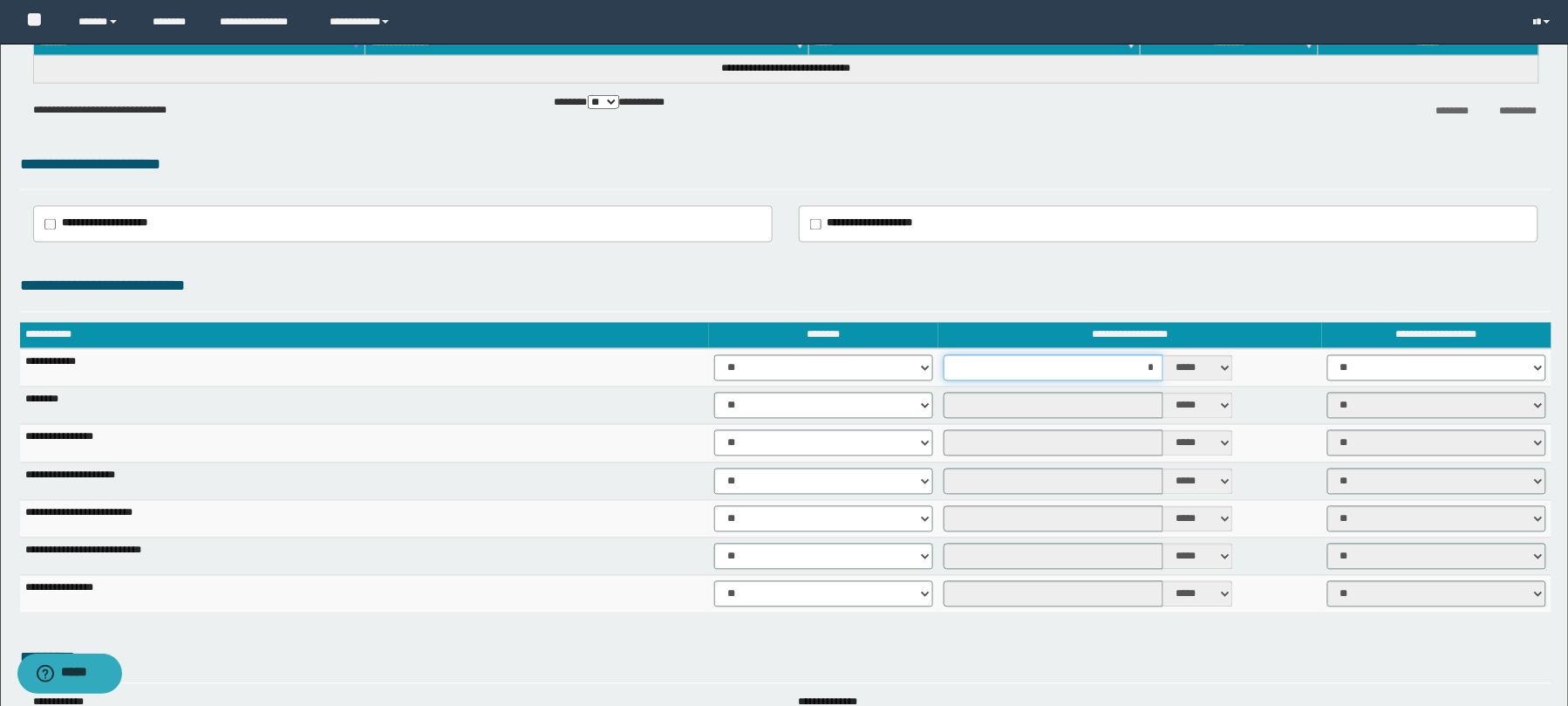 scroll, scrollTop: 1045, scrollLeft: 0, axis: vertical 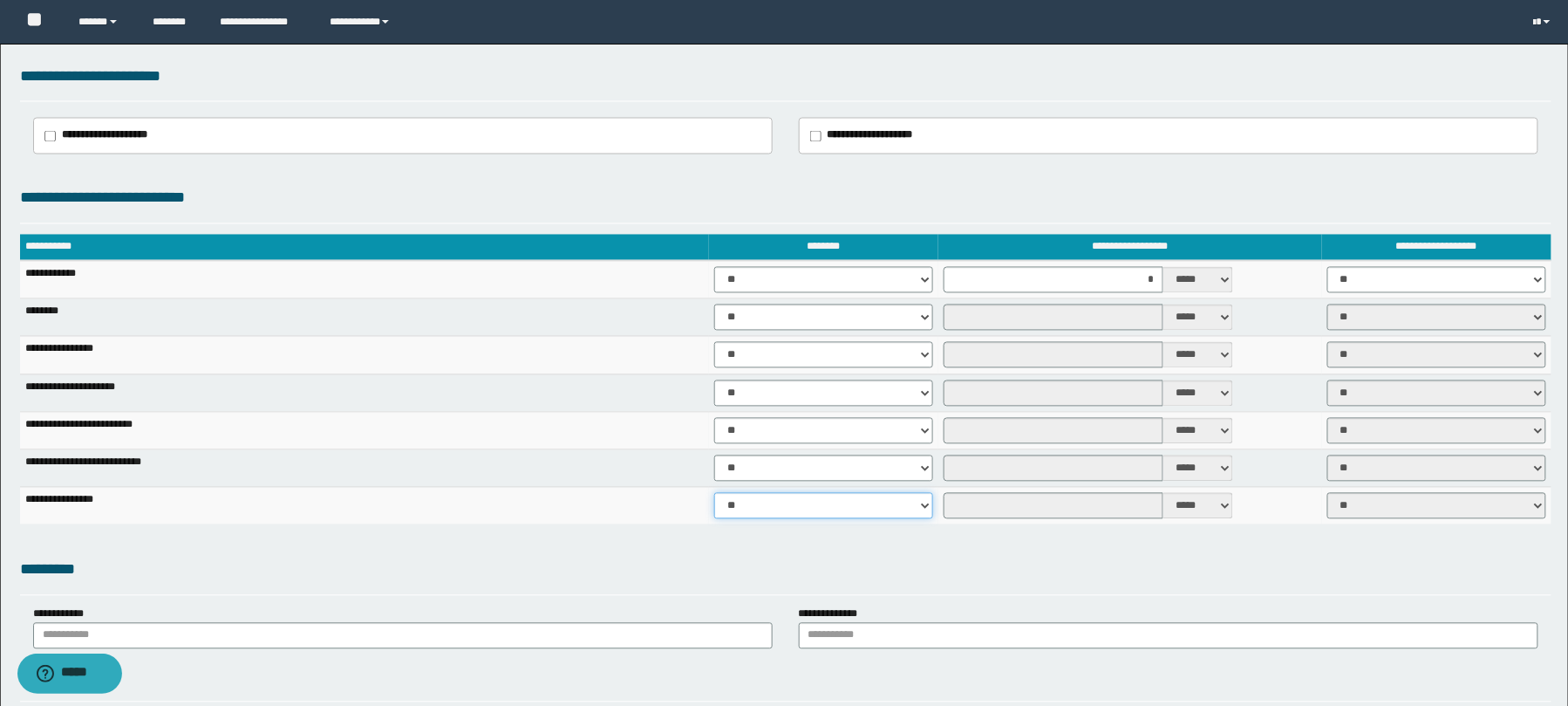 click on "**
**" at bounding box center [823, 506] 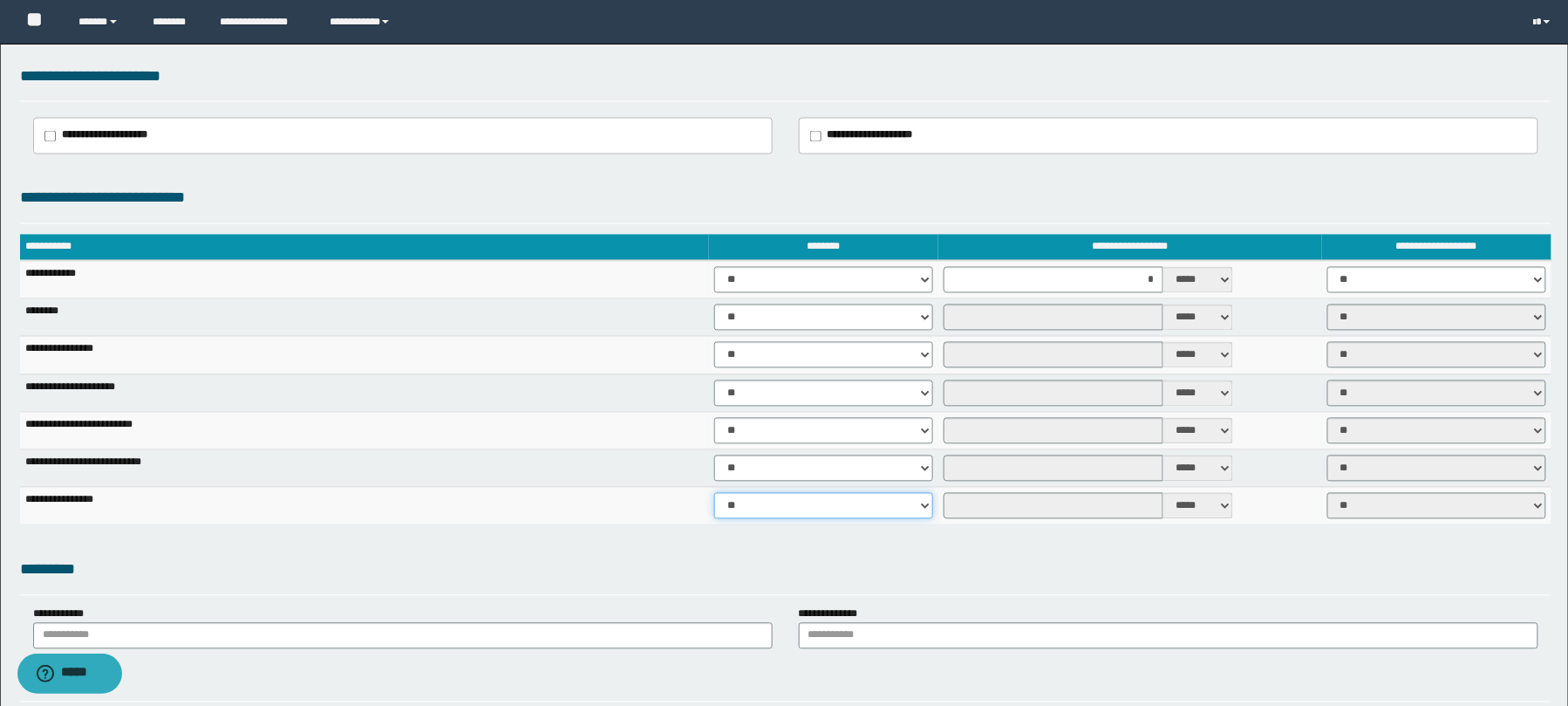 select on "****" 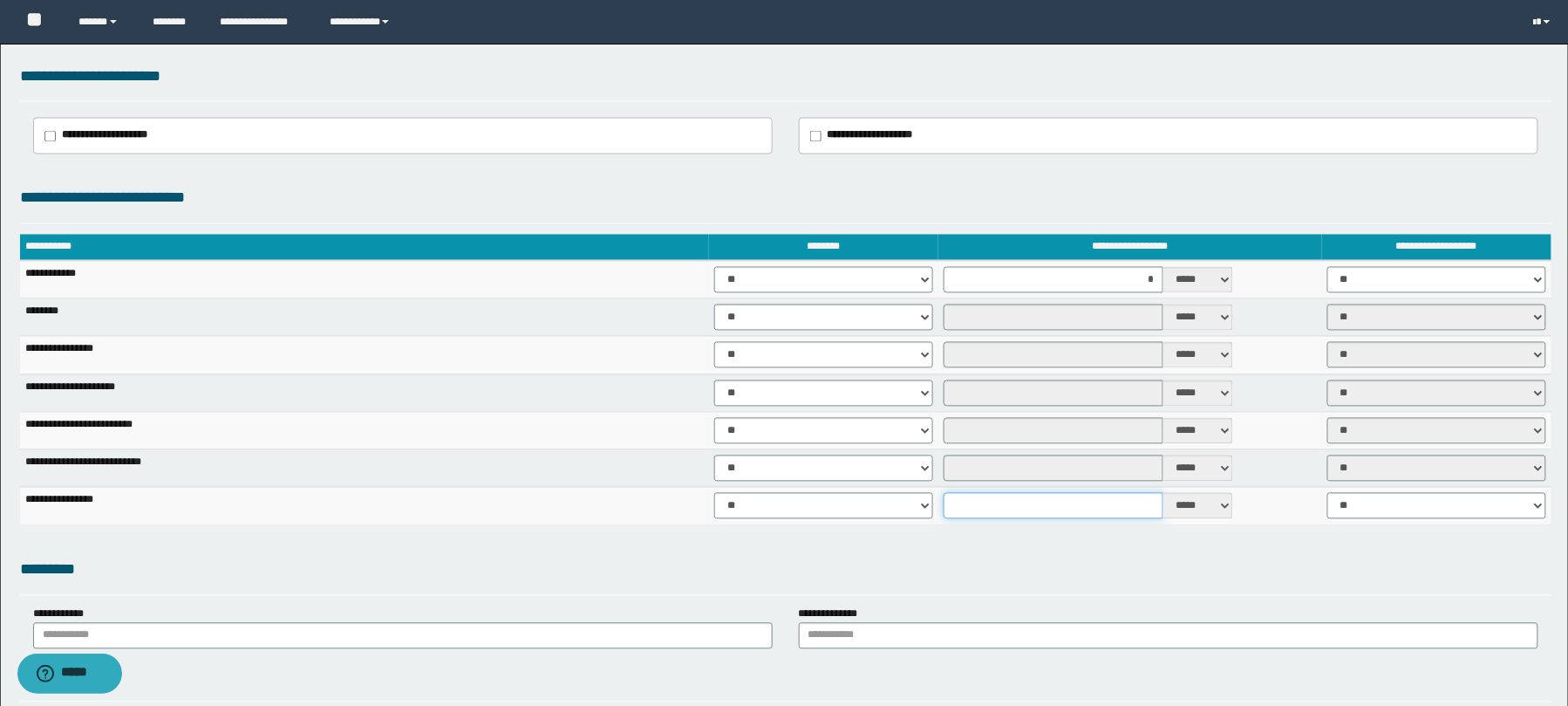 click at bounding box center [1053, 506] 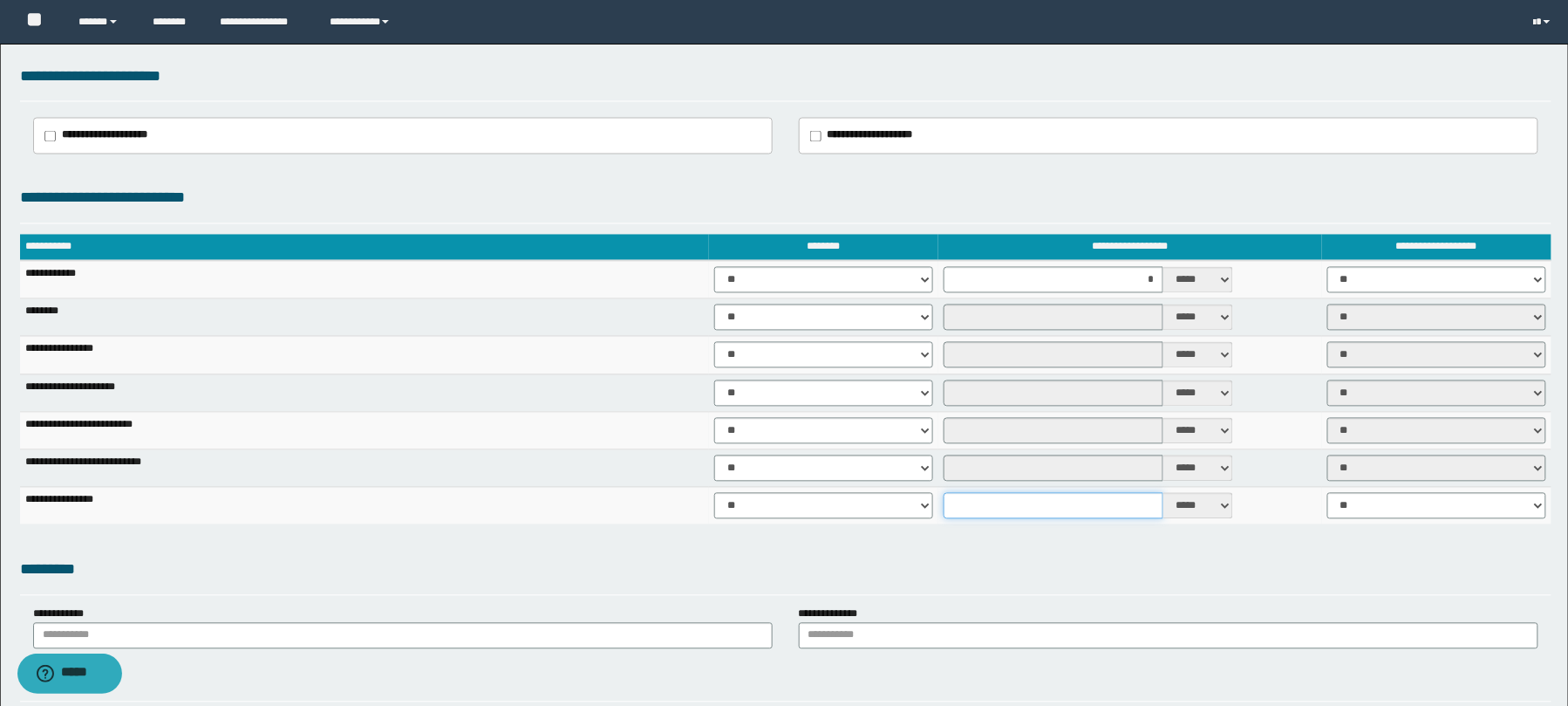 type on "*" 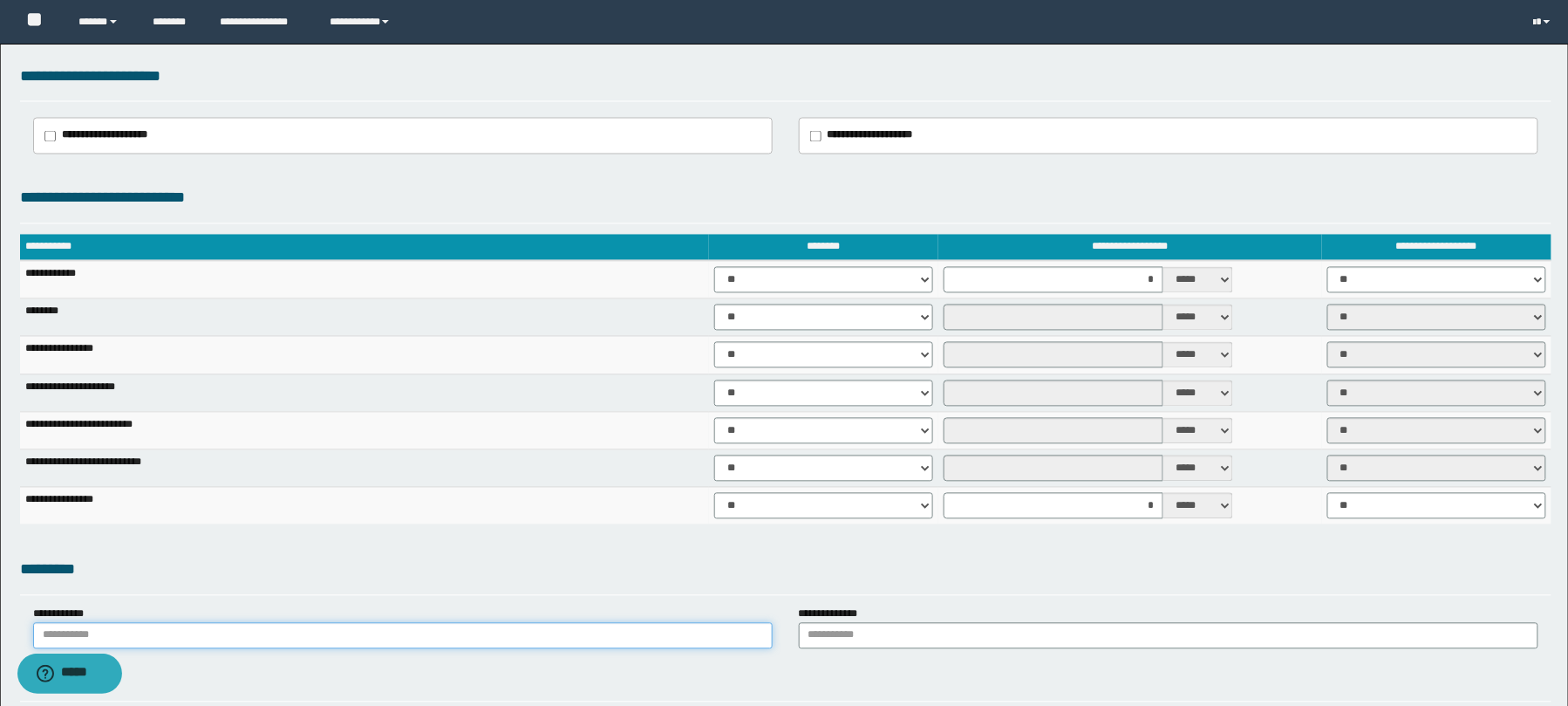 click at bounding box center (403, 636) 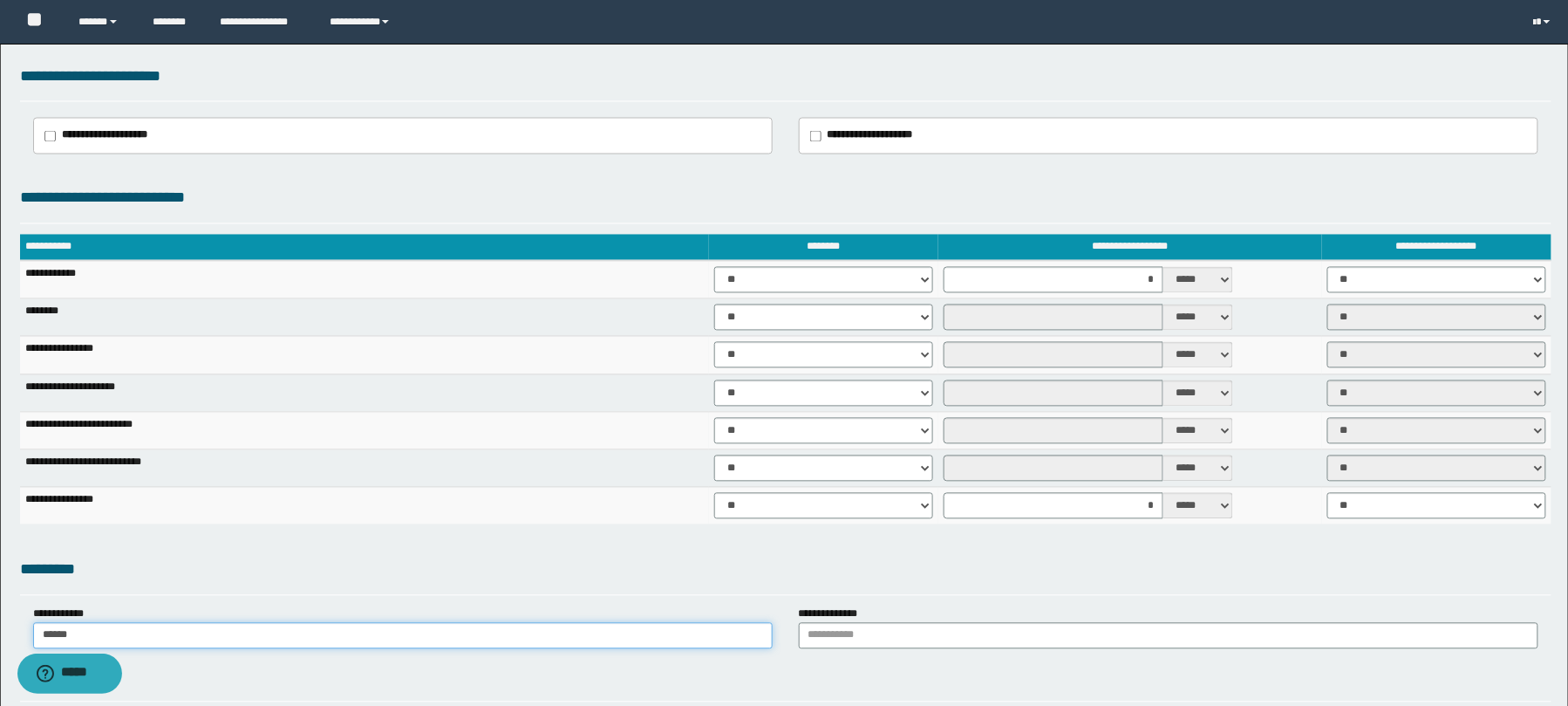type on "******" 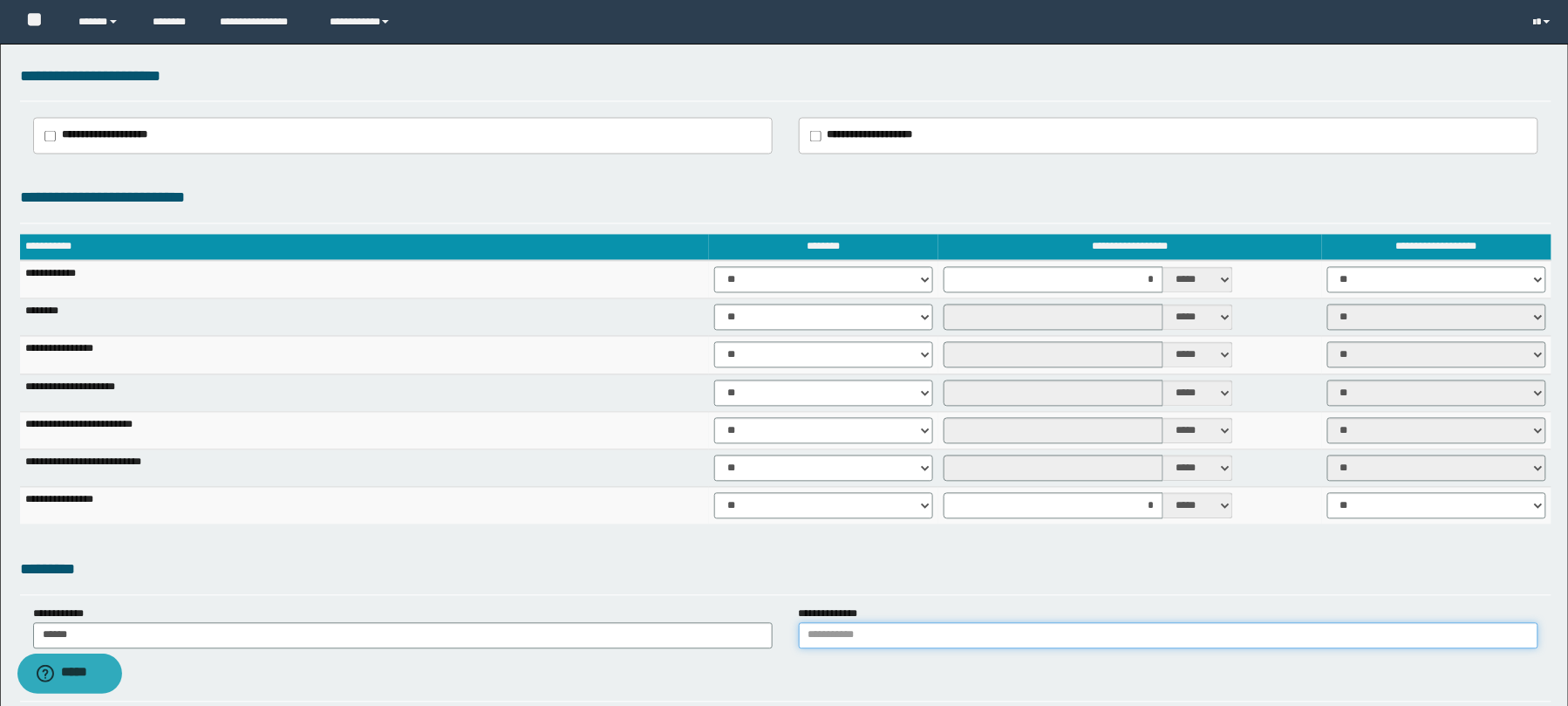 click at bounding box center [1169, 636] 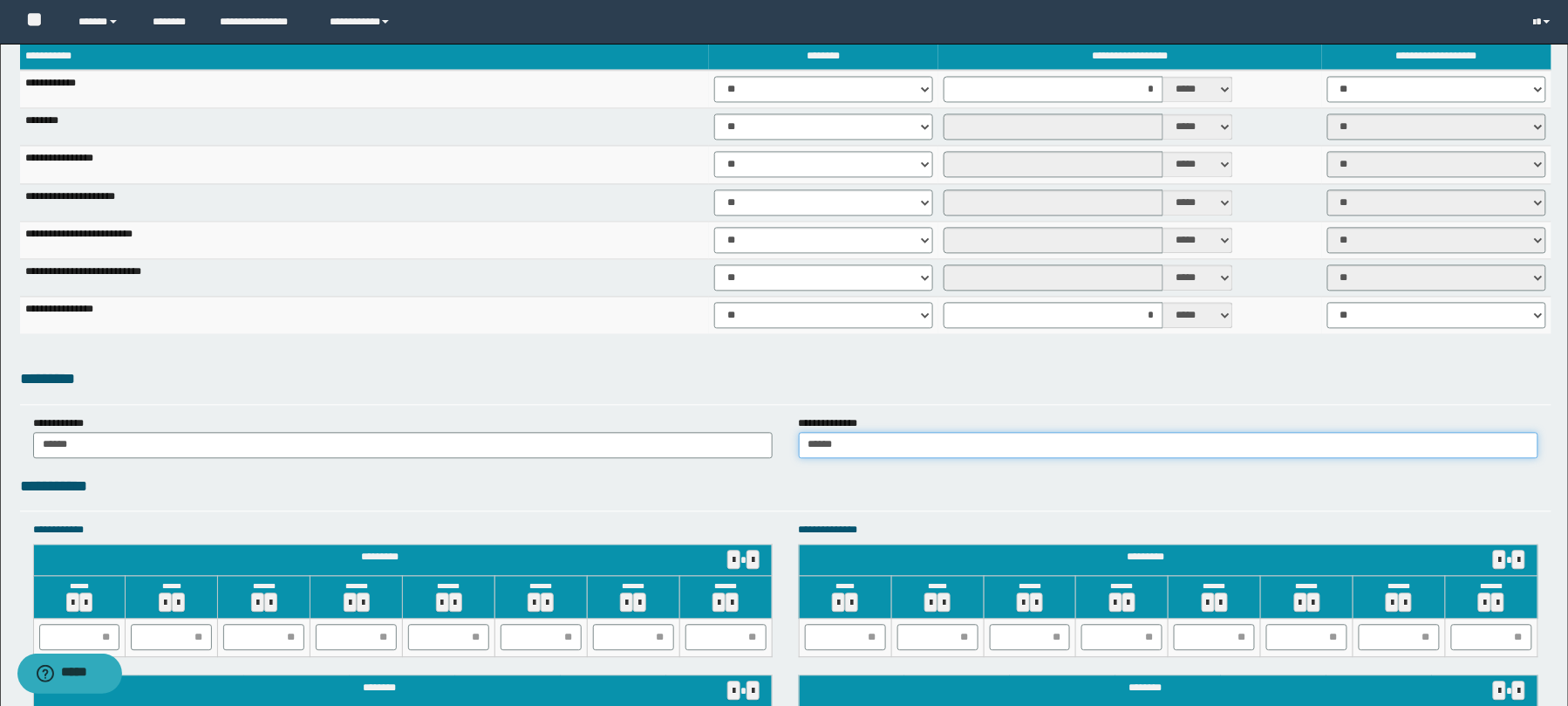 scroll, scrollTop: 811, scrollLeft: 0, axis: vertical 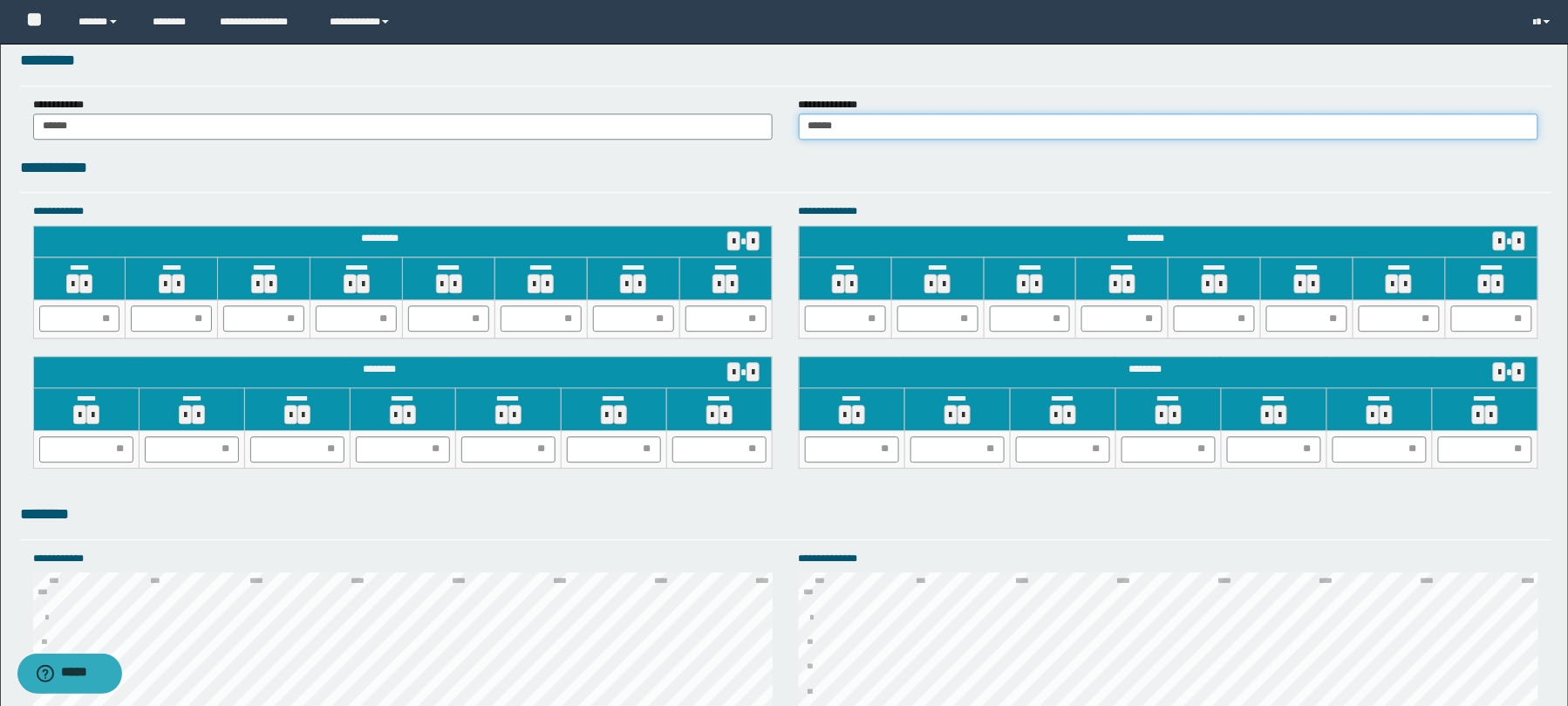 type on "******" 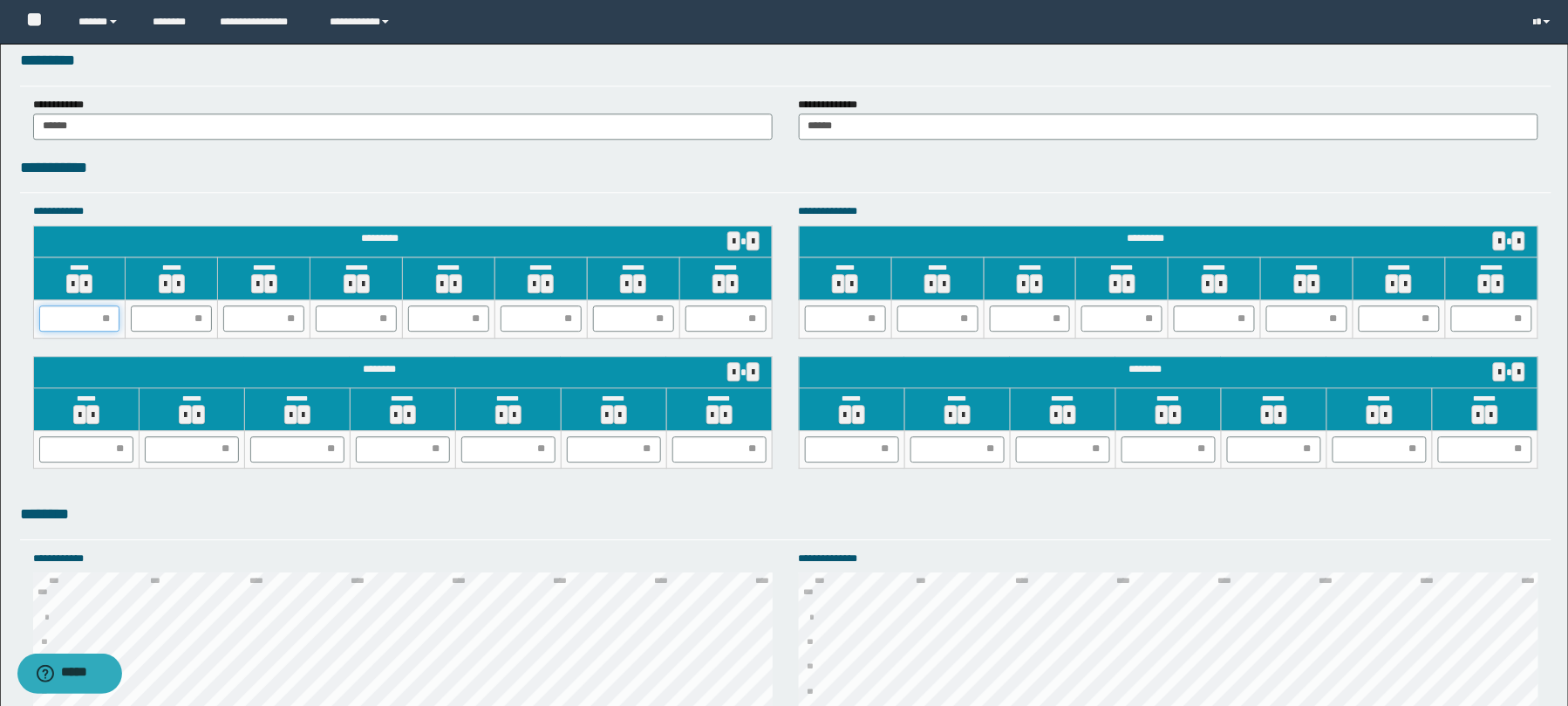 click at bounding box center (79, 319) 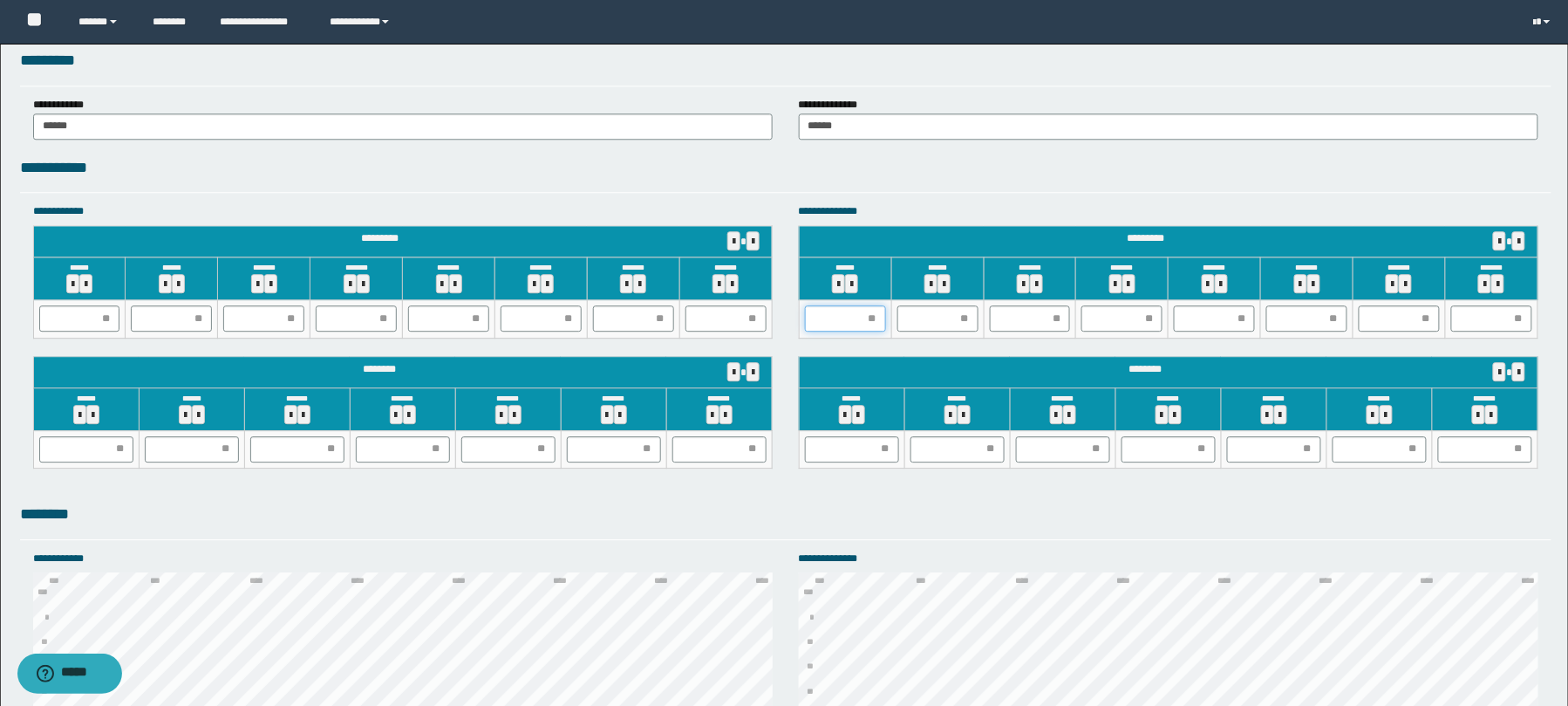 click at bounding box center [845, 319] 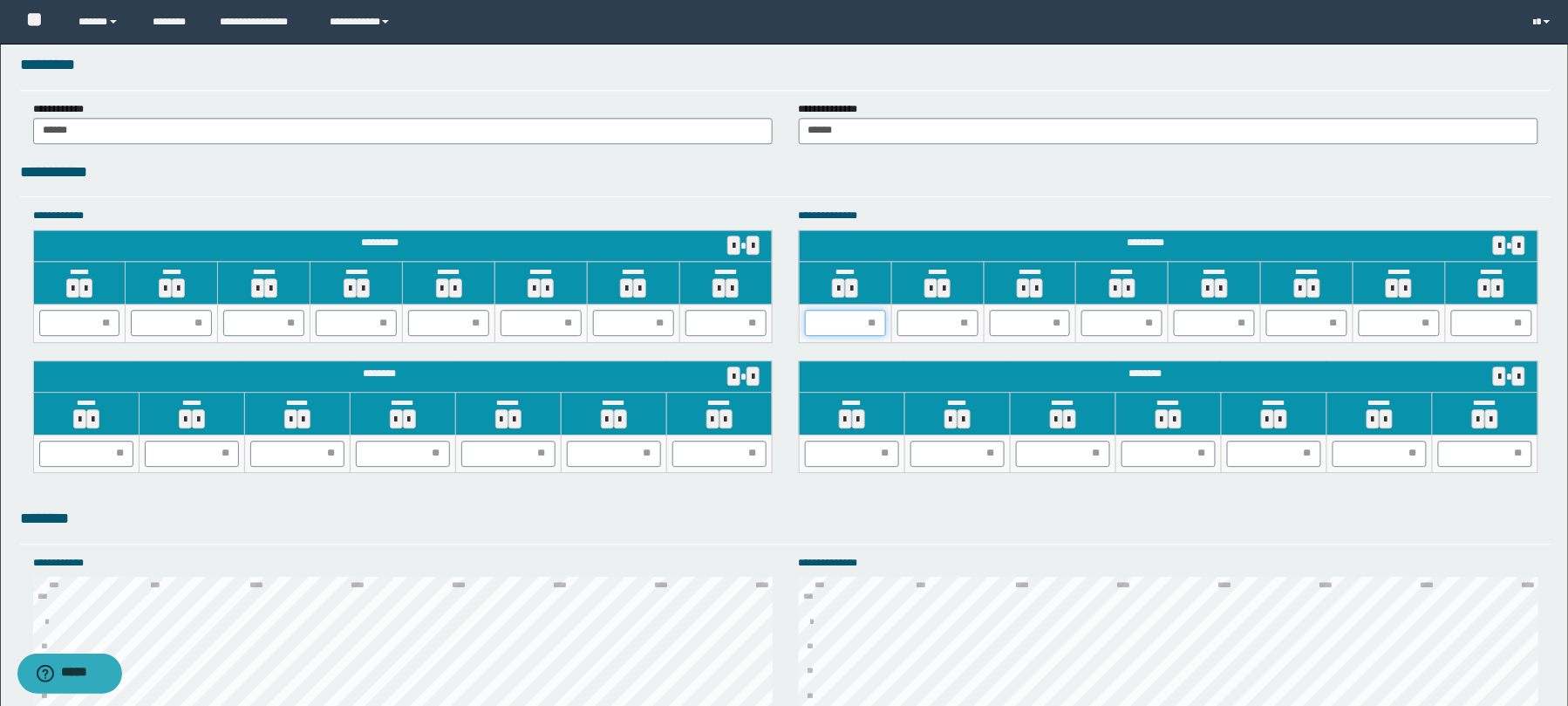 scroll, scrollTop: 1555, scrollLeft: 0, axis: vertical 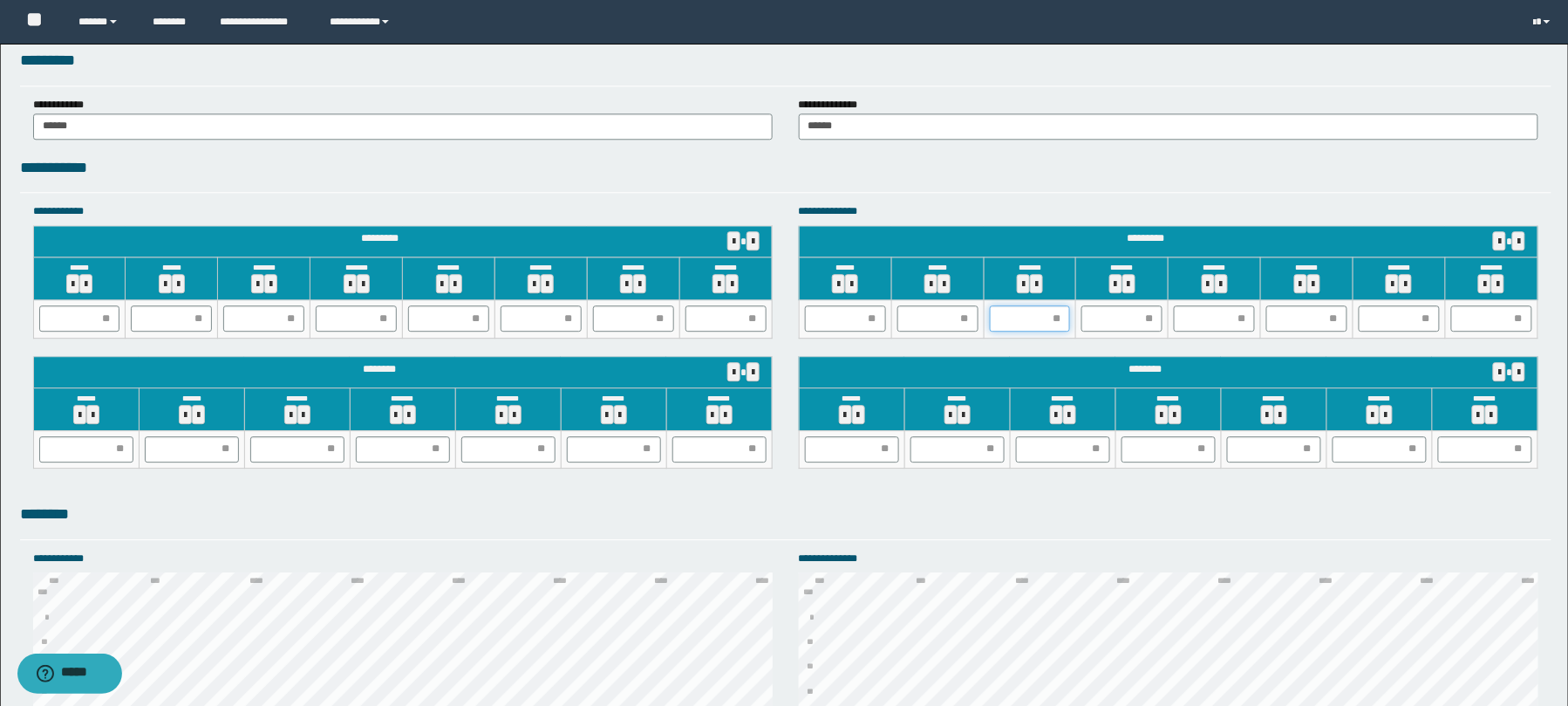 click at bounding box center [1030, 319] 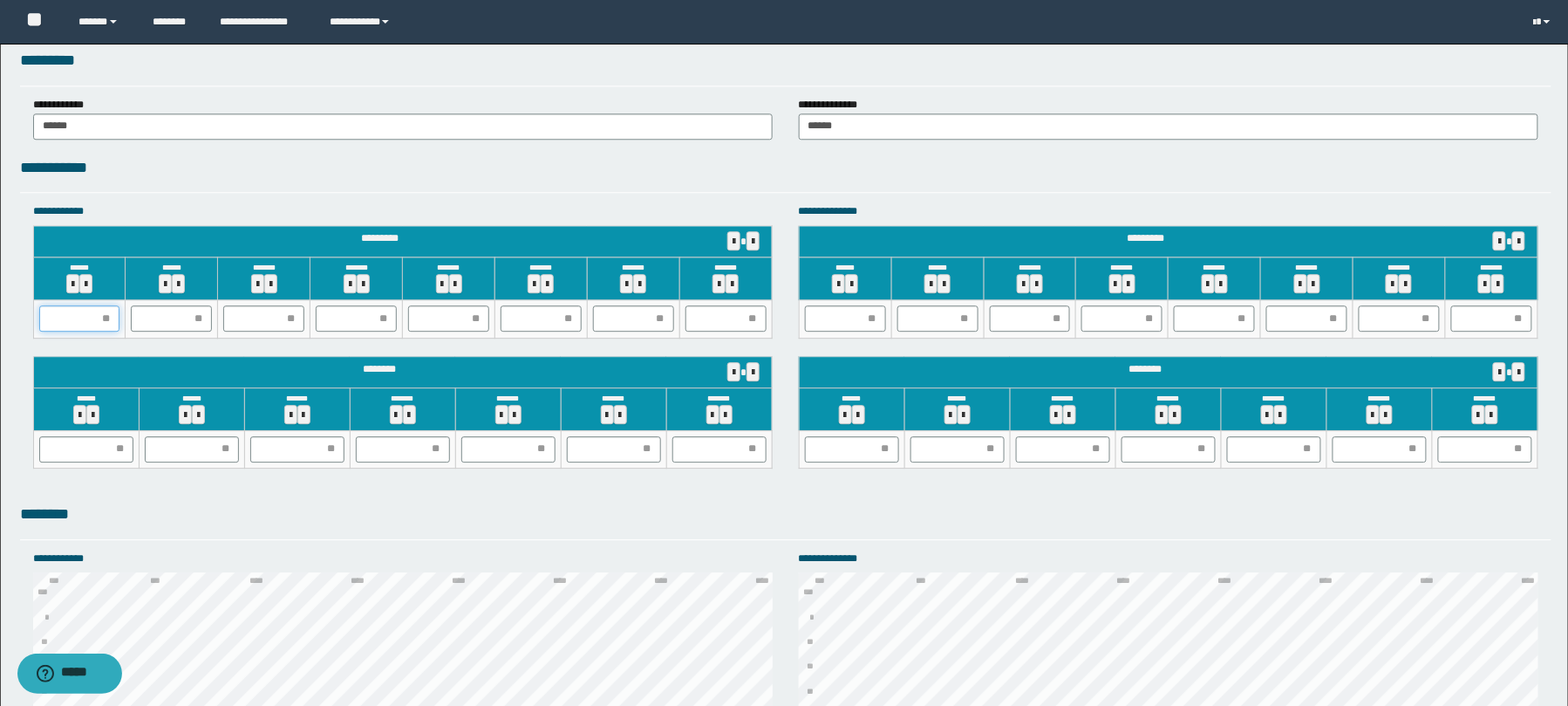 click at bounding box center (79, 319) 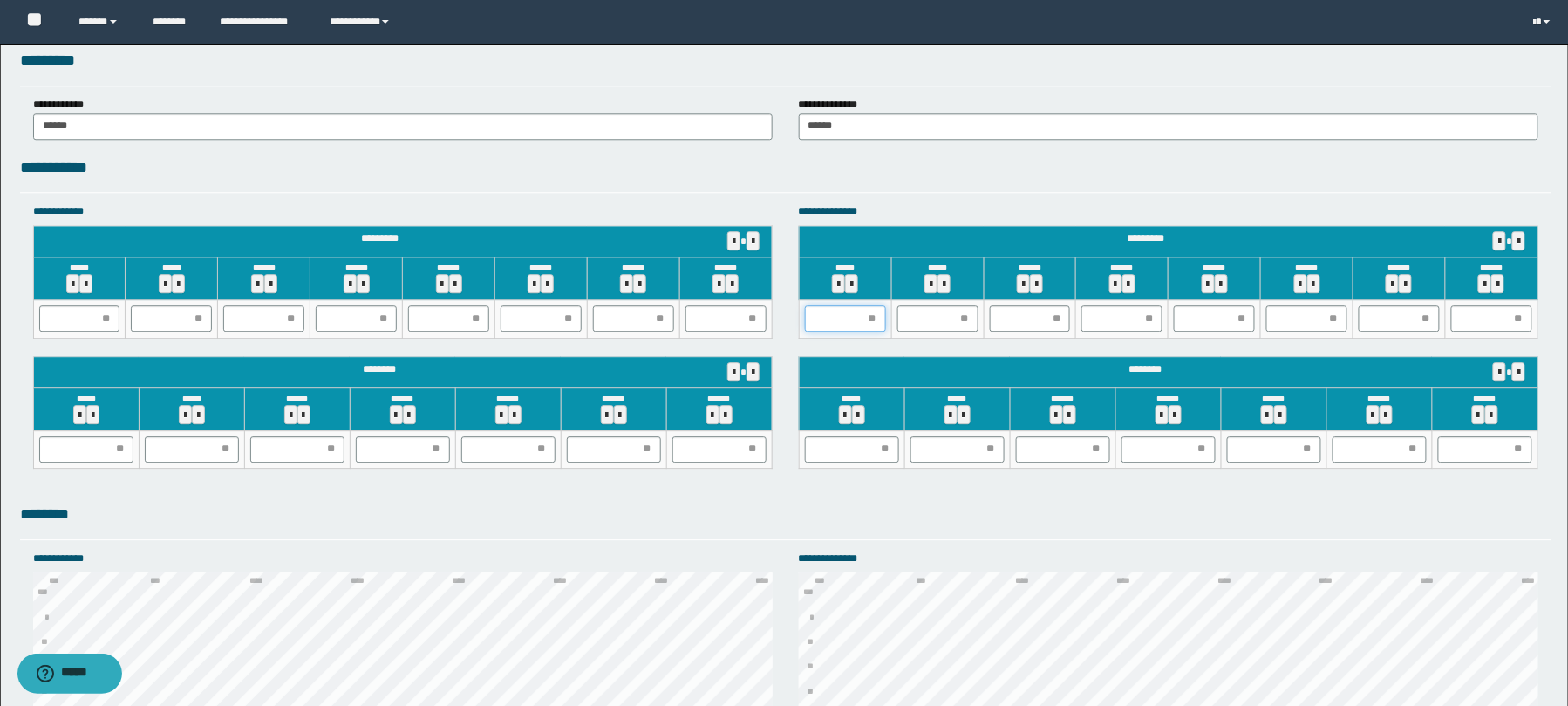 click at bounding box center (845, 319) 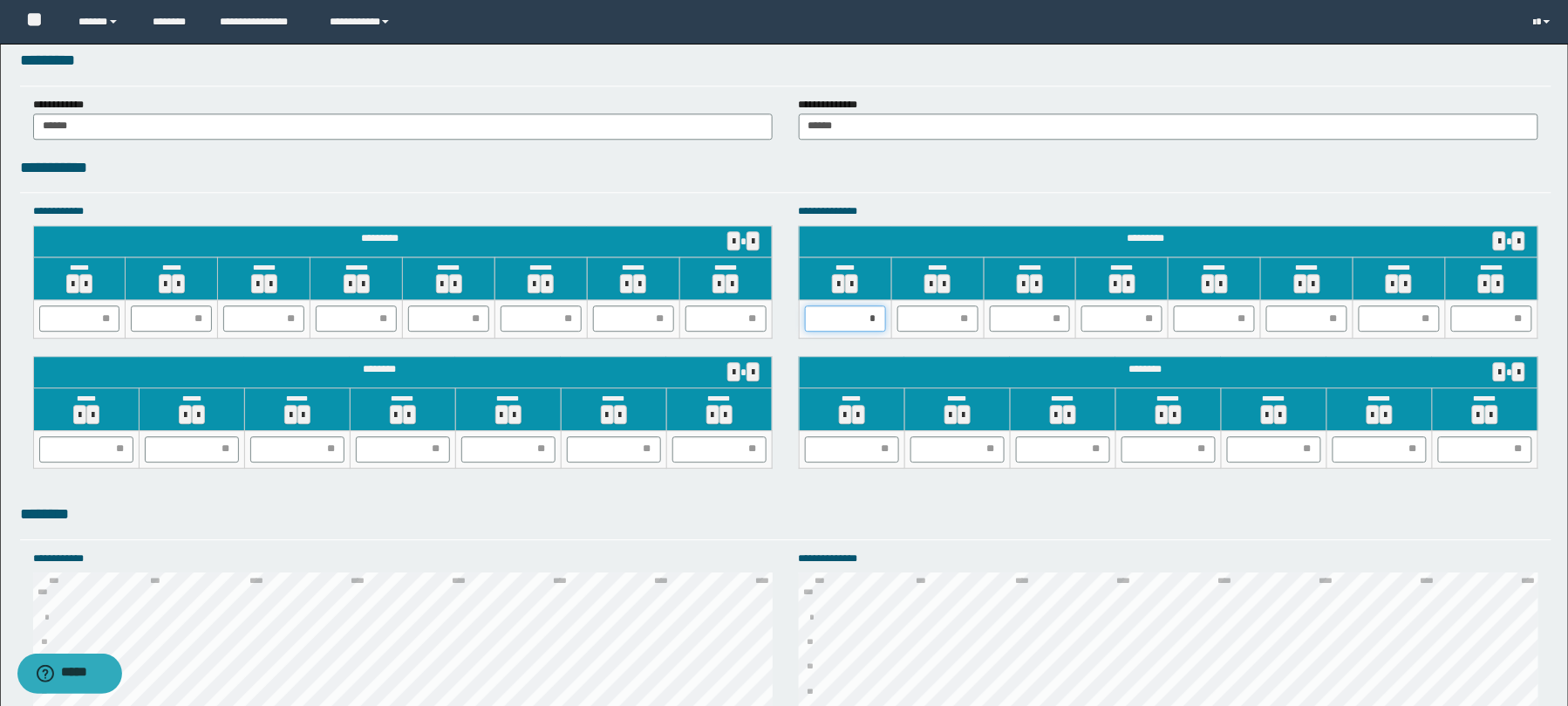 type on "**" 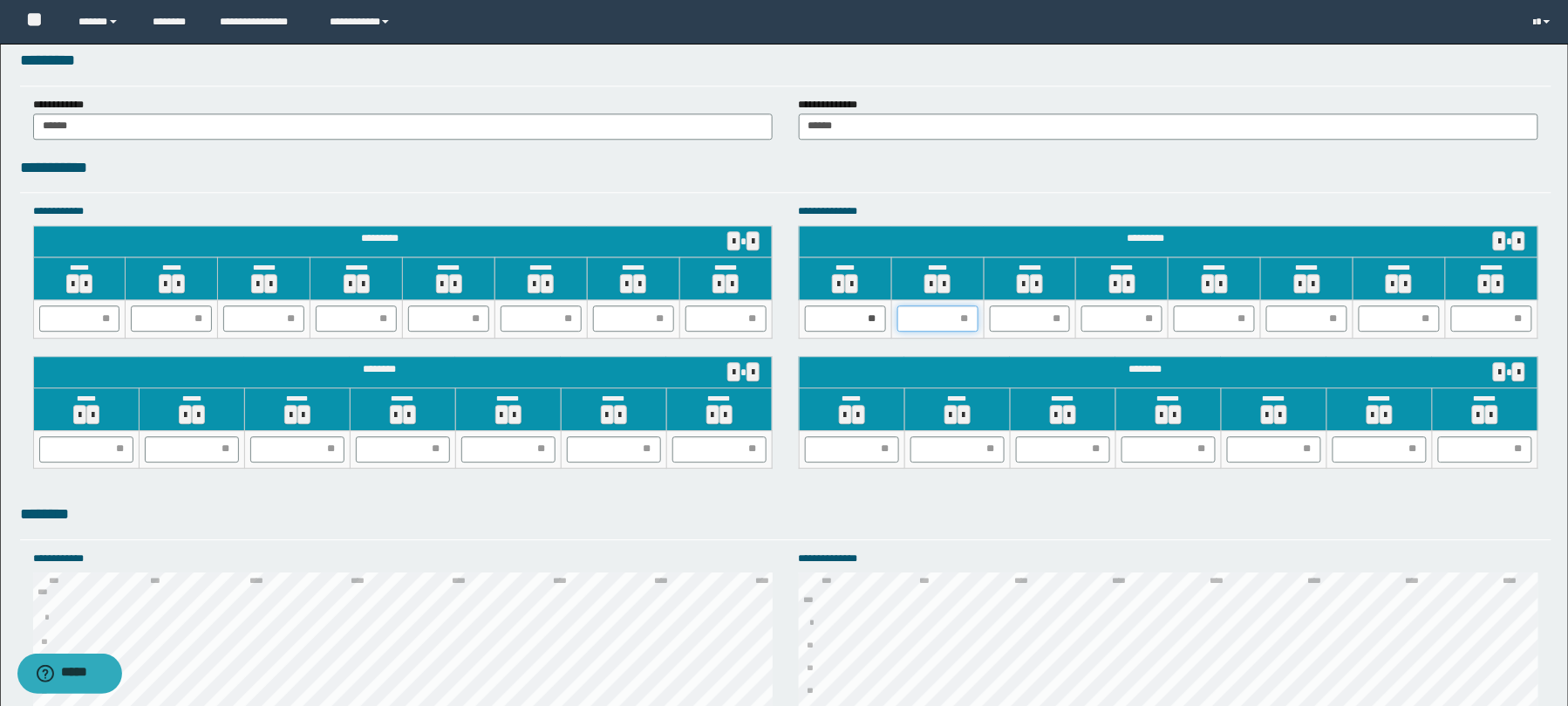click at bounding box center [937, 319] 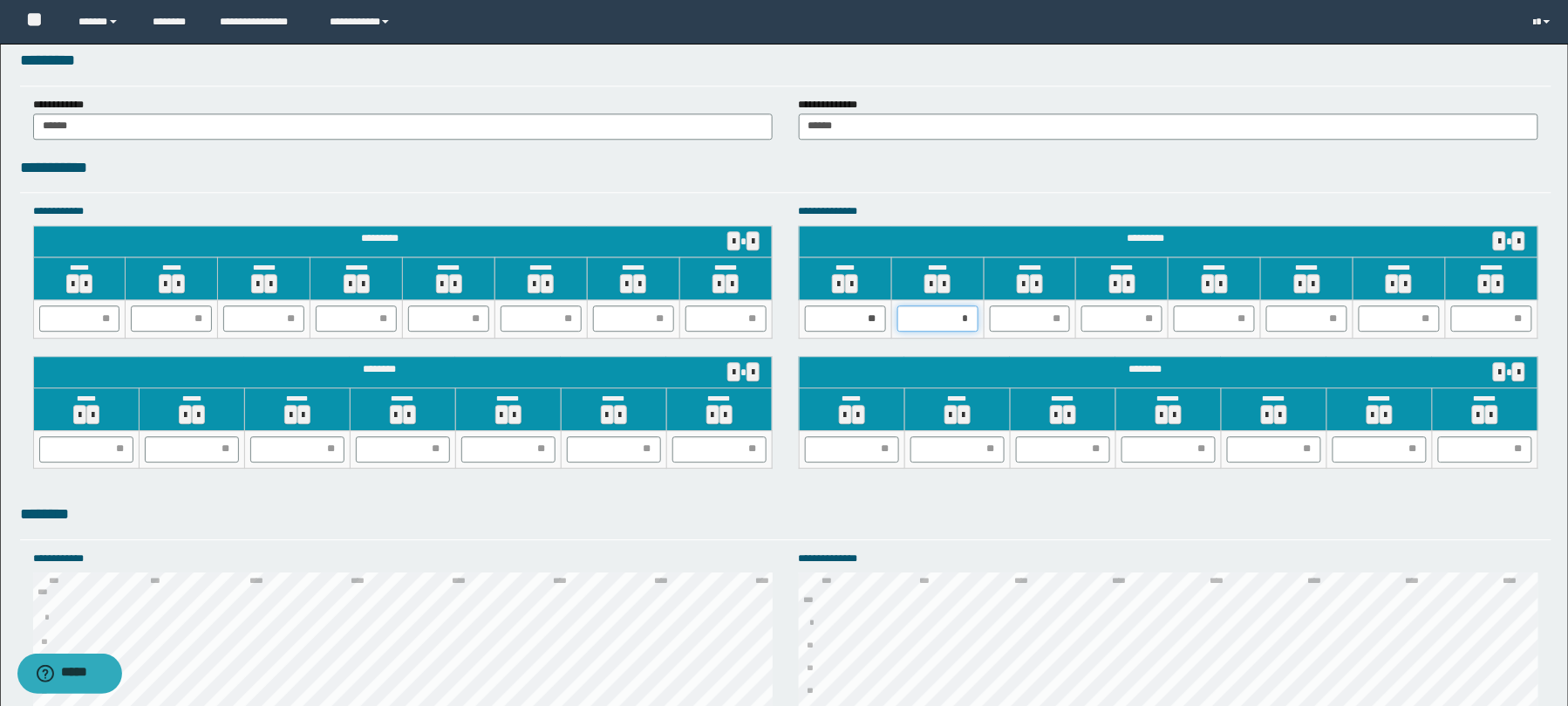 type on "**" 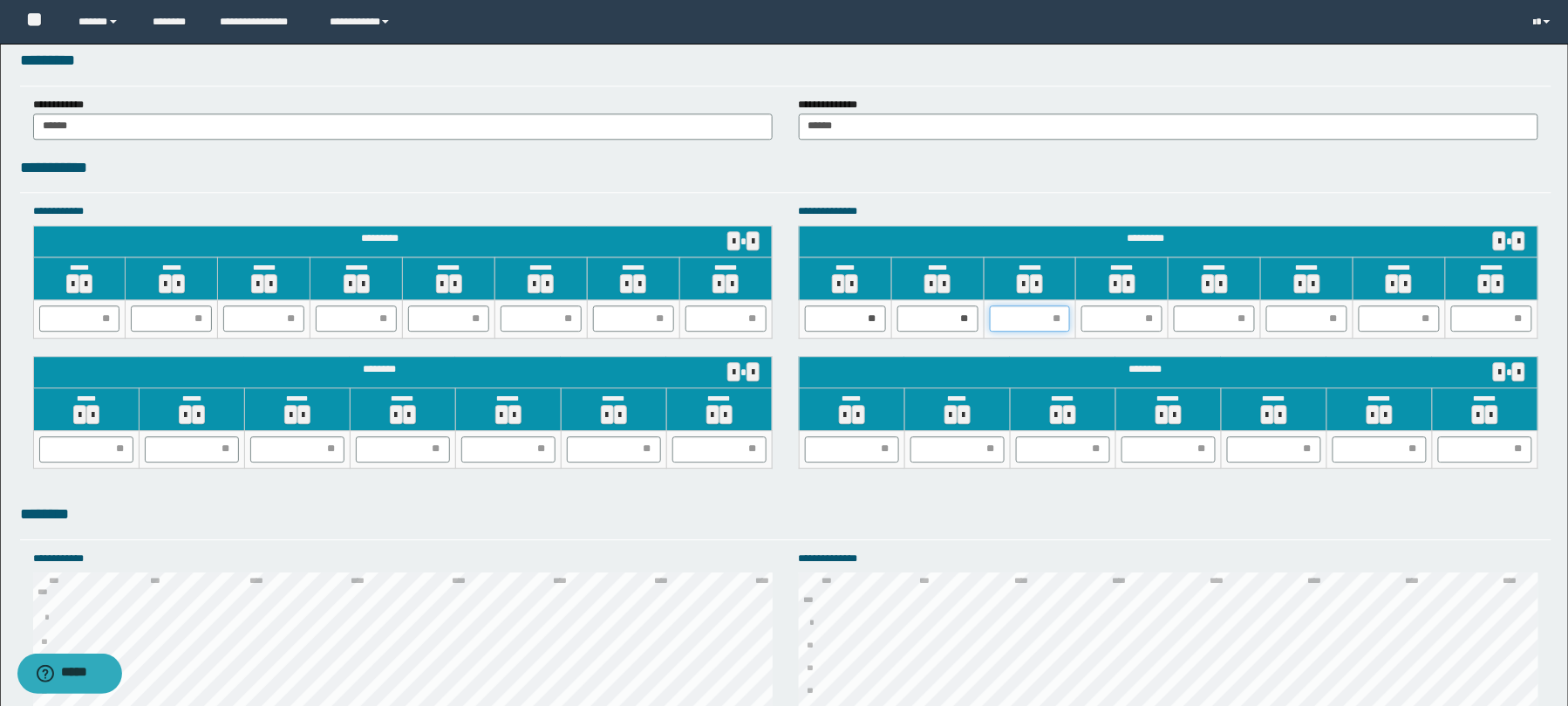 click at bounding box center (1030, 319) 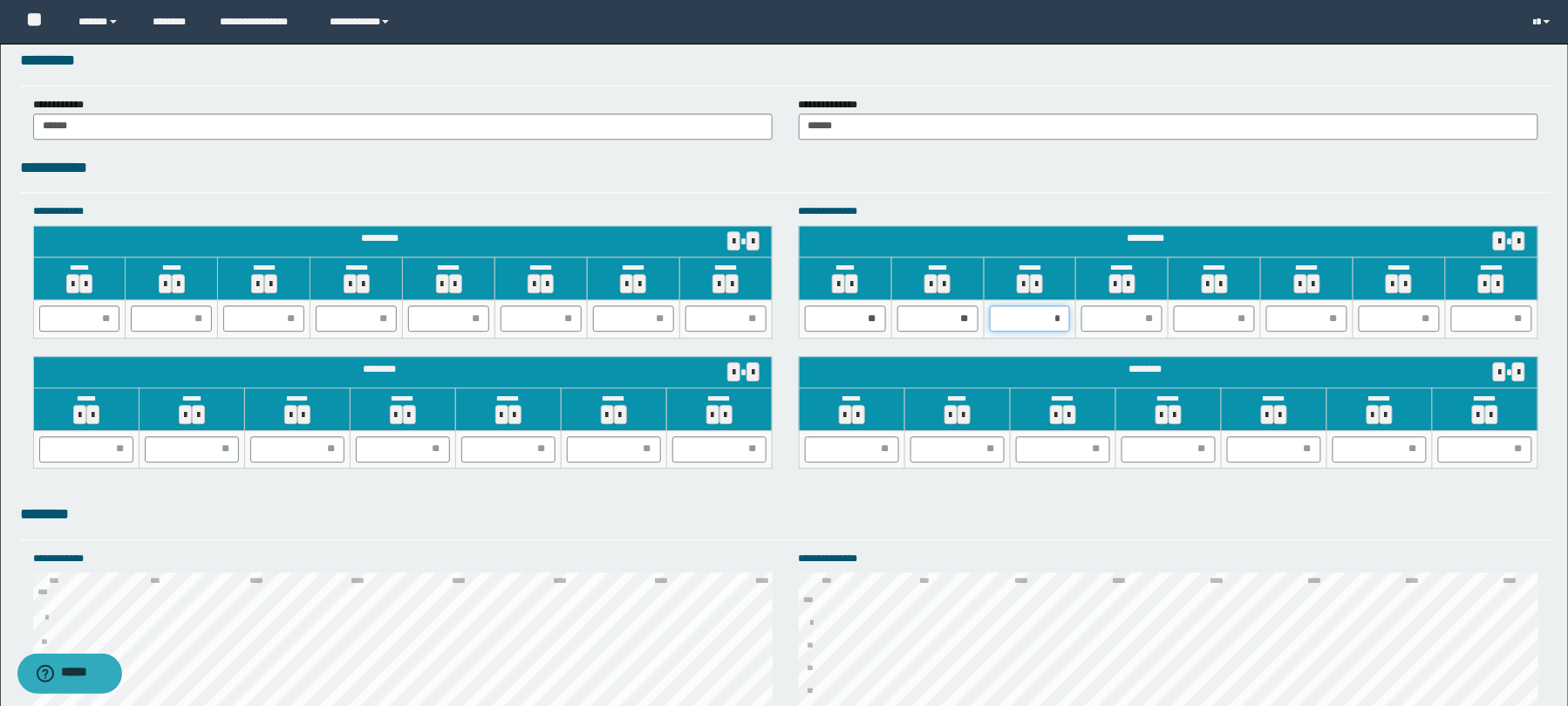 type on "**" 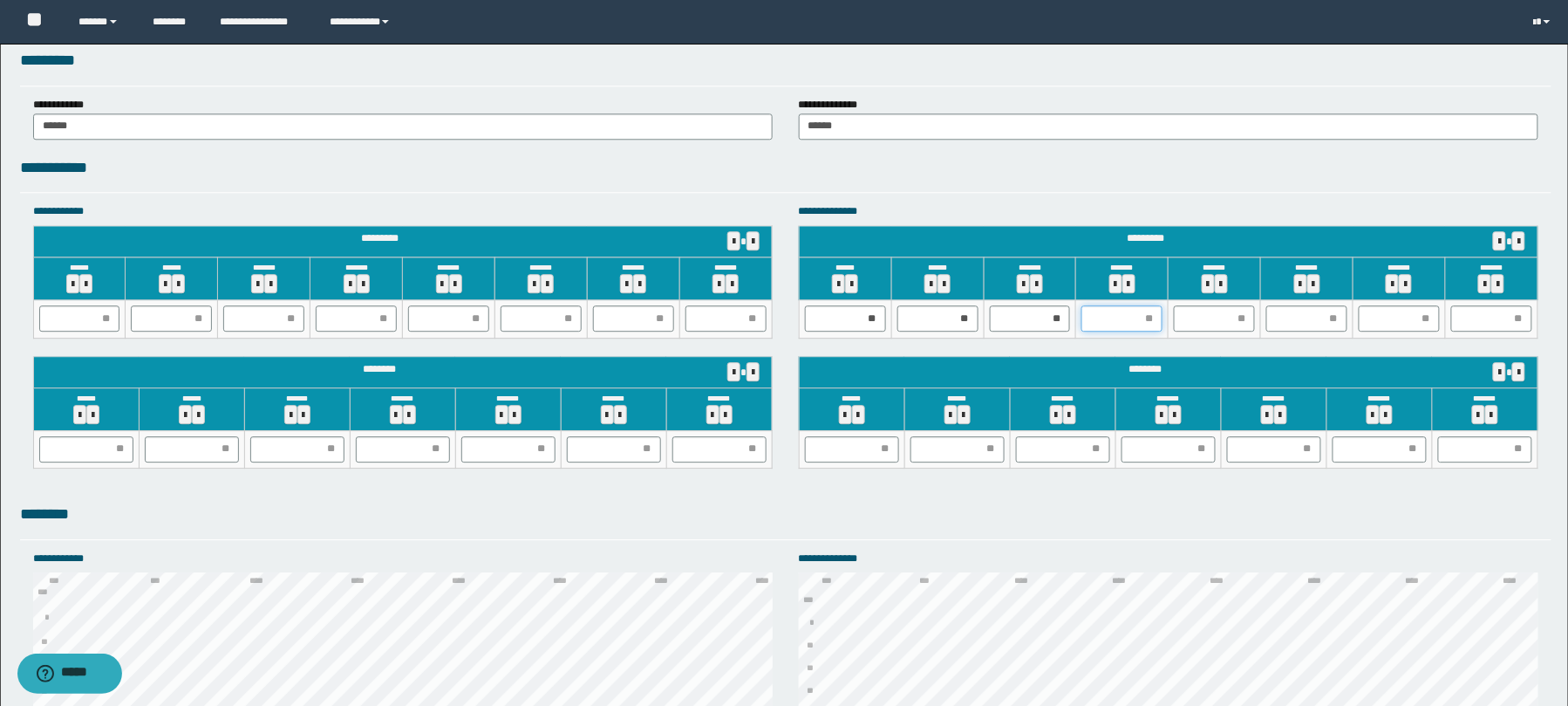 click at bounding box center (1121, 319) 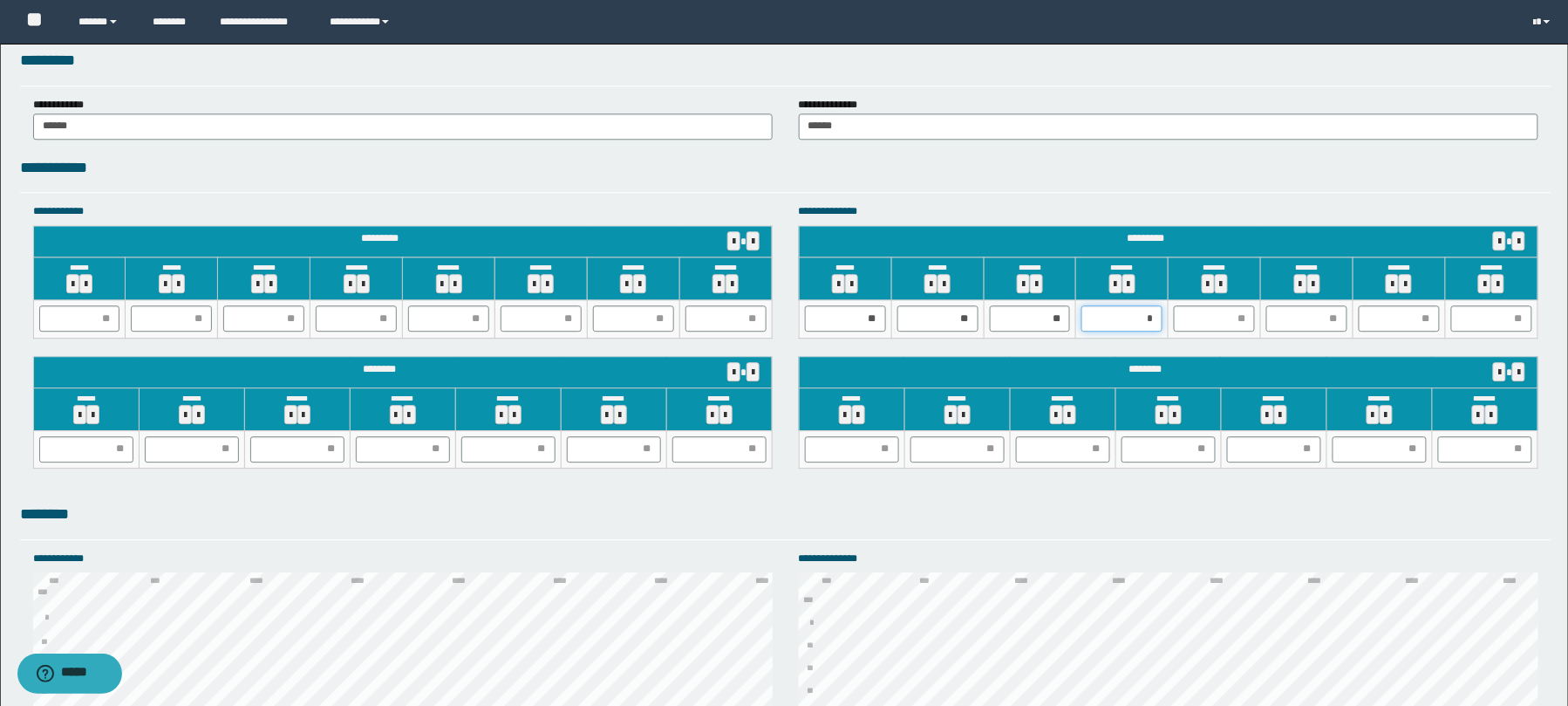 type on "**" 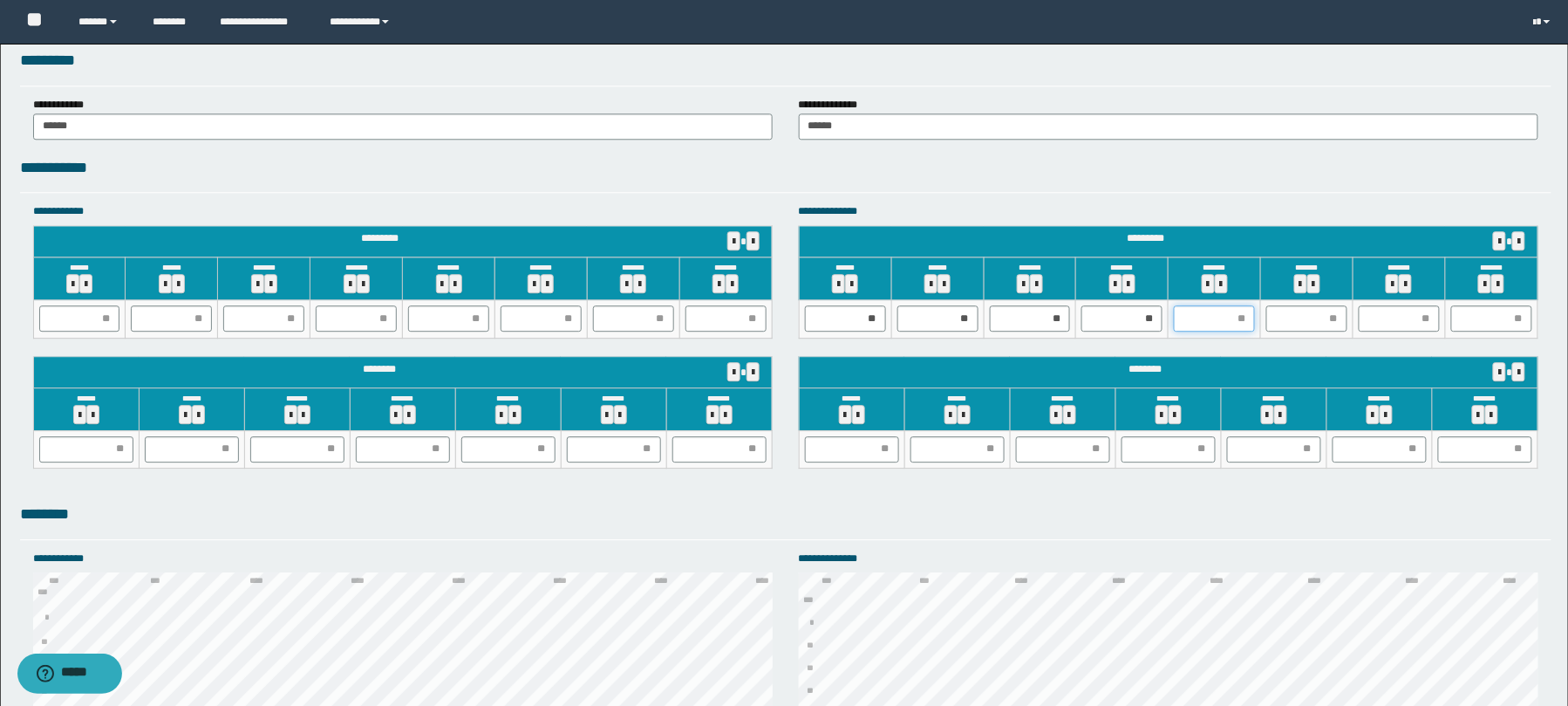 click at bounding box center (1214, 319) 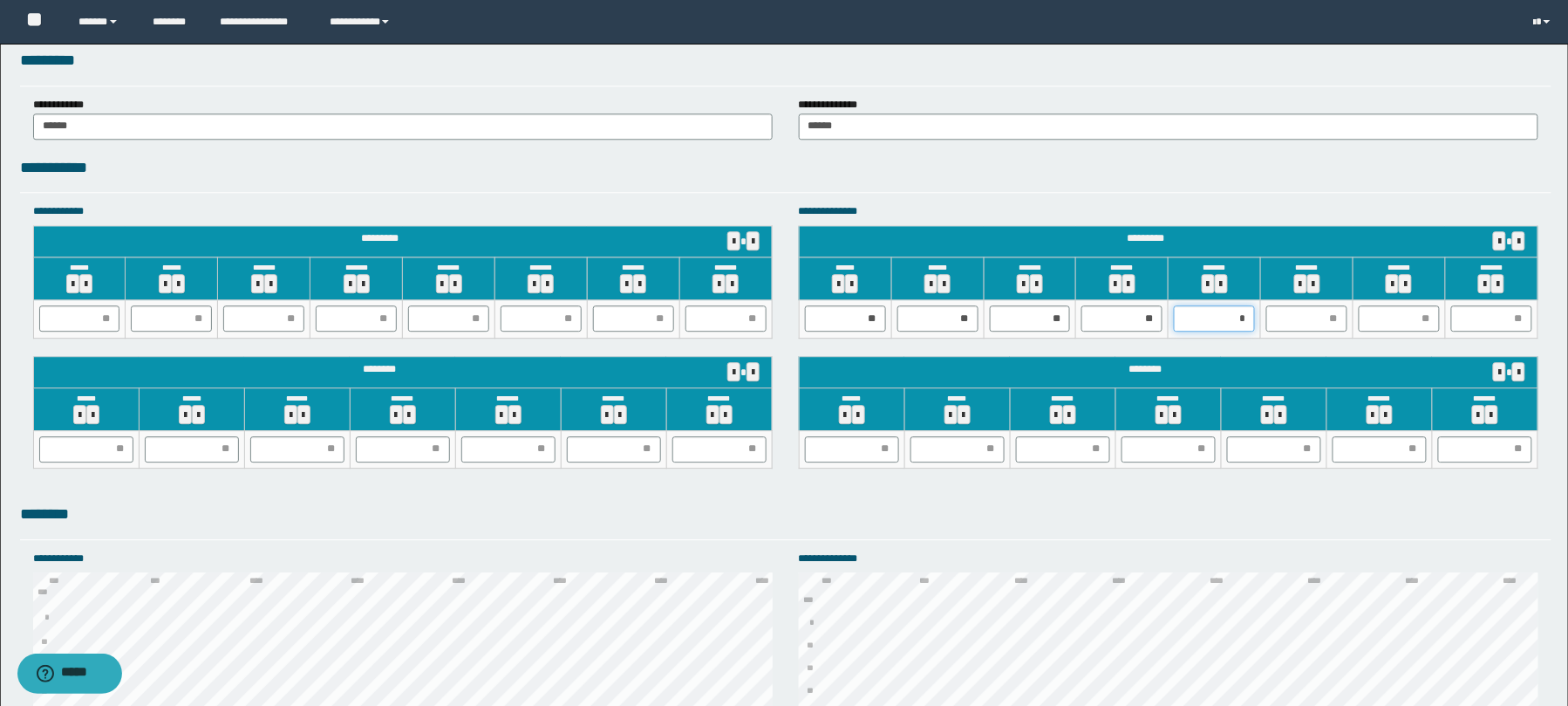 type on "**" 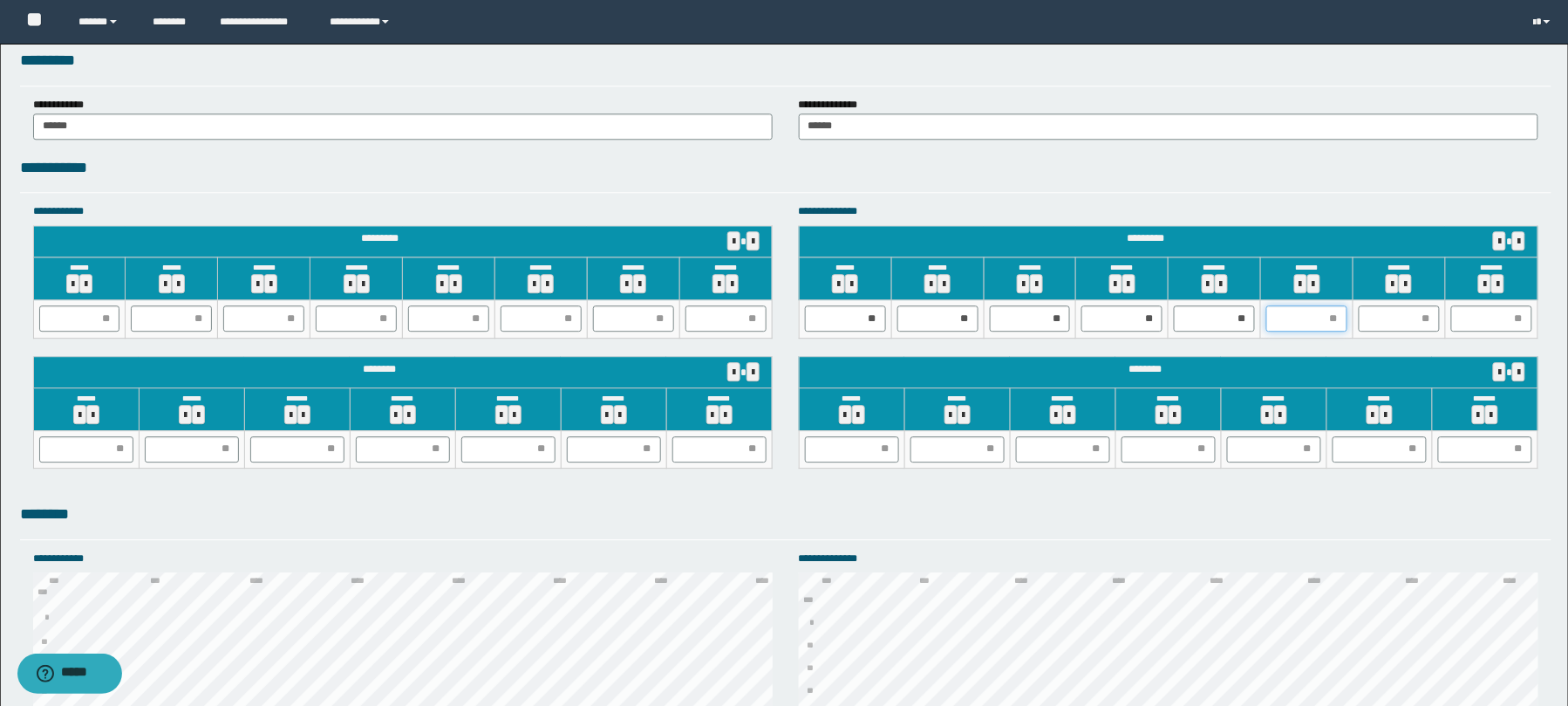 click at bounding box center (1306, 319) 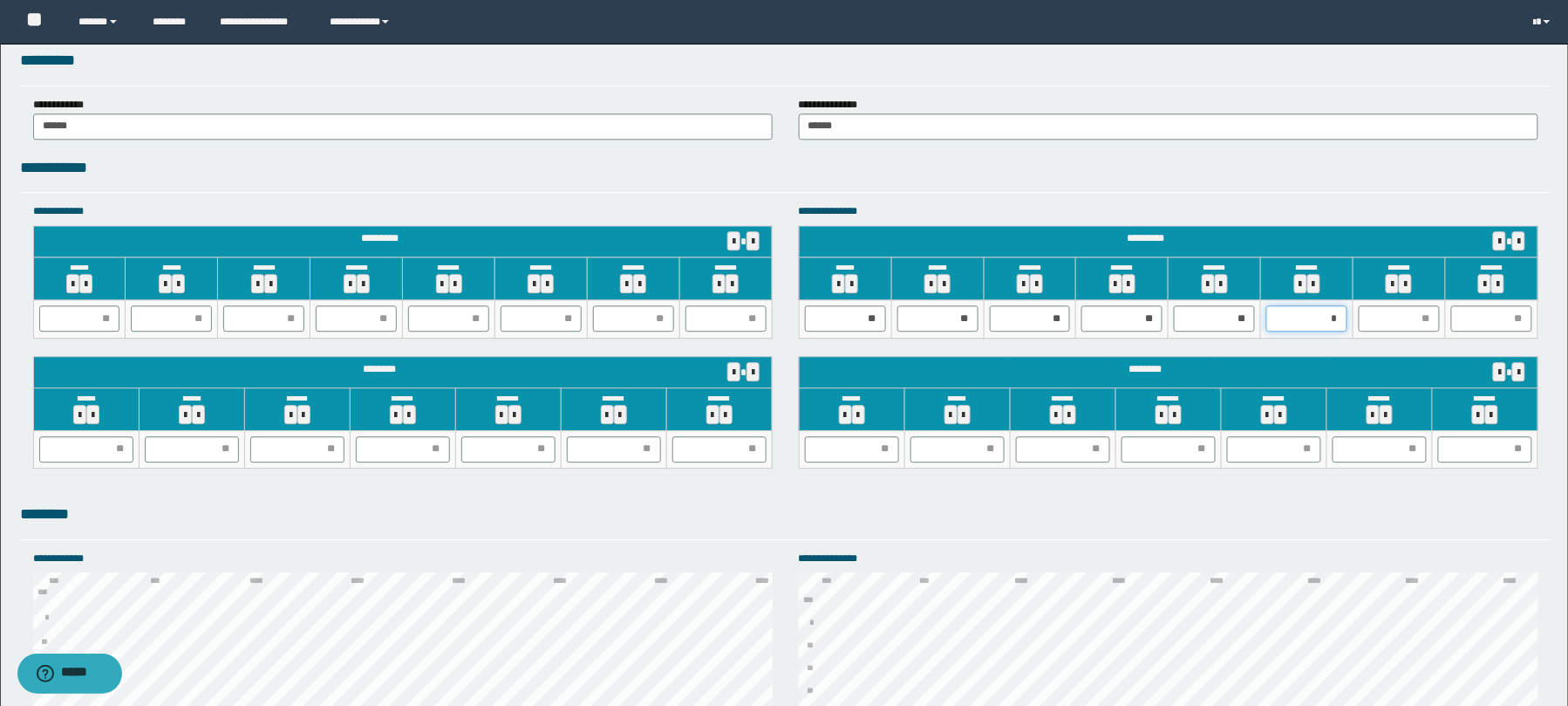 type on "**" 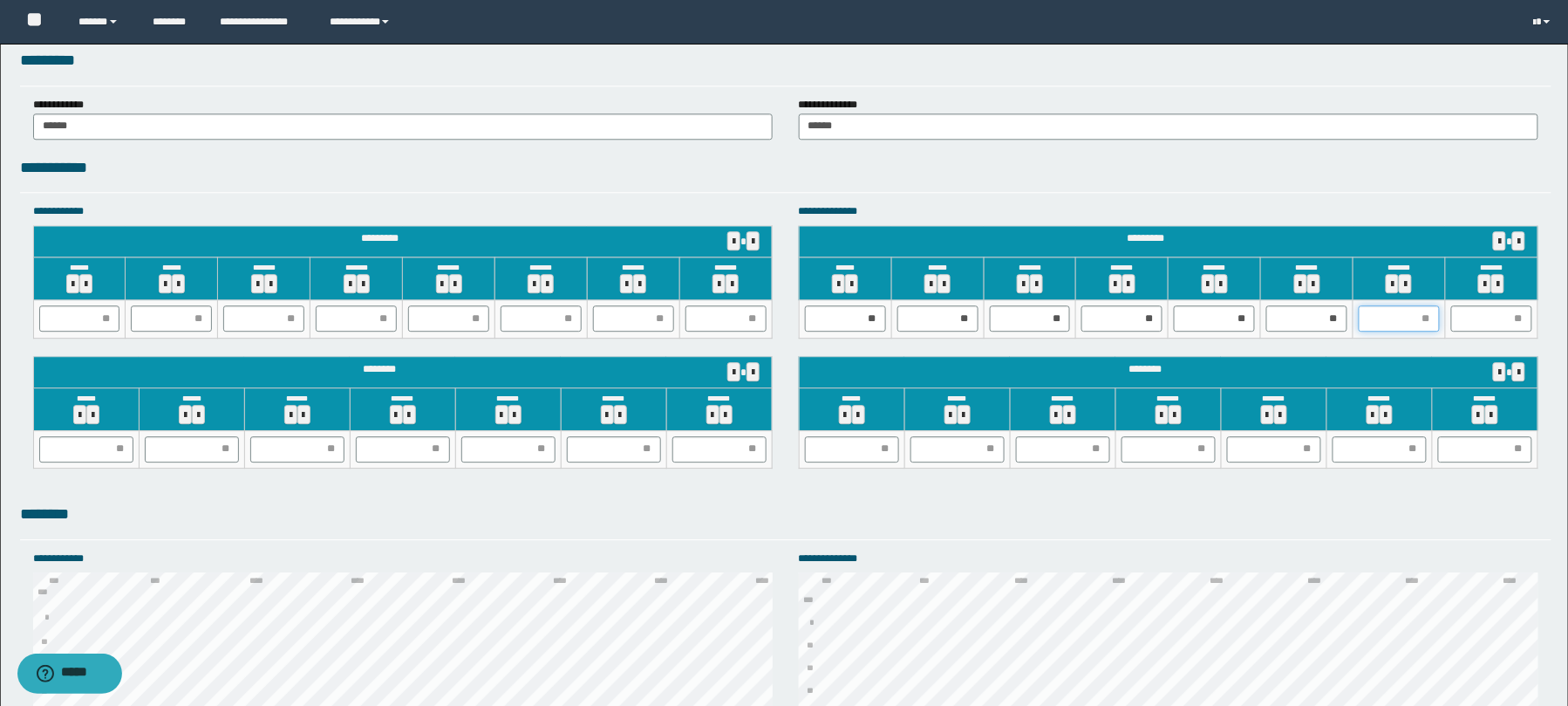 click at bounding box center (1399, 319) 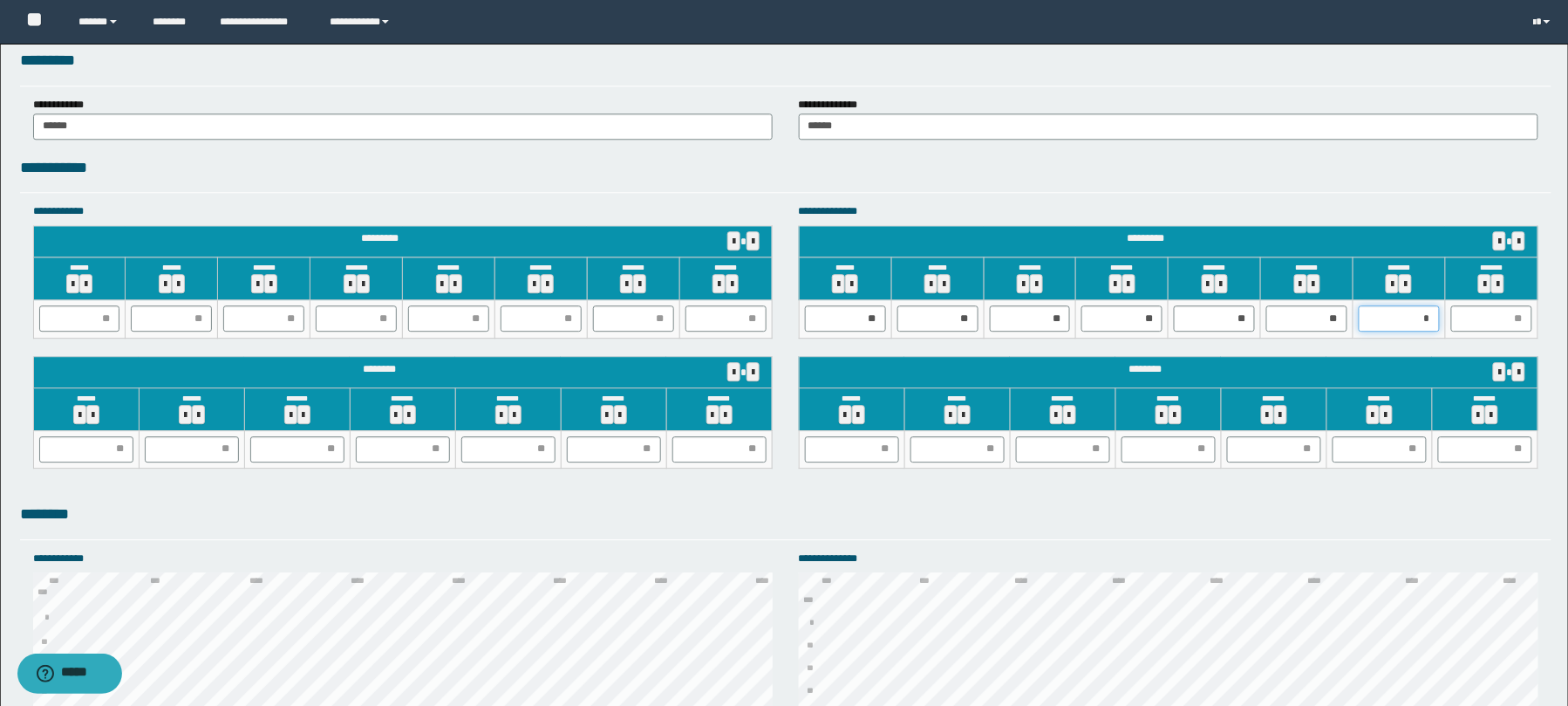 type on "**" 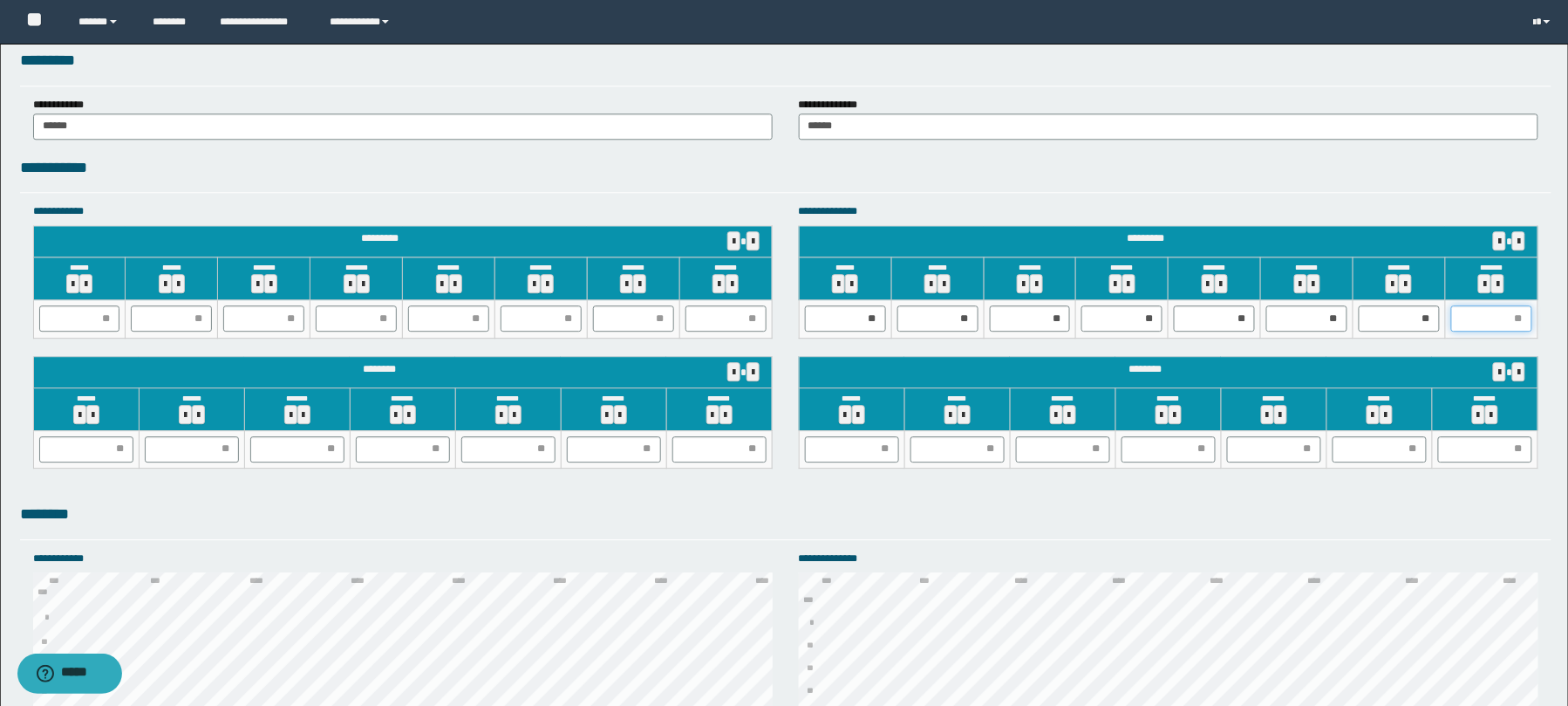 click at bounding box center [1491, 319] 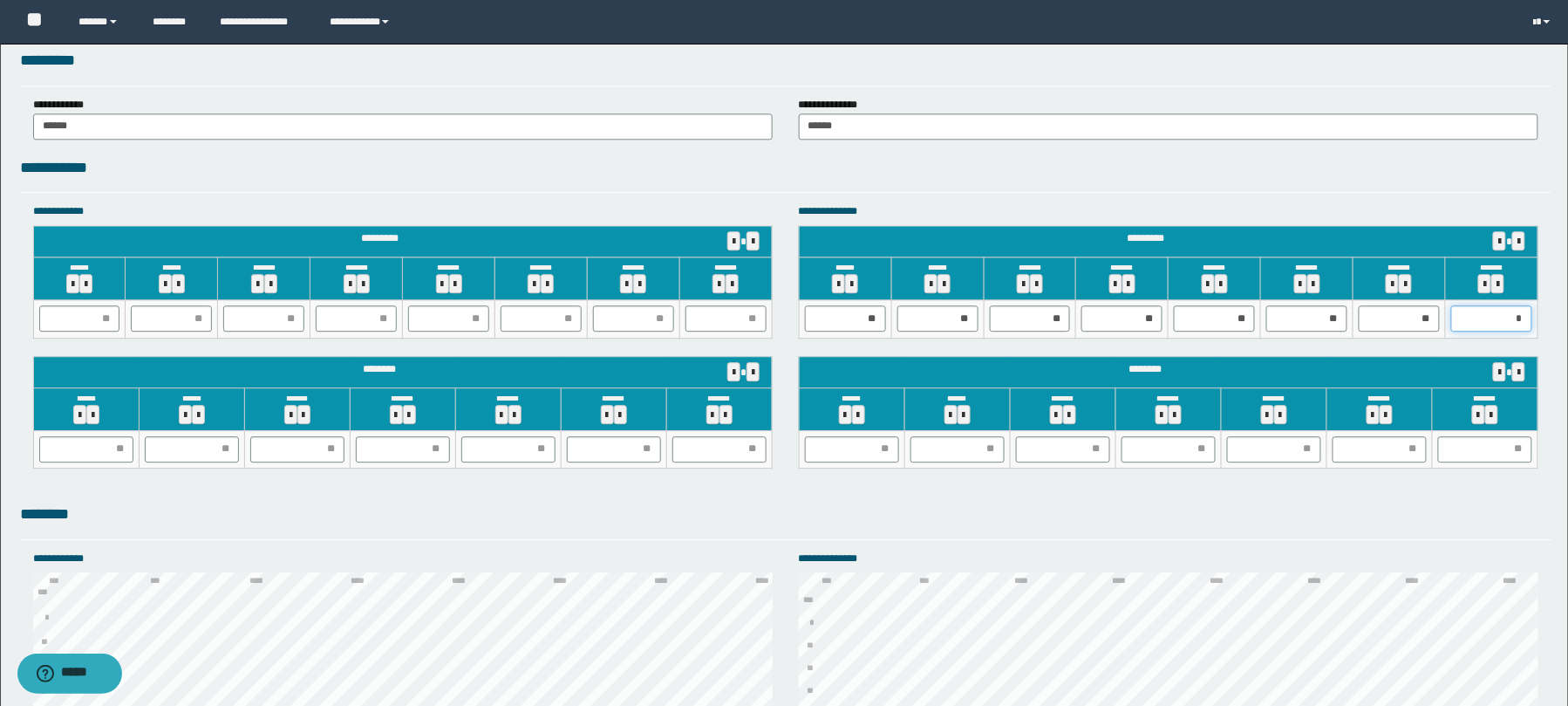 type on "**" 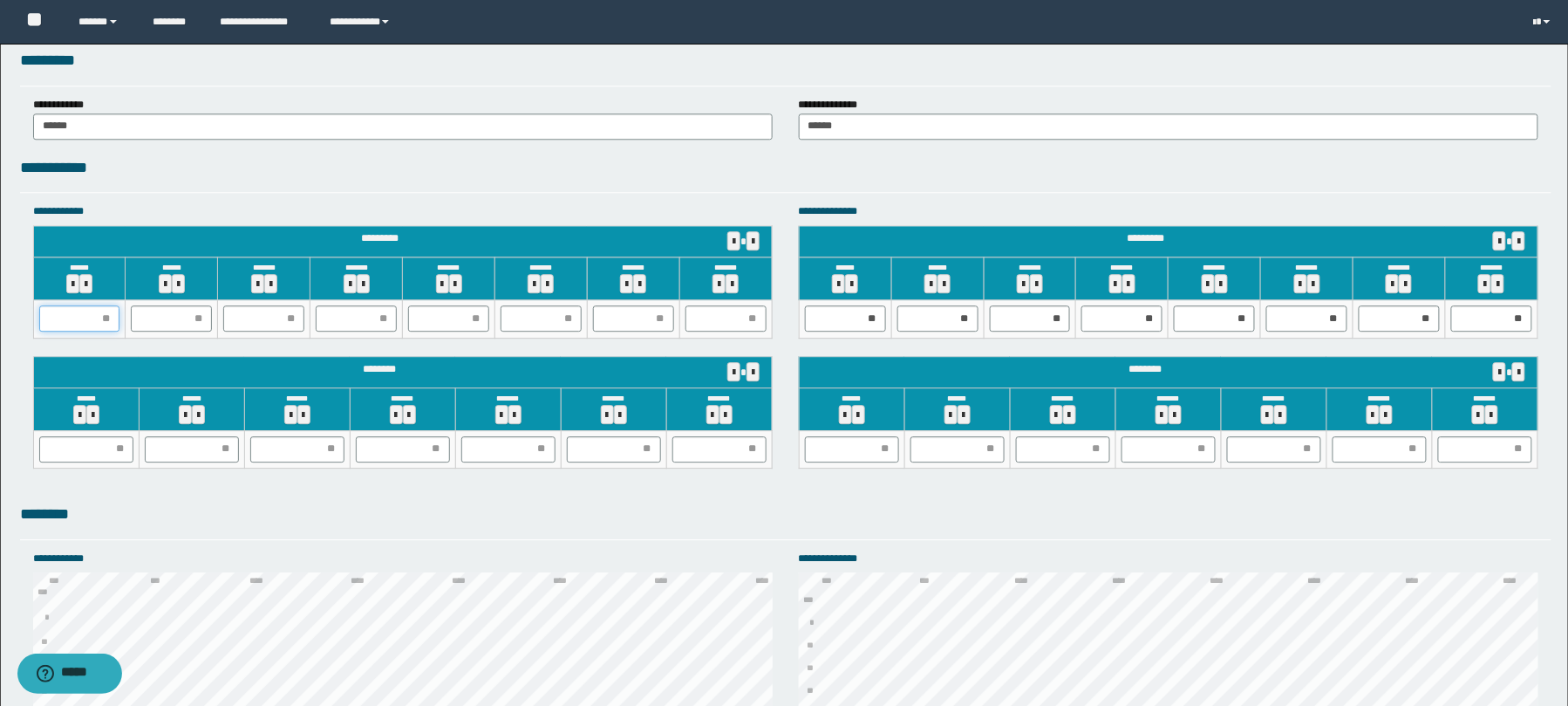 click at bounding box center [79, 319] 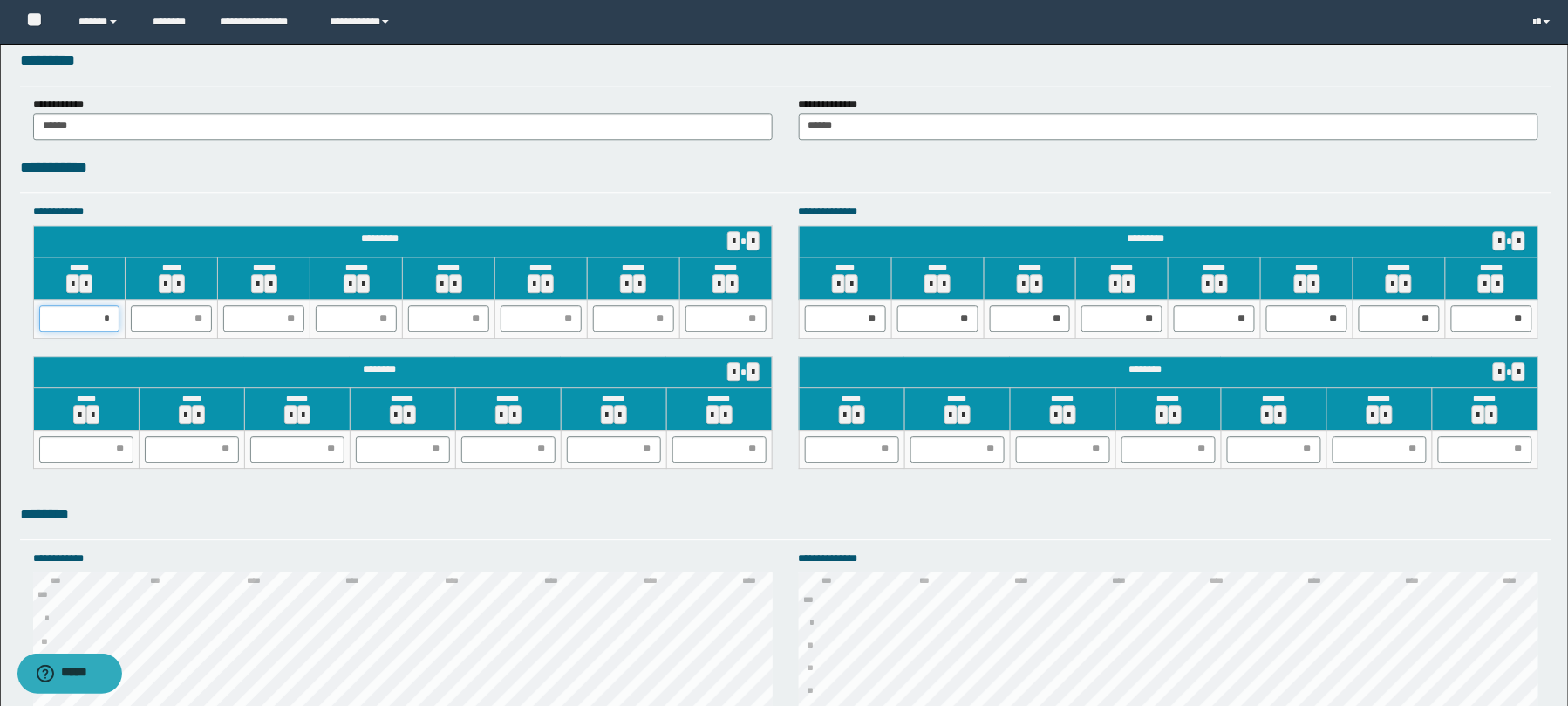 type on "**" 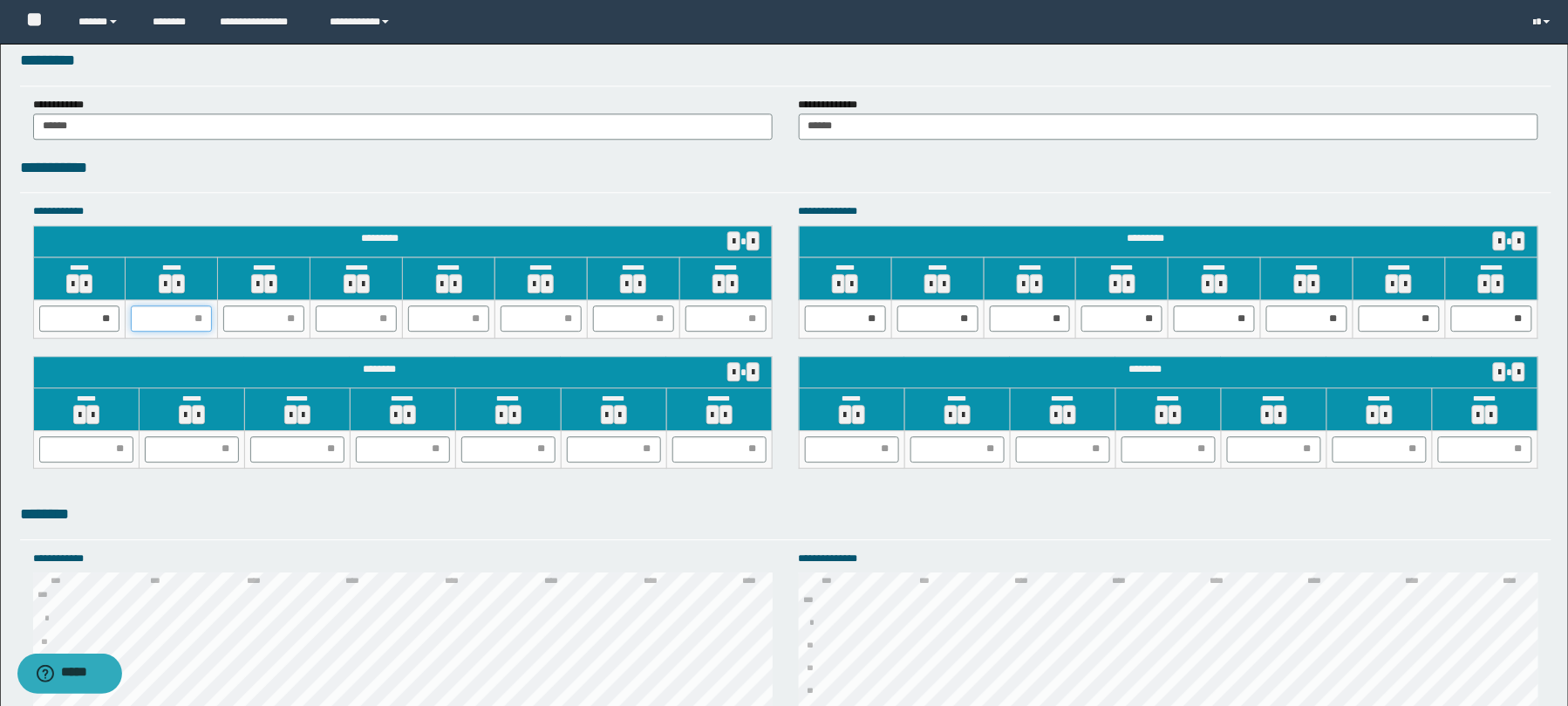 click at bounding box center [171, 319] 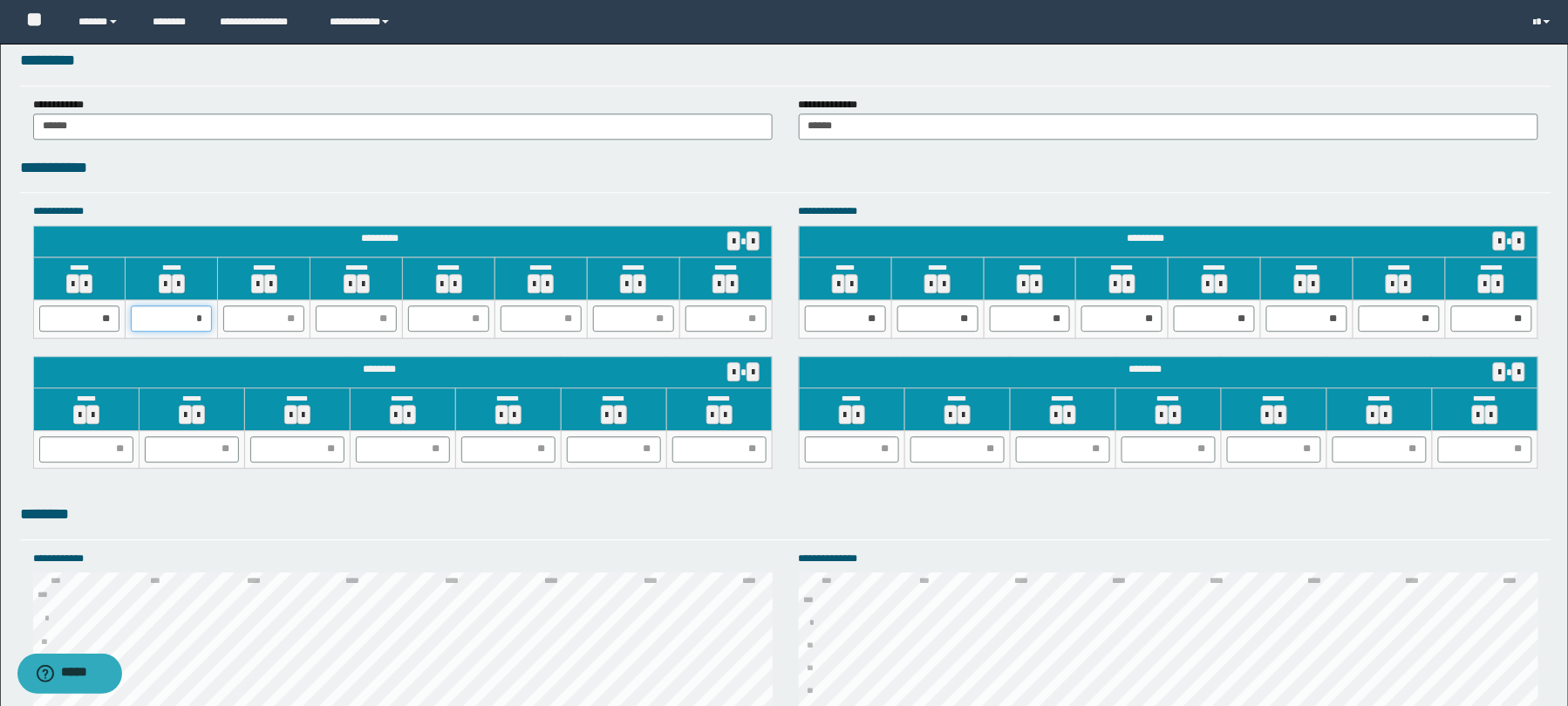 type on "**" 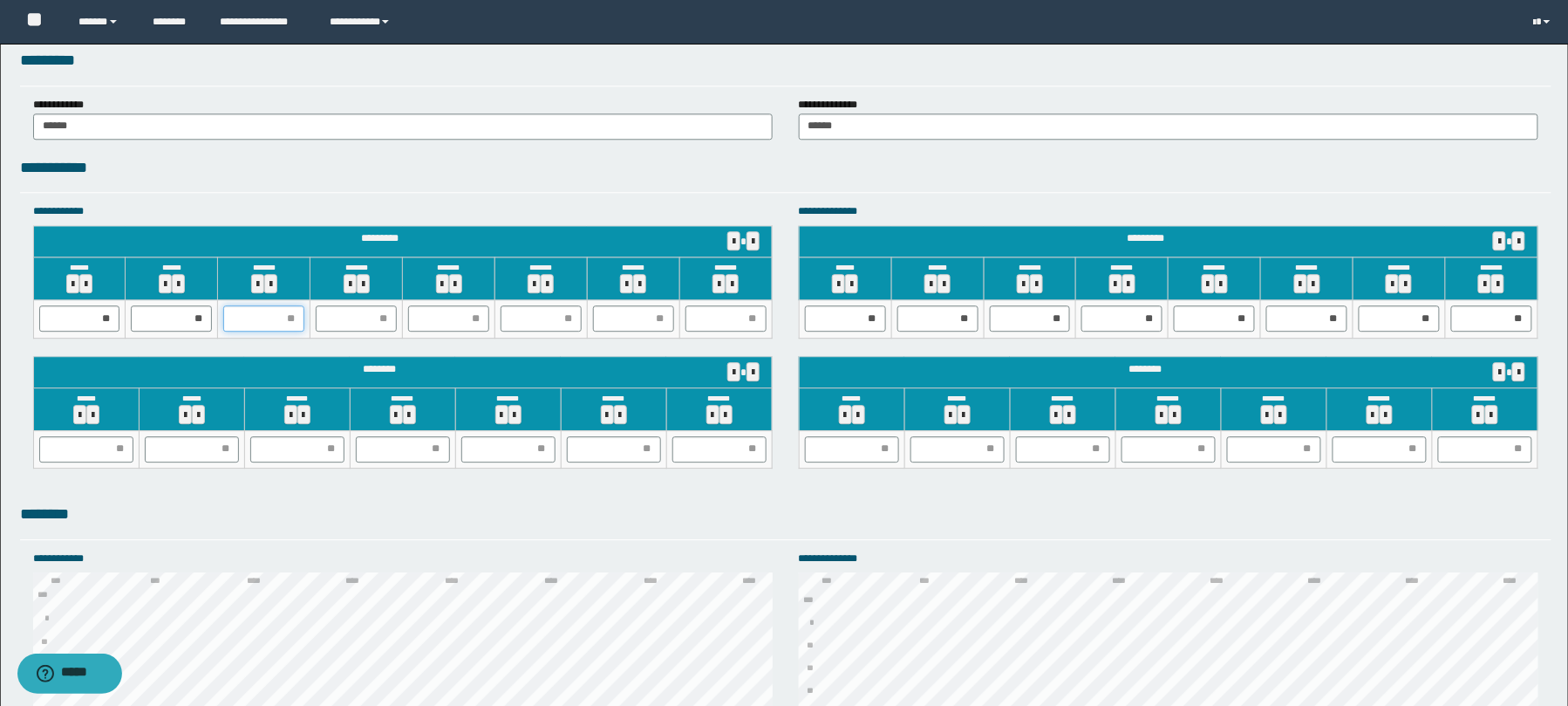 click at bounding box center (263, 319) 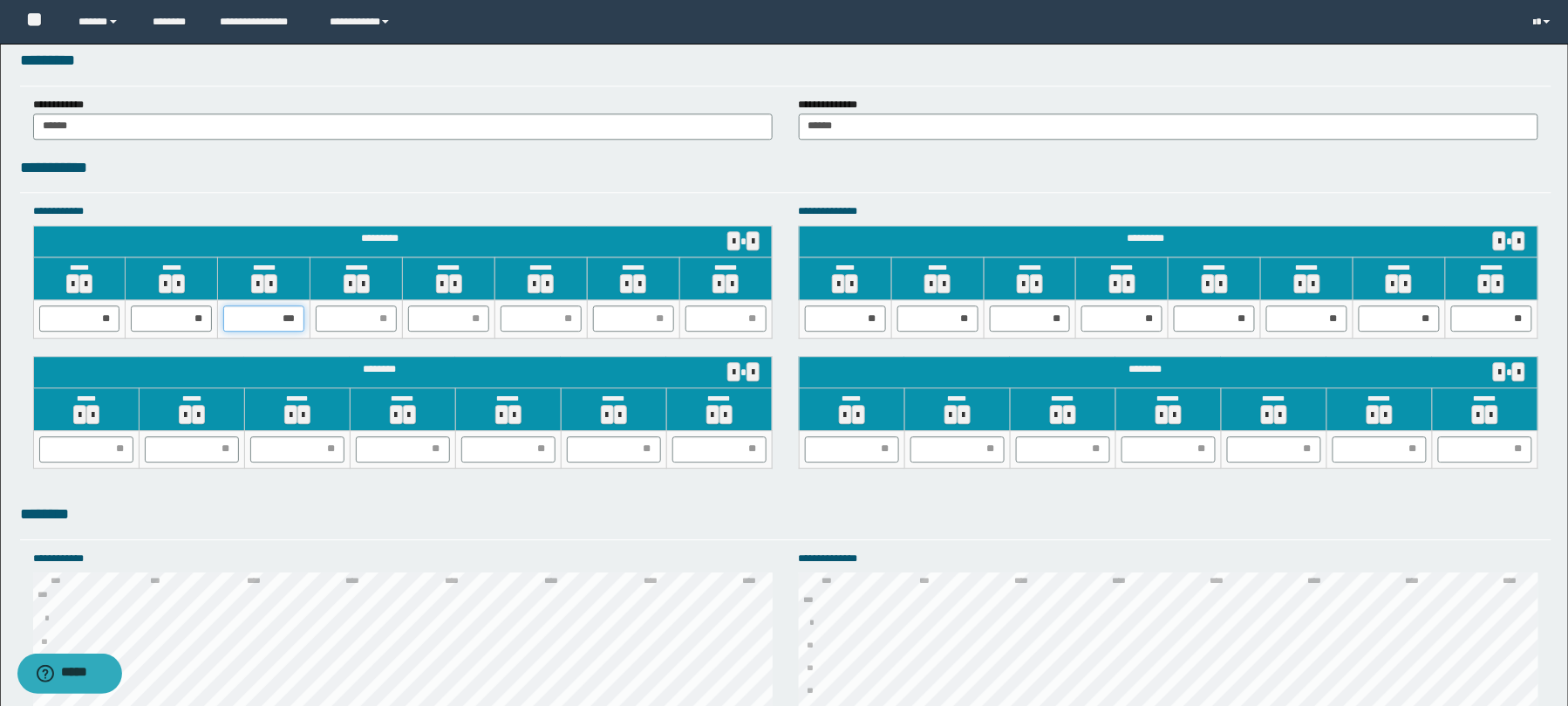 type on "**" 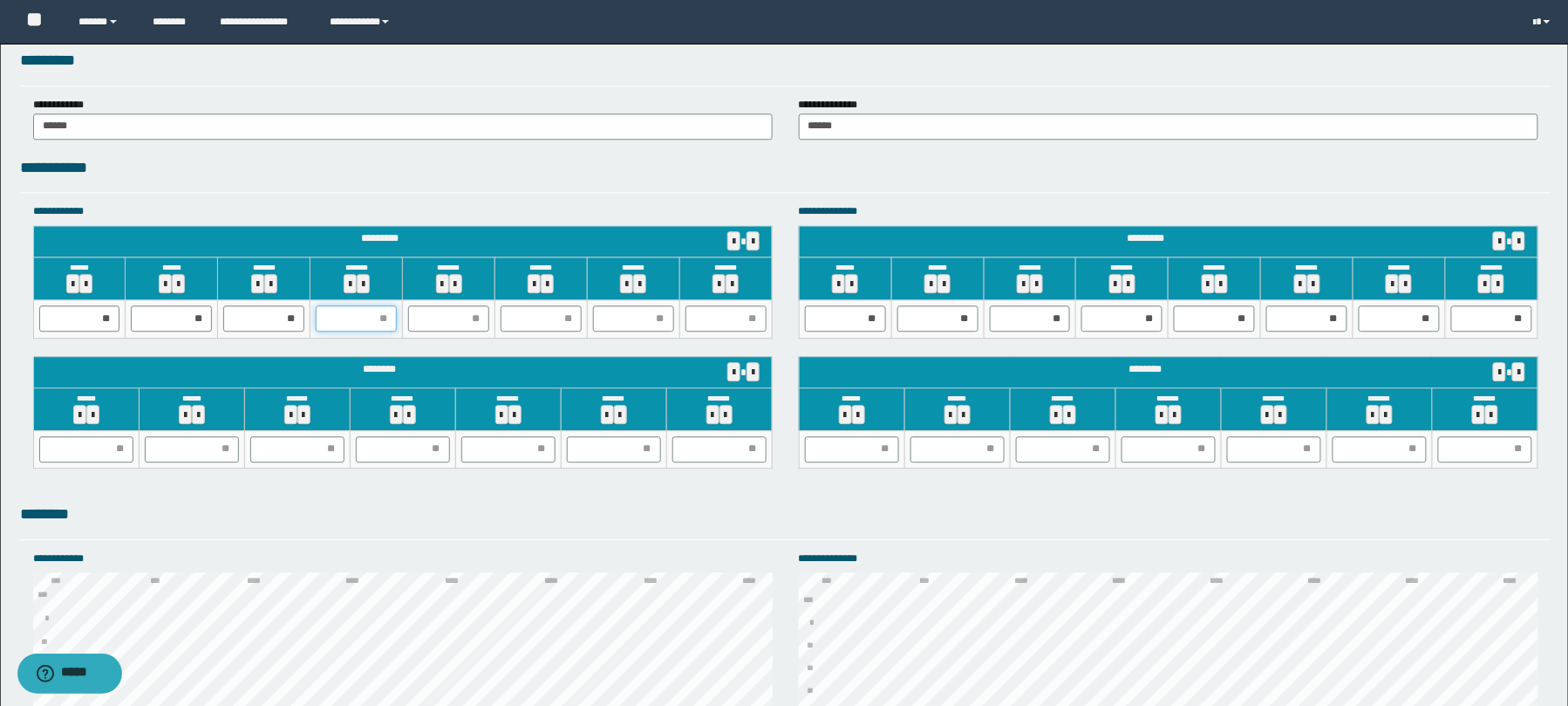 click at bounding box center (356, 319) 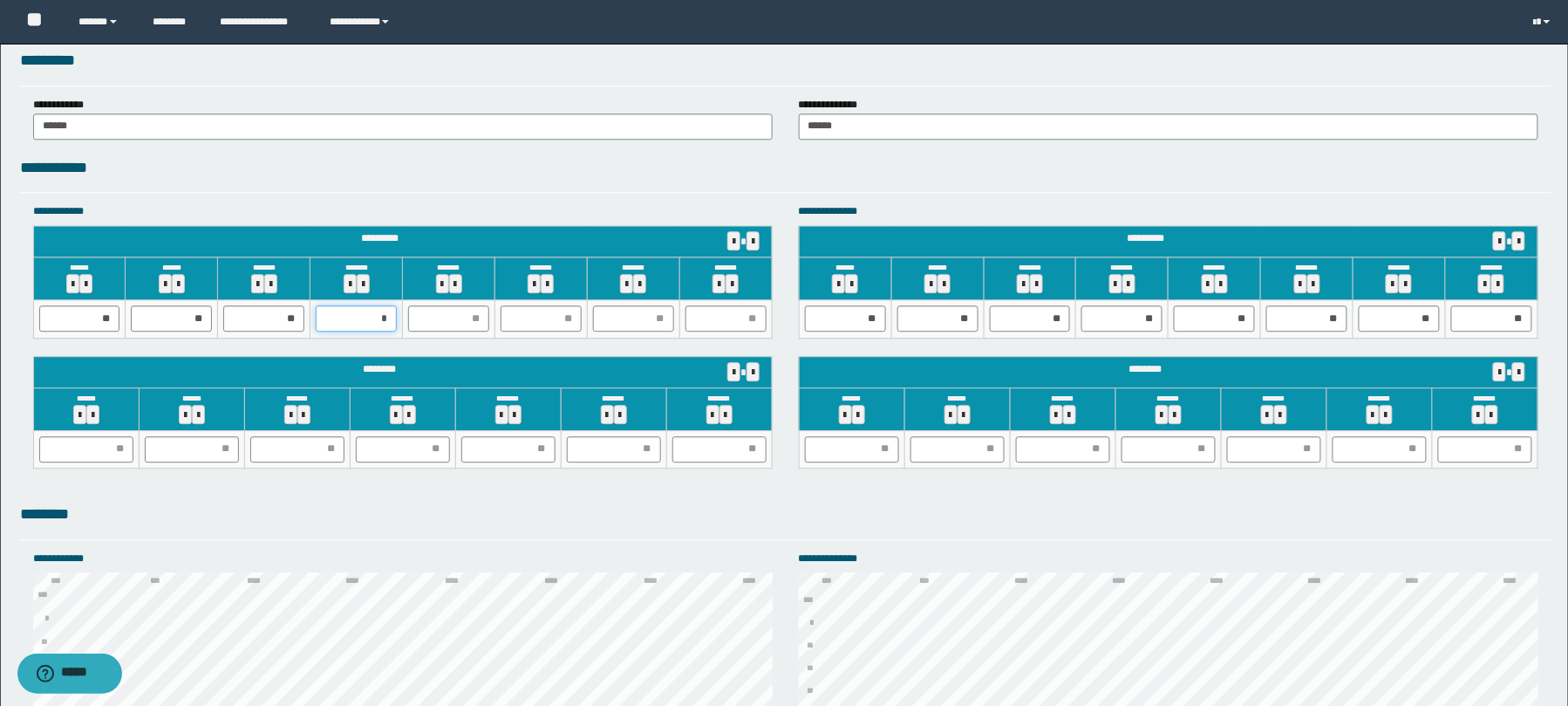type on "**" 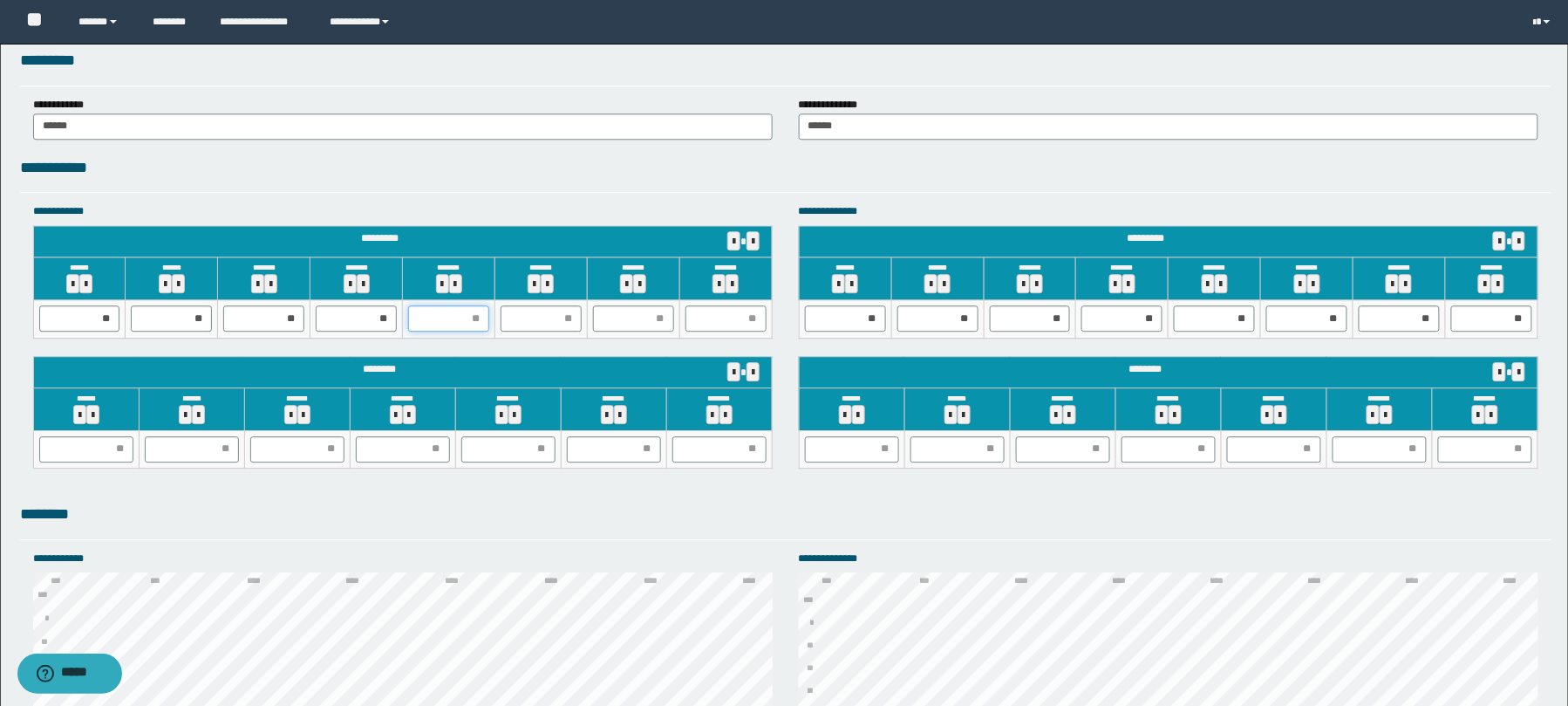 click at bounding box center [448, 319] 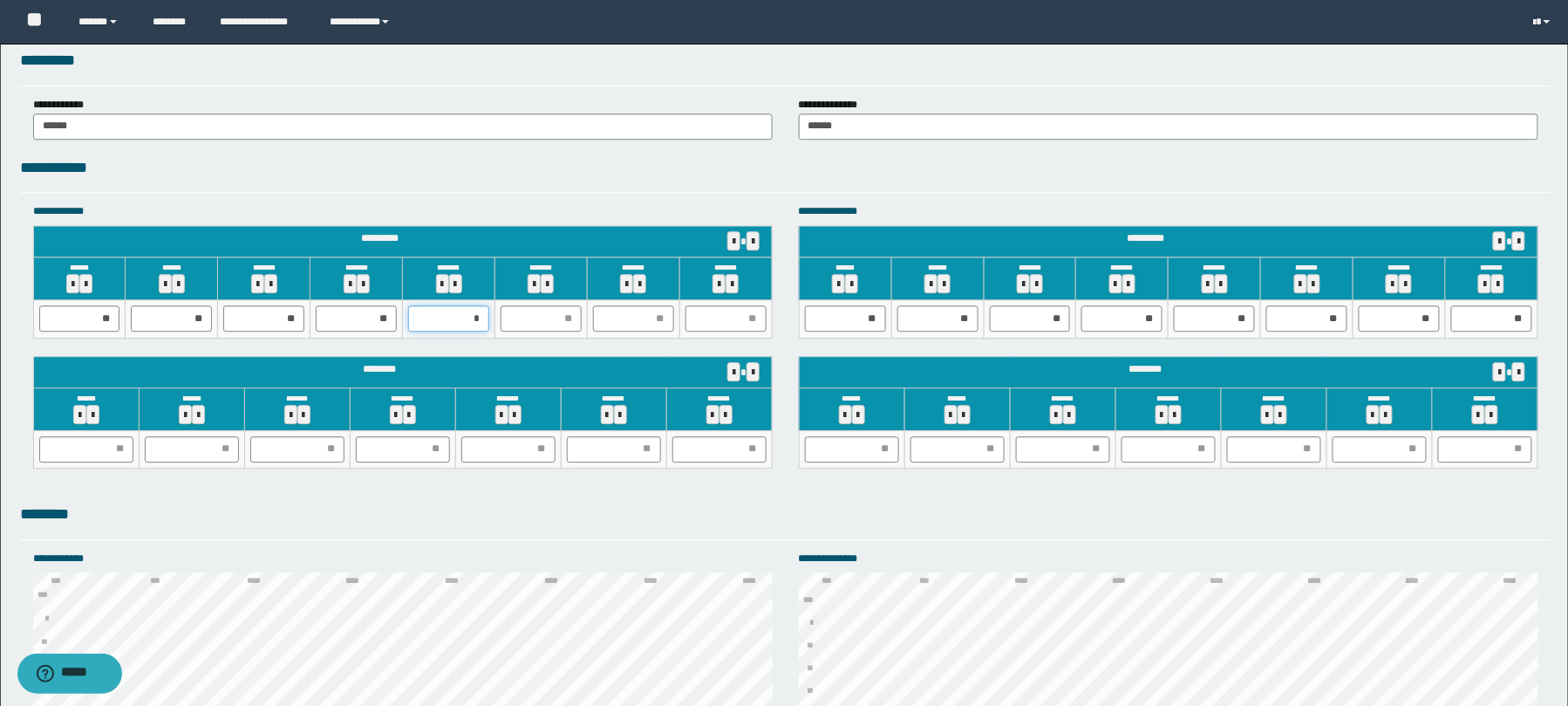 type on "**" 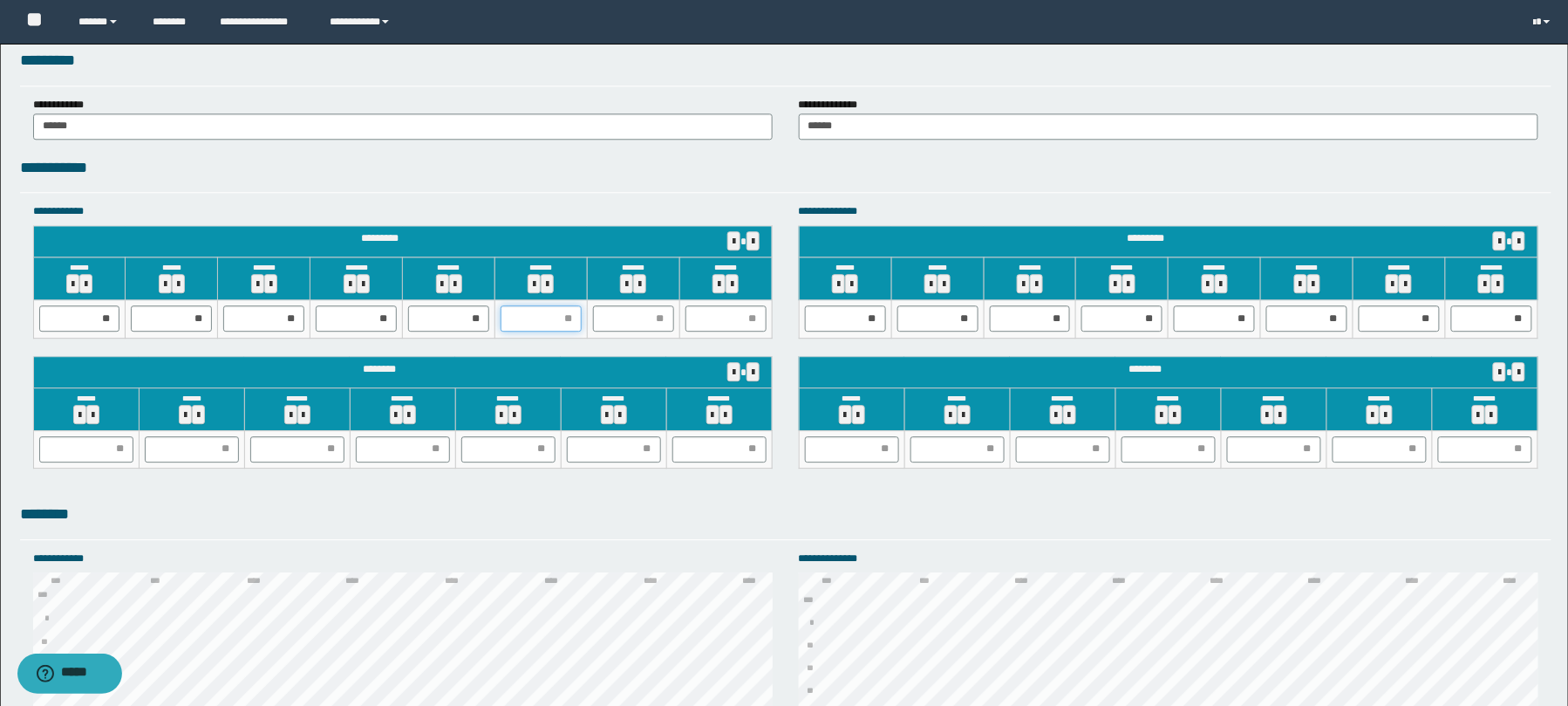 click at bounding box center [541, 319] 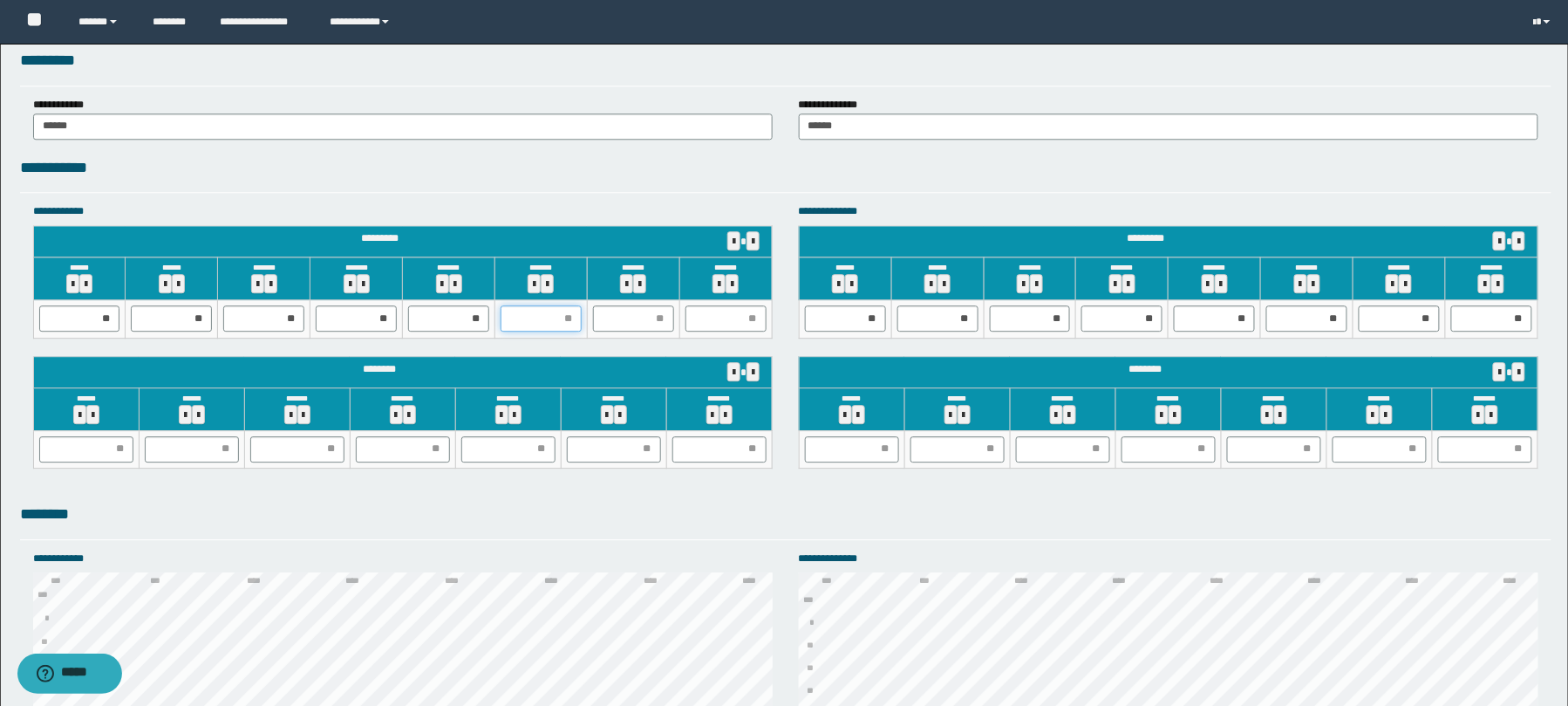 click at bounding box center (541, 319) 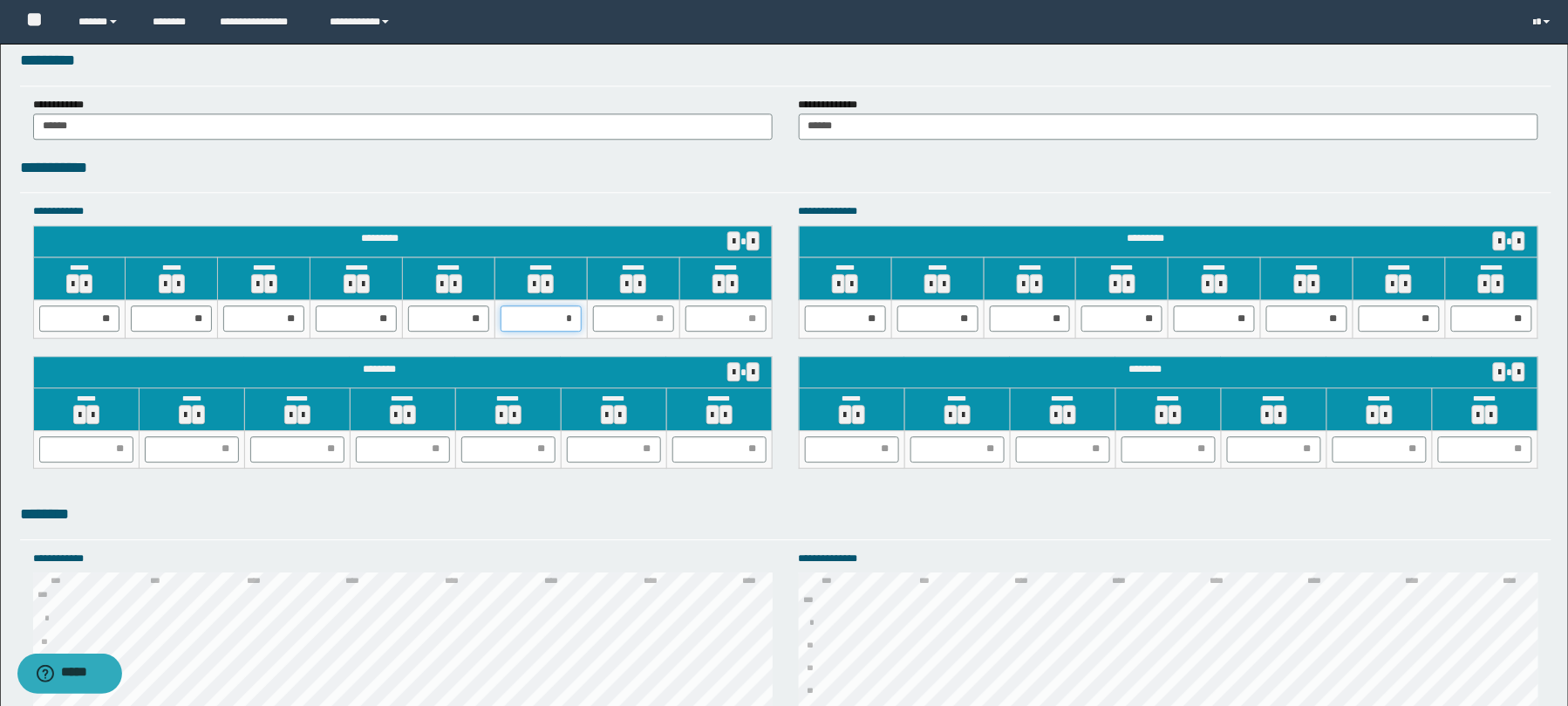type on "**" 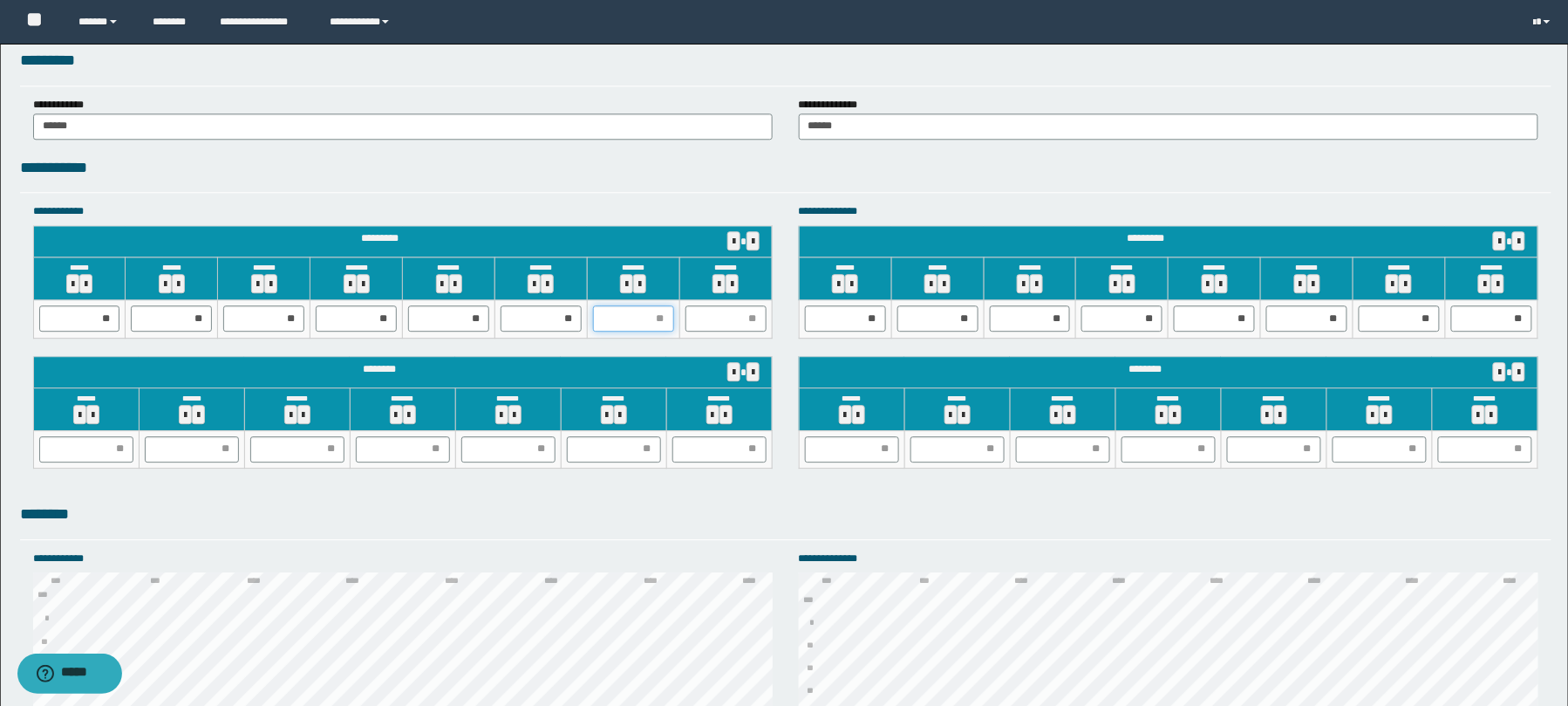 click at bounding box center [633, 319] 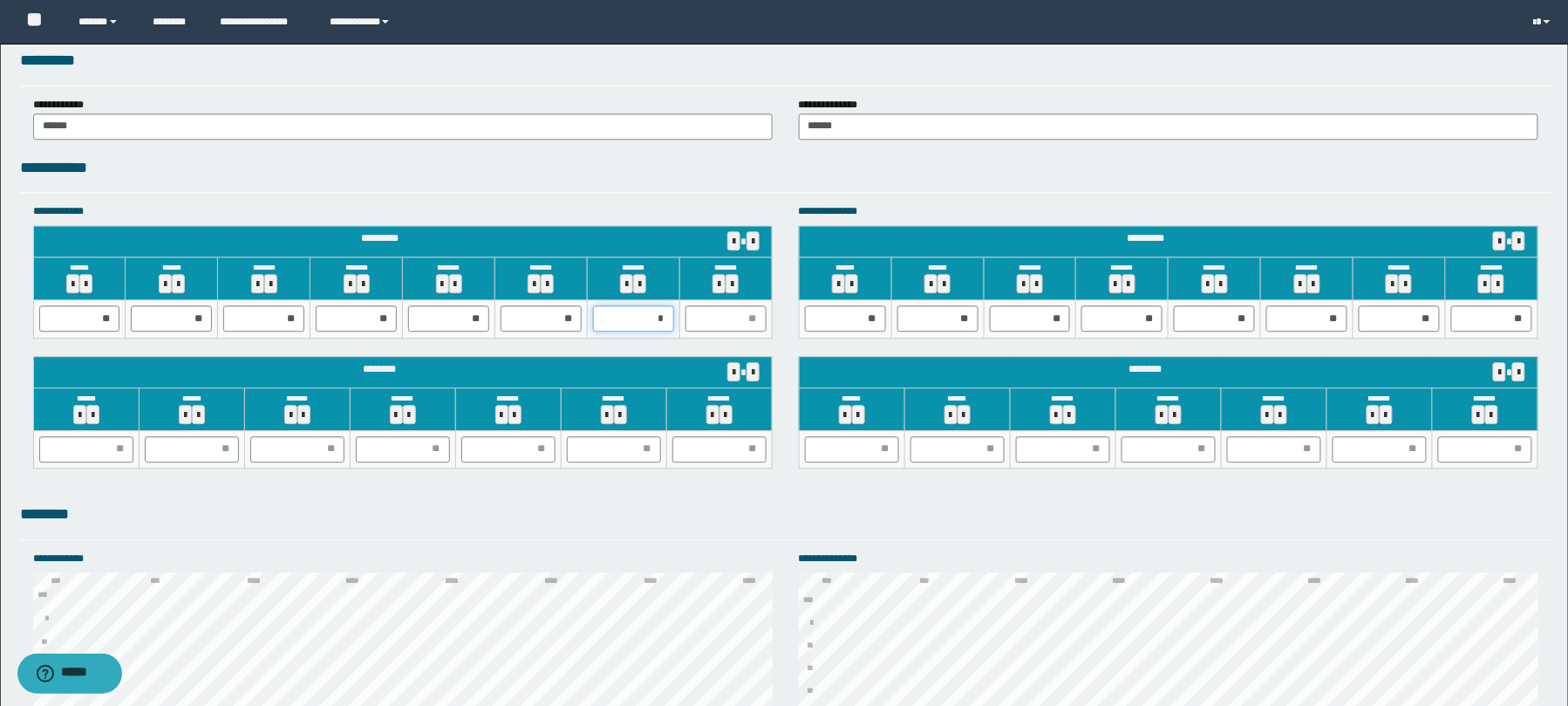type on "**" 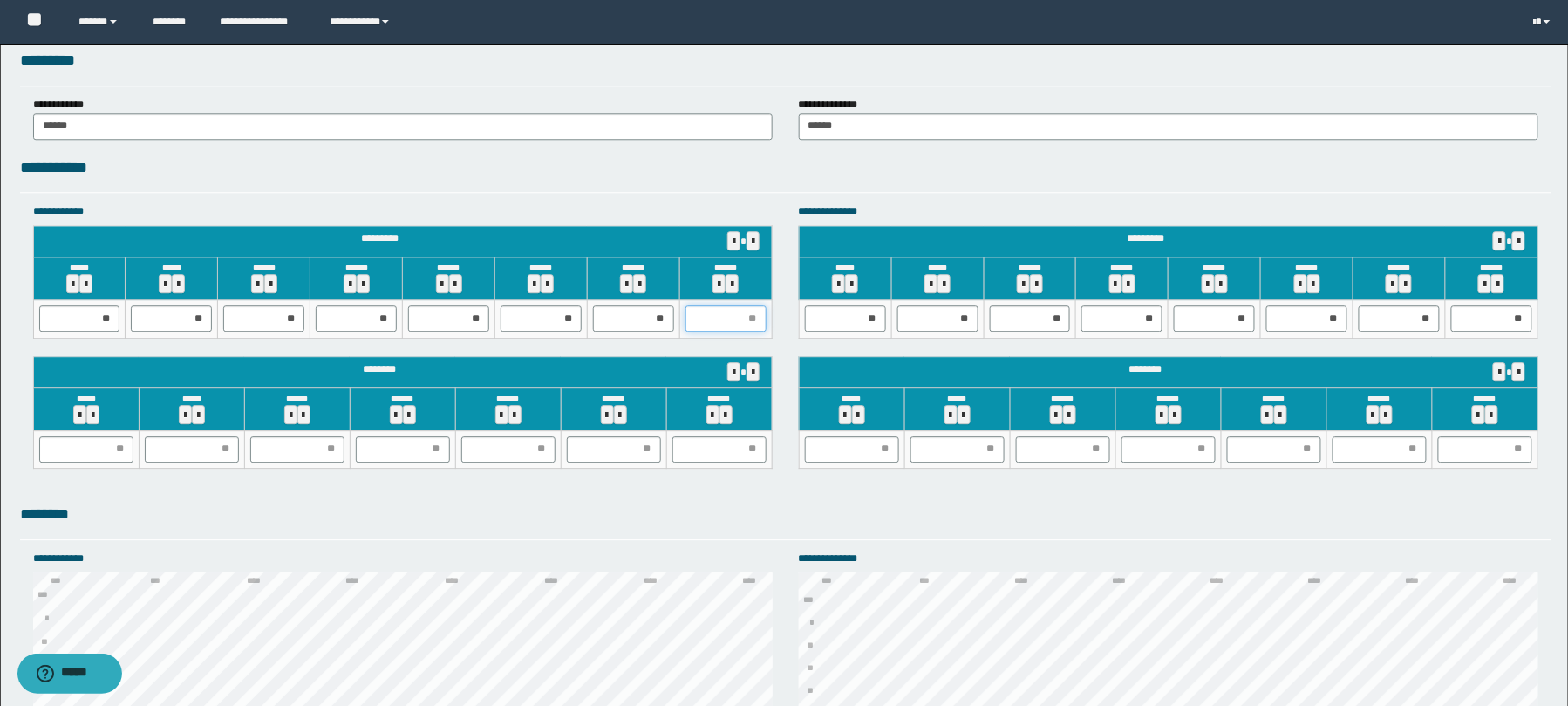 click at bounding box center (726, 319) 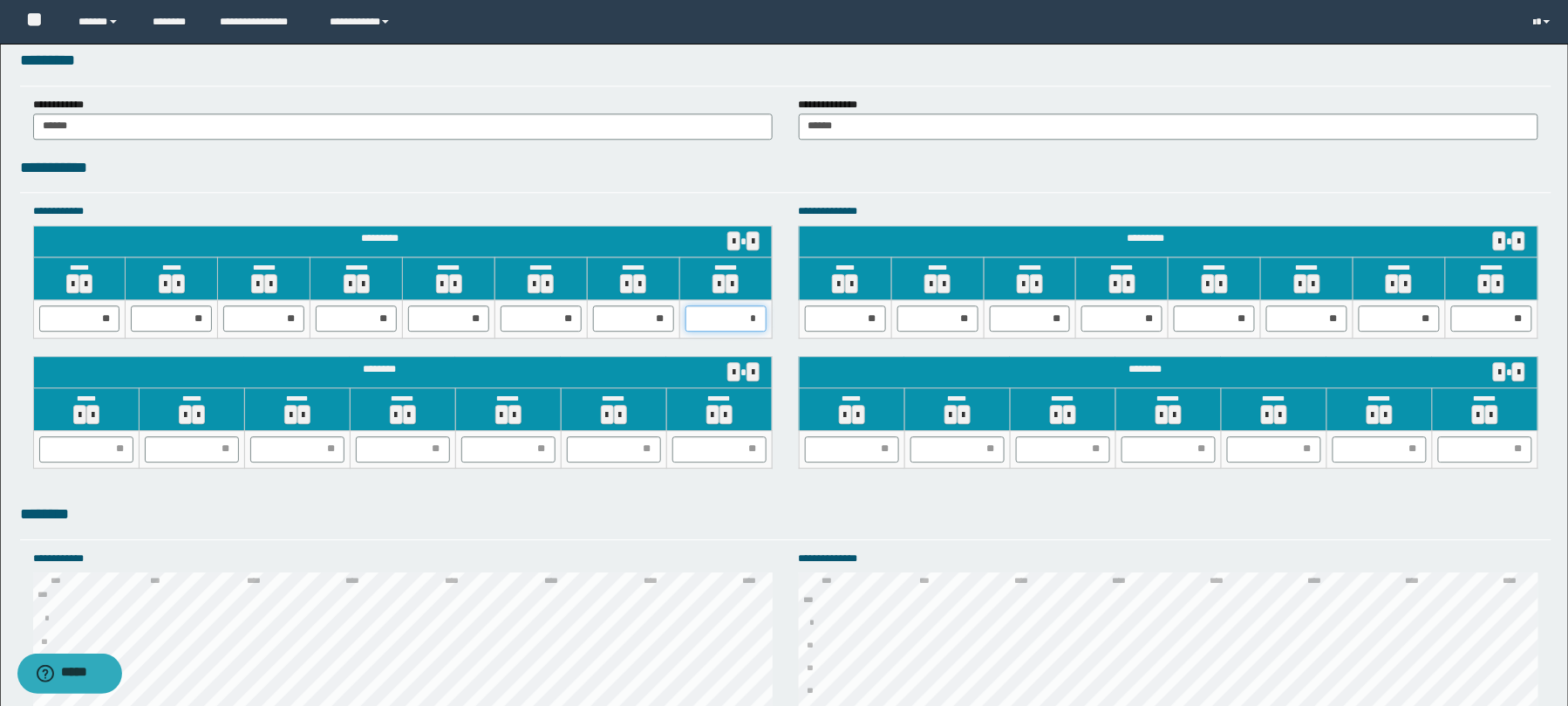 type on "**" 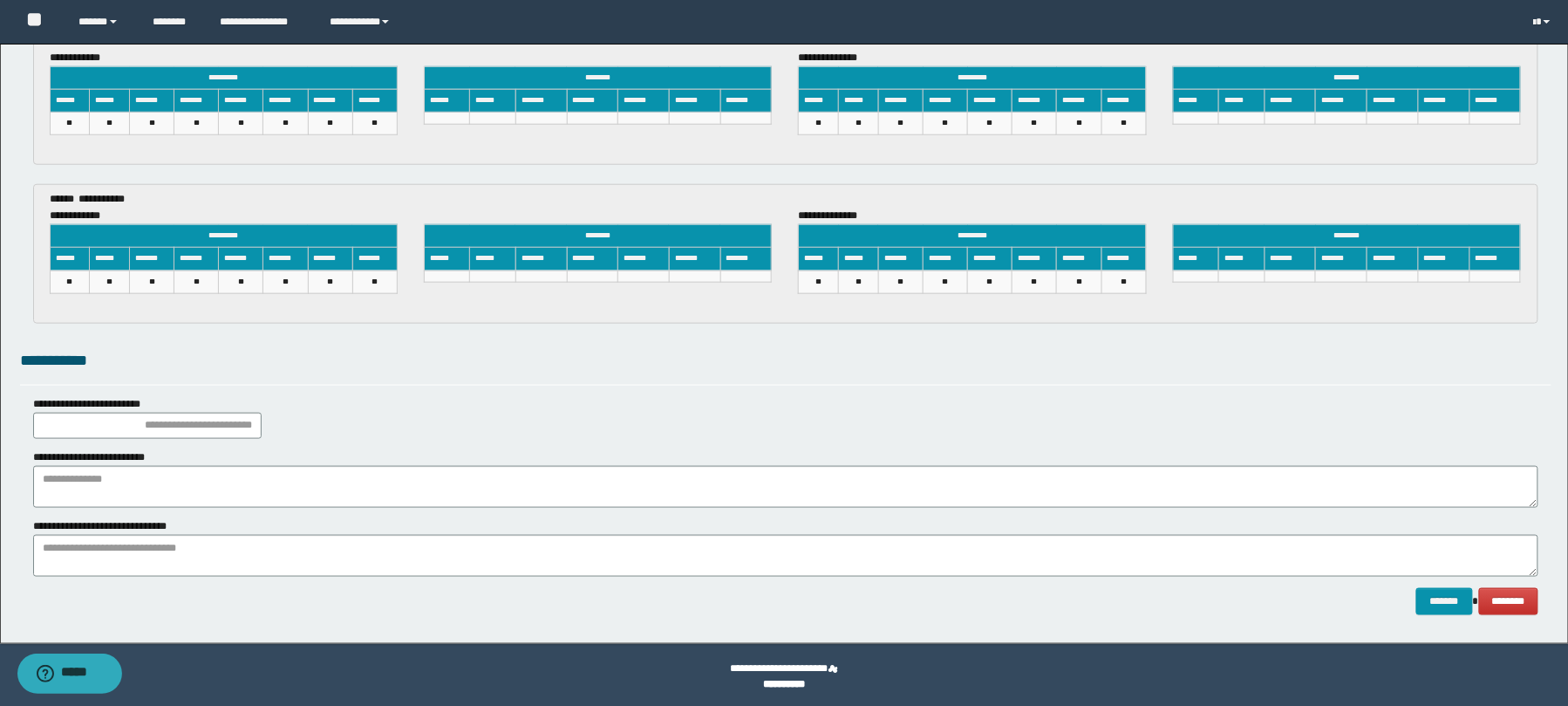 scroll, scrollTop: 2882, scrollLeft: 0, axis: vertical 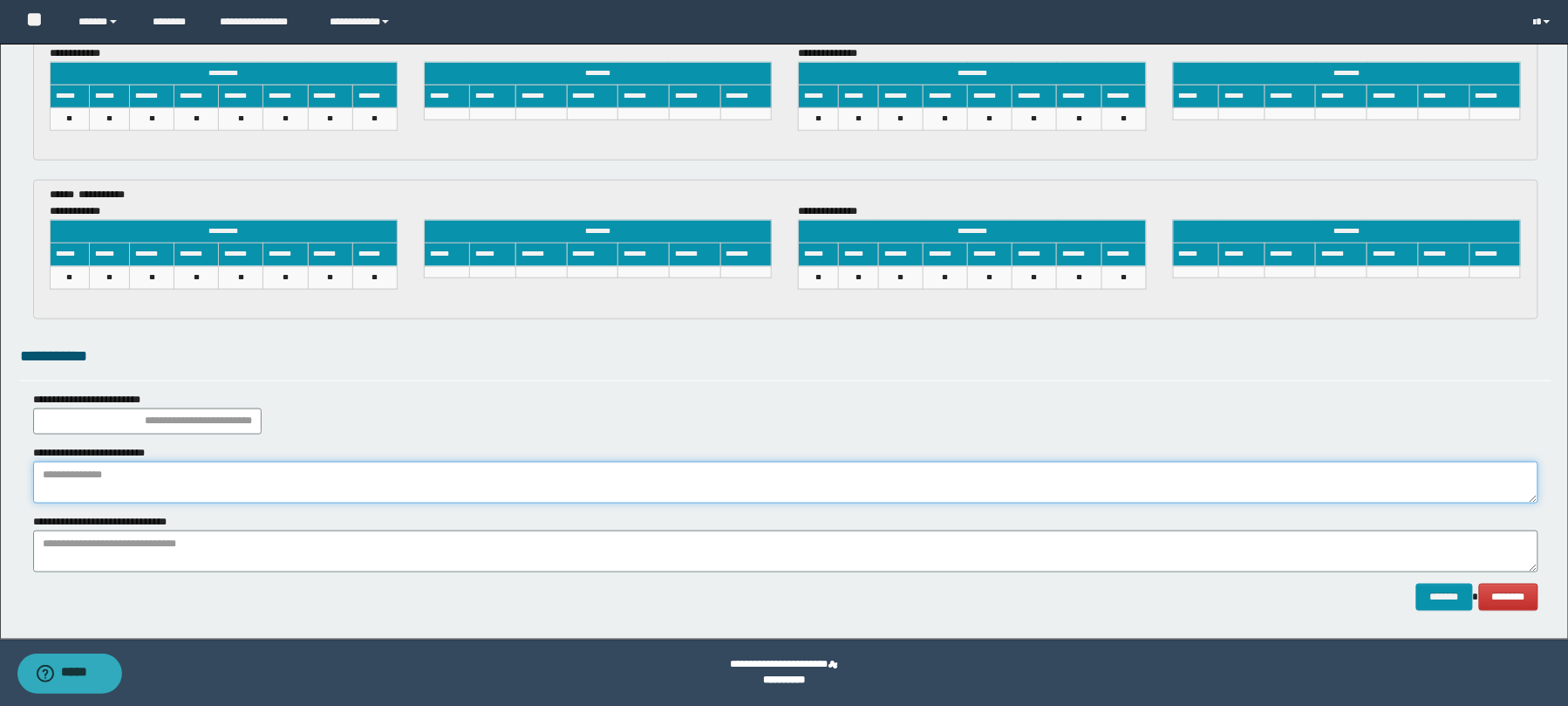 click at bounding box center [786, 483] 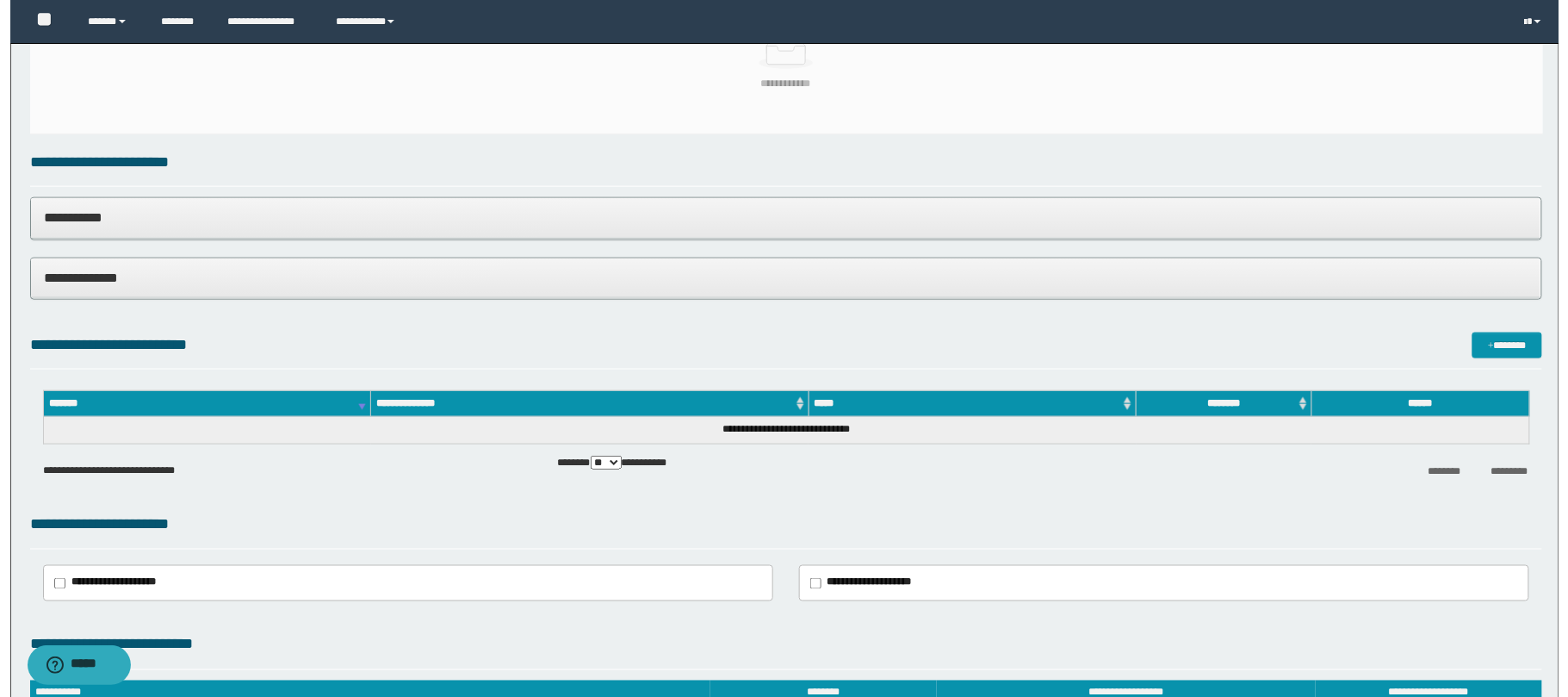 scroll, scrollTop: 318, scrollLeft: 0, axis: vertical 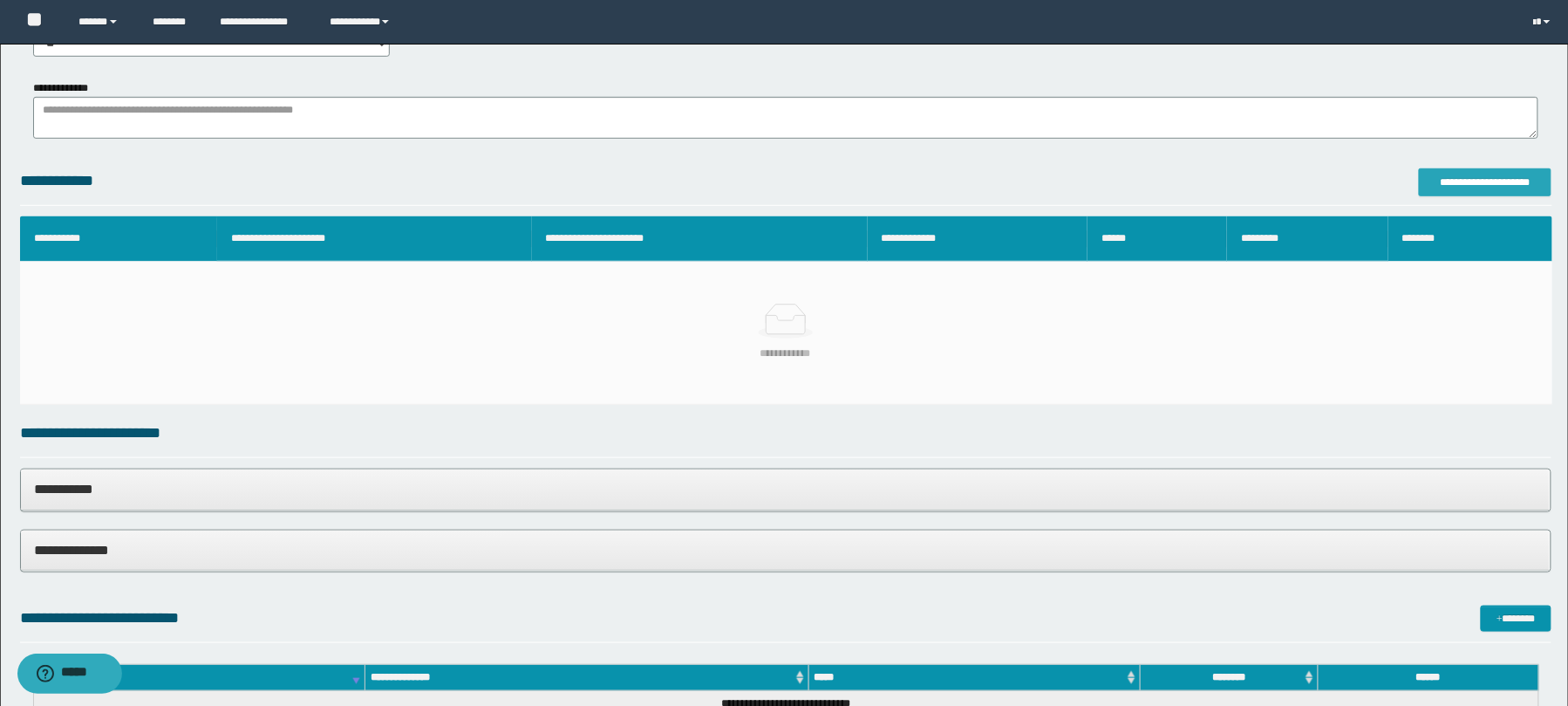 type on "**********" 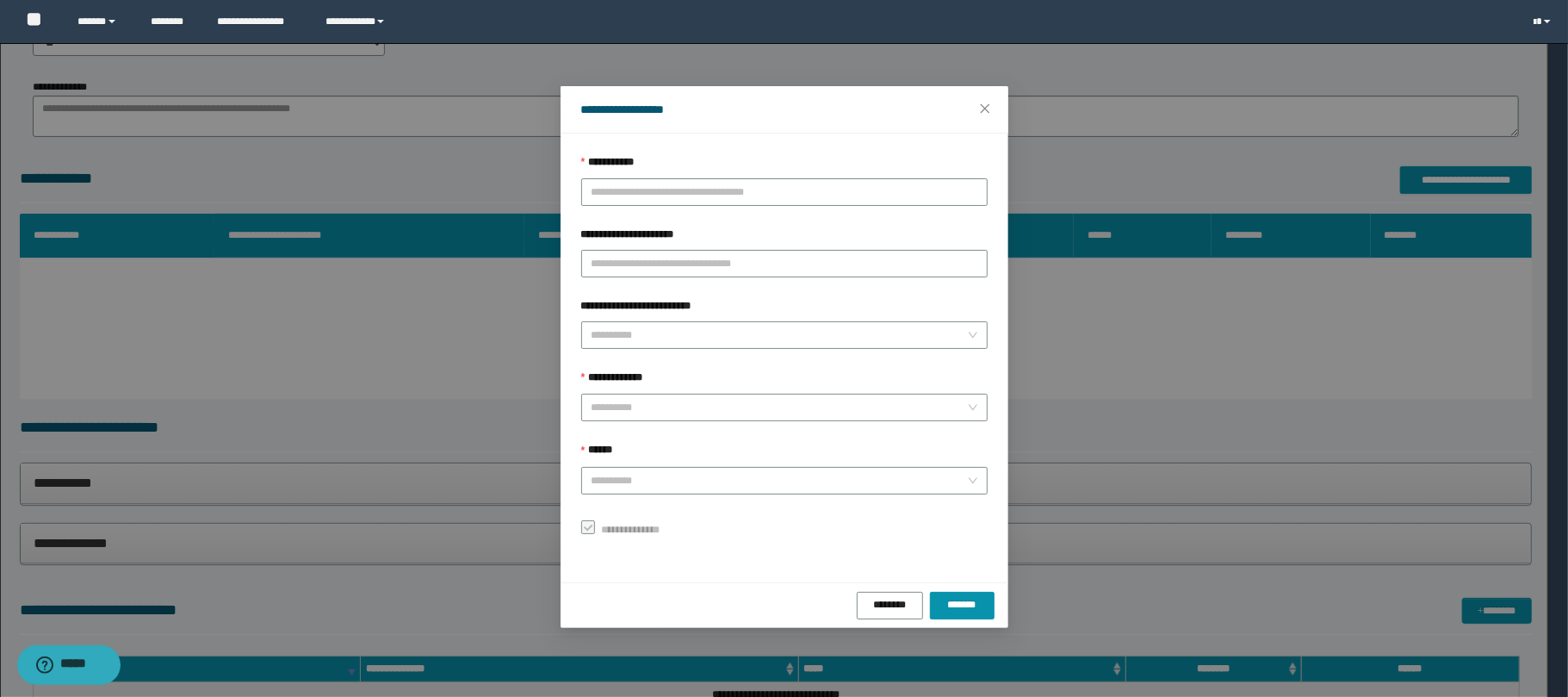 click on "**********" at bounding box center (784, 166) 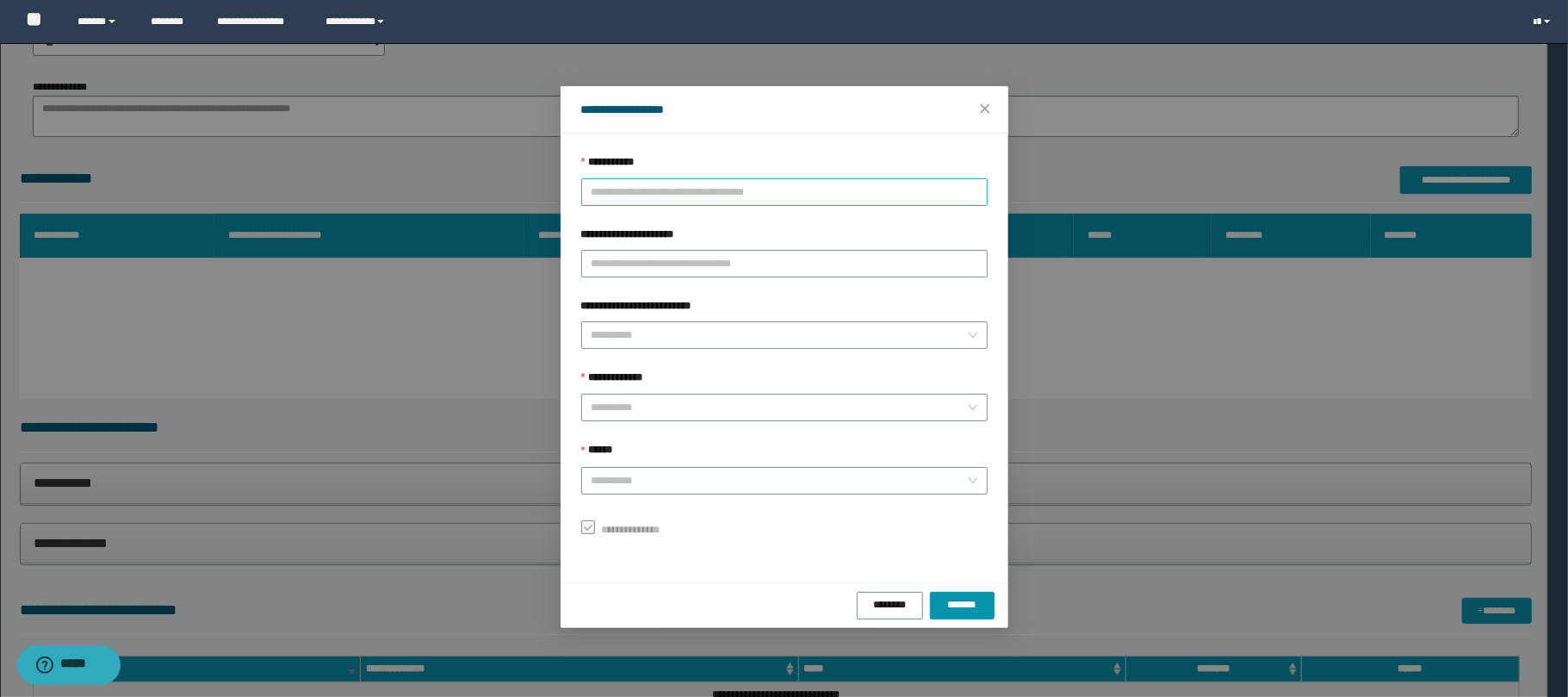 click on "**********" at bounding box center (784, 192) 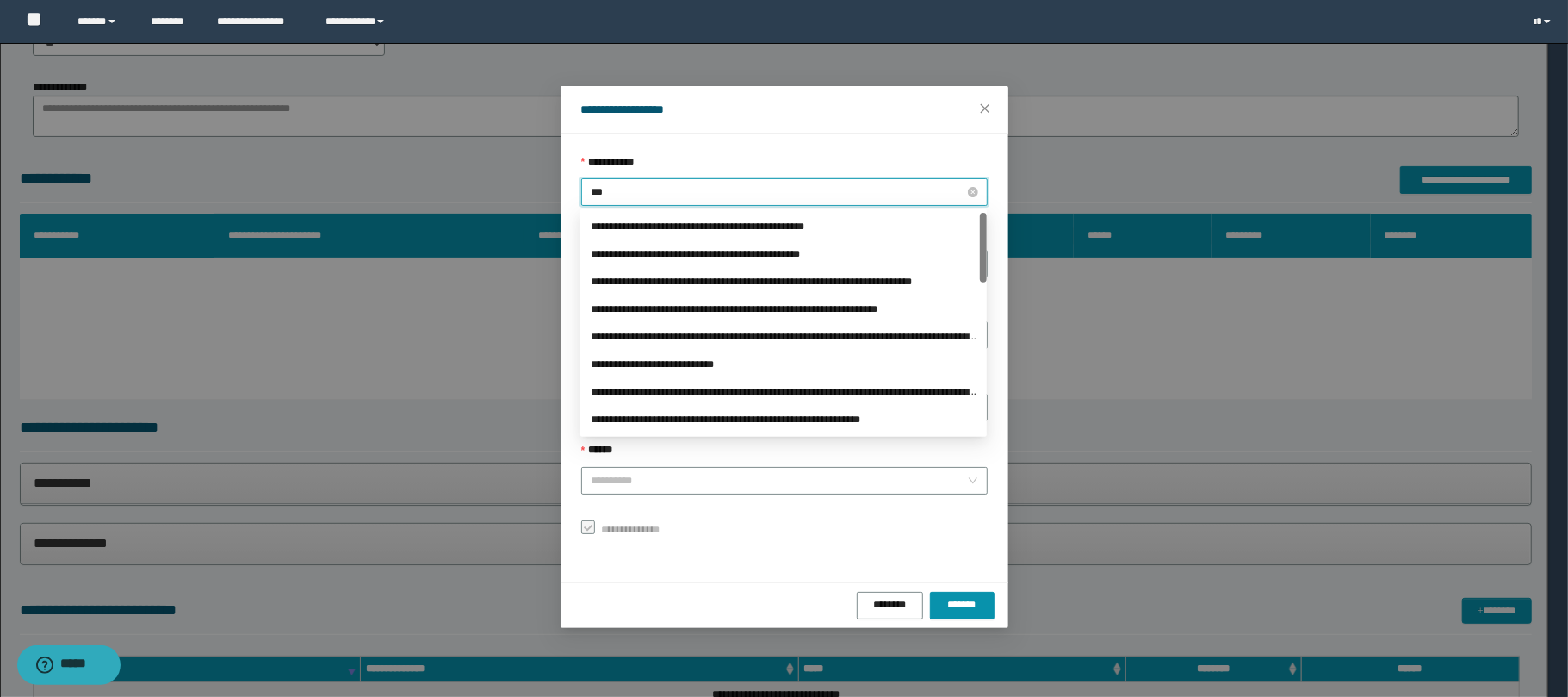 type on "****" 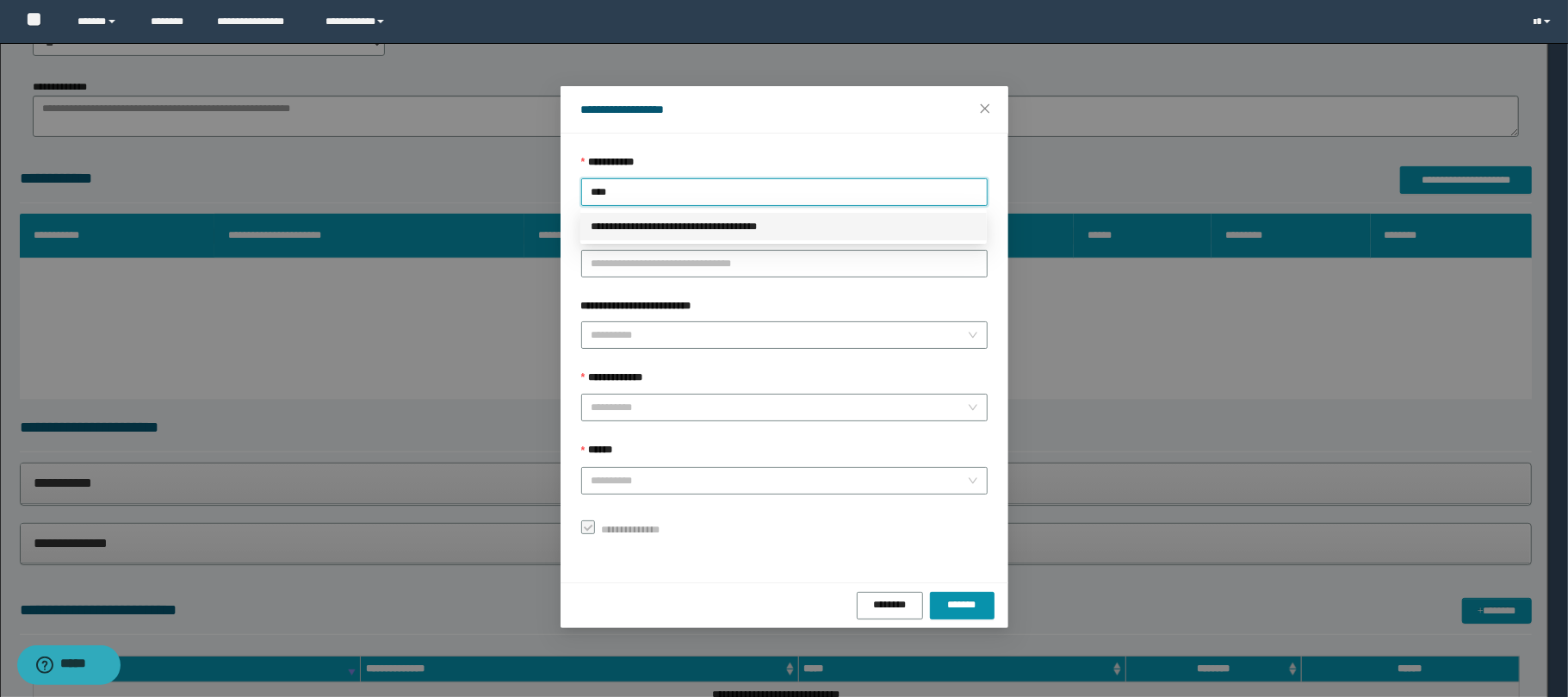 click on "**********" at bounding box center (784, 227) 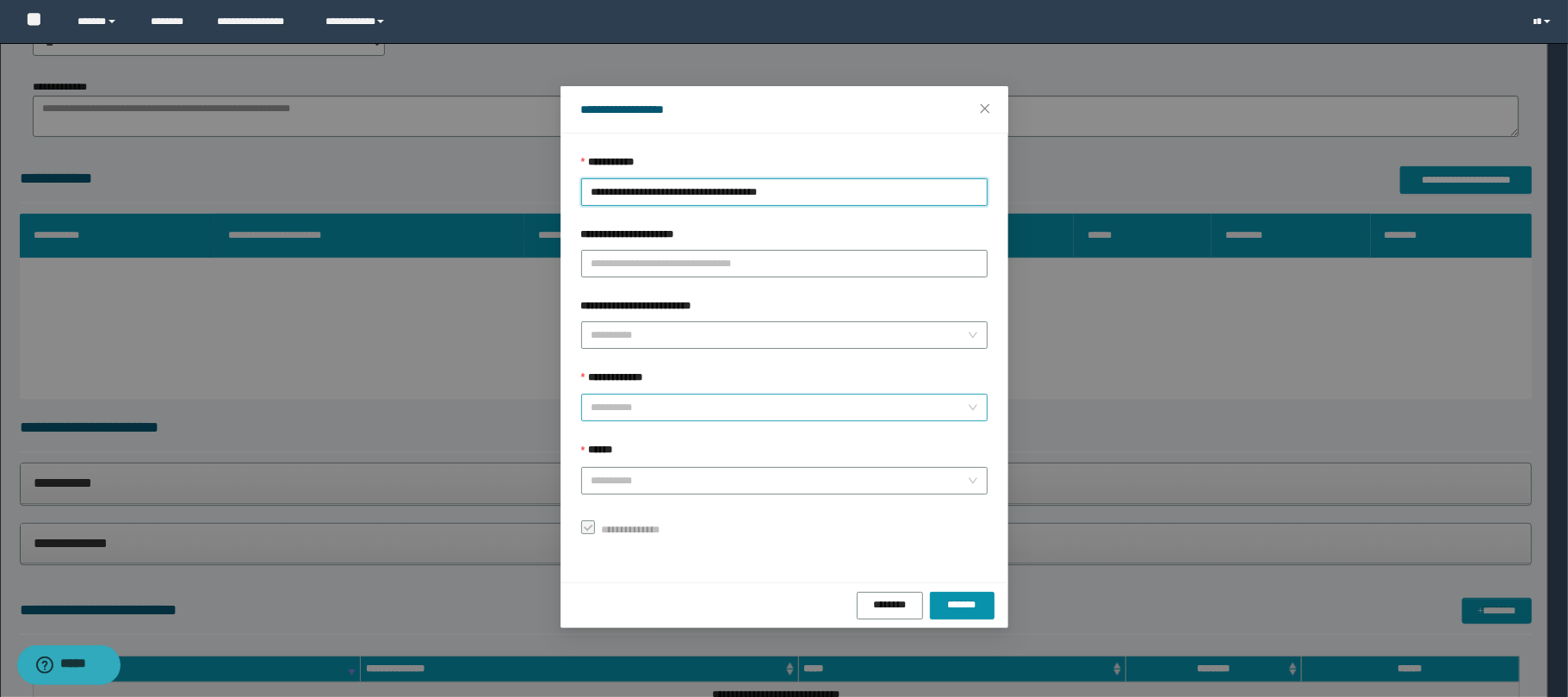 click on "**********" at bounding box center (779, 408) 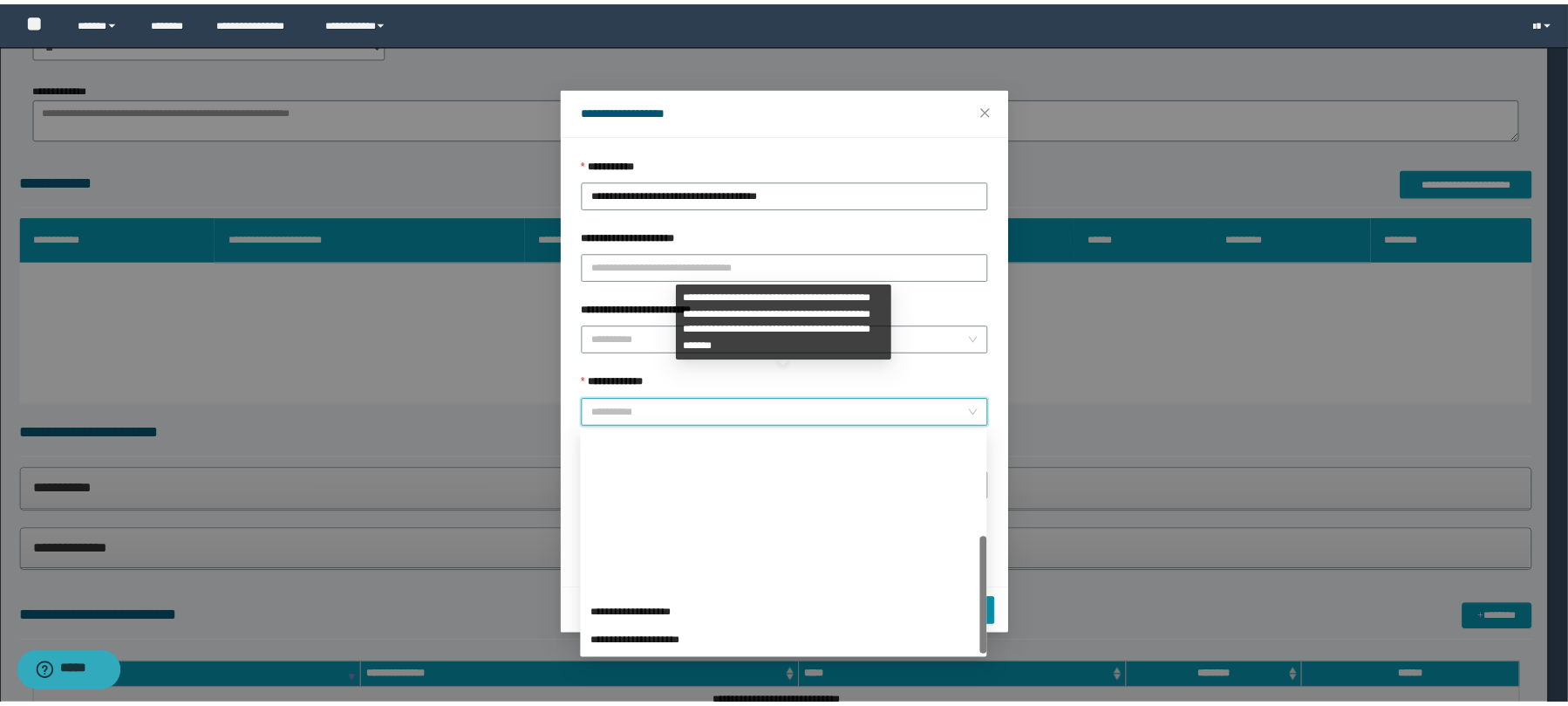scroll, scrollTop: 195, scrollLeft: 0, axis: vertical 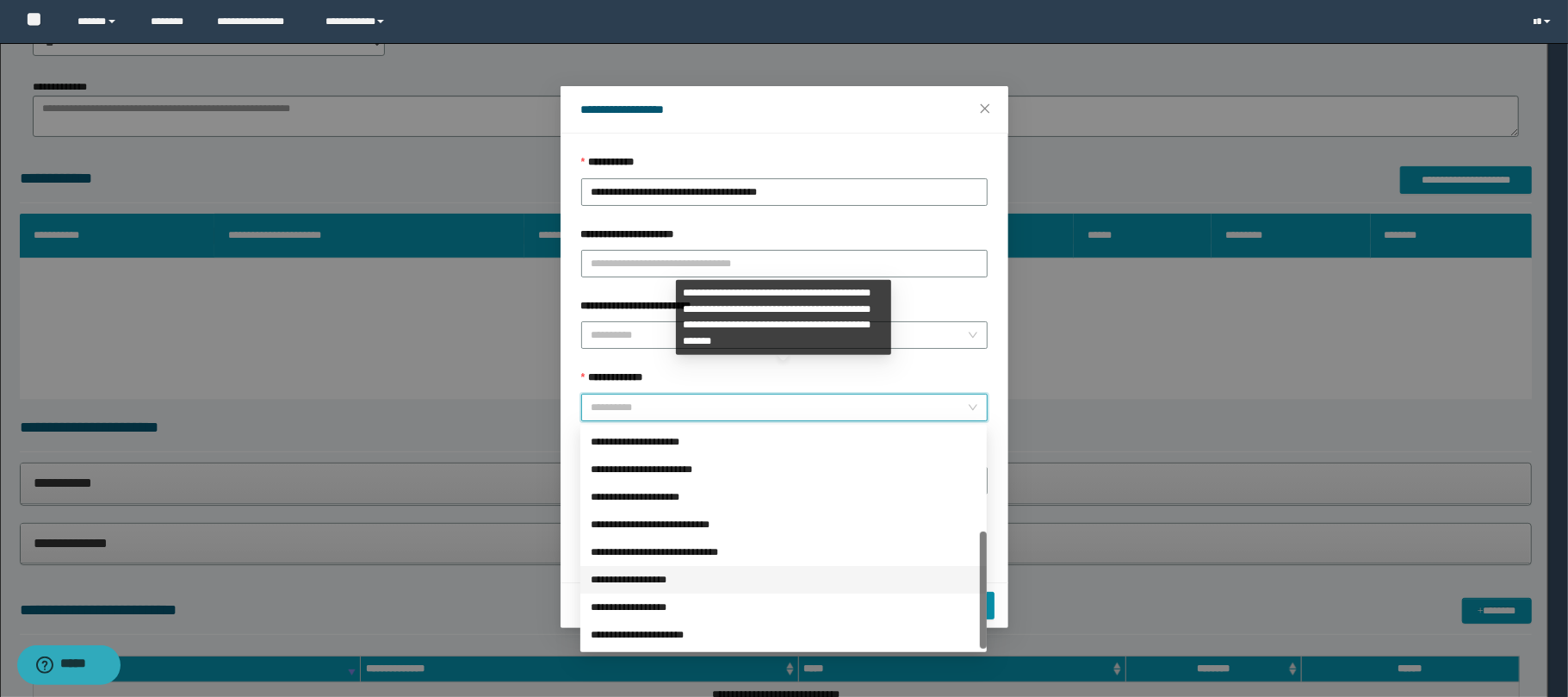 click on "**********" at bounding box center (784, 580) 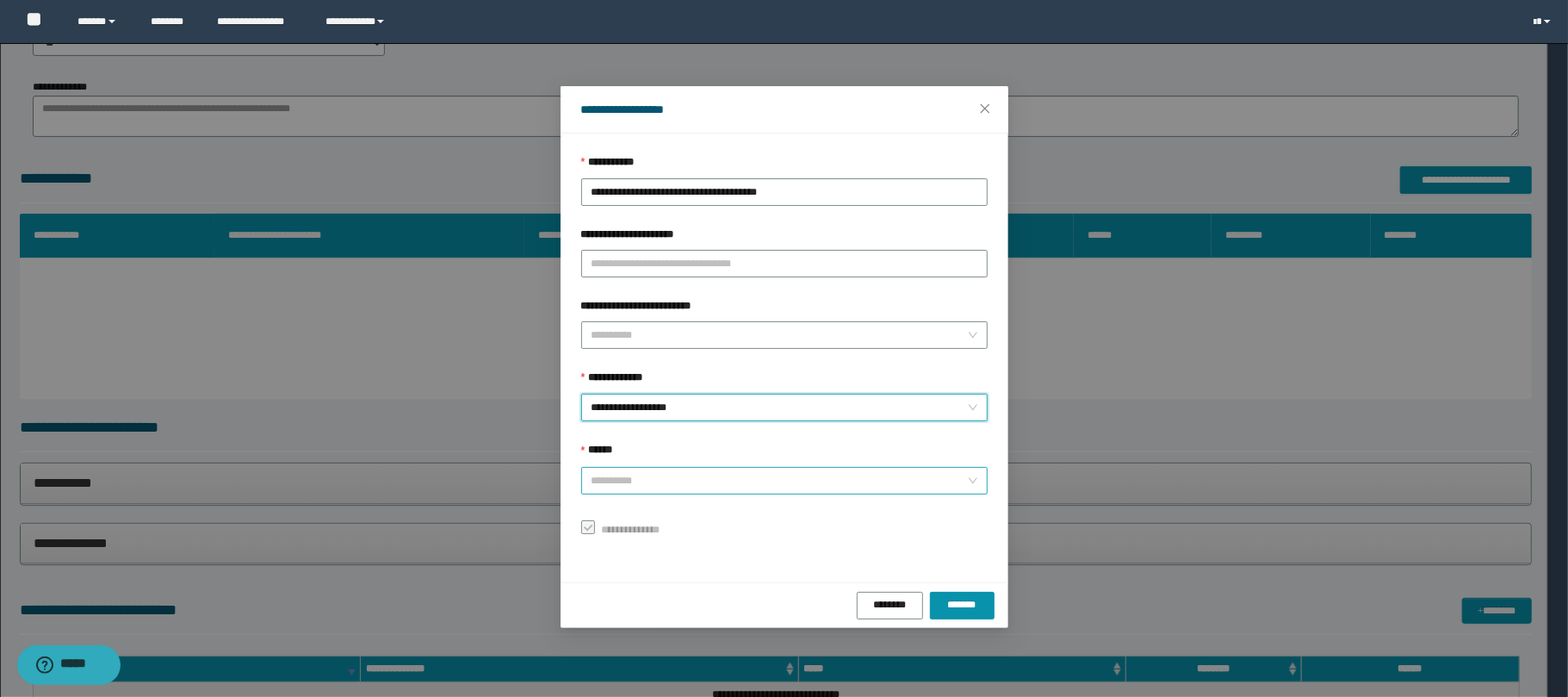click on "******" at bounding box center (779, 481) 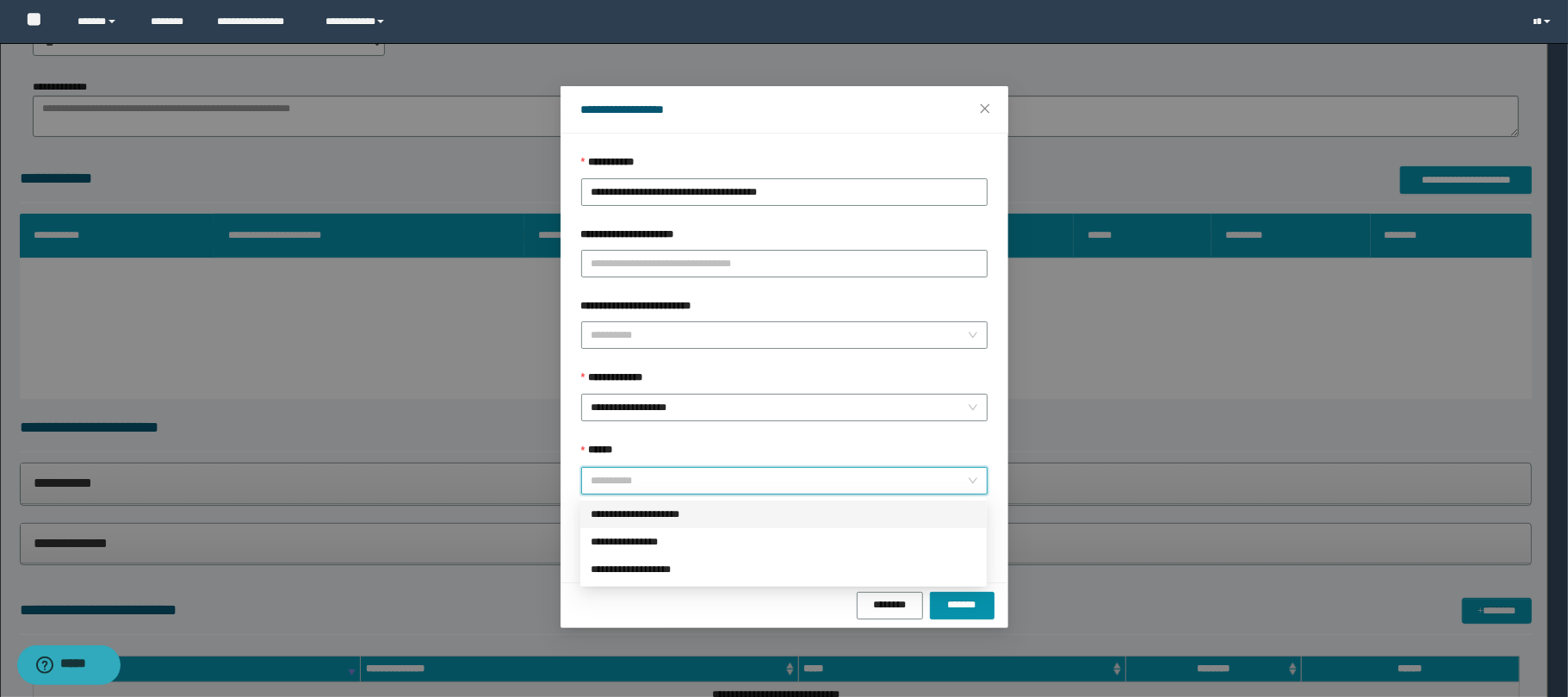 click on "**********" at bounding box center [784, 514] 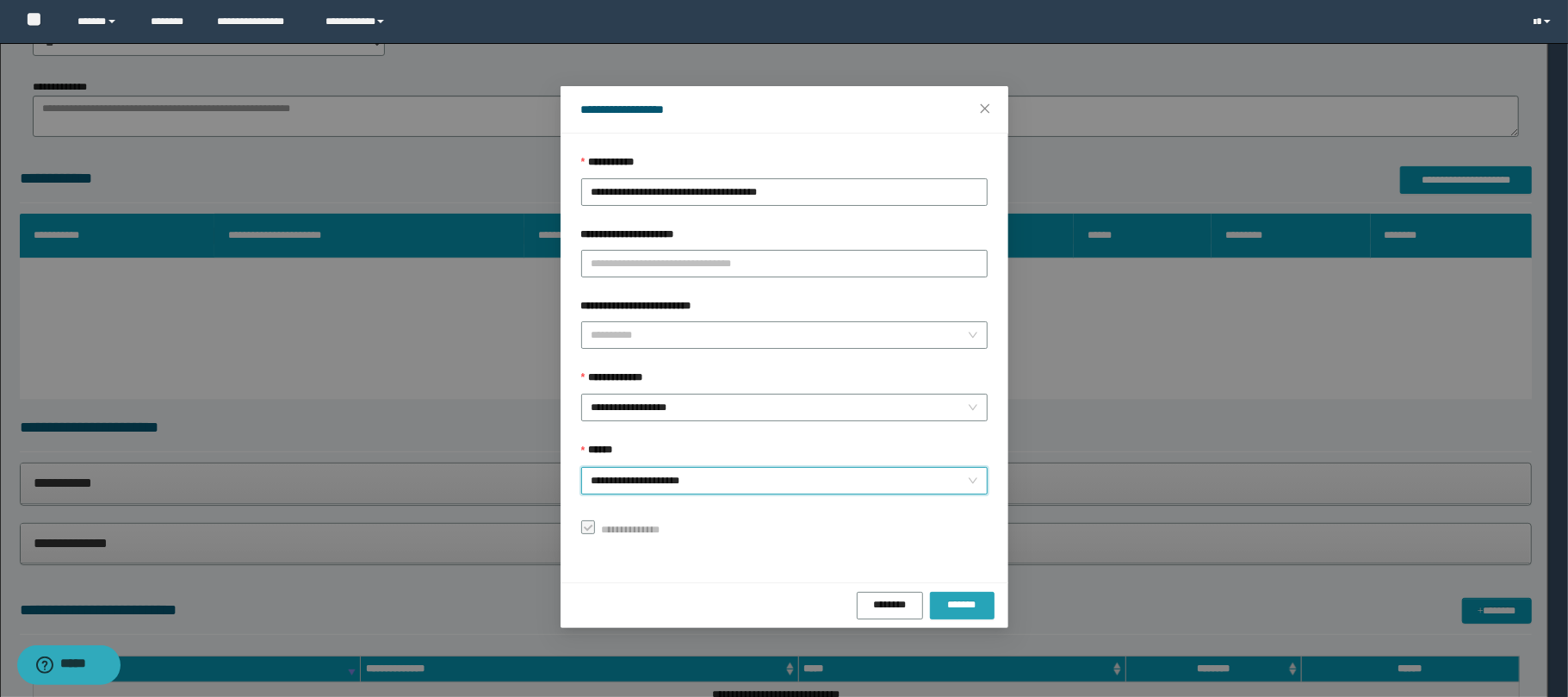 click on "*******" at bounding box center [962, 605] 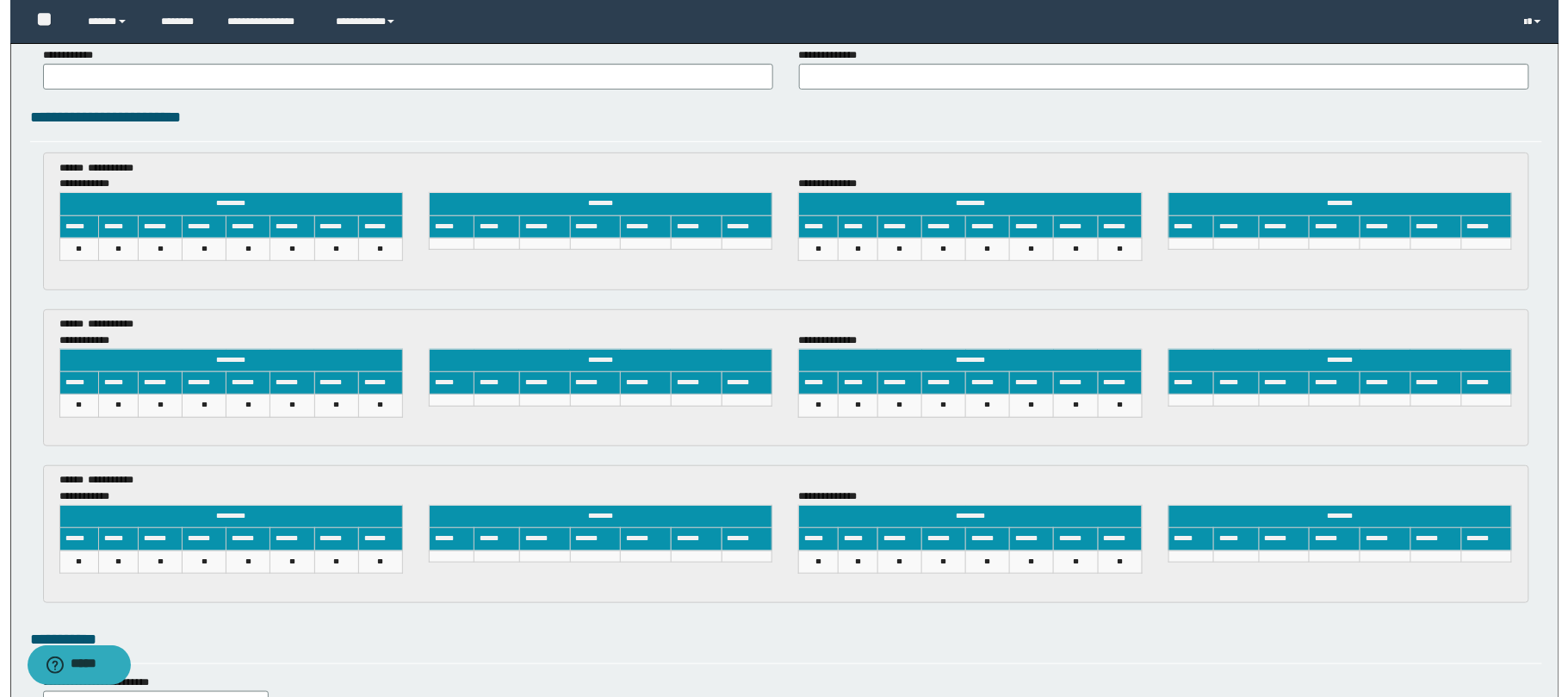 scroll, scrollTop: 2816, scrollLeft: 0, axis: vertical 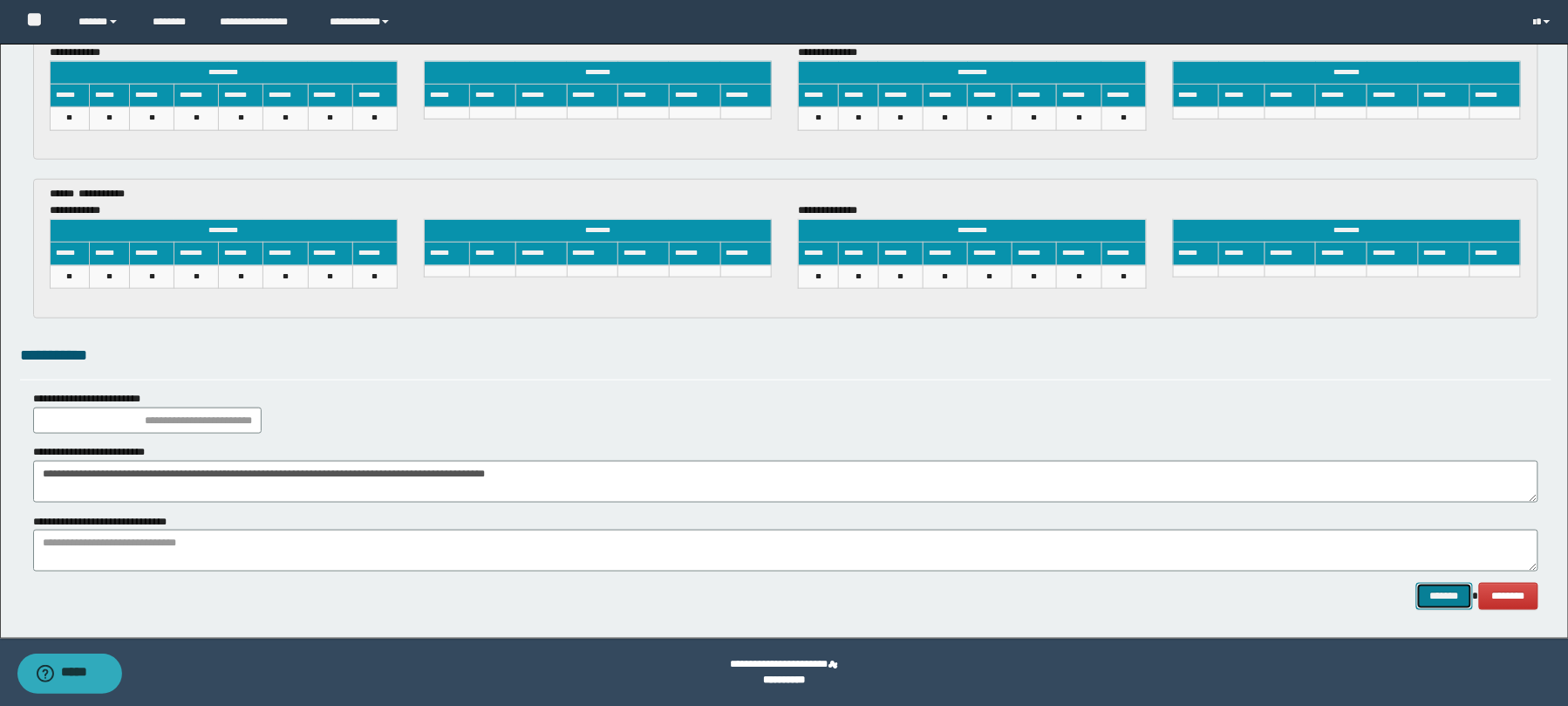 click on "*******" at bounding box center [1444, 596] 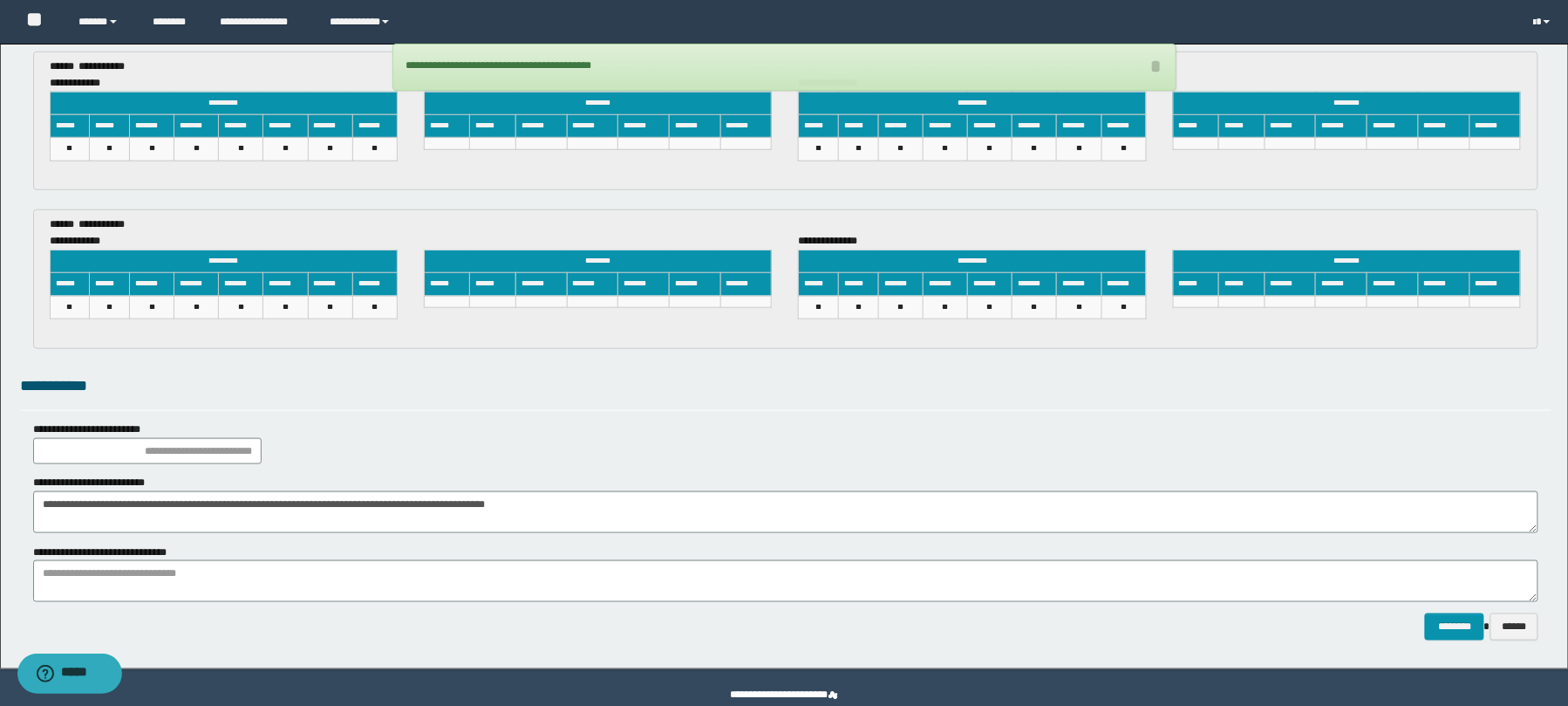 scroll, scrollTop: 2852, scrollLeft: 0, axis: vertical 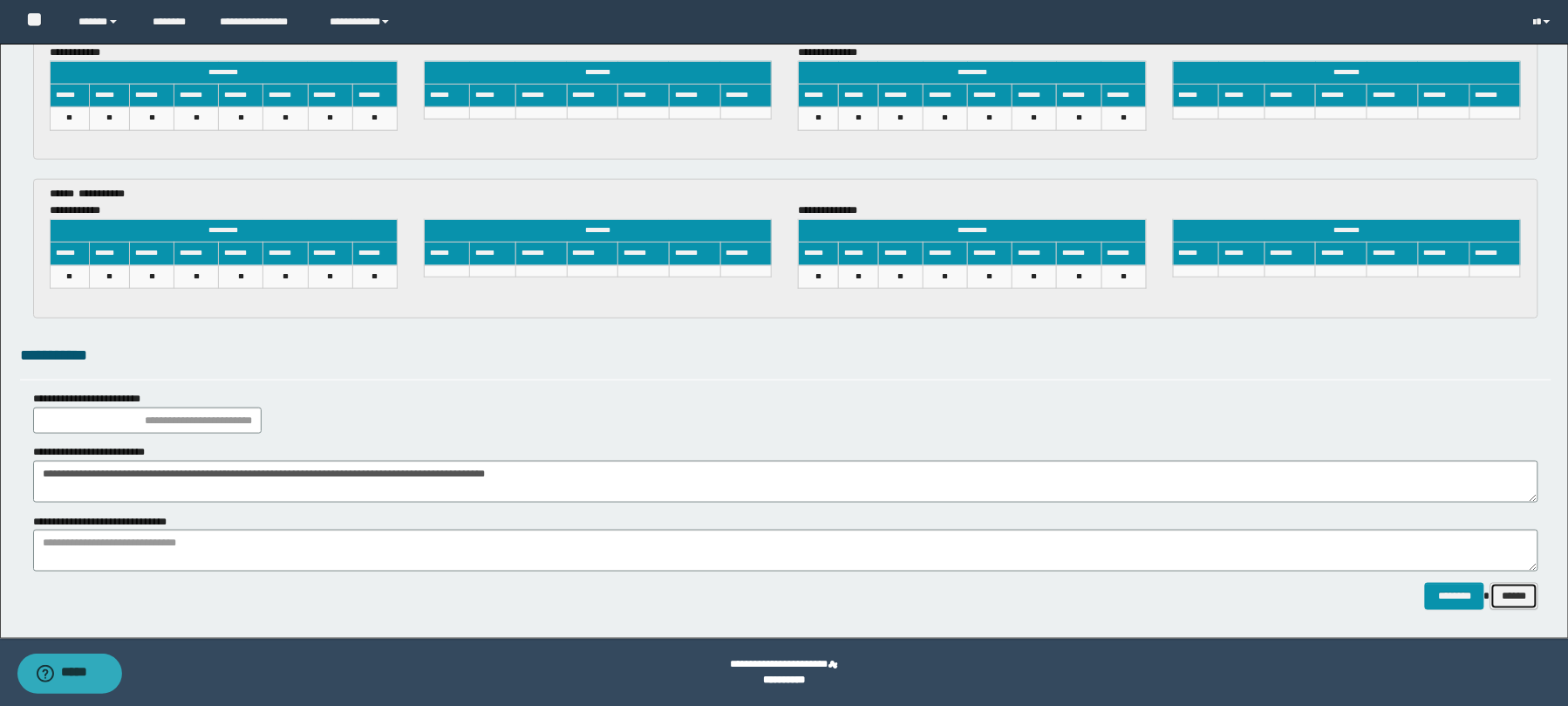 click on "******" at bounding box center [1514, 596] 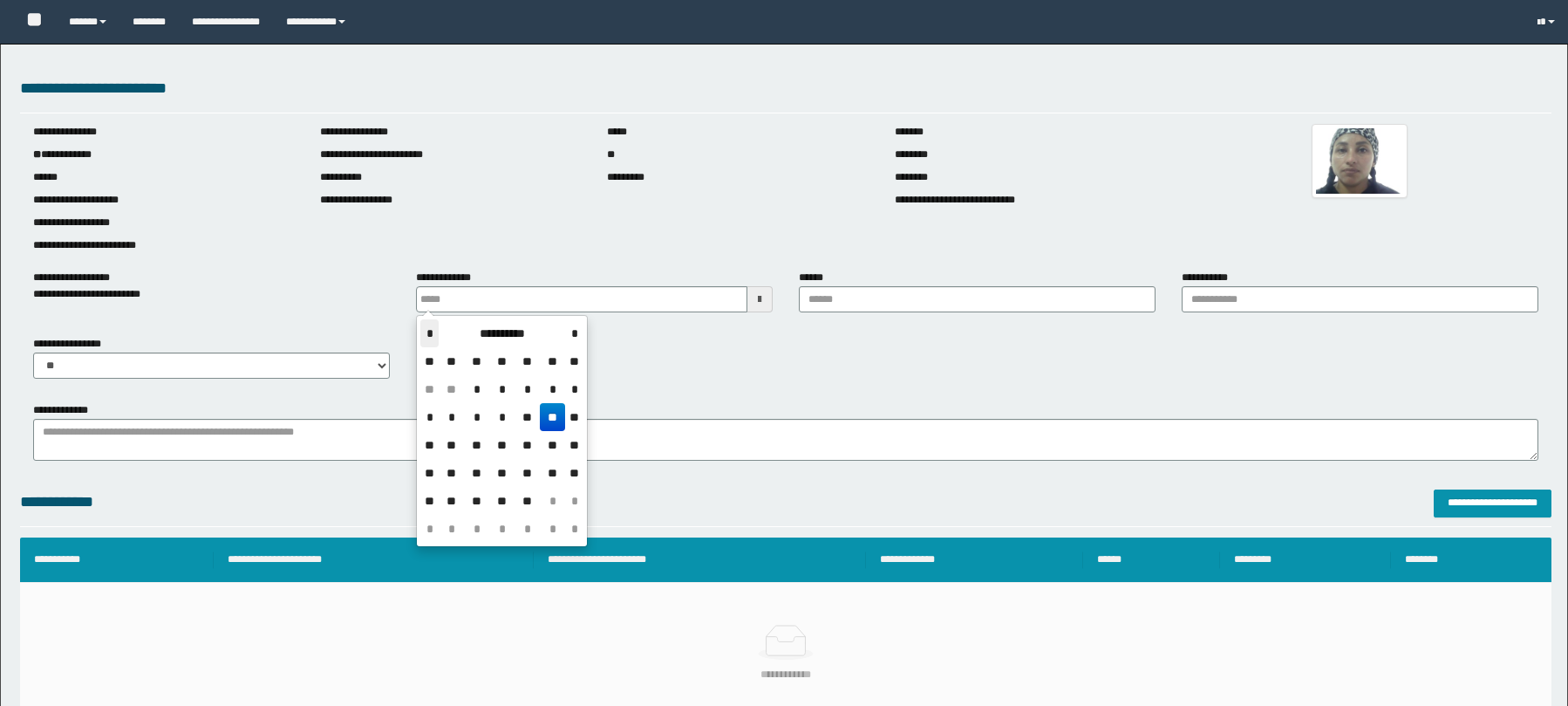 scroll, scrollTop: 0, scrollLeft: 0, axis: both 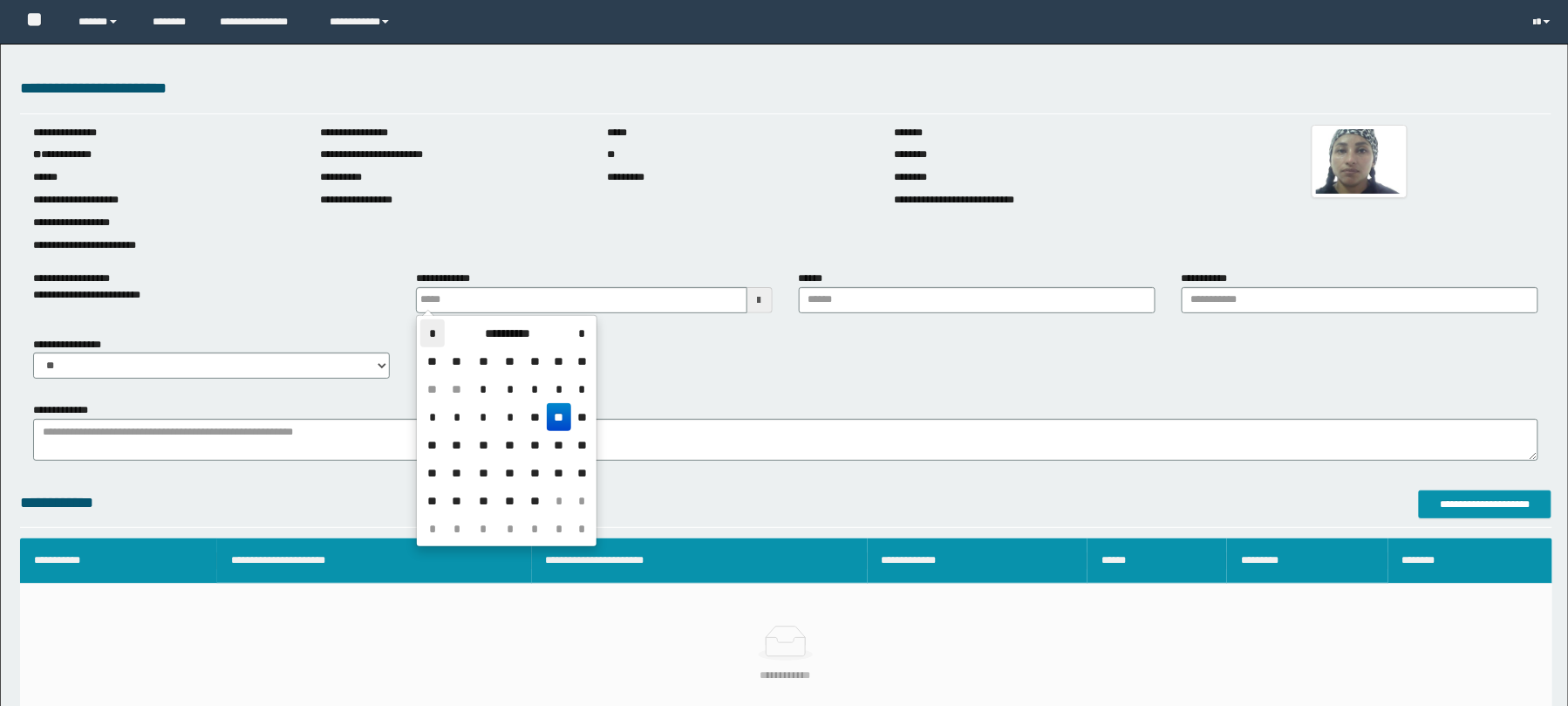 click on "*" at bounding box center (433, 333) 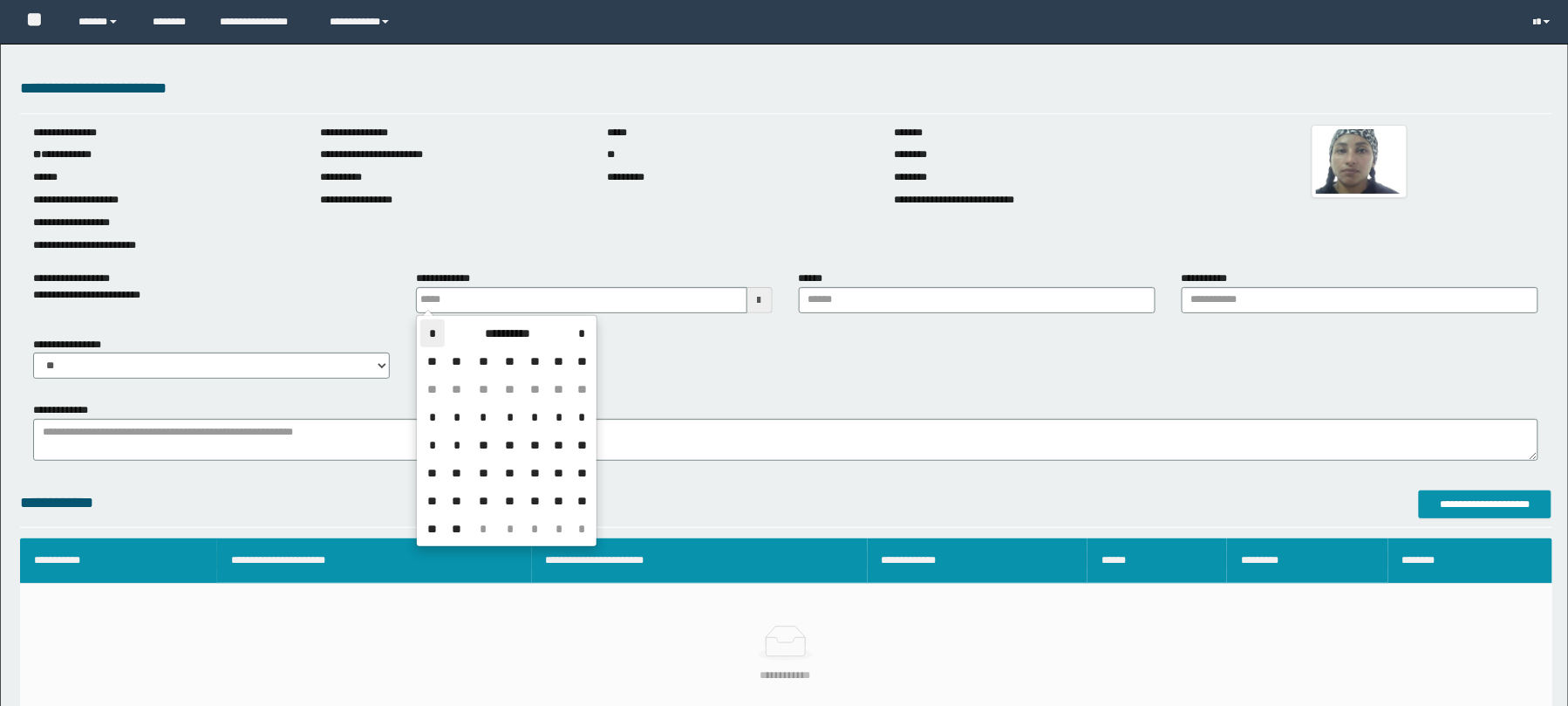 click on "*" at bounding box center (433, 333) 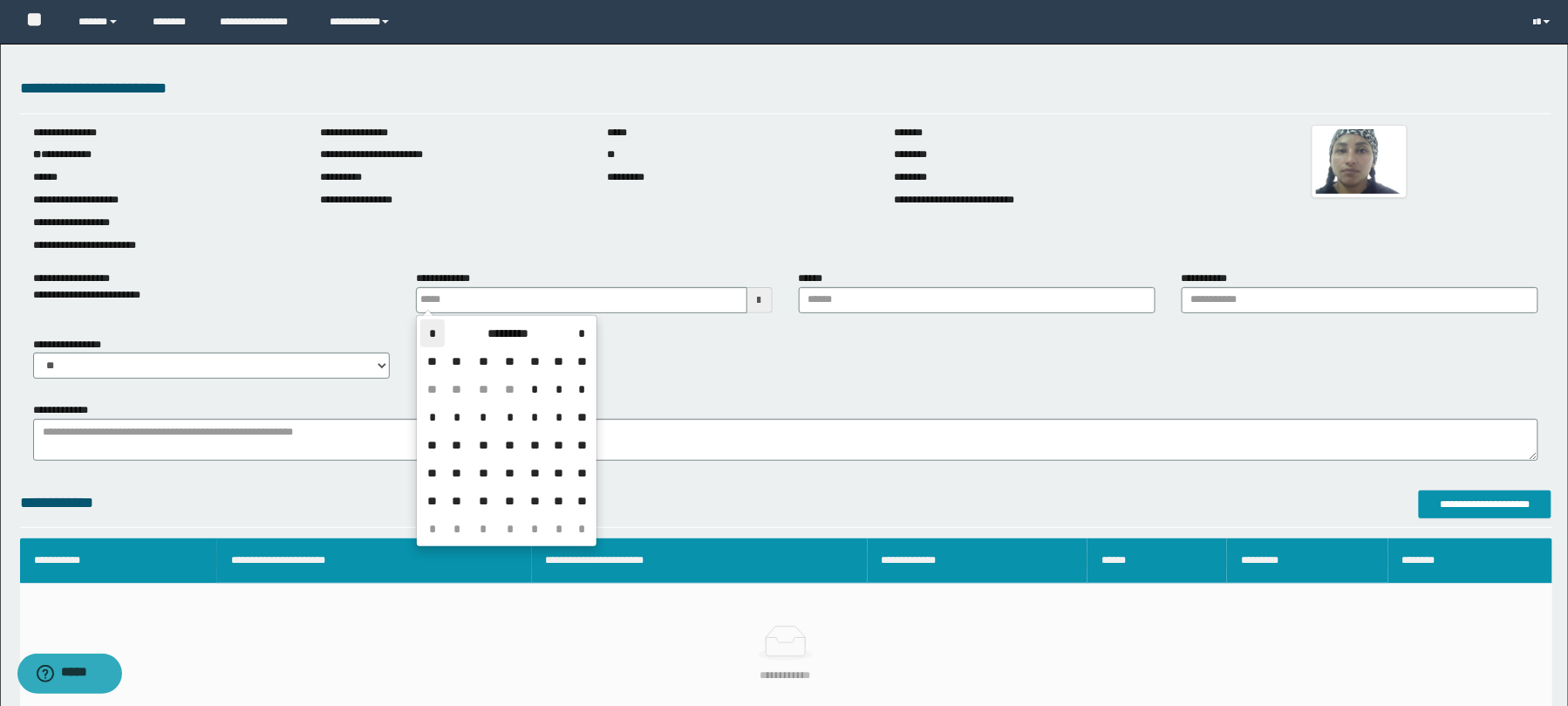 scroll, scrollTop: 0, scrollLeft: 0, axis: both 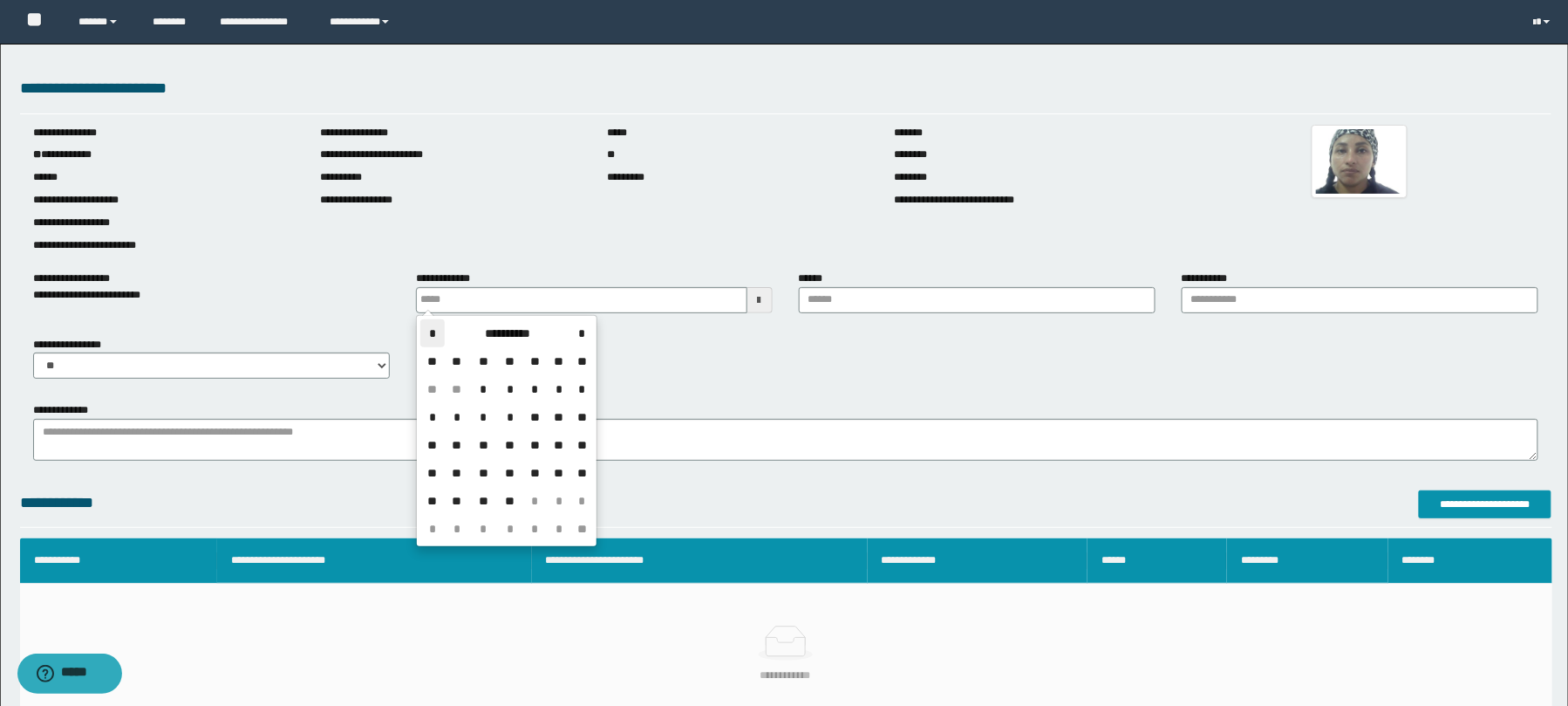 click on "*" at bounding box center (433, 333) 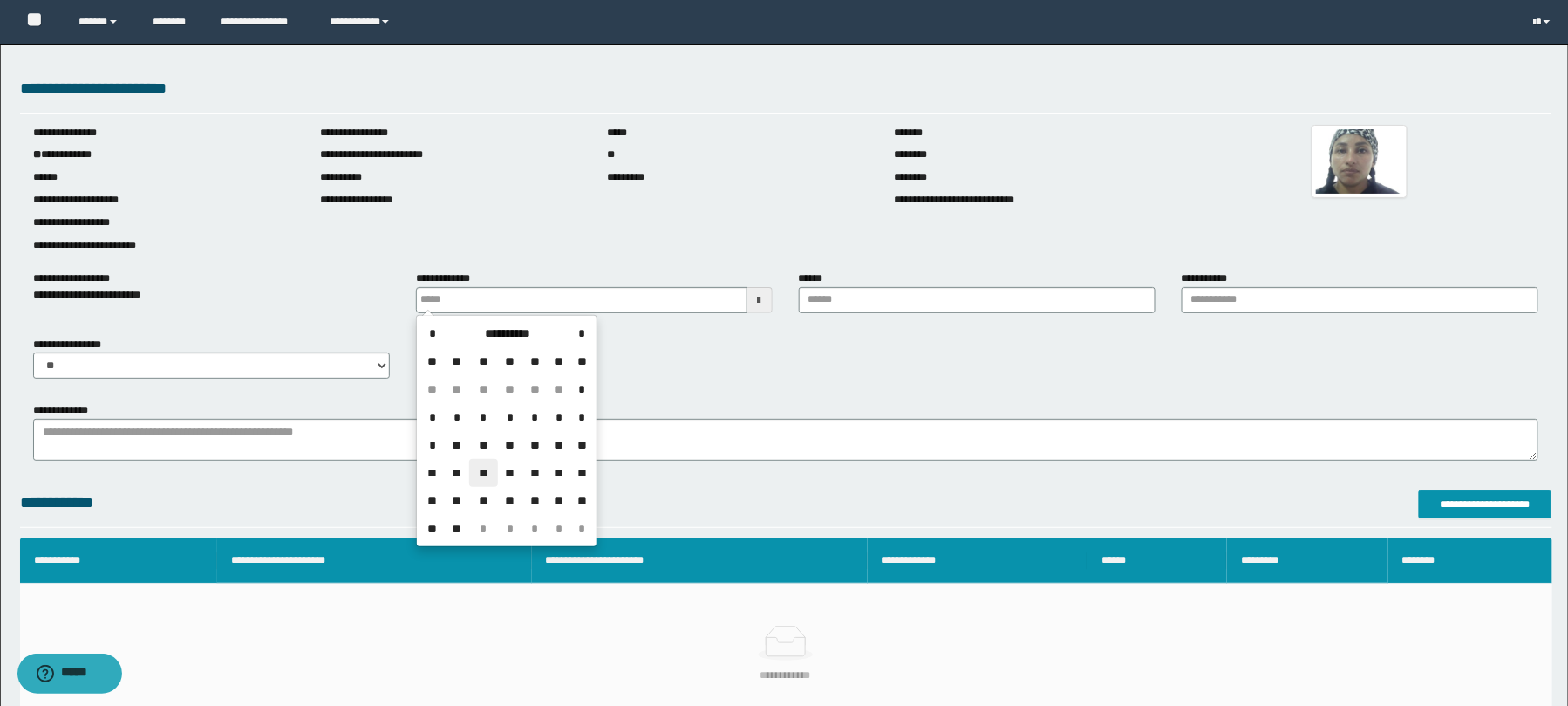 click on "**" at bounding box center [483, 473] 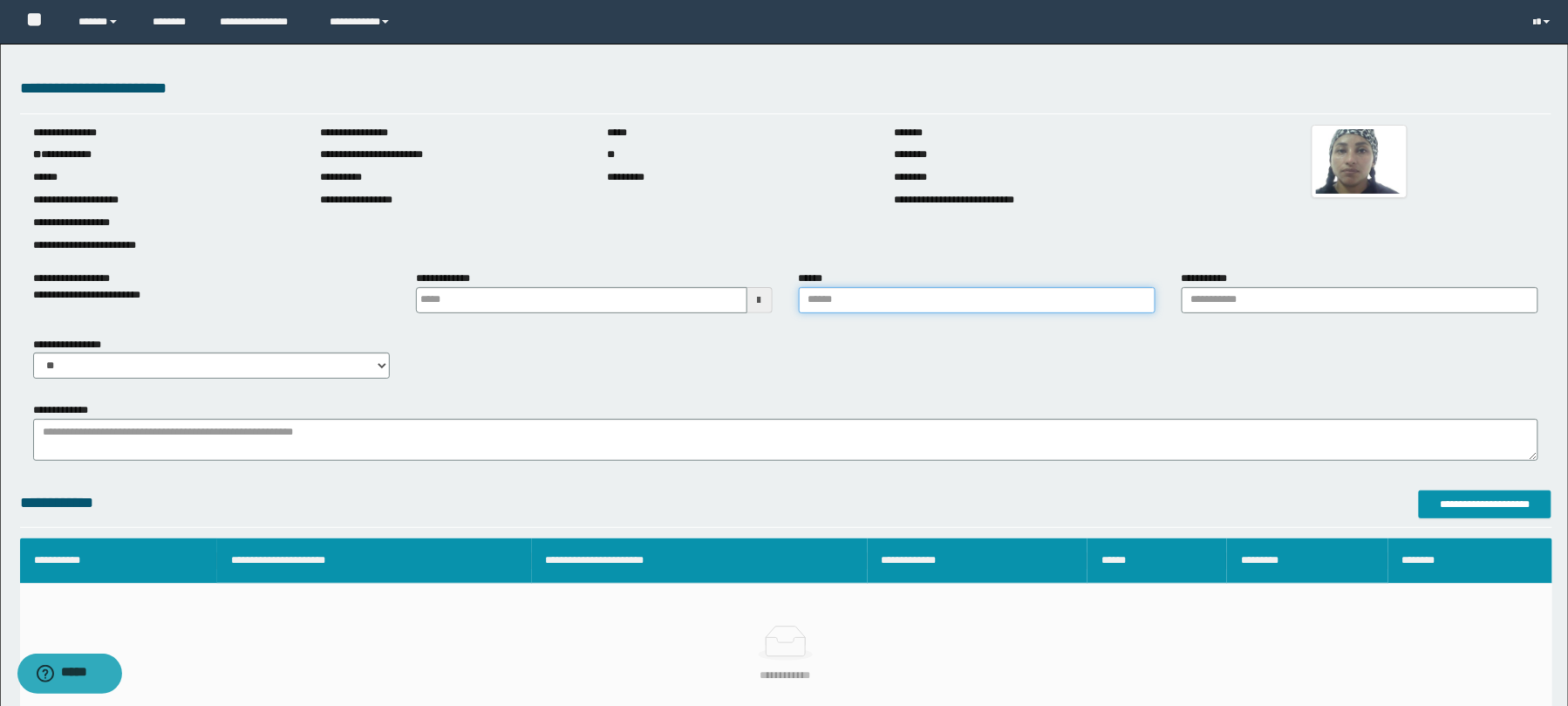 click on "******" at bounding box center (977, 300) 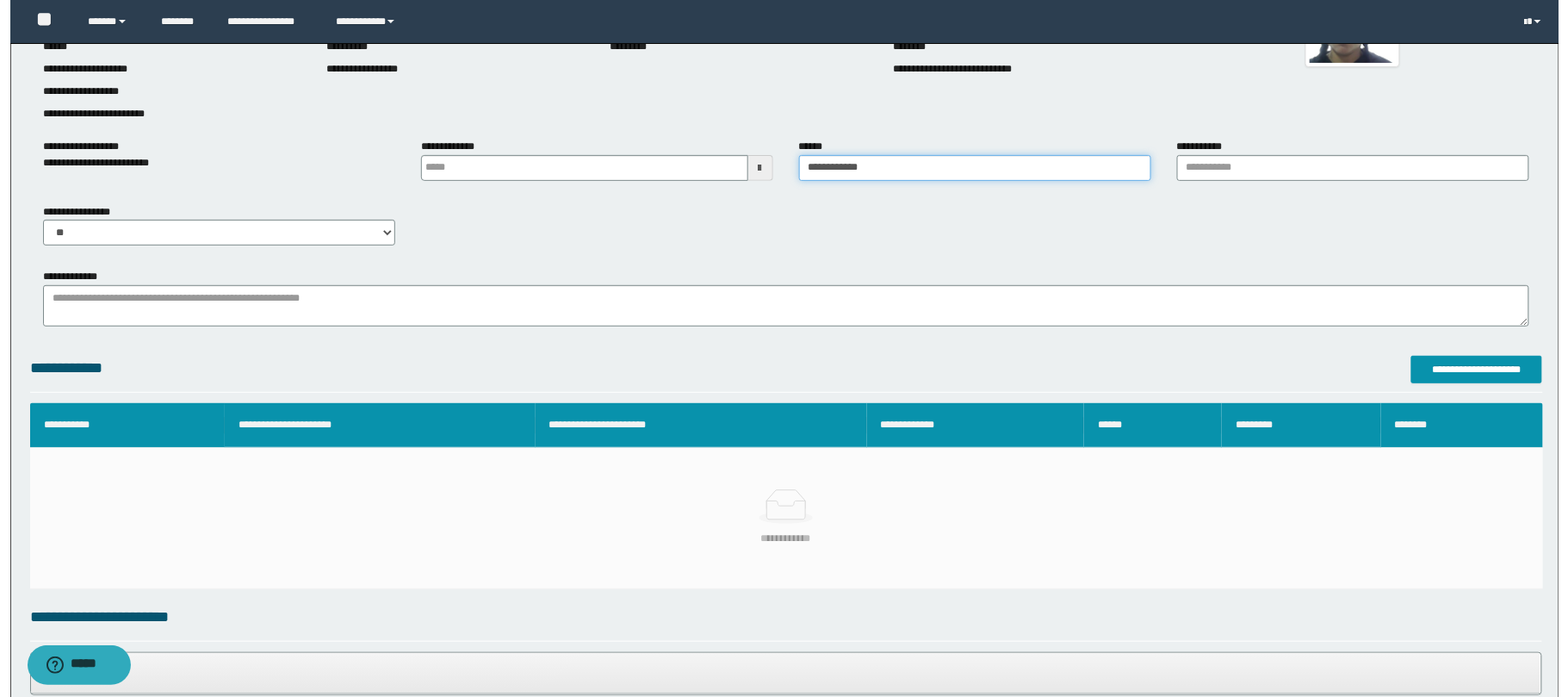 scroll, scrollTop: 138, scrollLeft: 0, axis: vertical 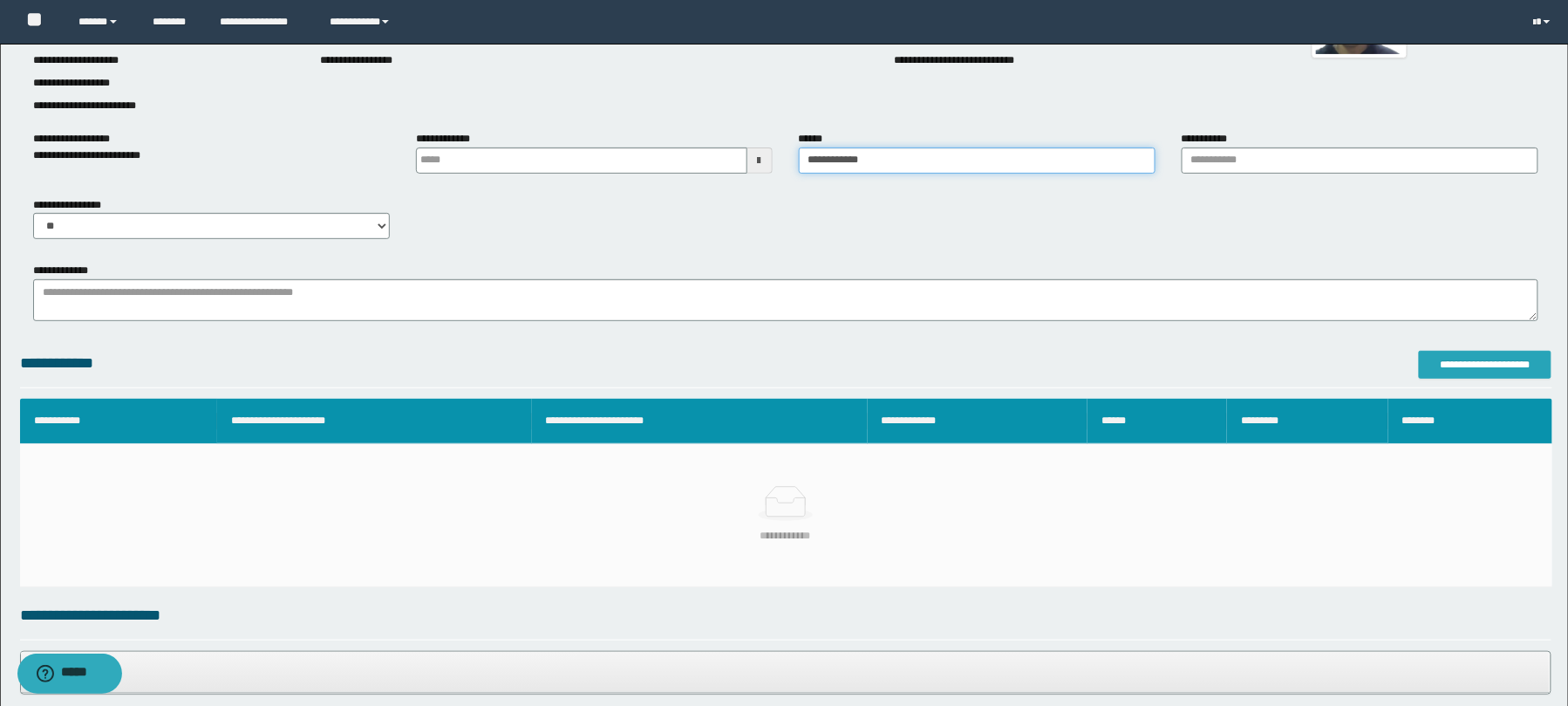 type on "**********" 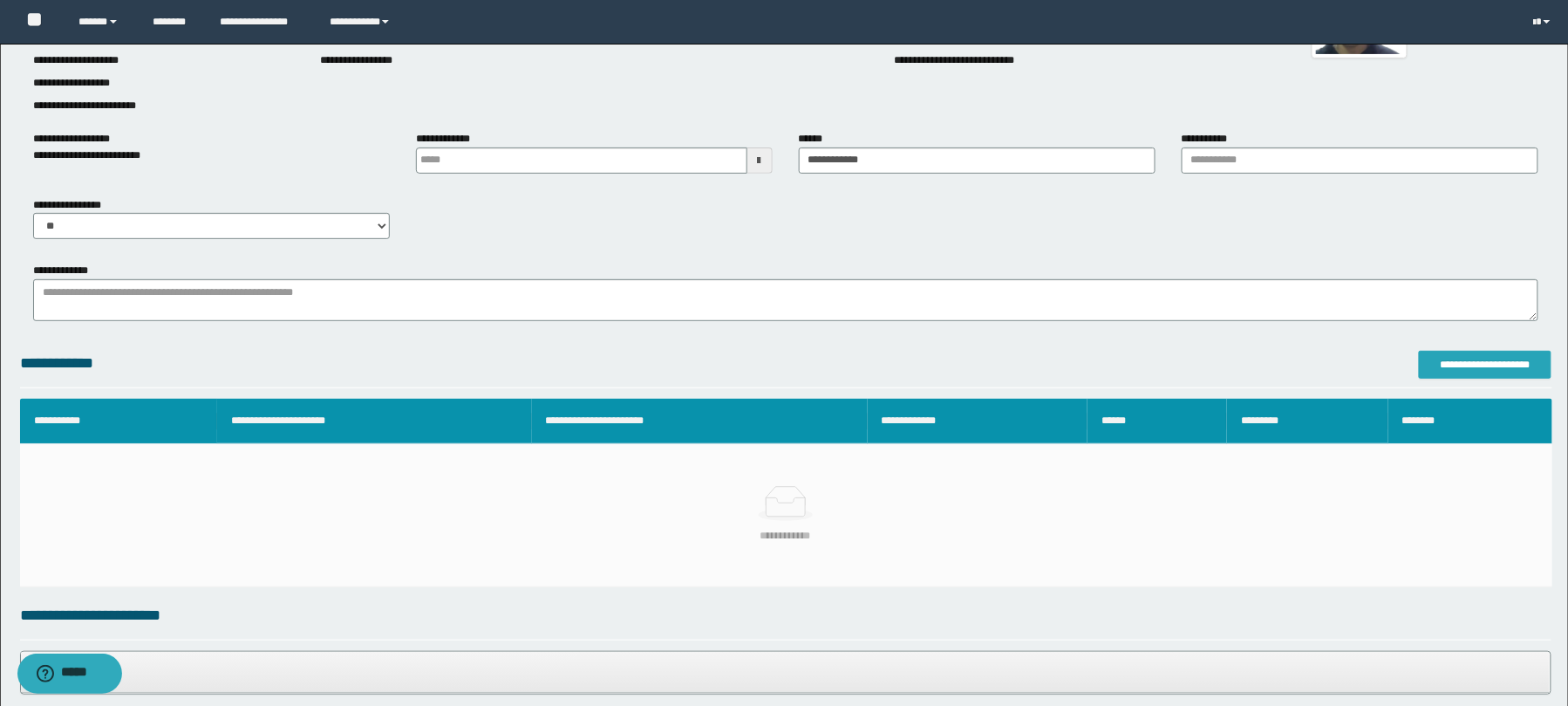 click on "**********" at bounding box center (1485, 365) 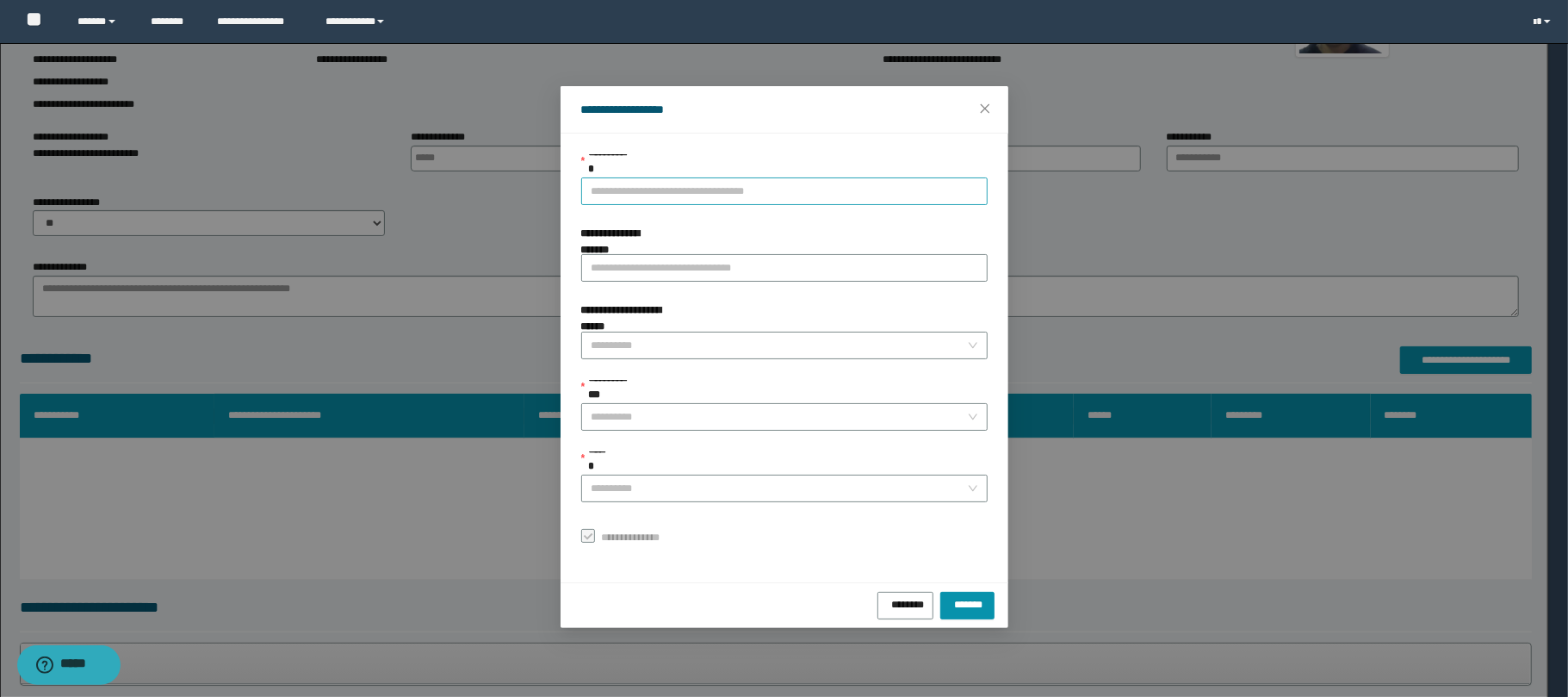 click on "**********" at bounding box center [784, 191] 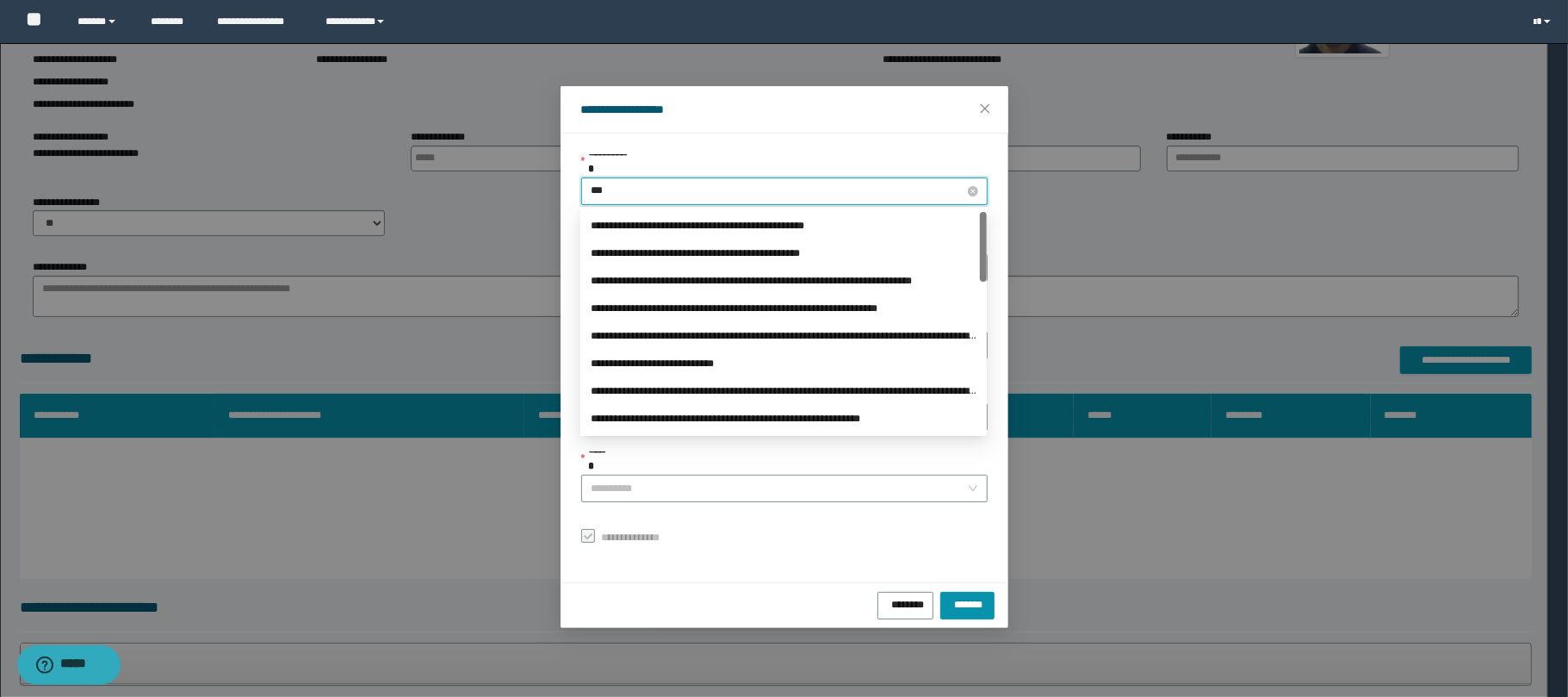 type on "****" 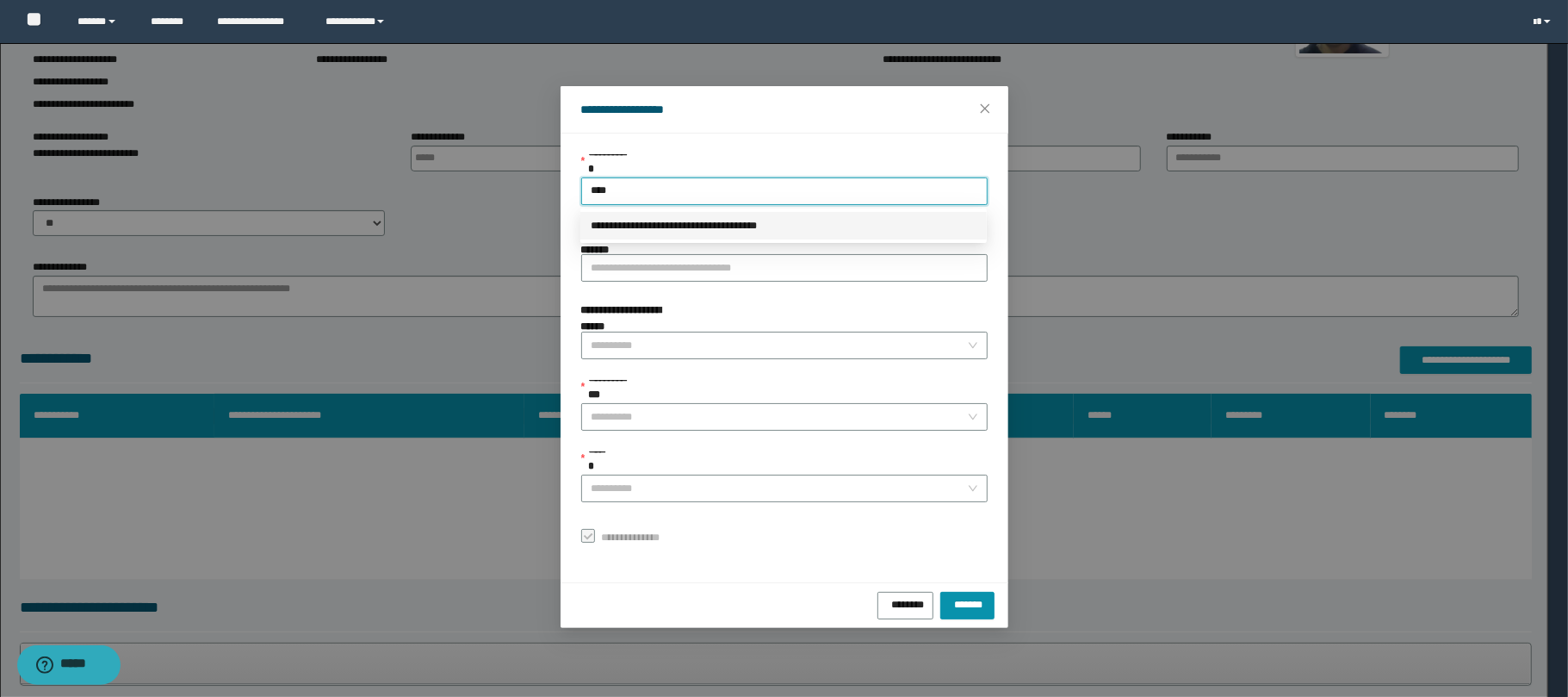 click on "**********" at bounding box center [784, 226] 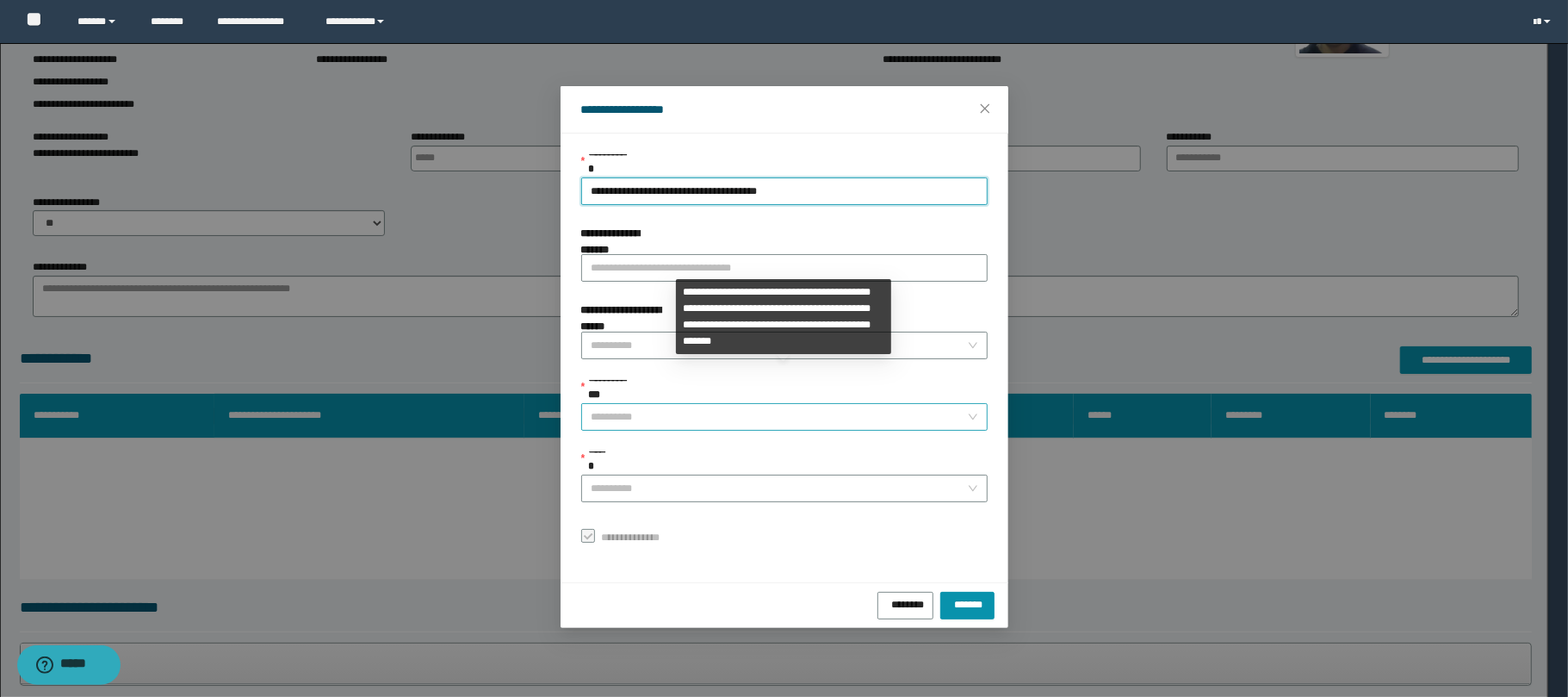 click on "**********" at bounding box center (779, 417) 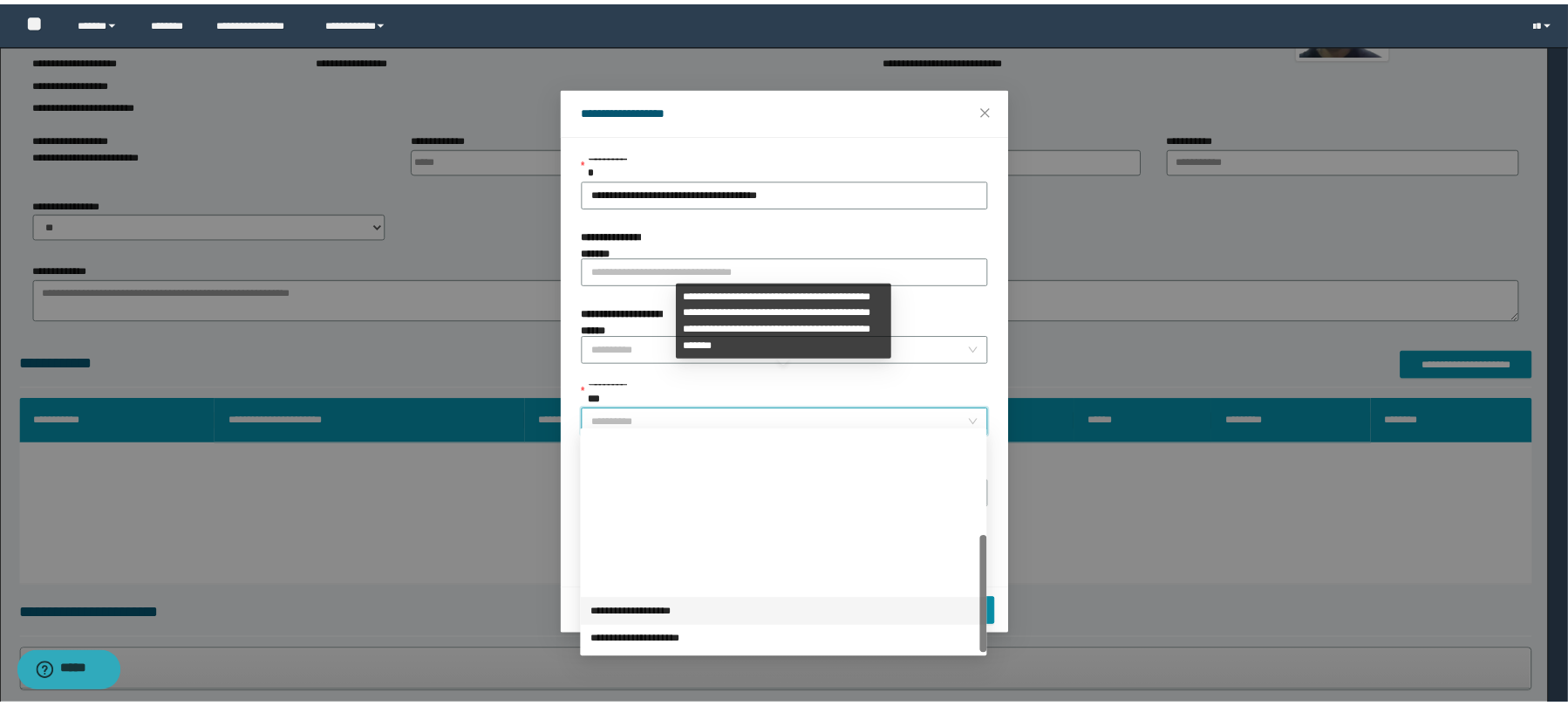 scroll, scrollTop: 195, scrollLeft: 0, axis: vertical 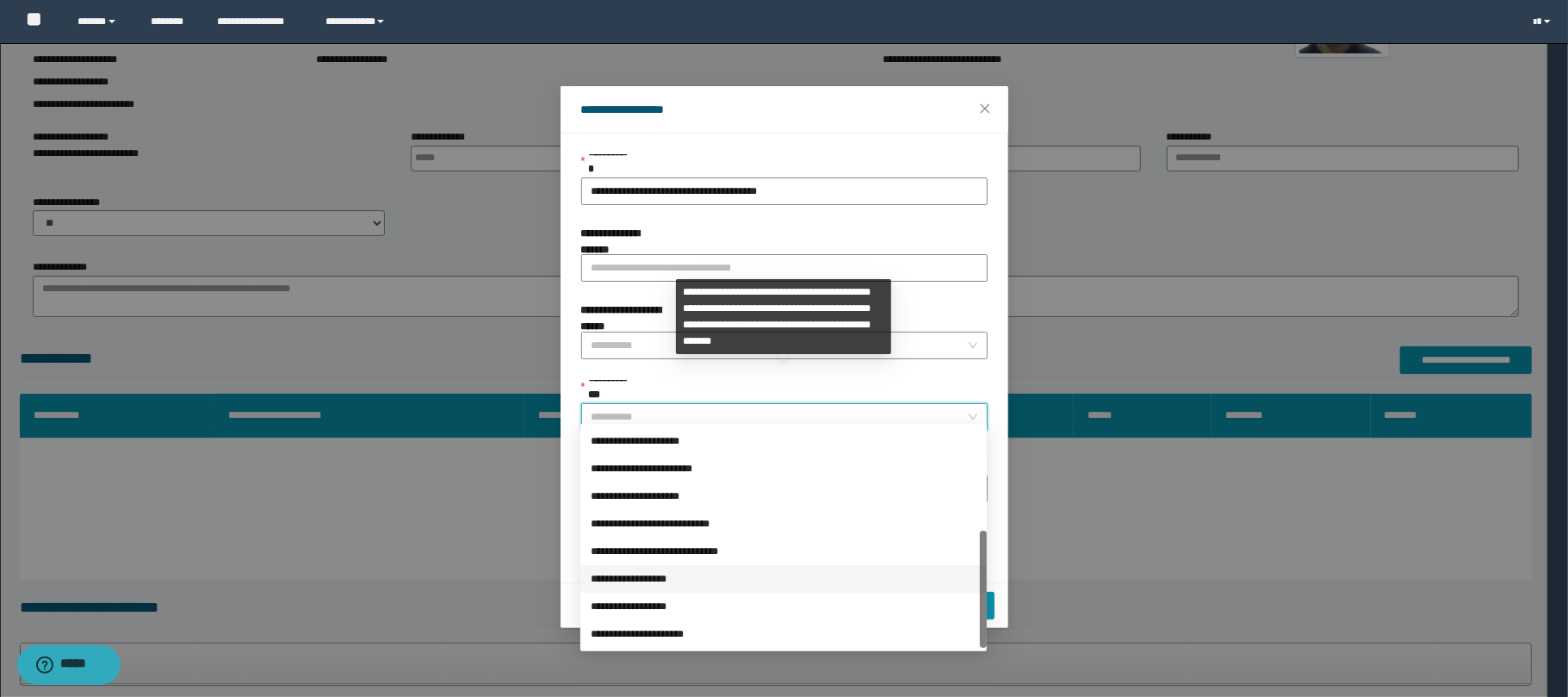 click on "**********" at bounding box center [784, 579] 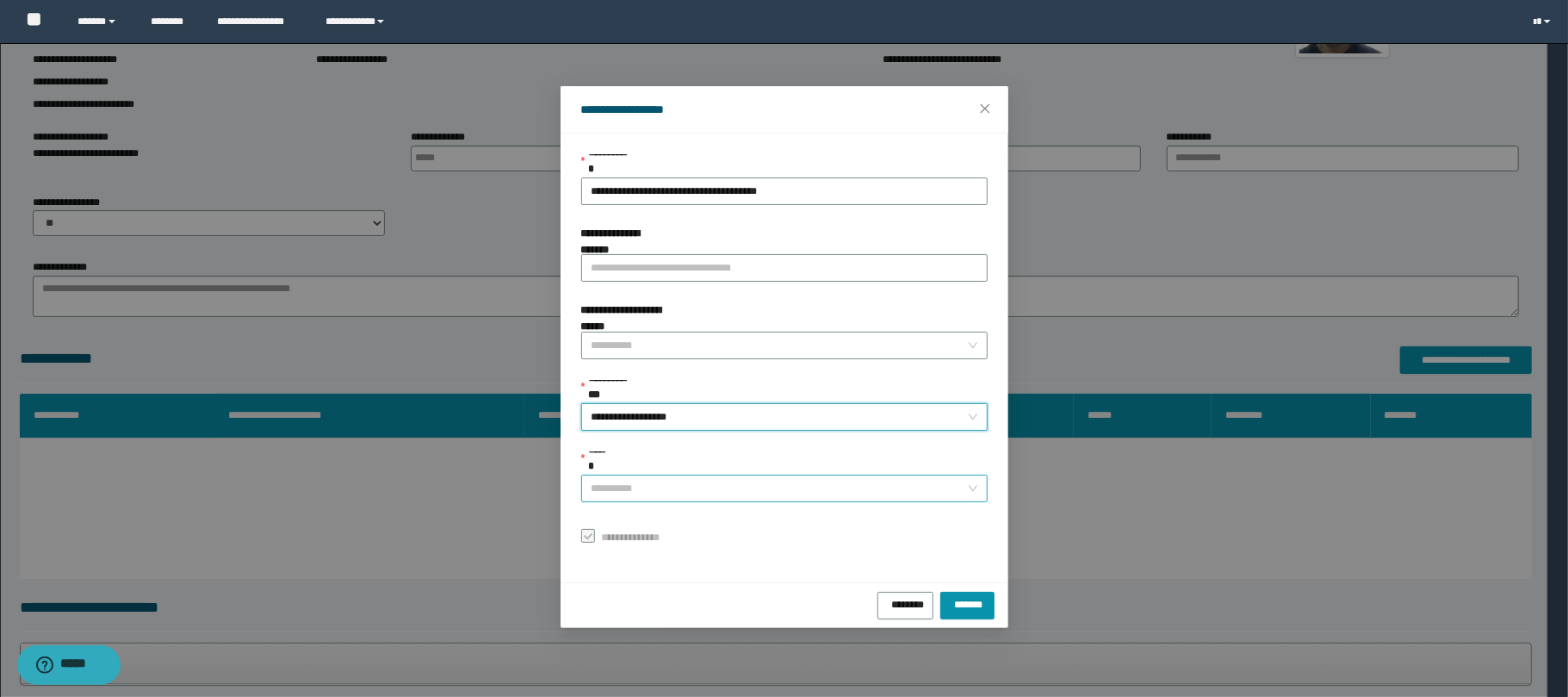 click on "******" at bounding box center (779, 489) 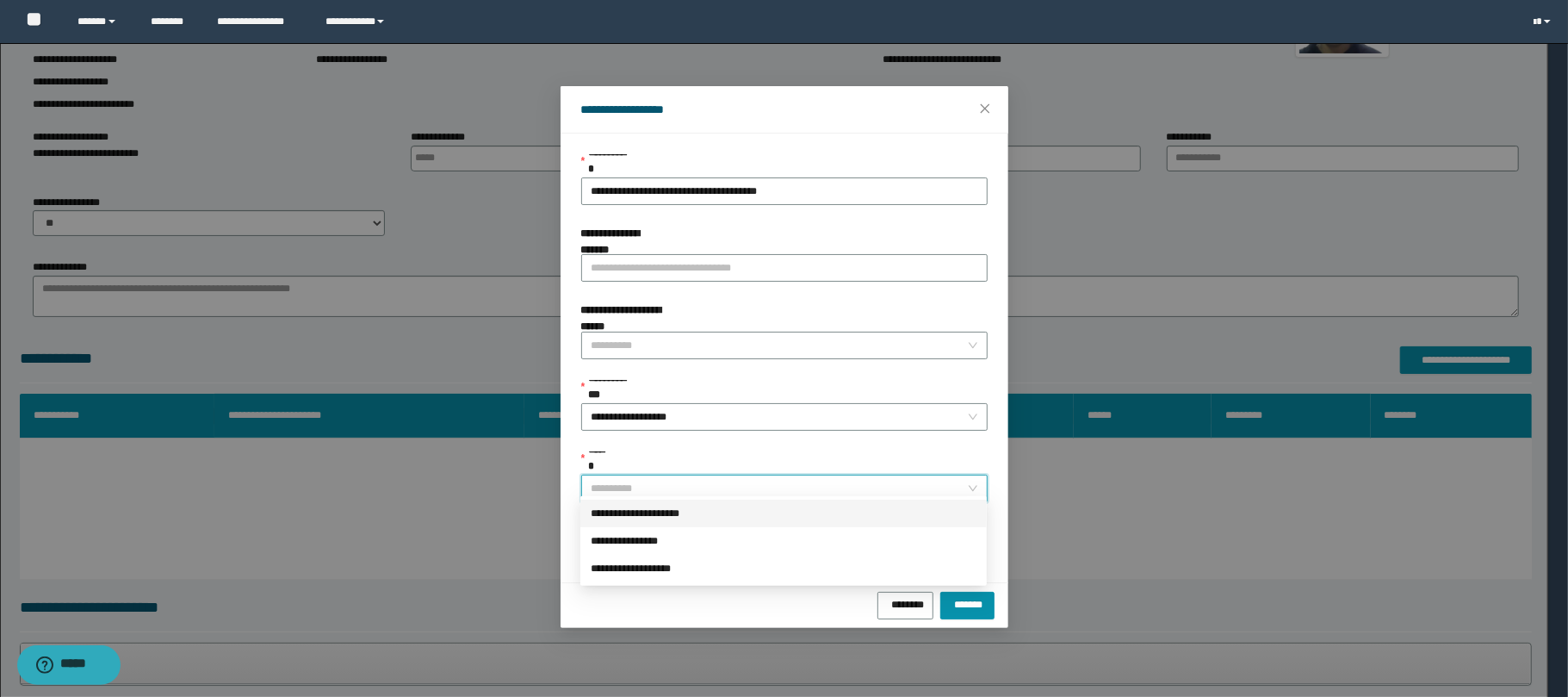 click on "**********" at bounding box center (784, 513) 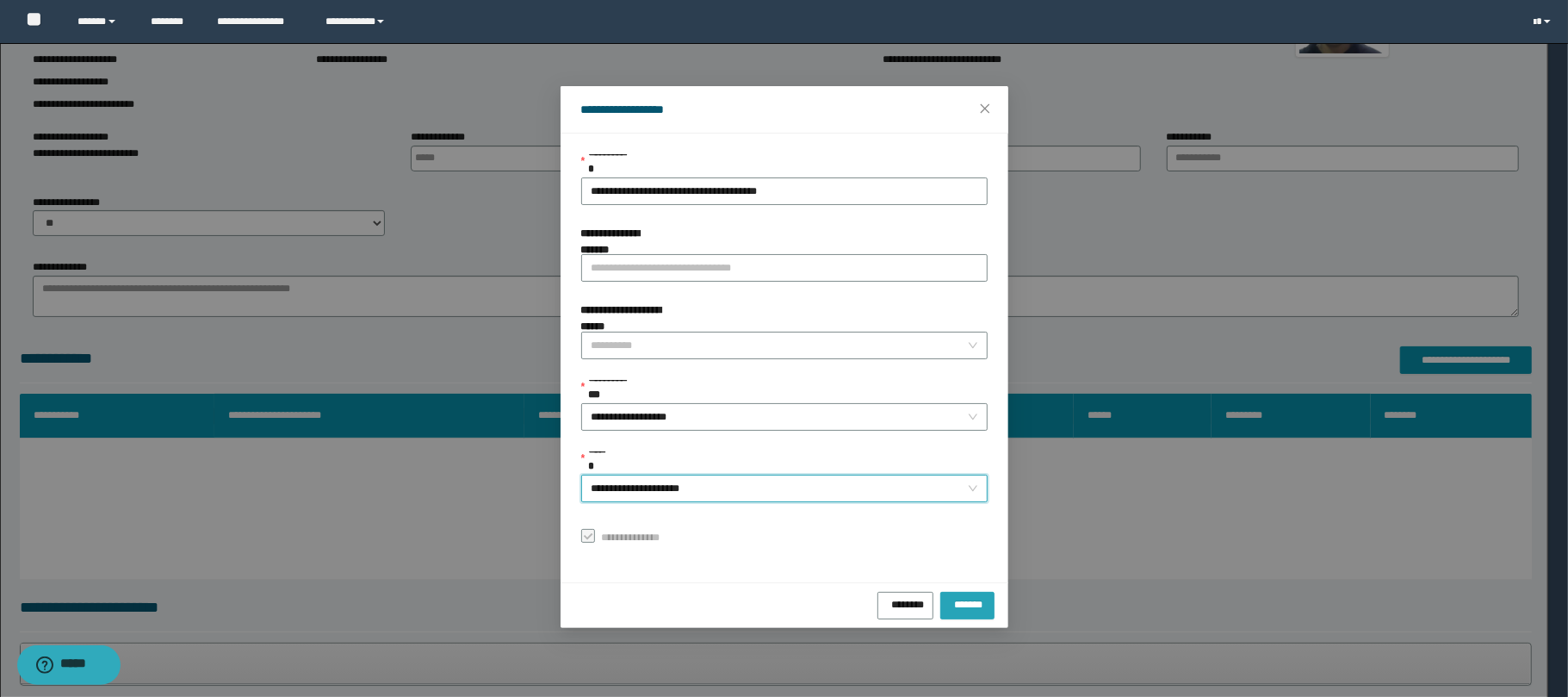 click on "*******" at bounding box center (967, 603) 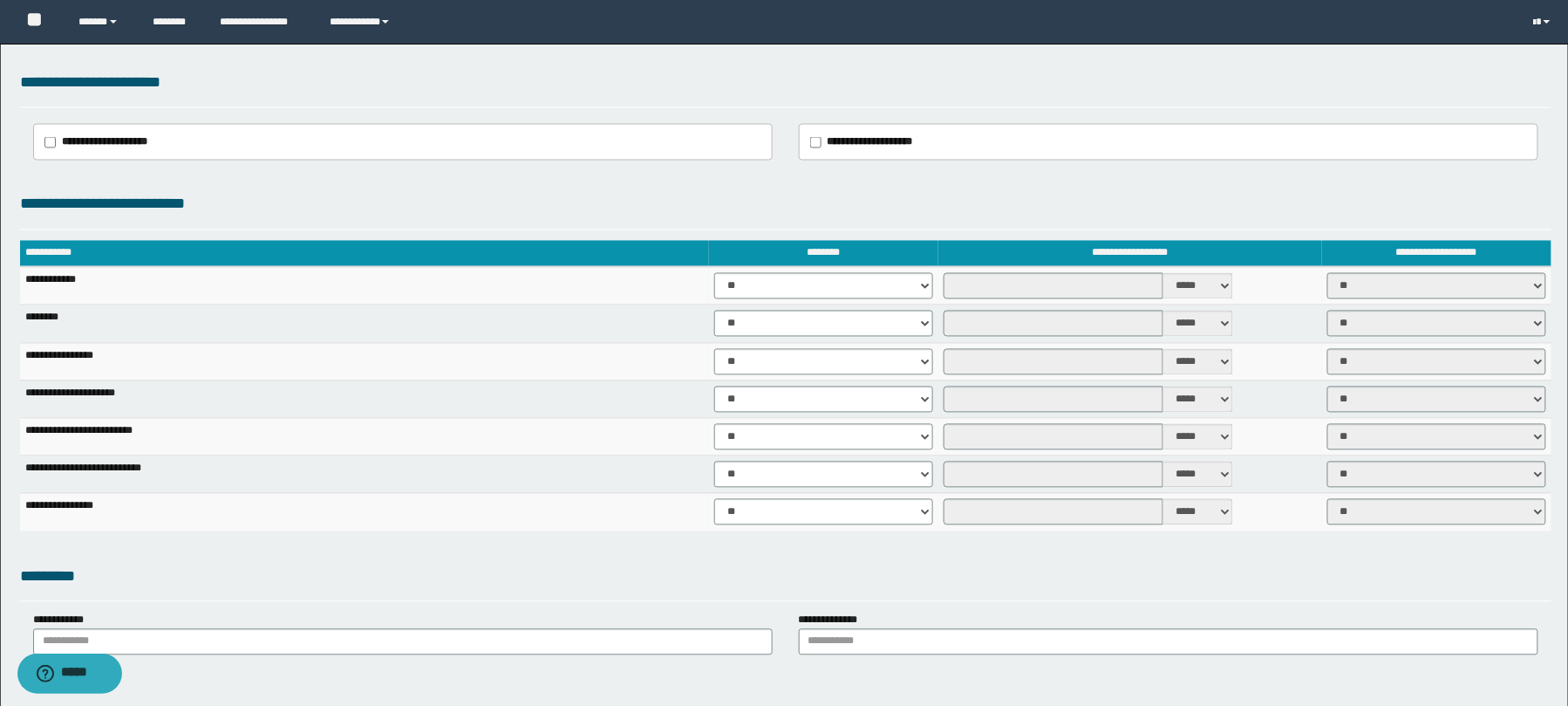 scroll, scrollTop: 1024, scrollLeft: 0, axis: vertical 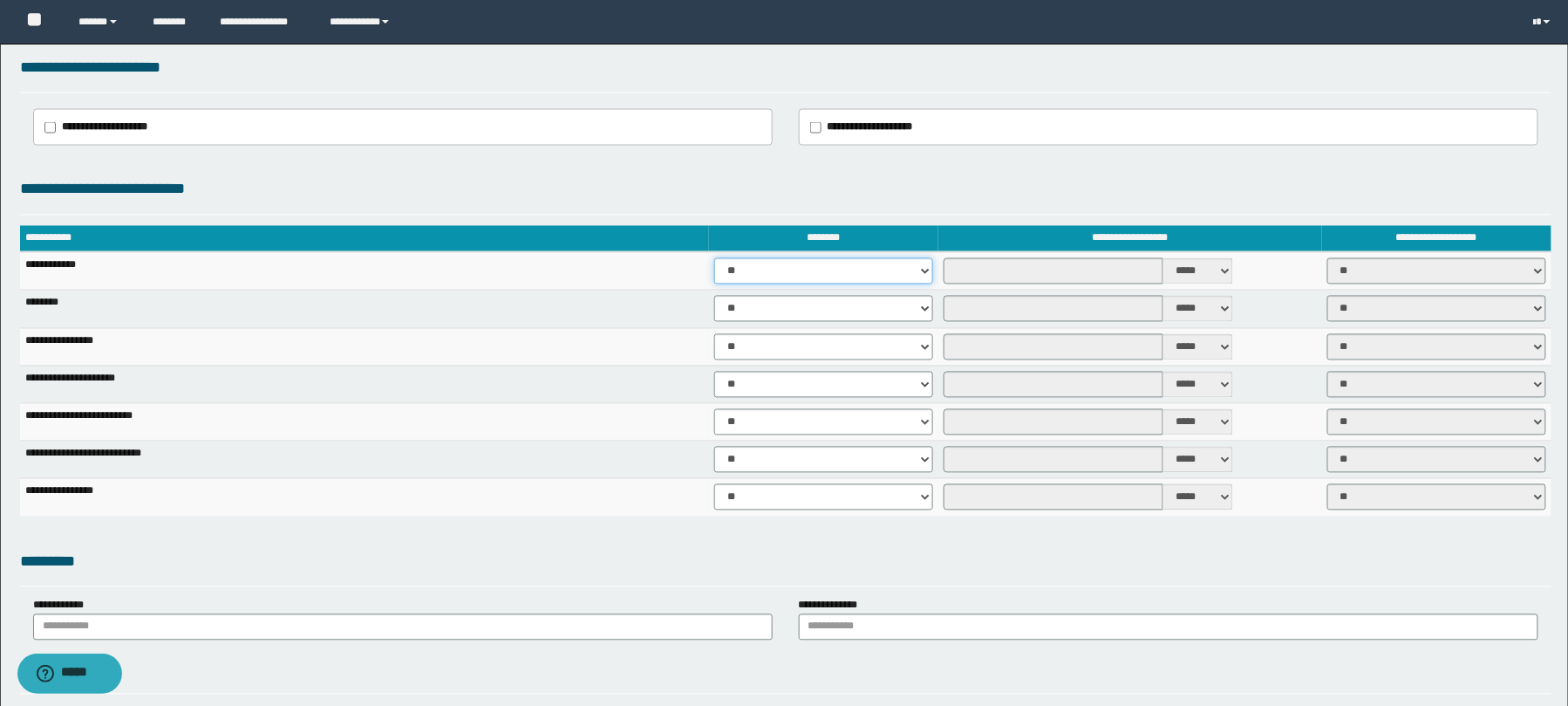 click on "**
**" at bounding box center [823, 271] 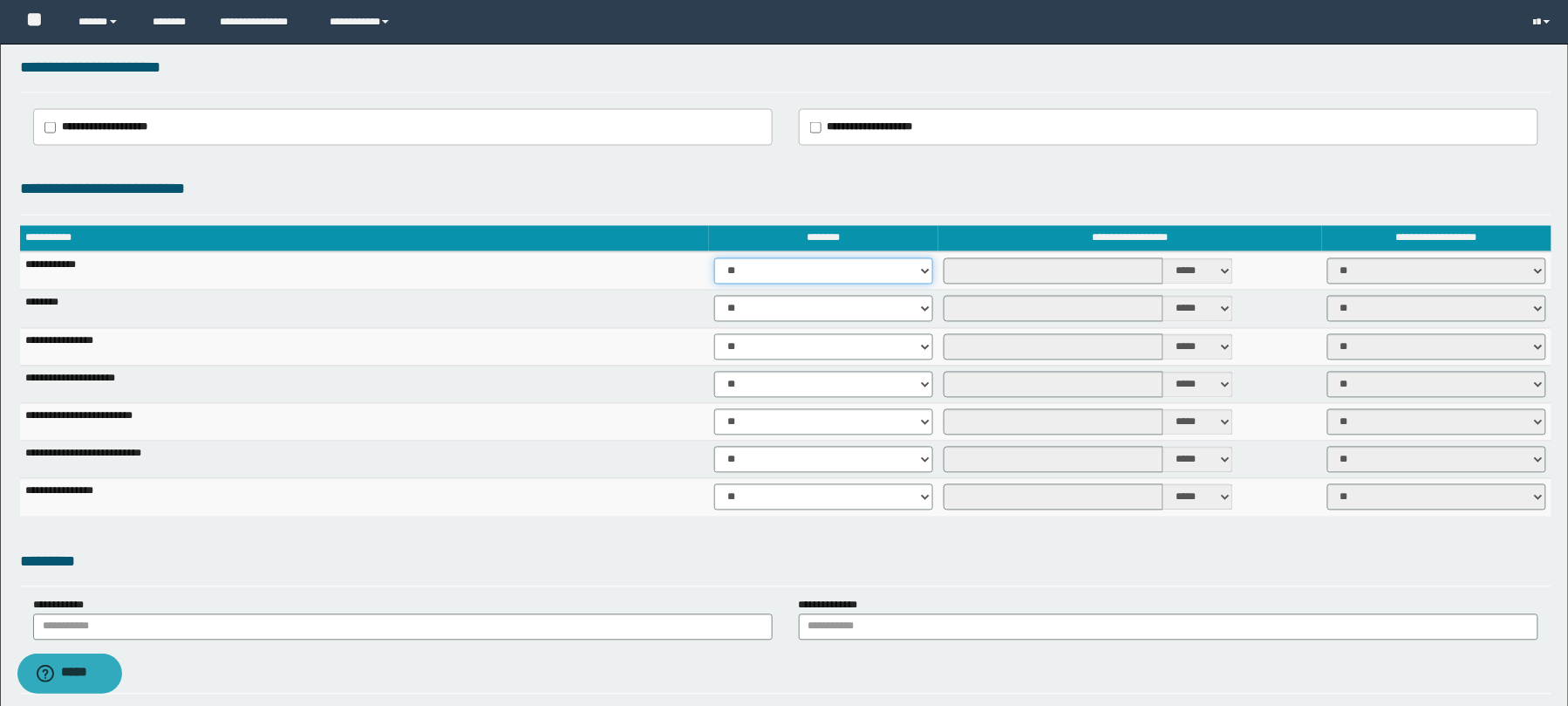 select on "****" 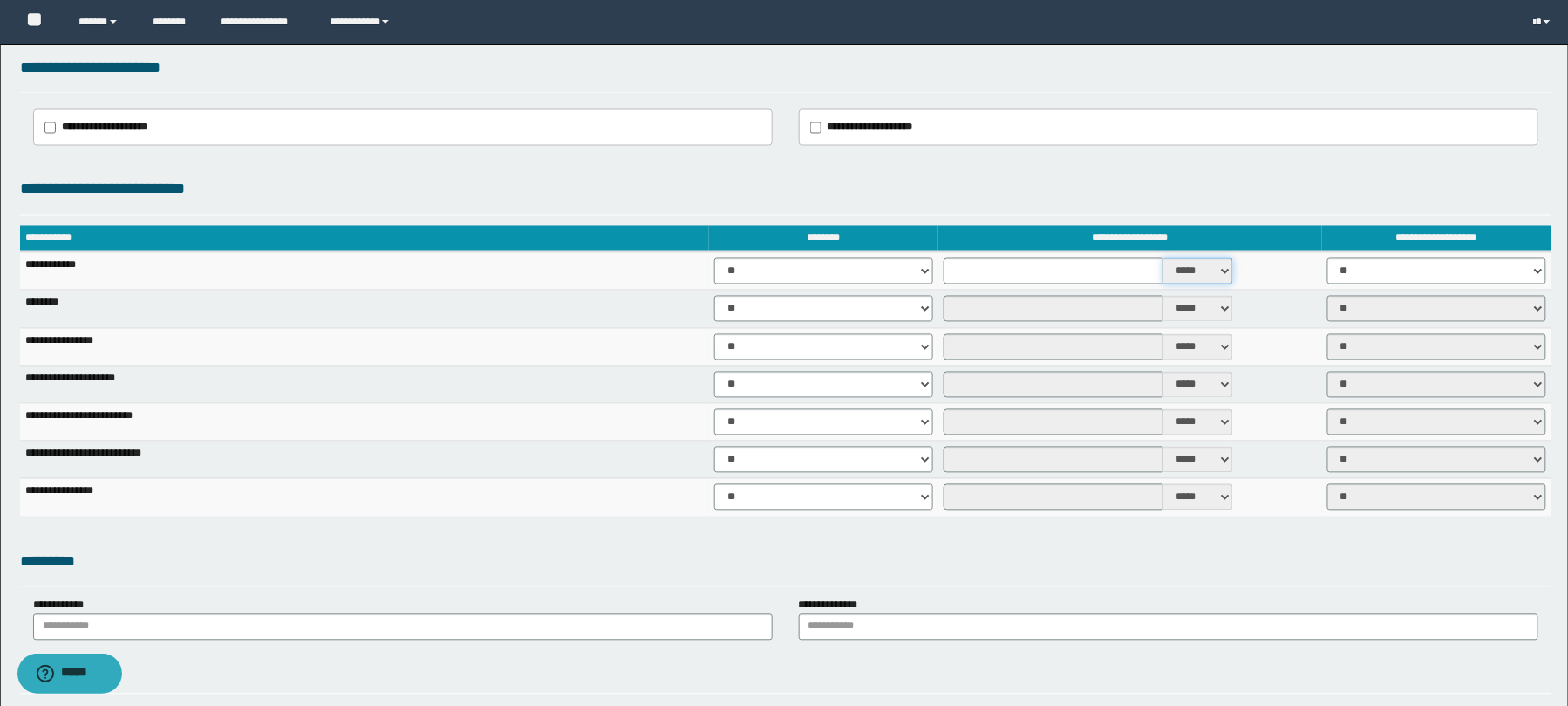 click on "*****
****" at bounding box center [1198, 271] 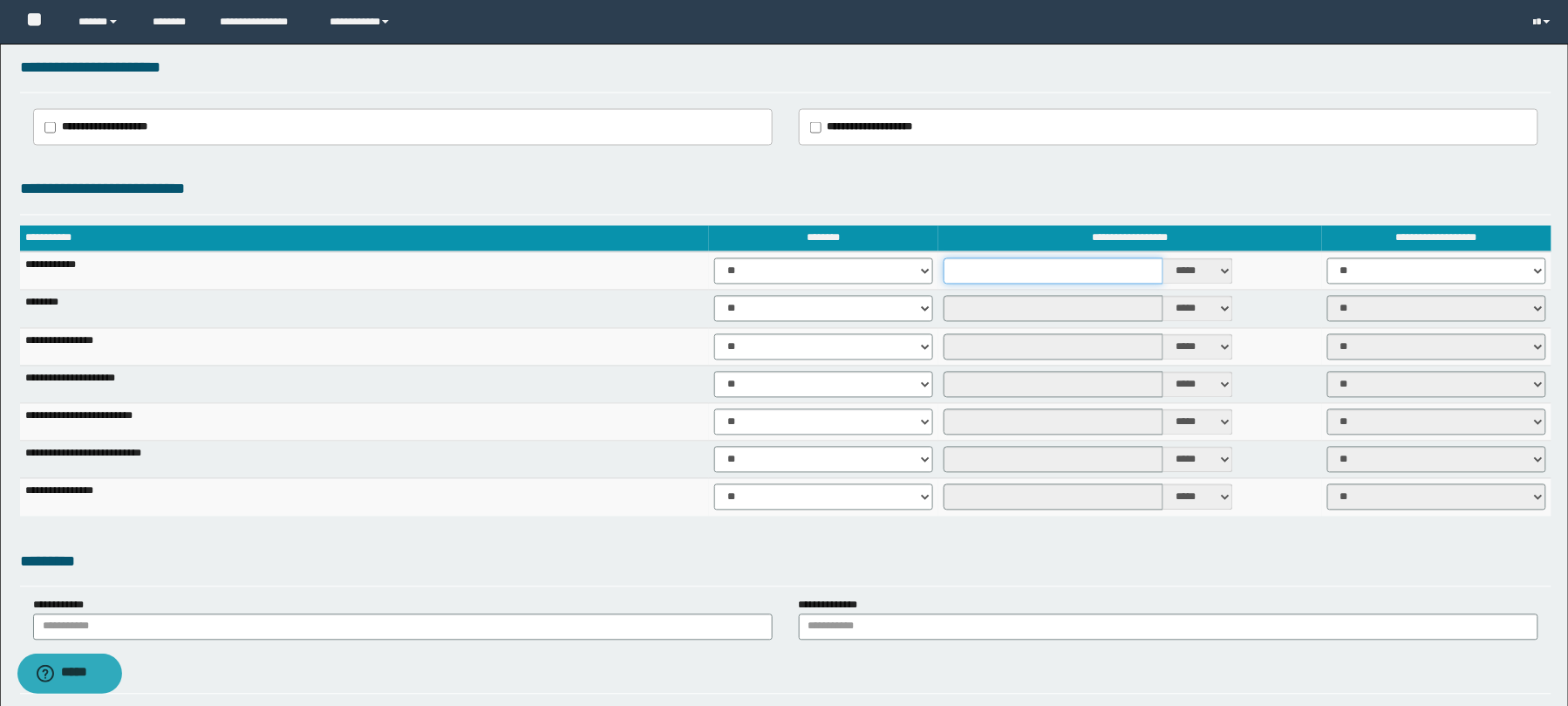 click at bounding box center [1053, 271] 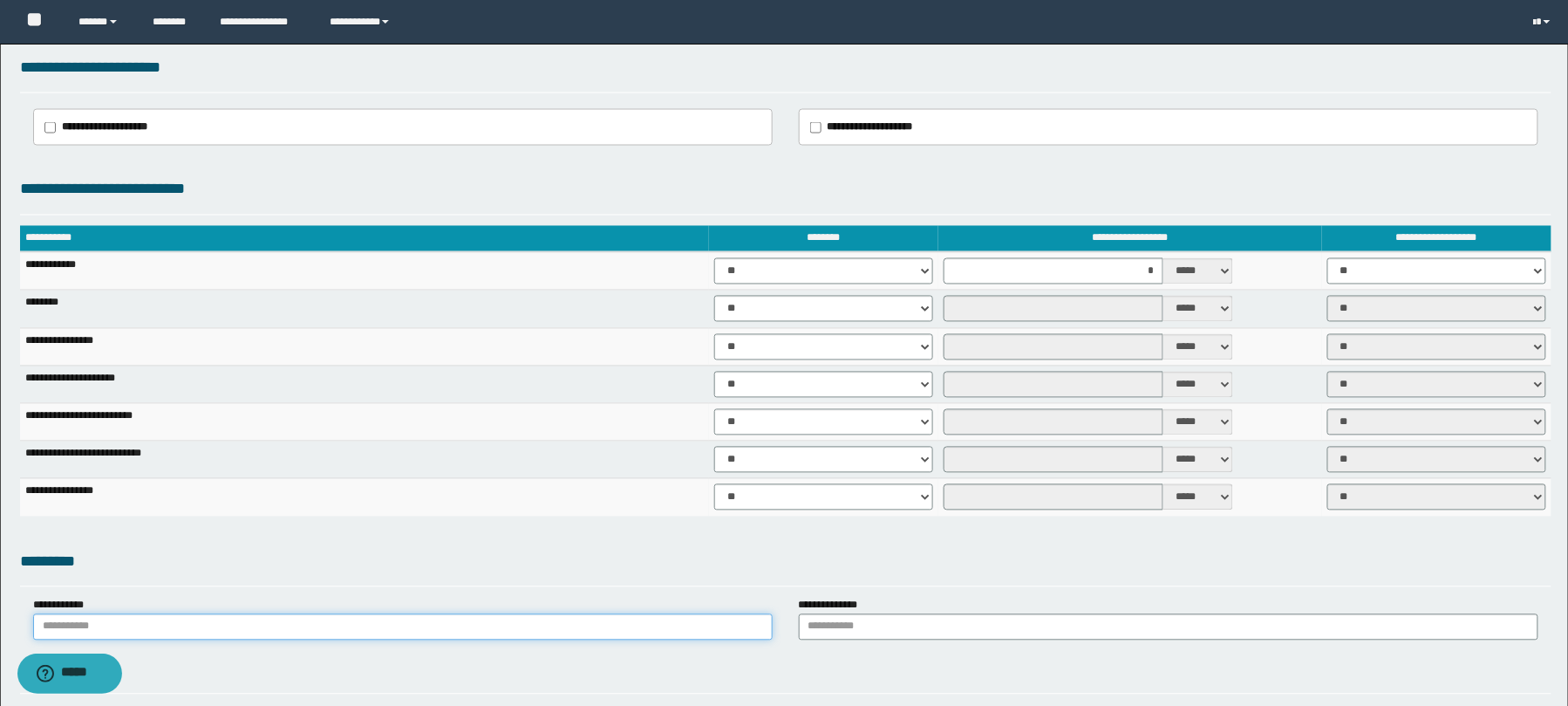 click at bounding box center [403, 627] 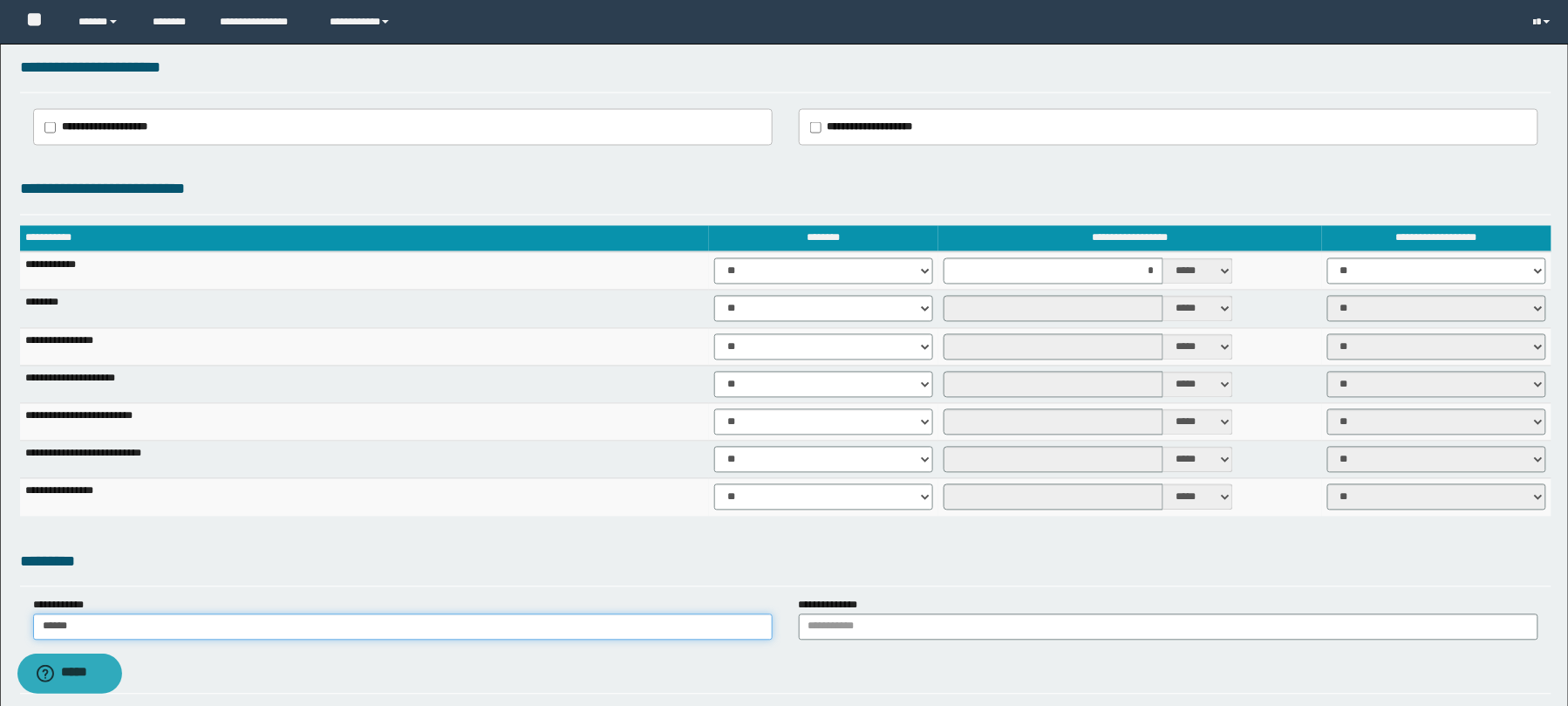 type on "******" 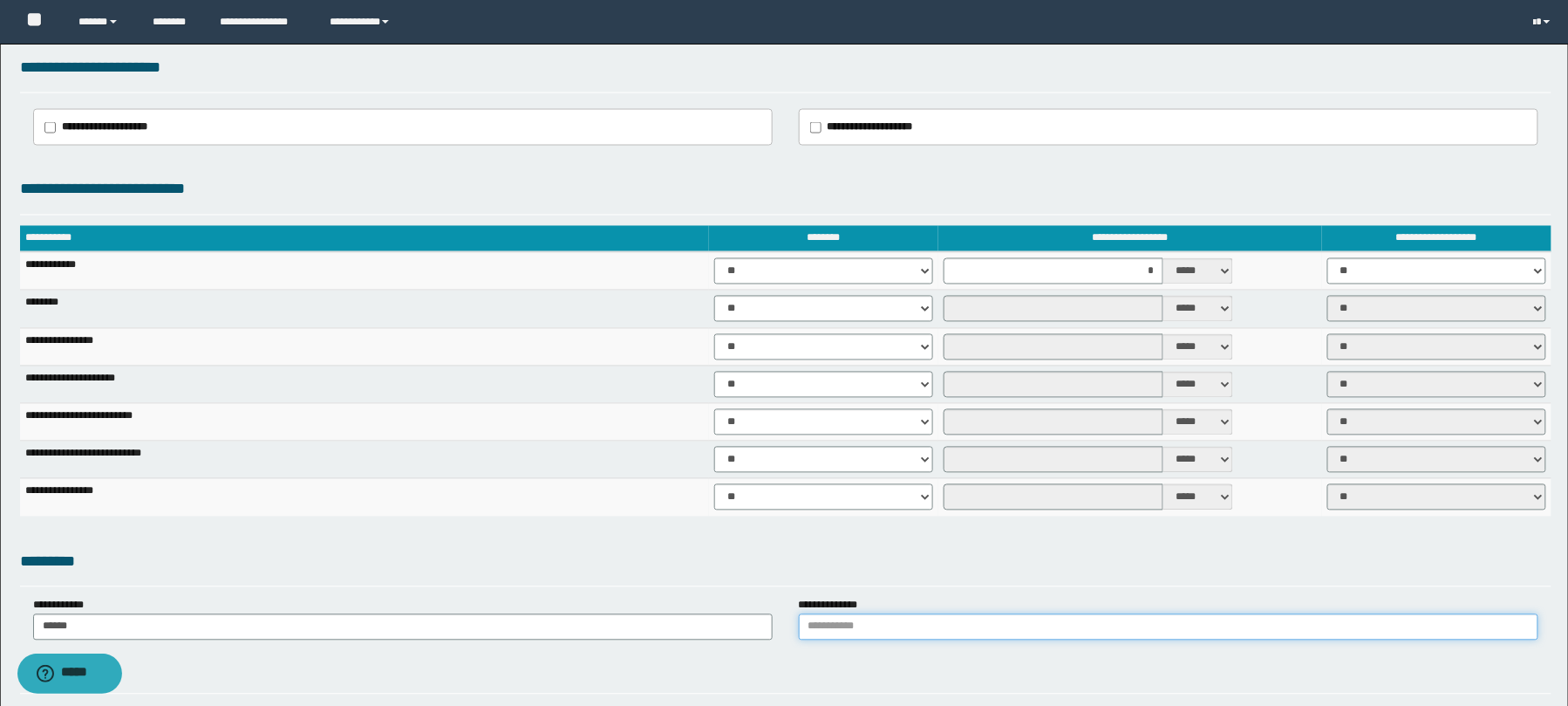 click at bounding box center (1169, 627) 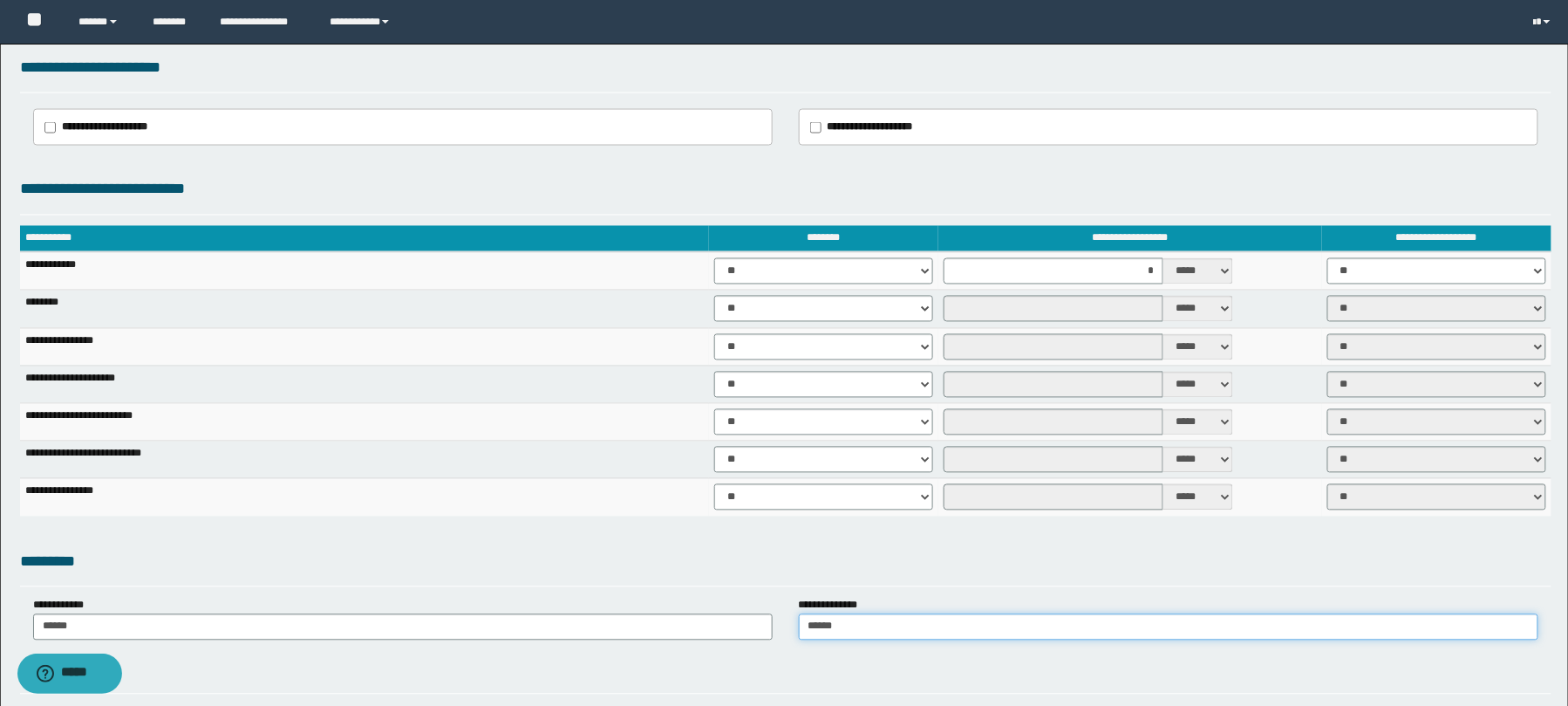 type on "******" 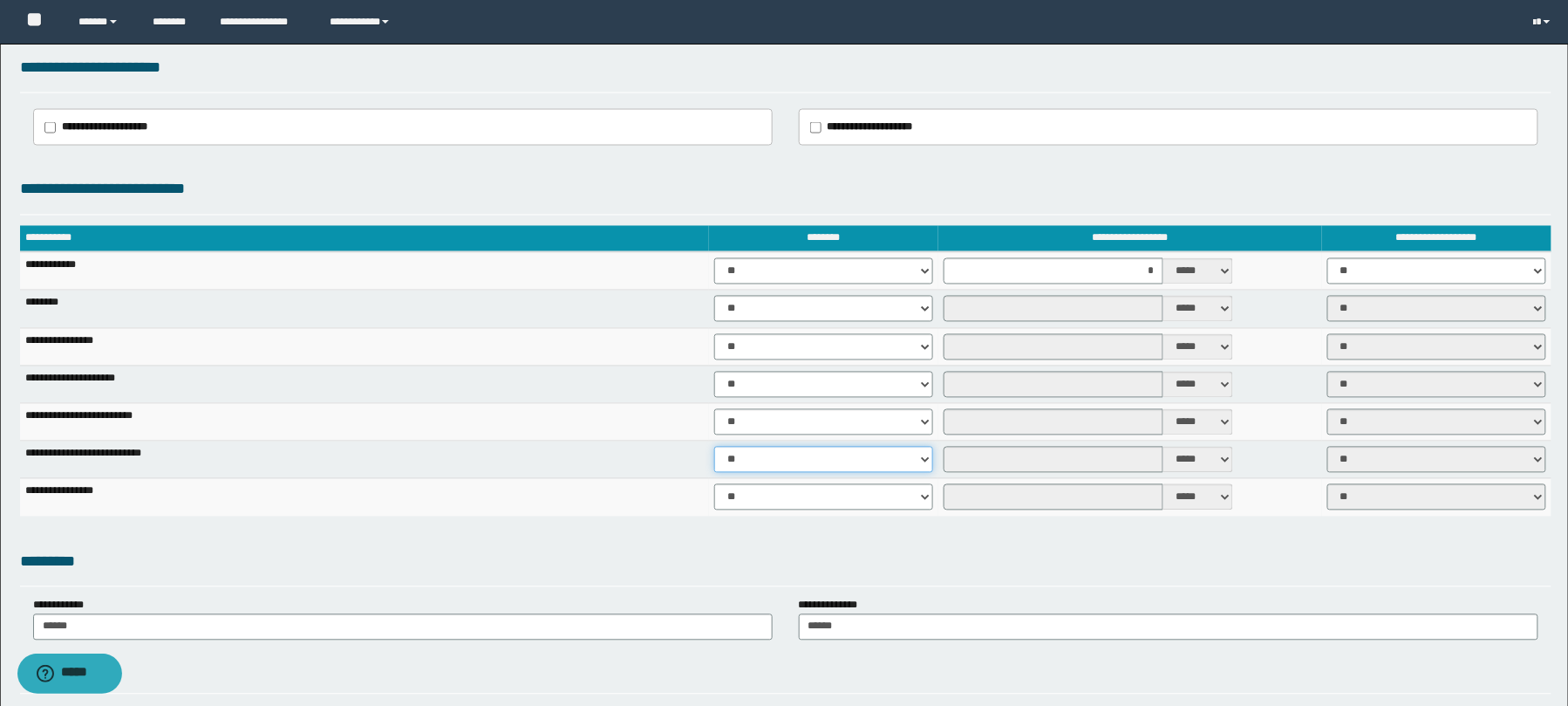 click on "**
**" at bounding box center (823, 460) 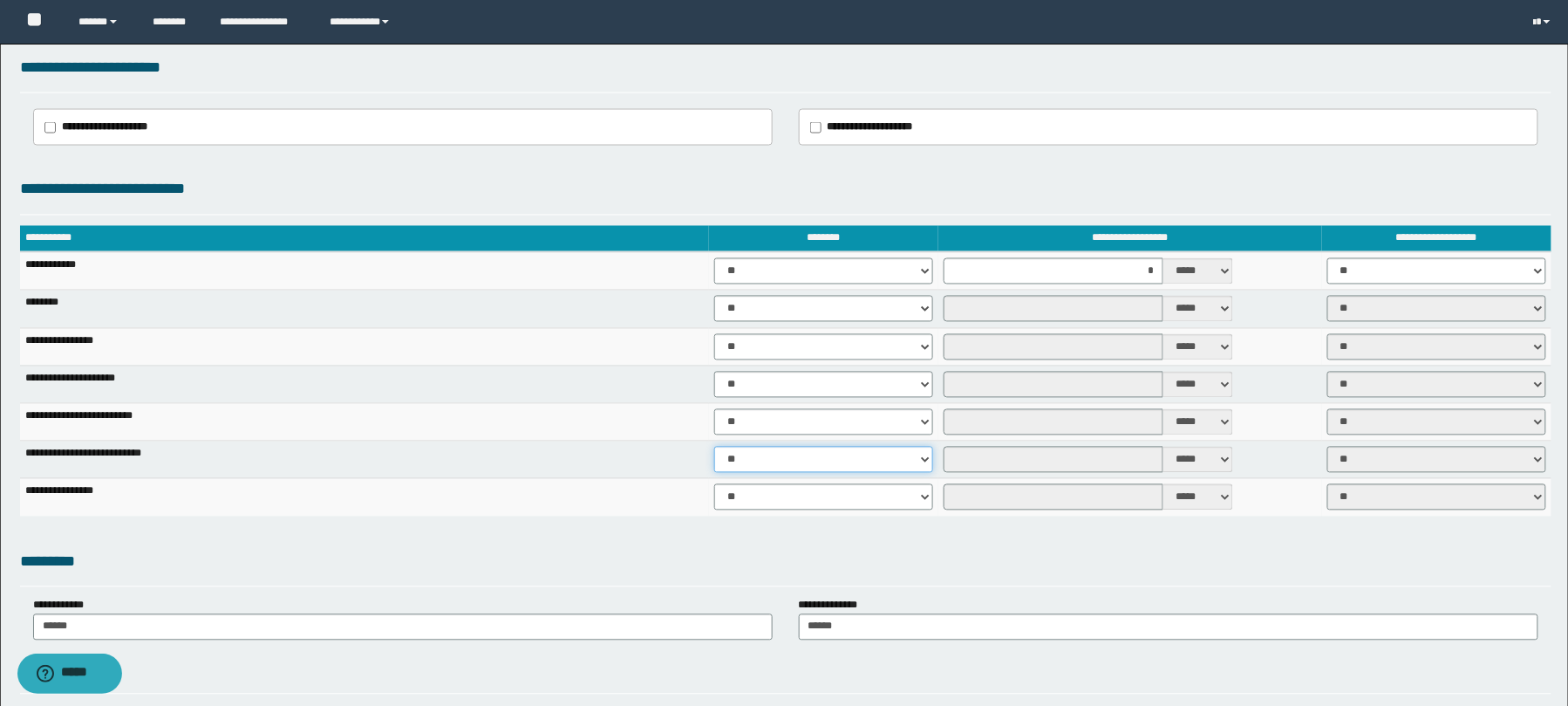 select on "****" 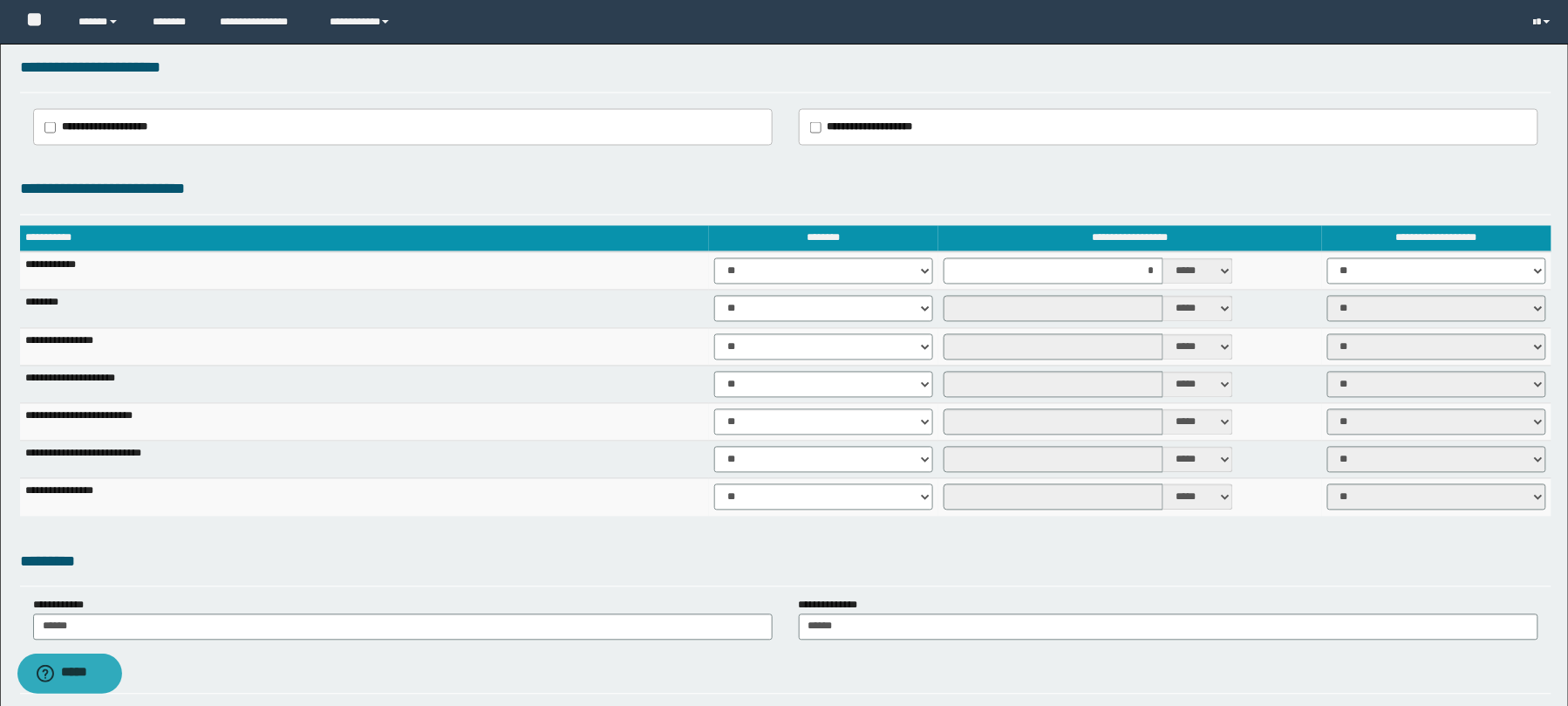 click on "**********" at bounding box center (786, 380) 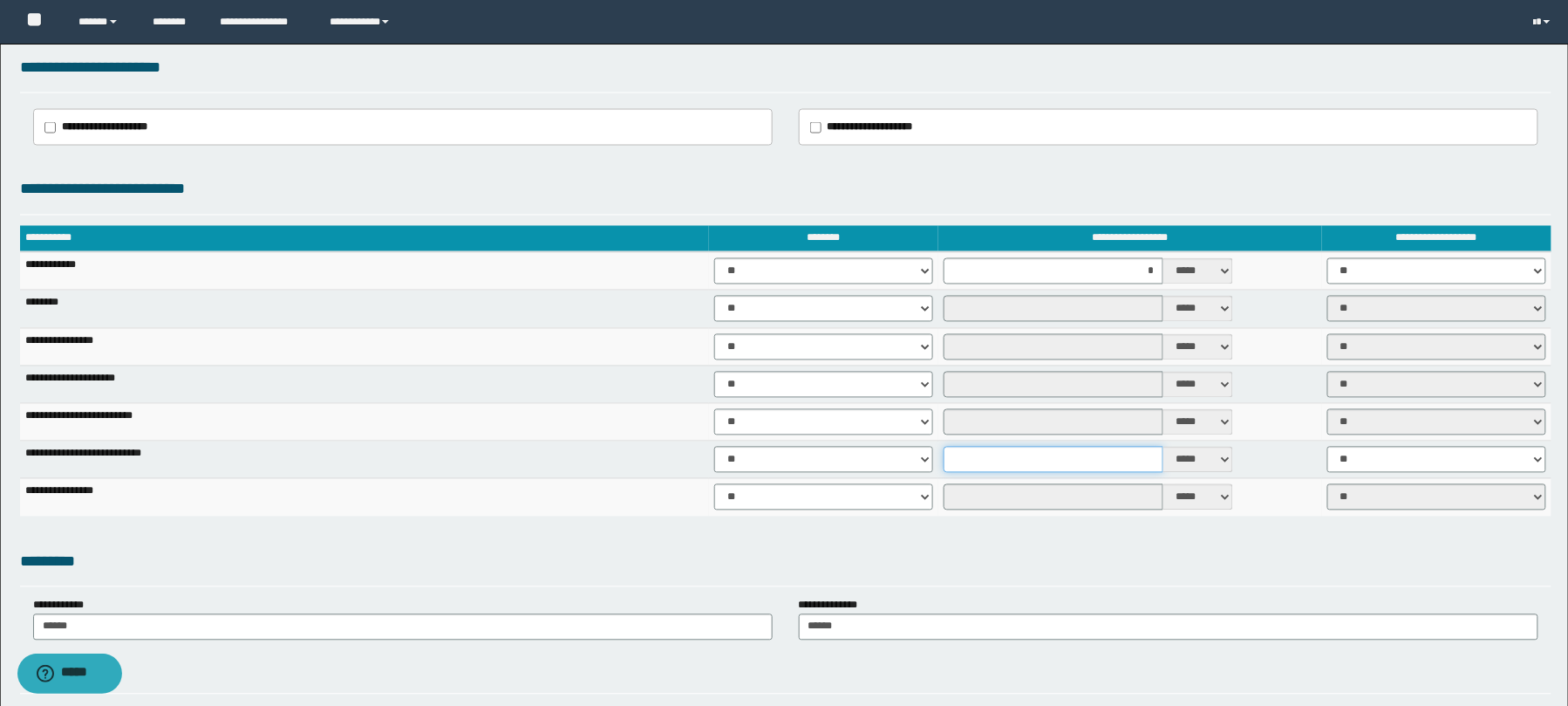 click at bounding box center (1053, 460) 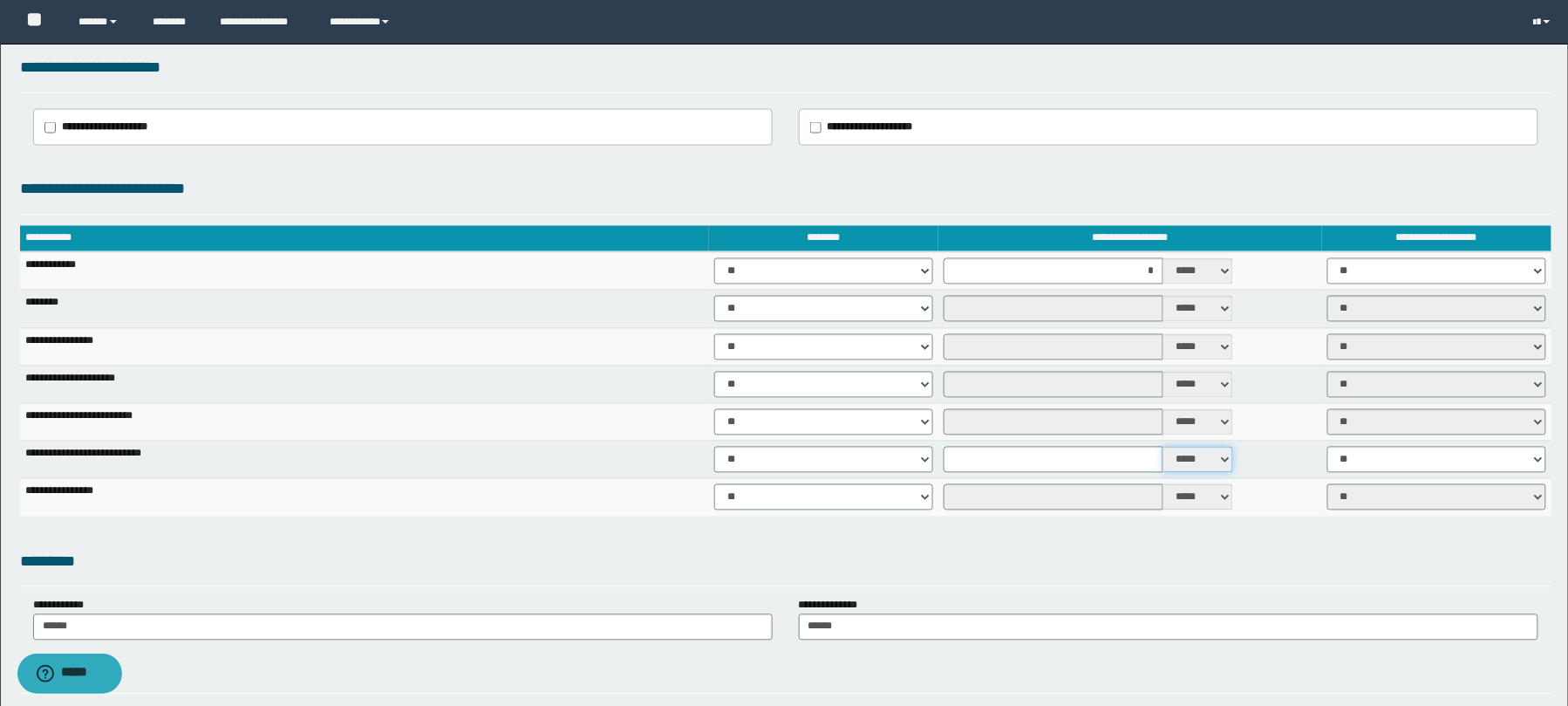 click on "*****
****" at bounding box center (1198, 460) 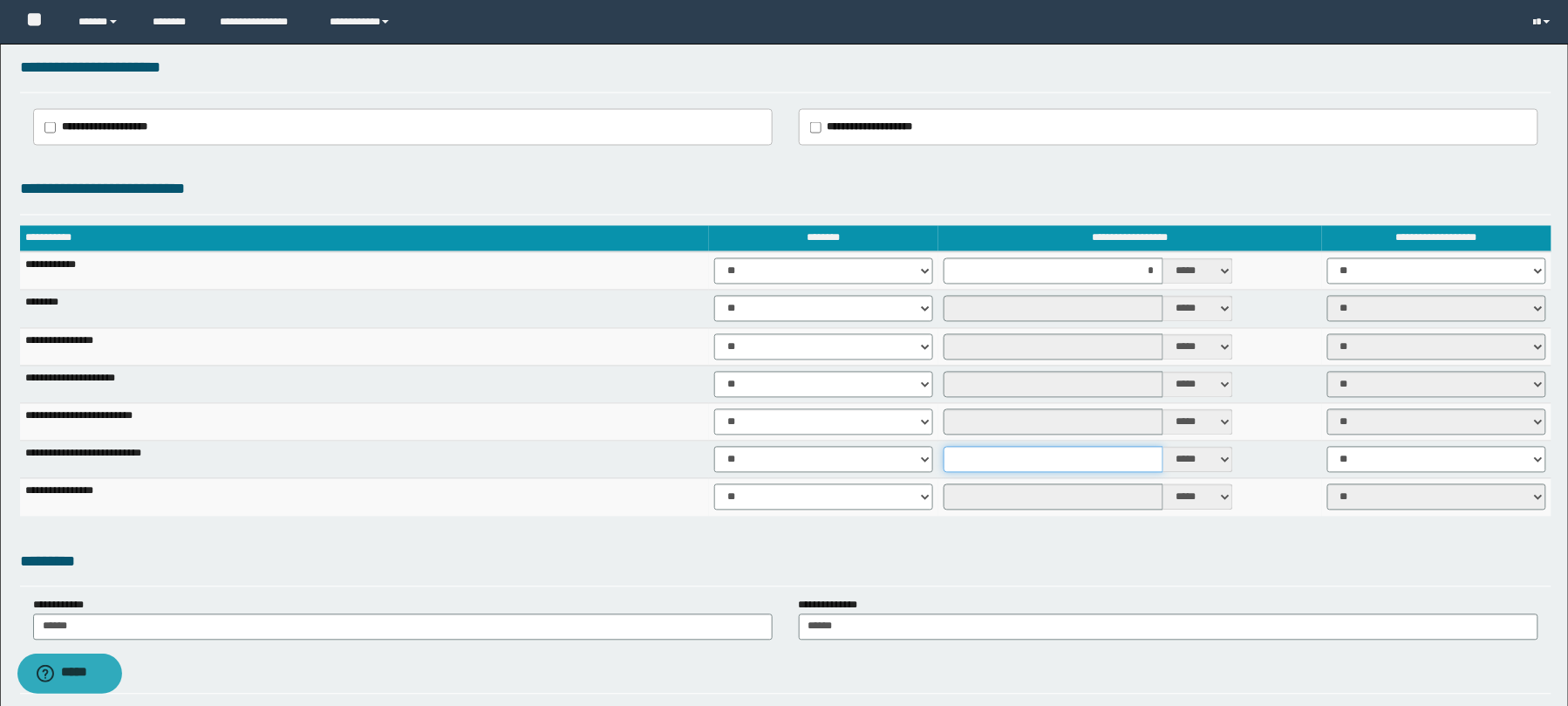 click at bounding box center [1053, 460] 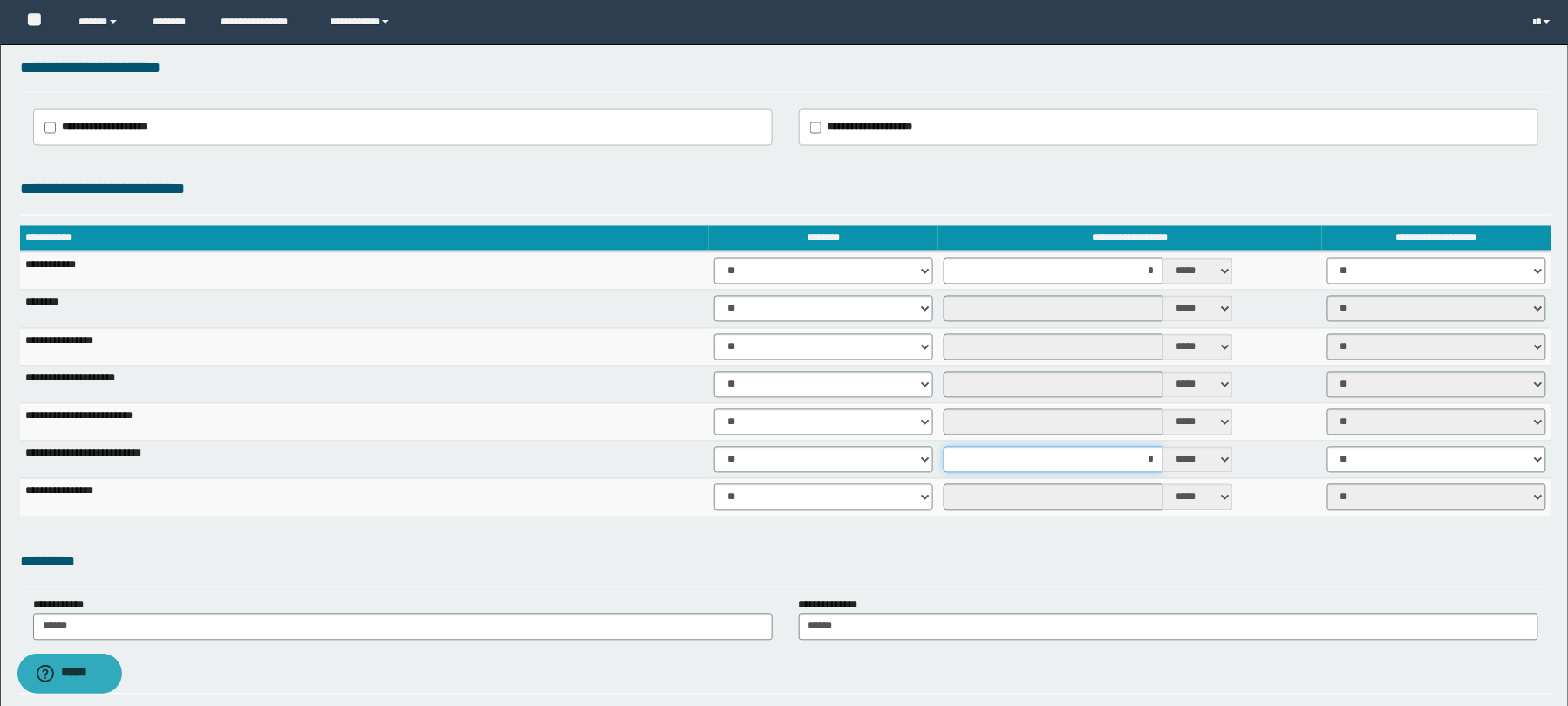 type on "**" 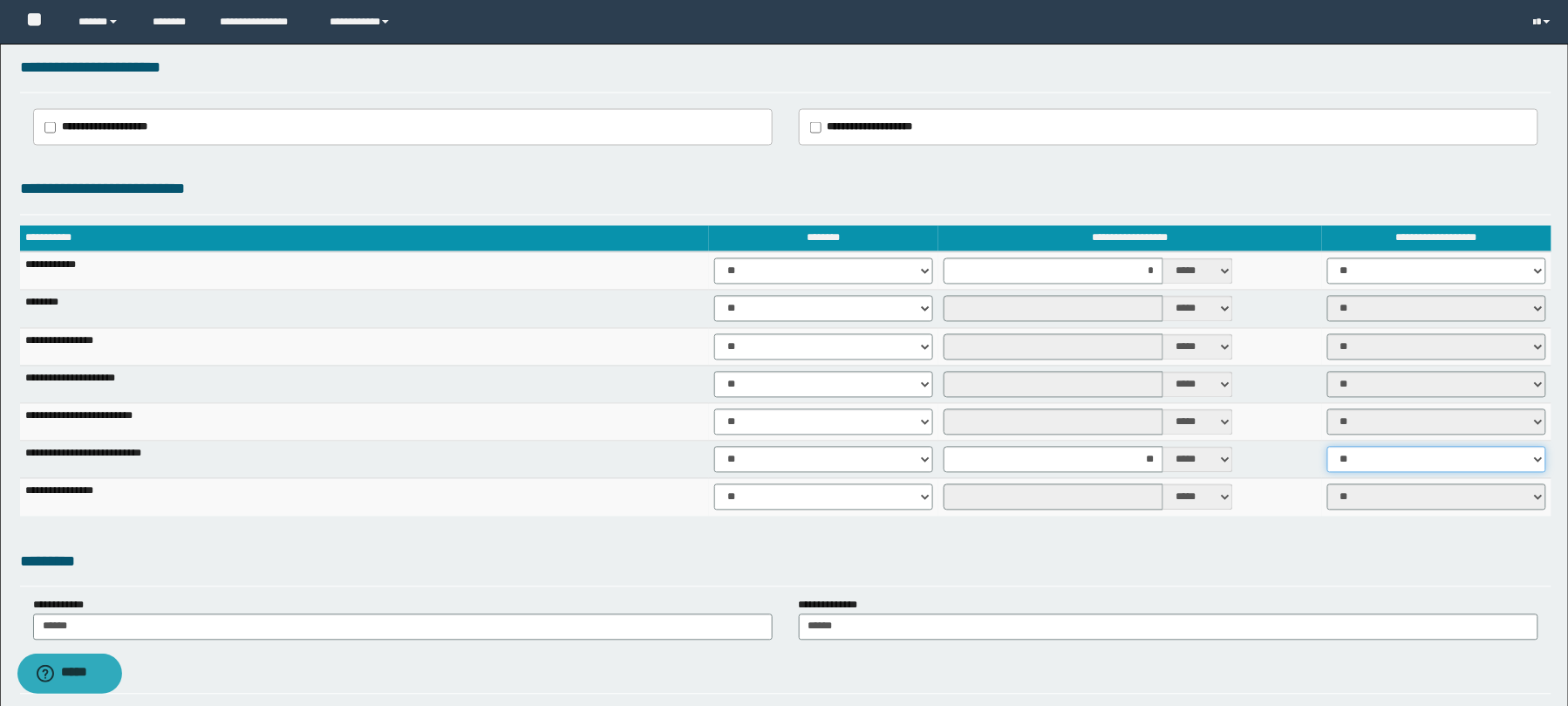 click on "**
**" at bounding box center (1436, 460) 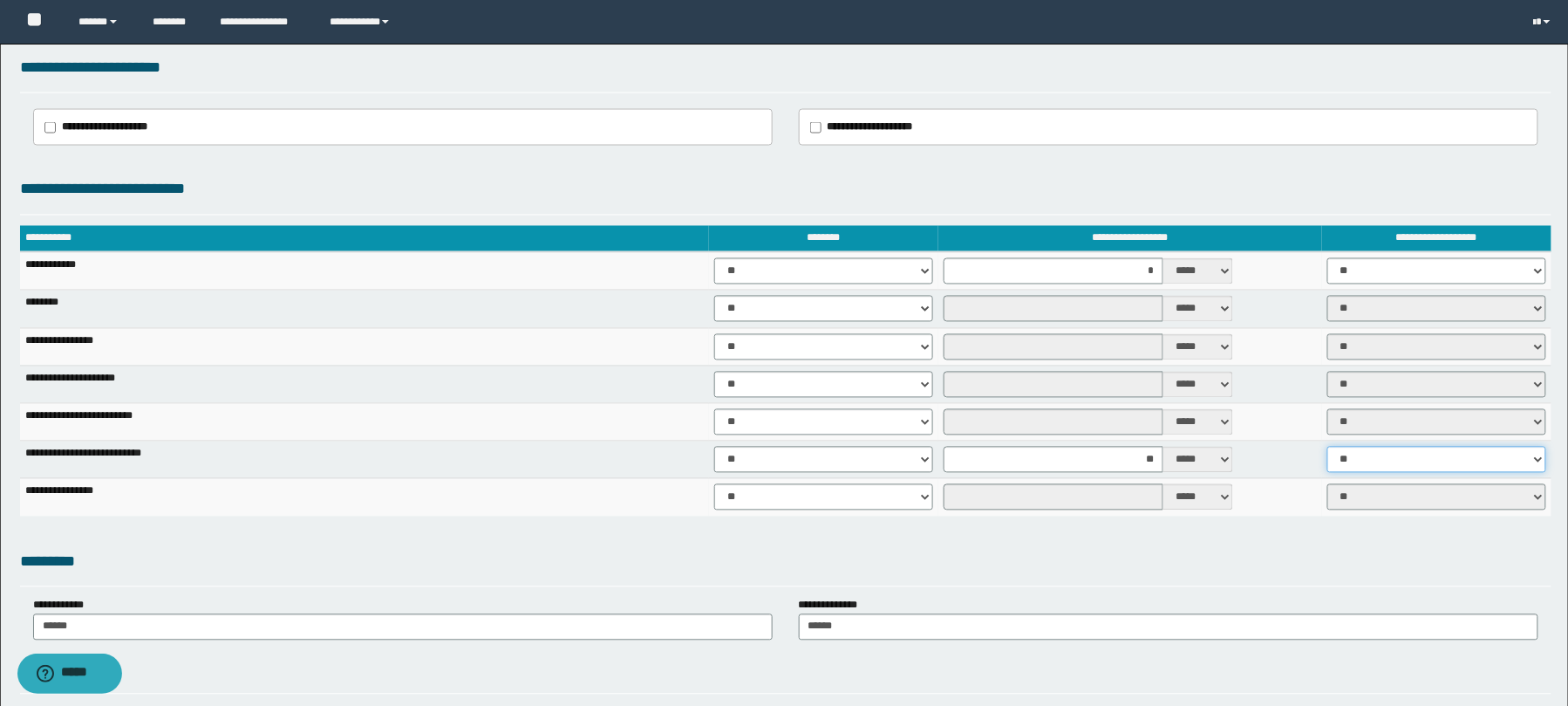 click on "**
**" at bounding box center [1436, 460] 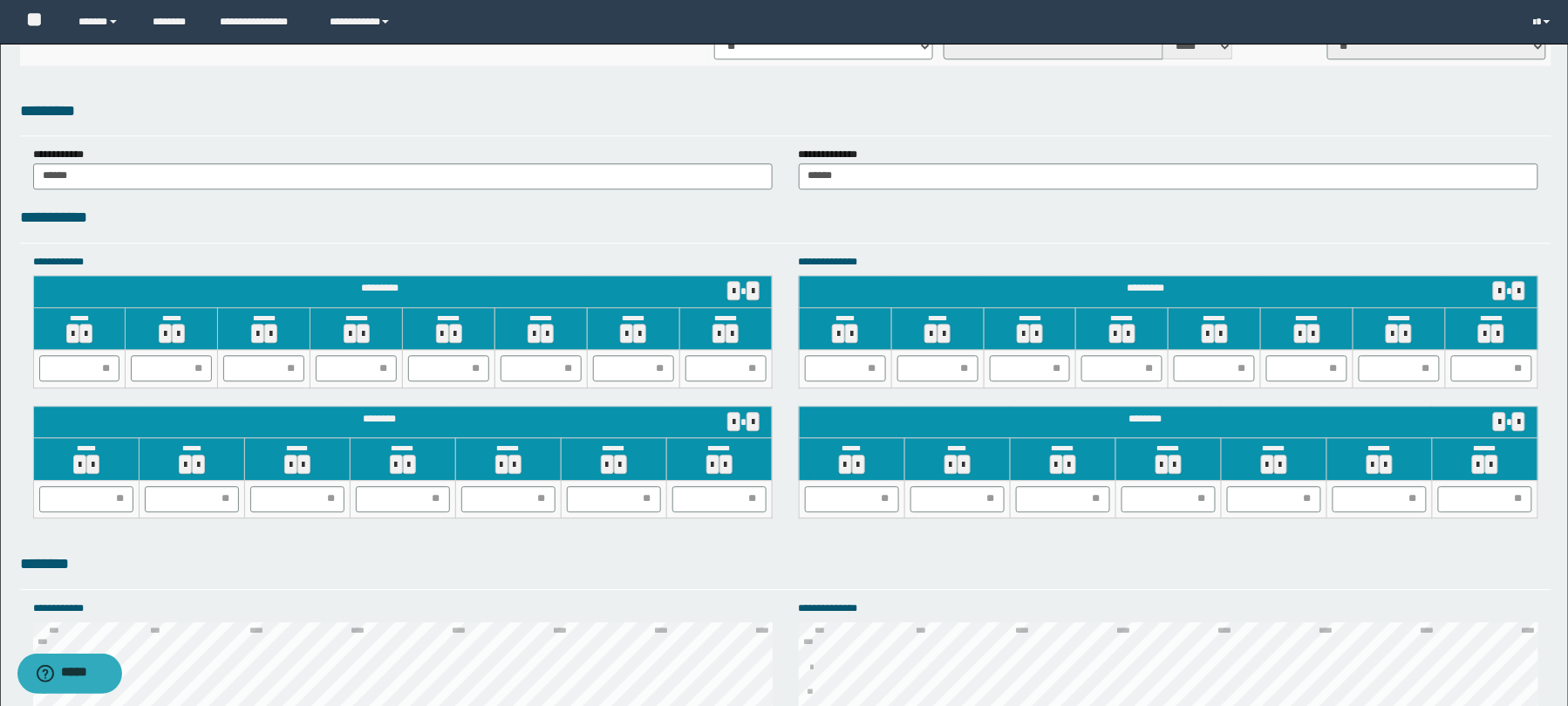 scroll, scrollTop: 1489, scrollLeft: 0, axis: vertical 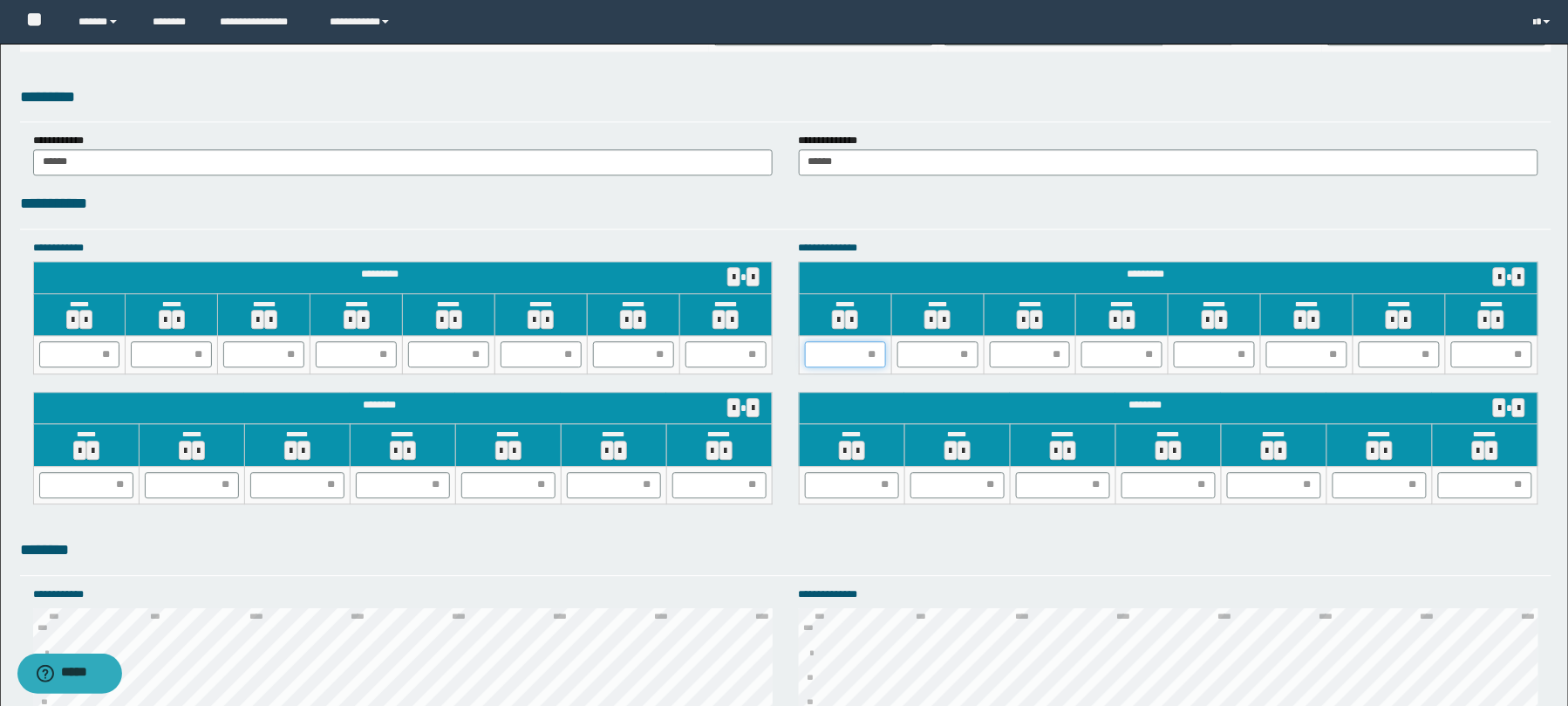 click at bounding box center [845, 354] 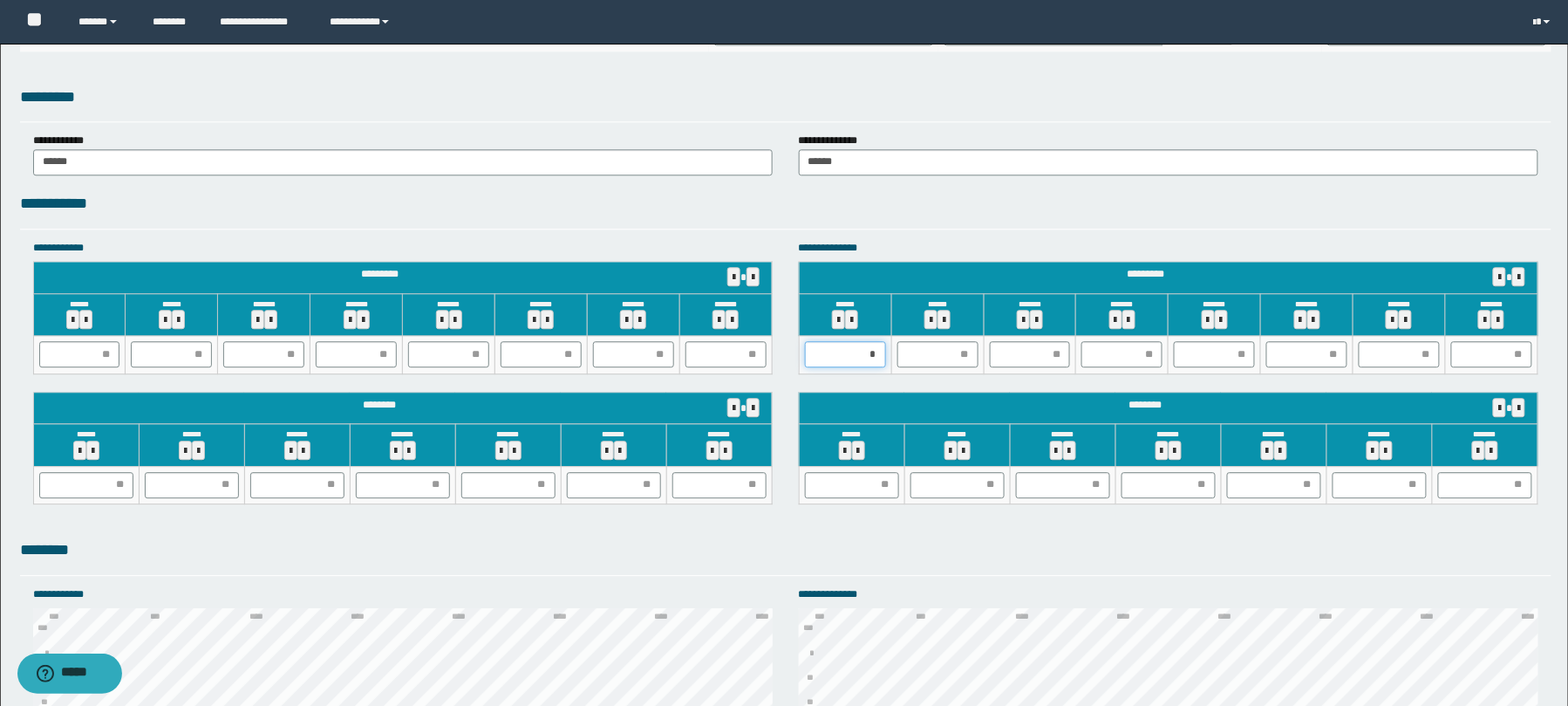 type on "**" 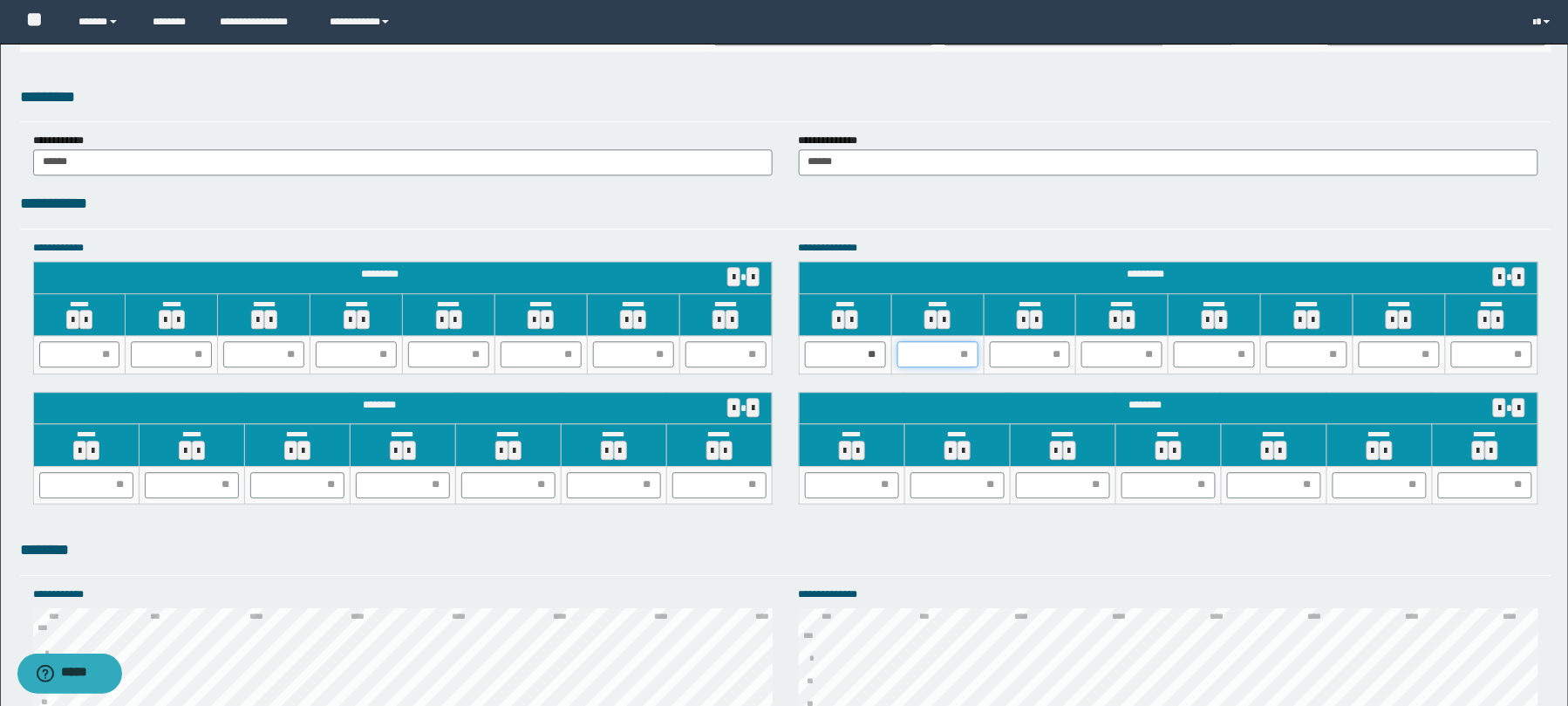 click at bounding box center [937, 354] 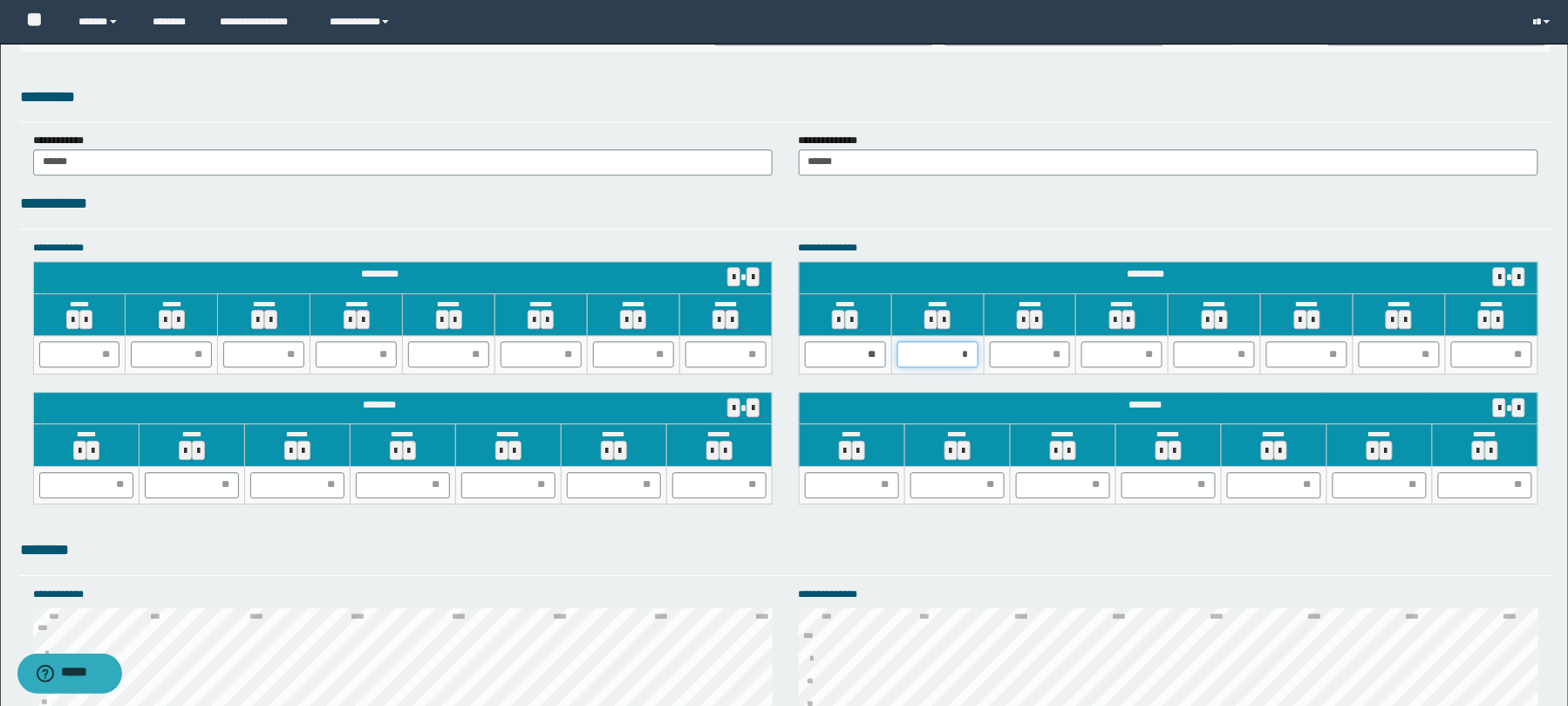type on "**" 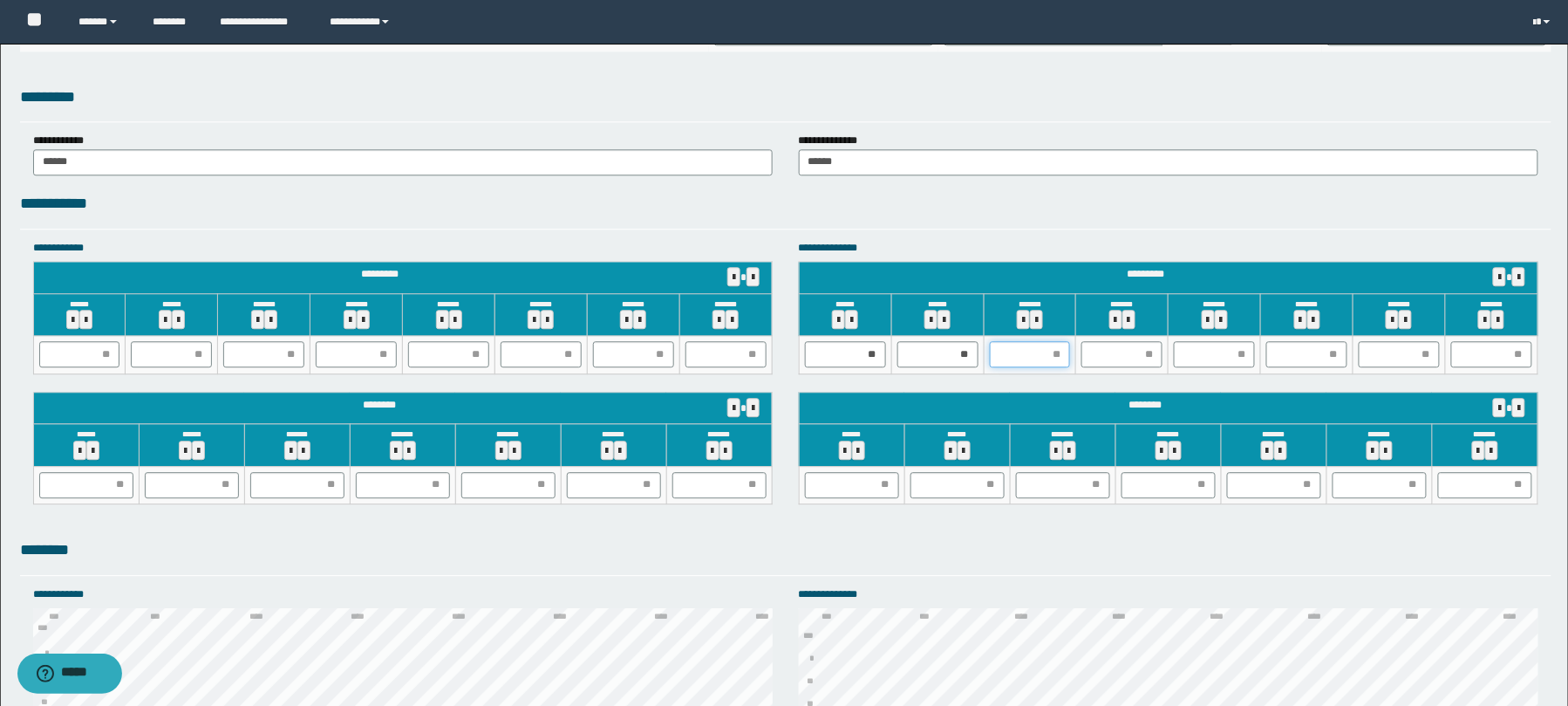 click at bounding box center [1030, 354] 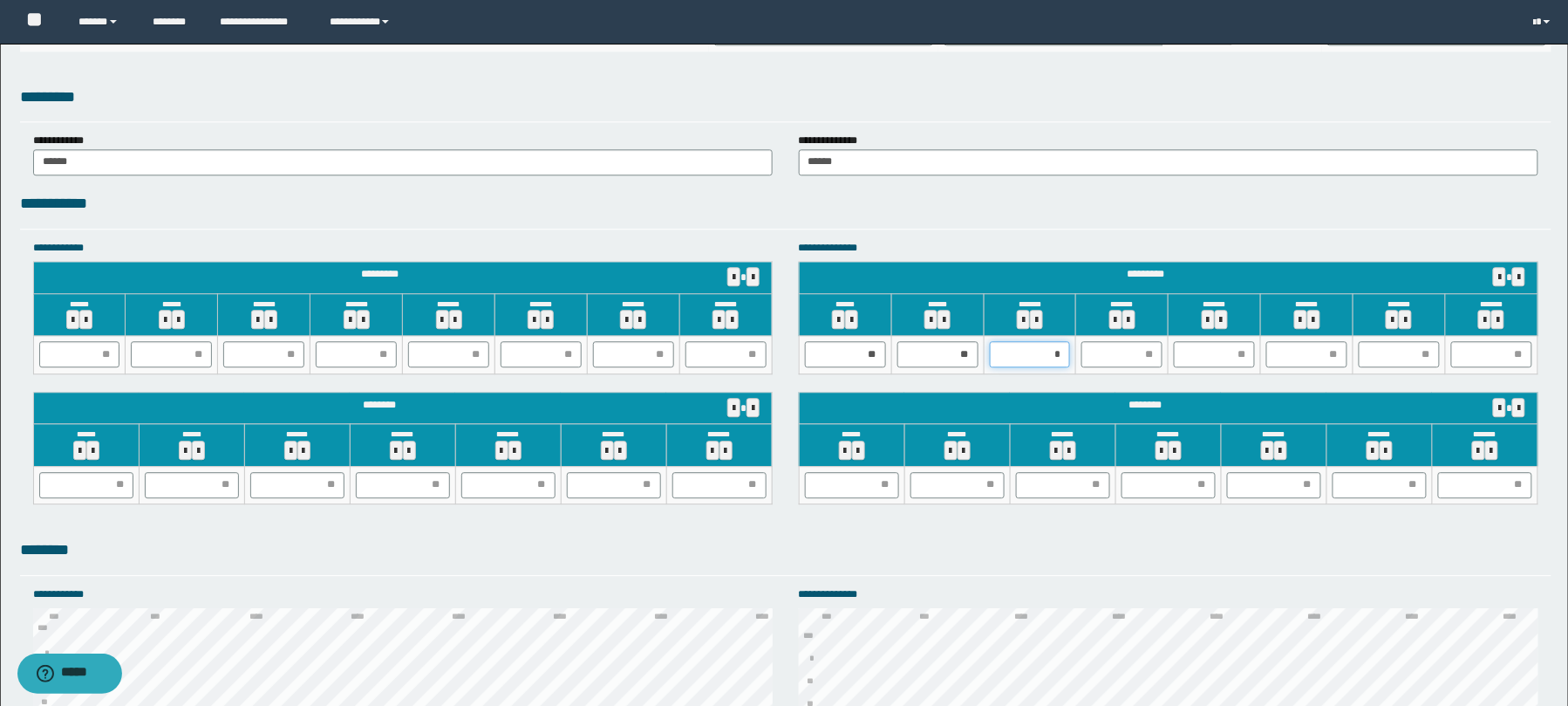 type on "**" 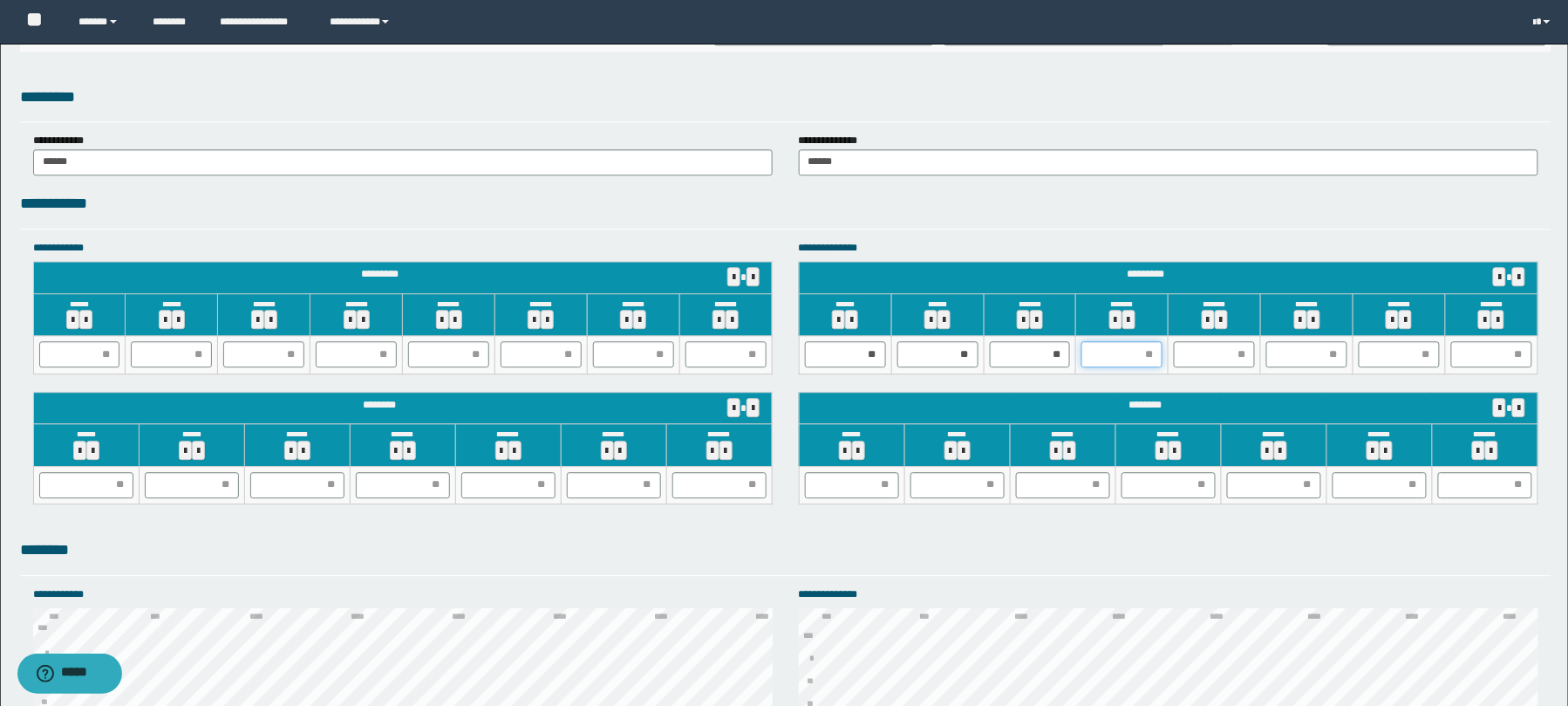 click at bounding box center [1121, 354] 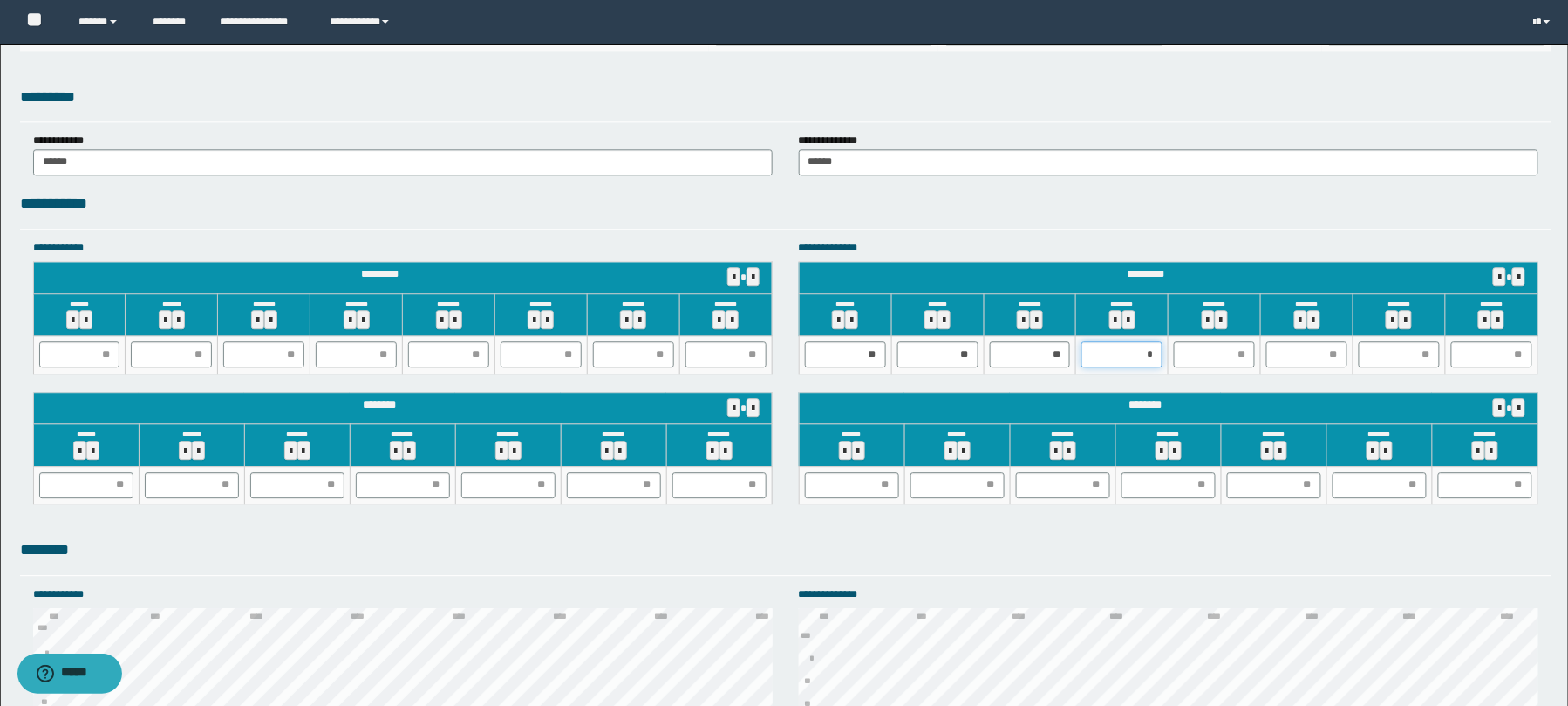 type on "**" 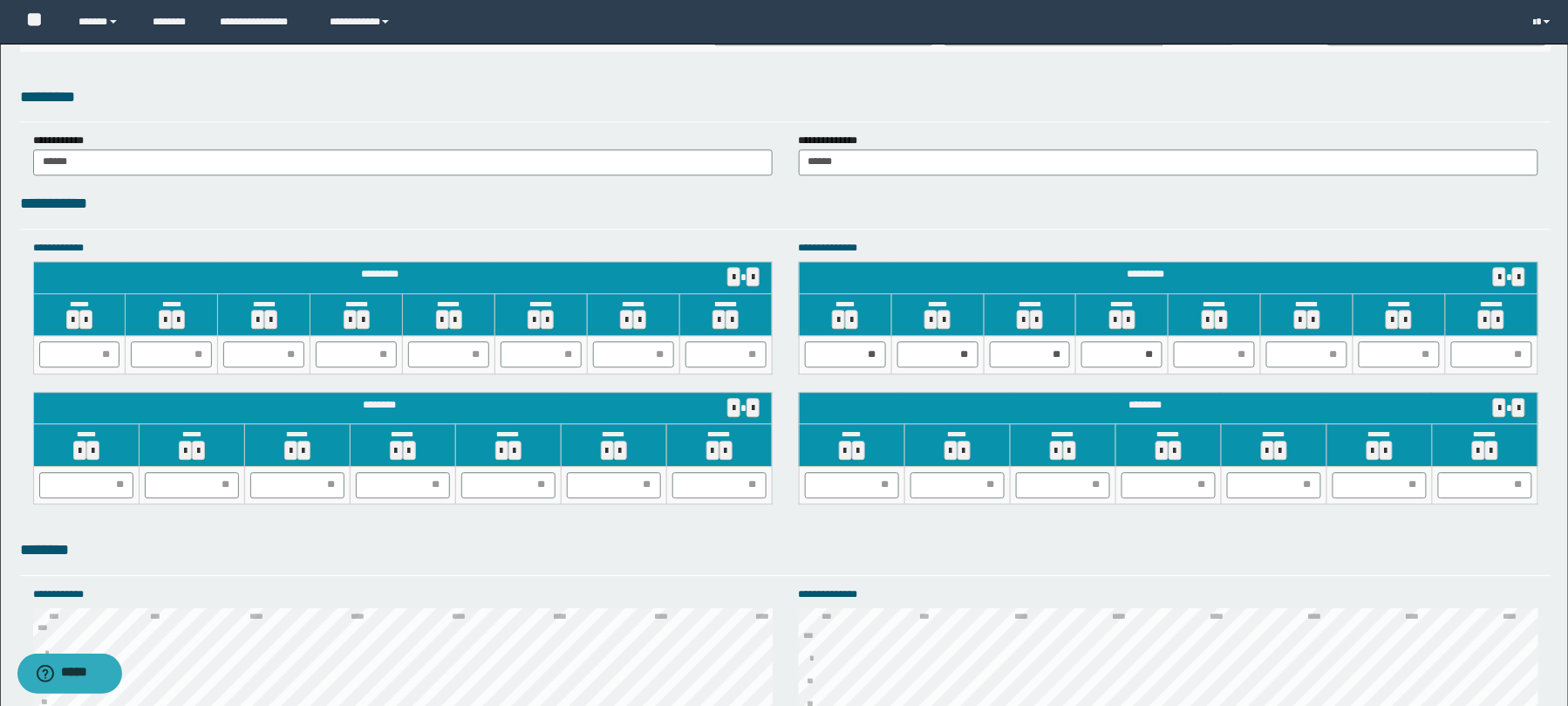 click at bounding box center (1215, 355) 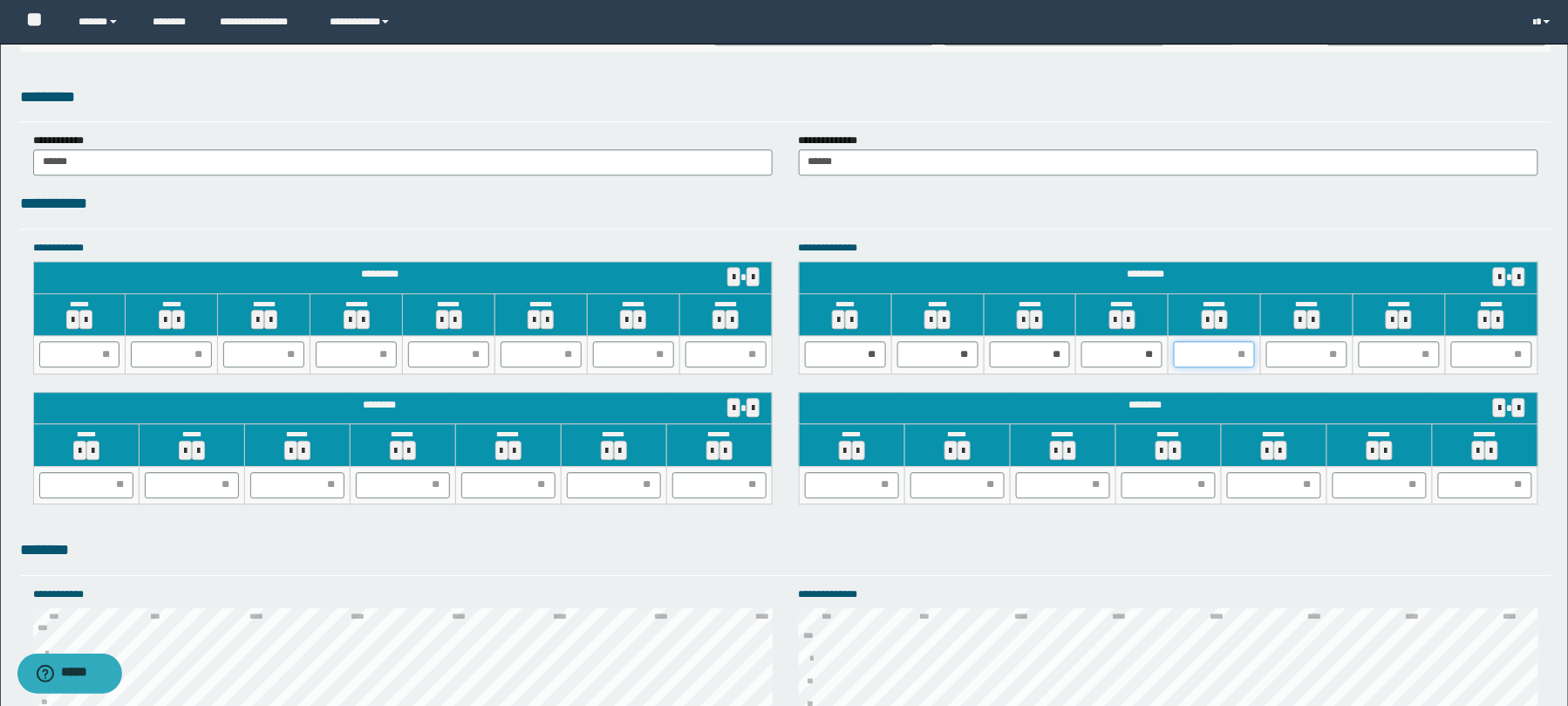click at bounding box center (1214, 354) 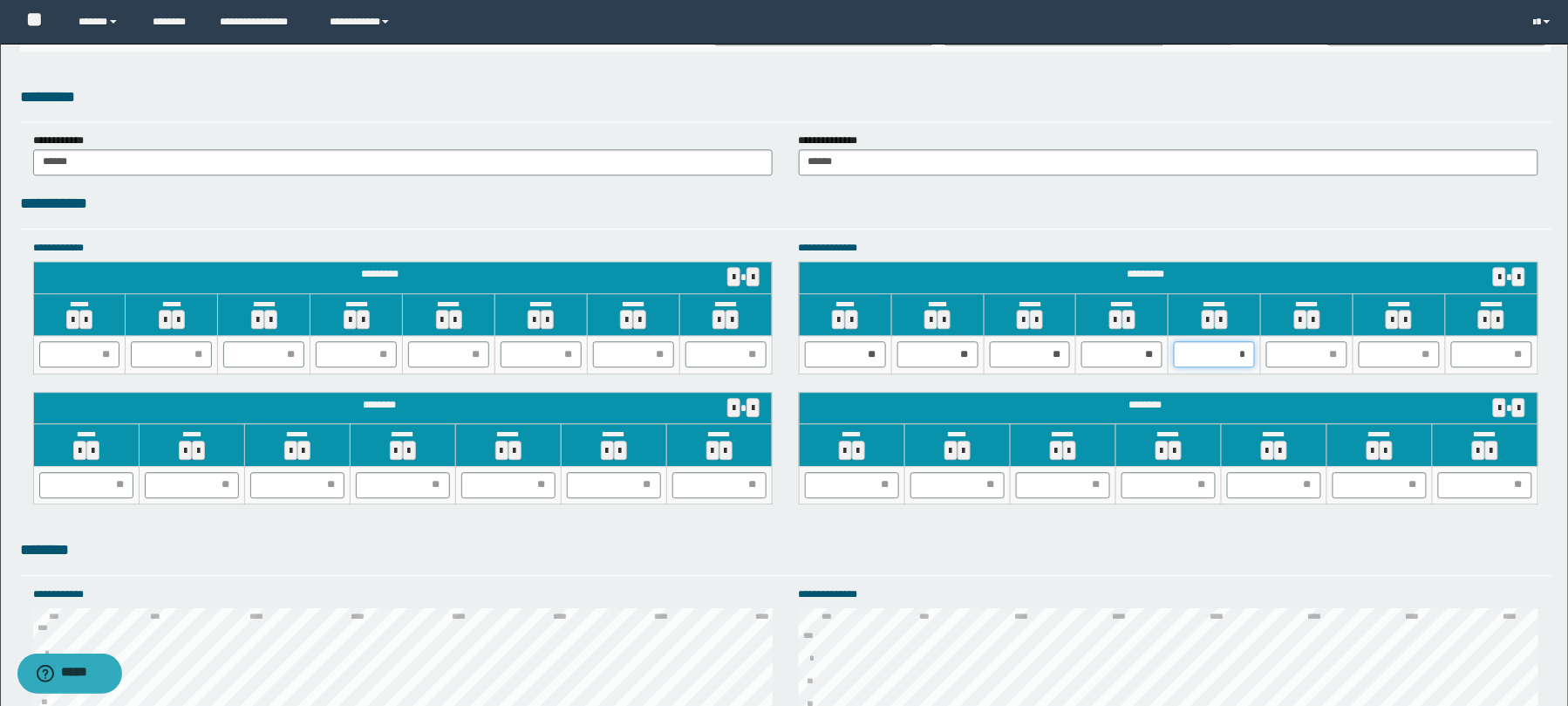 type on "**" 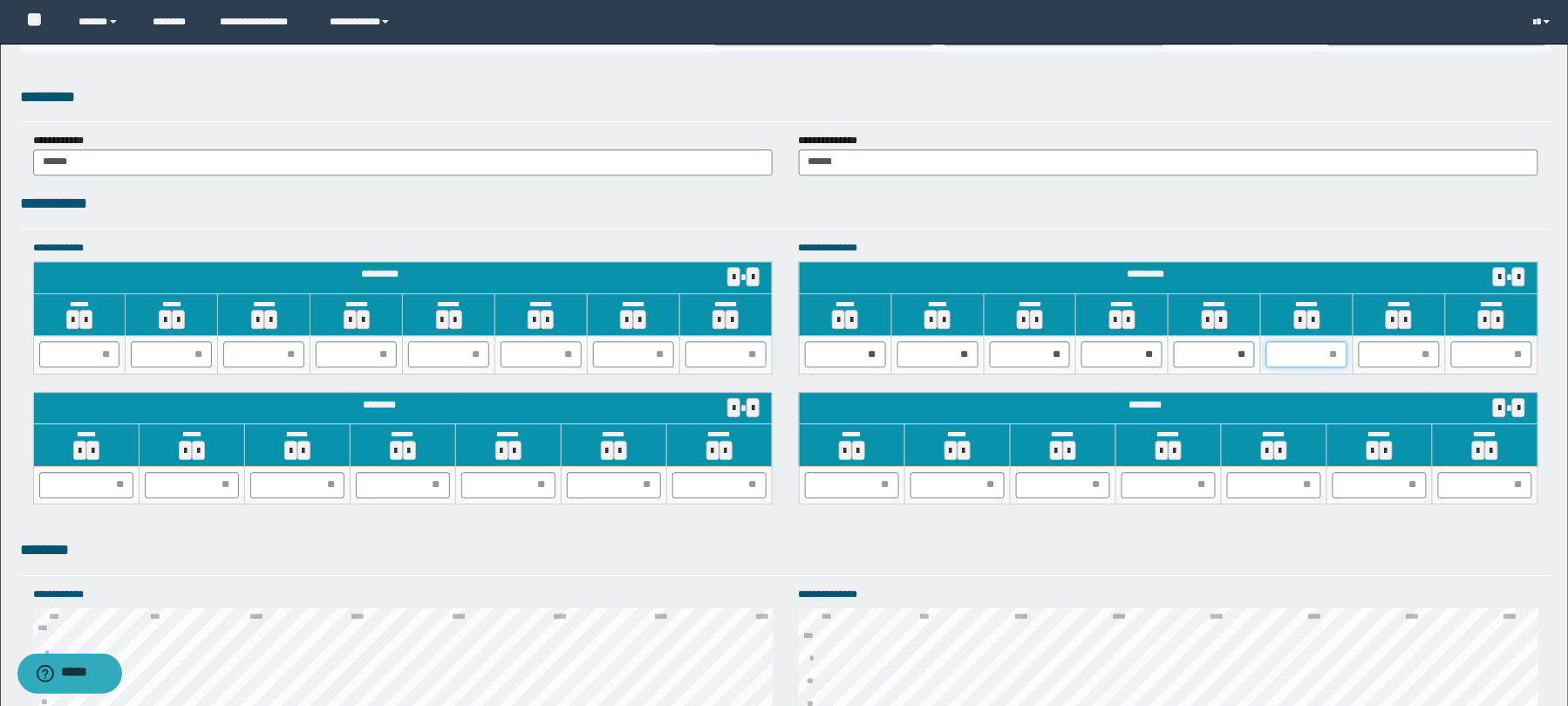 click at bounding box center [1306, 354] 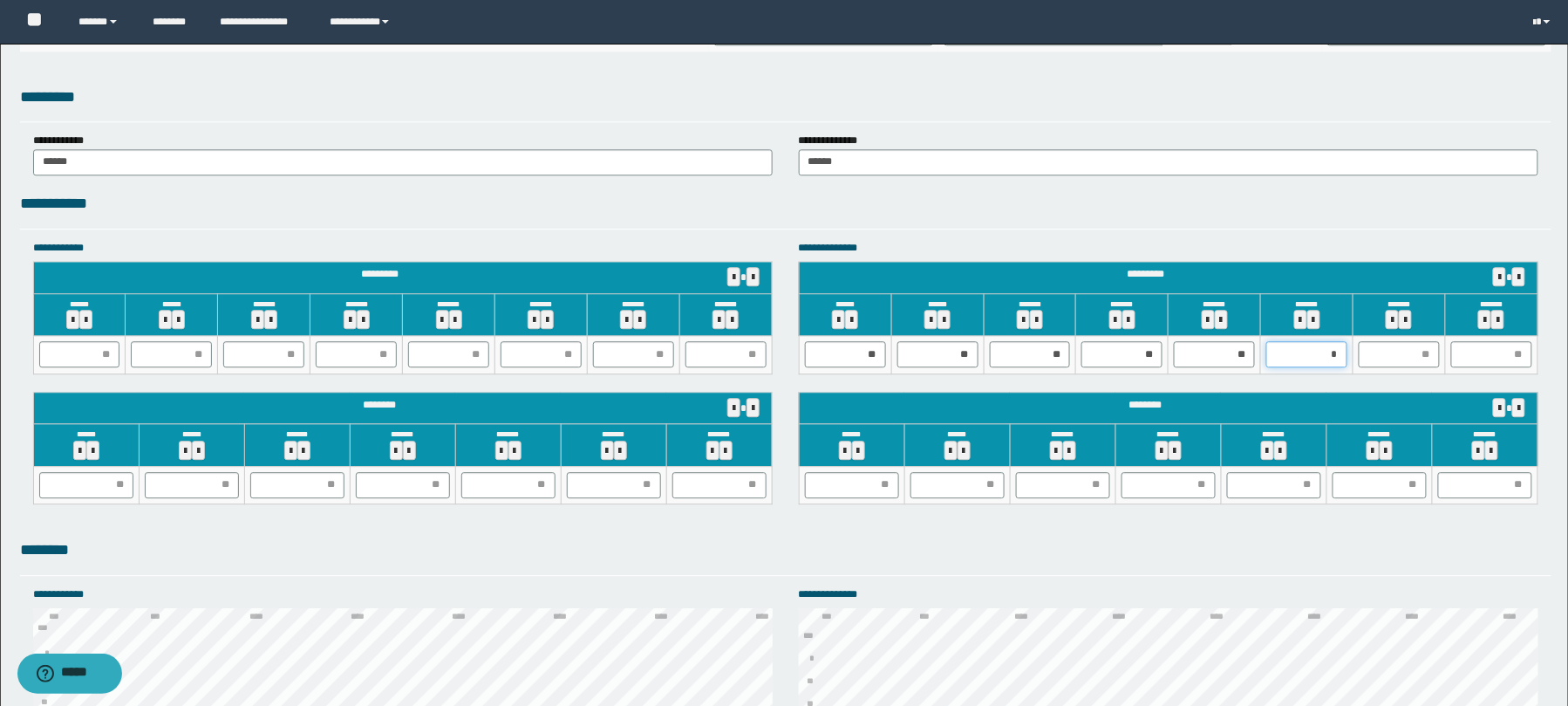 type on "**" 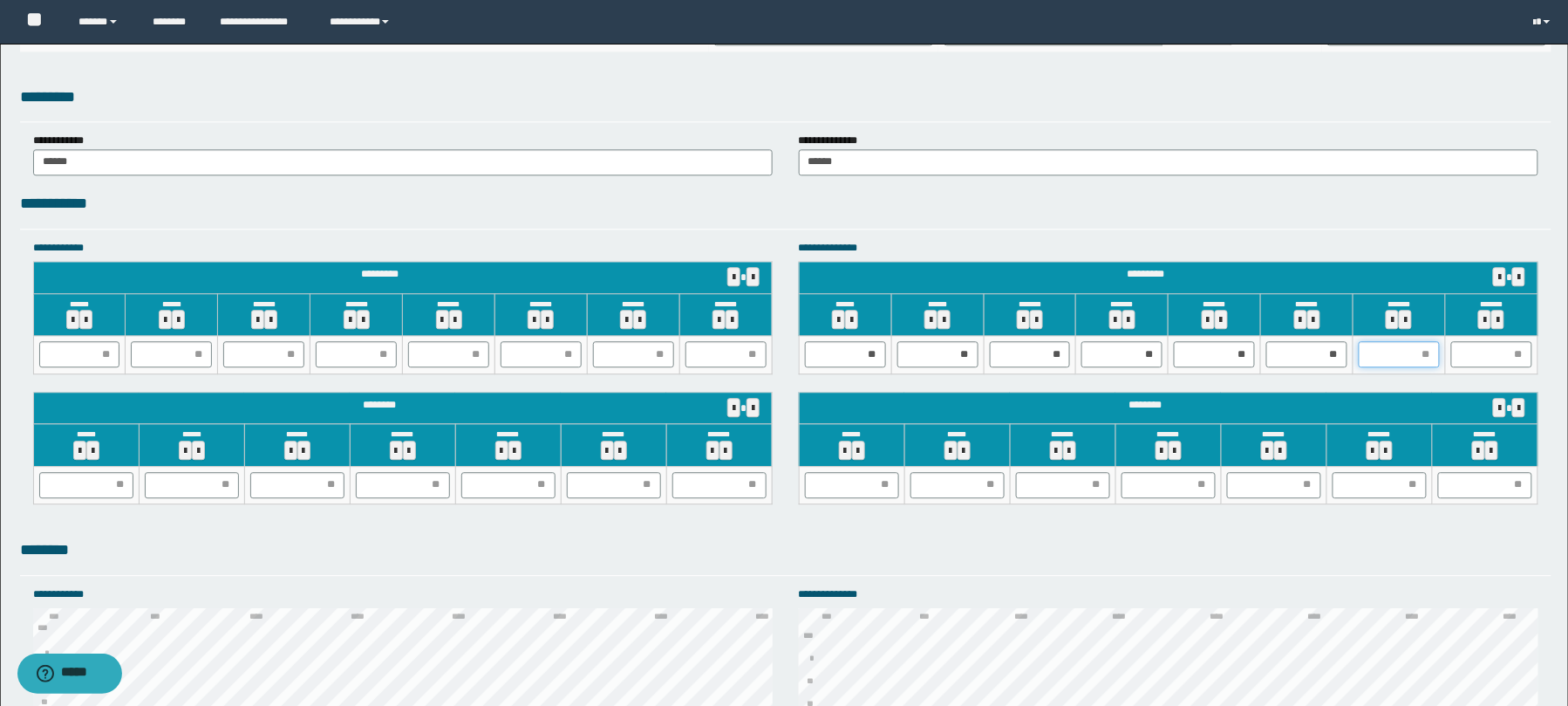 click at bounding box center (1399, 354) 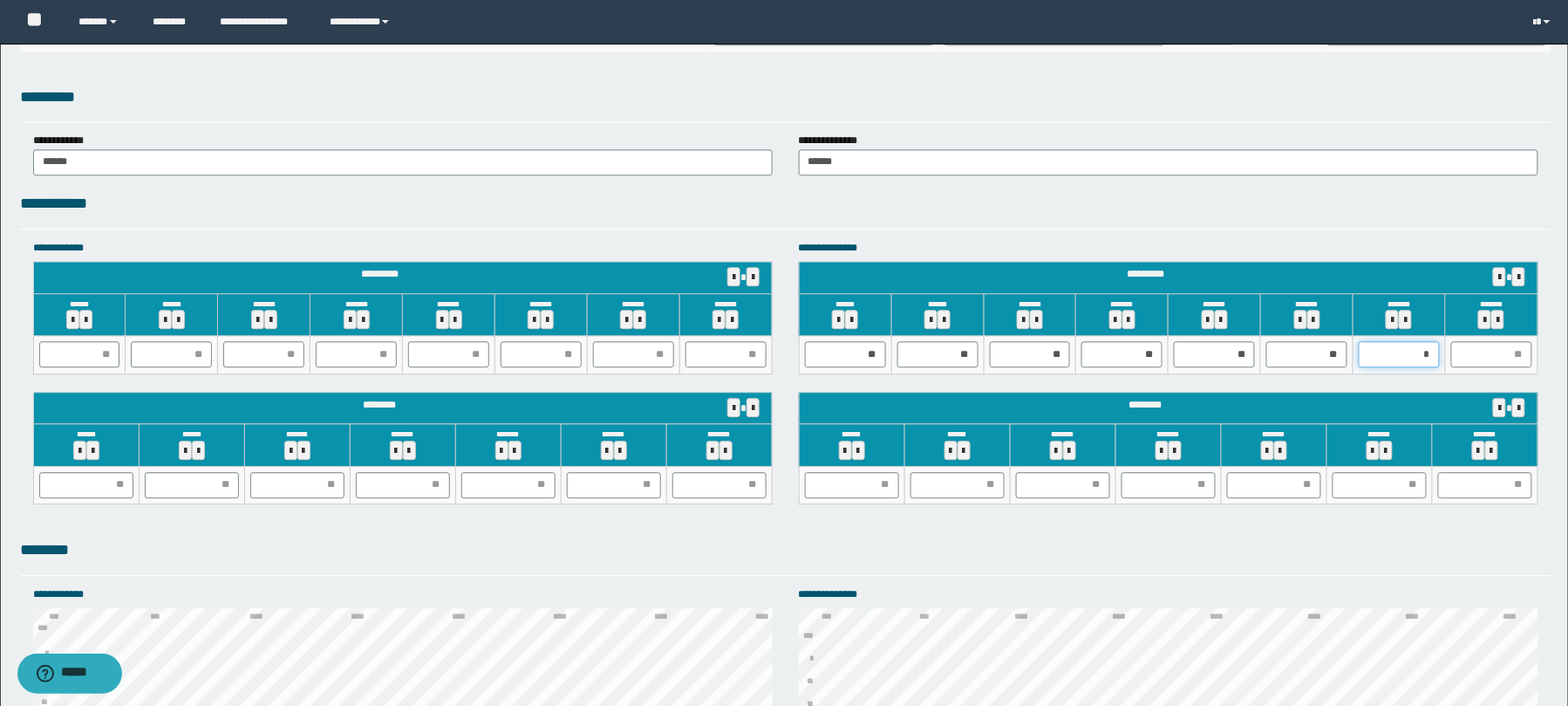 type on "**" 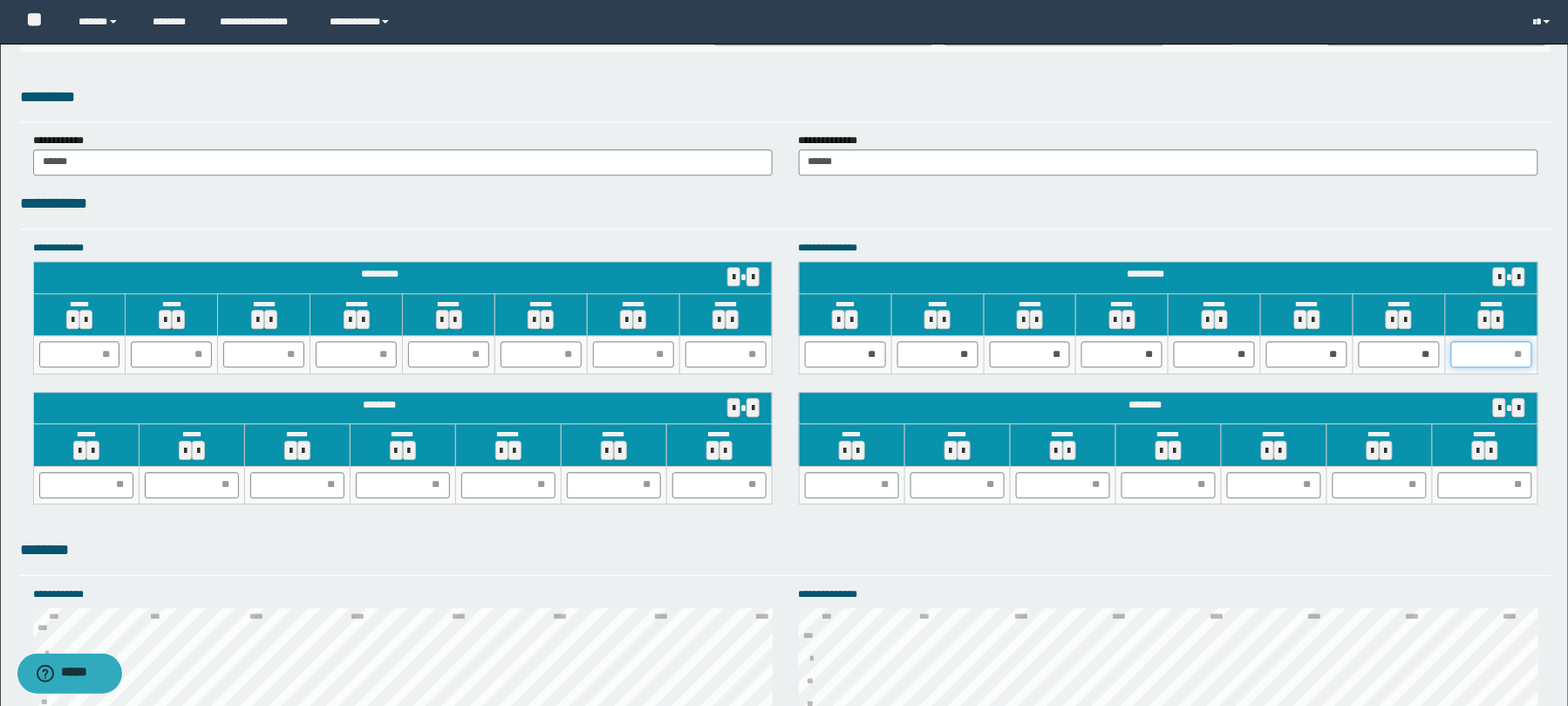 click at bounding box center [1491, 354] 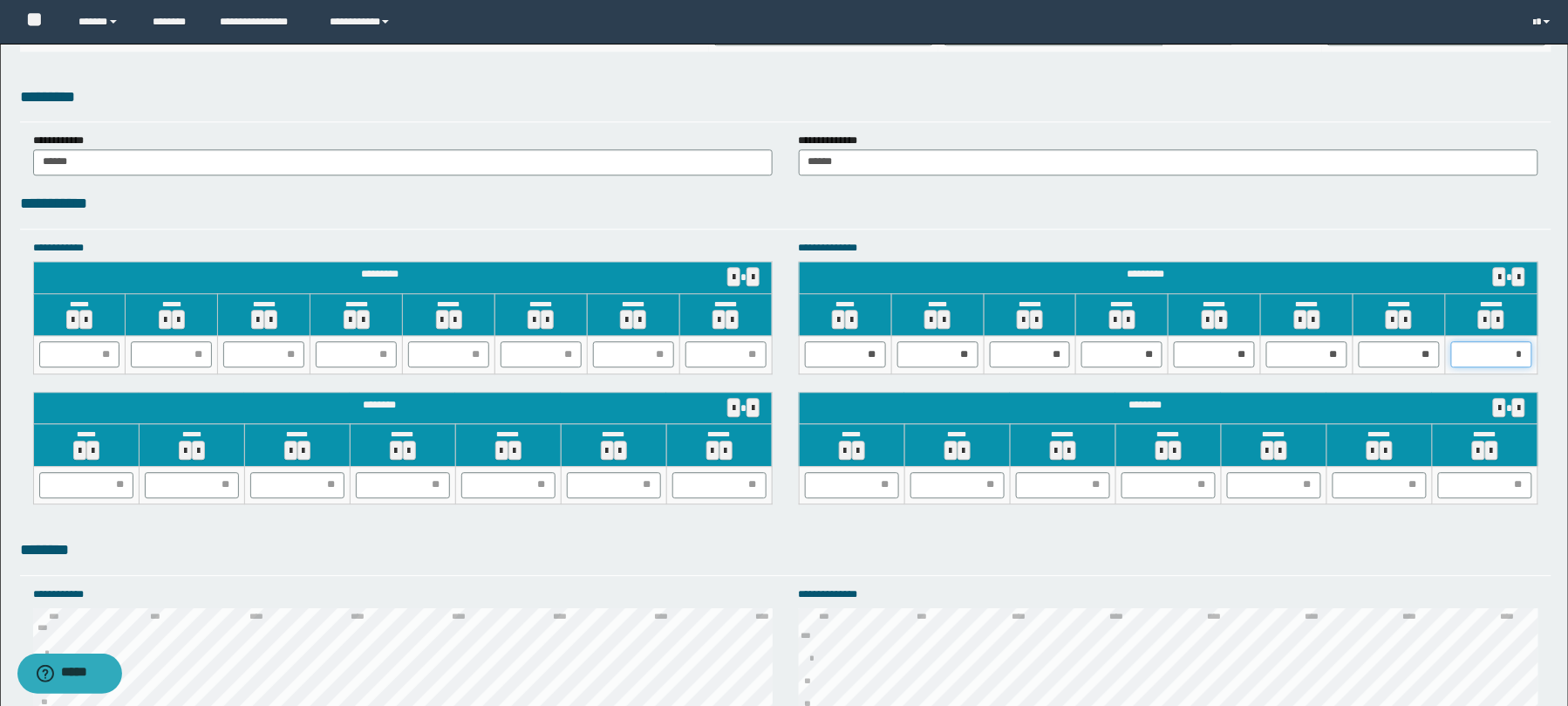type on "**" 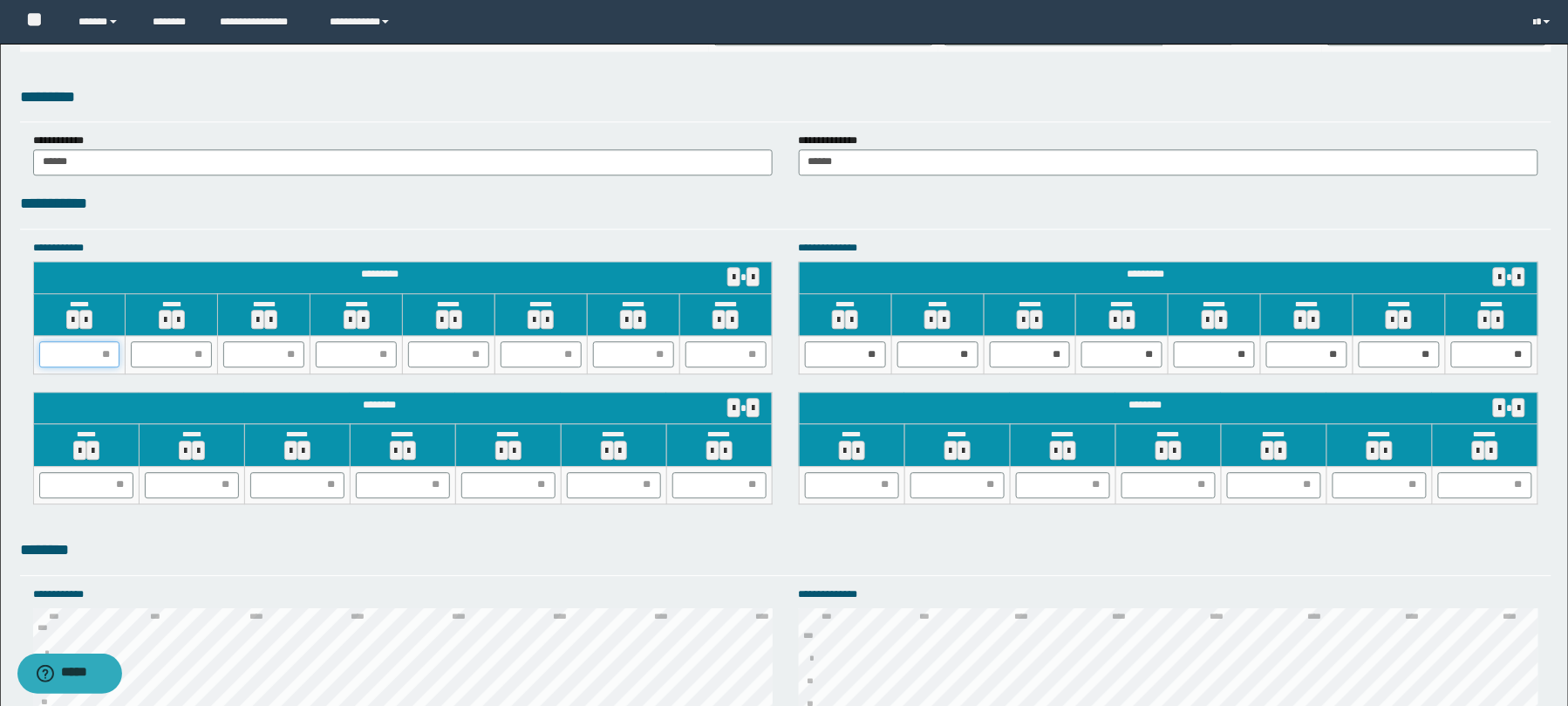 click at bounding box center [79, 354] 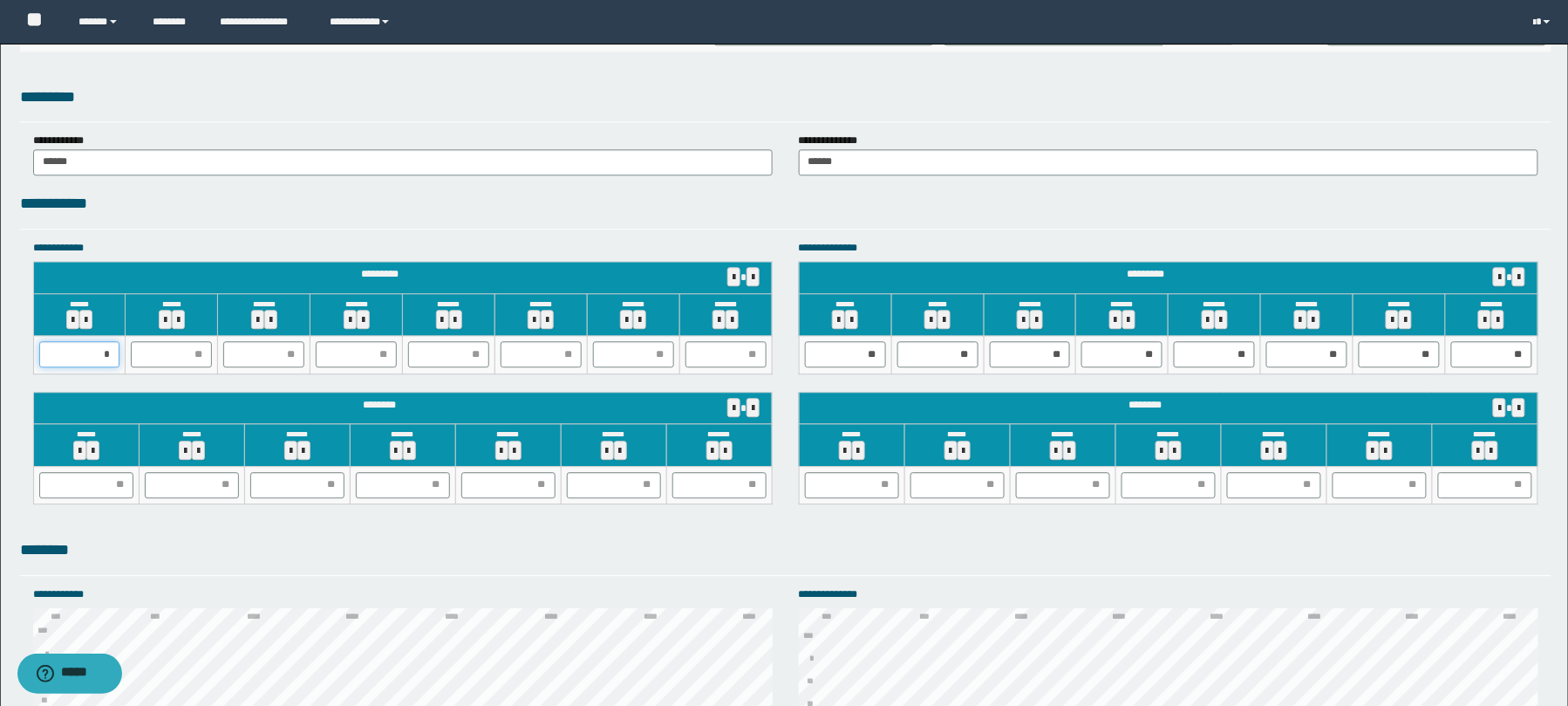 type on "**" 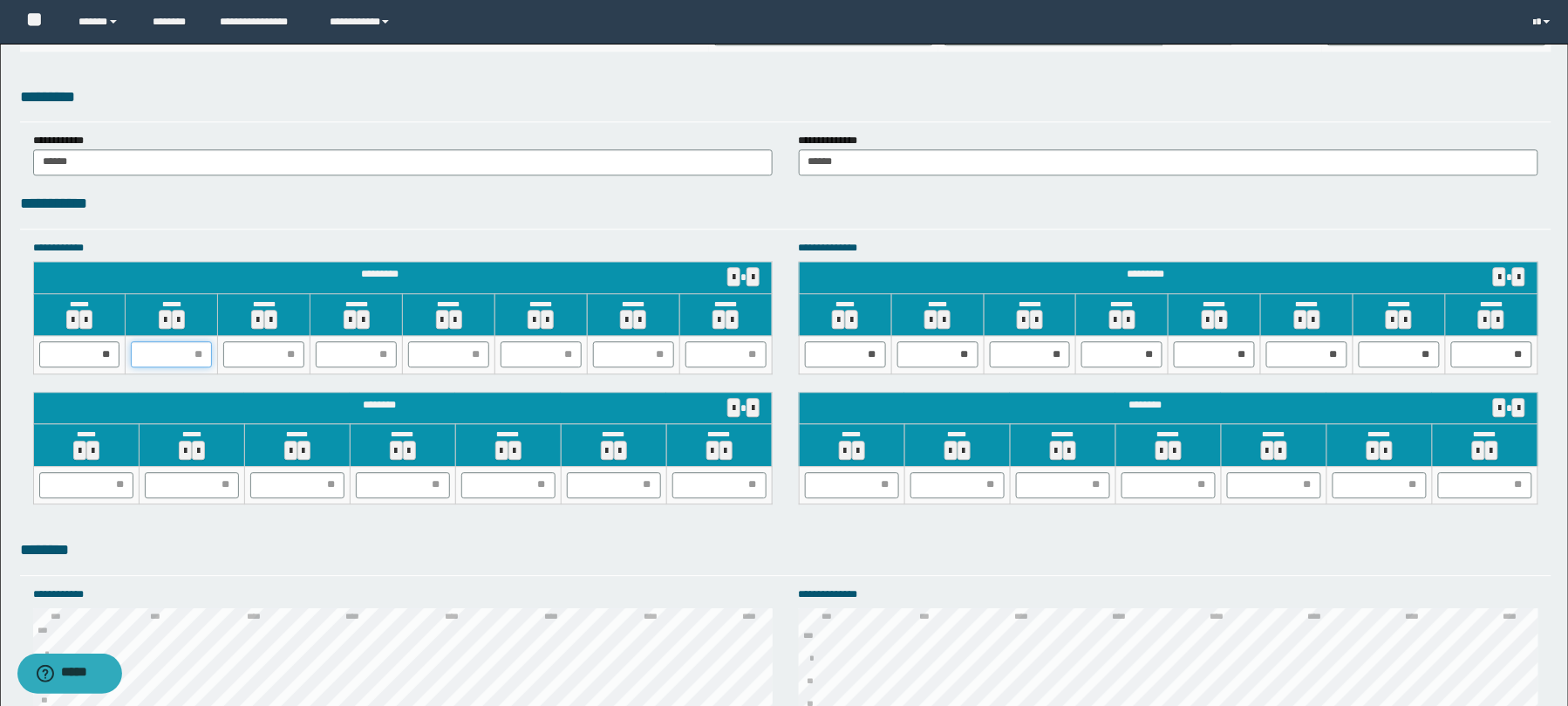click at bounding box center (171, 354) 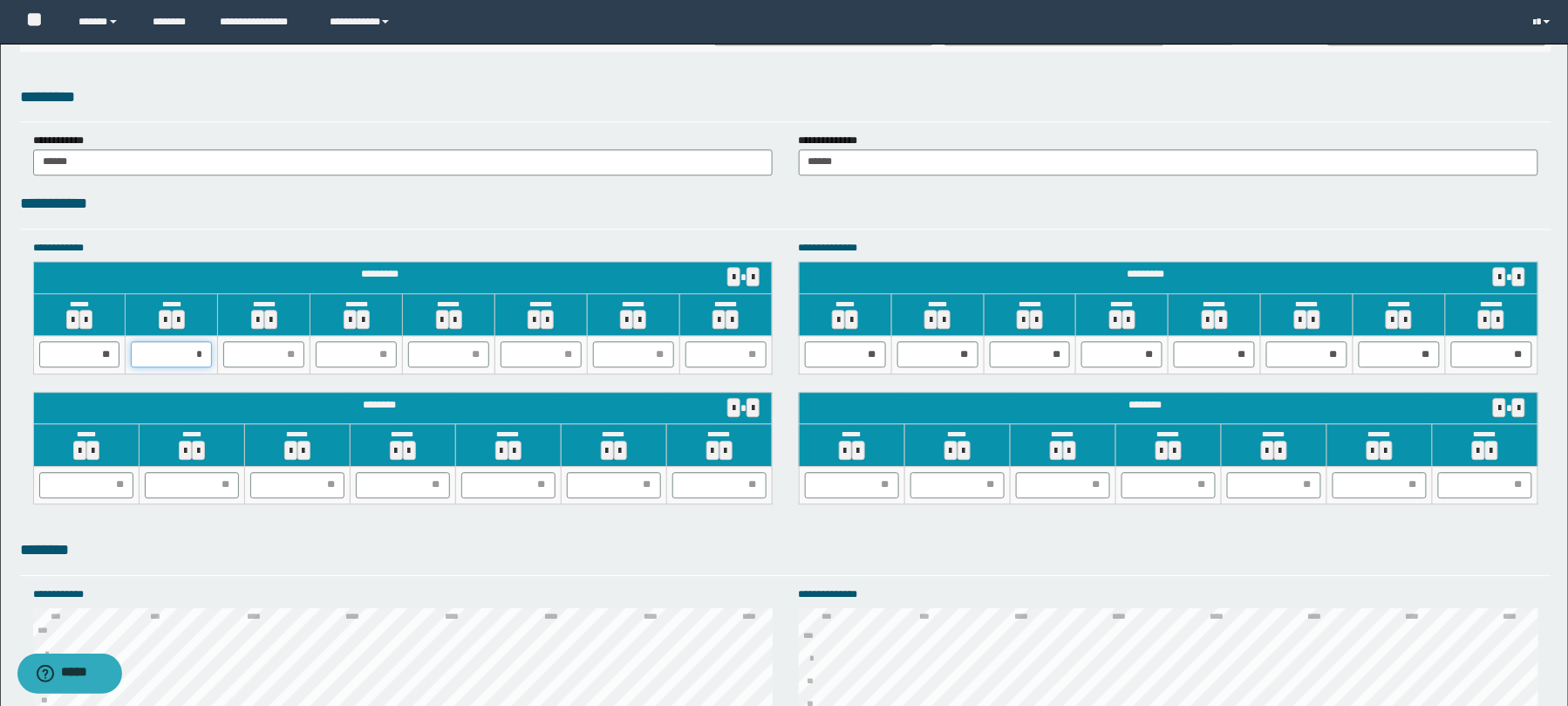 type on "**" 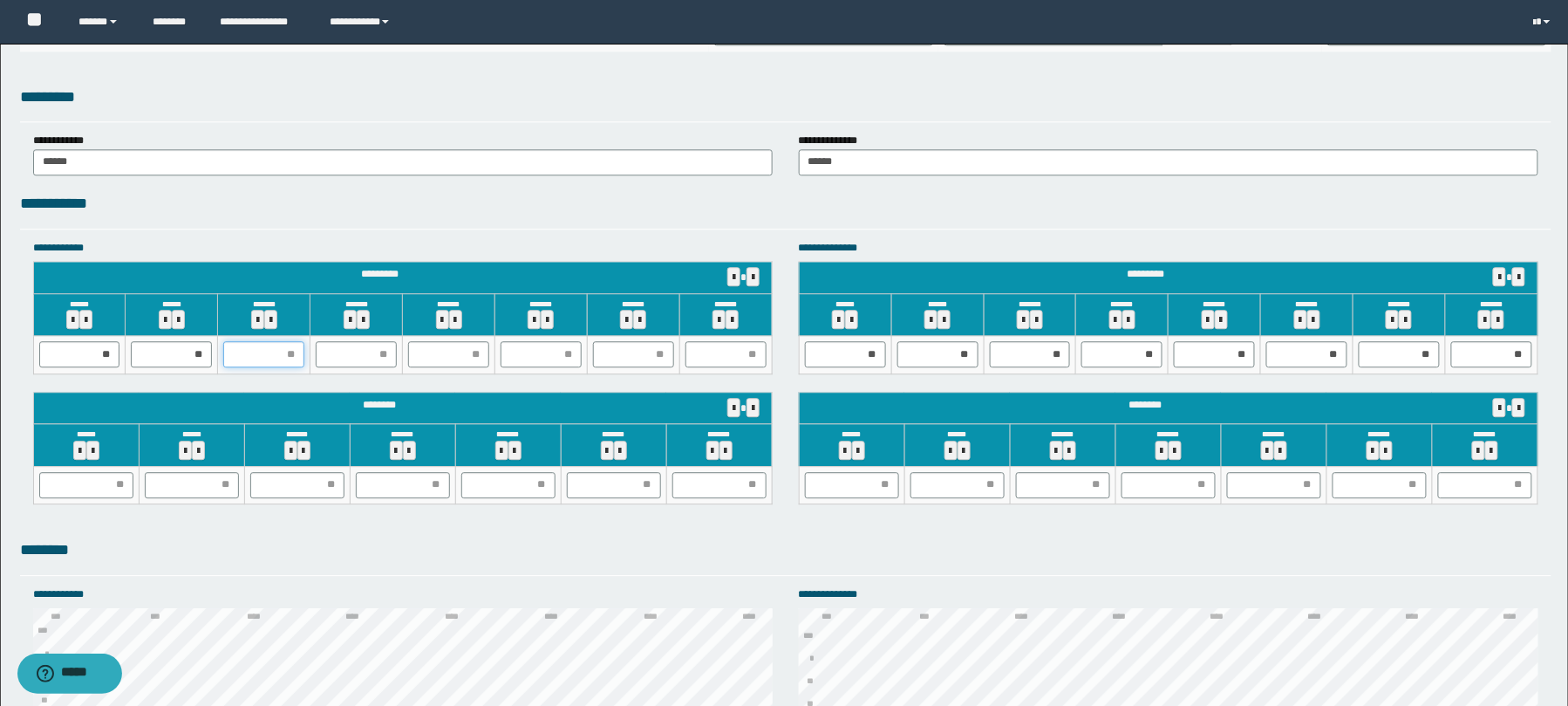 click at bounding box center [263, 354] 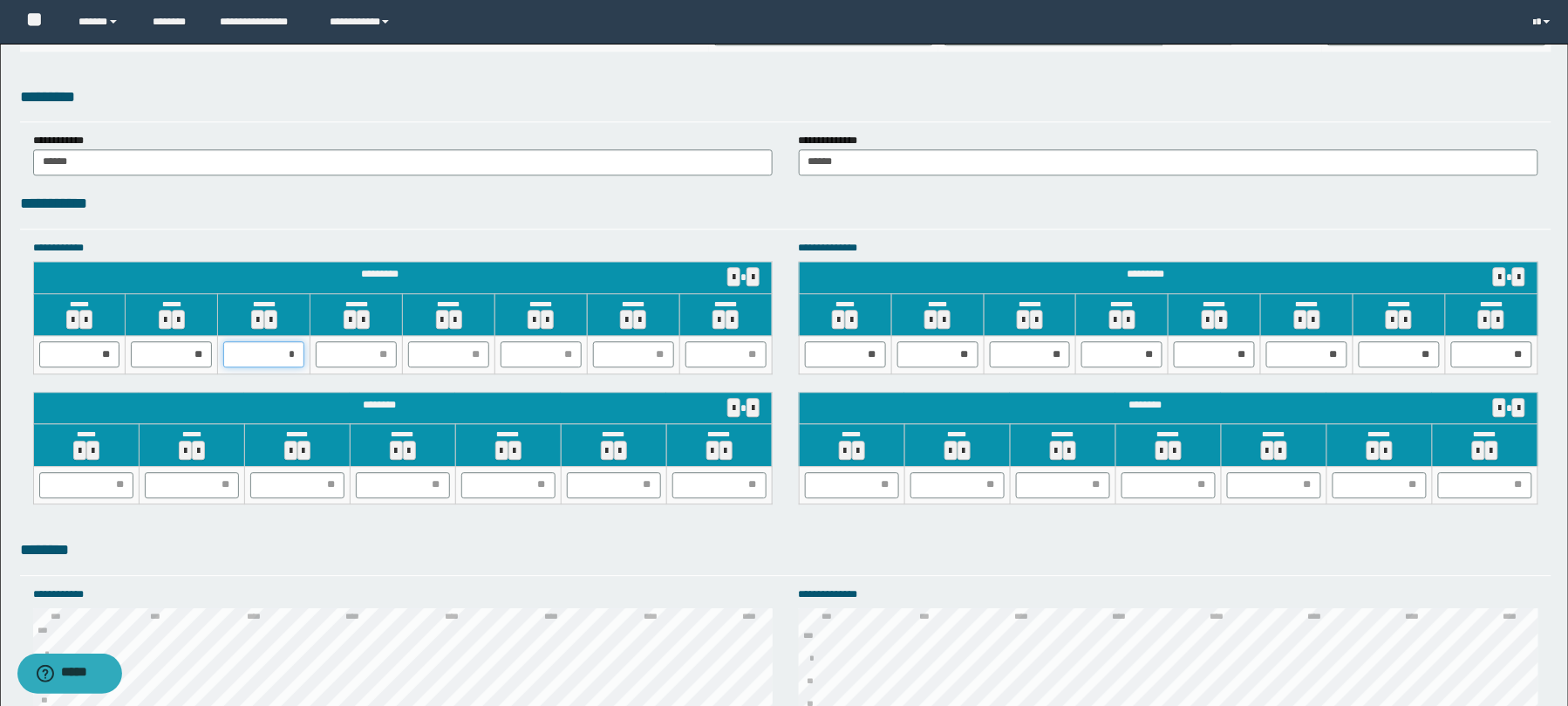 type on "**" 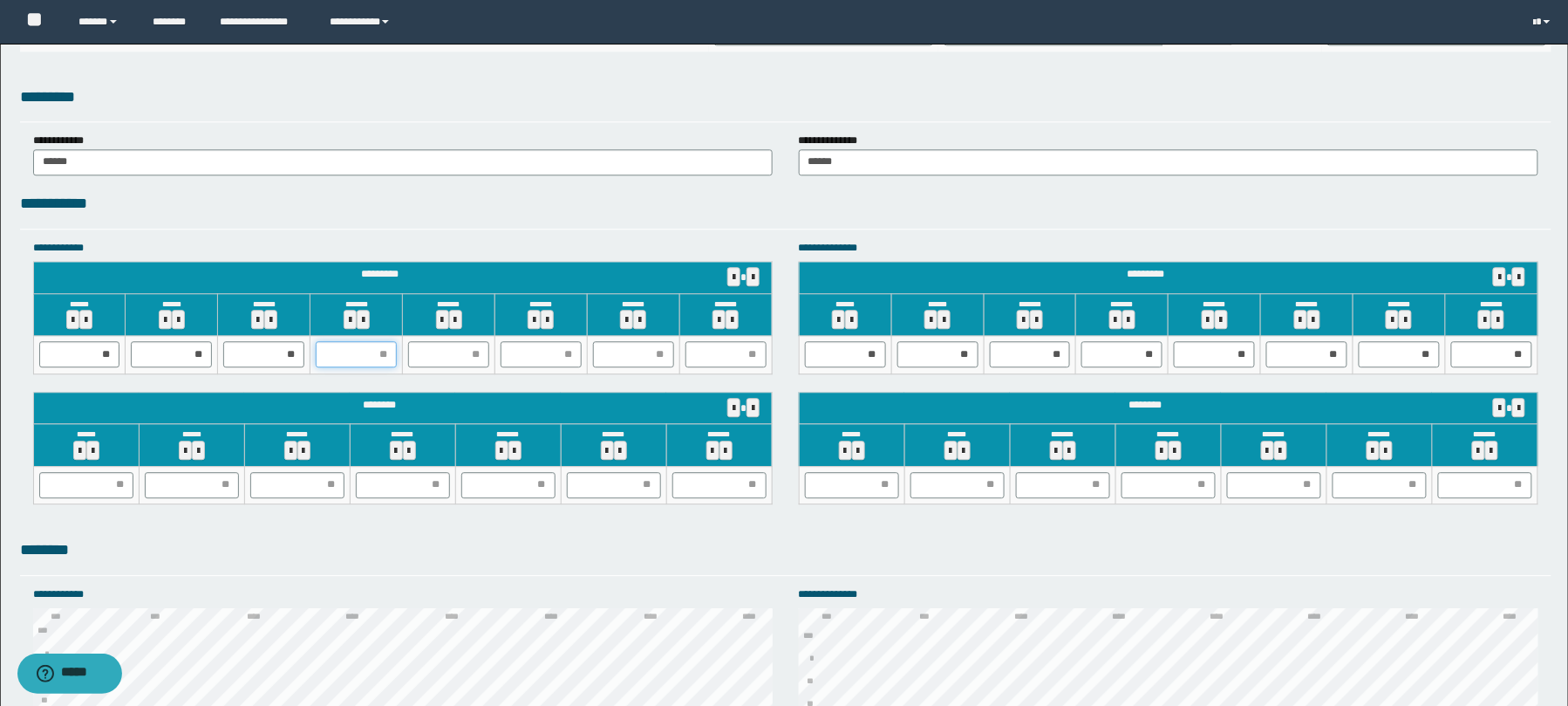 click at bounding box center (356, 354) 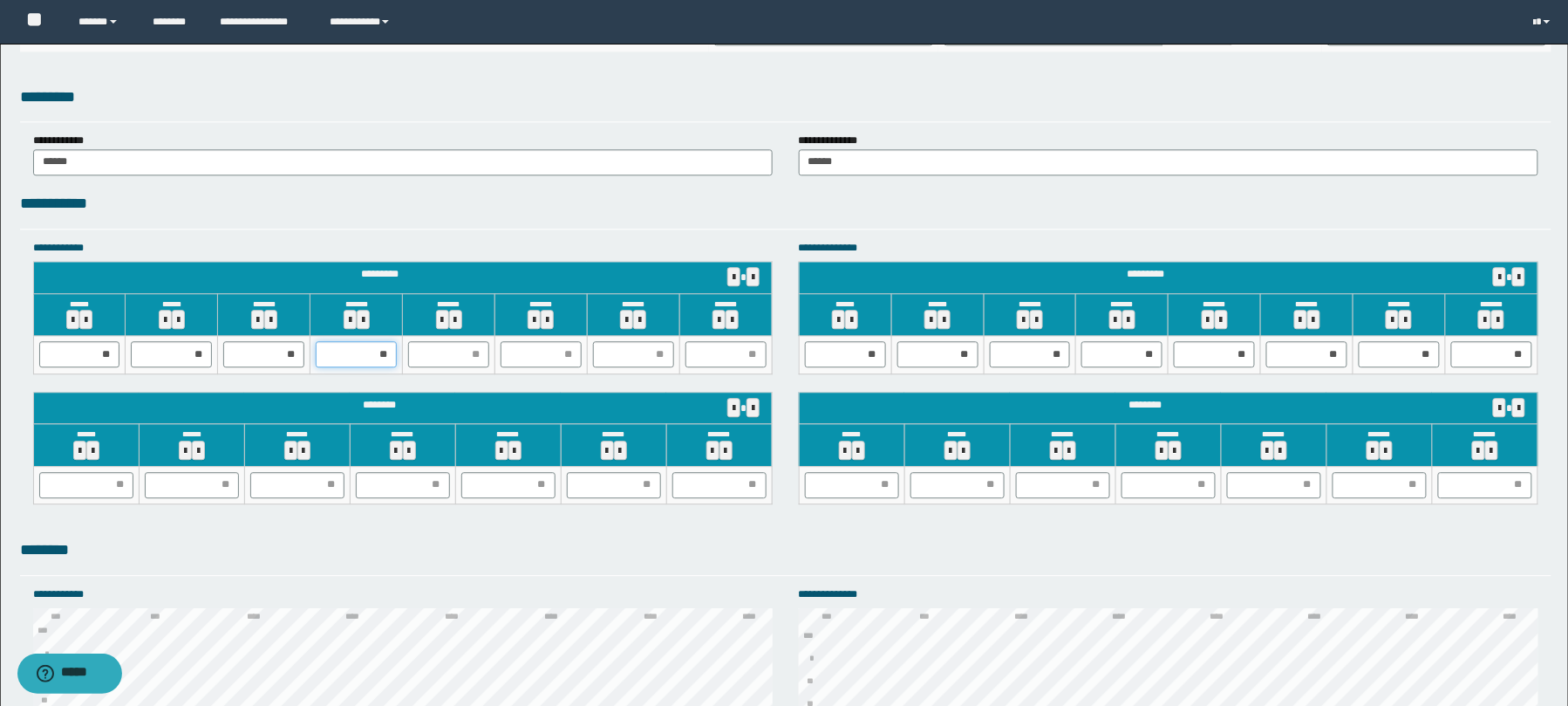 type on "*" 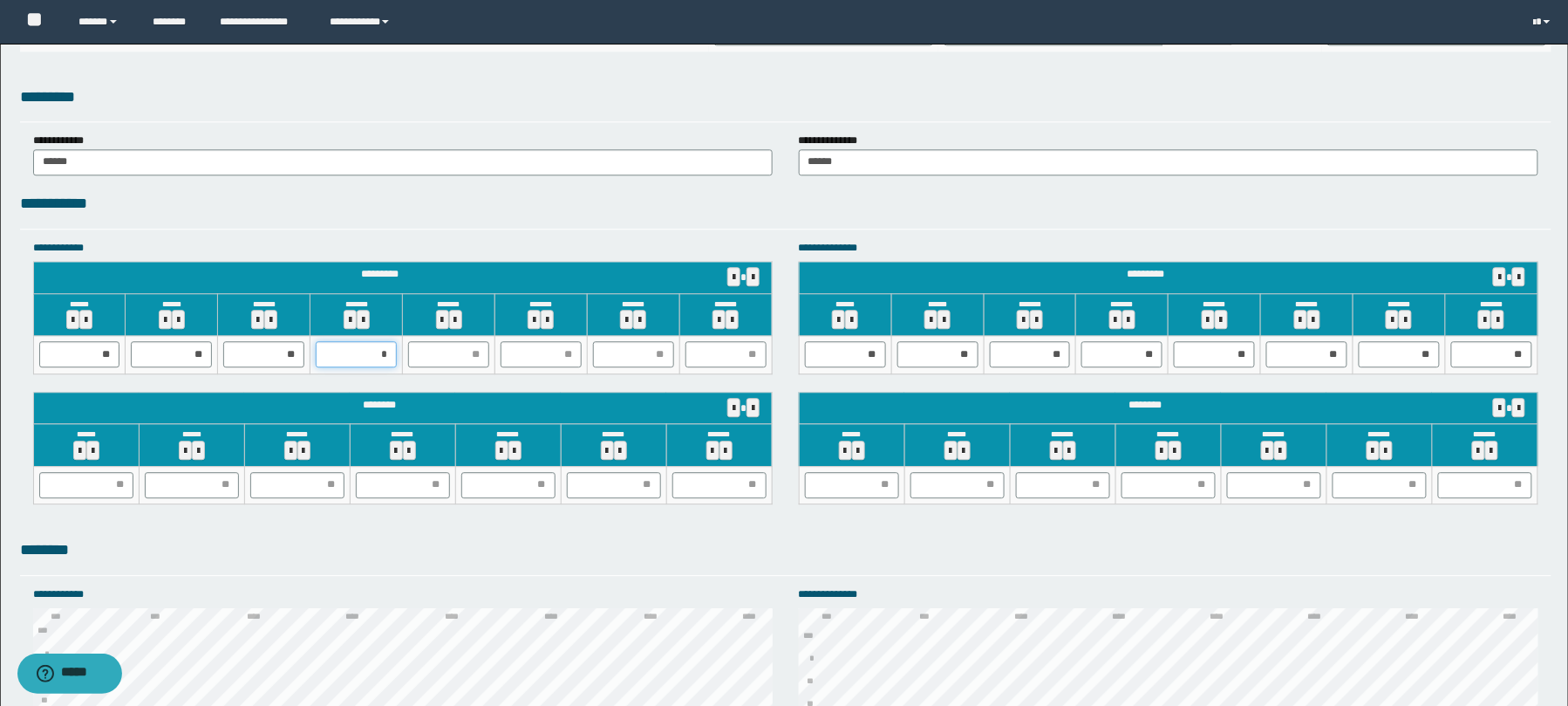 type on "**" 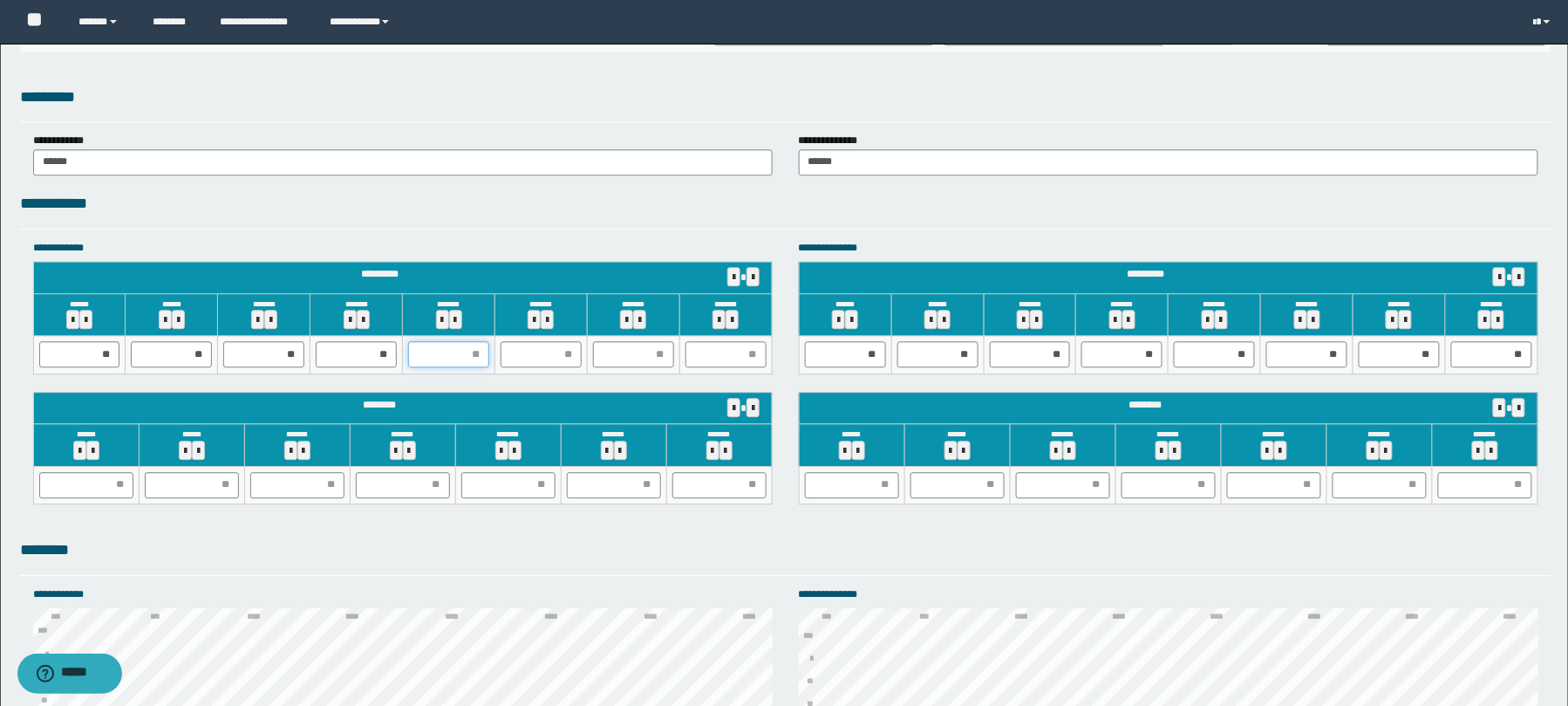 click at bounding box center (448, 354) 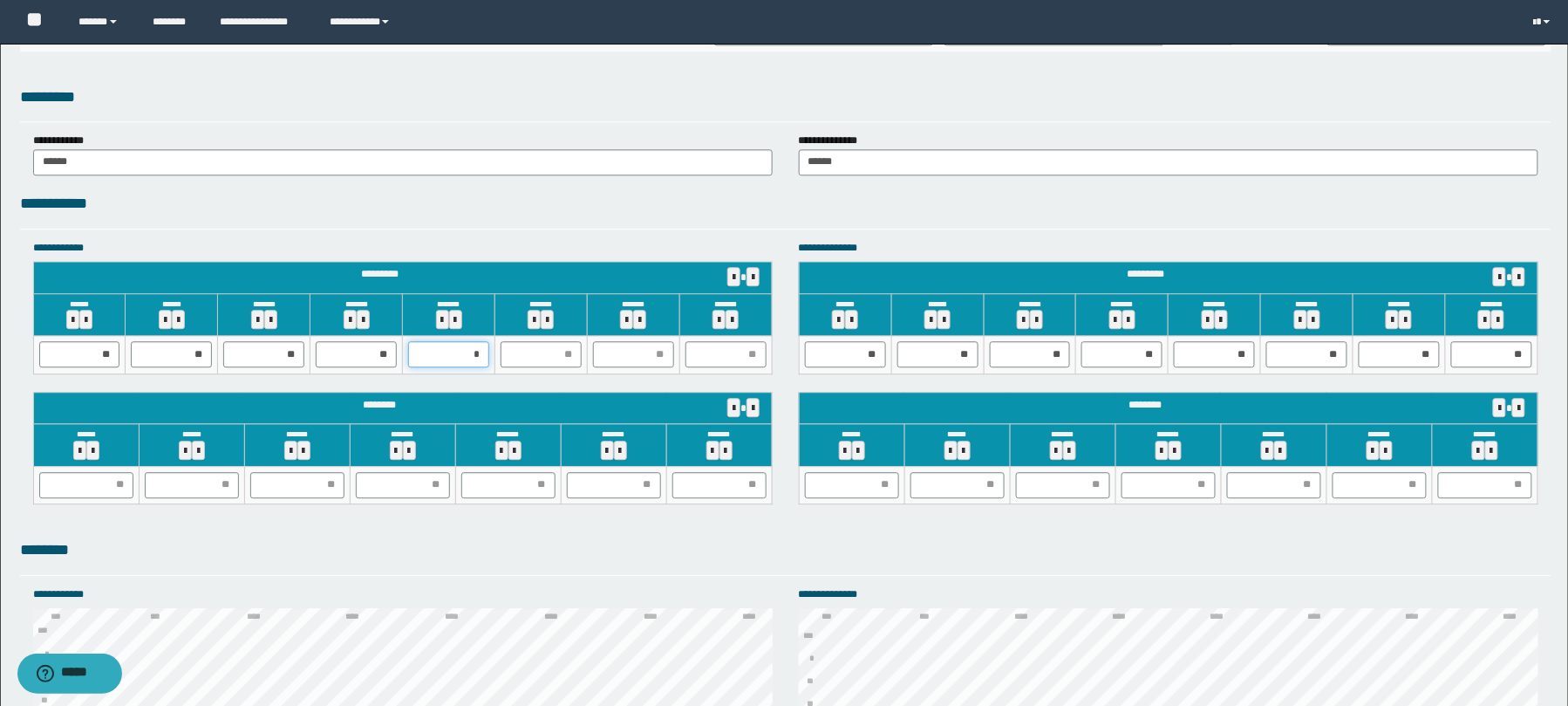 type on "**" 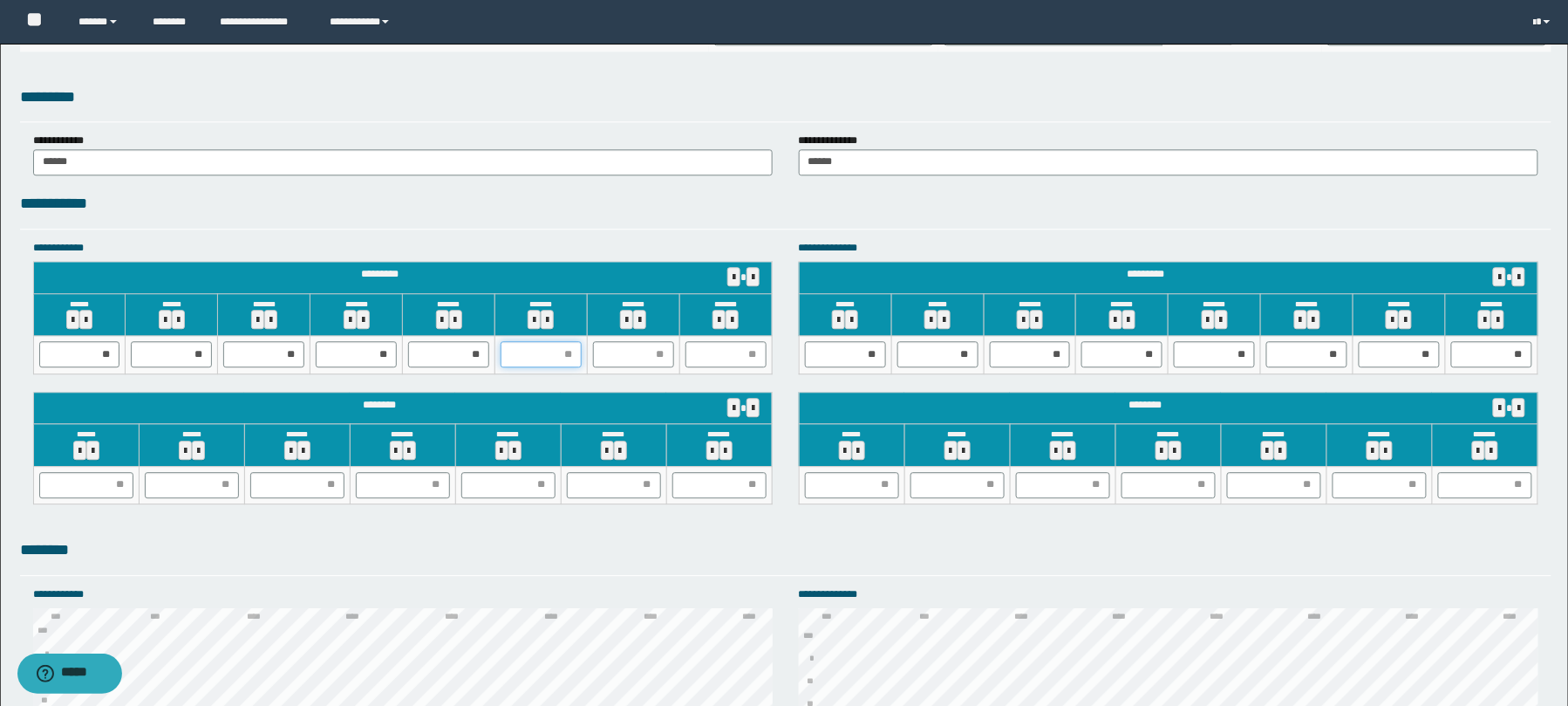 click at bounding box center [541, 354] 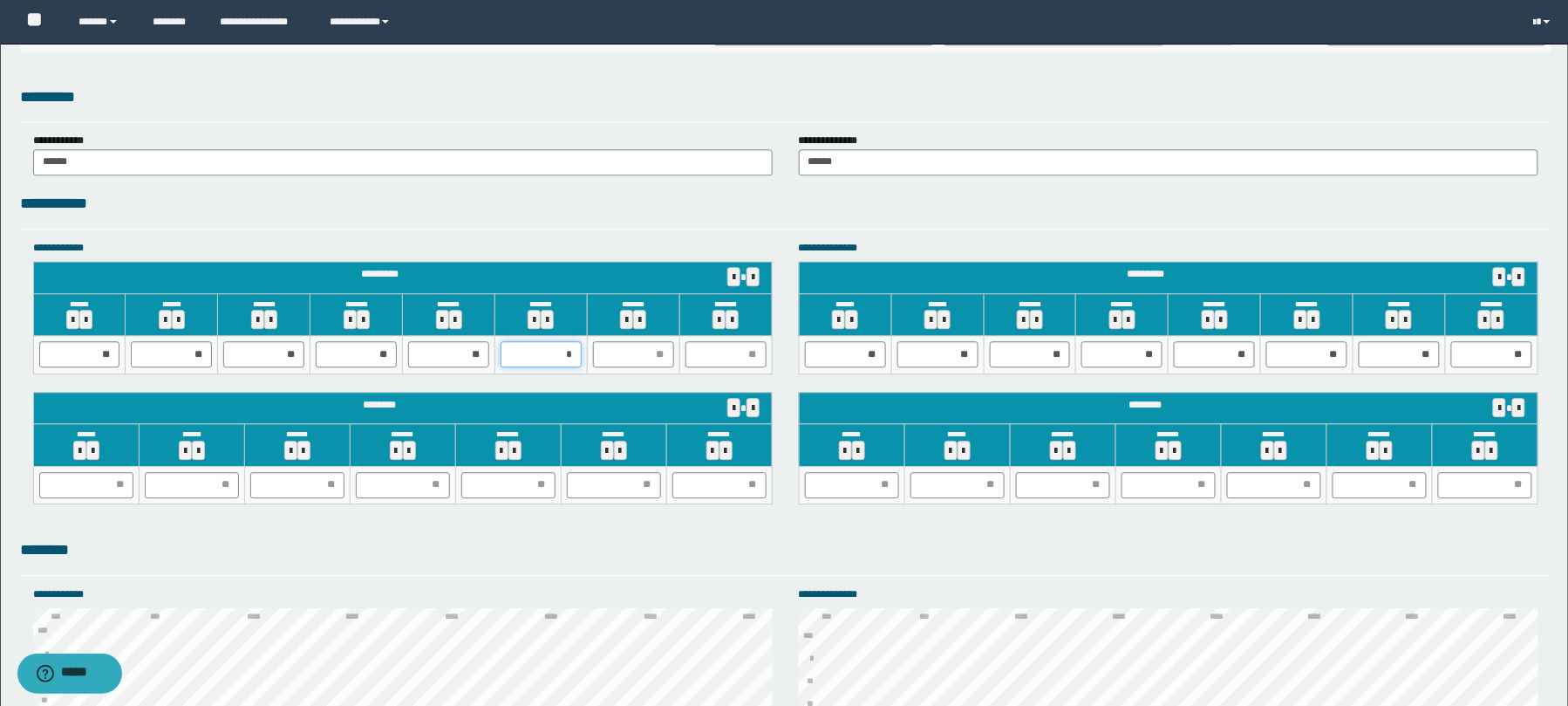 type on "**" 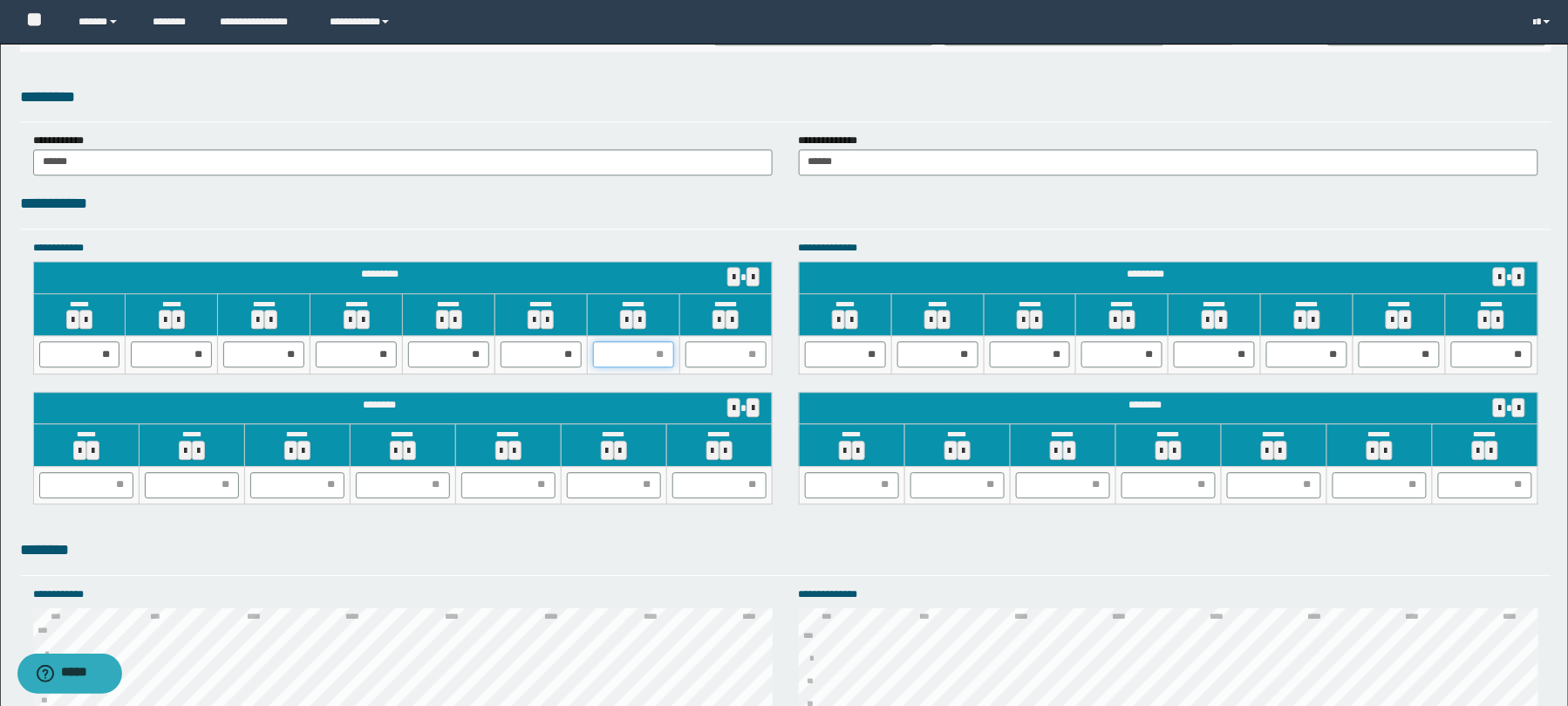 click at bounding box center (633, 354) 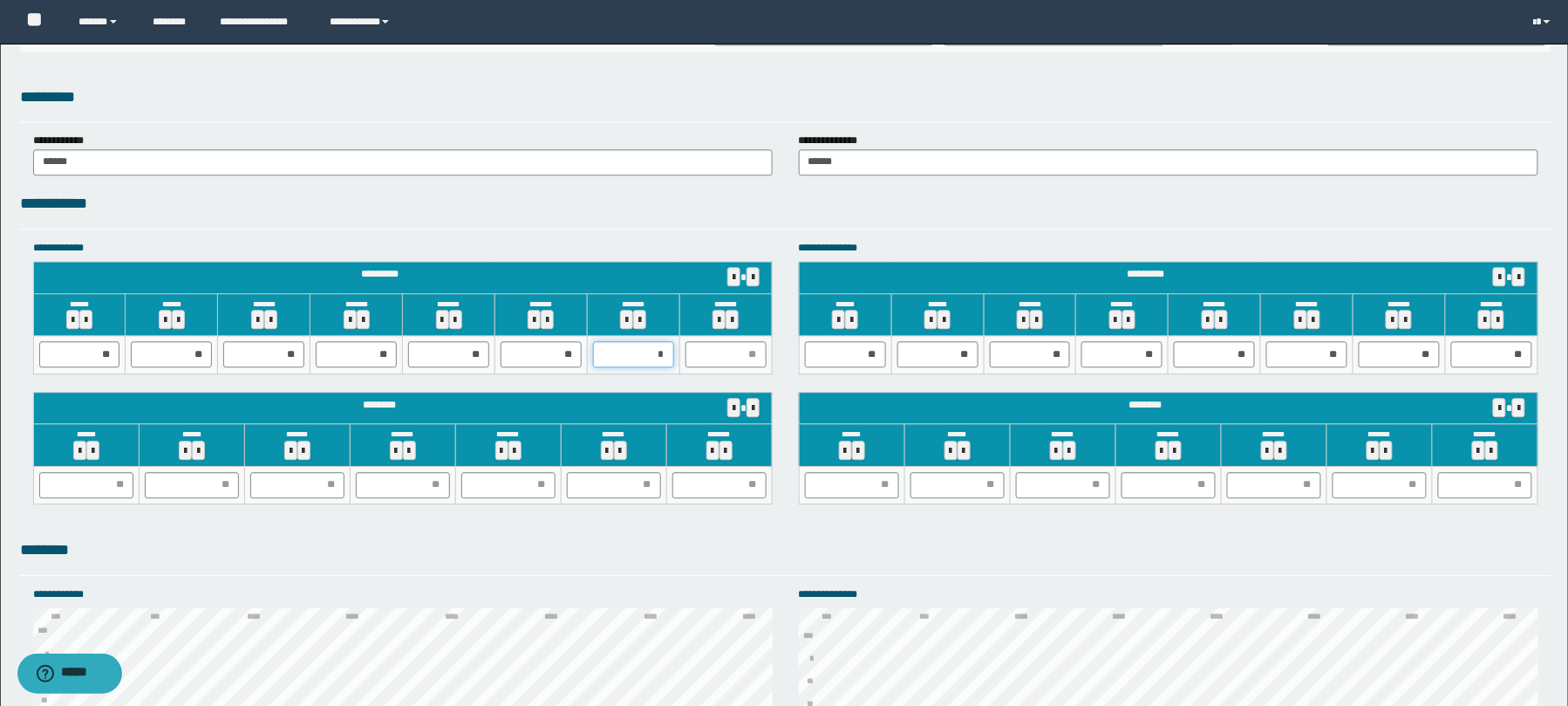 type on "**" 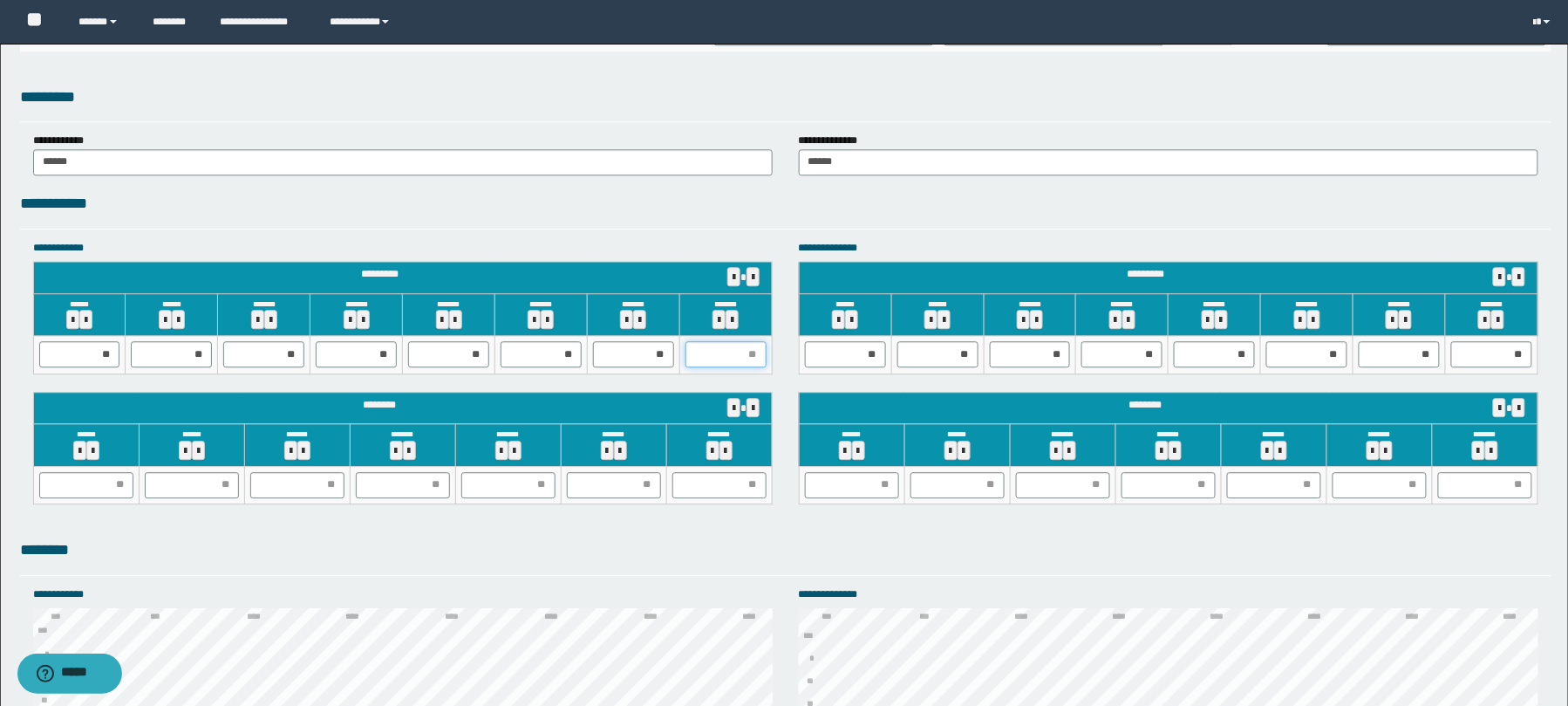 click at bounding box center (726, 354) 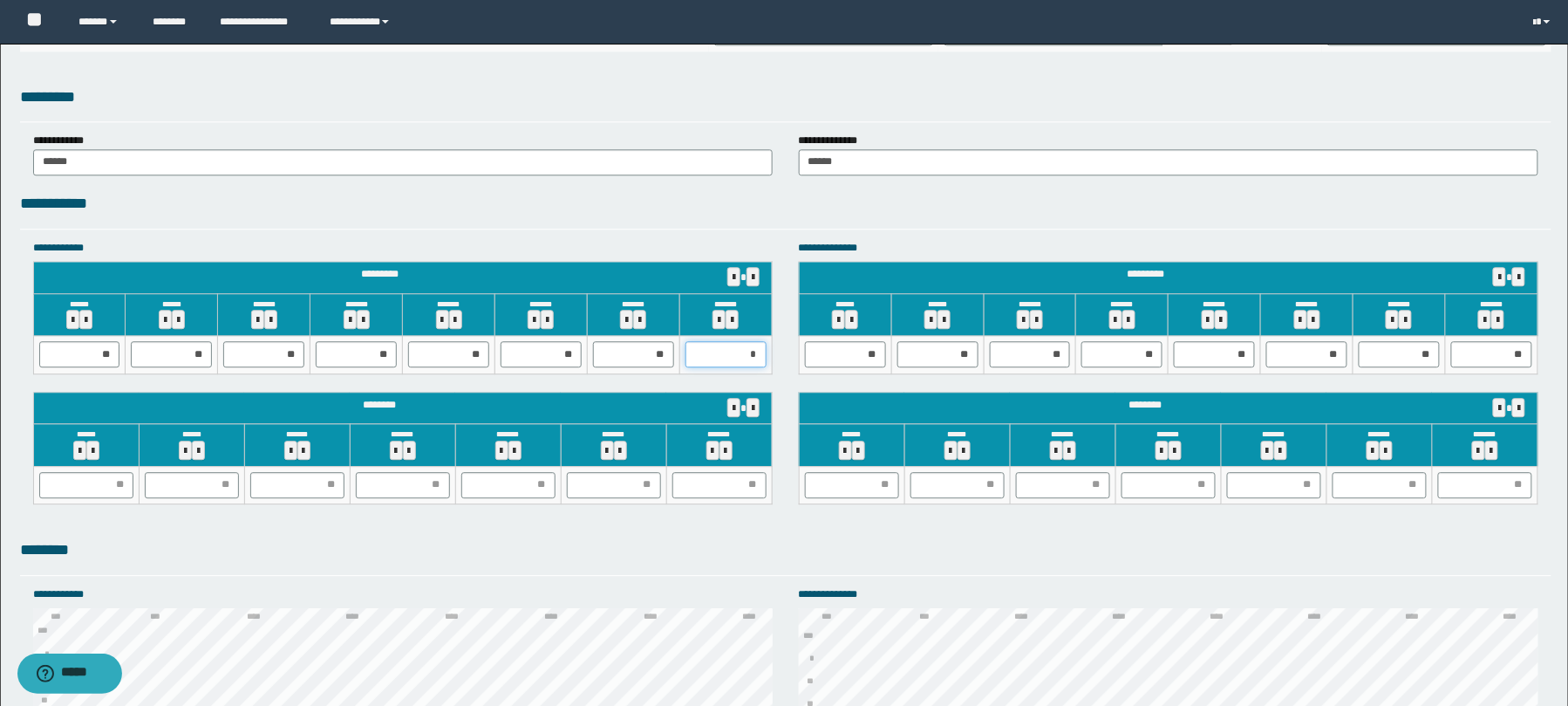 type on "**" 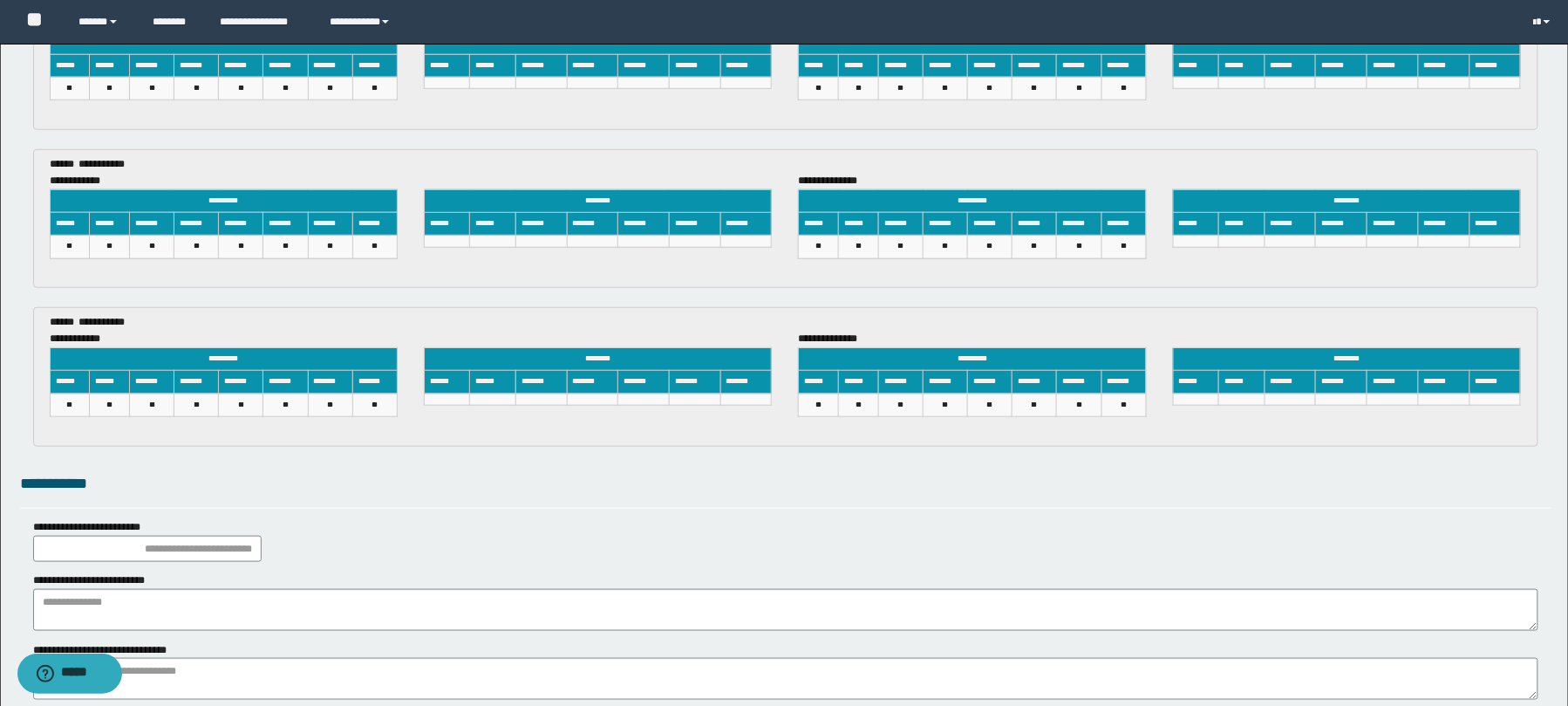 scroll, scrollTop: 2745, scrollLeft: 0, axis: vertical 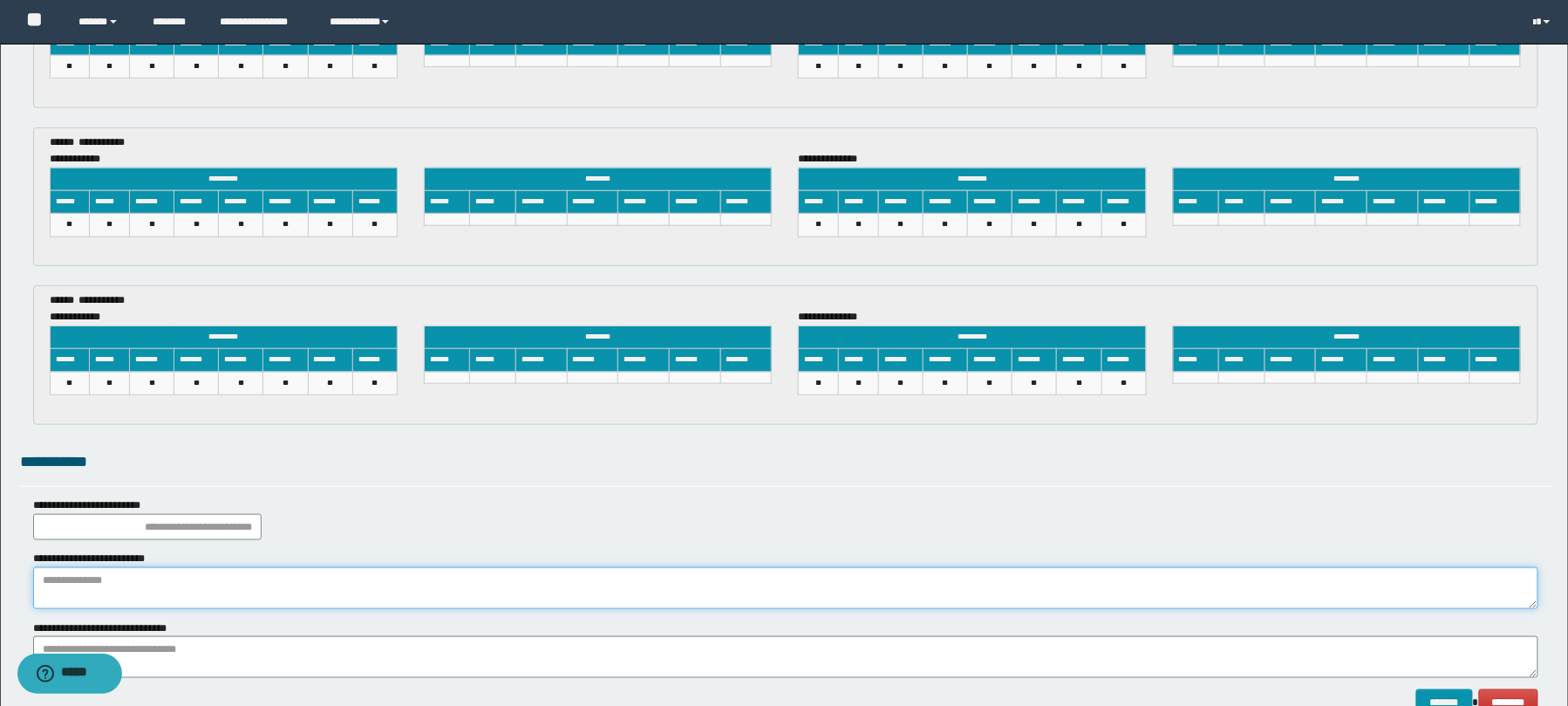 click at bounding box center (786, 588) 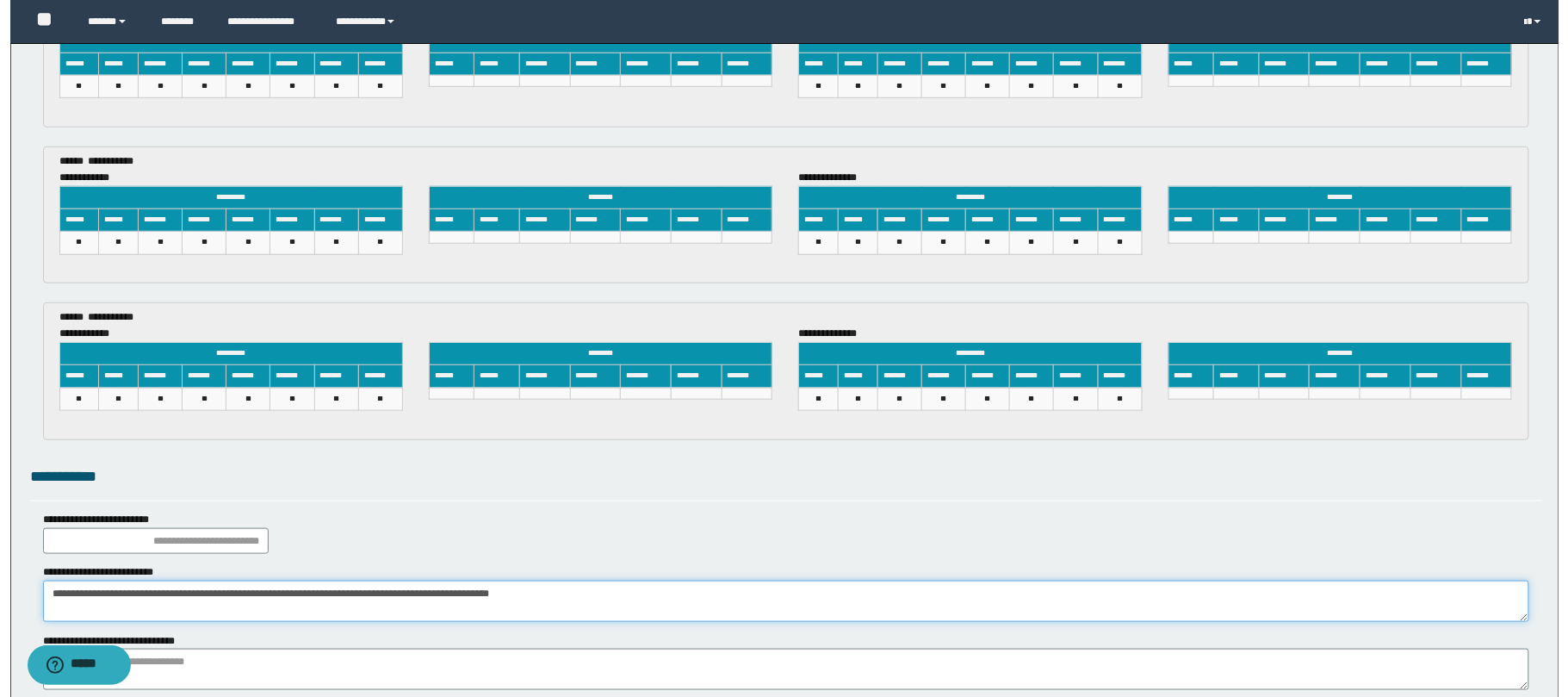 scroll, scrollTop: 2816, scrollLeft: 0, axis: vertical 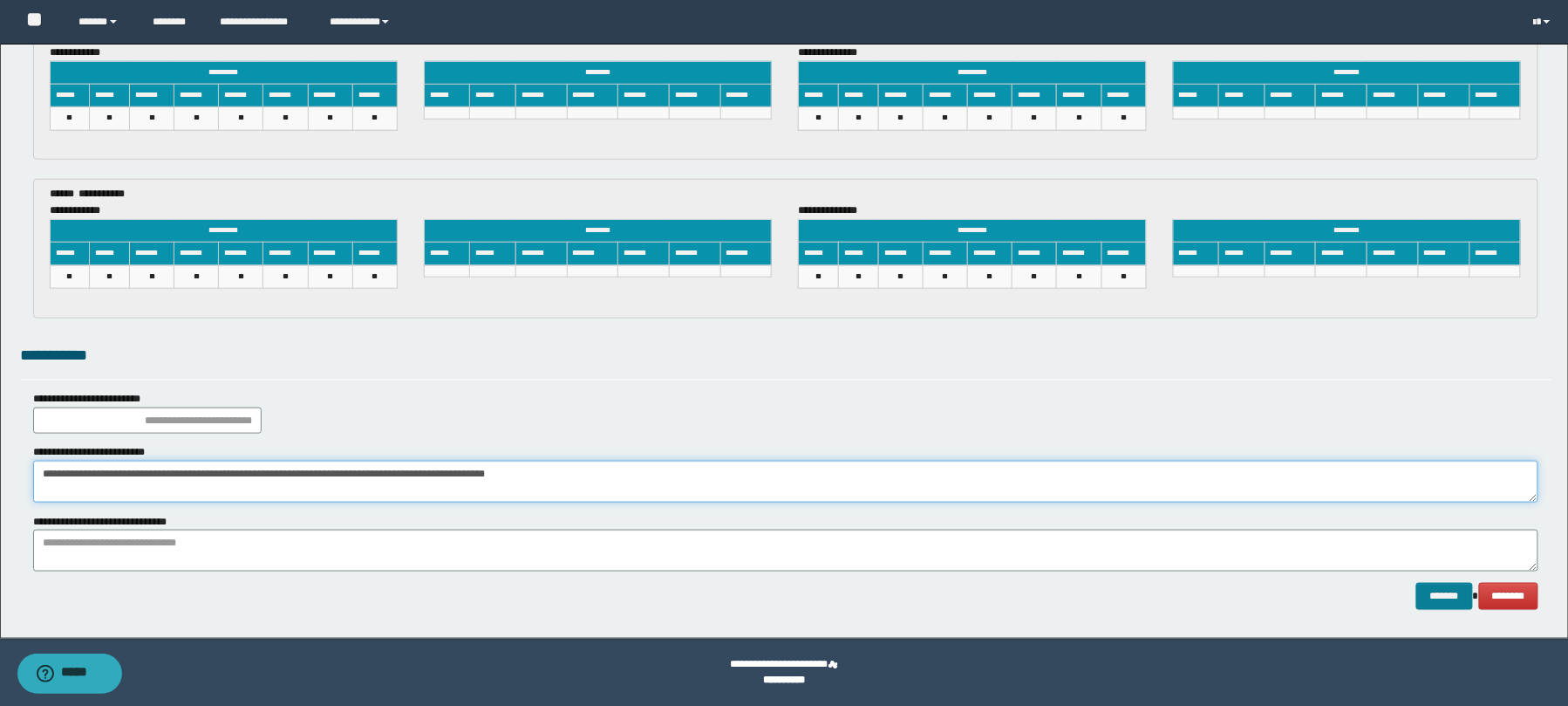 type on "**********" 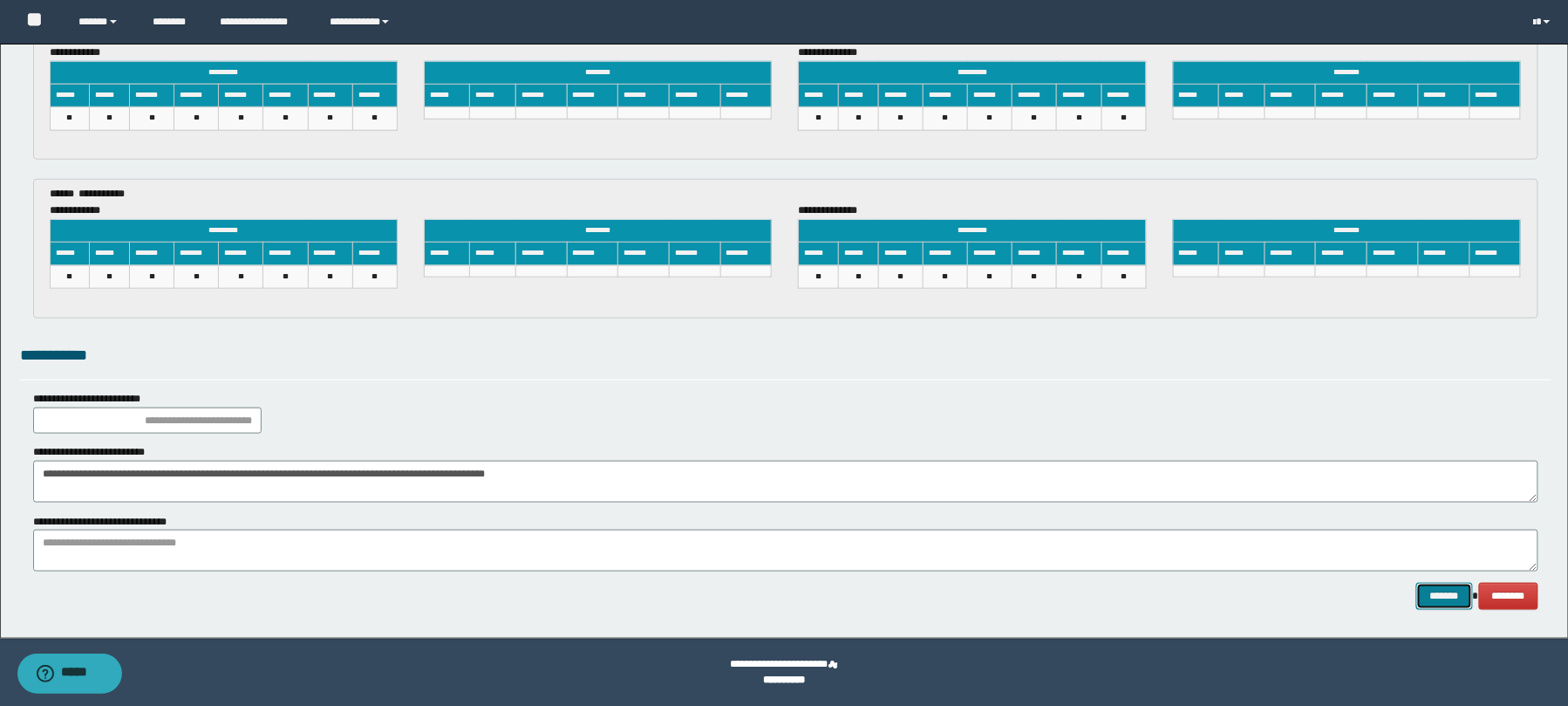 click on "*******" at bounding box center (1444, 596) 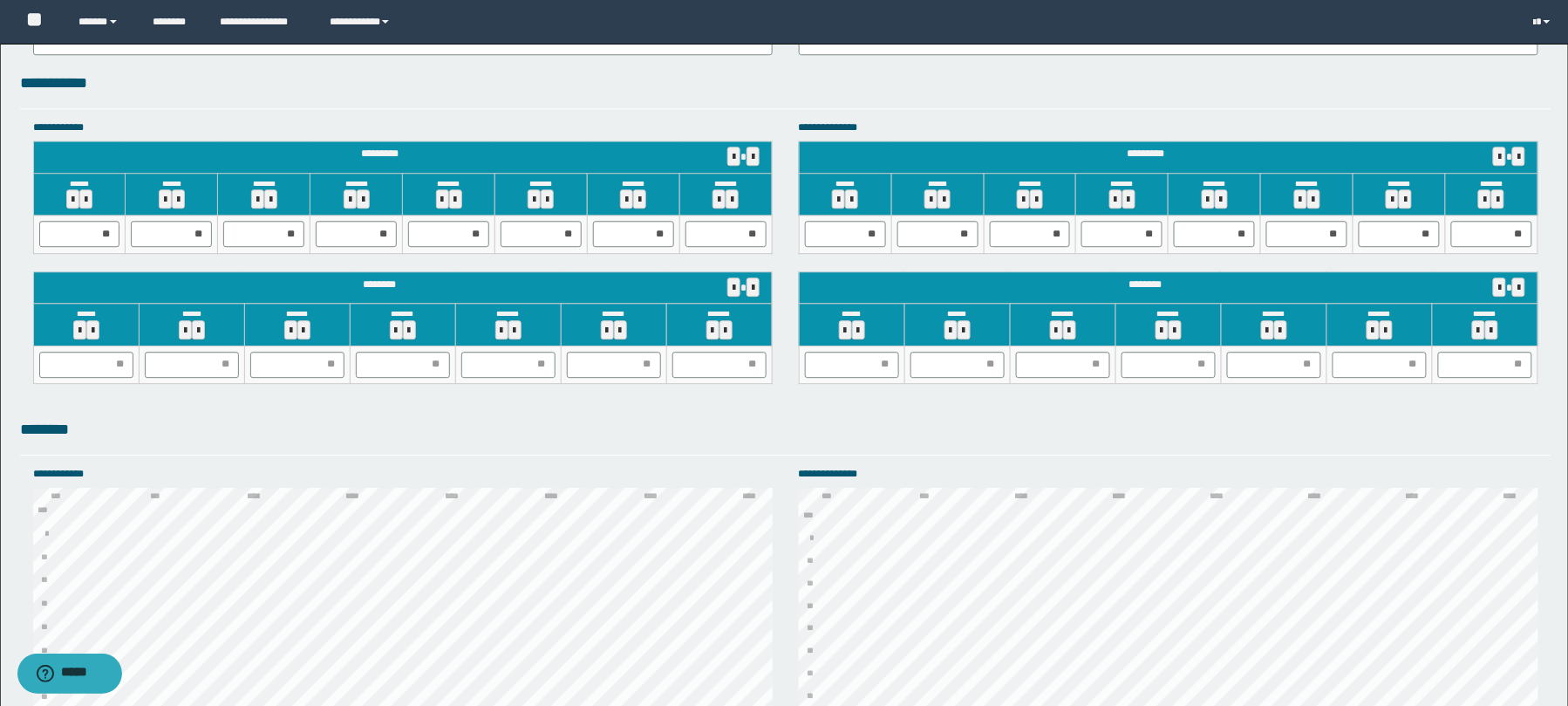 scroll, scrollTop: 2852, scrollLeft: 0, axis: vertical 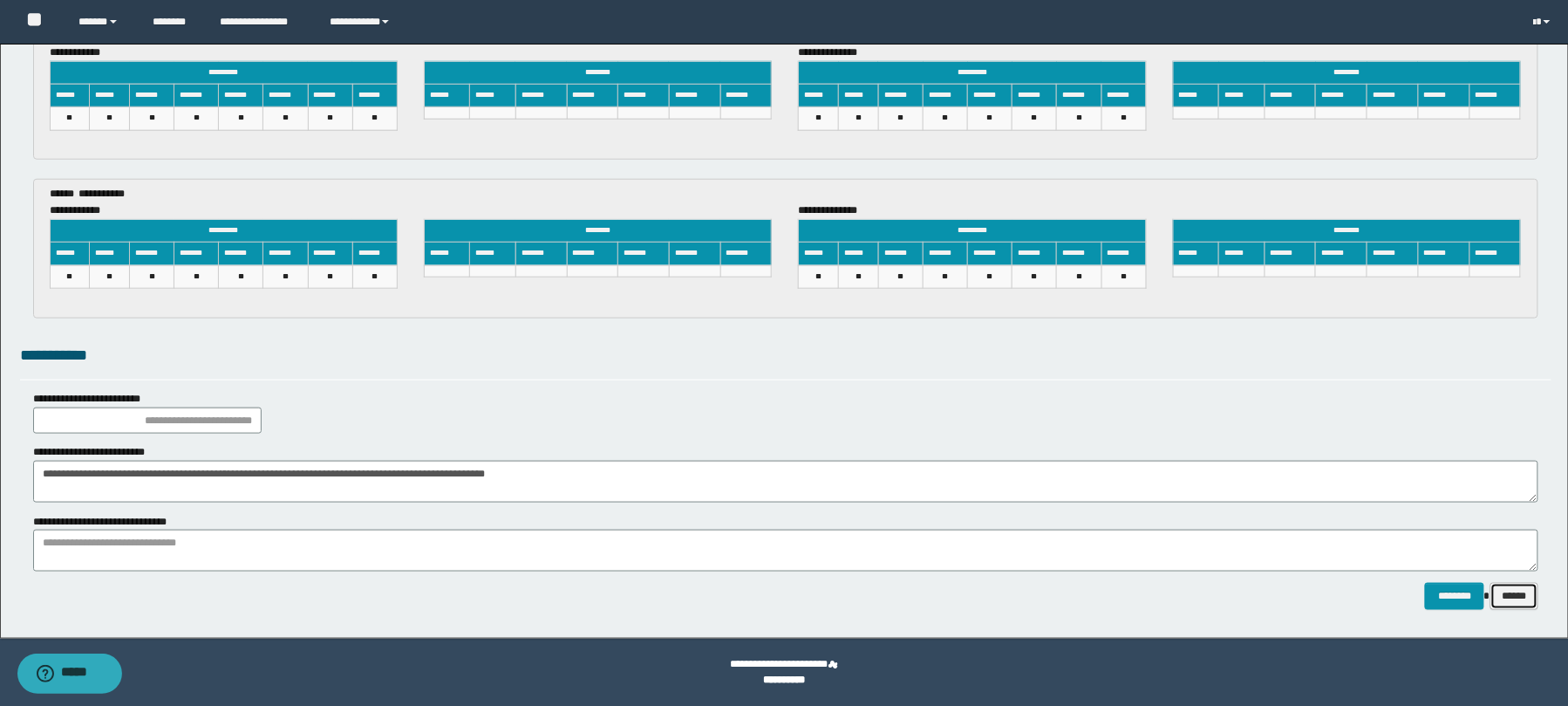 click on "******" at bounding box center [1514, 596] 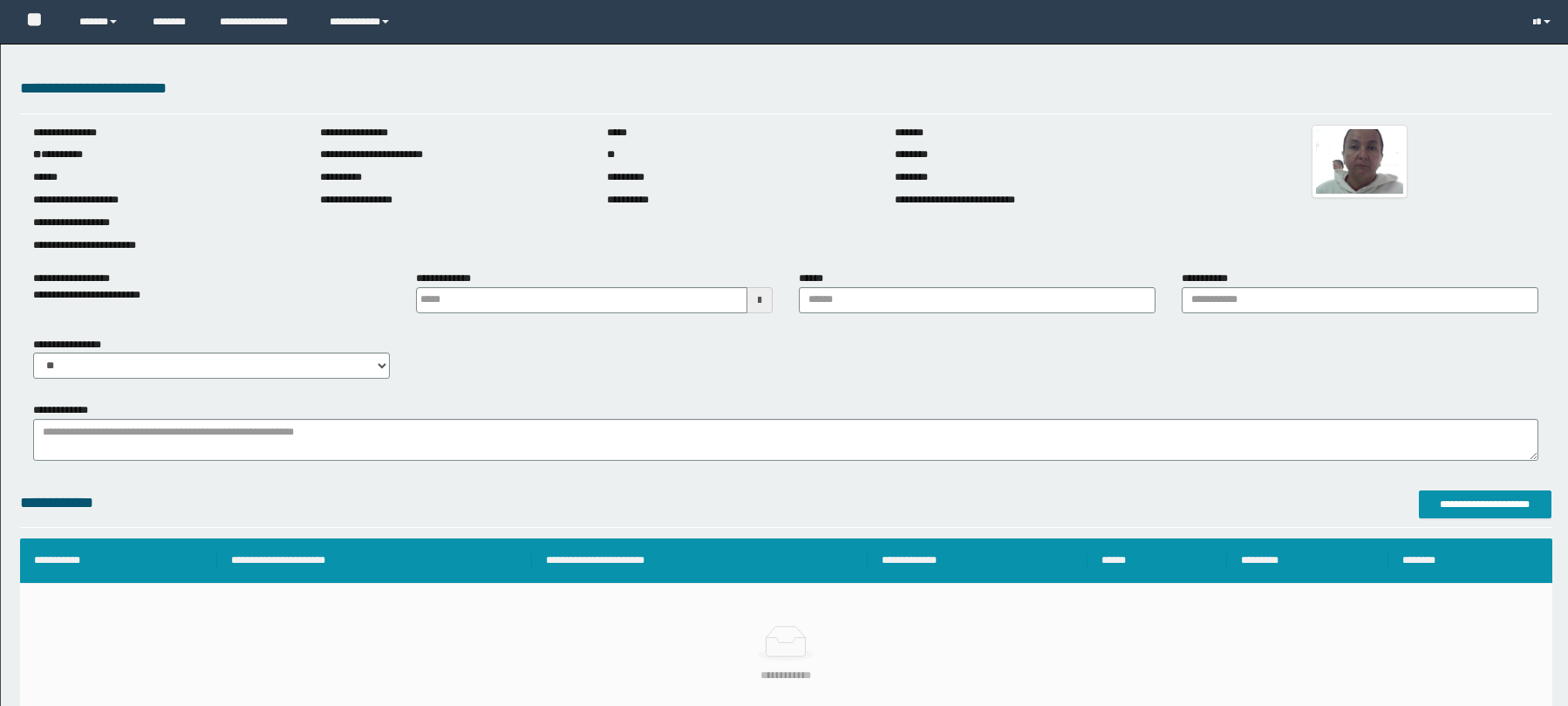 scroll, scrollTop: 0, scrollLeft: 0, axis: both 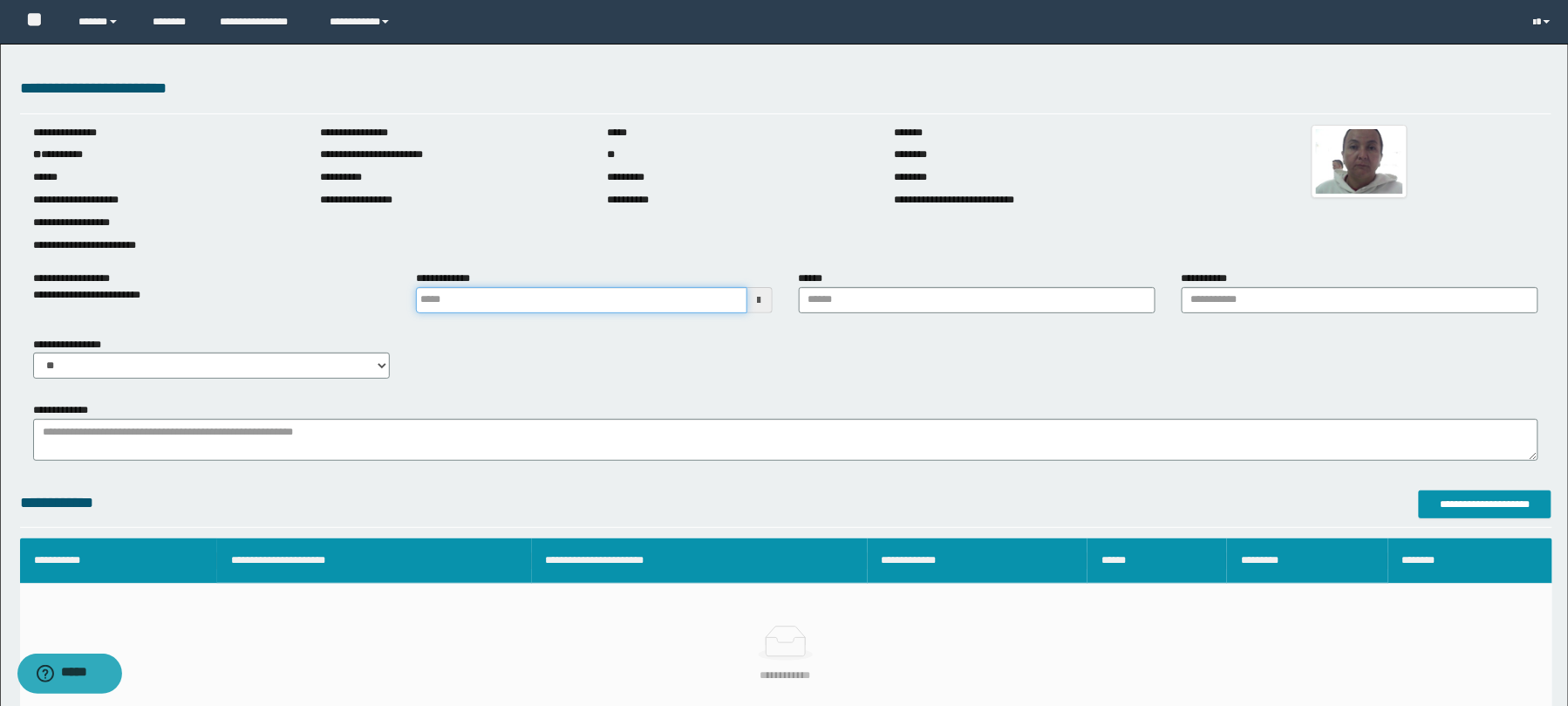 click at bounding box center [582, 300] 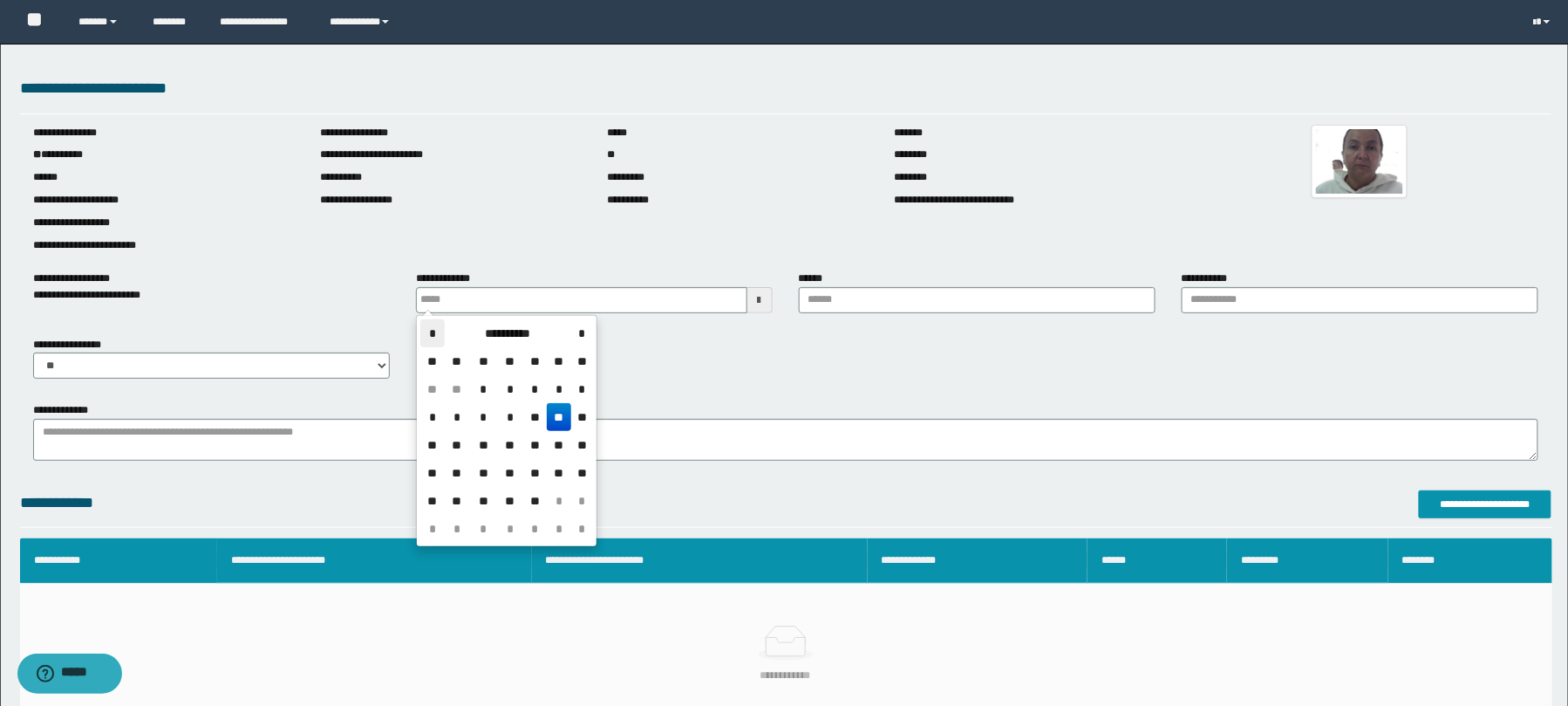 click on "*" at bounding box center (433, 333) 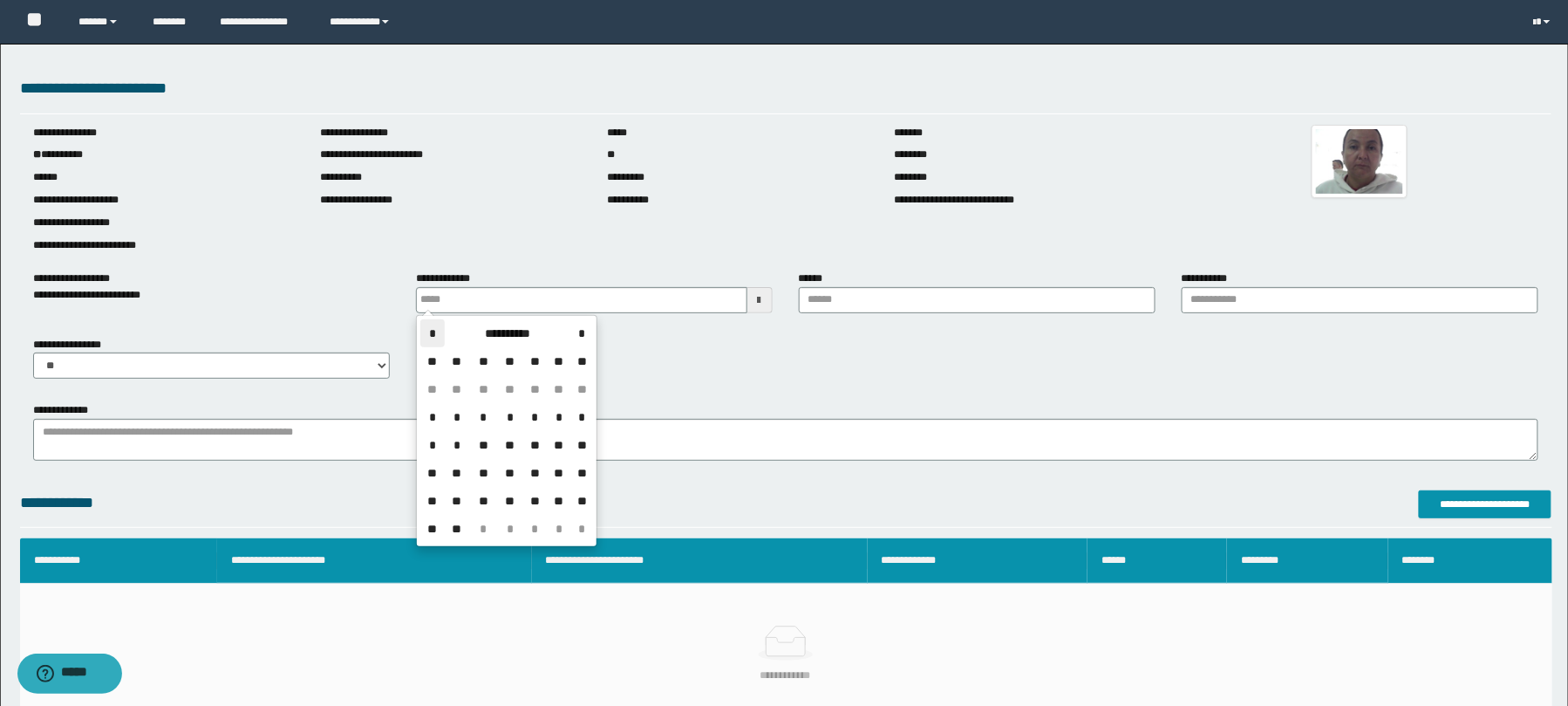 click on "*" at bounding box center (433, 333) 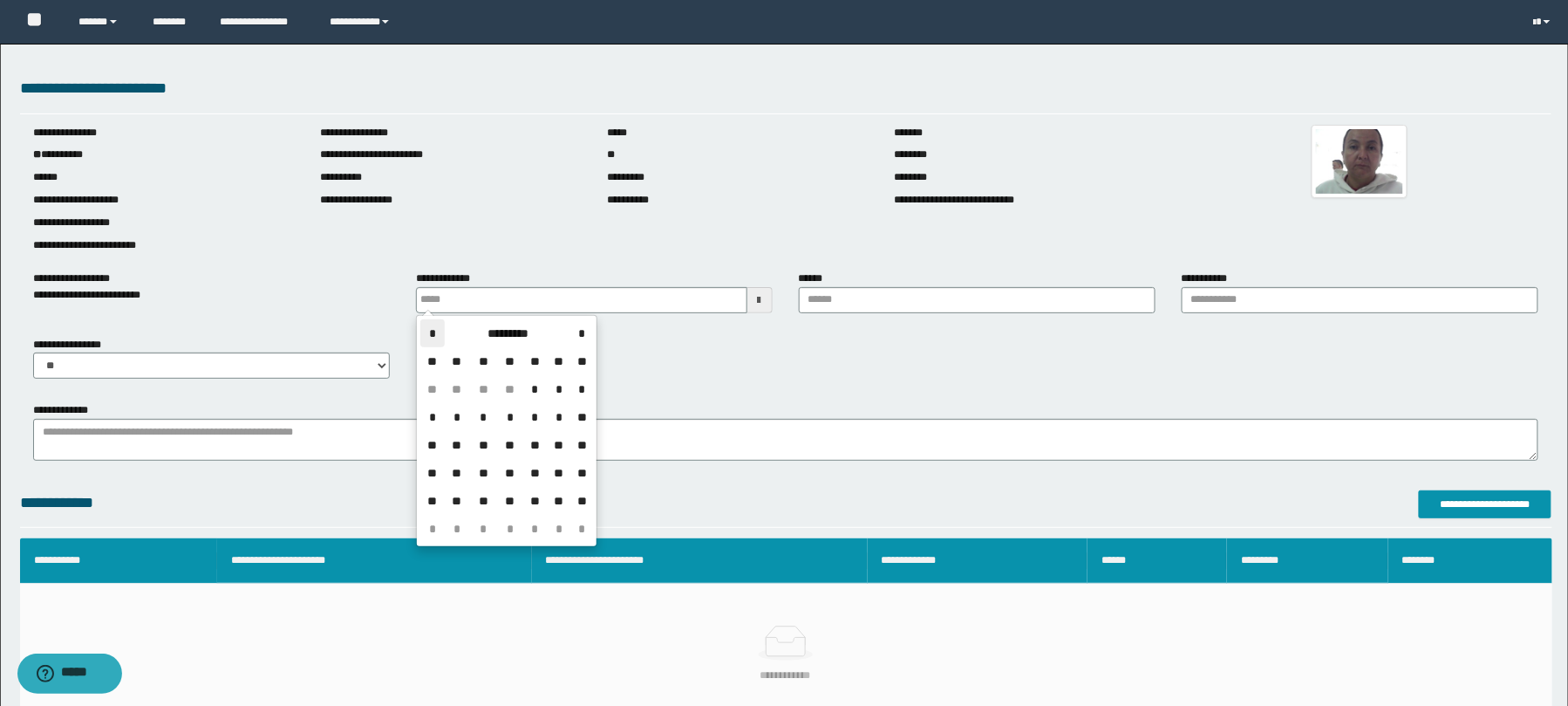 click on "*" at bounding box center (433, 333) 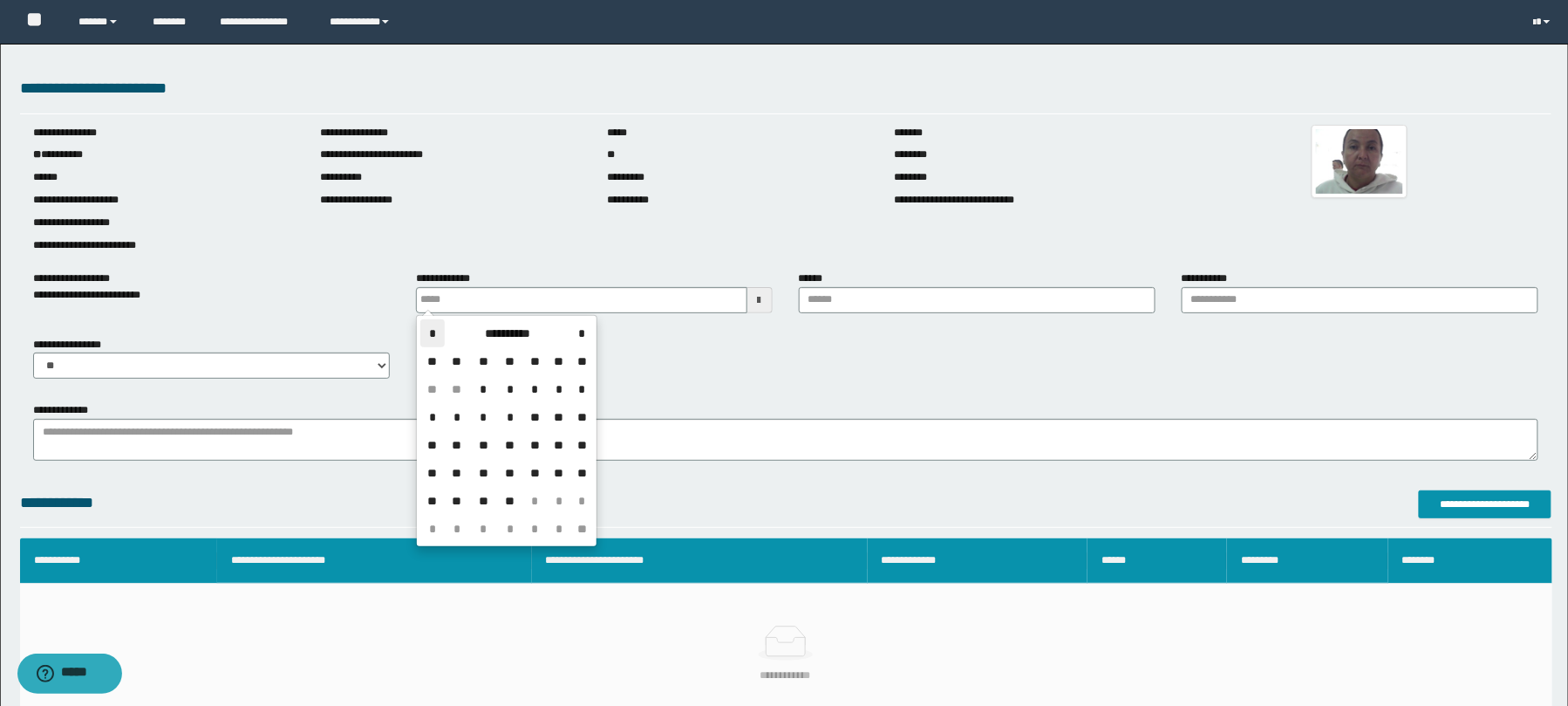 click on "*" at bounding box center (433, 333) 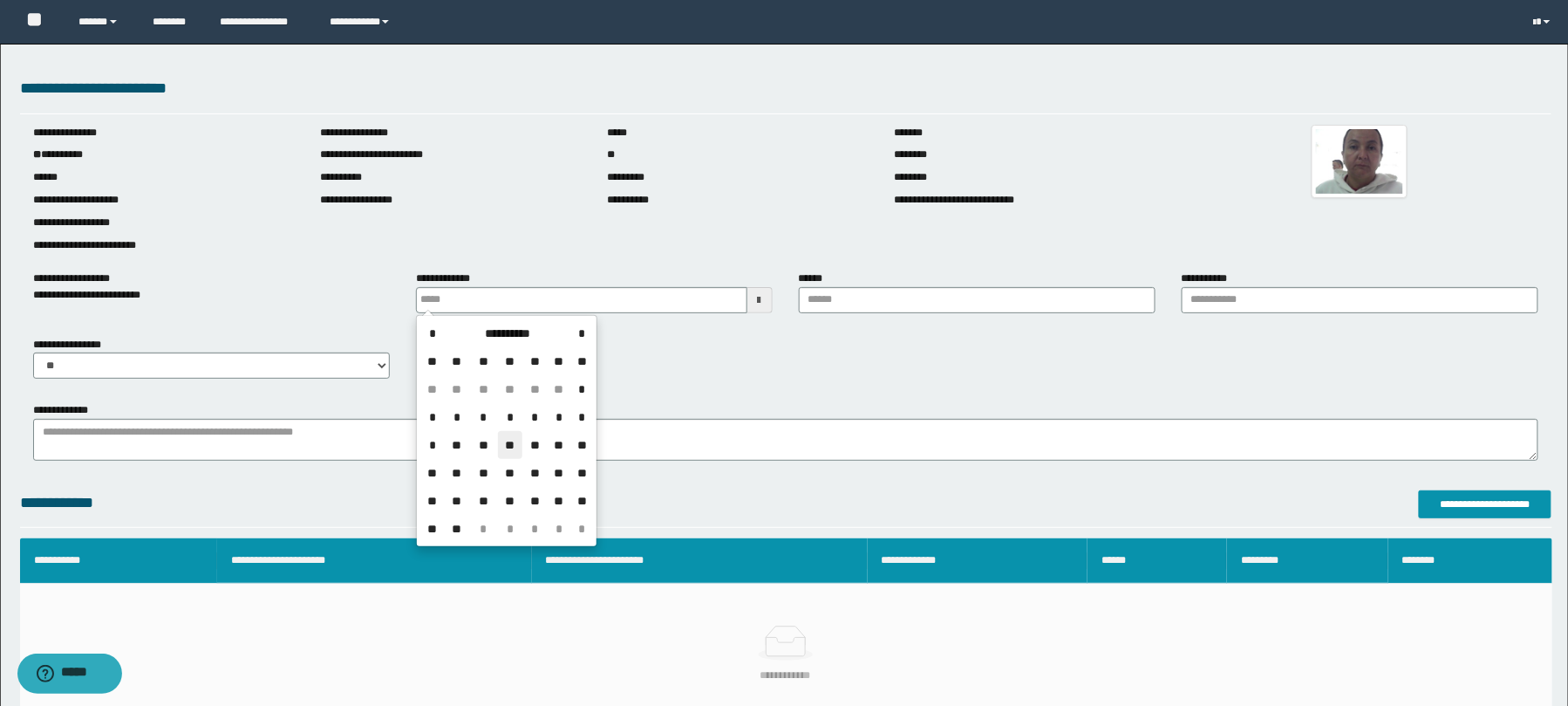 click on "**" at bounding box center (510, 445) 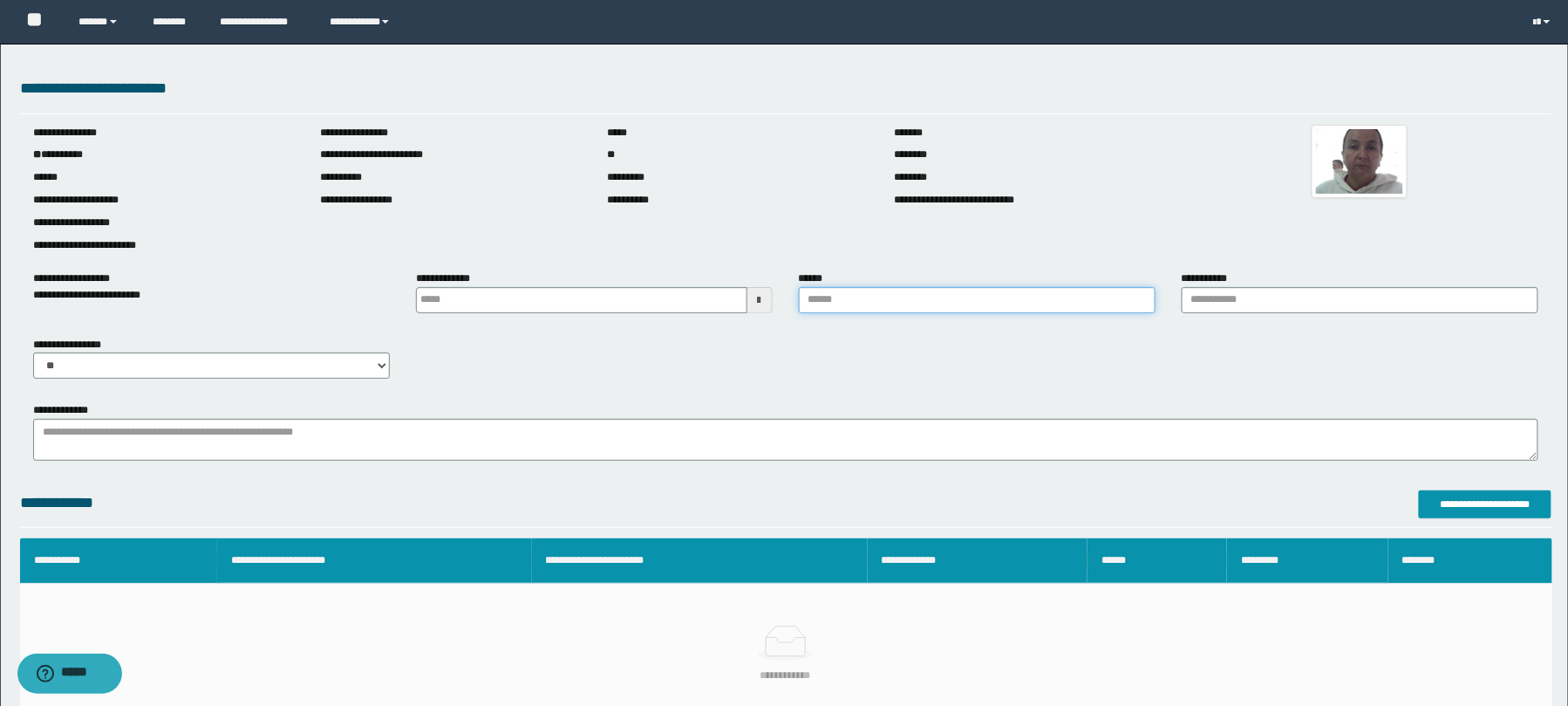 click on "******" at bounding box center [977, 300] 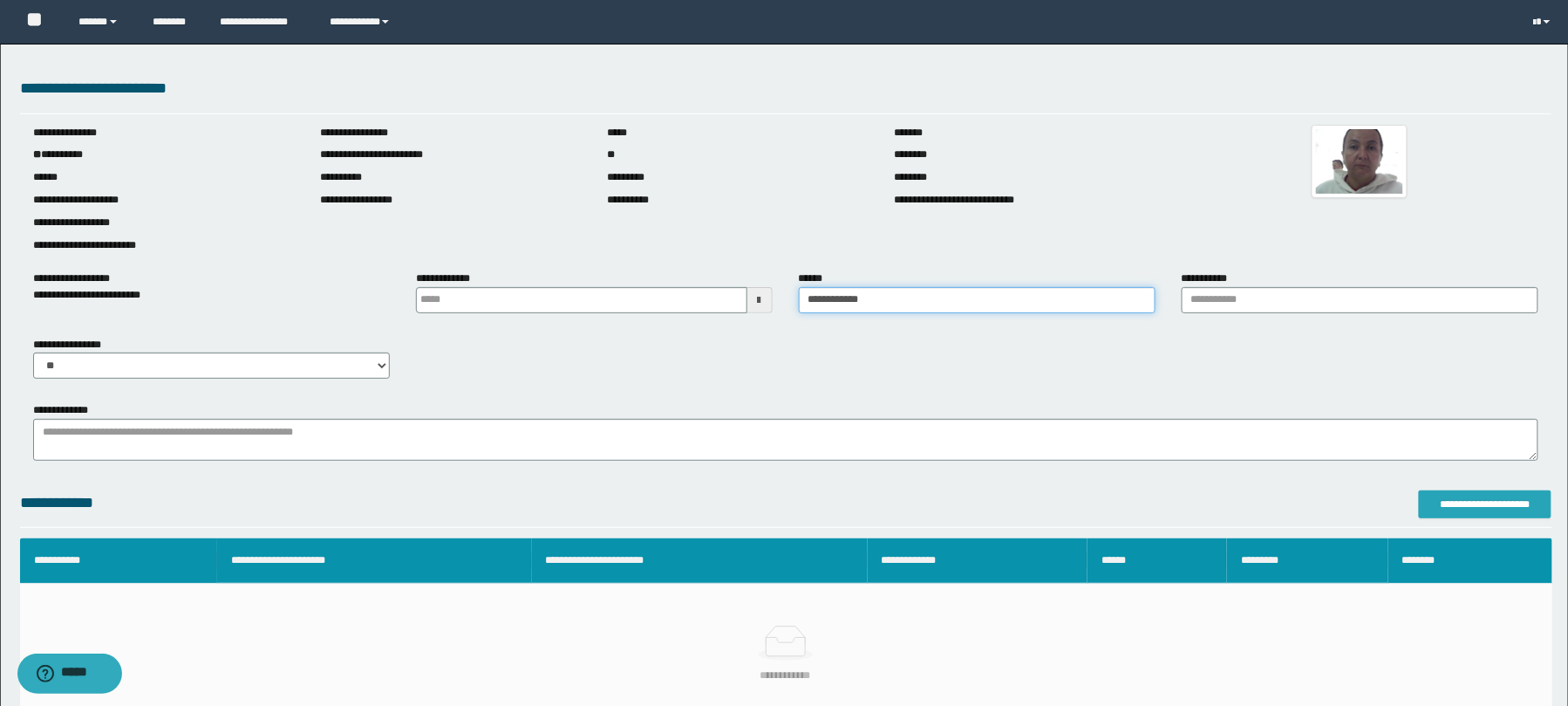 type on "**********" 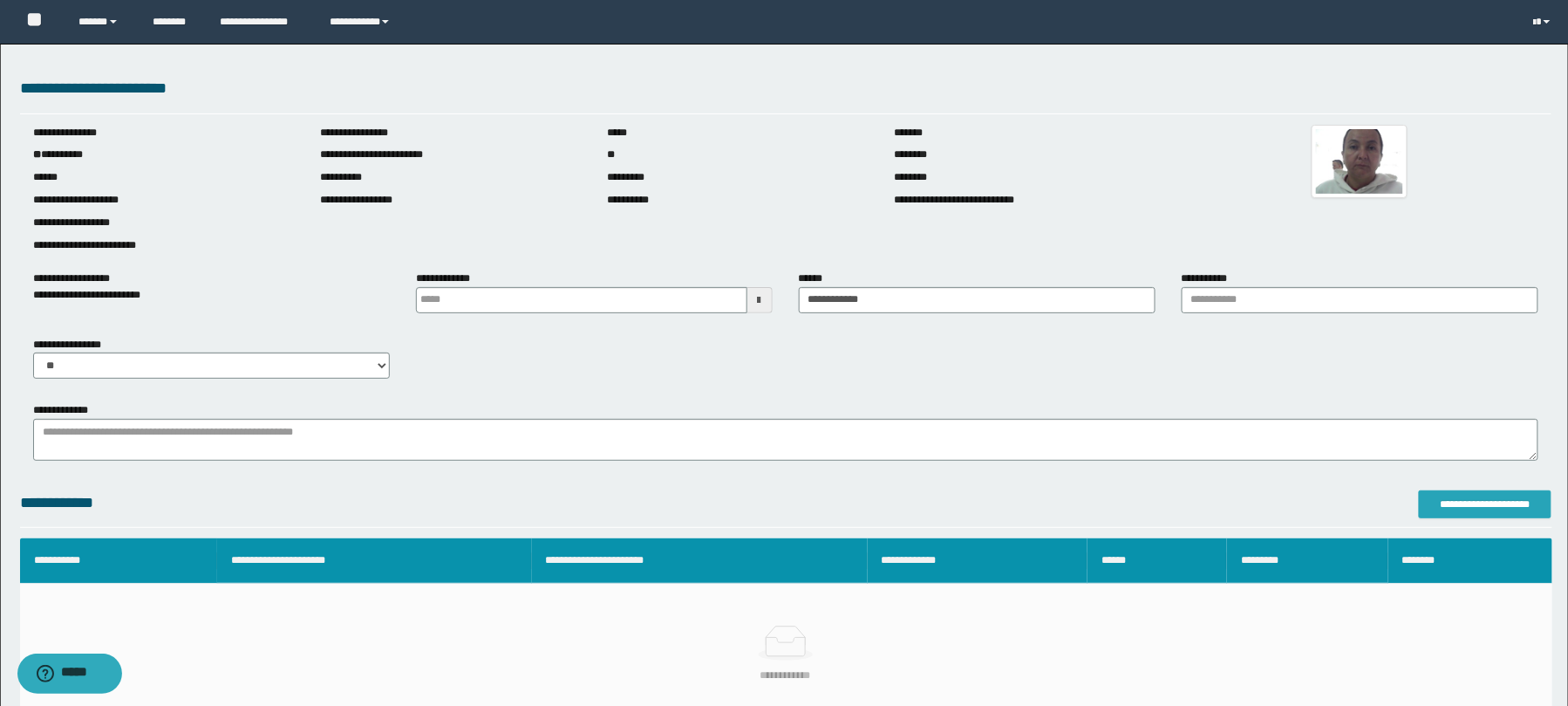 click on "**********" at bounding box center (1485, 504) 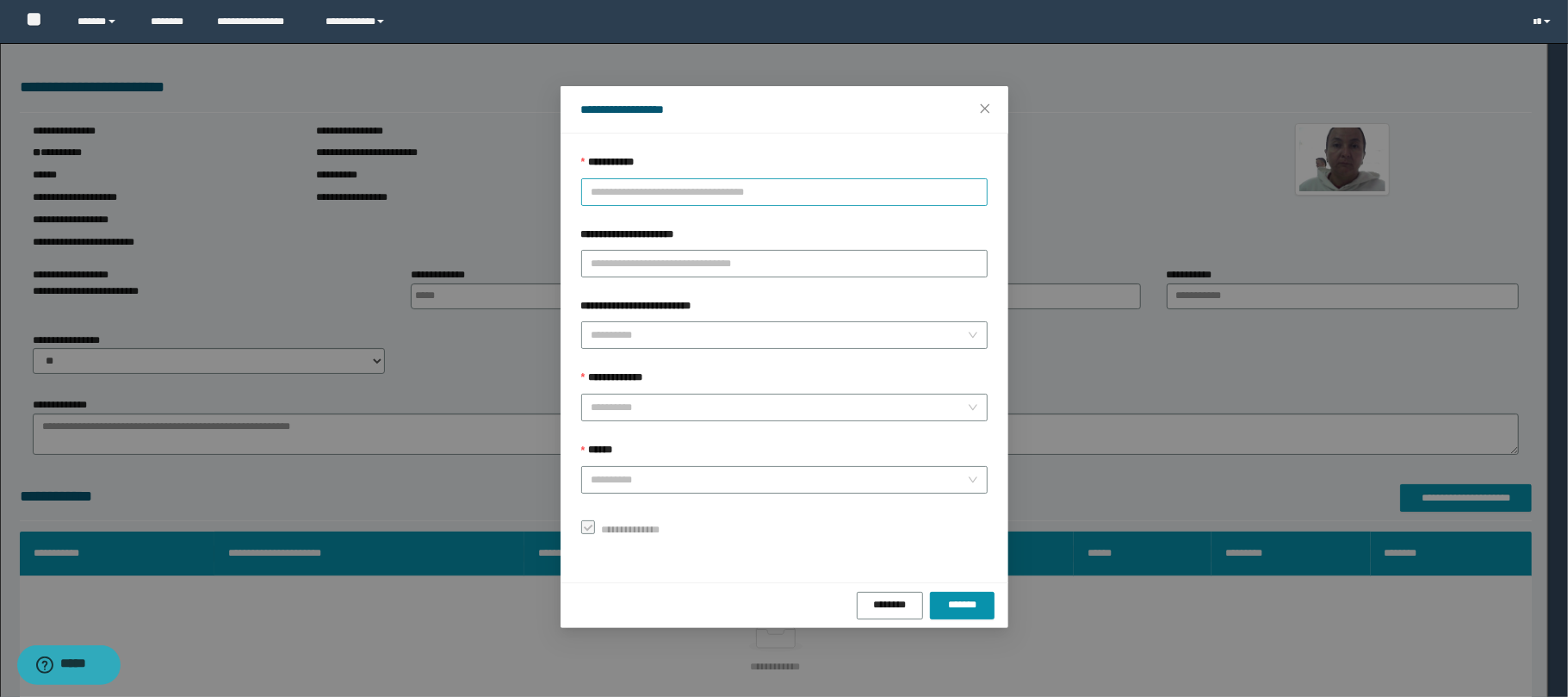 click on "**********" at bounding box center (784, 192) 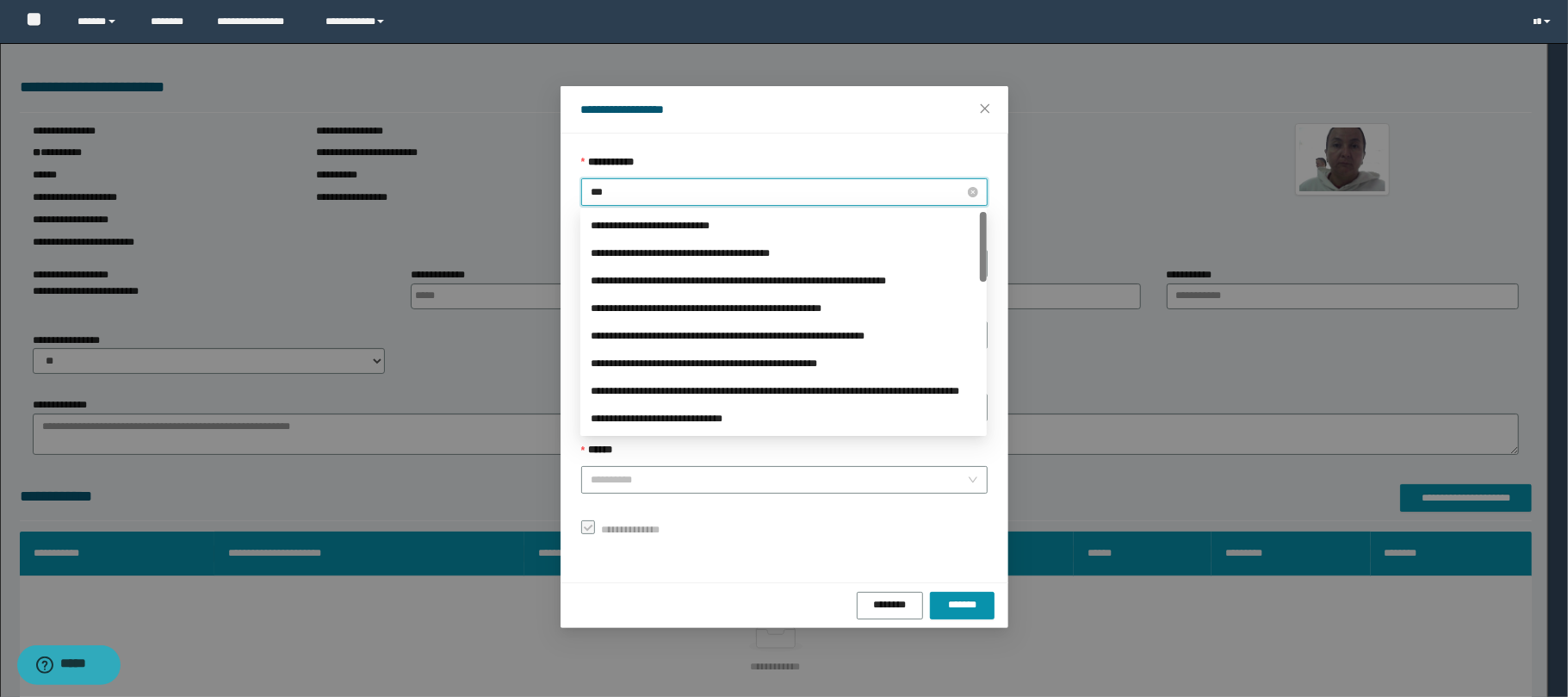 type on "****" 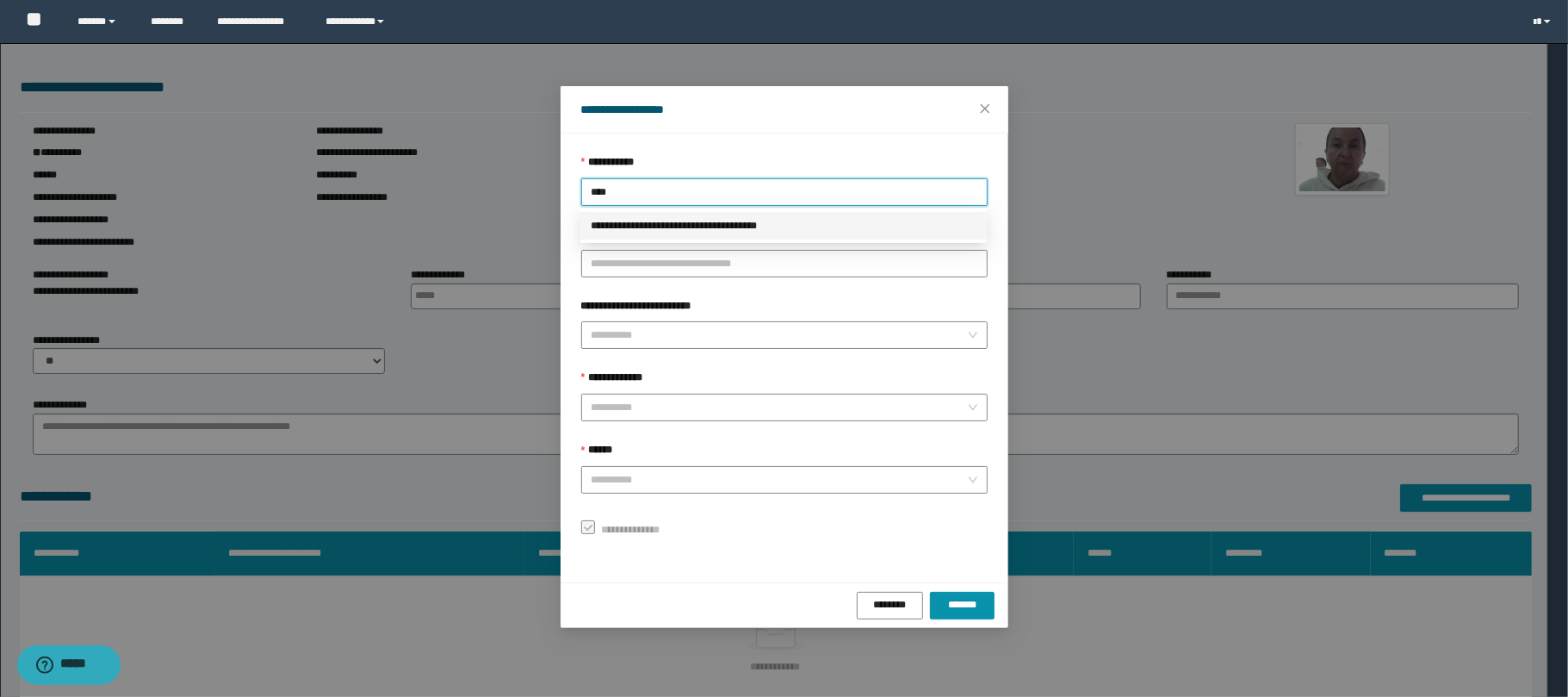 click on "**********" at bounding box center [784, 226] 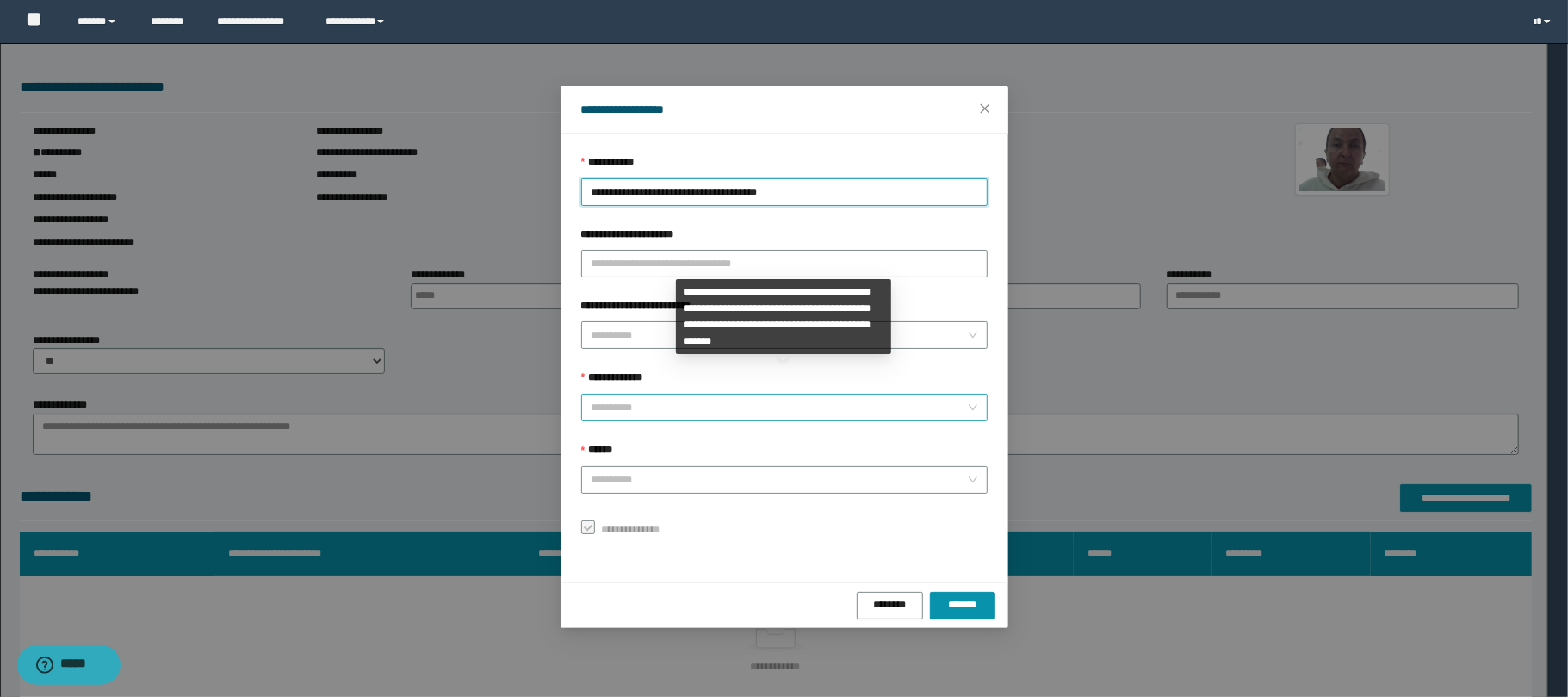 click on "**********" at bounding box center [779, 408] 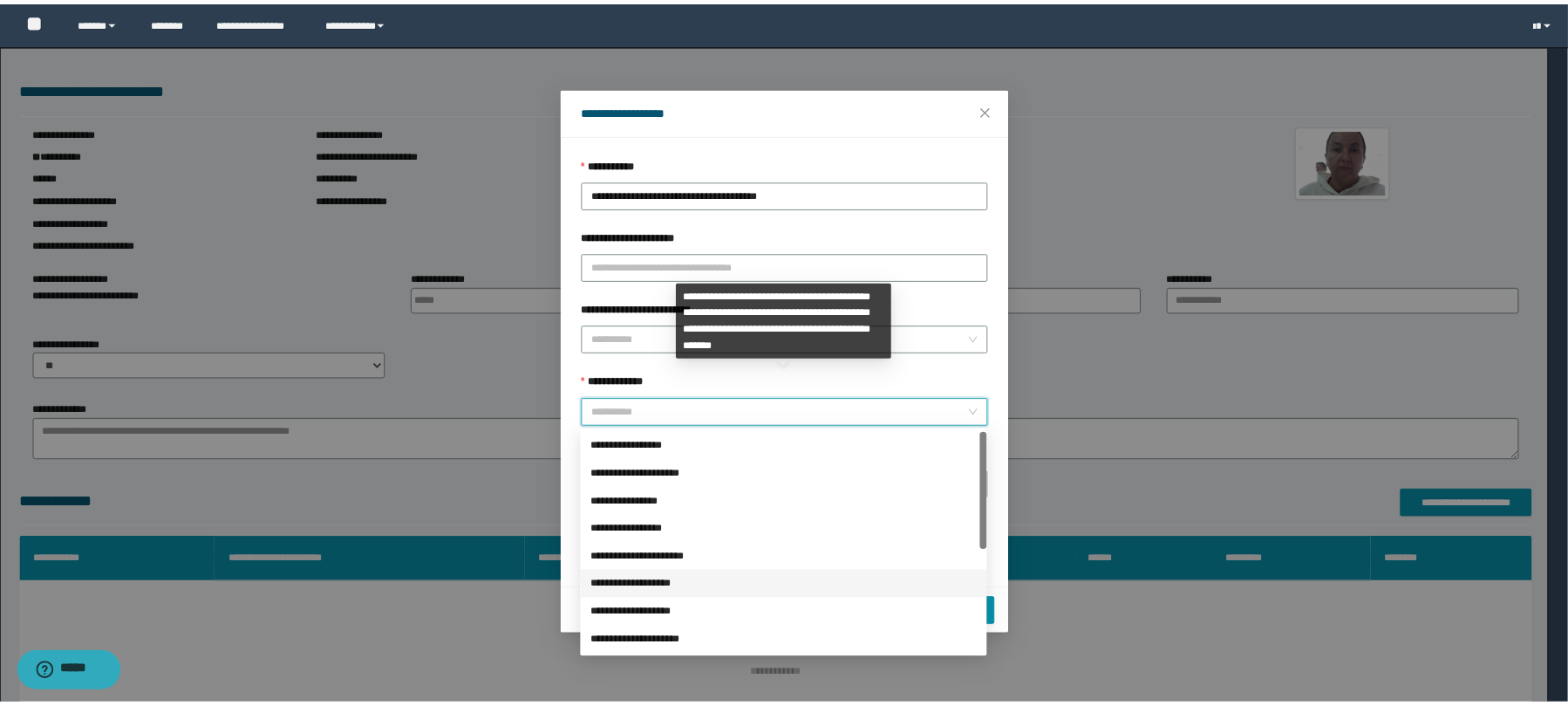scroll, scrollTop: 195, scrollLeft: 0, axis: vertical 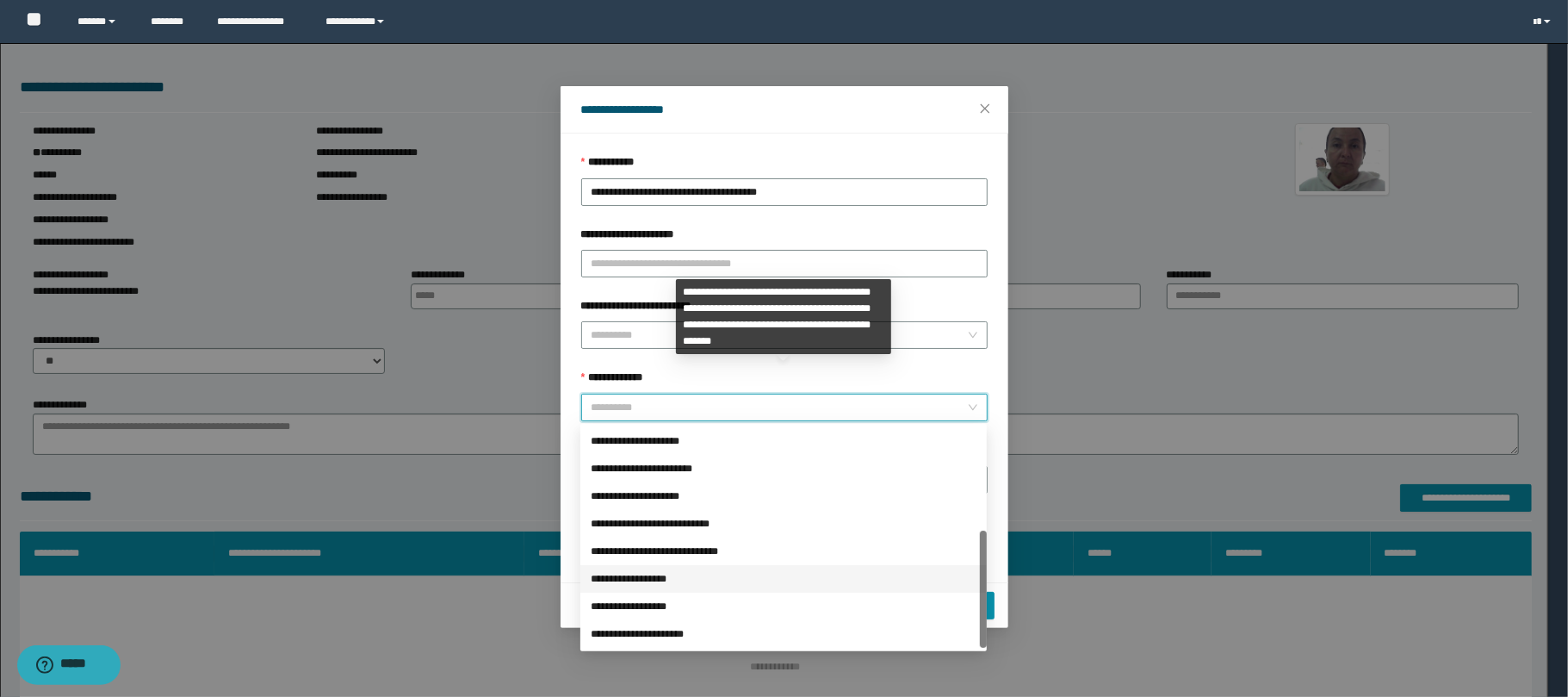 click on "**********" at bounding box center [784, 579] 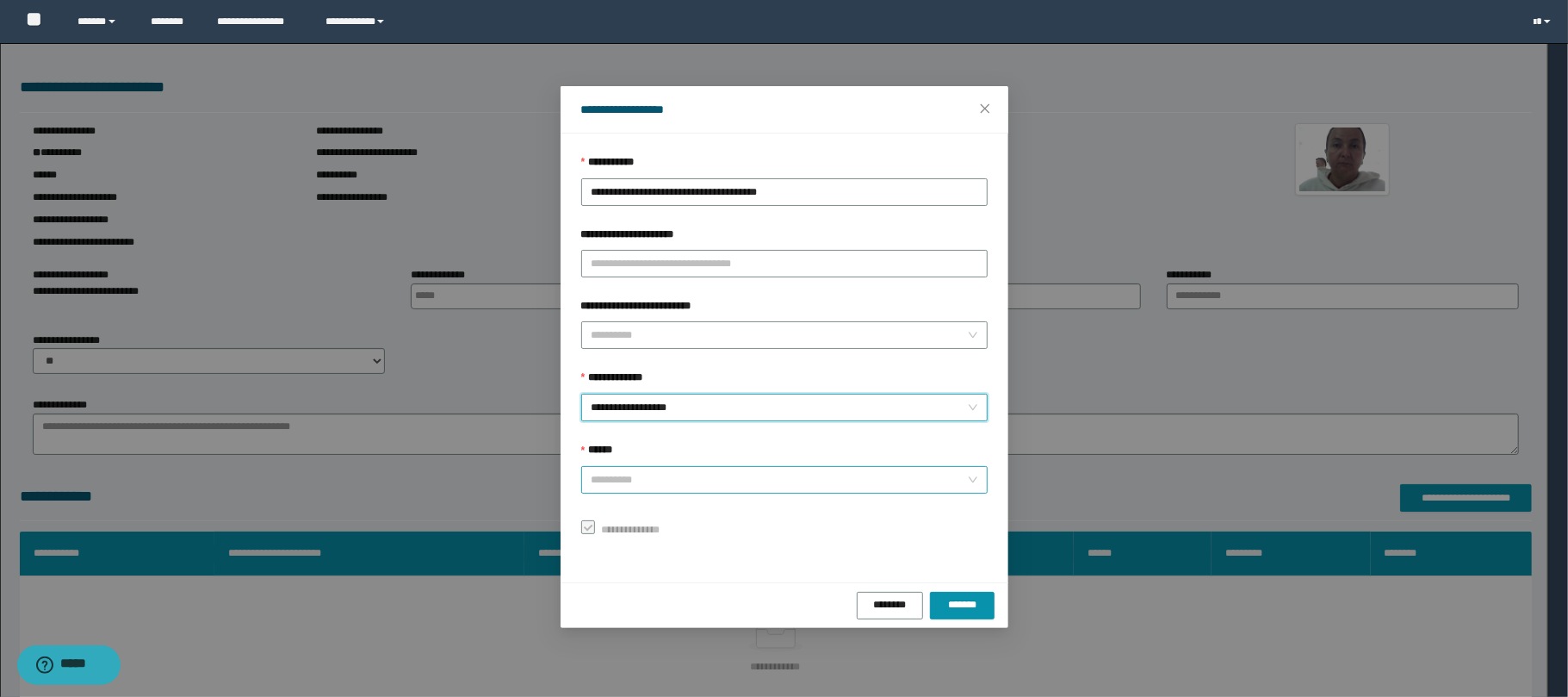 click on "******" at bounding box center (779, 480) 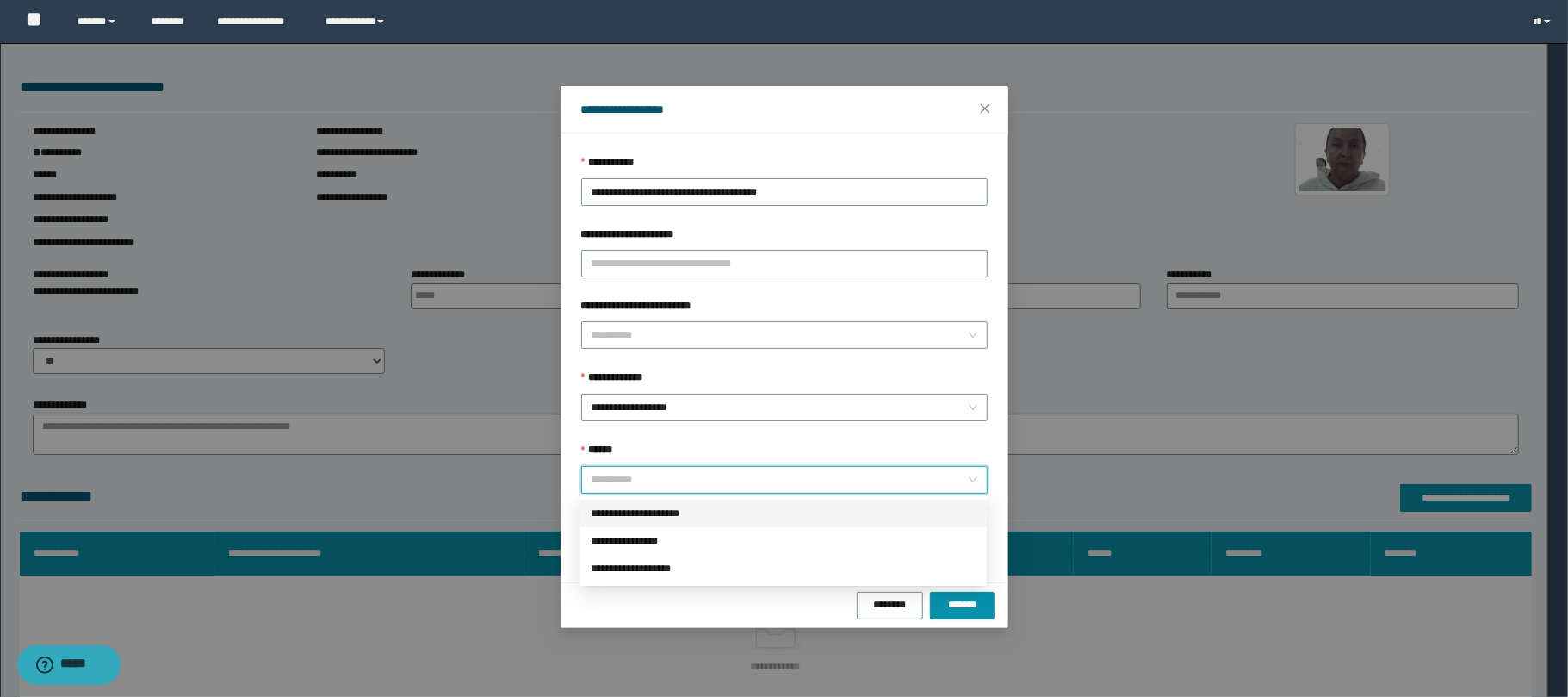 click on "**********" at bounding box center (784, 513) 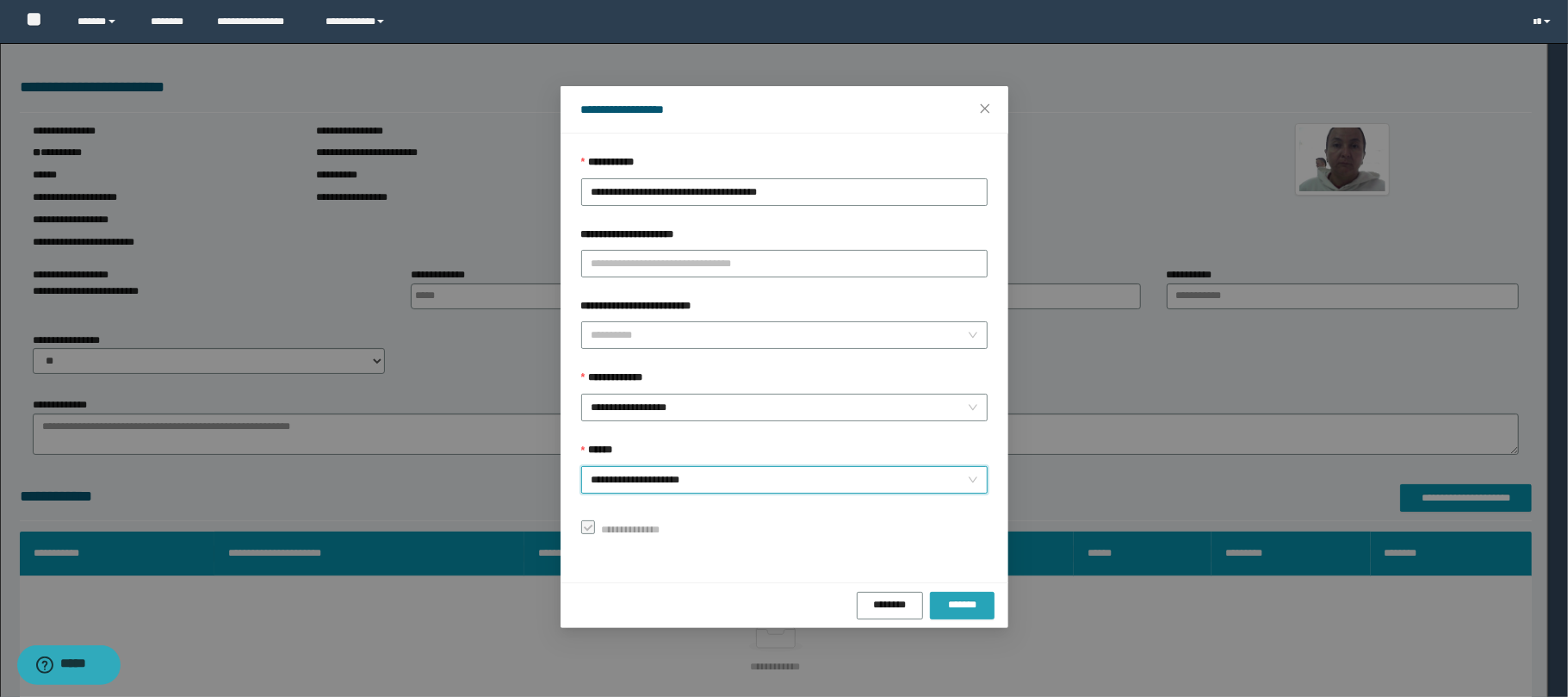 click on "*******" at bounding box center (962, 605) 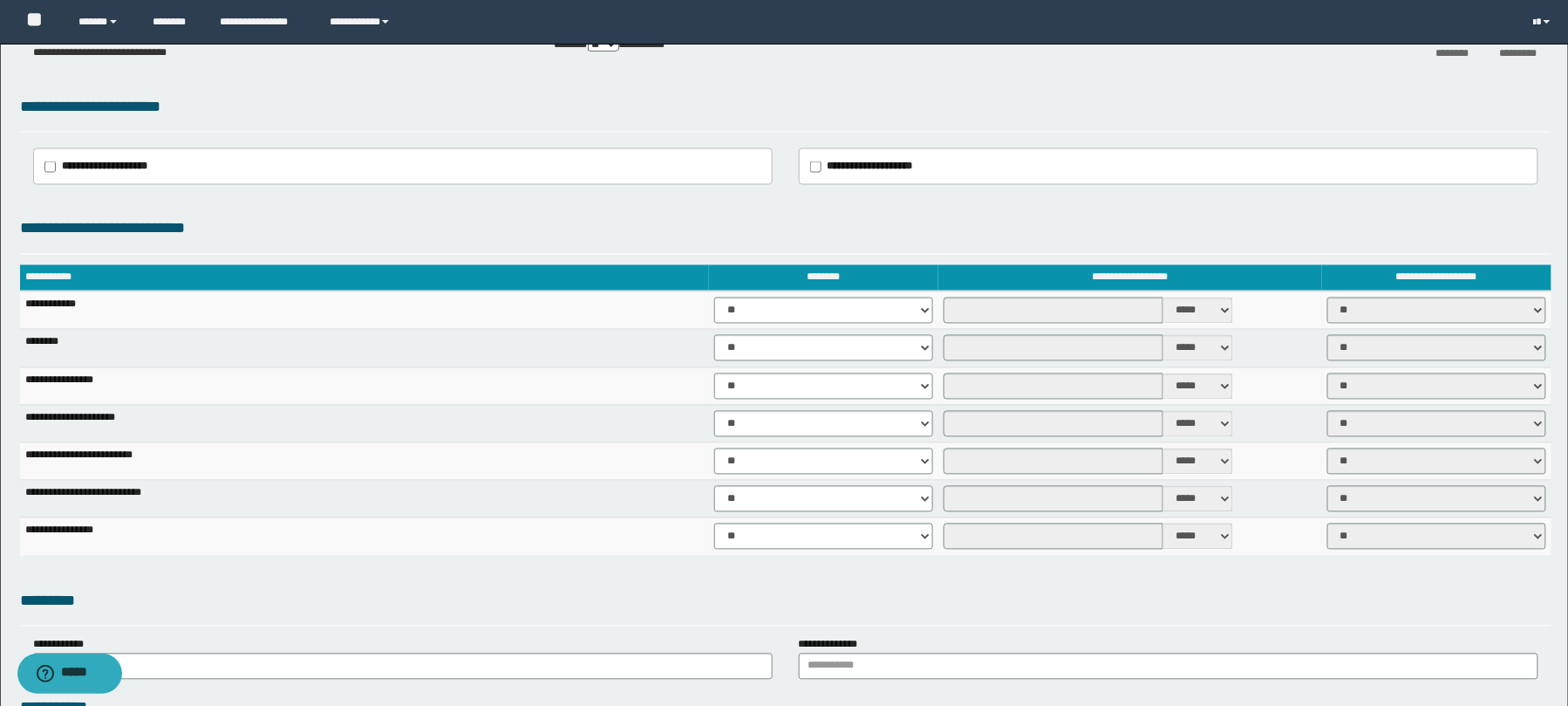 scroll, scrollTop: 1056, scrollLeft: 0, axis: vertical 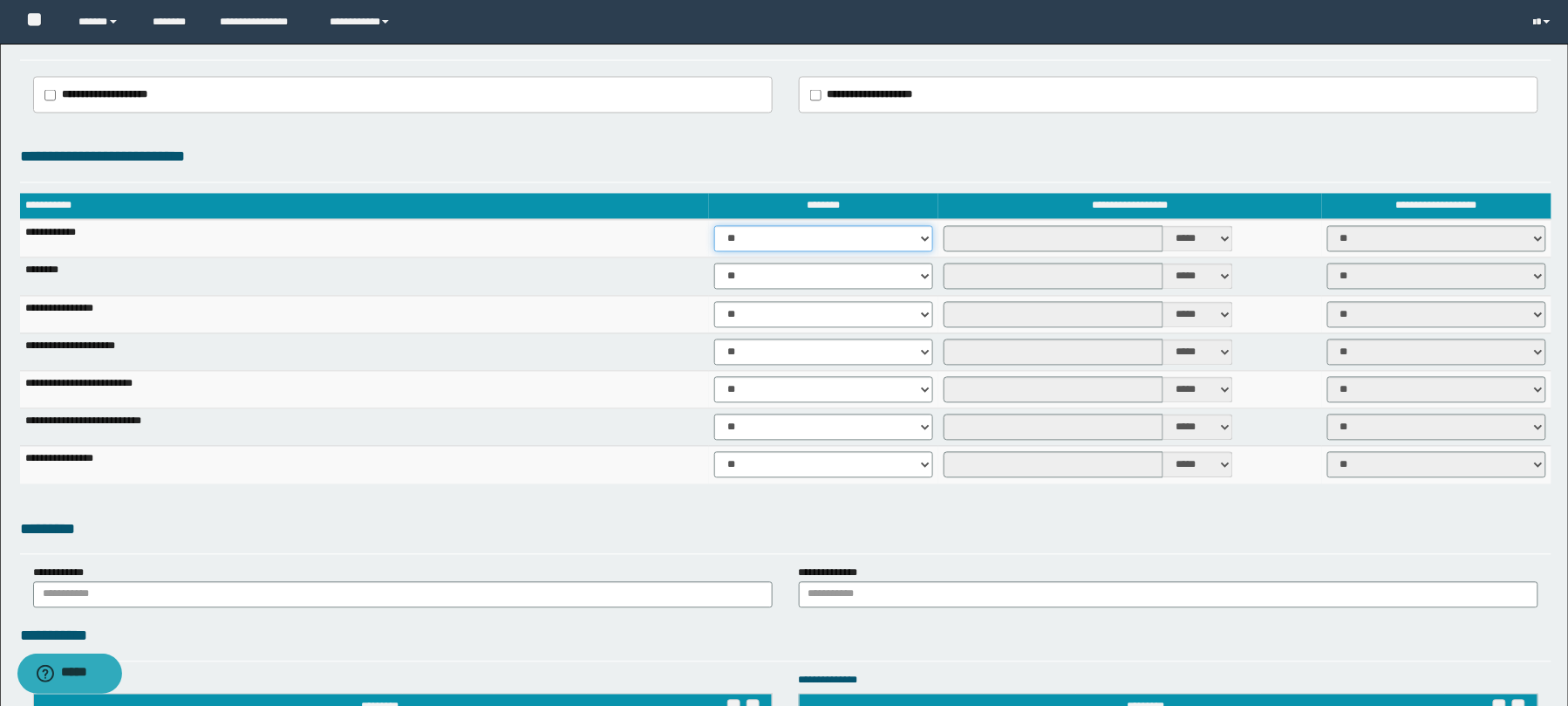 click on "**
**" at bounding box center [823, 239] 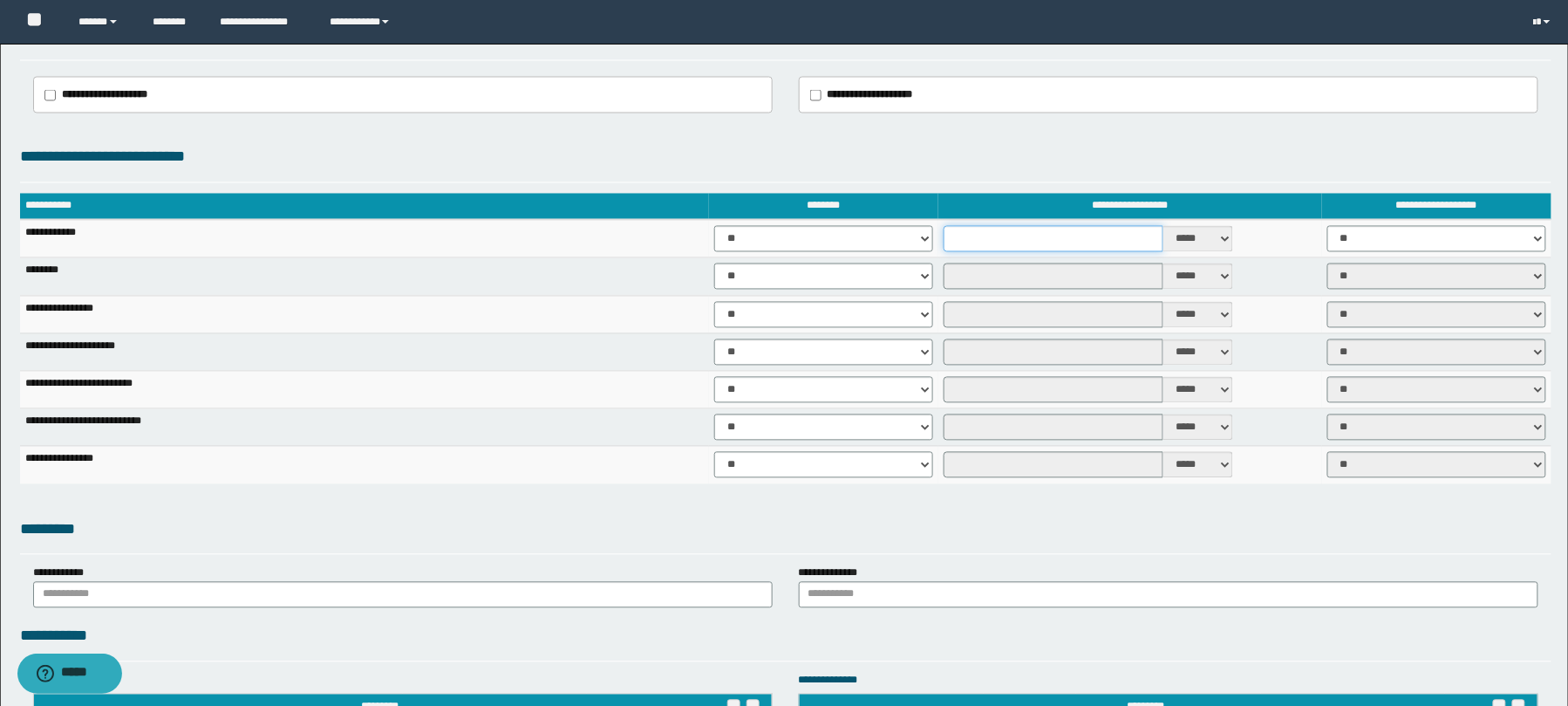 click at bounding box center [1053, 239] 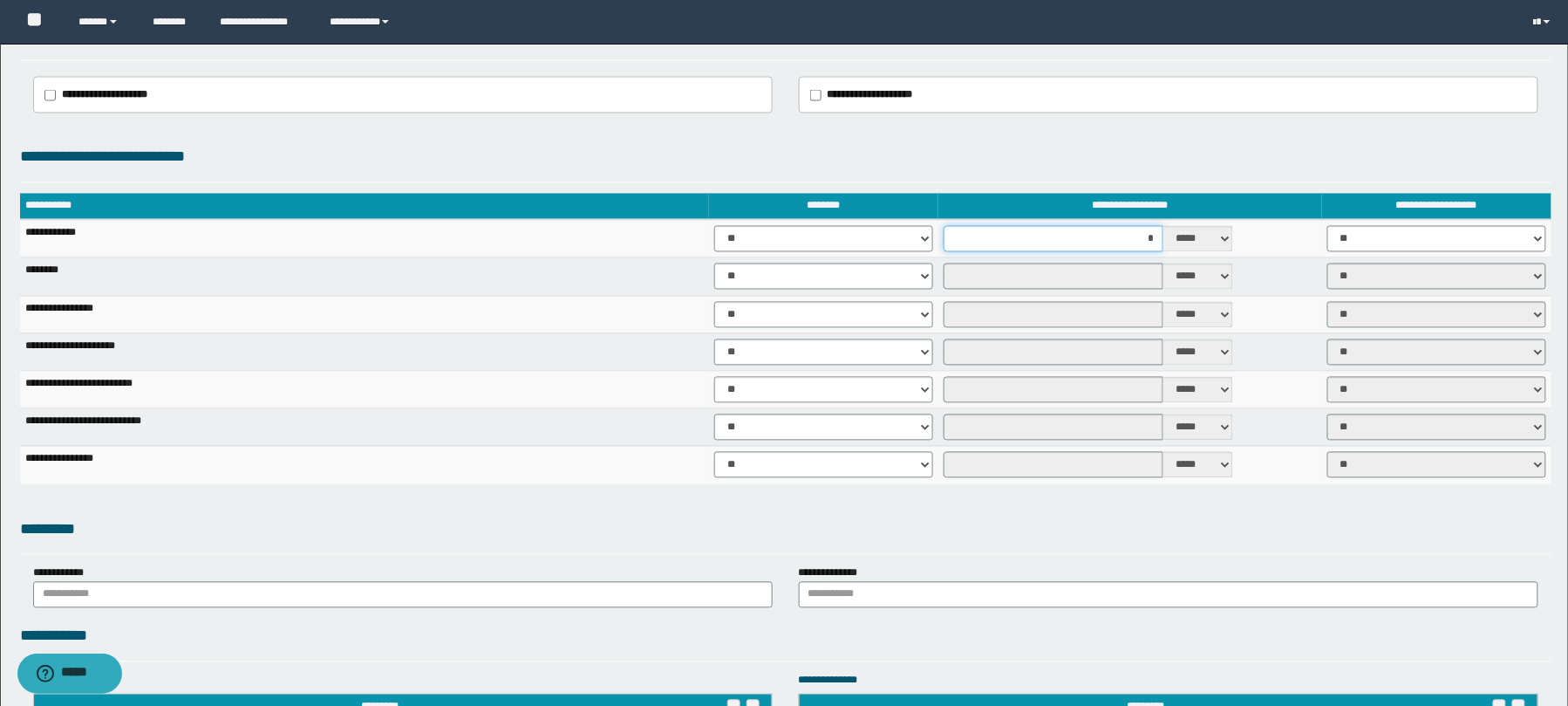 type on "**" 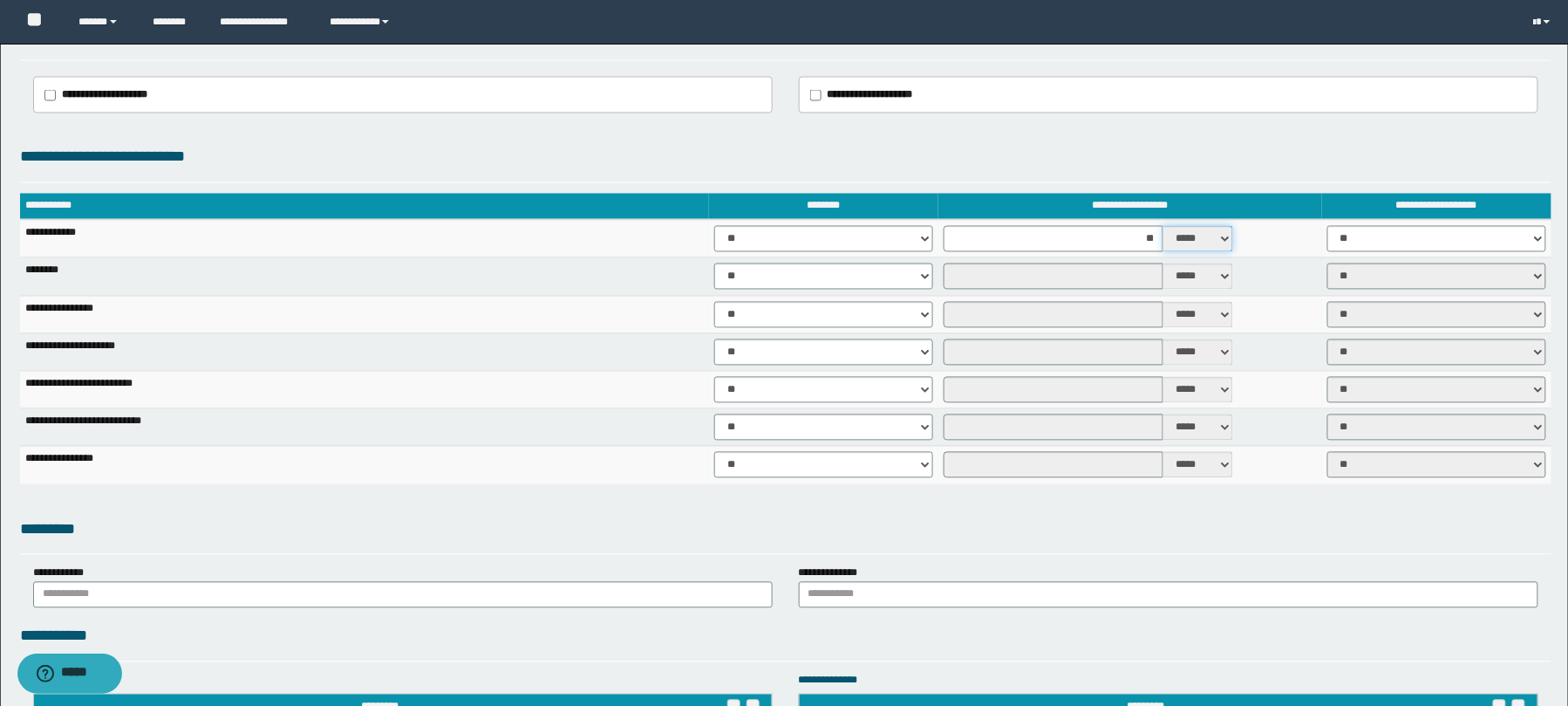 click on "*****
****" at bounding box center [1198, 239] 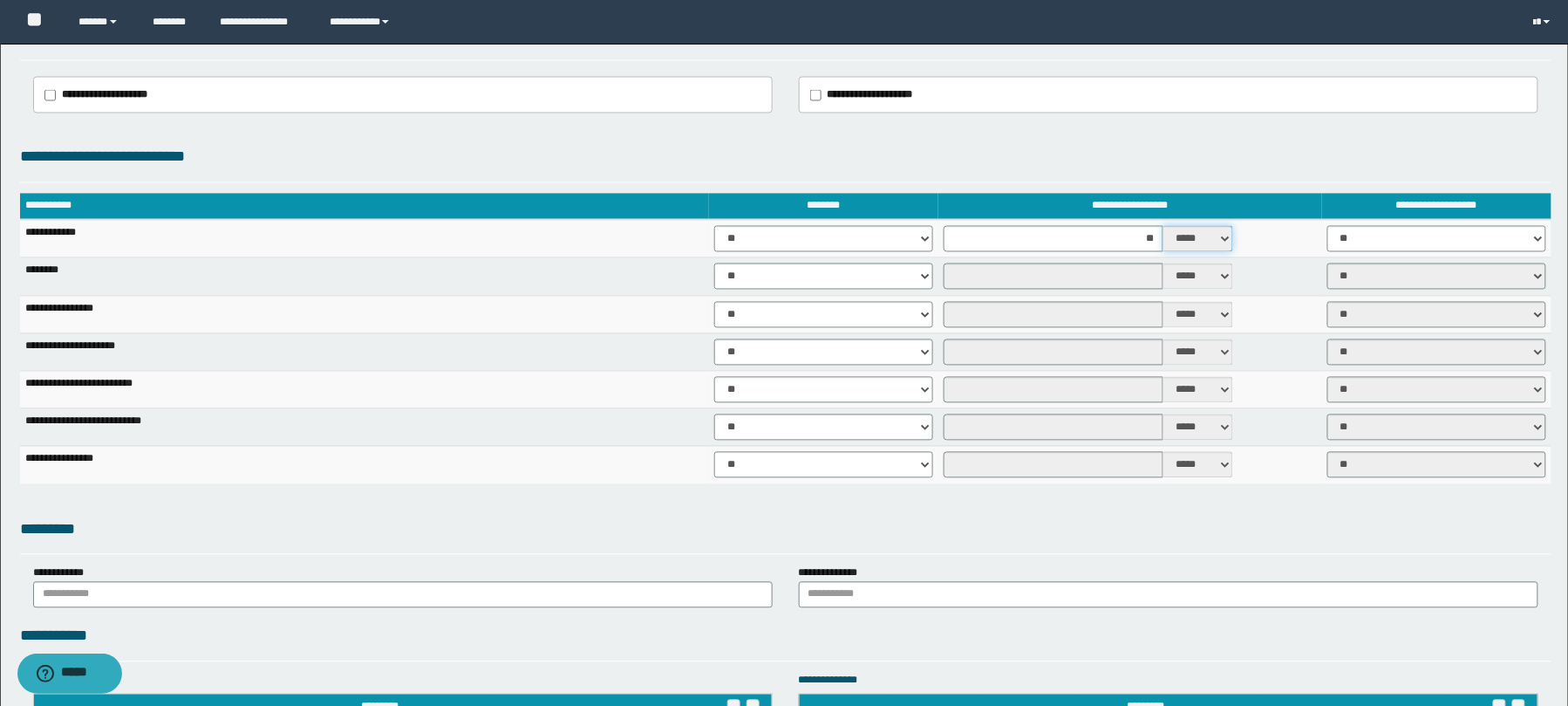 select on "*" 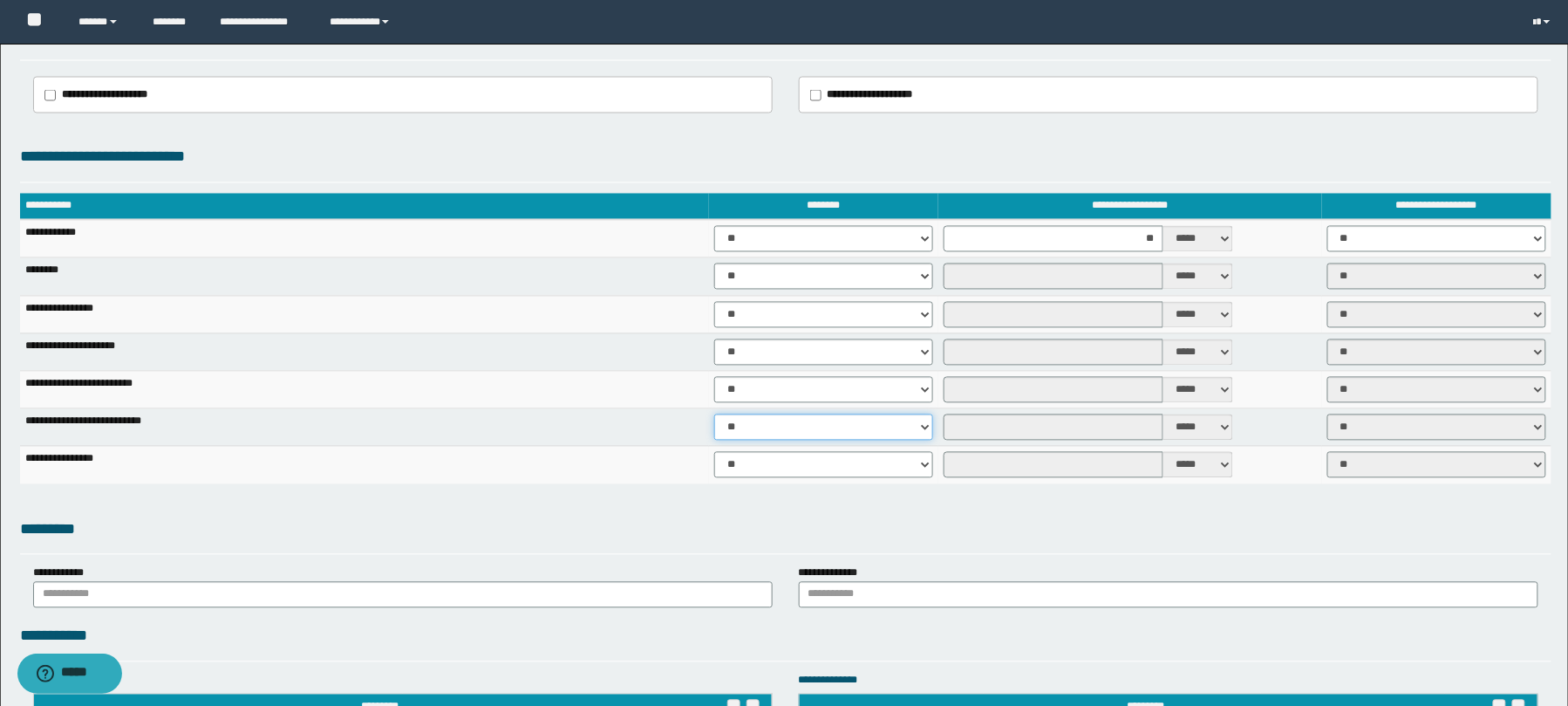 click on "**
**" at bounding box center [823, 428] 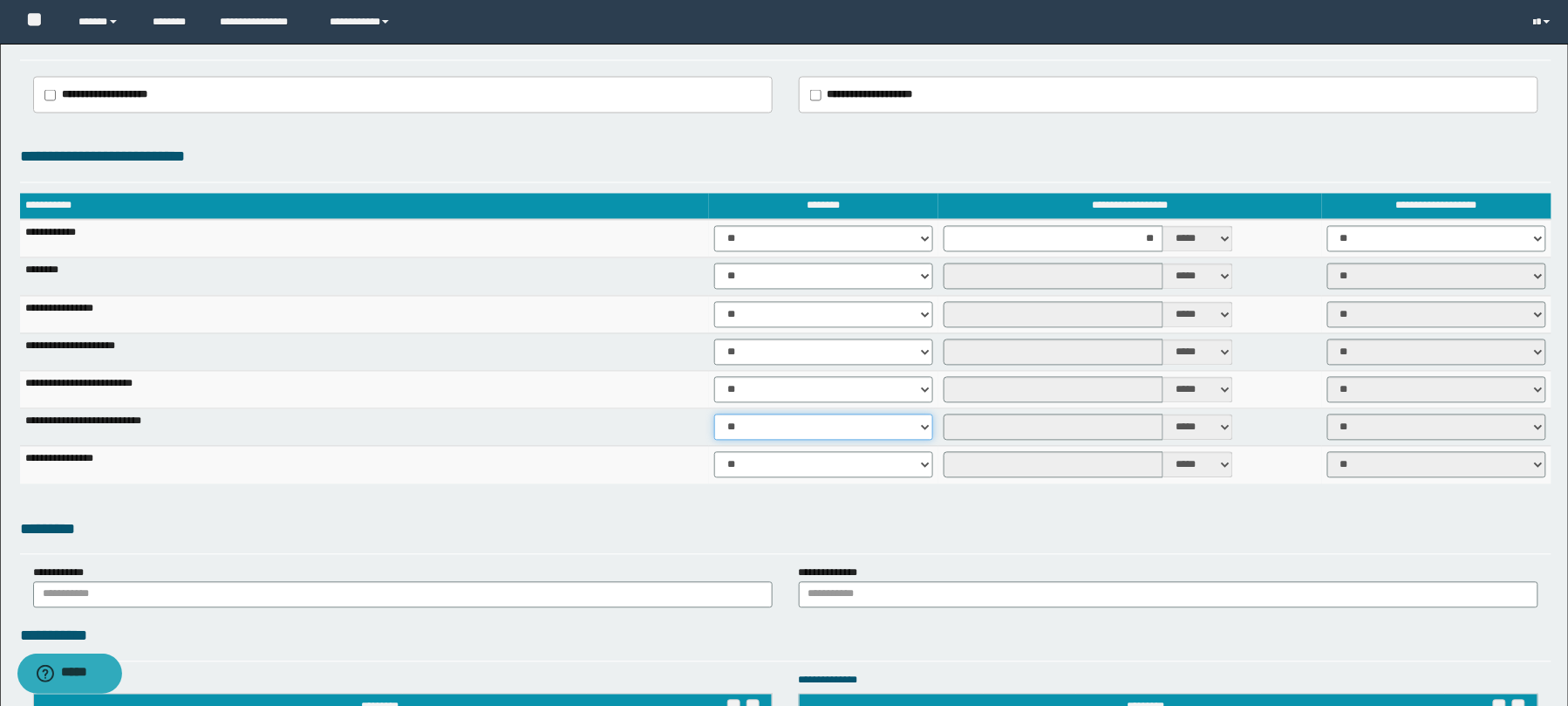 select on "****" 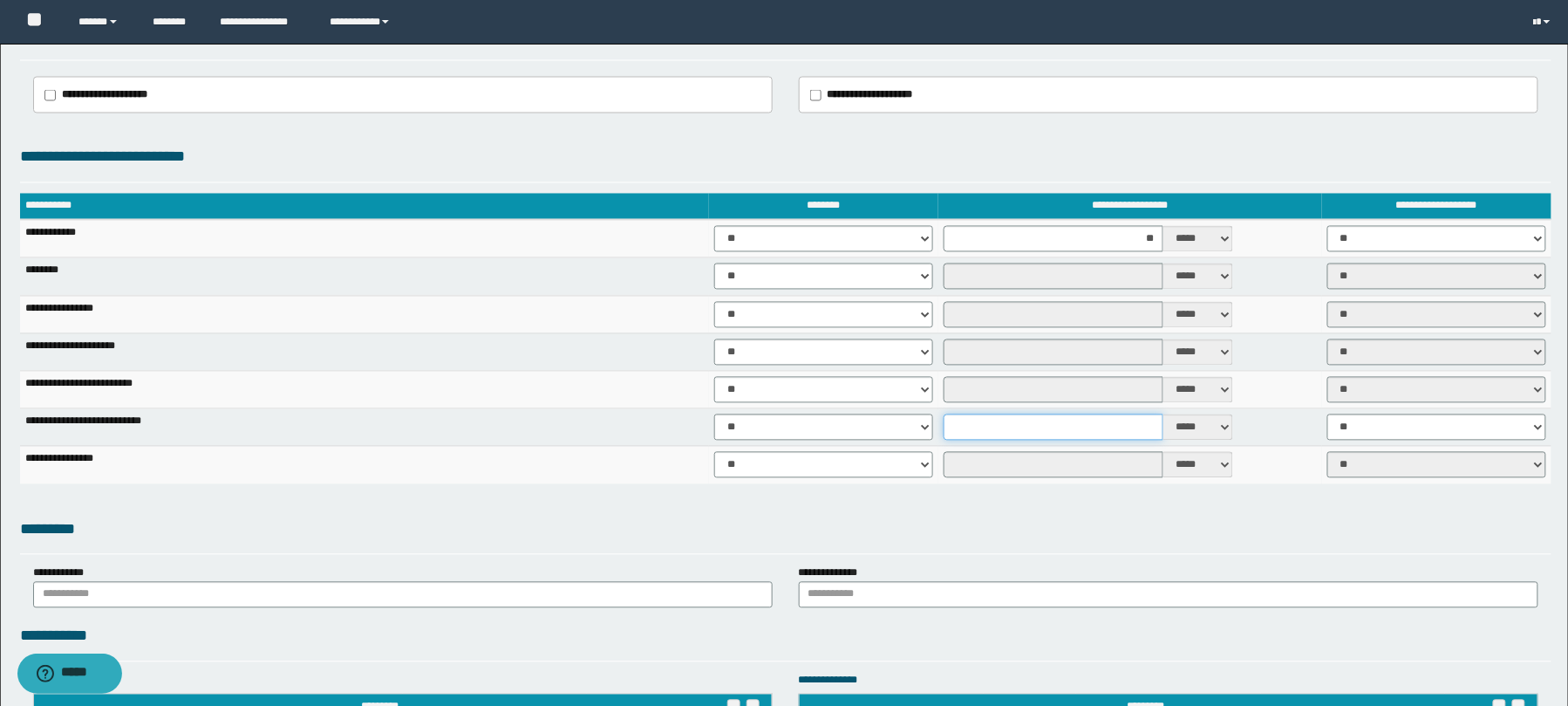 click at bounding box center [1053, 428] 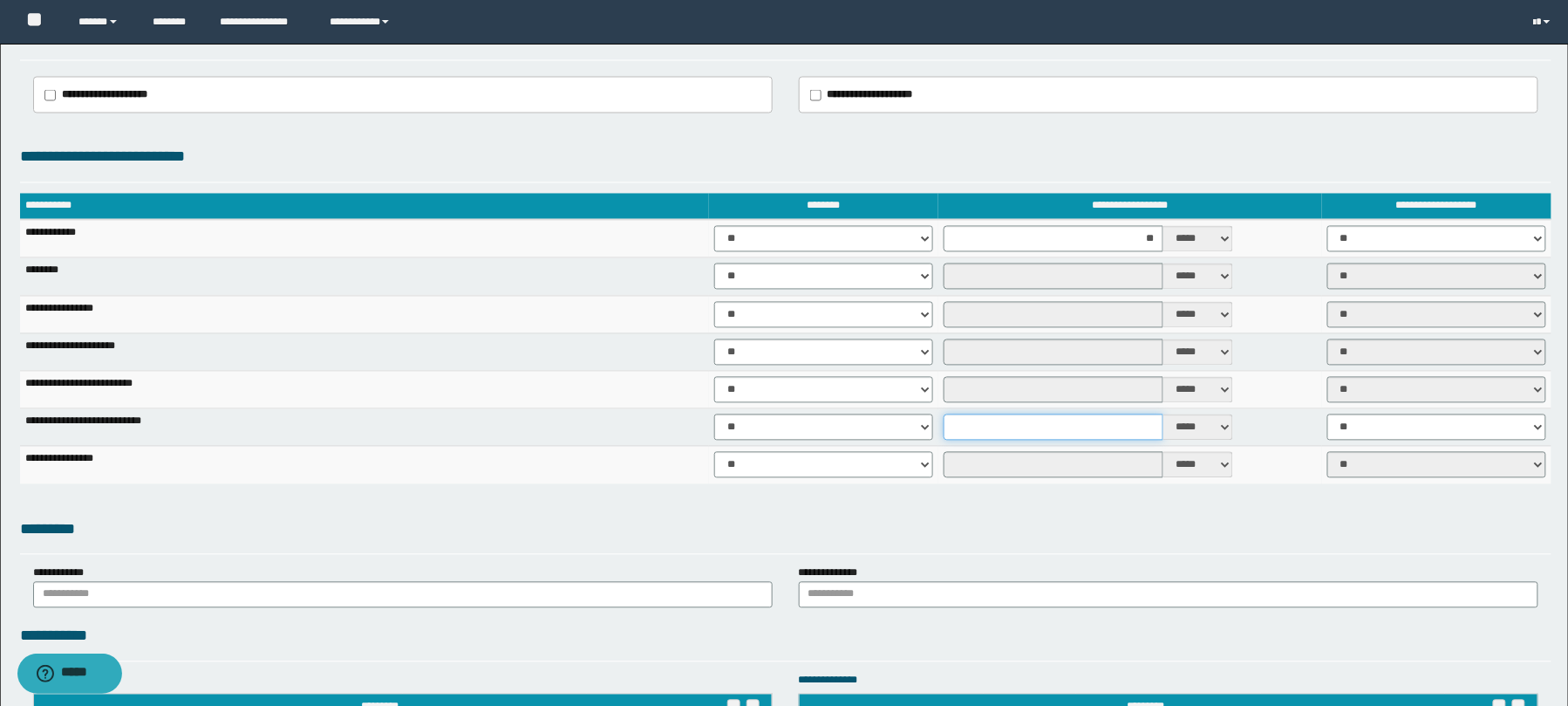 click at bounding box center (1053, 428) 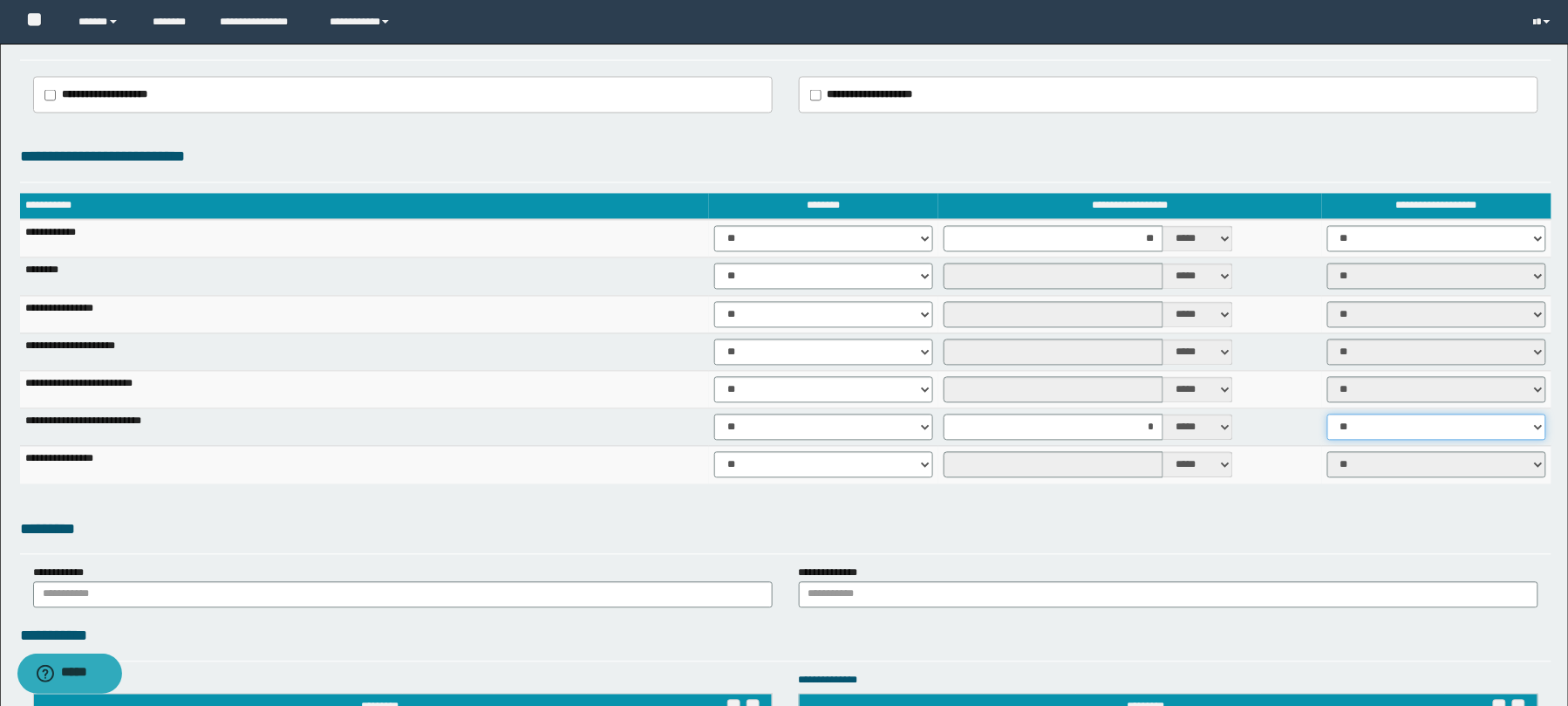 click on "**
**" at bounding box center (1436, 428) 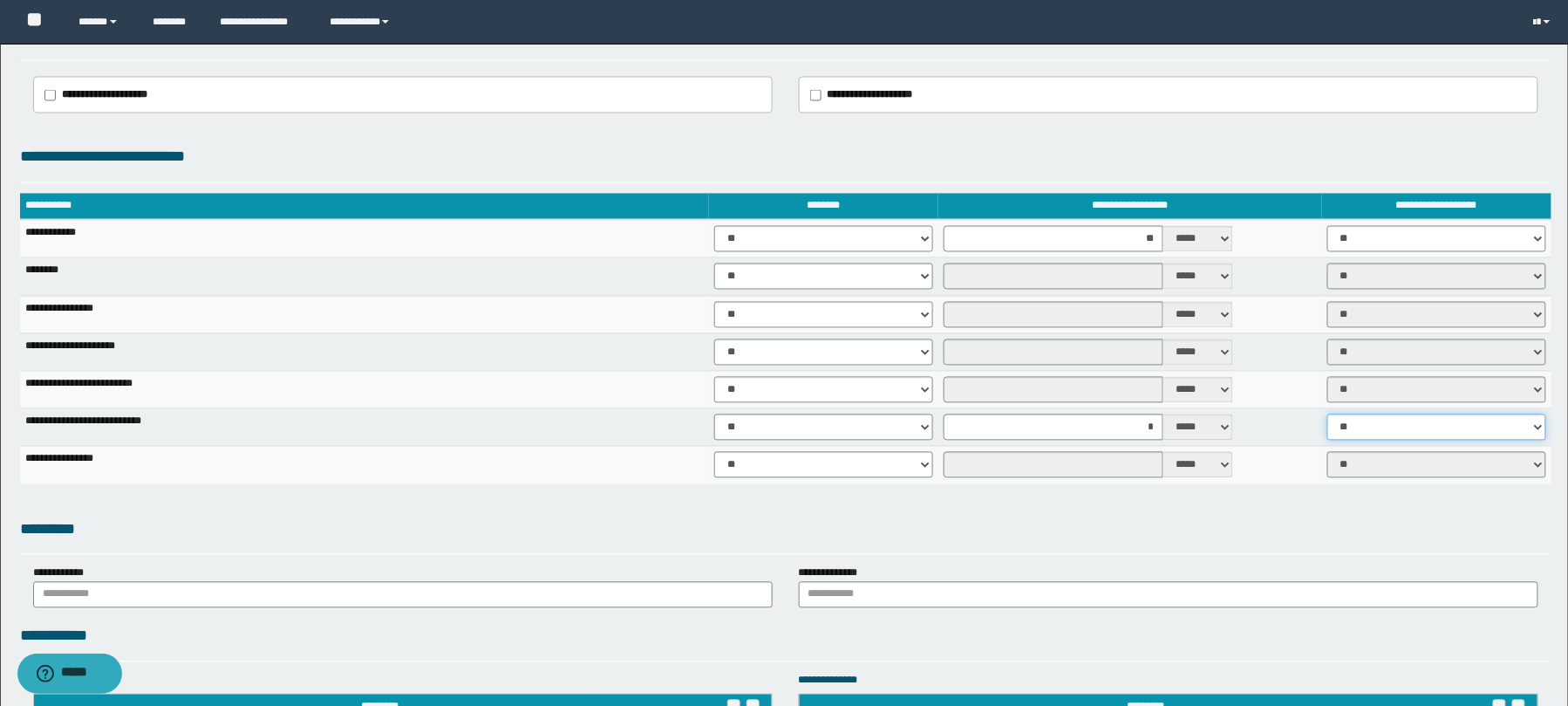 click on "**
**" at bounding box center [1436, 428] 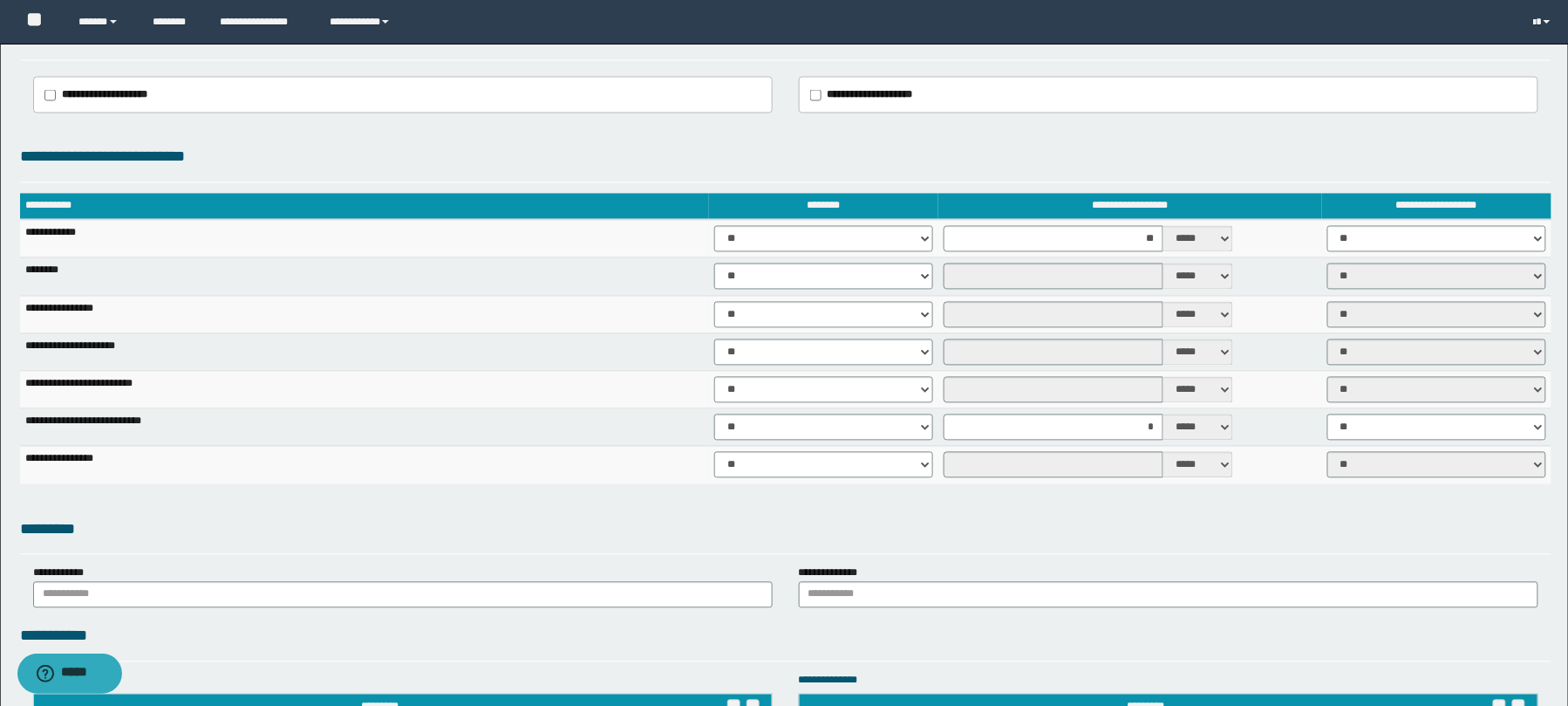 click on "**
**" at bounding box center [1436, 428] 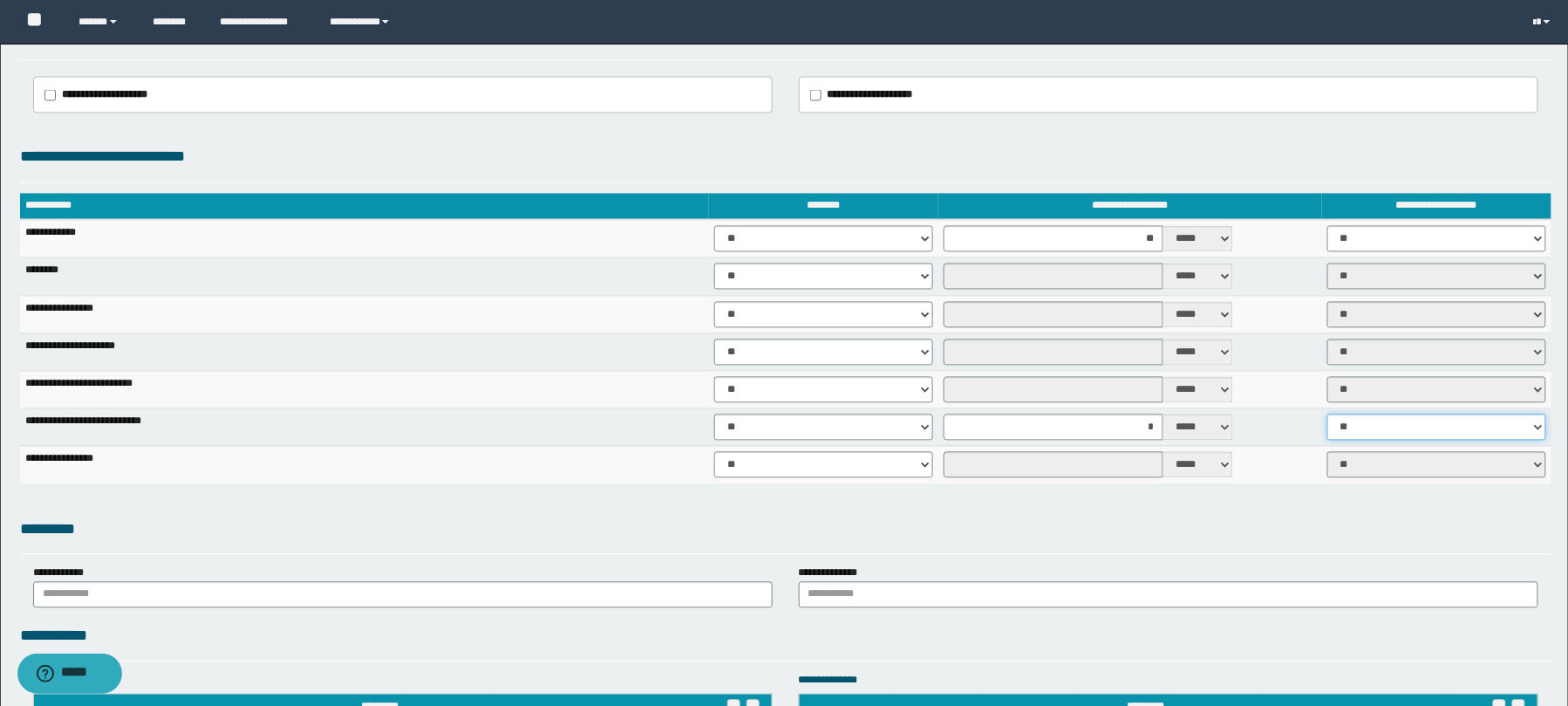 click on "**
**" at bounding box center [1436, 428] 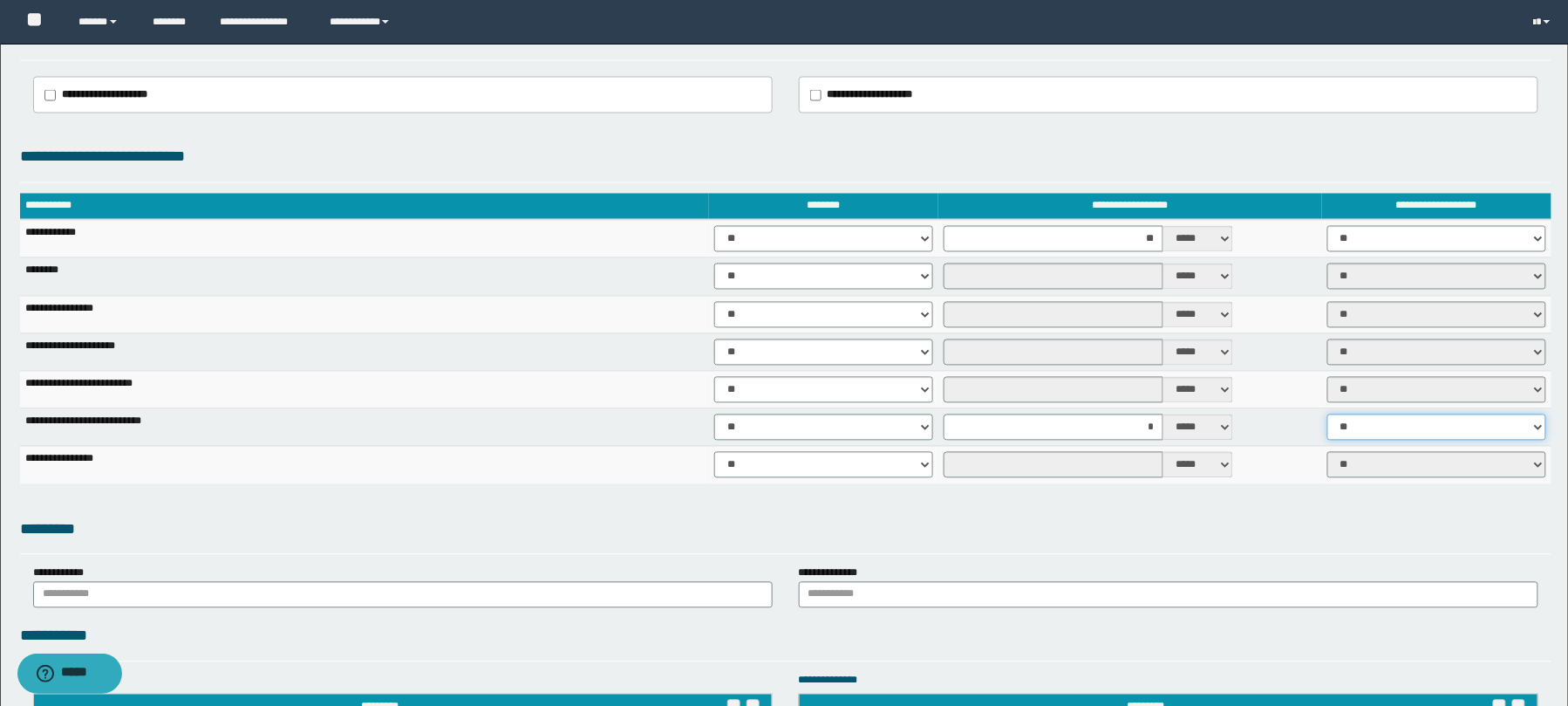 select on "*****" 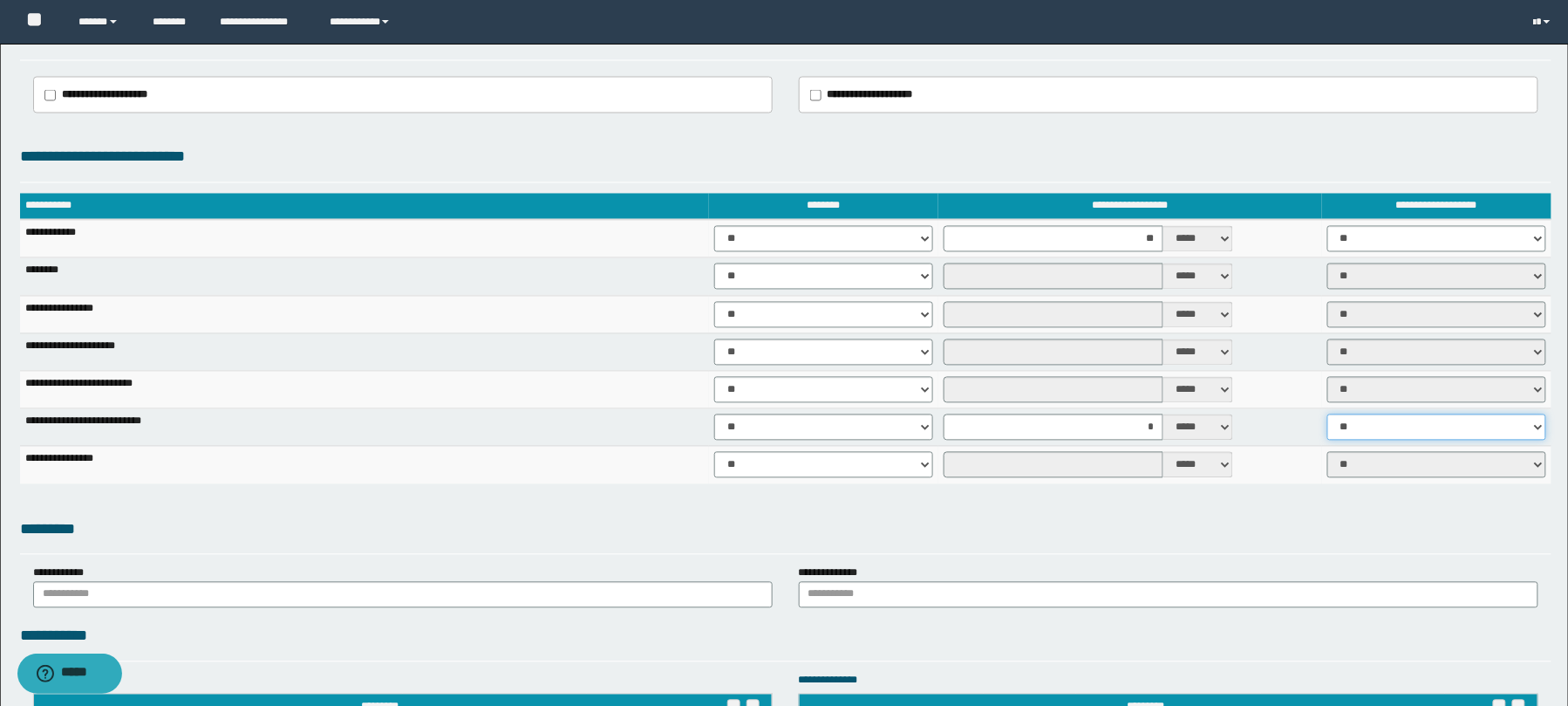 click on "**
**" at bounding box center (1436, 428) 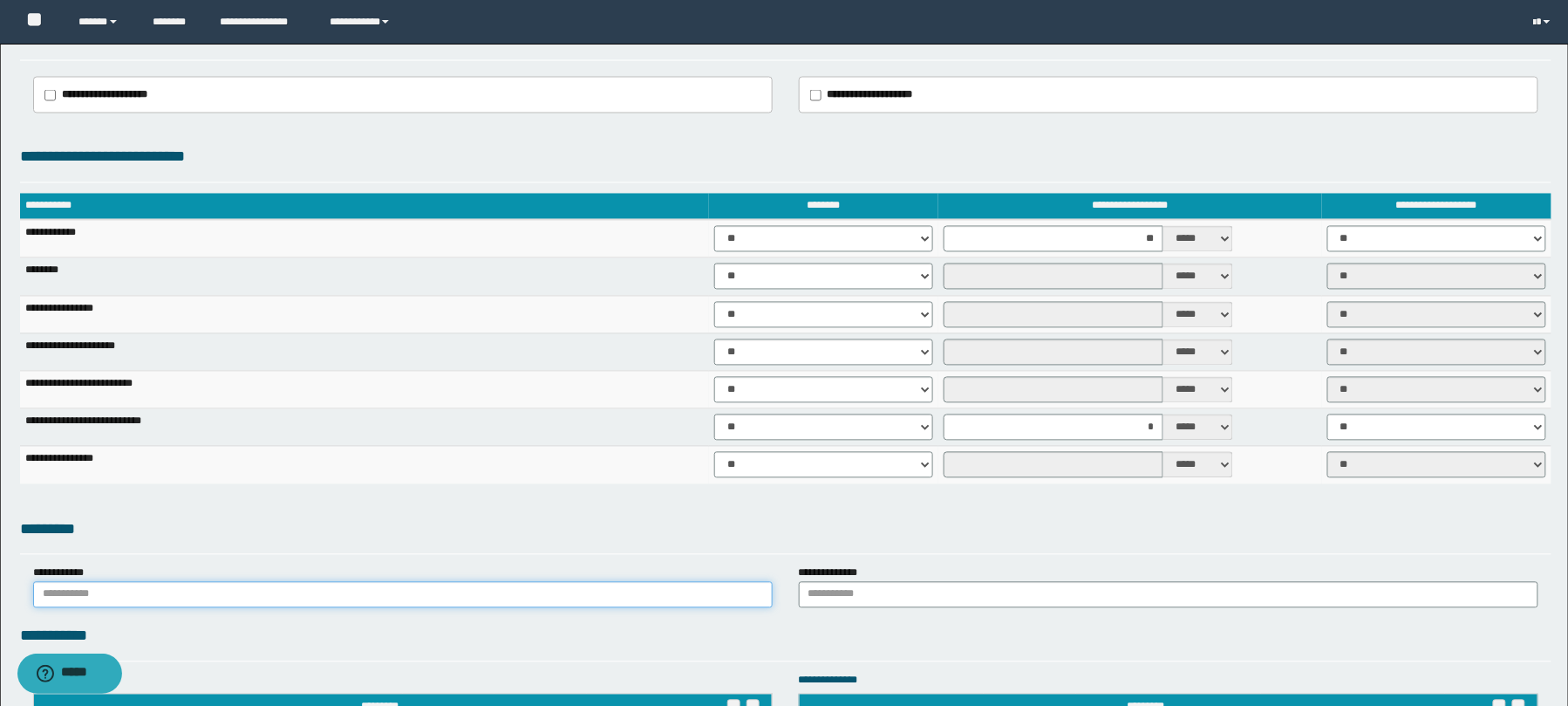click at bounding box center [403, 595] 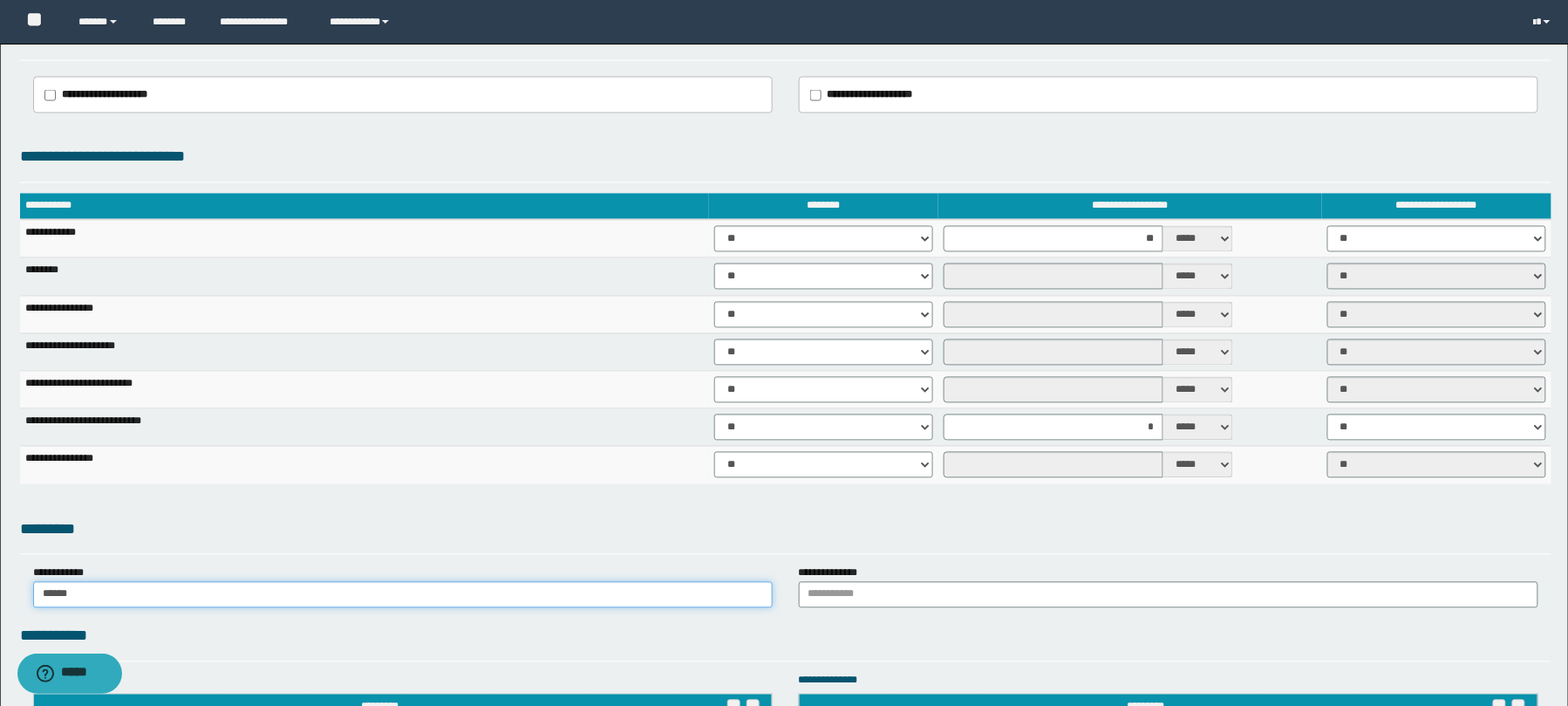 type on "******" 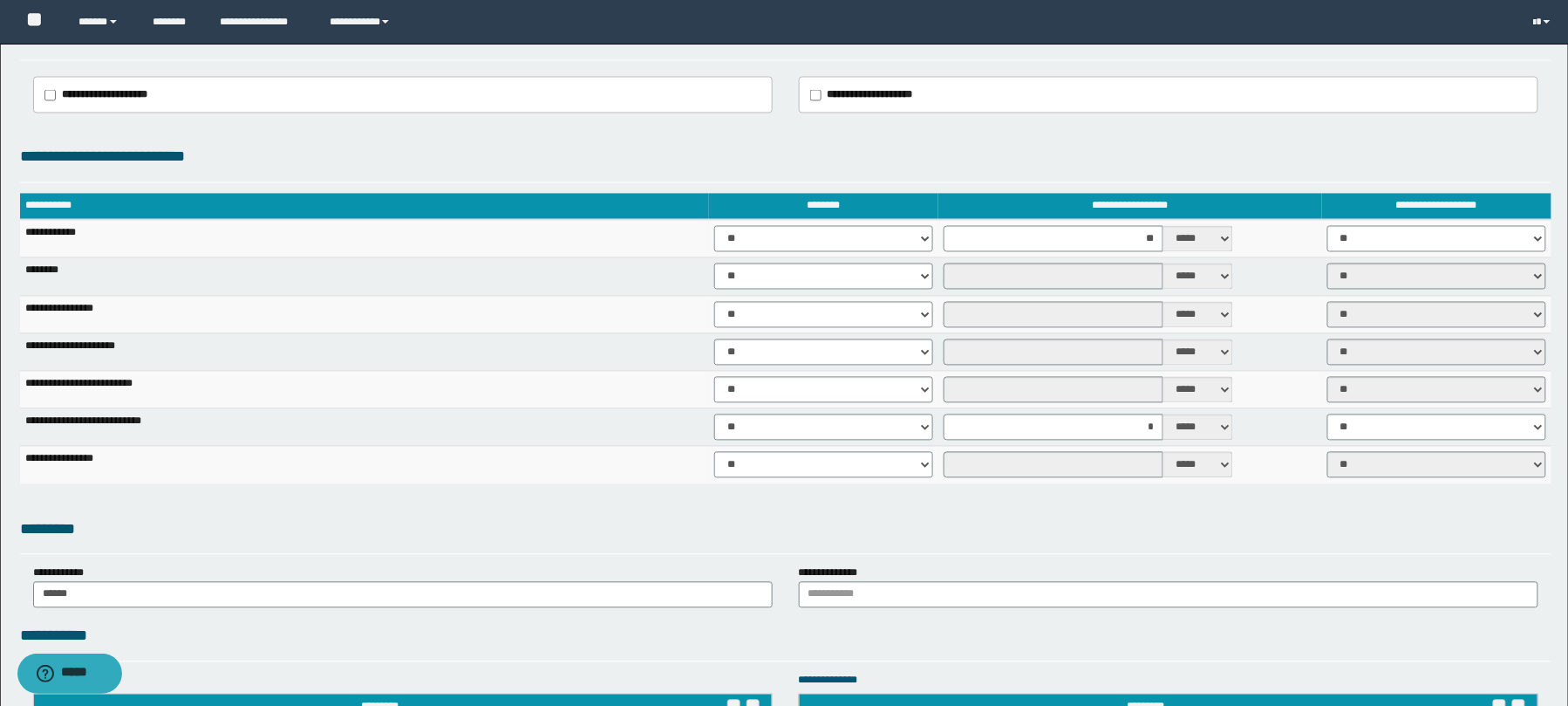 click on "**********" at bounding box center [1169, 586] 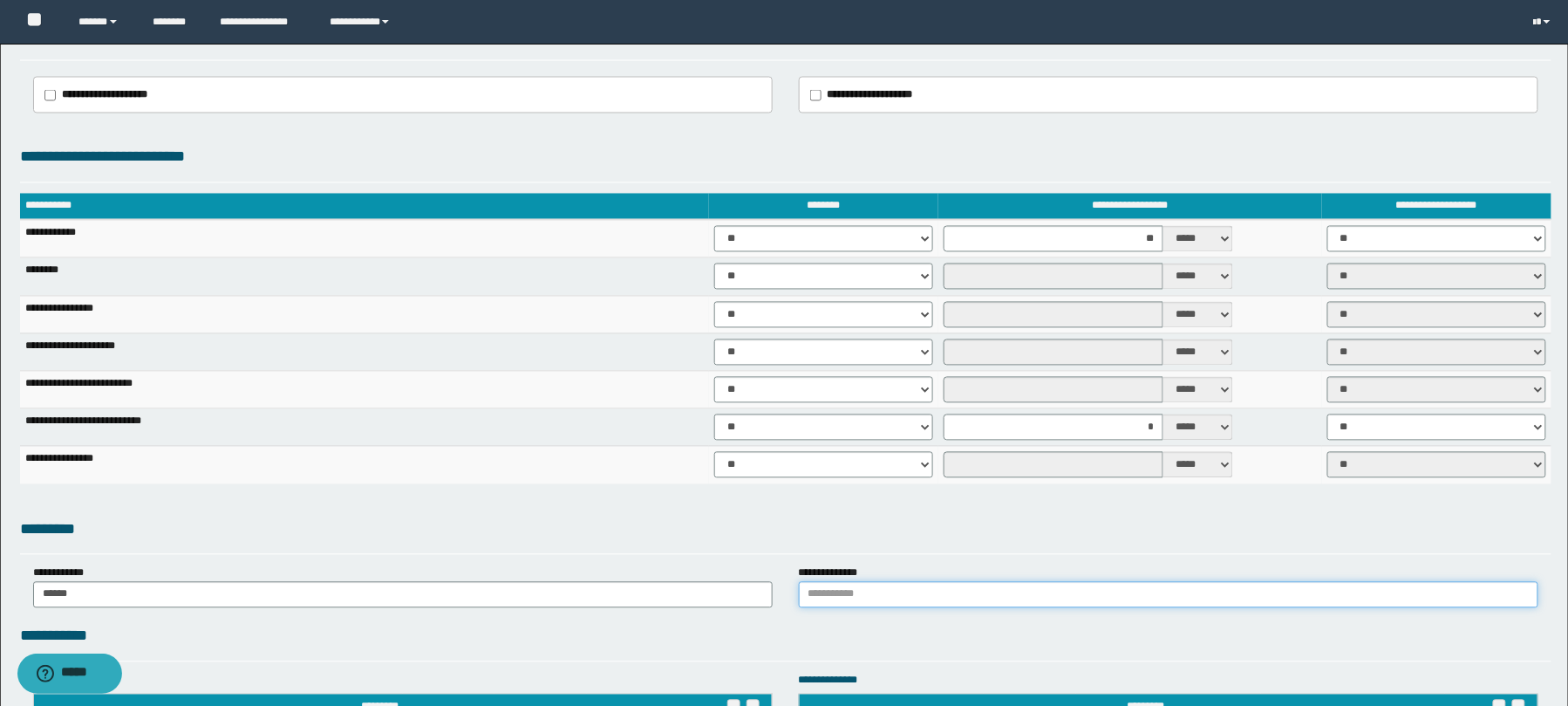 click at bounding box center (1169, 595) 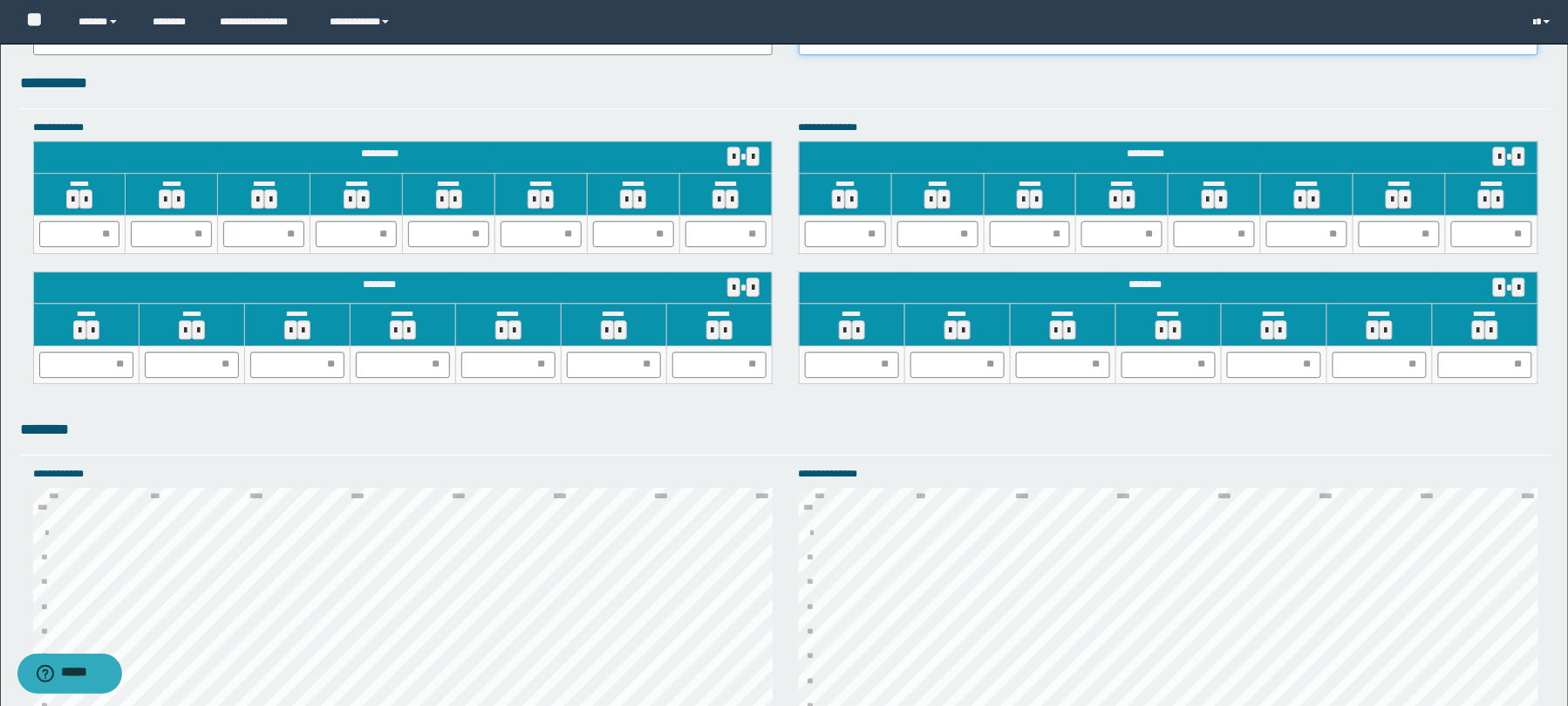 scroll, scrollTop: 1614, scrollLeft: 0, axis: vertical 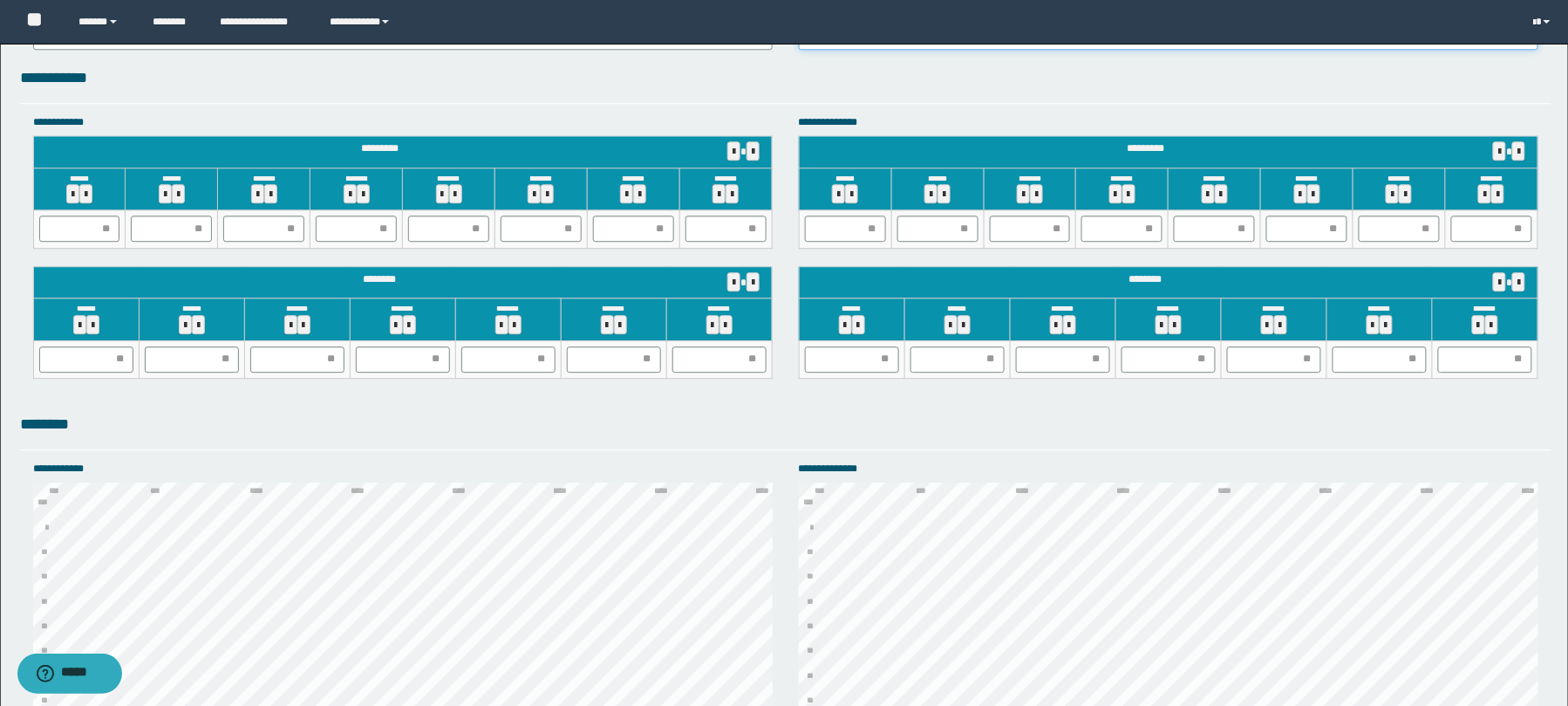 type on "******" 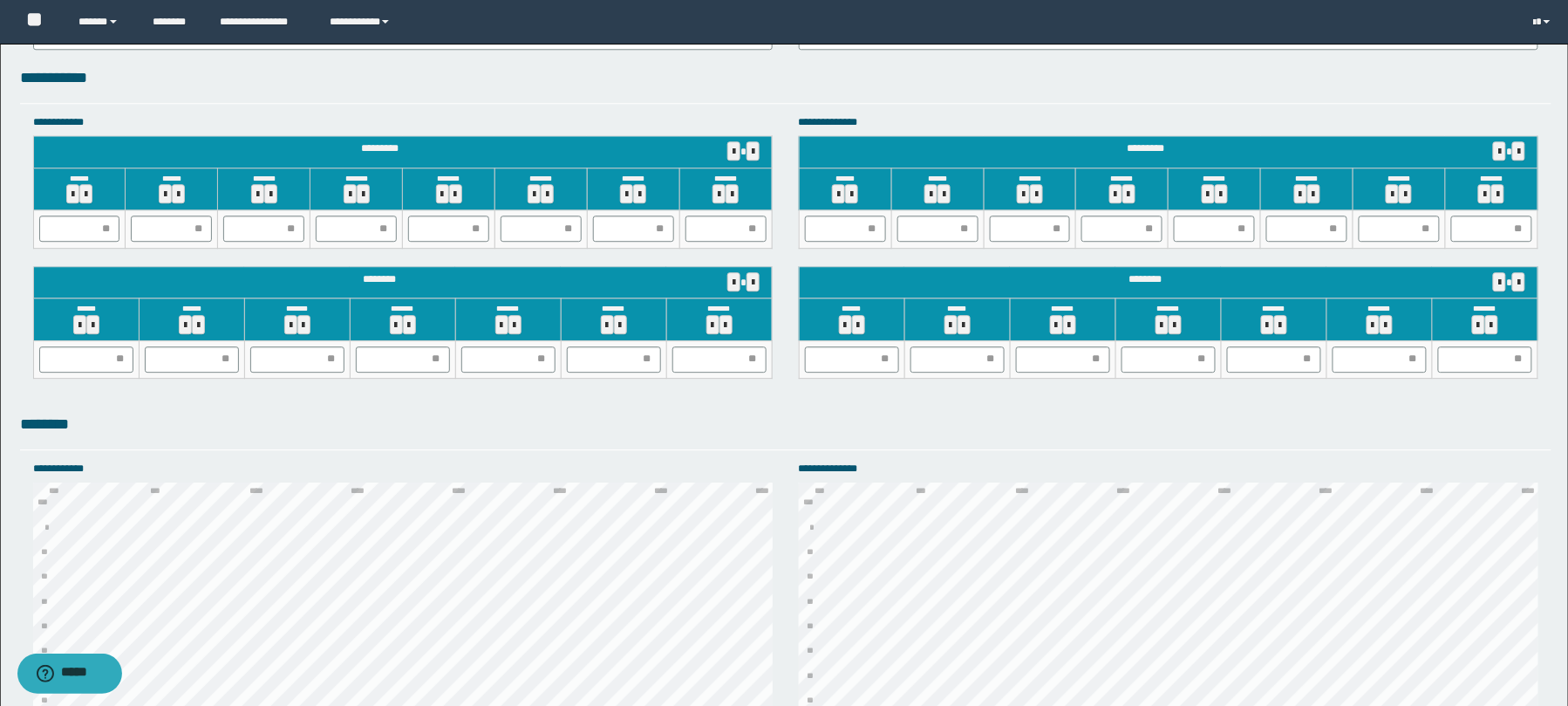 click on "*******" at bounding box center [1122, 188] 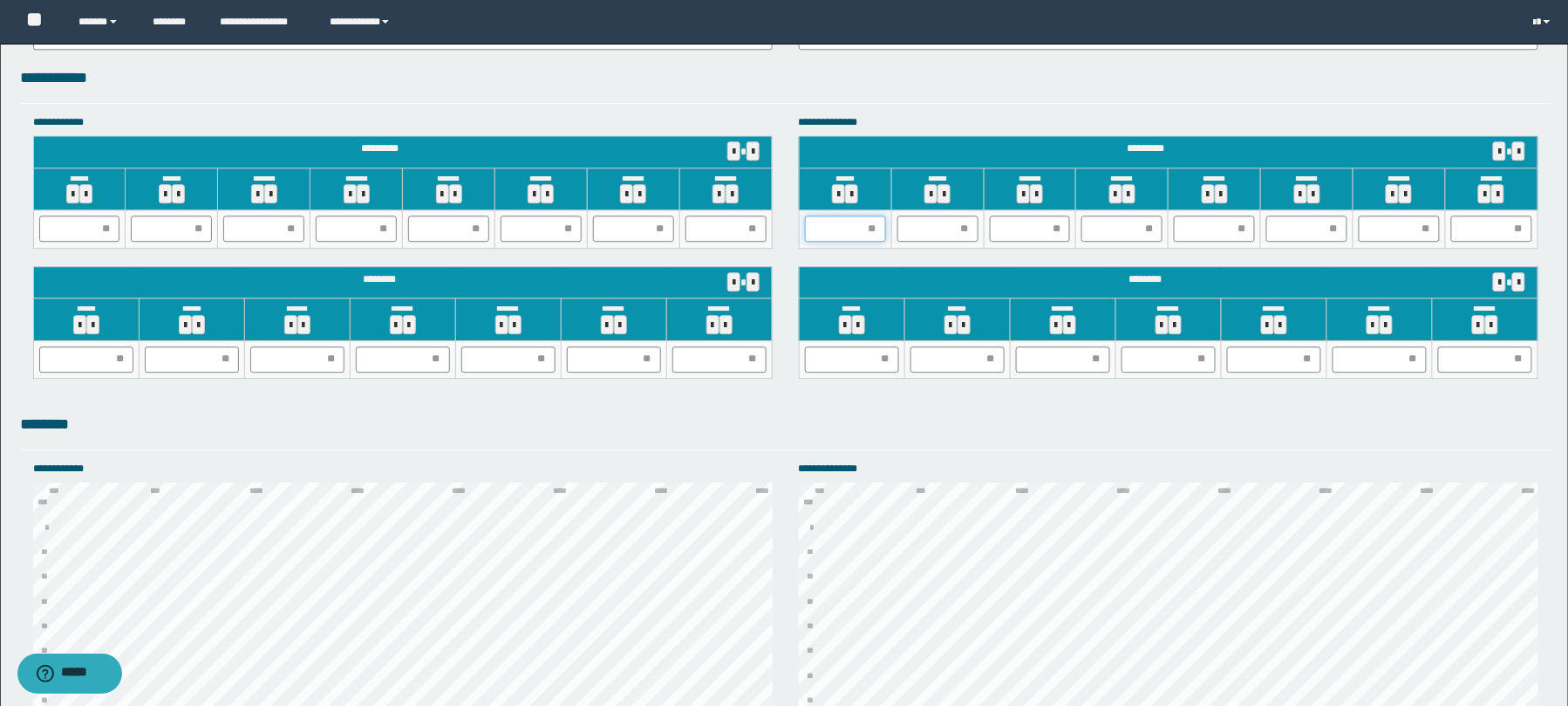 click at bounding box center (845, 229) 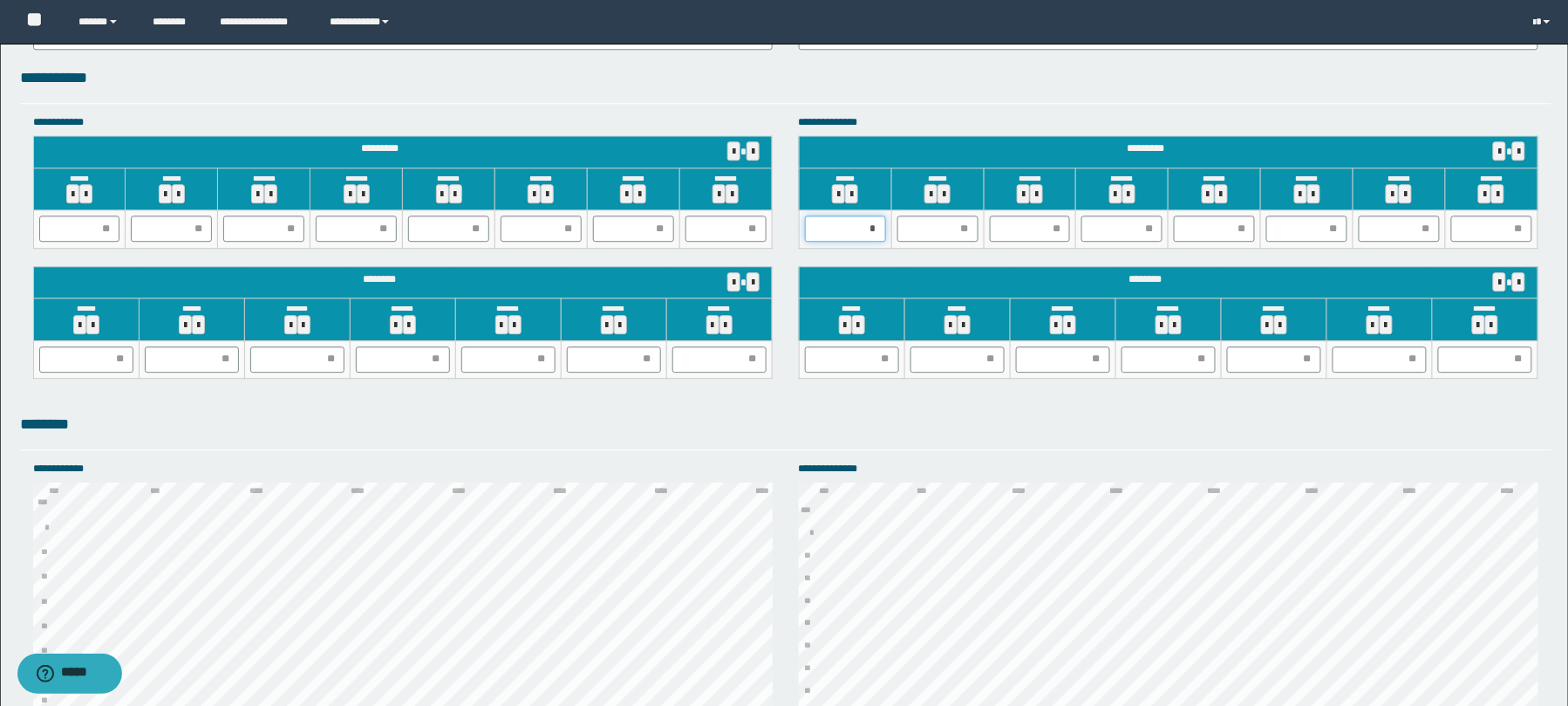 type on "**" 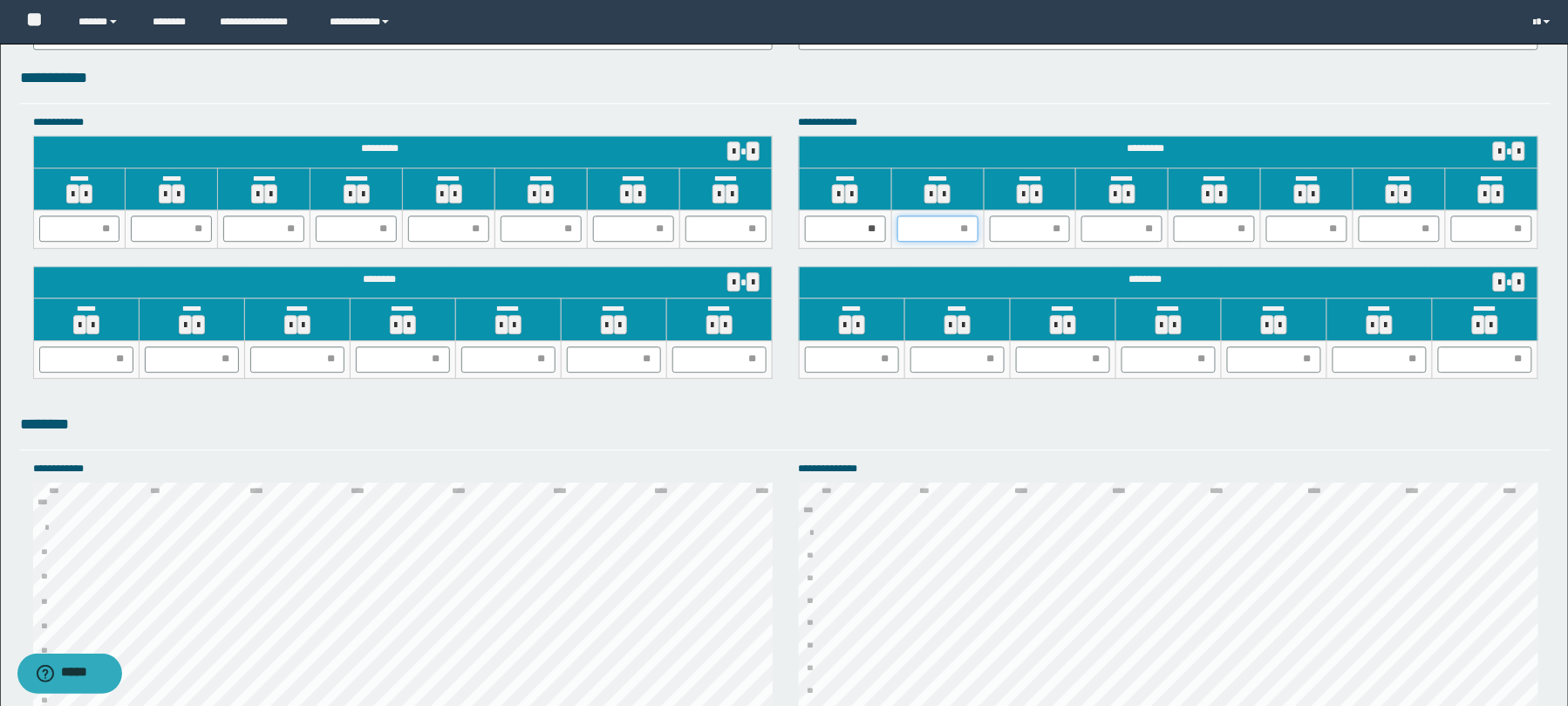 click at bounding box center (937, 229) 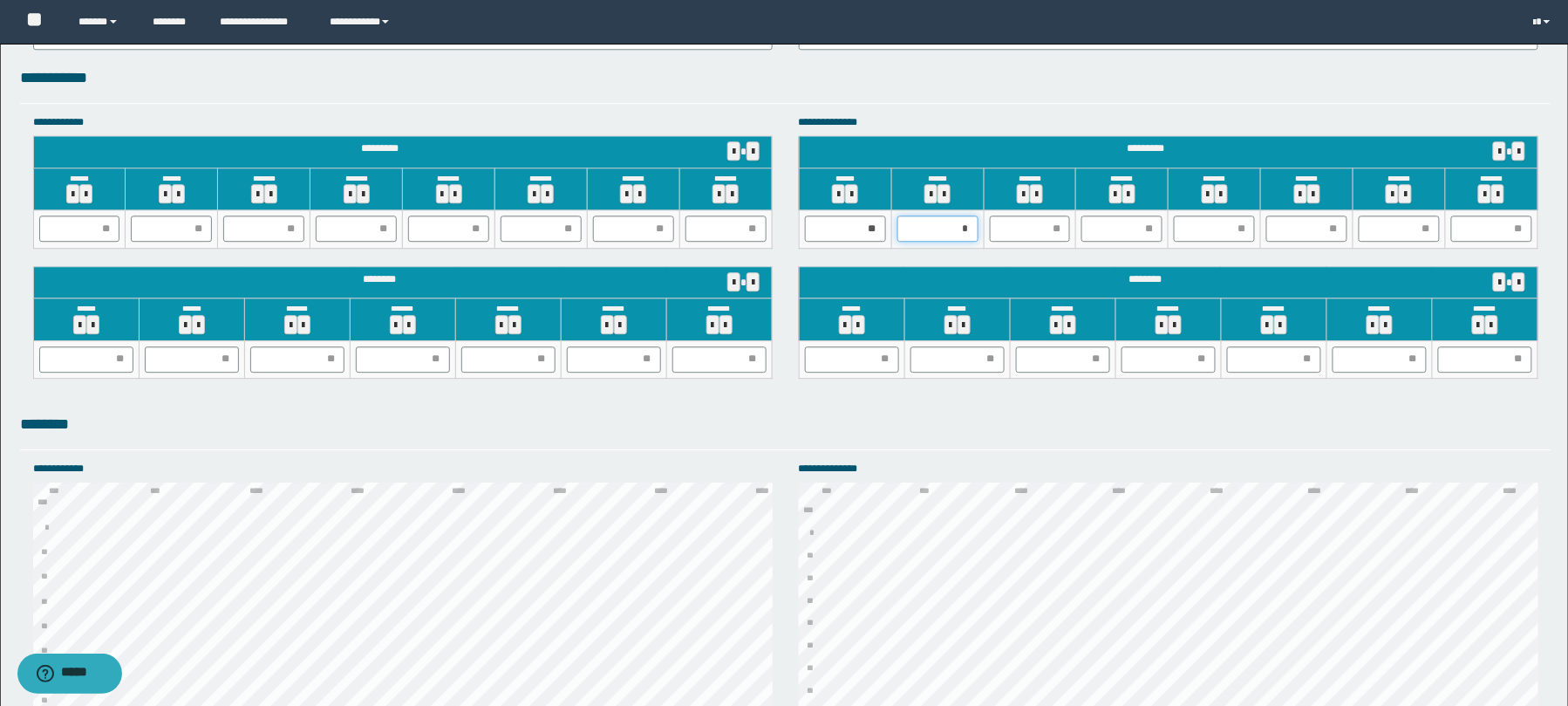 type on "**" 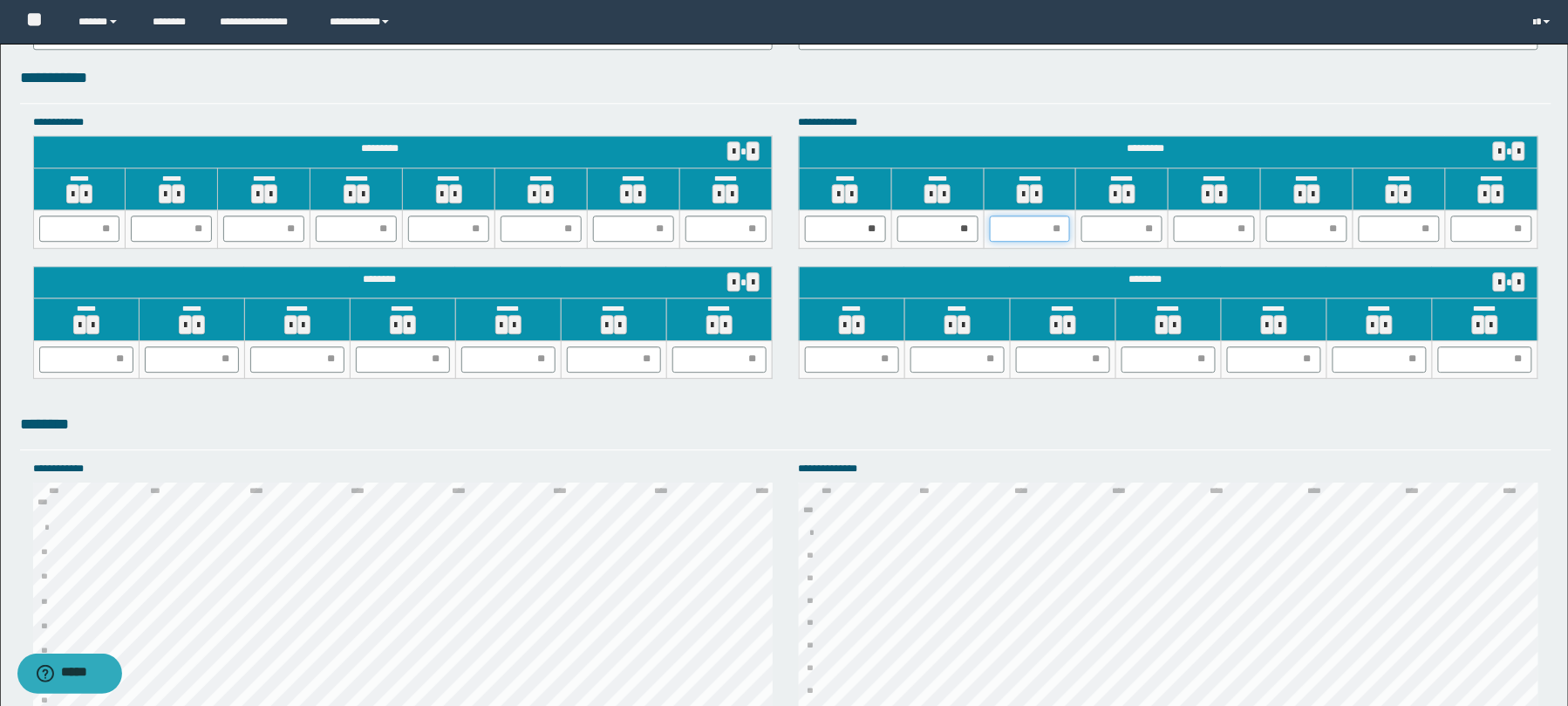 click at bounding box center [1030, 229] 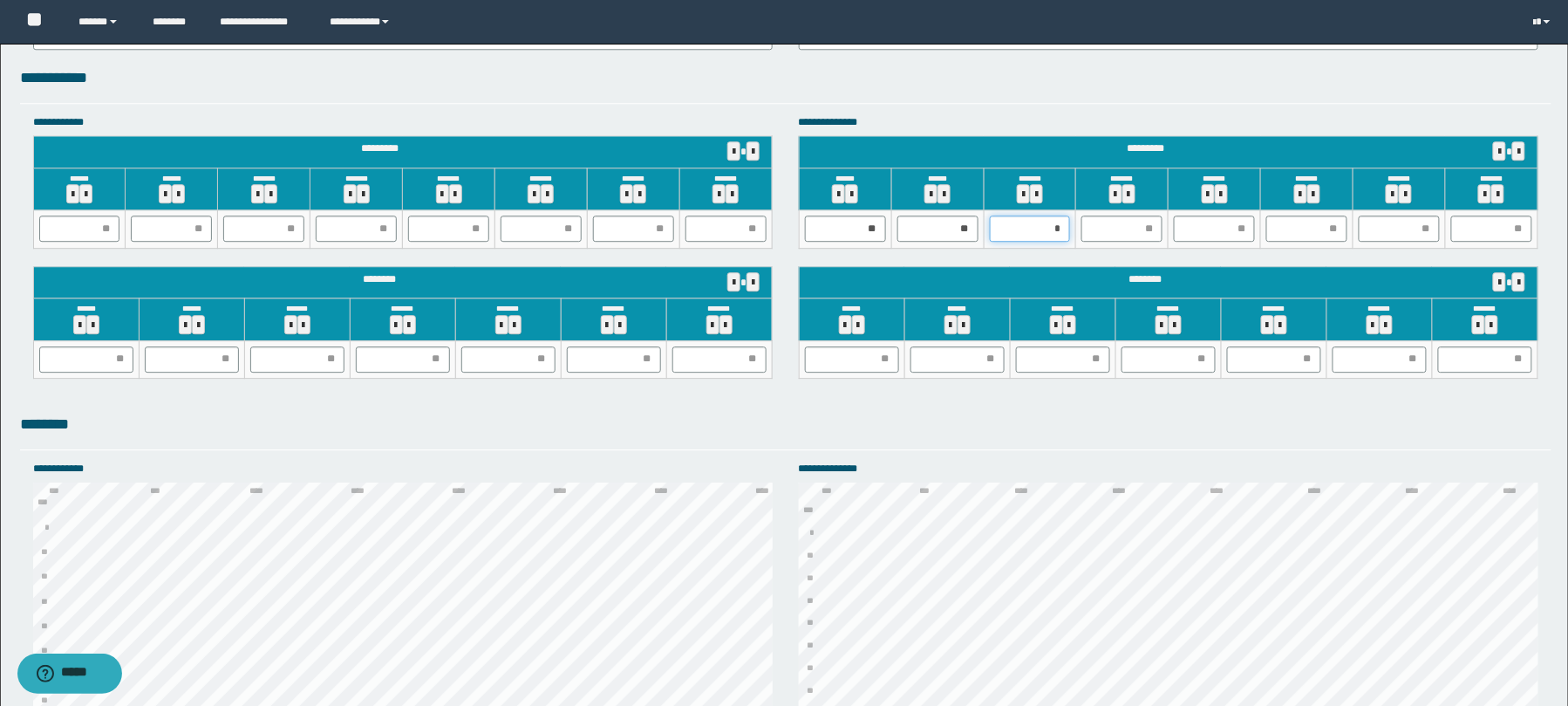 type on "**" 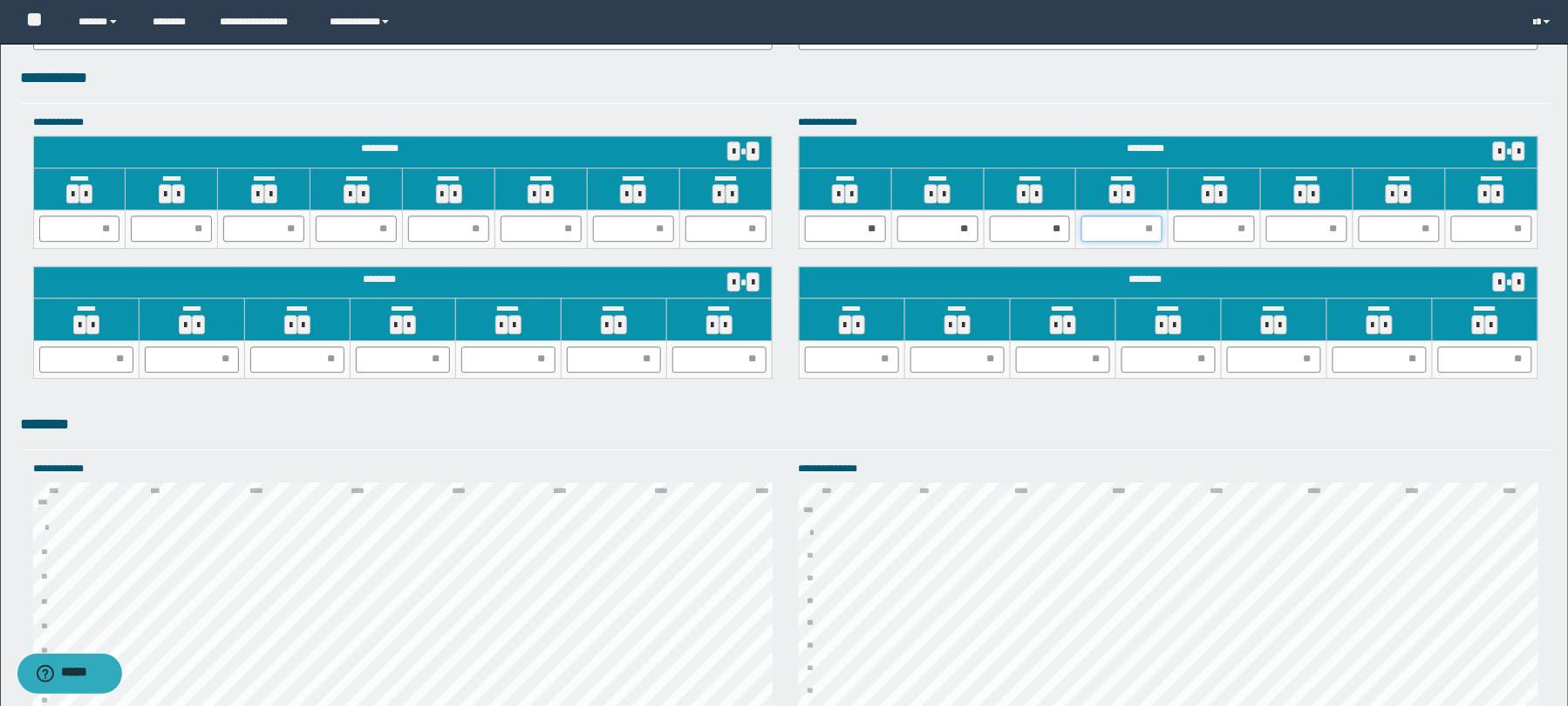 click at bounding box center [1121, 229] 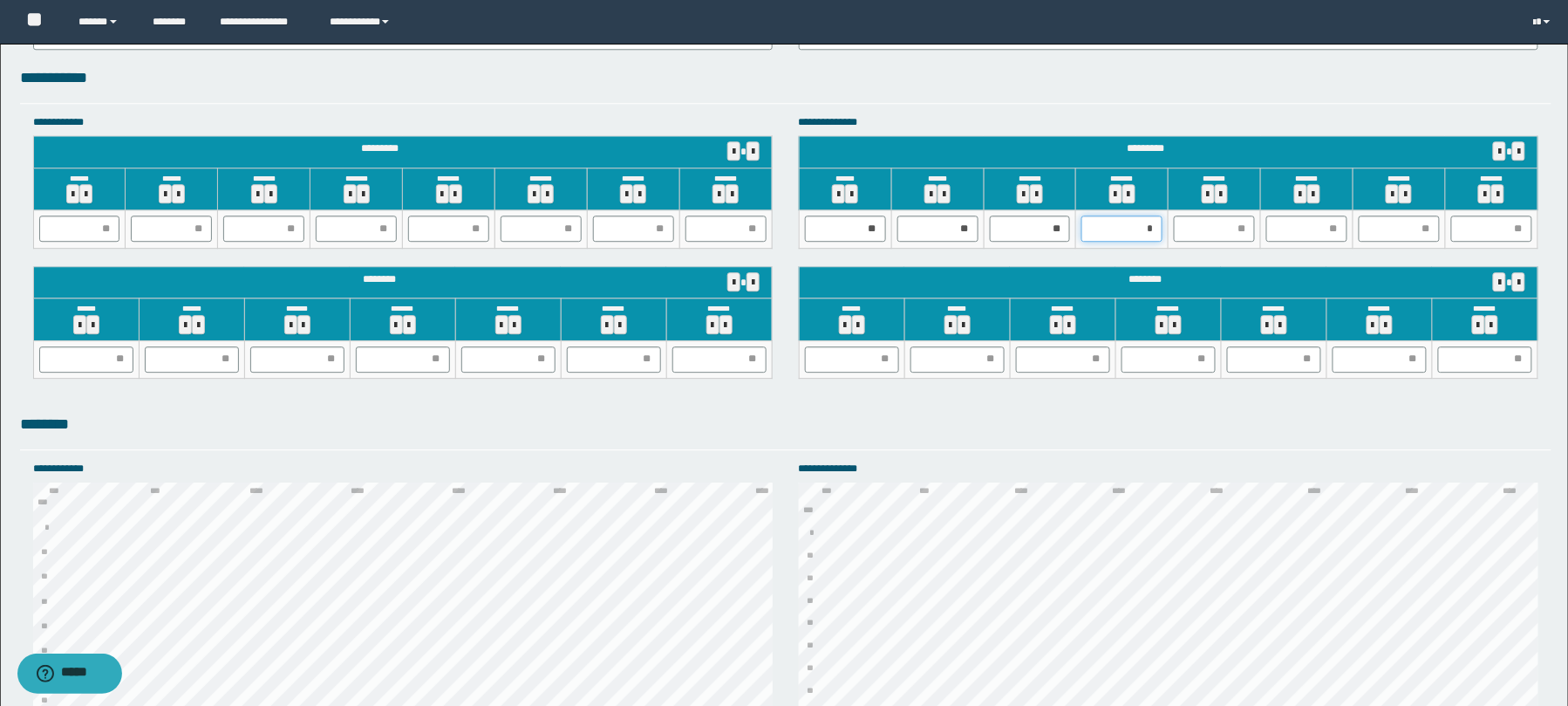 type on "**" 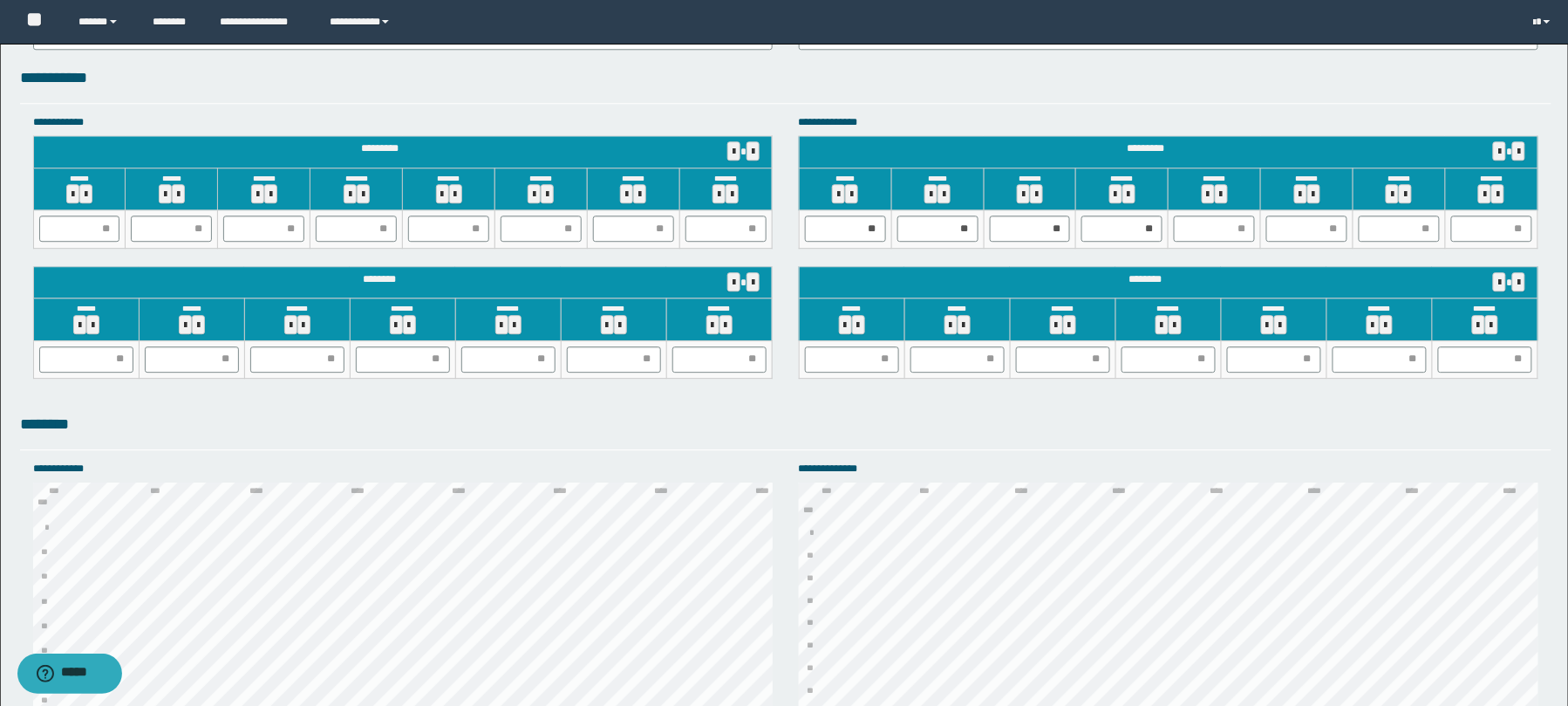 click at bounding box center [1215, 230] 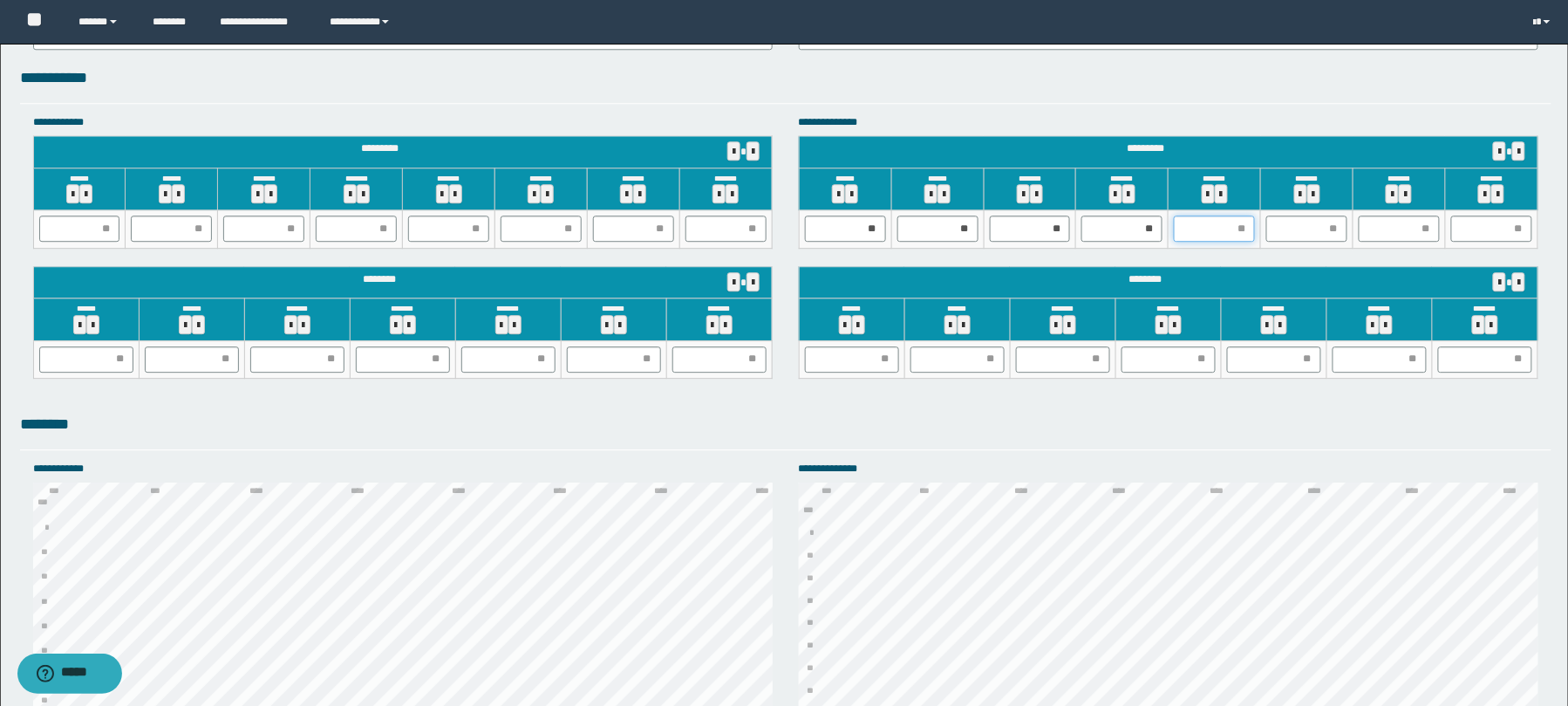 click at bounding box center (1214, 229) 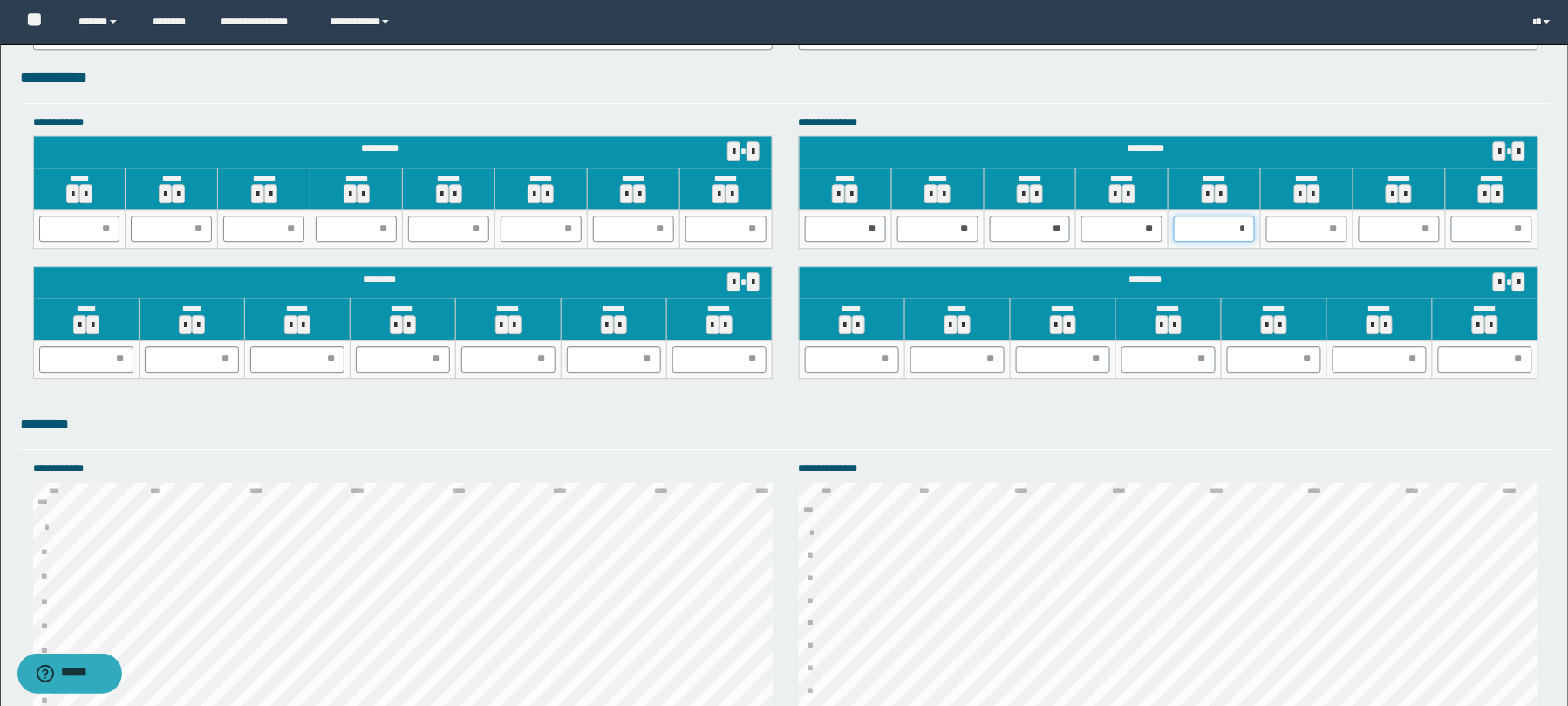 type on "**" 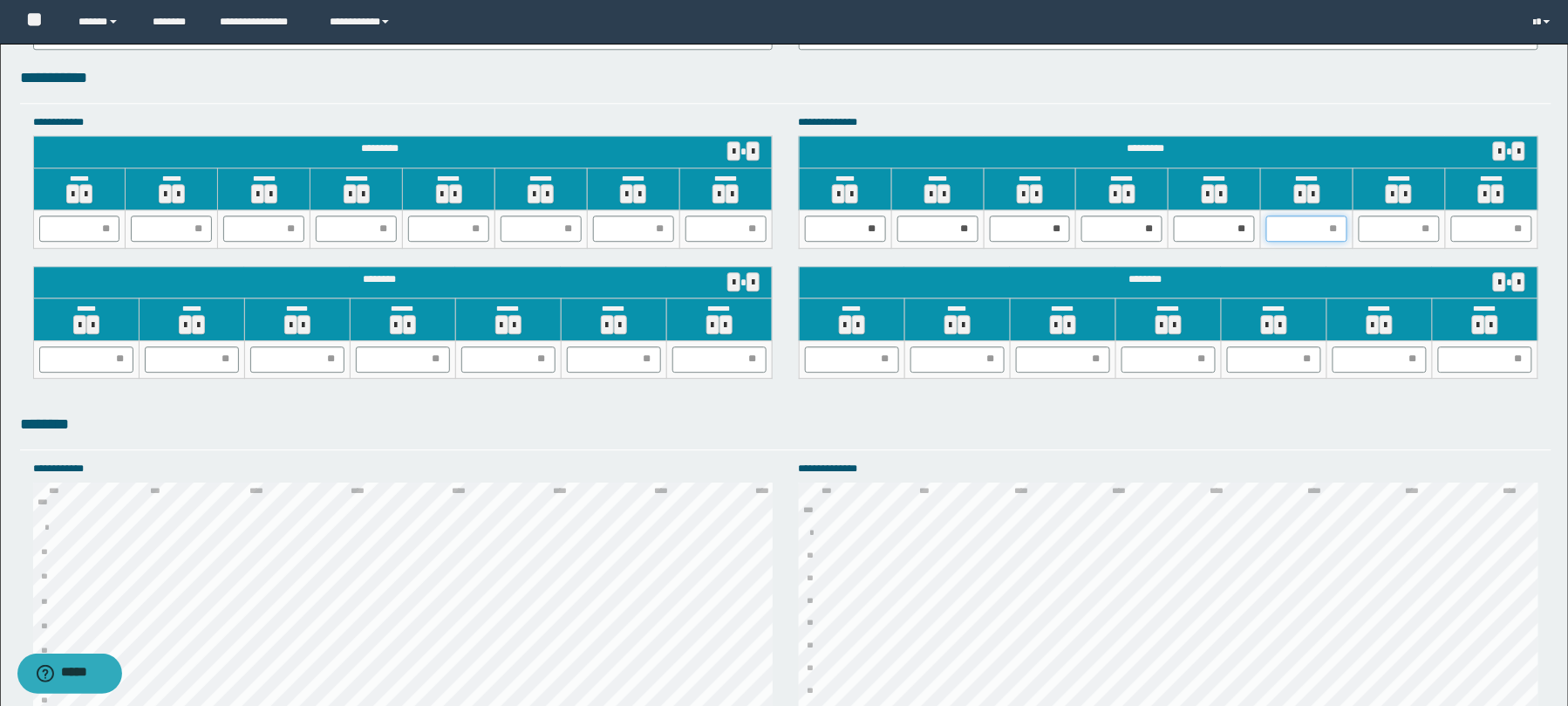 click at bounding box center [1306, 229] 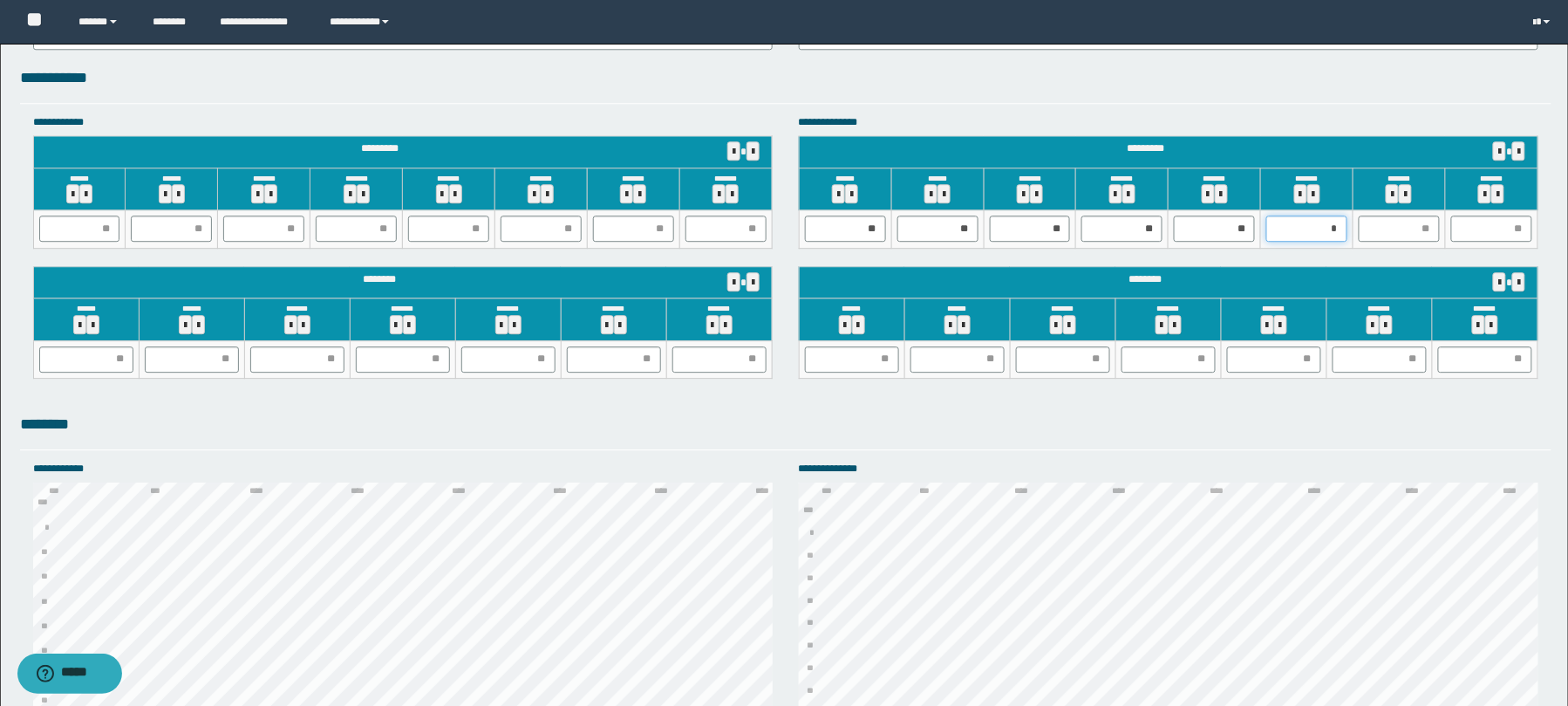 type on "**" 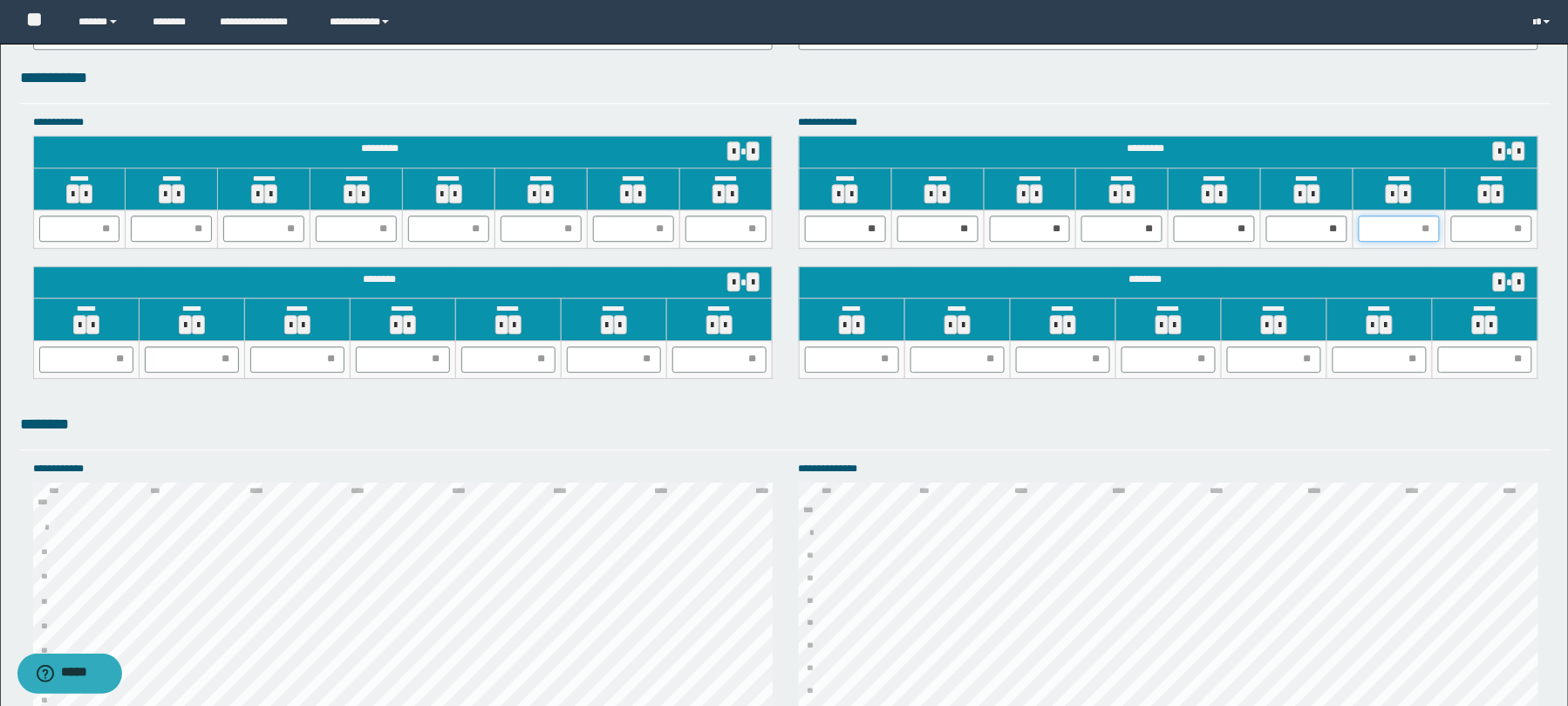 click at bounding box center (1399, 229) 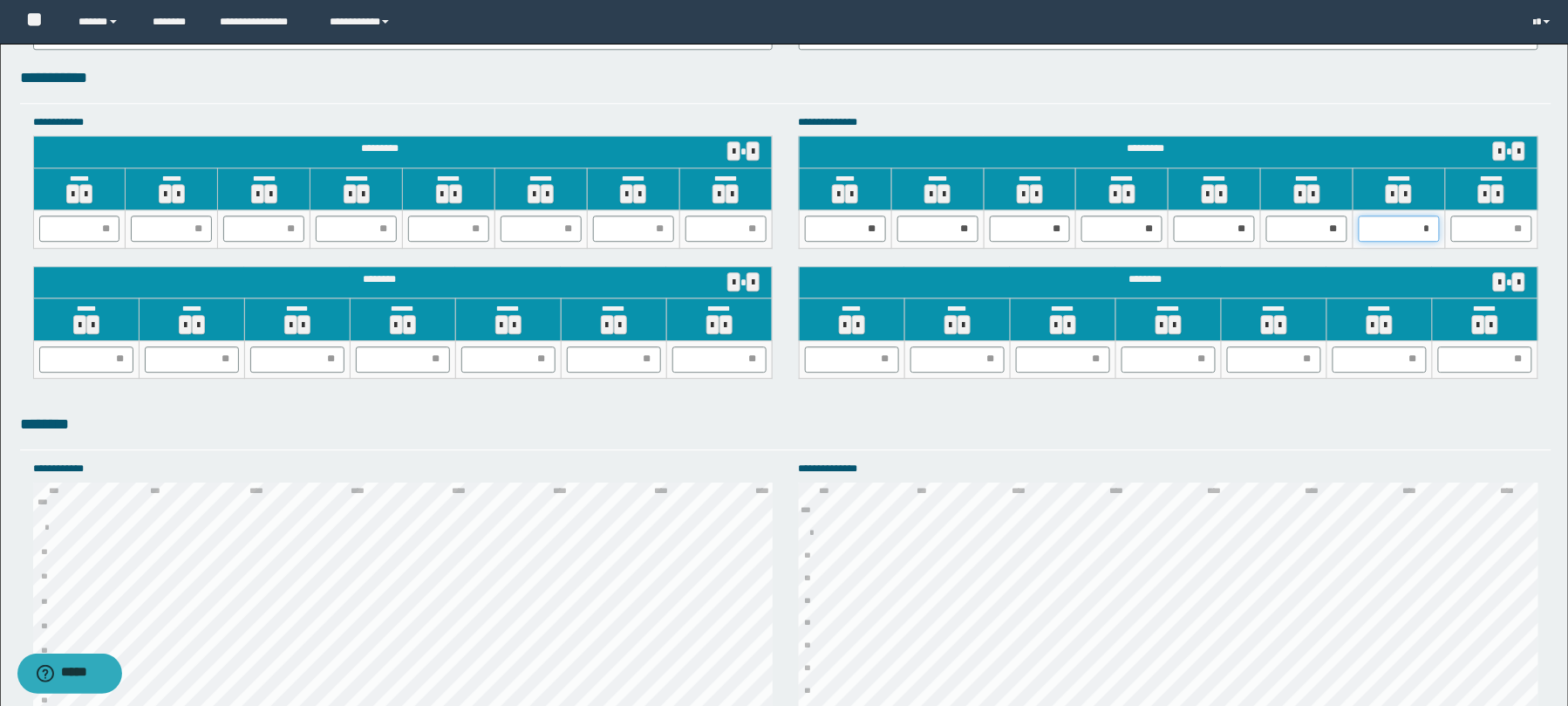 type on "**" 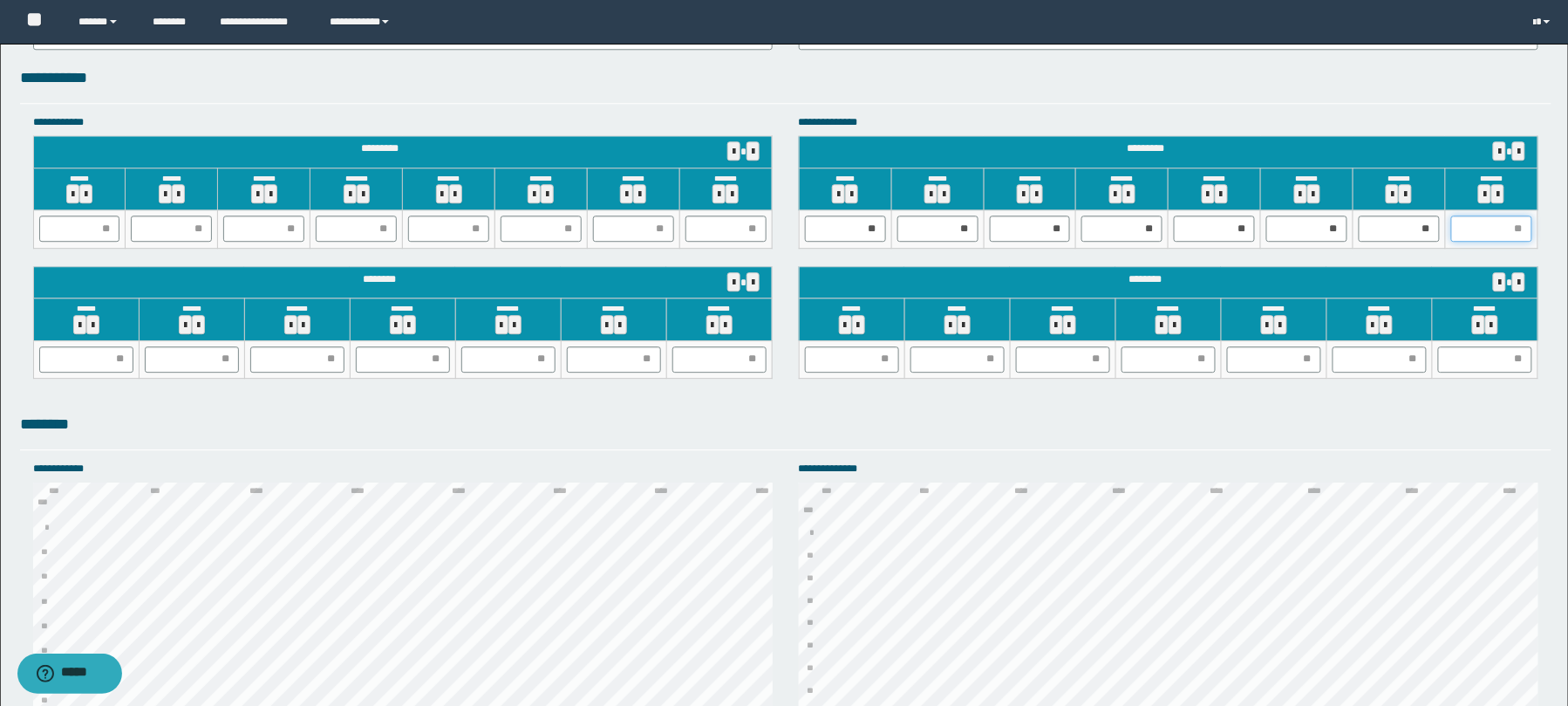 click at bounding box center (1491, 229) 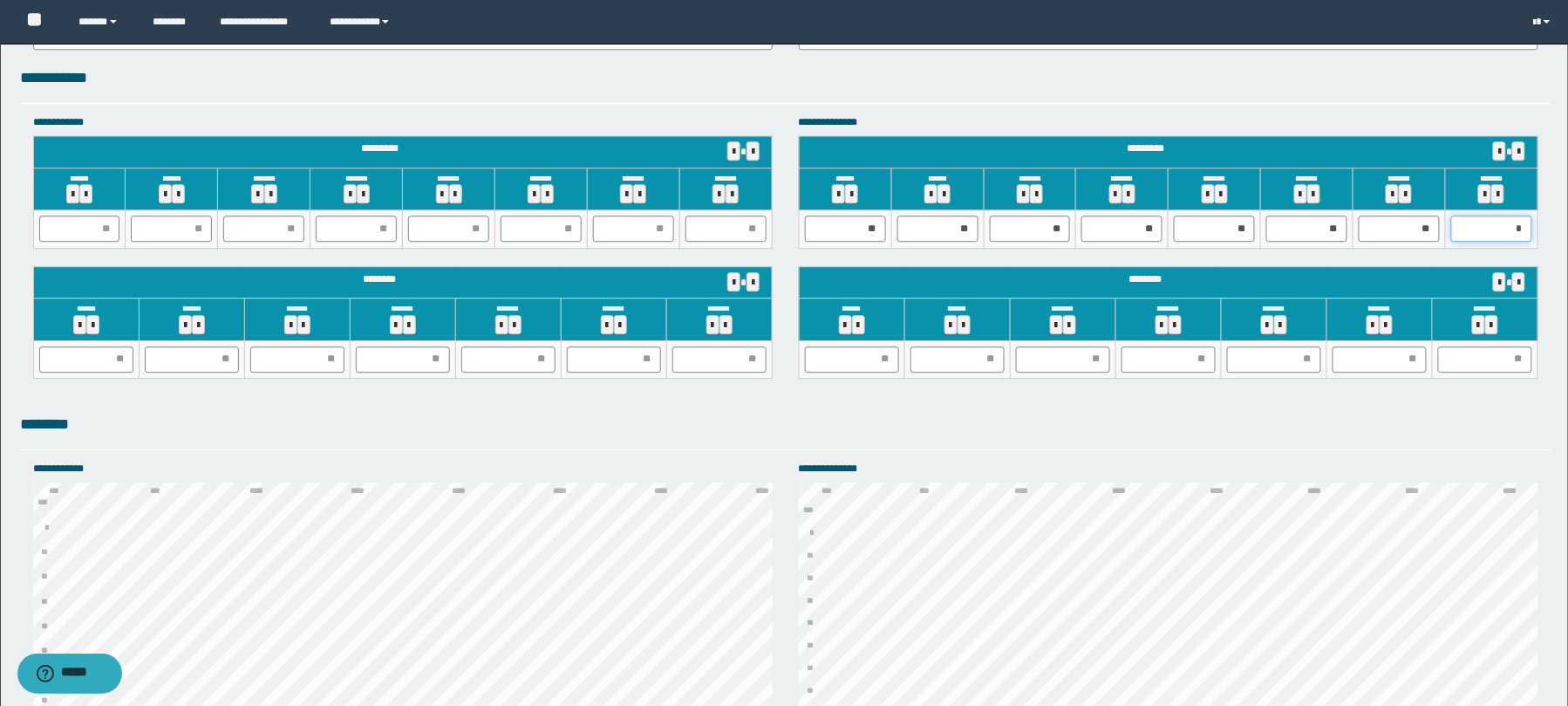type on "**" 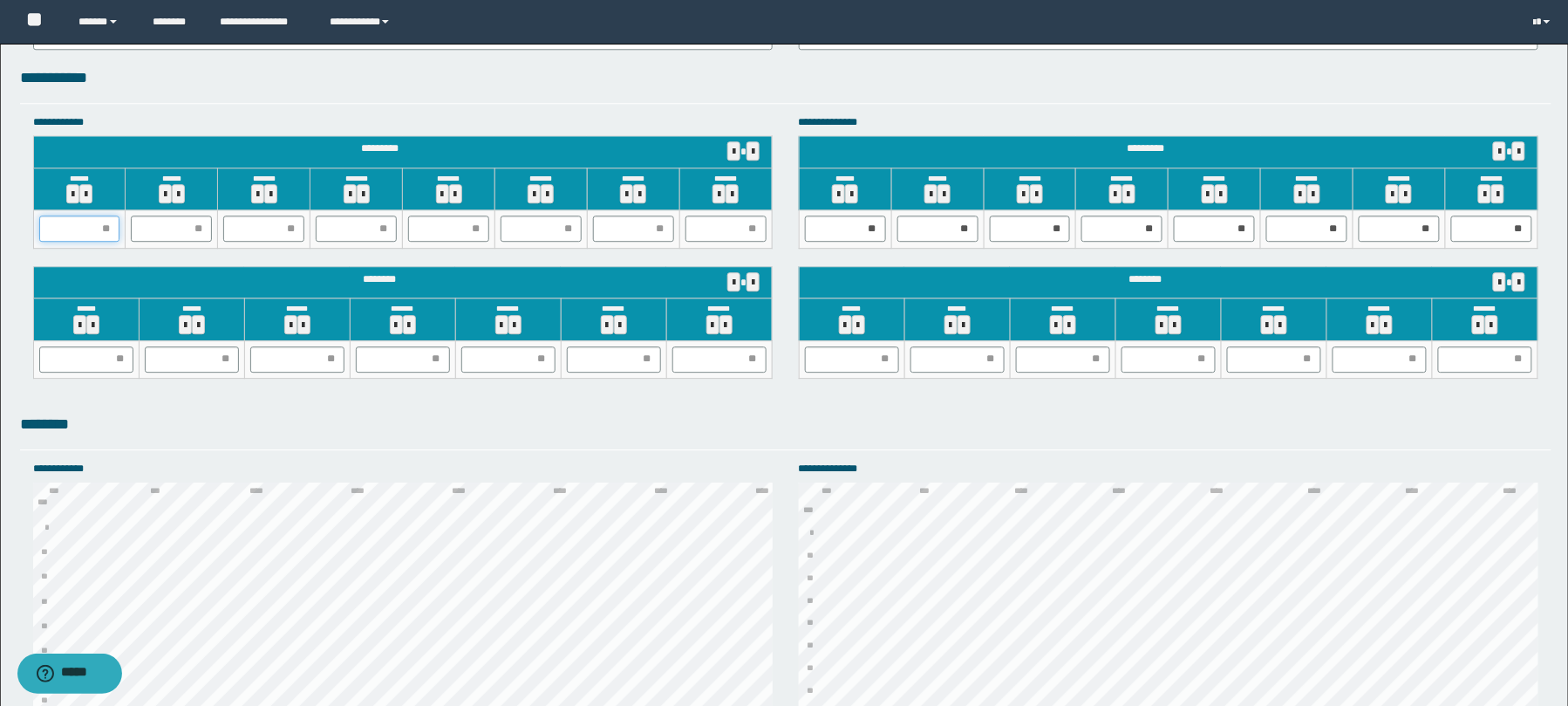 click at bounding box center [79, 229] 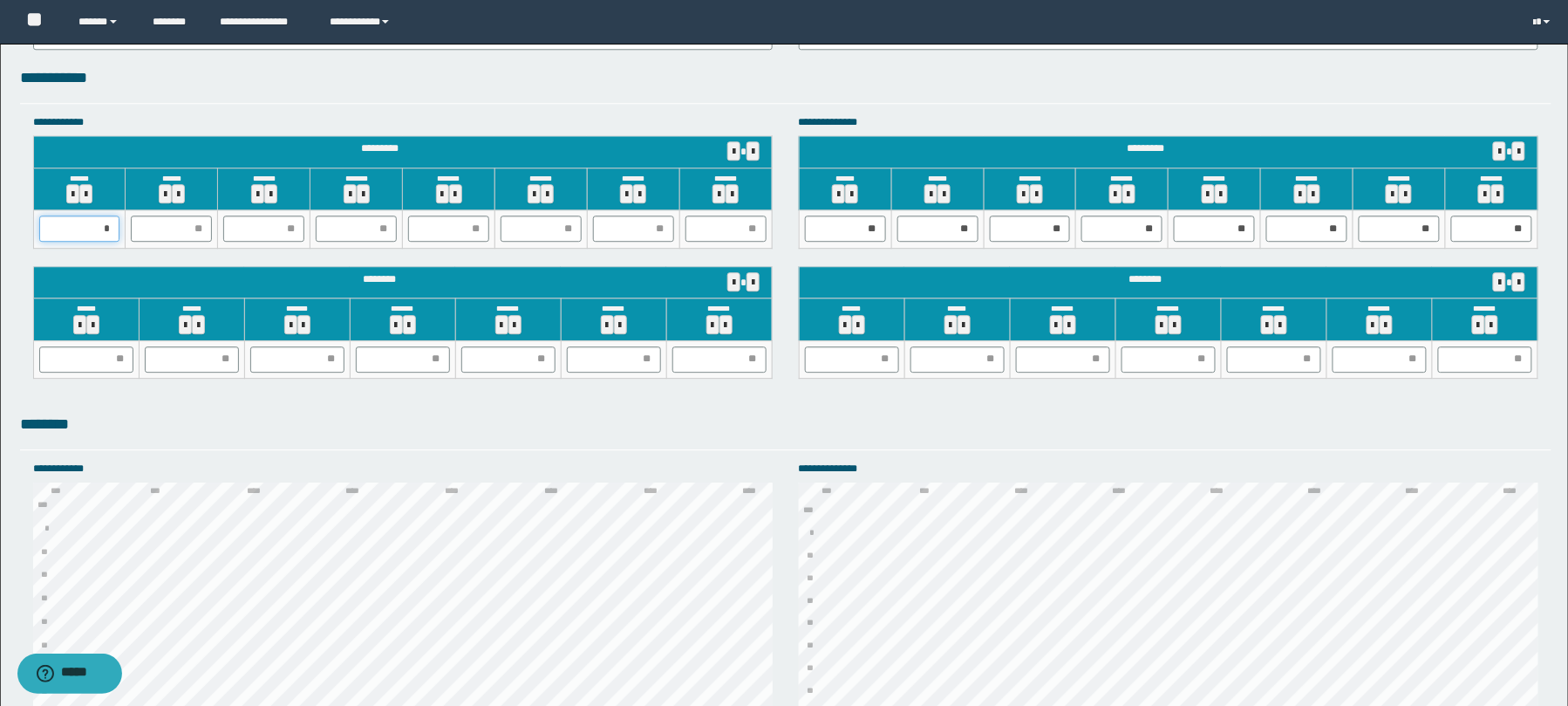 type on "**" 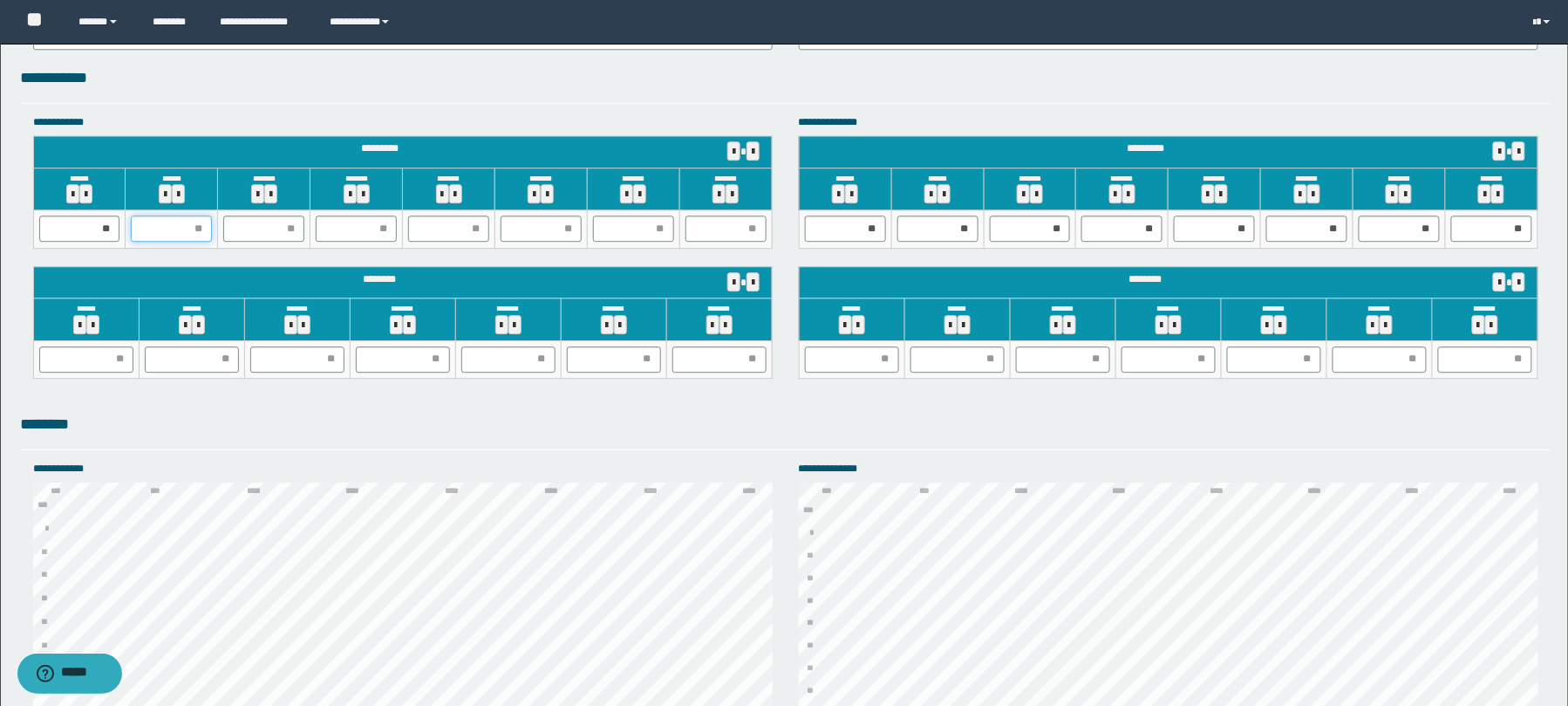 click at bounding box center (171, 229) 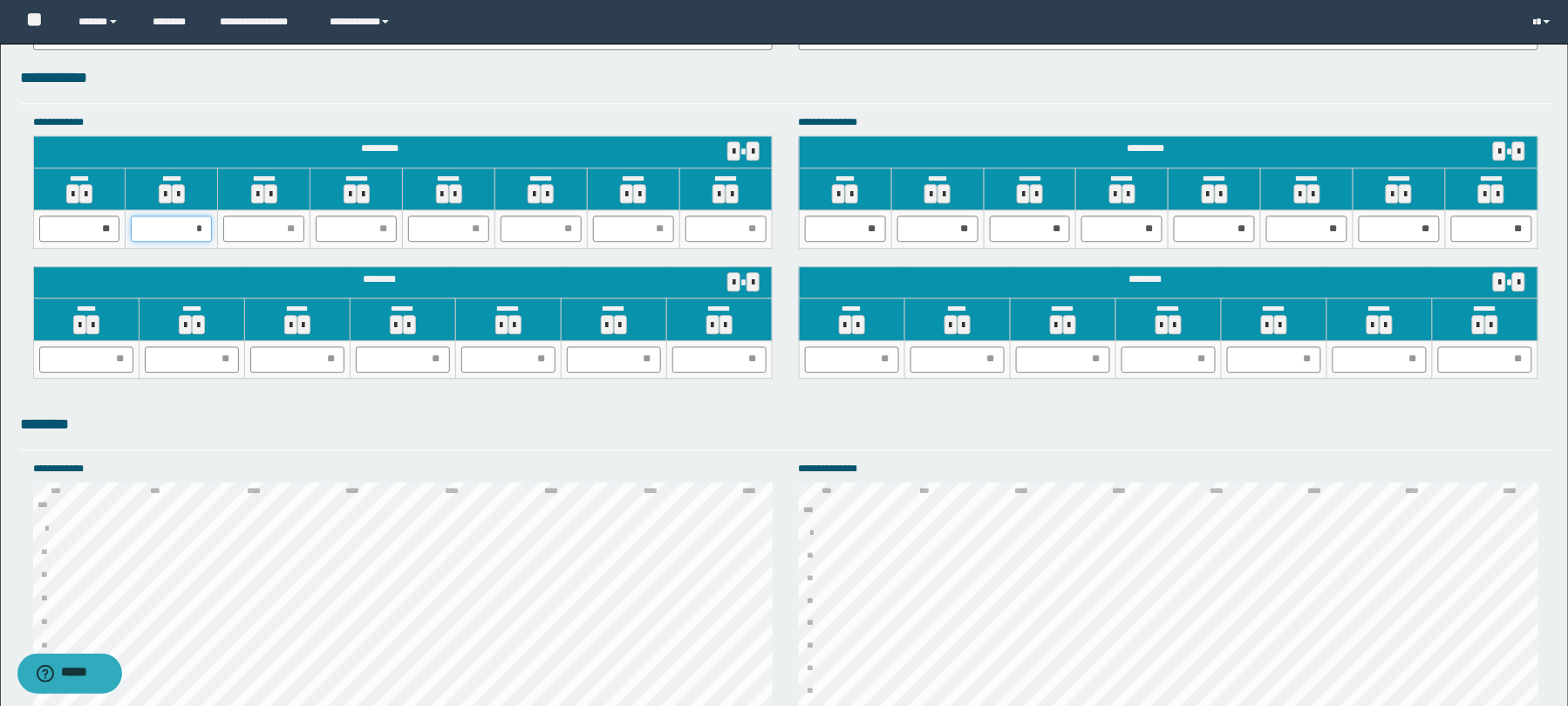 type on "**" 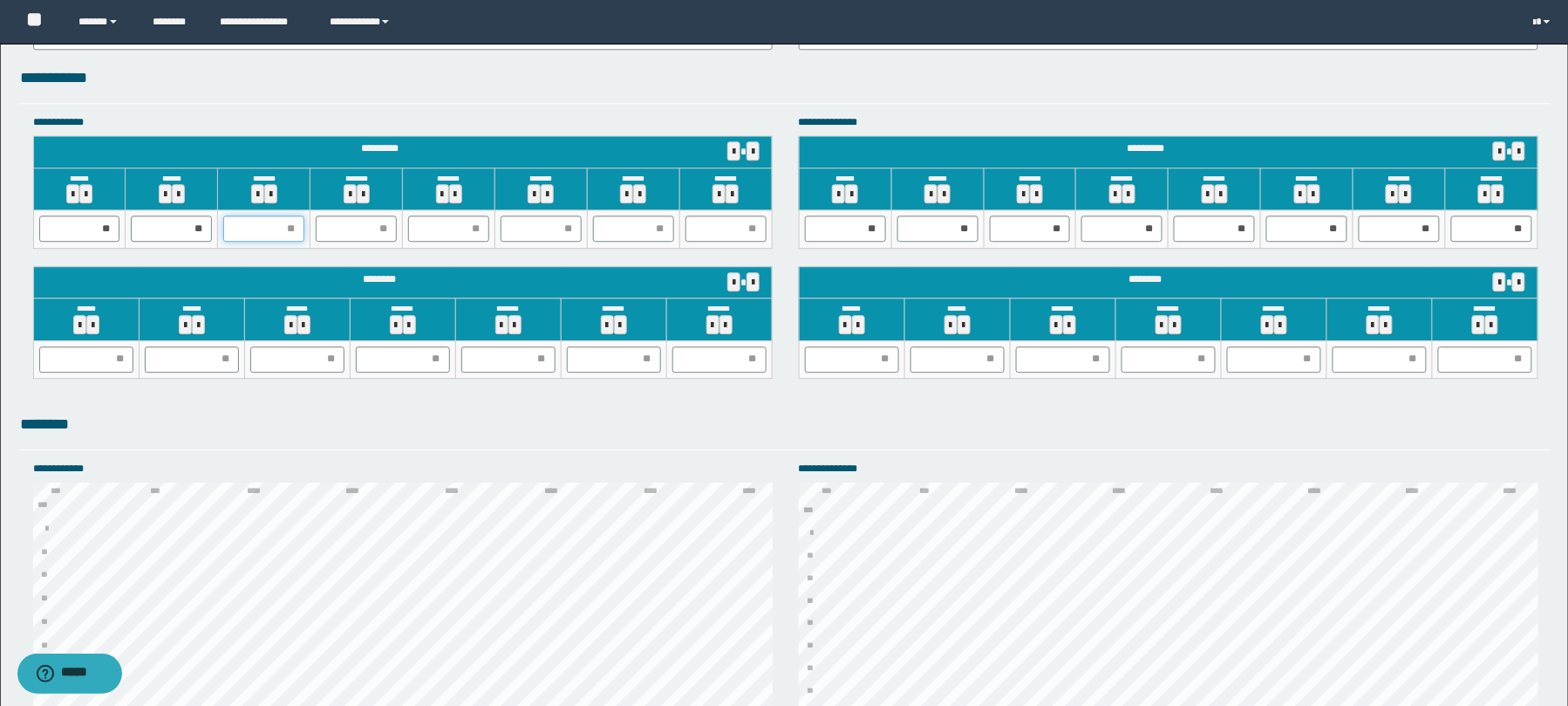 click at bounding box center [263, 229] 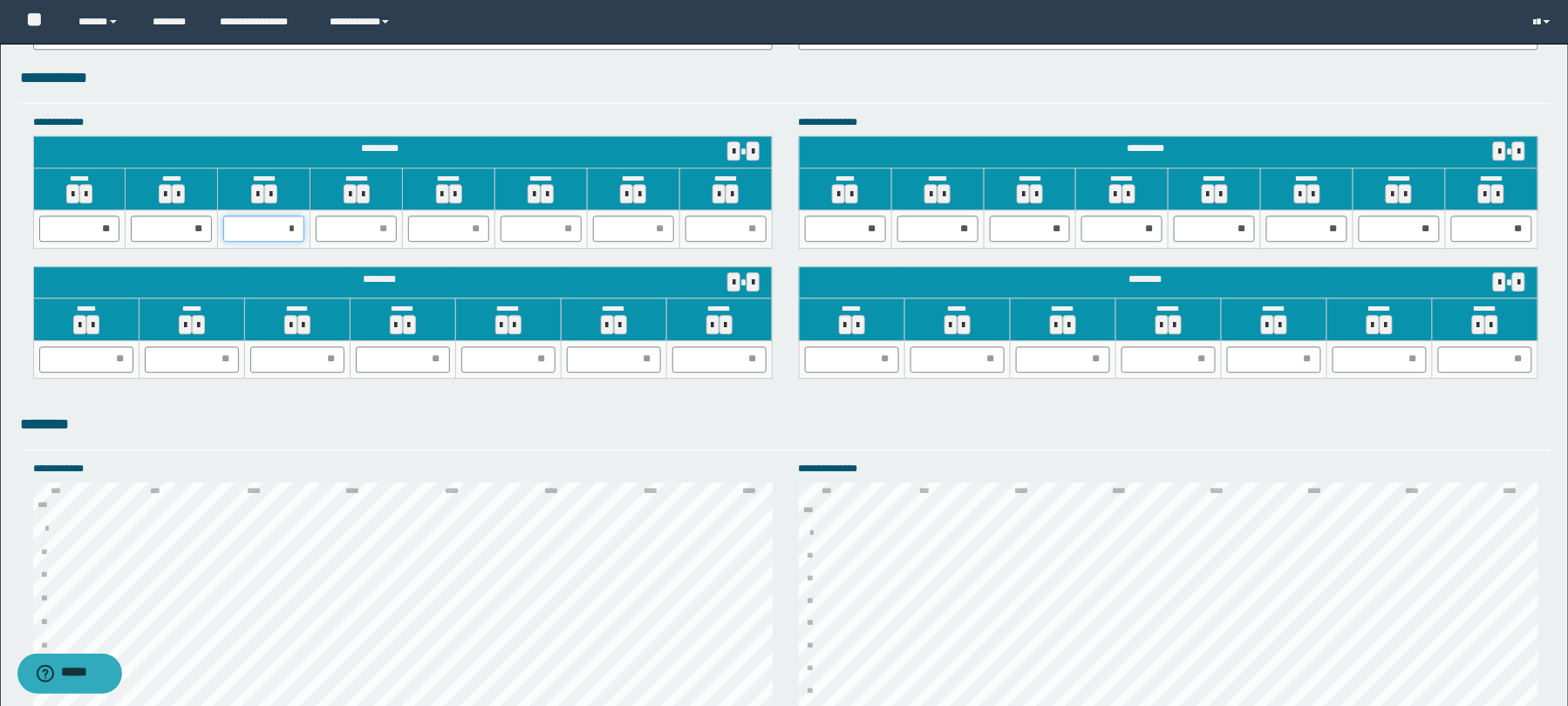 type on "**" 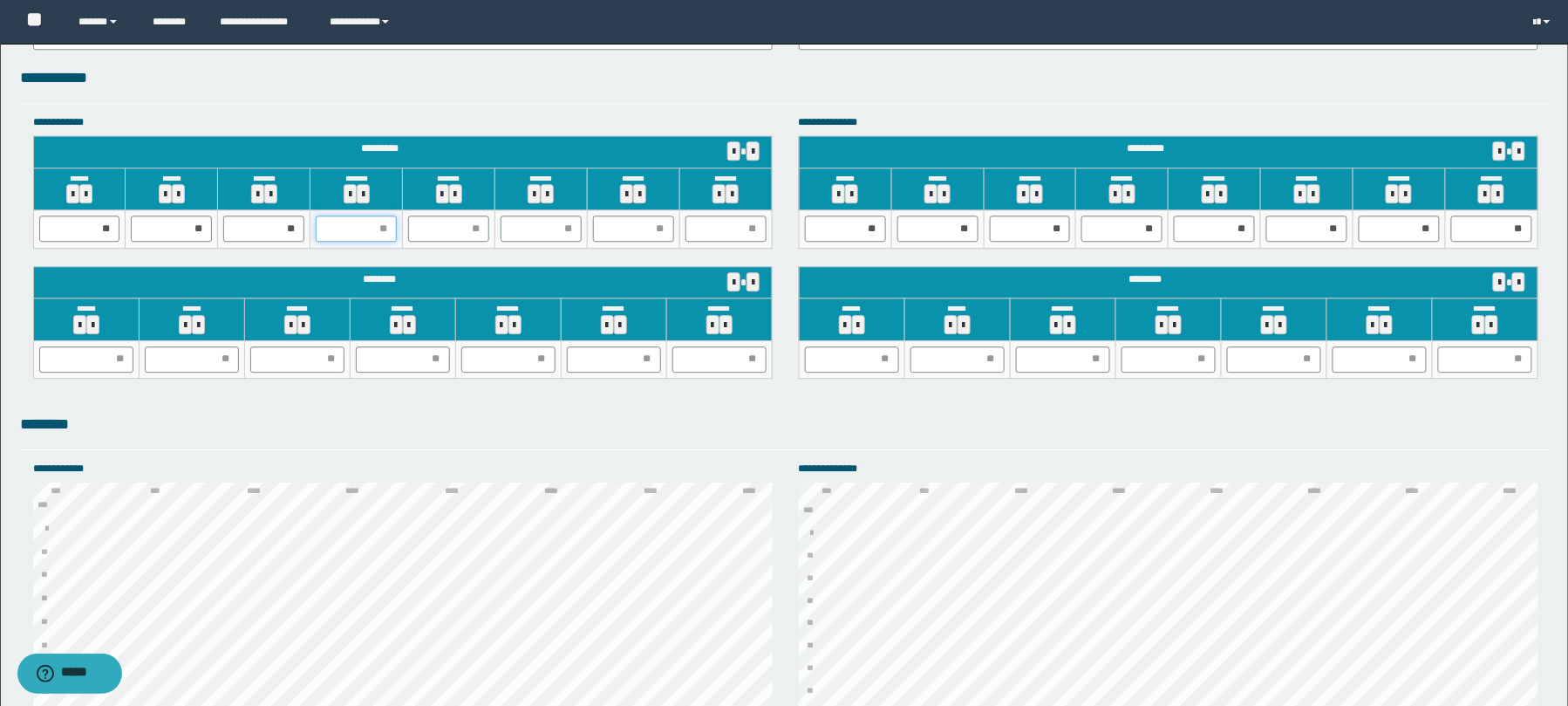 click at bounding box center (356, 229) 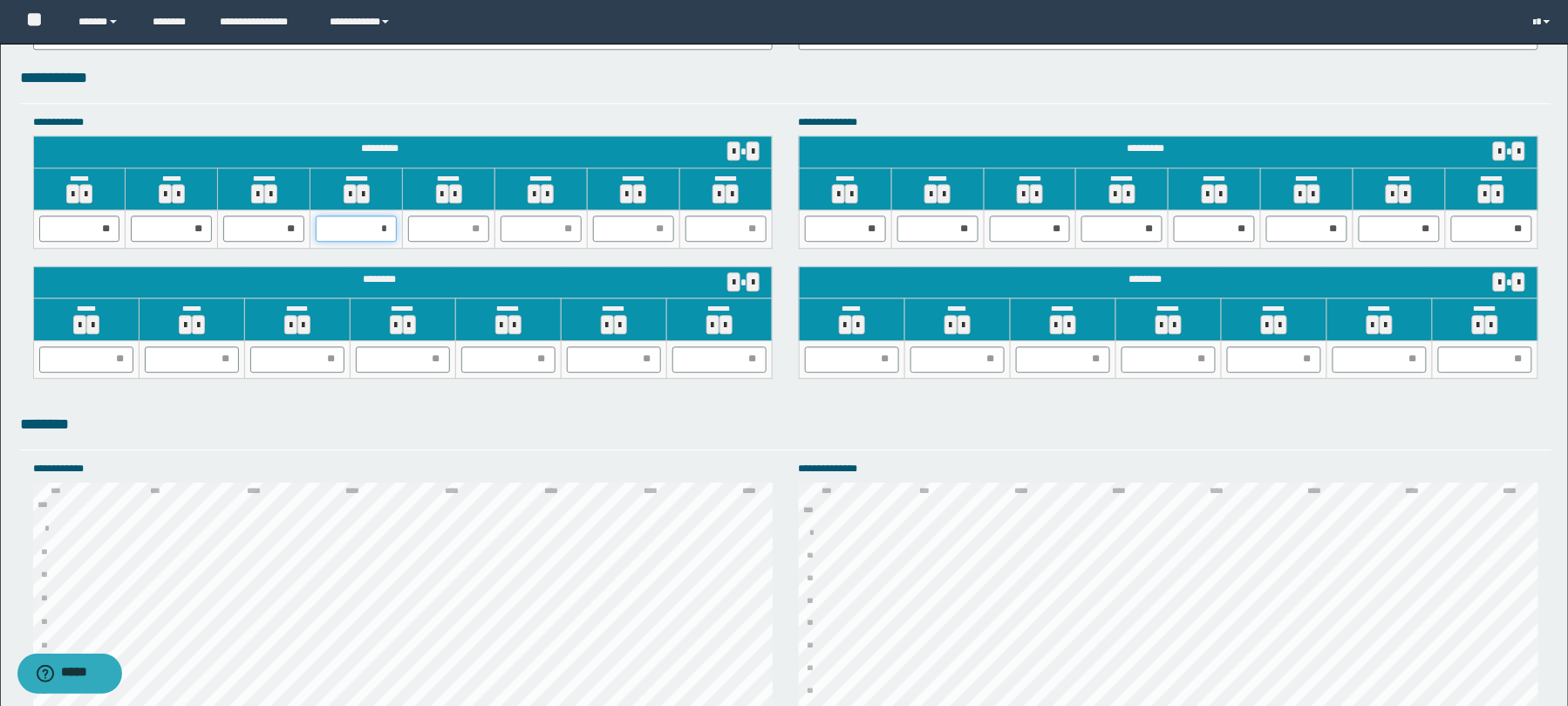 type on "**" 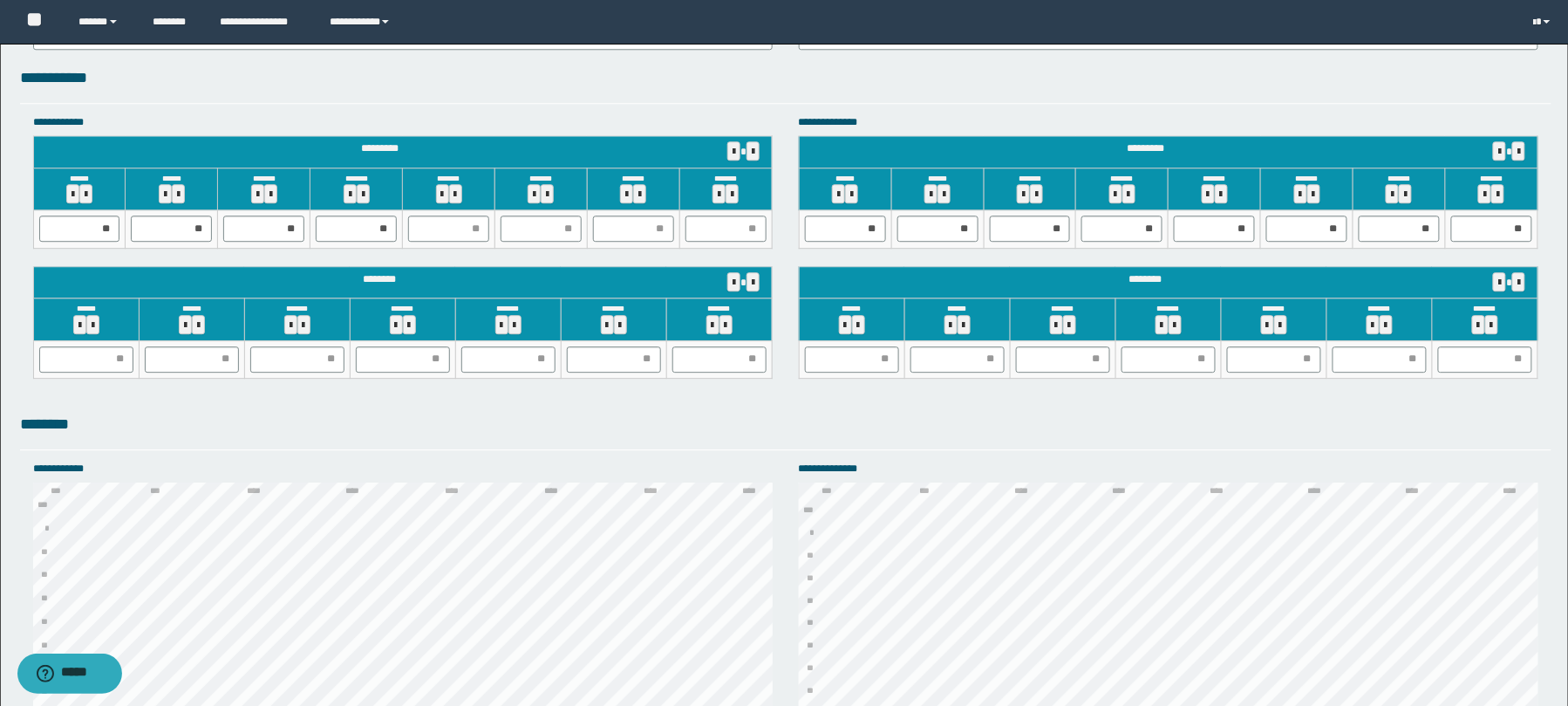click at bounding box center (449, 230) 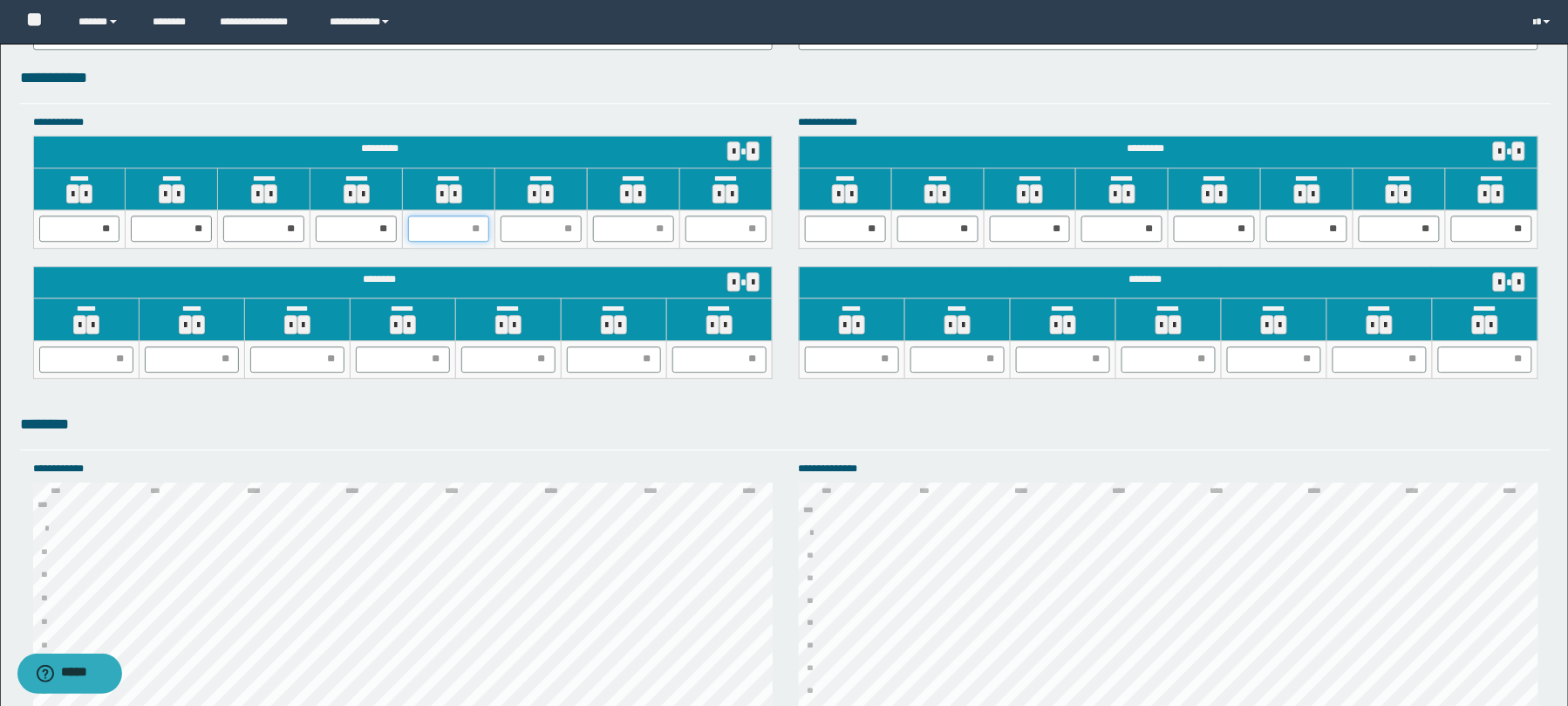 click at bounding box center (448, 229) 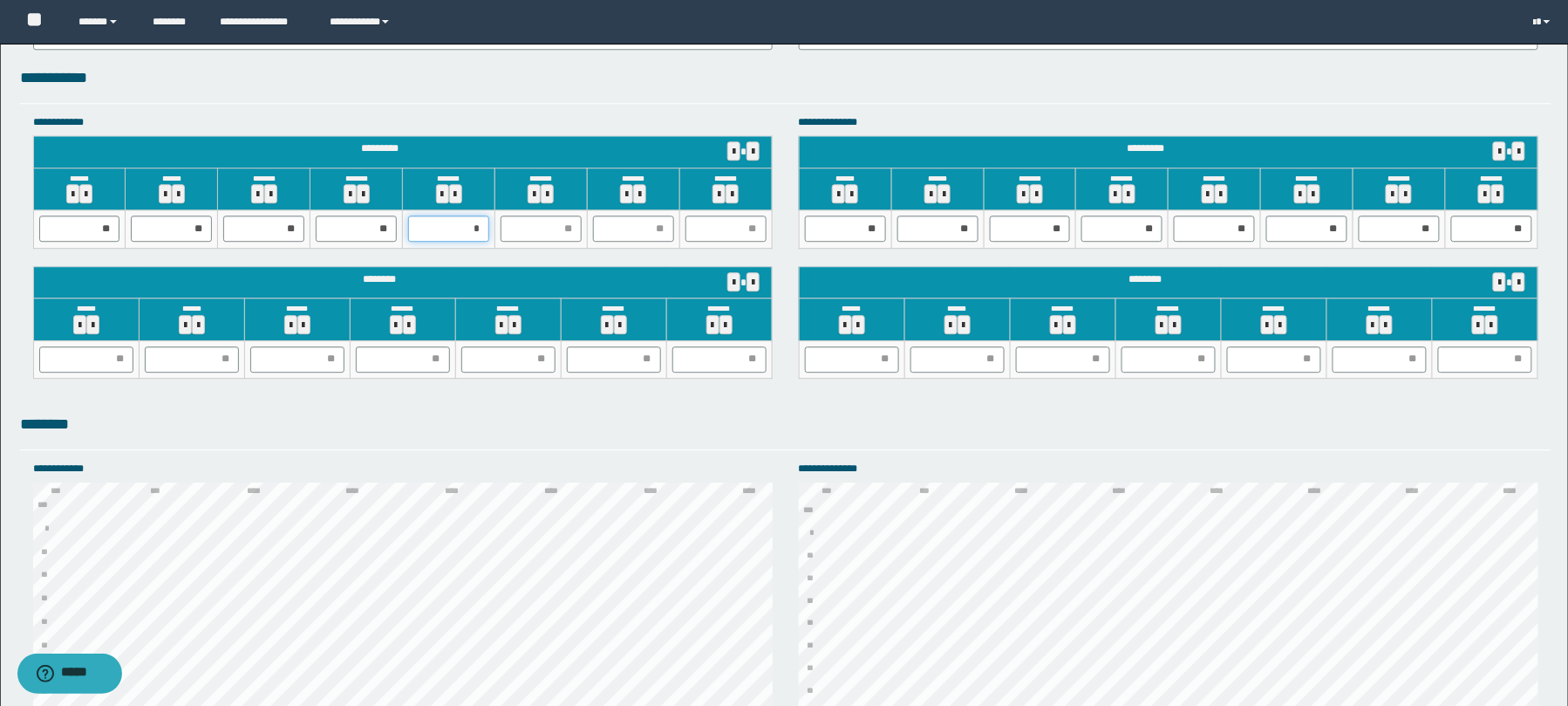 type on "**" 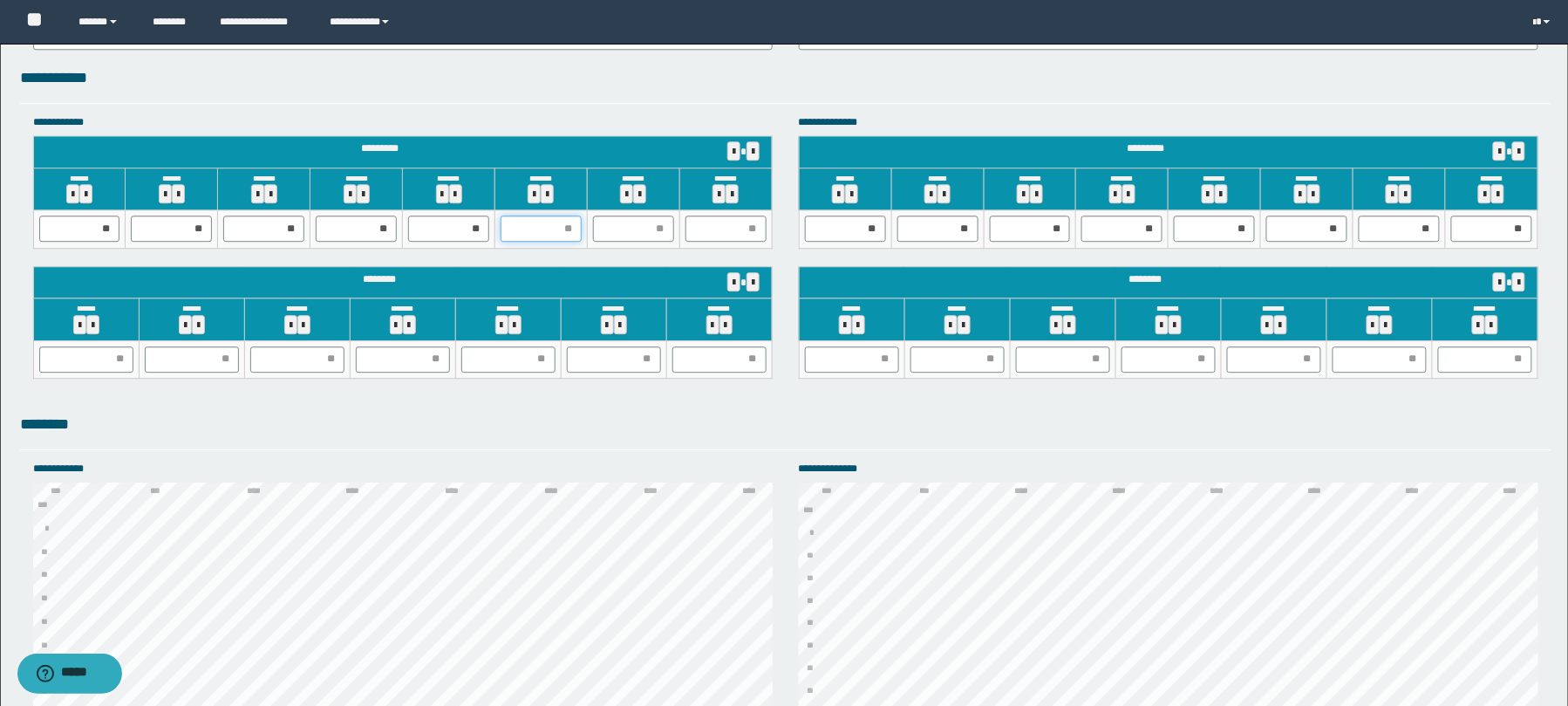 click at bounding box center [541, 229] 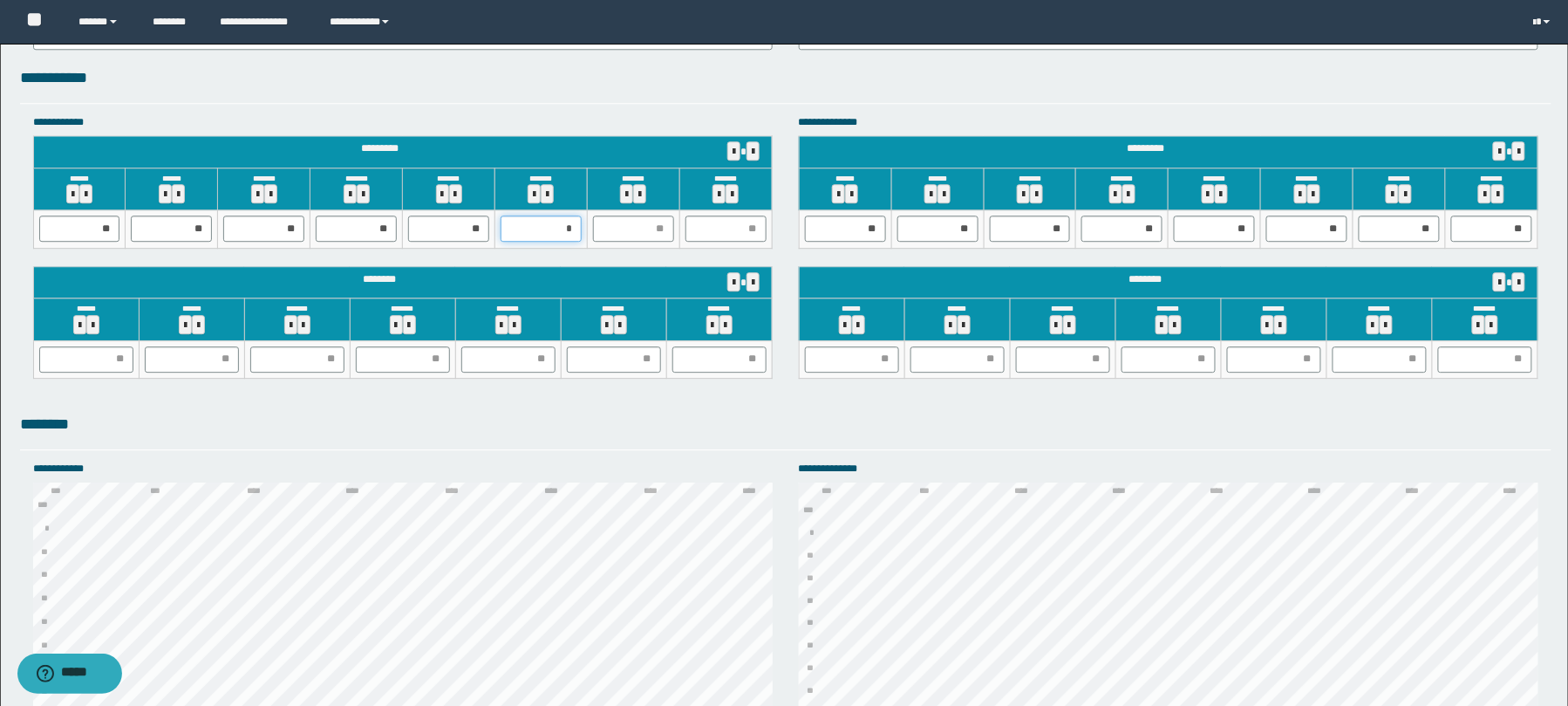 type on "**" 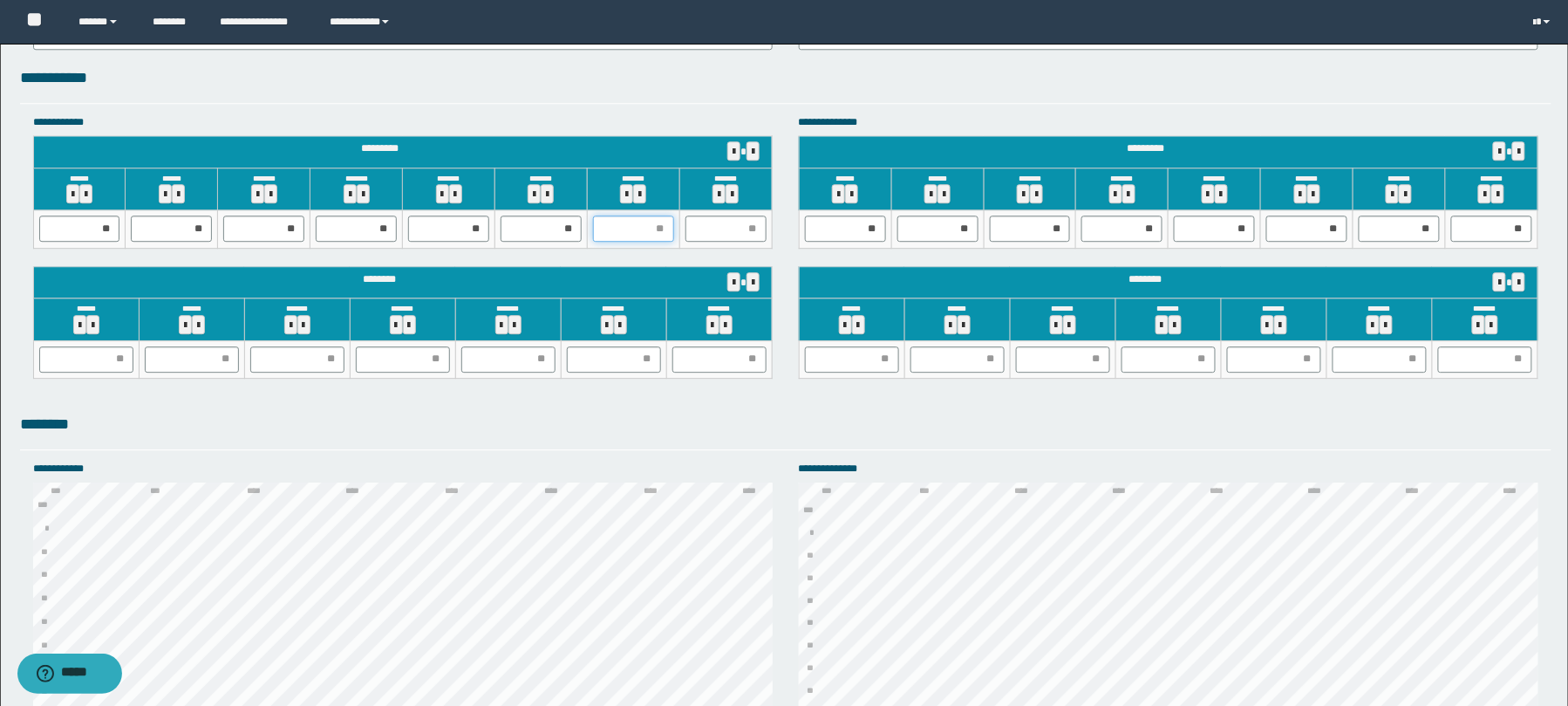 click at bounding box center [633, 229] 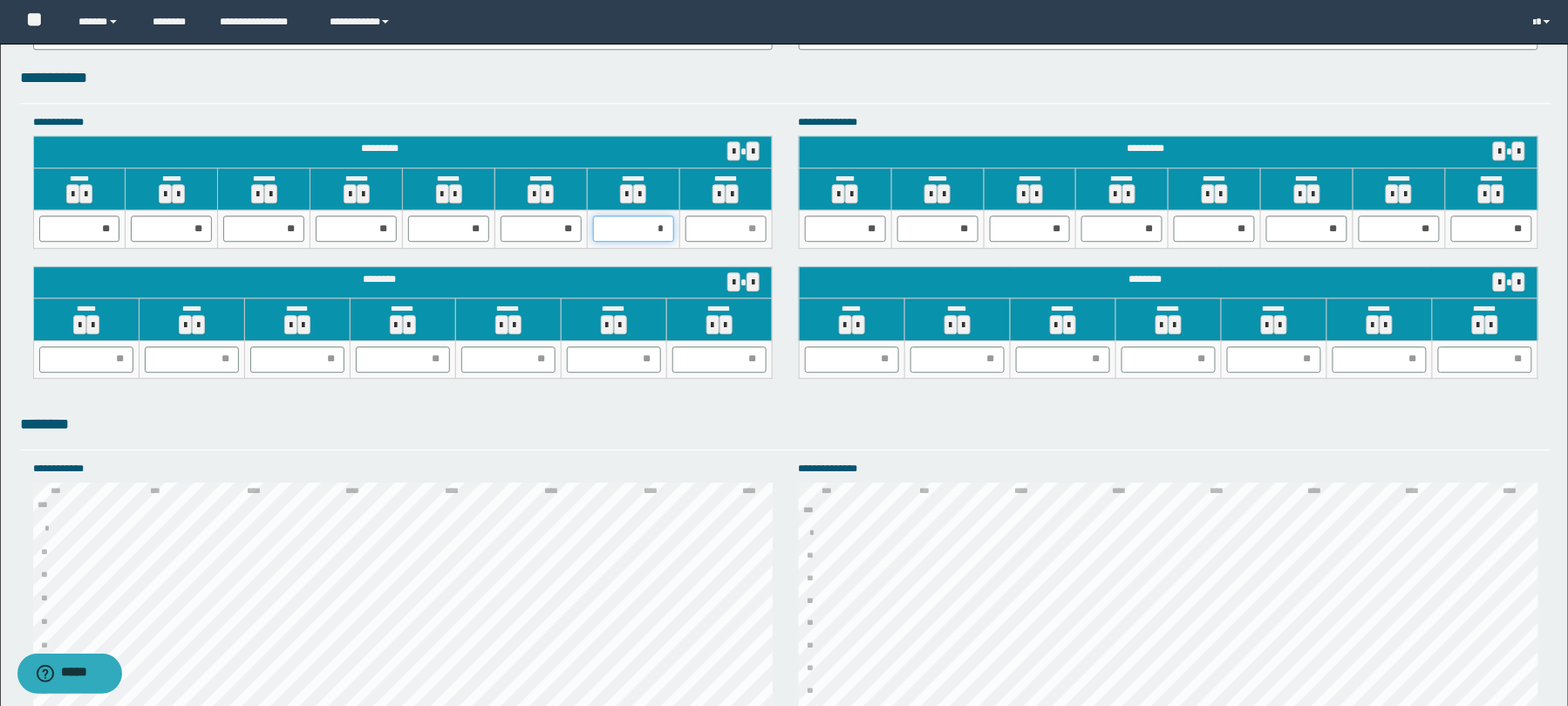 type on "**" 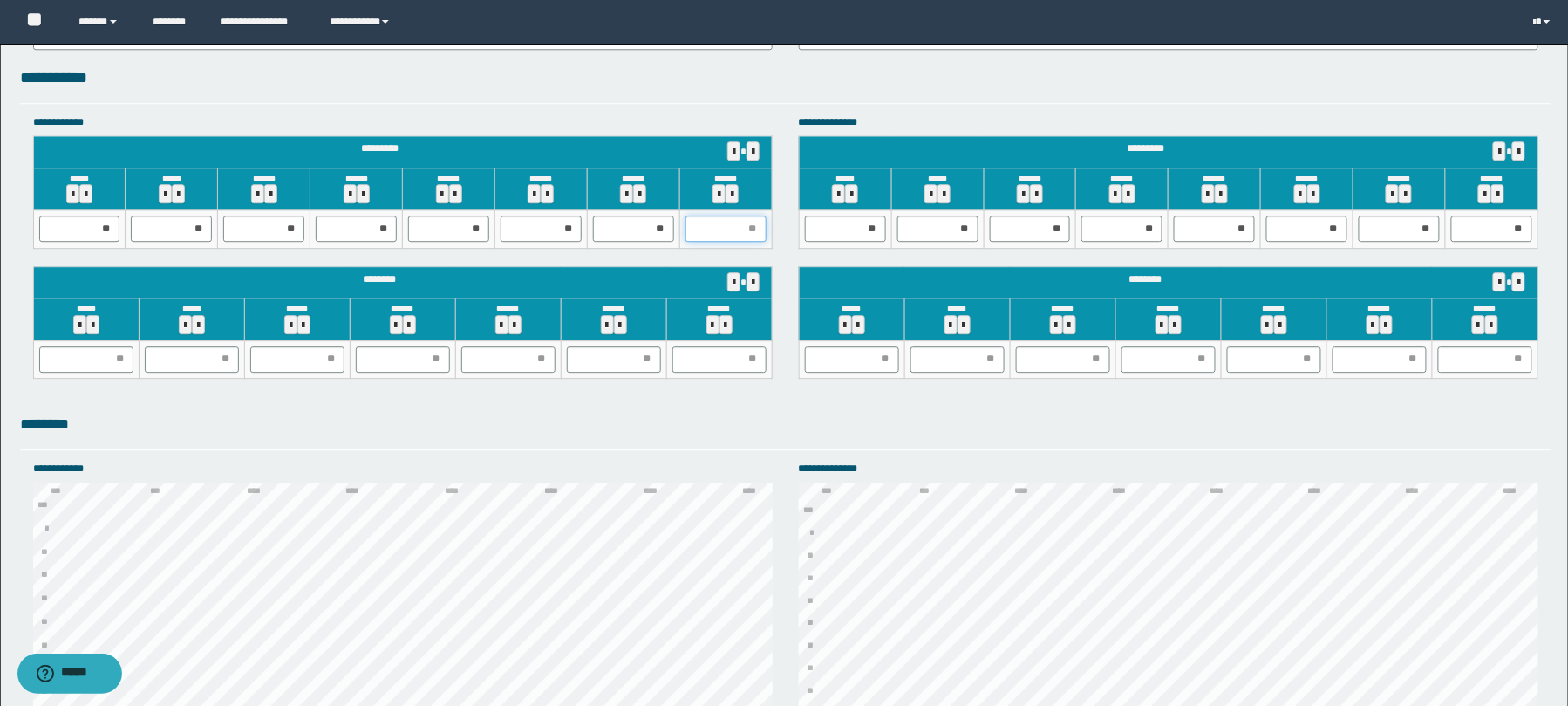 click at bounding box center (726, 229) 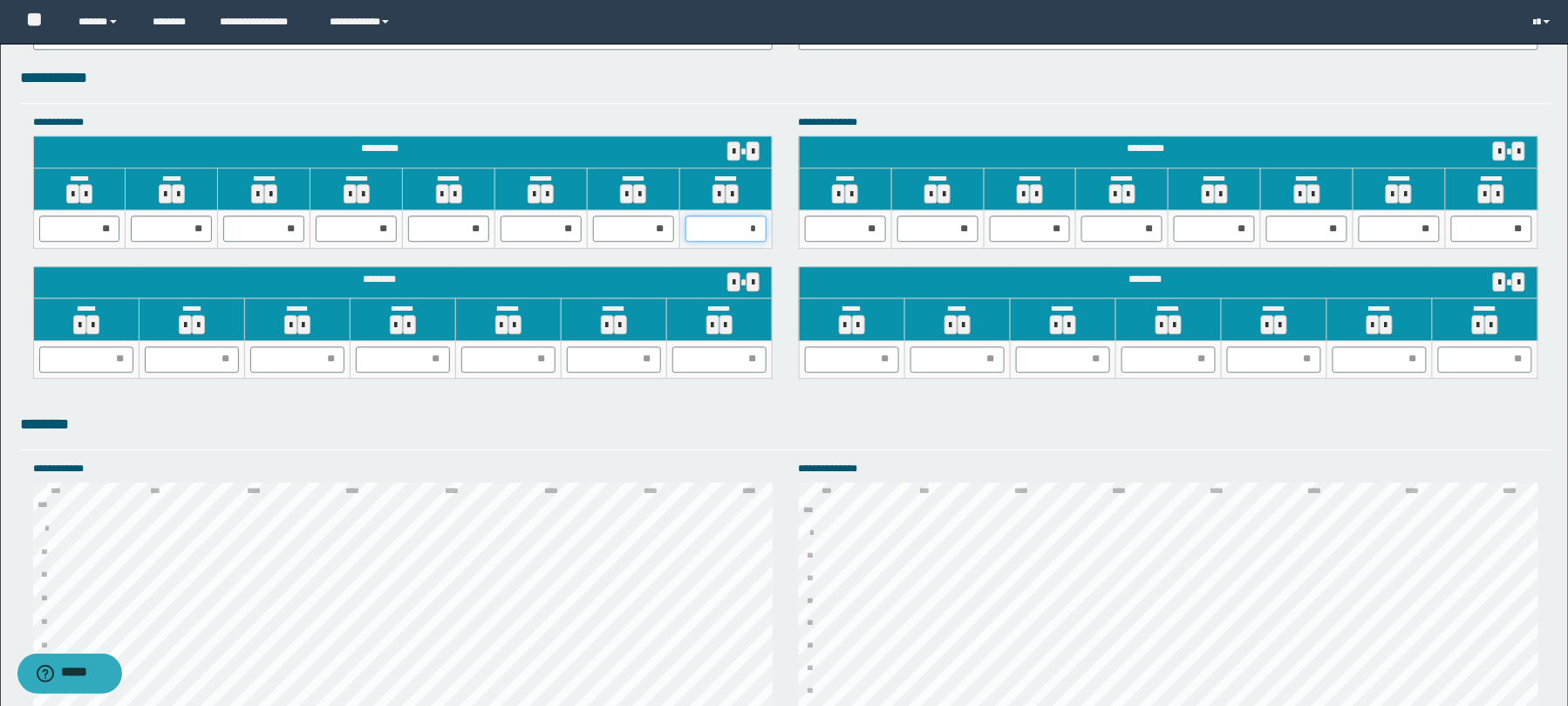 type on "**" 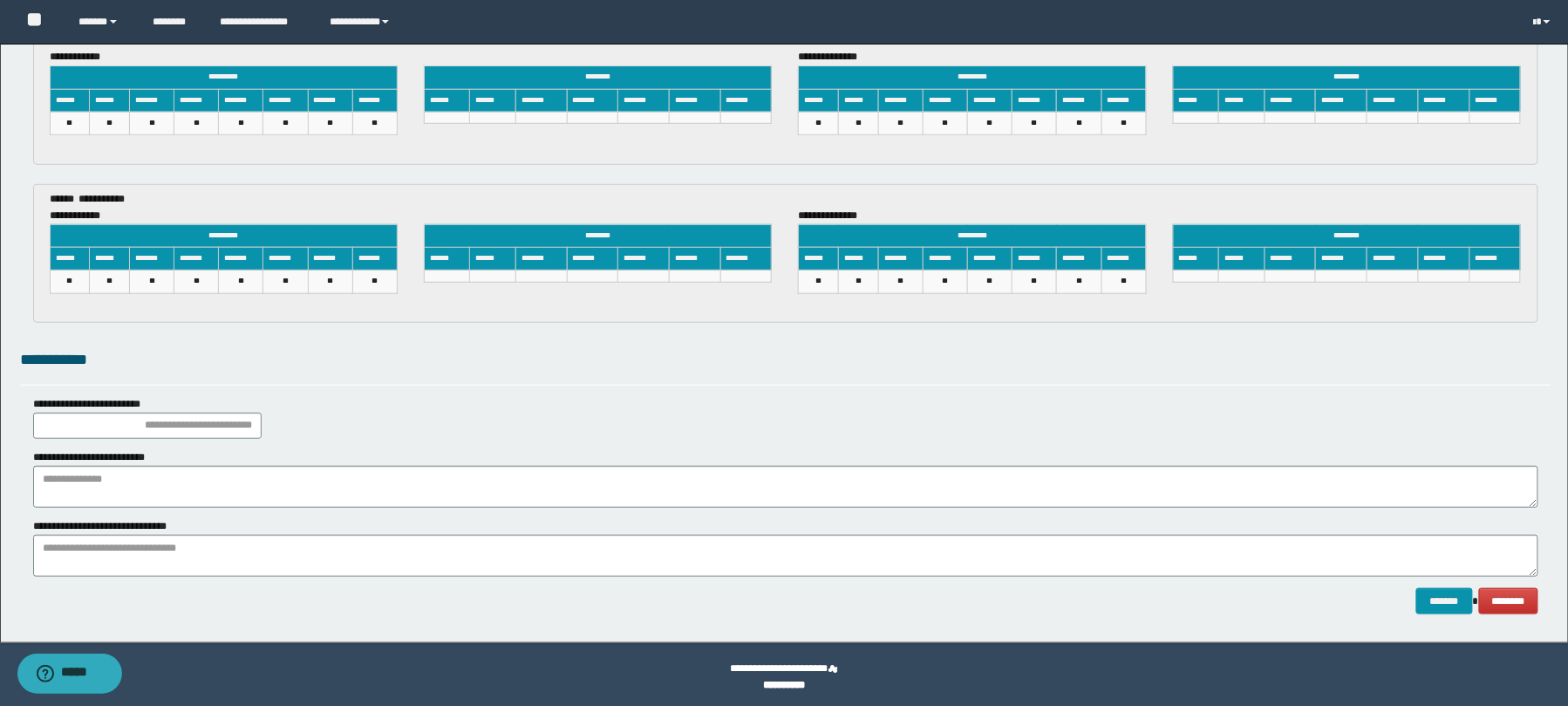 scroll, scrollTop: 2693, scrollLeft: 0, axis: vertical 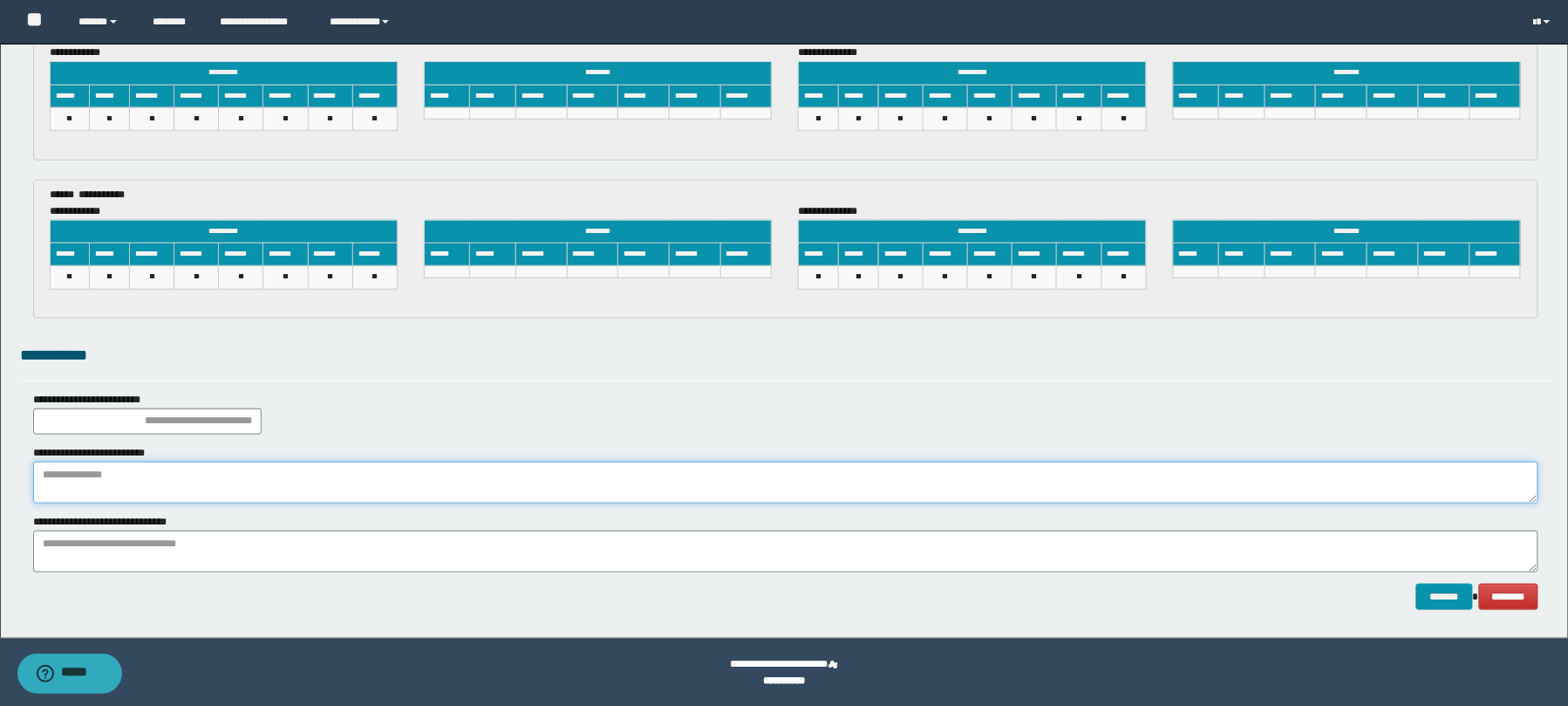 click at bounding box center [786, 483] 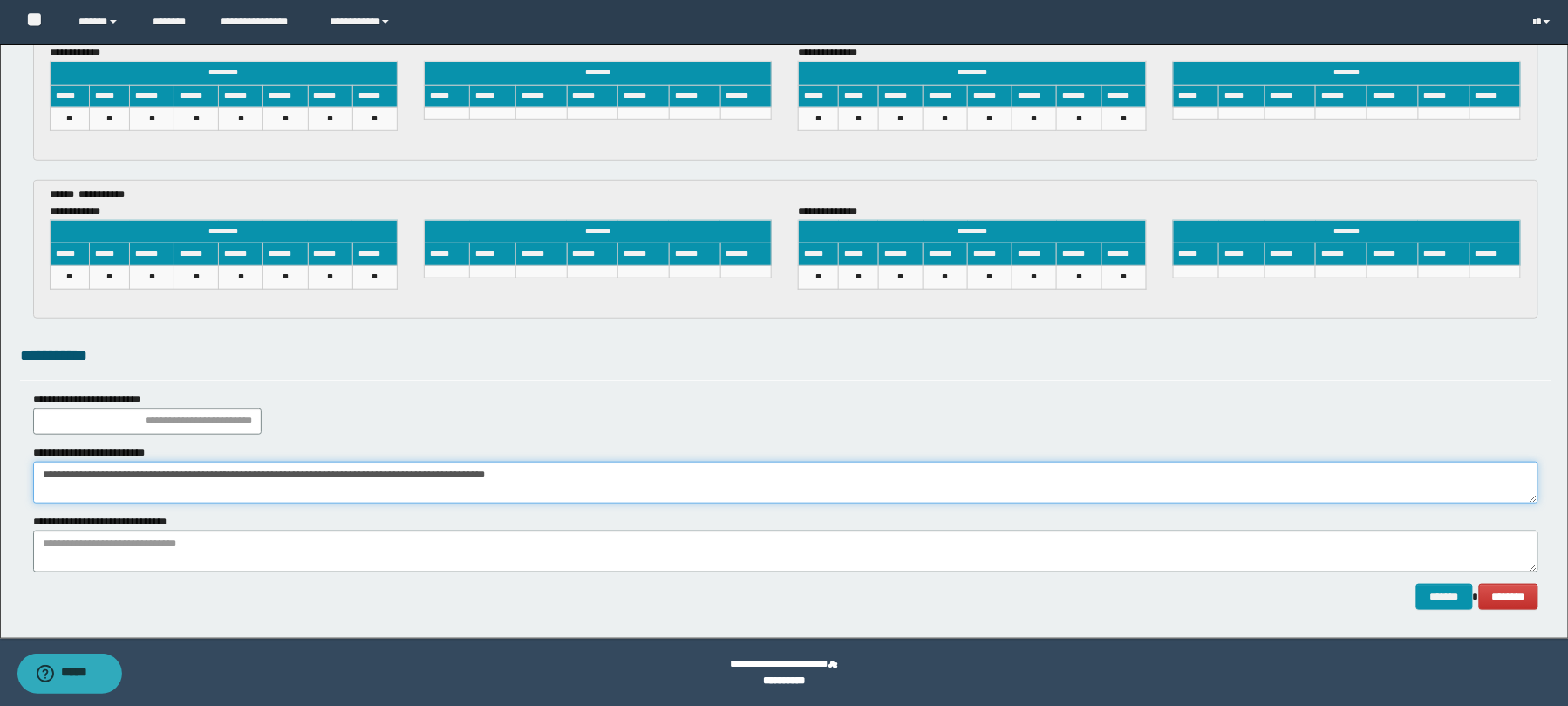 click on "**********" at bounding box center (786, 483) 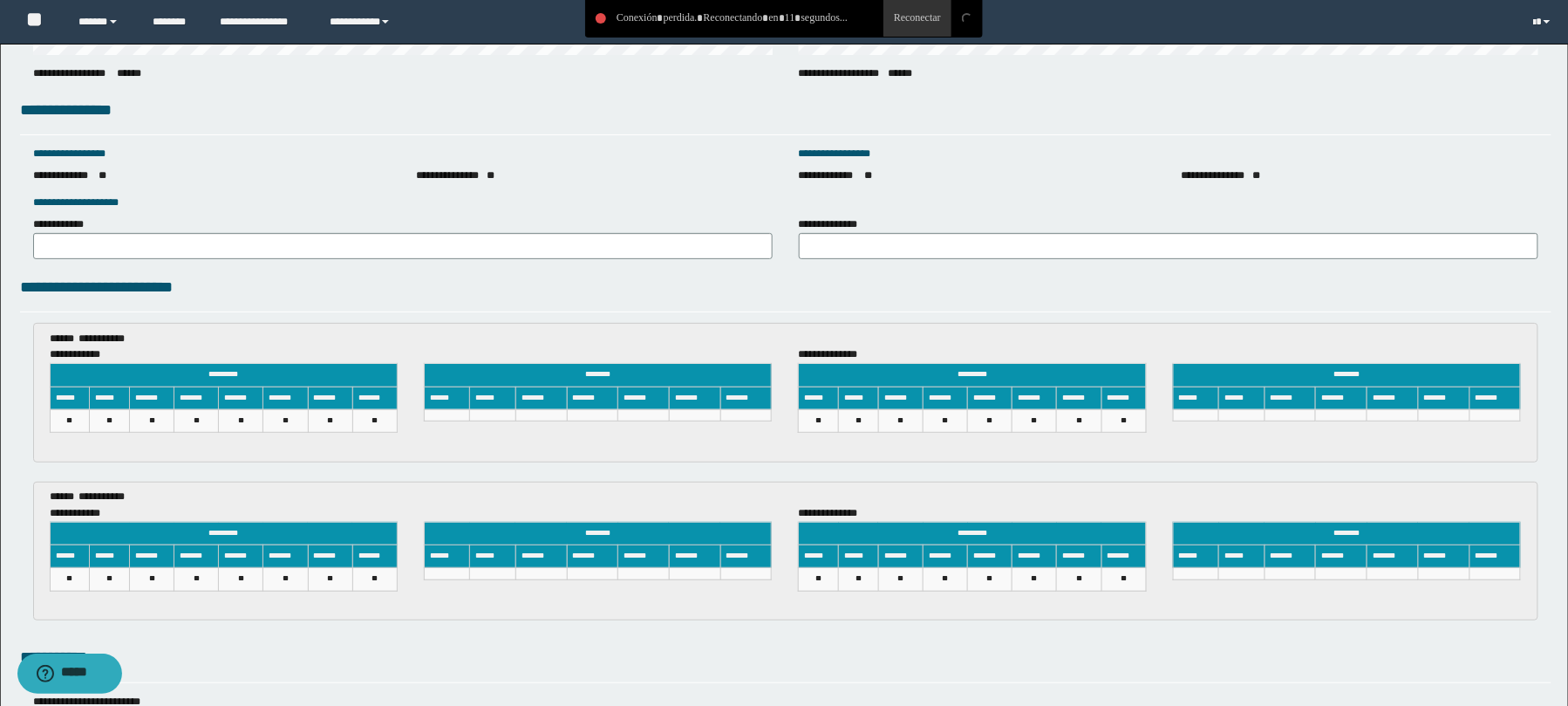 scroll, scrollTop: 2693, scrollLeft: 0, axis: vertical 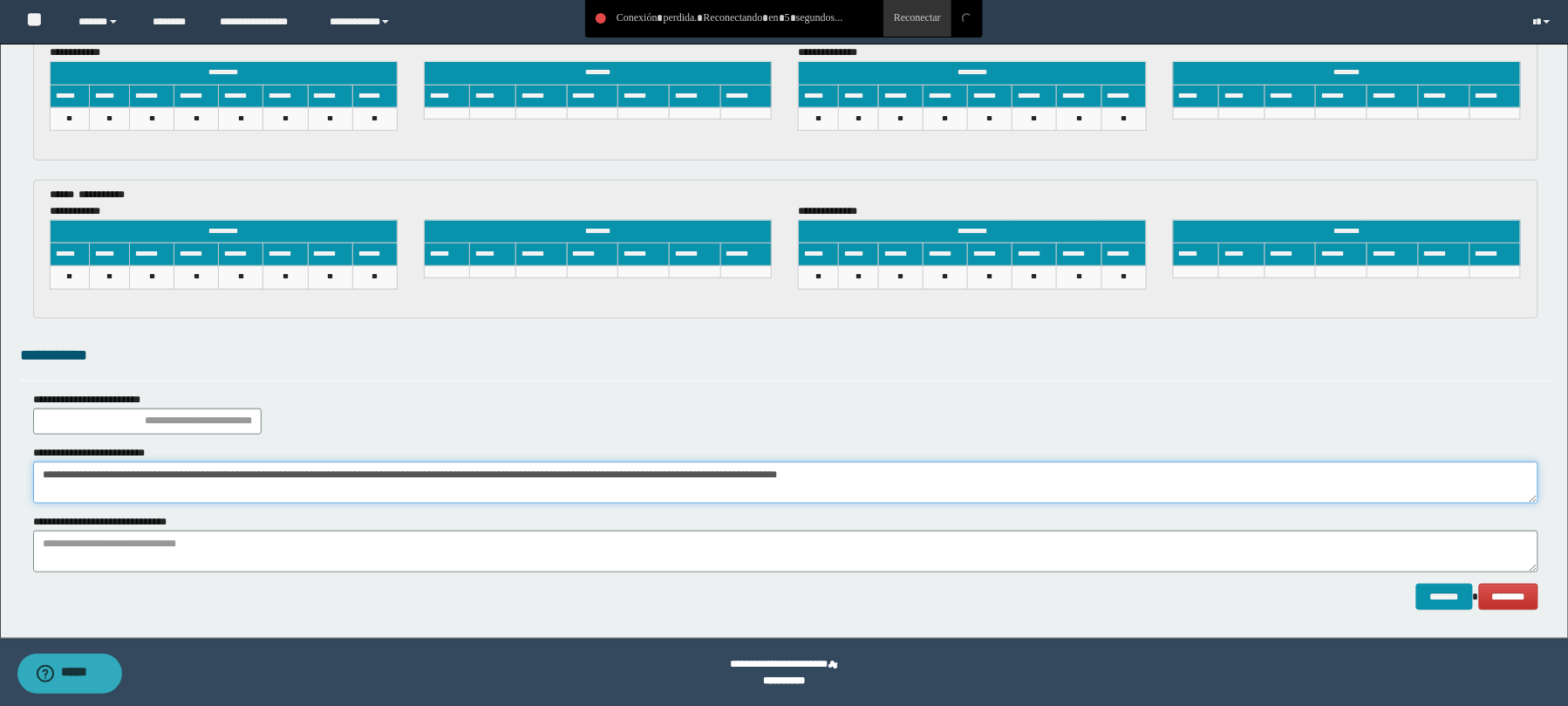 click on "**********" at bounding box center [786, 483] 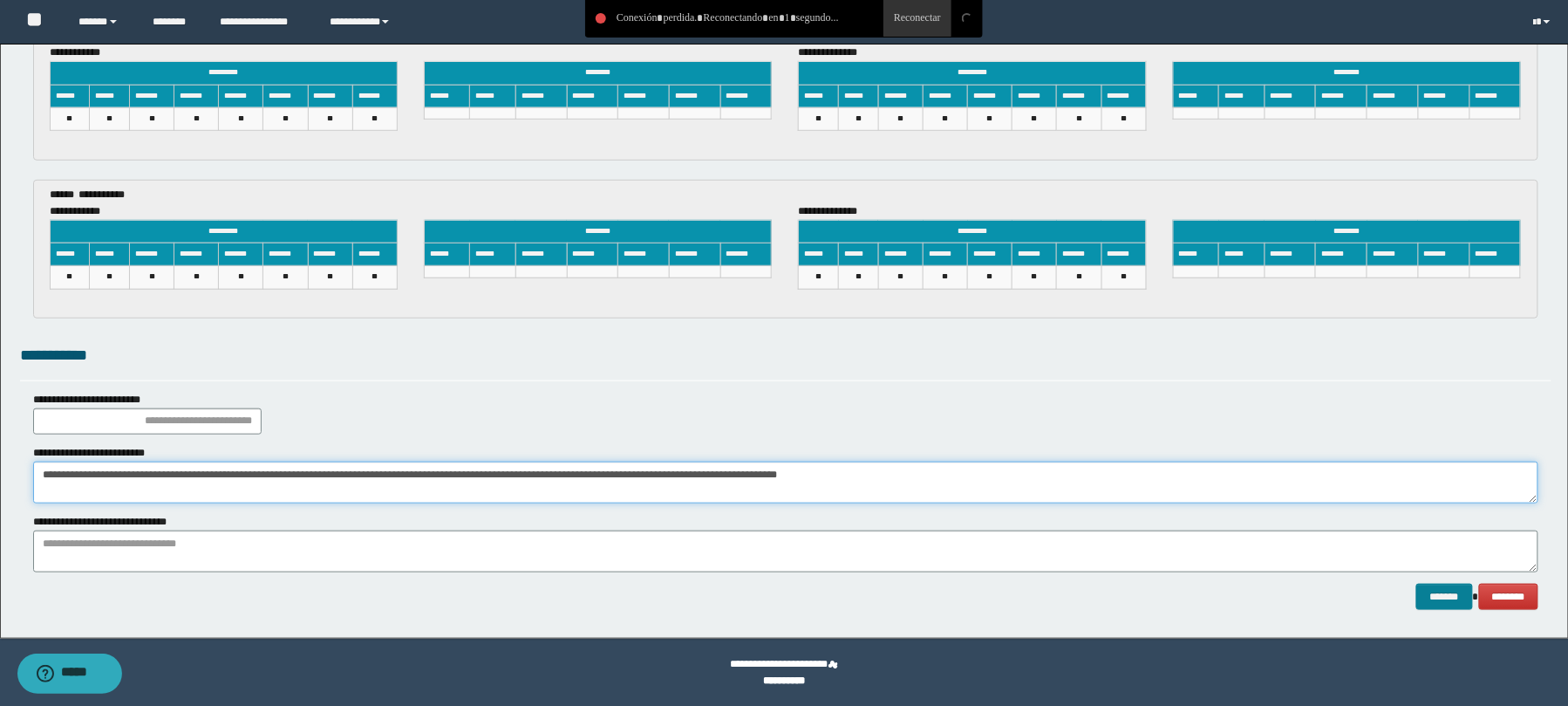 type on "**********" 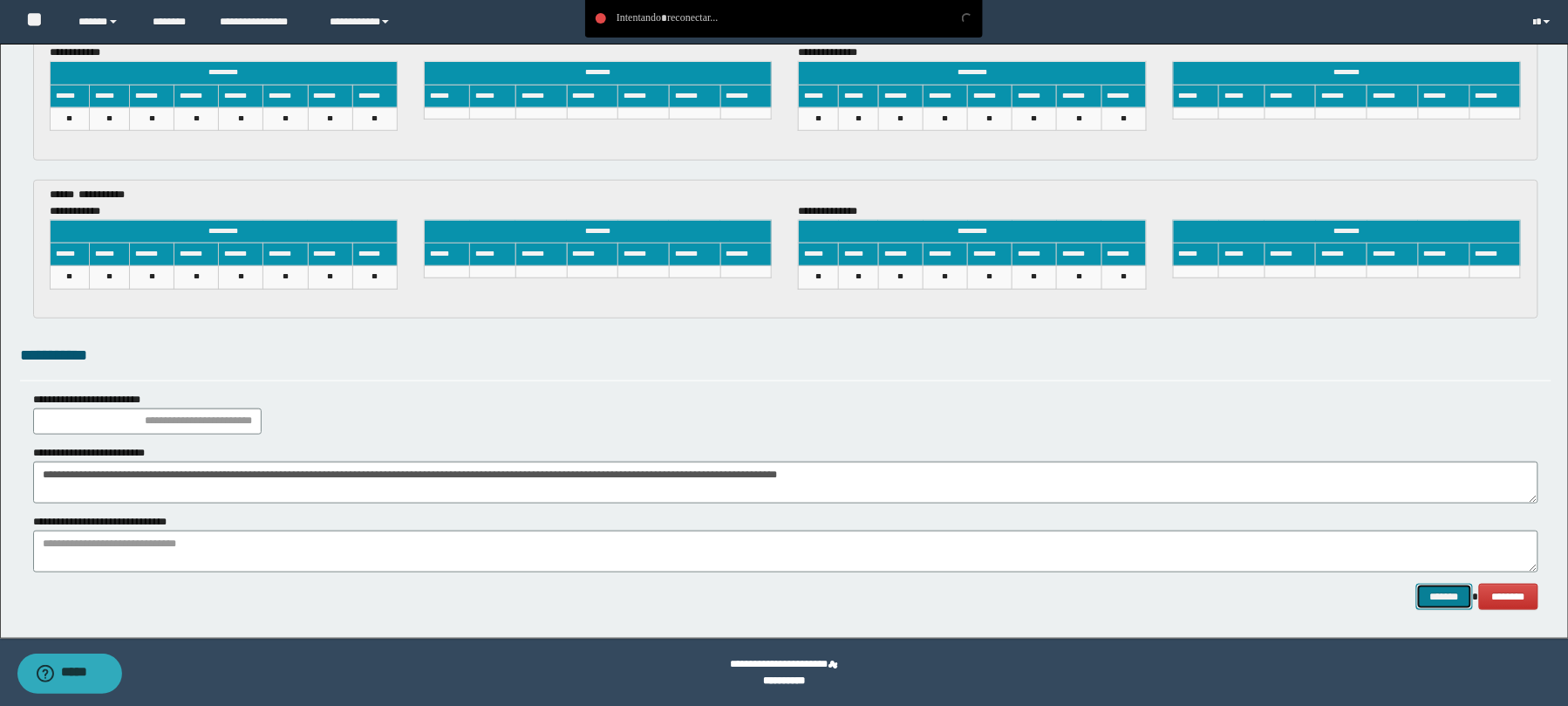 click on "*******" at bounding box center (1444, 597) 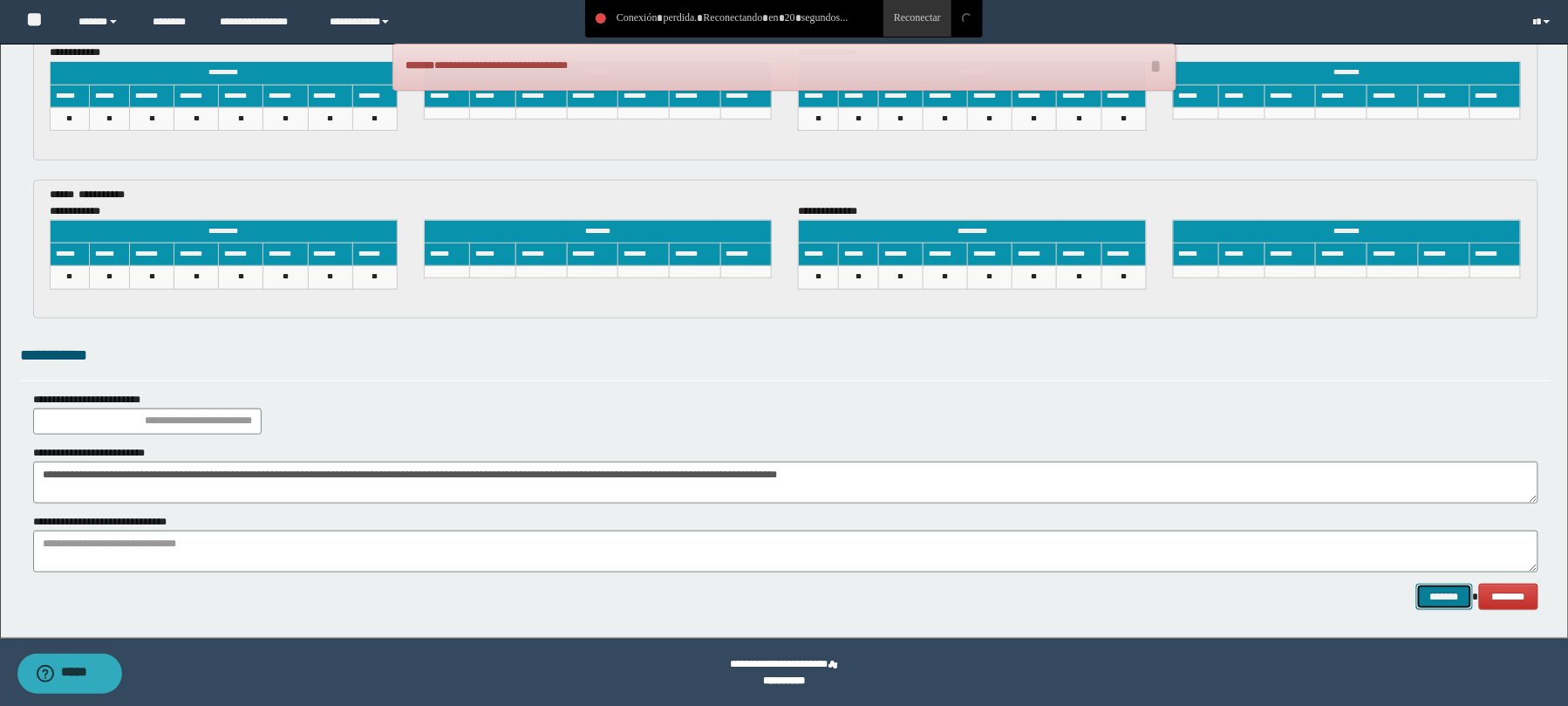 click on "*******" at bounding box center [1444, 597] 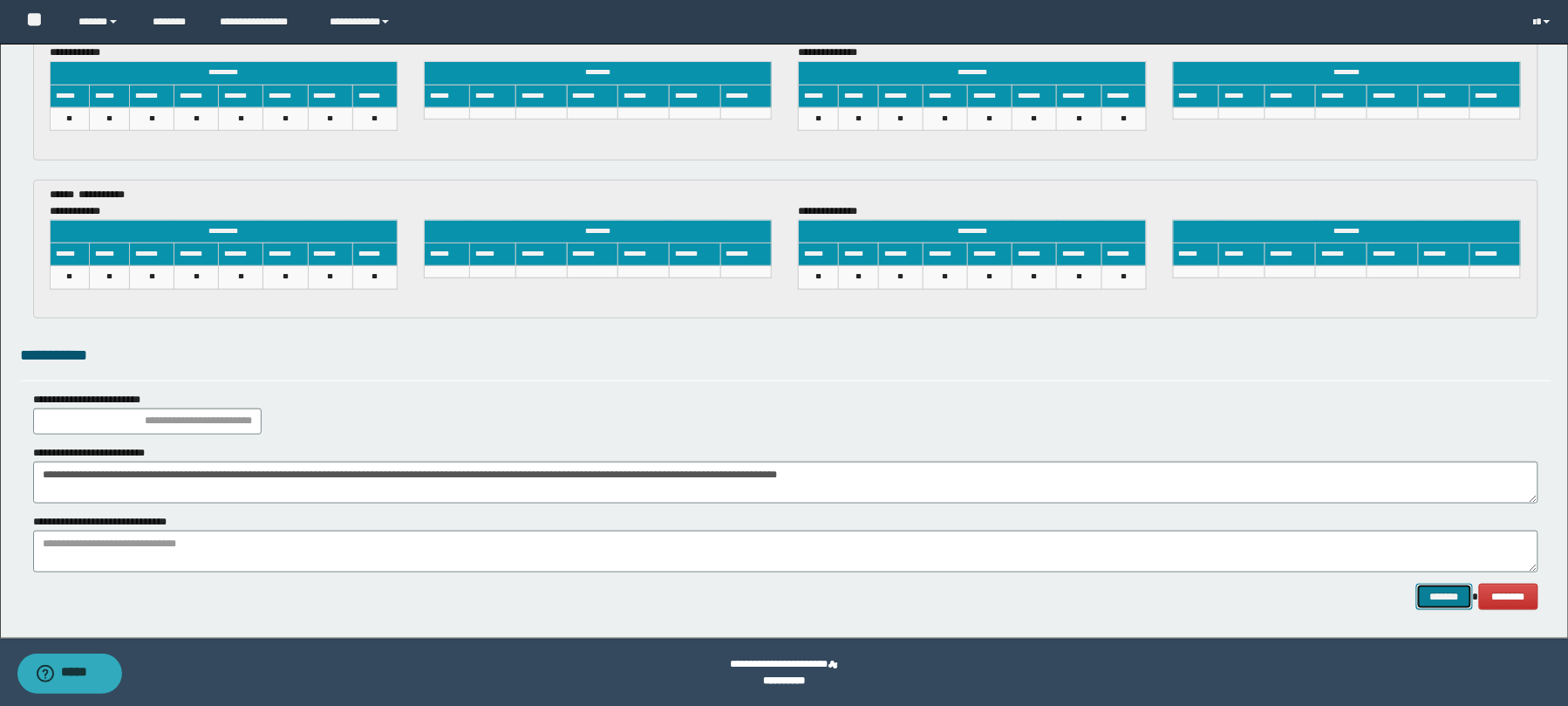 click on "*******" at bounding box center [1444, 597] 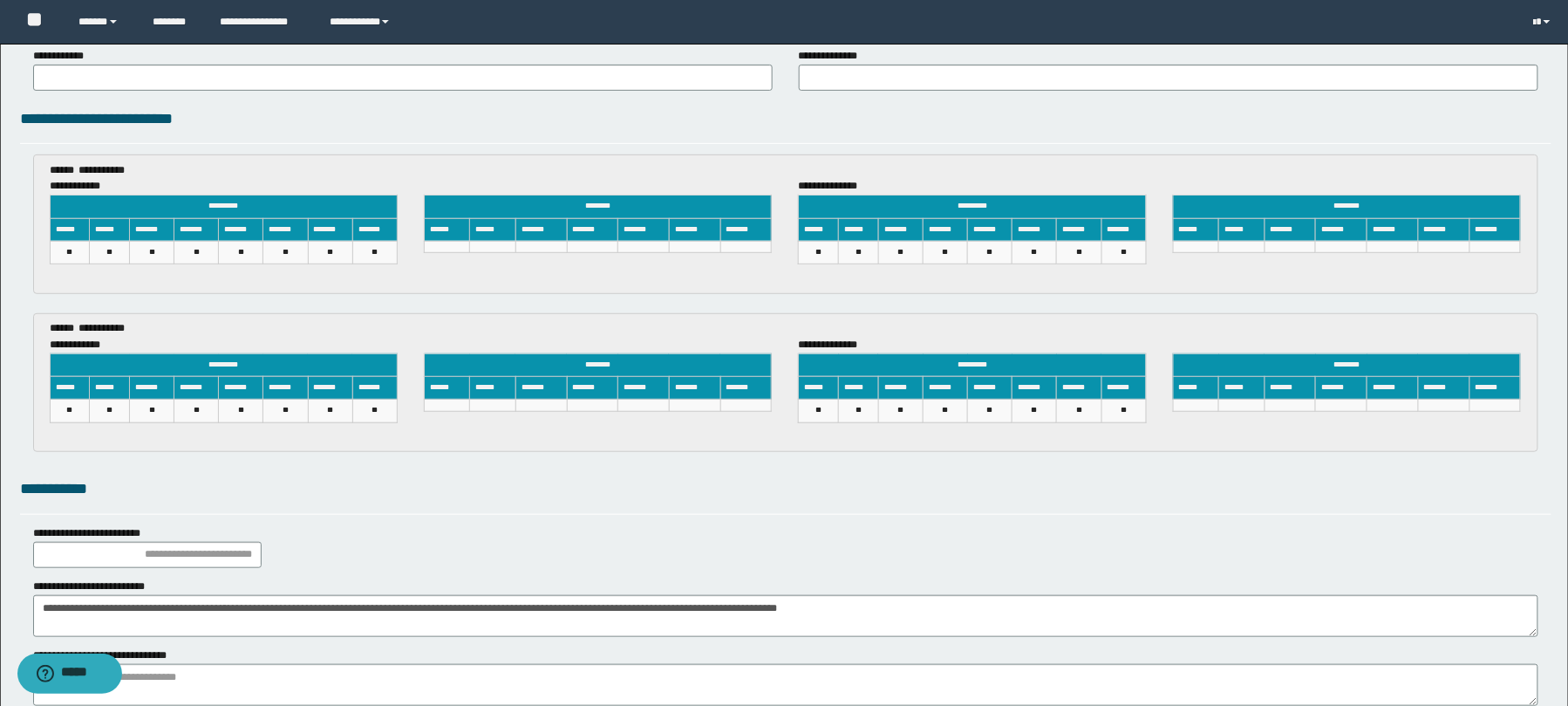 scroll, scrollTop: 2693, scrollLeft: 0, axis: vertical 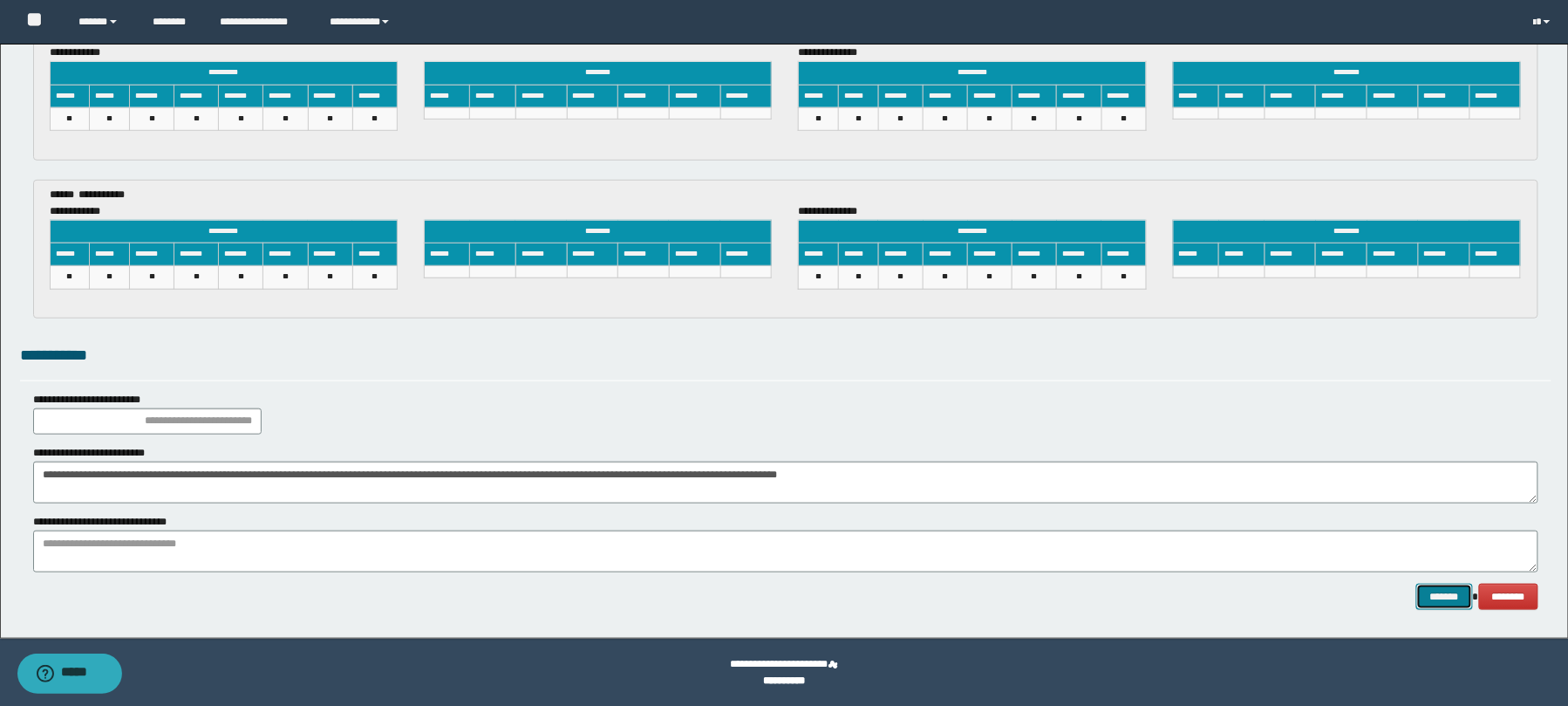 click on "*******" at bounding box center (1444, 597) 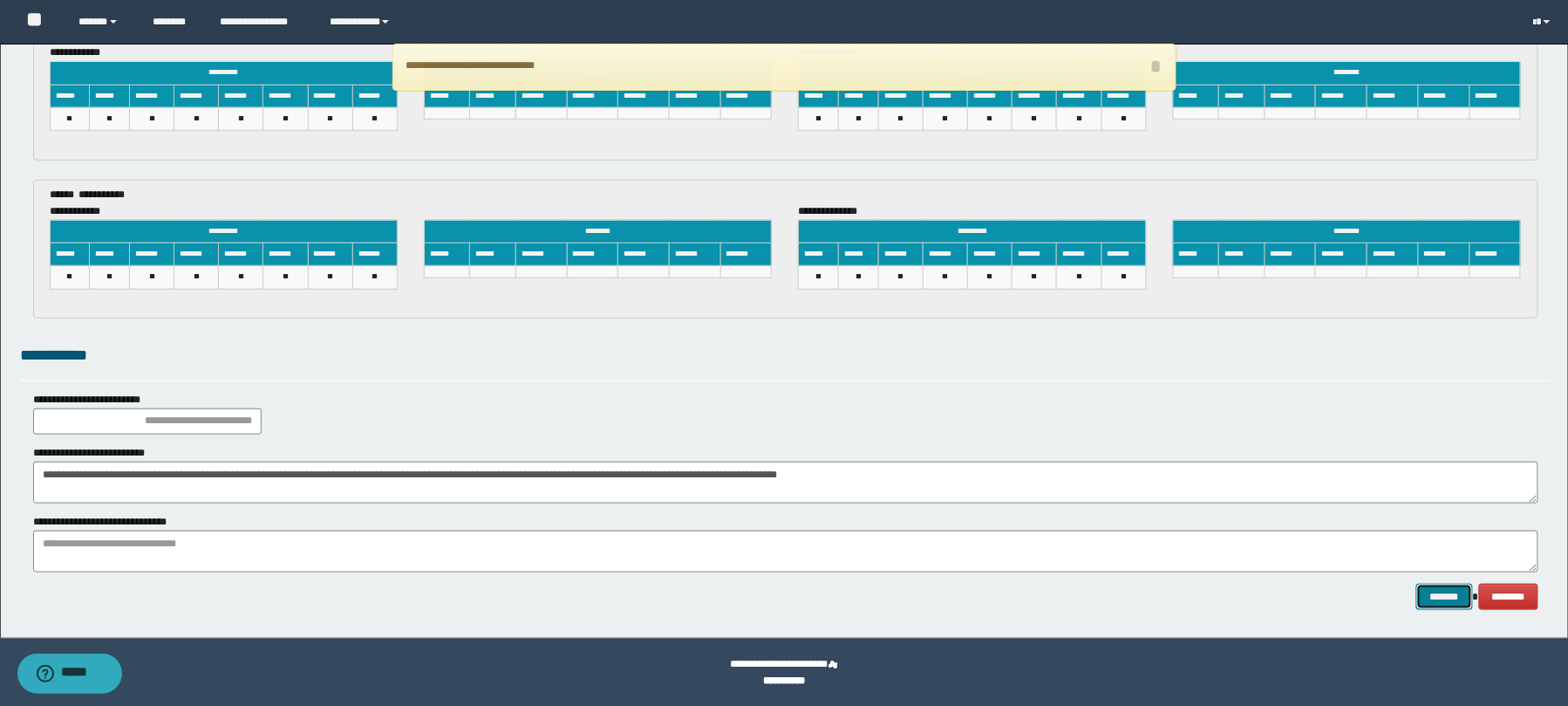 click on "*******" at bounding box center [1444, 597] 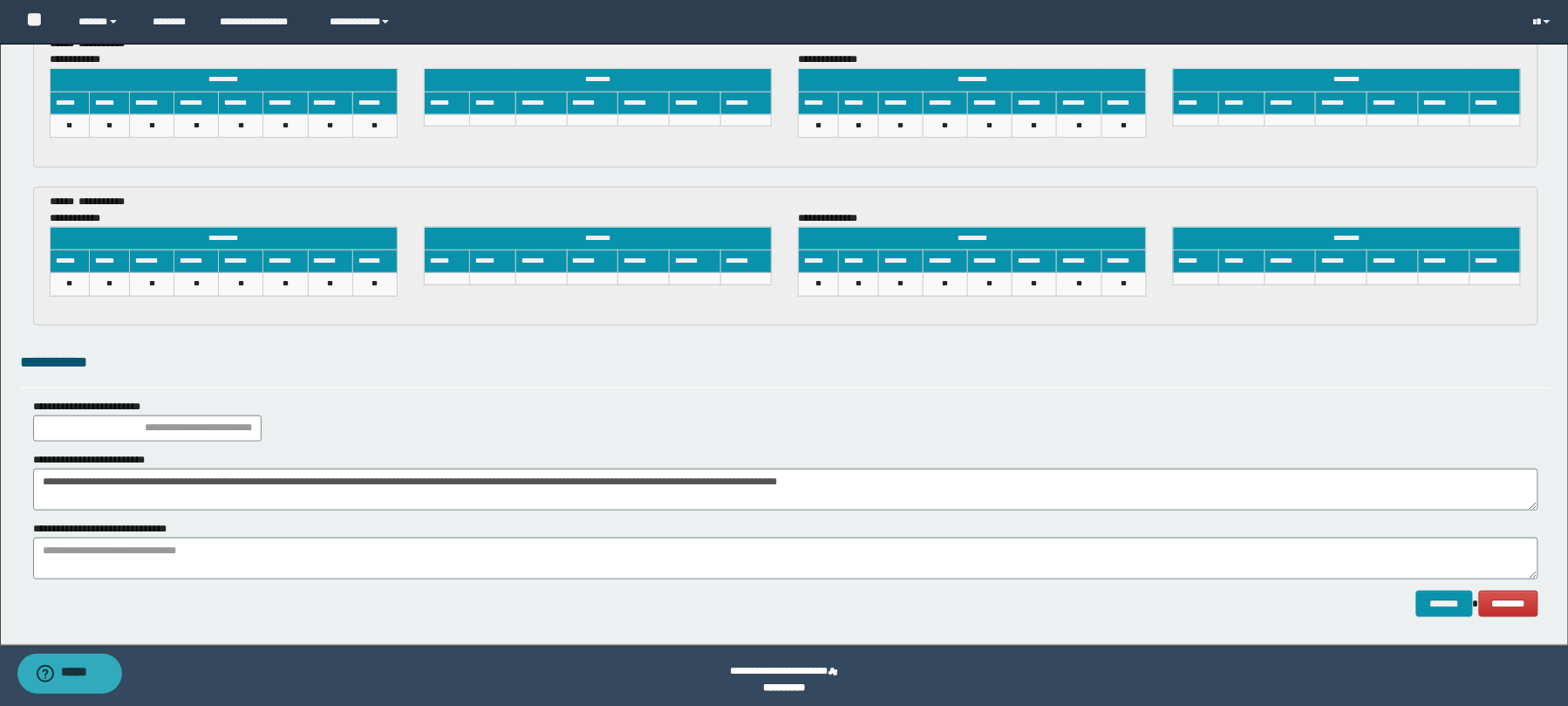 scroll, scrollTop: 2693, scrollLeft: 0, axis: vertical 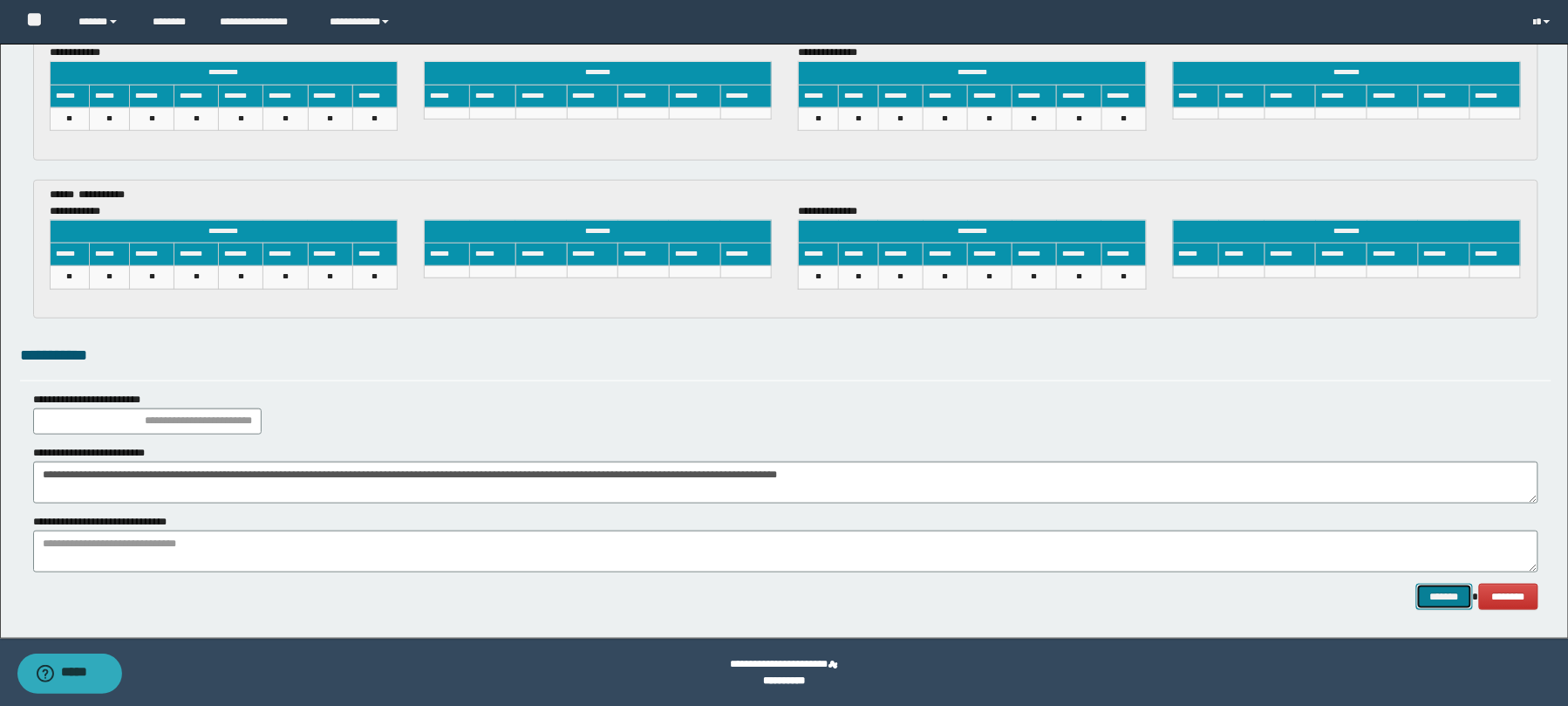 click on "*******" at bounding box center (1444, 597) 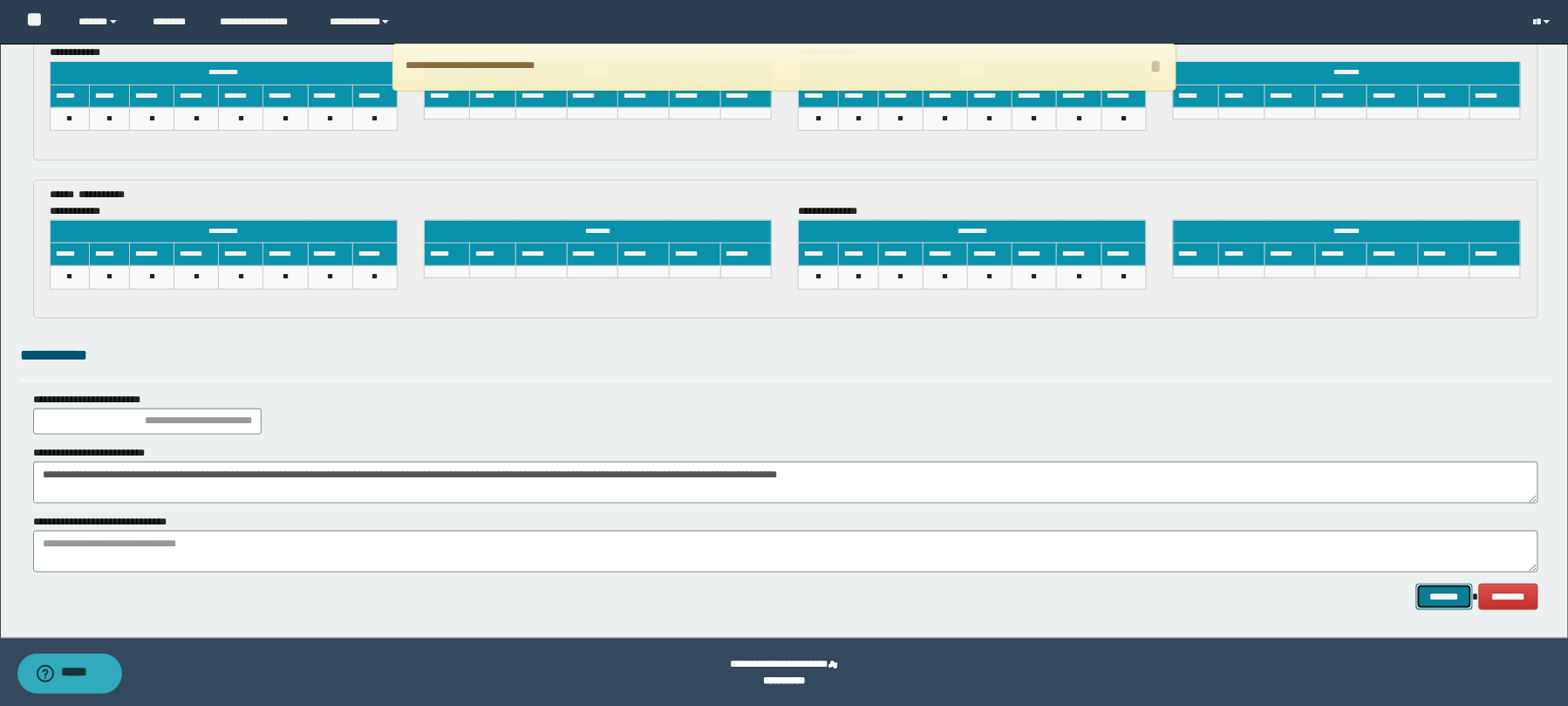 click on "*******" at bounding box center (1444, 597) 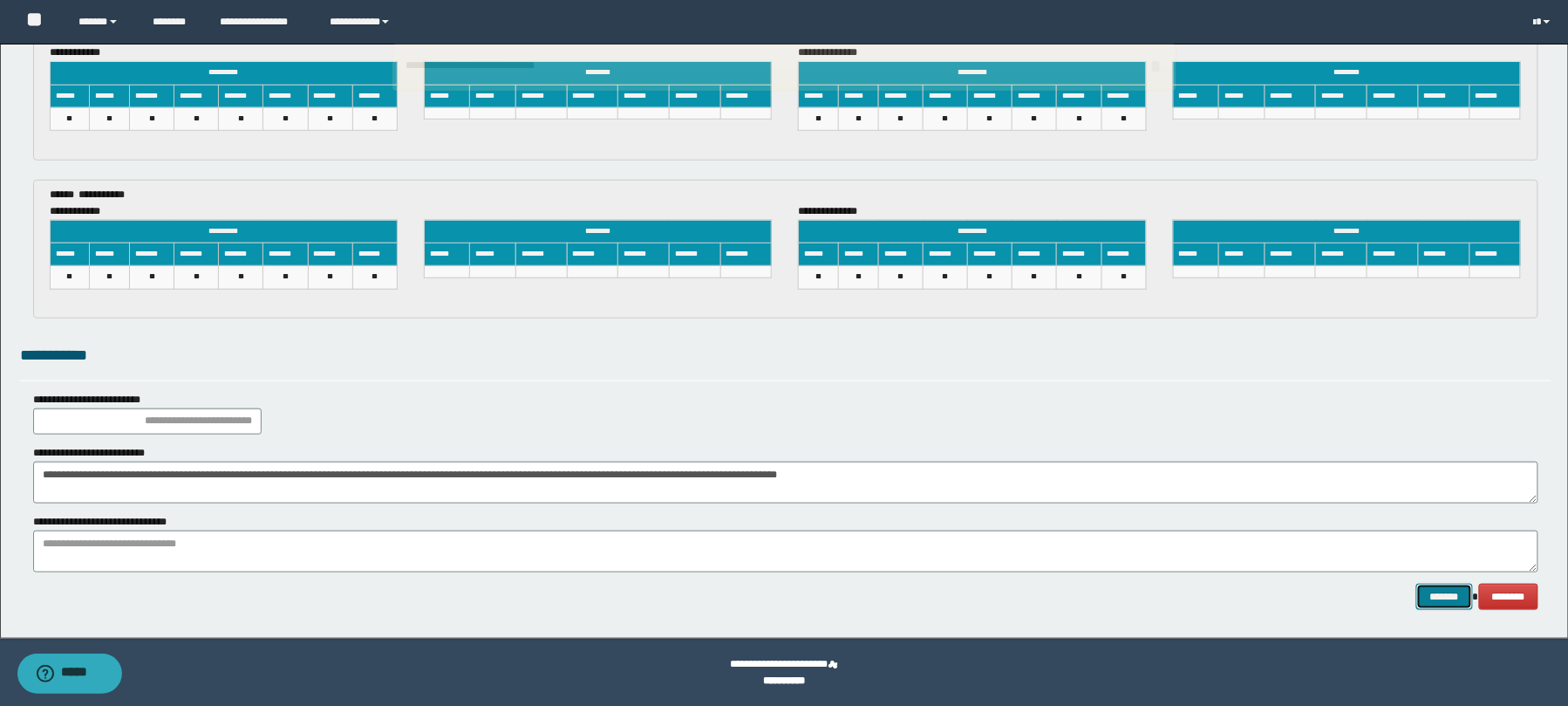click on "*******" at bounding box center [1444, 597] 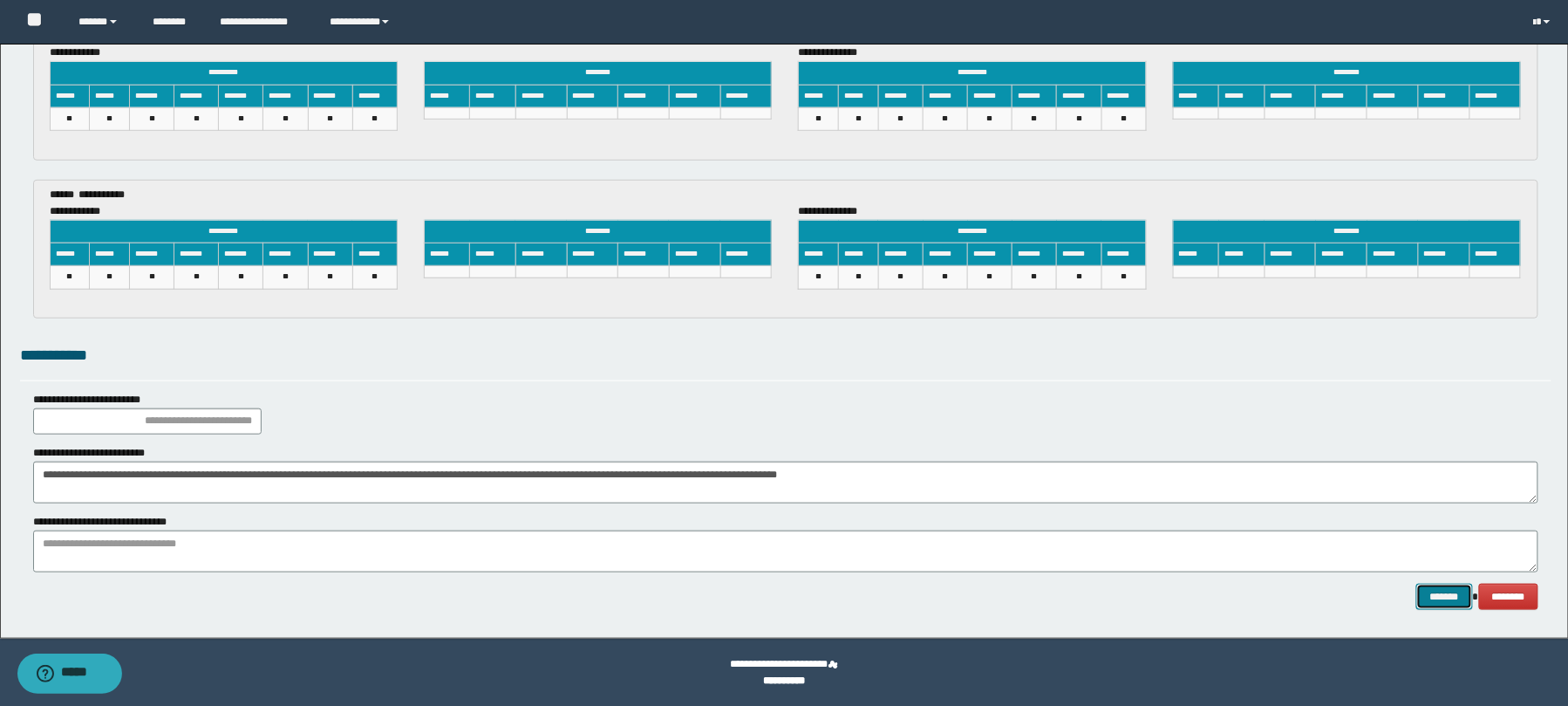 click on "*******" at bounding box center (1444, 597) 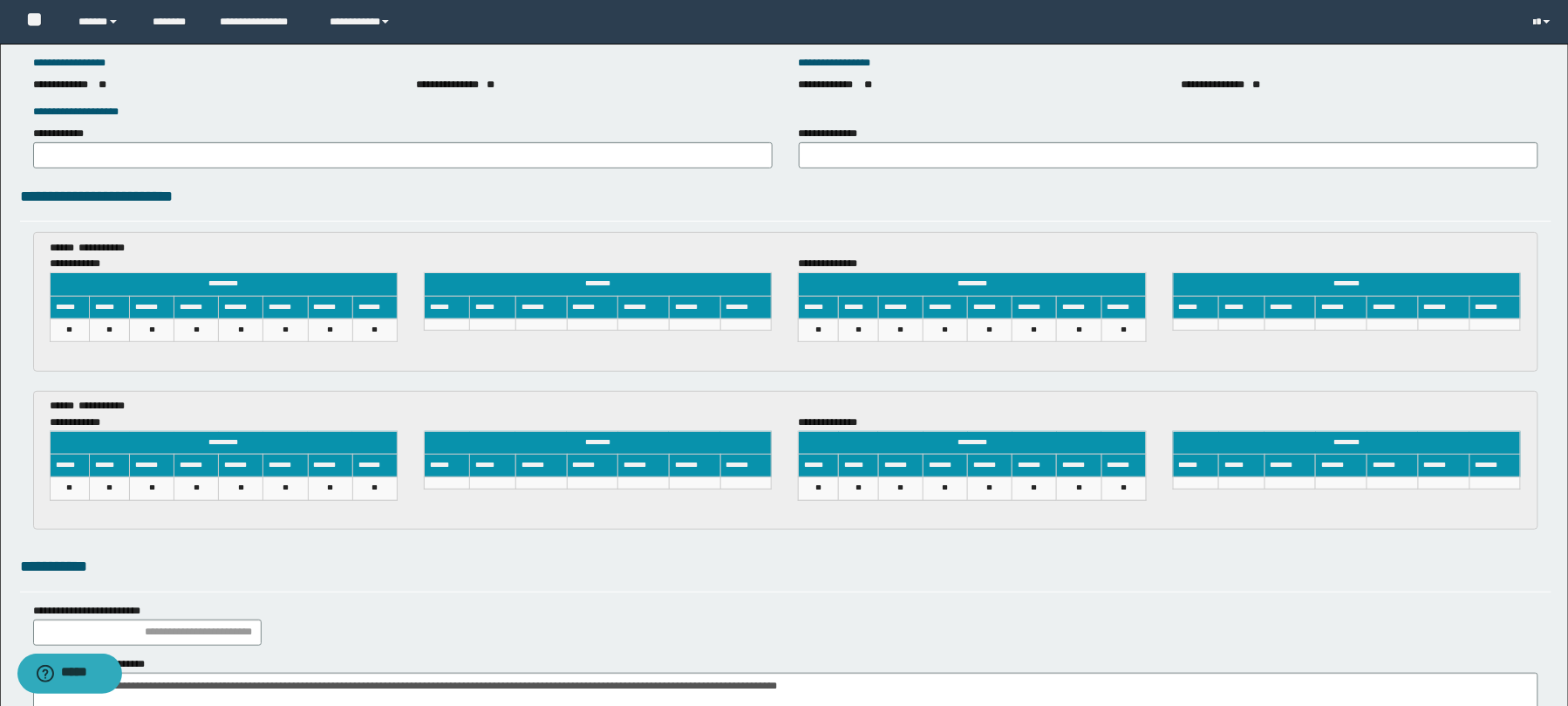 scroll, scrollTop: 2693, scrollLeft: 0, axis: vertical 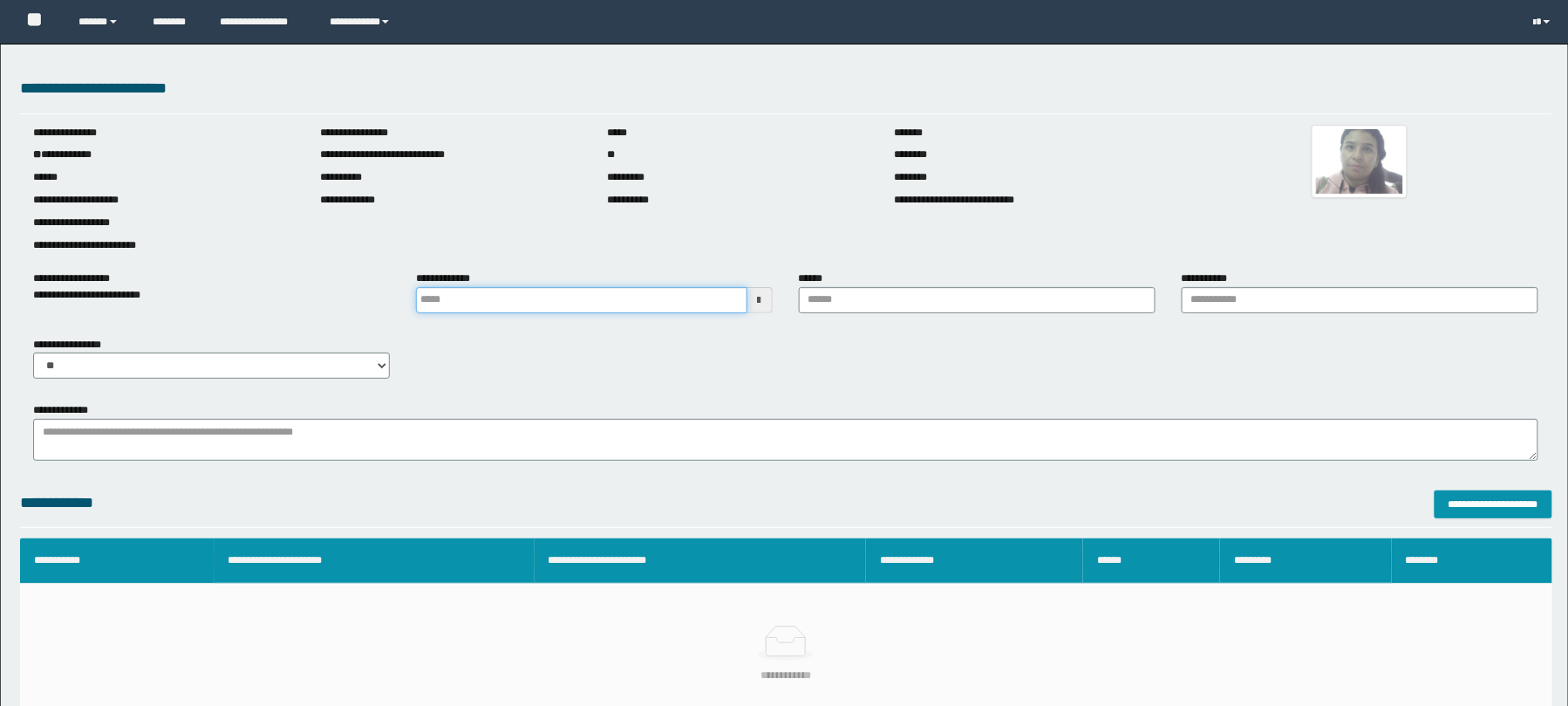 click at bounding box center (582, 300) 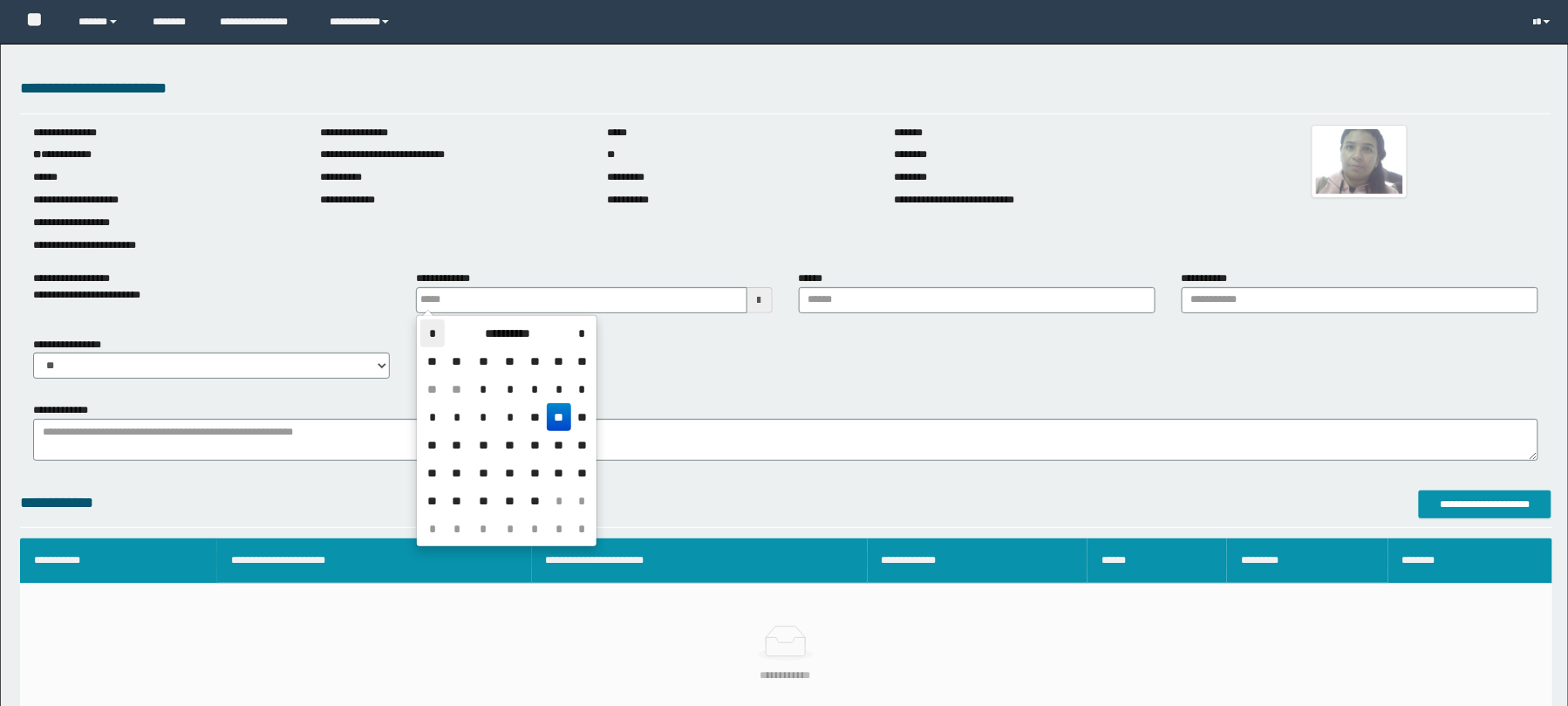 click on "*" at bounding box center [433, 333] 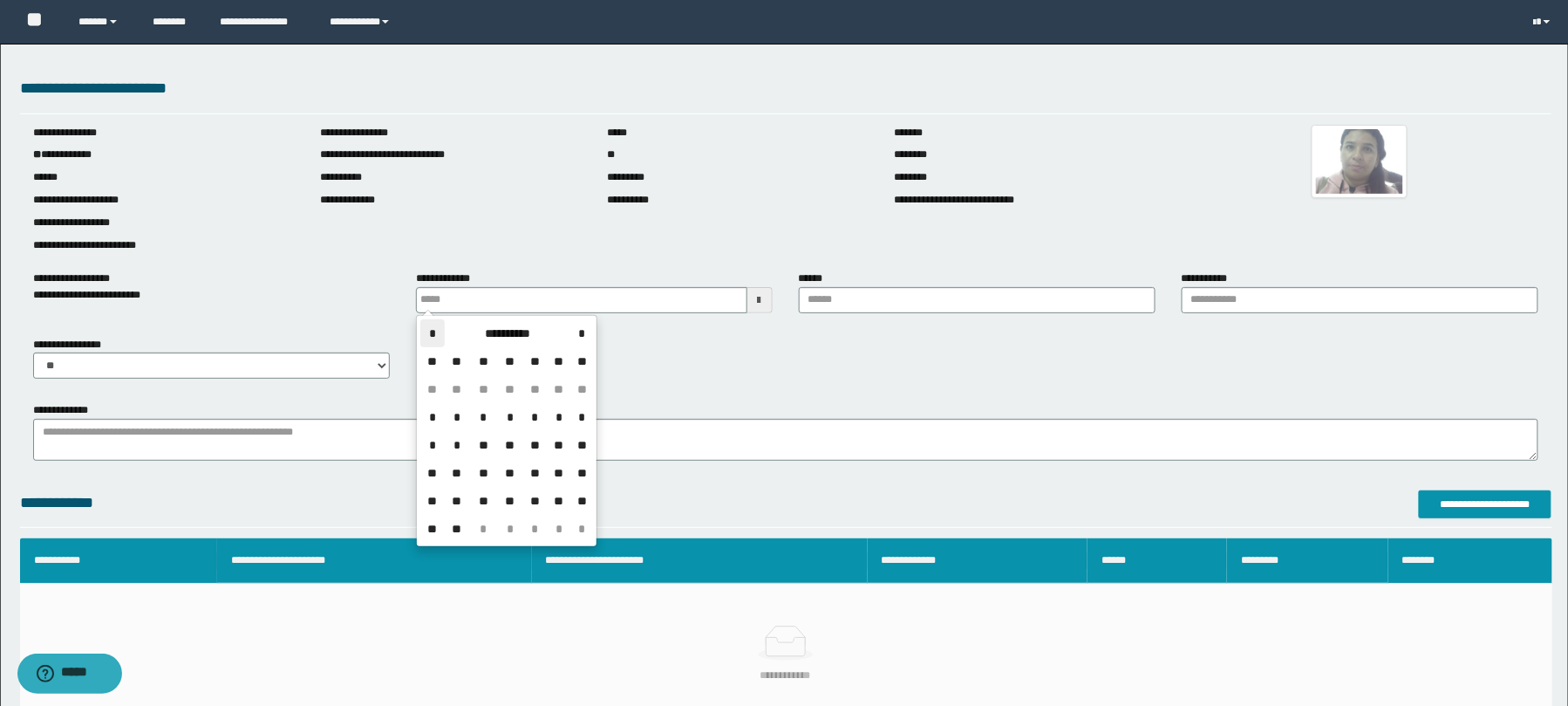 scroll, scrollTop: 0, scrollLeft: 0, axis: both 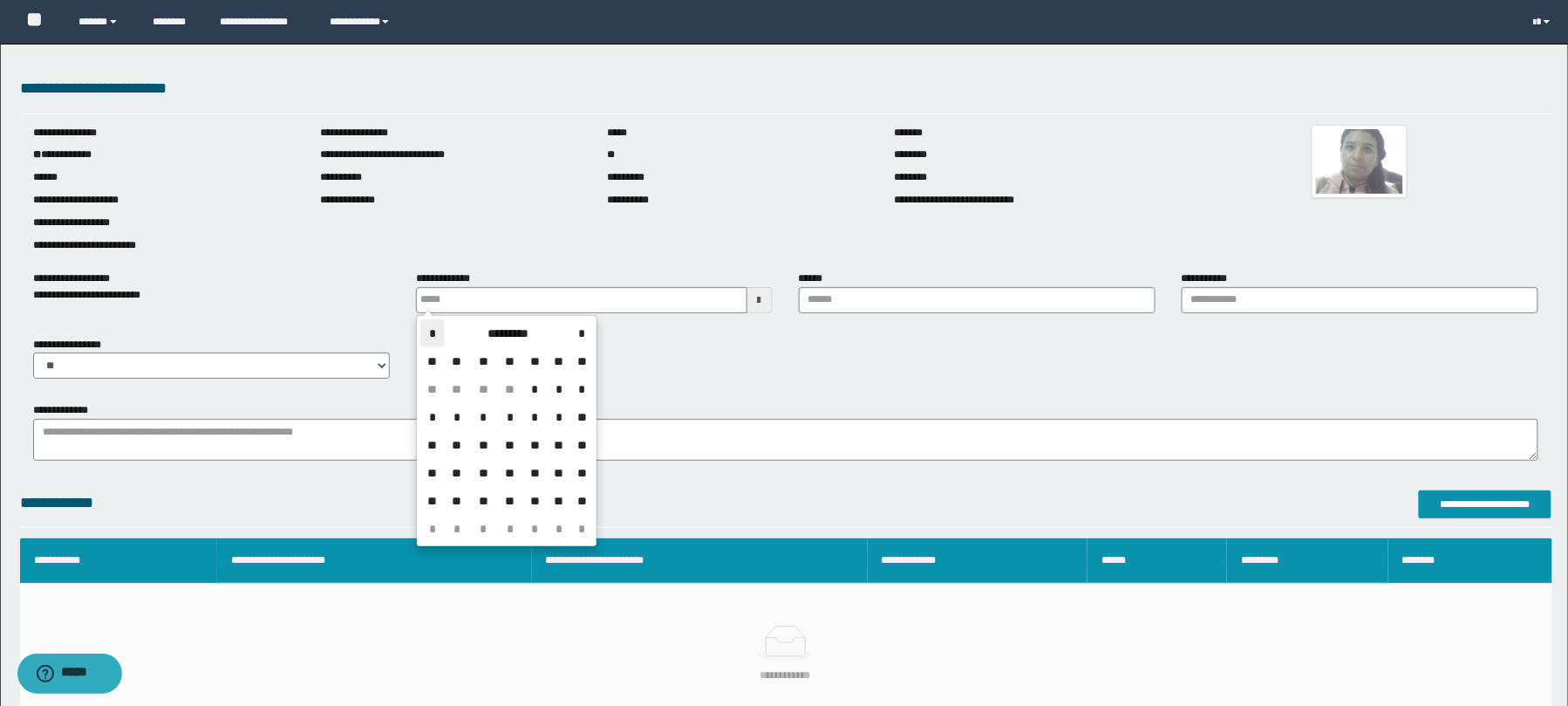click on "*" at bounding box center [433, 333] 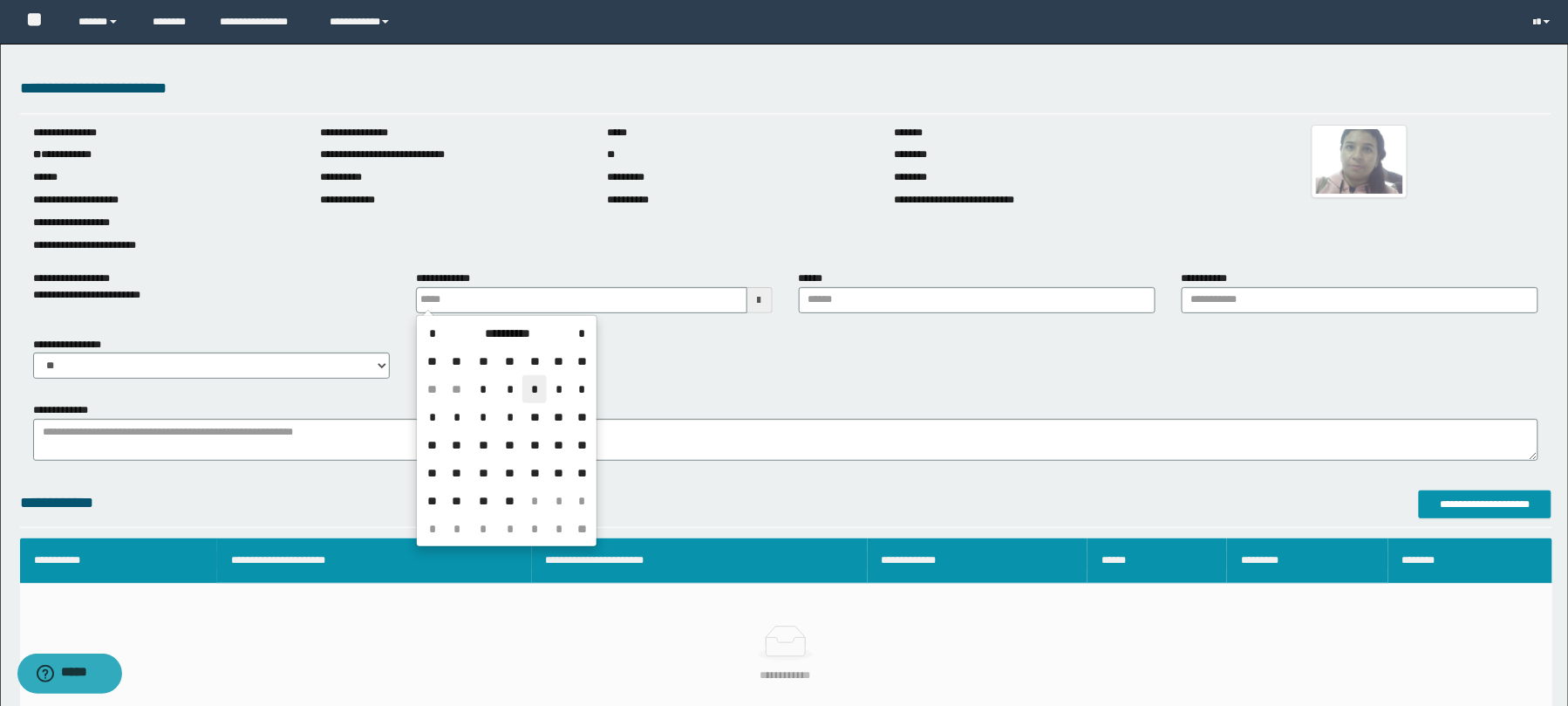 click on "*" at bounding box center (535, 389) 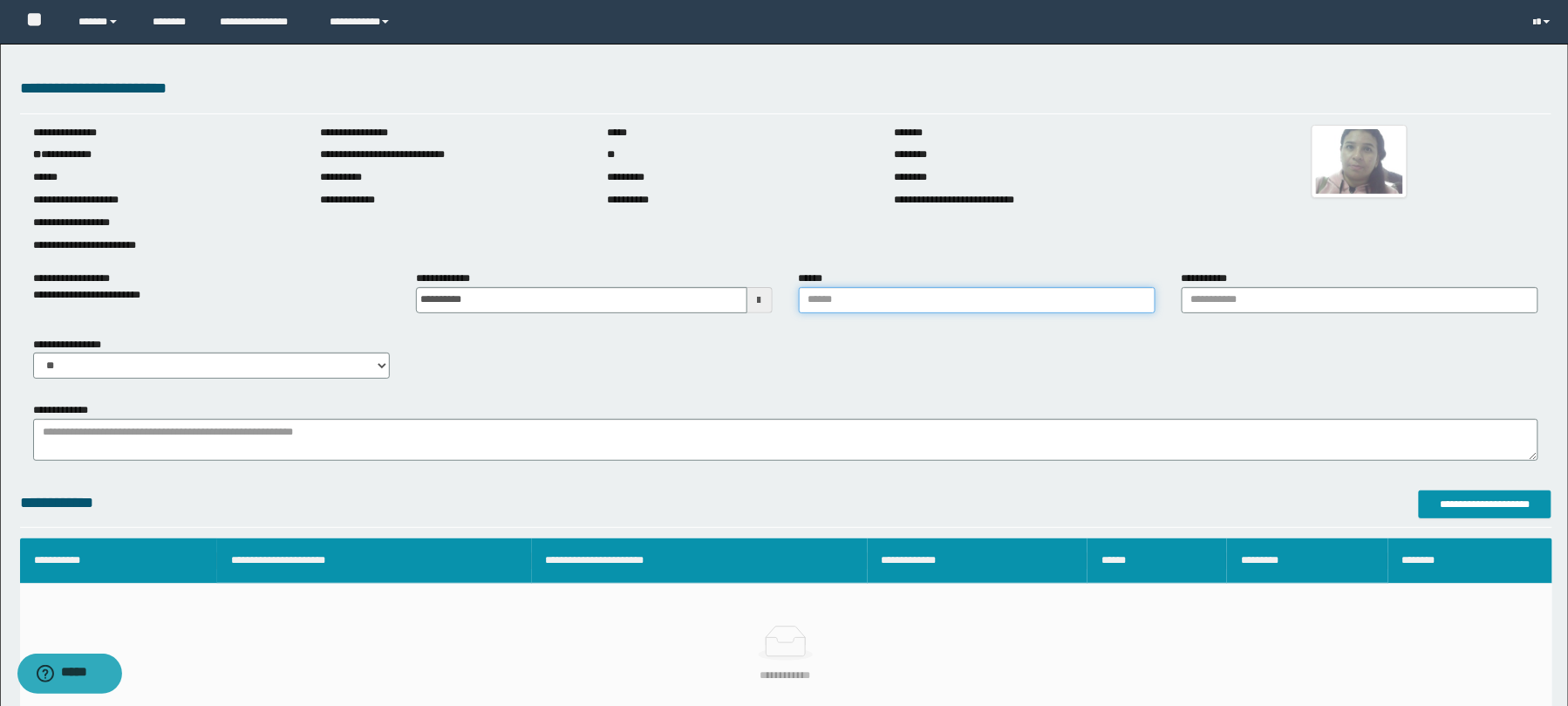 click on "******" at bounding box center (977, 300) 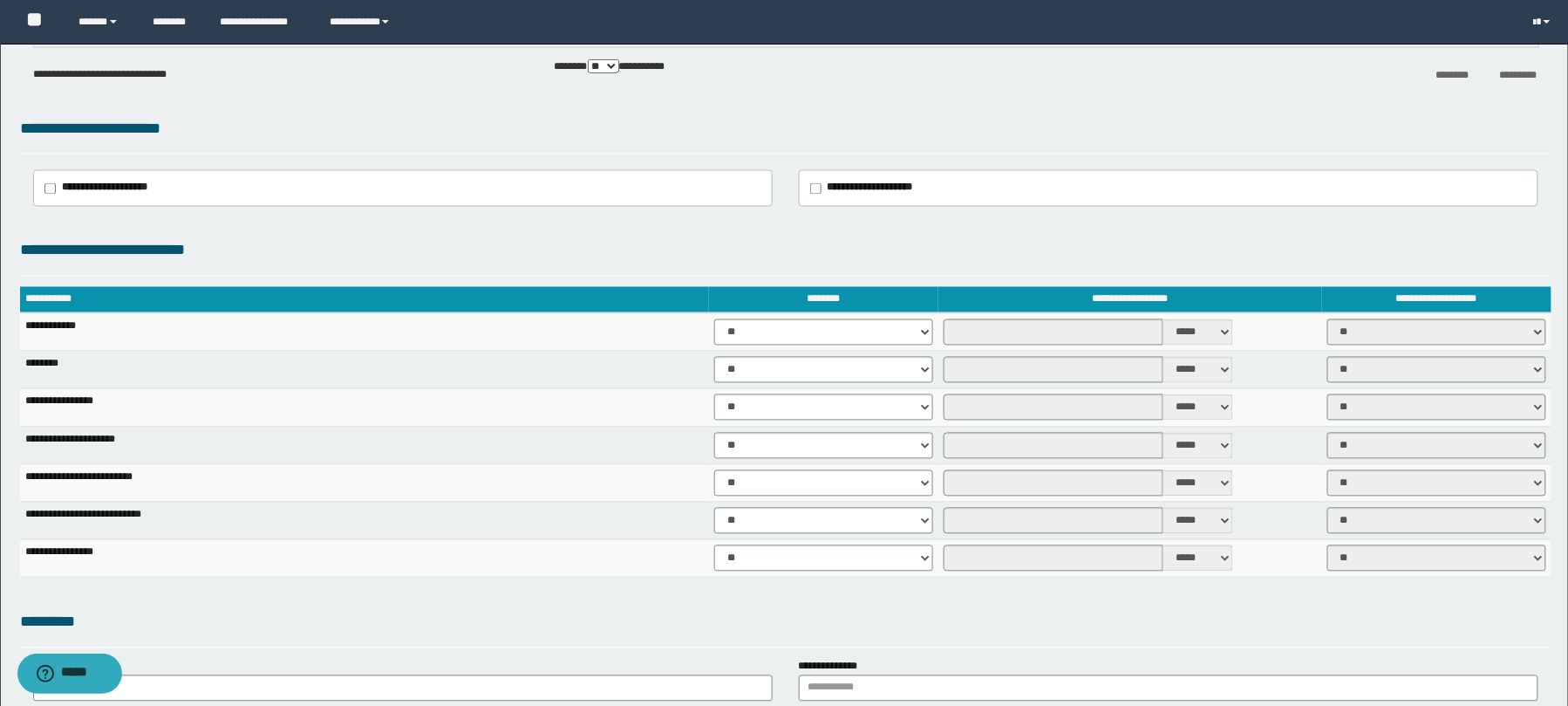 scroll, scrollTop: 1017, scrollLeft: 0, axis: vertical 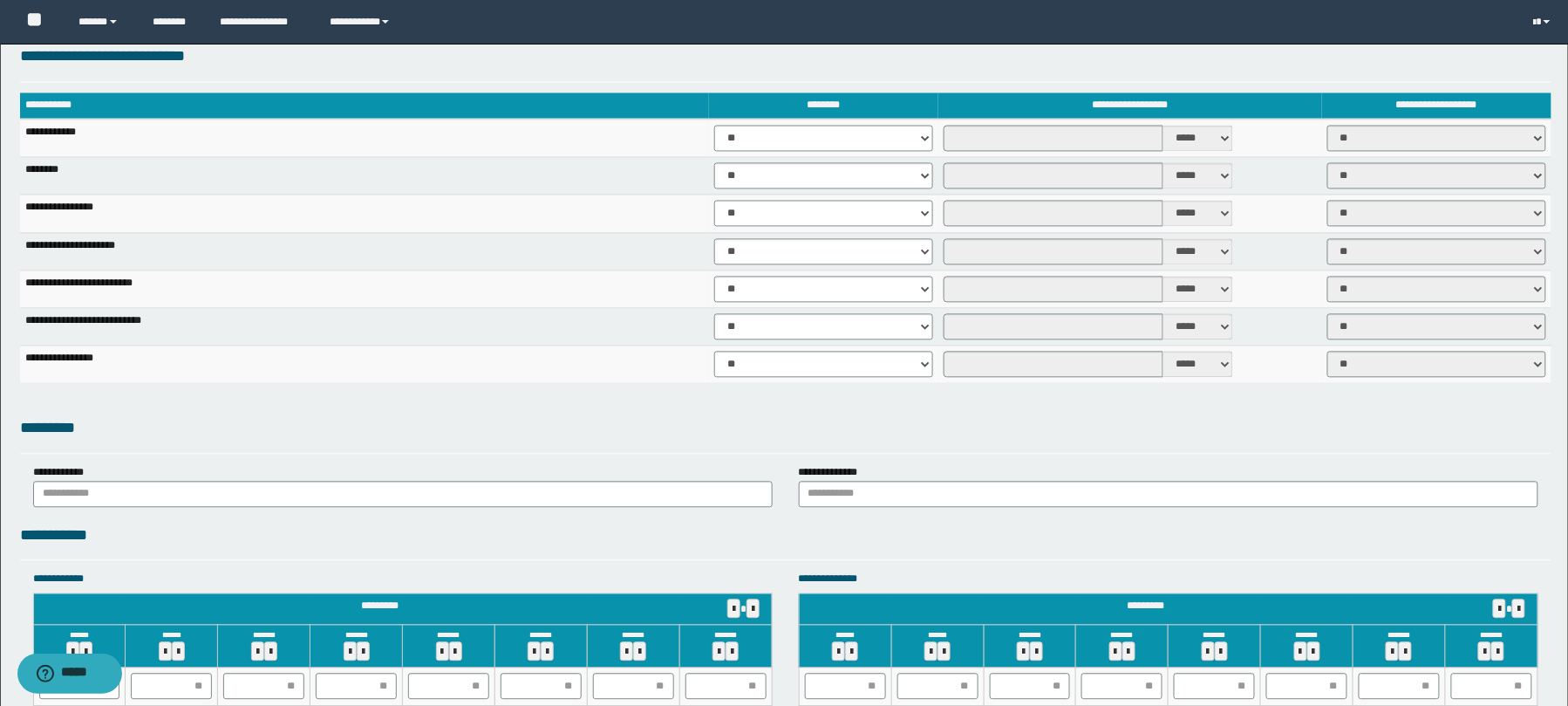 type on "*****" 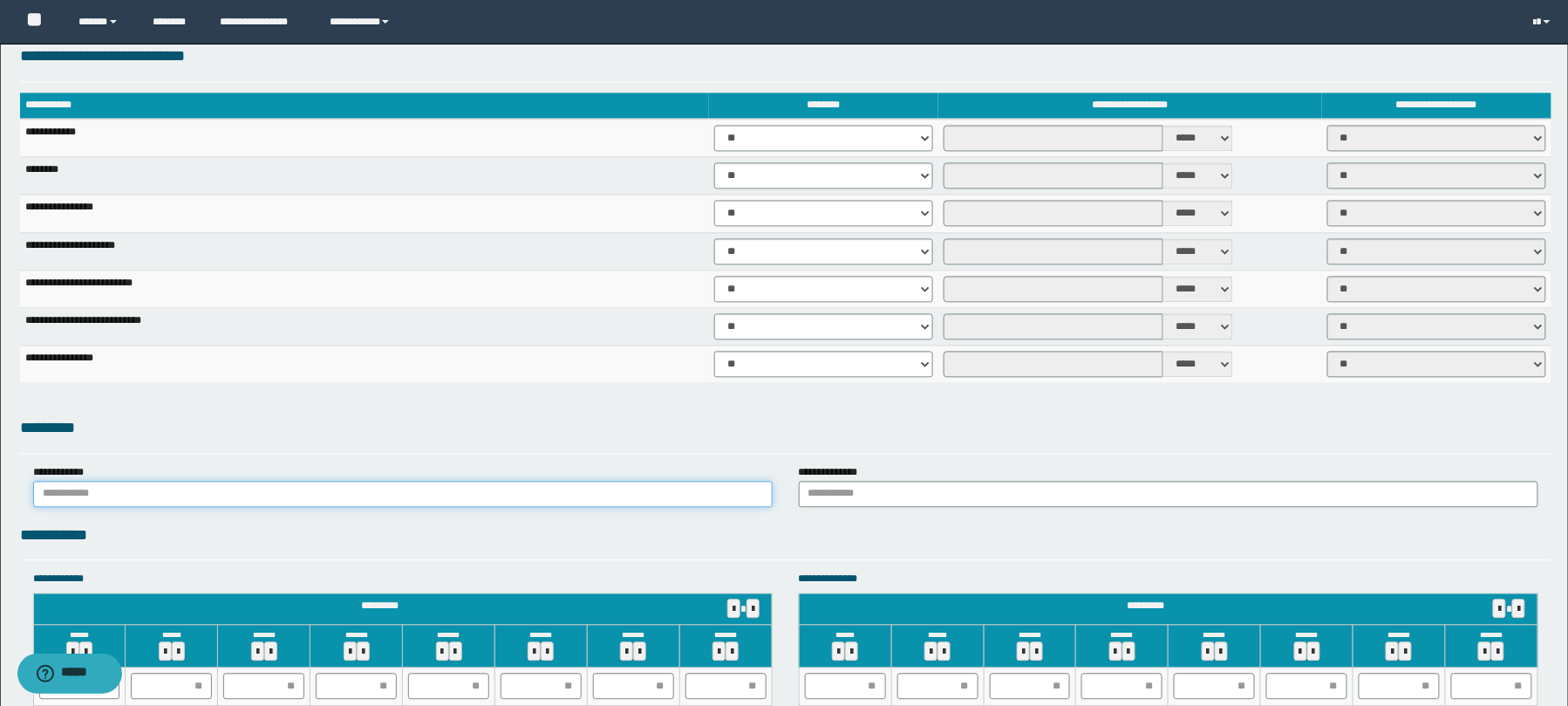 click at bounding box center [403, 494] 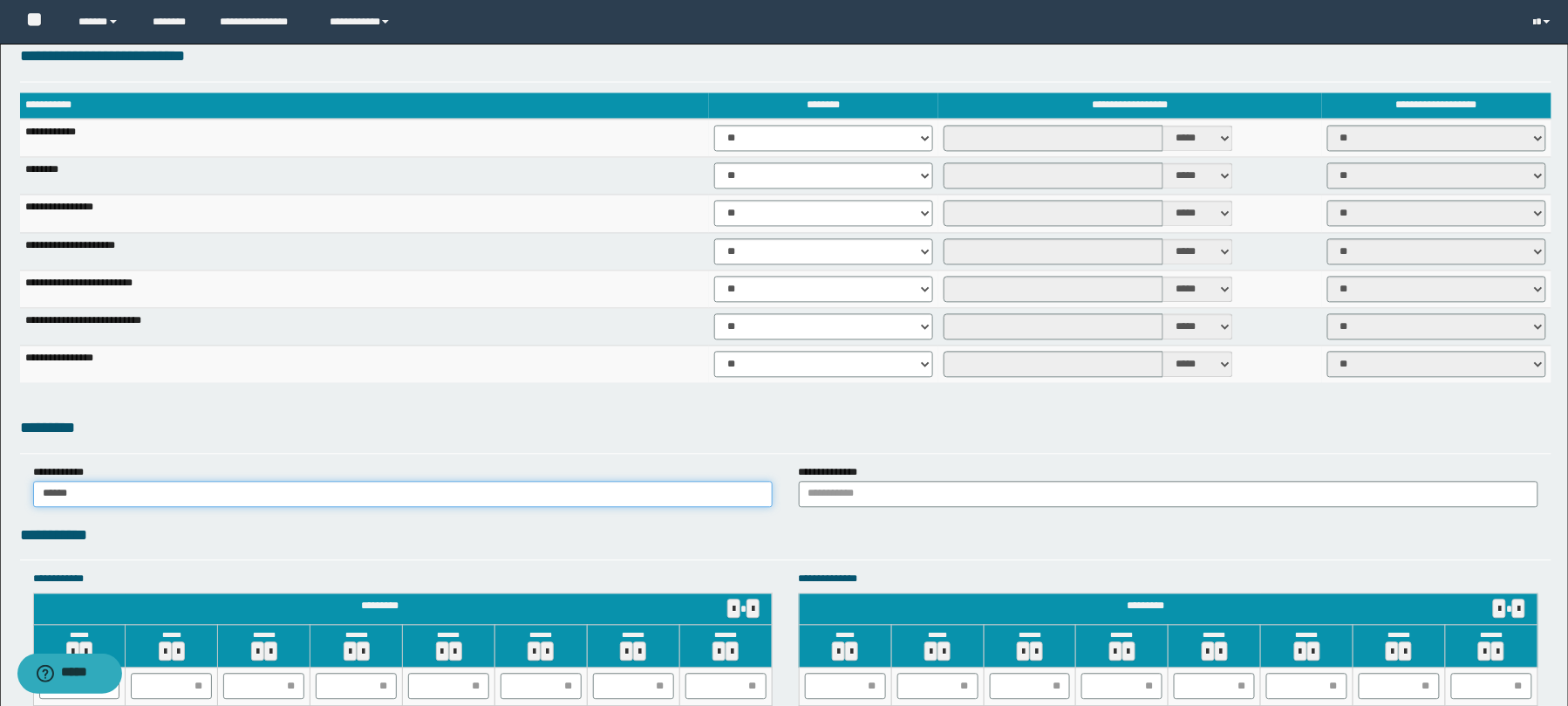 type on "******" 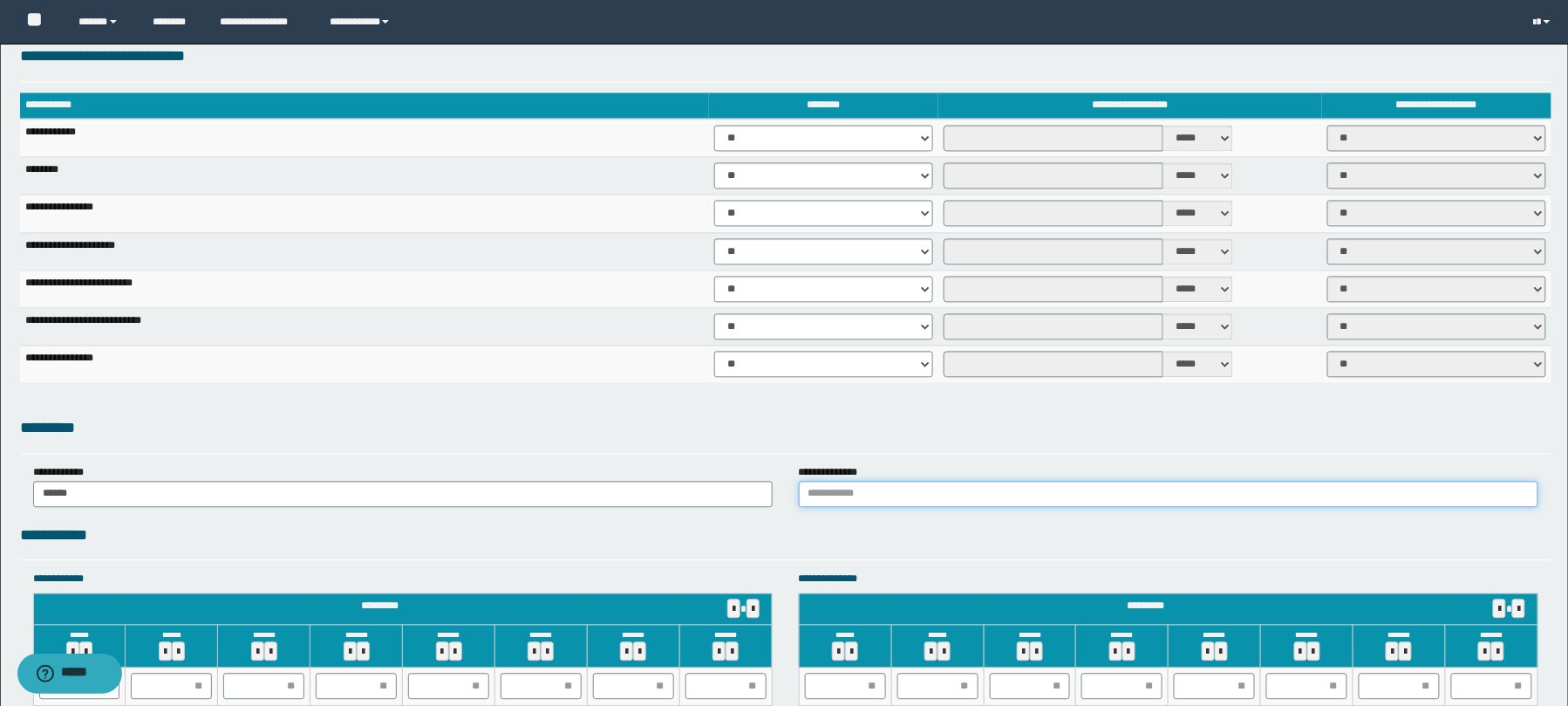 click at bounding box center (1169, 494) 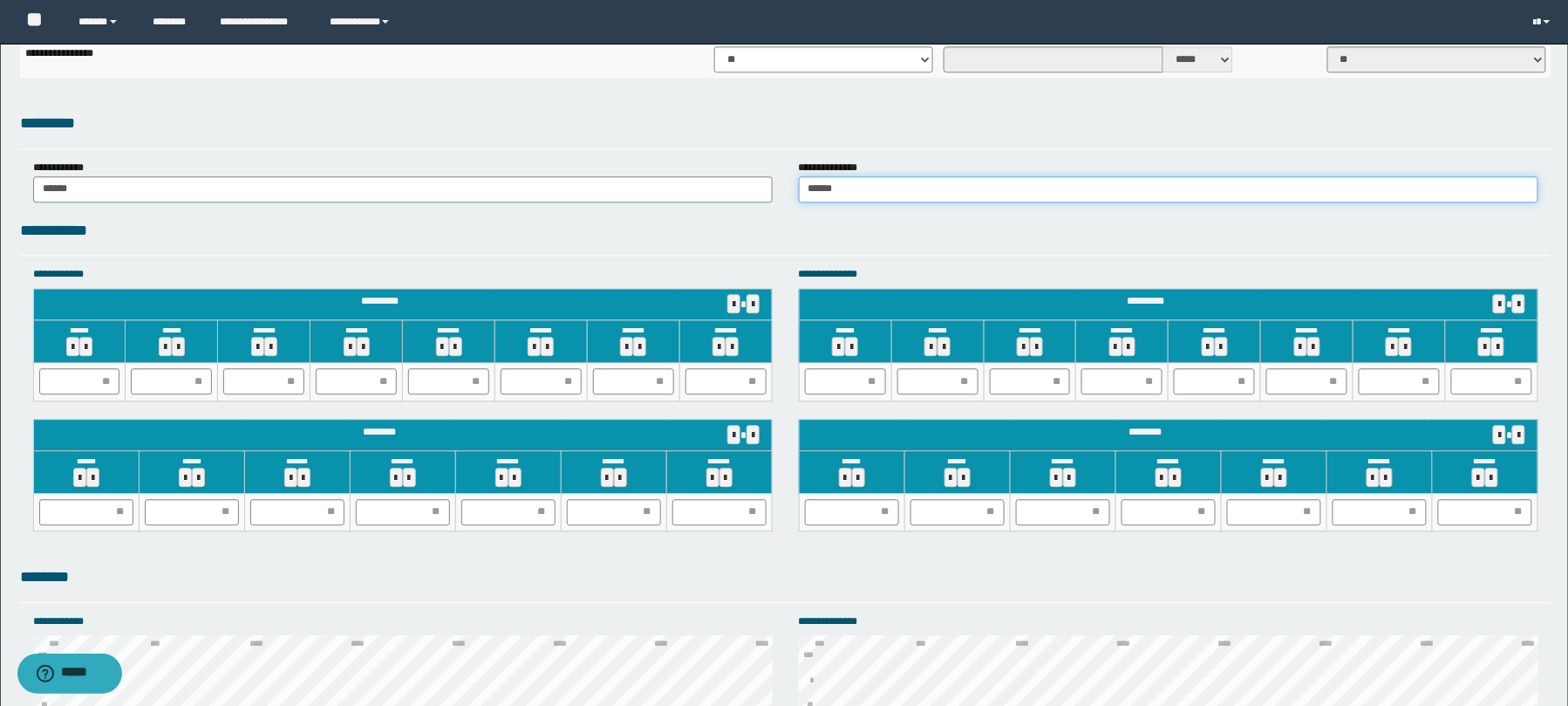 scroll, scrollTop: 1513, scrollLeft: 0, axis: vertical 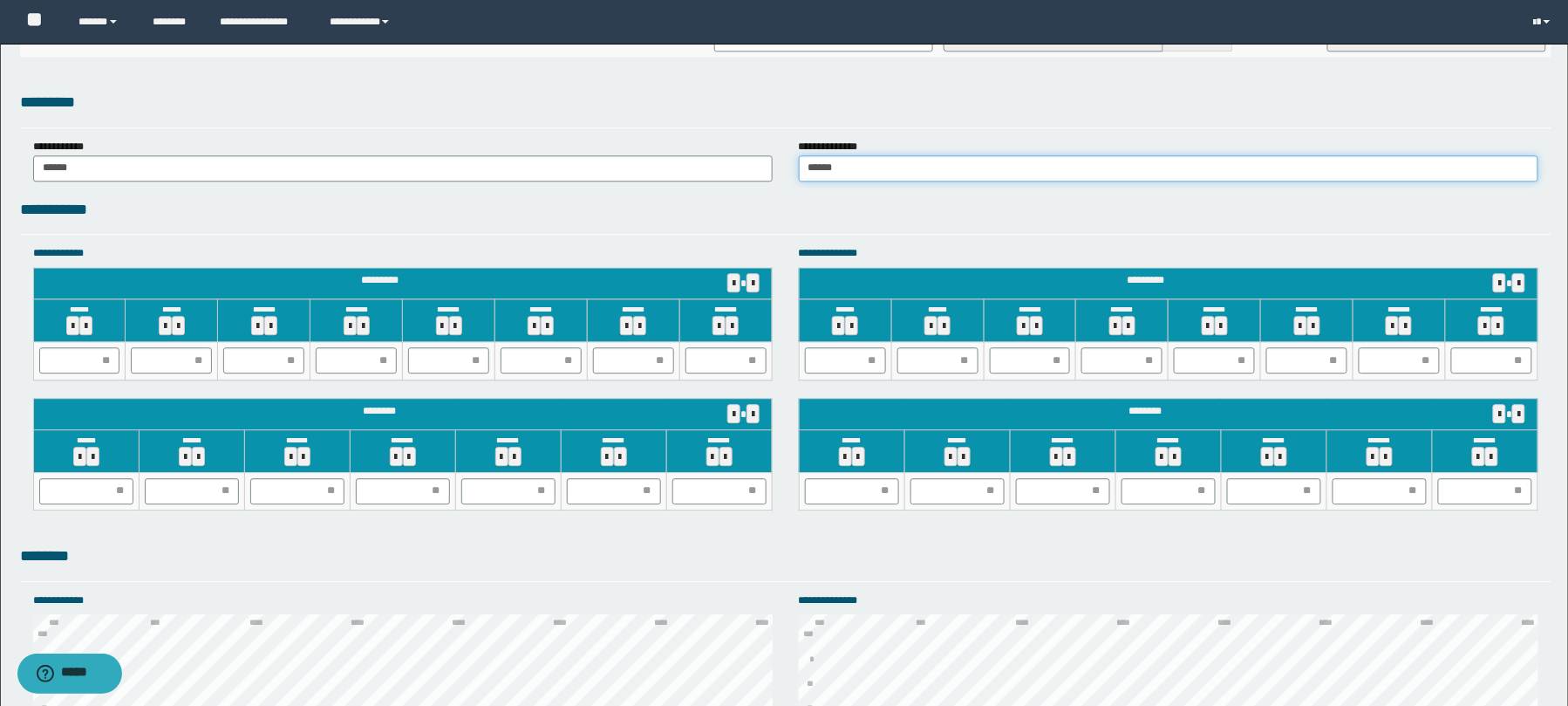 type on "******" 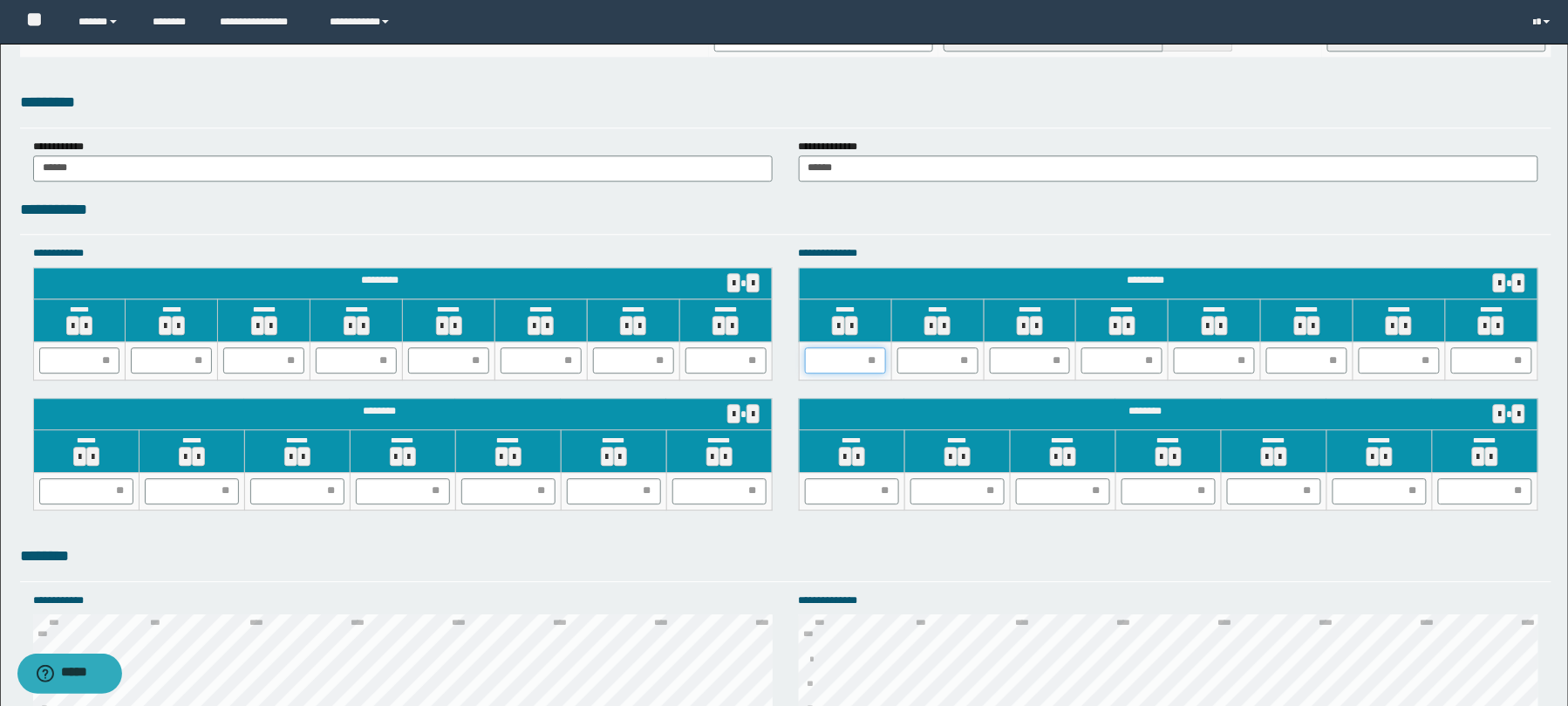 click at bounding box center (845, 360) 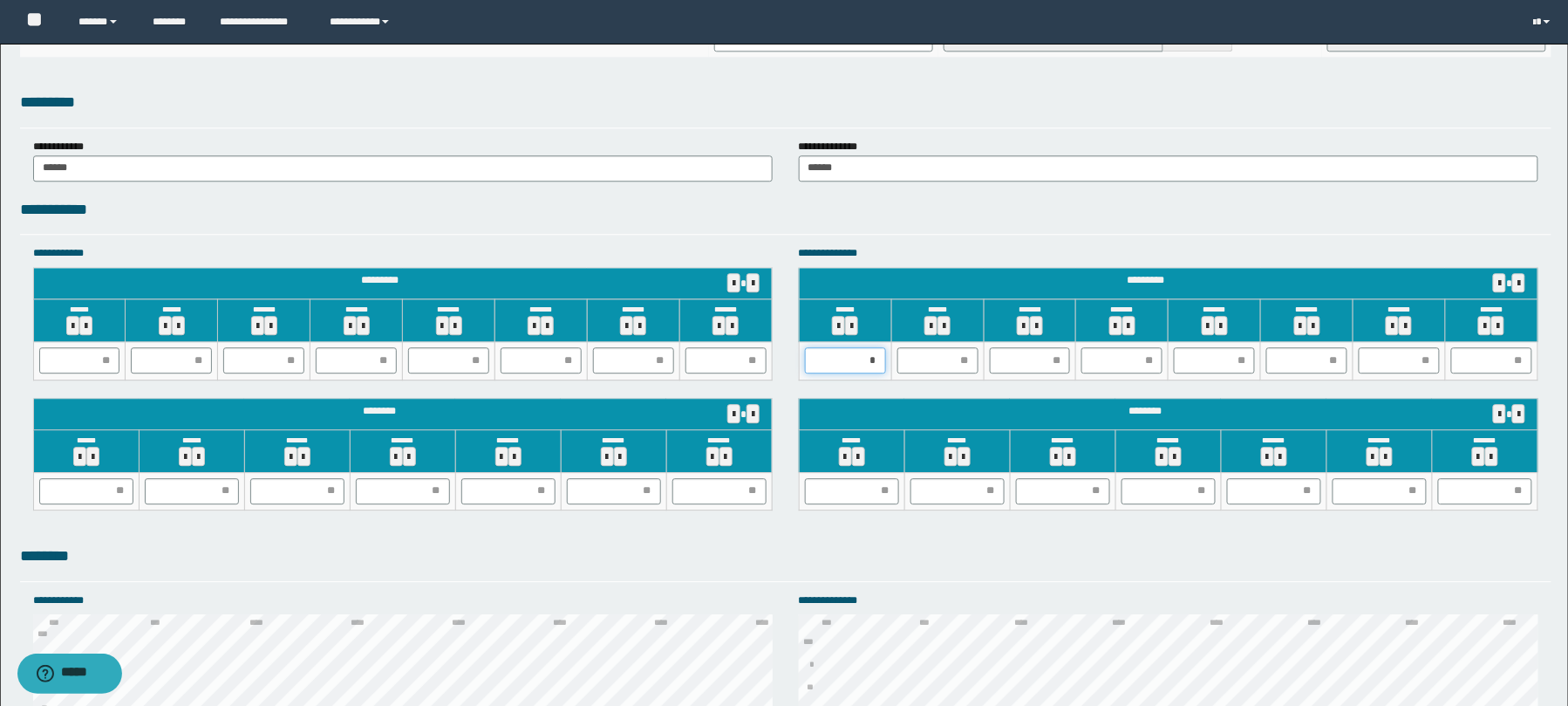 type on "**" 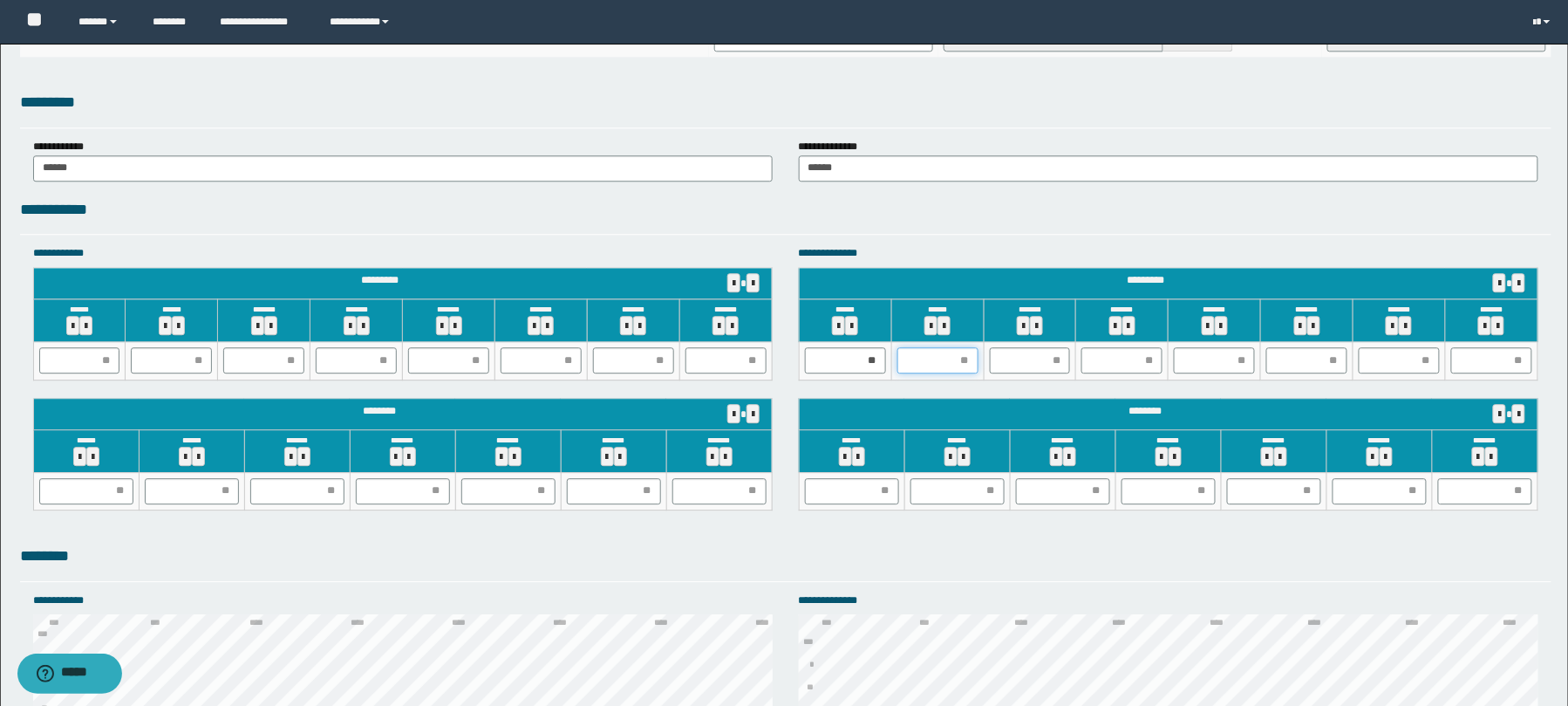 click at bounding box center (937, 360) 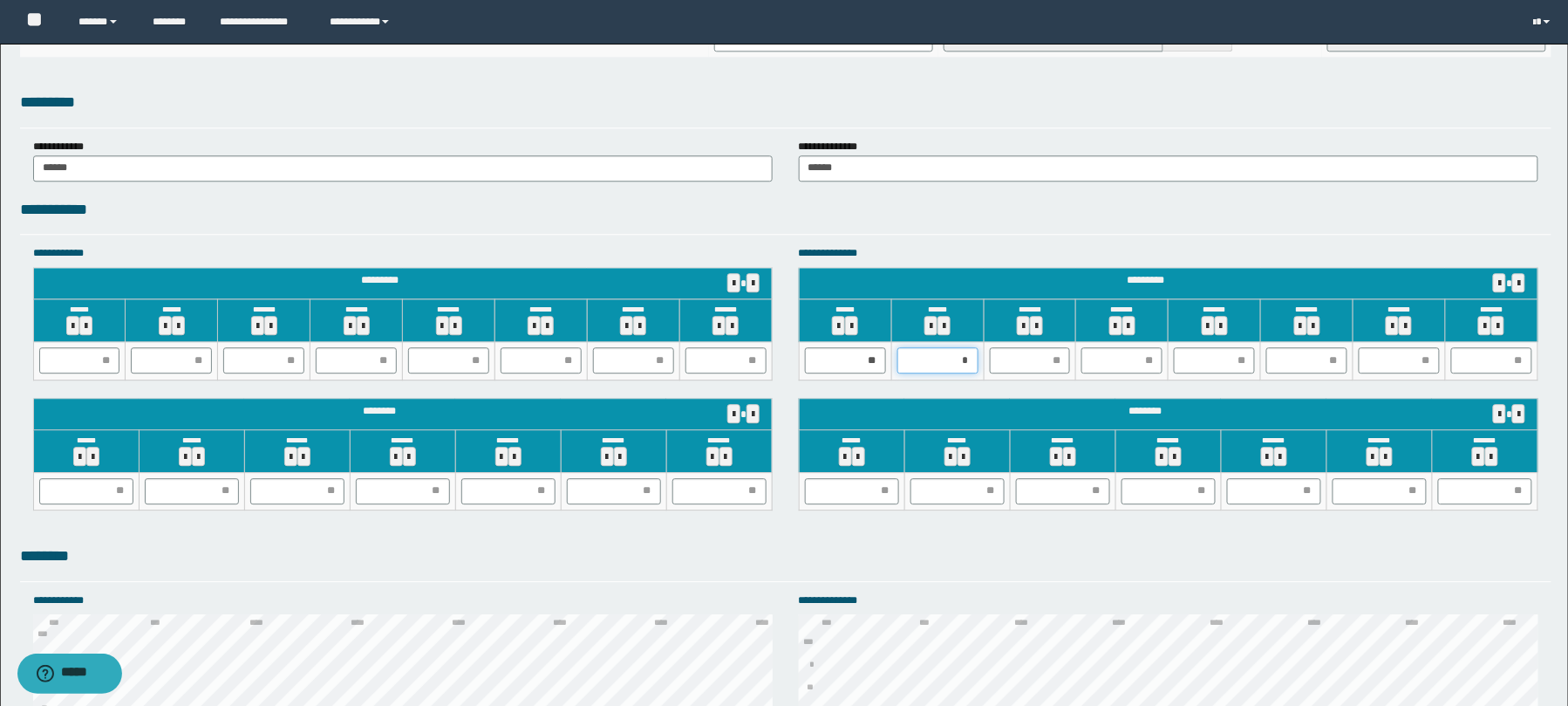 type on "**" 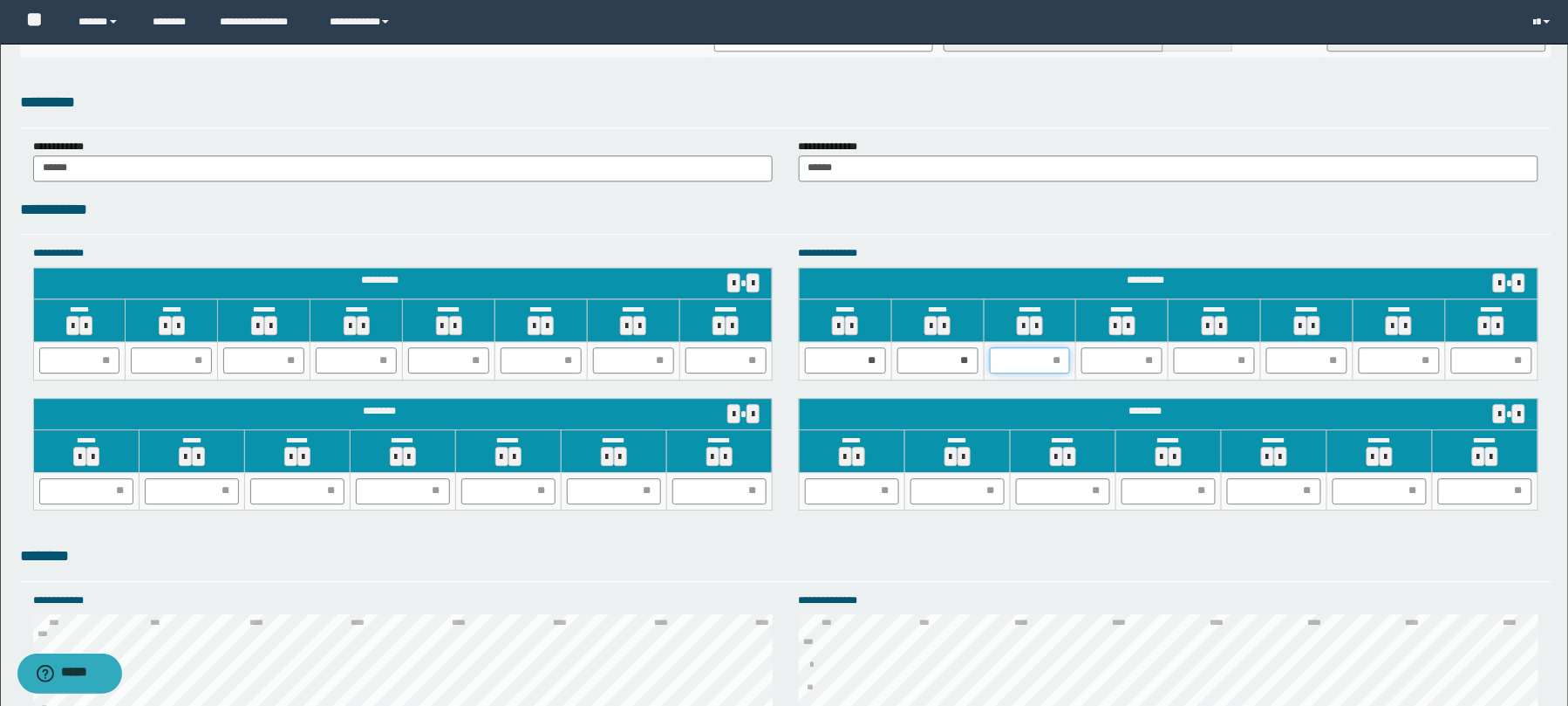click at bounding box center (1030, 360) 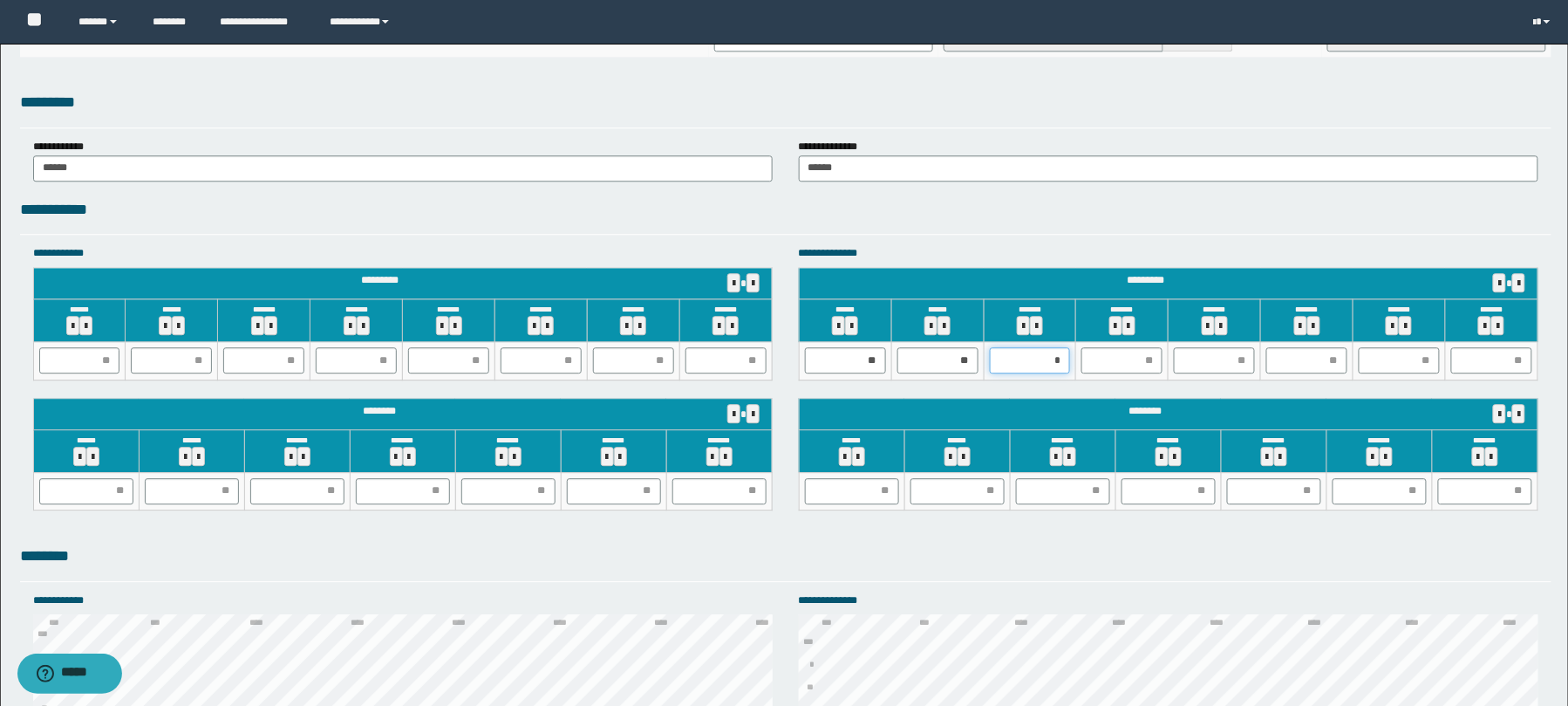 type on "**" 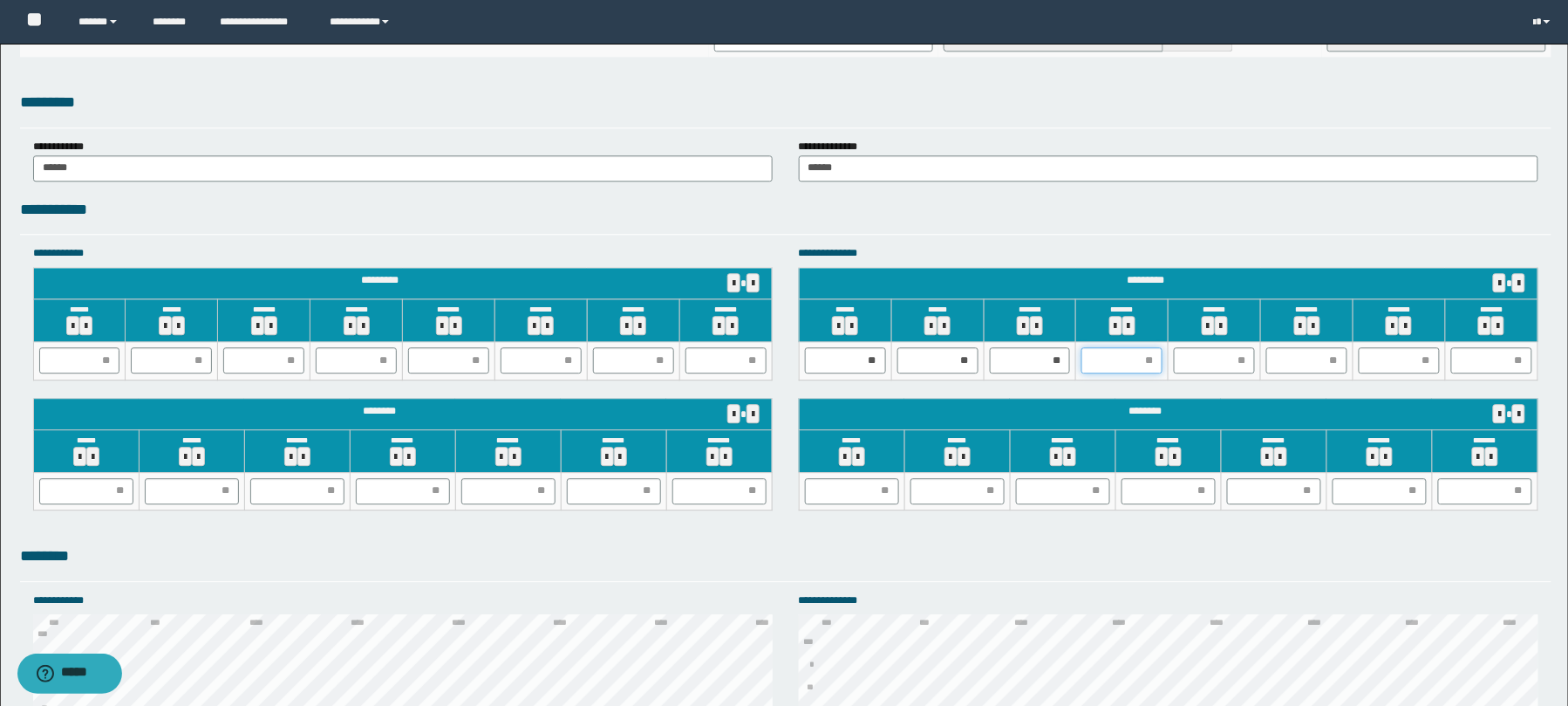 click at bounding box center (1121, 360) 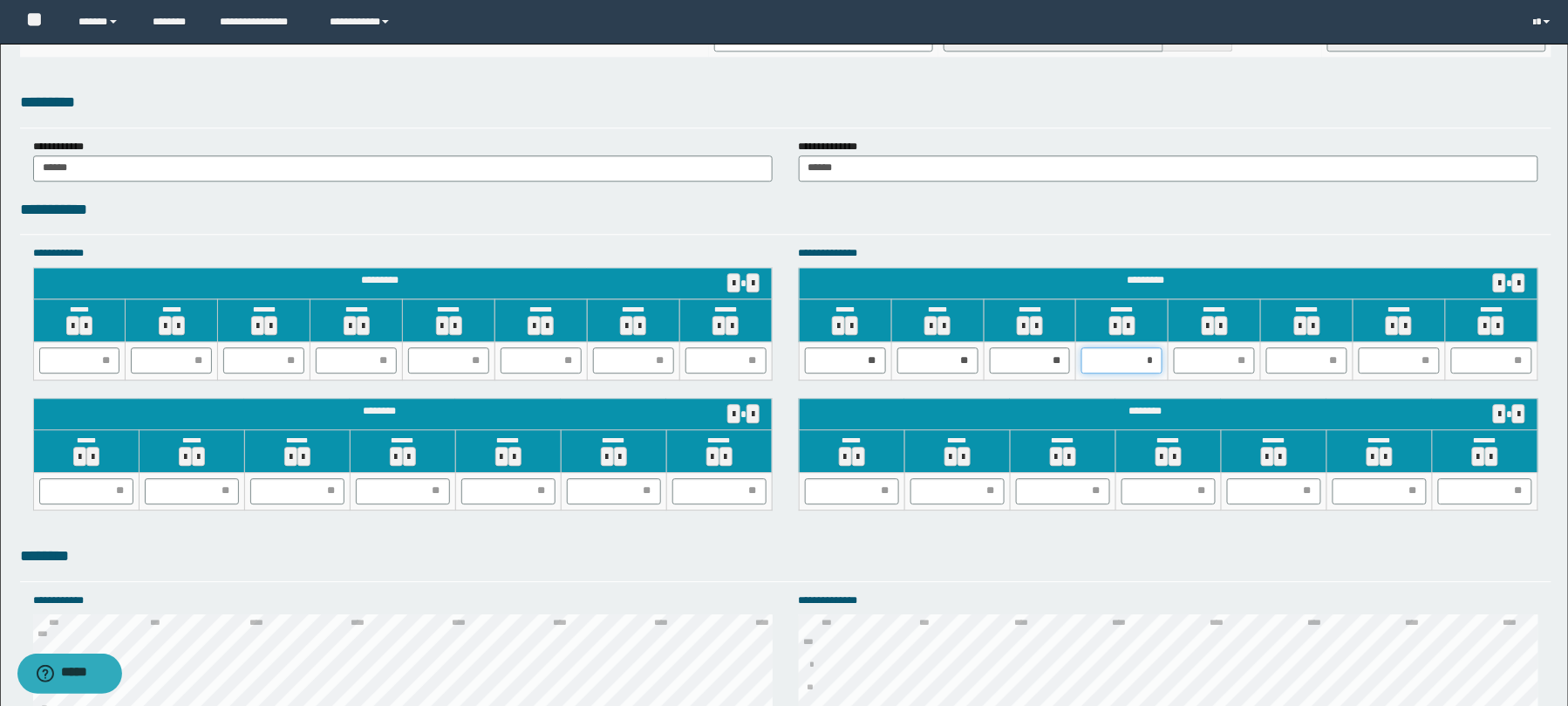 type on "**" 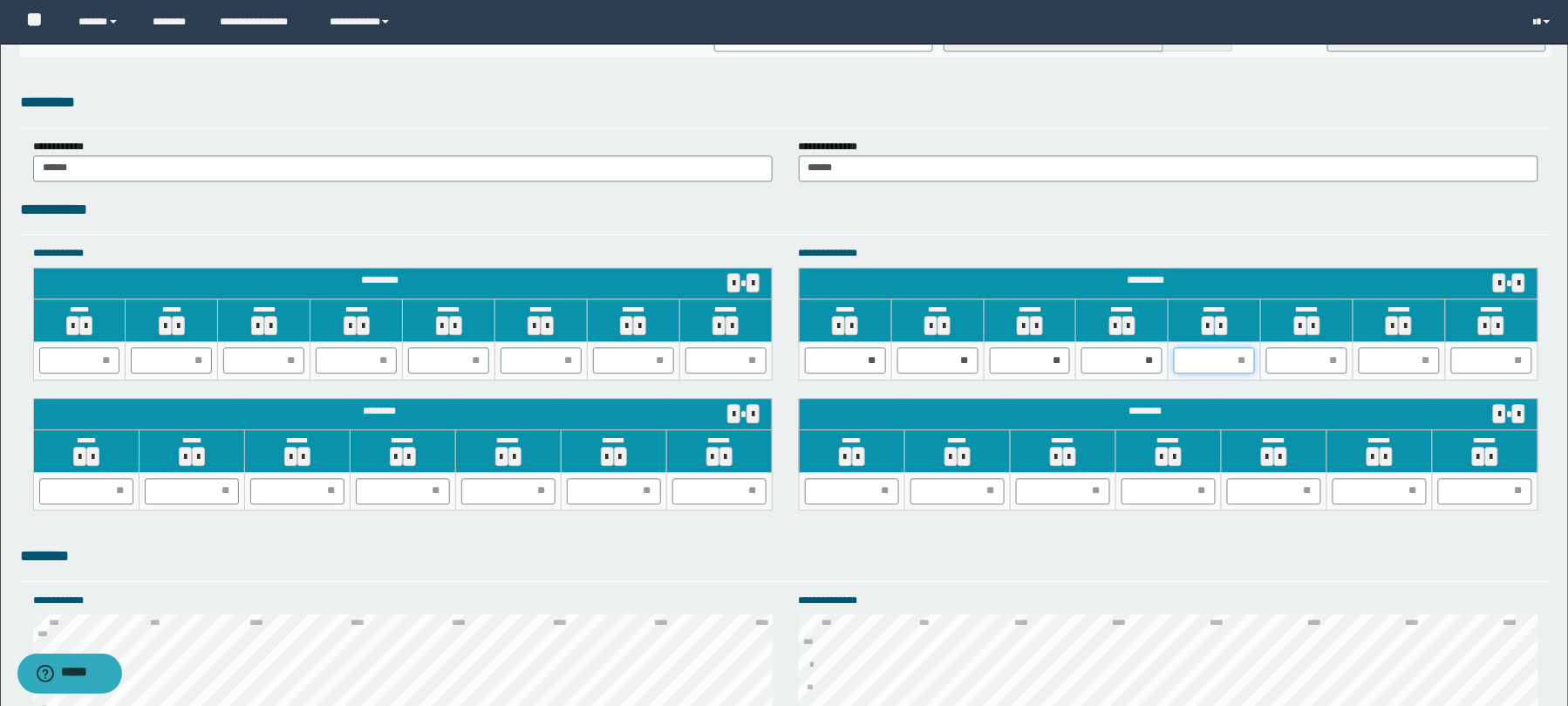 click at bounding box center (1214, 360) 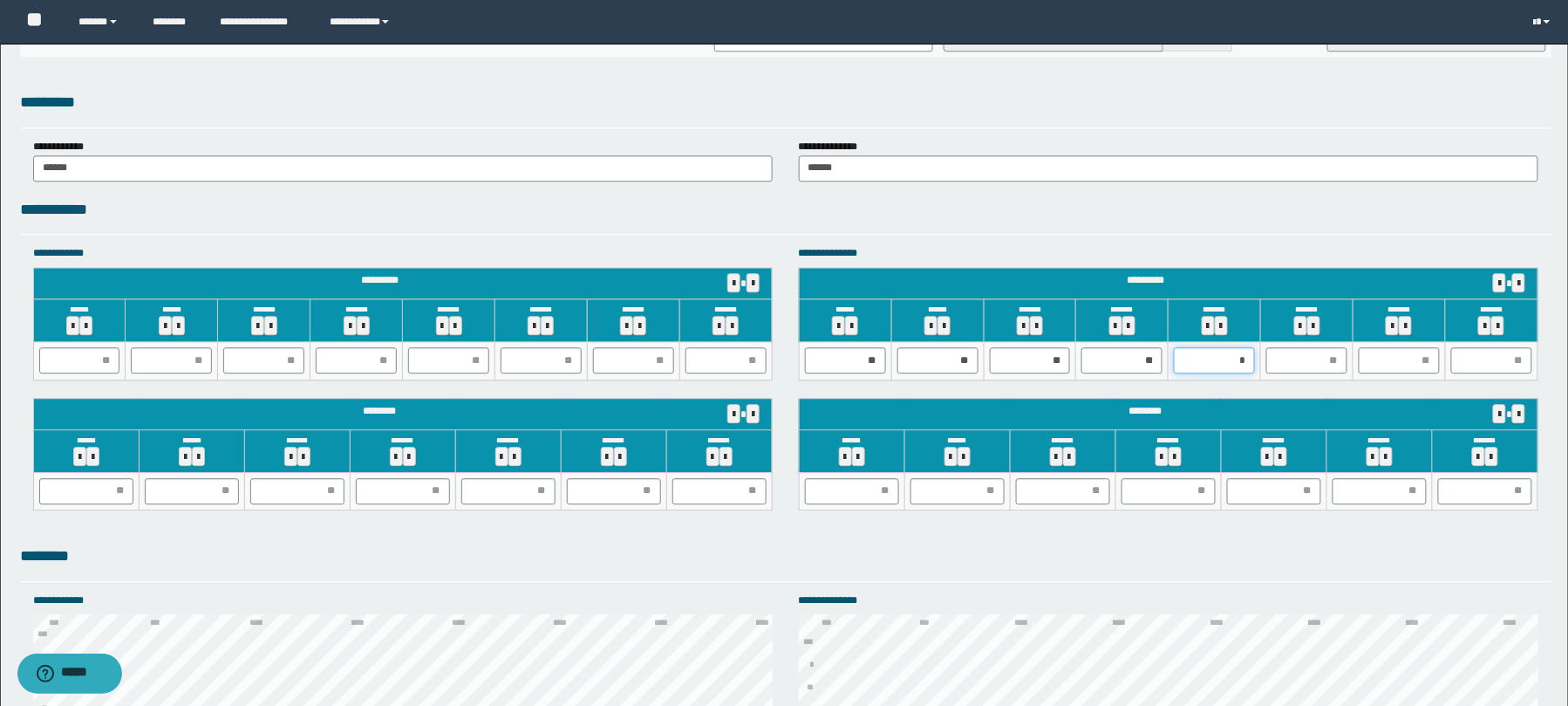 type on "**" 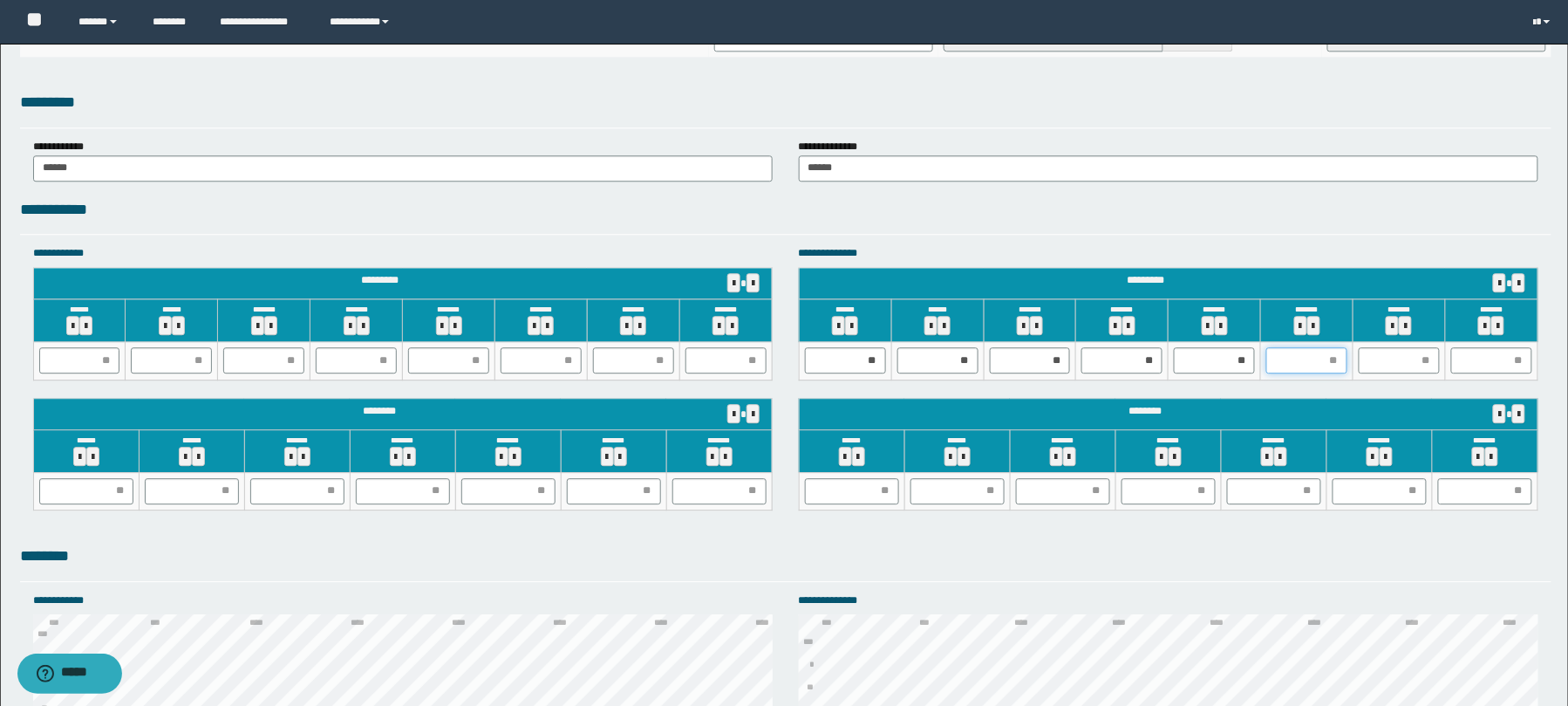 click at bounding box center [1306, 360] 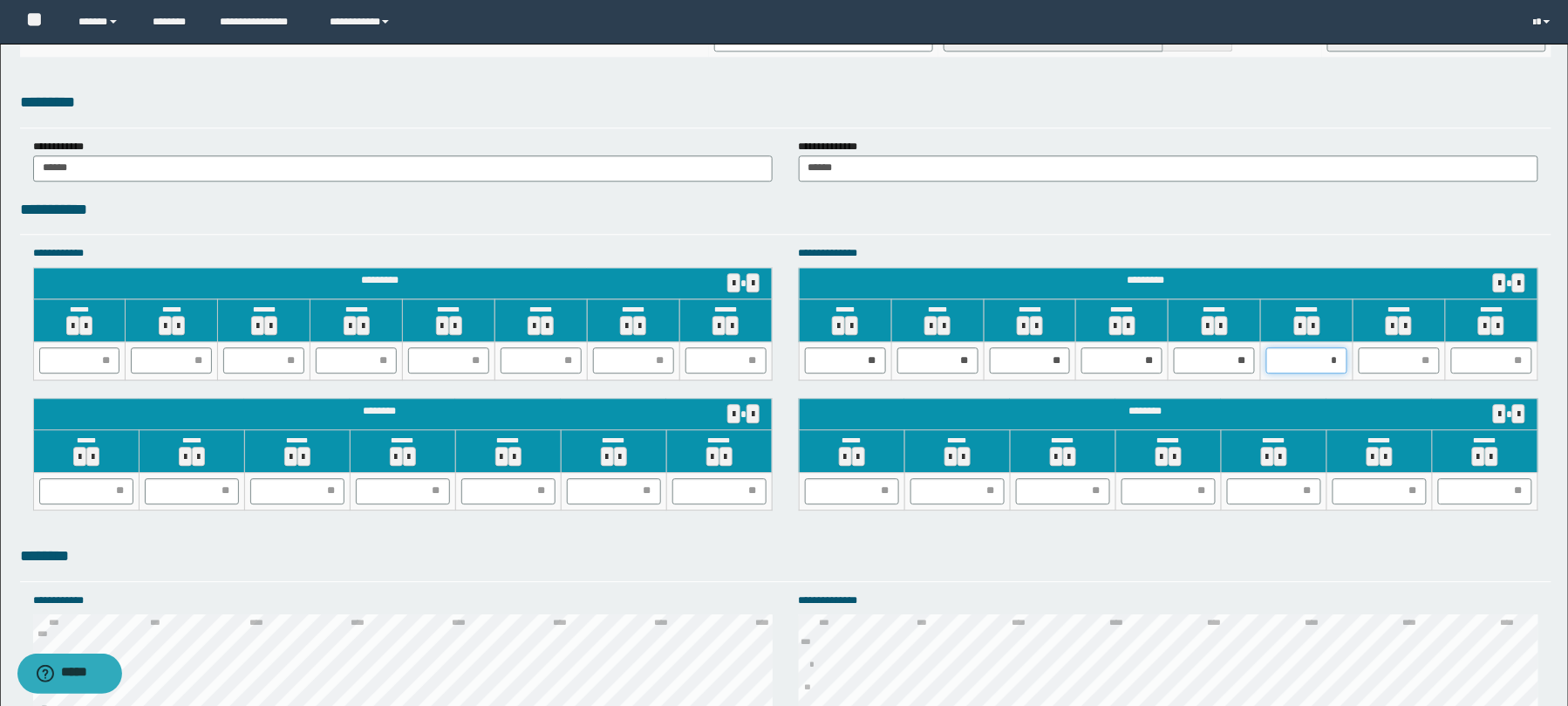 type on "**" 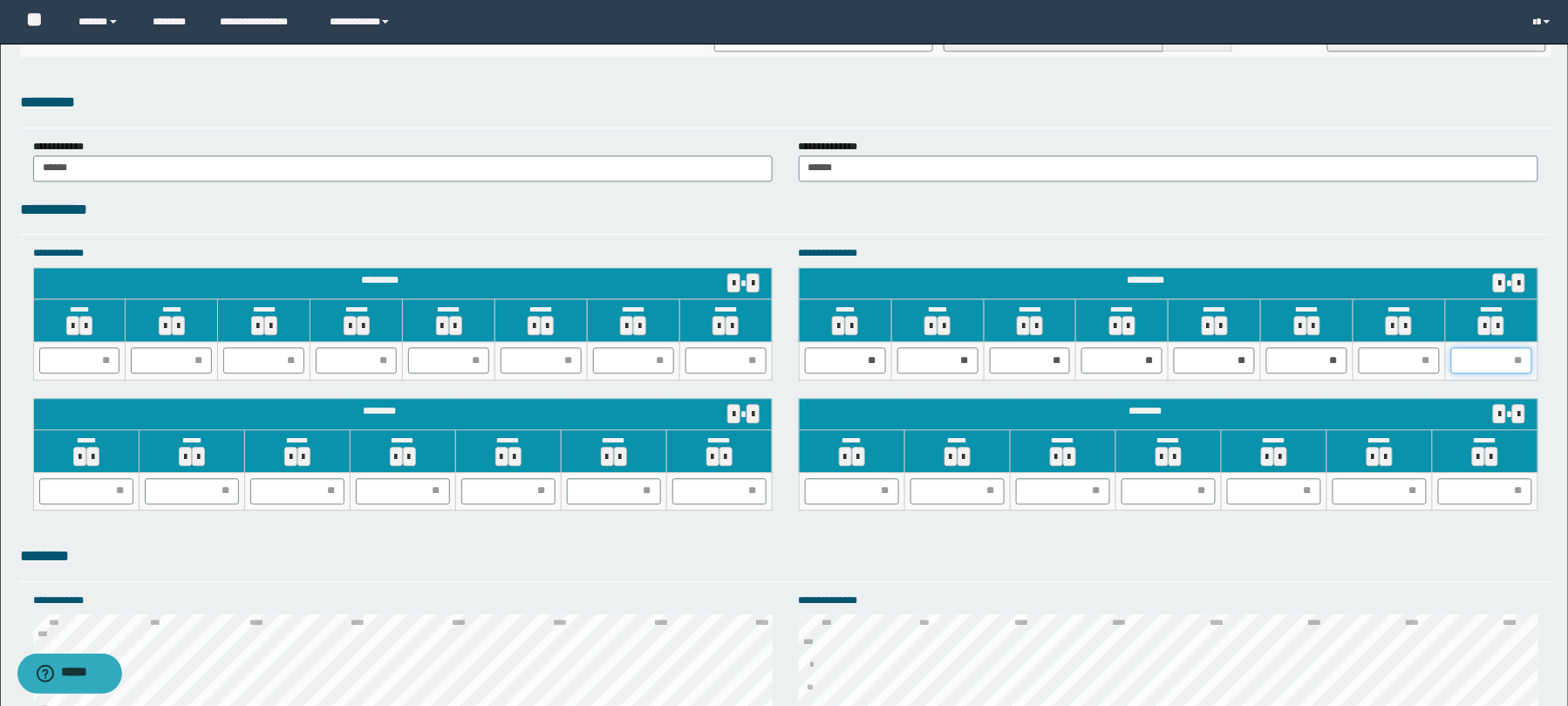 click at bounding box center [1491, 360] 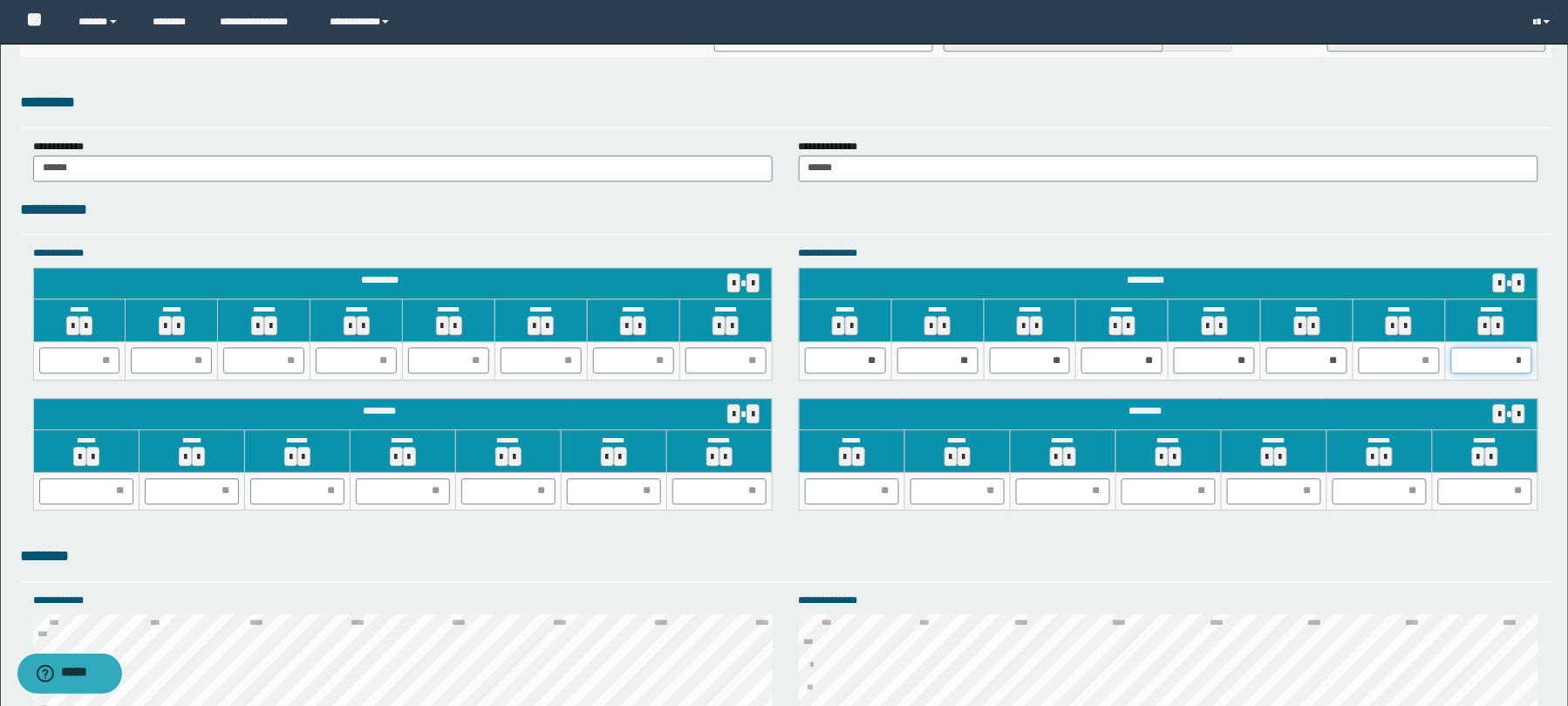 type on "**" 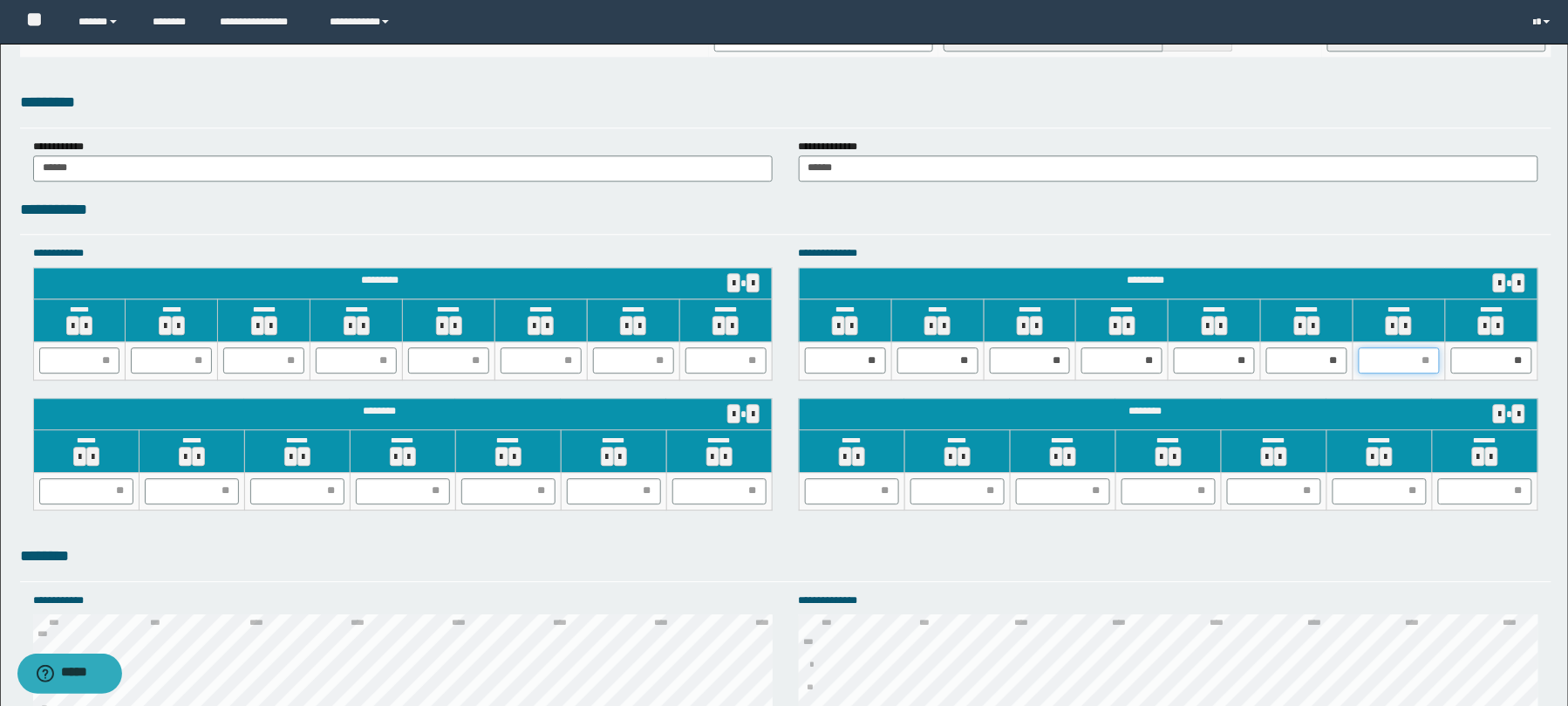 click at bounding box center [1399, 360] 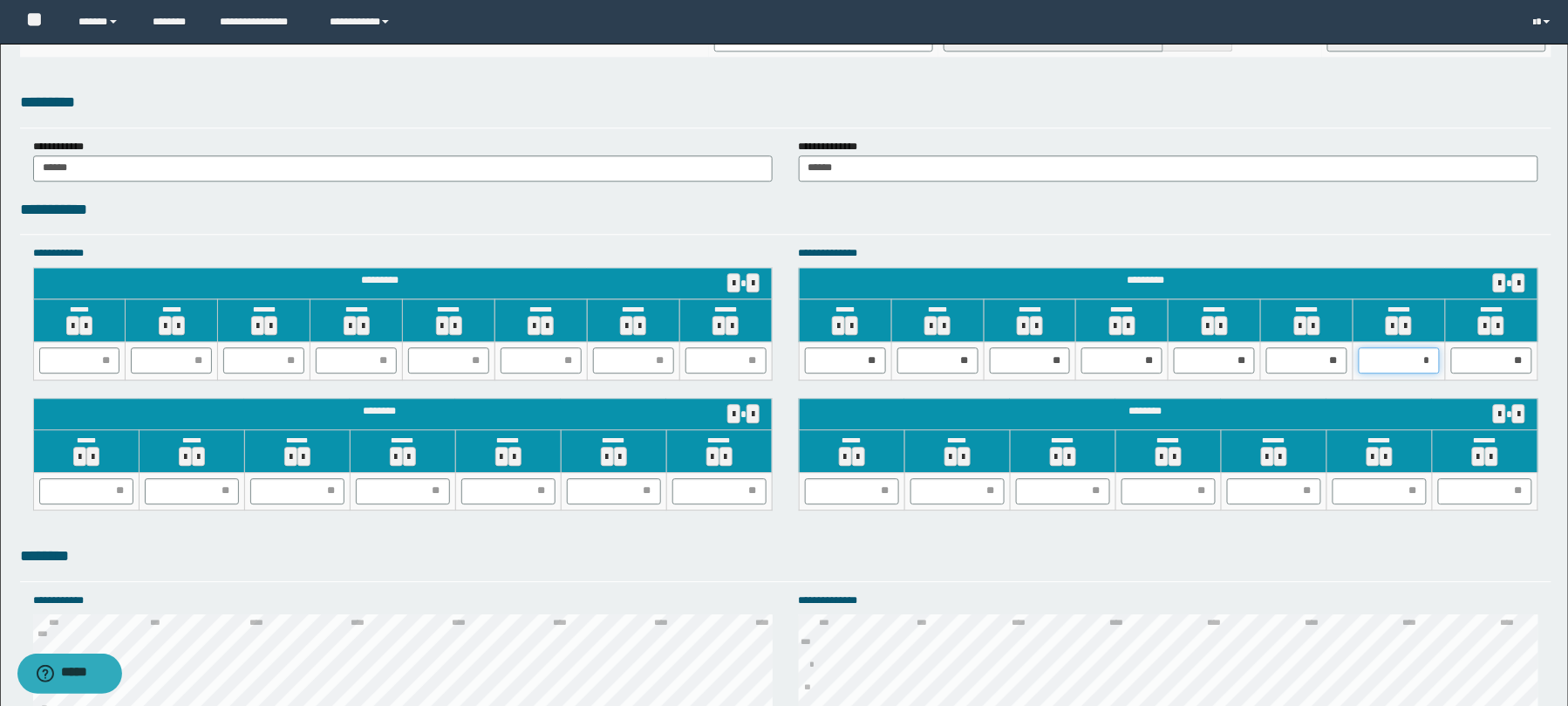 type on "**" 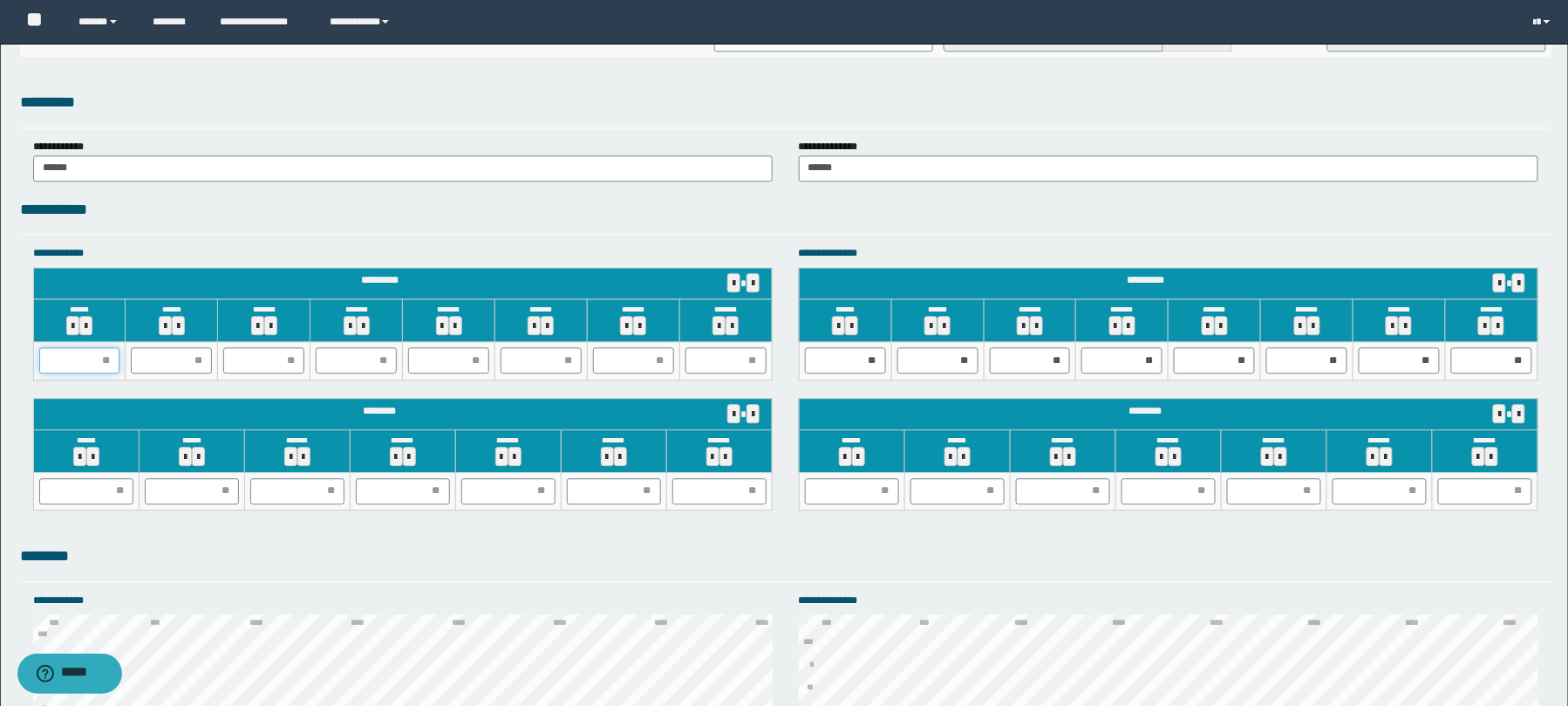 click at bounding box center (79, 360) 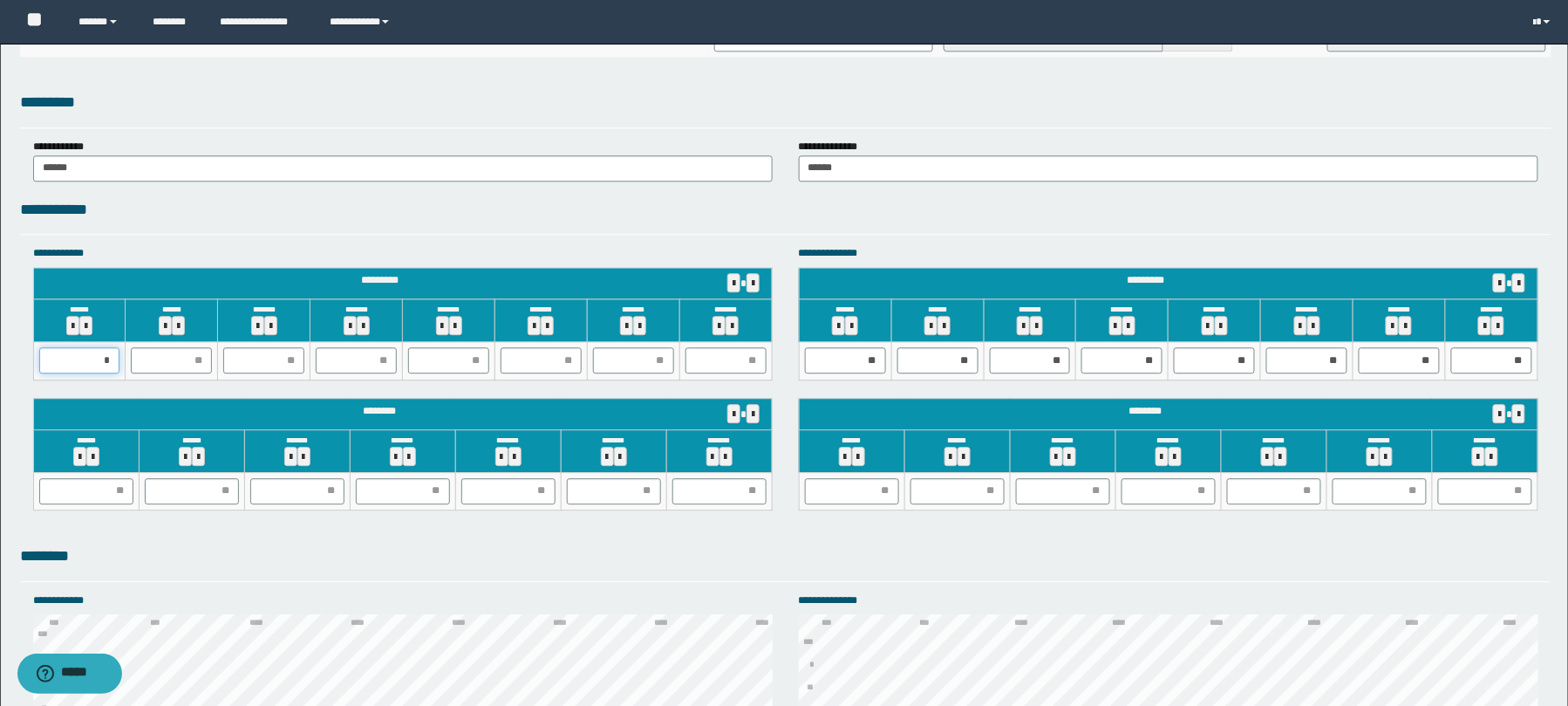 type on "**" 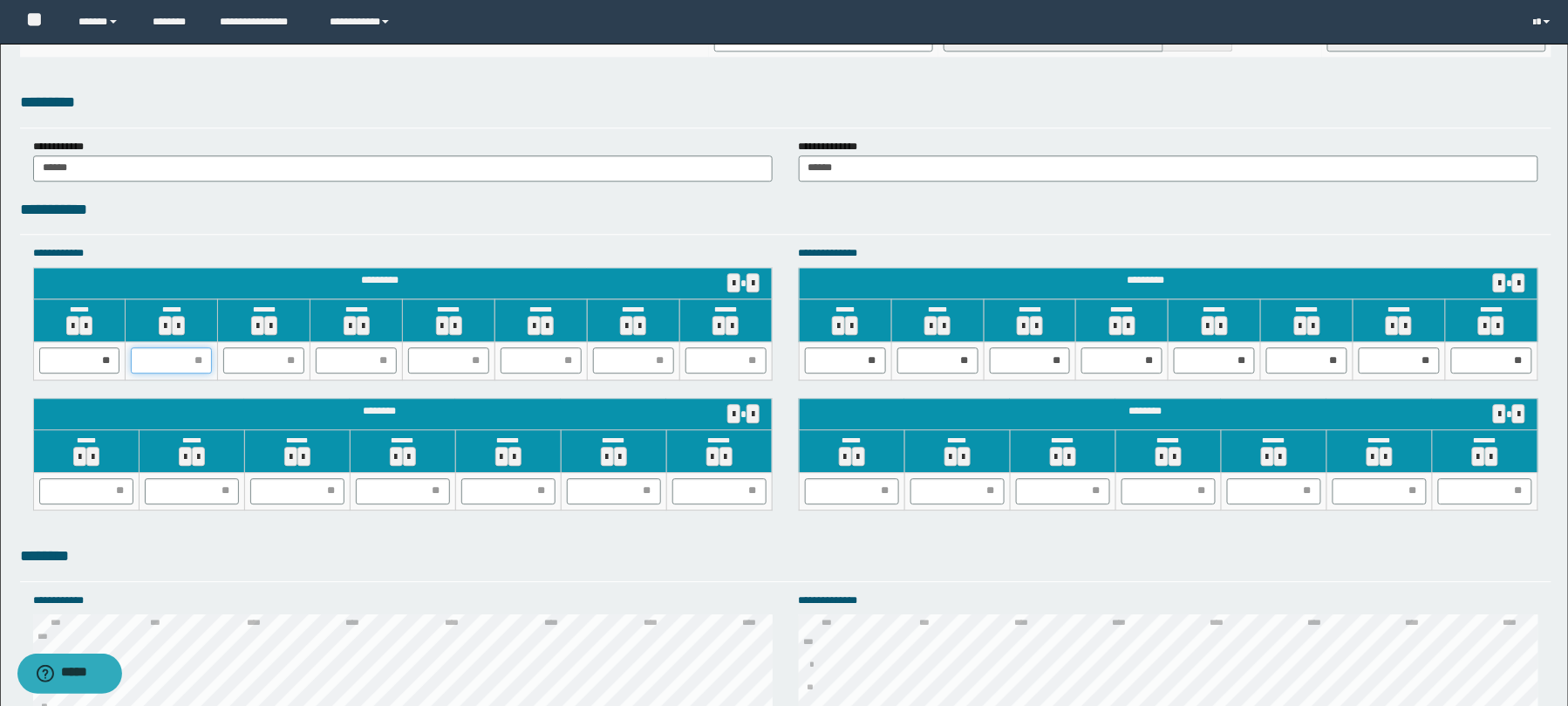 click at bounding box center [171, 360] 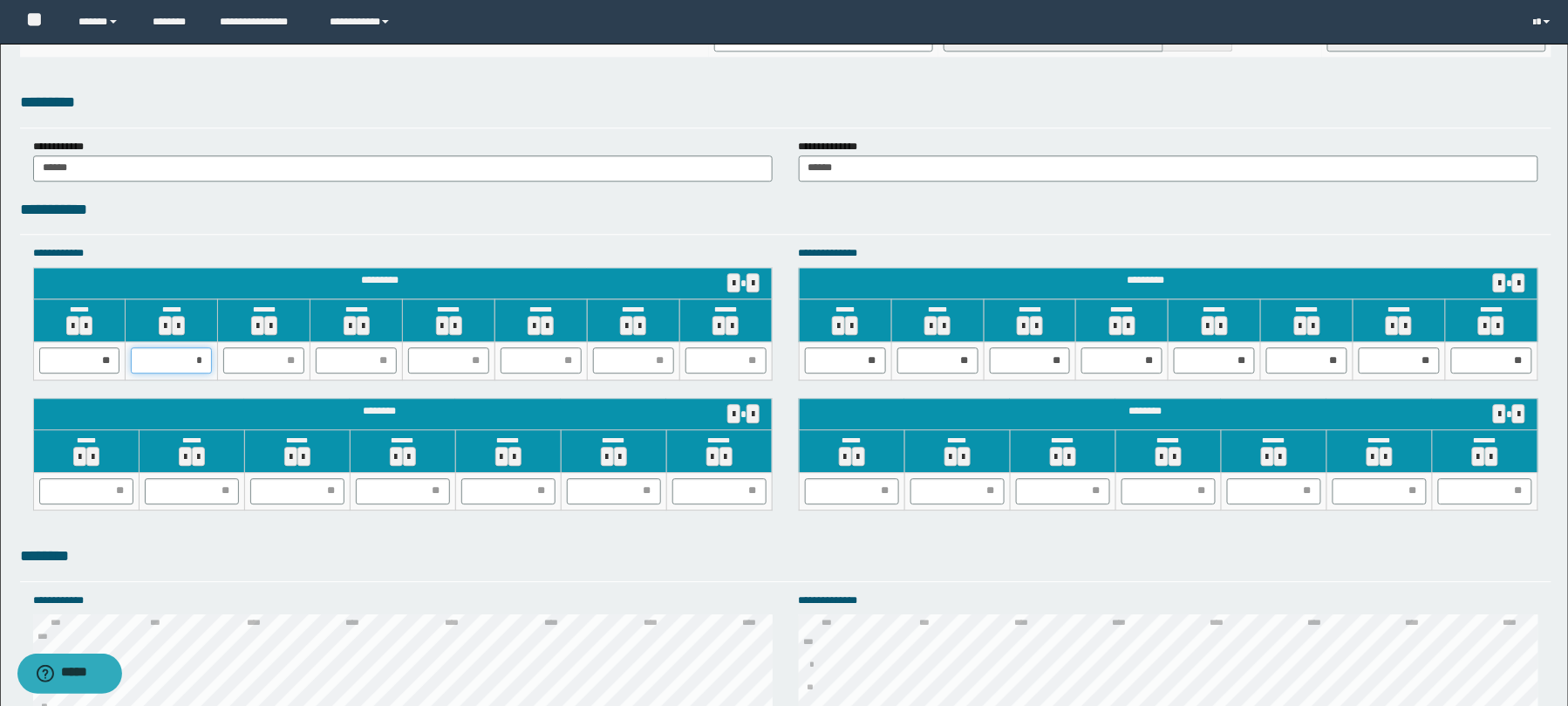 type on "**" 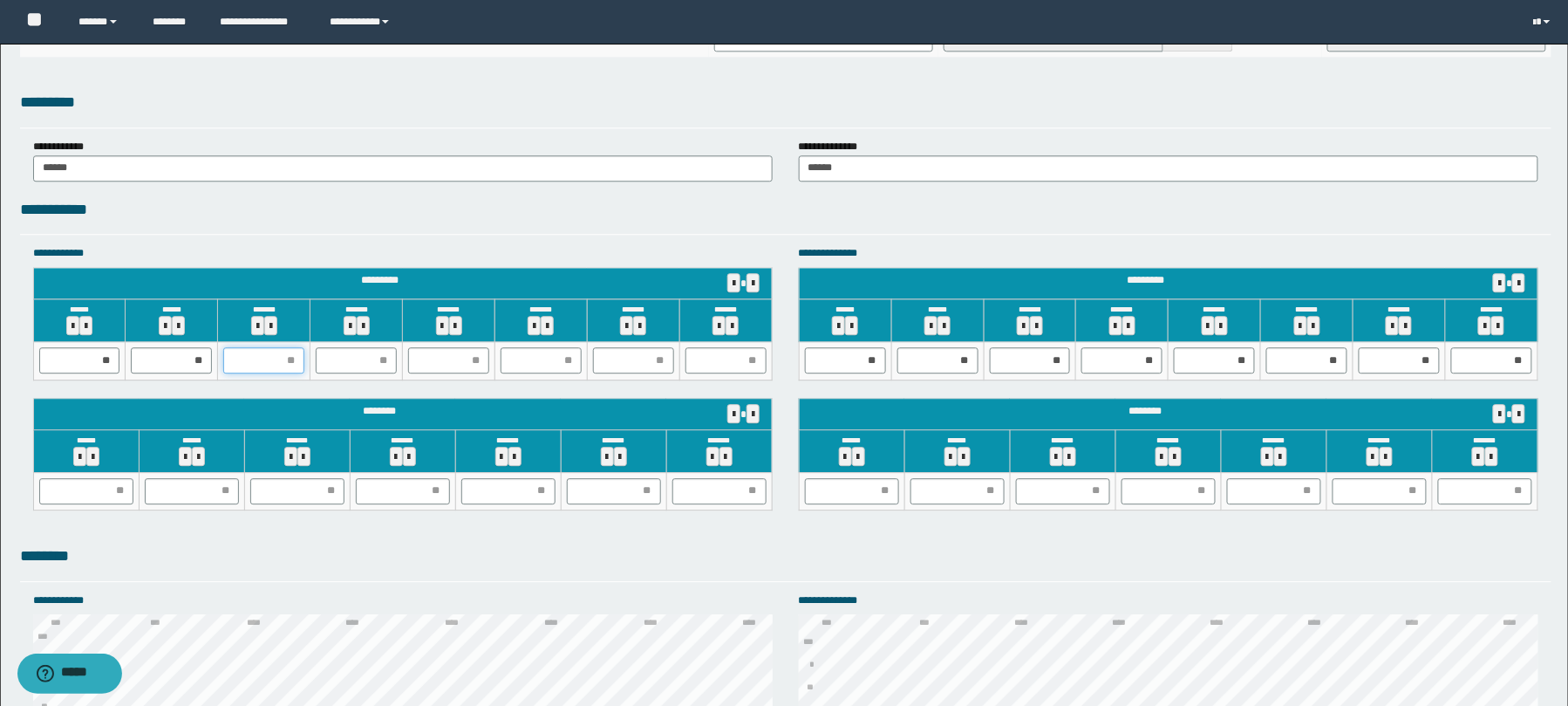 click at bounding box center [263, 360] 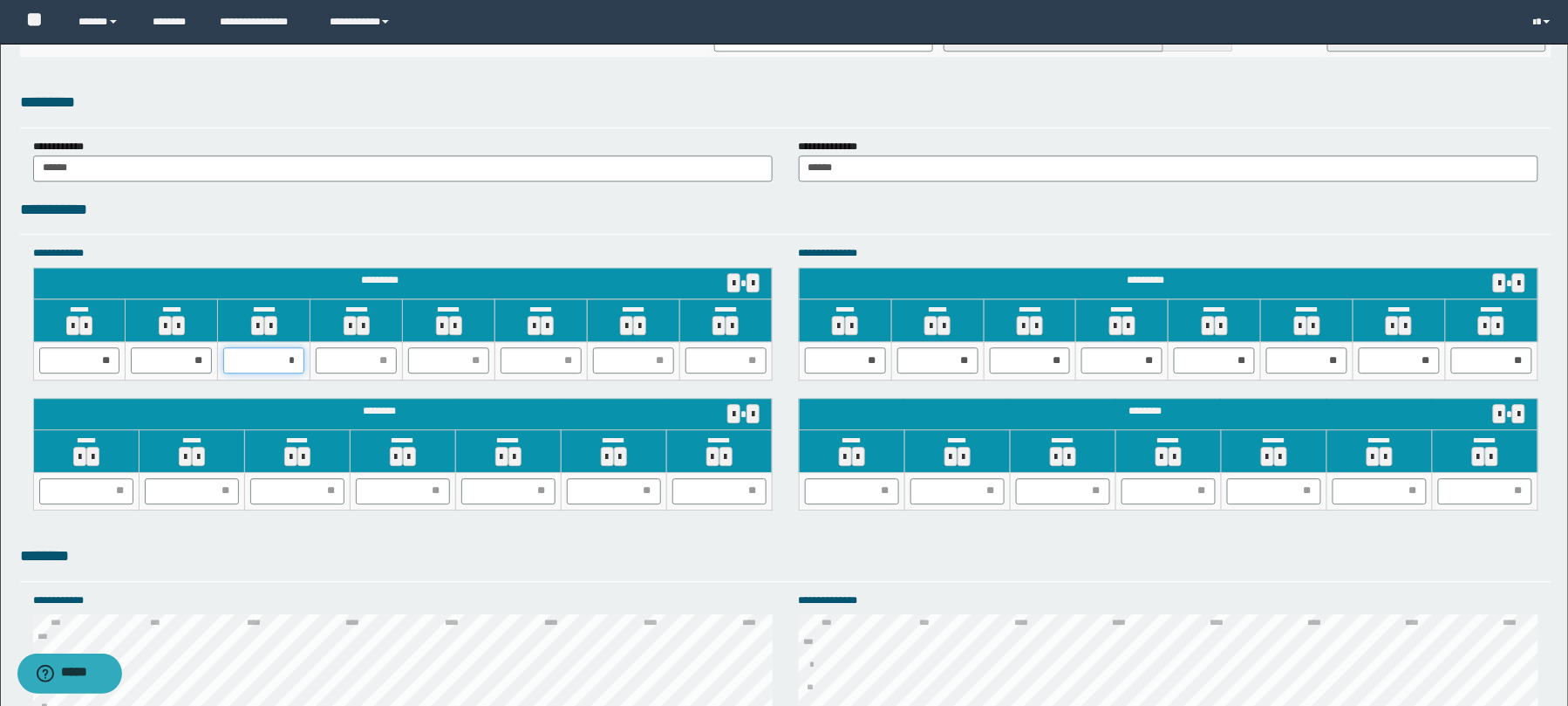 type on "**" 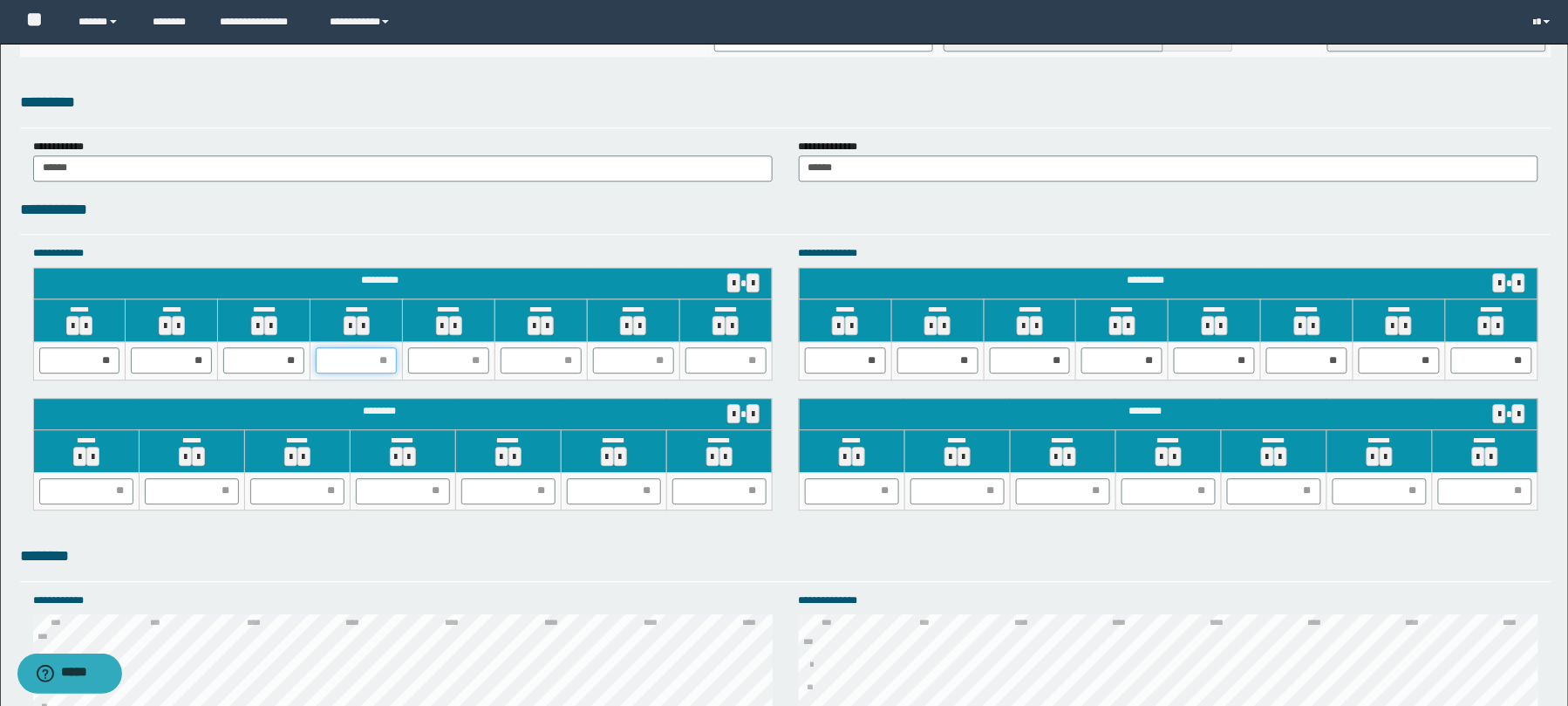 click at bounding box center [356, 360] 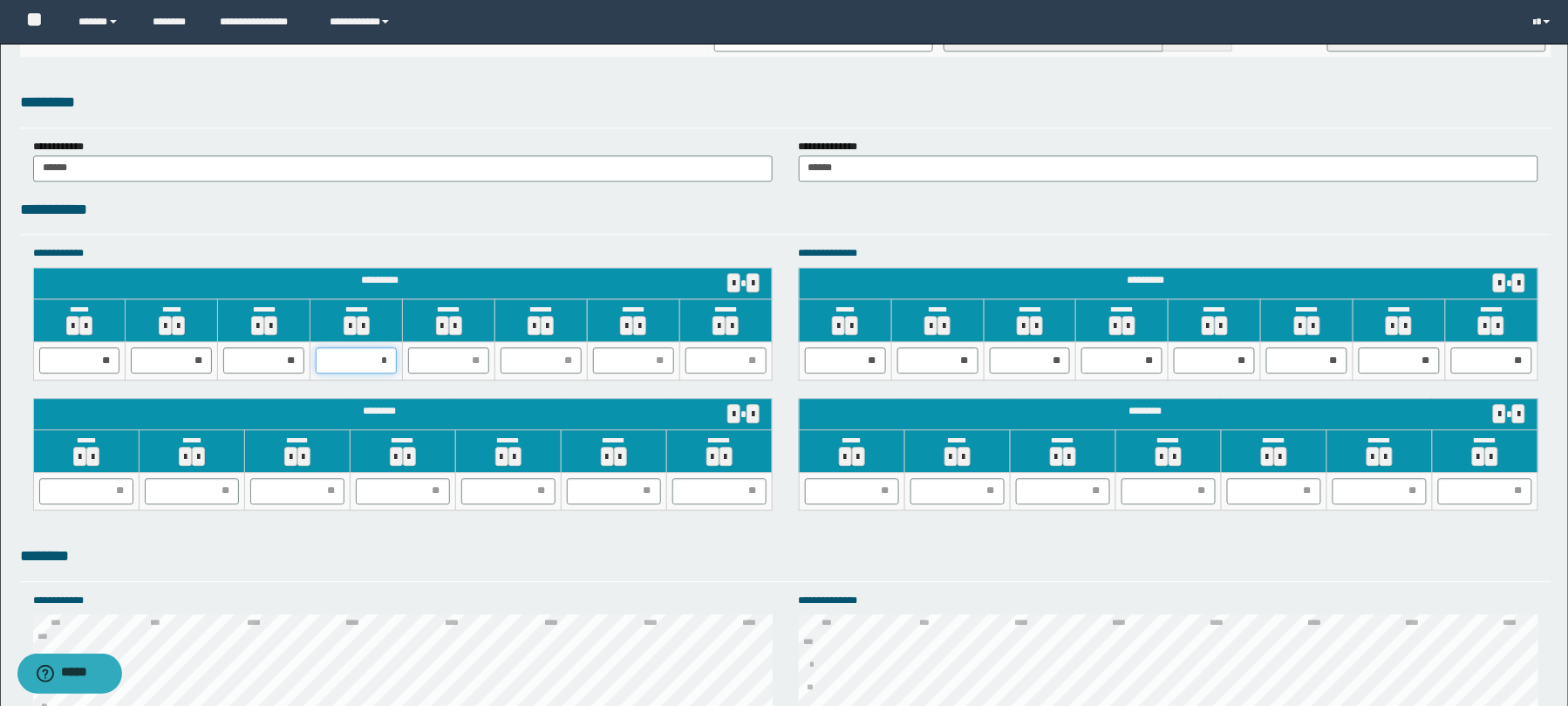 type on "**" 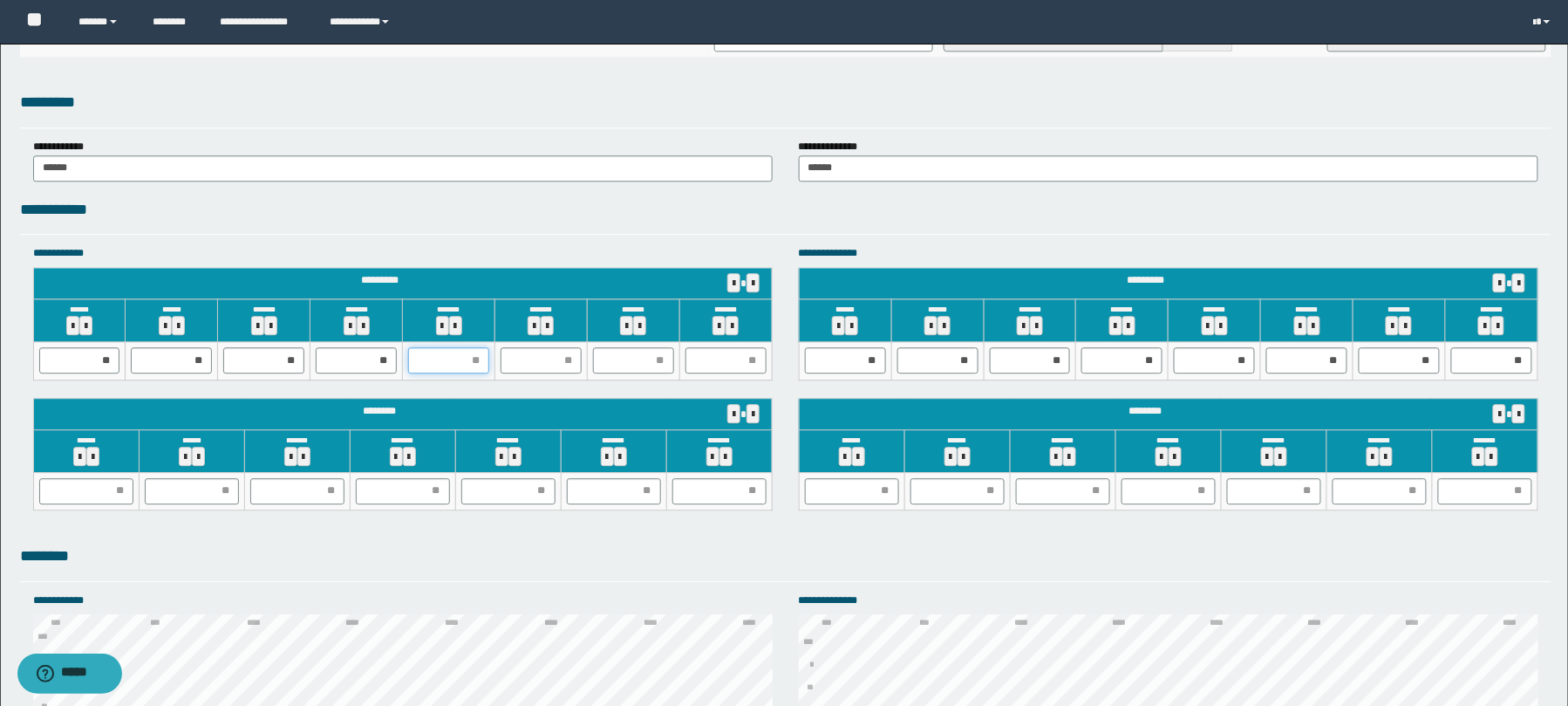 click at bounding box center (448, 360) 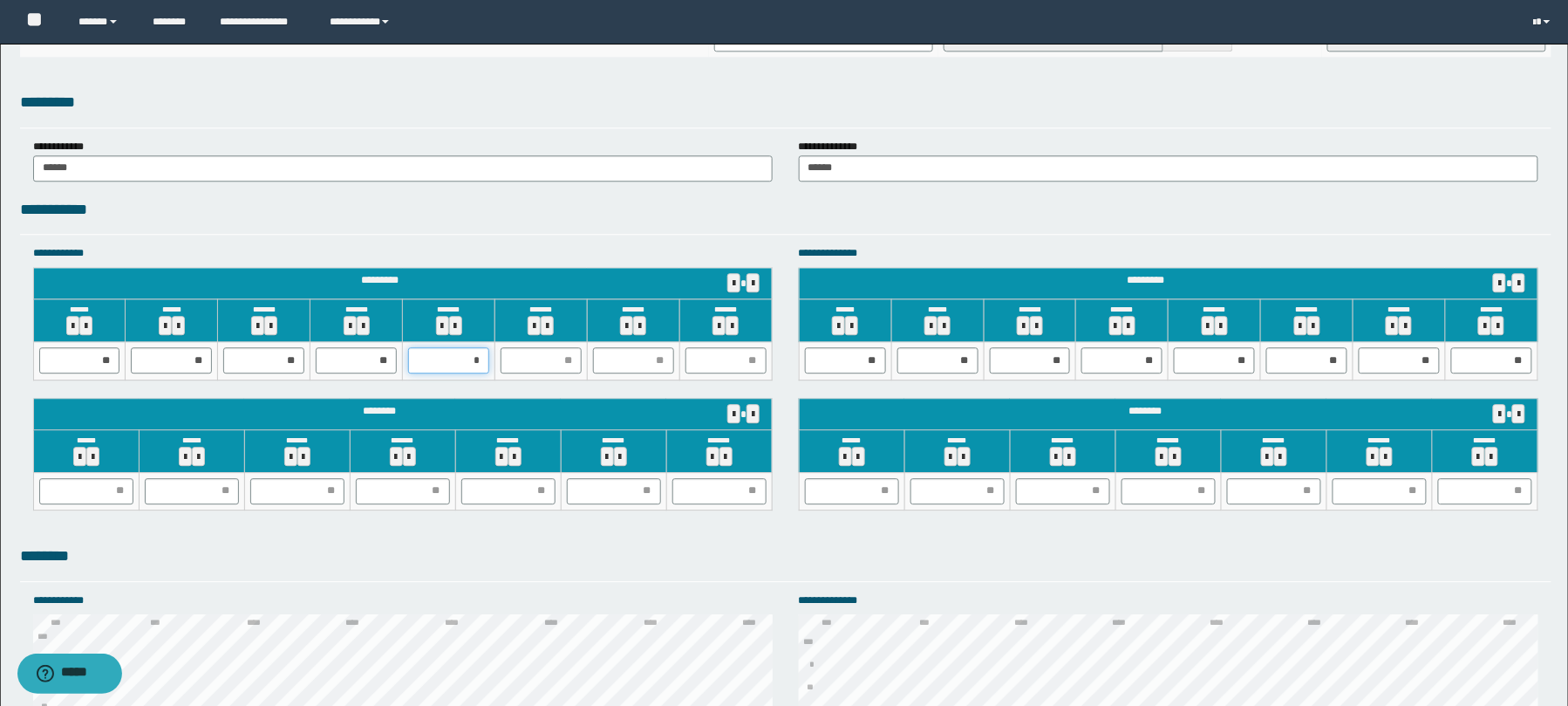 type on "**" 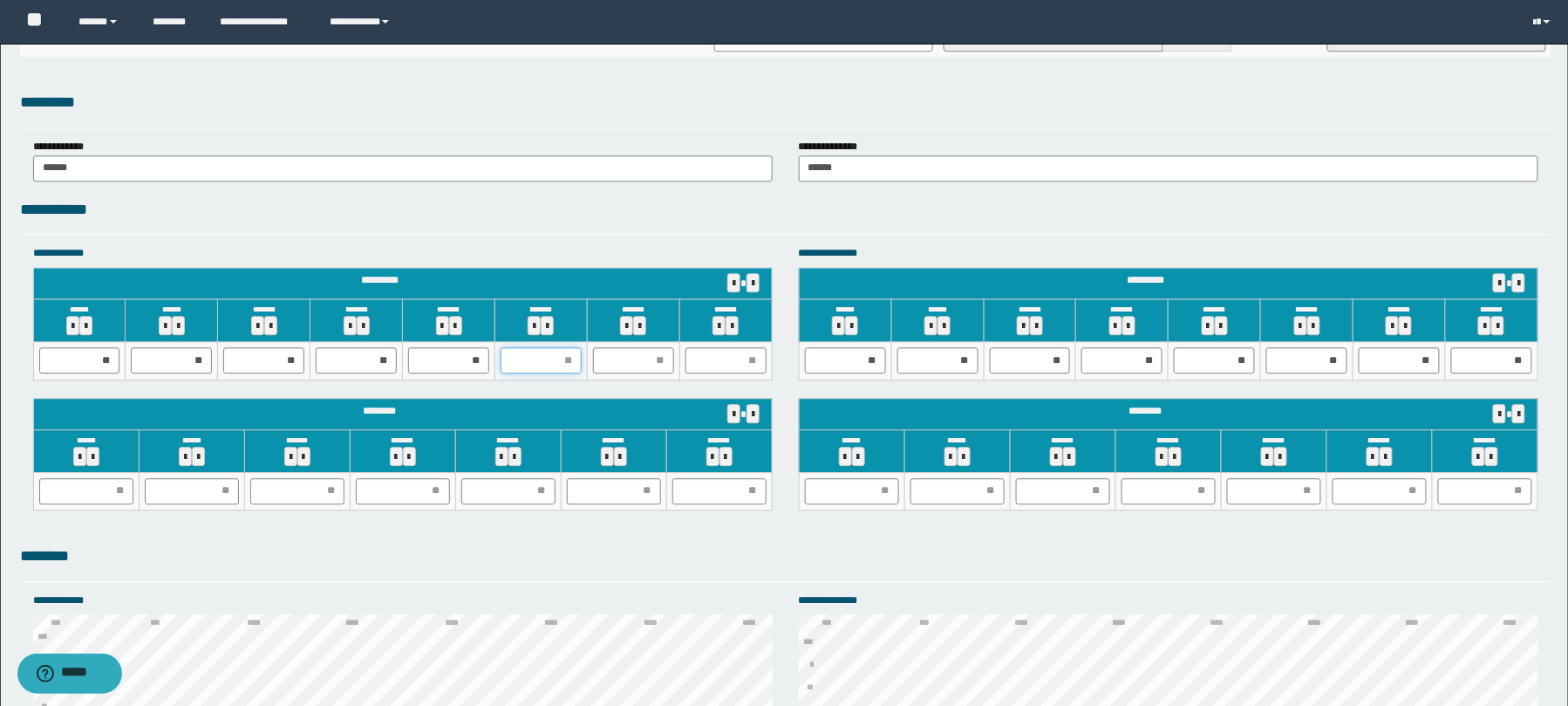 click at bounding box center (541, 360) 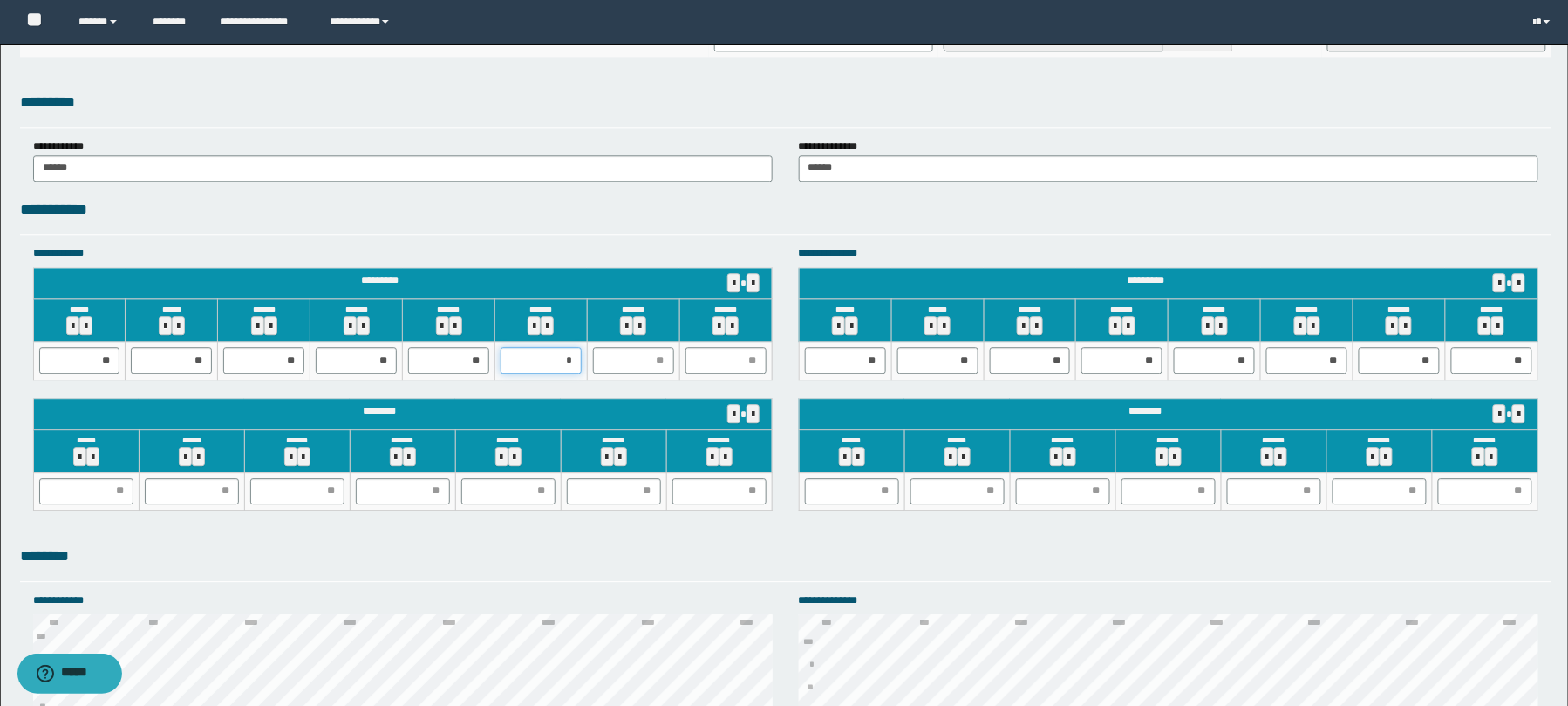 type on "**" 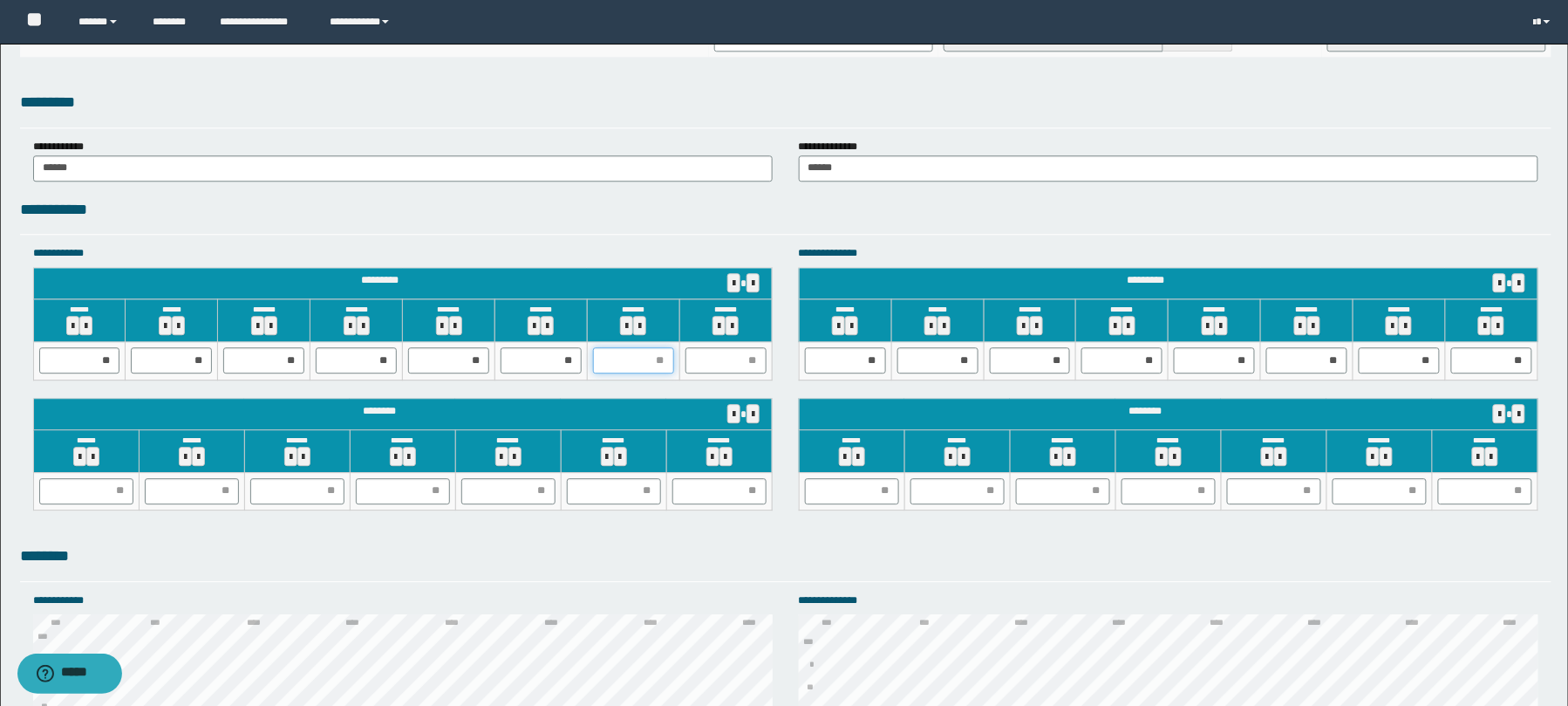 click at bounding box center (633, 360) 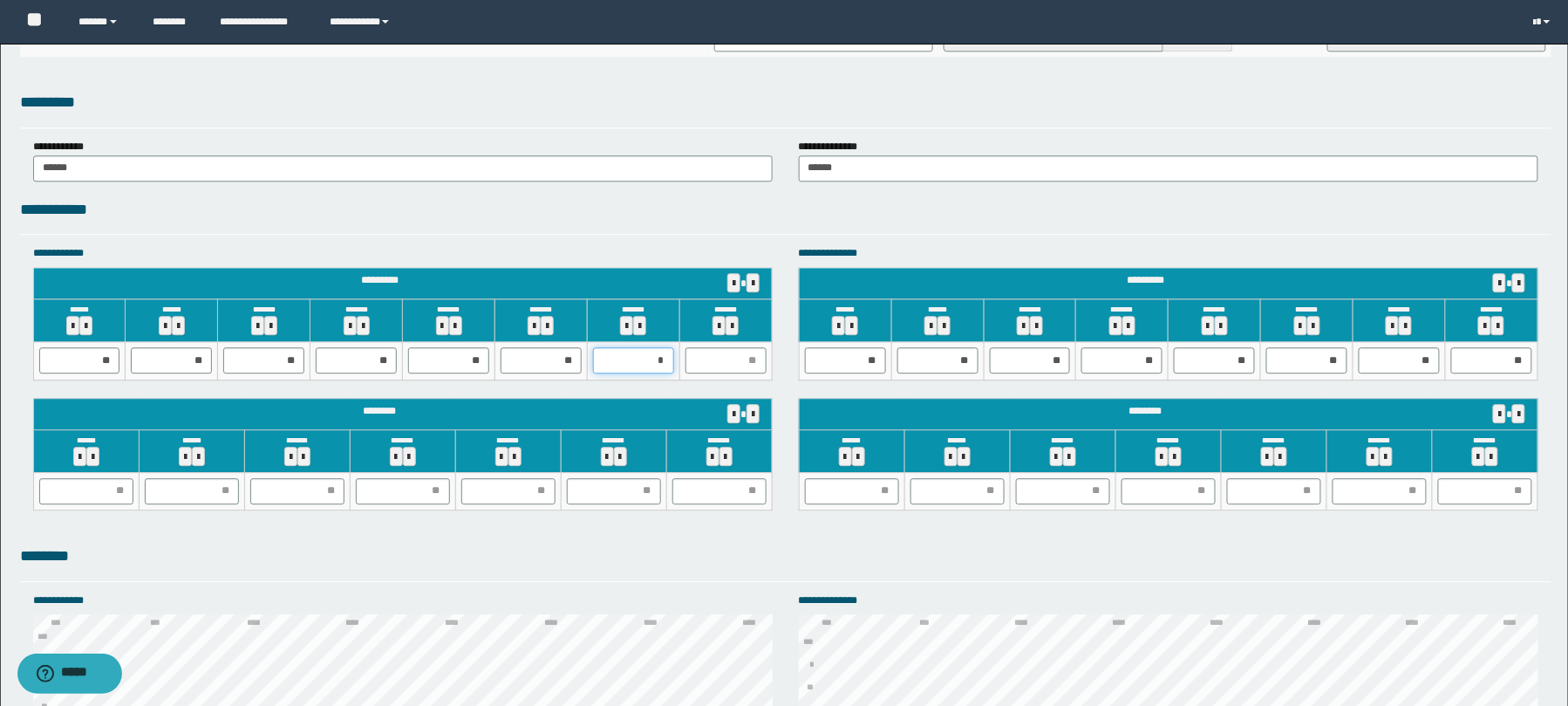 type on "**" 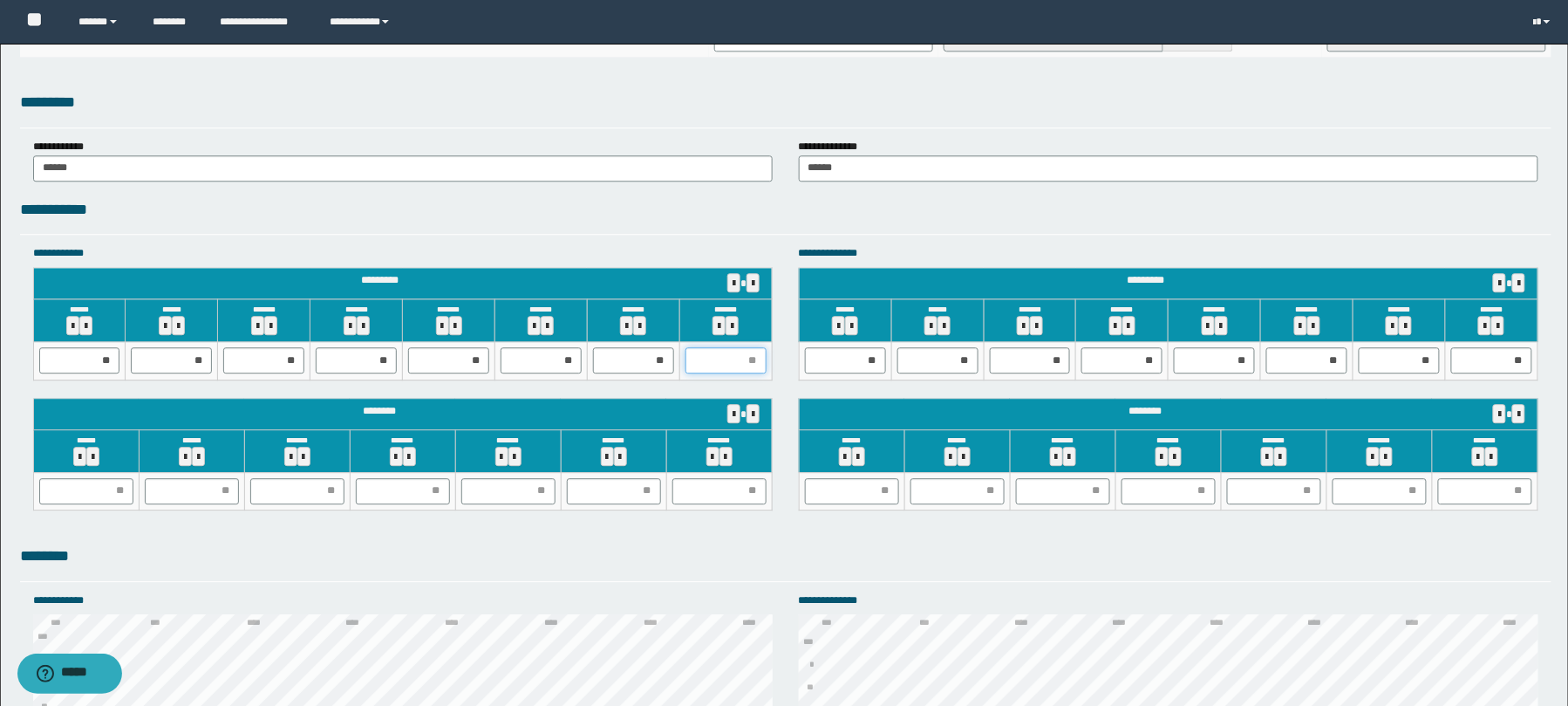 click at bounding box center [726, 360] 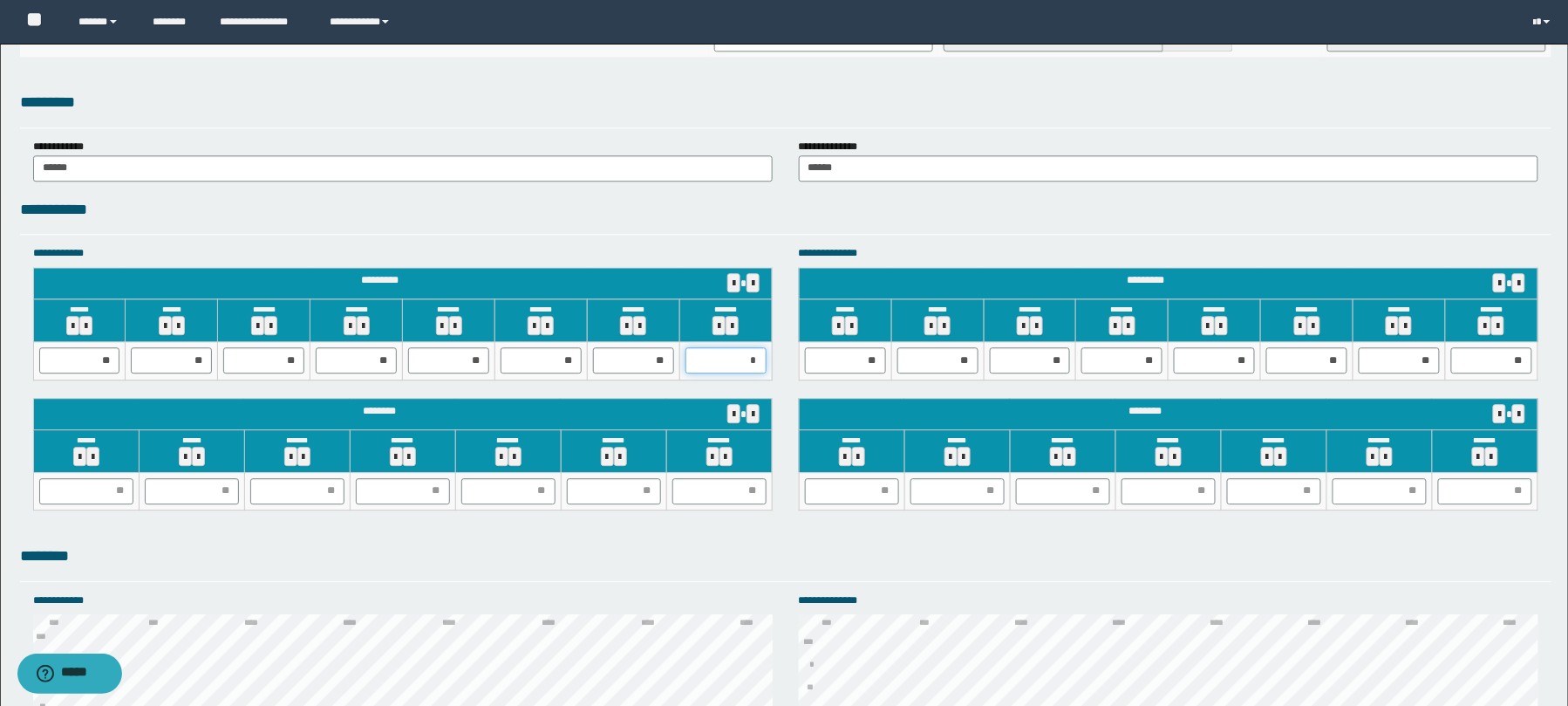 type on "**" 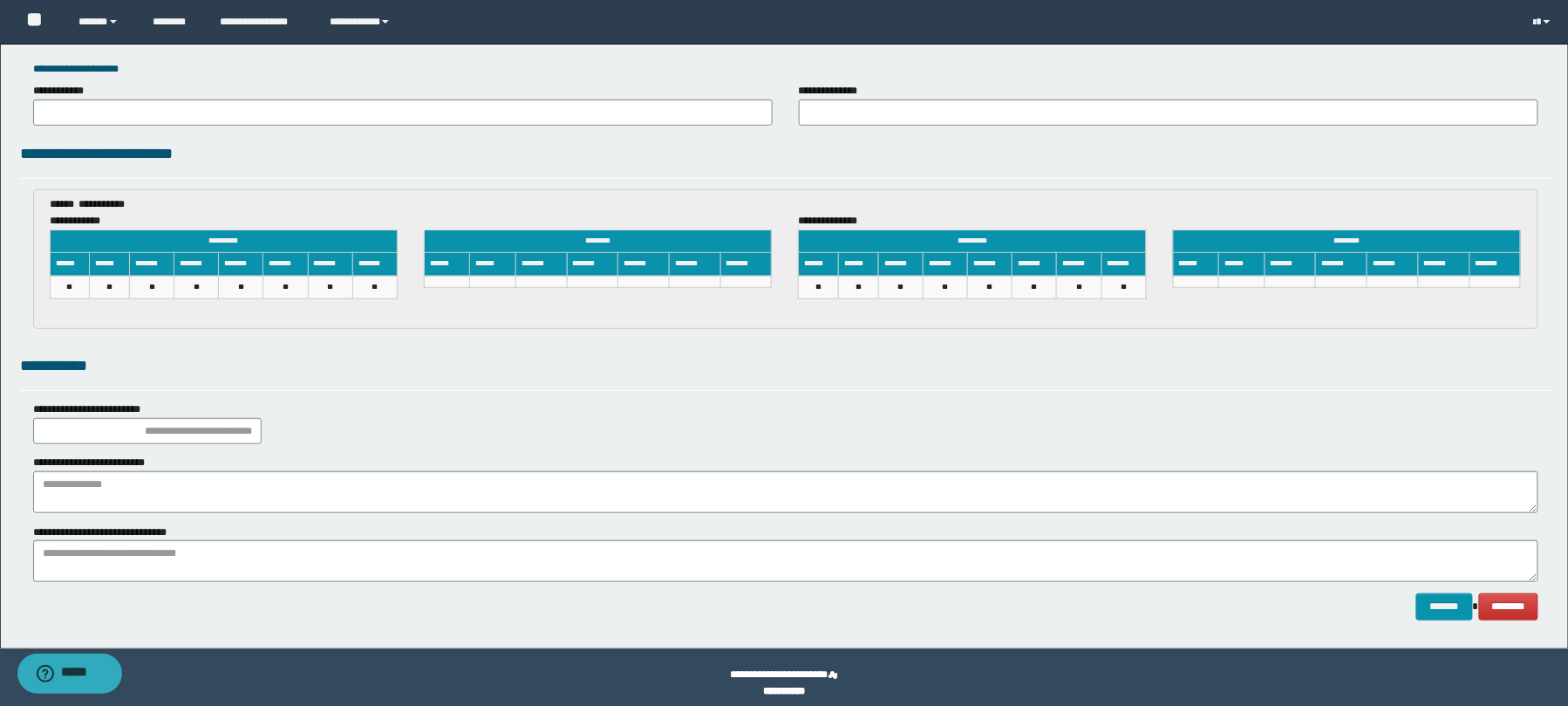 scroll, scrollTop: 2566, scrollLeft: 0, axis: vertical 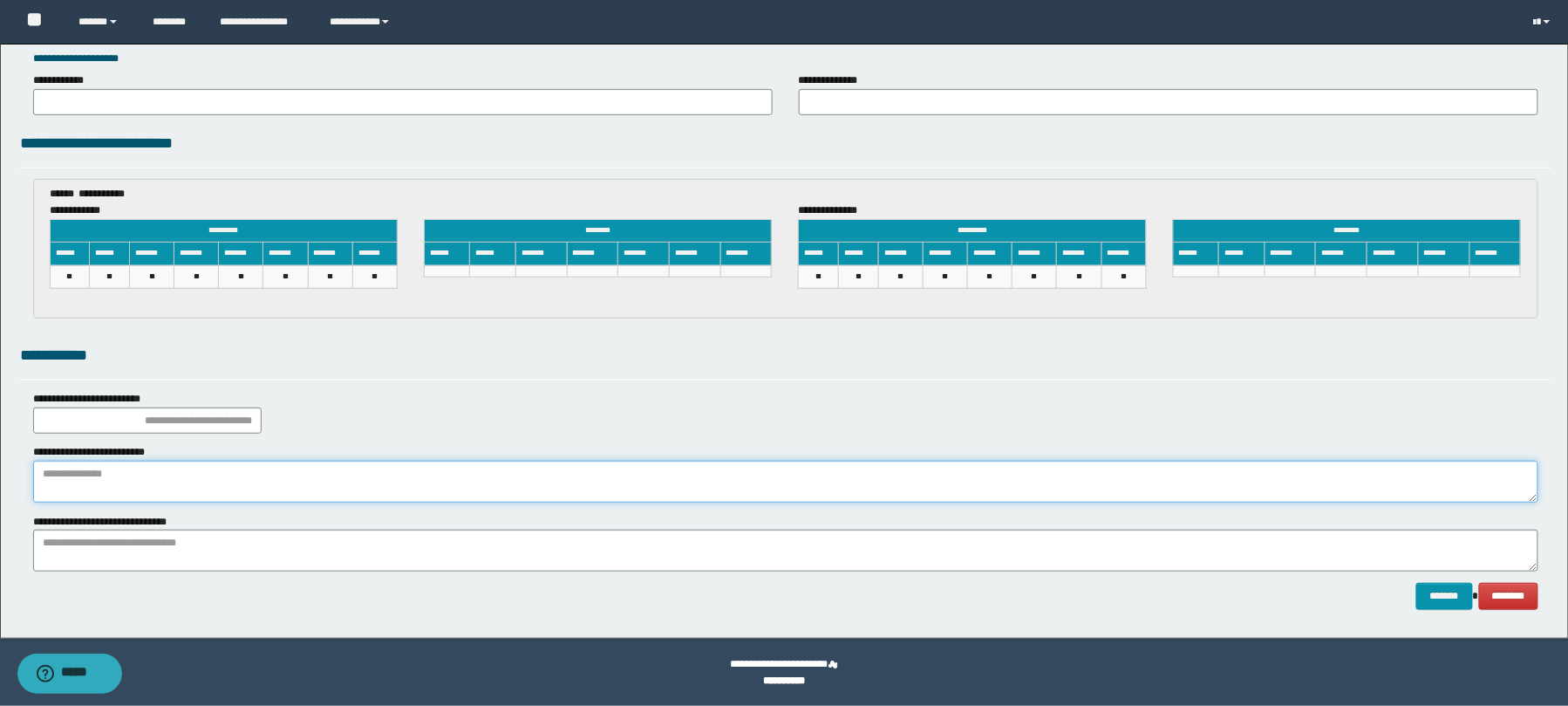 click at bounding box center [786, 482] 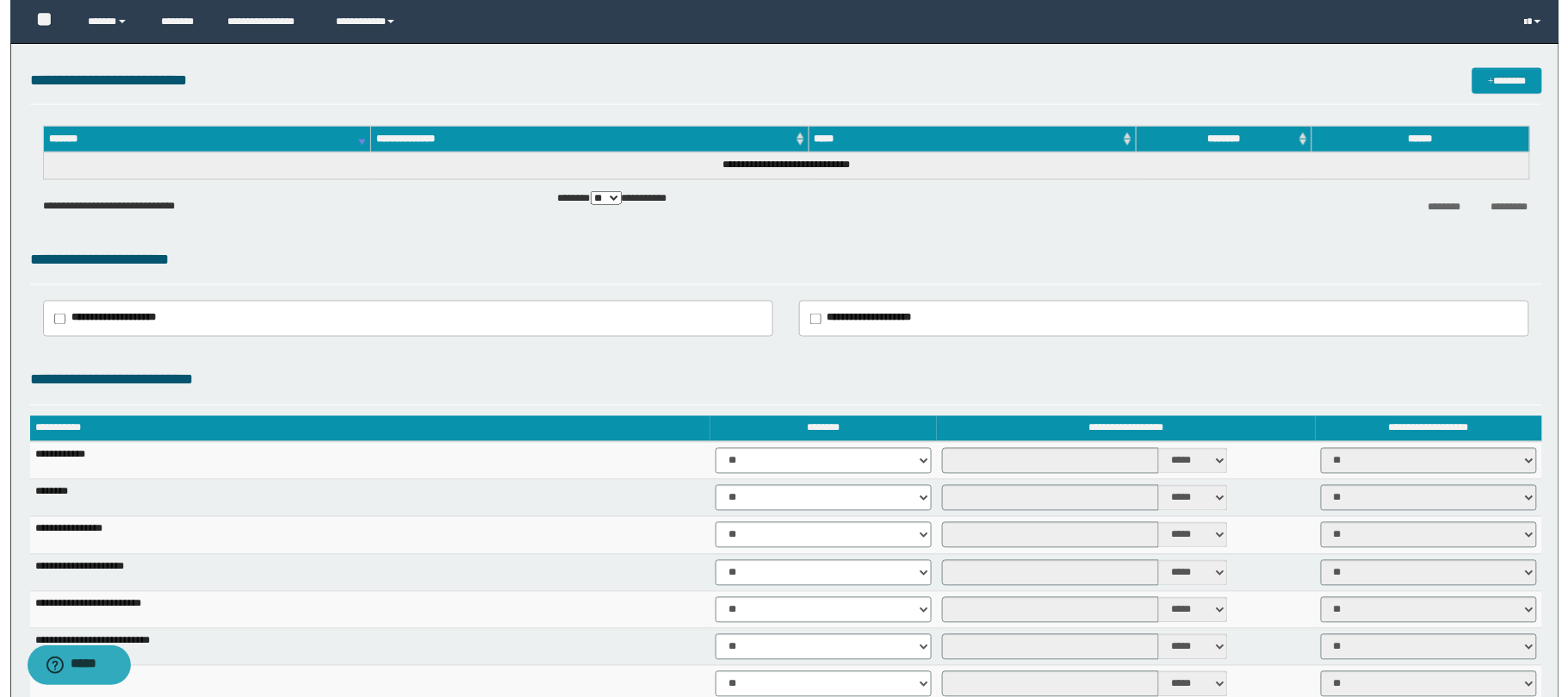scroll, scrollTop: 427, scrollLeft: 0, axis: vertical 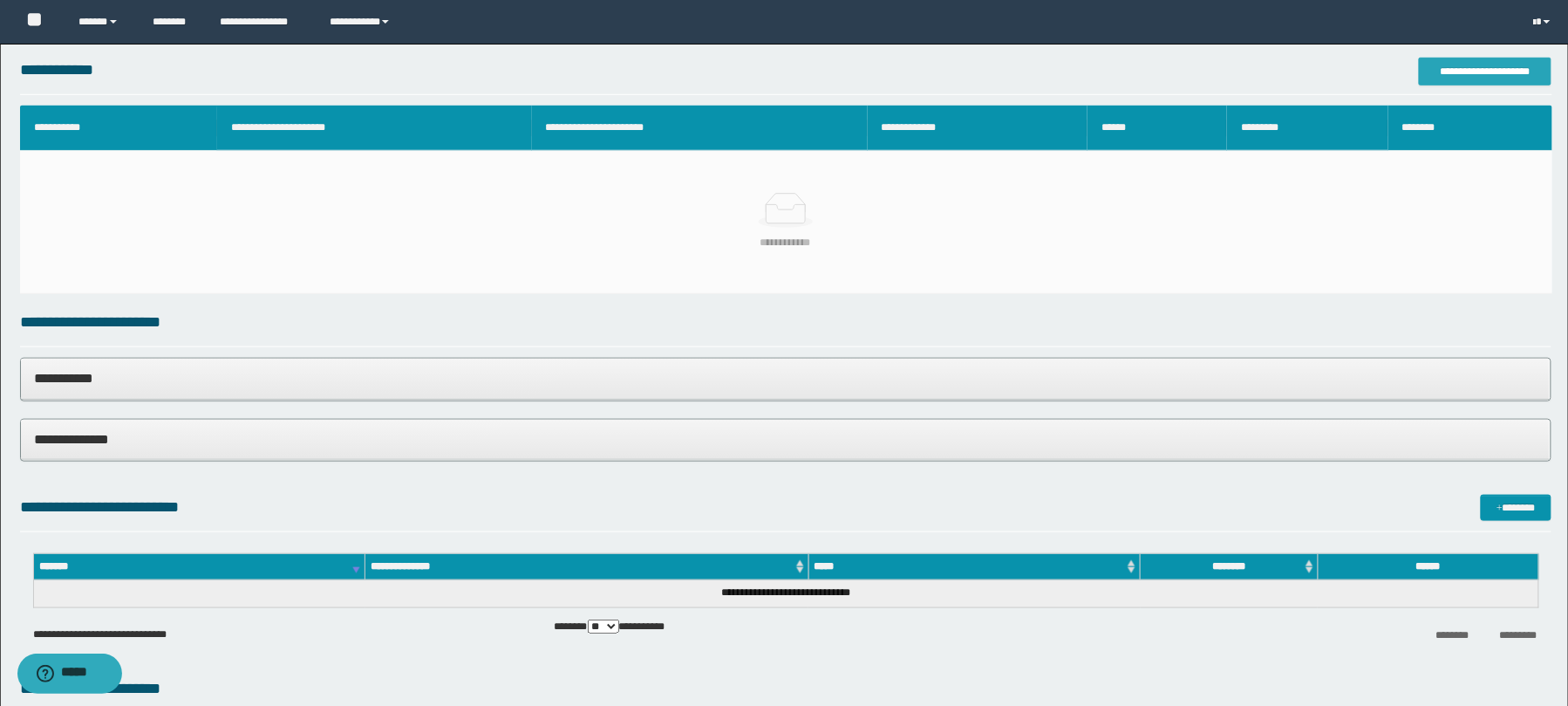 type on "**********" 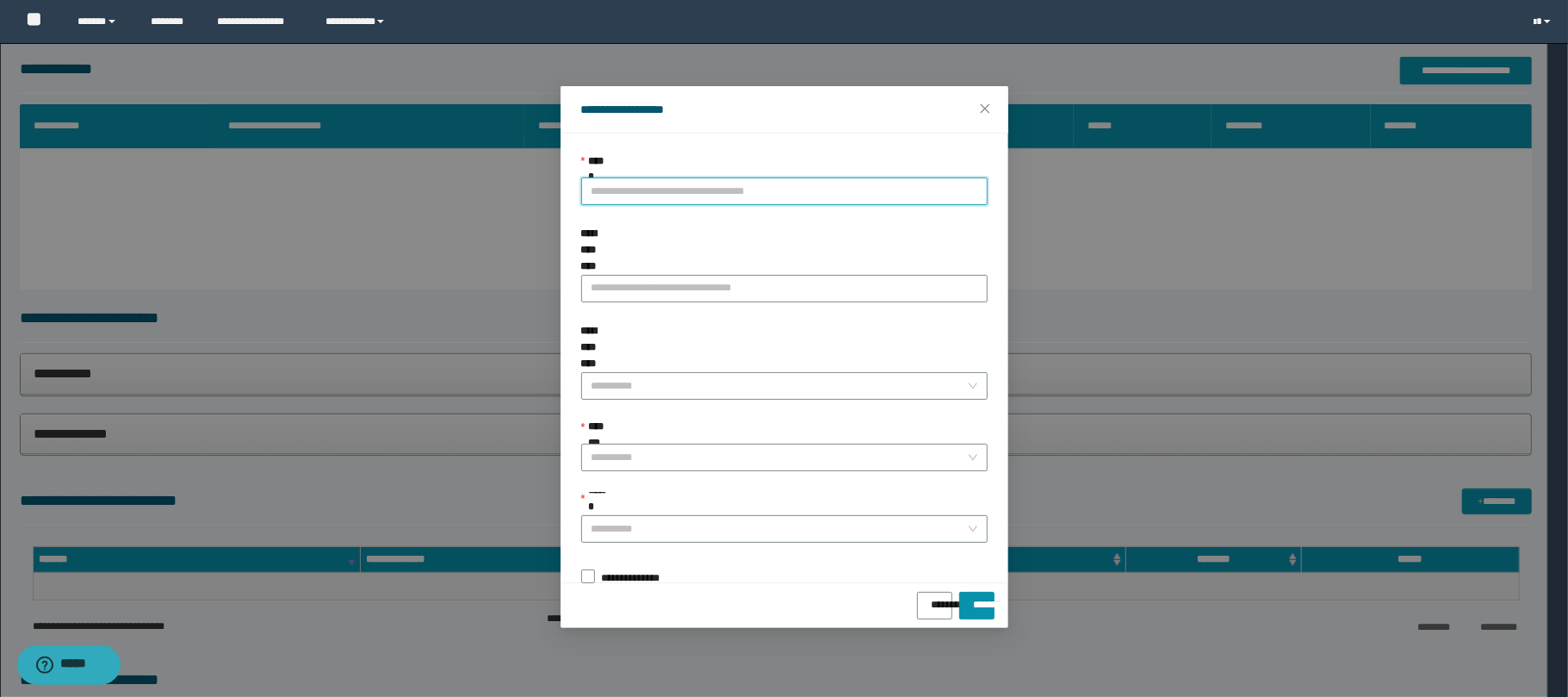 click on "**********" at bounding box center (784, 191) 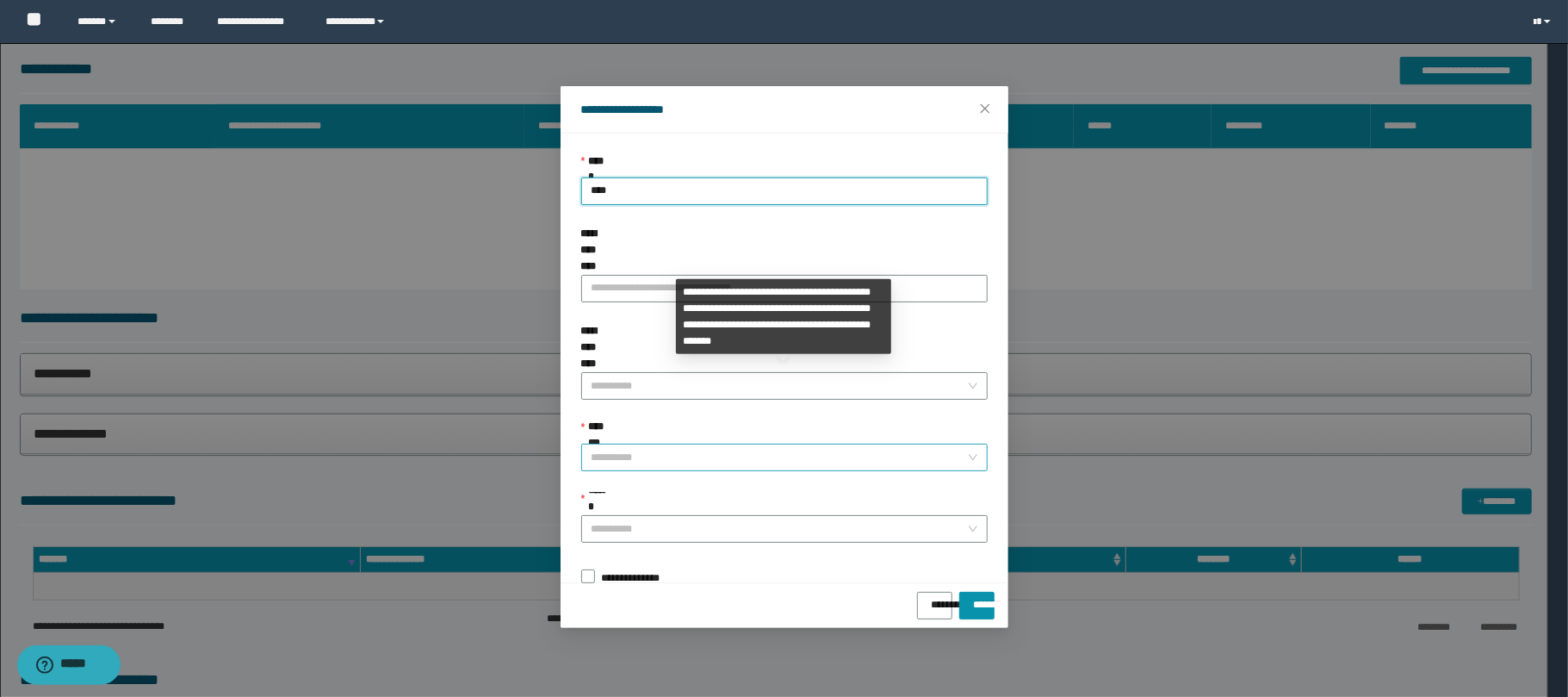 type on "****" 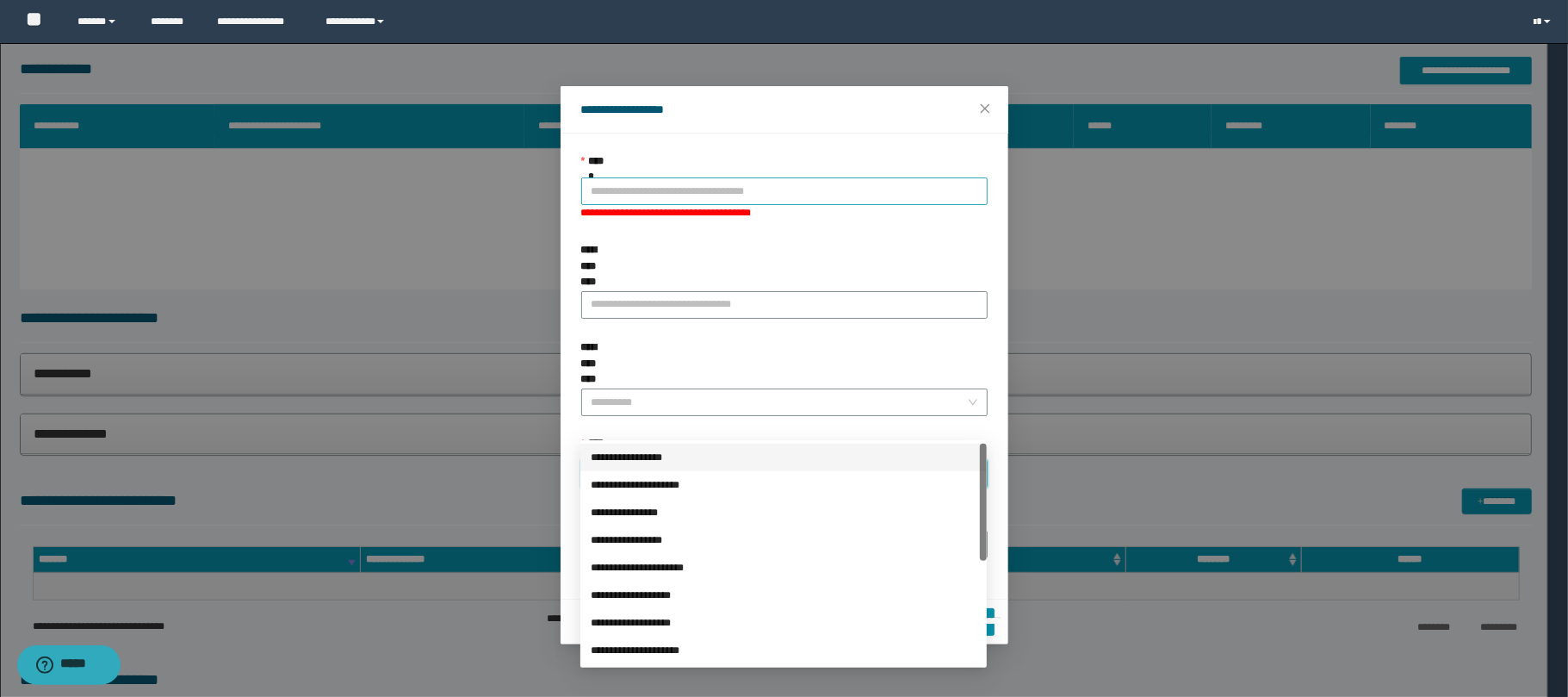 click on "**********" at bounding box center (784, 191) 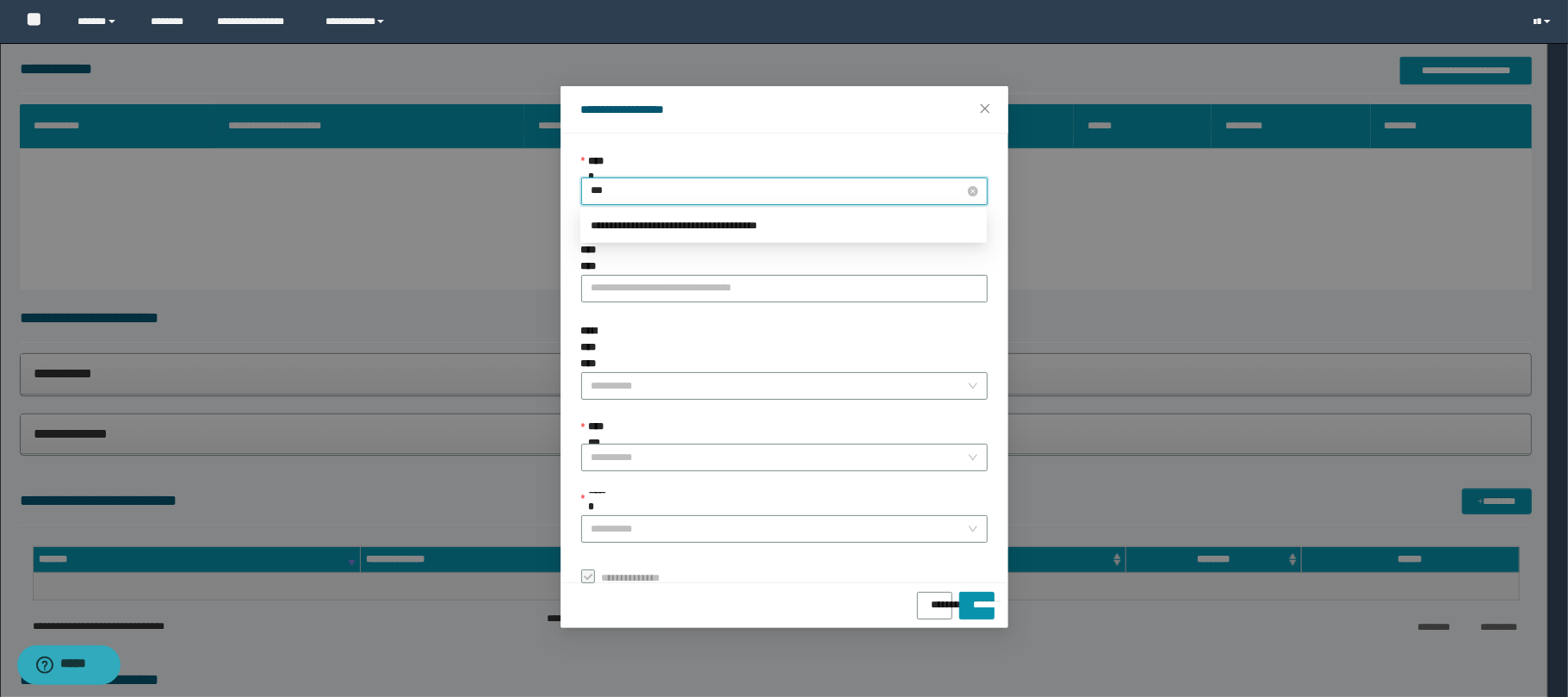type on "****" 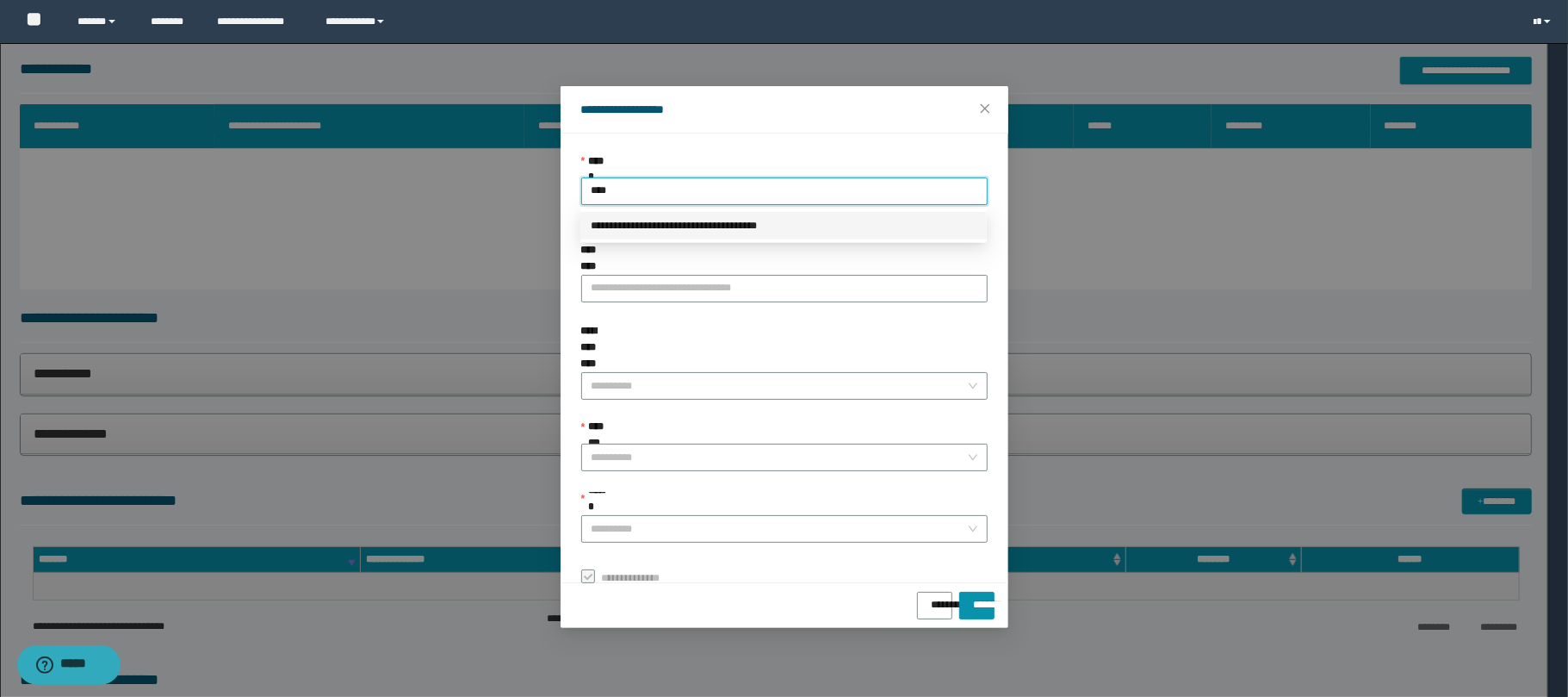 click on "**********" at bounding box center (784, 226) 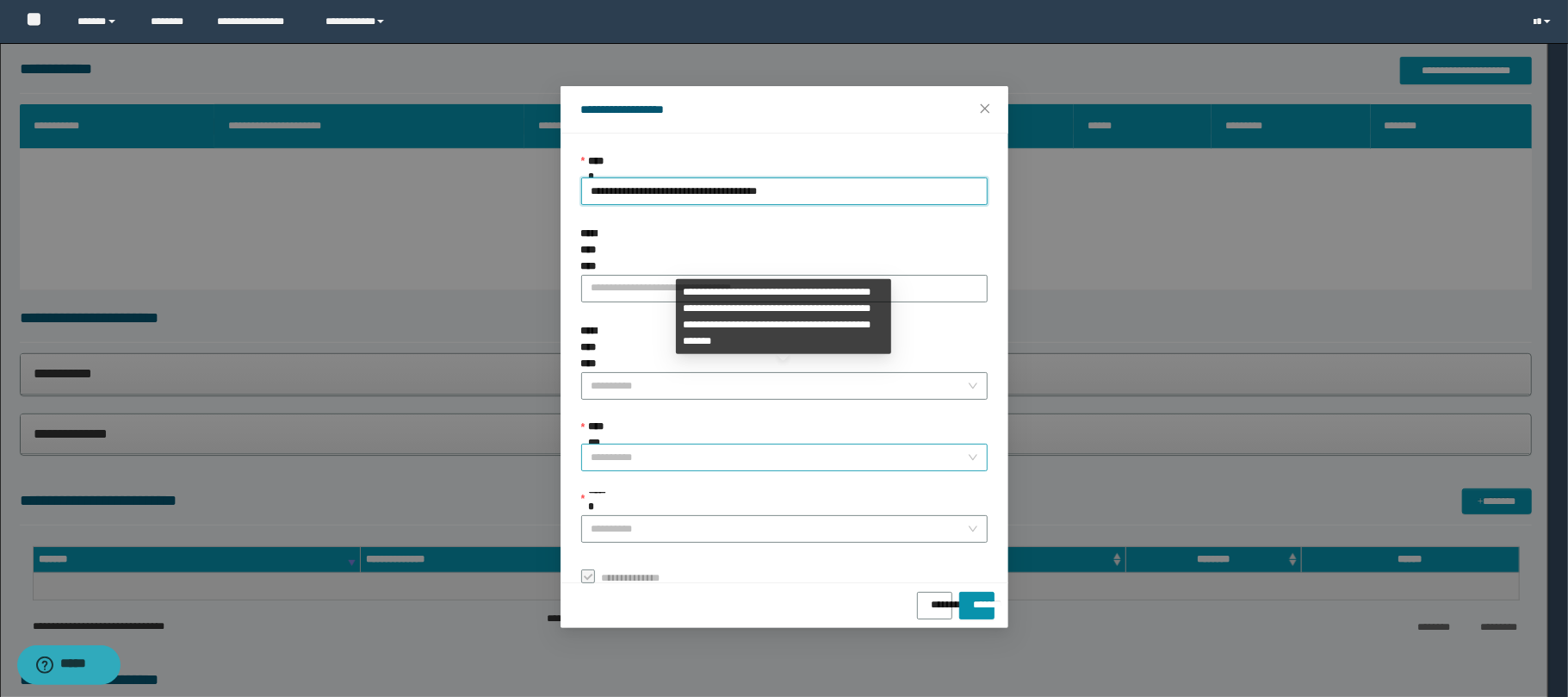 click on "**********" at bounding box center [779, 457] 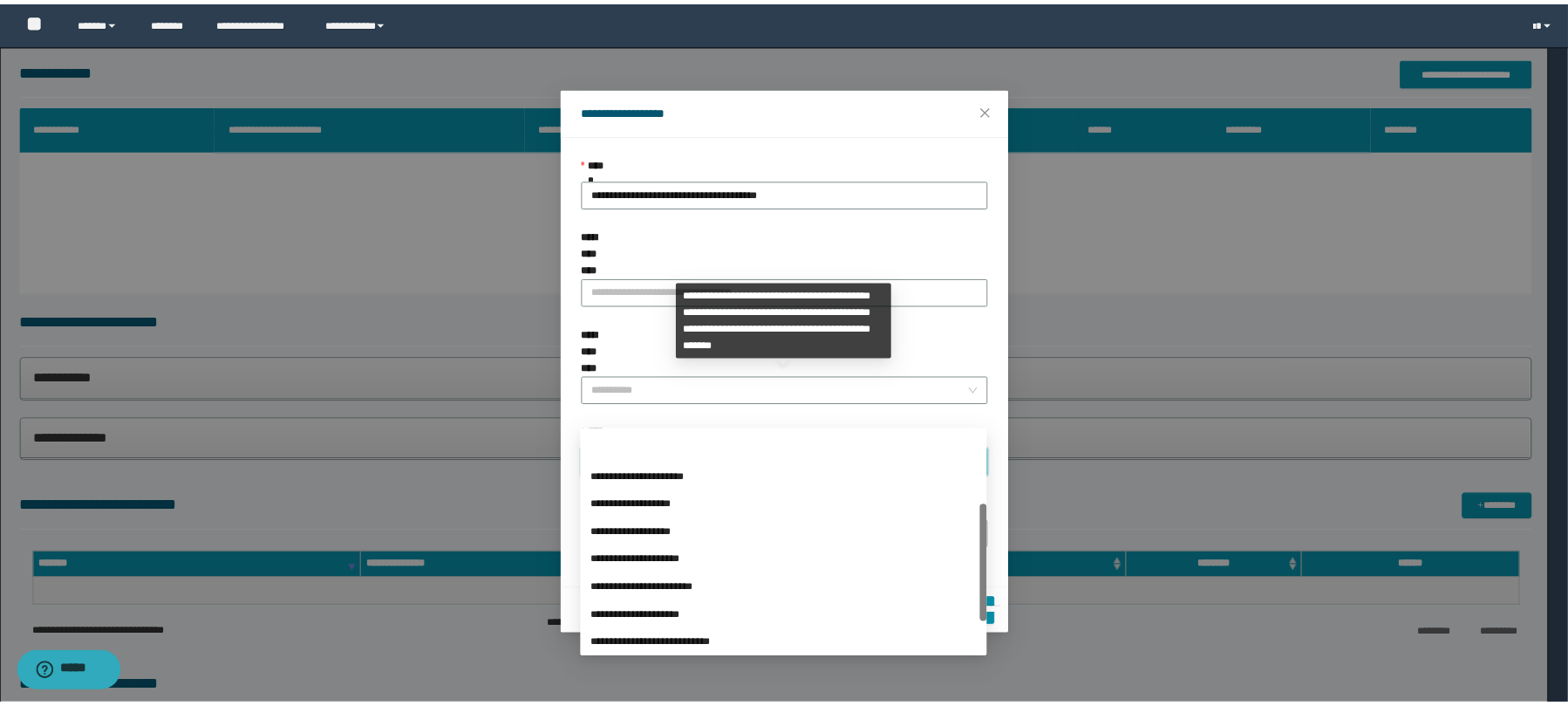 scroll, scrollTop: 136, scrollLeft: 0, axis: vertical 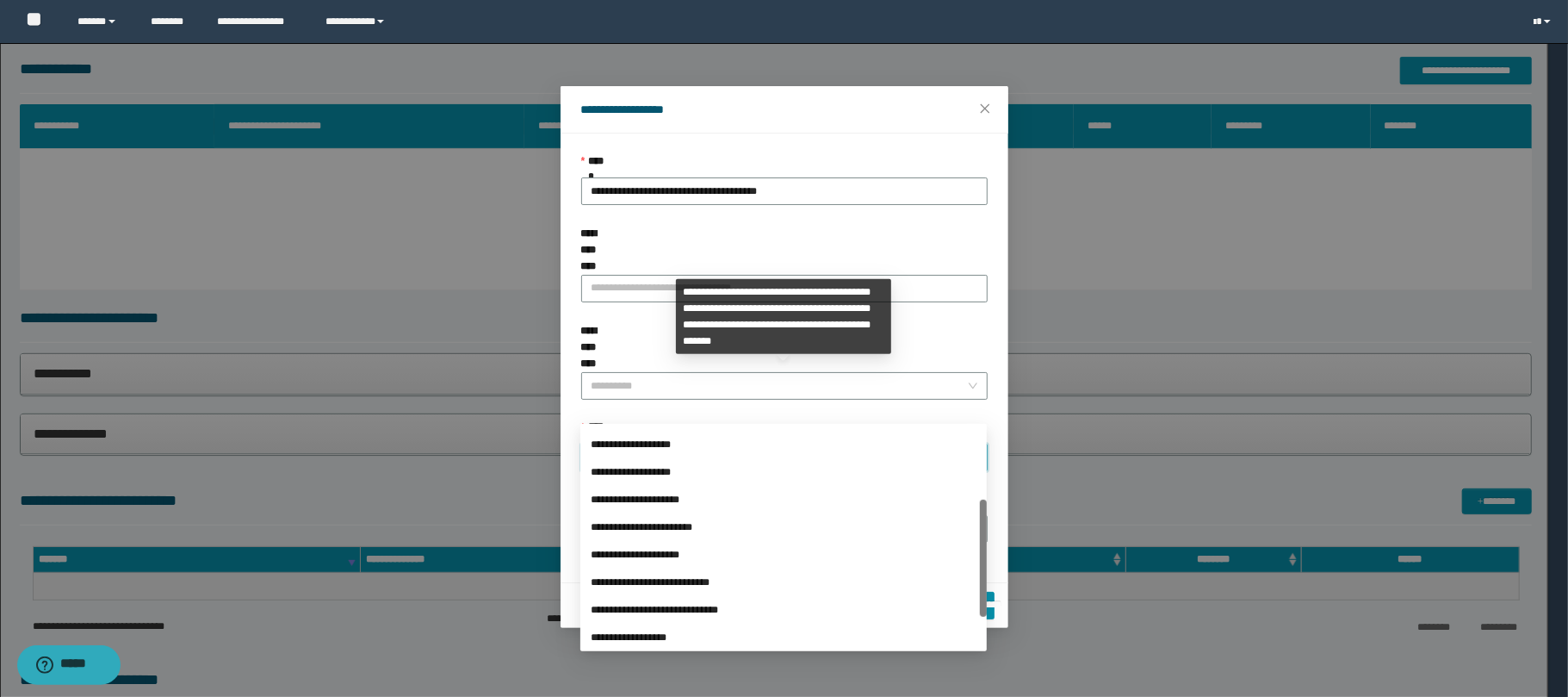 drag, startPoint x: 985, startPoint y: 494, endPoint x: 976, endPoint y: 566, distance: 72.56032 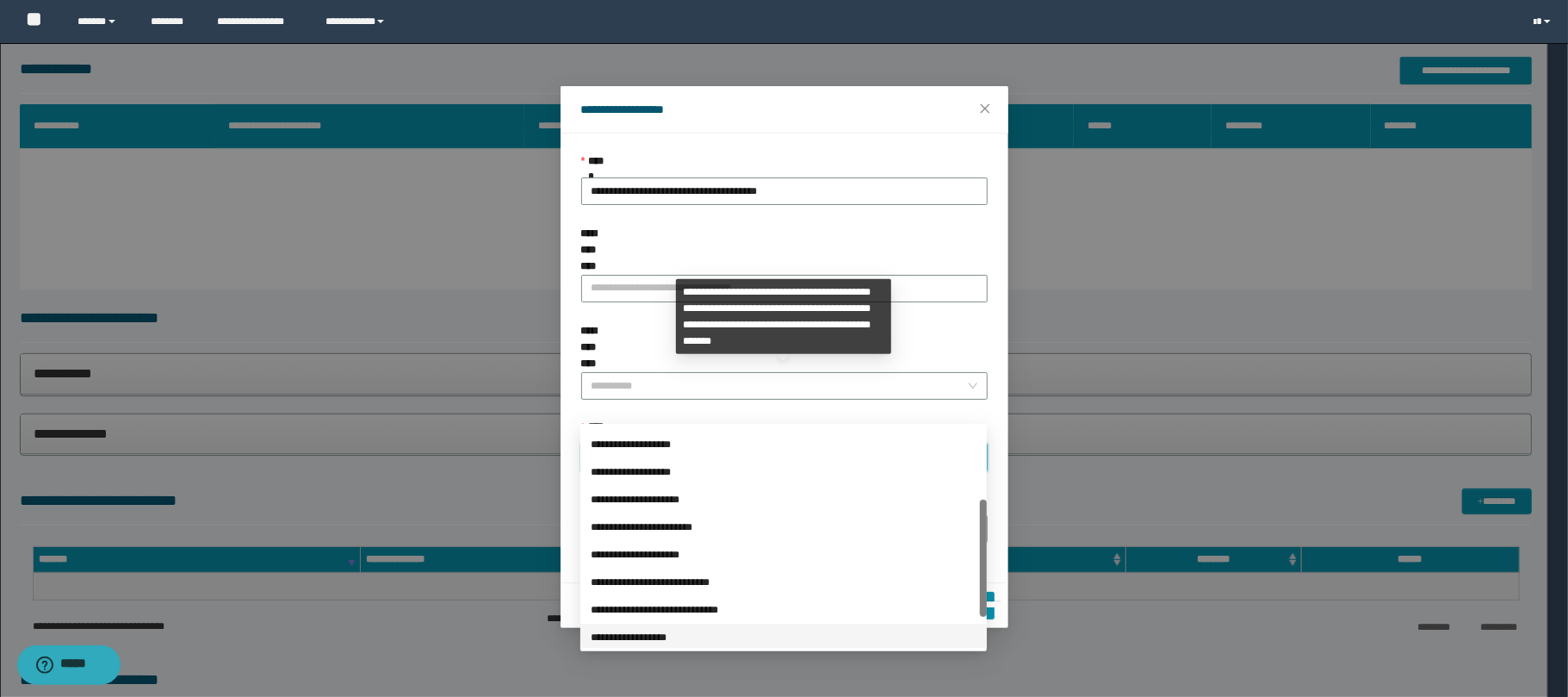 click on "**********" at bounding box center (784, 638) 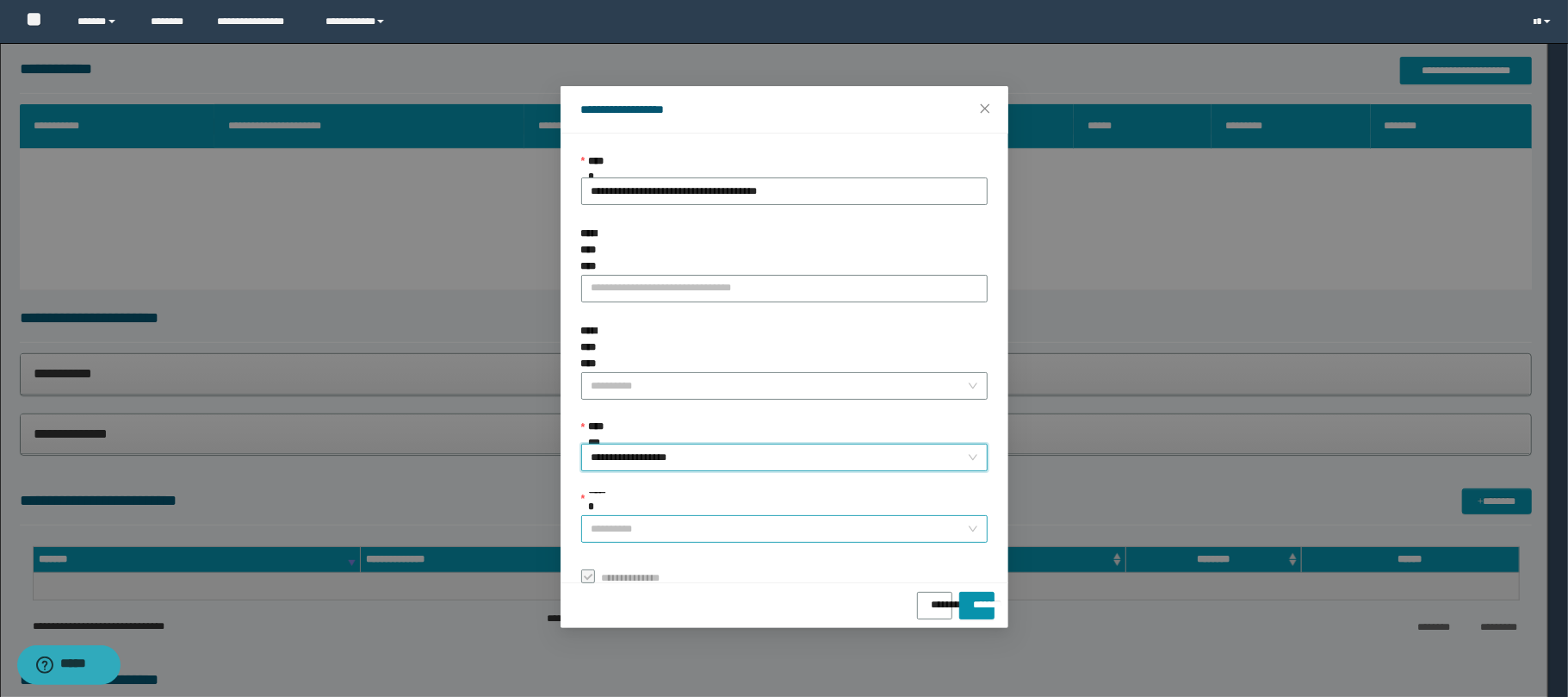 click on "******" at bounding box center [779, 529] 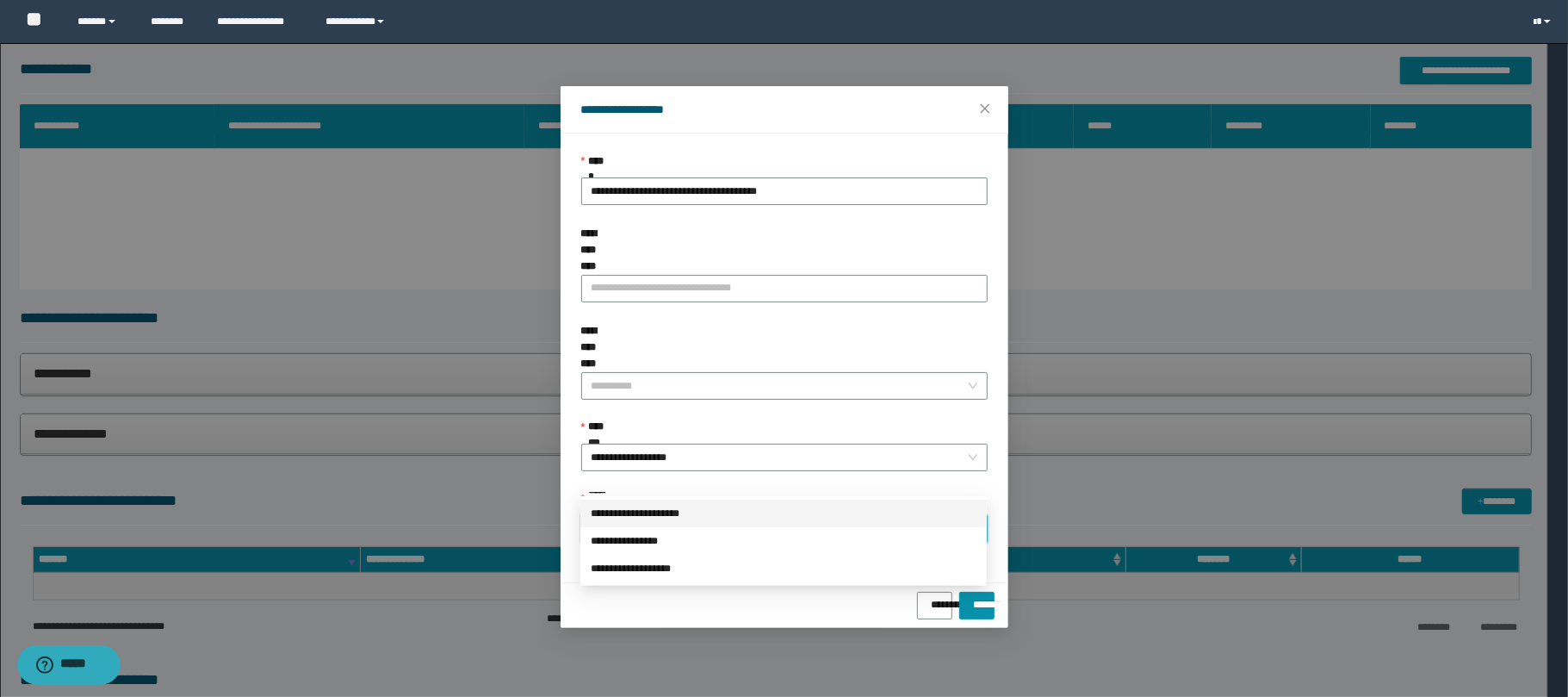 click on "**********" at bounding box center [784, 513] 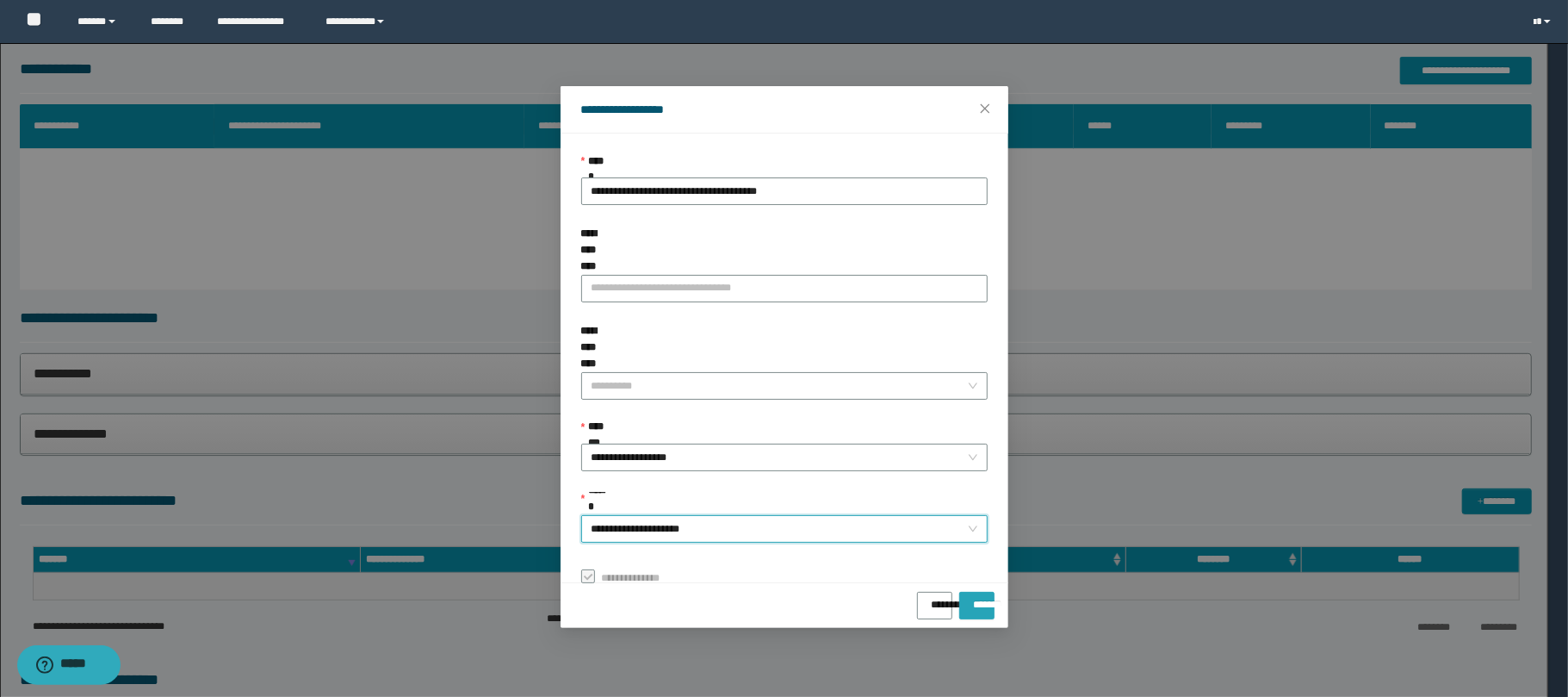 click on "*******" at bounding box center (976, 599) 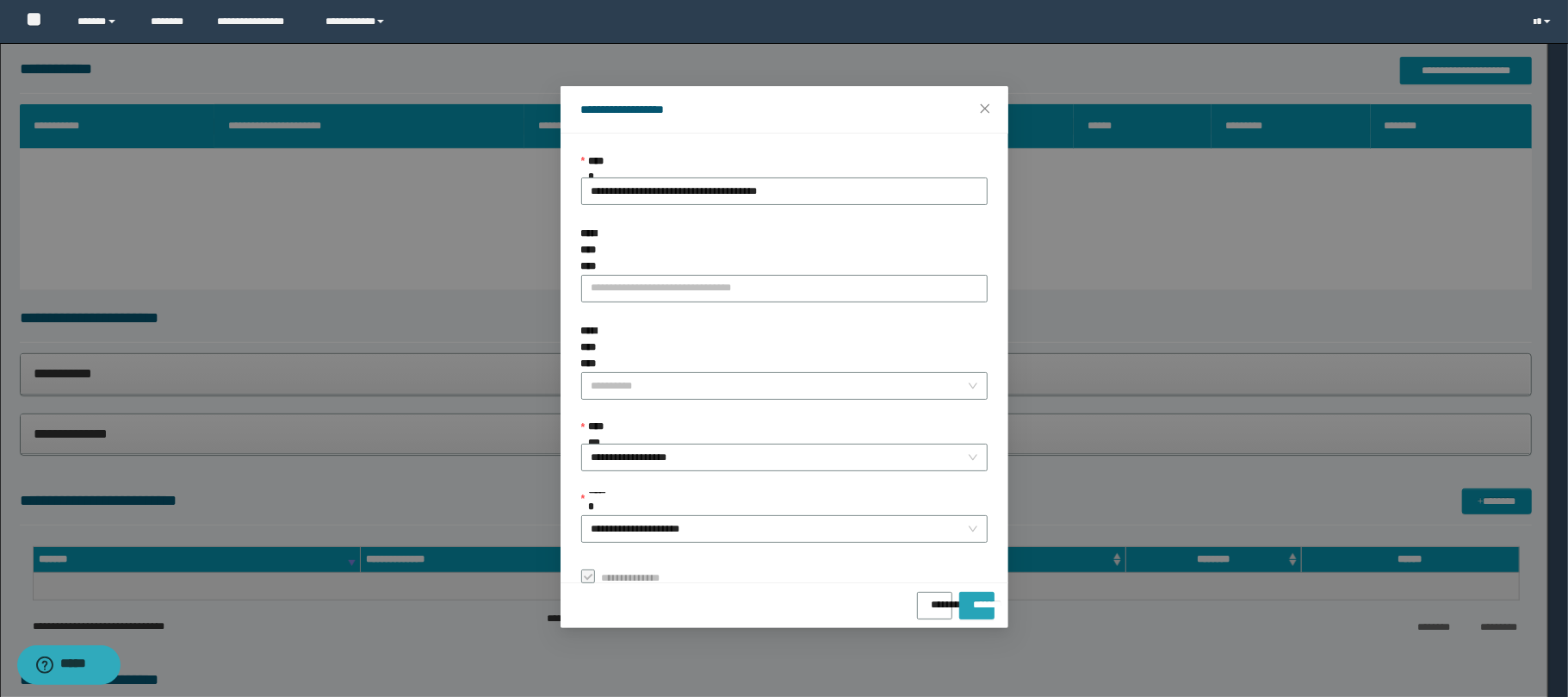 click on "*******" at bounding box center (976, 599) 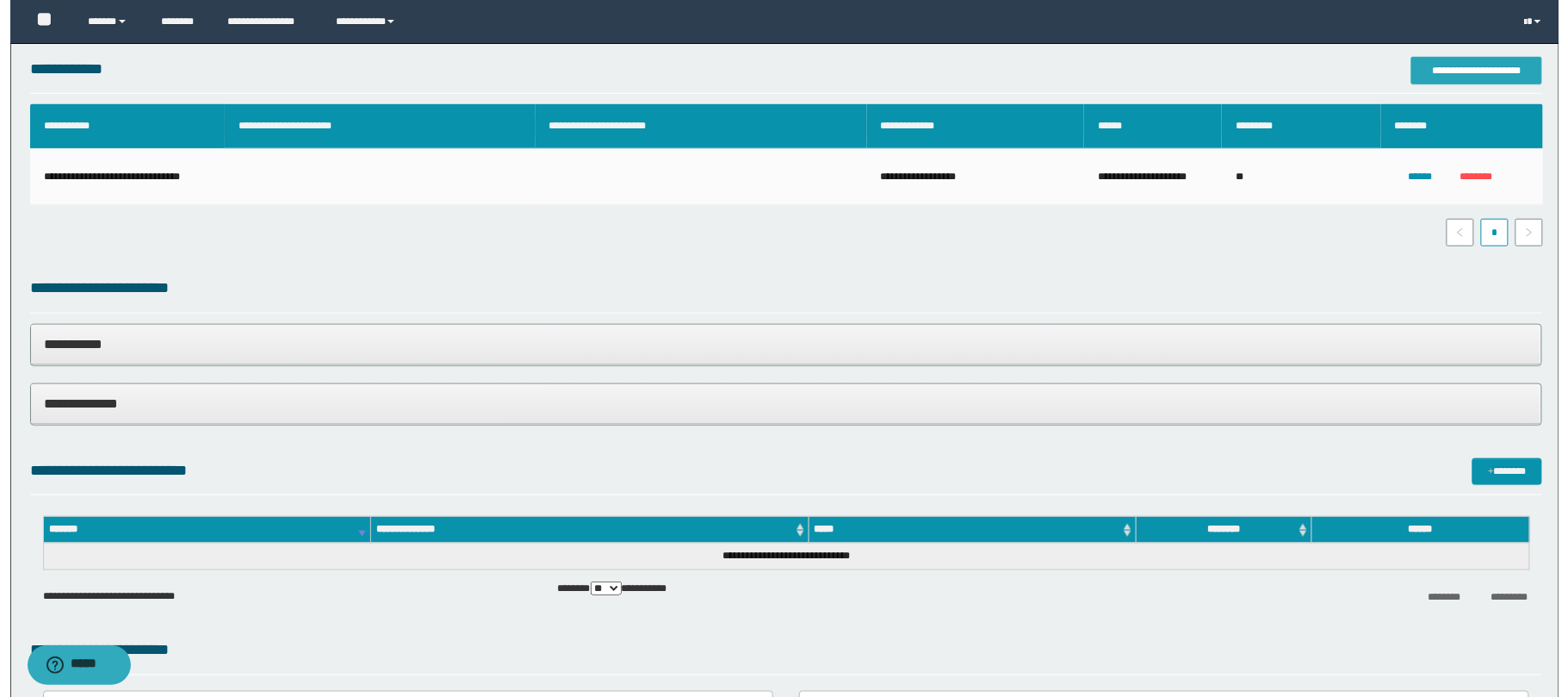 scroll, scrollTop: 2503, scrollLeft: 0, axis: vertical 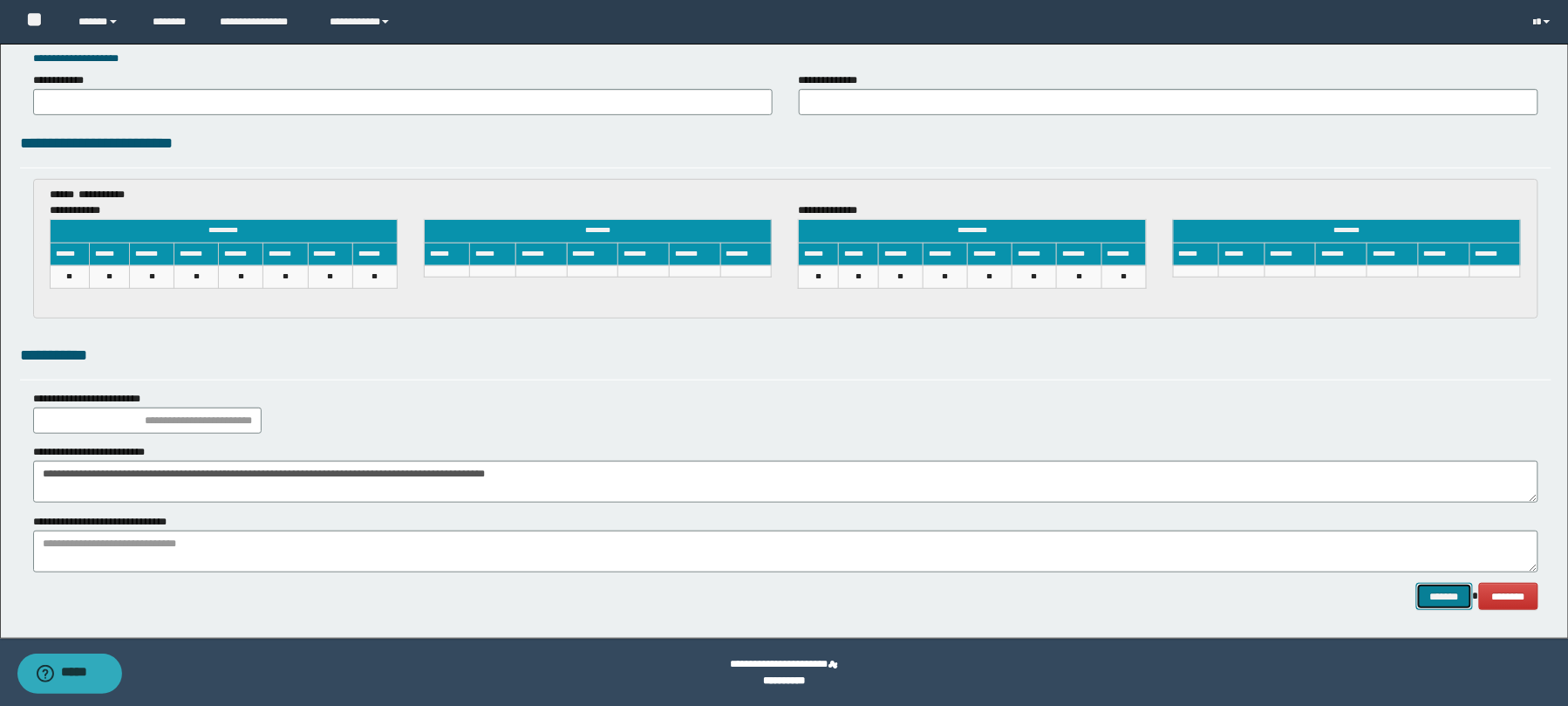 click on "*******" at bounding box center [1444, 596] 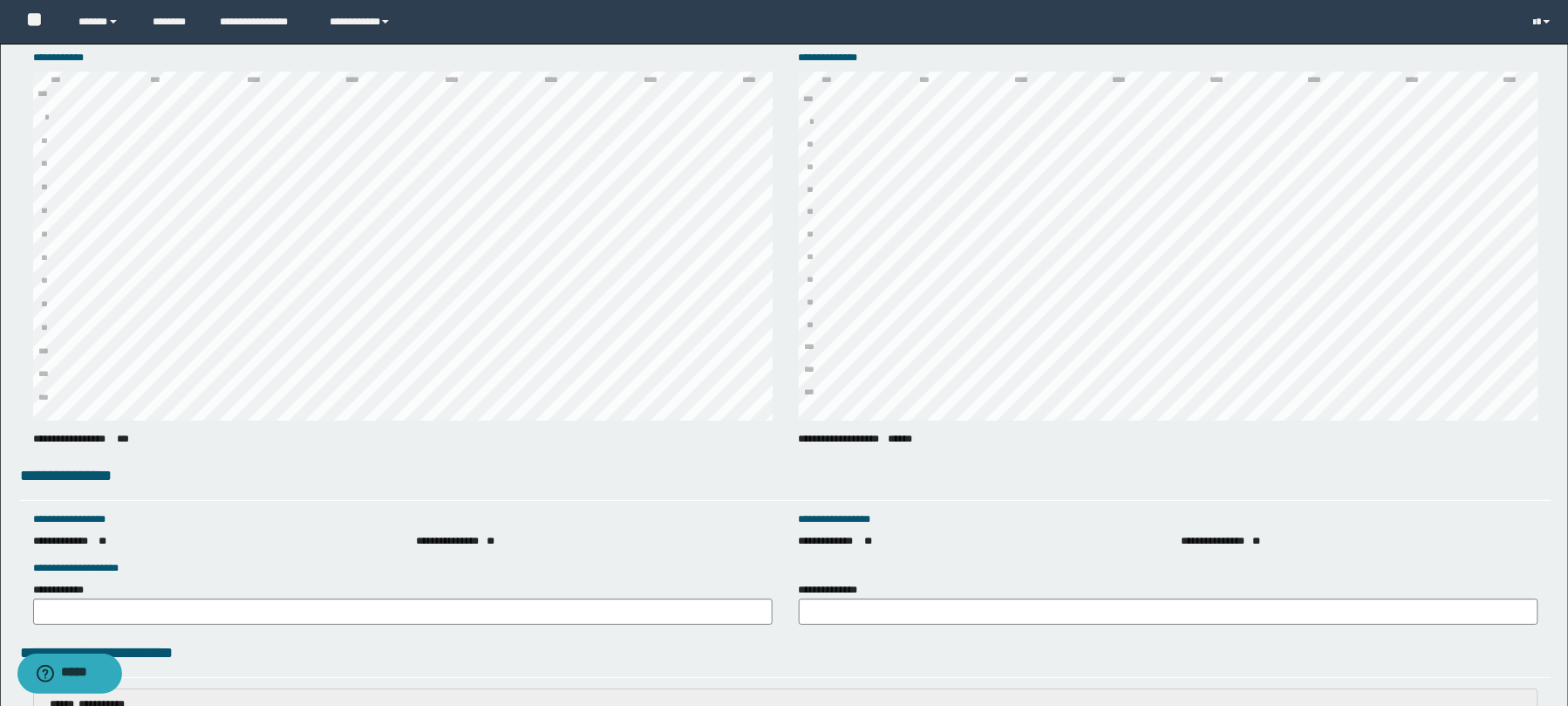 scroll, scrollTop: 2165, scrollLeft: 0, axis: vertical 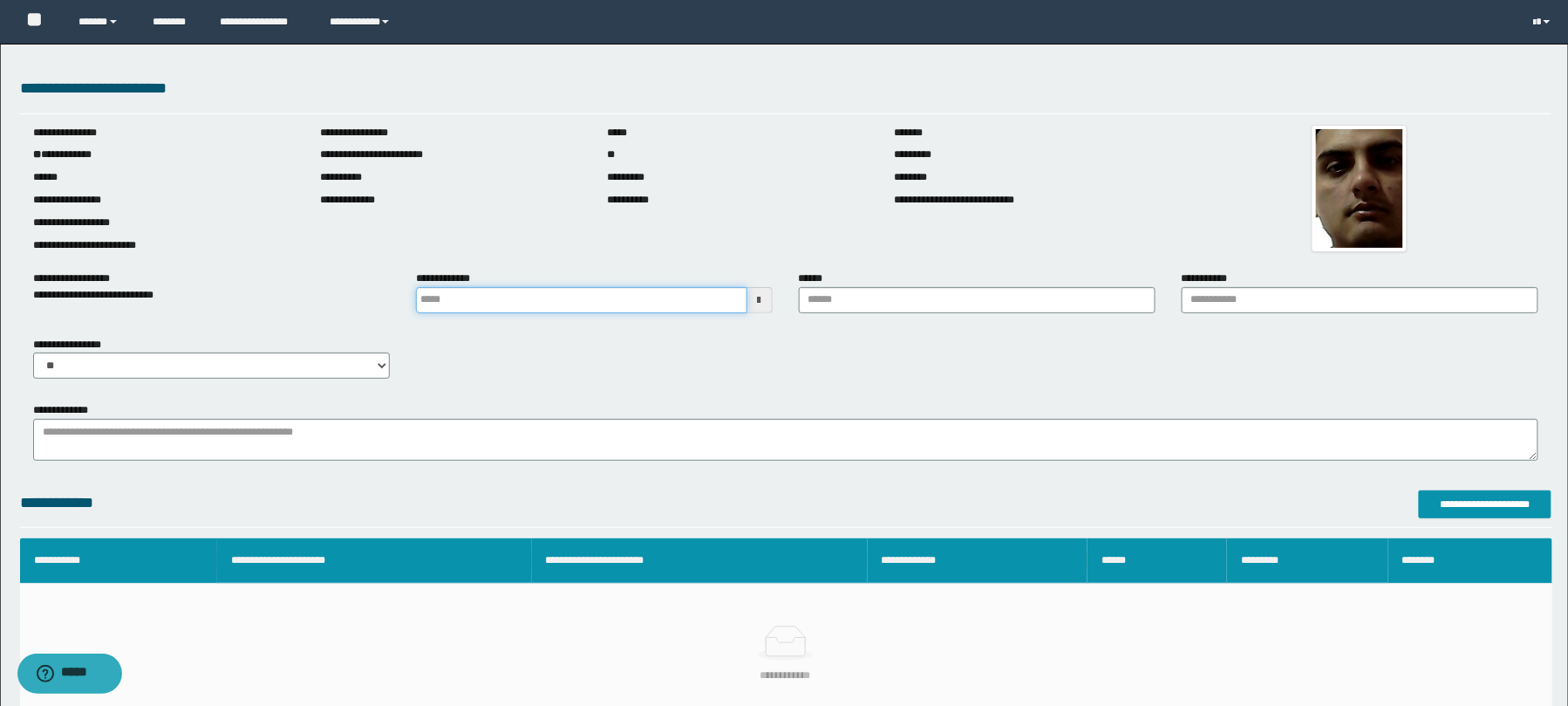 click at bounding box center [582, 300] 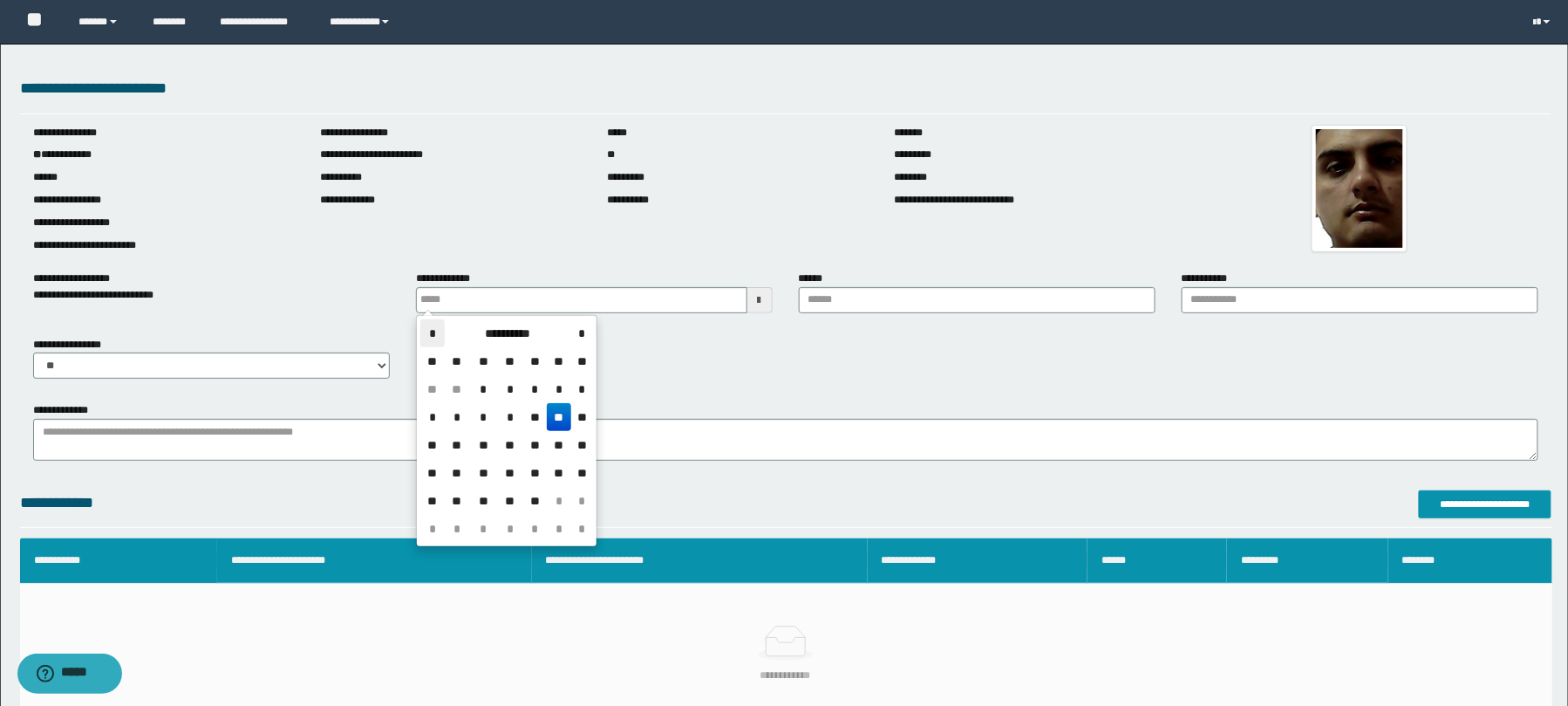 click on "*" at bounding box center [433, 333] 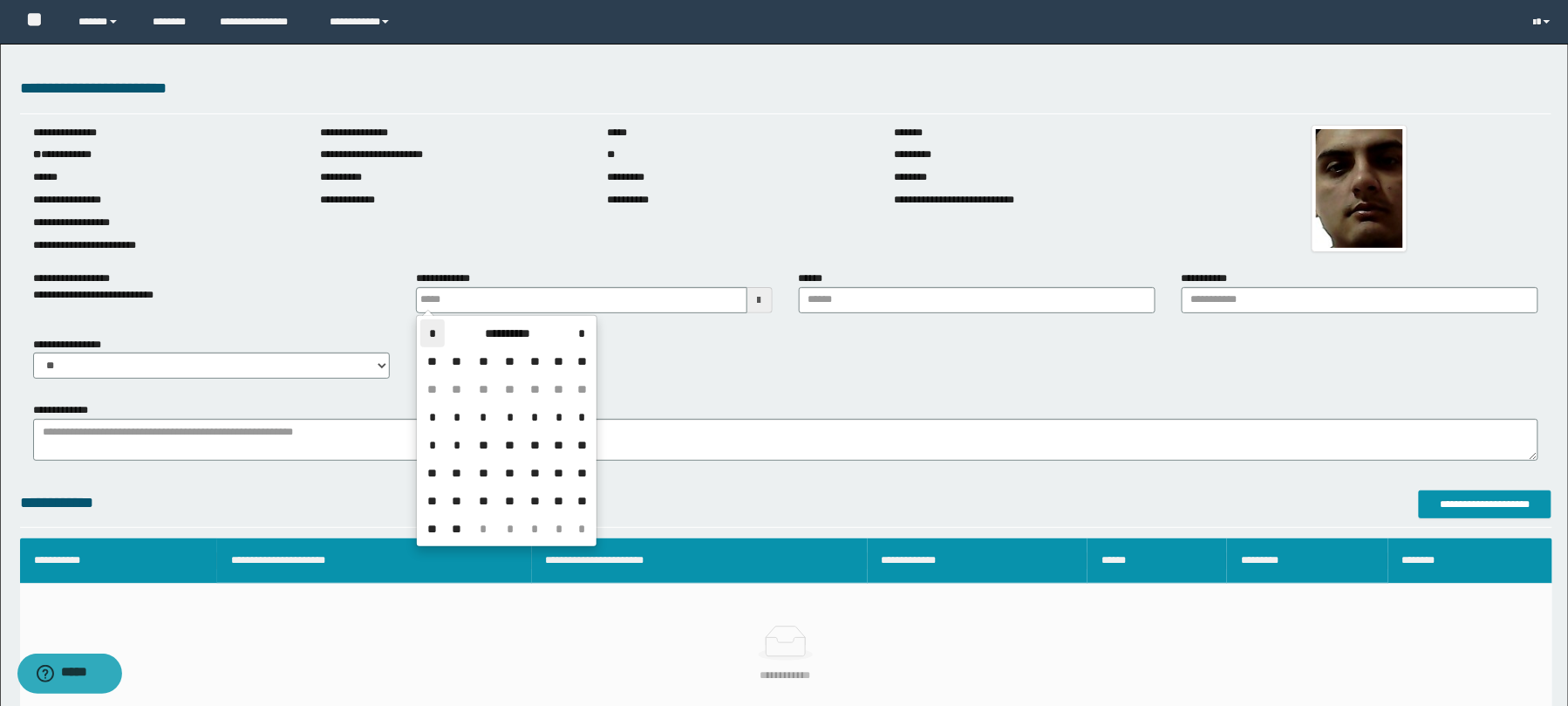 click on "*" at bounding box center (433, 333) 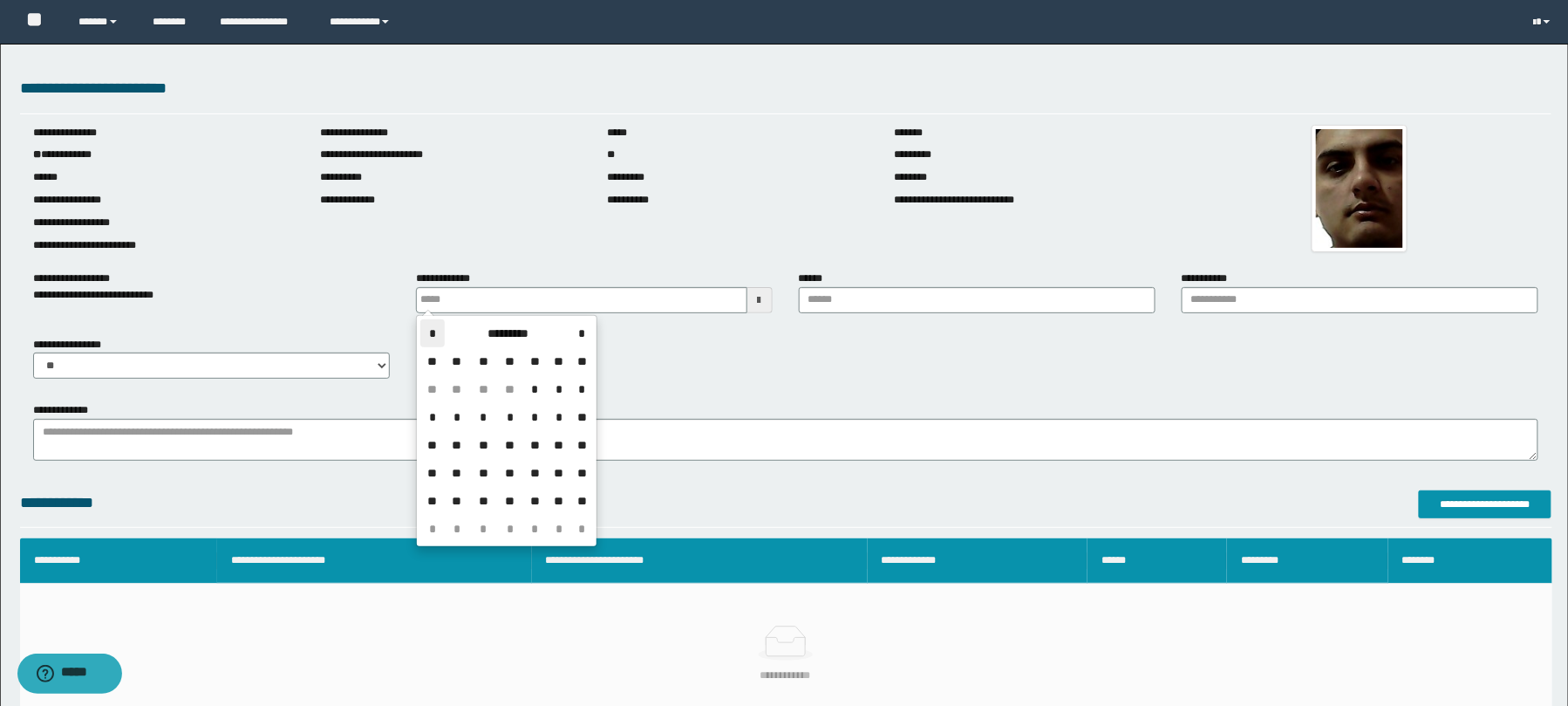 click on "*" at bounding box center (433, 333) 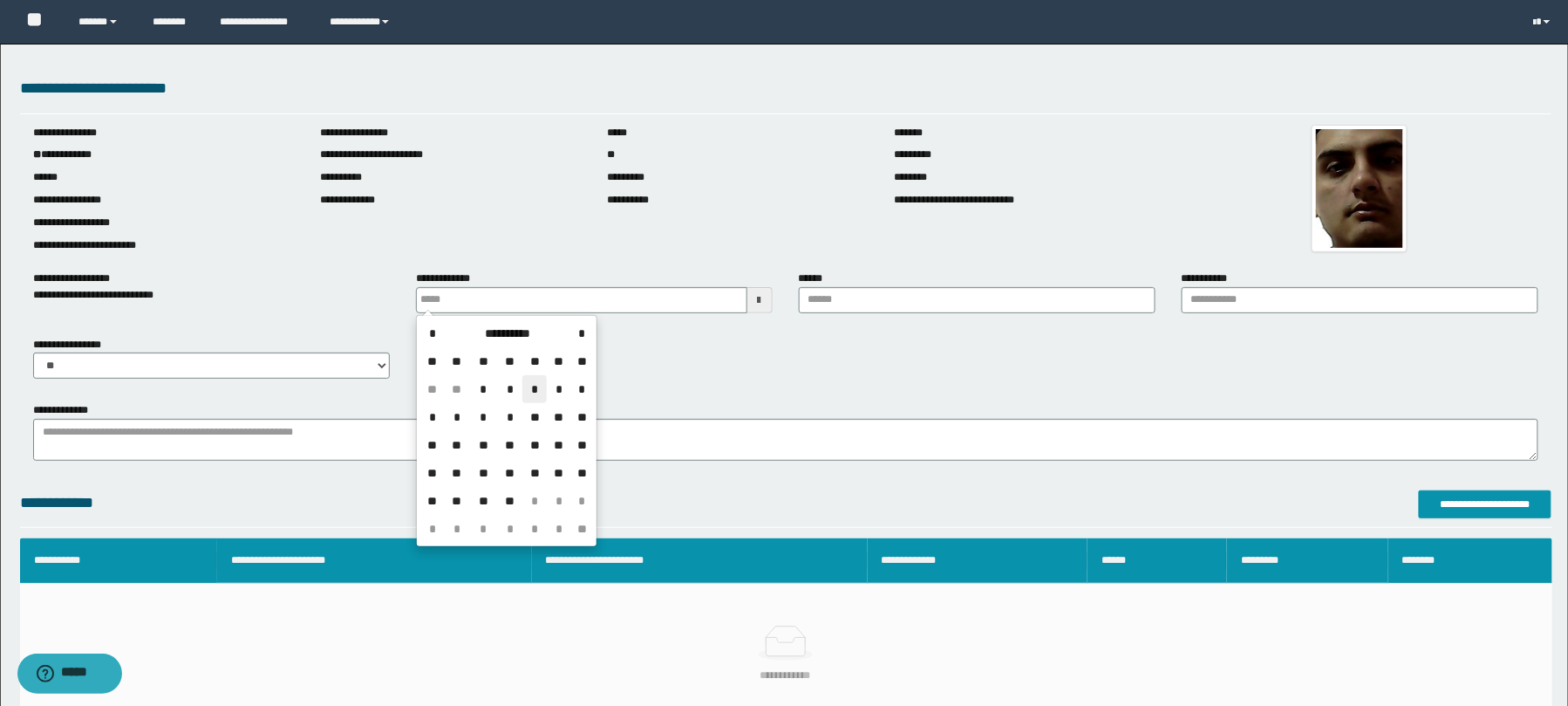 click on "*" at bounding box center [535, 389] 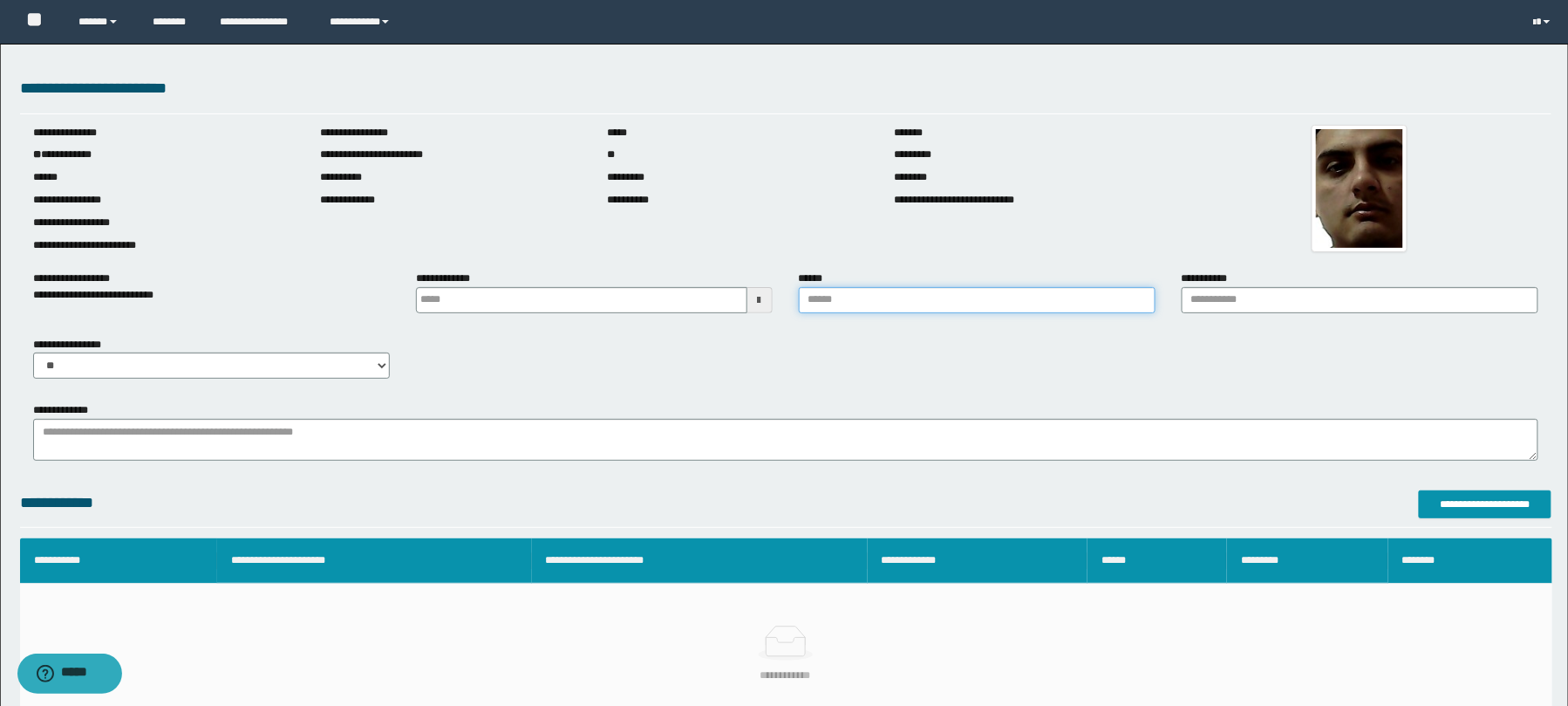 click on "******" at bounding box center [977, 300] 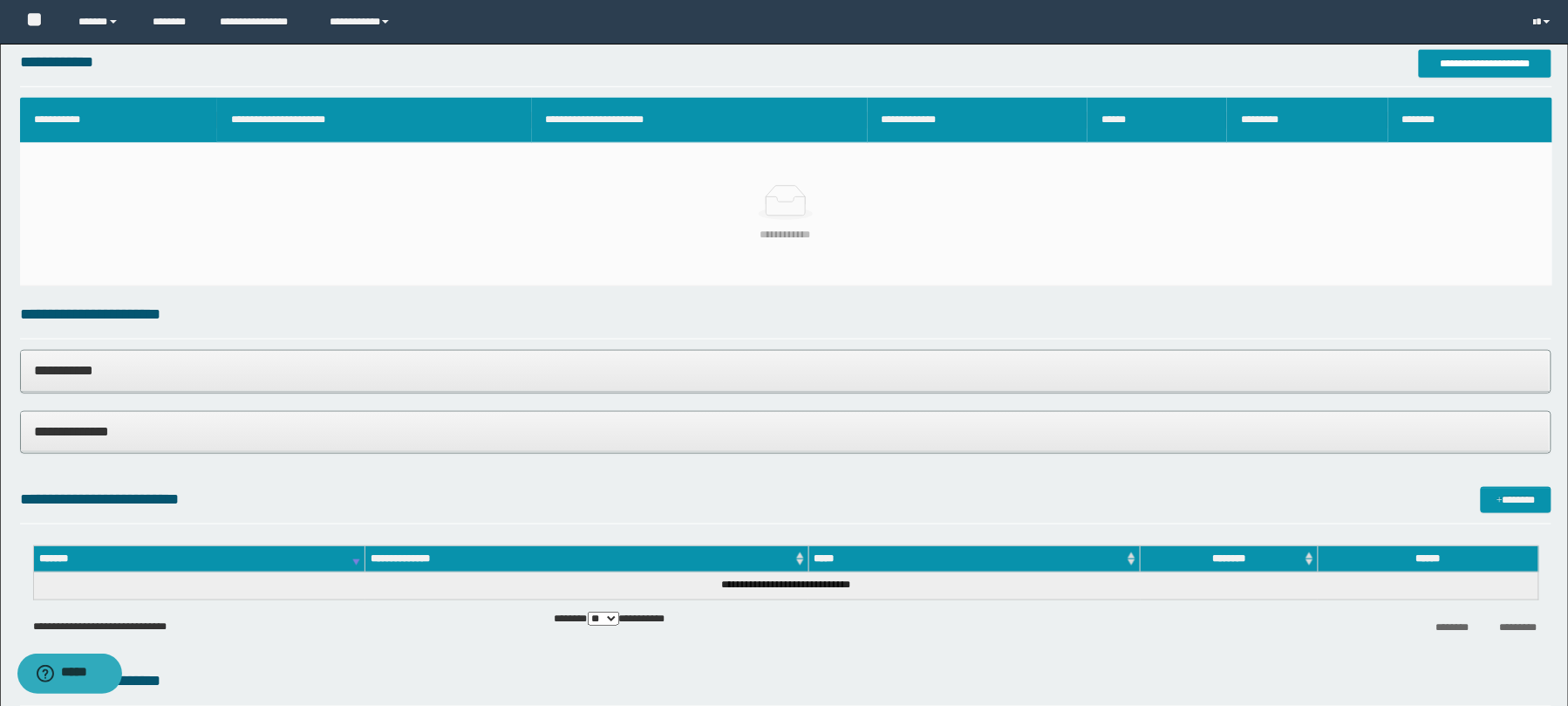 scroll, scrollTop: 853, scrollLeft: 0, axis: vertical 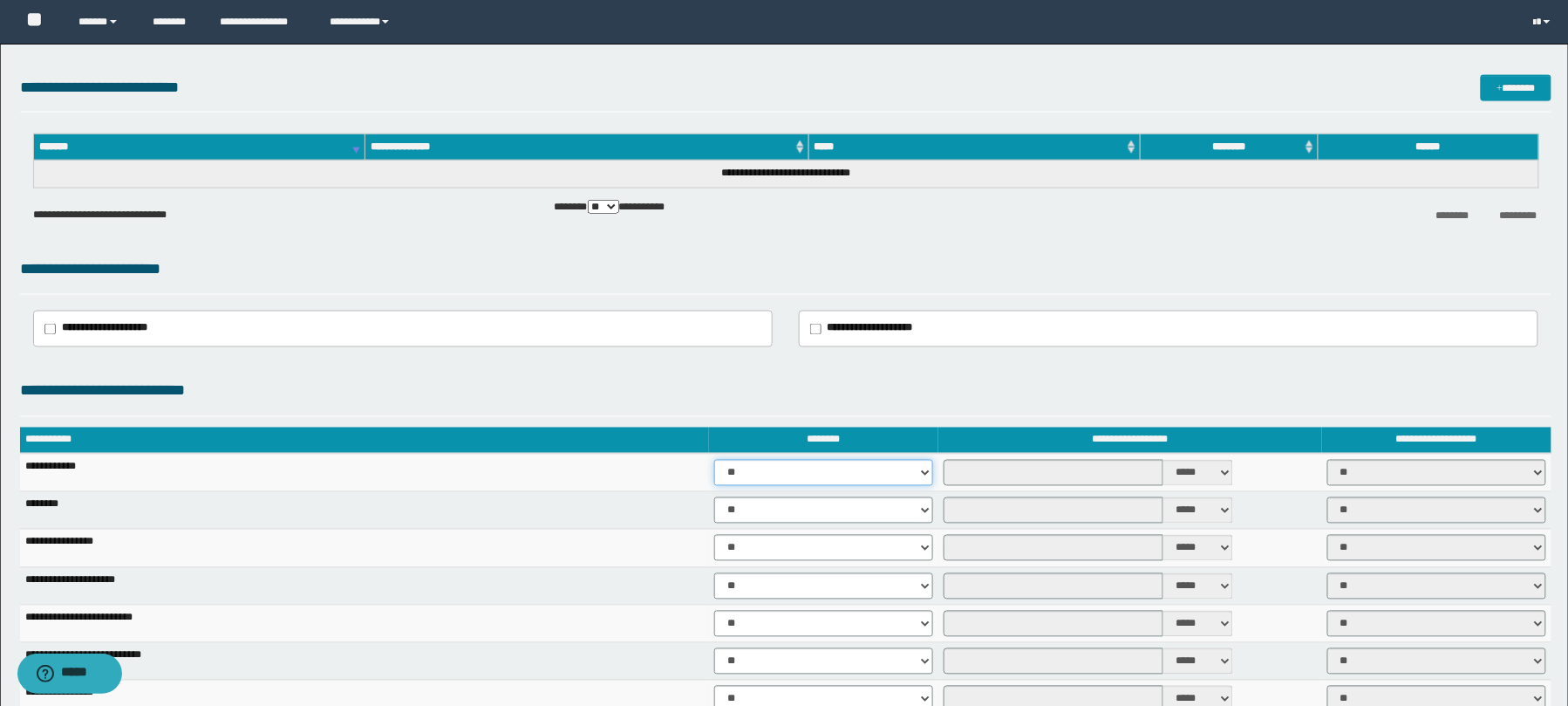 click on "**
**" at bounding box center [823, 473] 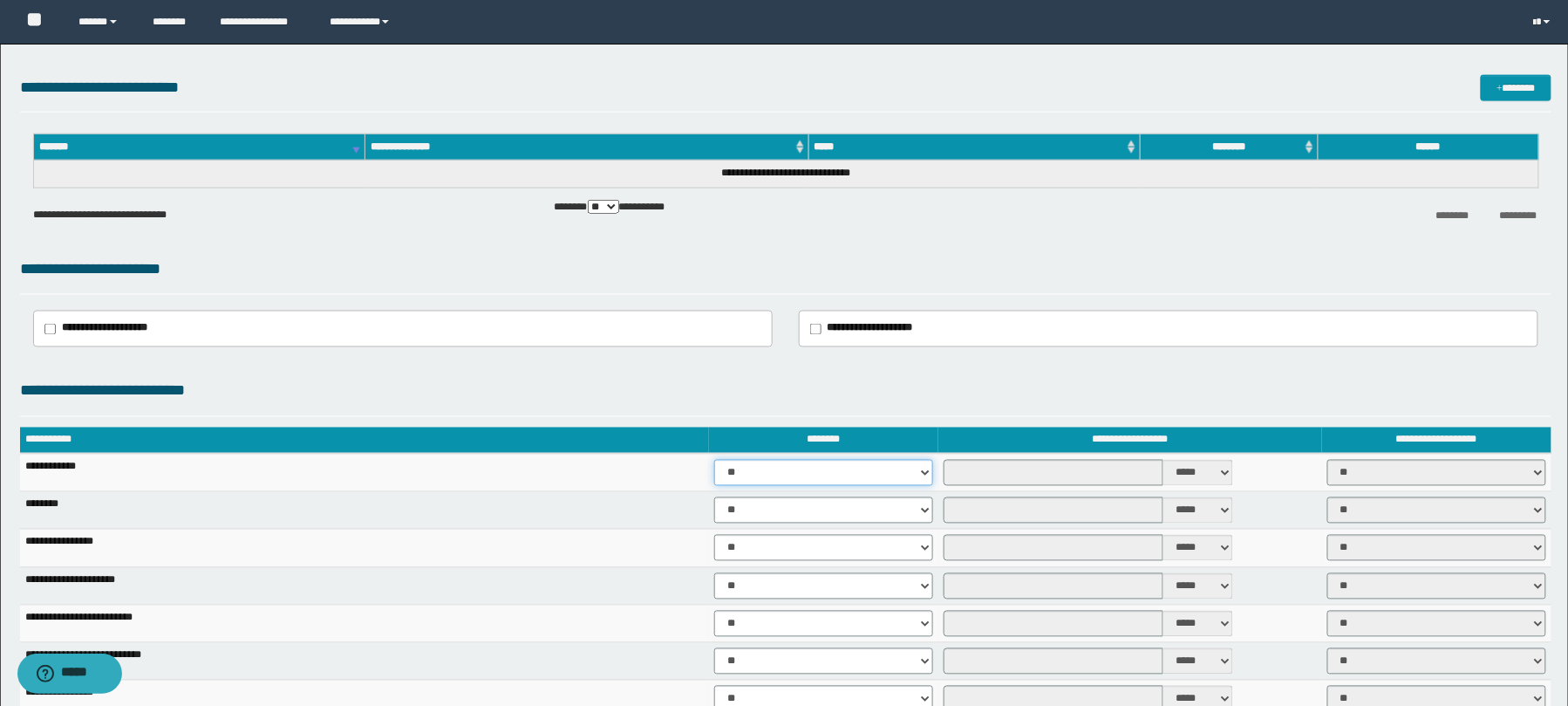 click on "**
**" at bounding box center (823, 473) 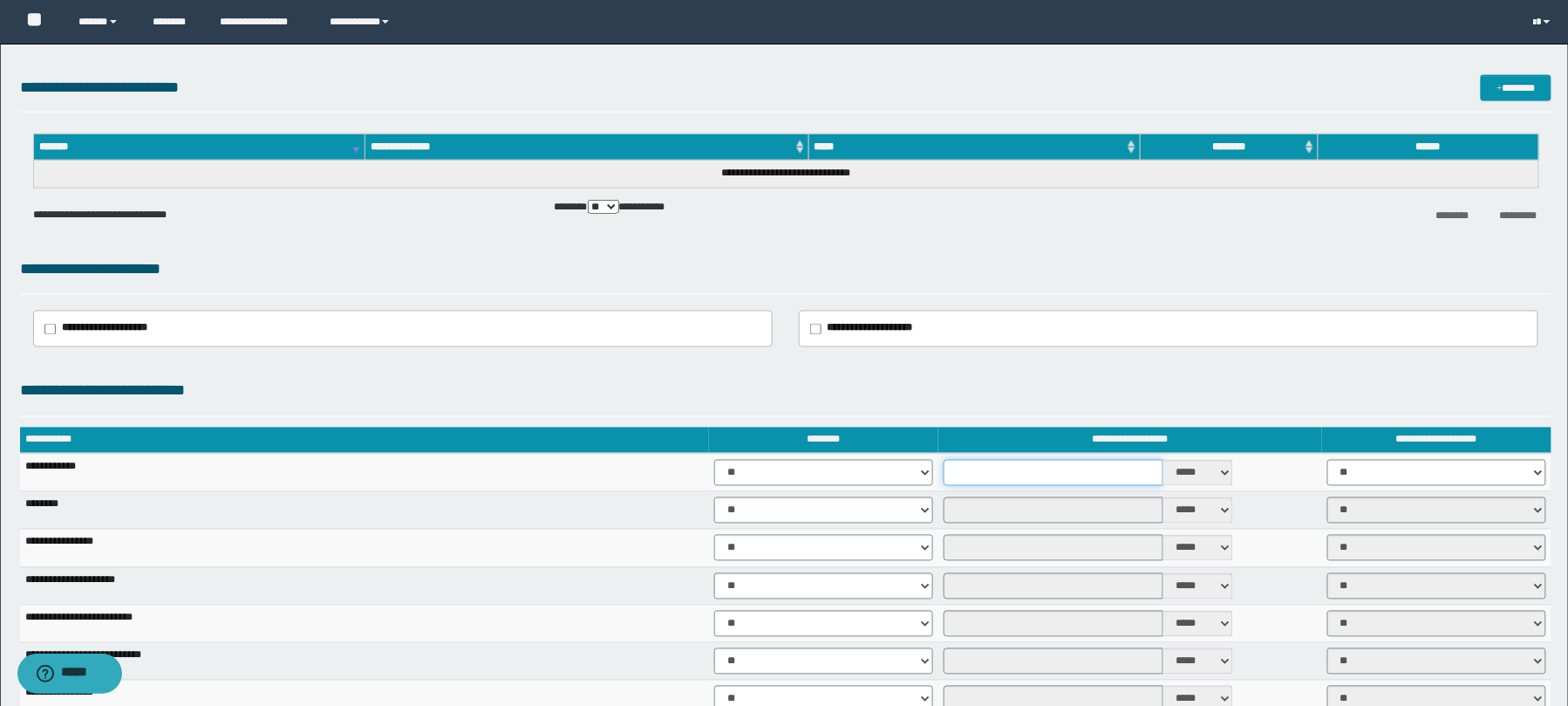 click at bounding box center [1053, 473] 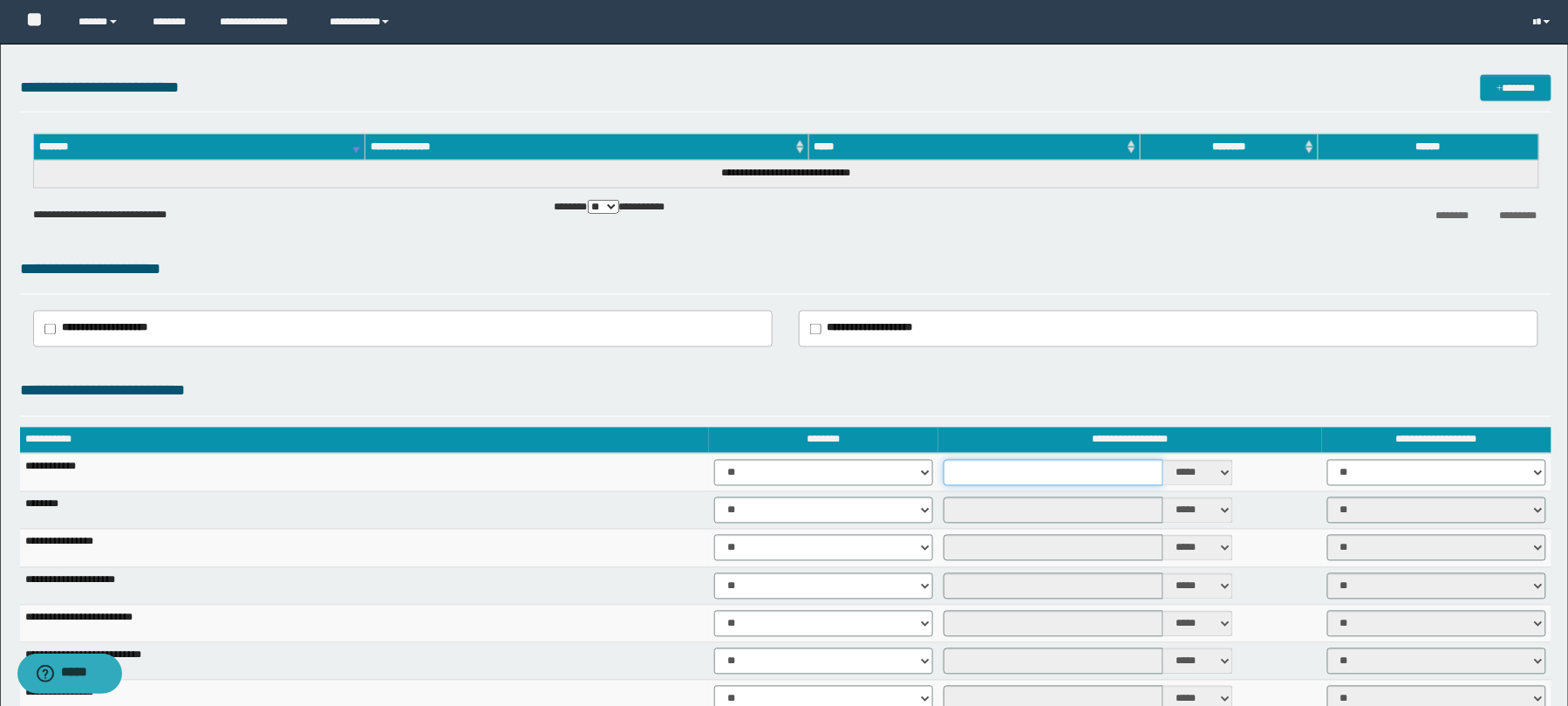 type on "*" 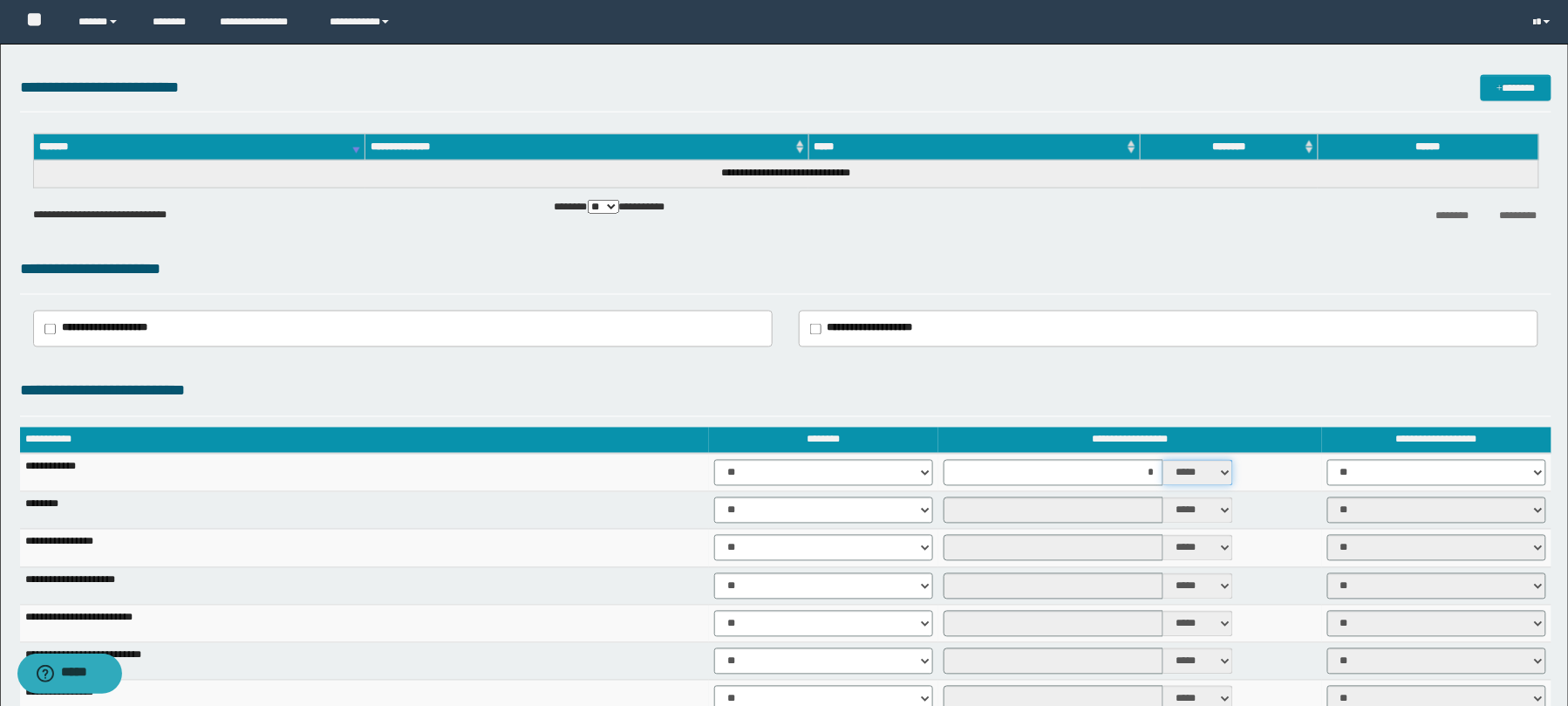 click on "*****
****" at bounding box center [1198, 473] 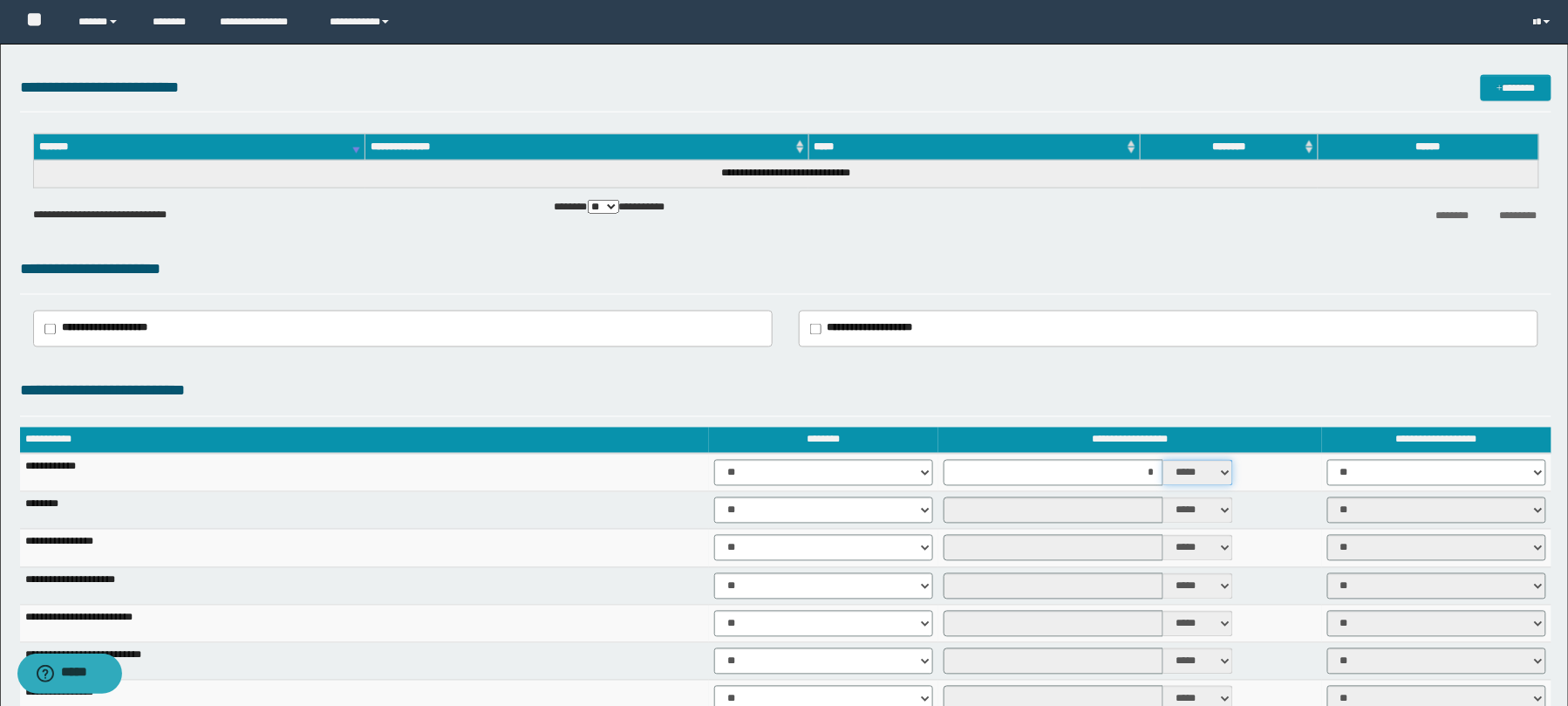 scroll, scrollTop: 1279, scrollLeft: 0, axis: vertical 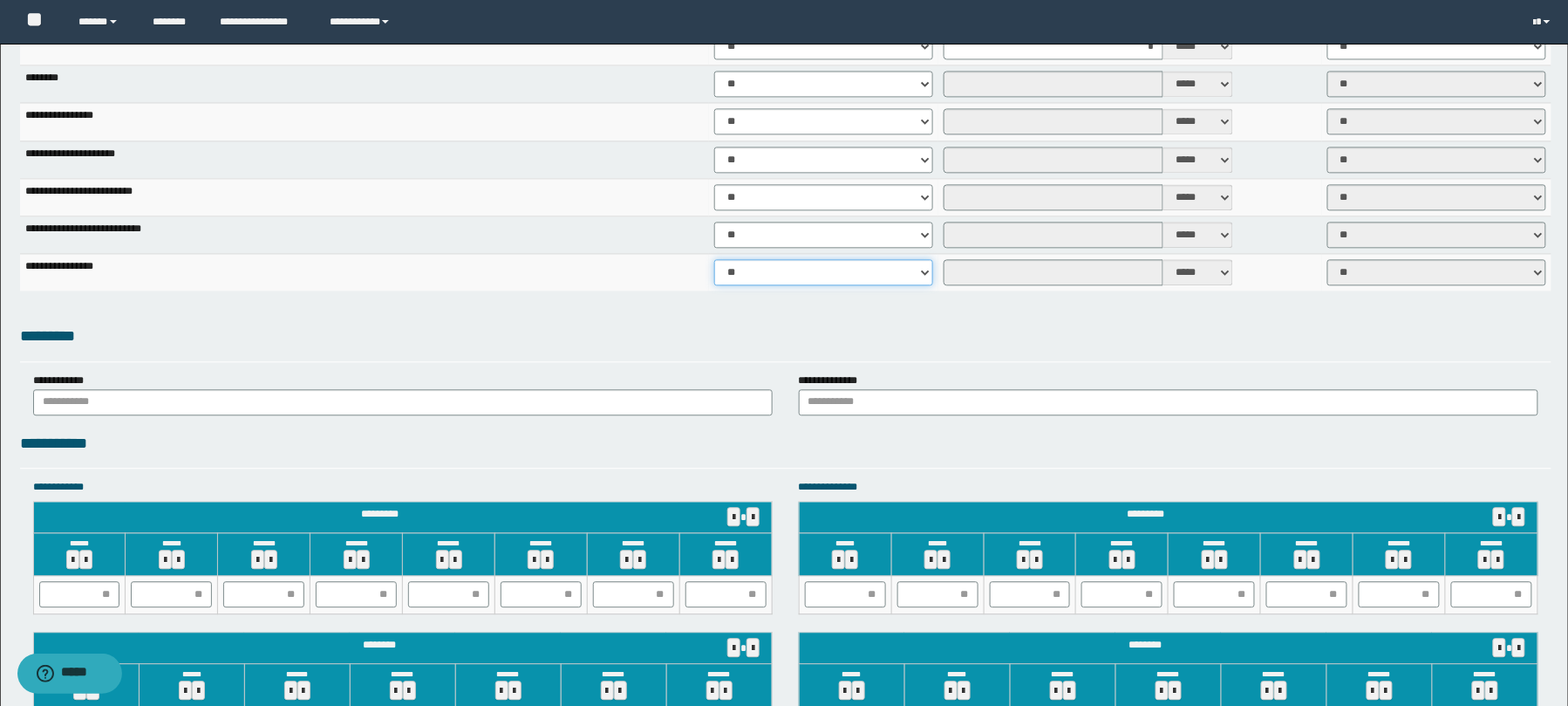 click on "**
**" at bounding box center (823, 272) 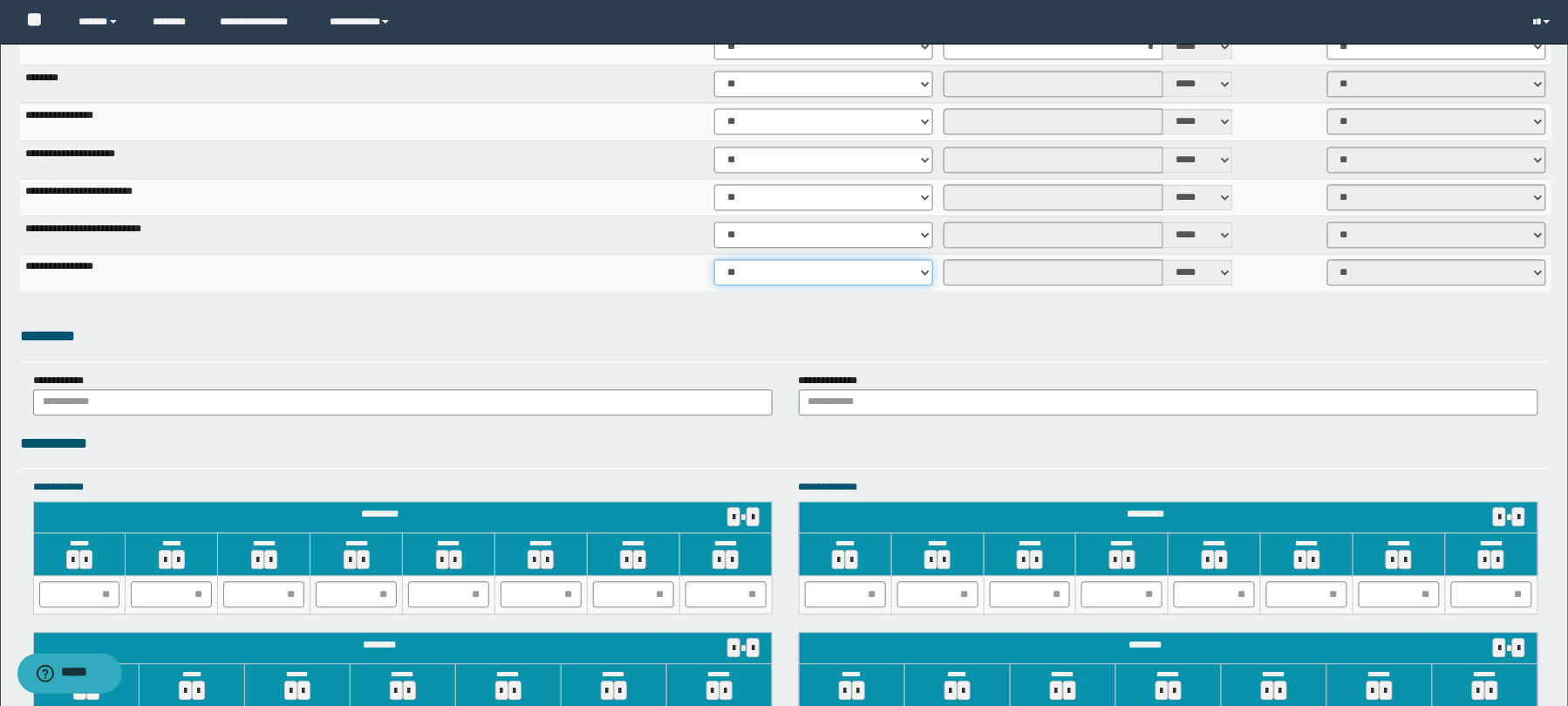 click on "**
**" at bounding box center (823, 272) 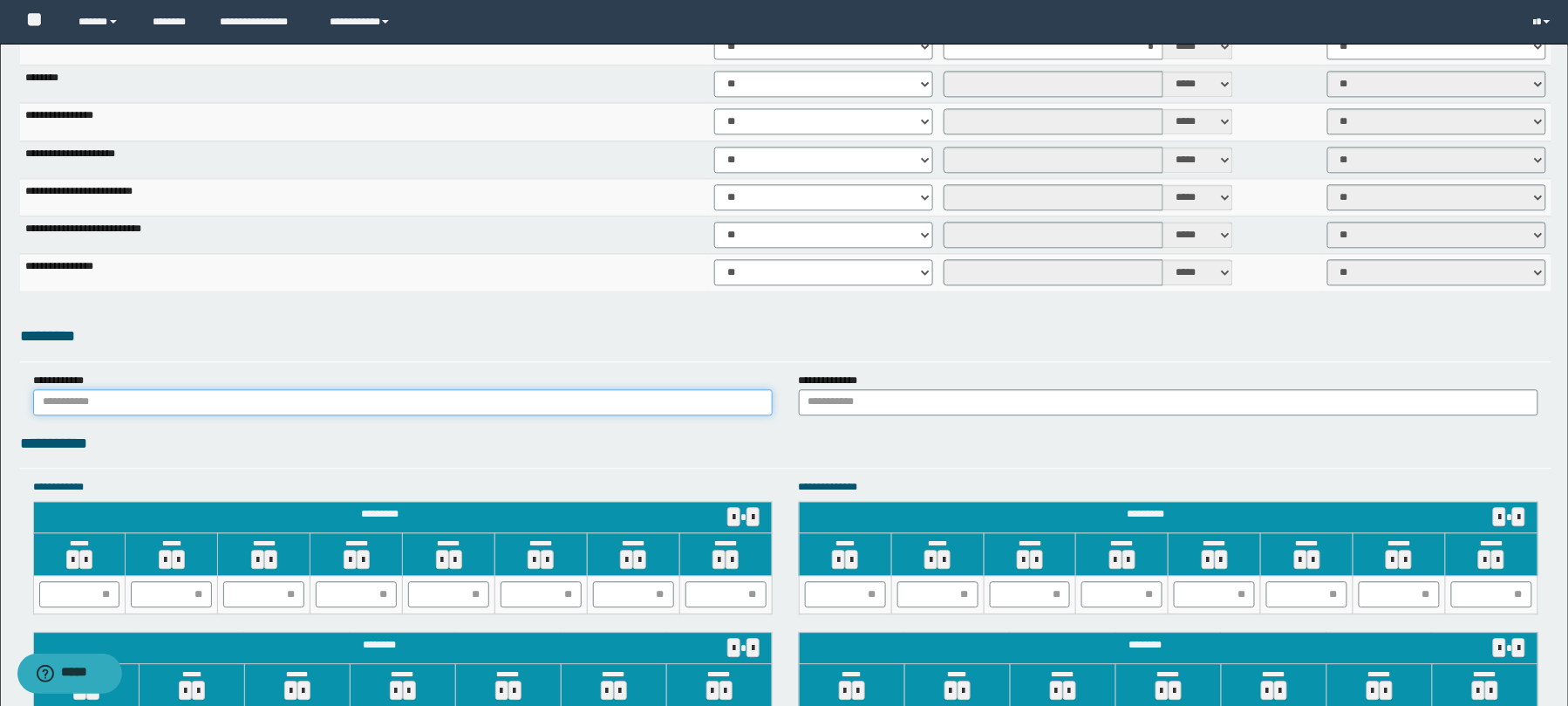 click at bounding box center (403, 402) 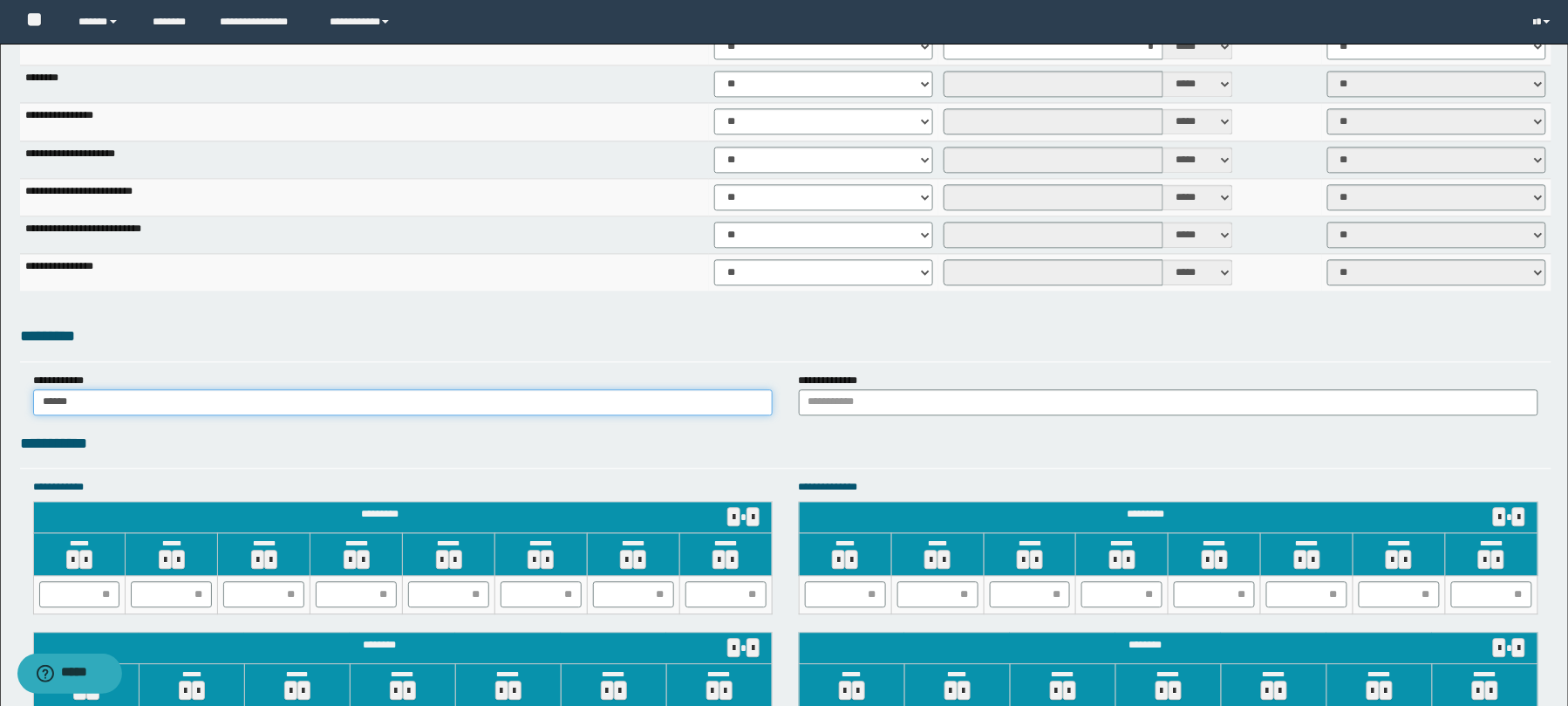 type on "******" 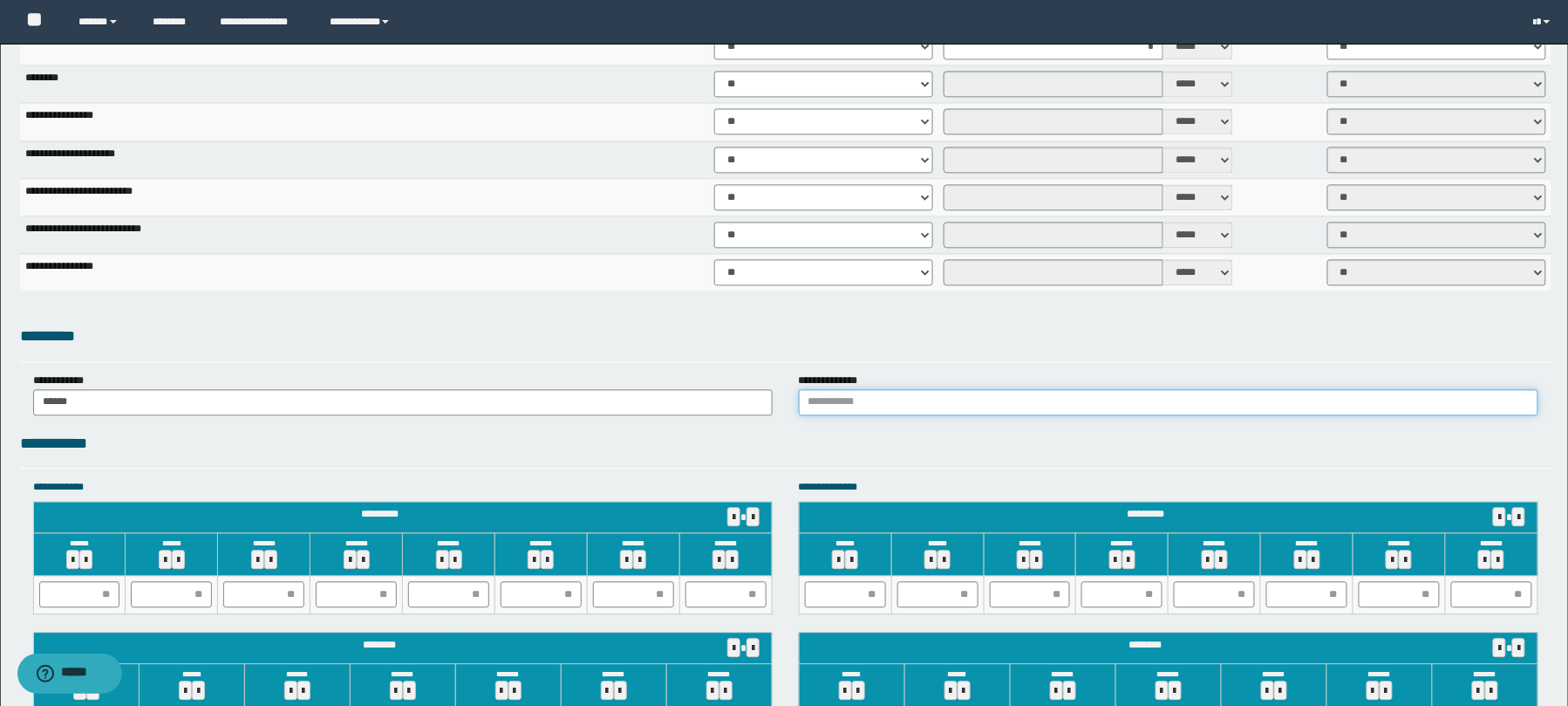 click at bounding box center [1169, 402] 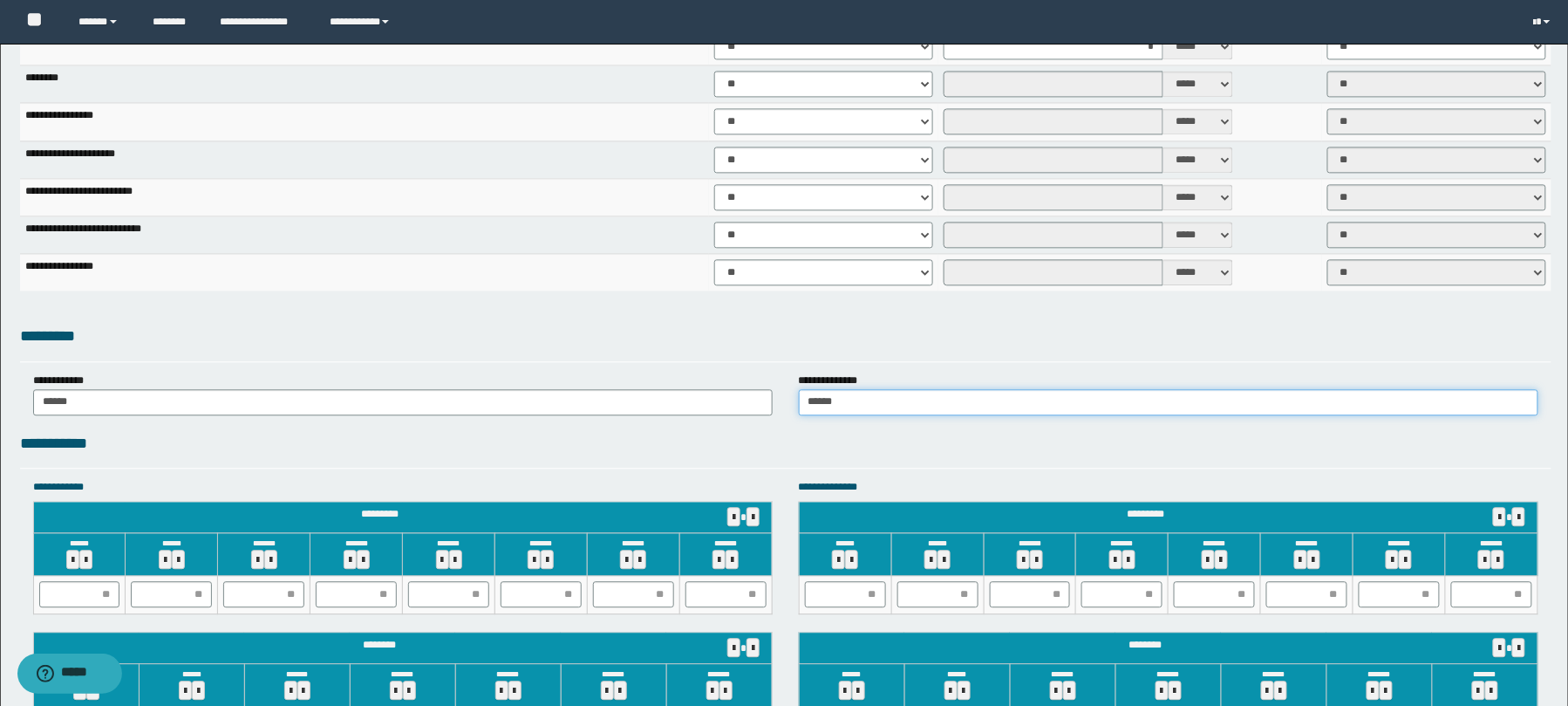 type on "******" 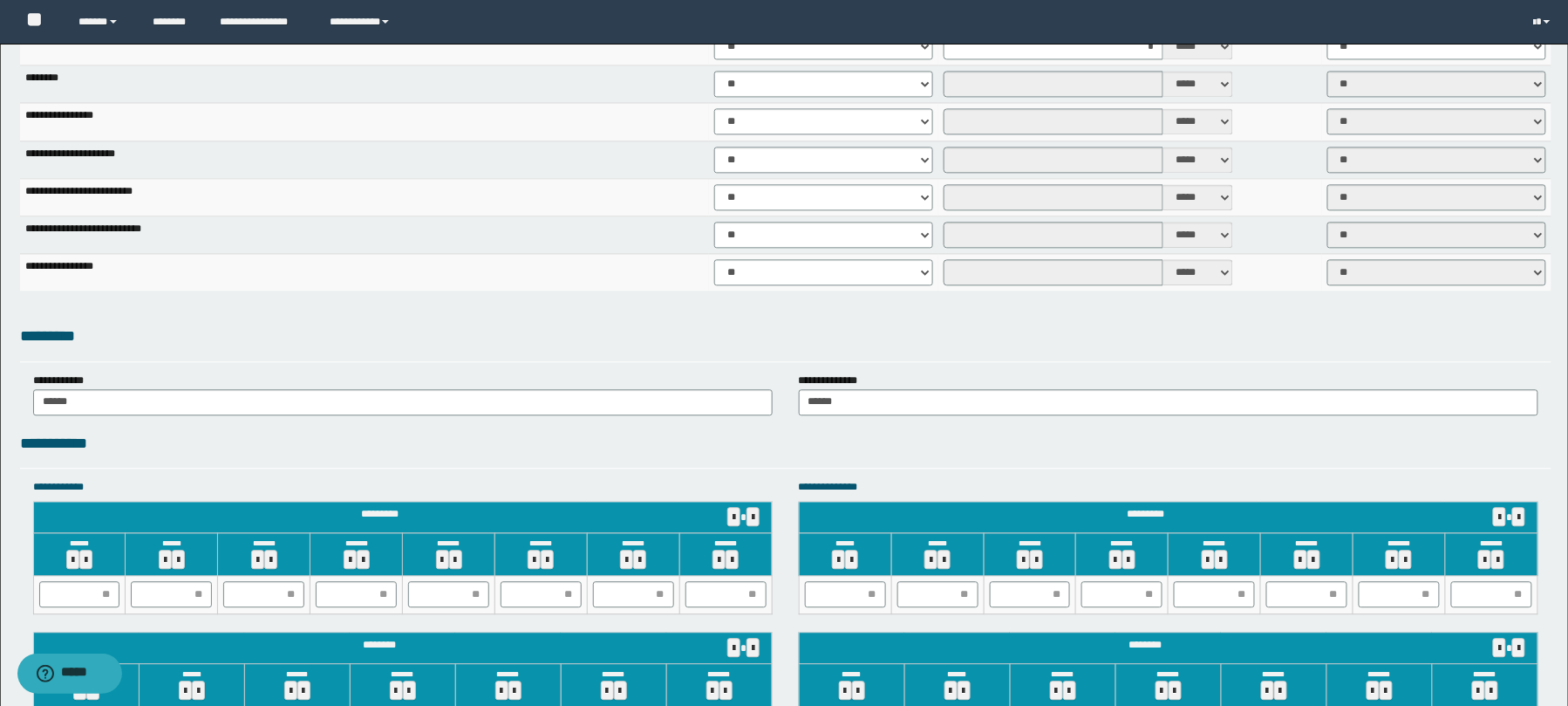 click on "*********" at bounding box center (786, 336) 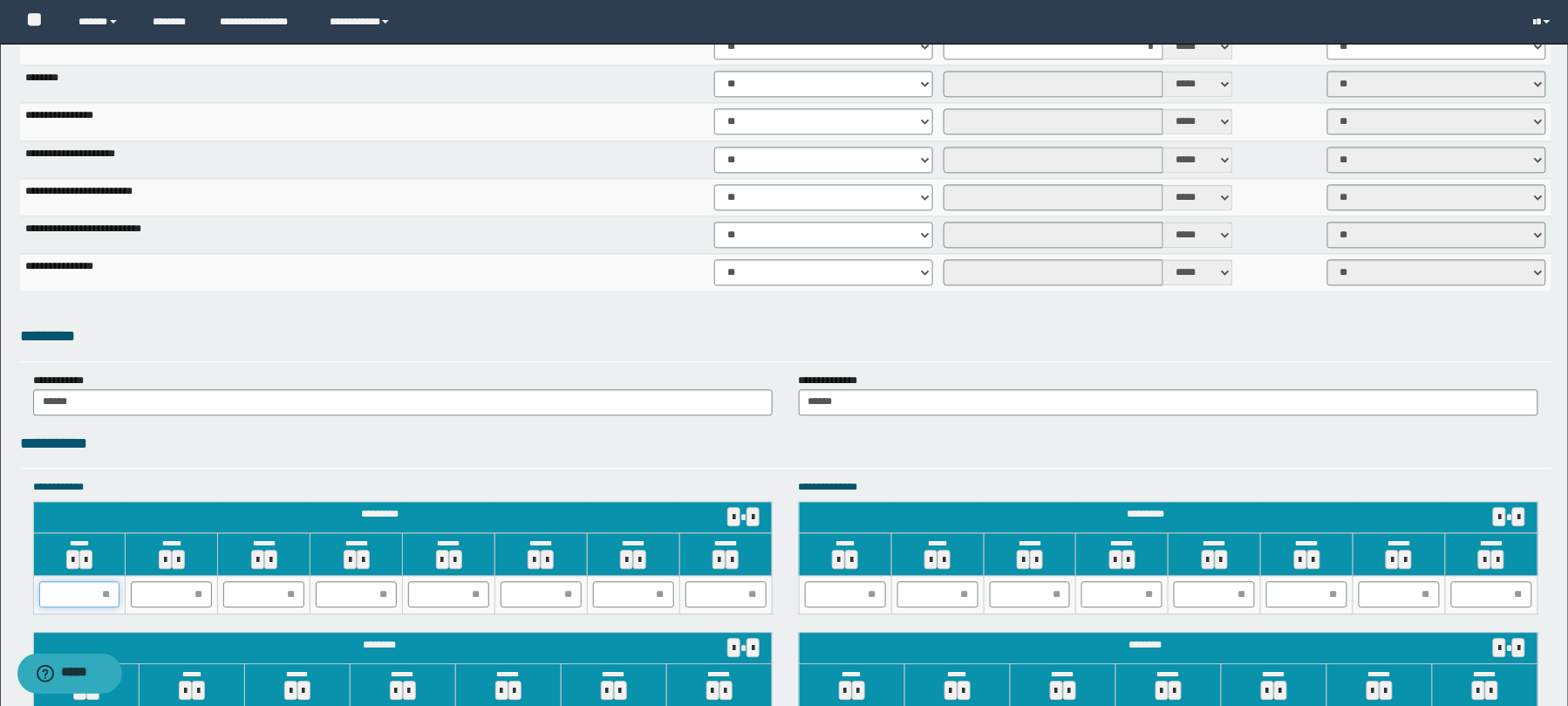 click at bounding box center [79, 594] 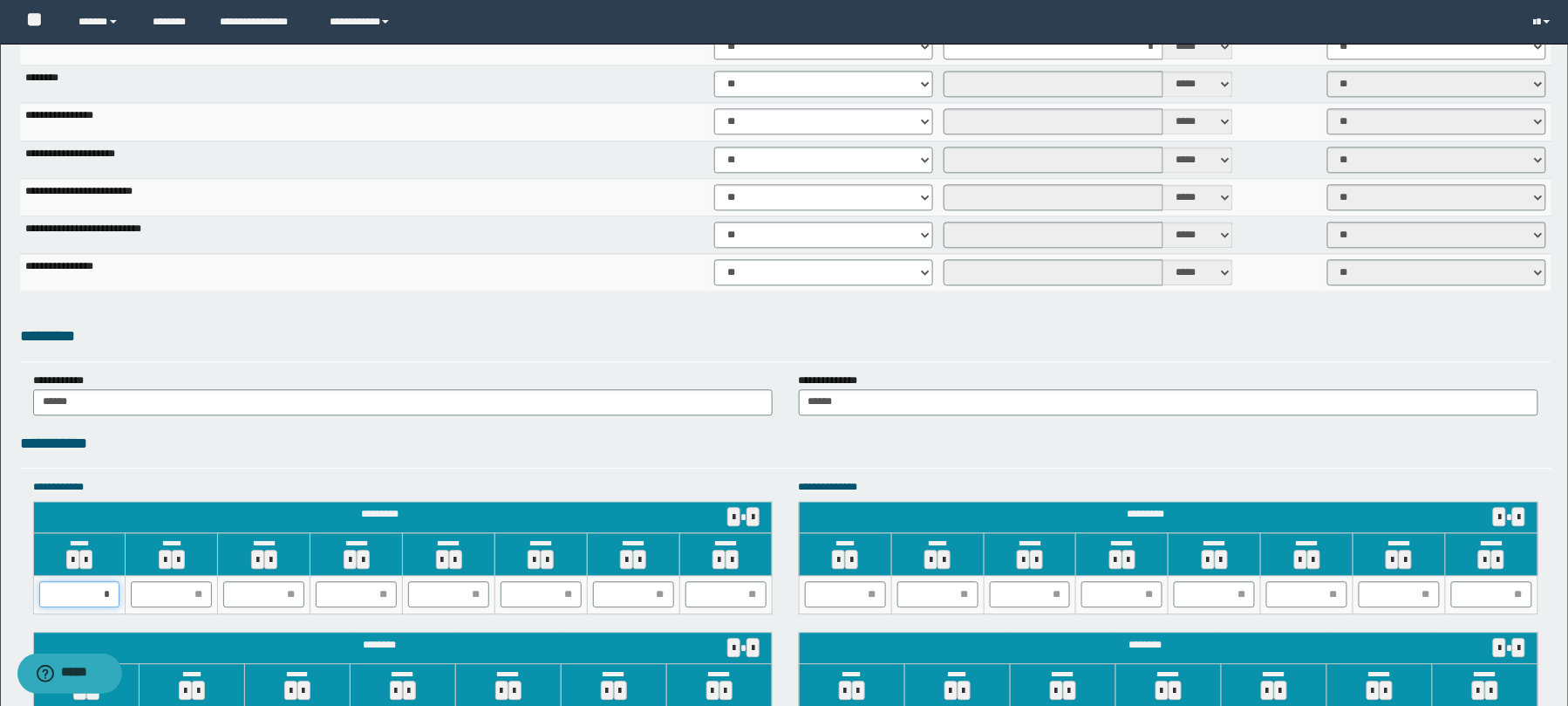 type on "**" 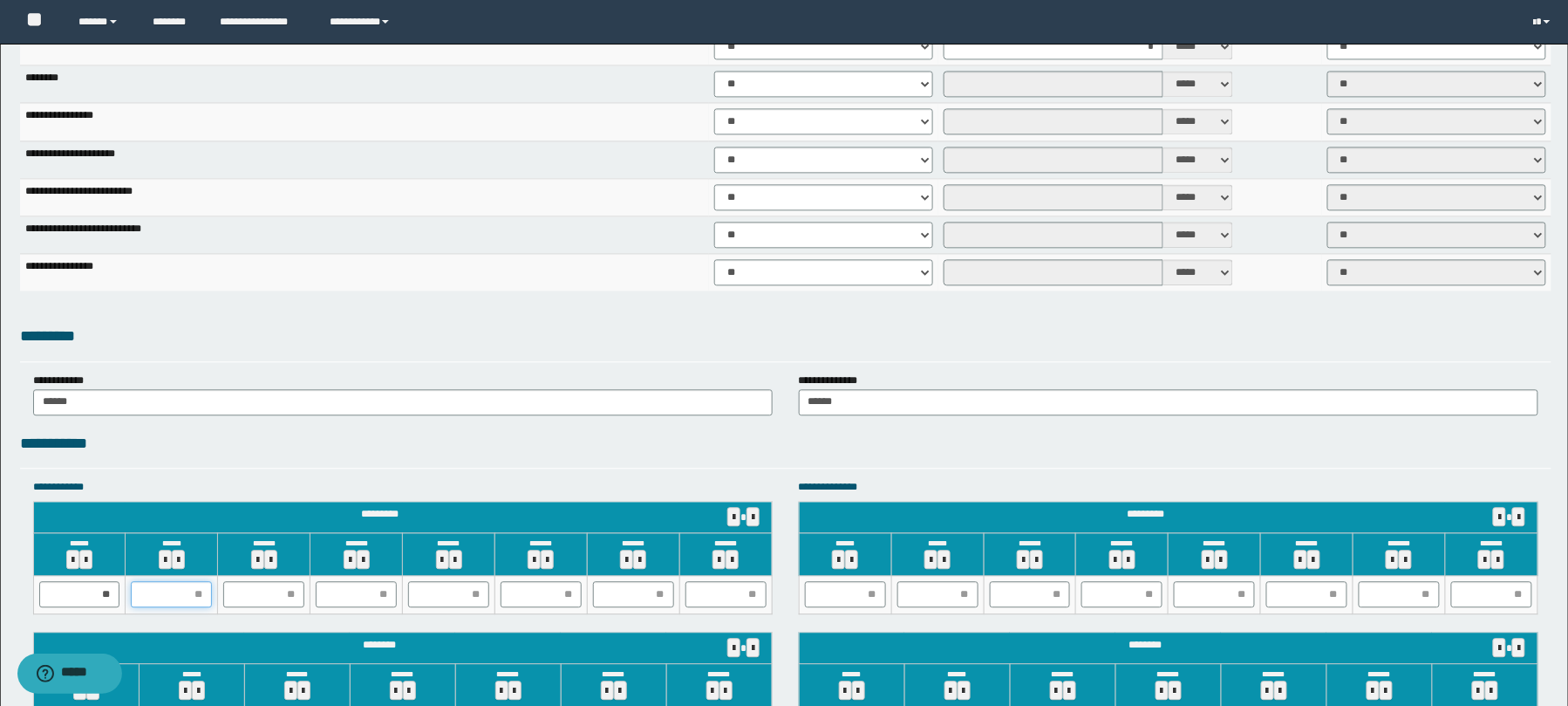 click at bounding box center [171, 594] 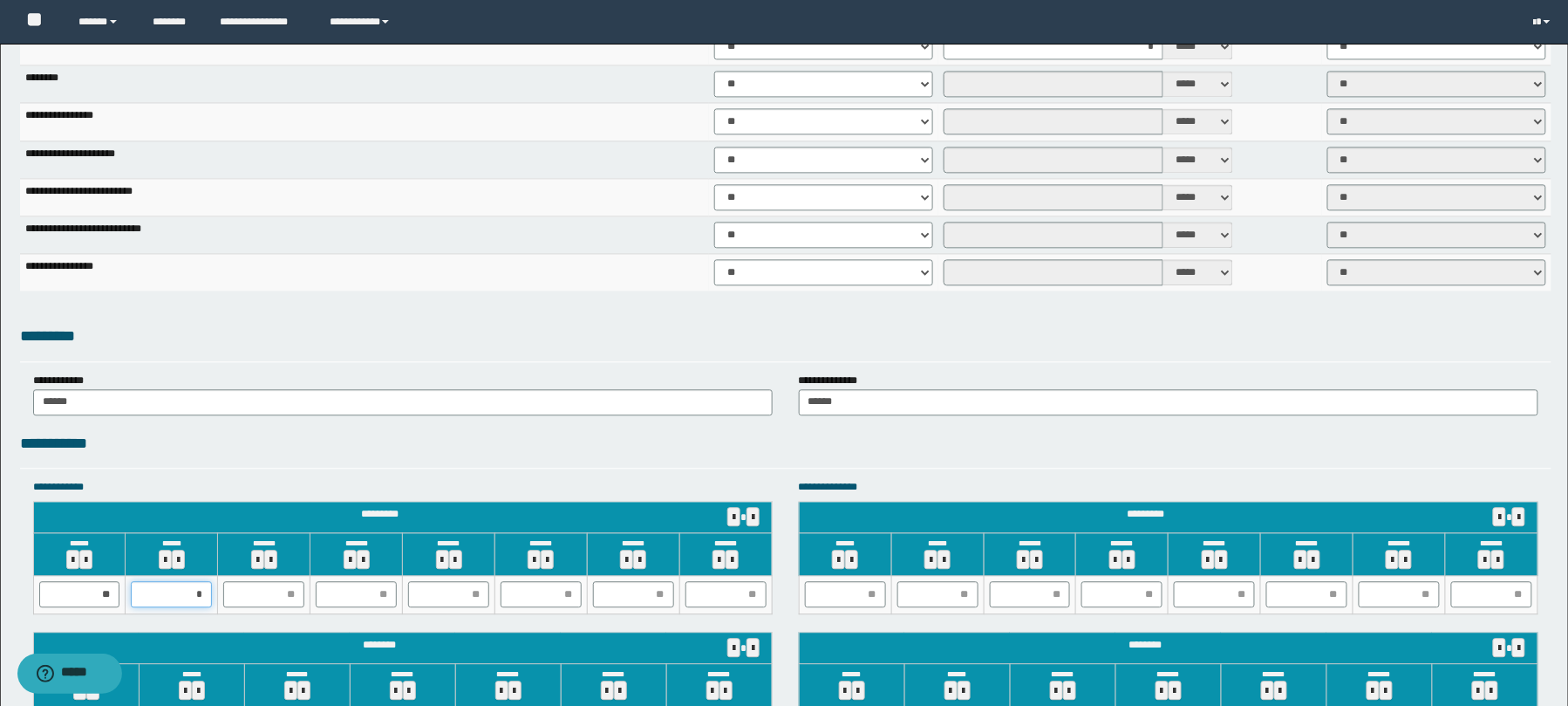 type on "**" 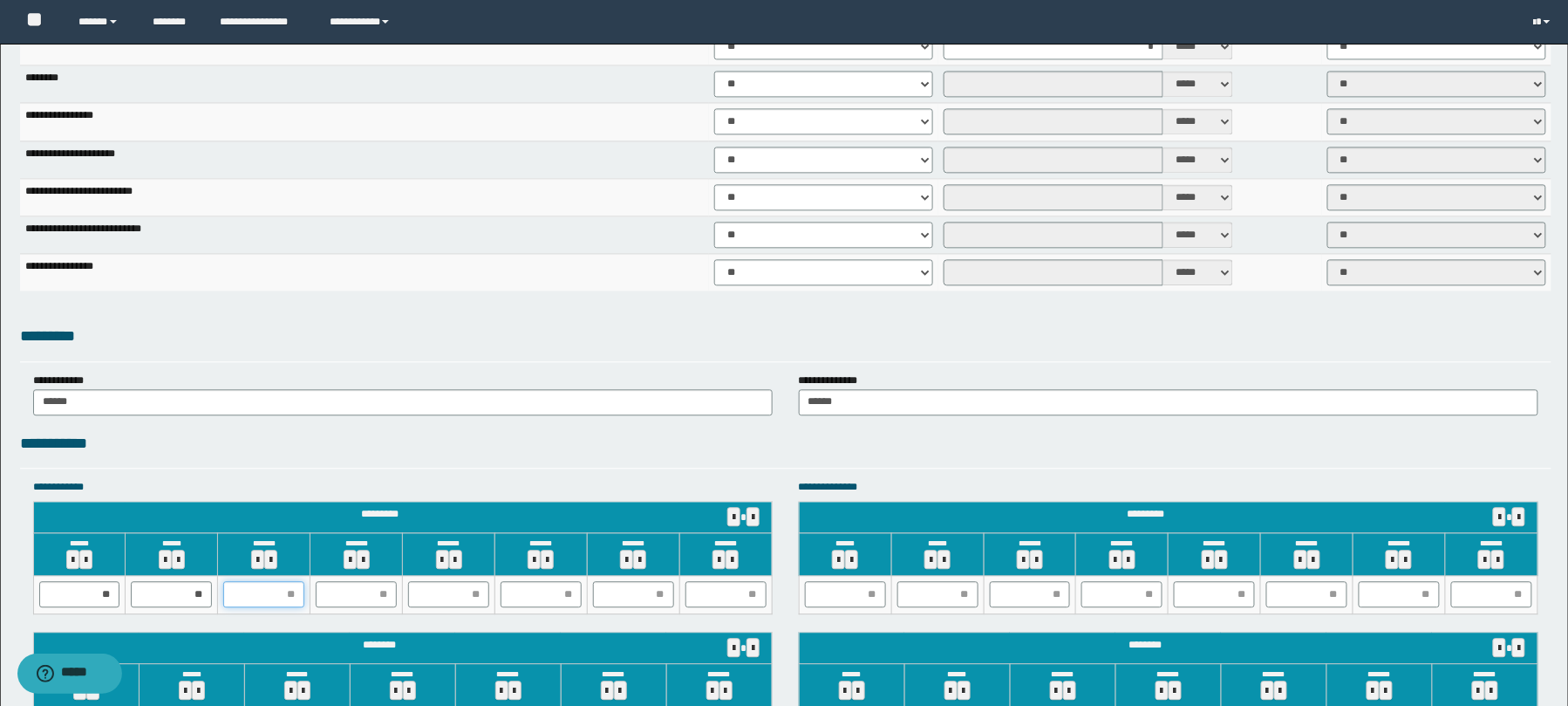 click at bounding box center (263, 594) 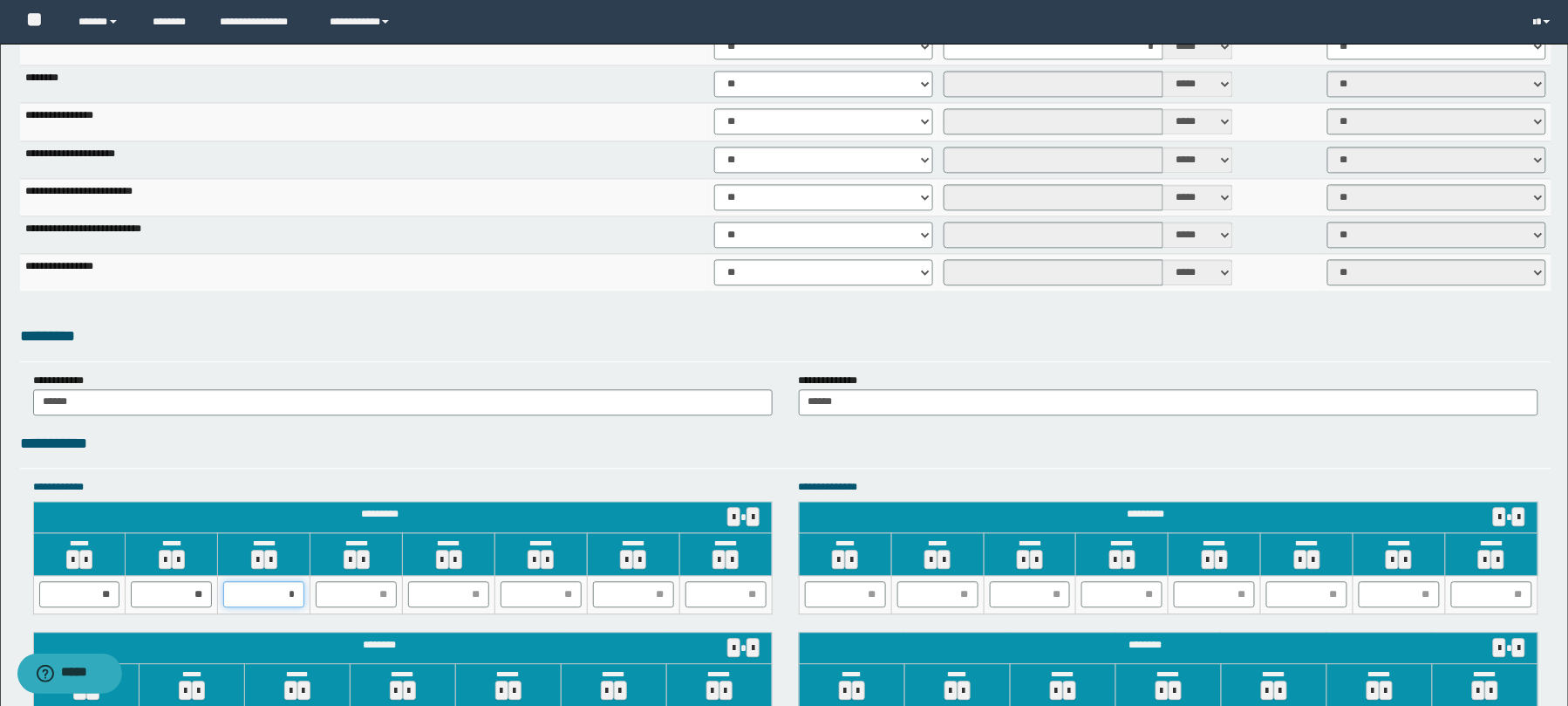 type on "**" 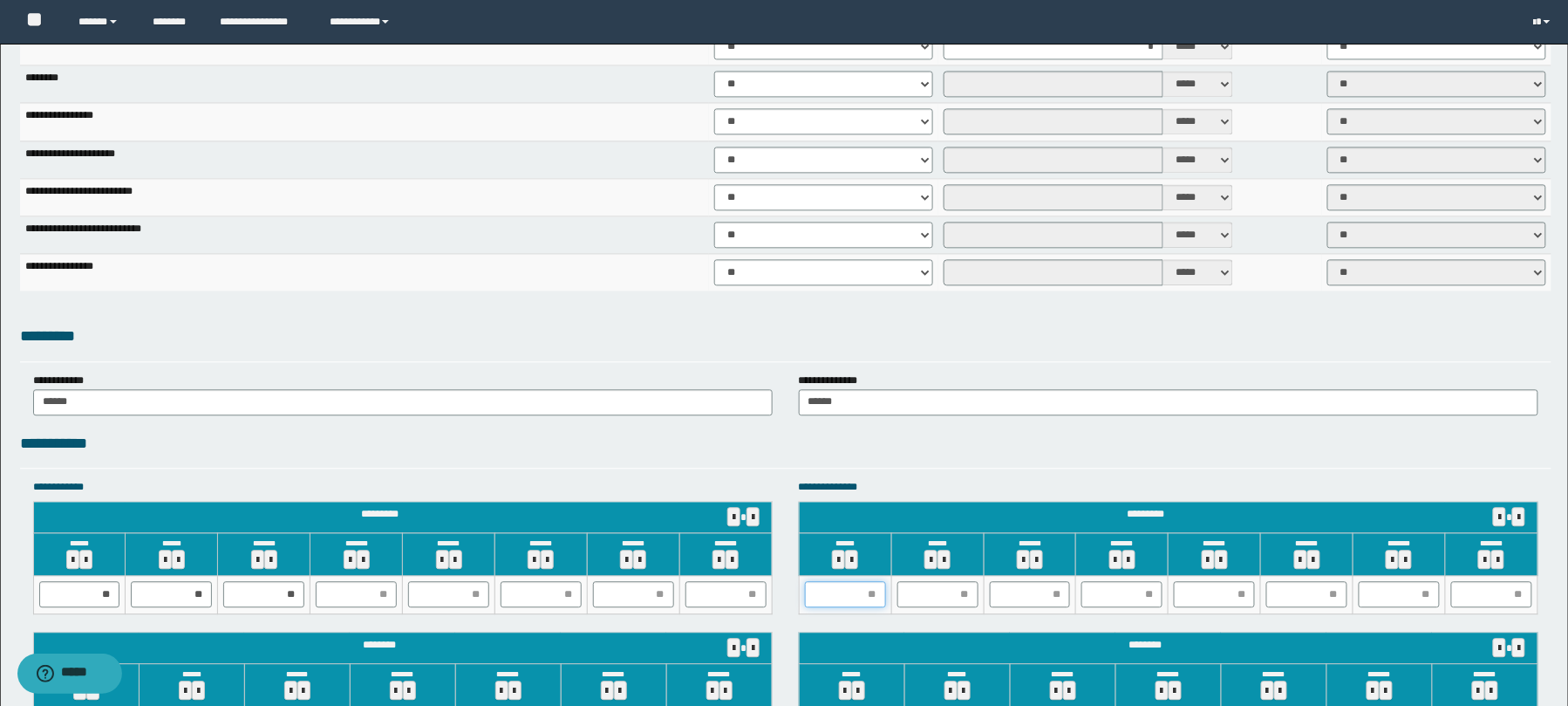click at bounding box center [845, 594] 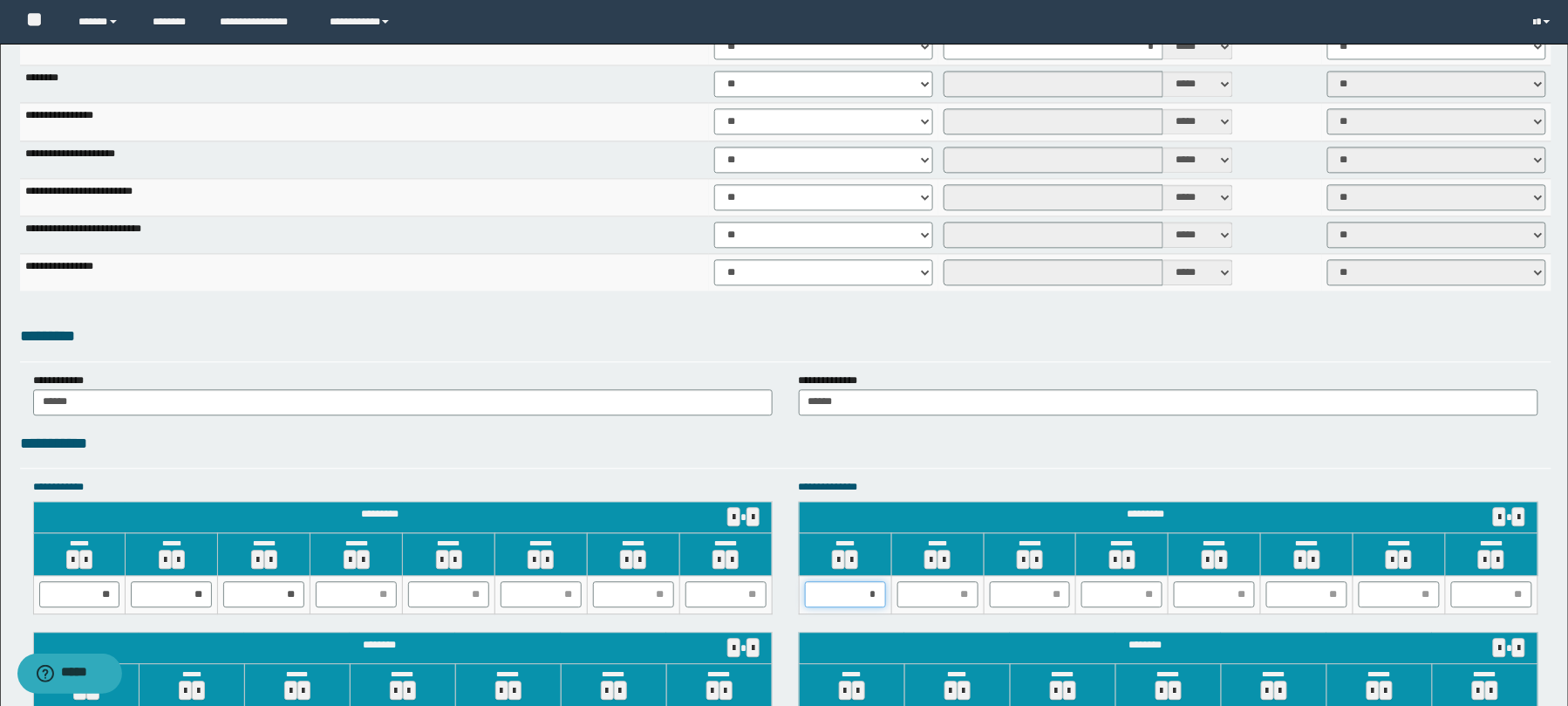 type on "**" 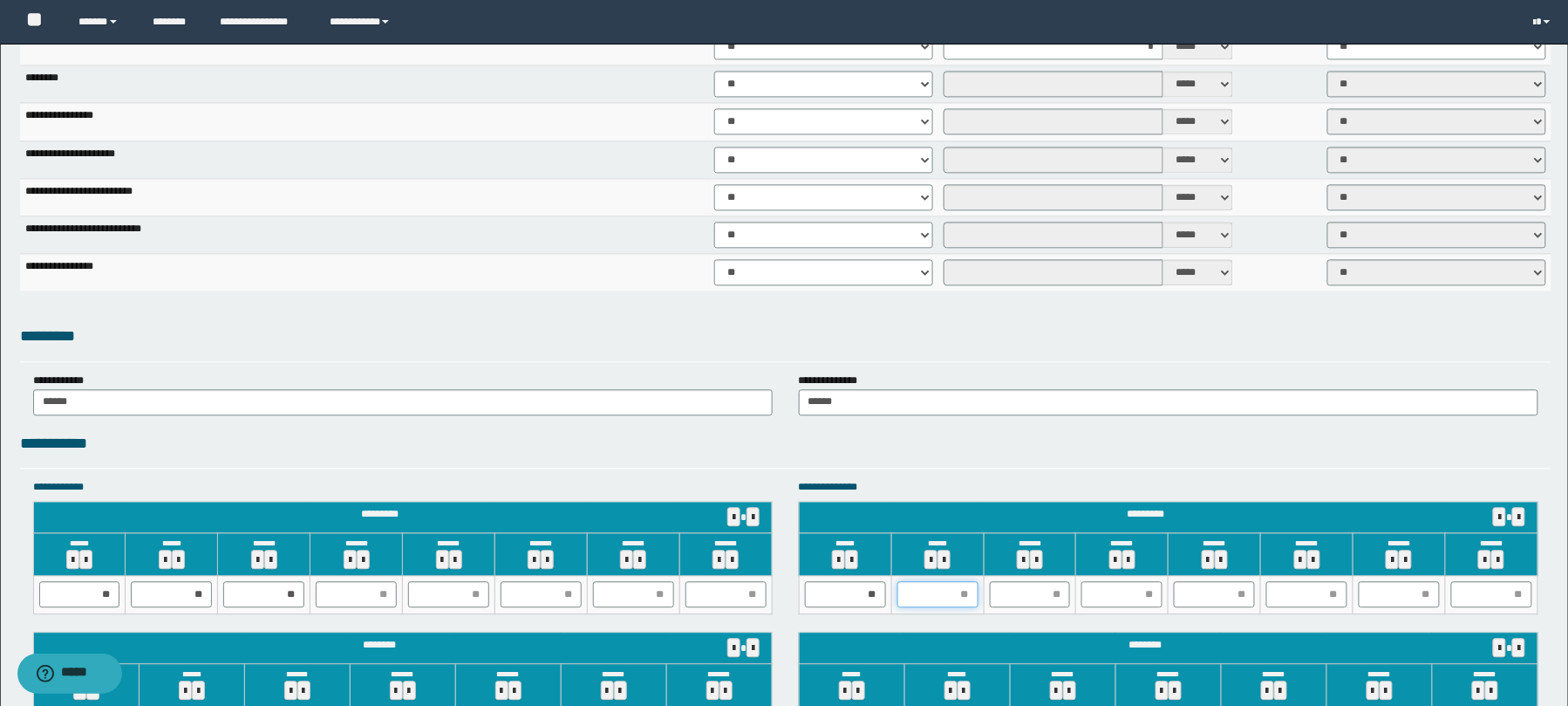 click at bounding box center (937, 594) 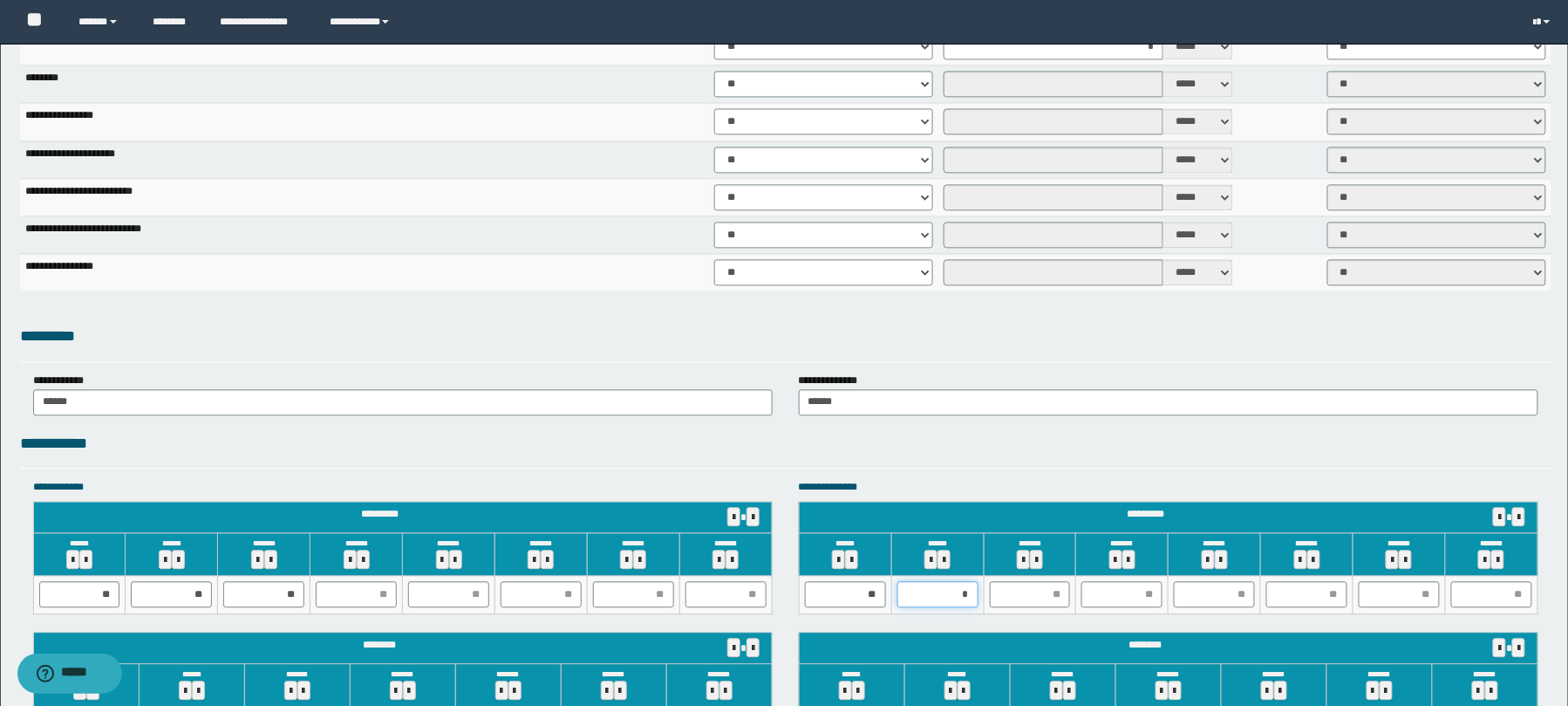 type on "**" 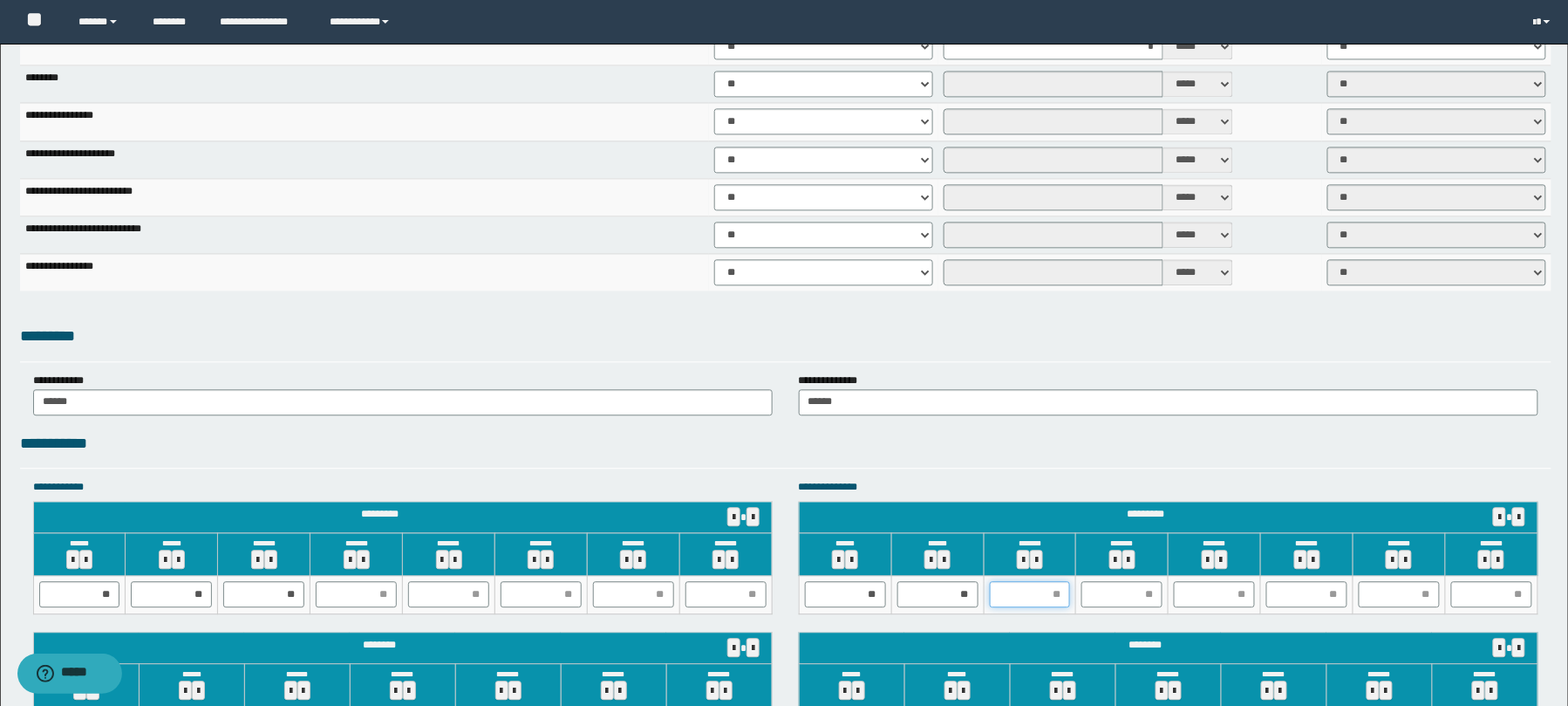 click at bounding box center (1030, 594) 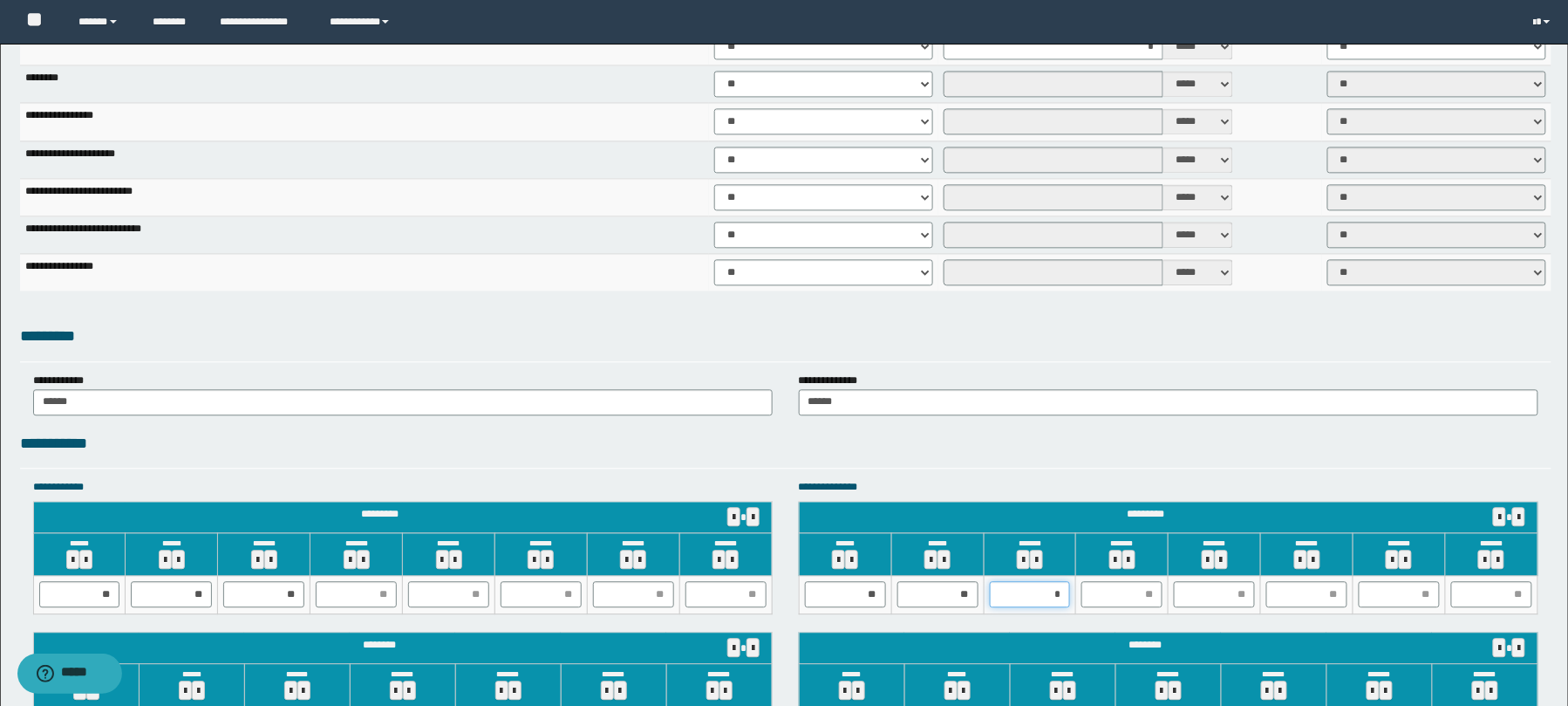 type on "**" 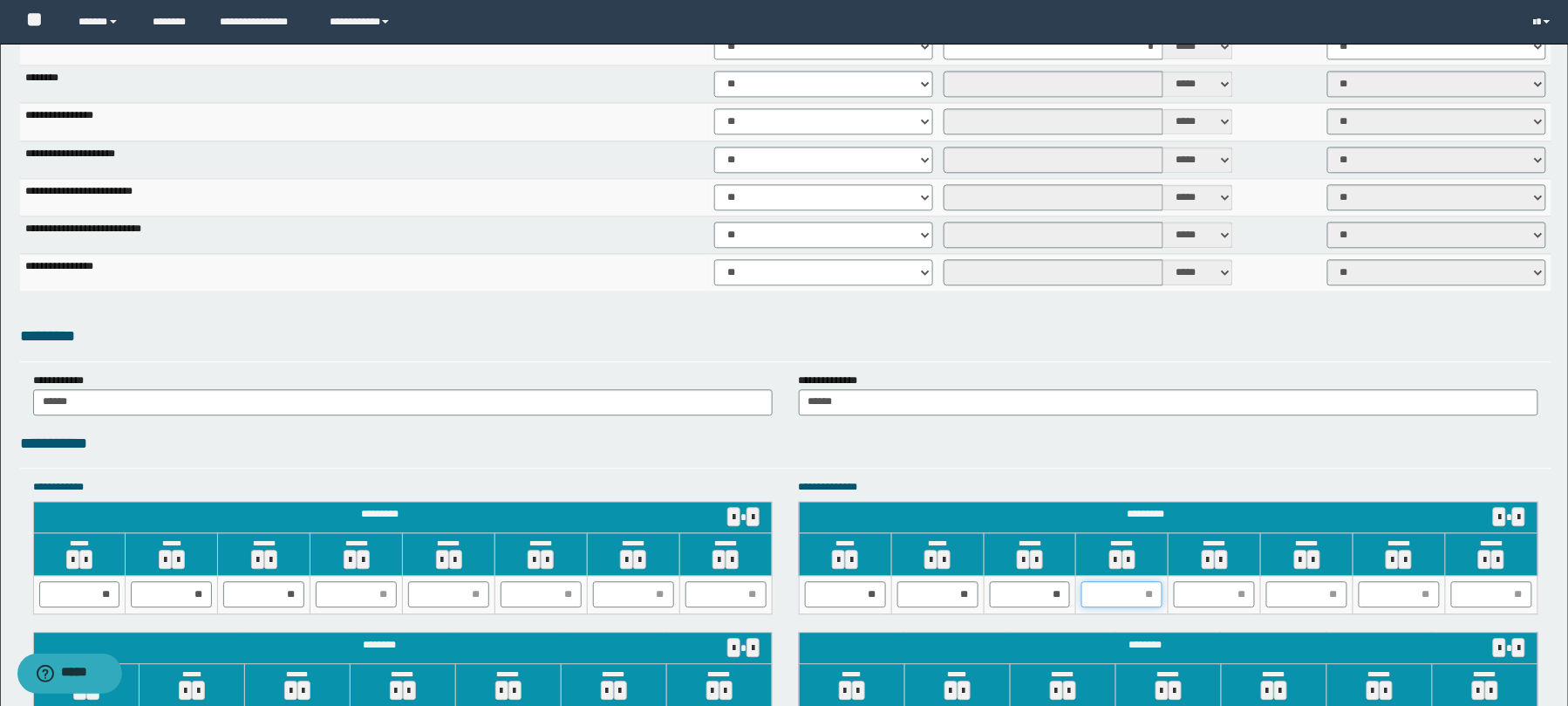 click at bounding box center [1121, 594] 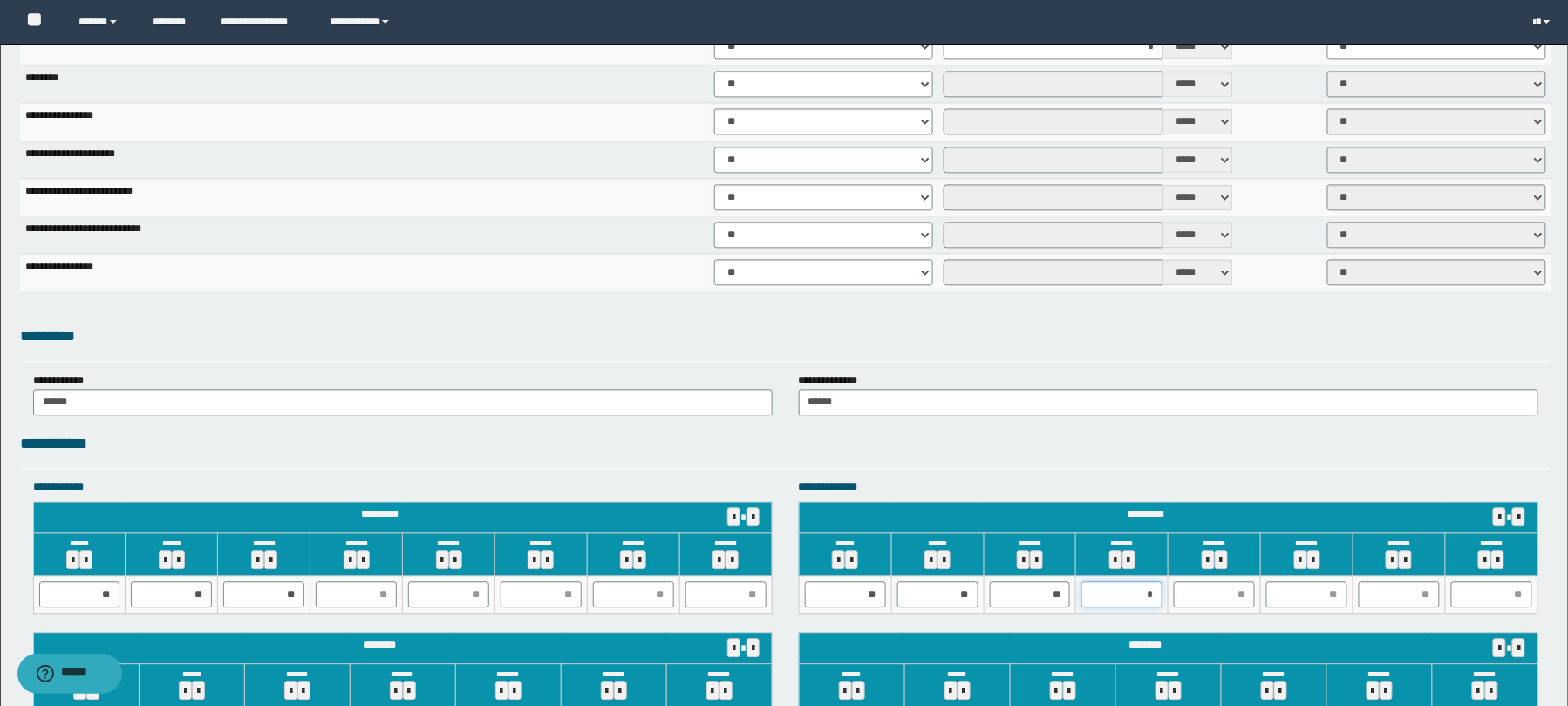 type on "**" 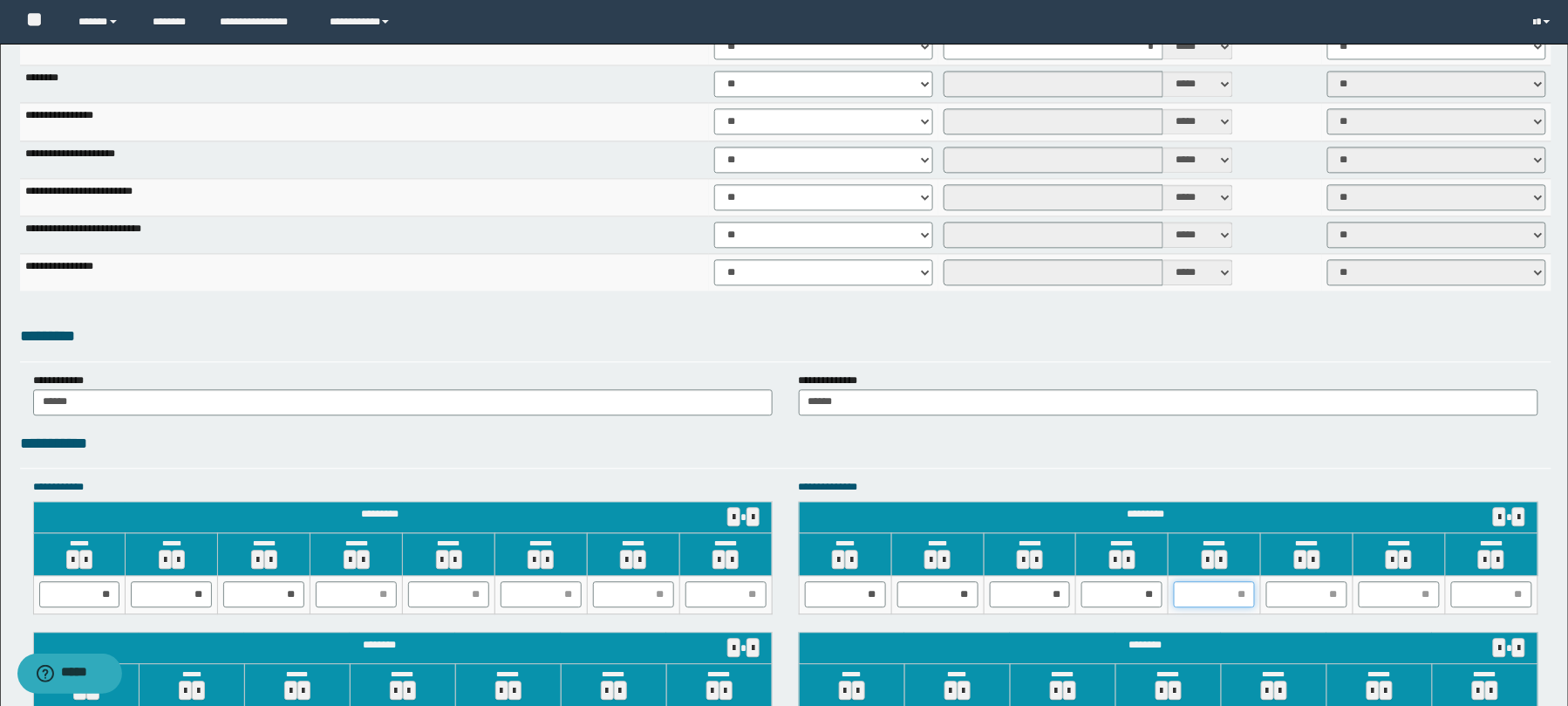 click at bounding box center [1214, 594] 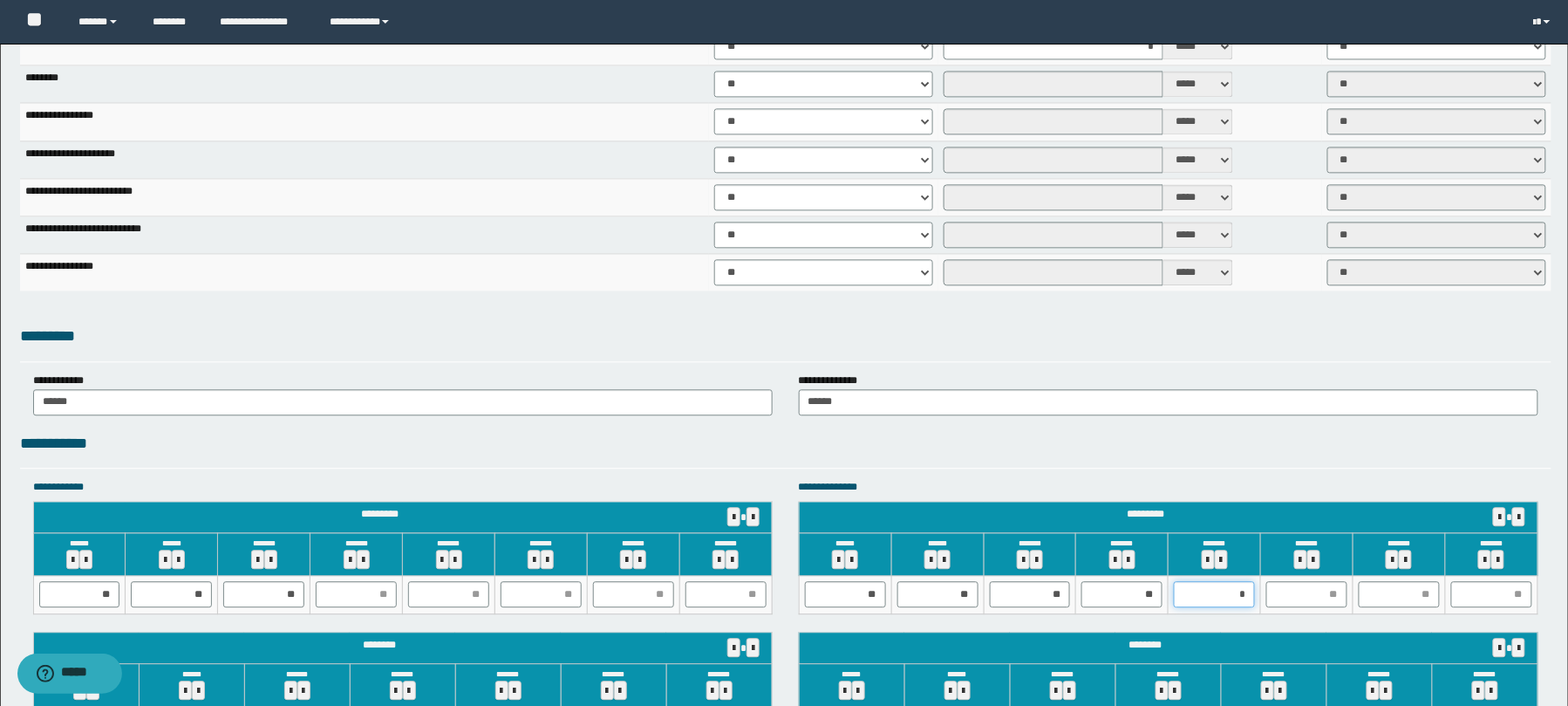 type on "**" 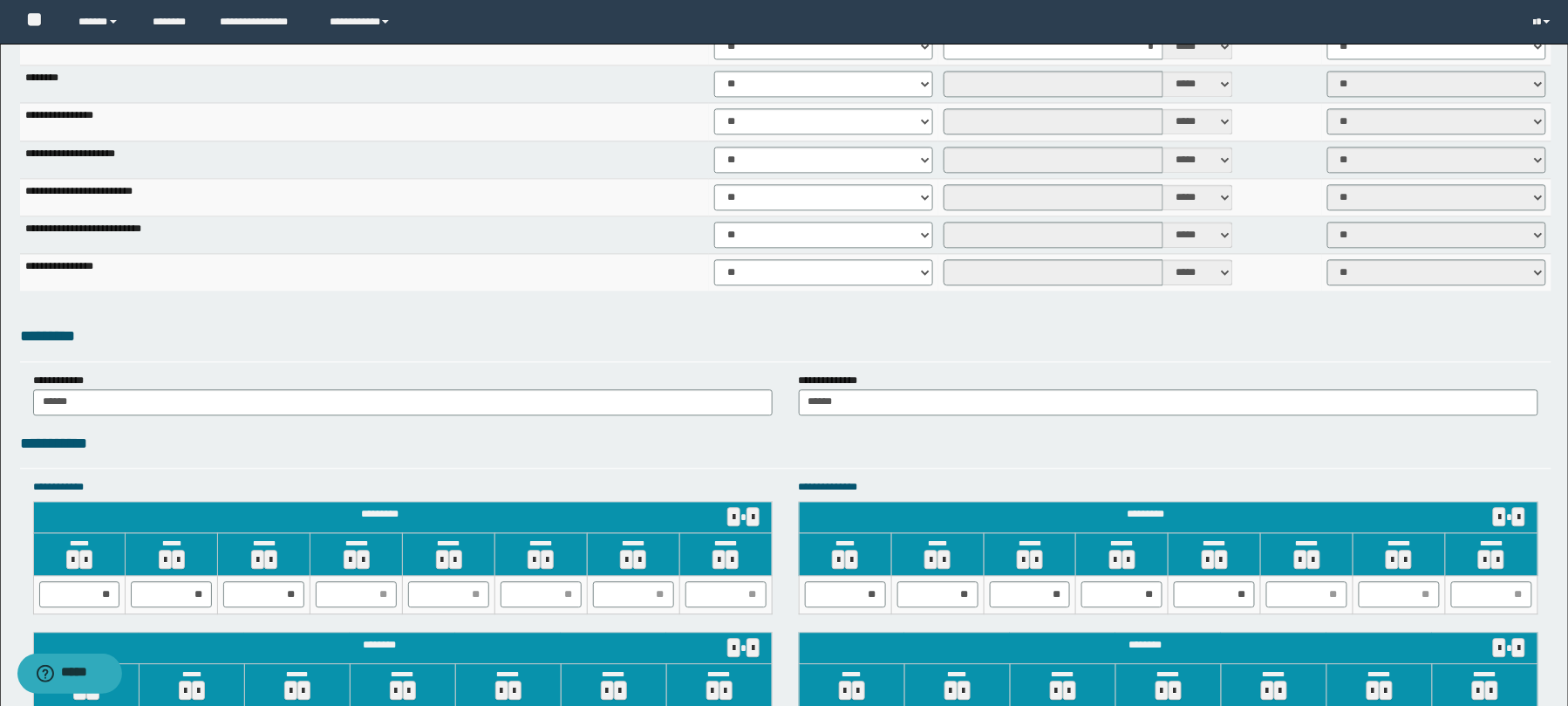 click at bounding box center [1307, 595] 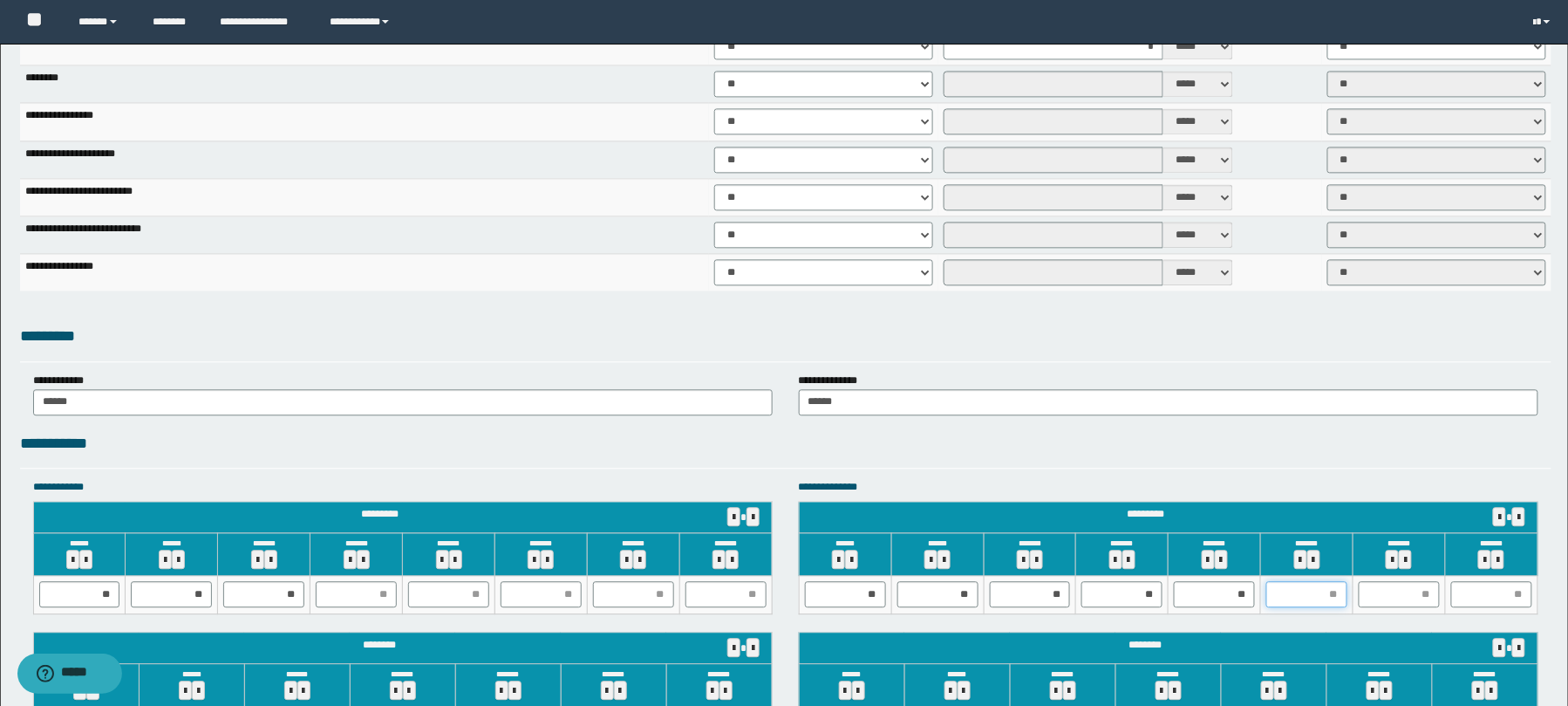 click at bounding box center (1306, 594) 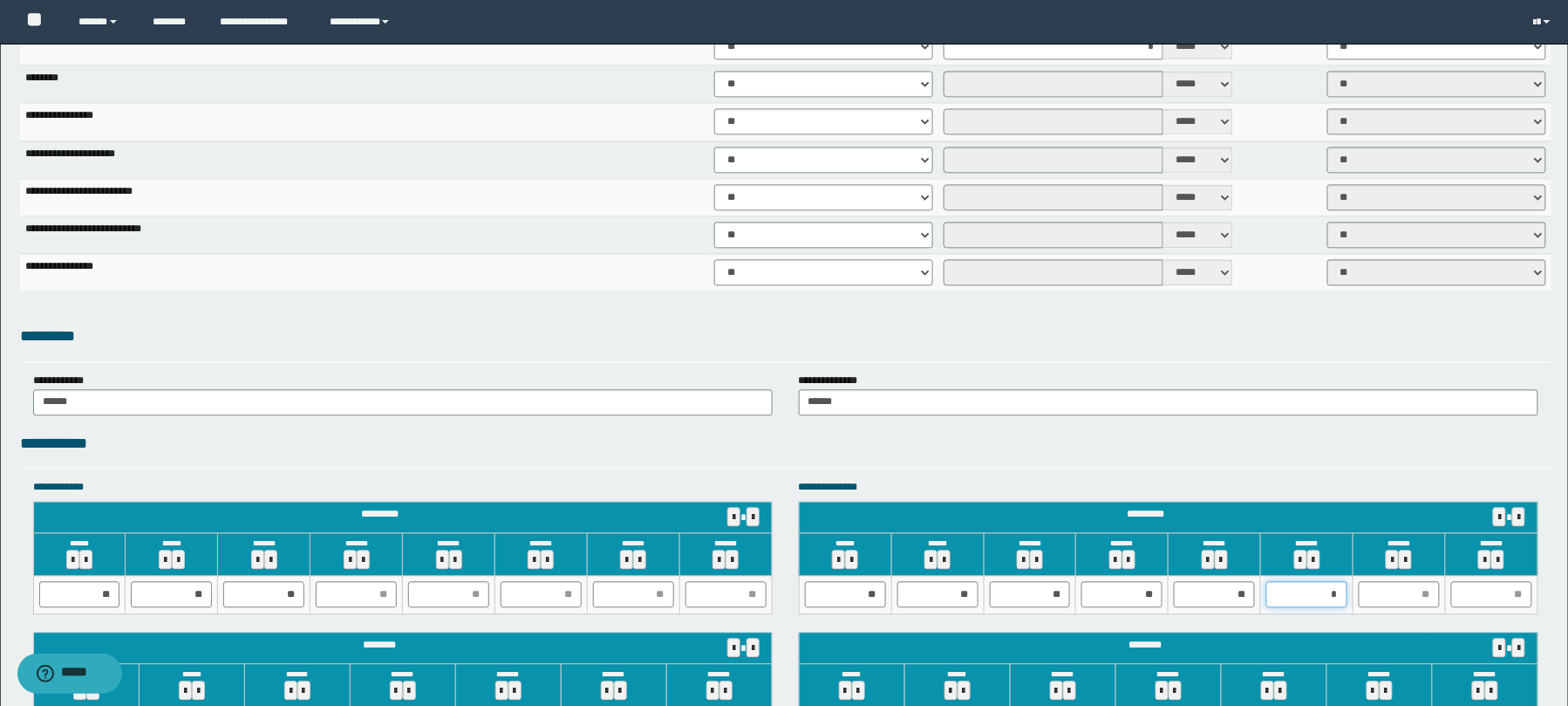 type on "**" 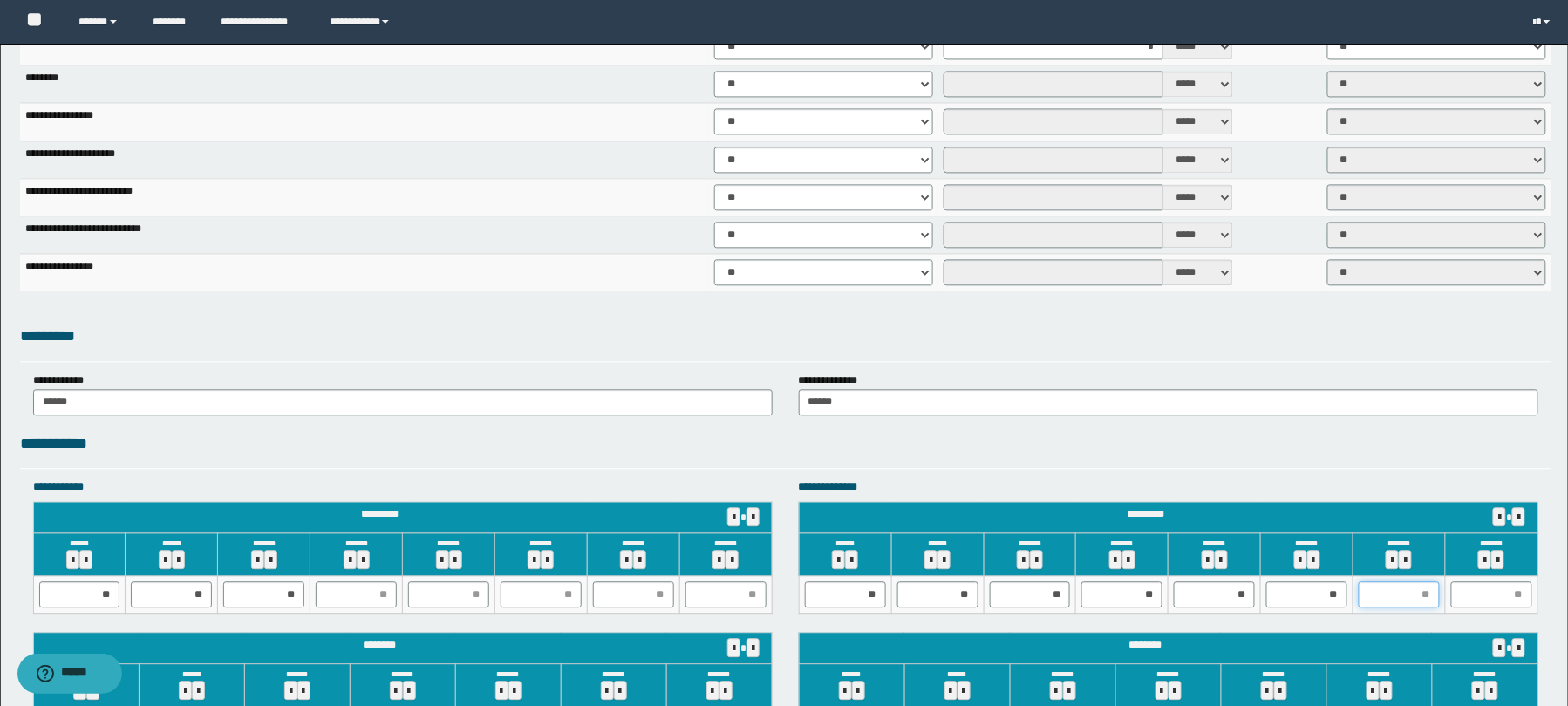 click at bounding box center [1399, 594] 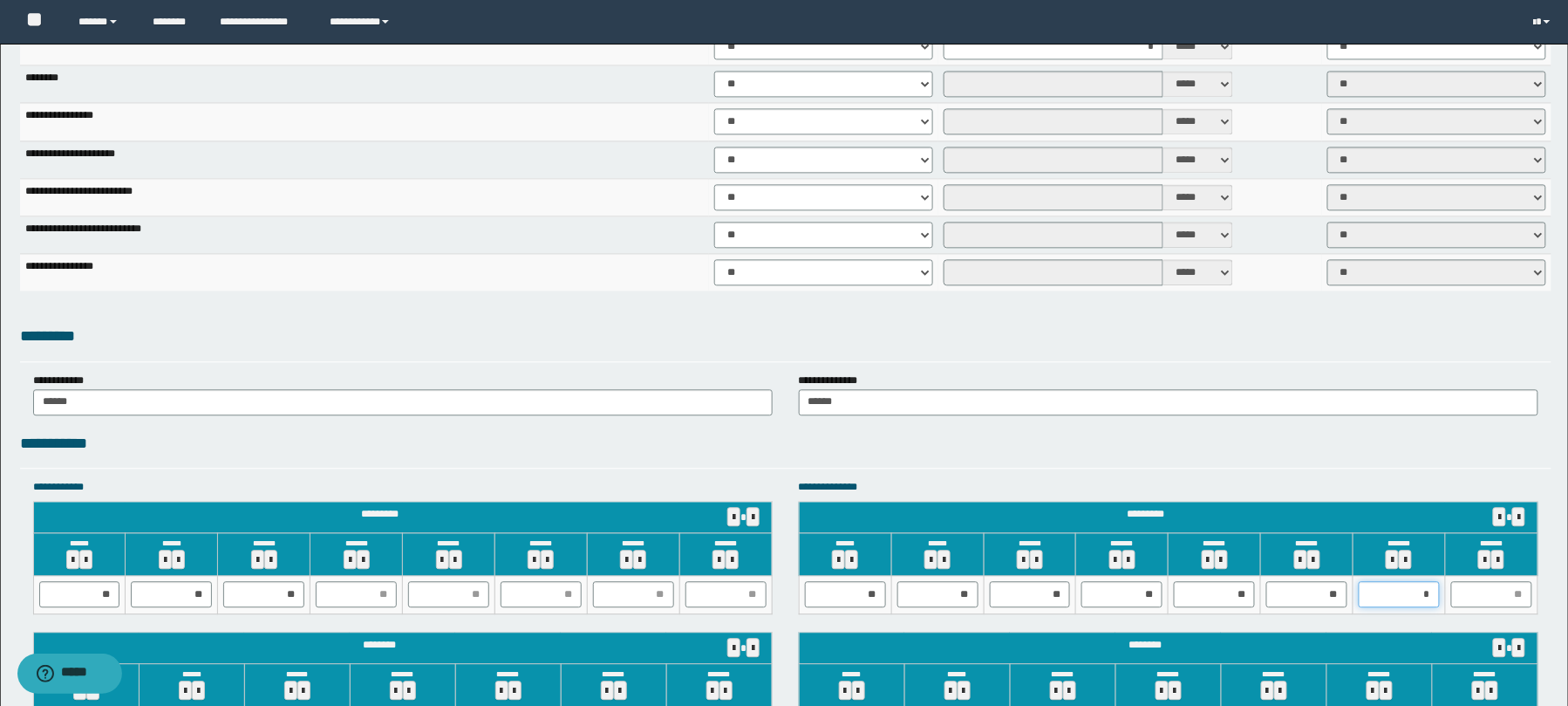 type on "**" 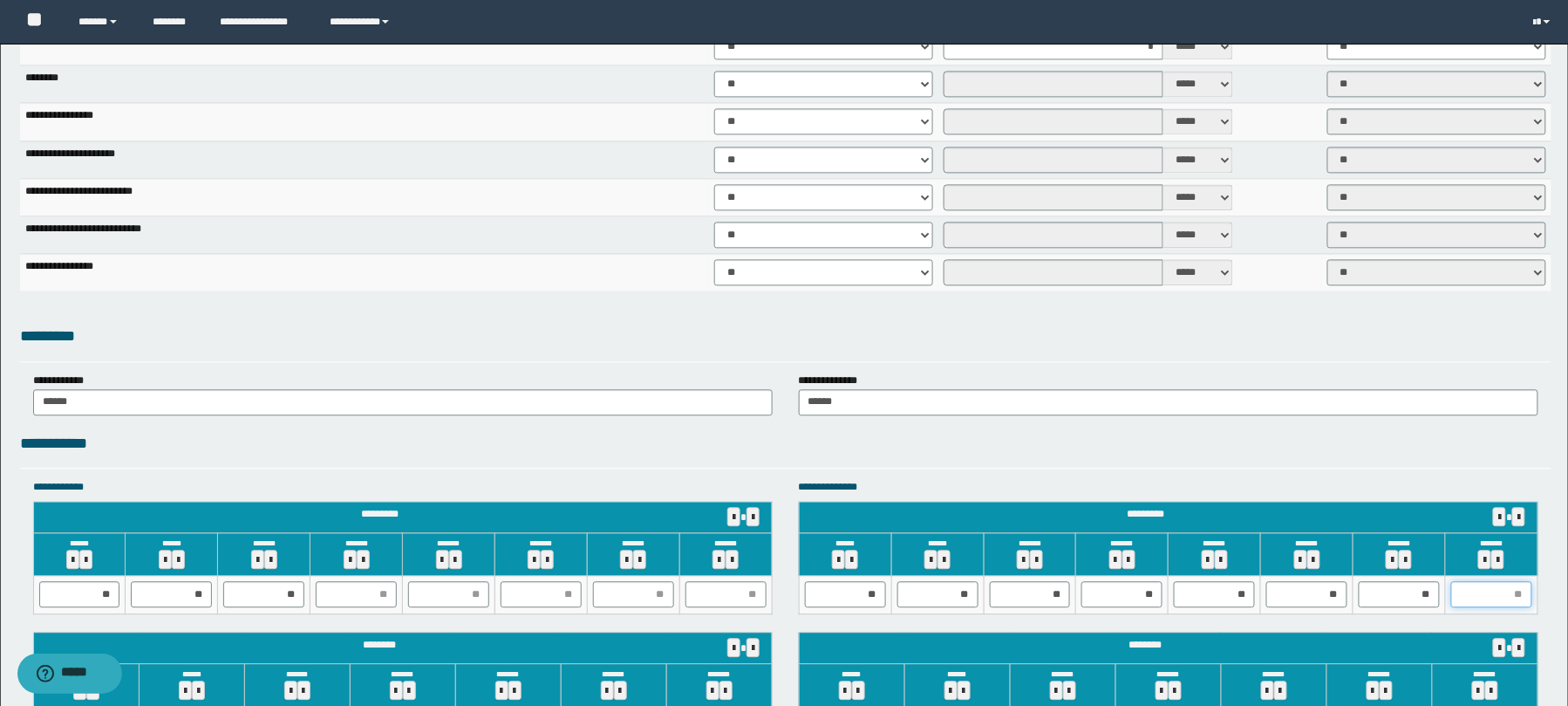 click at bounding box center (1491, 594) 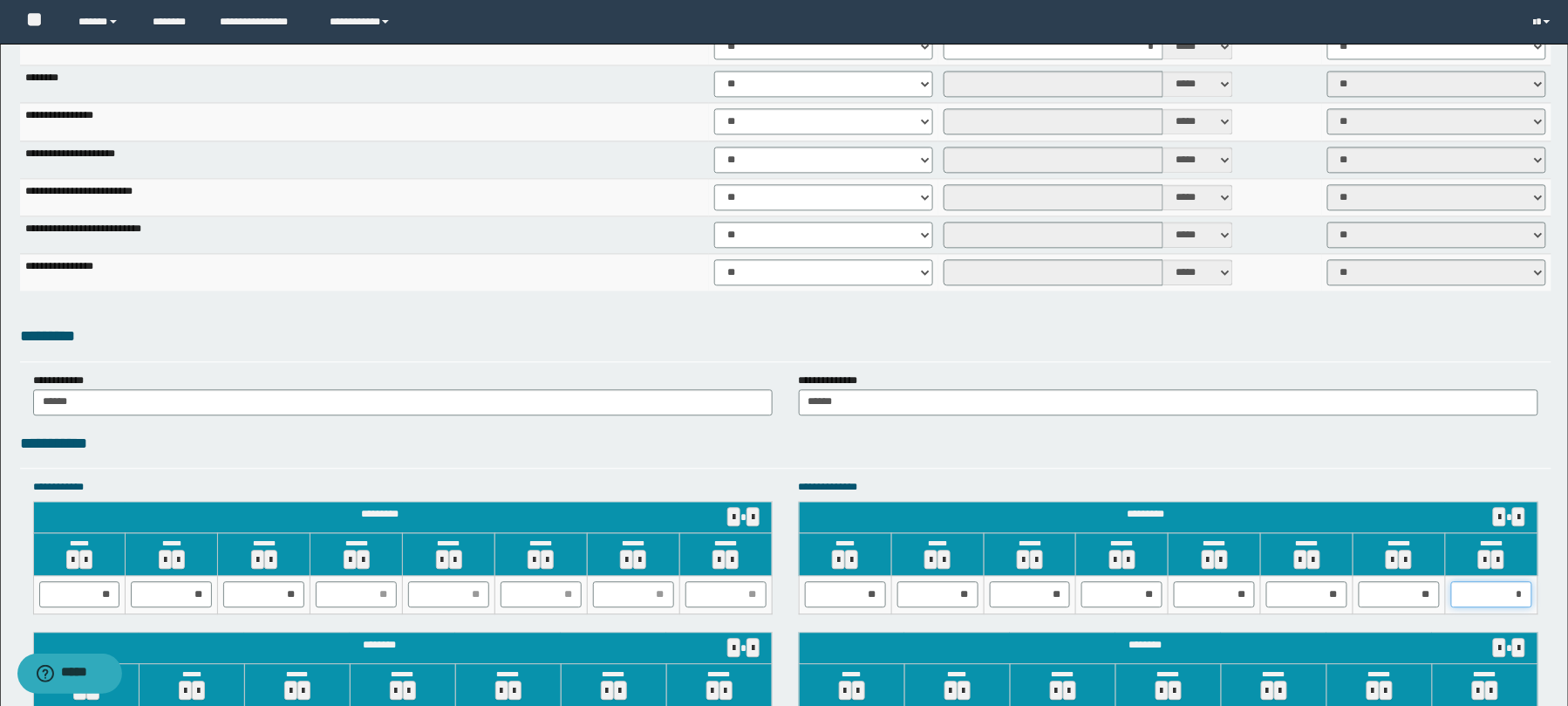 type on "**" 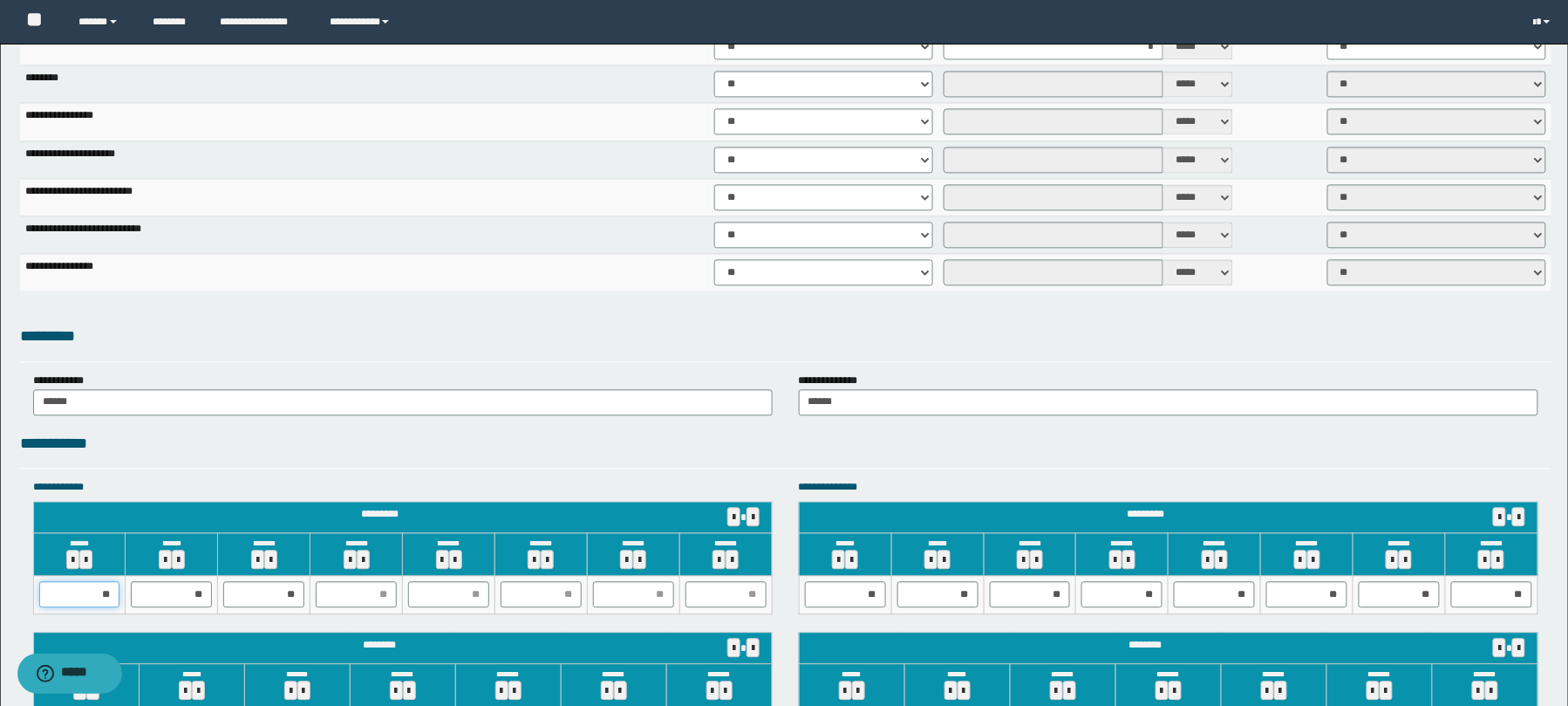 click on "**" at bounding box center [79, 594] 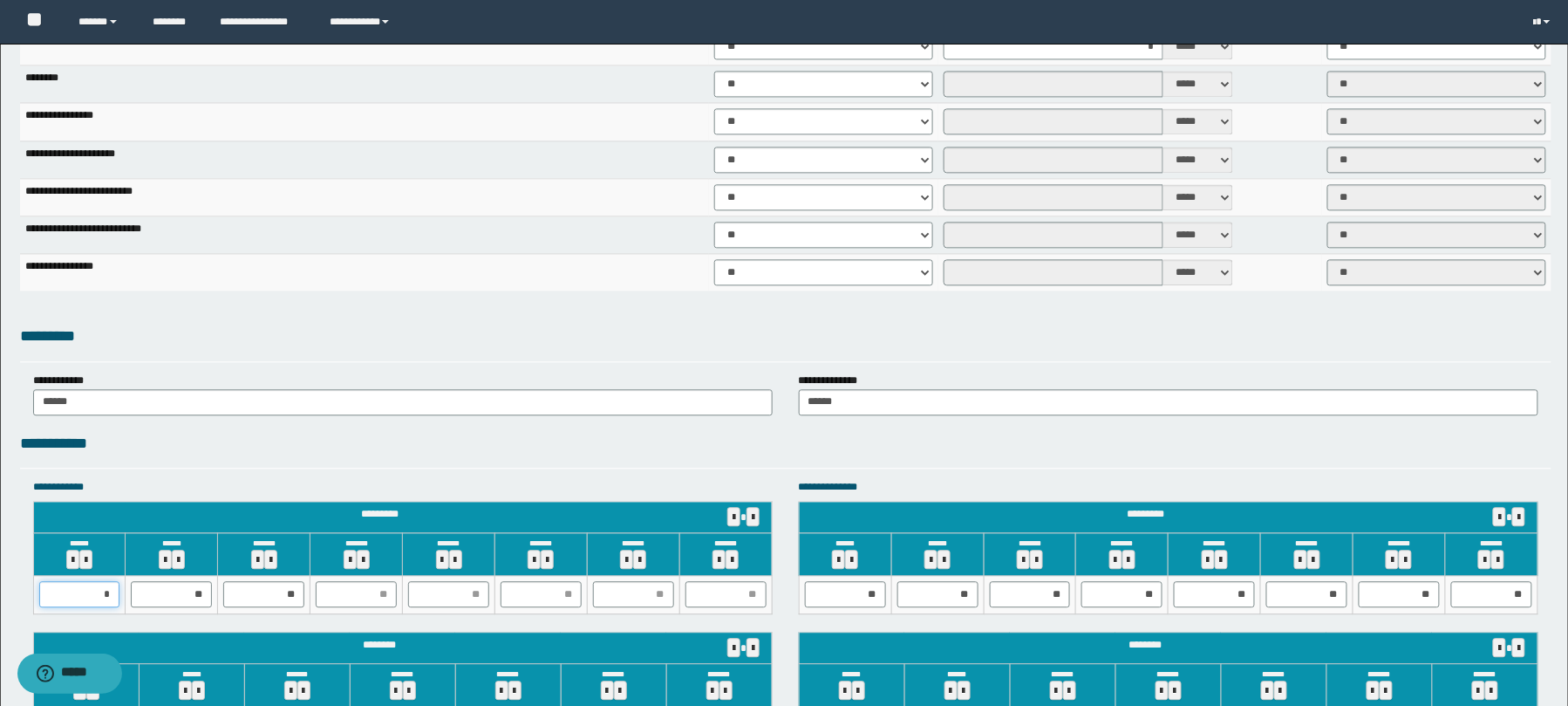 type on "**" 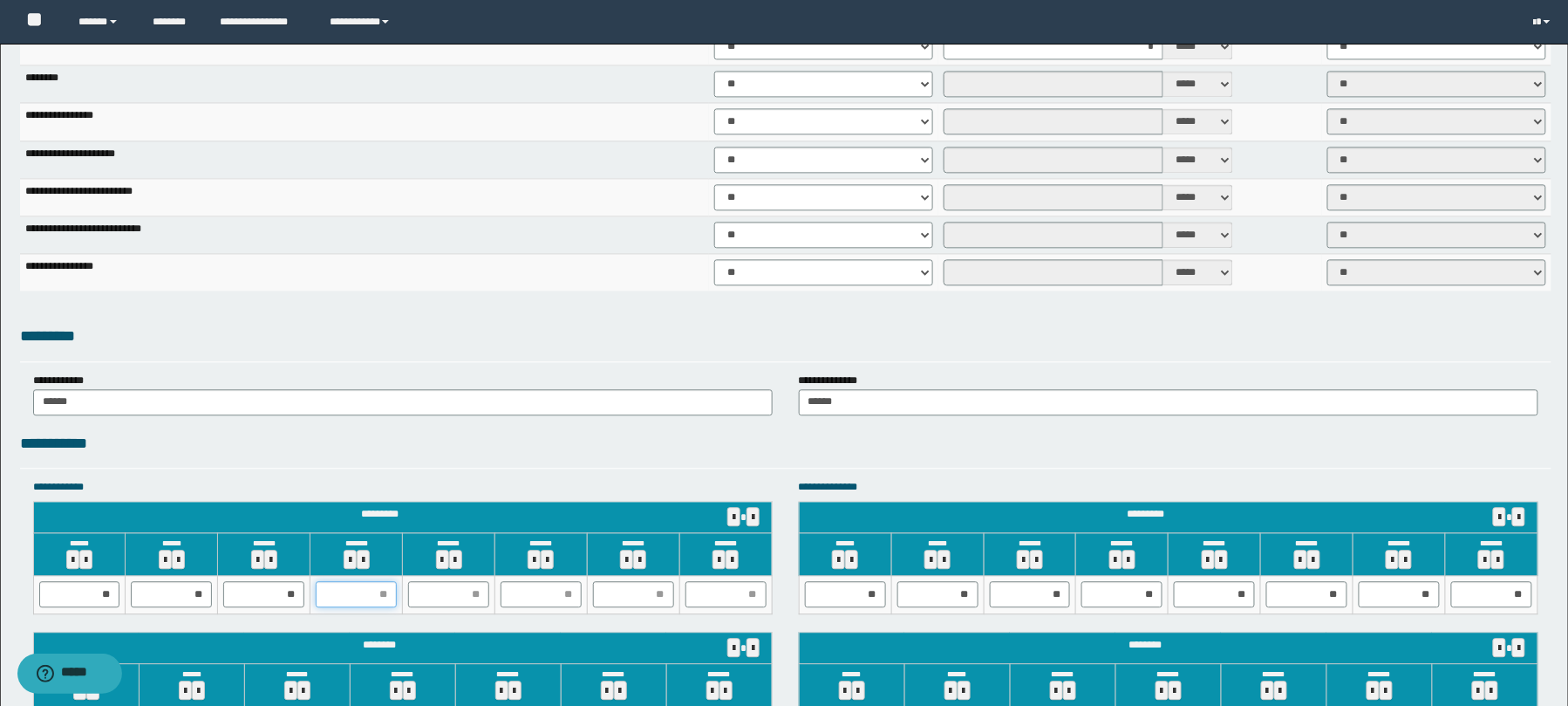 click at bounding box center (356, 594) 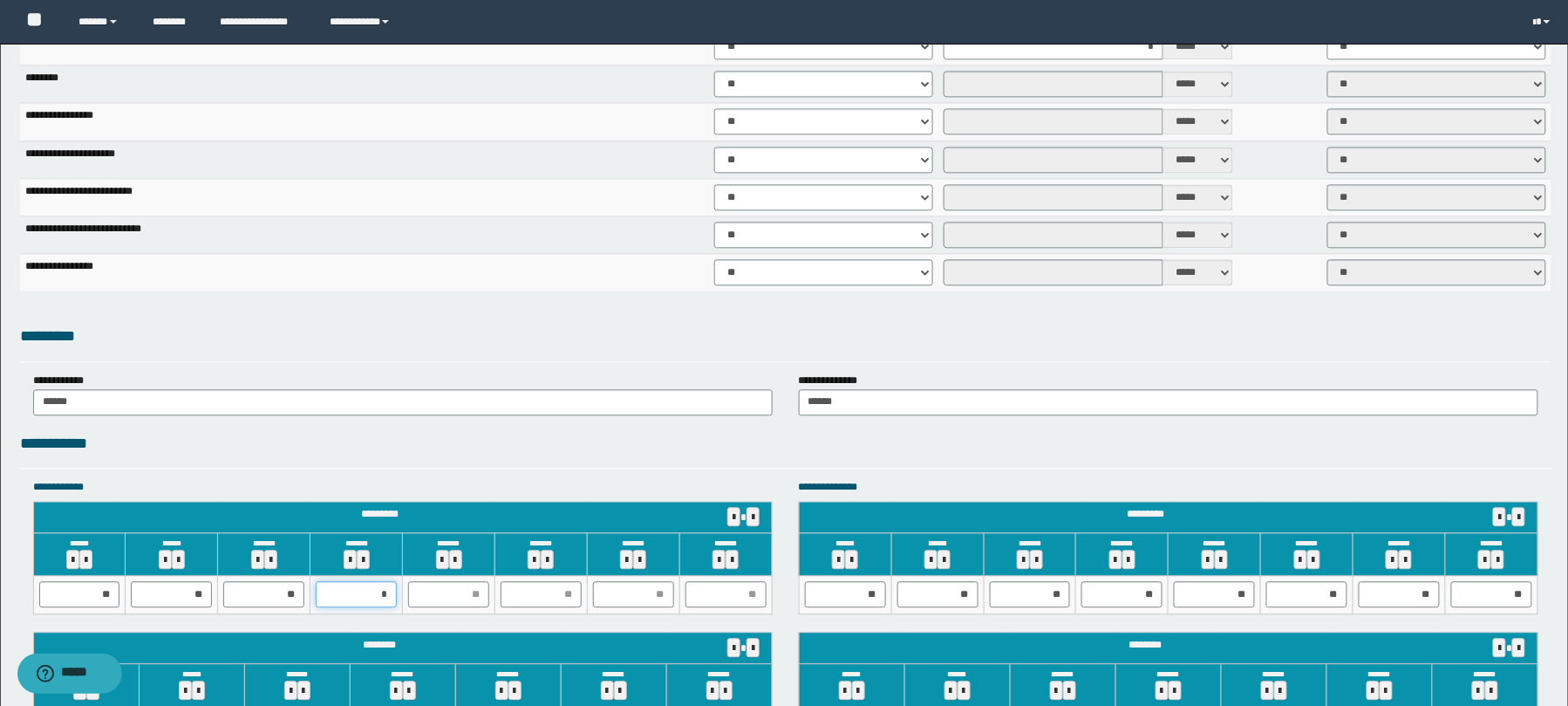 type on "**" 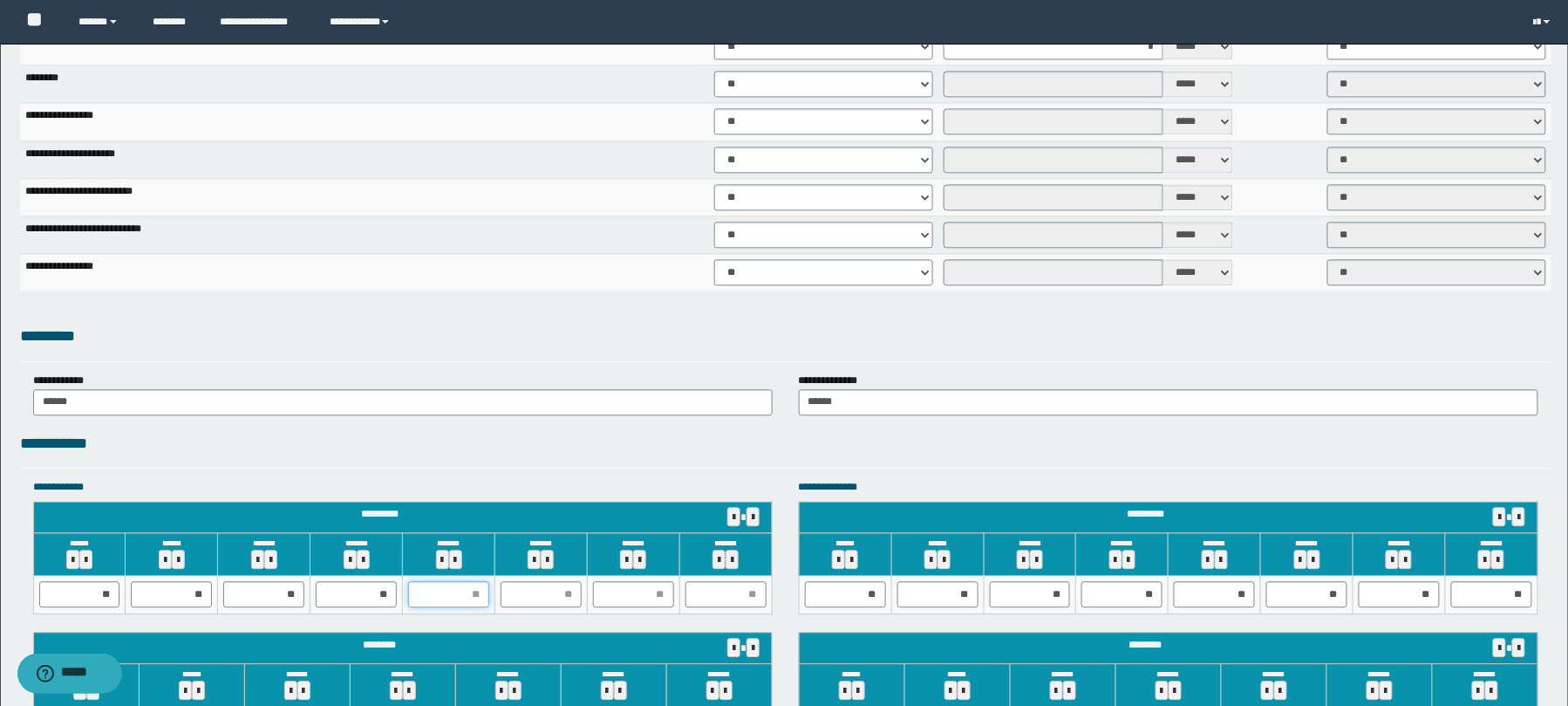 click at bounding box center (448, 594) 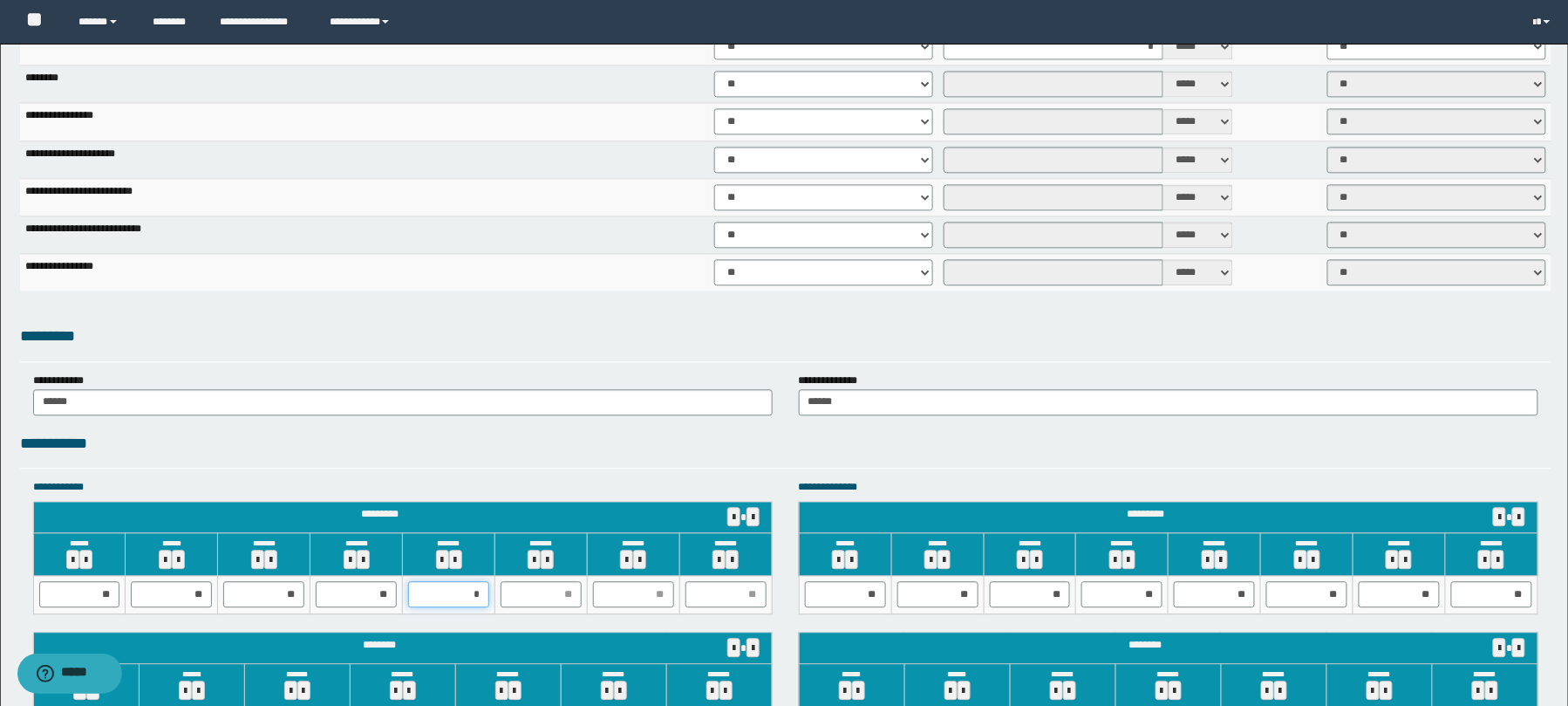 type on "**" 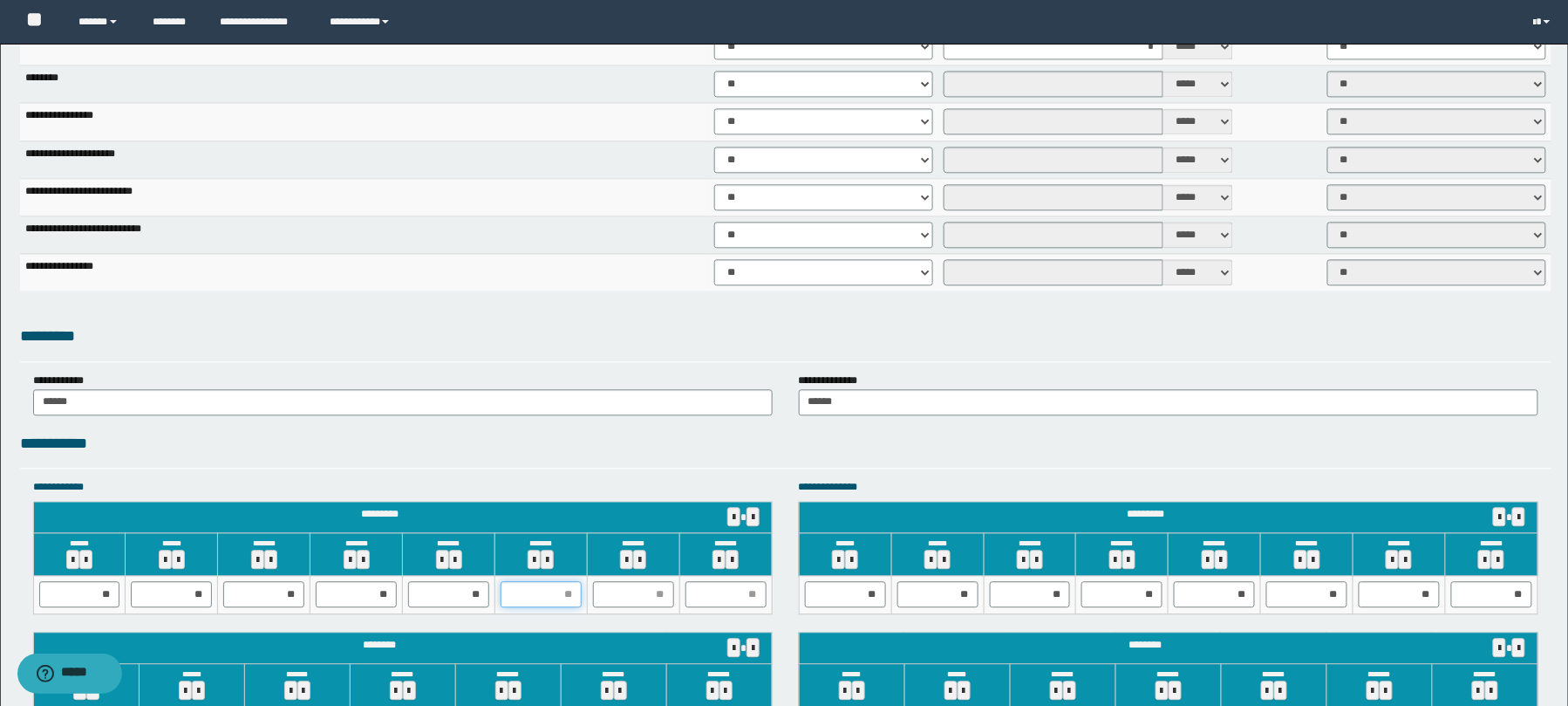 click at bounding box center (541, 594) 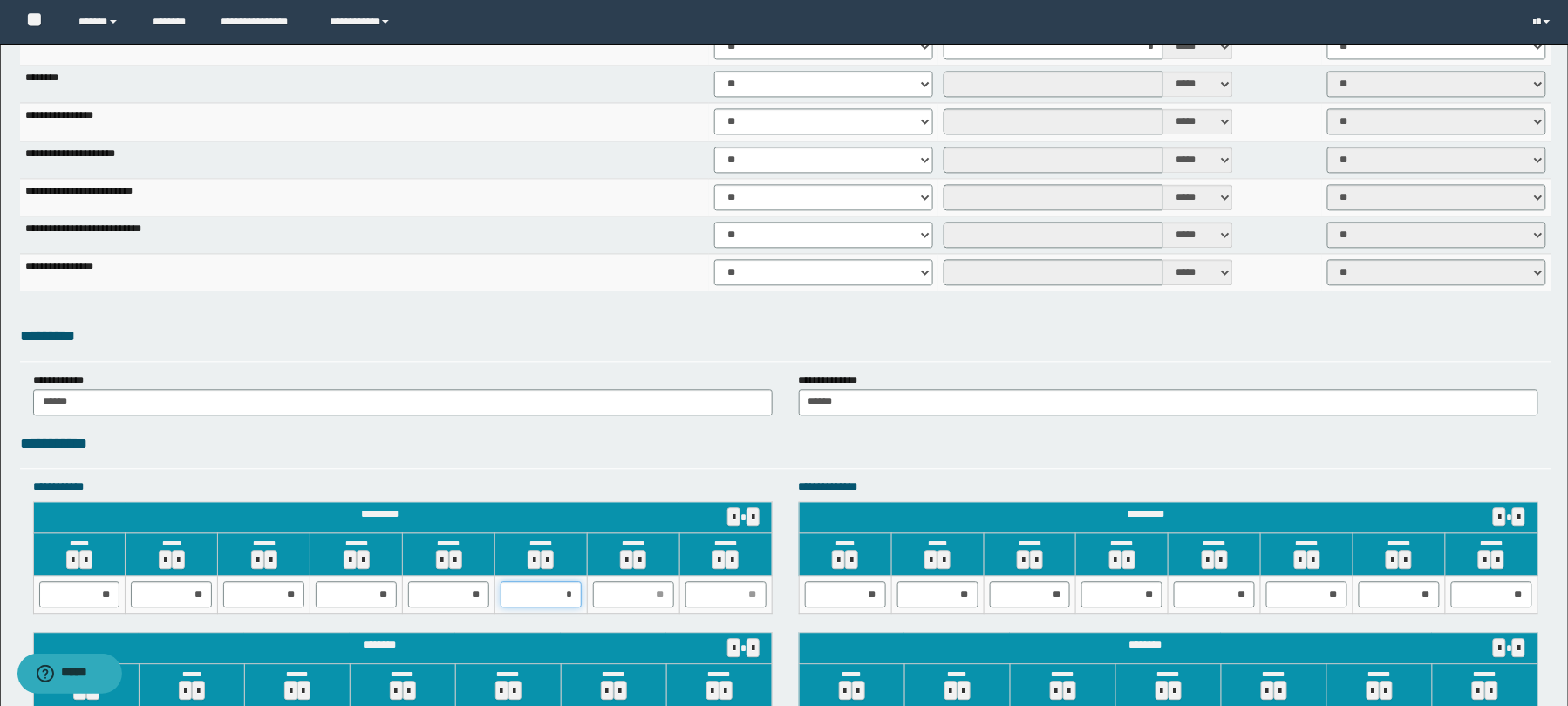 type on "**" 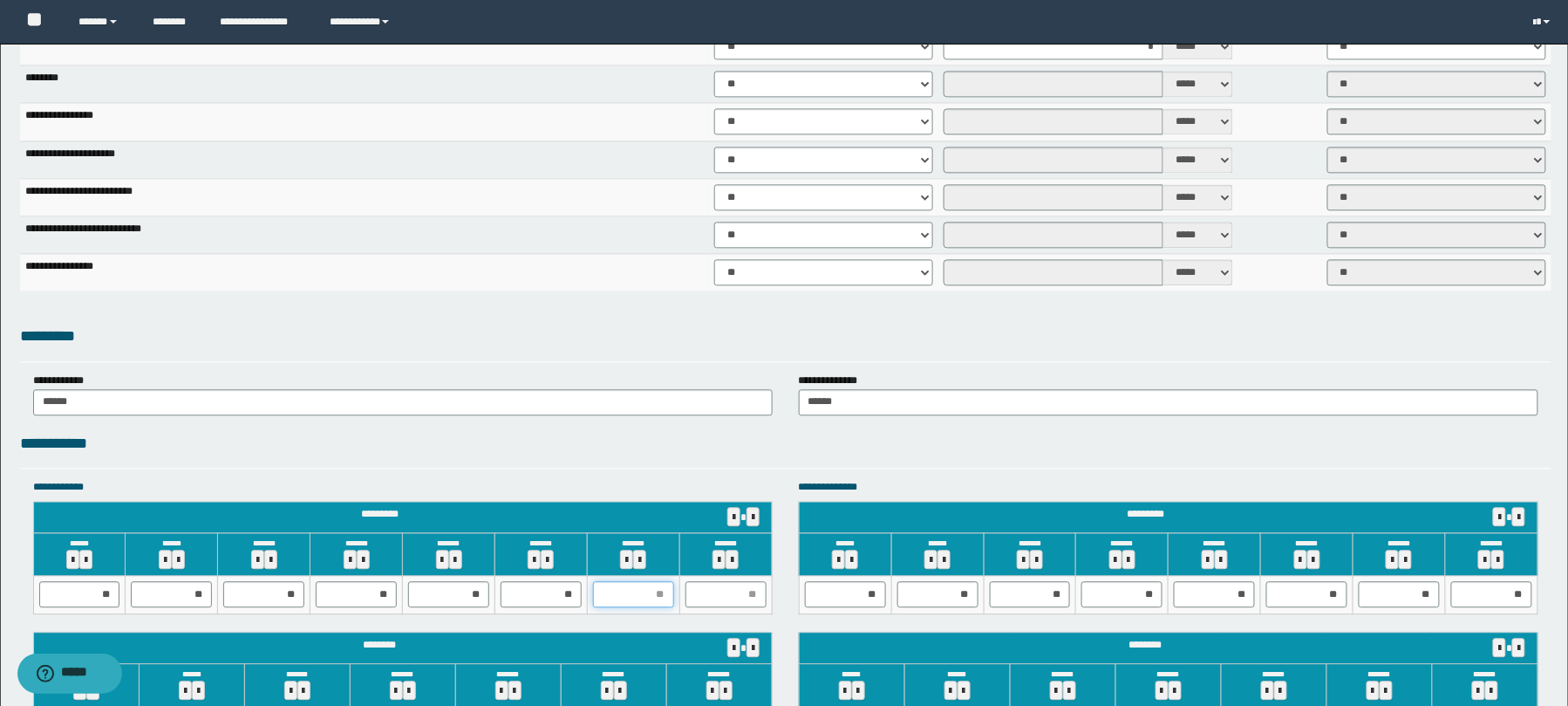 click at bounding box center (633, 594) 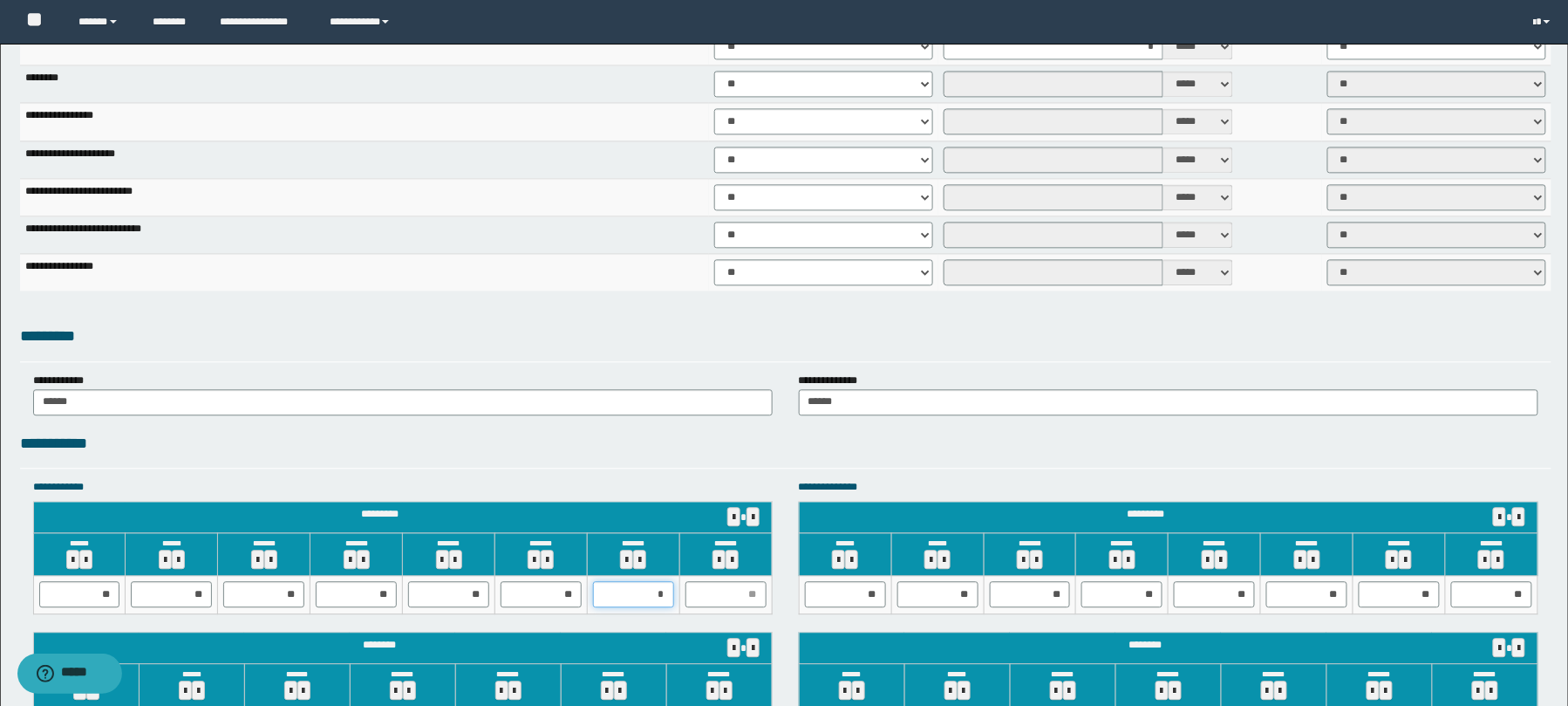 type on "**" 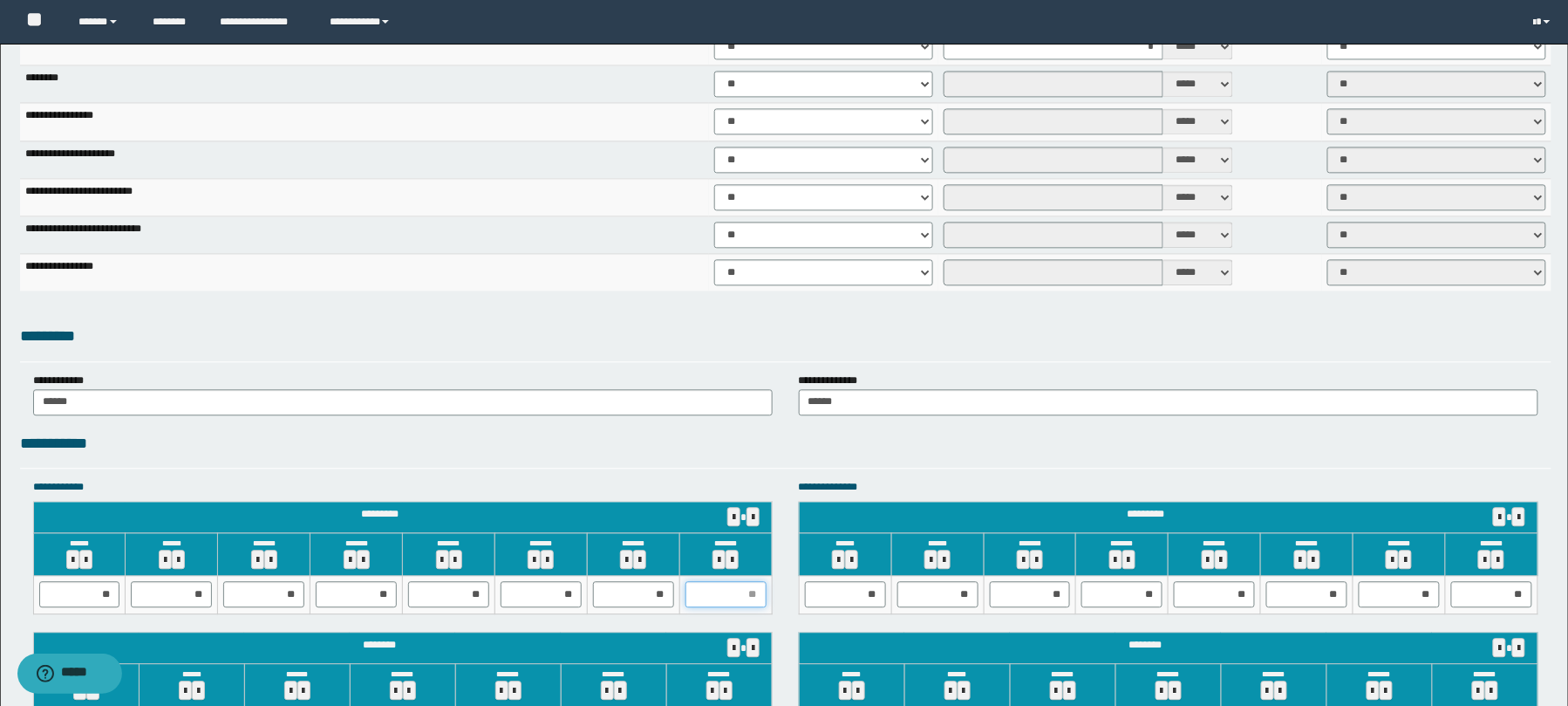 click at bounding box center (726, 594) 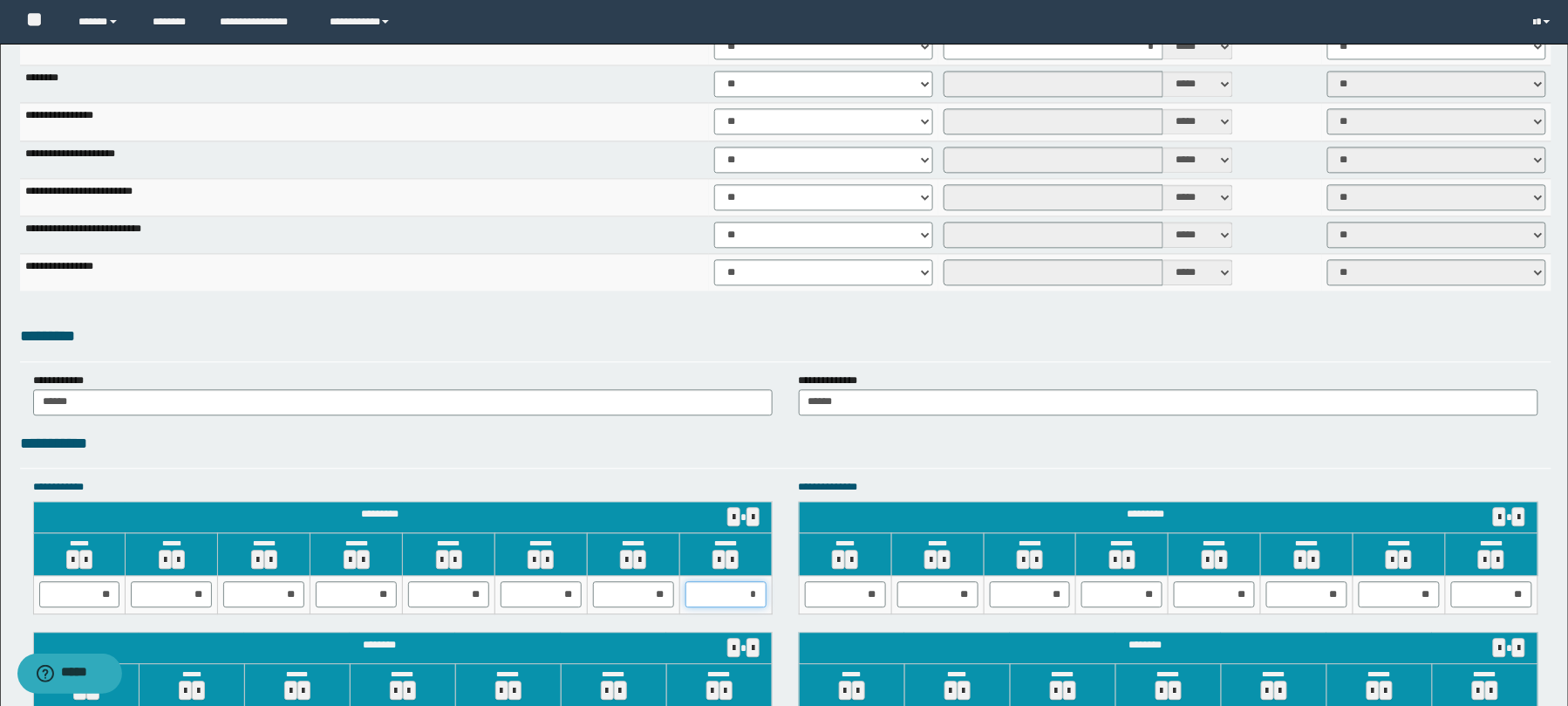 type on "**" 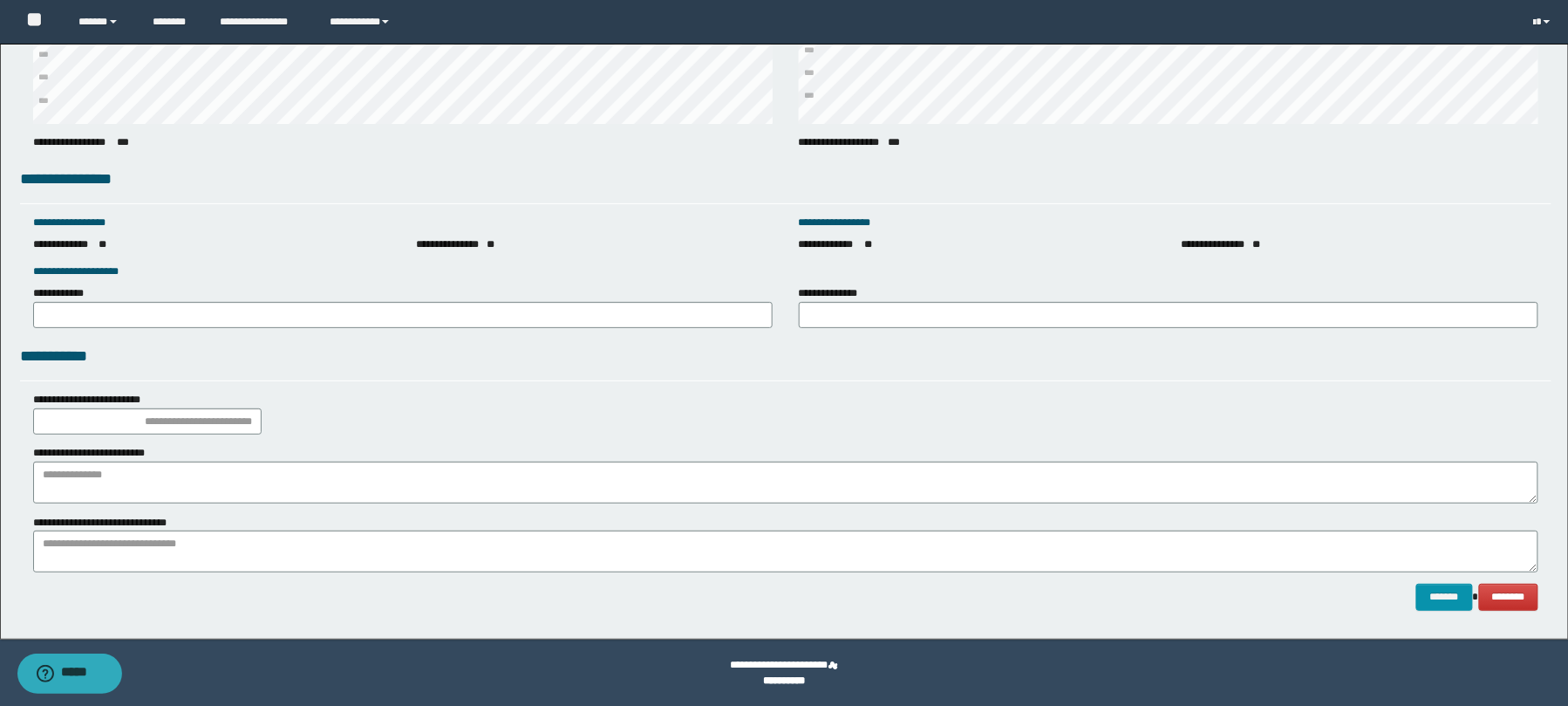 scroll, scrollTop: 2354, scrollLeft: 0, axis: vertical 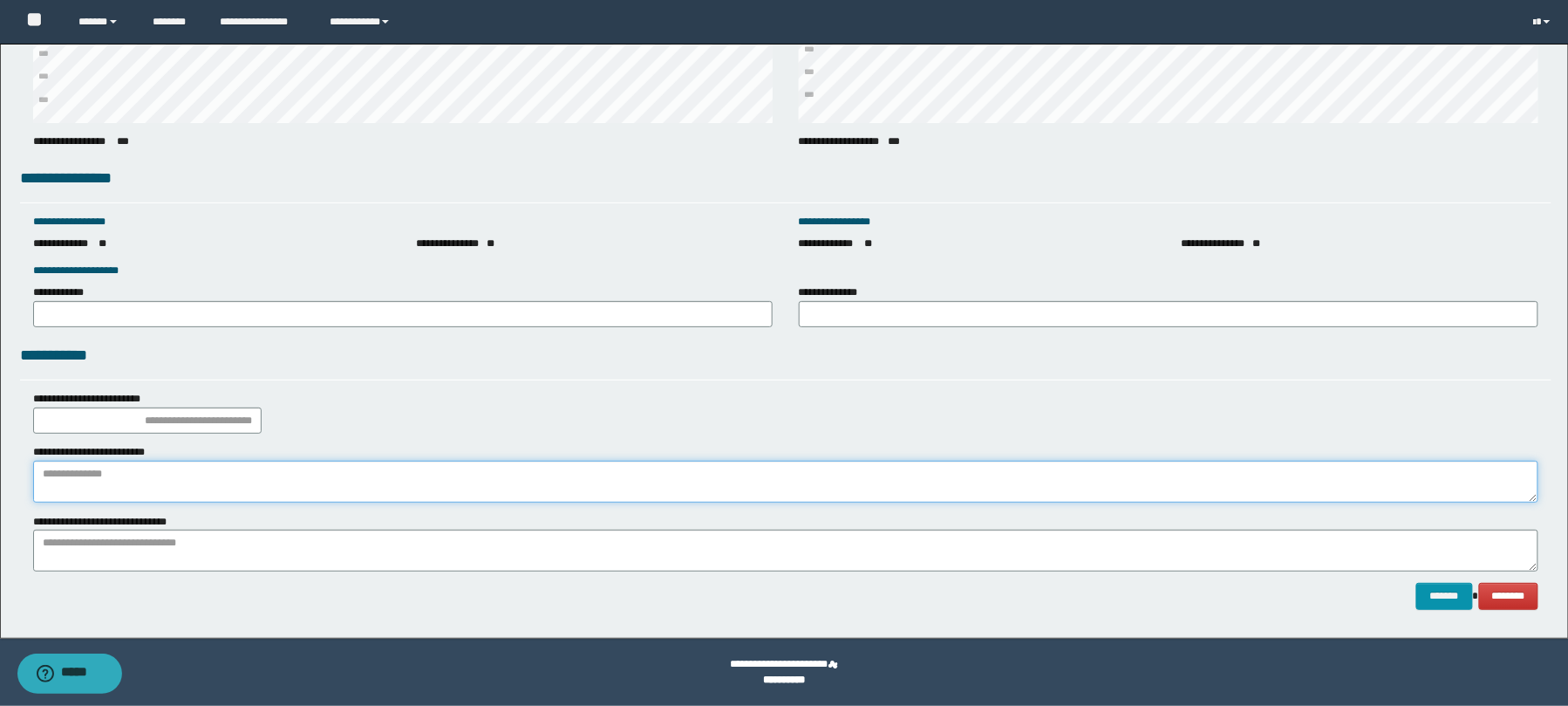 click at bounding box center [786, 482] 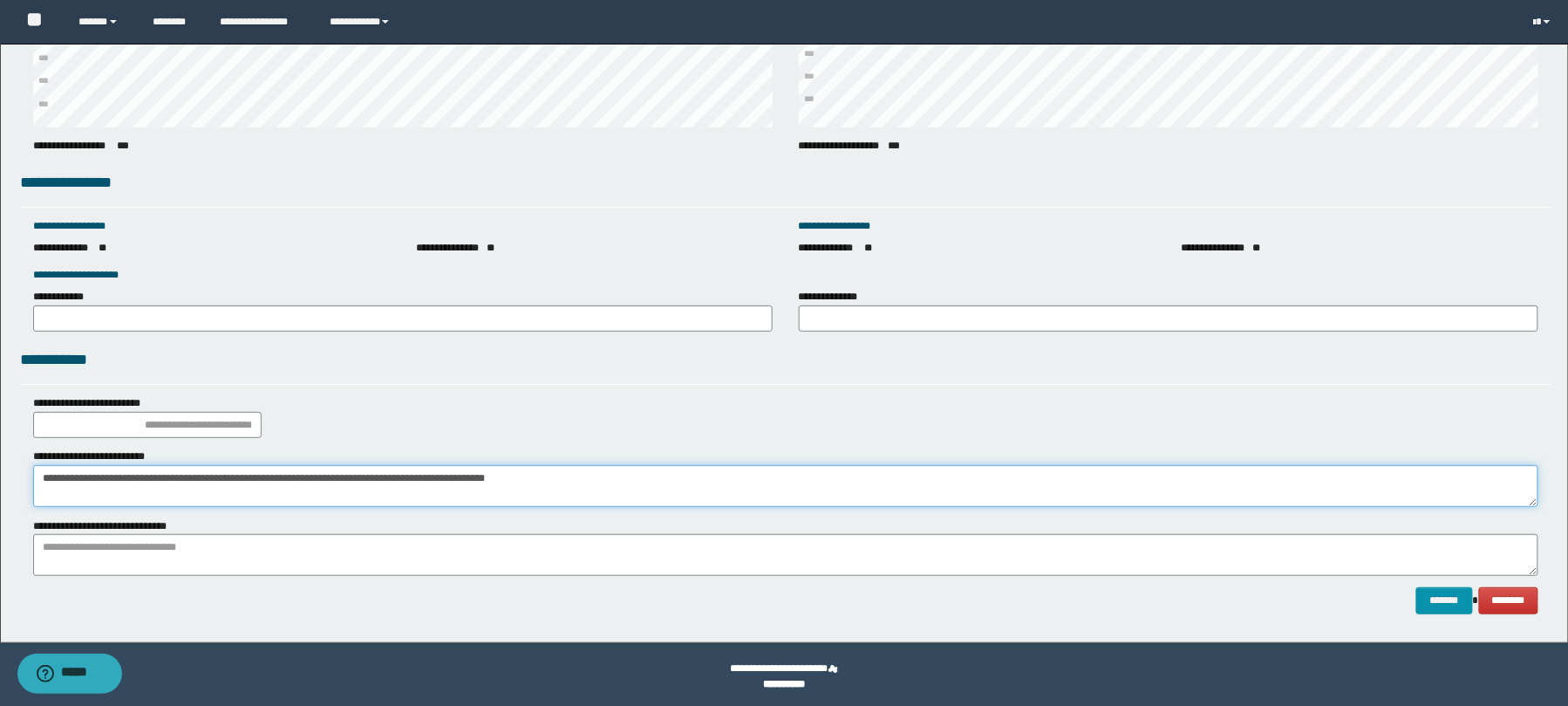 scroll, scrollTop: 2354, scrollLeft: 0, axis: vertical 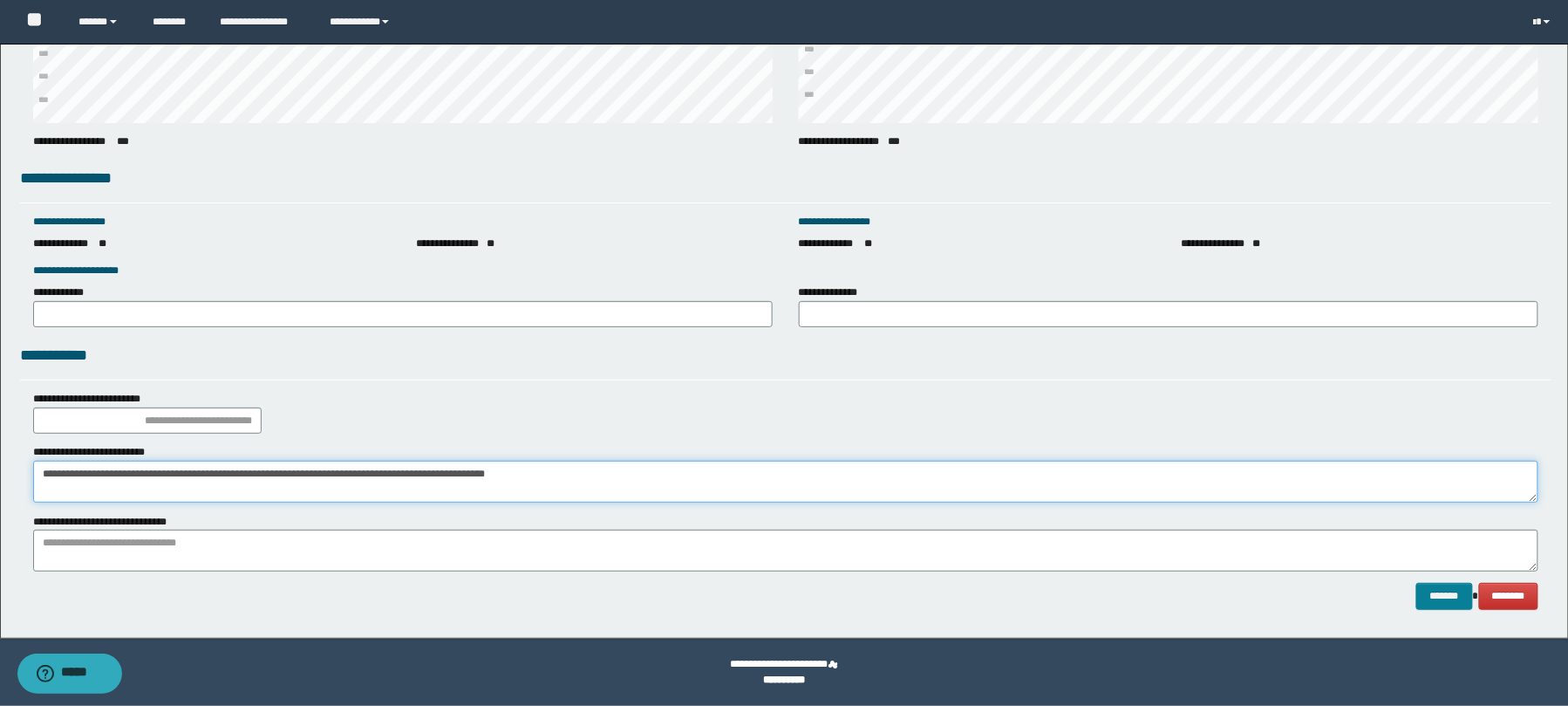 type on "**********" 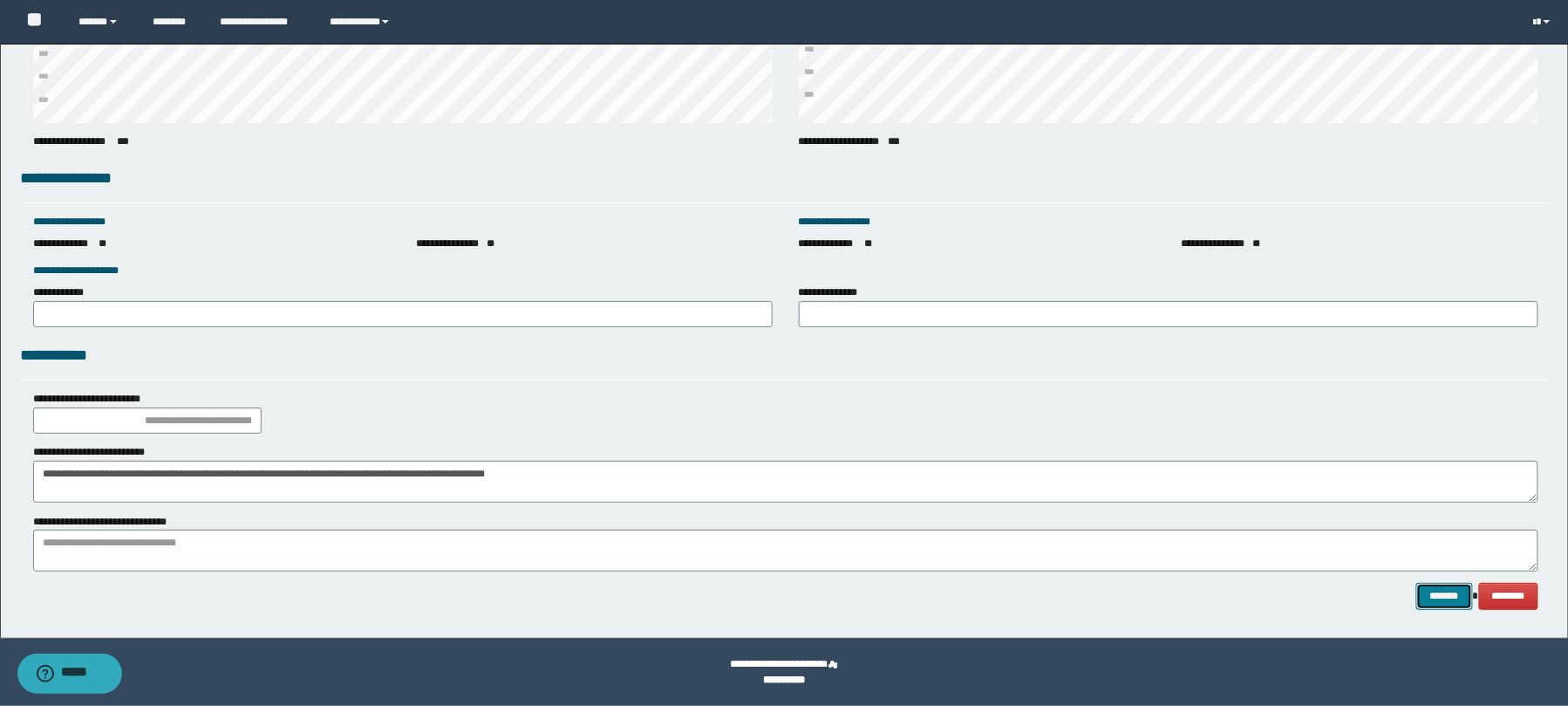 click on "*******" at bounding box center [1444, 596] 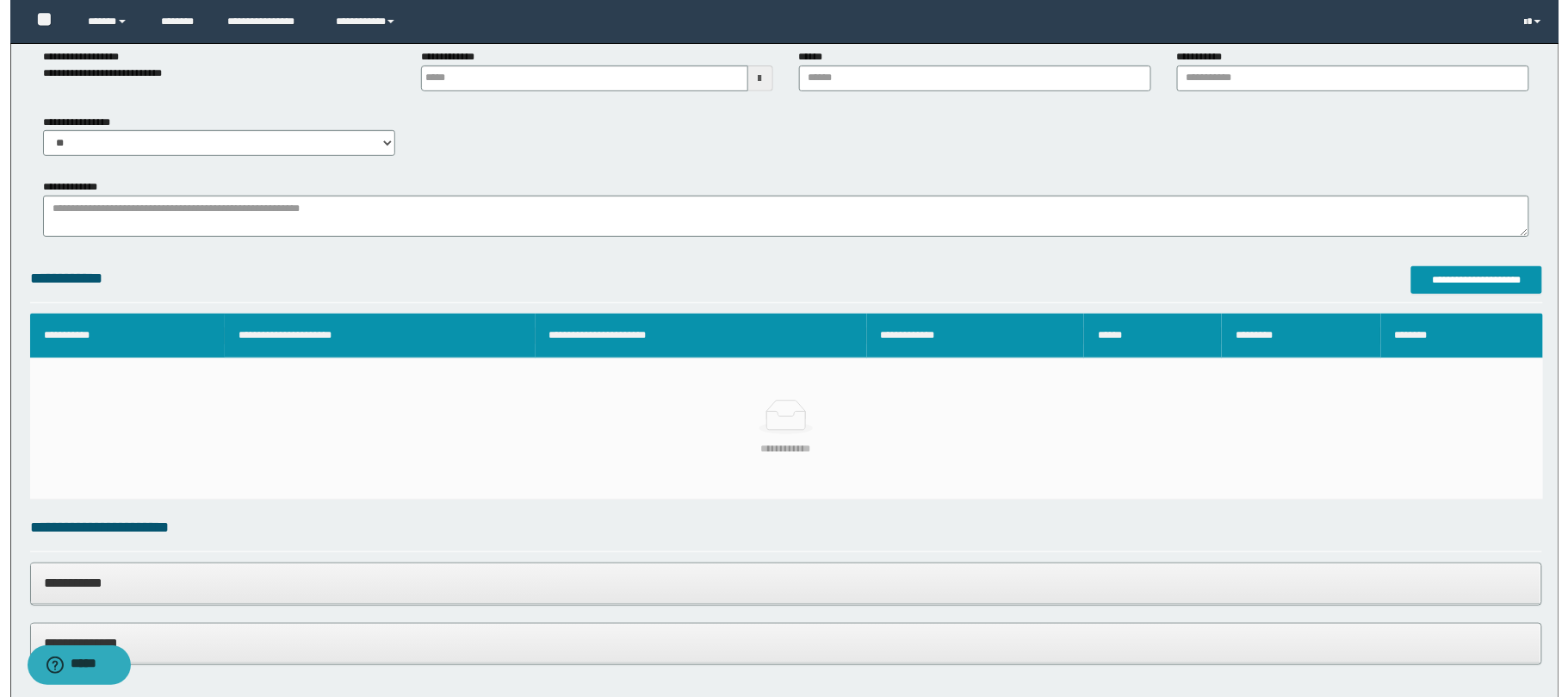 scroll, scrollTop: 0, scrollLeft: 0, axis: both 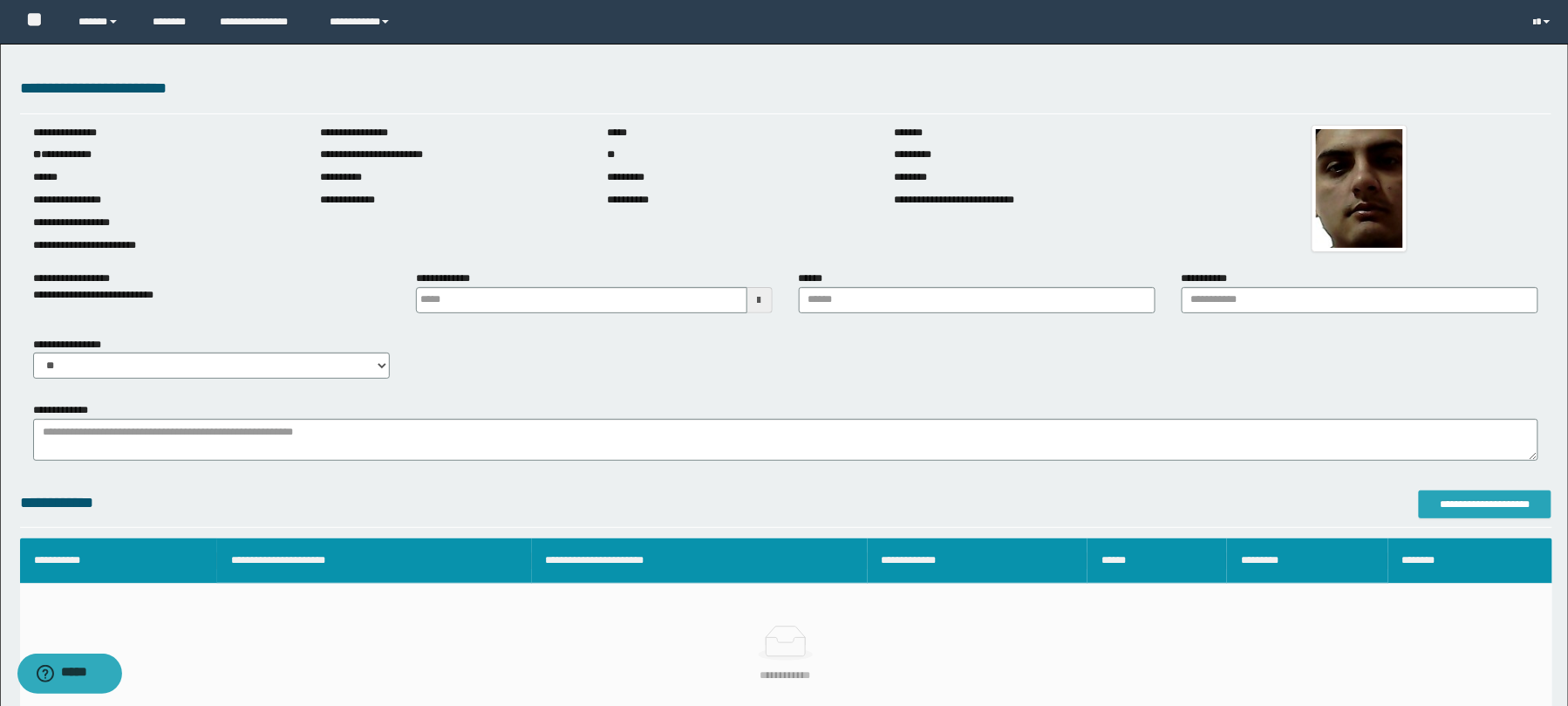 click on "**********" at bounding box center (1485, 504) 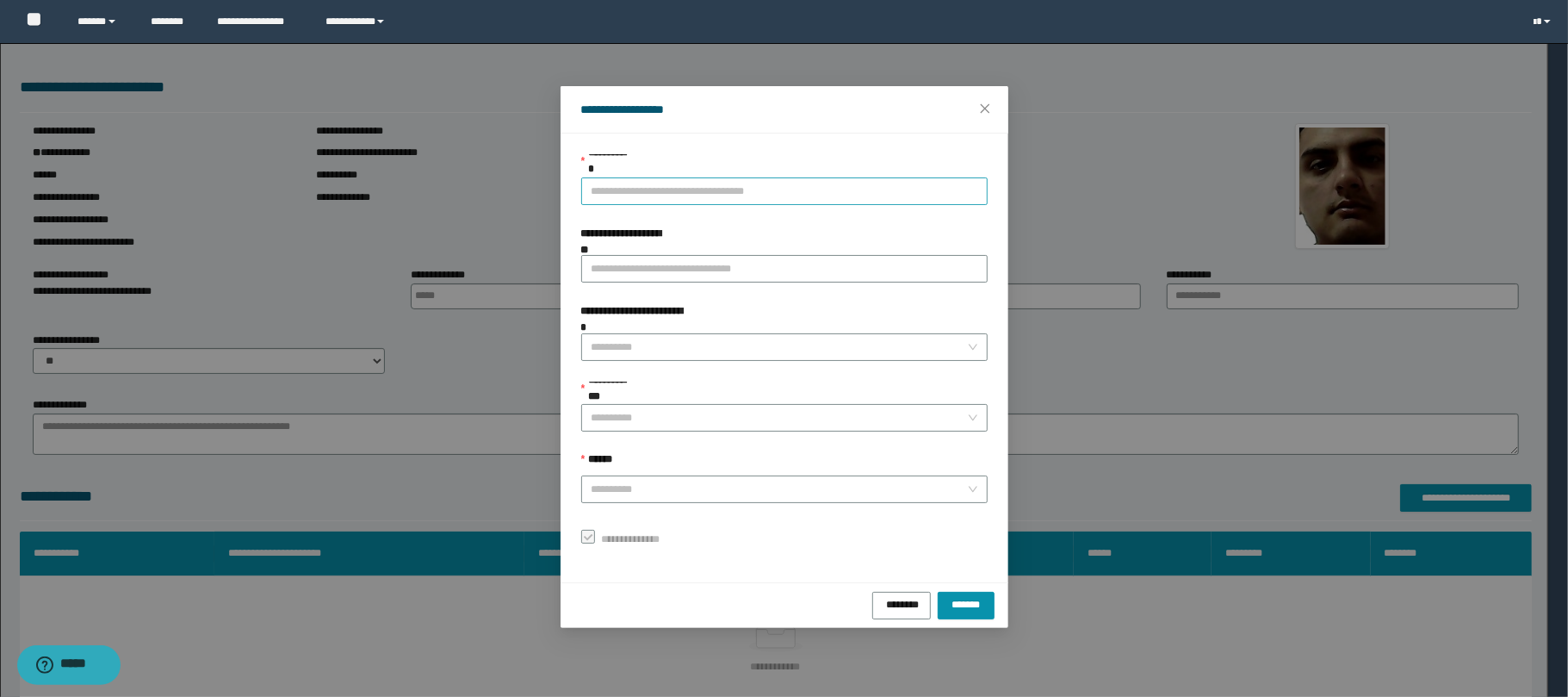 click on "**********" at bounding box center (784, 191) 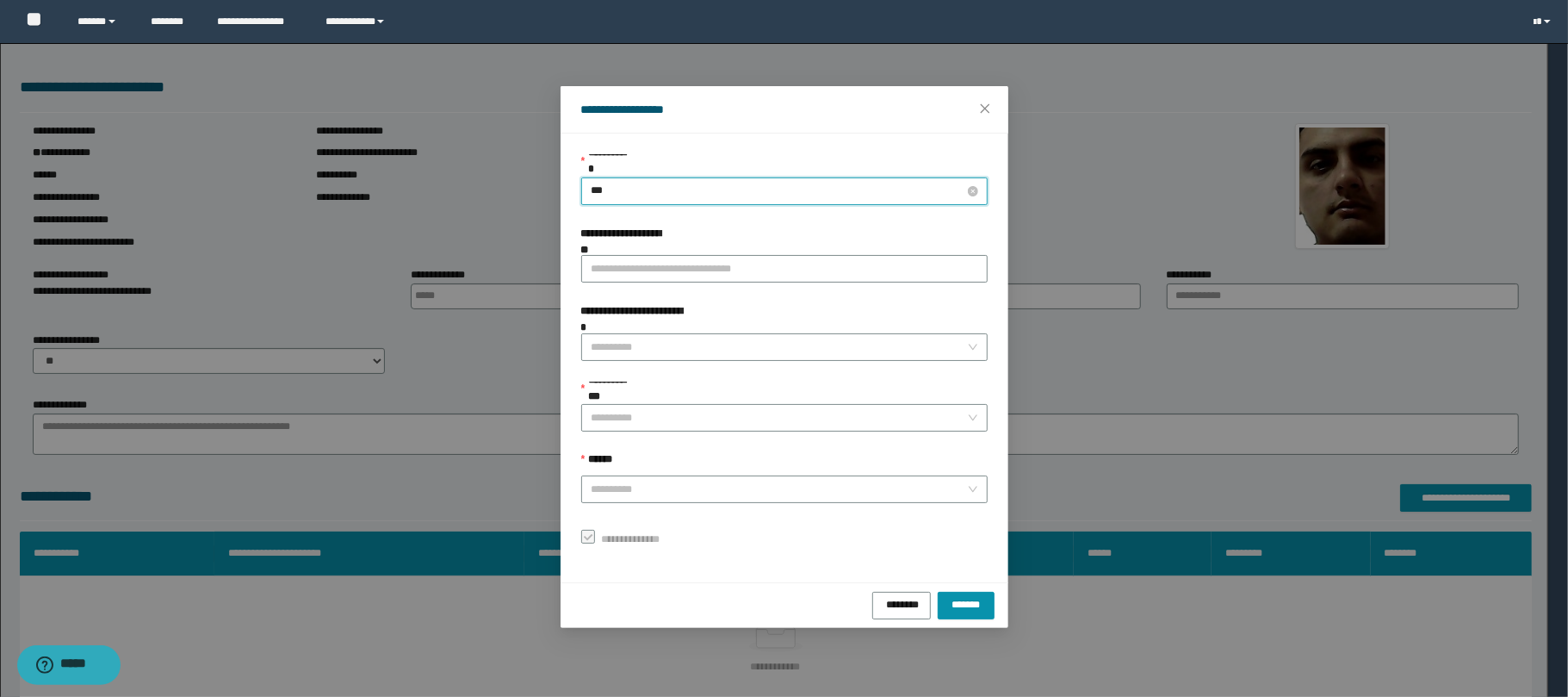 type on "****" 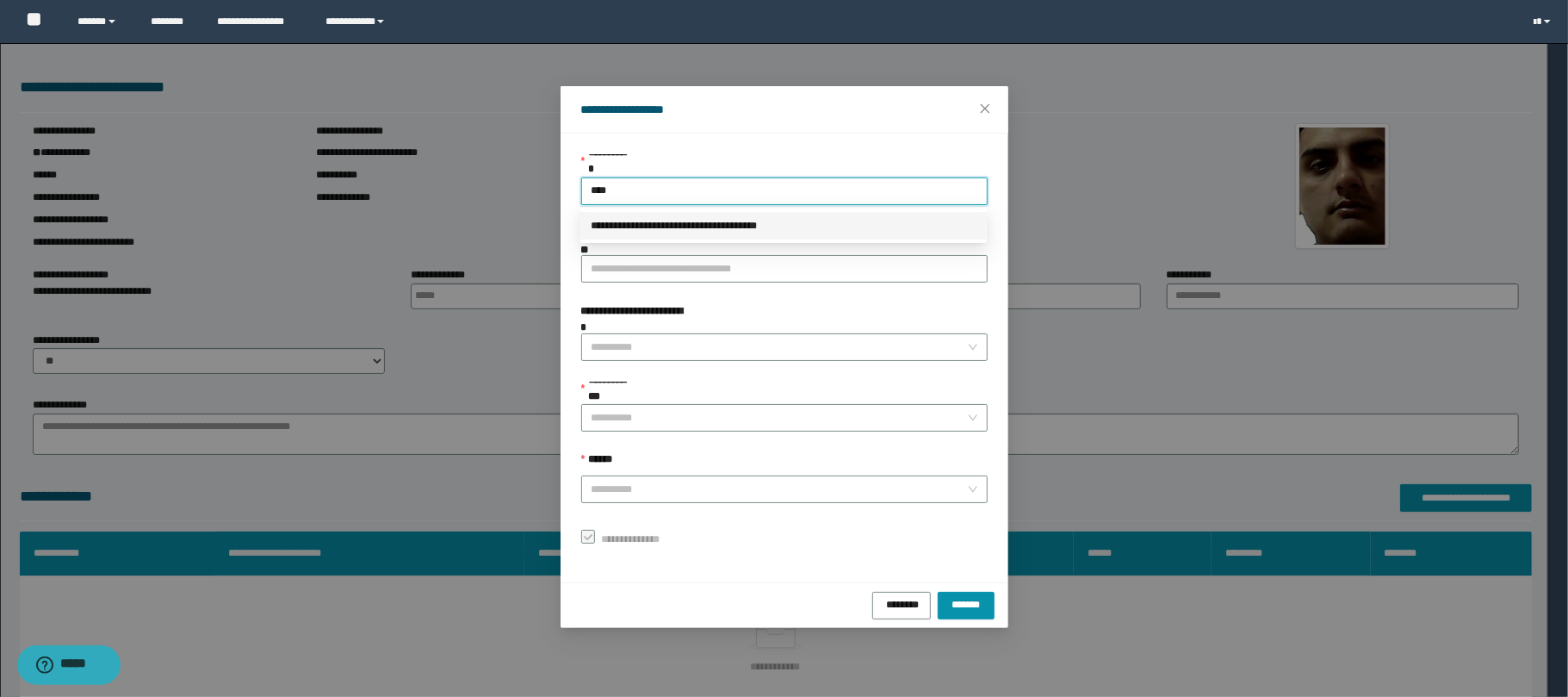 click on "**********" at bounding box center [784, 226] 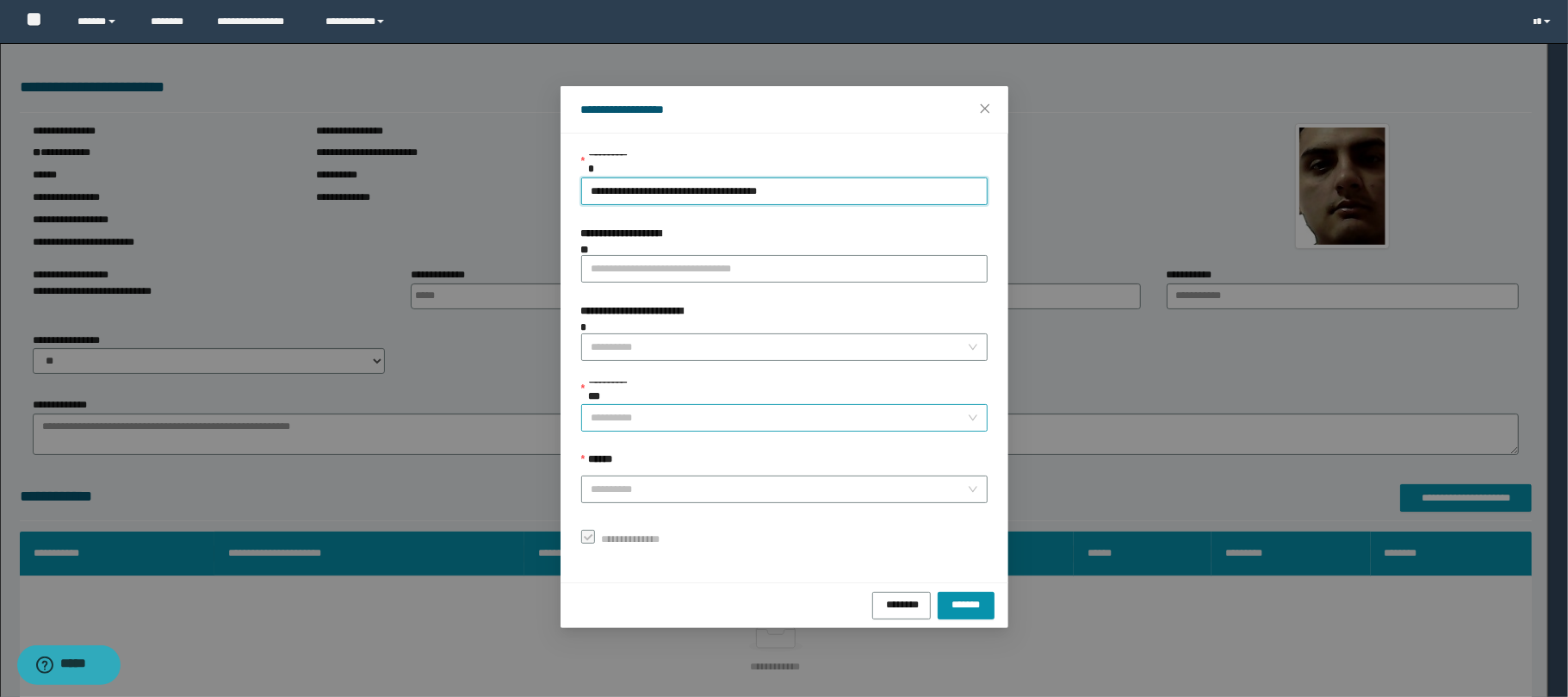 click on "**********" at bounding box center [779, 418] 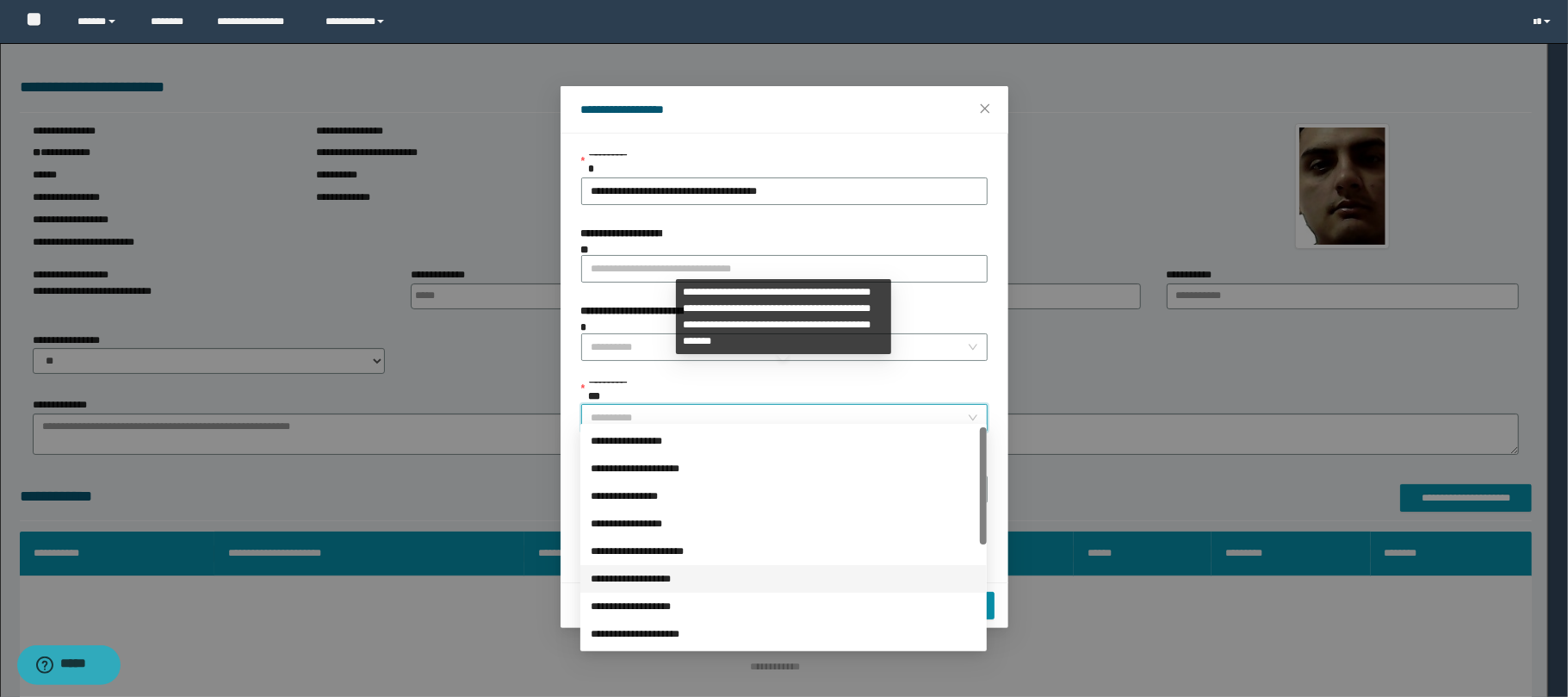 scroll, scrollTop: 193, scrollLeft: 0, axis: vertical 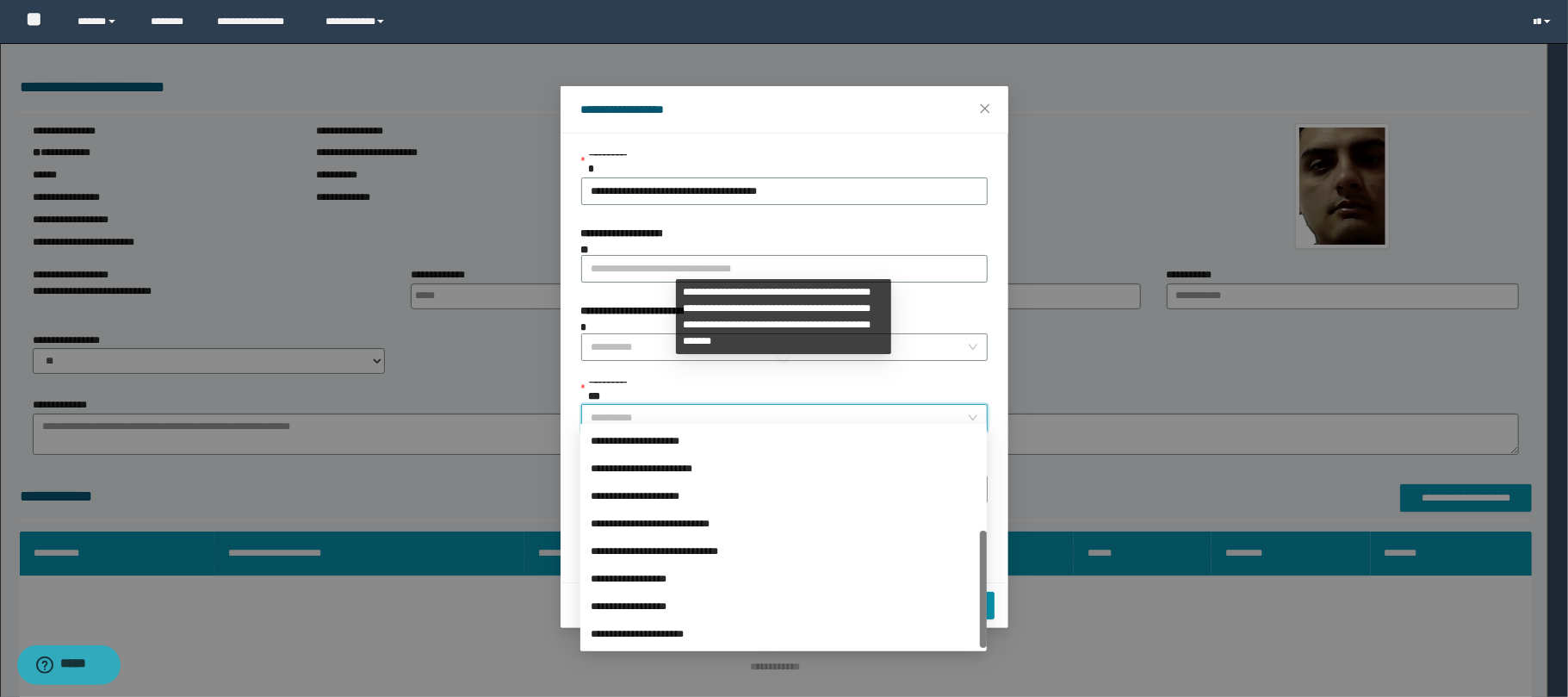 click on "**********" at bounding box center (784, 579) 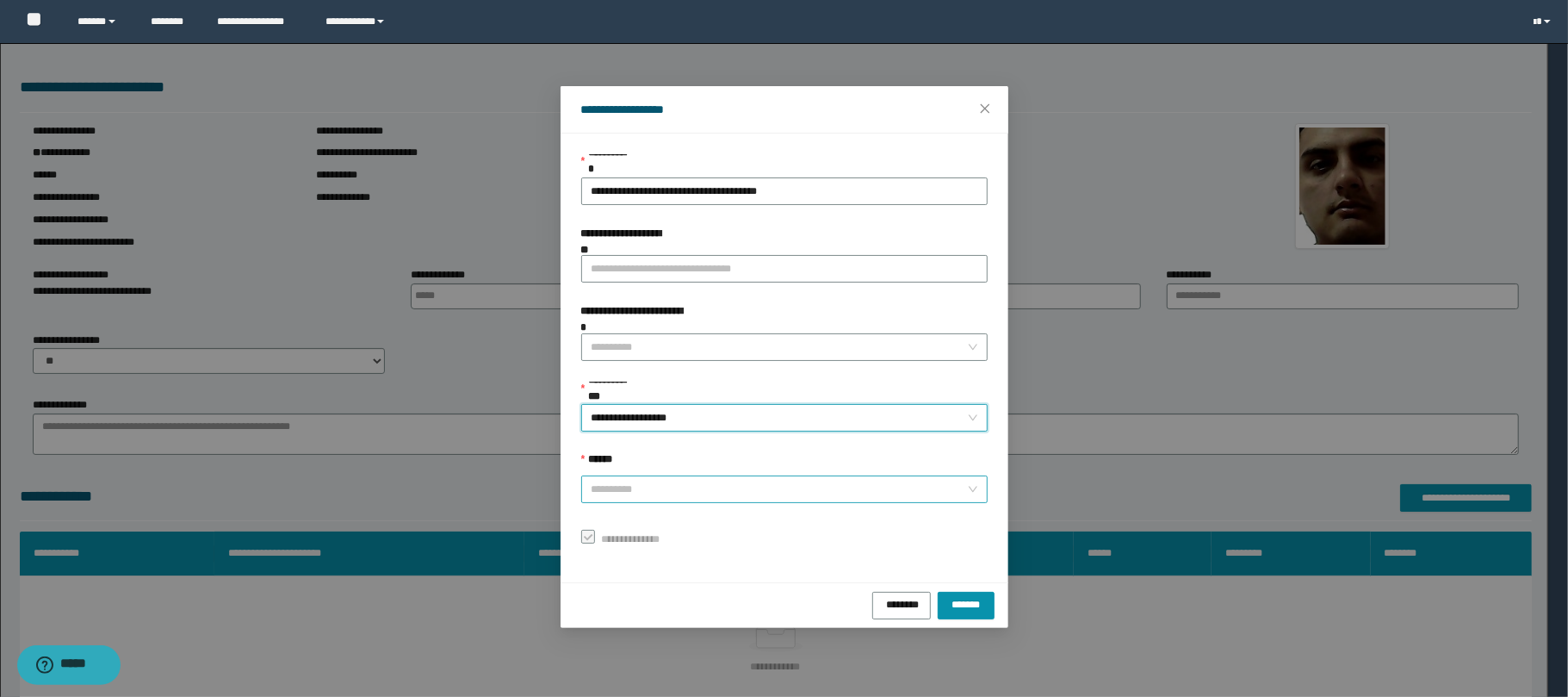 click on "******" at bounding box center (779, 489) 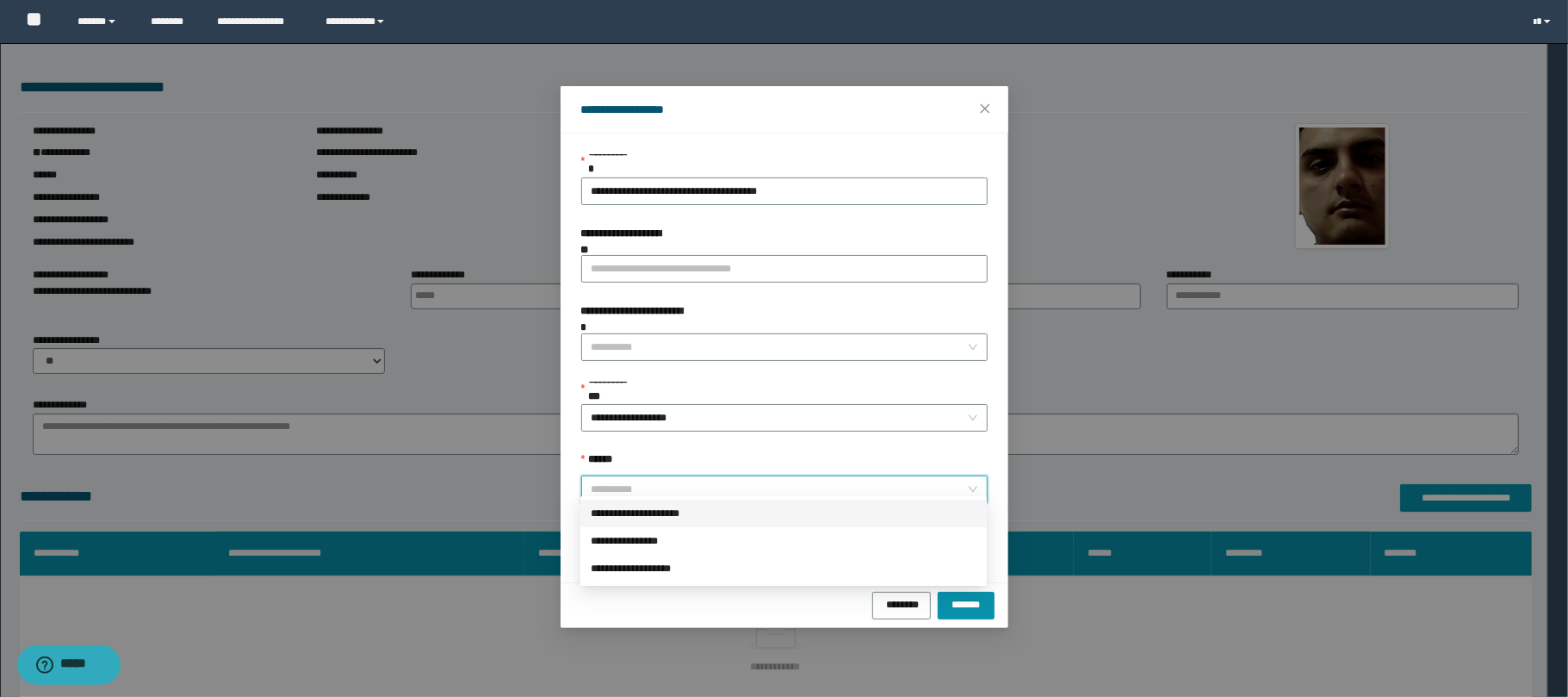click on "**********" at bounding box center [784, 513] 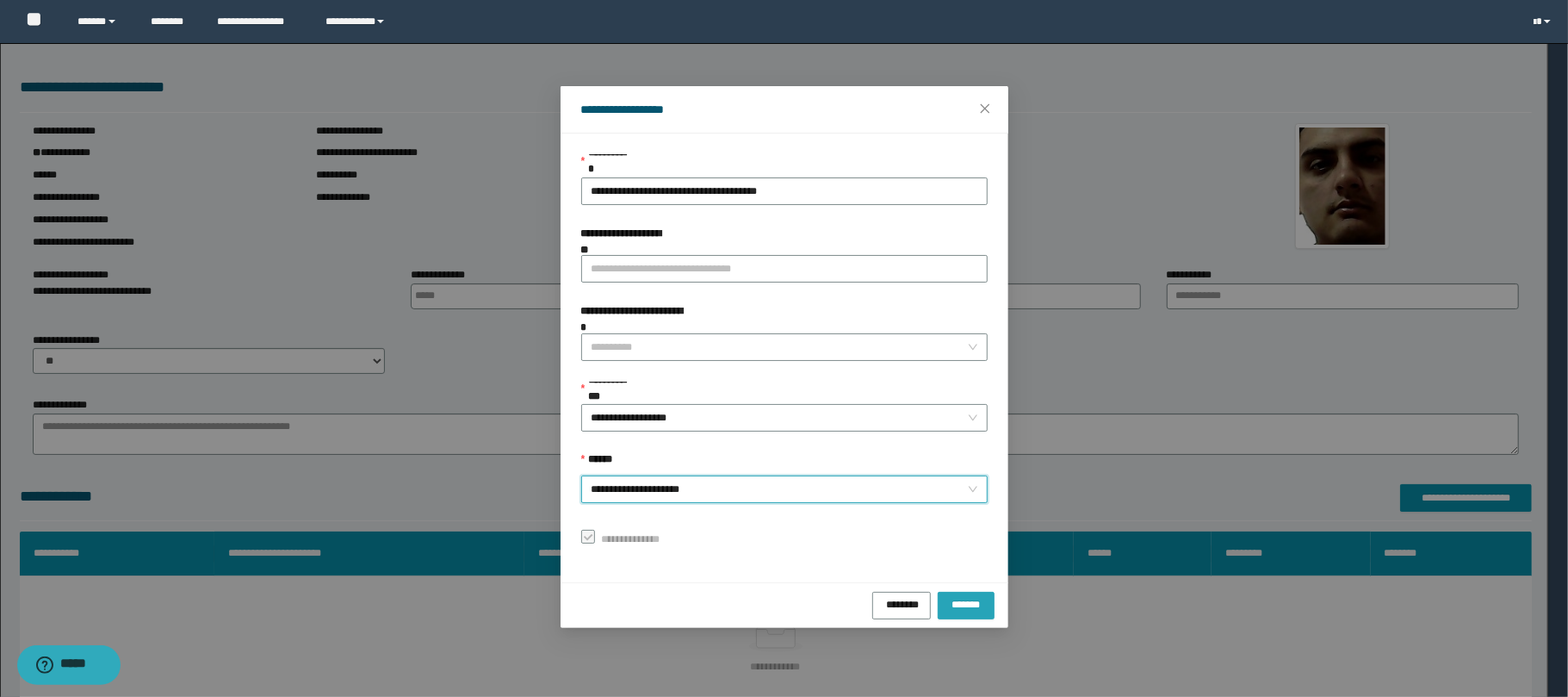 click on "*******" at bounding box center (966, 603) 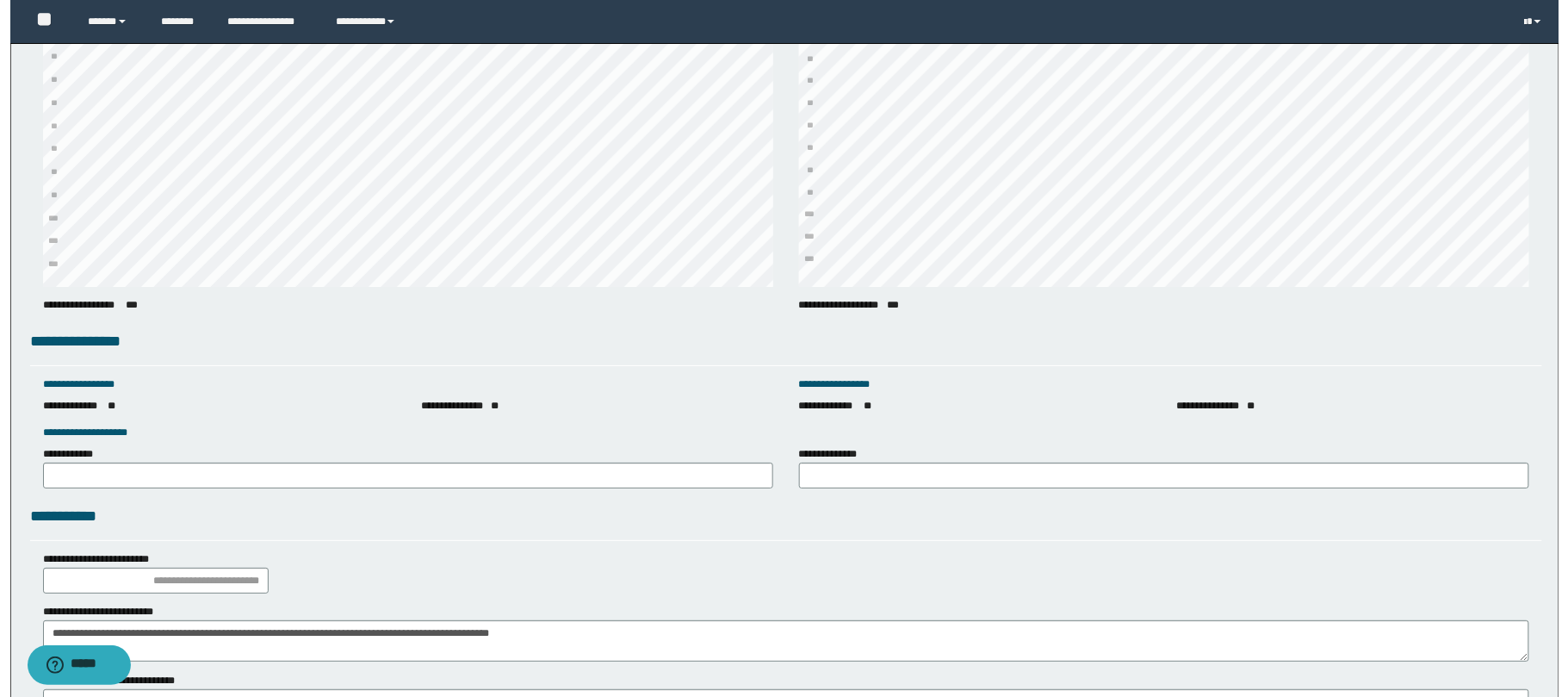 scroll, scrollTop: 2293, scrollLeft: 0, axis: vertical 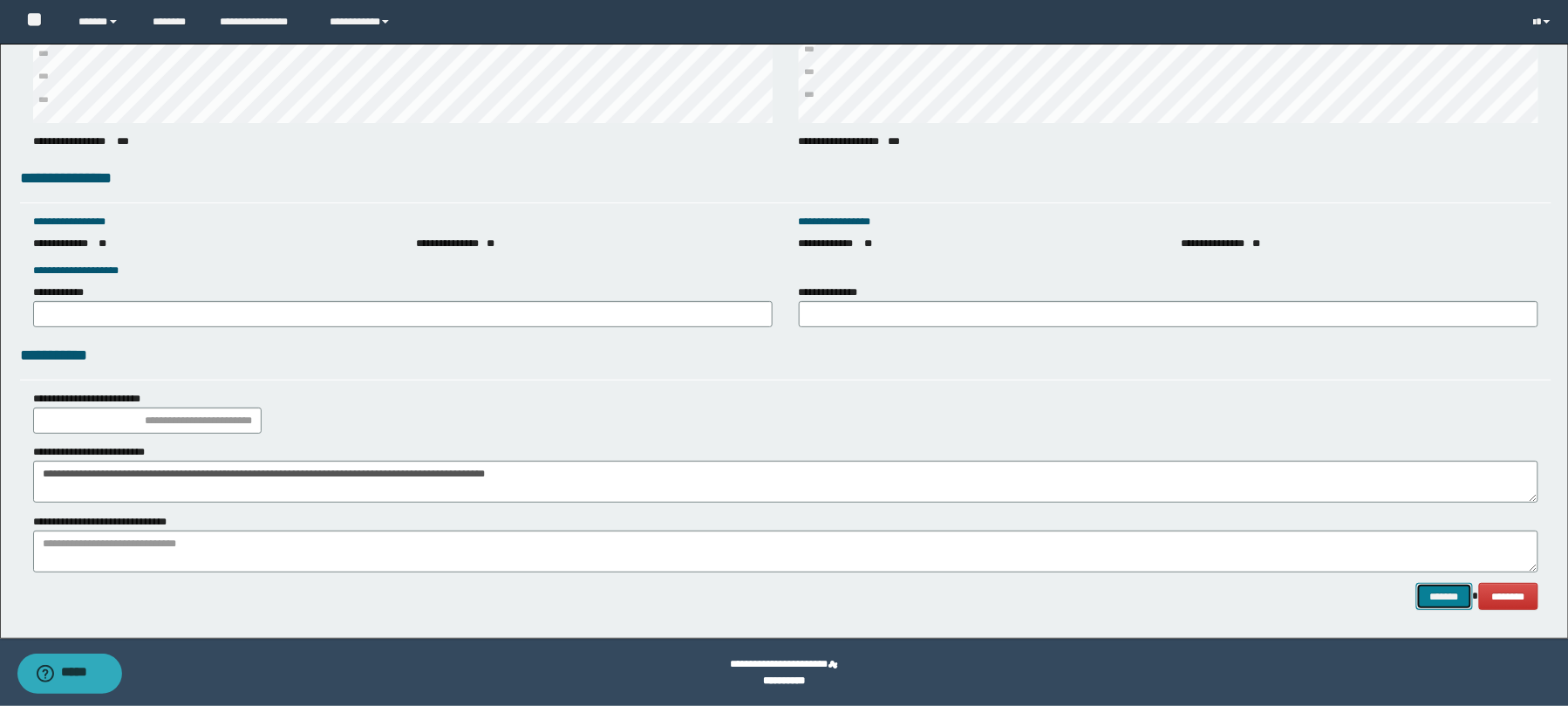 click on "*******" at bounding box center [1444, 596] 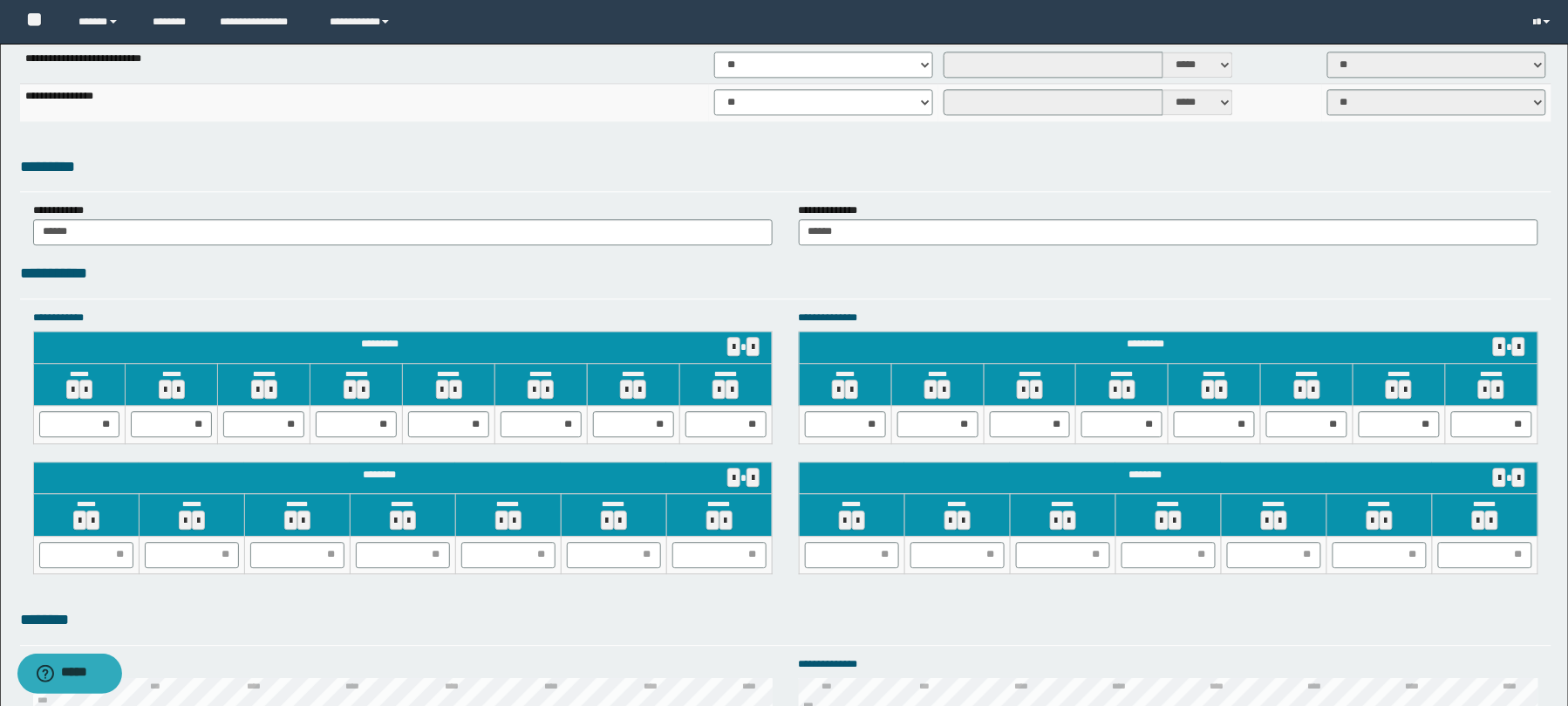 scroll, scrollTop: 2323, scrollLeft: 0, axis: vertical 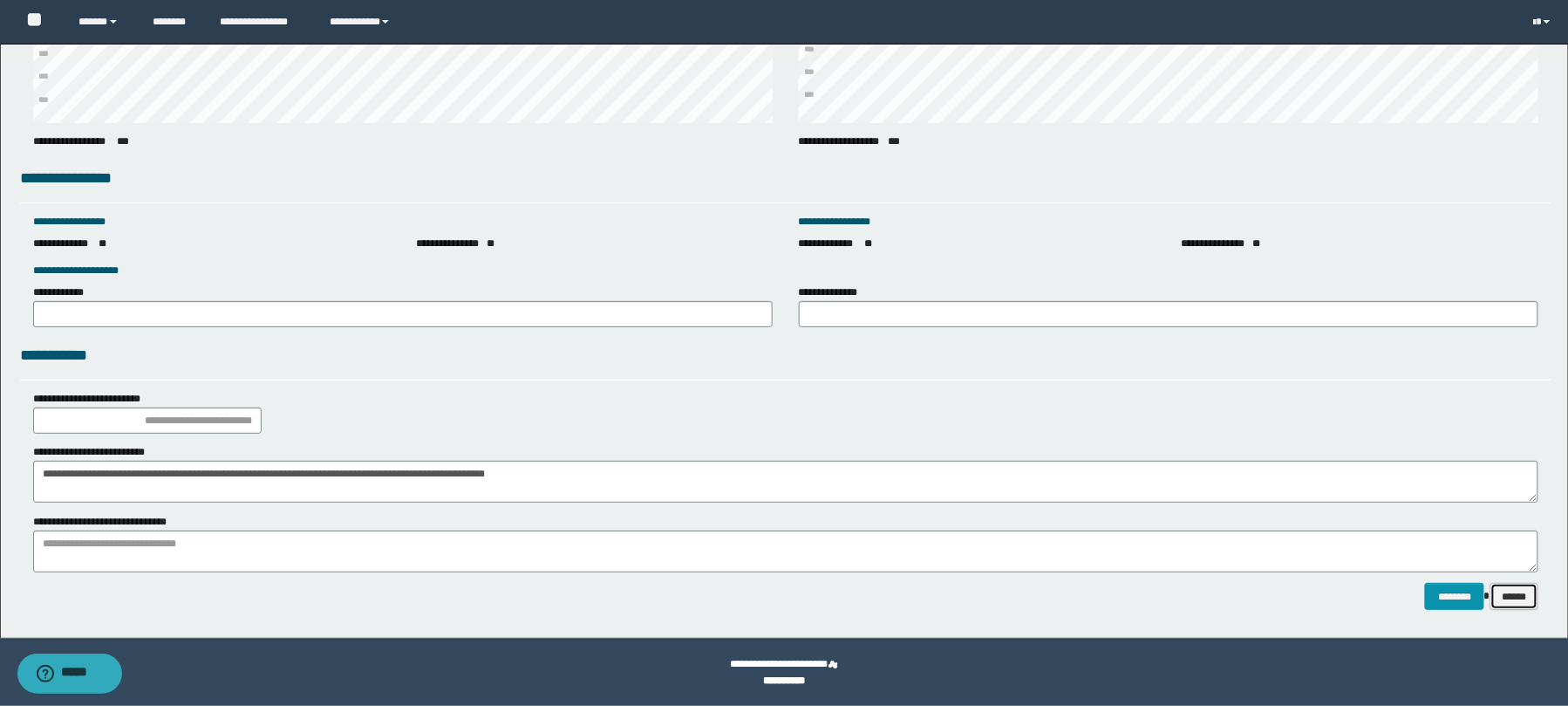 click on "******" at bounding box center (1514, 596) 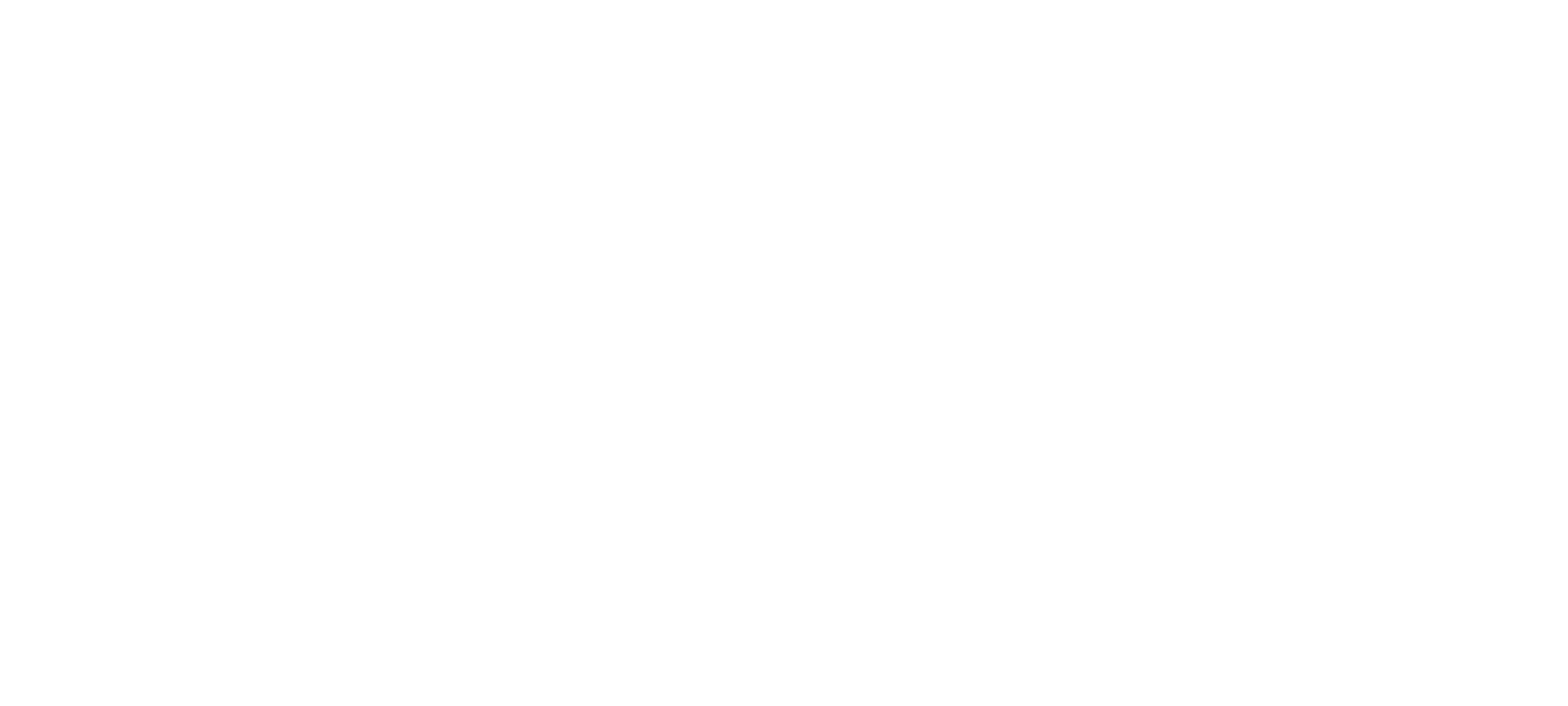 type 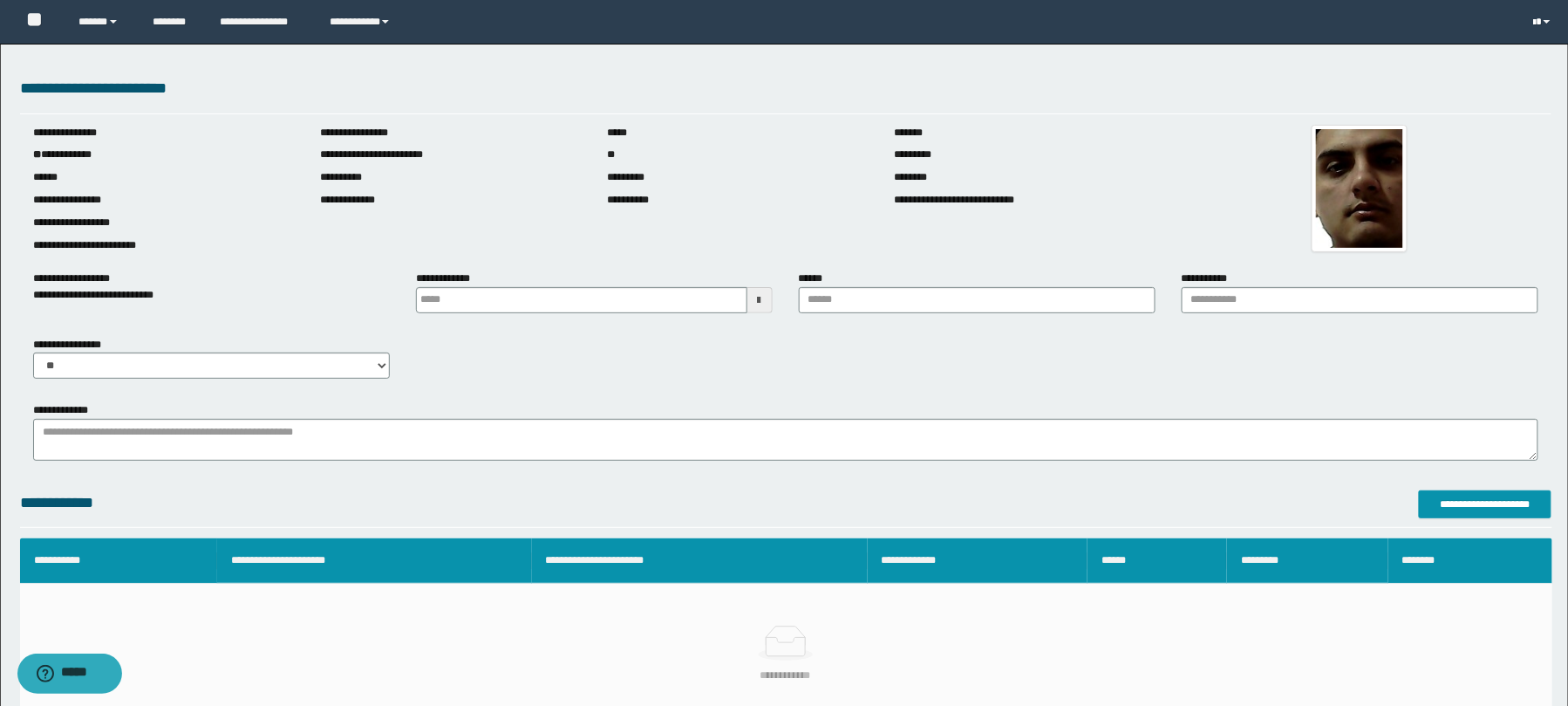 scroll, scrollTop: 0, scrollLeft: 0, axis: both 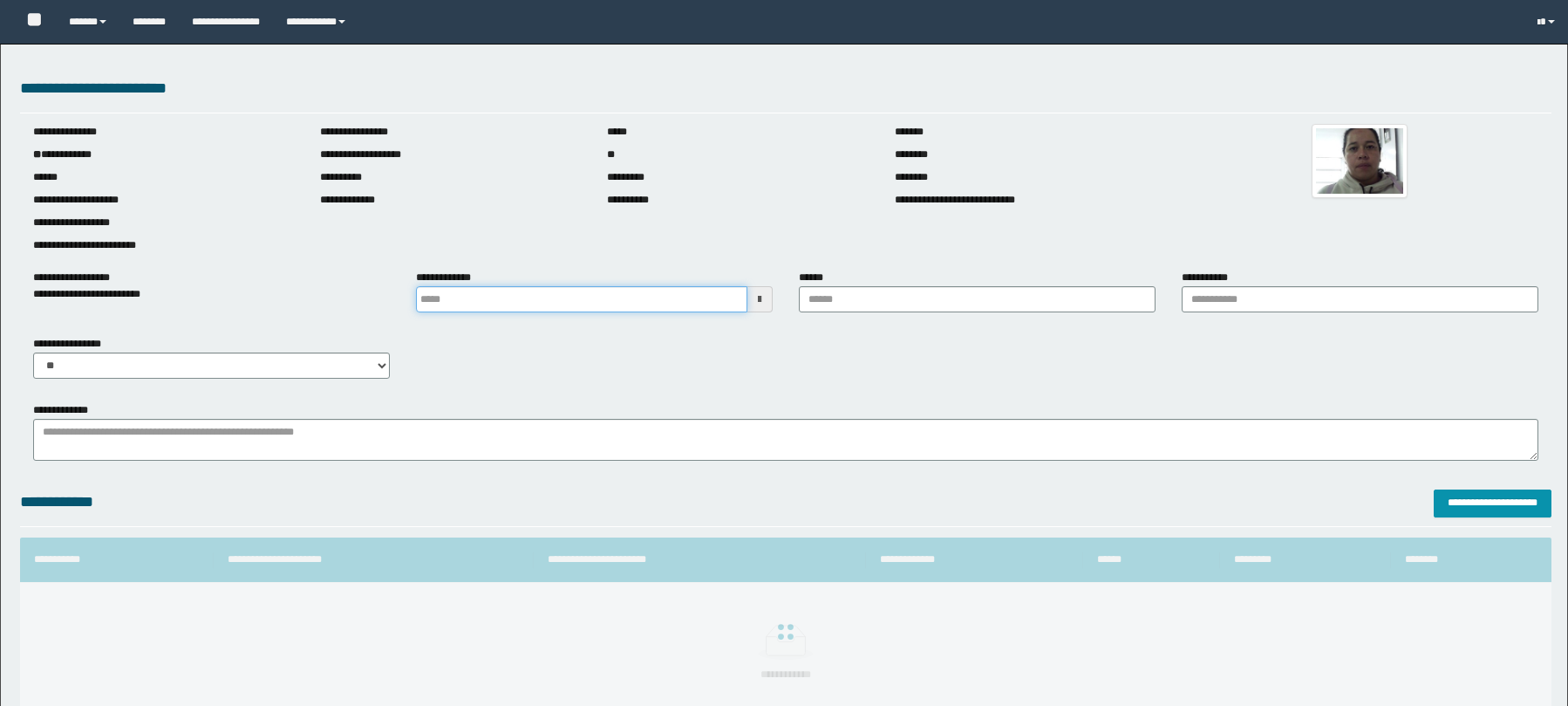 click at bounding box center (582, 299) 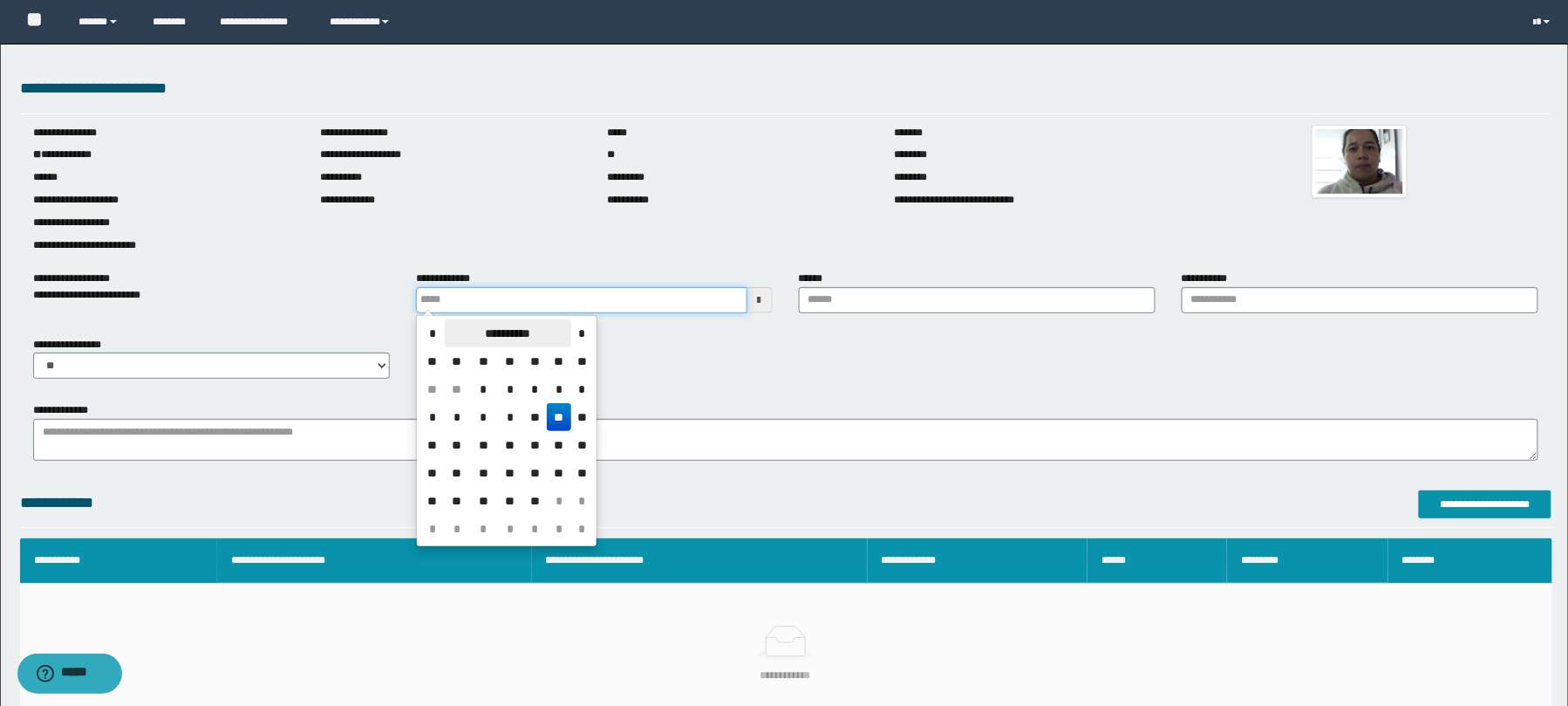scroll, scrollTop: 0, scrollLeft: 0, axis: both 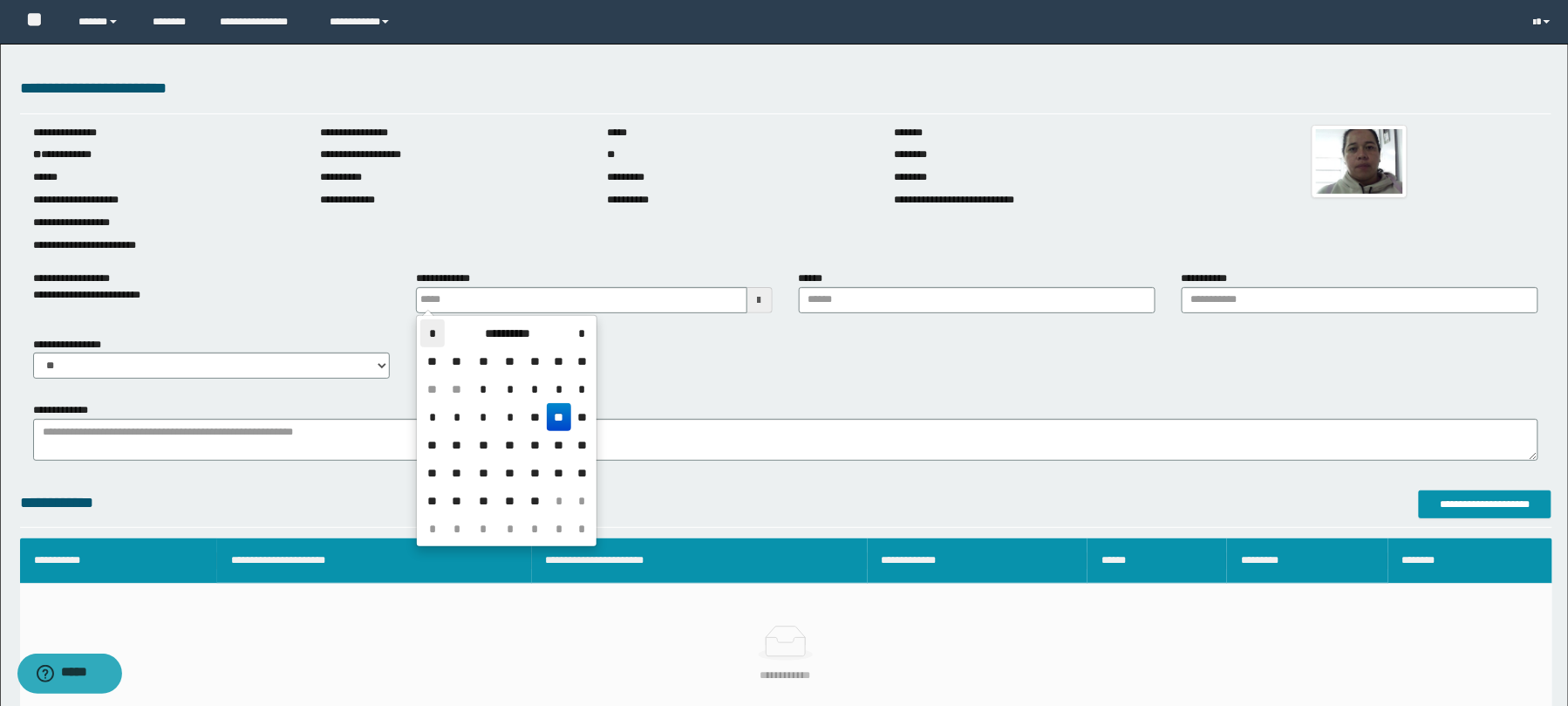 click on "*" at bounding box center (433, 333) 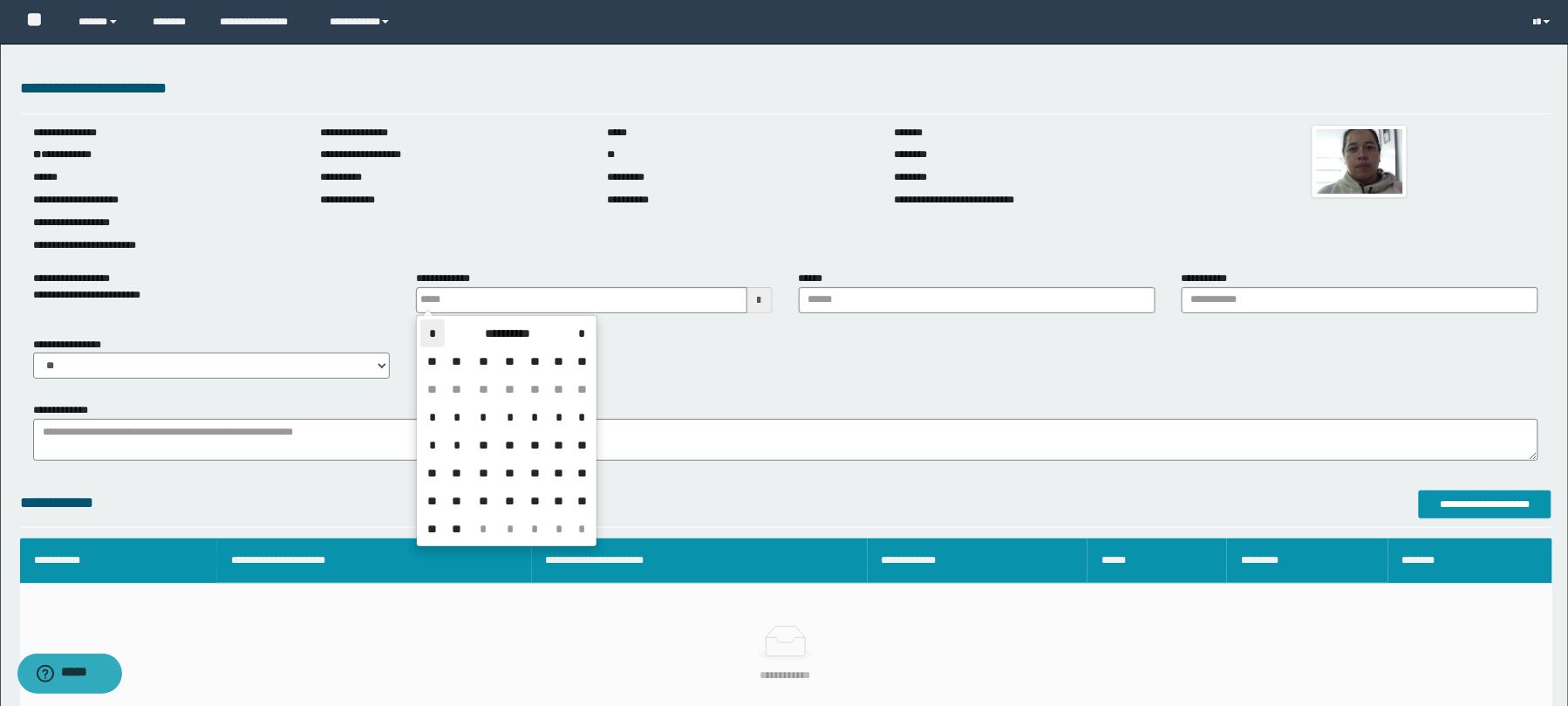 click on "*" at bounding box center (433, 333) 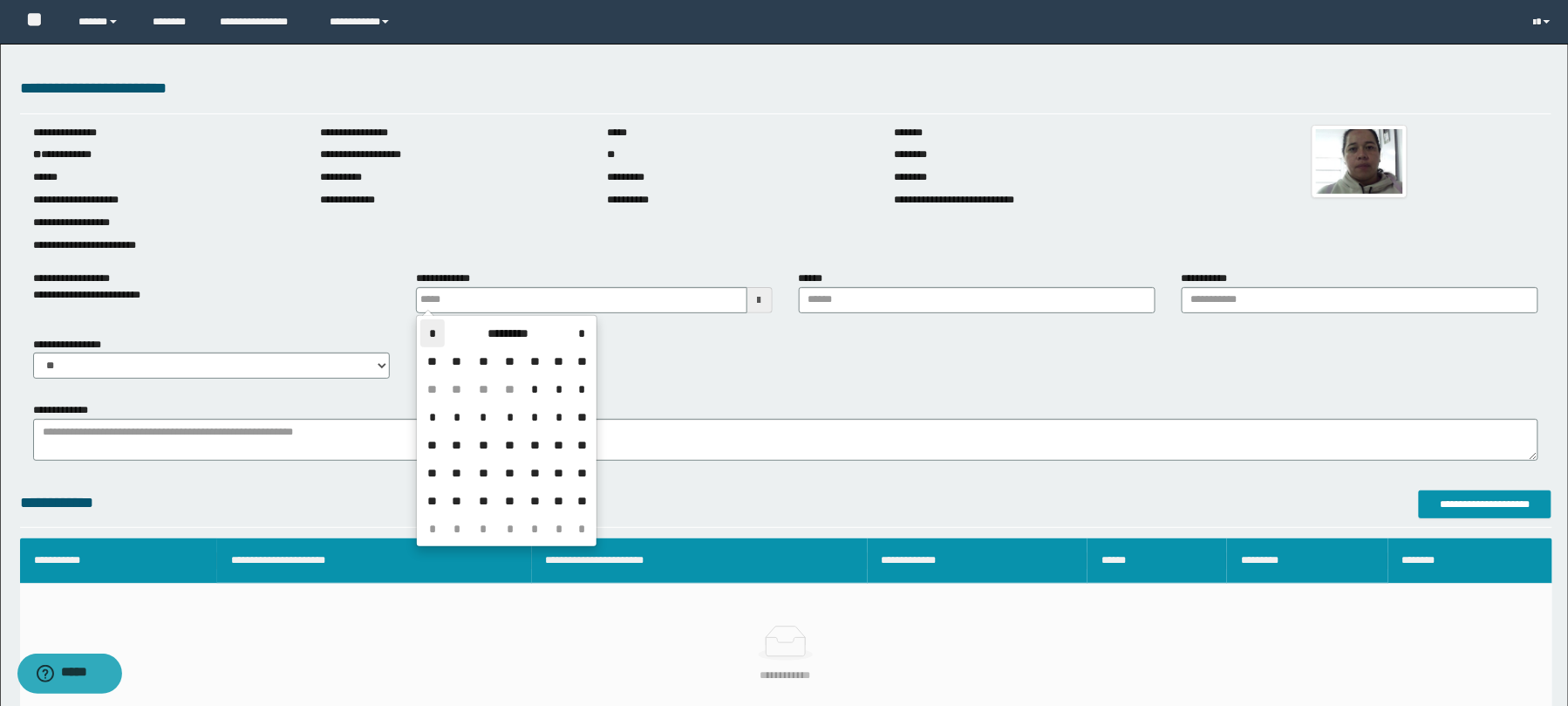click on "*" at bounding box center [433, 333] 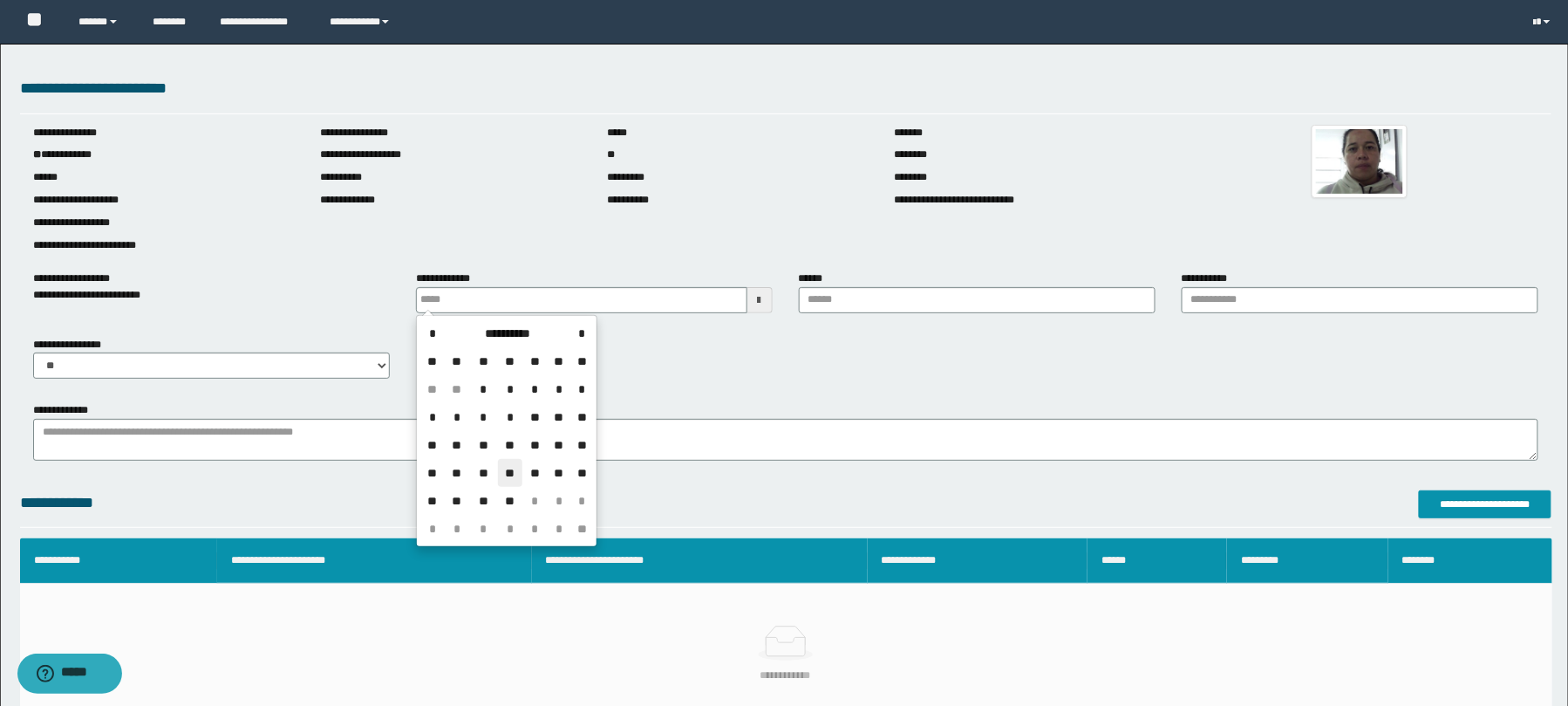 click on "**" at bounding box center (510, 473) 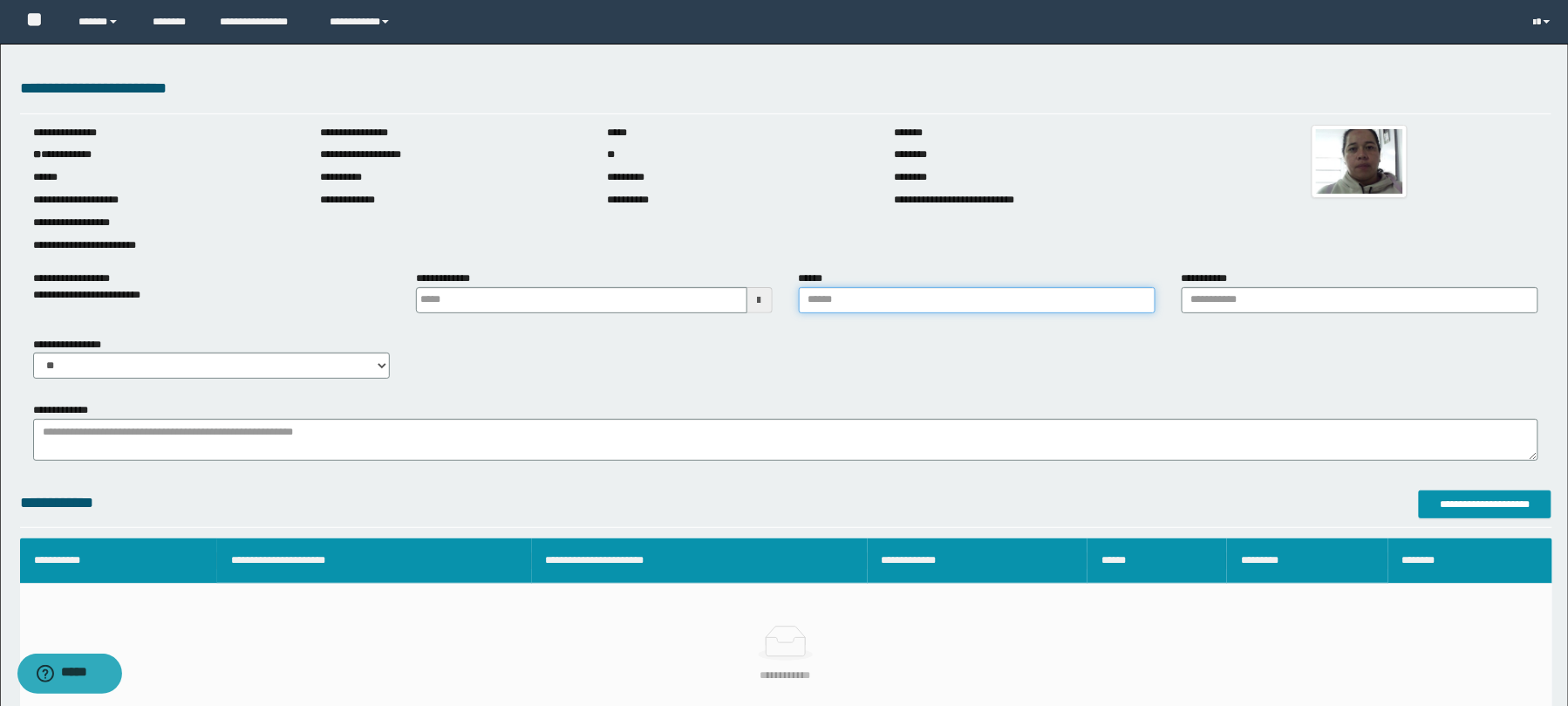 click on "******" at bounding box center (977, 300) 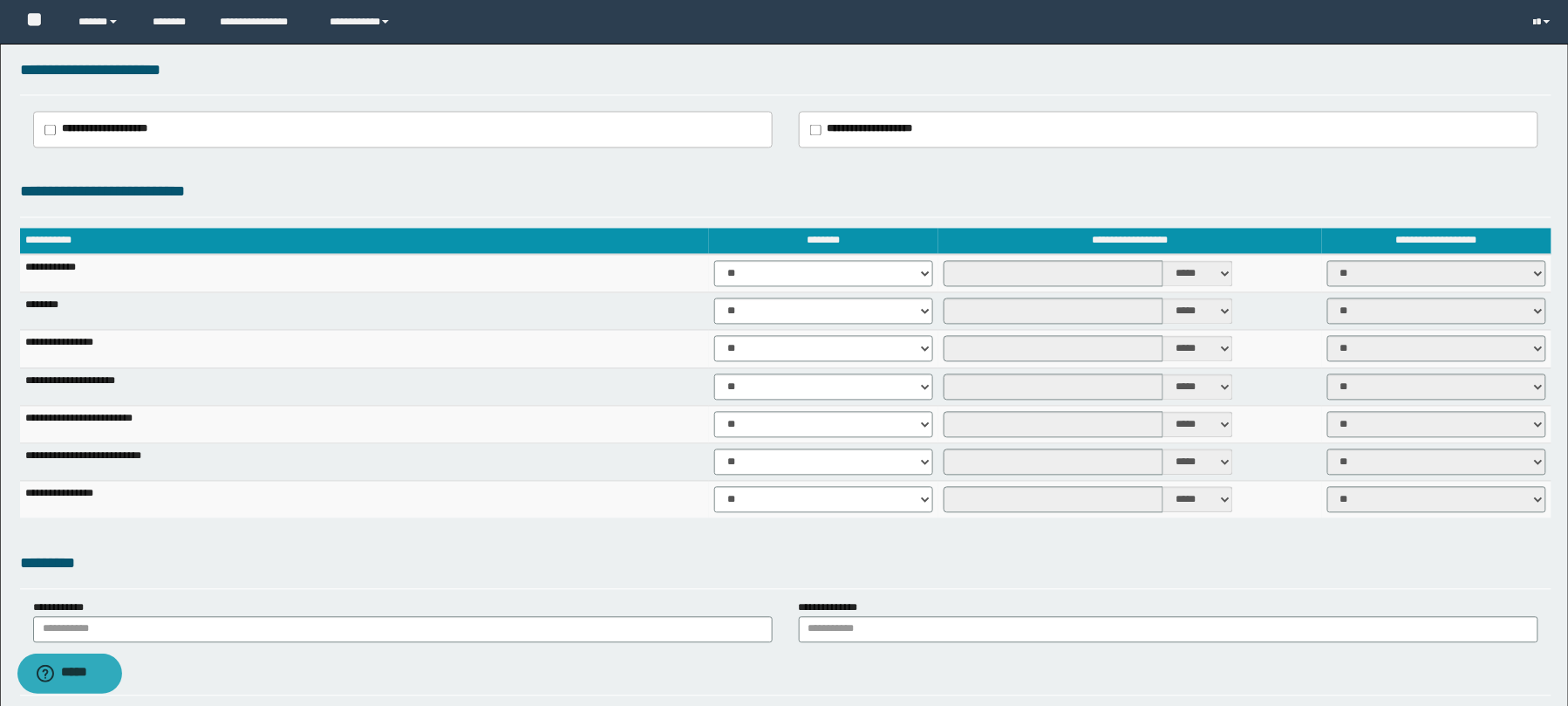 scroll, scrollTop: 1136, scrollLeft: 0, axis: vertical 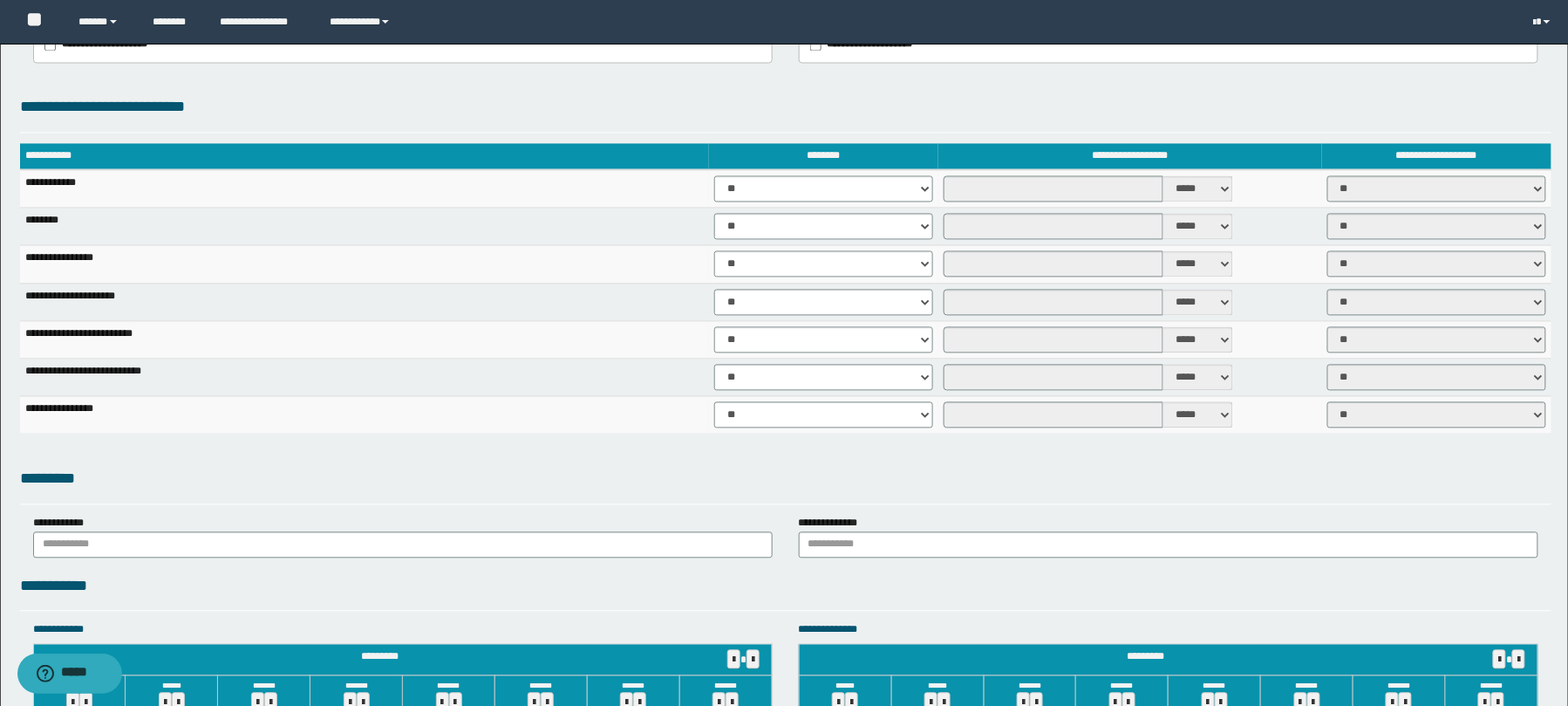 type on "*****" 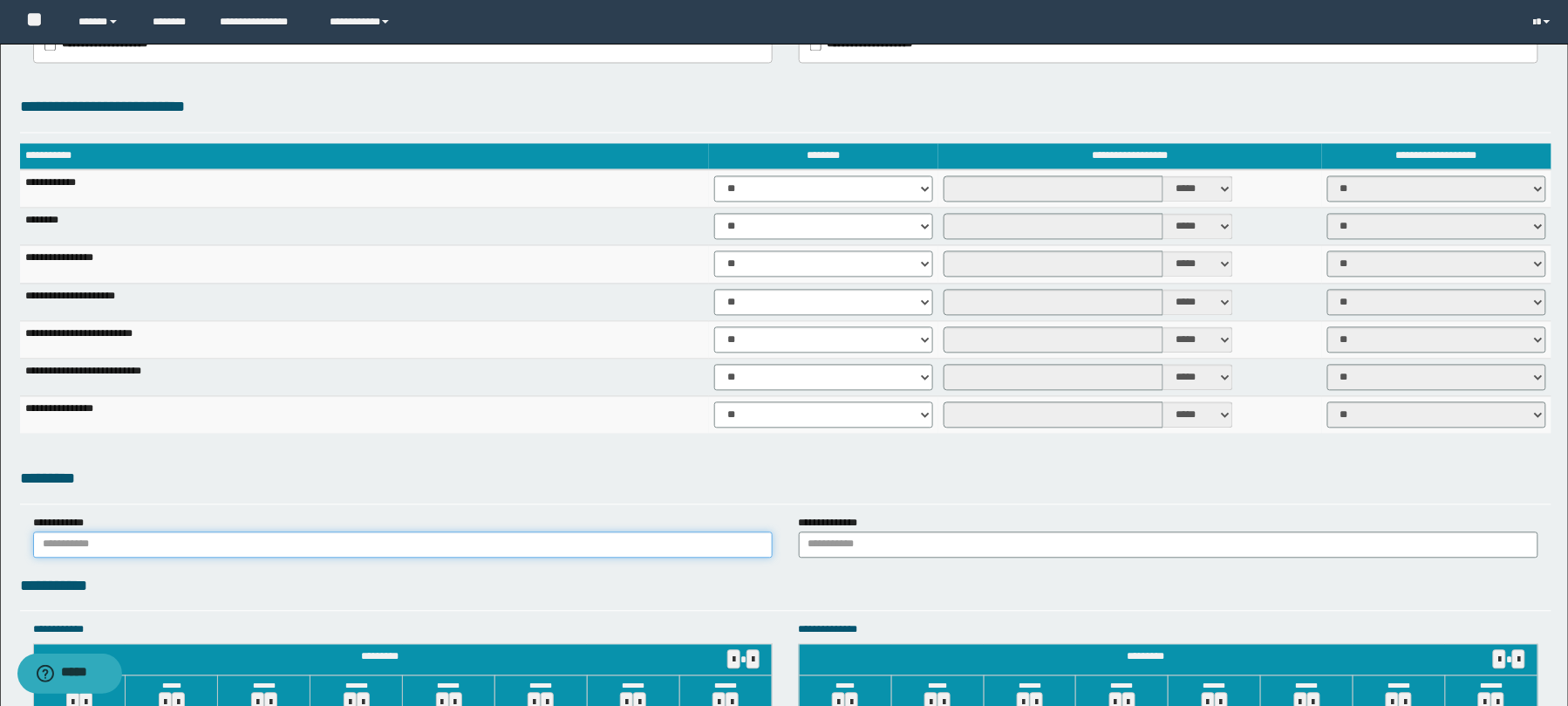 click at bounding box center (403, 545) 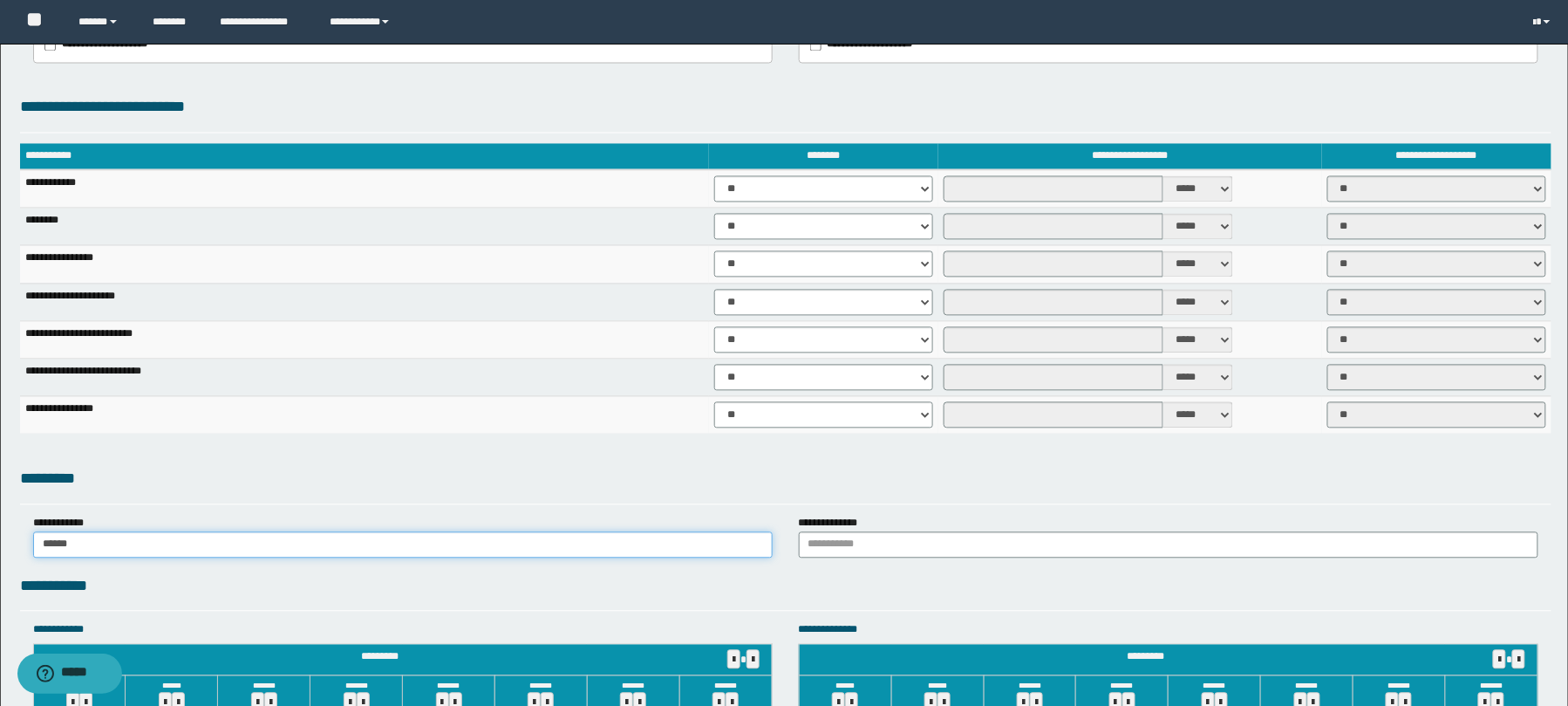 type on "******" 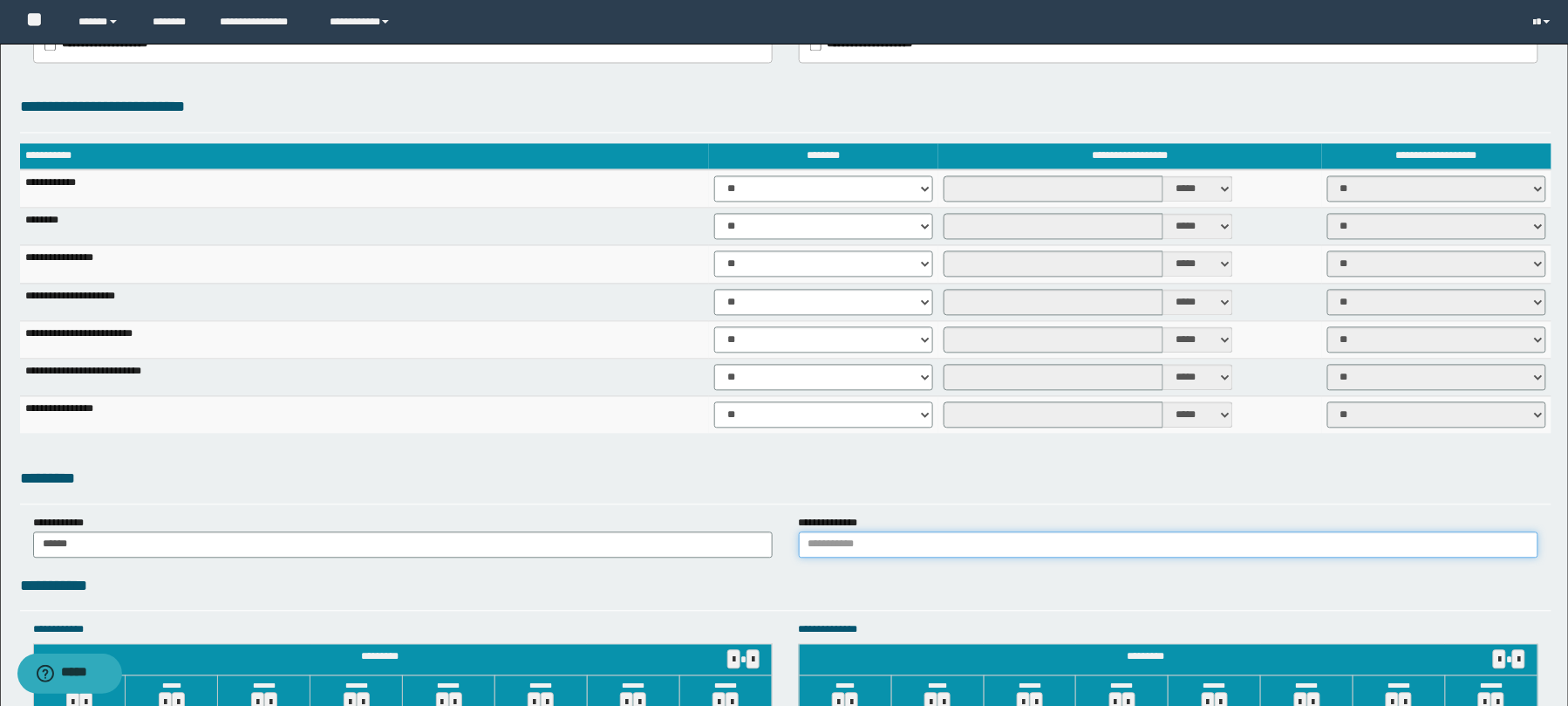 click at bounding box center (1169, 545) 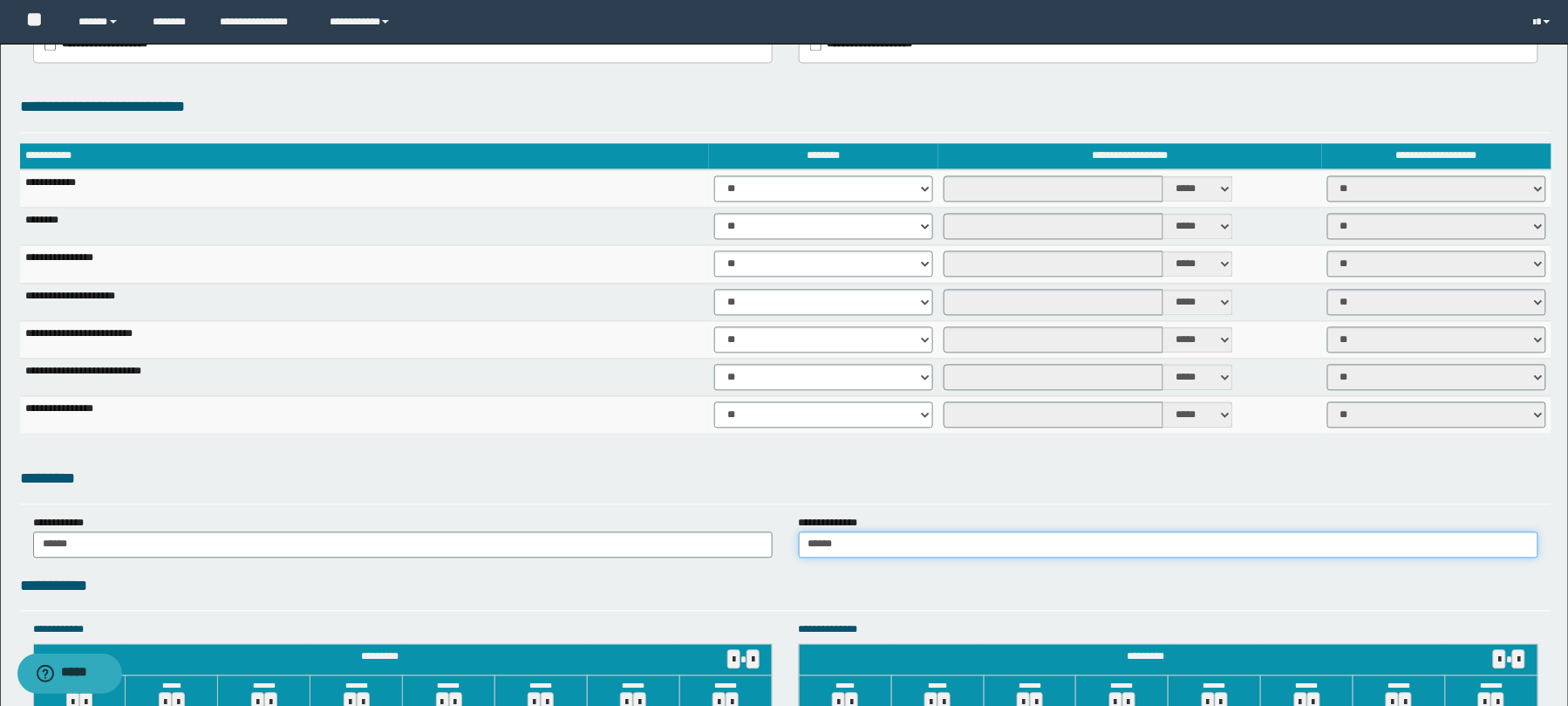 type on "******" 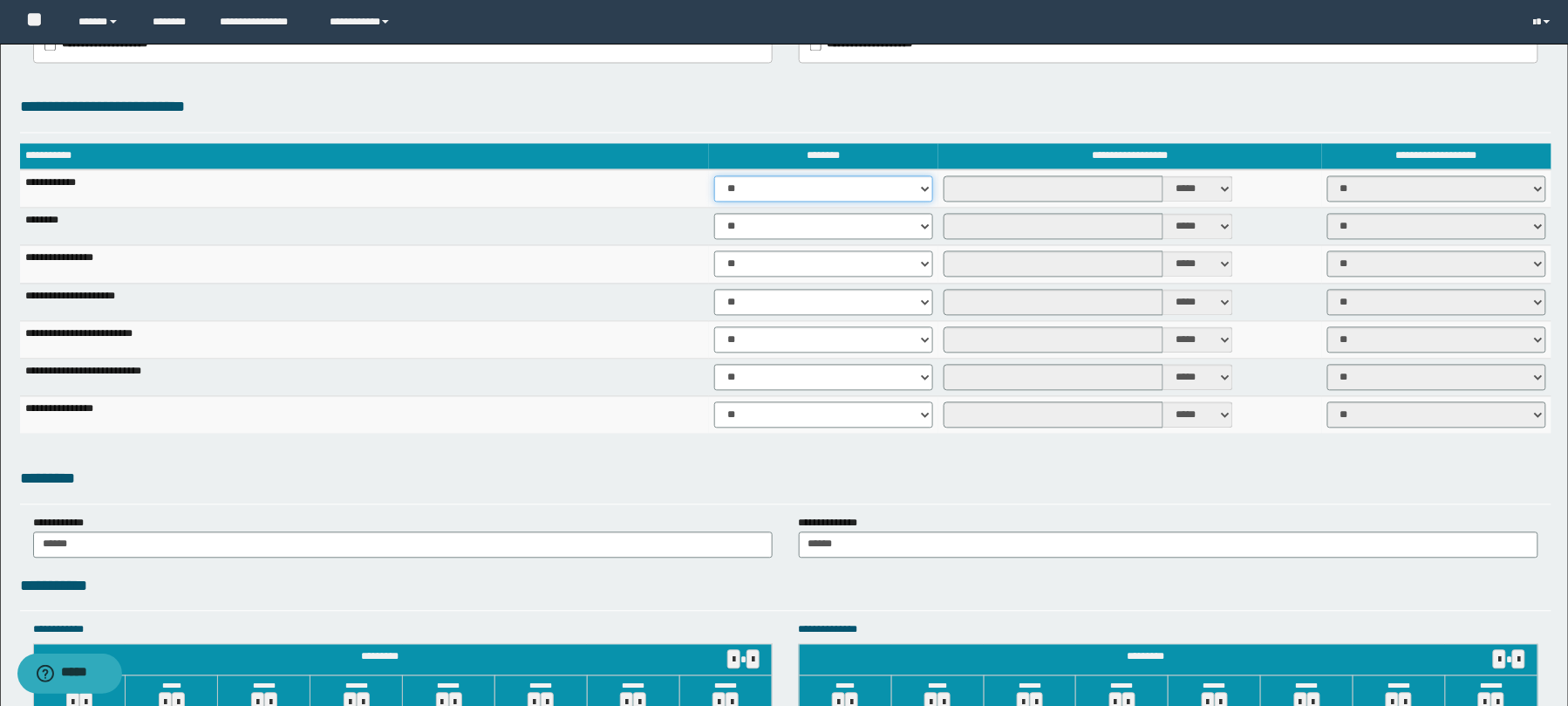 click on "**
**" at bounding box center (823, 189) 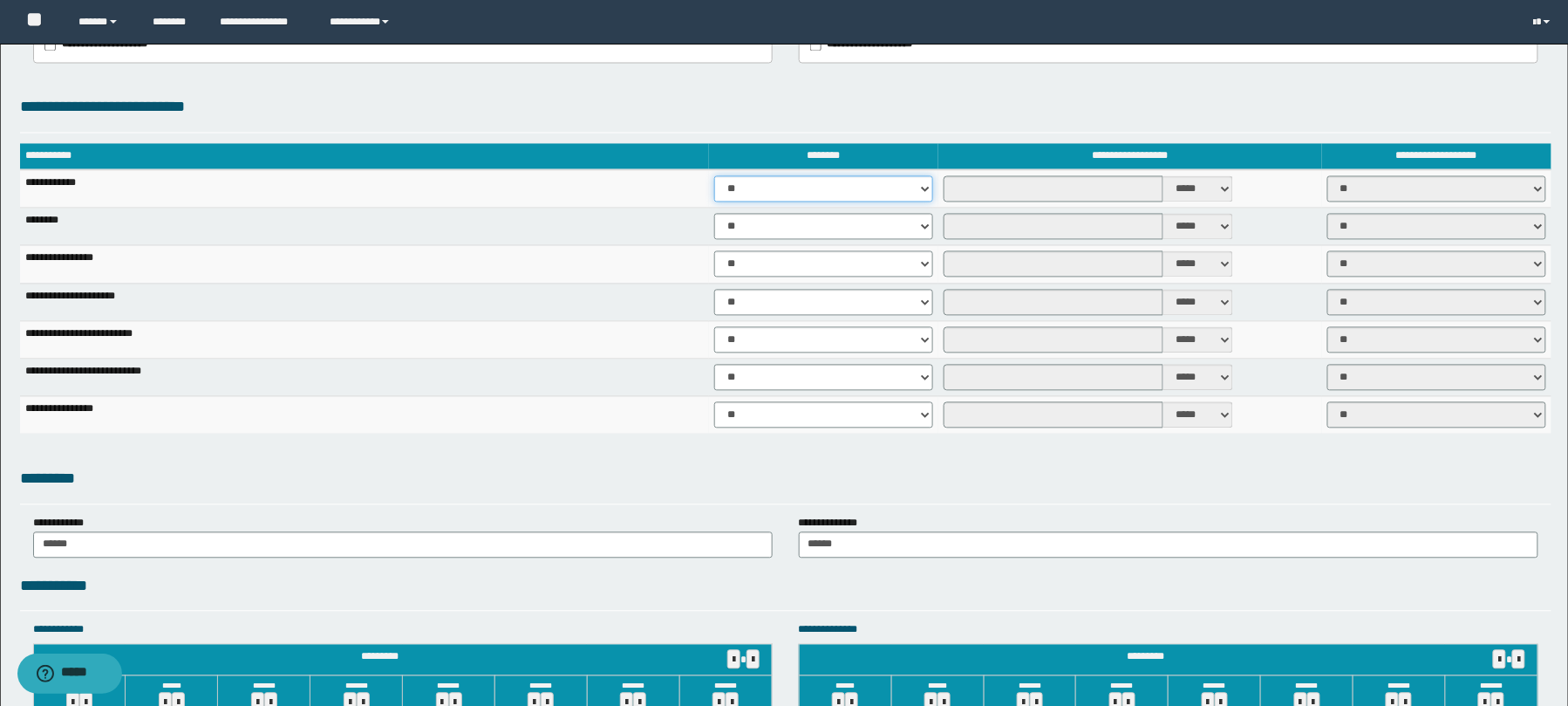 click on "**
**" at bounding box center [823, 189] 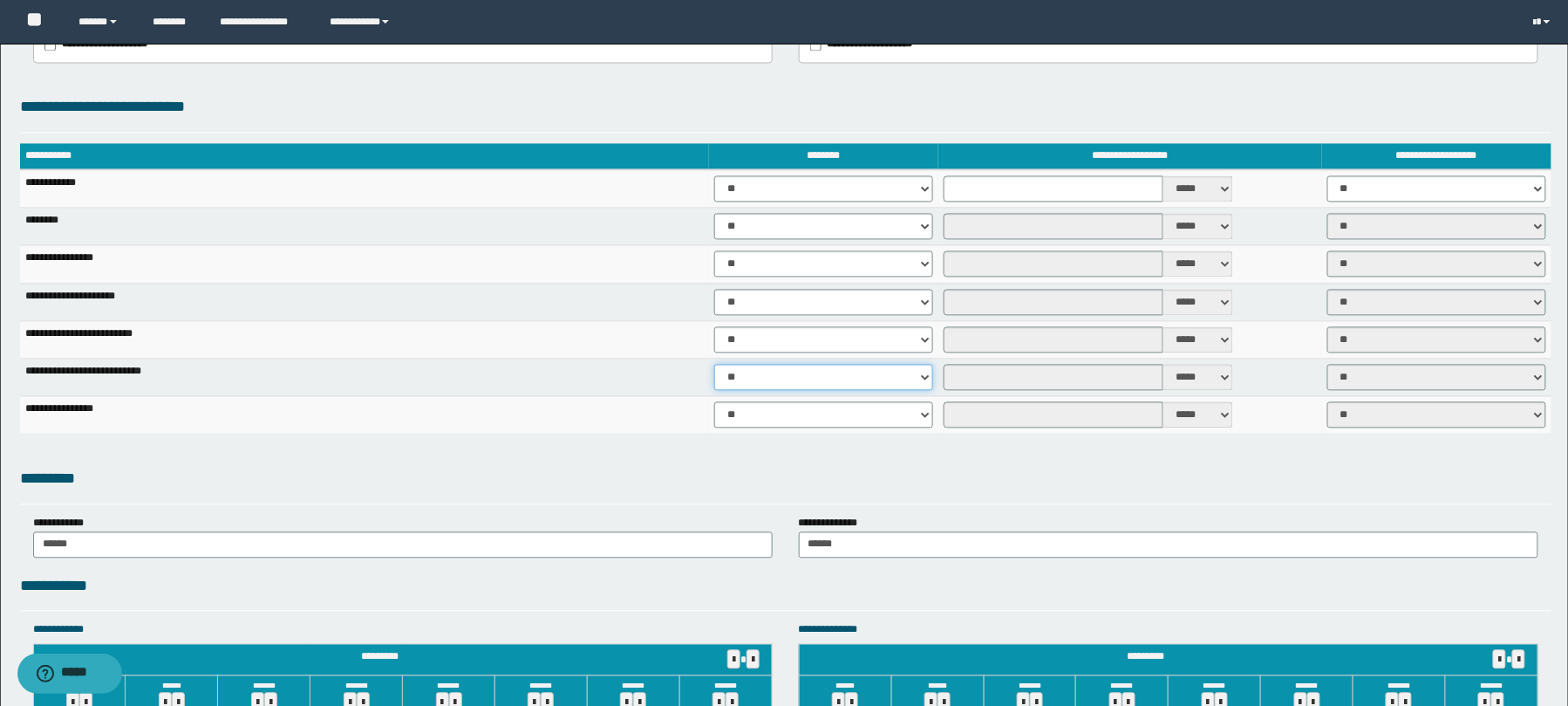 click on "**
**" at bounding box center [823, 378] 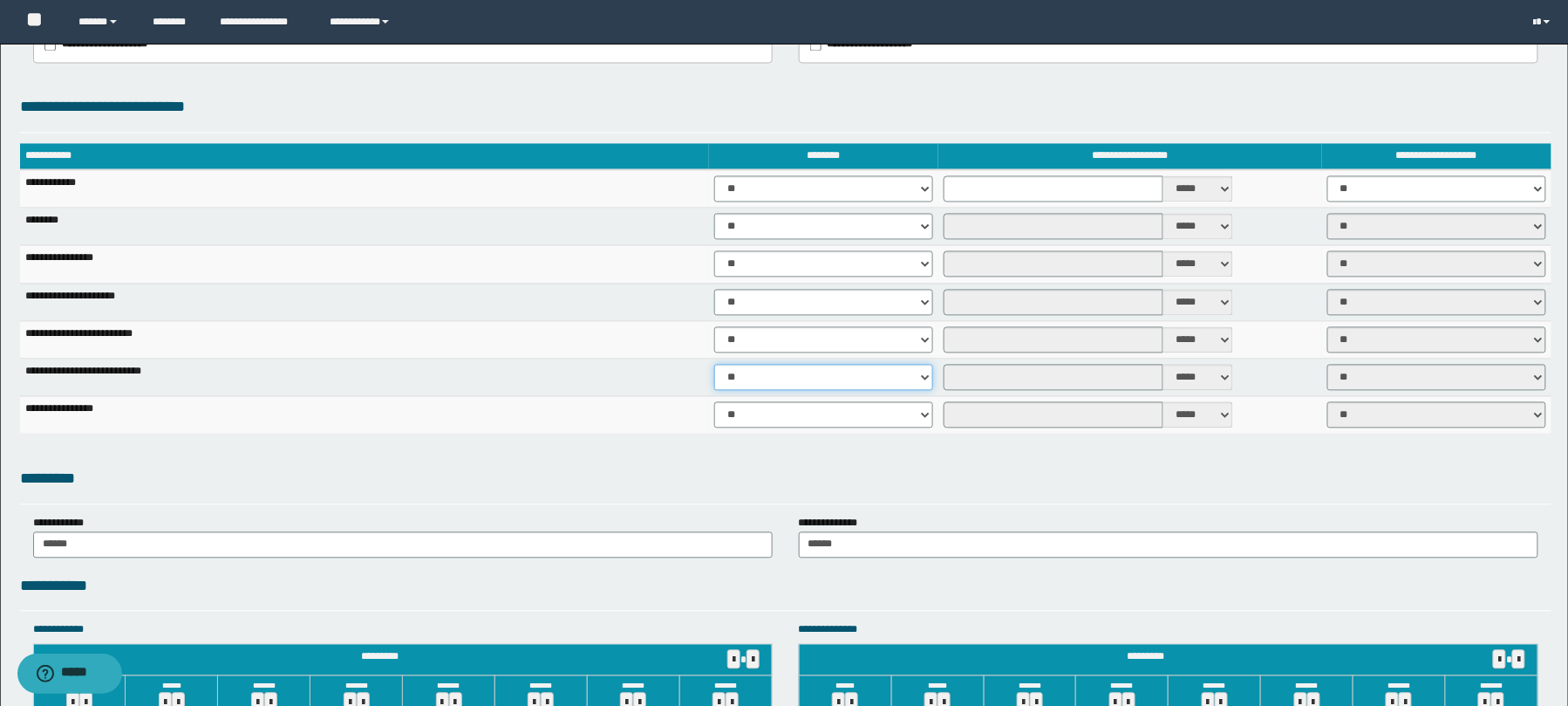 select on "****" 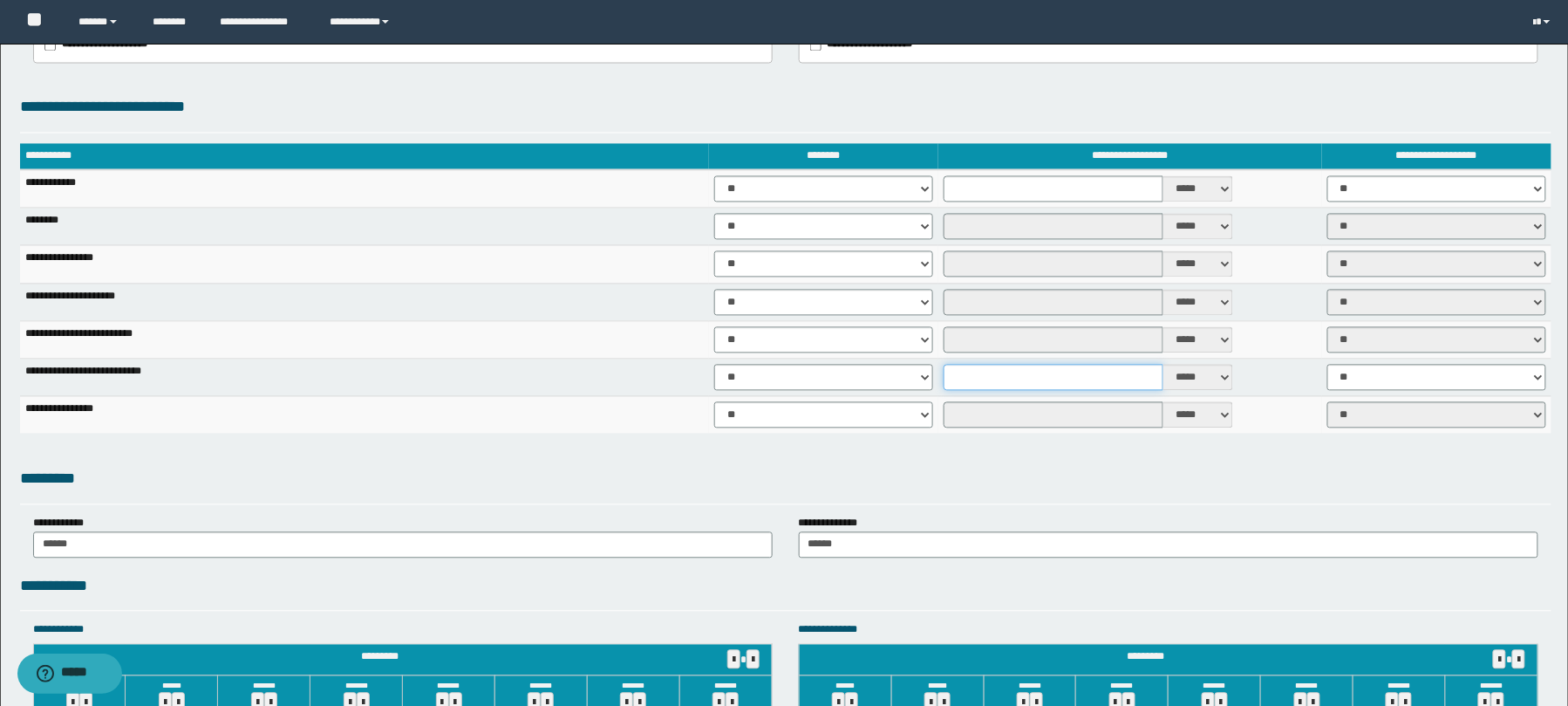 click at bounding box center [1053, 378] 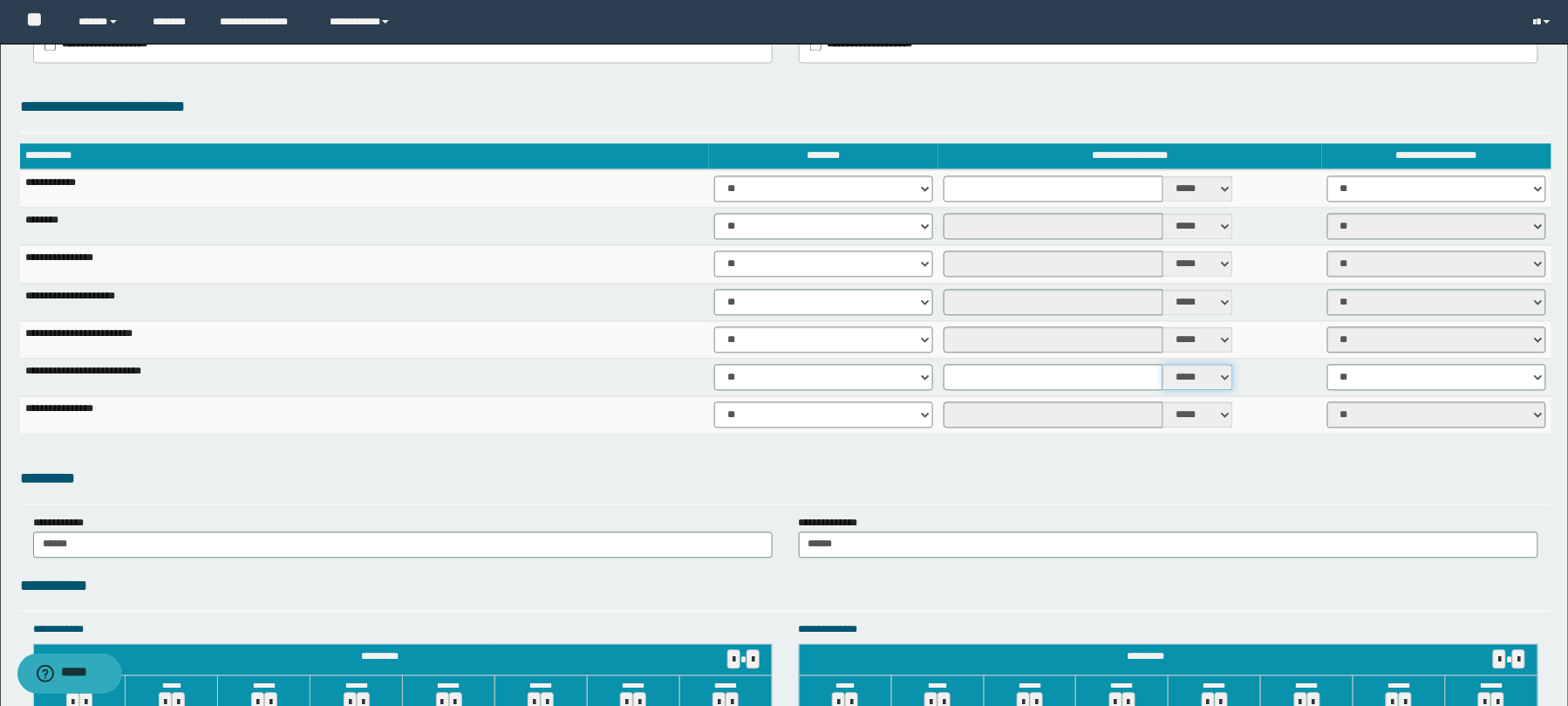 click on "*****
****" at bounding box center [1198, 378] 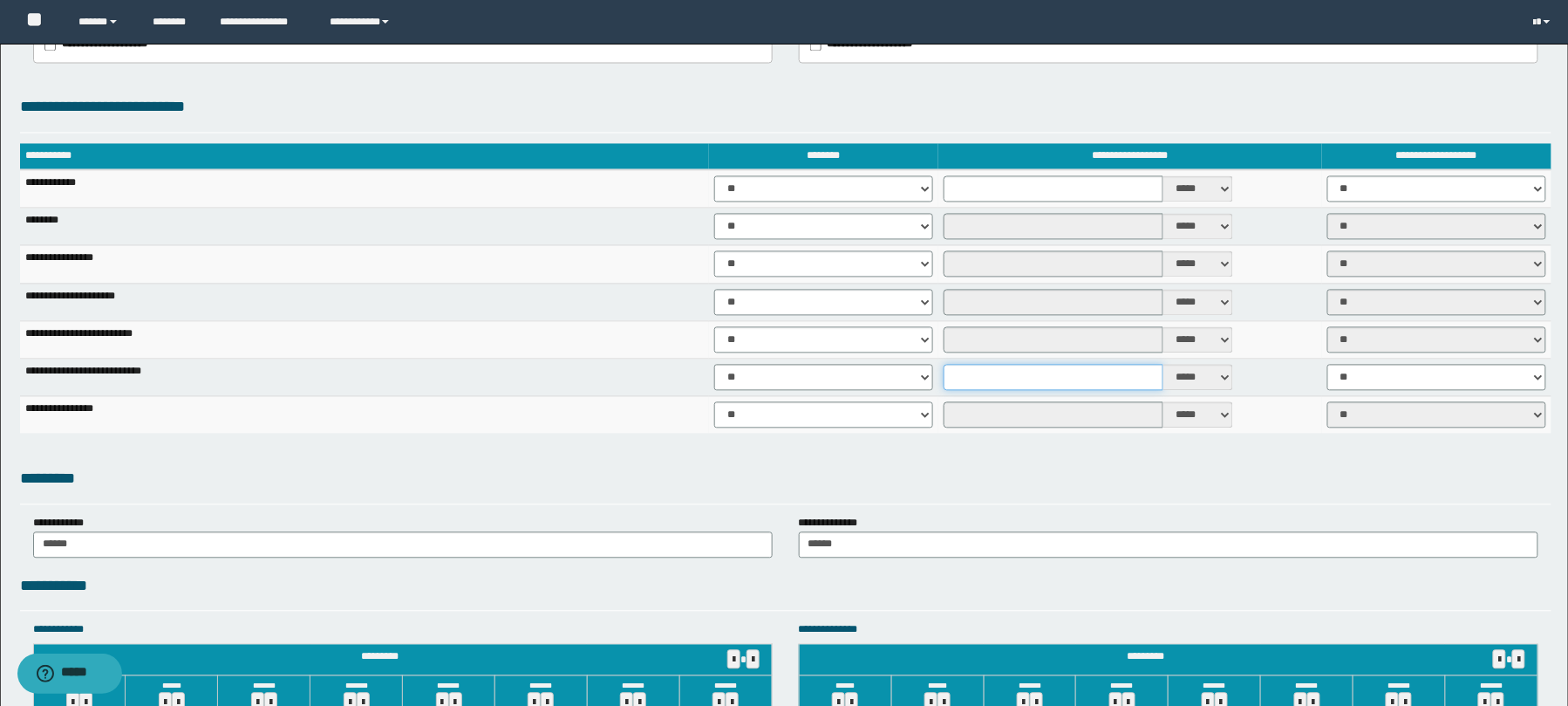 click at bounding box center [1053, 378] 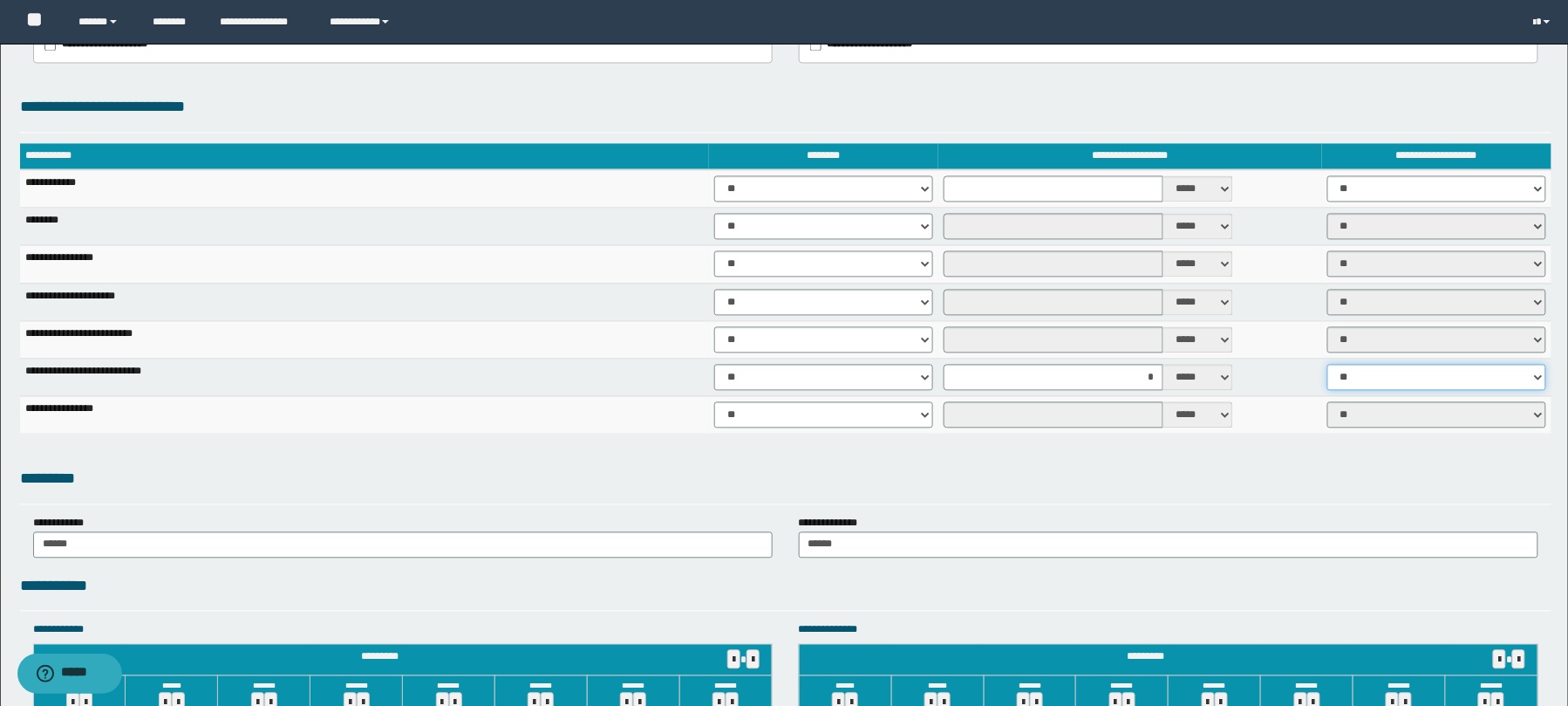 click on "**
**" at bounding box center (1436, 378) 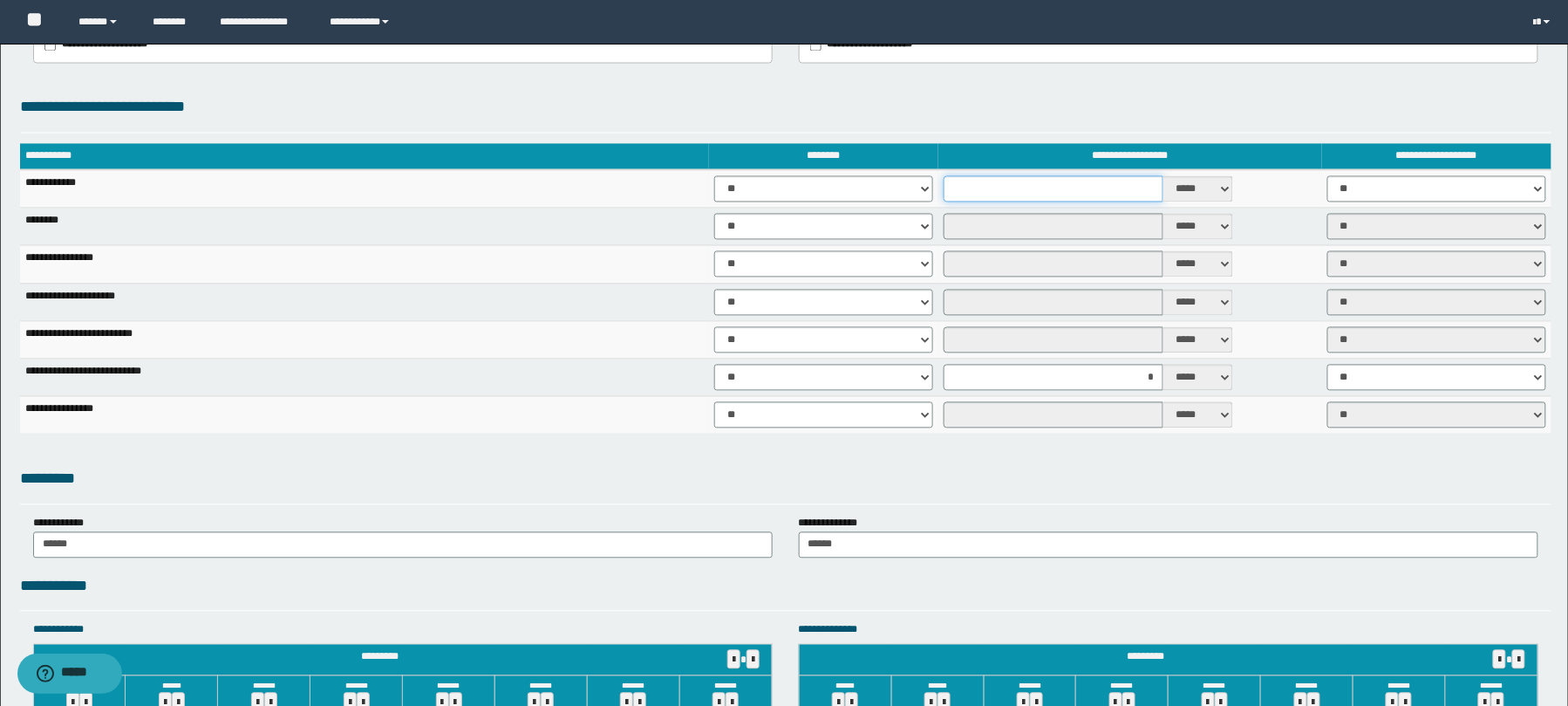 click at bounding box center [1053, 189] 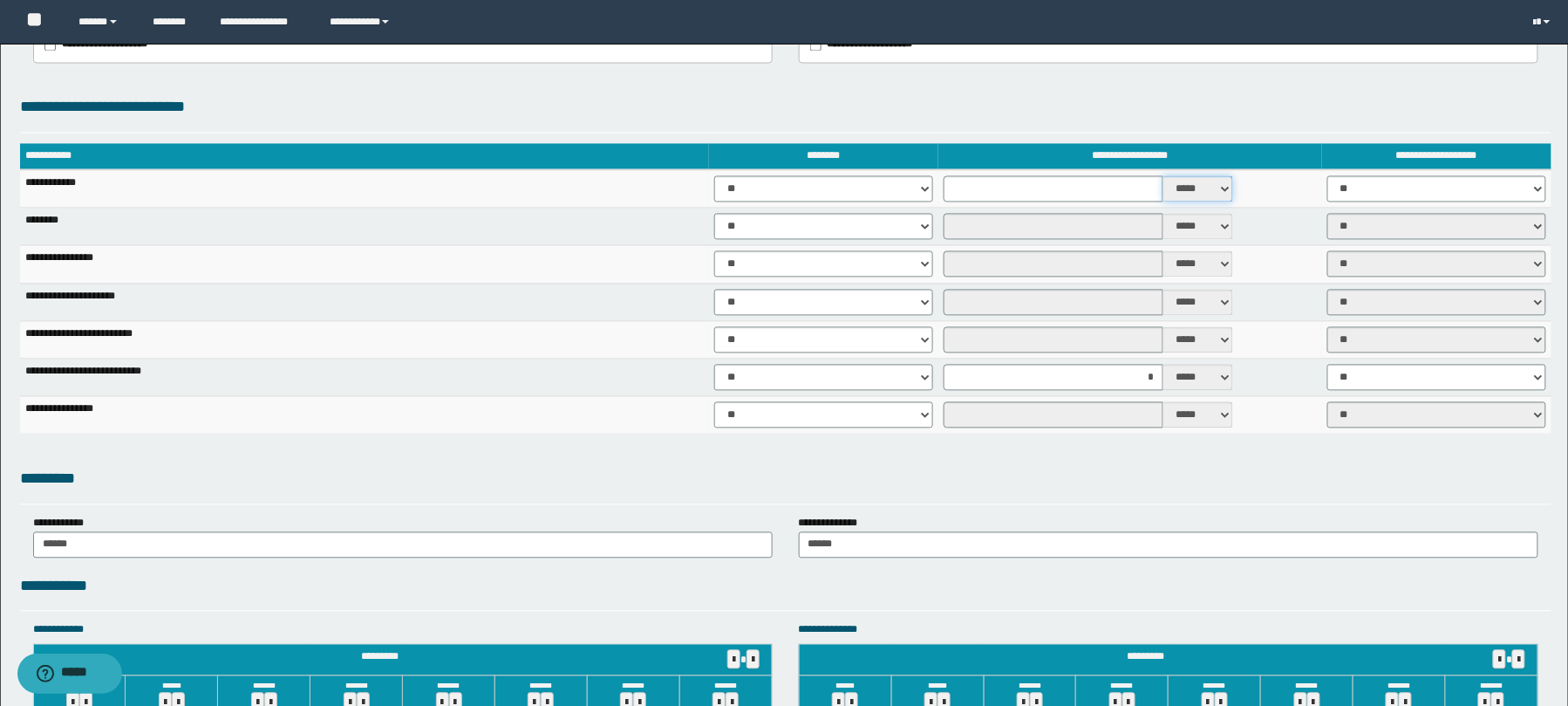 click on "*****
****" at bounding box center [1198, 189] 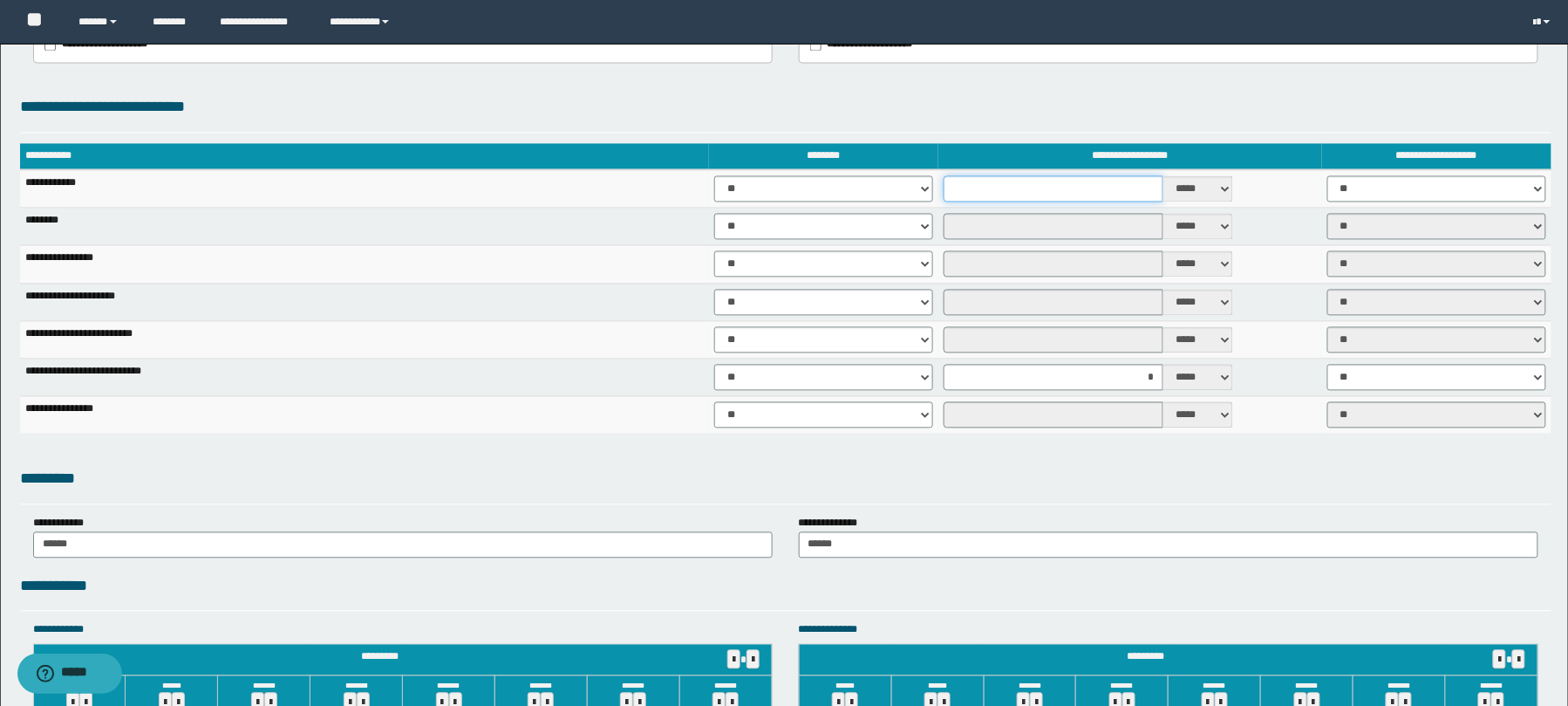 click at bounding box center [1053, 189] 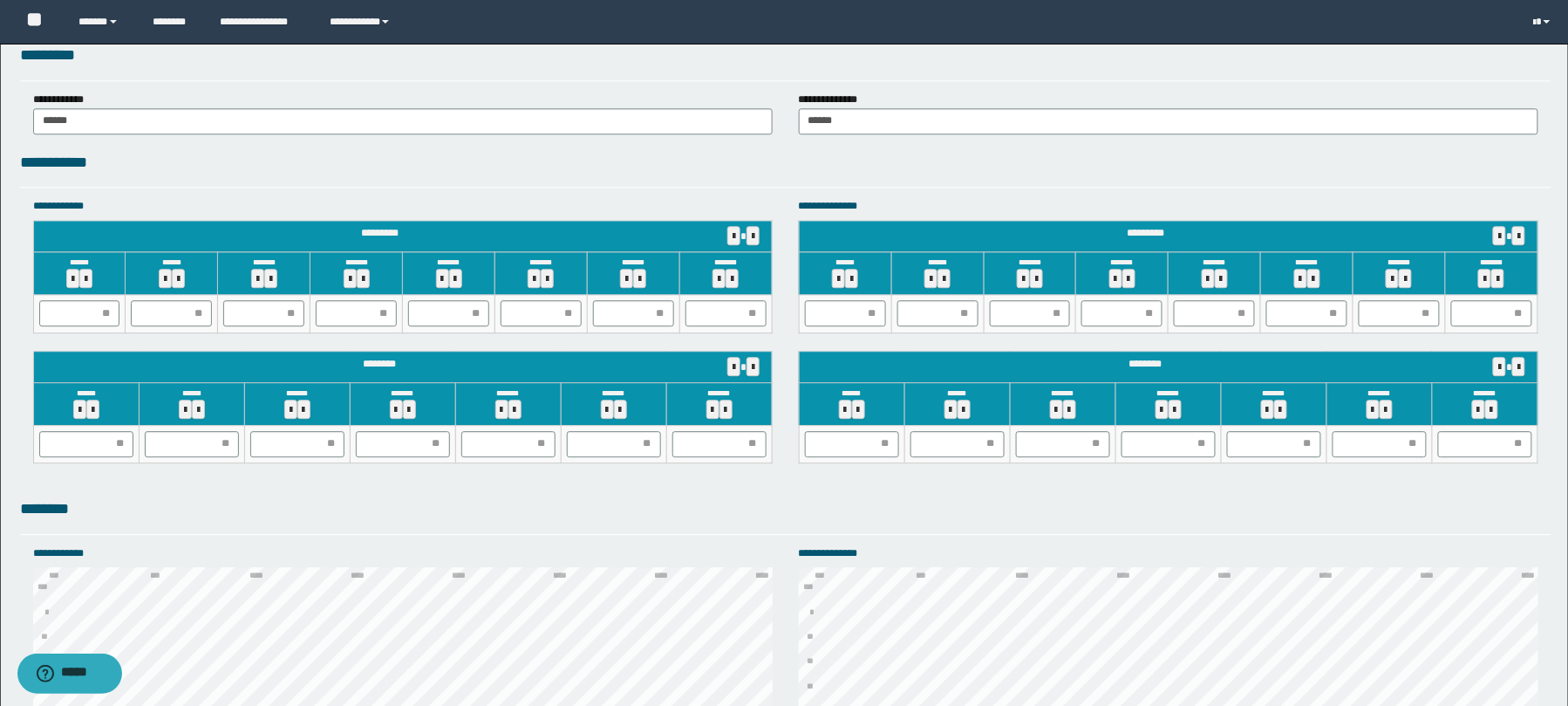 scroll, scrollTop: 1564, scrollLeft: 0, axis: vertical 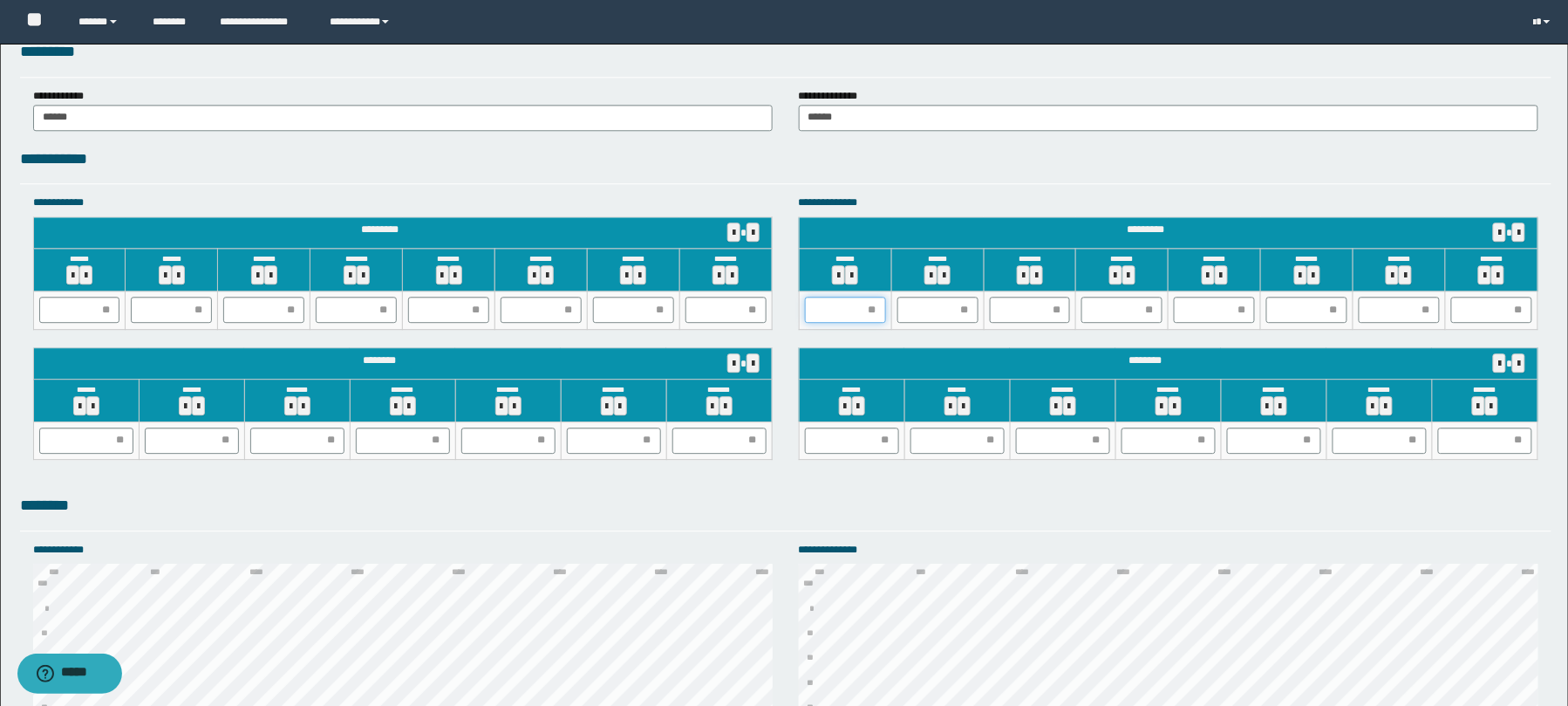 click at bounding box center [845, 310] 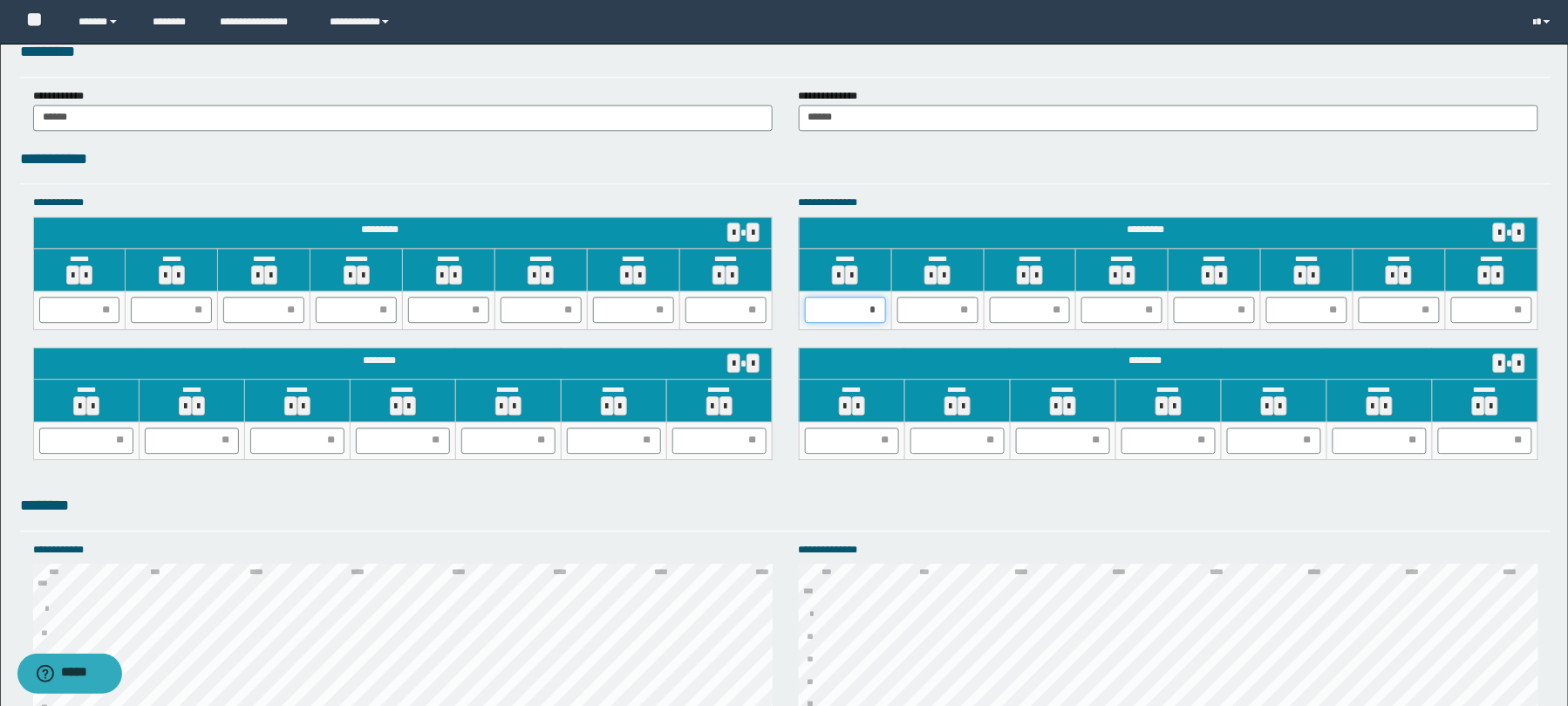 type on "**" 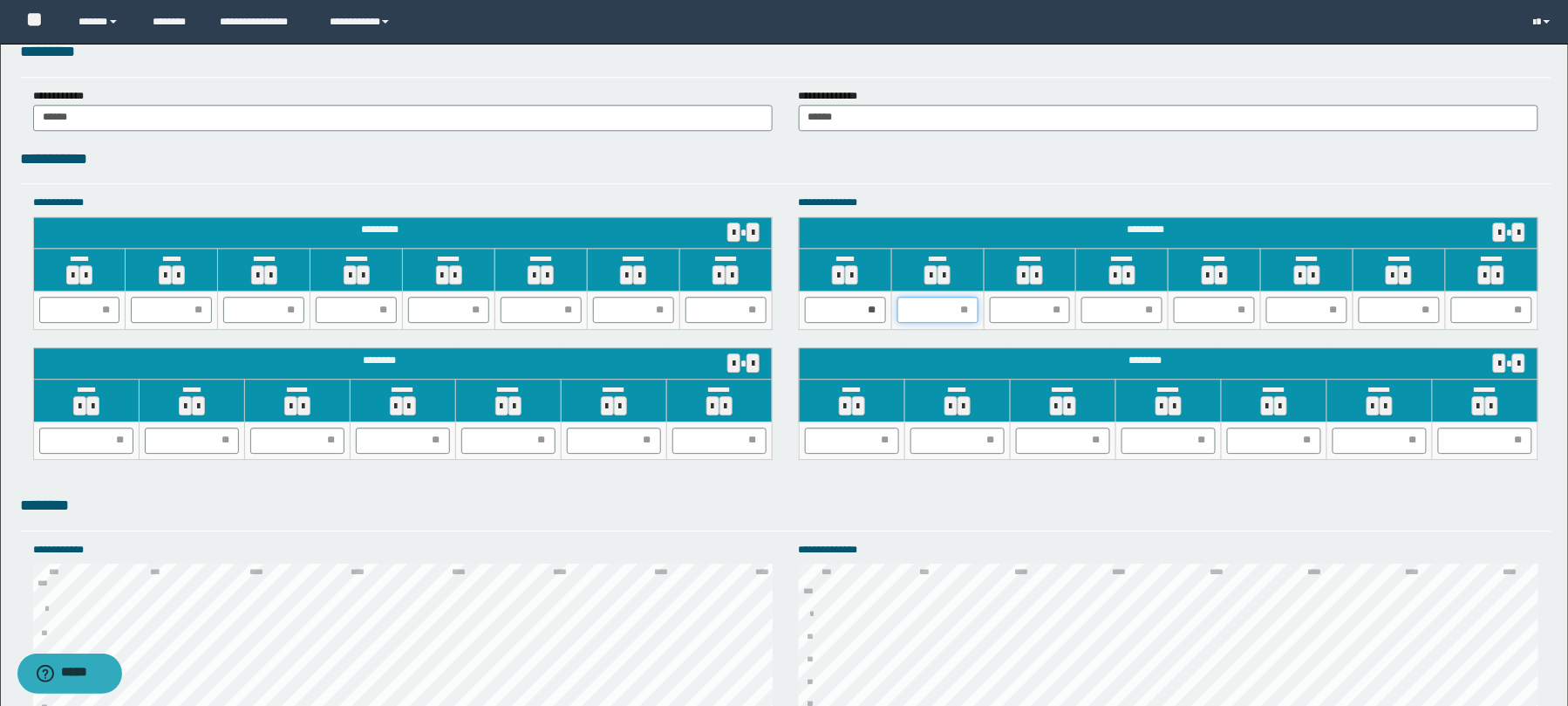click at bounding box center (937, 310) 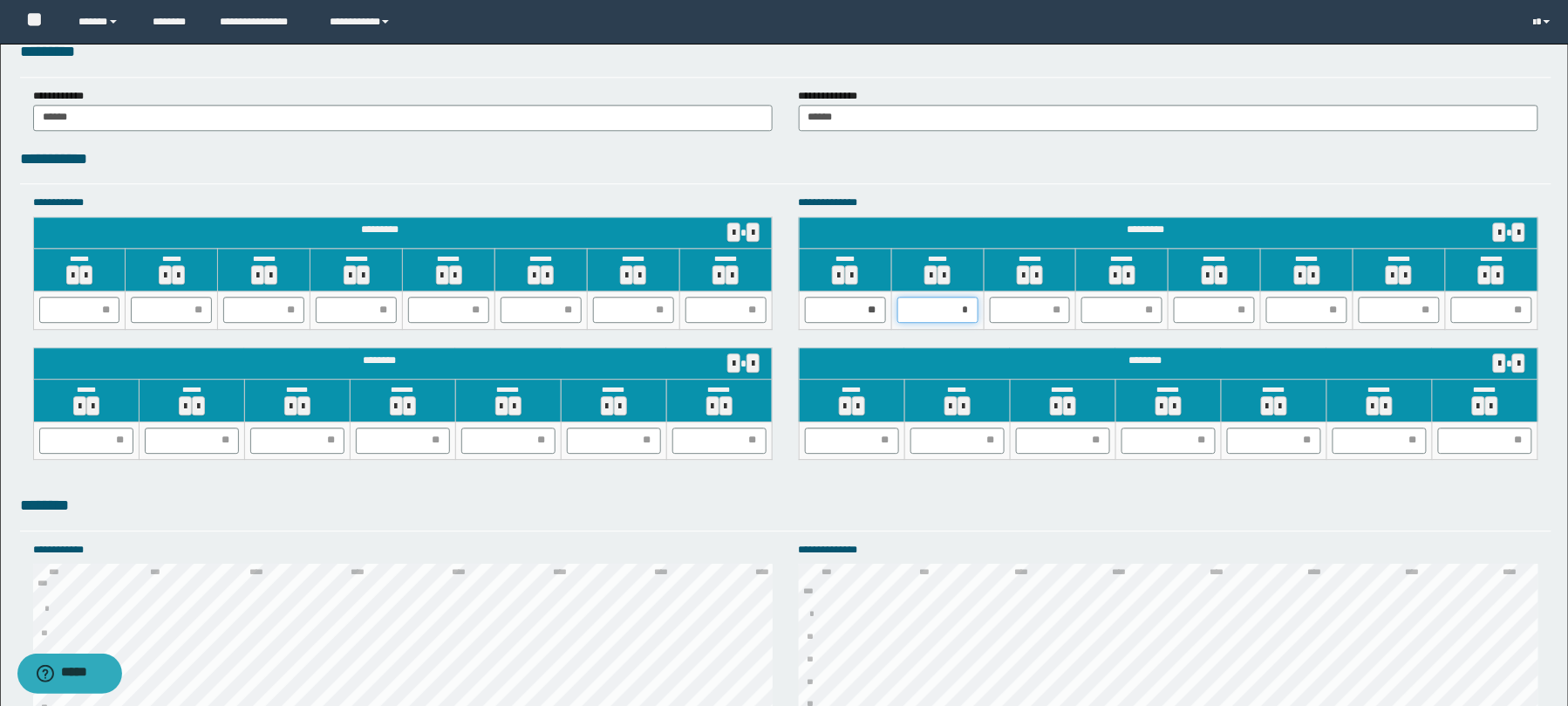 type on "**" 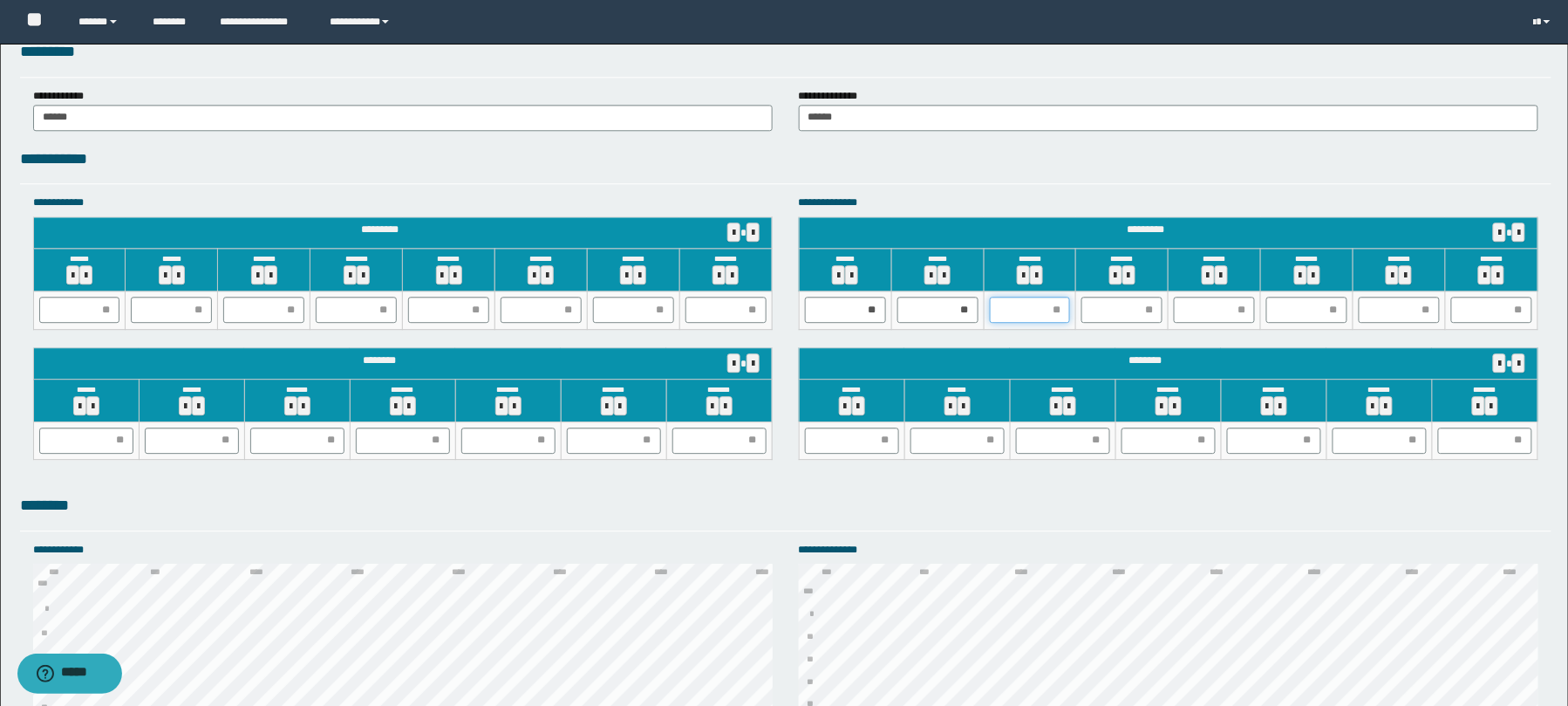 click at bounding box center (1030, 310) 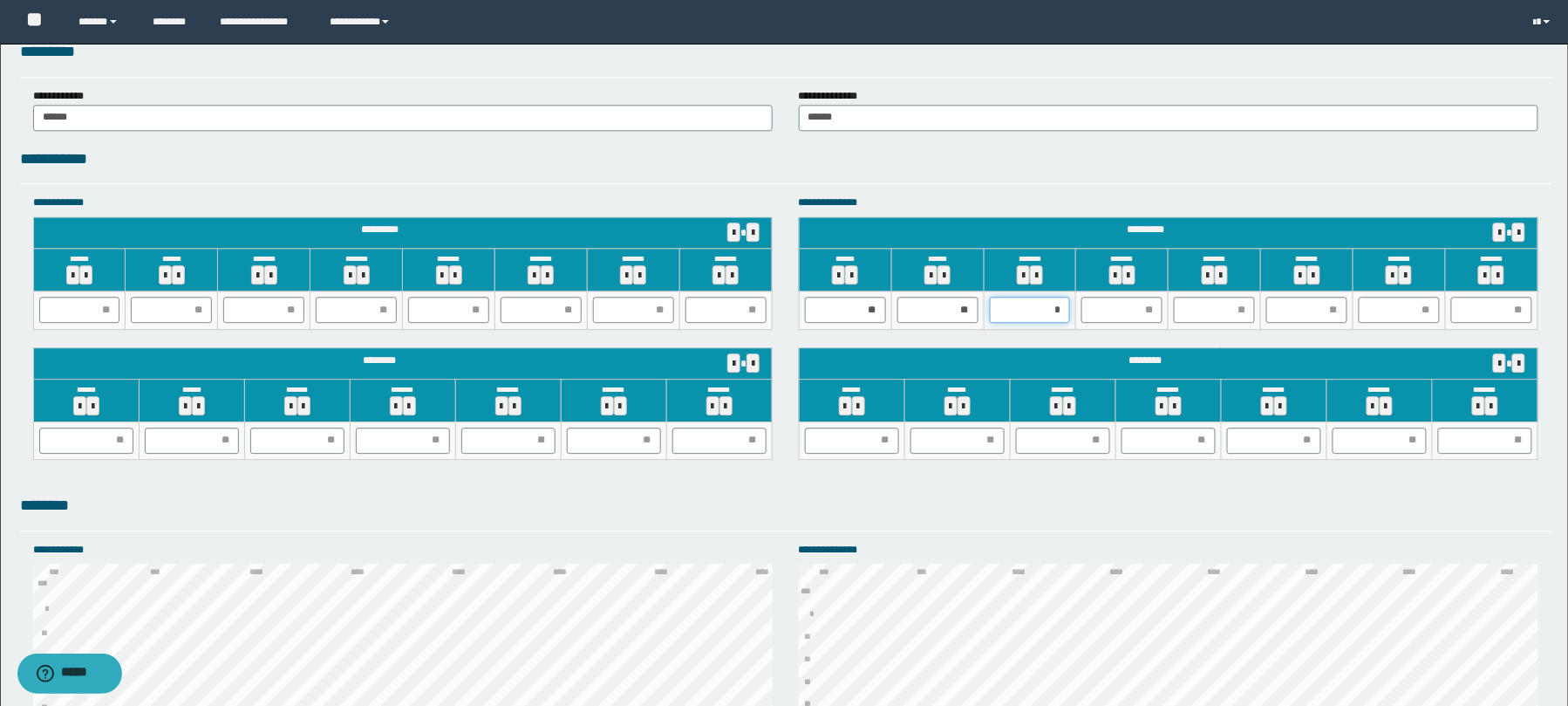 type on "**" 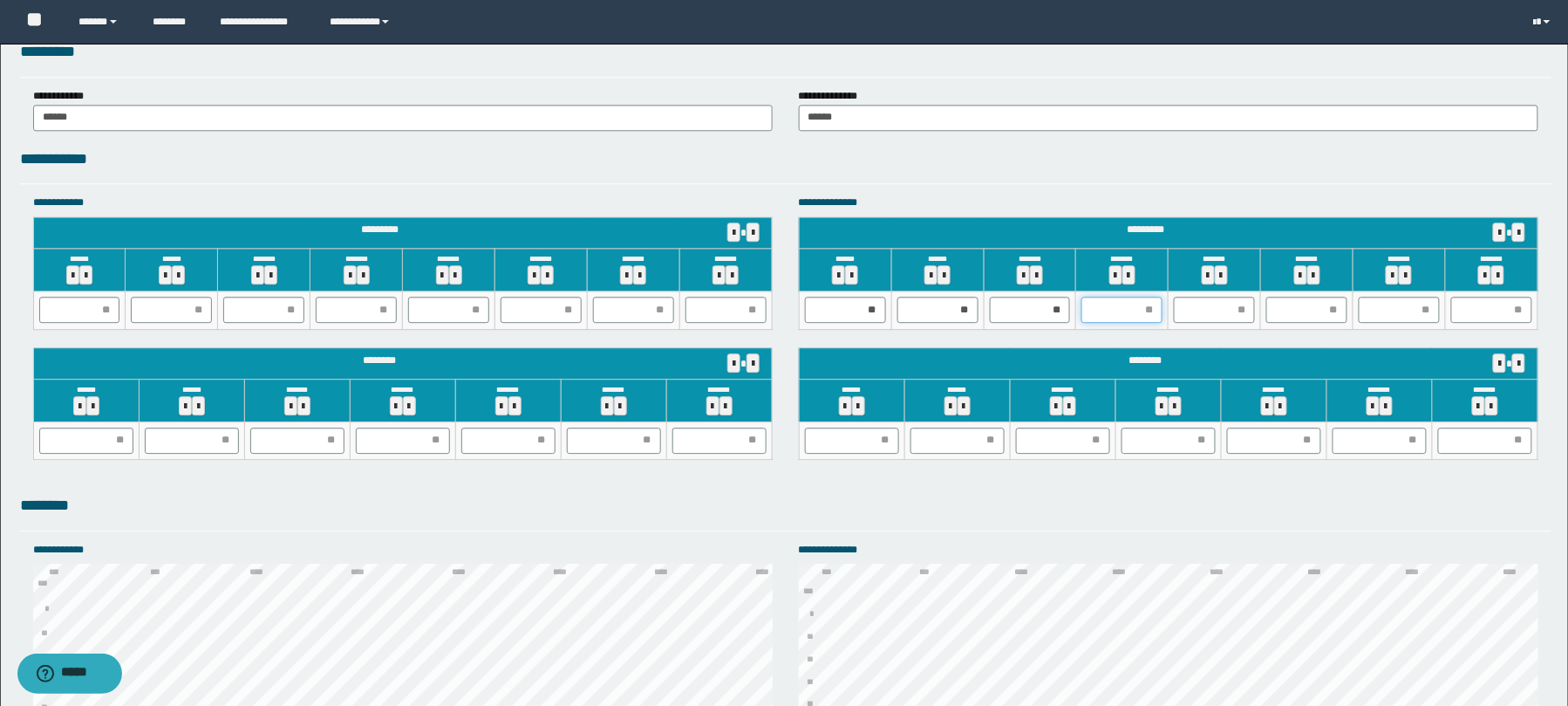 click at bounding box center [1121, 310] 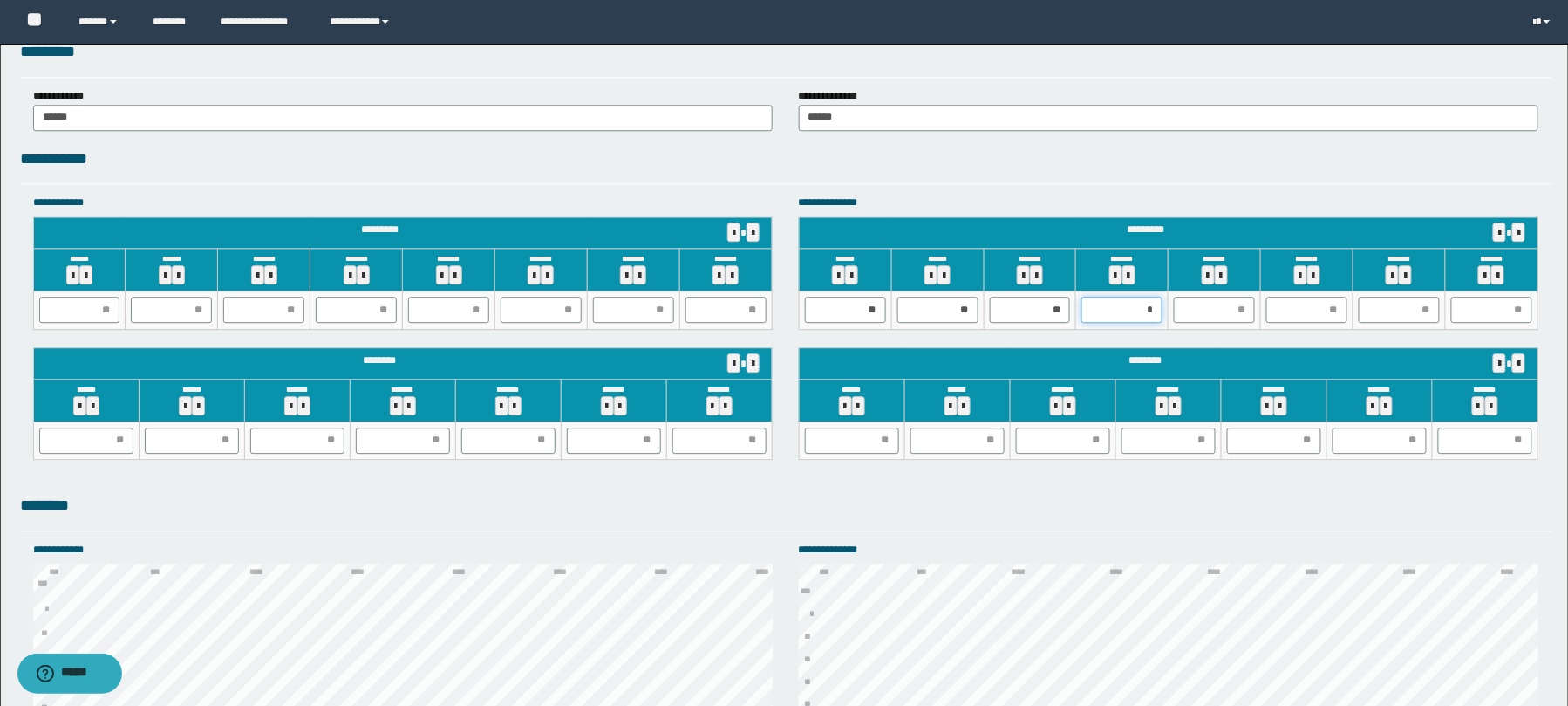 type on "**" 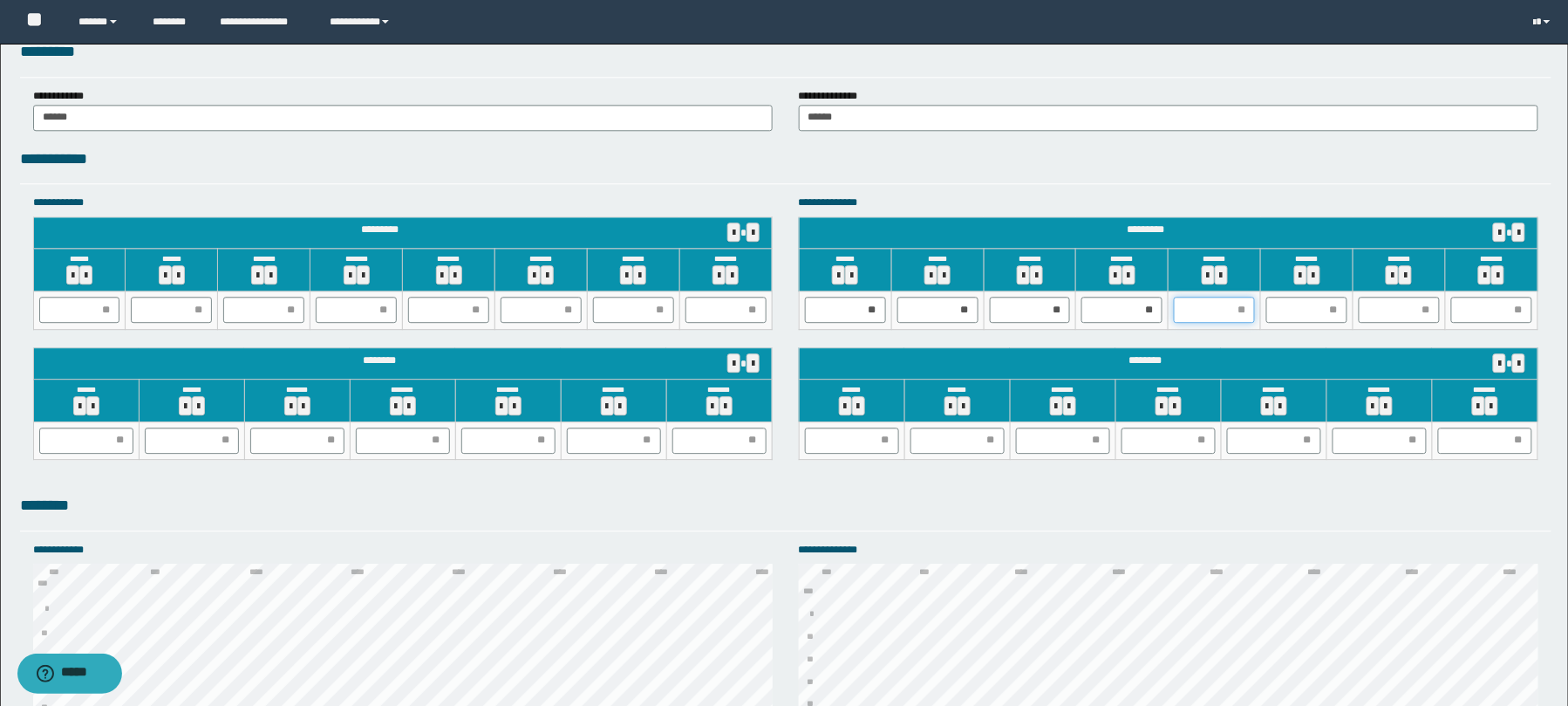 click at bounding box center [1214, 310] 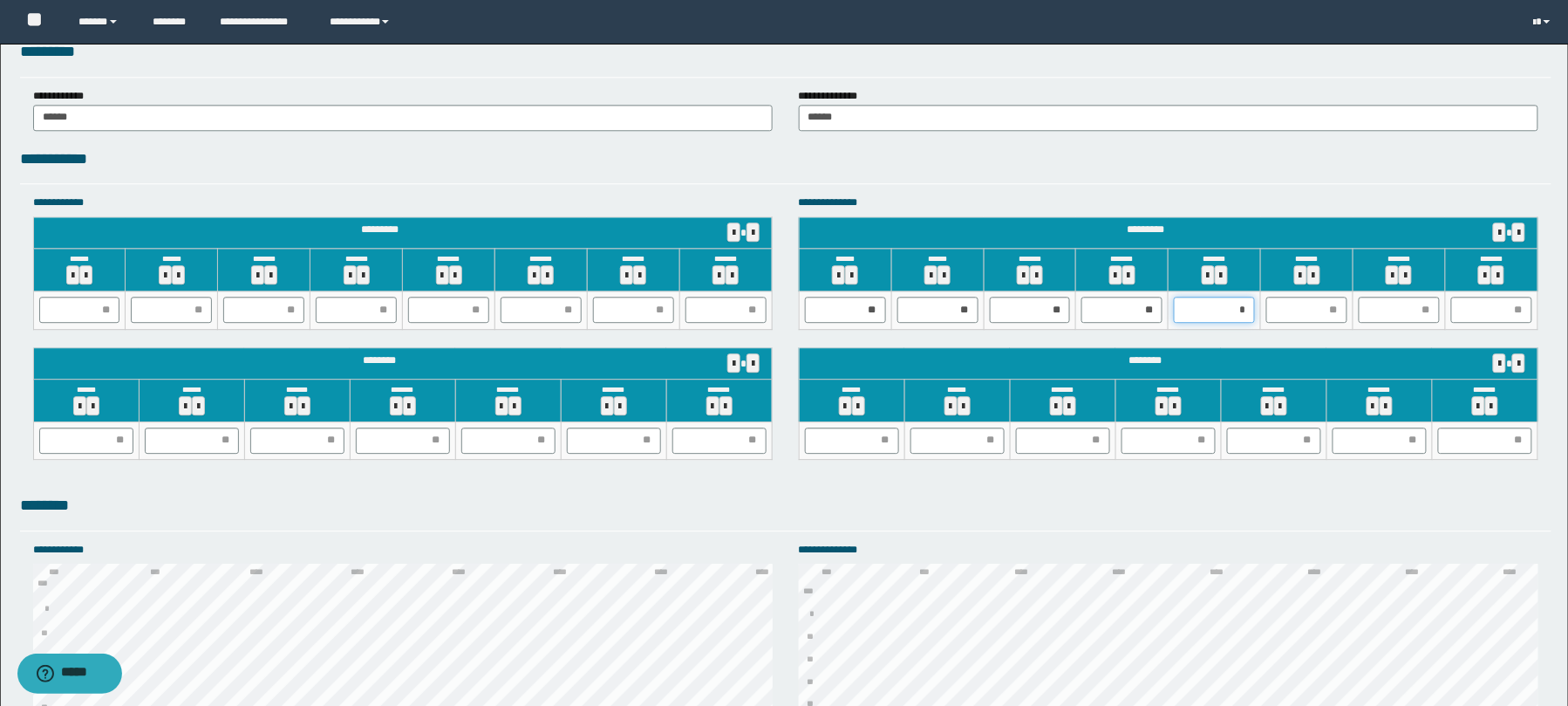 type on "**" 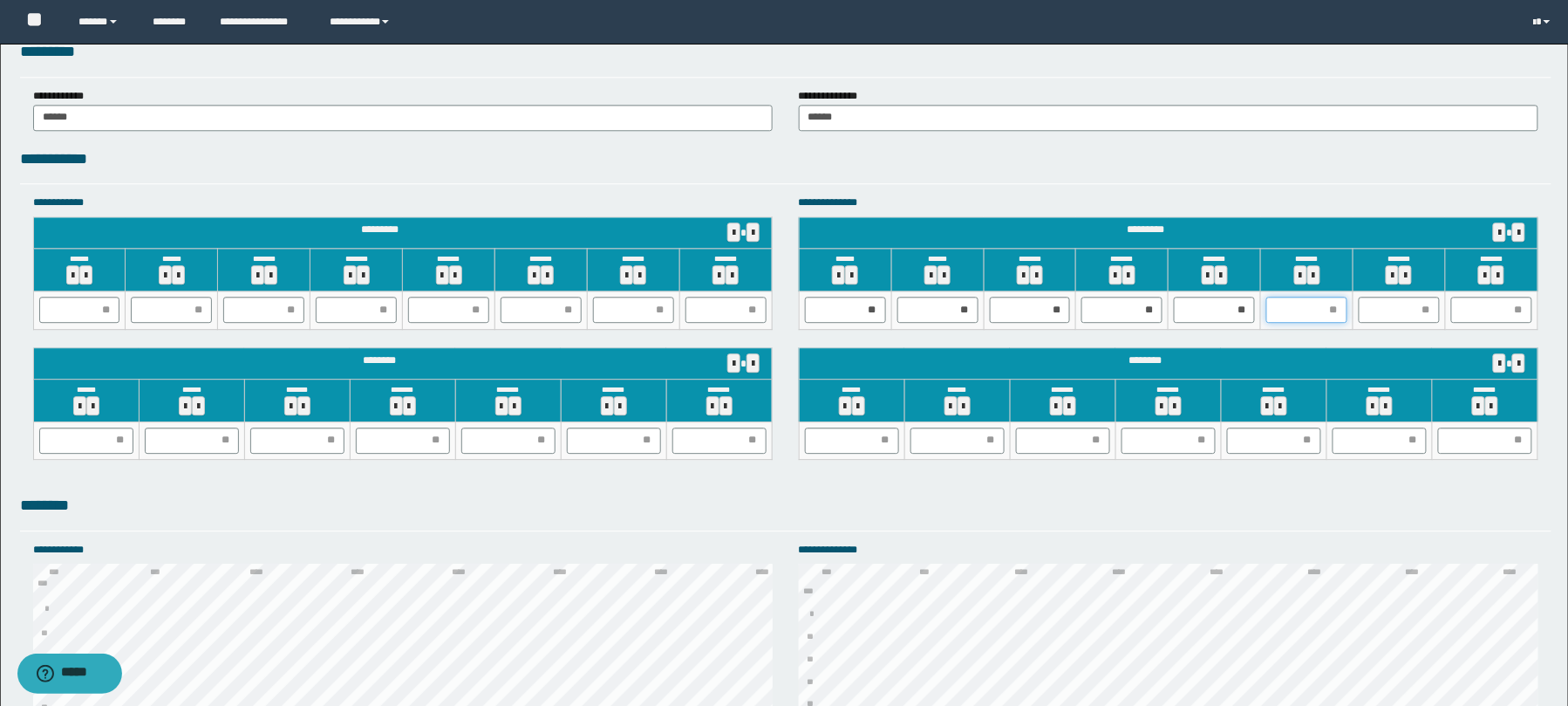click at bounding box center [1306, 310] 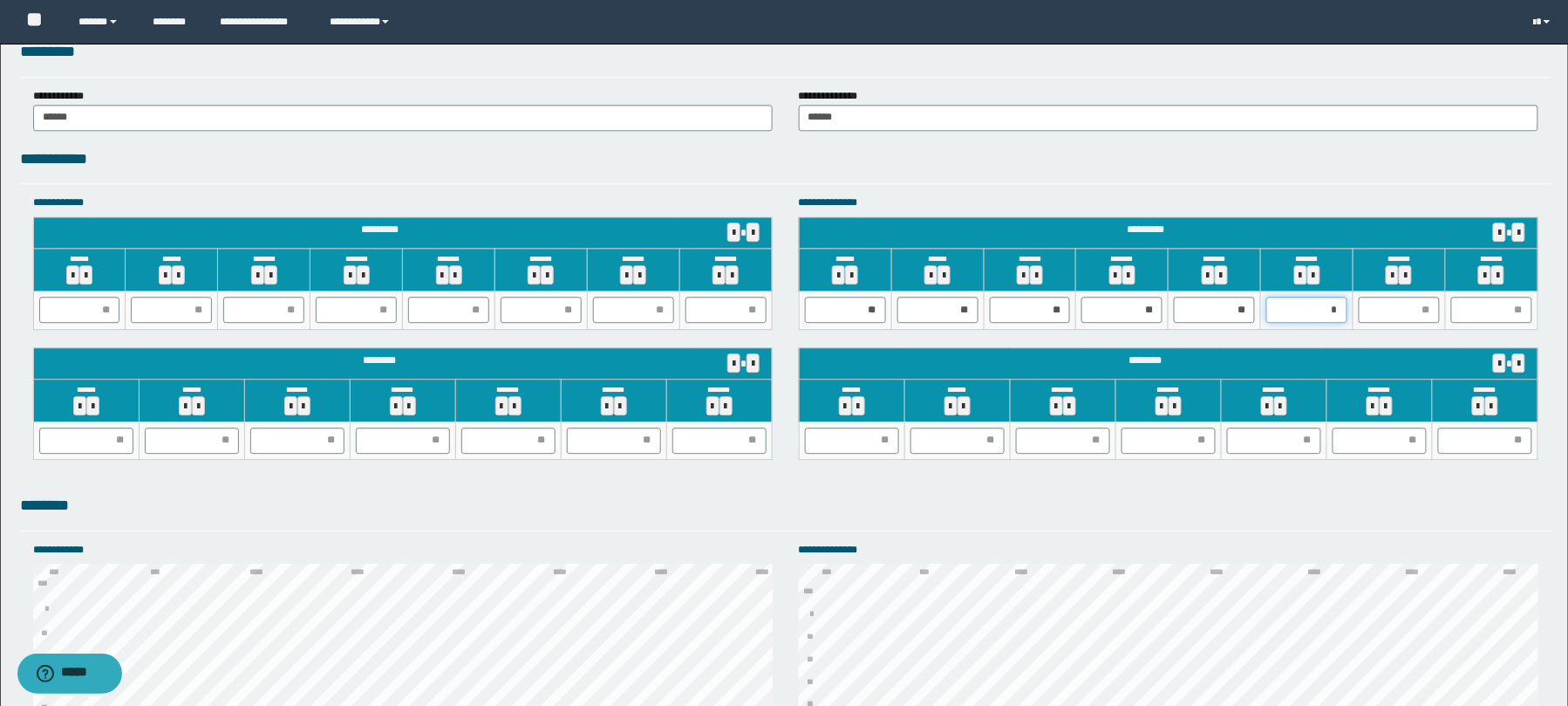 type on "**" 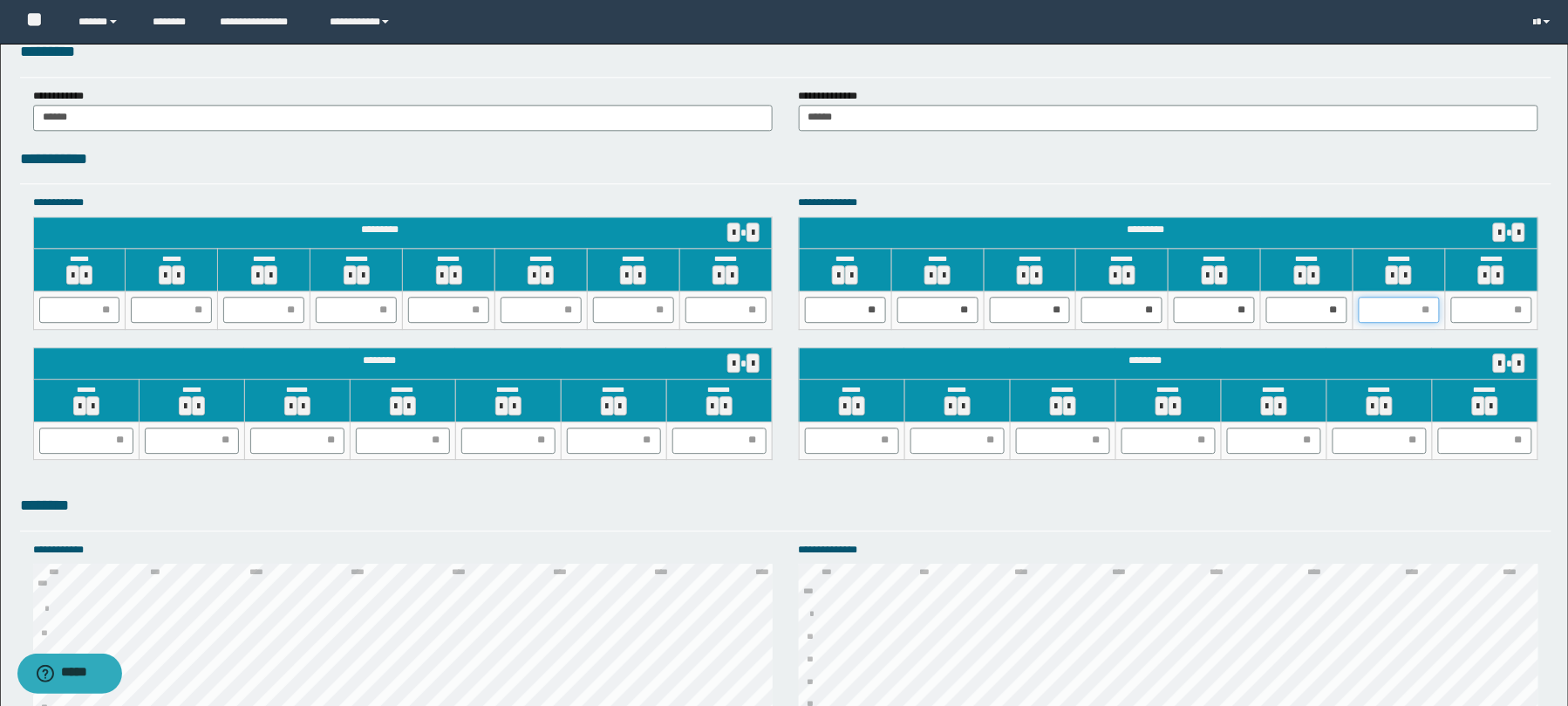 click at bounding box center [1399, 310] 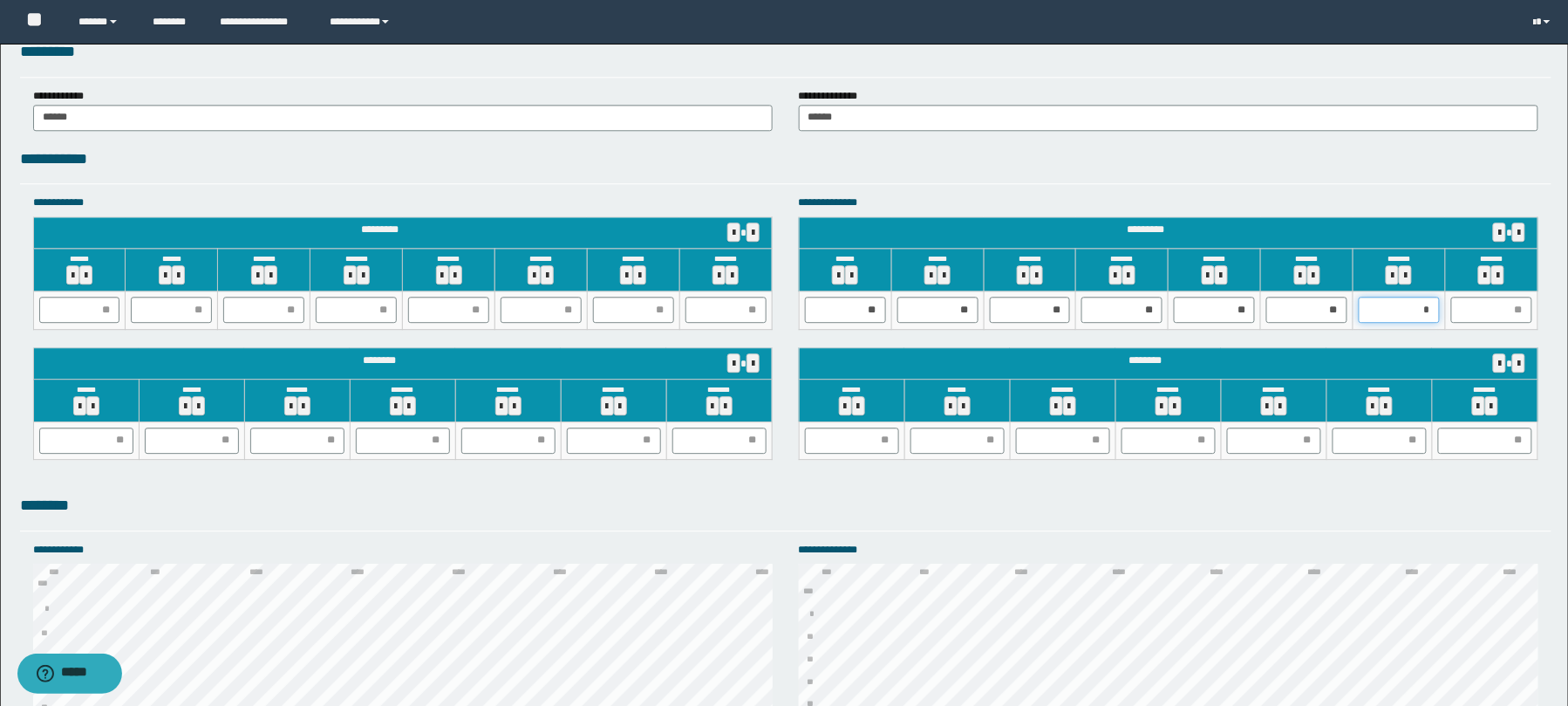 type on "**" 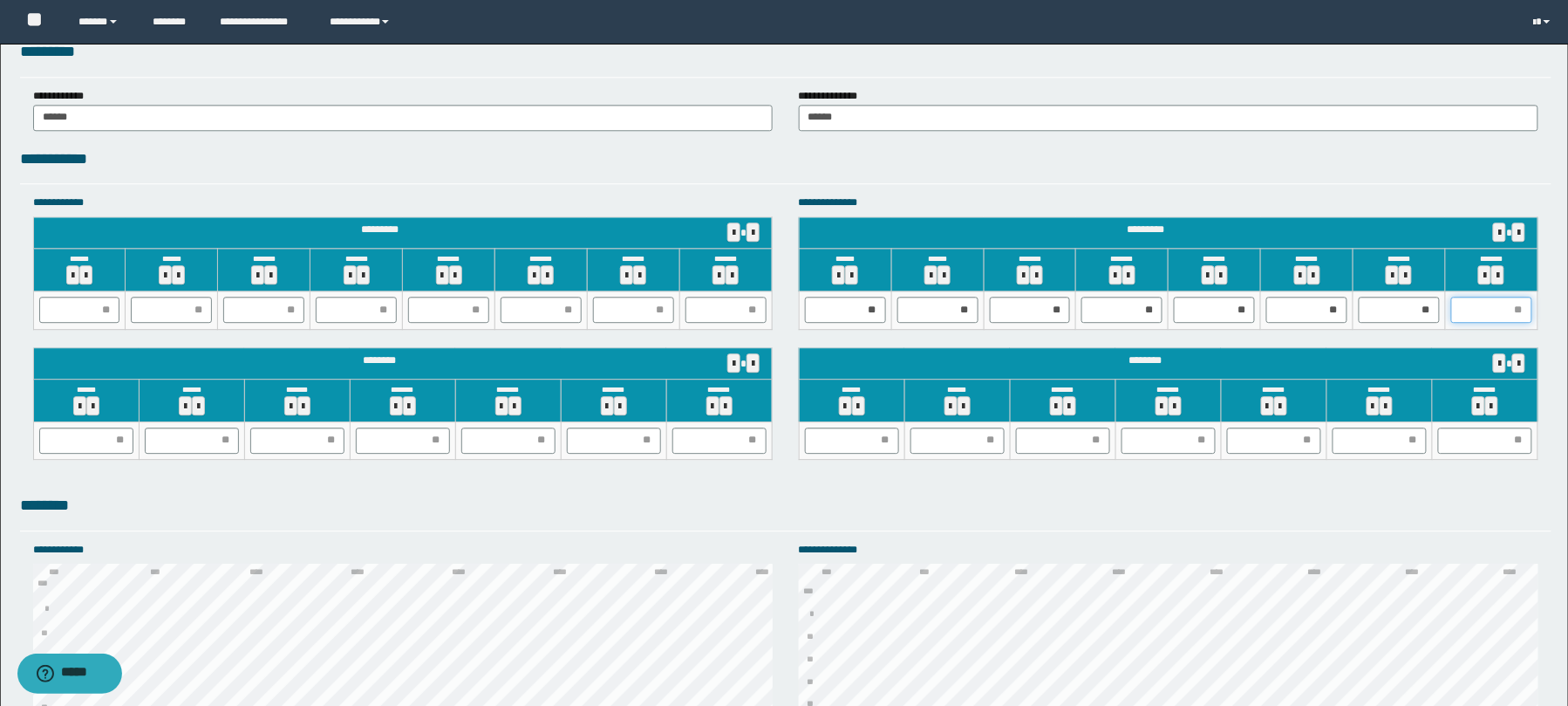 click at bounding box center [1491, 310] 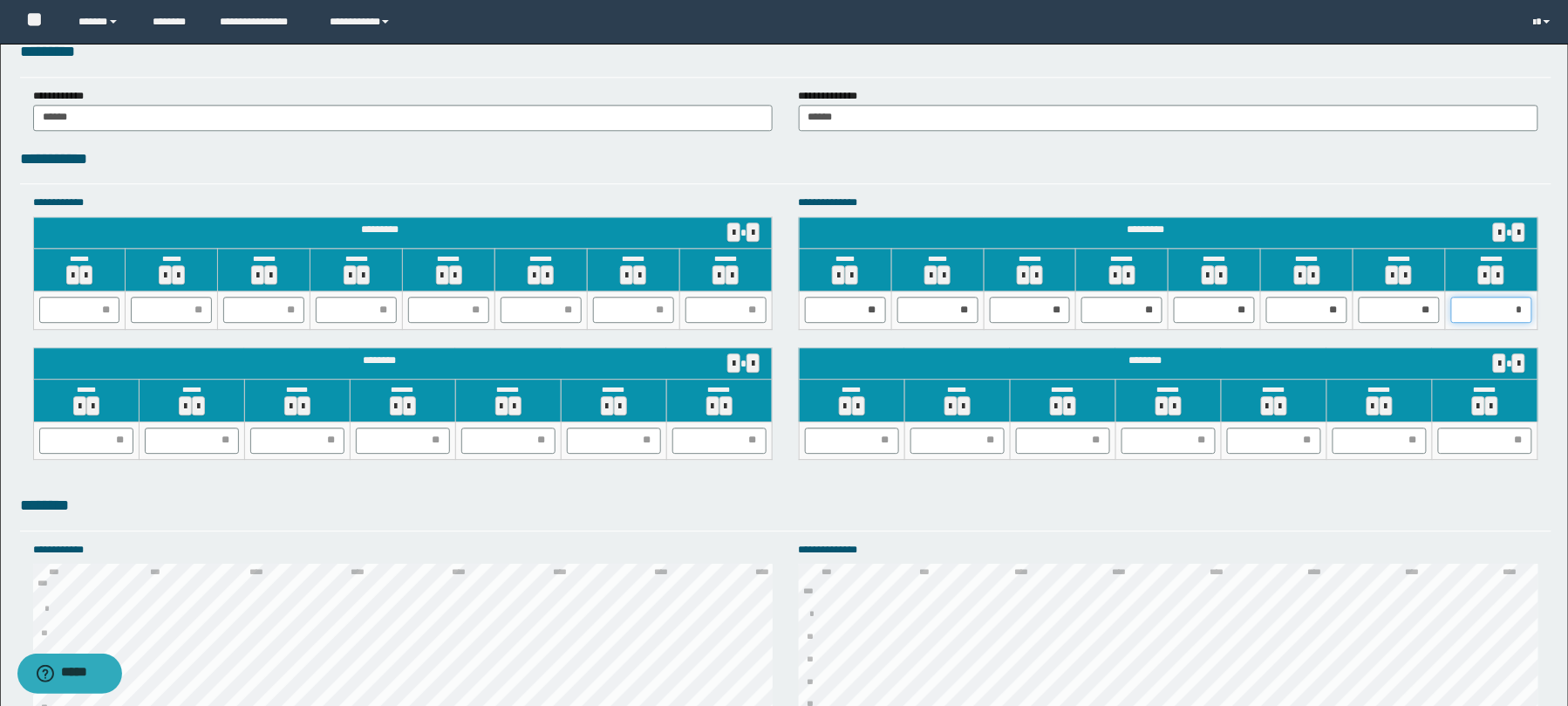 type on "**" 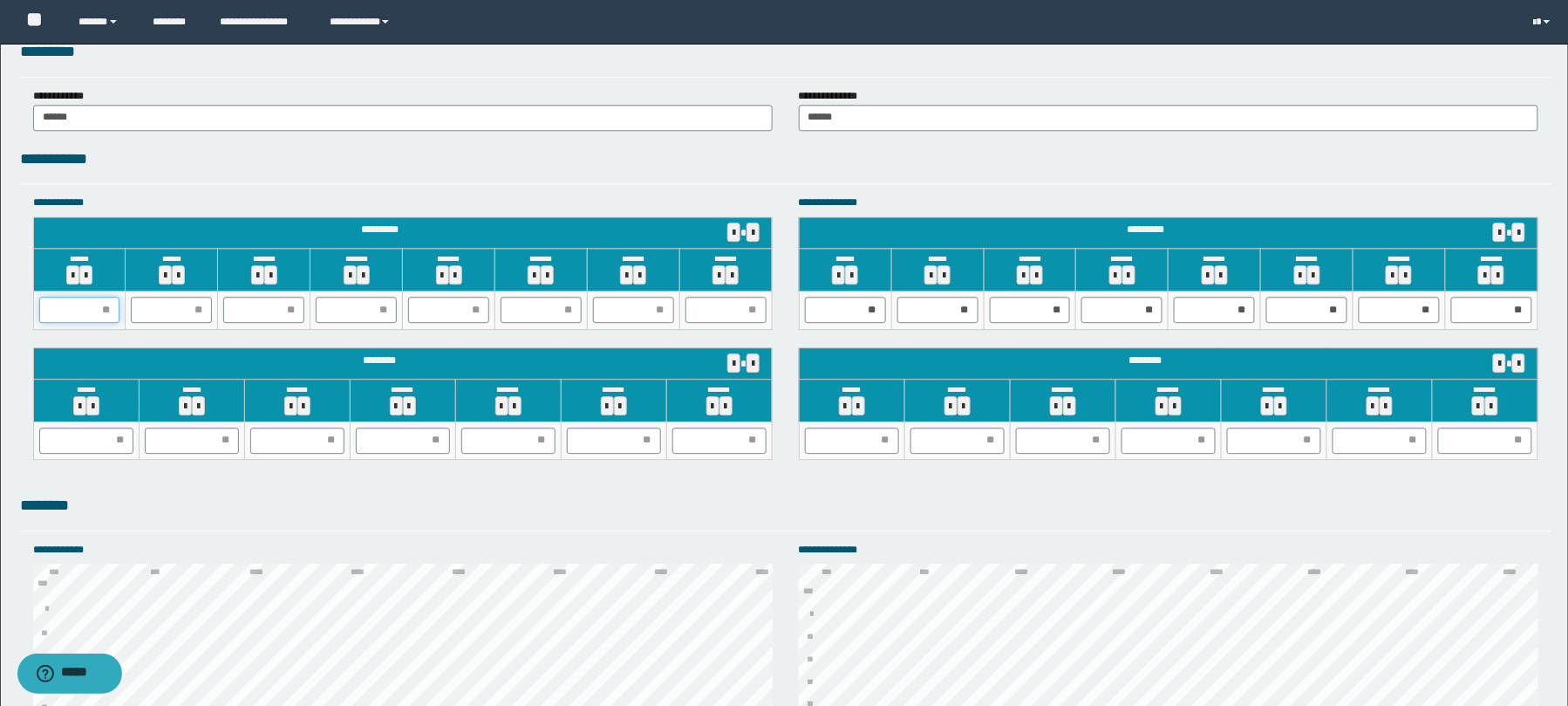 click at bounding box center (79, 310) 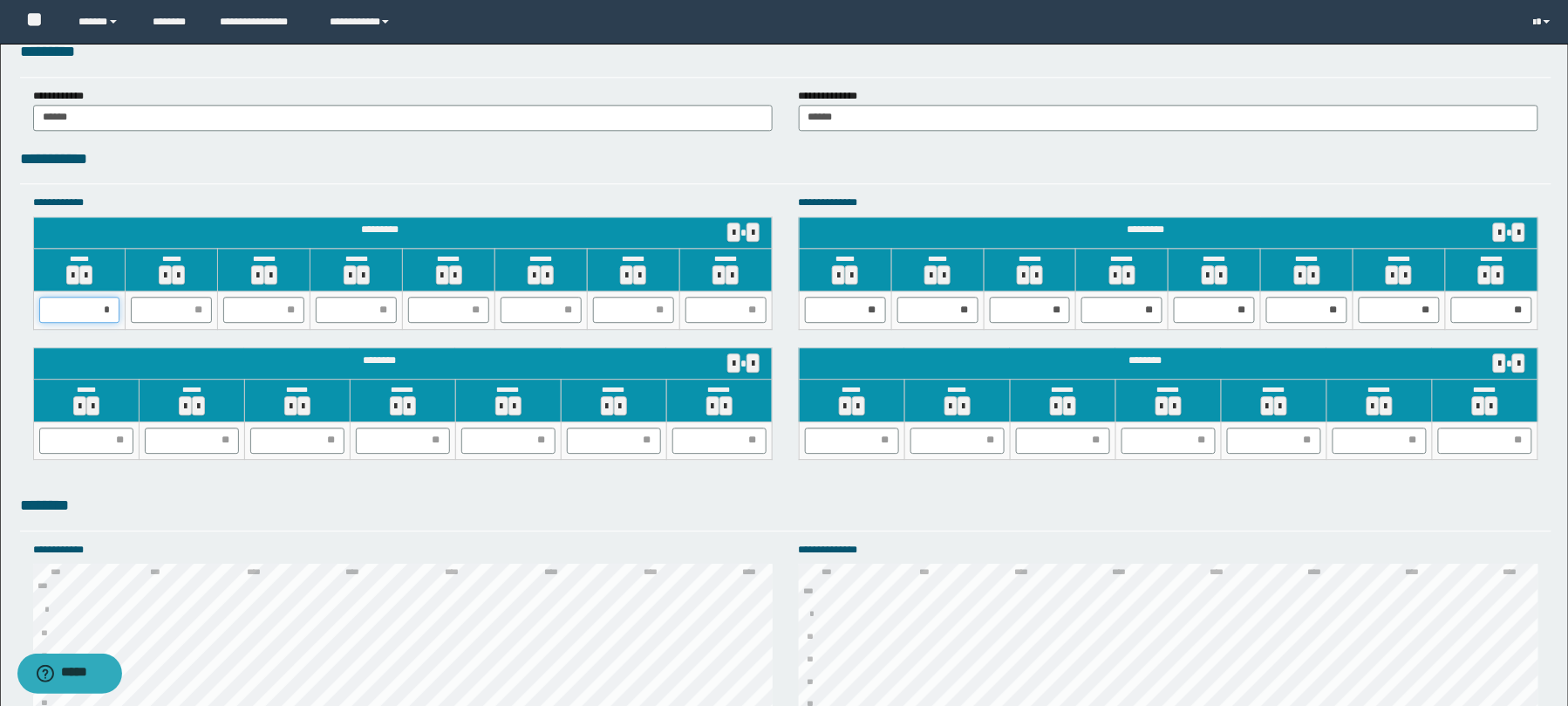 type on "**" 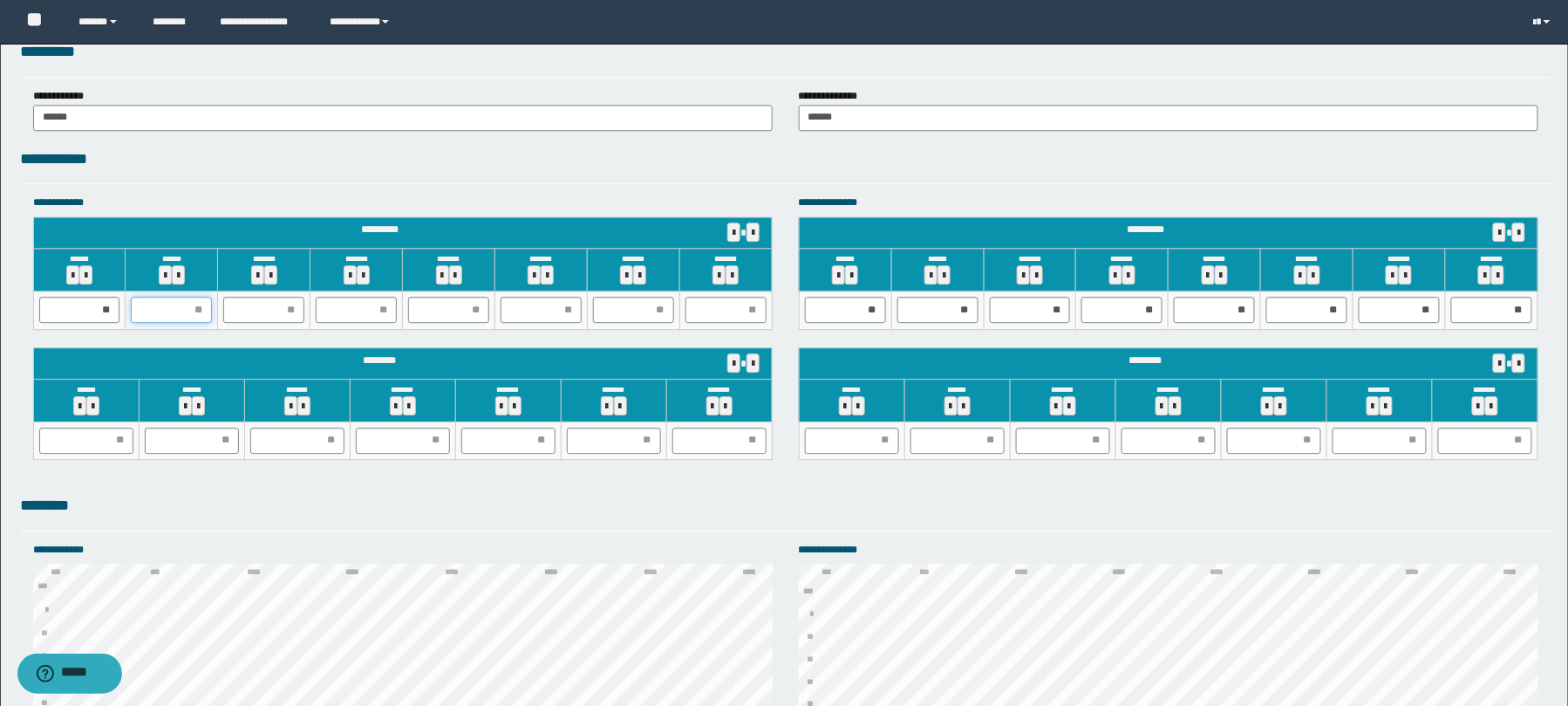 click at bounding box center [171, 310] 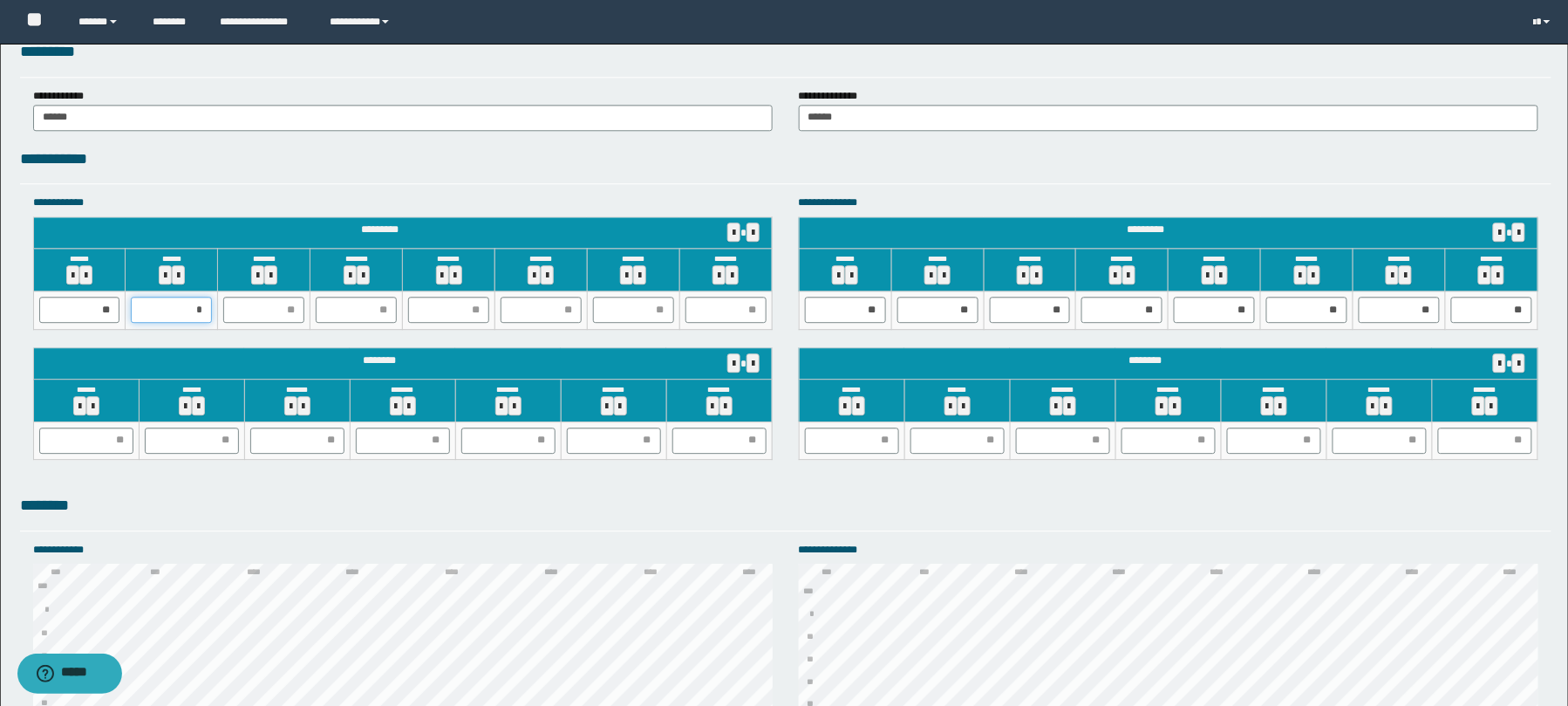 type on "**" 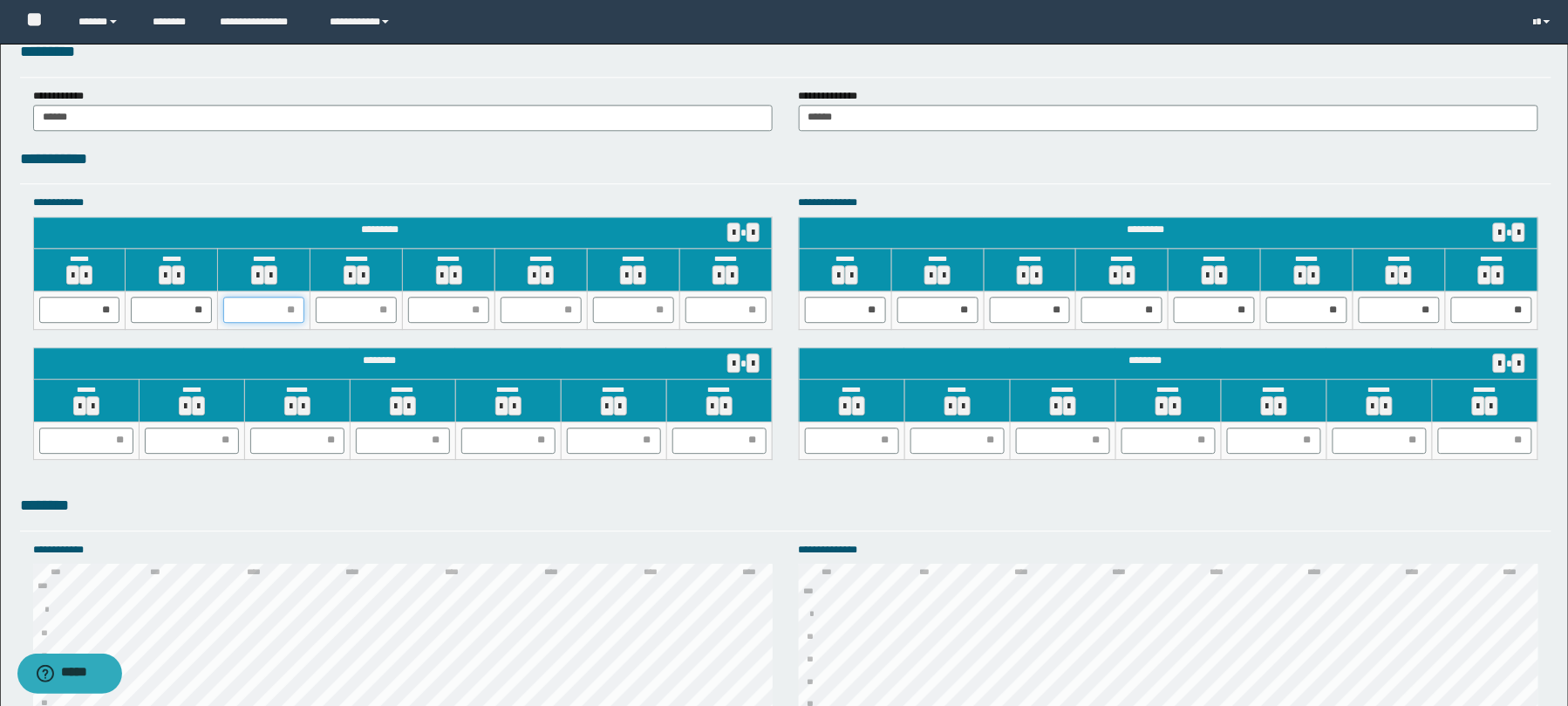 click at bounding box center [263, 310] 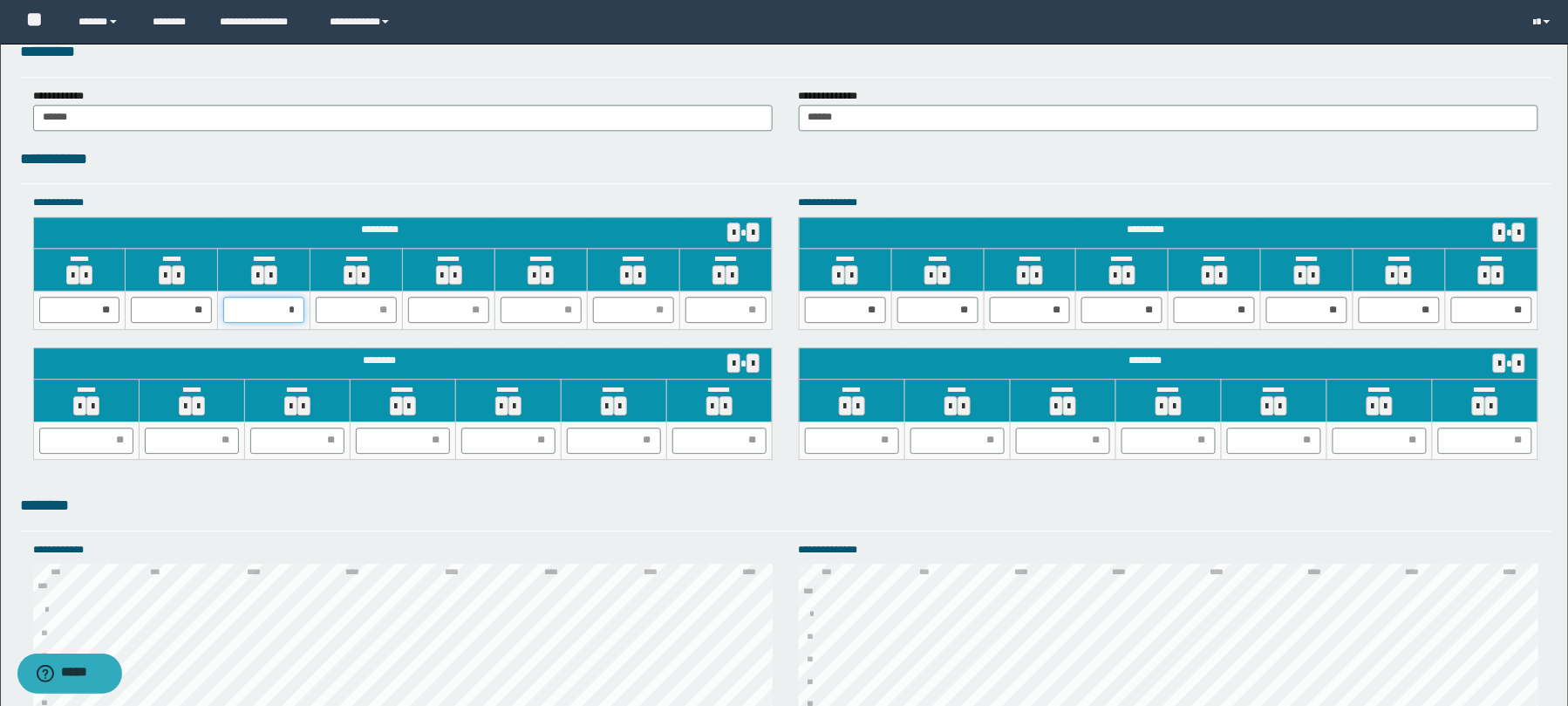 type on "**" 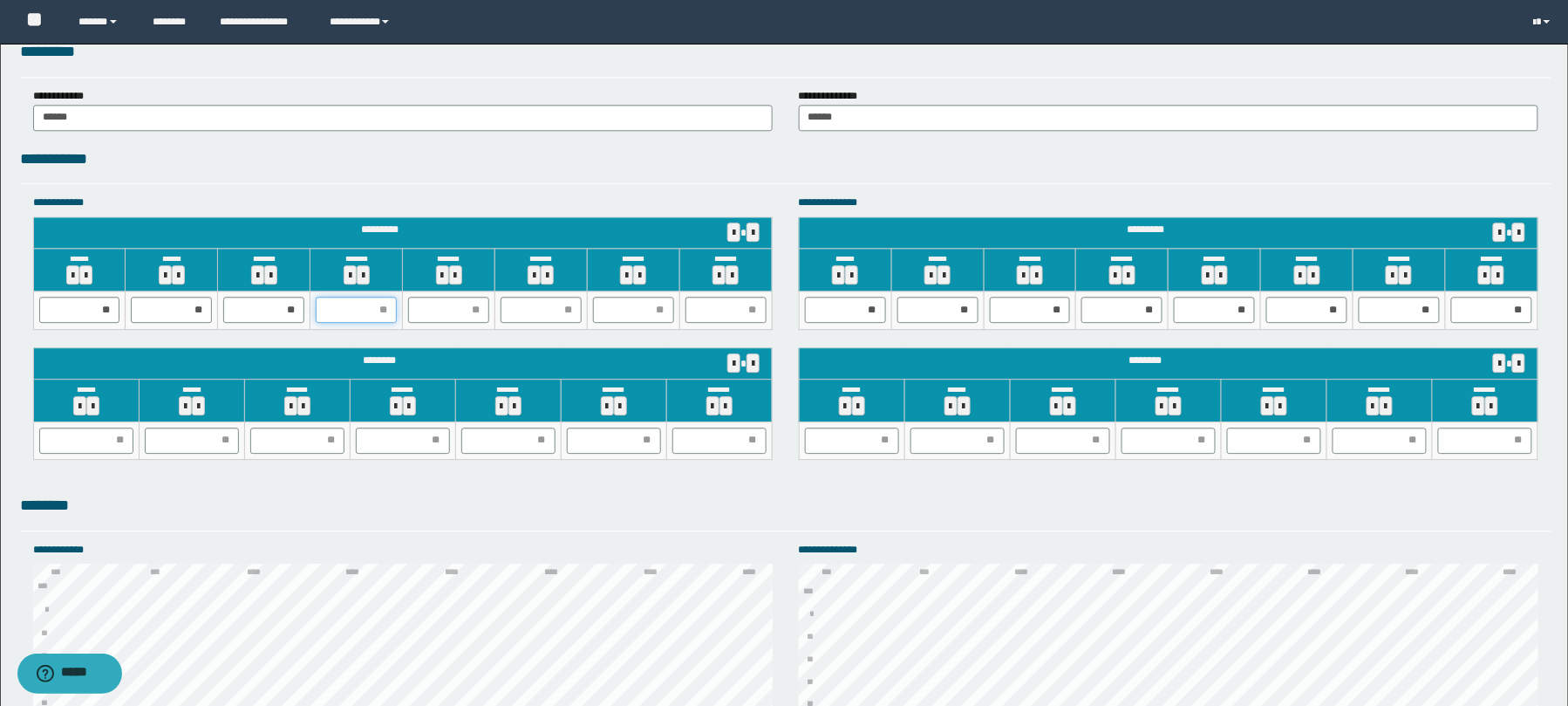 click at bounding box center (356, 310) 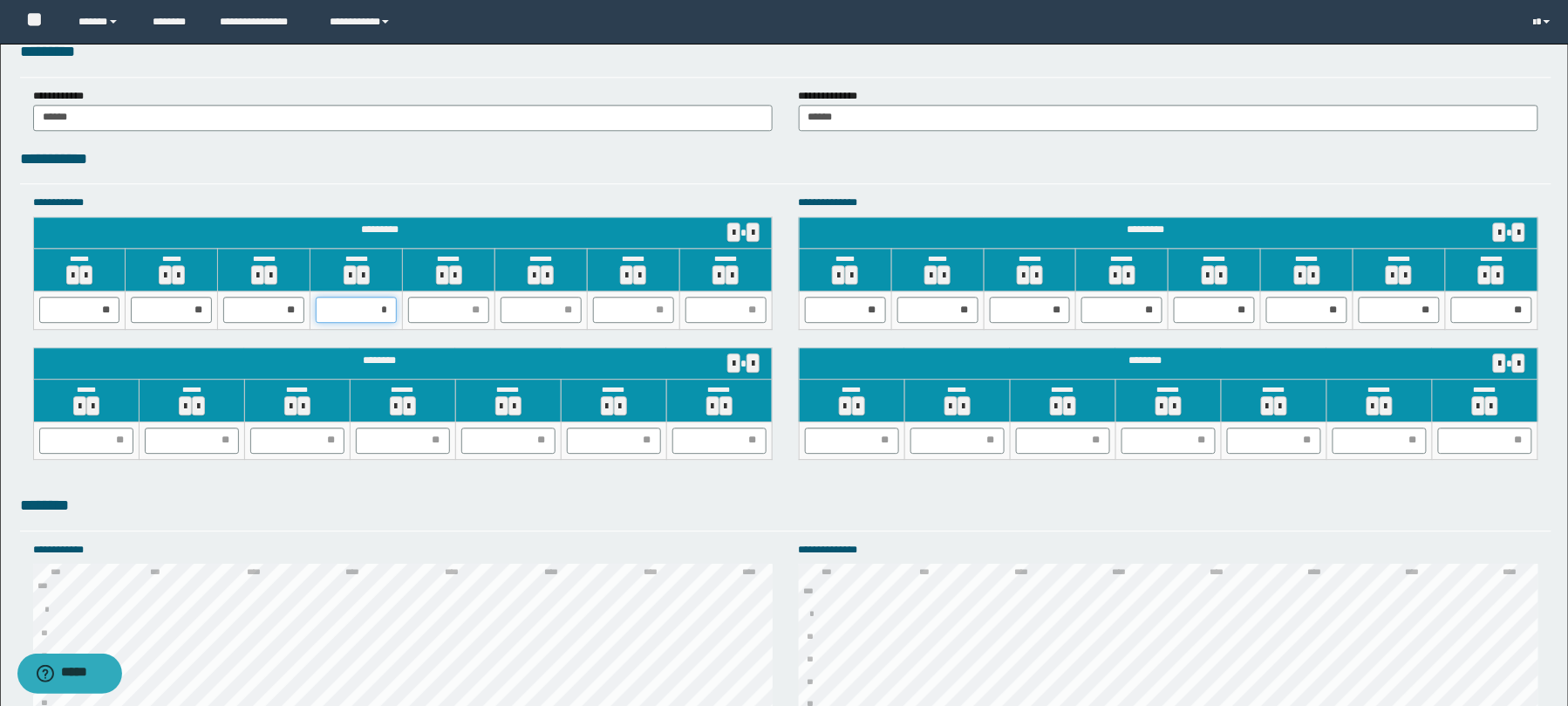 type on "**" 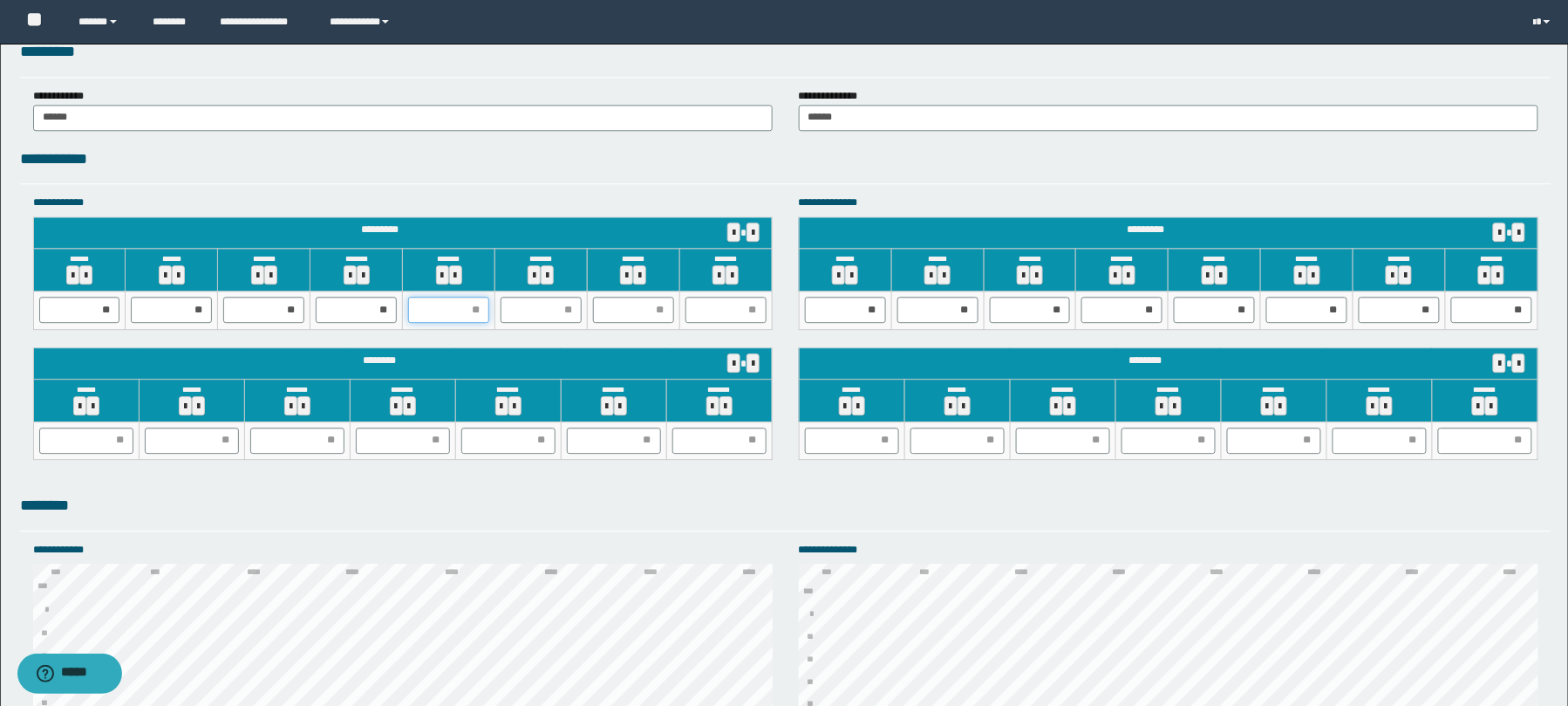click at bounding box center [448, 310] 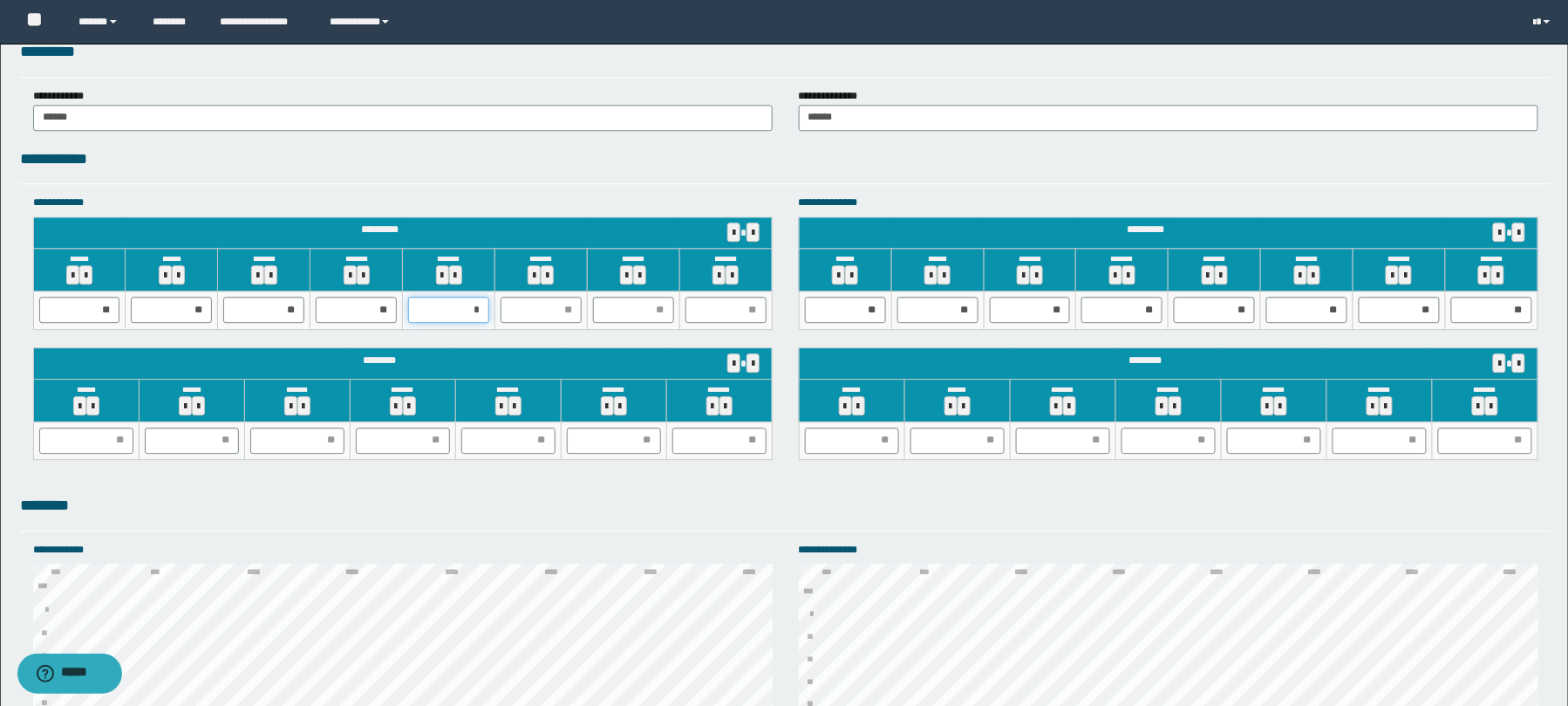 type on "**" 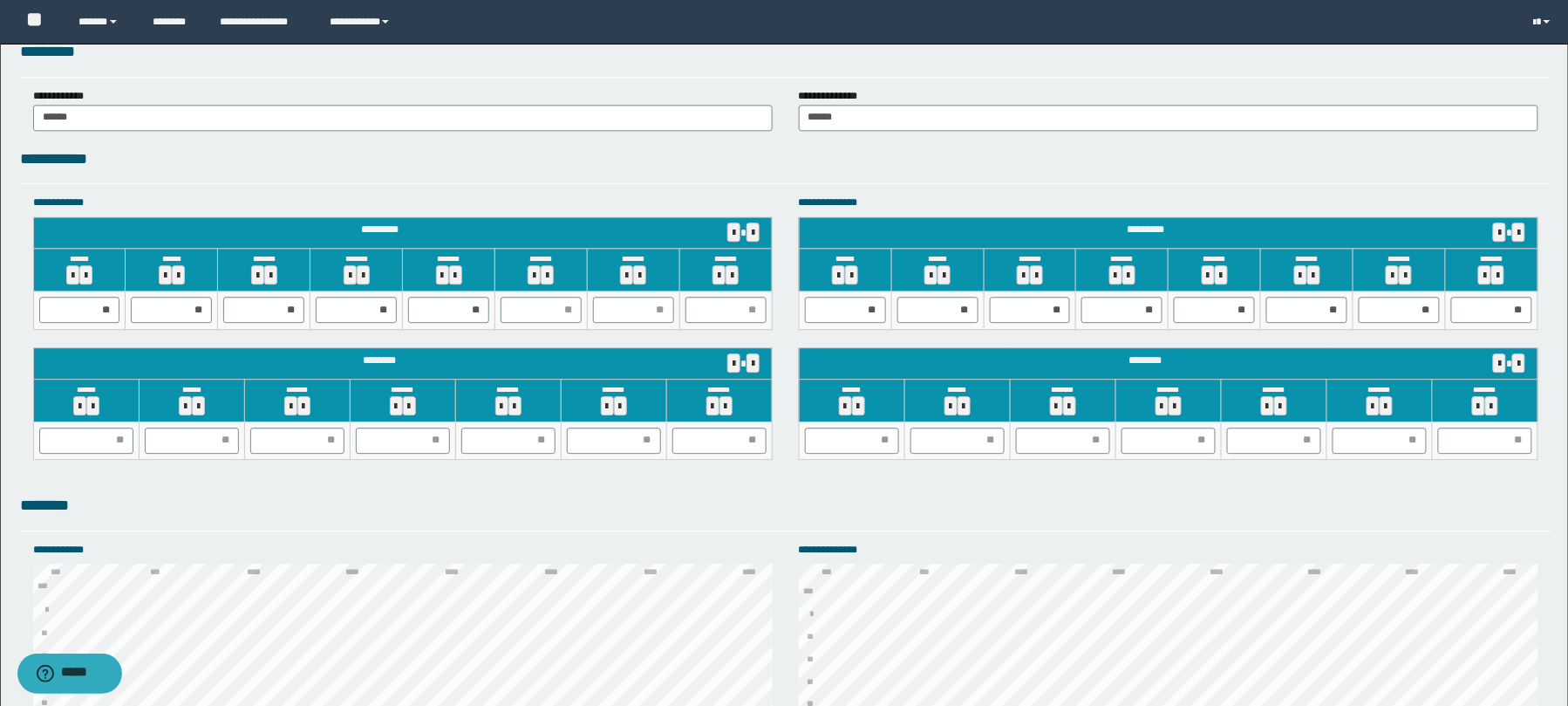 click at bounding box center [541, 311] 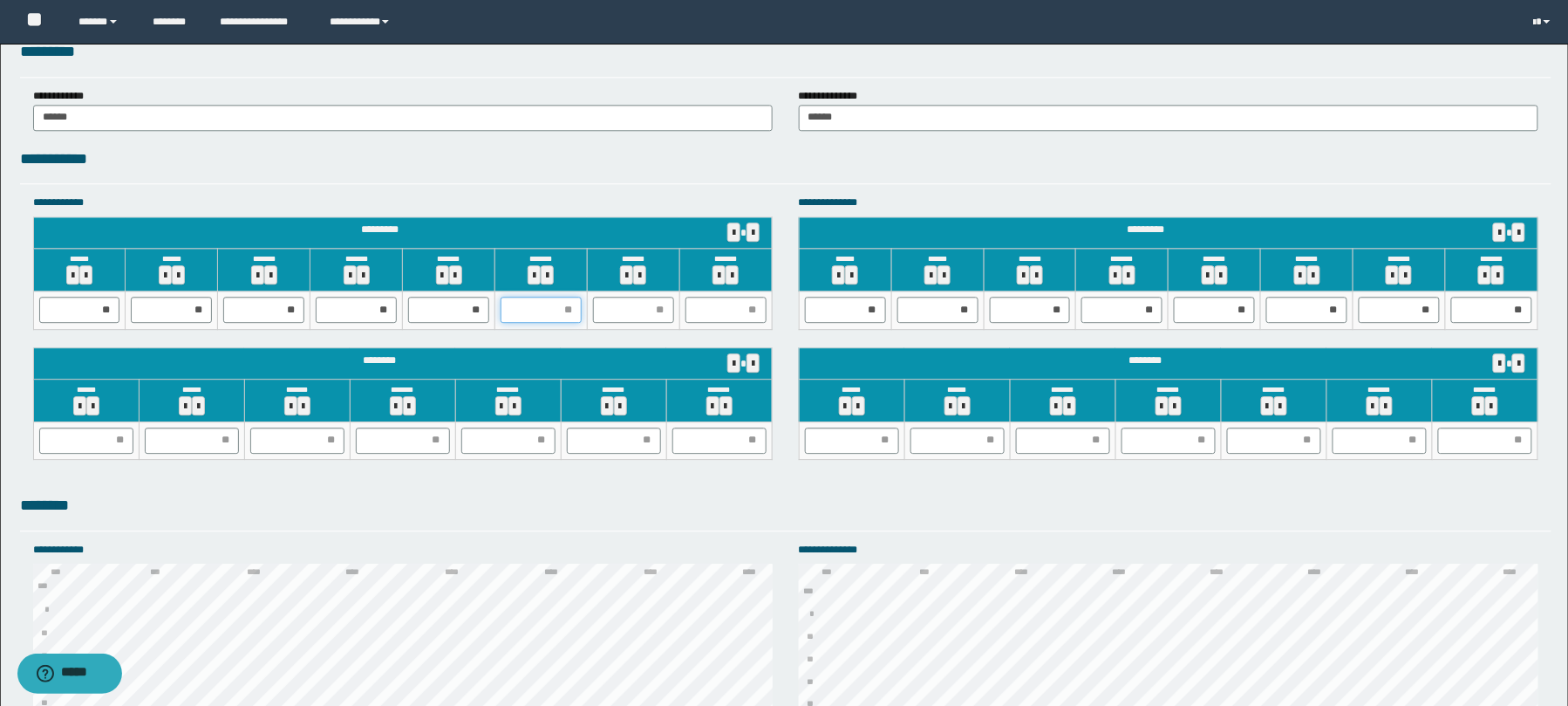 click at bounding box center (541, 310) 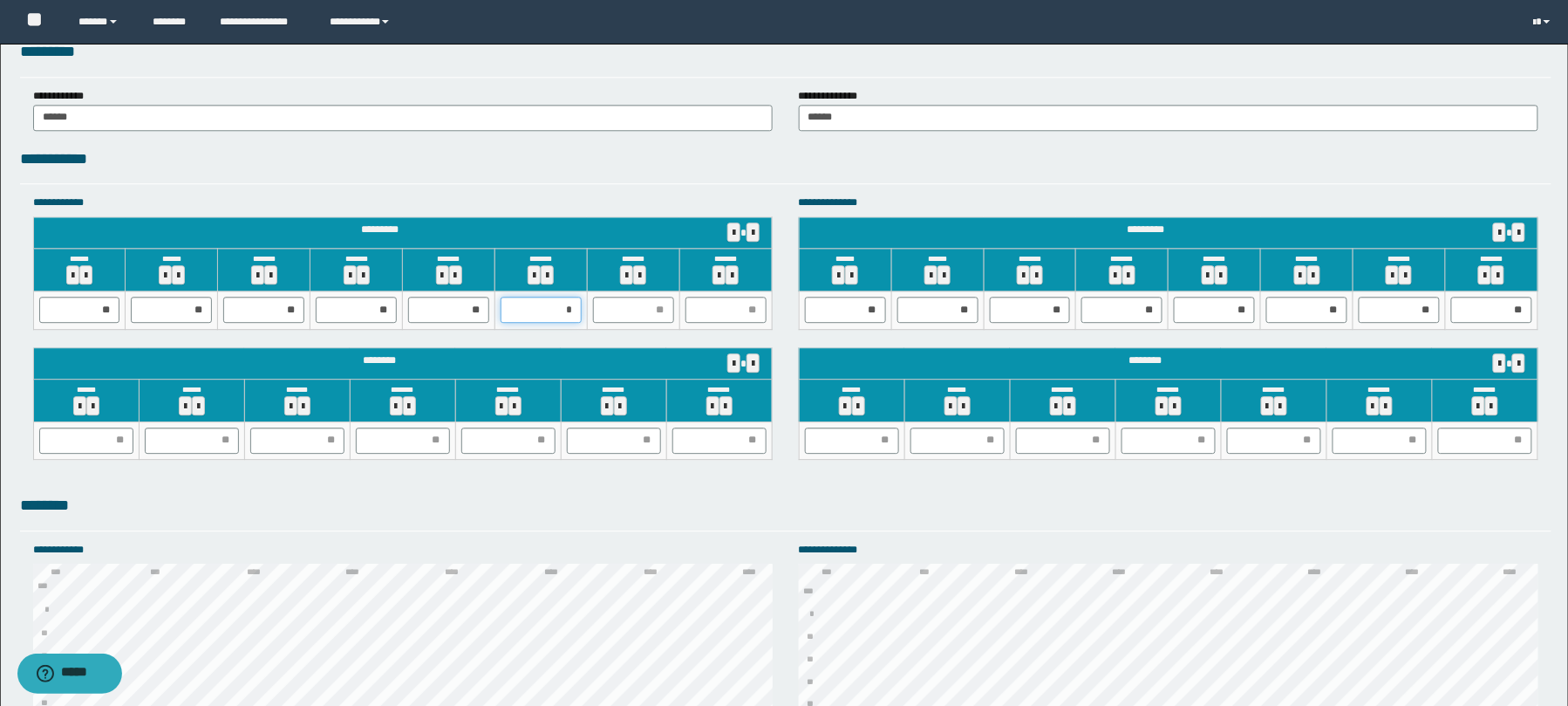 type on "**" 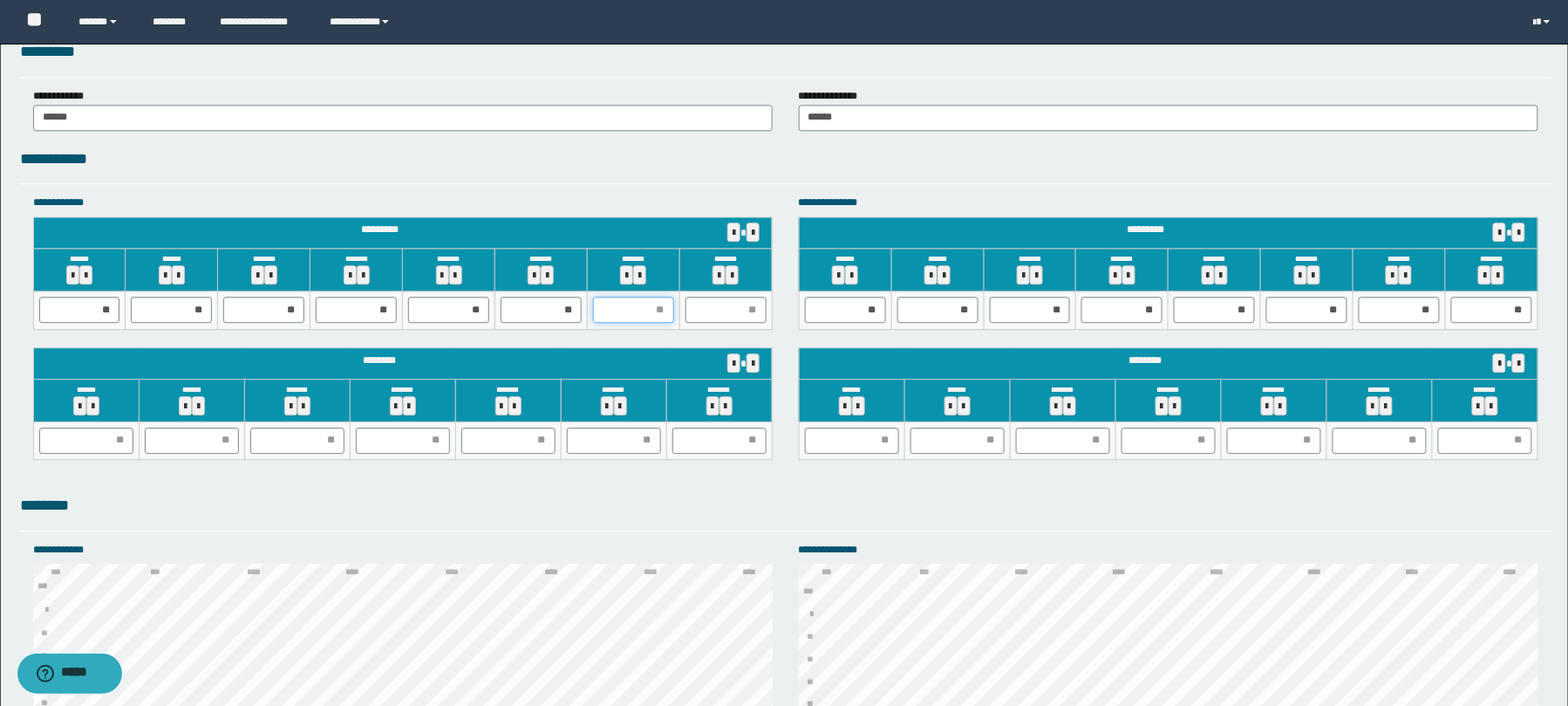 click at bounding box center [633, 310] 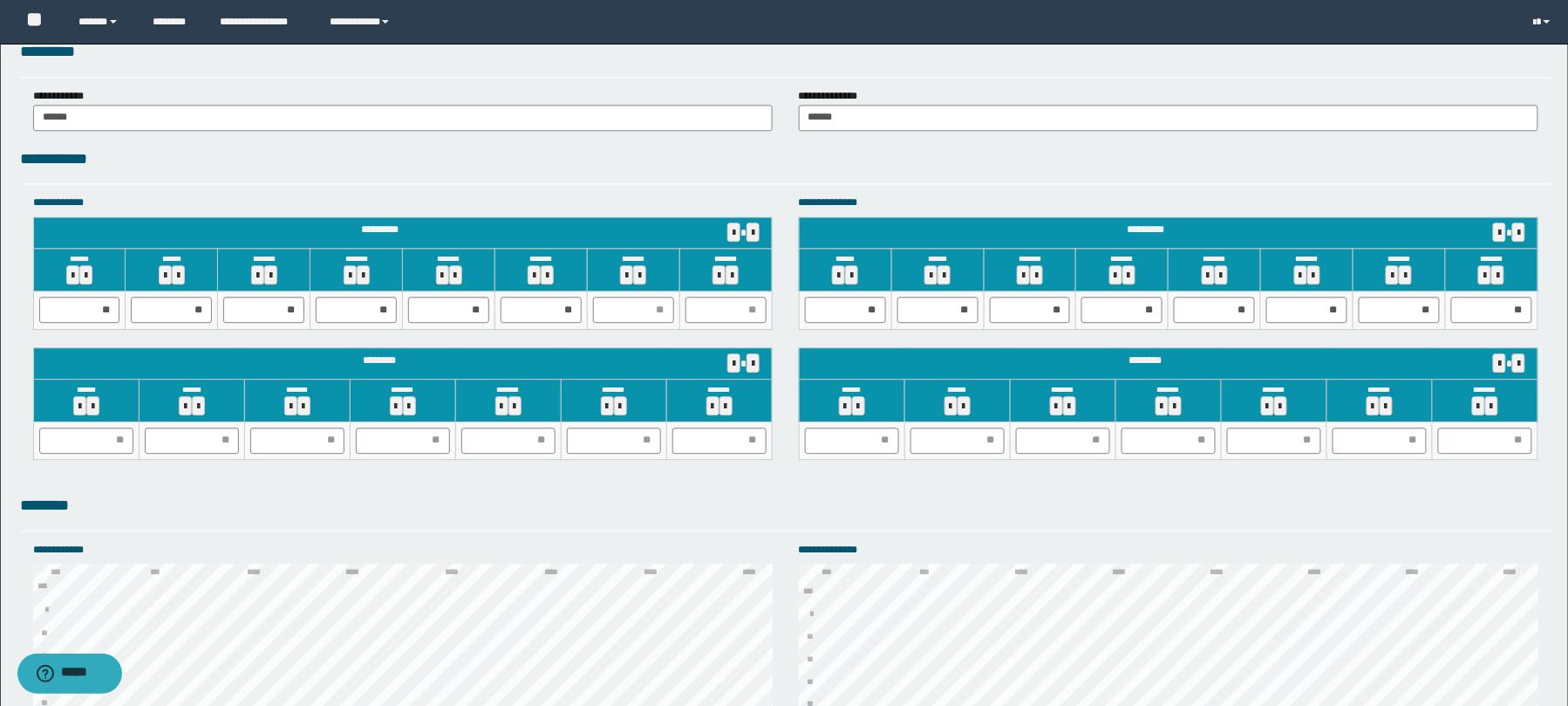 click on "*******" at bounding box center [633, 270] 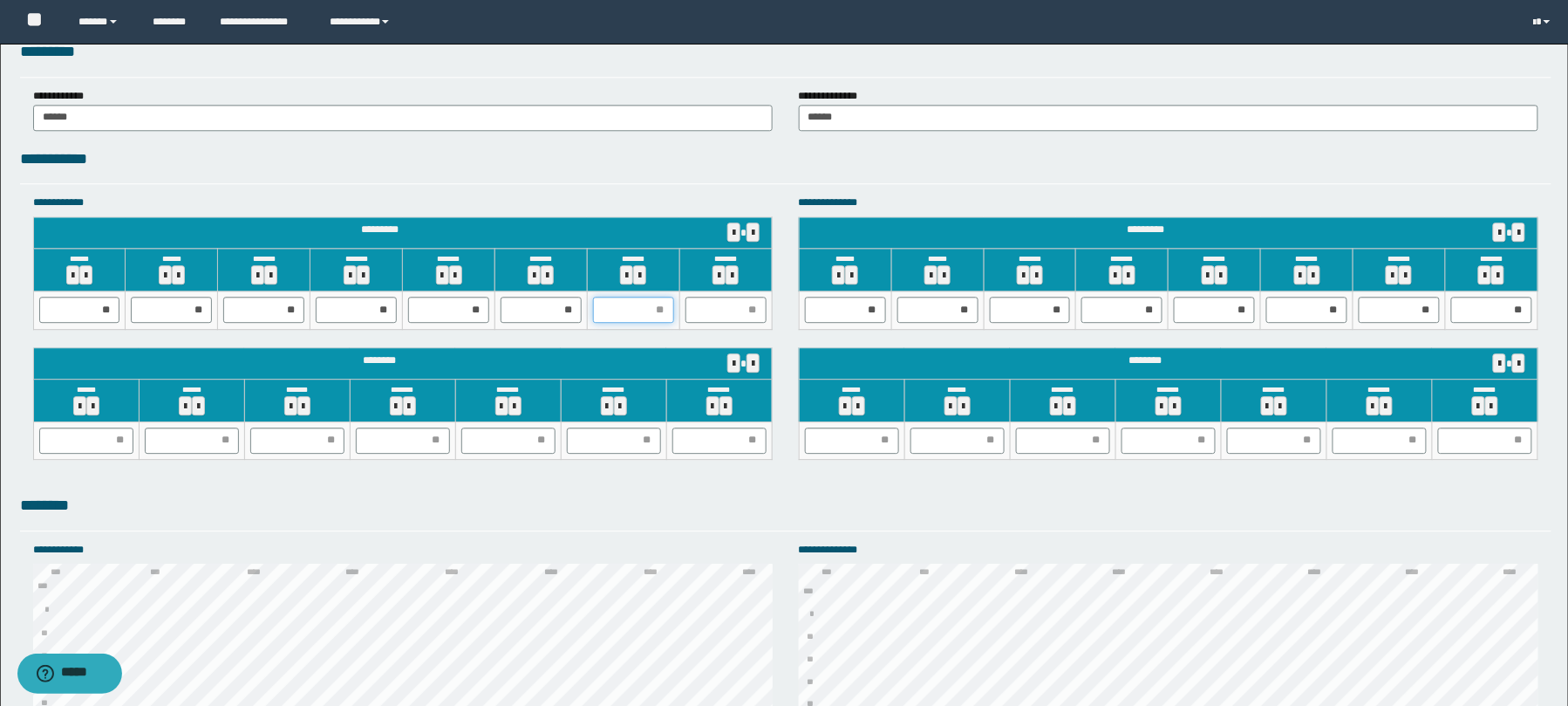 click at bounding box center (633, 310) 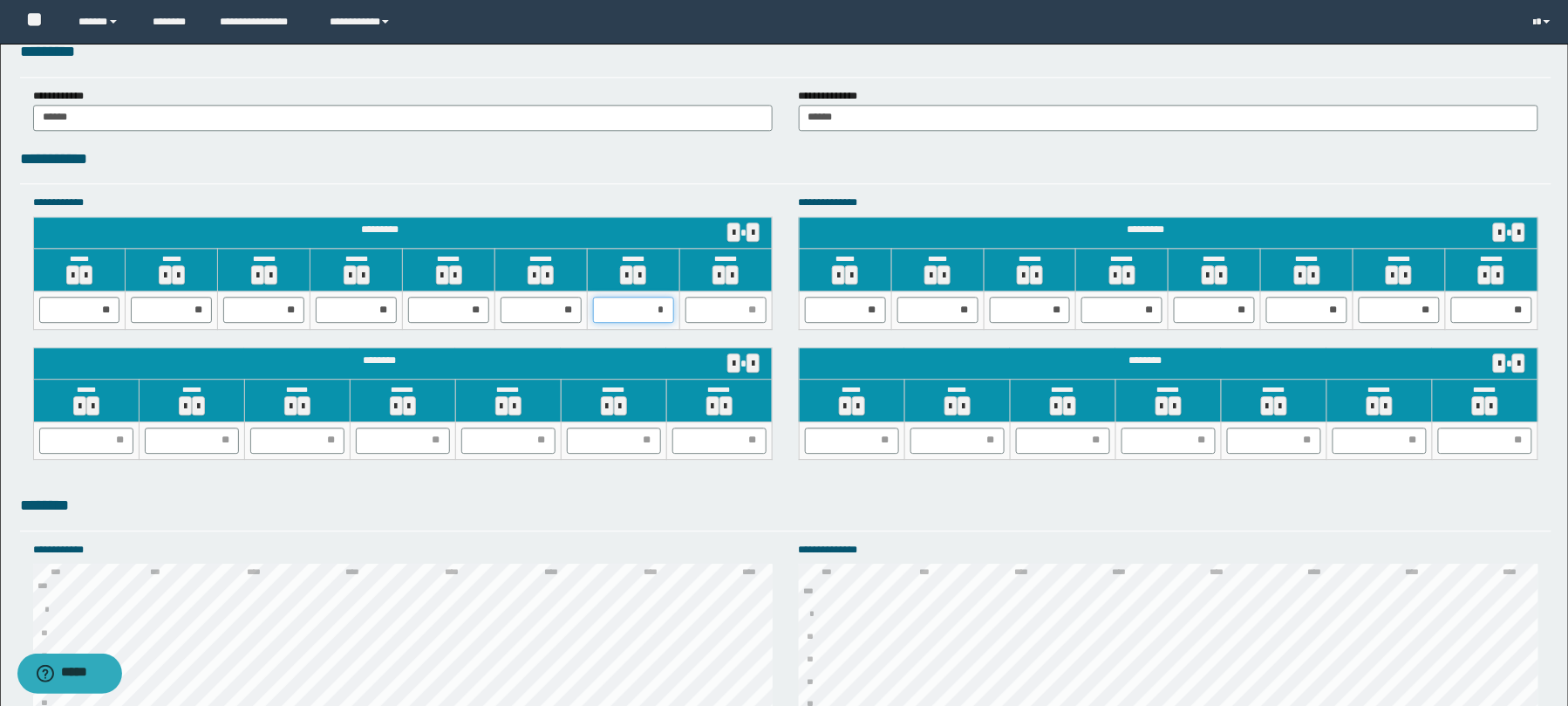 type on "**" 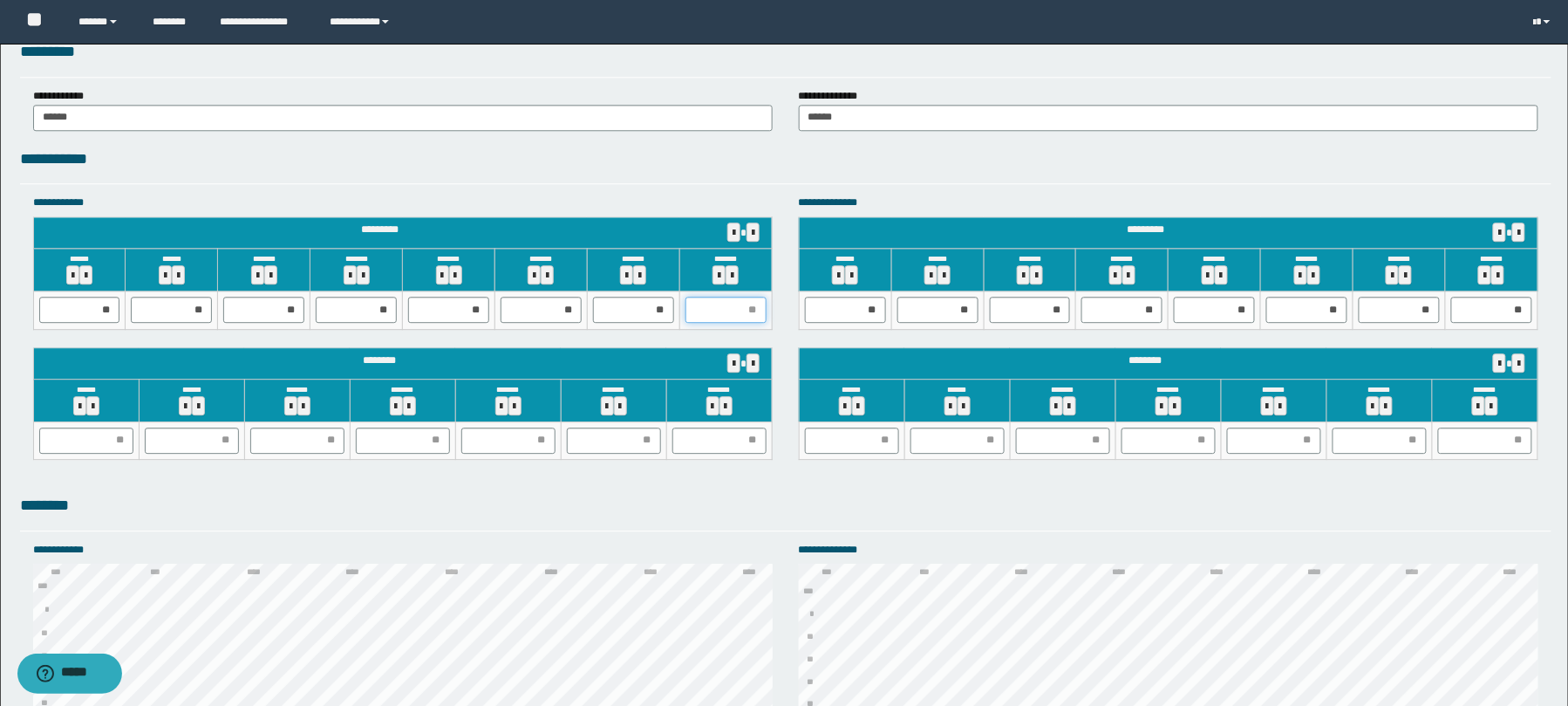 click at bounding box center (726, 310) 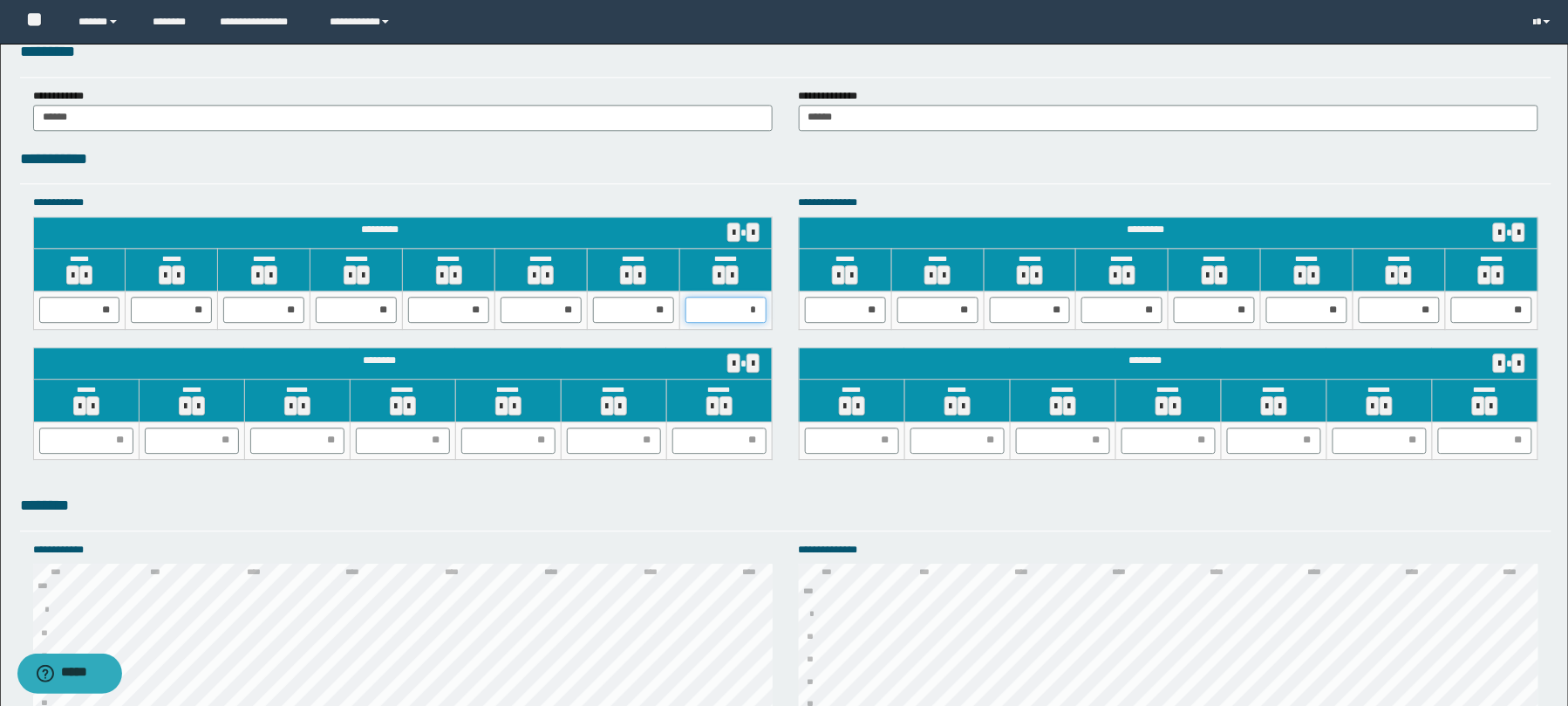 type on "**" 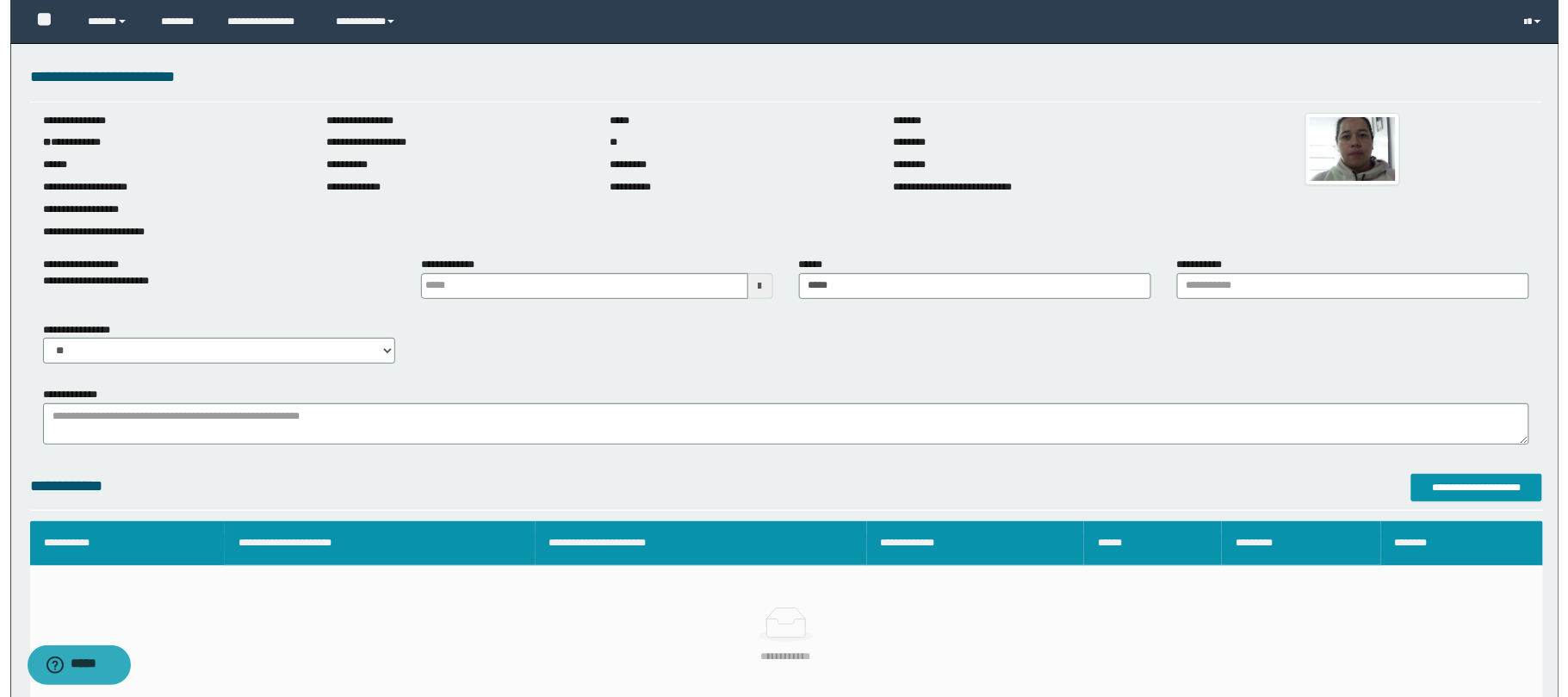 scroll, scrollTop: 5, scrollLeft: 0, axis: vertical 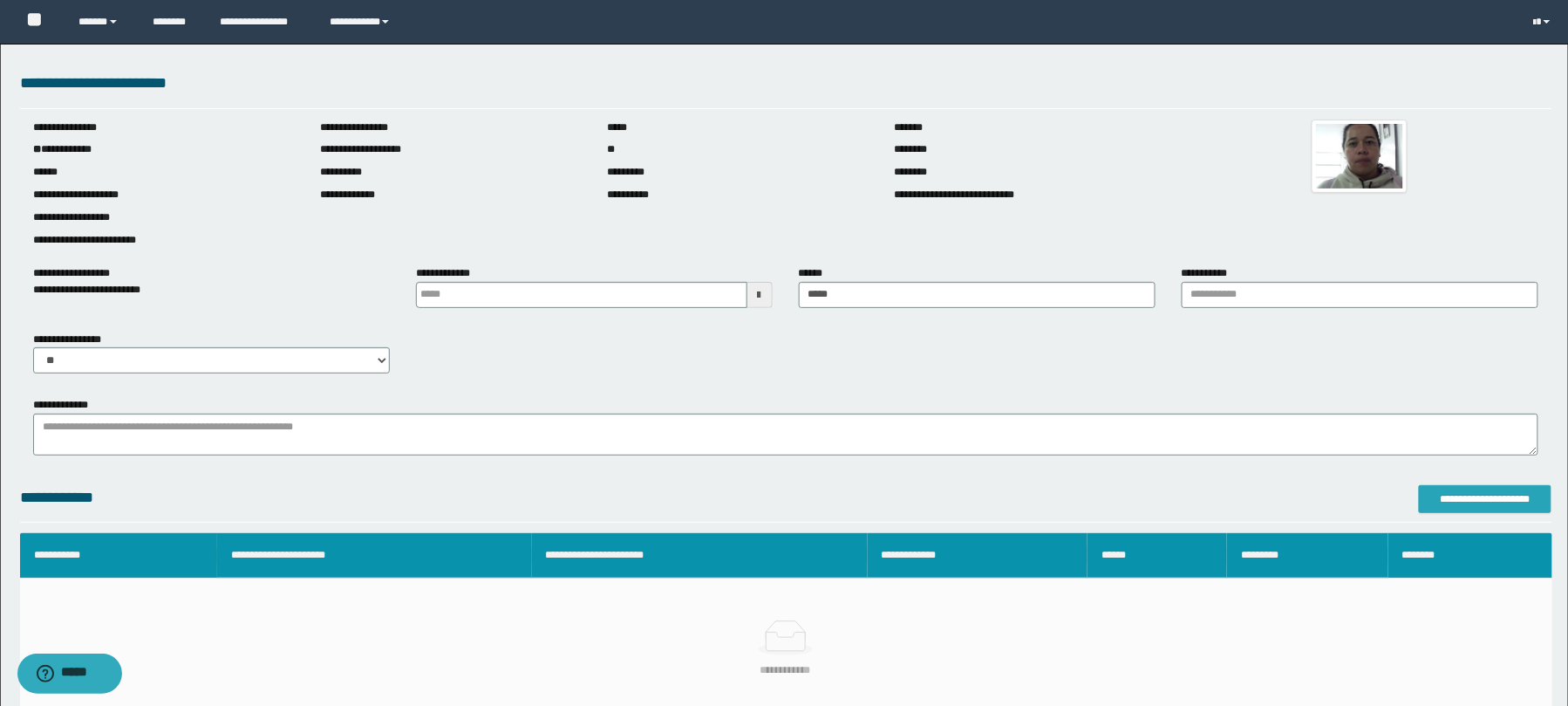 click on "**********" at bounding box center (1485, 499) 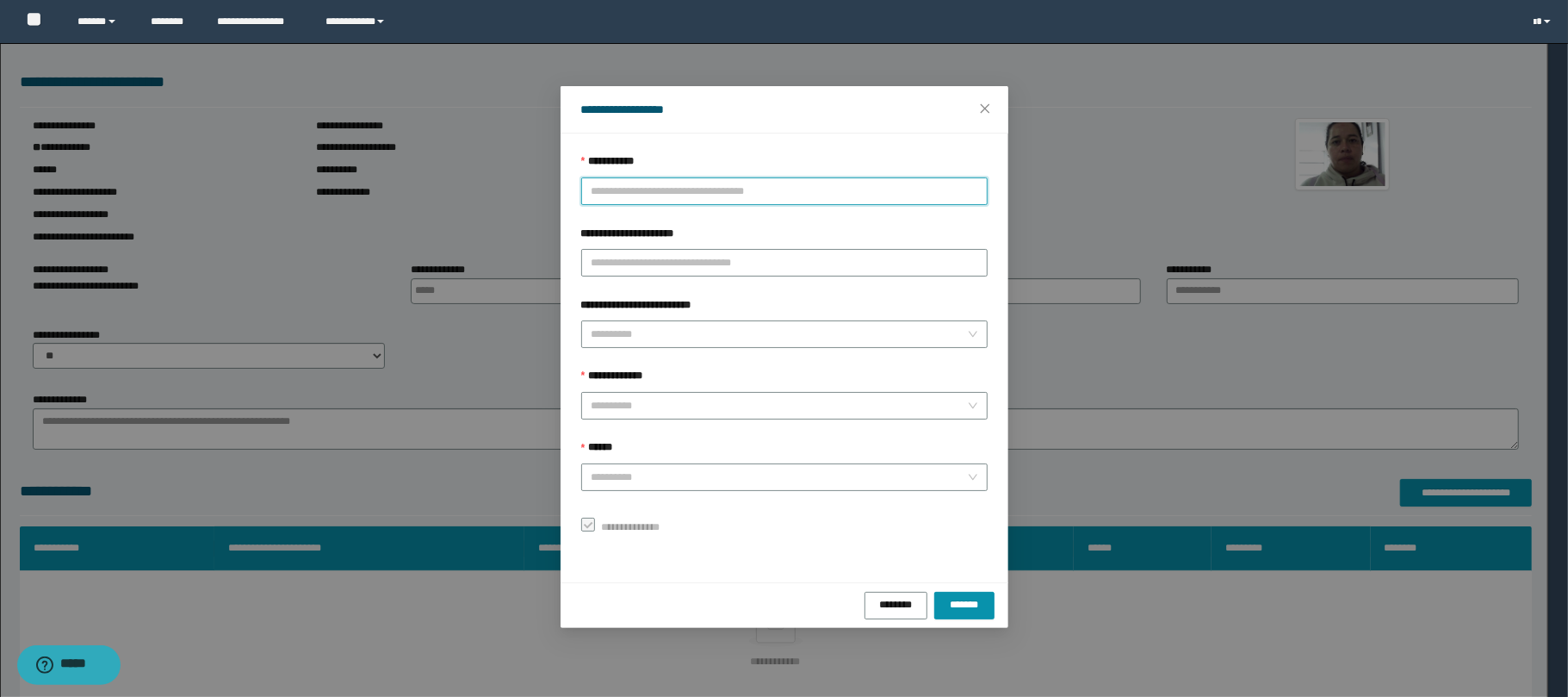 click on "**********" at bounding box center (784, 191) 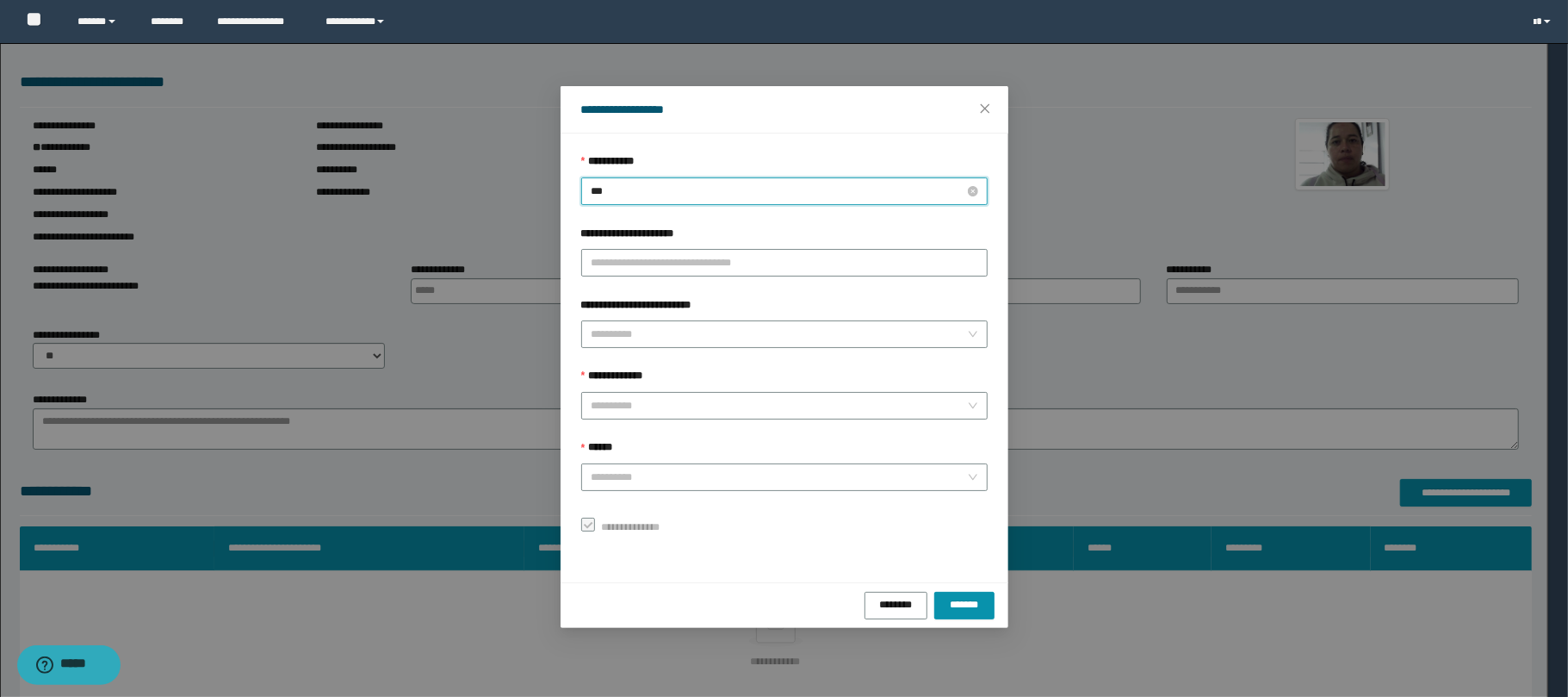 type on "****" 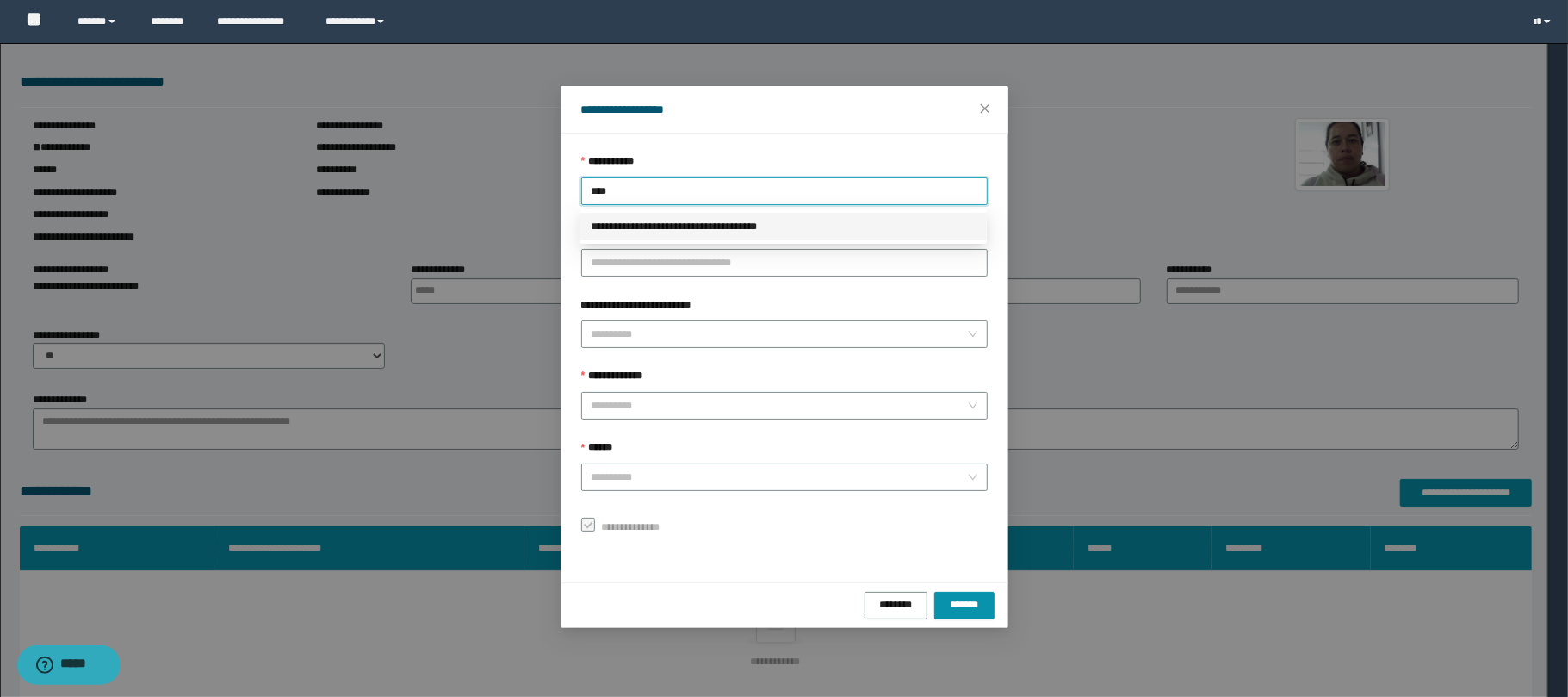 click on "**********" at bounding box center [784, 227] 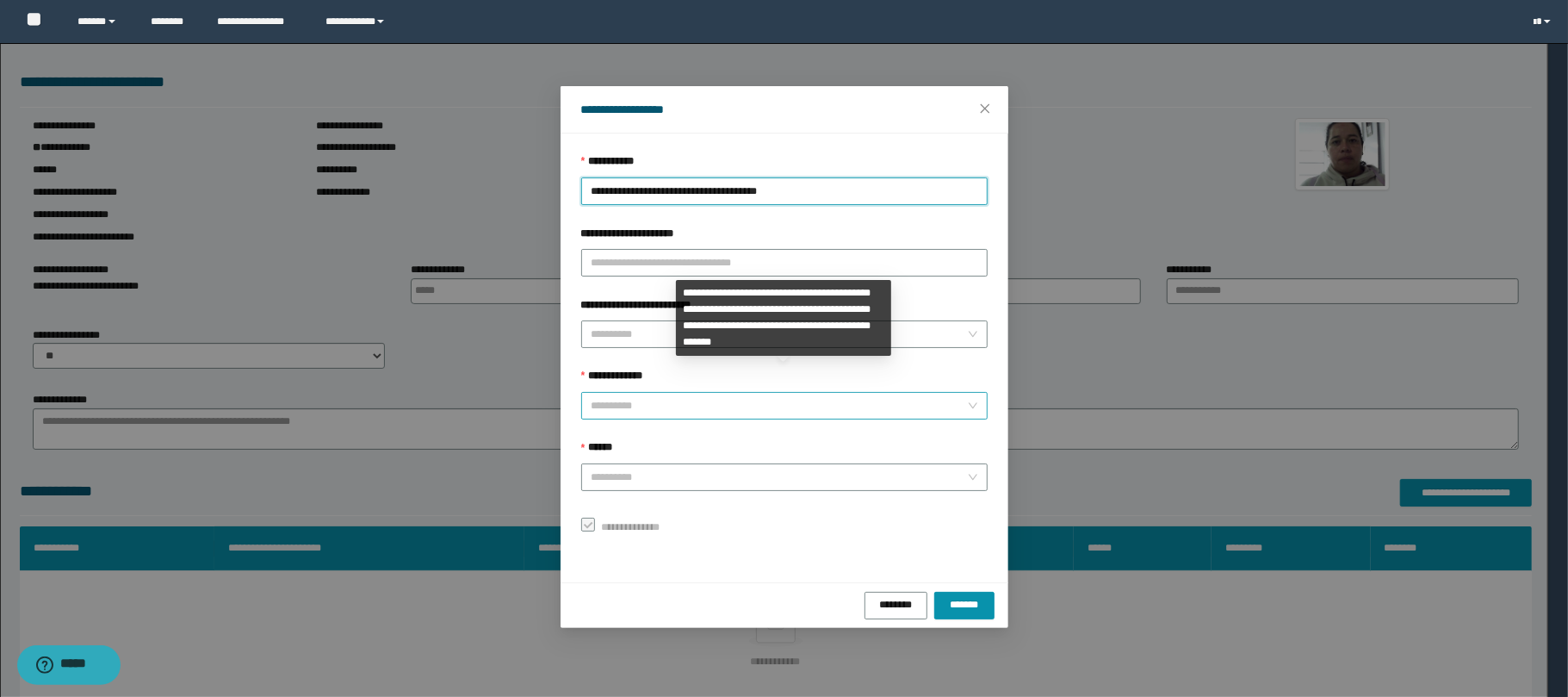 click on "**********" at bounding box center (779, 406) 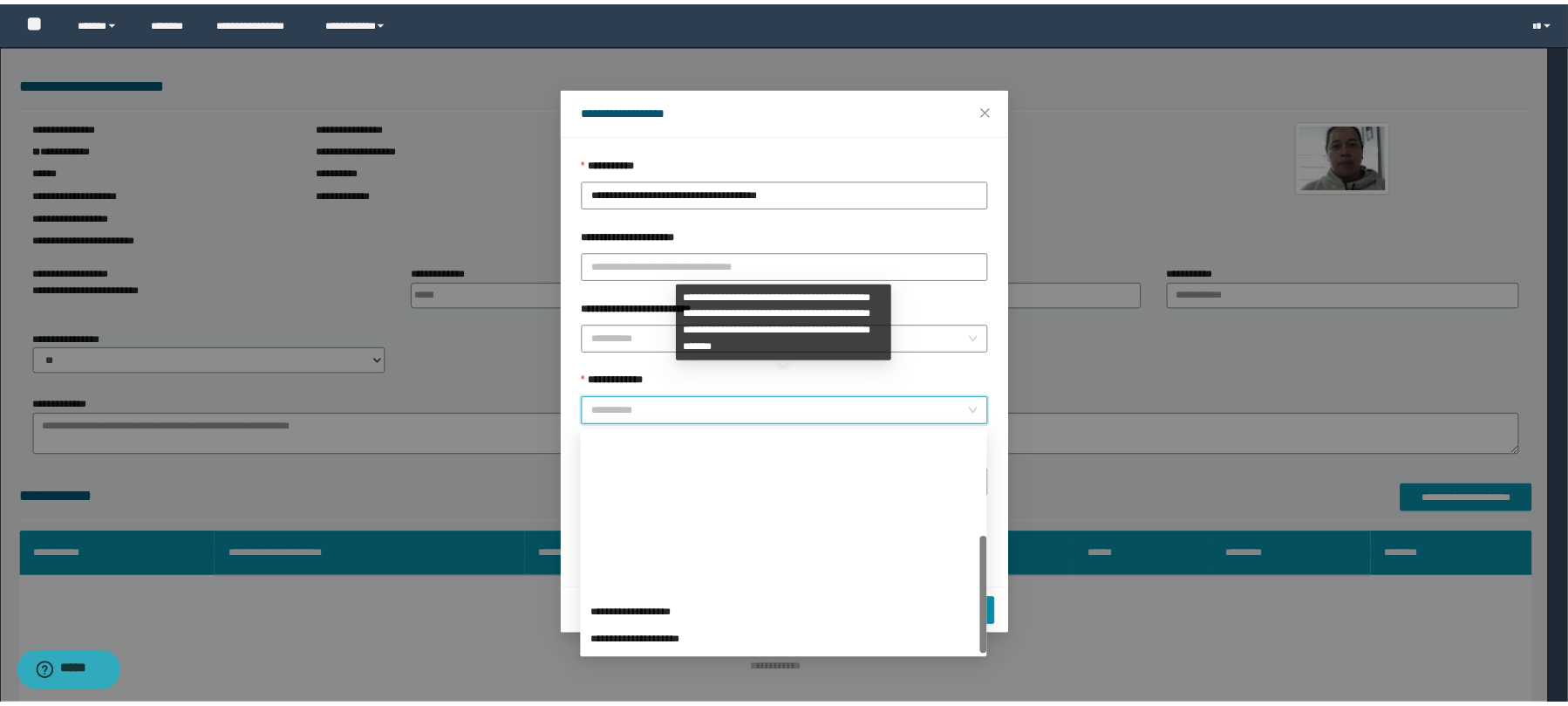 scroll, scrollTop: 195, scrollLeft: 0, axis: vertical 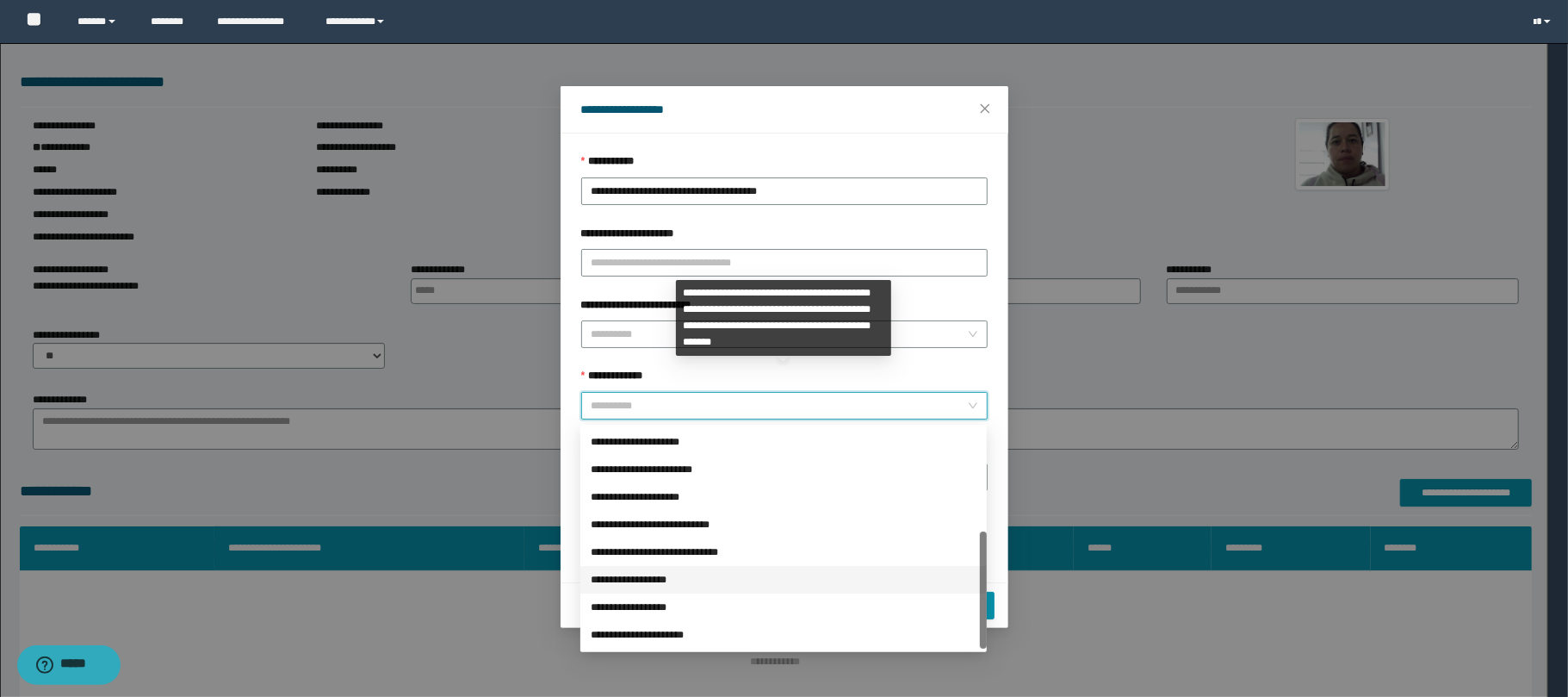 click on "**********" at bounding box center (784, 580) 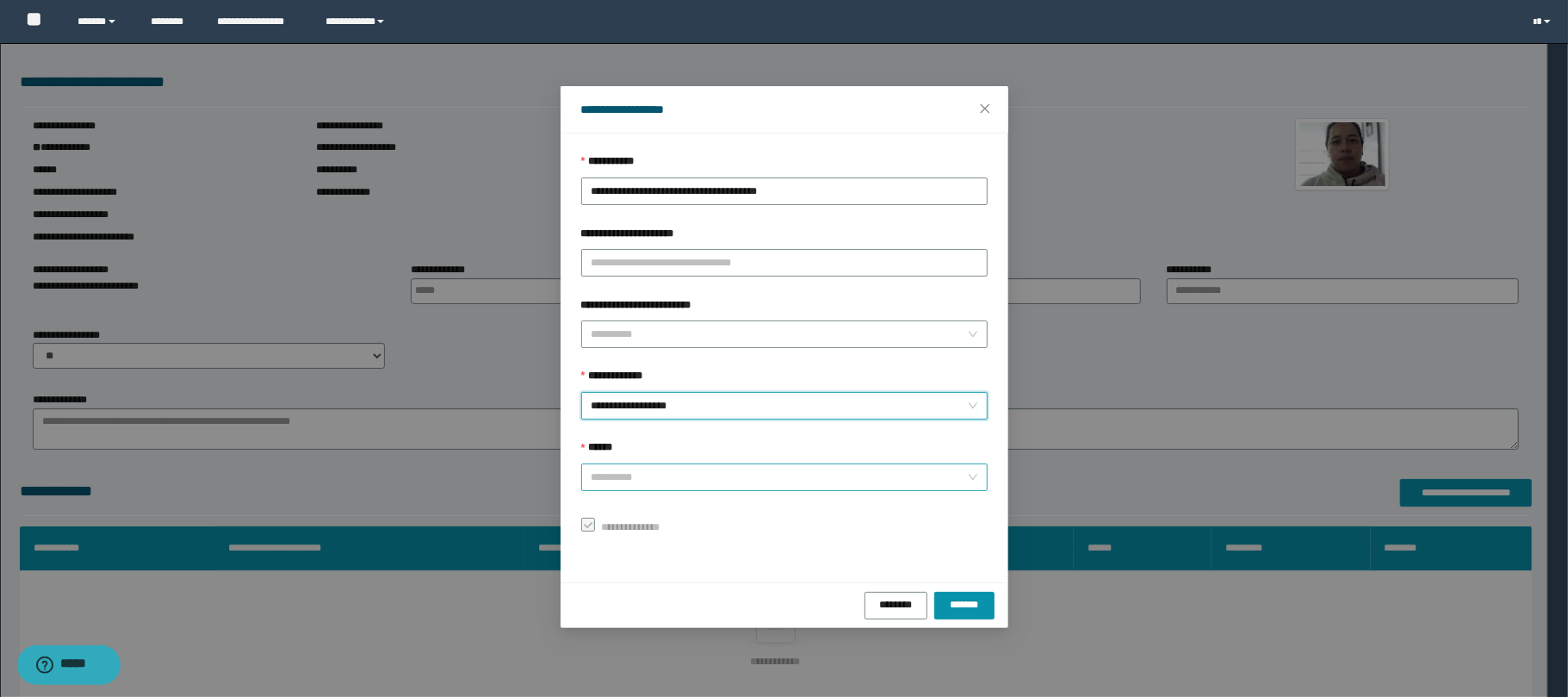 click on "******" at bounding box center (779, 477) 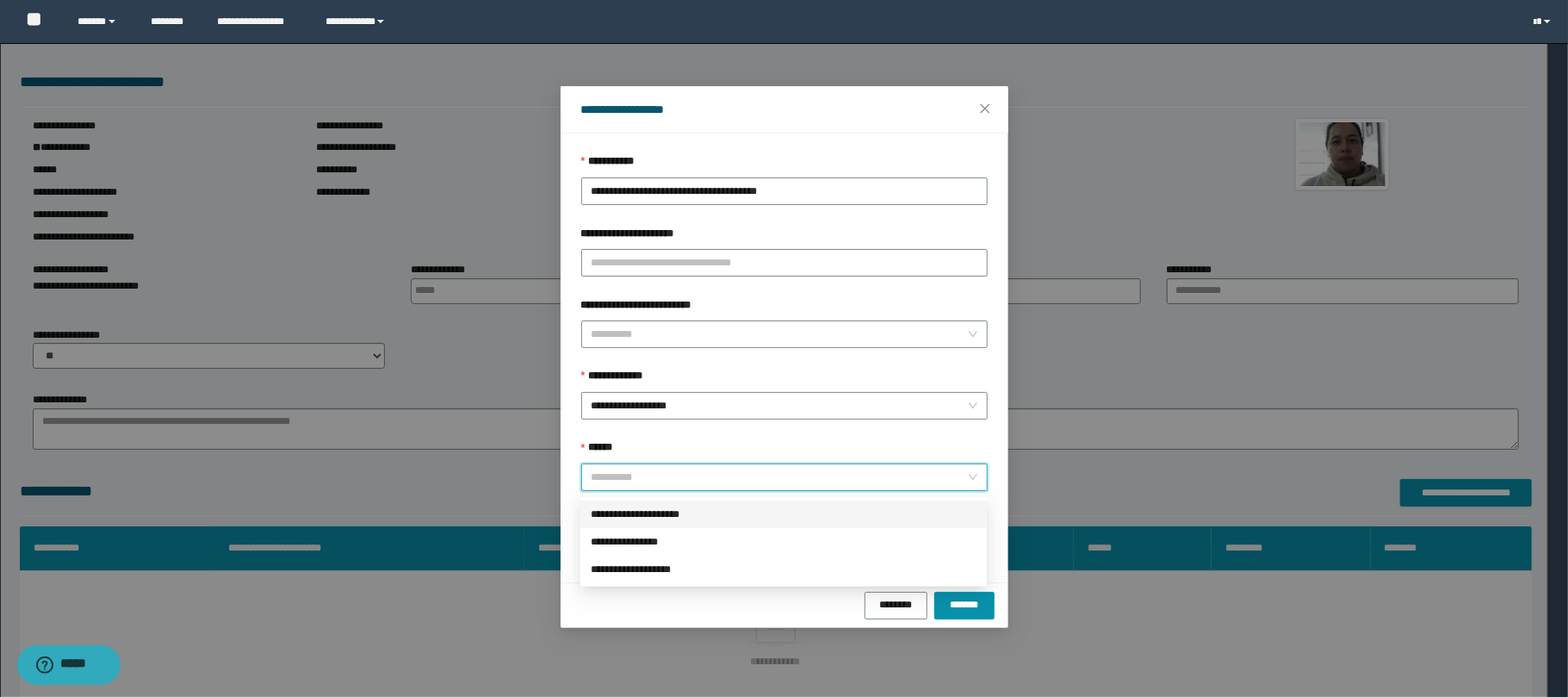 click on "**********" at bounding box center [784, 514] 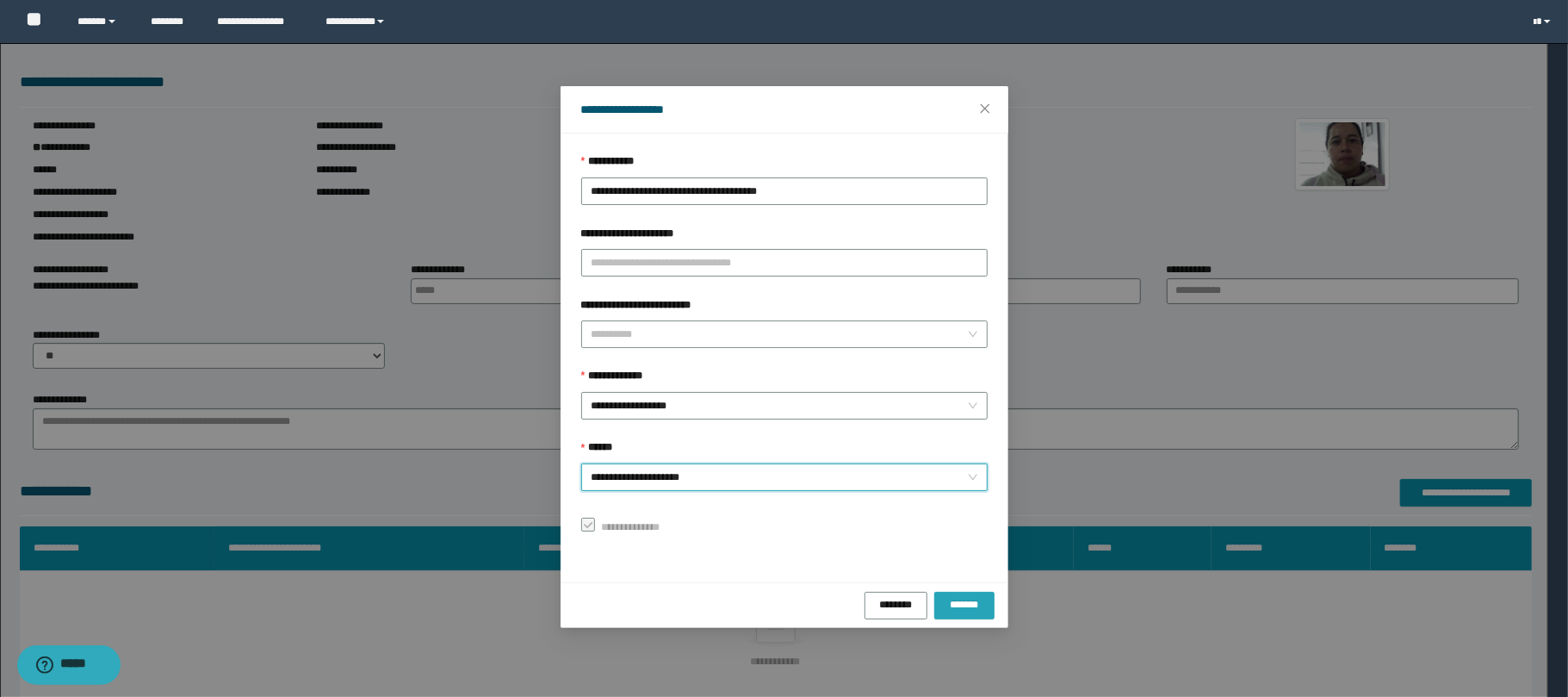 click on "*******" at bounding box center (964, 604) 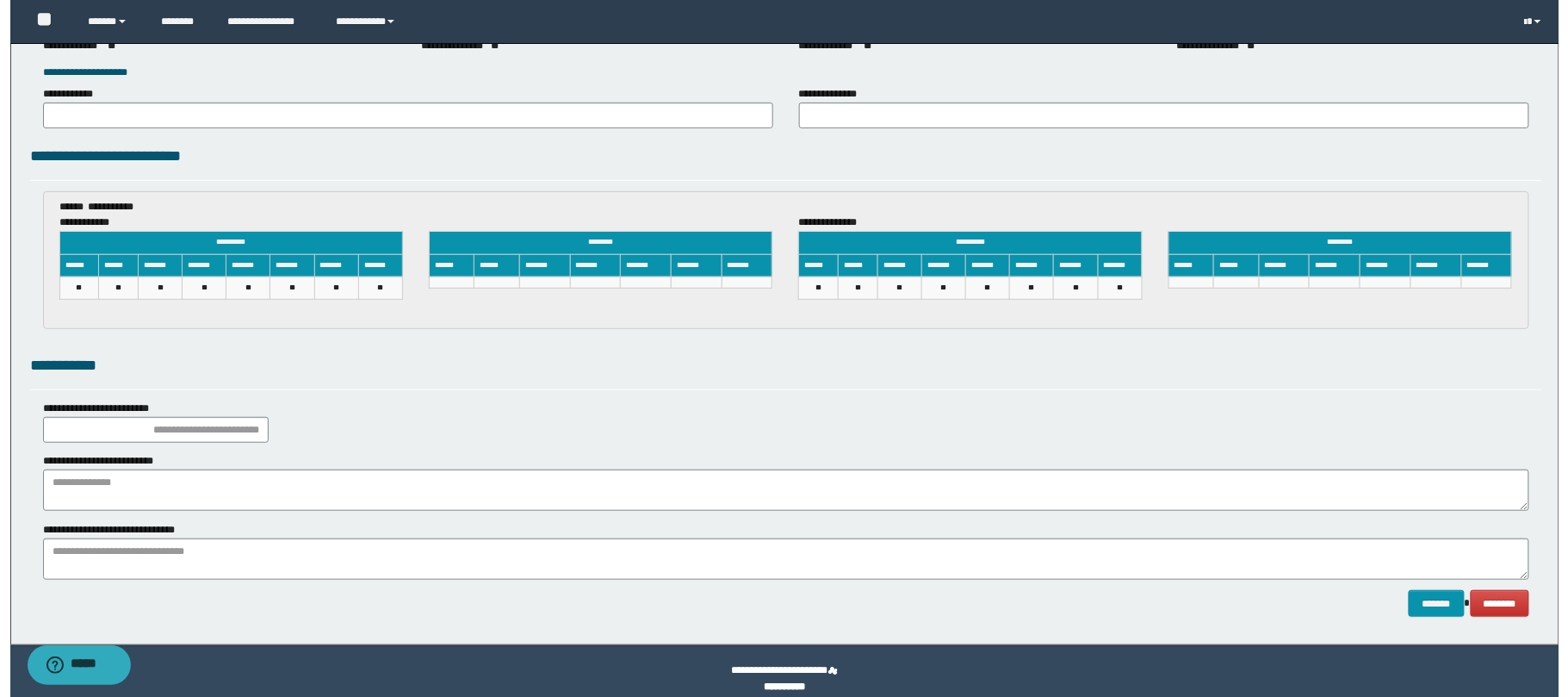 scroll, scrollTop: 2503, scrollLeft: 0, axis: vertical 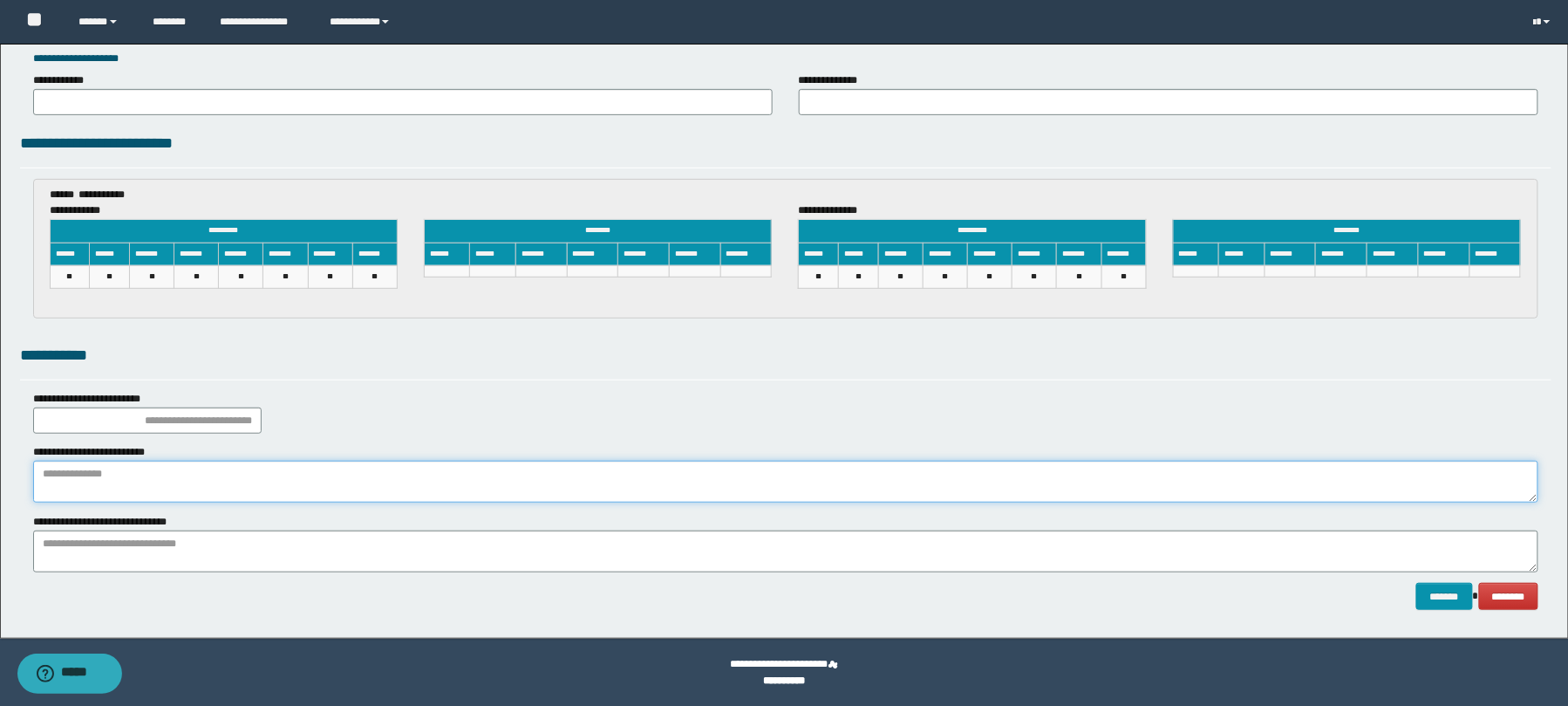 click at bounding box center [786, 482] 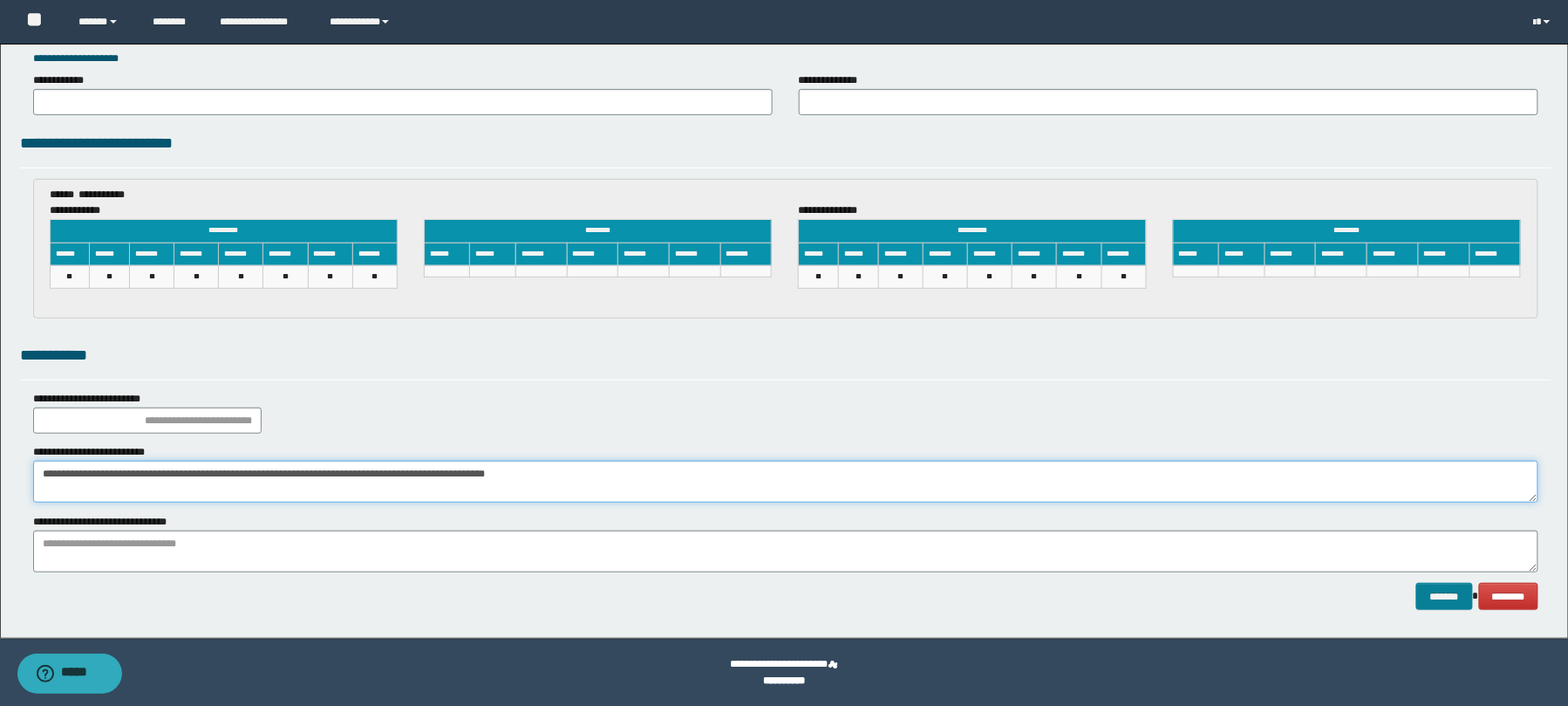 type on "**********" 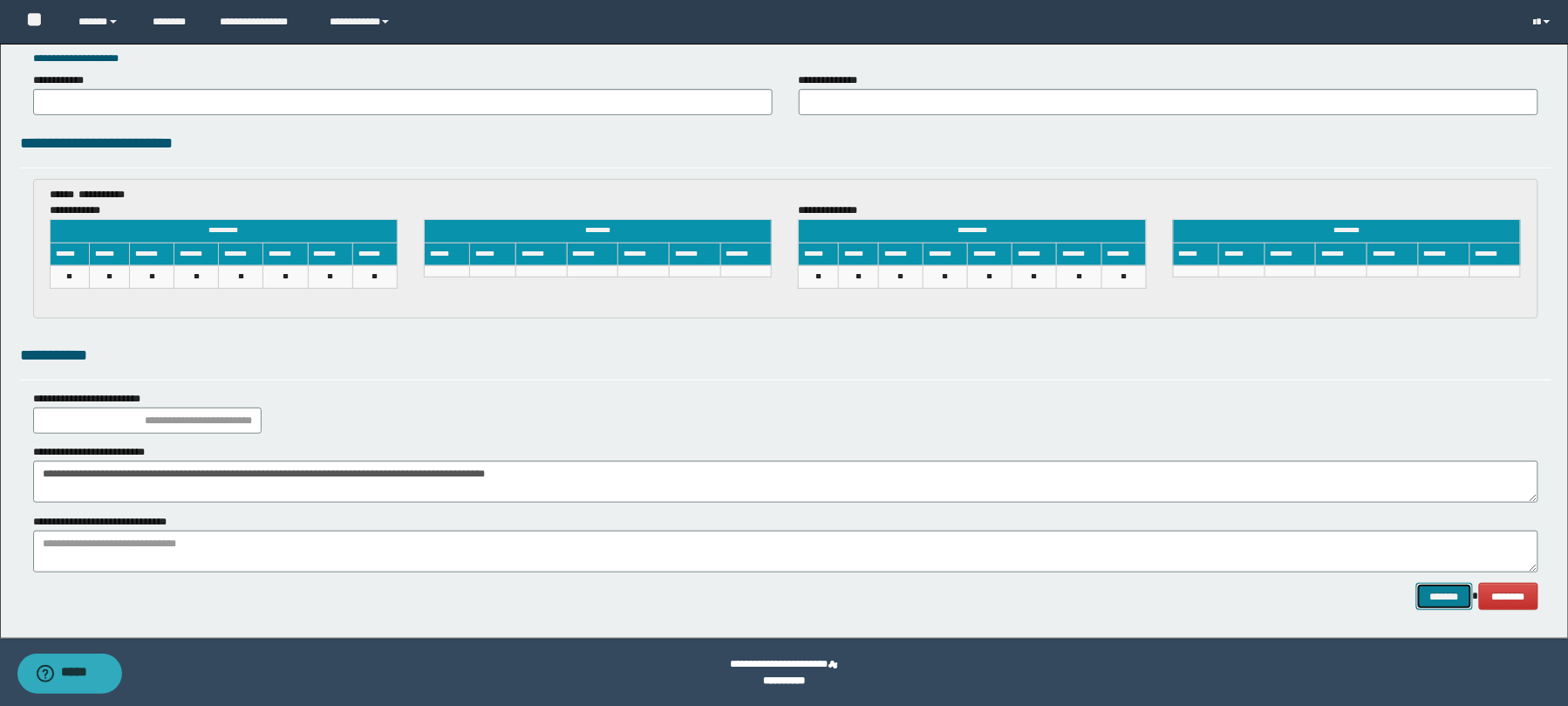 click on "*******" at bounding box center [1444, 596] 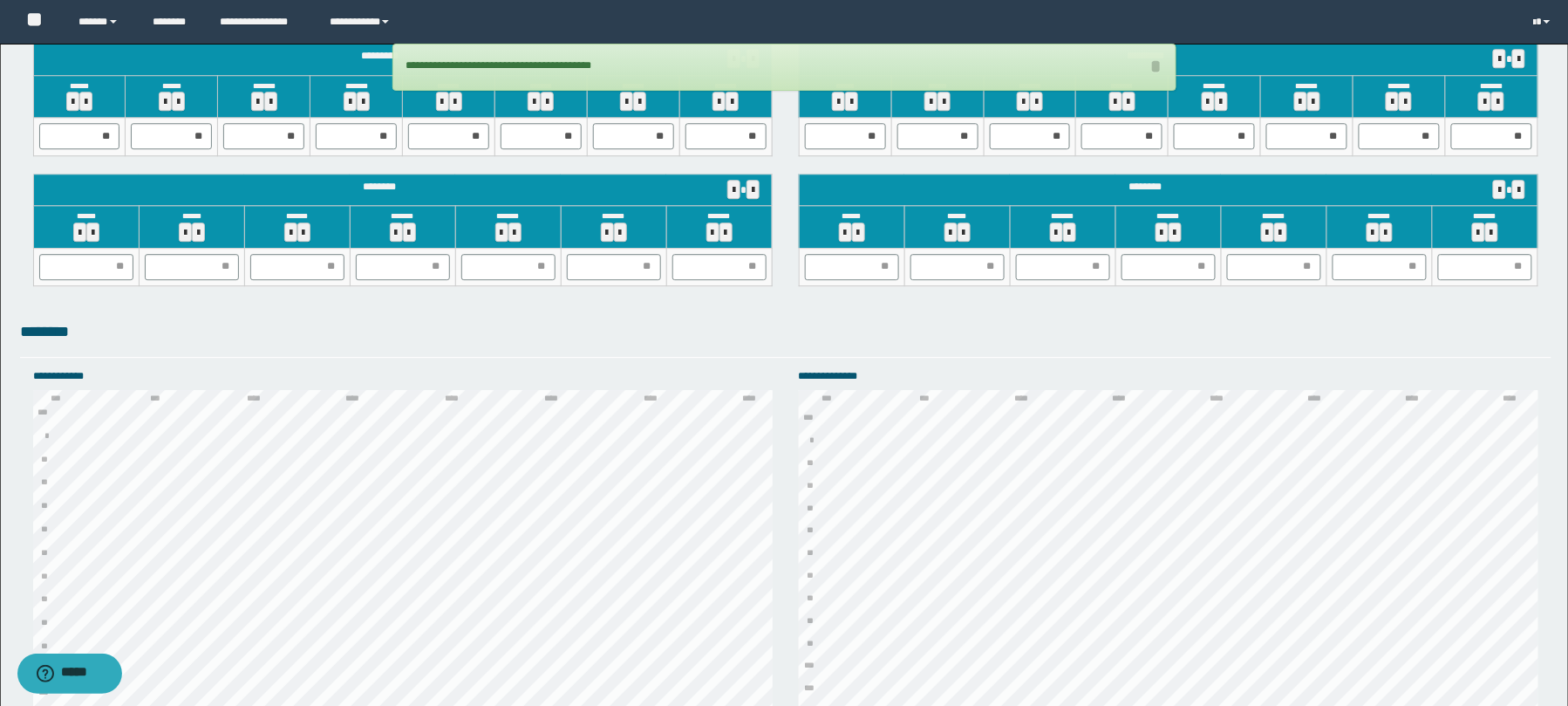 scroll, scrollTop: 2535, scrollLeft: 0, axis: vertical 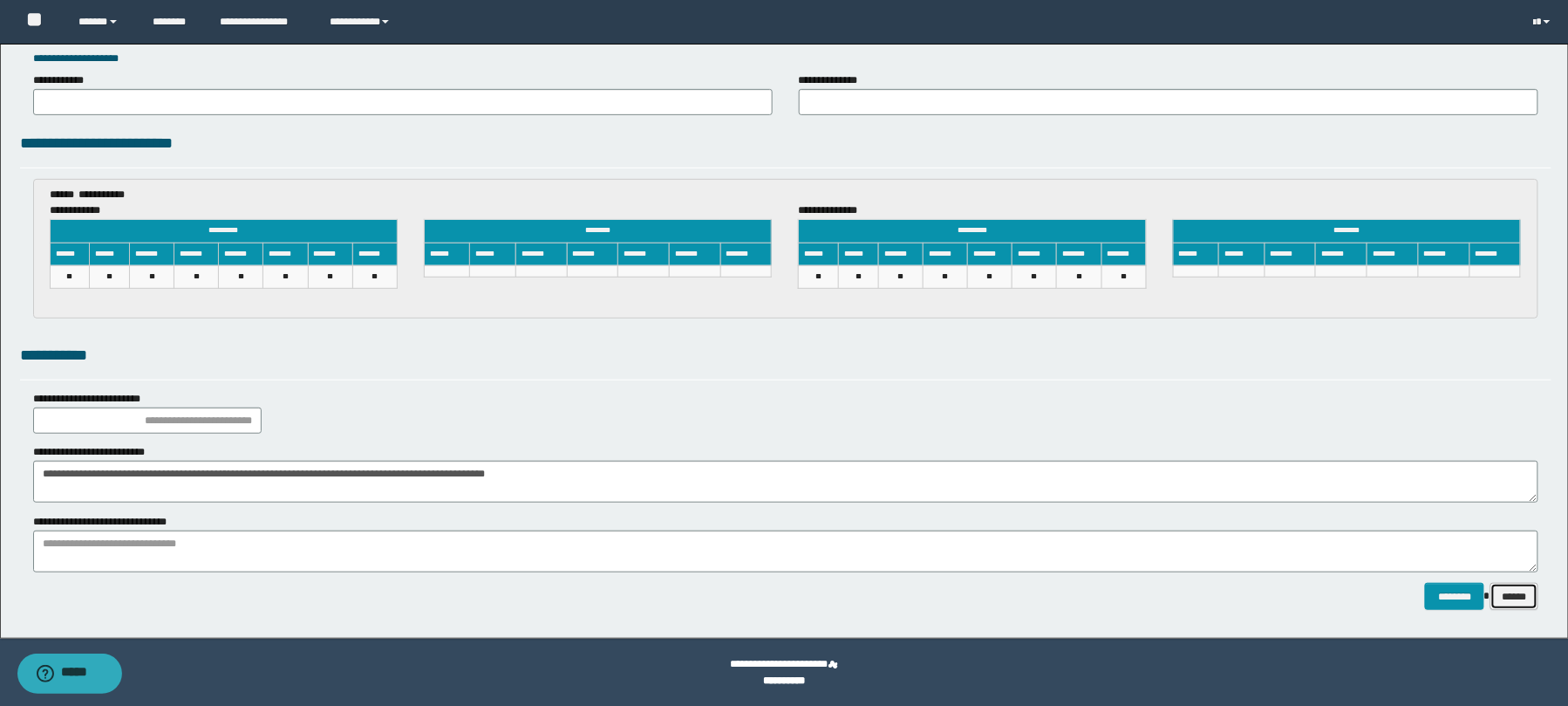 click on "******" at bounding box center (1514, 596) 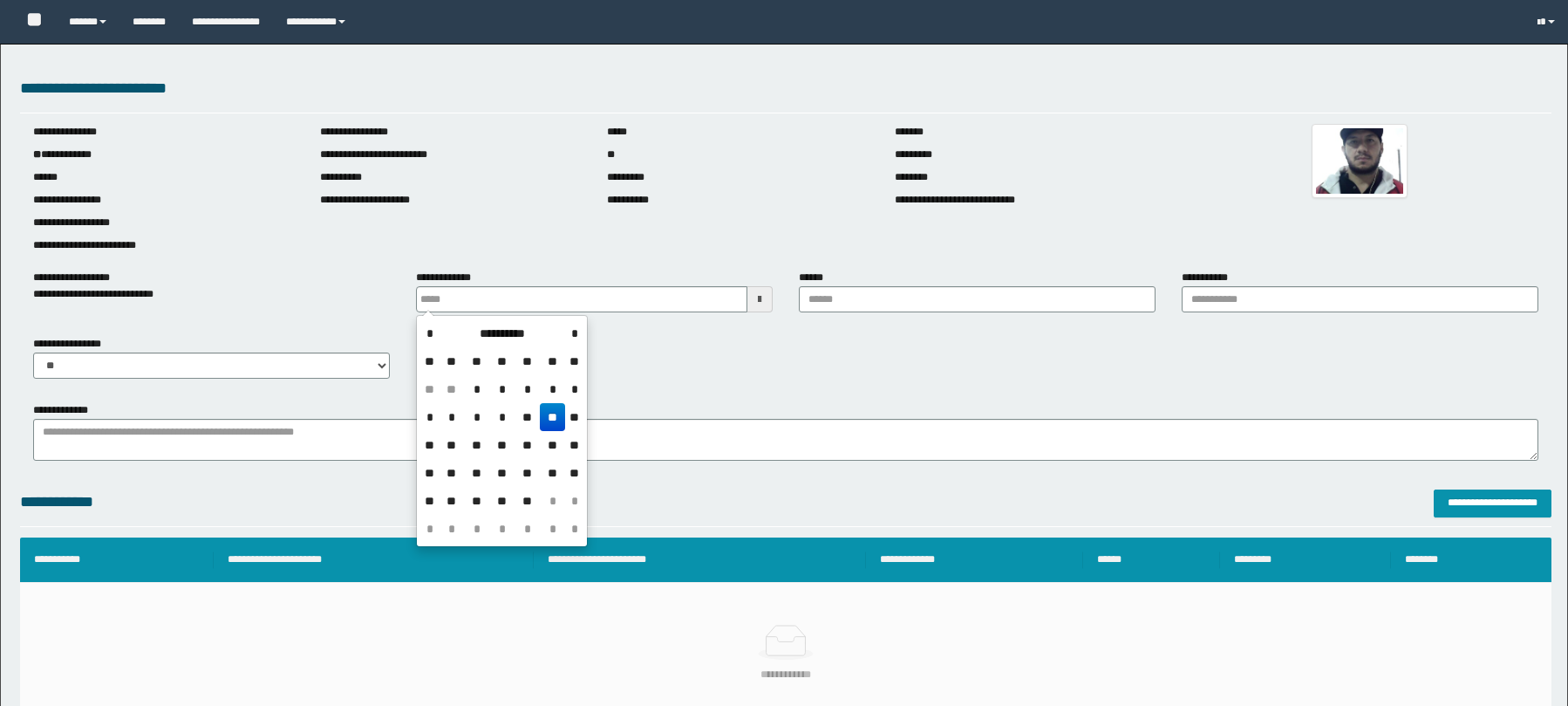 scroll, scrollTop: 0, scrollLeft: 0, axis: both 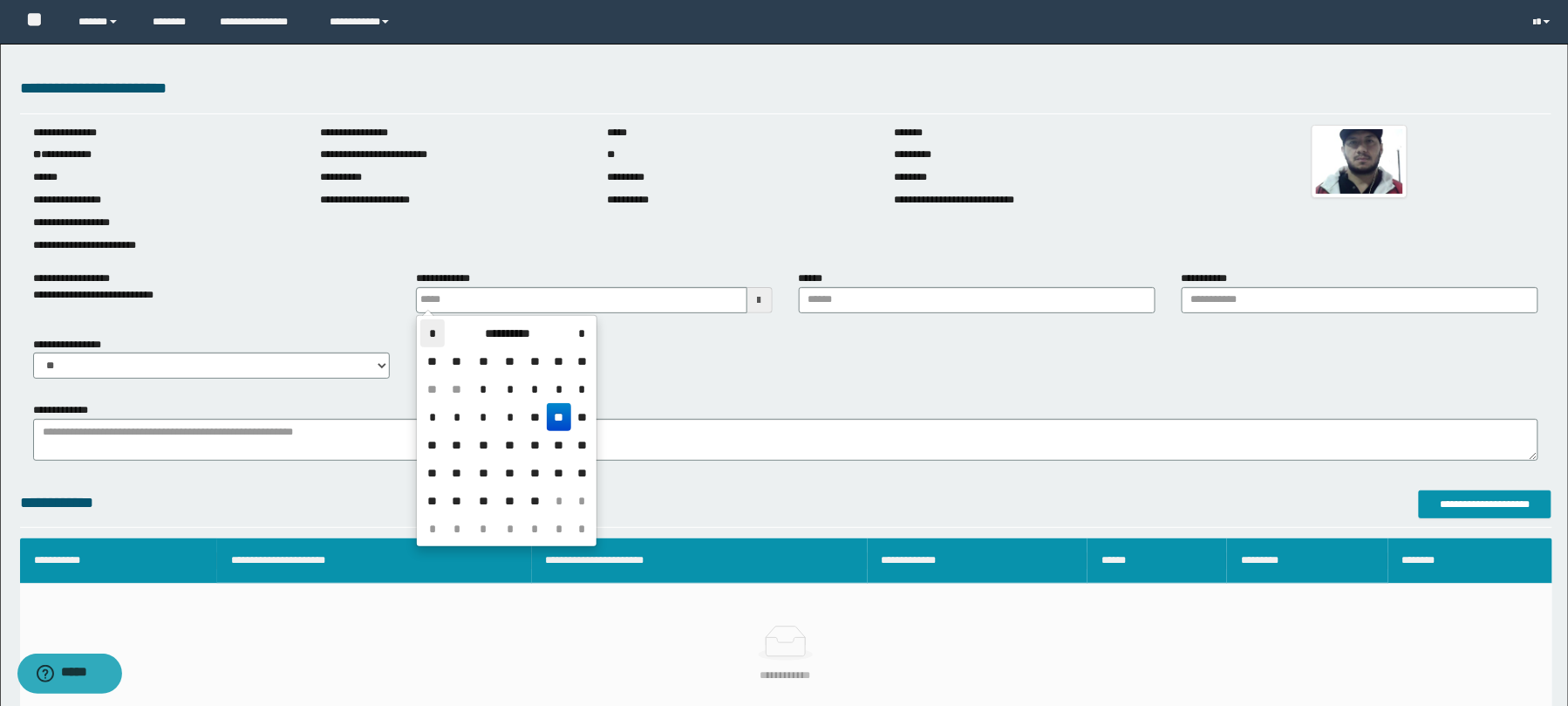 click on "*" at bounding box center [433, 333] 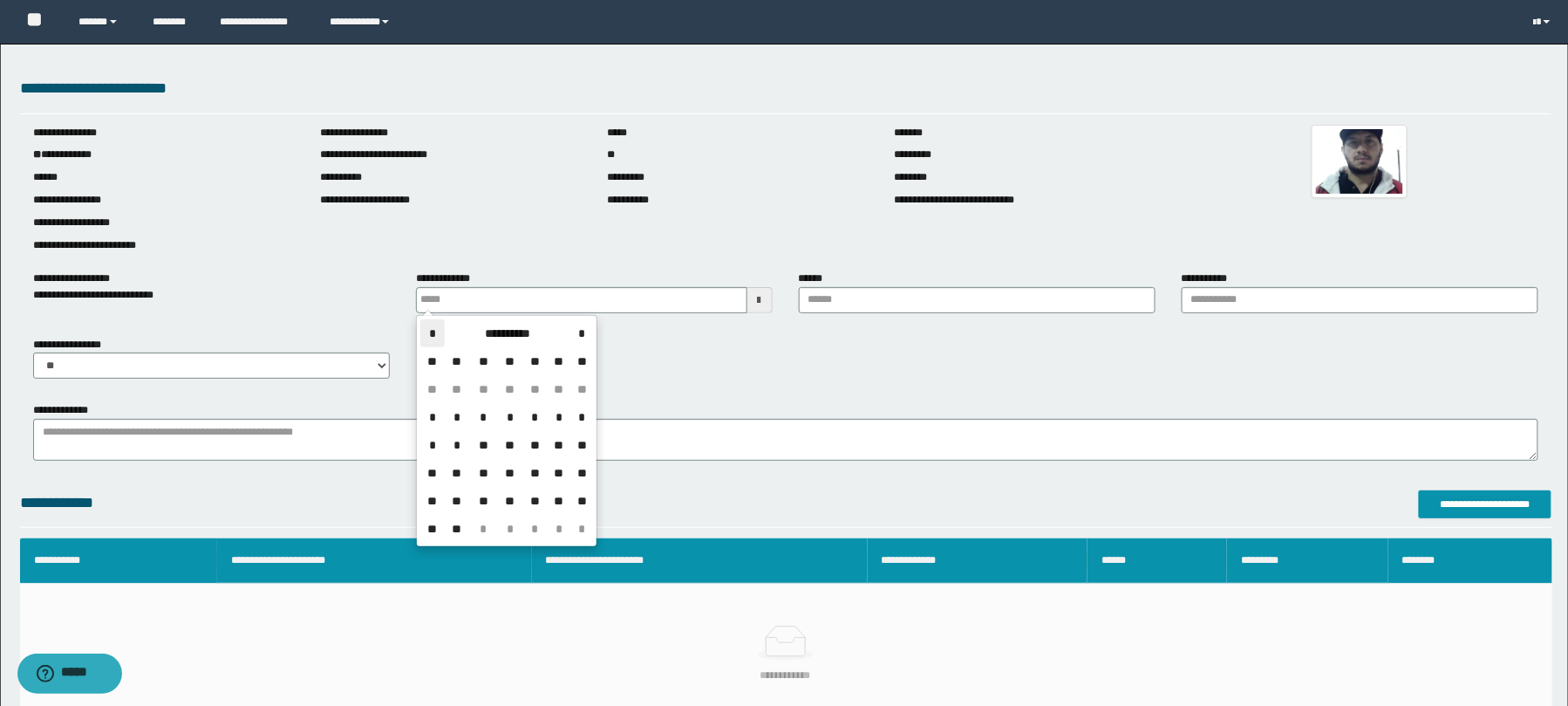 click on "*" at bounding box center [433, 333] 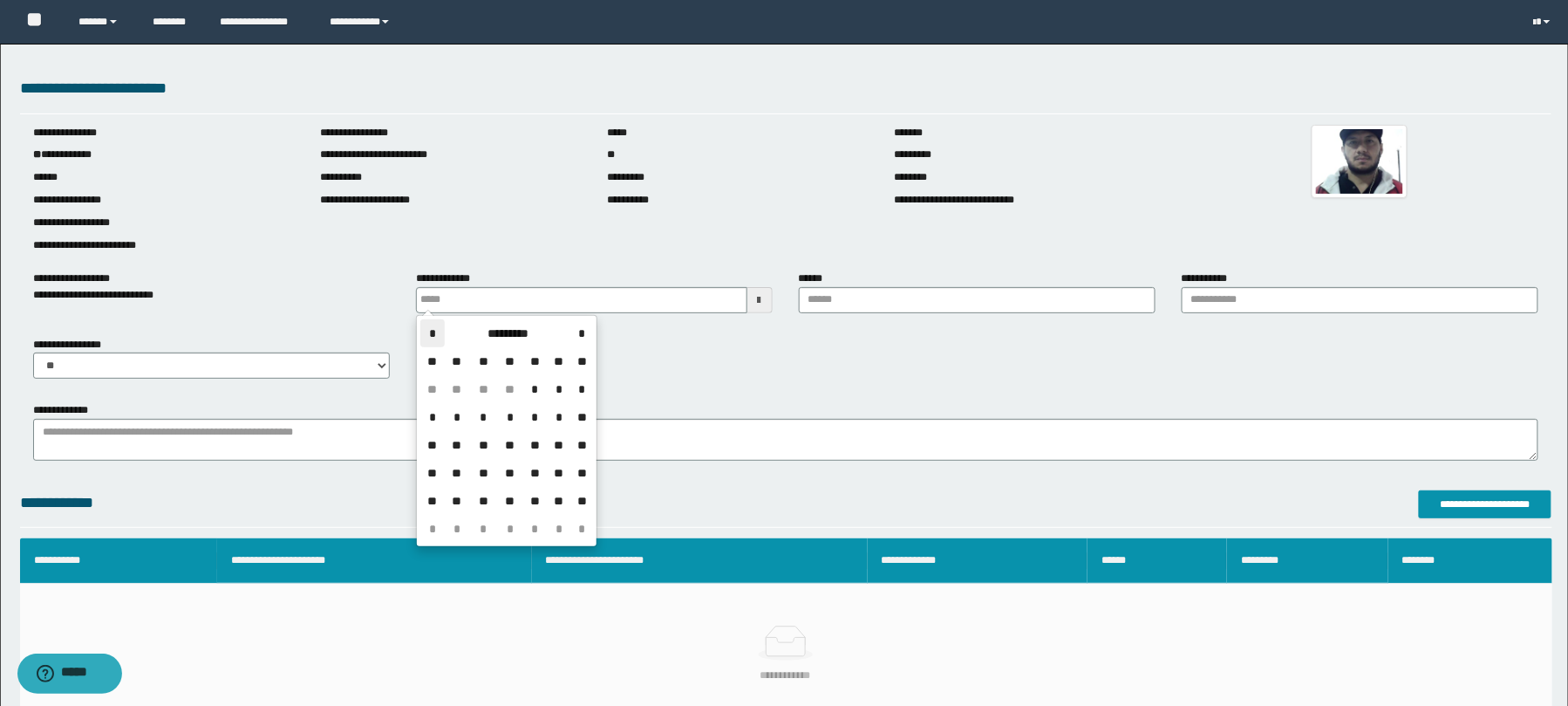 click on "*" at bounding box center (433, 333) 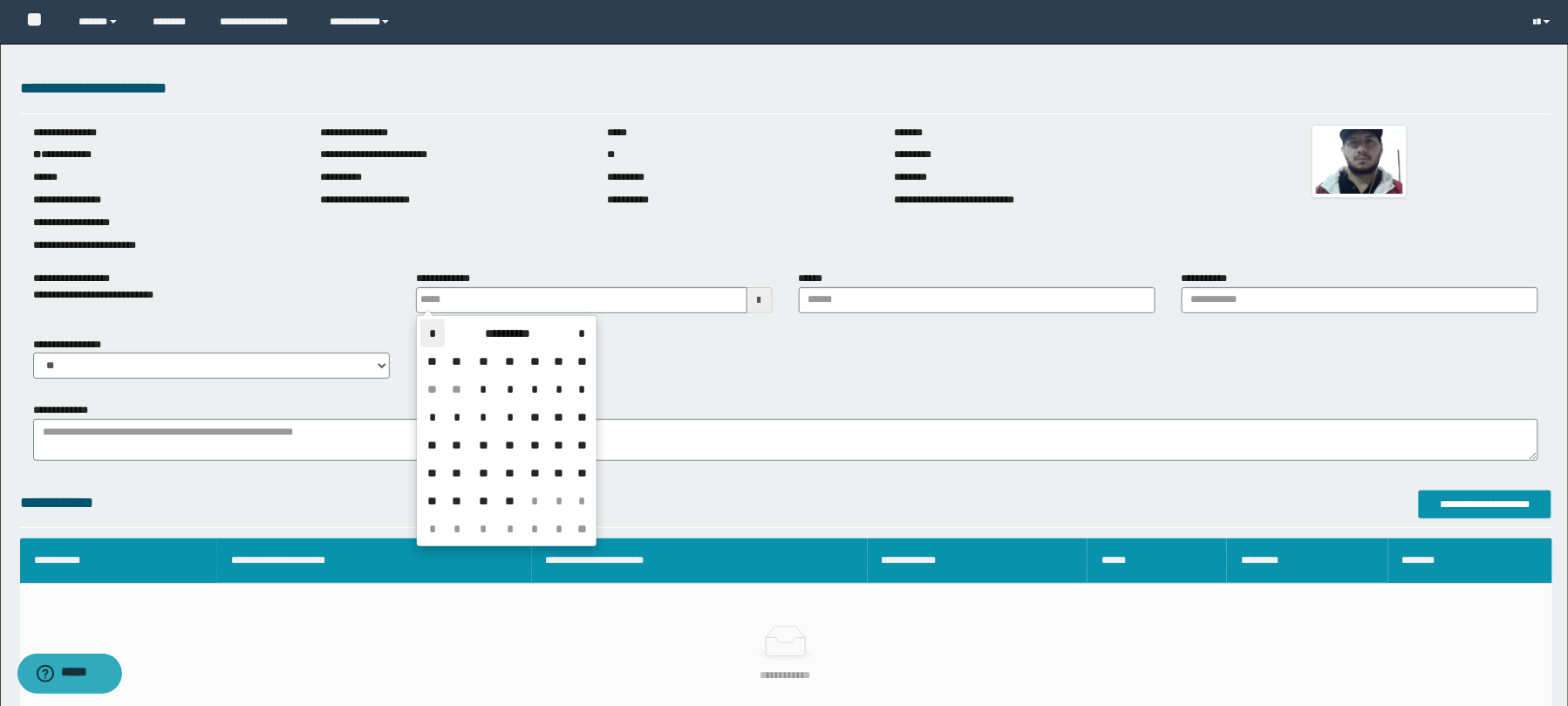 click on "*" at bounding box center (433, 333) 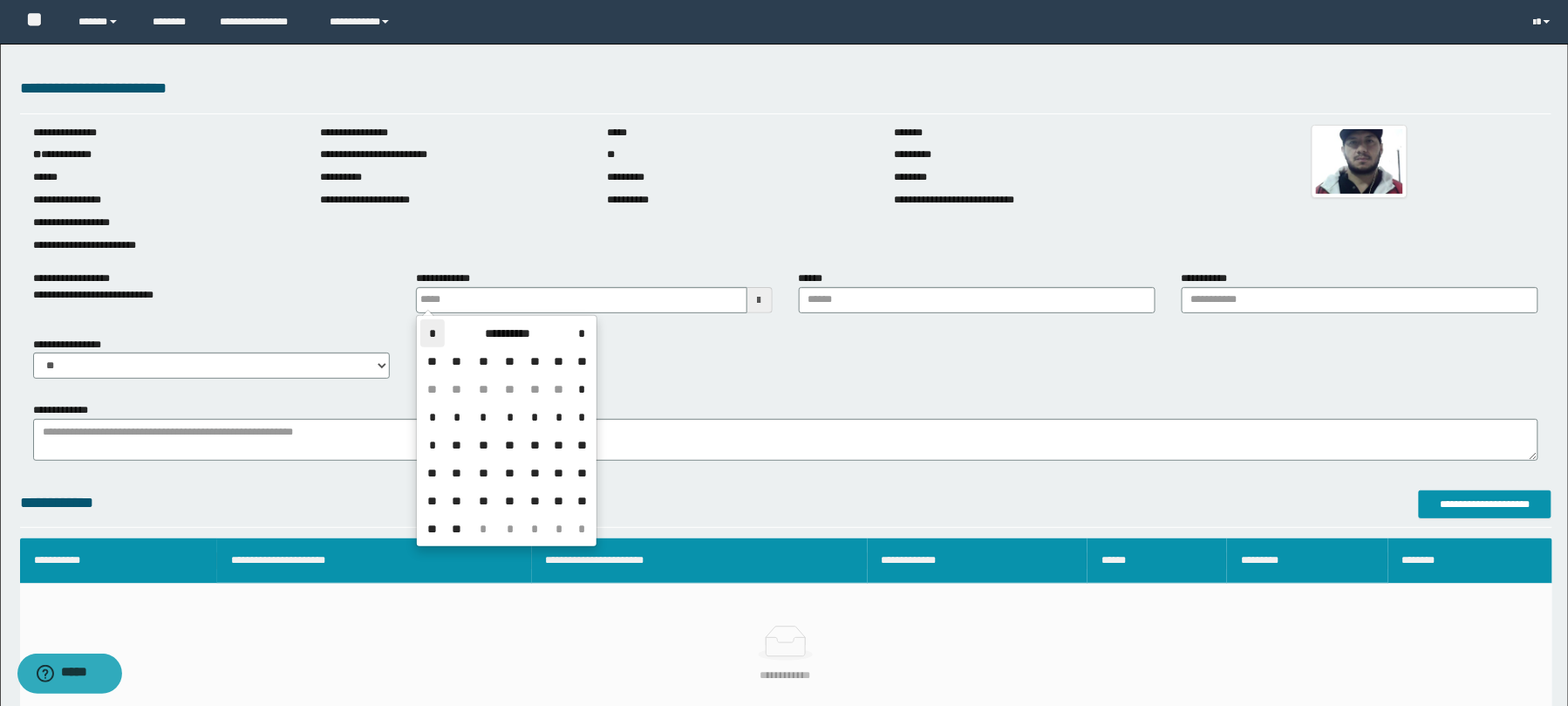 click on "*" at bounding box center [433, 333] 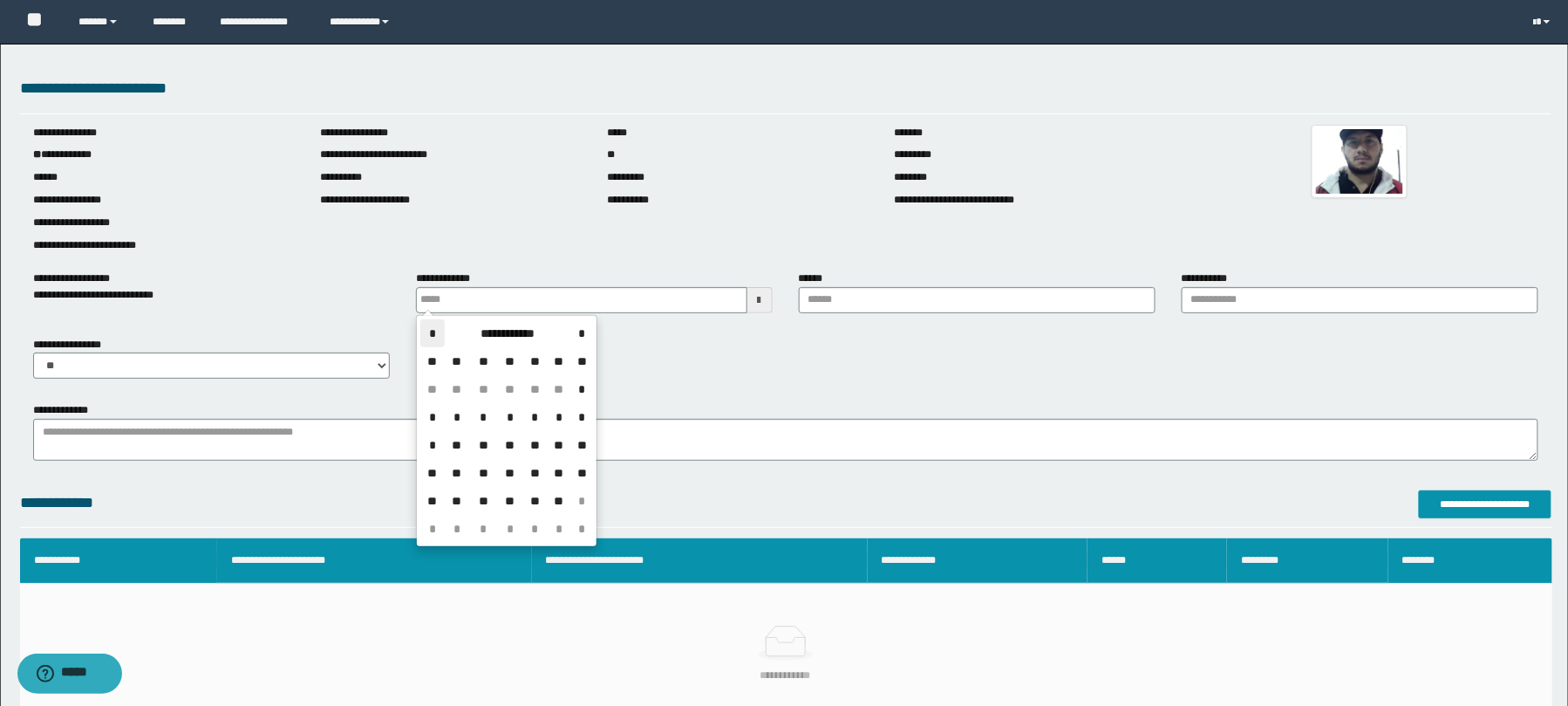 click on "*" at bounding box center (433, 333) 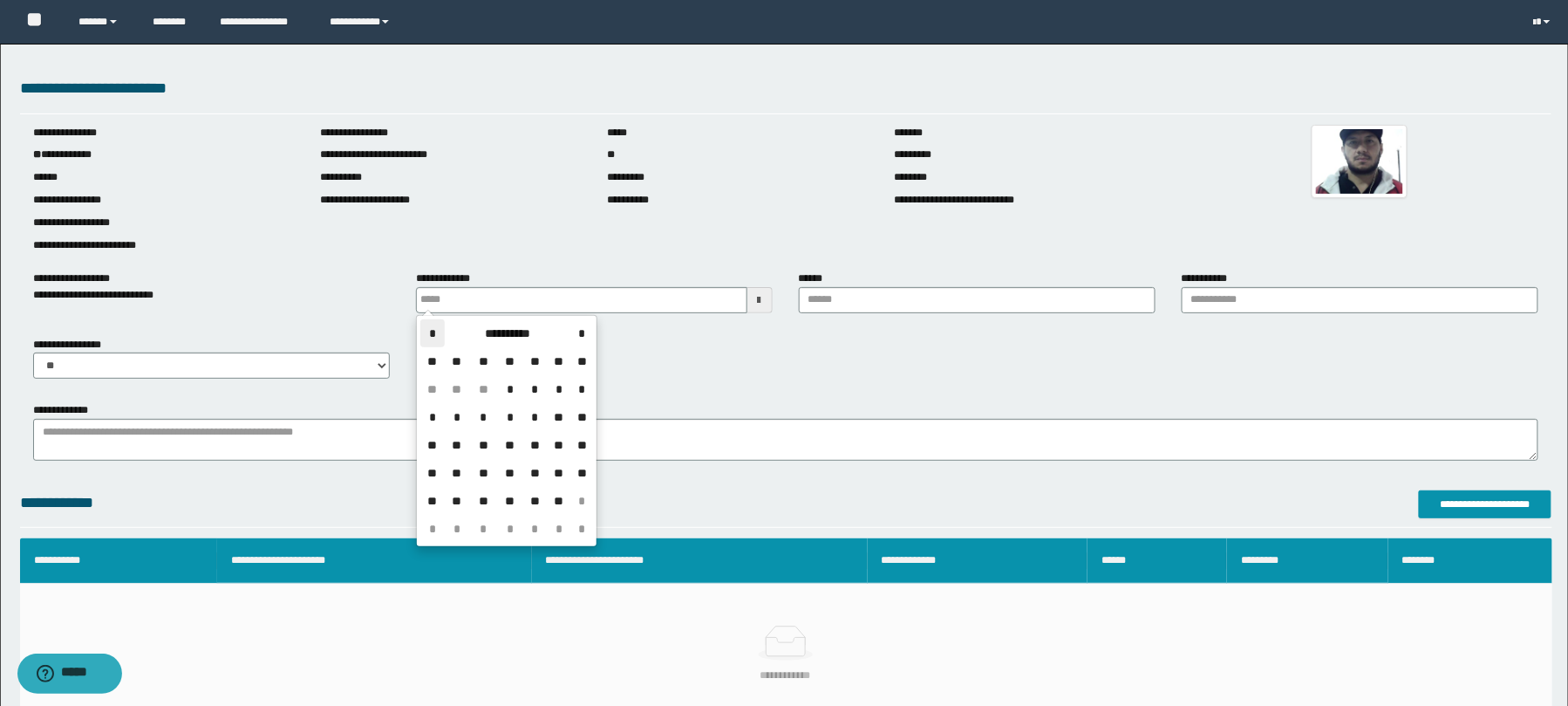 click on "*" at bounding box center [433, 333] 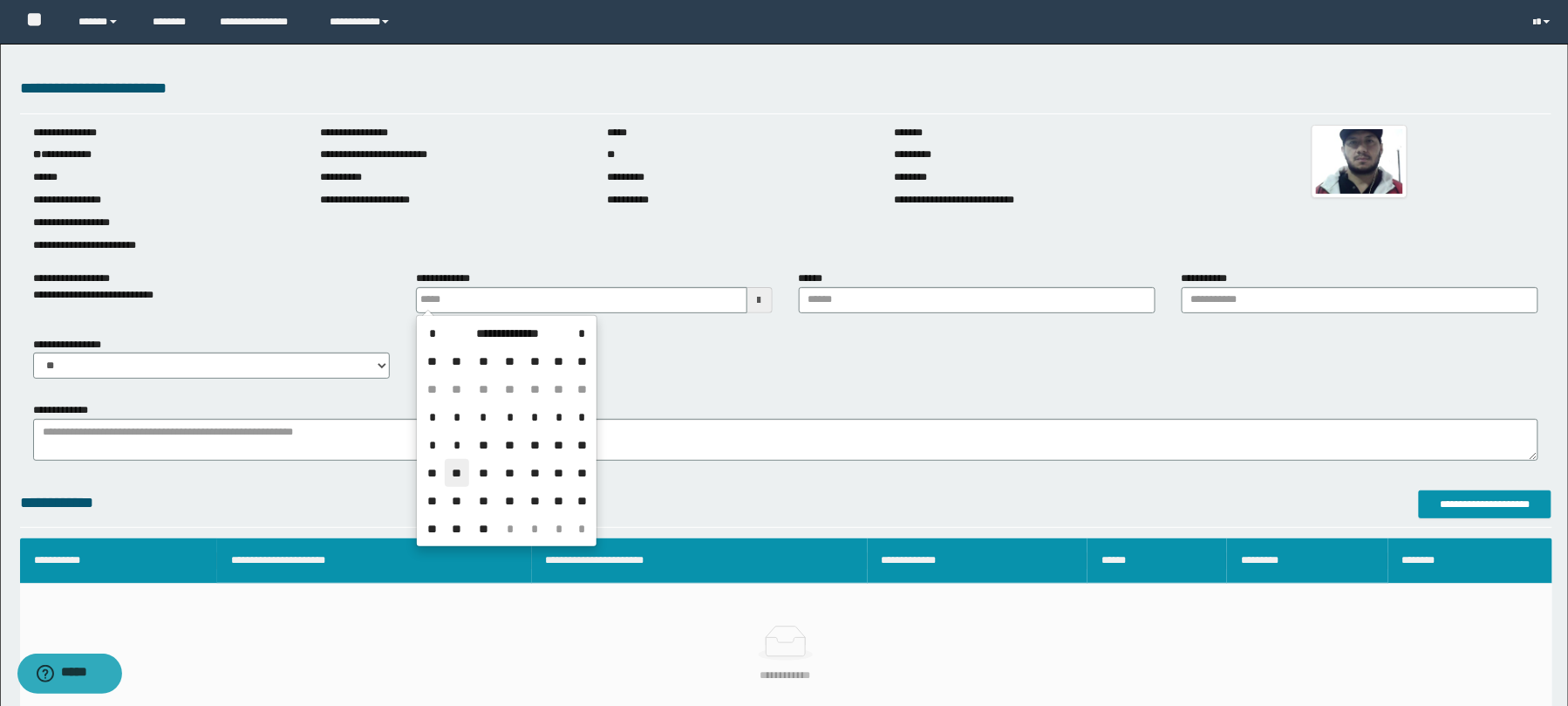 click on "**" at bounding box center [457, 473] 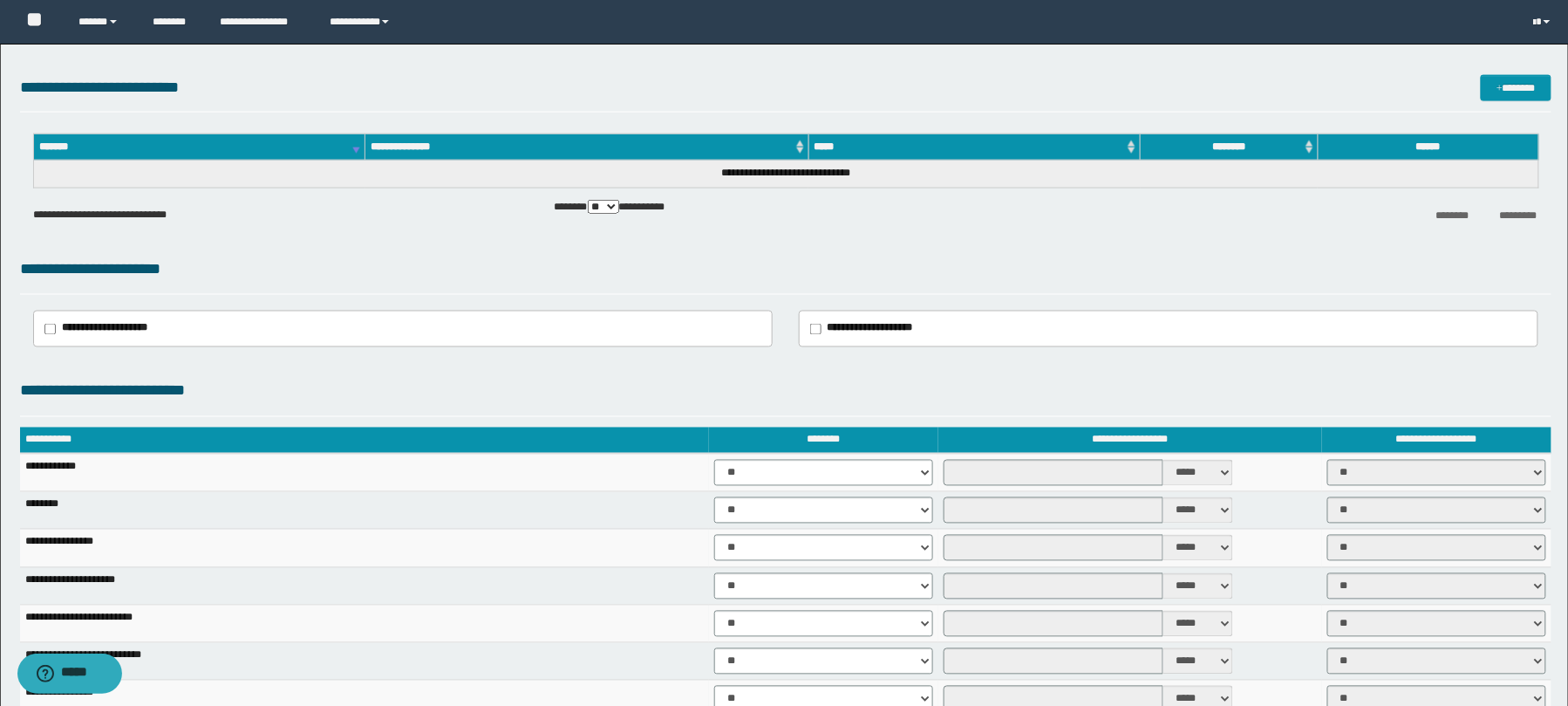 scroll, scrollTop: 1279, scrollLeft: 0, axis: vertical 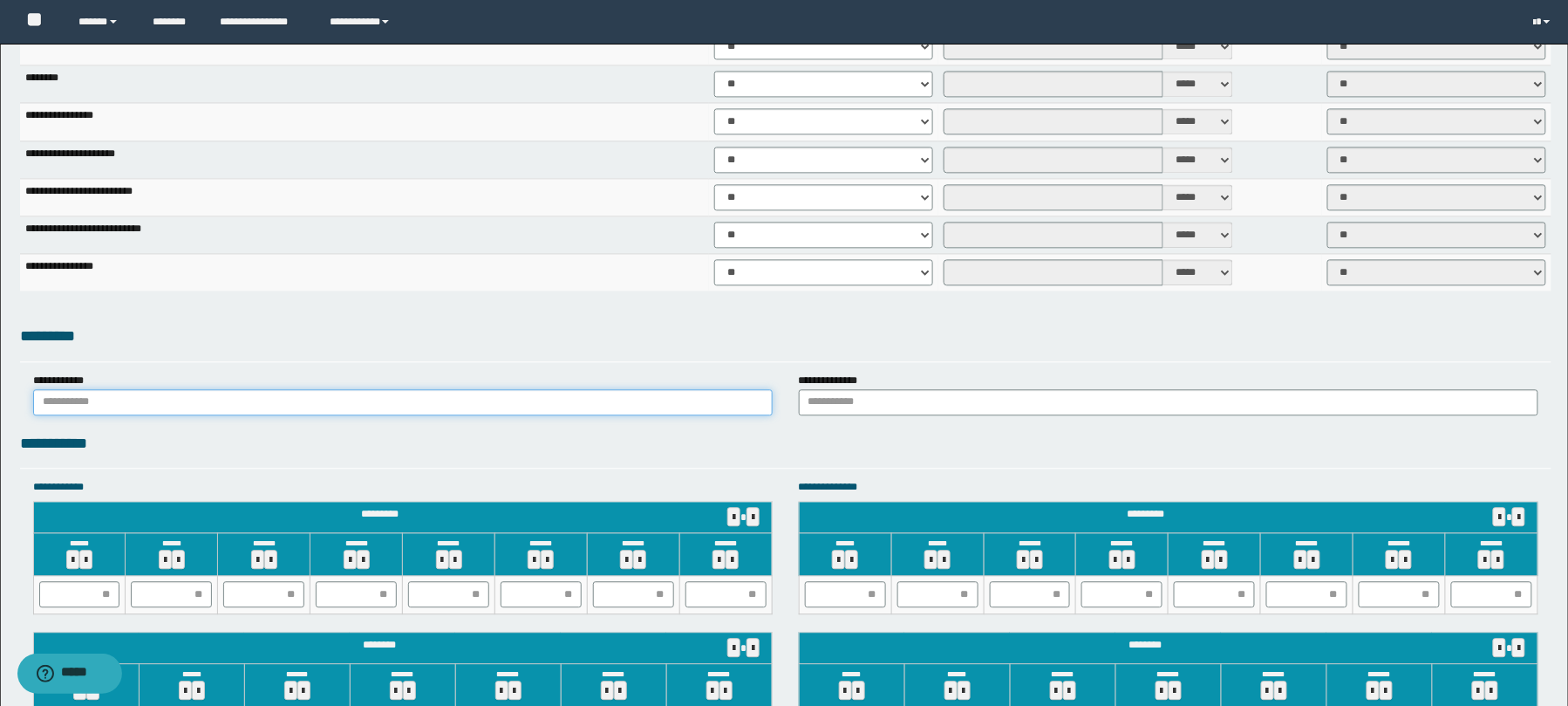 click at bounding box center (403, 402) 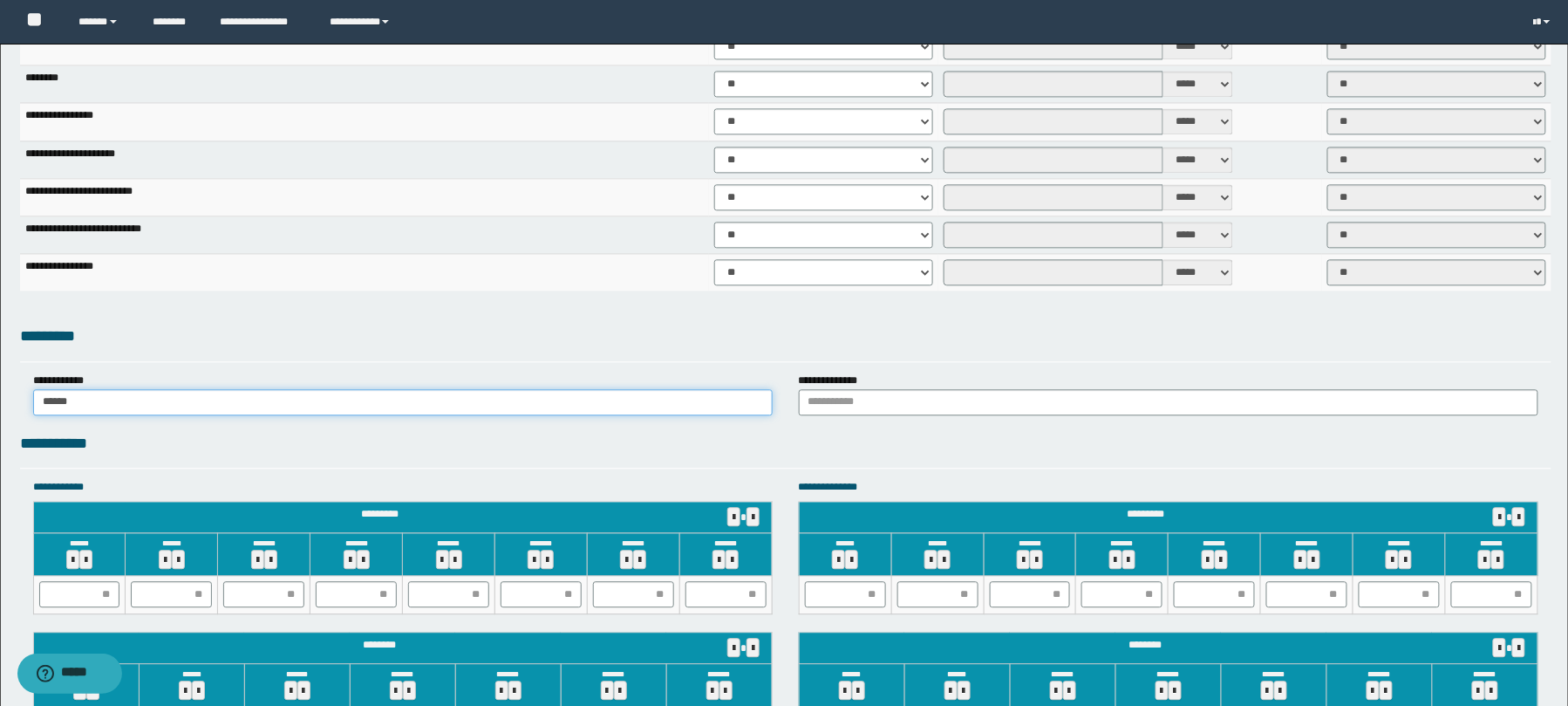 type on "******" 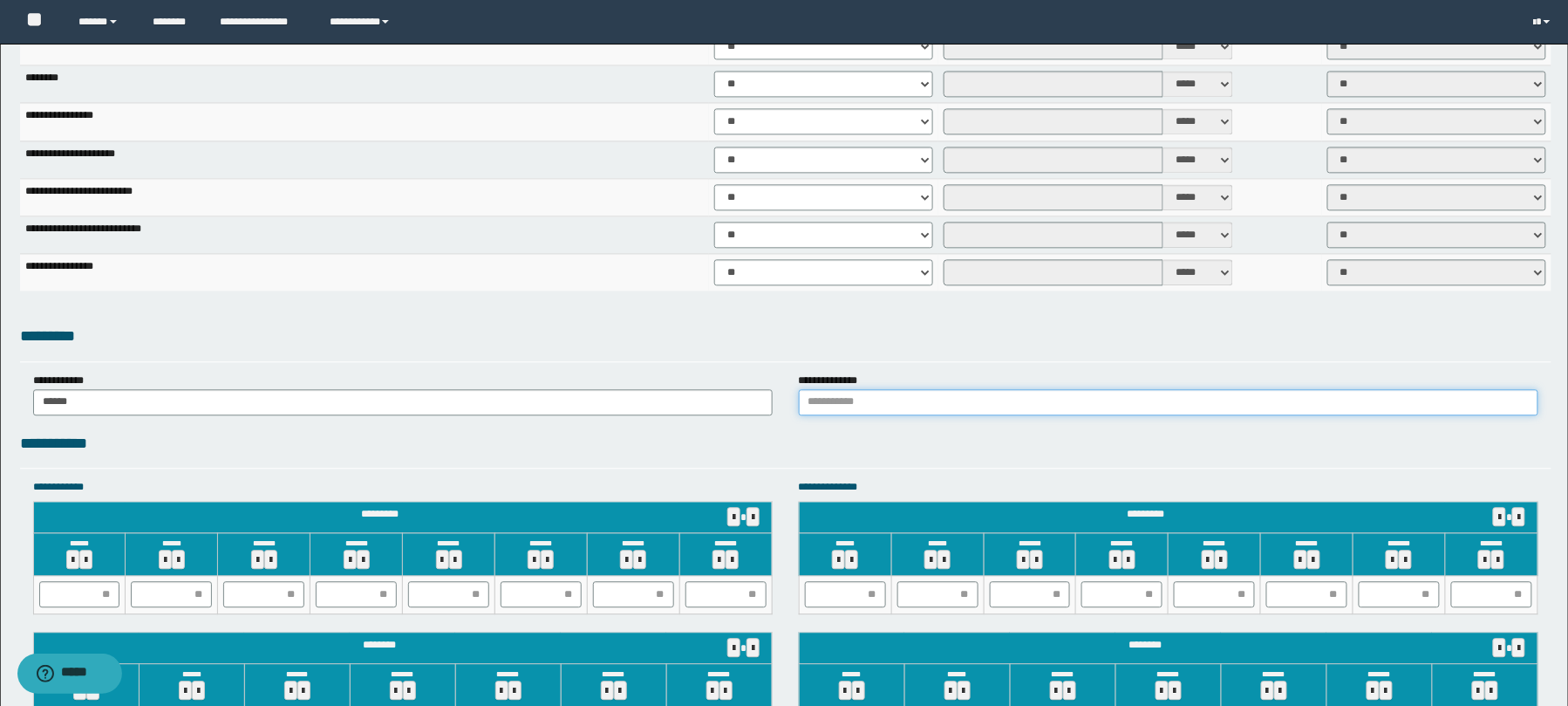 click at bounding box center [1169, 402] 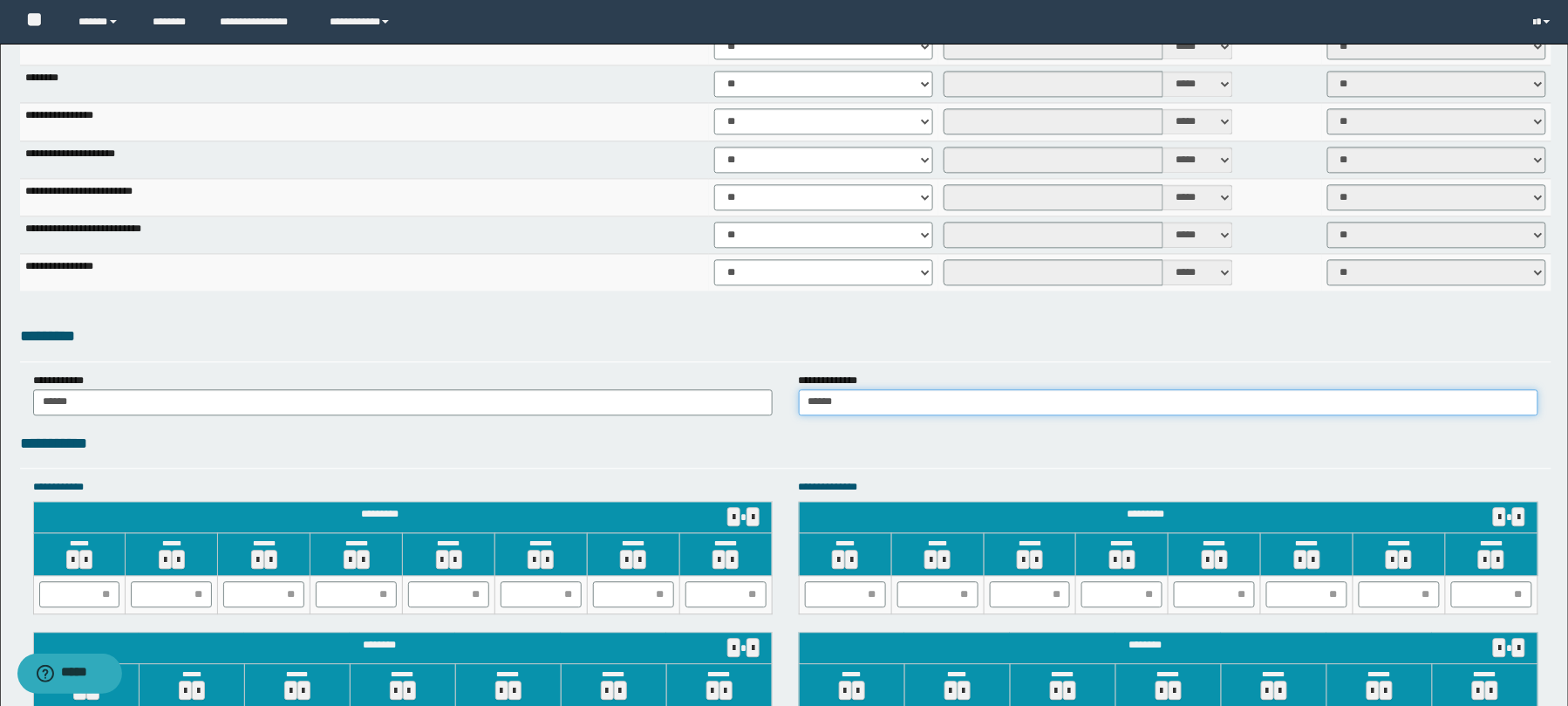 scroll, scrollTop: 853, scrollLeft: 0, axis: vertical 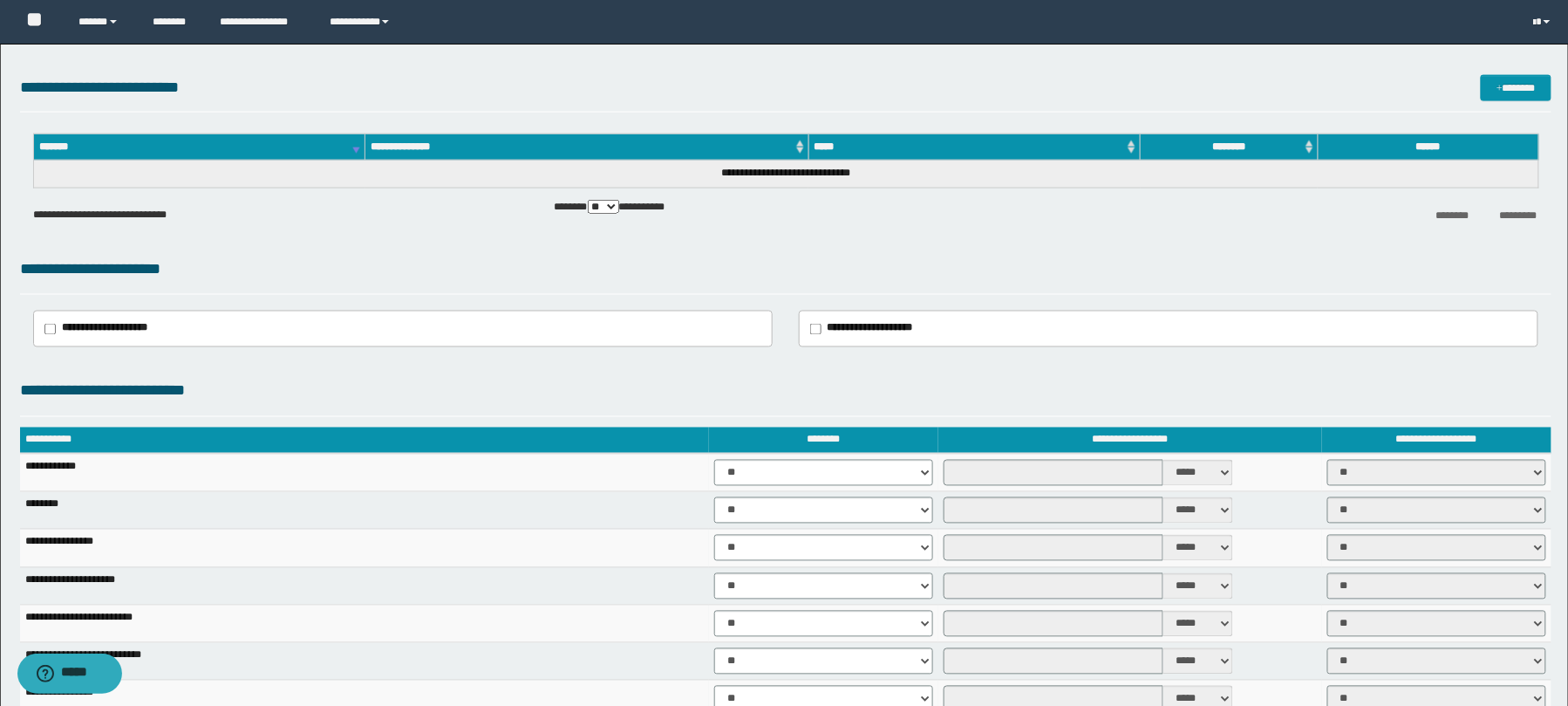 type on "******" 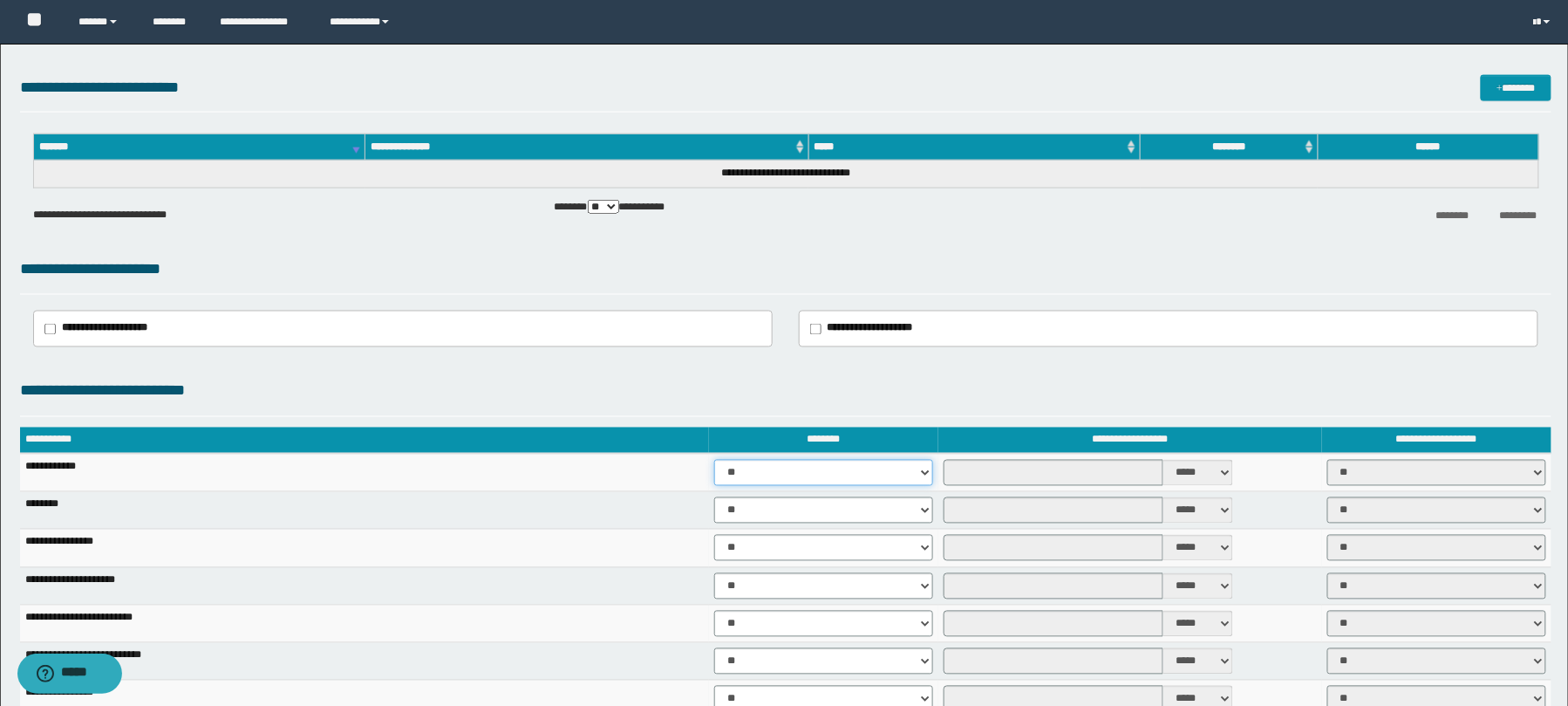 click on "**
**" at bounding box center [823, 473] 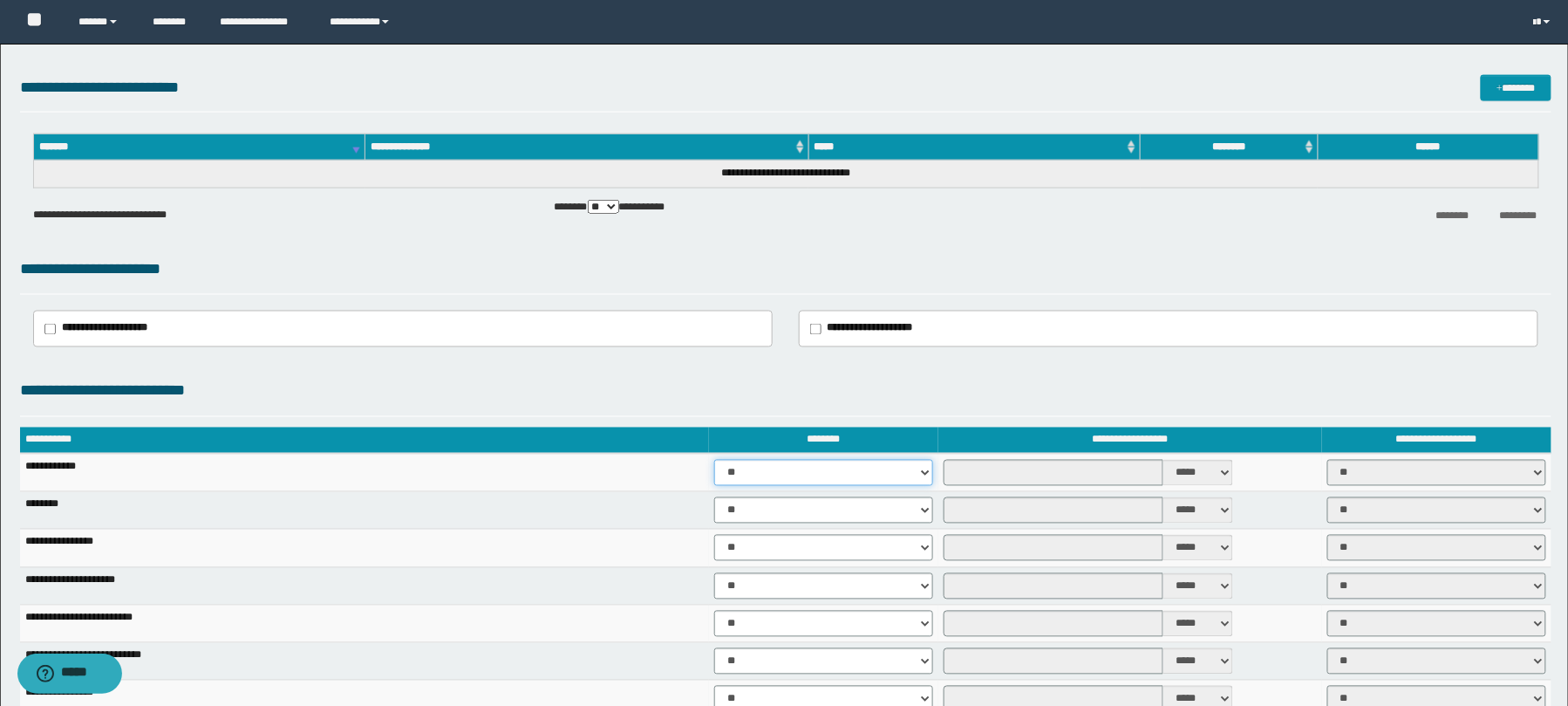 select on "****" 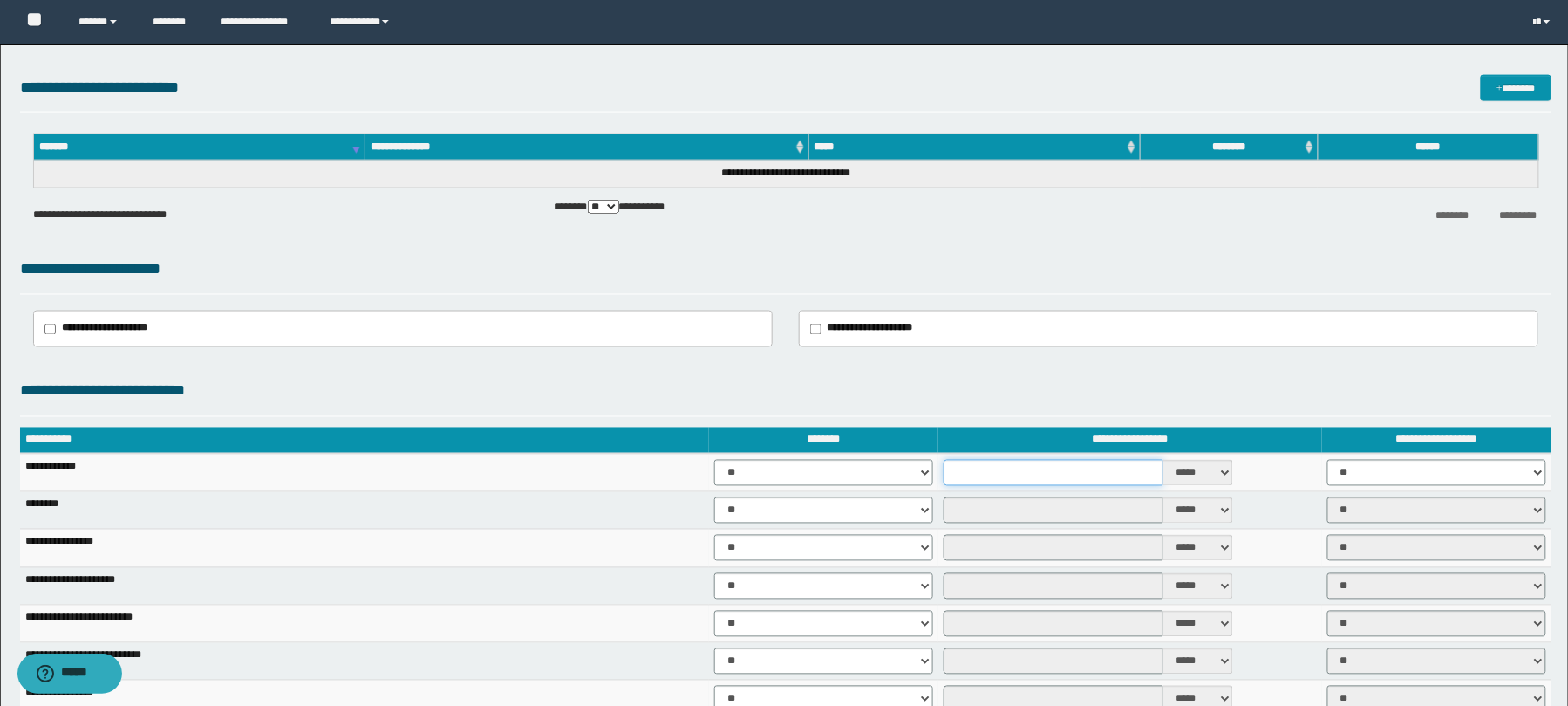 click at bounding box center [1053, 473] 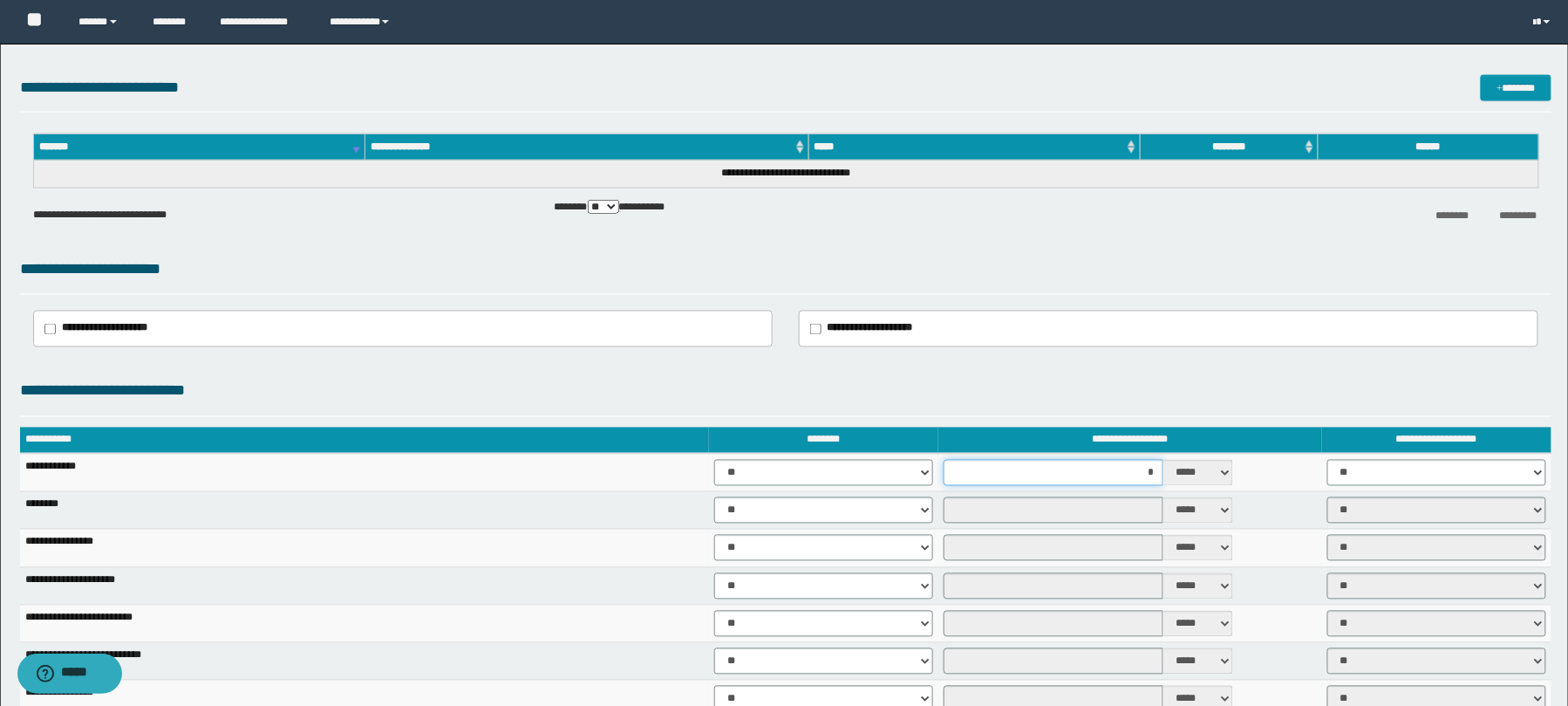 type on "**" 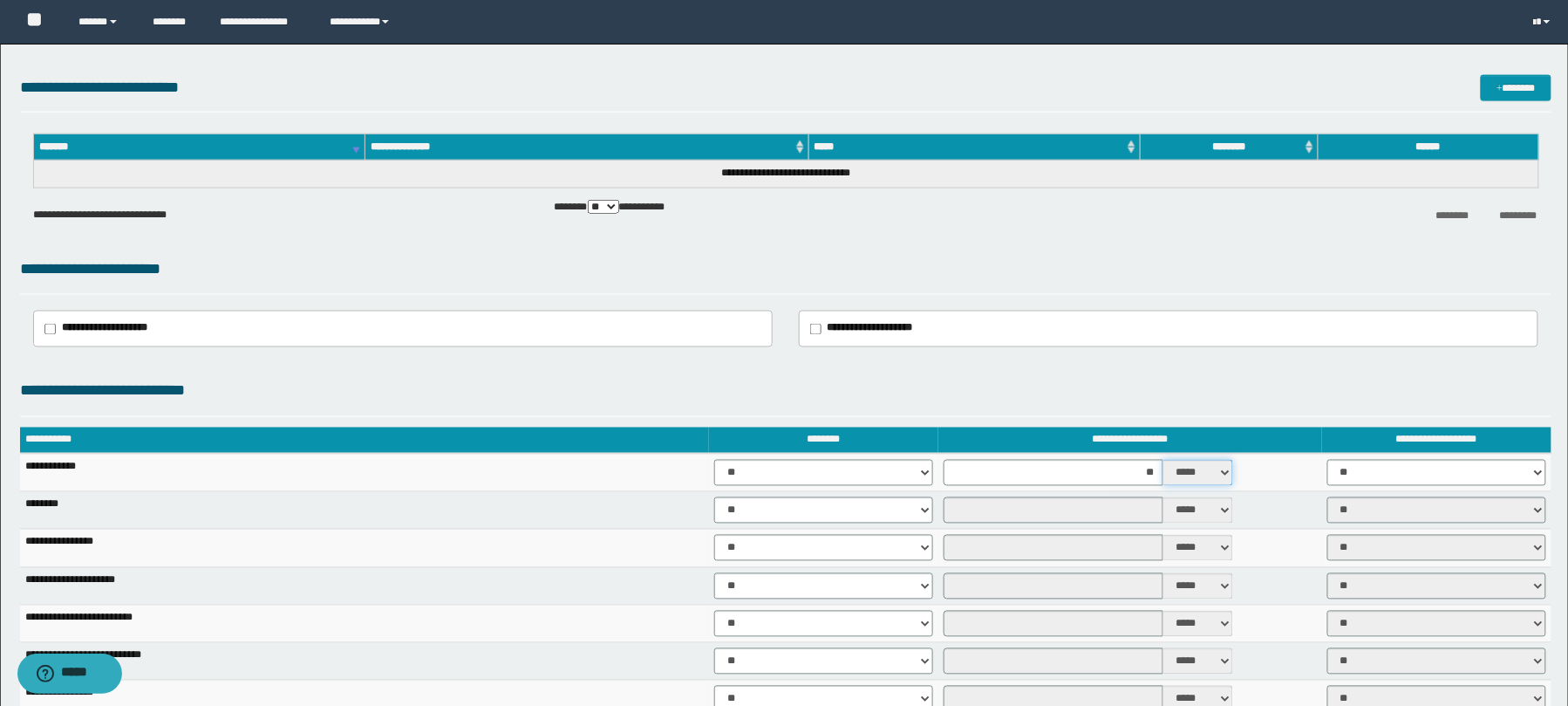 click on "*****
****" at bounding box center (1198, 473) 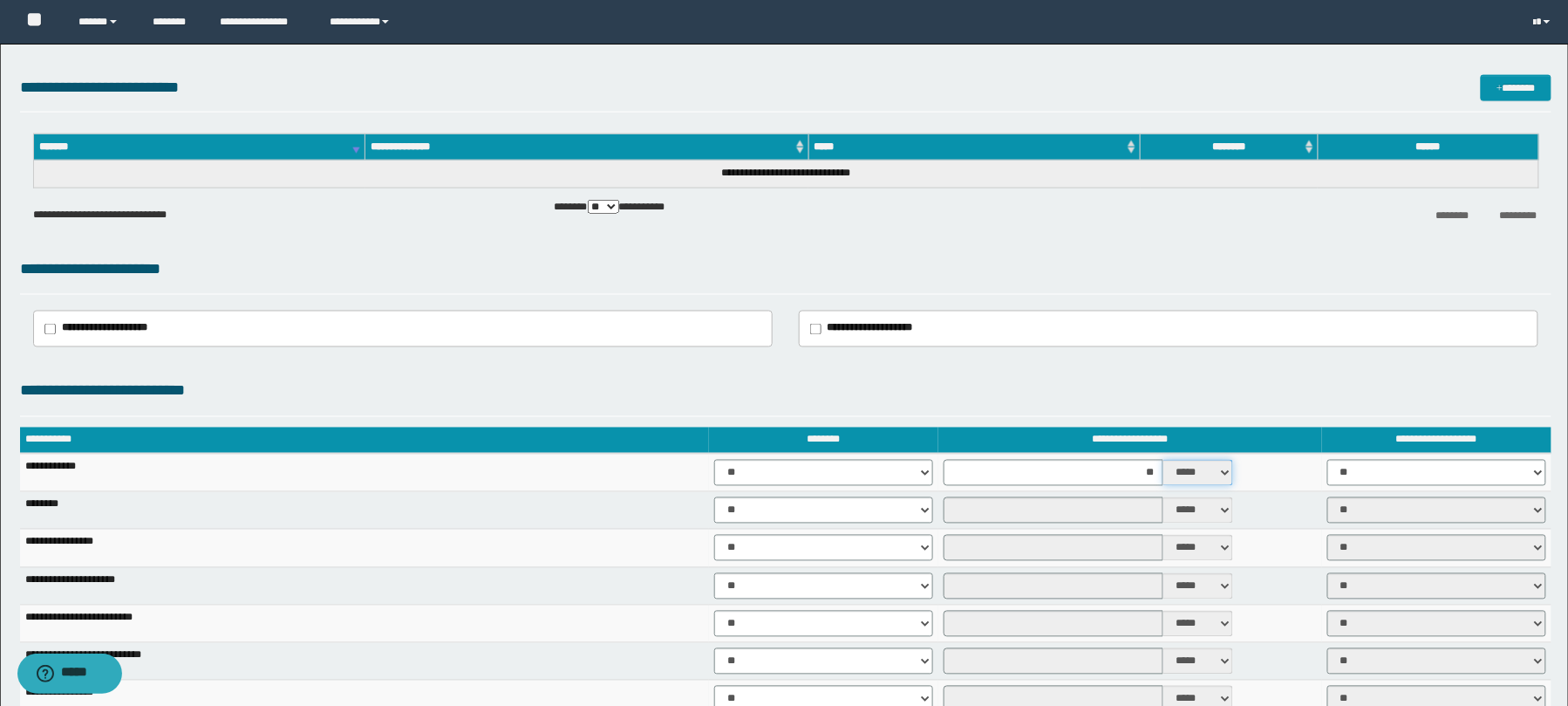 select on "*" 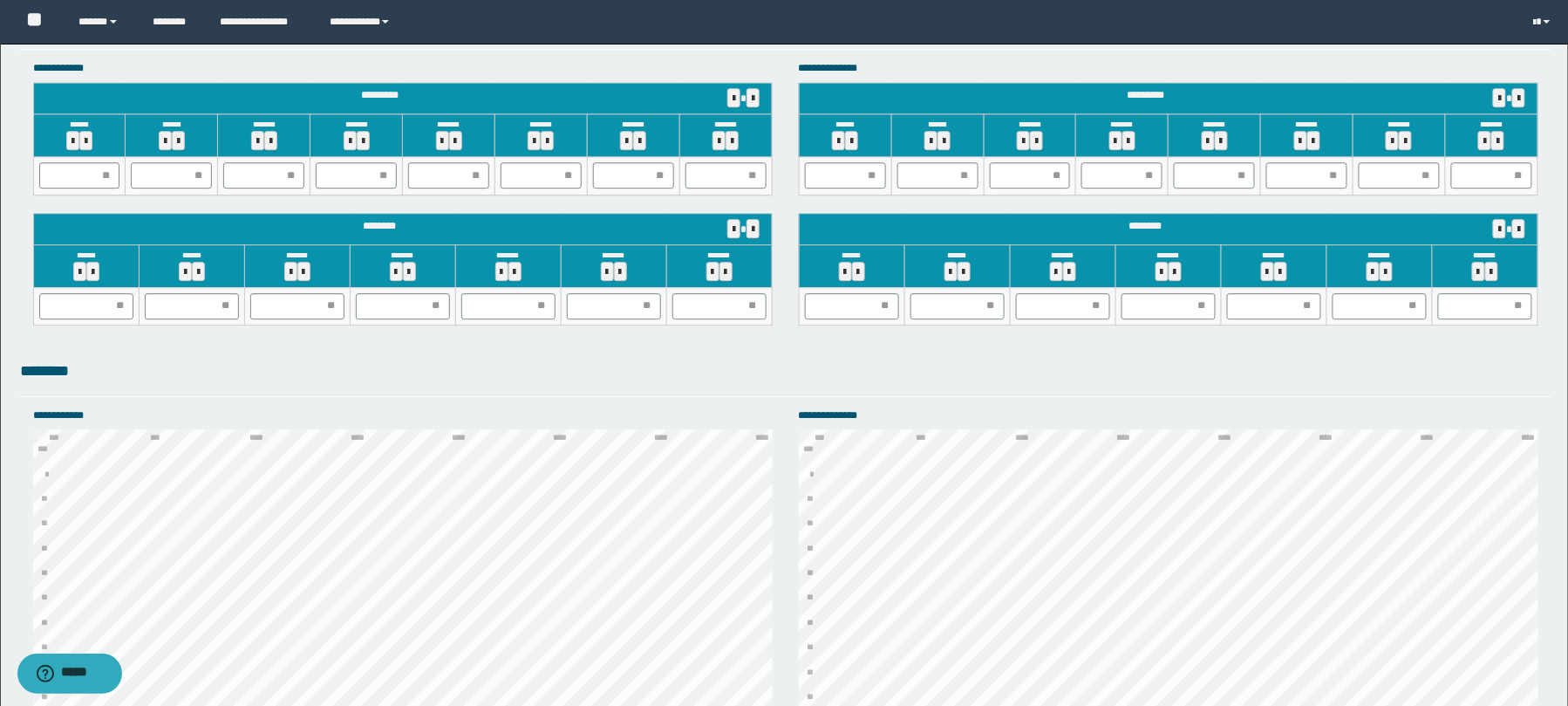 scroll, scrollTop: 1707, scrollLeft: 0, axis: vertical 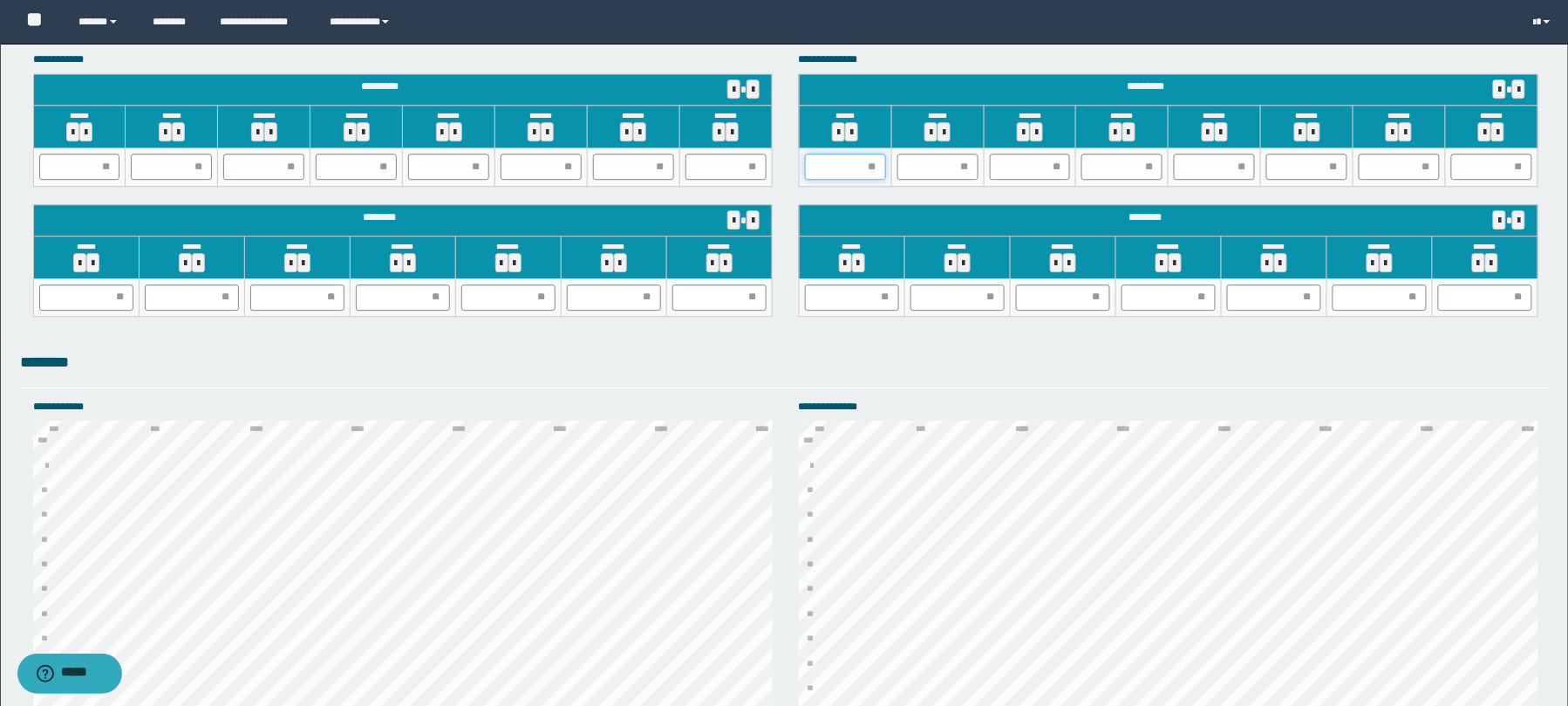 click at bounding box center [845, 167] 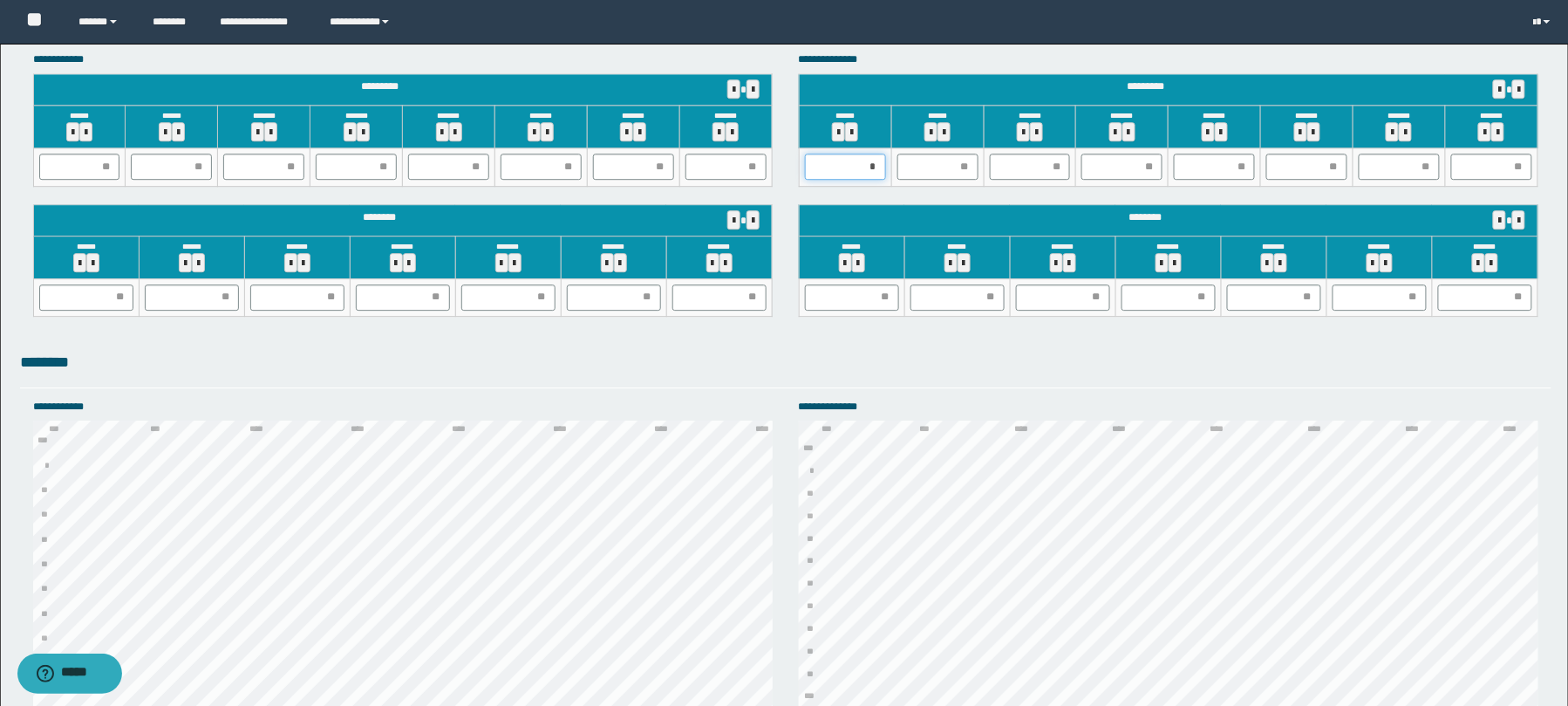 type on "**" 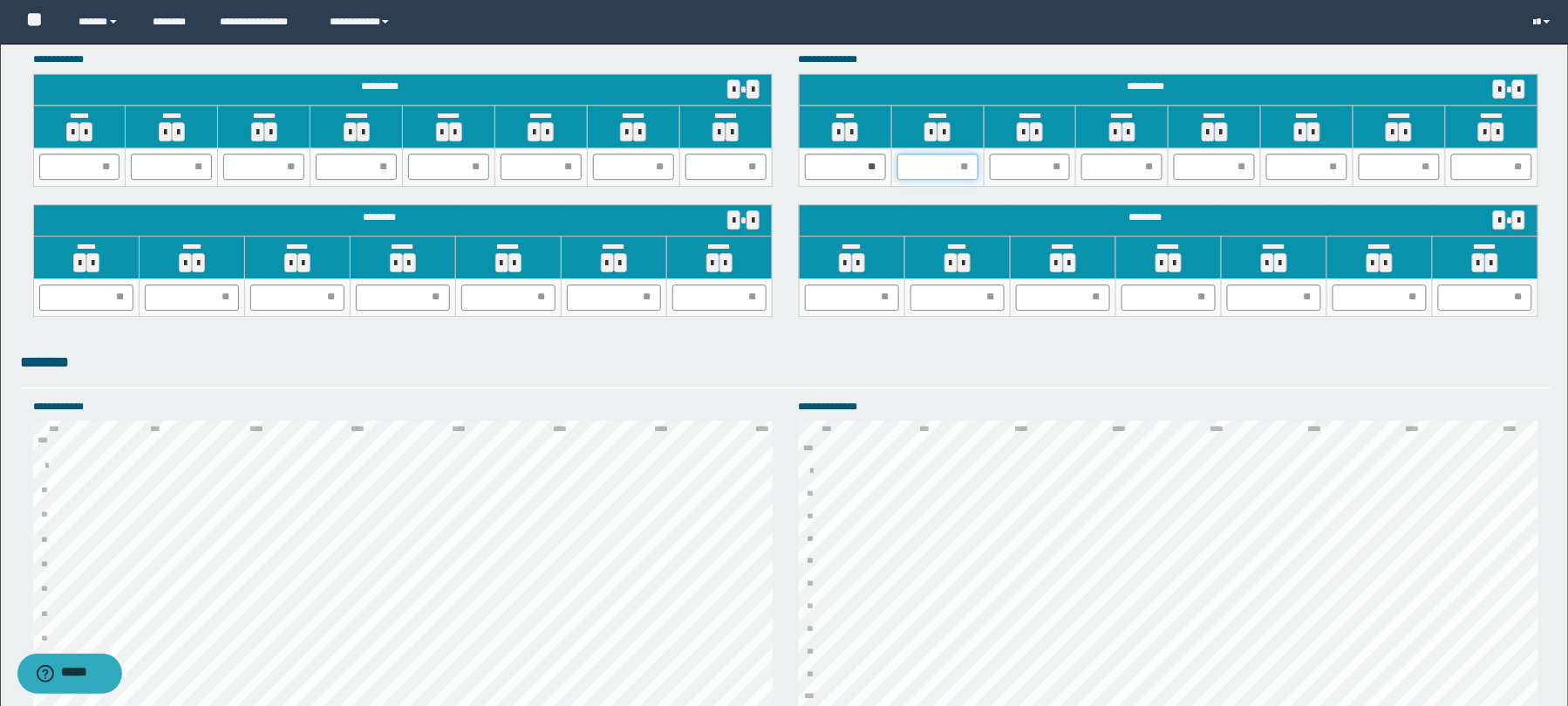 click at bounding box center (937, 167) 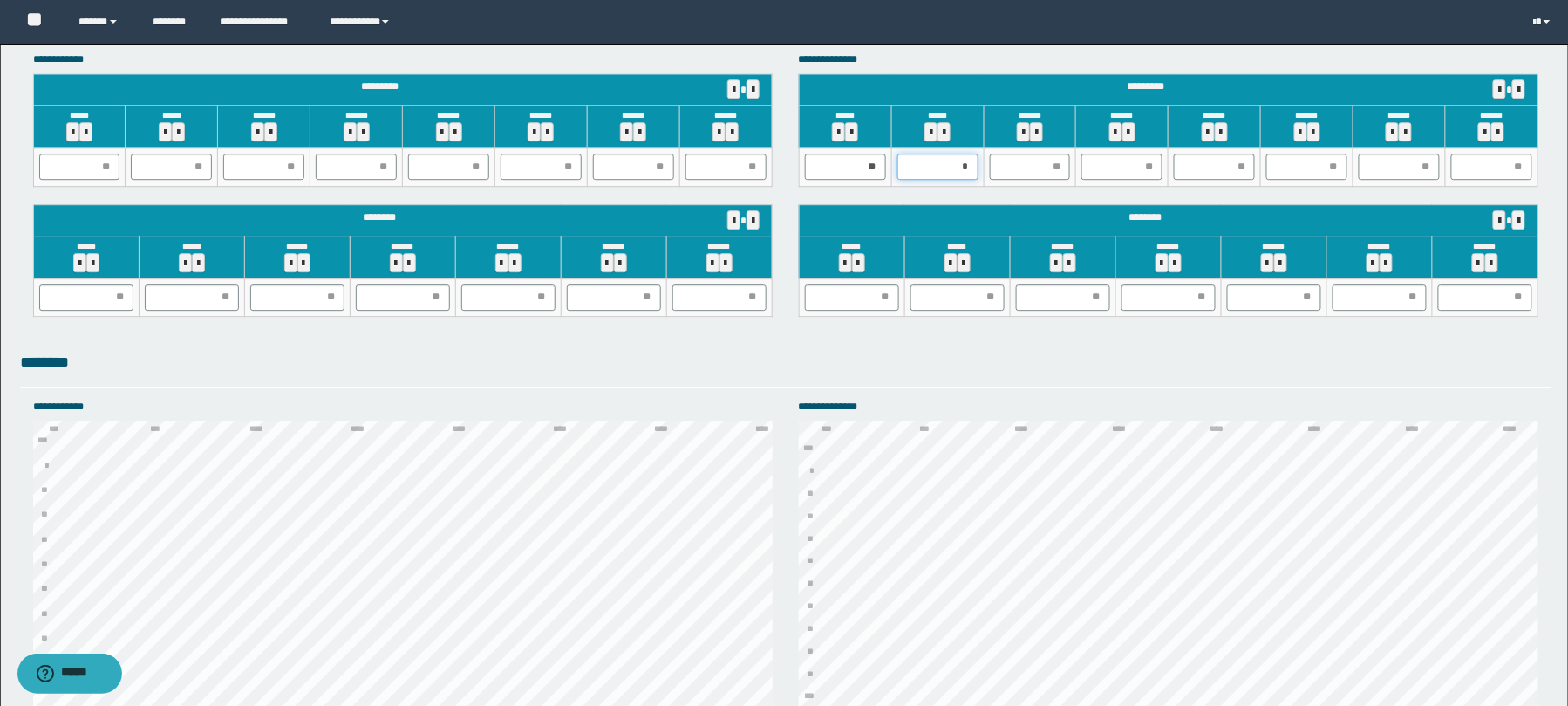 type on "**" 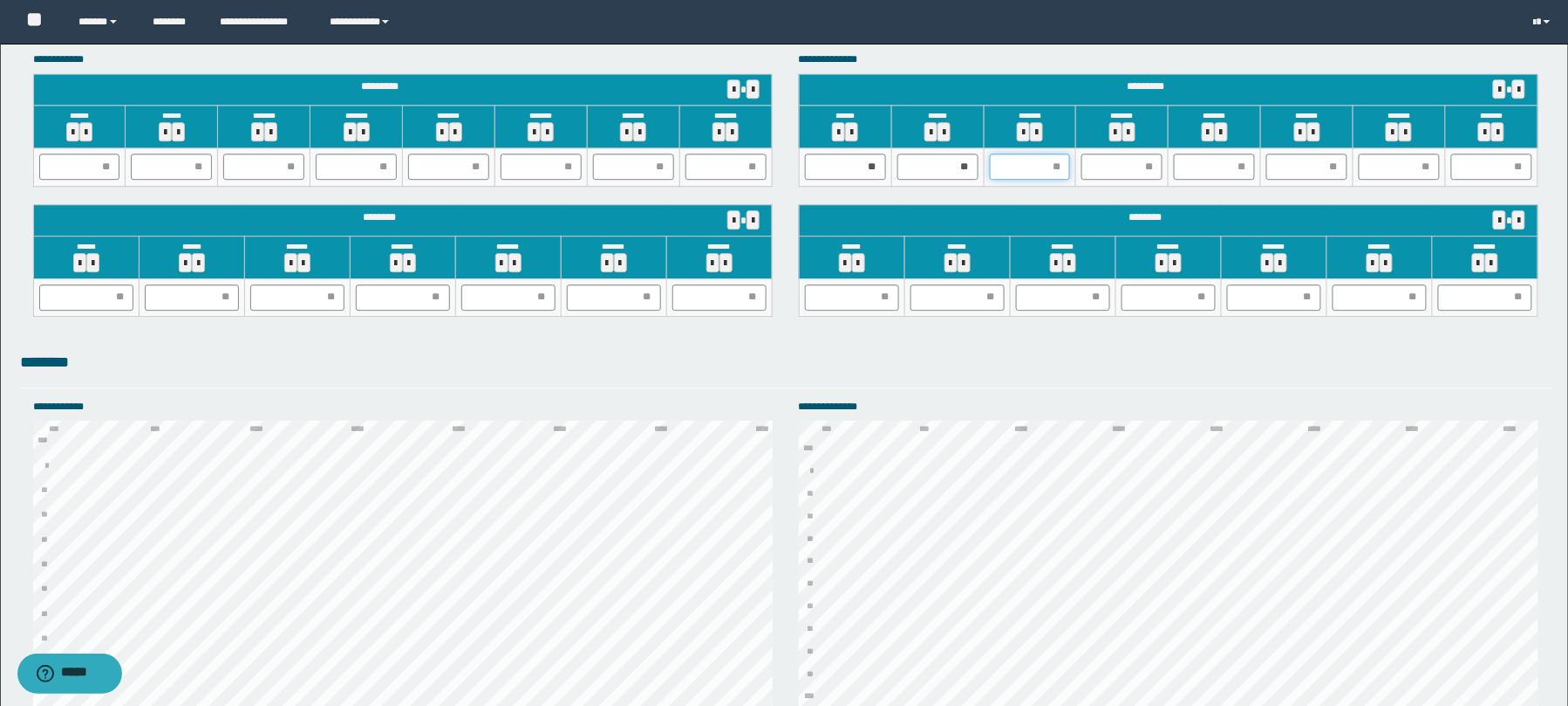 click at bounding box center [1030, 167] 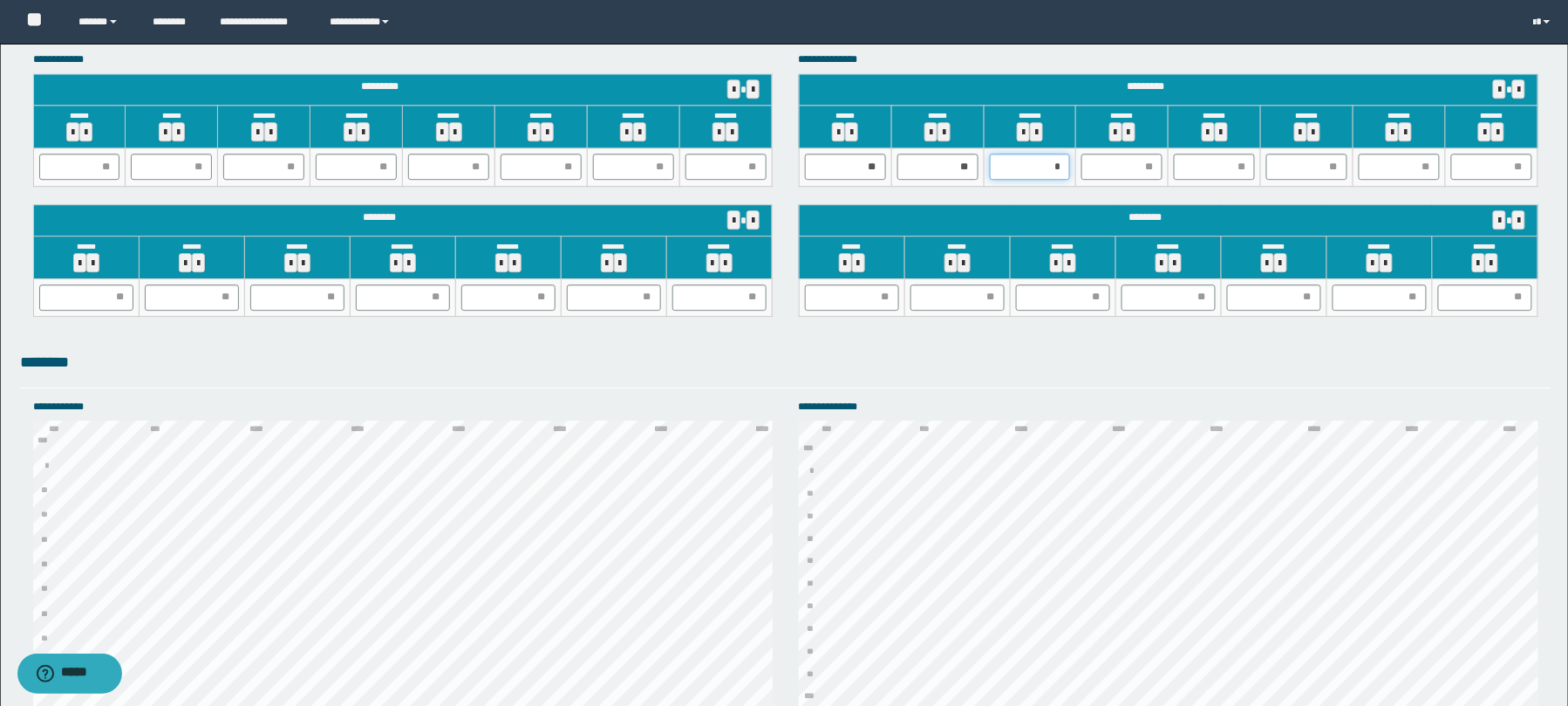 type on "**" 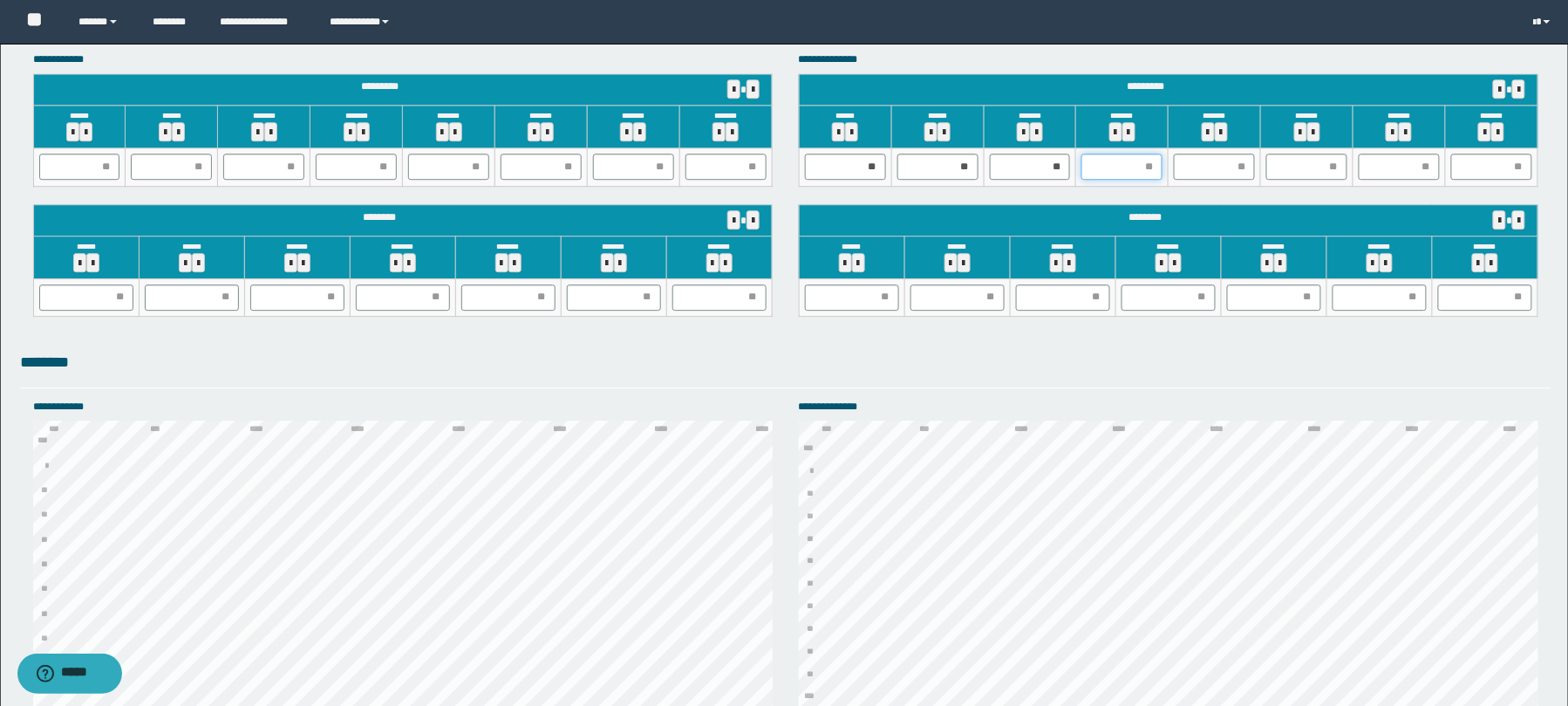 click at bounding box center (1121, 167) 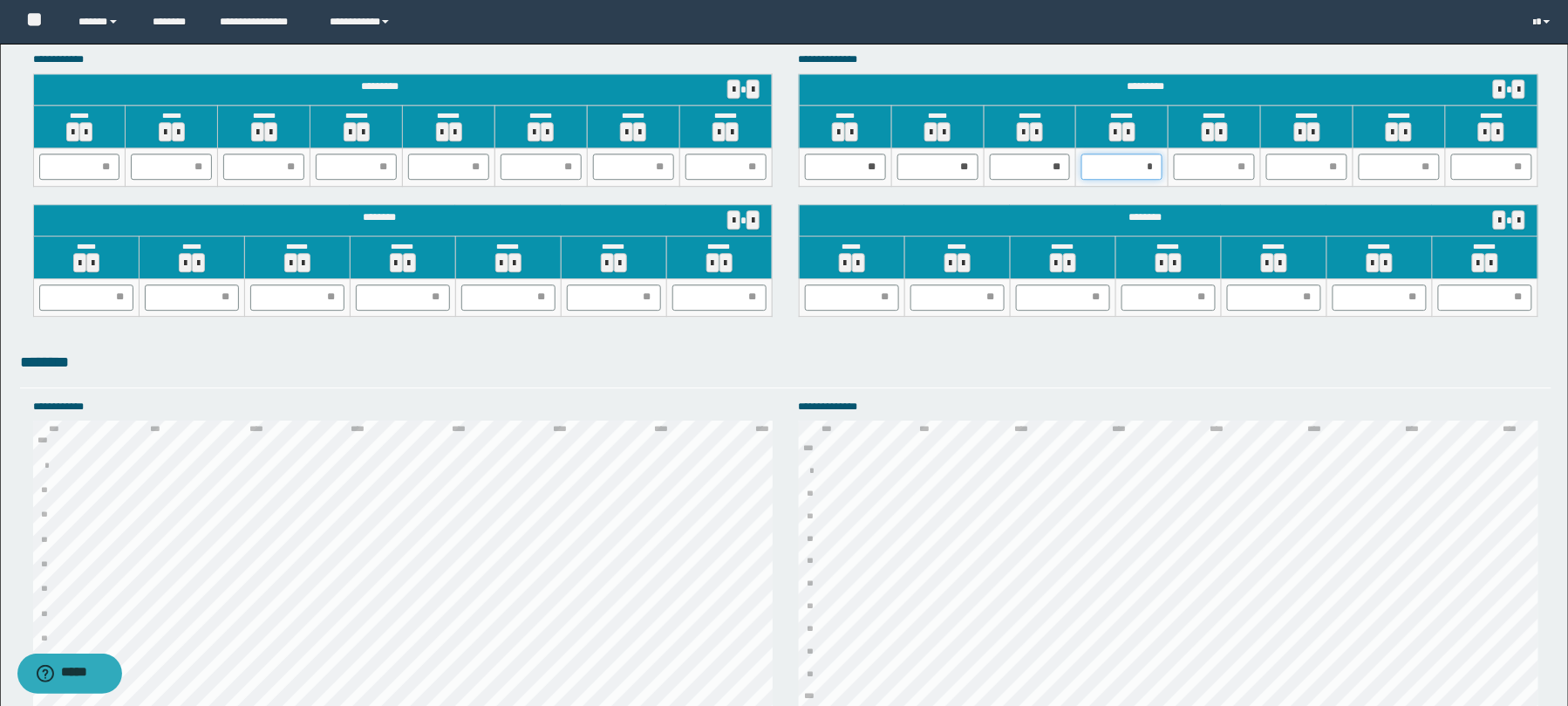 type on "**" 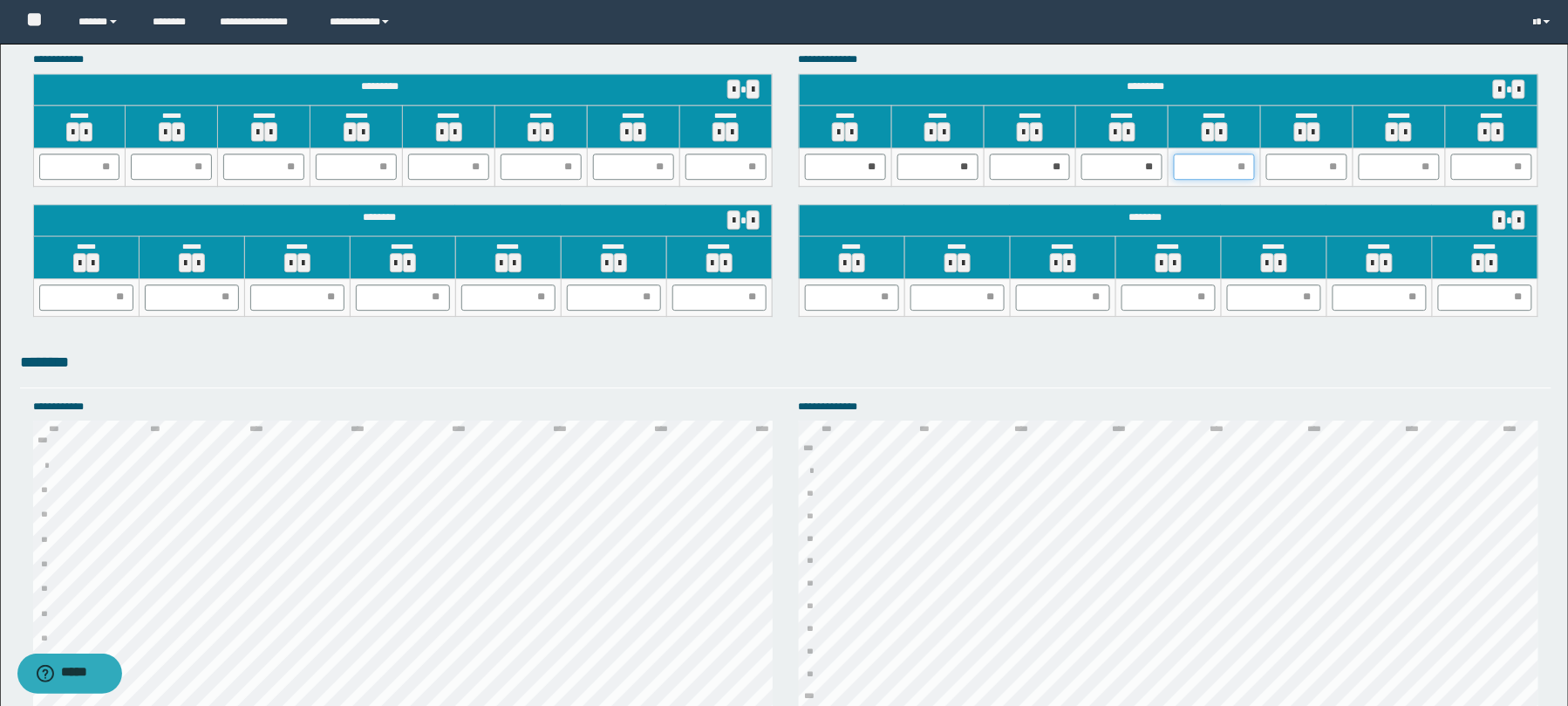 click at bounding box center [1214, 167] 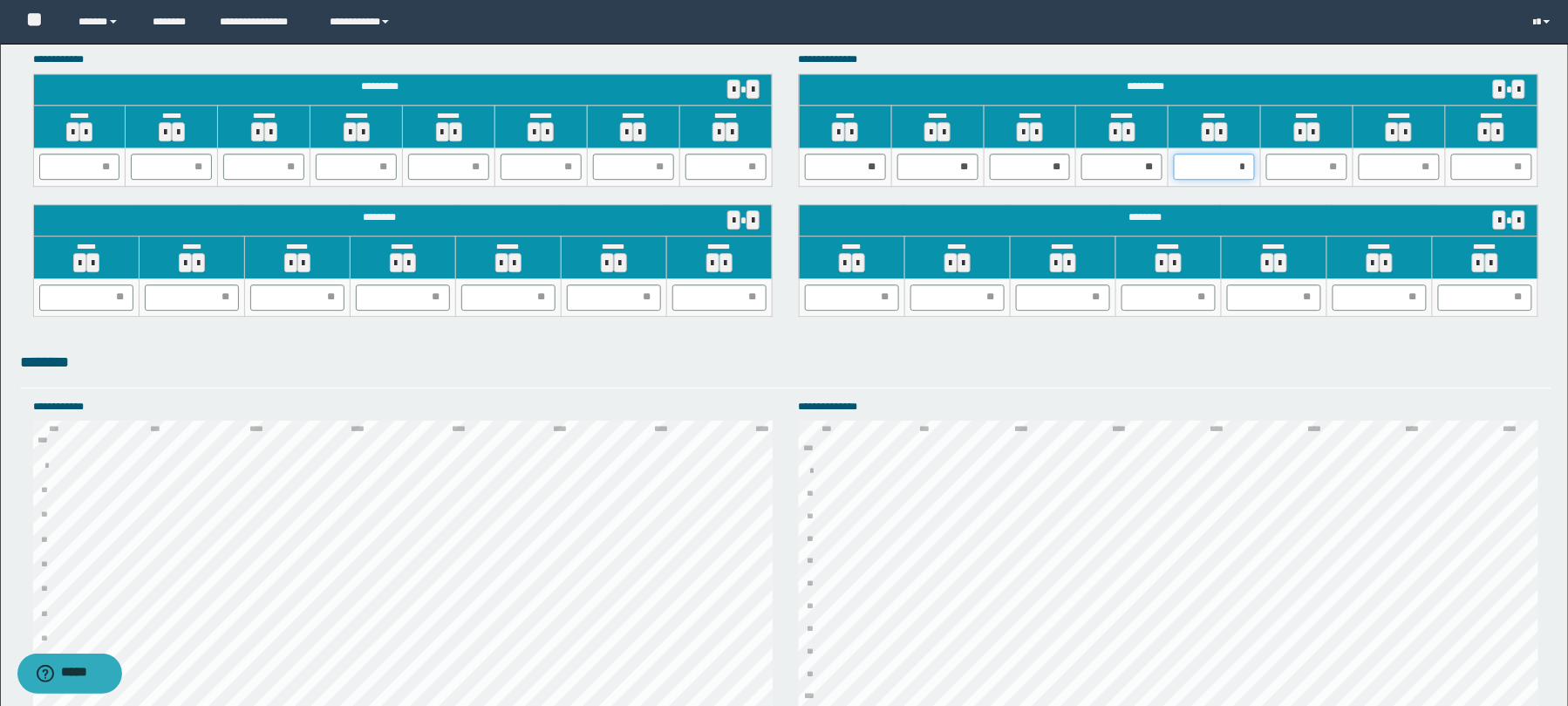 type on "**" 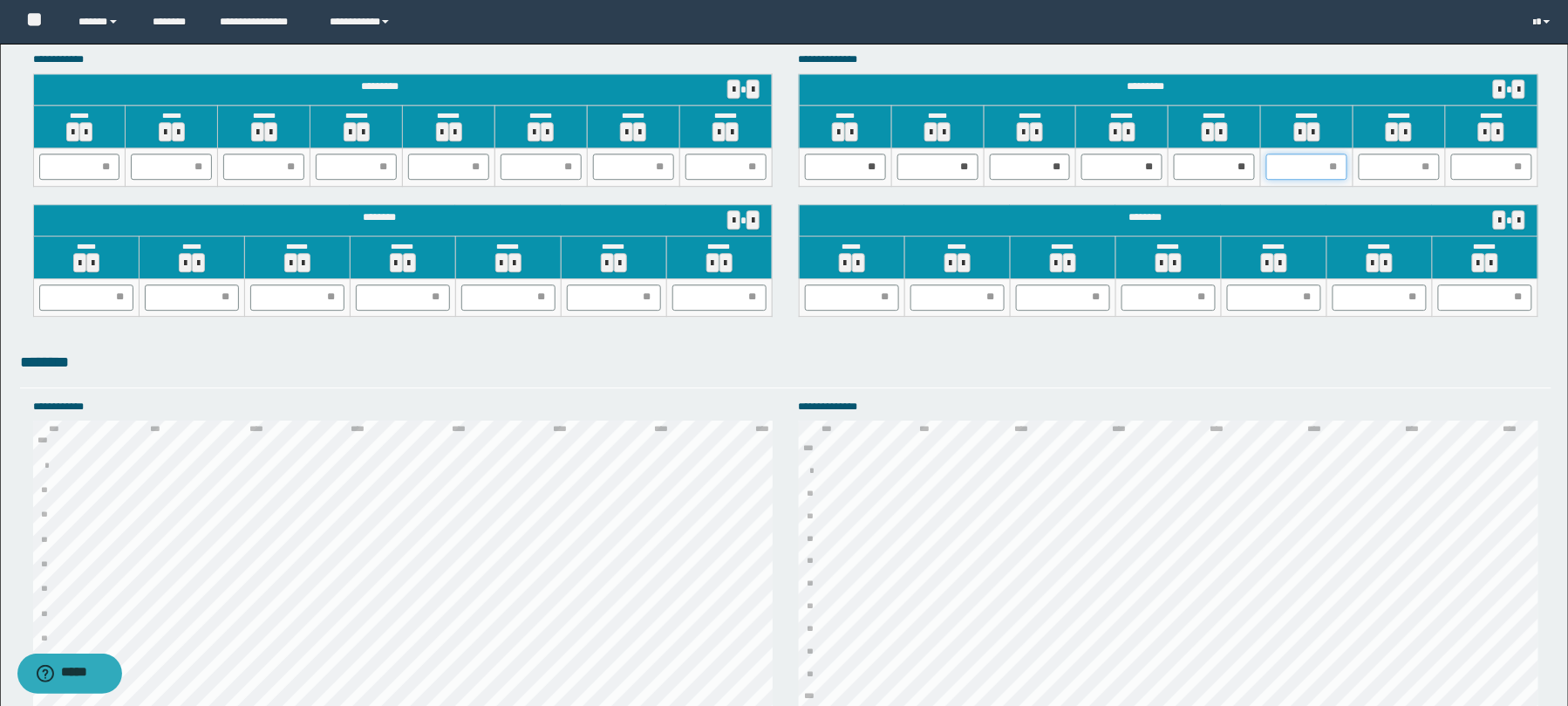 click at bounding box center [1306, 167] 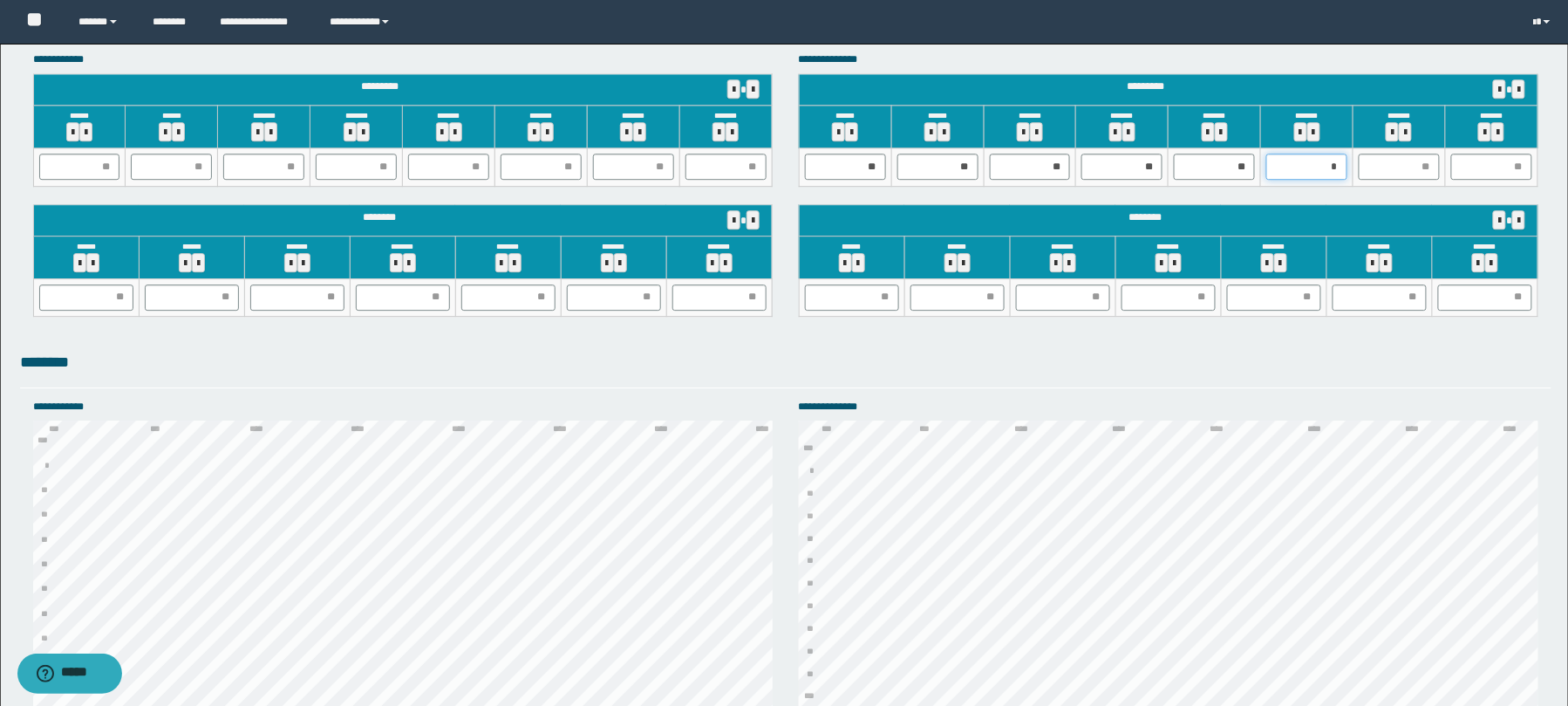 type on "**" 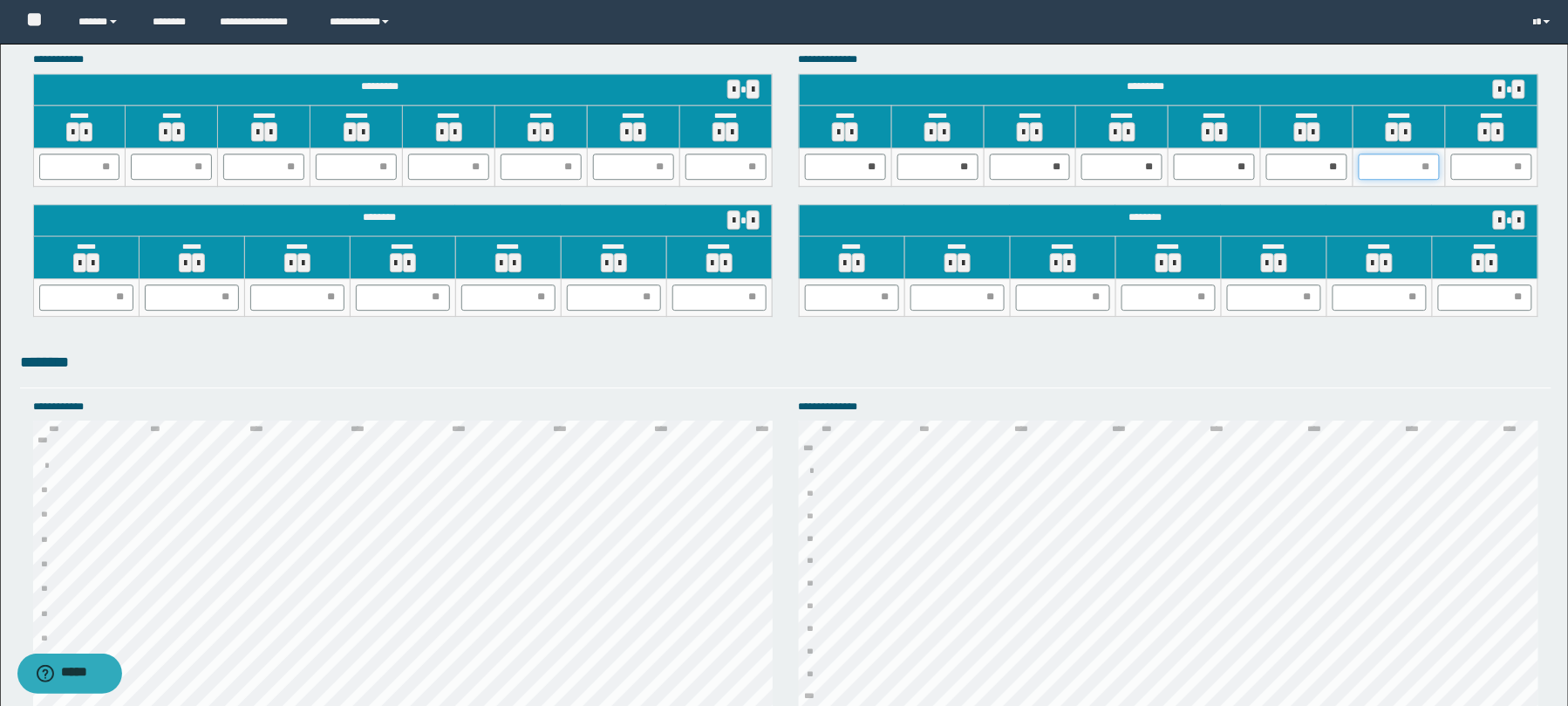 click at bounding box center (1399, 167) 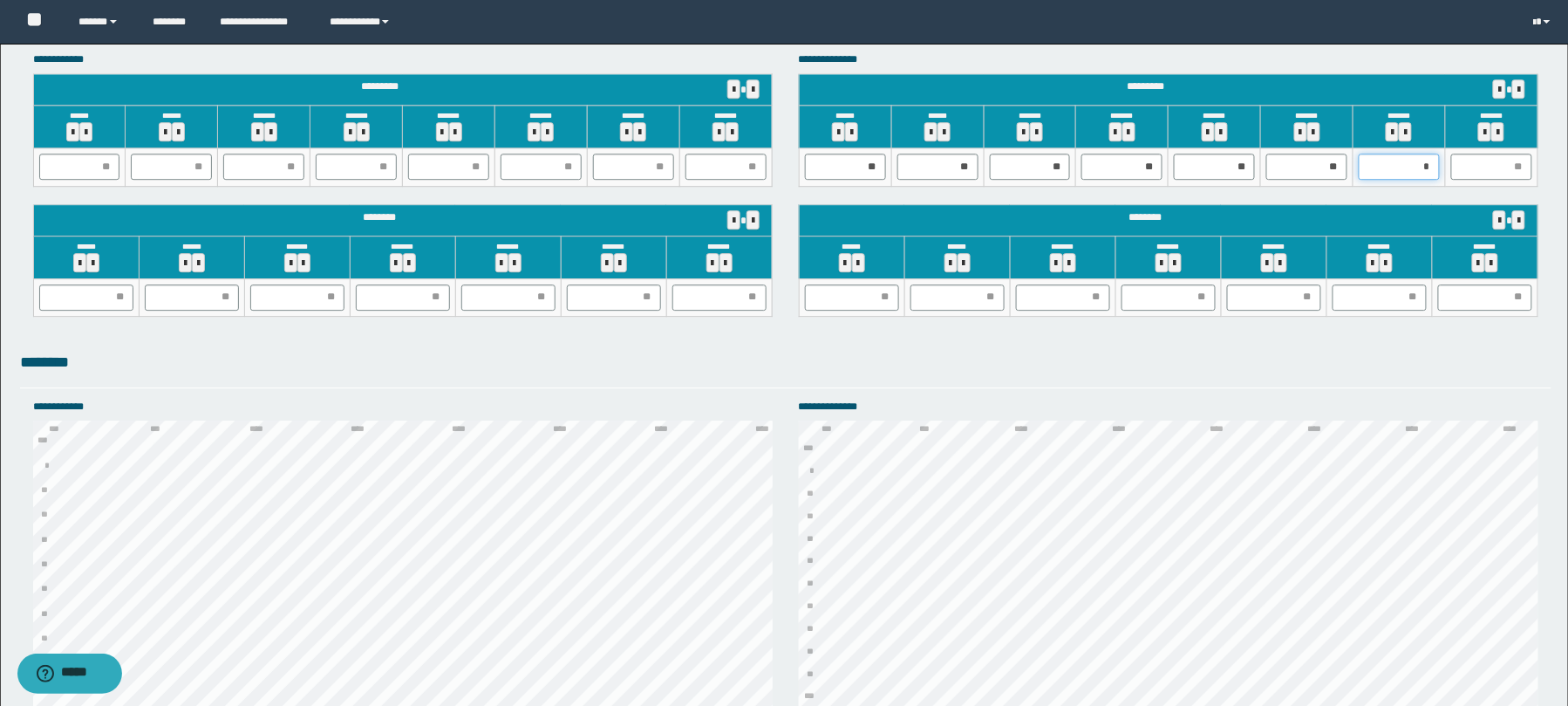 type on "**" 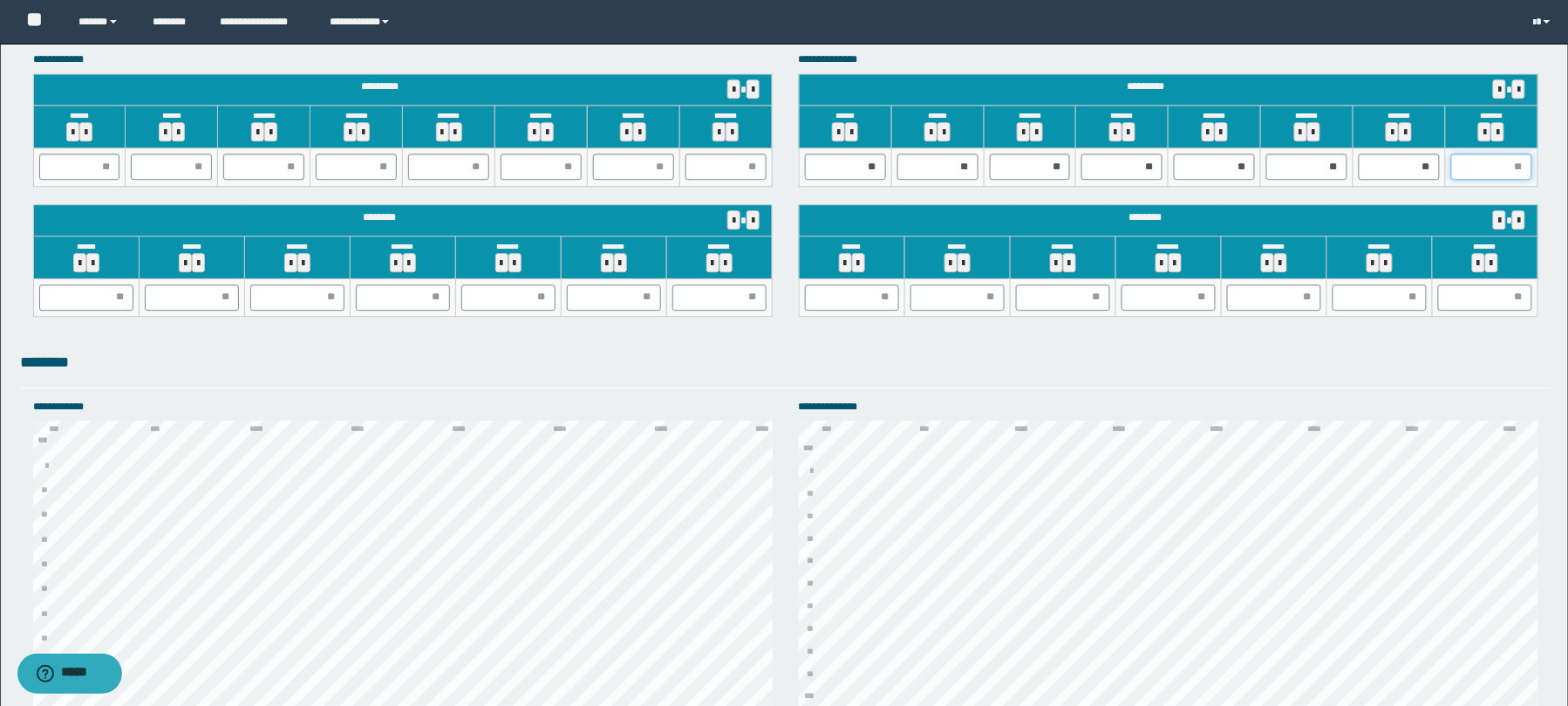 click at bounding box center [1491, 167] 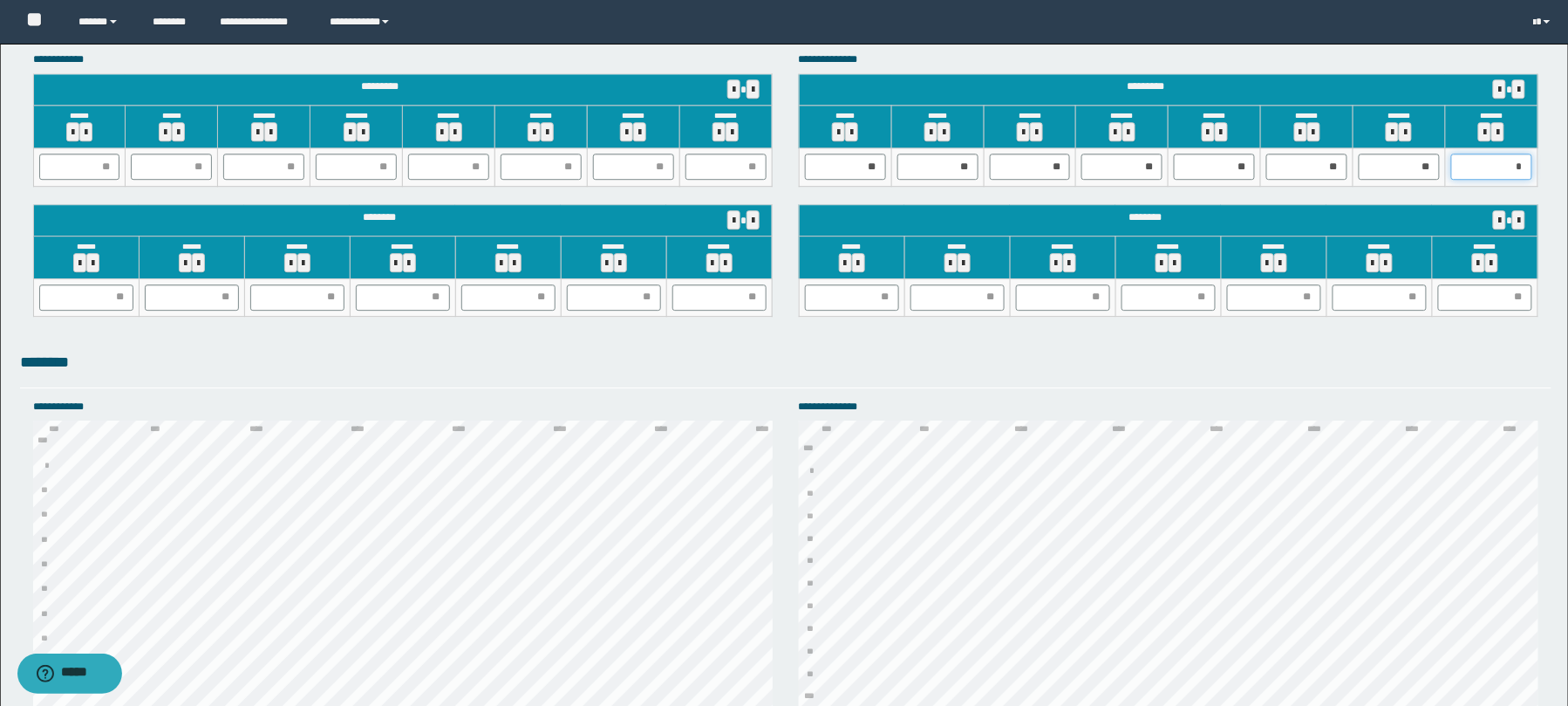 type on "**" 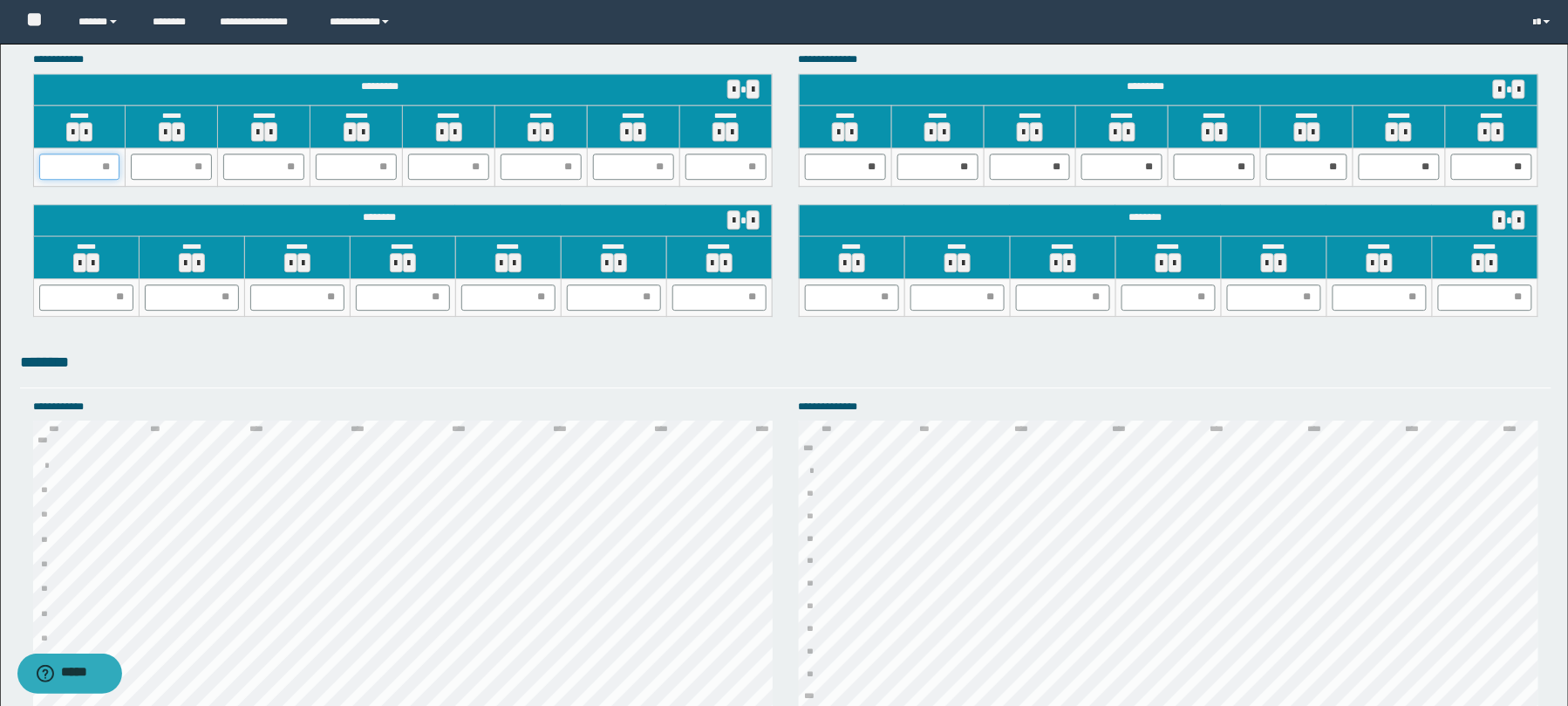click at bounding box center (79, 167) 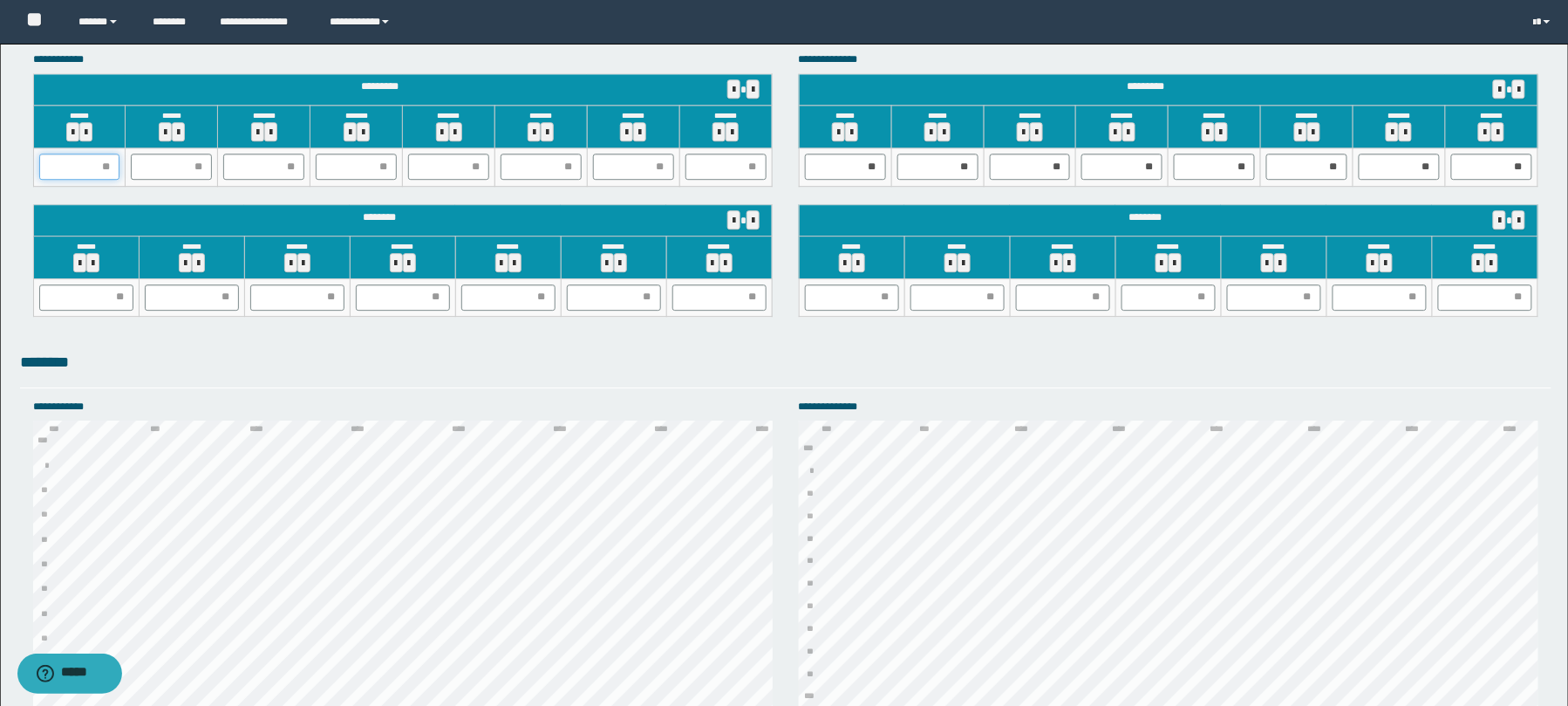 click at bounding box center (79, 167) 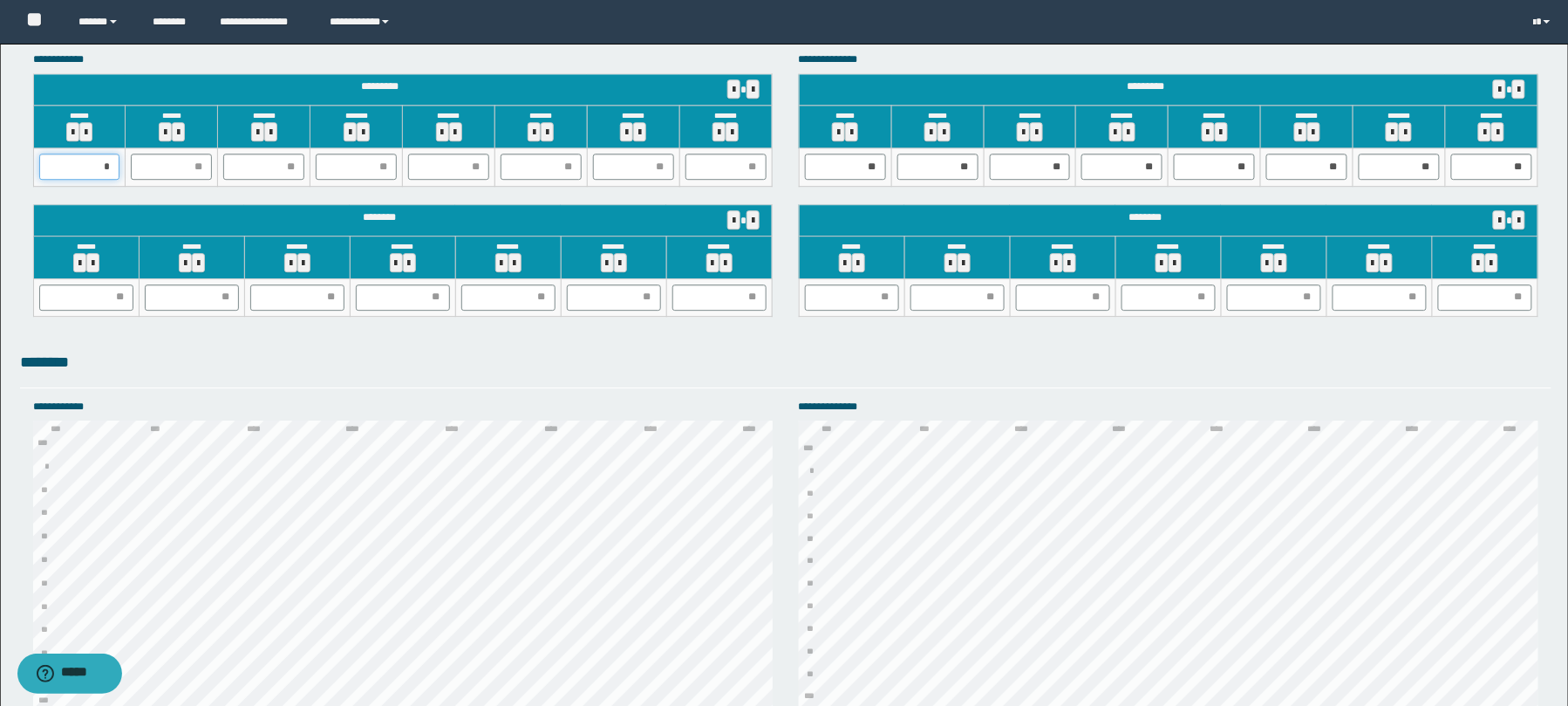 type on "**" 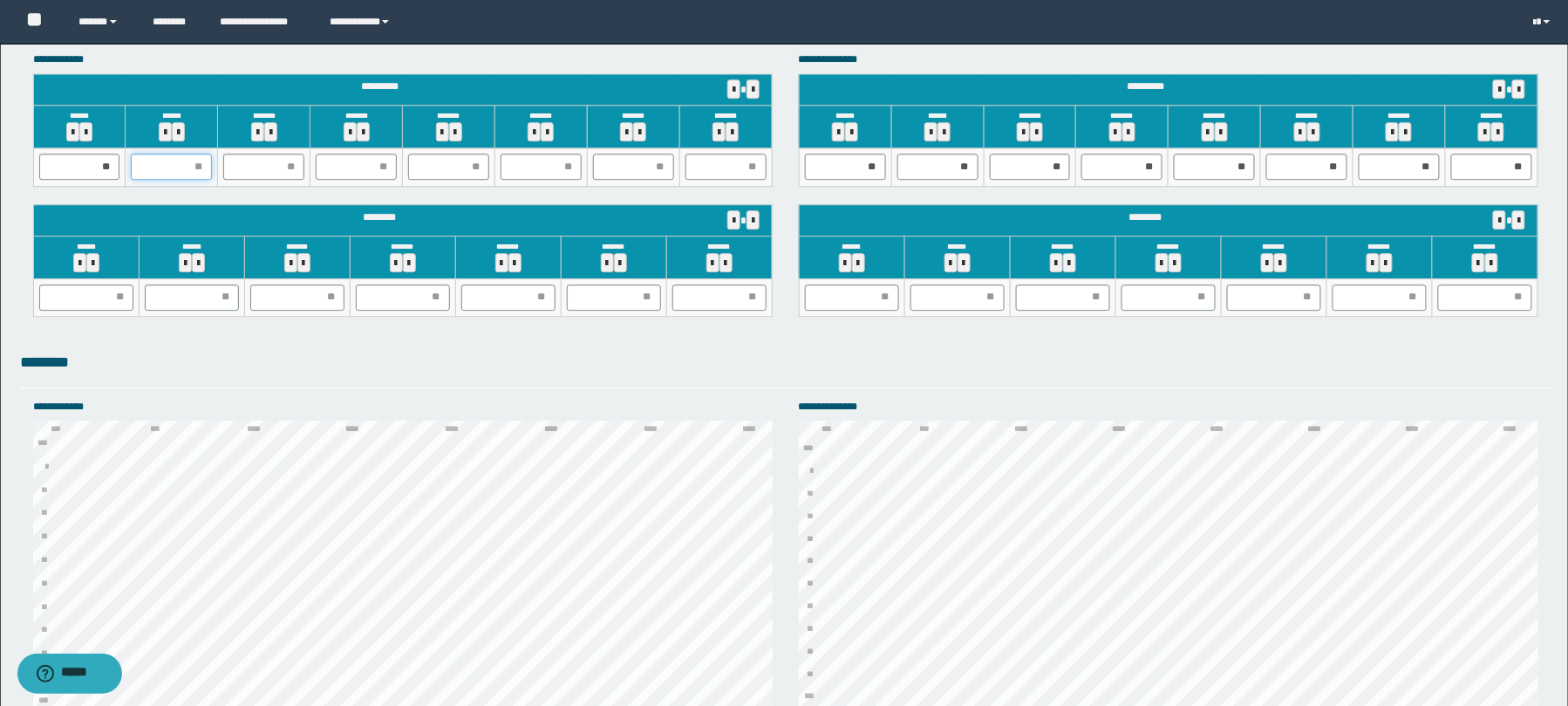 click at bounding box center [171, 167] 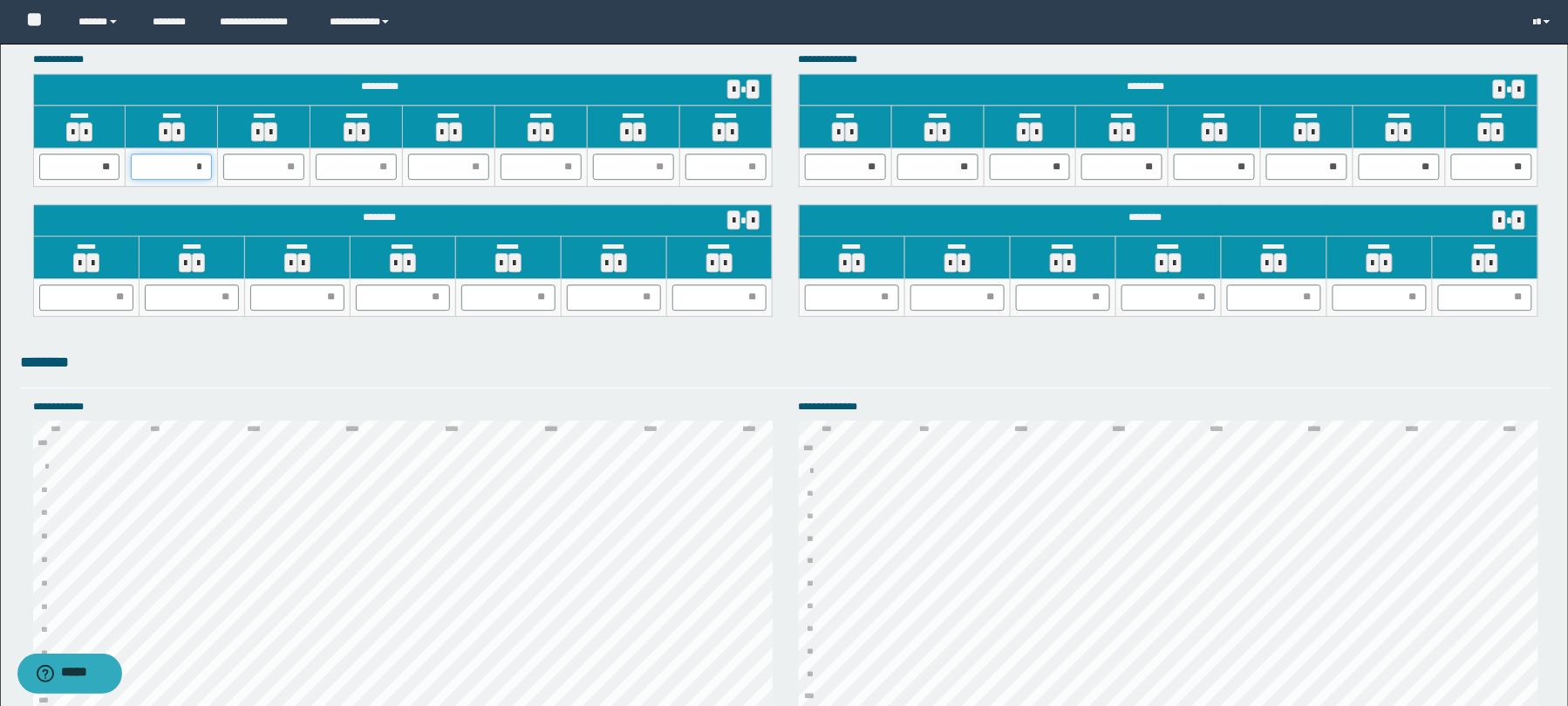 type on "**" 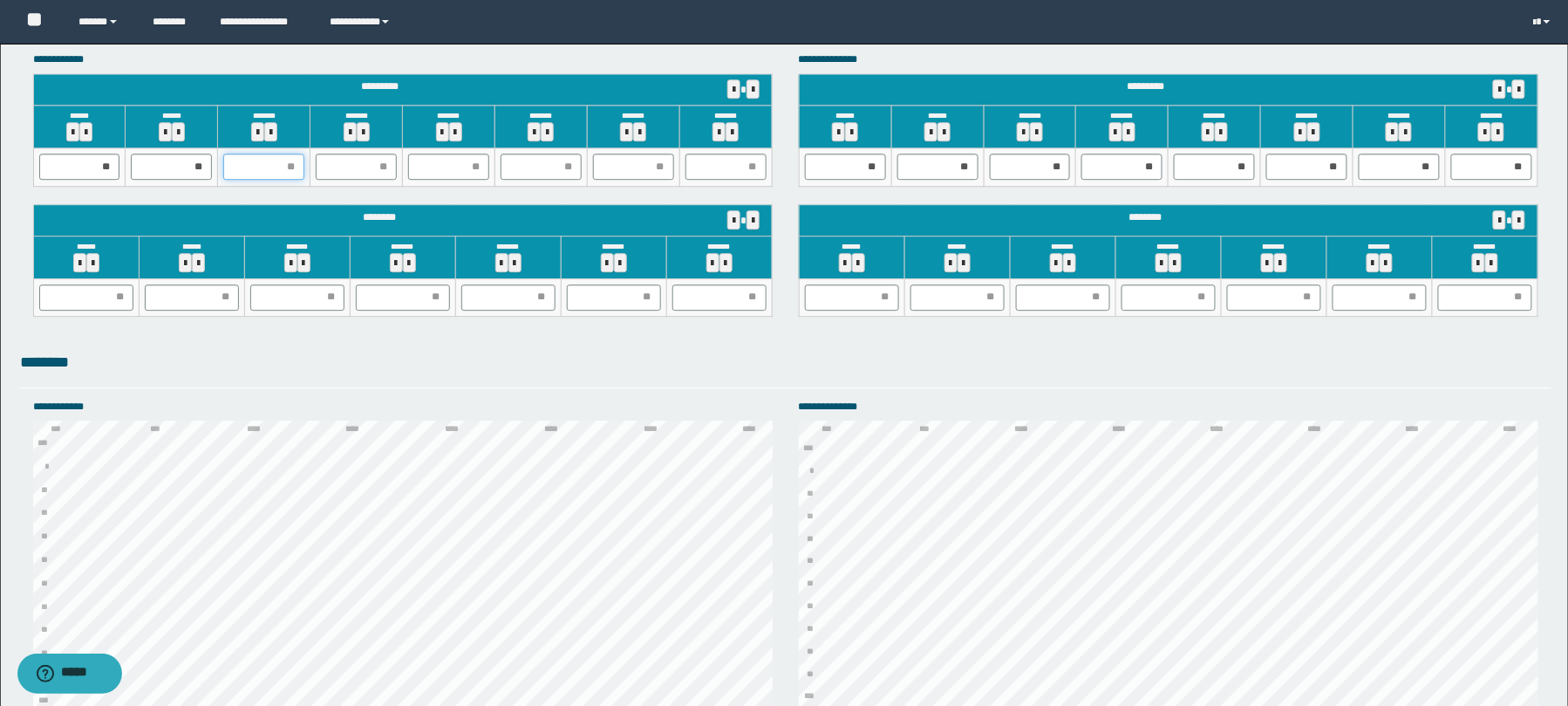 click at bounding box center (263, 167) 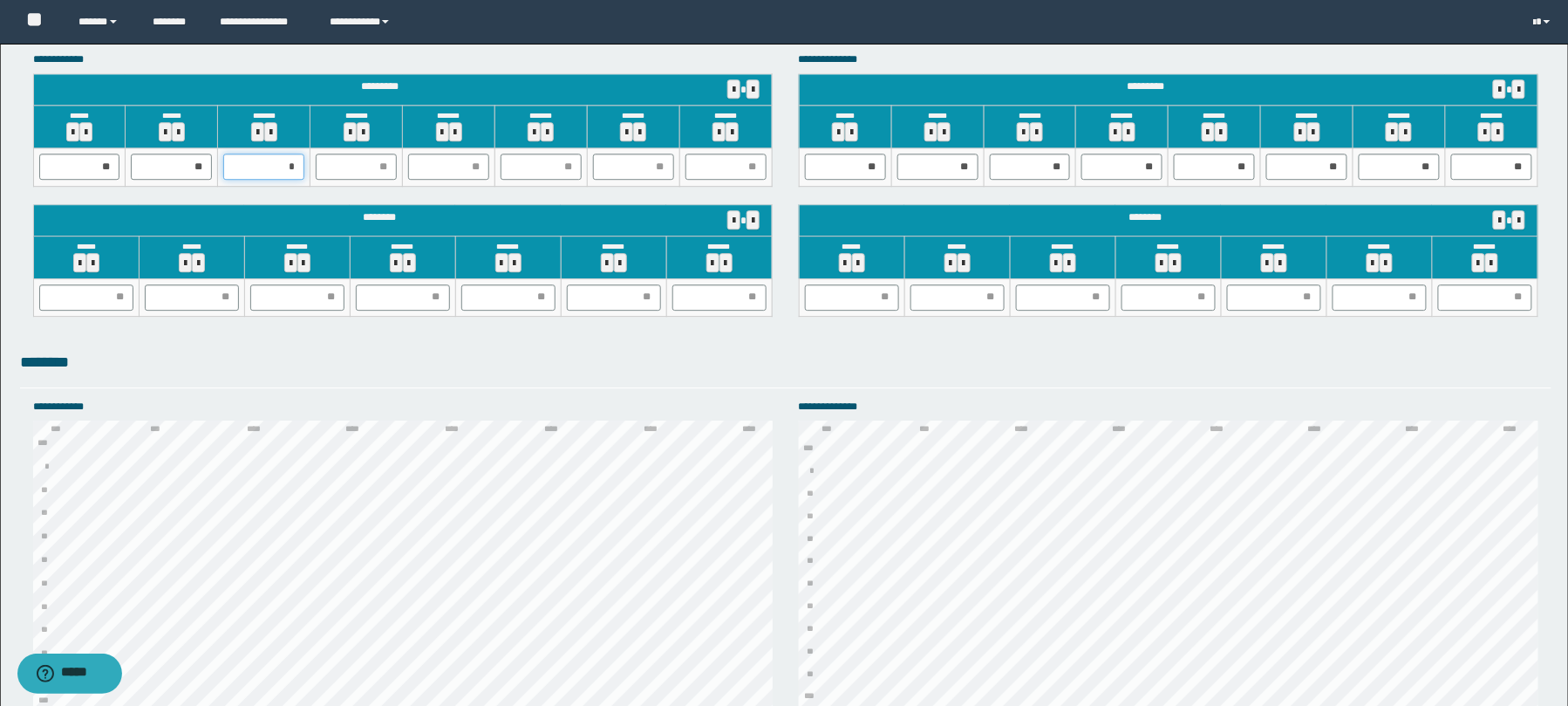type on "**" 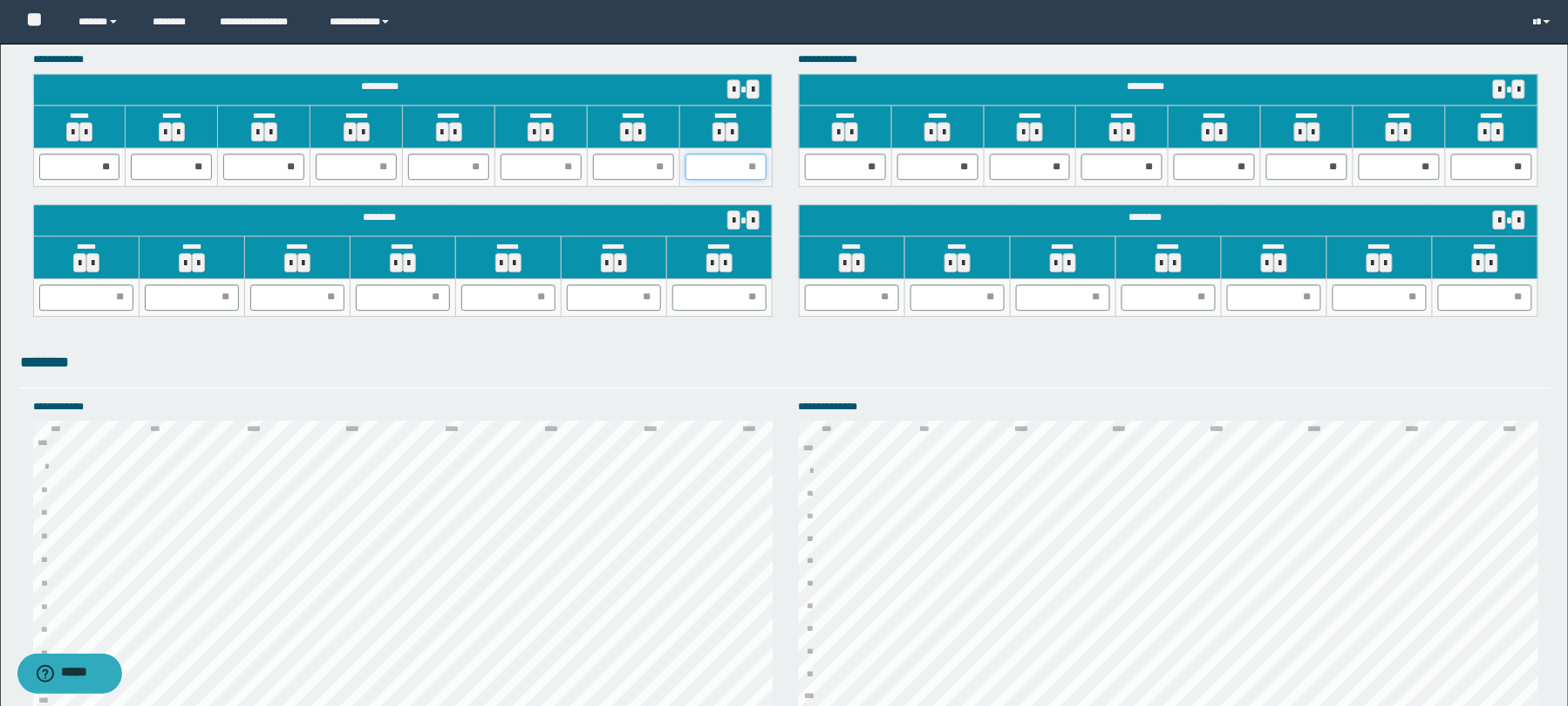 click at bounding box center (726, 167) 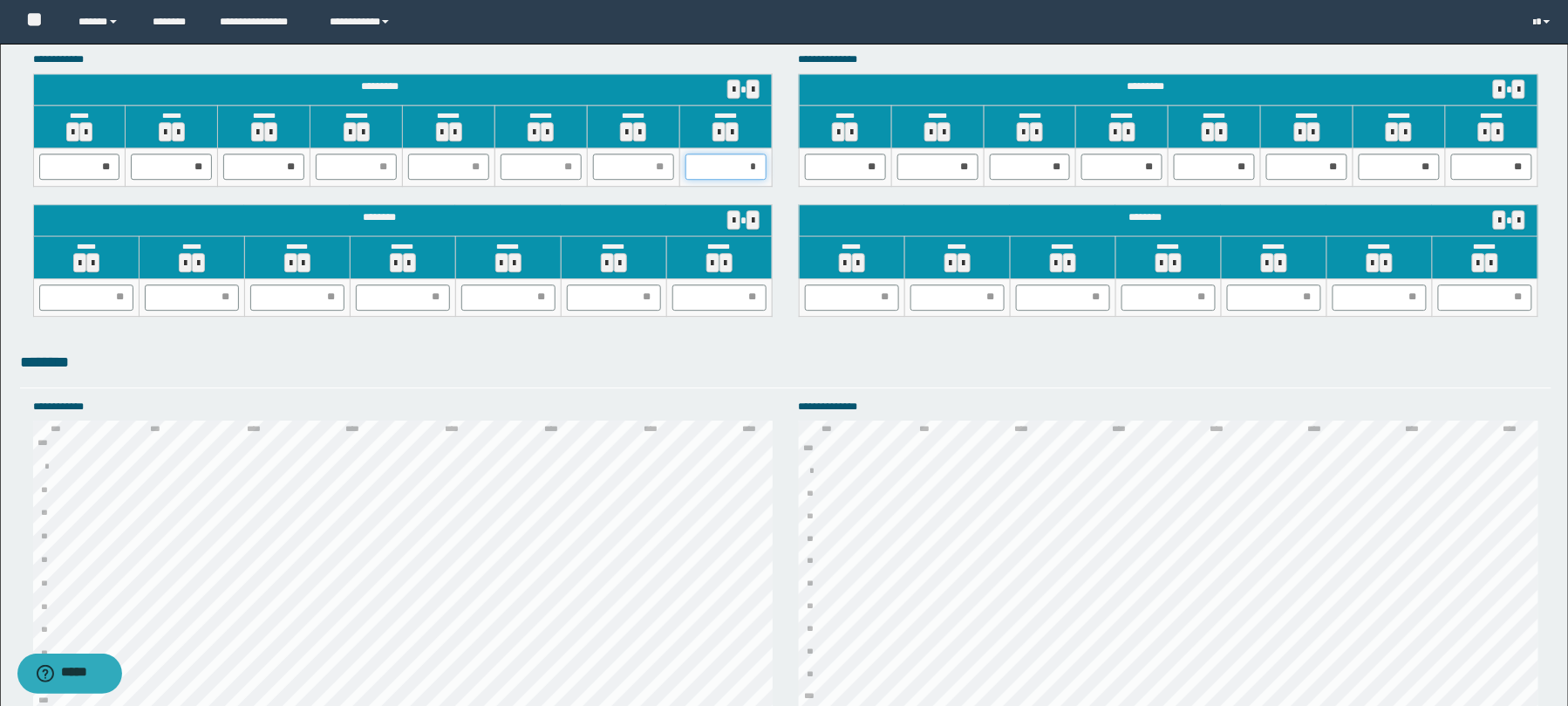 type on "**" 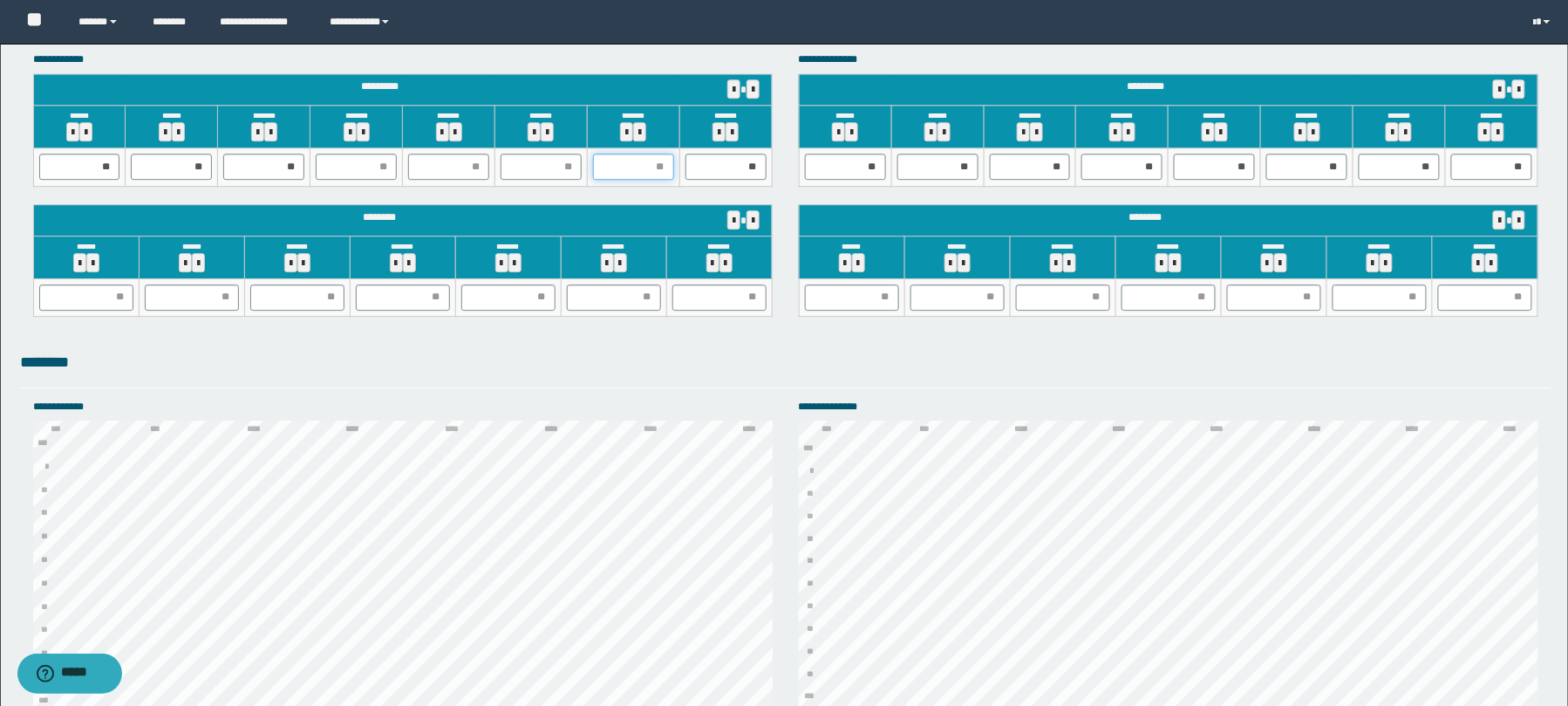click at bounding box center [633, 167] 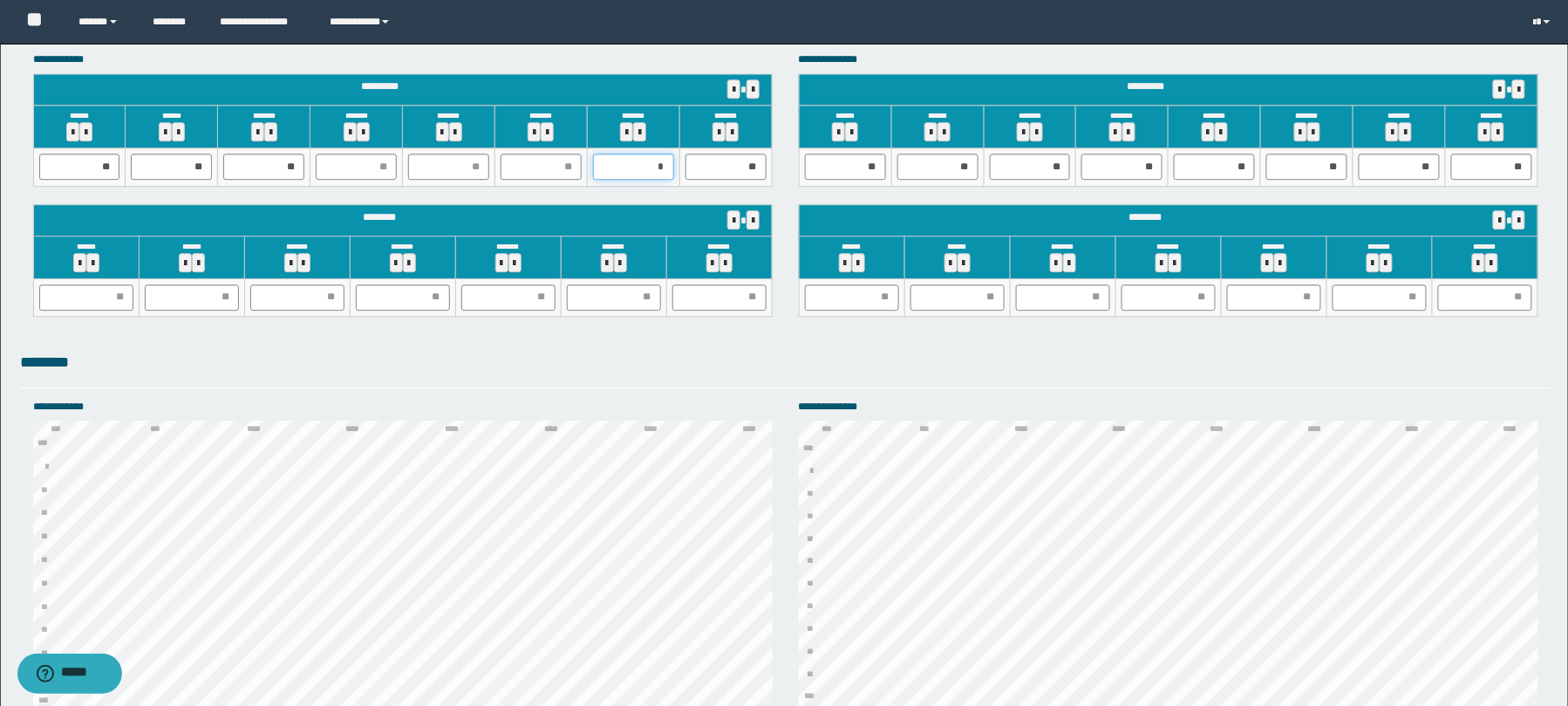 type on "**" 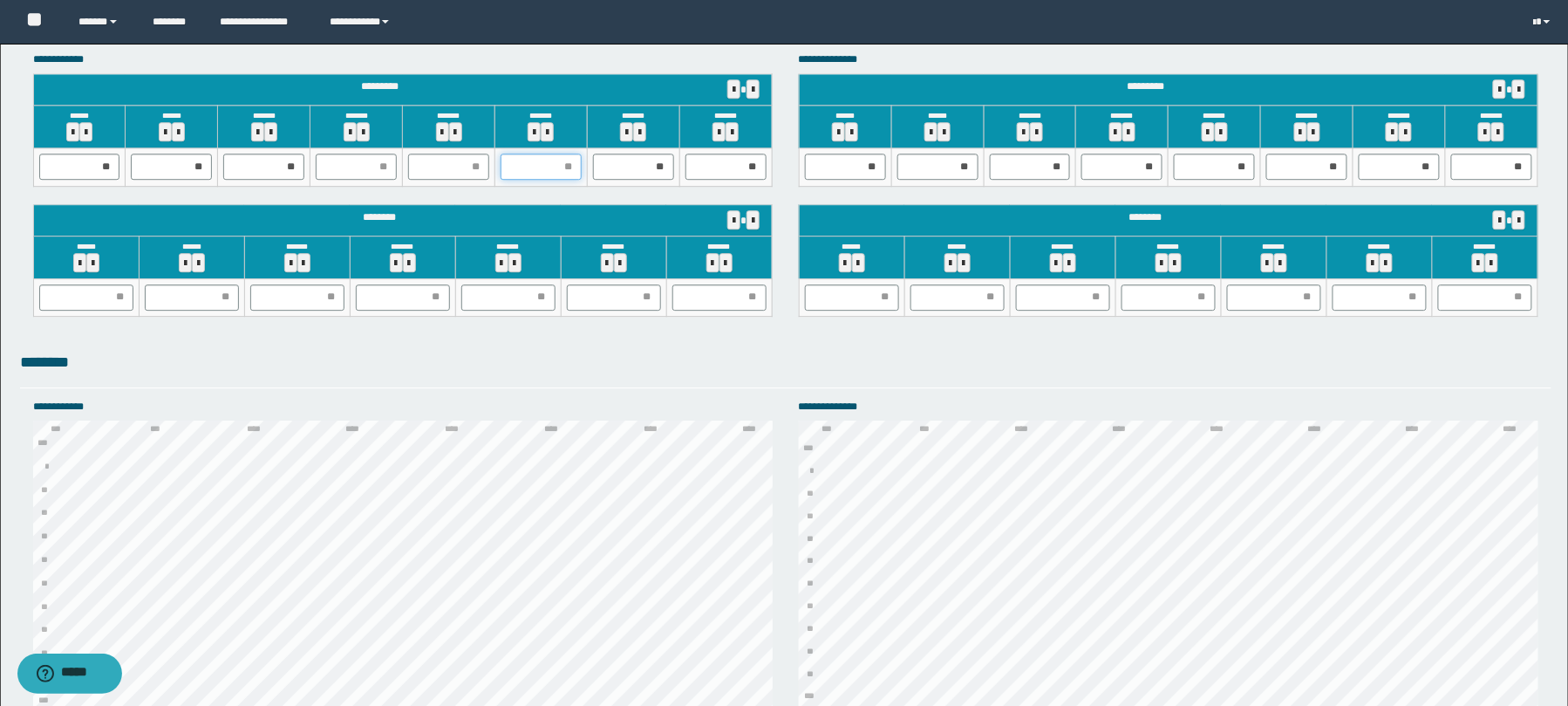 click at bounding box center (541, 167) 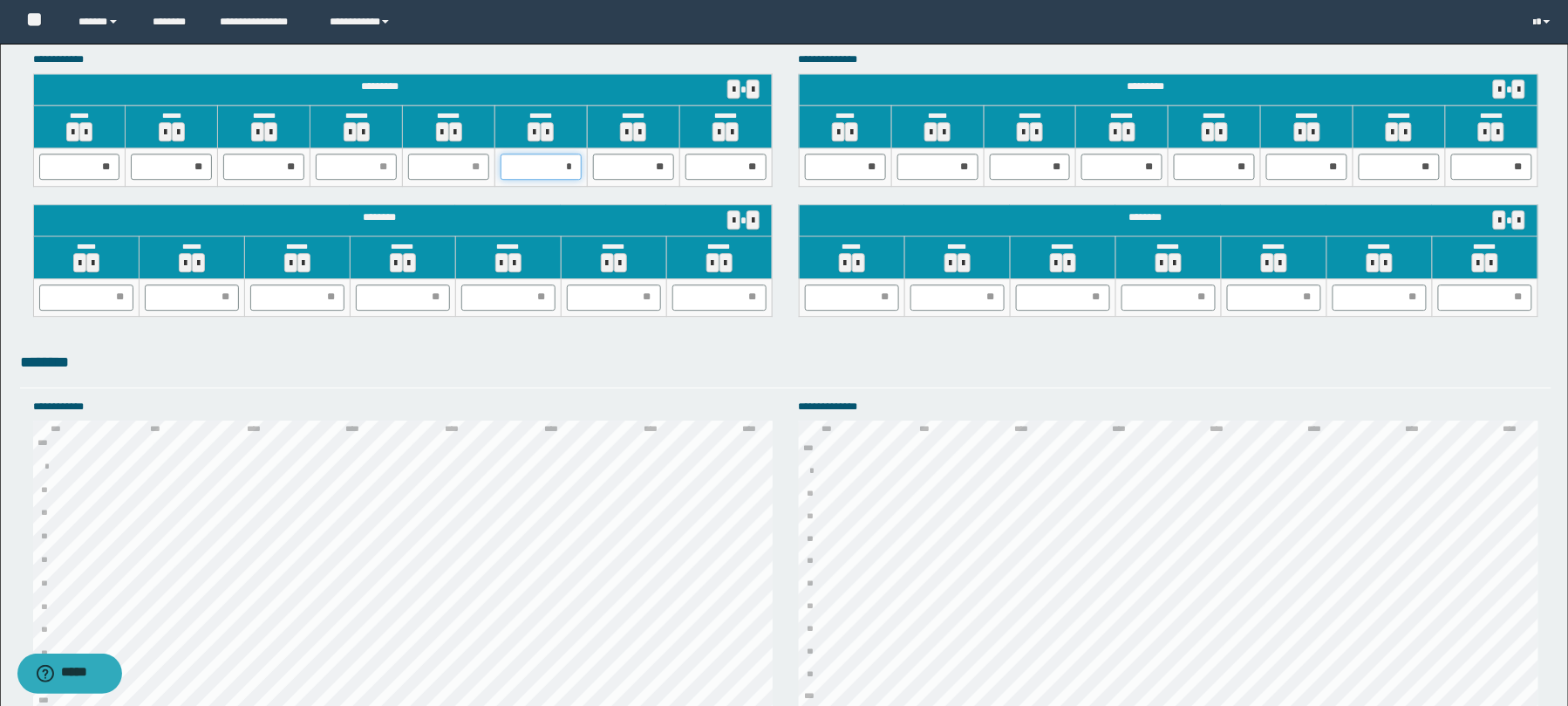 type on "**" 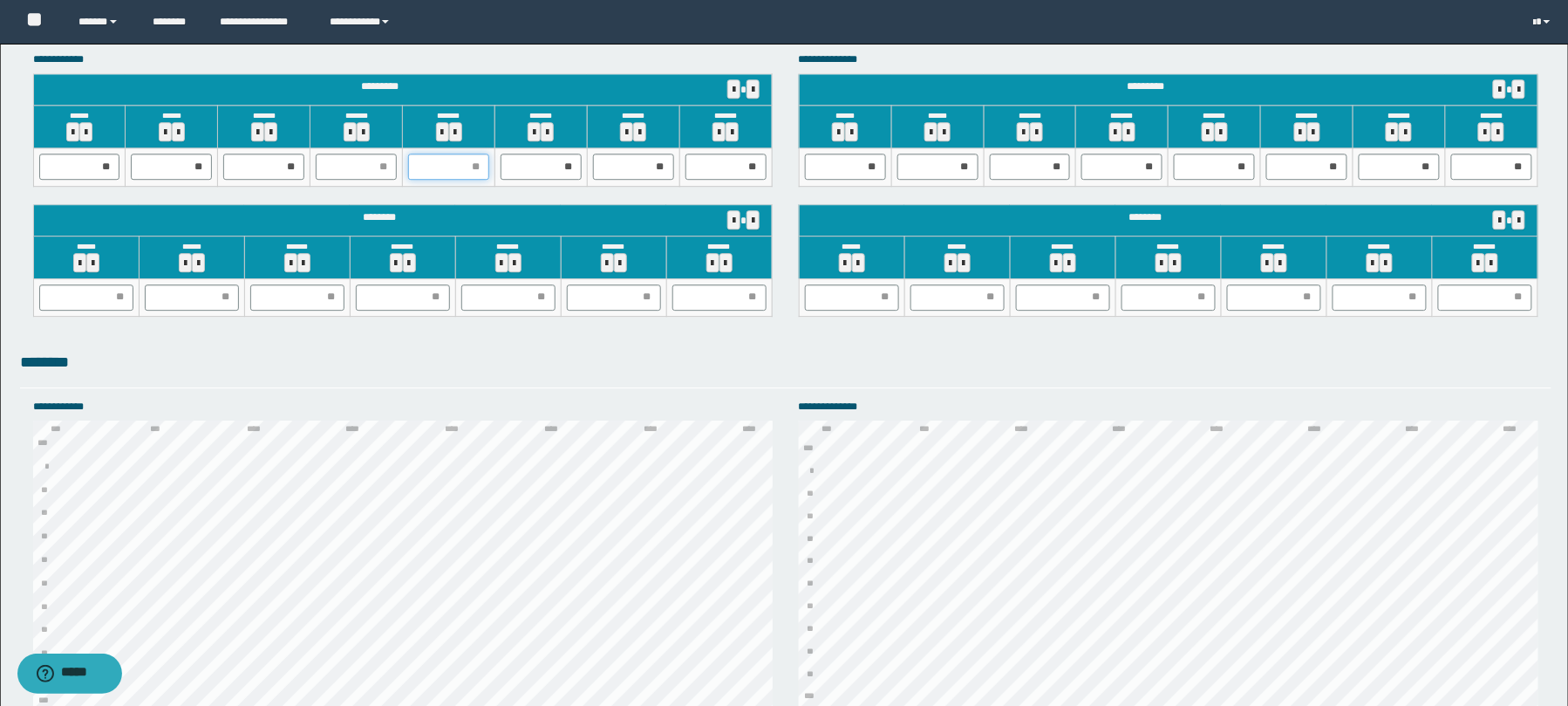 click at bounding box center (448, 167) 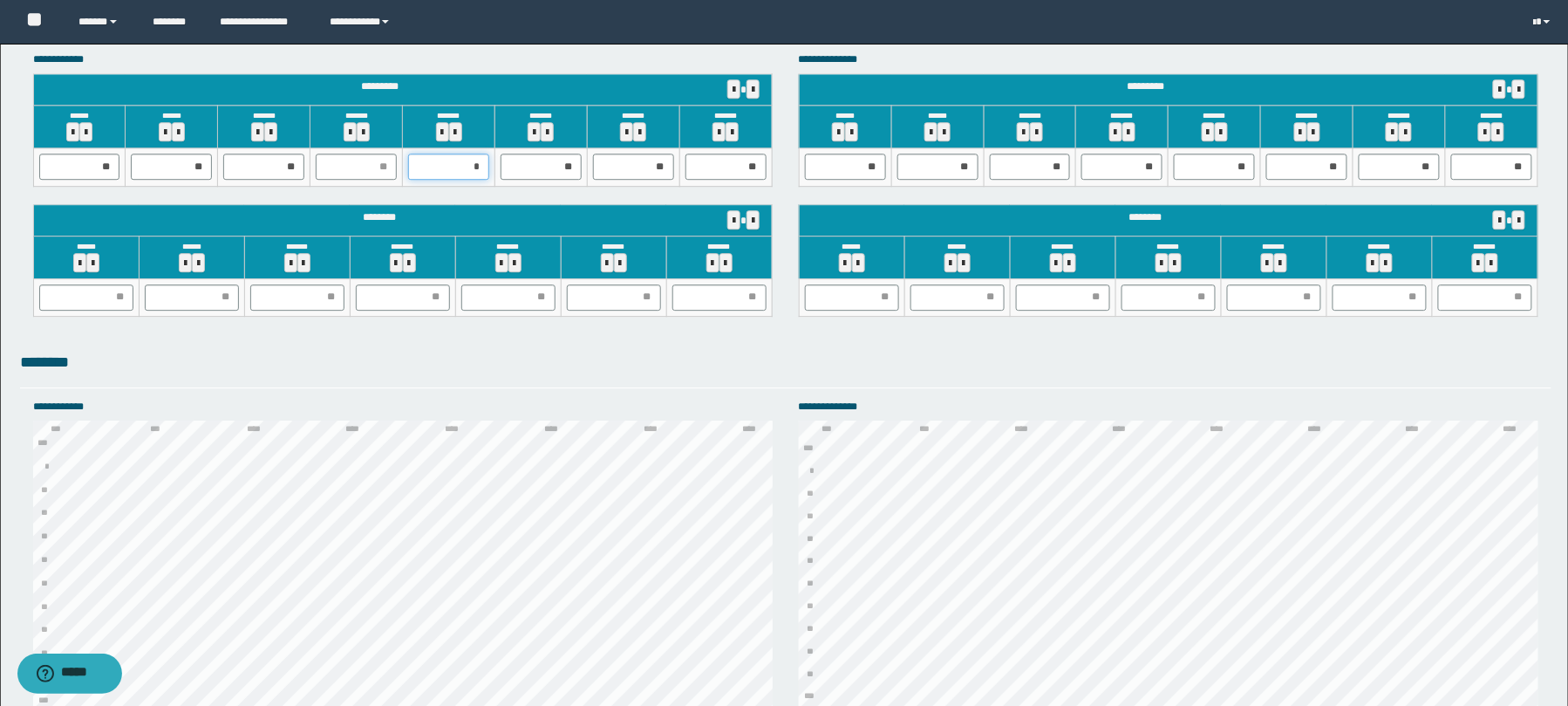 type on "**" 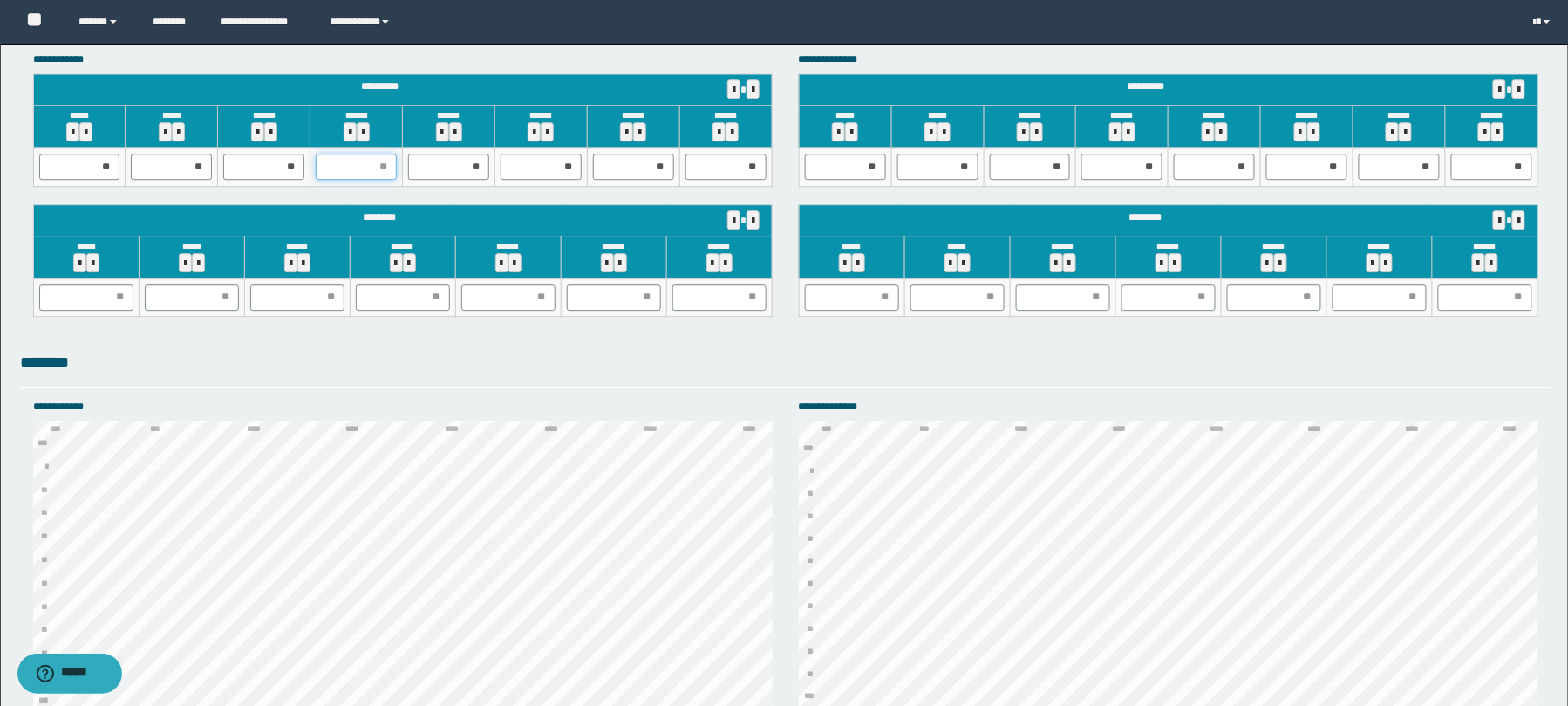 click at bounding box center [356, 167] 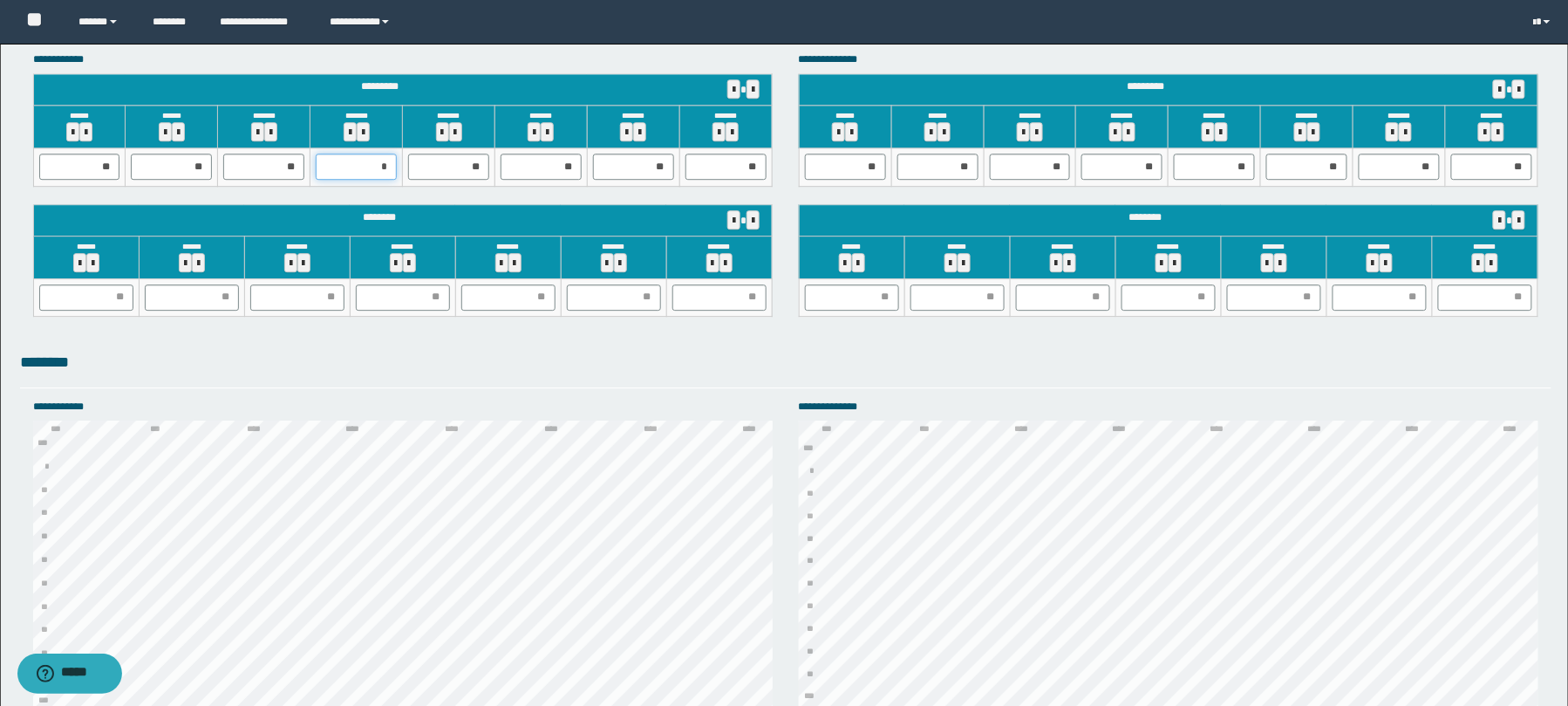 type on "**" 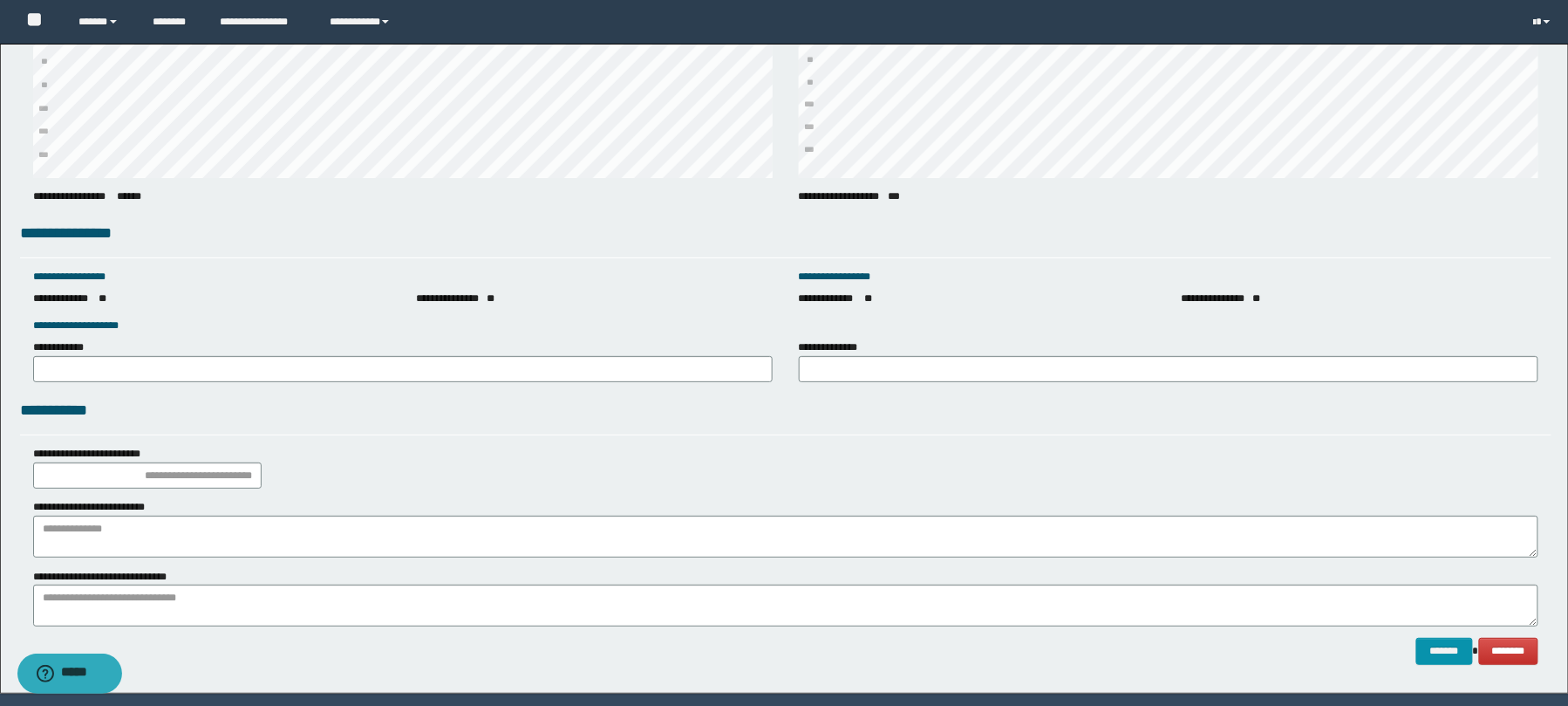 scroll, scrollTop: 2354, scrollLeft: 0, axis: vertical 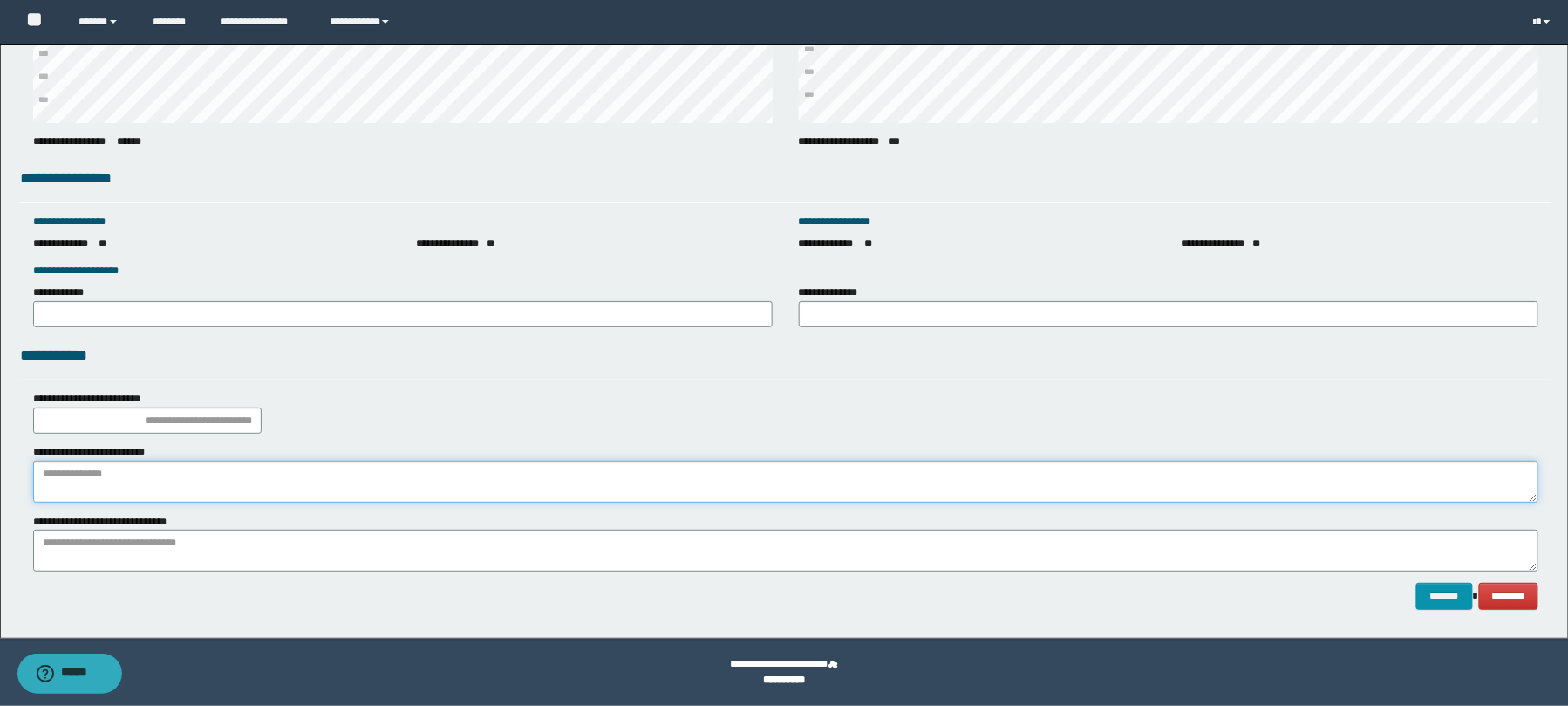 click at bounding box center (786, 482) 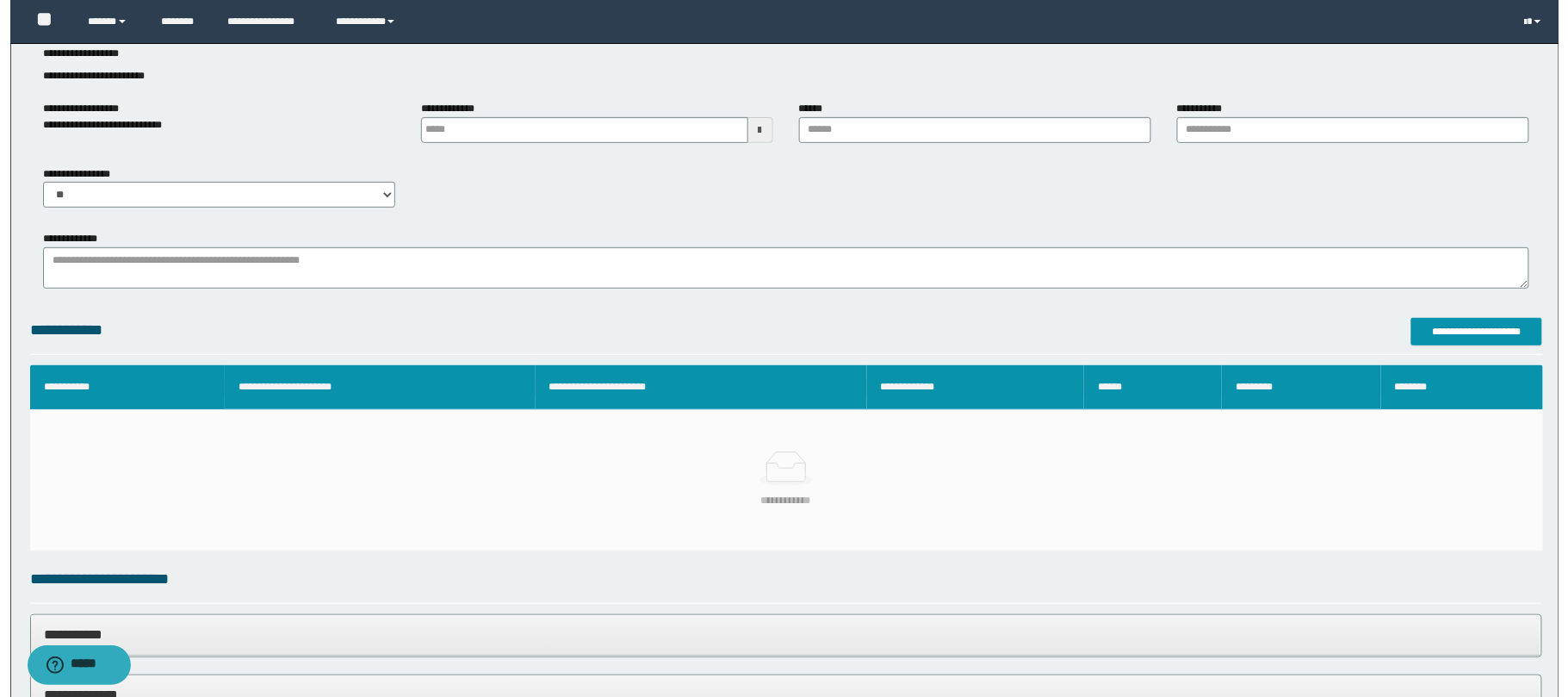 scroll, scrollTop: 0, scrollLeft: 0, axis: both 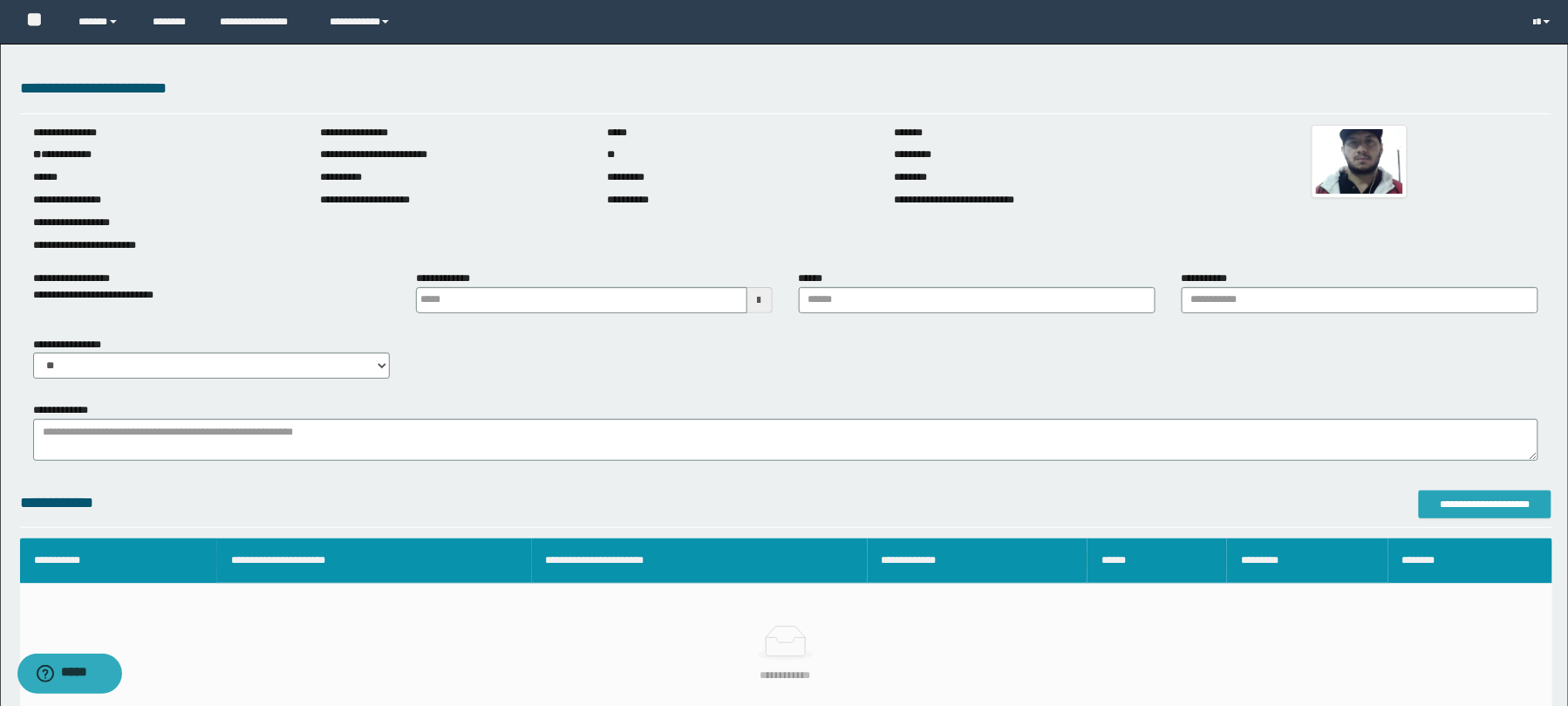 type on "**********" 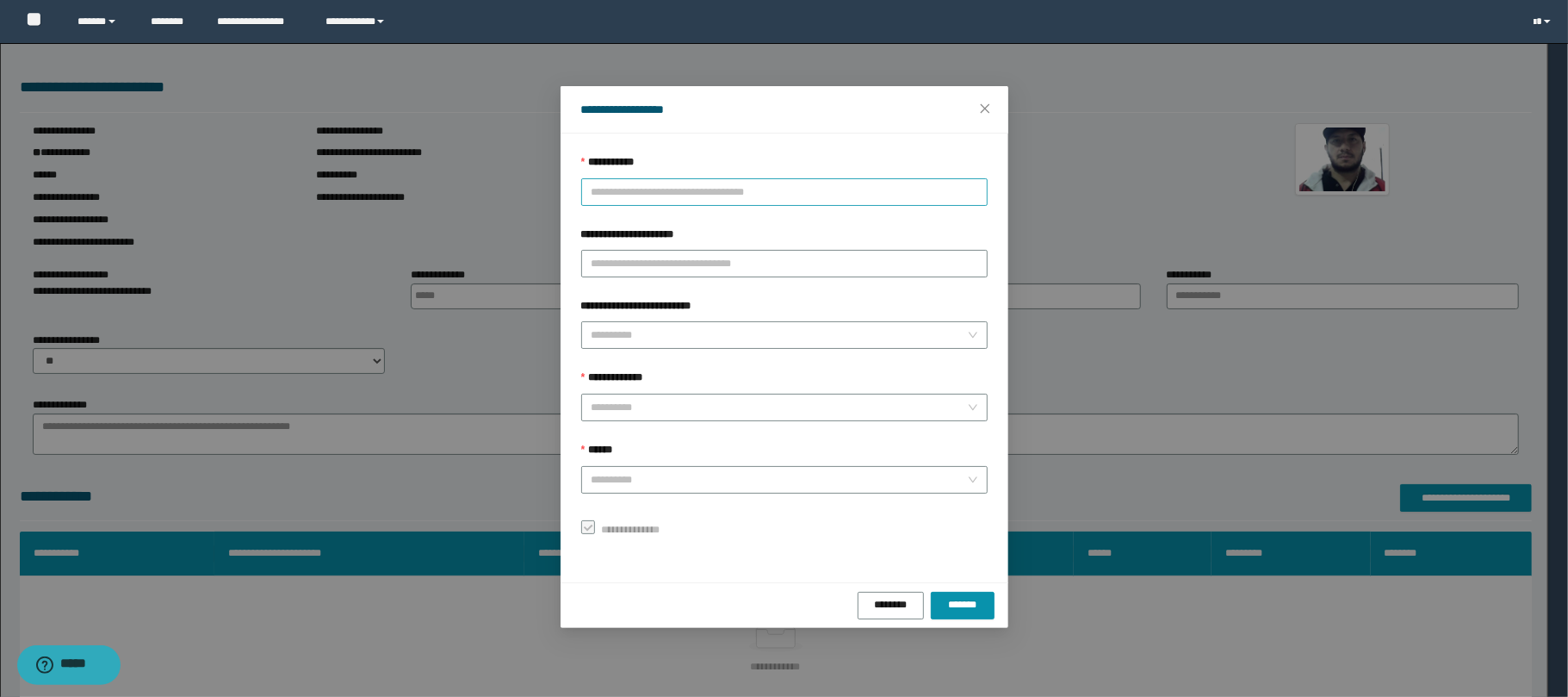 click on "**********" at bounding box center (784, 192) 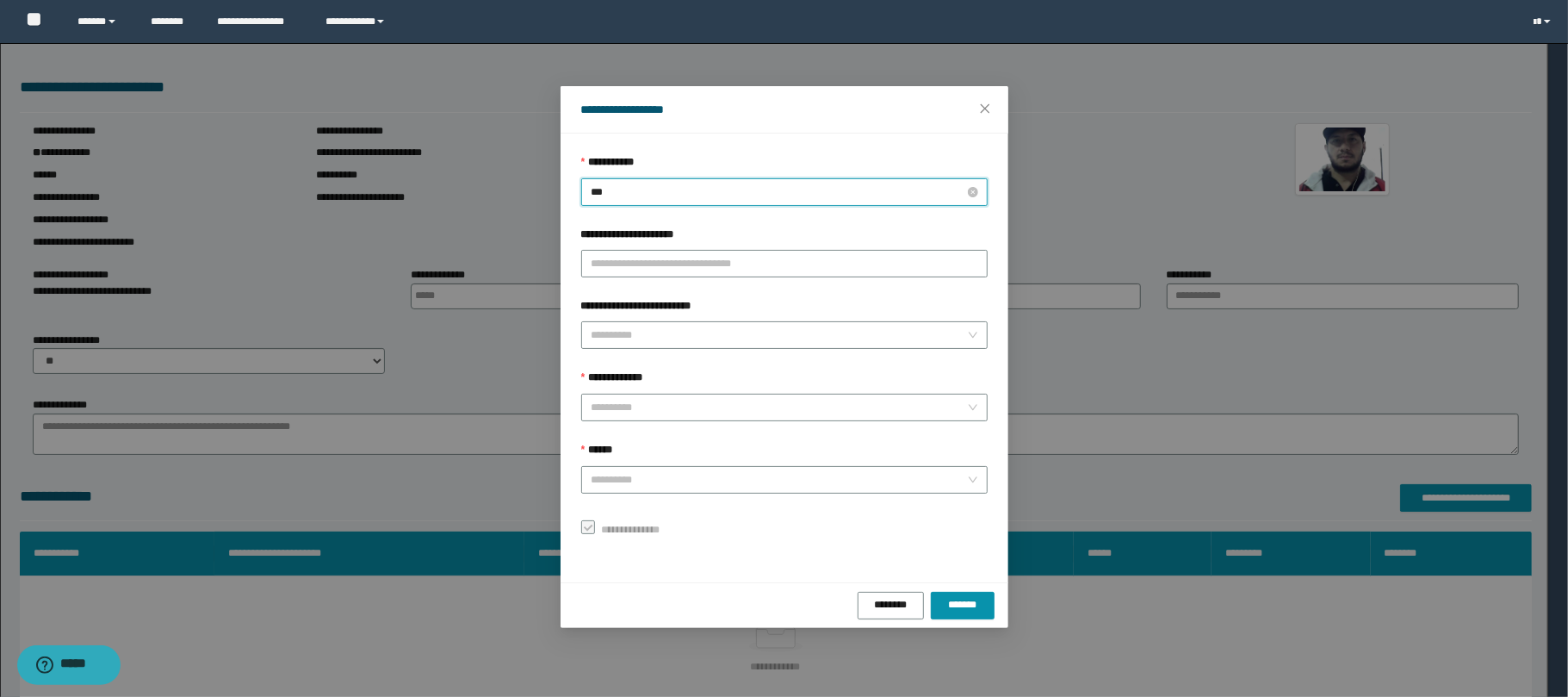 type on "****" 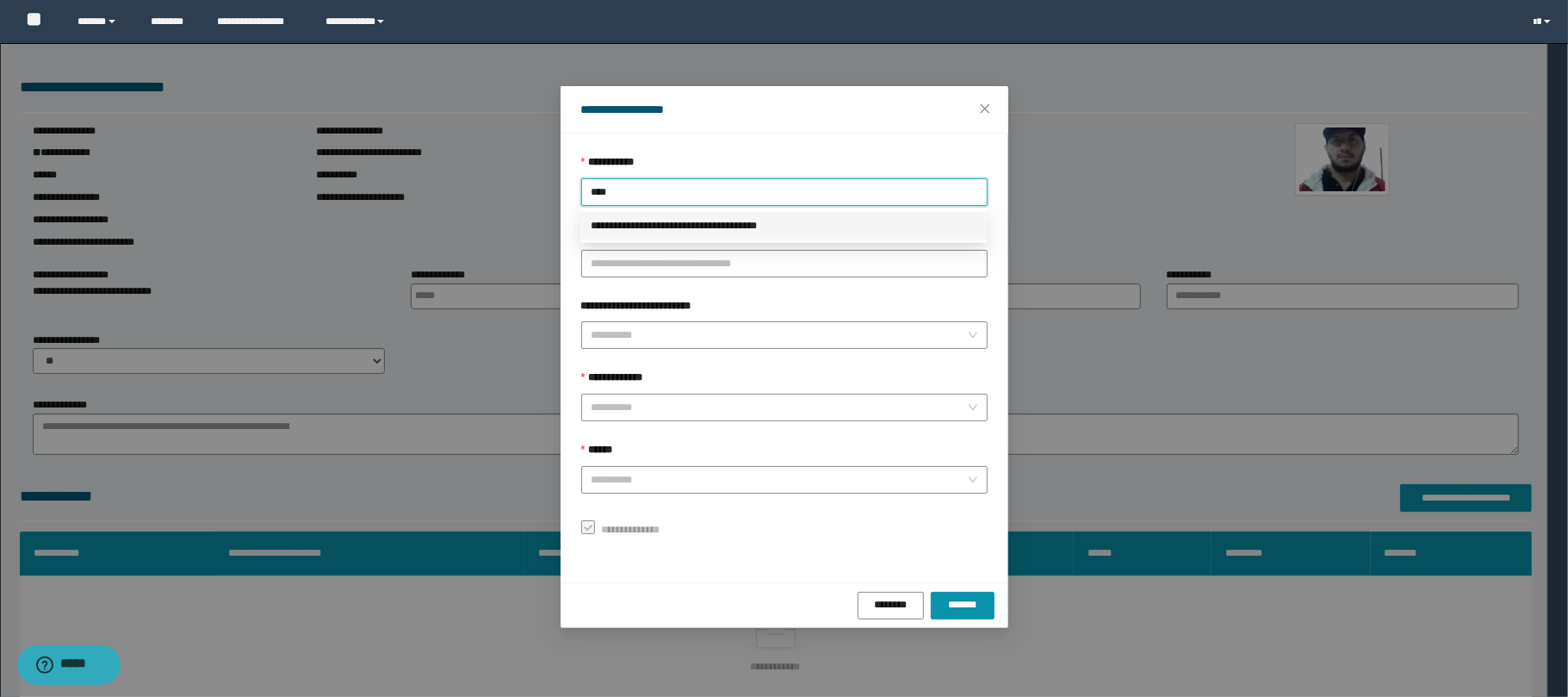 click on "**********" at bounding box center (784, 226) 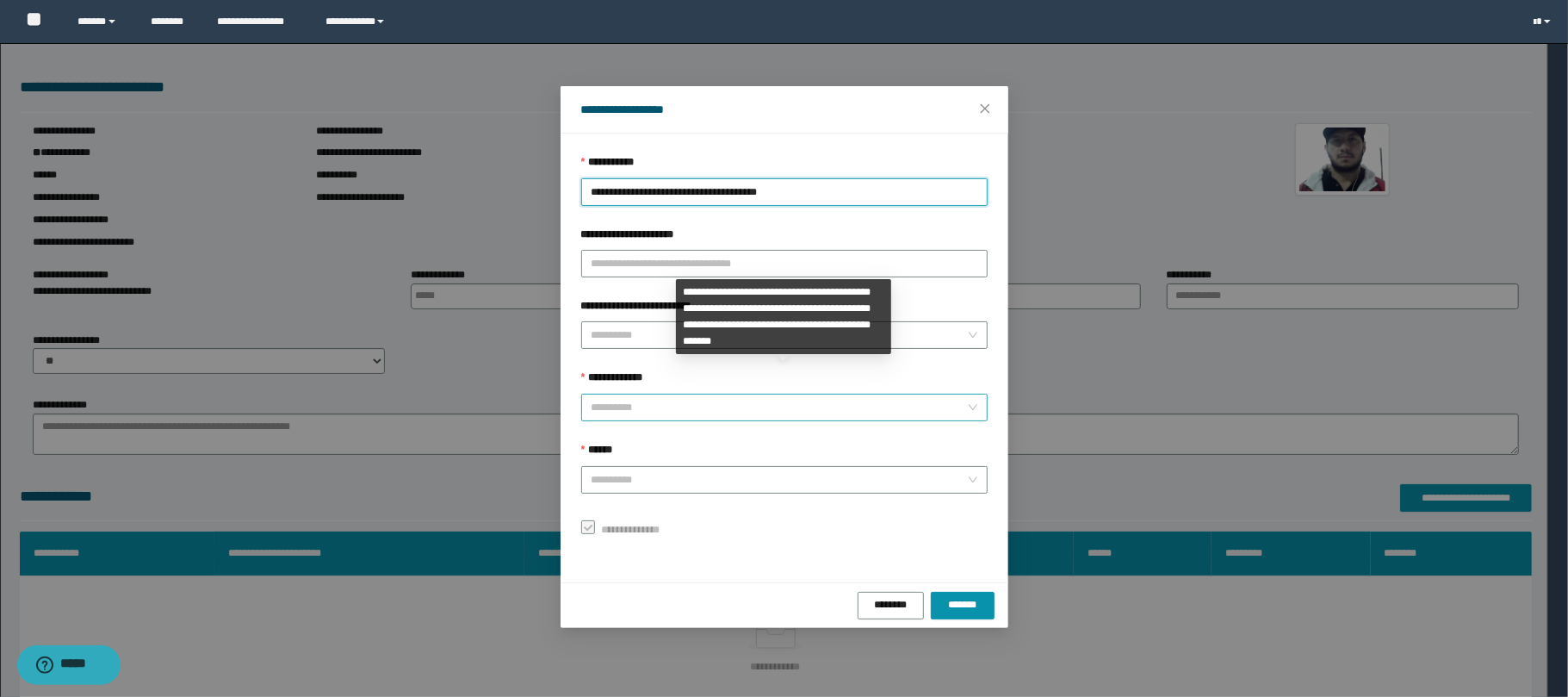 click on "**********" at bounding box center (779, 408) 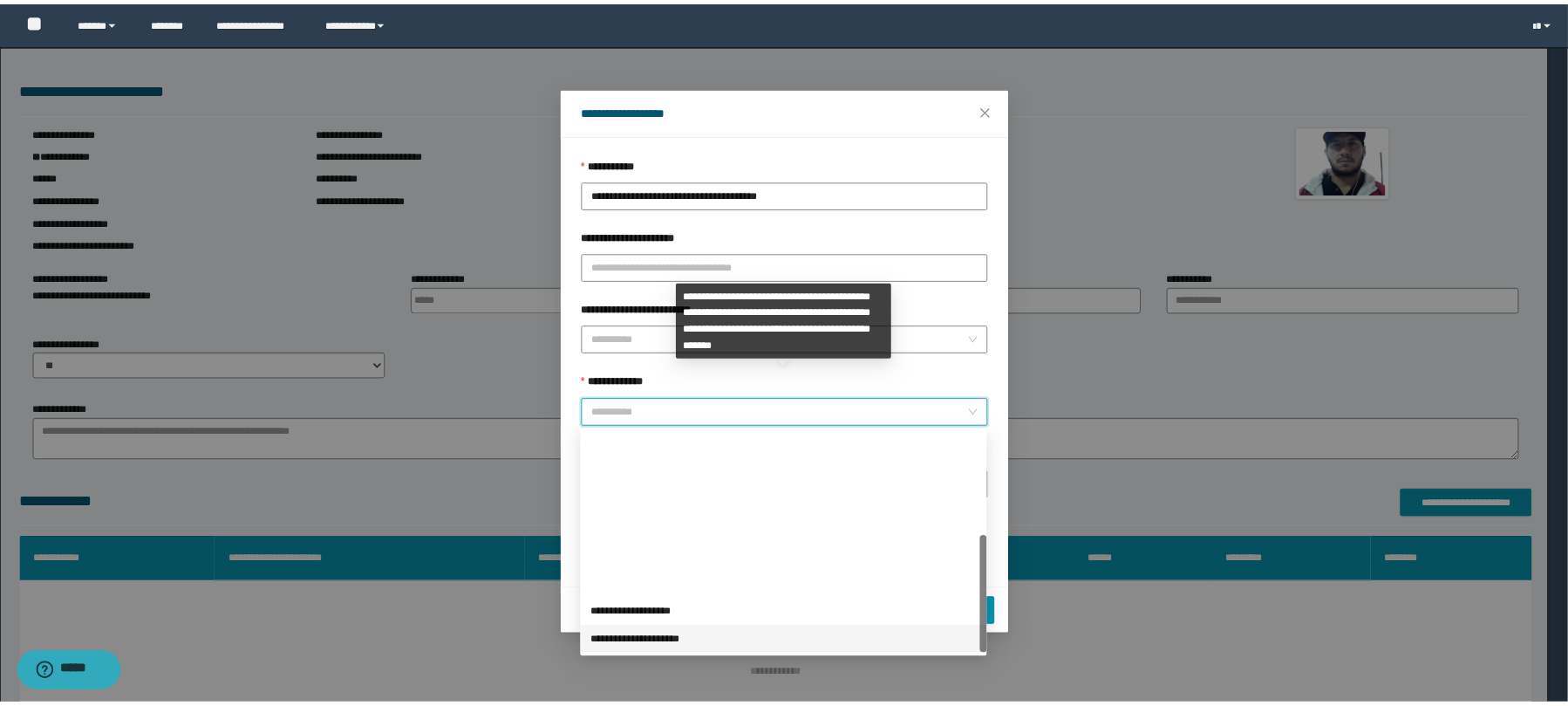 scroll, scrollTop: 195, scrollLeft: 0, axis: vertical 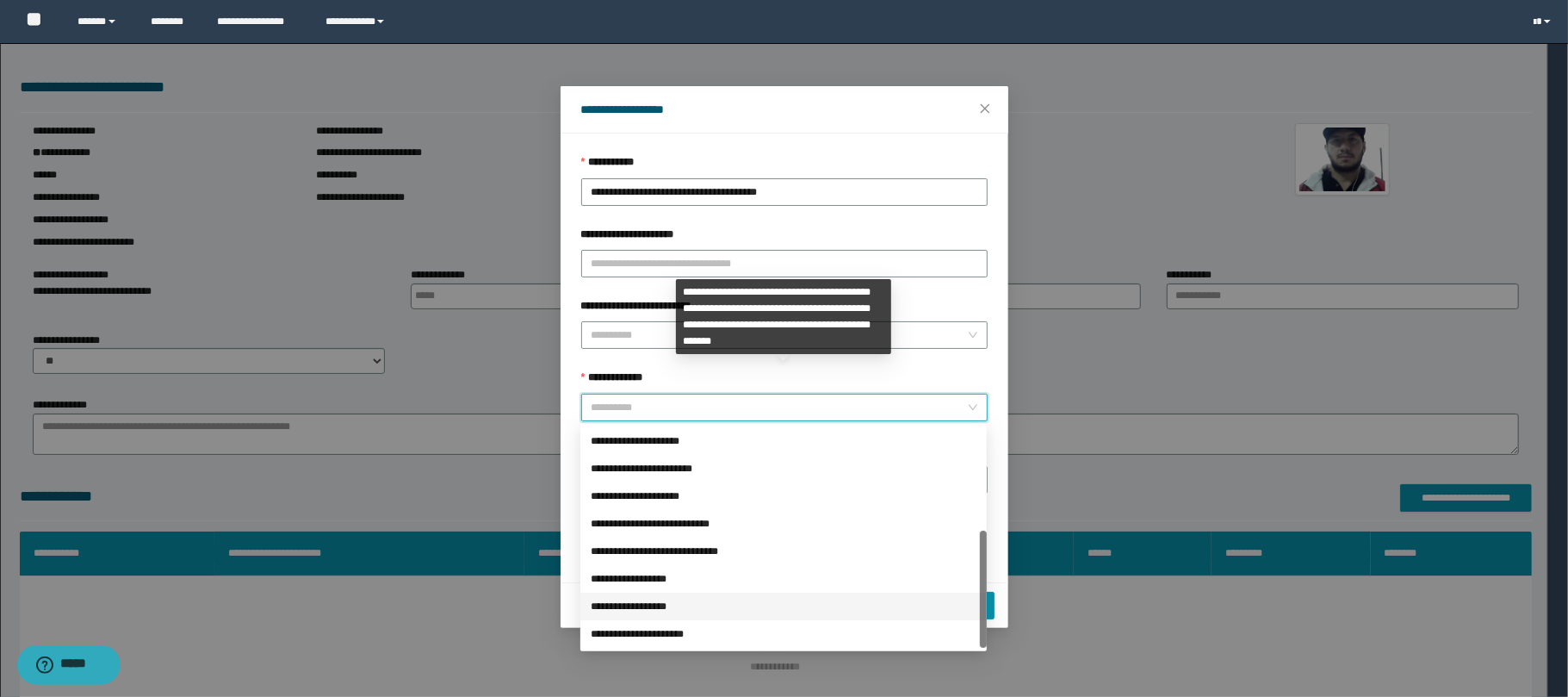 click on "**********" at bounding box center (784, 607) 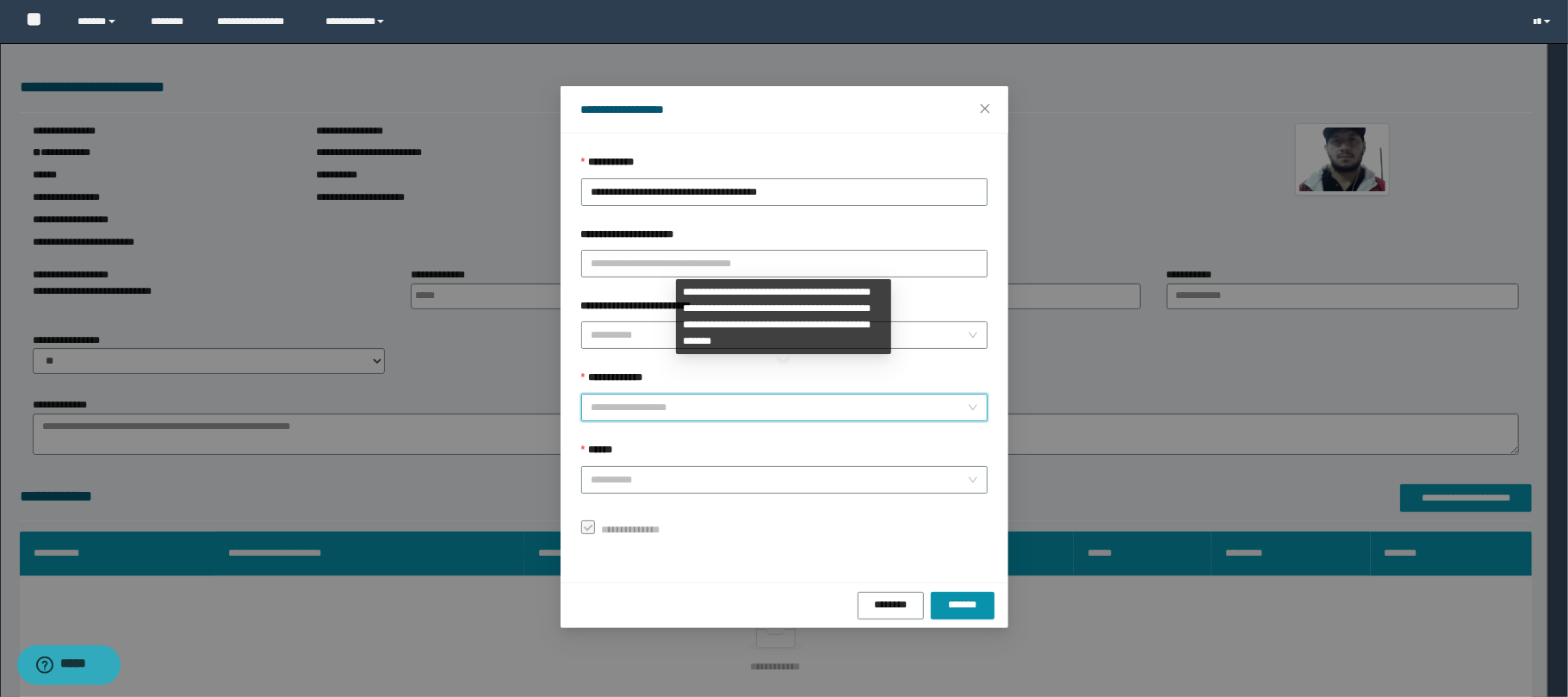 click on "**********" at bounding box center [784, 407] 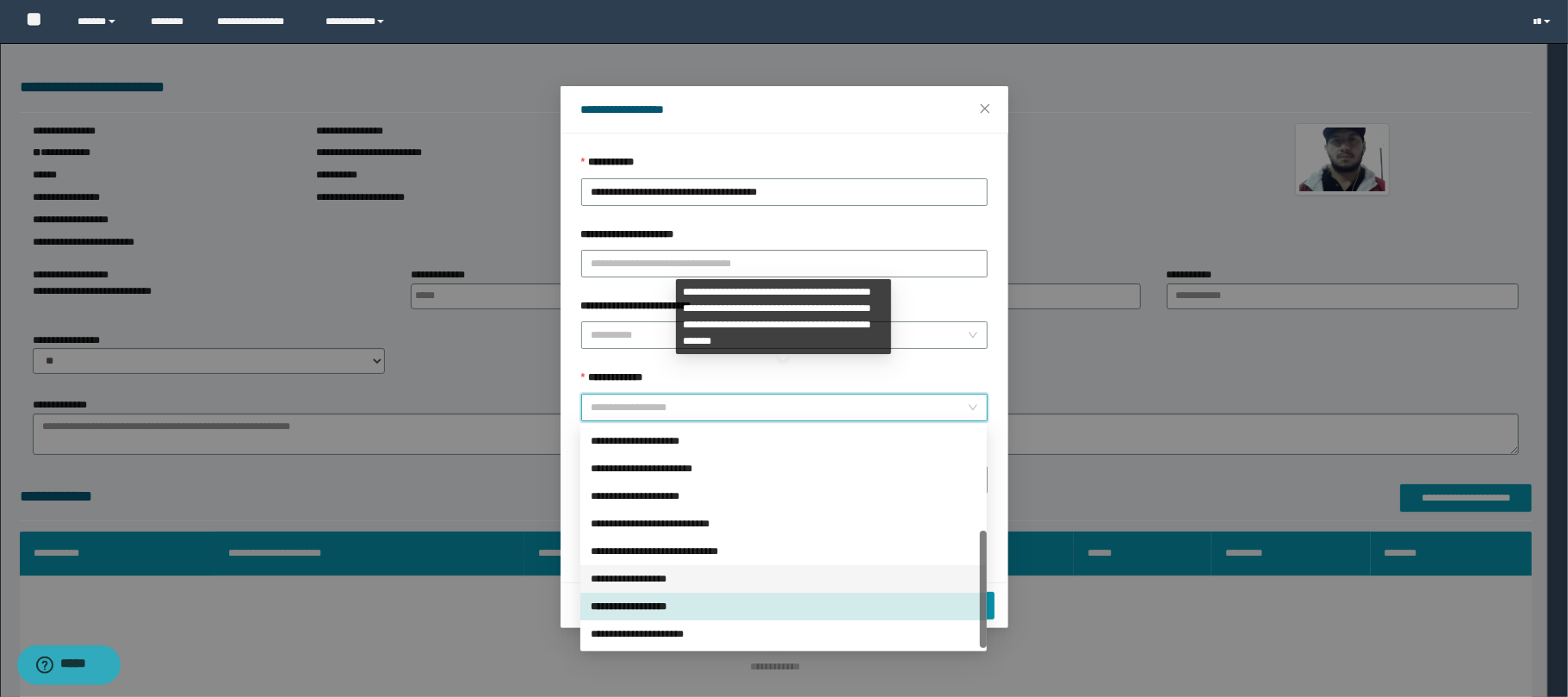 click on "**********" at bounding box center [784, 579] 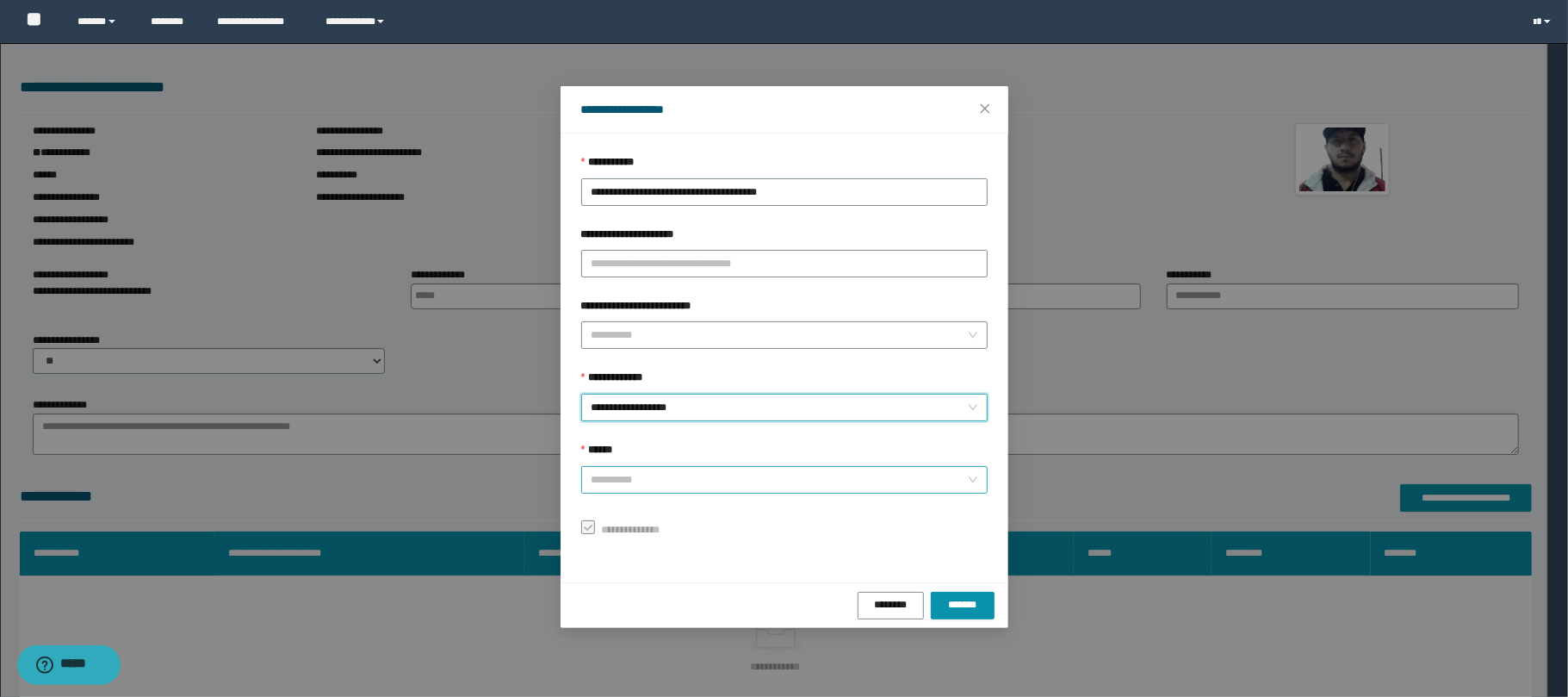 click on "******" at bounding box center [779, 480] 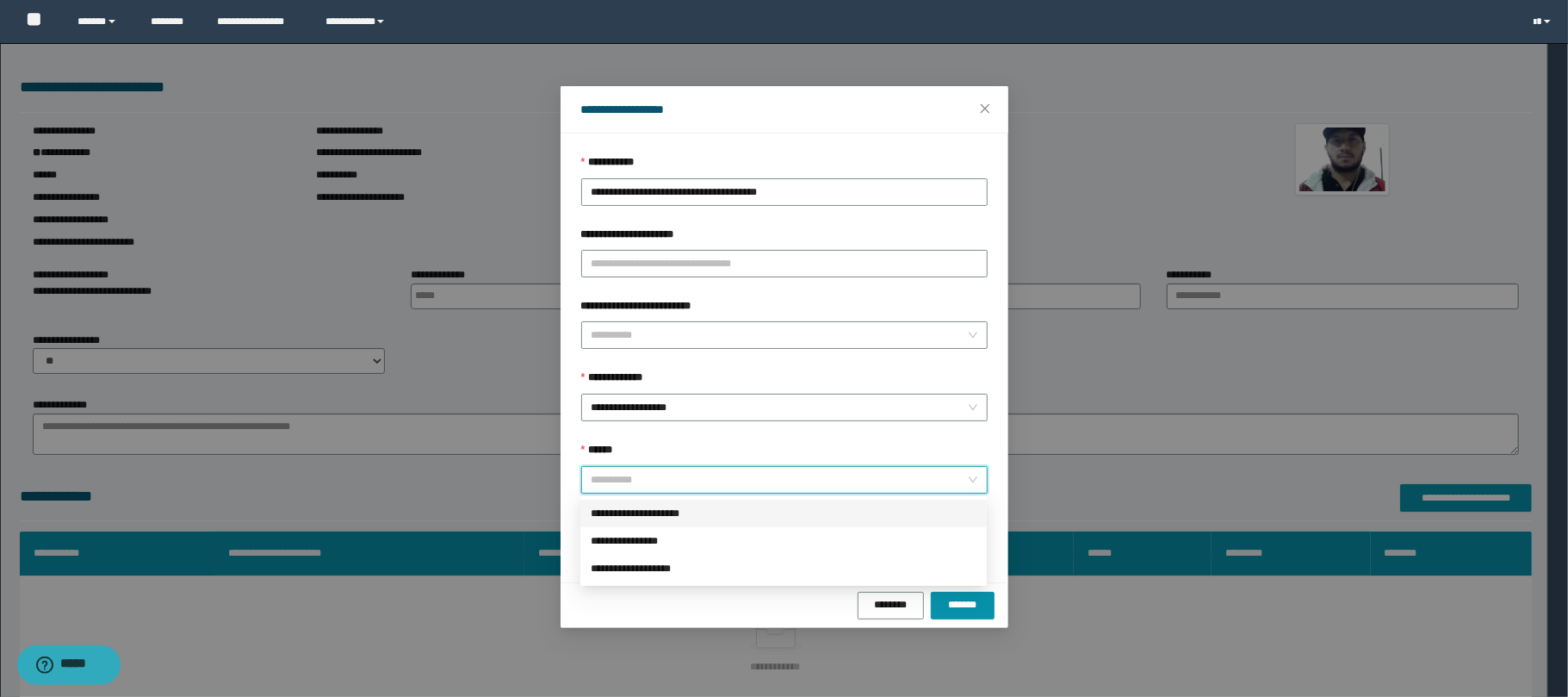 click on "**********" at bounding box center (784, 513) 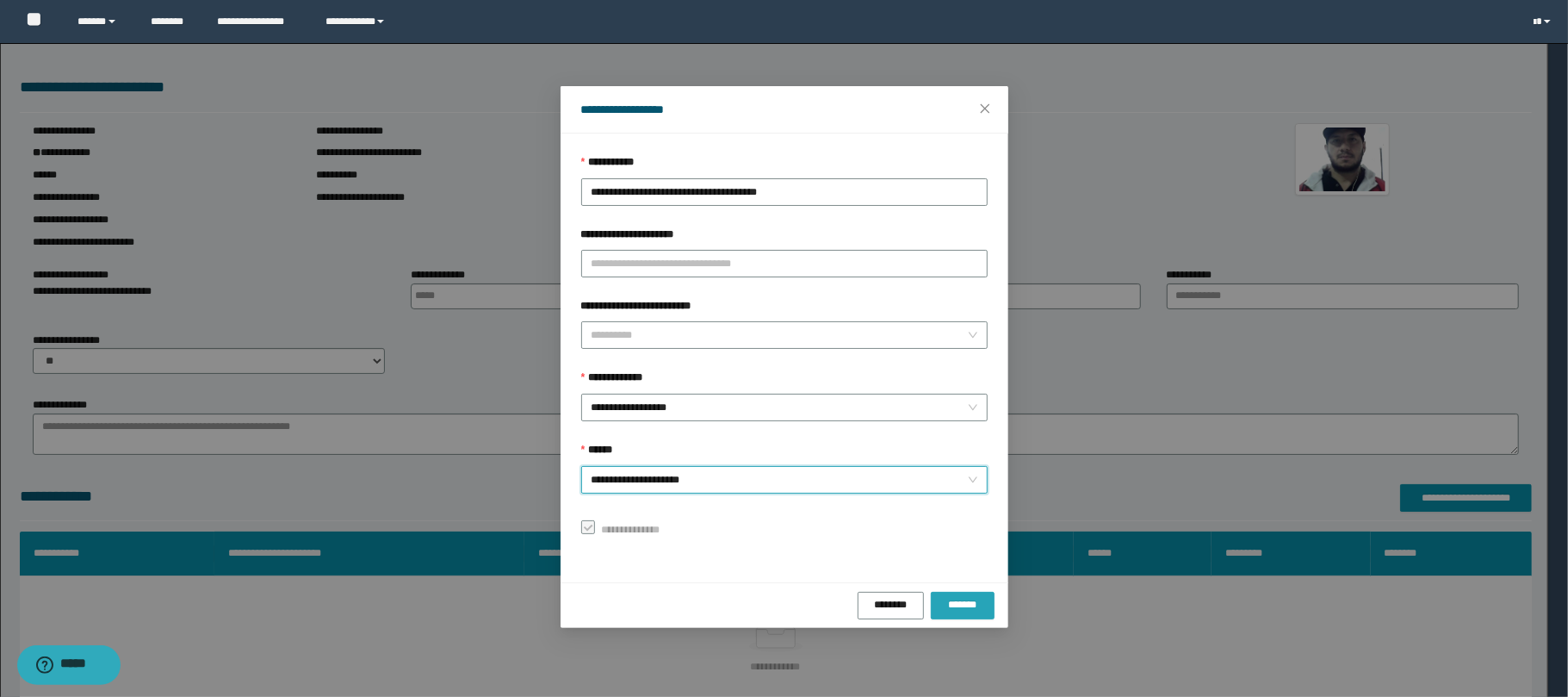 click on "*******" at bounding box center (963, 605) 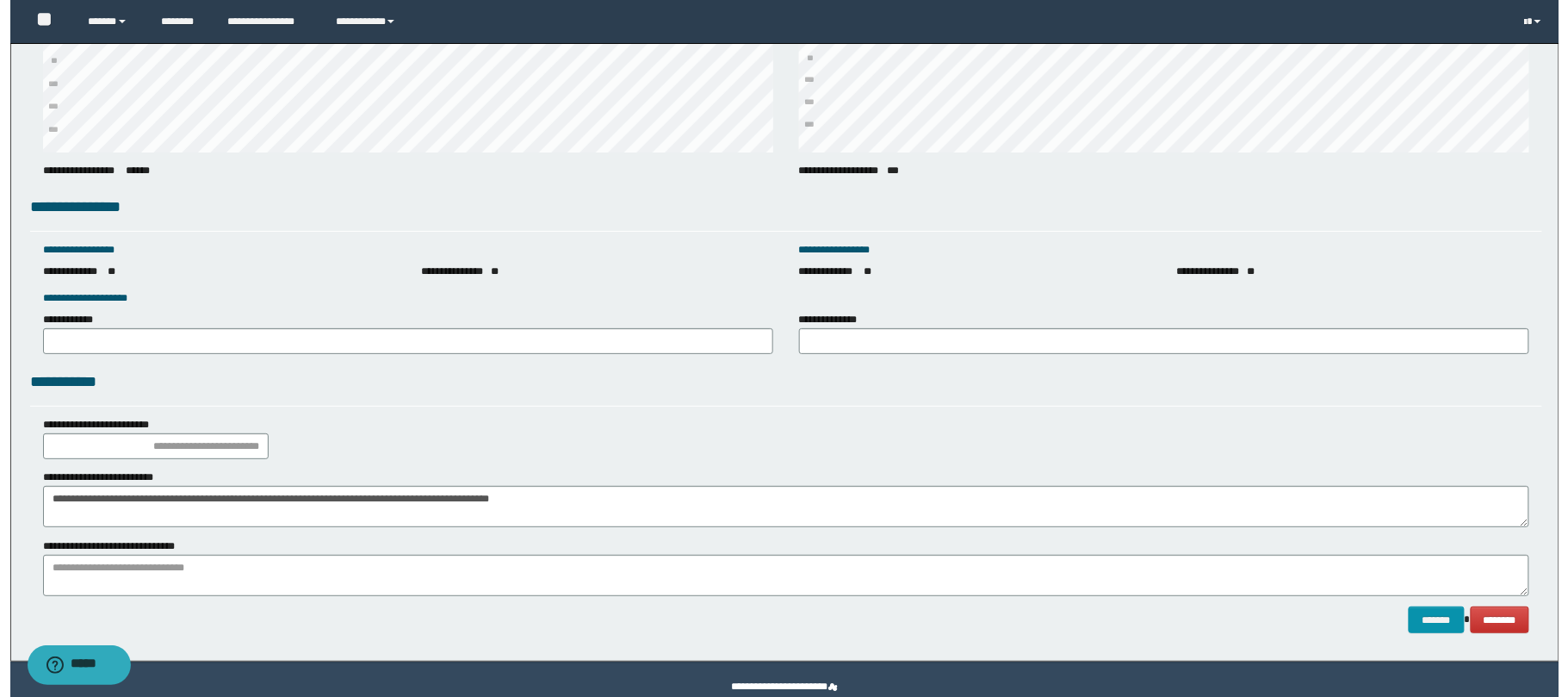 scroll, scrollTop: 2293, scrollLeft: 0, axis: vertical 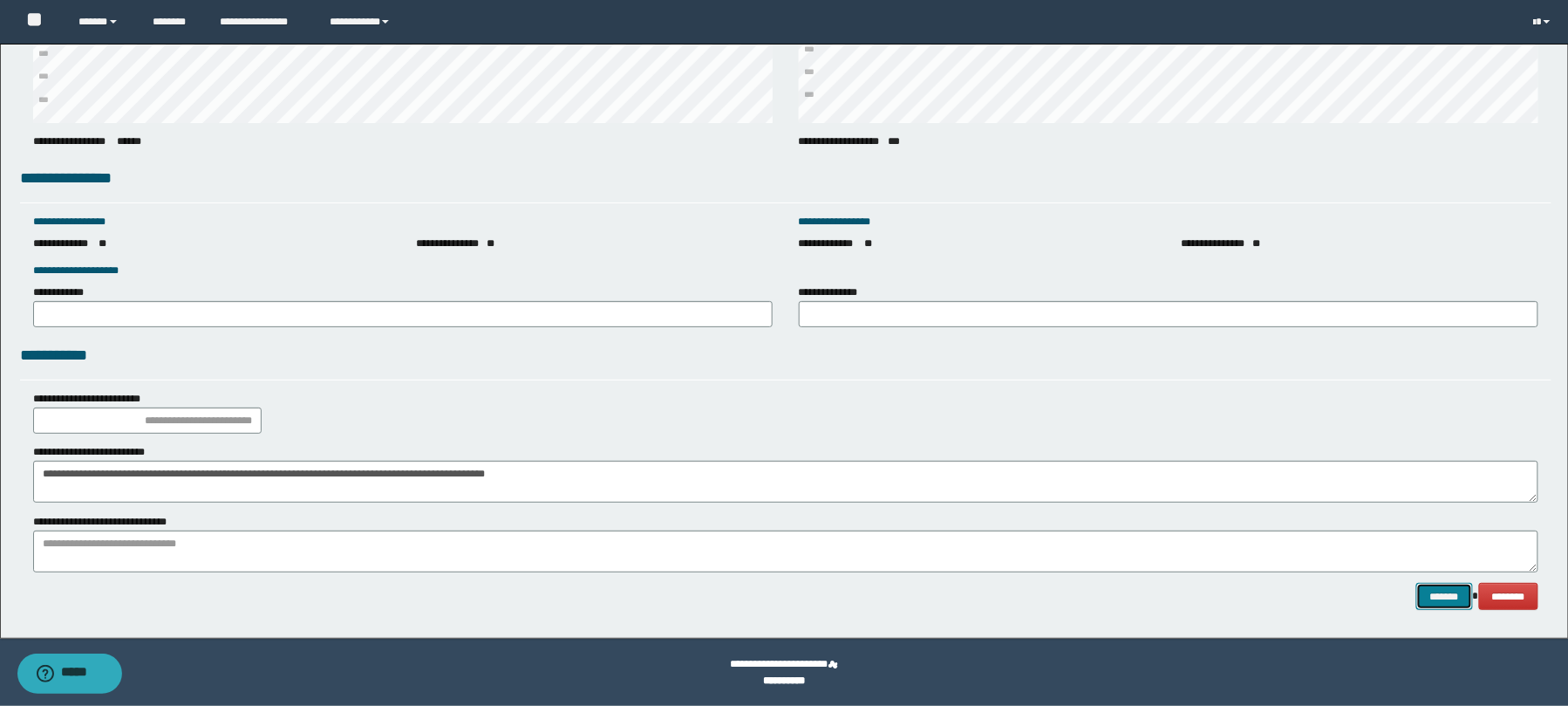 click on "*******" at bounding box center [1444, 596] 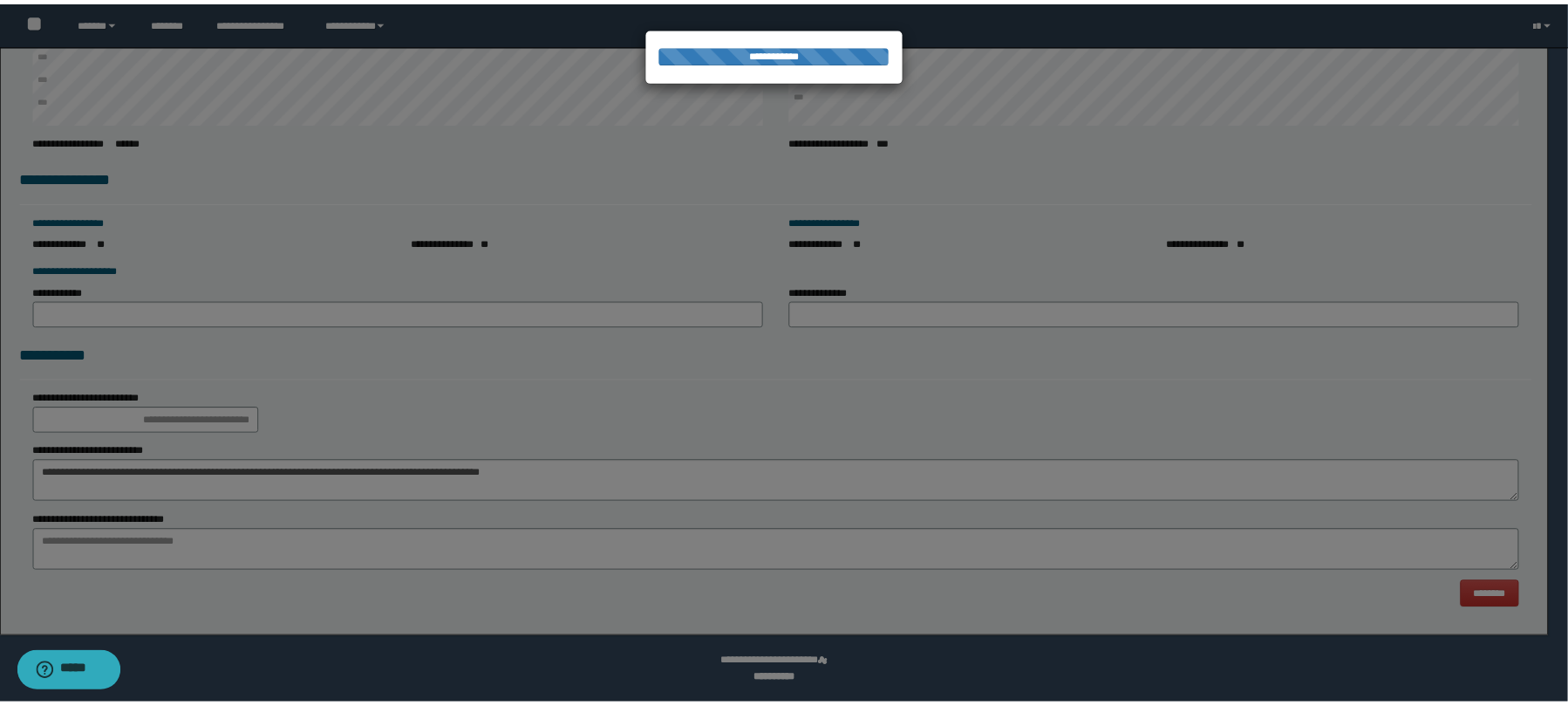 scroll, scrollTop: 0, scrollLeft: 0, axis: both 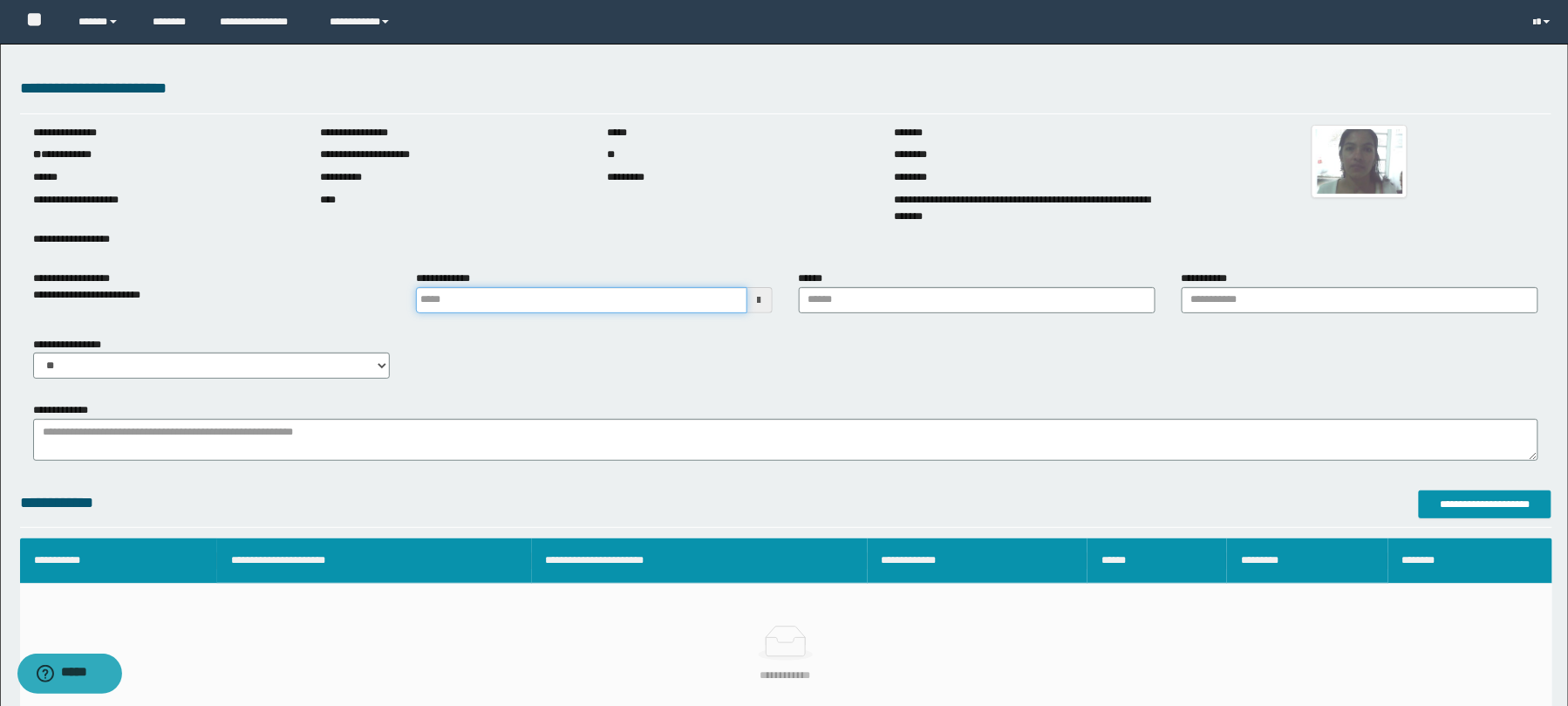 click at bounding box center (582, 300) 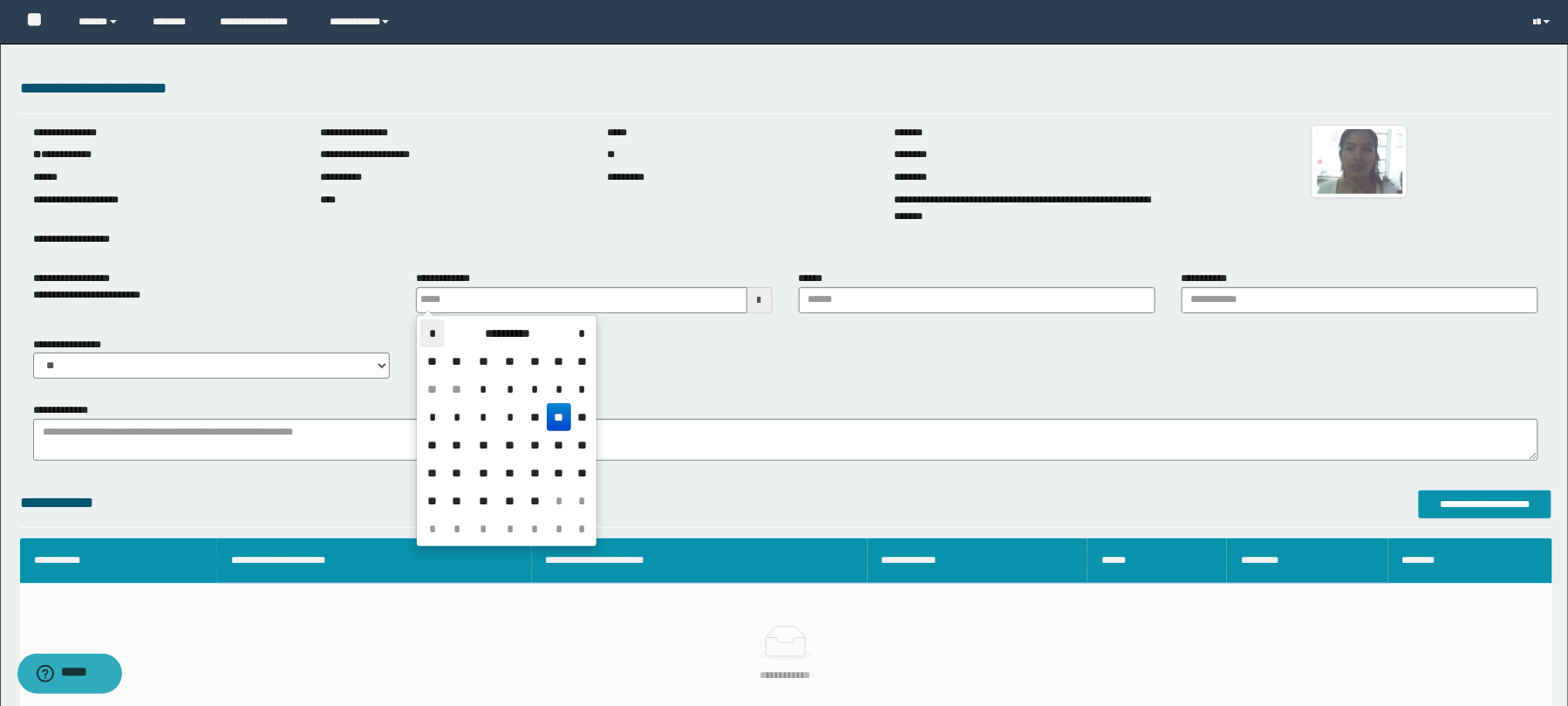 click on "*" at bounding box center (433, 333) 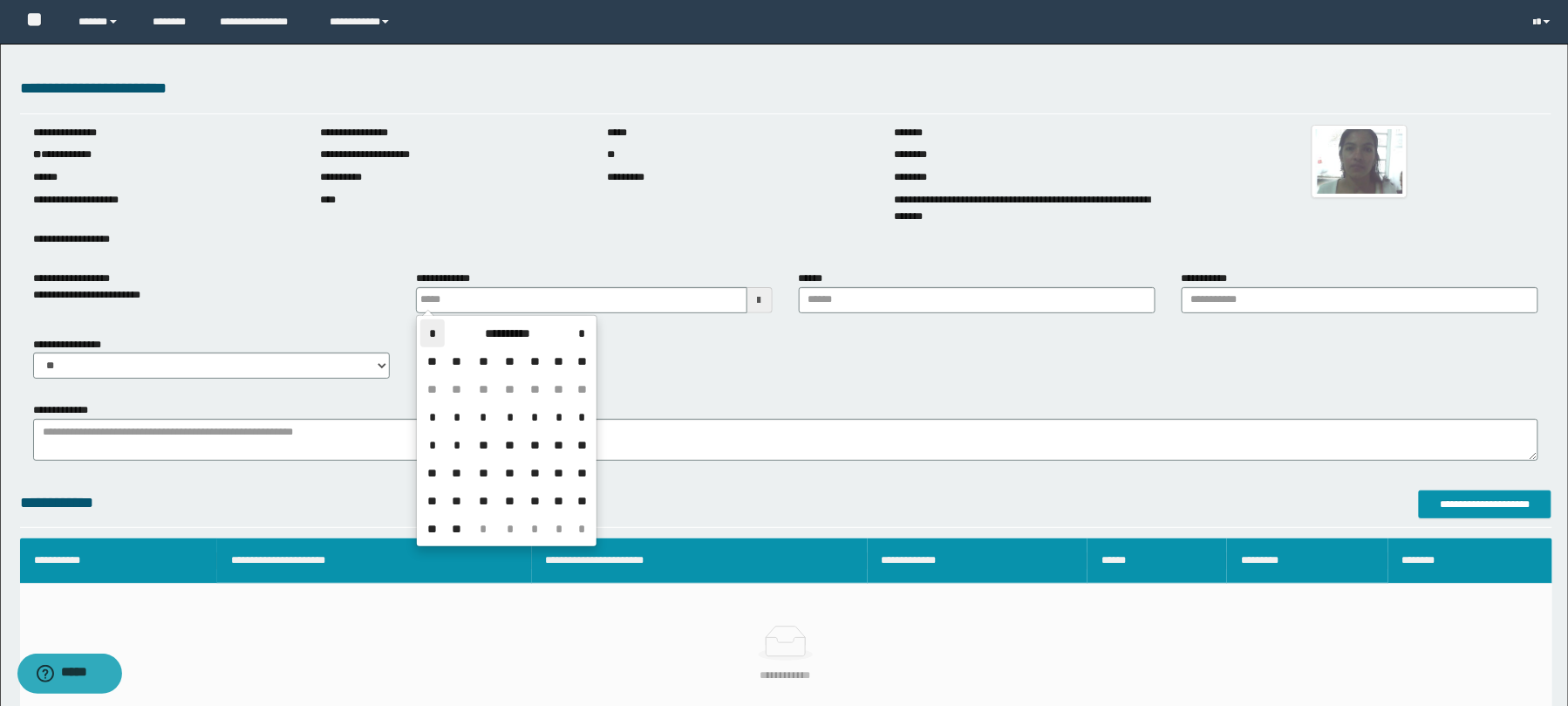 click on "*" at bounding box center [433, 333] 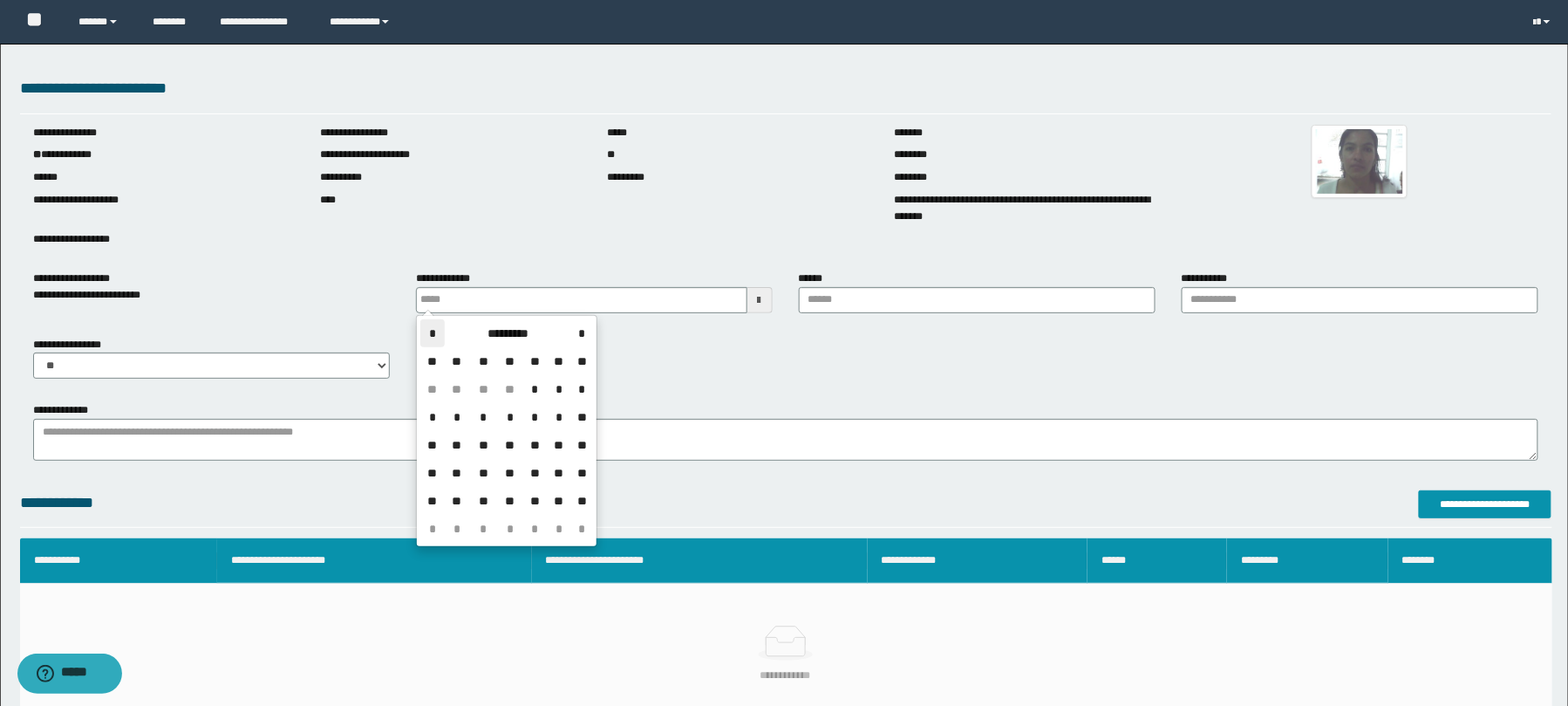click on "*" at bounding box center (433, 333) 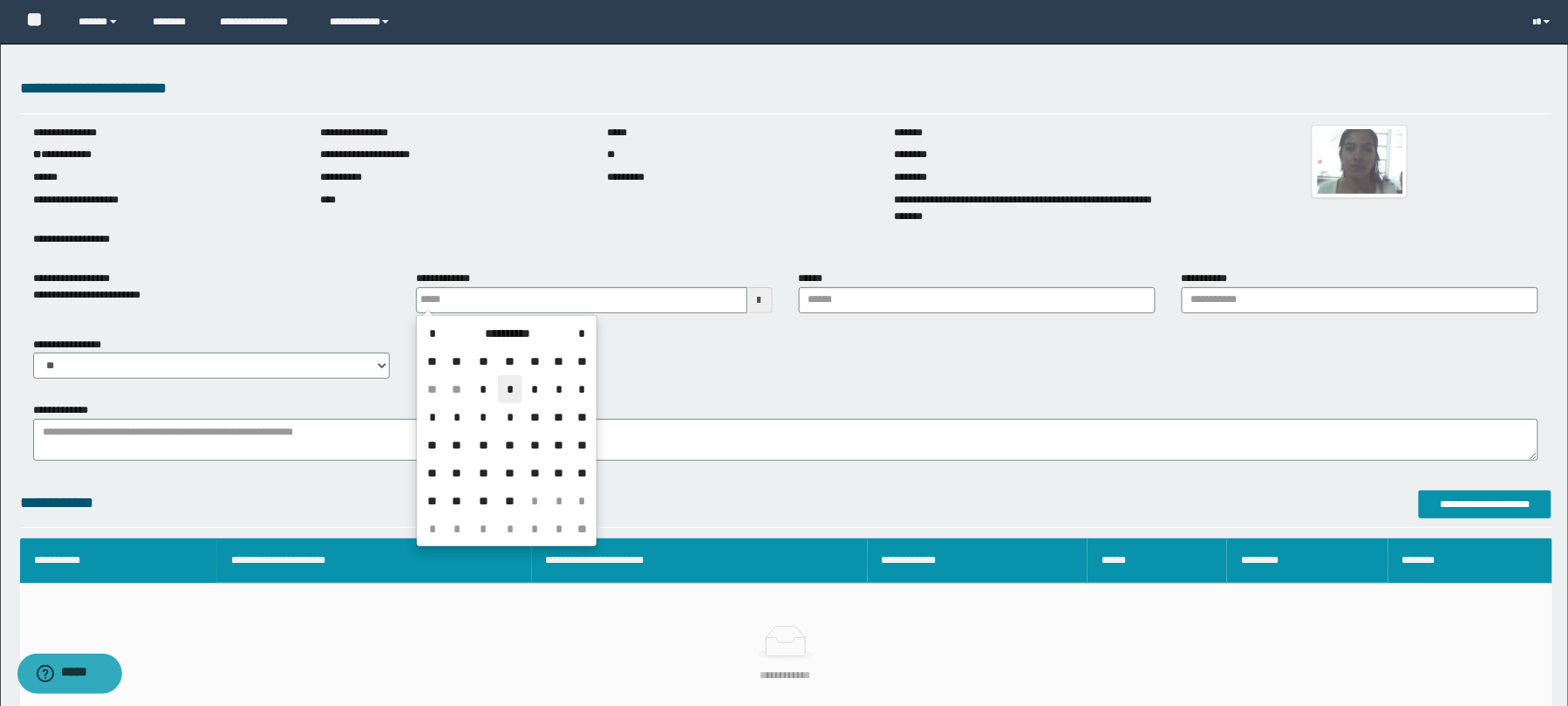 click on "*" at bounding box center (510, 389) 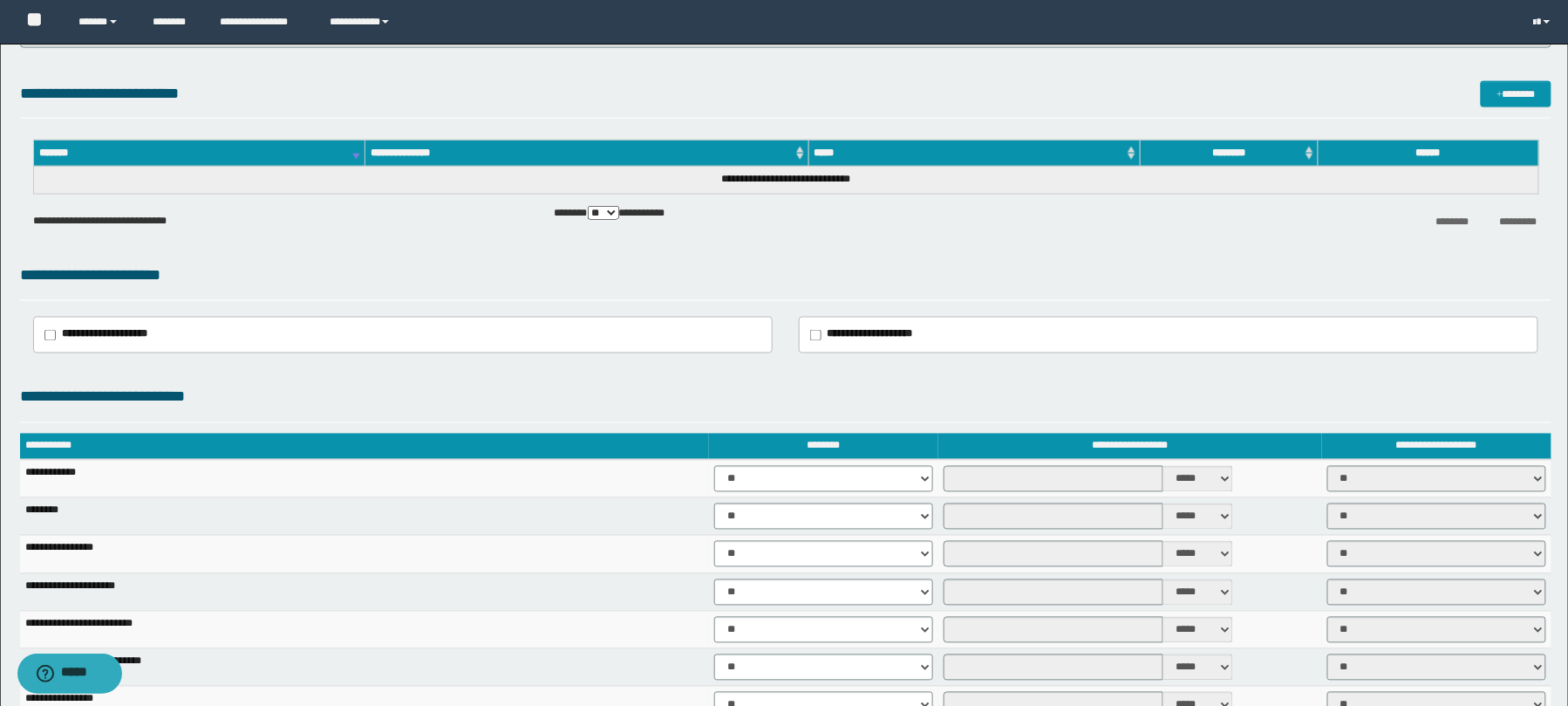 scroll, scrollTop: 853, scrollLeft: 0, axis: vertical 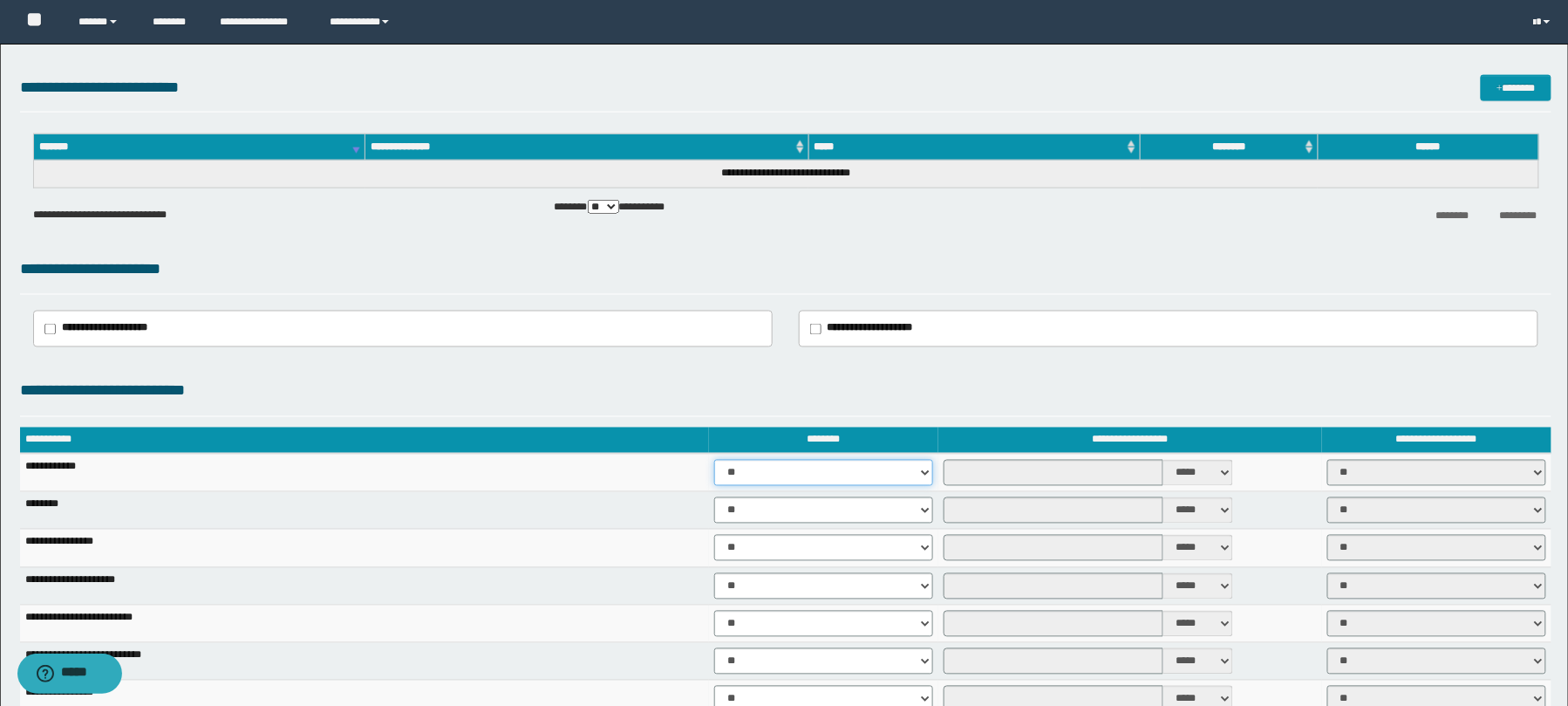 click on "**
**" at bounding box center [823, 473] 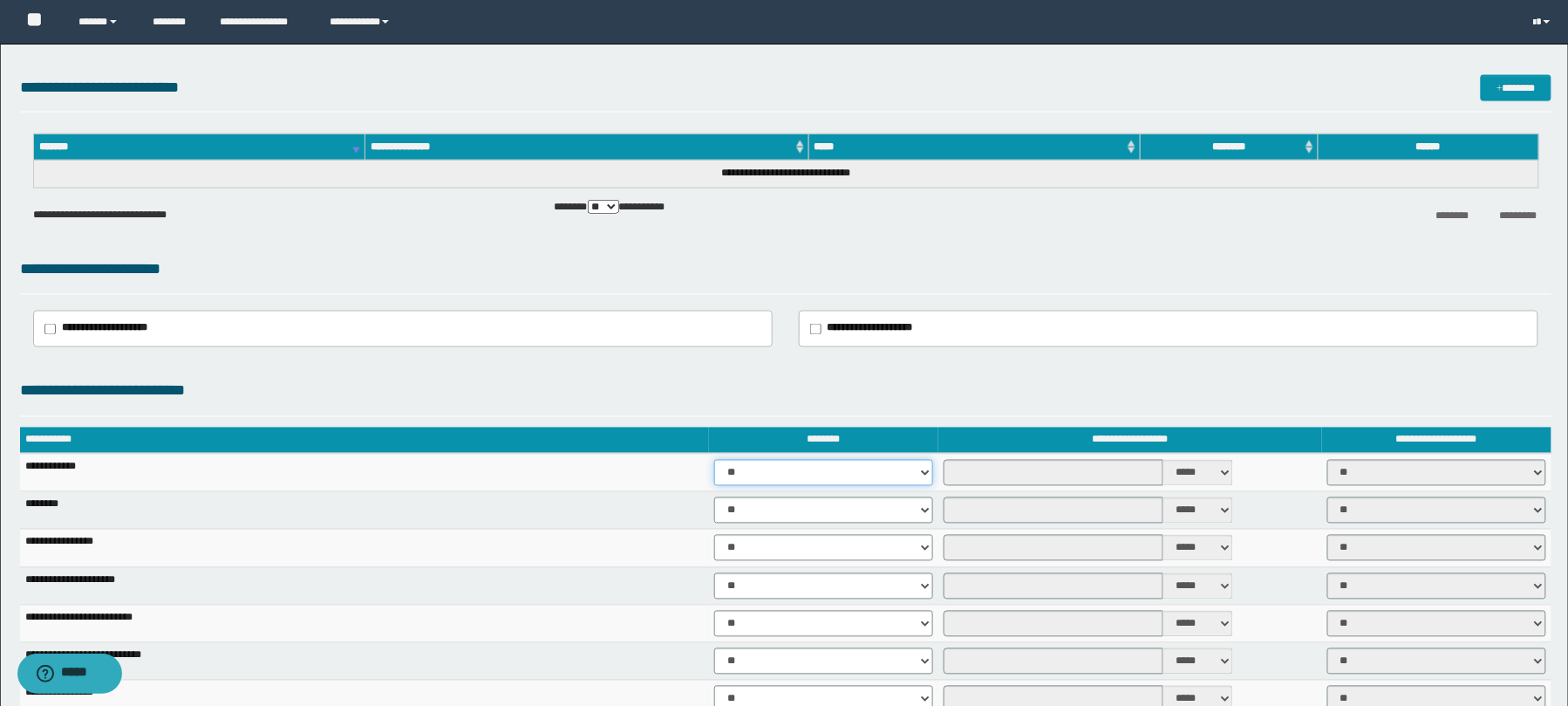 select on "****" 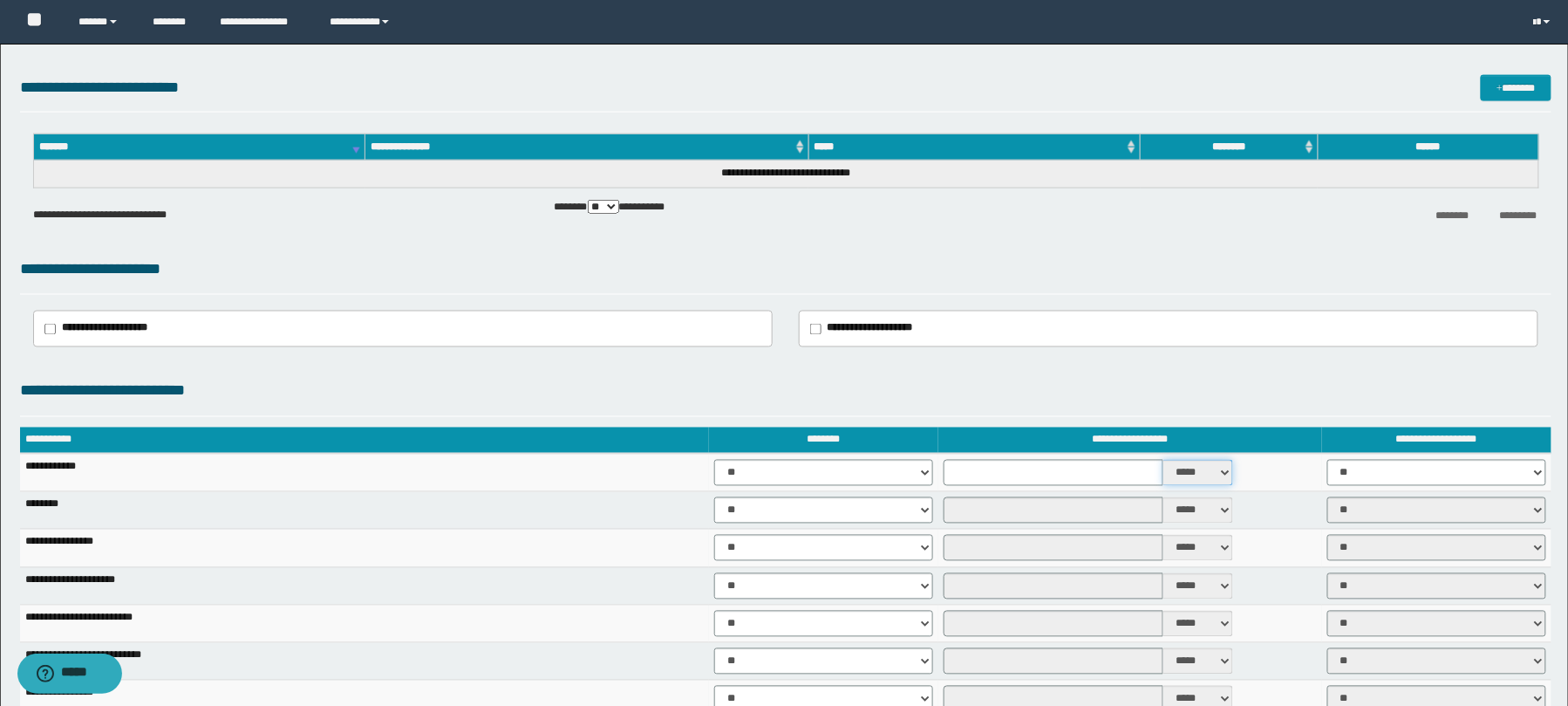 click on "*****
****" at bounding box center [1198, 473] 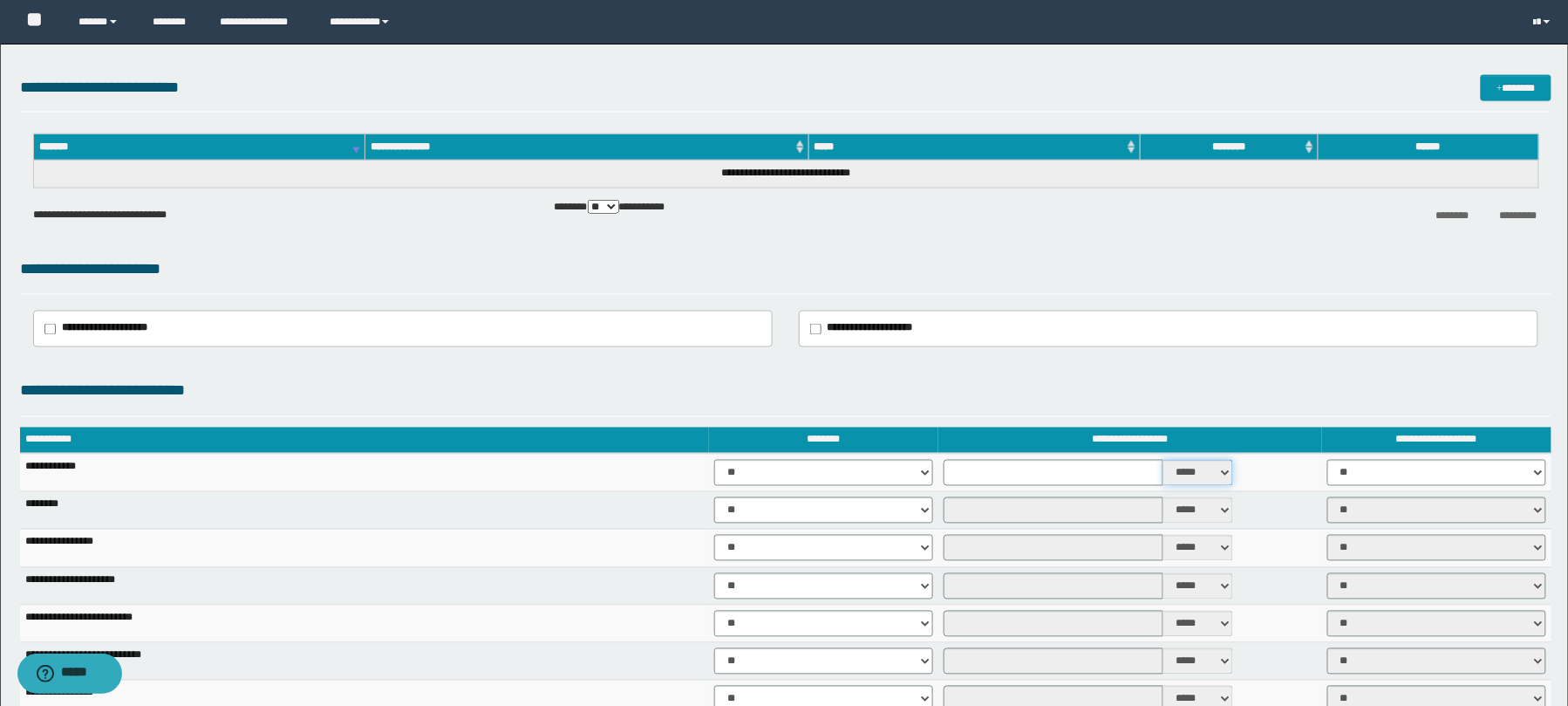 select on "*" 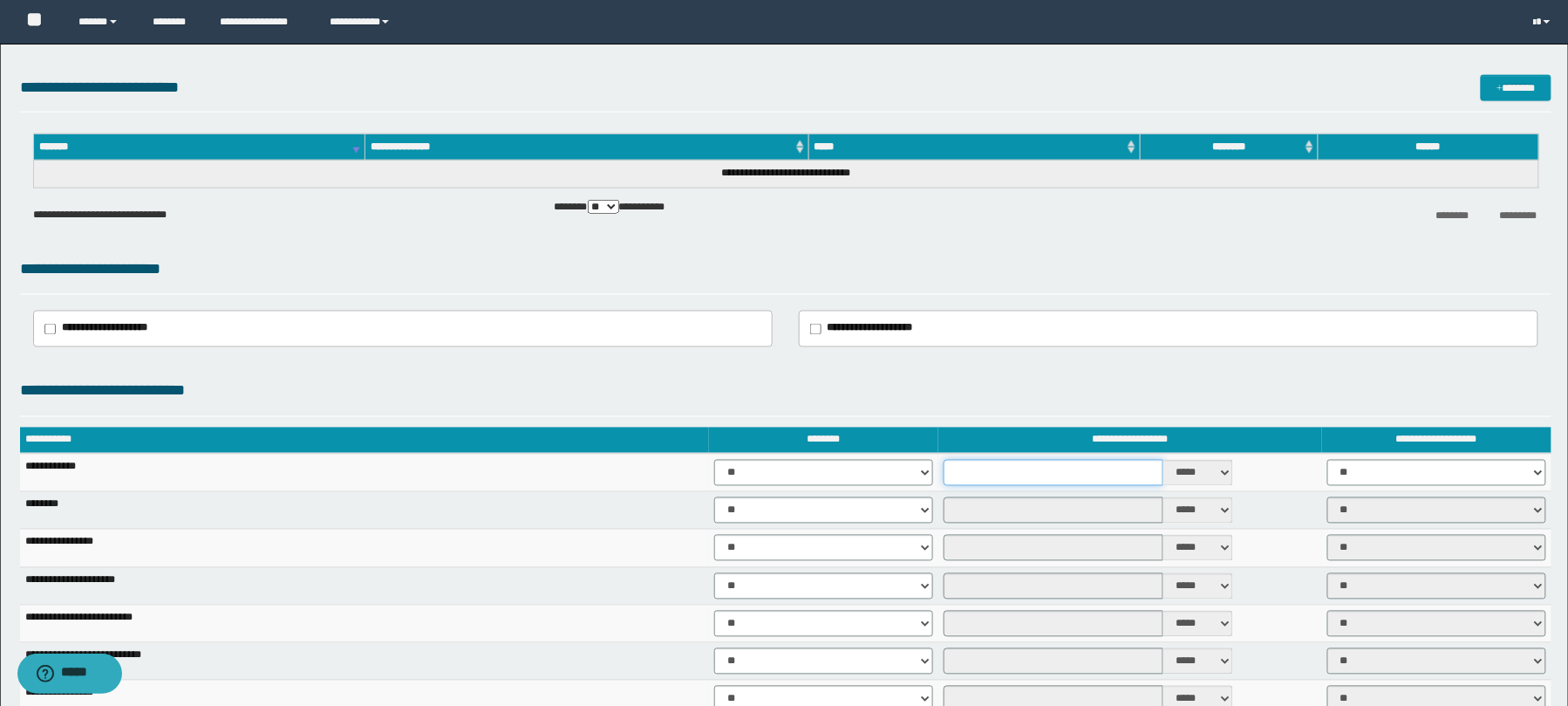 click at bounding box center (1053, 473) 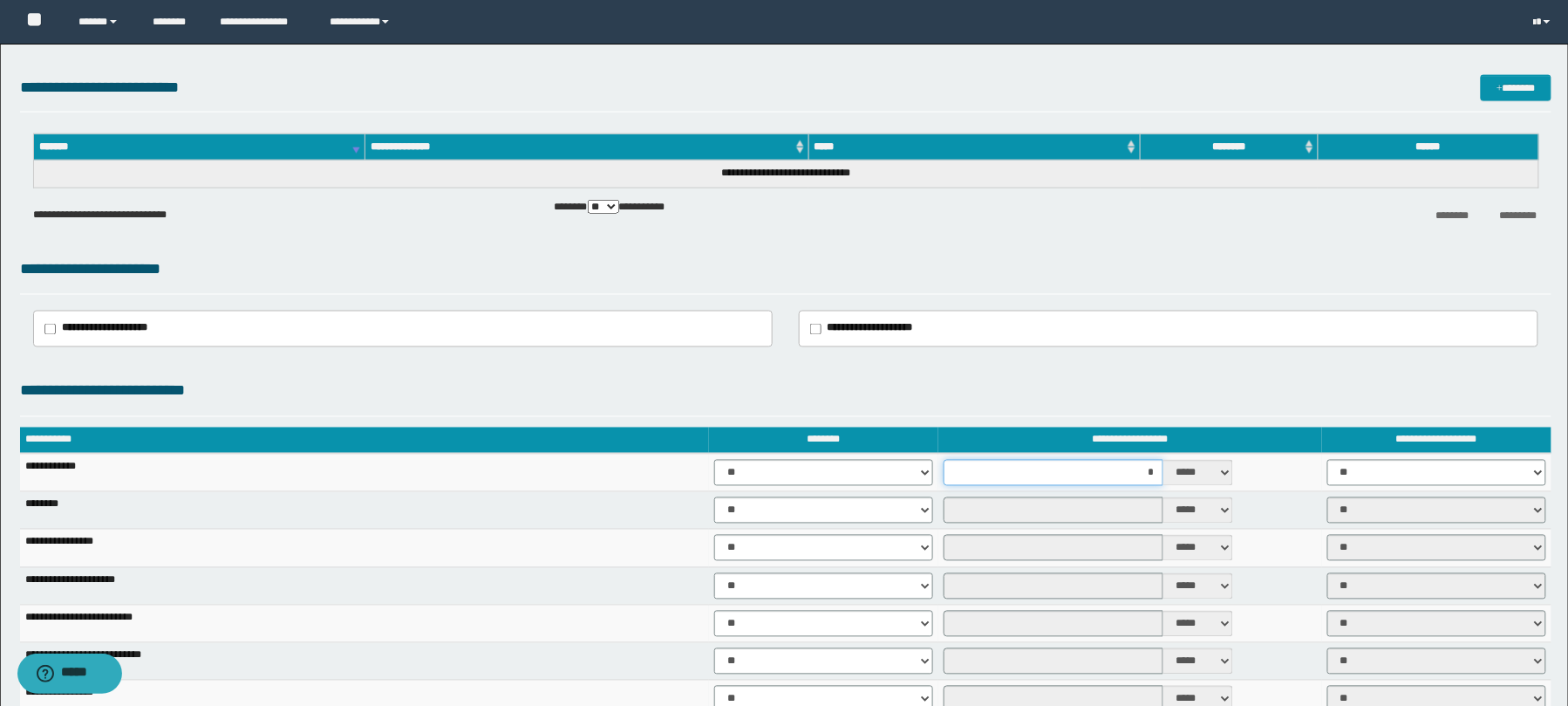 scroll, scrollTop: 1279, scrollLeft: 0, axis: vertical 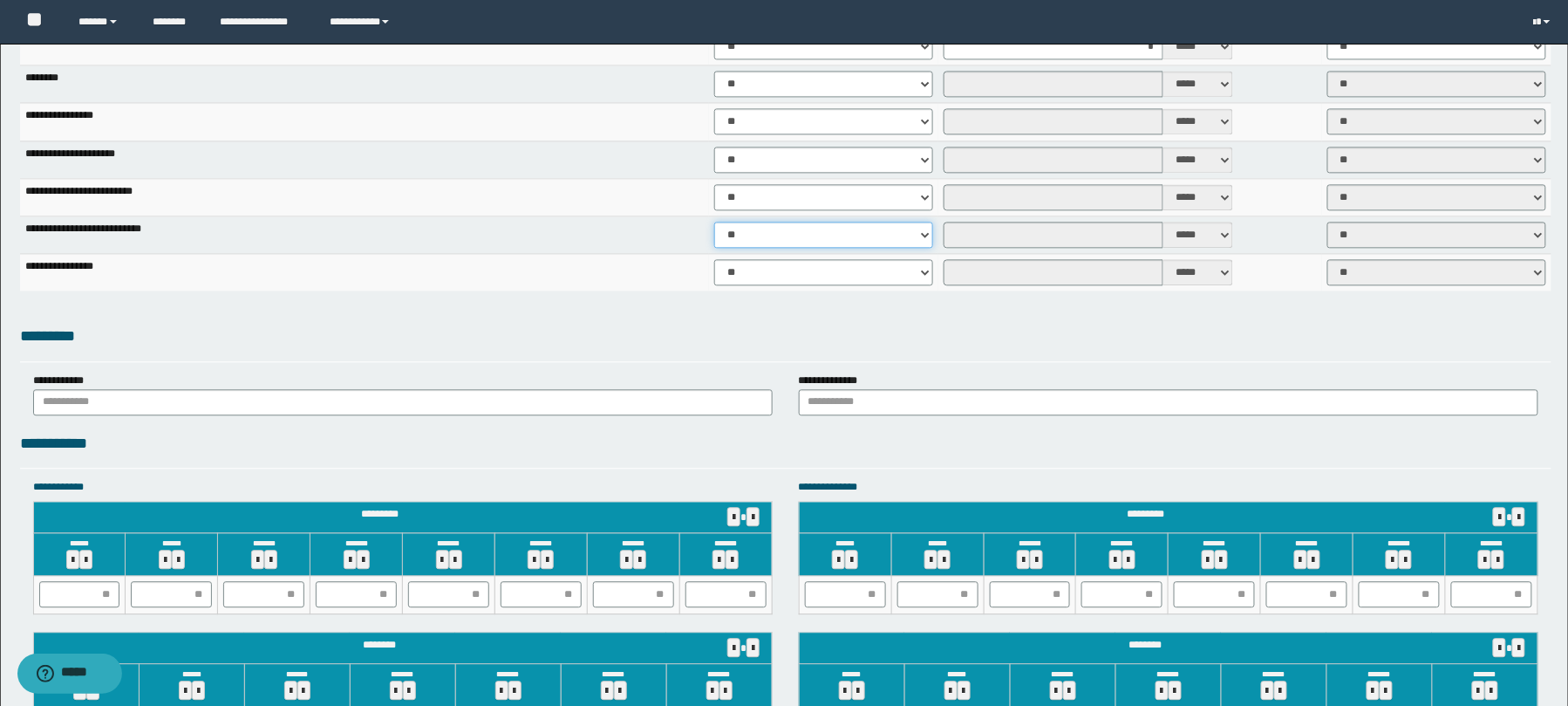 click on "**
**" at bounding box center (823, 235) 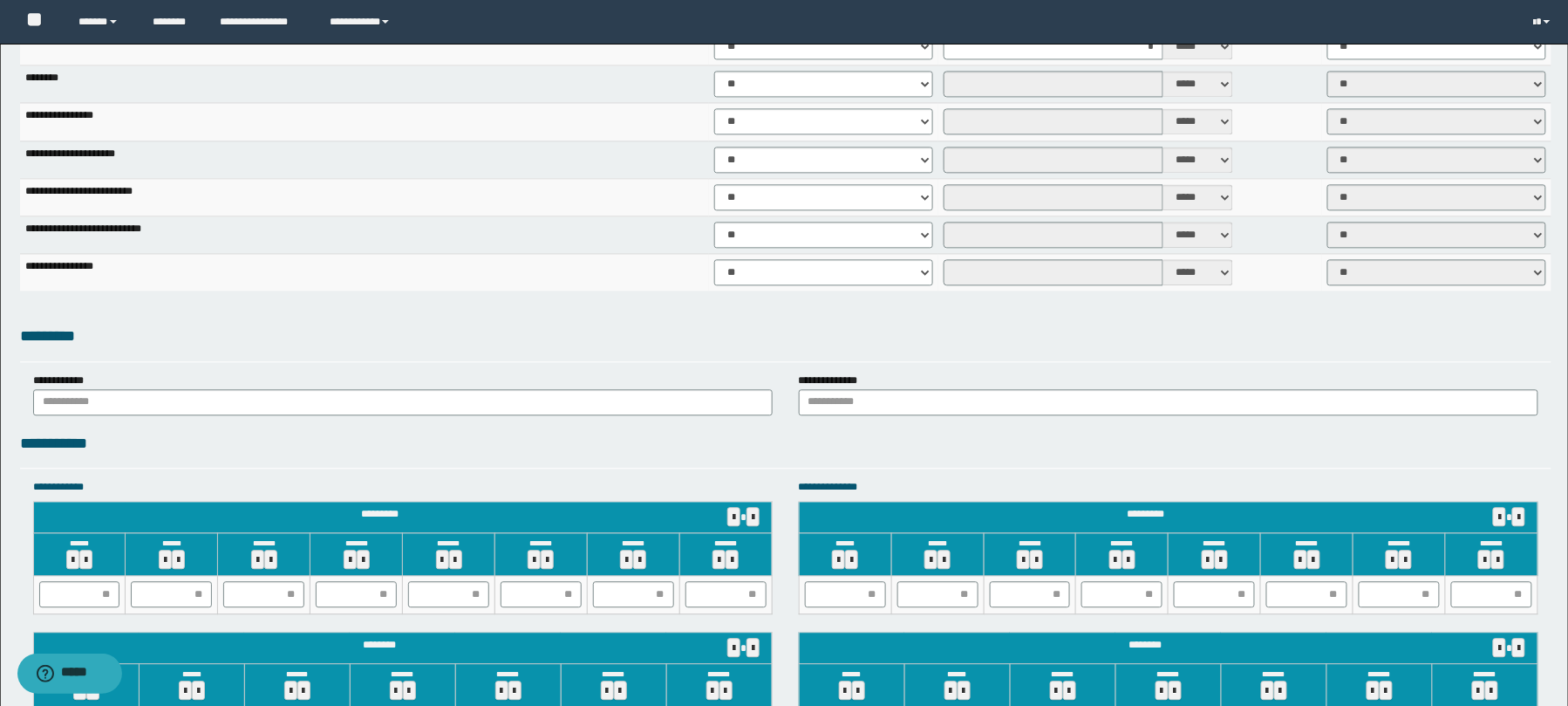 click on "**********" at bounding box center (365, 235) 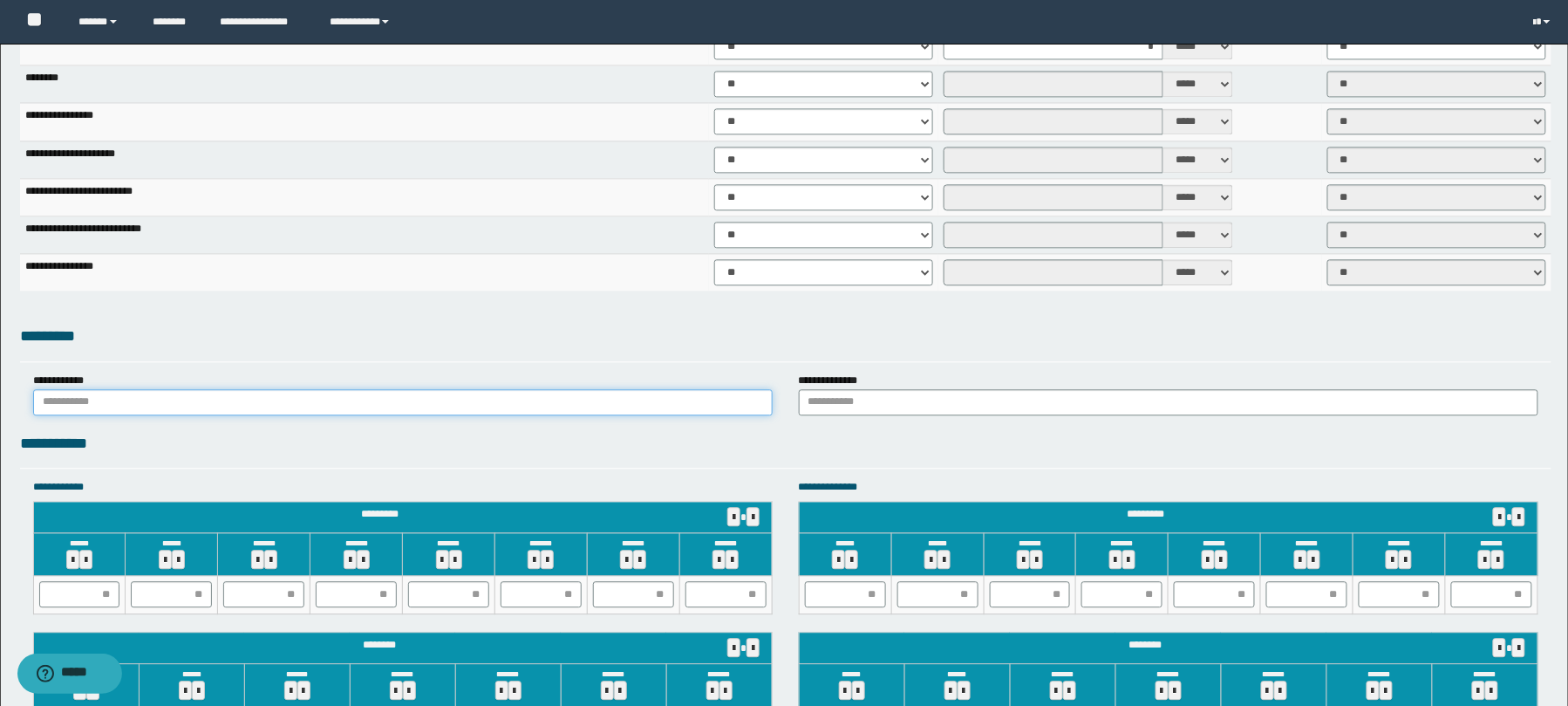 click at bounding box center [403, 402] 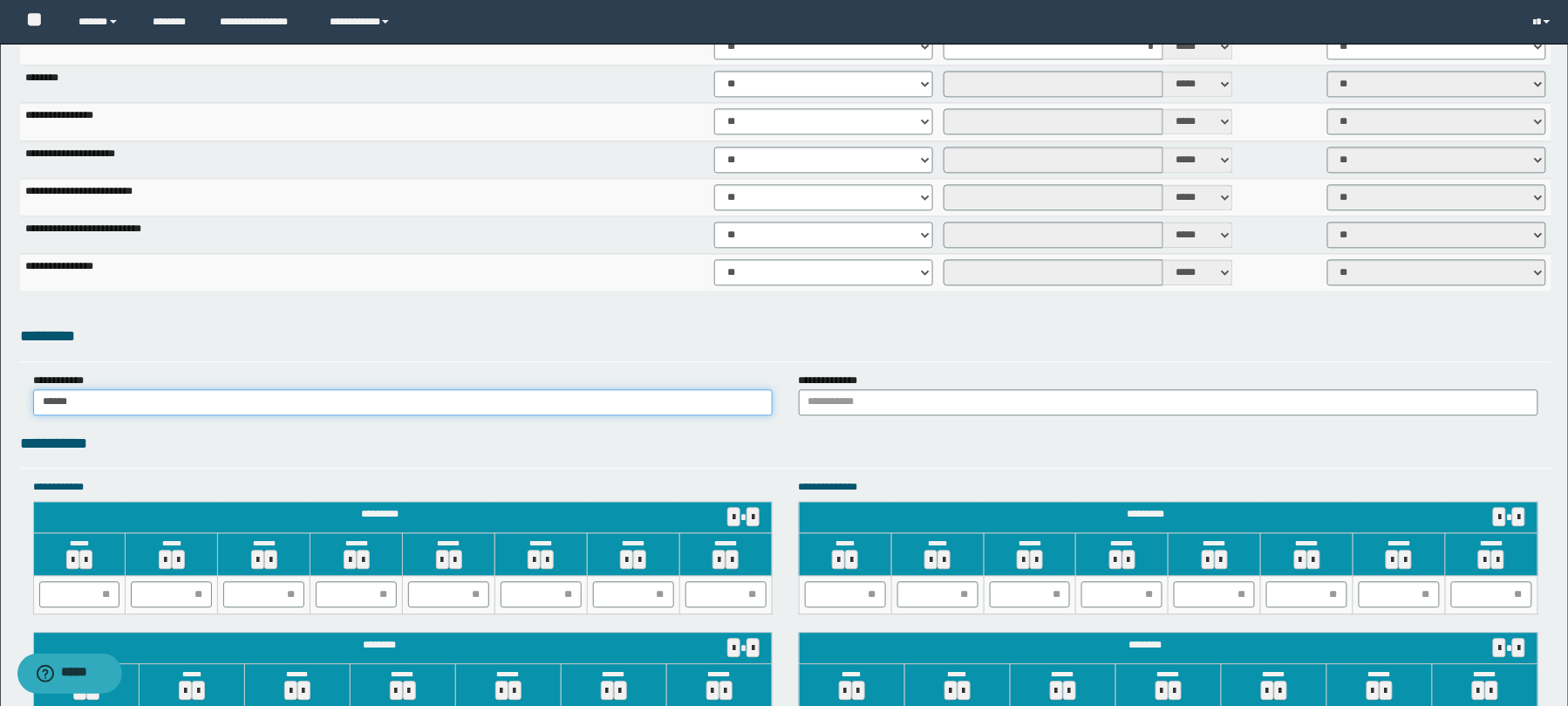 type on "******" 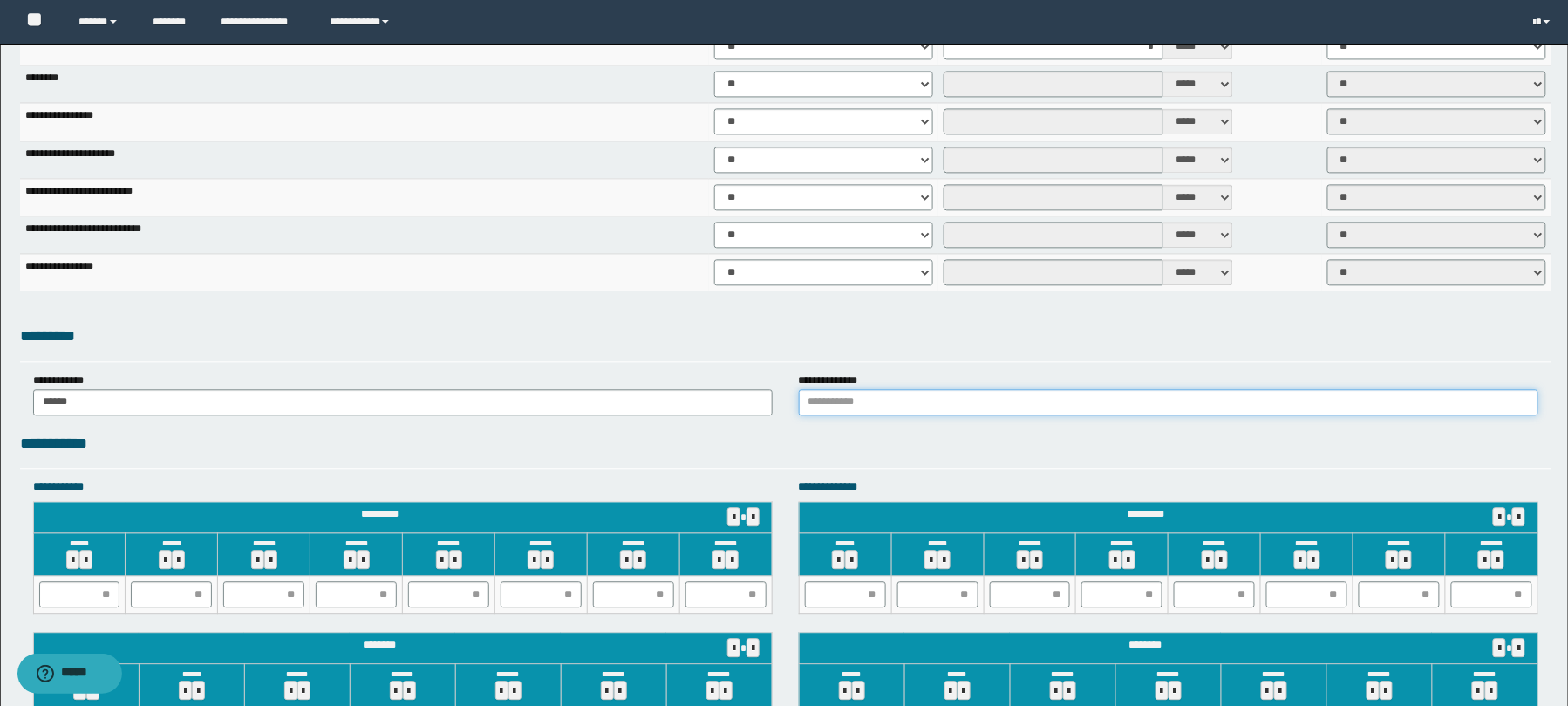 click at bounding box center (1169, 402) 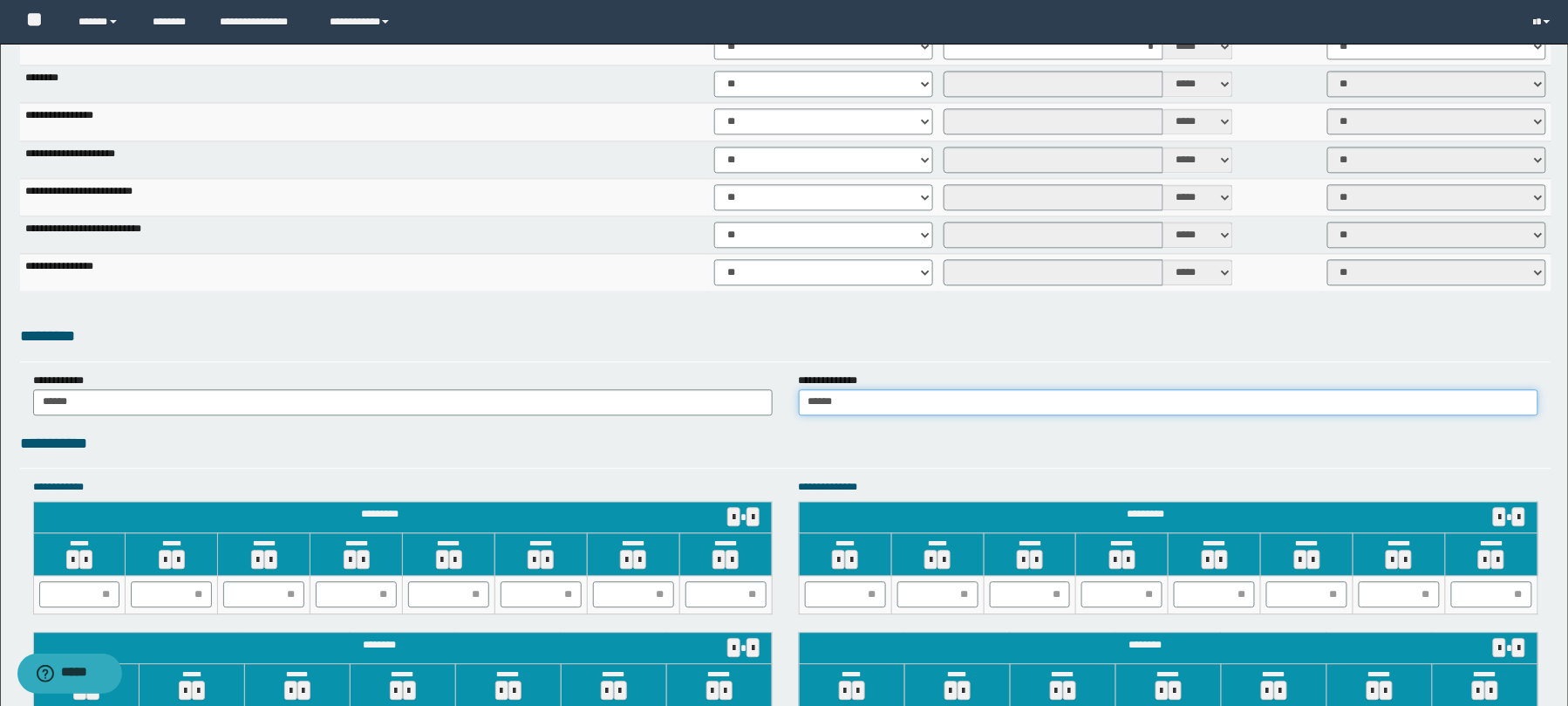 type on "******" 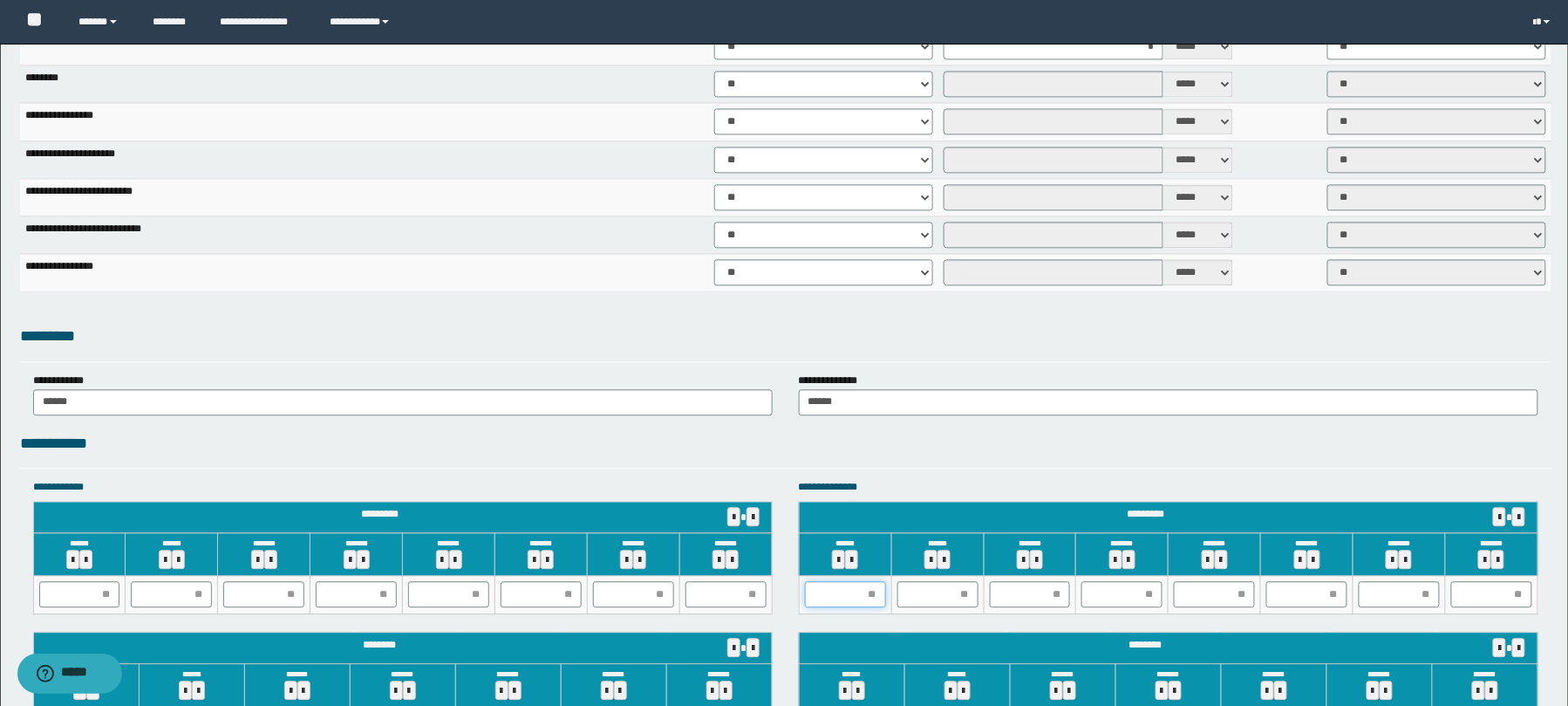 click at bounding box center (845, 594) 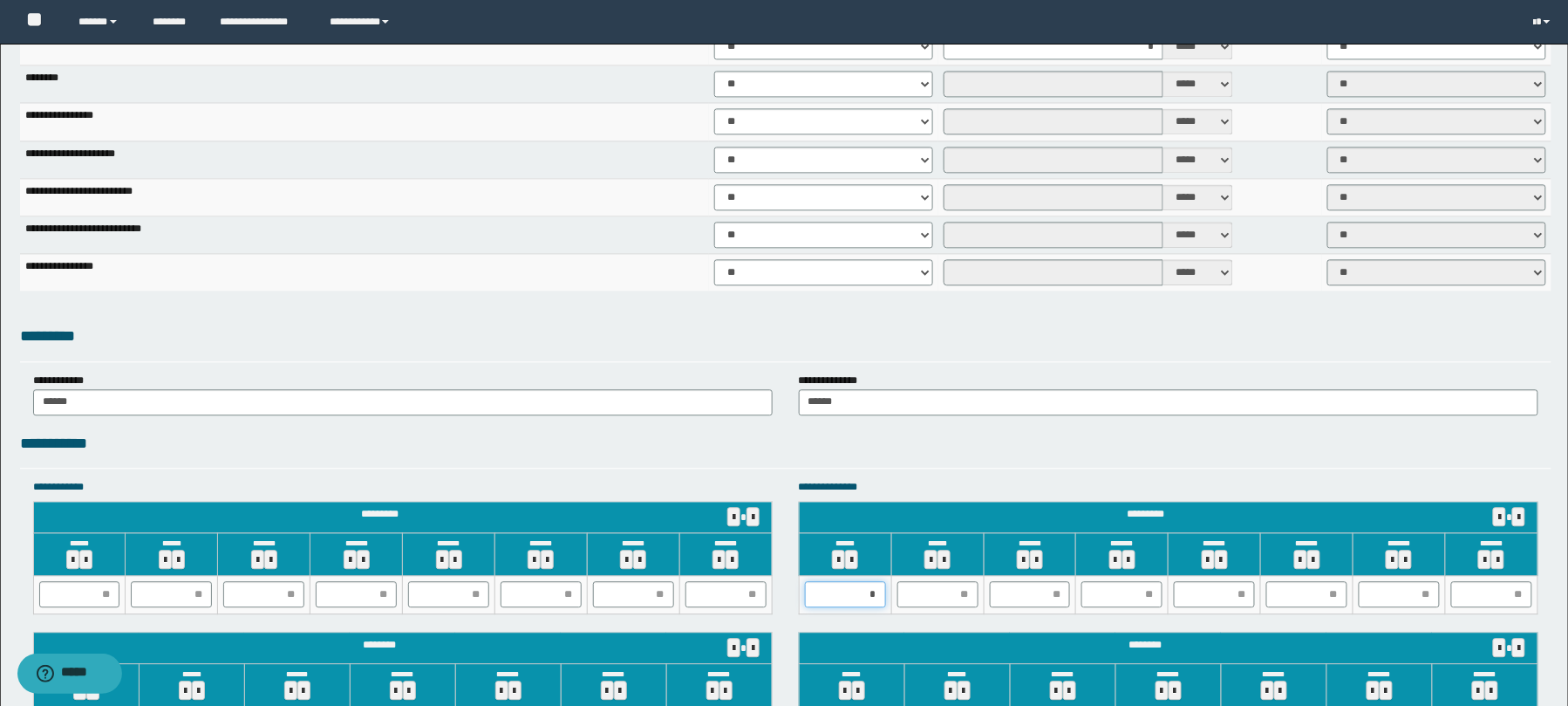 type on "**" 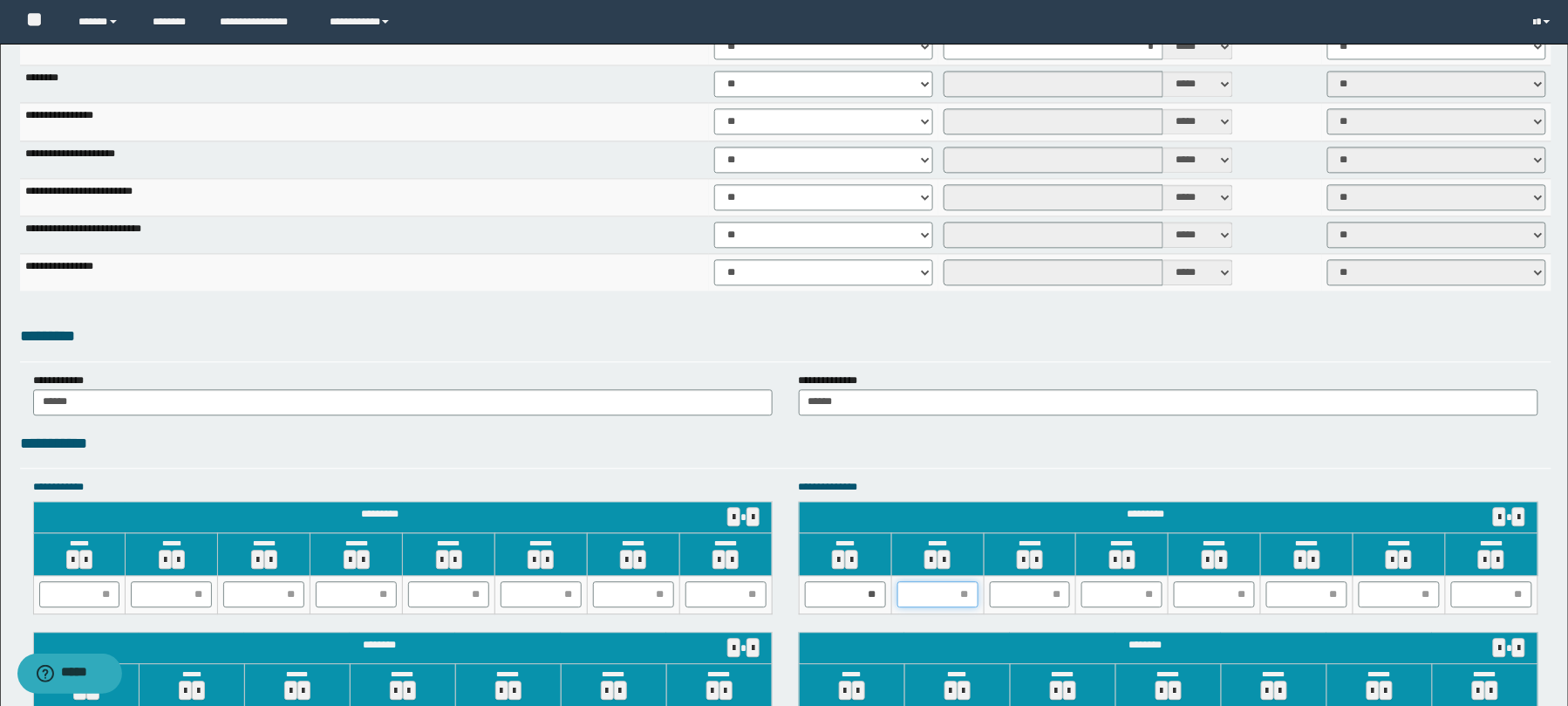 click at bounding box center [937, 594] 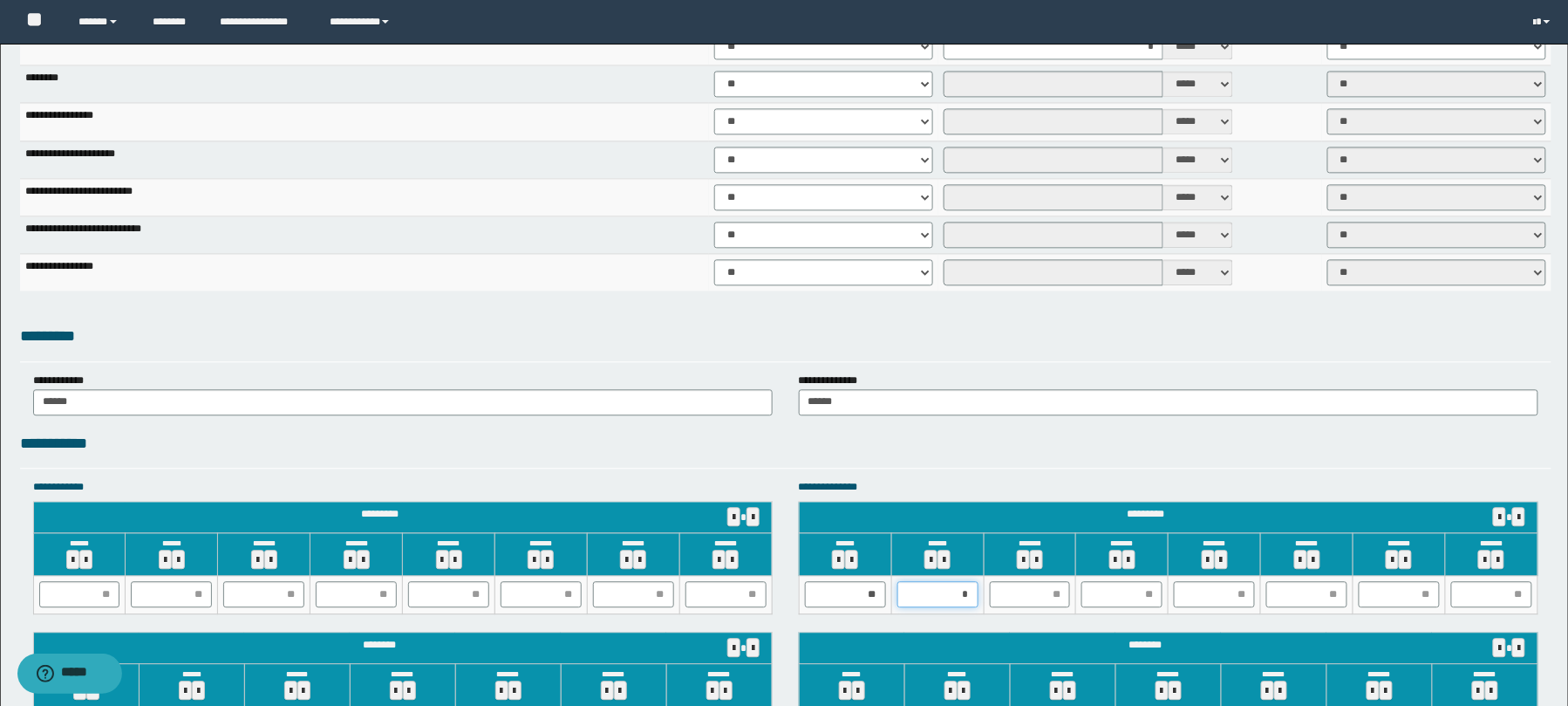 type on "**" 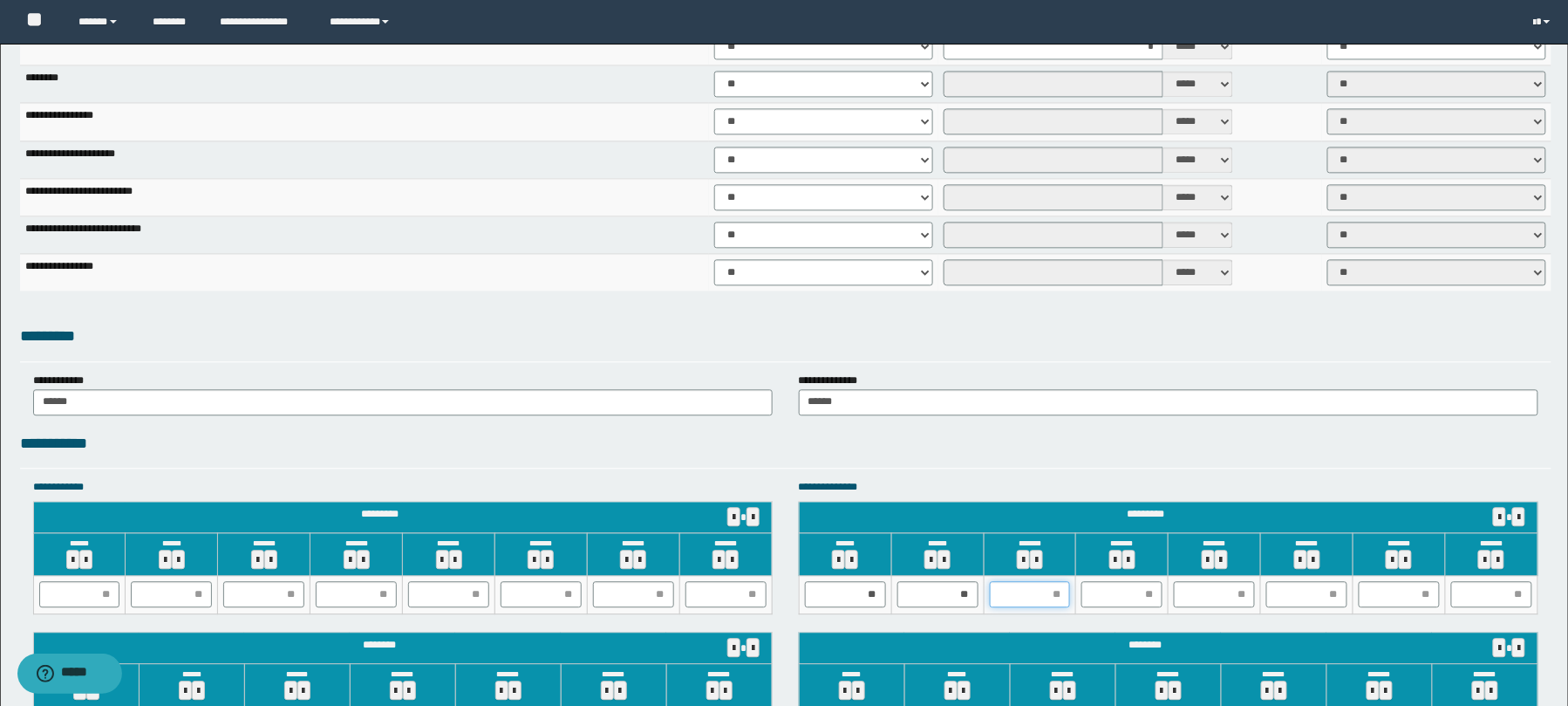 click at bounding box center (1030, 594) 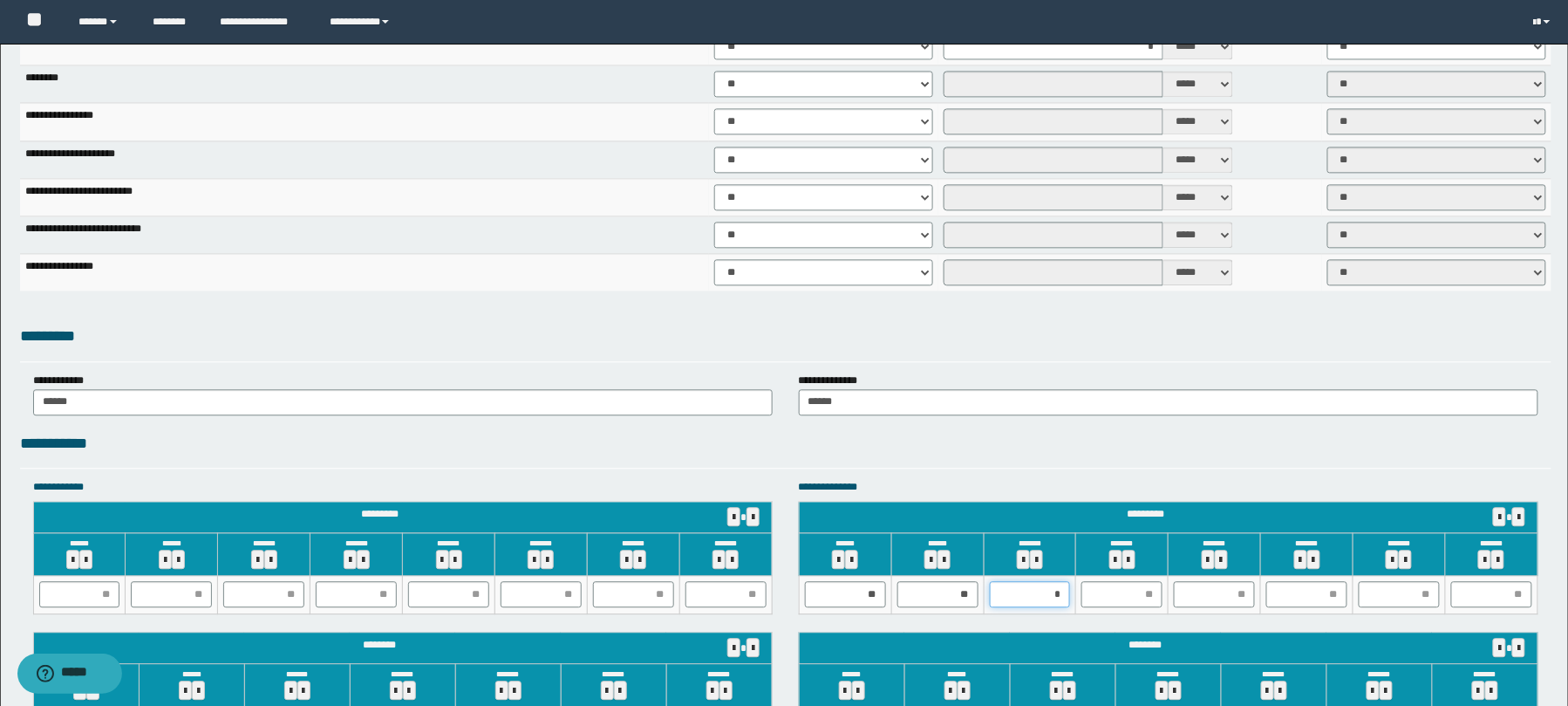 type on "**" 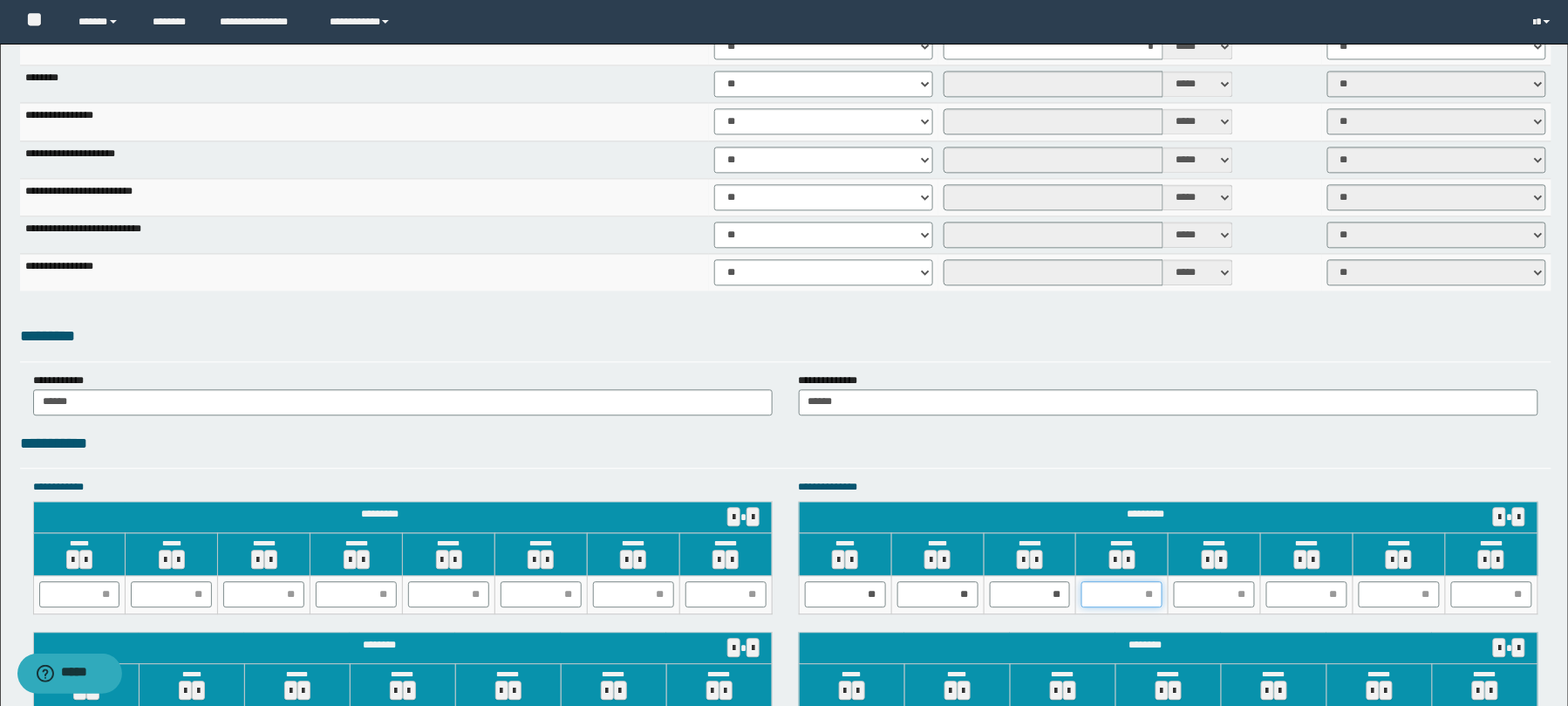 click at bounding box center (1121, 594) 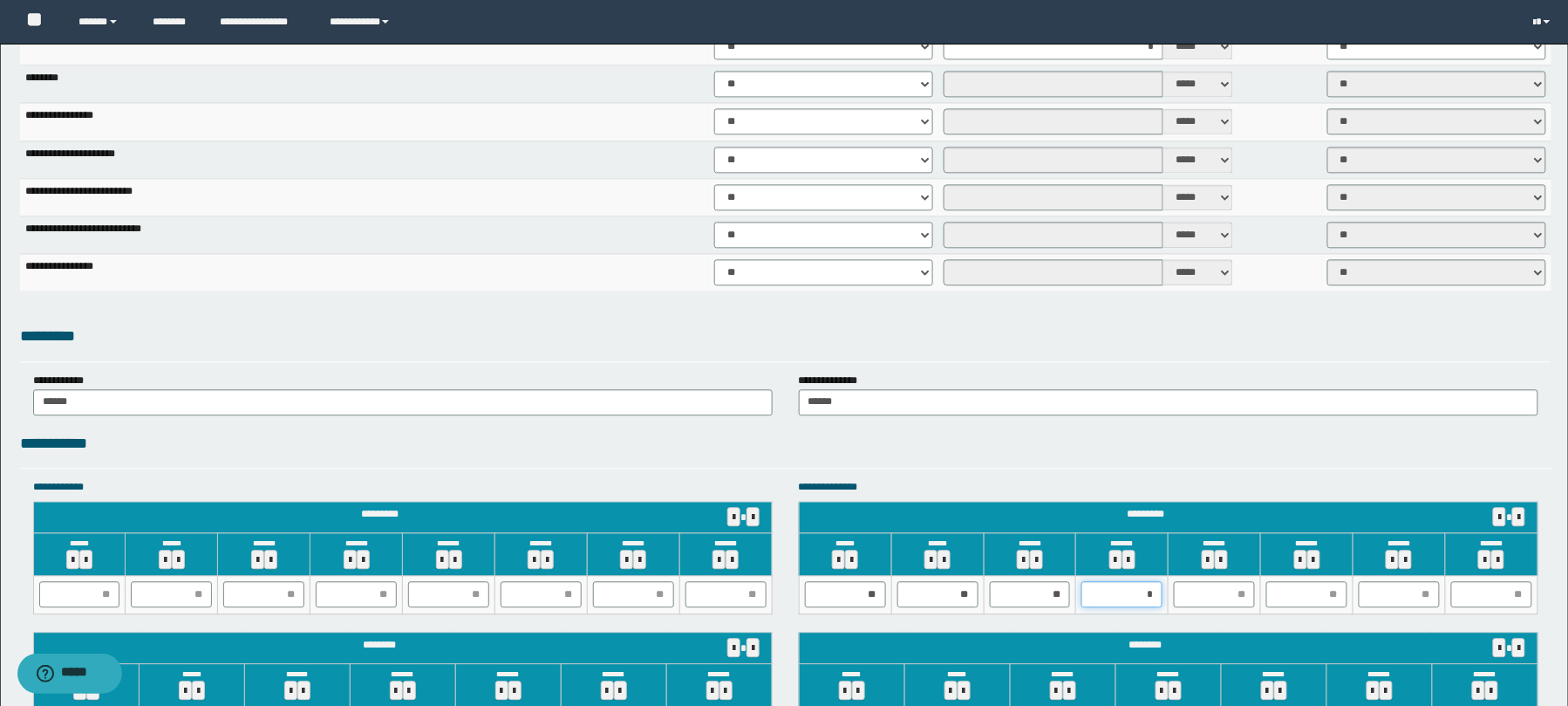 type on "**" 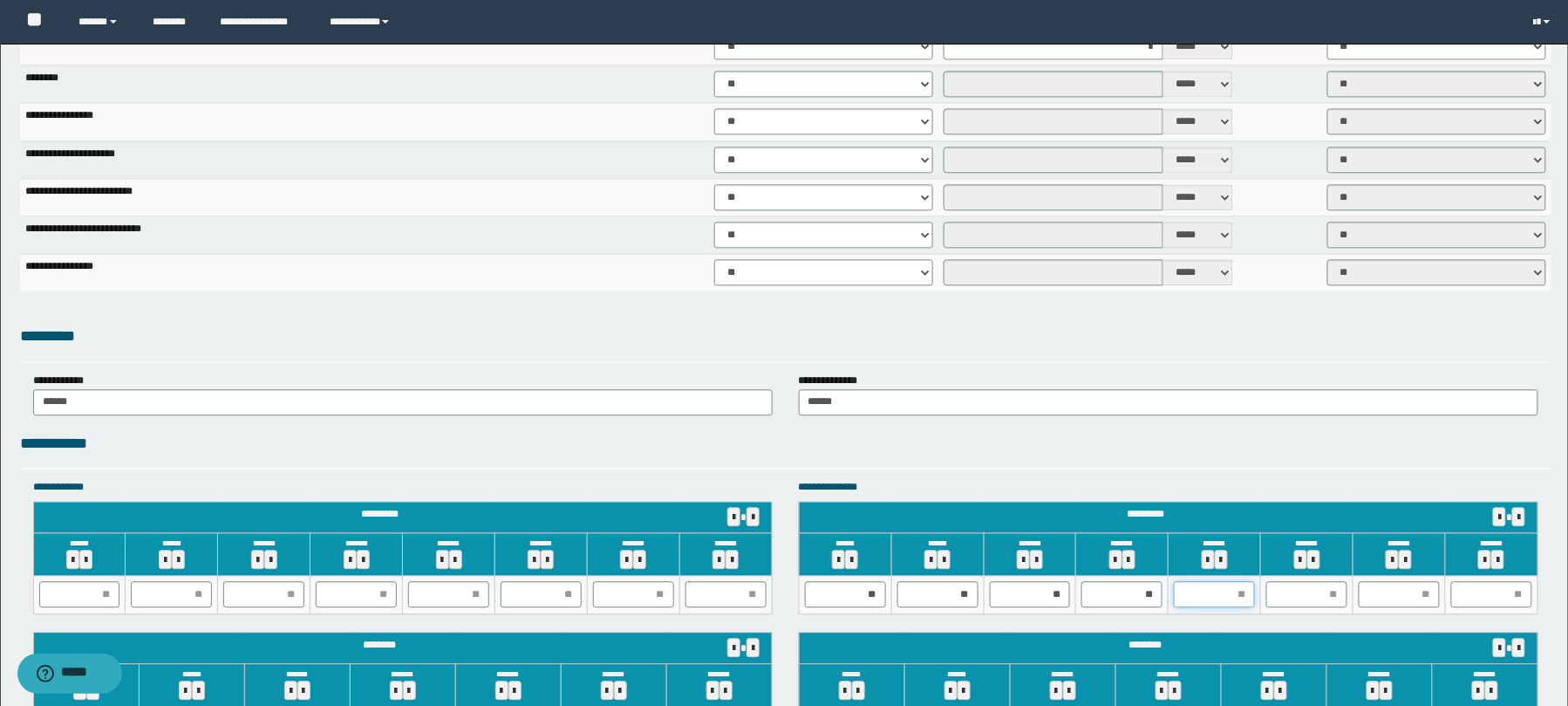 click at bounding box center (1214, 594) 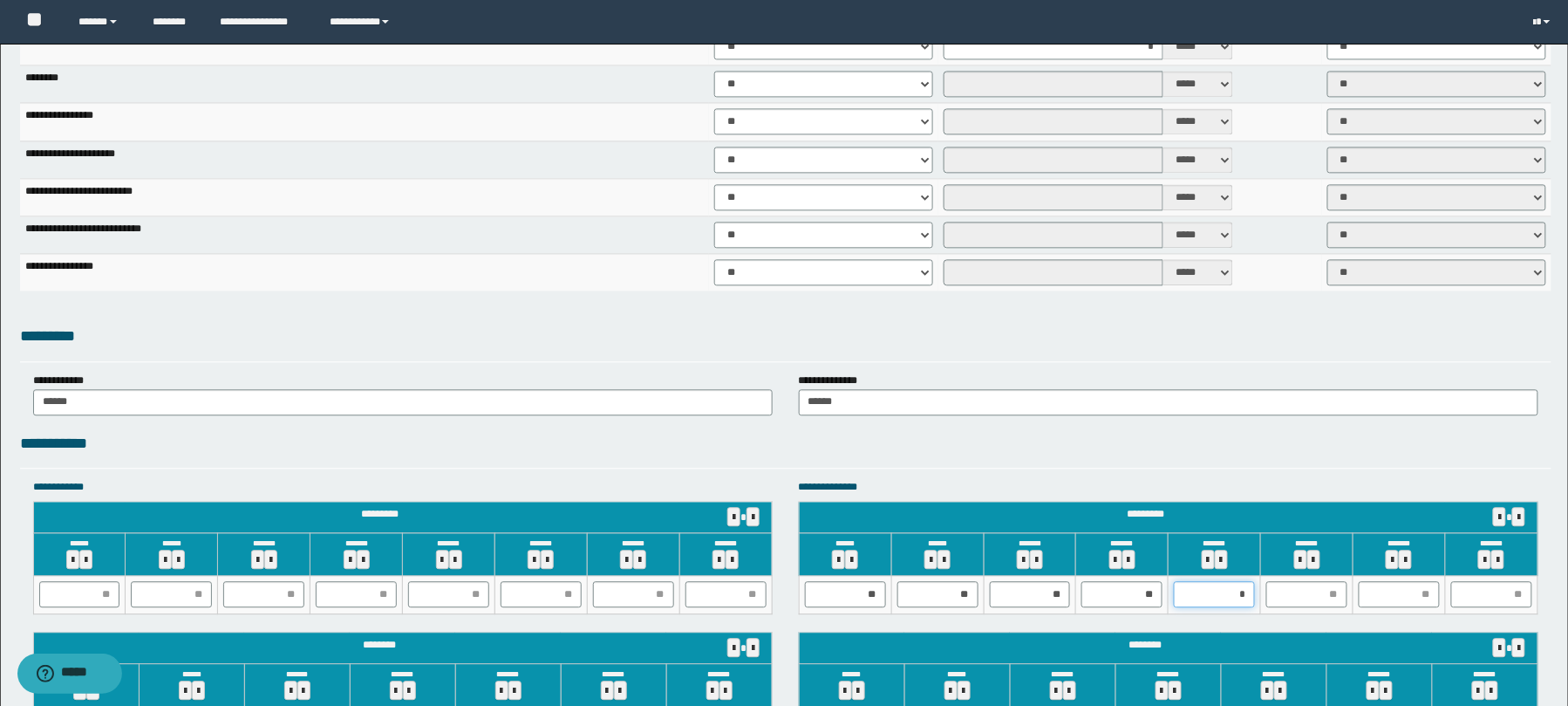 type on "**" 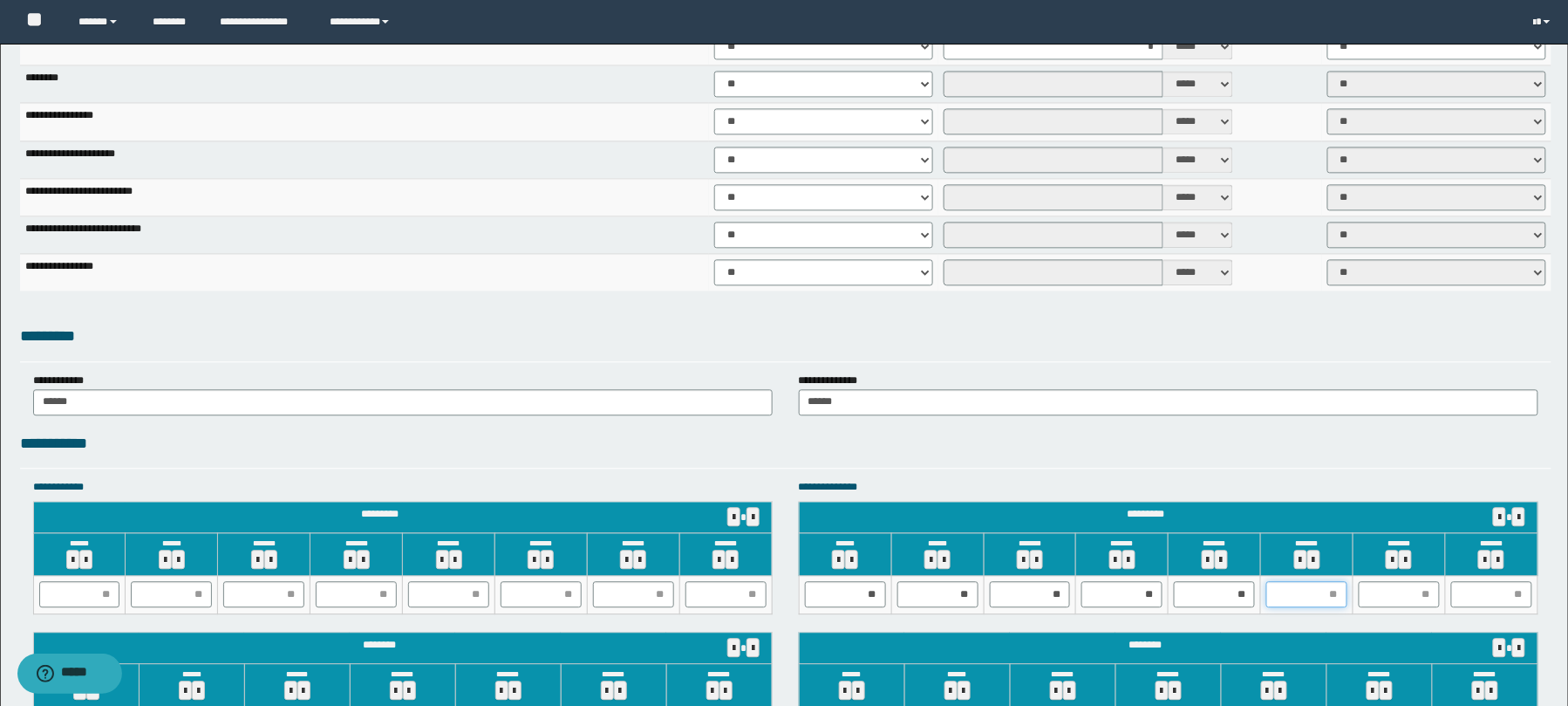 click at bounding box center (1306, 594) 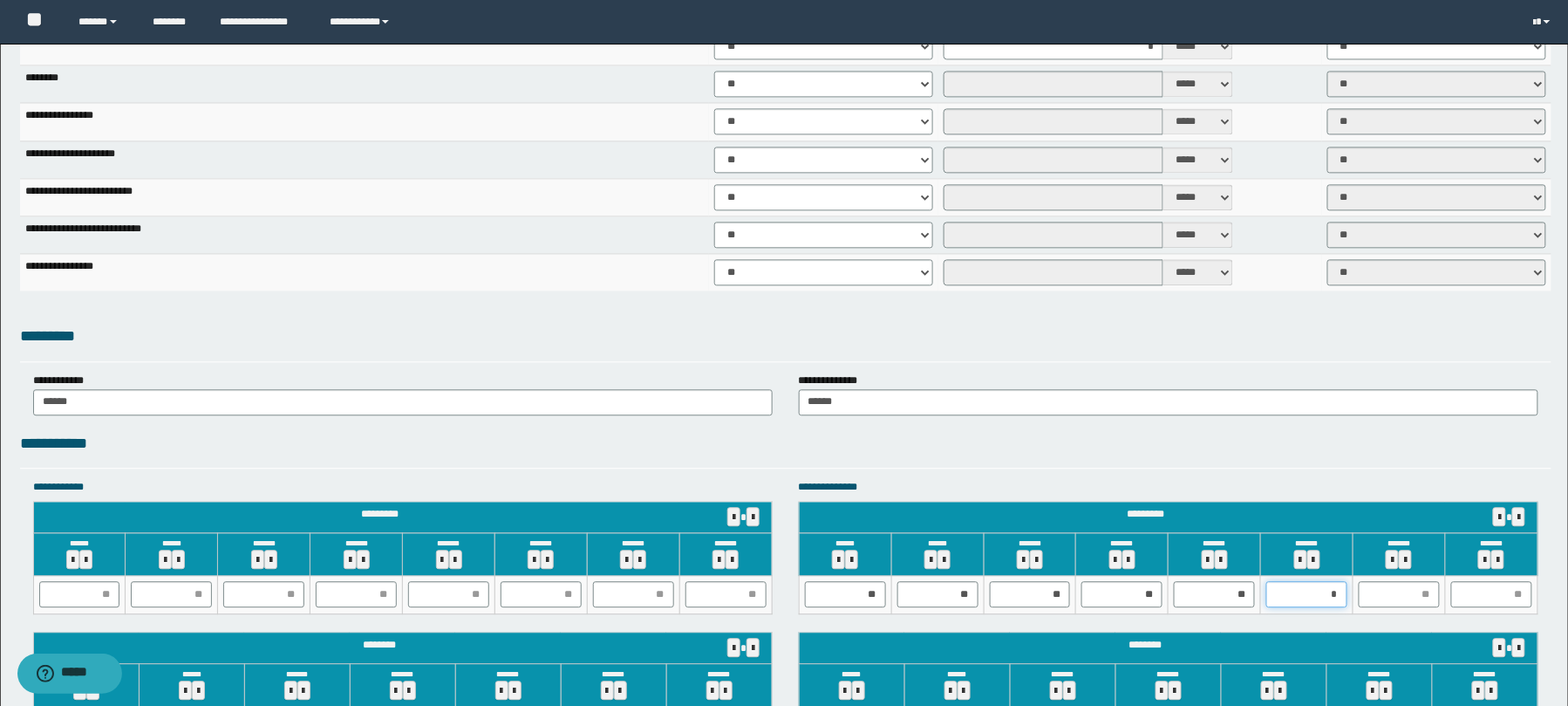 type on "**" 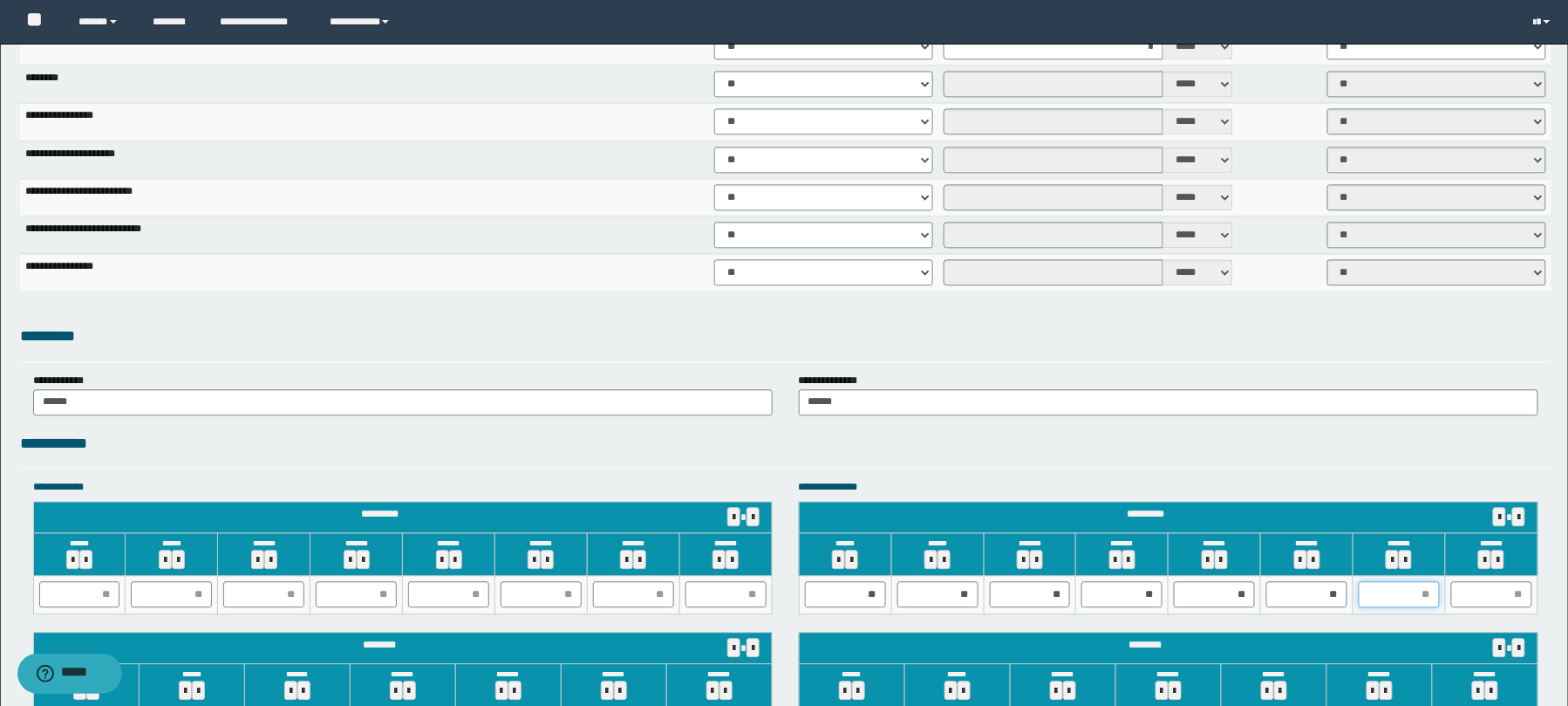 click at bounding box center (1399, 594) 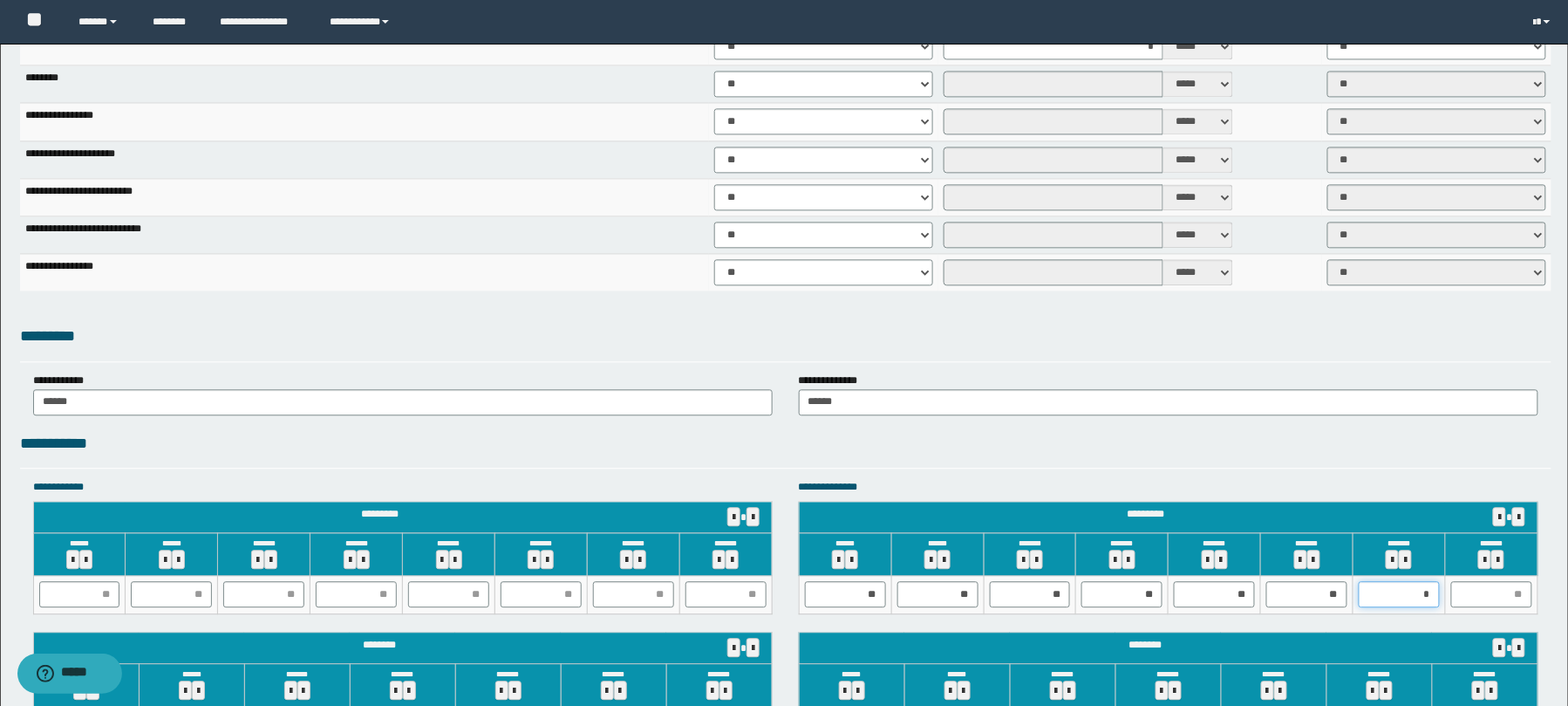type on "**" 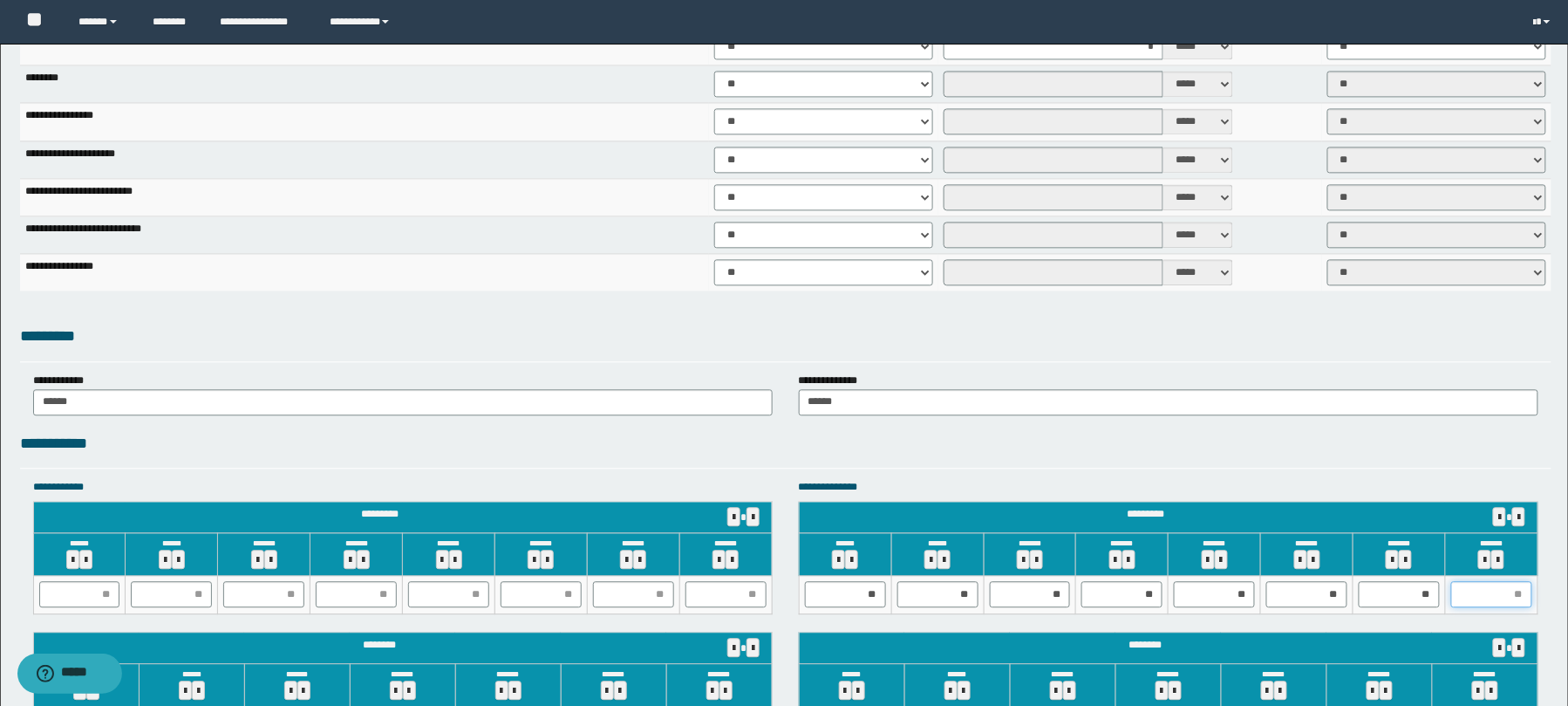 click at bounding box center [1491, 594] 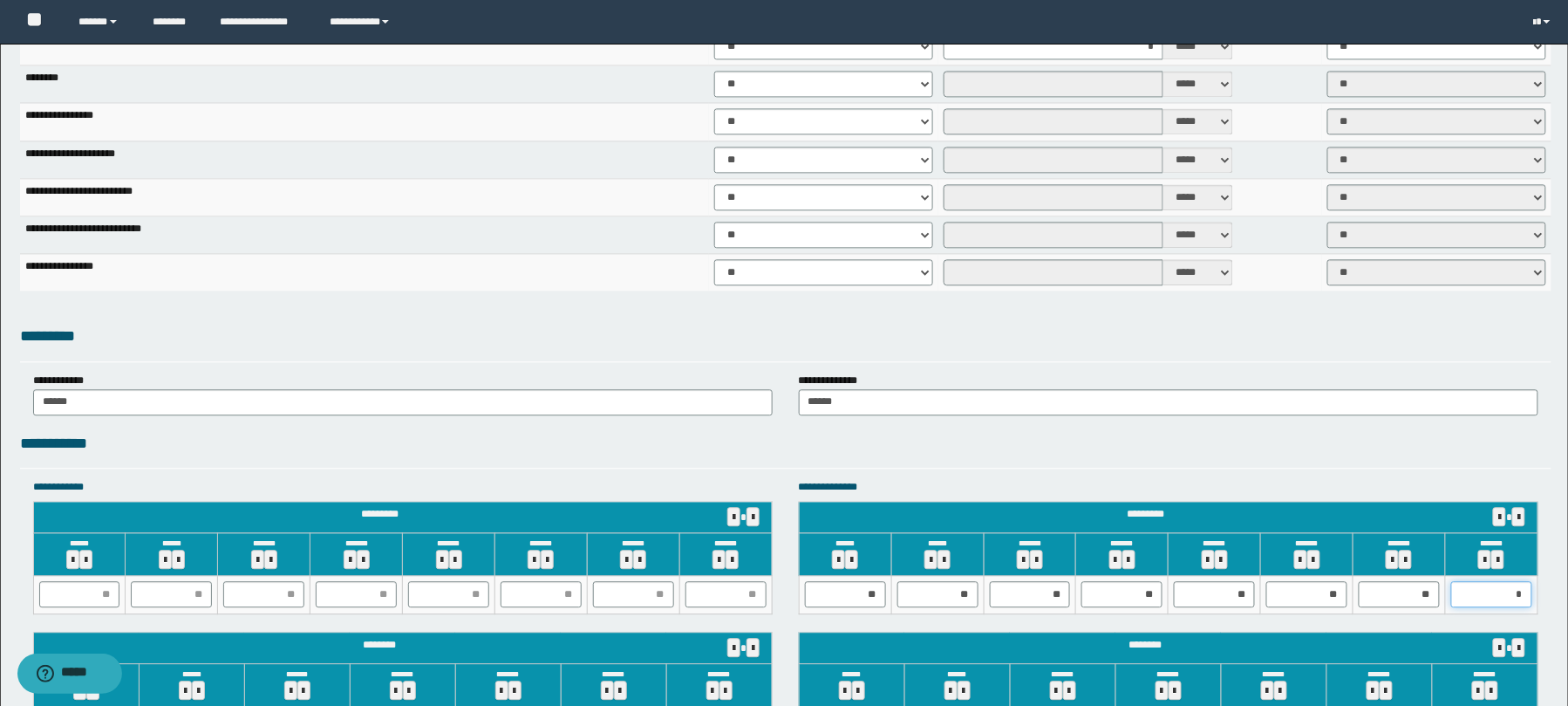 type on "**" 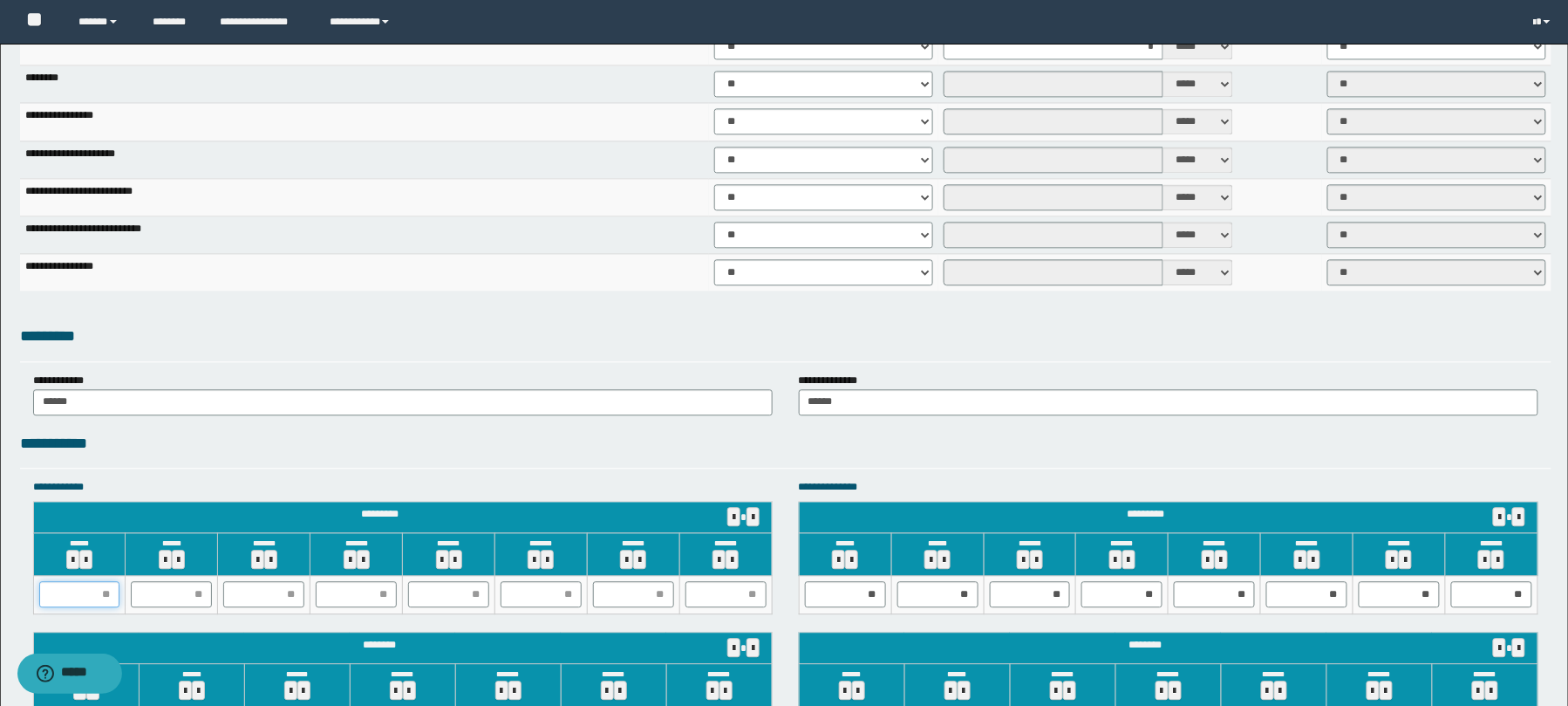 click at bounding box center [79, 594] 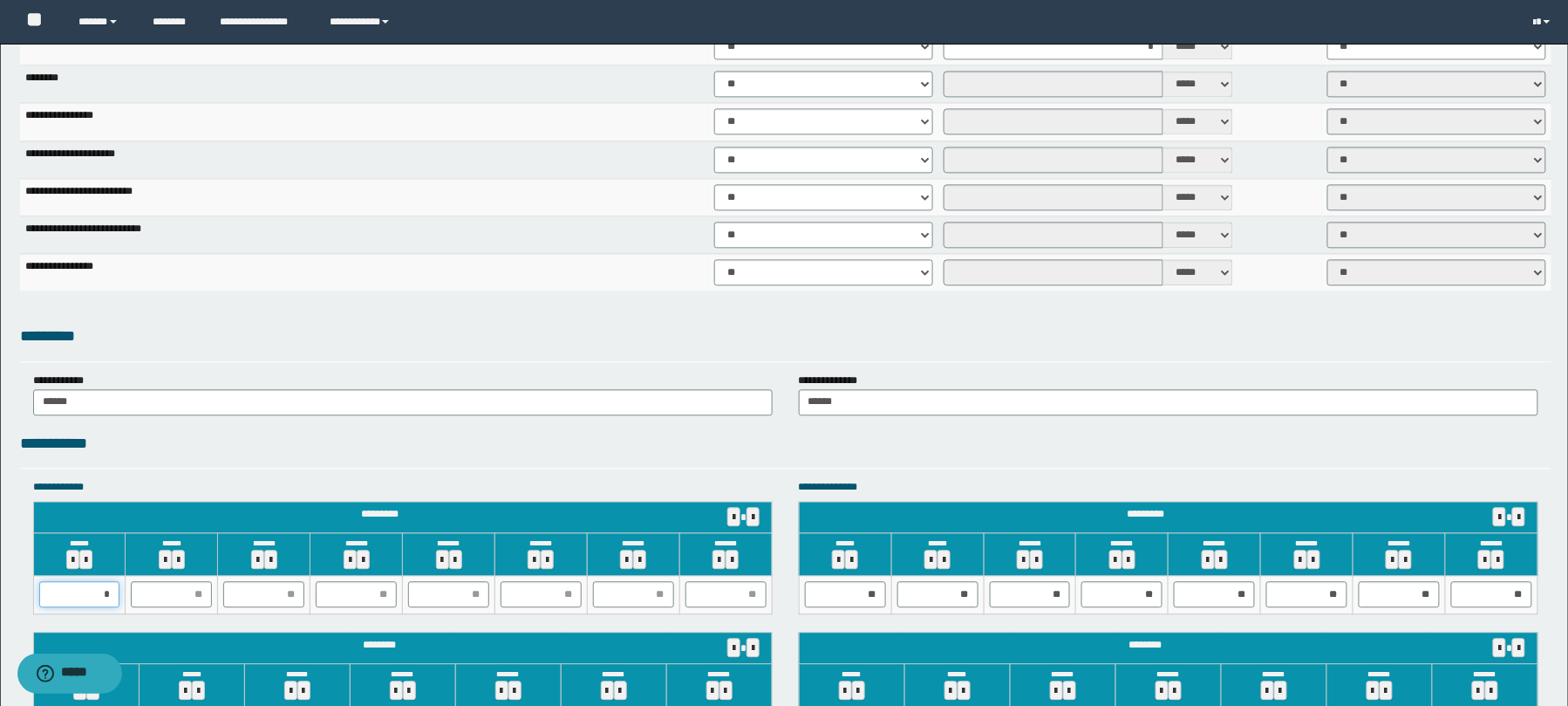 type on "**" 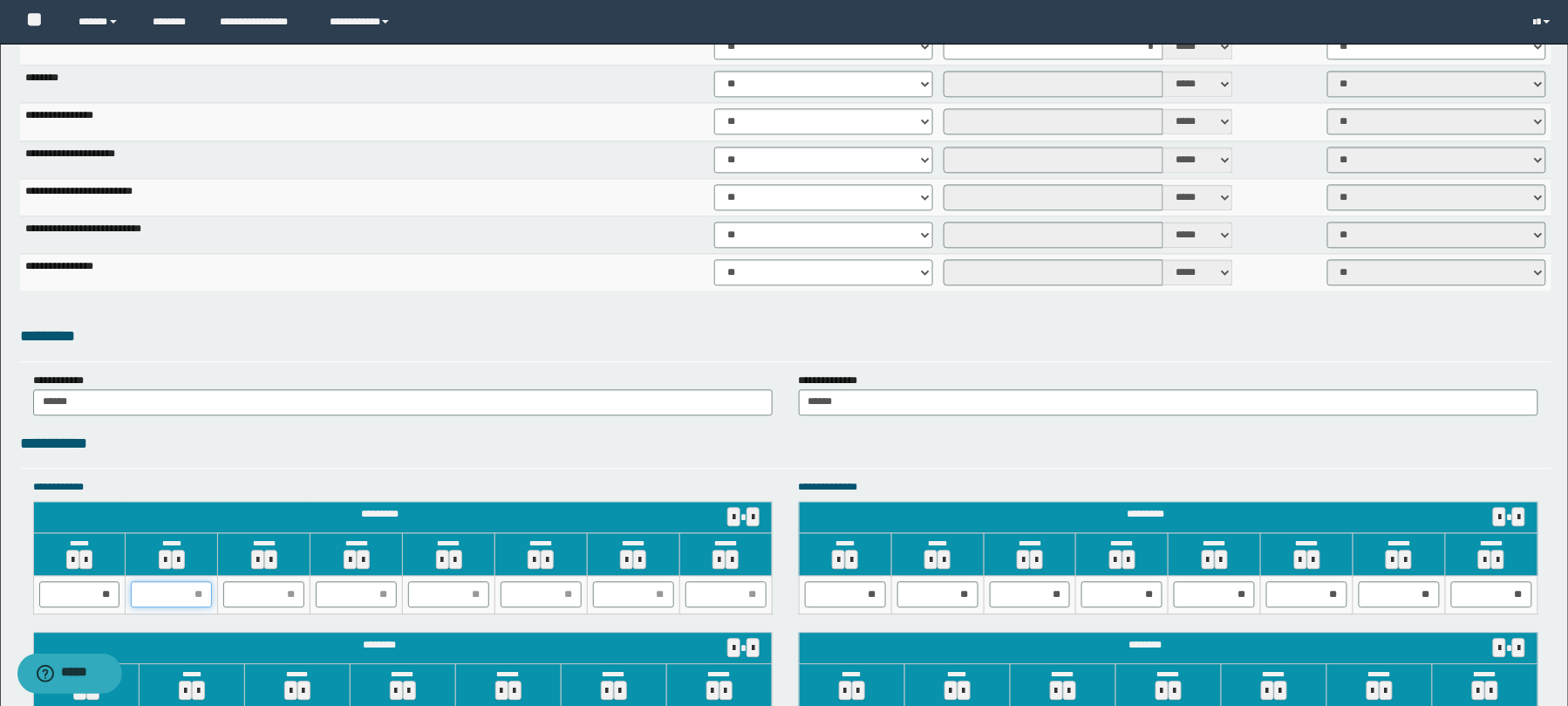 click at bounding box center [171, 594] 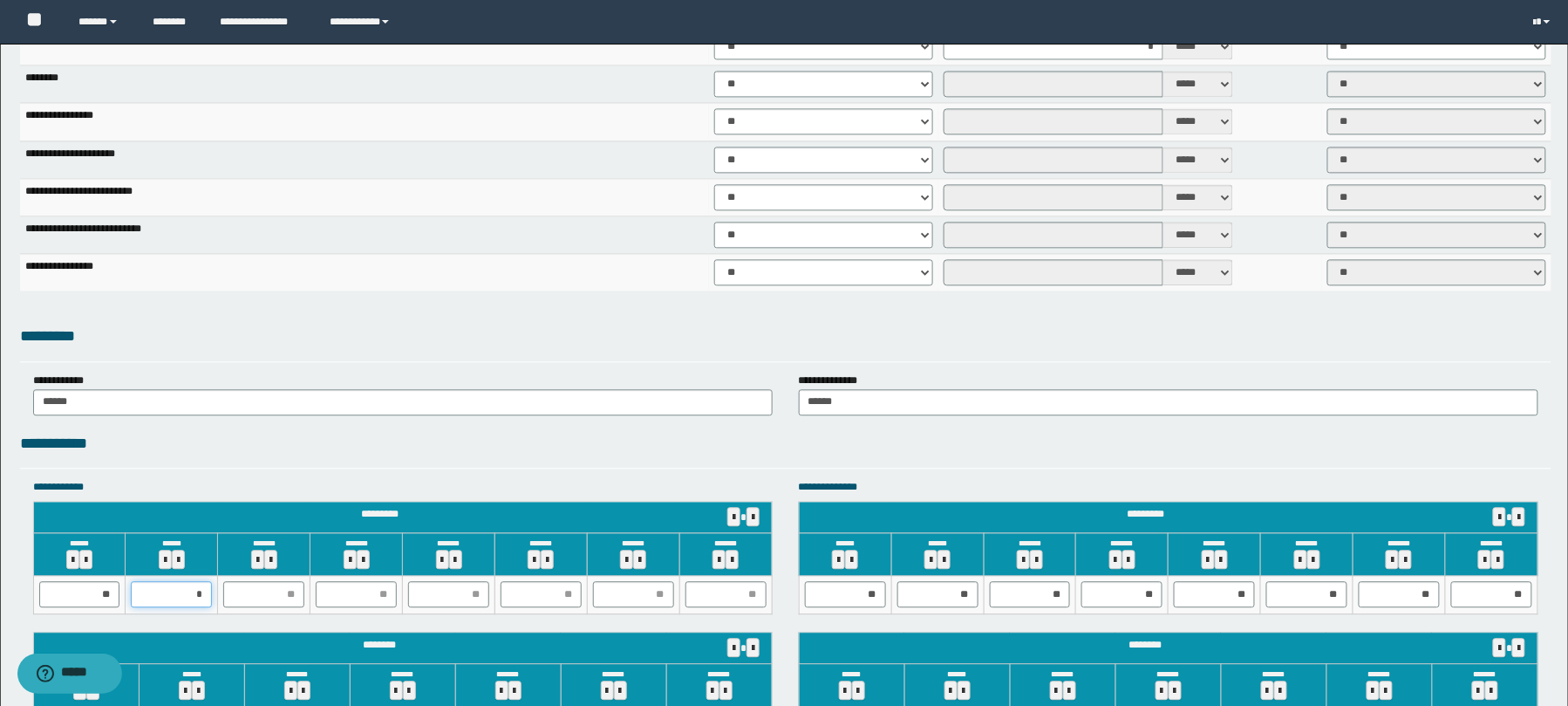 type on "**" 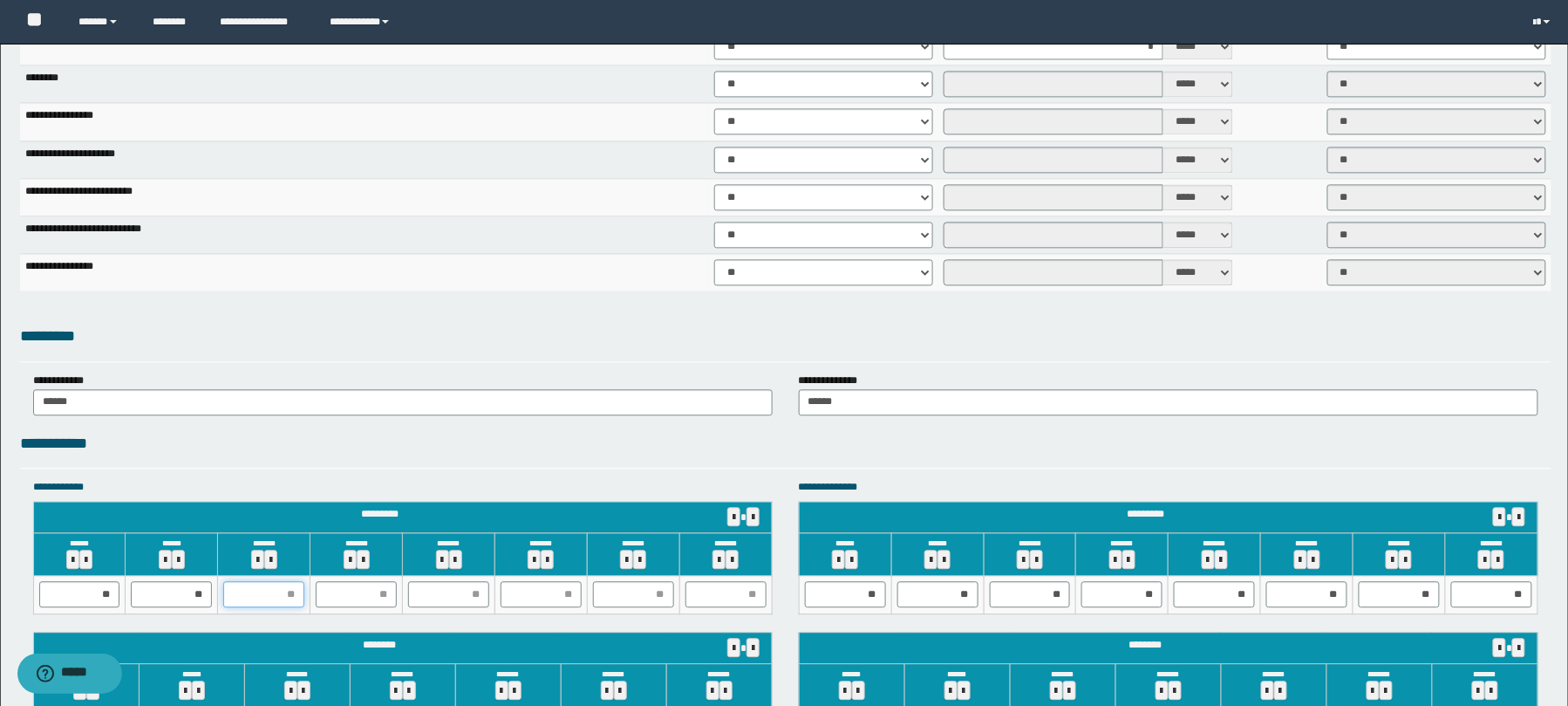 click at bounding box center (263, 594) 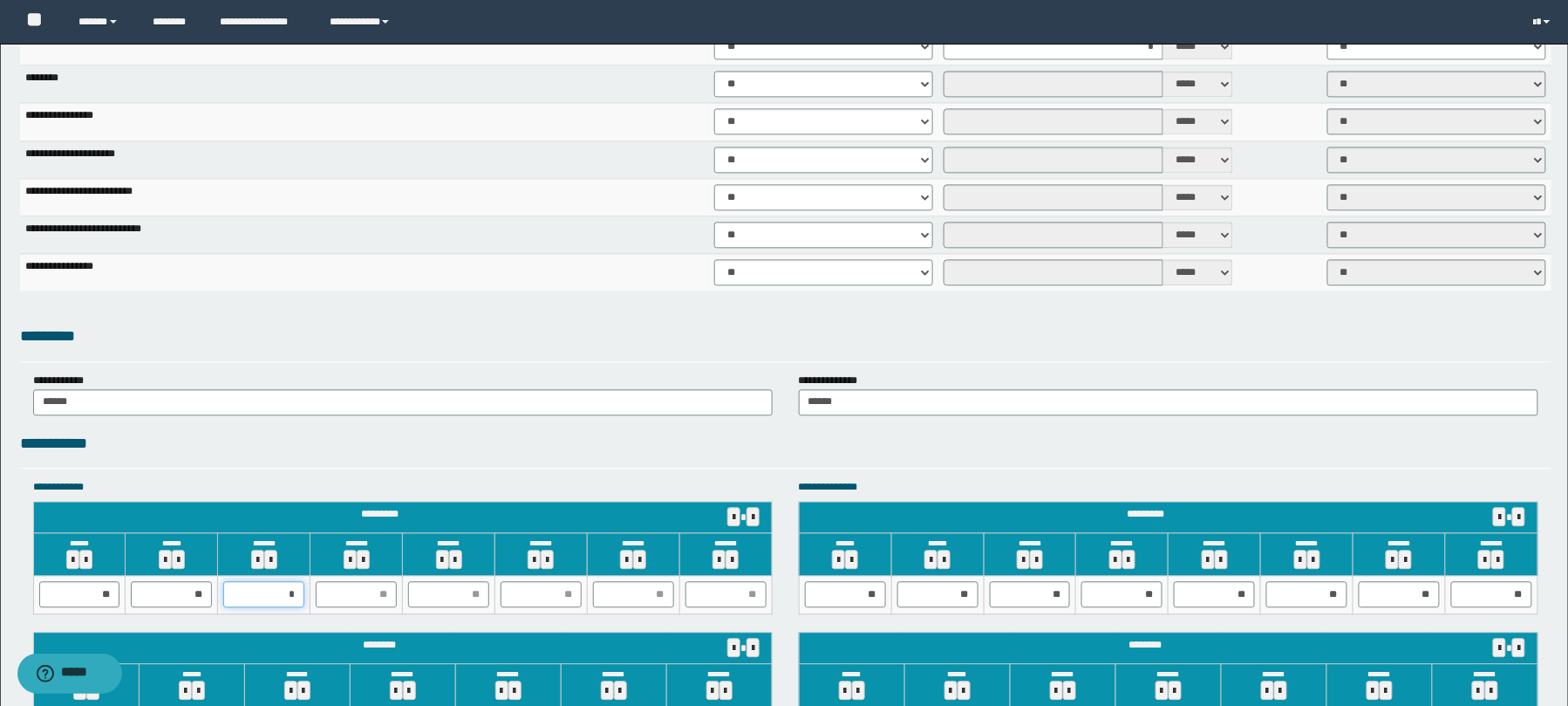 type on "**" 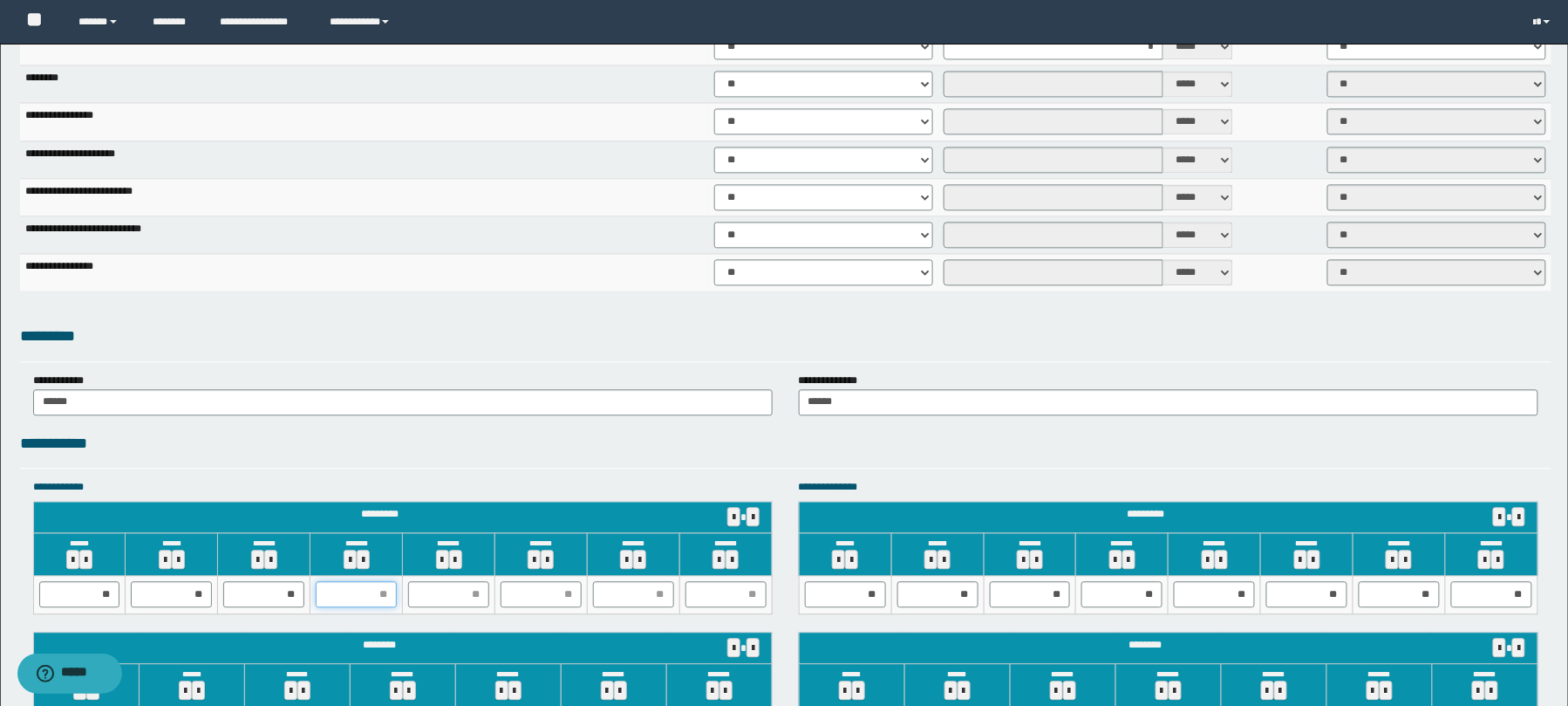 click at bounding box center (356, 594) 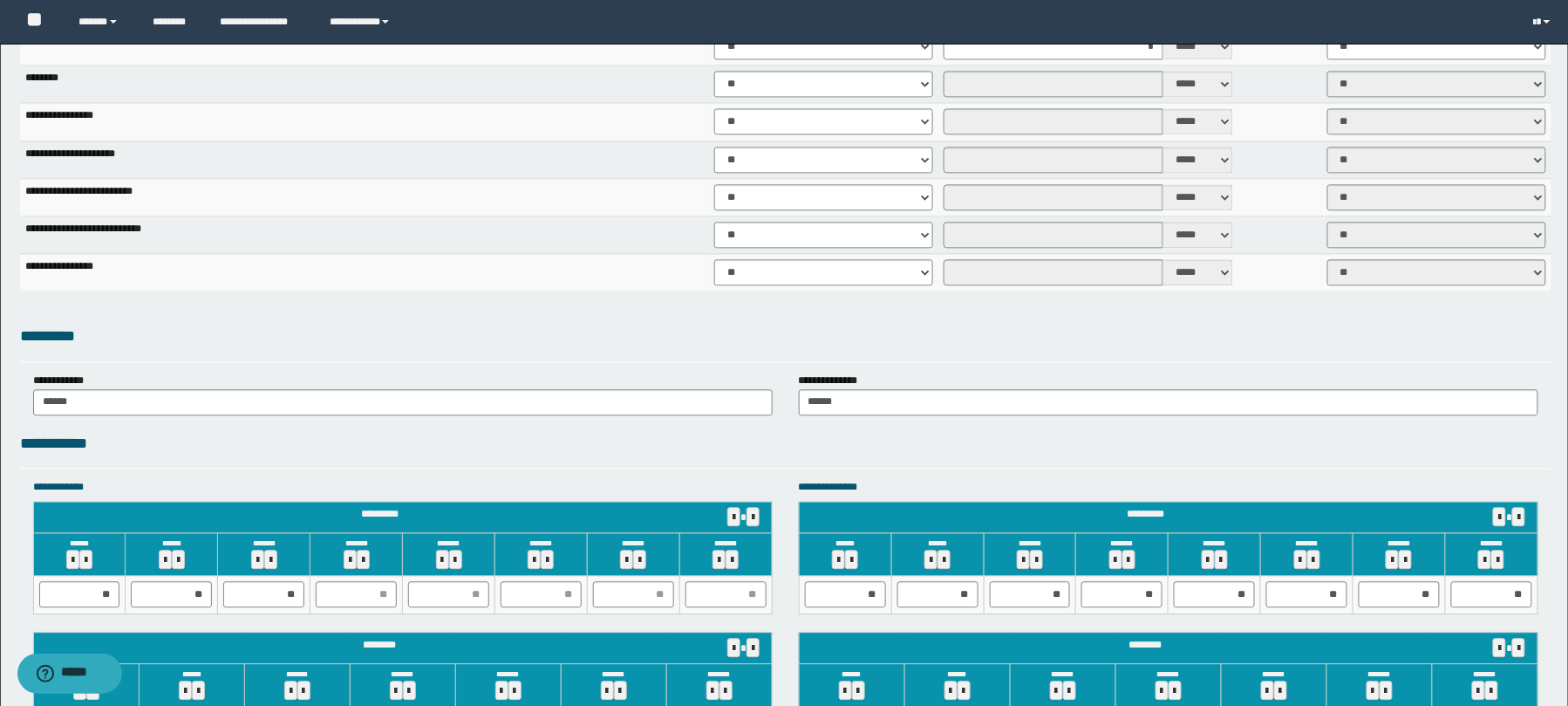 click at bounding box center (357, 595) 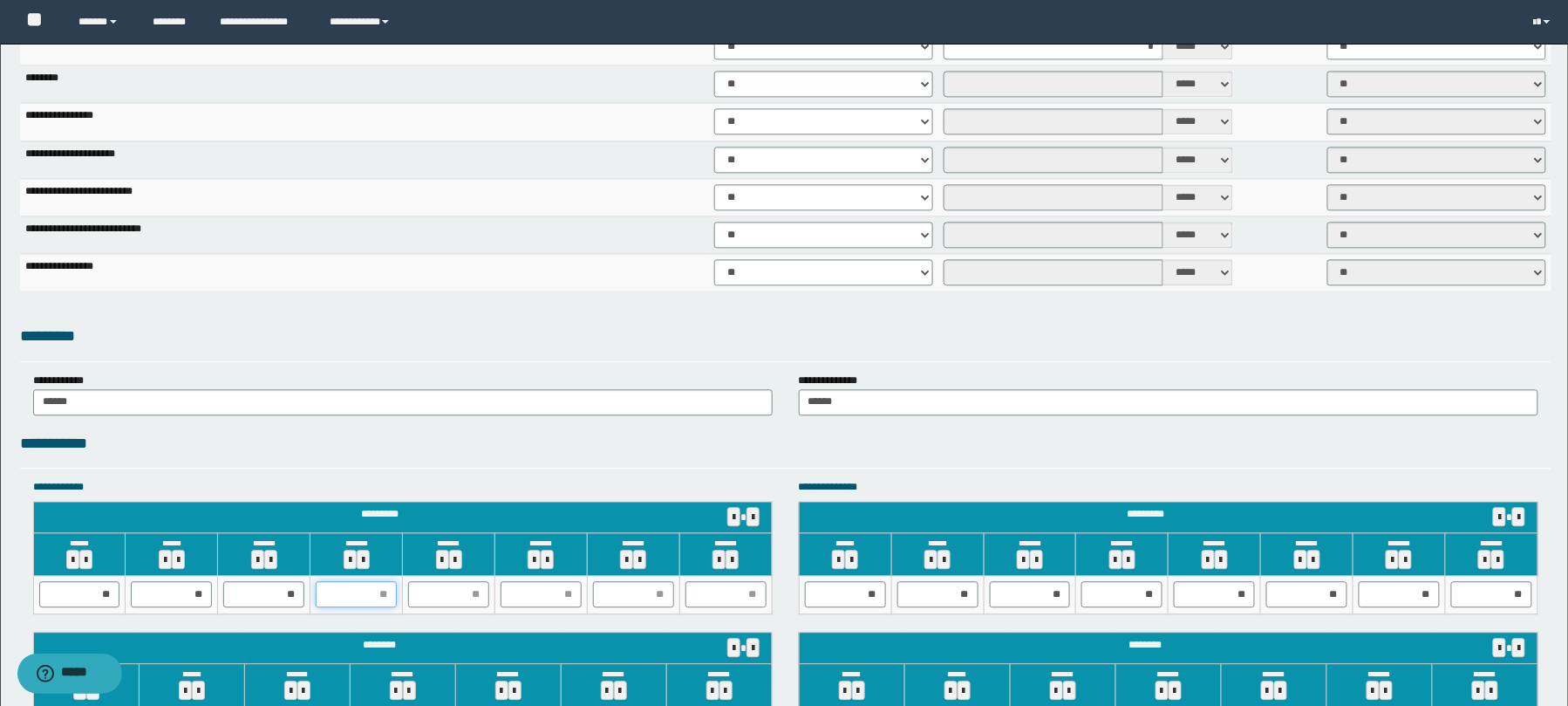 click at bounding box center (356, 594) 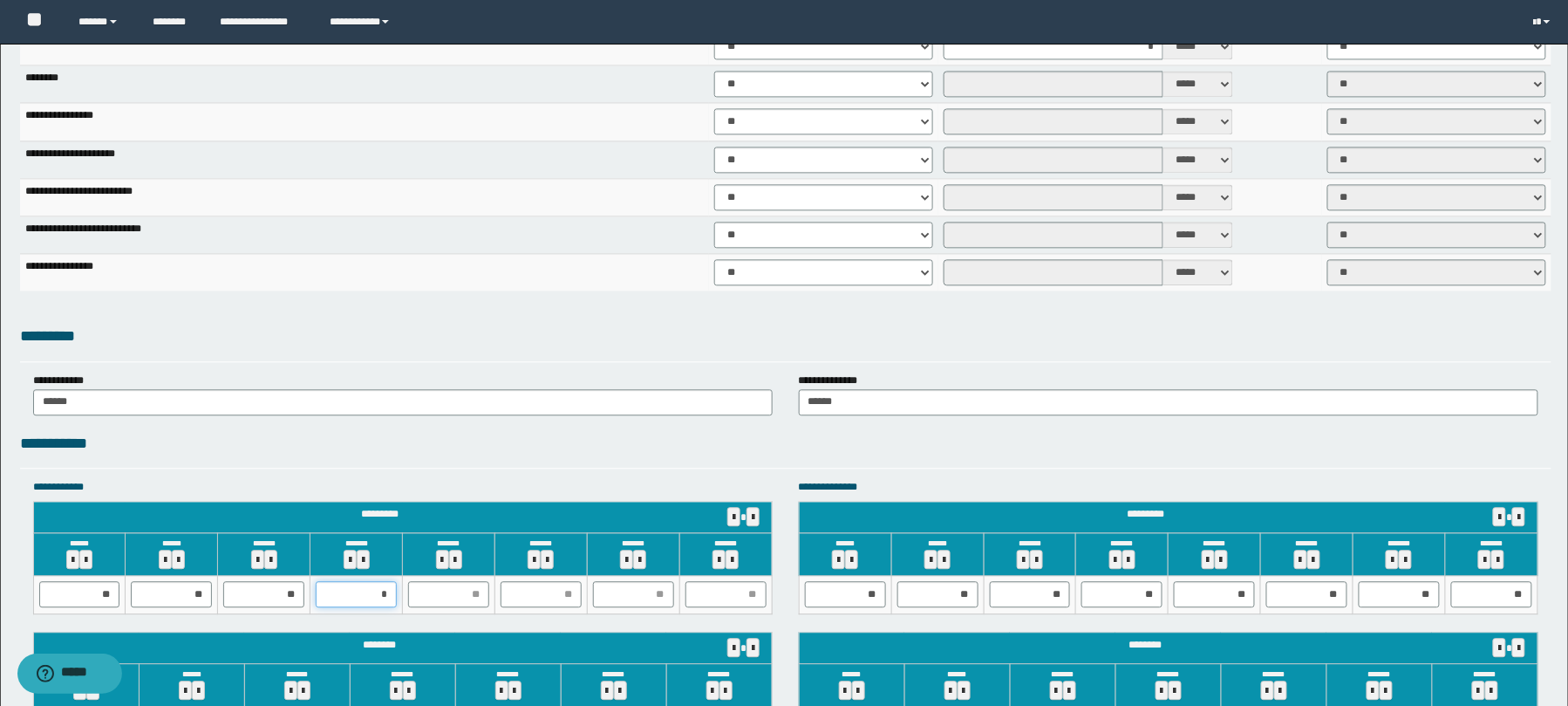 type on "**" 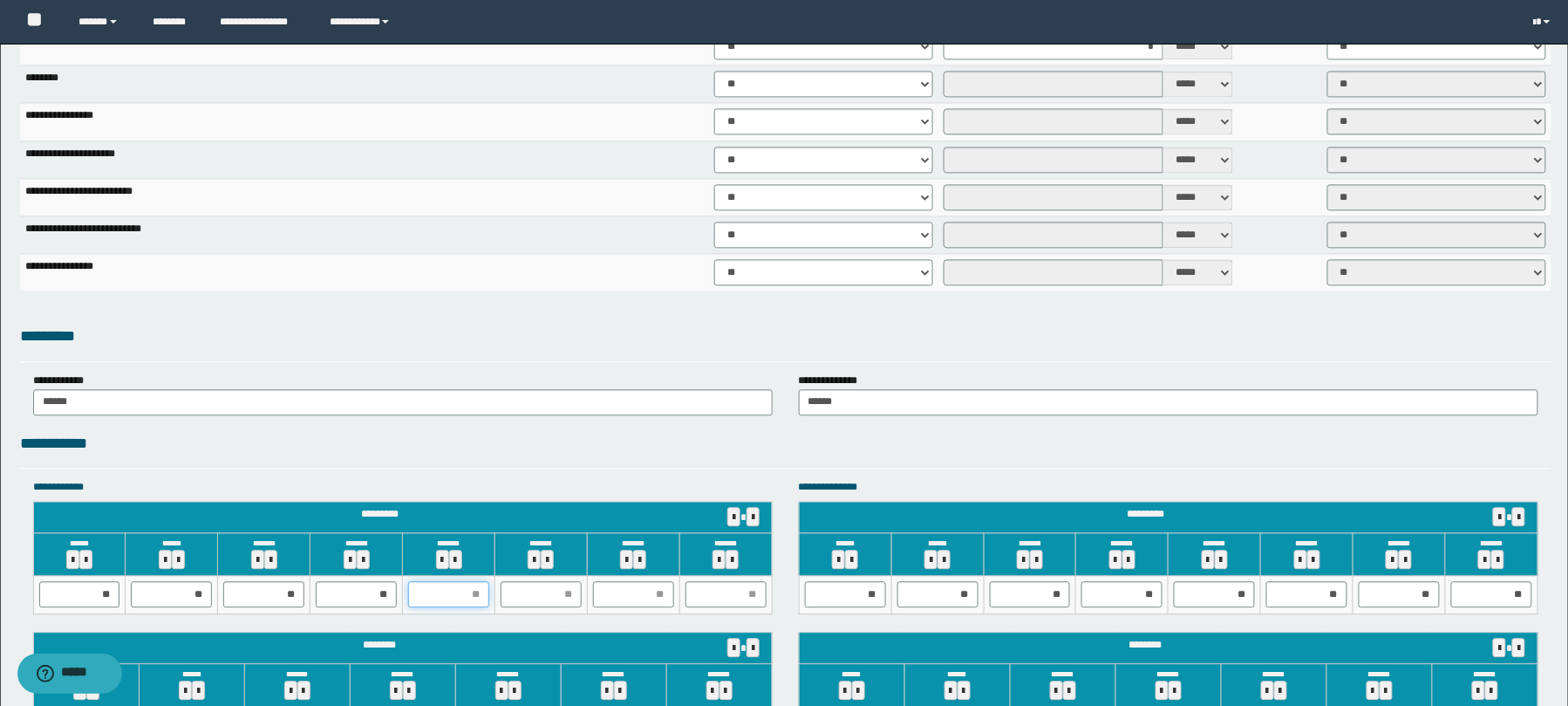 click at bounding box center (448, 594) 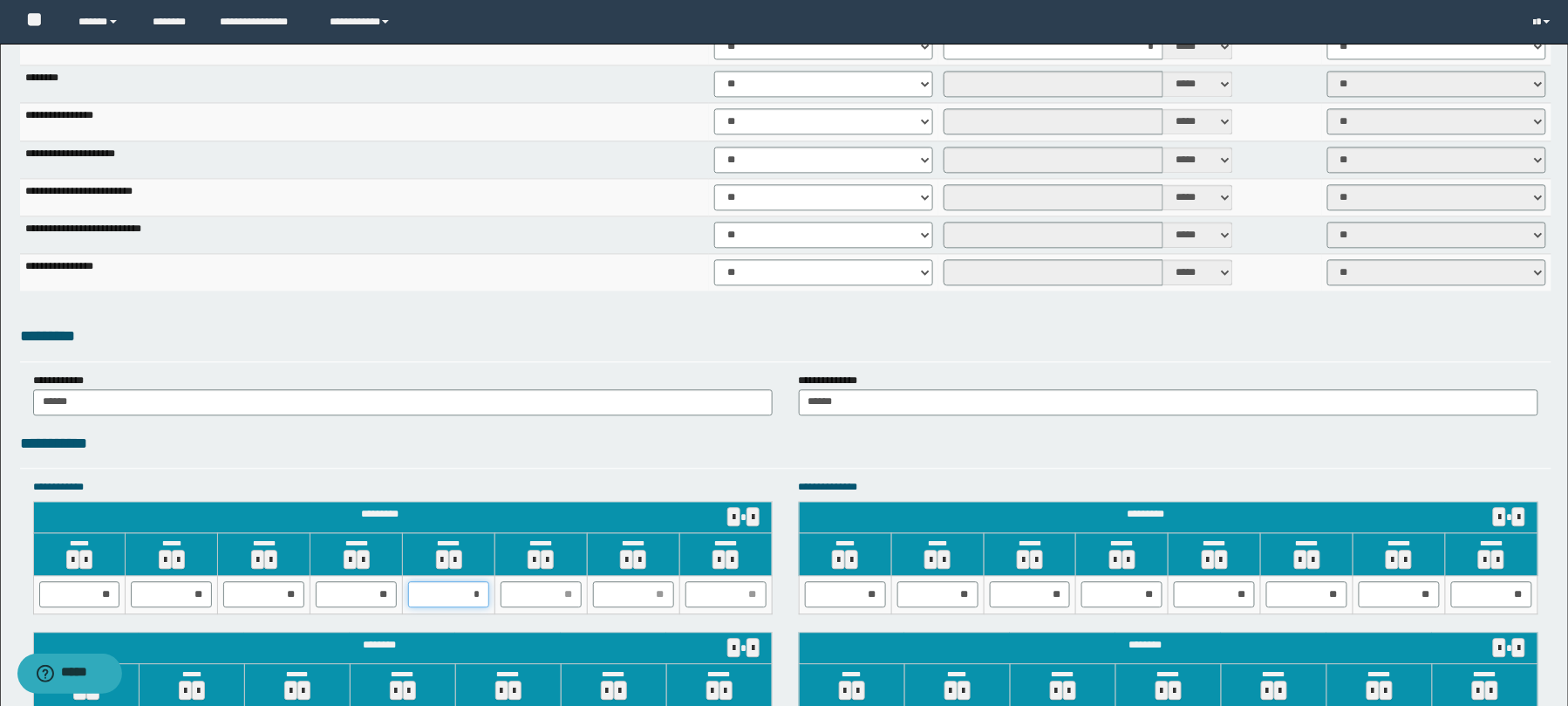 type on "**" 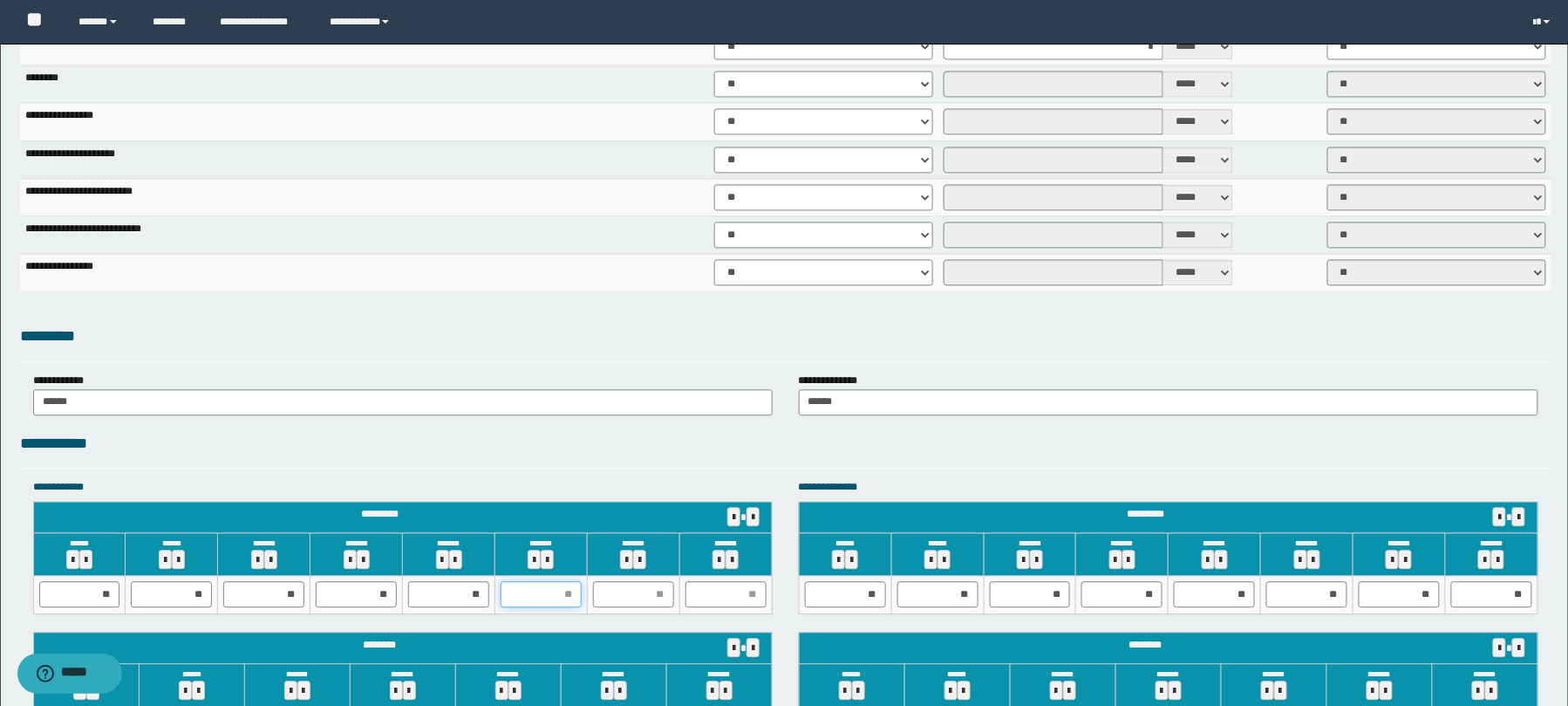 click at bounding box center [541, 594] 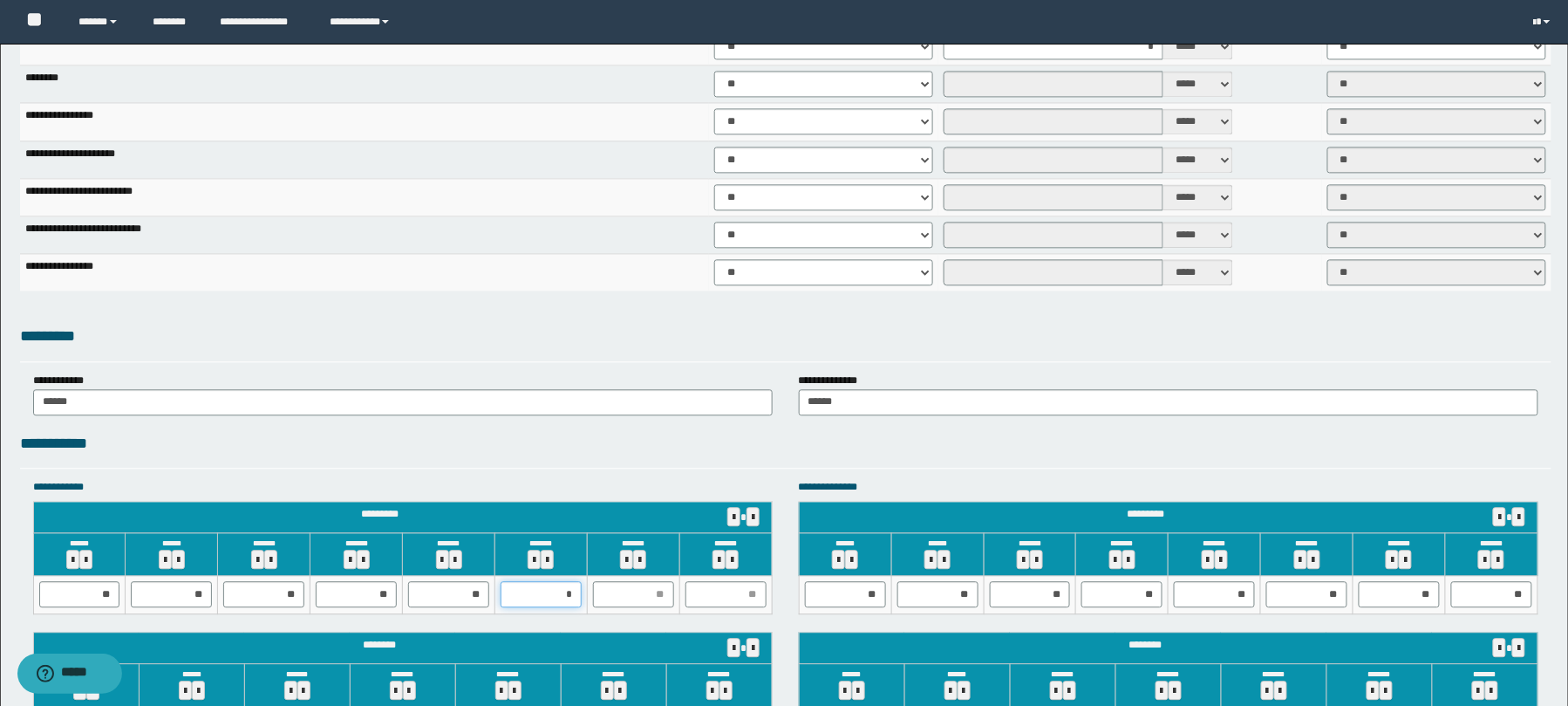 type on "**" 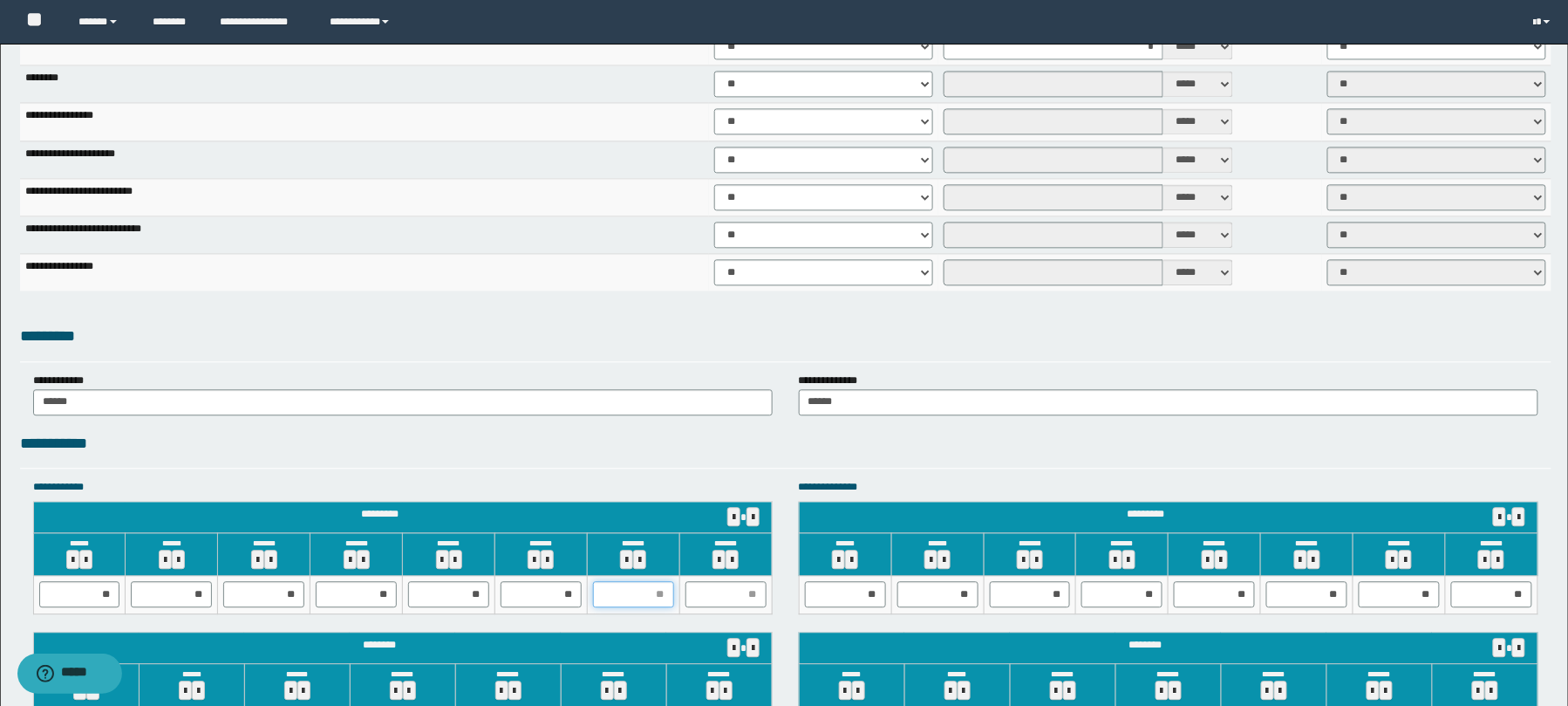 click at bounding box center [633, 594] 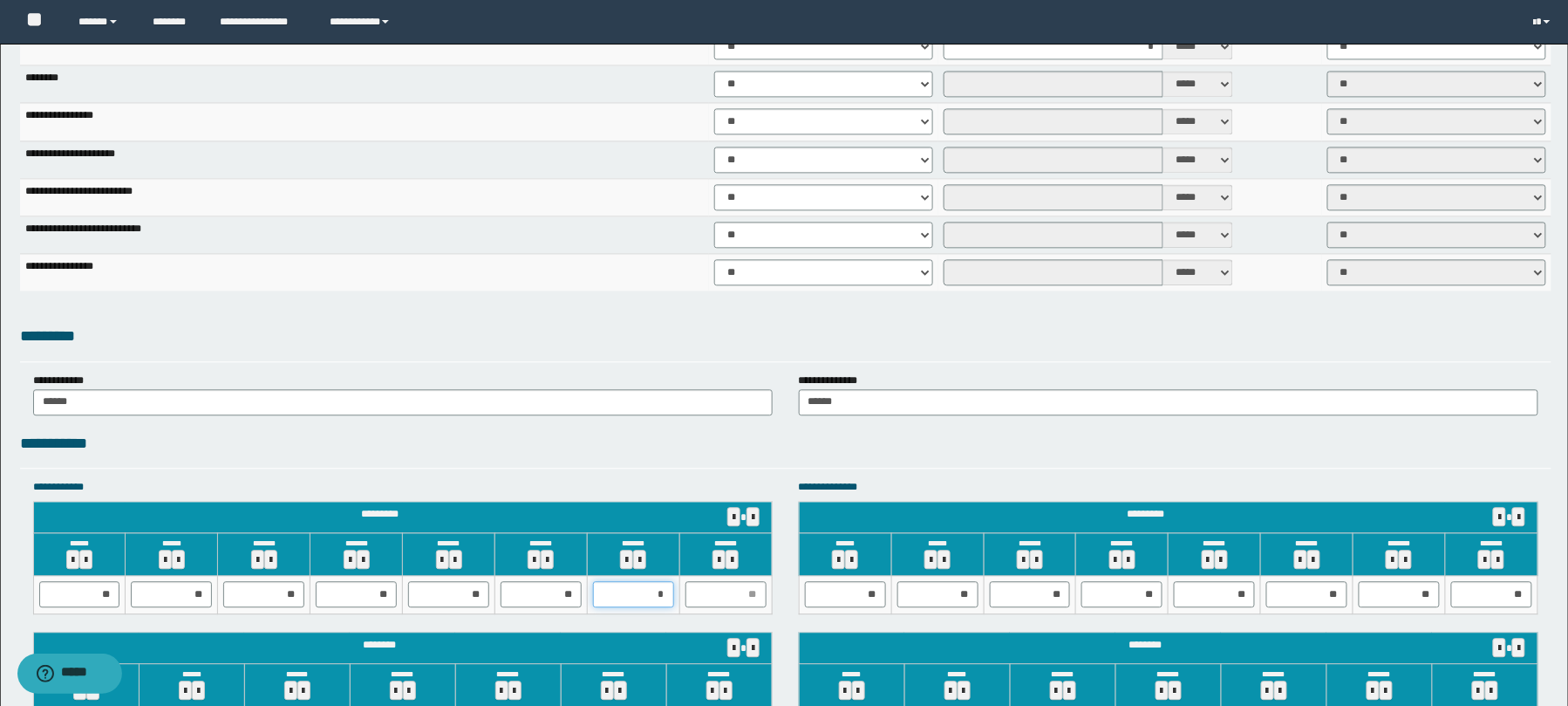 type on "**" 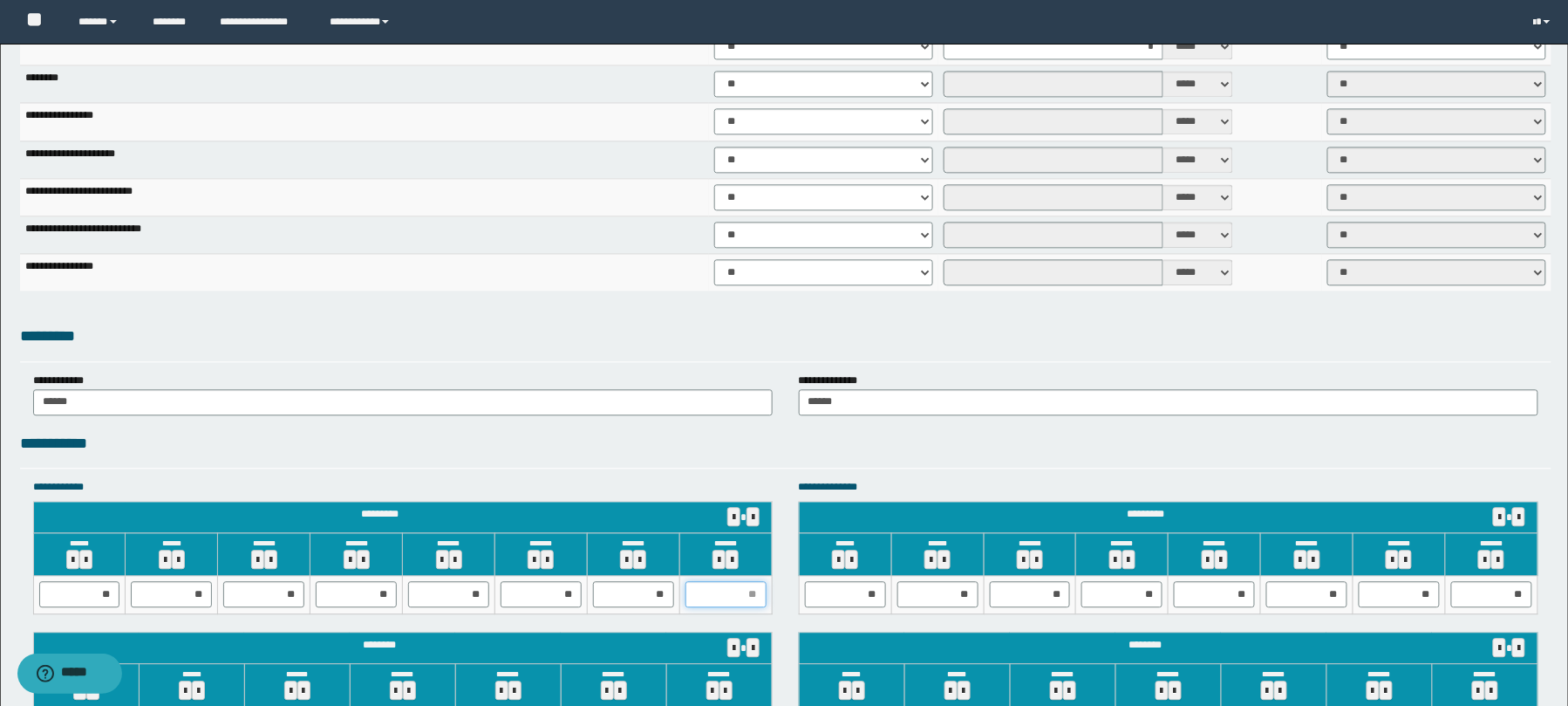 click at bounding box center [726, 594] 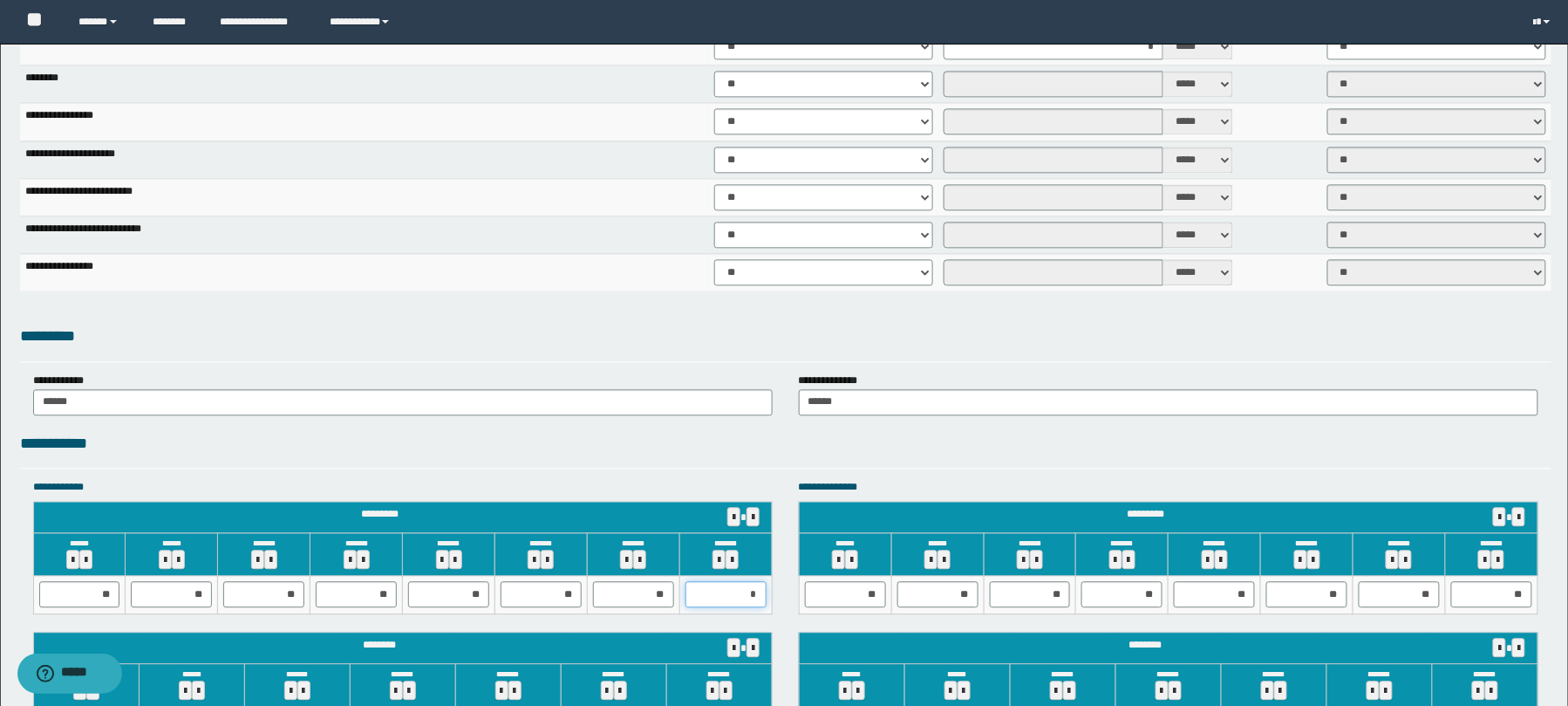 type on "**" 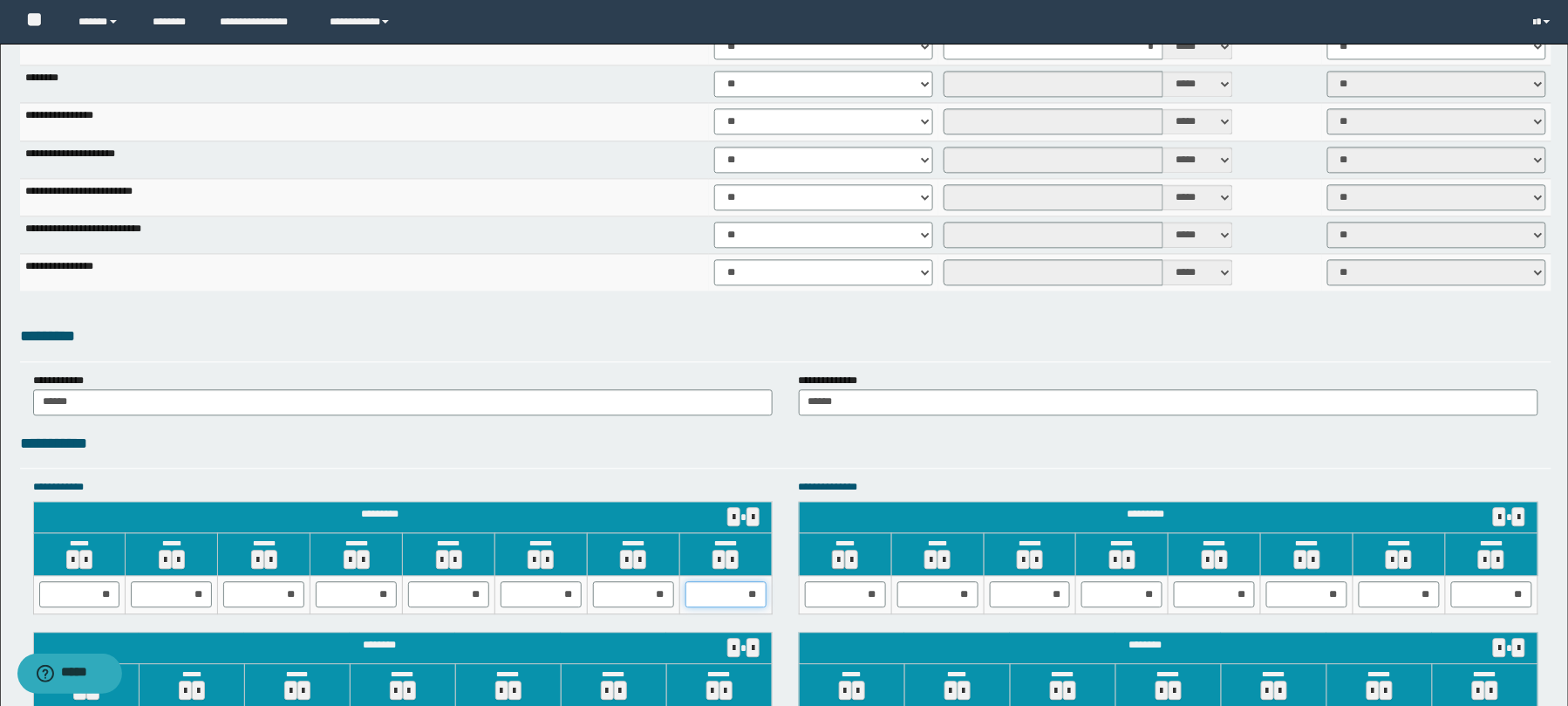 scroll, scrollTop: 2566, scrollLeft: 0, axis: vertical 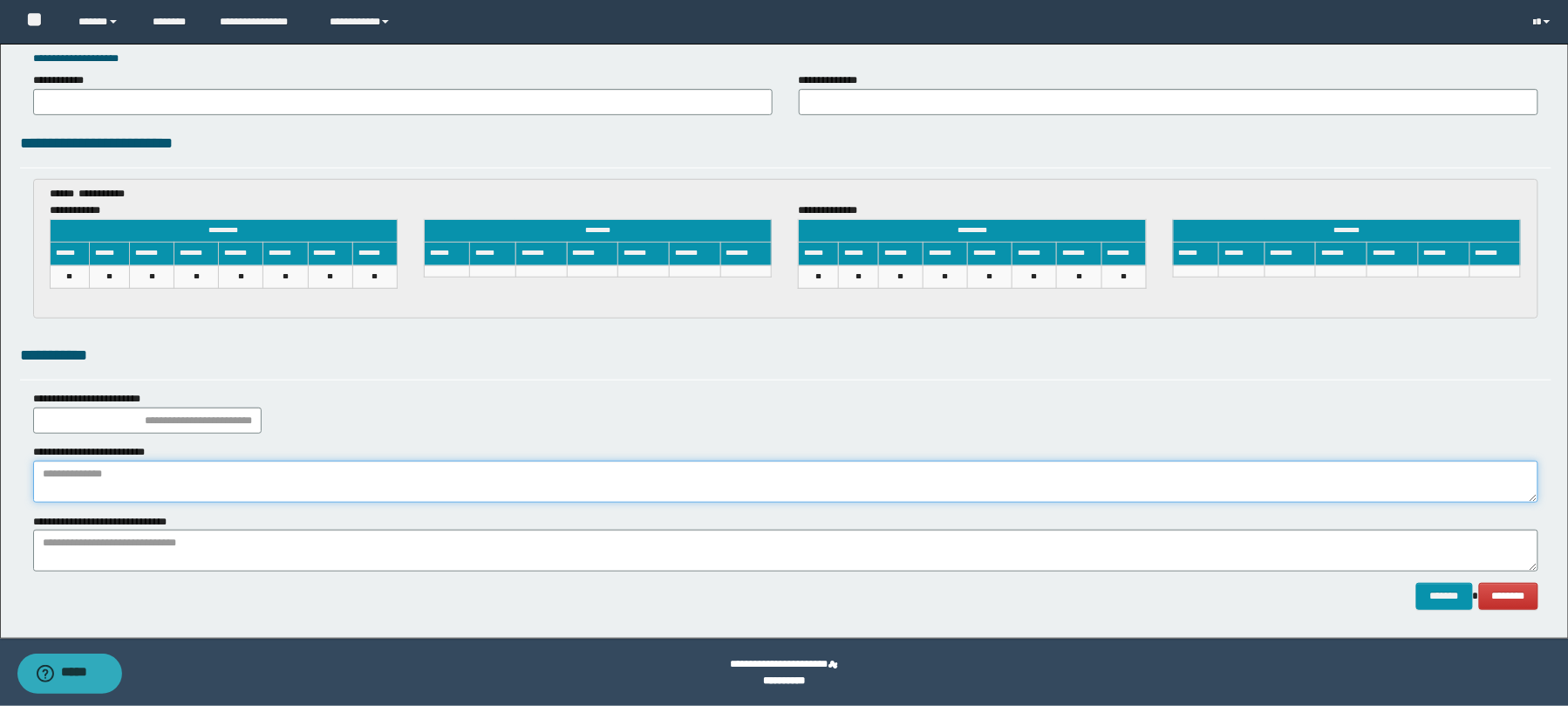 click at bounding box center [786, 482] 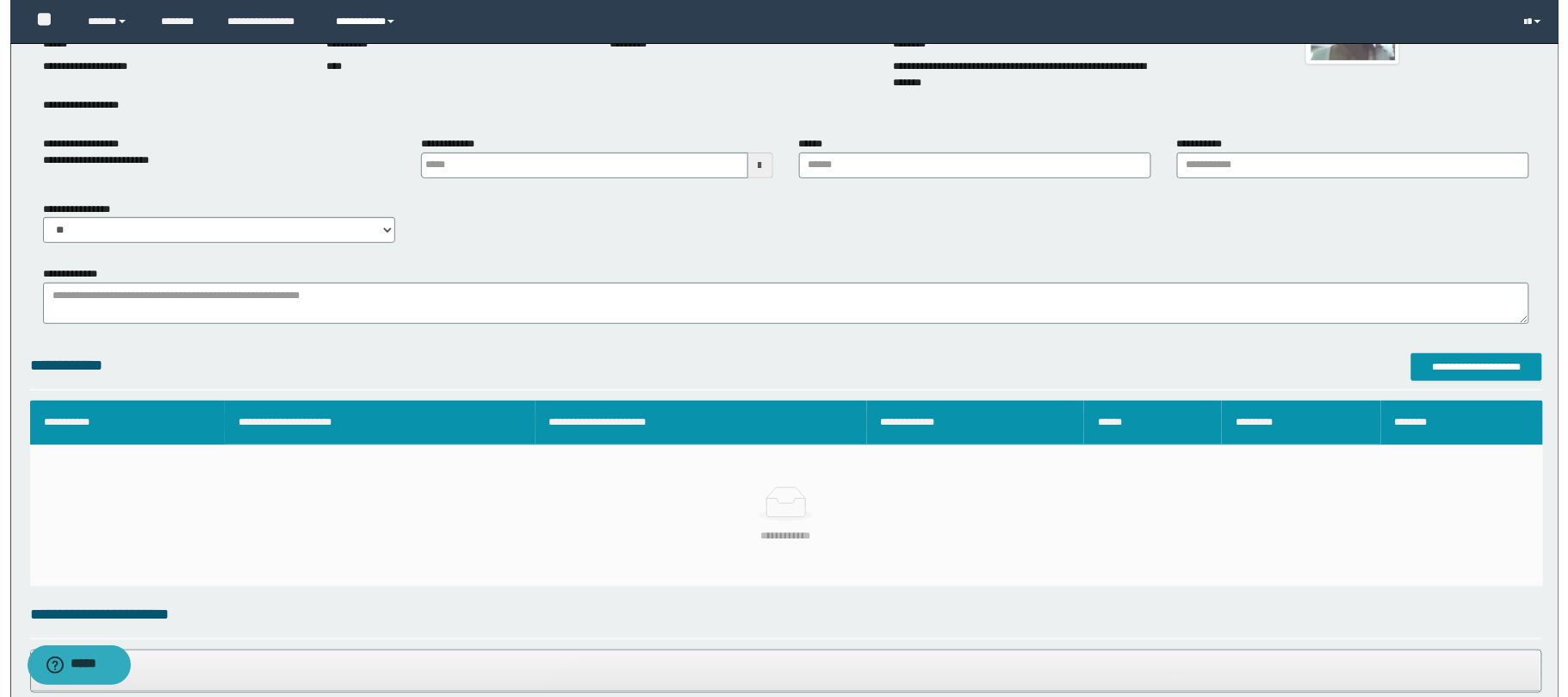 scroll, scrollTop: 421, scrollLeft: 0, axis: vertical 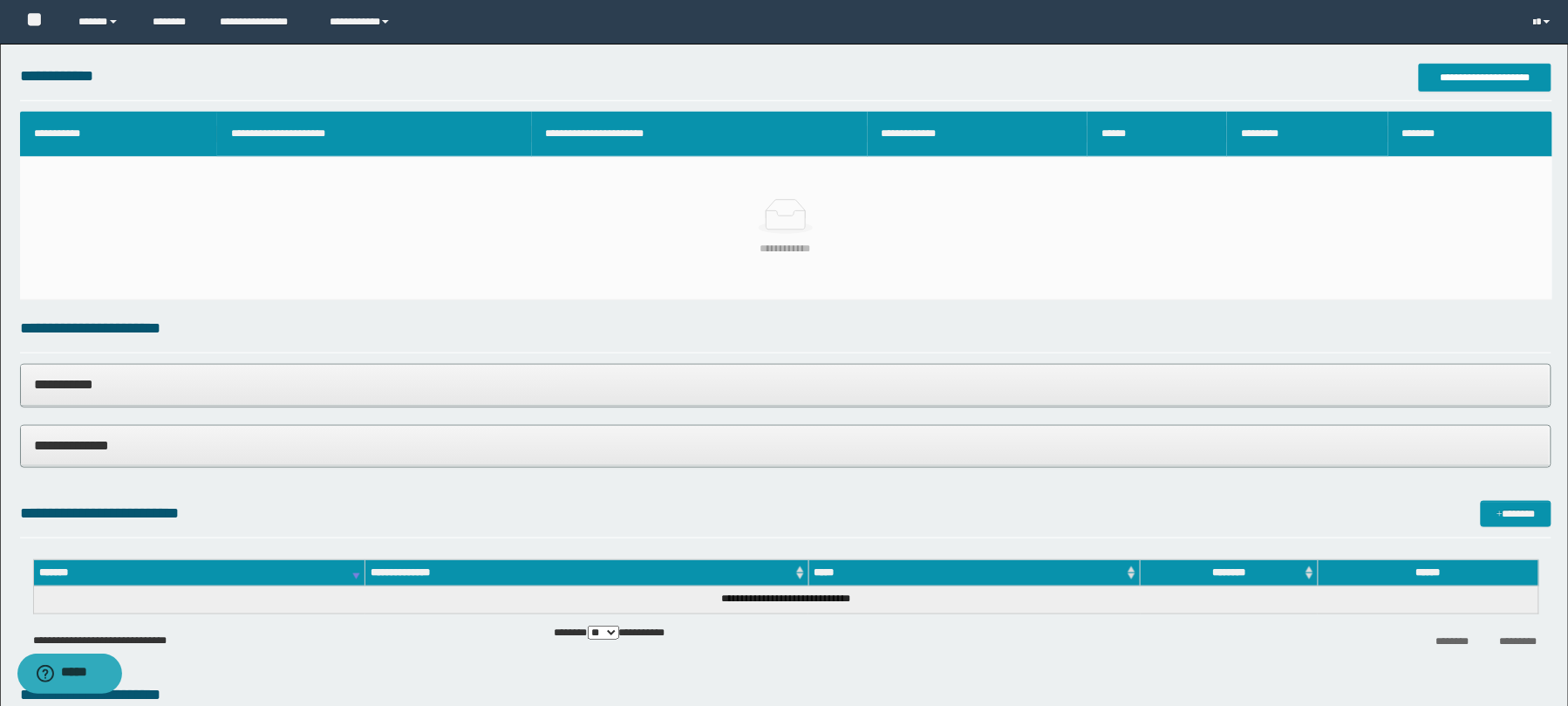 type on "**********" 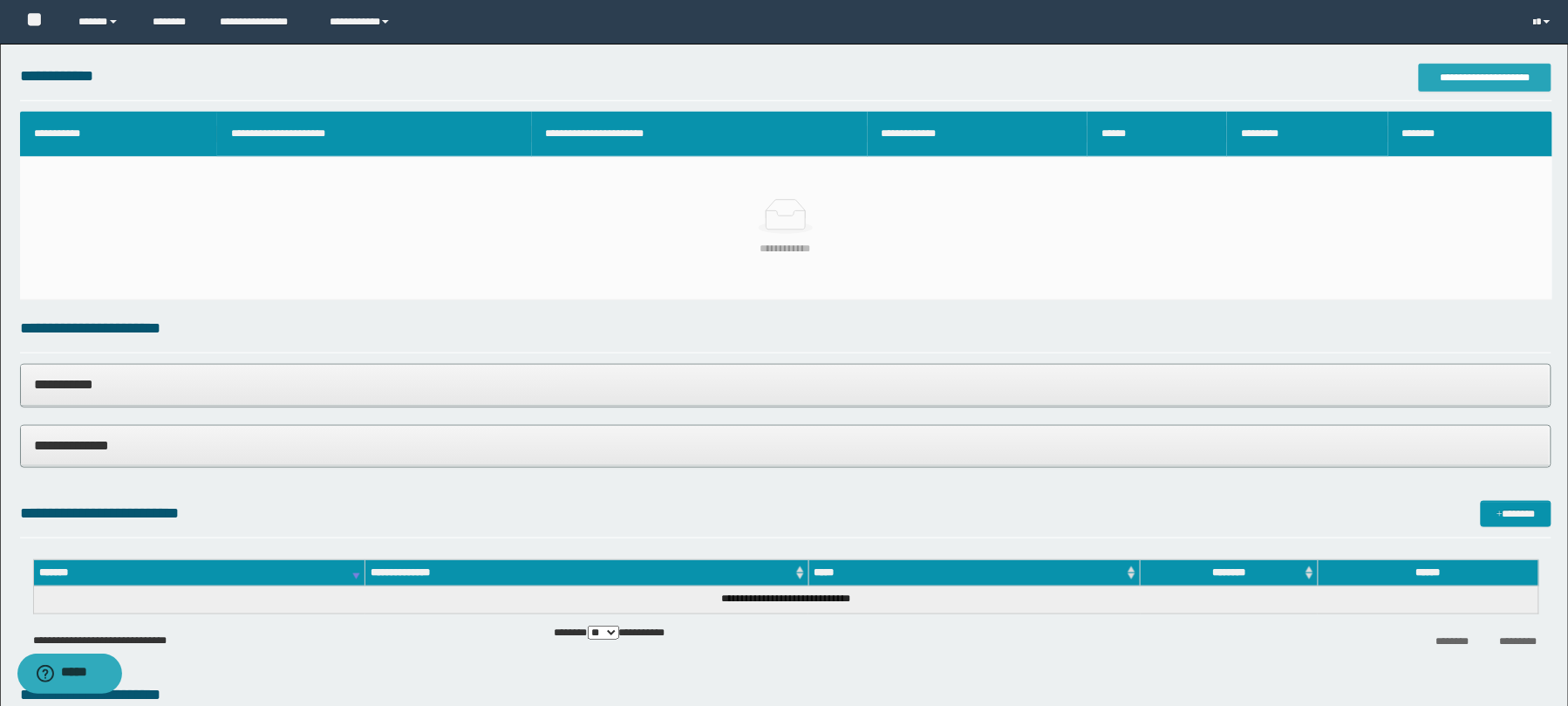 click on "**********" at bounding box center (1485, 78) 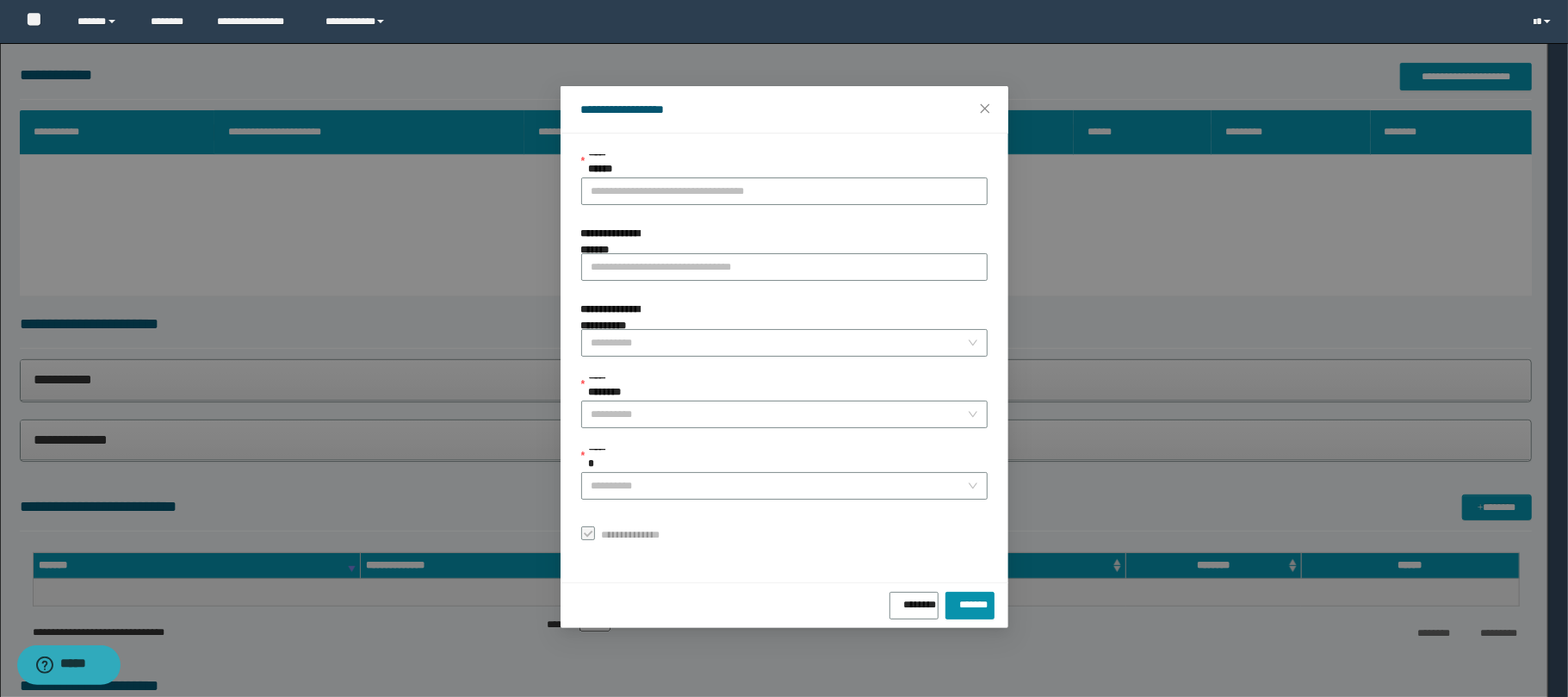click on "**********" at bounding box center [784, 165] 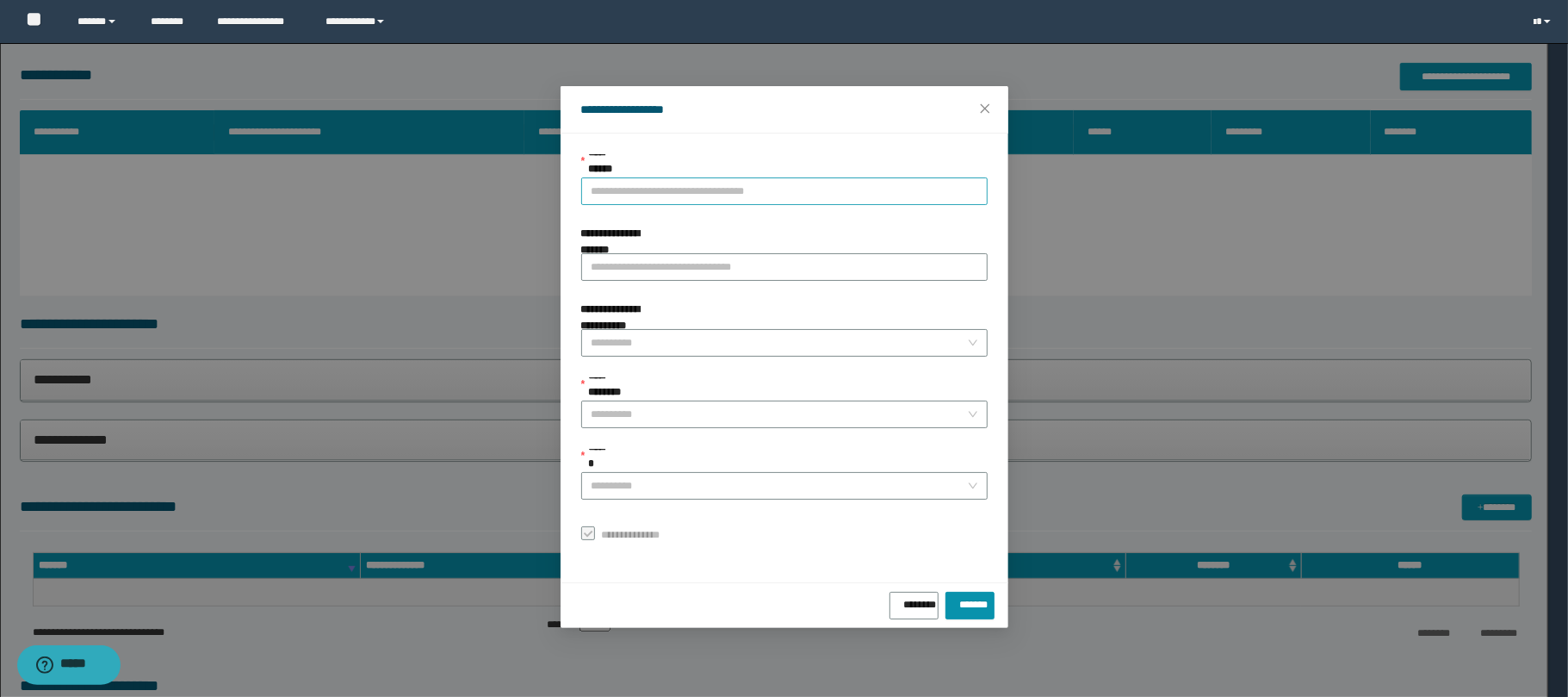 click on "**********" at bounding box center [784, 191] 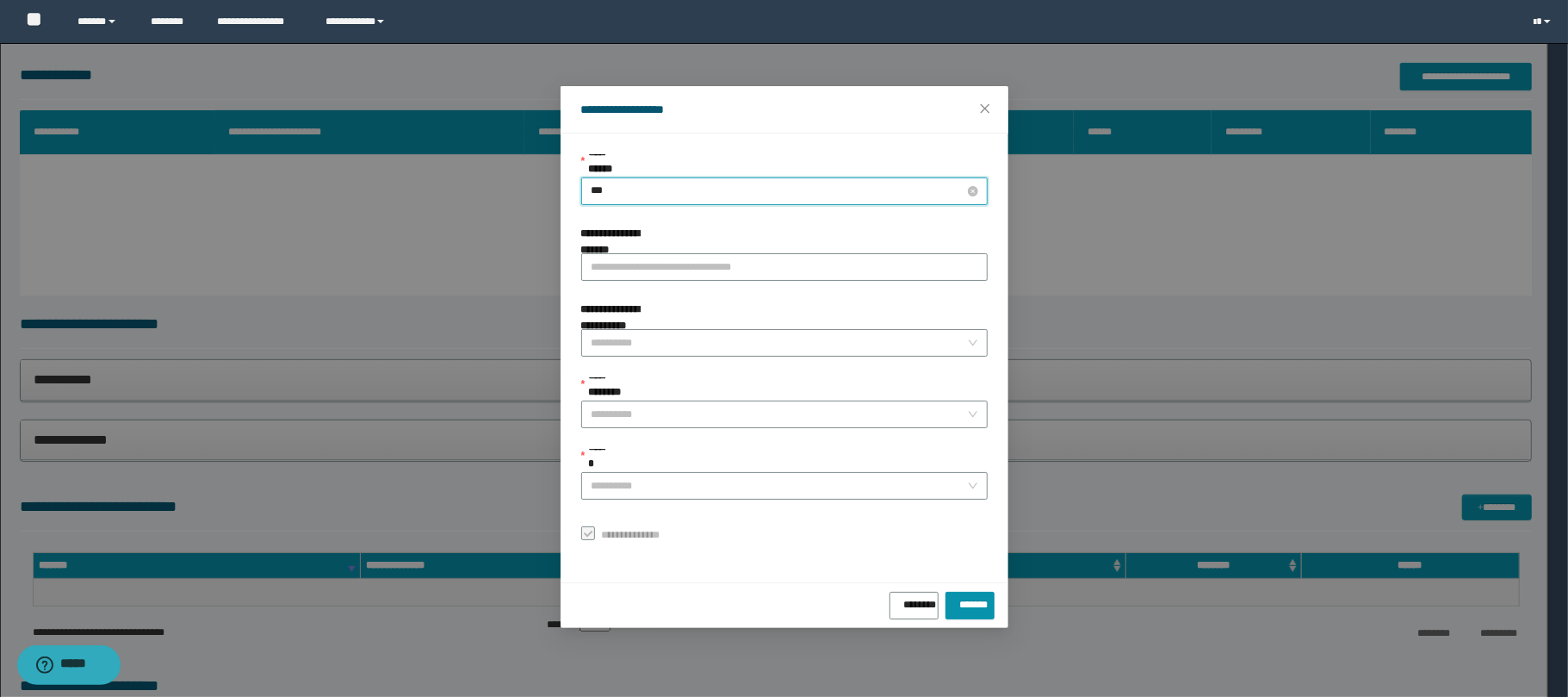 type on "****" 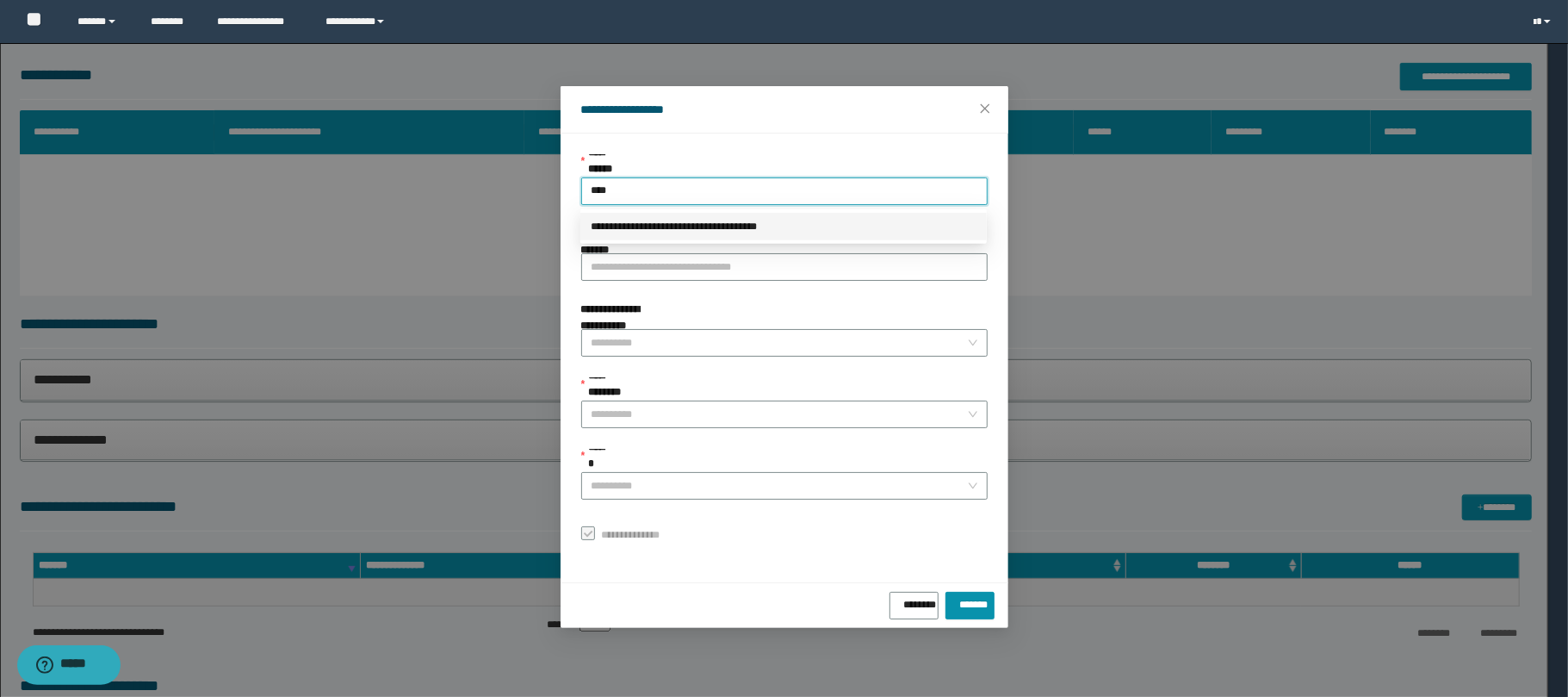click on "**********" at bounding box center [784, 227] 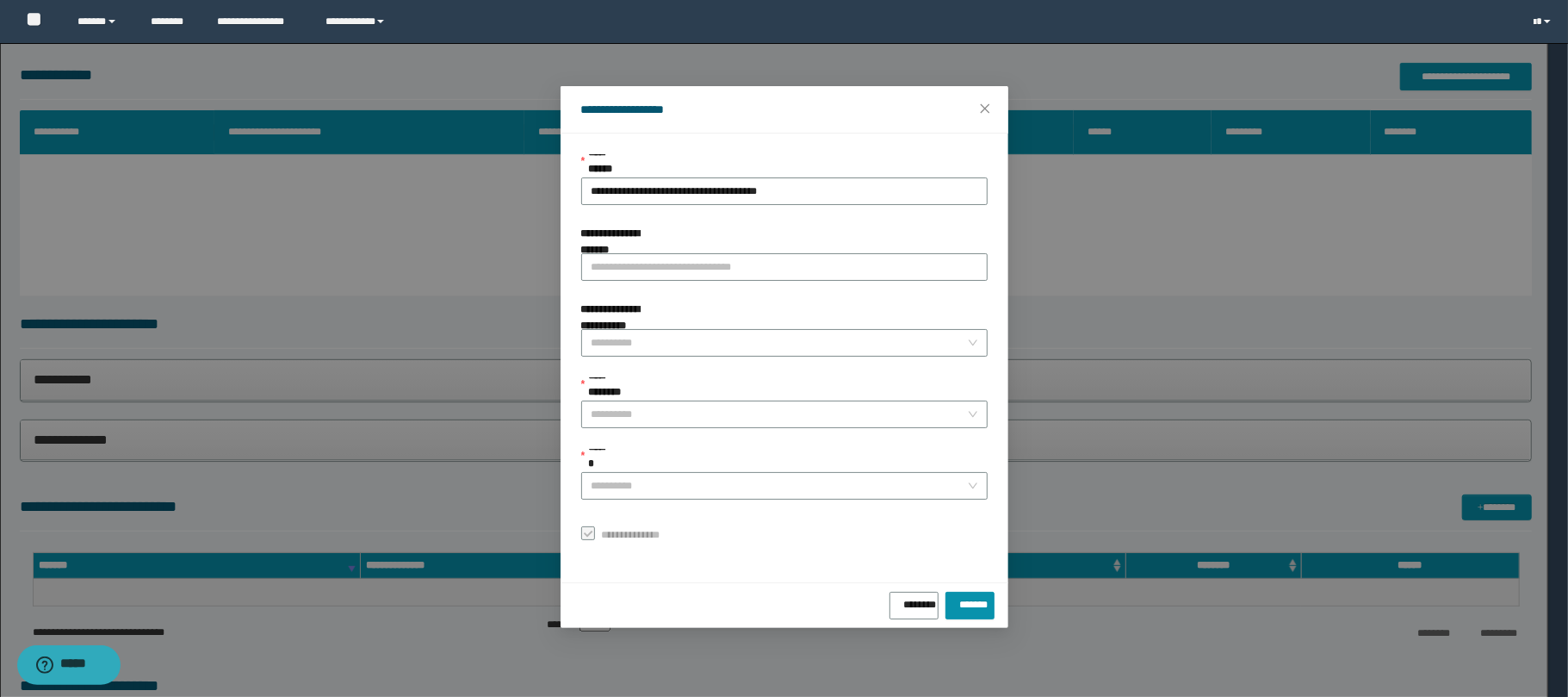 click on "**********" at bounding box center (784, 240) 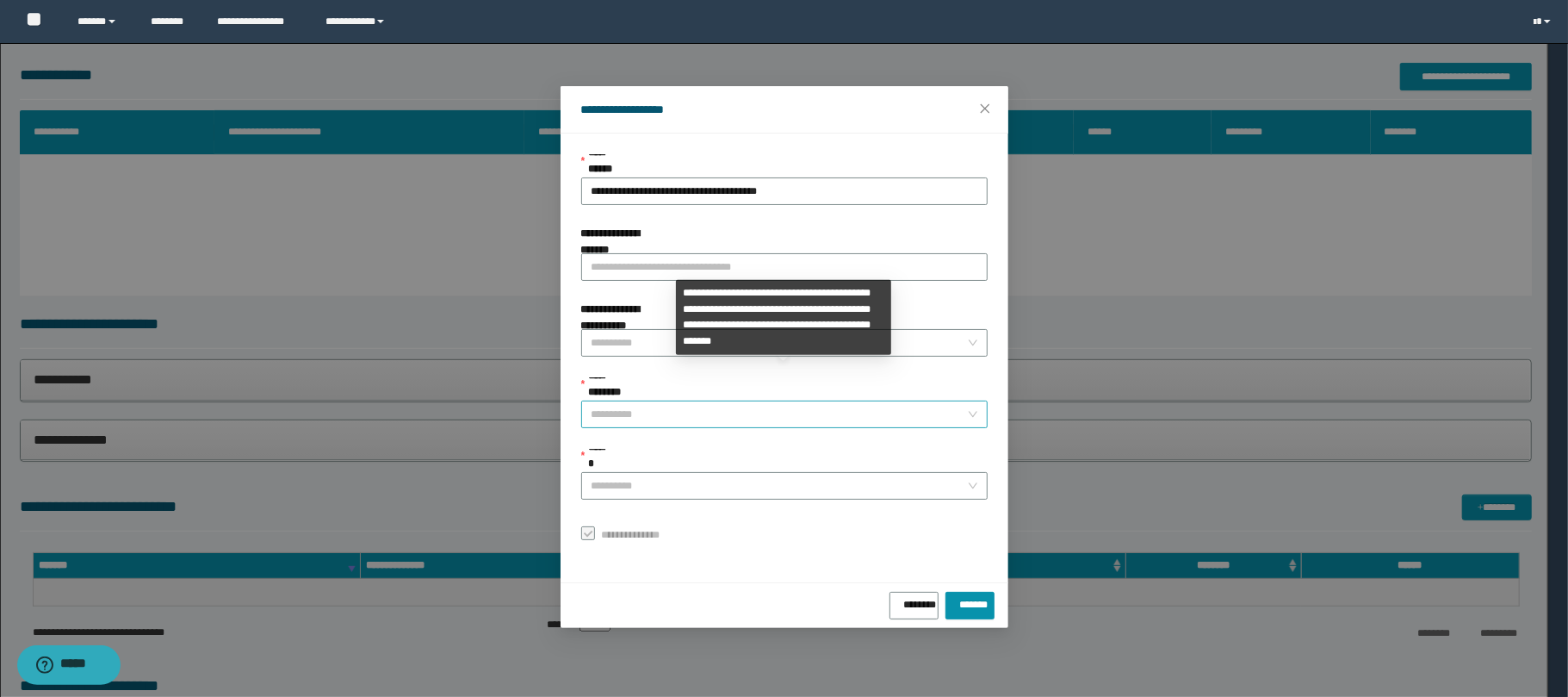 click on "**********" at bounding box center [779, 414] 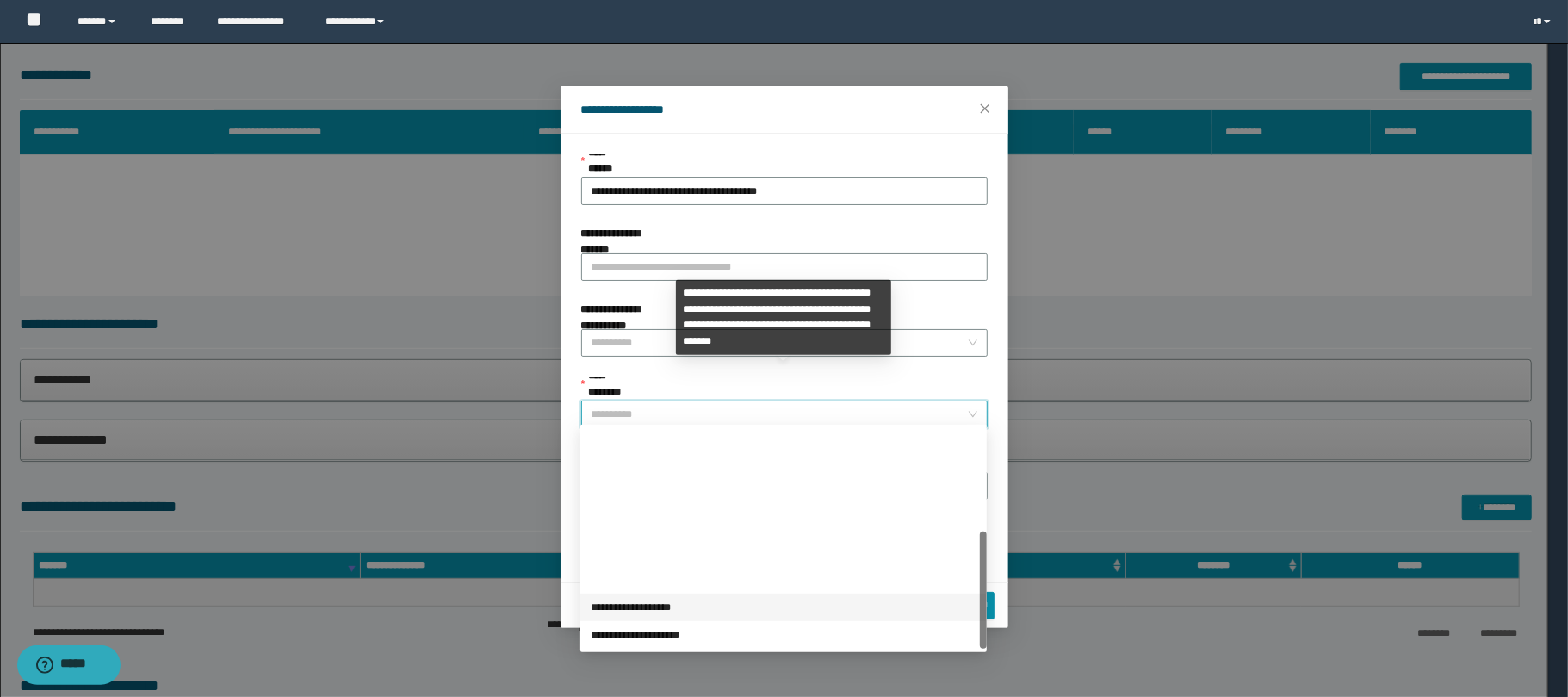 scroll, scrollTop: 193, scrollLeft: 0, axis: vertical 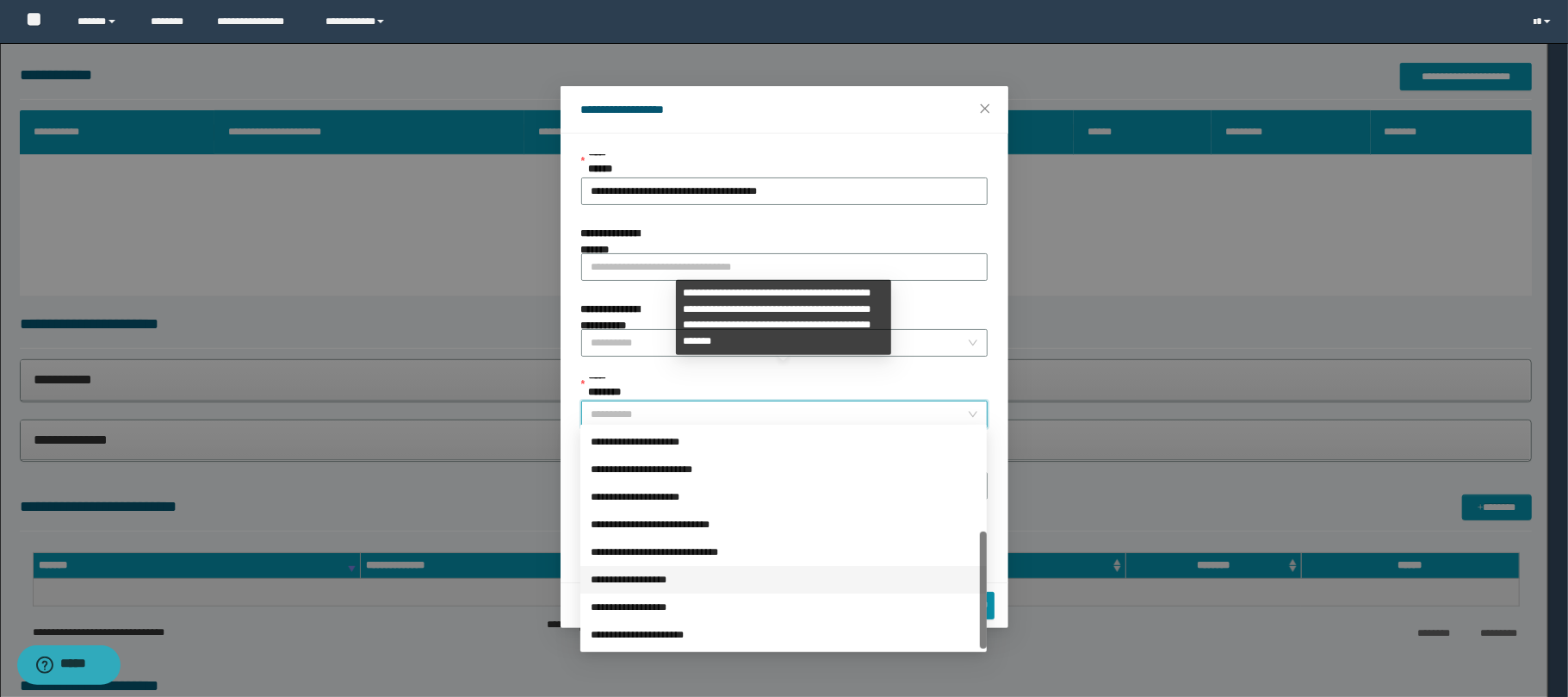 click on "**********" at bounding box center (784, 580) 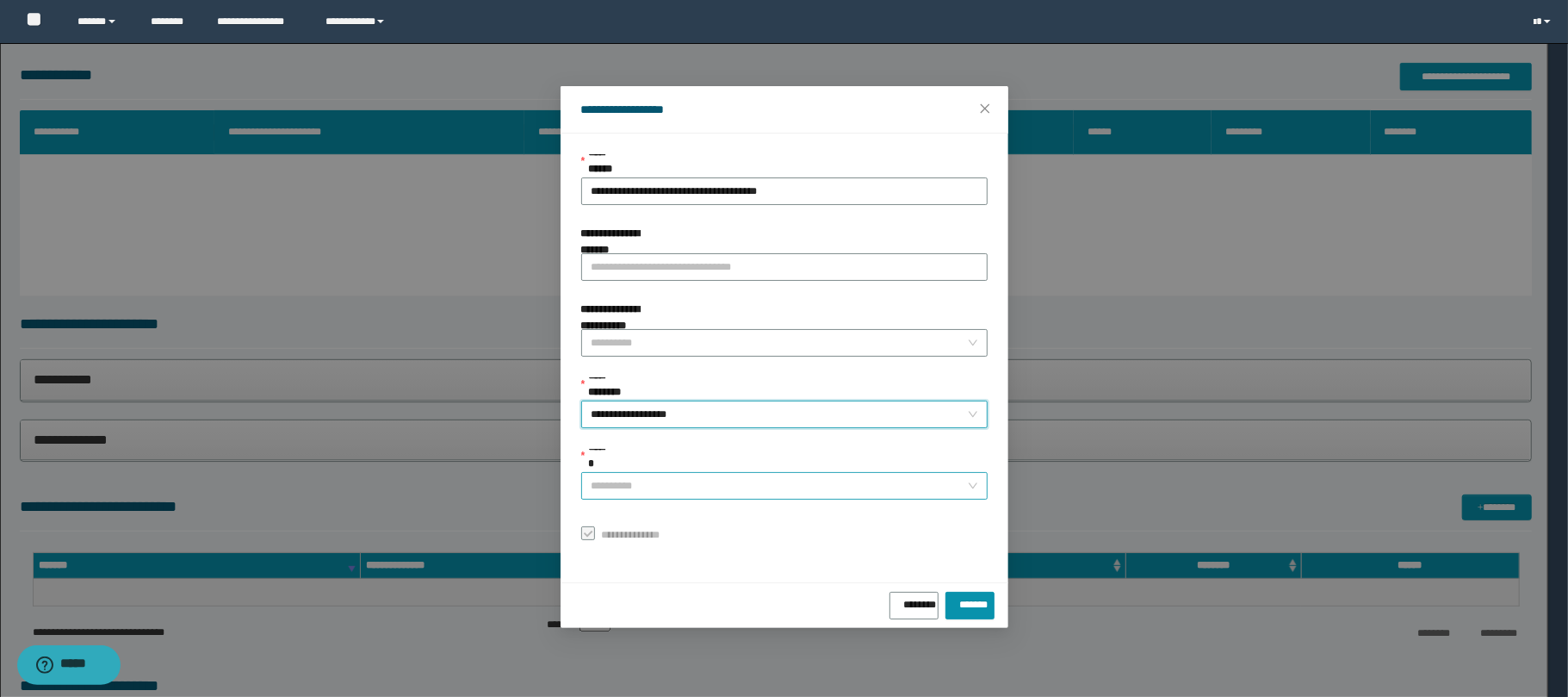 click on "******" at bounding box center [779, 486] 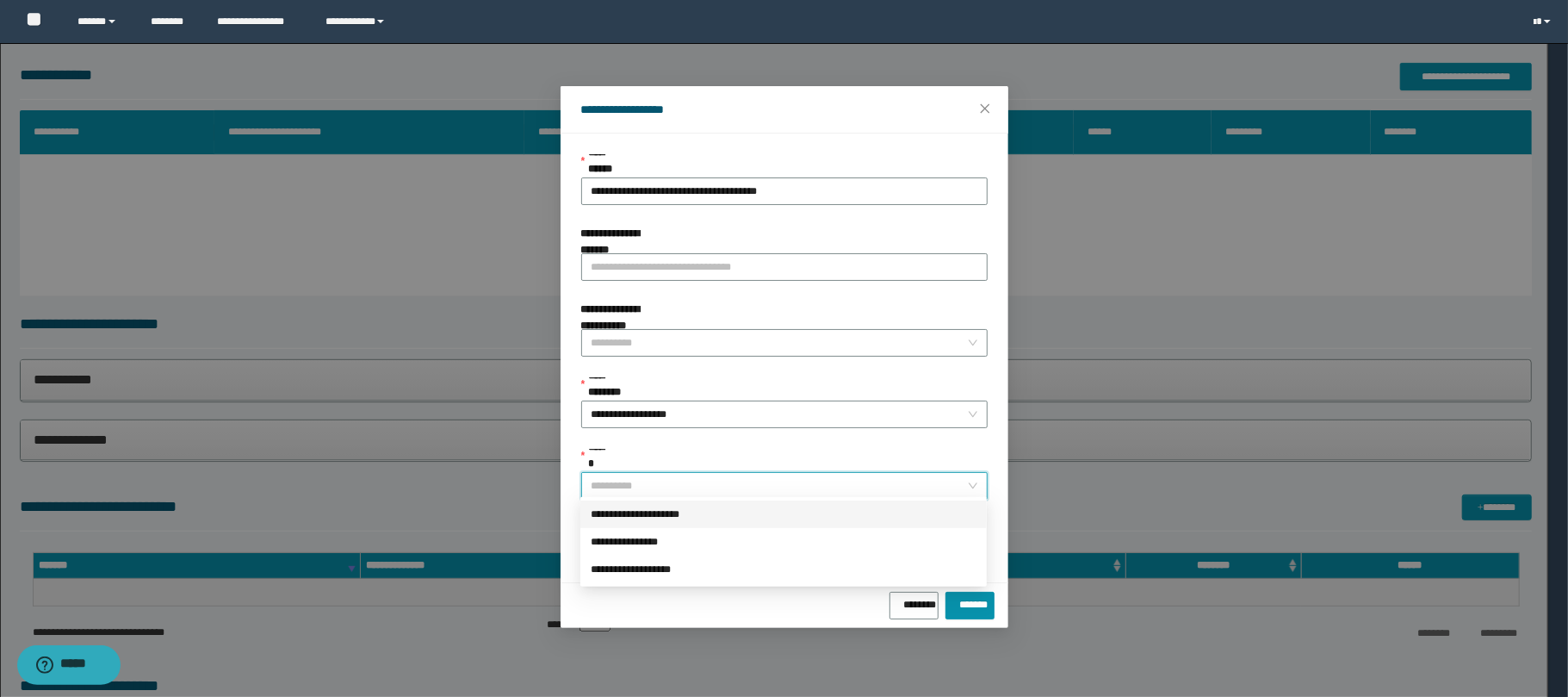 click on "**********" at bounding box center (784, 514) 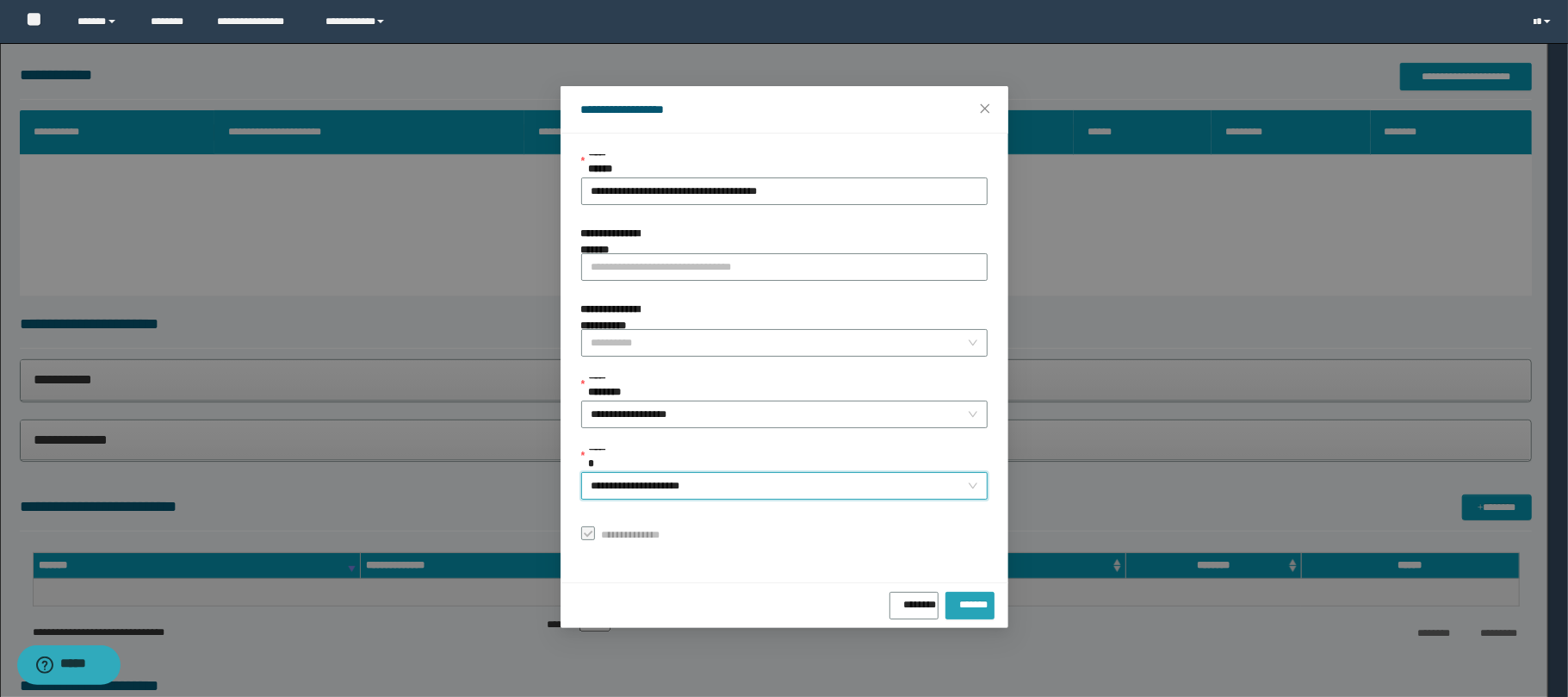 click on "*******" at bounding box center [970, 601] 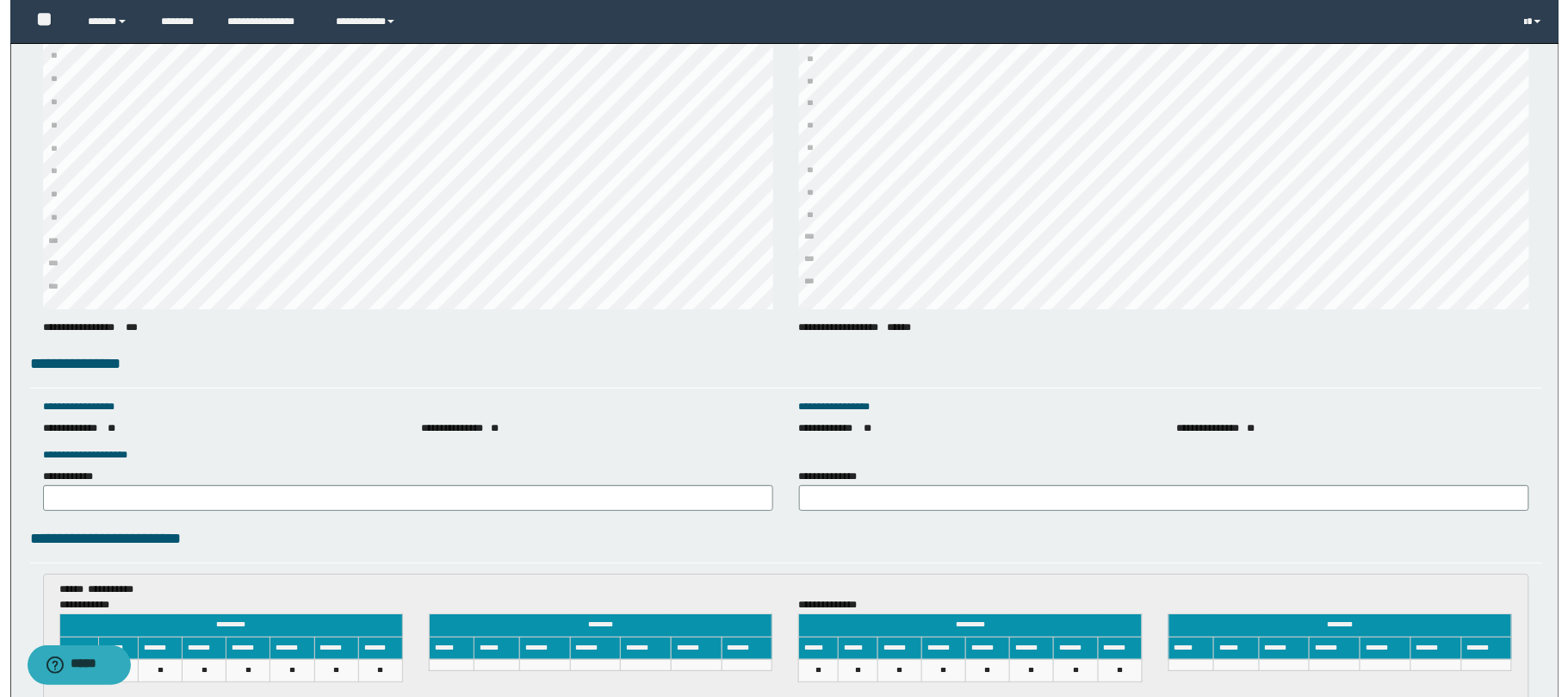 scroll, scrollTop: 2503, scrollLeft: 0, axis: vertical 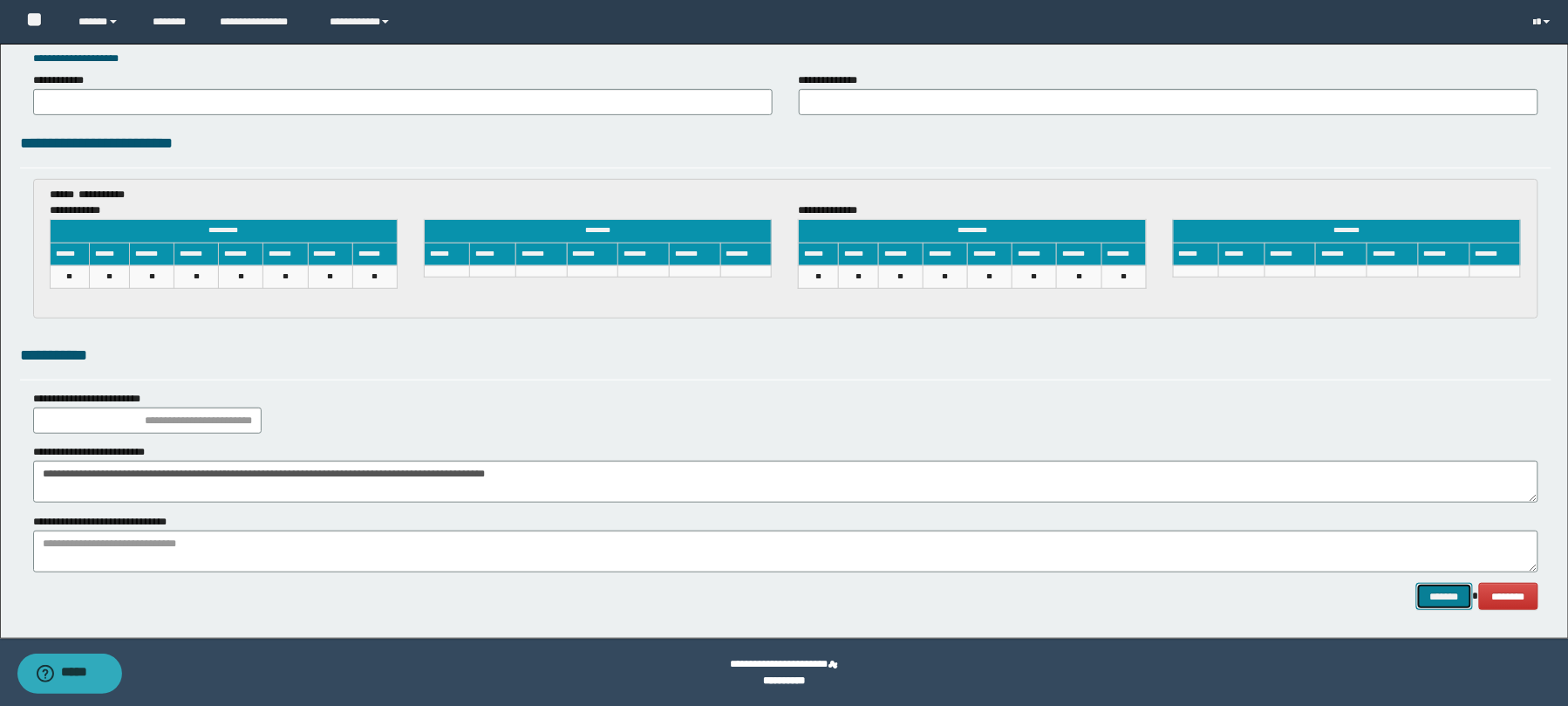 click on "*******" at bounding box center (1444, 596) 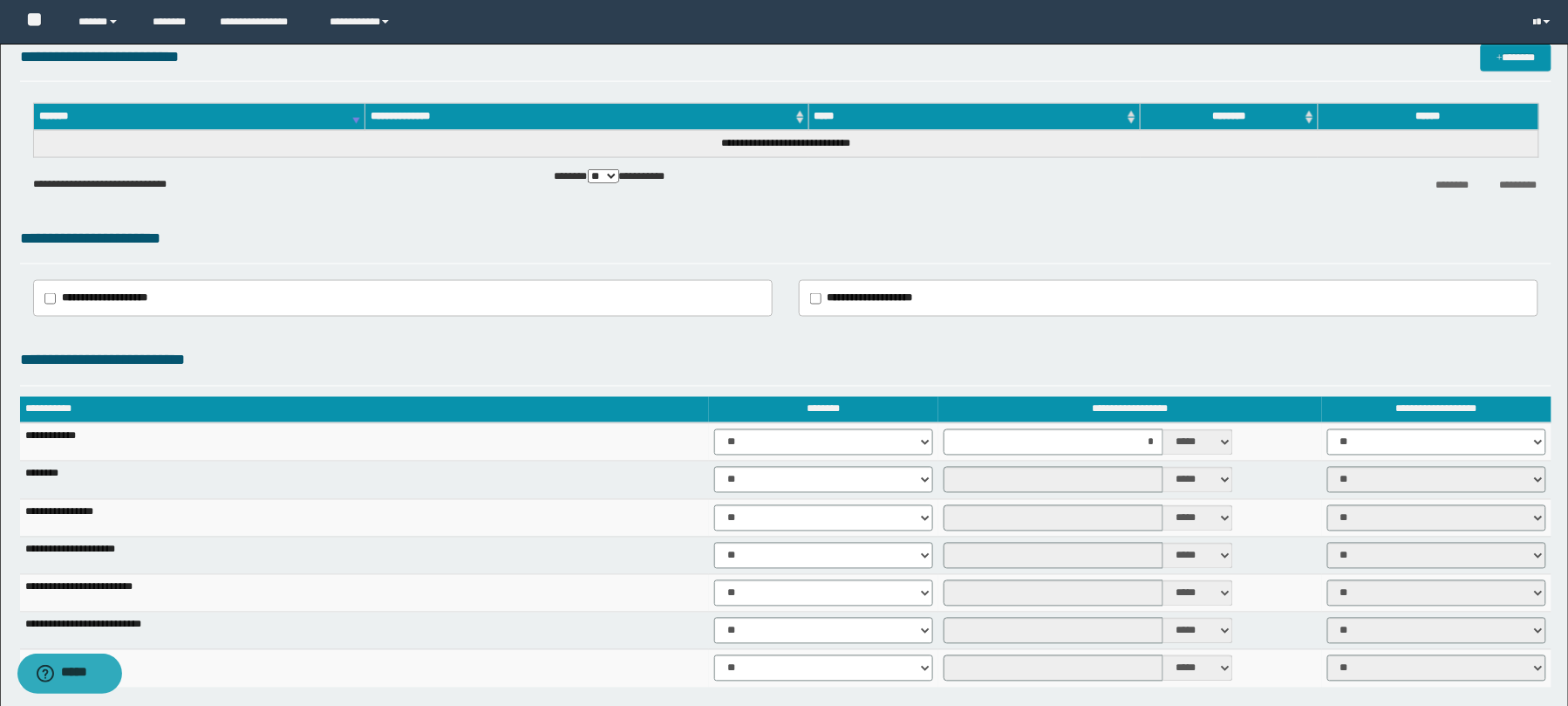 scroll, scrollTop: 2535, scrollLeft: 0, axis: vertical 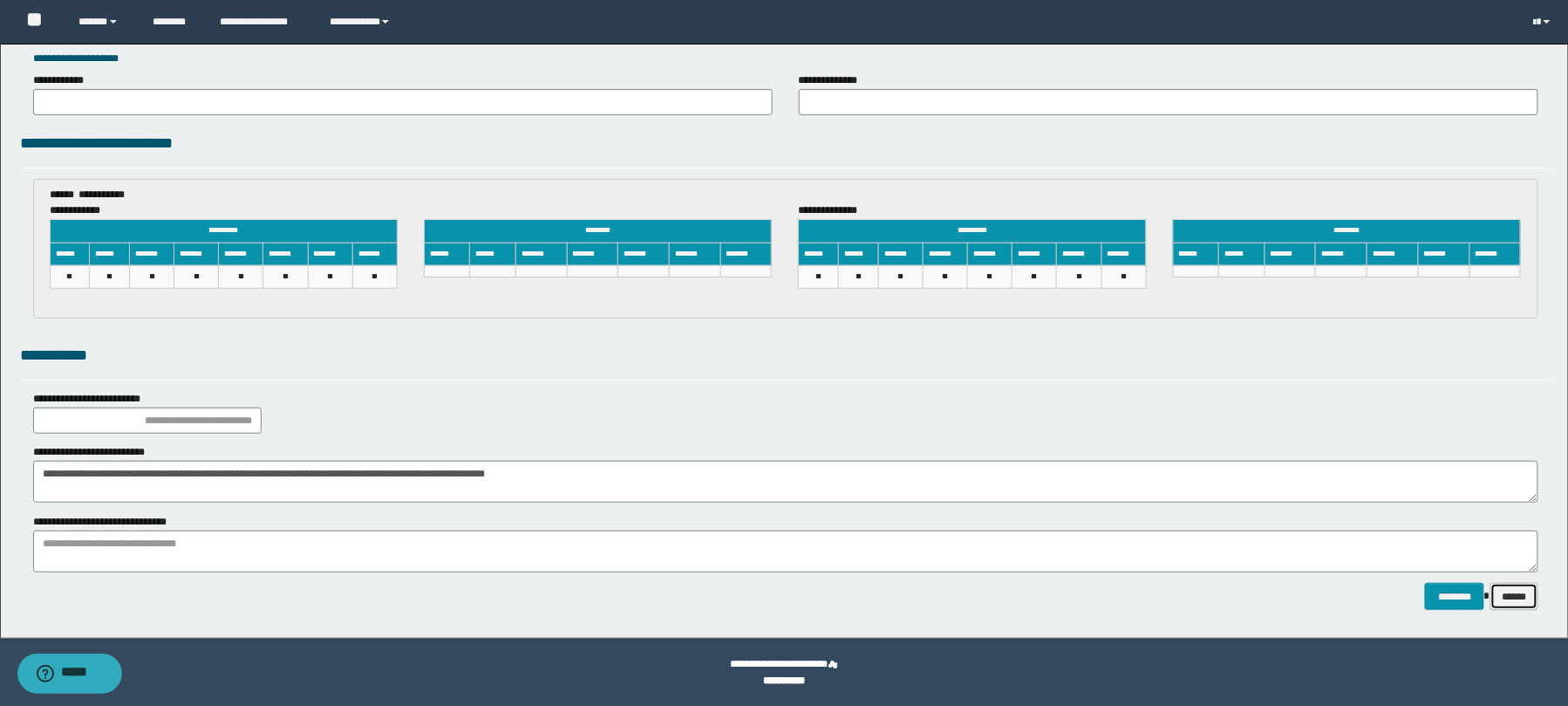 click on "******" at bounding box center (1514, 596) 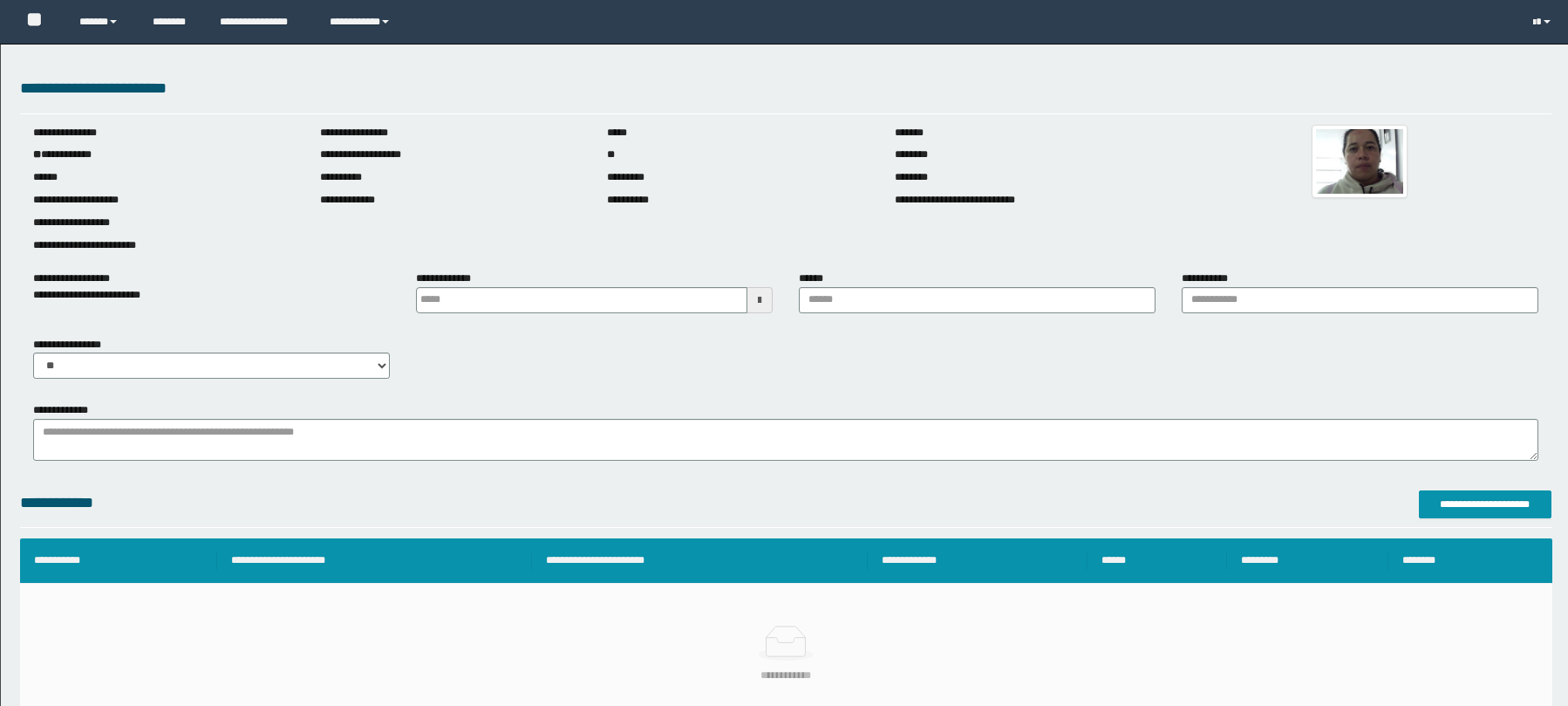 scroll, scrollTop: 0, scrollLeft: 0, axis: both 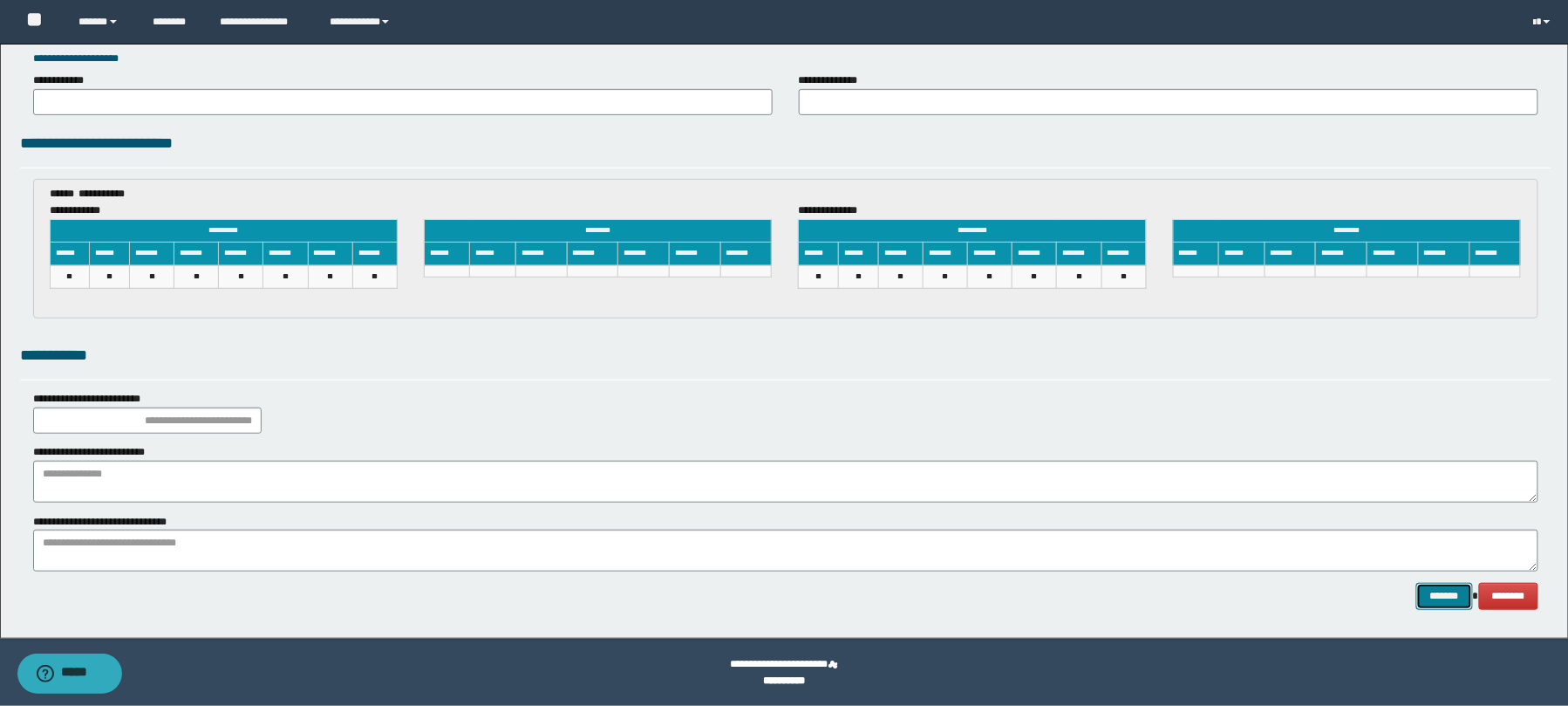 click on "*******" at bounding box center (1444, 596) 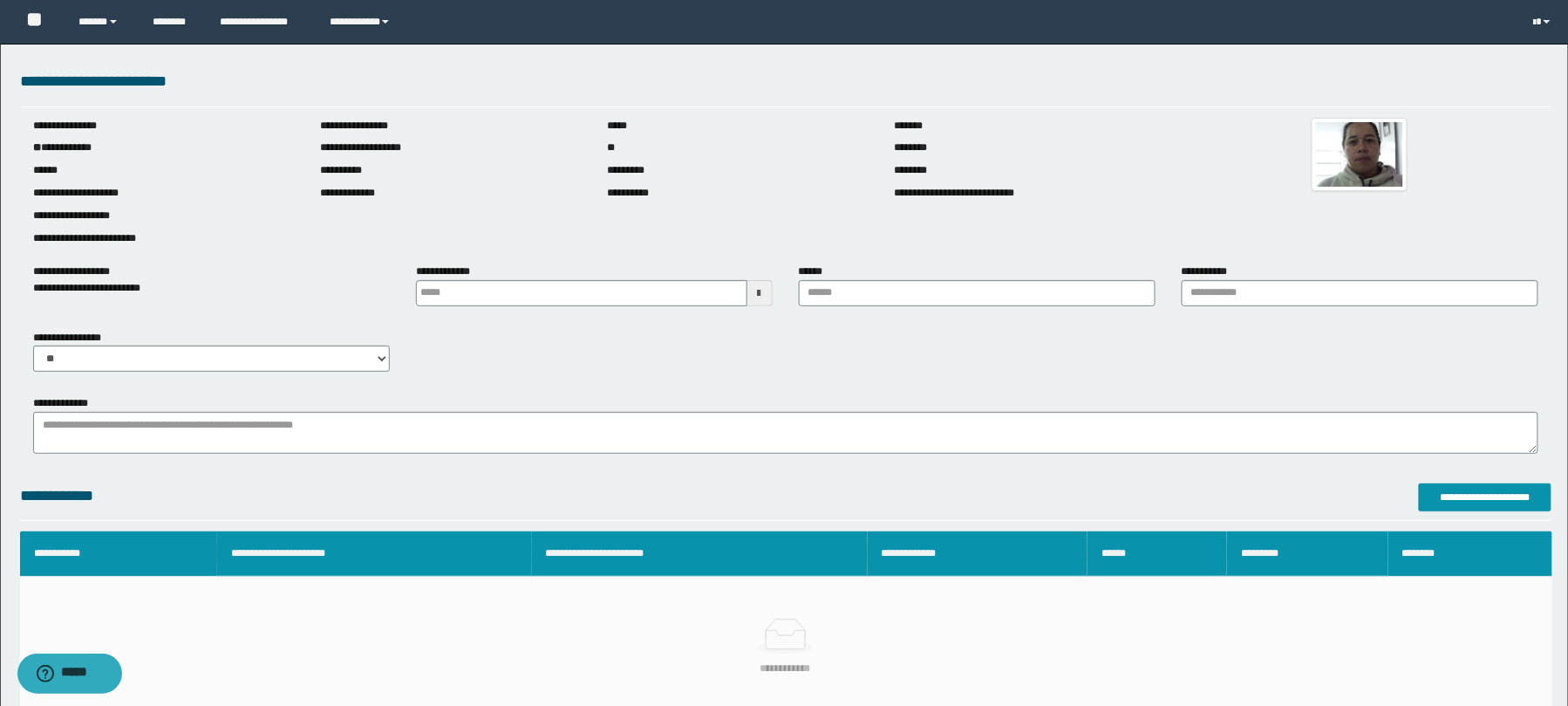 scroll, scrollTop: 0, scrollLeft: 0, axis: both 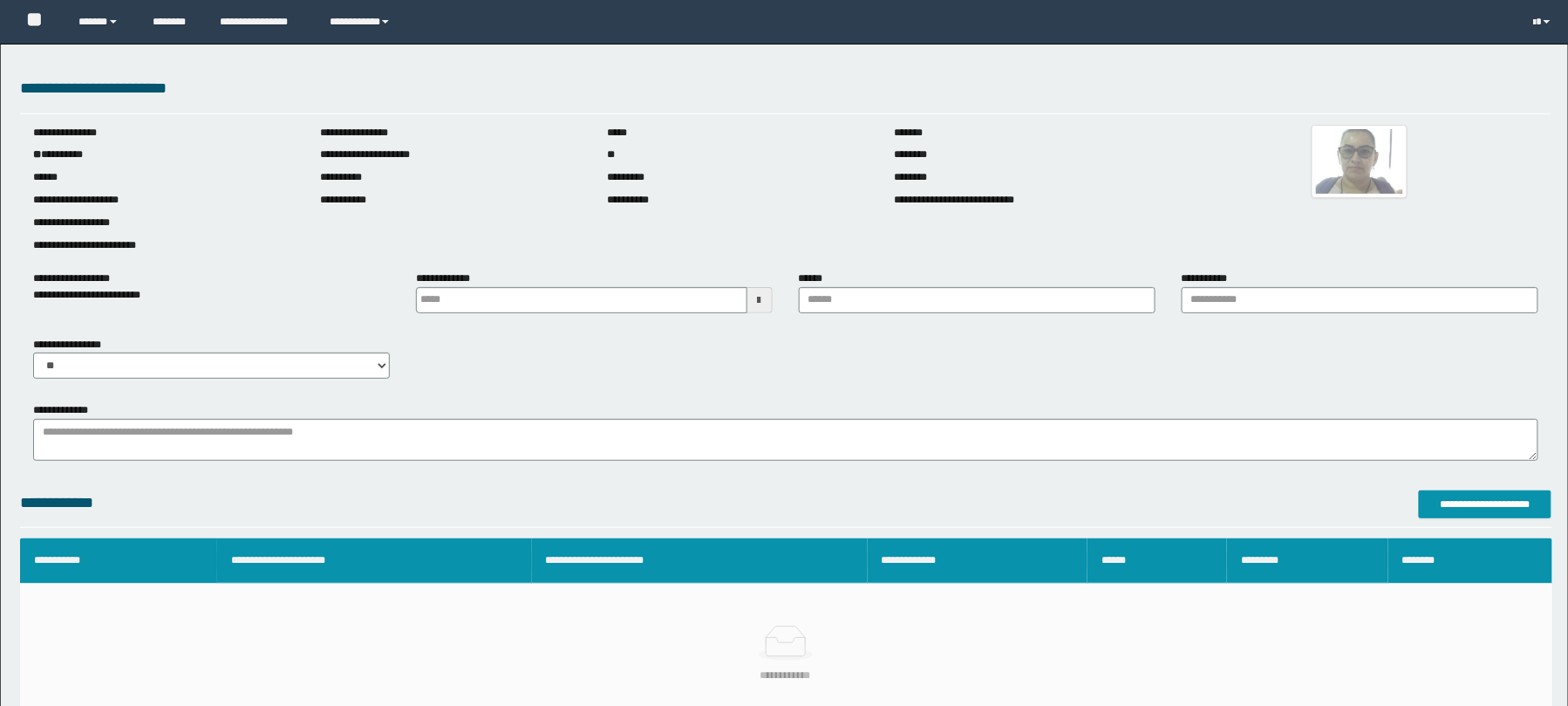 click at bounding box center [760, 300] 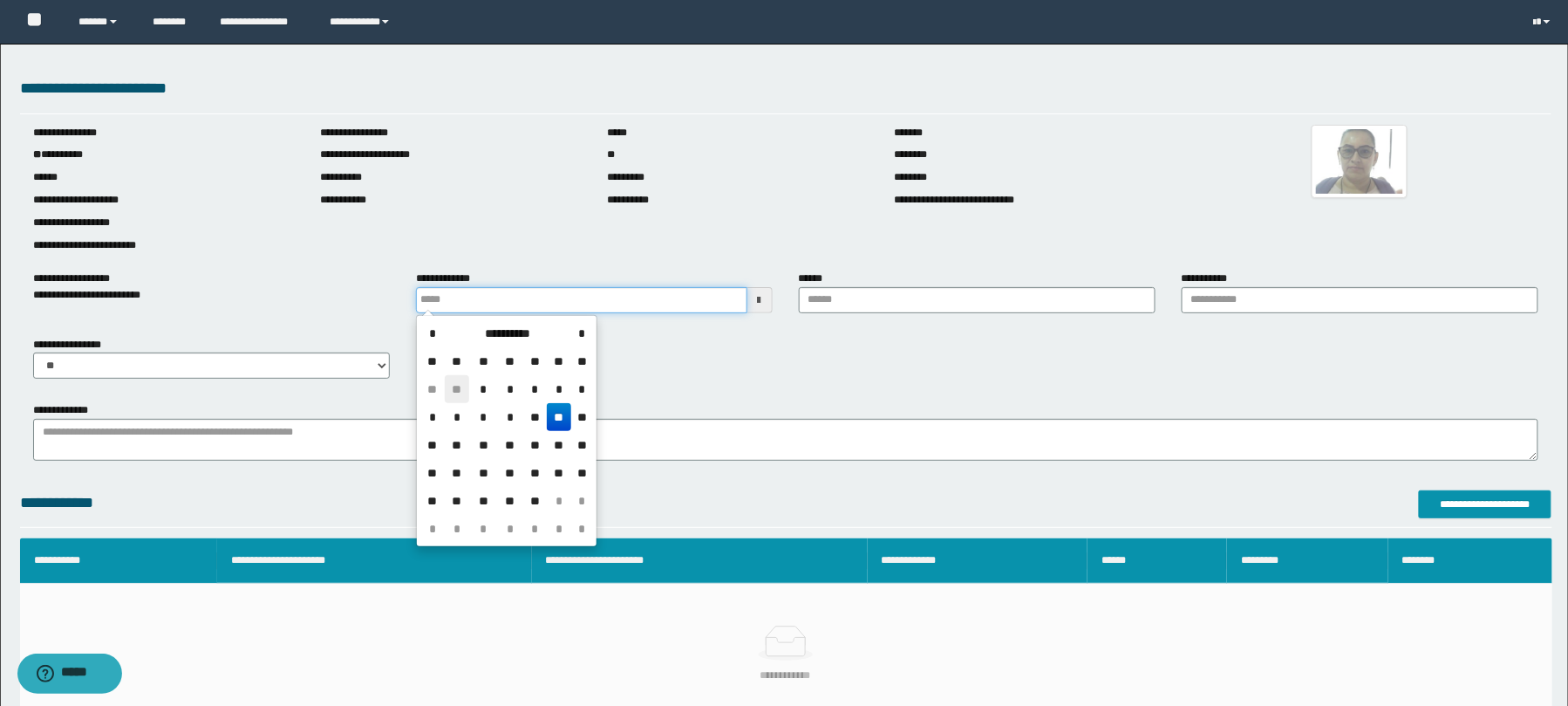 scroll, scrollTop: 0, scrollLeft: 0, axis: both 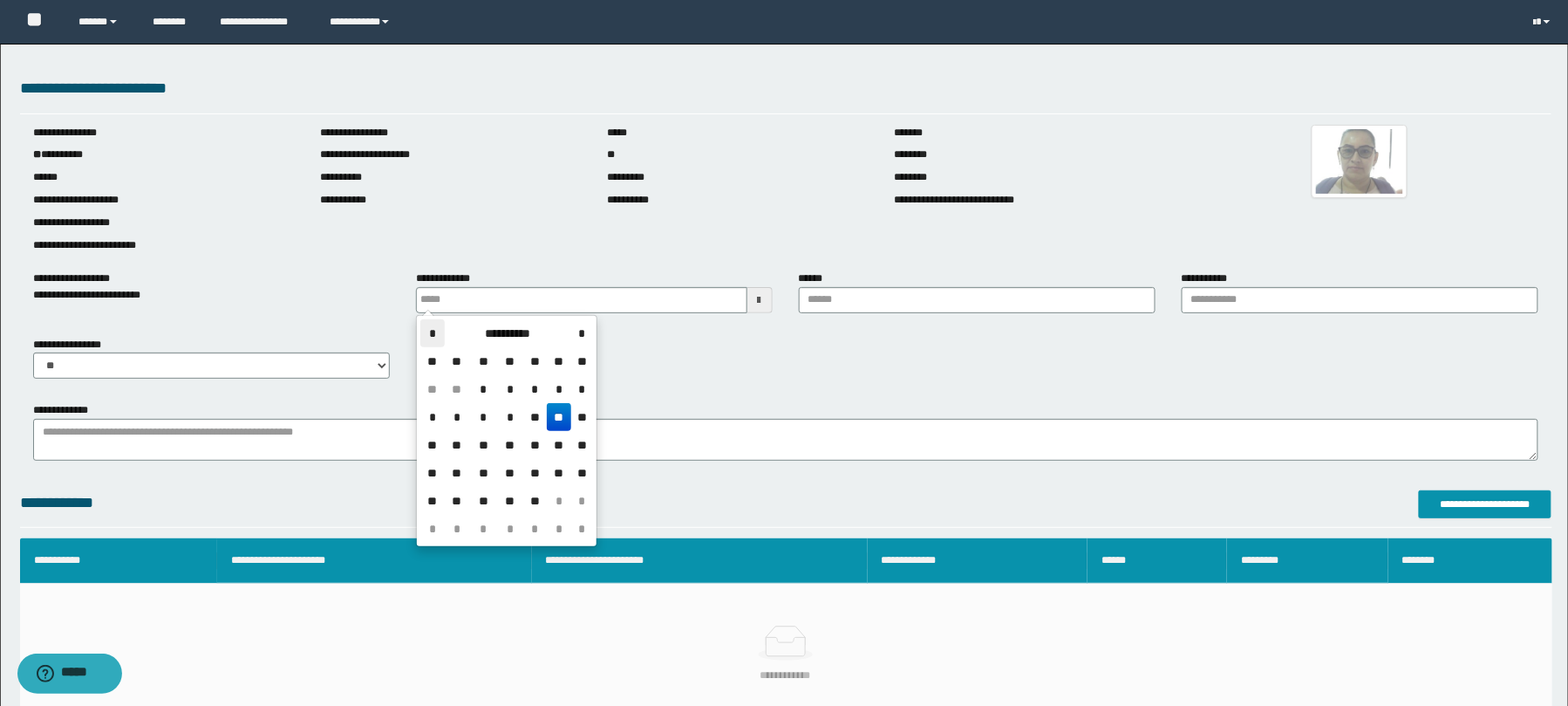 click on "*" at bounding box center [433, 333] 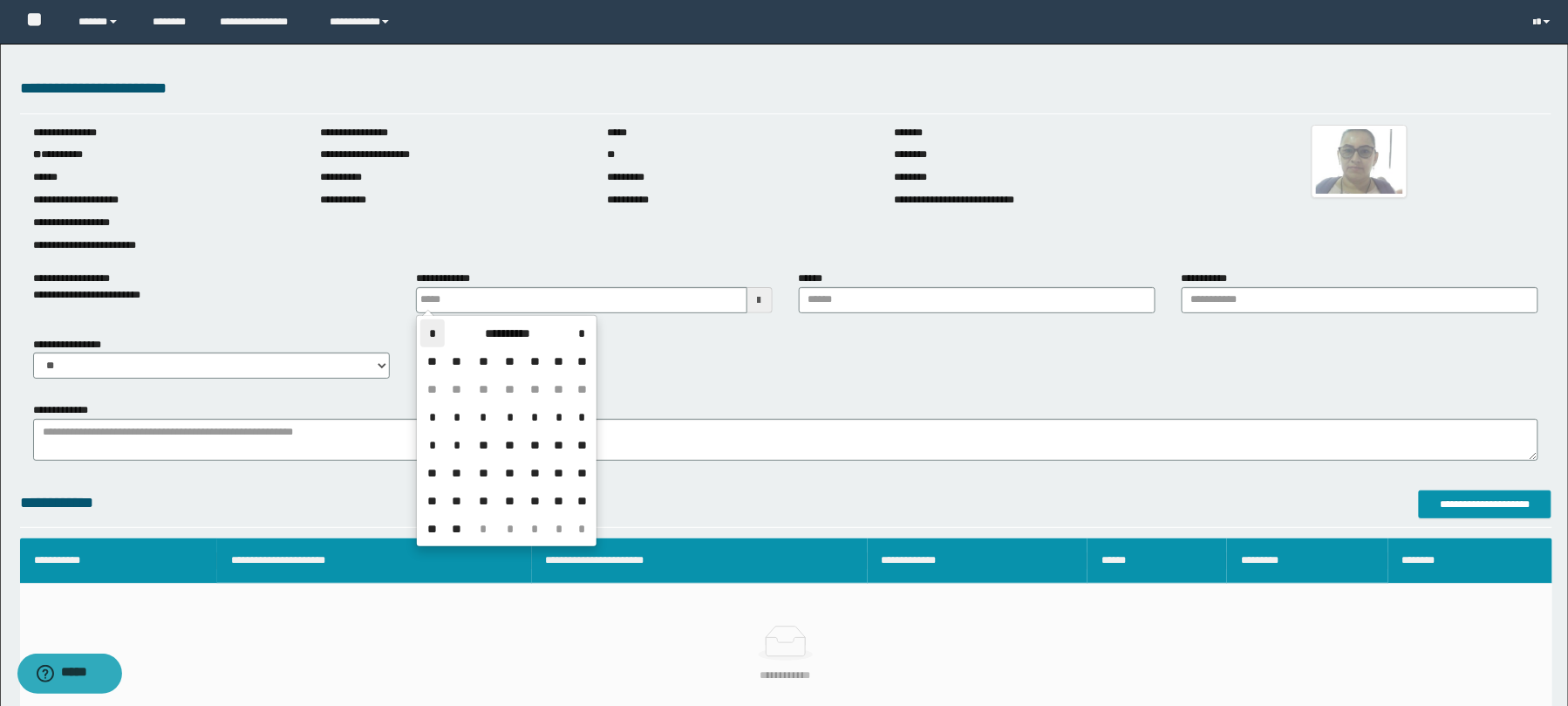 click on "*" at bounding box center (433, 333) 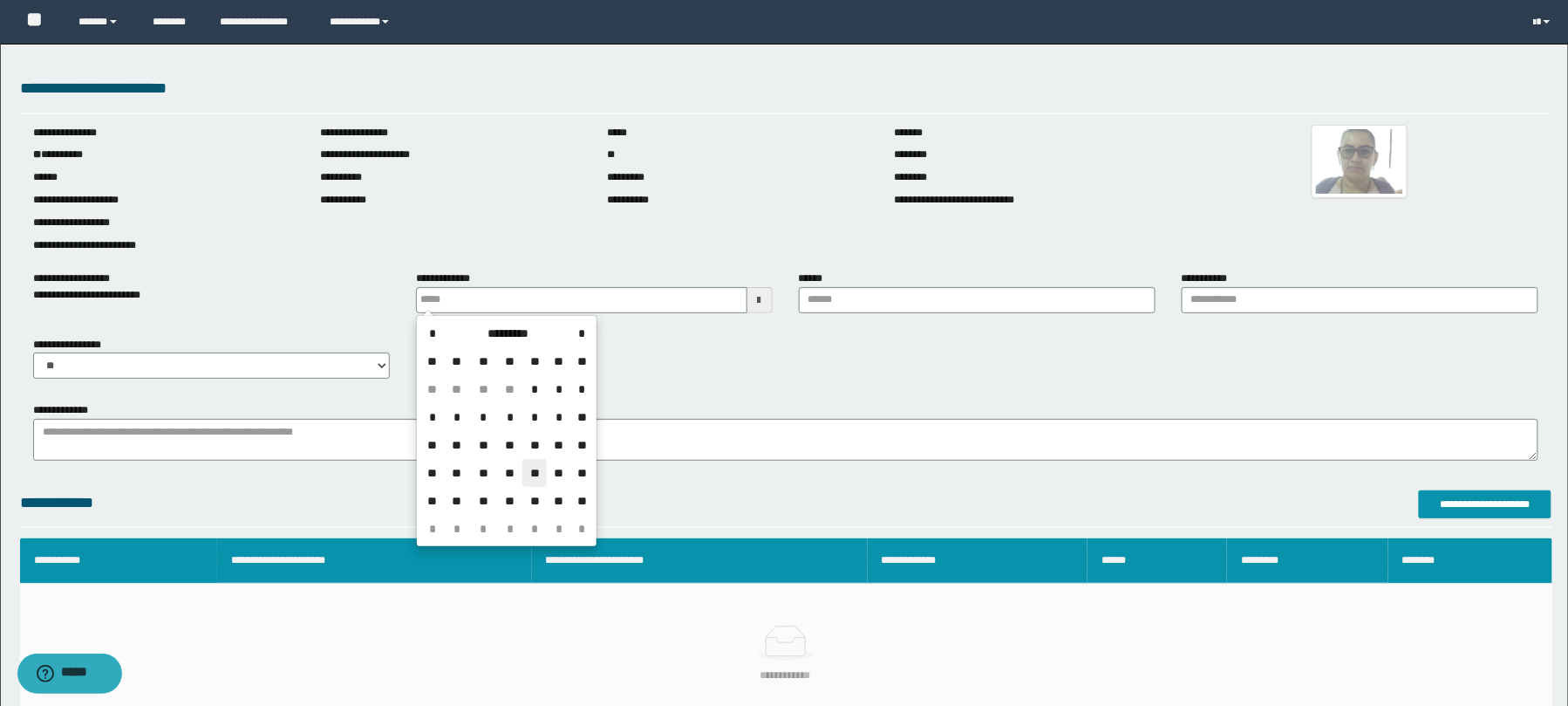 click on "**" at bounding box center (535, 473) 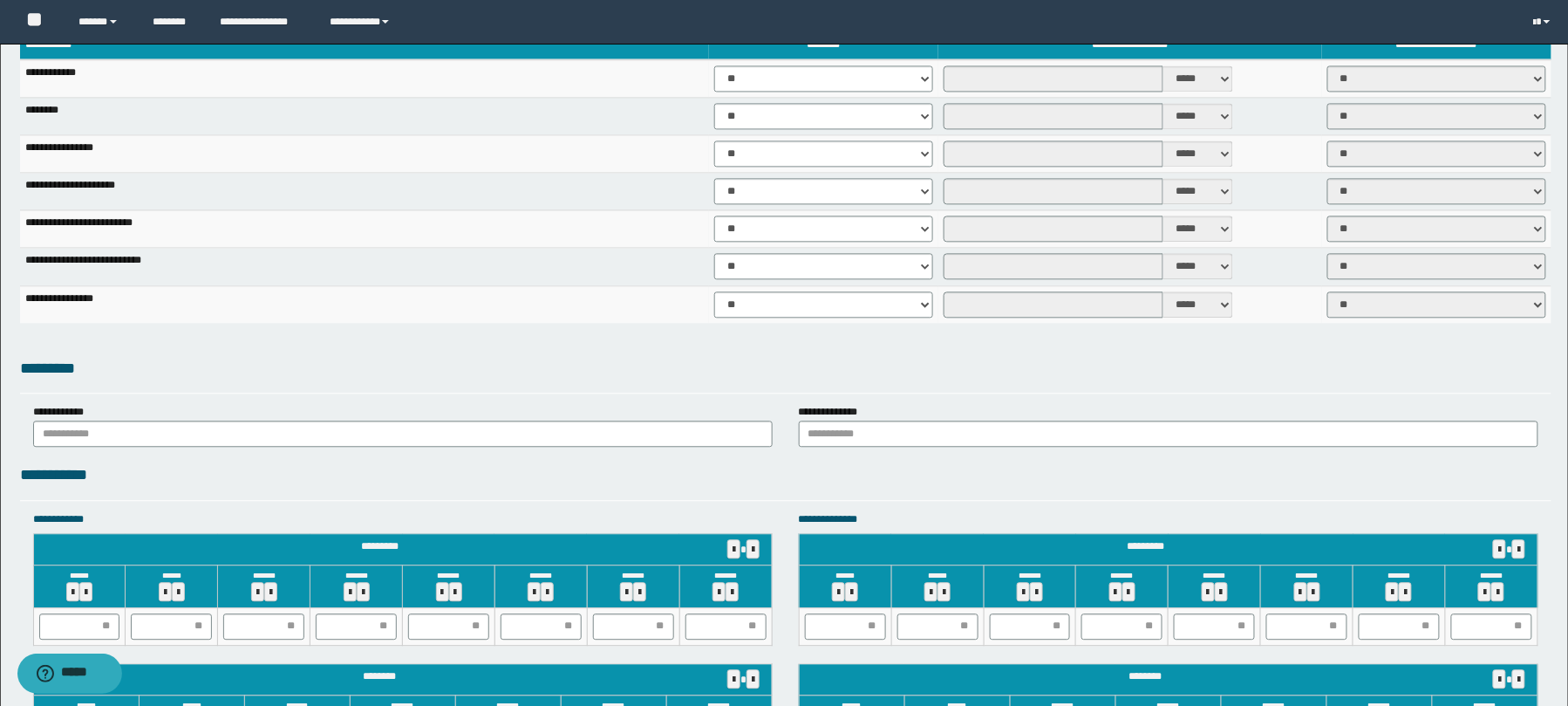 scroll, scrollTop: 1279, scrollLeft: 0, axis: vertical 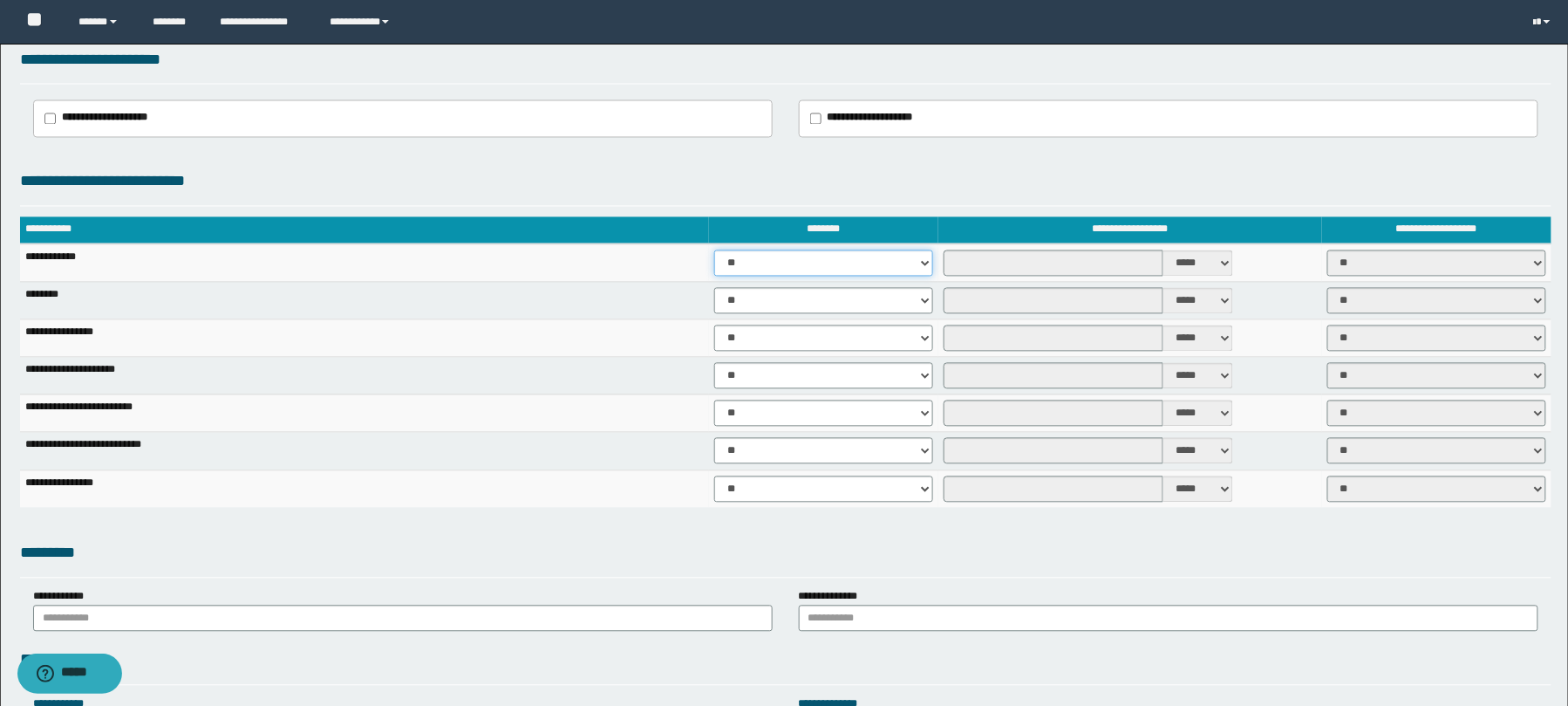 click on "**
**" at bounding box center (823, 264) 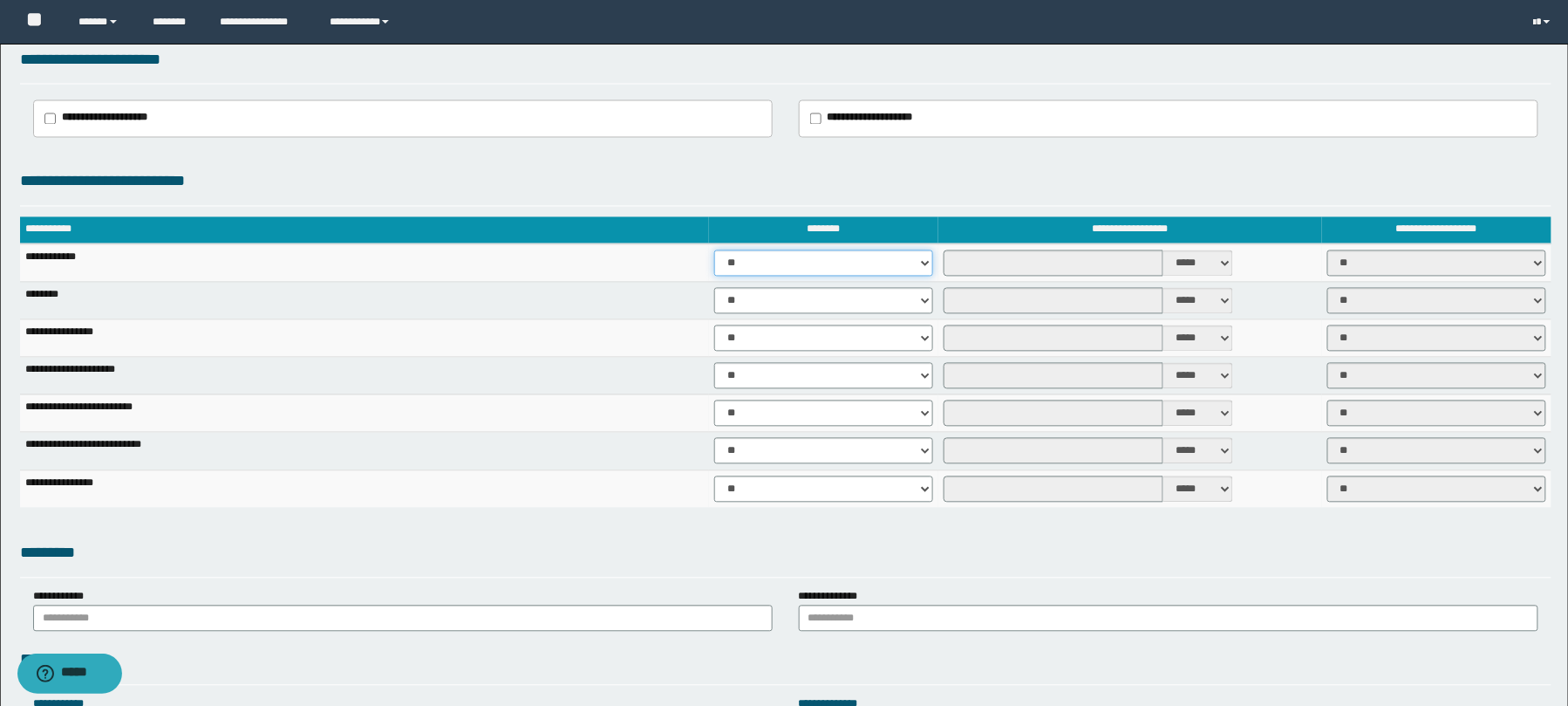 click on "**
**" at bounding box center (823, 264) 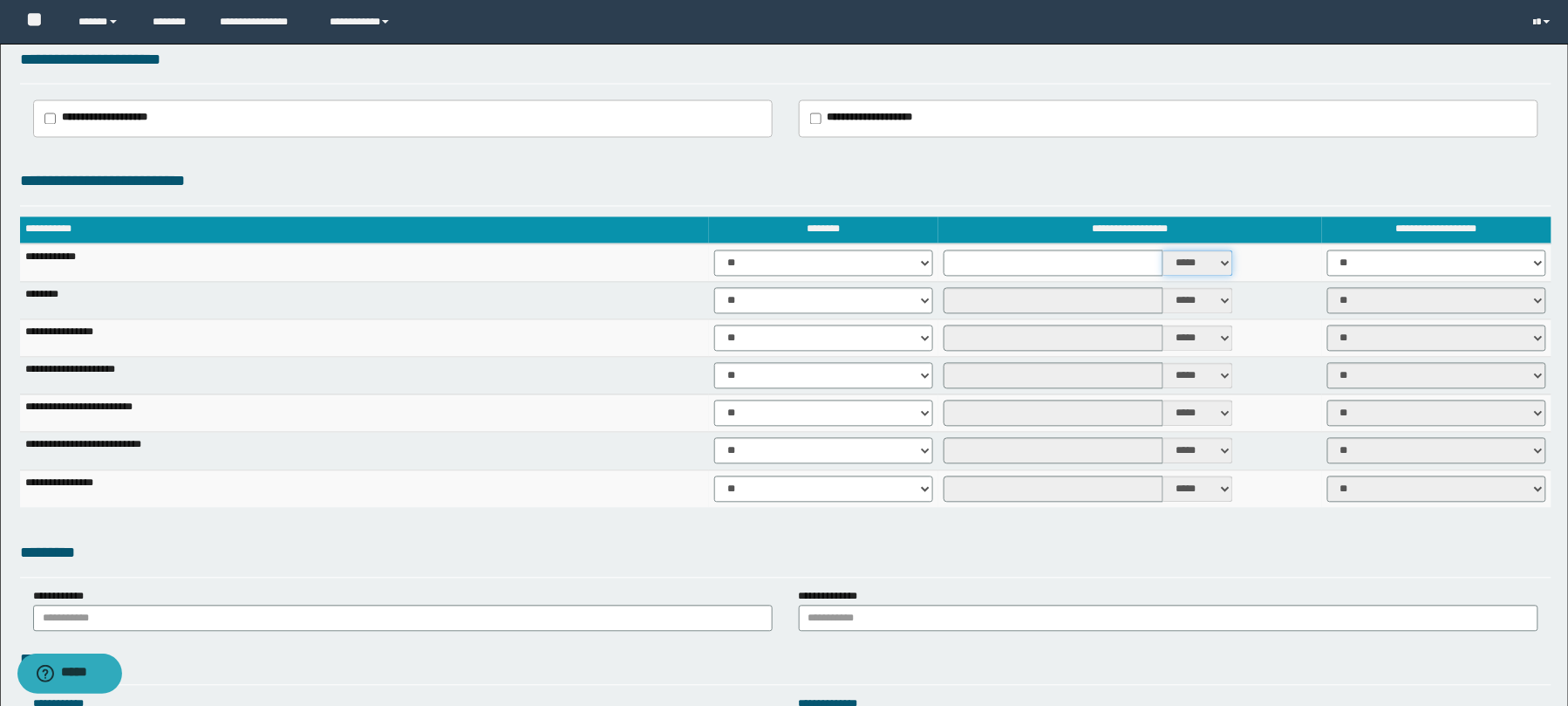 click on "*****
****" at bounding box center [1198, 264] 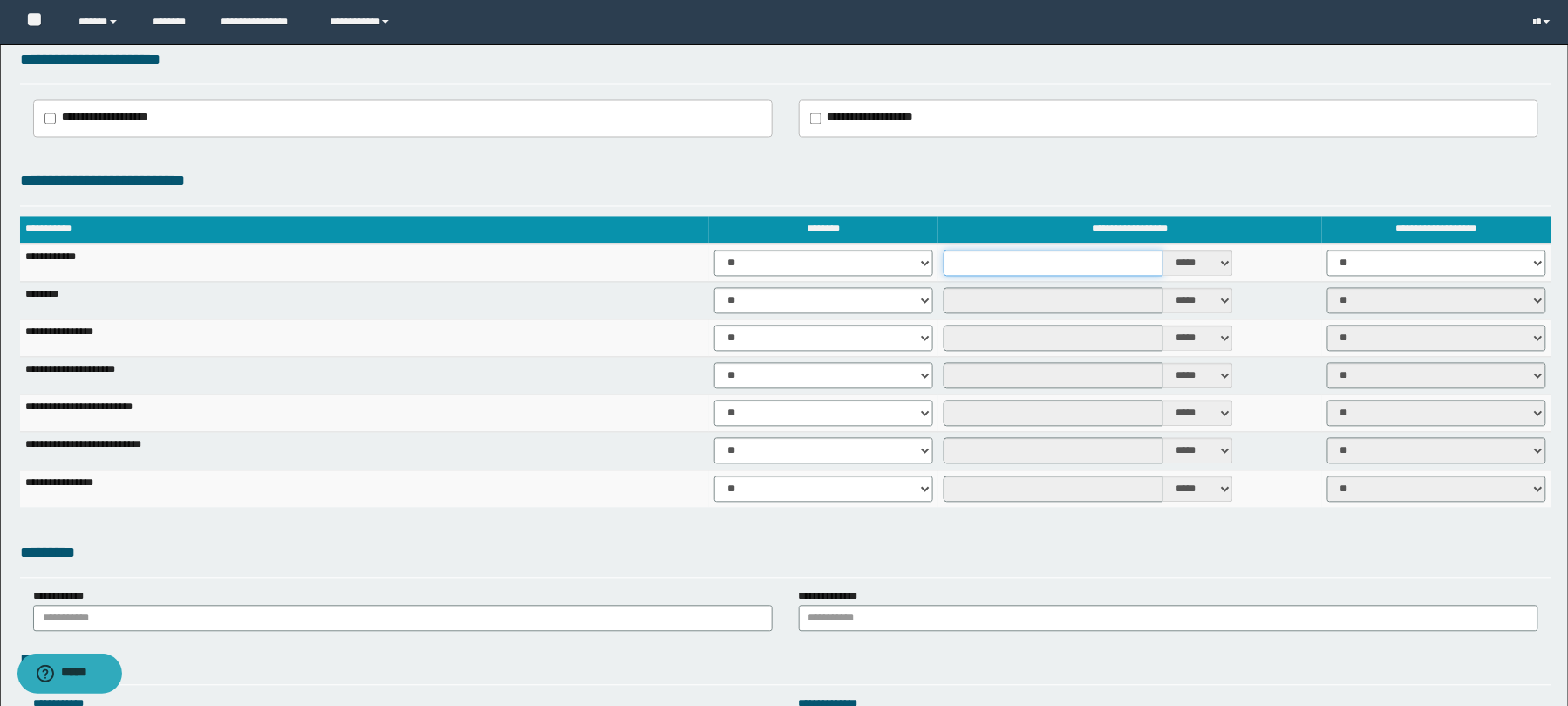 click at bounding box center [1053, 264] 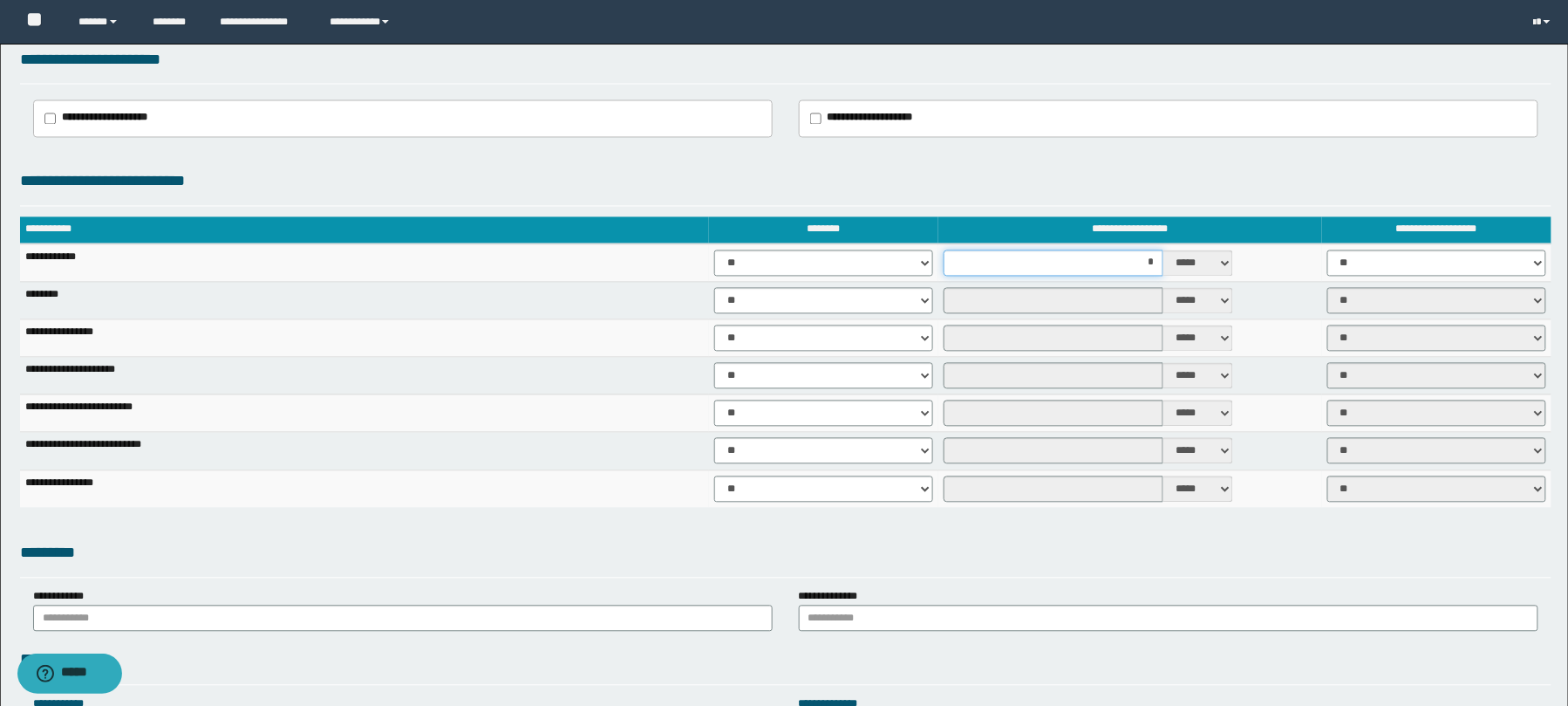 type on "**" 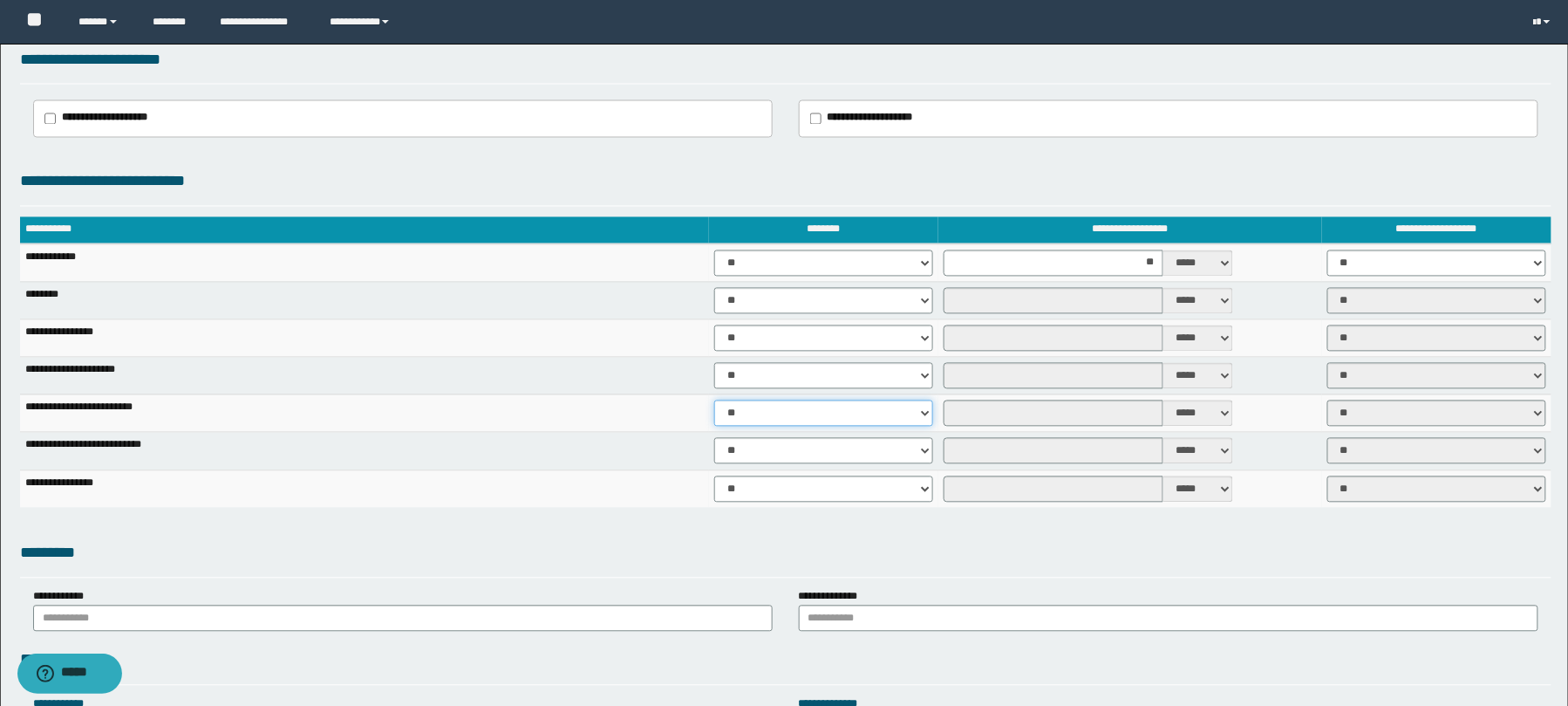 click on "**
**" at bounding box center [823, 414] 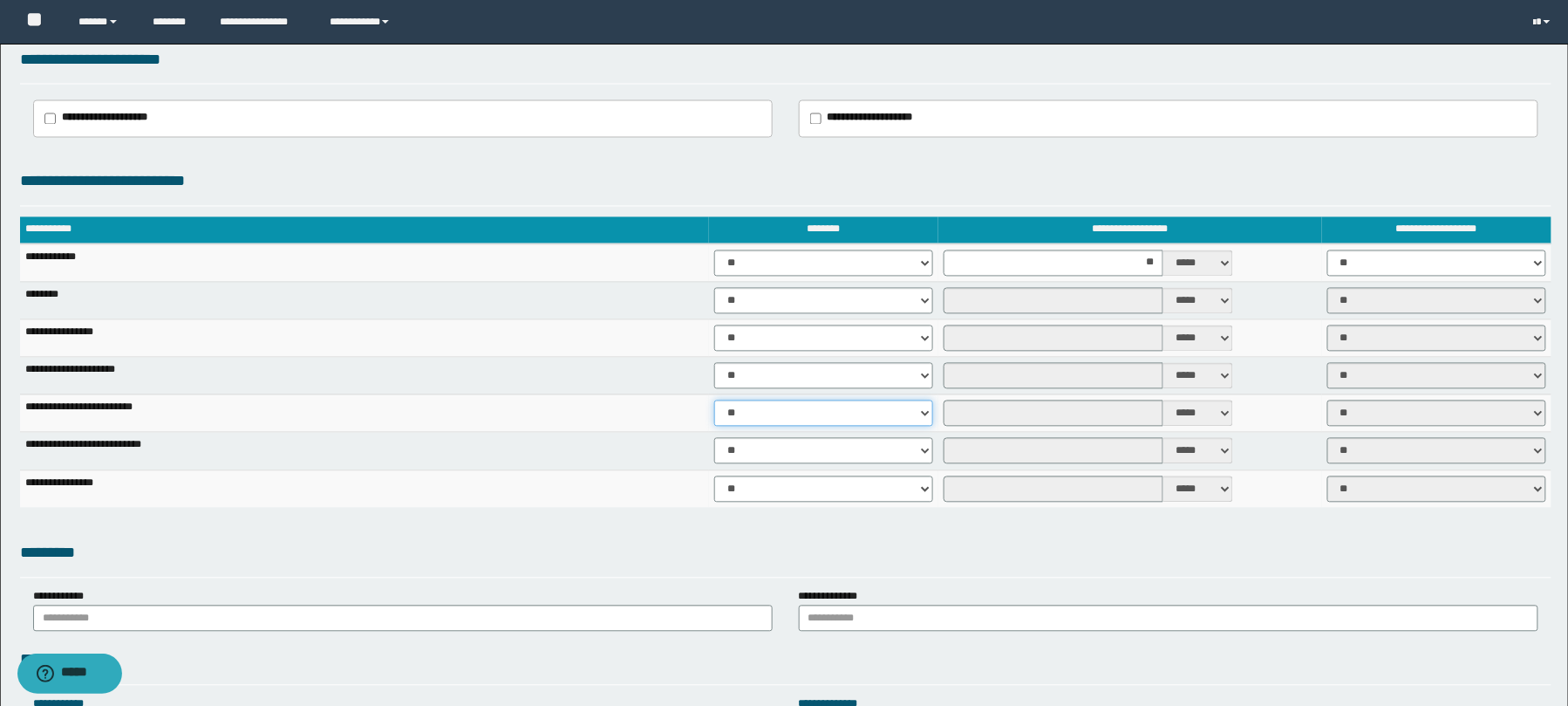 select on "****" 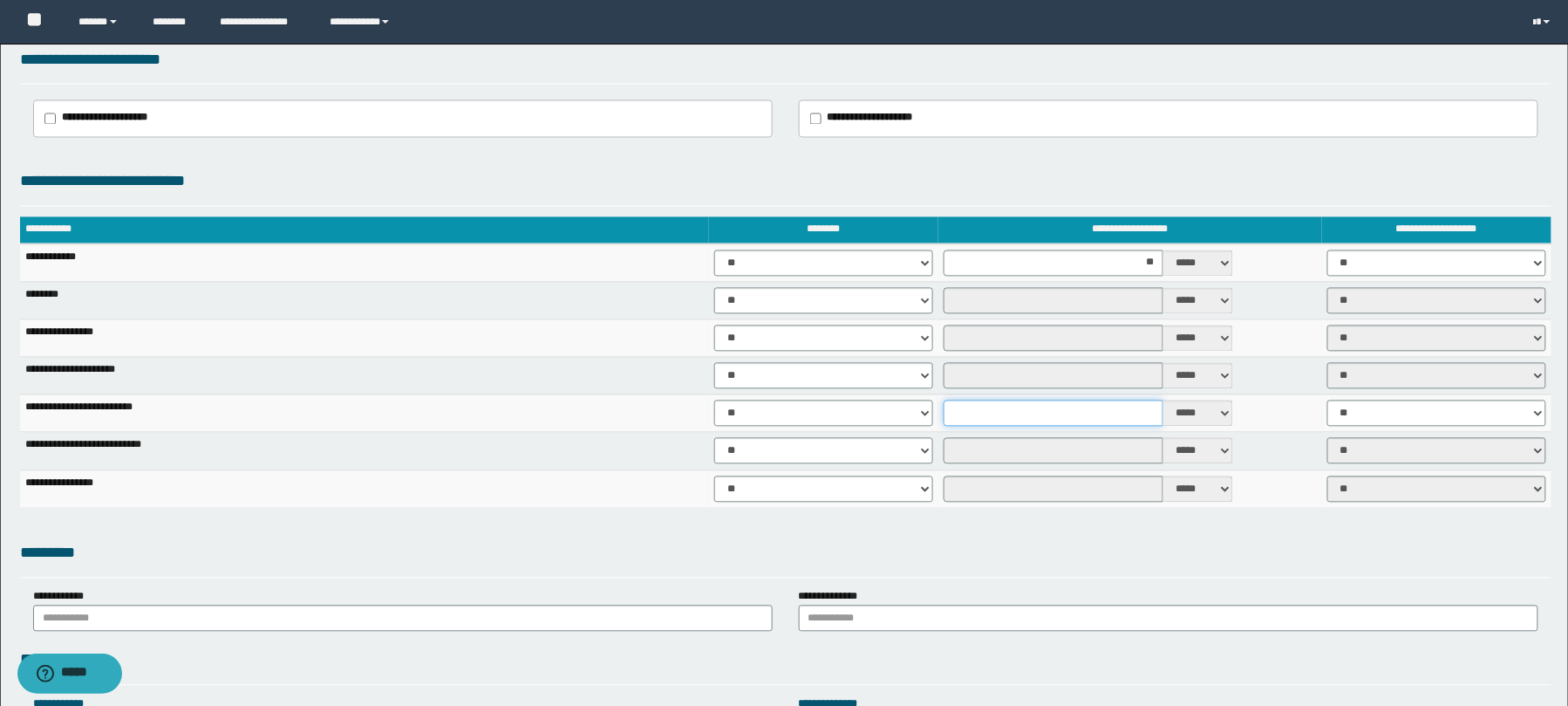 click at bounding box center [1053, 414] 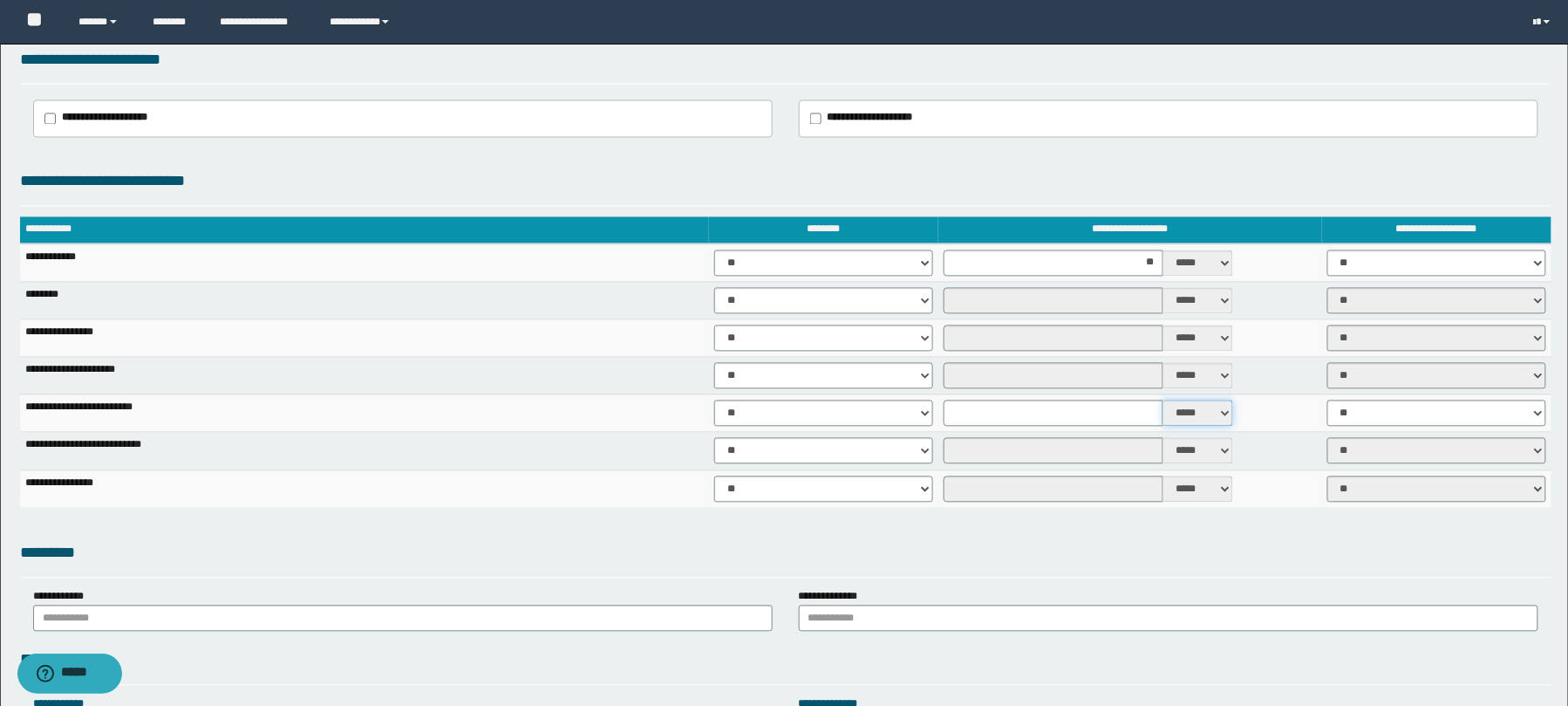 click on "*****
****" at bounding box center [1198, 414] 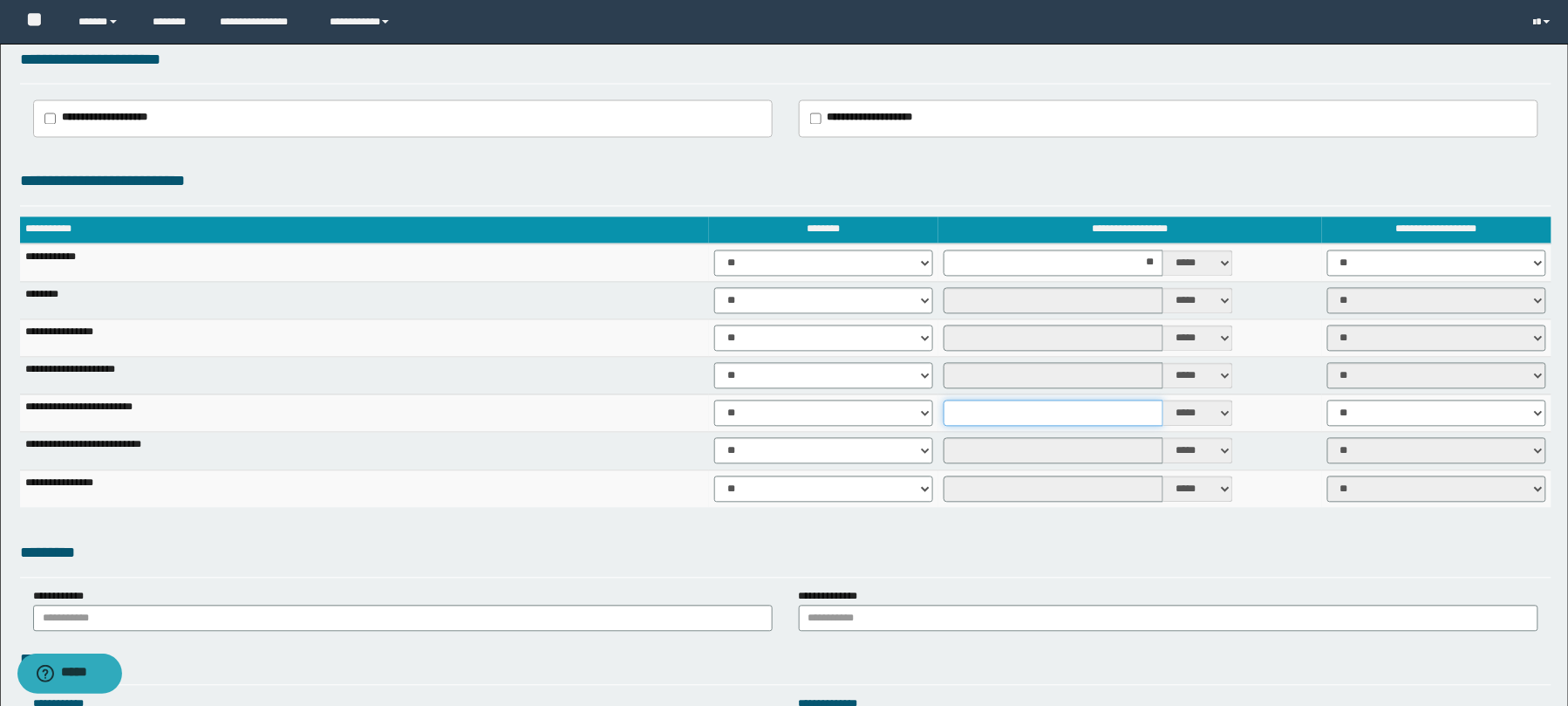 click at bounding box center [1053, 414] 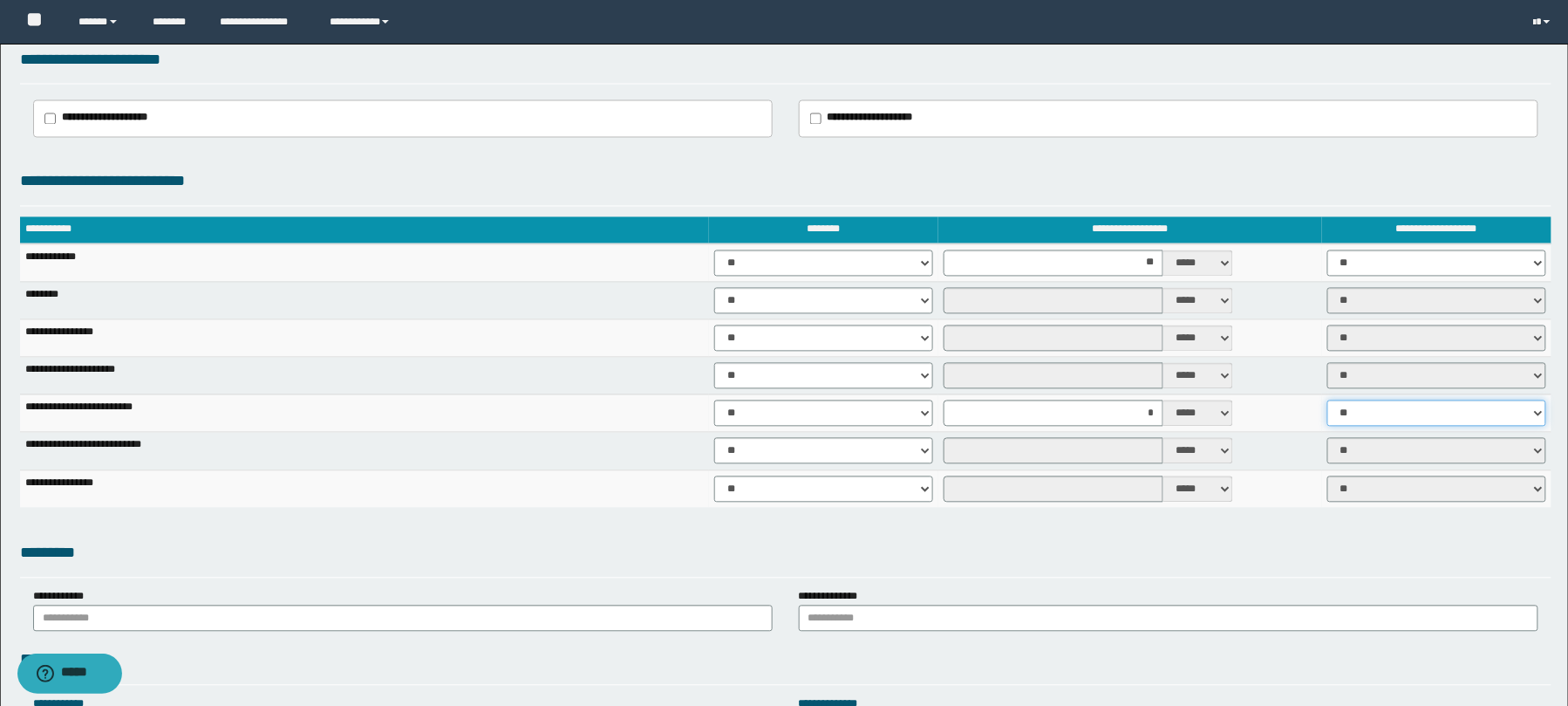 click on "**
**" at bounding box center [1436, 414] 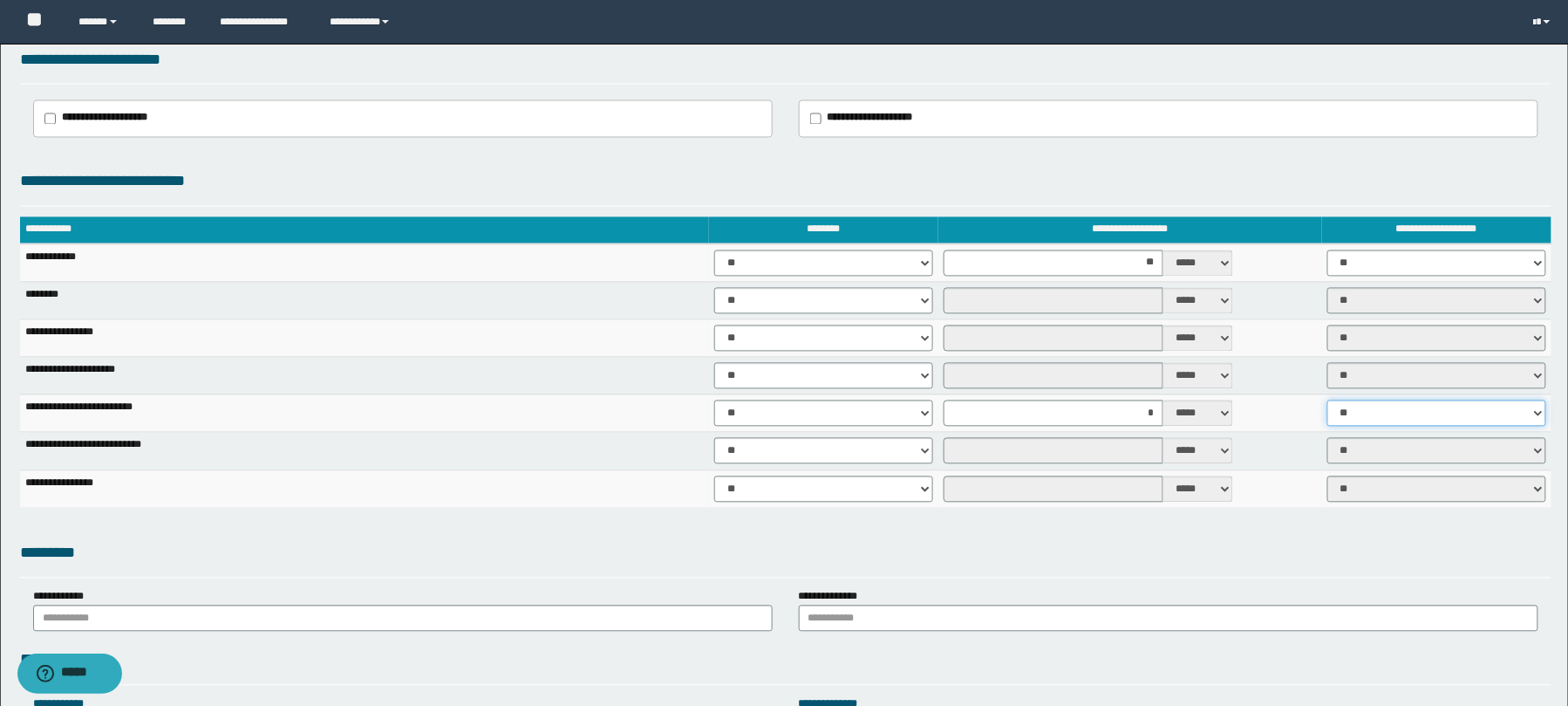 select on "****" 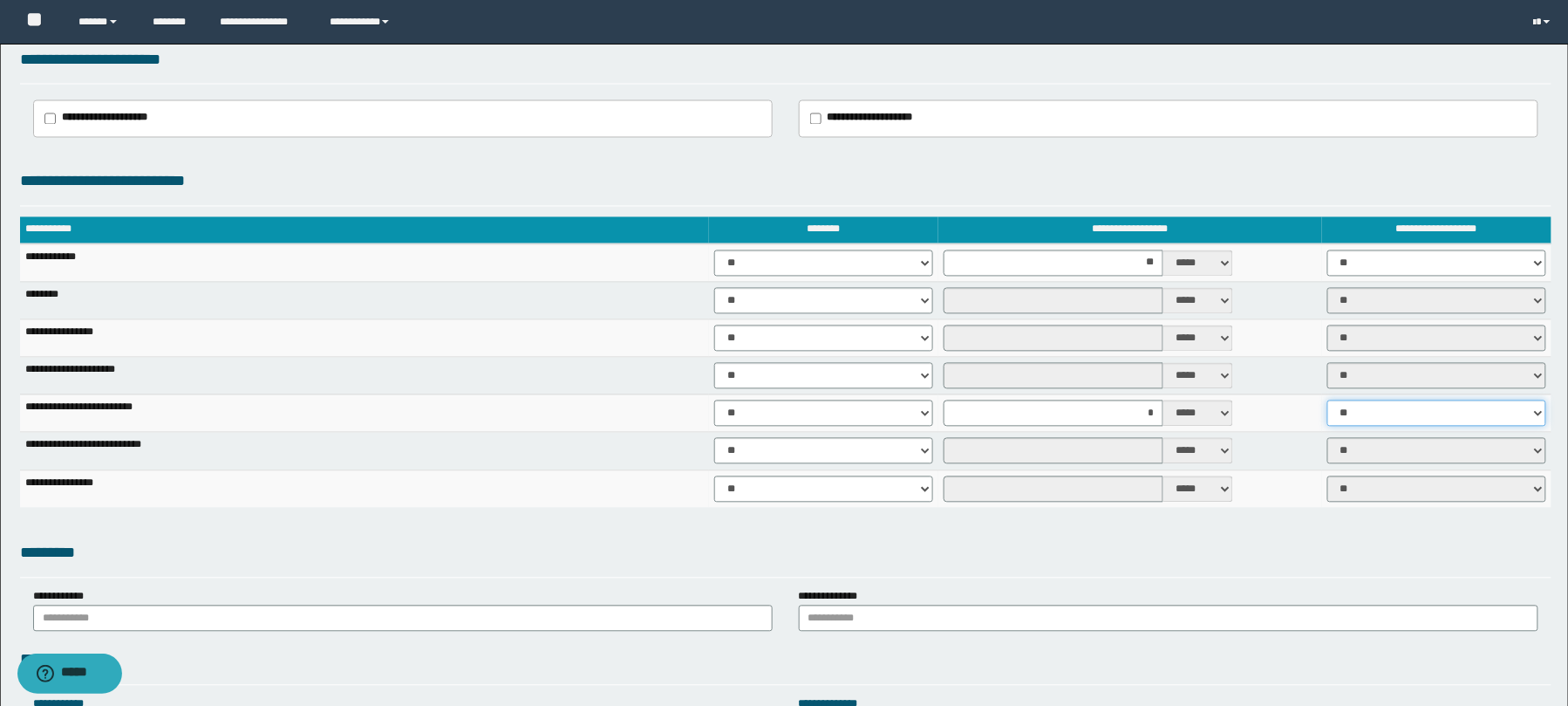 click on "**
**" at bounding box center [1436, 414] 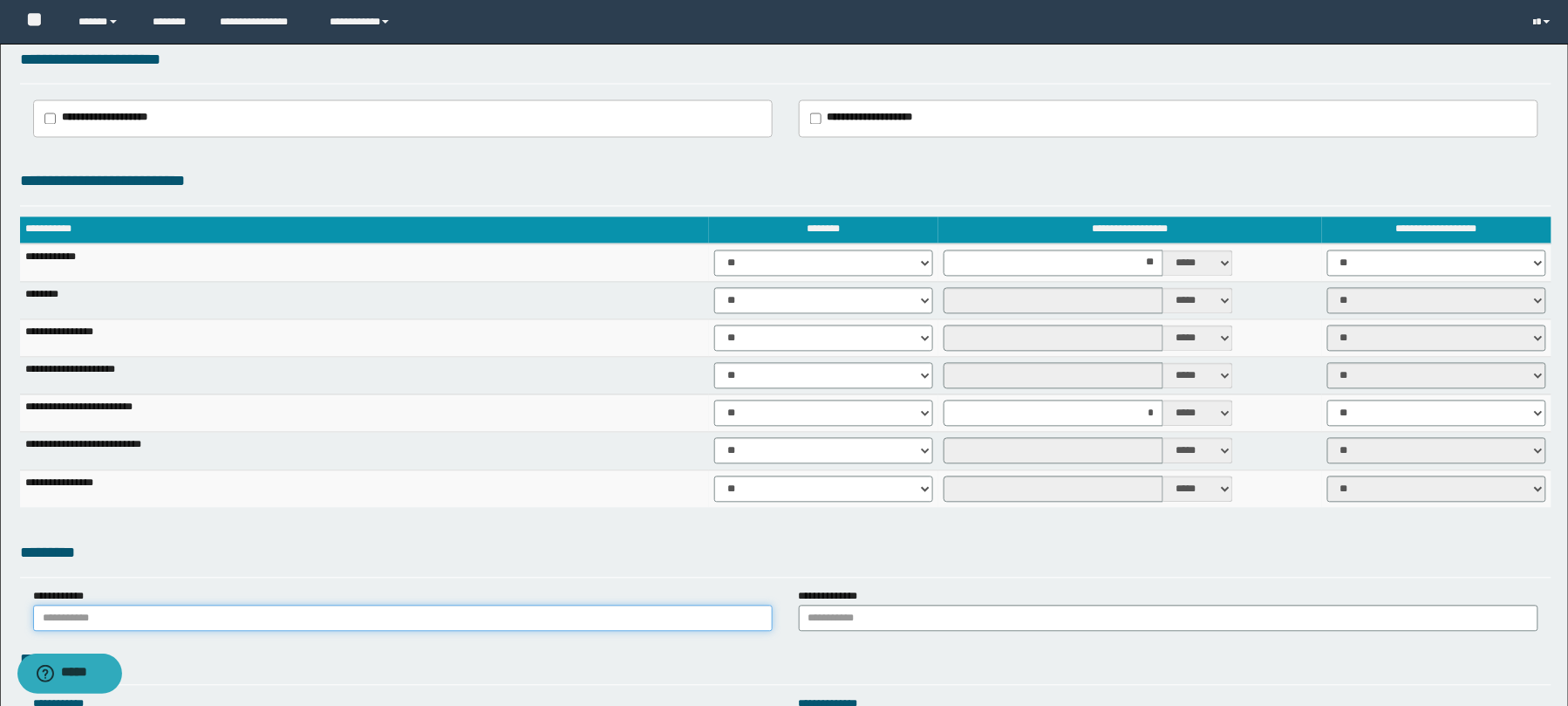 click at bounding box center [403, 619] 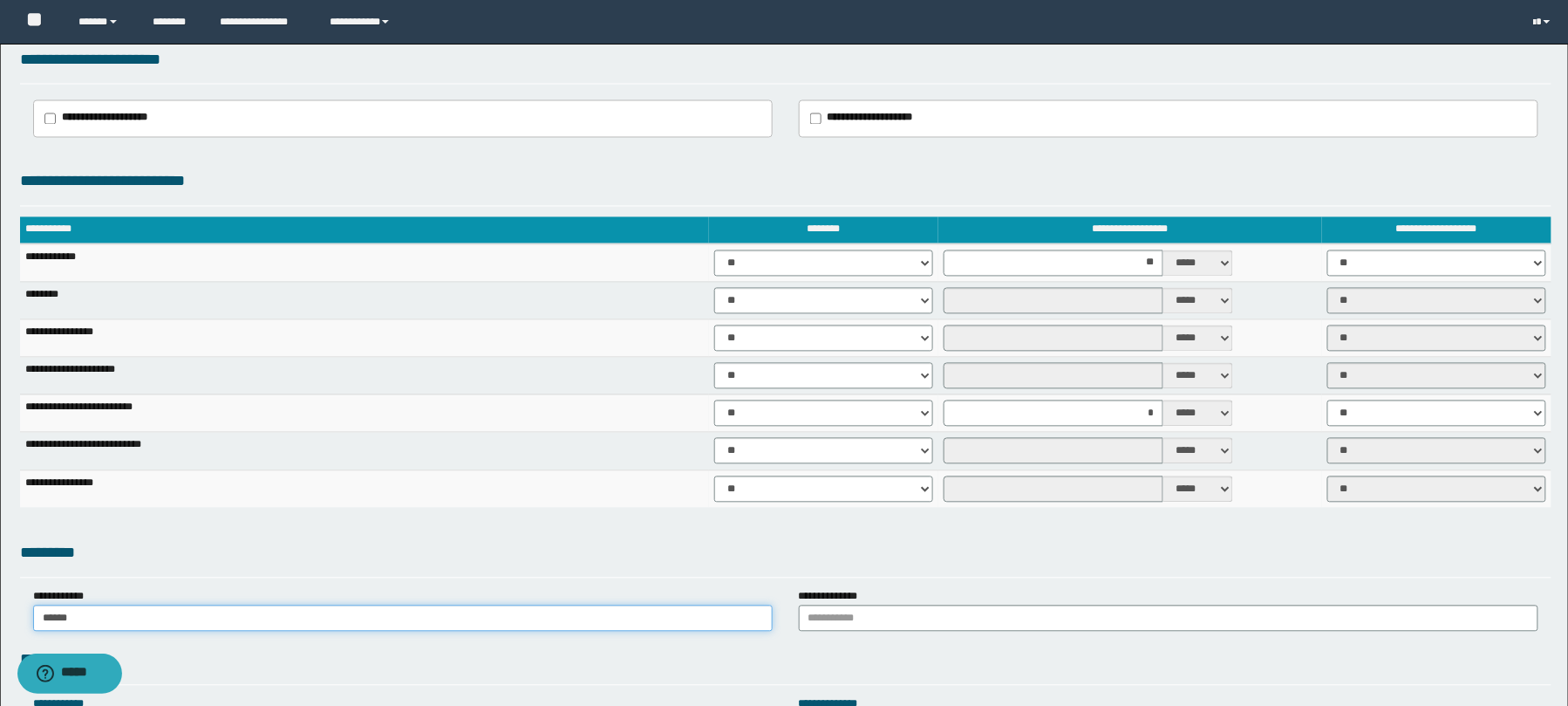 type on "******" 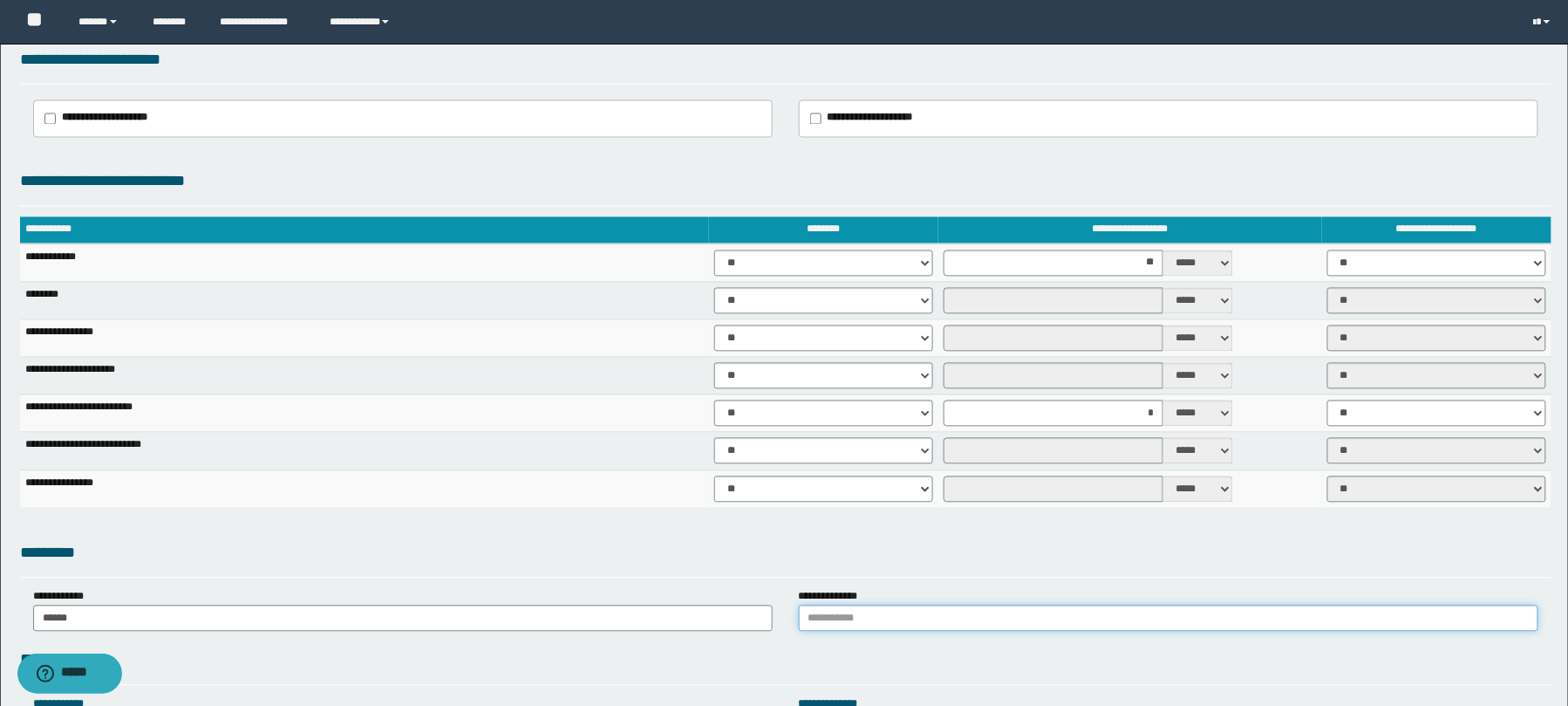 click at bounding box center (1169, 619) 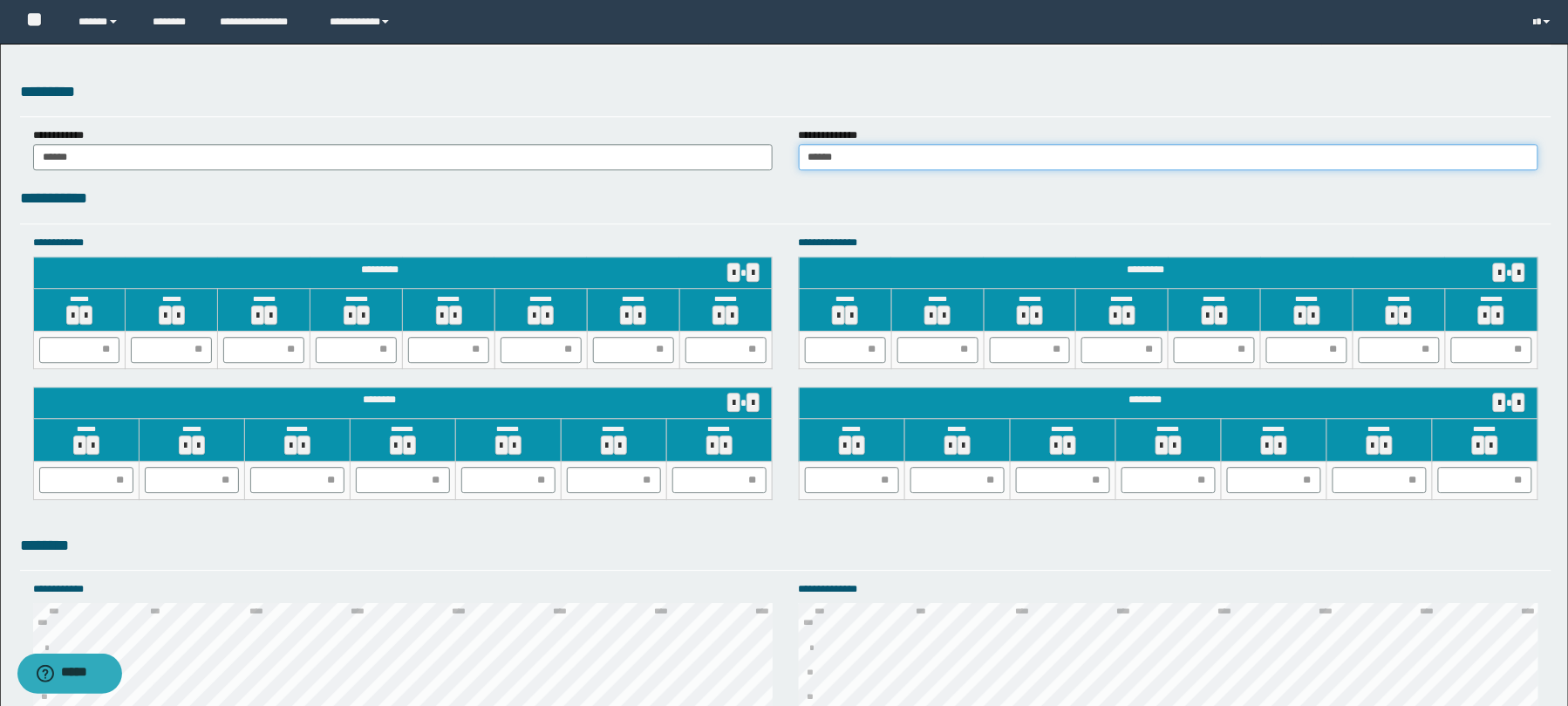 scroll, scrollTop: 1554, scrollLeft: 0, axis: vertical 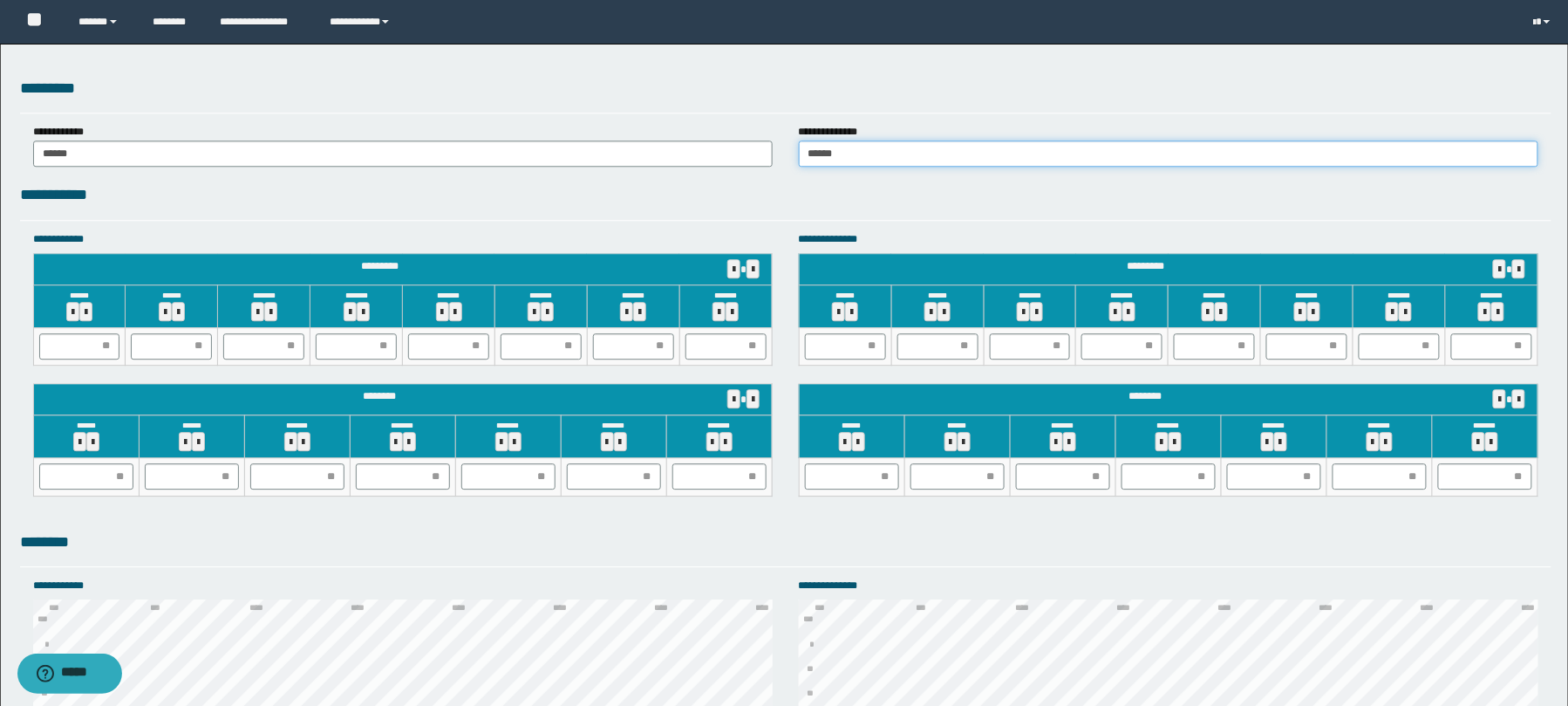 type on "******" 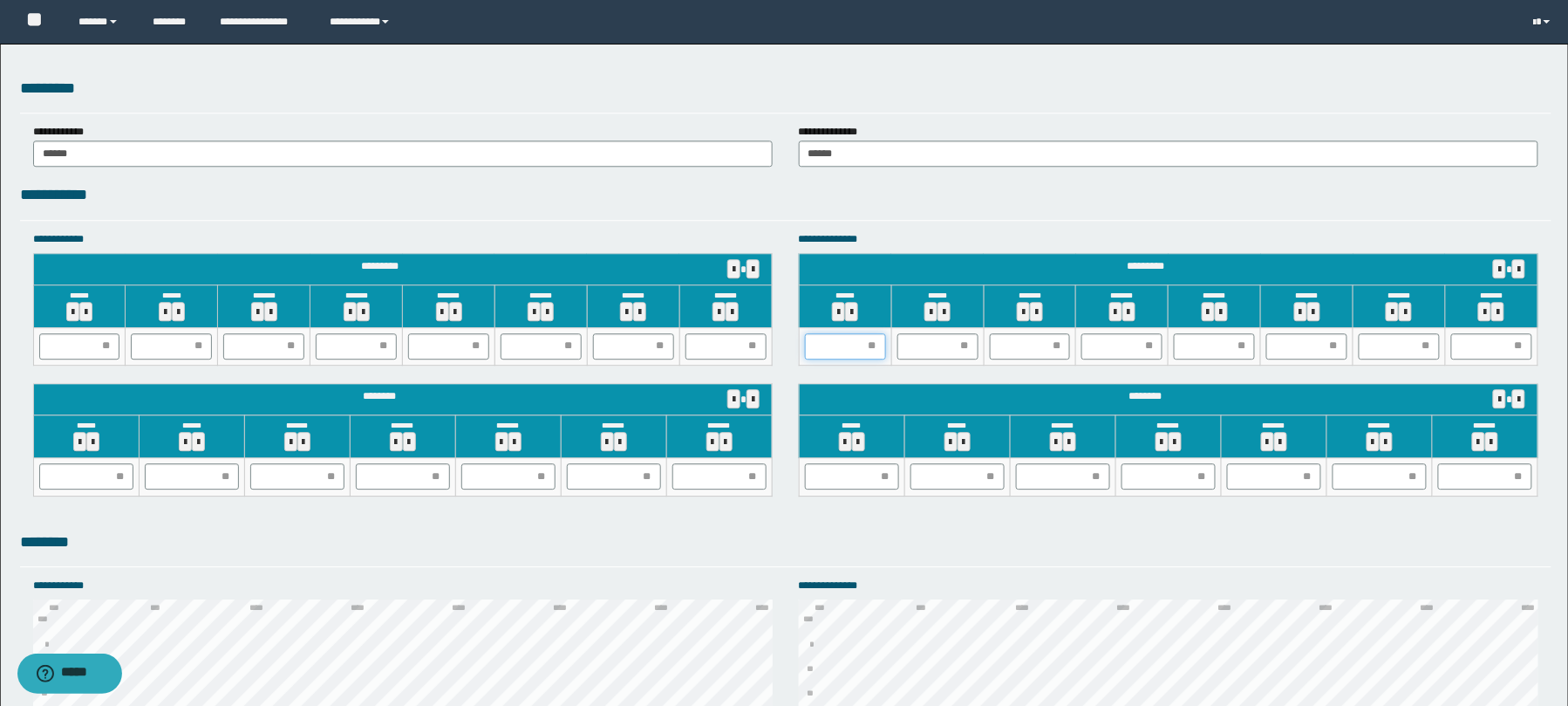 click at bounding box center (845, 346) 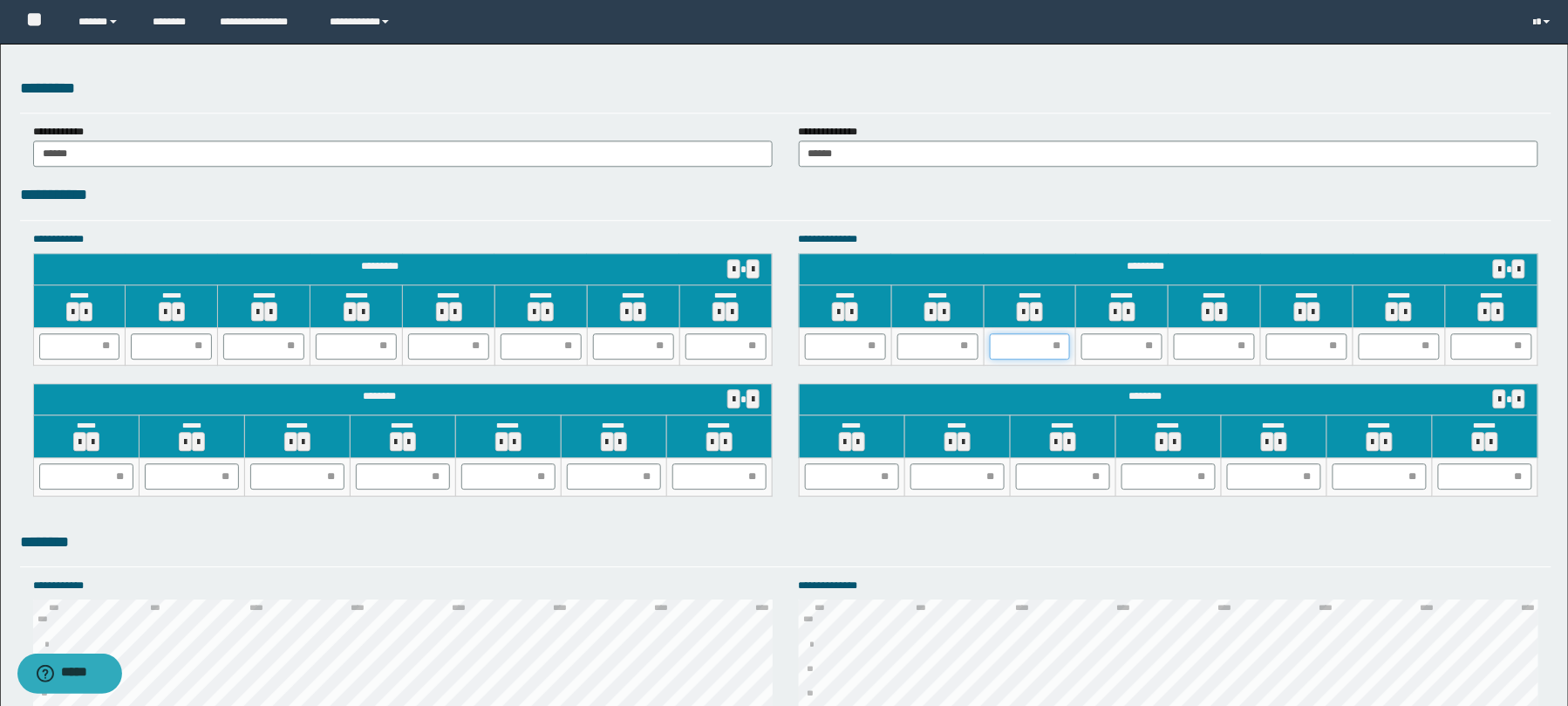 click at bounding box center [1030, 346] 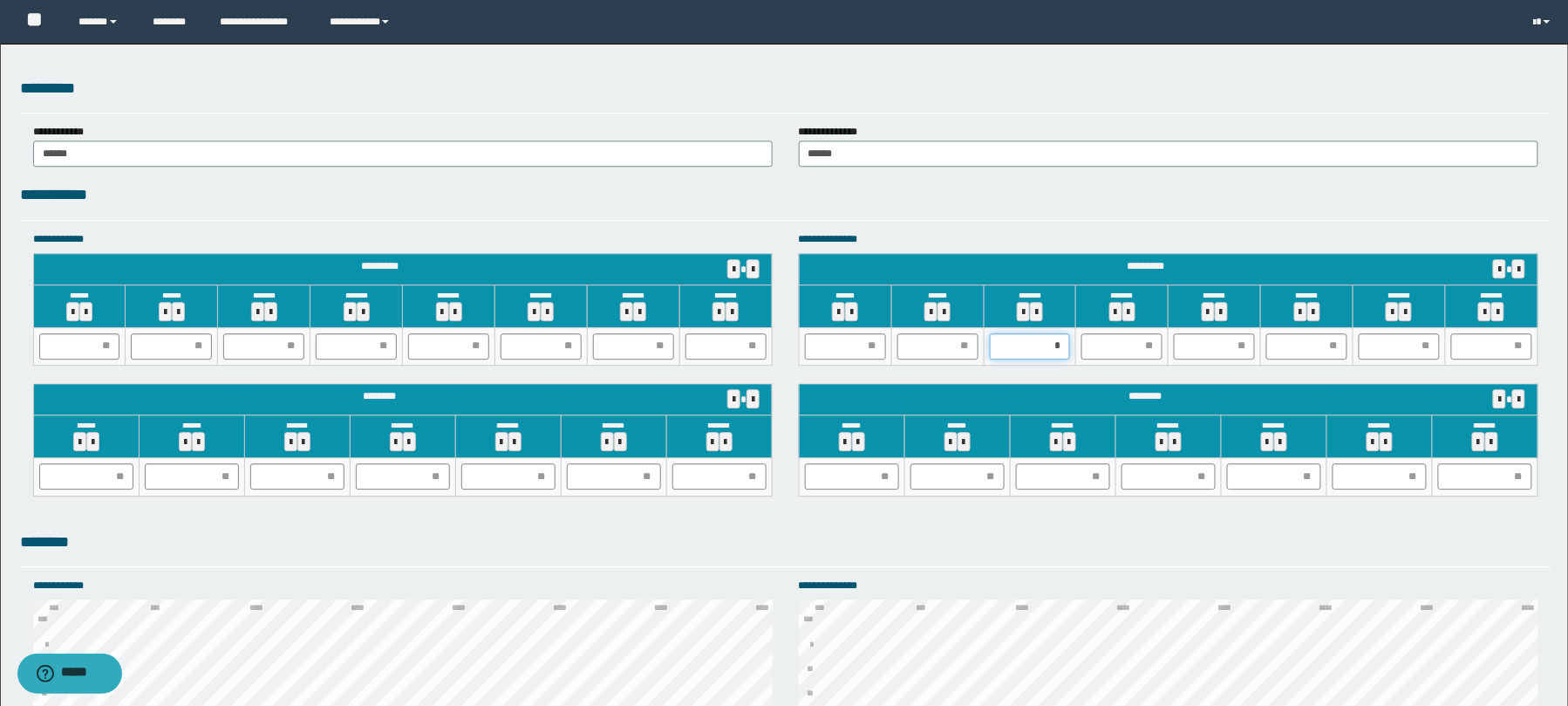 type on "**" 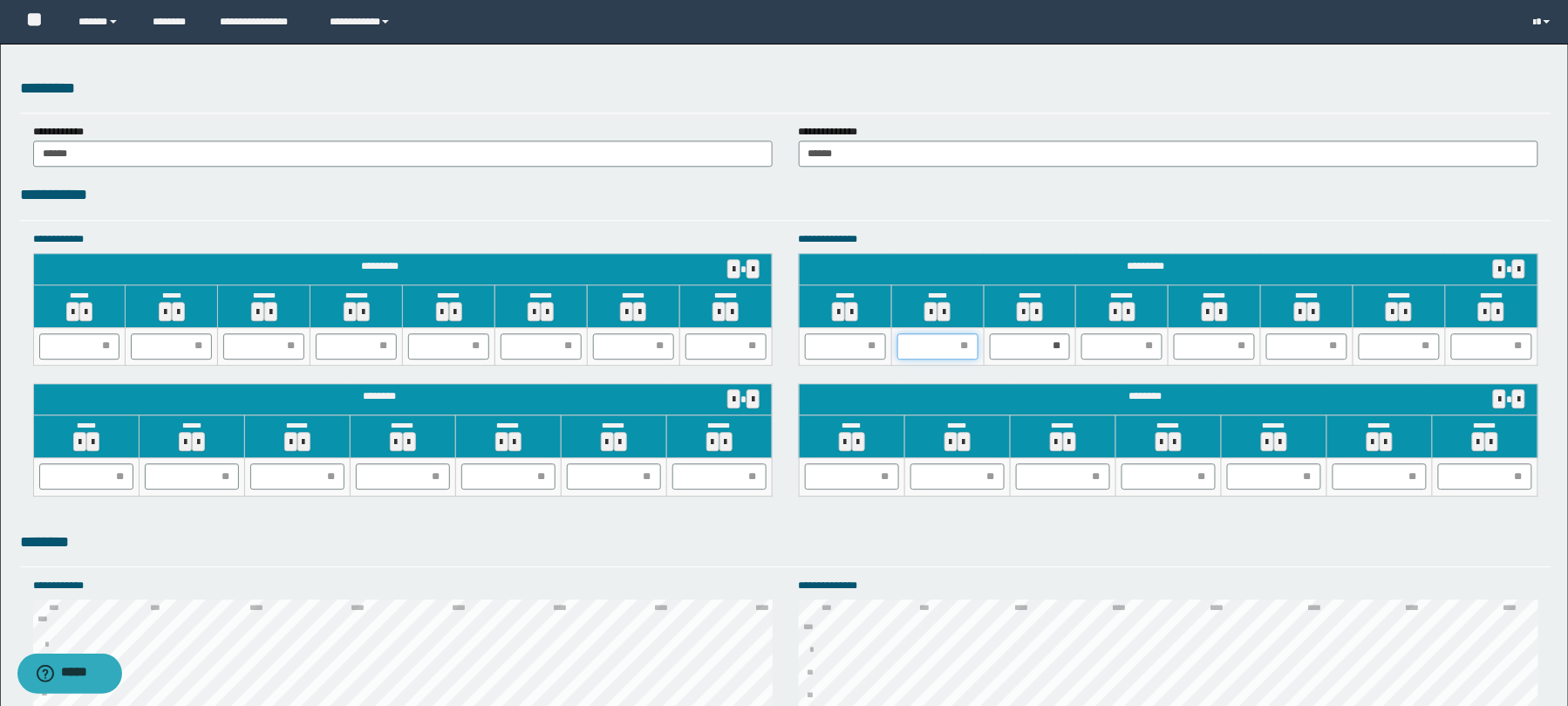 click at bounding box center [937, 346] 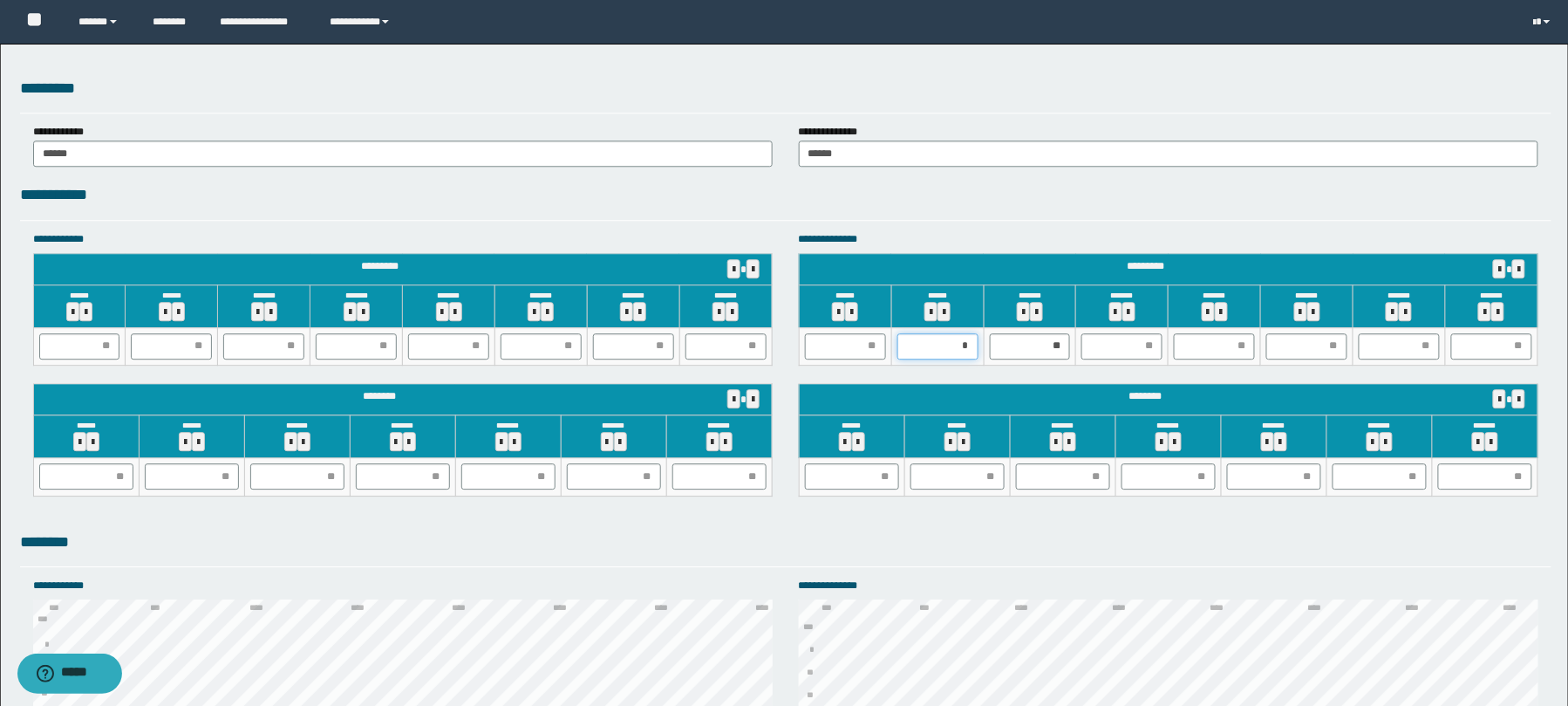 type on "**" 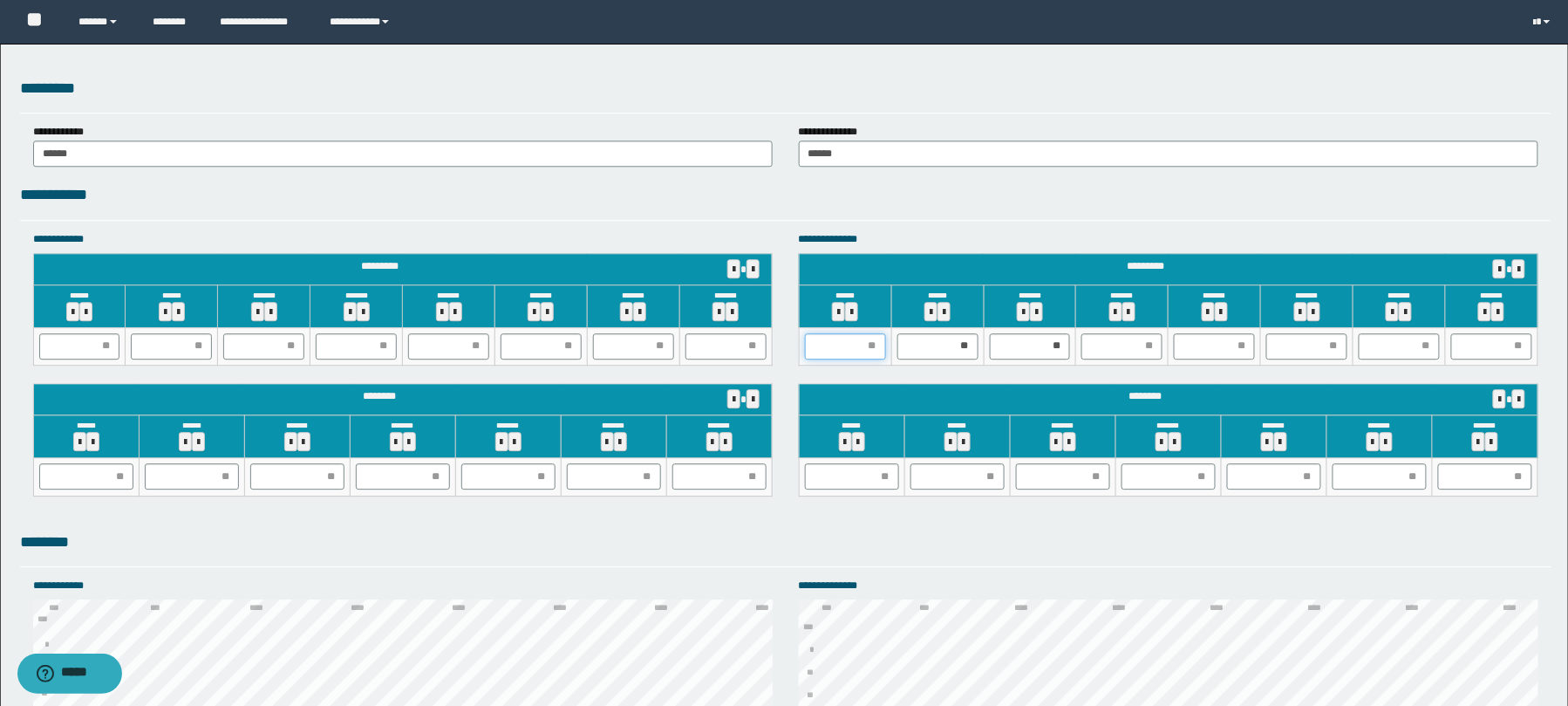 click at bounding box center [845, 346] 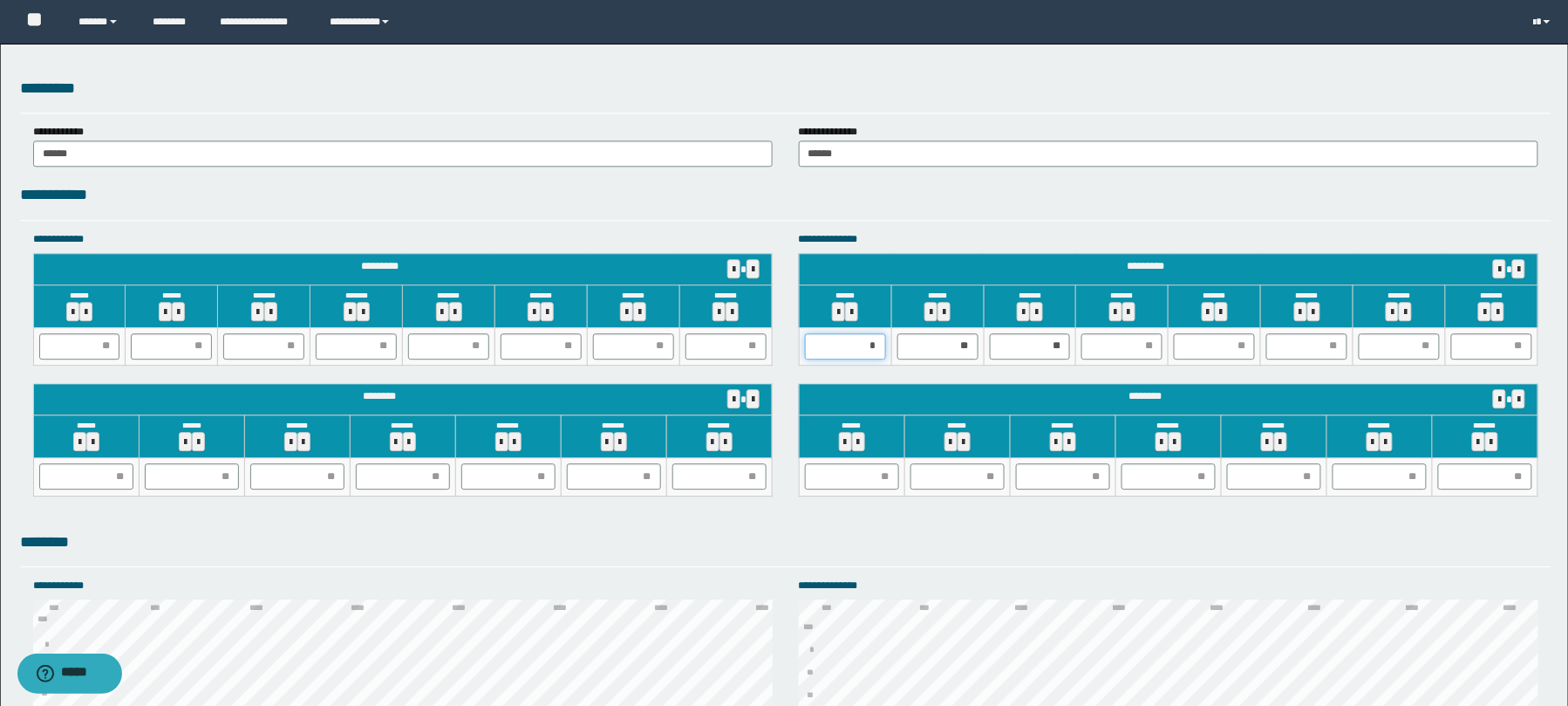 type on "**" 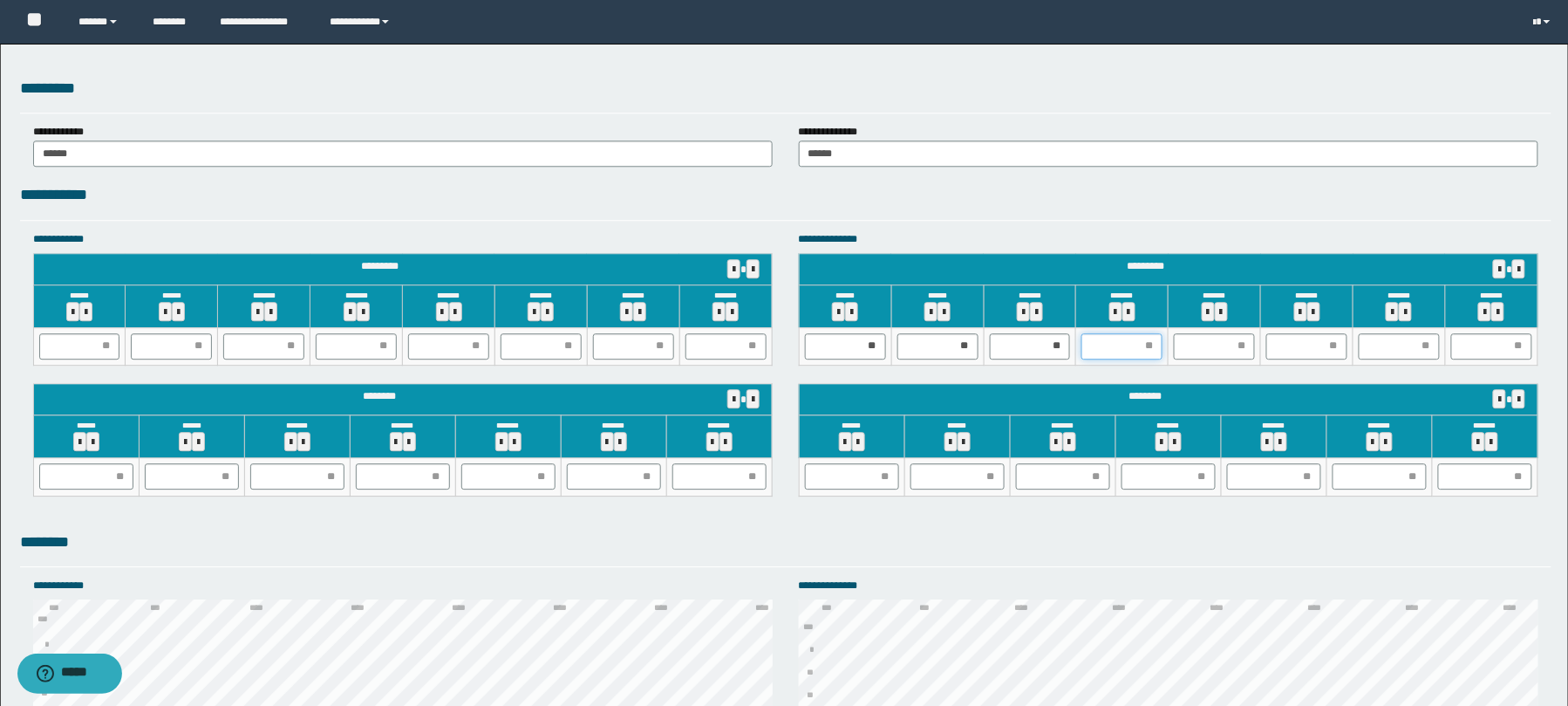 click at bounding box center (1121, 346) 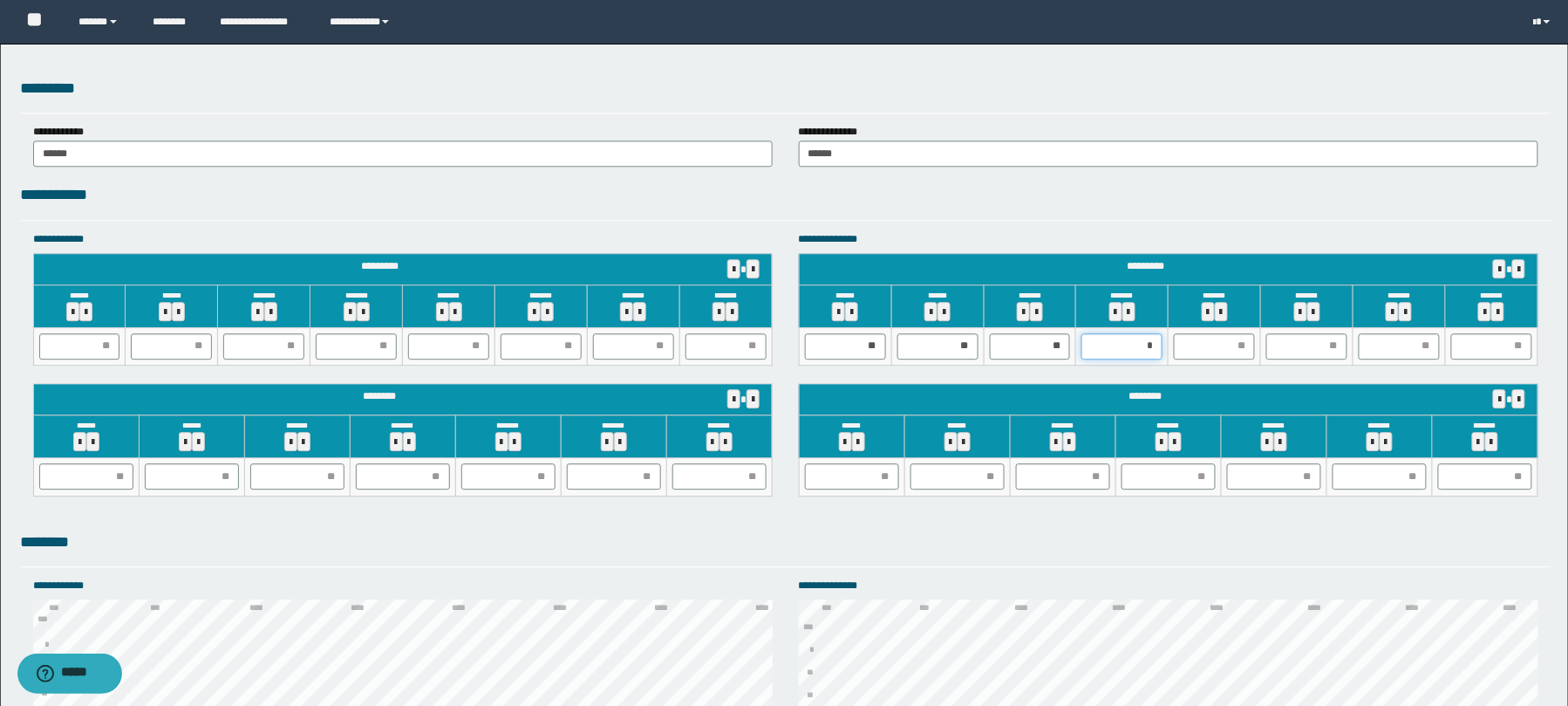 type on "**" 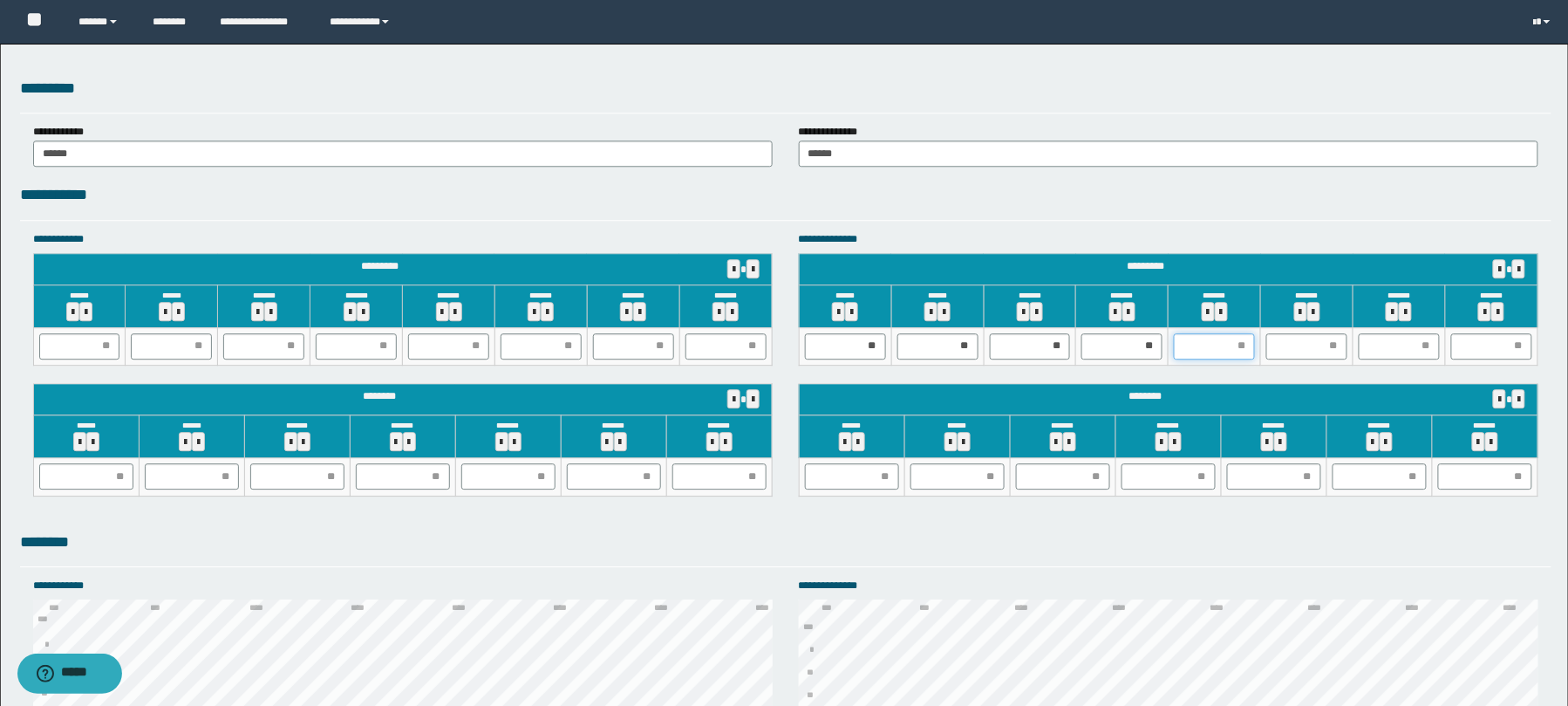 click at bounding box center [1214, 346] 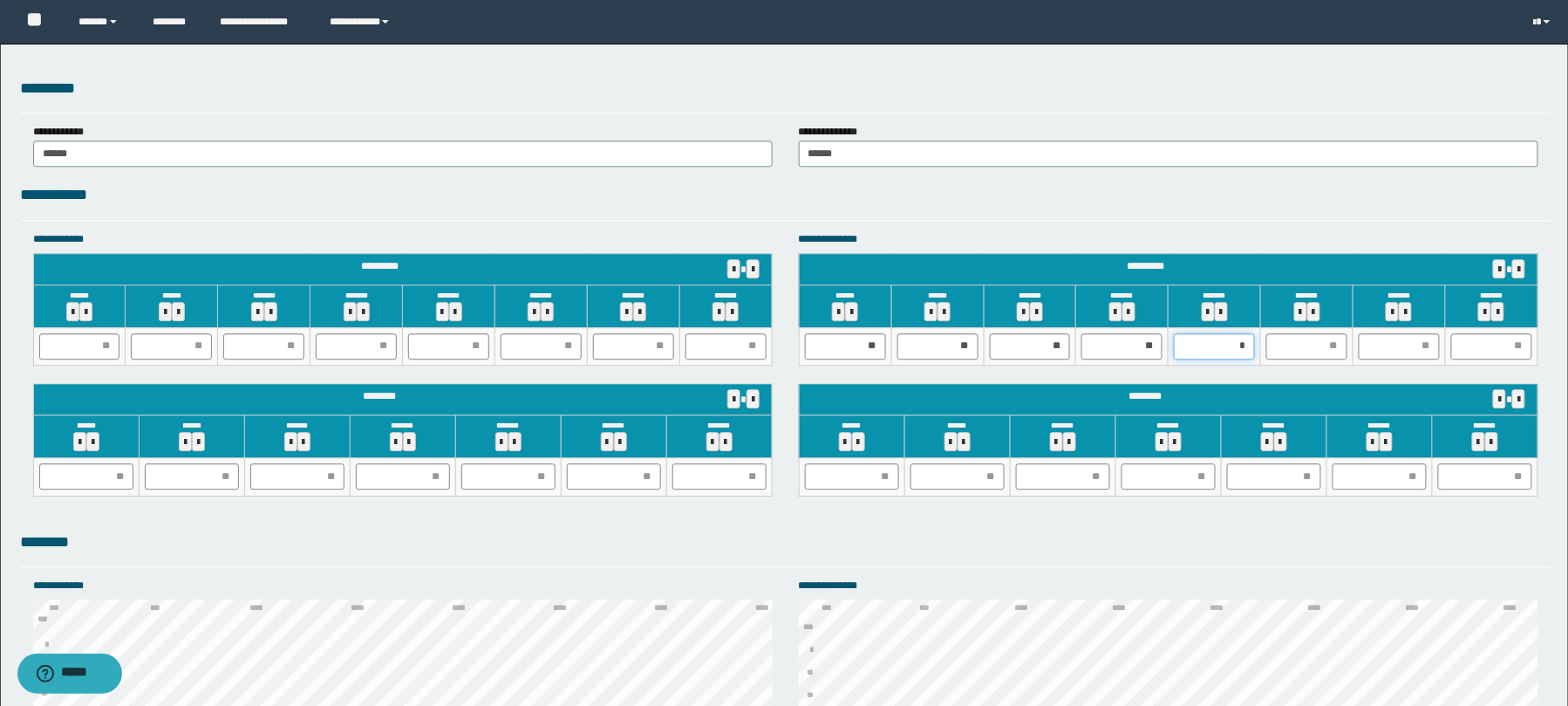 type on "**" 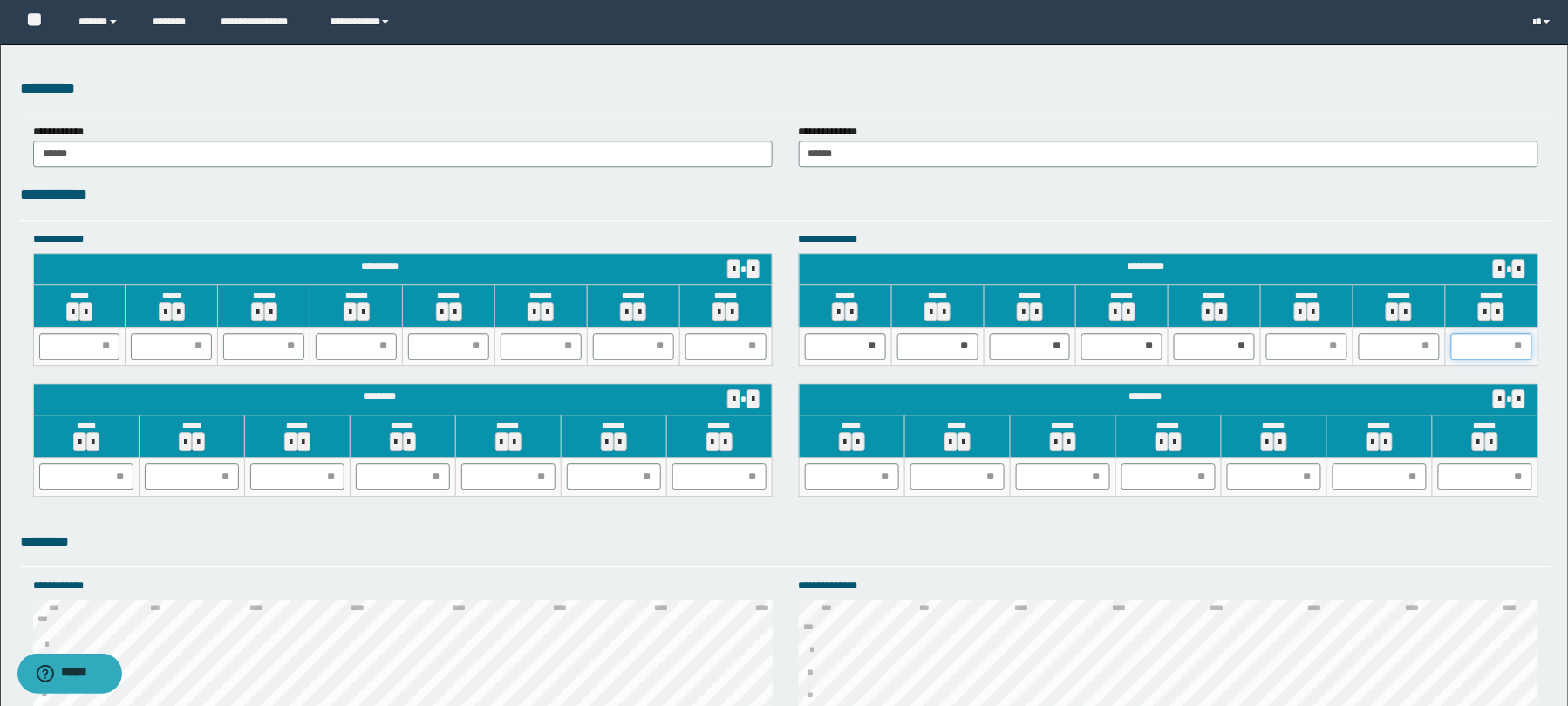 click at bounding box center (1491, 346) 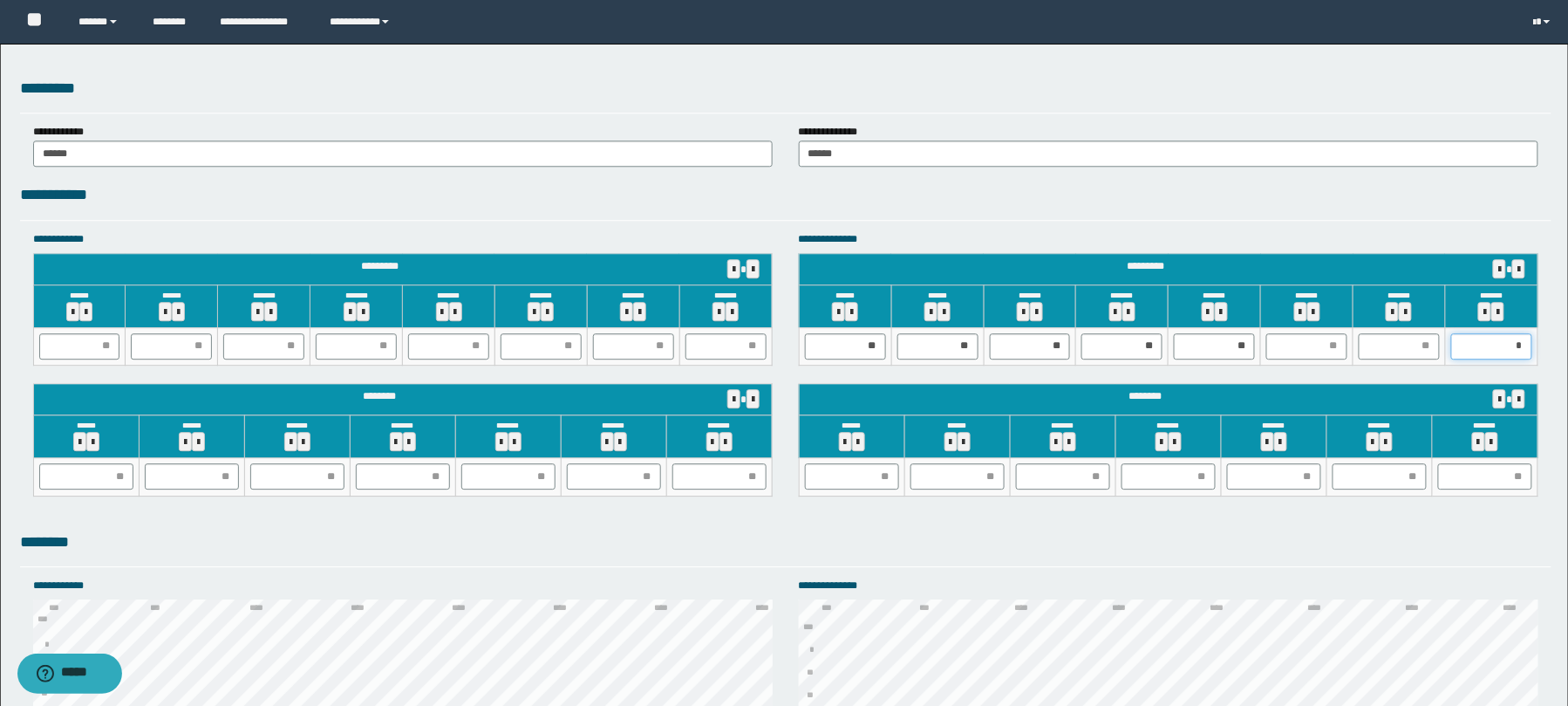 type on "**" 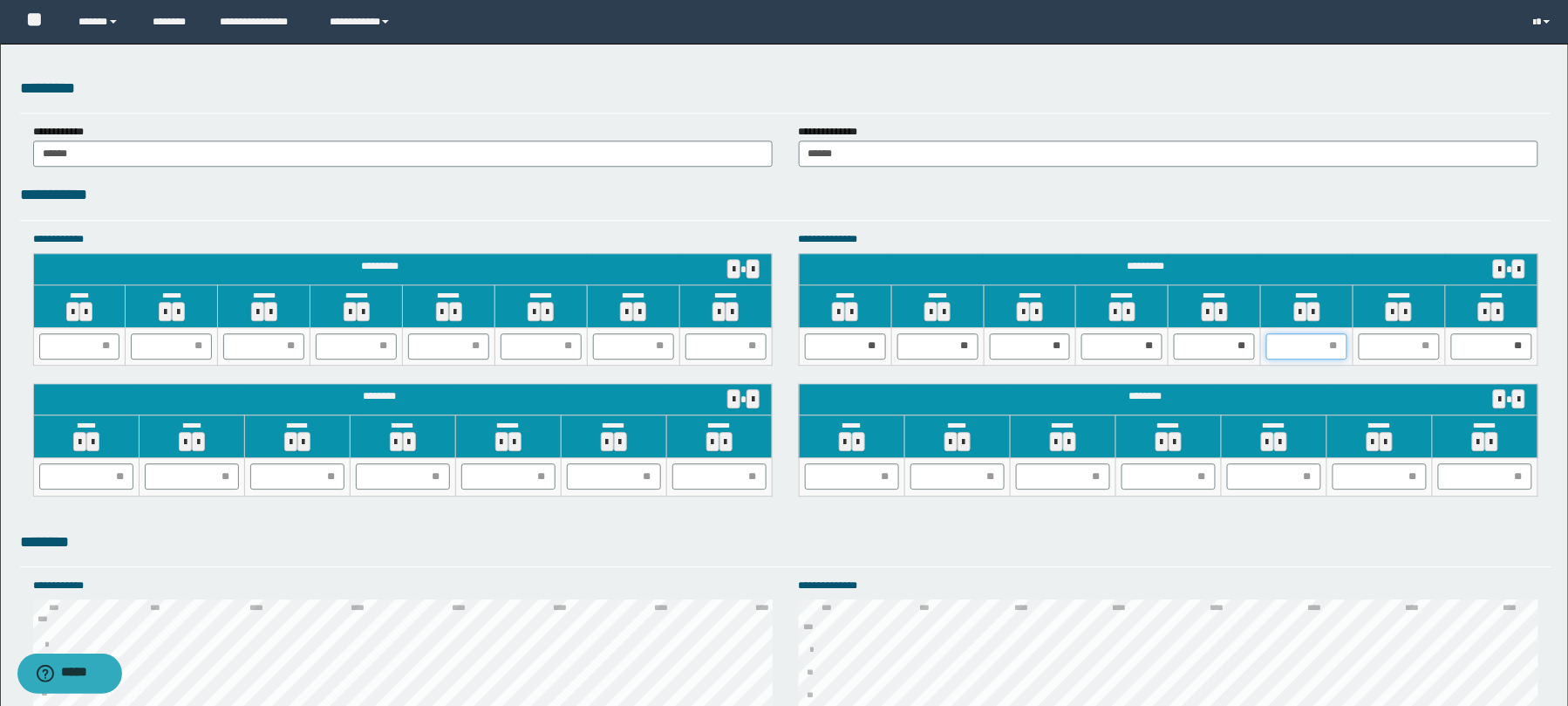 click at bounding box center (1306, 346) 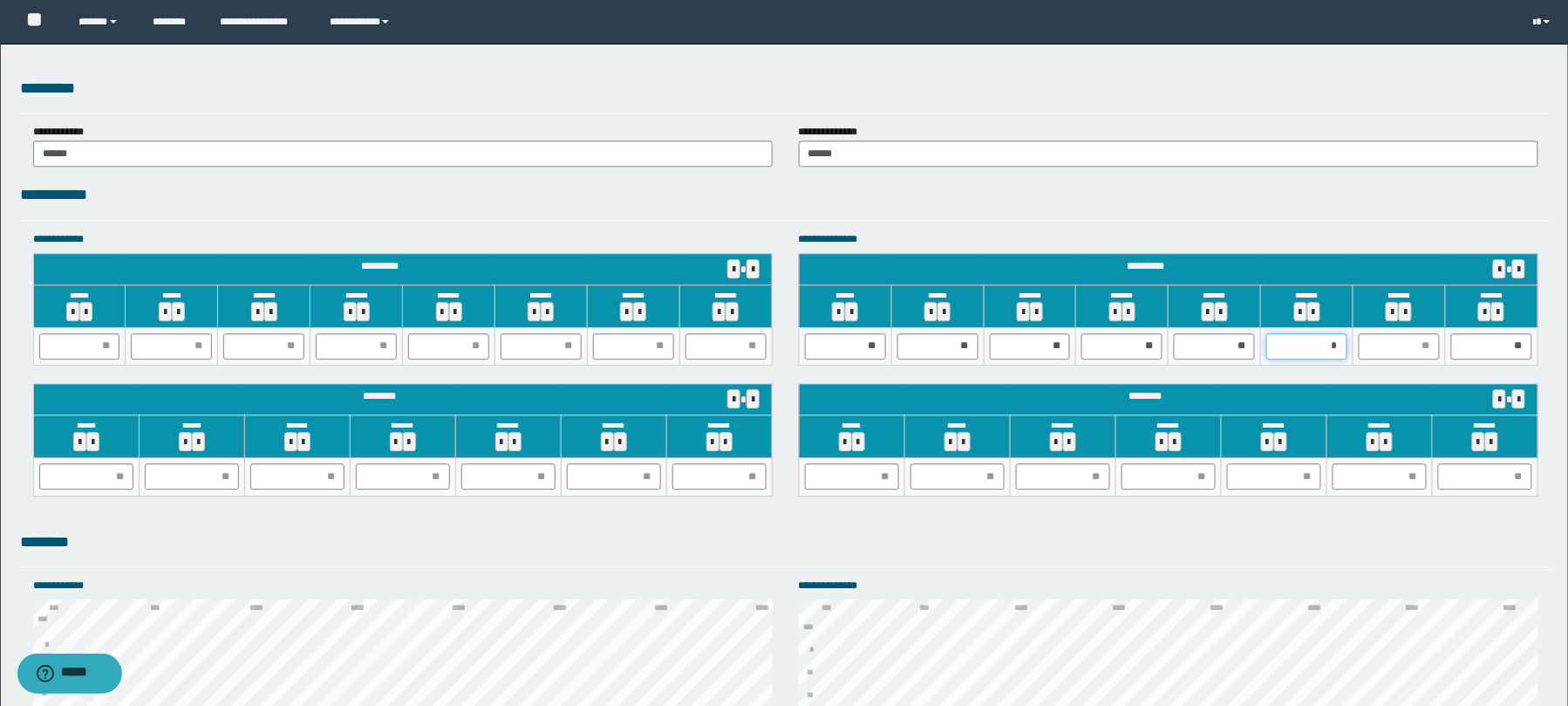 type on "**" 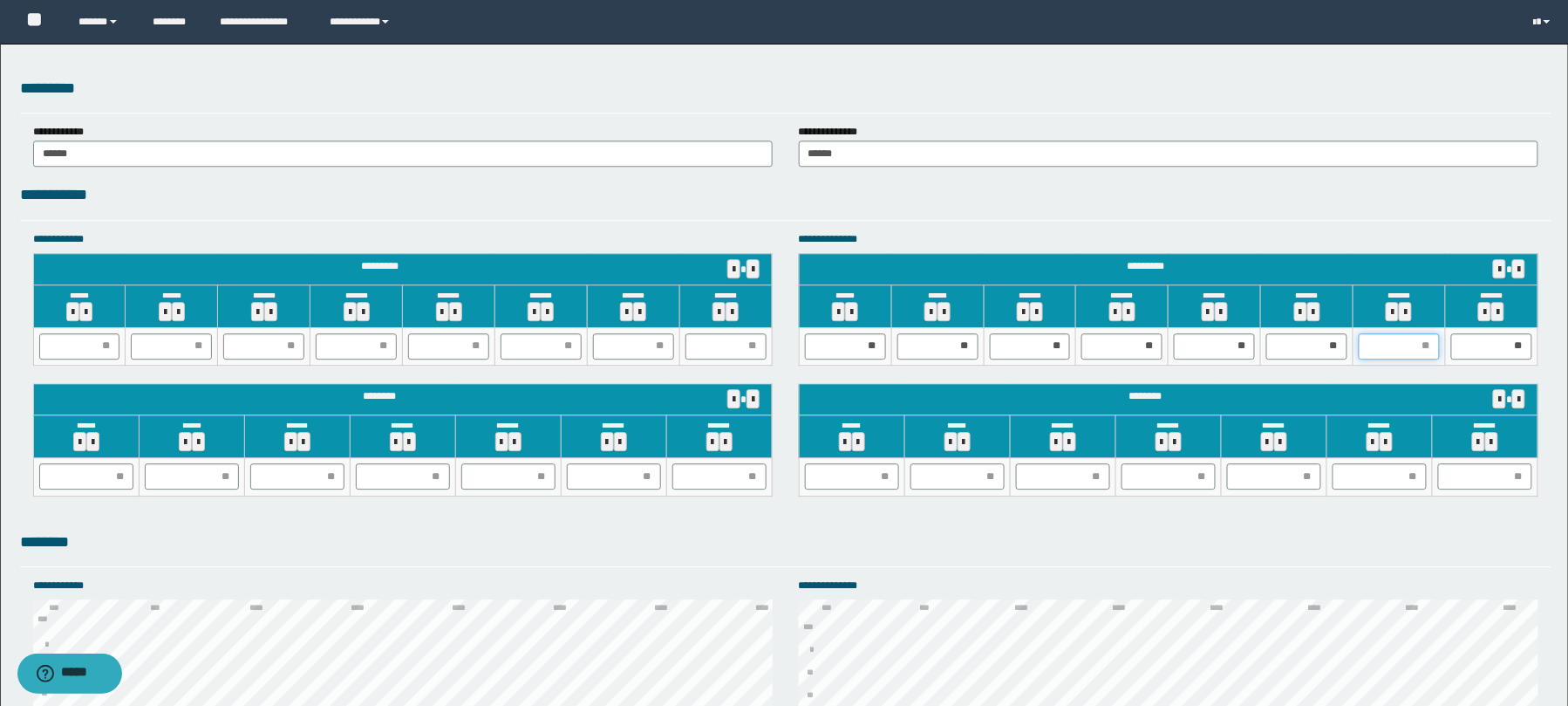 click at bounding box center (1399, 346) 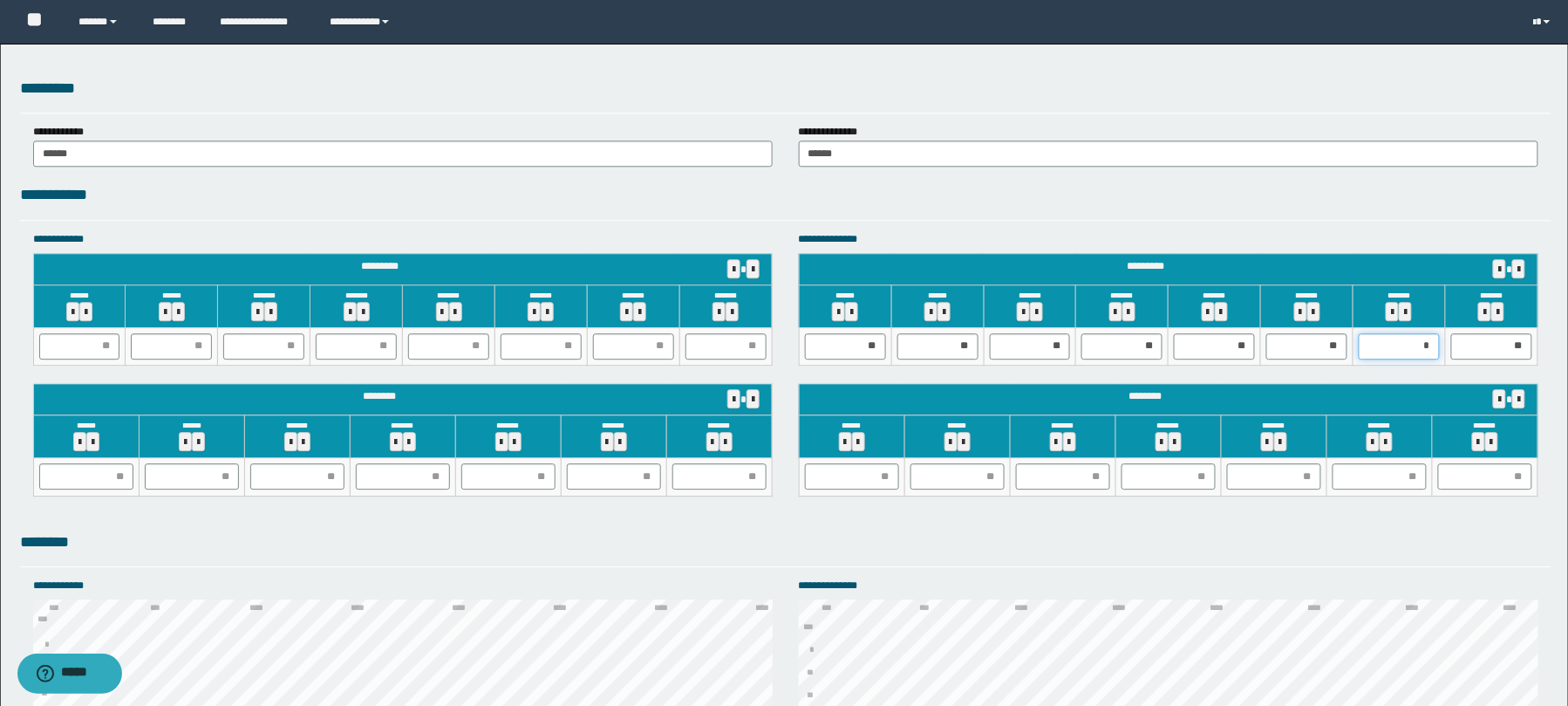 type on "**" 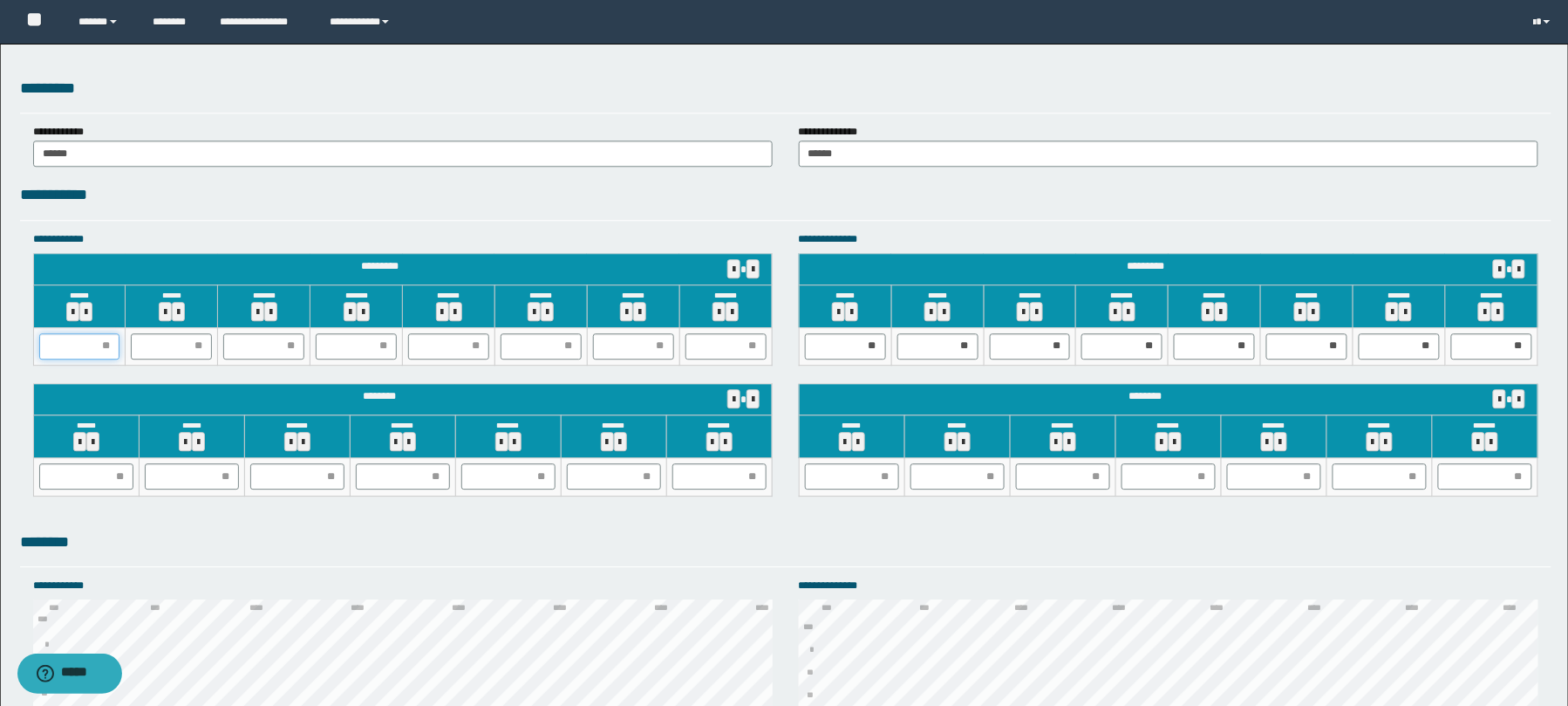 click at bounding box center (79, 346) 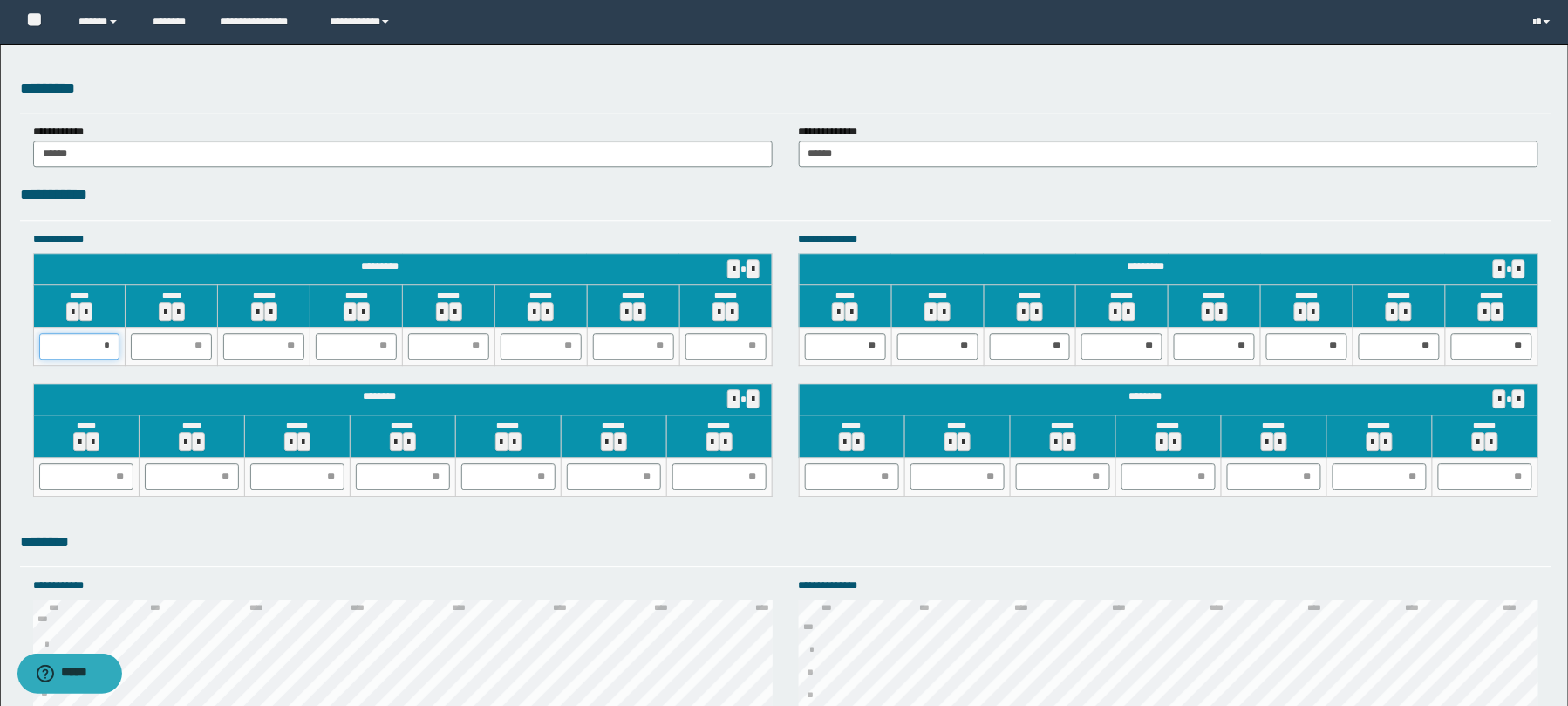type on "**" 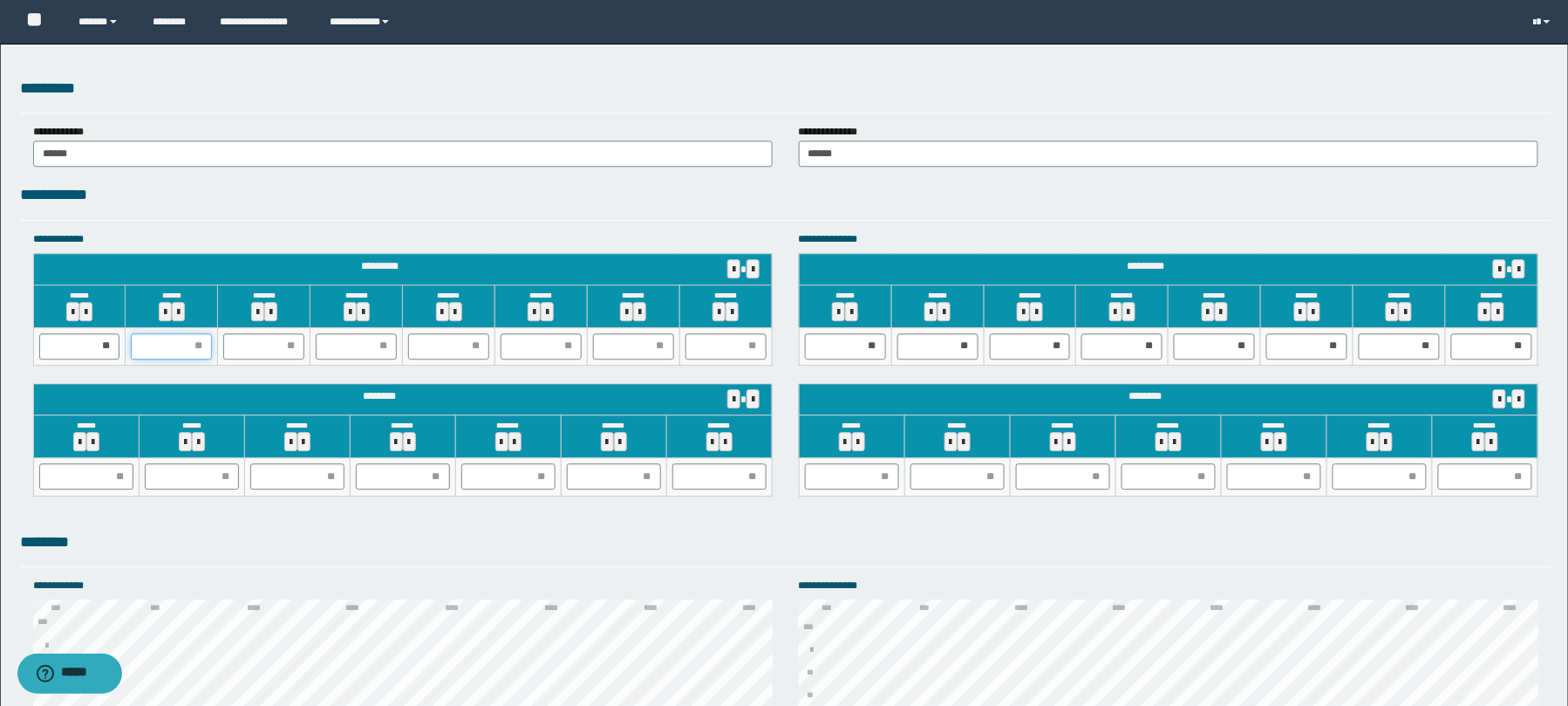 click at bounding box center (171, 346) 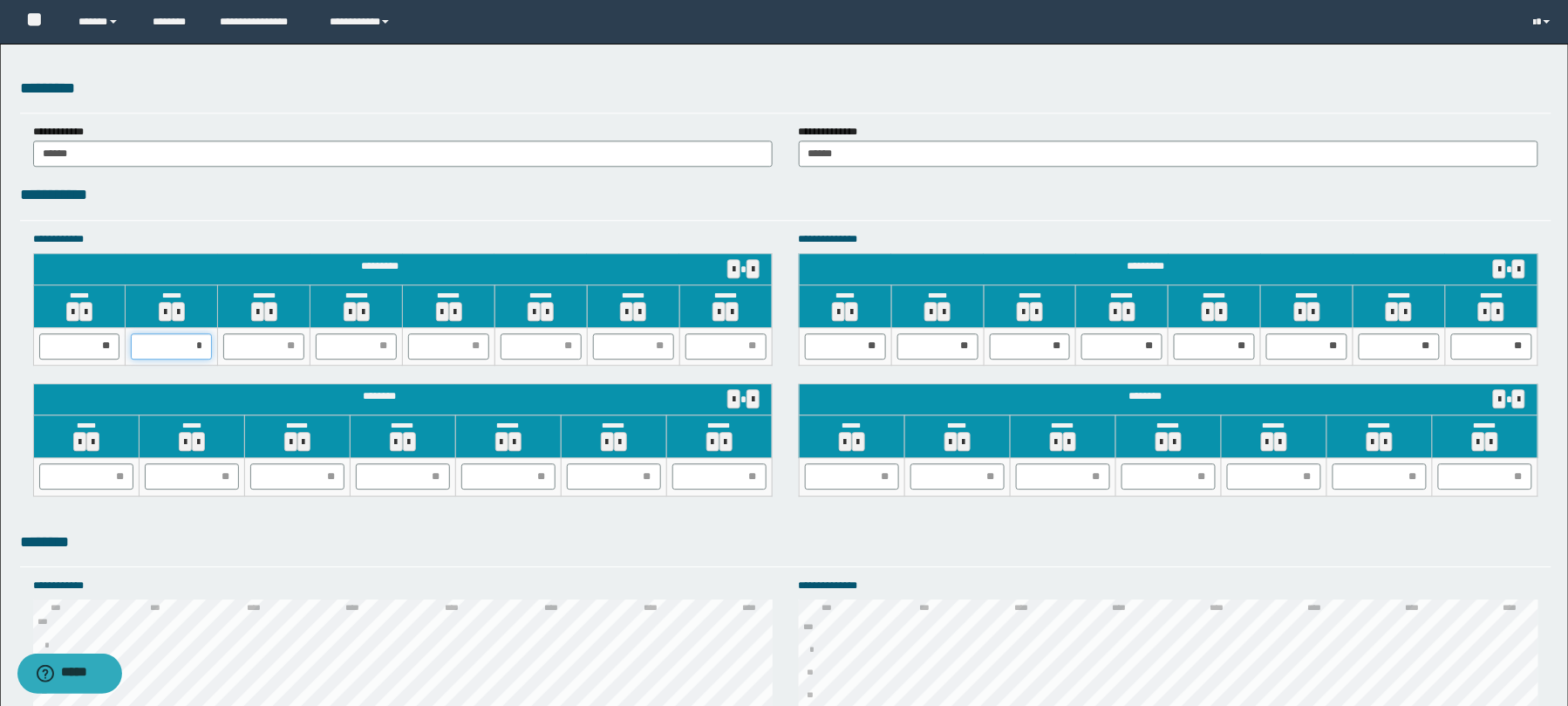 type on "**" 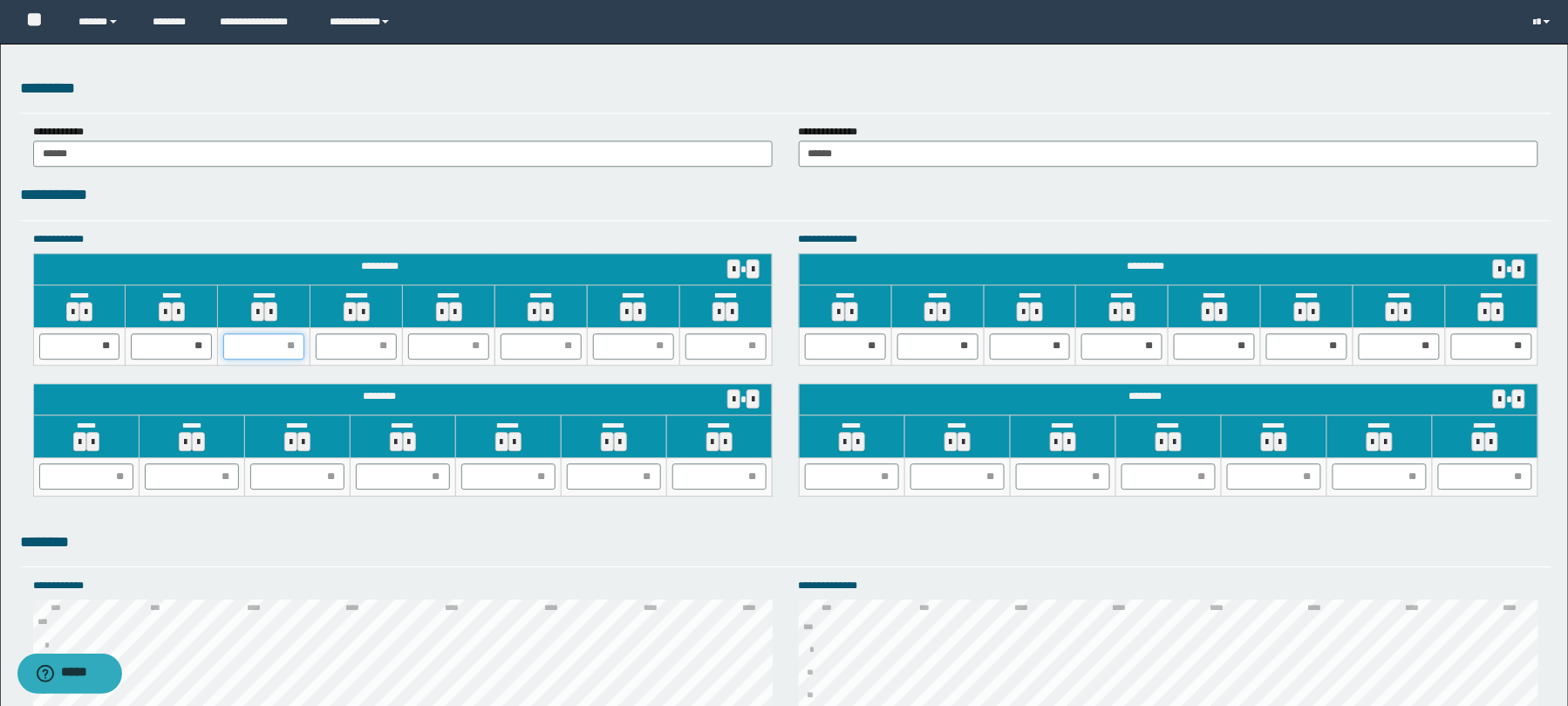 click at bounding box center [263, 346] 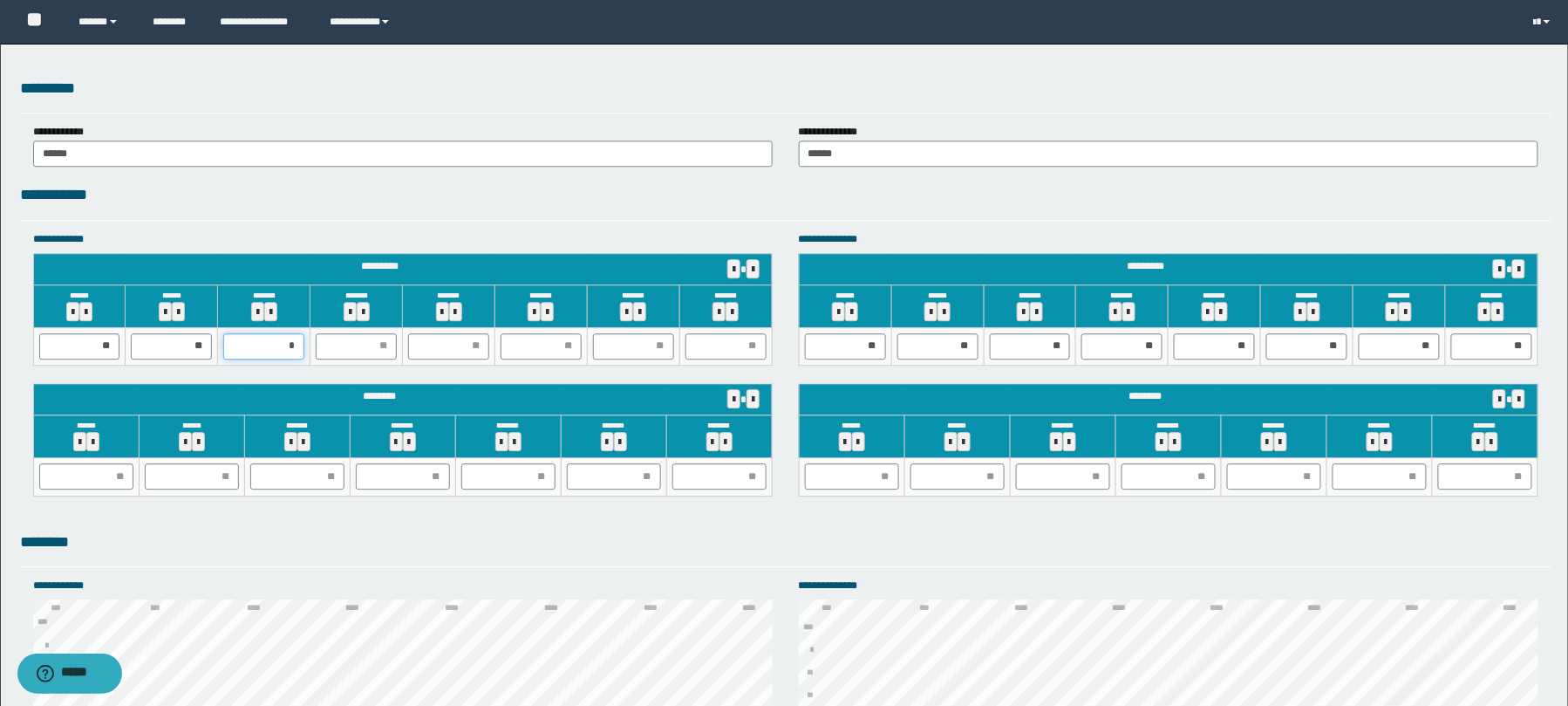 type on "**" 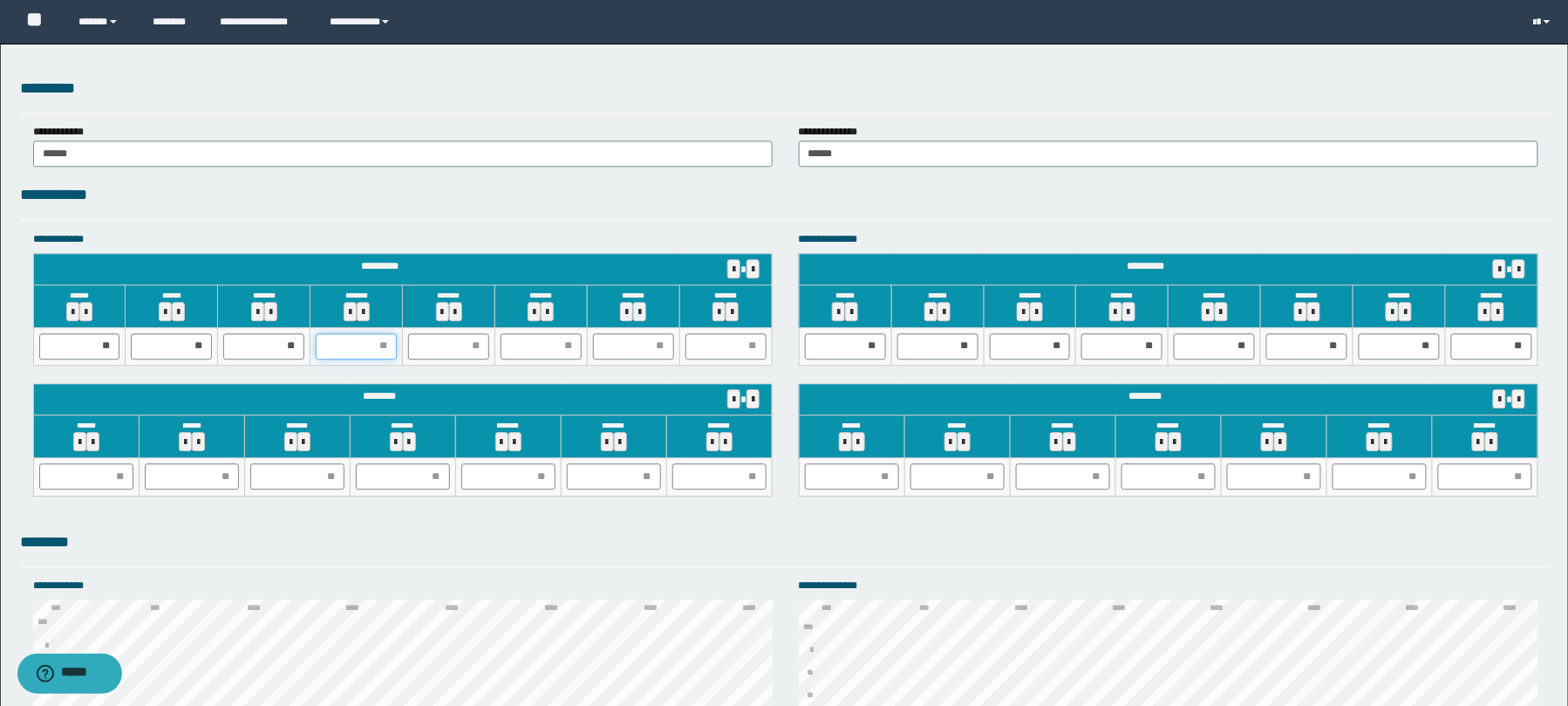 click at bounding box center (356, 346) 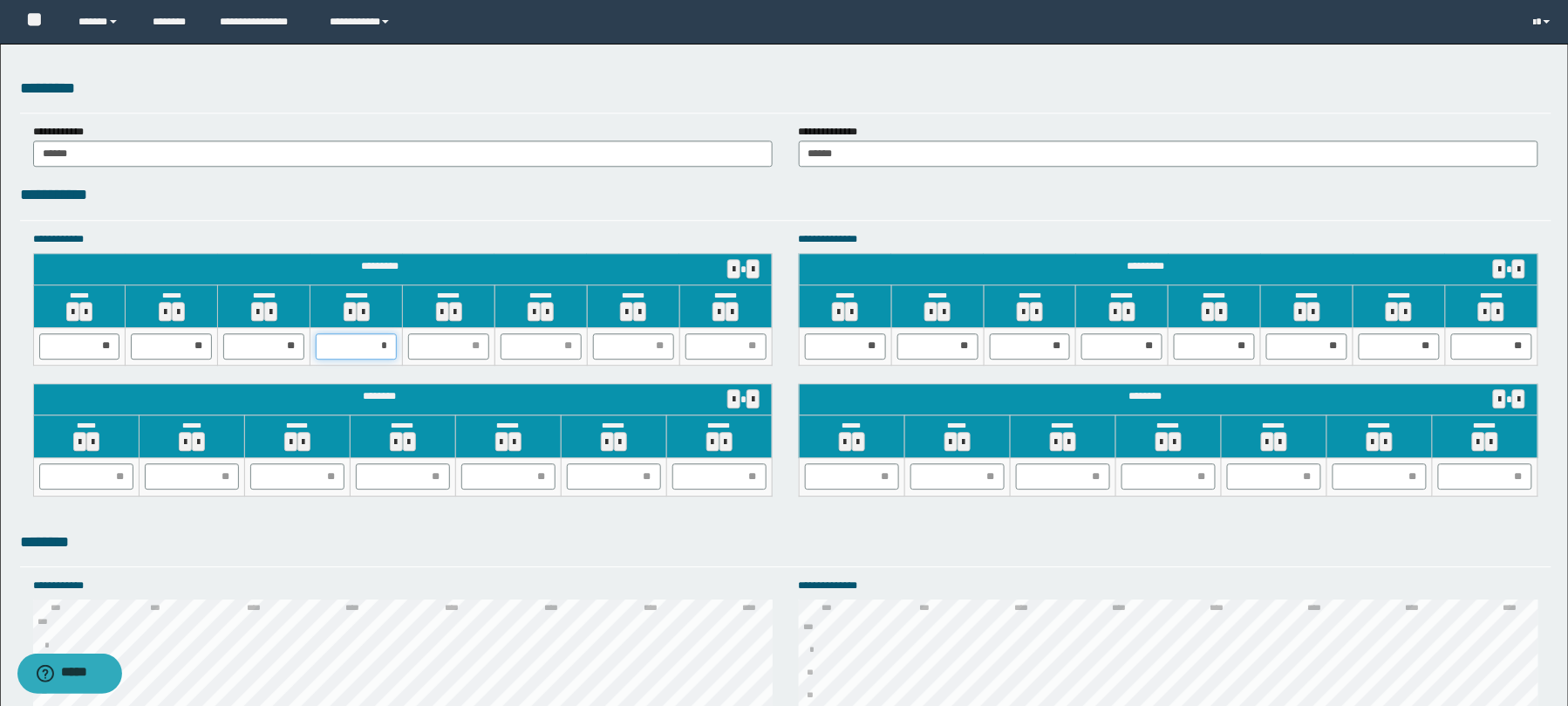 type on "**" 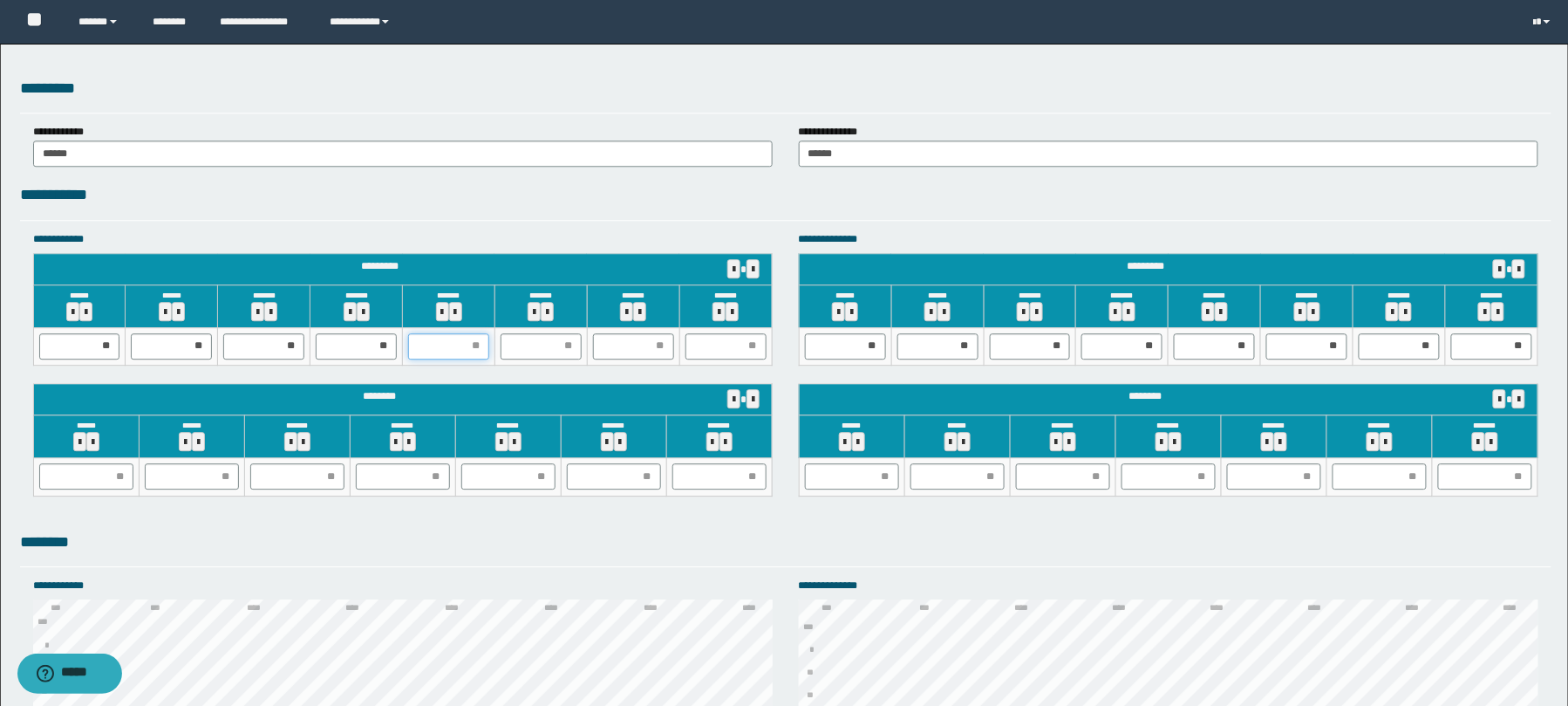 click at bounding box center (448, 346) 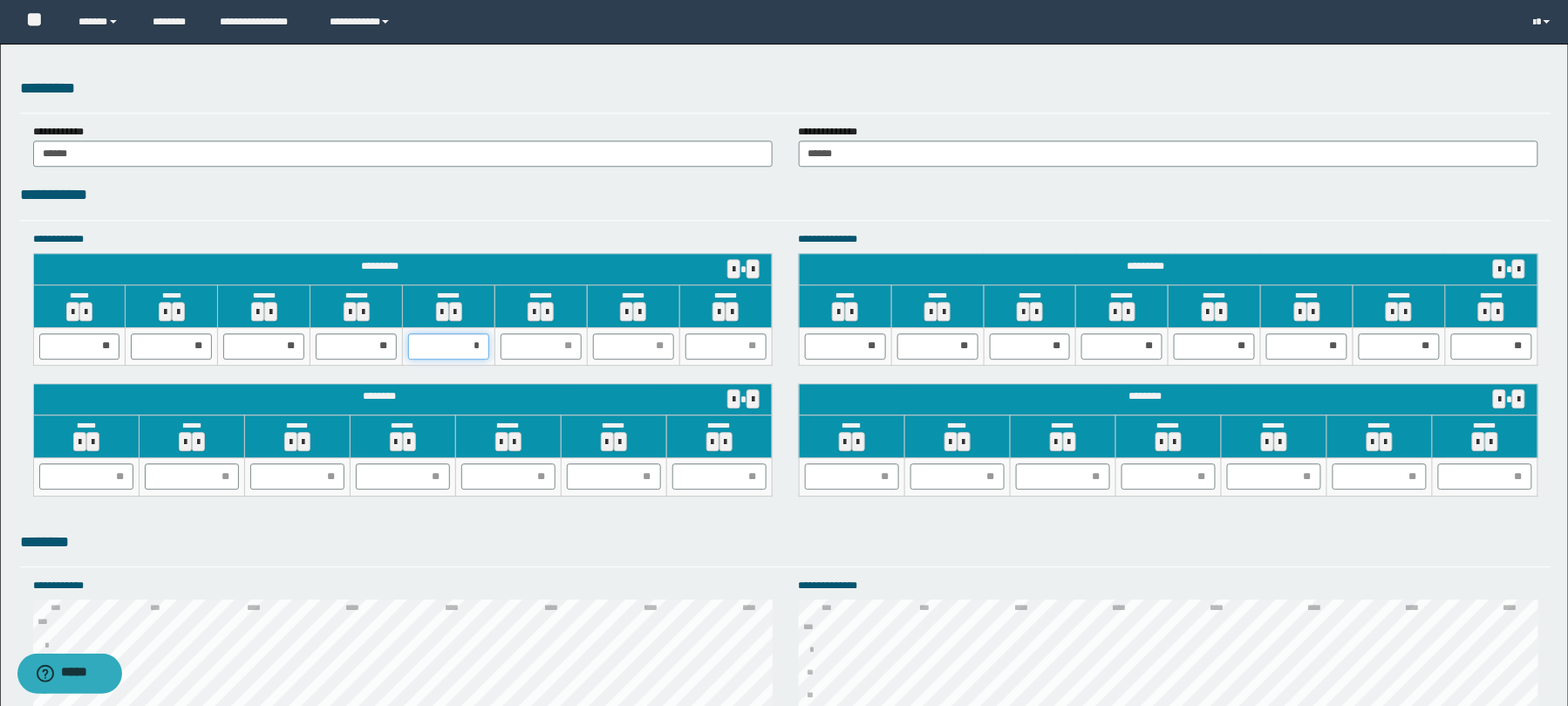 type on "**" 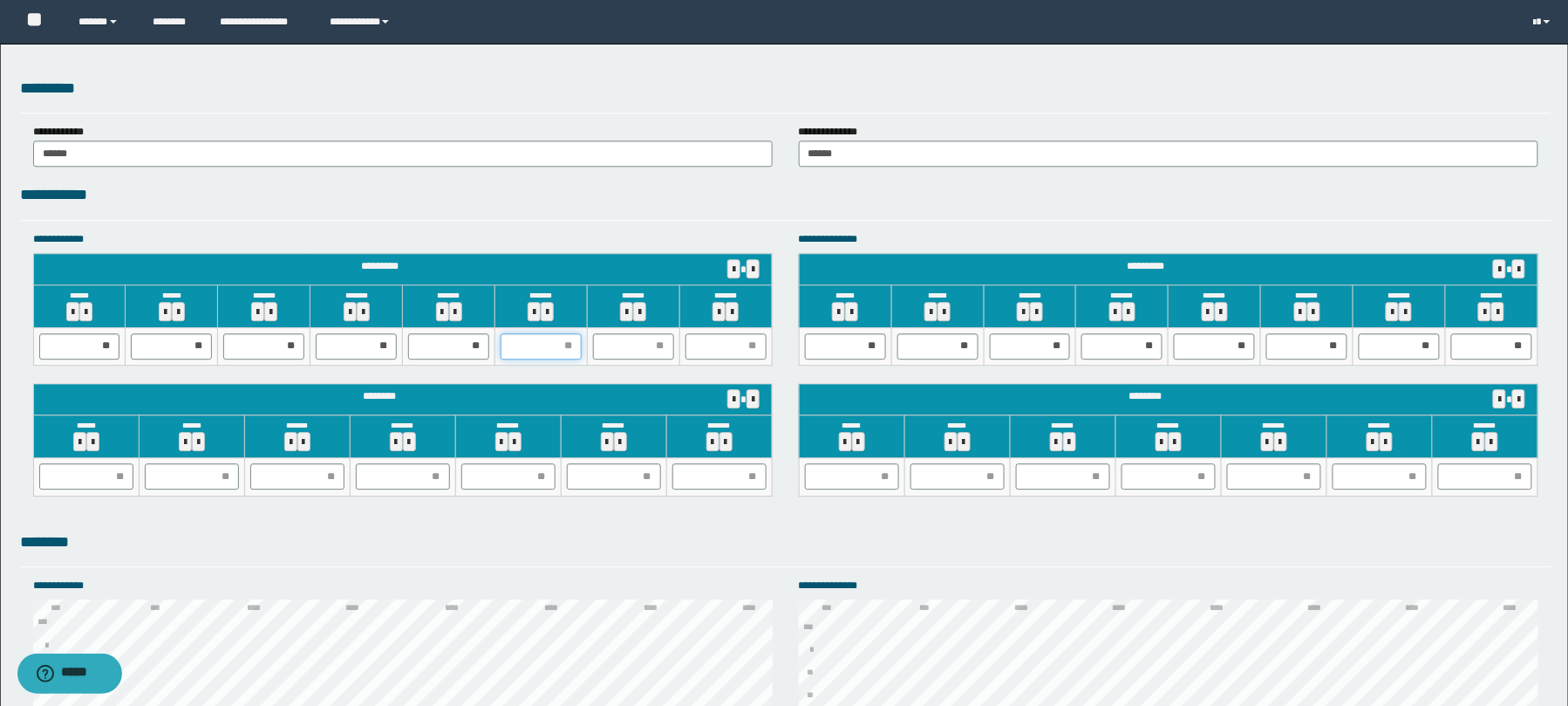 click at bounding box center (541, 346) 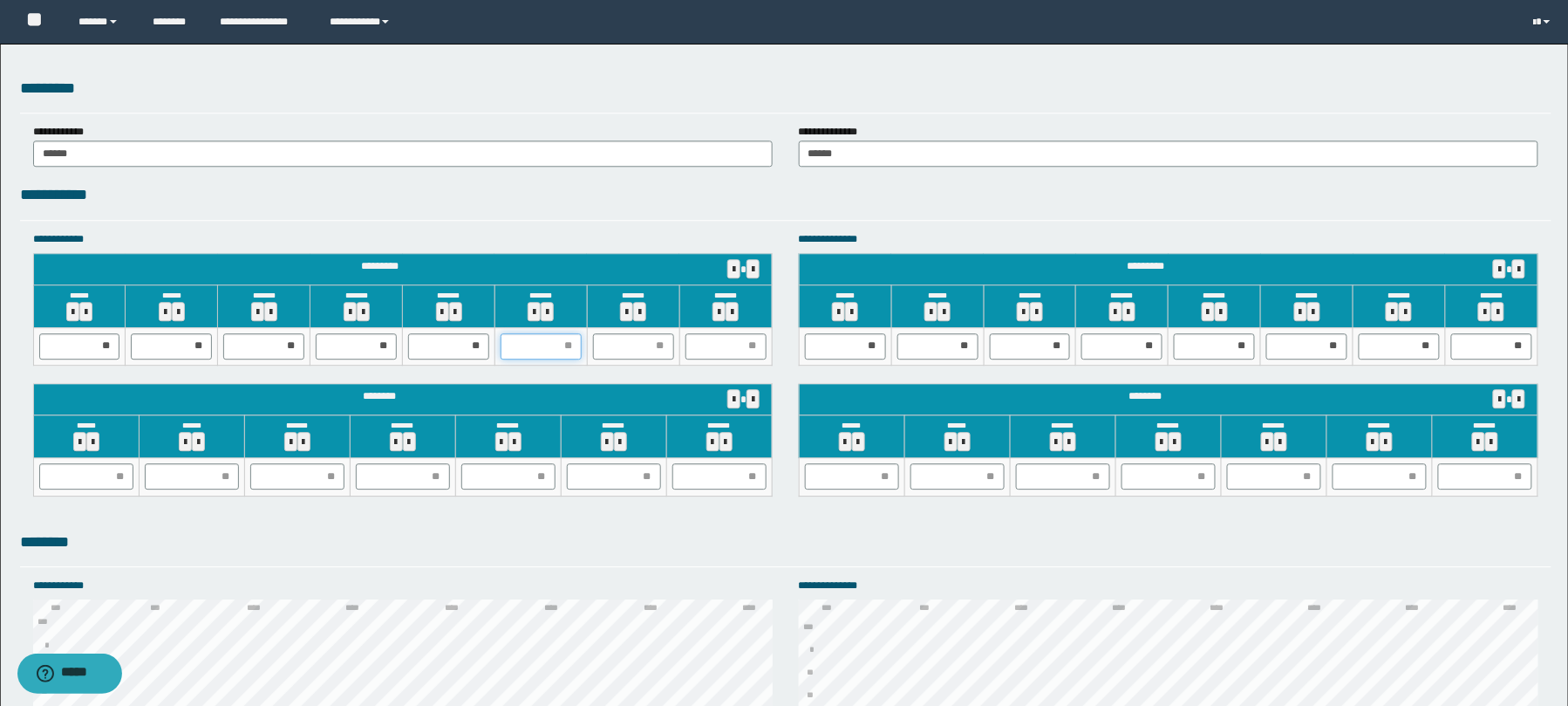 click at bounding box center [541, 346] 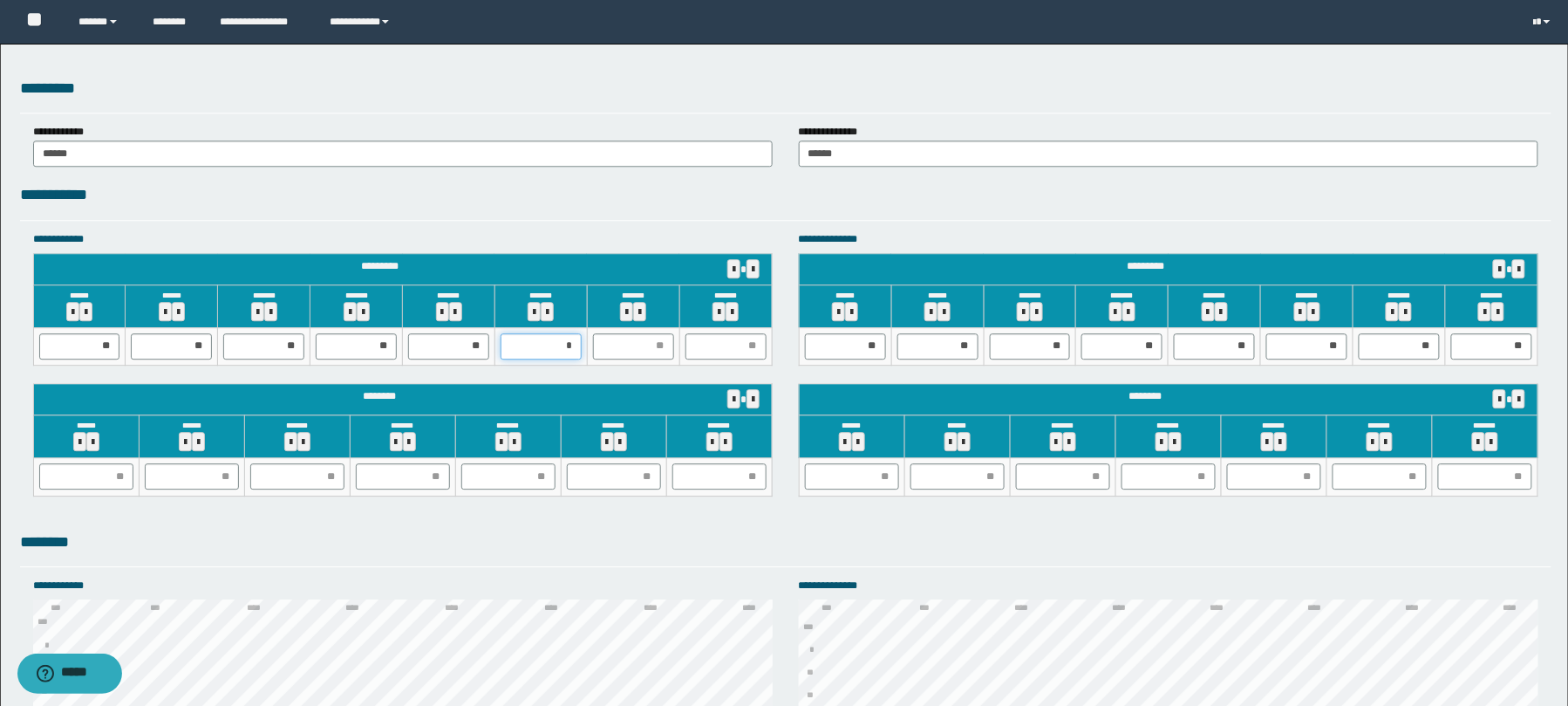 type on "**" 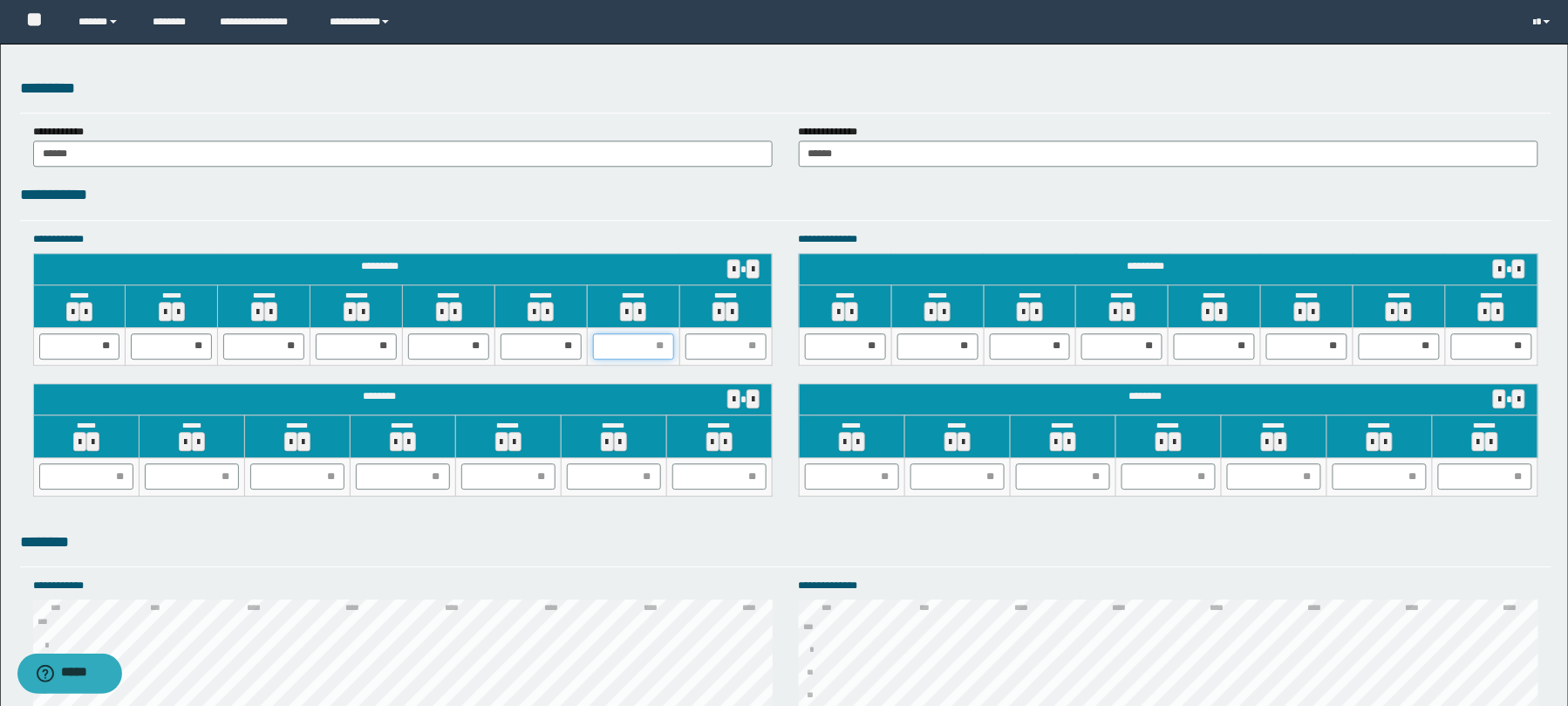 click at bounding box center [633, 346] 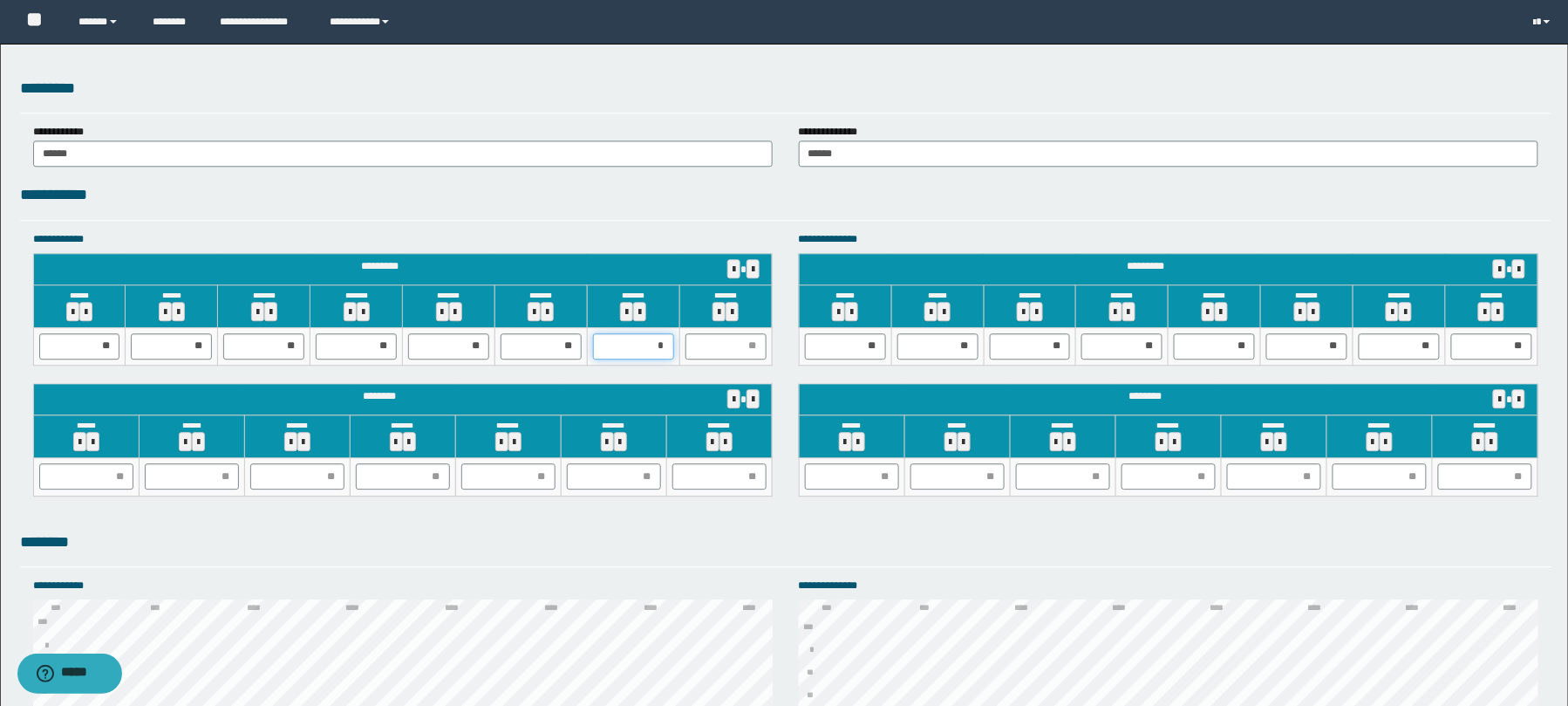type on "**" 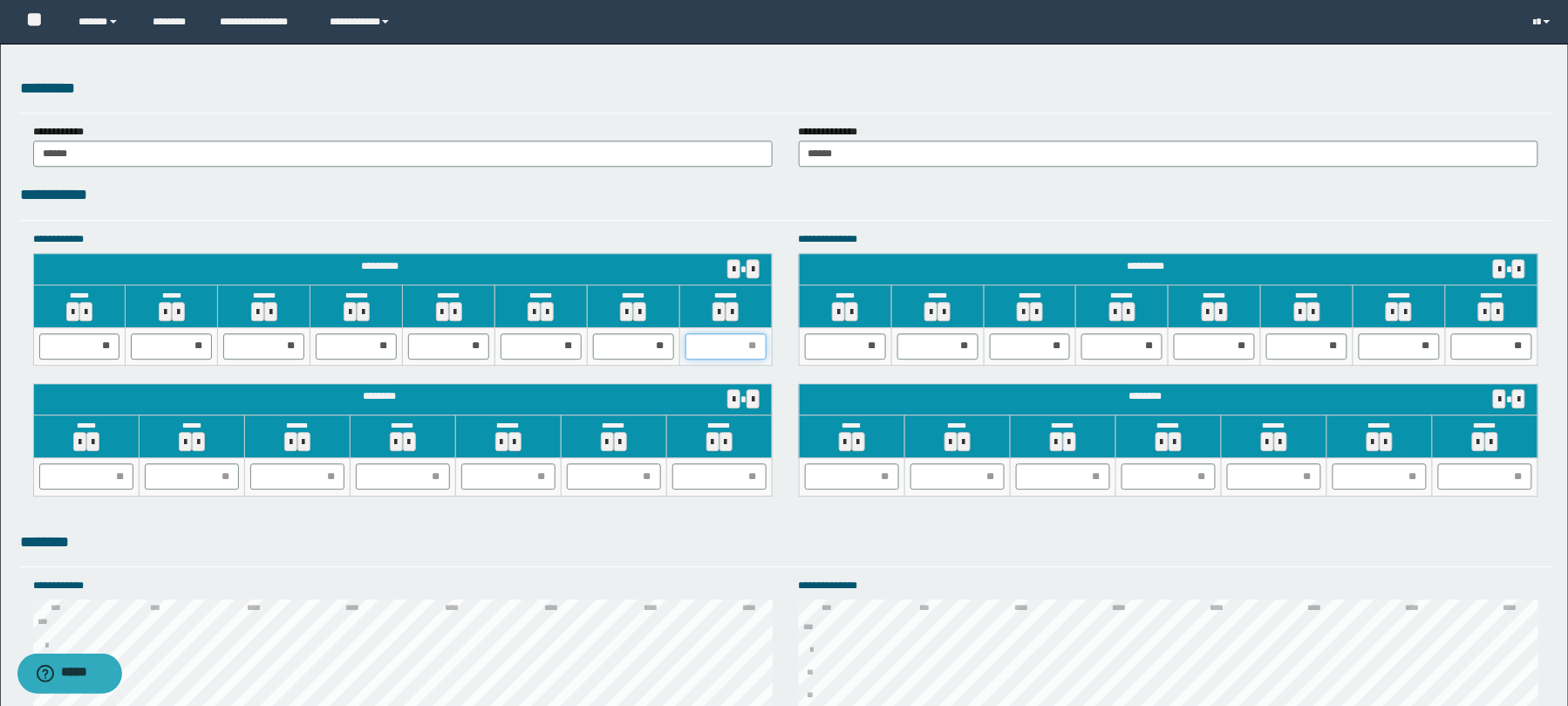 click at bounding box center (726, 346) 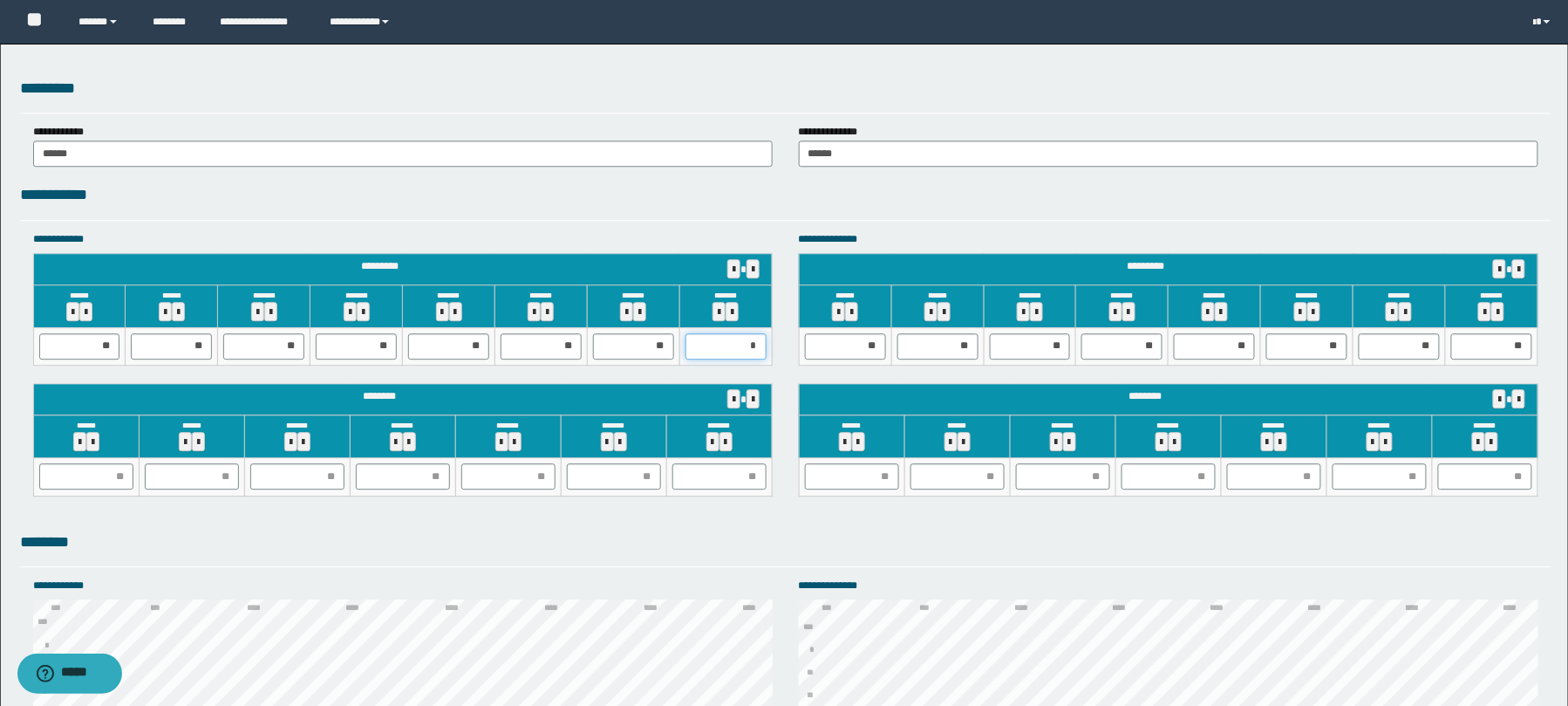 type on "**" 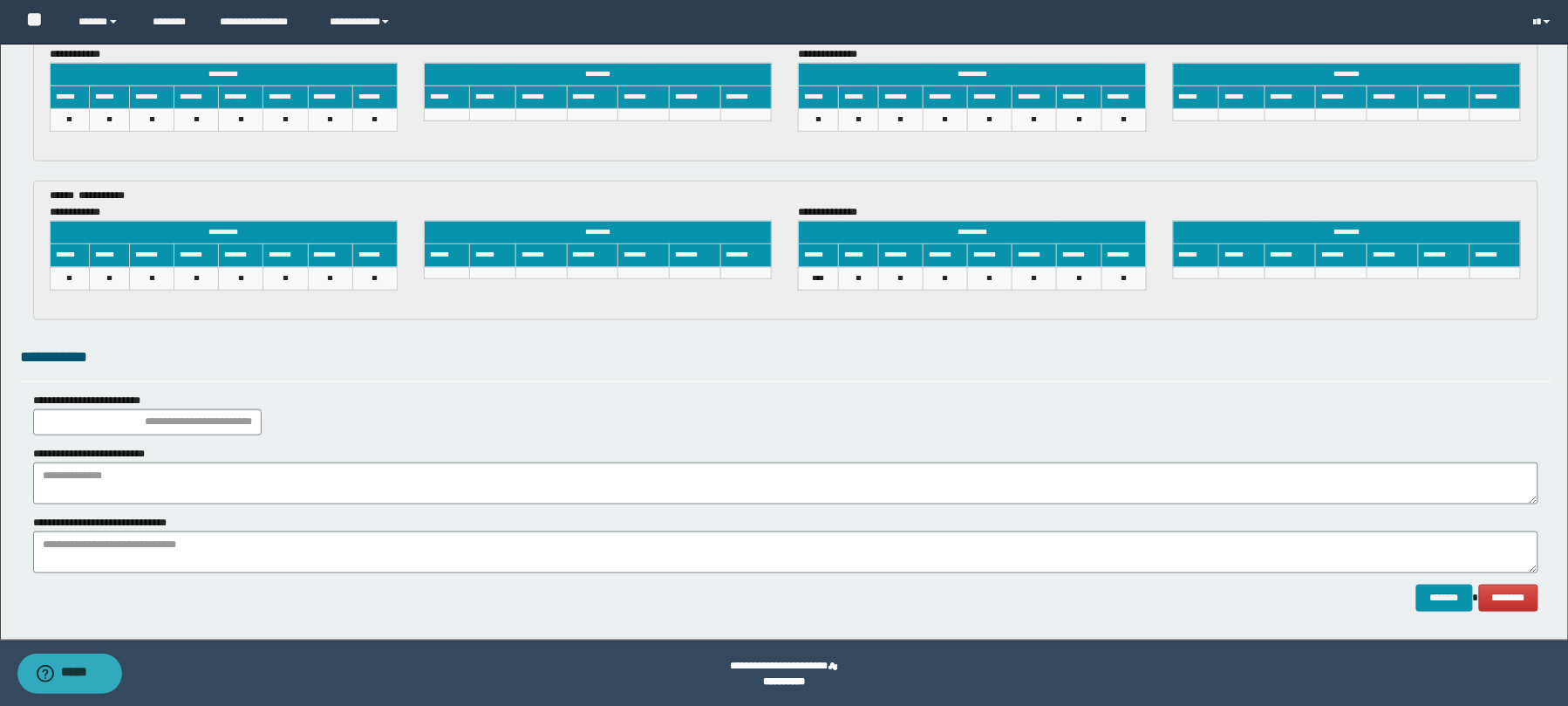 scroll, scrollTop: 2751, scrollLeft: 0, axis: vertical 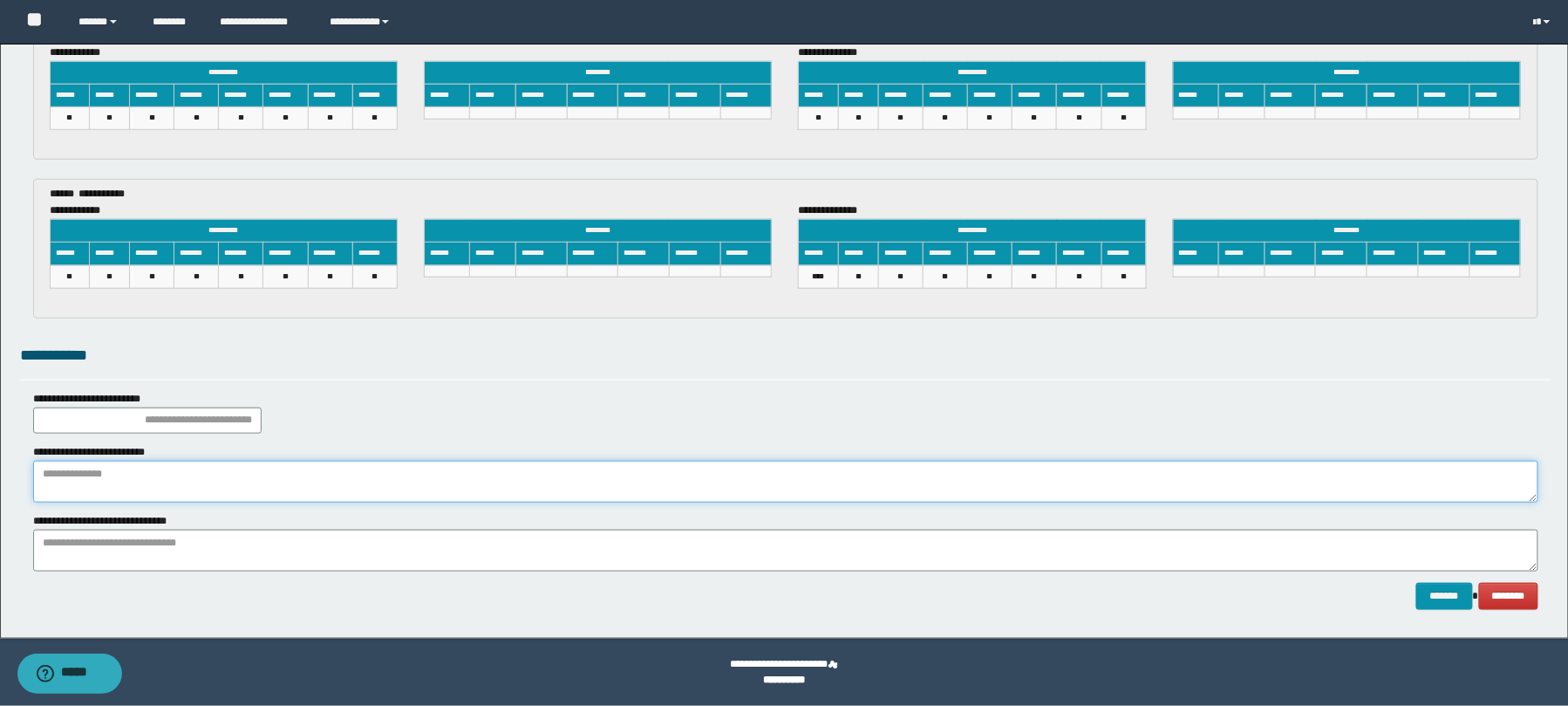 click at bounding box center (786, 482) 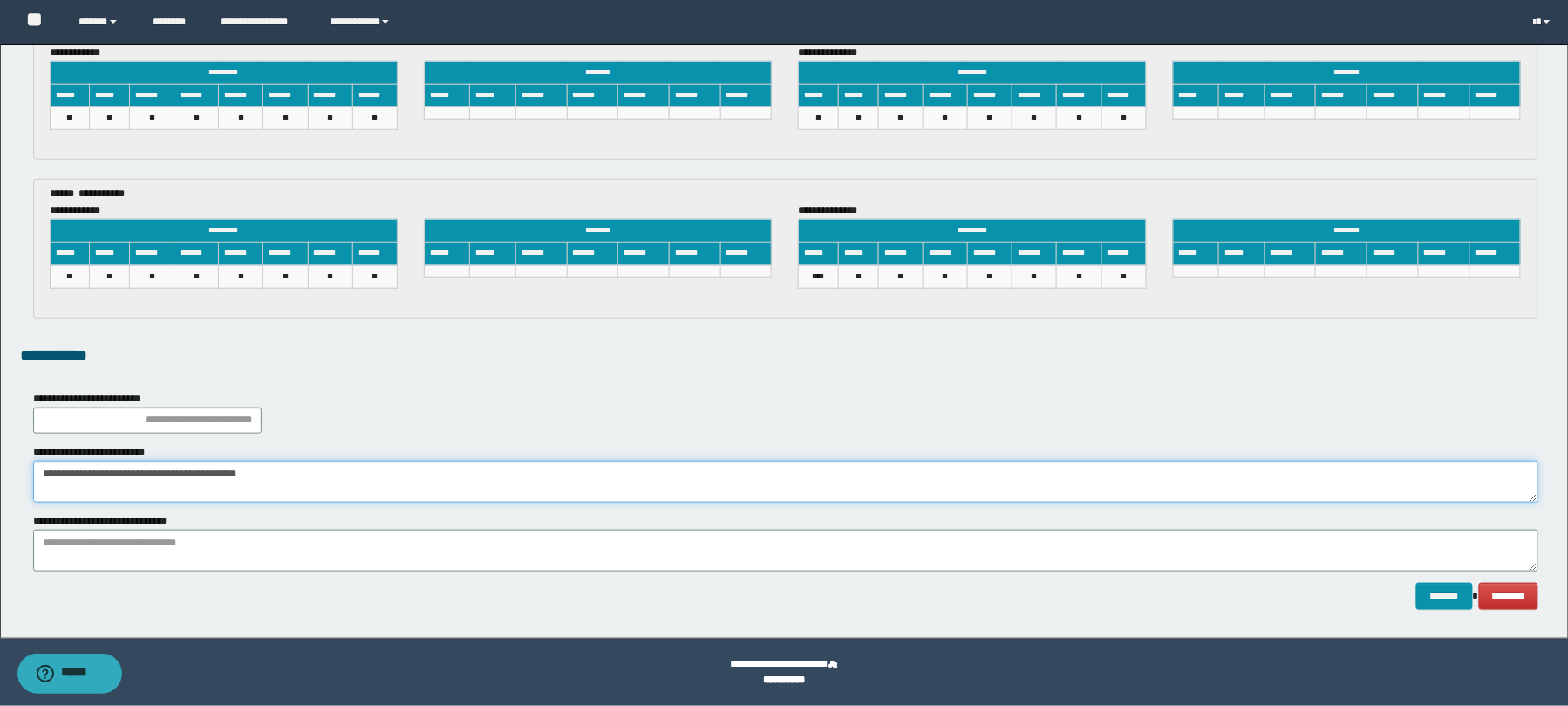 type on "**********" 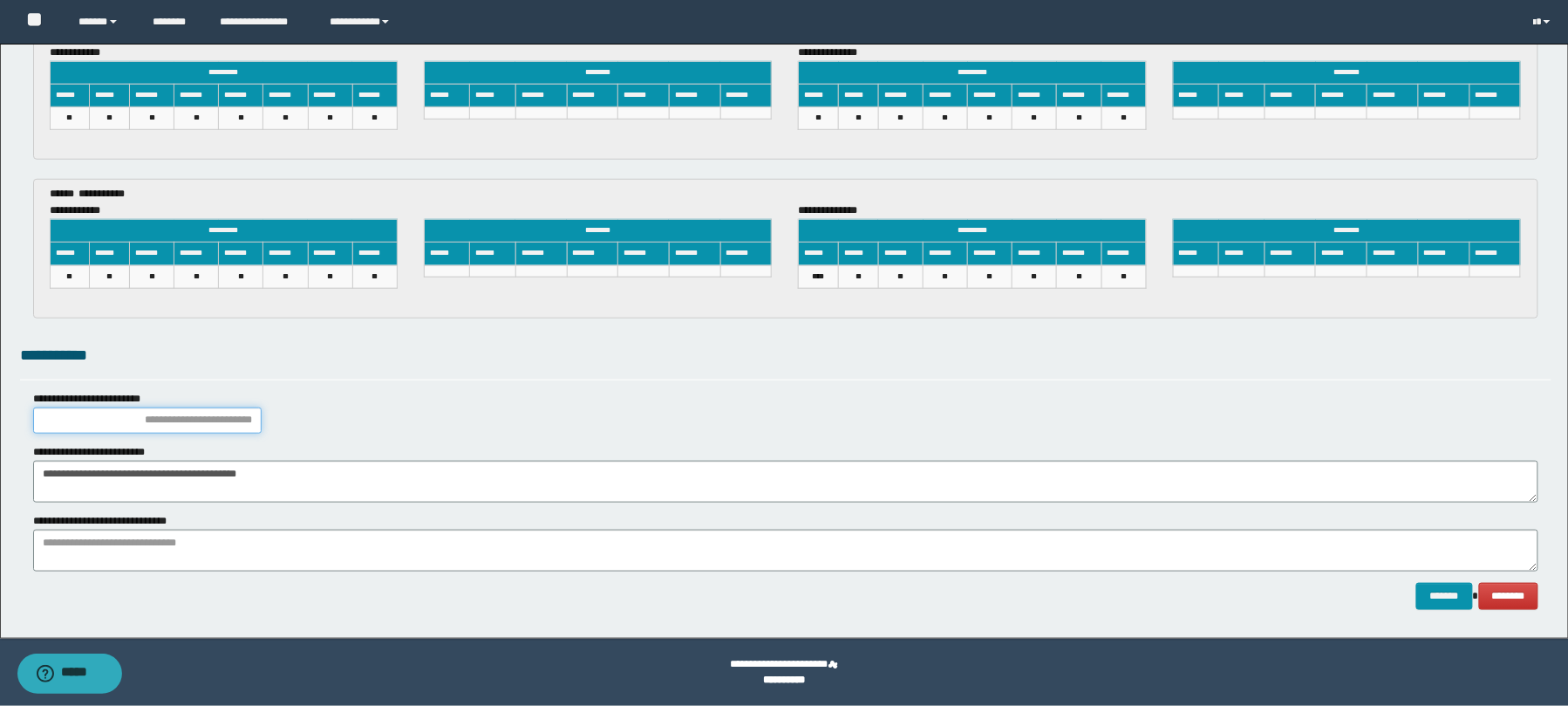click at bounding box center [147, 421] 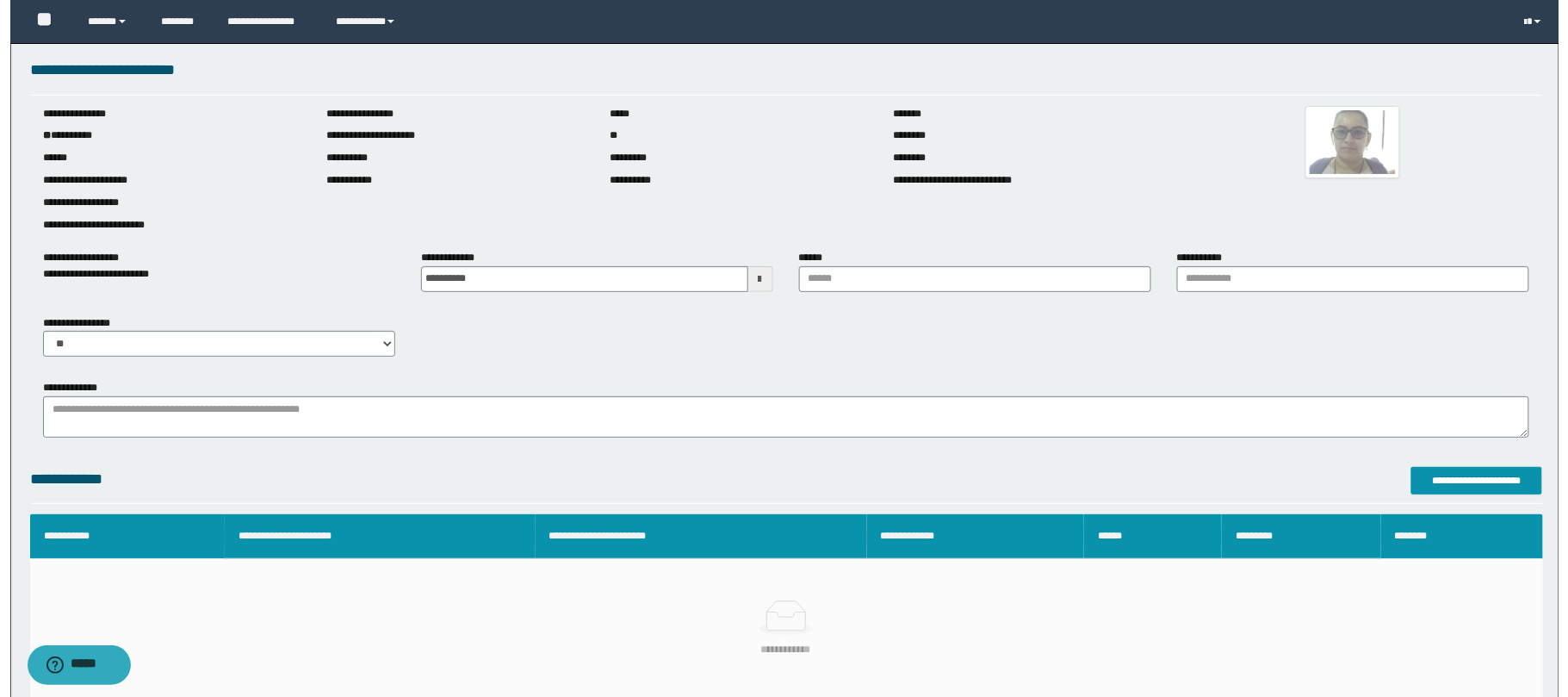 scroll, scrollTop: 0, scrollLeft: 0, axis: both 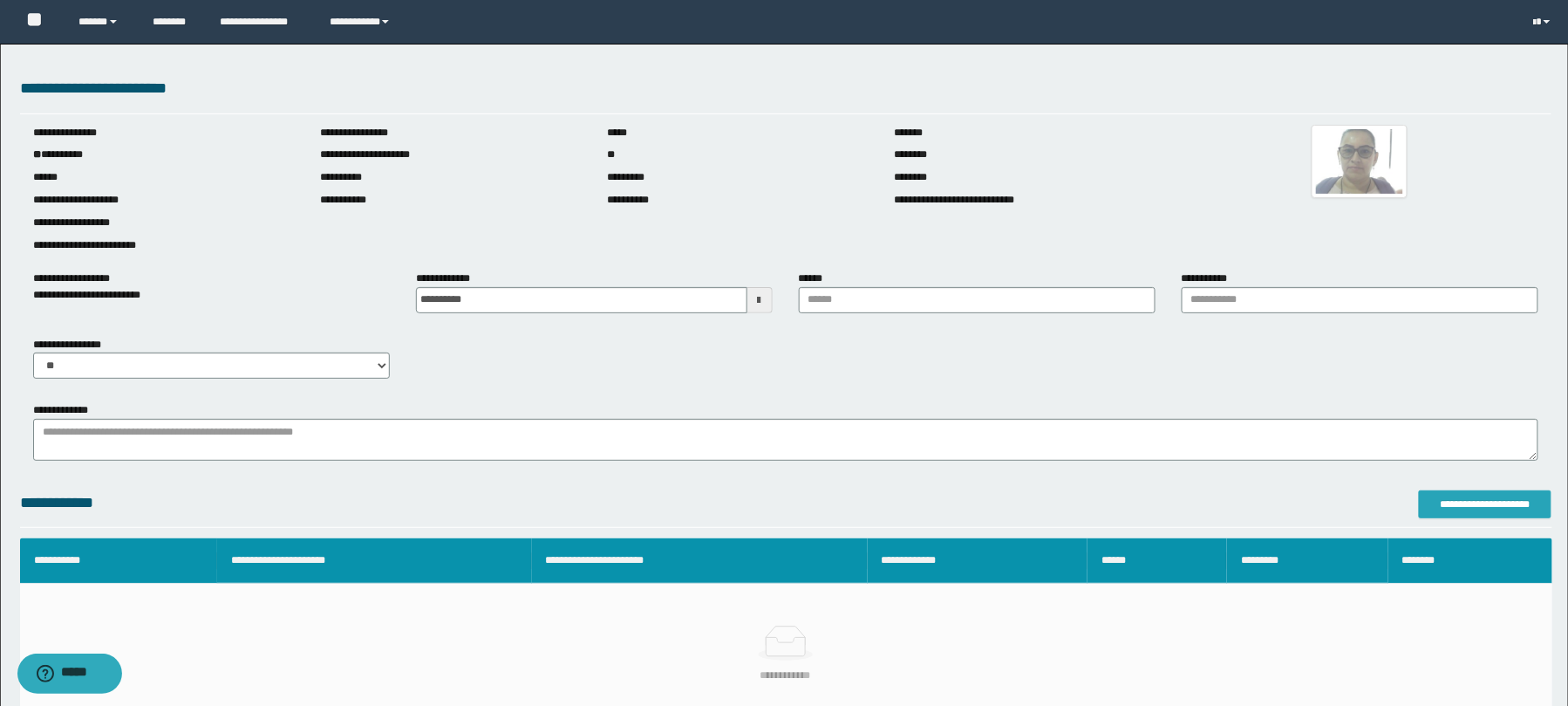 click on "**********" at bounding box center [1485, 504] 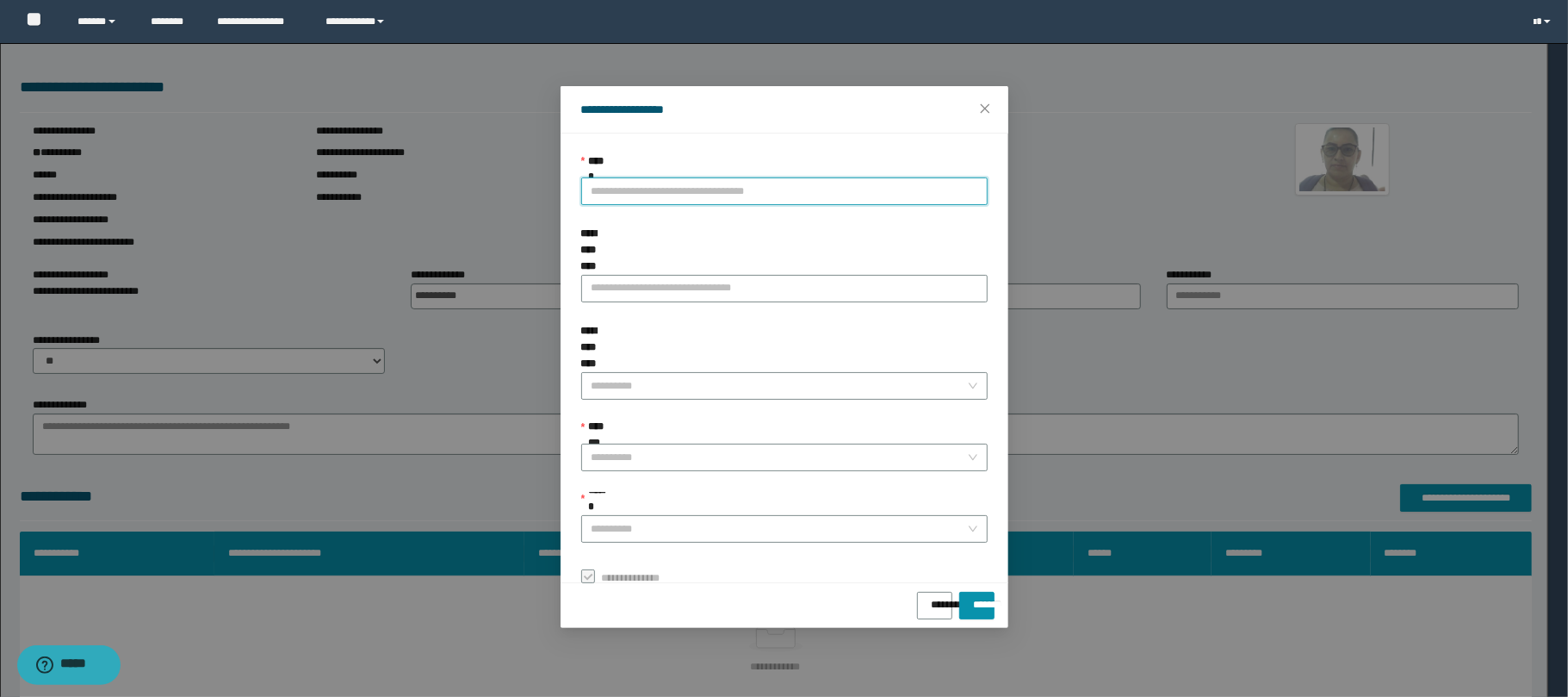 click on "**********" at bounding box center [784, 191] 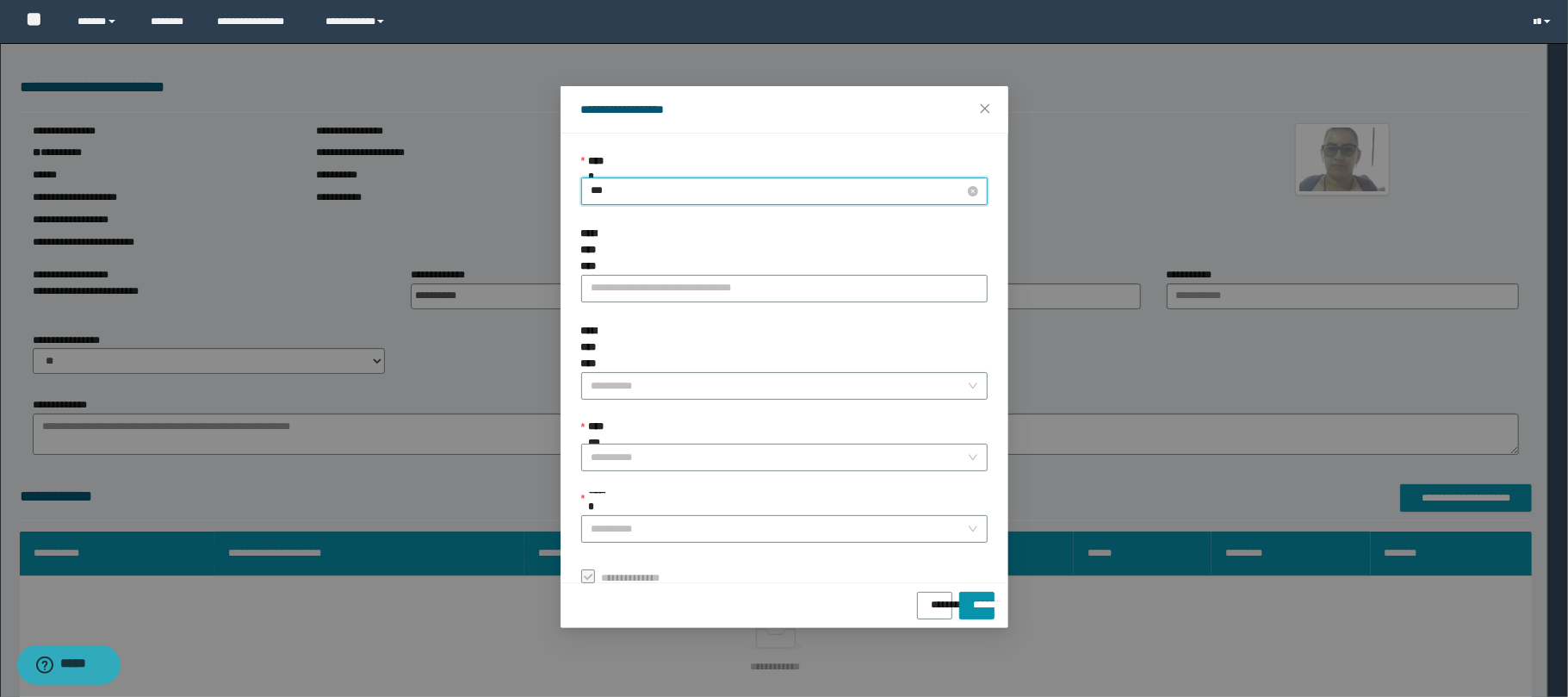 type on "****" 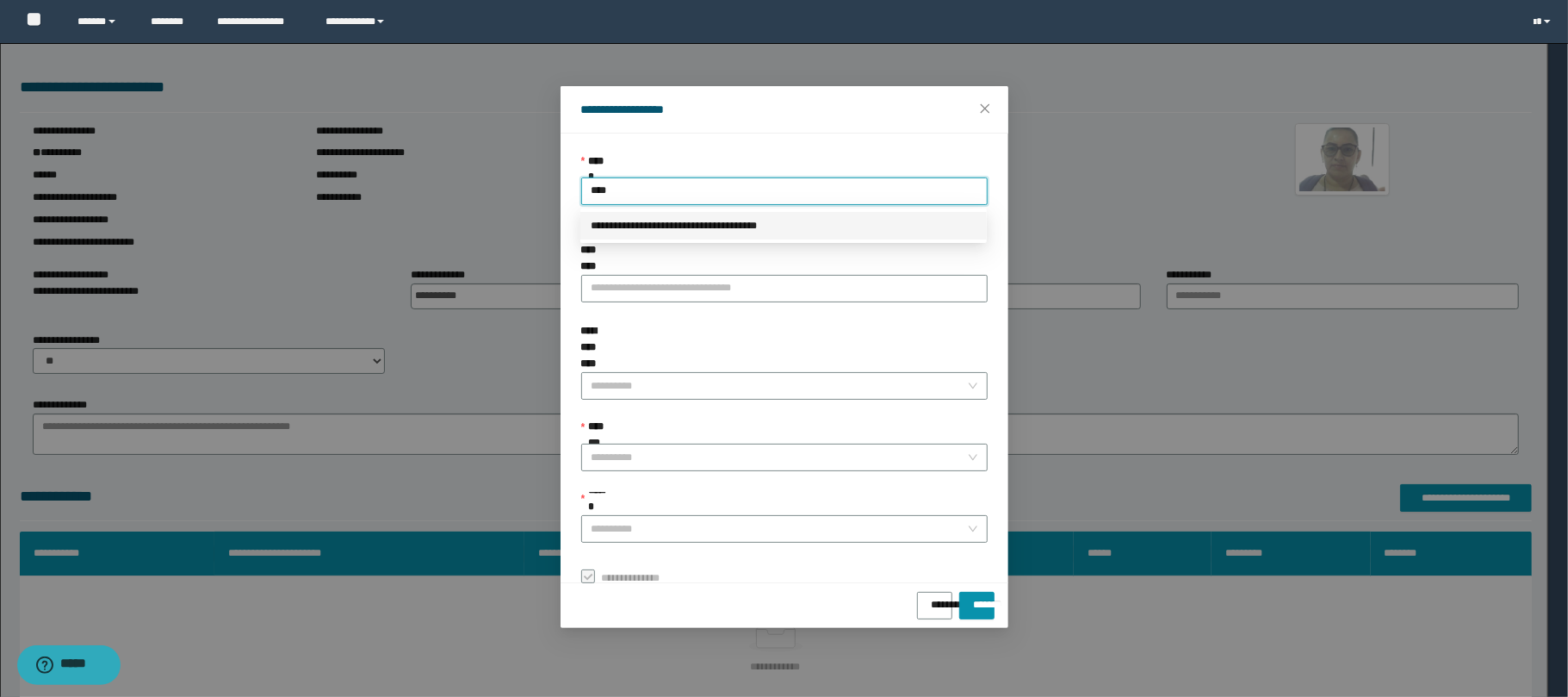 click on "**********" at bounding box center [784, 226] 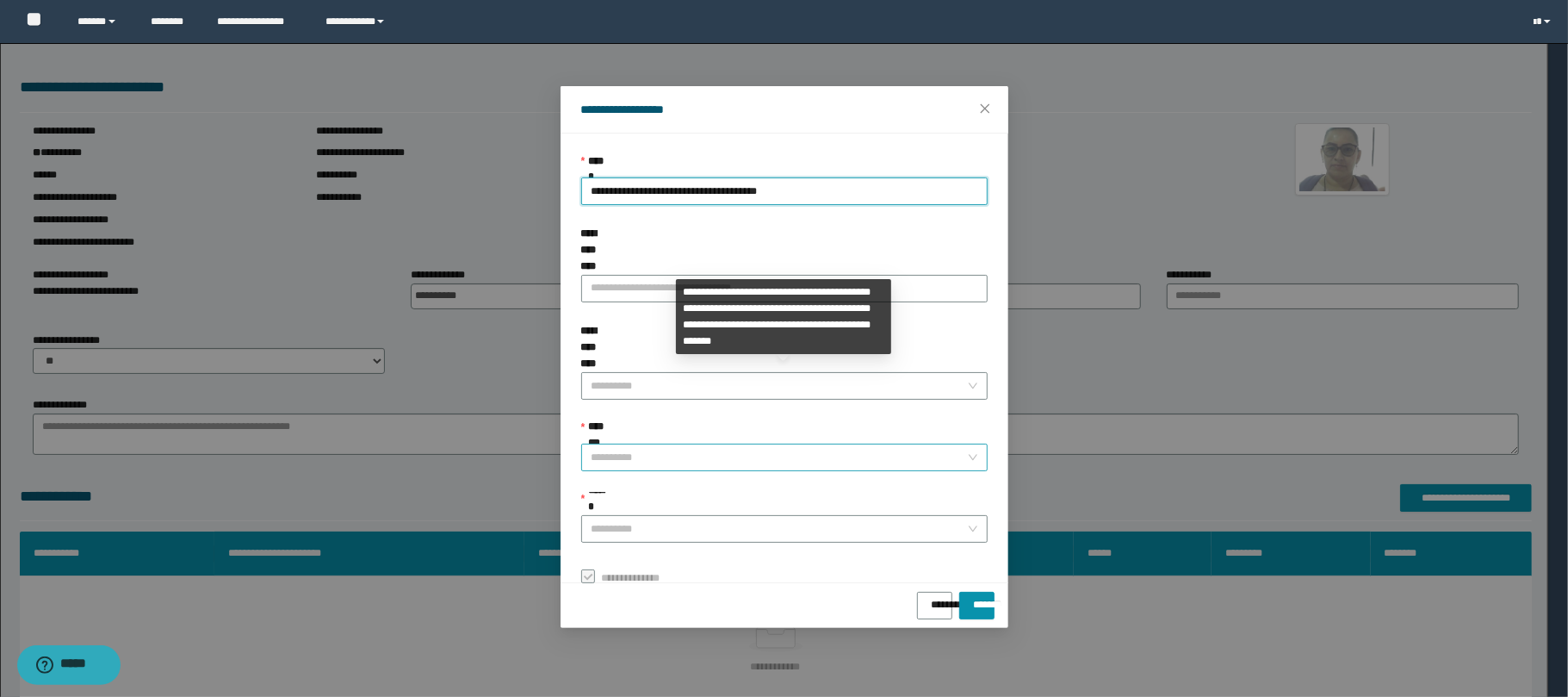 click on "**********" at bounding box center (779, 457) 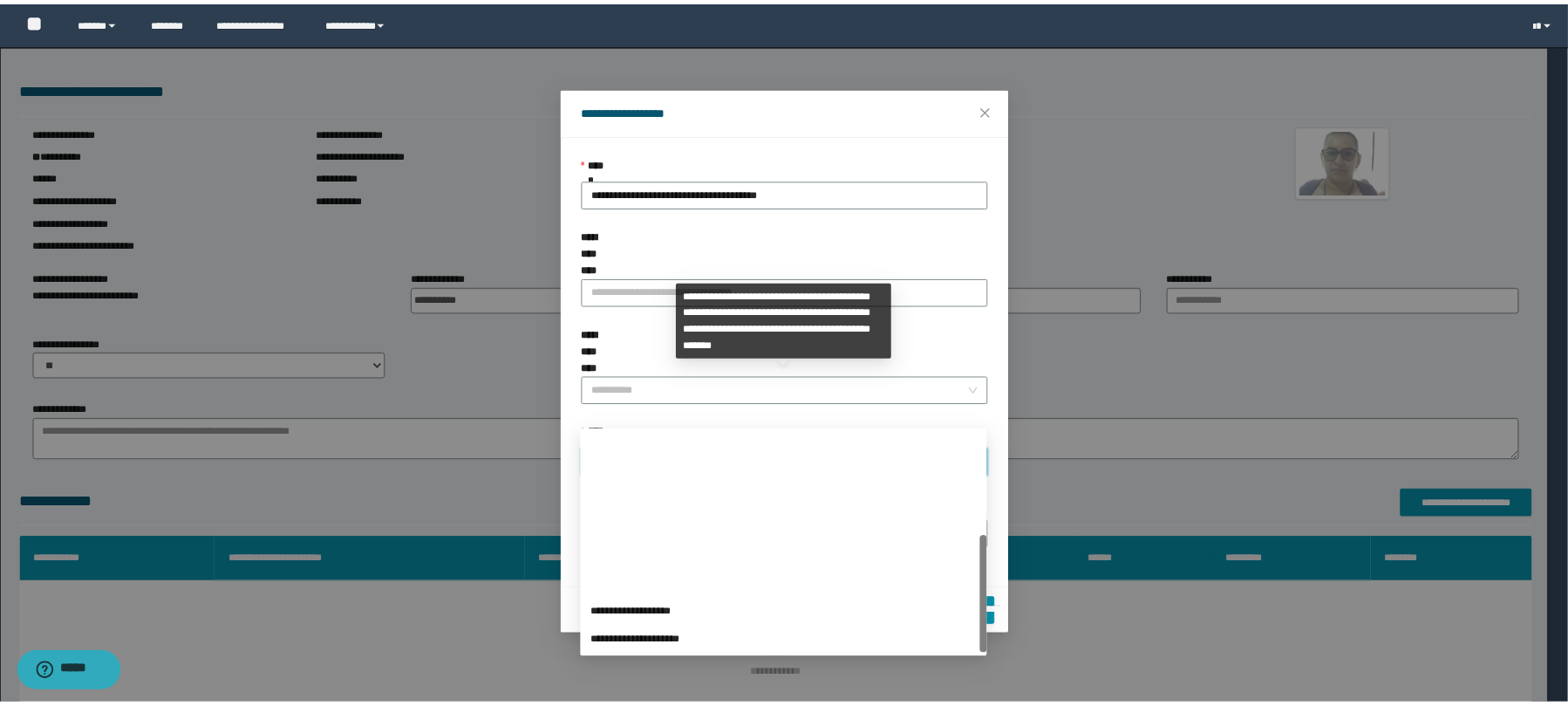 scroll, scrollTop: 195, scrollLeft: 0, axis: vertical 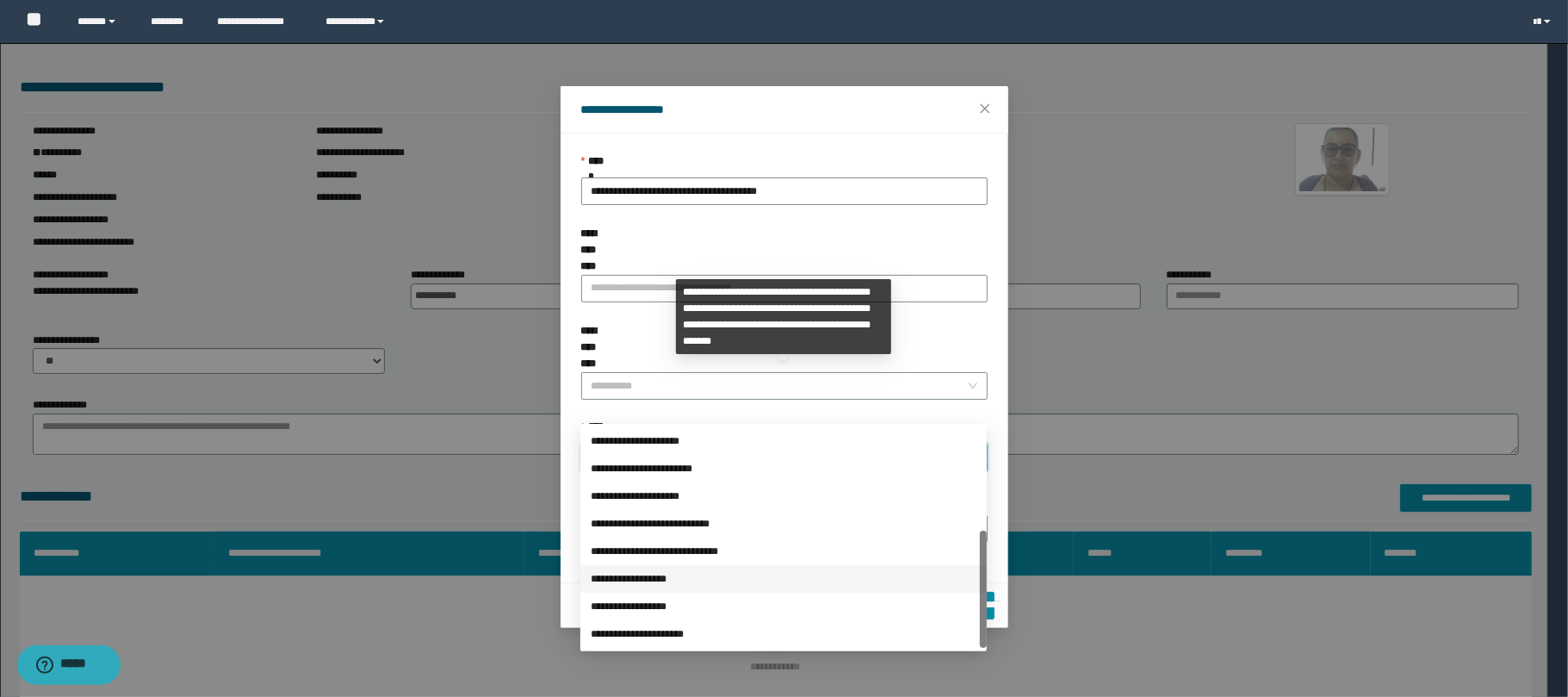 click on "**********" at bounding box center (784, 579) 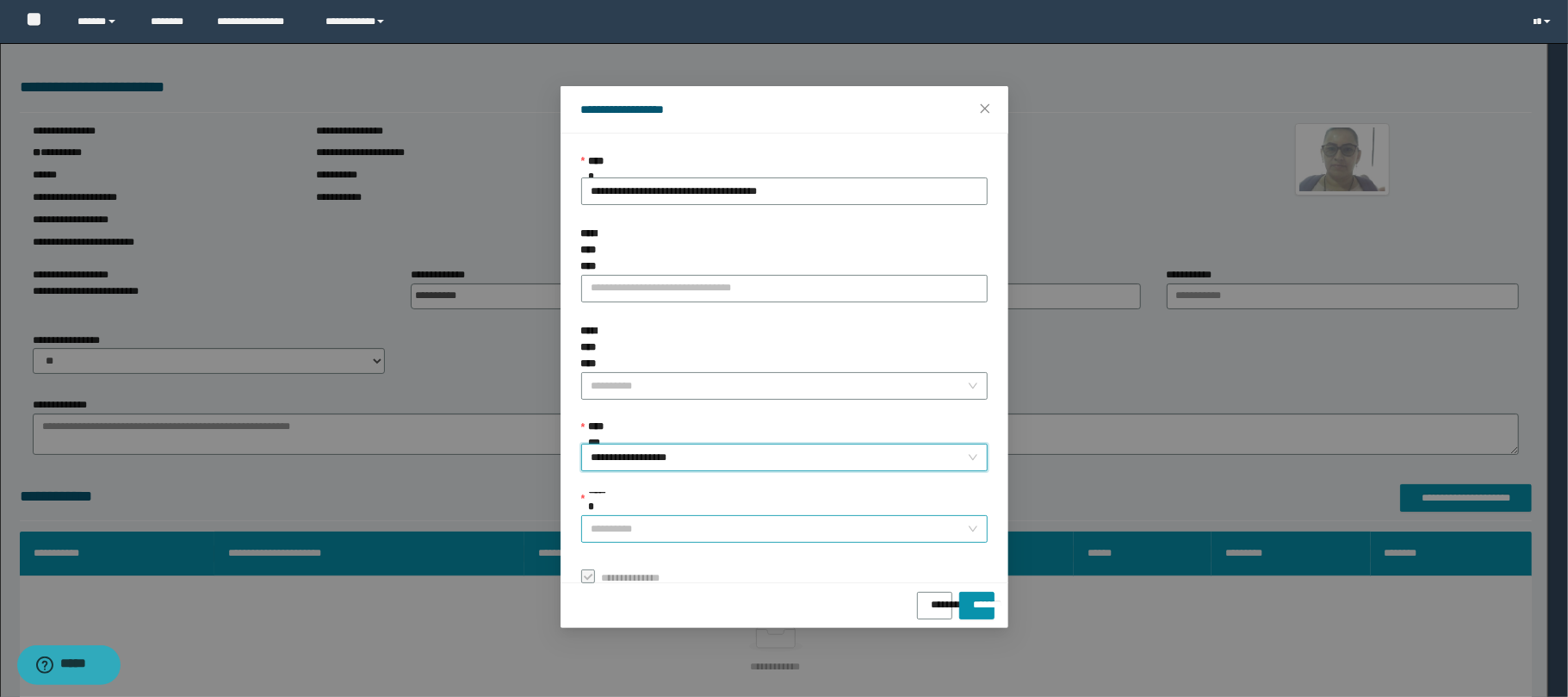 click on "******" at bounding box center (779, 529) 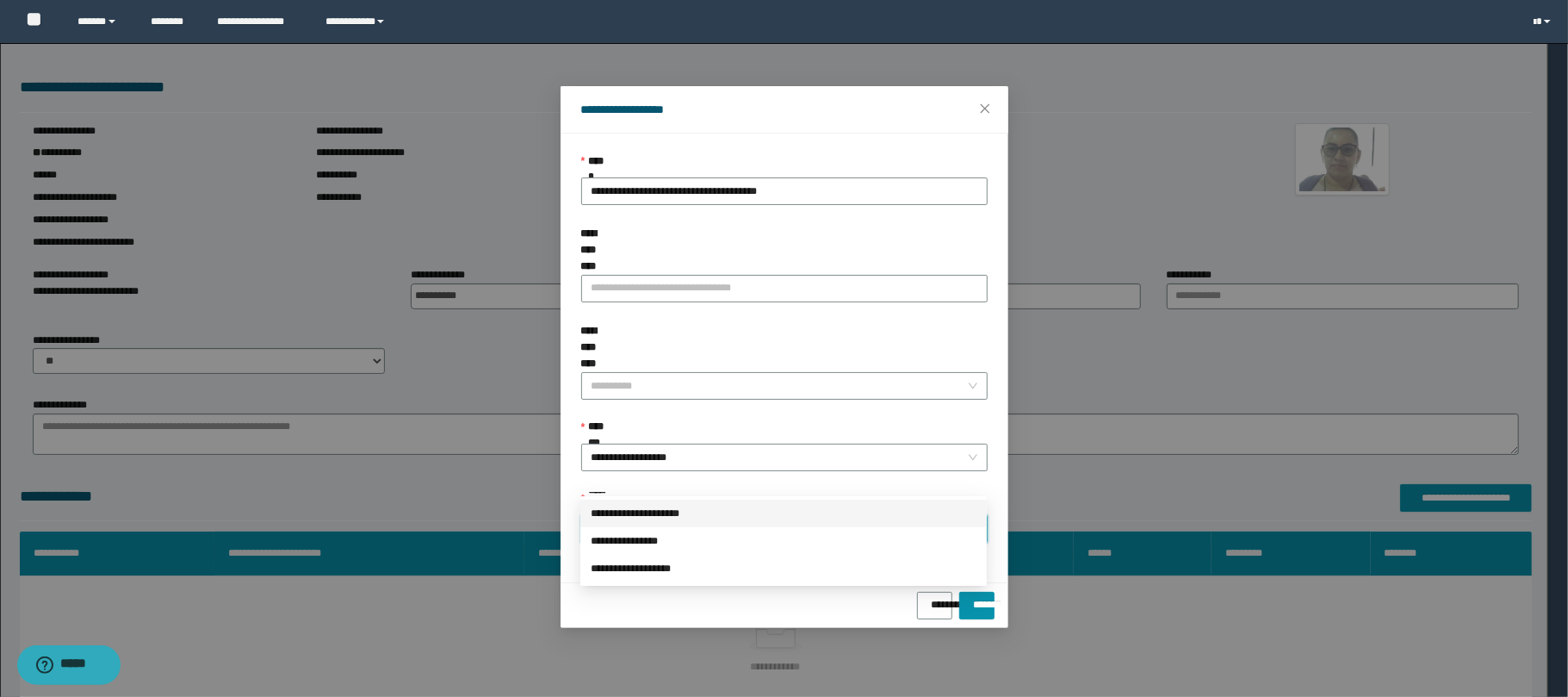 click on "**********" at bounding box center [784, 513] 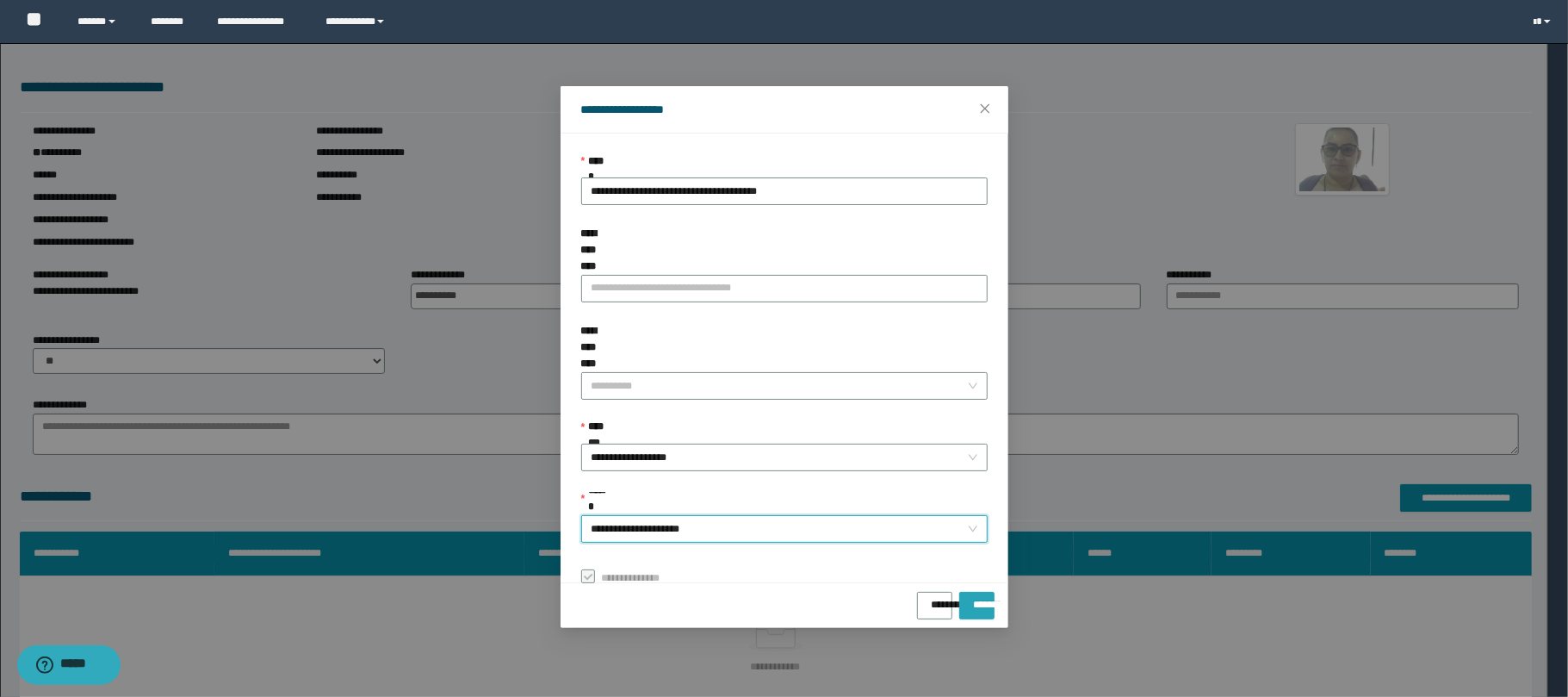 click on "*******" at bounding box center [976, 599] 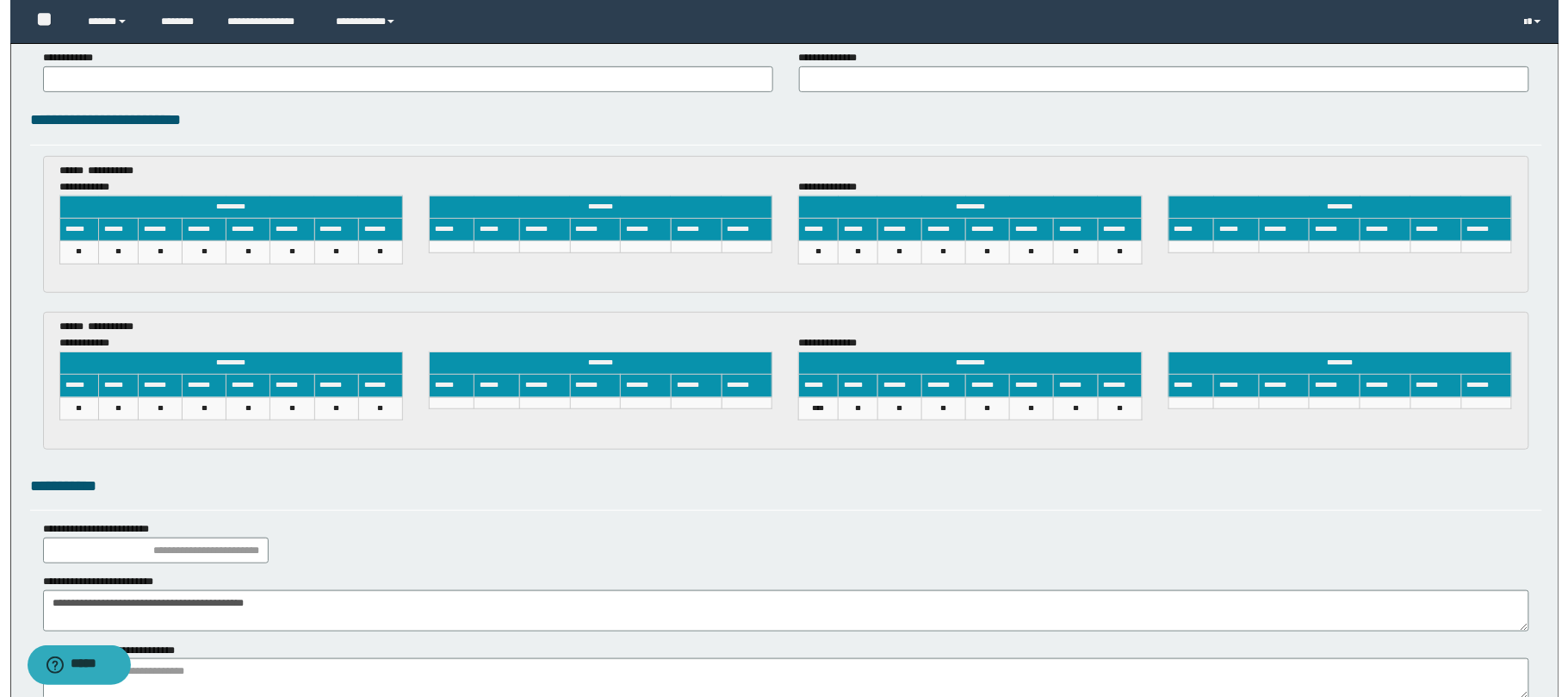 scroll, scrollTop: 2685, scrollLeft: 0, axis: vertical 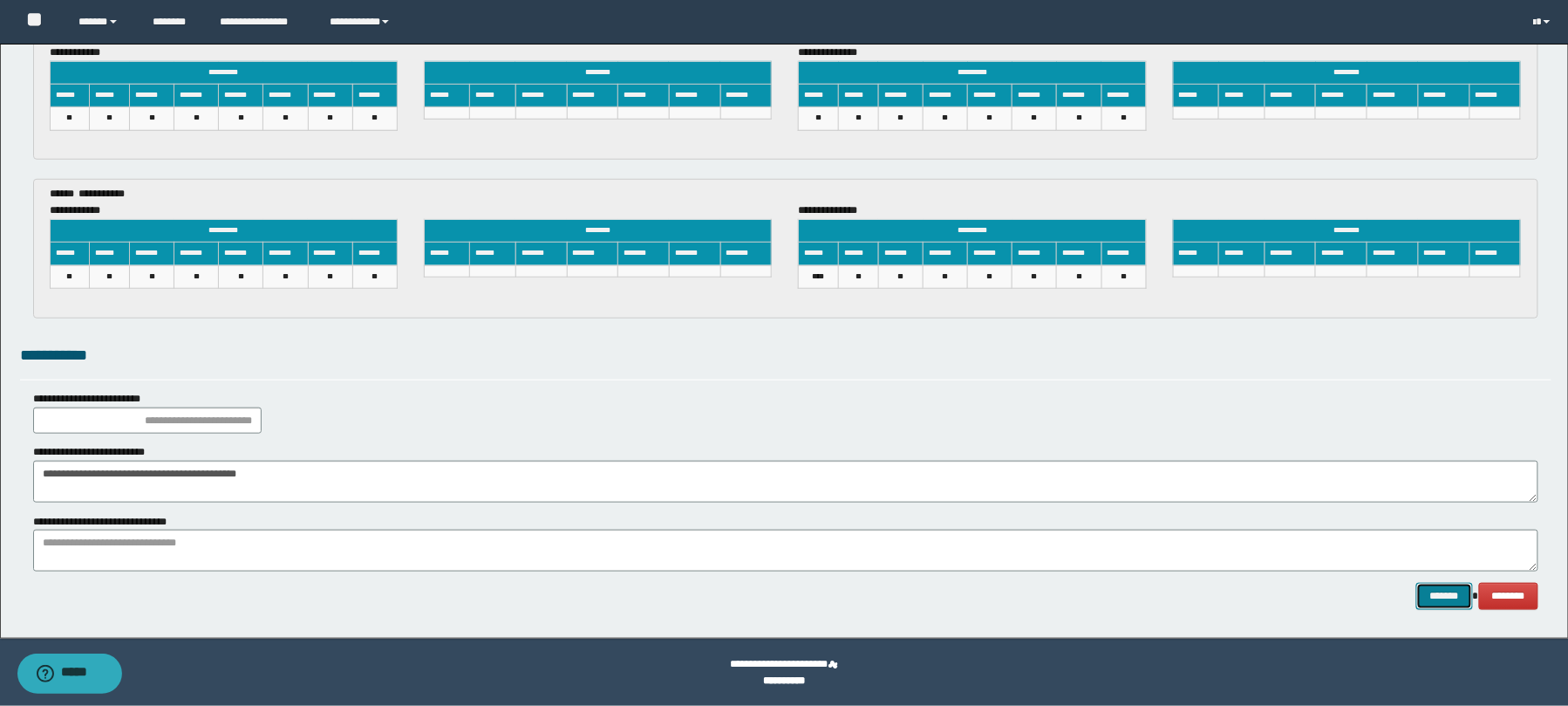 click on "*******" at bounding box center [1444, 596] 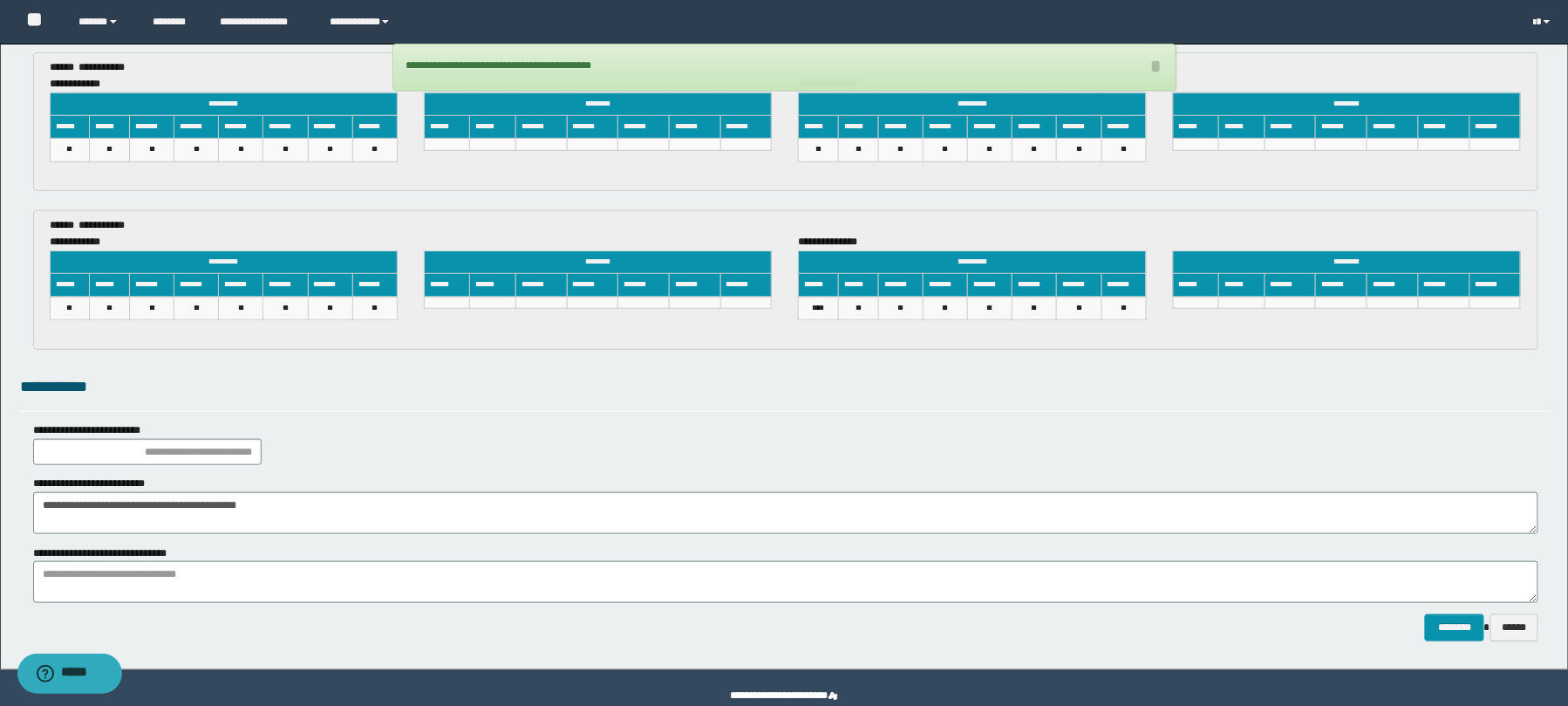 scroll, scrollTop: 2720, scrollLeft: 0, axis: vertical 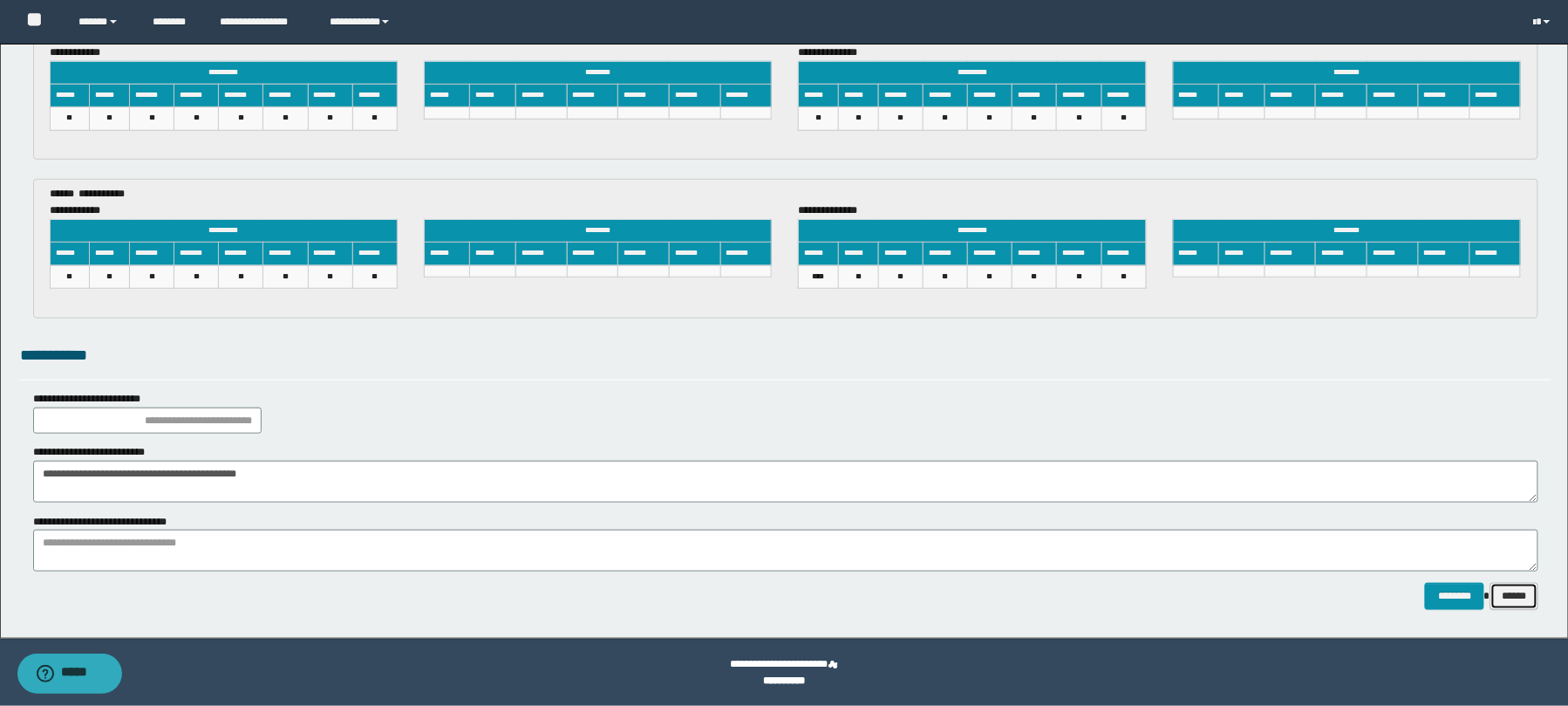 click on "******" at bounding box center (1514, 596) 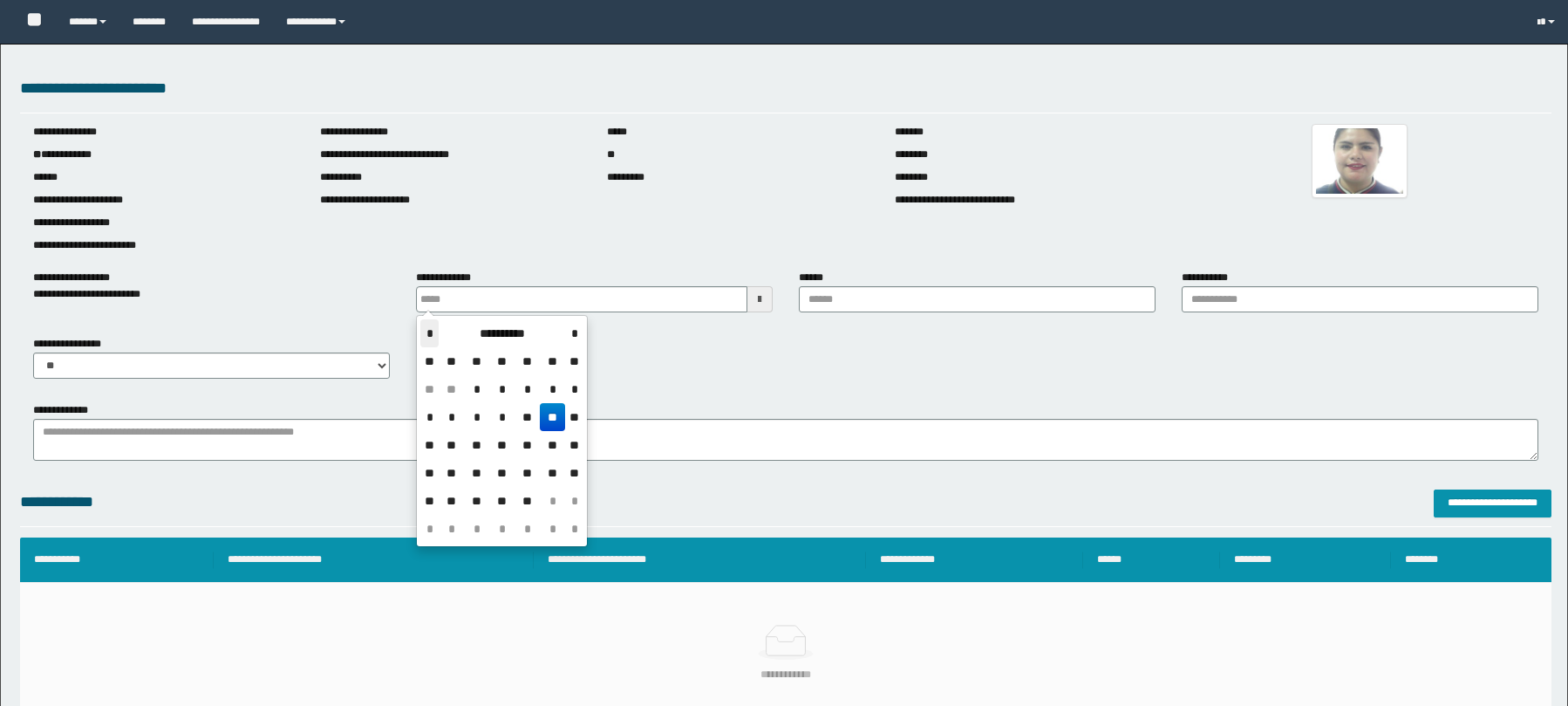 click on "*" at bounding box center (429, 333) 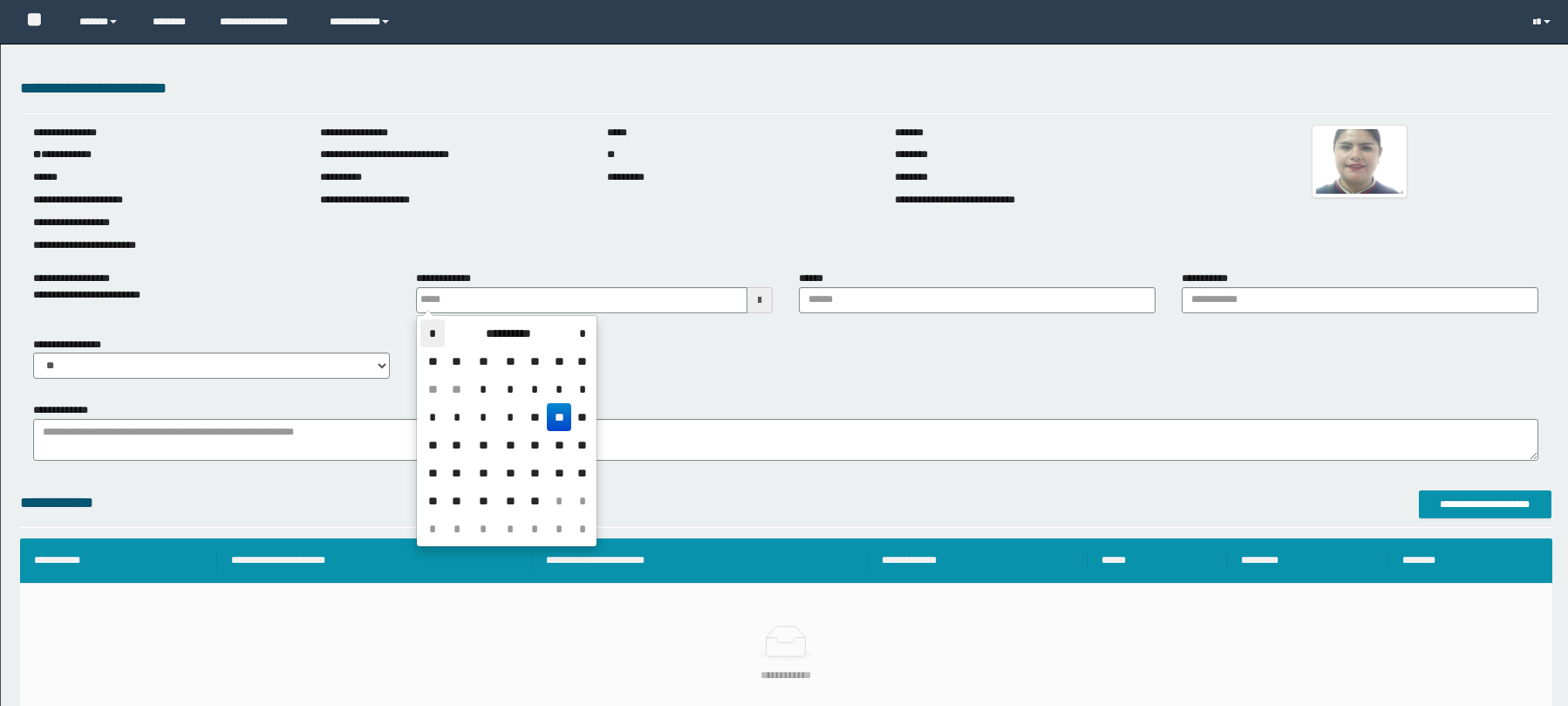 scroll, scrollTop: 0, scrollLeft: 0, axis: both 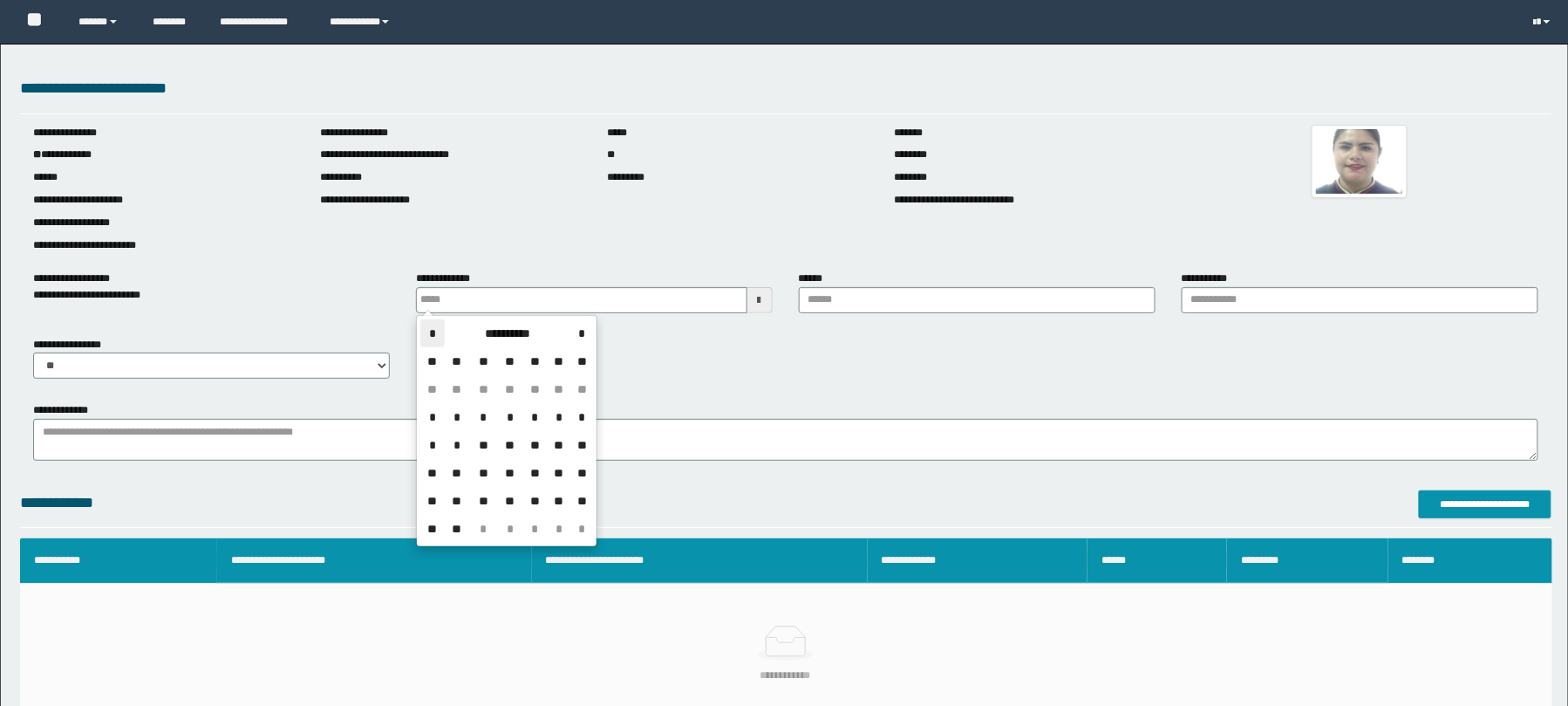 click on "*" at bounding box center [433, 333] 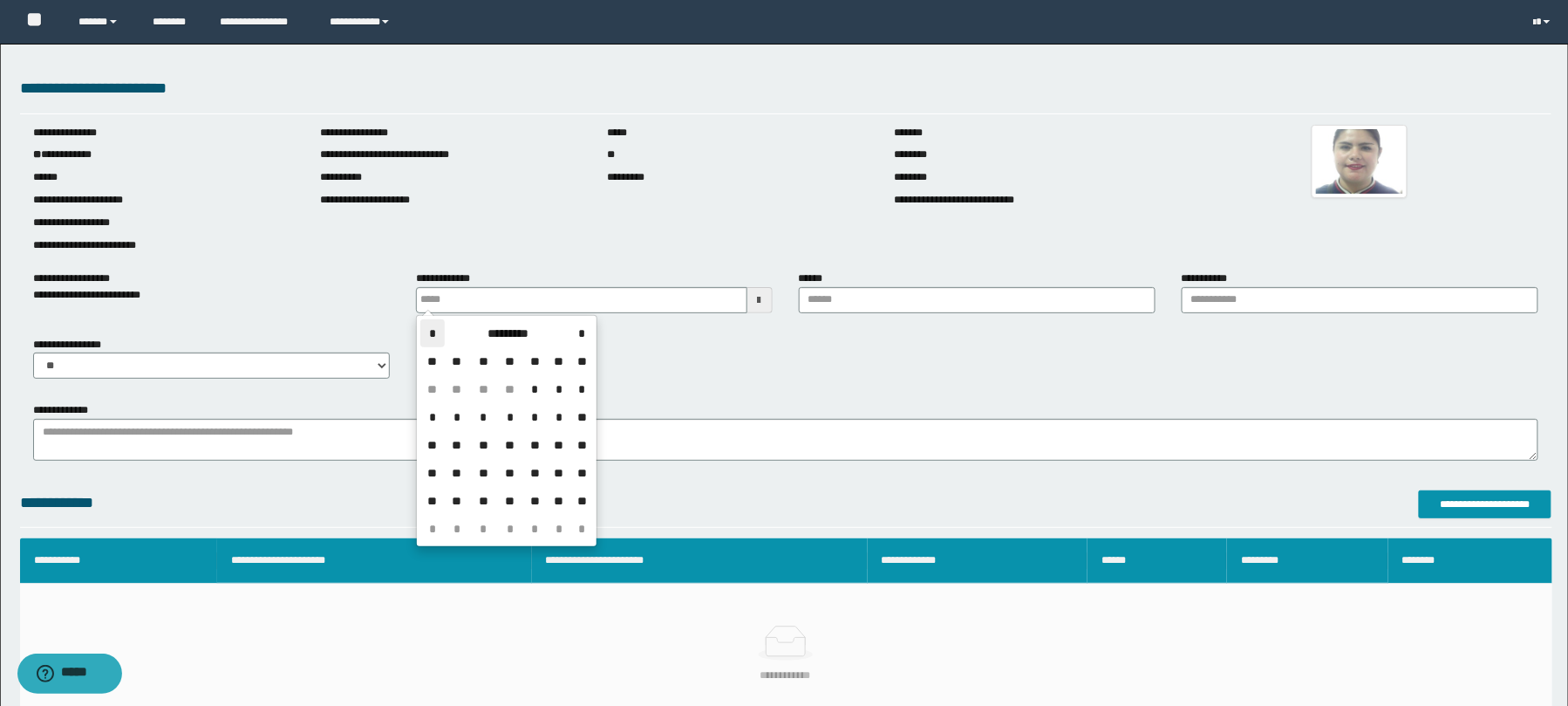 scroll, scrollTop: 0, scrollLeft: 0, axis: both 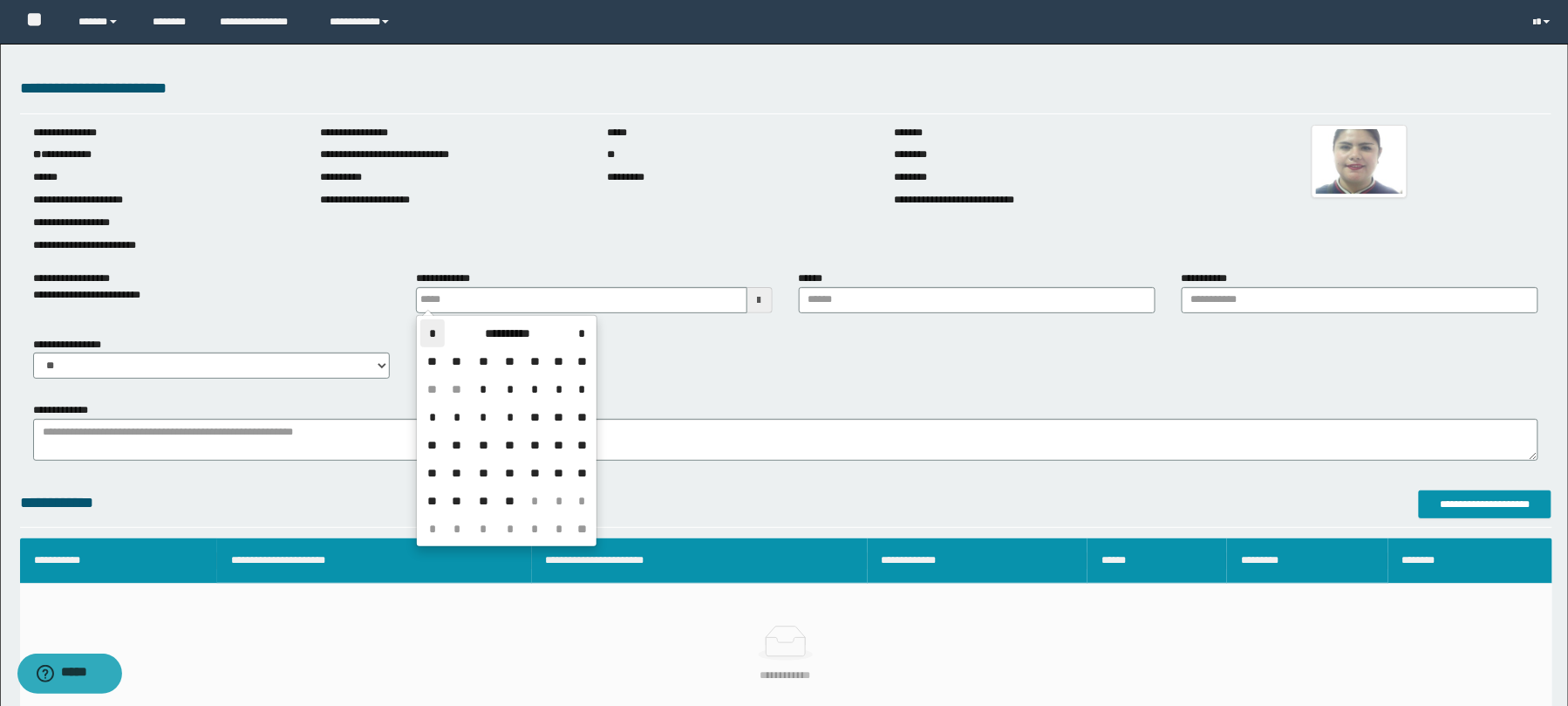 click on "*" at bounding box center [433, 333] 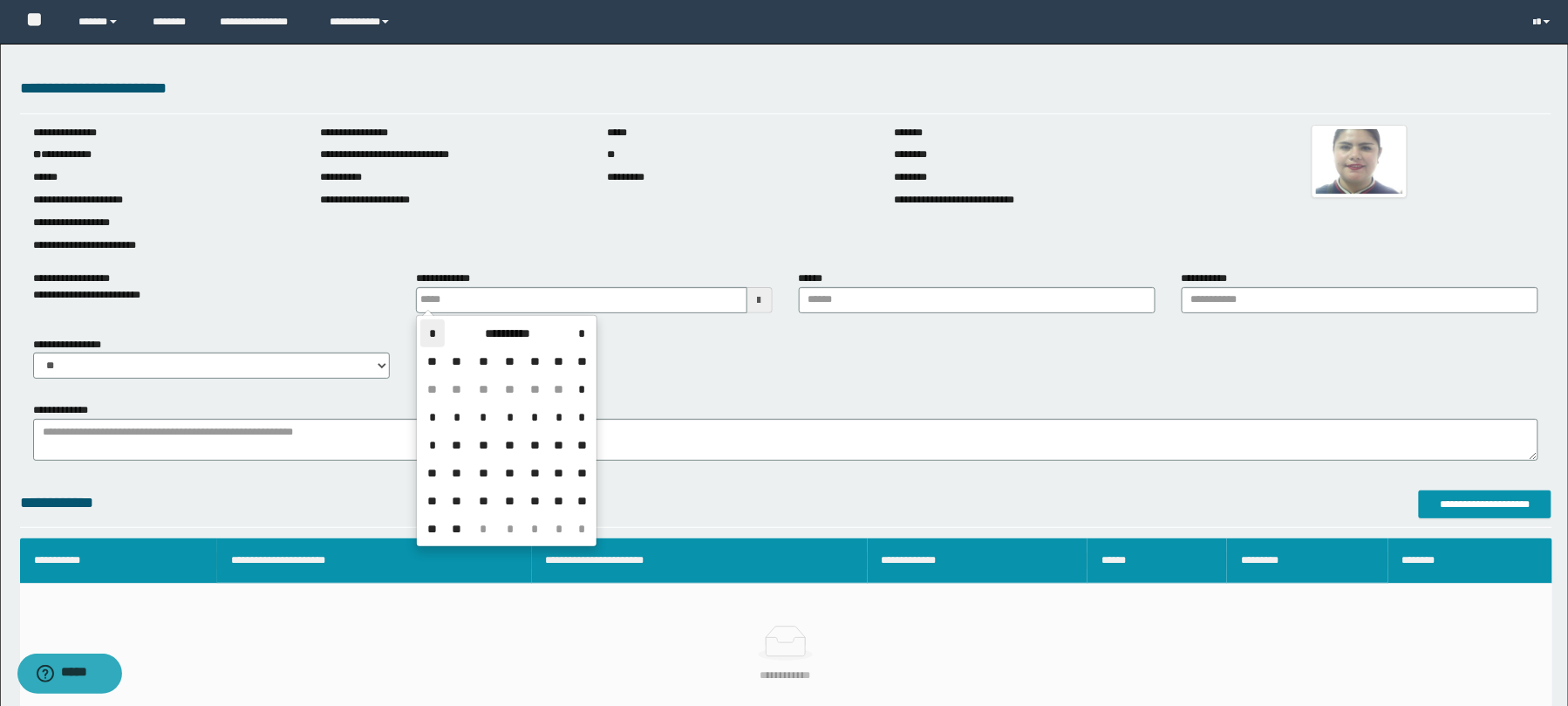 click on "*" at bounding box center (433, 333) 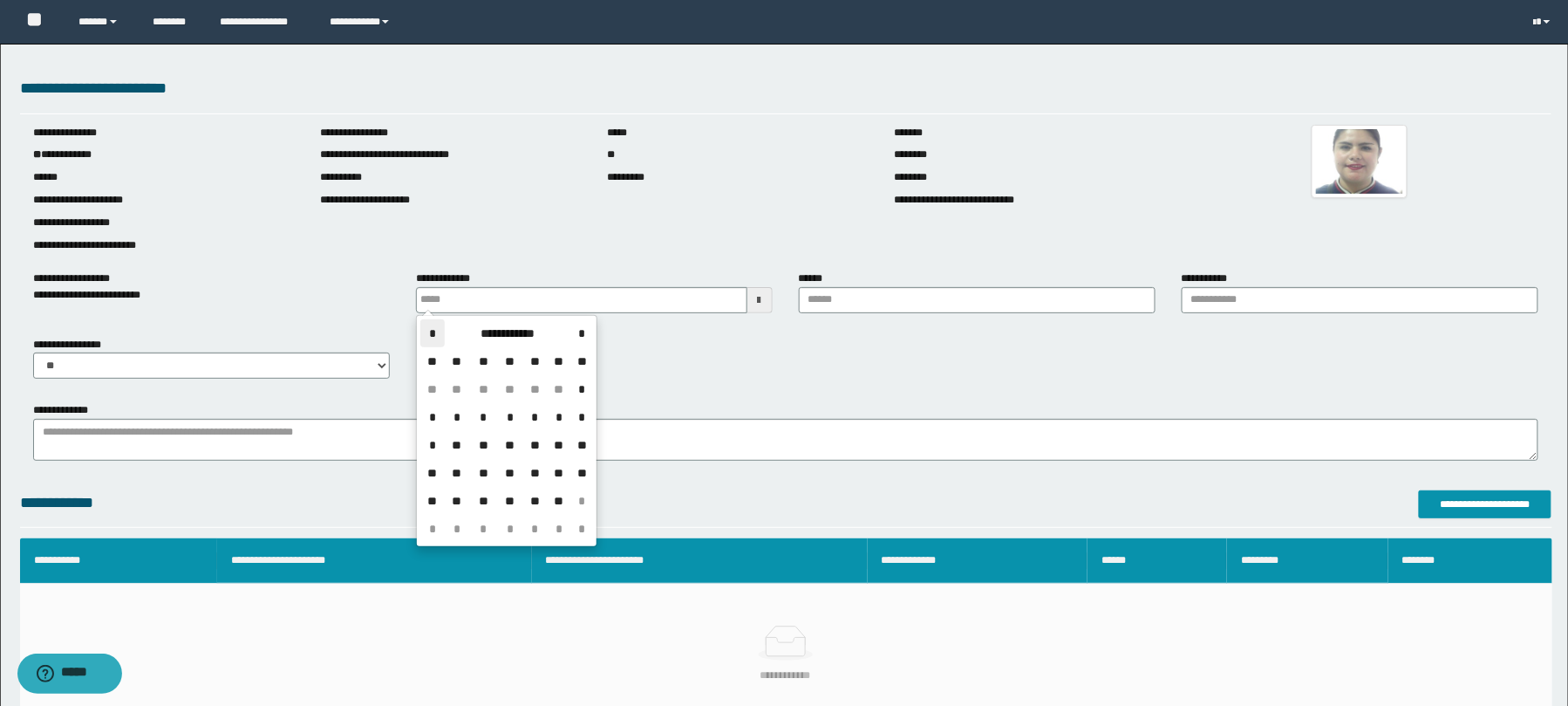 click on "*" at bounding box center [433, 333] 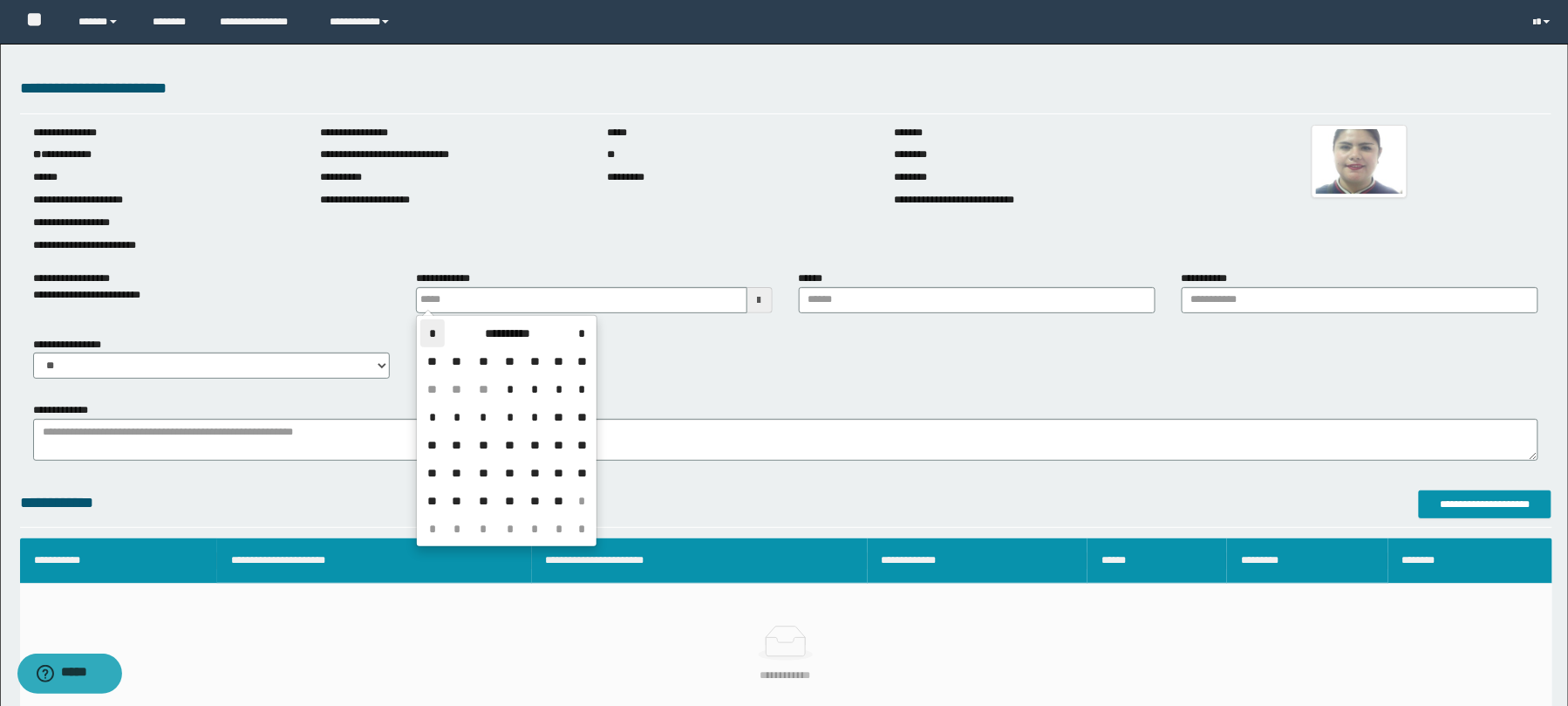click on "*" at bounding box center [433, 333] 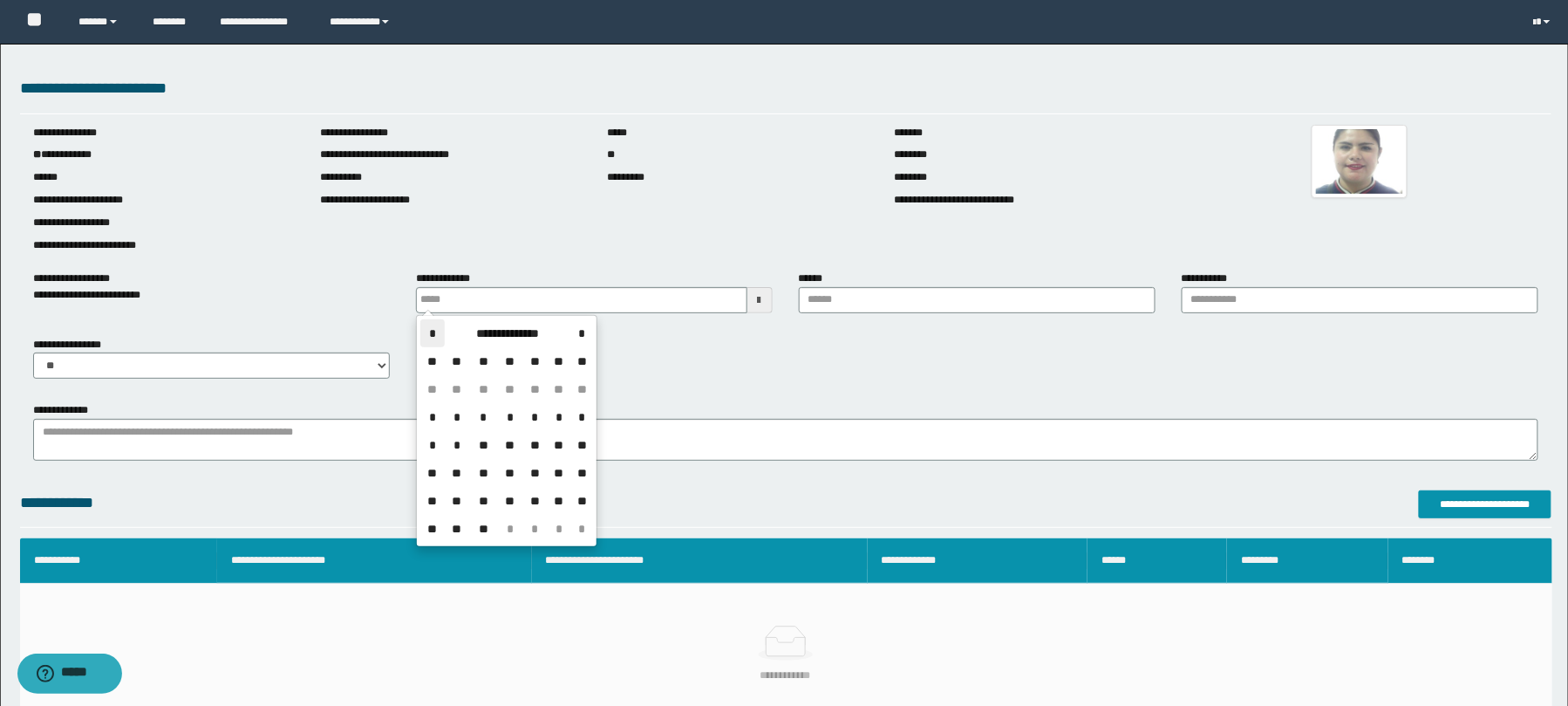 click on "*" at bounding box center (433, 333) 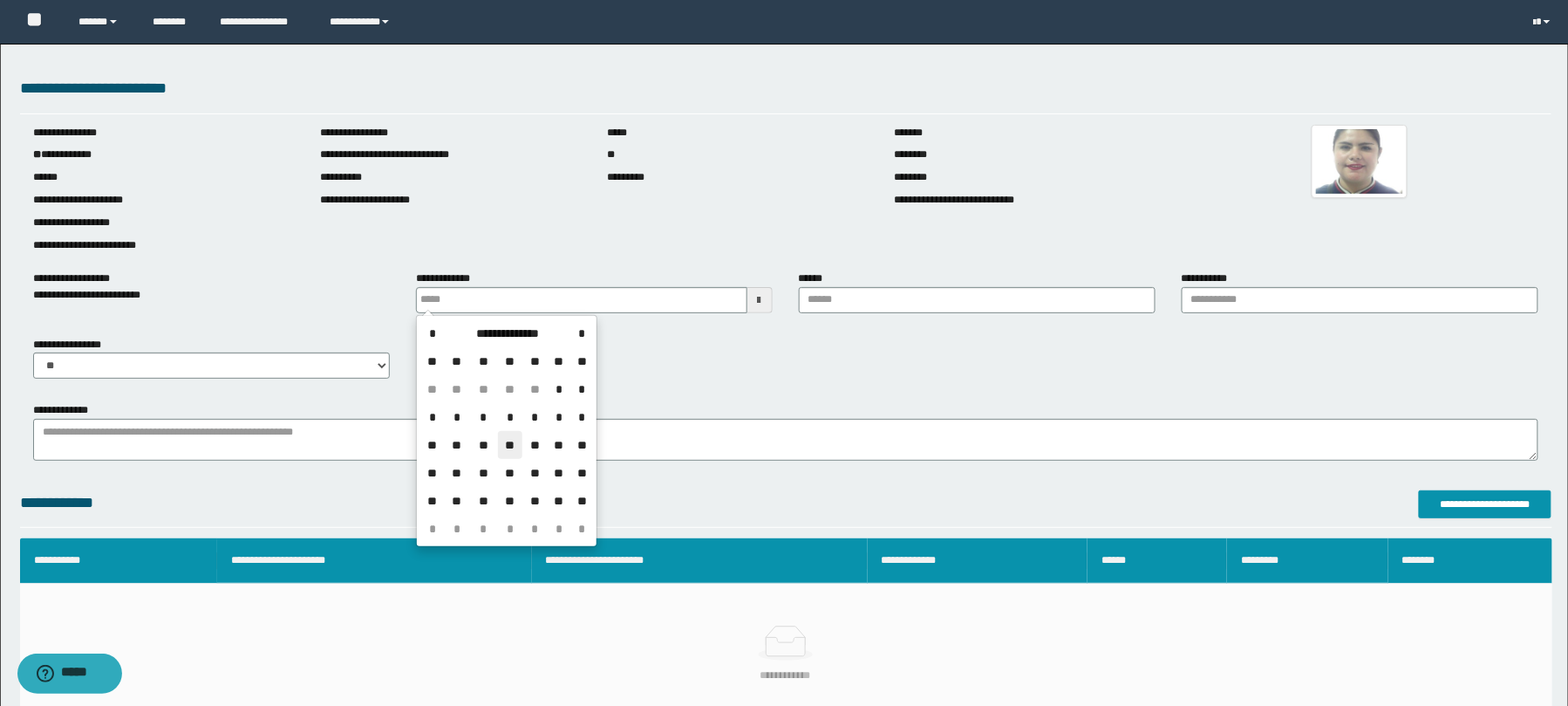 click on "**" at bounding box center [510, 445] 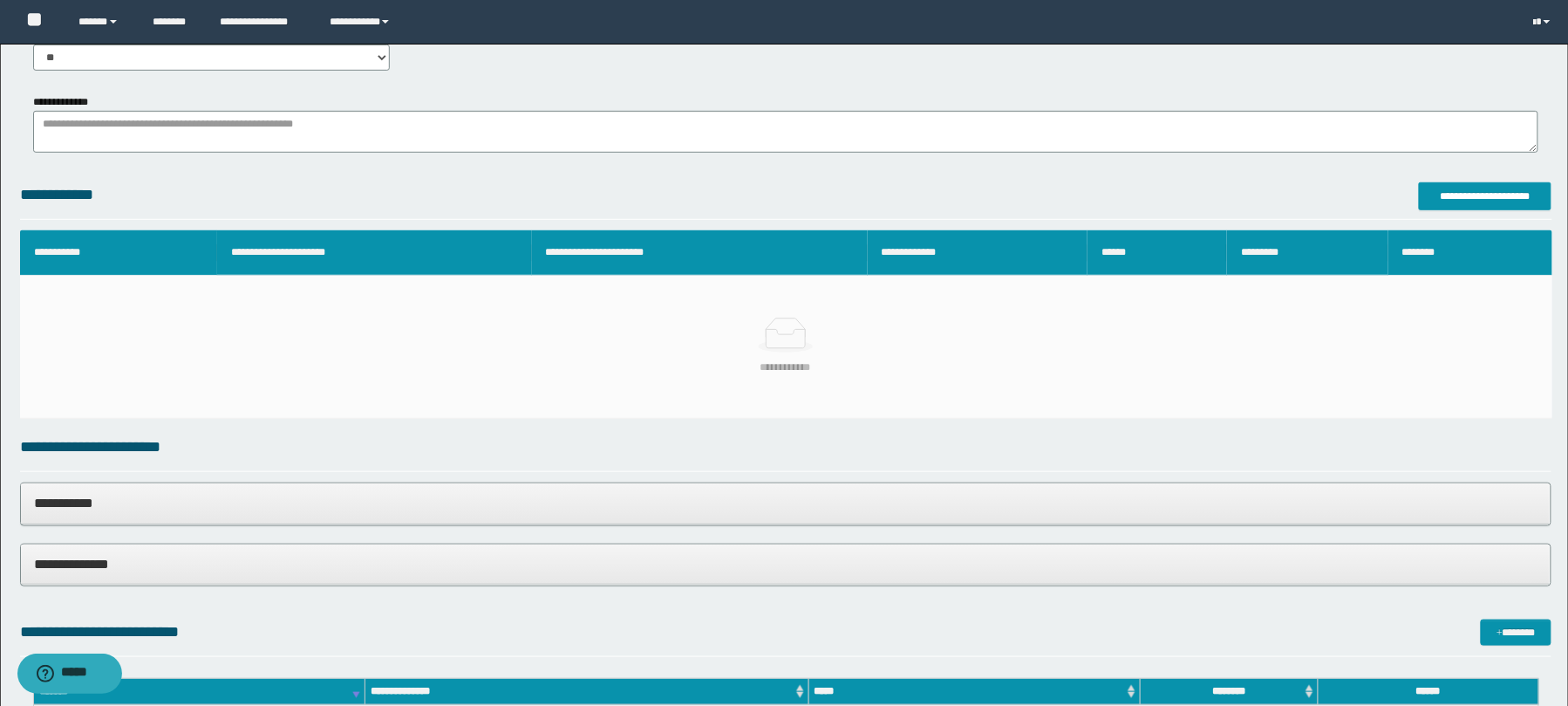 scroll, scrollTop: 0, scrollLeft: 0, axis: both 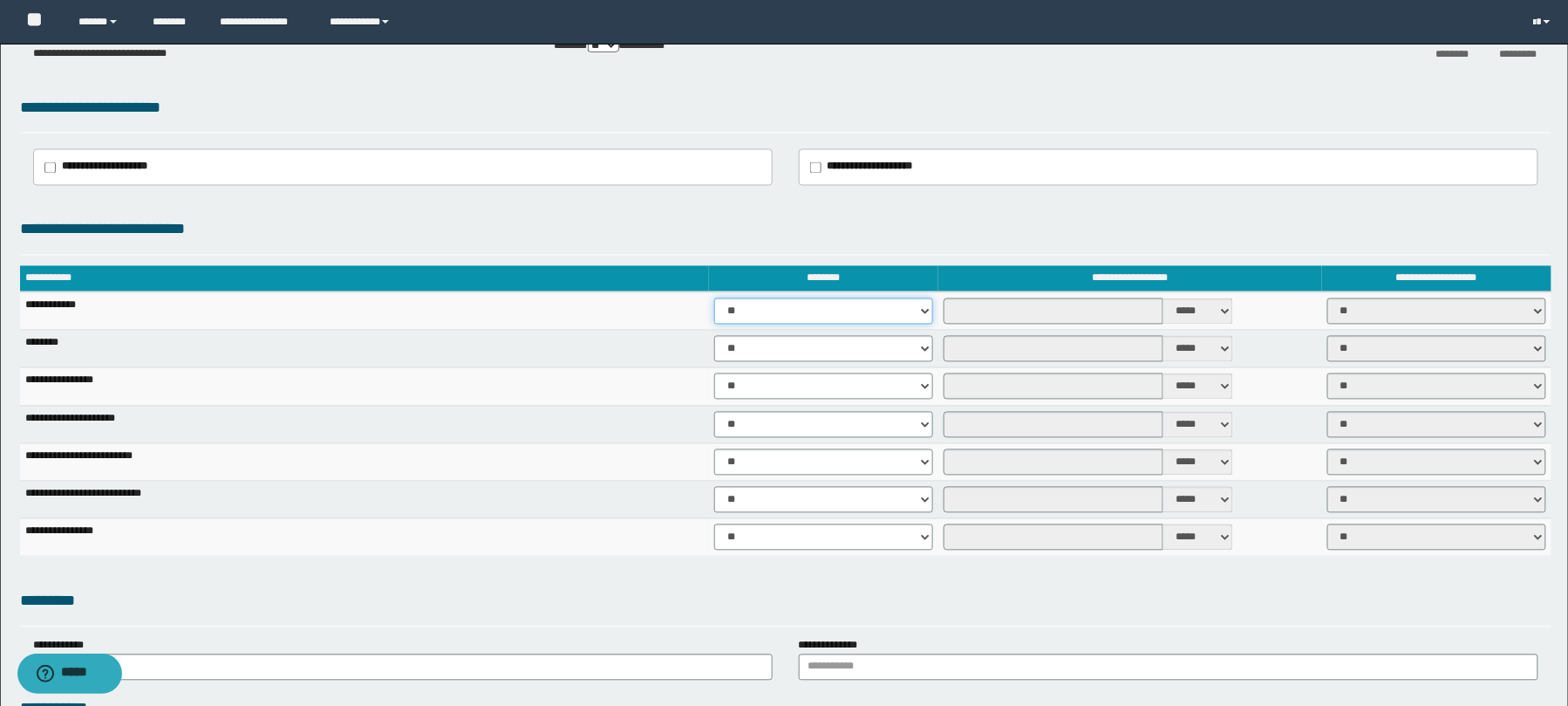 click on "**
**" at bounding box center [823, 312] 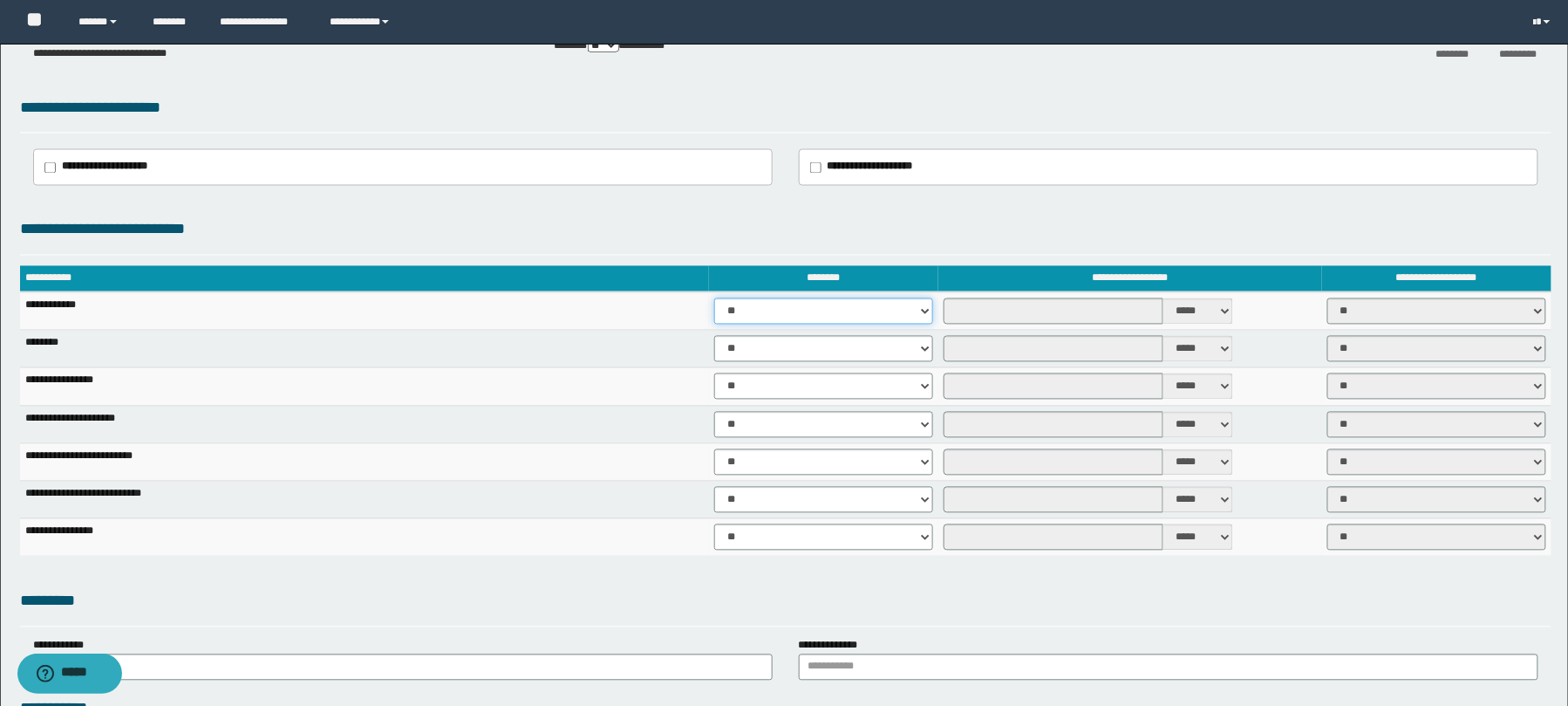 select on "****" 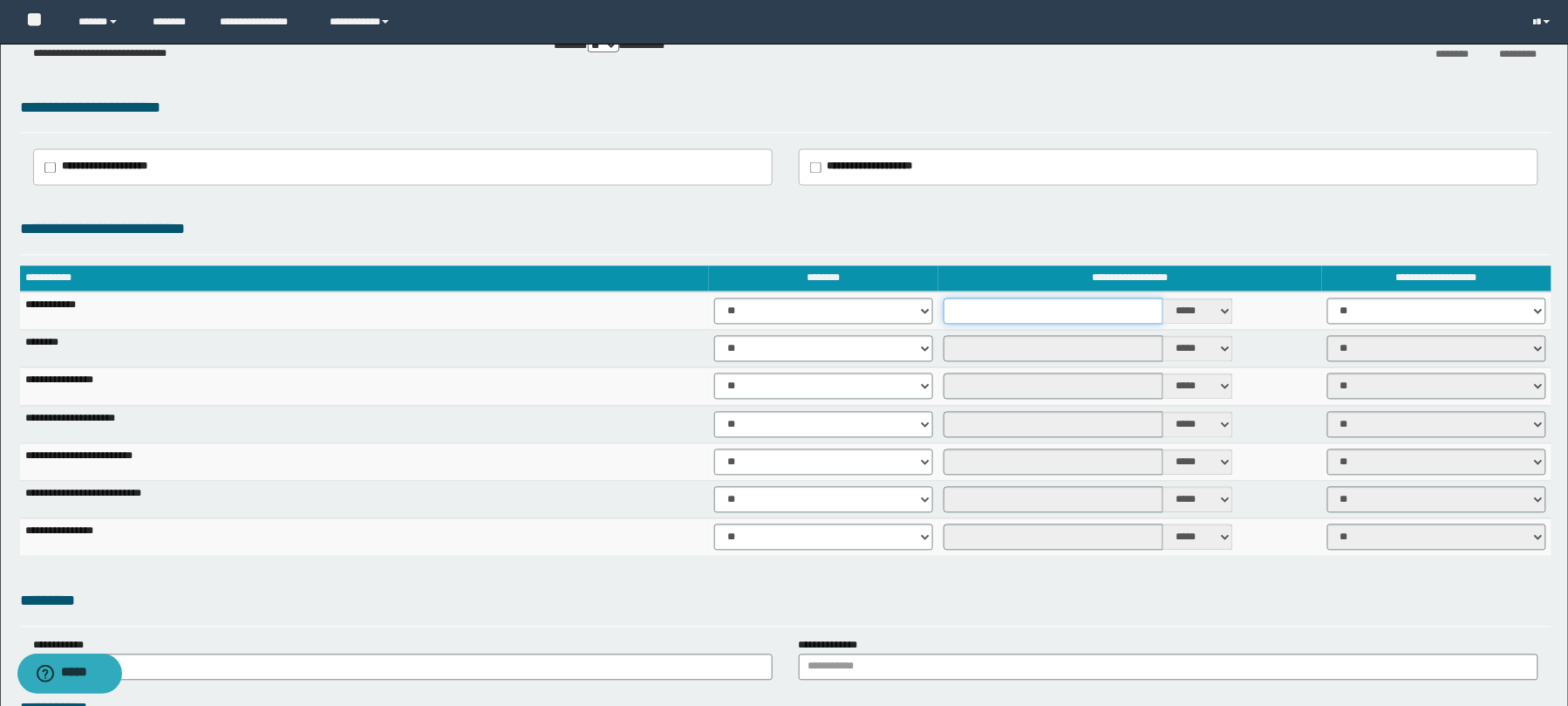 click at bounding box center [1053, 312] 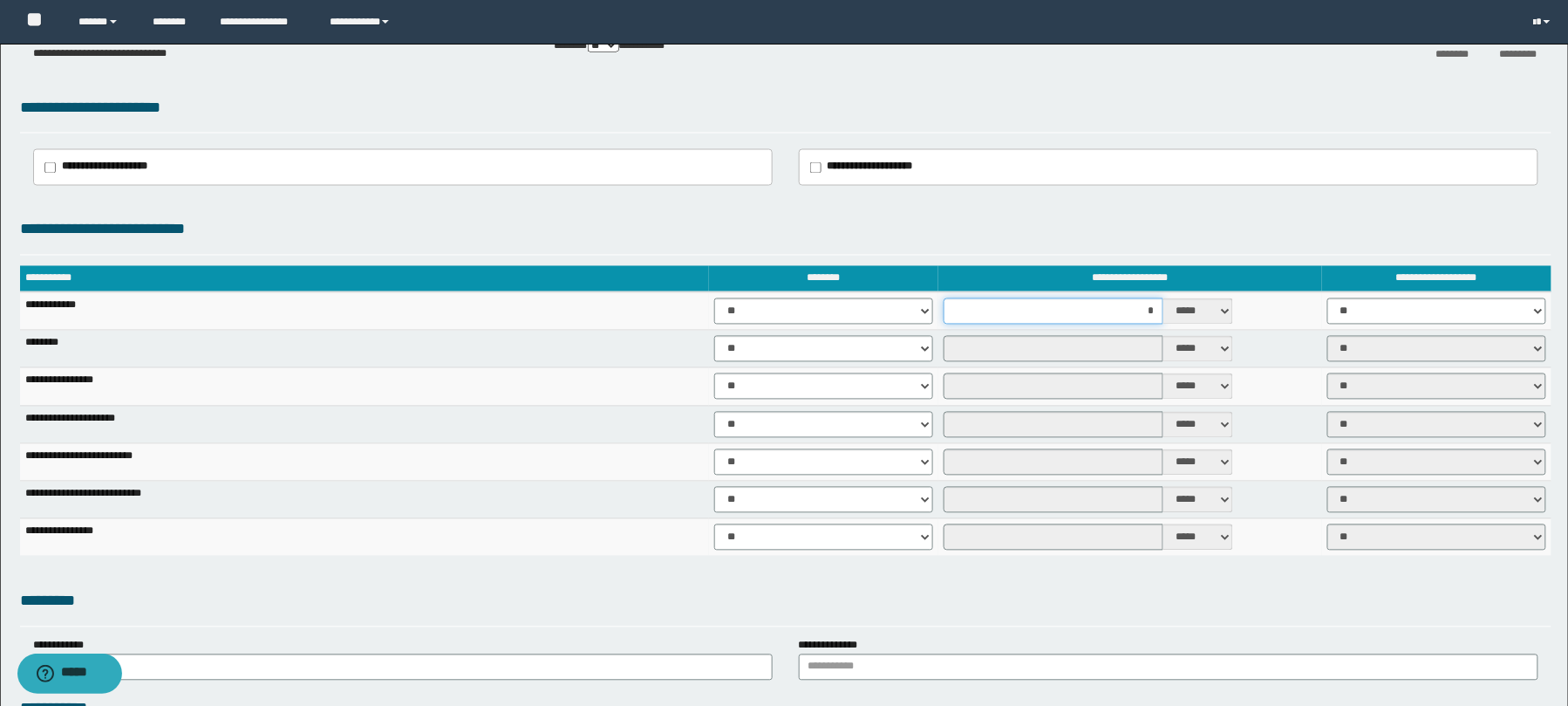 type on "**" 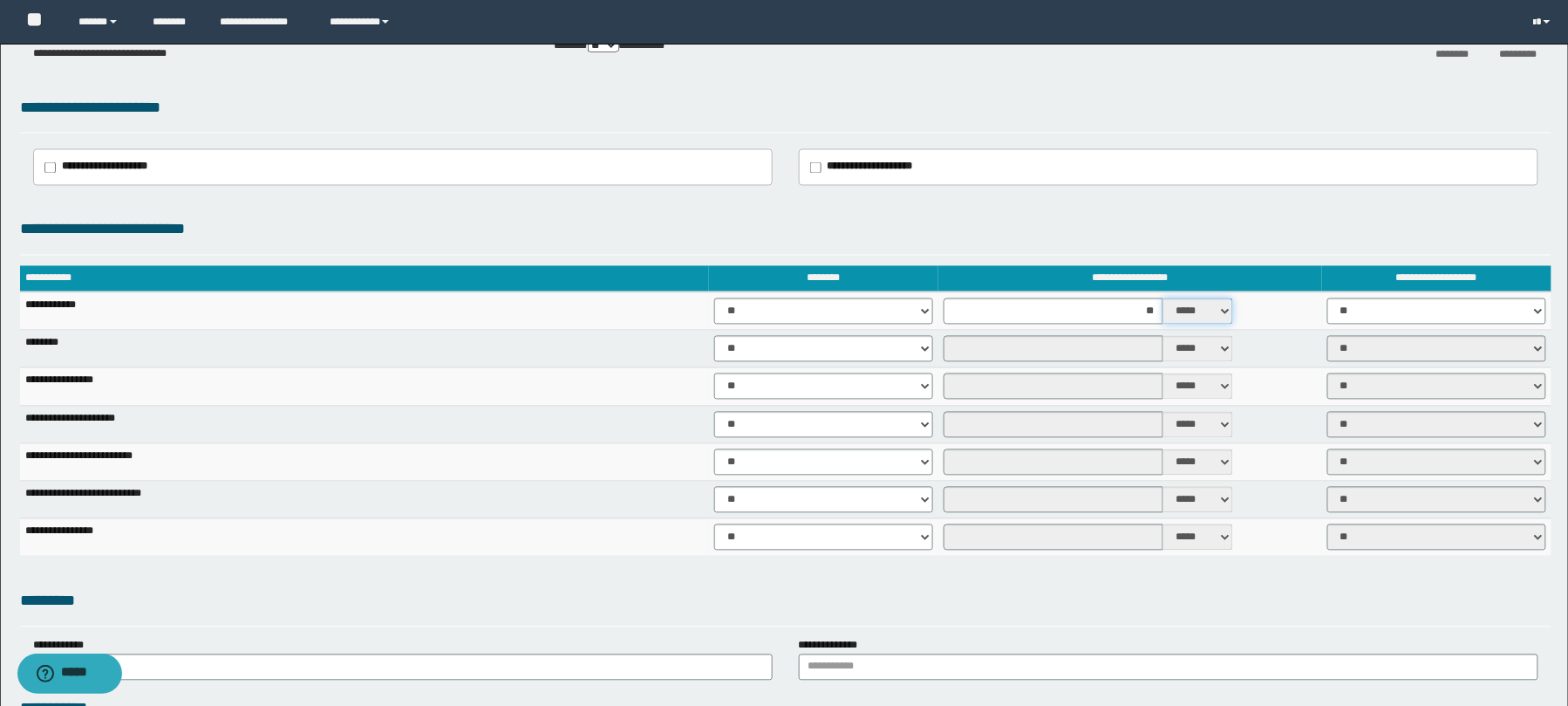 click on "*****
****" at bounding box center [1198, 312] 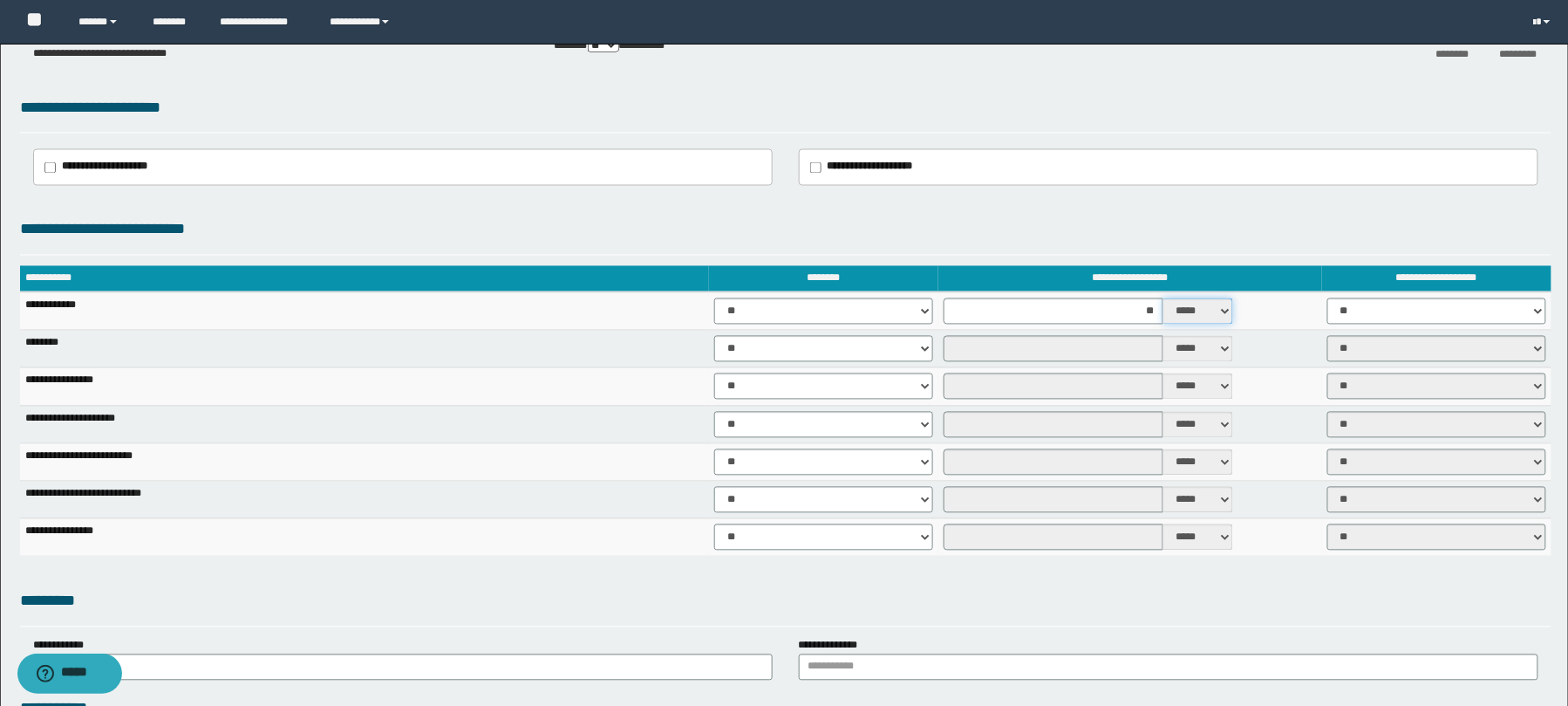select on "*" 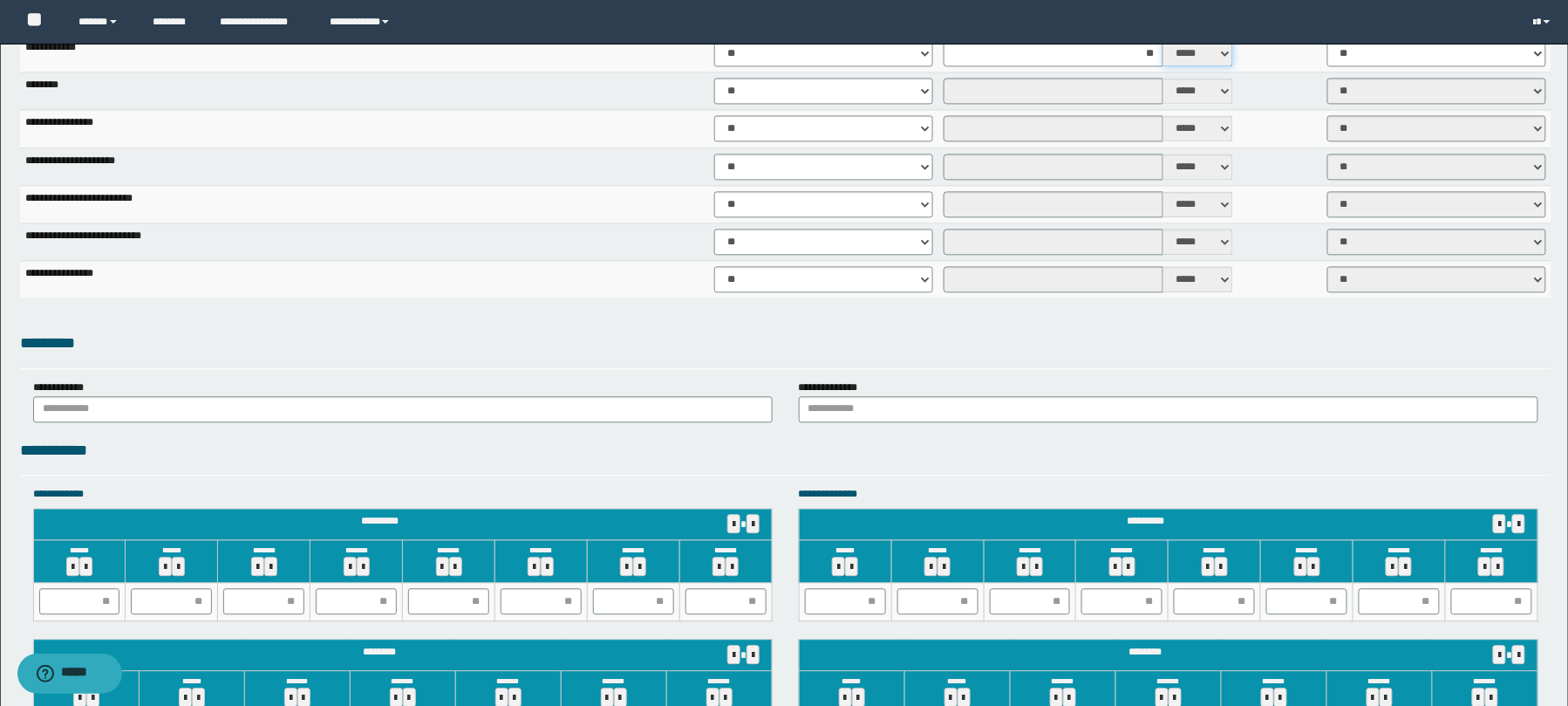 scroll, scrollTop: 1309, scrollLeft: 0, axis: vertical 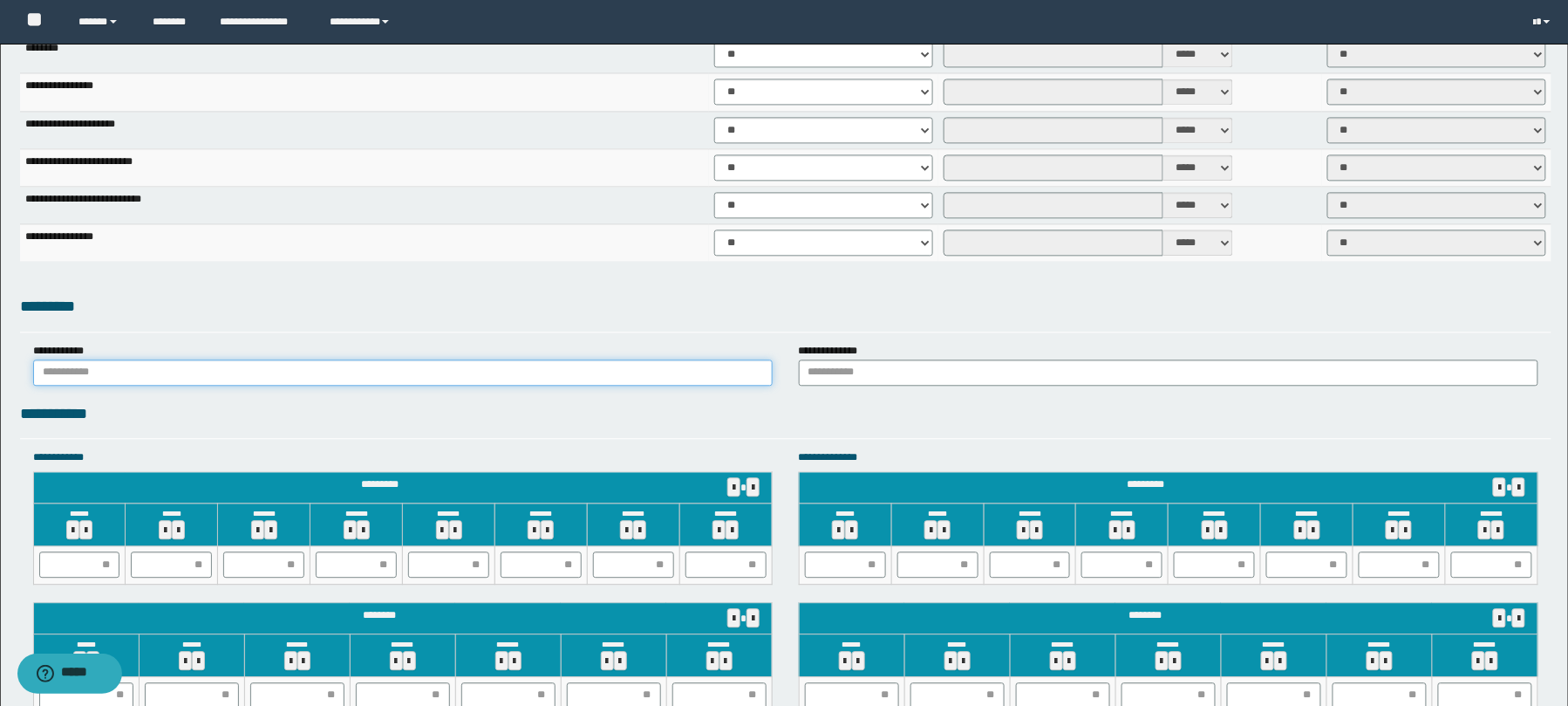 click at bounding box center [403, 373] 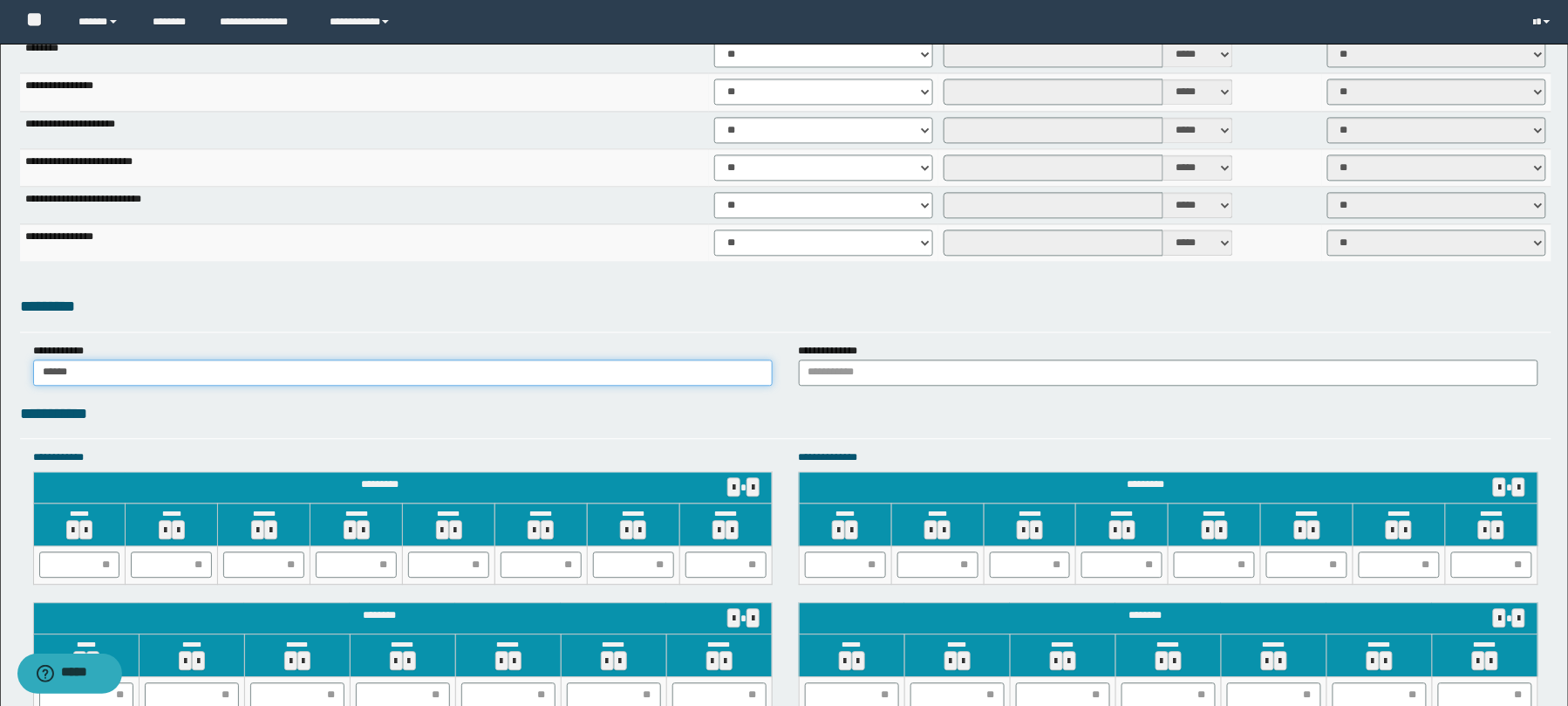 type on "******" 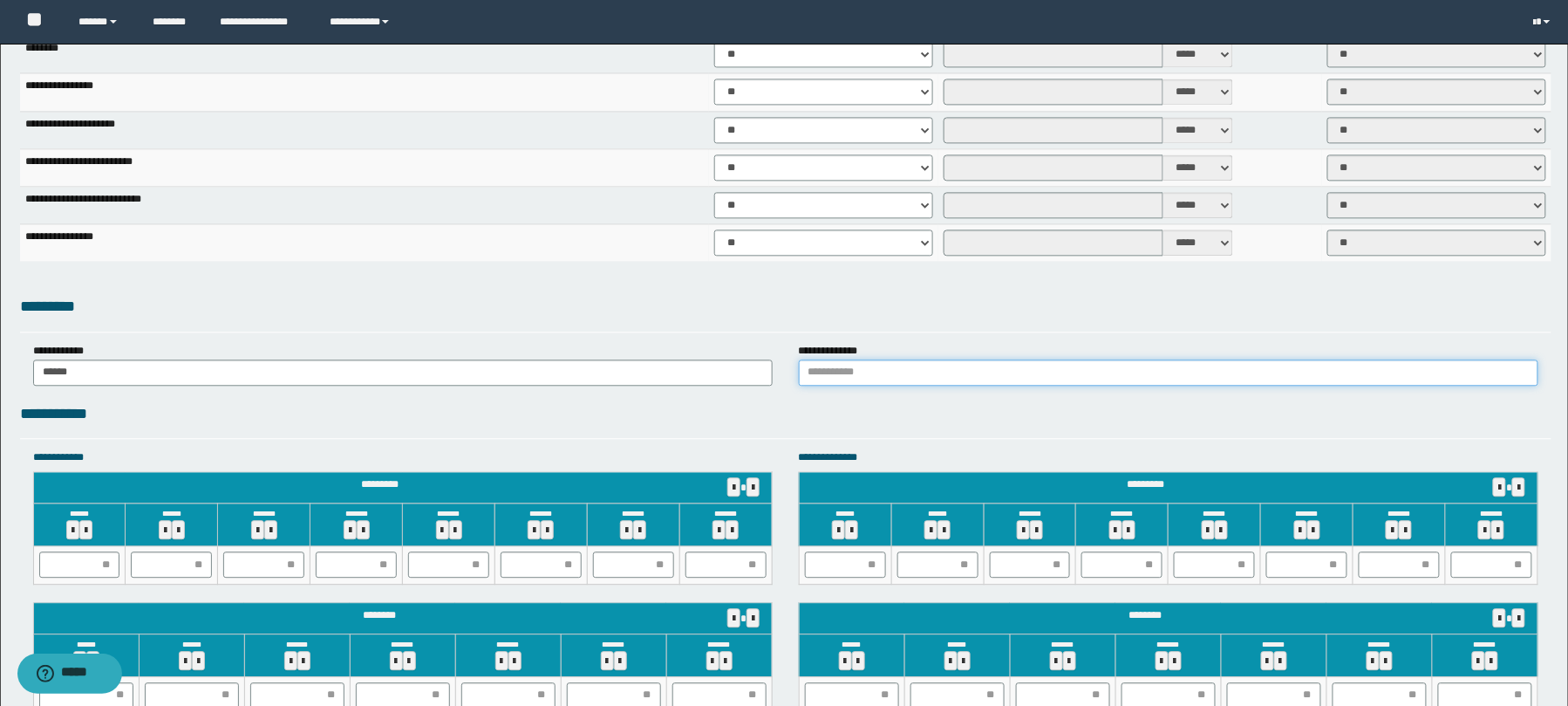 click at bounding box center [1169, 373] 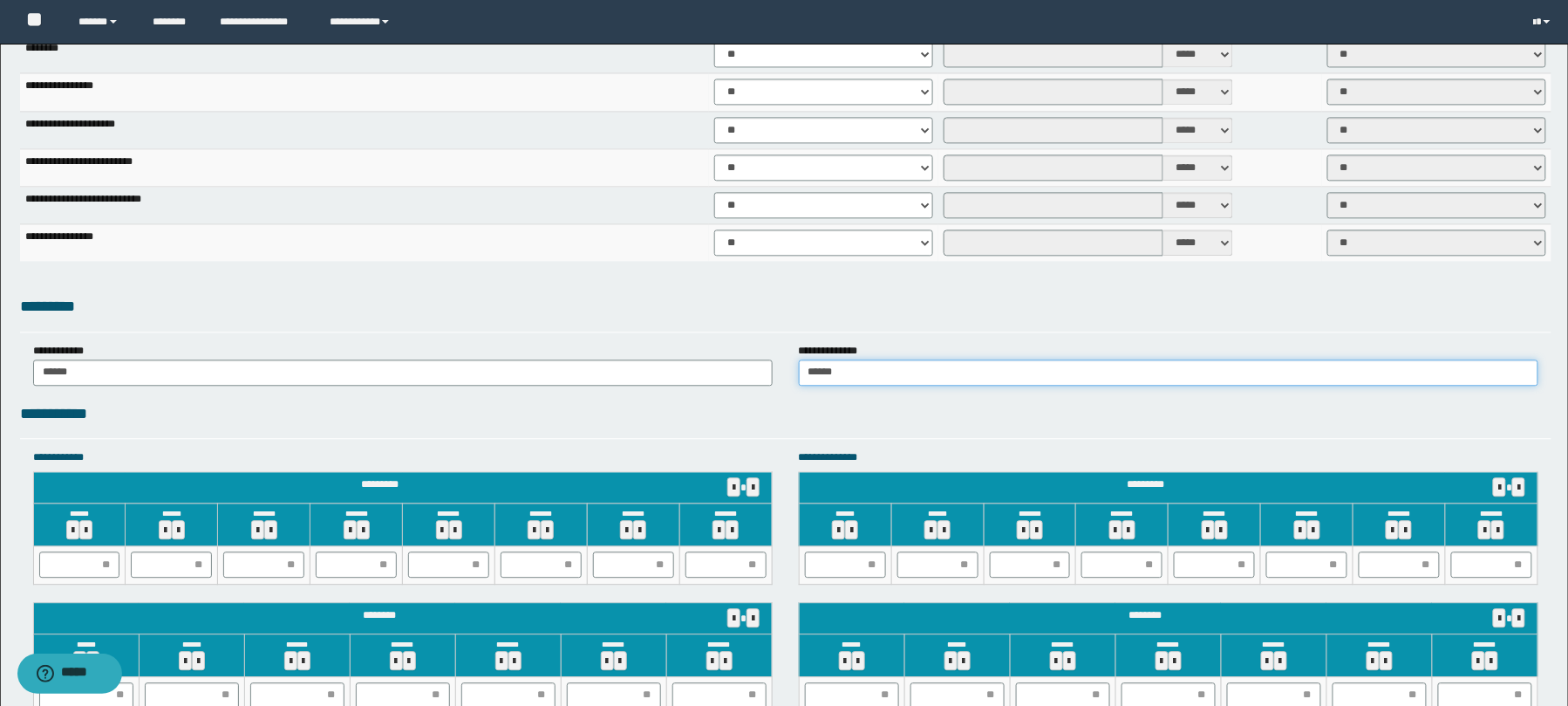 type on "******" 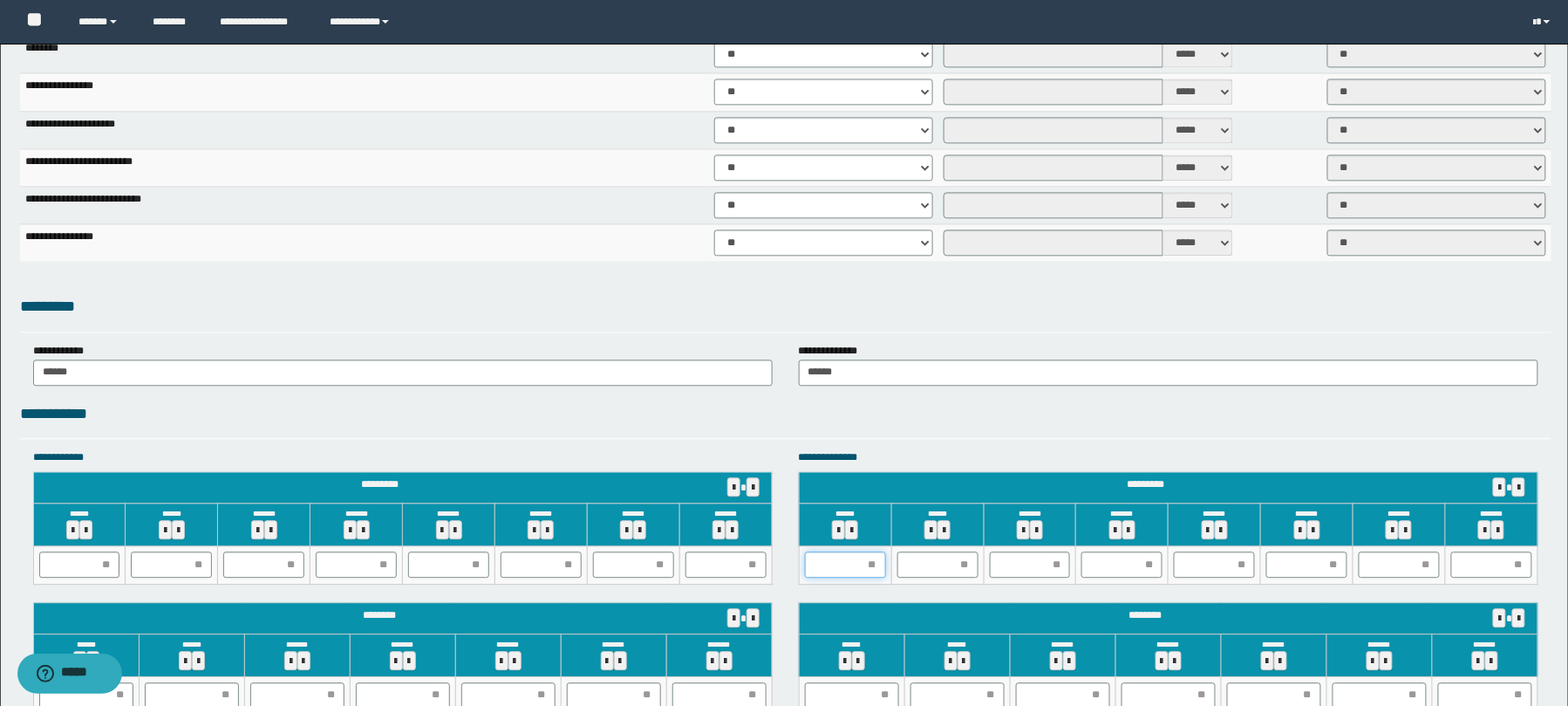 click at bounding box center [845, 565] 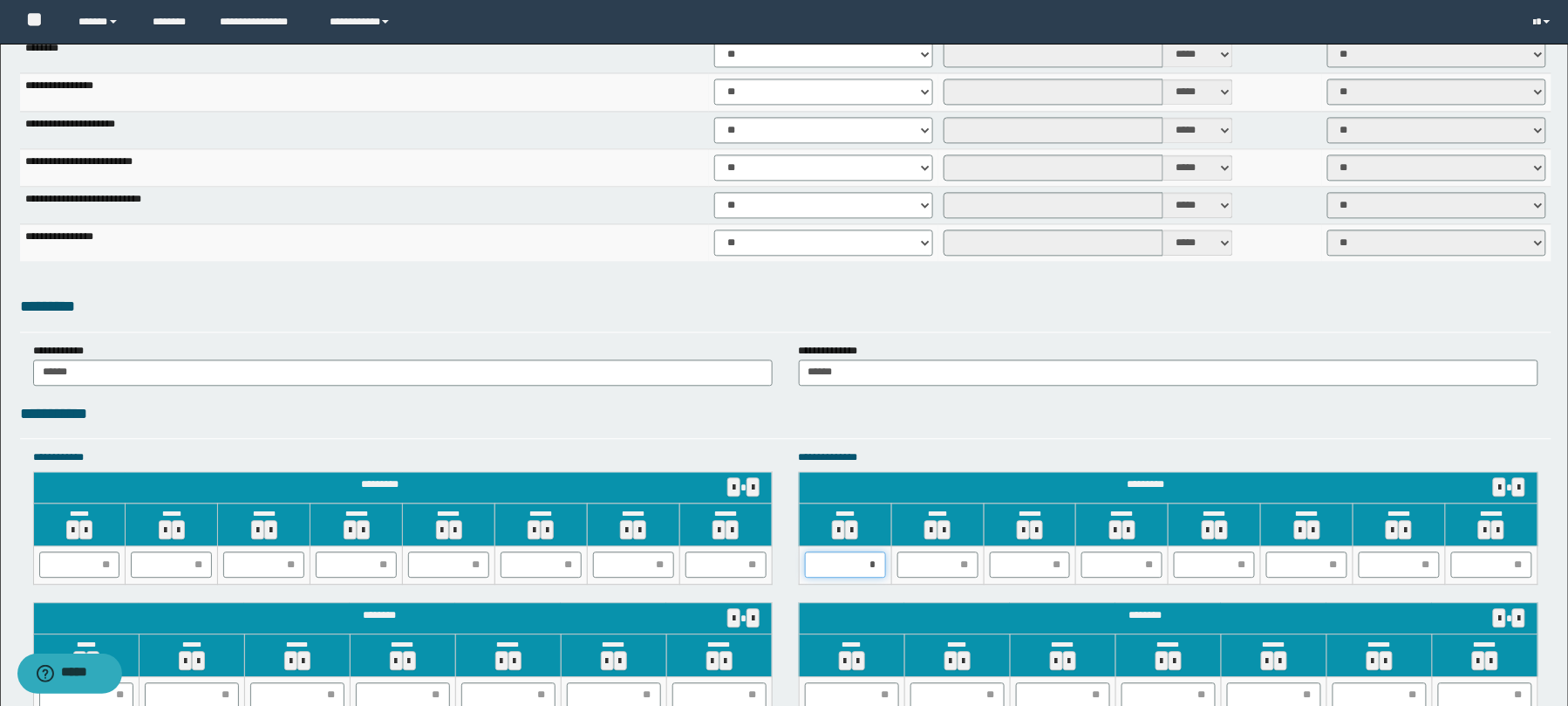 type on "**" 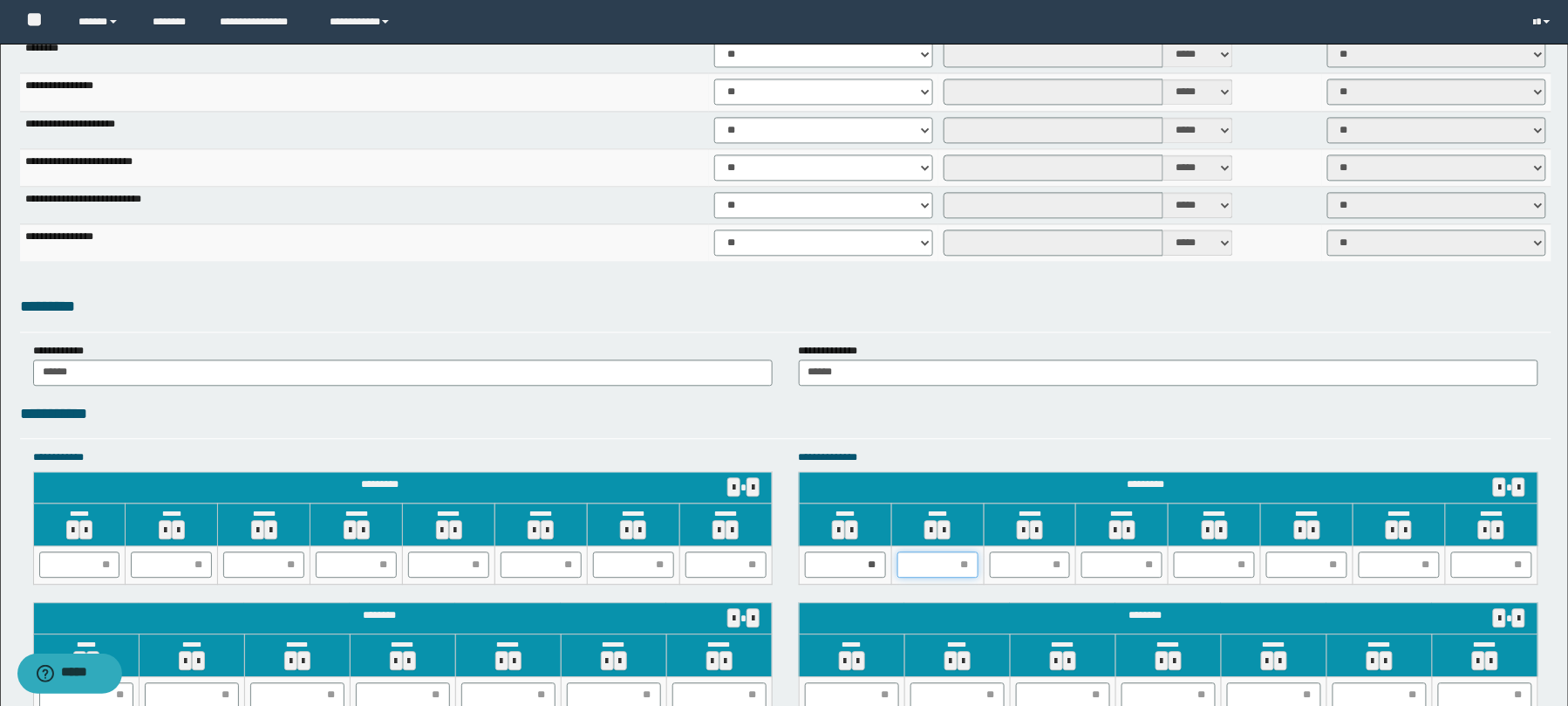 click at bounding box center [937, 565] 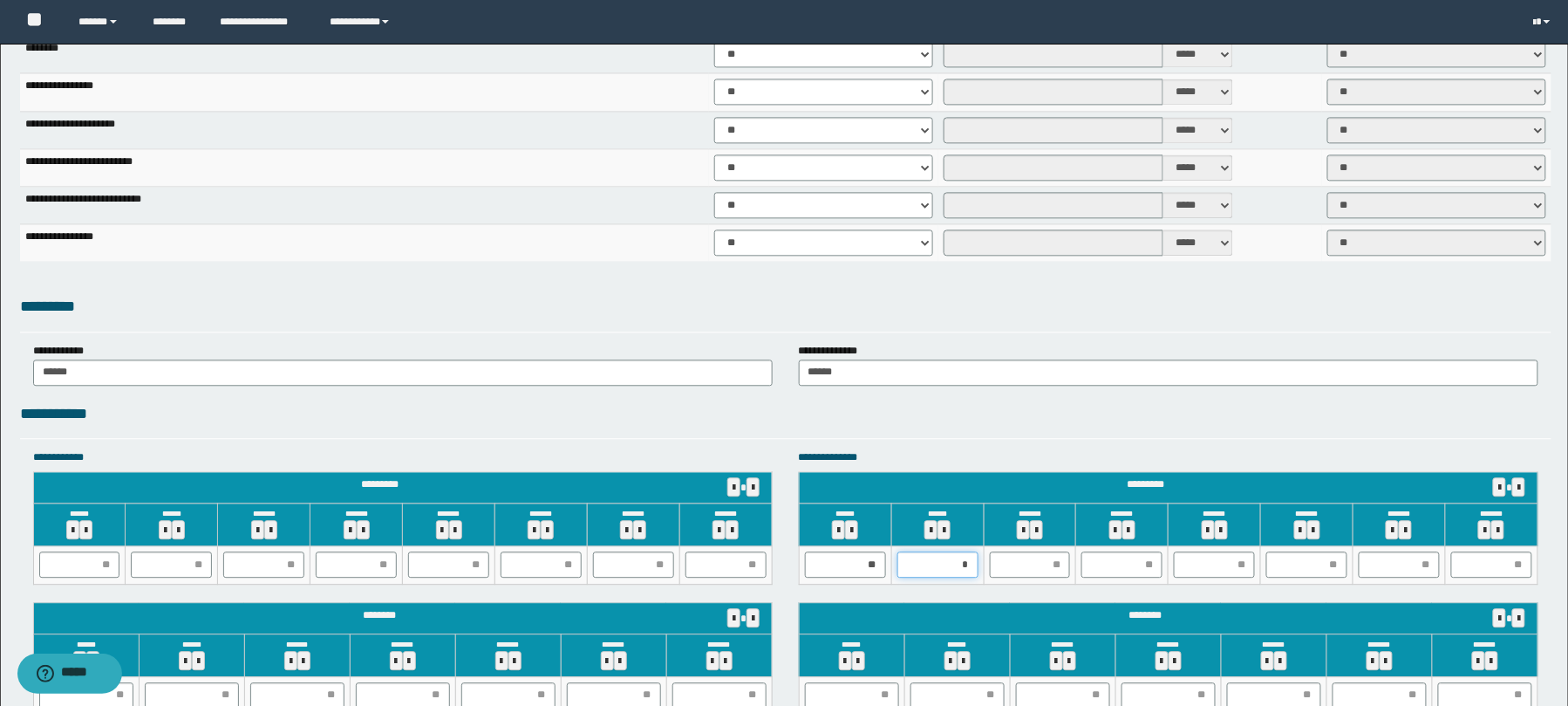 type on "**" 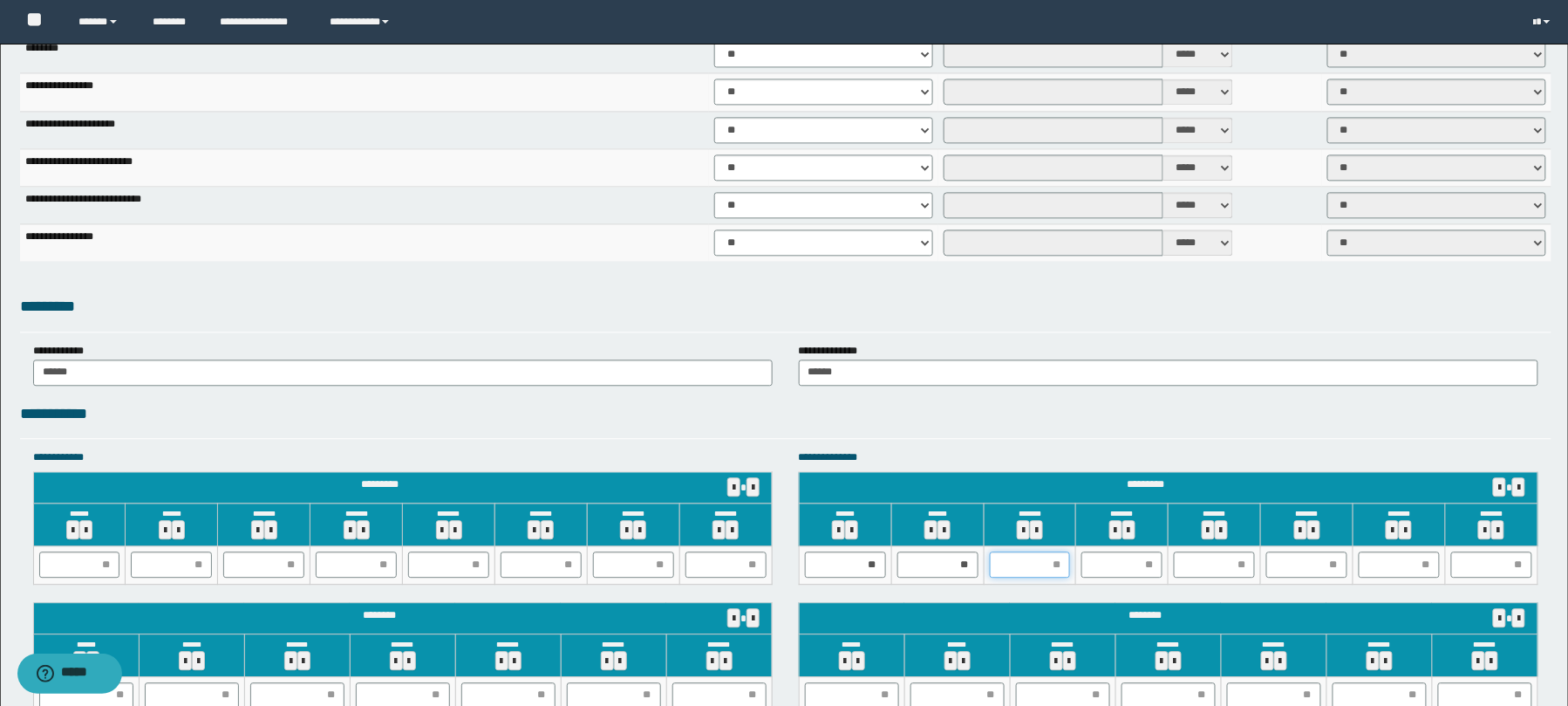 click at bounding box center [1030, 565] 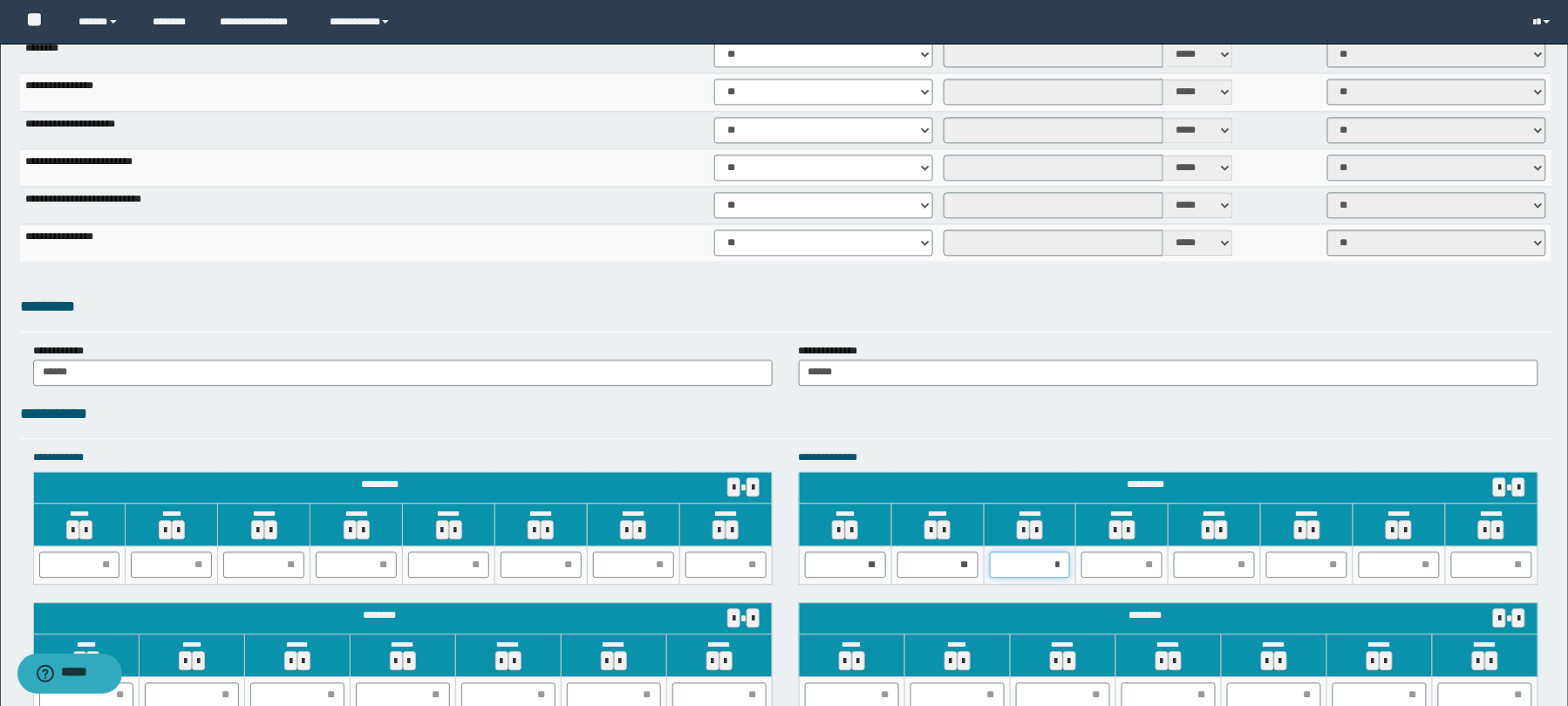 type on "**" 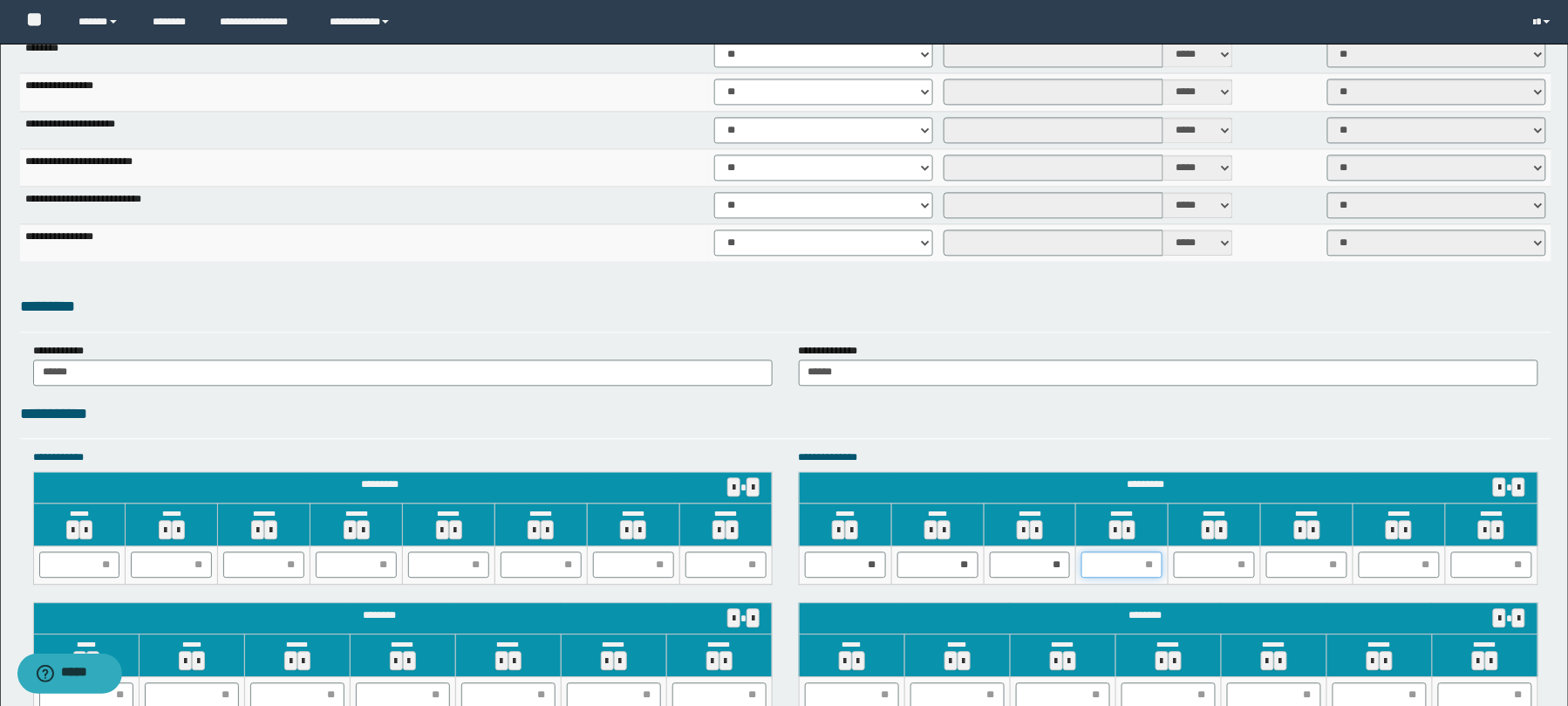 click at bounding box center [1121, 565] 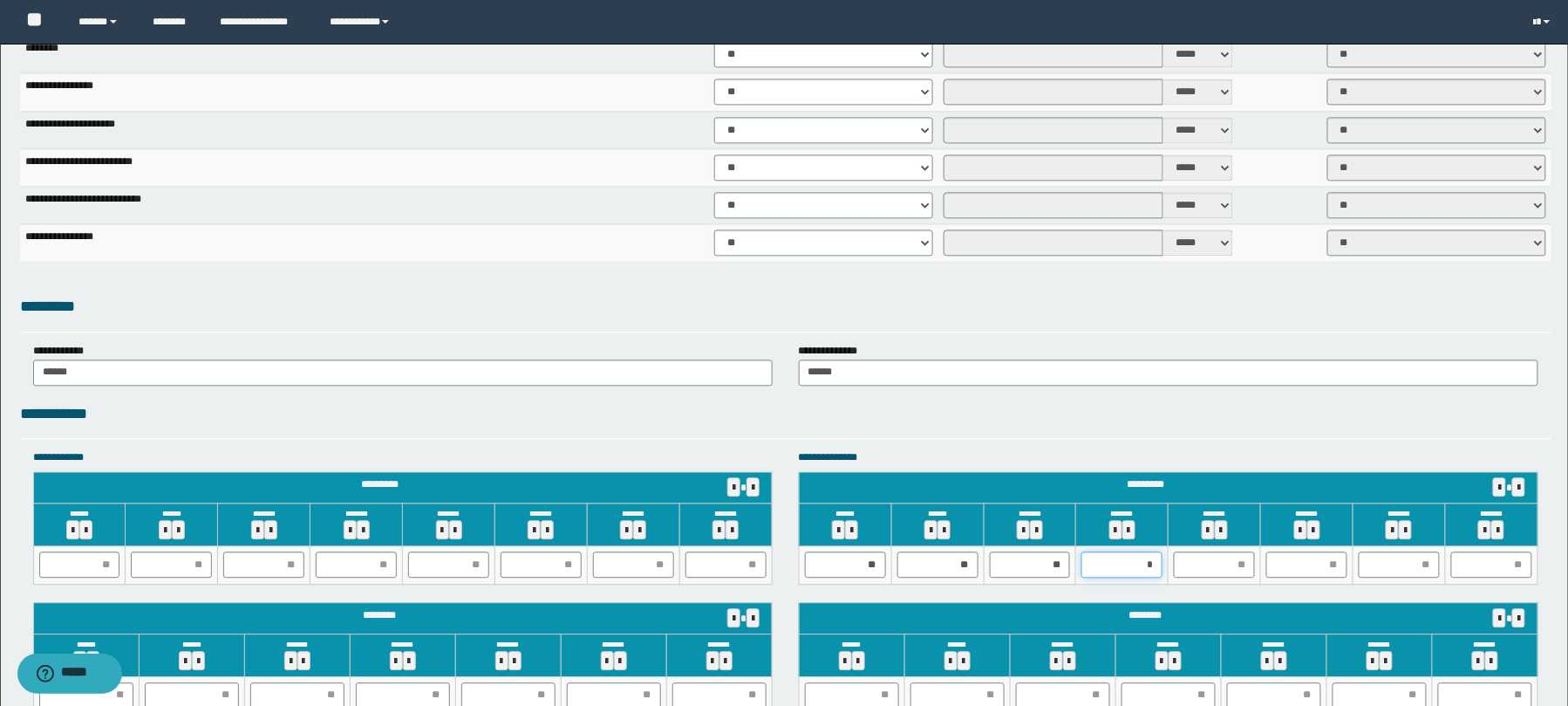 type on "**" 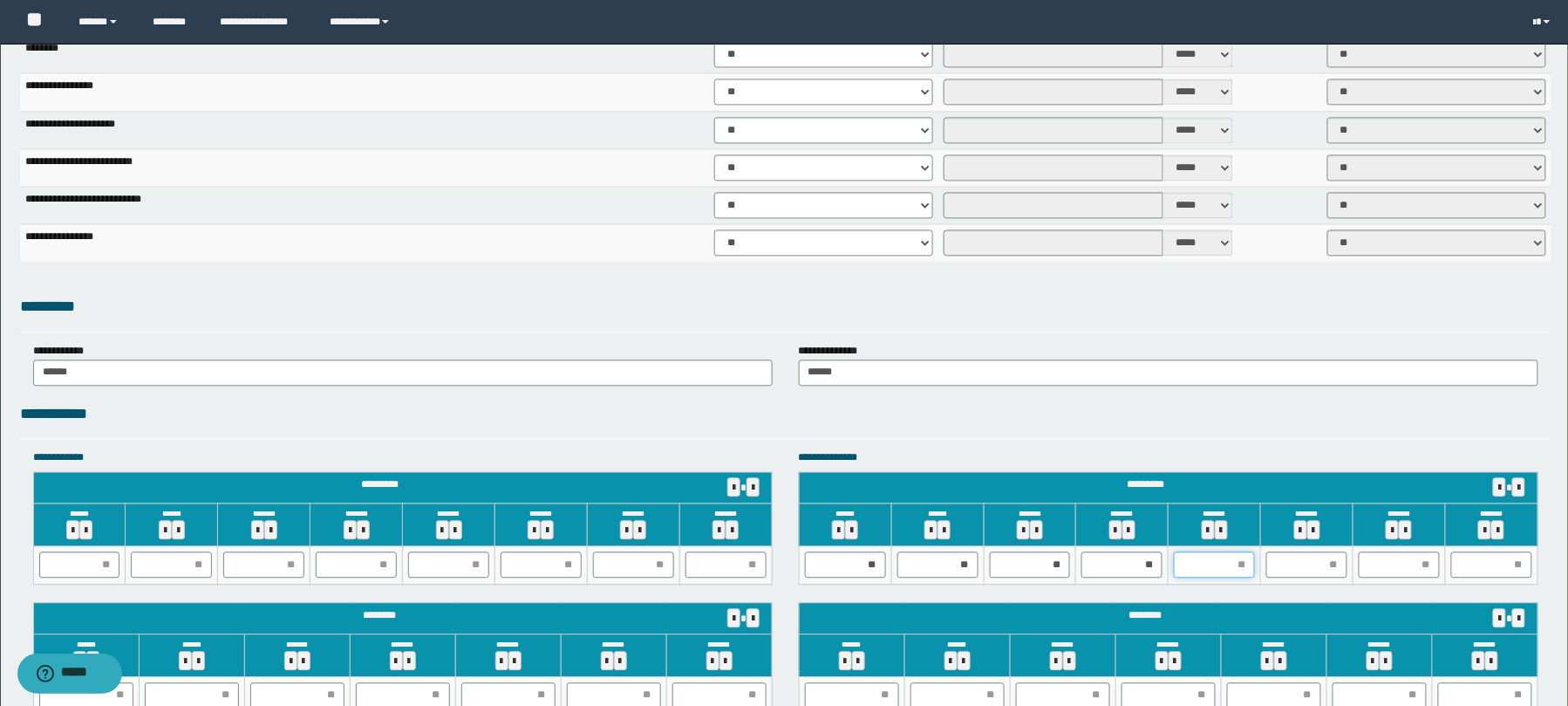 click at bounding box center [1214, 565] 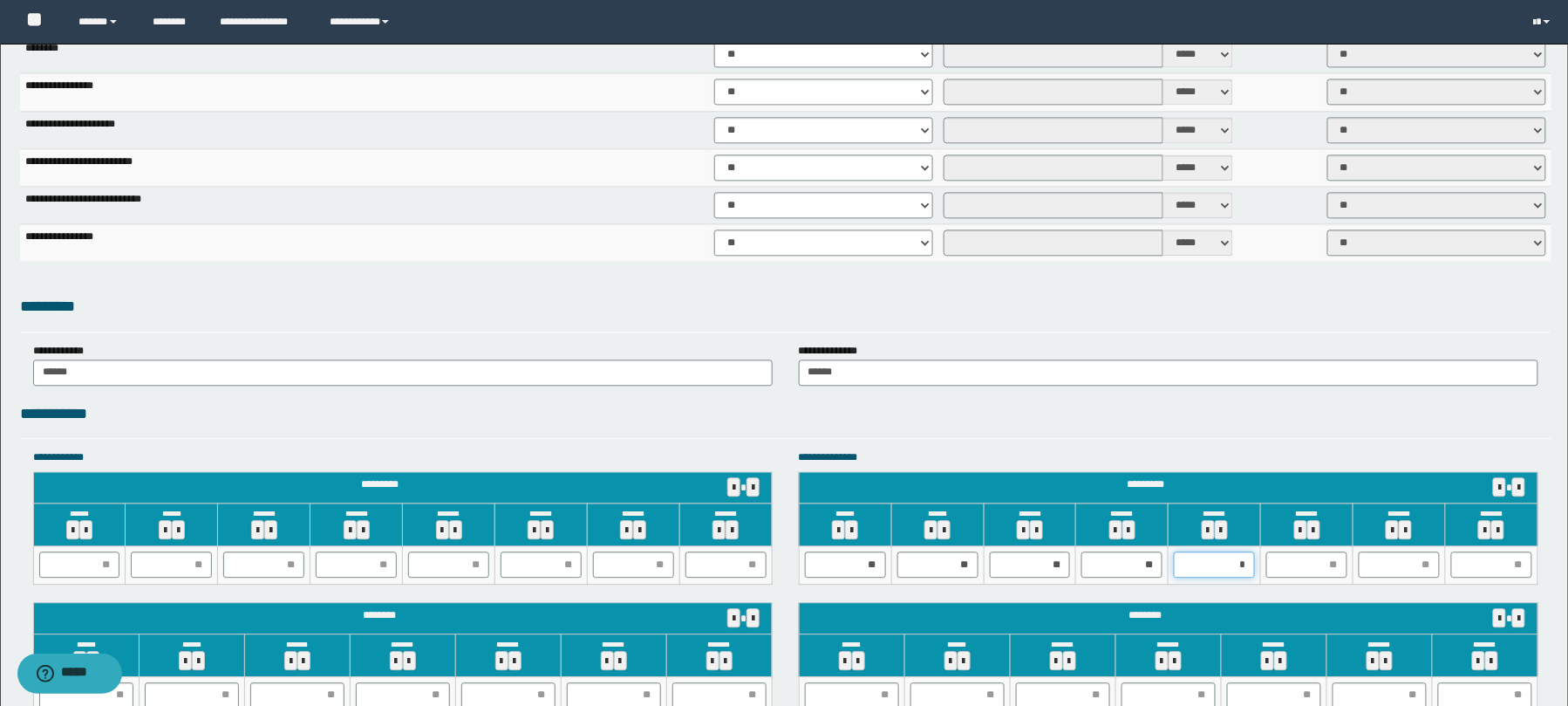 type on "**" 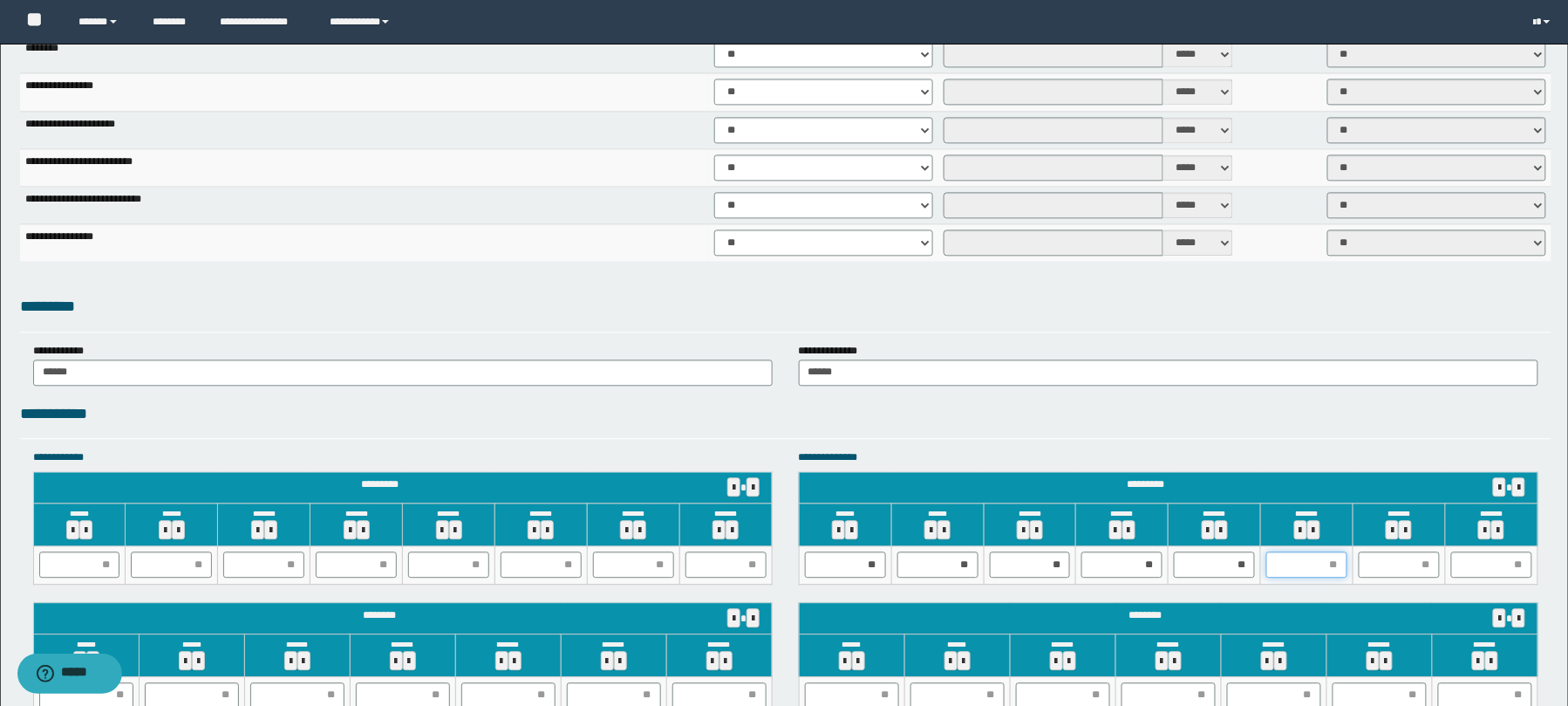click at bounding box center (1306, 565) 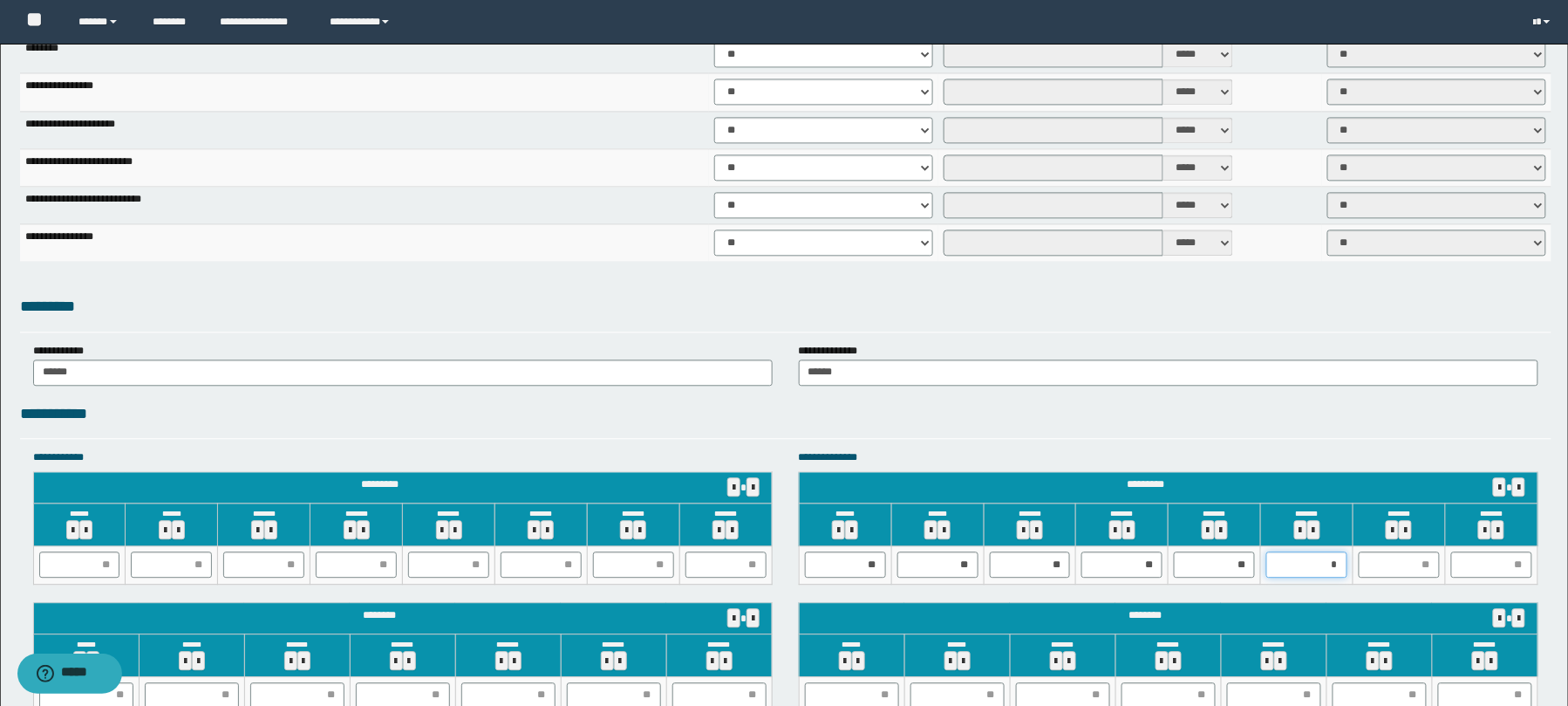 type on "**" 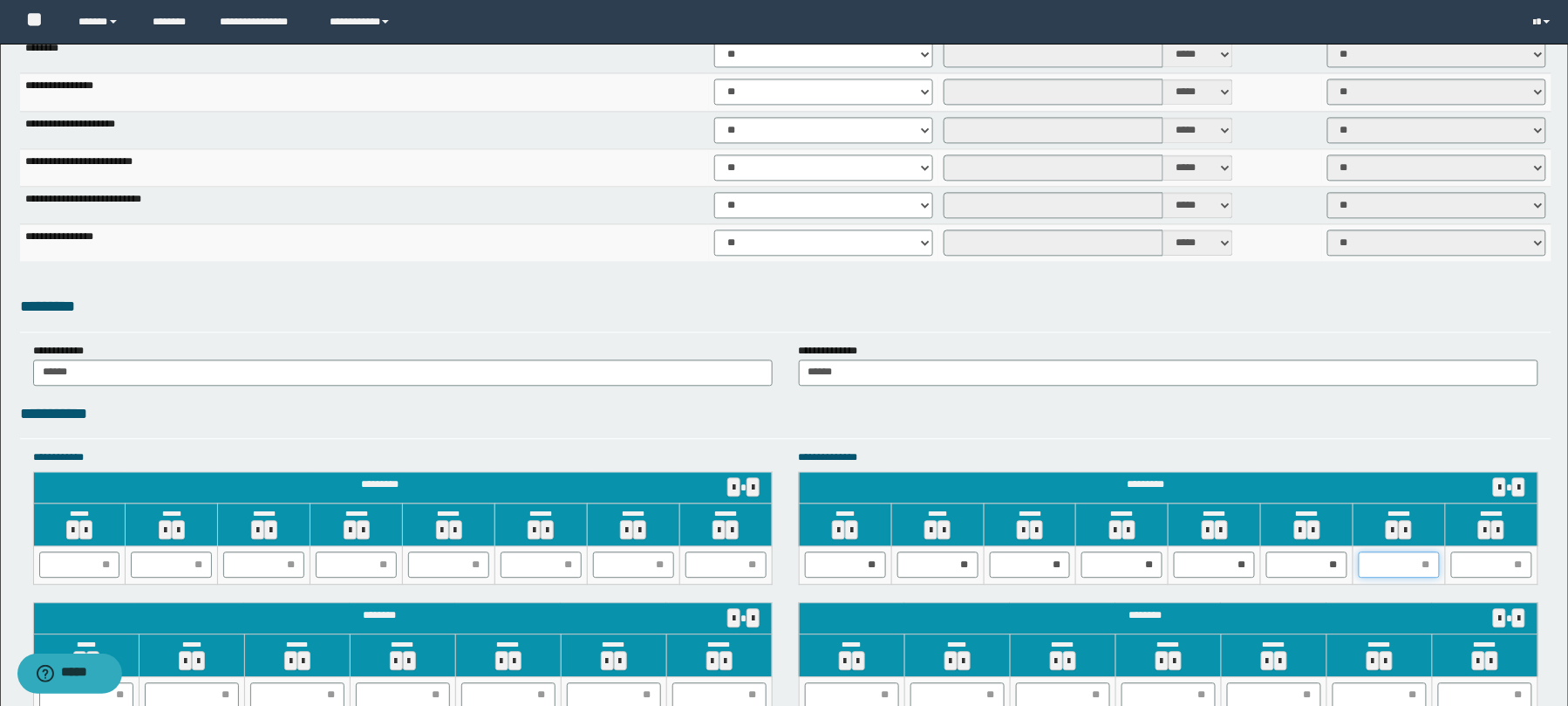 click at bounding box center (1399, 565) 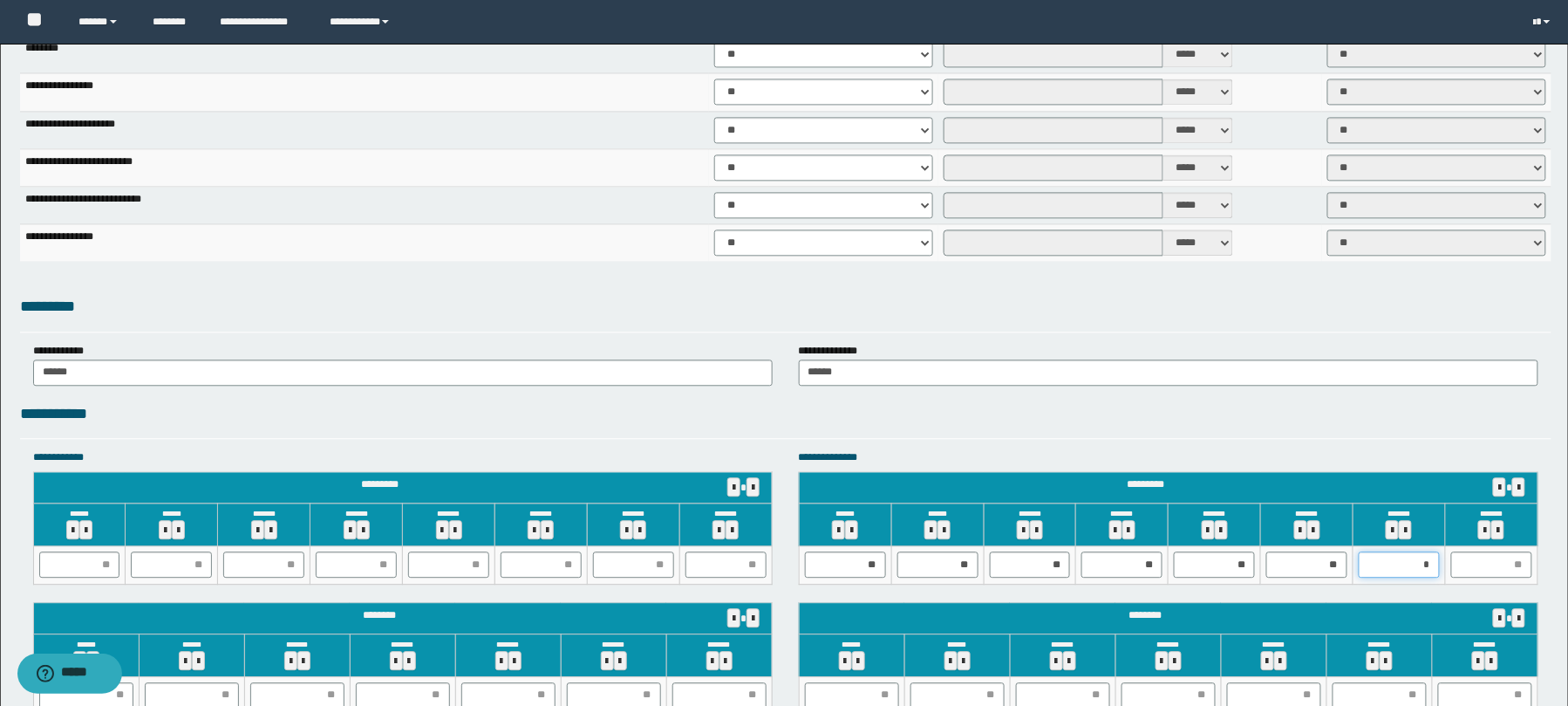 type on "**" 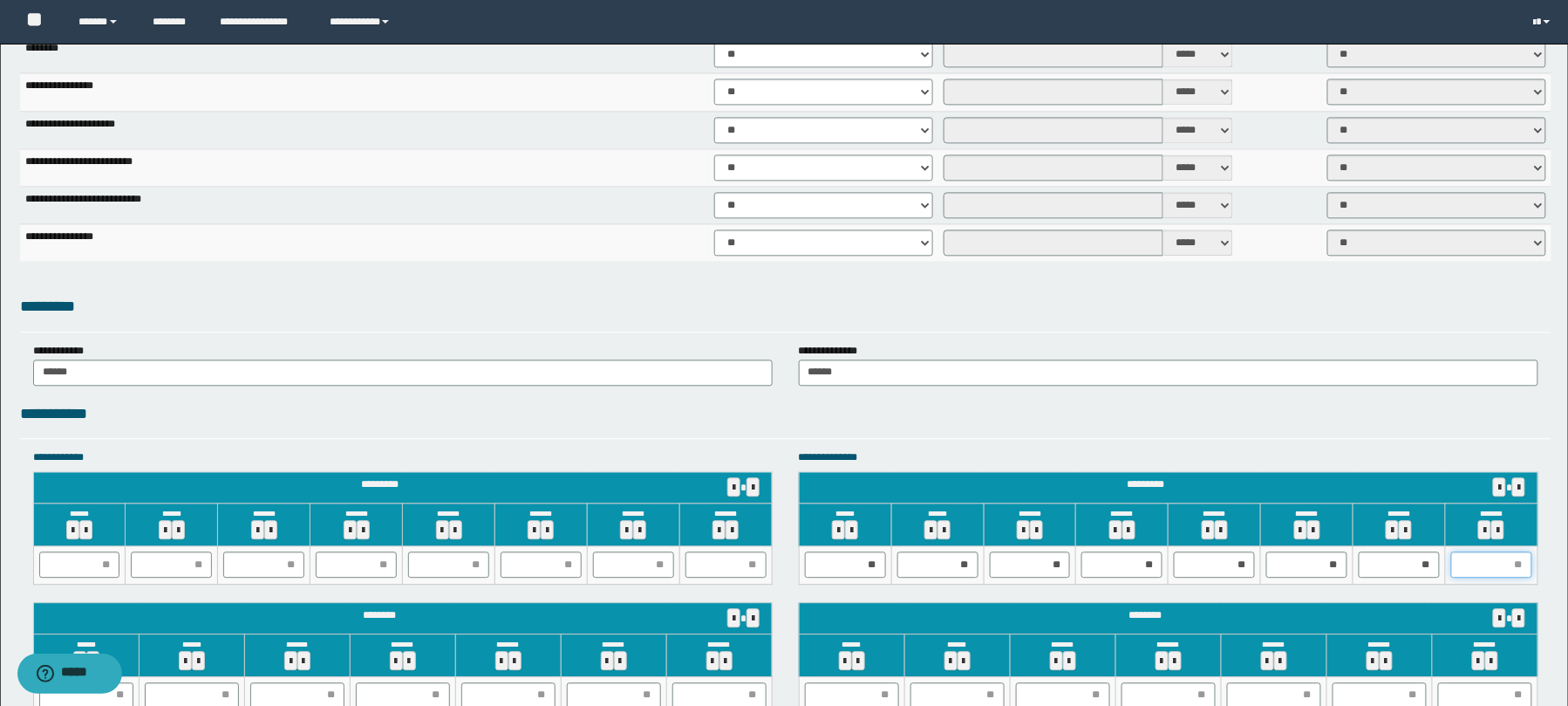 click at bounding box center (1491, 565) 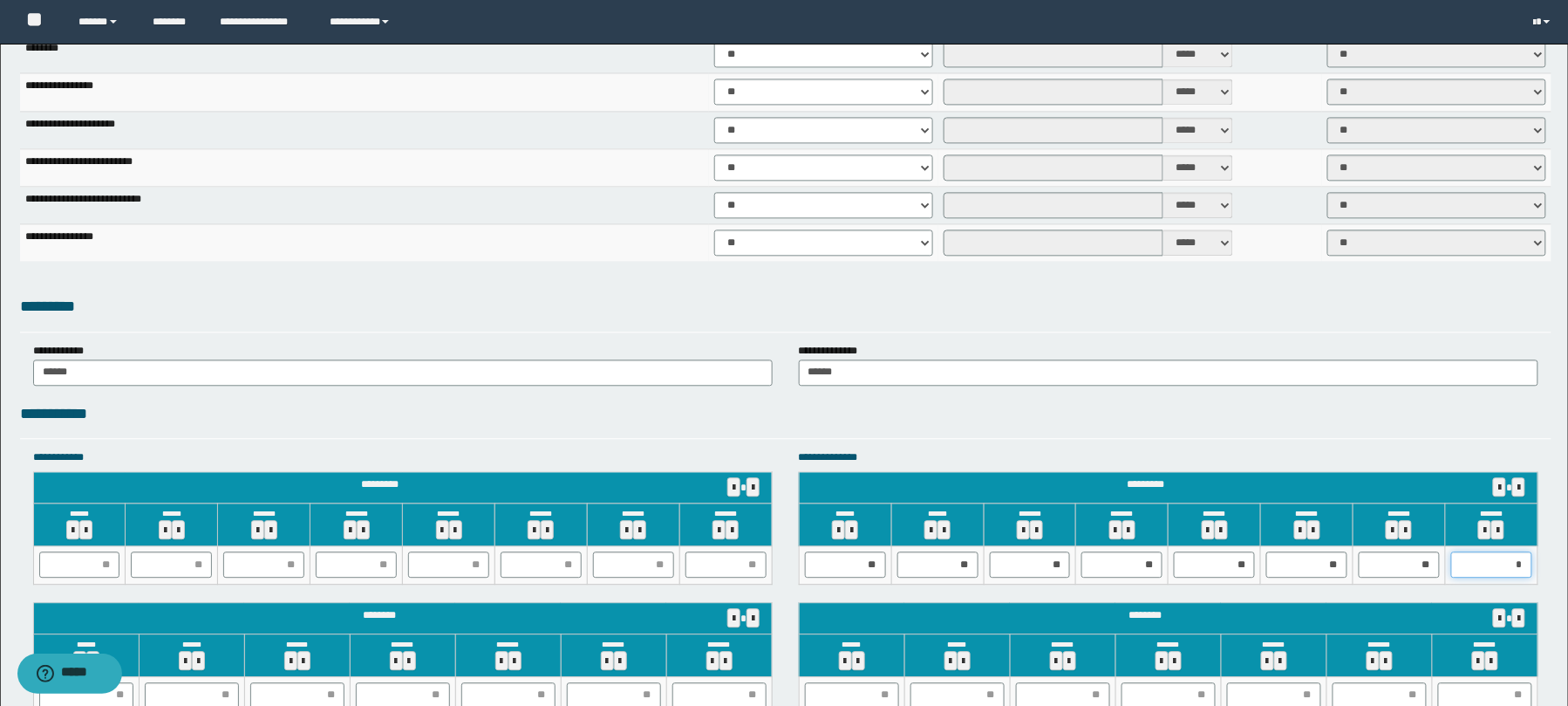 type on "**" 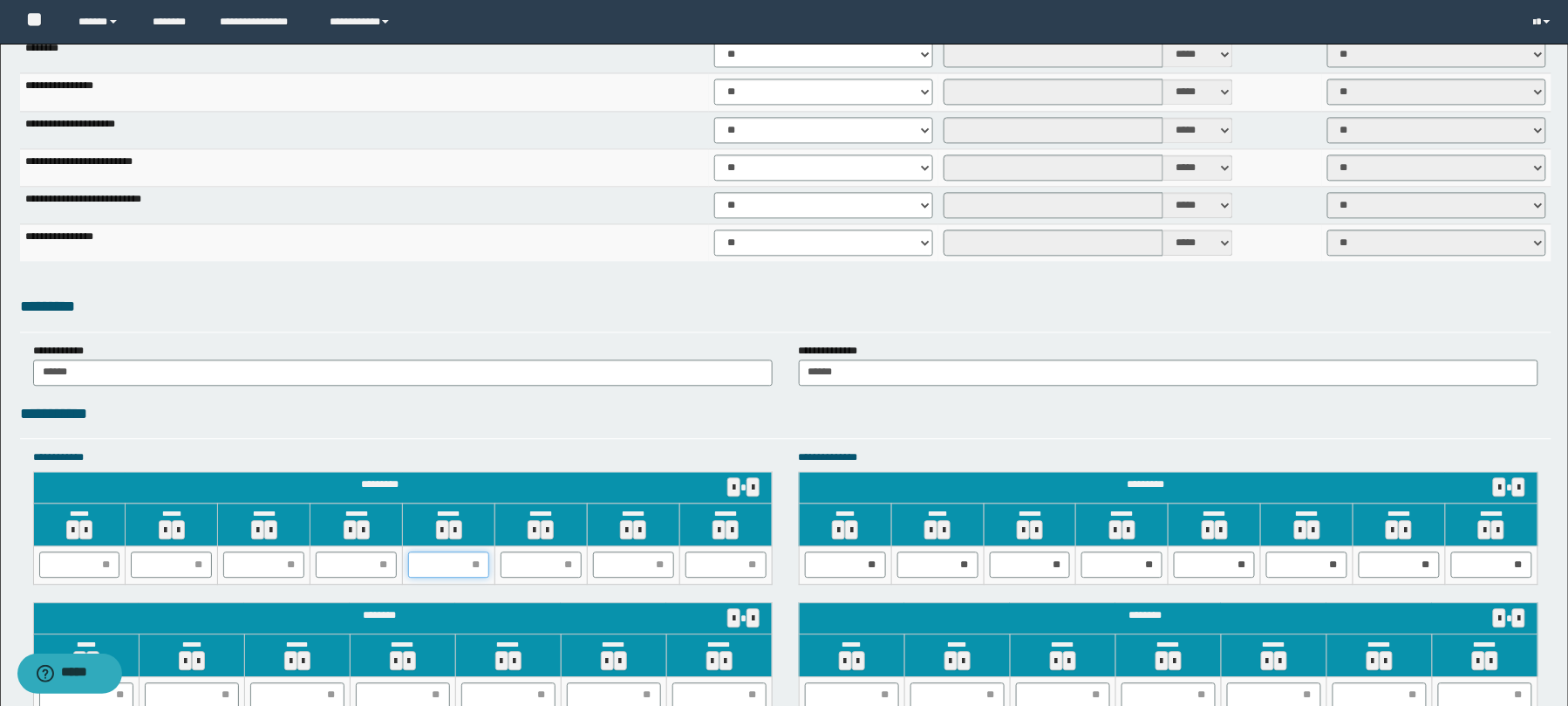 click at bounding box center [448, 565] 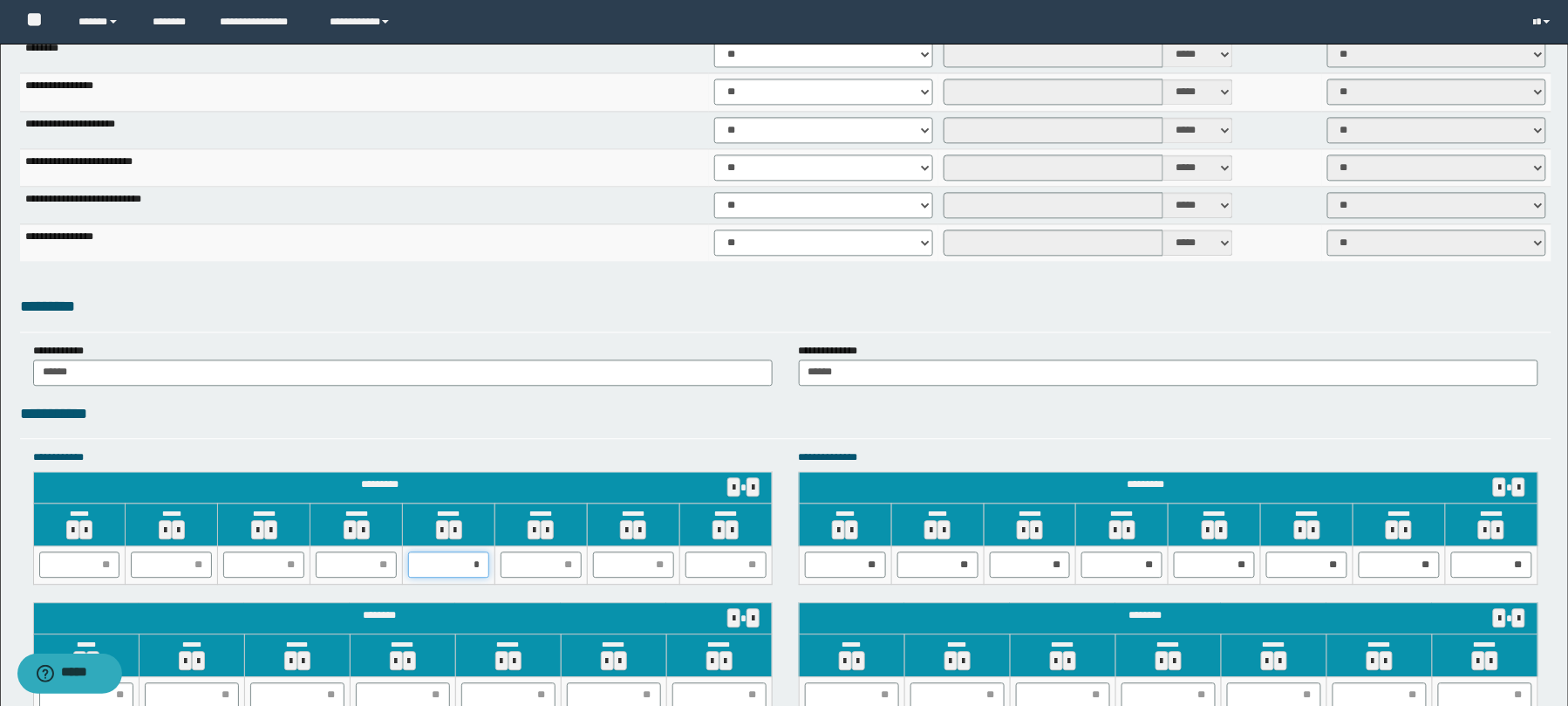type on "**" 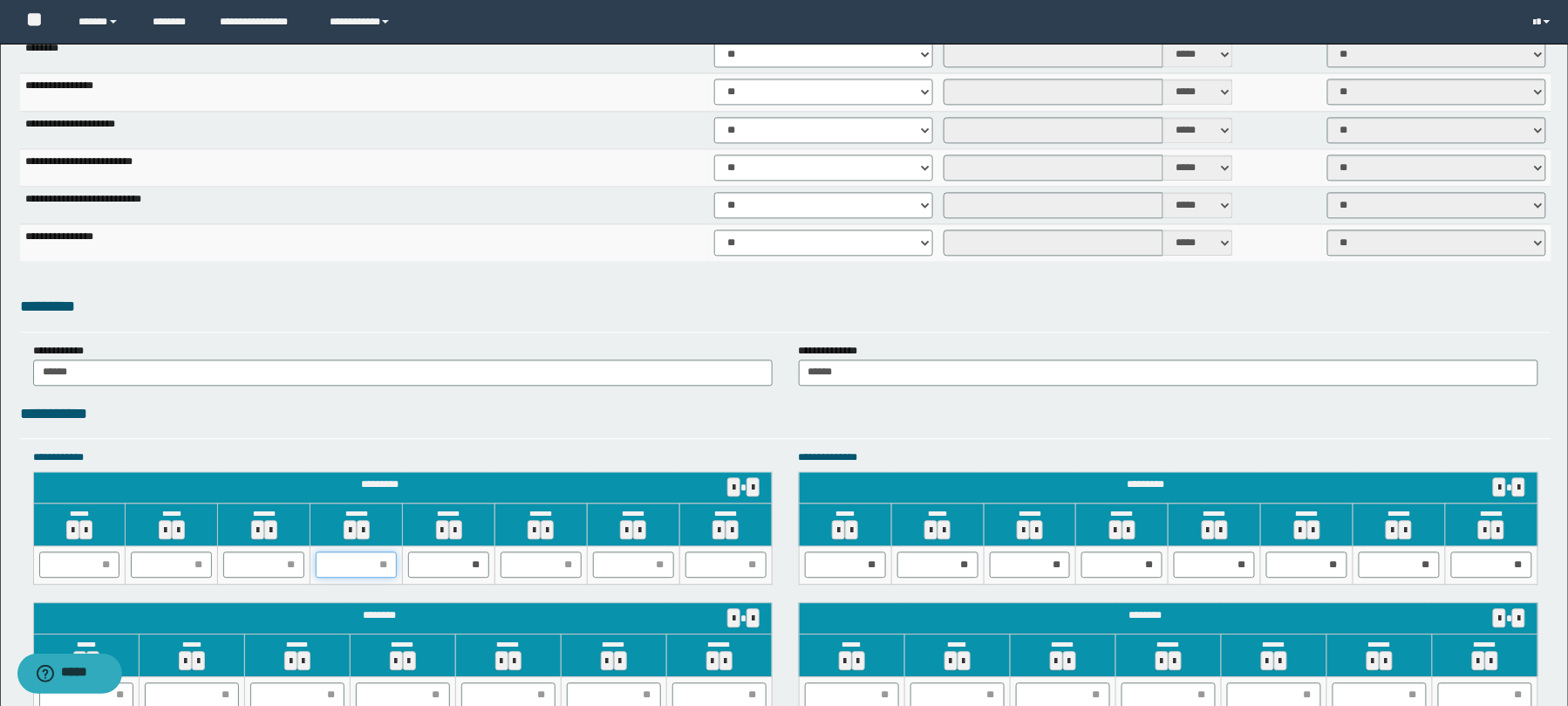 click at bounding box center [356, 565] 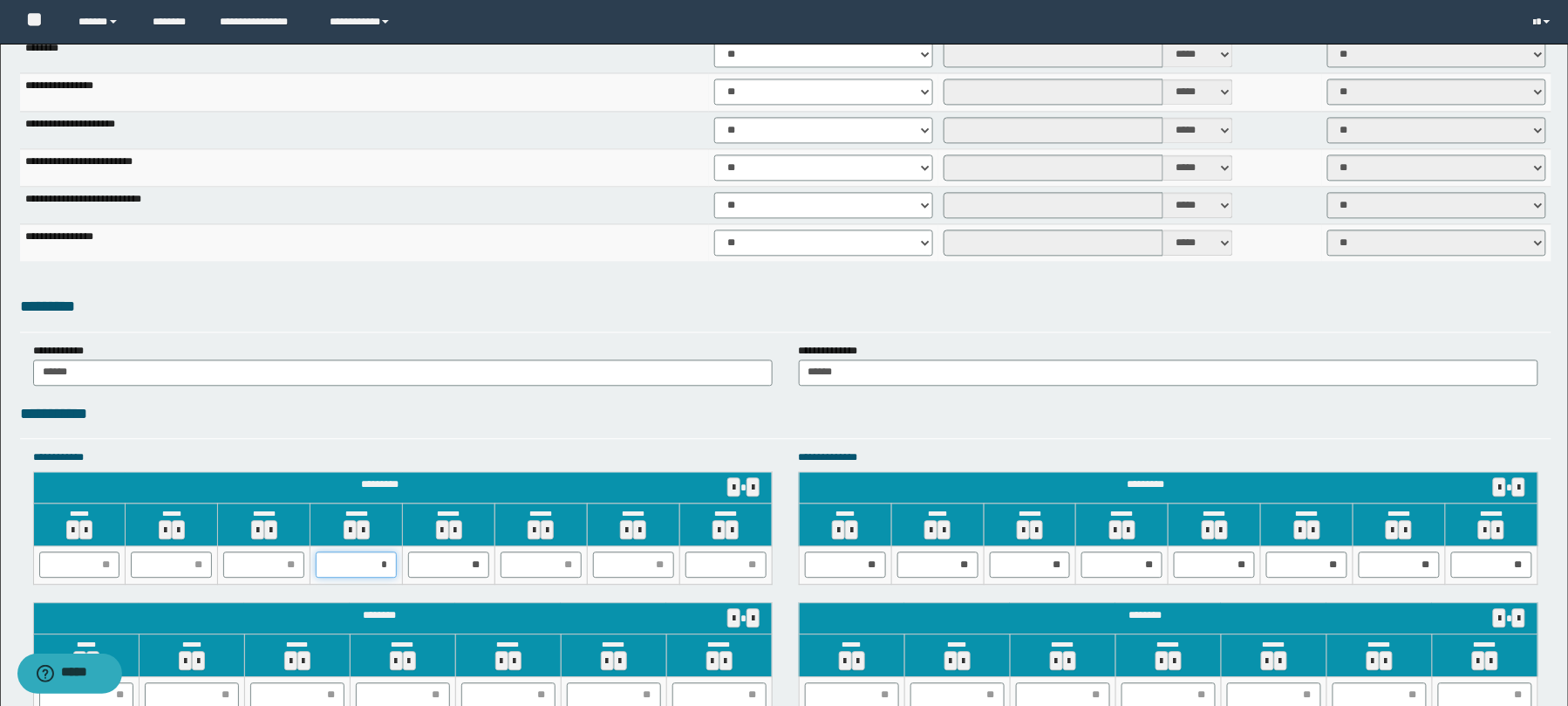 type on "**" 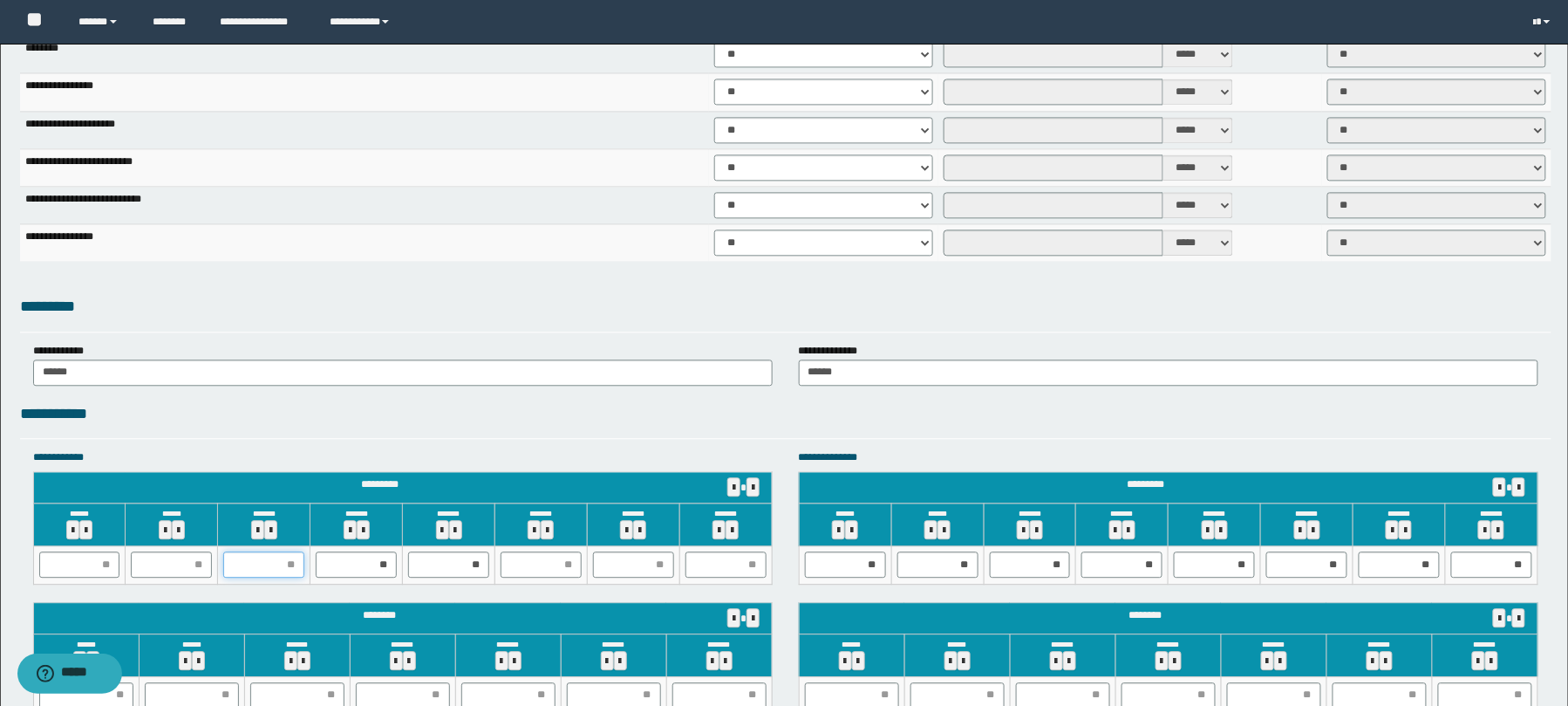 click at bounding box center (263, 565) 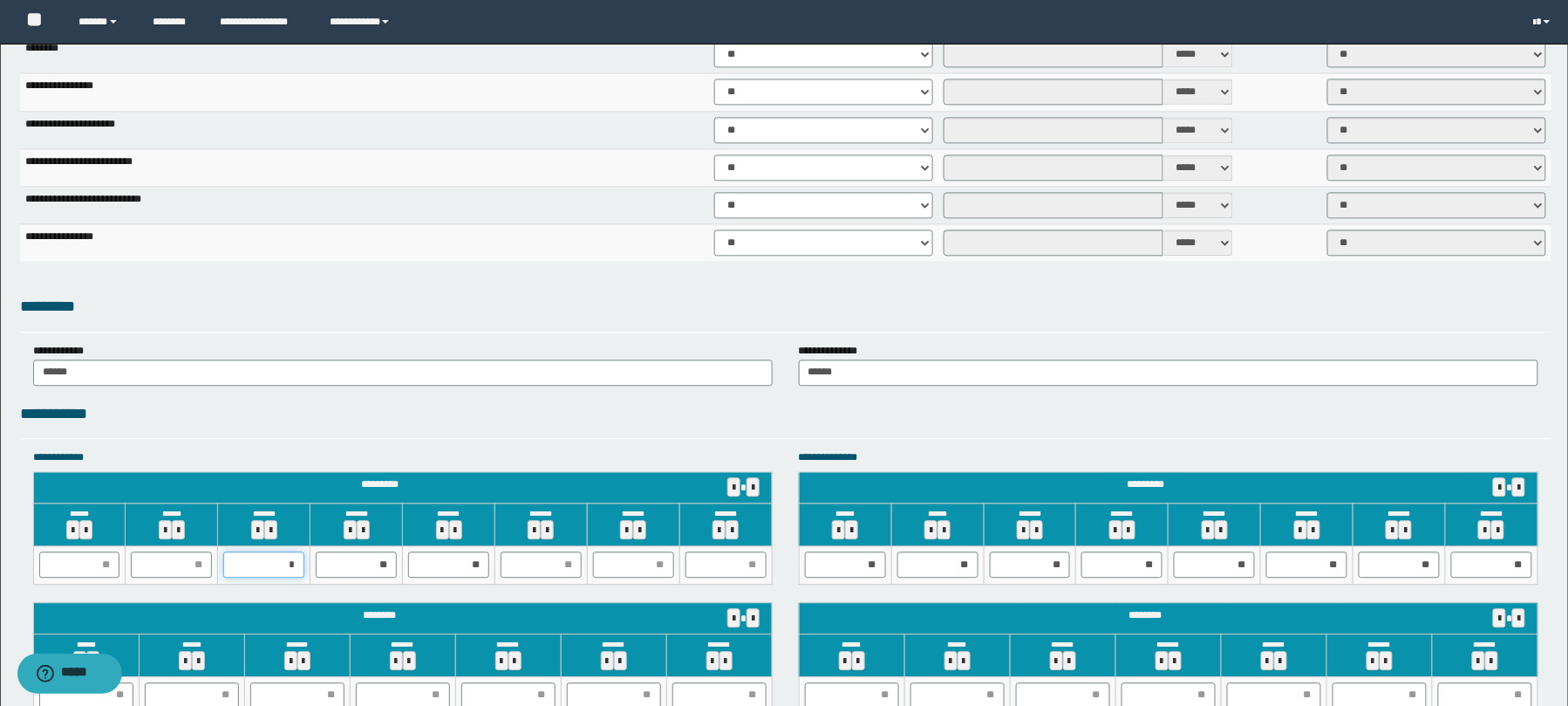type on "**" 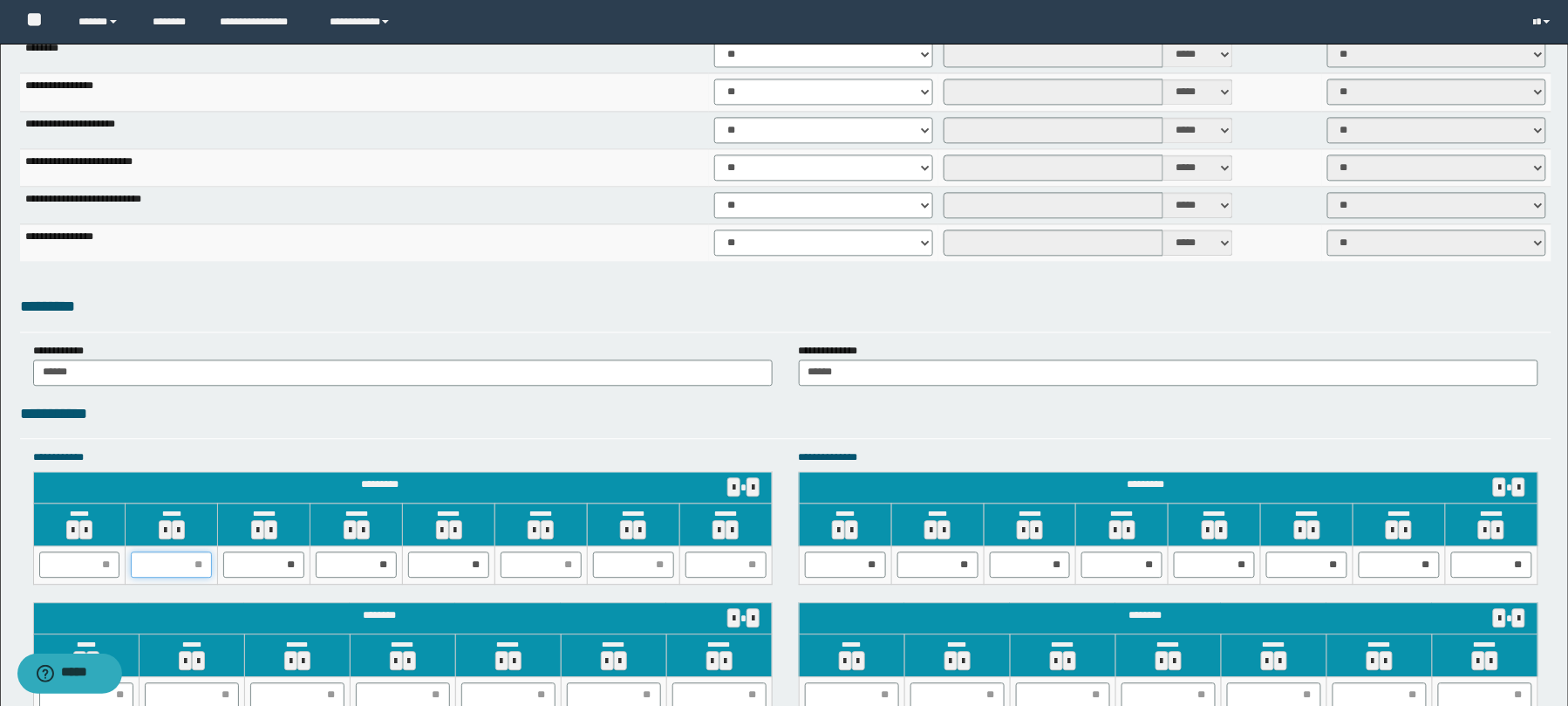 click at bounding box center (171, 565) 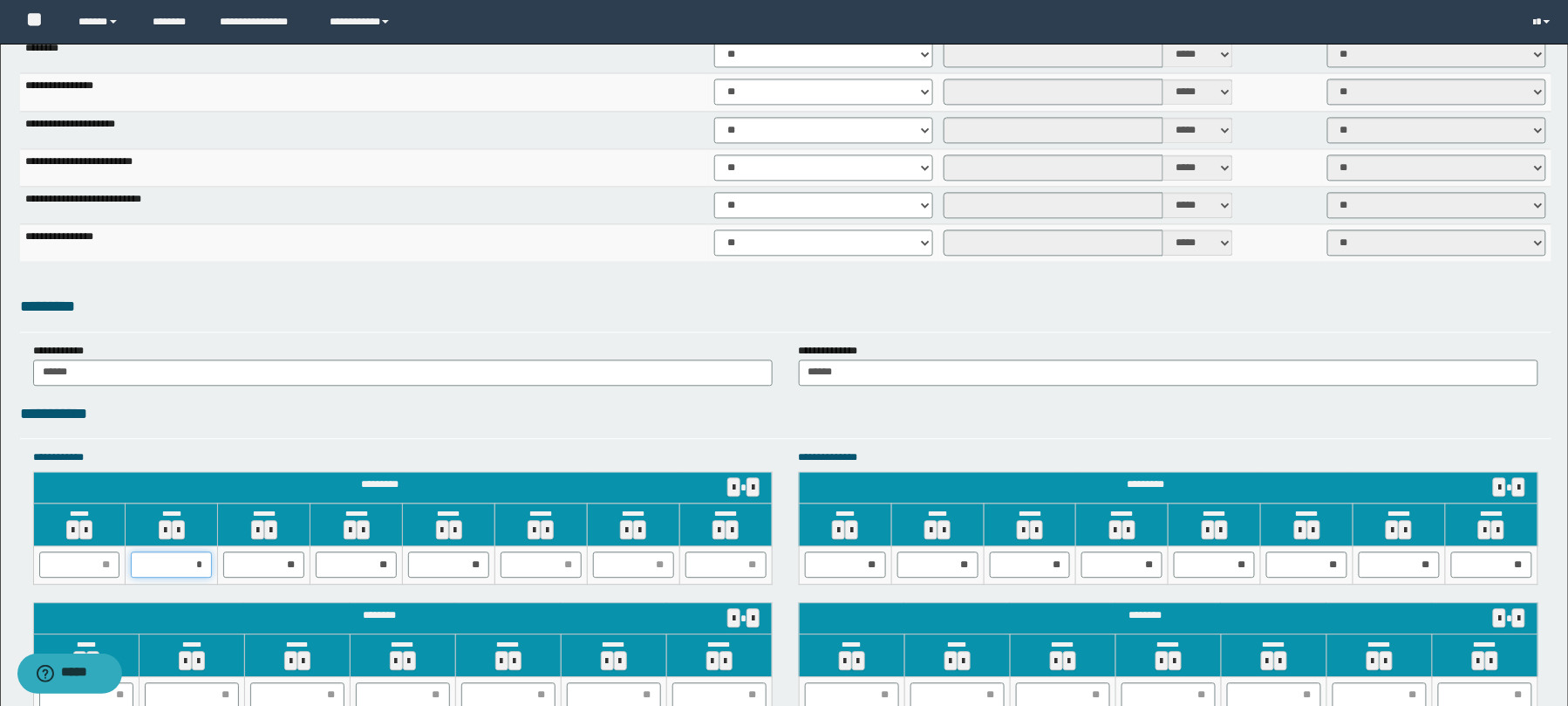 type on "**" 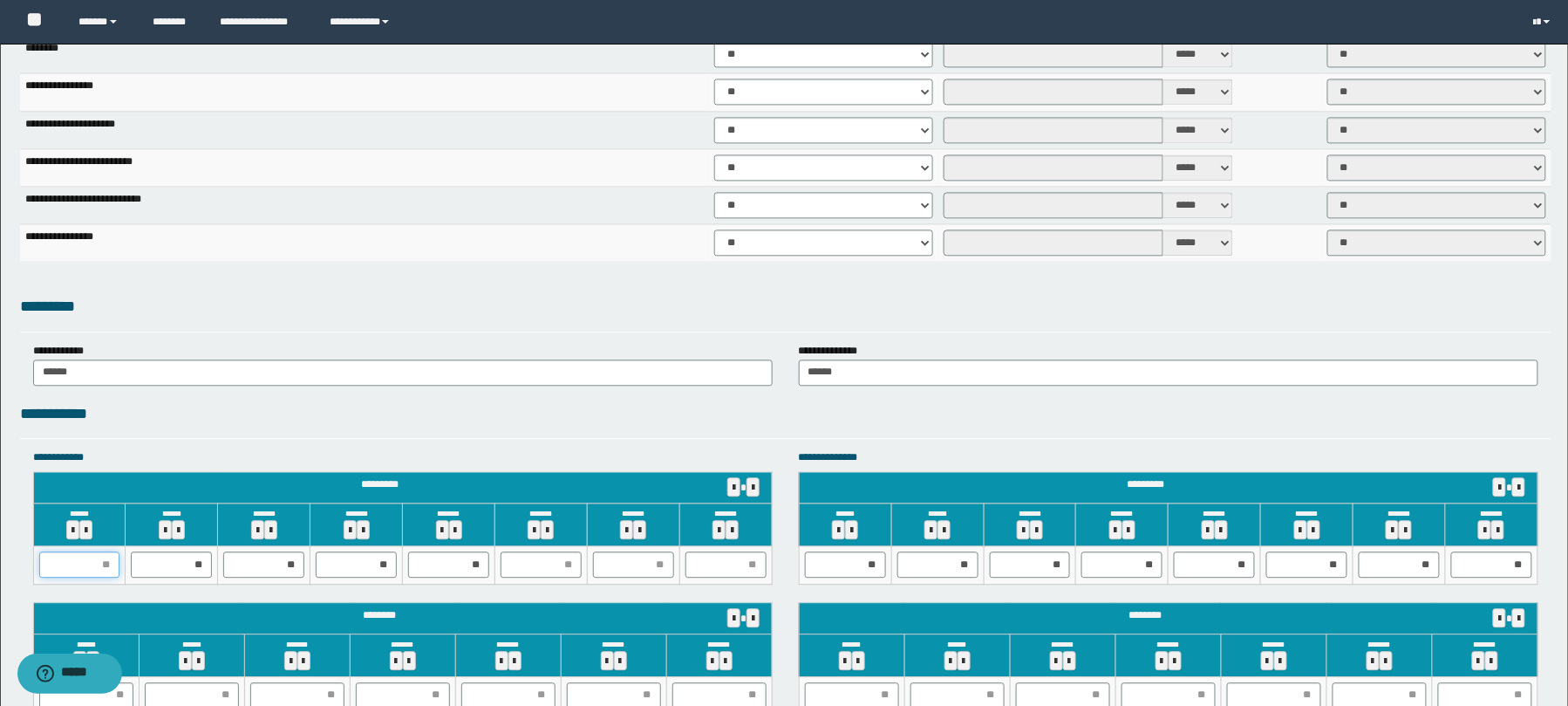 click at bounding box center [79, 565] 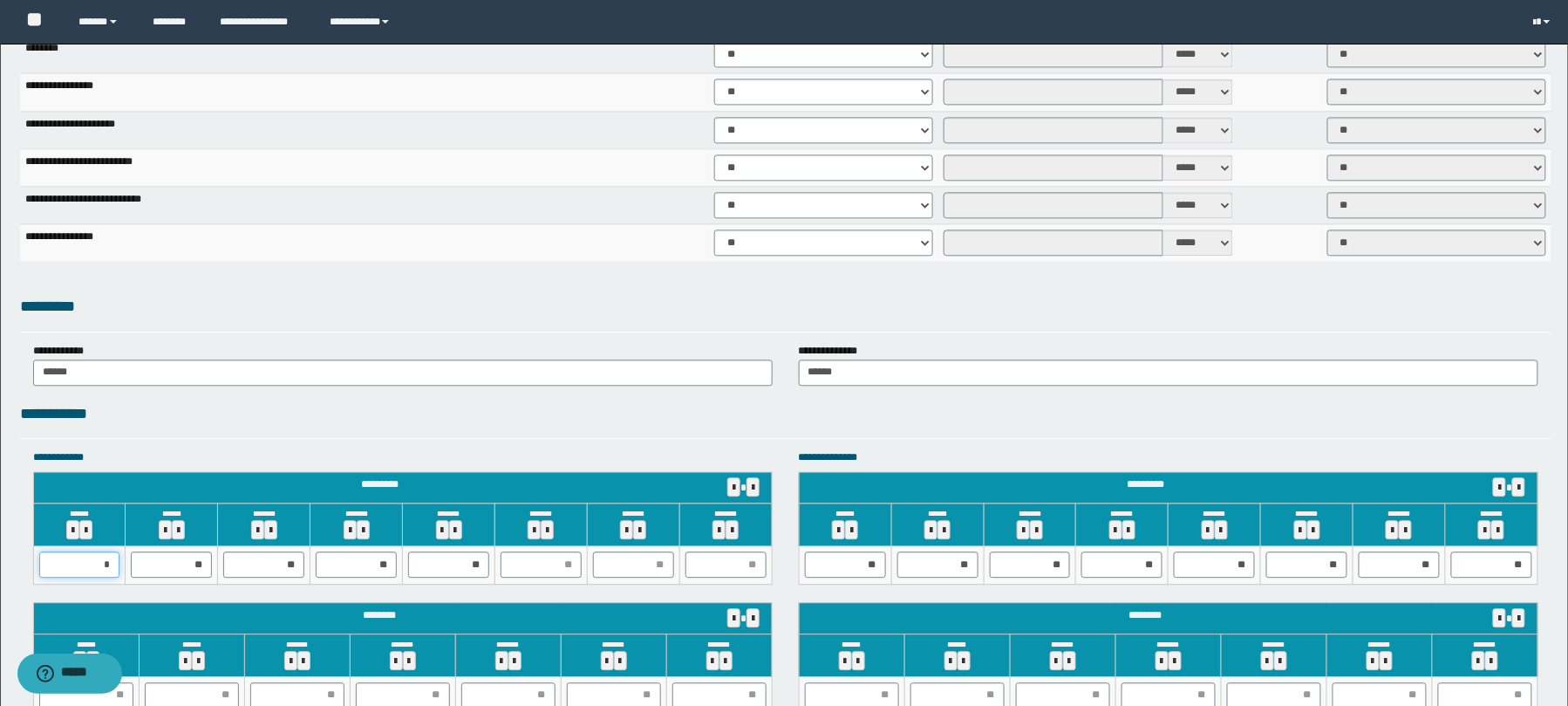 type on "**" 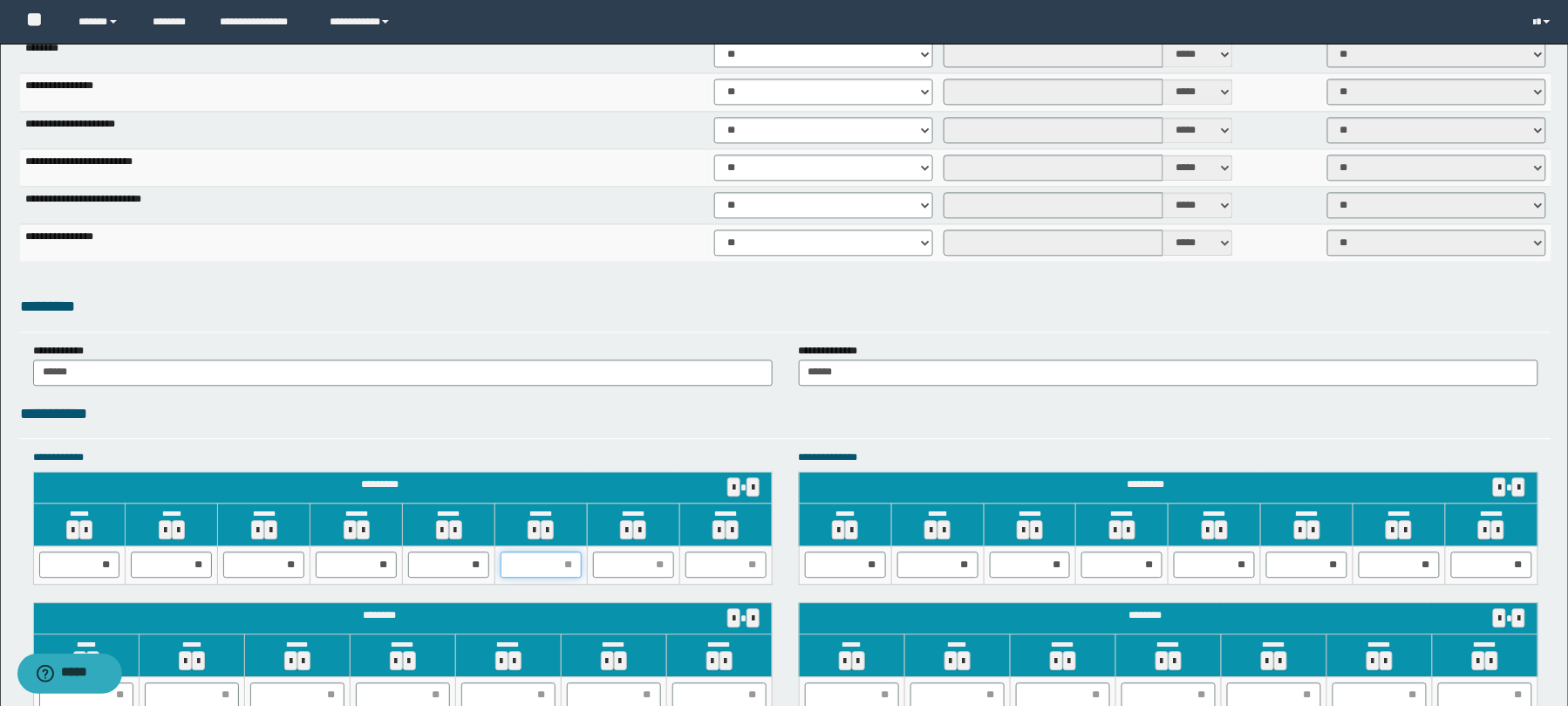 click at bounding box center (541, 565) 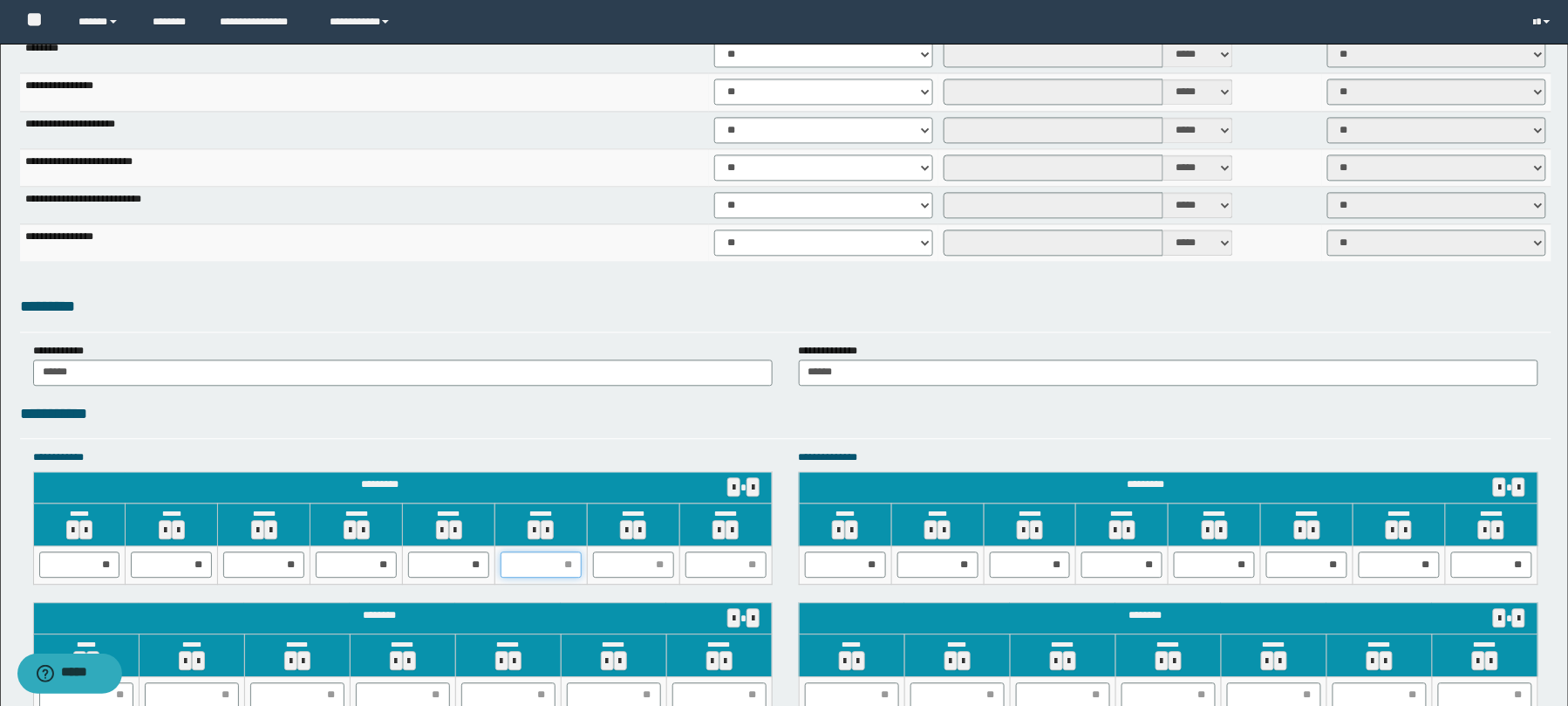 click at bounding box center [541, 565] 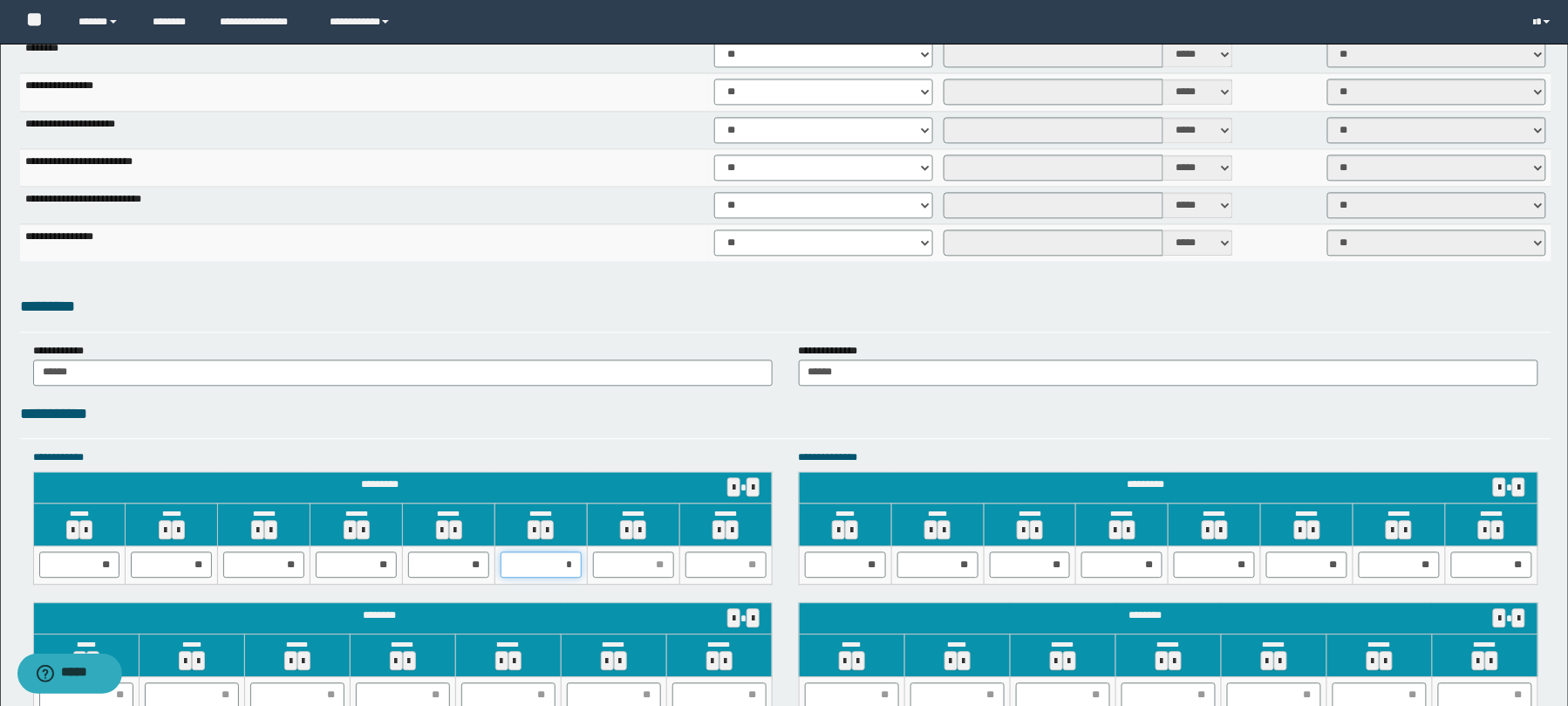 type on "**" 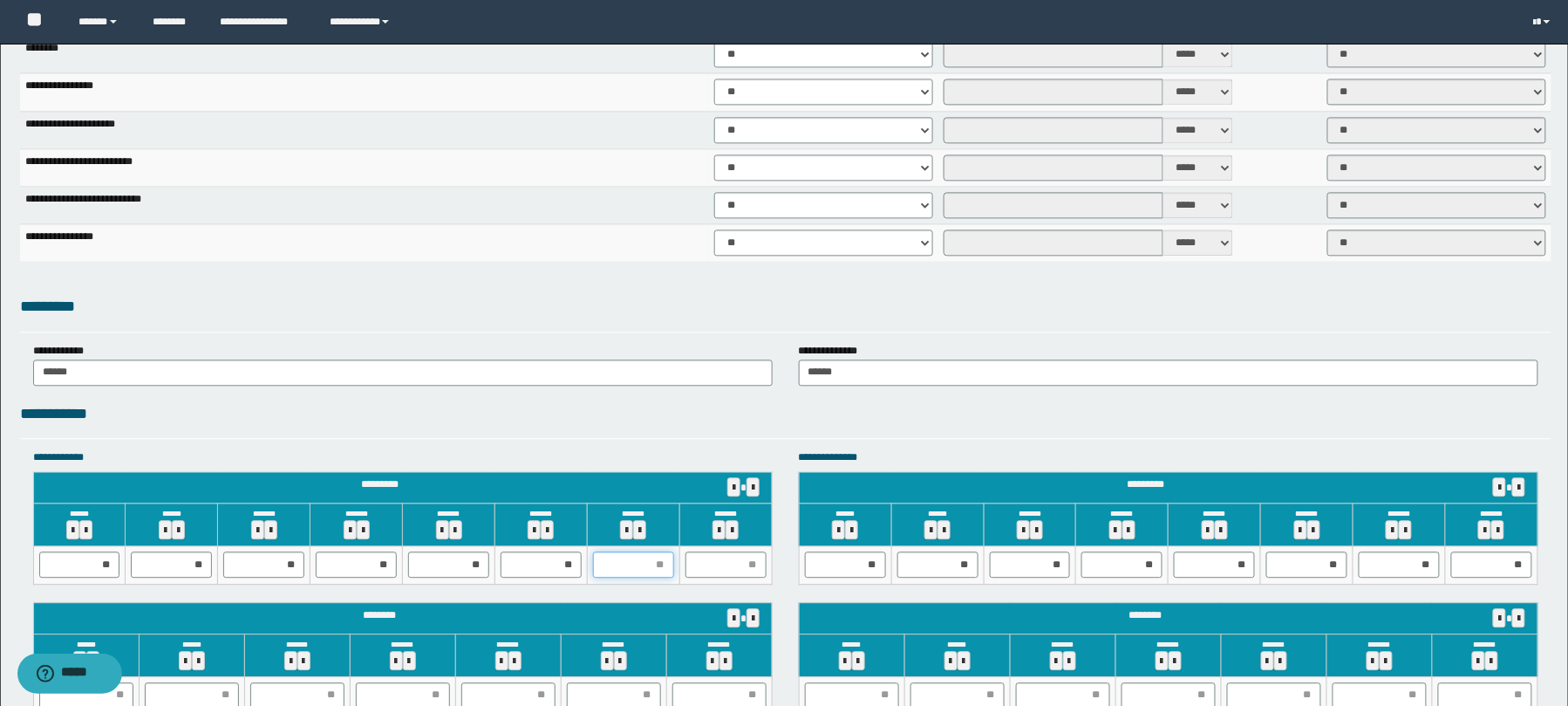 click at bounding box center (633, 565) 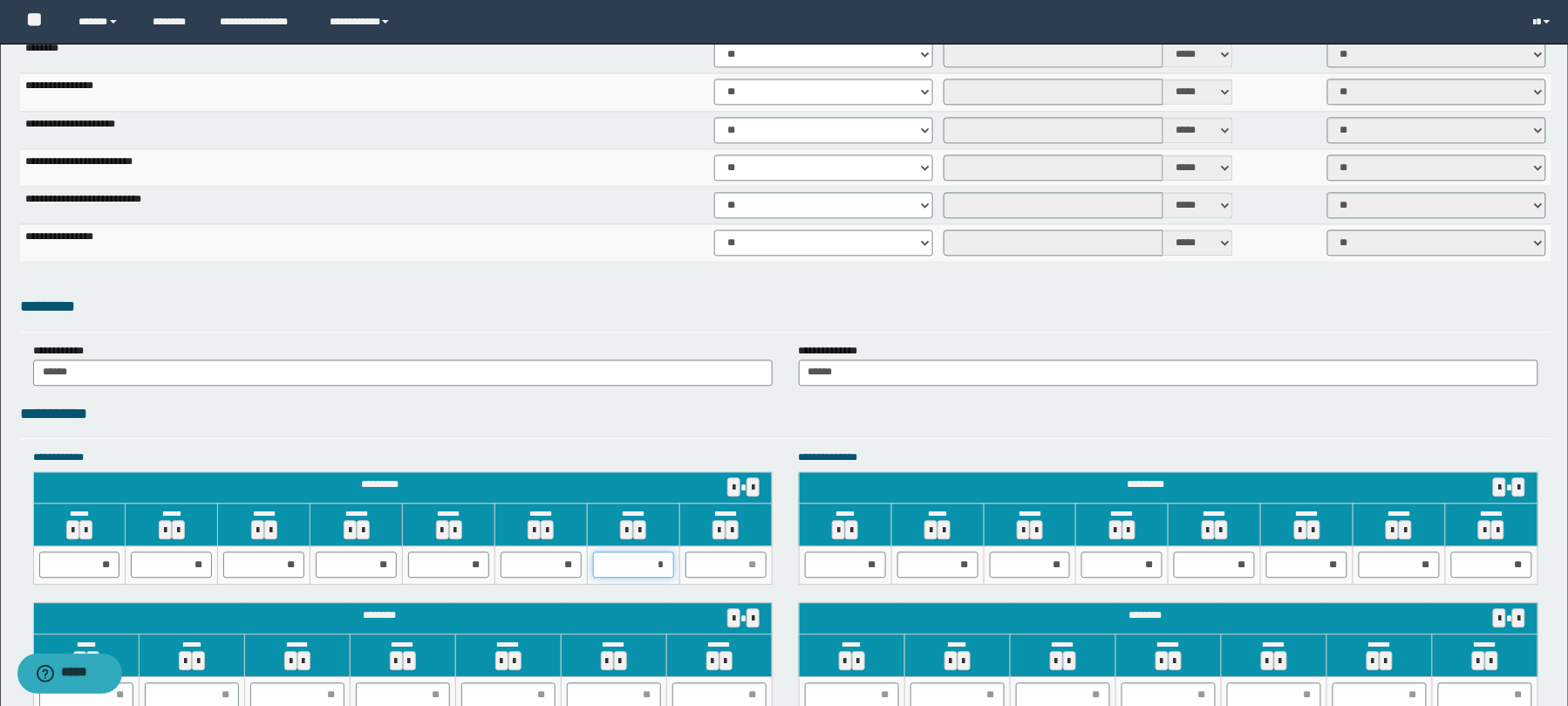 type on "**" 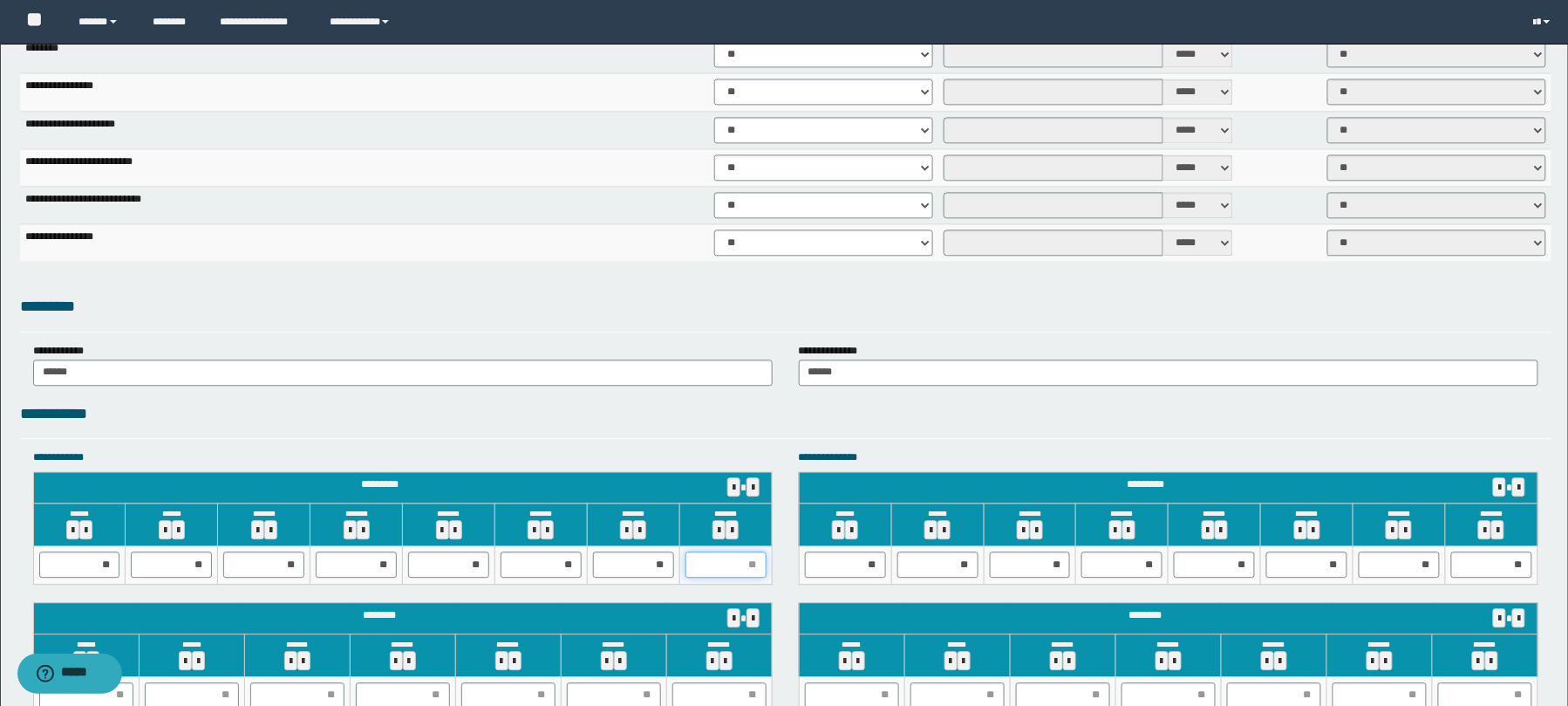 click at bounding box center (726, 565) 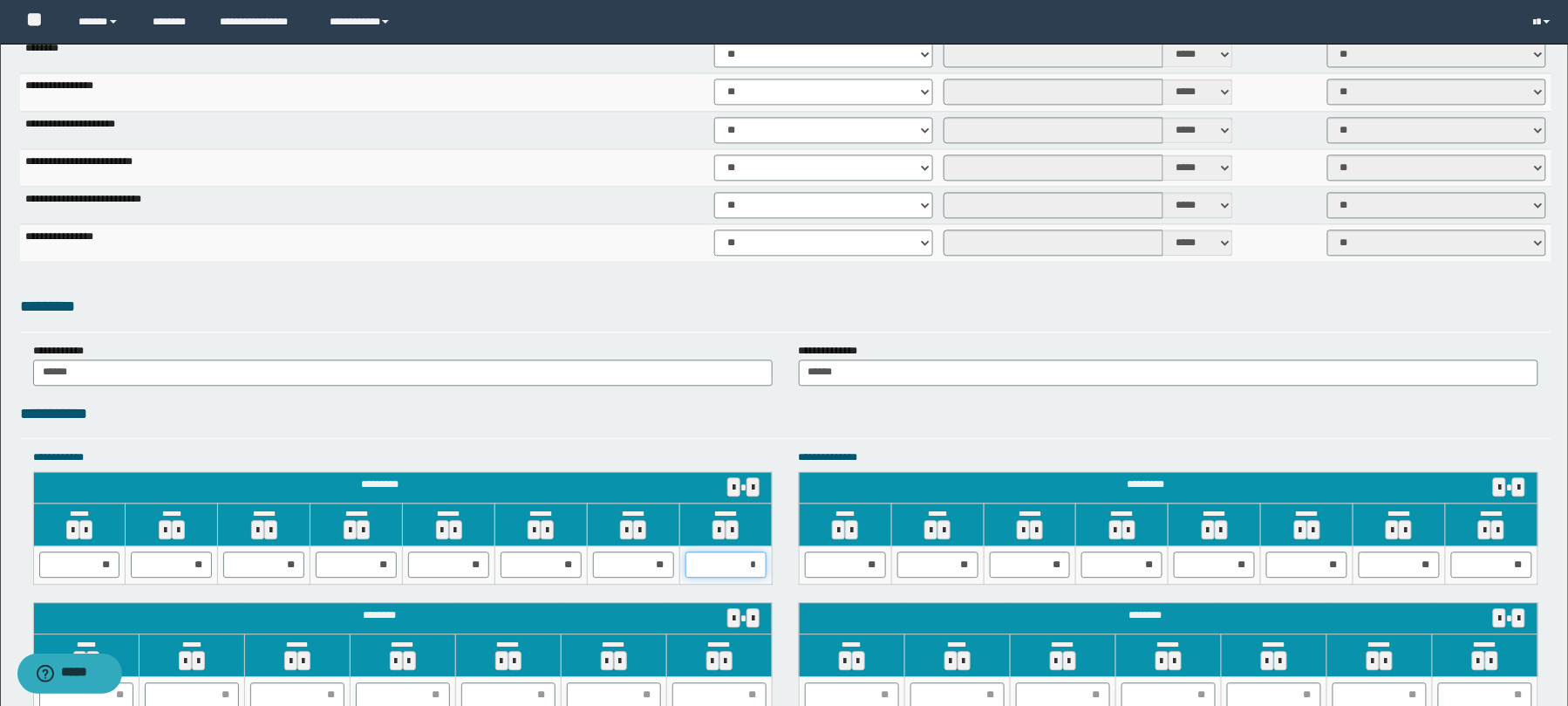 type on "**" 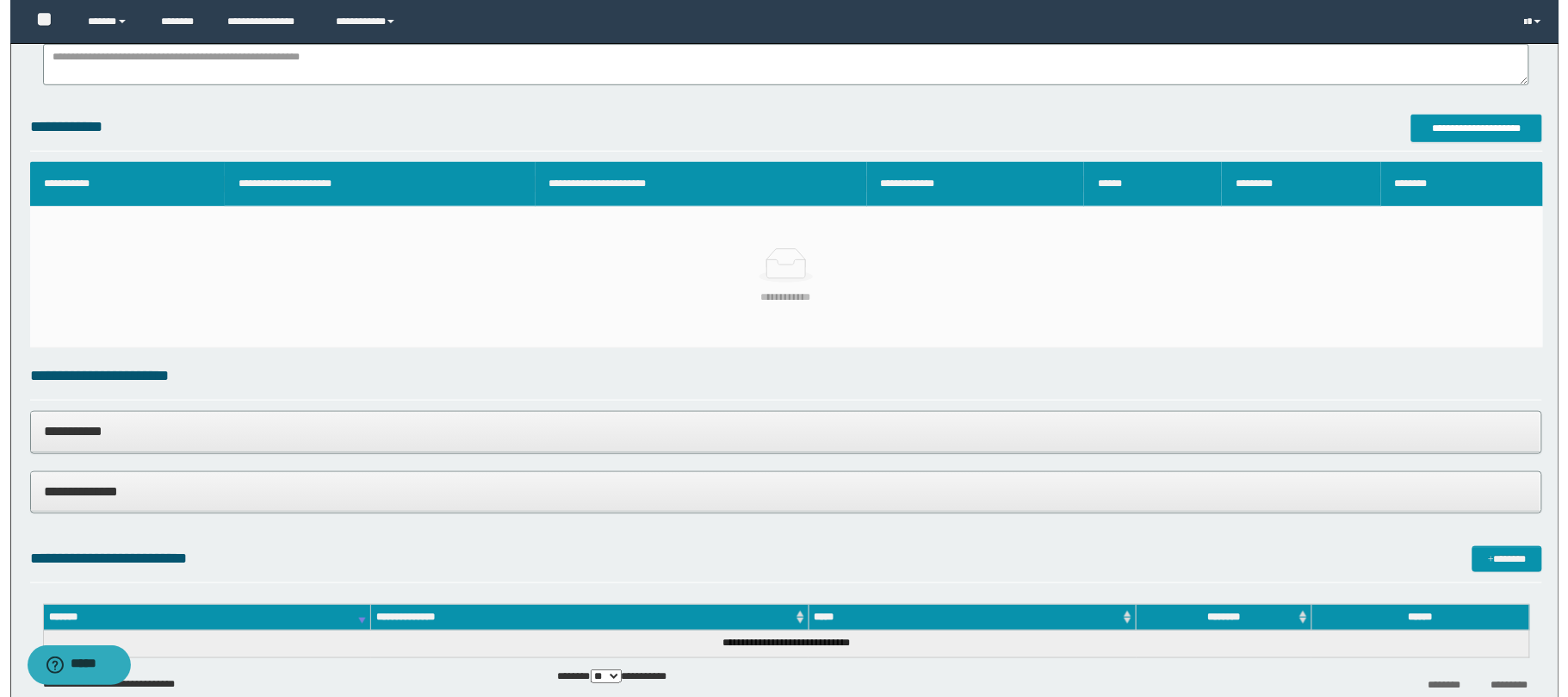 scroll, scrollTop: 343, scrollLeft: 0, axis: vertical 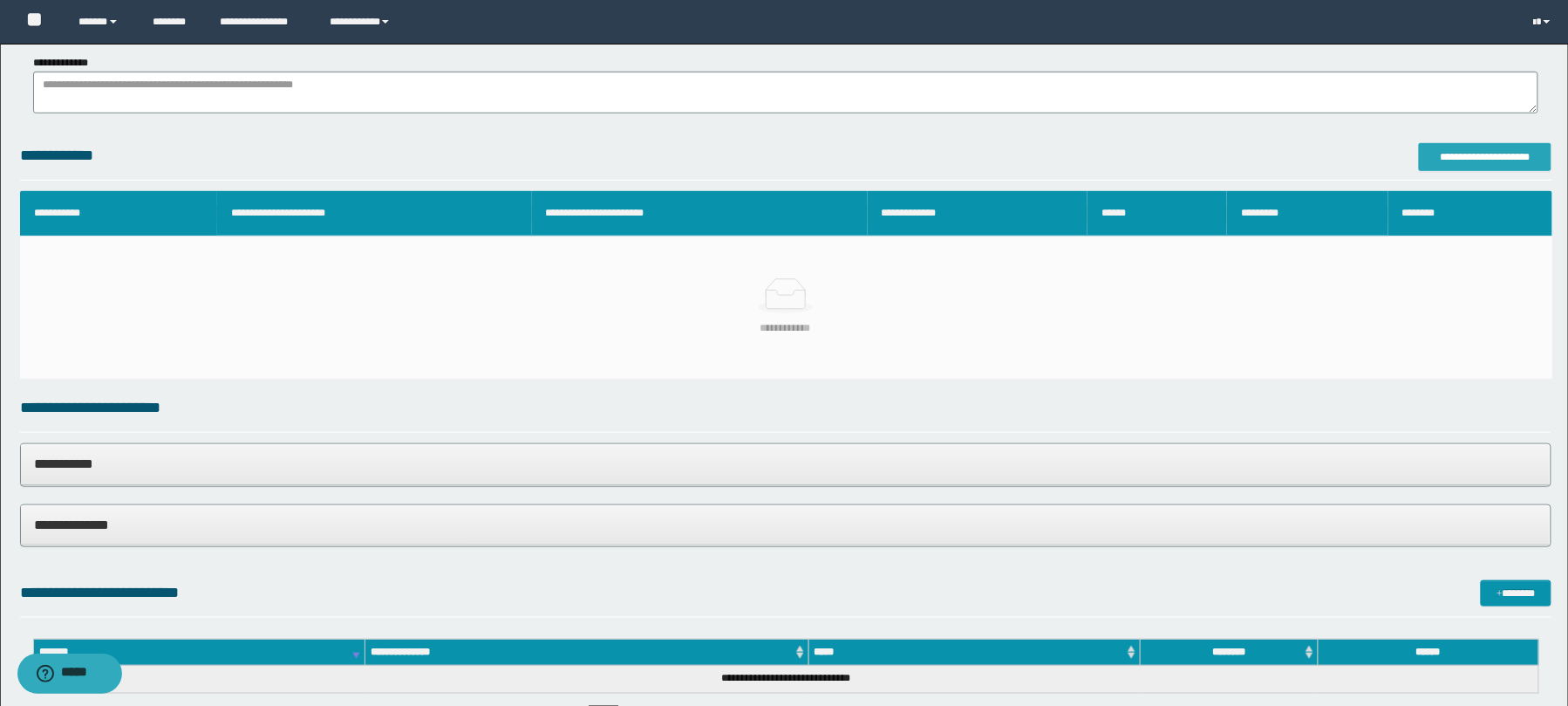 click on "**********" at bounding box center [1485, 157] 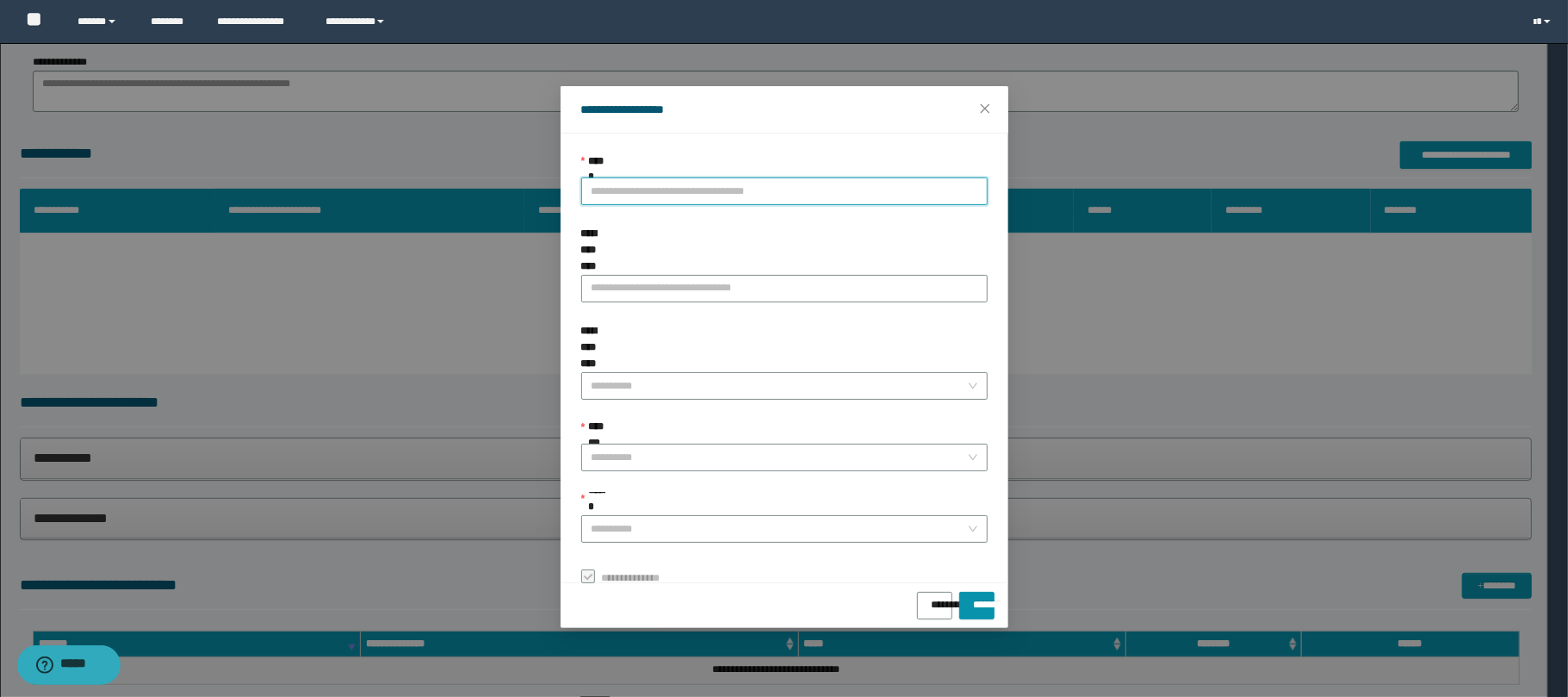 click on "**********" at bounding box center (784, 191) 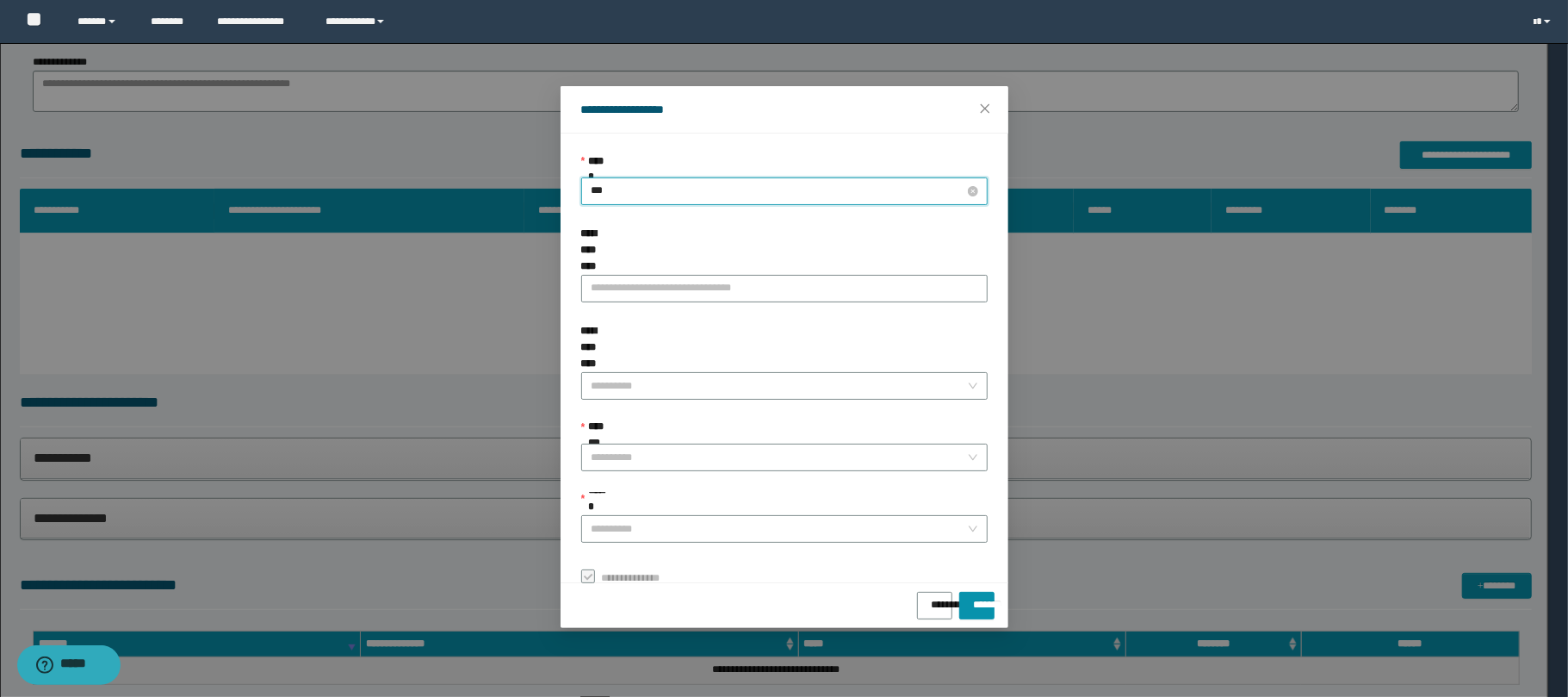 type on "****" 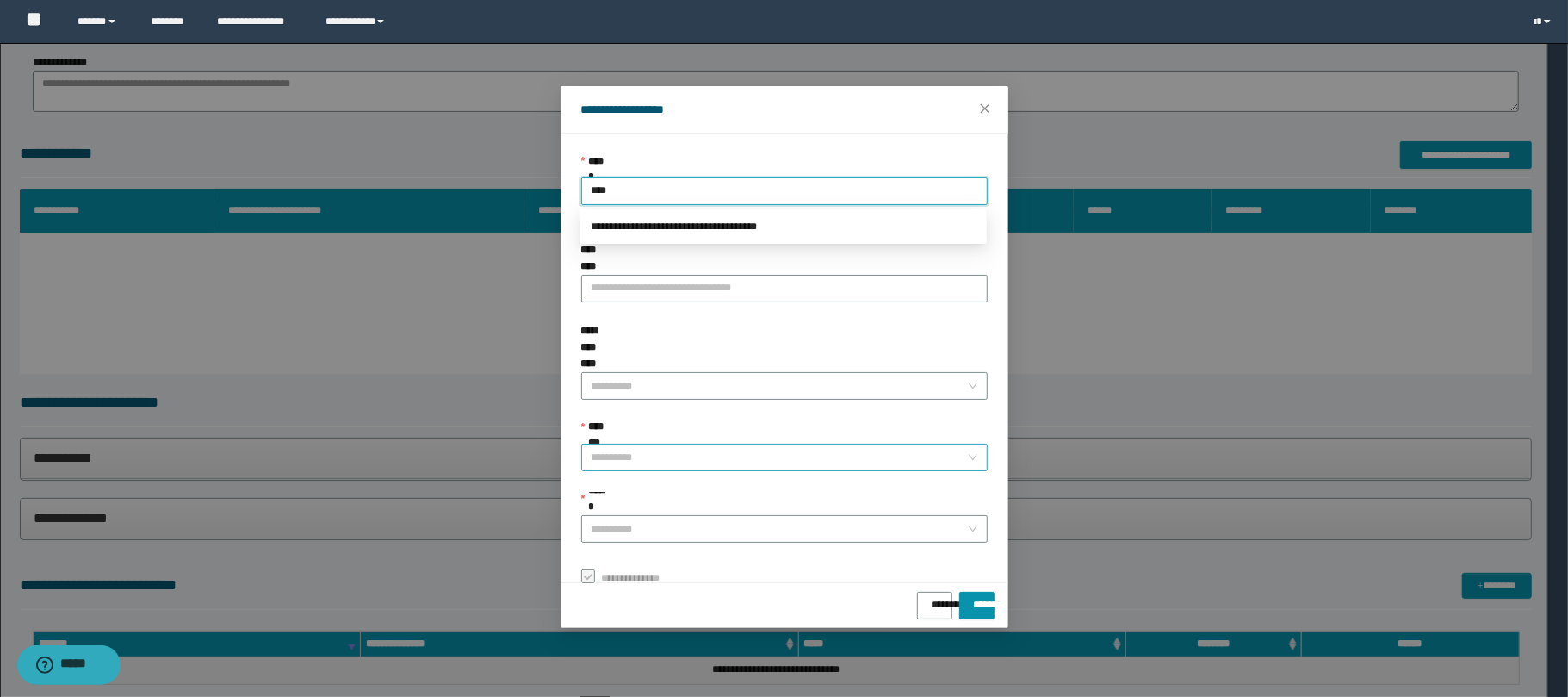click on "**********" at bounding box center (779, 457) 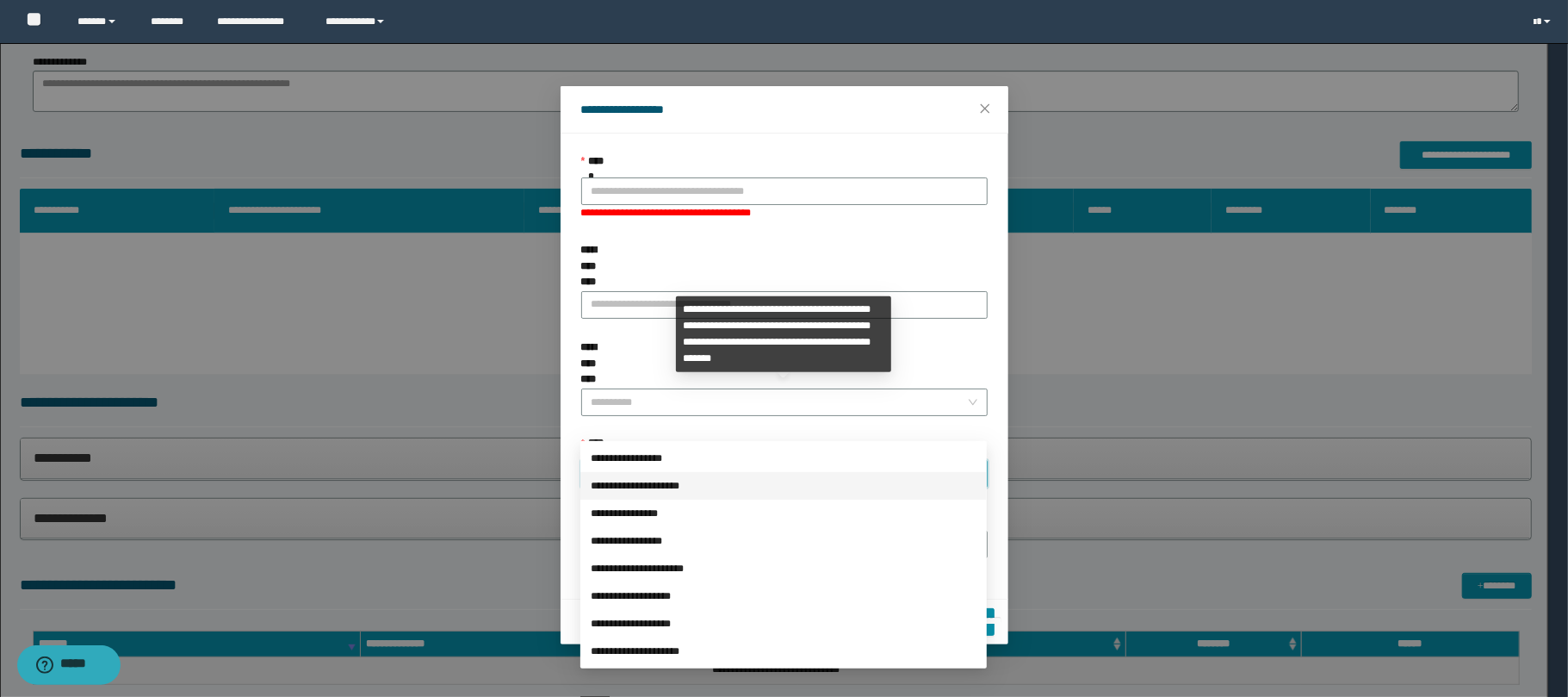 click on "**********" at bounding box center [784, 486] 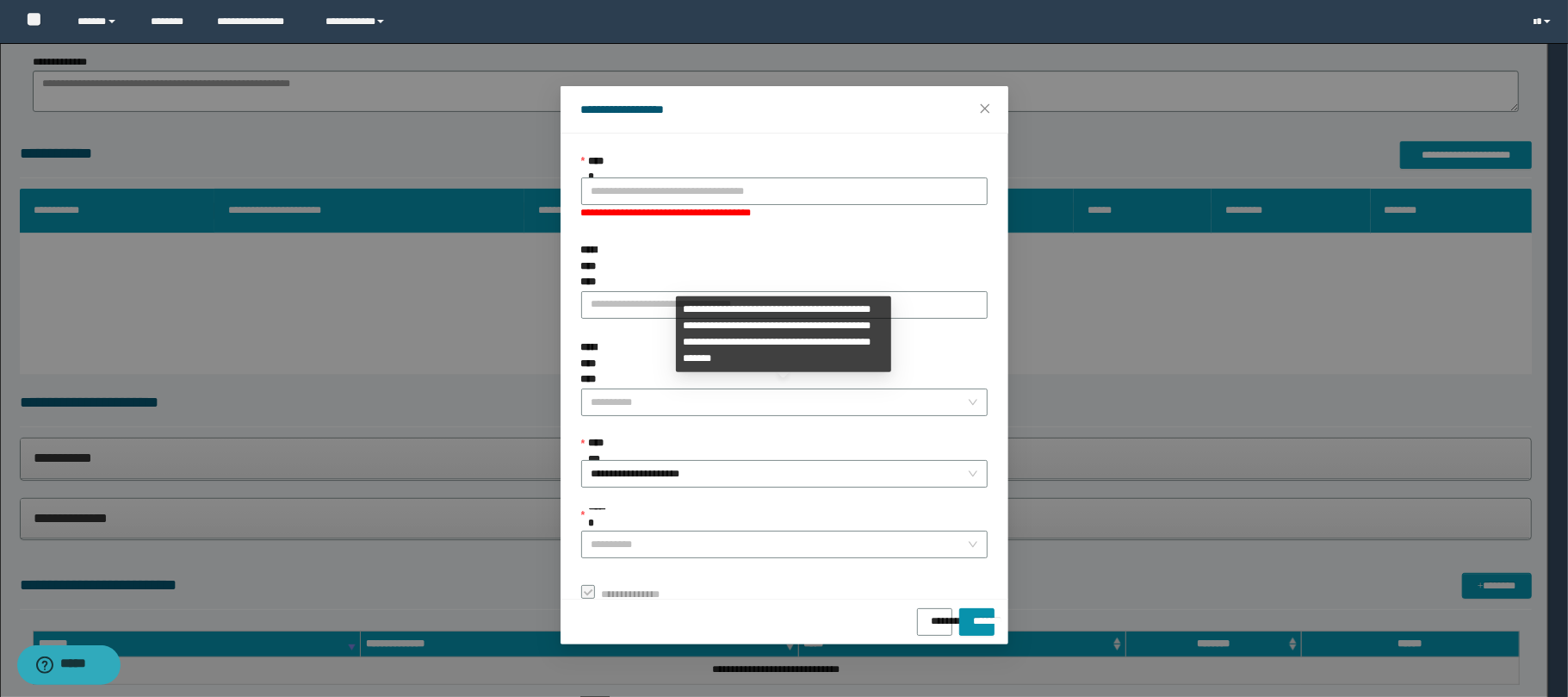click on "**********" at bounding box center (784, 448) 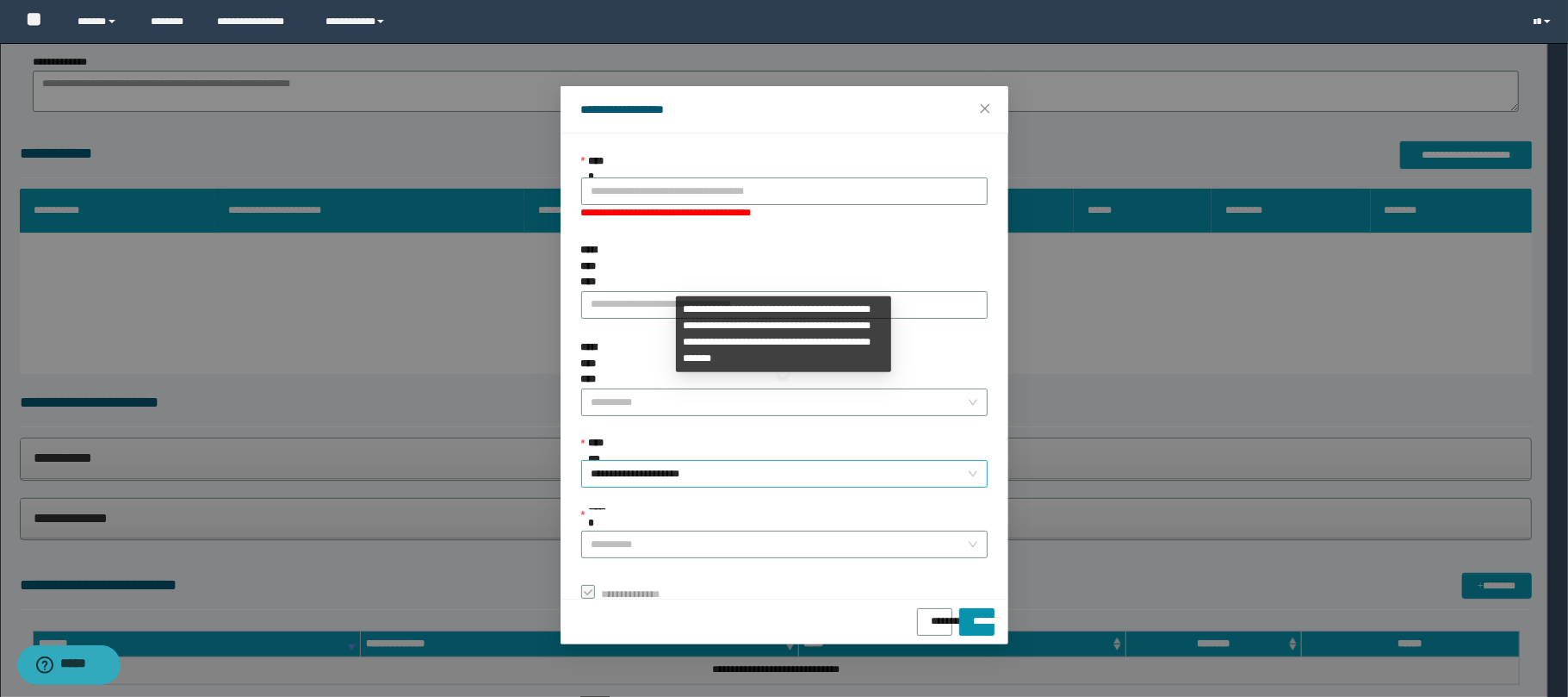 click on "**********" at bounding box center [784, 473] 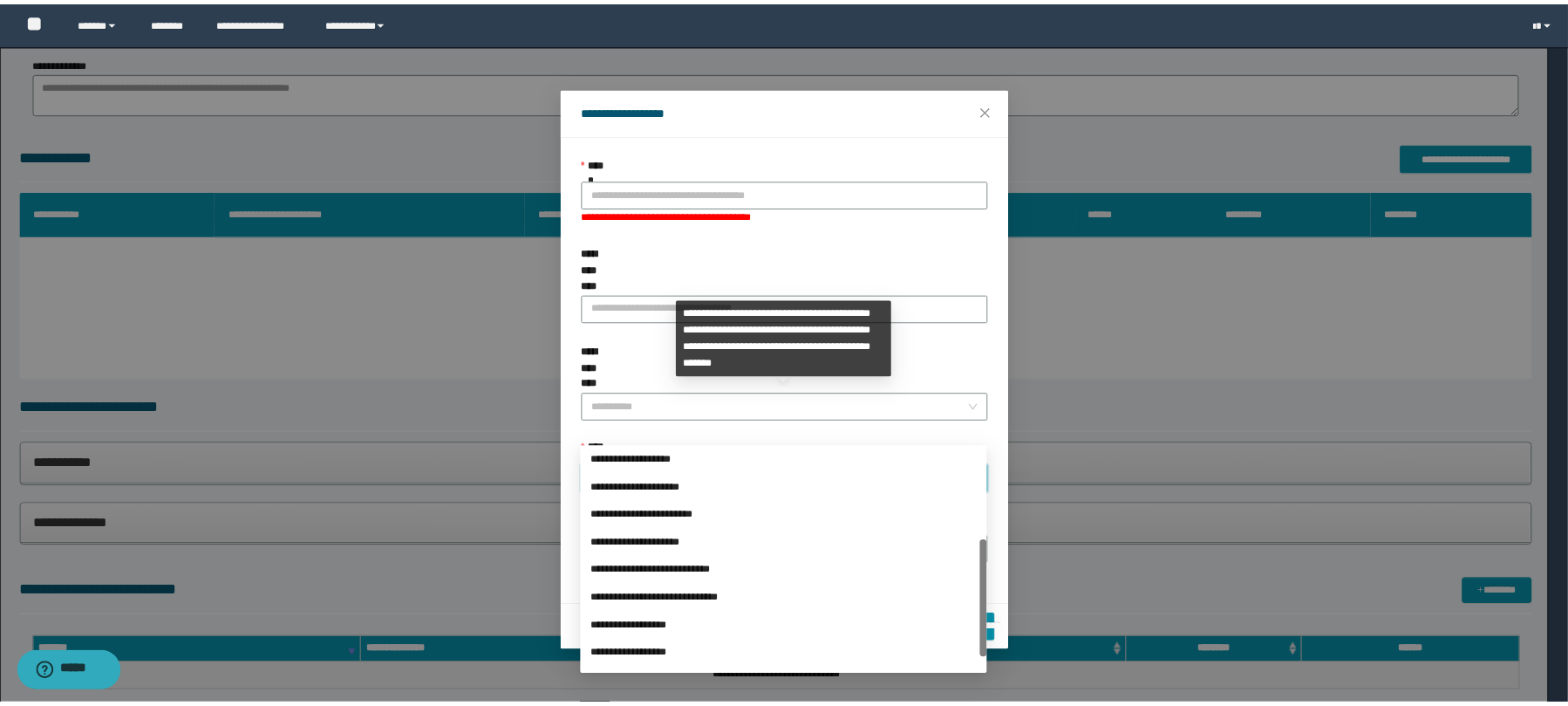 scroll, scrollTop: 195, scrollLeft: 0, axis: vertical 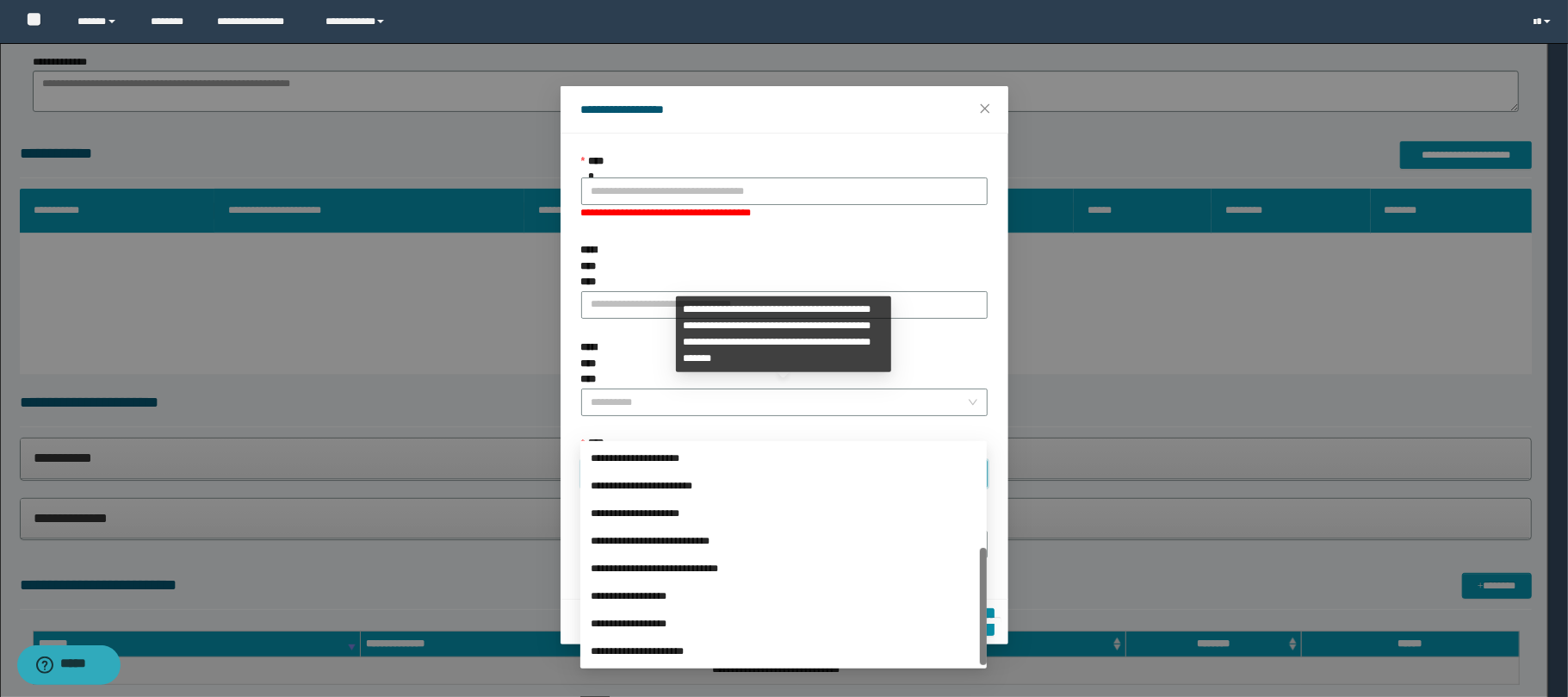 drag, startPoint x: 982, startPoint y: 490, endPoint x: 982, endPoint y: 608, distance: 118 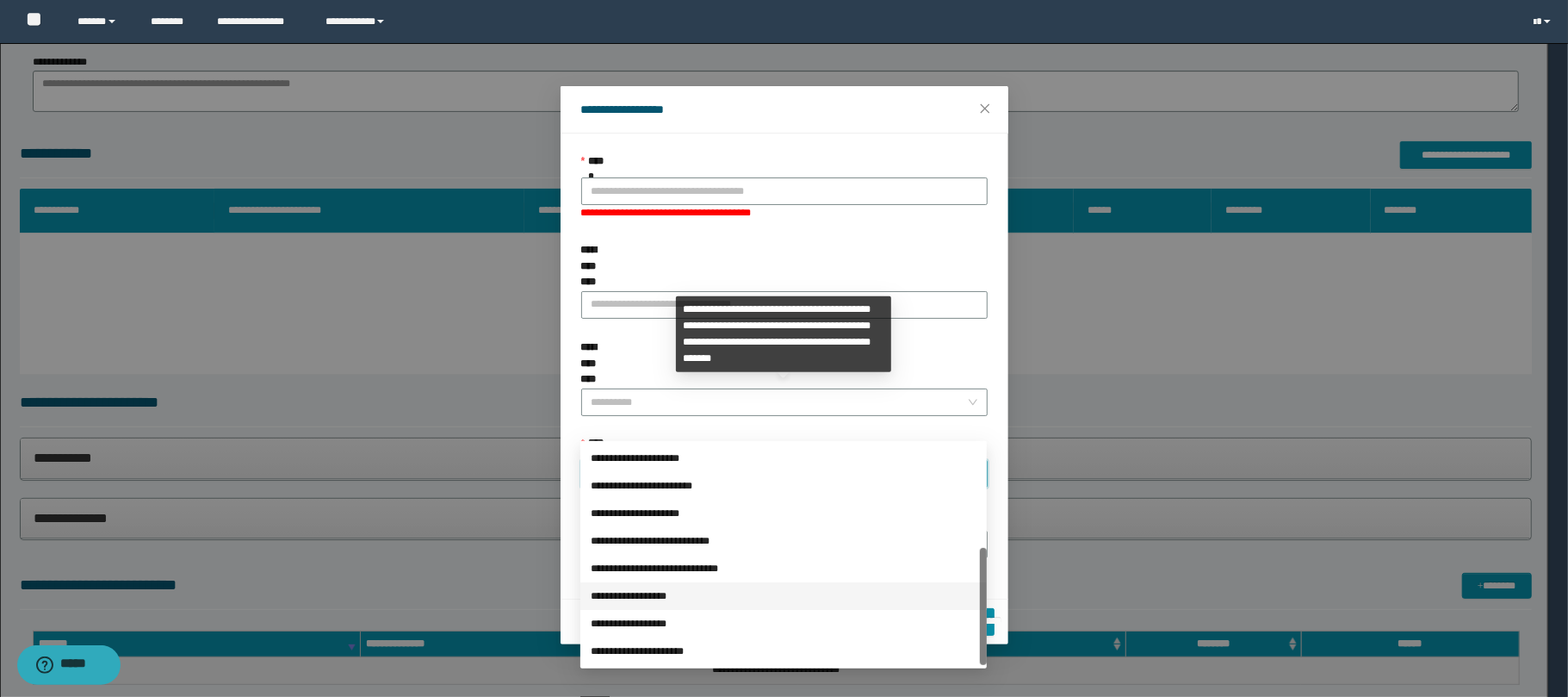 click on "**********" at bounding box center (784, 596) 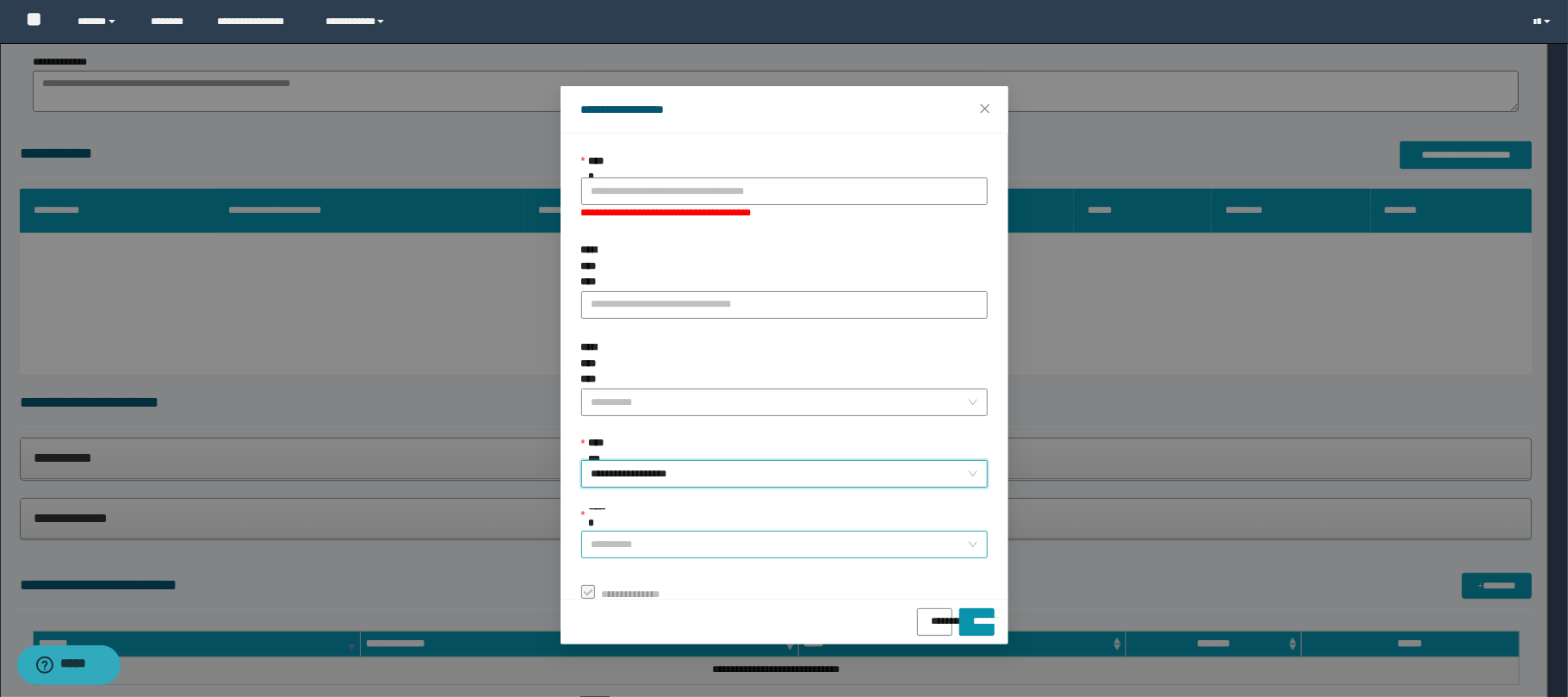 click on "******" at bounding box center [779, 545] 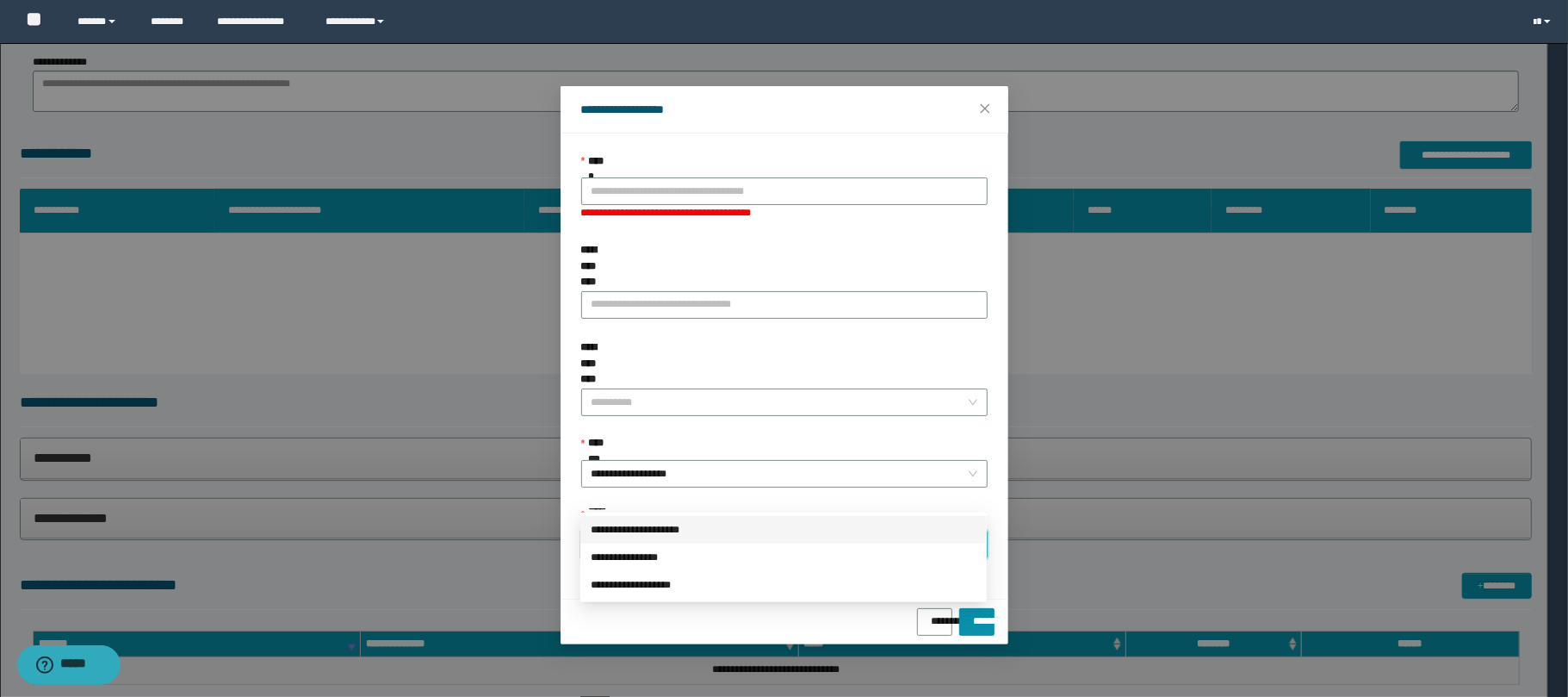 click on "**********" at bounding box center [784, 530] 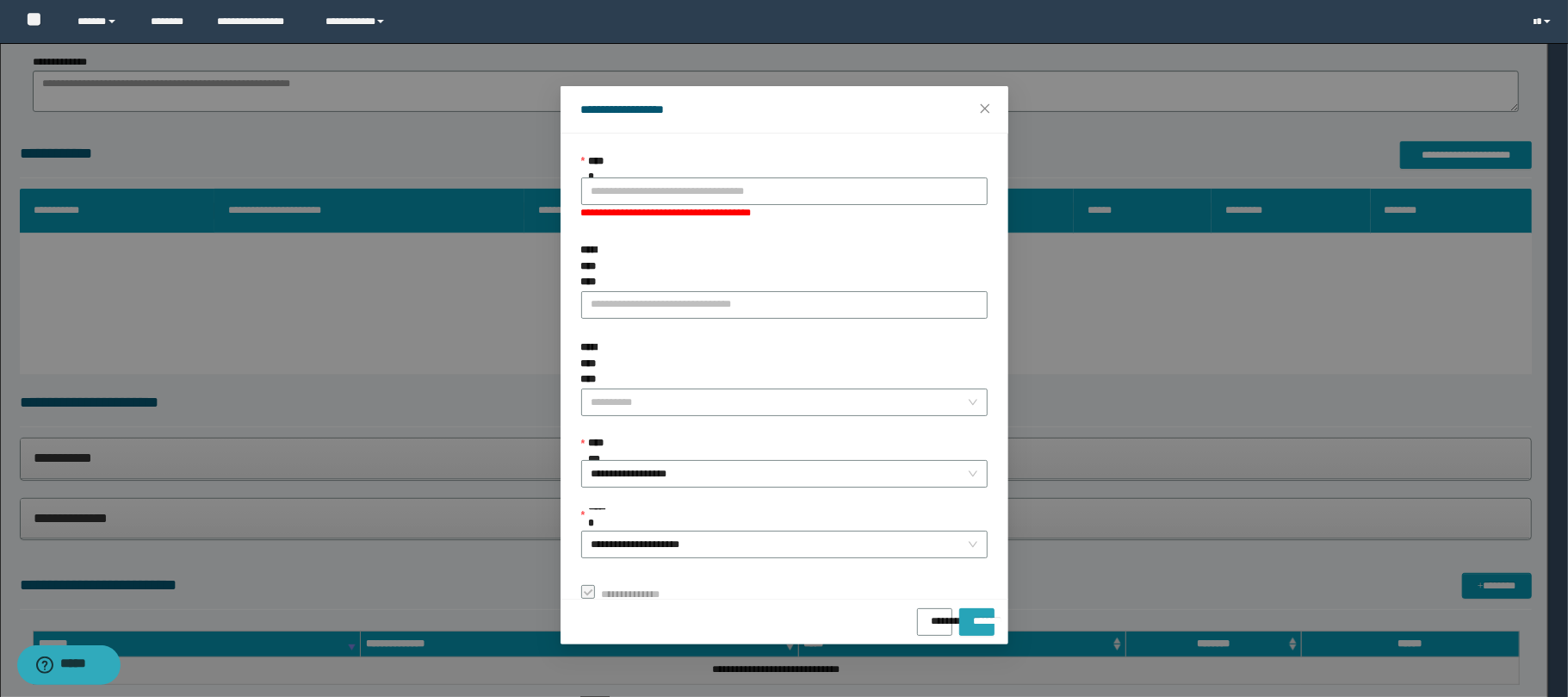 click on "*******" at bounding box center [976, 615] 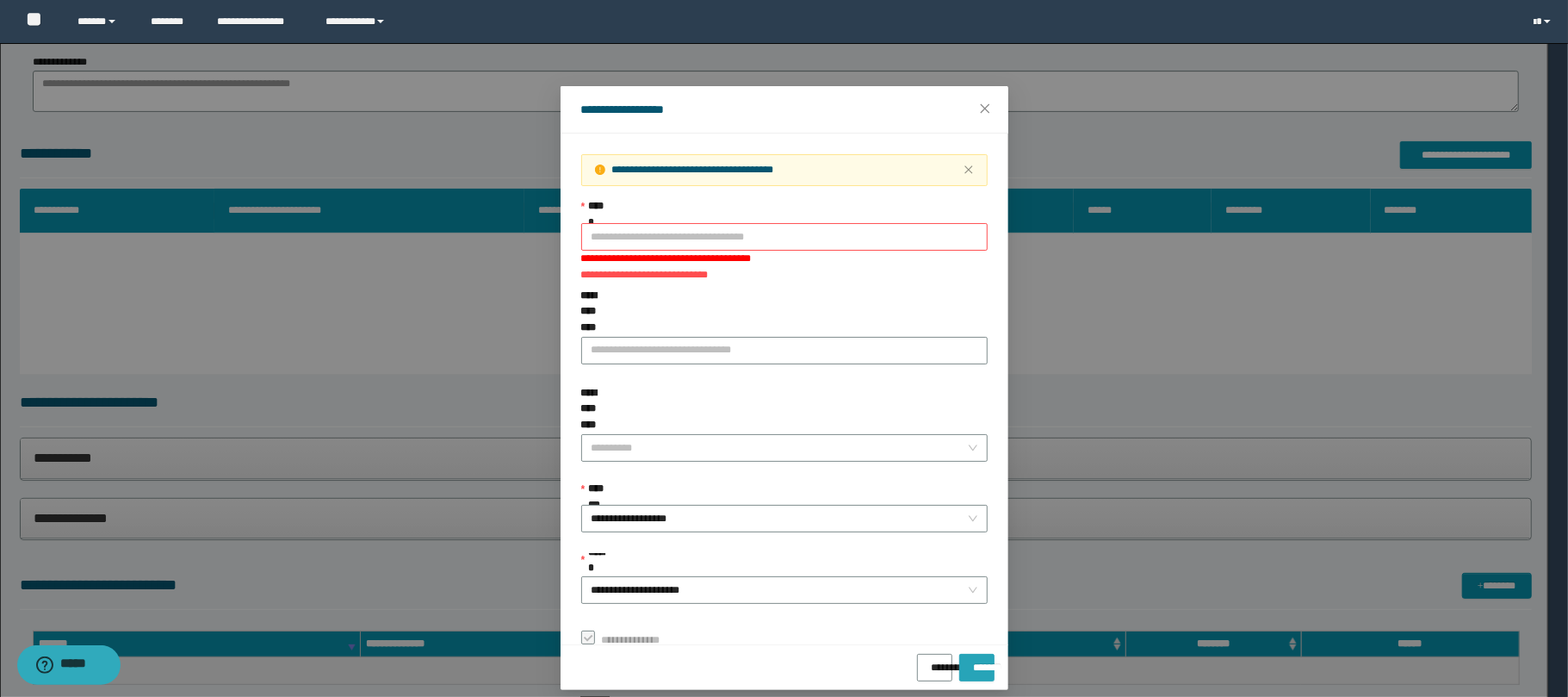 type 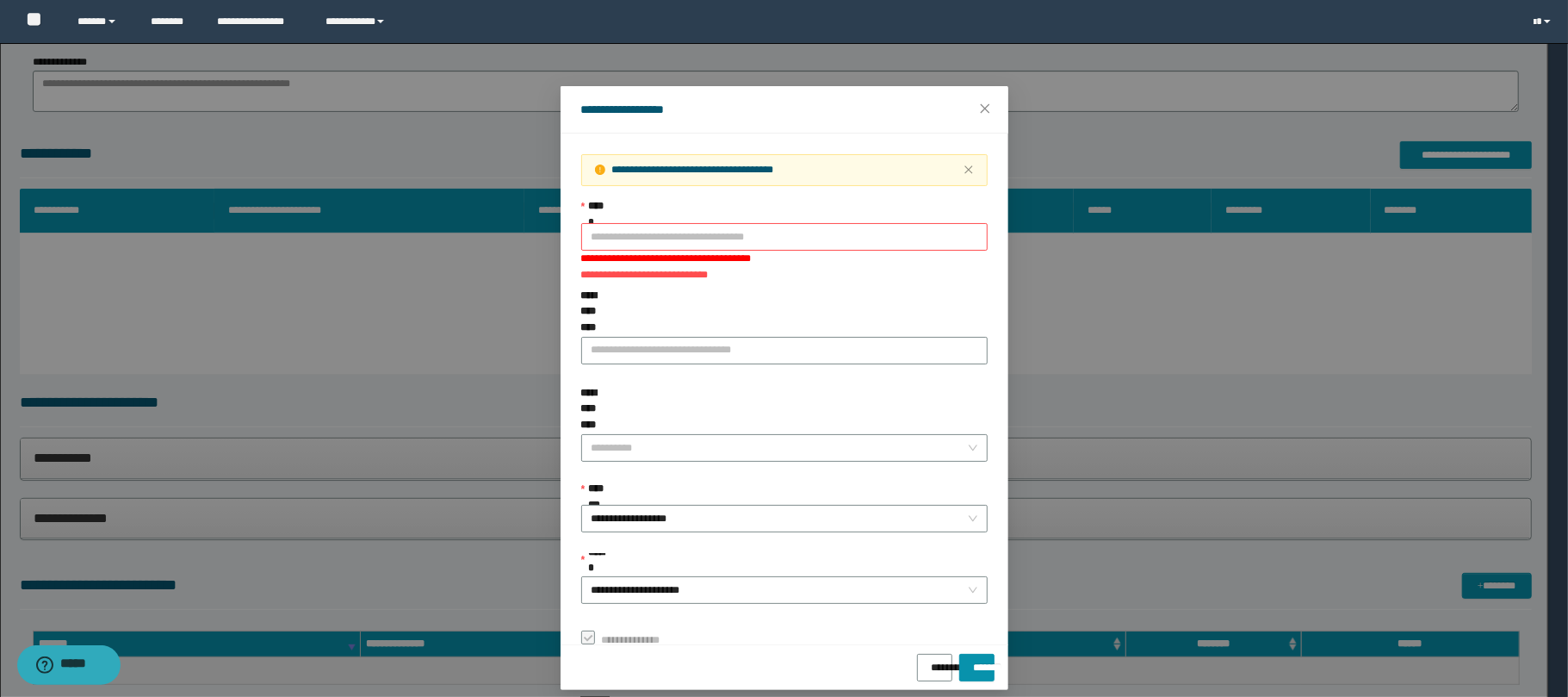 click on "**********" at bounding box center [784, 258] 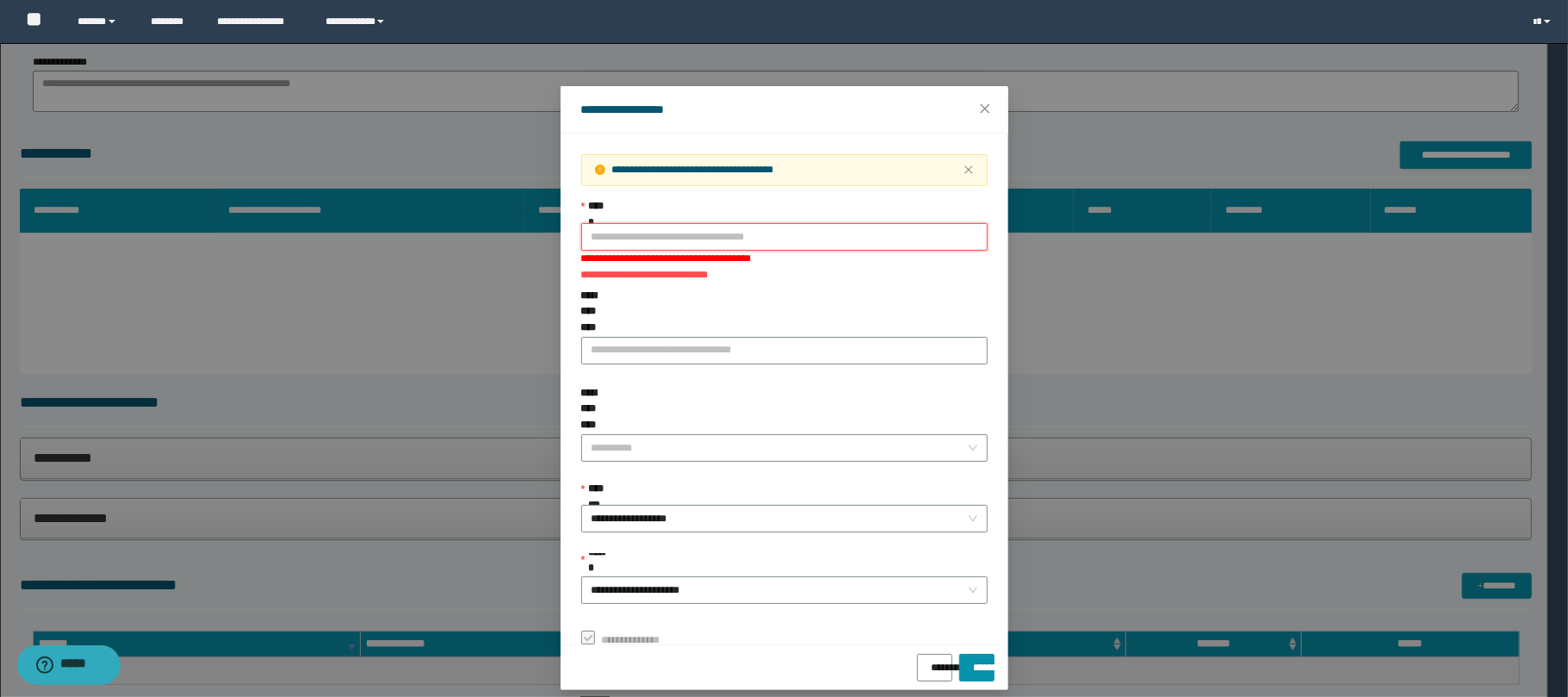 click on "**********" at bounding box center [784, 237] 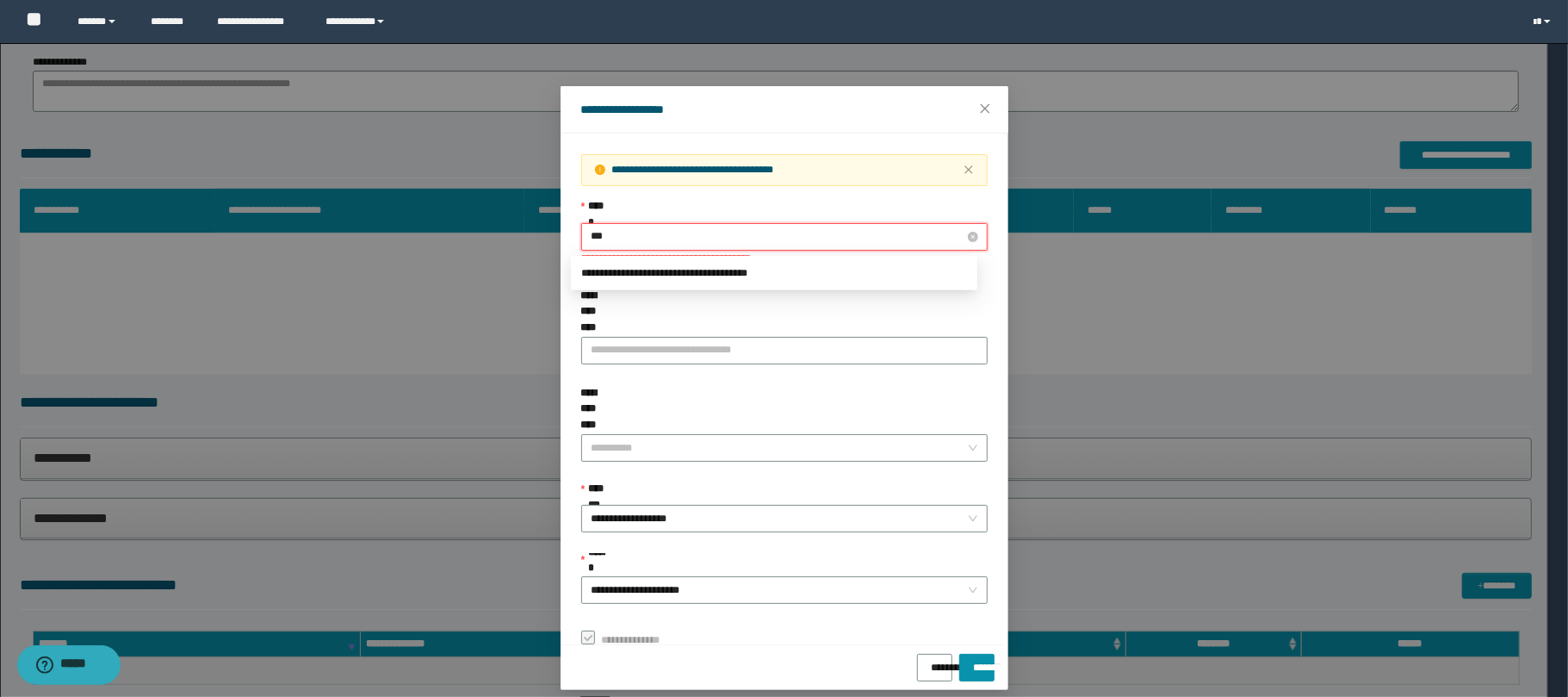 type on "****" 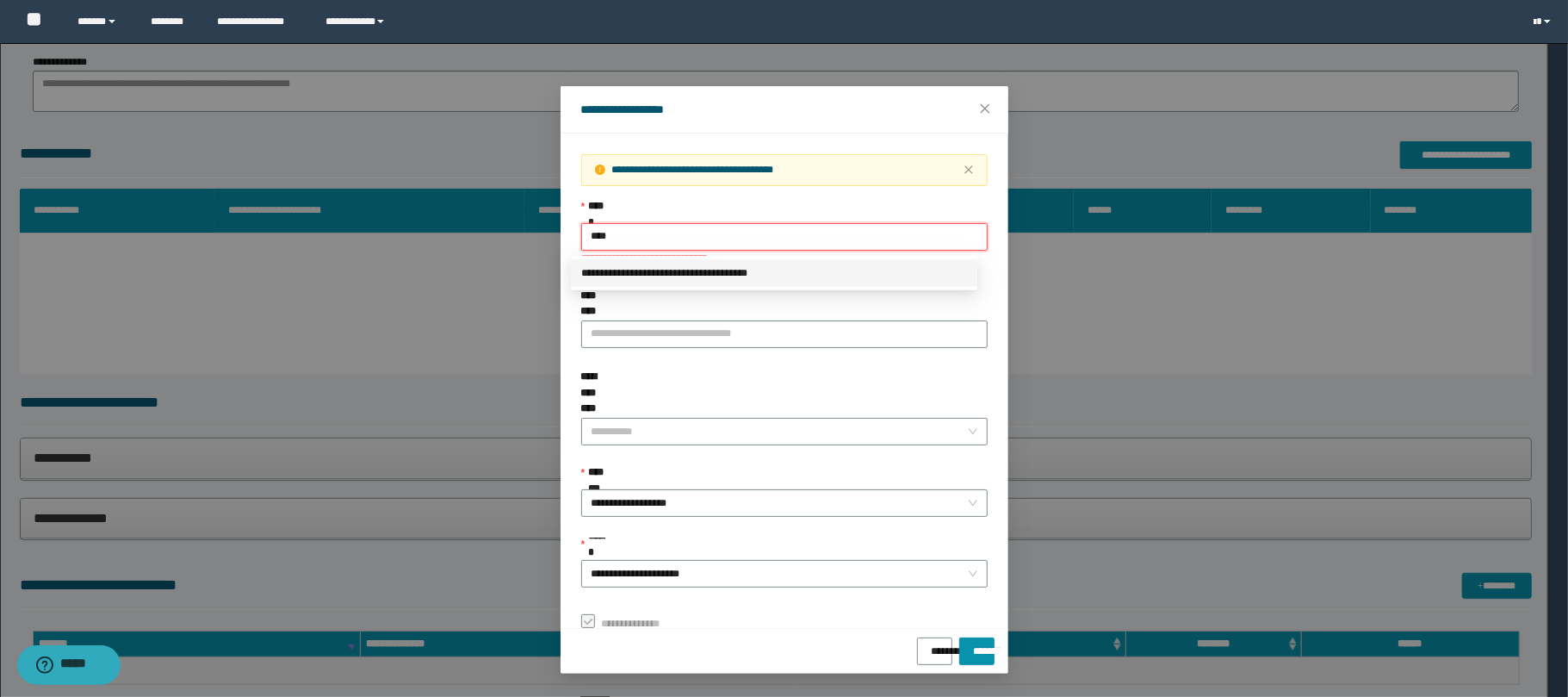 click on "**********" at bounding box center [774, 273] 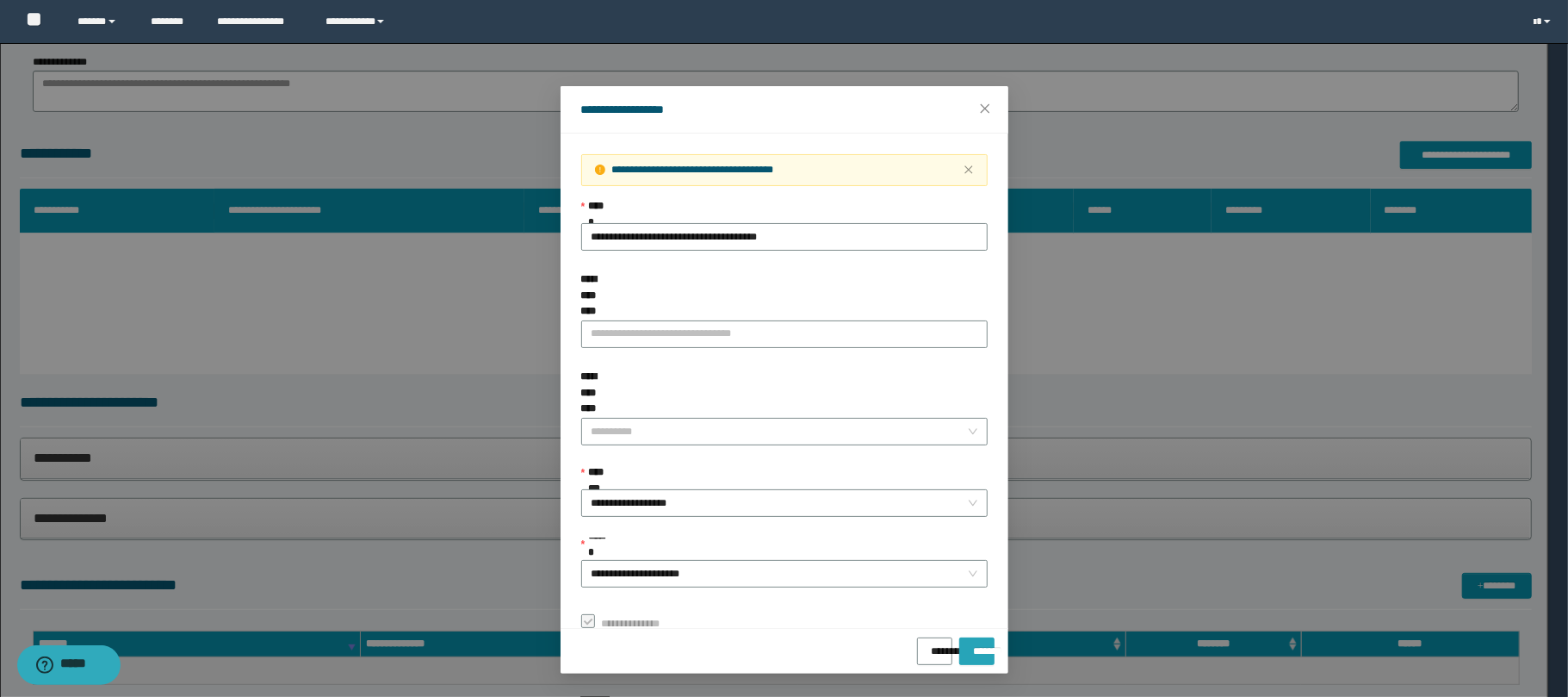 click on "*******" at bounding box center (976, 651) 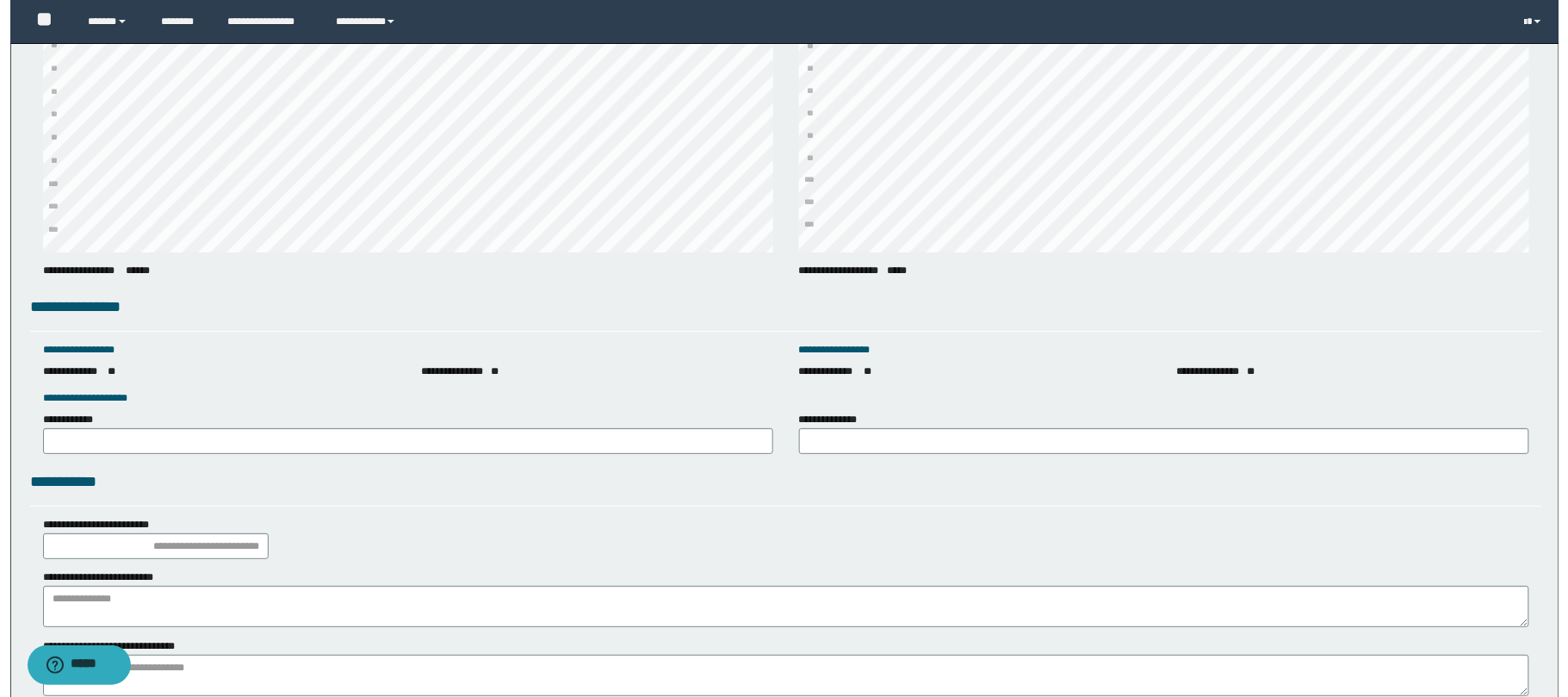 scroll, scrollTop: 2293, scrollLeft: 0, axis: vertical 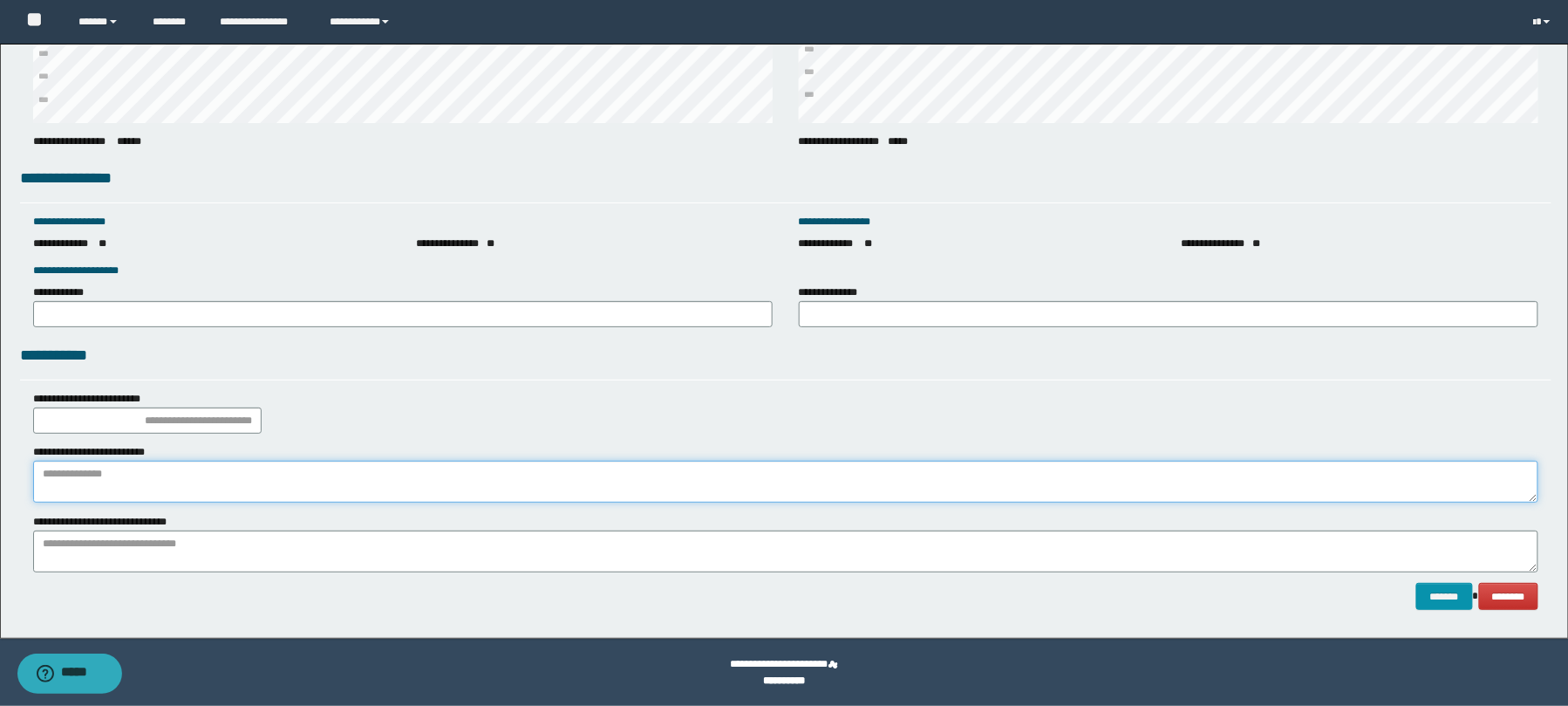 click at bounding box center (786, 482) 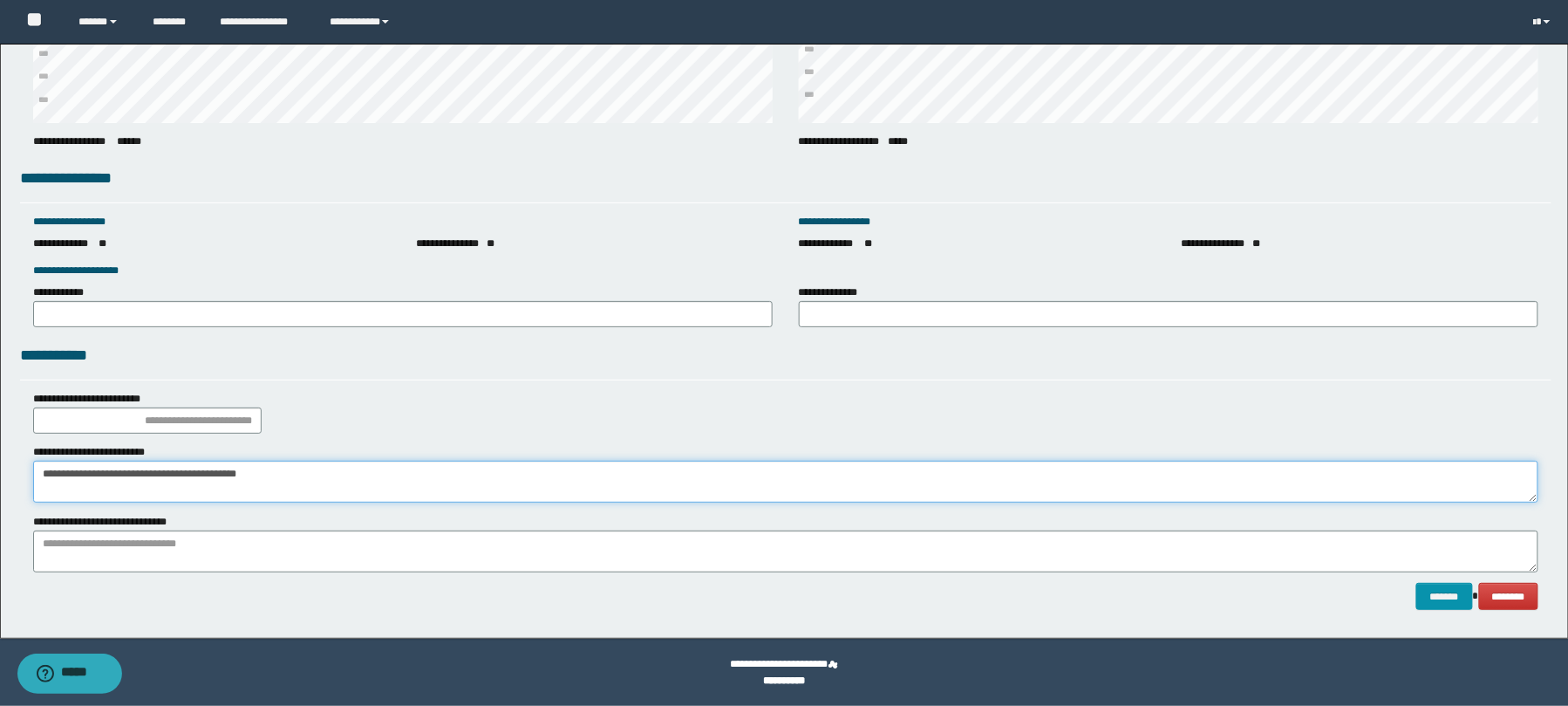 click on "**********" at bounding box center [786, 482] 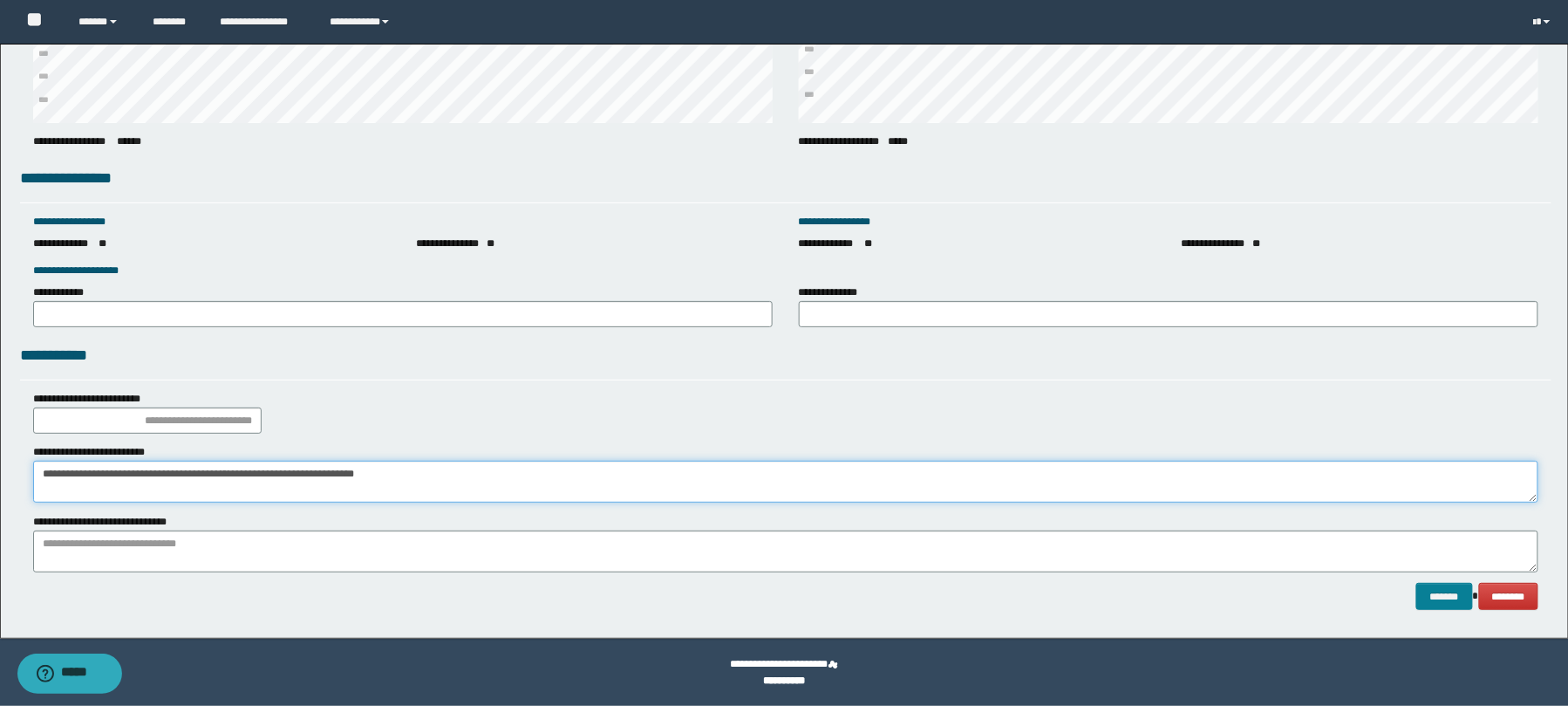 type on "**********" 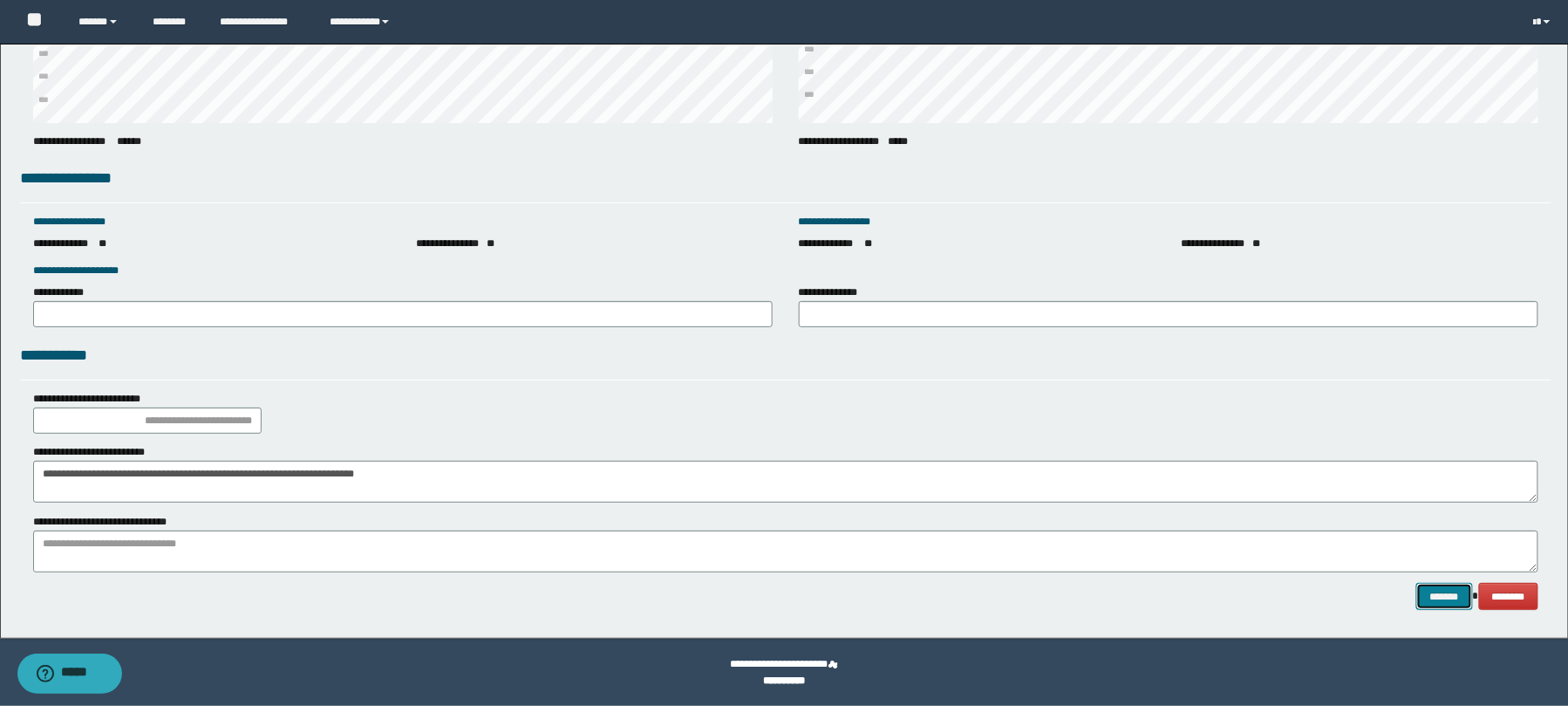 click on "*******" at bounding box center [1444, 596] 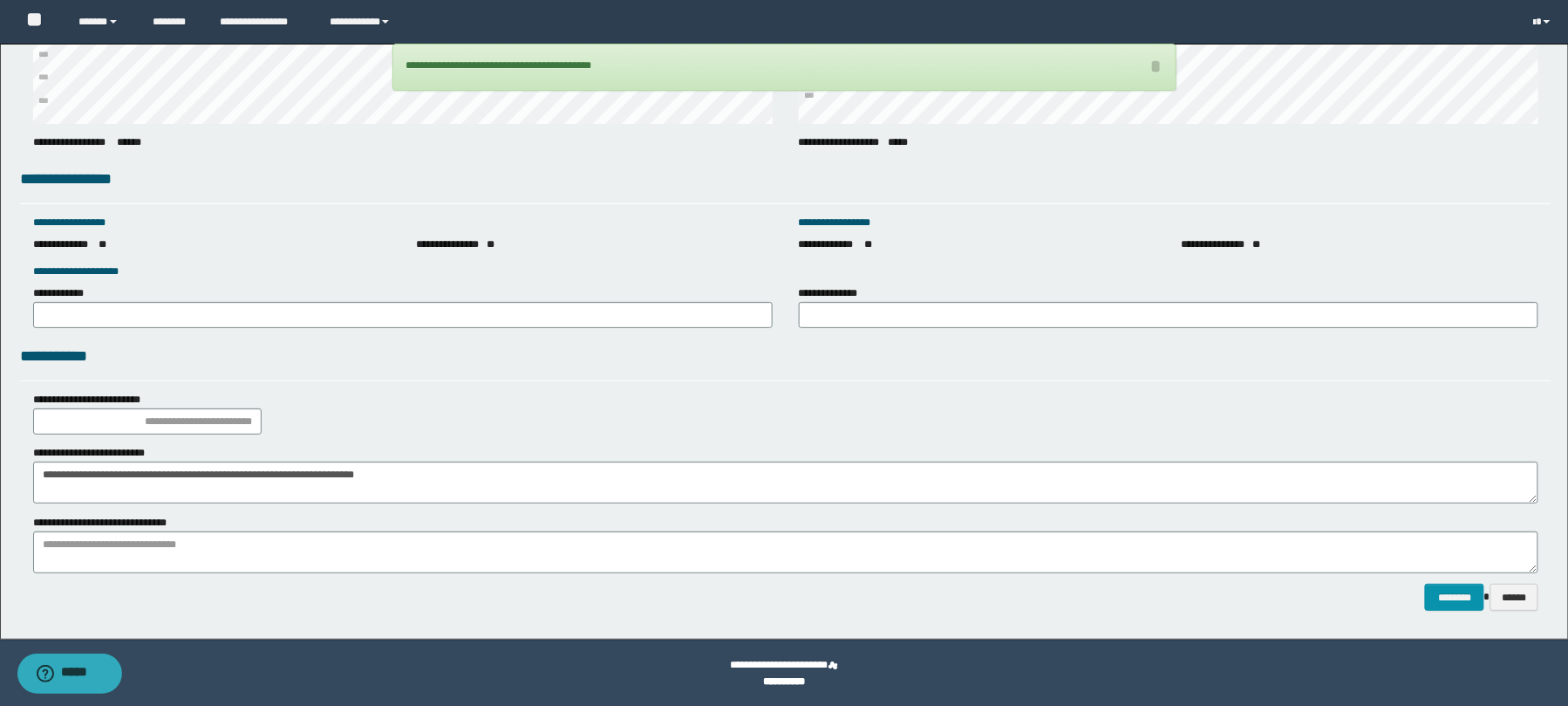 scroll, scrollTop: 2323, scrollLeft: 0, axis: vertical 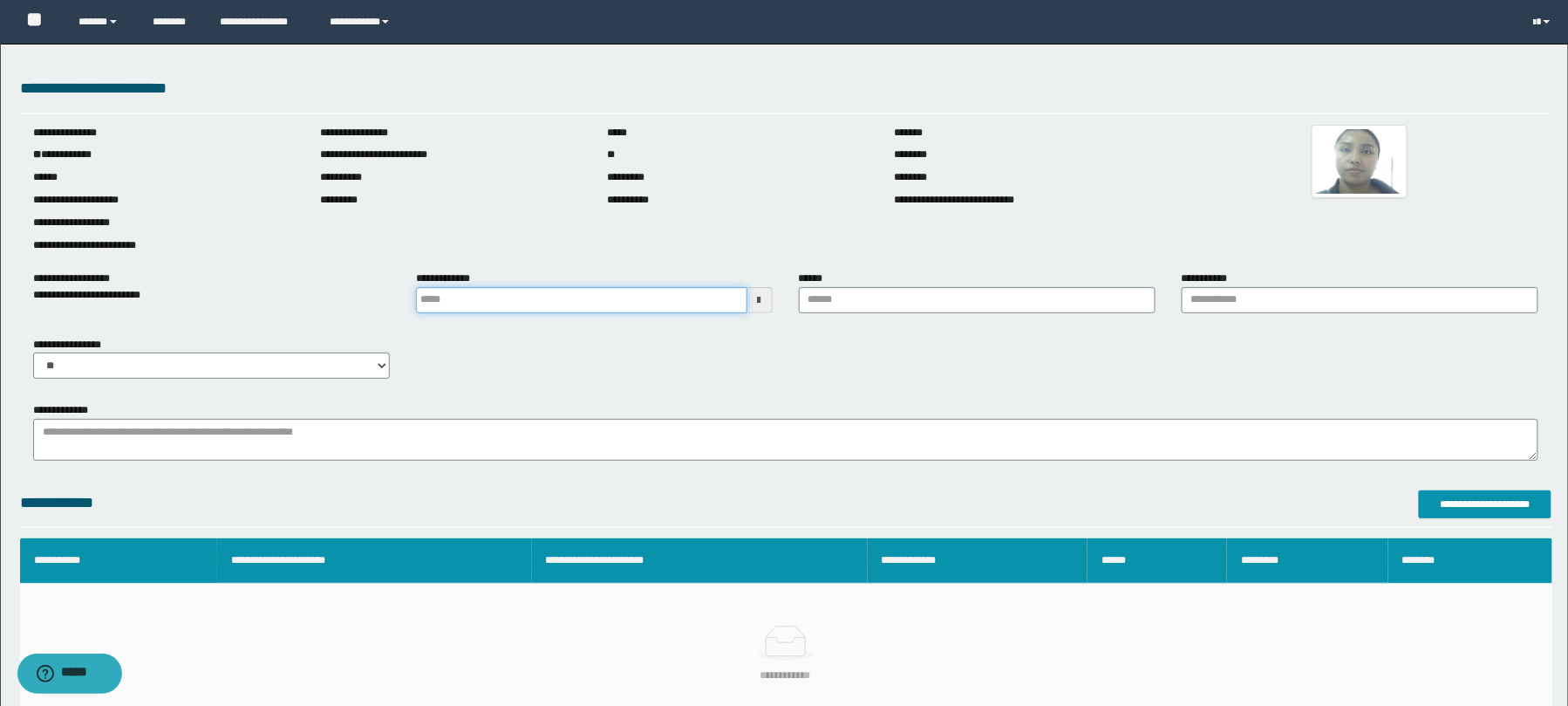 click at bounding box center (582, 300) 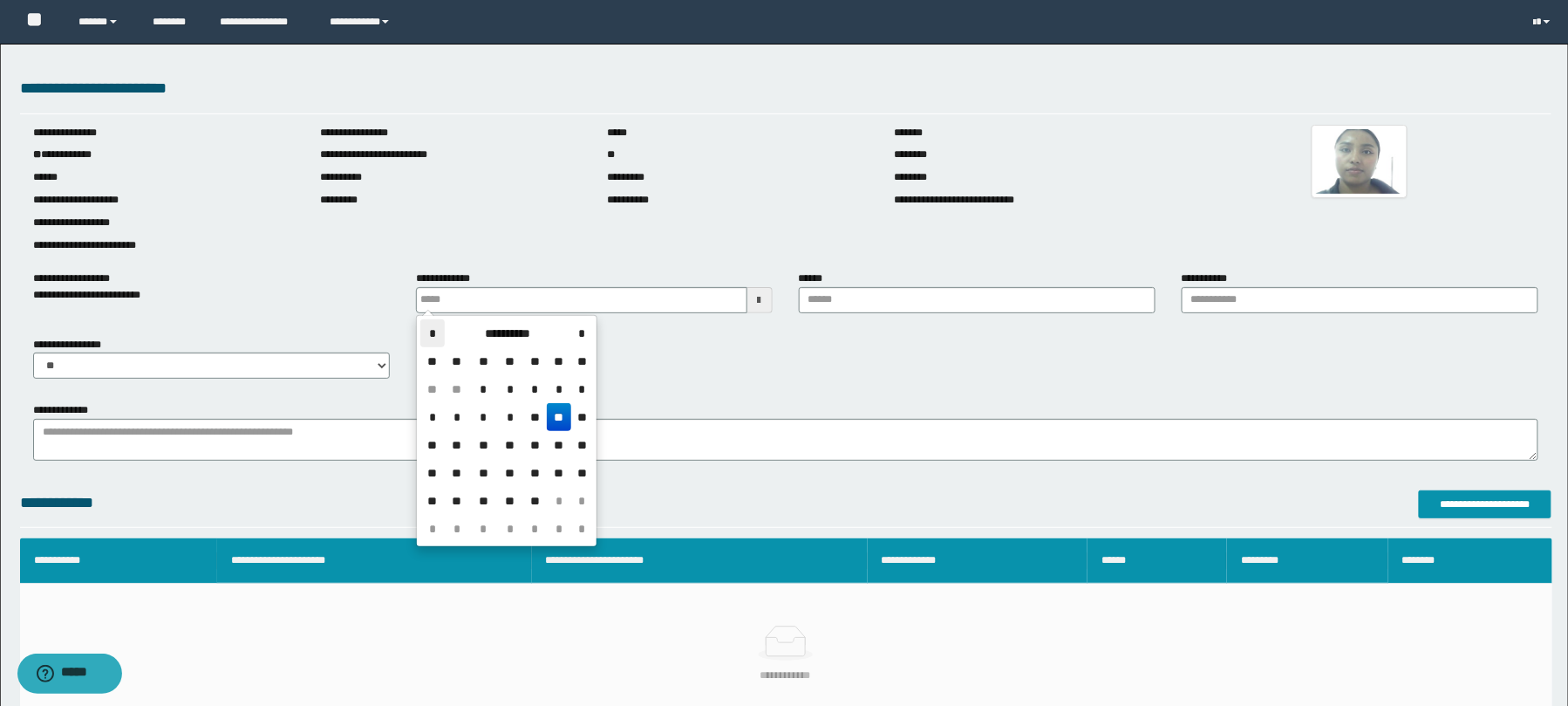 click on "*" at bounding box center [433, 333] 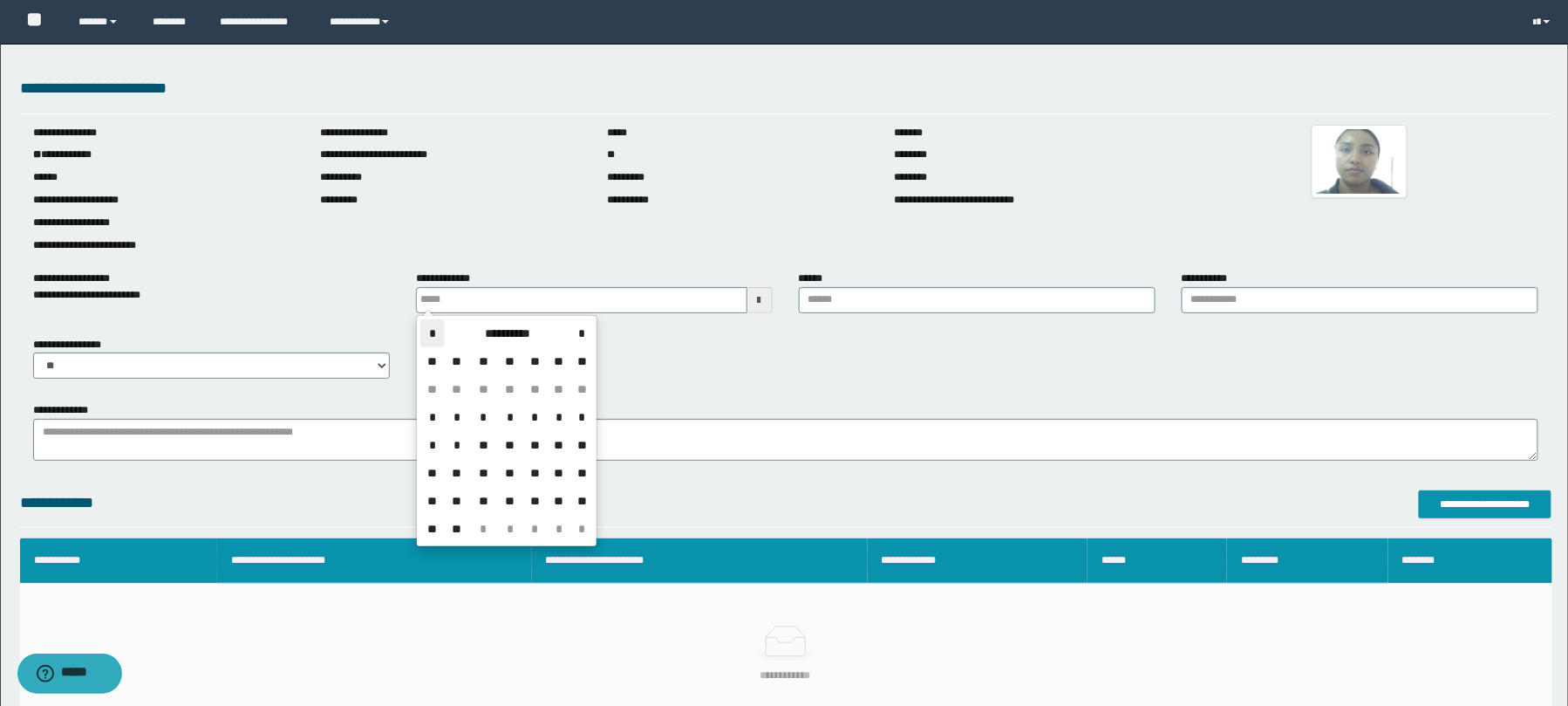 click on "*" at bounding box center [433, 333] 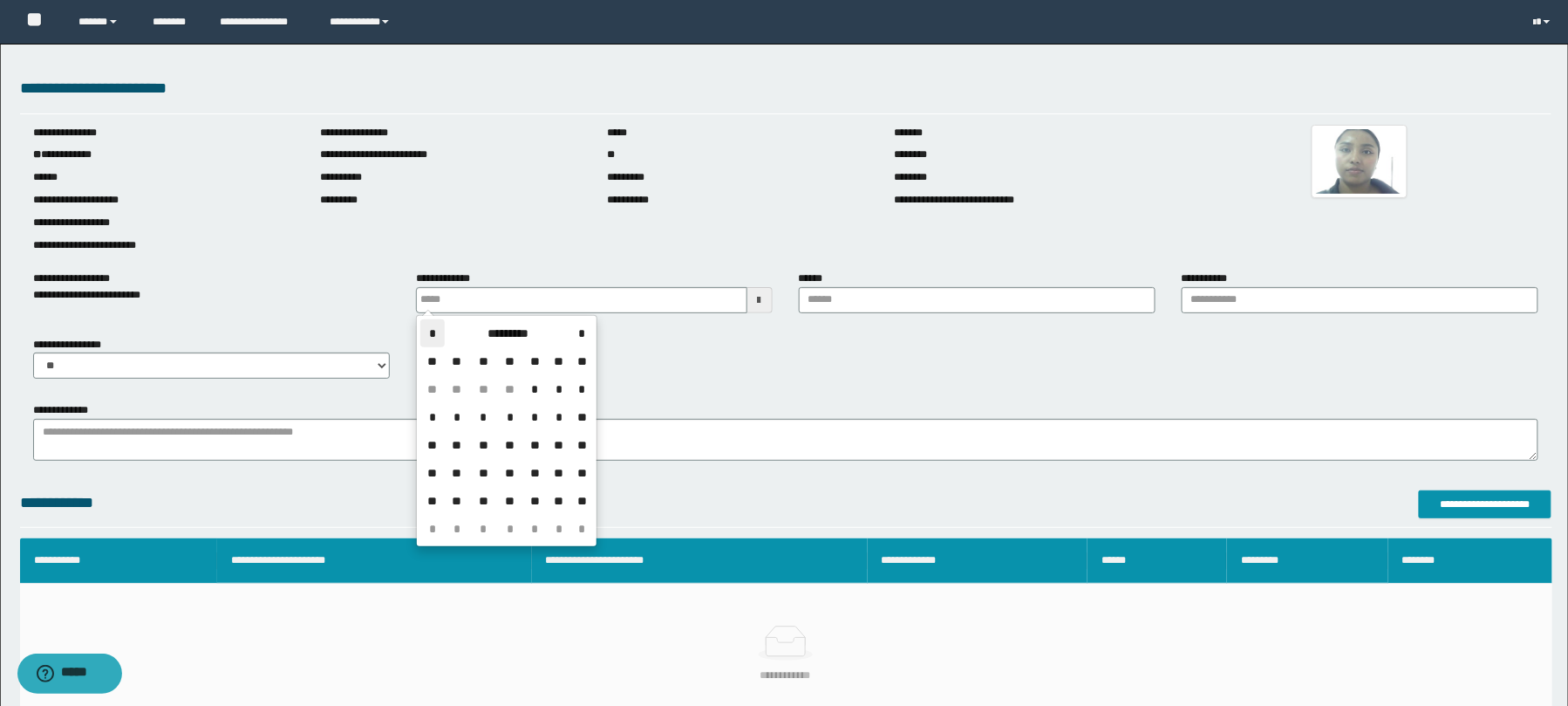 click on "*" at bounding box center (433, 333) 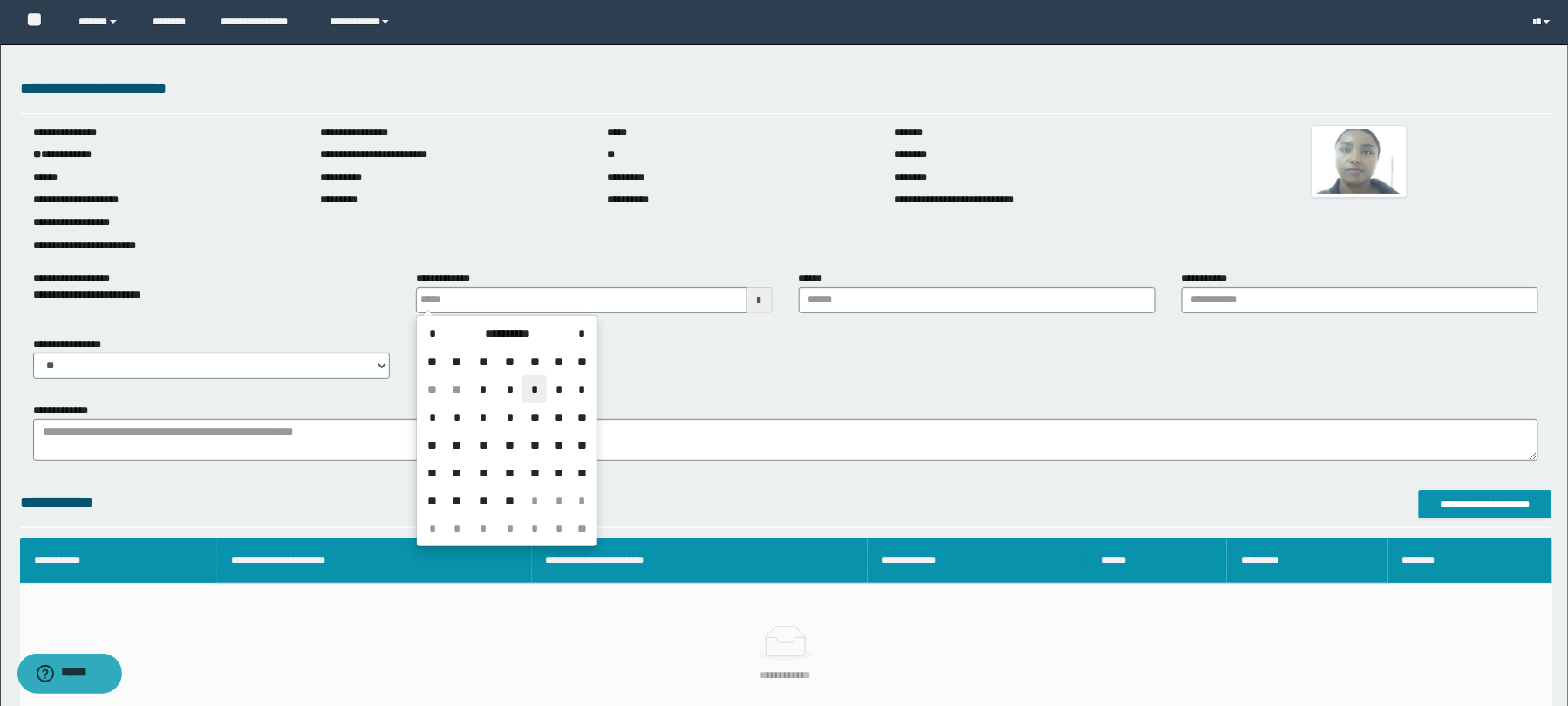 click on "*" at bounding box center (535, 389) 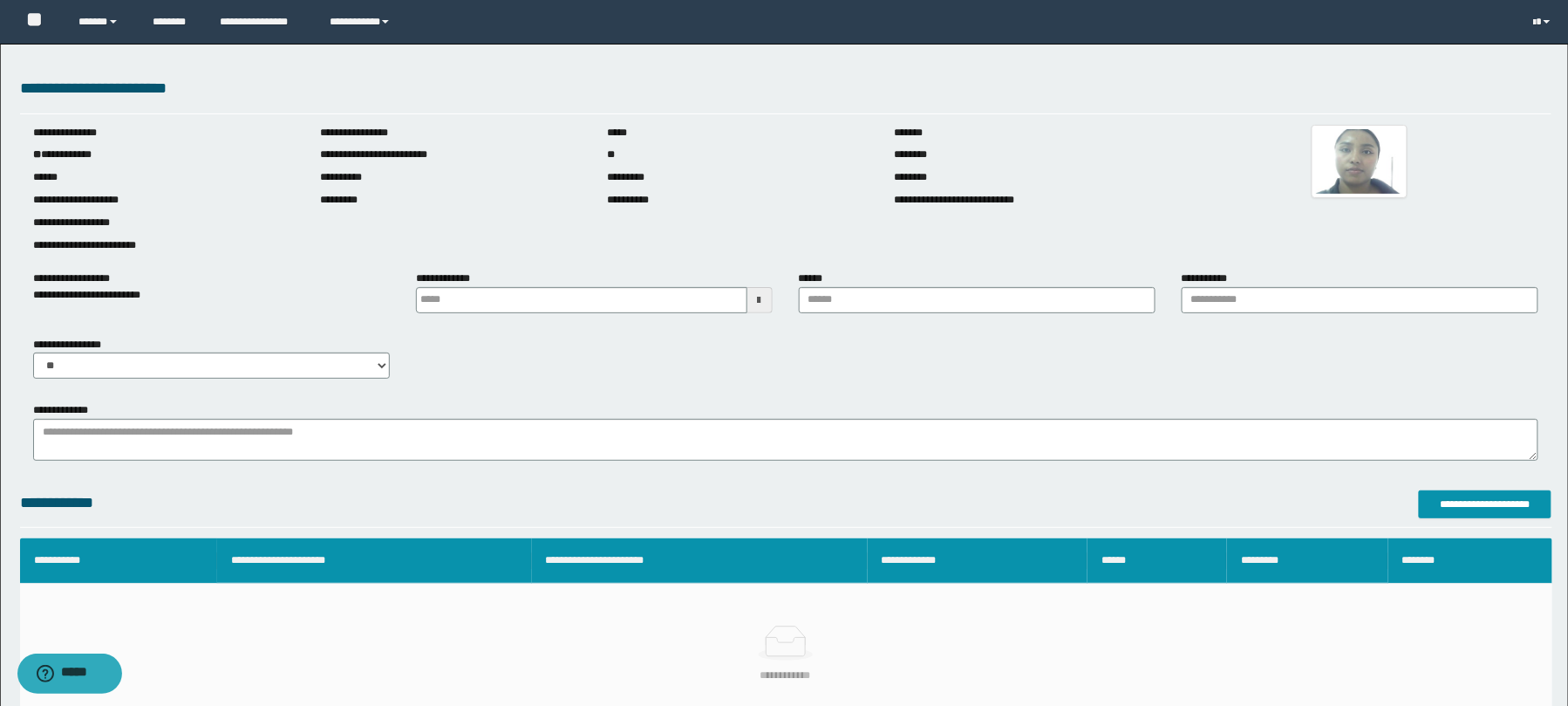 scroll, scrollTop: 0, scrollLeft: 0, axis: both 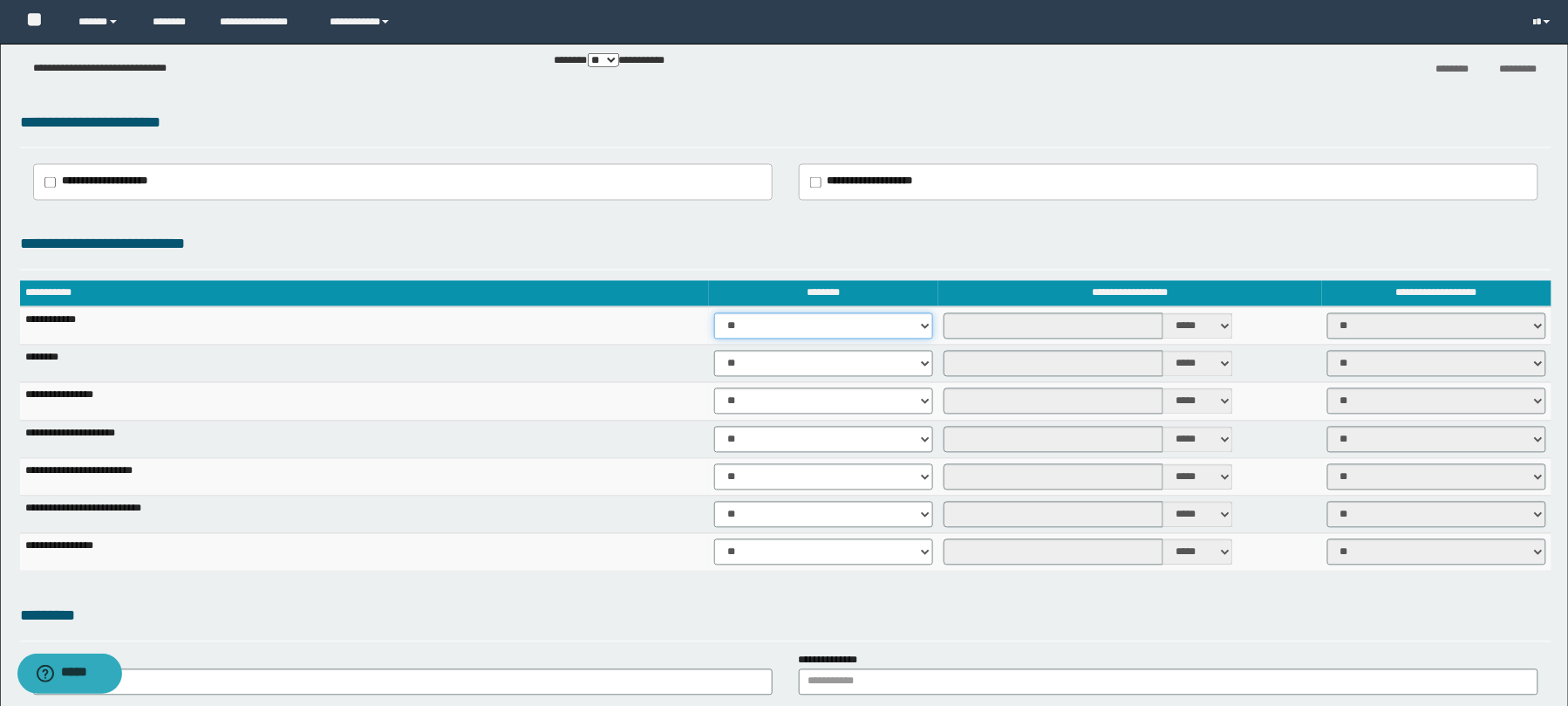 click on "**
**" at bounding box center [823, 326] 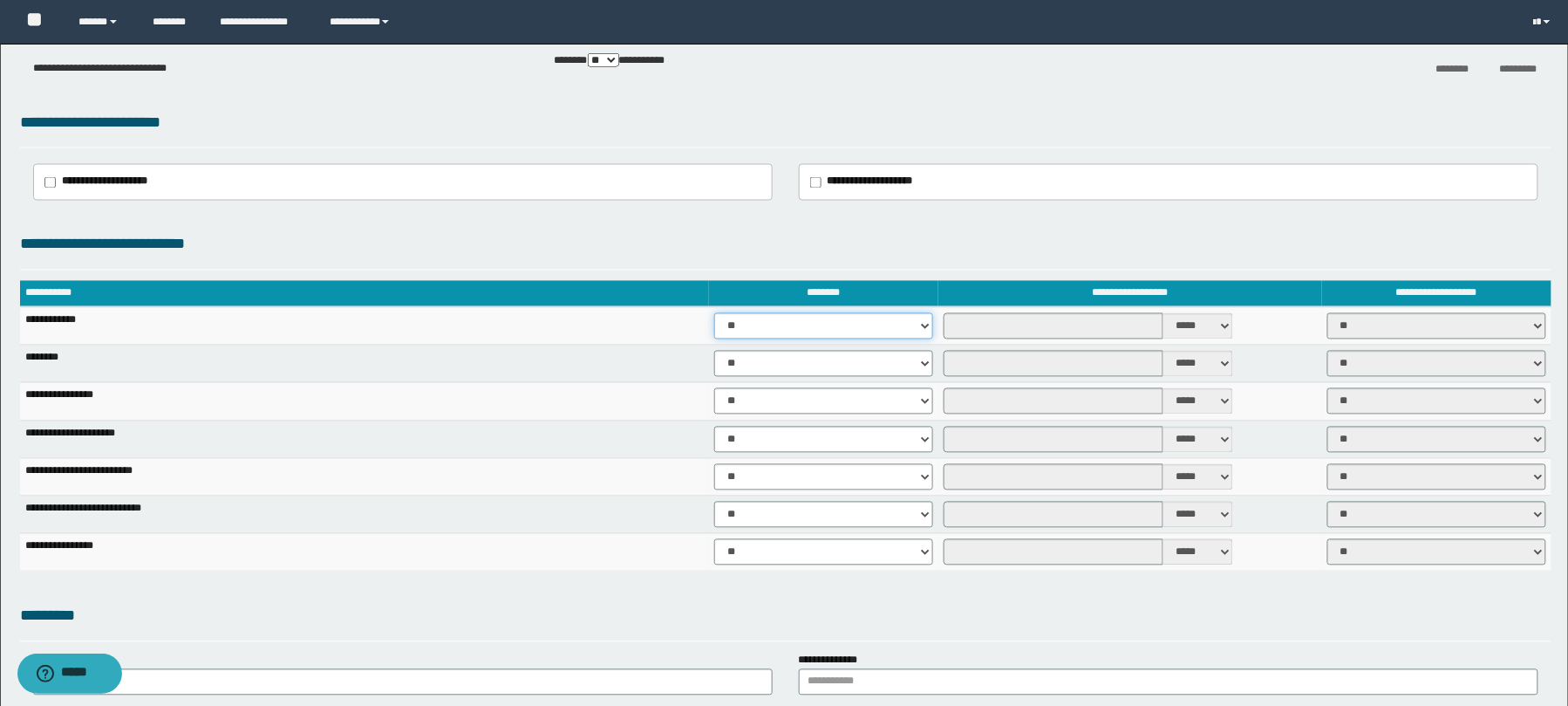 select on "****" 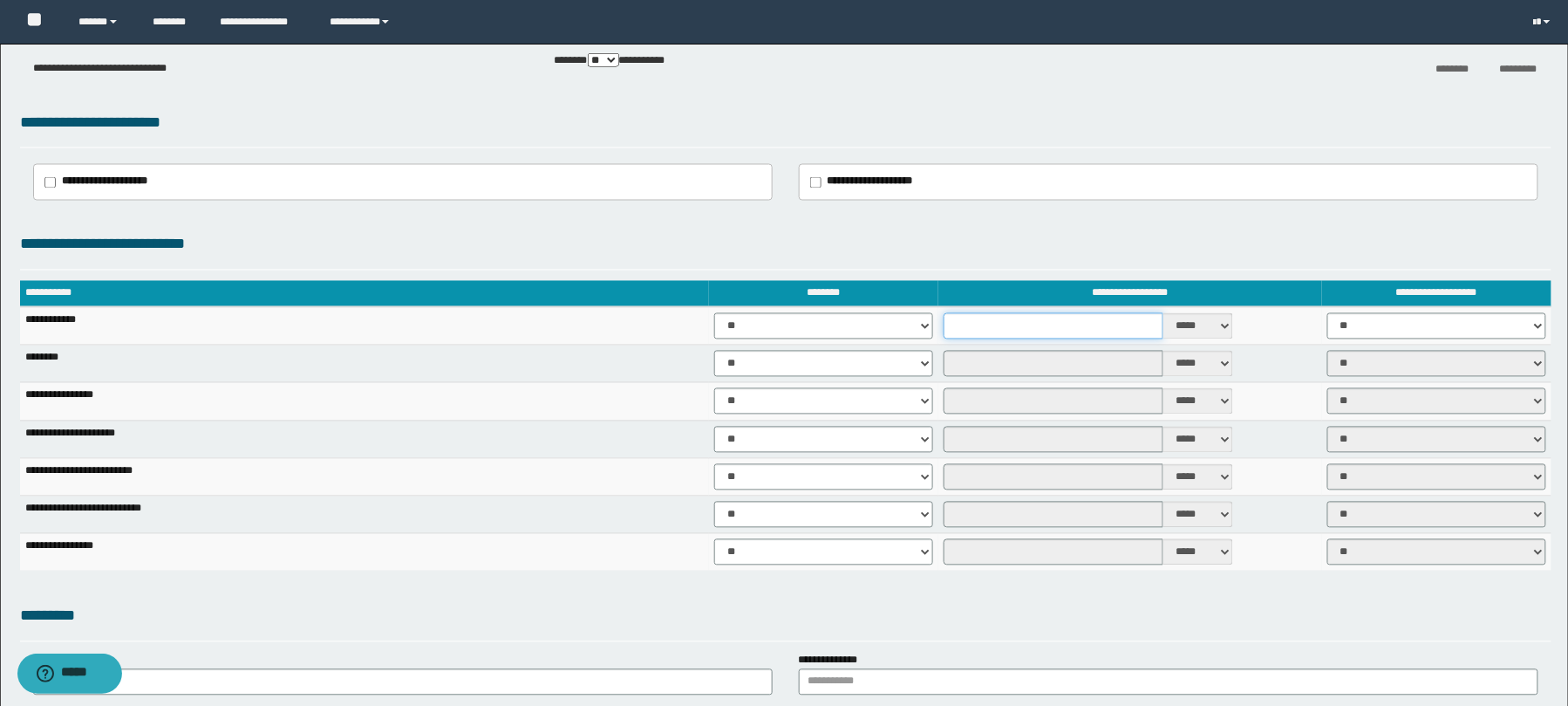 click at bounding box center (1053, 326) 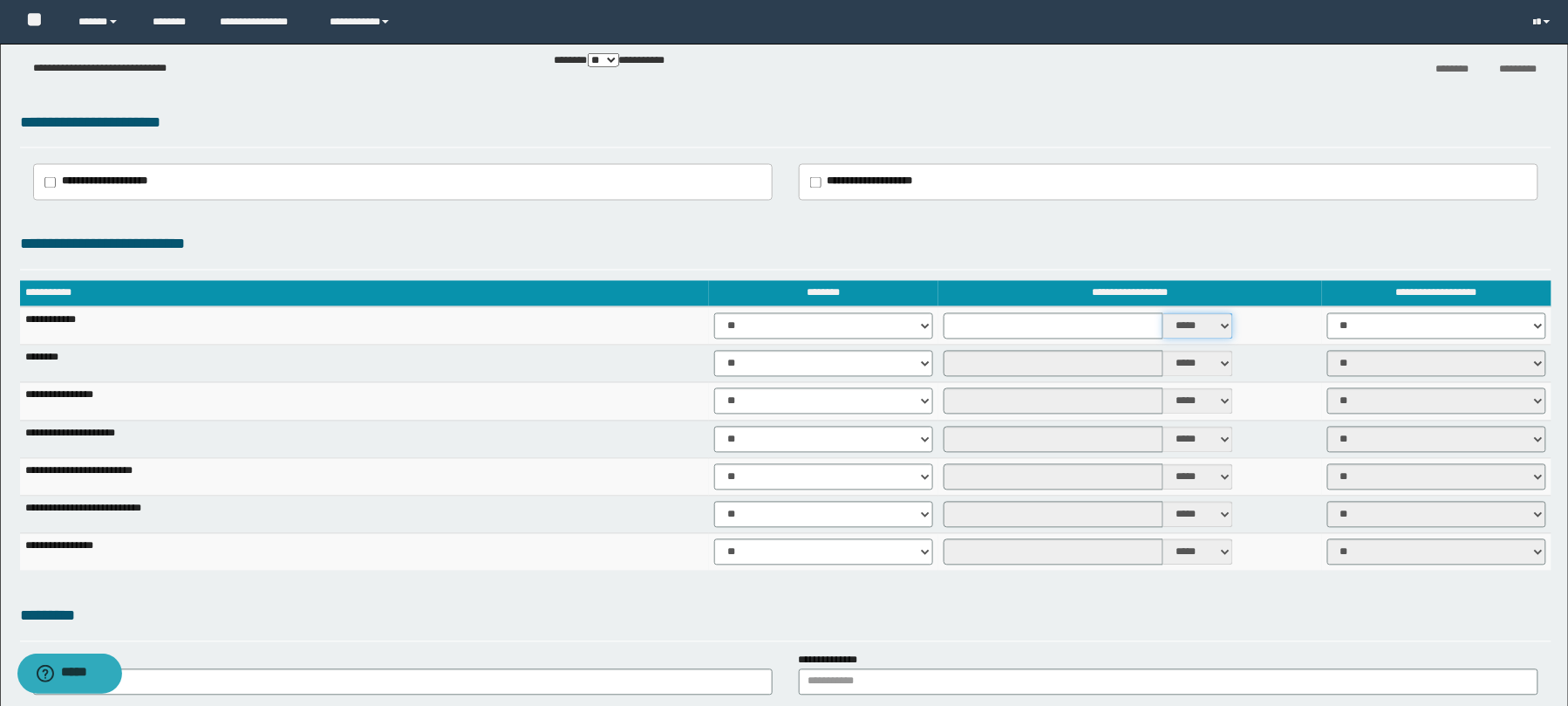 click on "*****
****" at bounding box center [1198, 326] 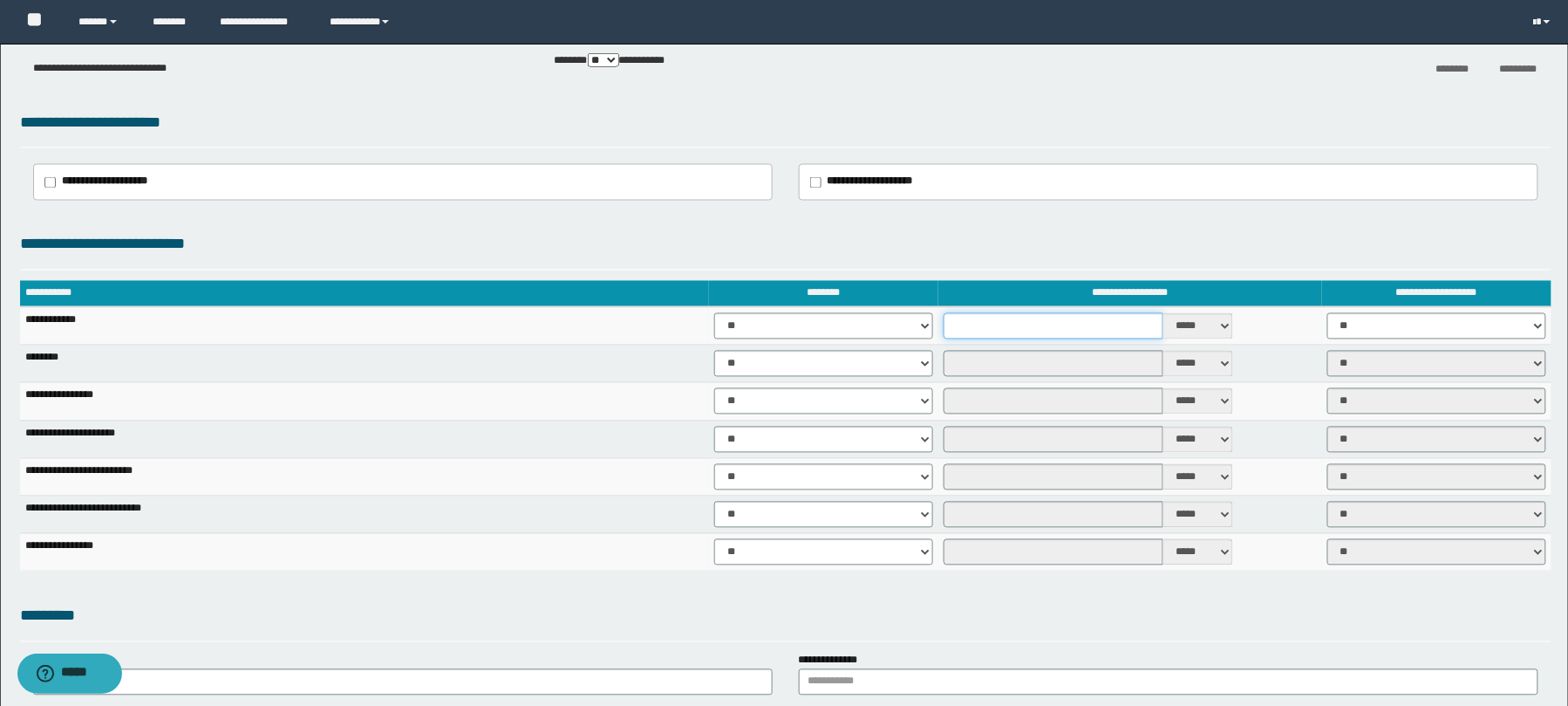 click at bounding box center [1053, 326] 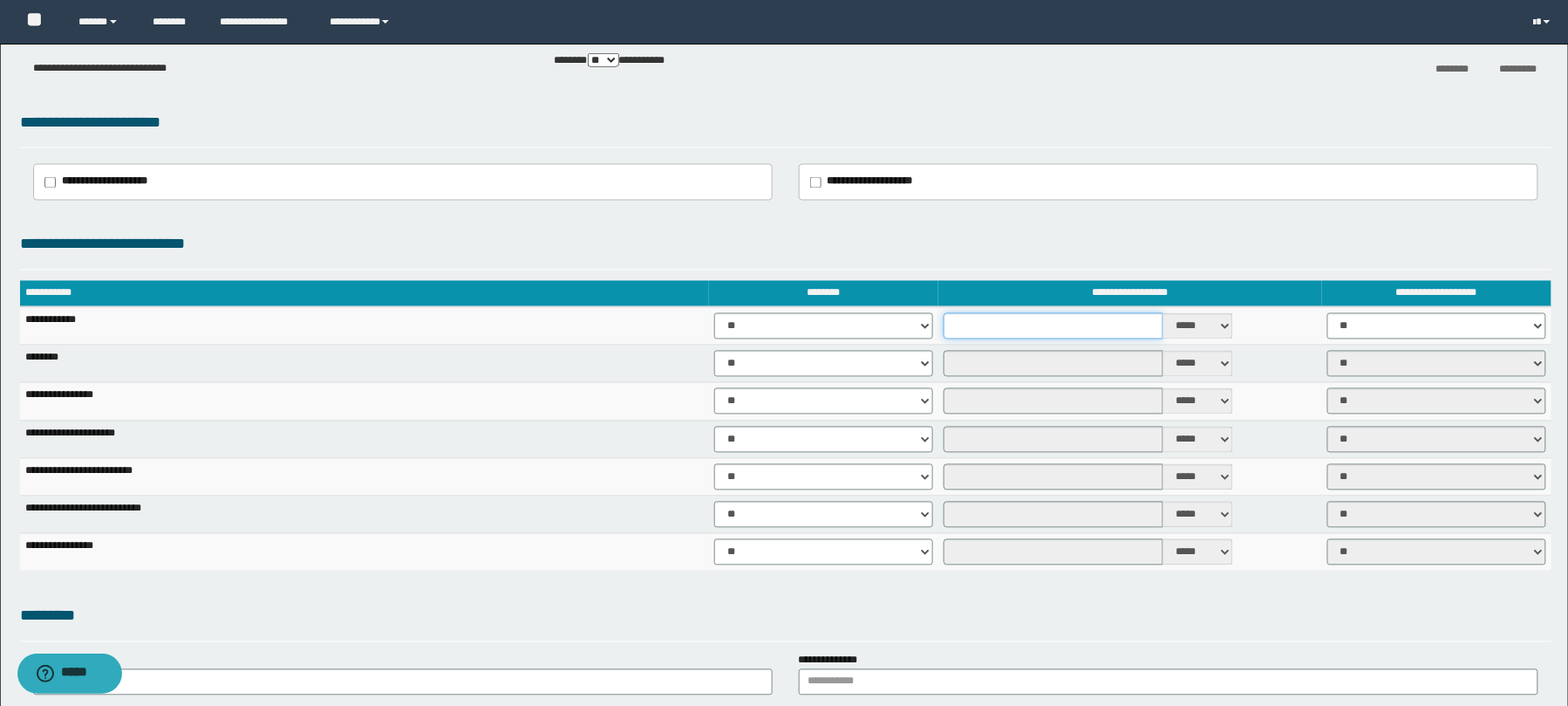 type on "*" 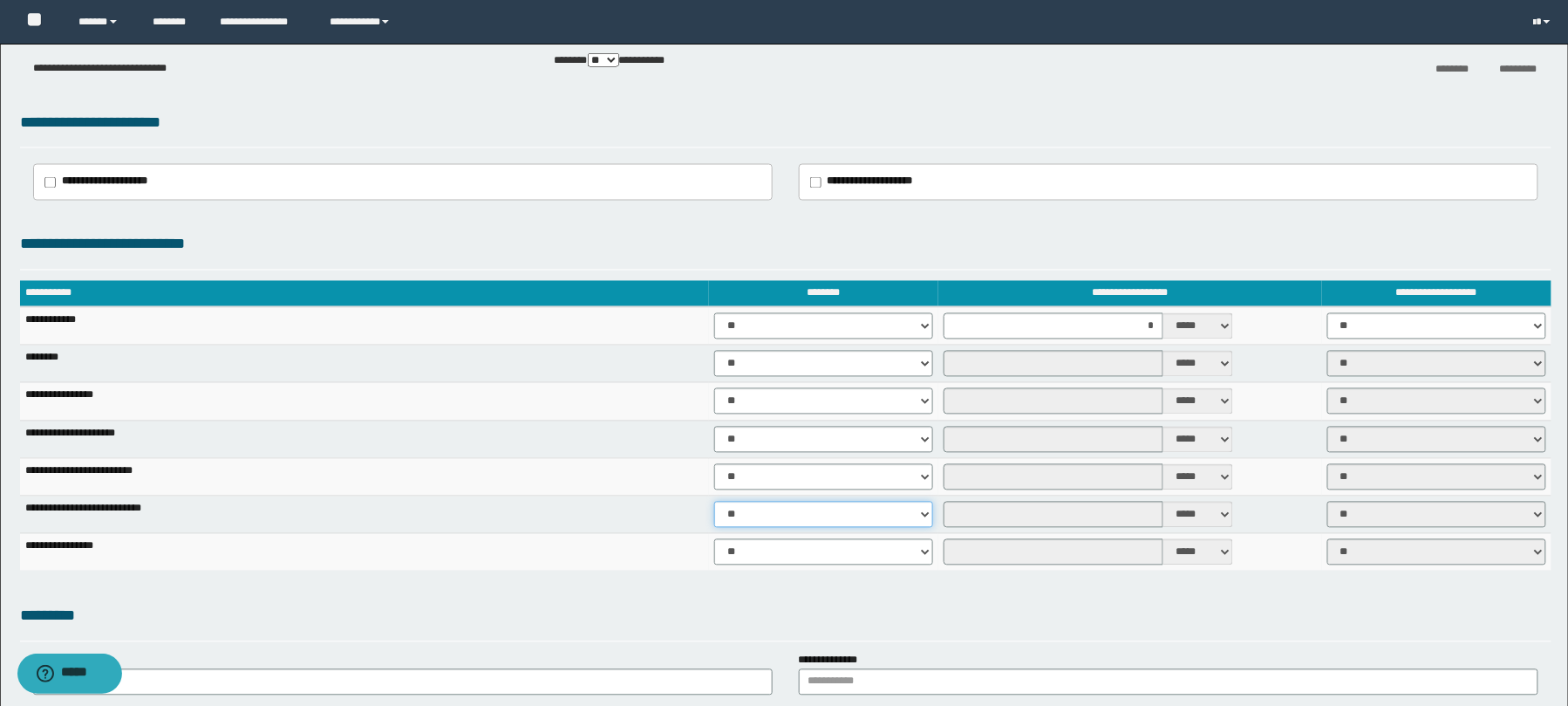 click on "**
**" at bounding box center (823, 515) 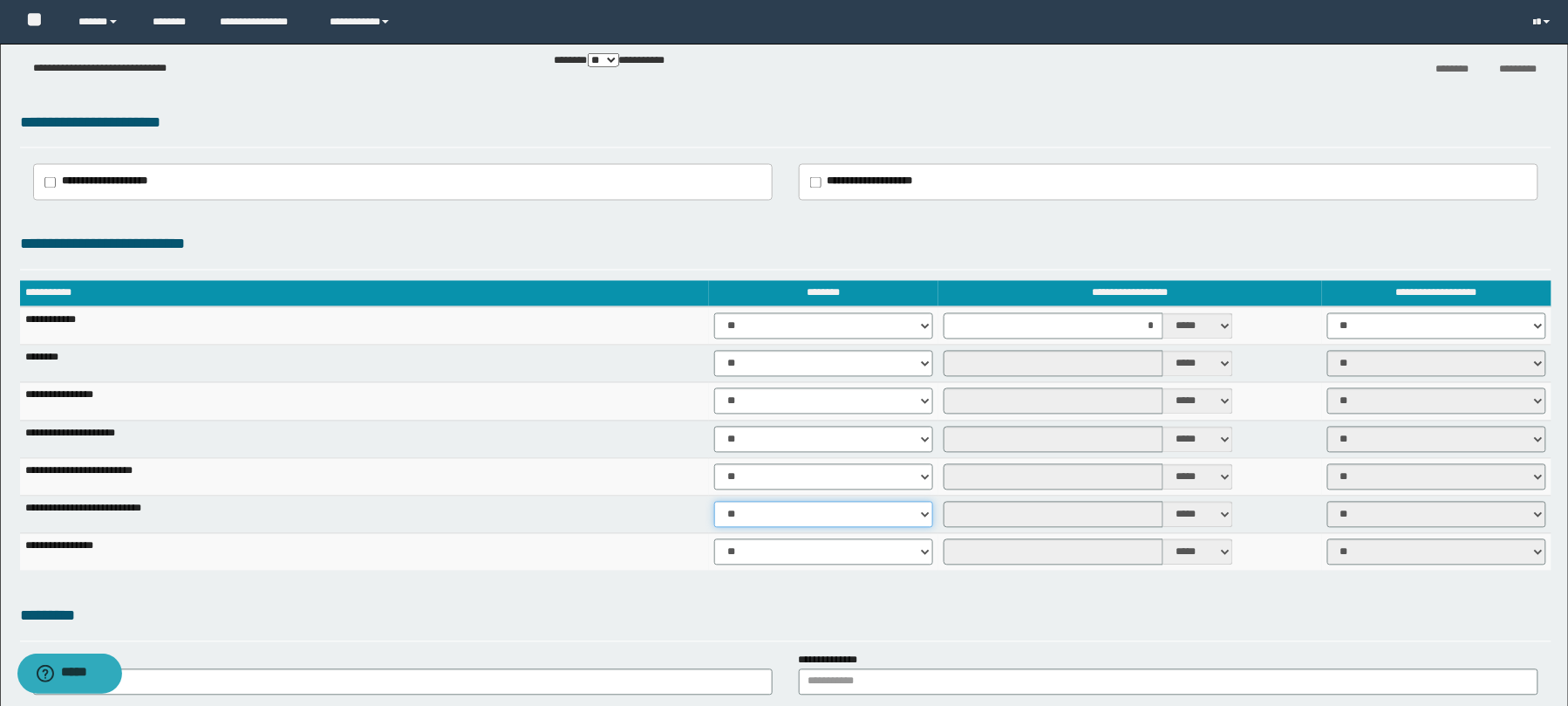 select on "****" 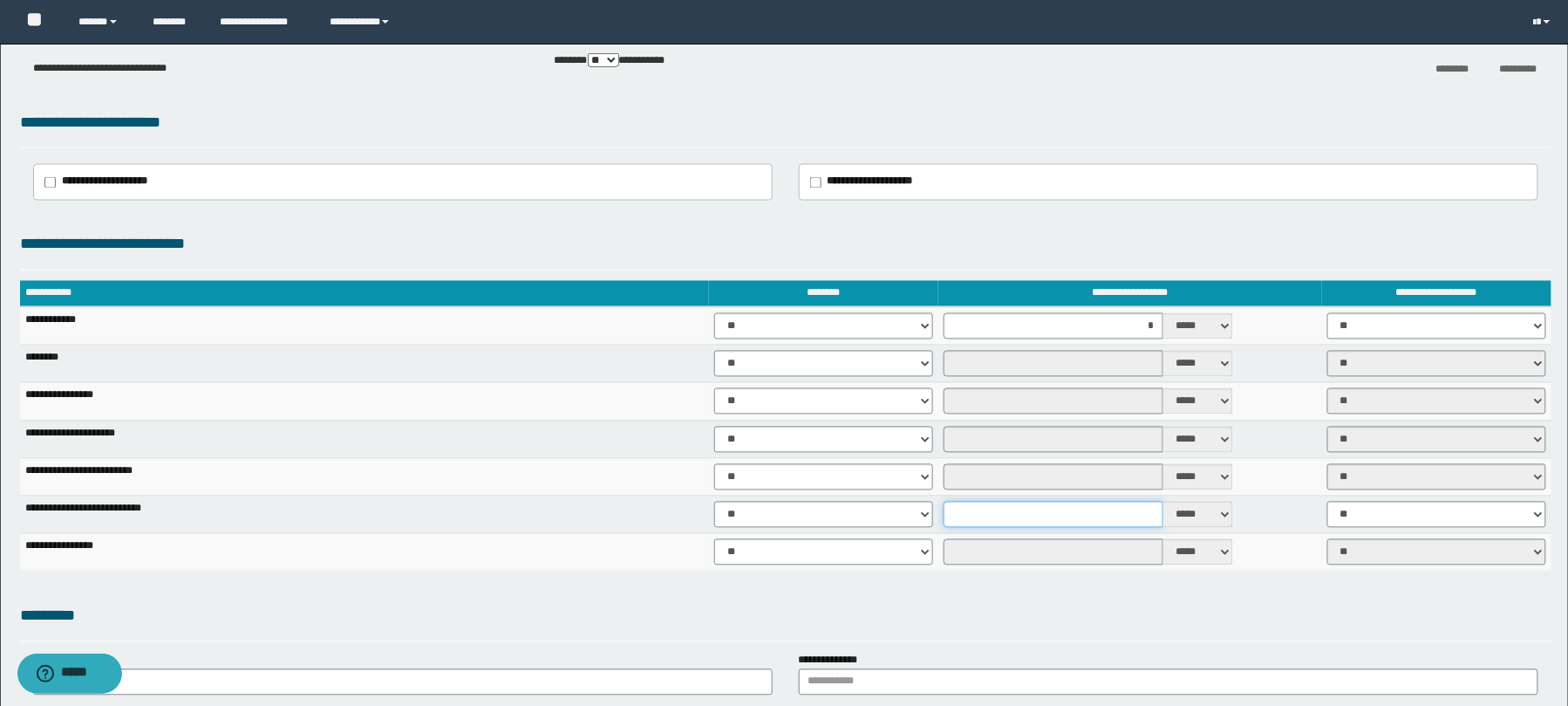 click at bounding box center (1053, 515) 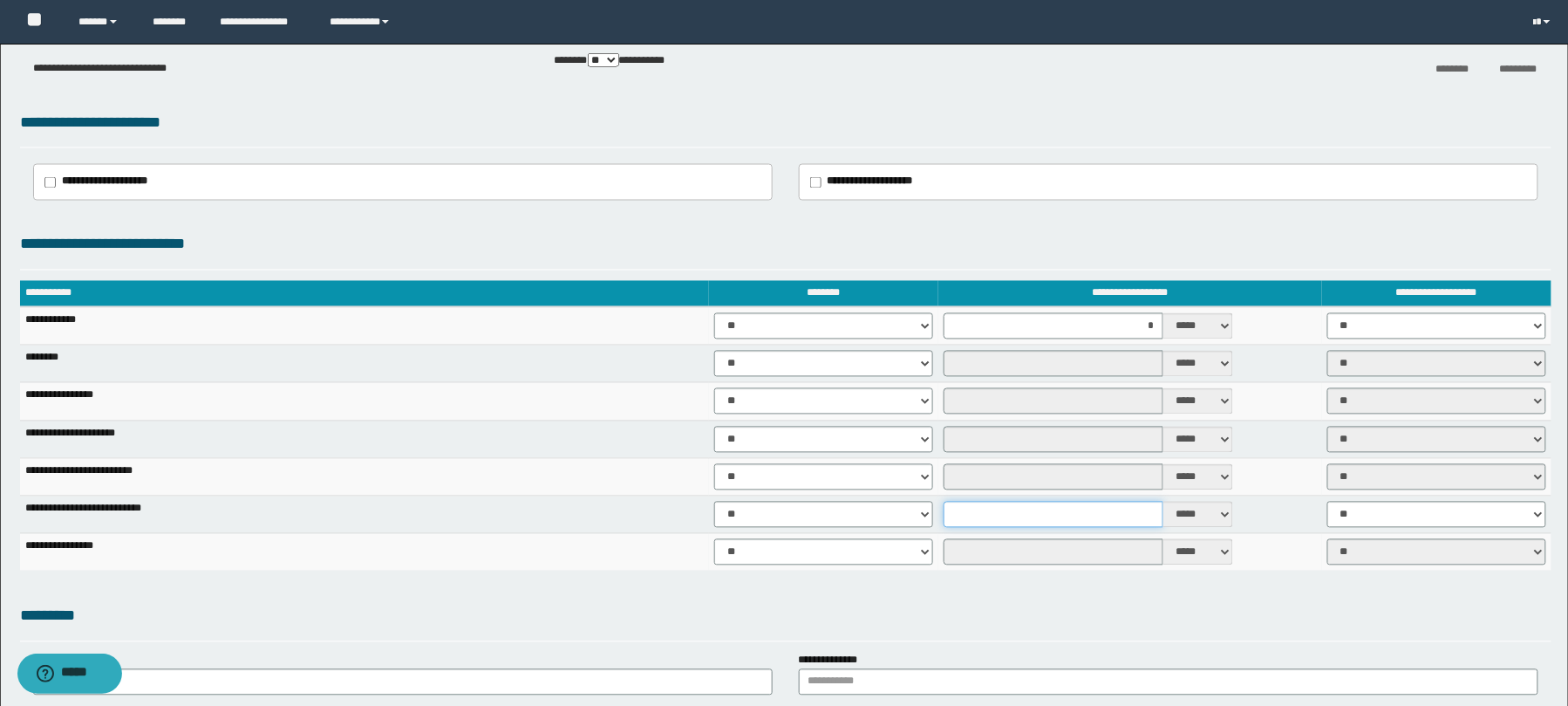 type on "*" 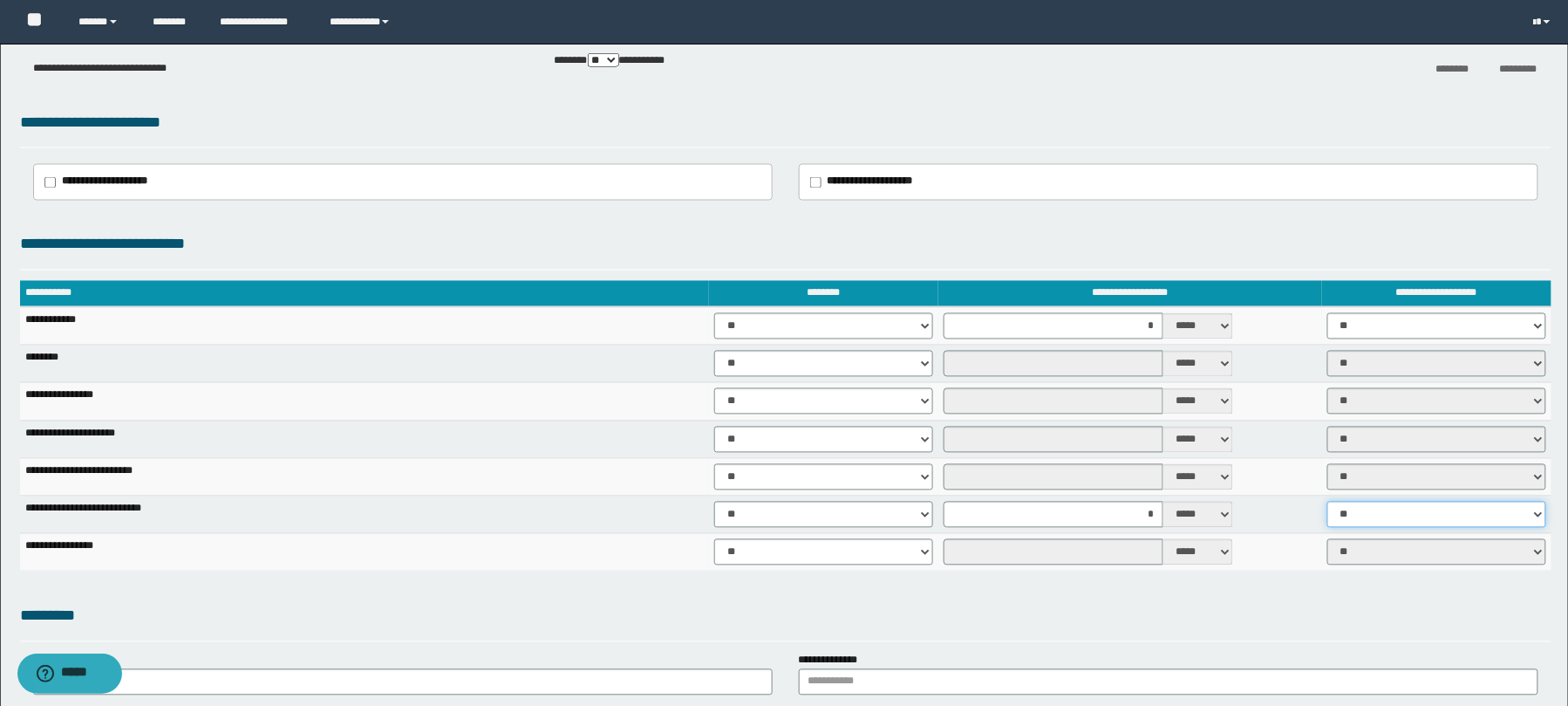 click on "**
**" at bounding box center (1436, 515) 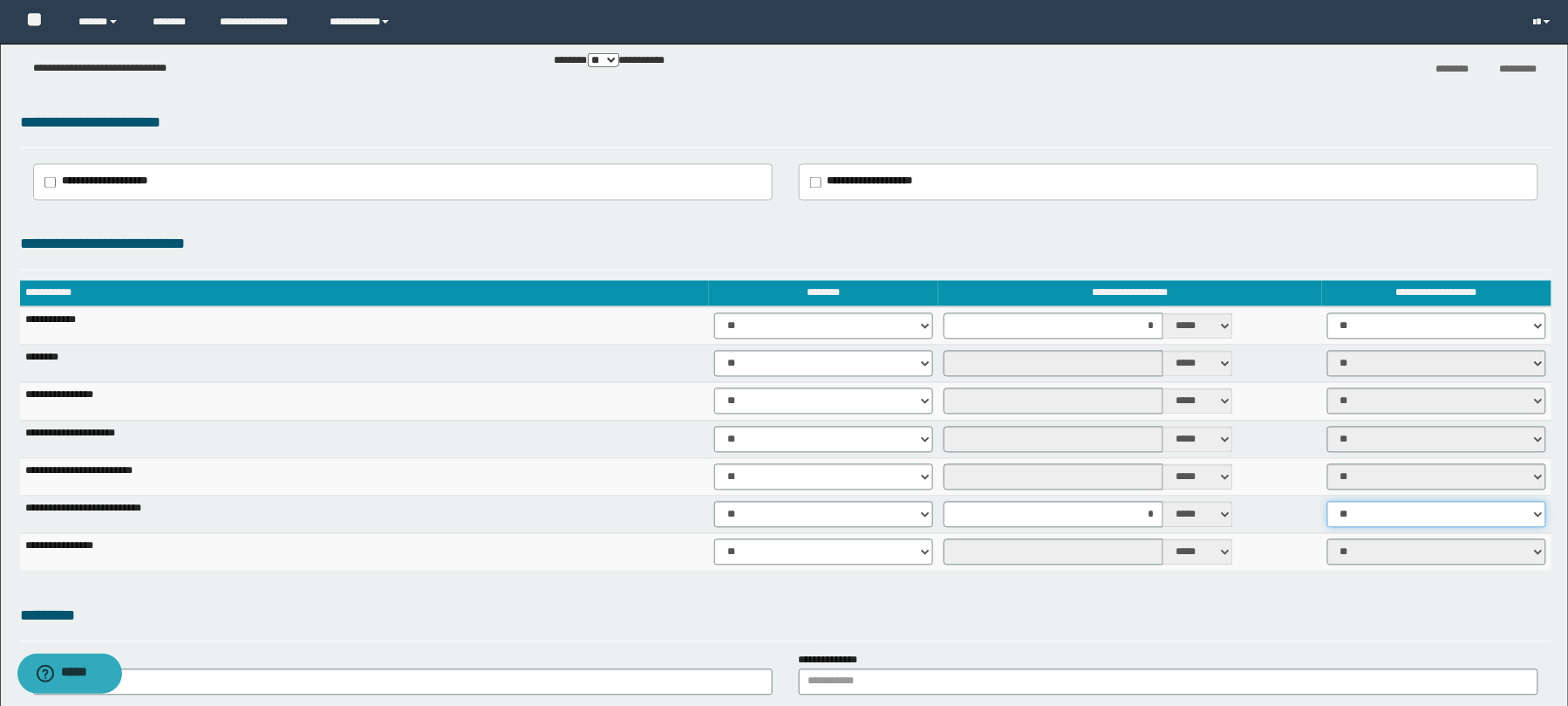 click on "**
**" at bounding box center (1436, 515) 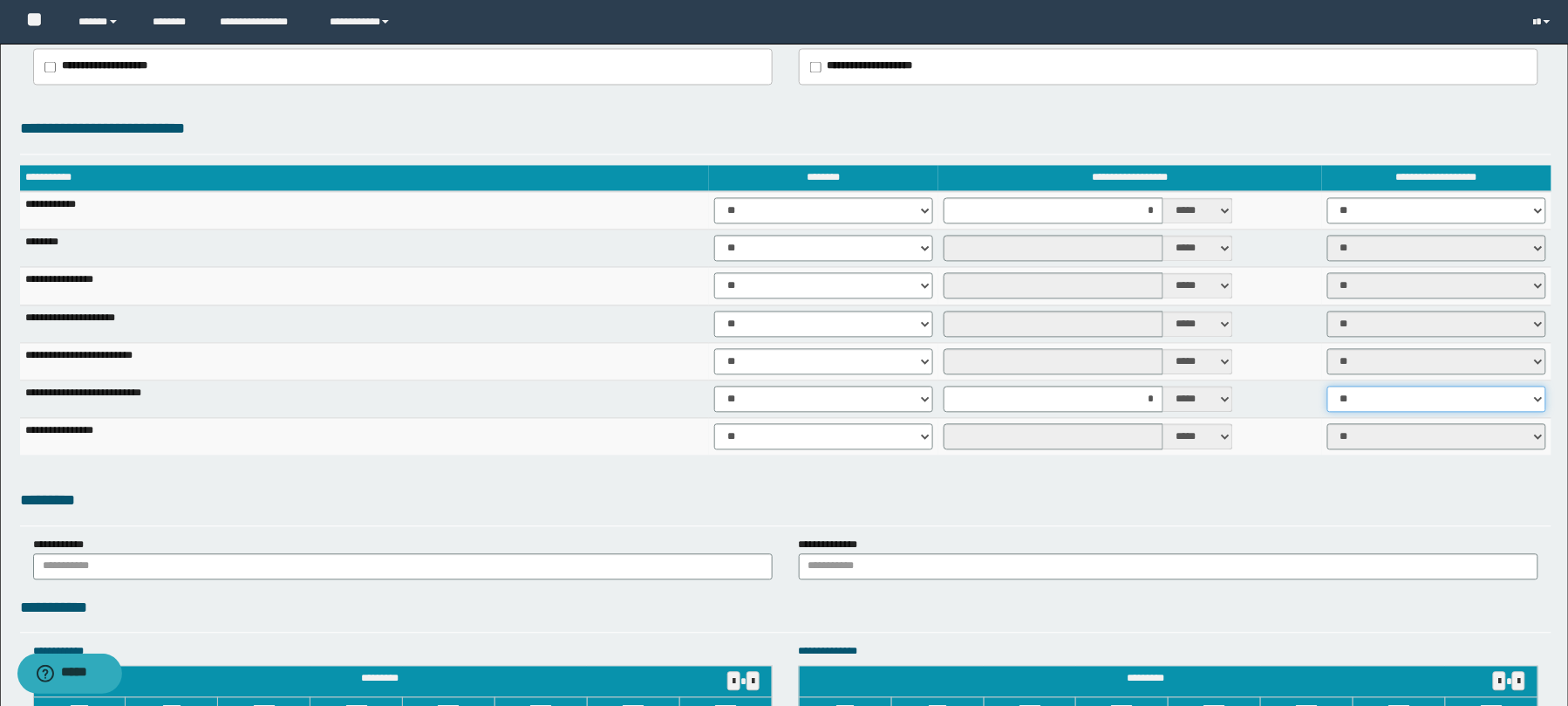 scroll, scrollTop: 1199, scrollLeft: 0, axis: vertical 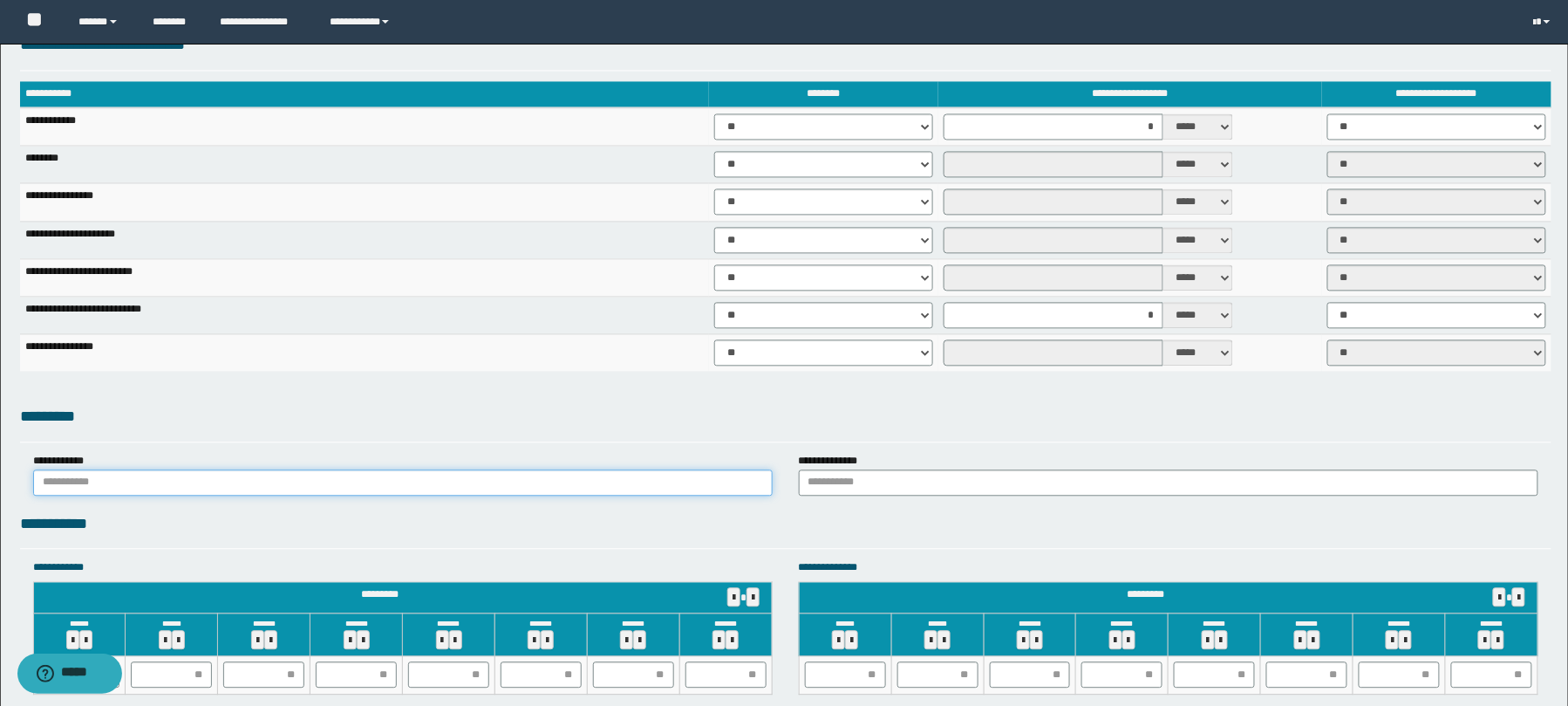 click at bounding box center [403, 483] 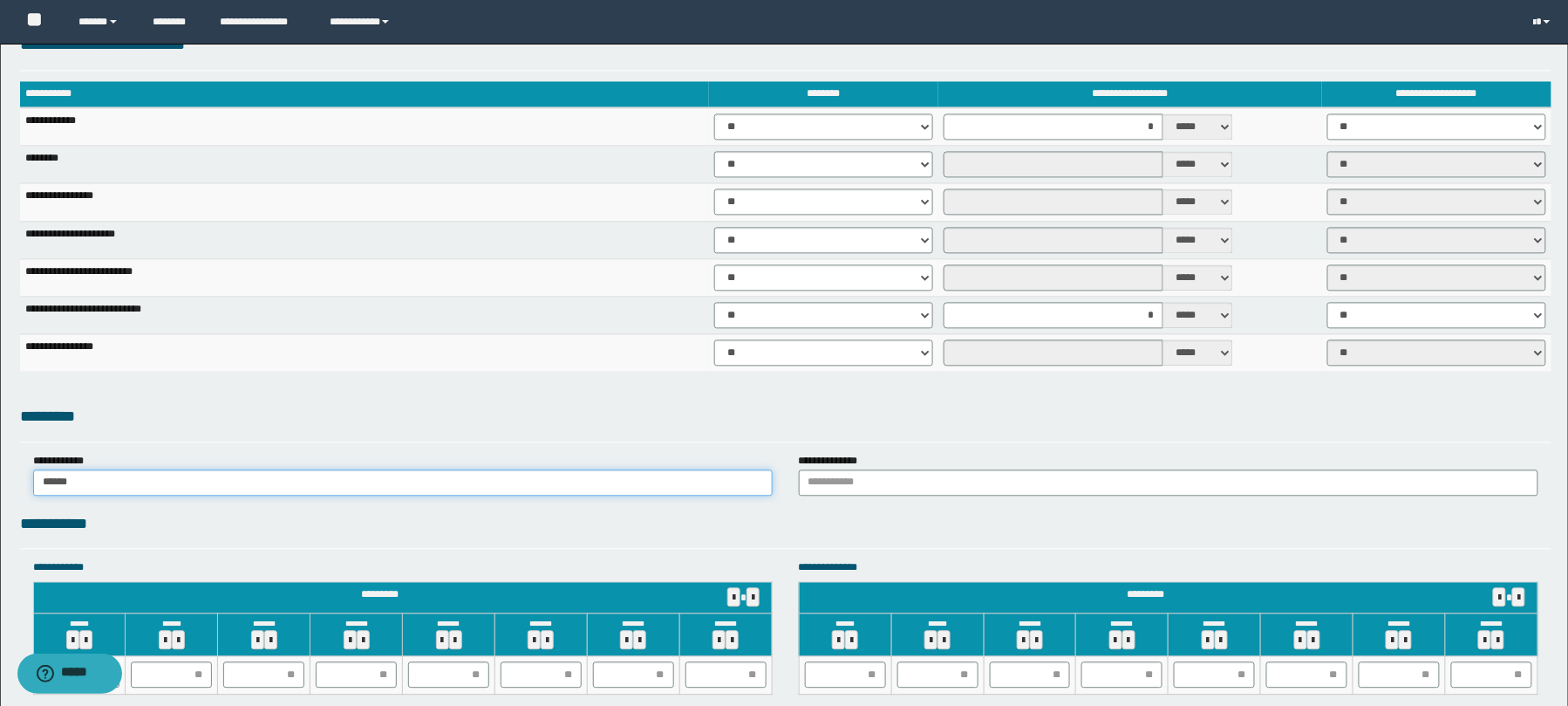 type on "******" 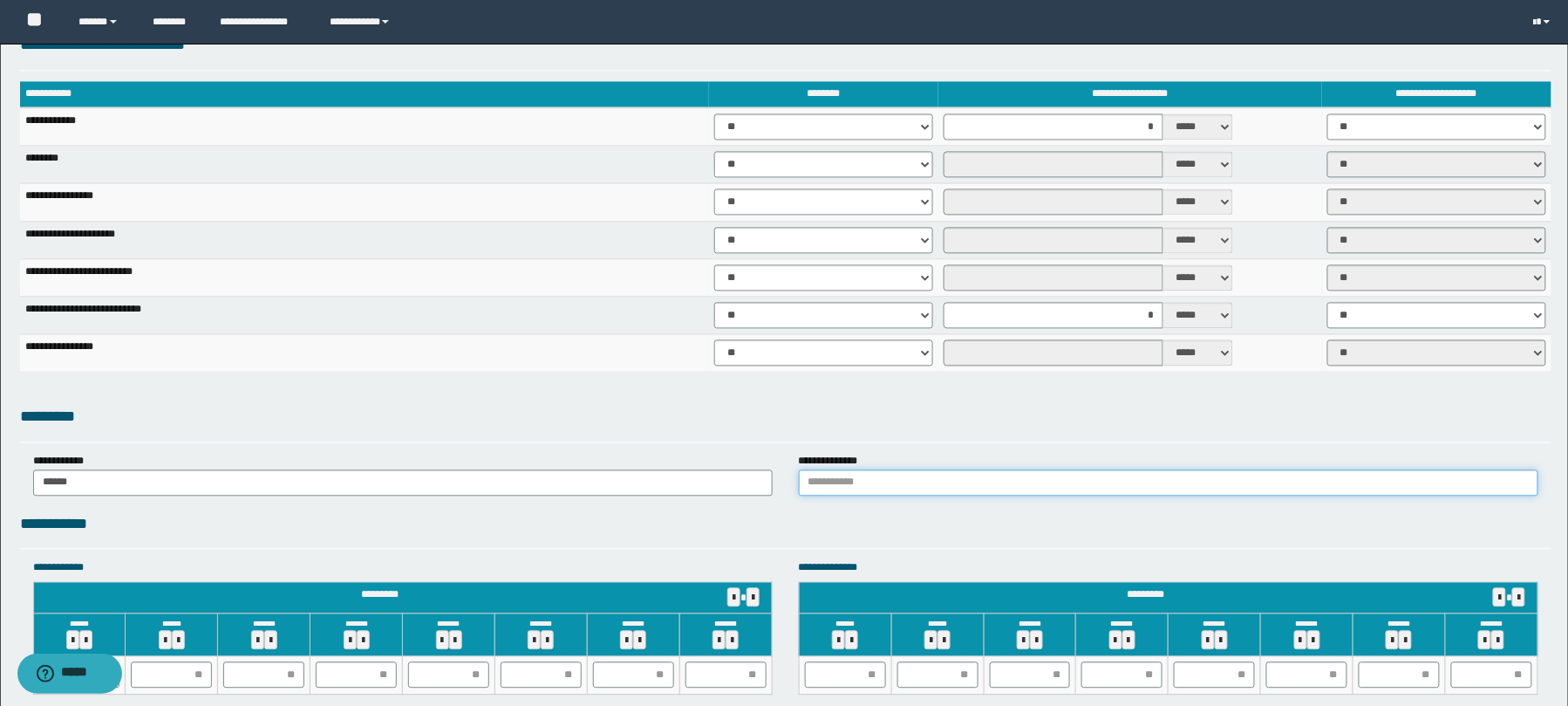 click at bounding box center (1169, 483) 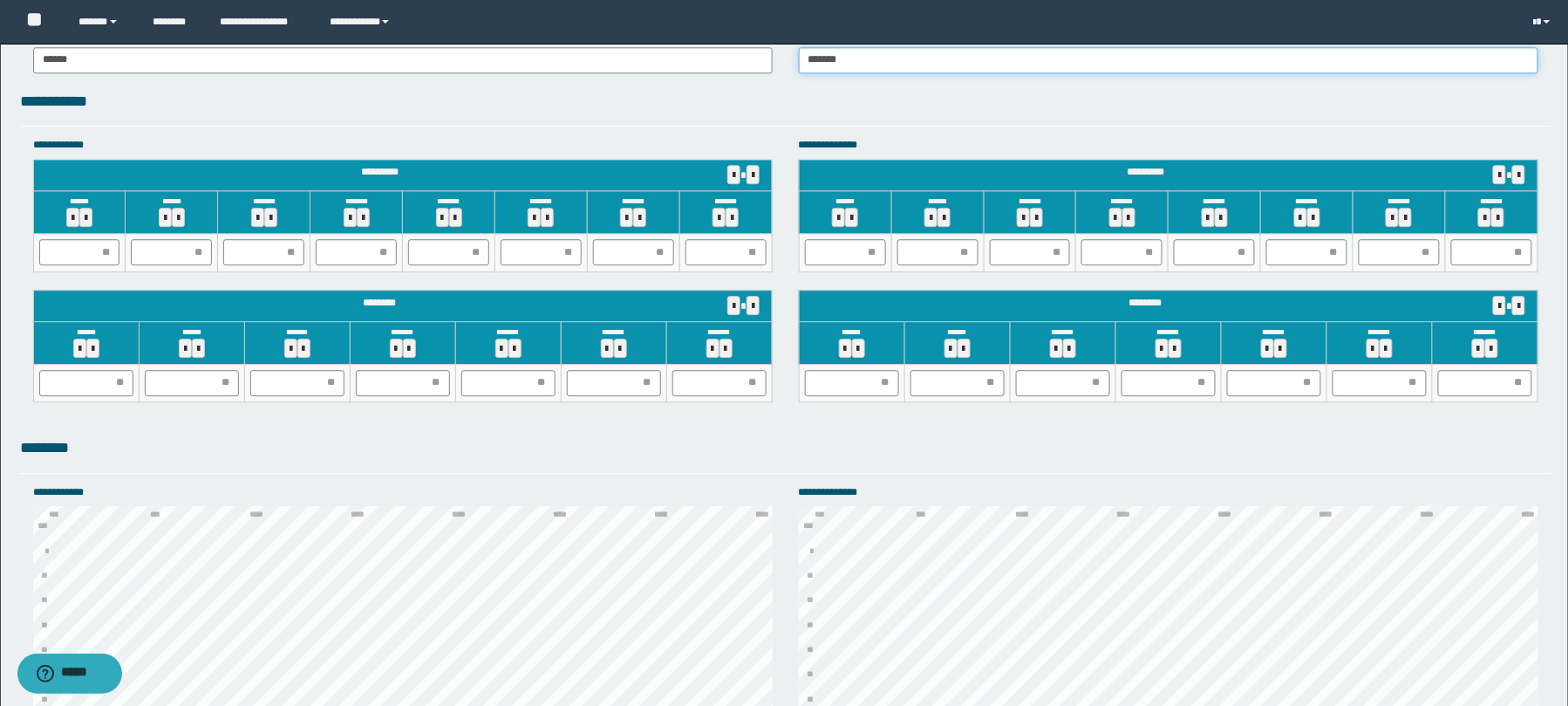 scroll, scrollTop: 1627, scrollLeft: 0, axis: vertical 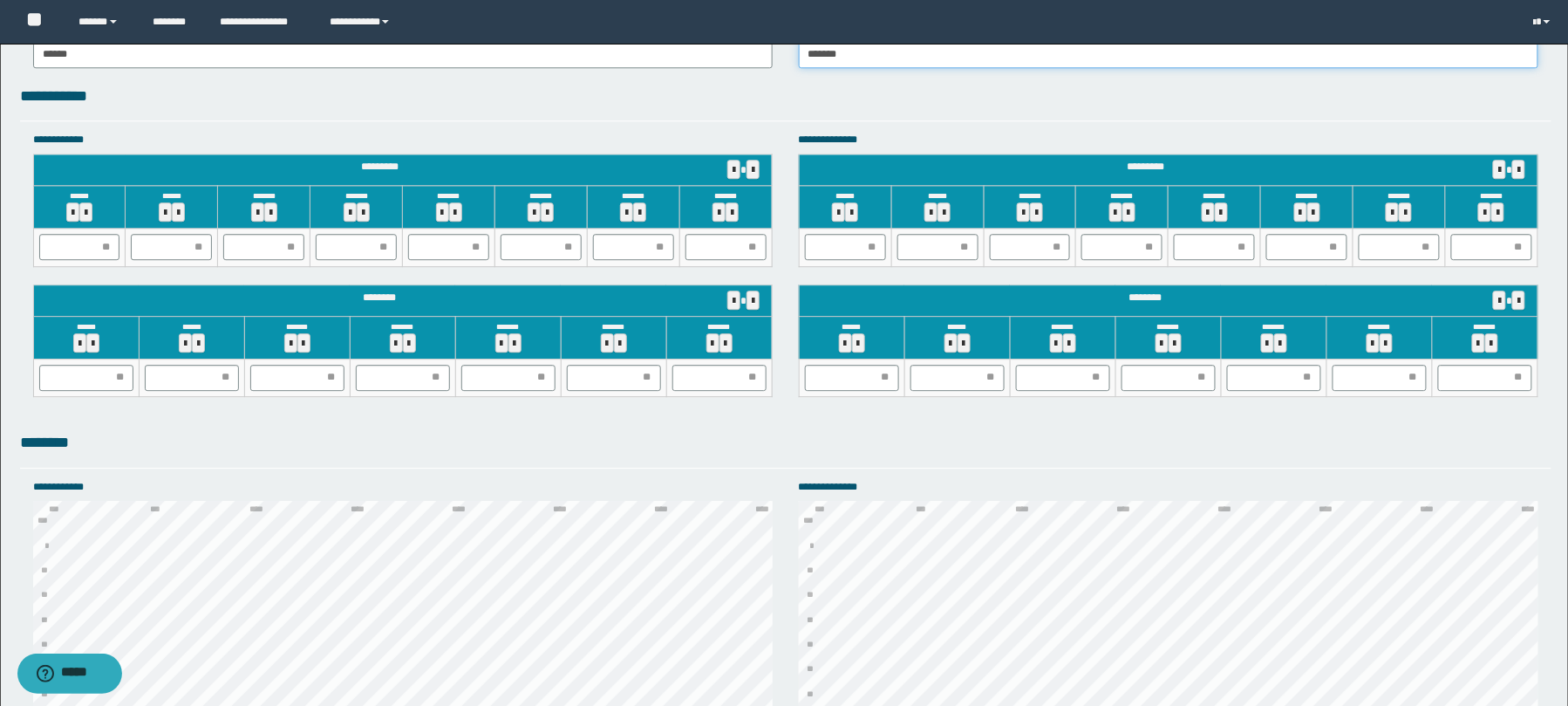 type on "******" 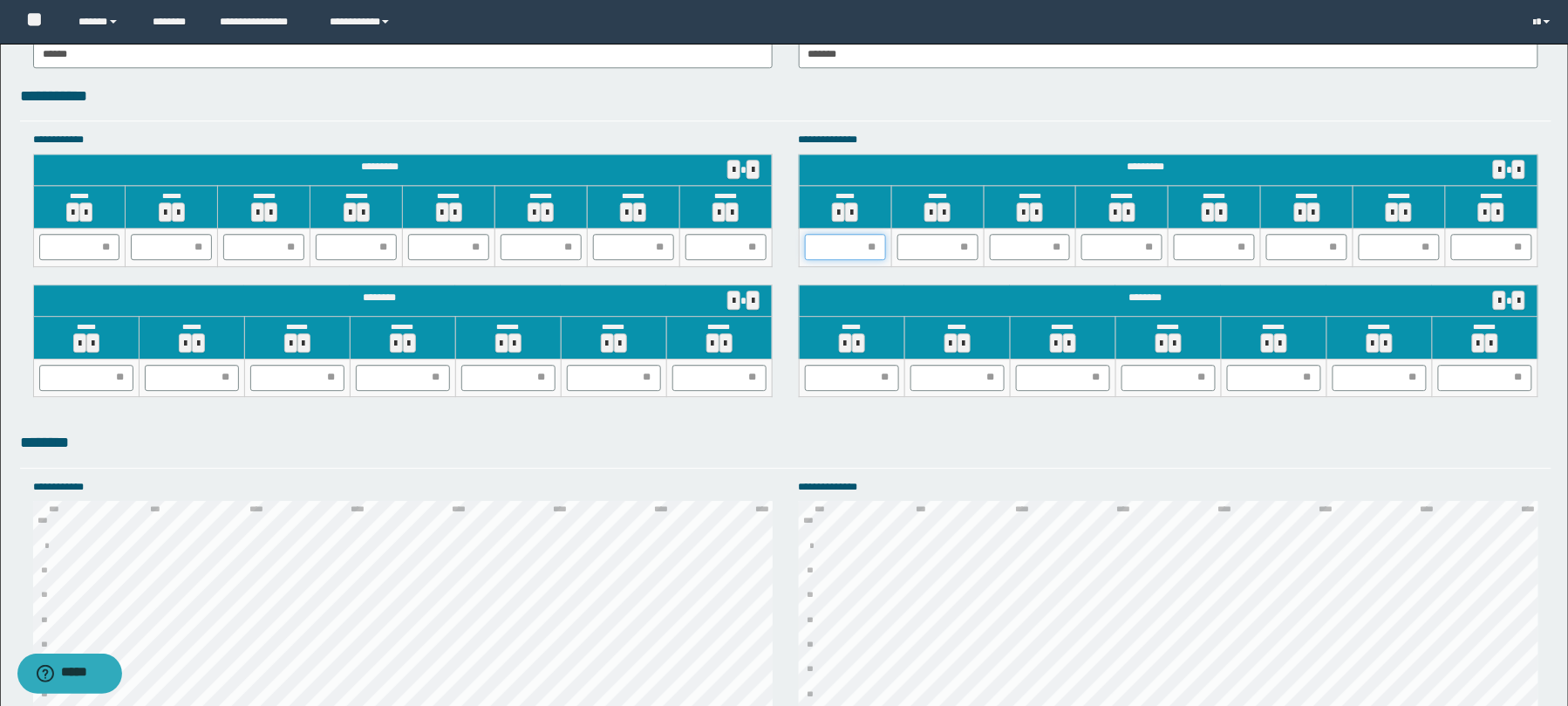 click at bounding box center [845, 247] 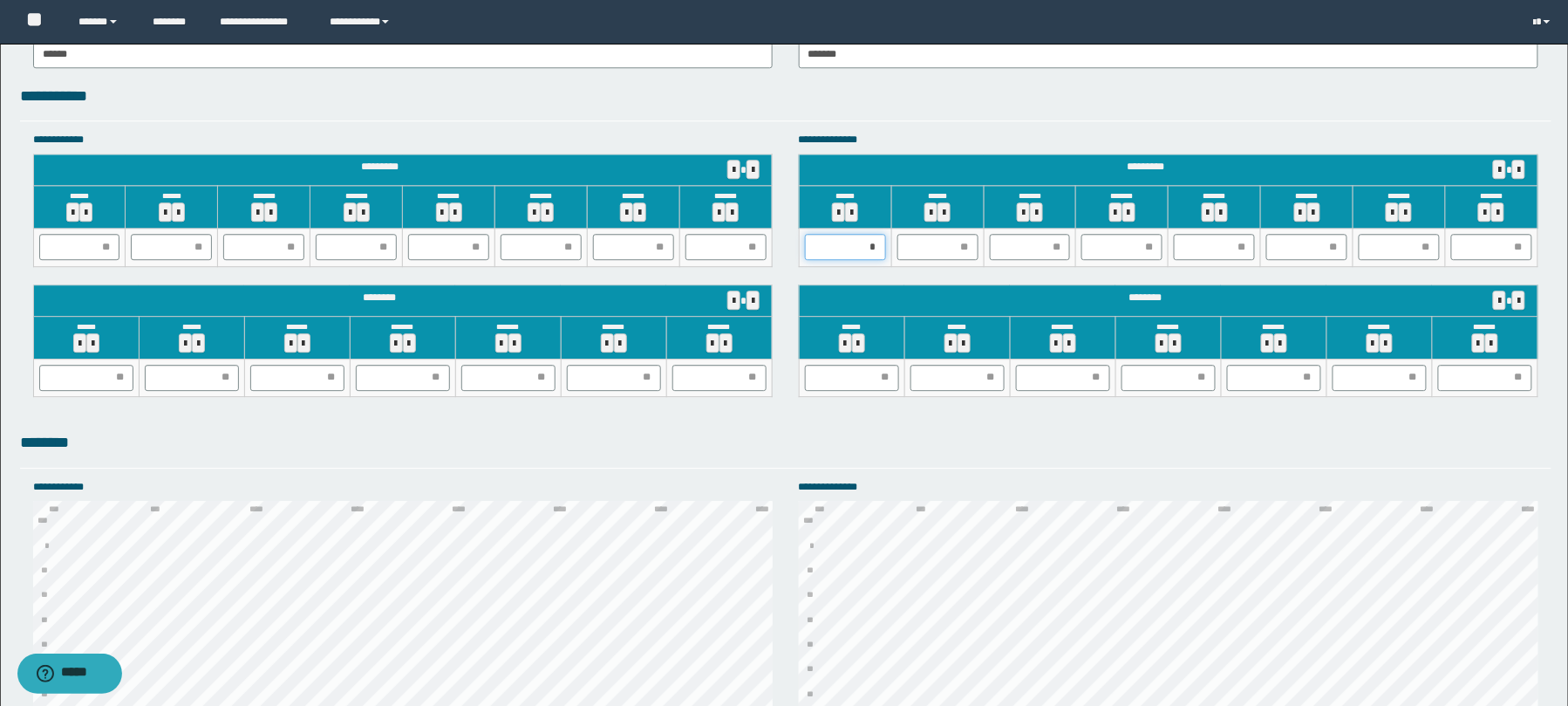 type on "**" 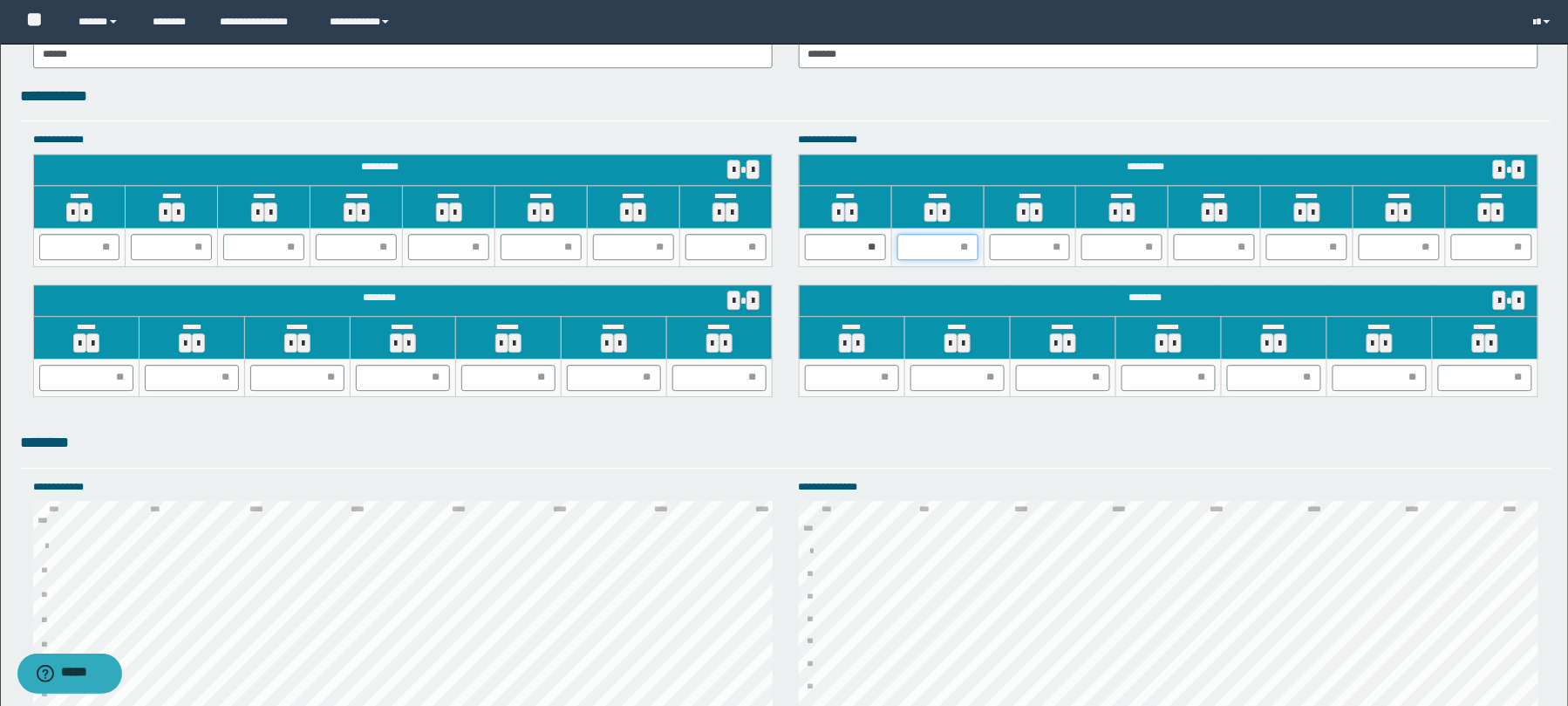 click at bounding box center (937, 247) 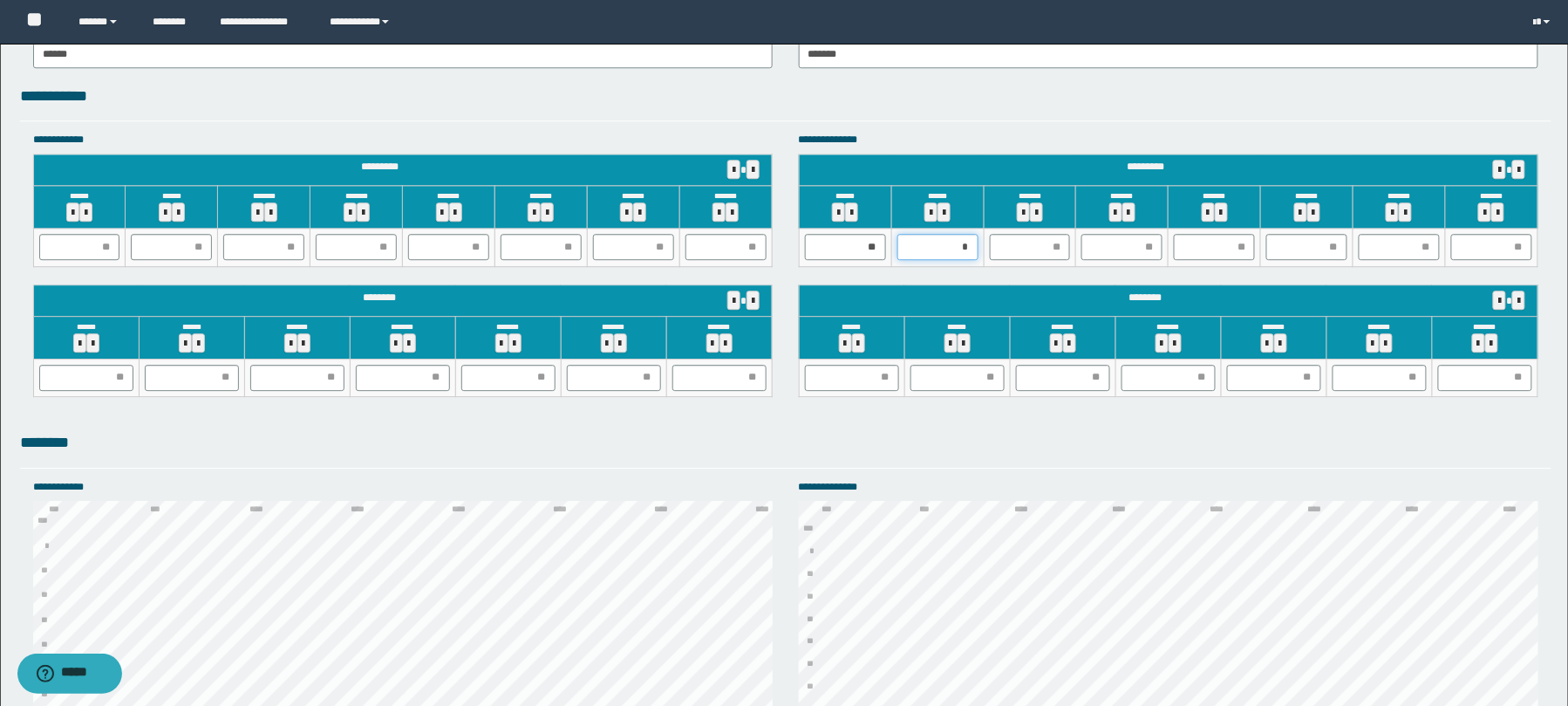 type on "**" 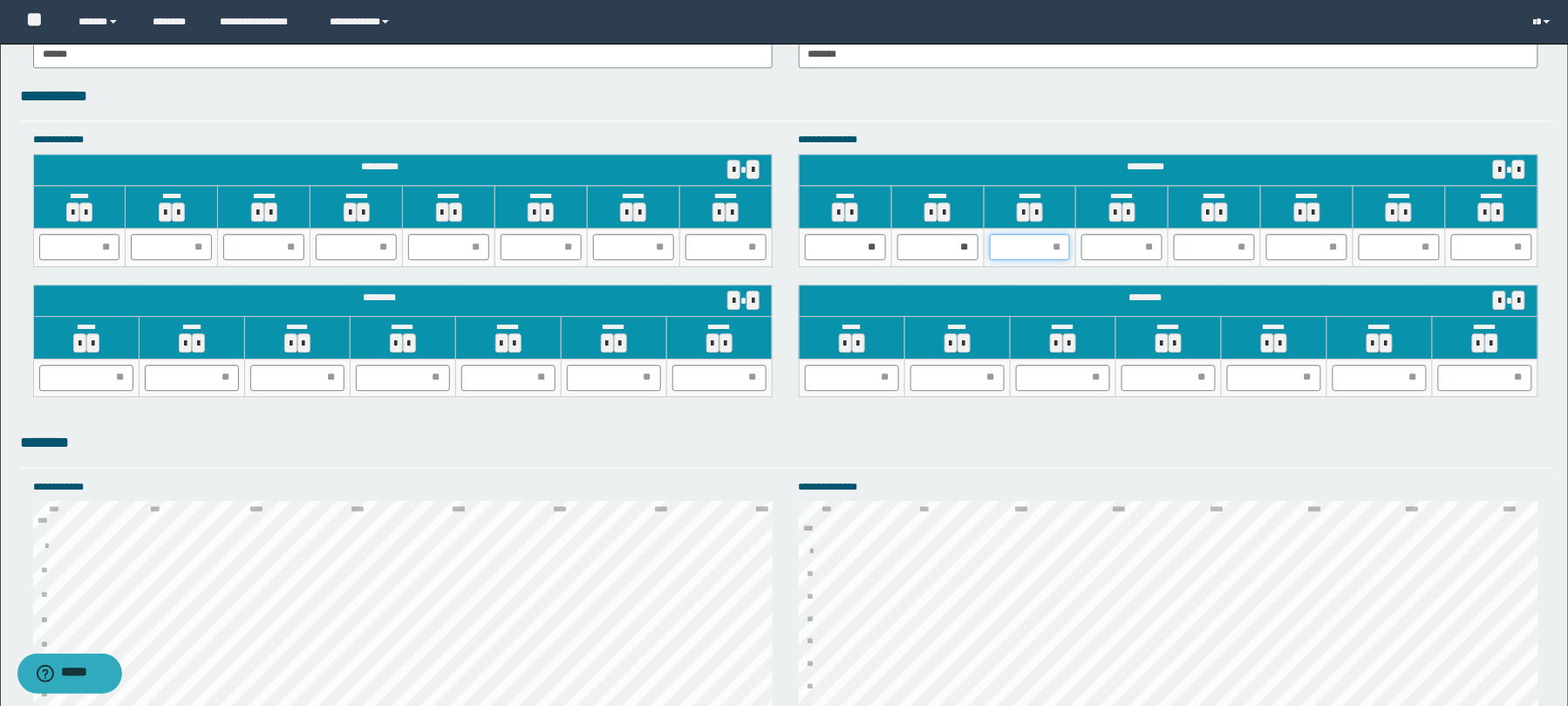 click at bounding box center [1030, 247] 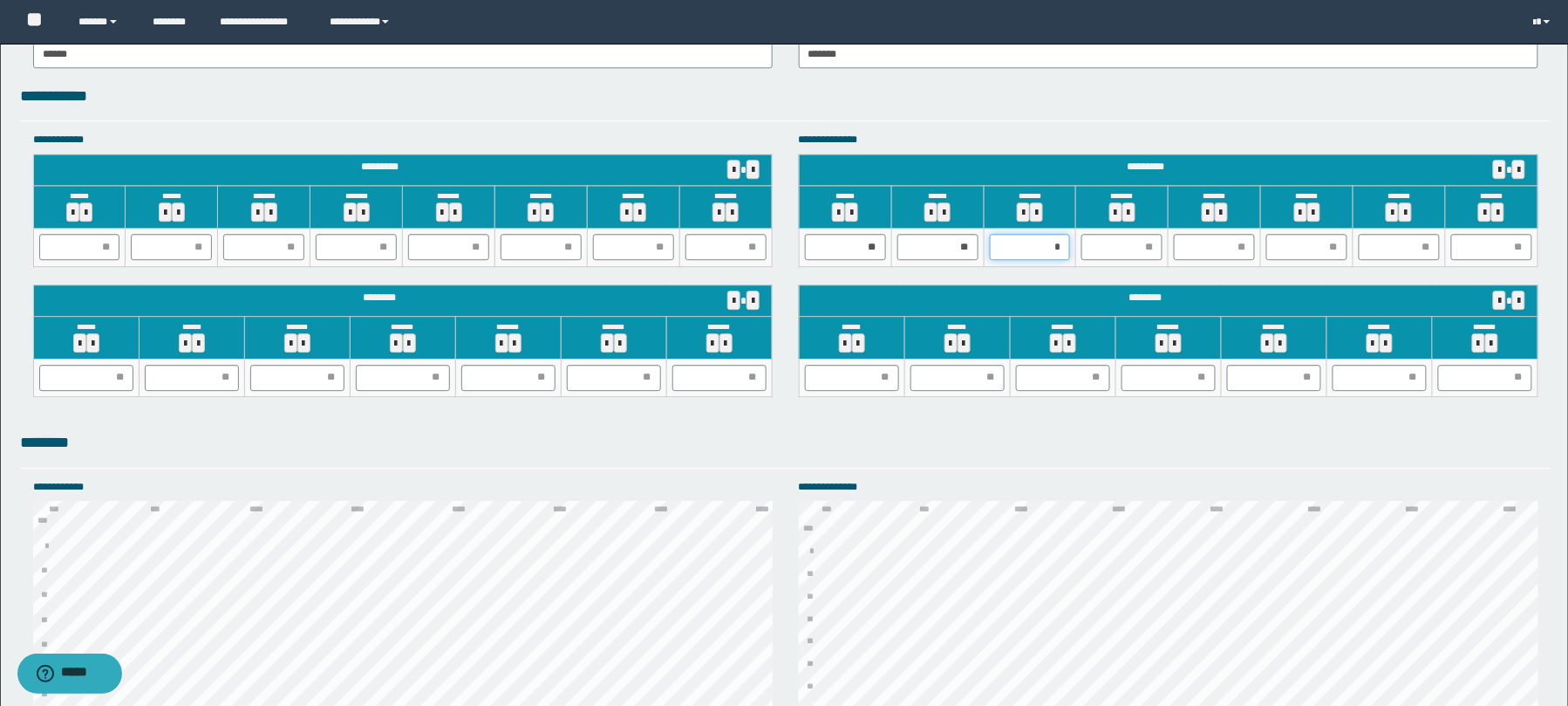type on "**" 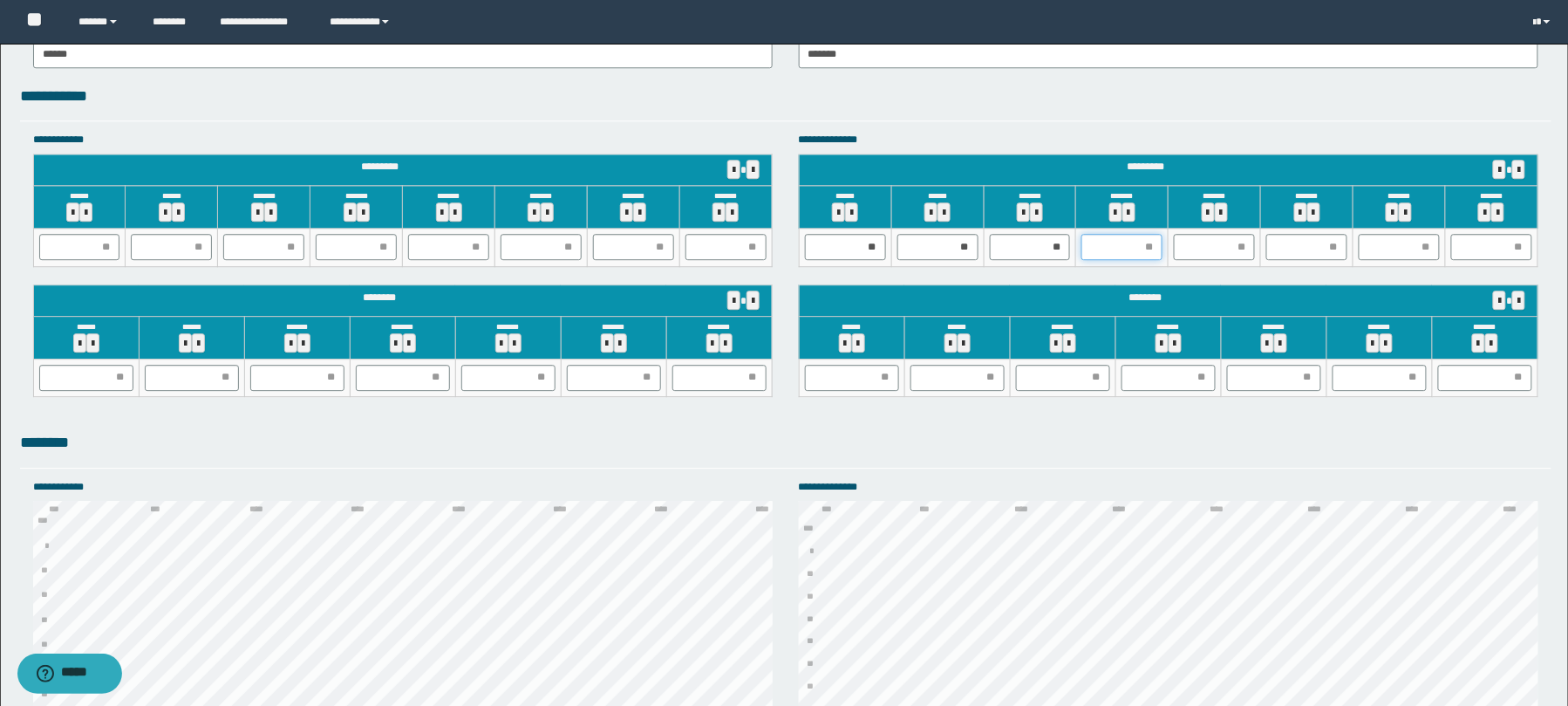 click at bounding box center [1121, 247] 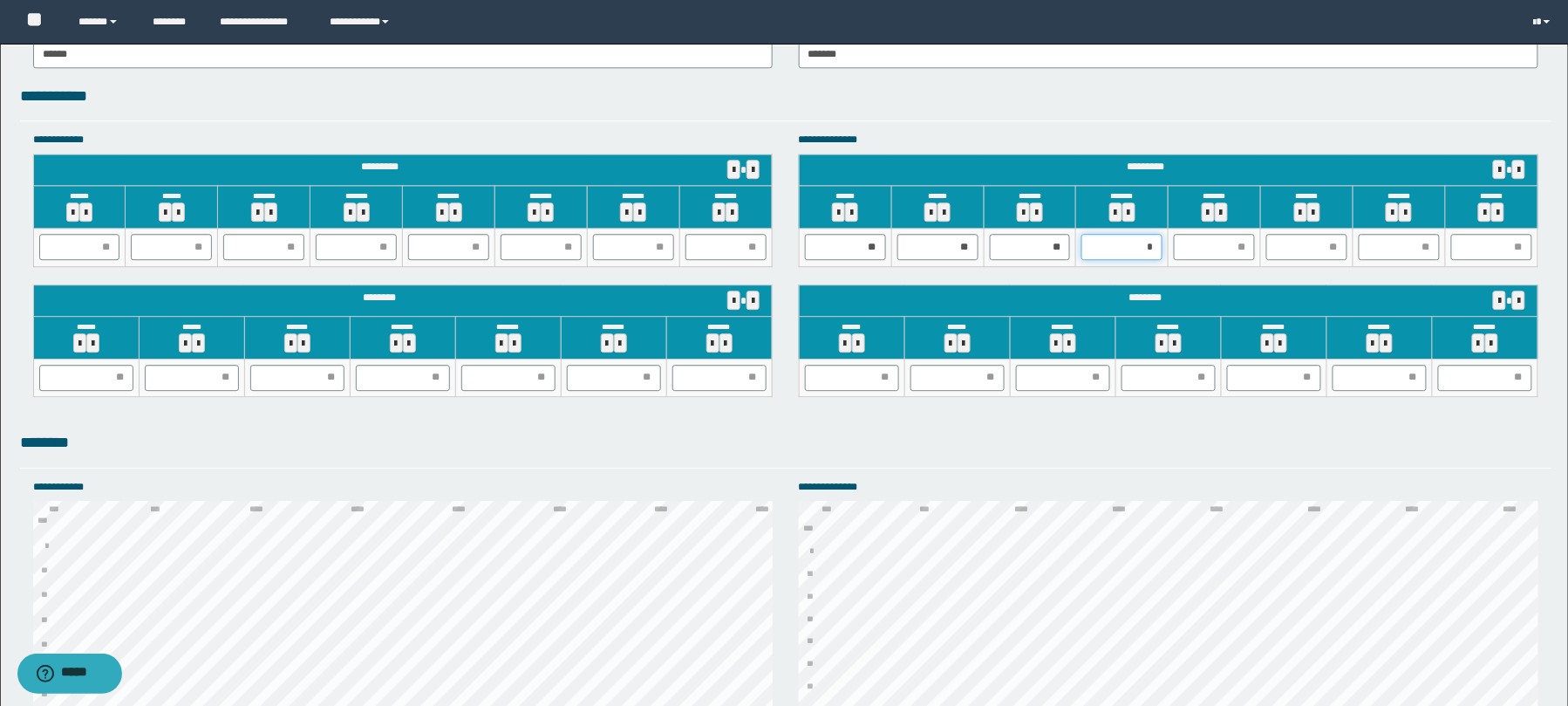 type on "**" 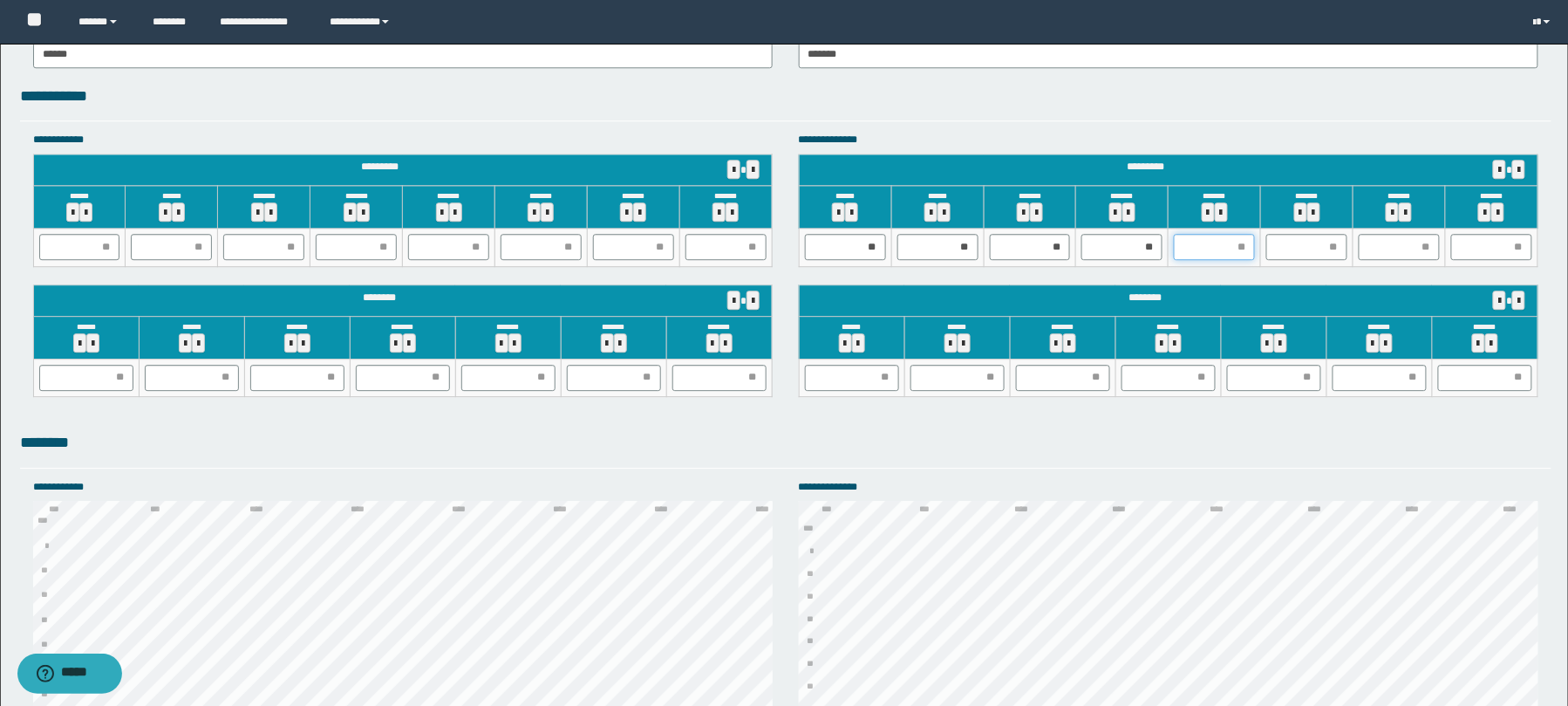 click at bounding box center (1214, 247) 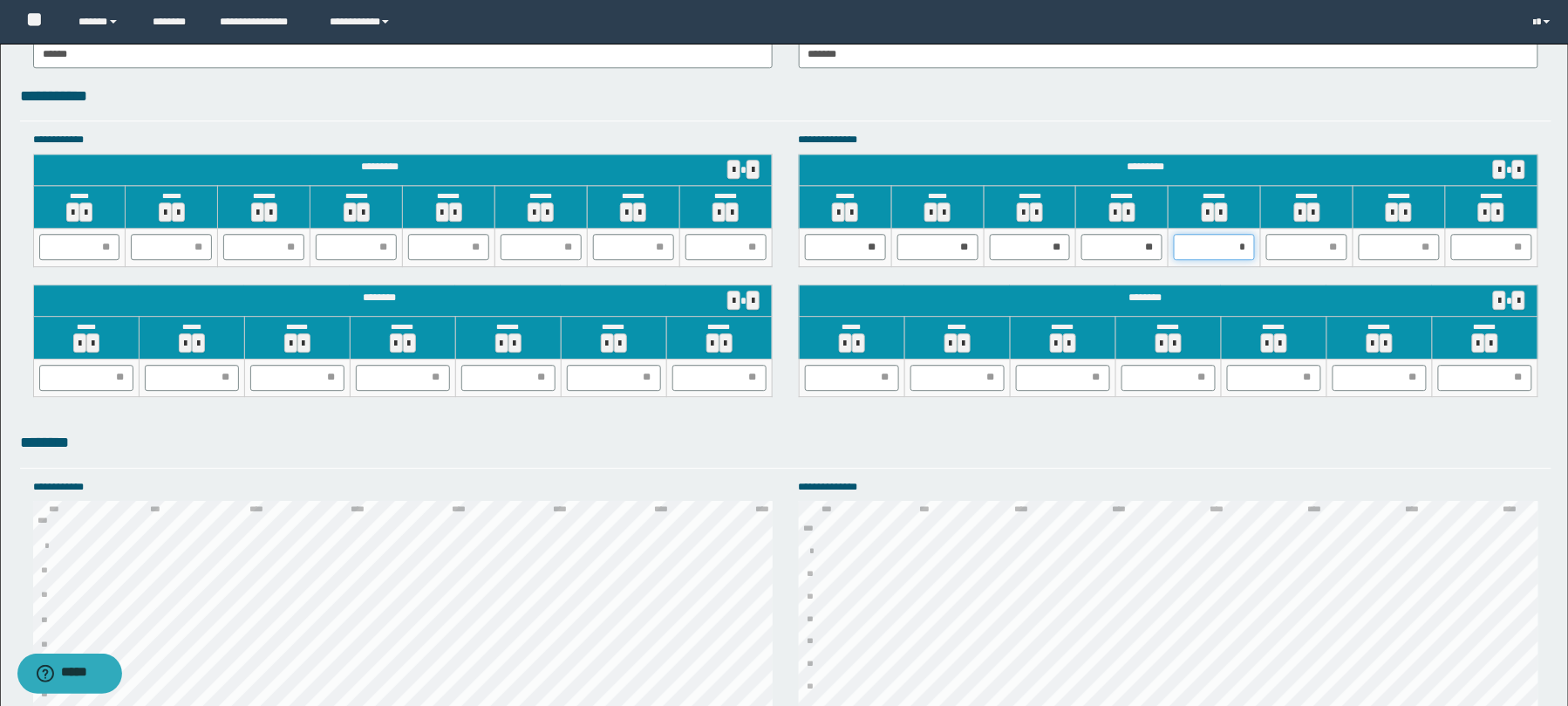type on "**" 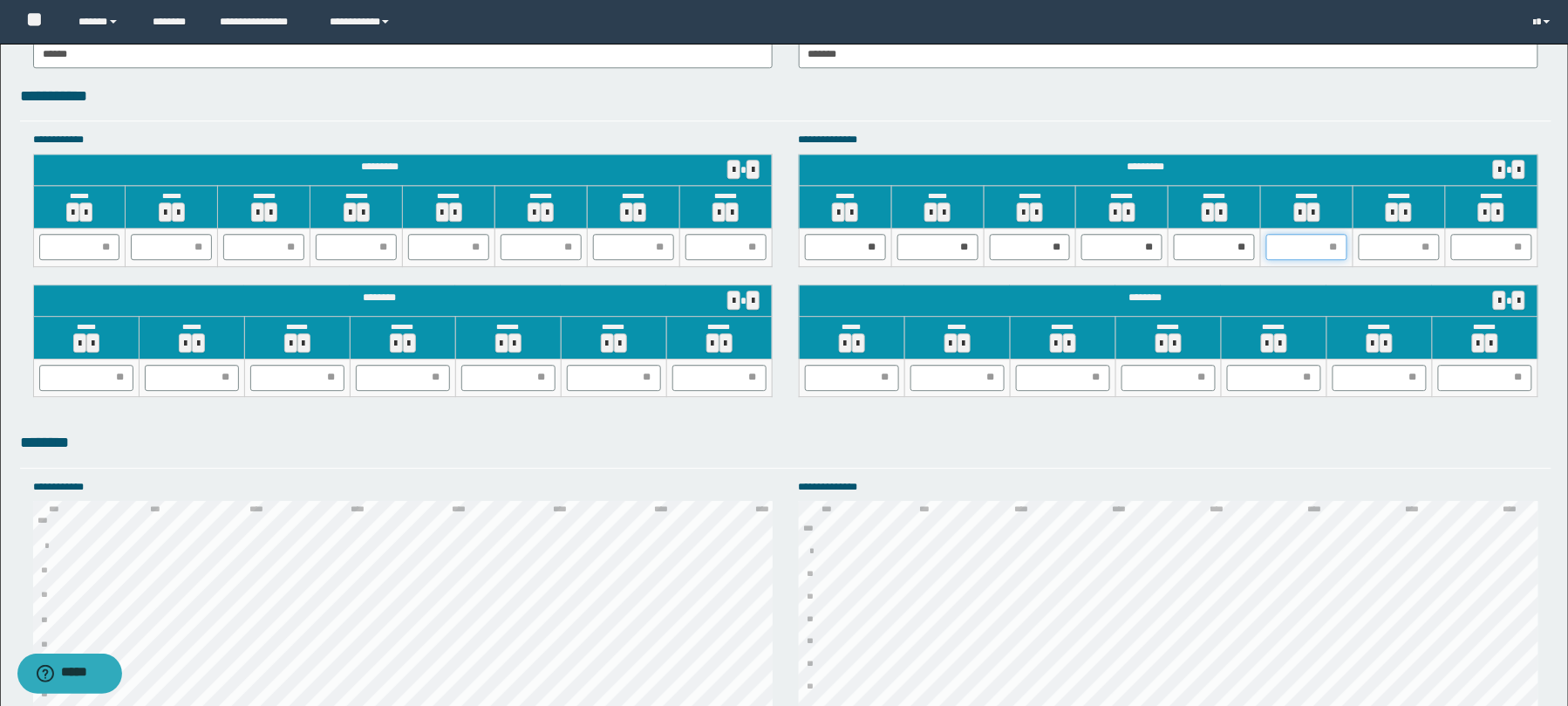 click at bounding box center [1306, 247] 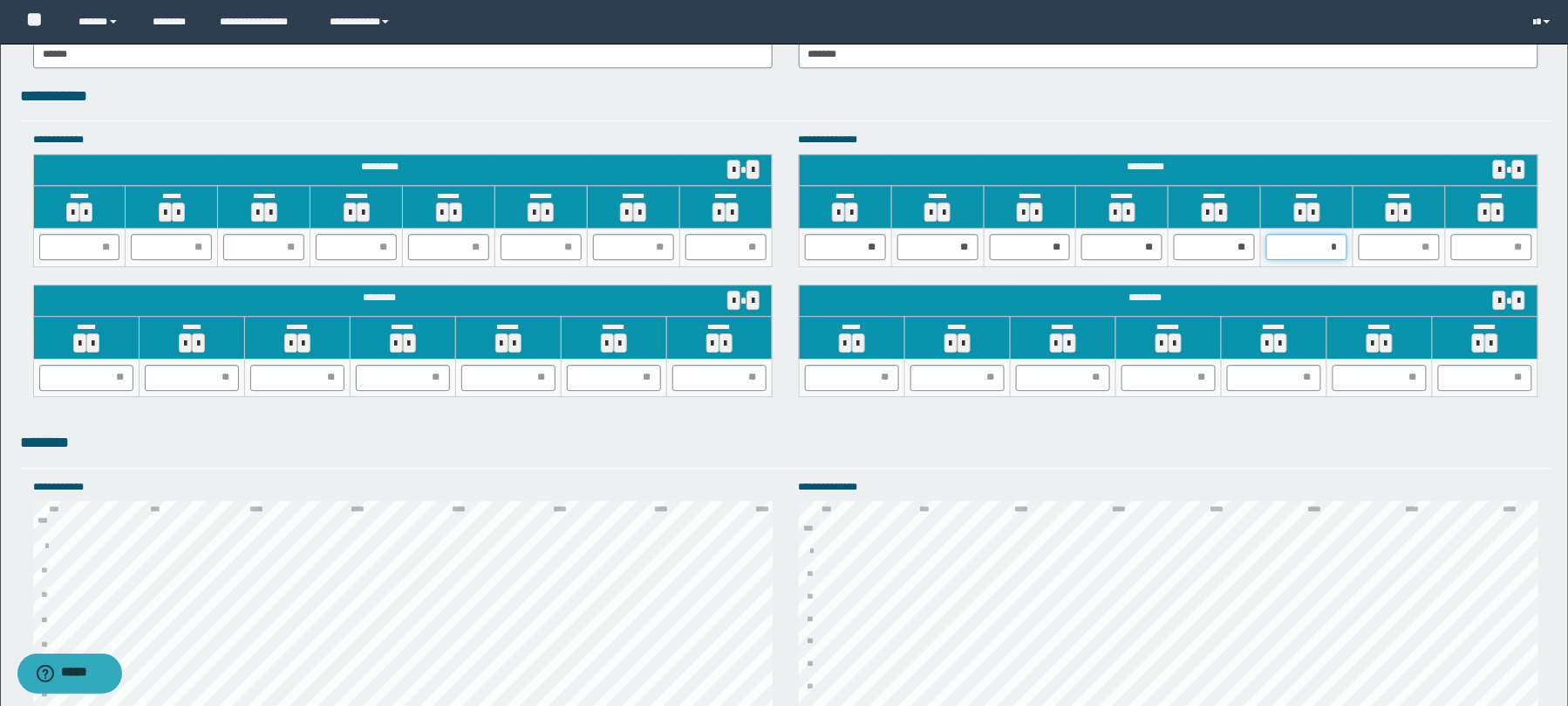 type on "**" 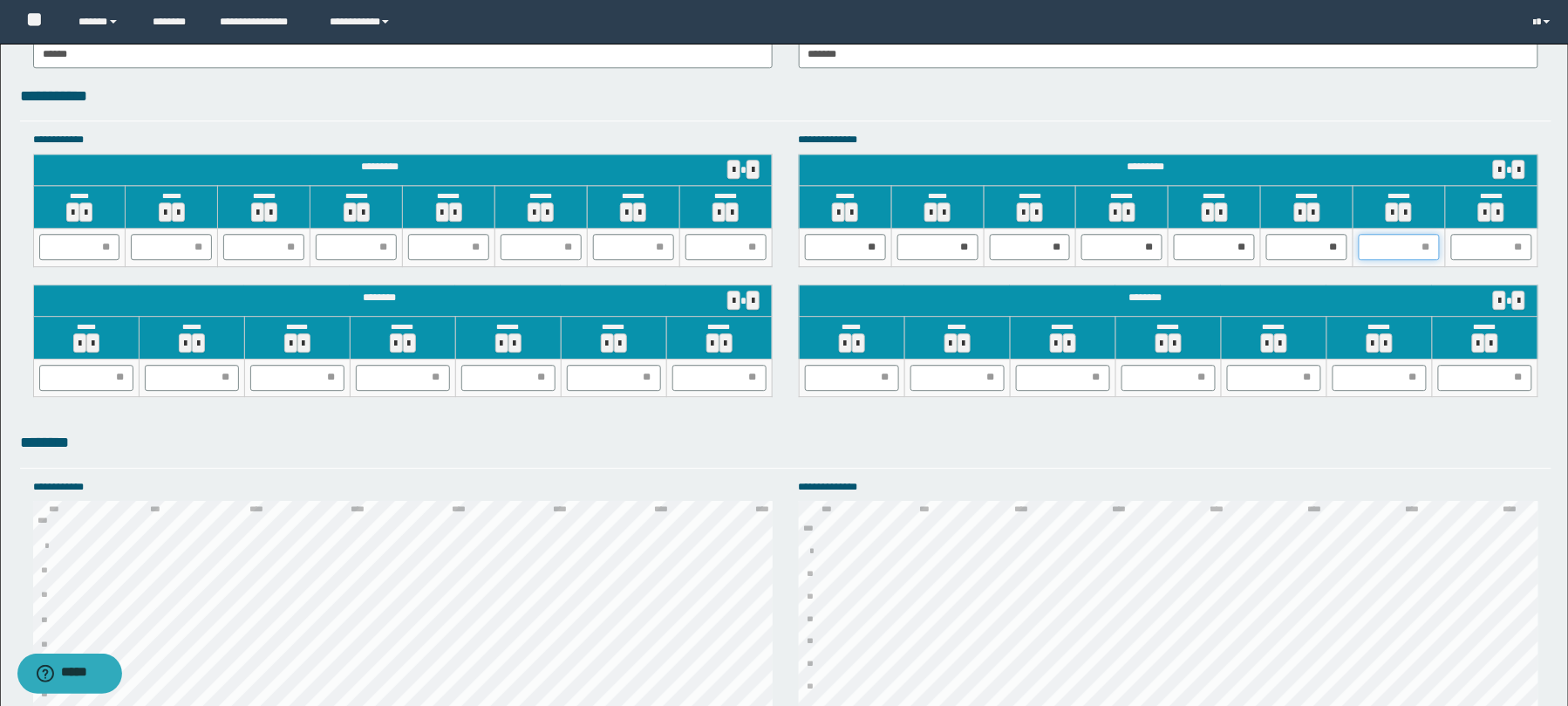 click at bounding box center (1399, 247) 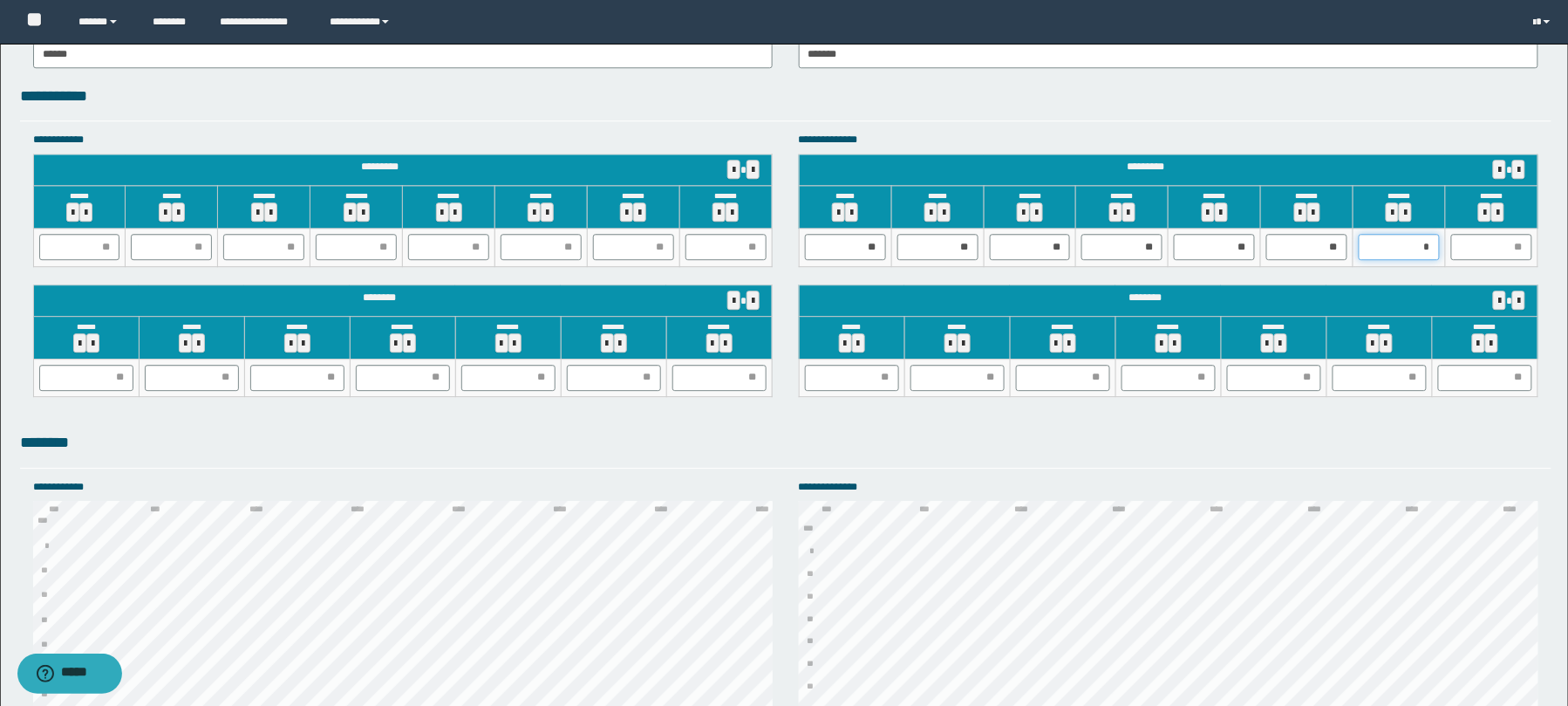 type on "**" 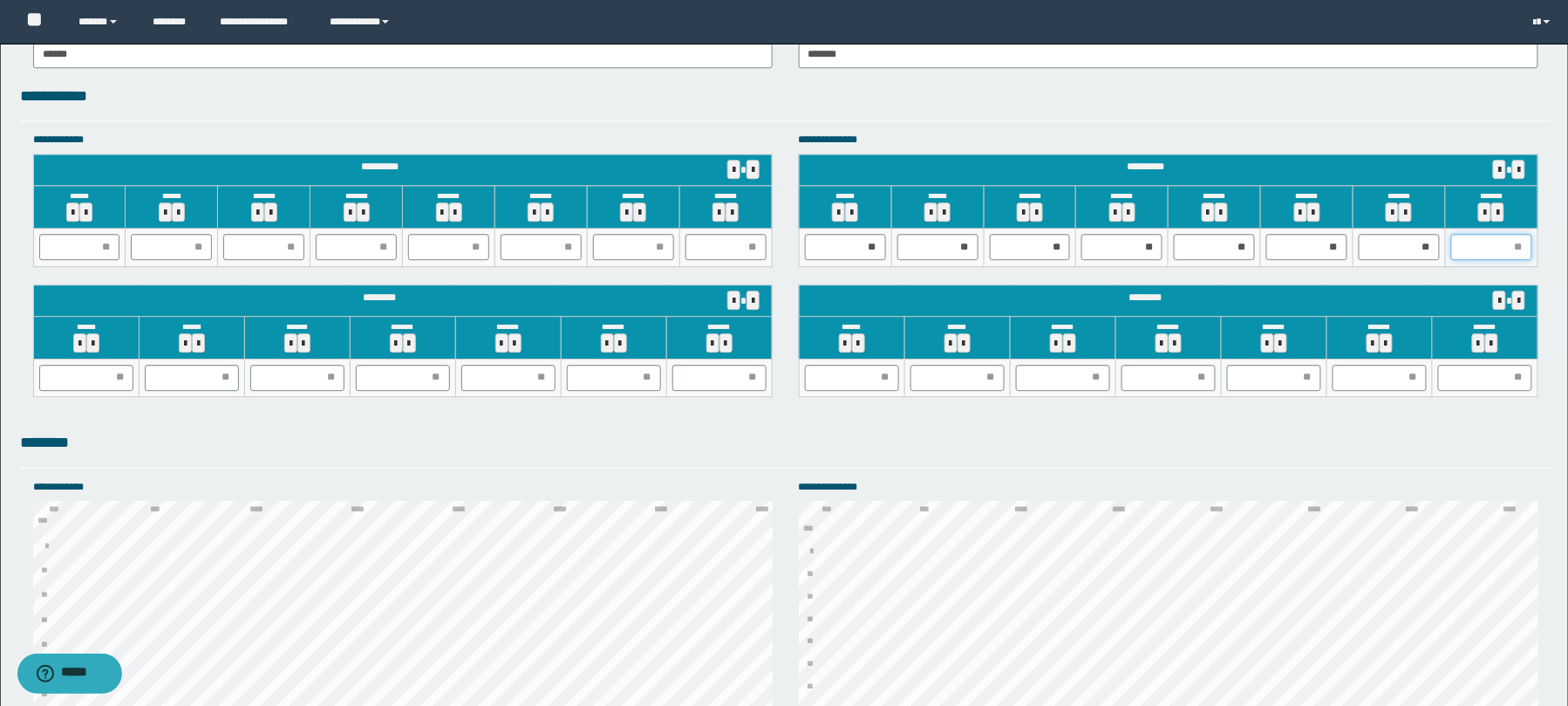 click at bounding box center (1491, 247) 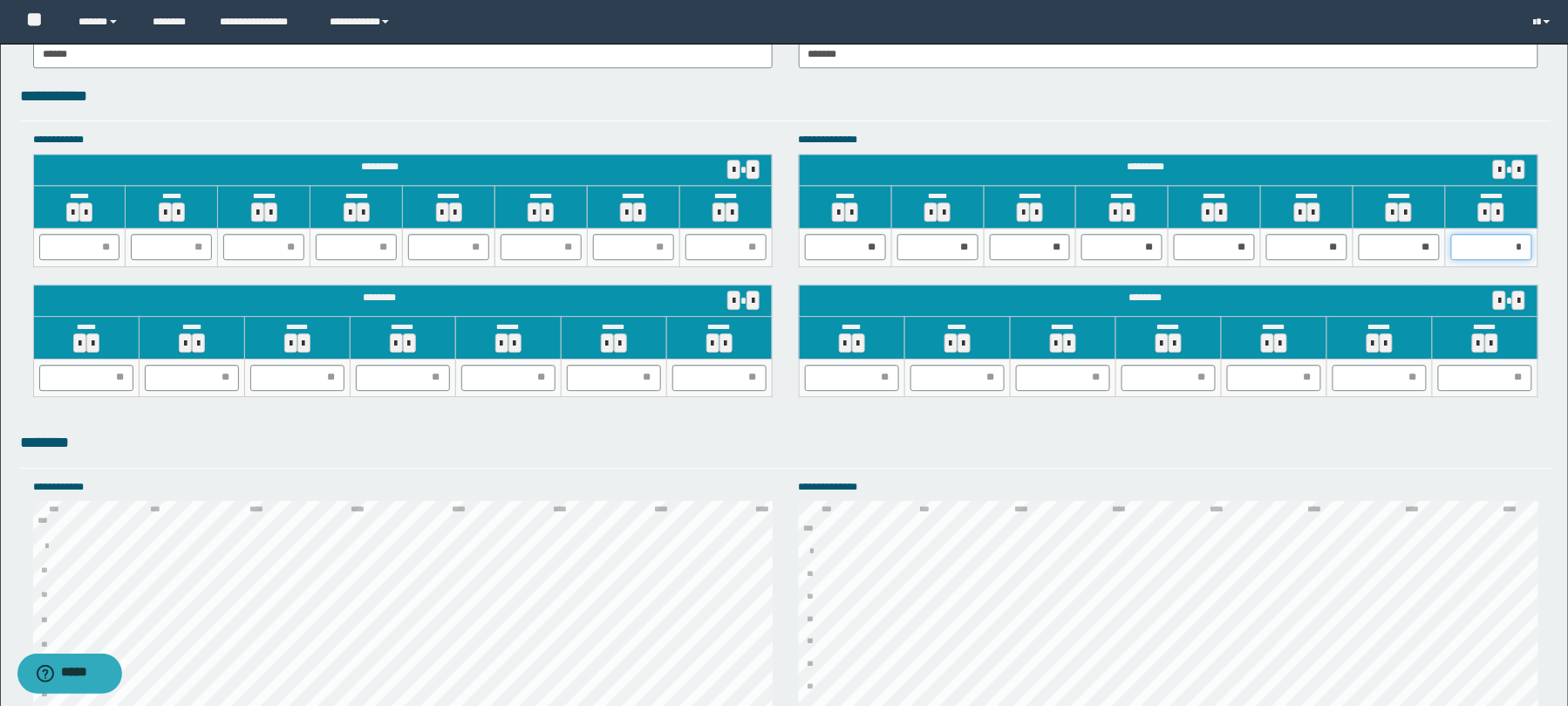 type on "**" 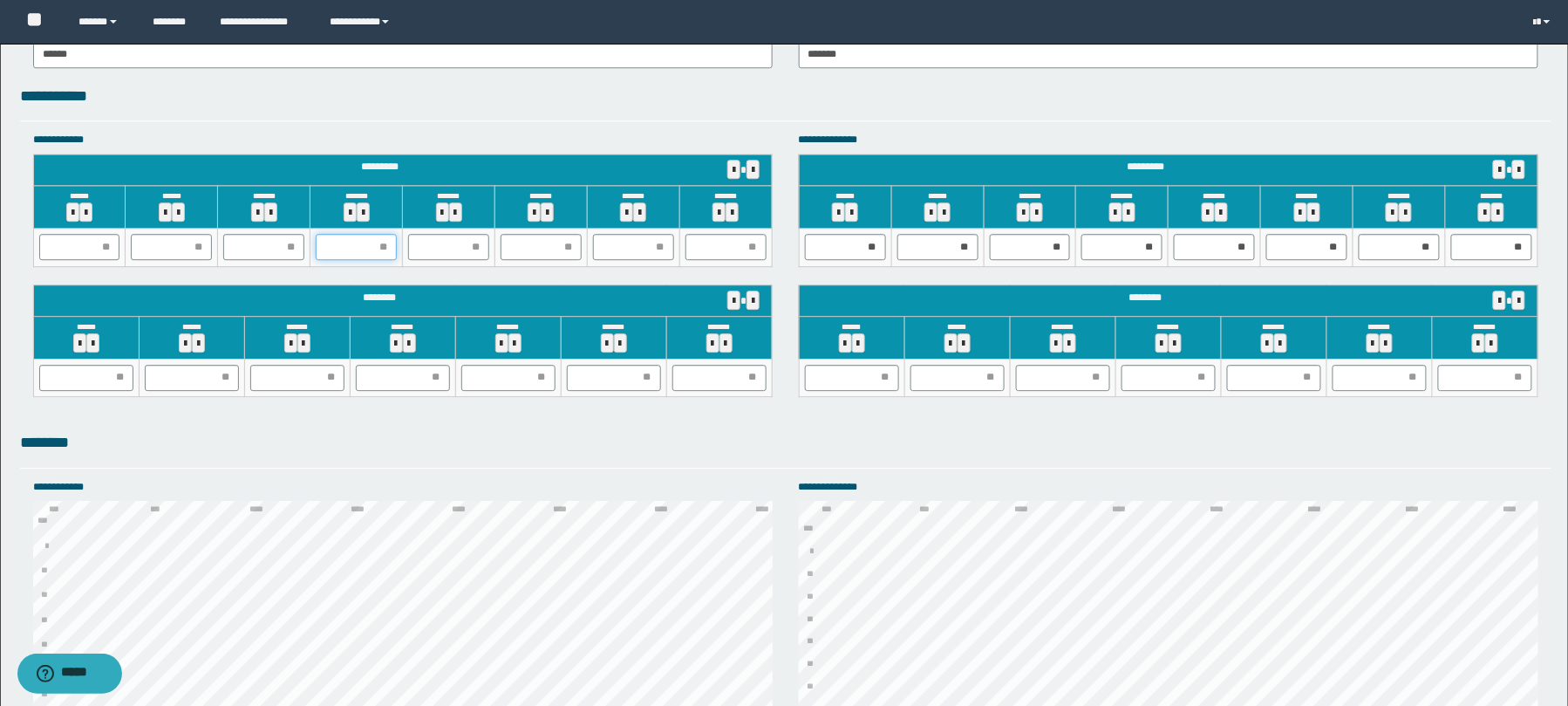 click at bounding box center [356, 247] 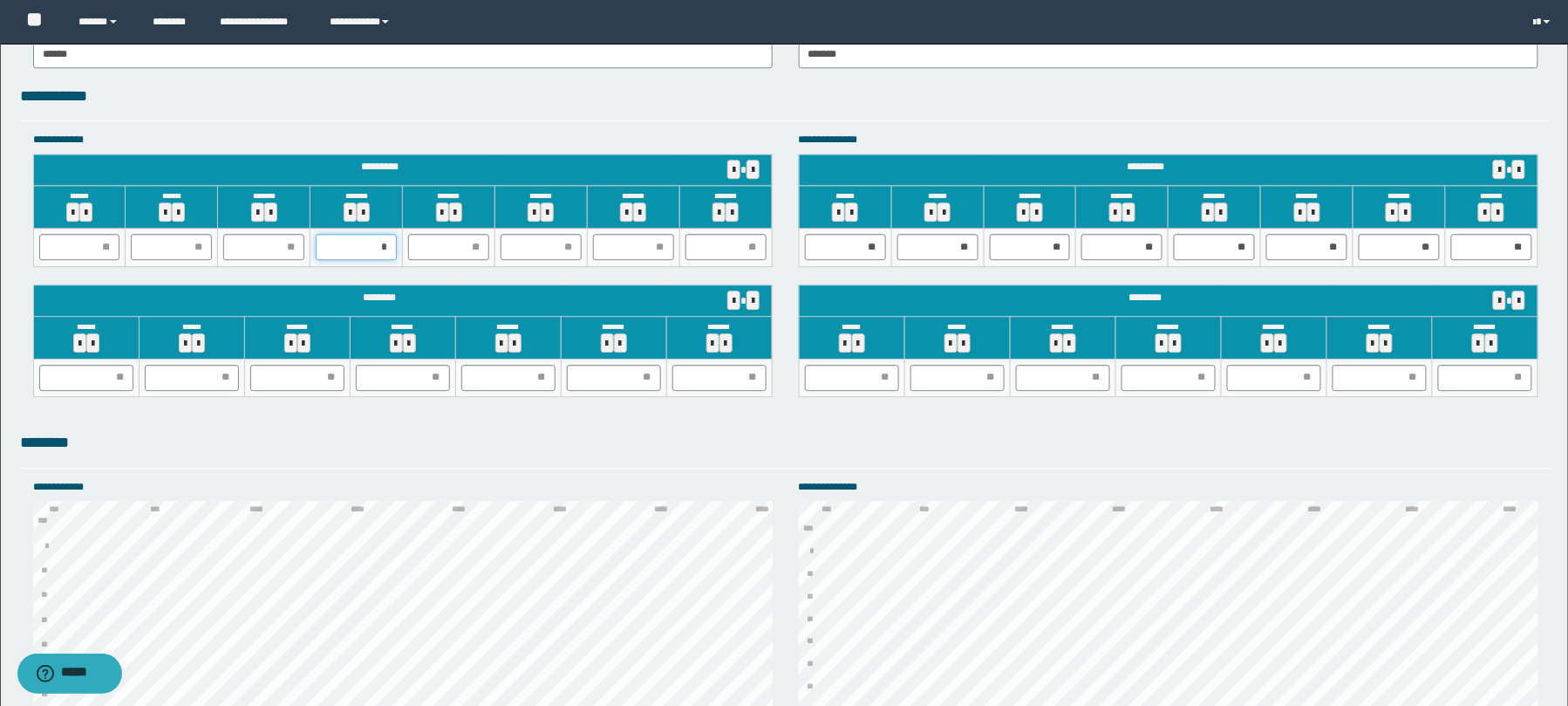 type on "**" 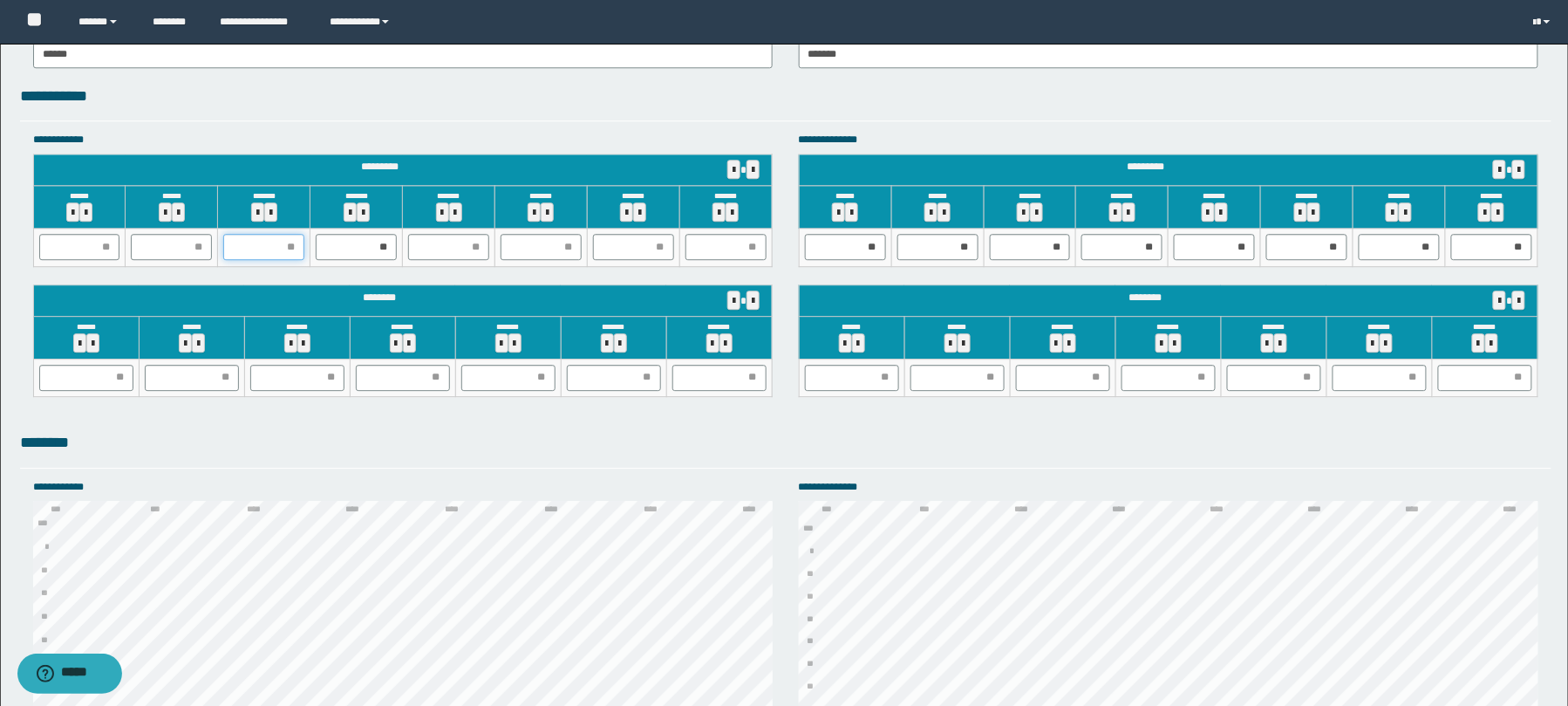 click at bounding box center [263, 247] 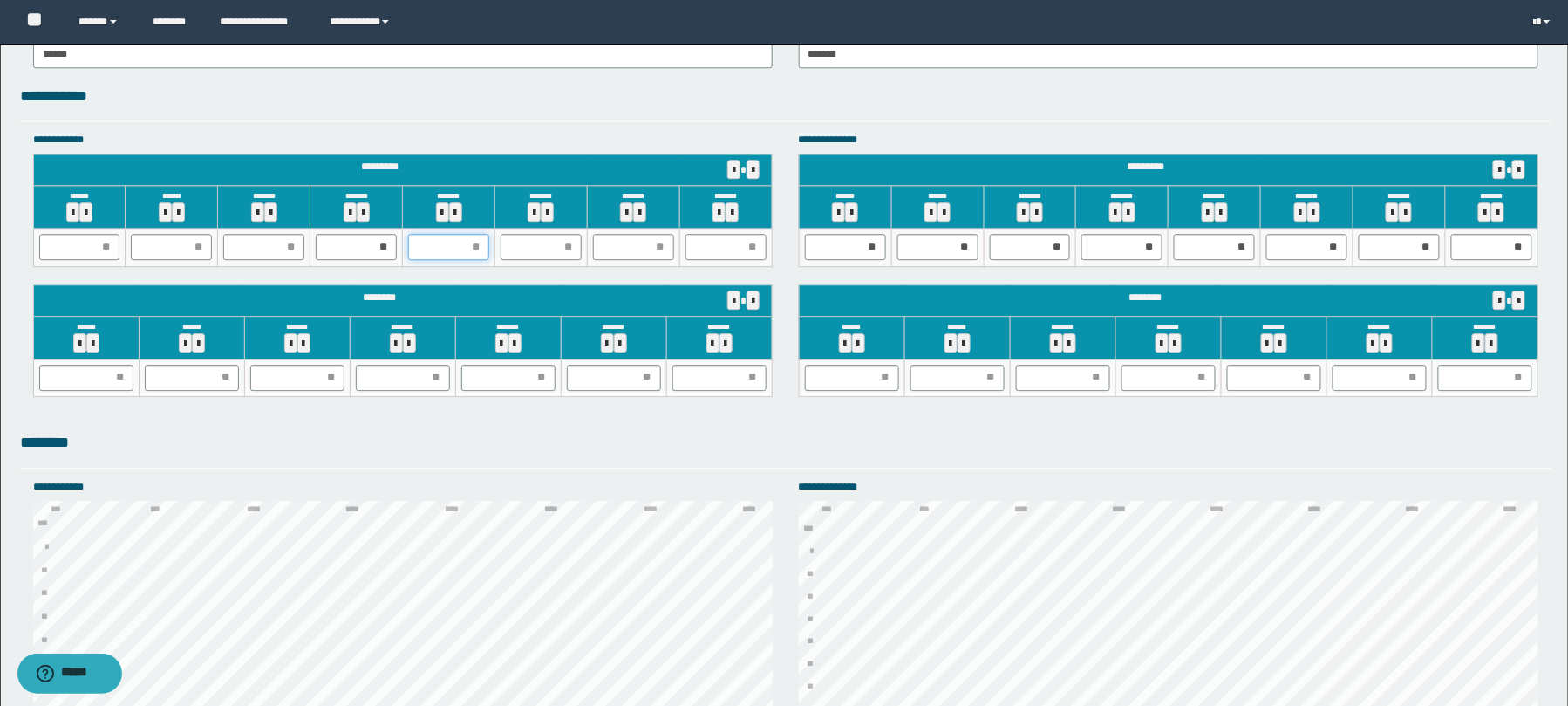 click at bounding box center [448, 247] 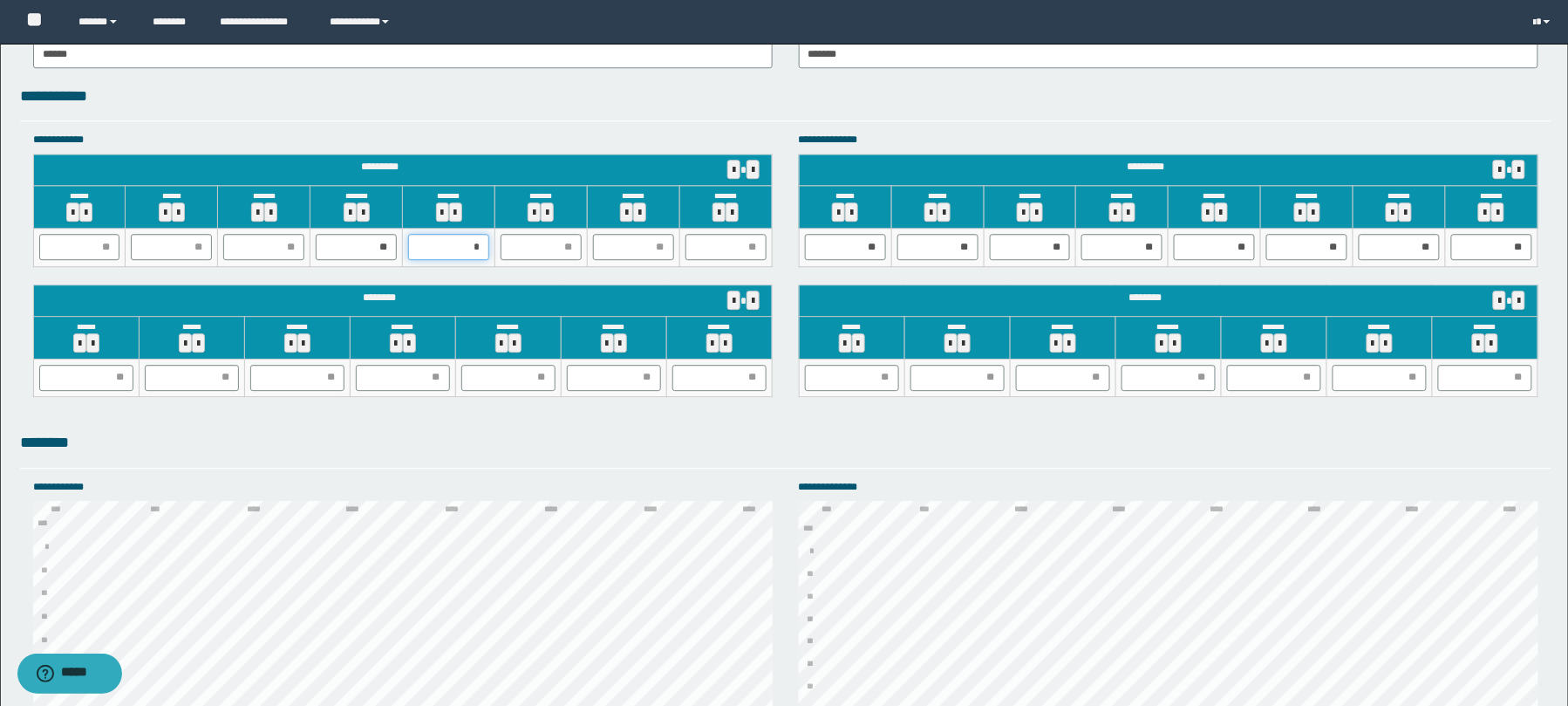 type on "**" 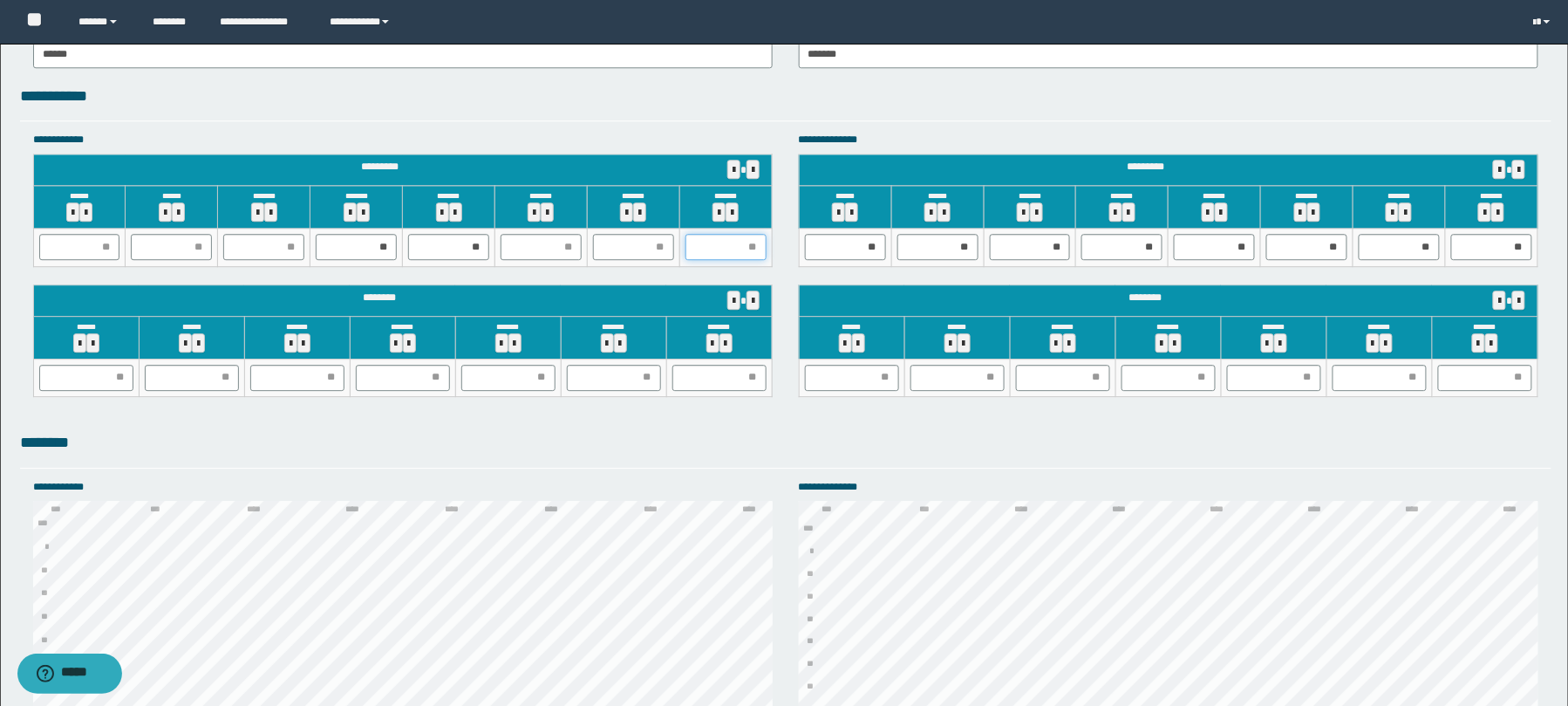 click at bounding box center (726, 247) 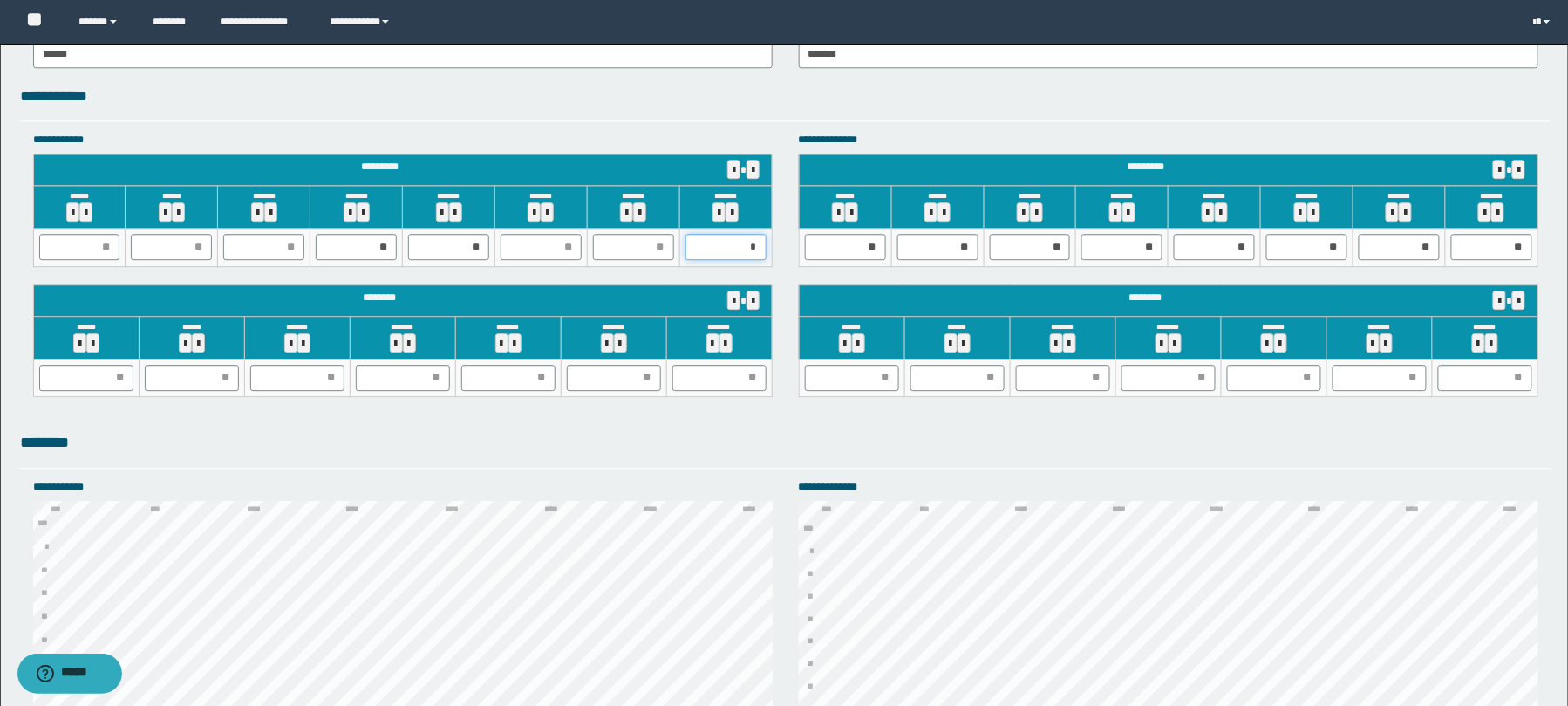 type on "**" 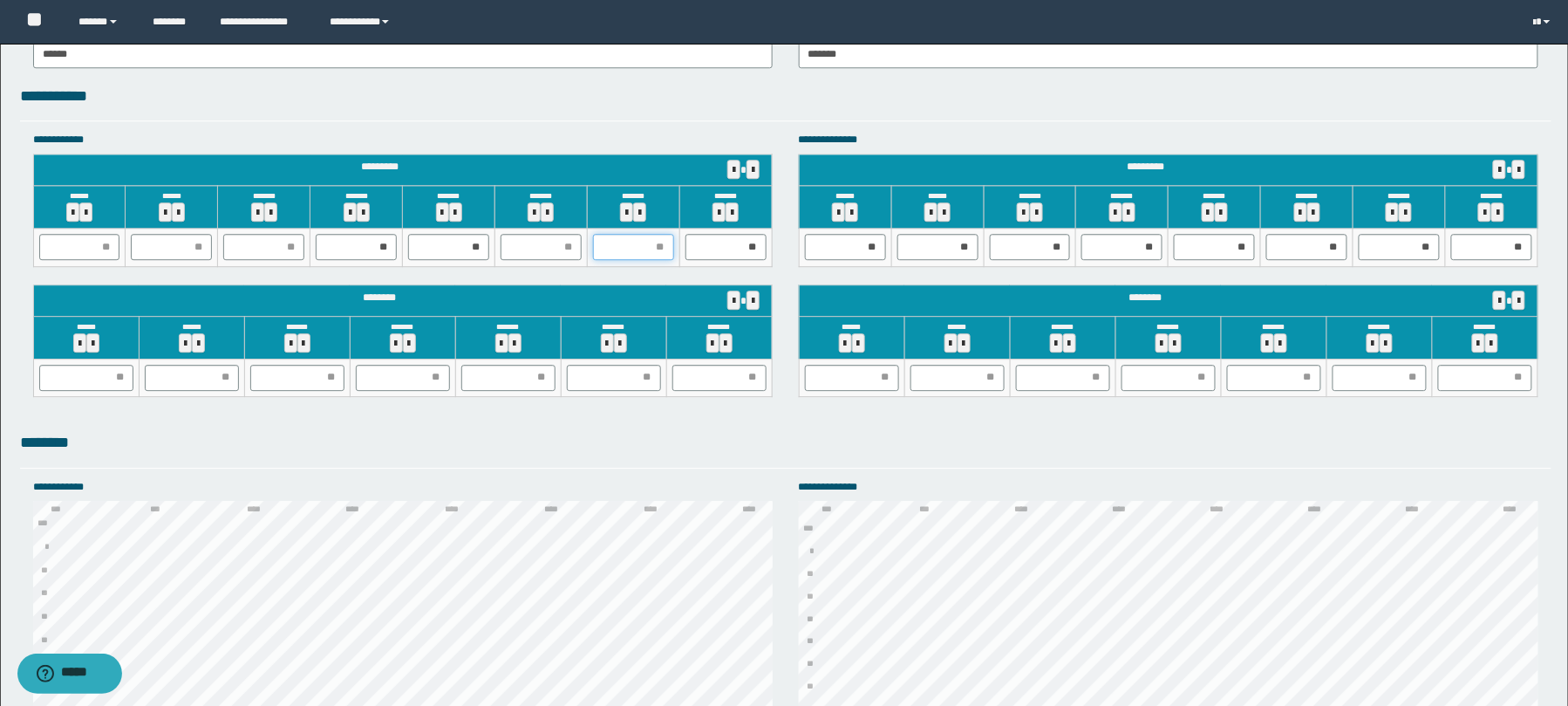 click at bounding box center (633, 247) 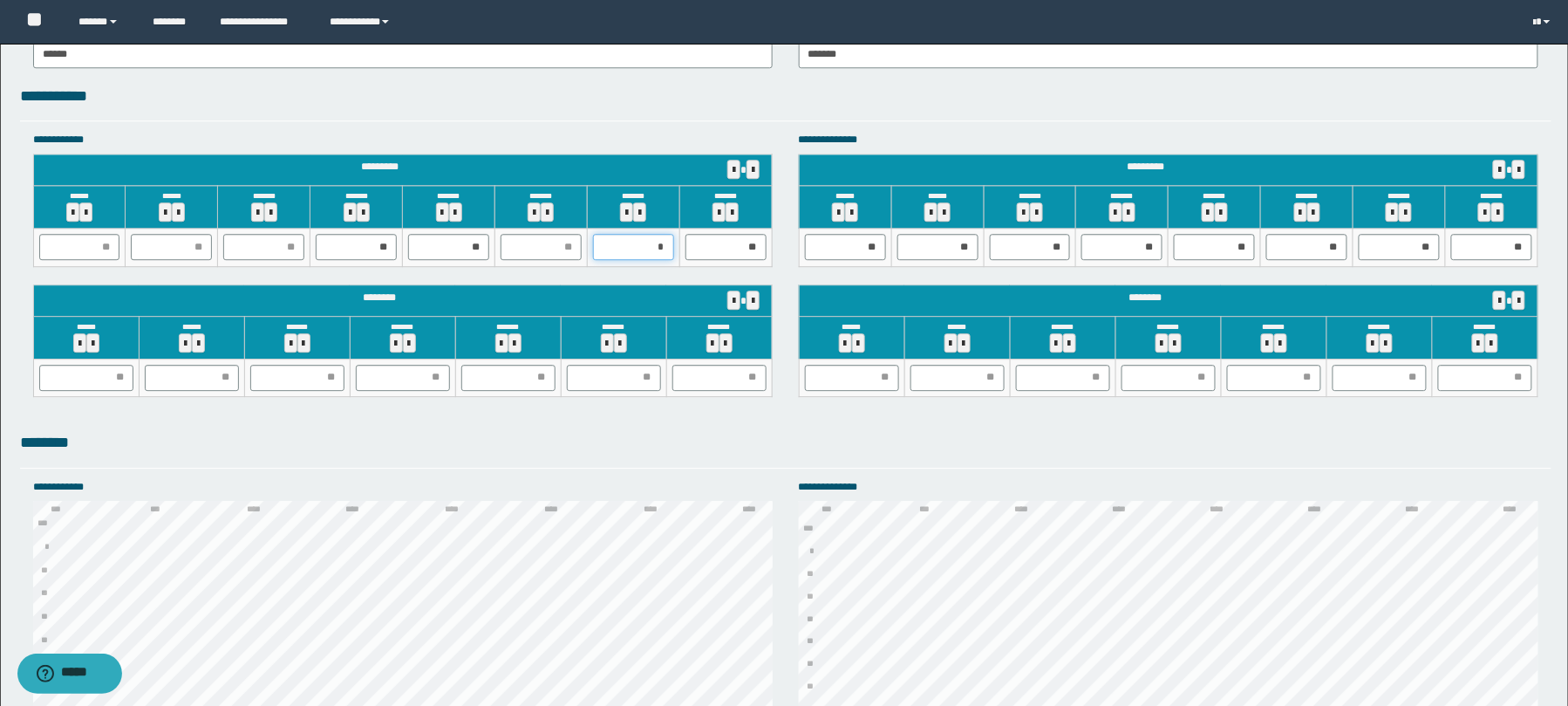 type on "**" 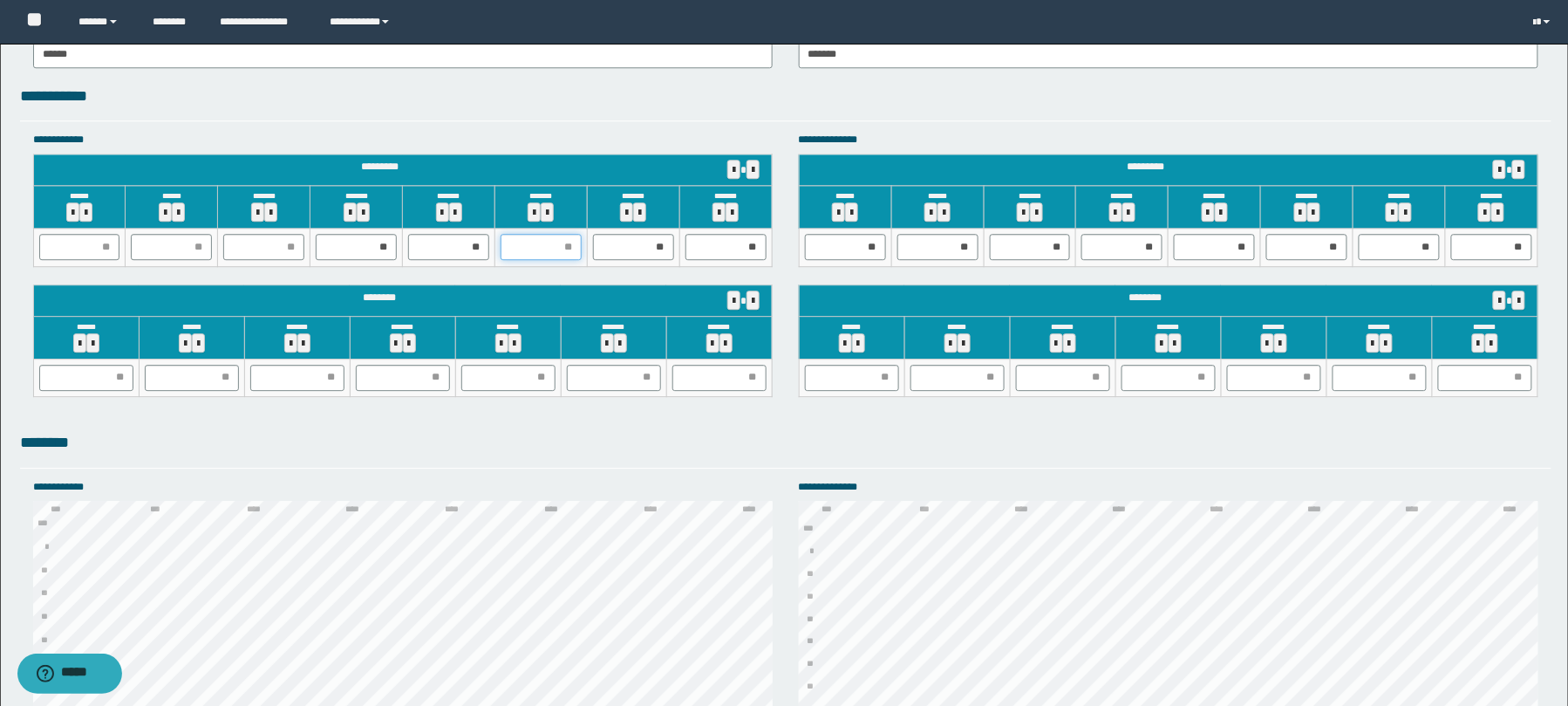 click at bounding box center [541, 247] 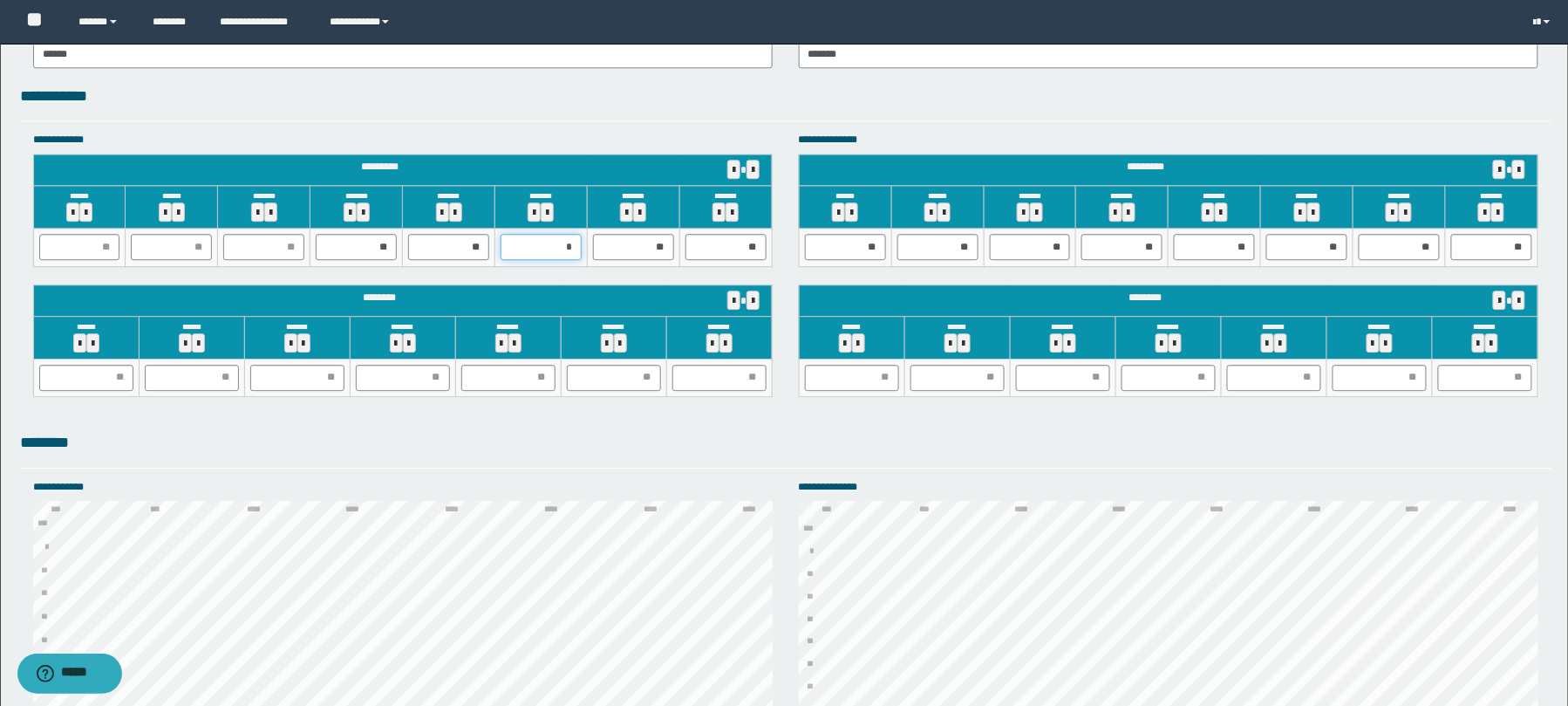 type on "**" 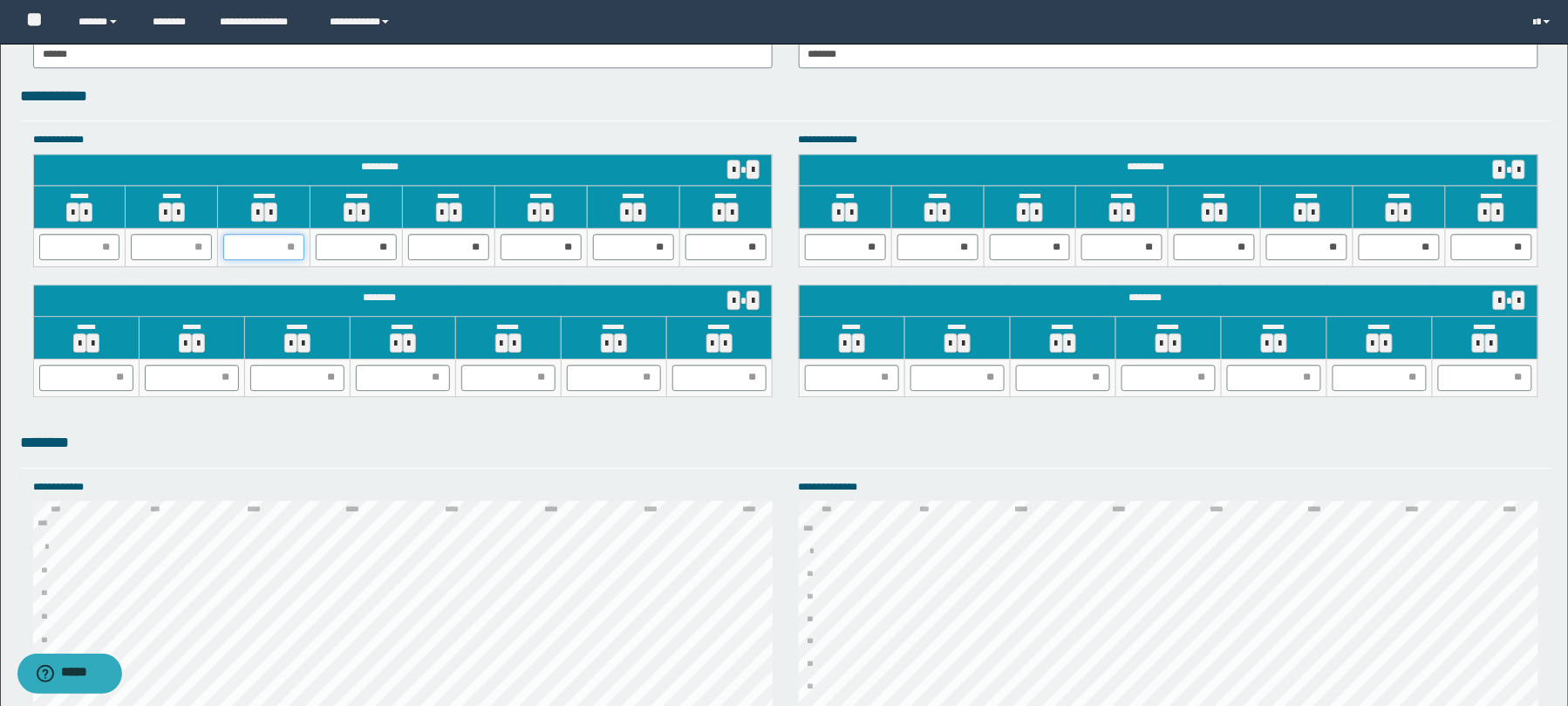 click at bounding box center (263, 247) 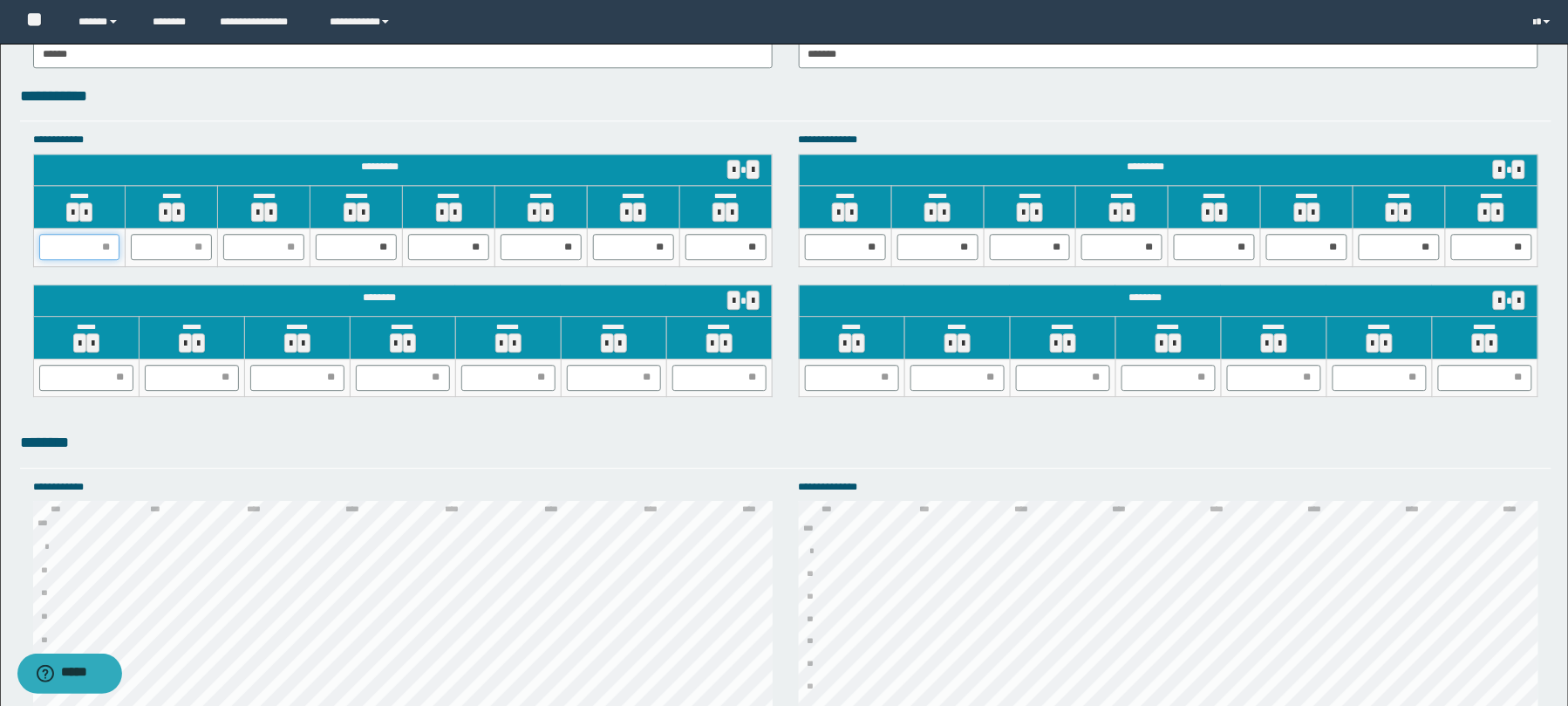 click at bounding box center [79, 247] 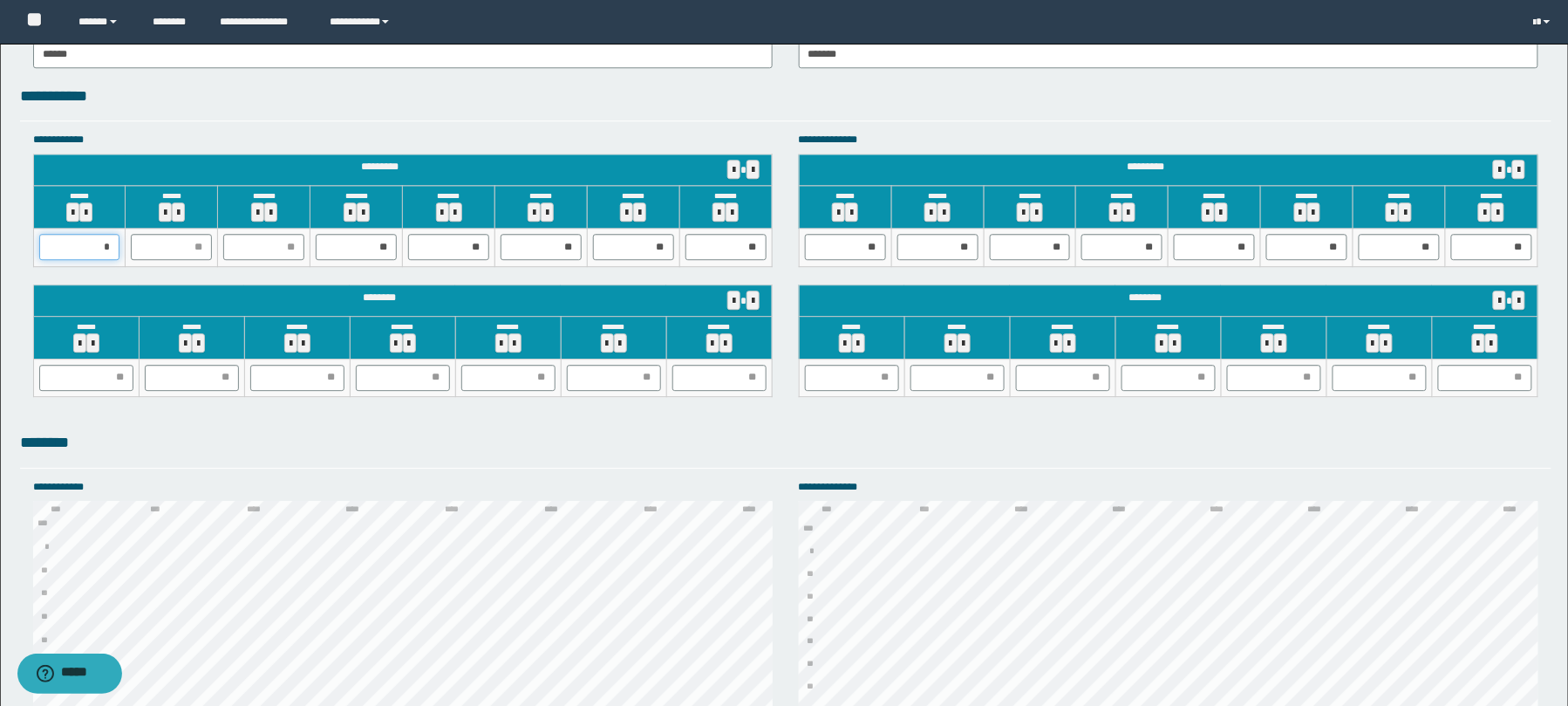 type on "**" 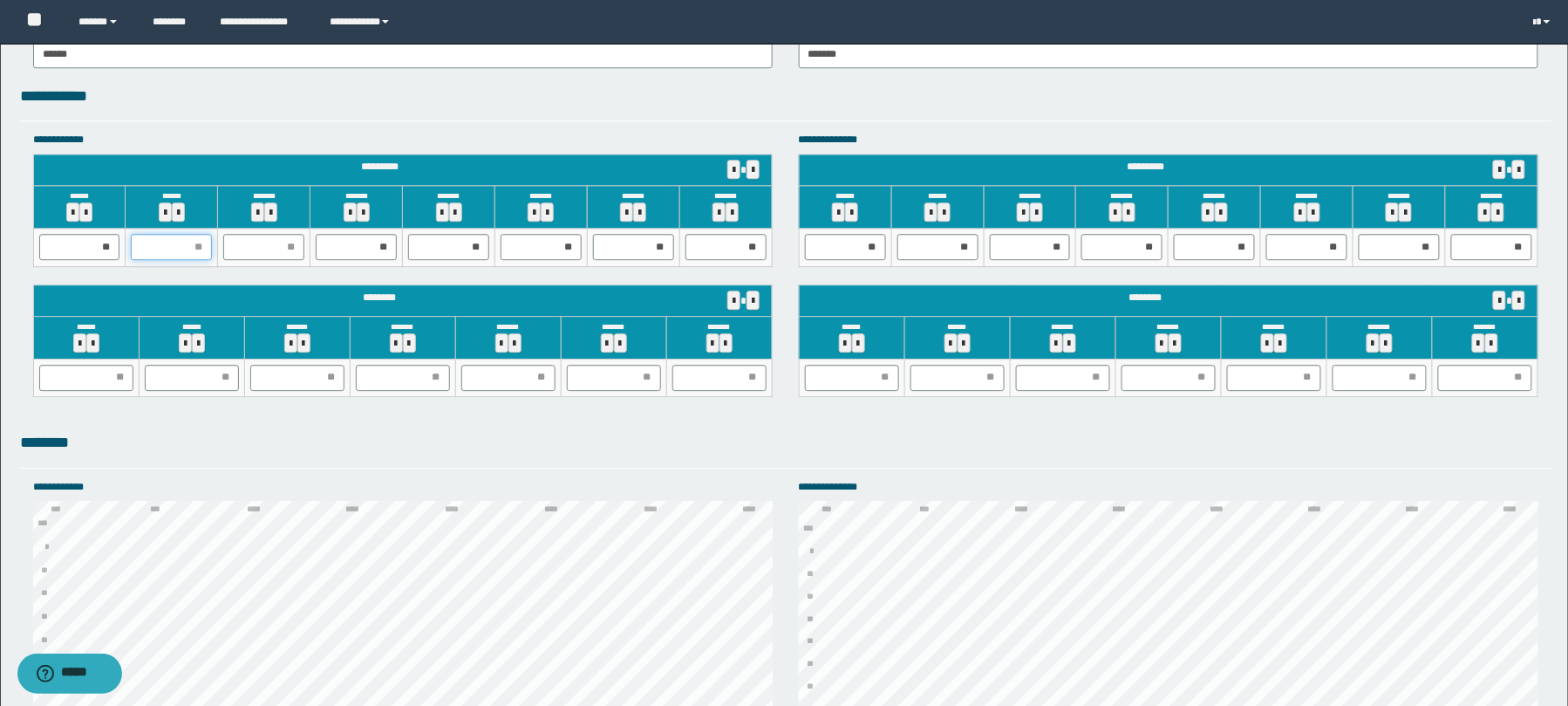 click at bounding box center (171, 247) 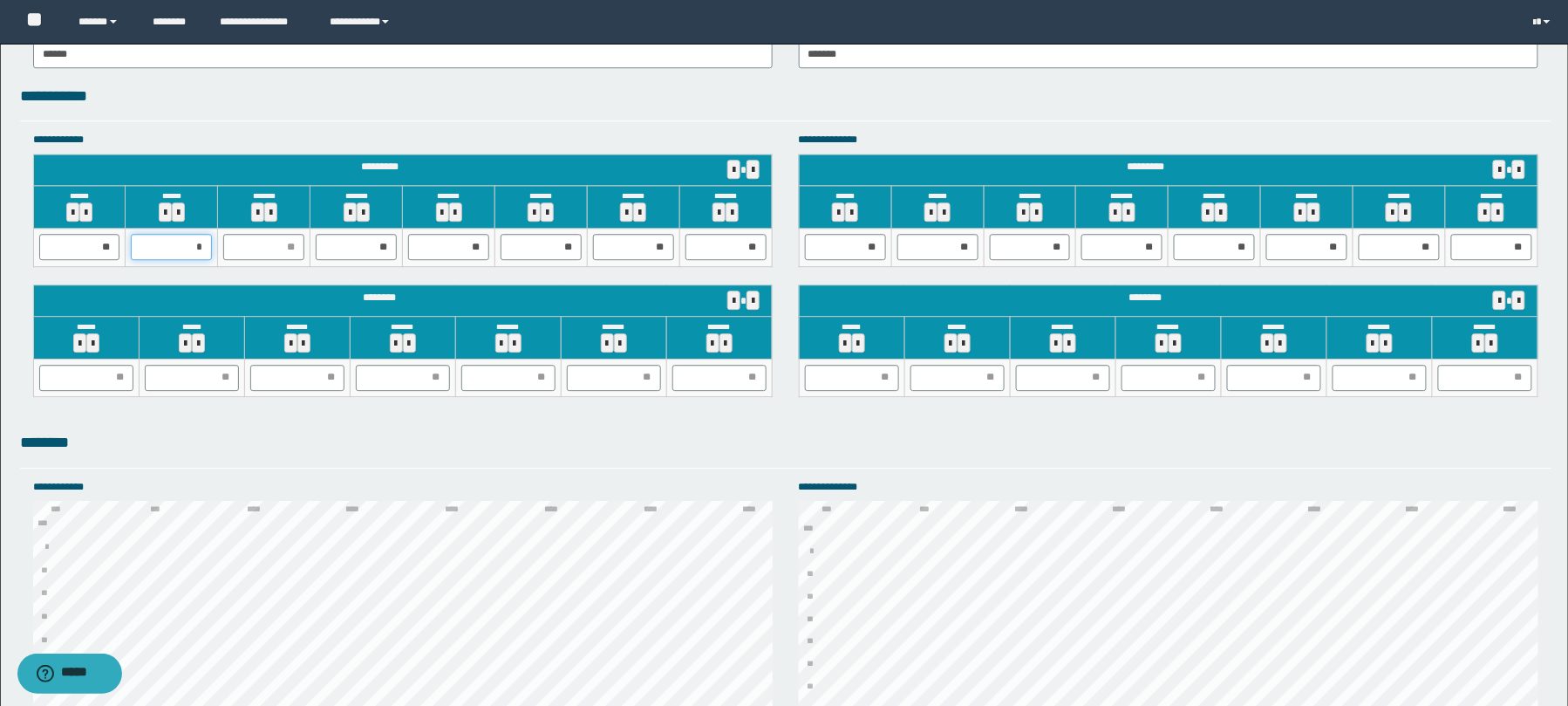 type on "**" 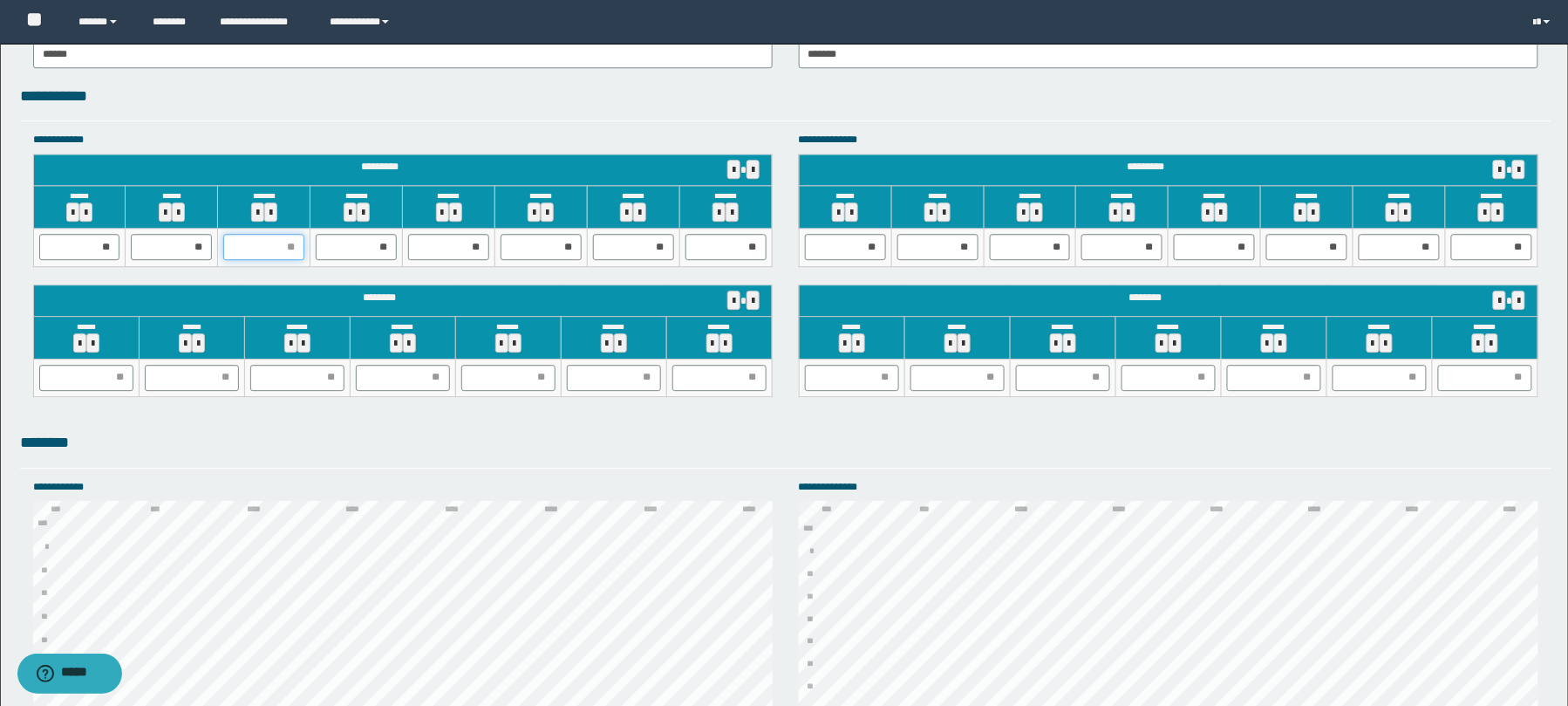 click at bounding box center [263, 247] 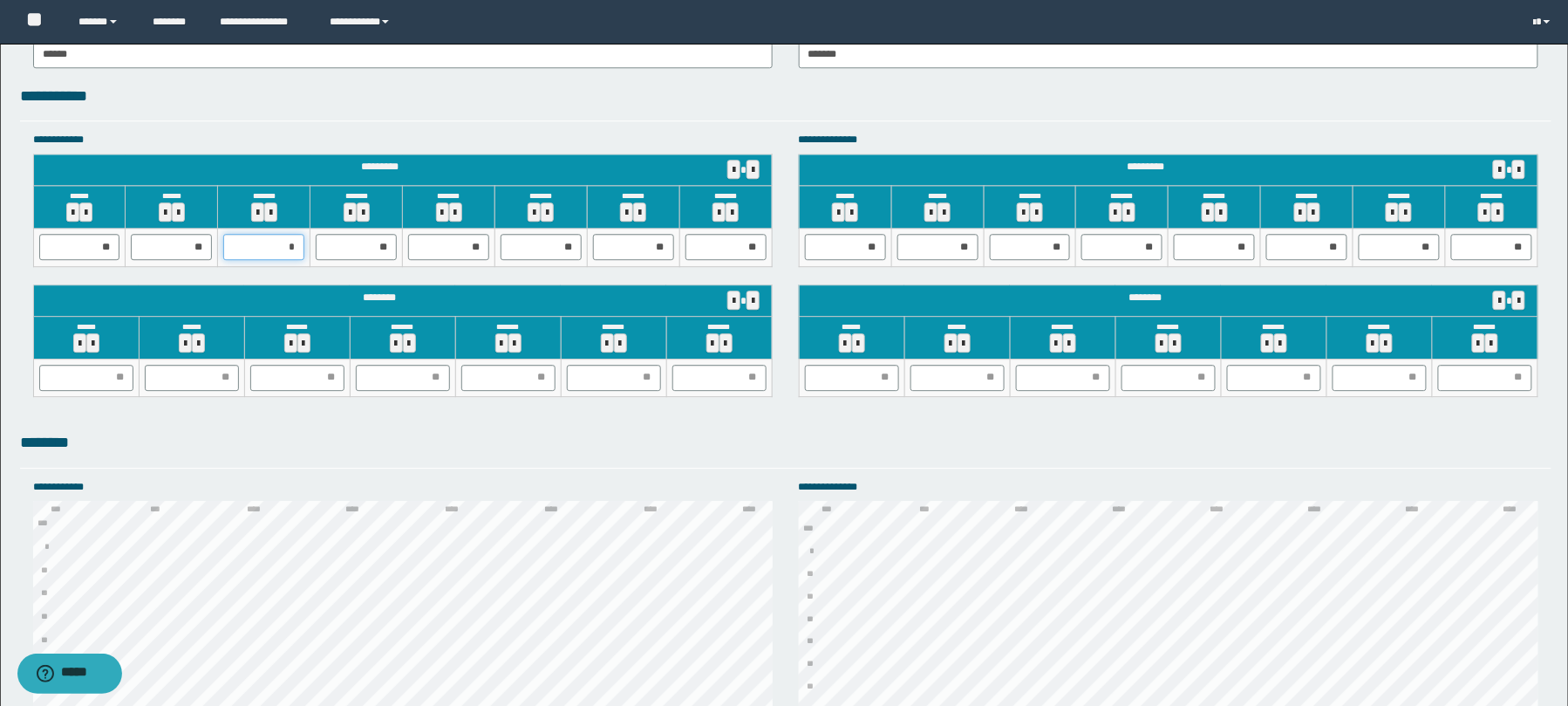 type on "**" 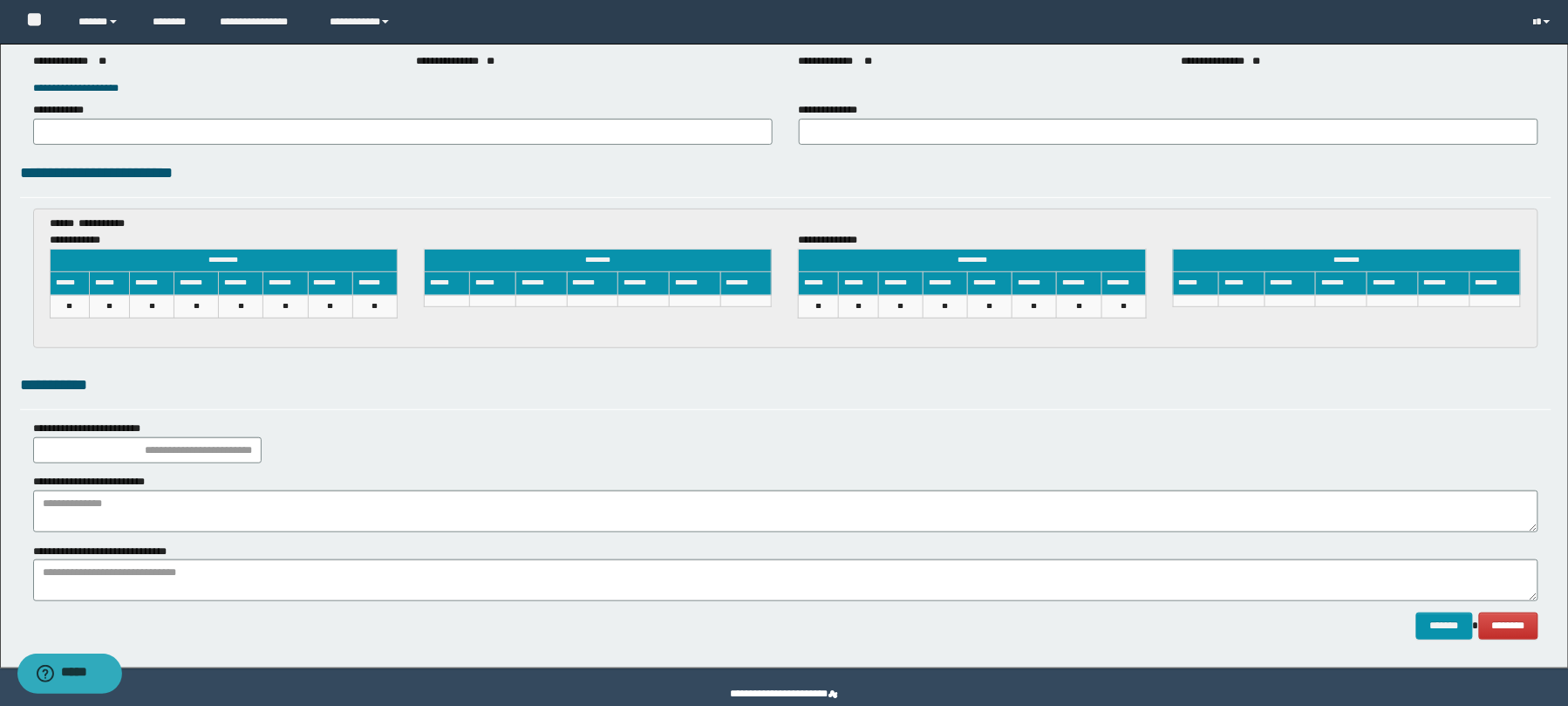 scroll, scrollTop: 2566, scrollLeft: 0, axis: vertical 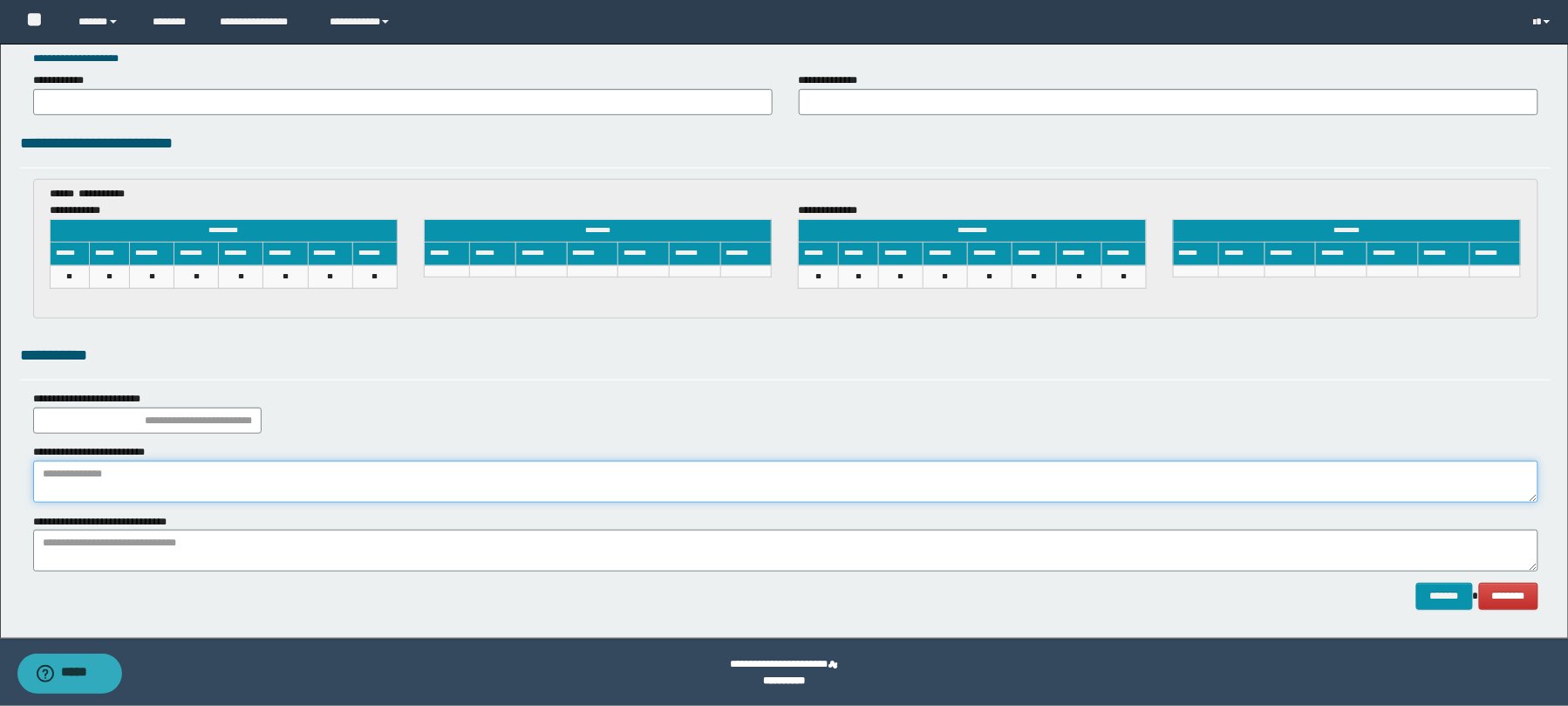 click at bounding box center [786, 482] 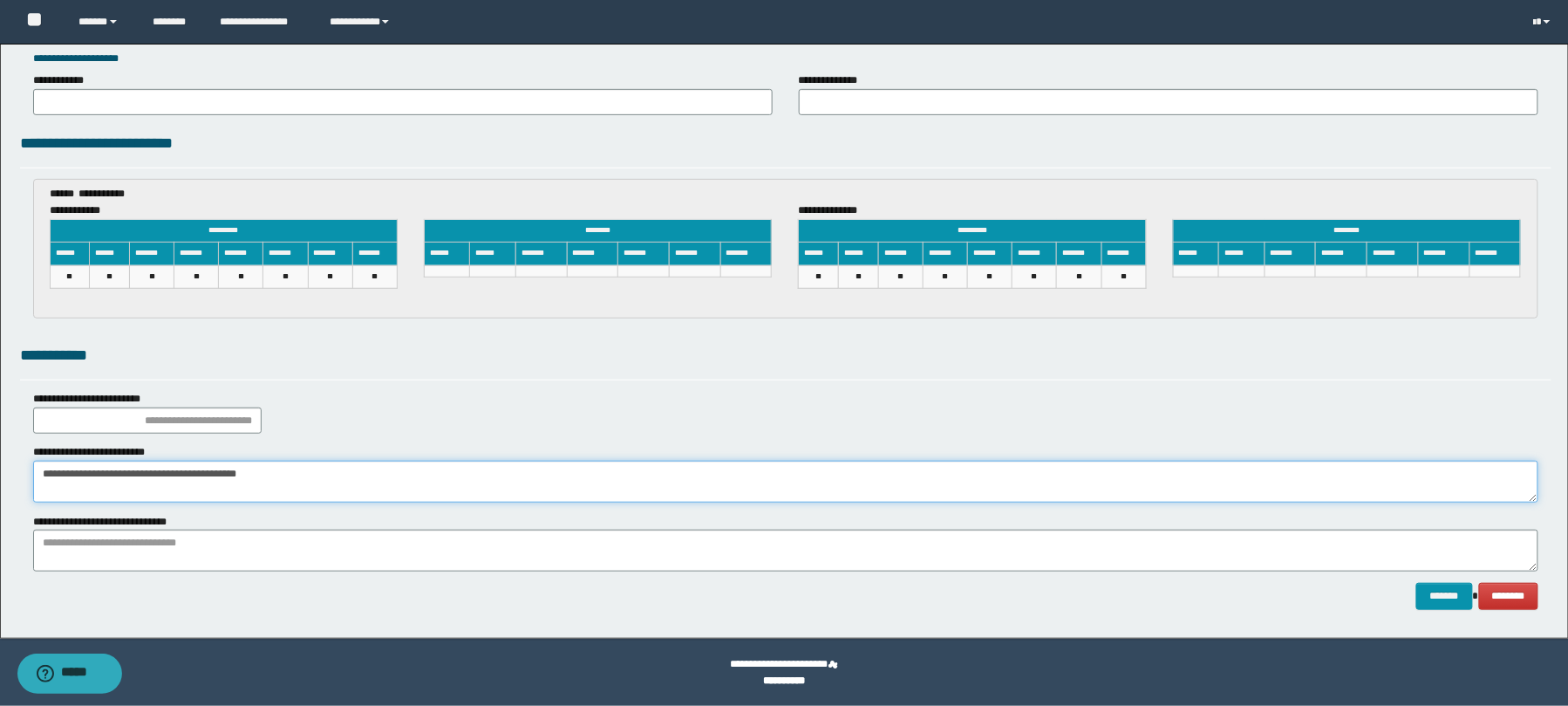 click on "**********" at bounding box center (786, 482) 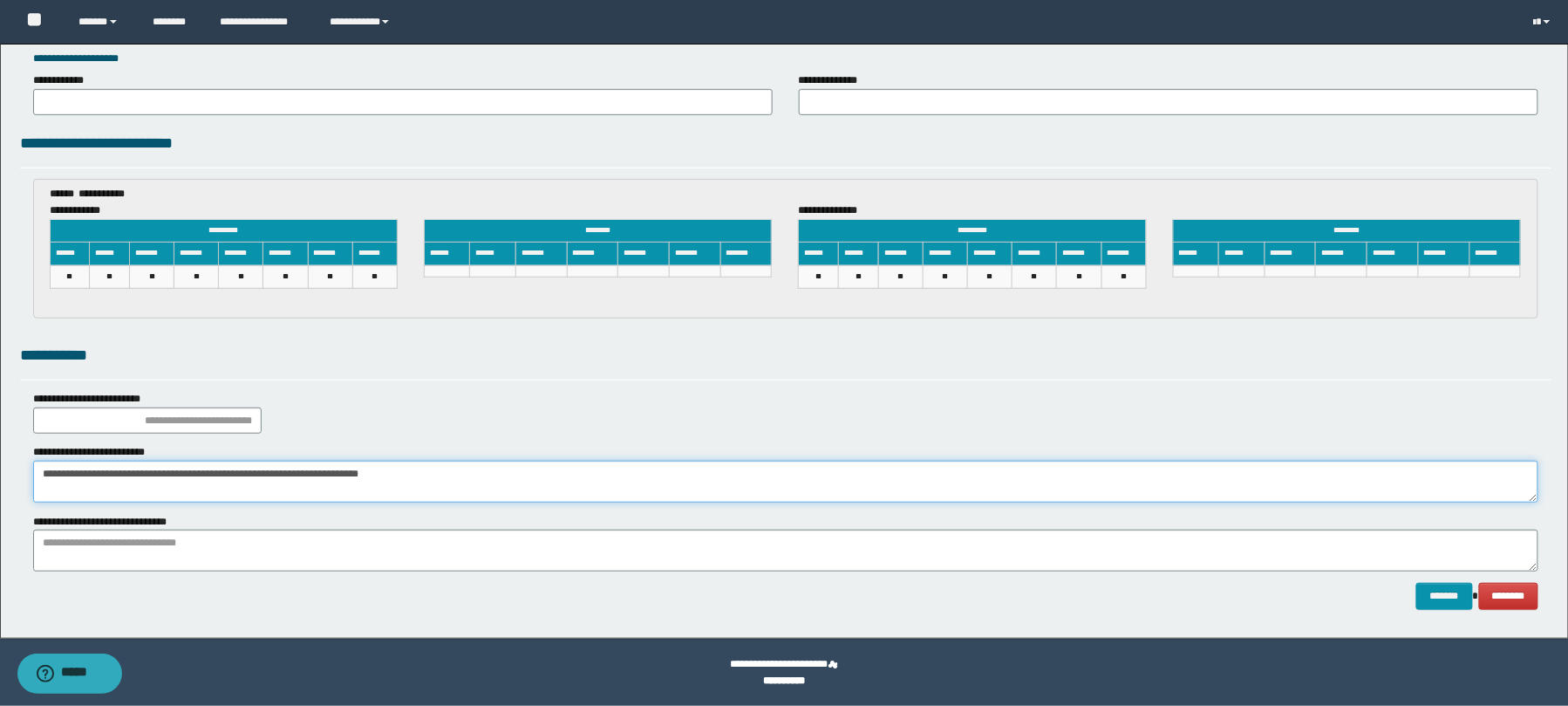 drag, startPoint x: 570, startPoint y: 489, endPoint x: 0, endPoint y: 473, distance: 570.2245 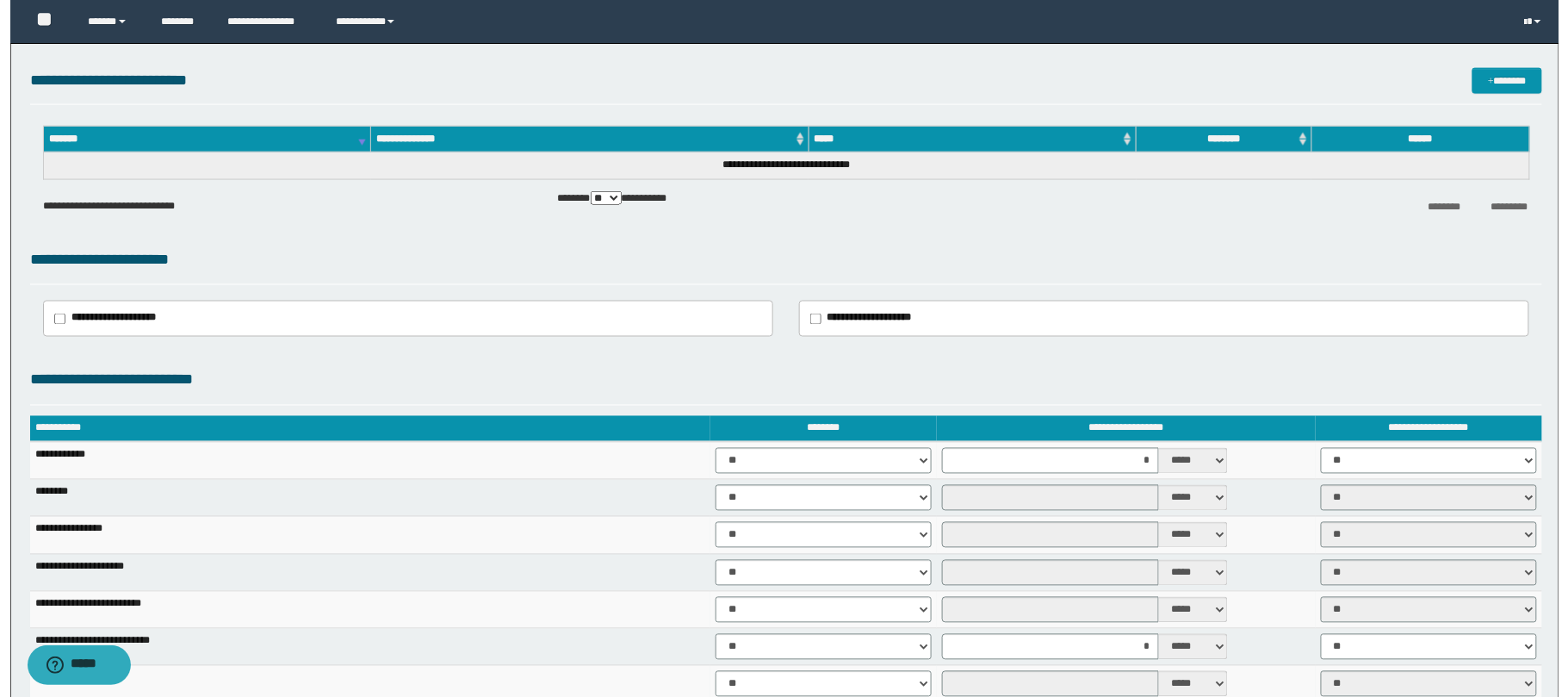 scroll, scrollTop: 5, scrollLeft: 0, axis: vertical 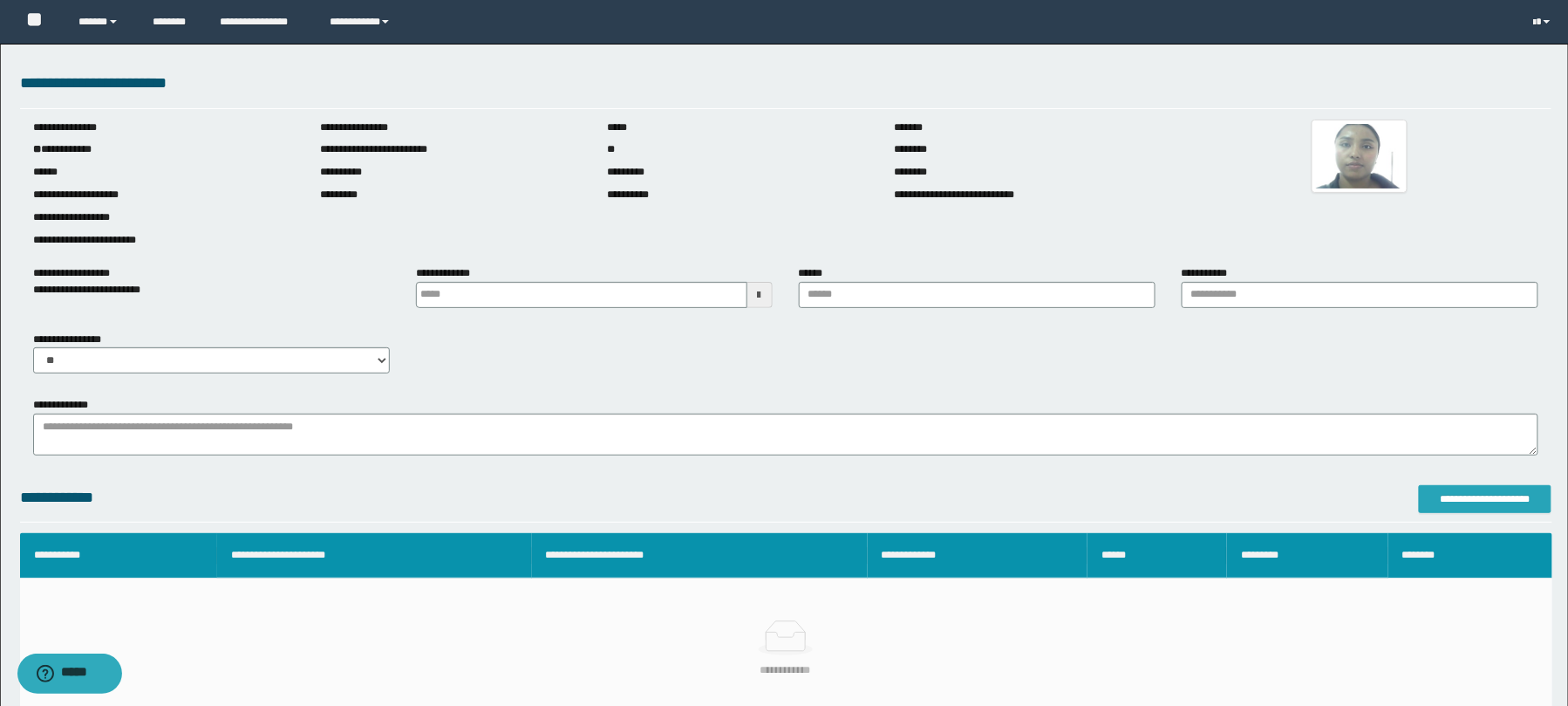 type on "**********" 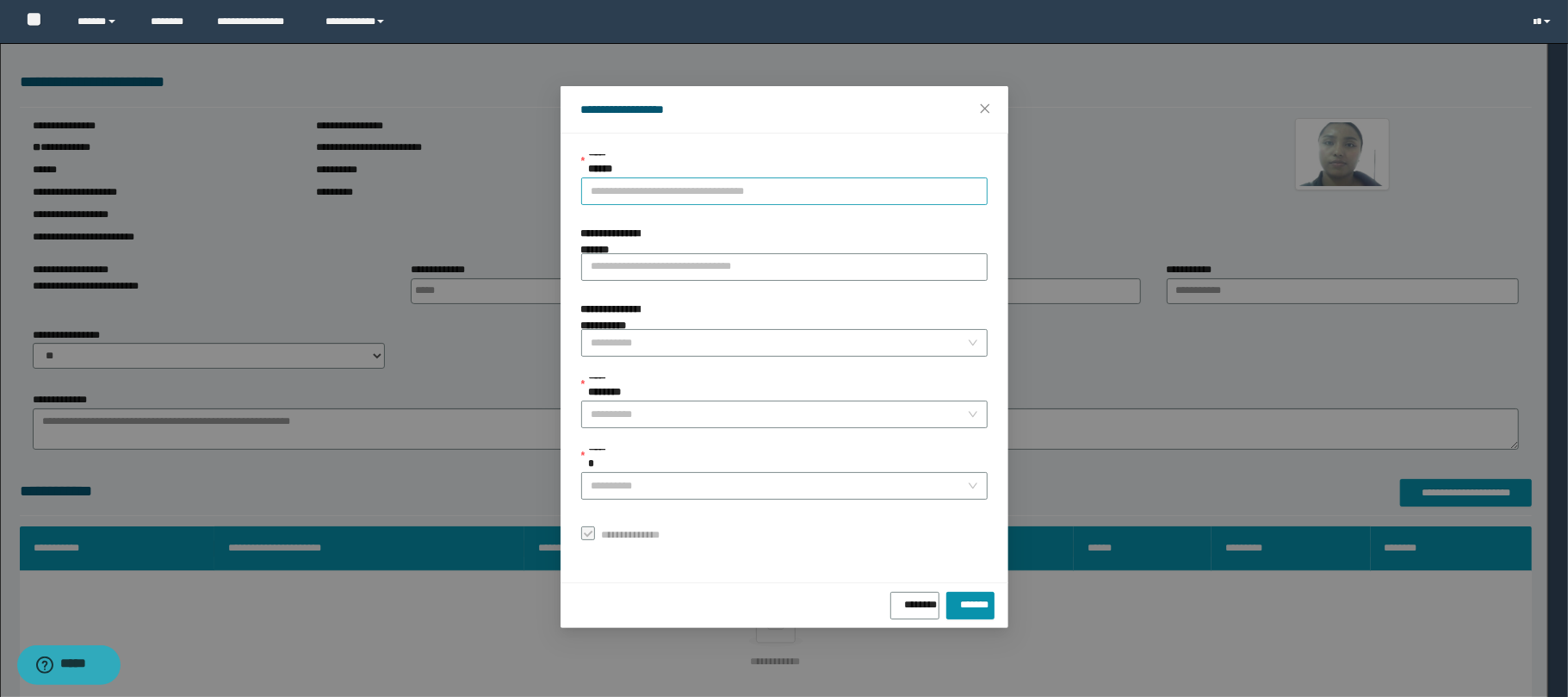 click on "**********" at bounding box center (784, 191) 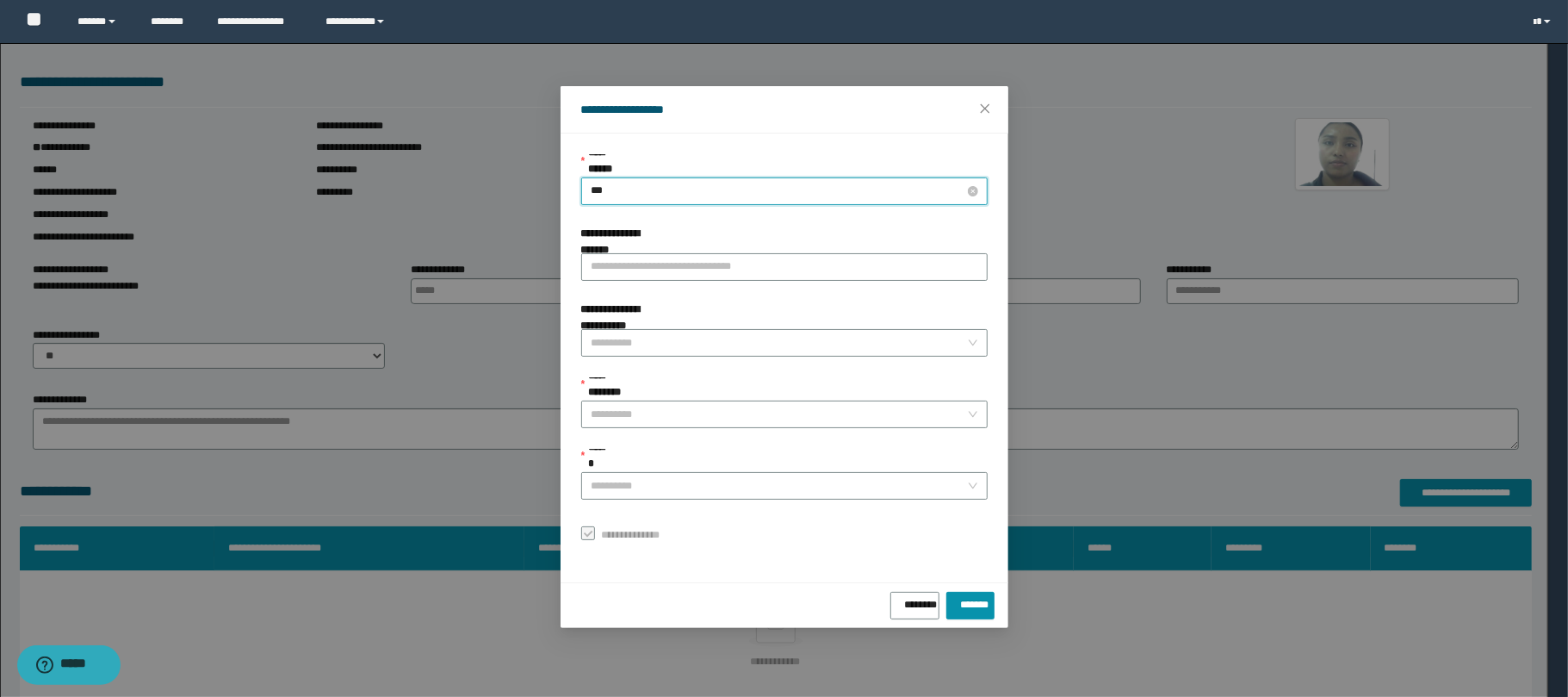 type on "****" 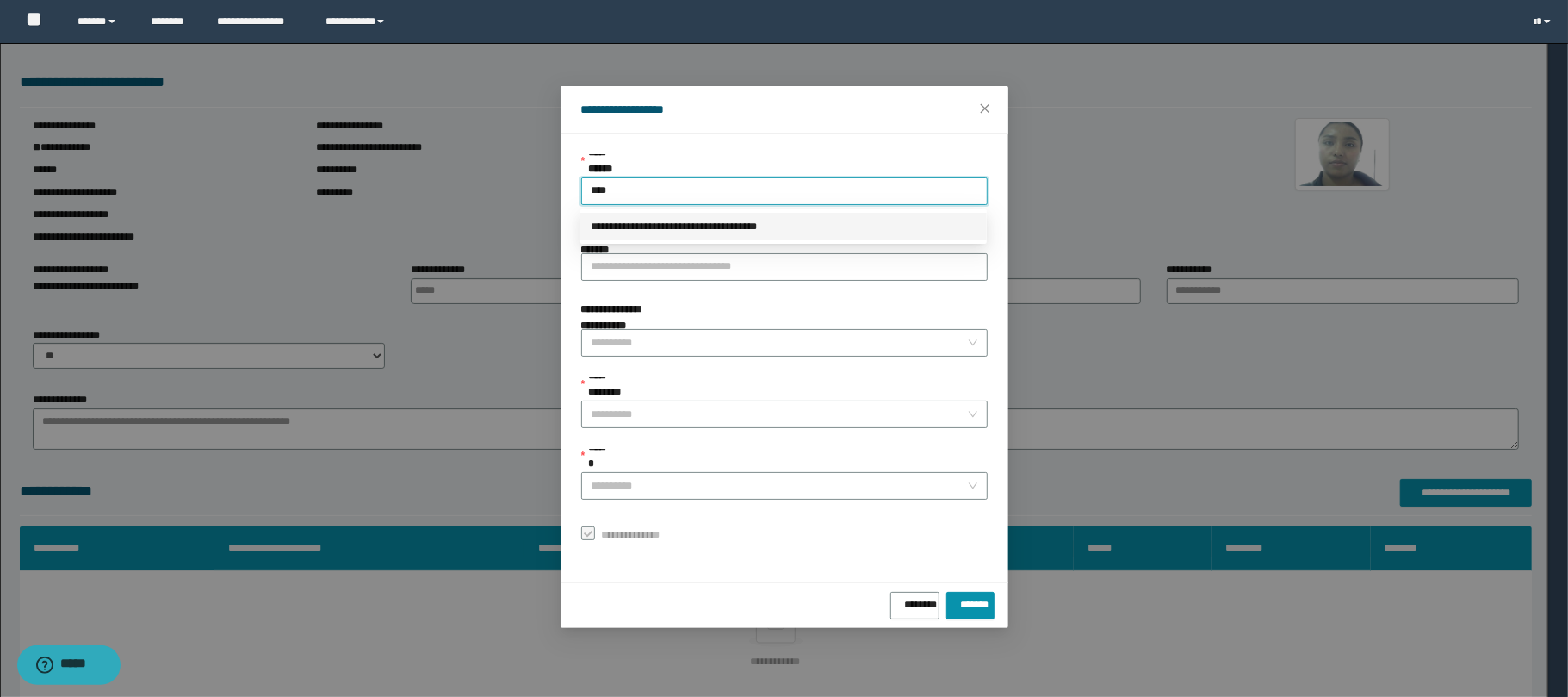 click on "**********" at bounding box center [784, 227] 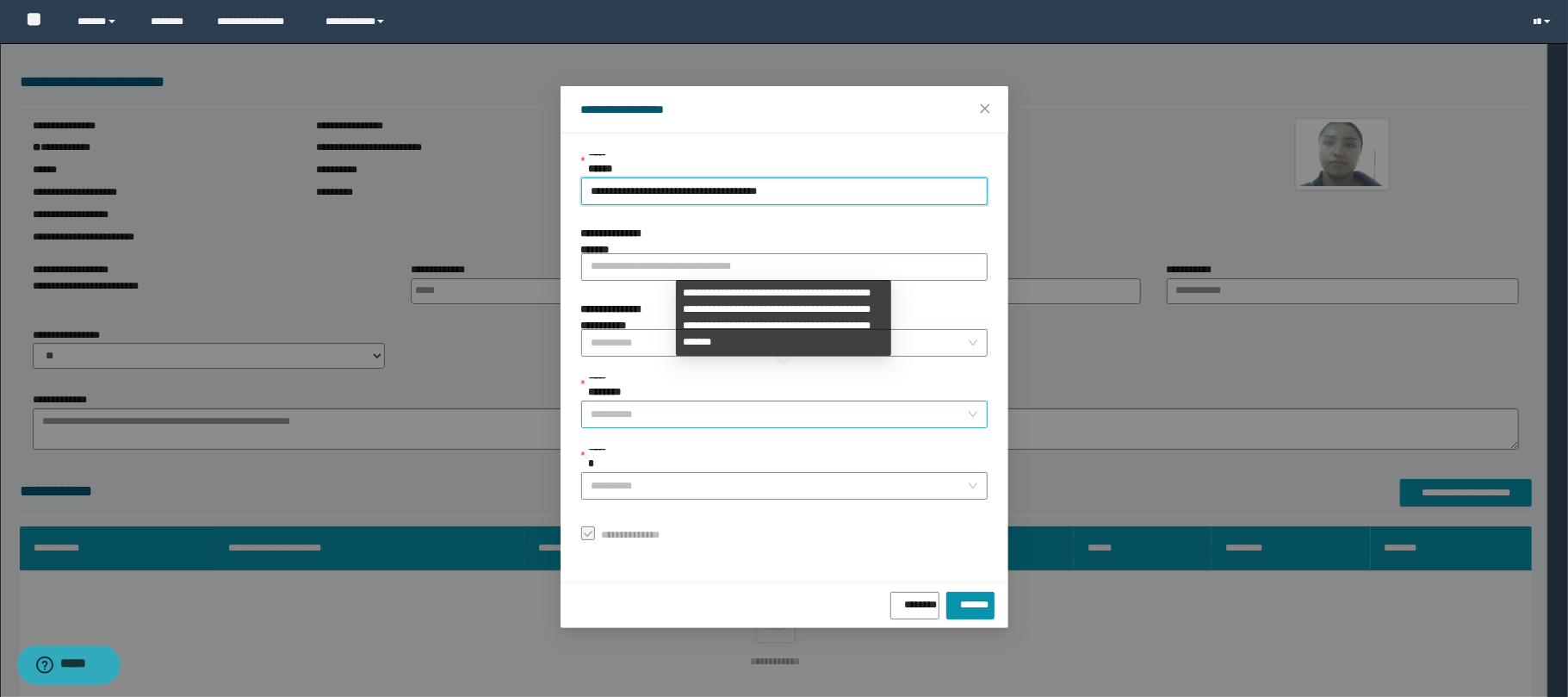 click on "**********" at bounding box center [779, 414] 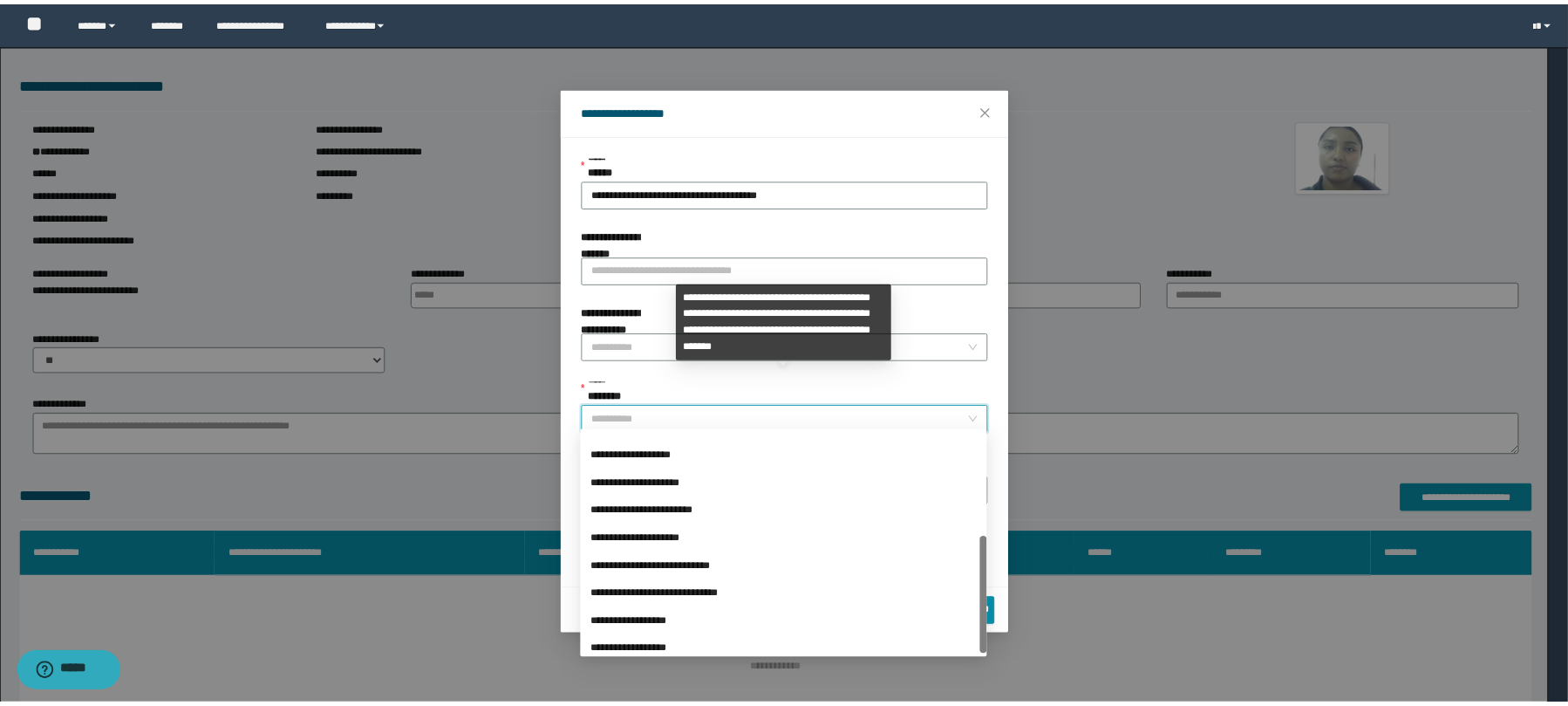 scroll, scrollTop: 195, scrollLeft: 0, axis: vertical 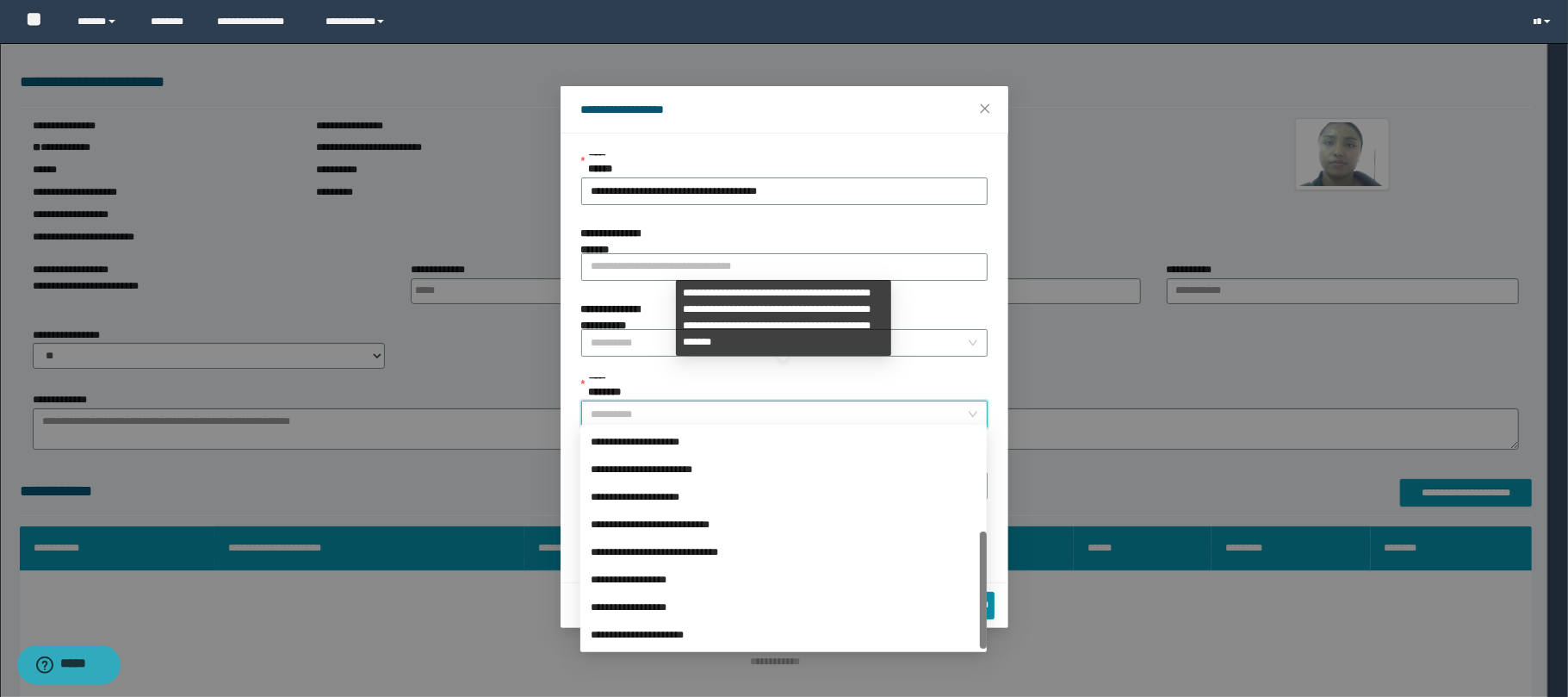 drag, startPoint x: 983, startPoint y: 435, endPoint x: 983, endPoint y: 549, distance: 114 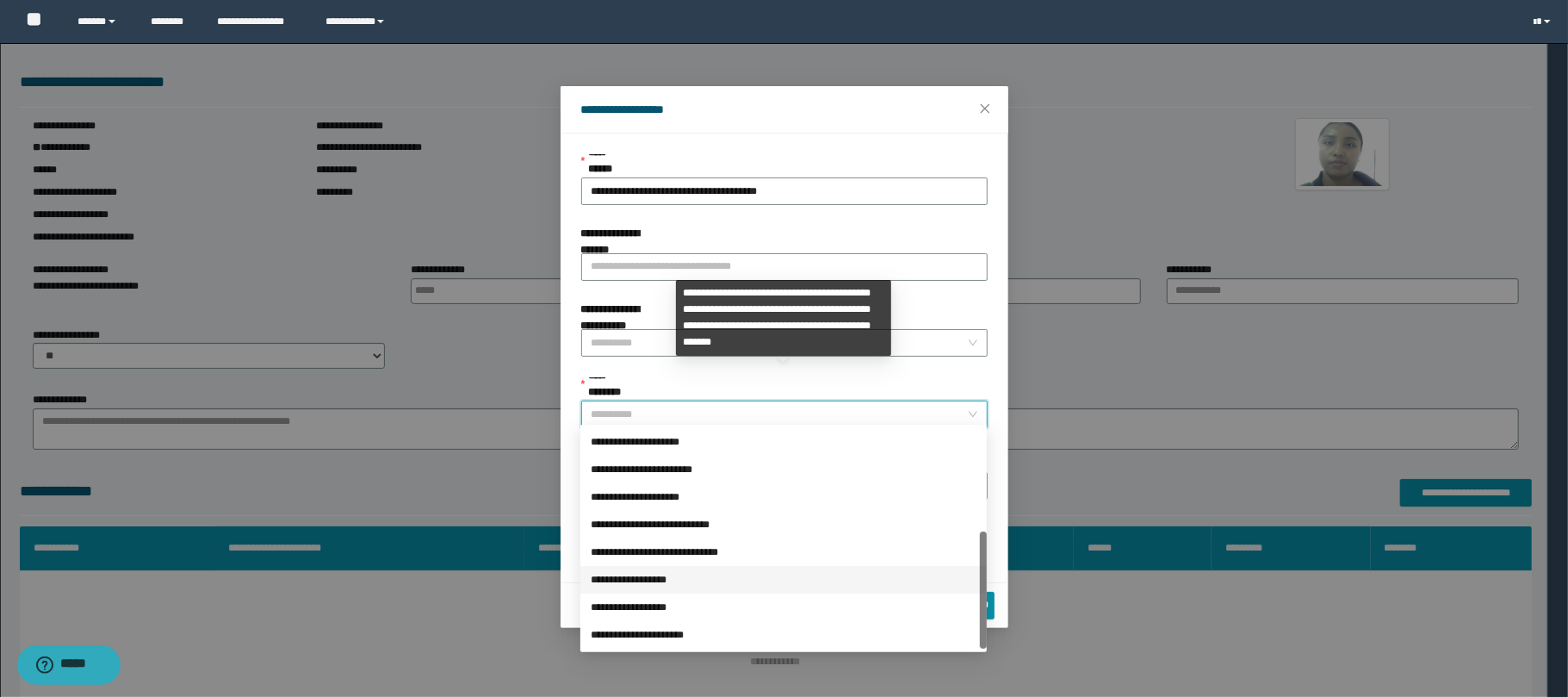 click on "**********" at bounding box center (784, 580) 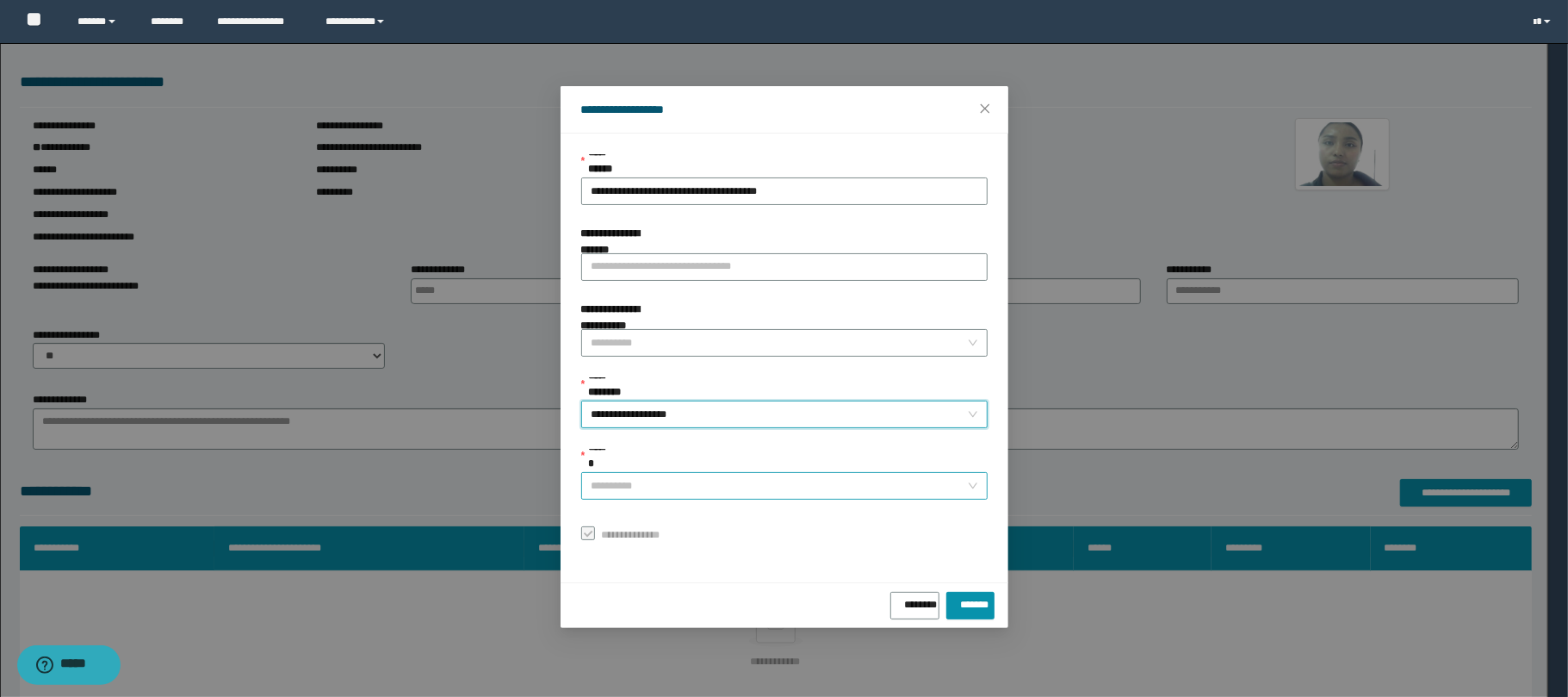 click on "******" at bounding box center (779, 486) 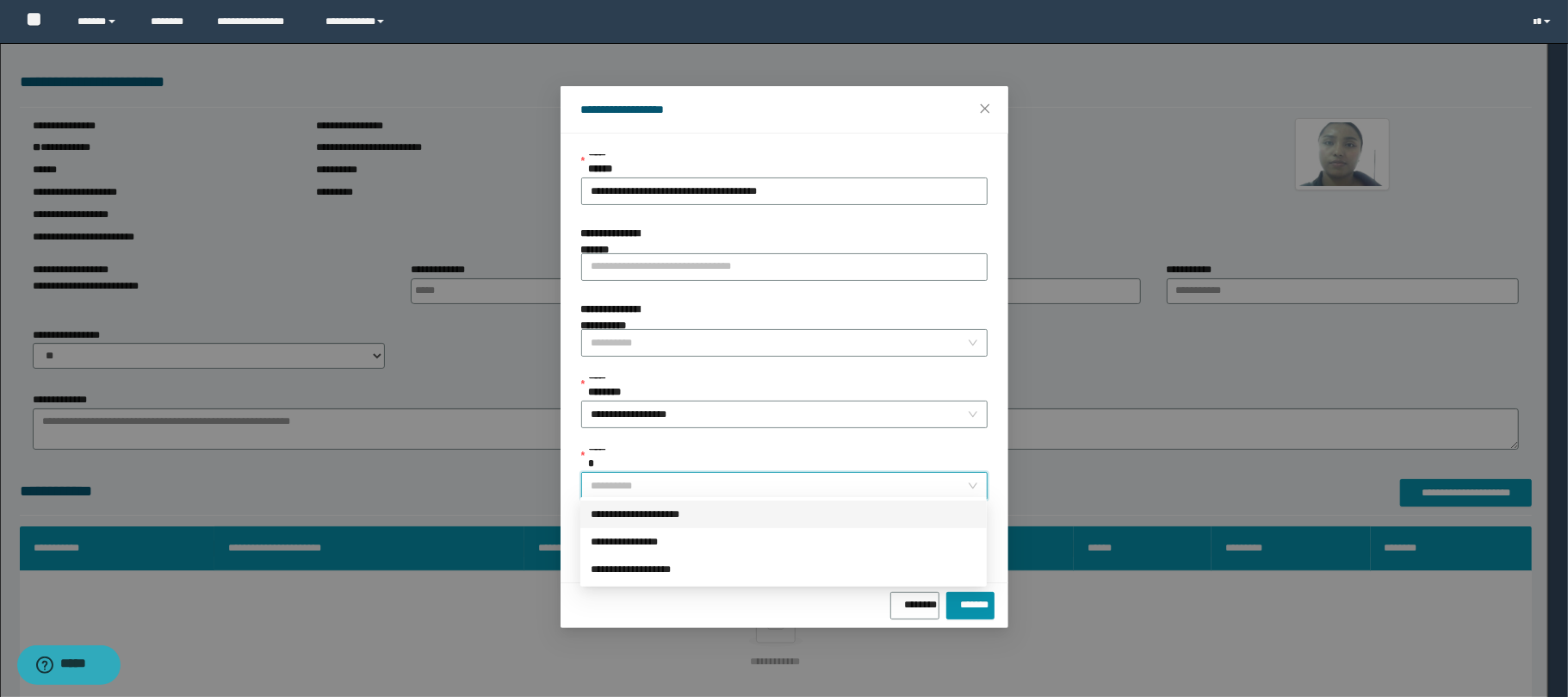 click on "**********" at bounding box center [784, 514] 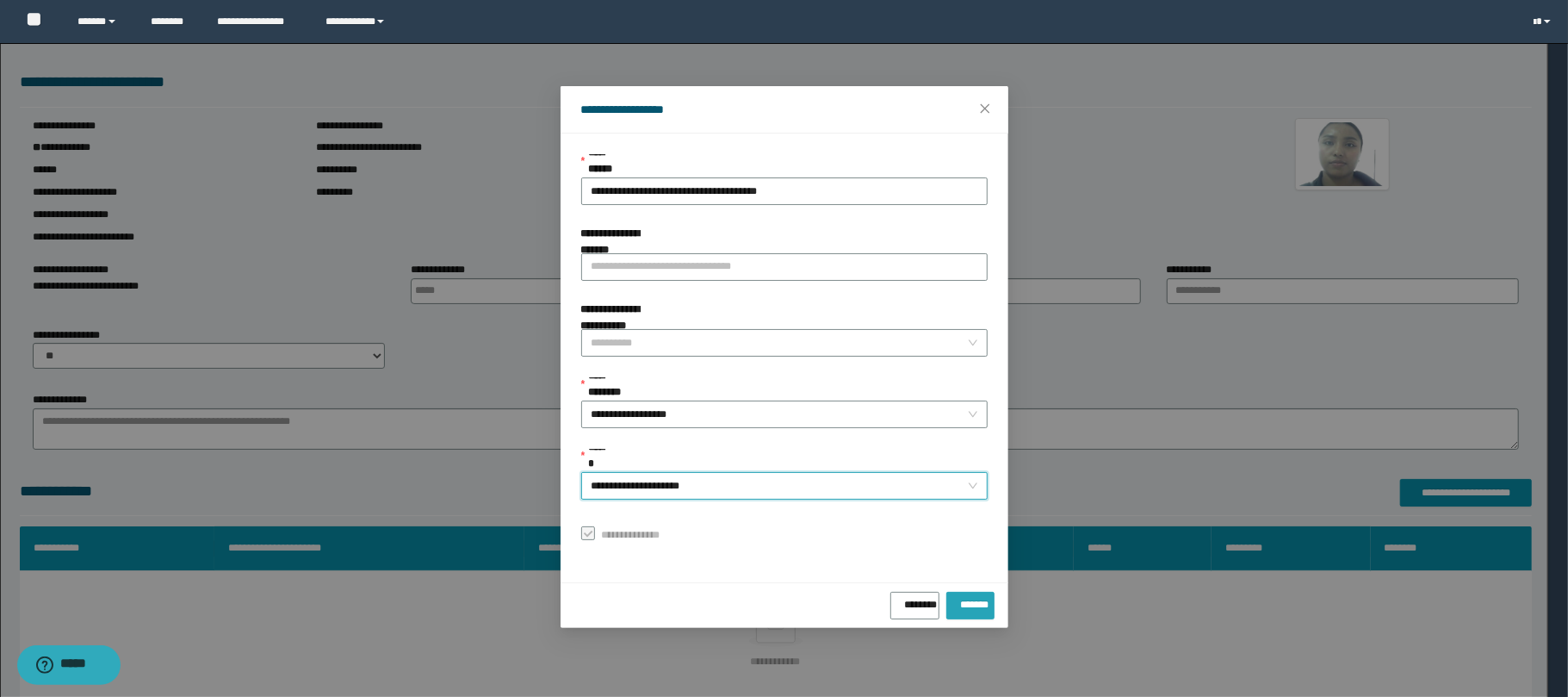 click on "*******" at bounding box center (970, 606) 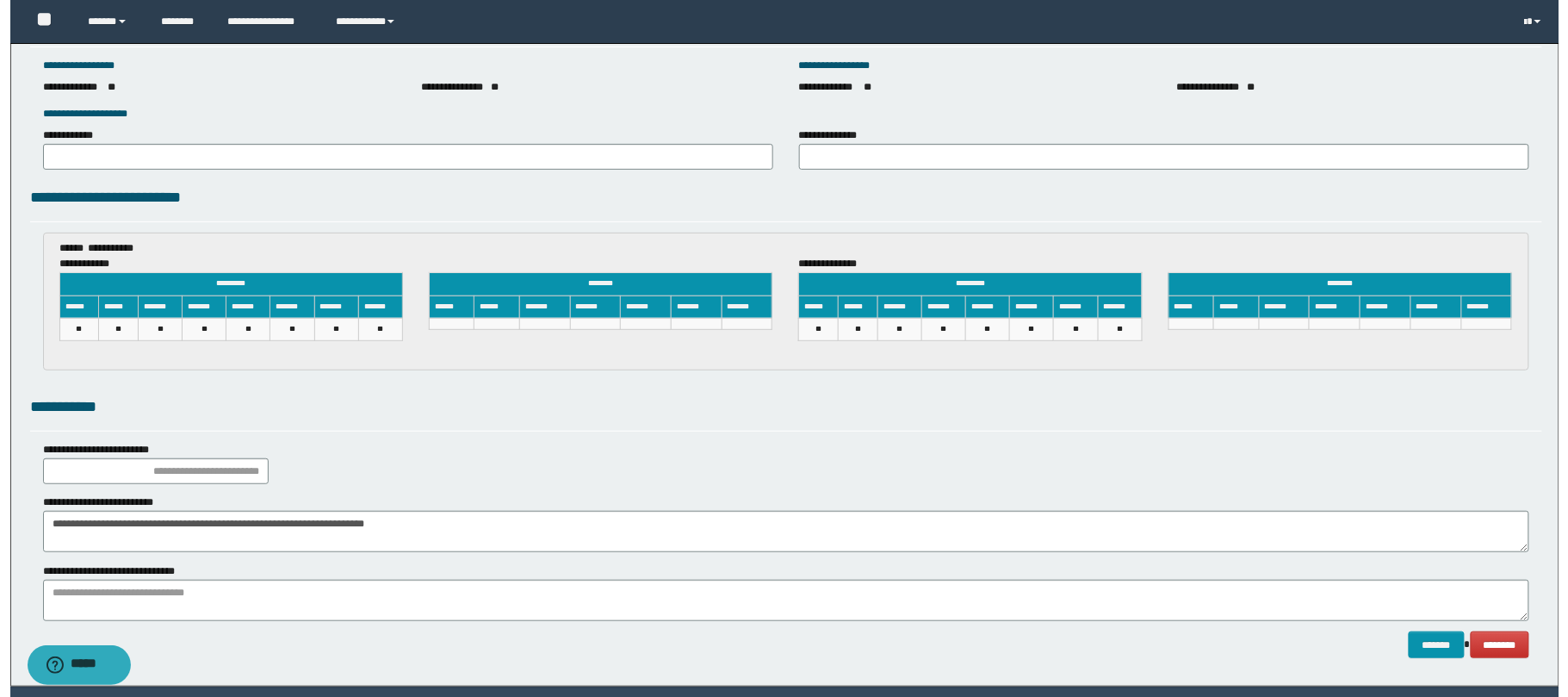 scroll, scrollTop: 2503, scrollLeft: 0, axis: vertical 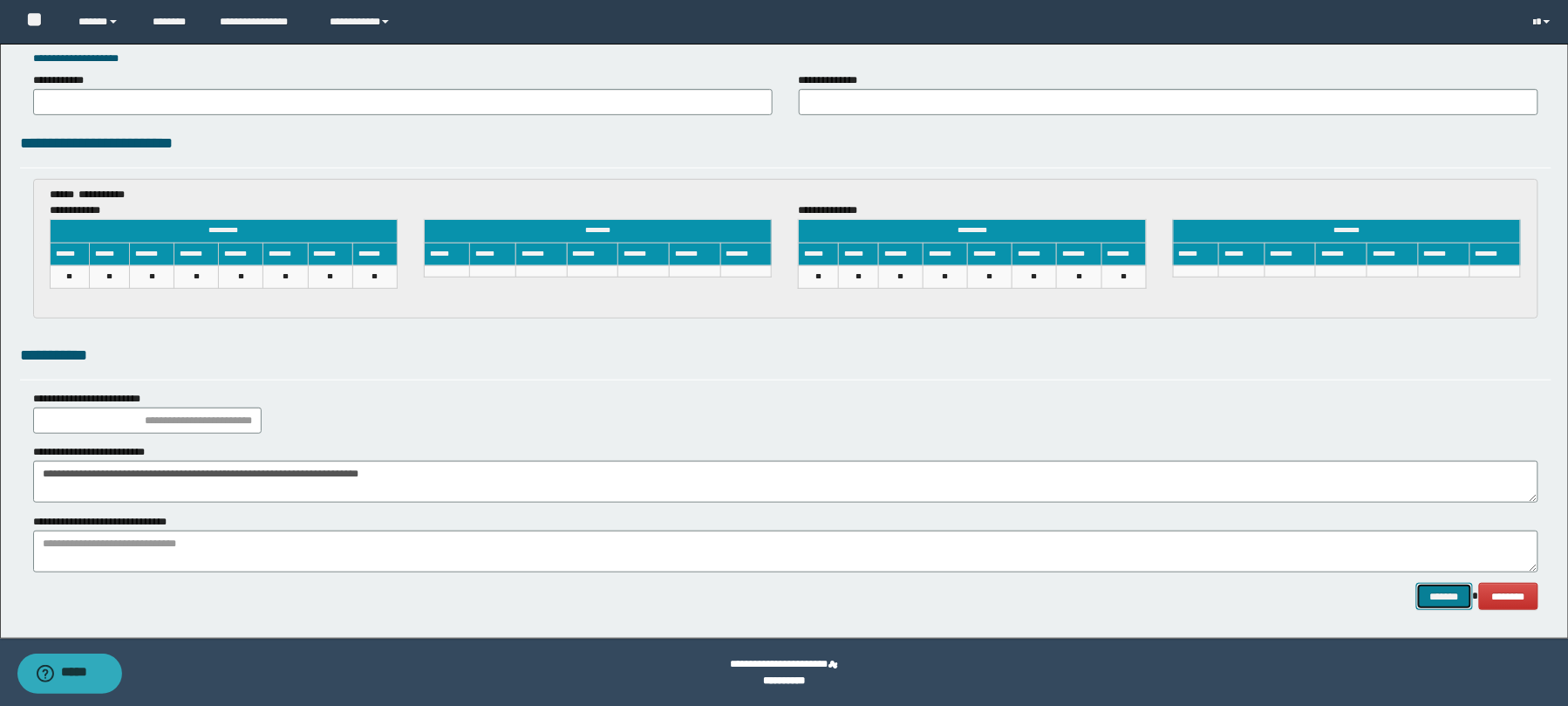 click on "*******" at bounding box center [1444, 596] 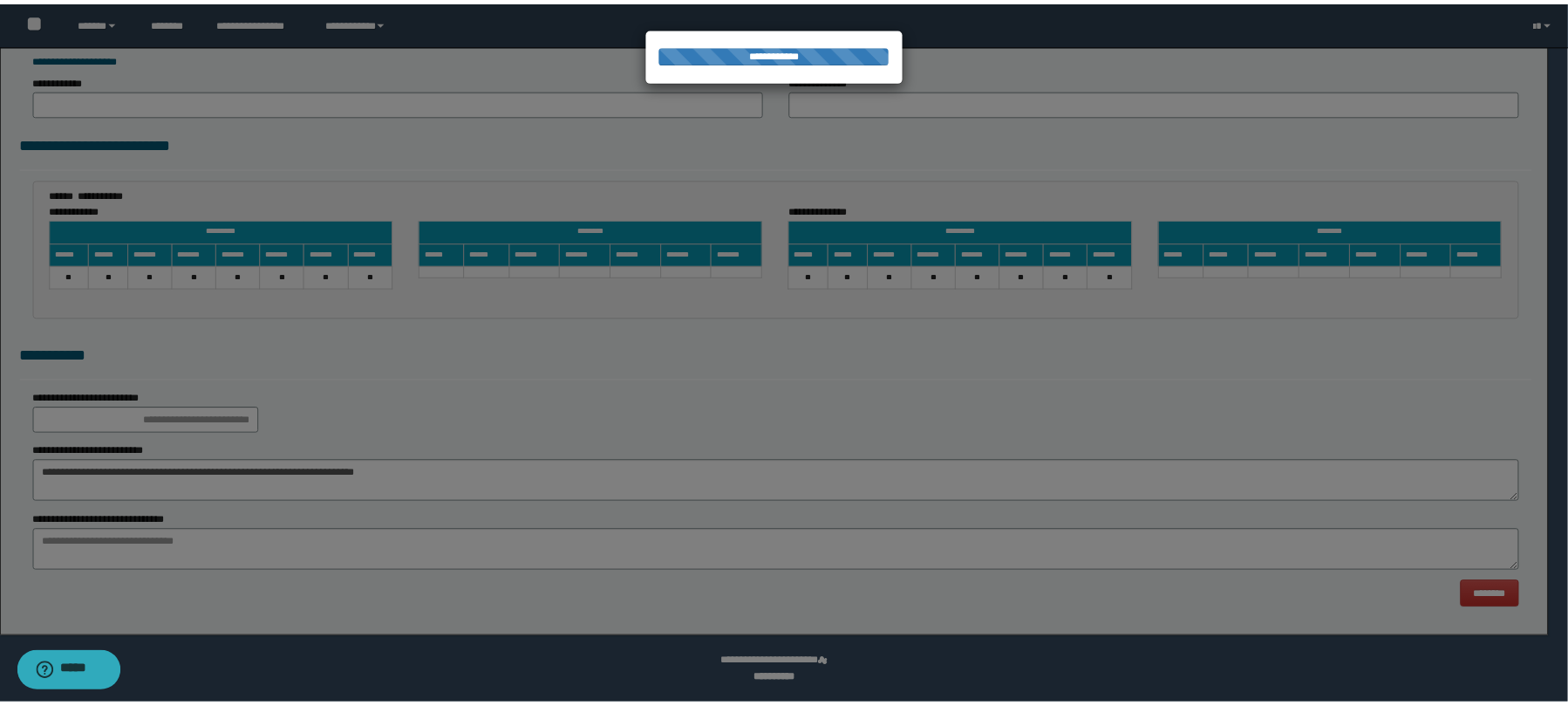 scroll, scrollTop: 0, scrollLeft: 0, axis: both 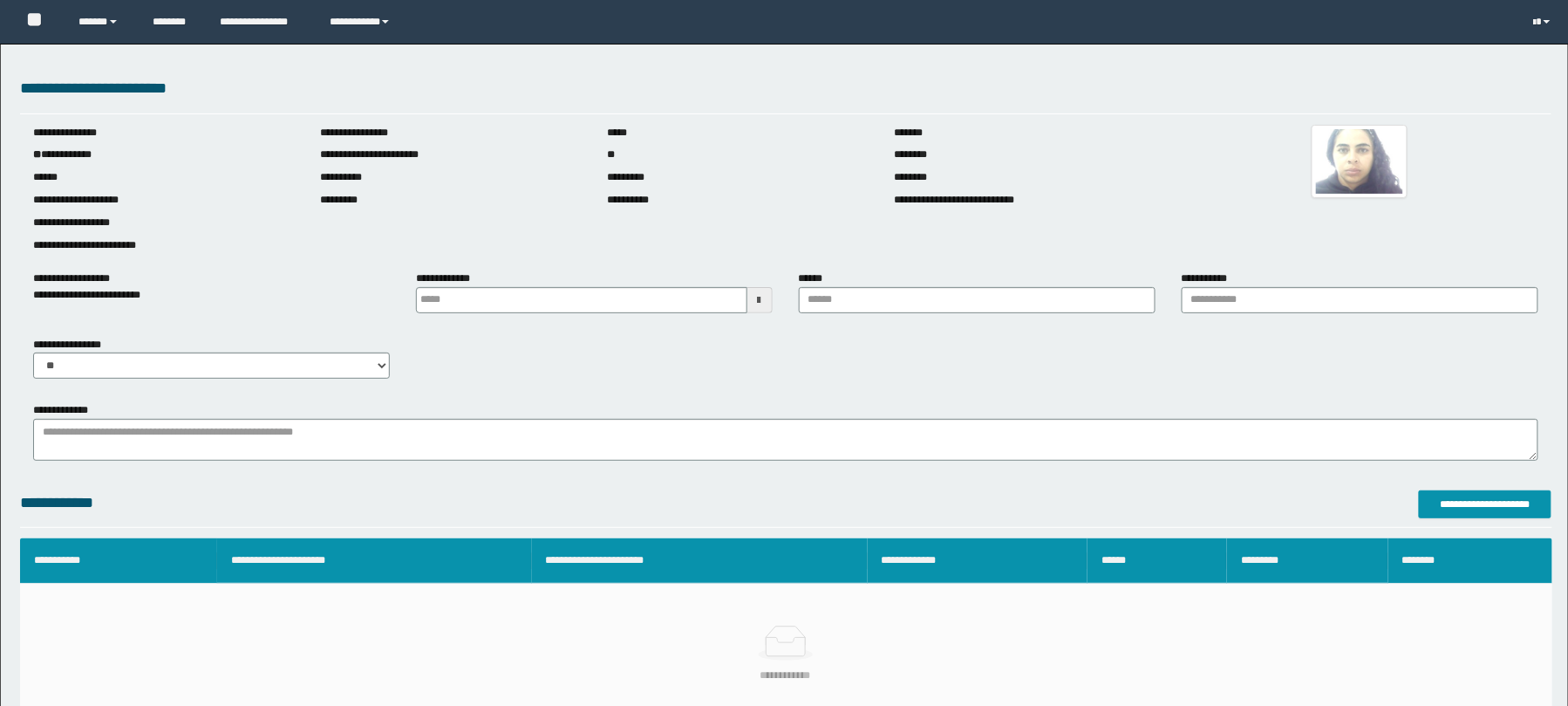 click at bounding box center (760, 300) 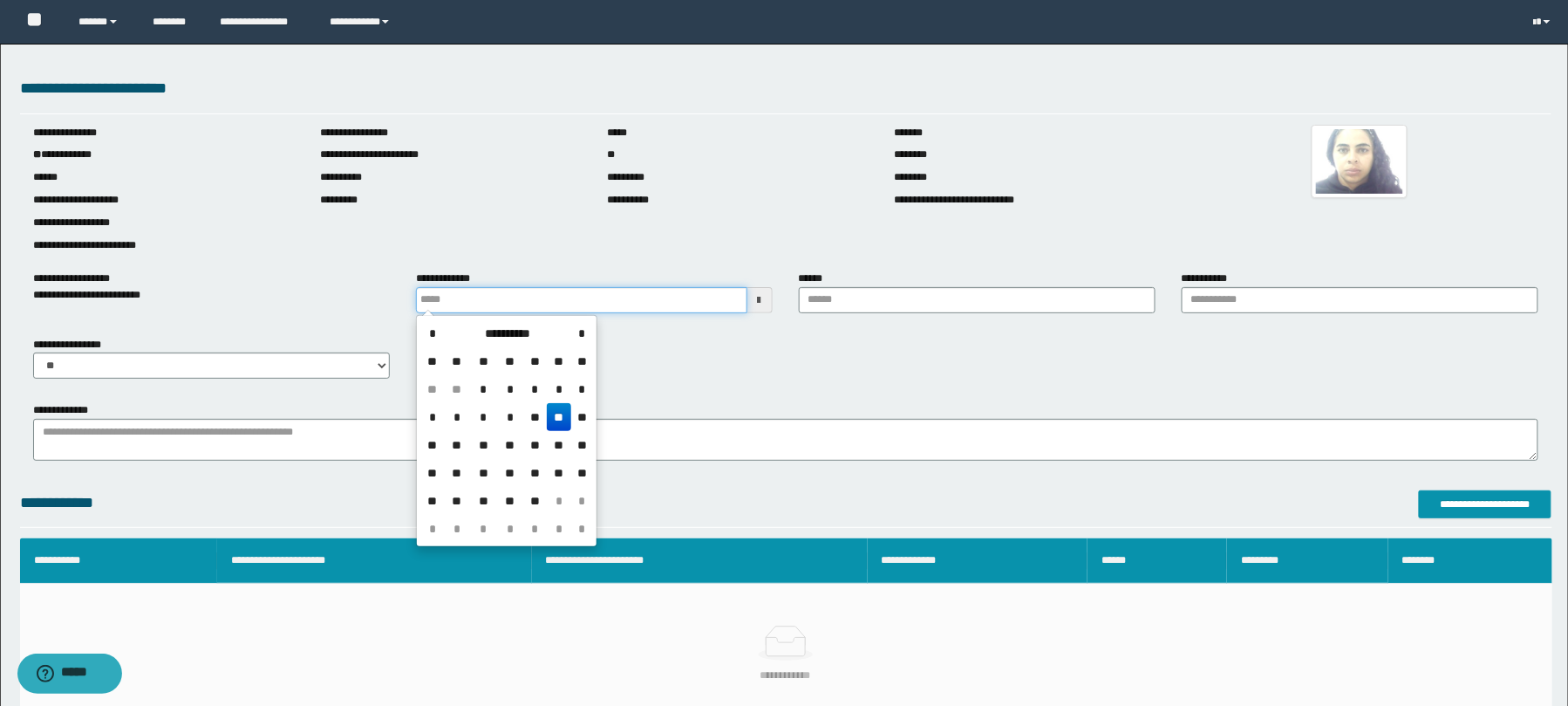 scroll, scrollTop: 0, scrollLeft: 0, axis: both 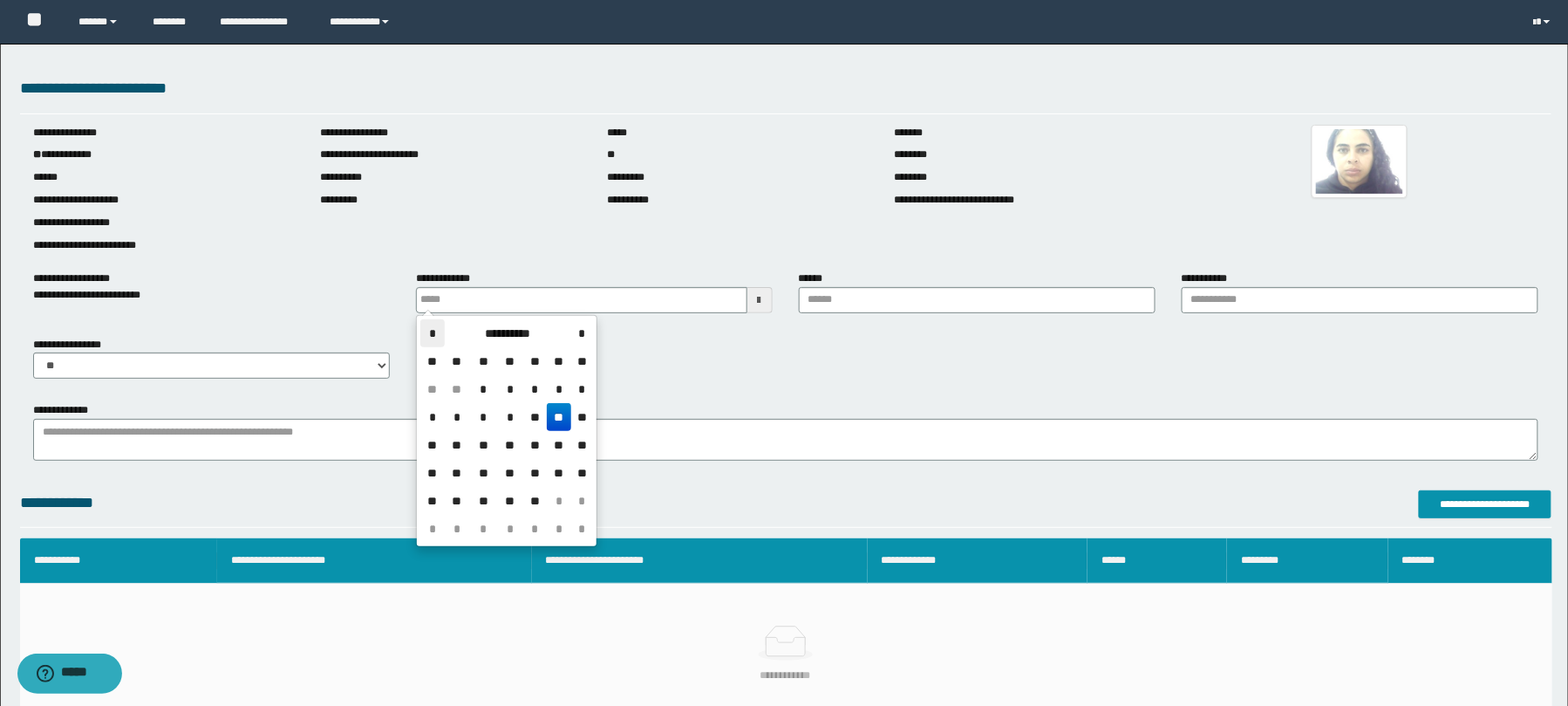 click on "*" at bounding box center (433, 333) 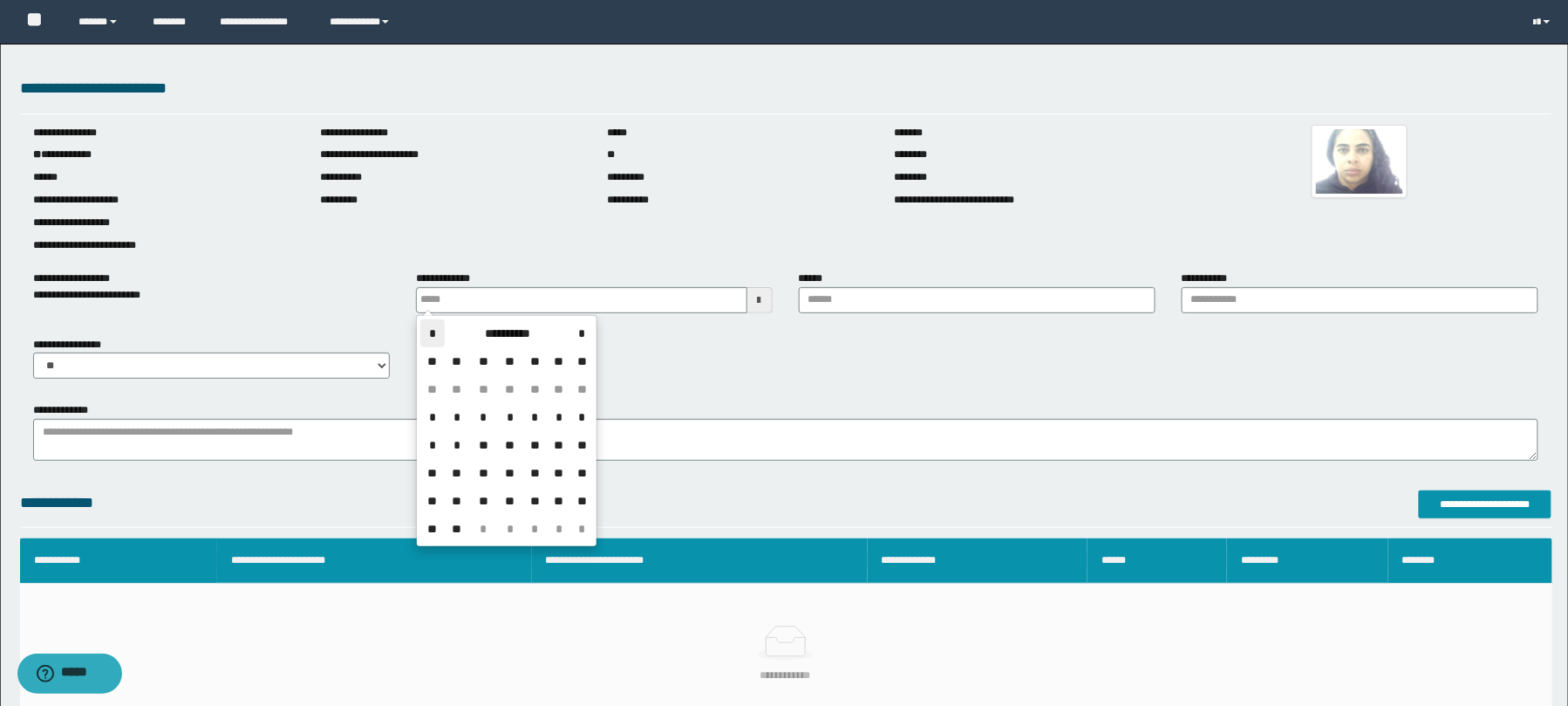 click on "*" at bounding box center (433, 333) 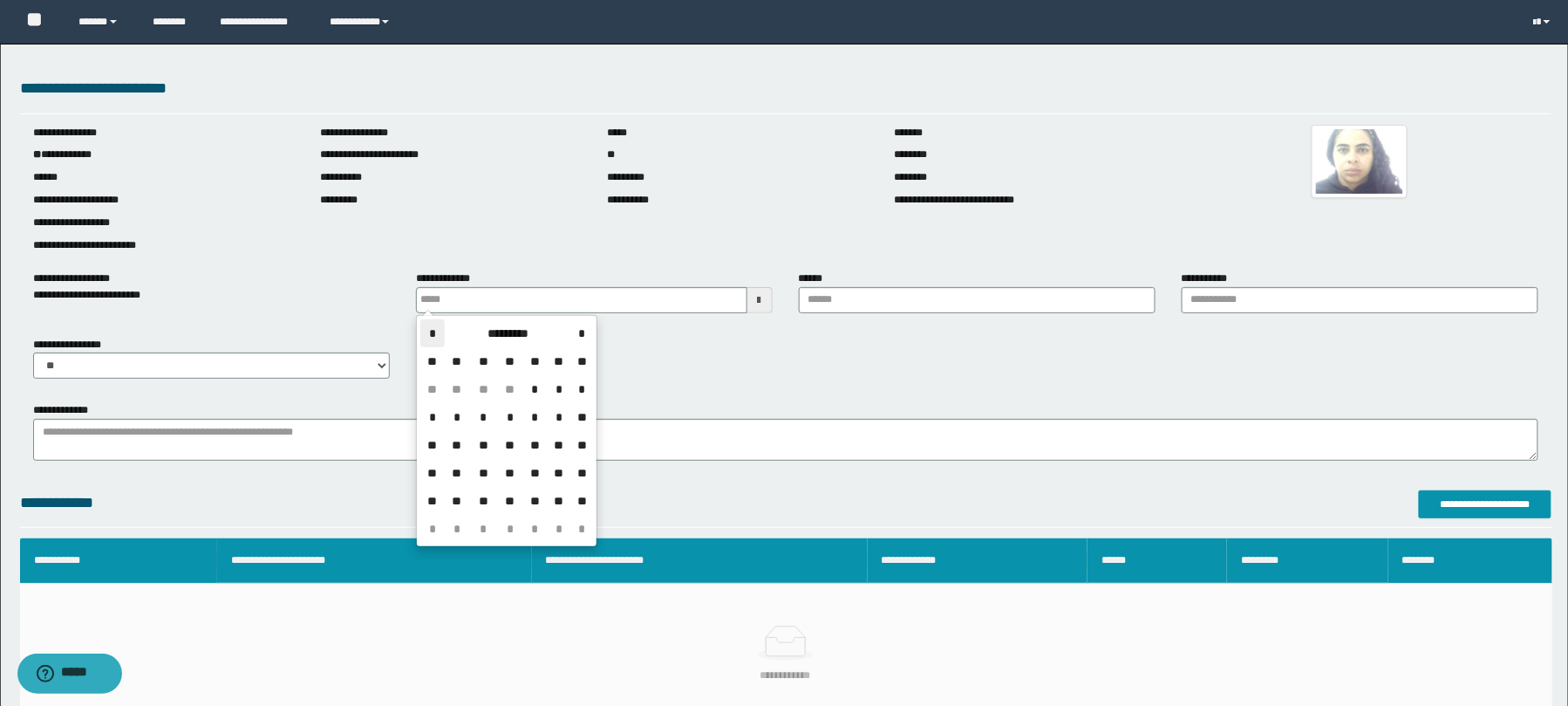 click on "*" at bounding box center [433, 333] 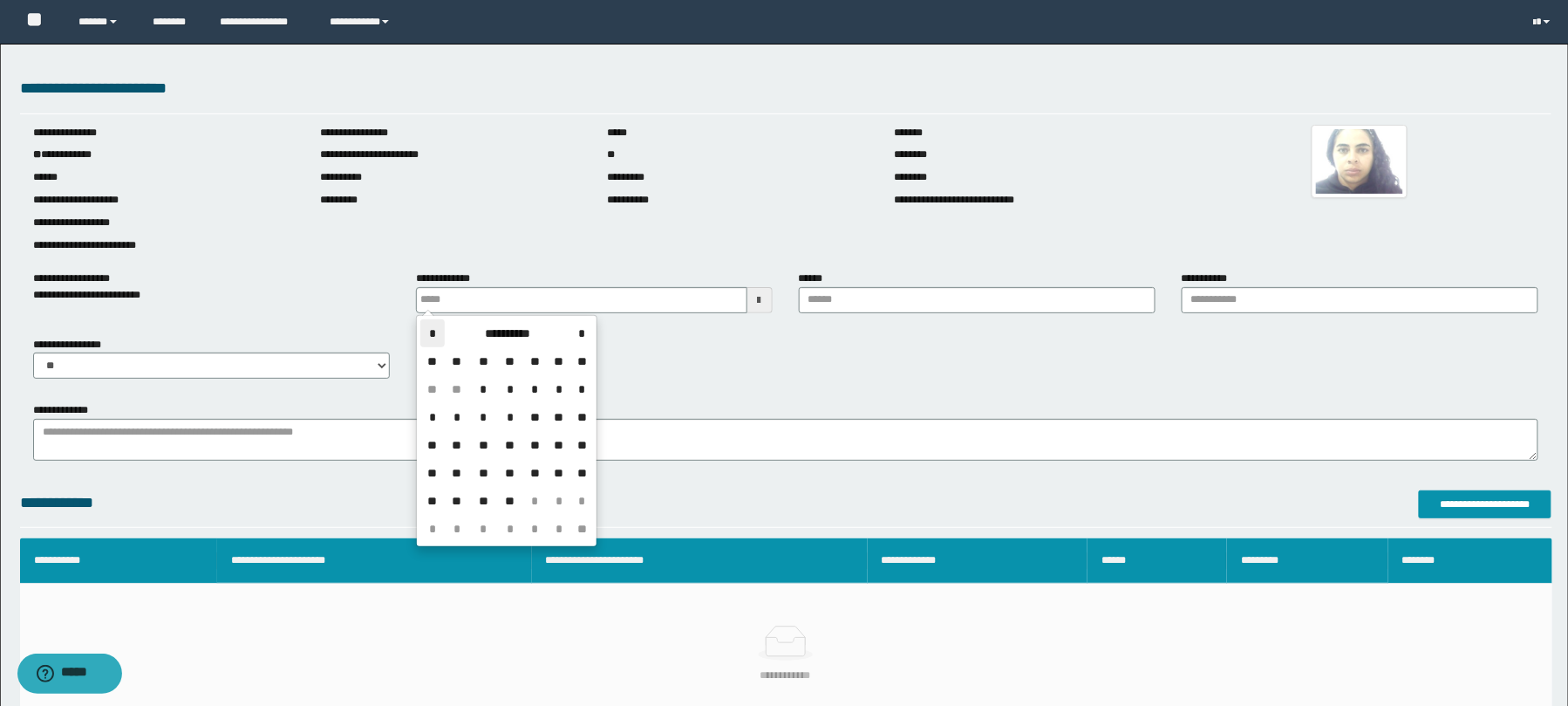 click on "*" at bounding box center [433, 333] 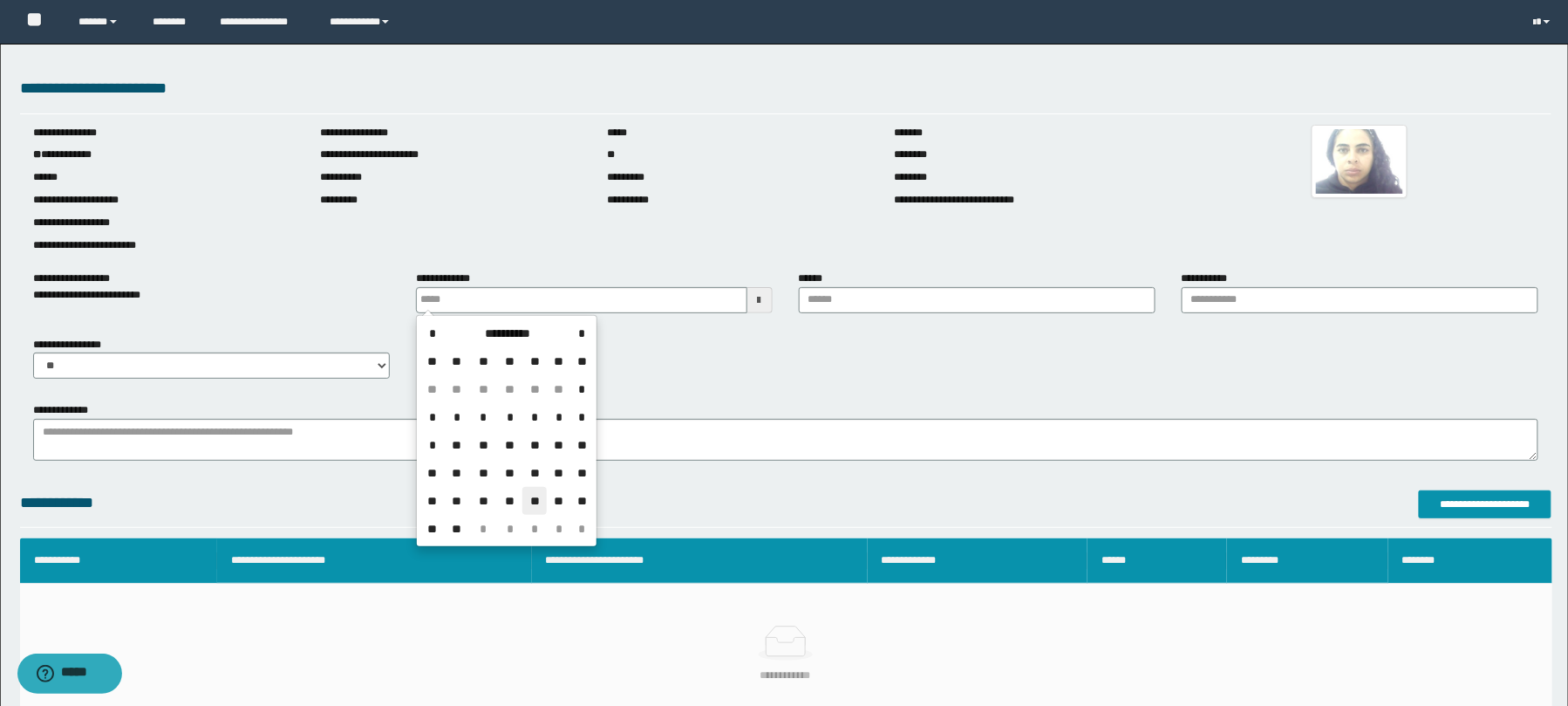 click on "**" at bounding box center (535, 501) 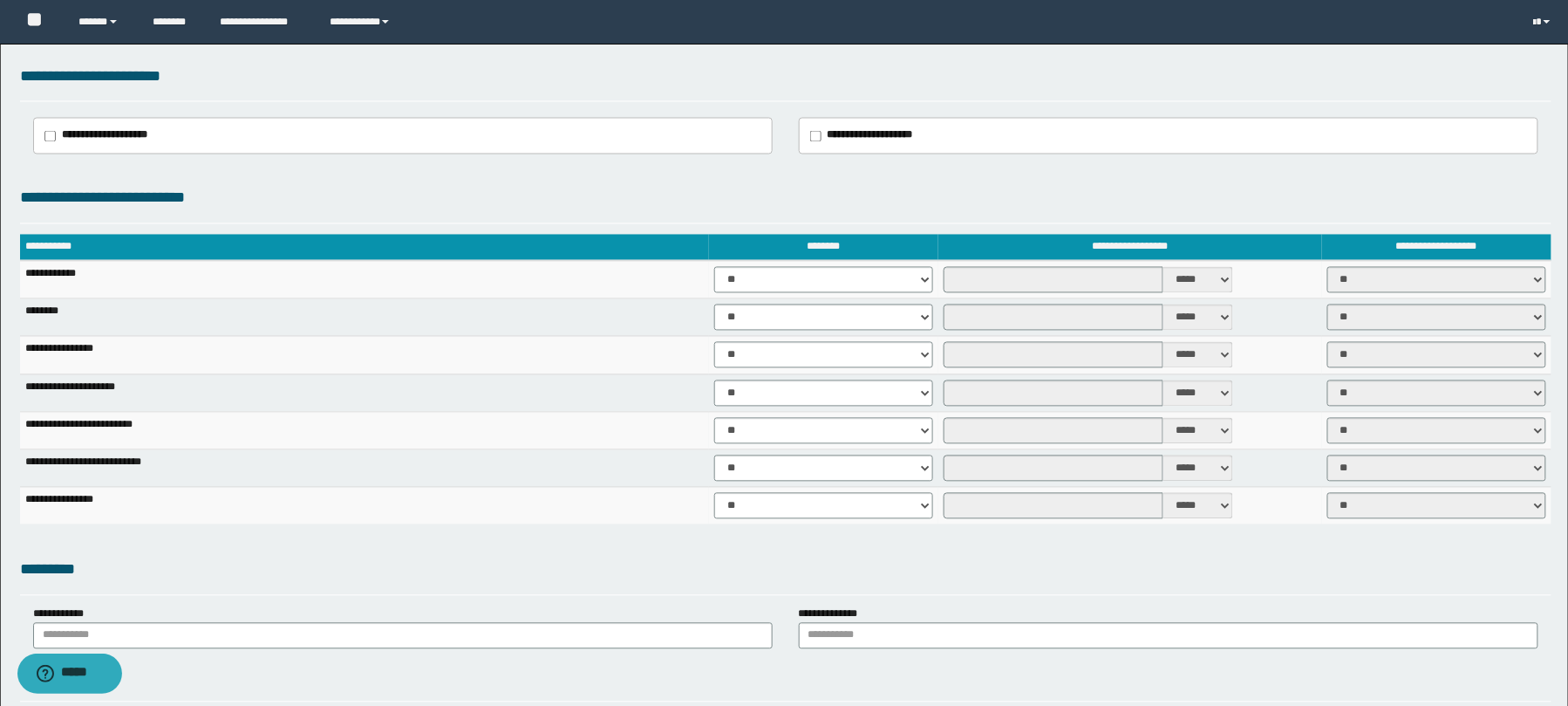 scroll, scrollTop: 1077, scrollLeft: 0, axis: vertical 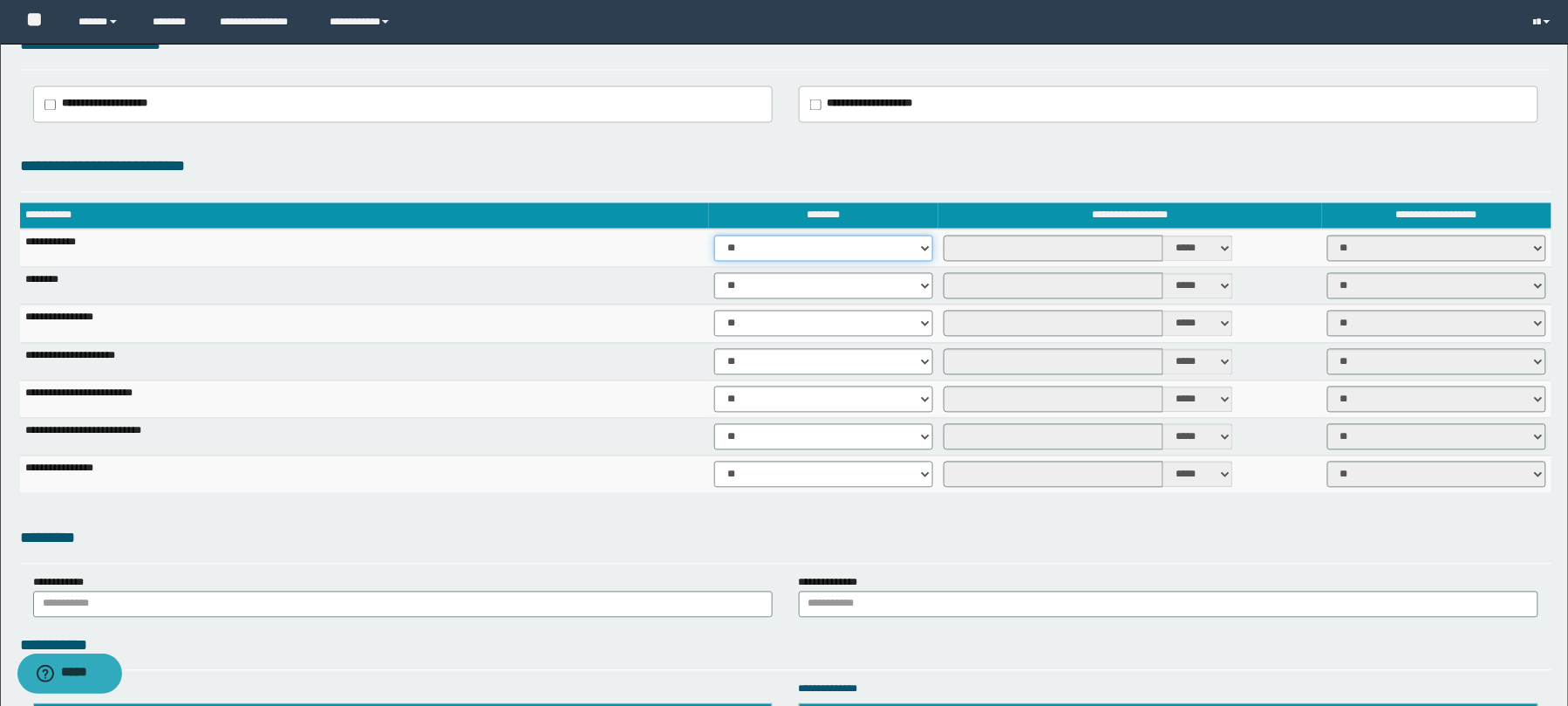 click on "**
**" at bounding box center (823, 249) 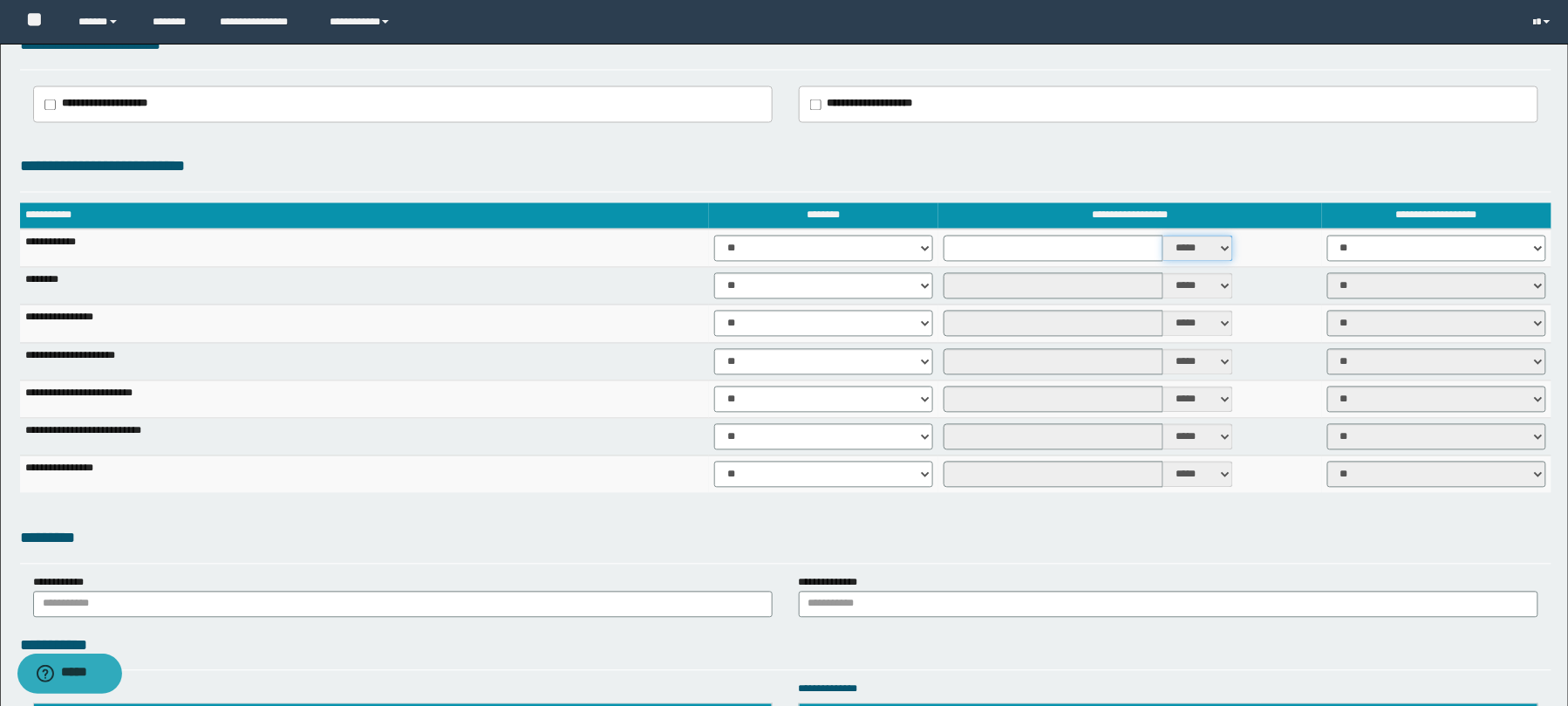 click on "*****
****" at bounding box center (1198, 249) 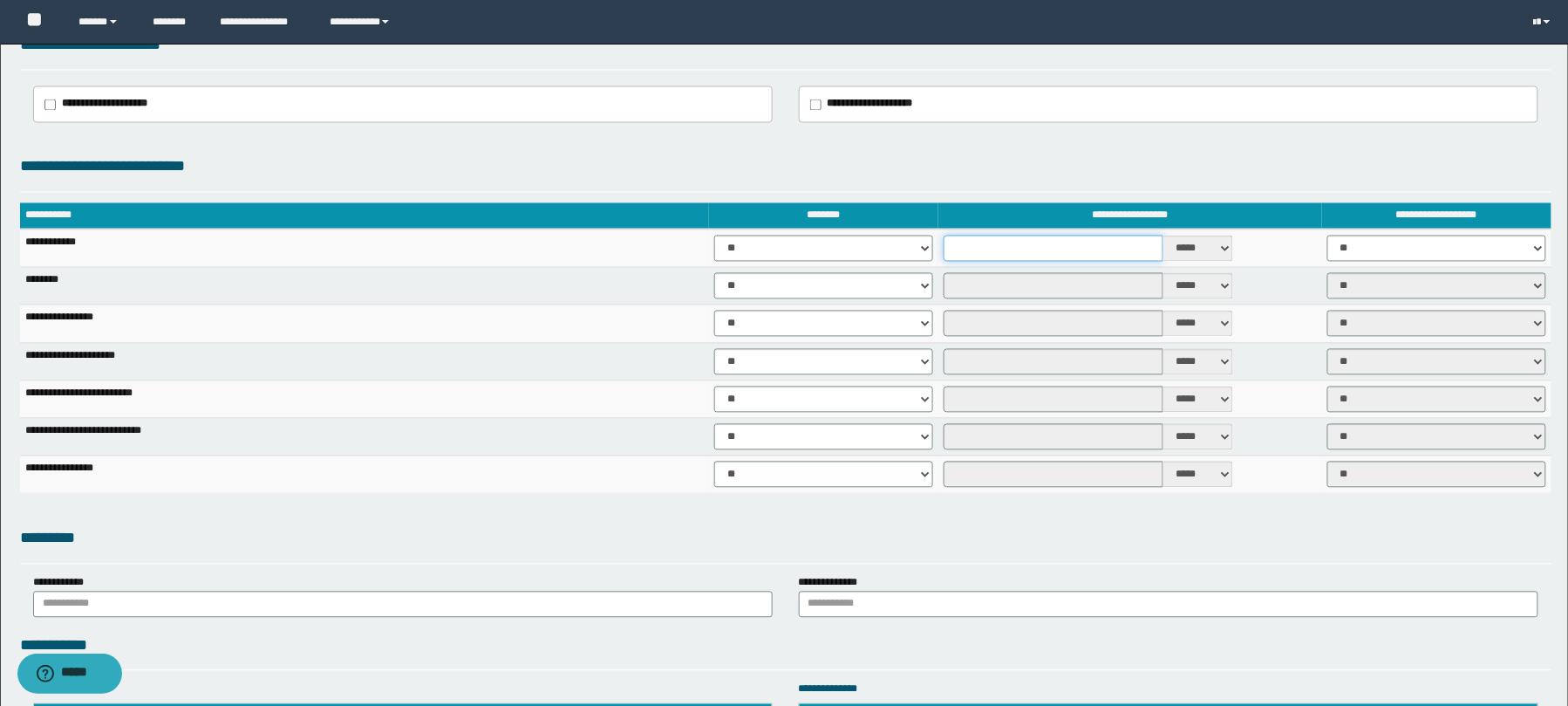 click at bounding box center (1053, 249) 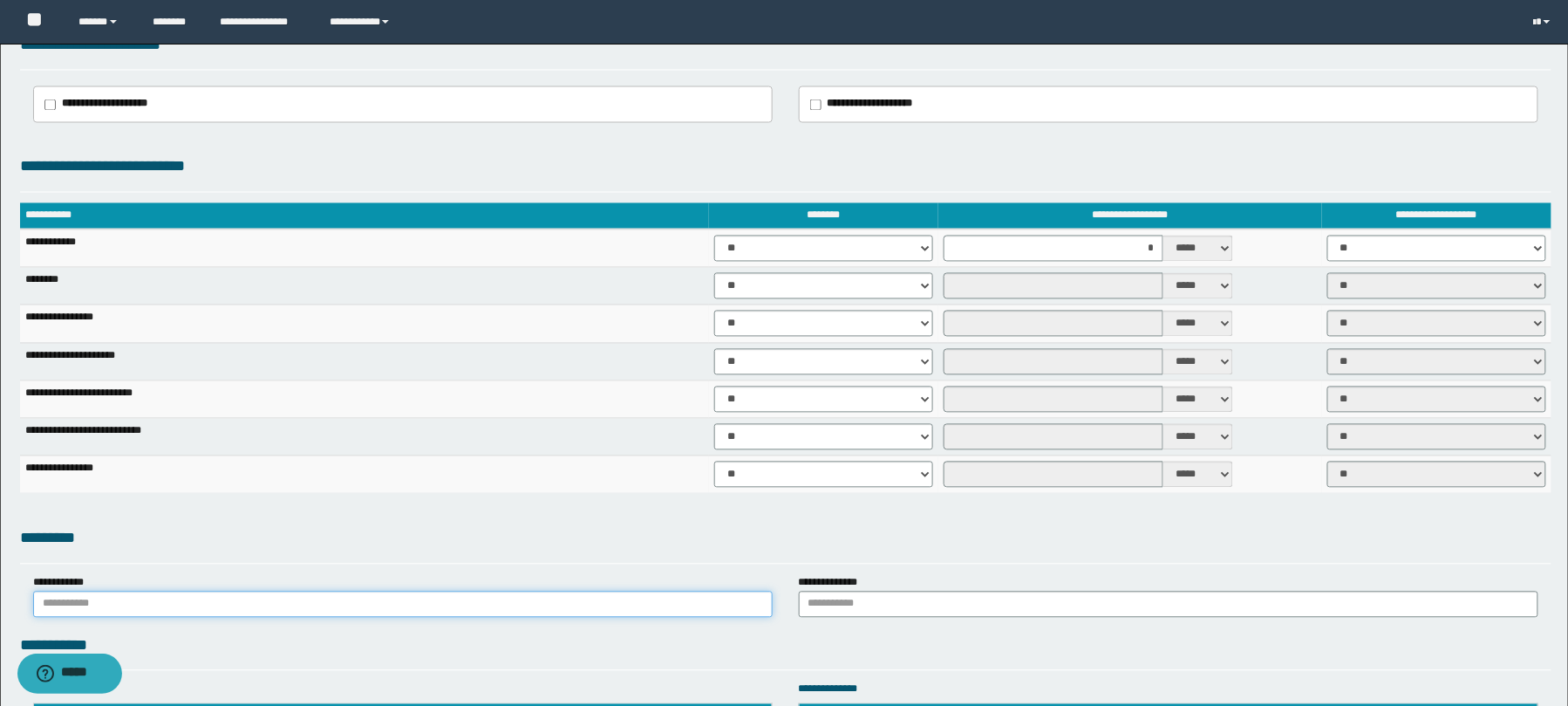 click at bounding box center (403, 605) 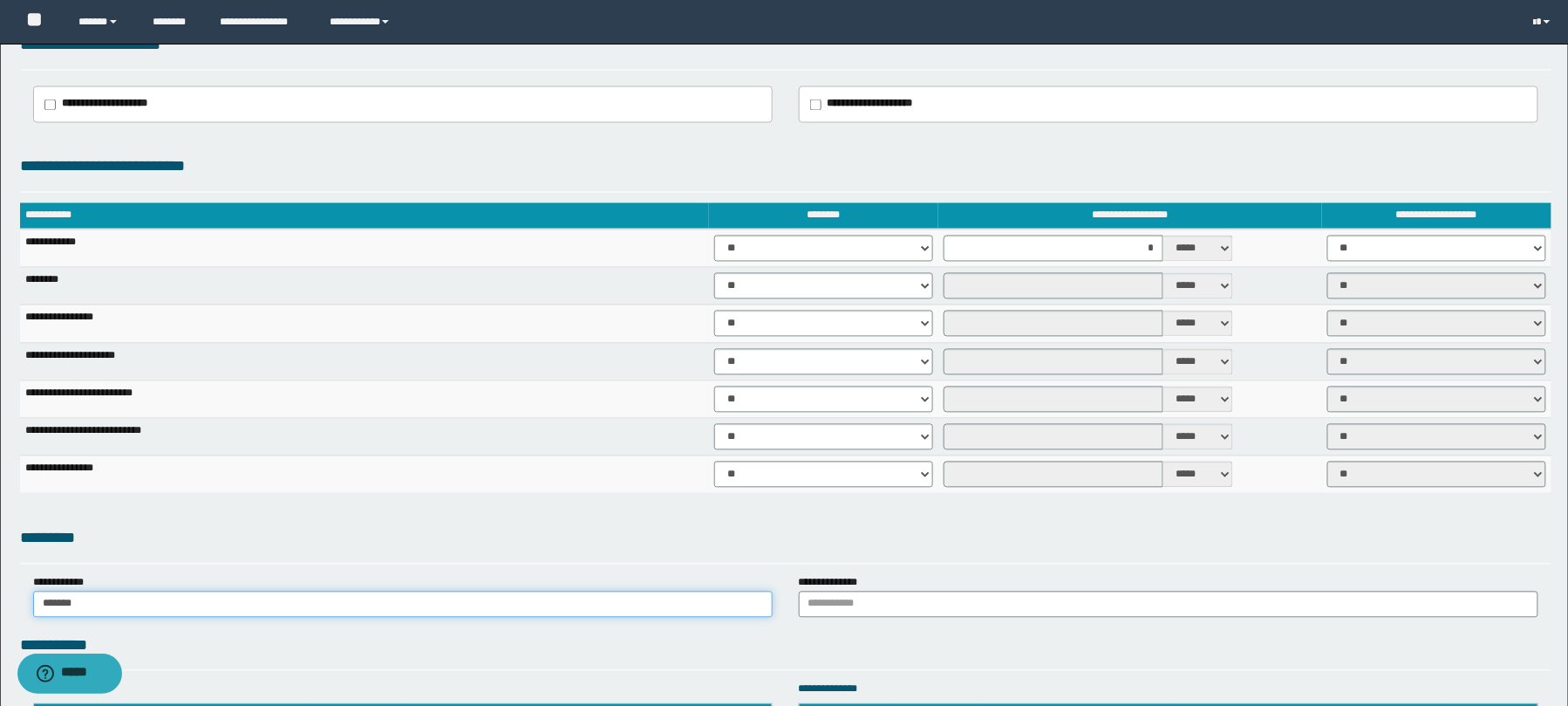 type on "*******" 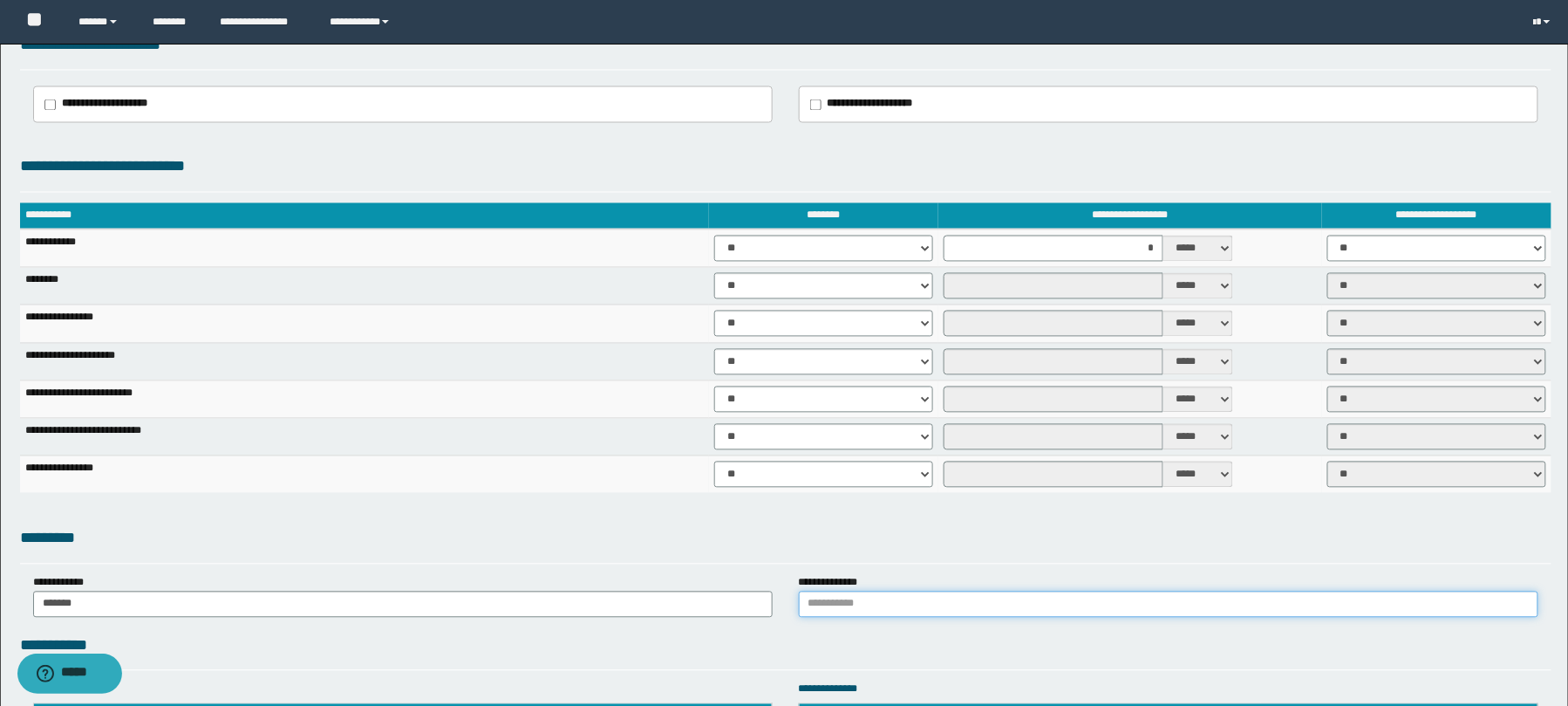 click at bounding box center (1169, 605) 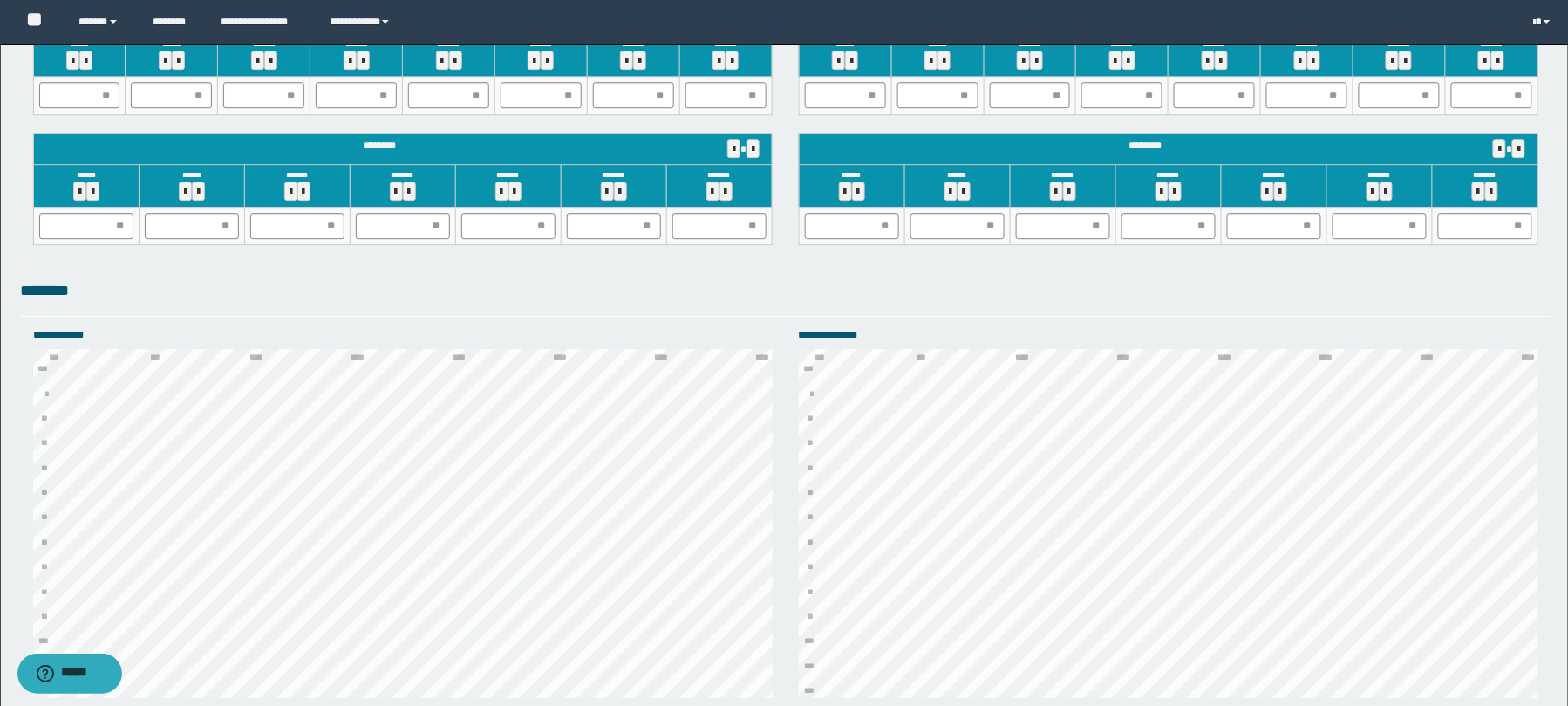 scroll, scrollTop: 1679, scrollLeft: 0, axis: vertical 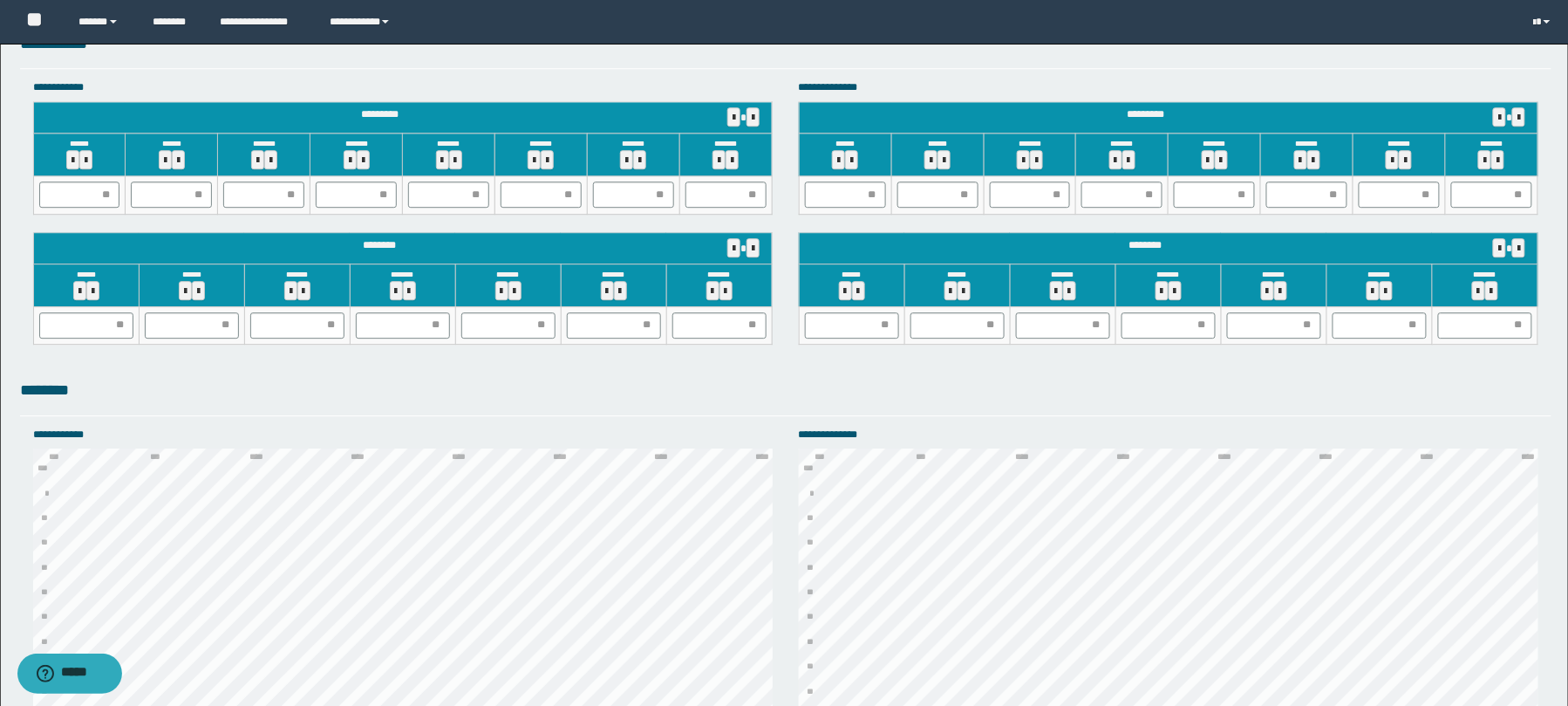 type on "******" 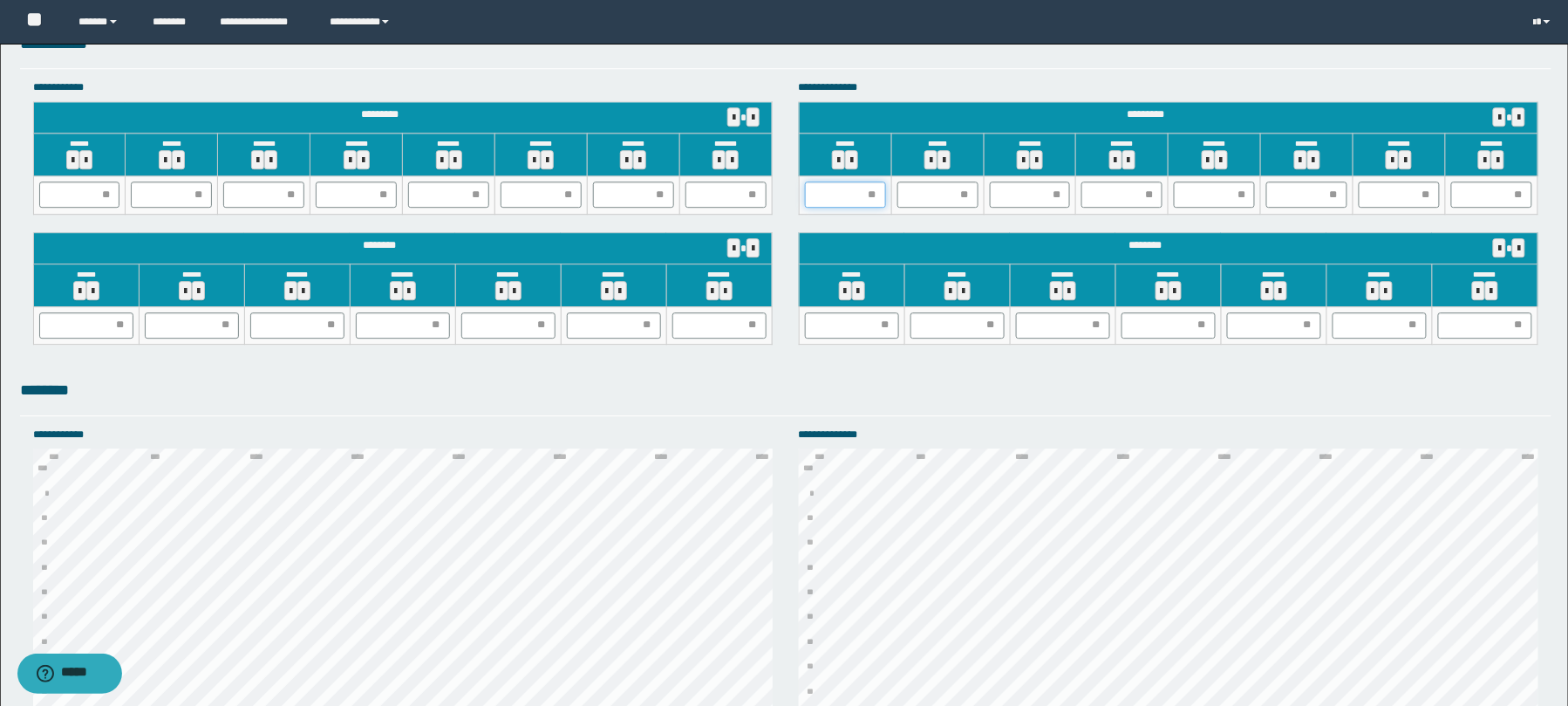 click at bounding box center [845, 195] 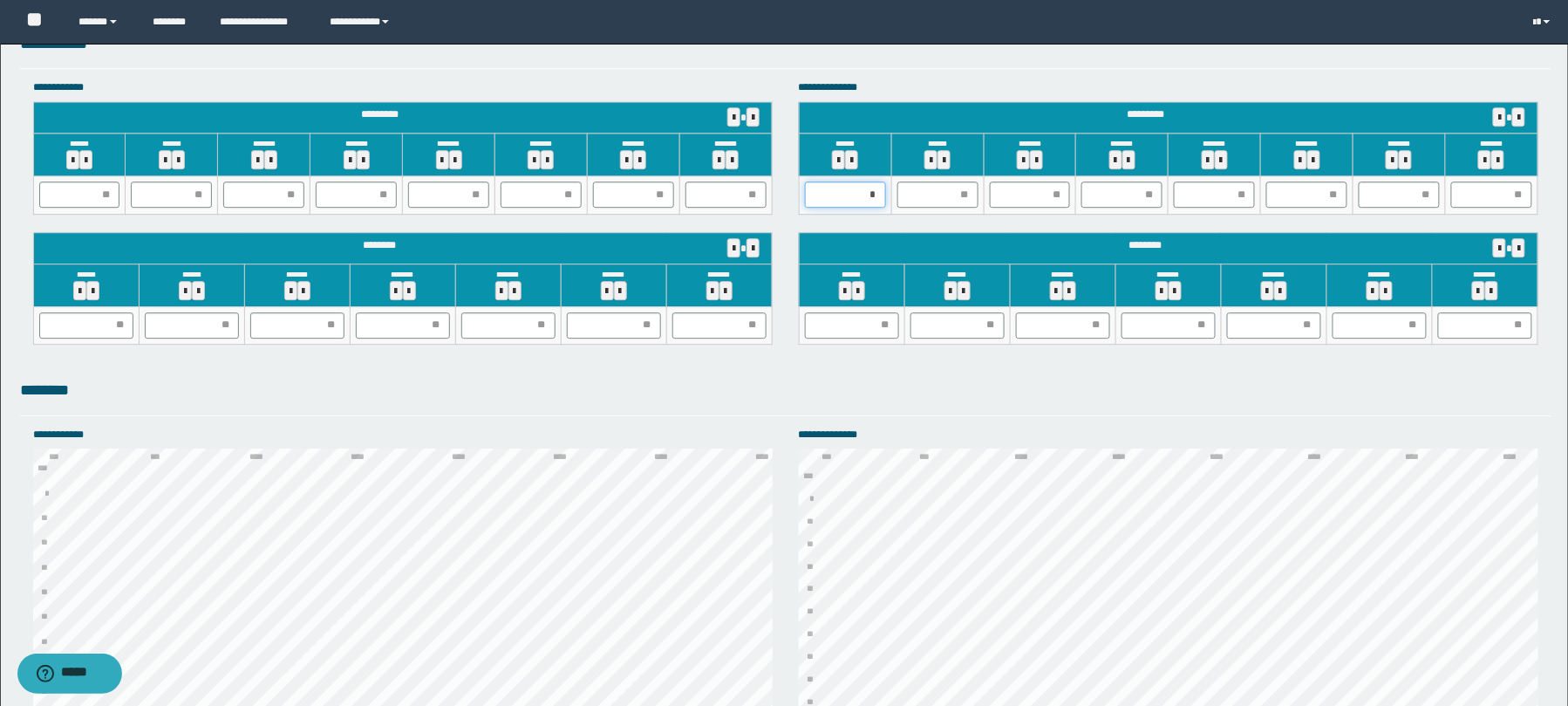 type on "**" 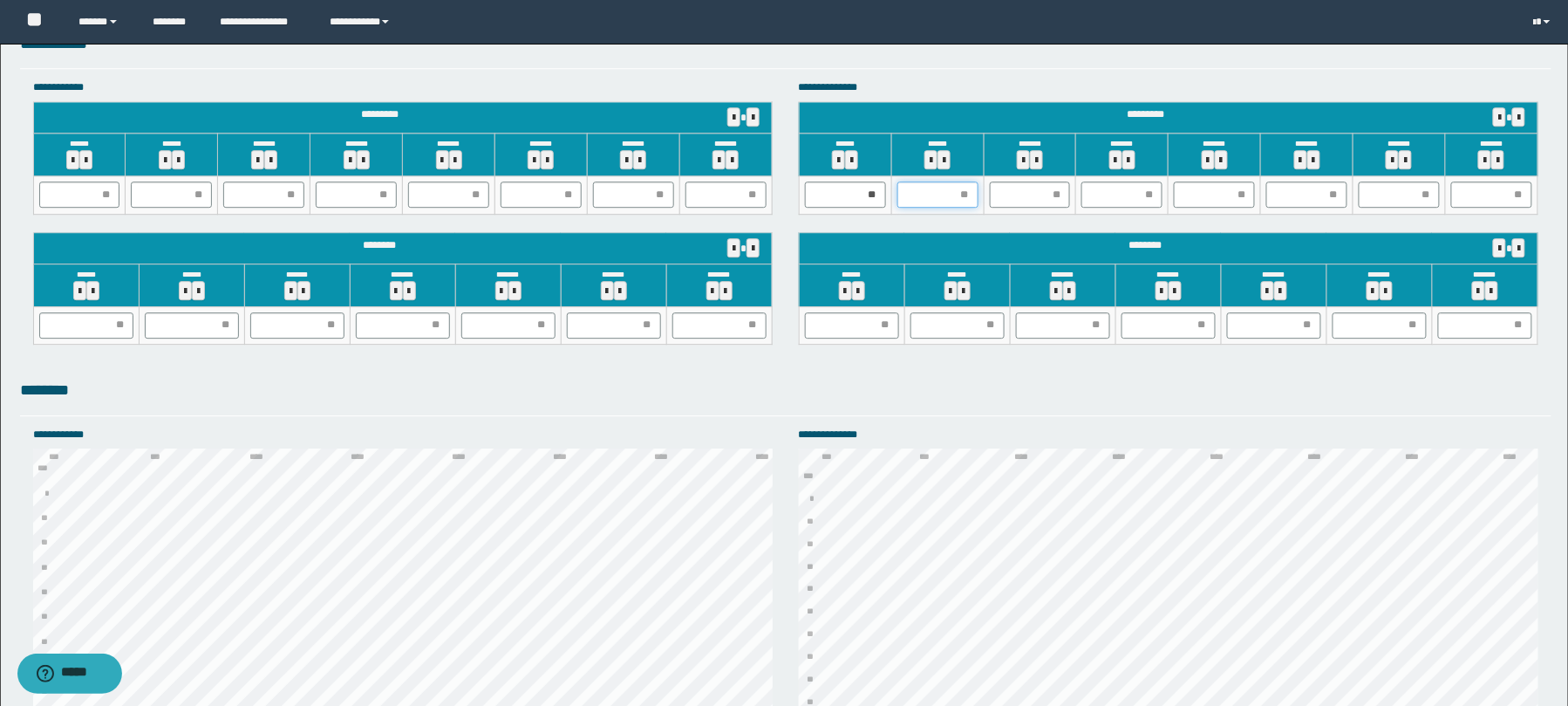 click at bounding box center [937, 195] 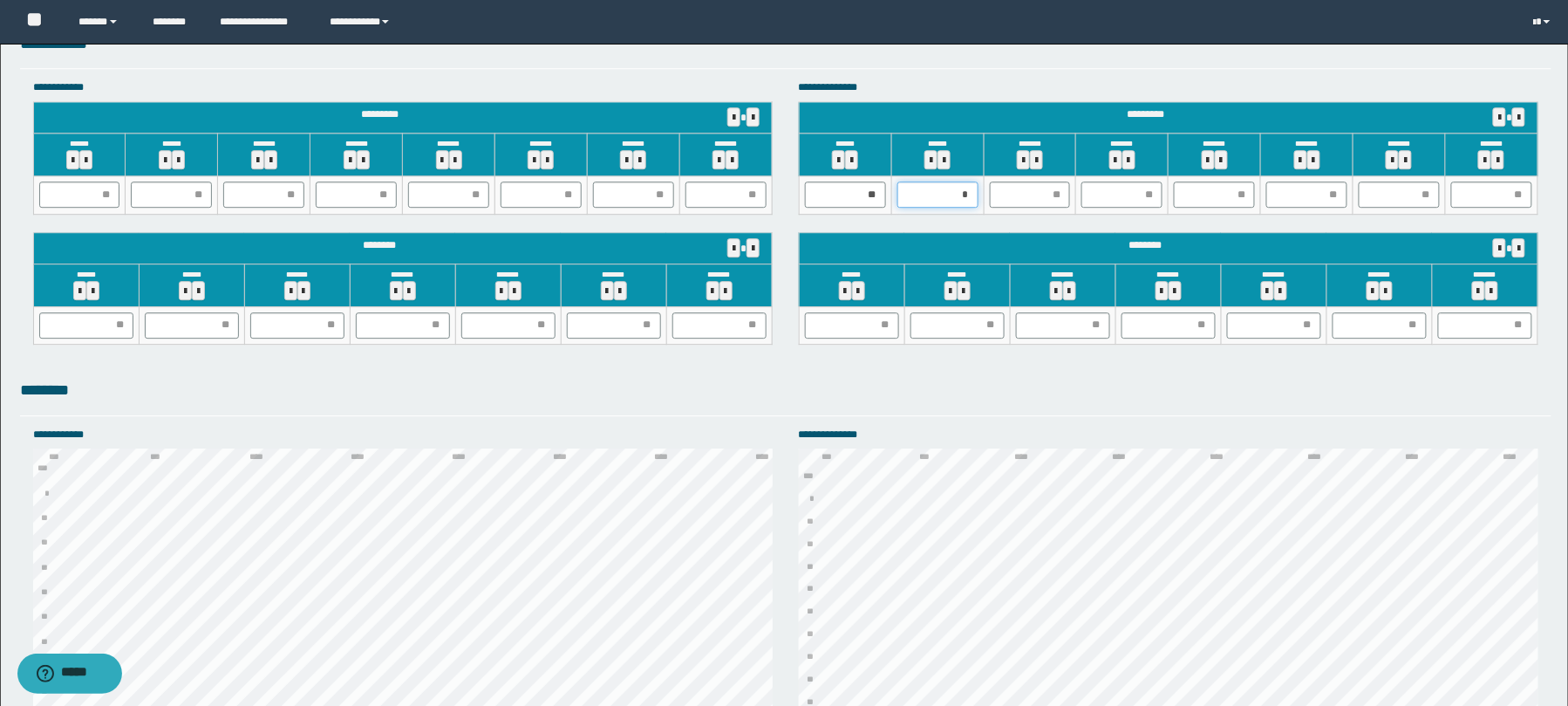 type on "**" 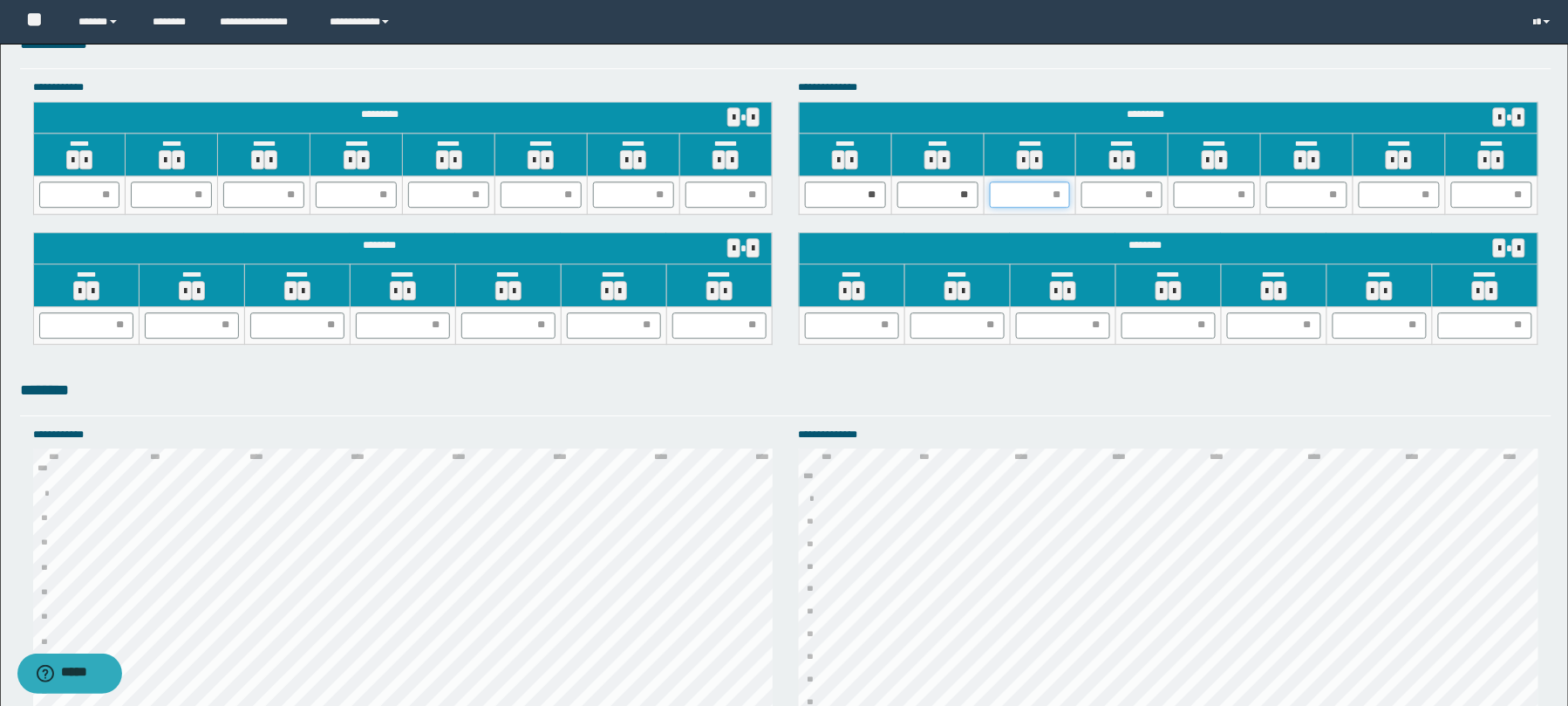click at bounding box center (1030, 195) 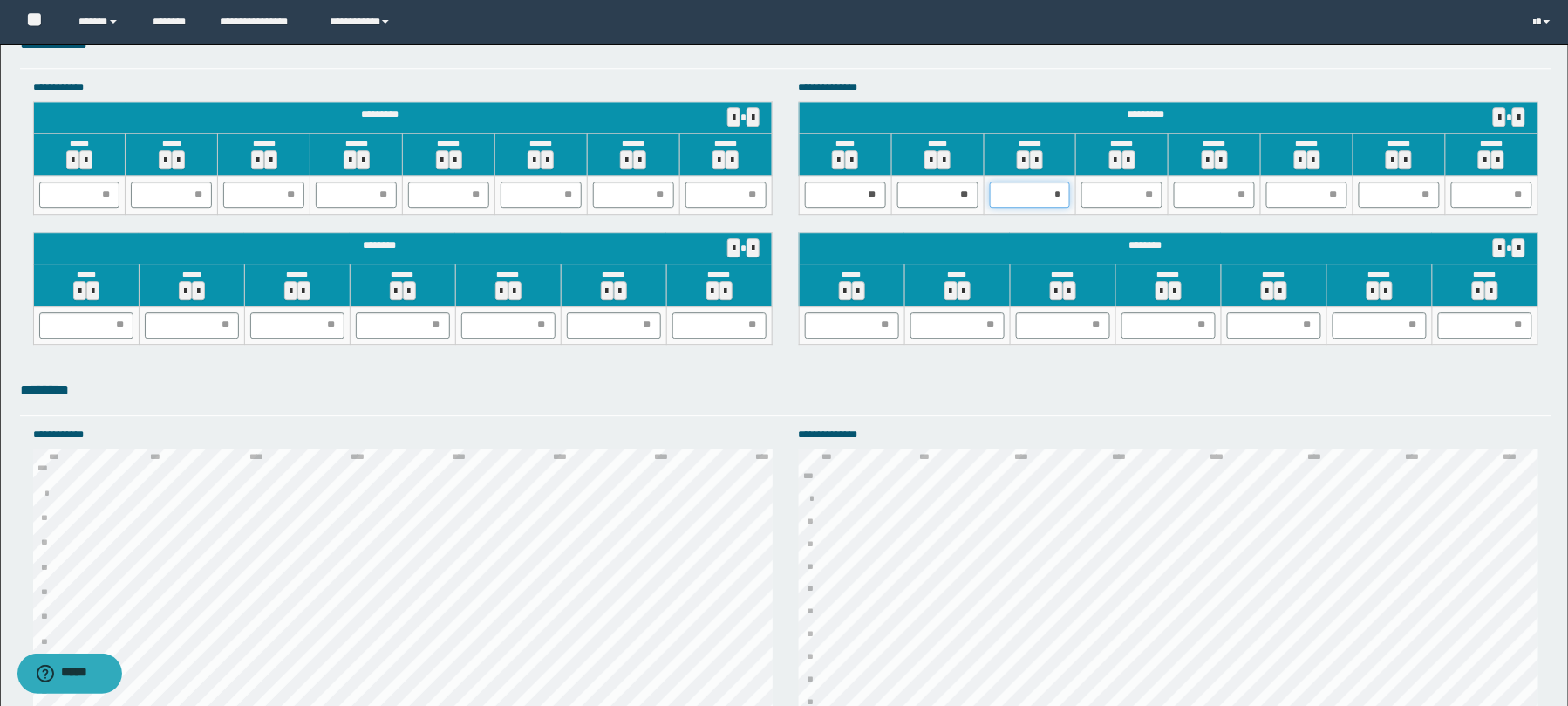 type on "**" 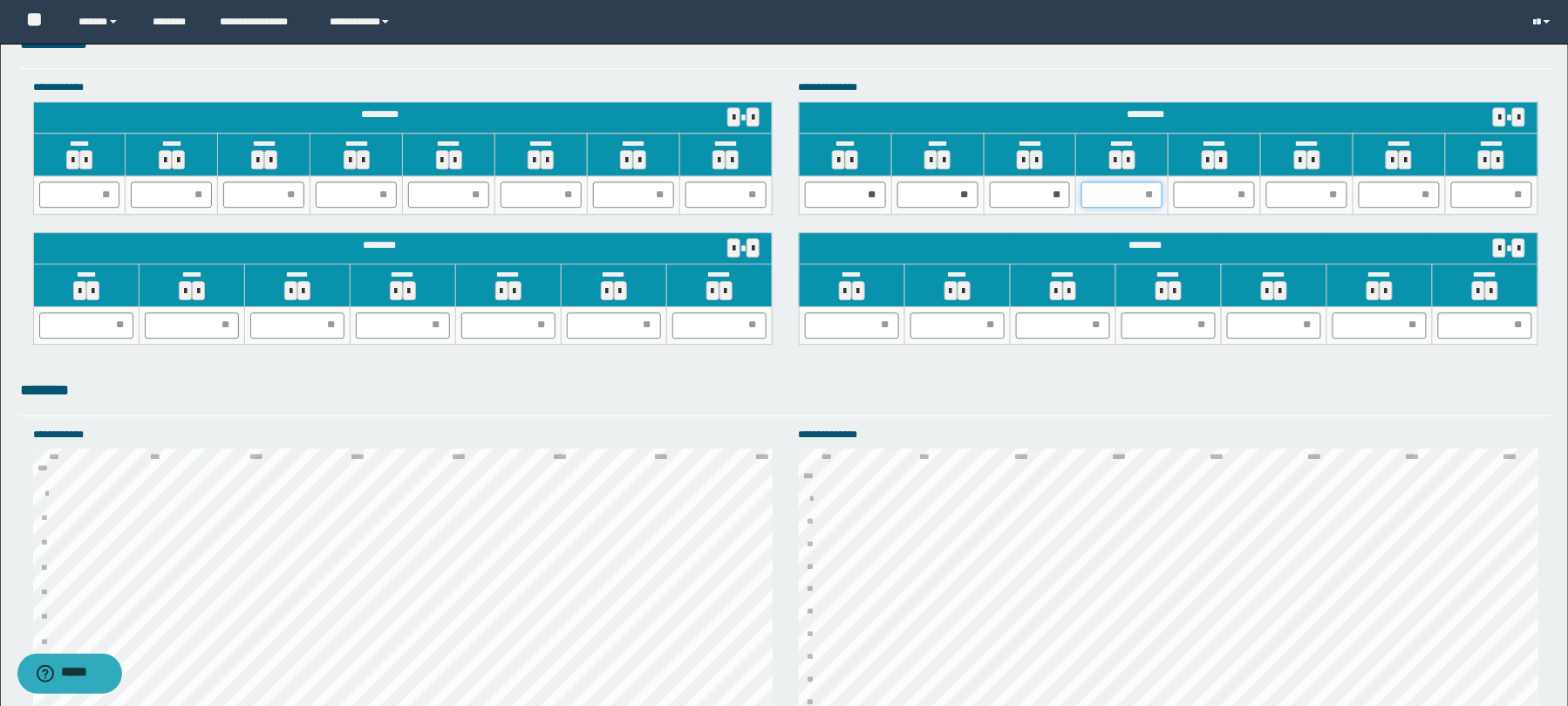 click at bounding box center (1121, 195) 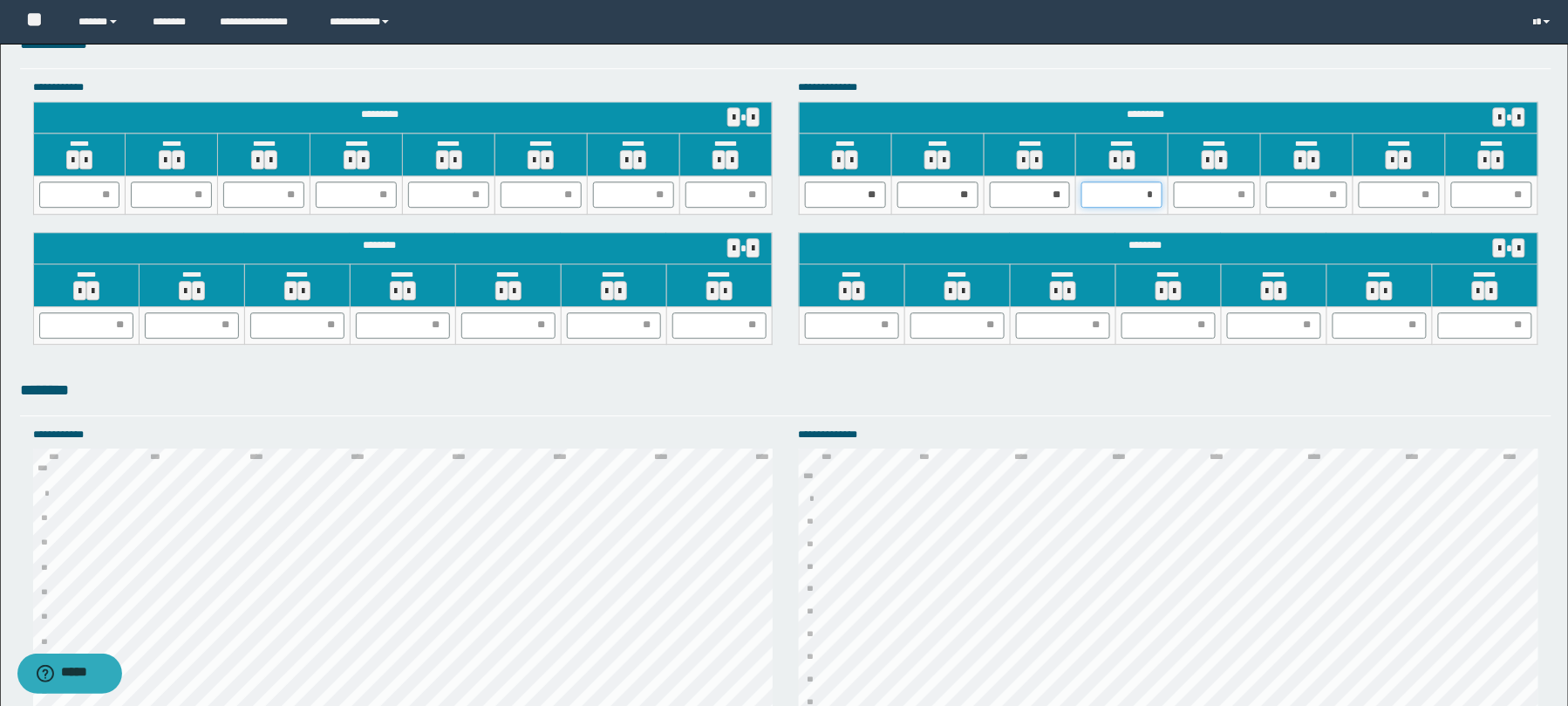 type on "**" 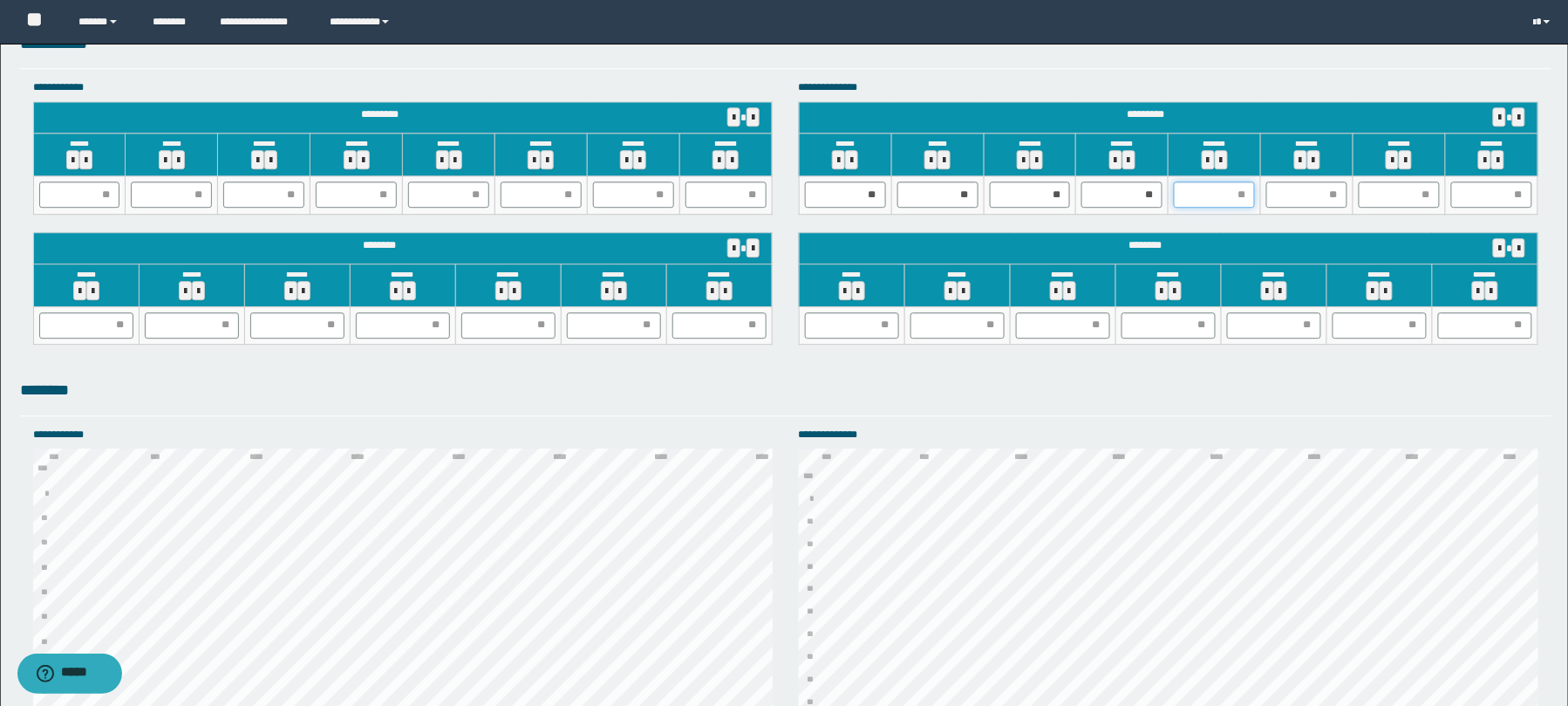click at bounding box center [1214, 195] 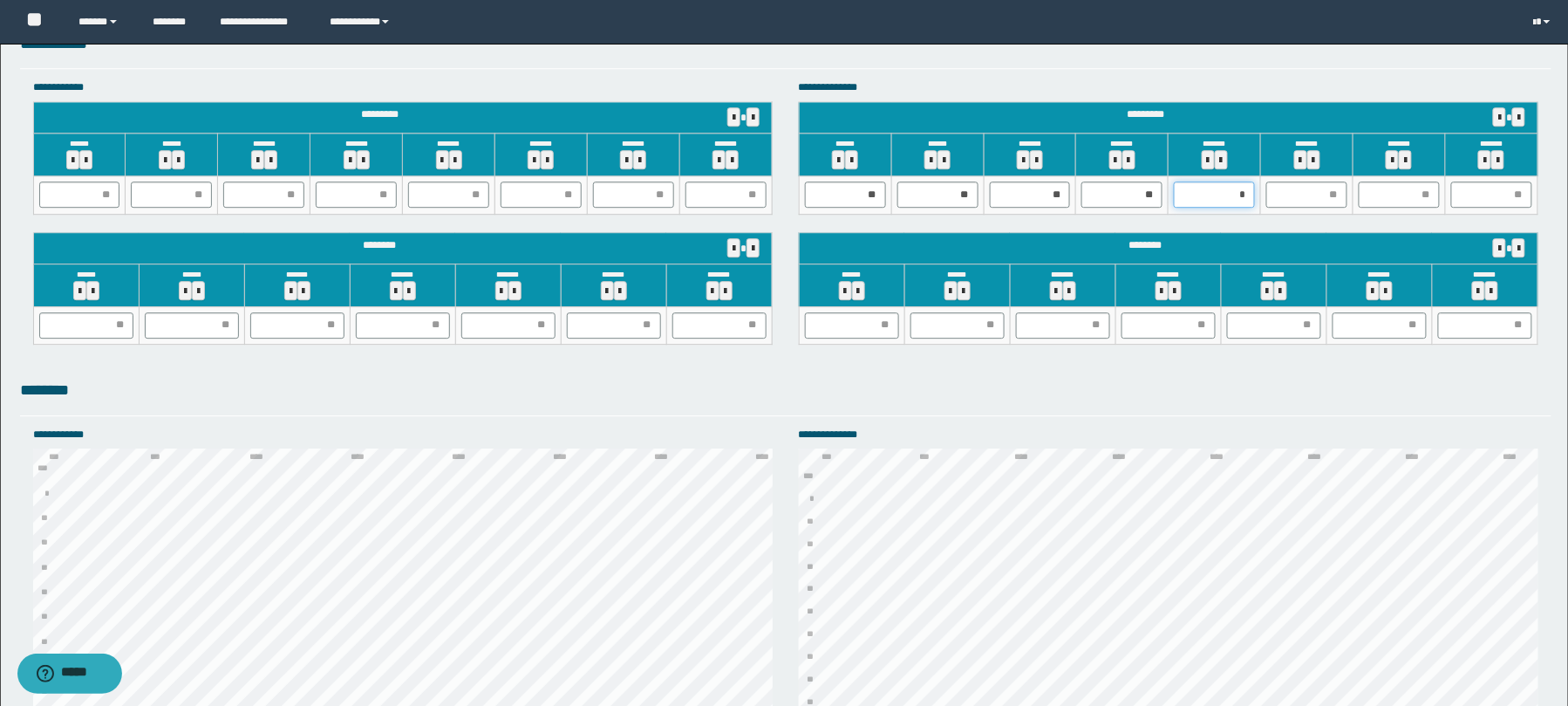 type on "**" 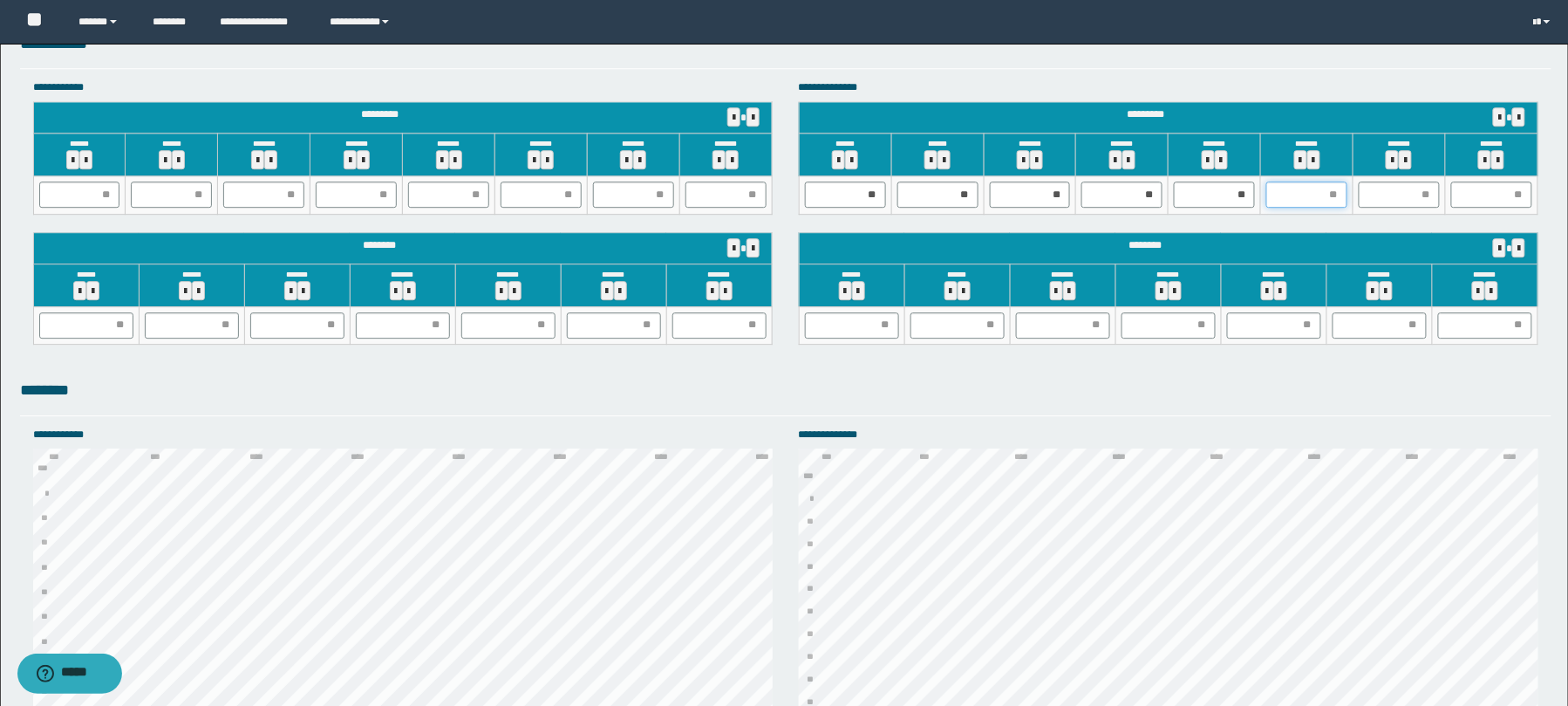 click at bounding box center [1306, 195] 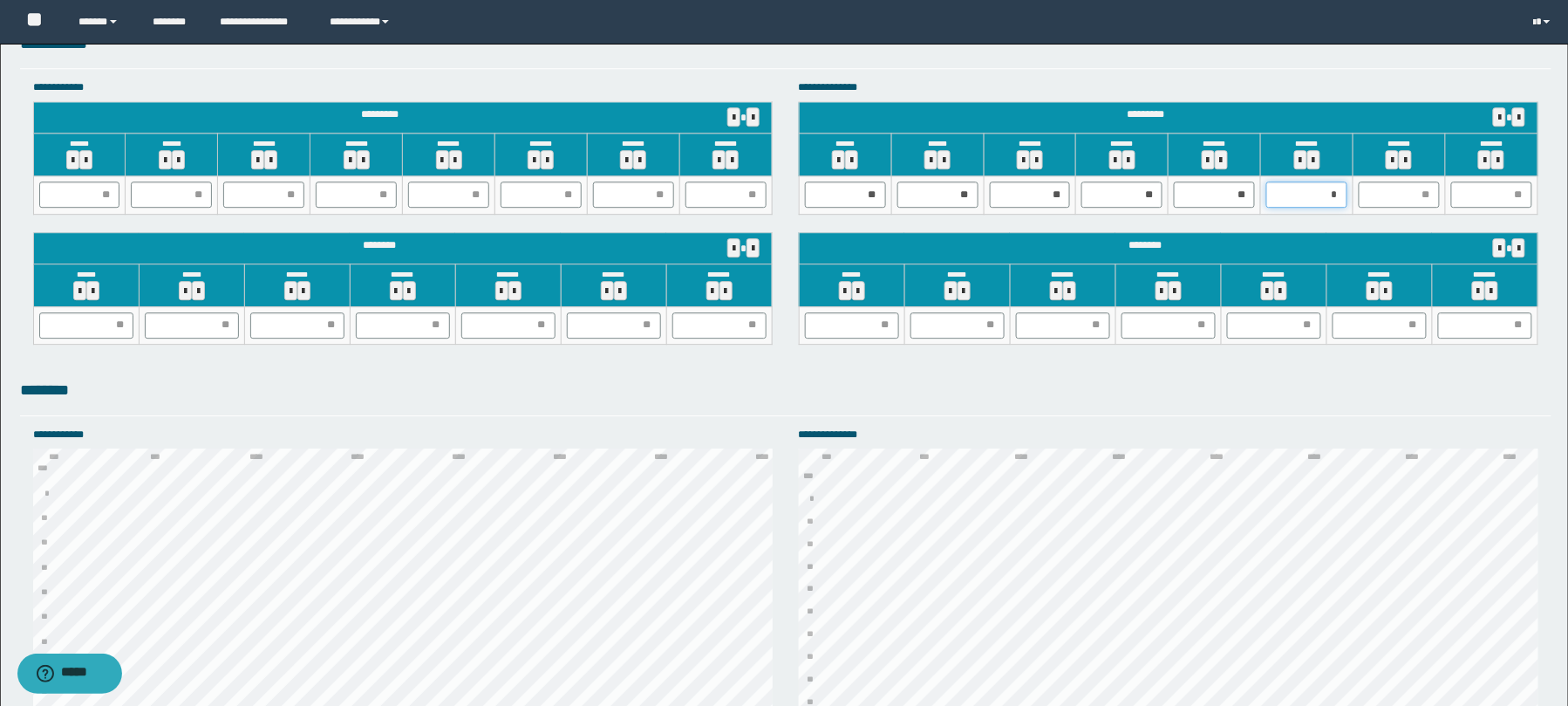 type on "**" 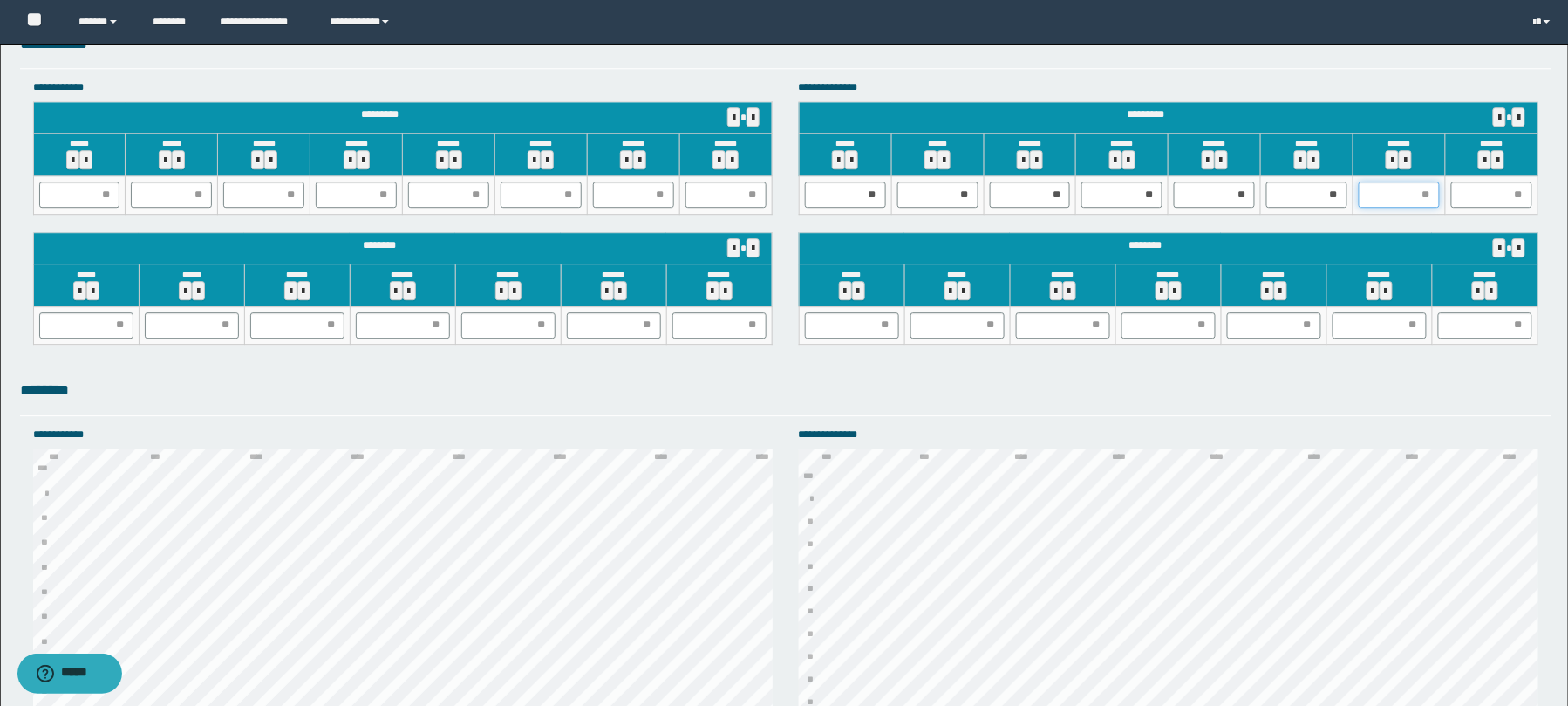 click at bounding box center (1399, 195) 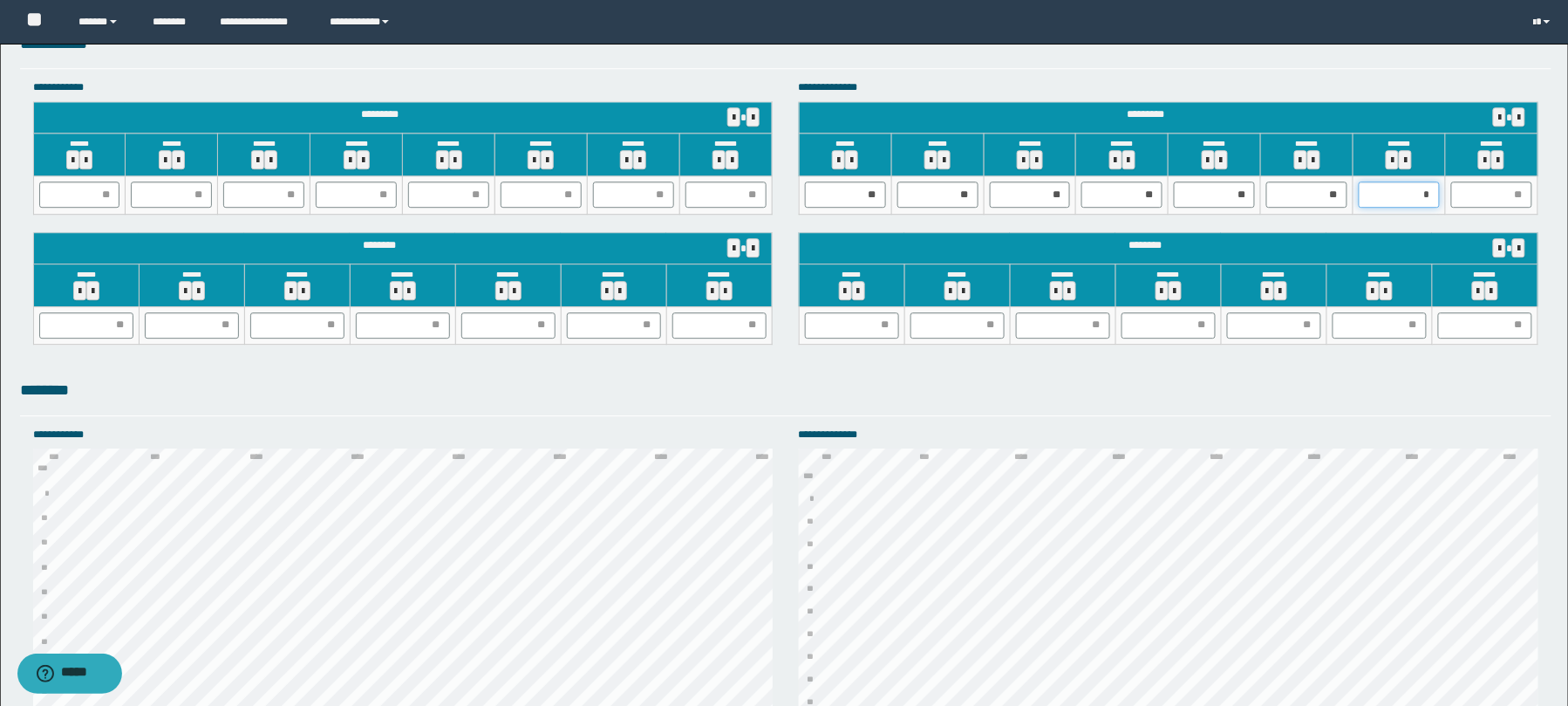 type on "**" 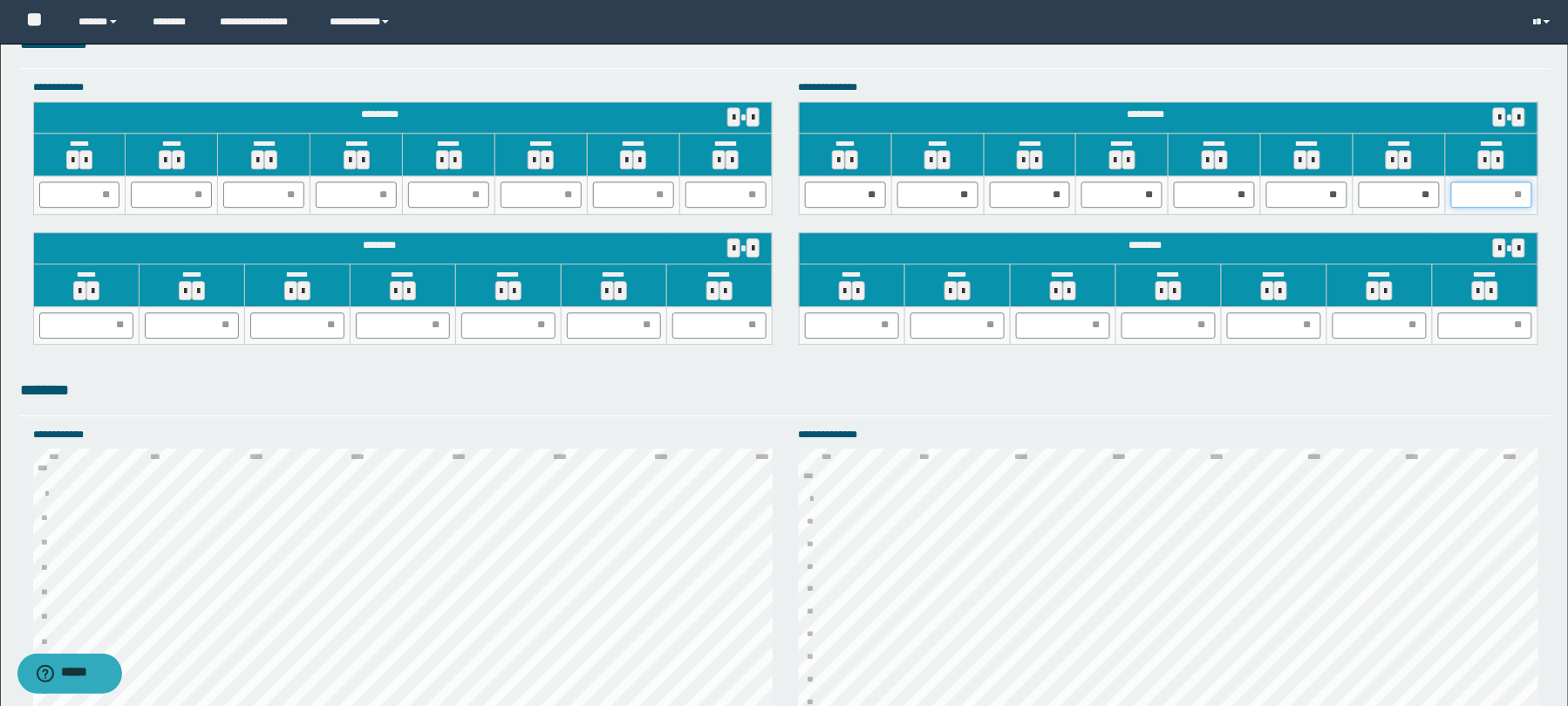 click at bounding box center [1491, 195] 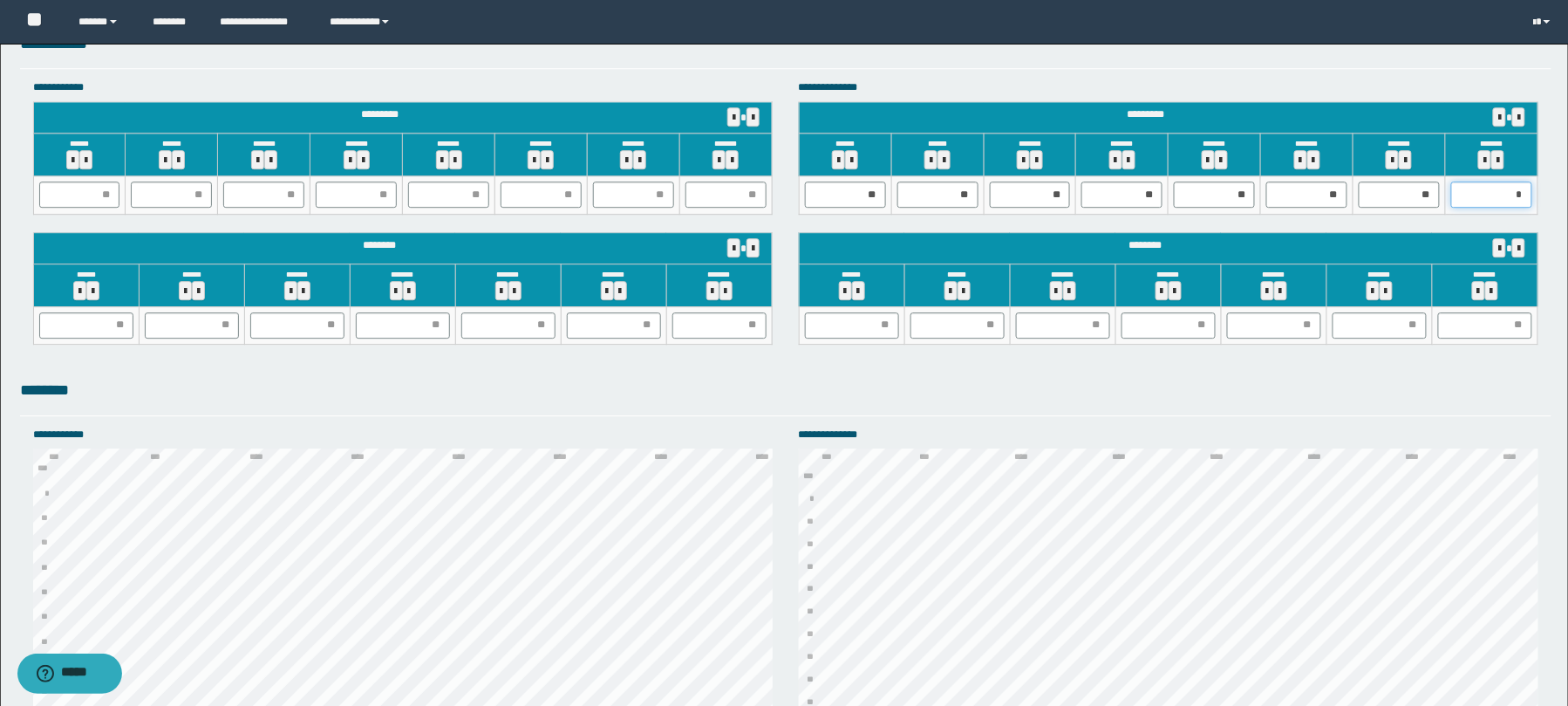 type on "**" 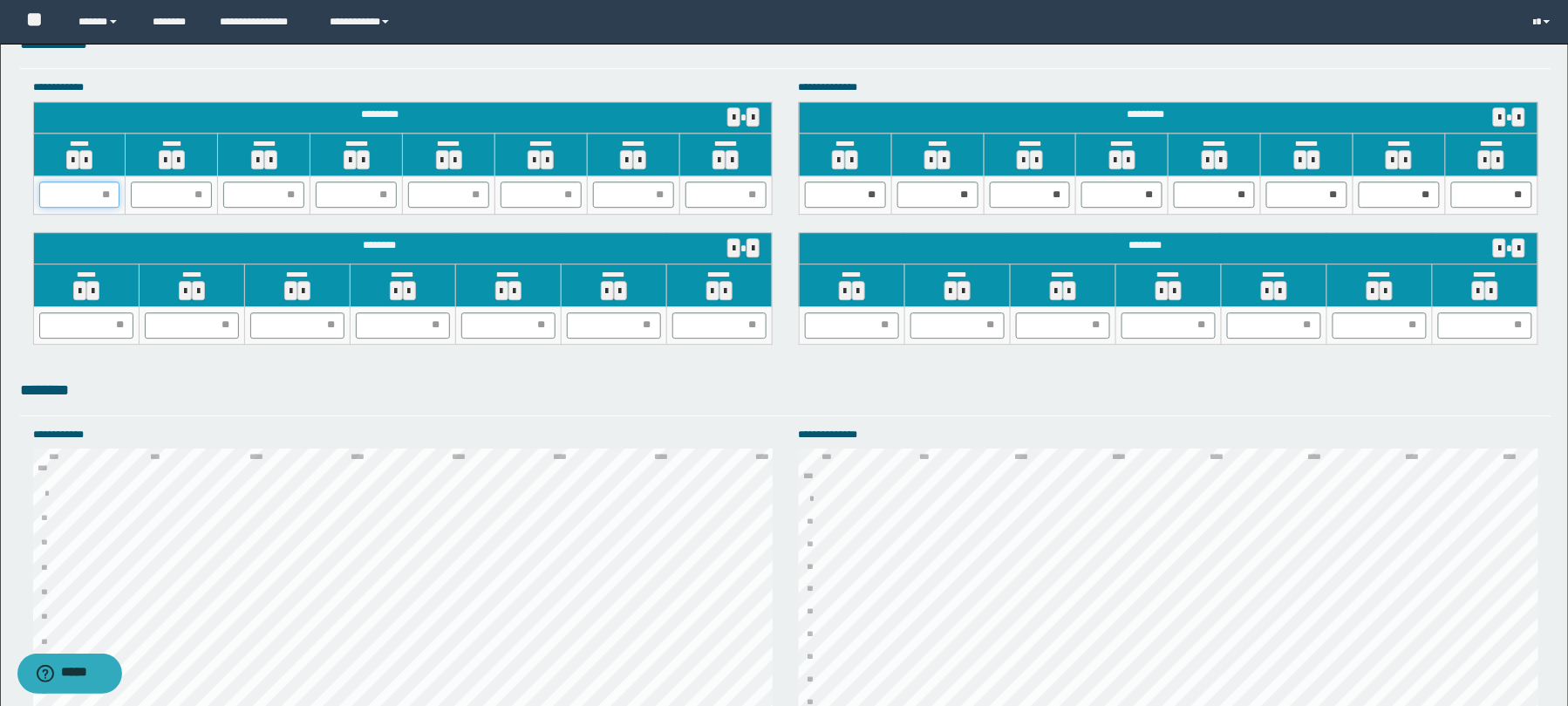 click at bounding box center (79, 195) 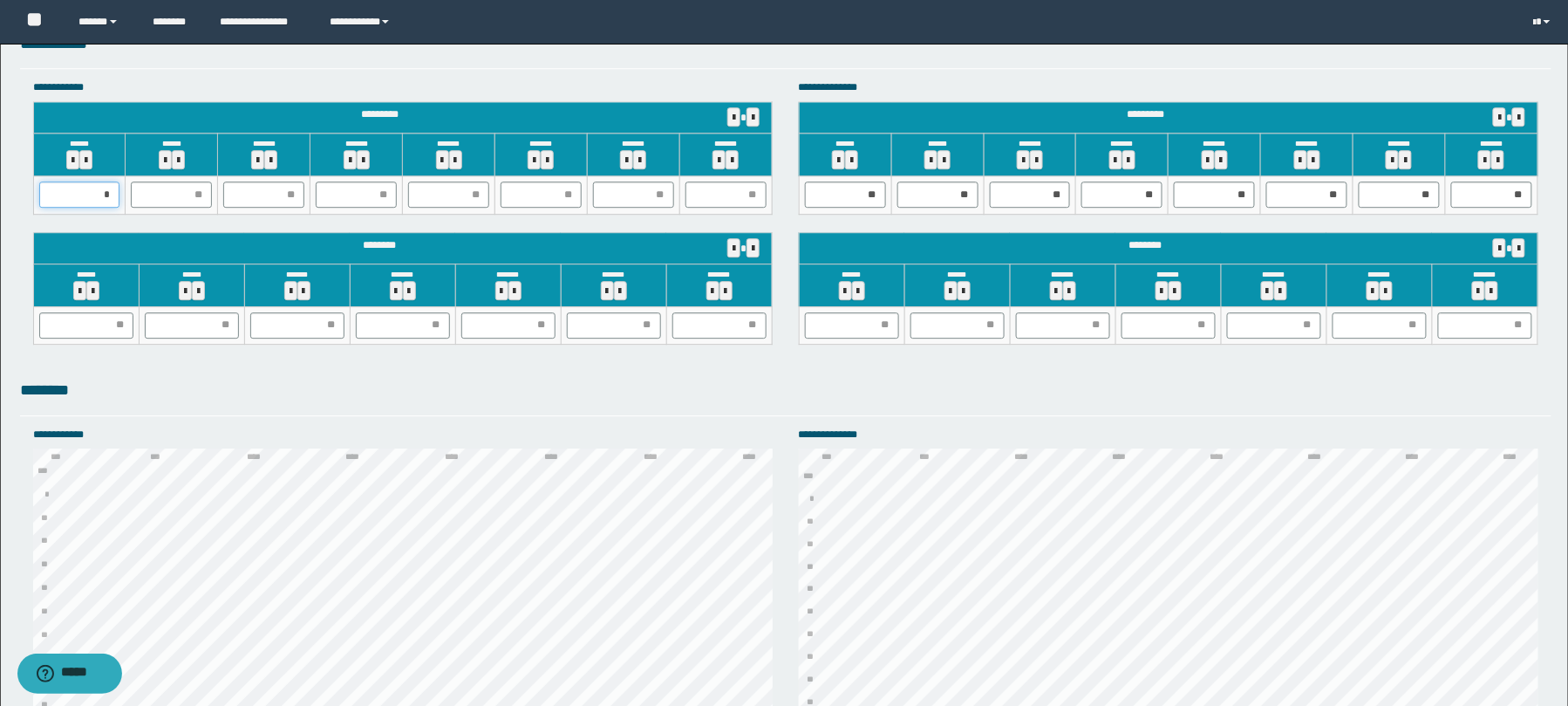 type on "**" 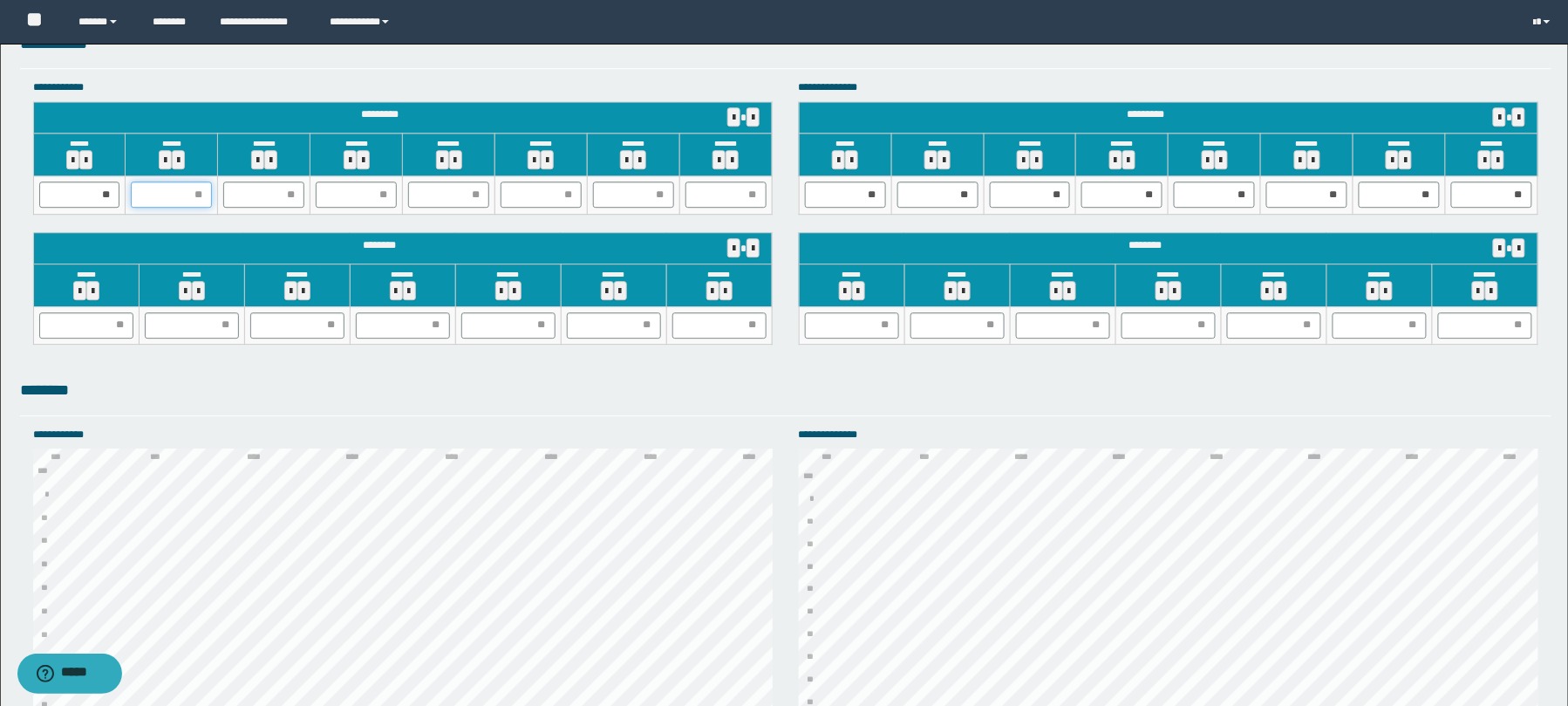 click at bounding box center (171, 195) 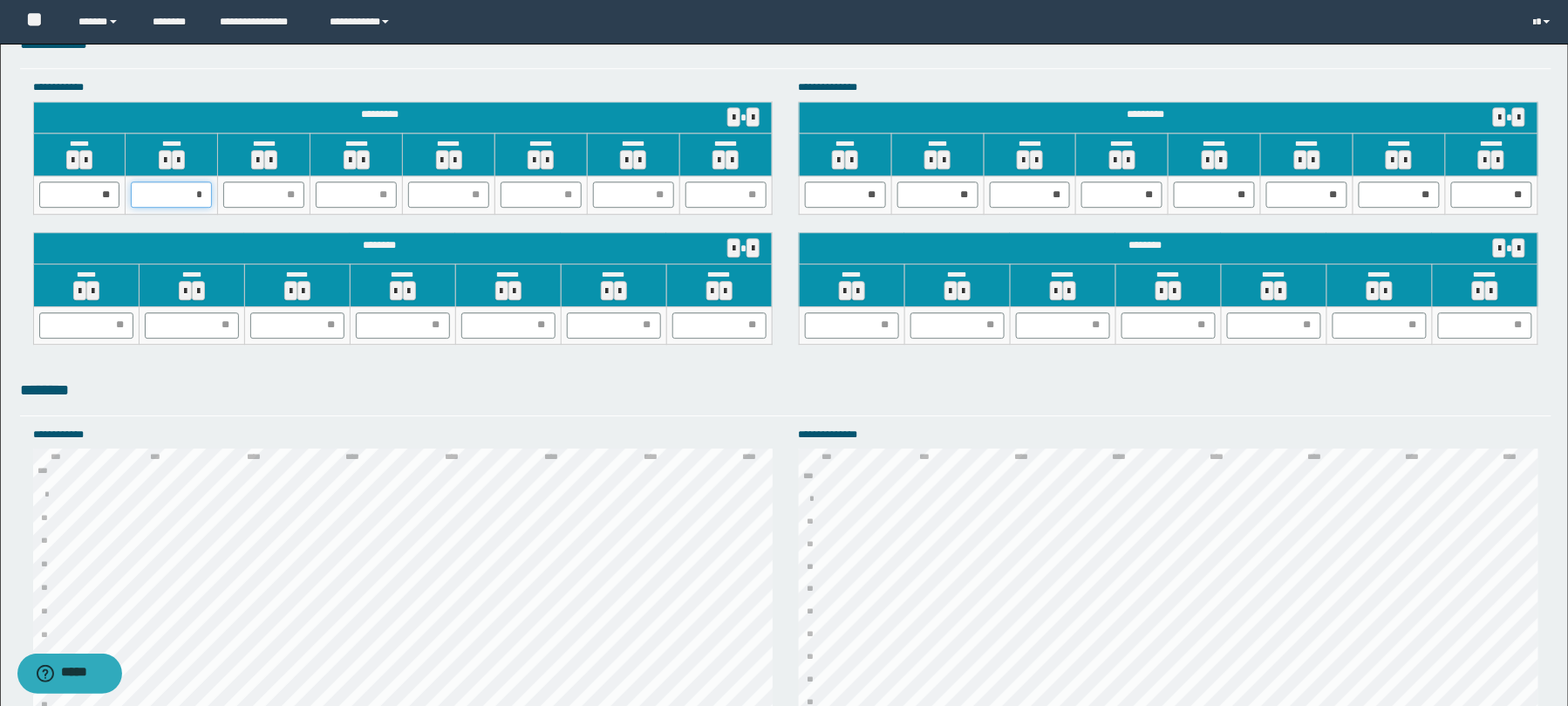 type on "**" 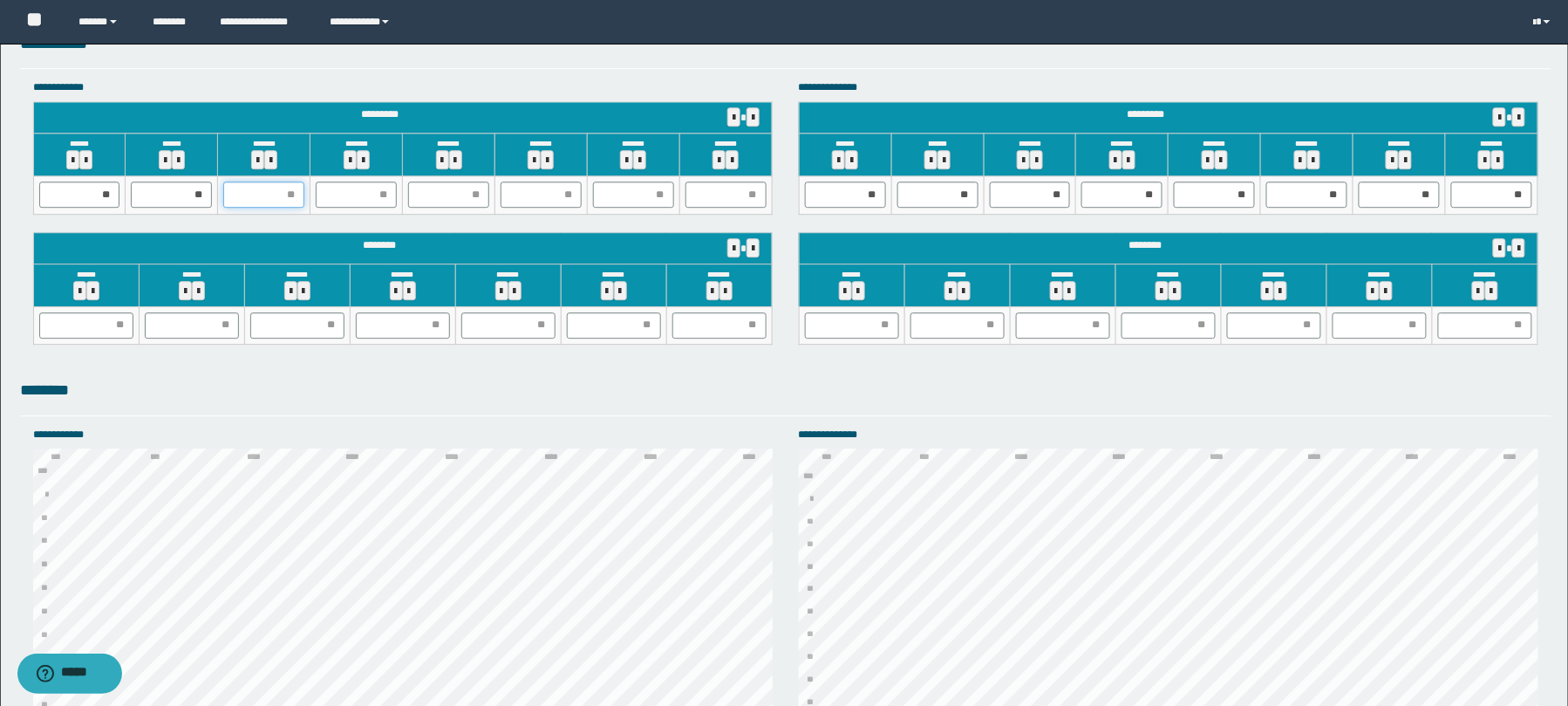 click at bounding box center (263, 195) 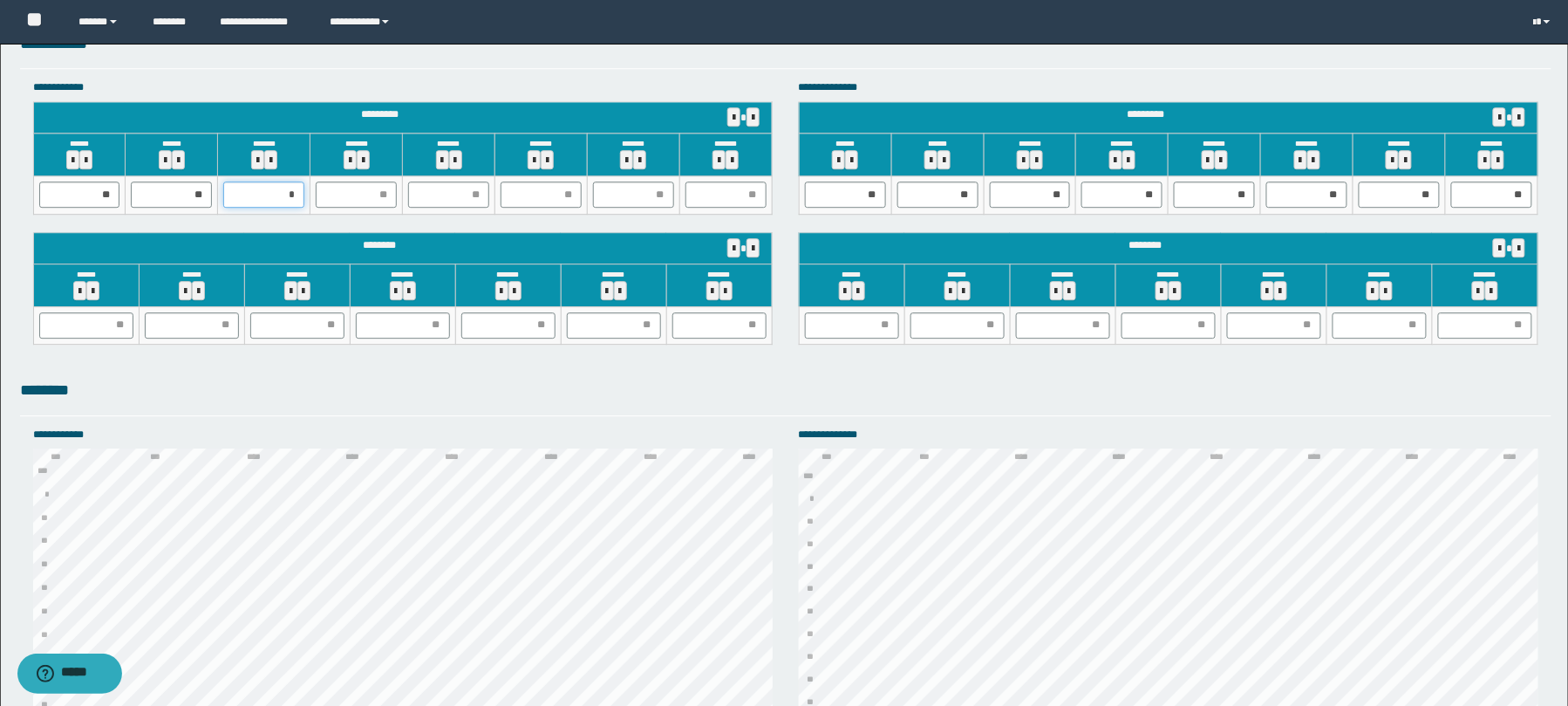 type on "**" 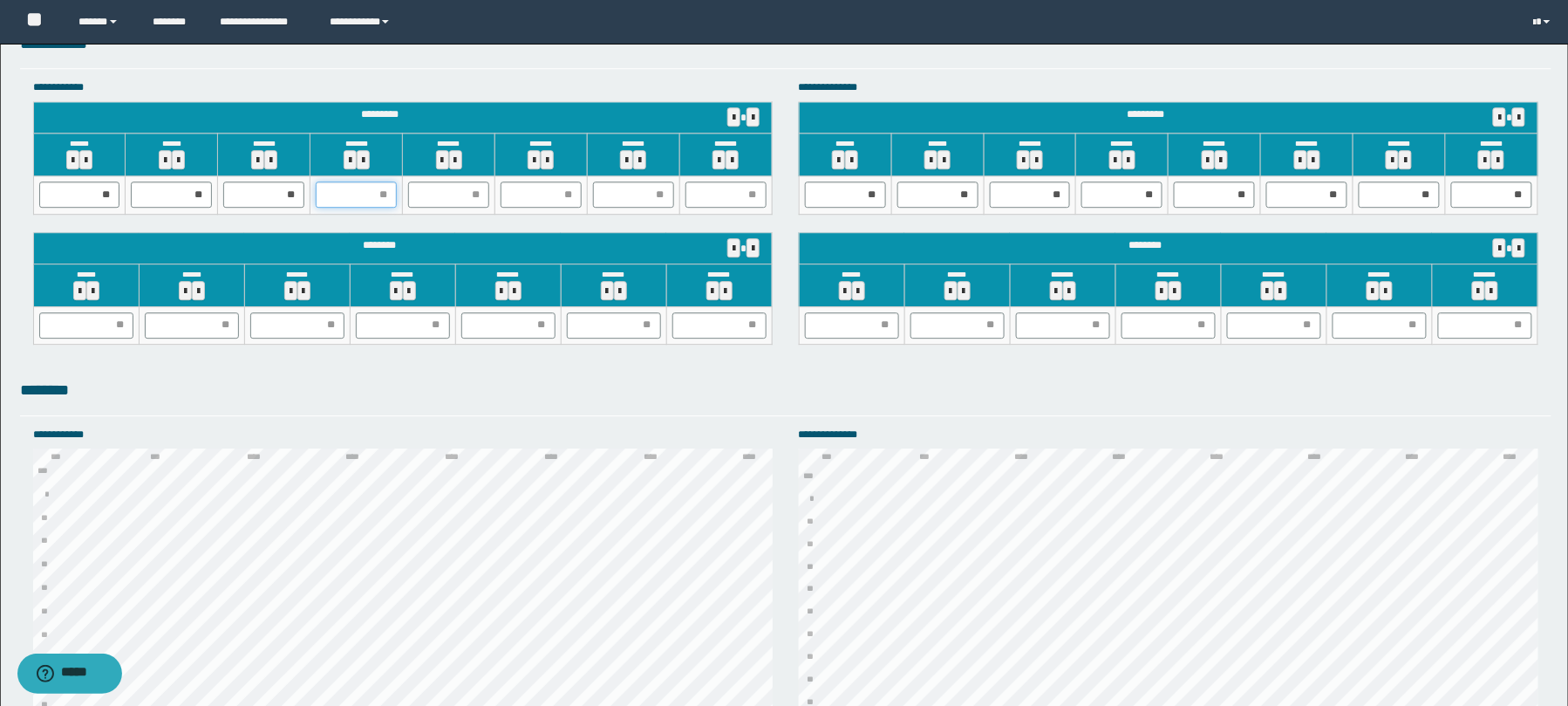 click at bounding box center (356, 195) 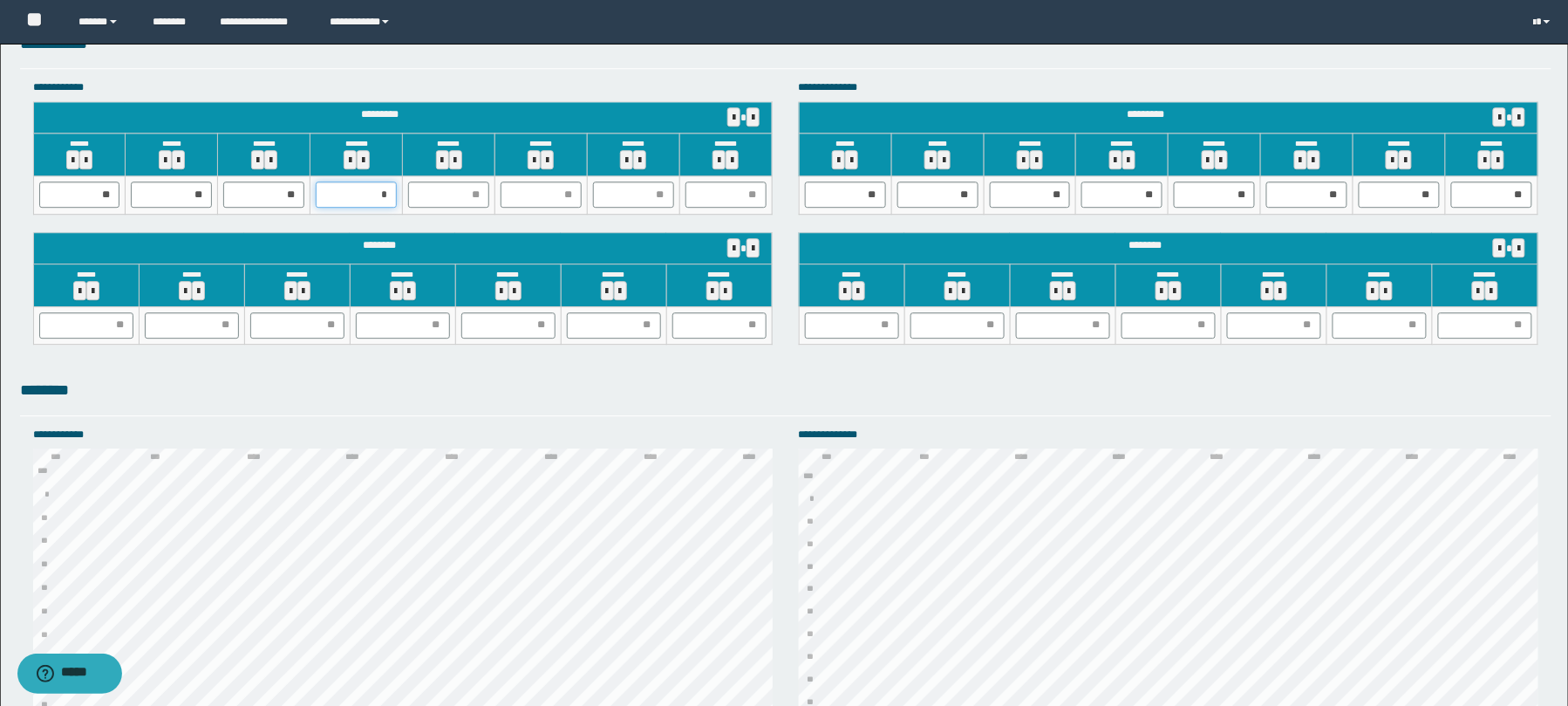 type on "**" 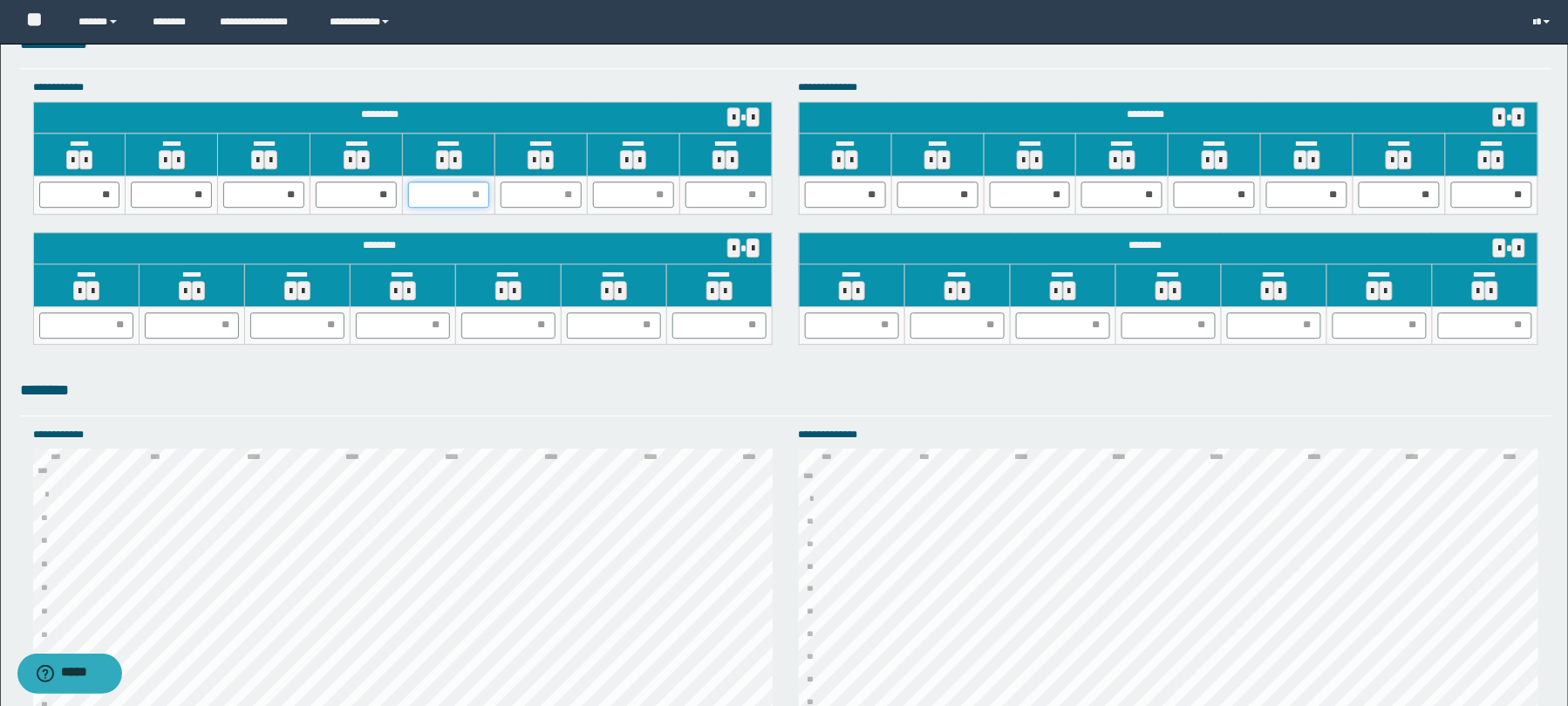 click at bounding box center (448, 195) 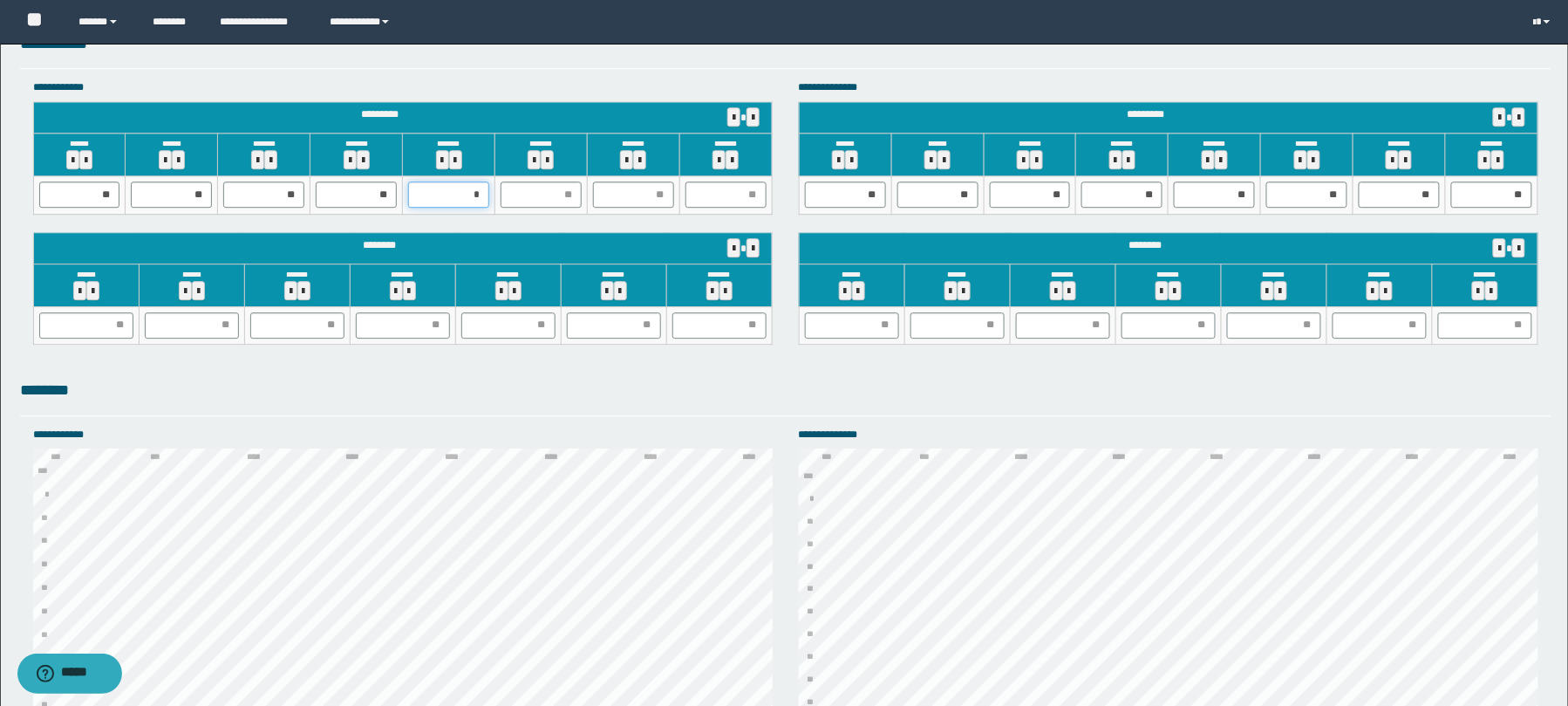 type on "**" 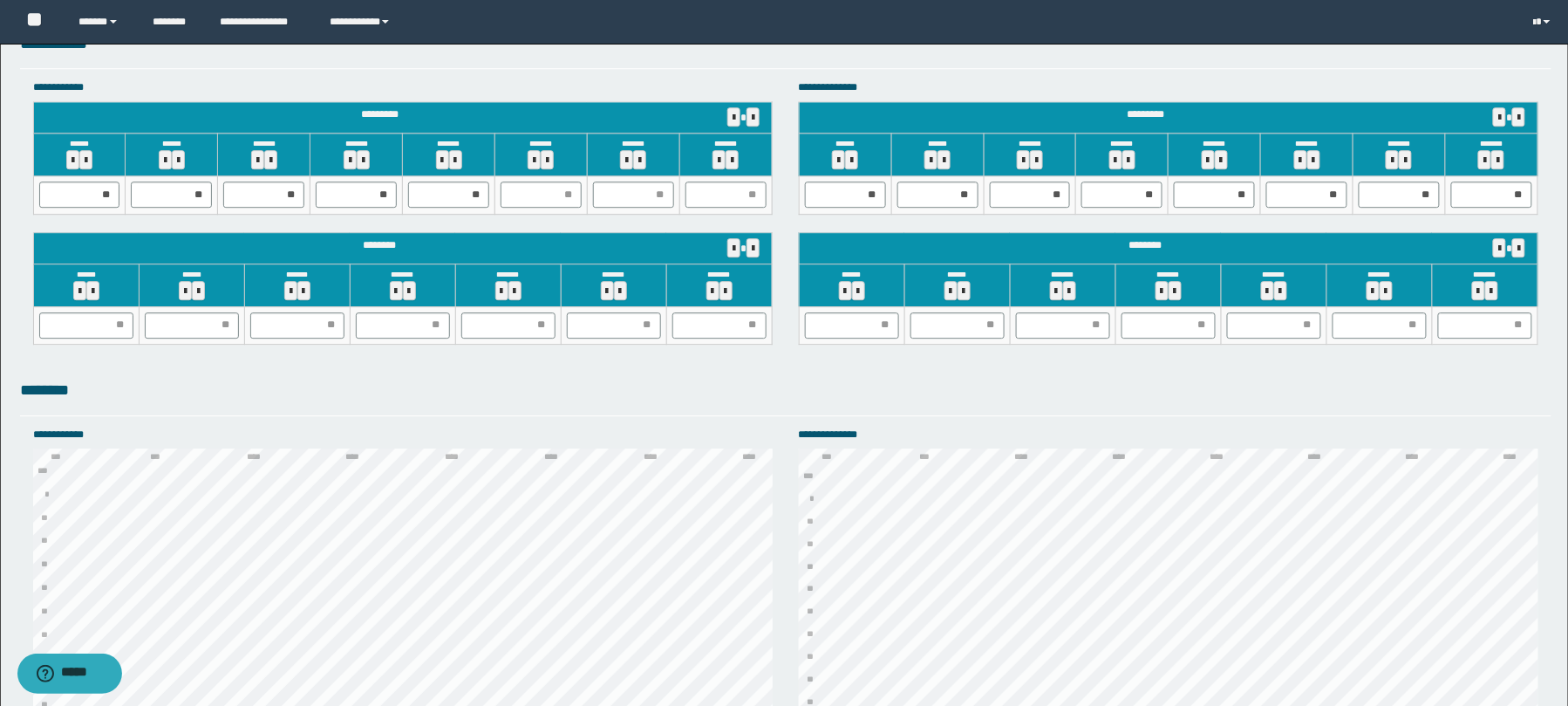 click at bounding box center (541, 195) 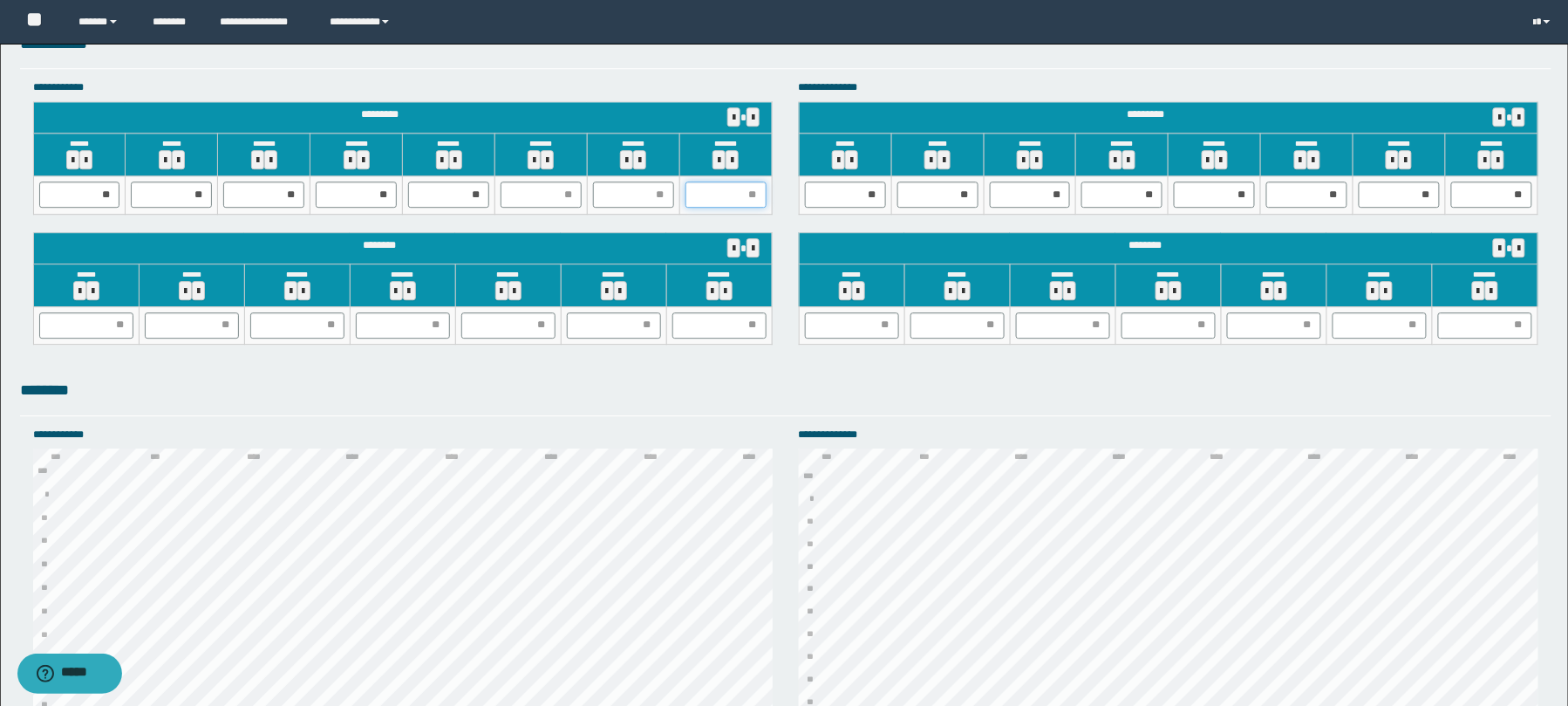 click at bounding box center [726, 195] 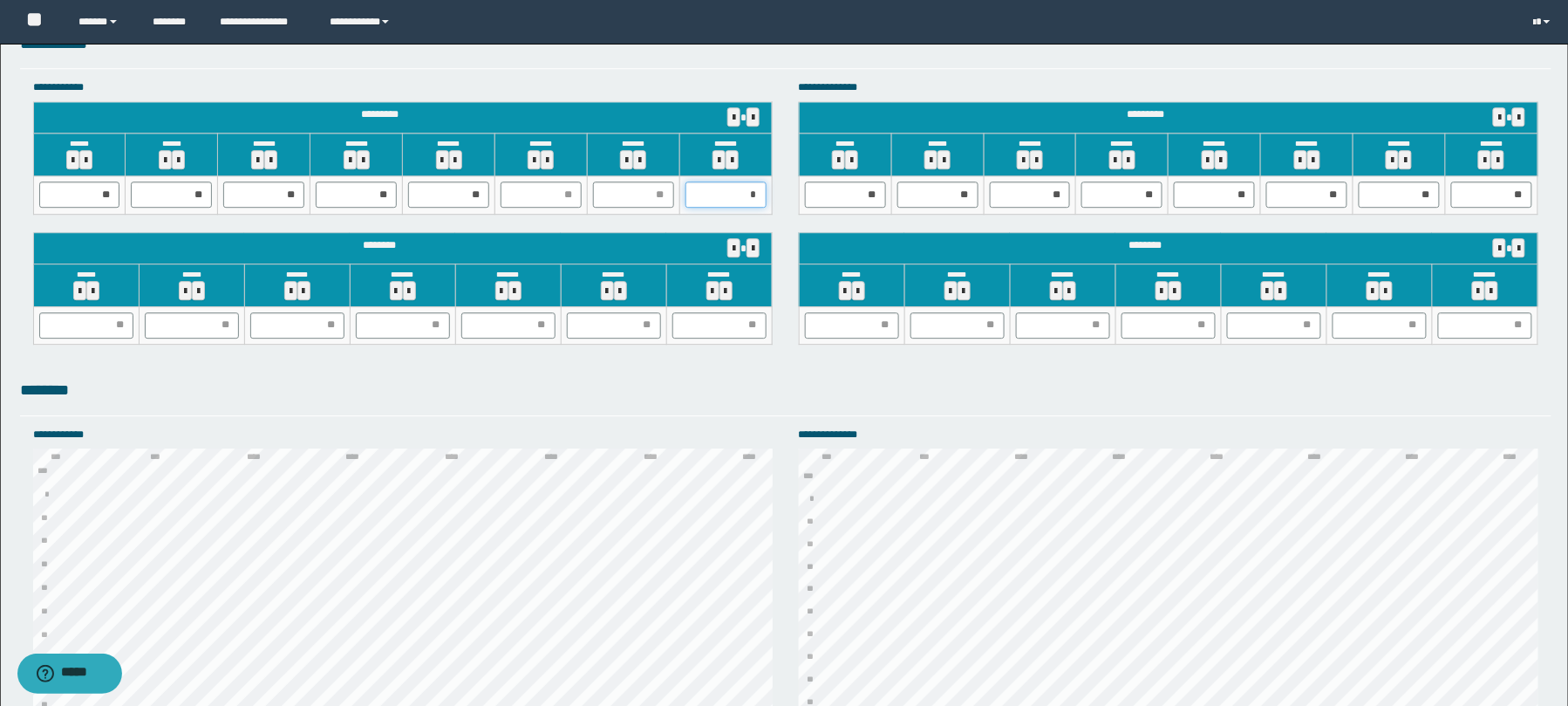 type on "**" 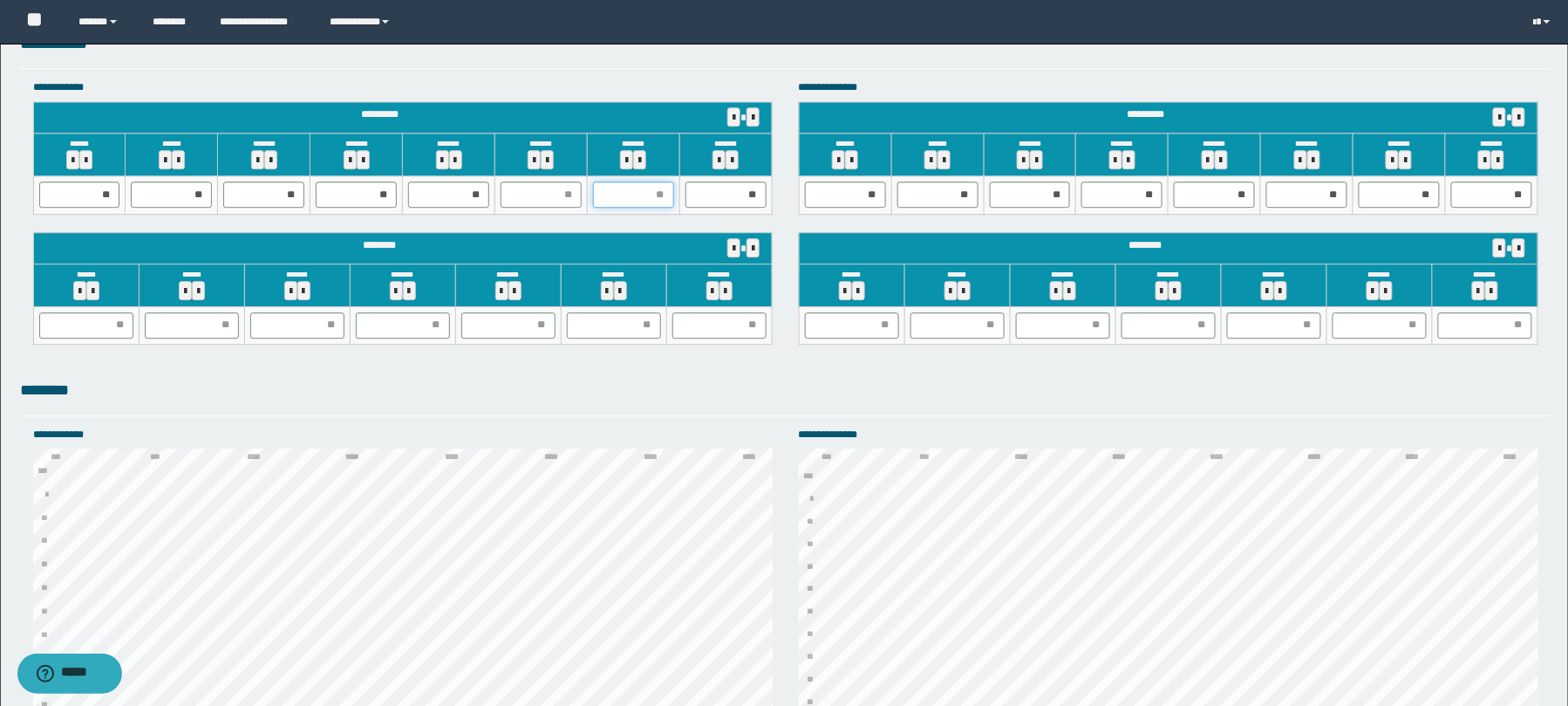 click at bounding box center (633, 195) 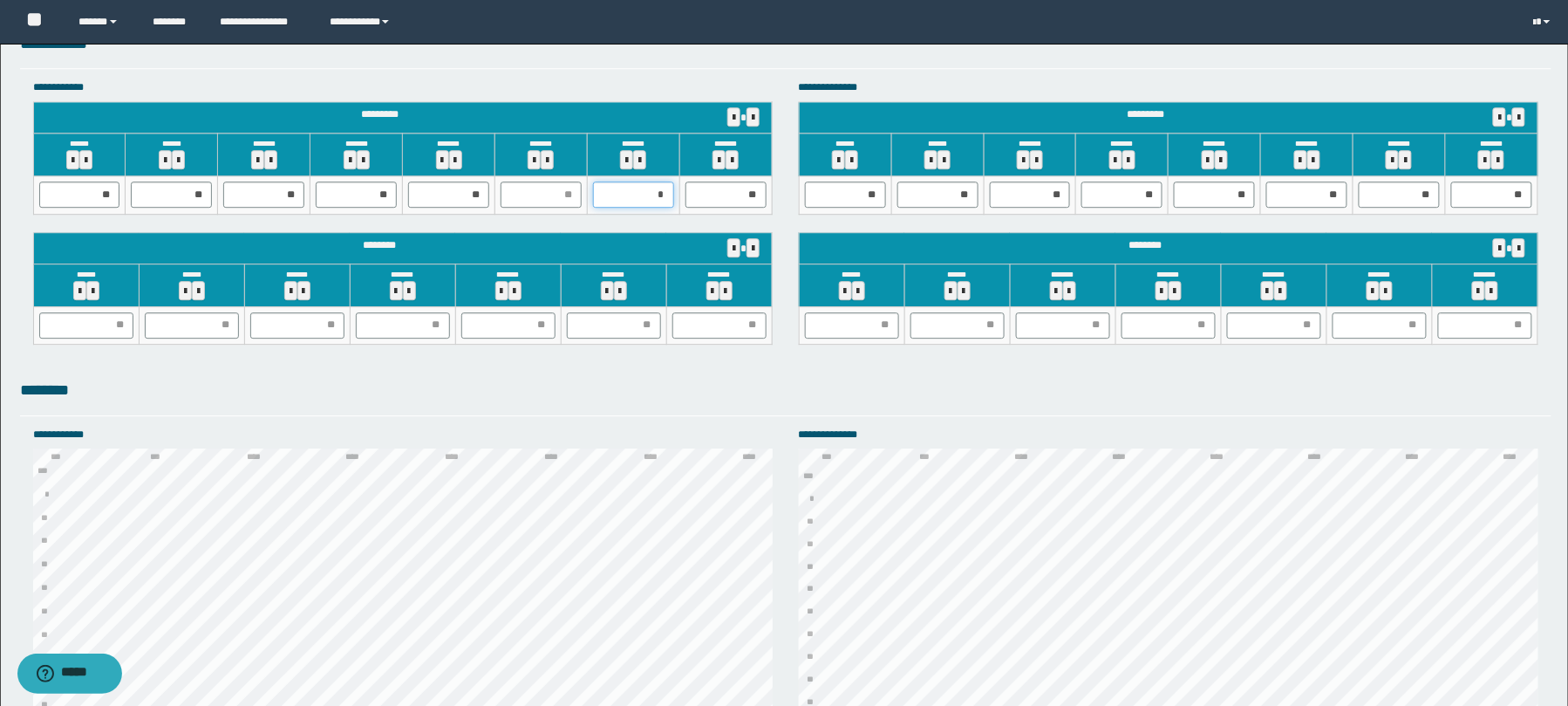 type on "**" 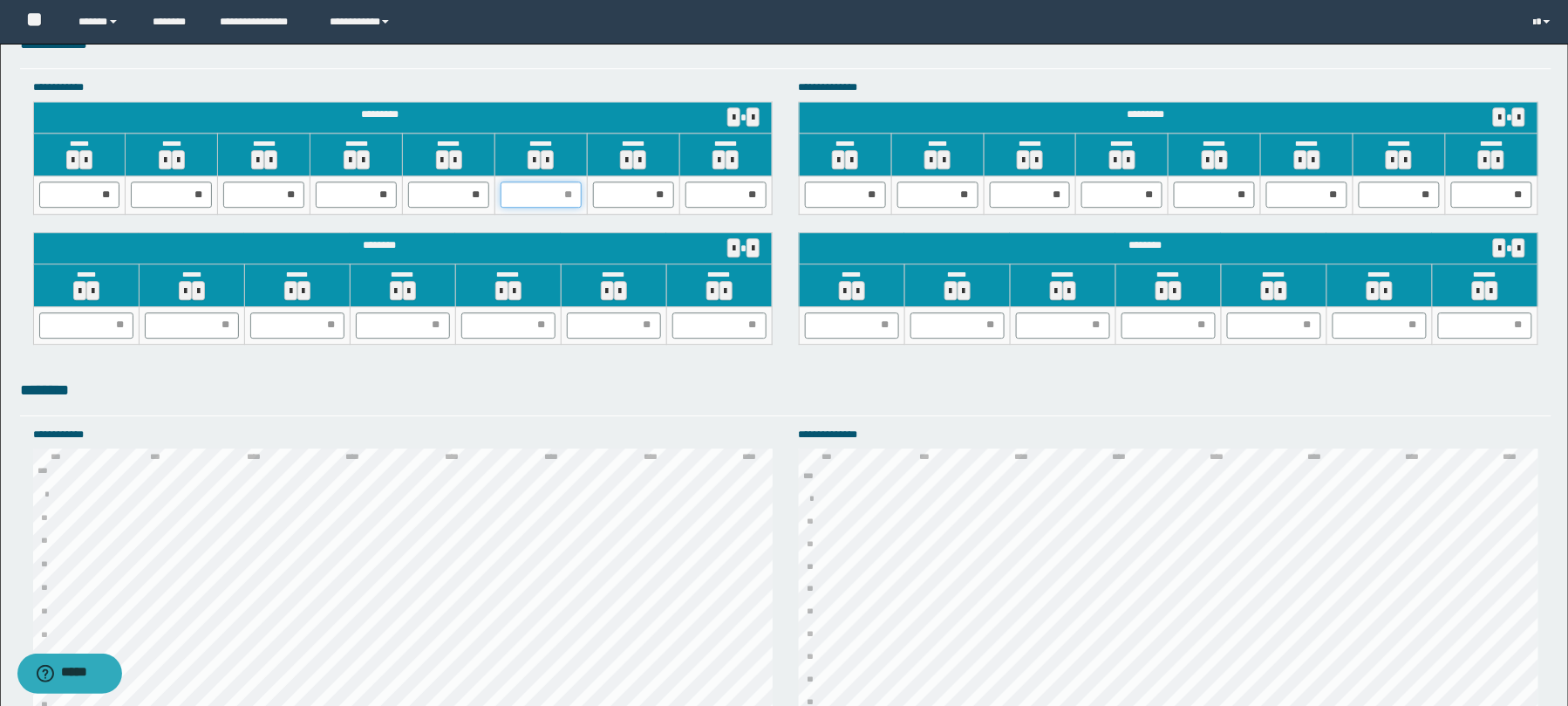 click at bounding box center [541, 195] 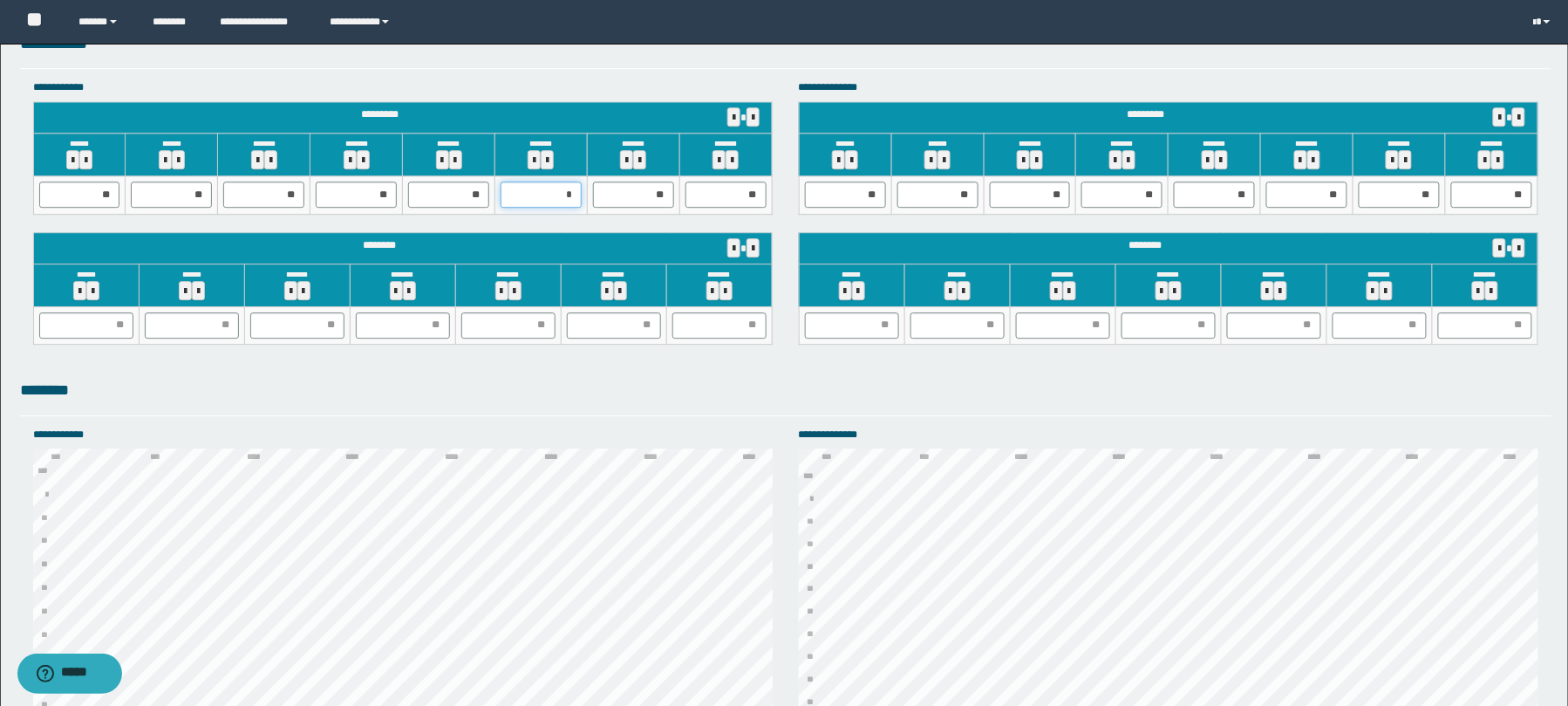 type on "**" 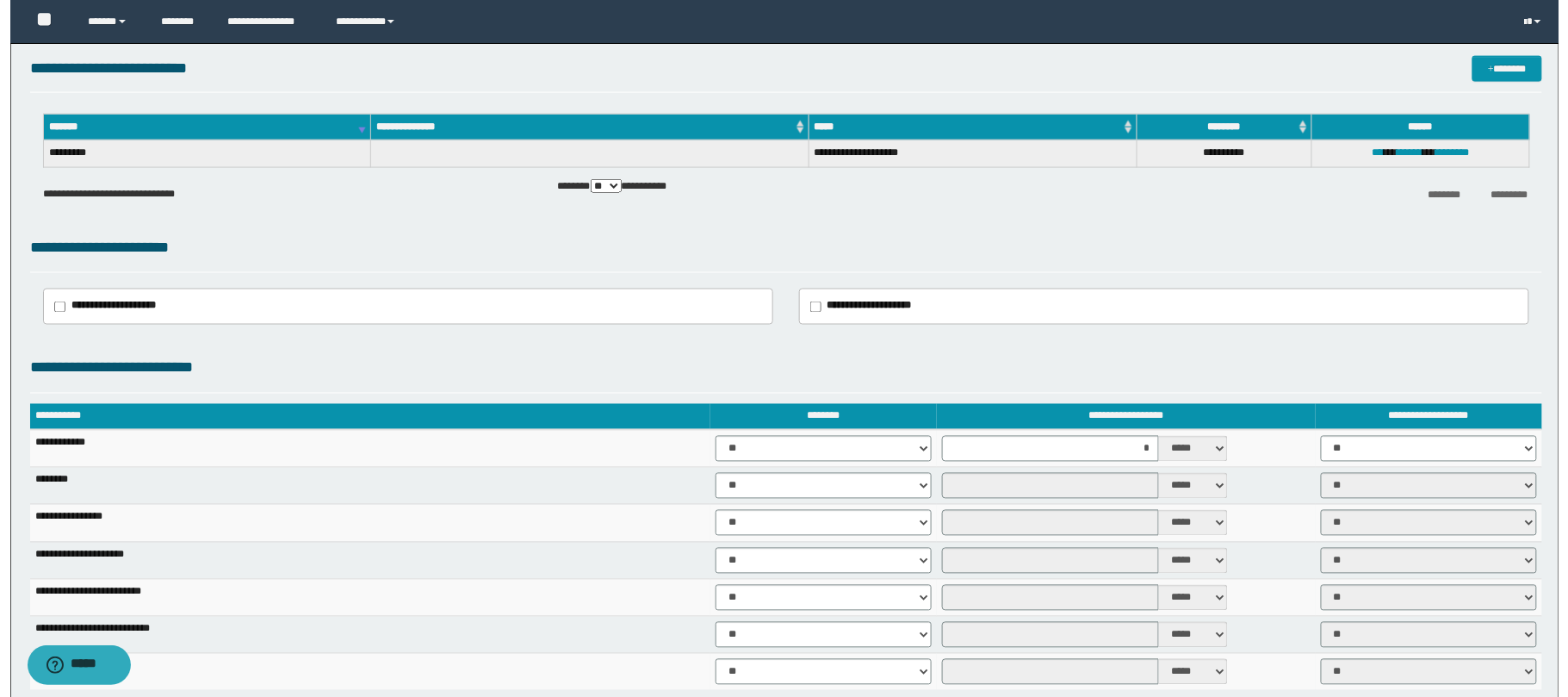 scroll, scrollTop: 394, scrollLeft: 0, axis: vertical 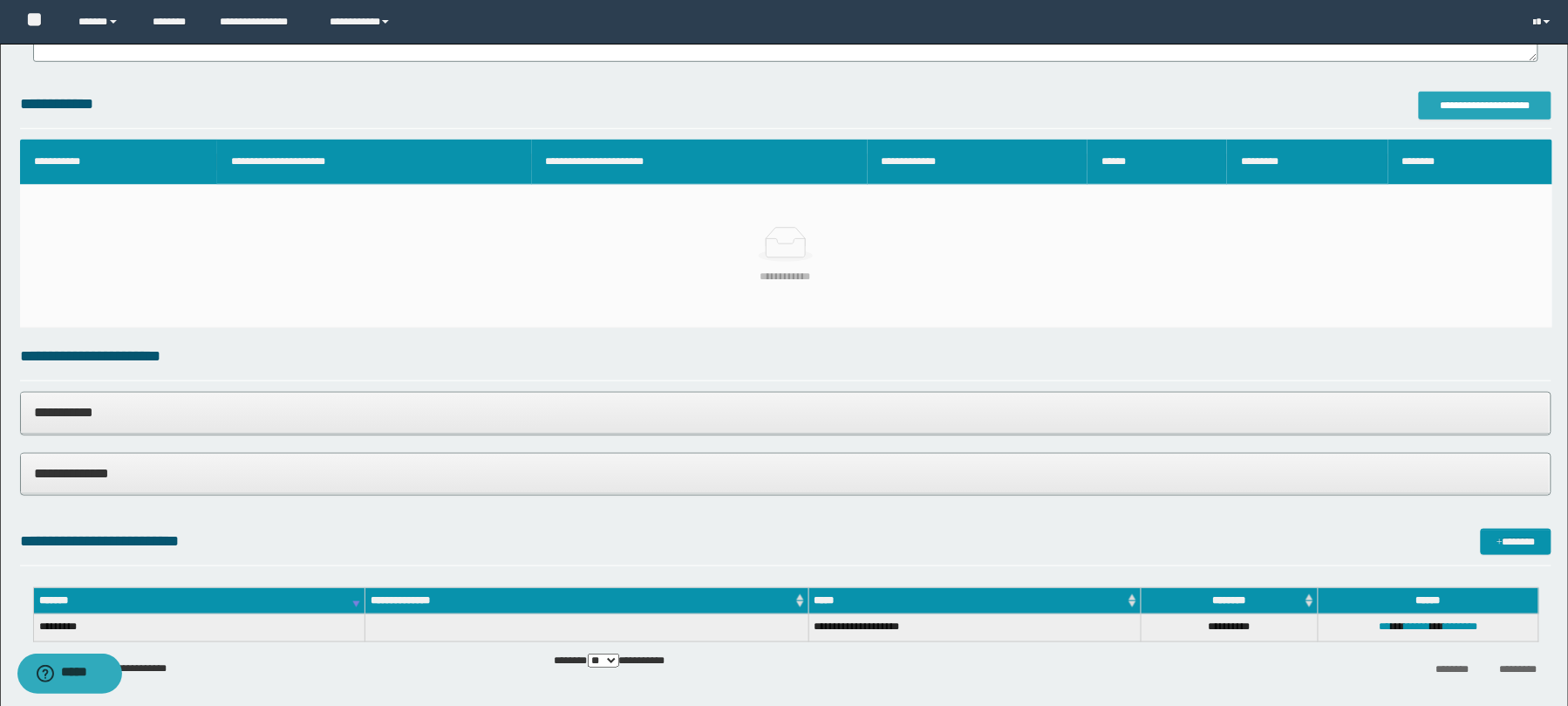 click on "**********" at bounding box center [1485, 106] 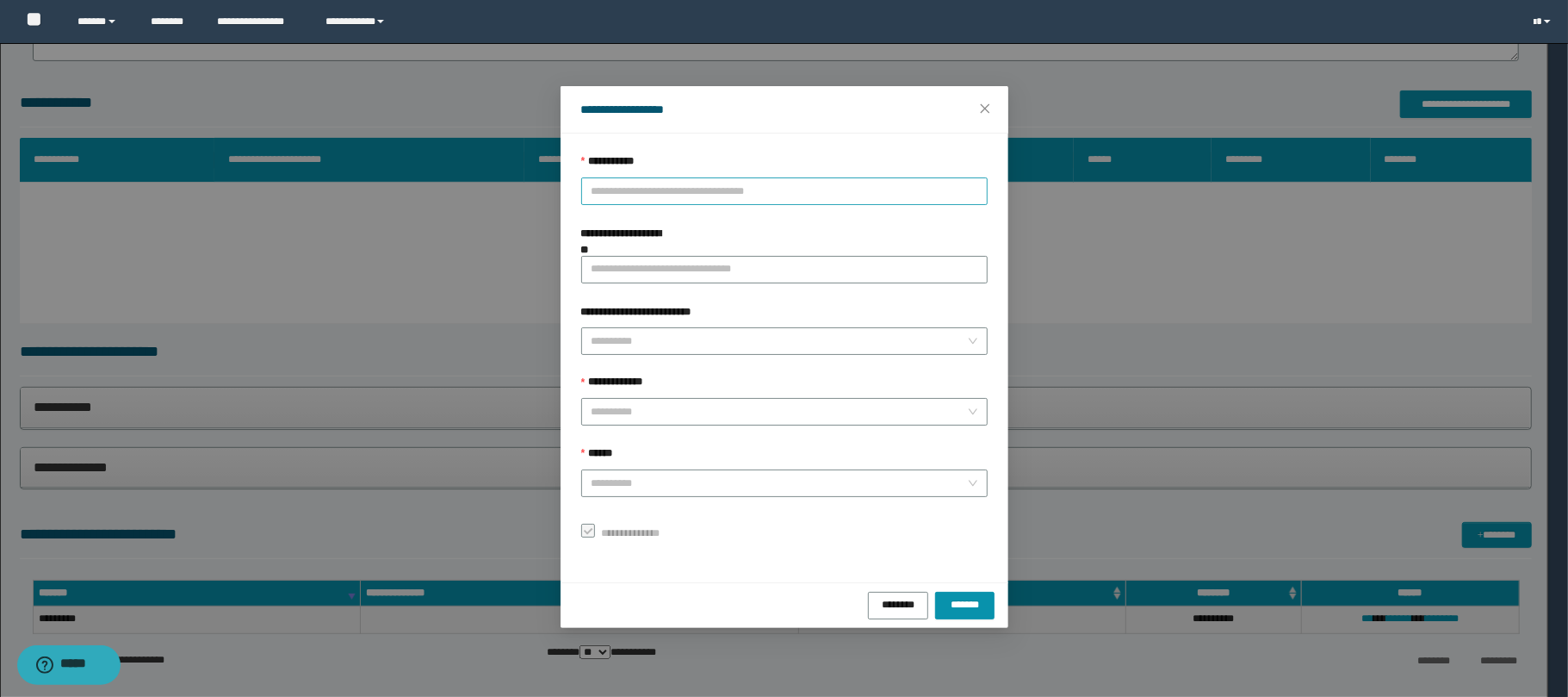 click on "**********" at bounding box center [784, 191] 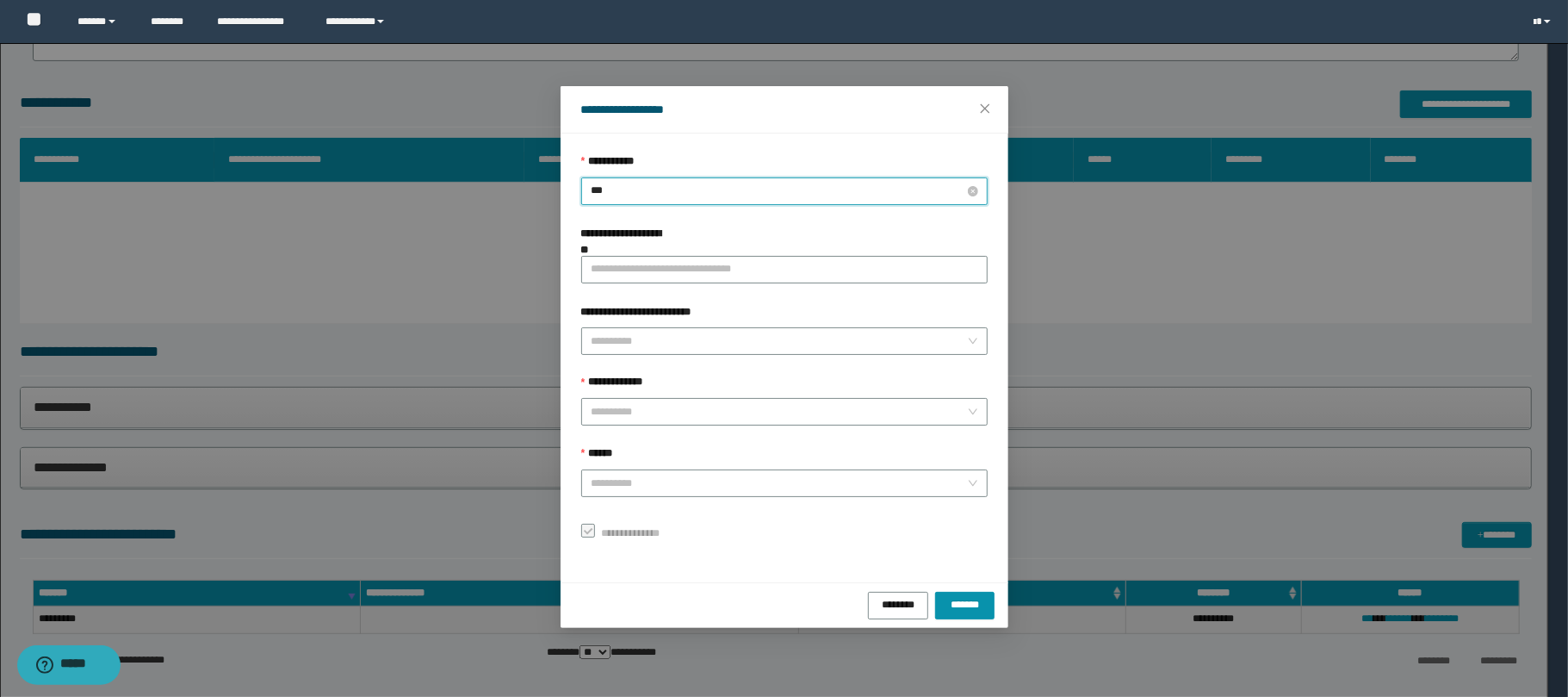 type on "****" 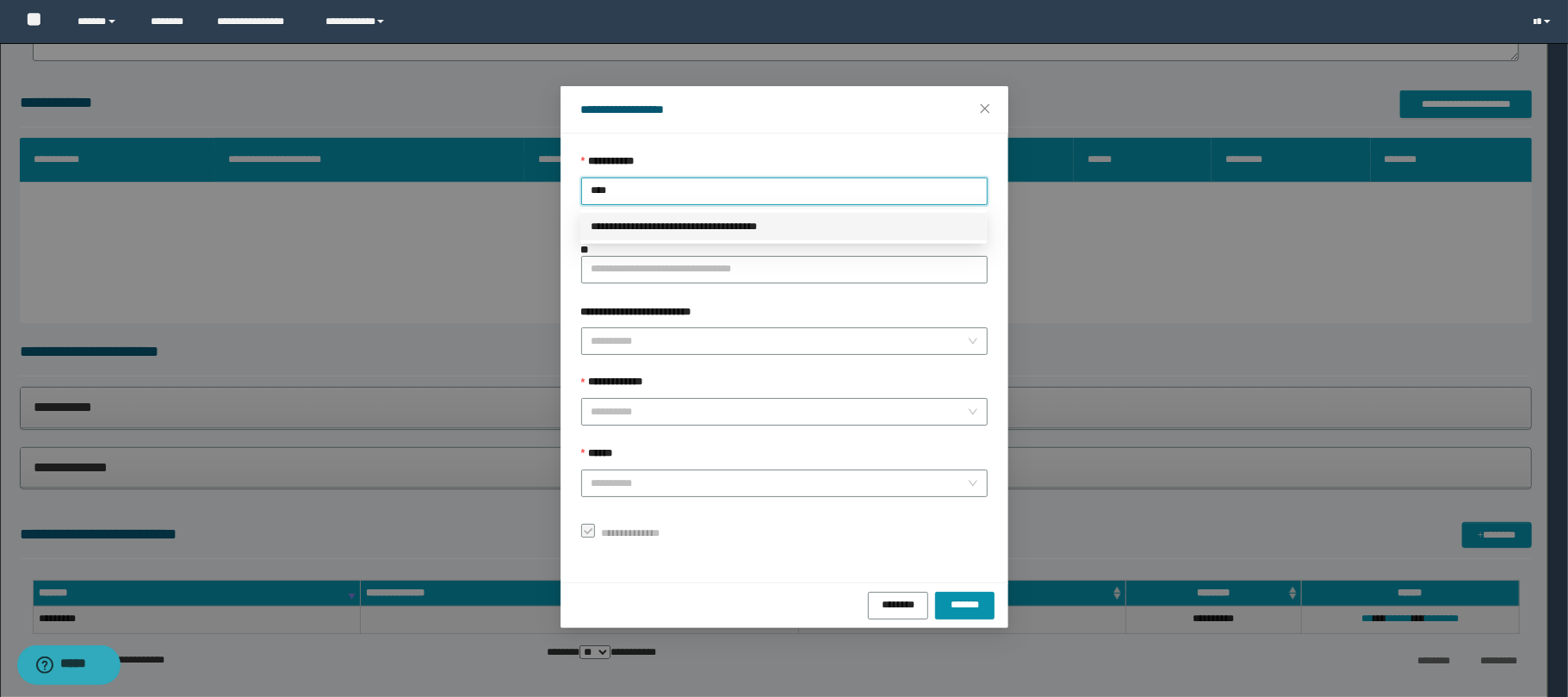 click on "**********" at bounding box center [784, 227] 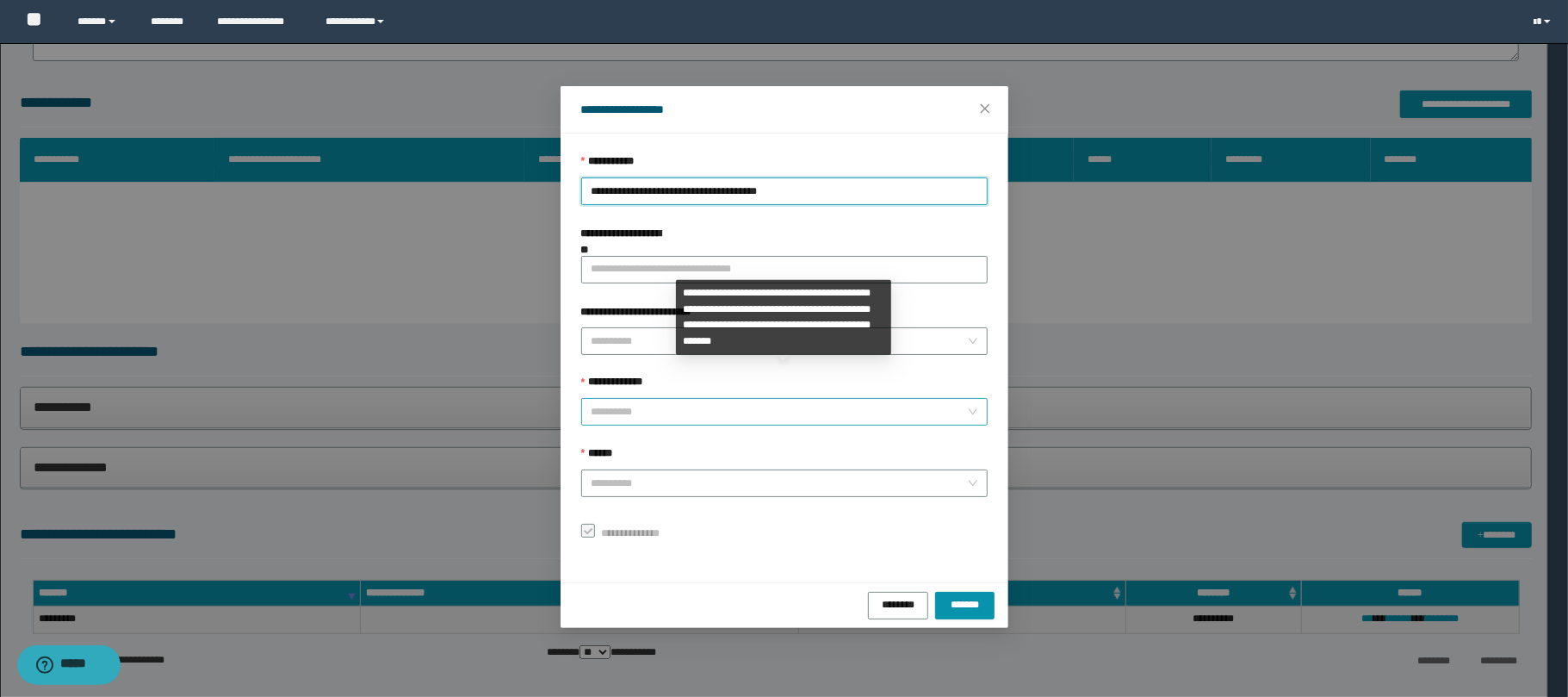click on "**********" at bounding box center [779, 412] 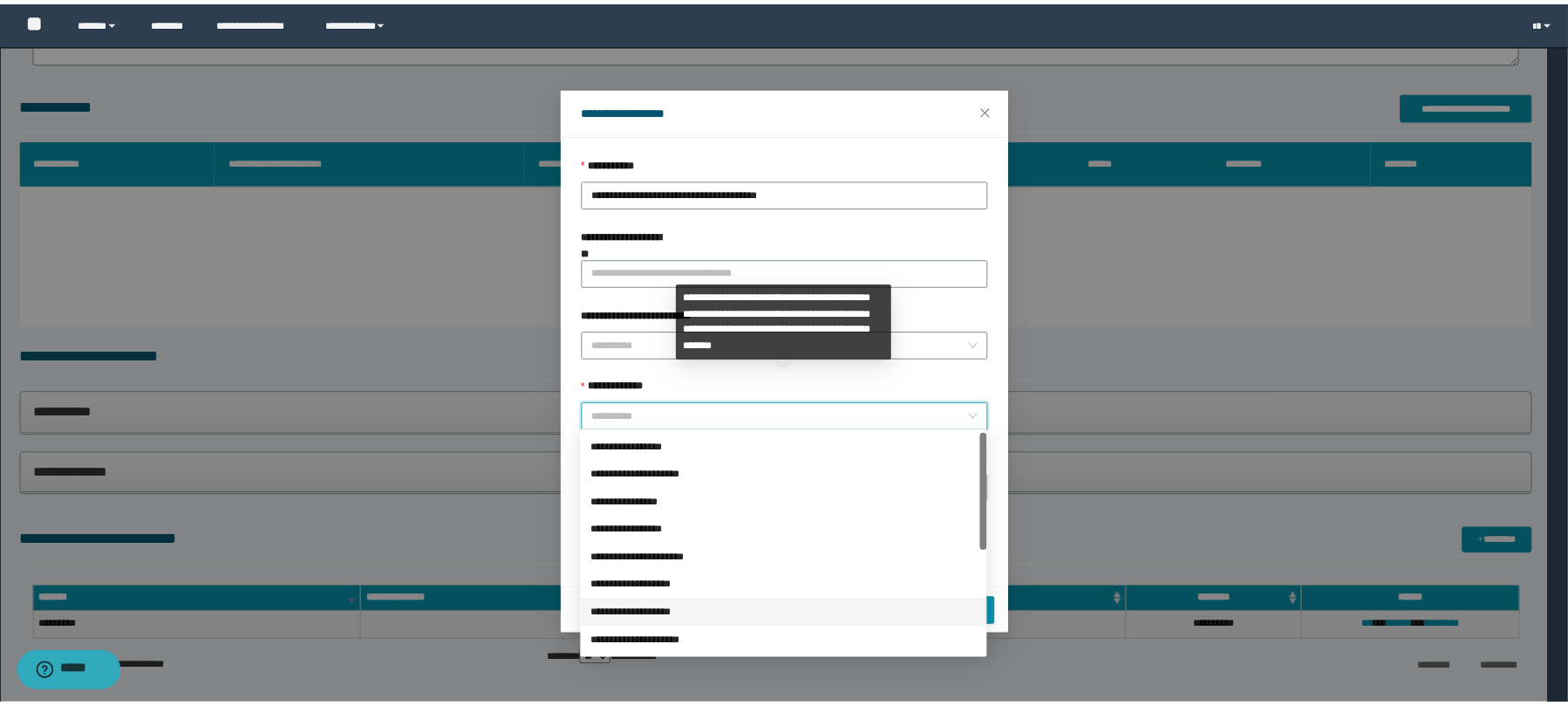 scroll, scrollTop: 195, scrollLeft: 0, axis: vertical 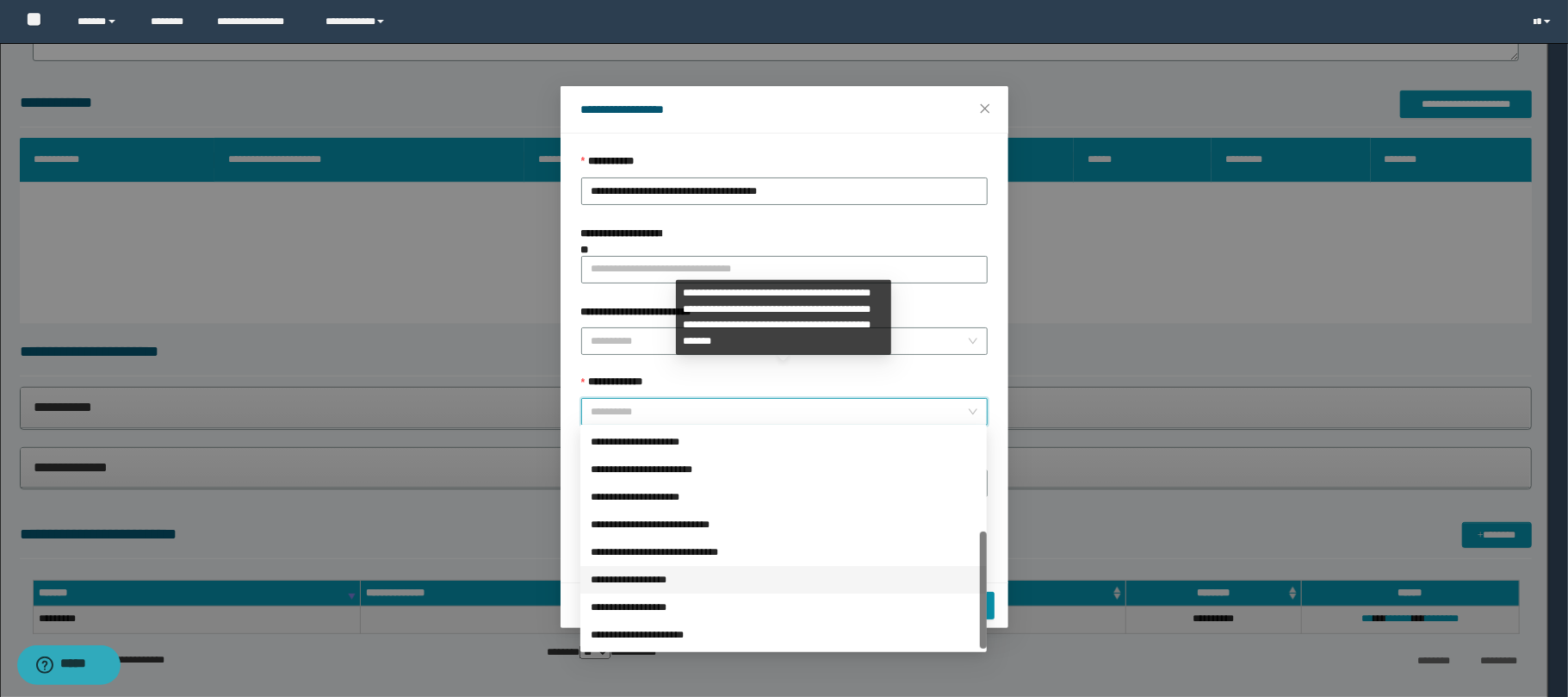 click on "**********" at bounding box center [784, 580] 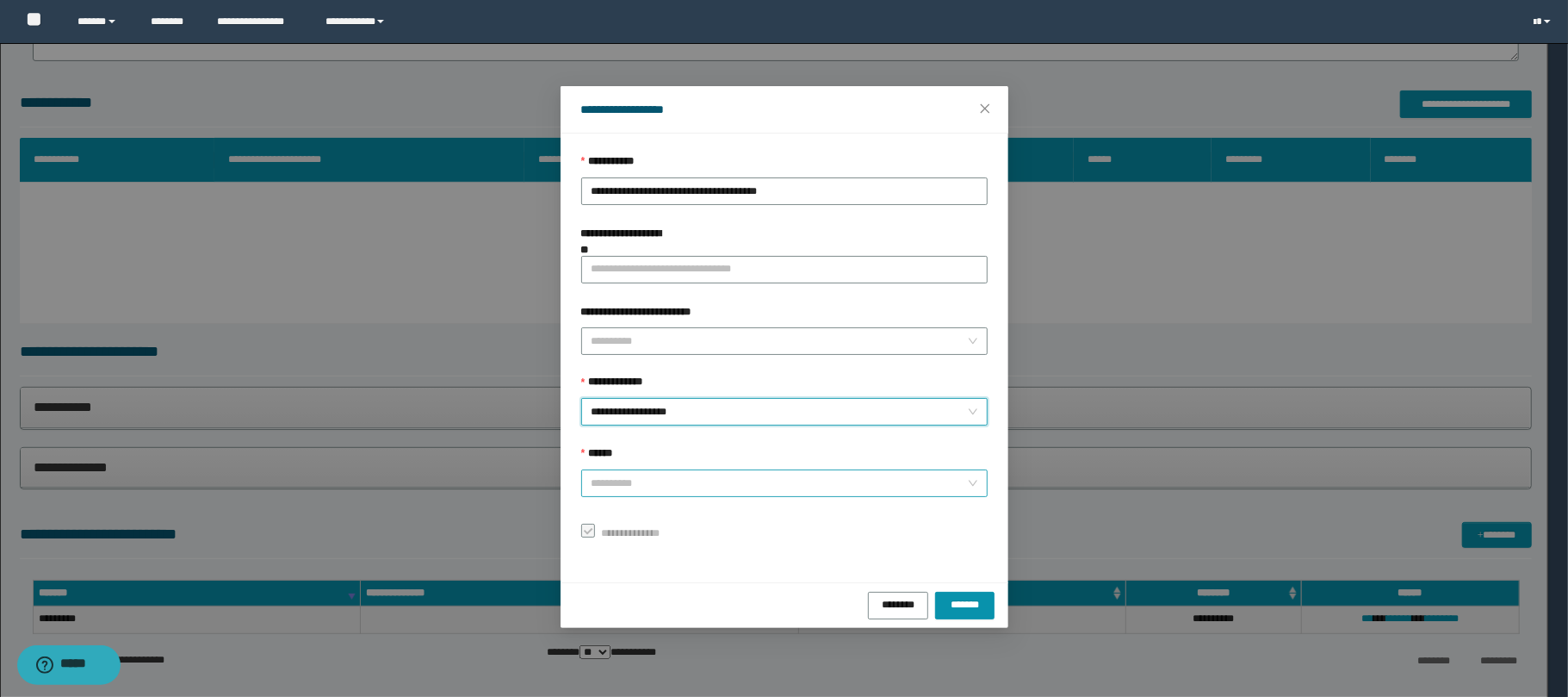 click on "******" at bounding box center [779, 483] 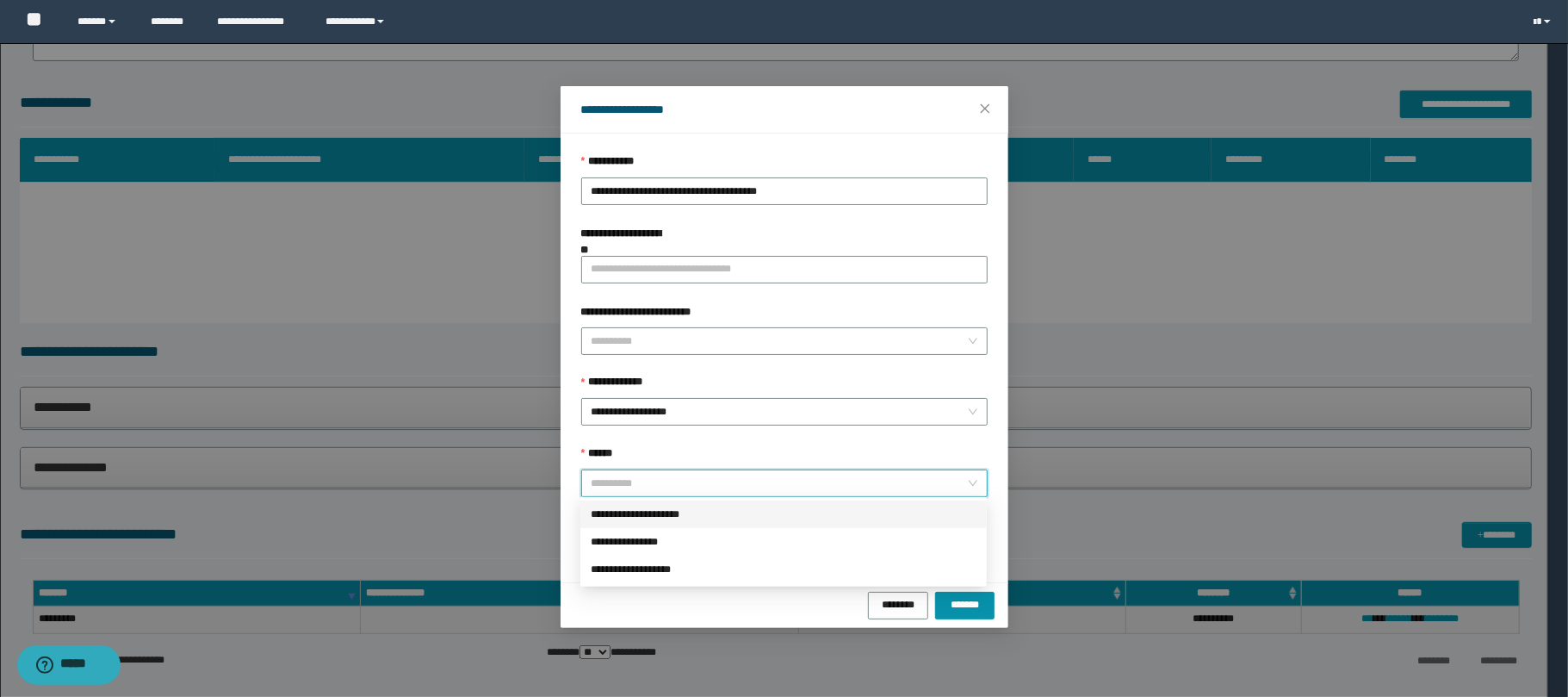 click on "**********" at bounding box center [784, 514] 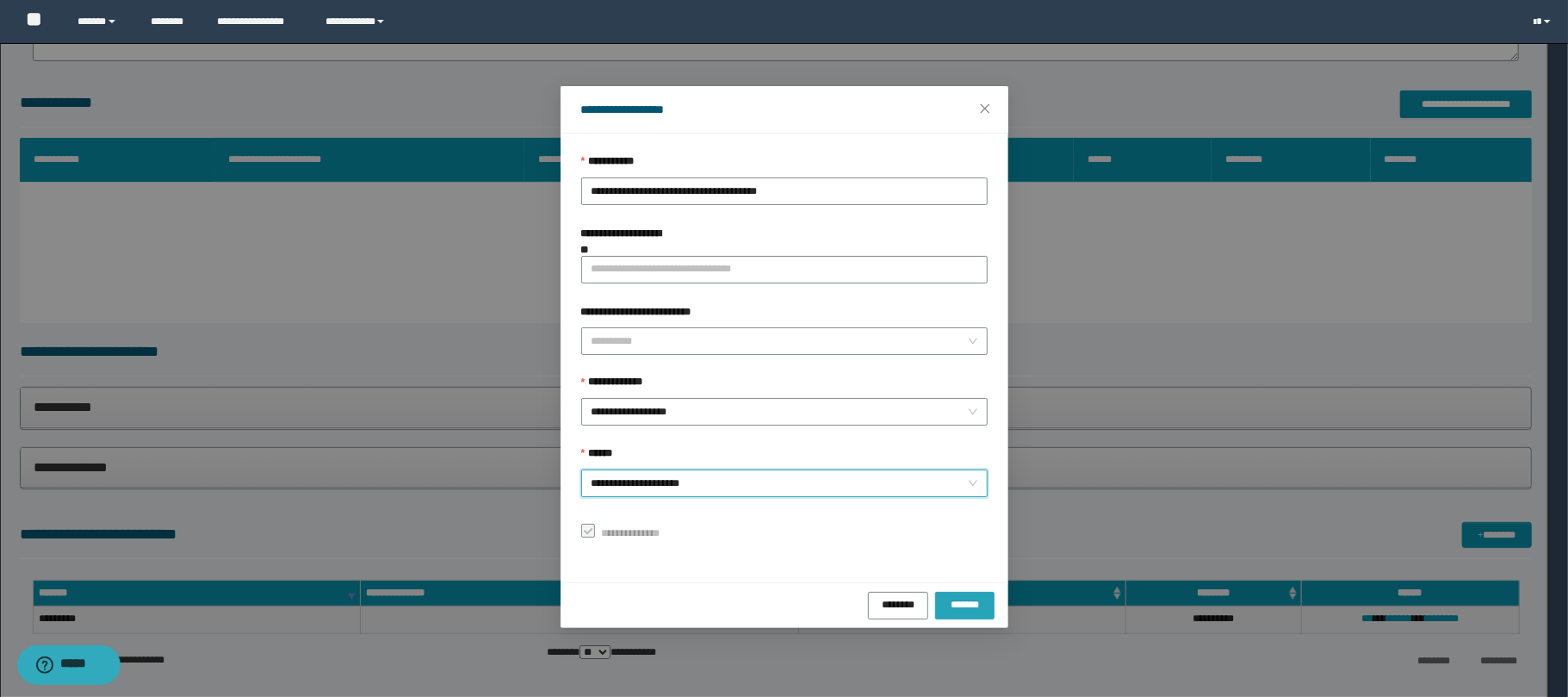 click on "*******" at bounding box center [964, 606] 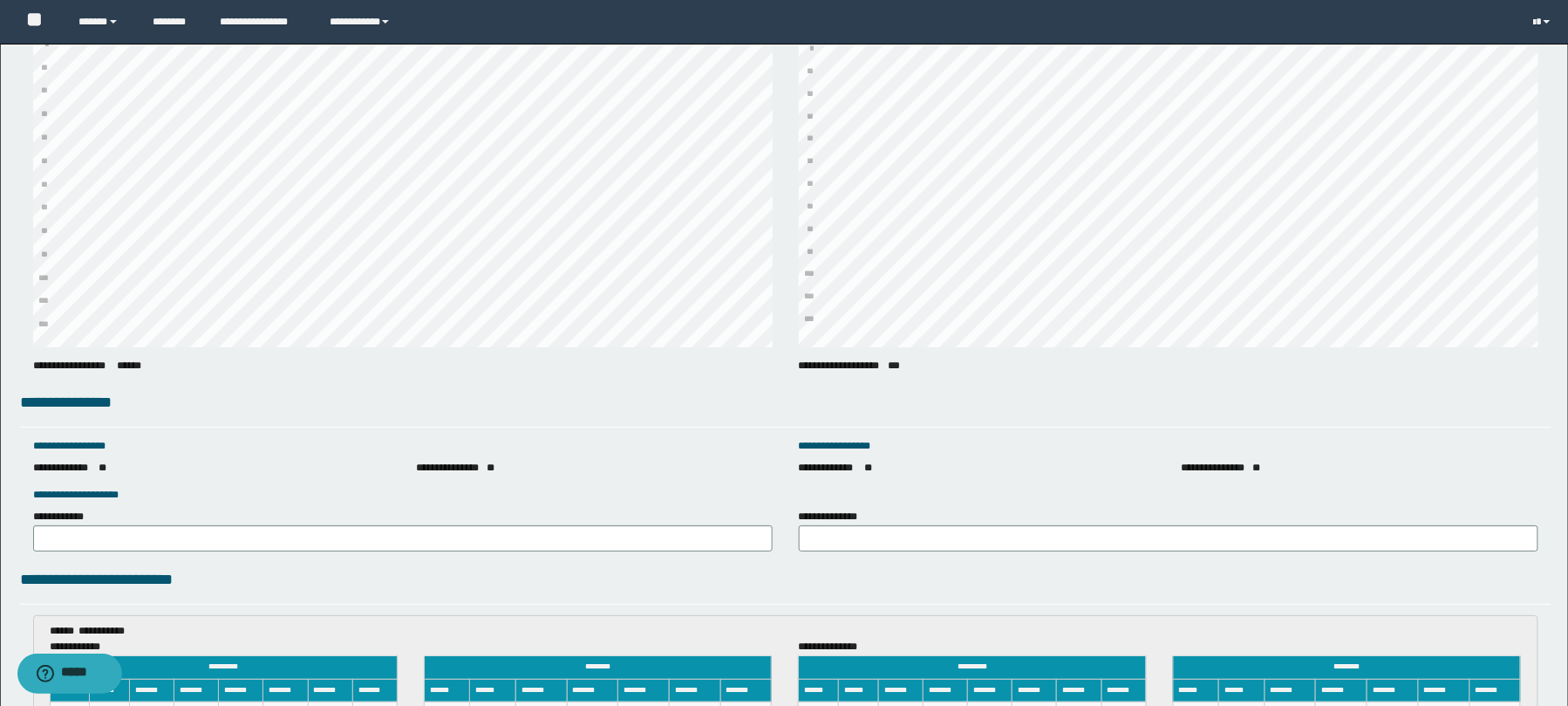 scroll, scrollTop: 2106, scrollLeft: 0, axis: vertical 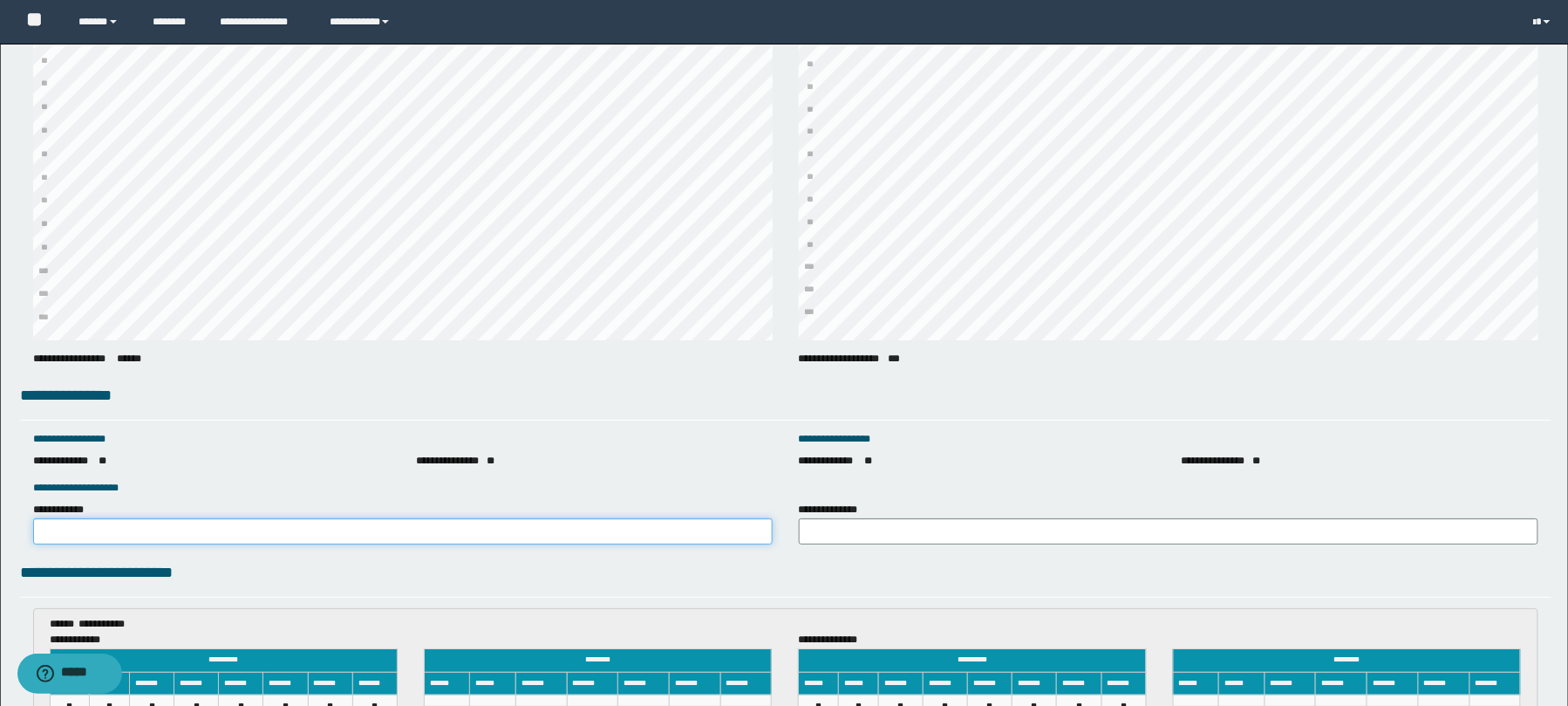 click on "**********" at bounding box center [403, 531] 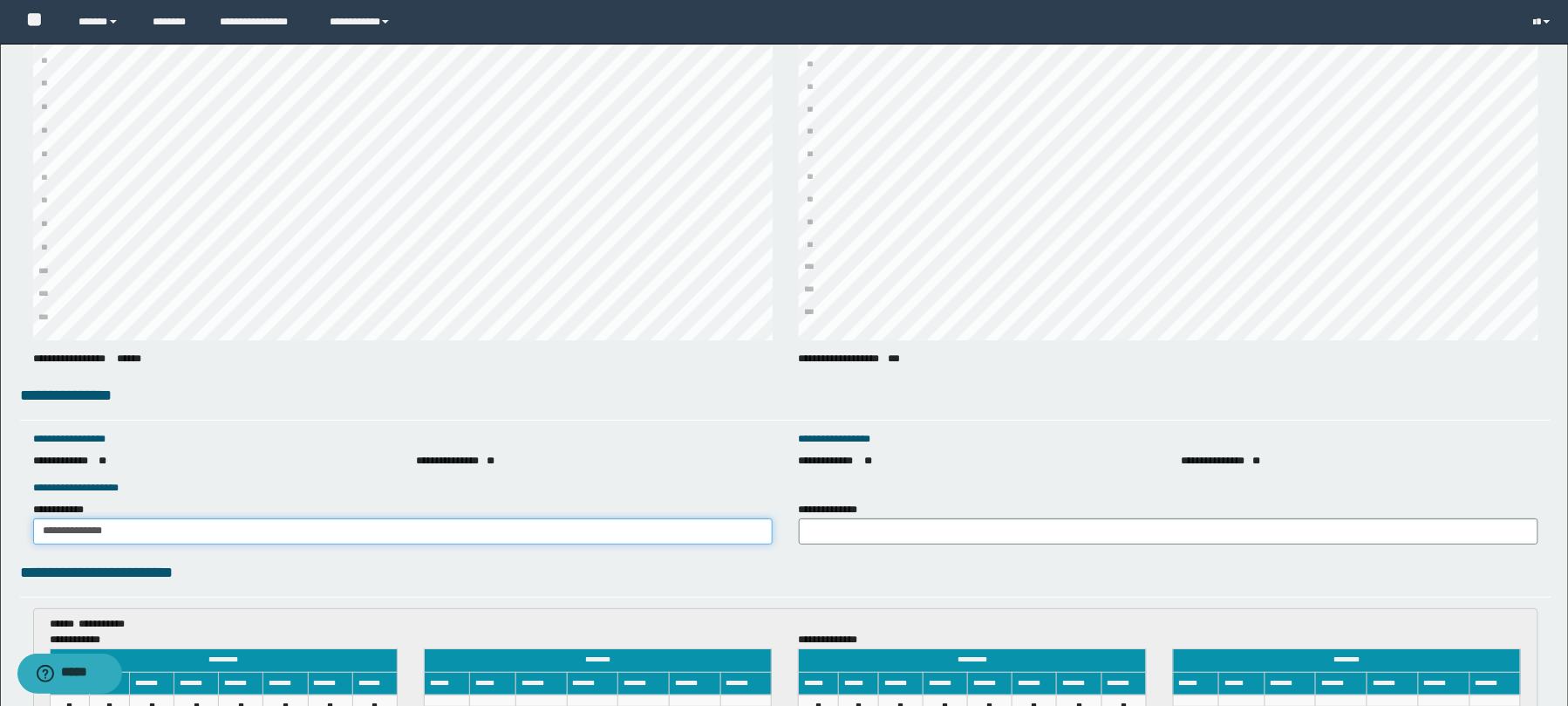 click on "**********" at bounding box center [403, 531] 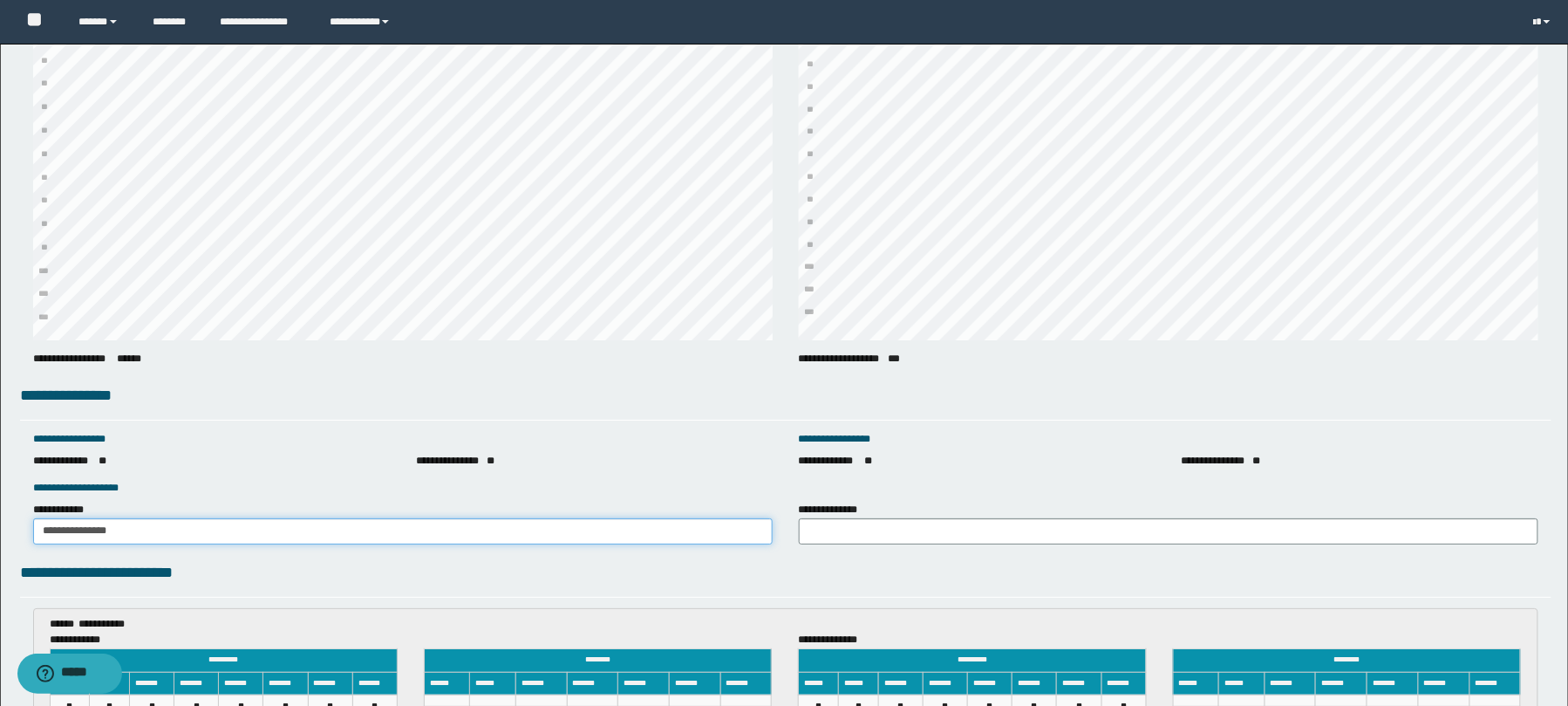 type on "**********" 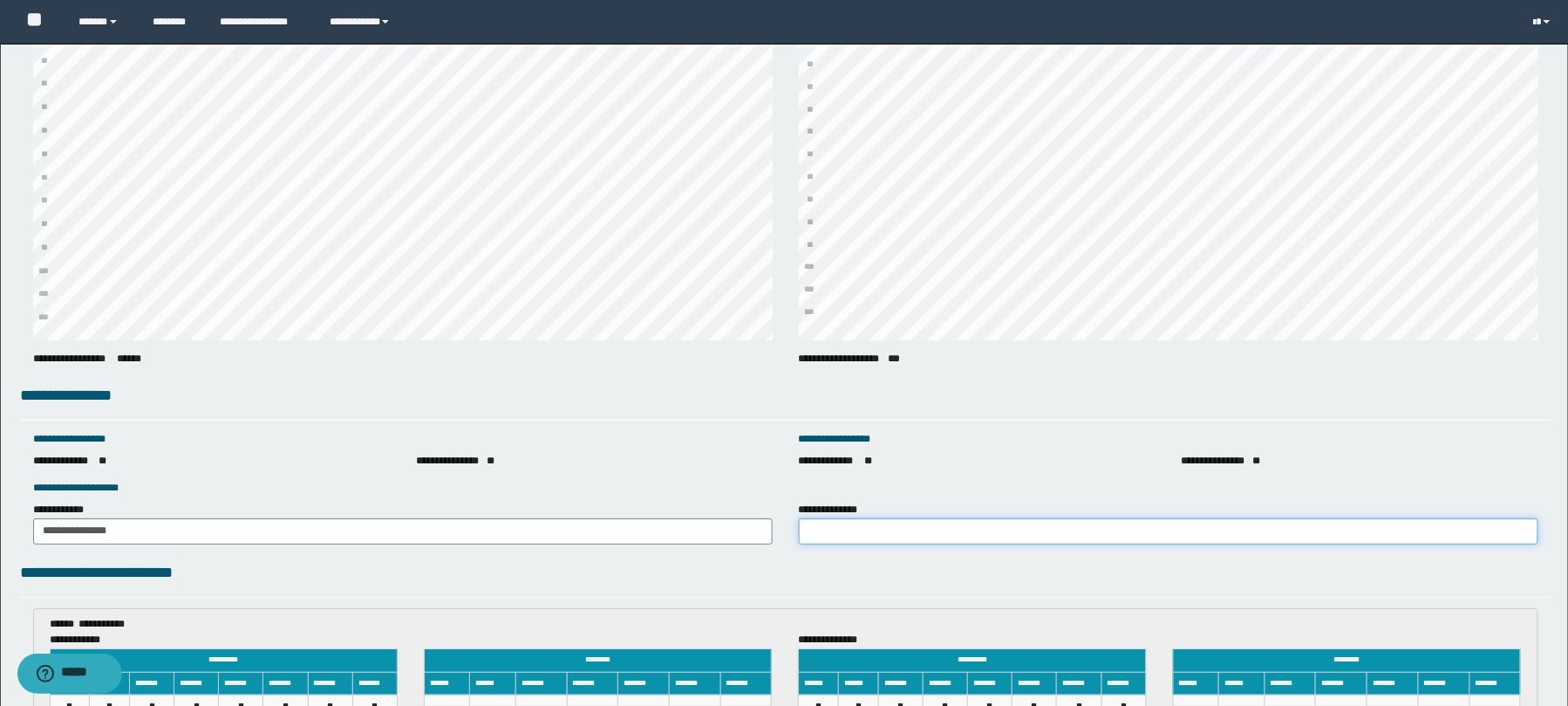 click on "**********" at bounding box center (1169, 531) 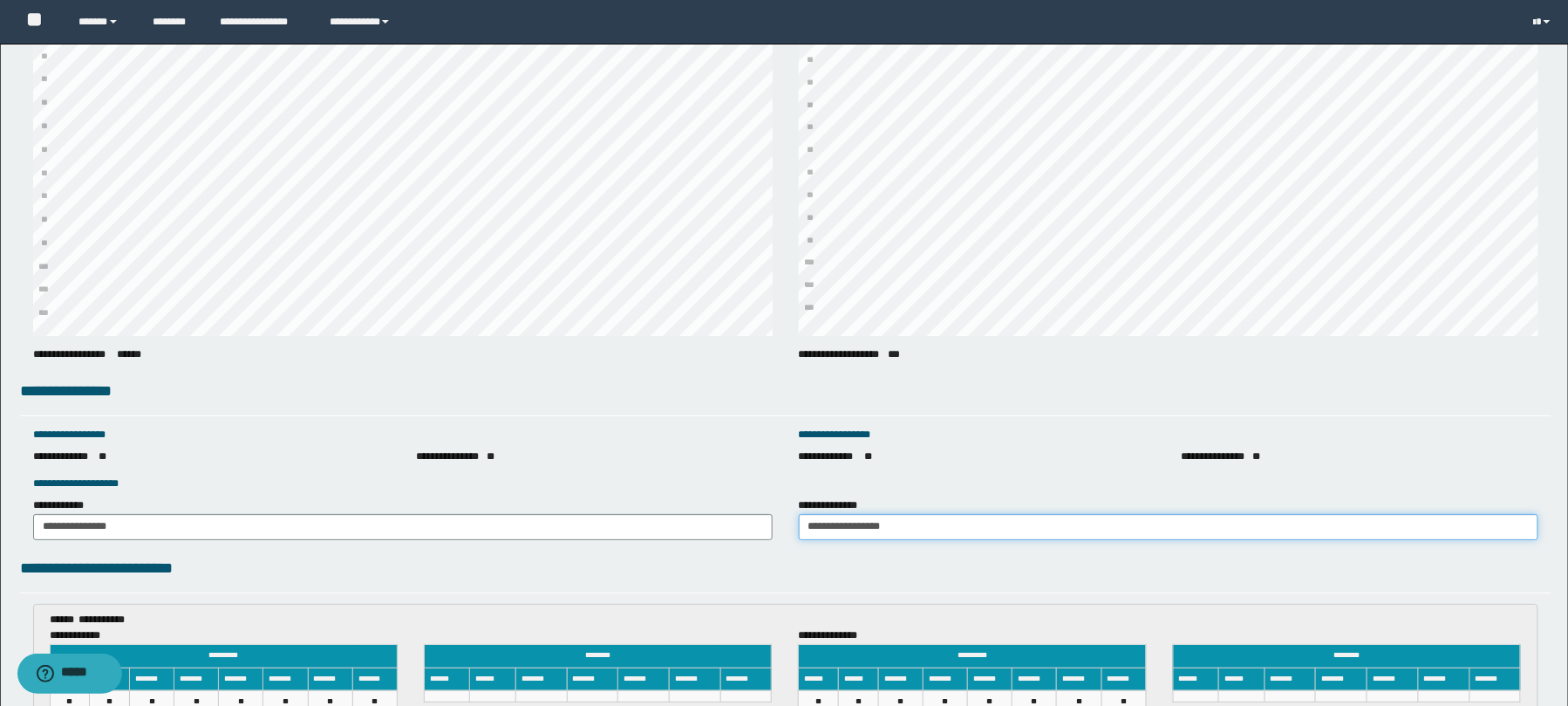 scroll, scrollTop: 2106, scrollLeft: 0, axis: vertical 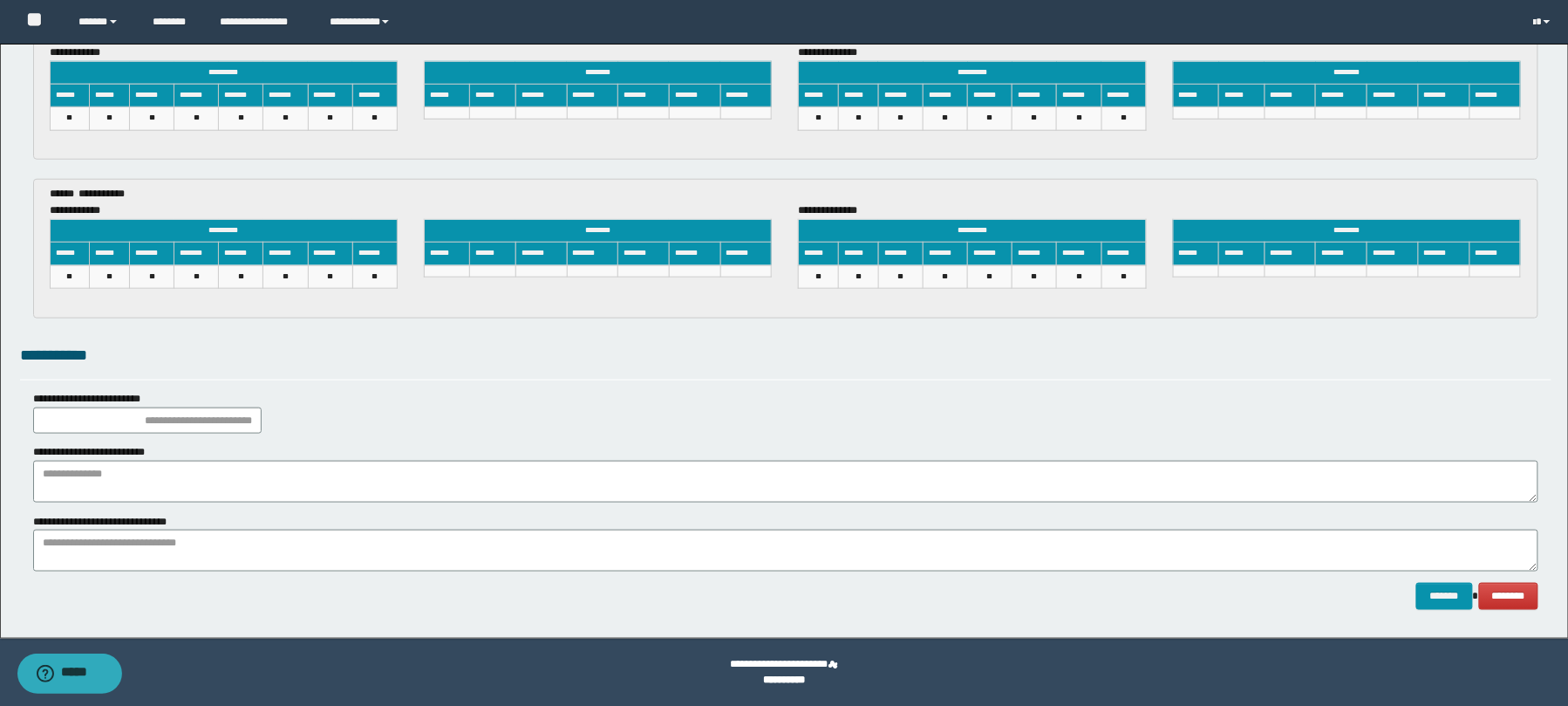 type on "**********" 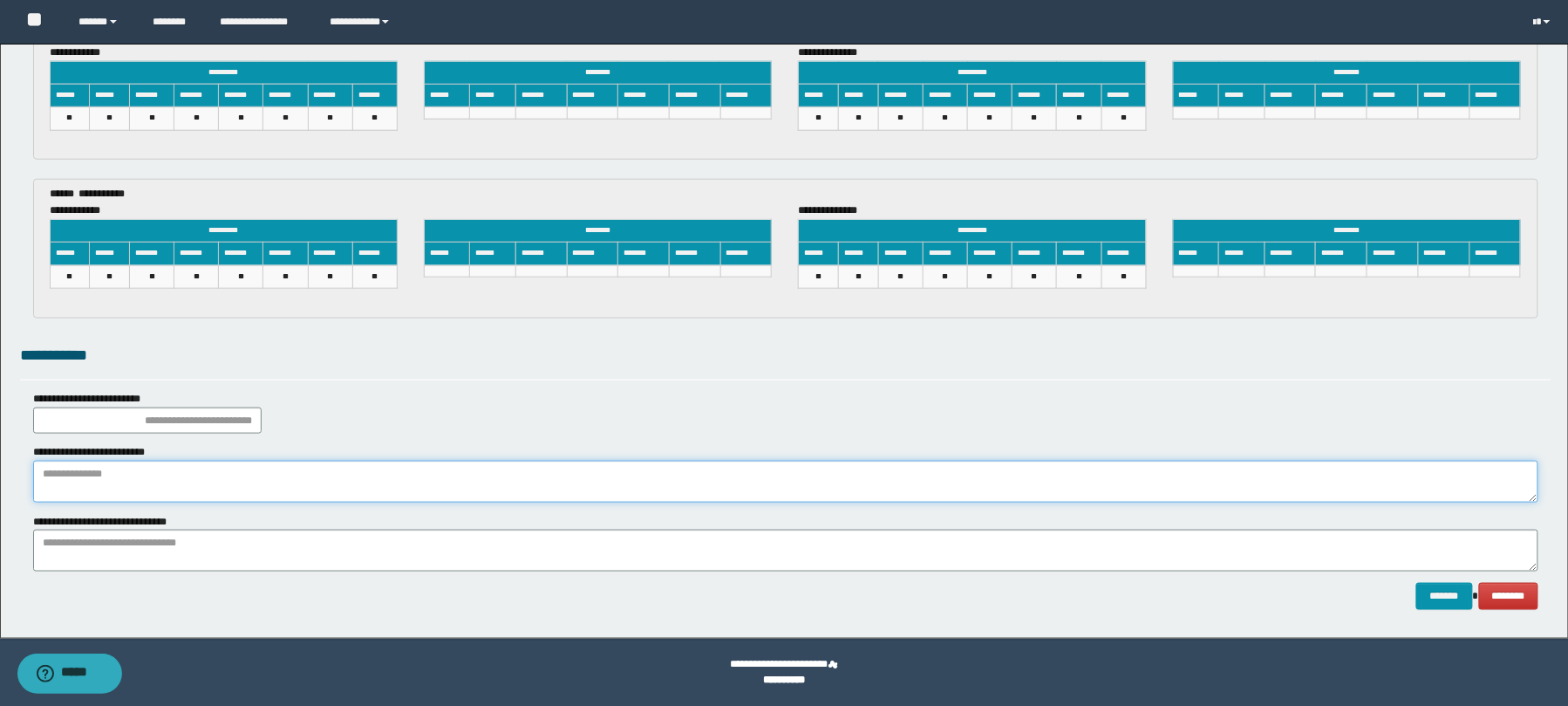 click at bounding box center (786, 482) 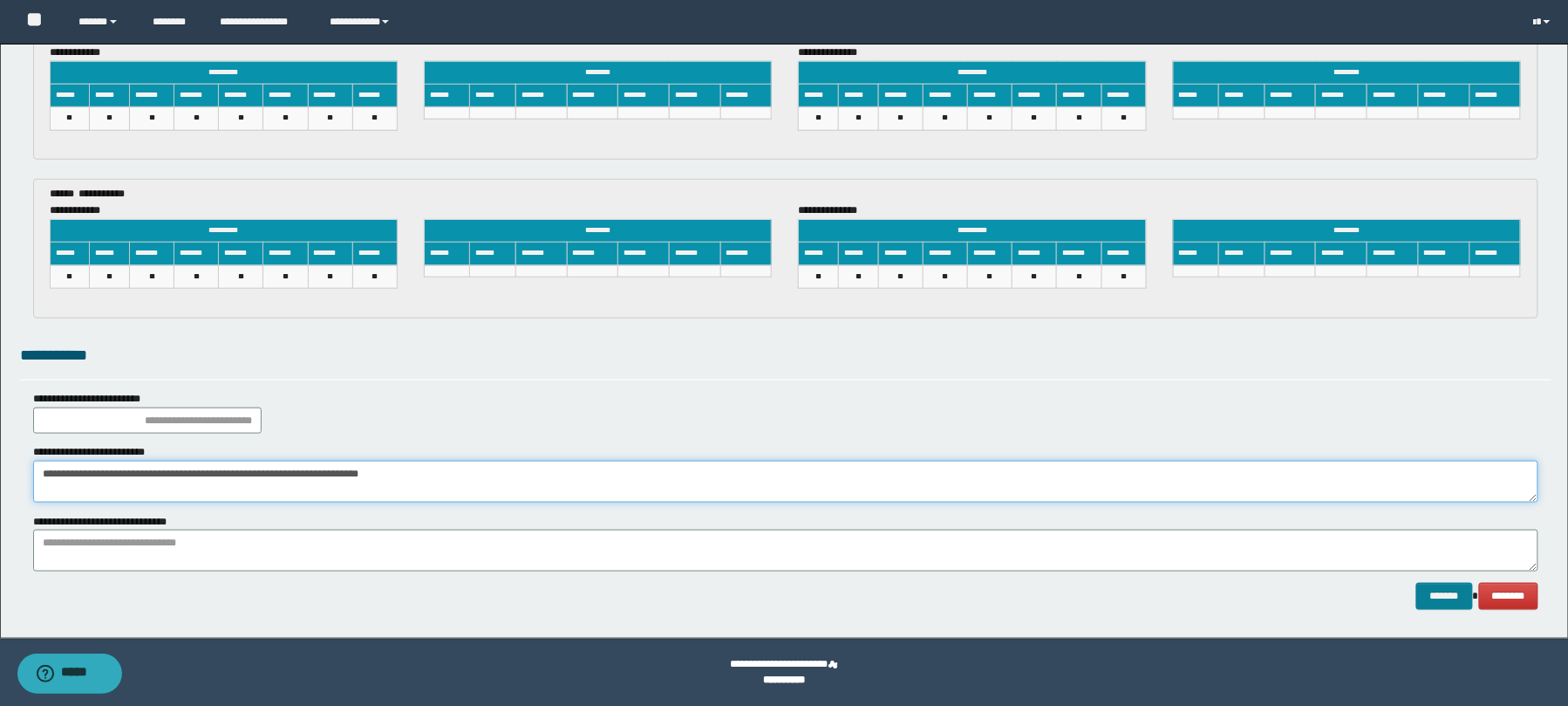 type on "**********" 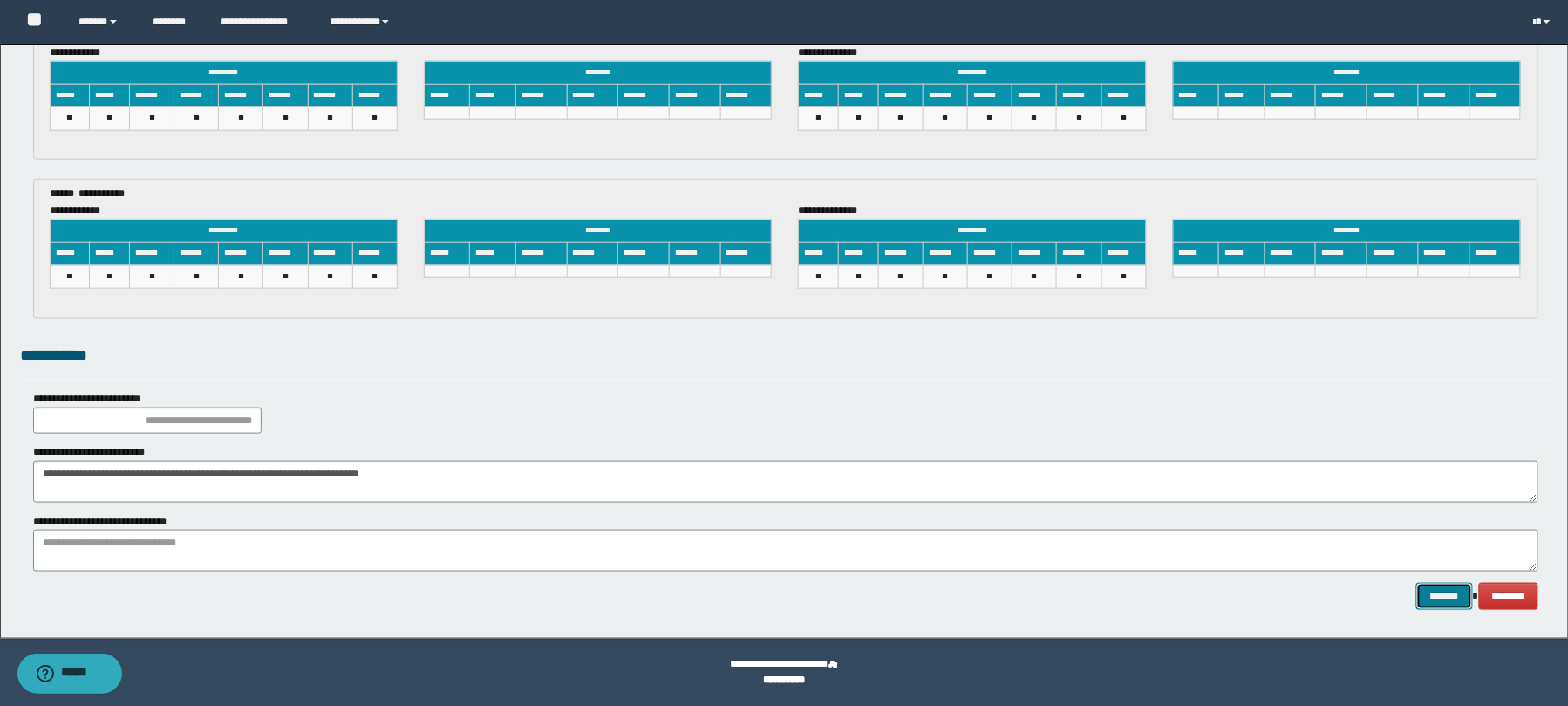 click on "*******" at bounding box center [1444, 596] 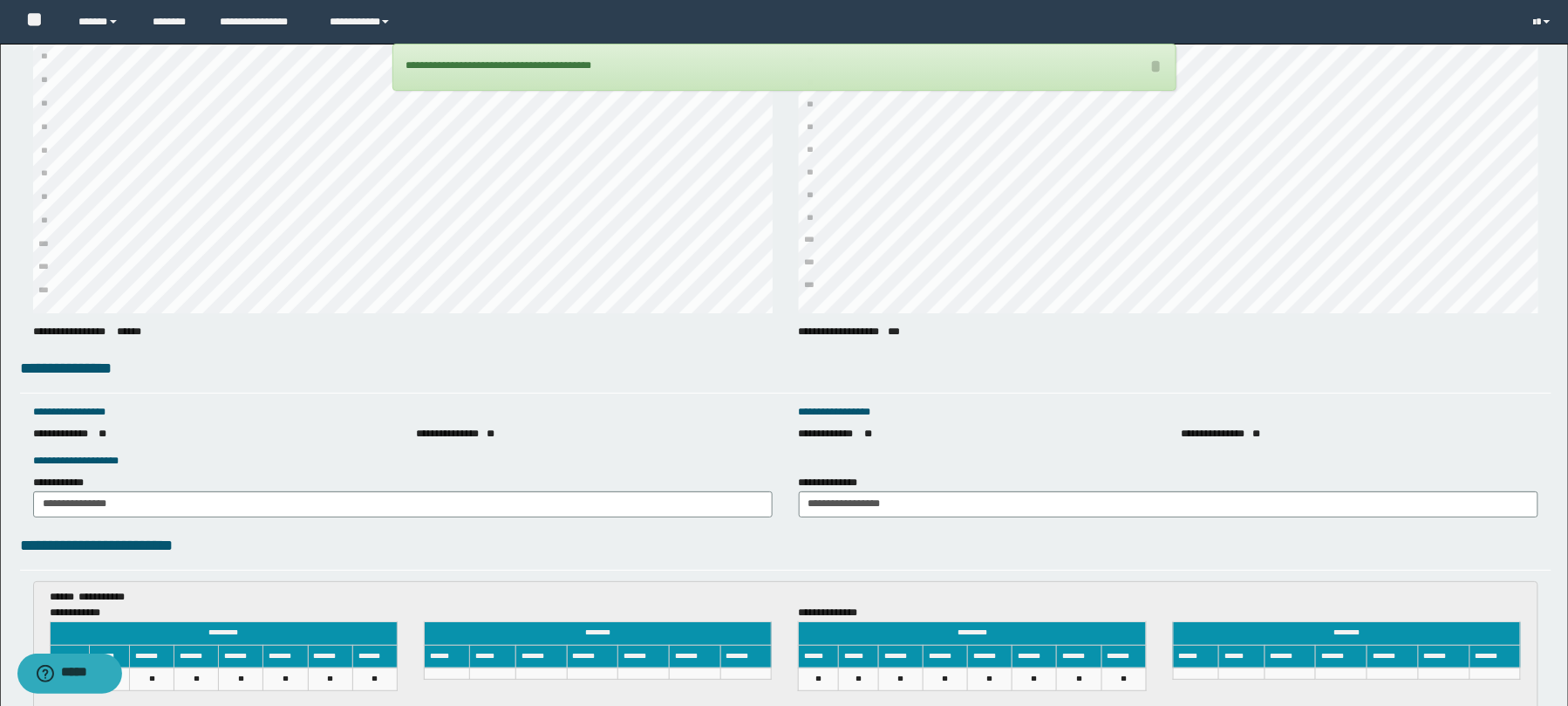 scroll, scrollTop: 2852, scrollLeft: 0, axis: vertical 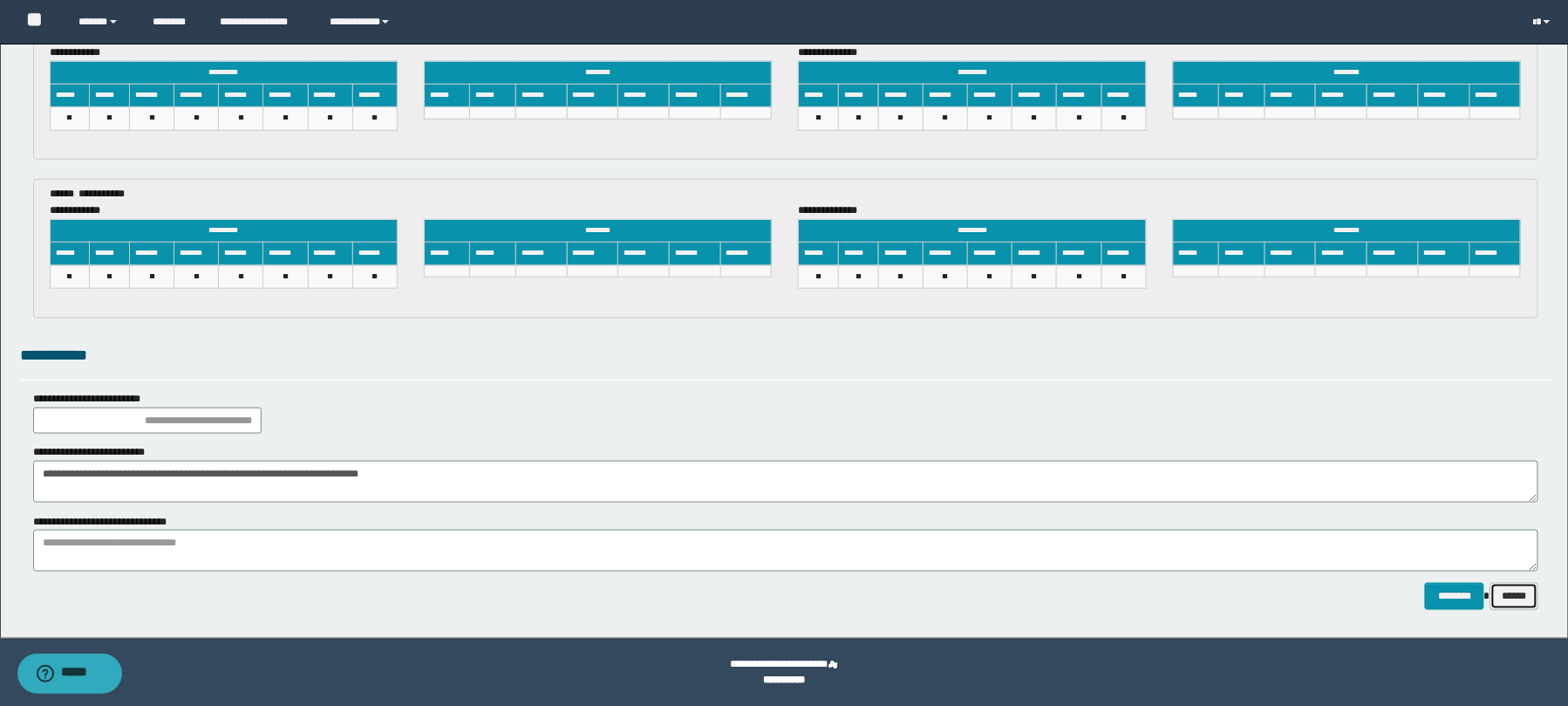 click on "******" at bounding box center [1514, 596] 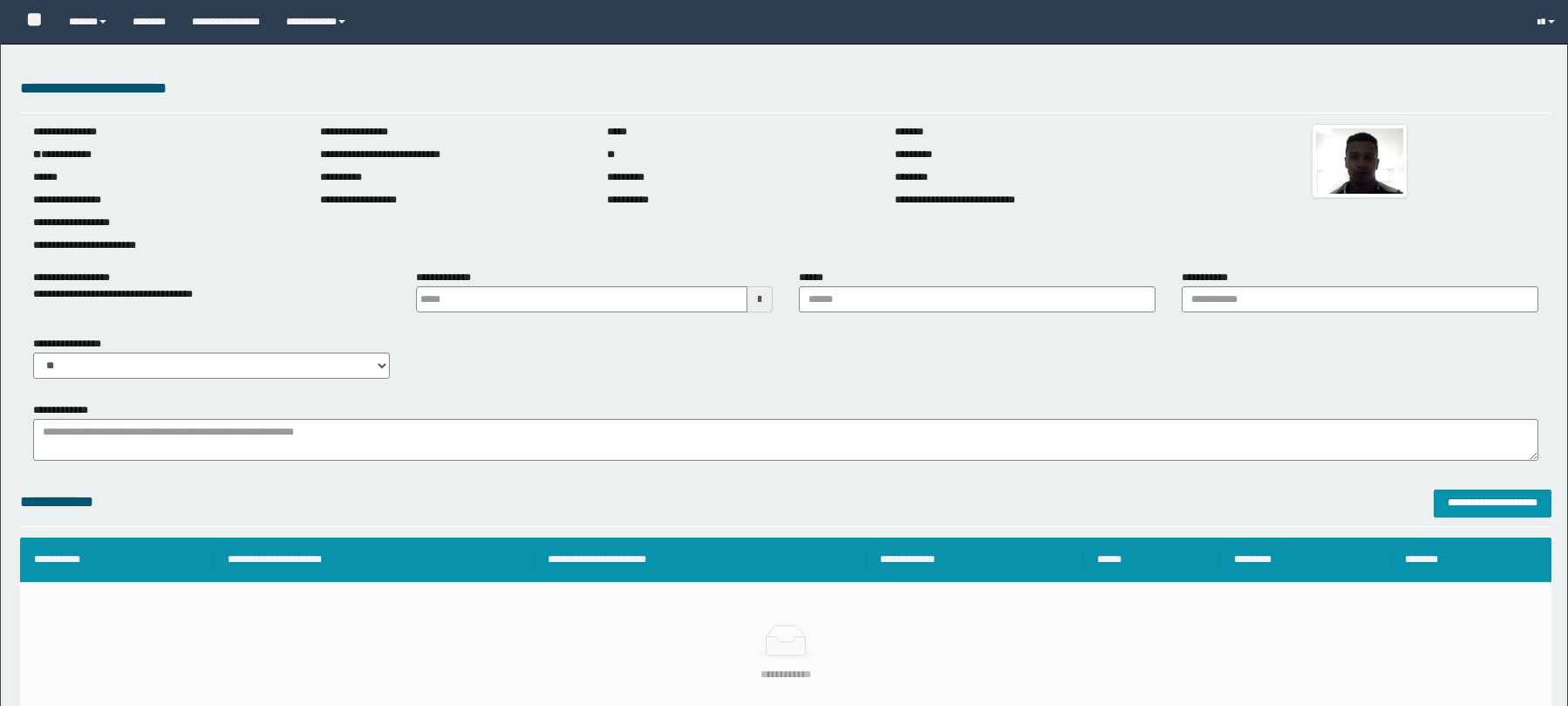 scroll, scrollTop: 0, scrollLeft: 0, axis: both 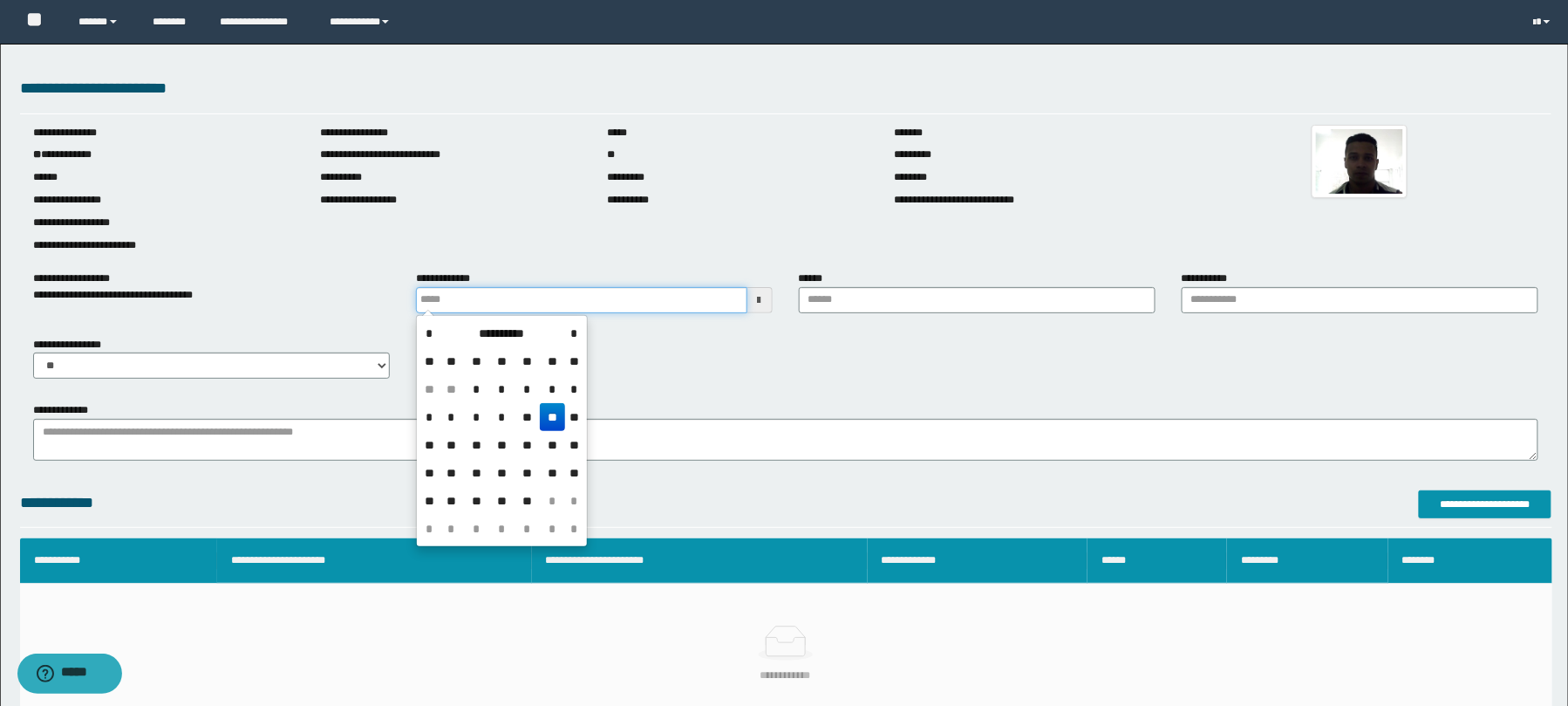click at bounding box center [582, 300] 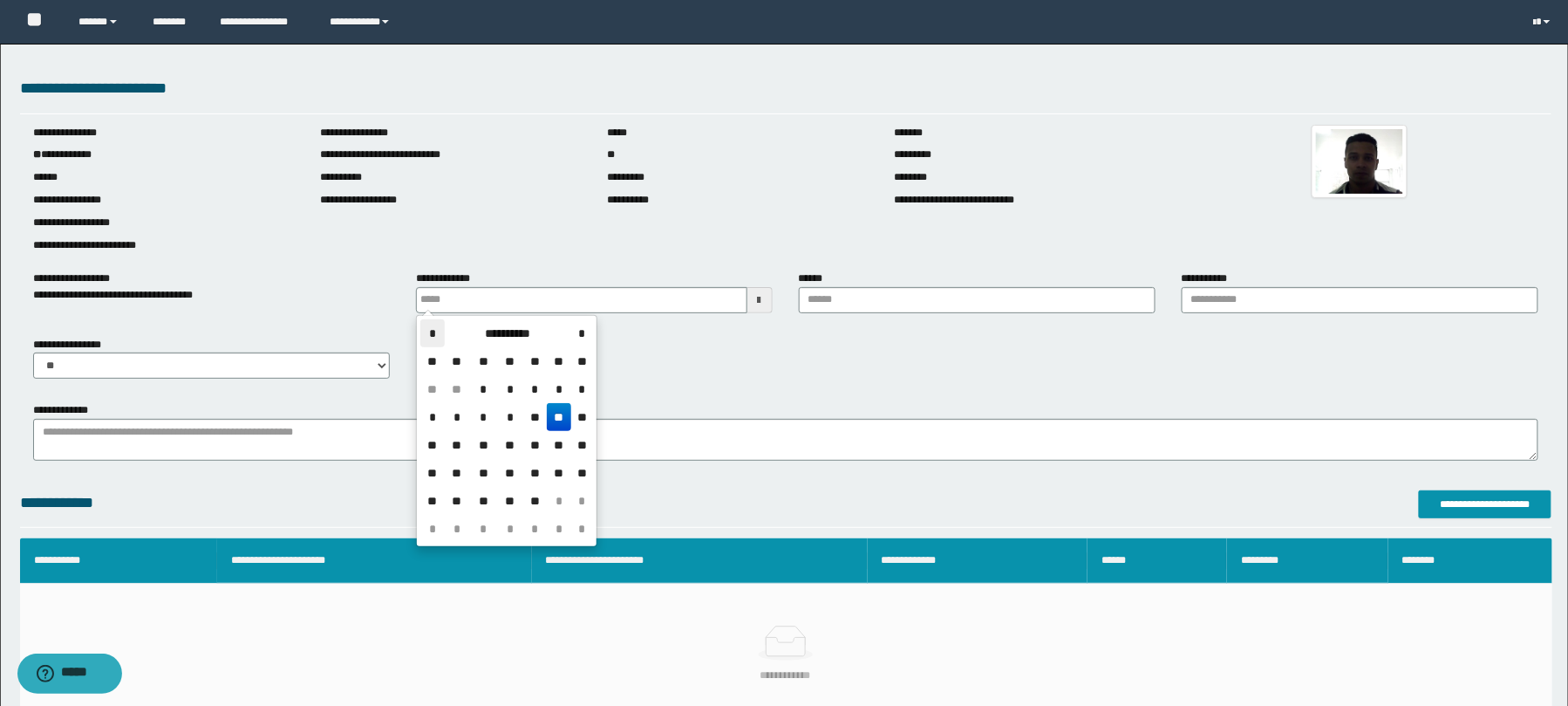 click on "*" at bounding box center (433, 333) 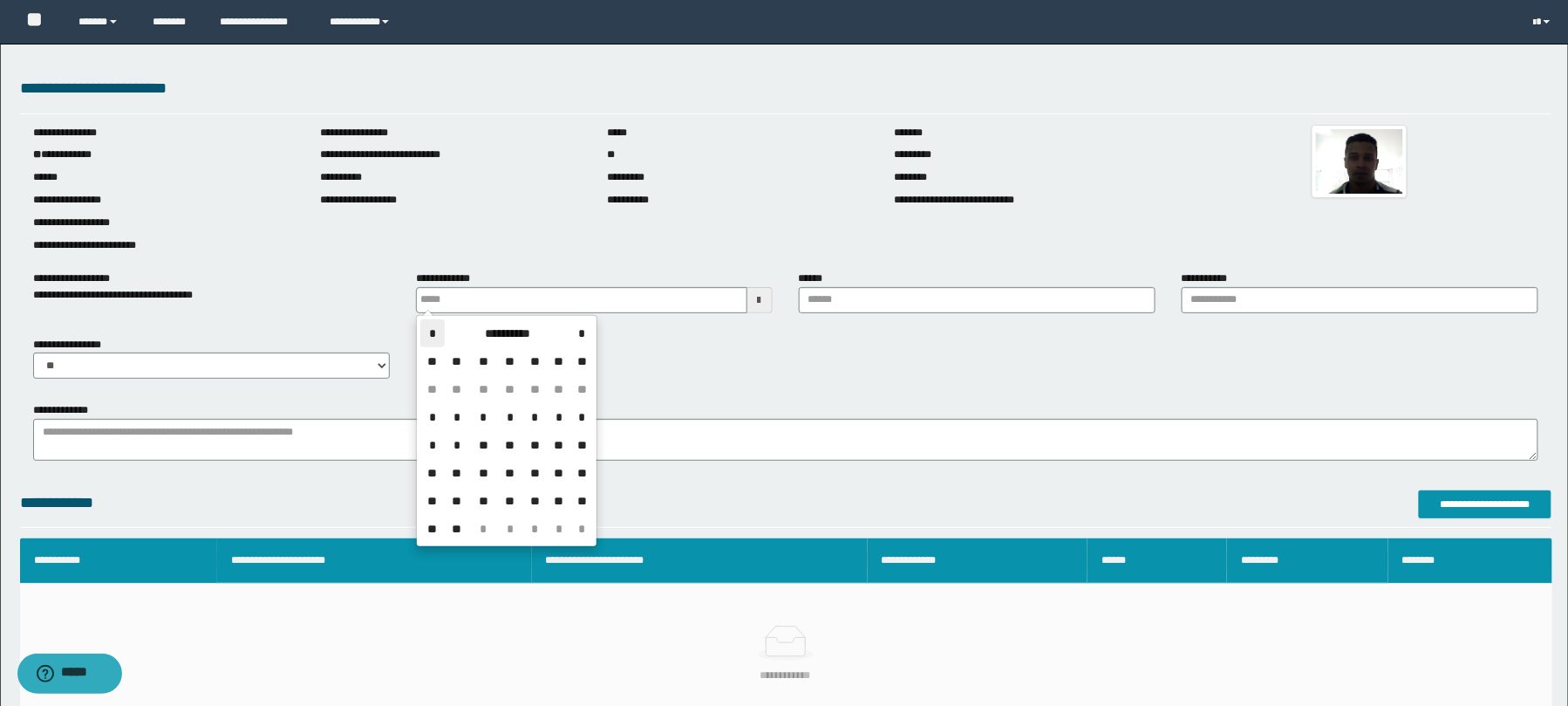 click on "*" at bounding box center (433, 333) 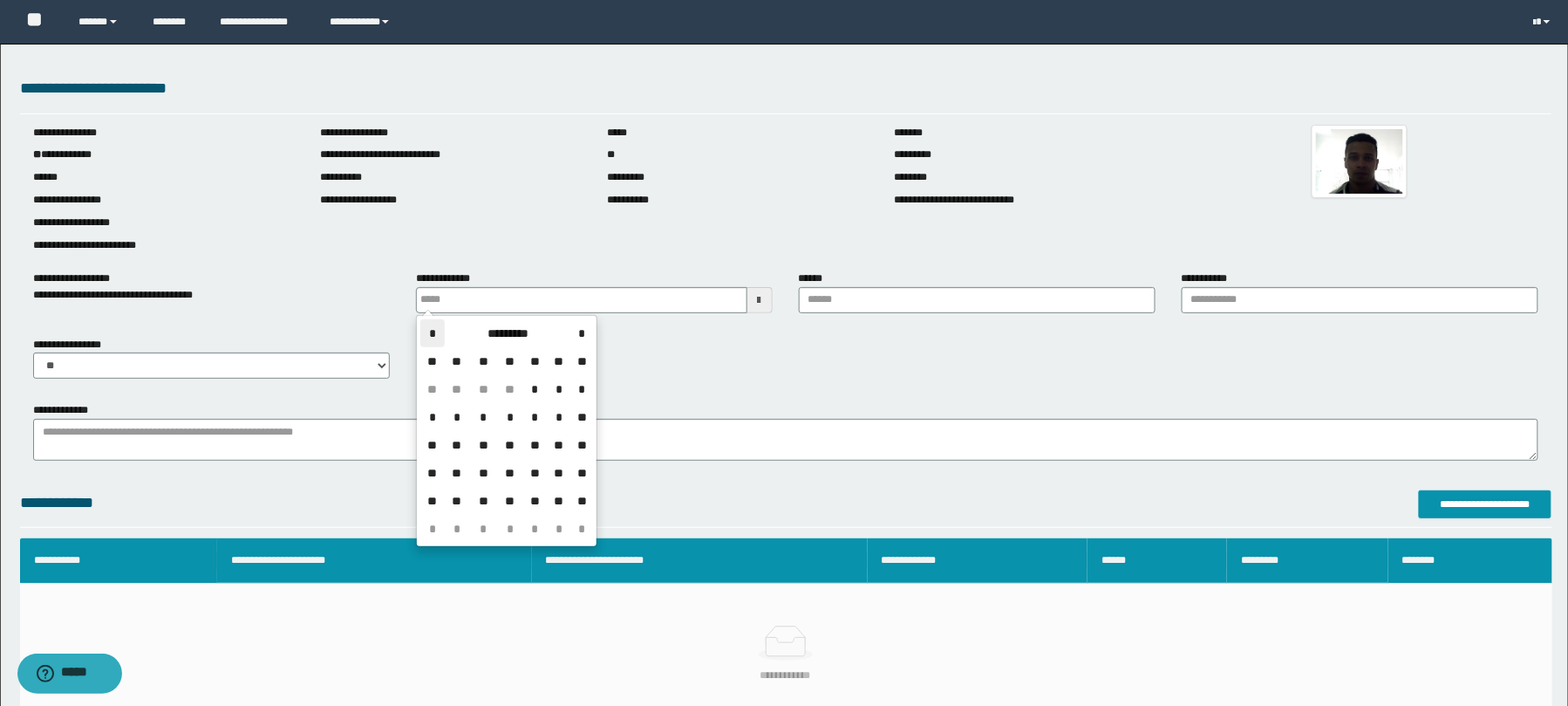 click on "*" at bounding box center [433, 333] 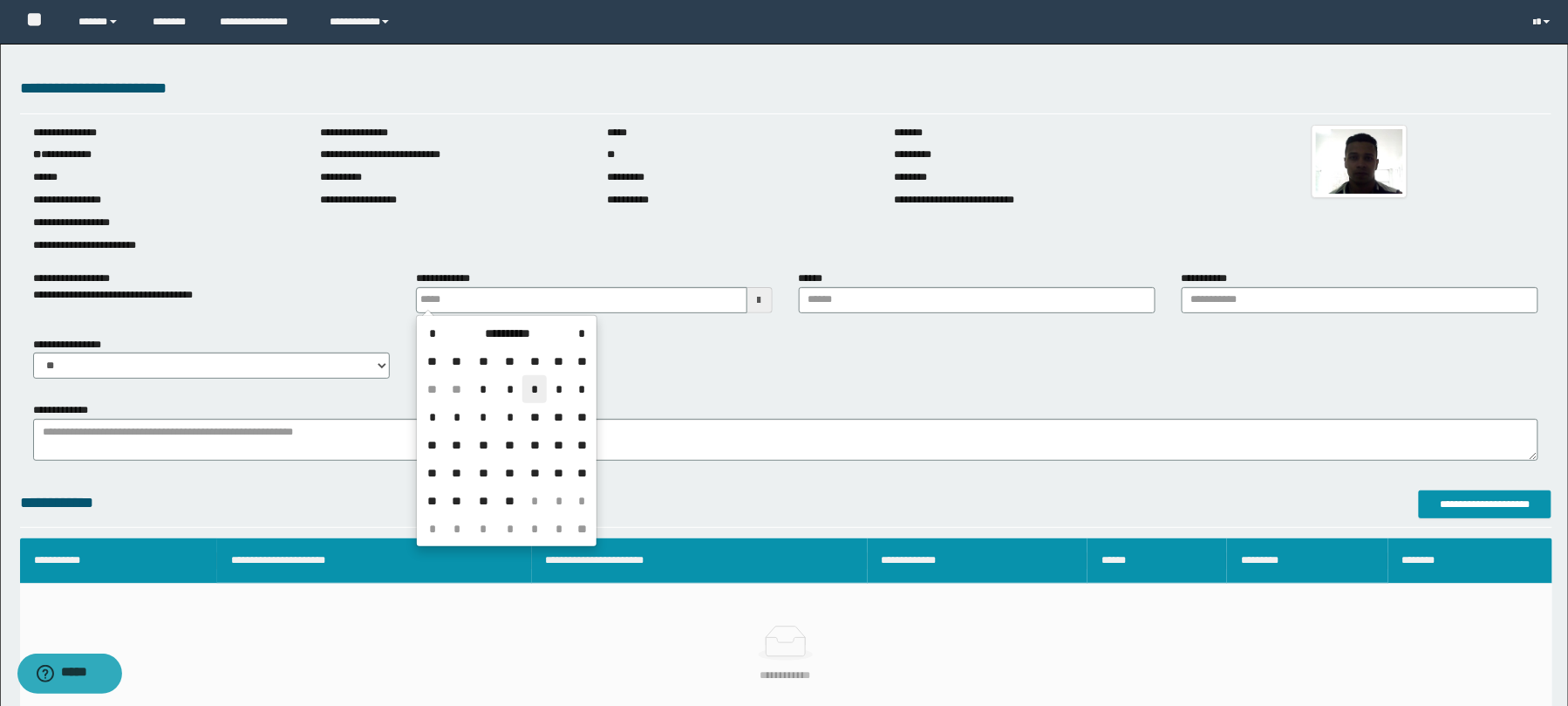 click on "*" at bounding box center [535, 389] 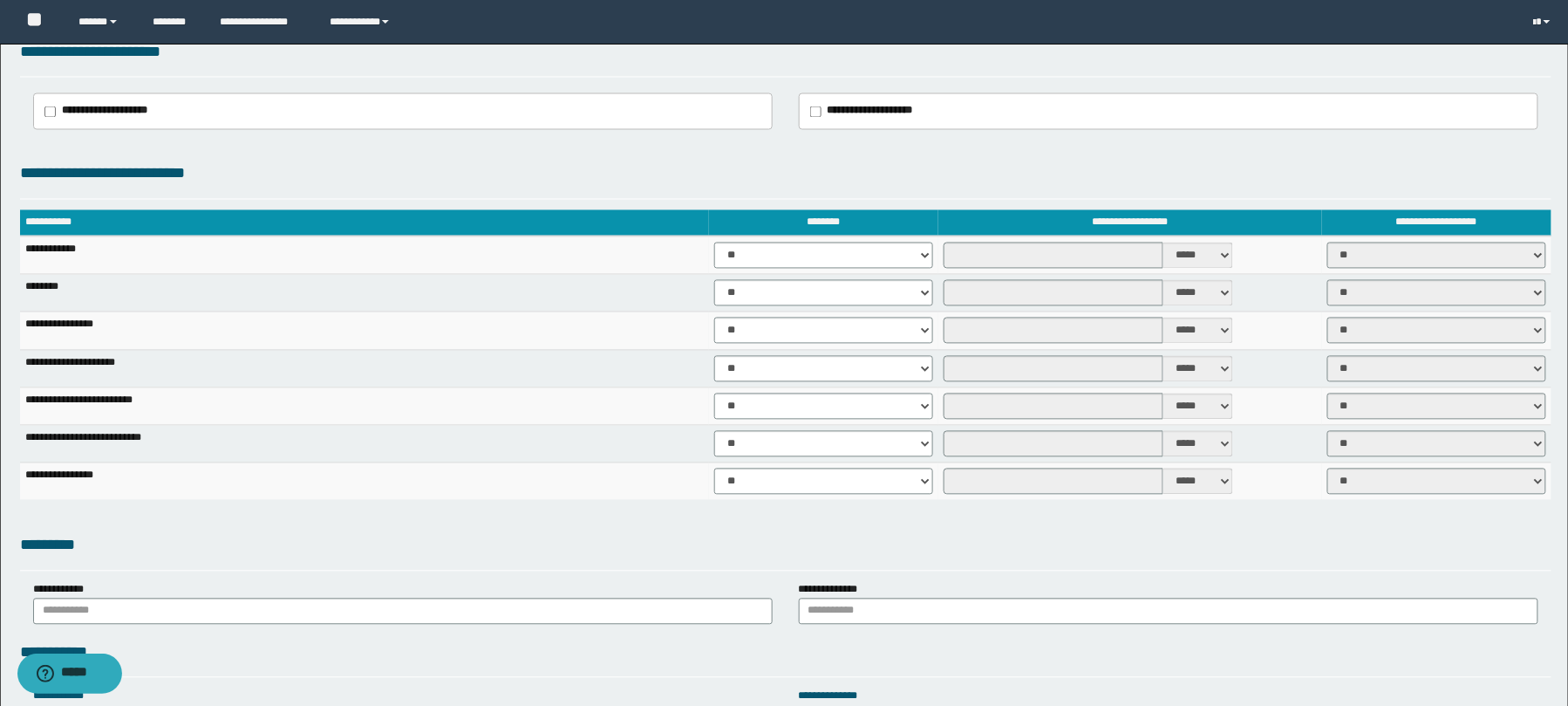 scroll, scrollTop: 1117, scrollLeft: 0, axis: vertical 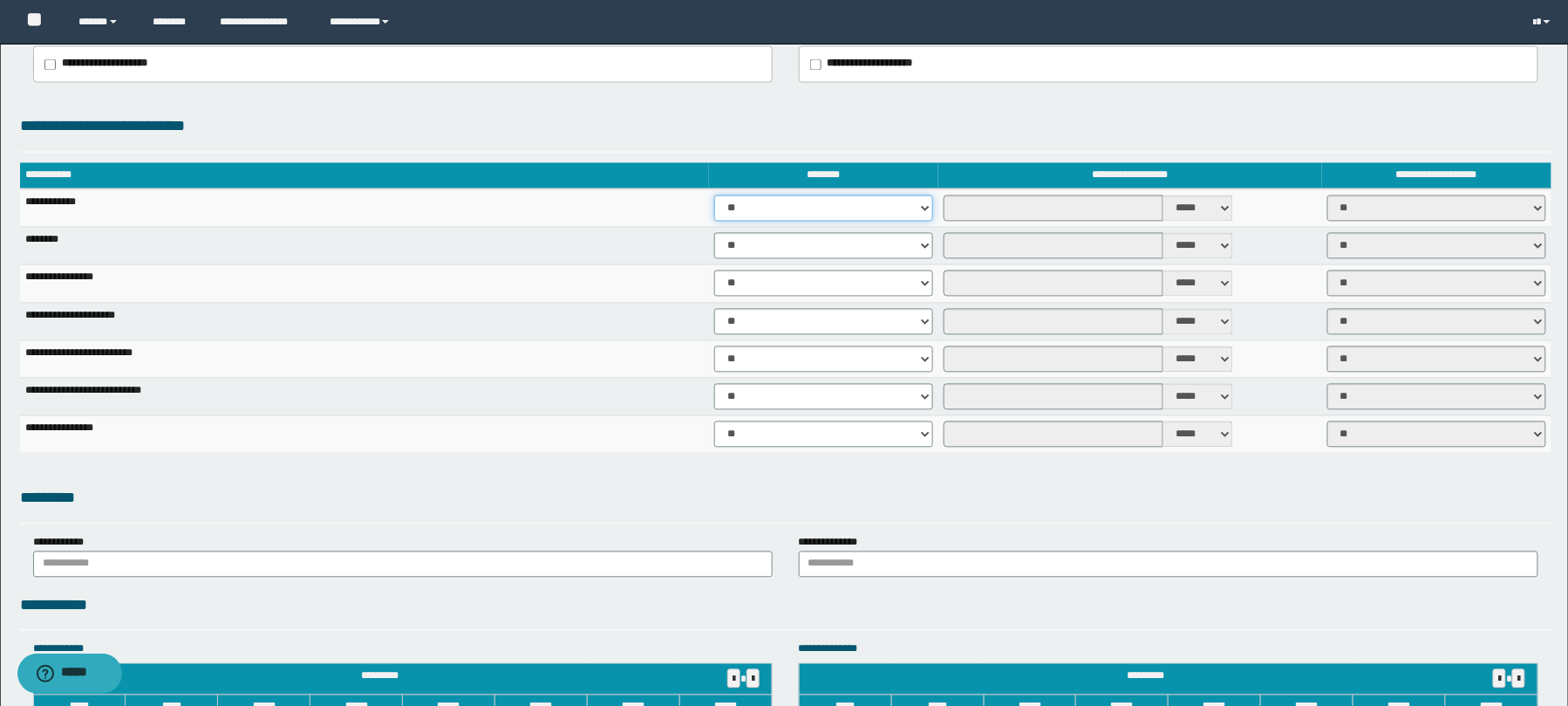 click on "**
**" at bounding box center (823, 209) 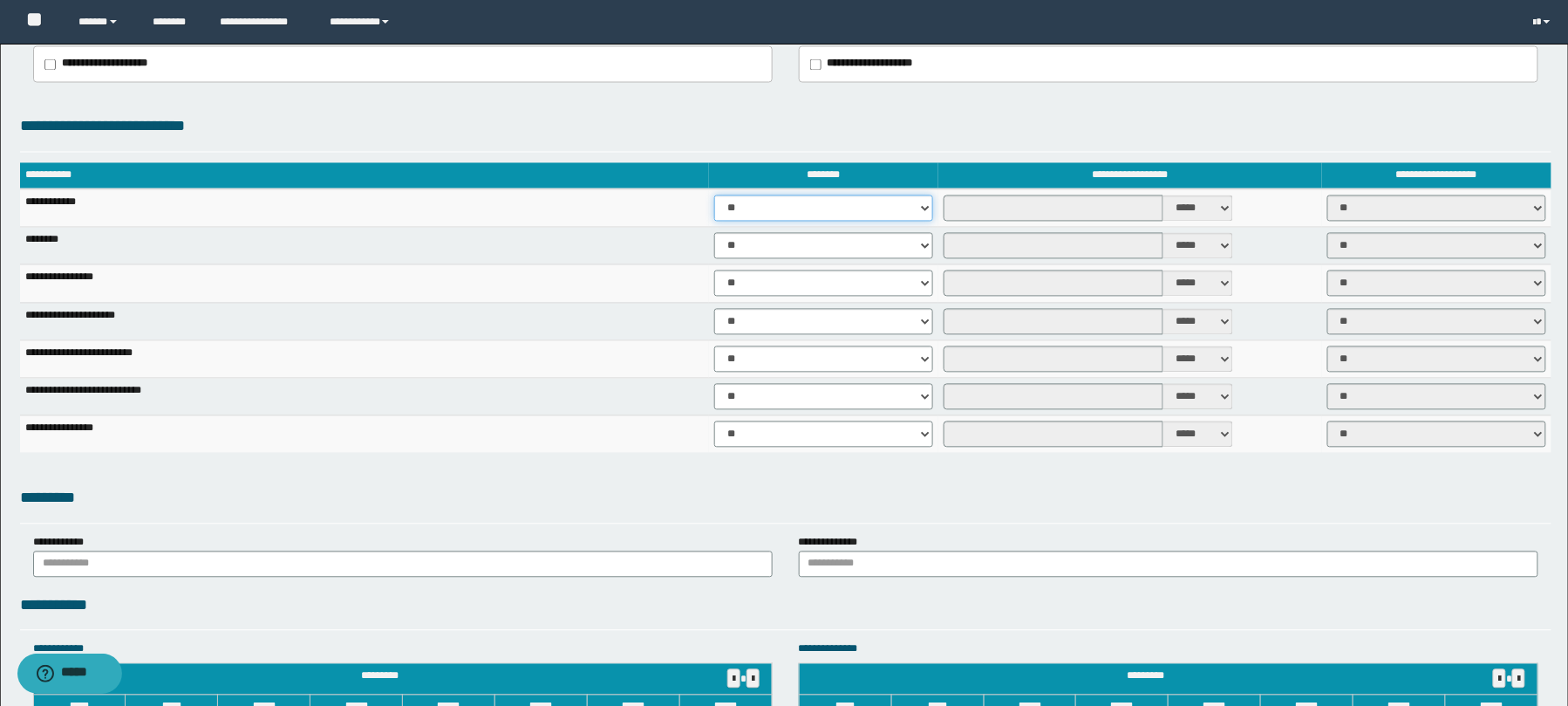 select on "****" 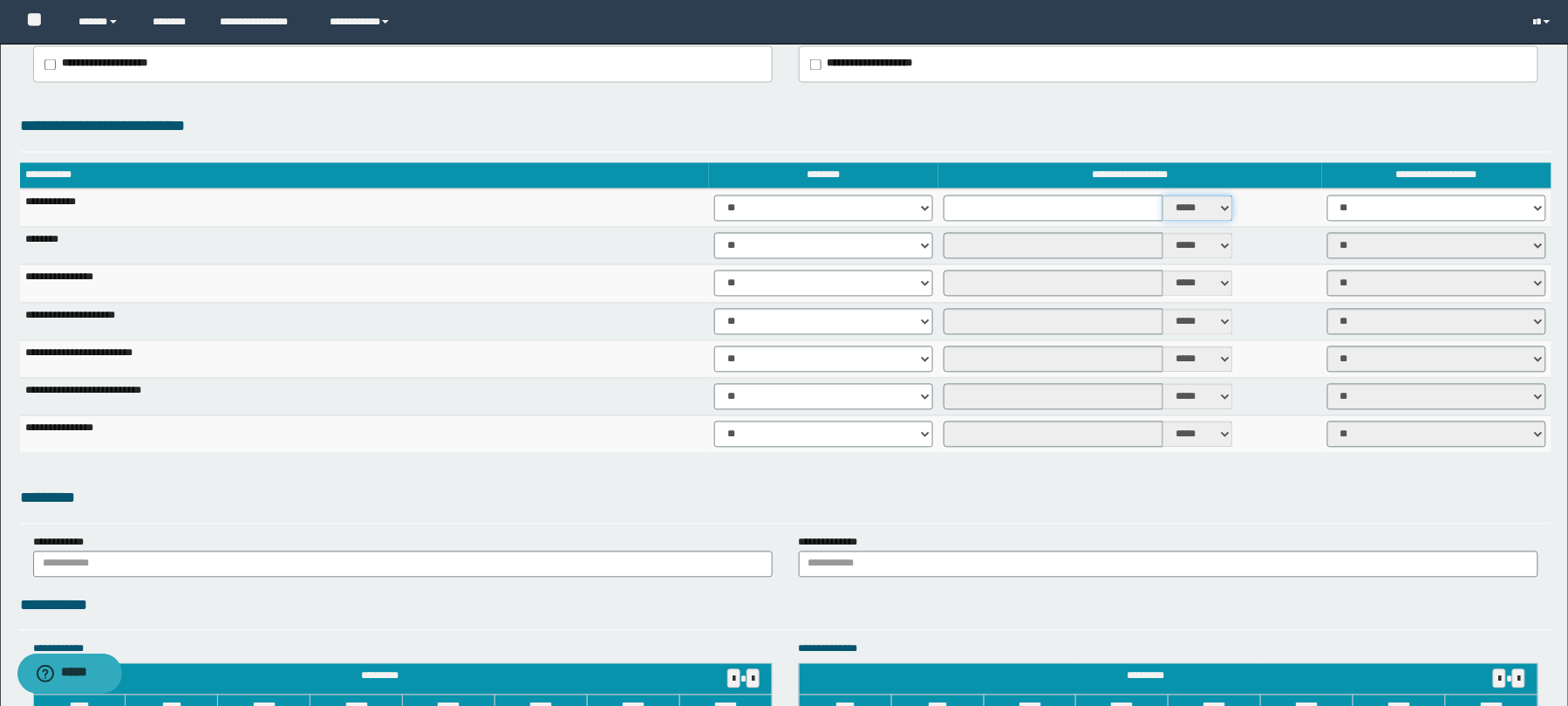 click on "*****
****" at bounding box center [1198, 209] 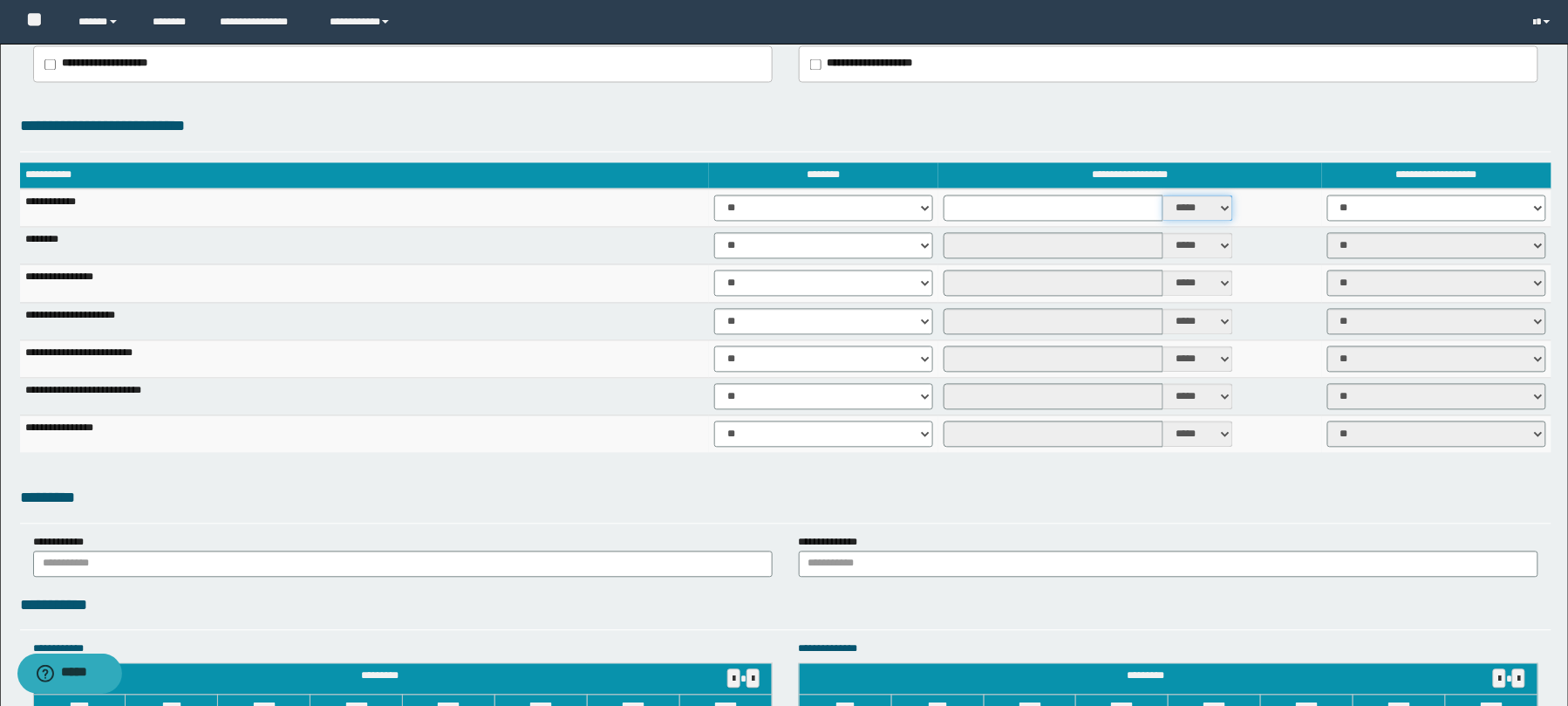 select on "*" 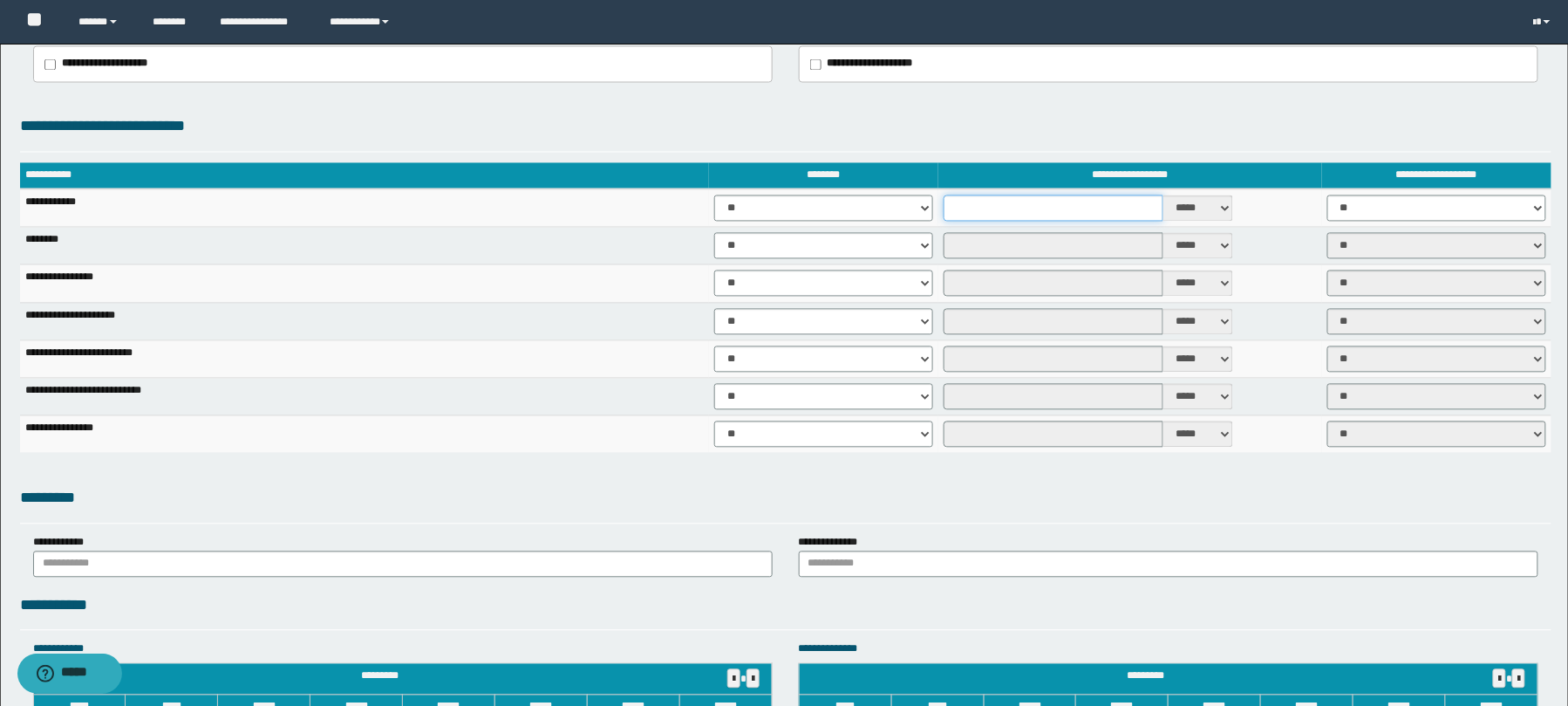 click at bounding box center [1053, 209] 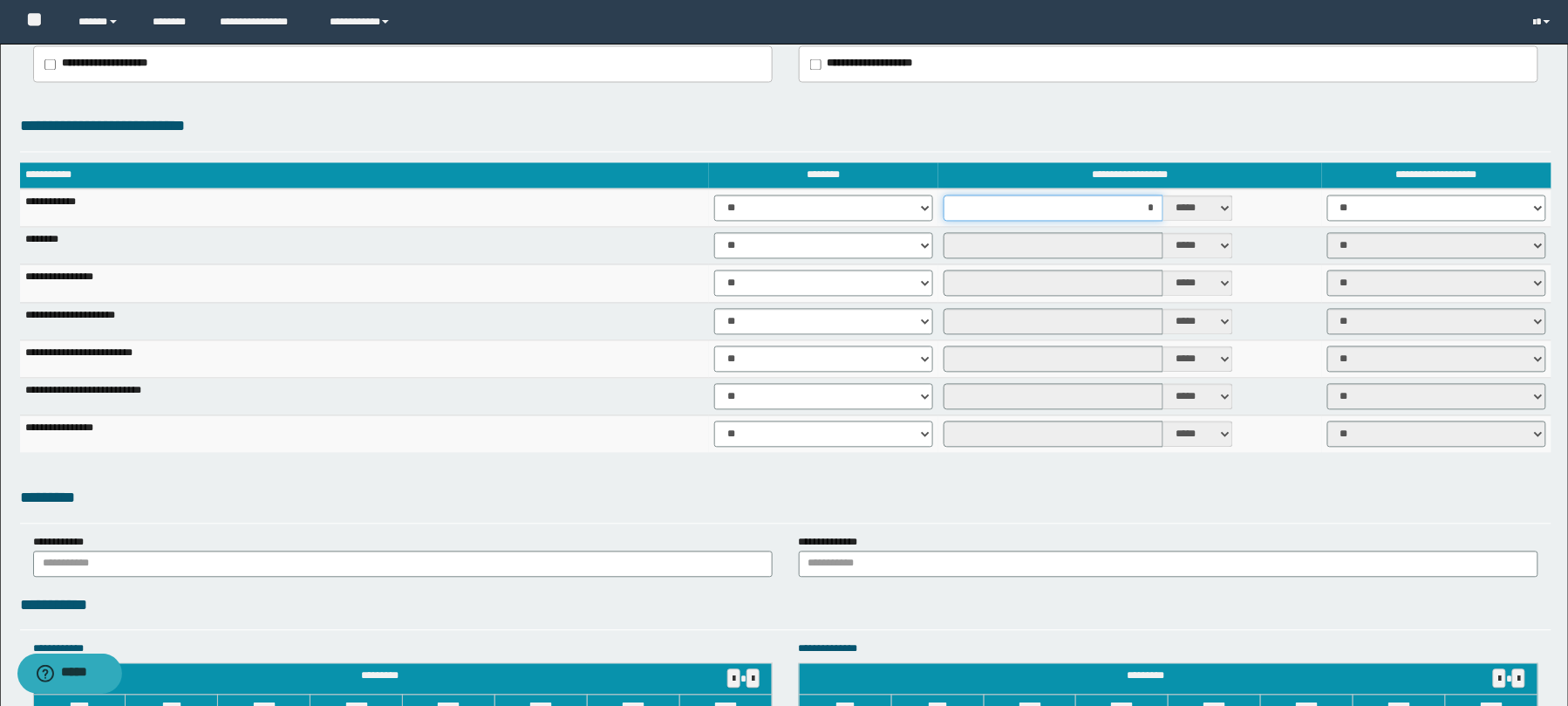 type on "**" 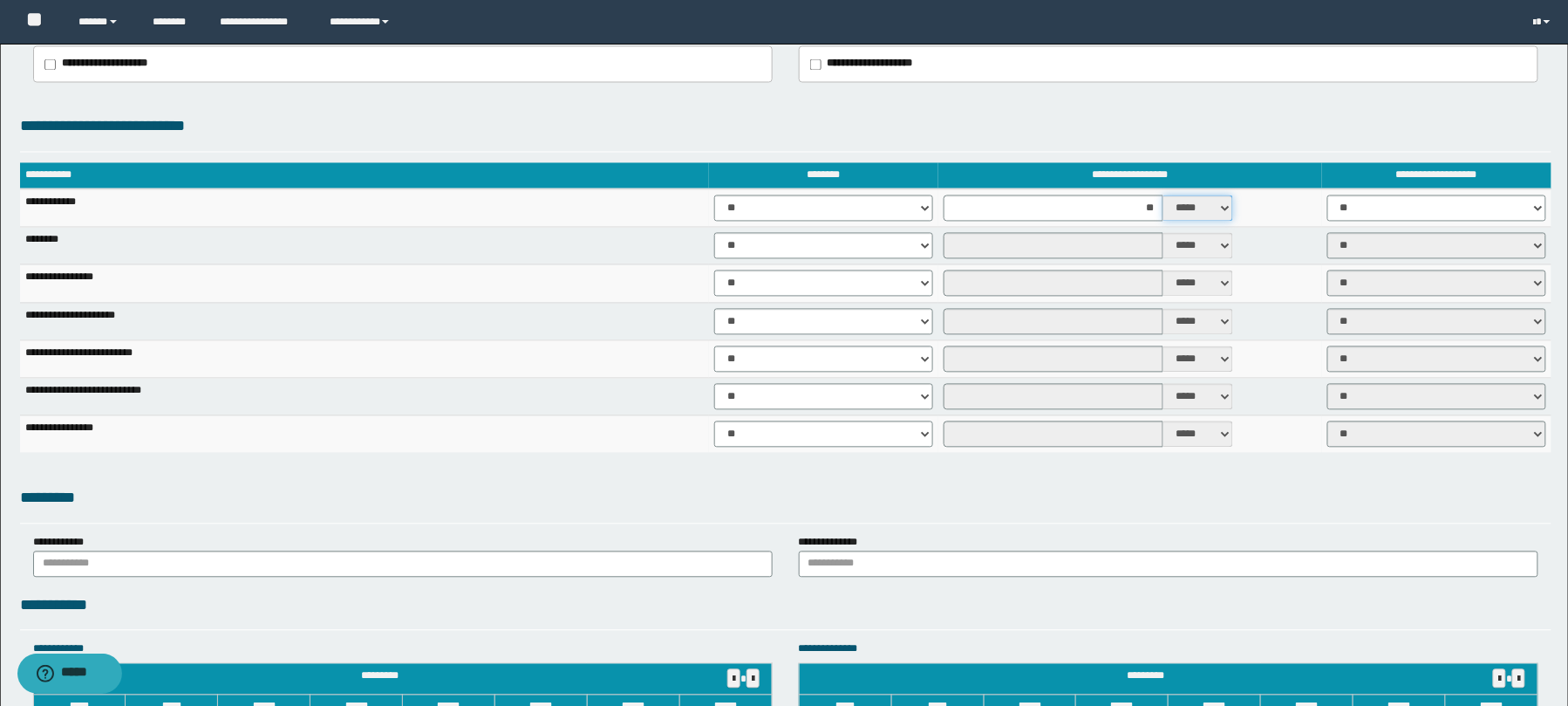 click on "*****
****" at bounding box center [1198, 209] 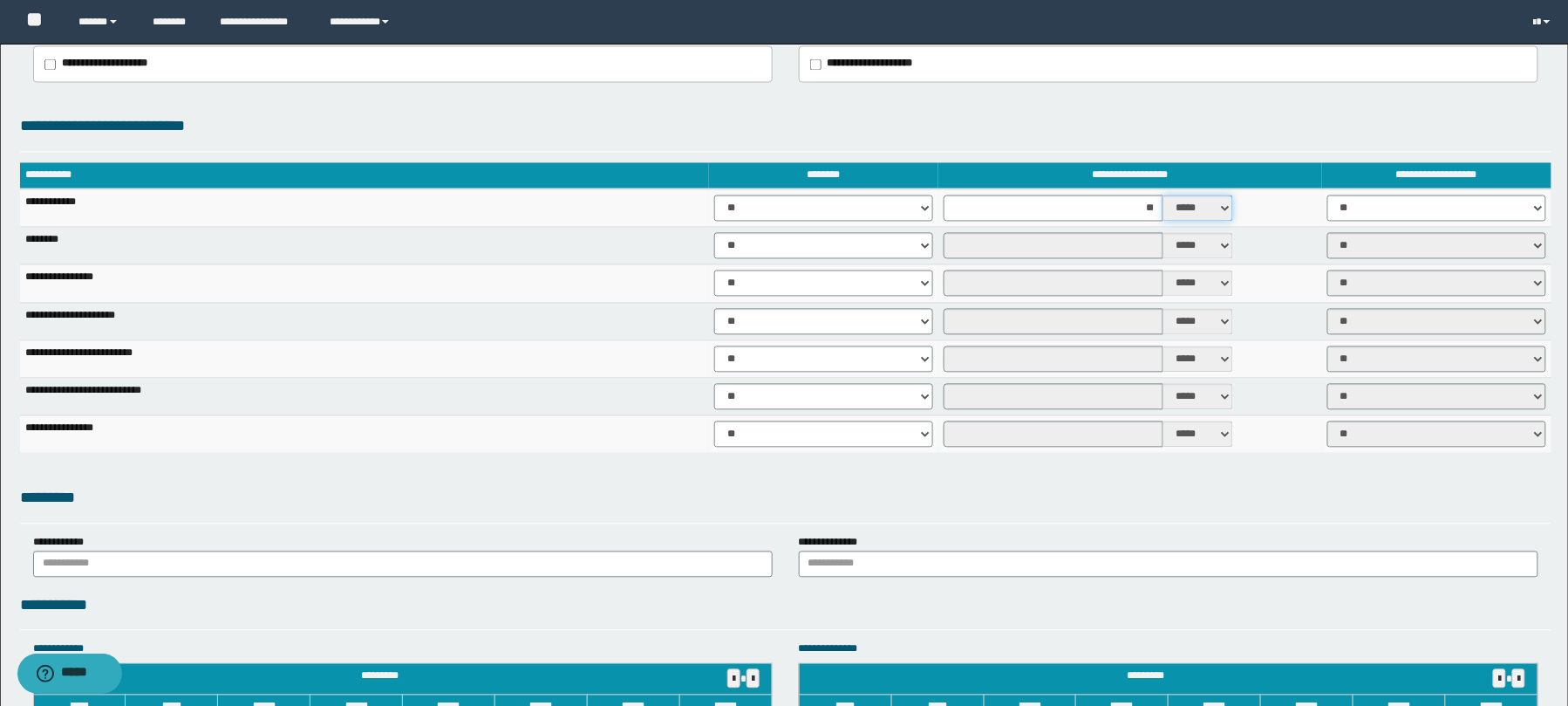 select on "*" 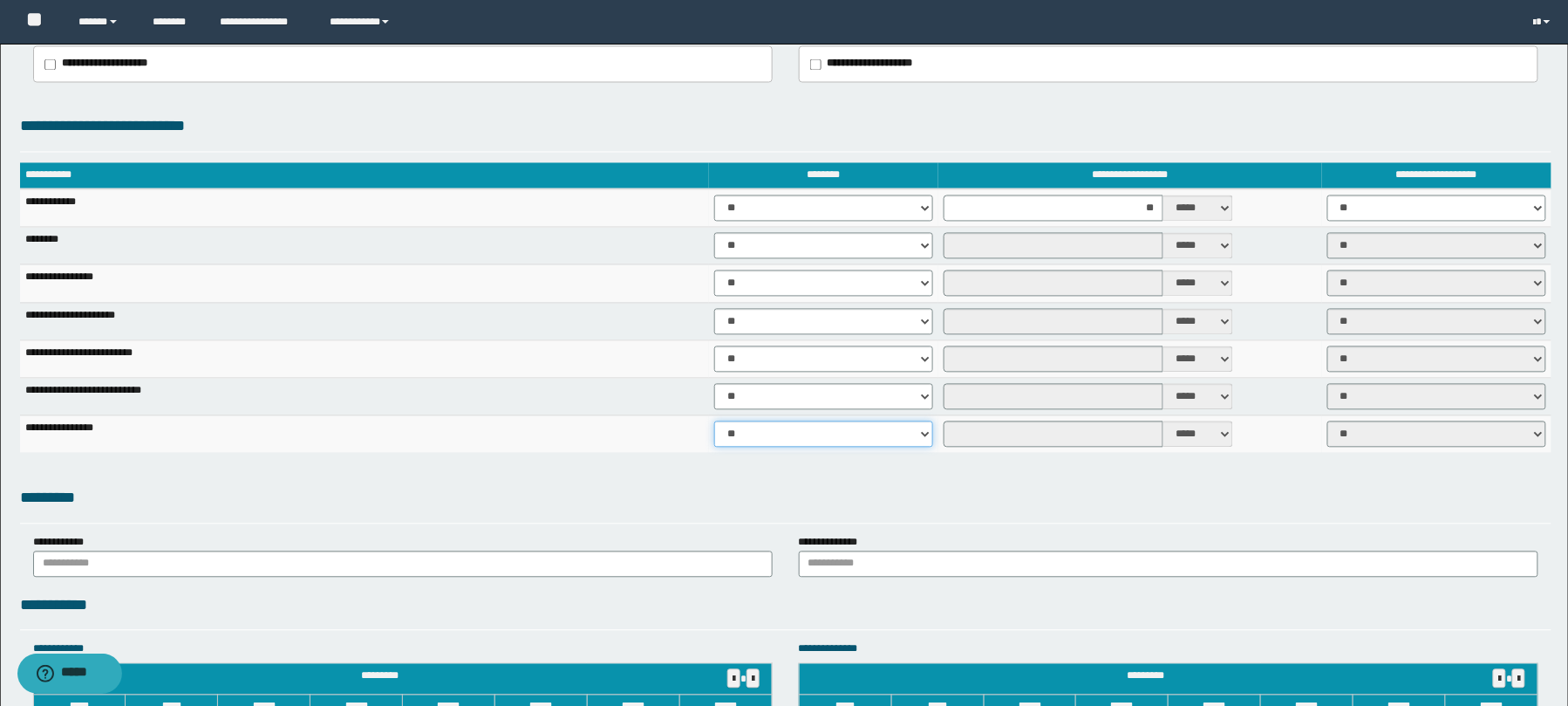 click on "**
**" at bounding box center [823, 435] 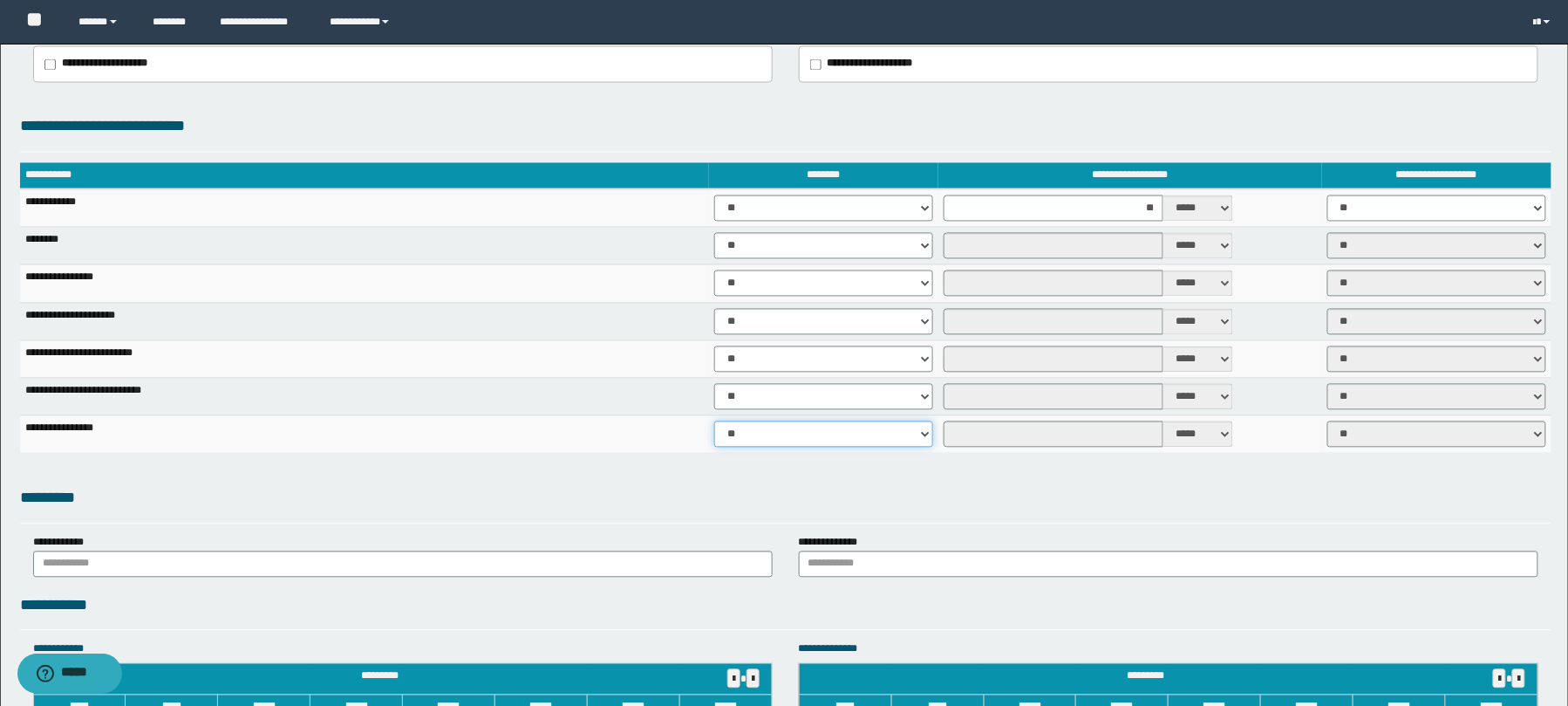 select on "****" 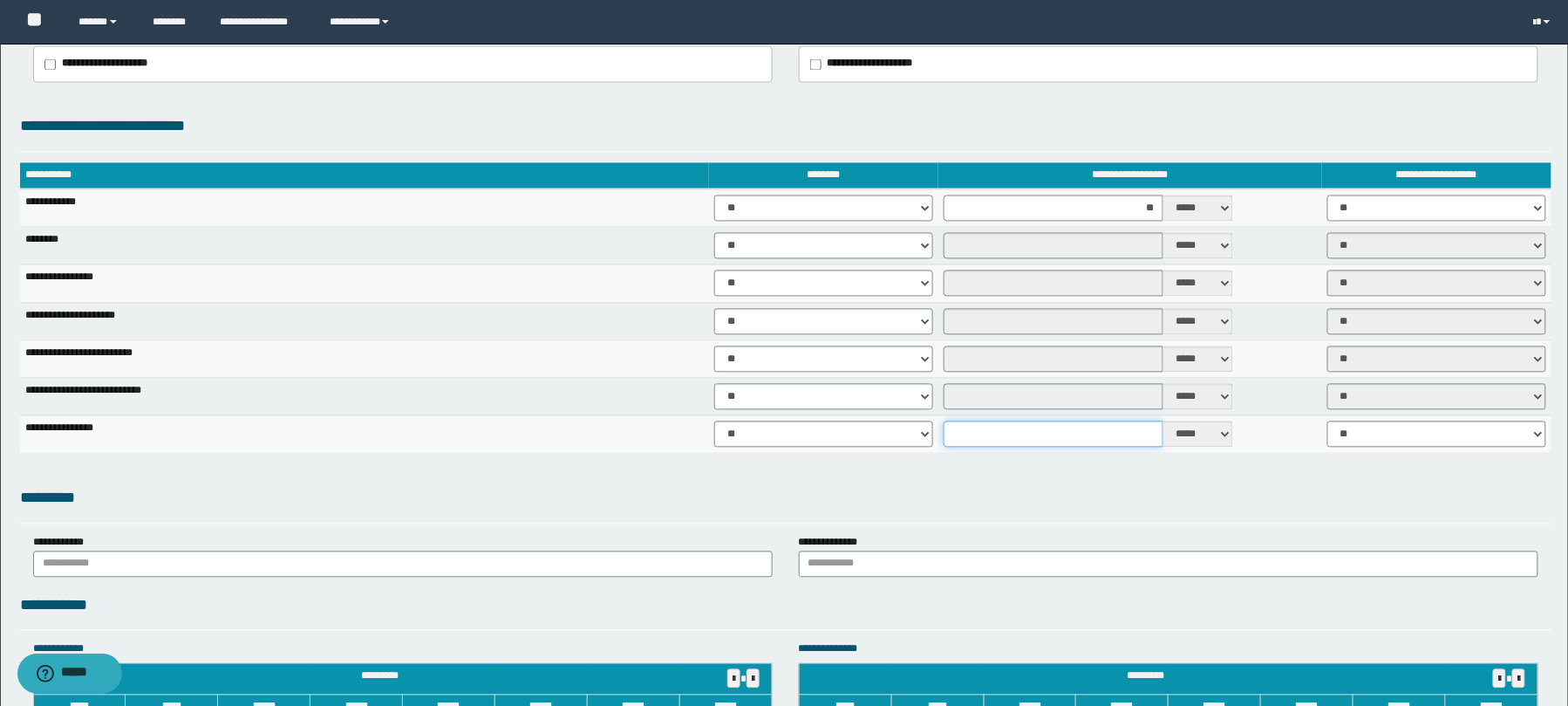 click at bounding box center [1053, 435] 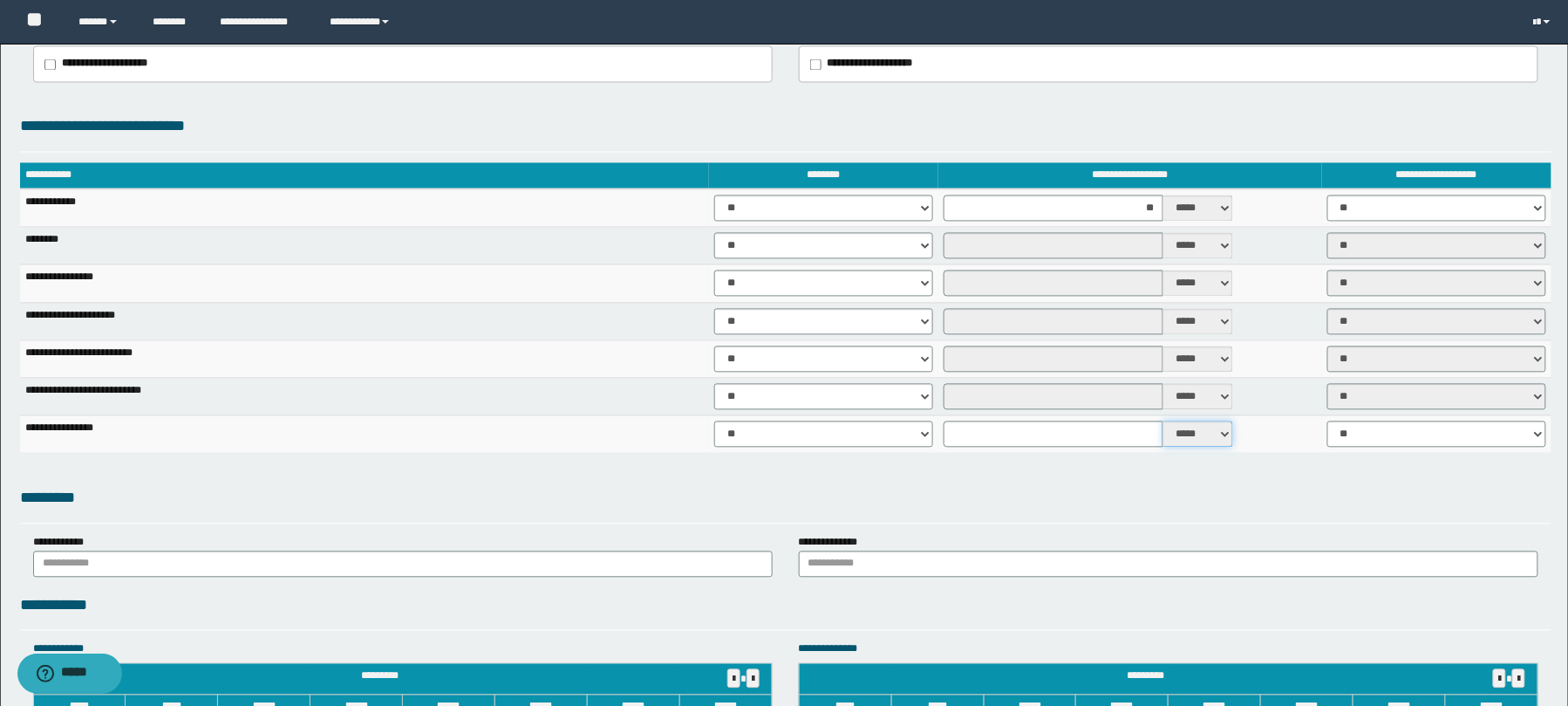 click on "*****
****" at bounding box center [1198, 435] 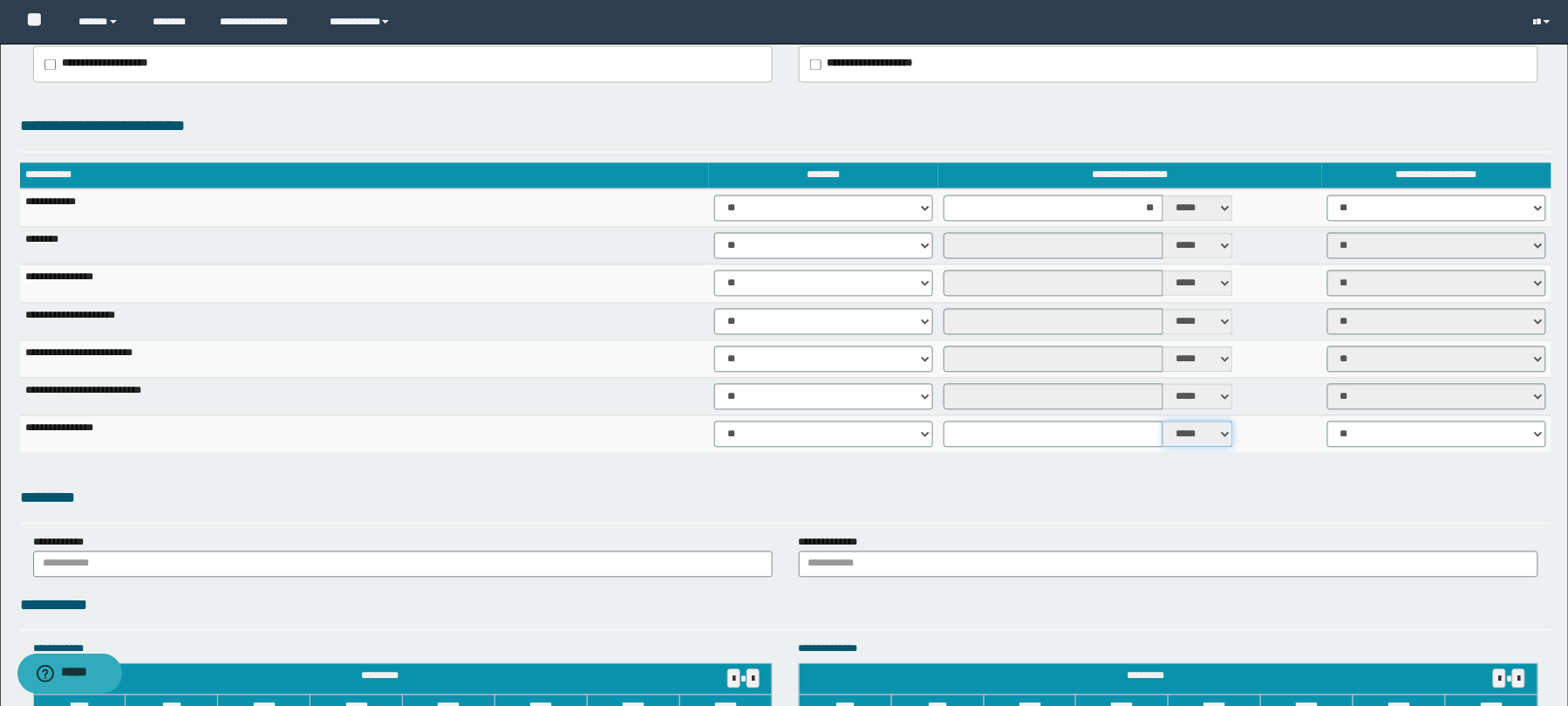 select on "*" 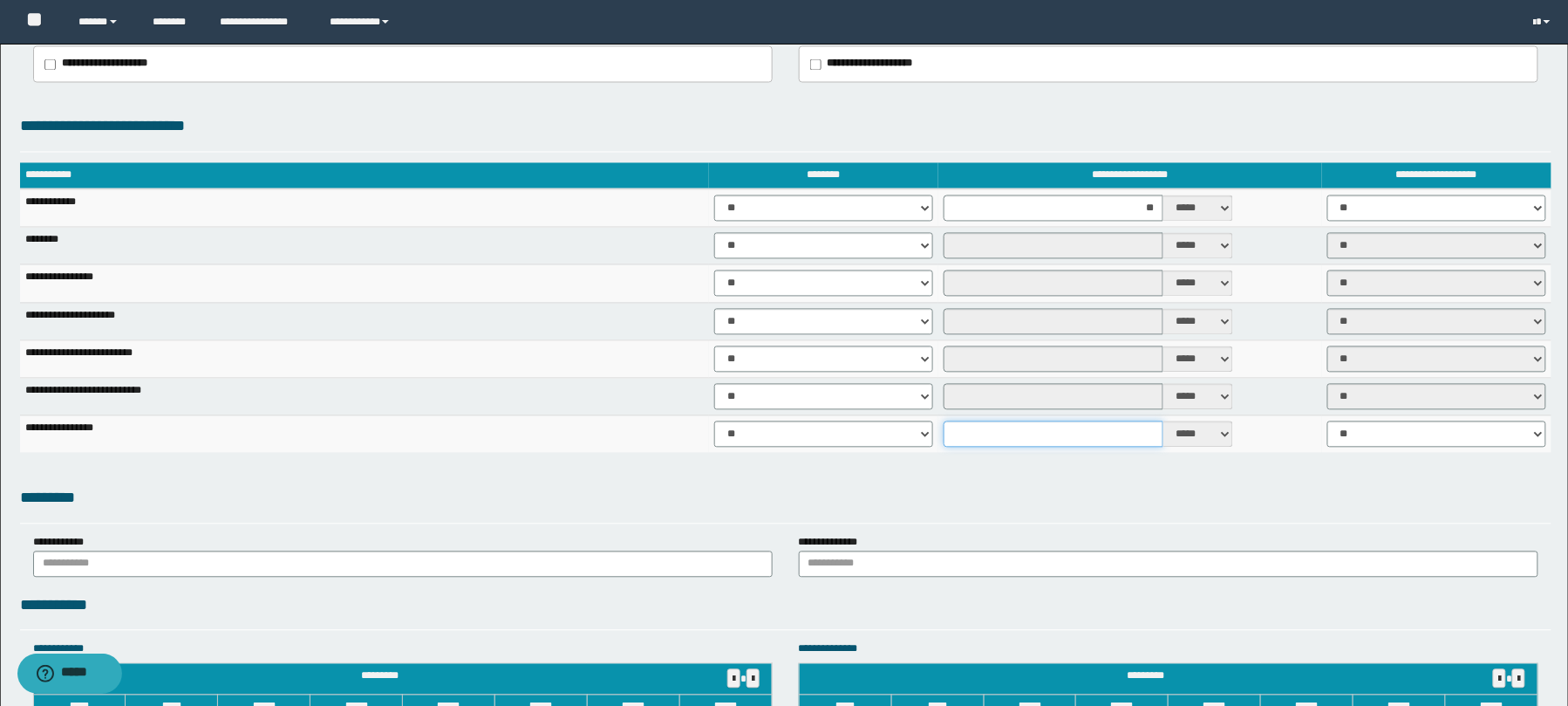click at bounding box center (1053, 435) 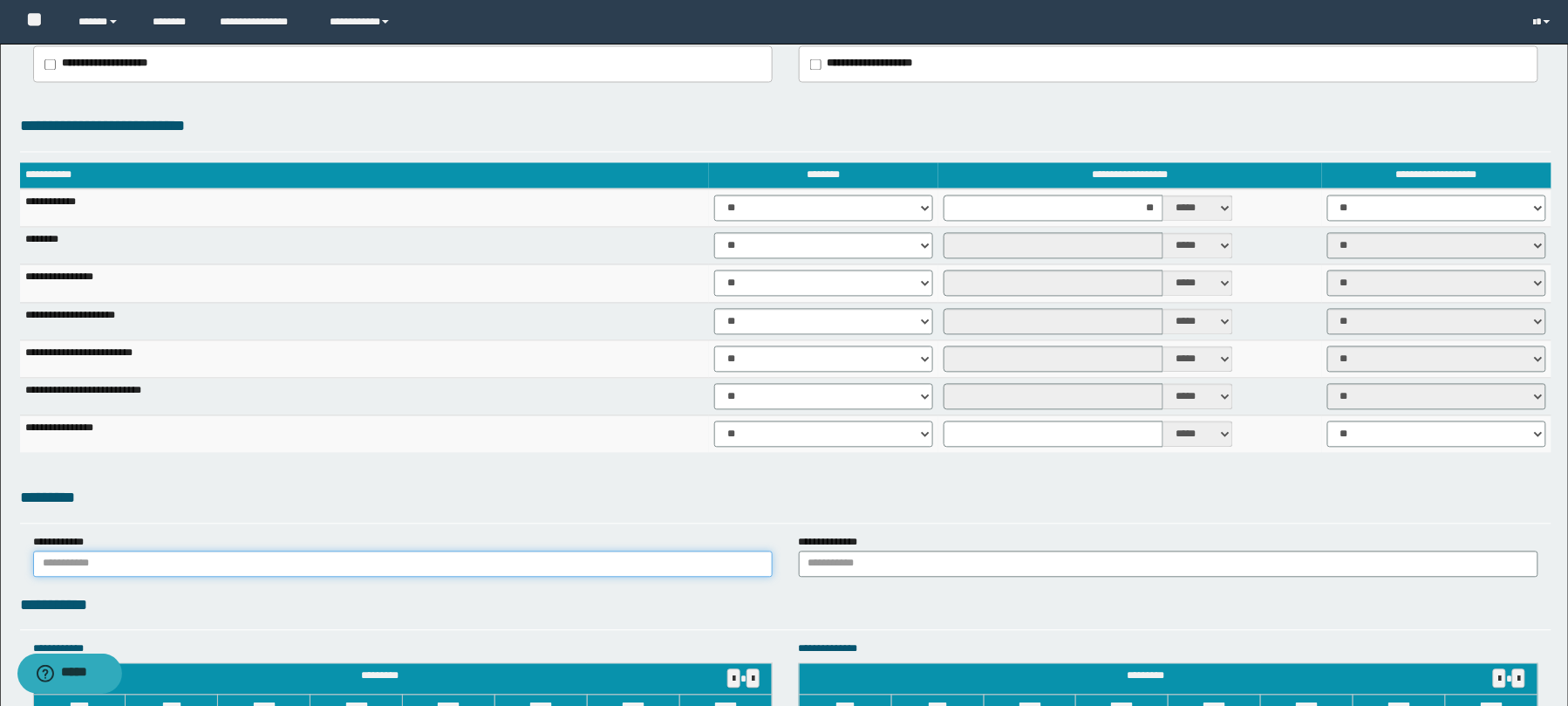 click at bounding box center (403, 565) 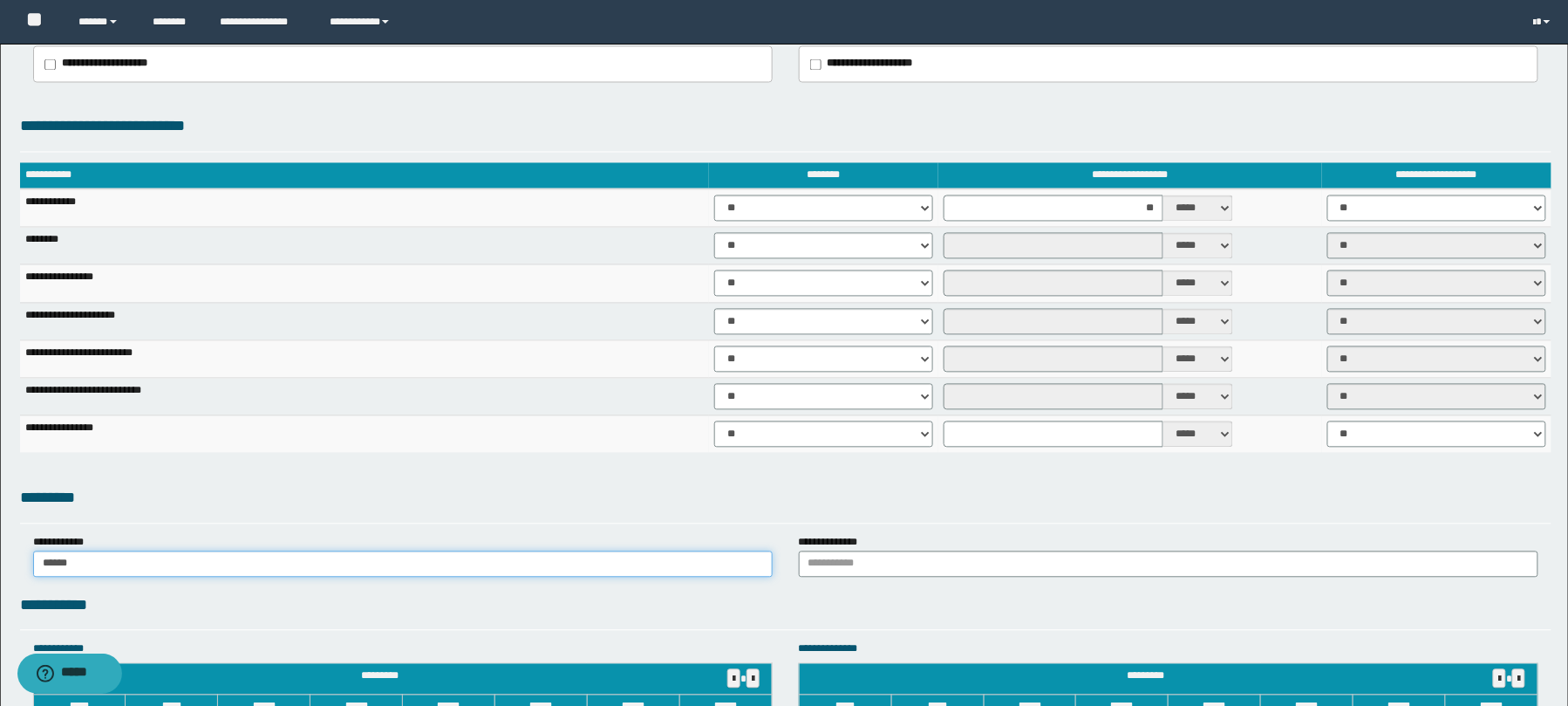type on "******" 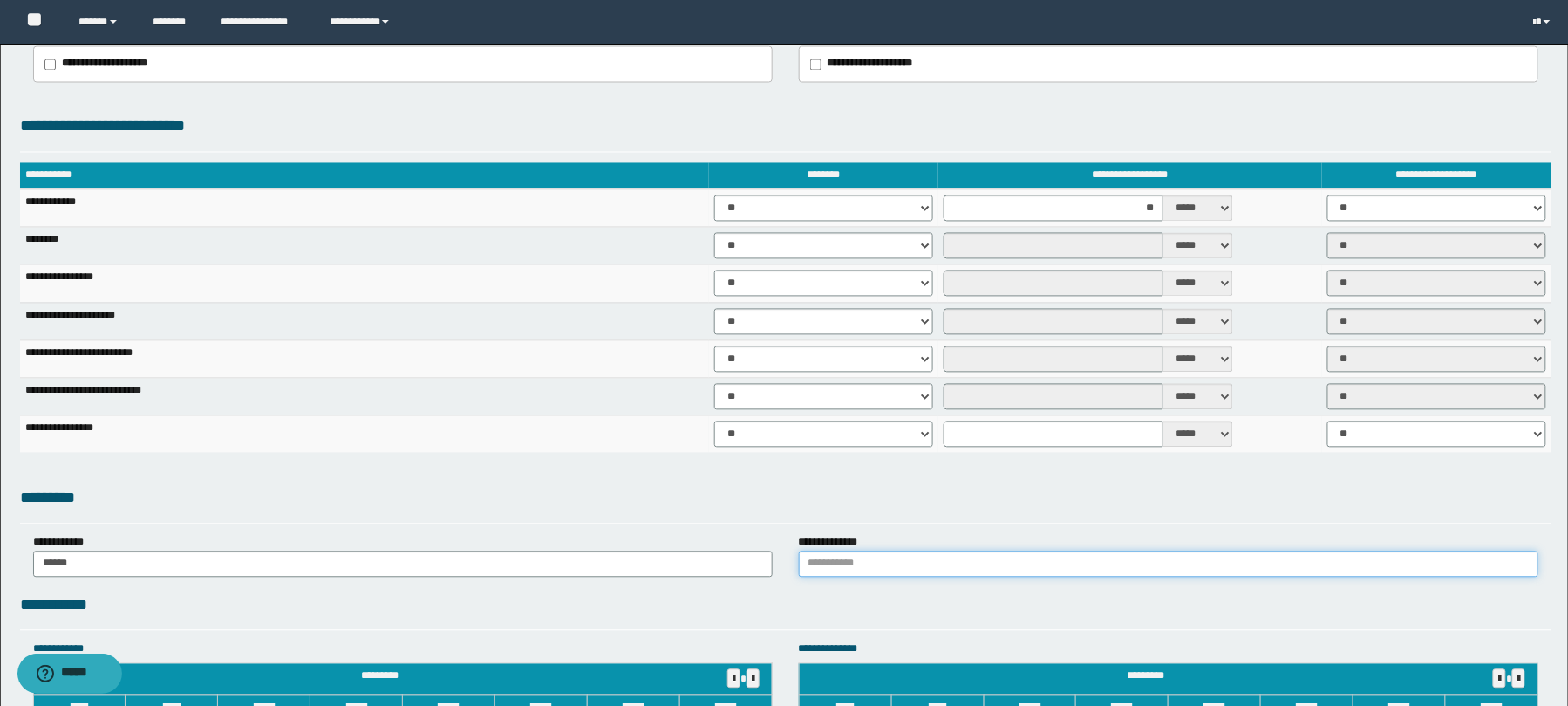 click at bounding box center (1169, 565) 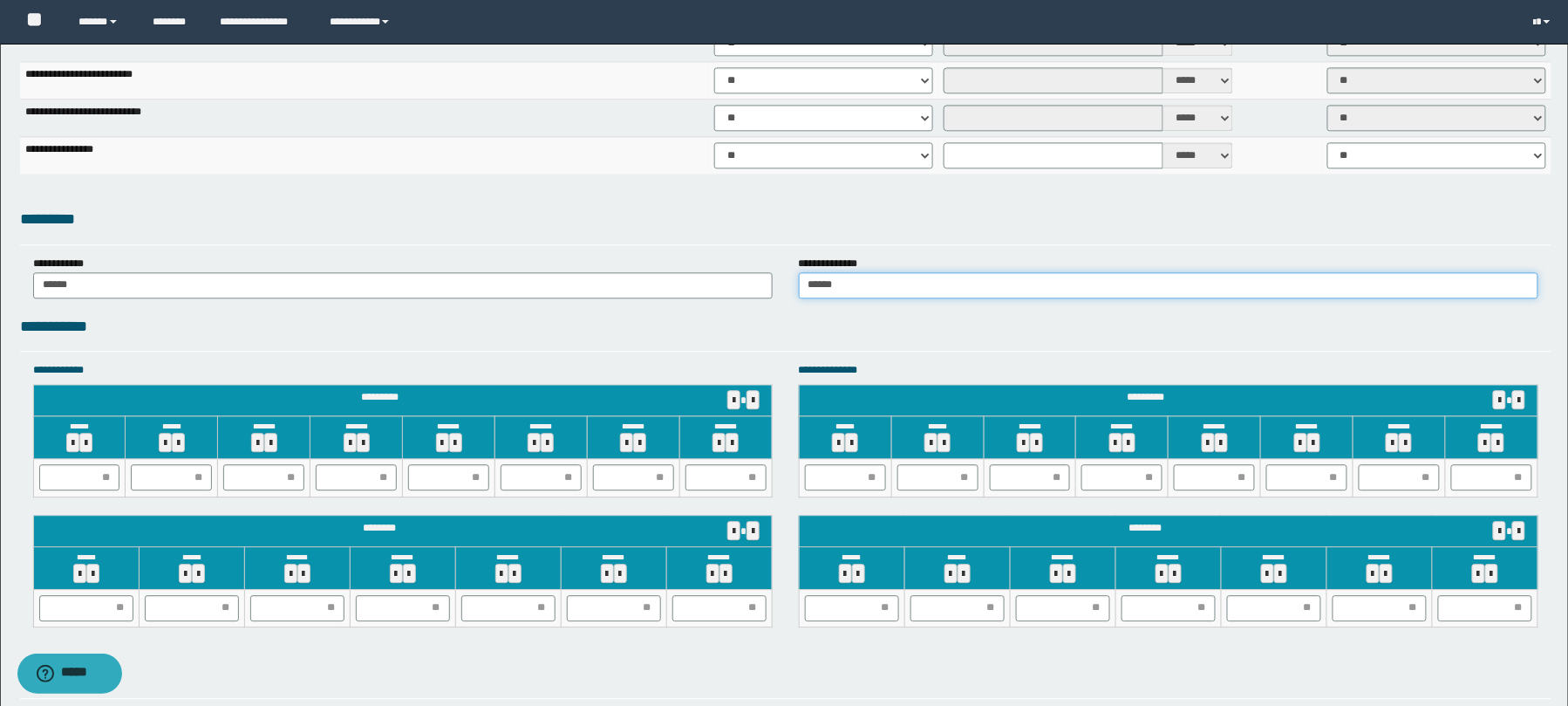 scroll, scrollTop: 1823, scrollLeft: 0, axis: vertical 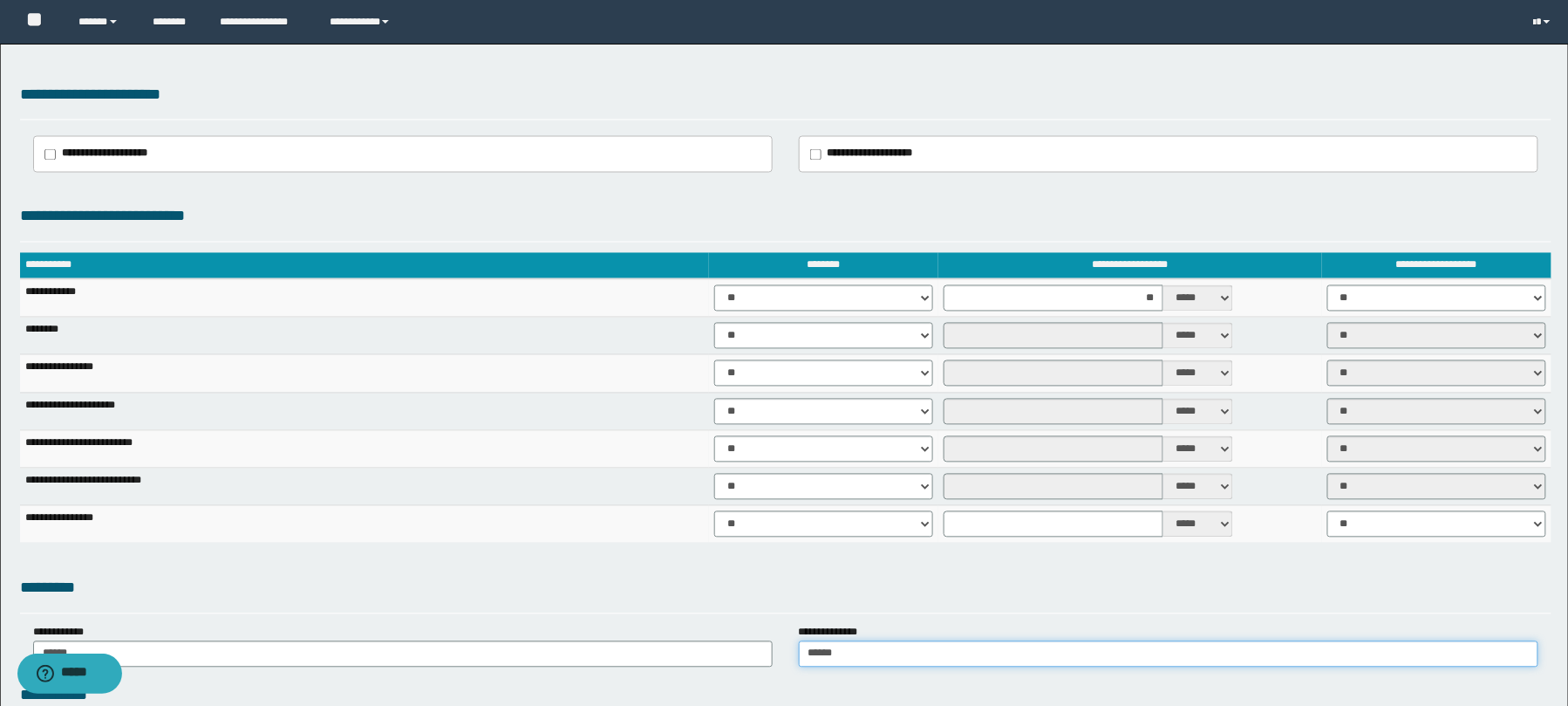 type on "******" 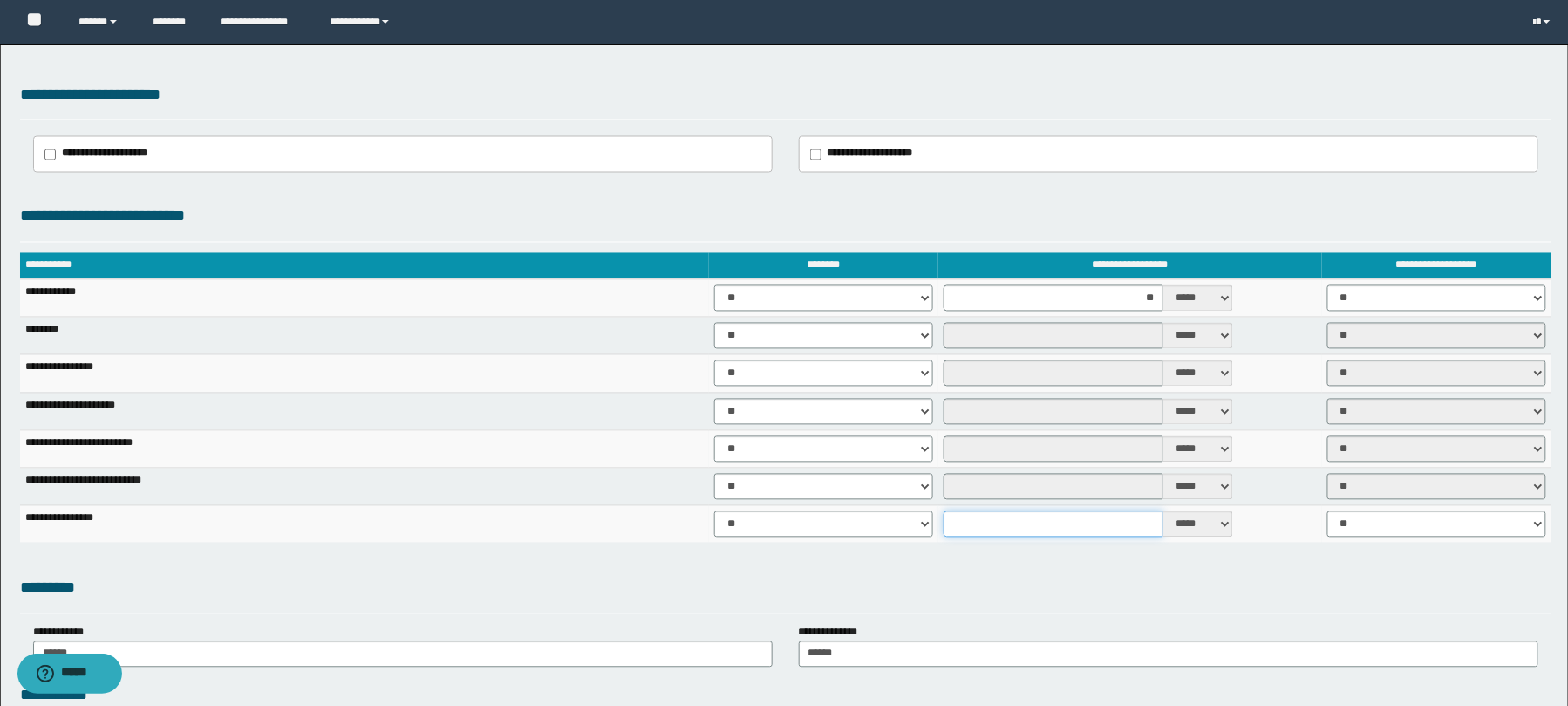 click at bounding box center [1053, 524] 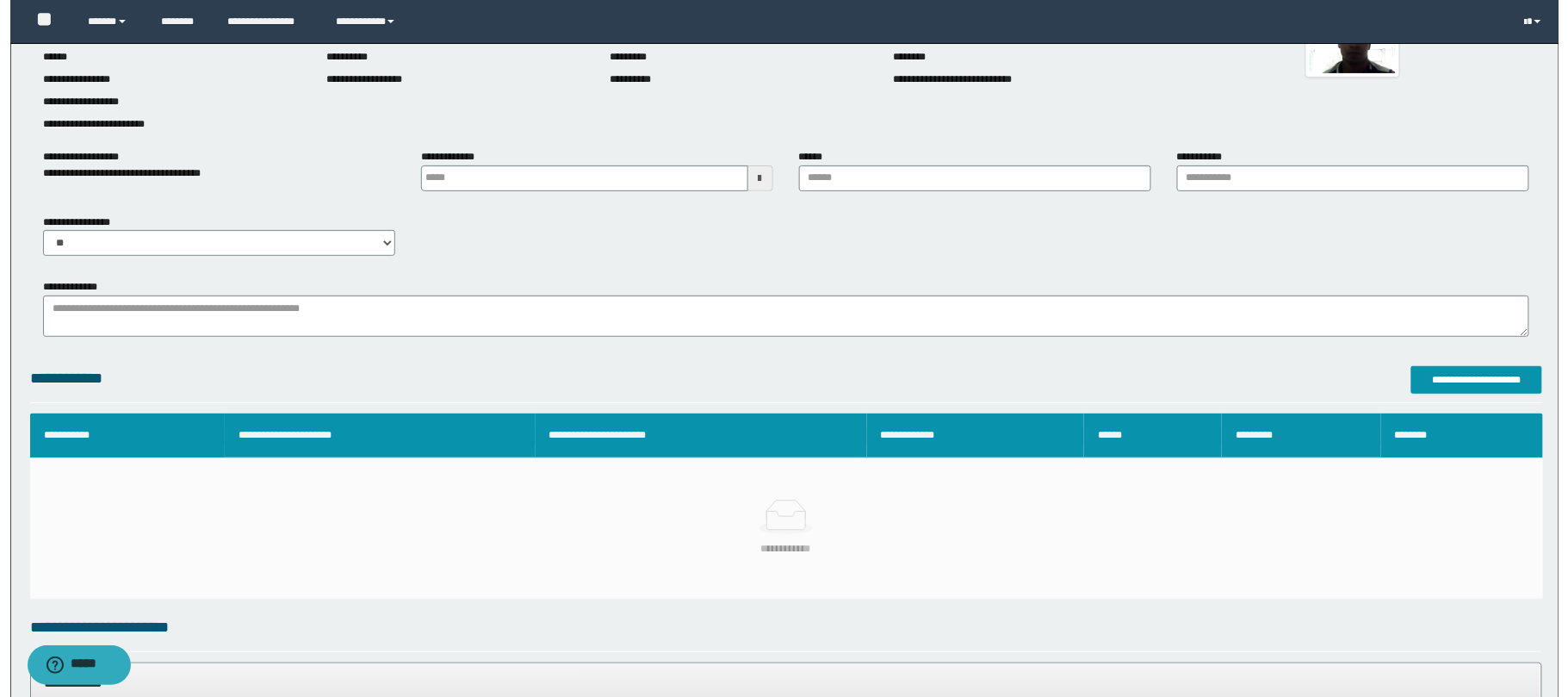 scroll, scrollTop: 91, scrollLeft: 0, axis: vertical 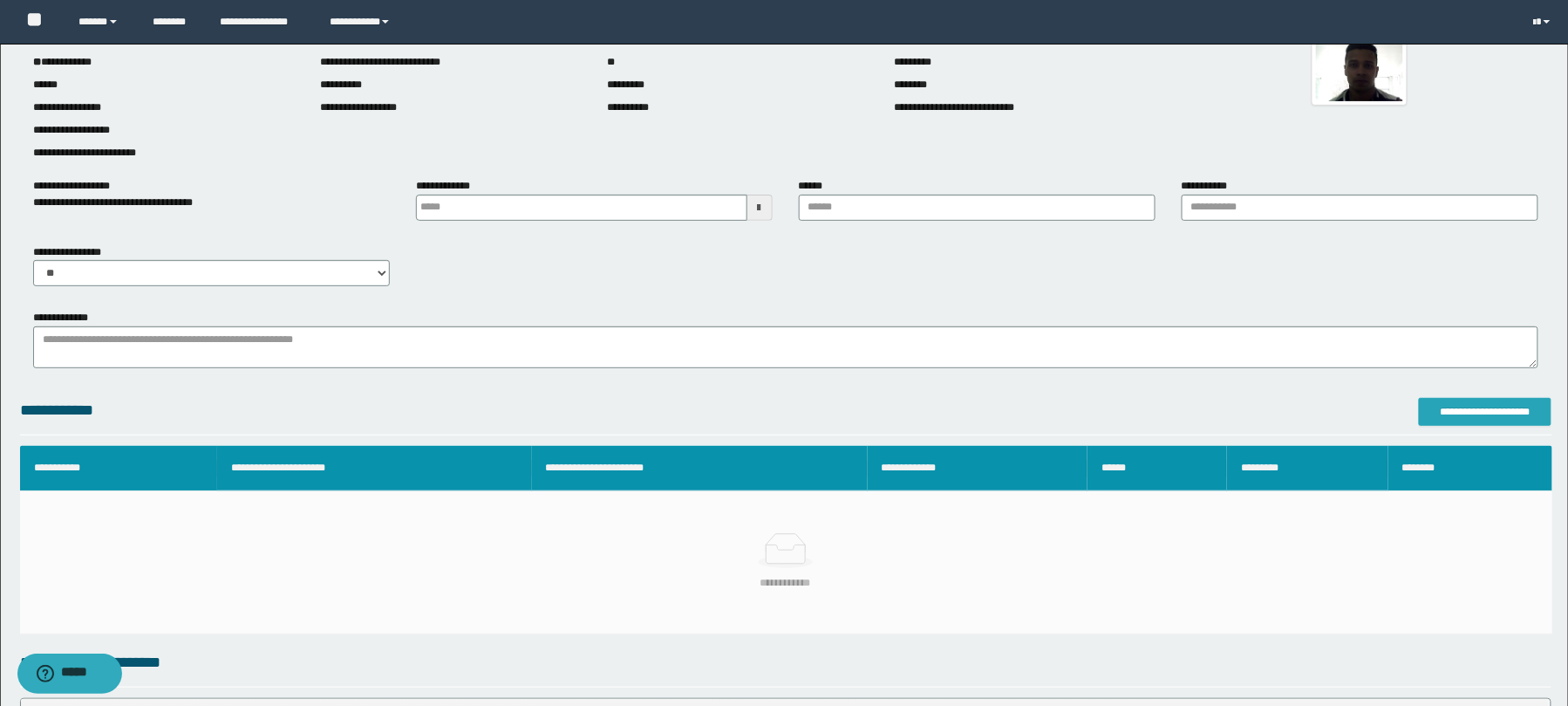 click on "**********" at bounding box center [1485, 412] 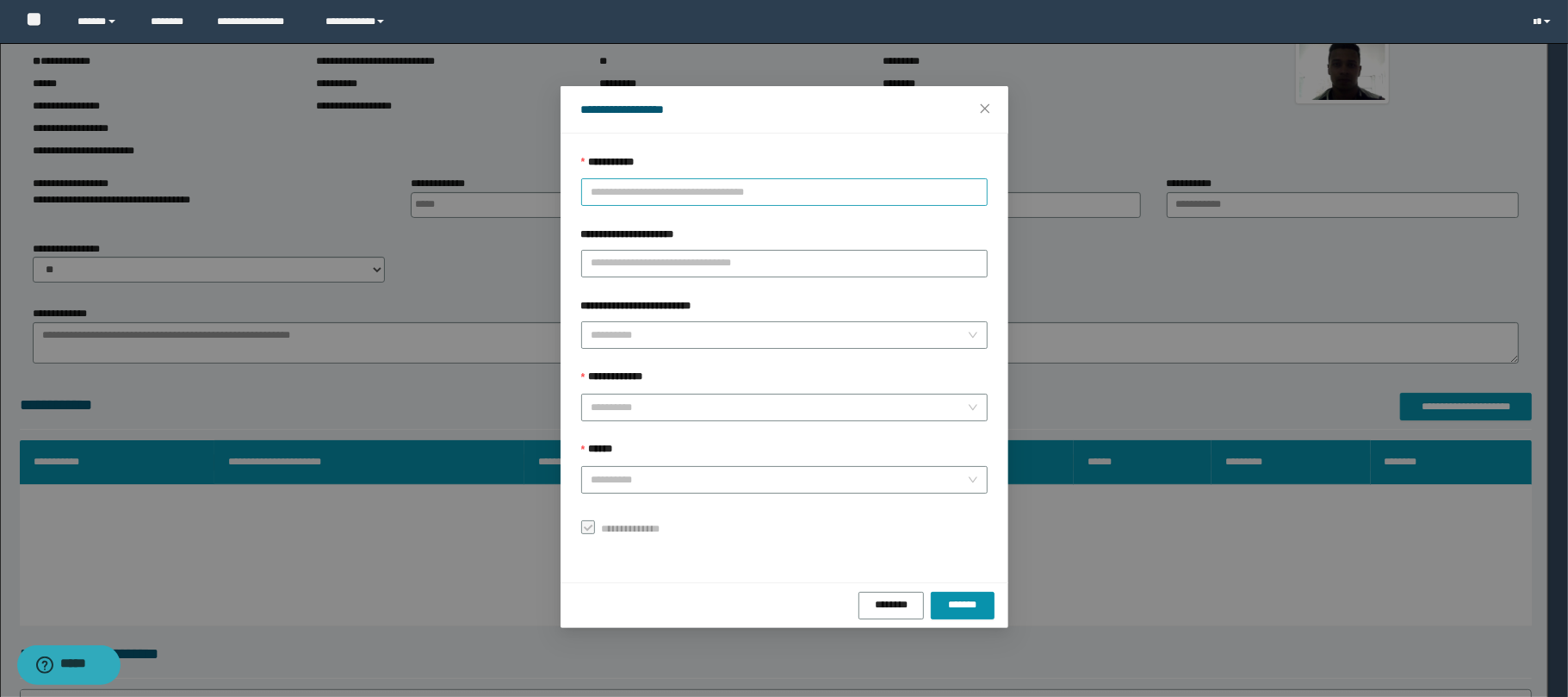 click on "**********" at bounding box center (784, 192) 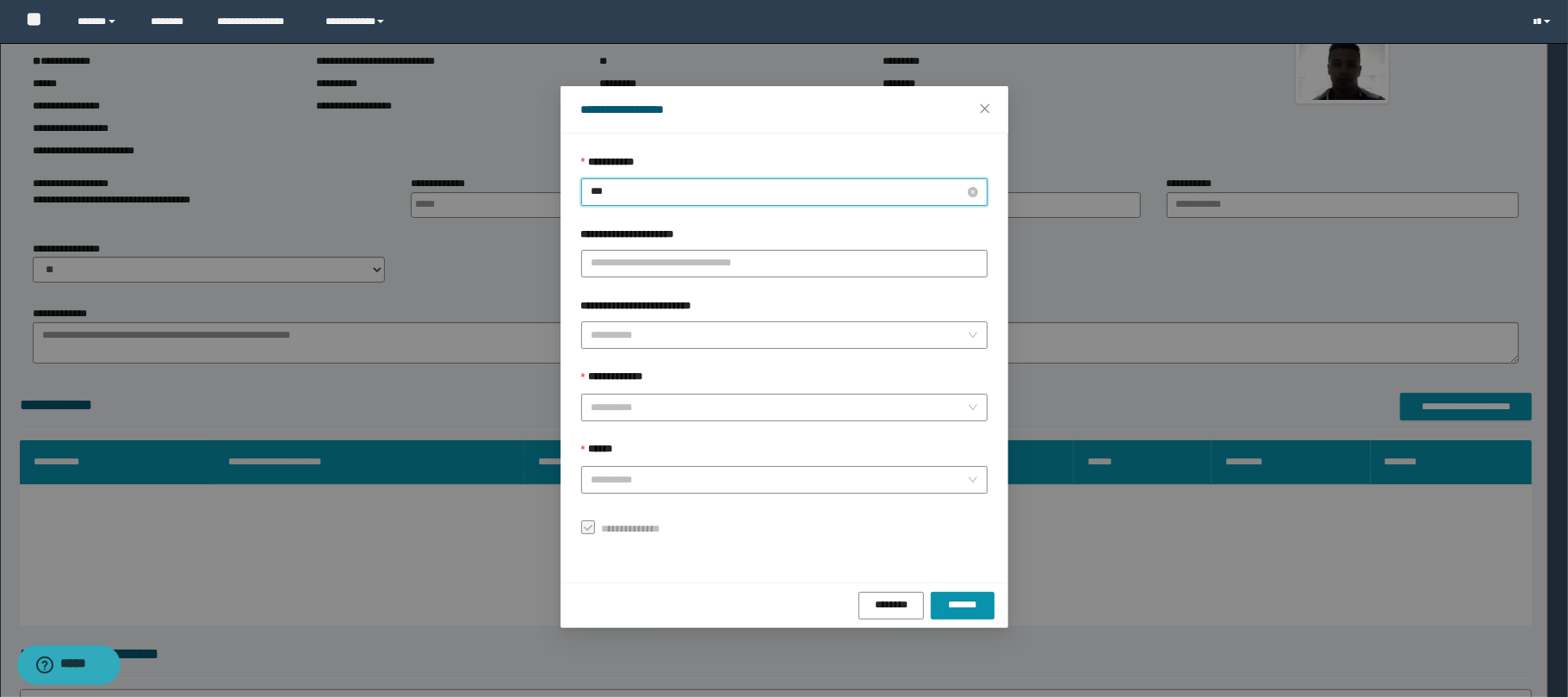 type on "****" 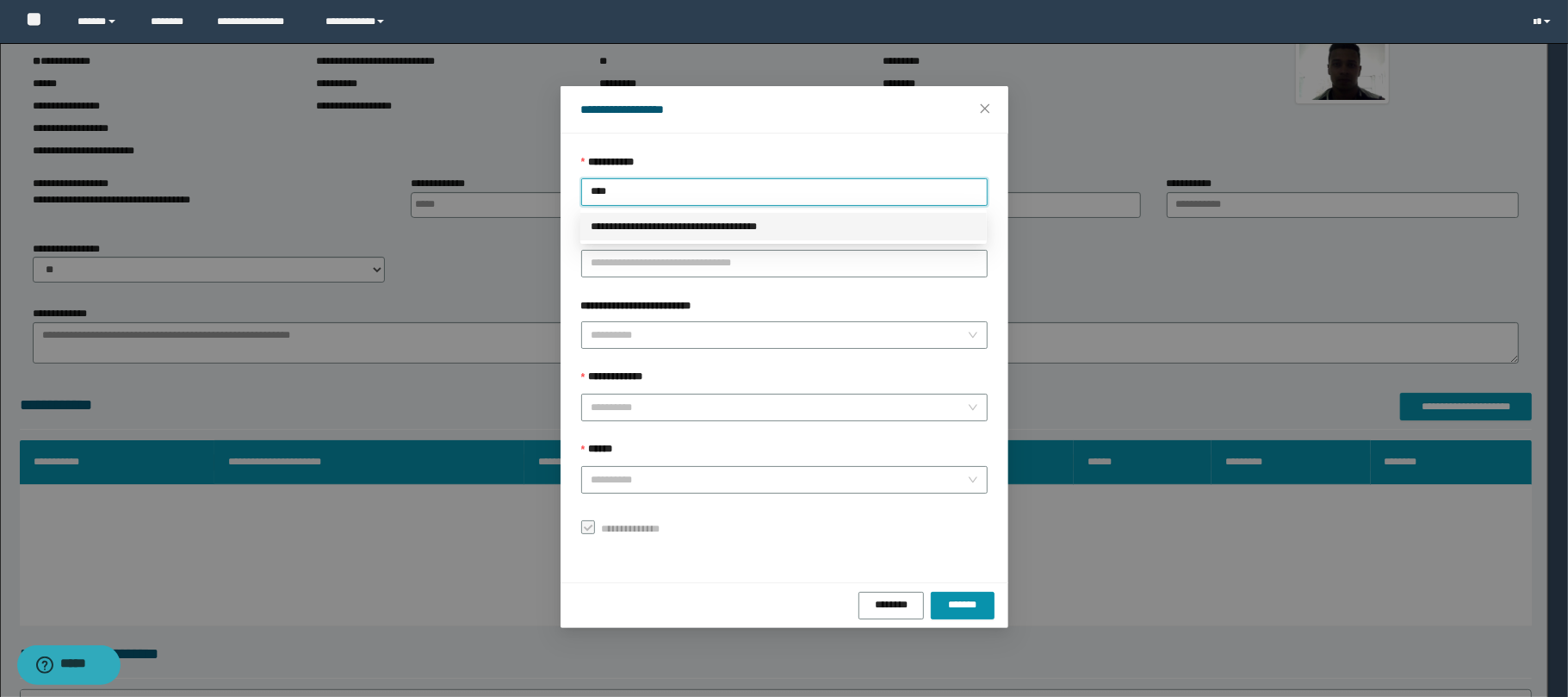click on "**********" at bounding box center (784, 227) 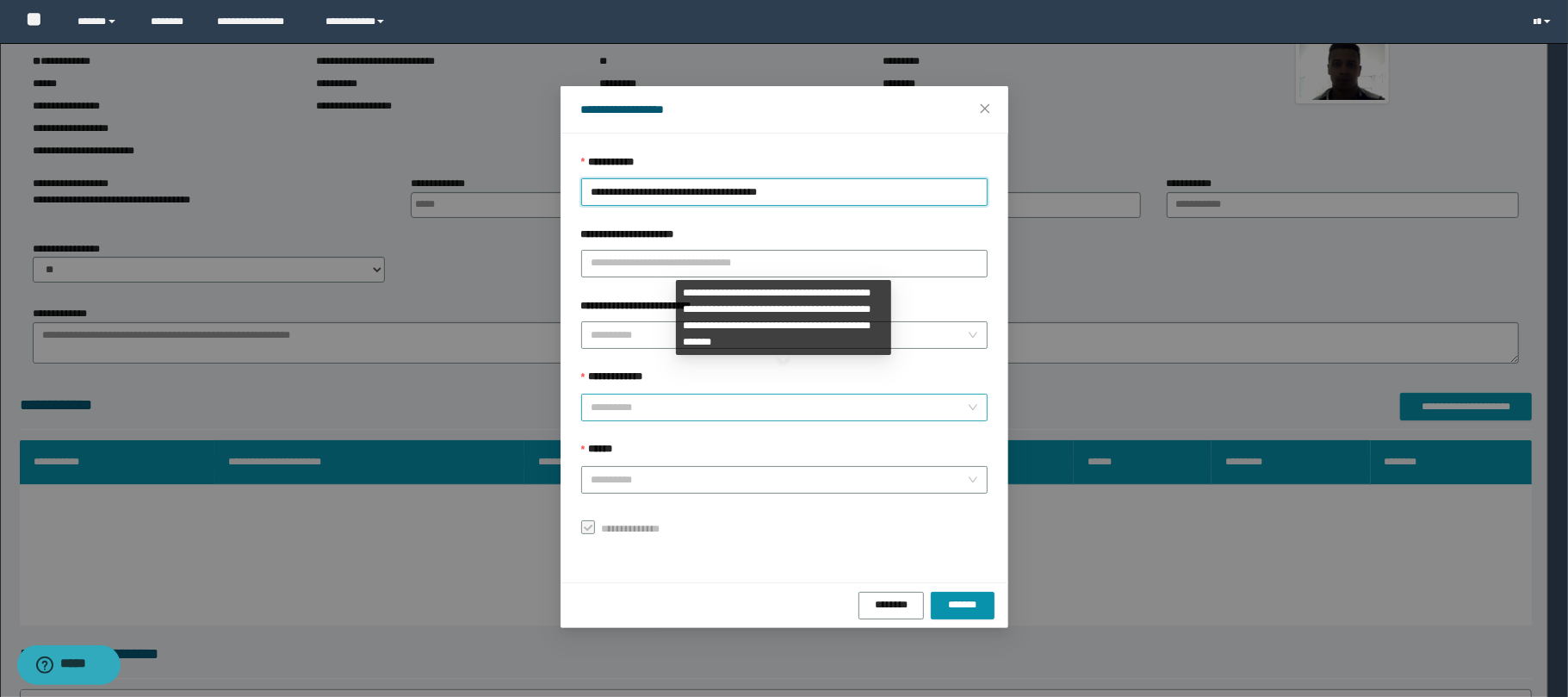click on "**********" at bounding box center [779, 408] 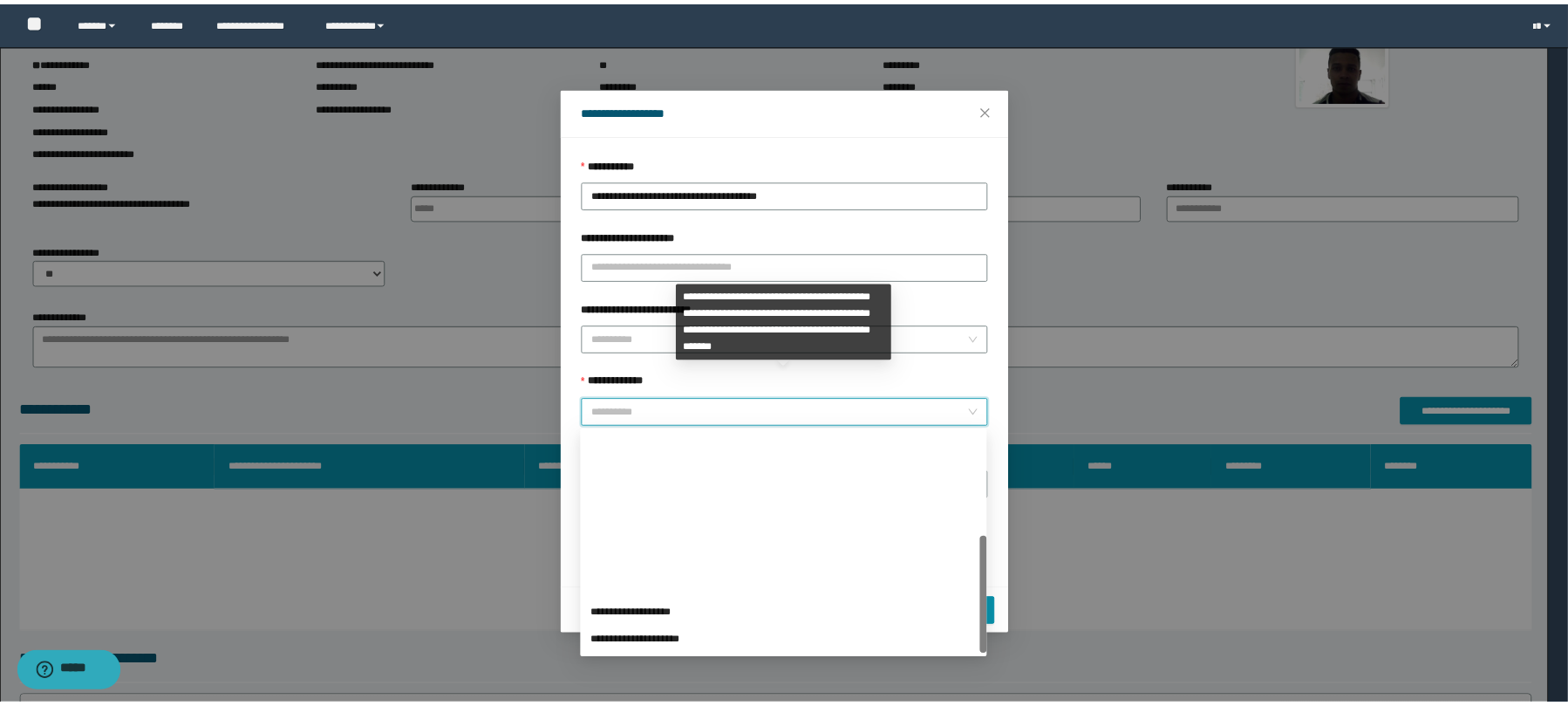 scroll, scrollTop: 195, scrollLeft: 0, axis: vertical 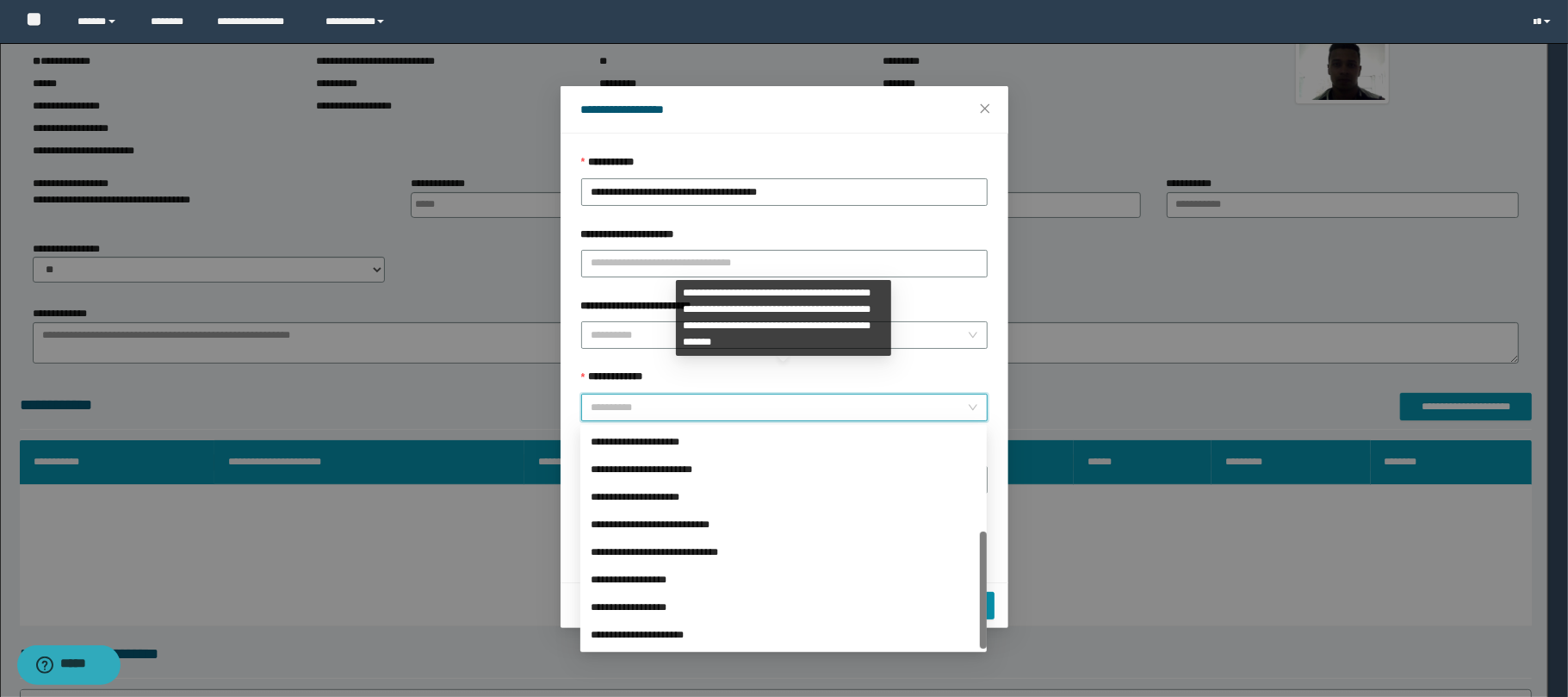 click on "**********" at bounding box center [784, 580] 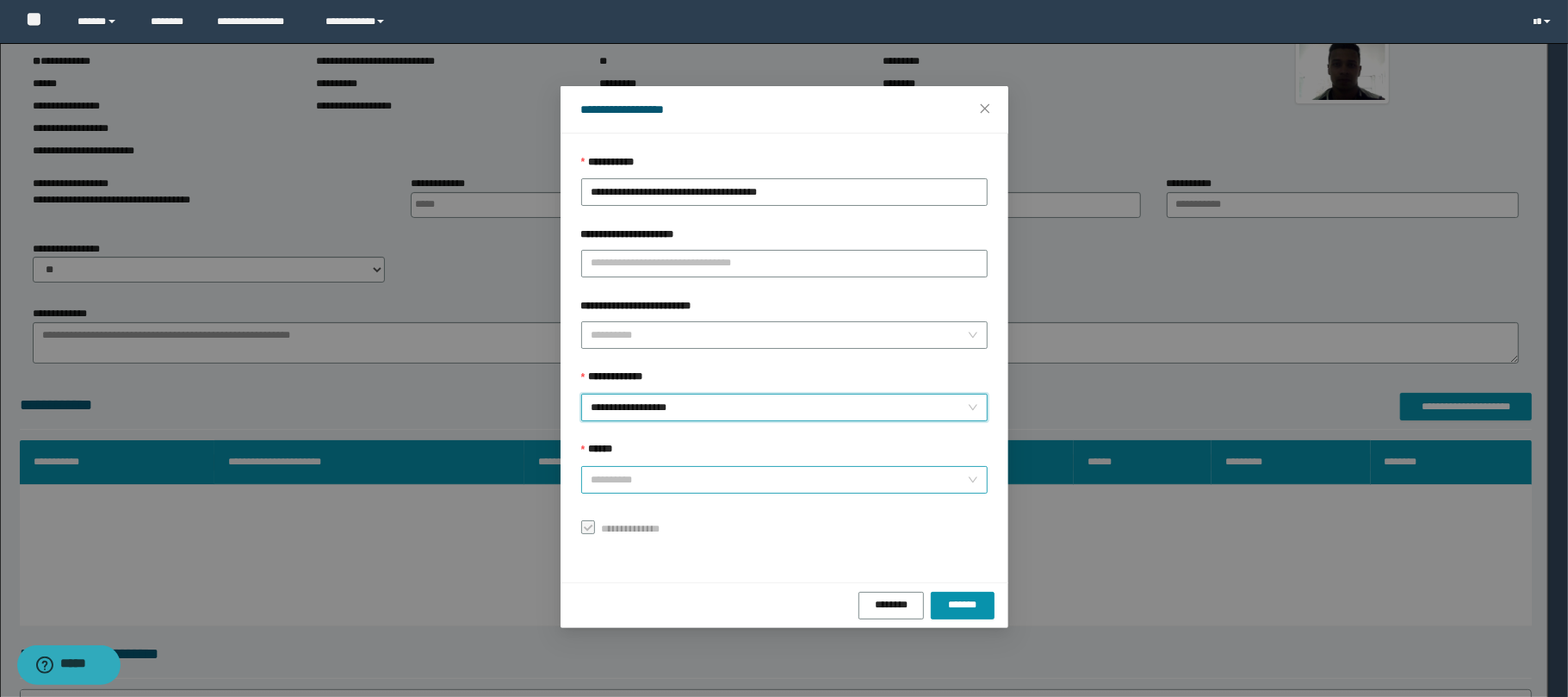 click on "******" at bounding box center [779, 480] 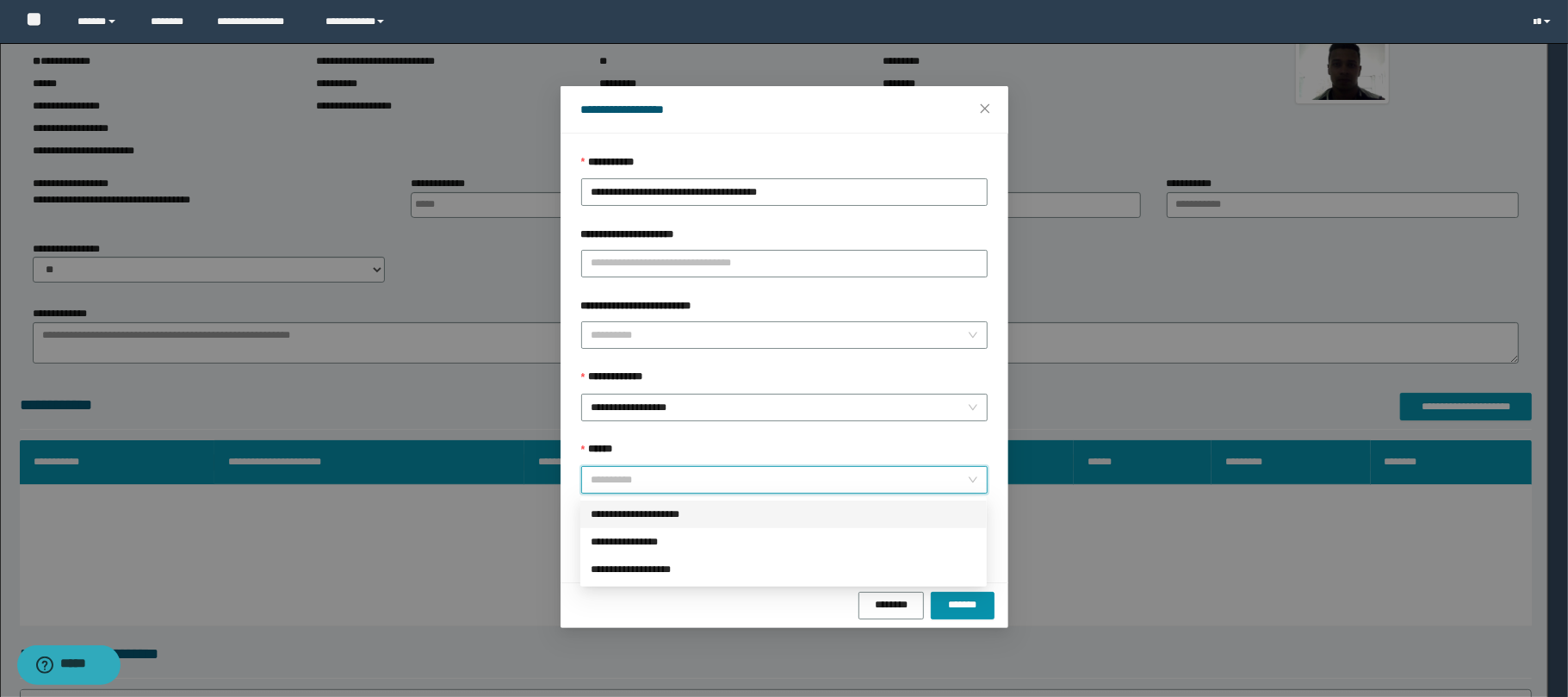 click on "**********" at bounding box center [784, 514] 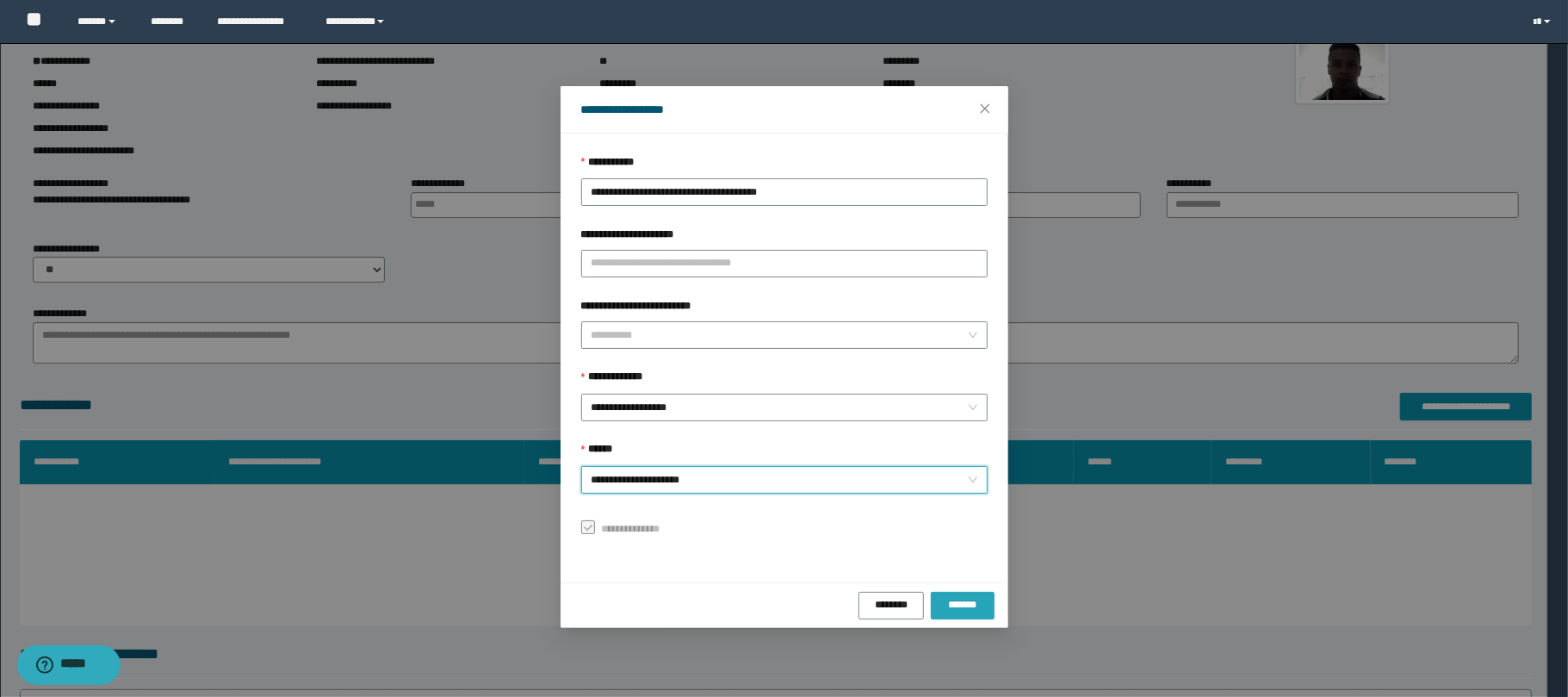 click on "*******" at bounding box center [962, 605] 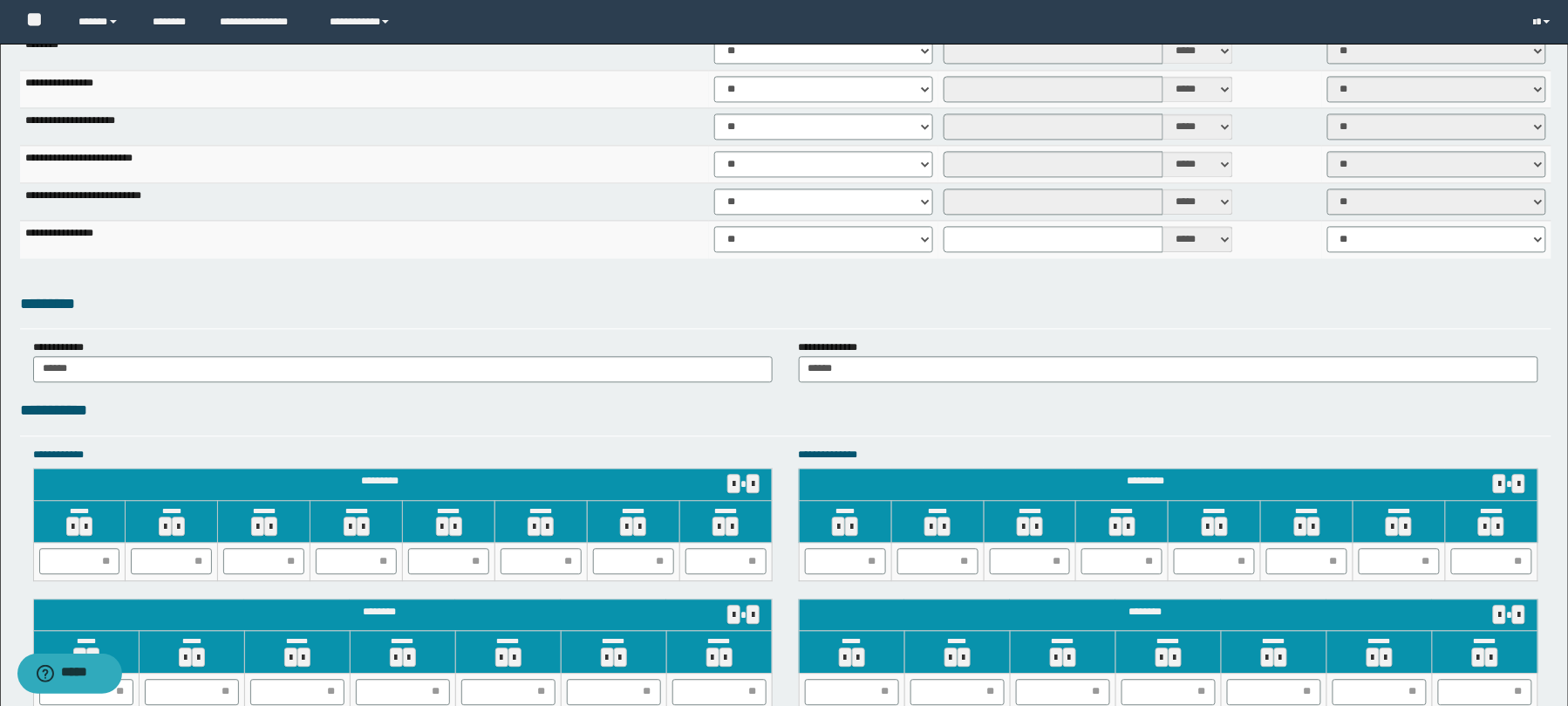 scroll, scrollTop: 1044, scrollLeft: 0, axis: vertical 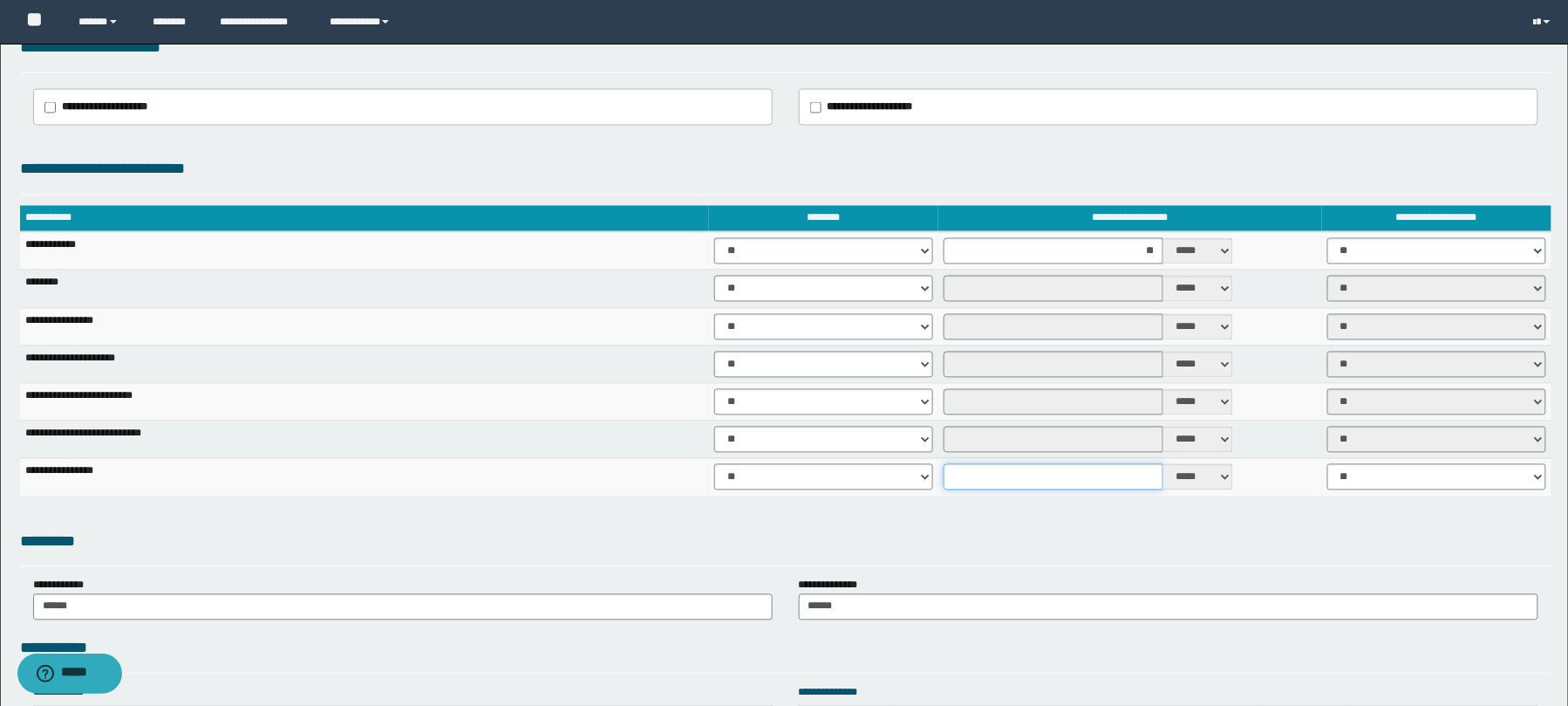 click at bounding box center [1053, 477] 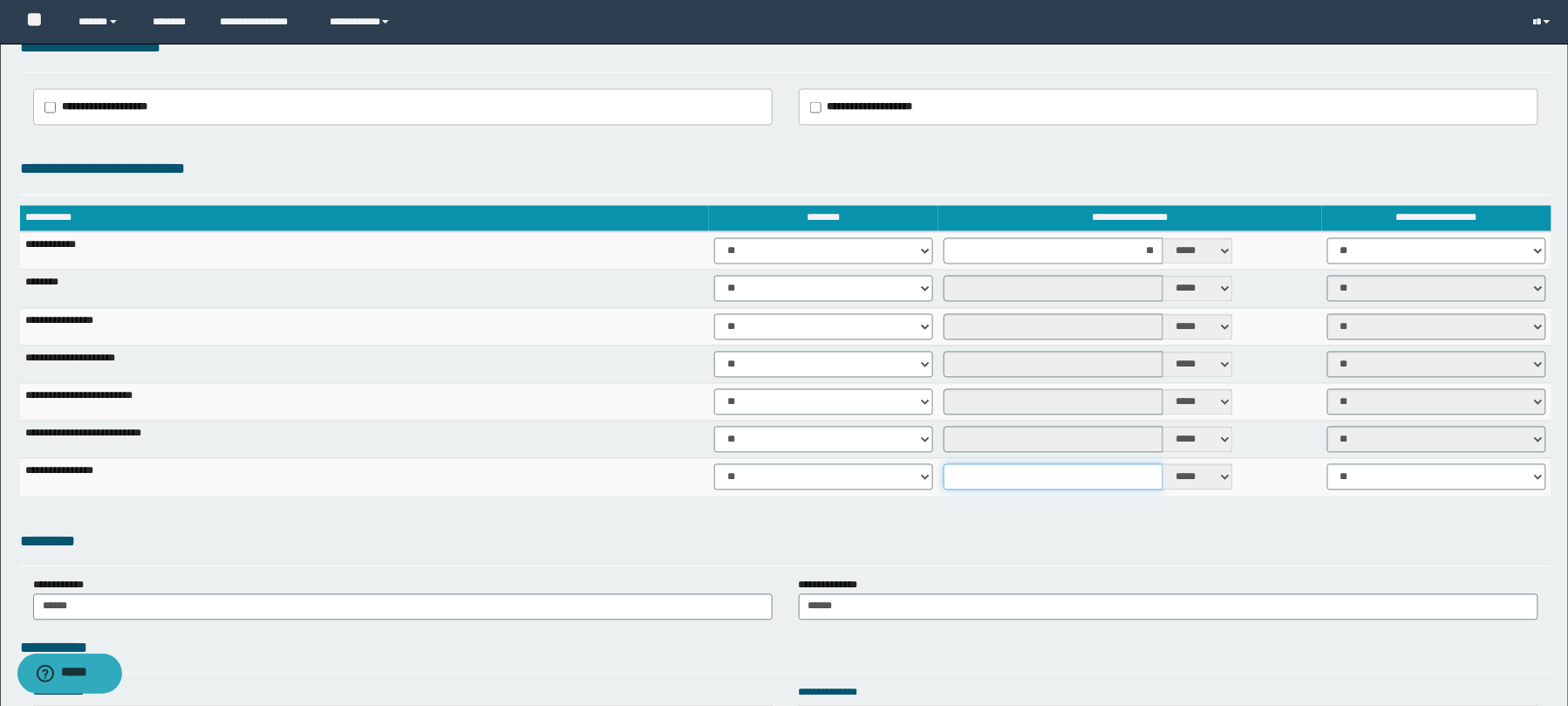 type on "*" 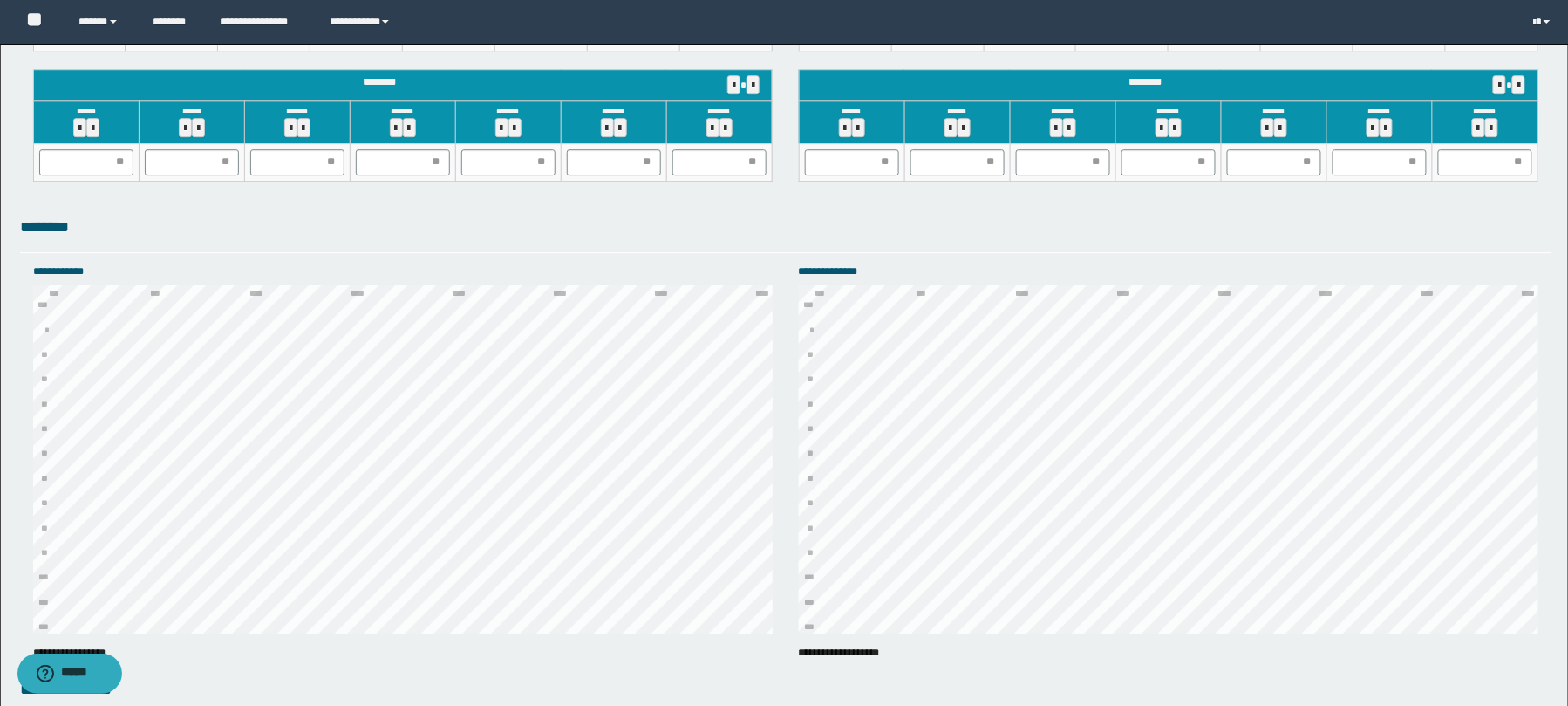scroll, scrollTop: 1911, scrollLeft: 0, axis: vertical 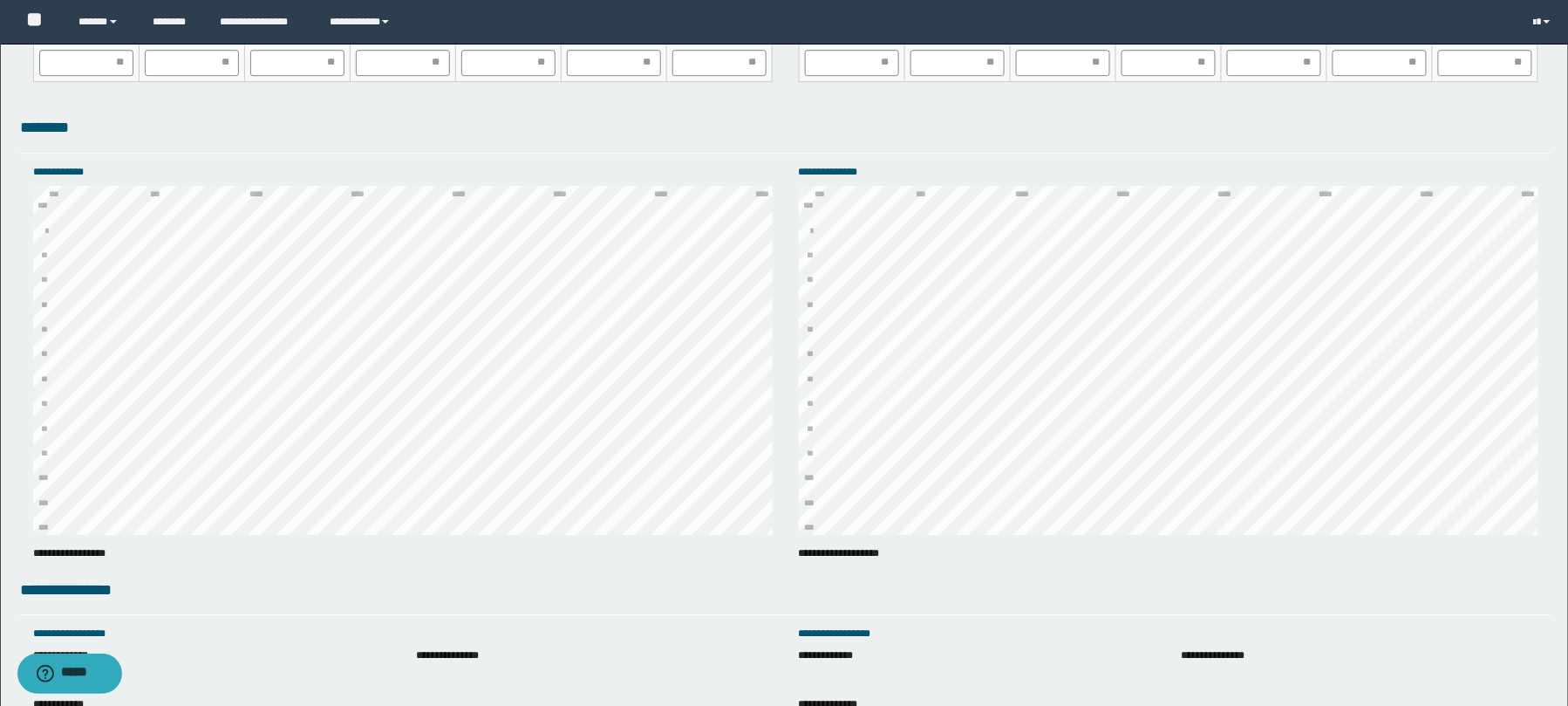 click on "**********" at bounding box center [784, -408] 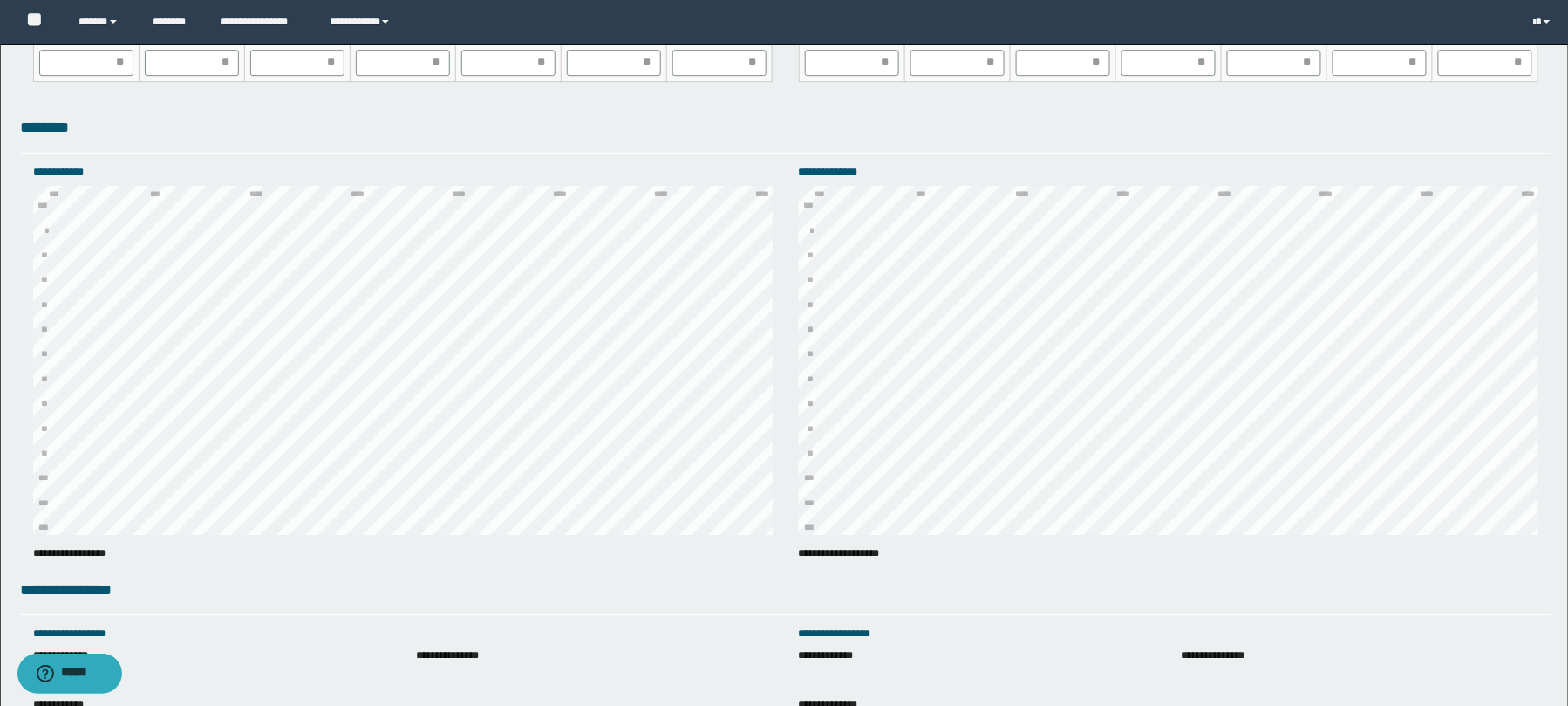 scroll, scrollTop: 1293, scrollLeft: 0, axis: vertical 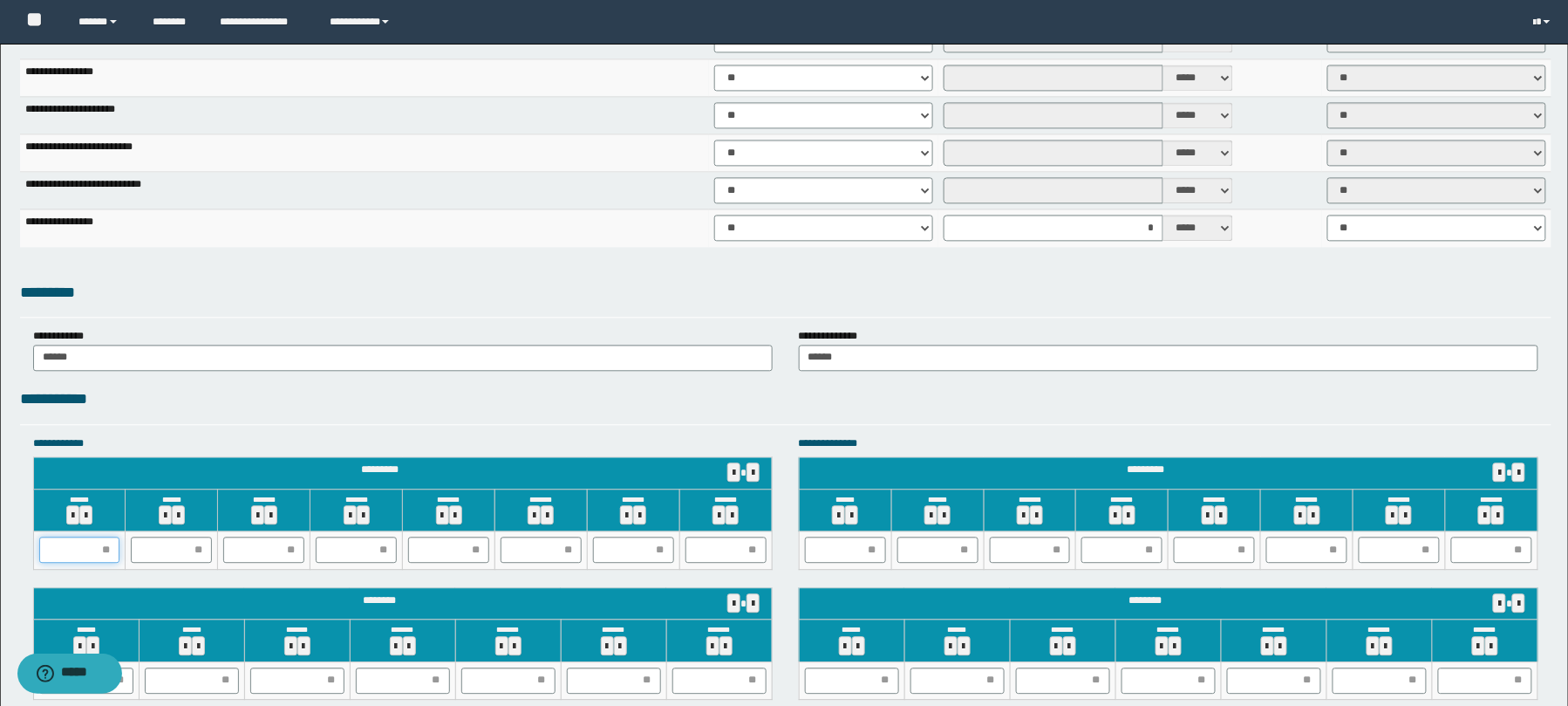 click at bounding box center [79, 550] 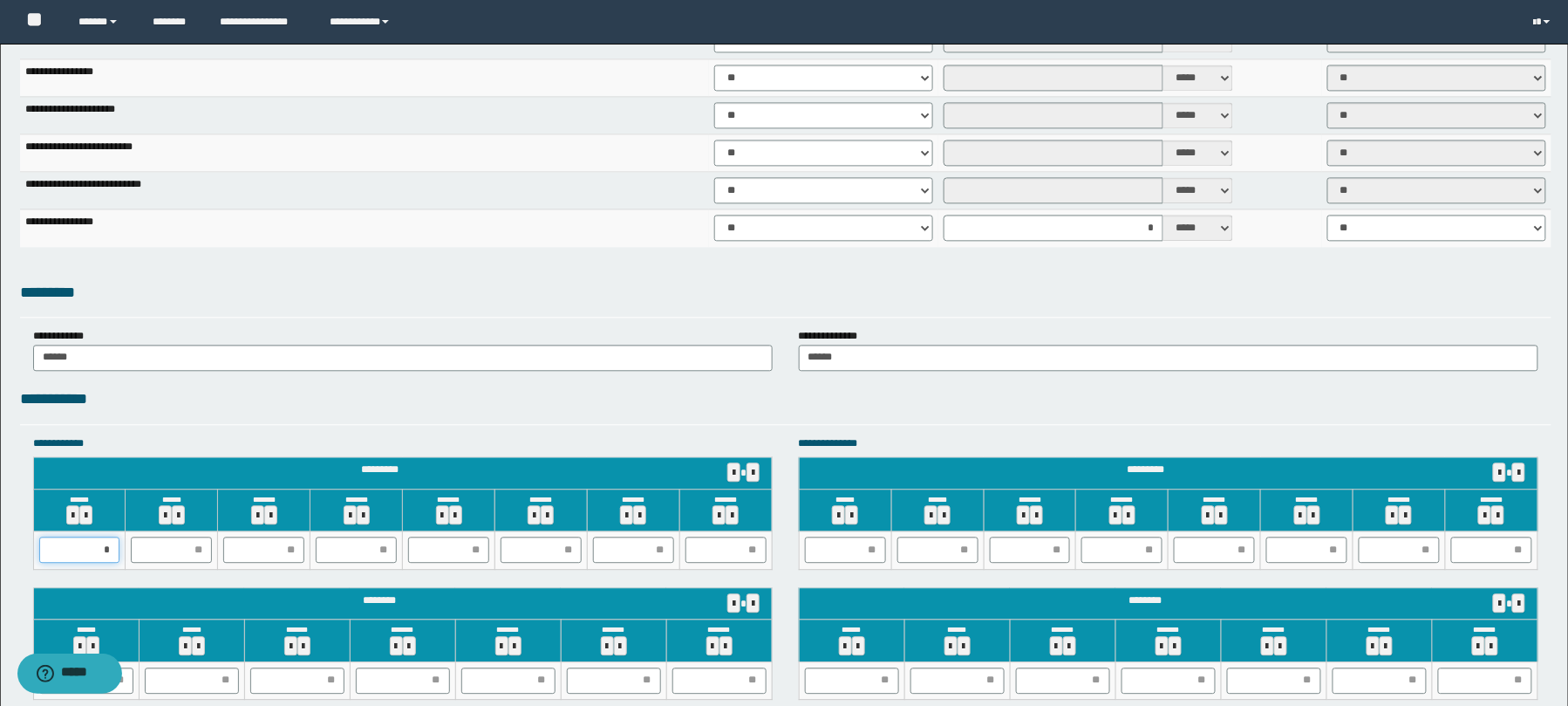 type on "**" 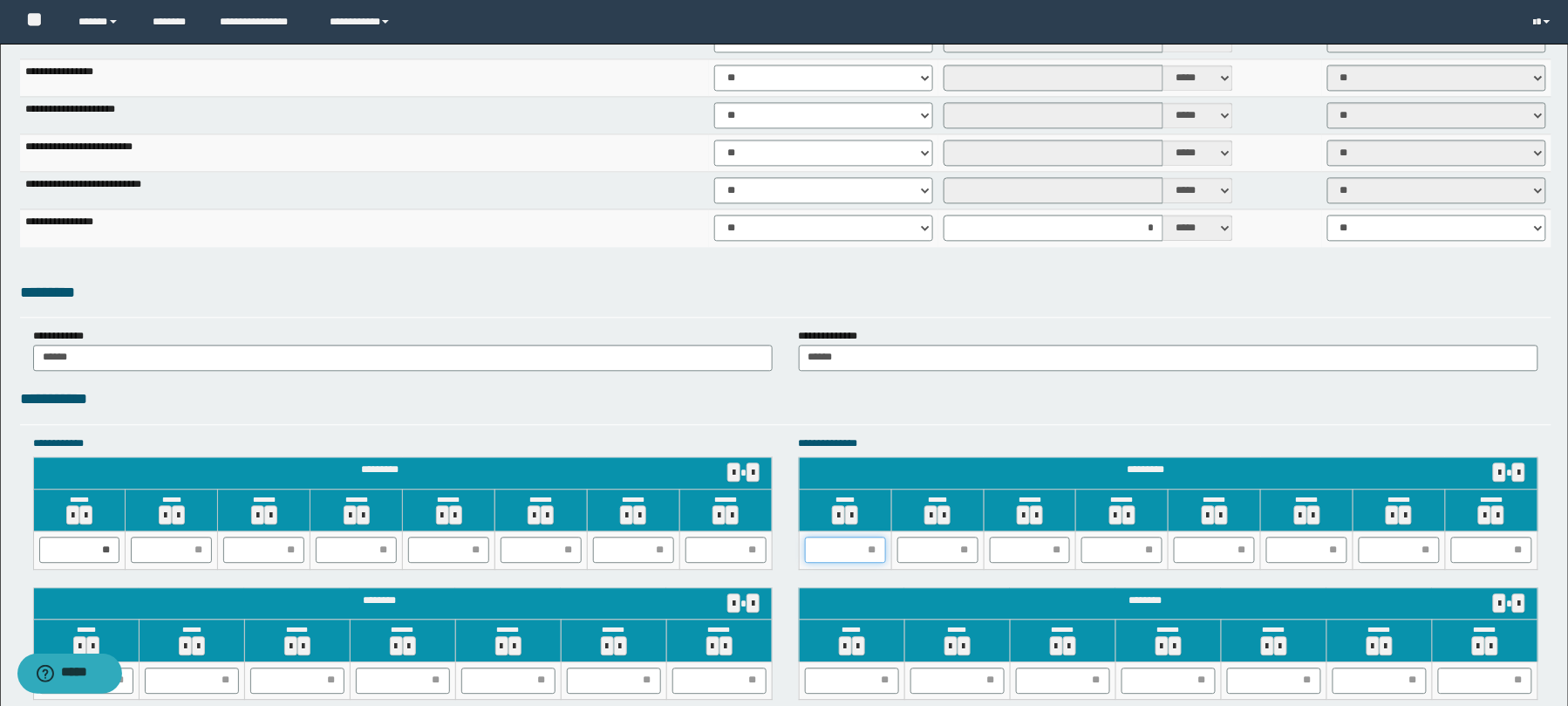 click at bounding box center (845, 550) 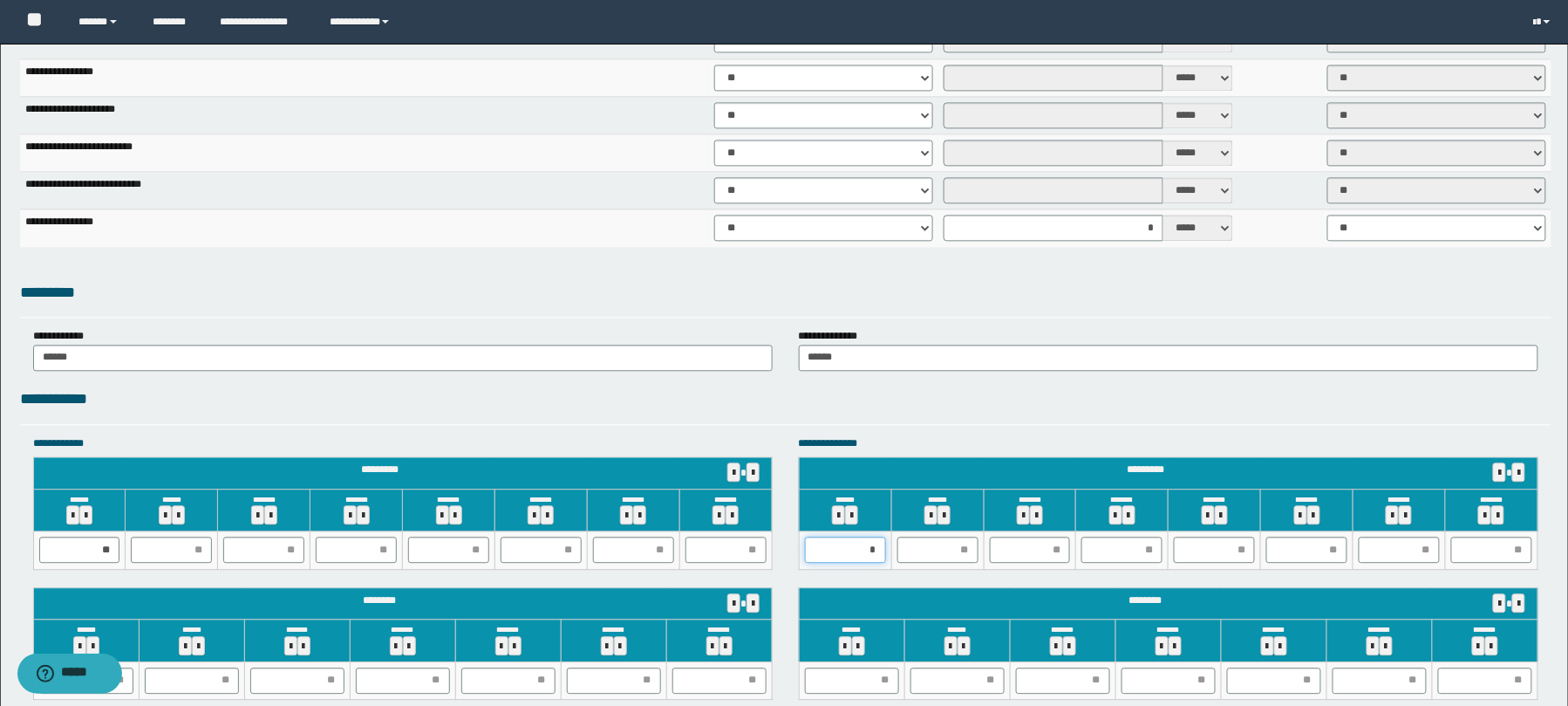 type on "**" 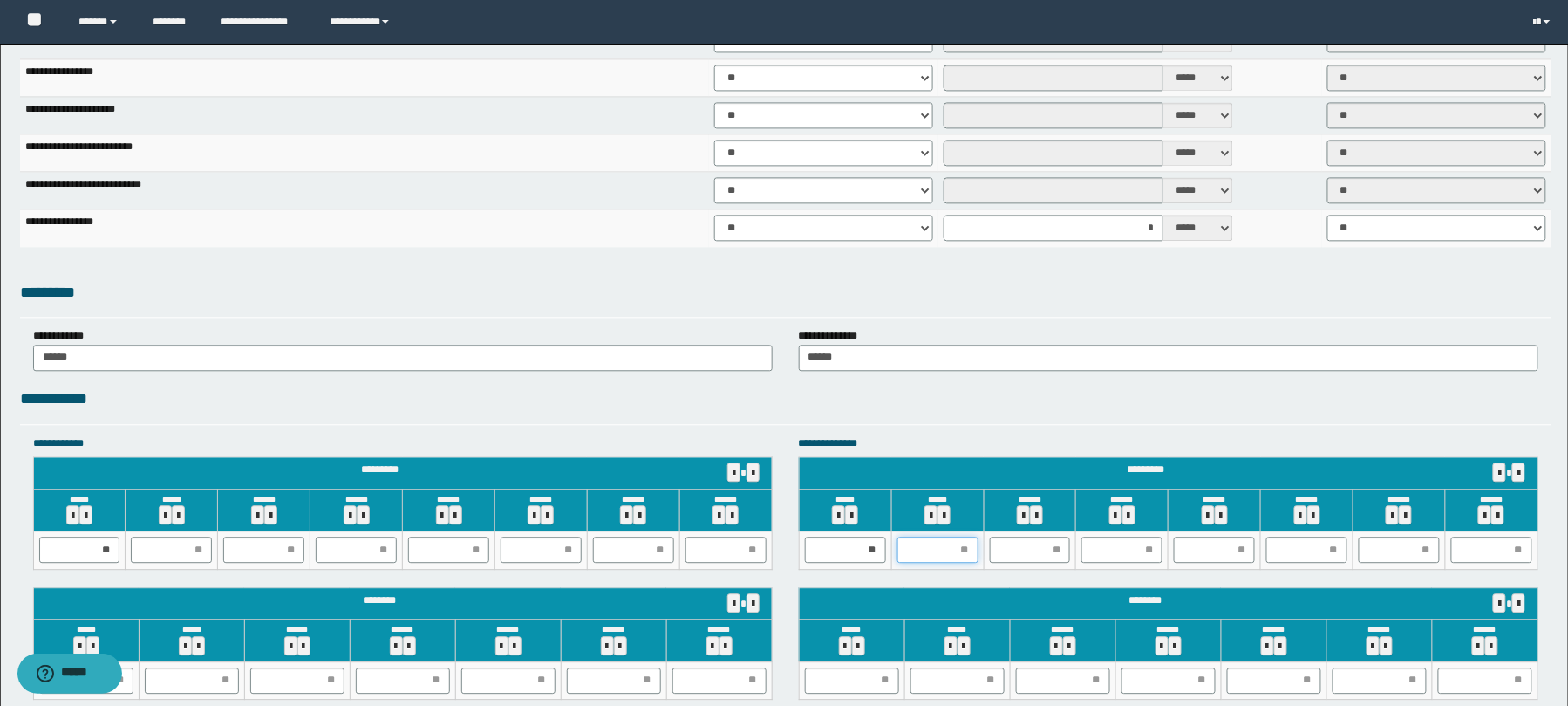 click at bounding box center [937, 550] 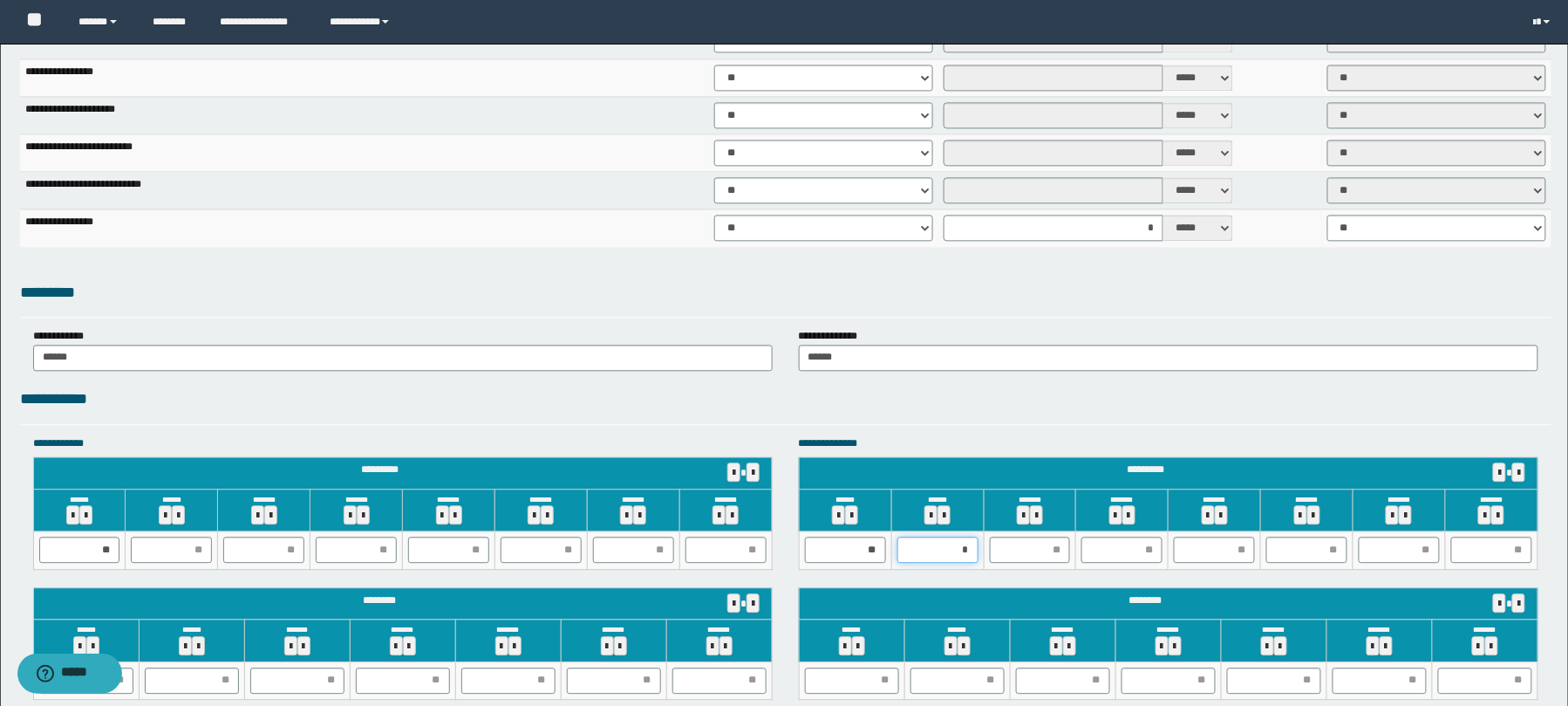 type on "**" 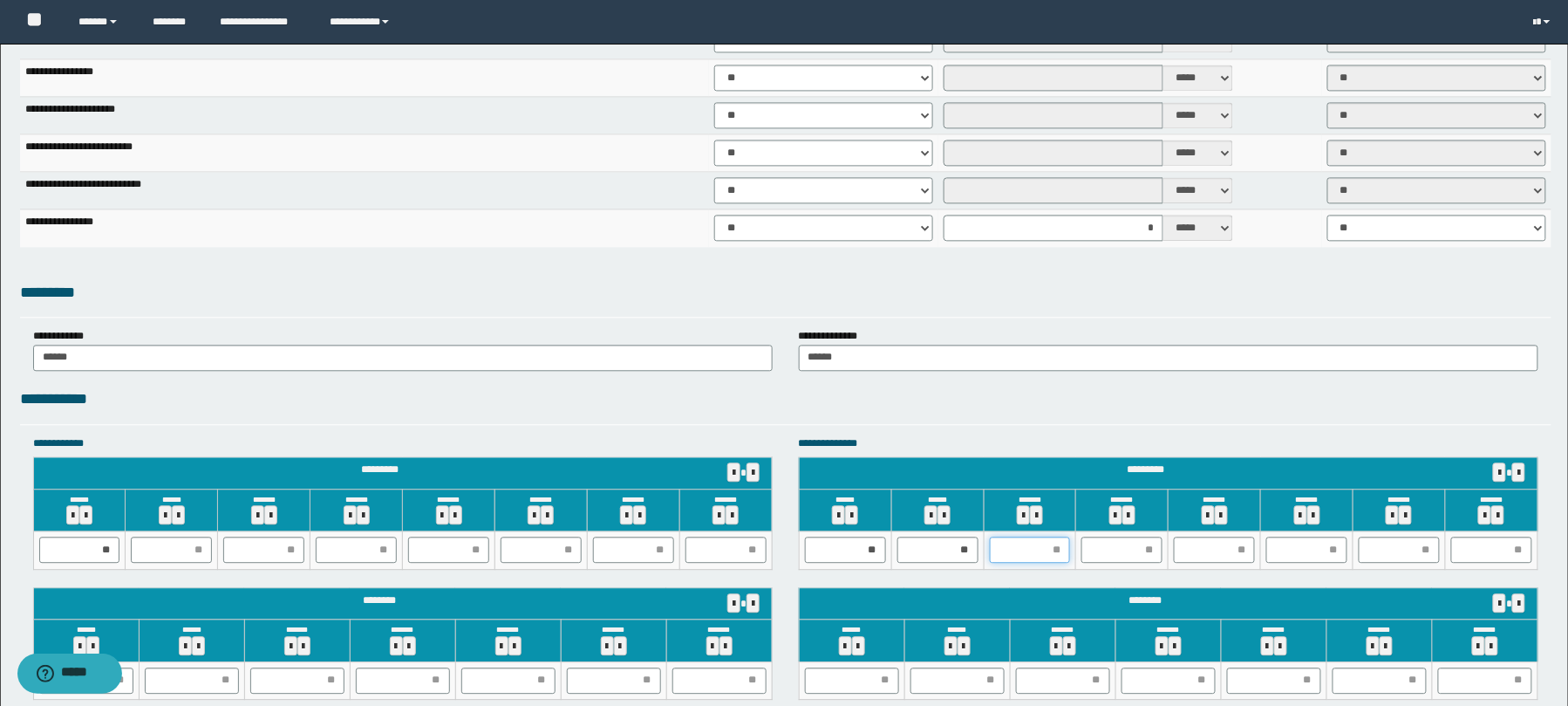 click at bounding box center (1030, 550) 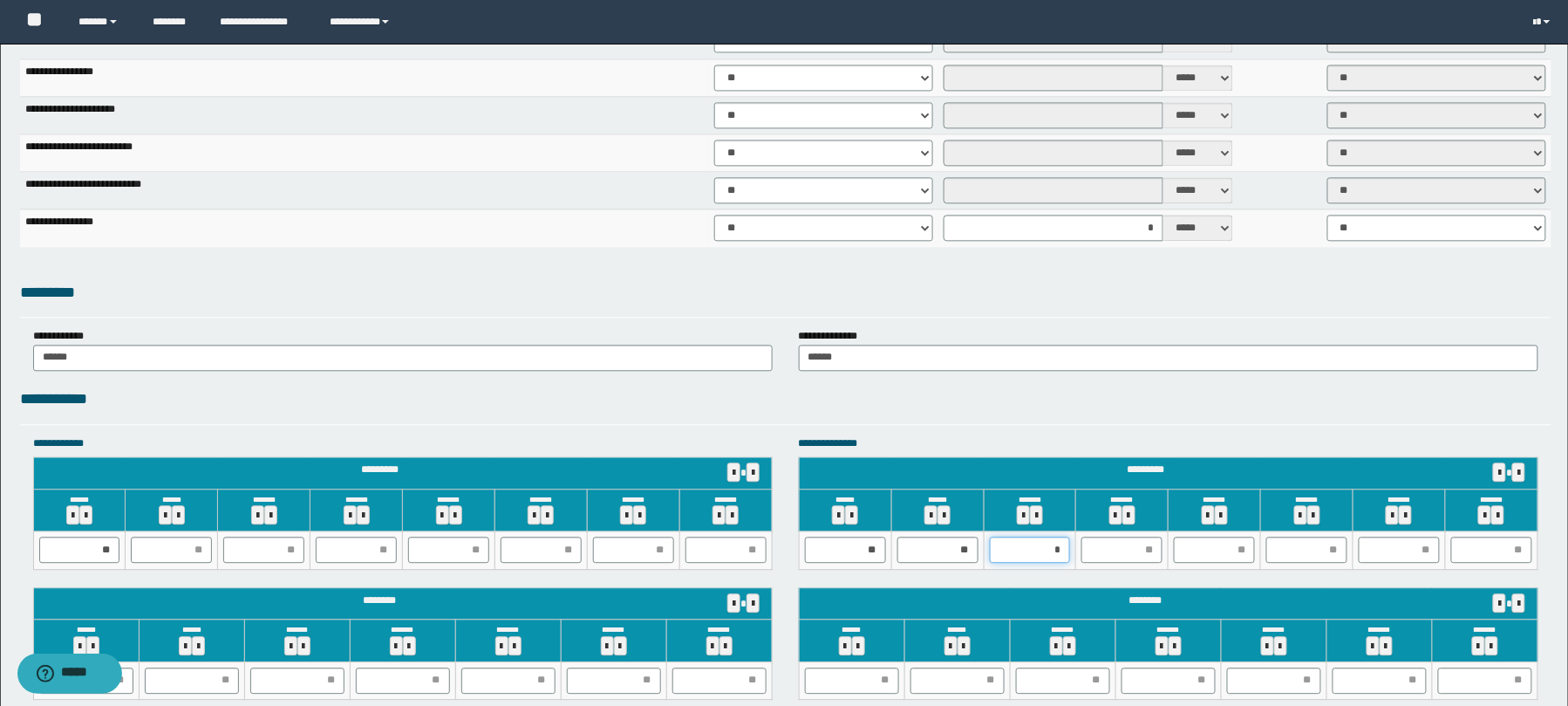 type on "**" 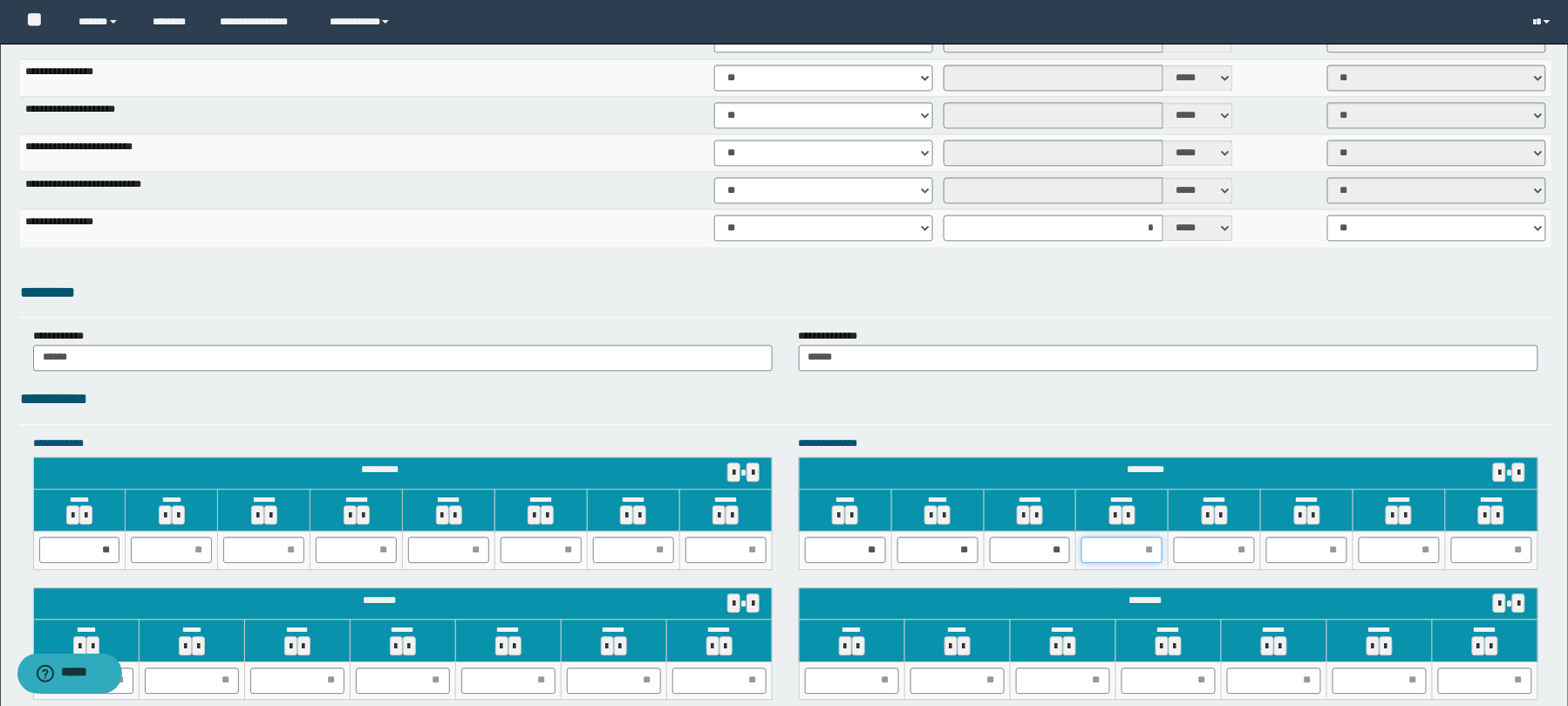 click at bounding box center (1121, 550) 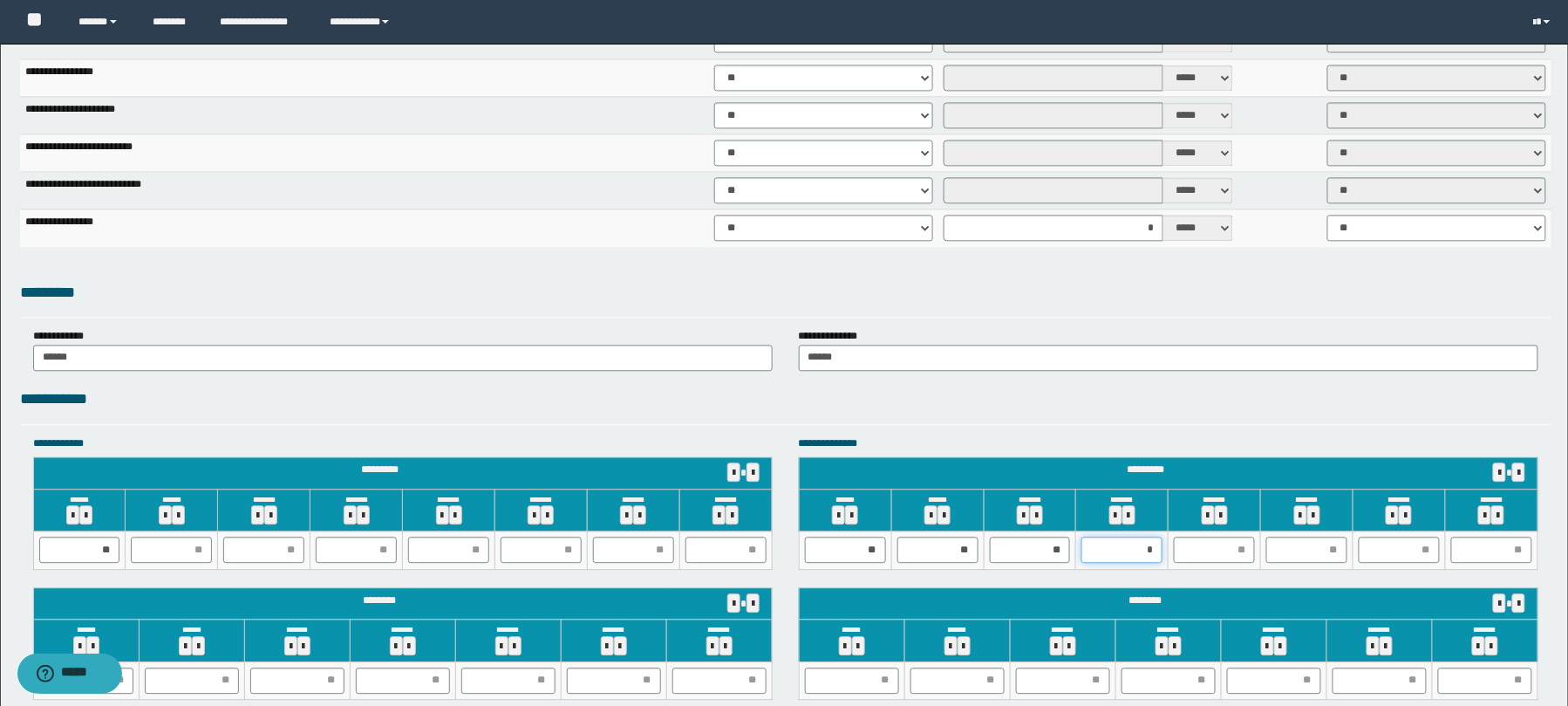 type on "**" 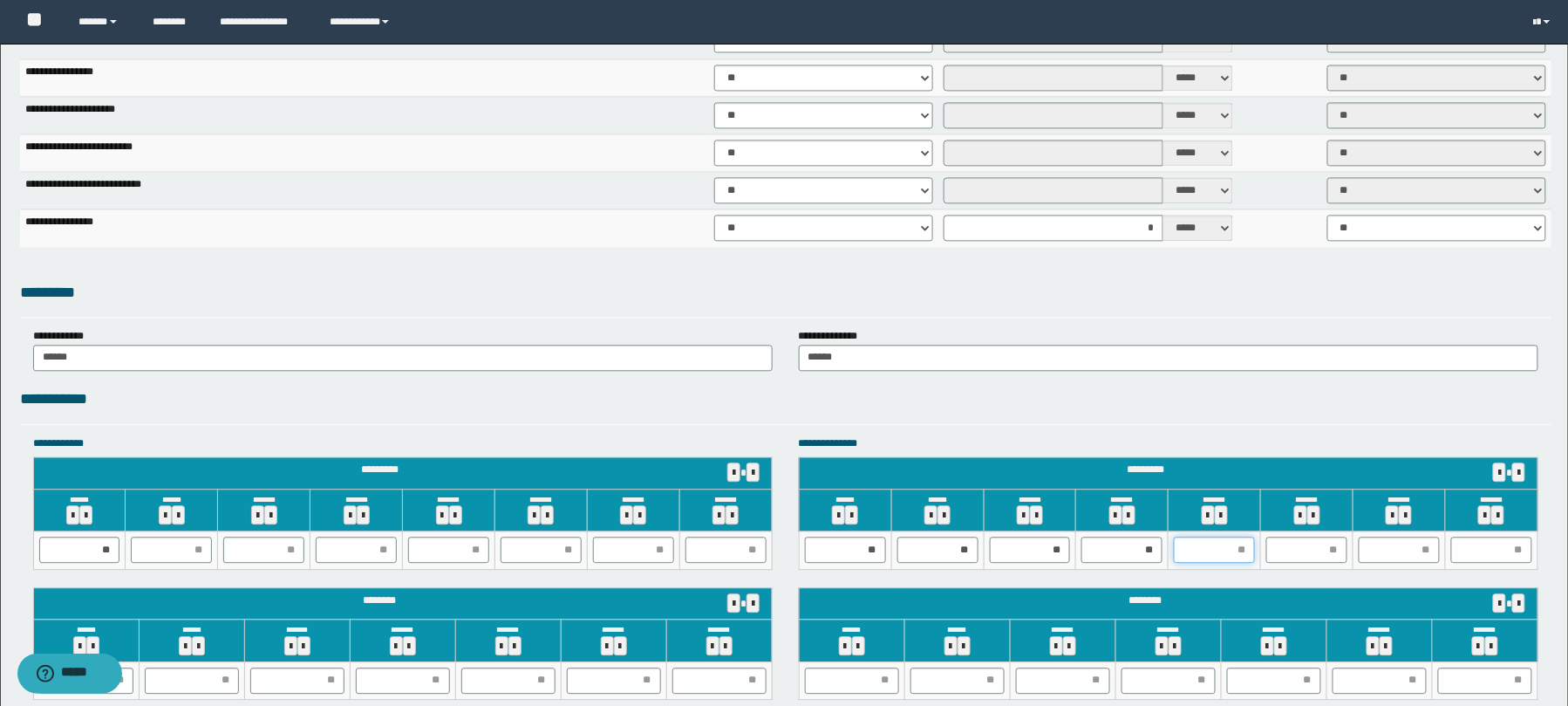 click at bounding box center (1214, 550) 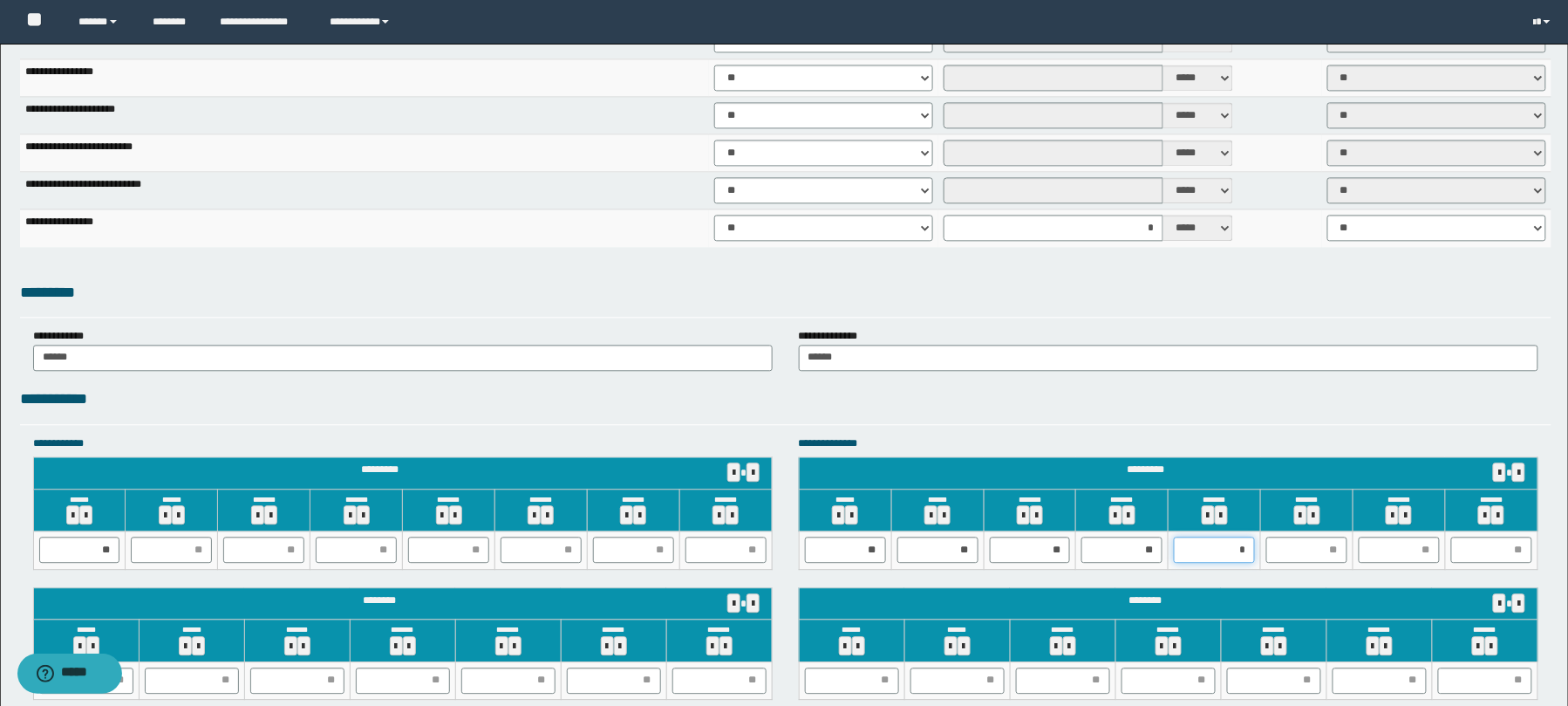 type on "**" 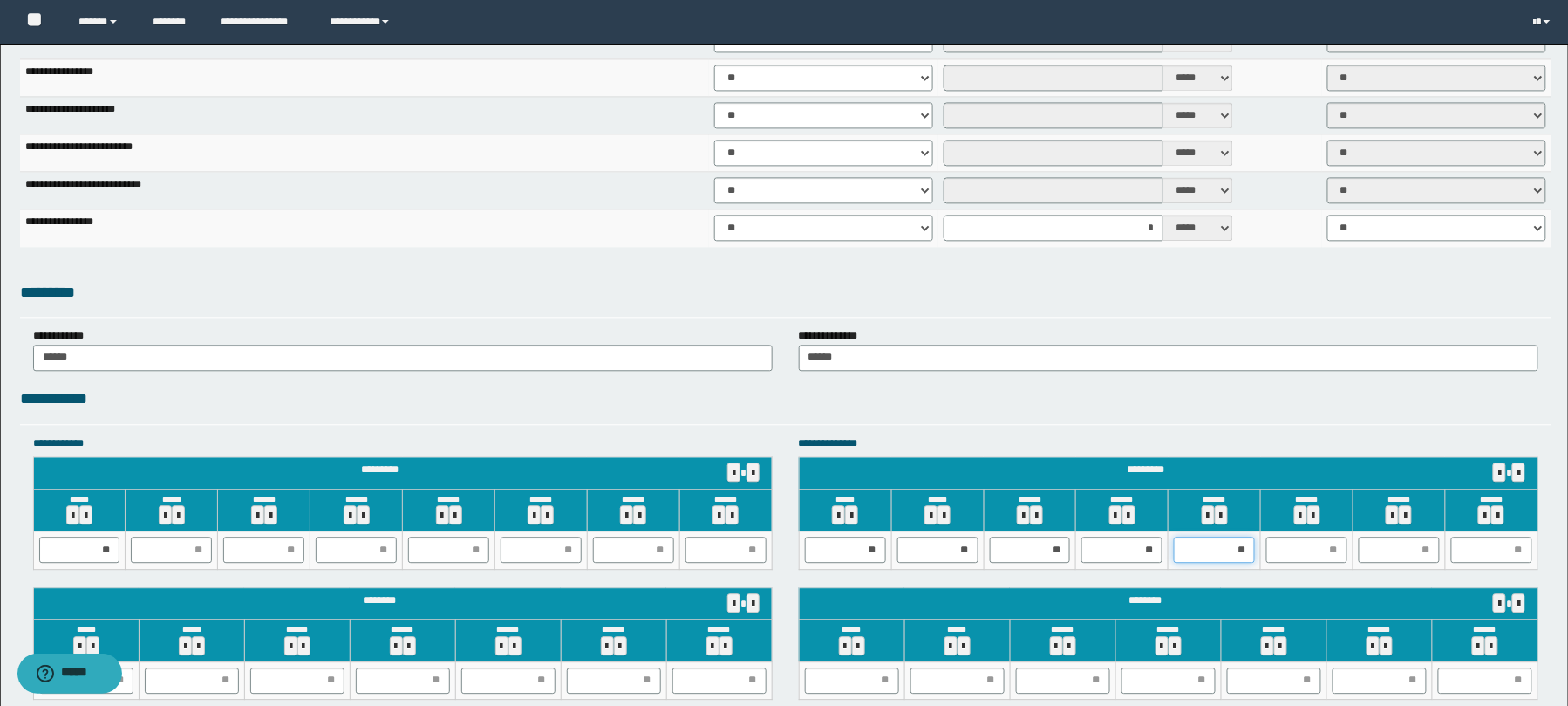 click on "**" at bounding box center (1214, 550) 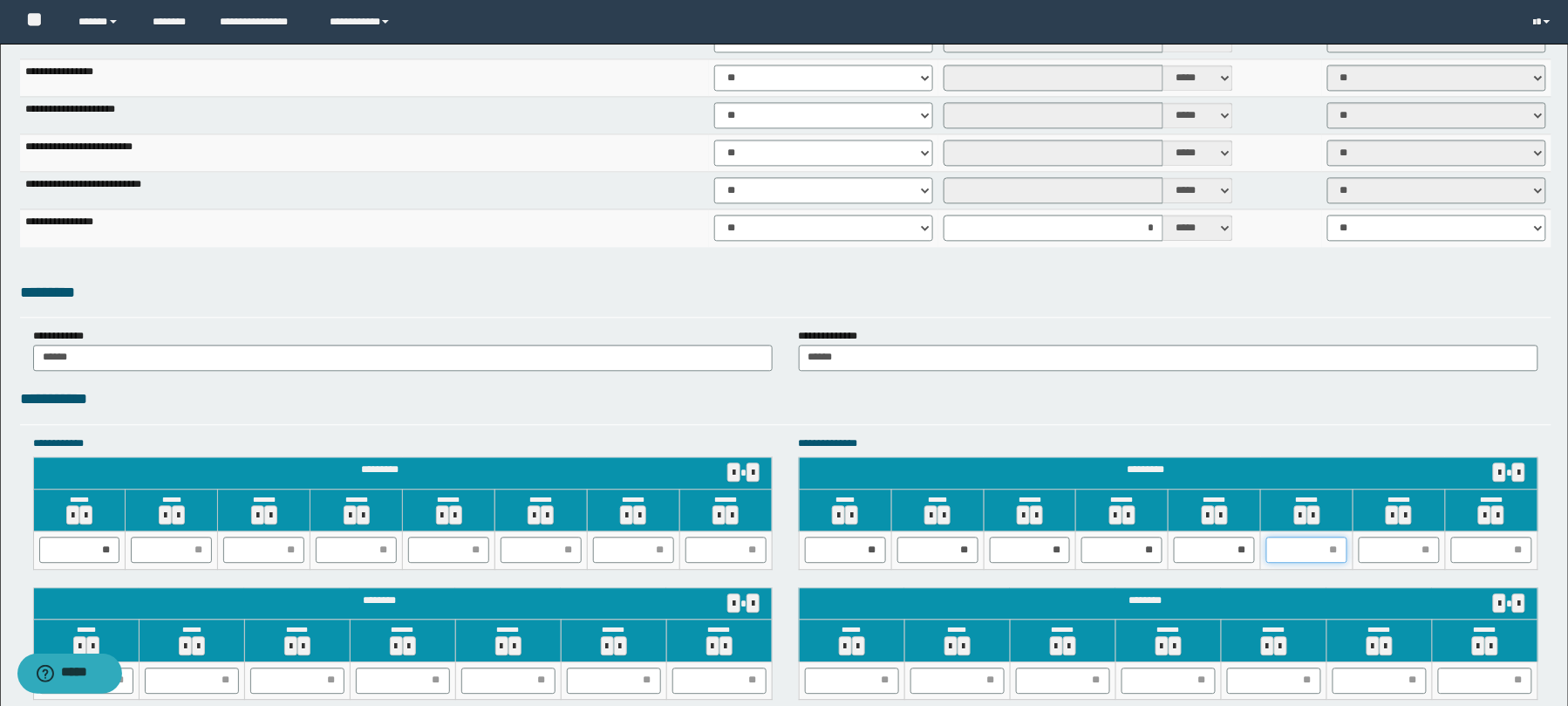 click at bounding box center [1306, 550] 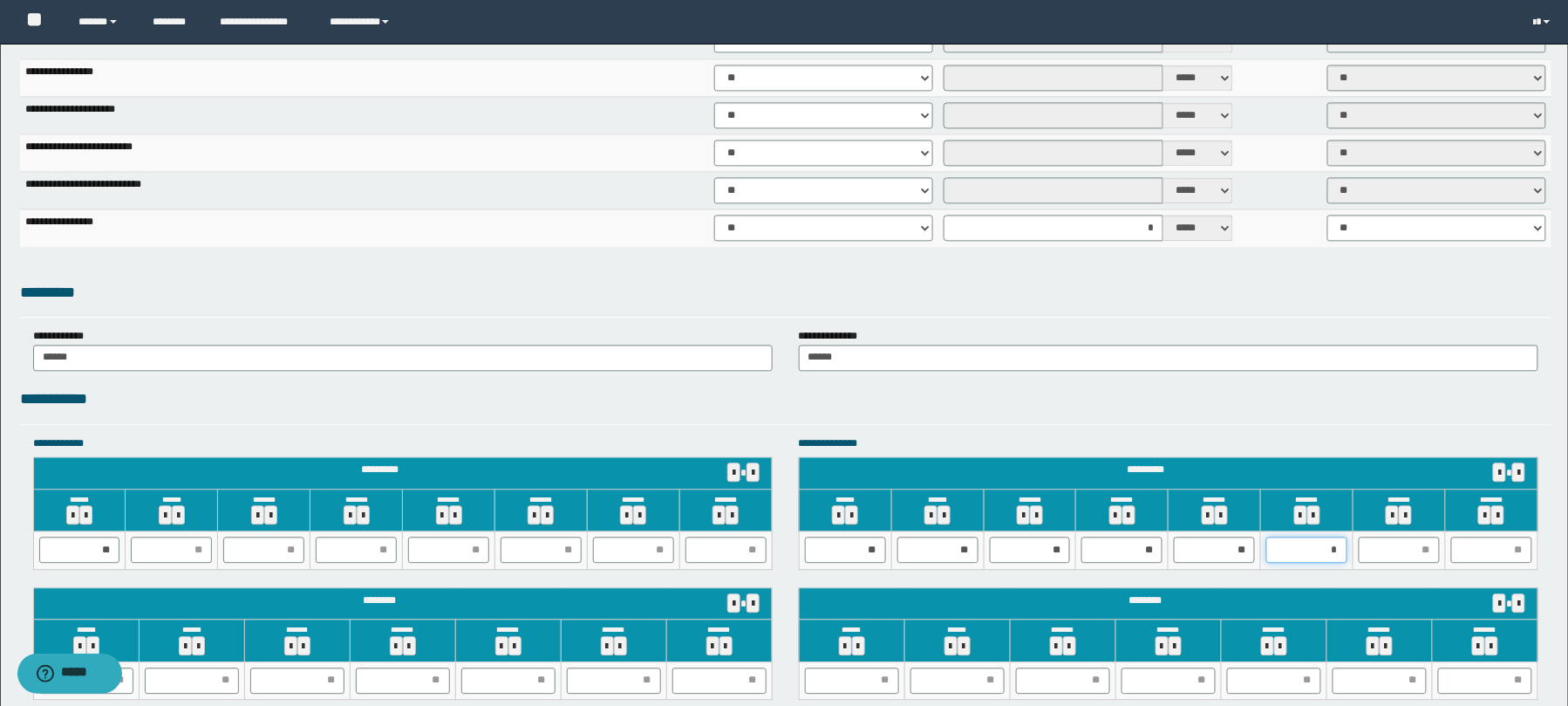 type on "**" 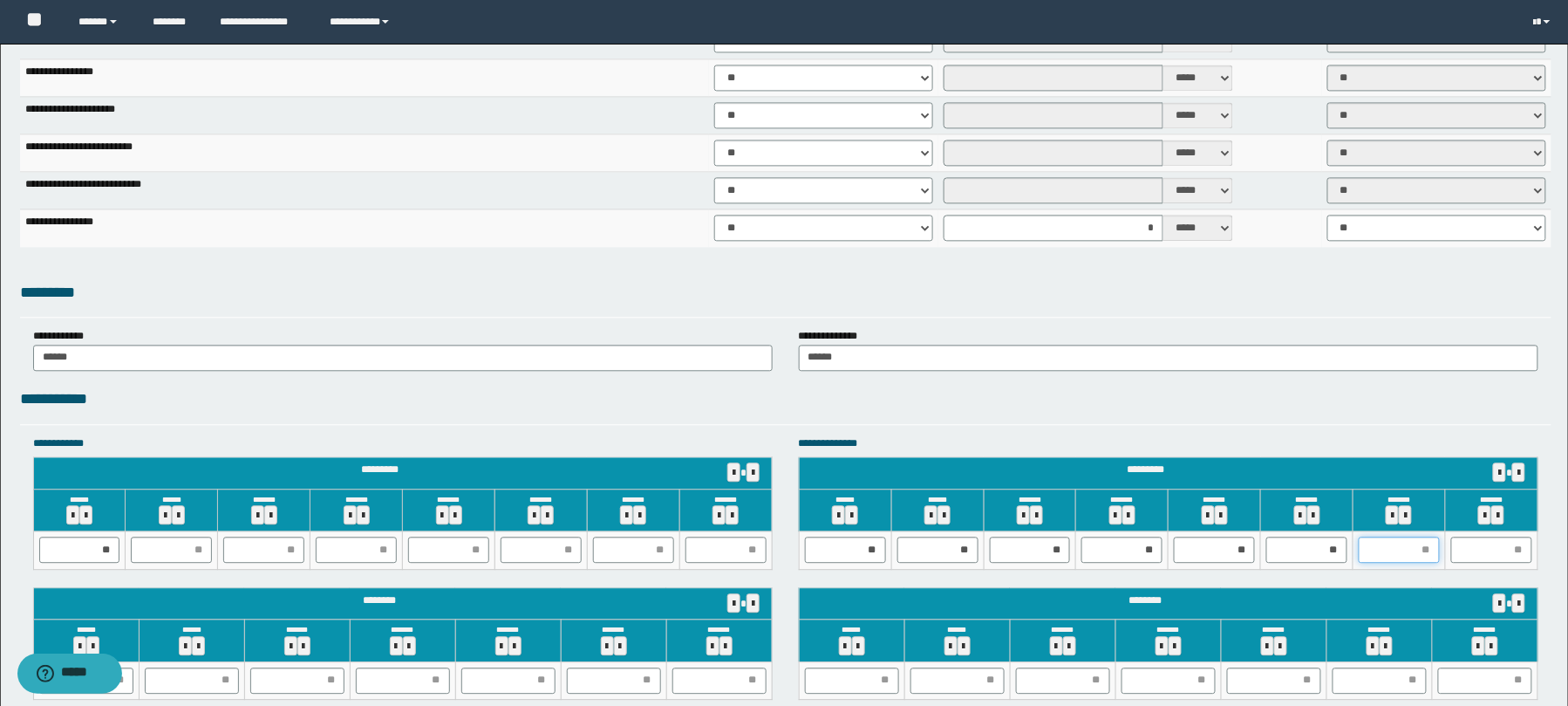 click at bounding box center [1399, 550] 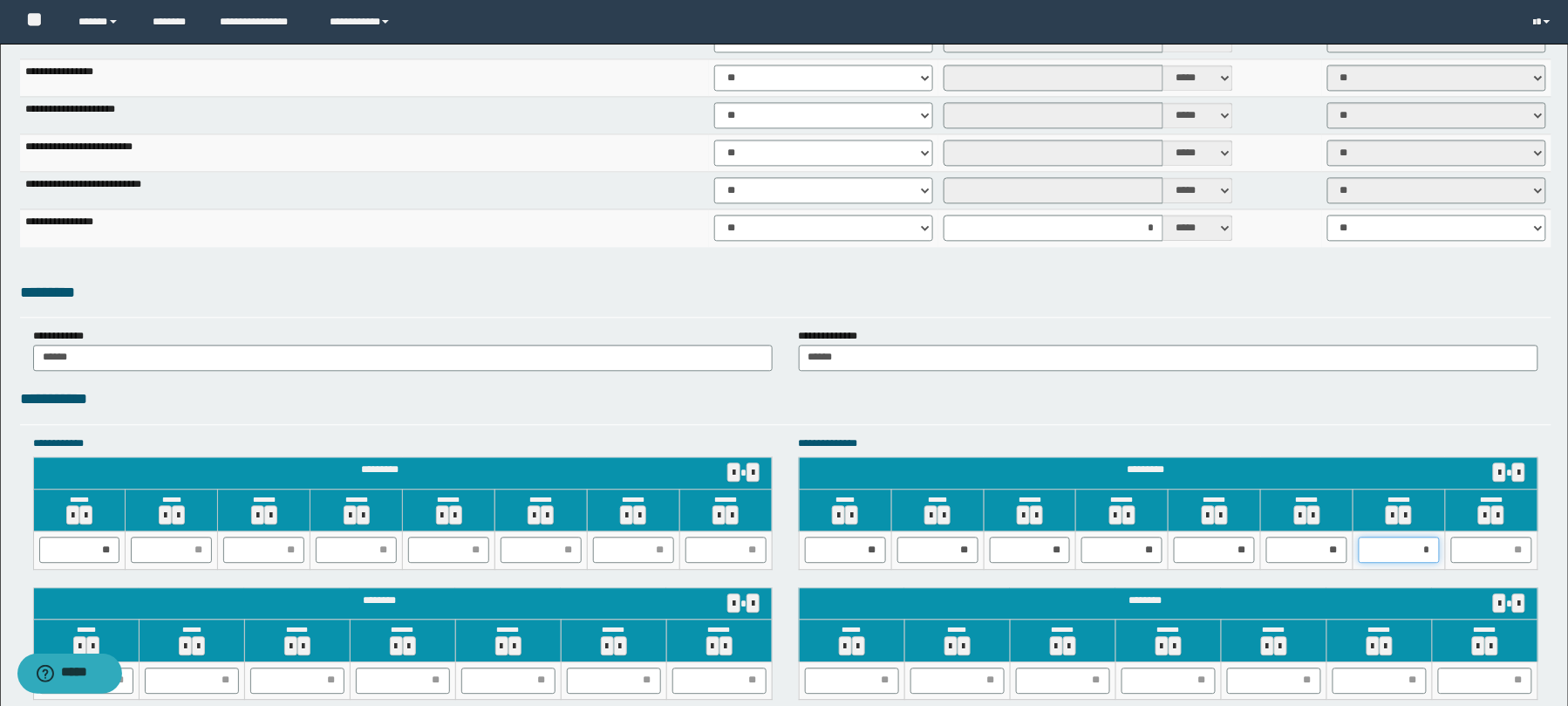 type on "**" 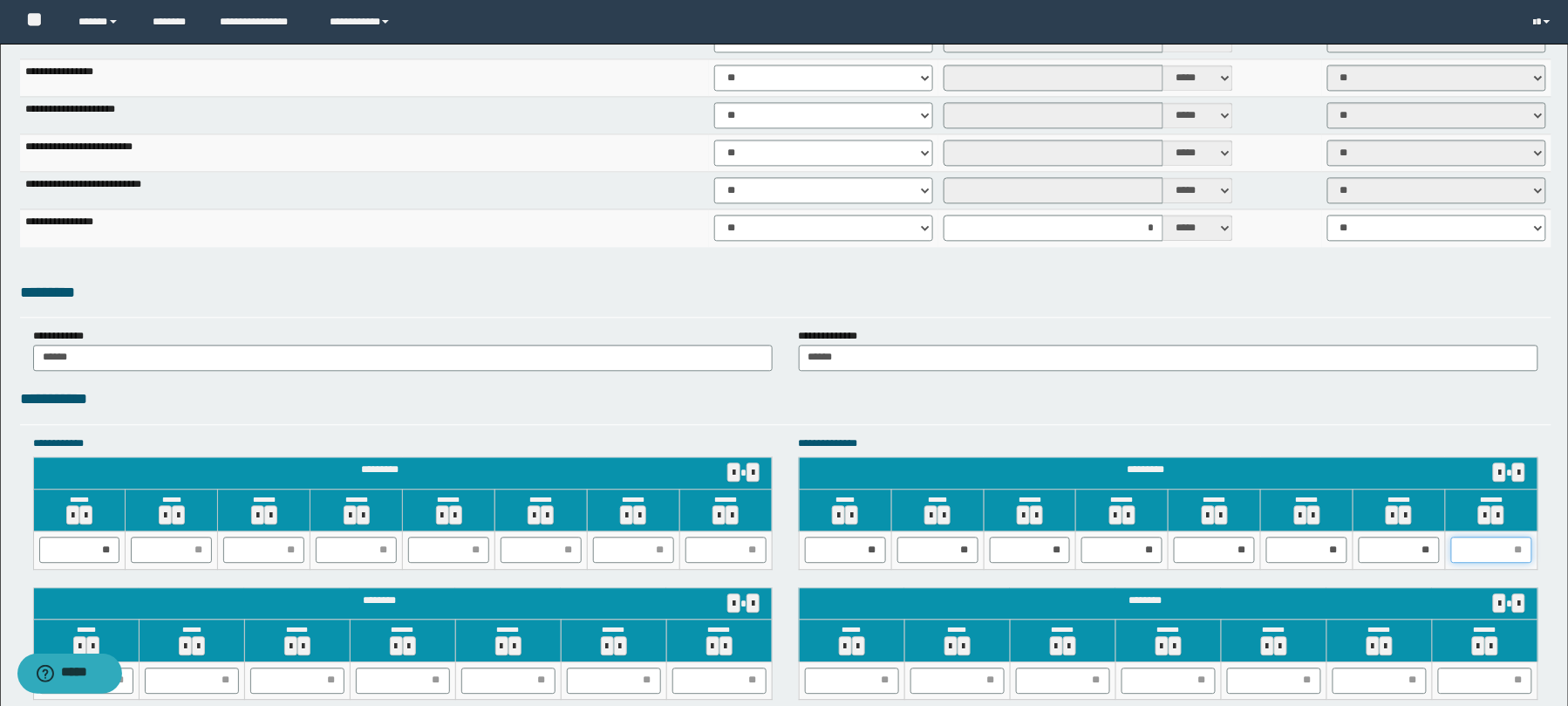 click at bounding box center (1491, 550) 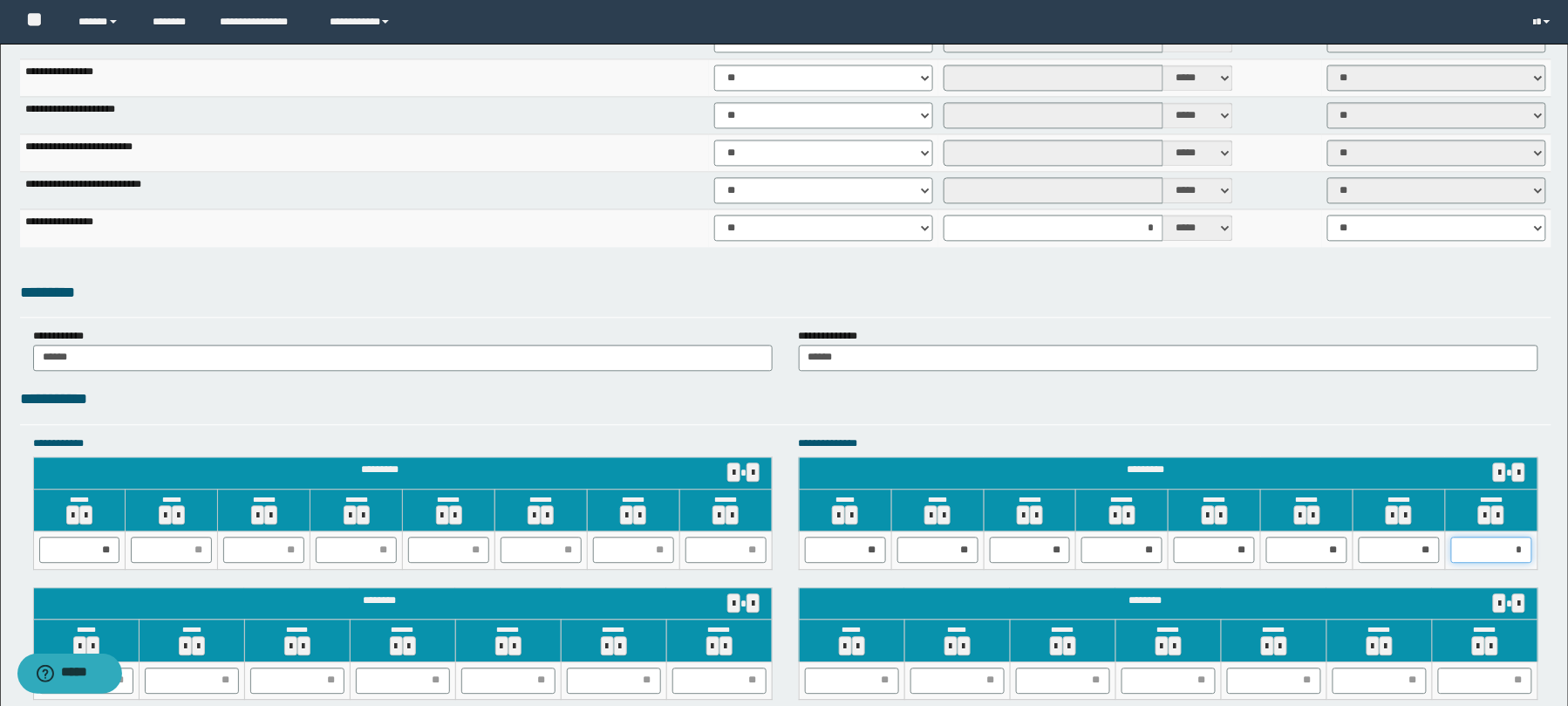 type on "**" 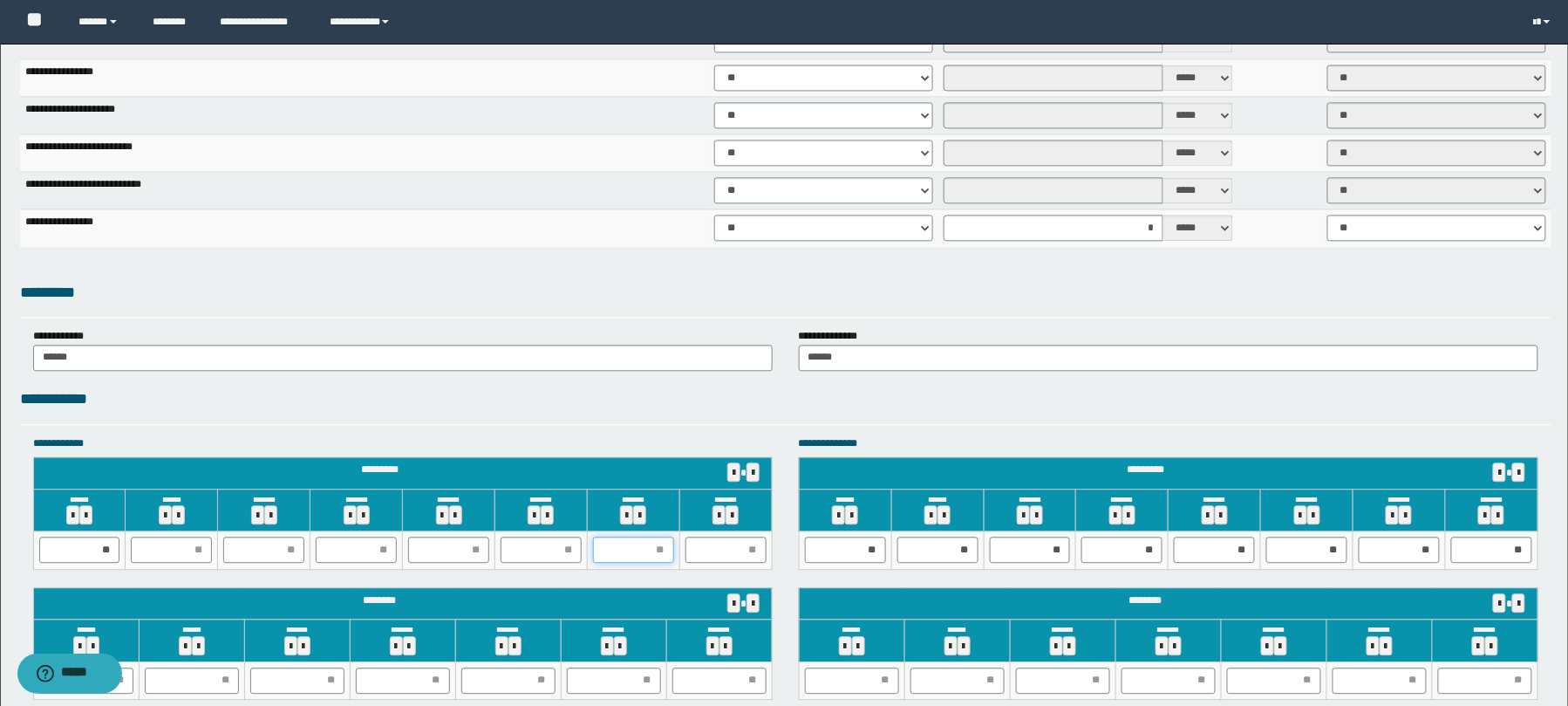 click at bounding box center (633, 550) 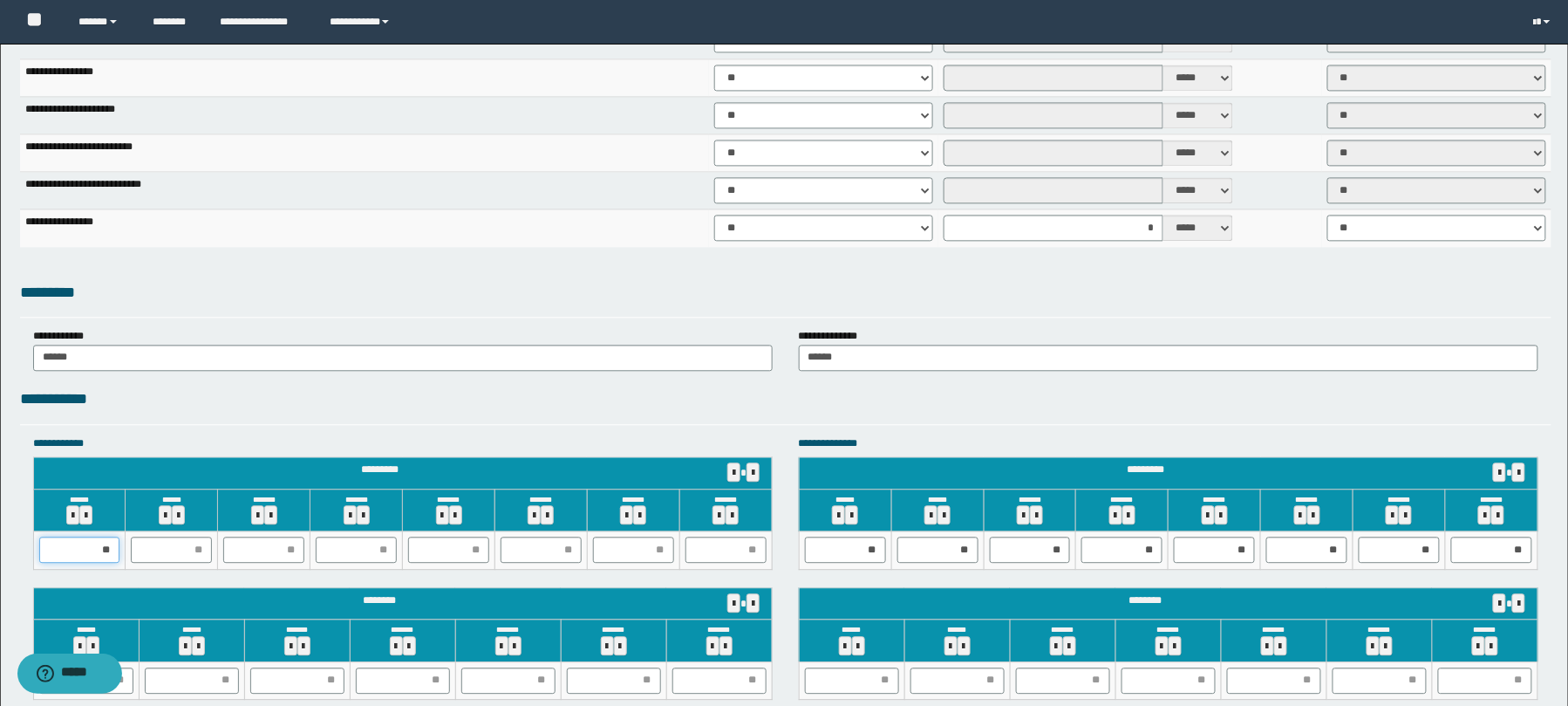 drag, startPoint x: 91, startPoint y: 548, endPoint x: 124, endPoint y: 548, distance: 33 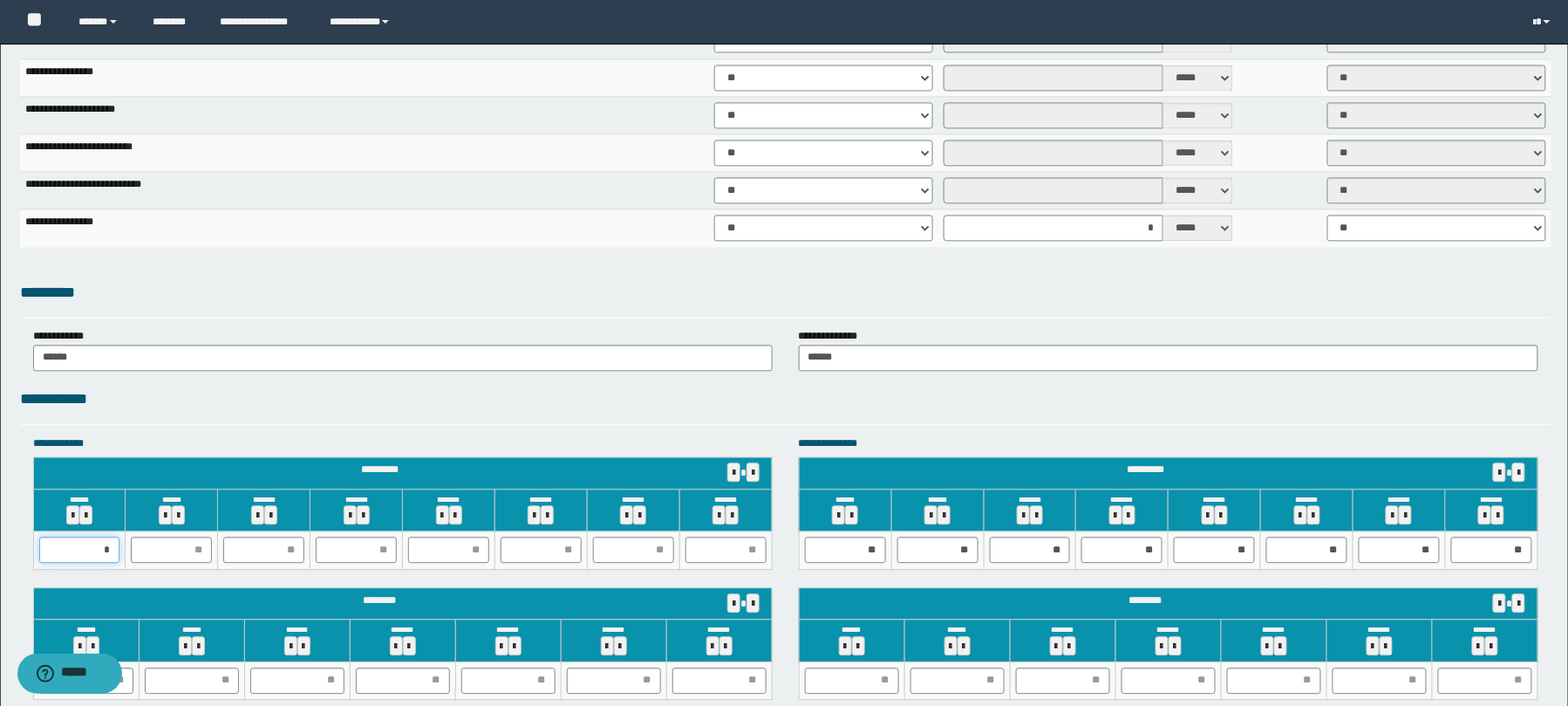 type on "**" 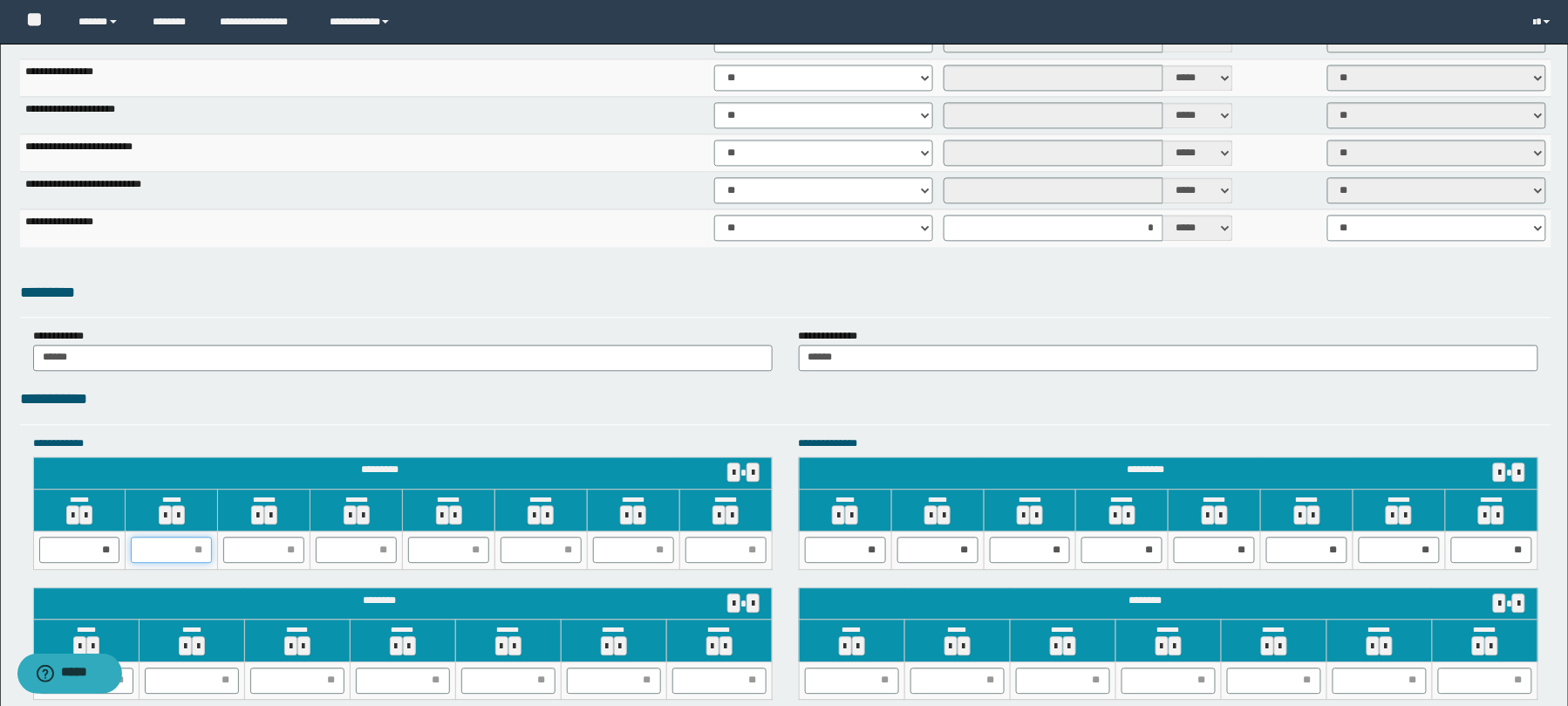 click at bounding box center (171, 550) 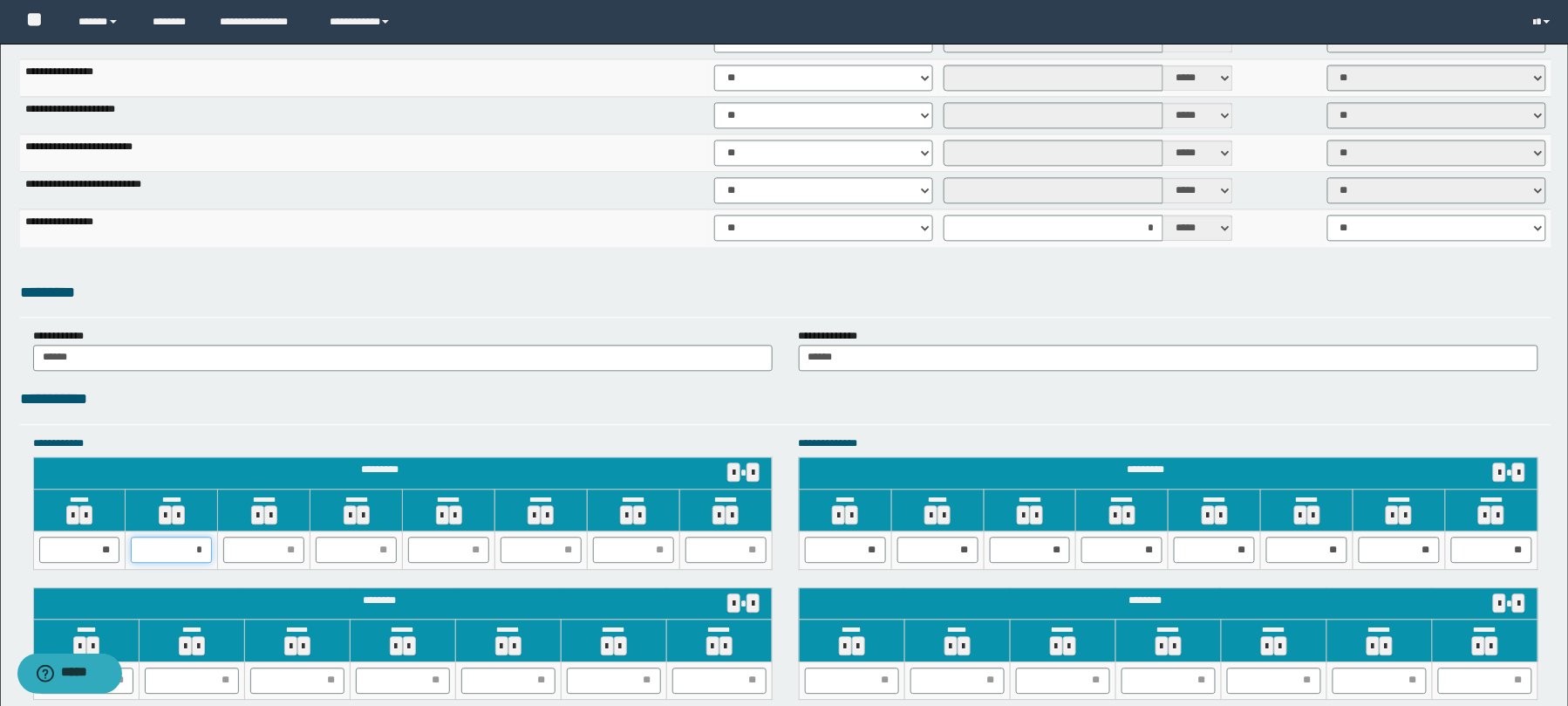 type on "**" 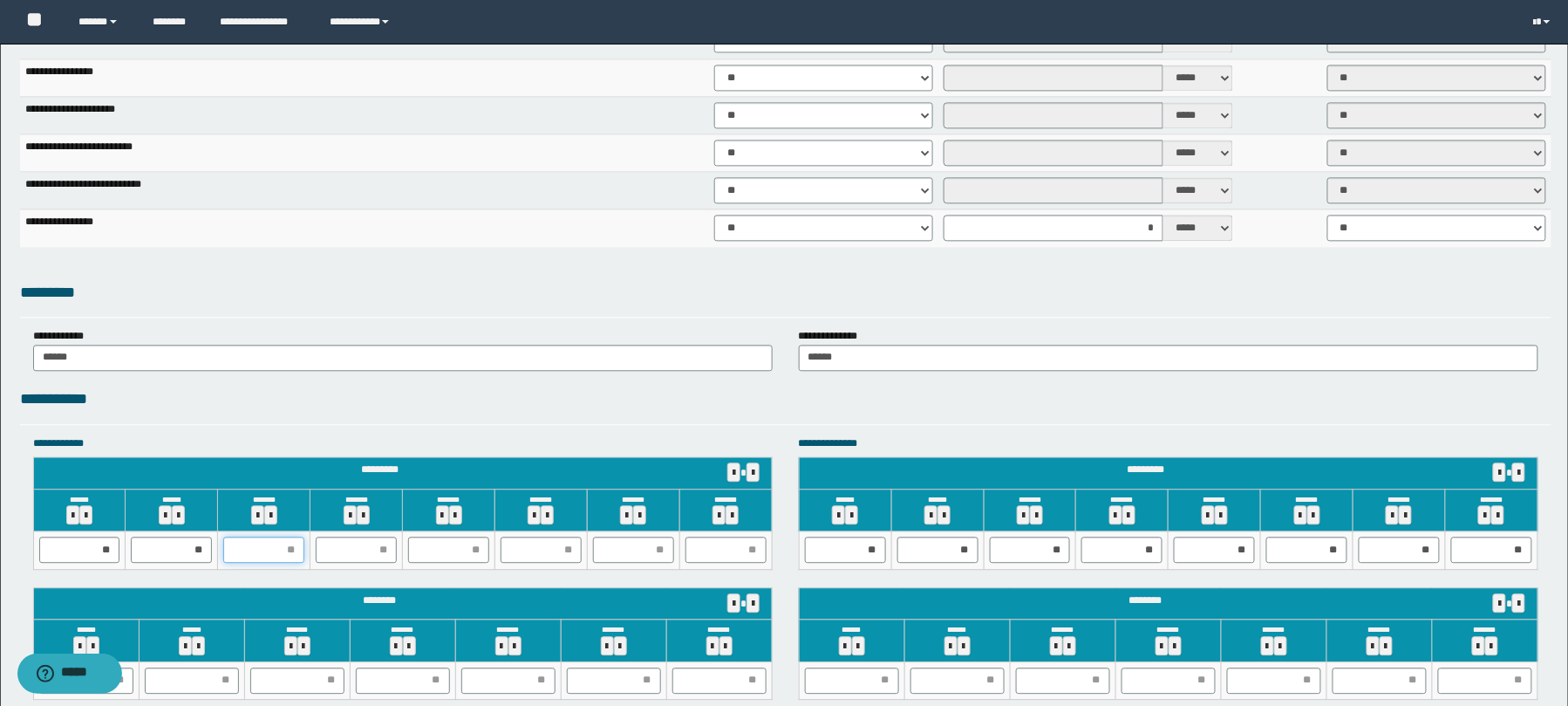 click at bounding box center (263, 550) 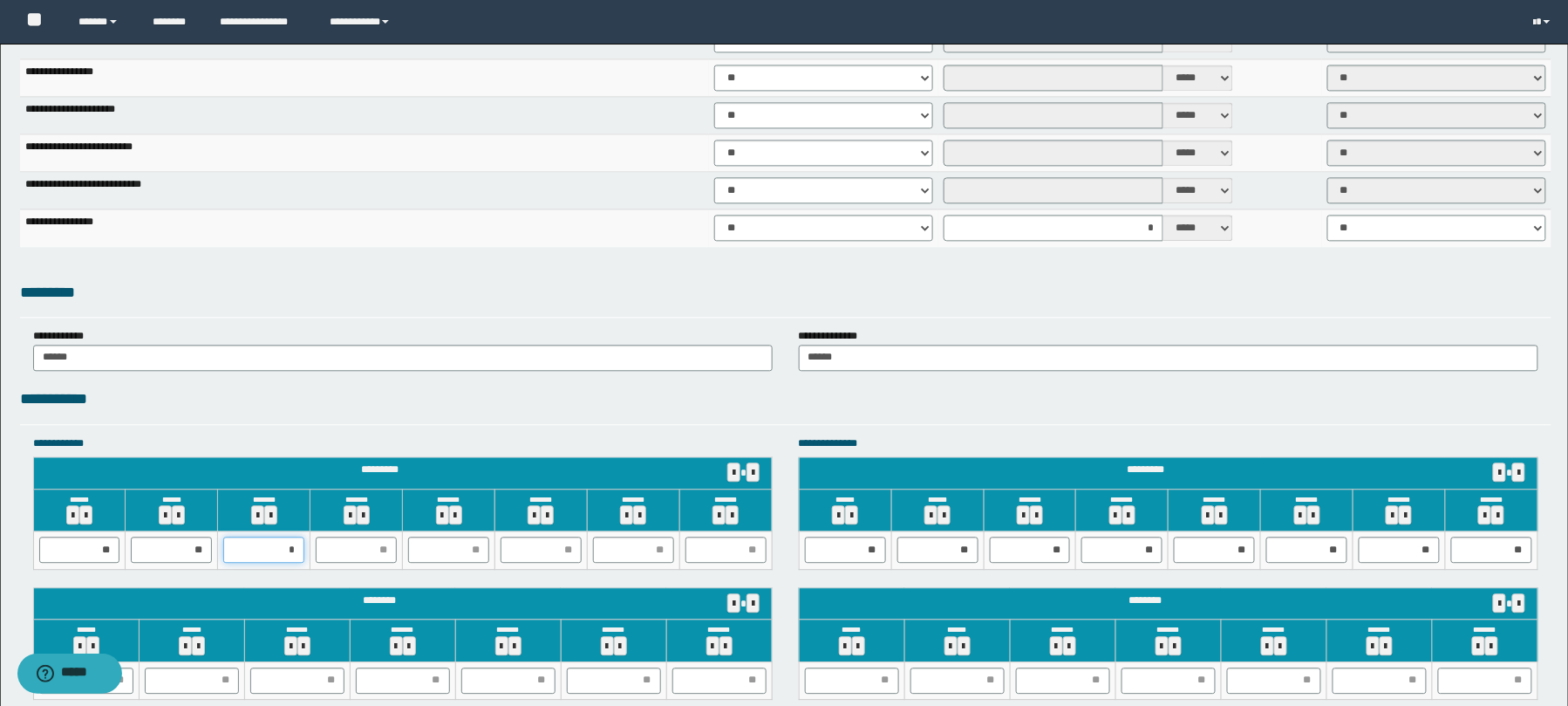 type on "**" 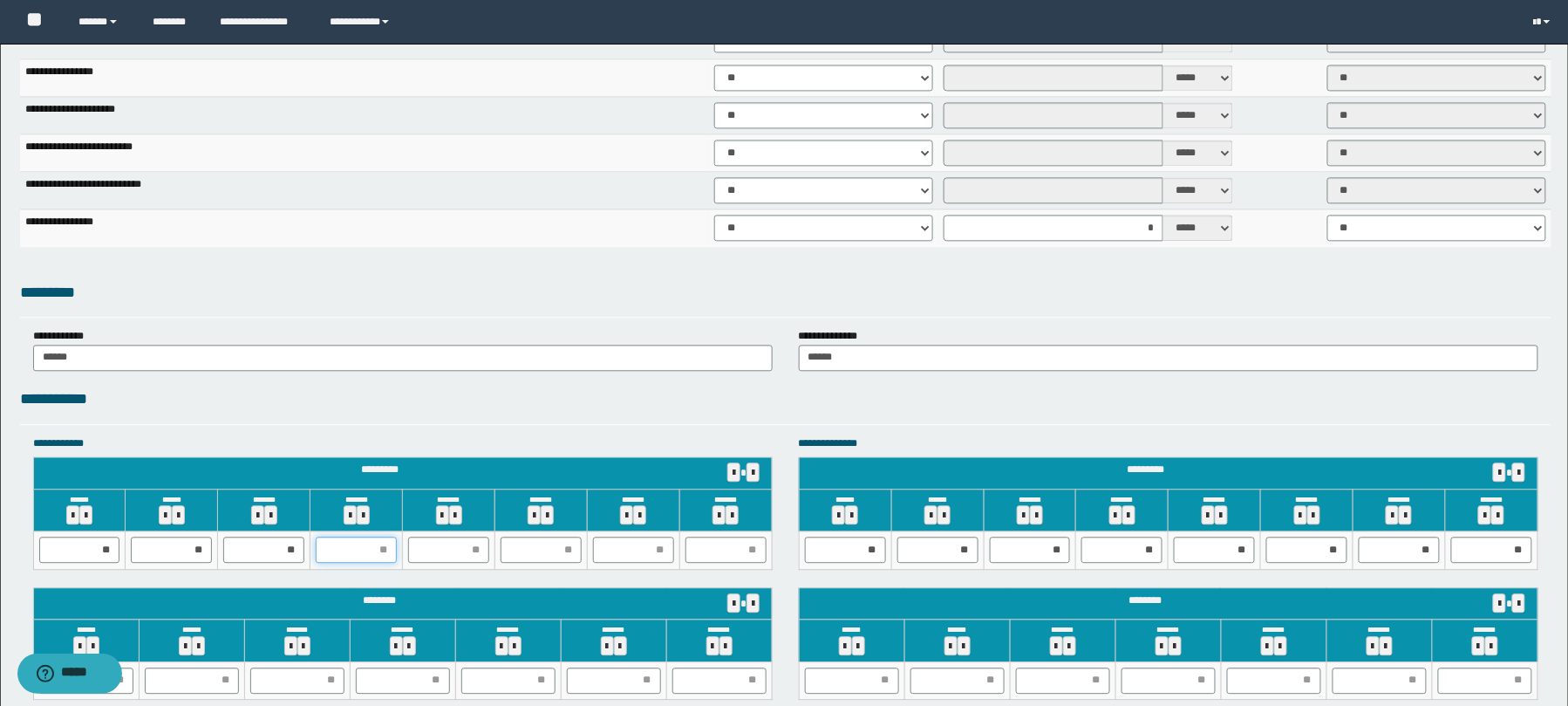 click at bounding box center [356, 550] 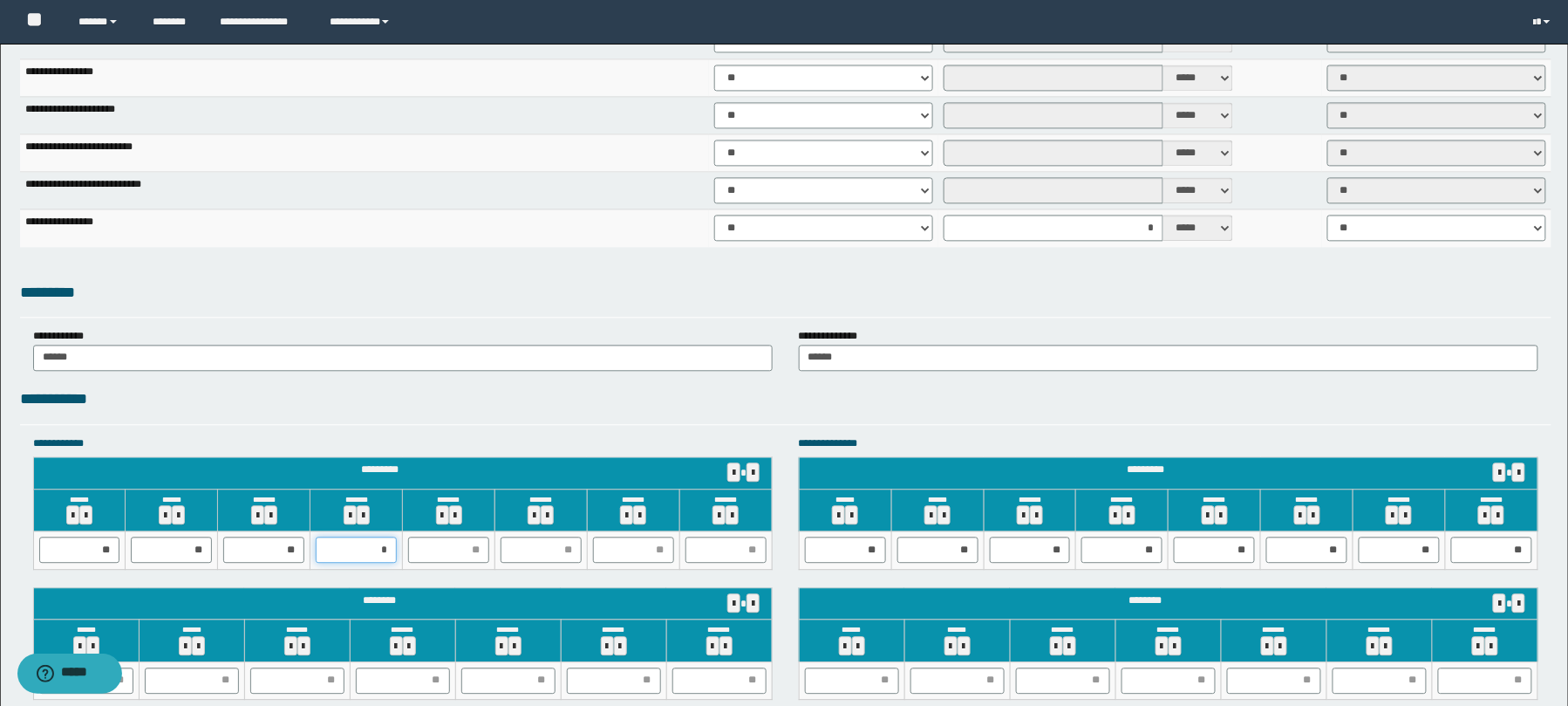 type on "**" 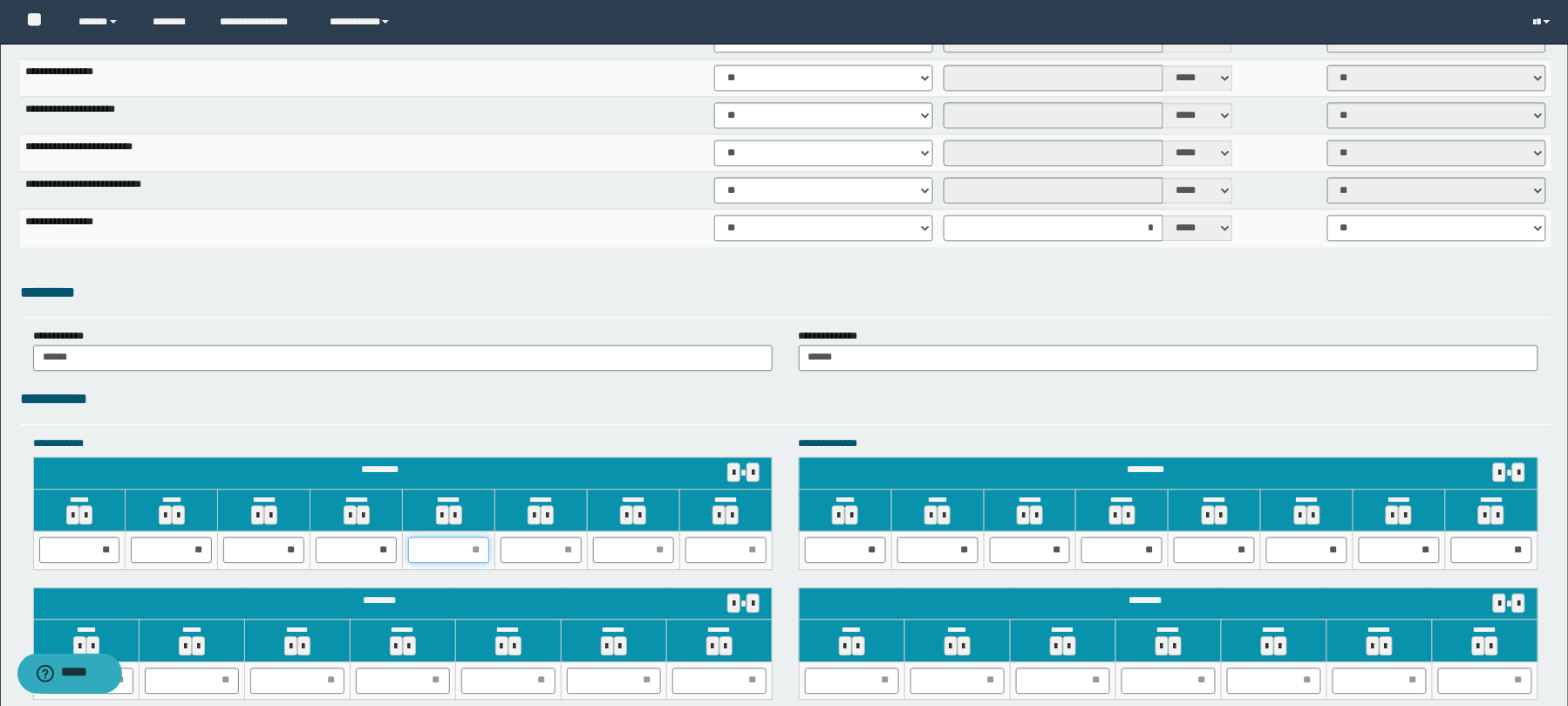 click at bounding box center [448, 550] 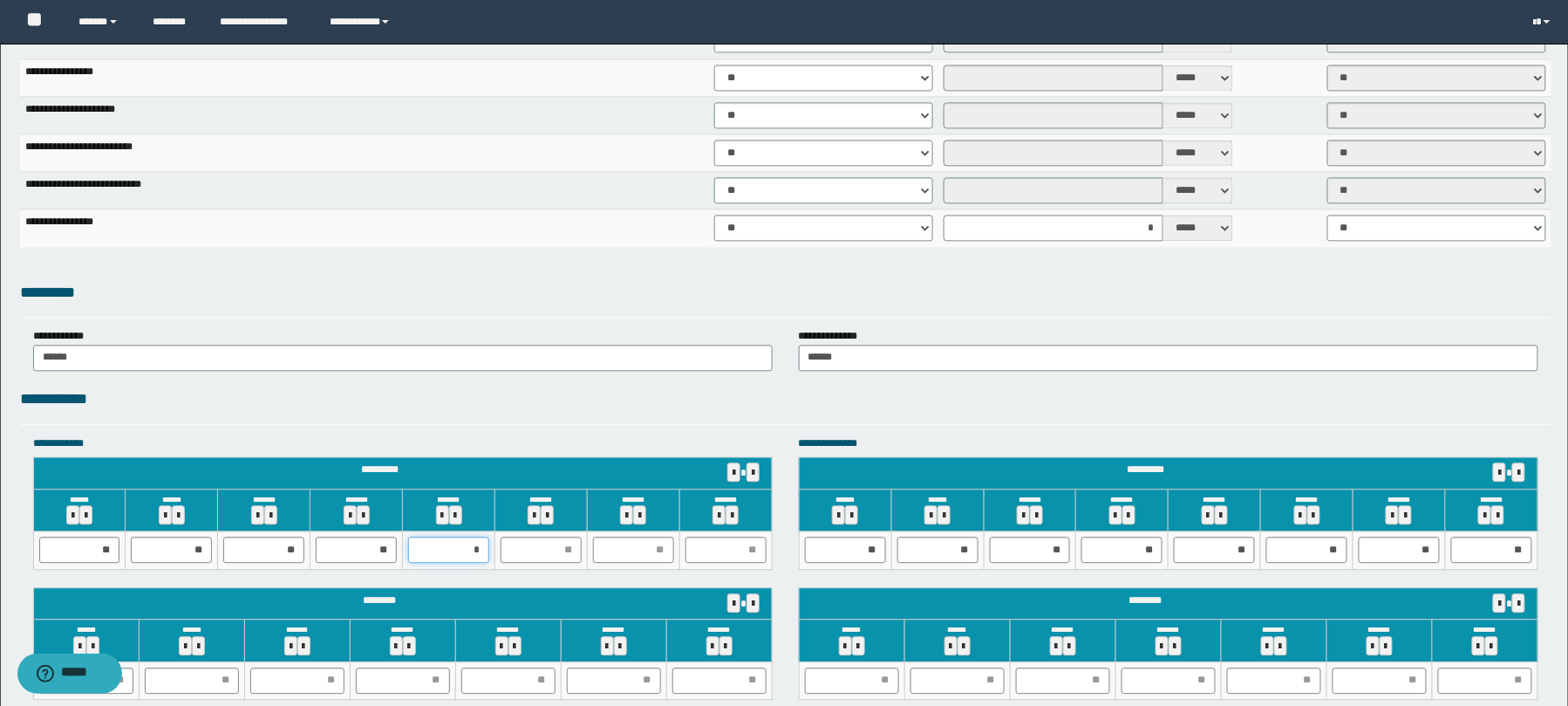 type on "**" 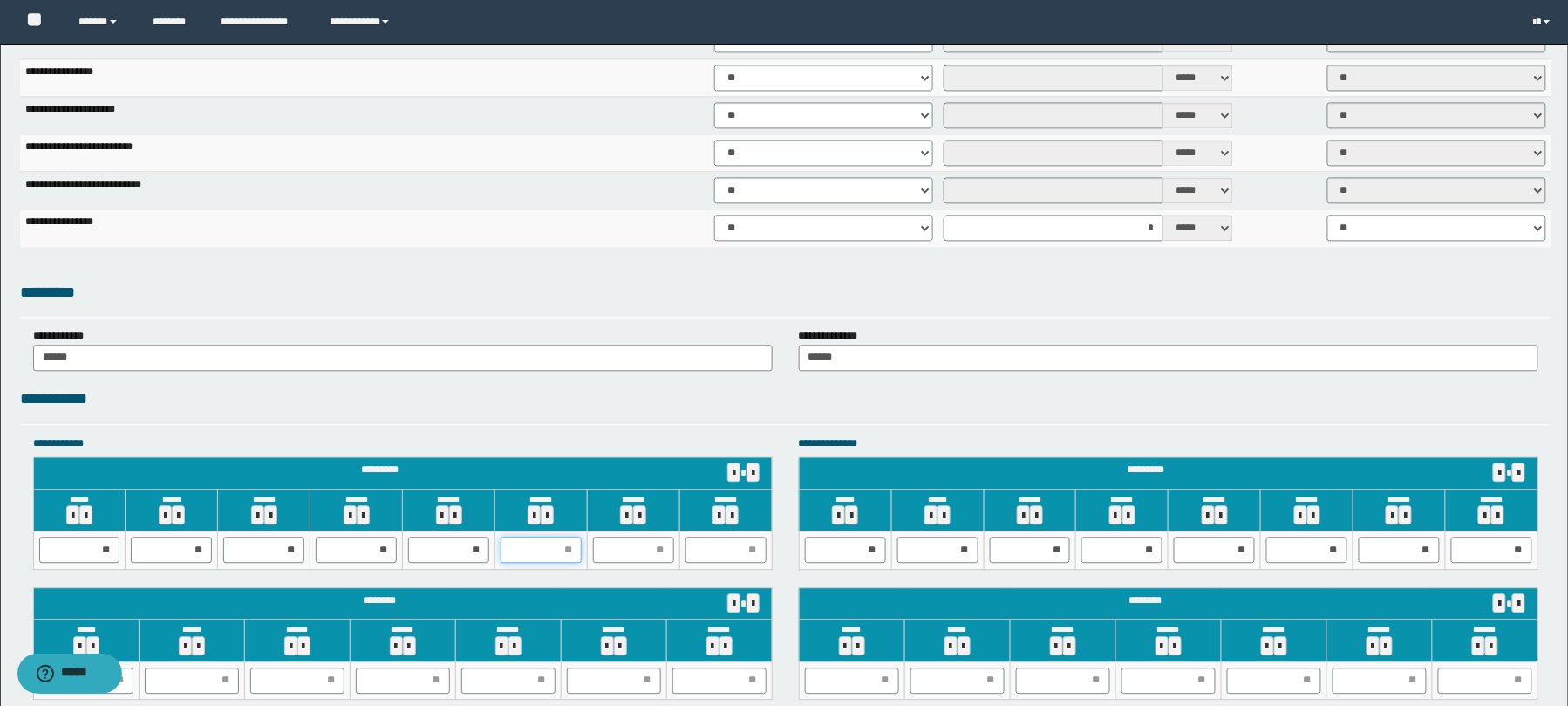 click at bounding box center [541, 550] 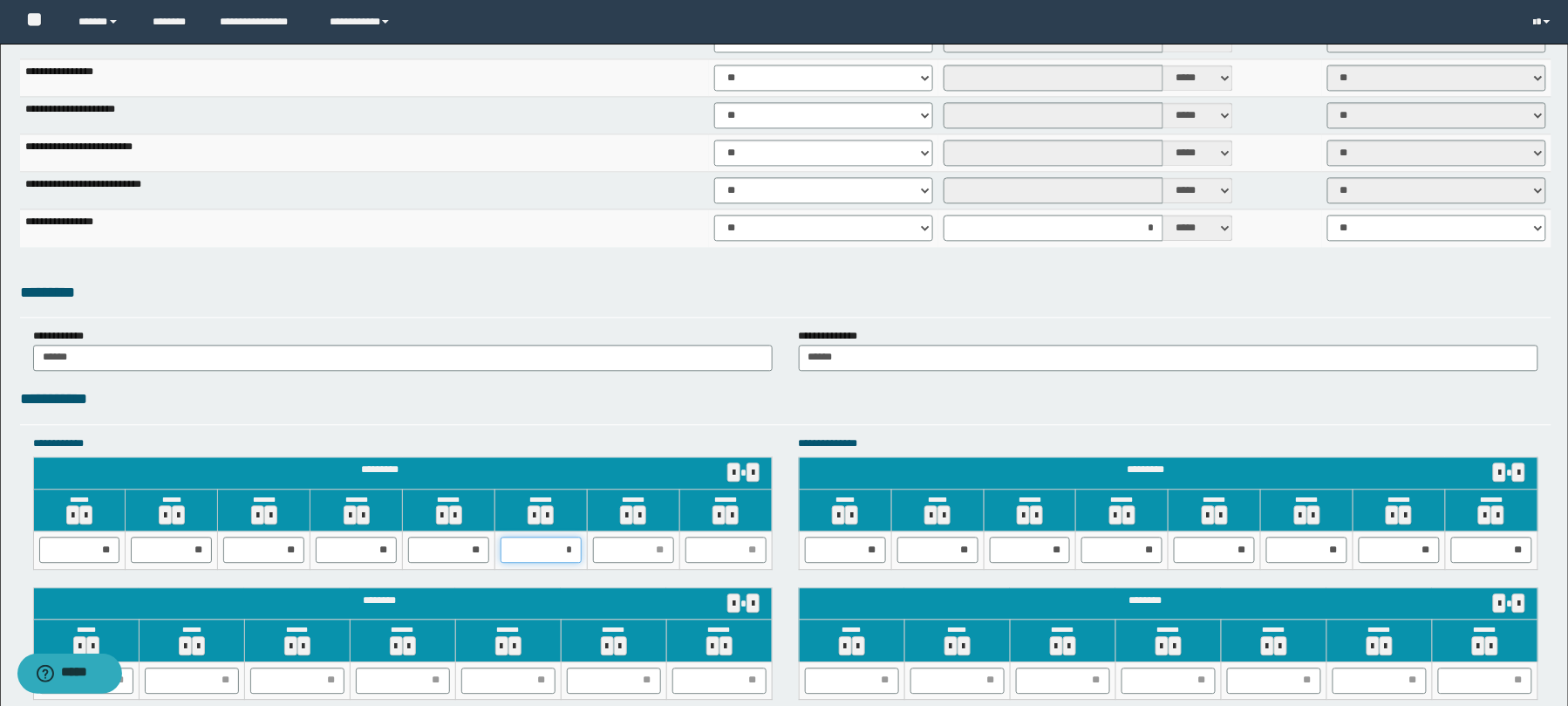 type on "**" 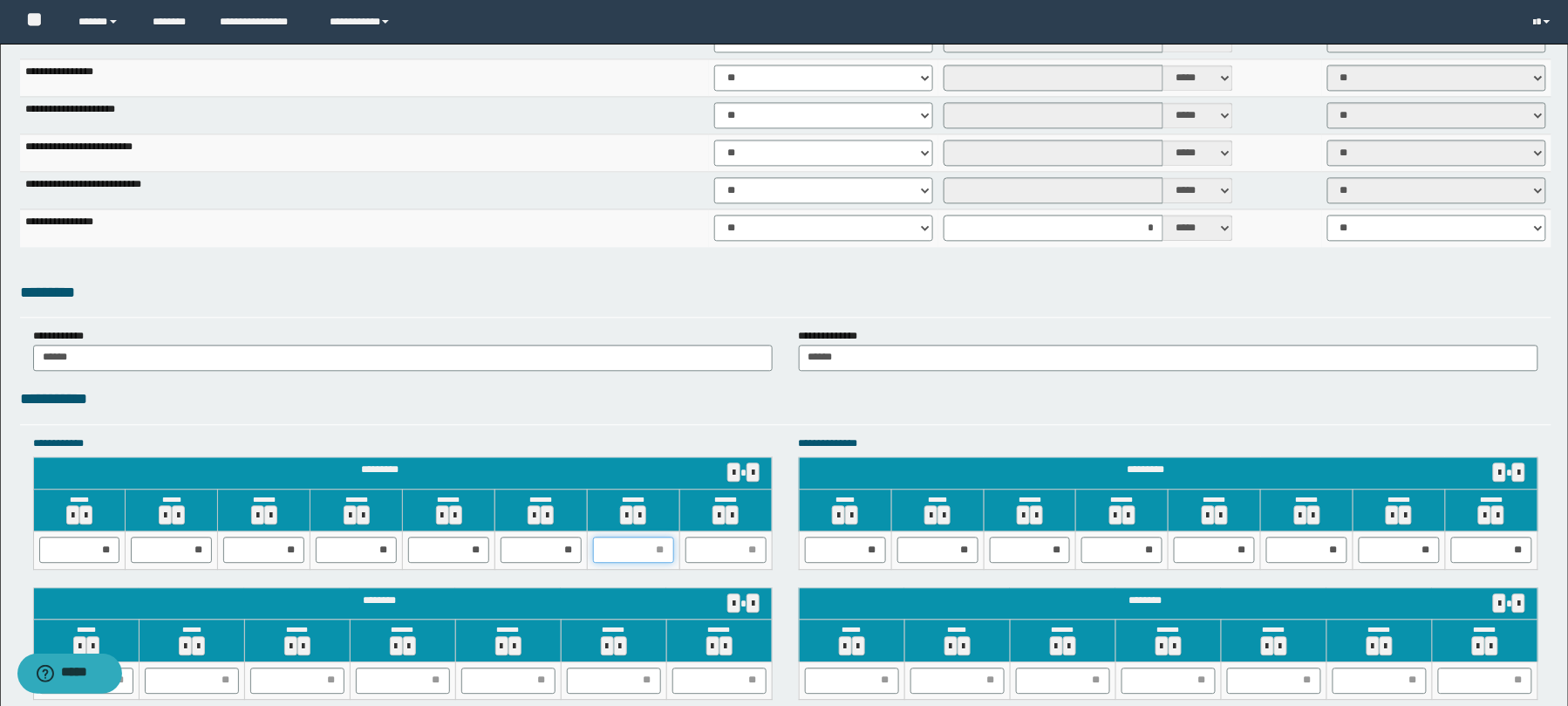 click at bounding box center [633, 550] 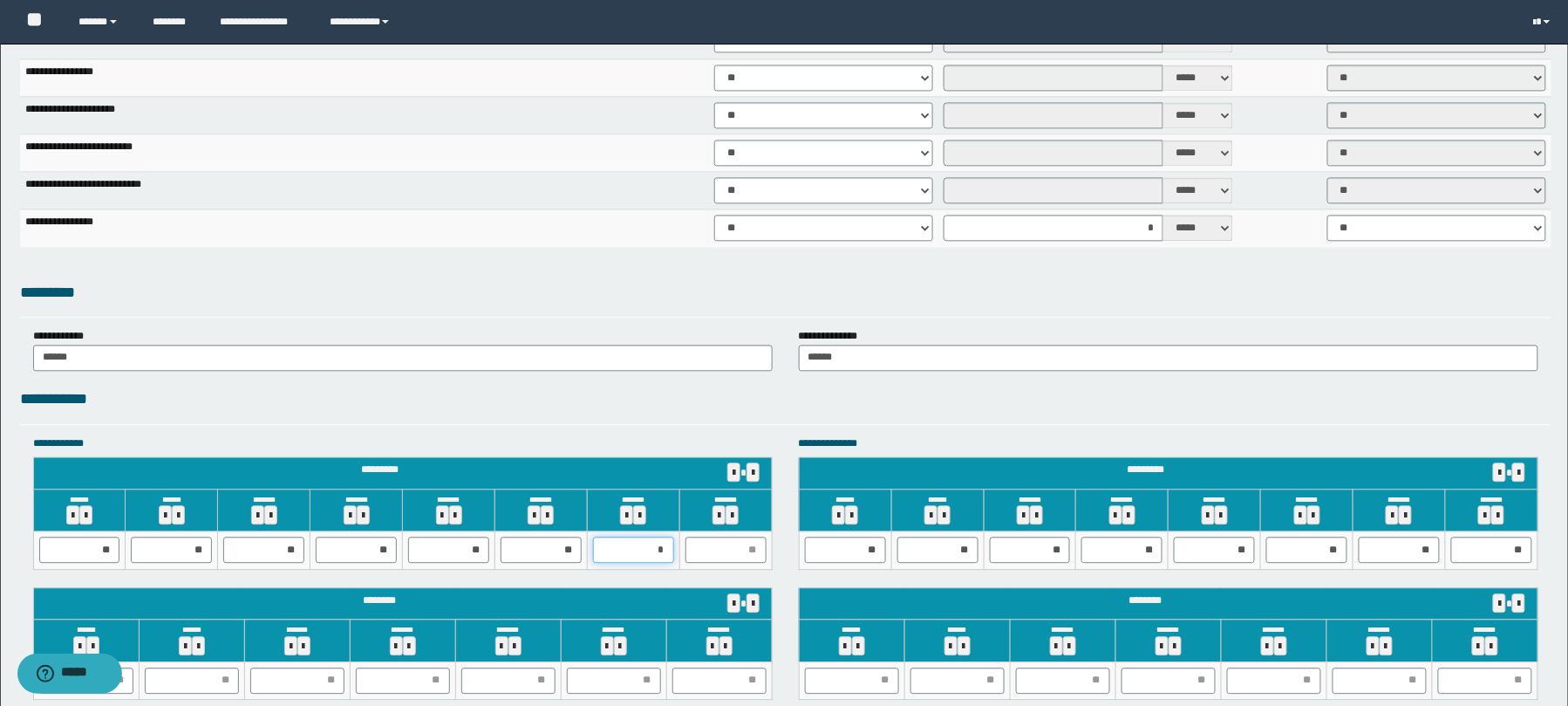 type on "**" 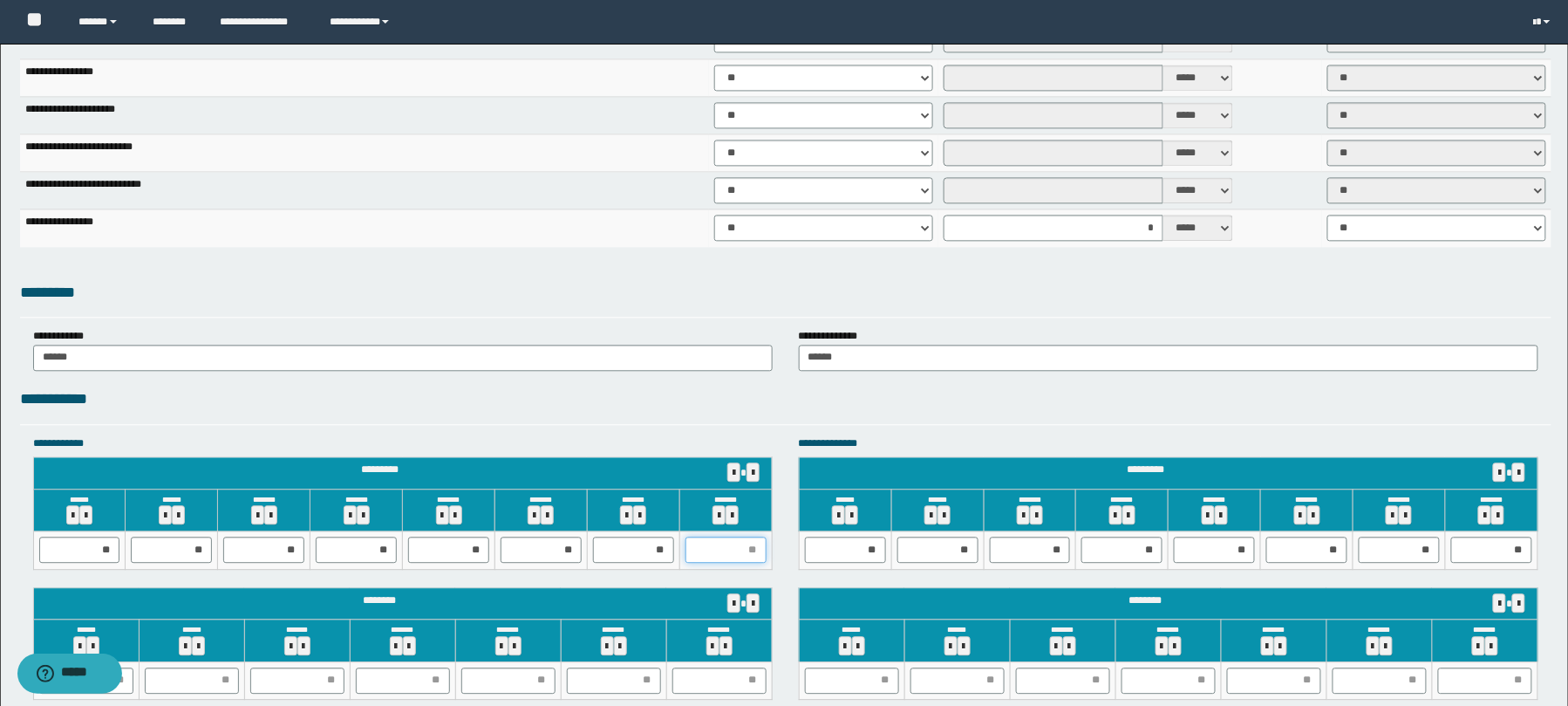 click at bounding box center (726, 550) 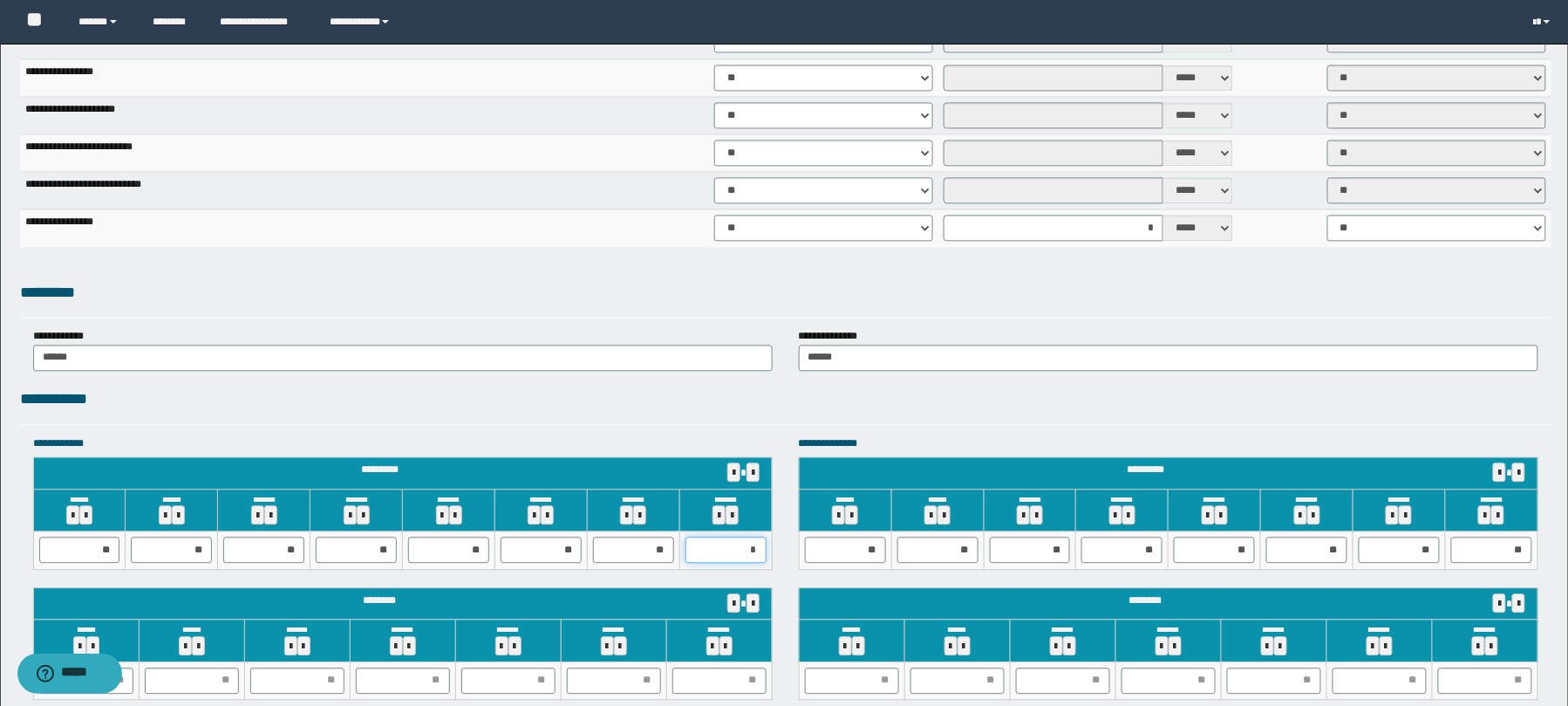 type on "**" 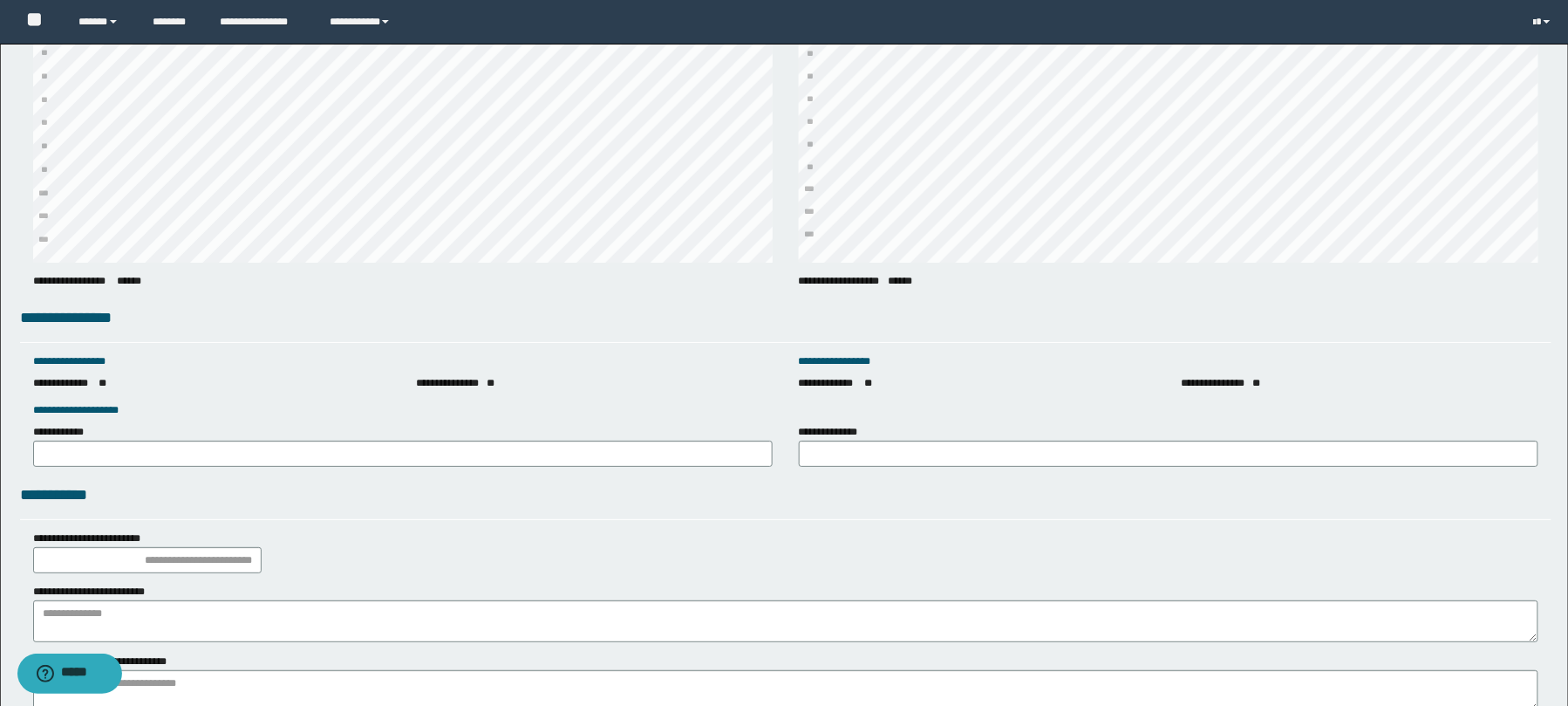 scroll, scrollTop: 2323, scrollLeft: 0, axis: vertical 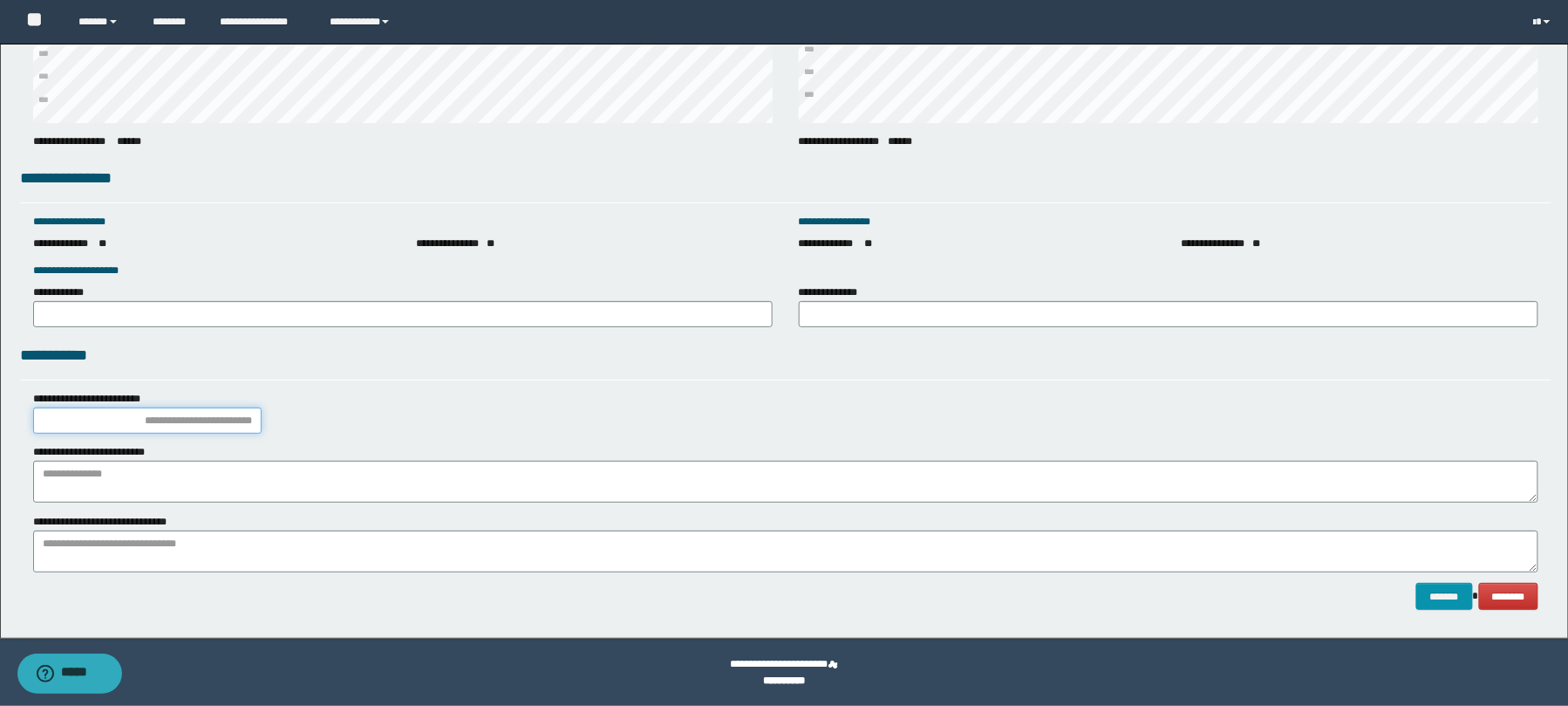 click at bounding box center [147, 421] 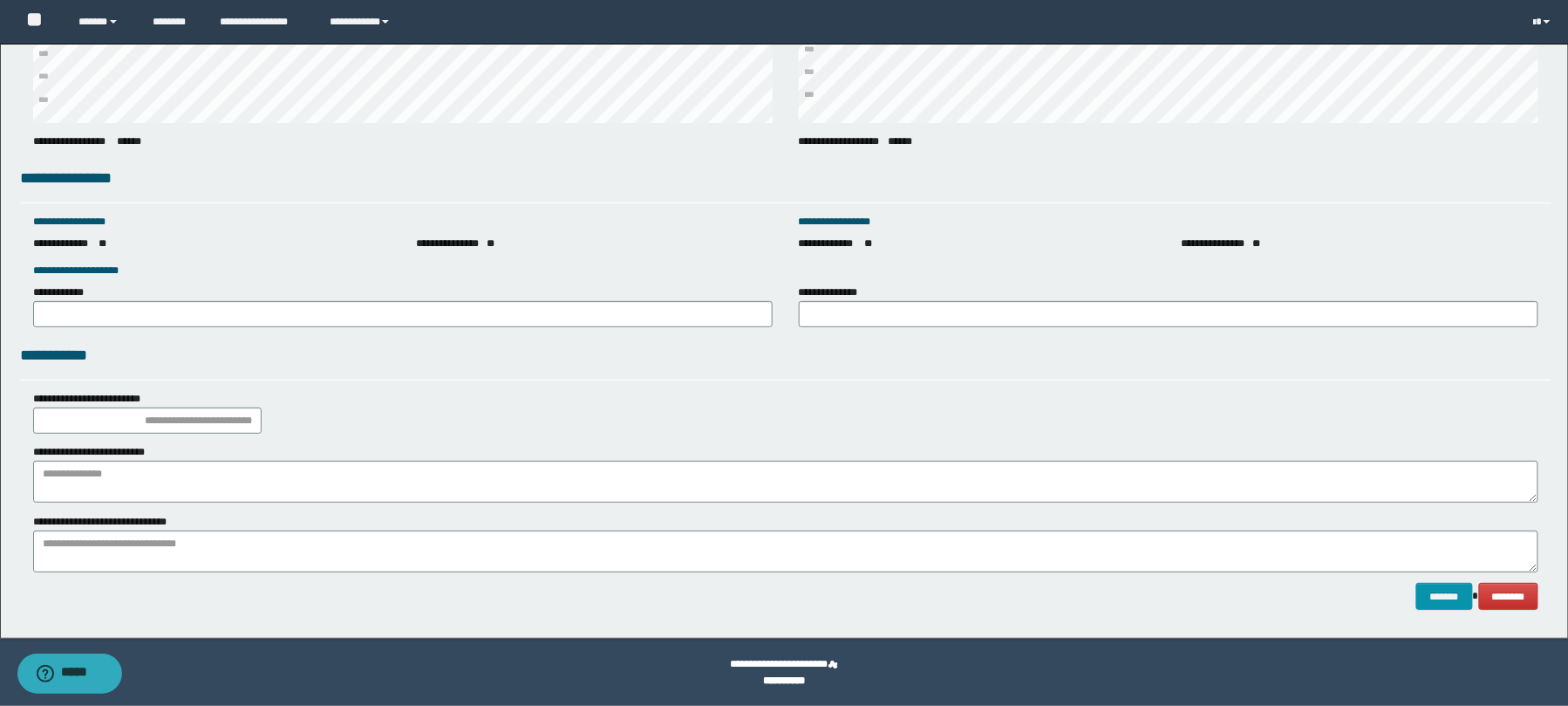 click on "**********" at bounding box center [786, 474] 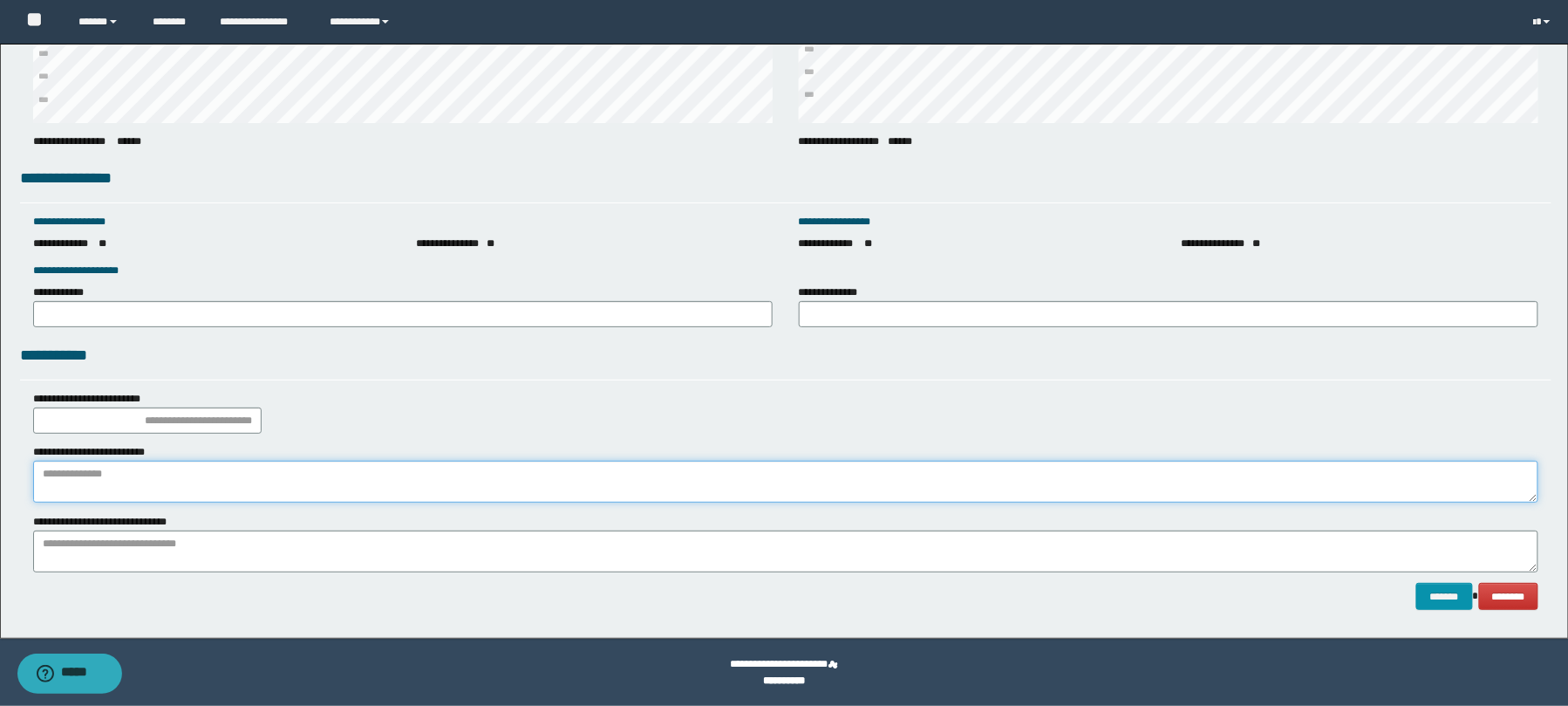 click at bounding box center (786, 482) 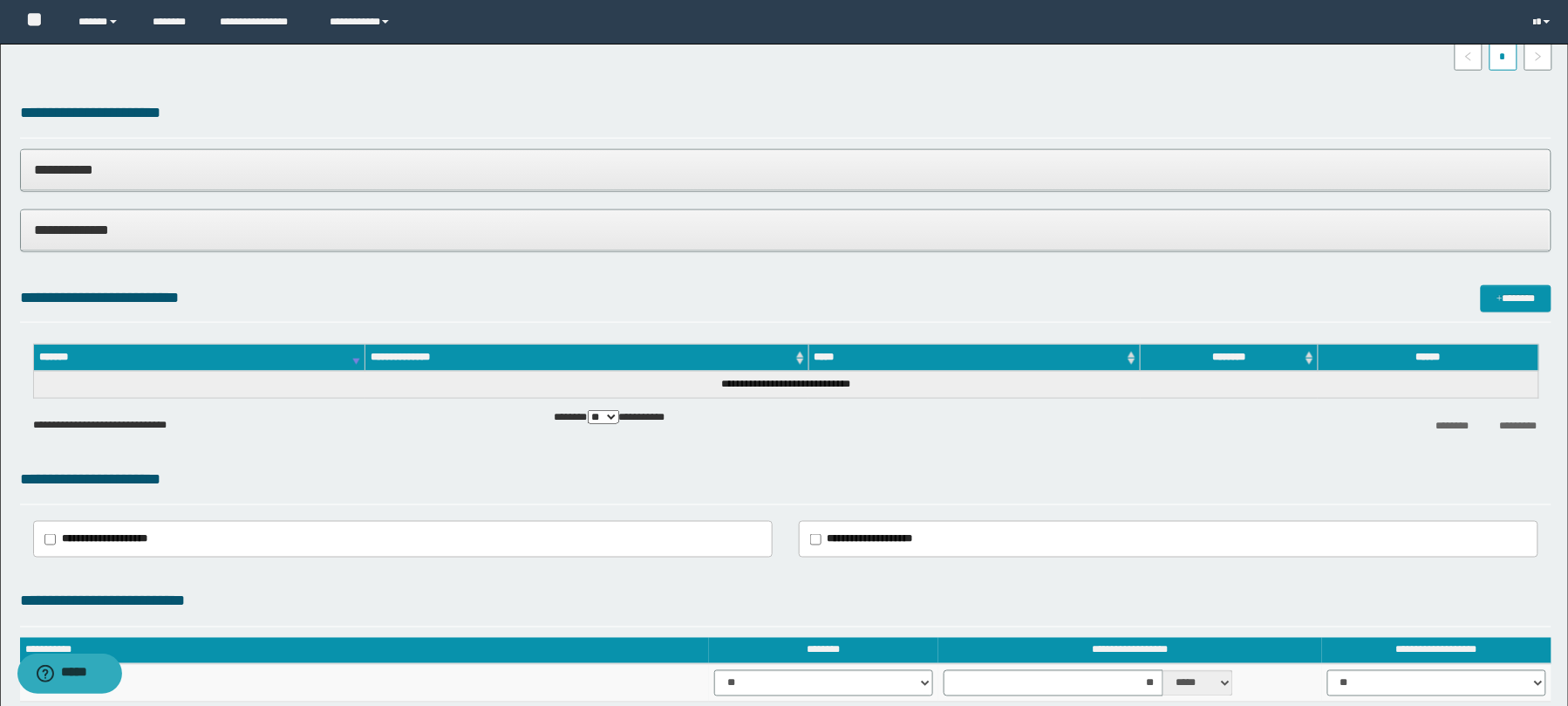 scroll, scrollTop: 616, scrollLeft: 0, axis: vertical 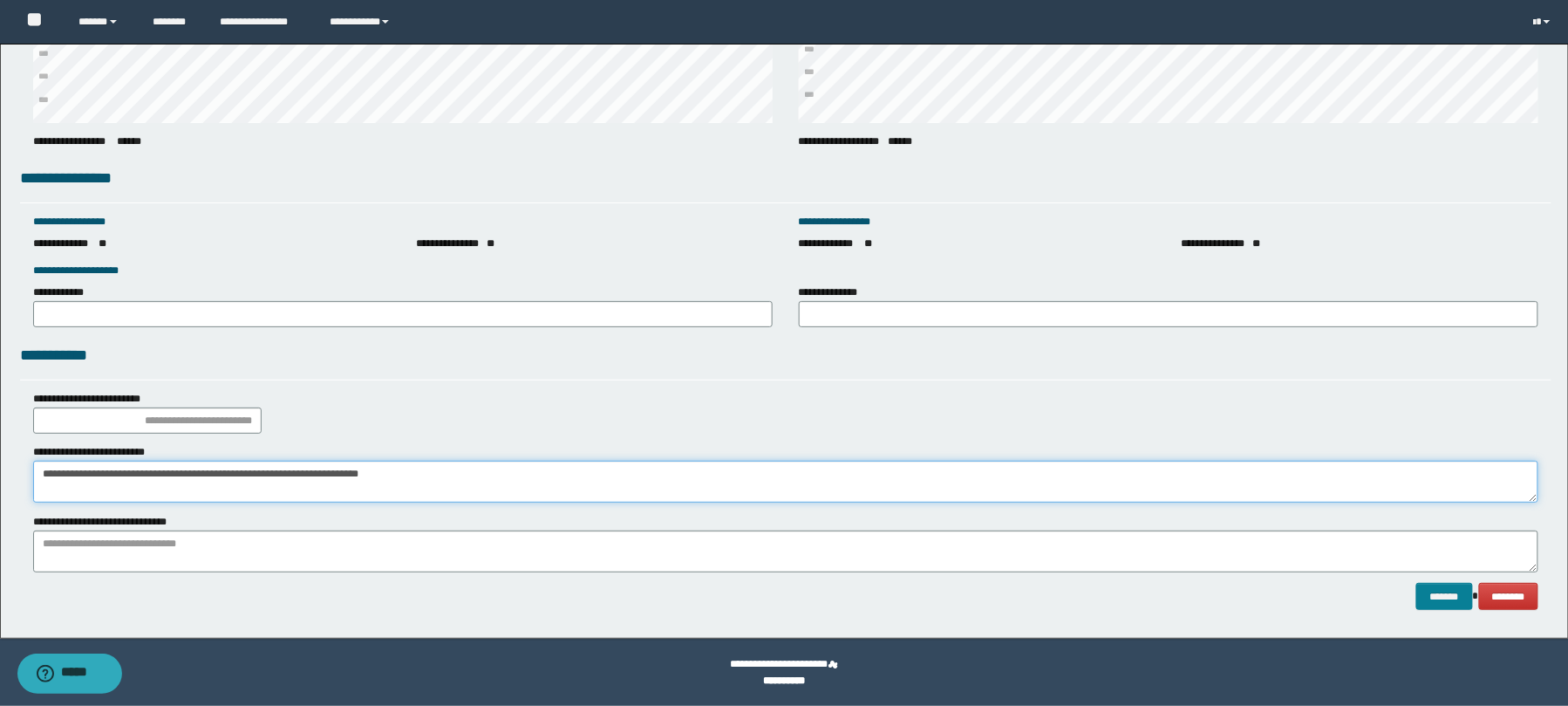 type on "**********" 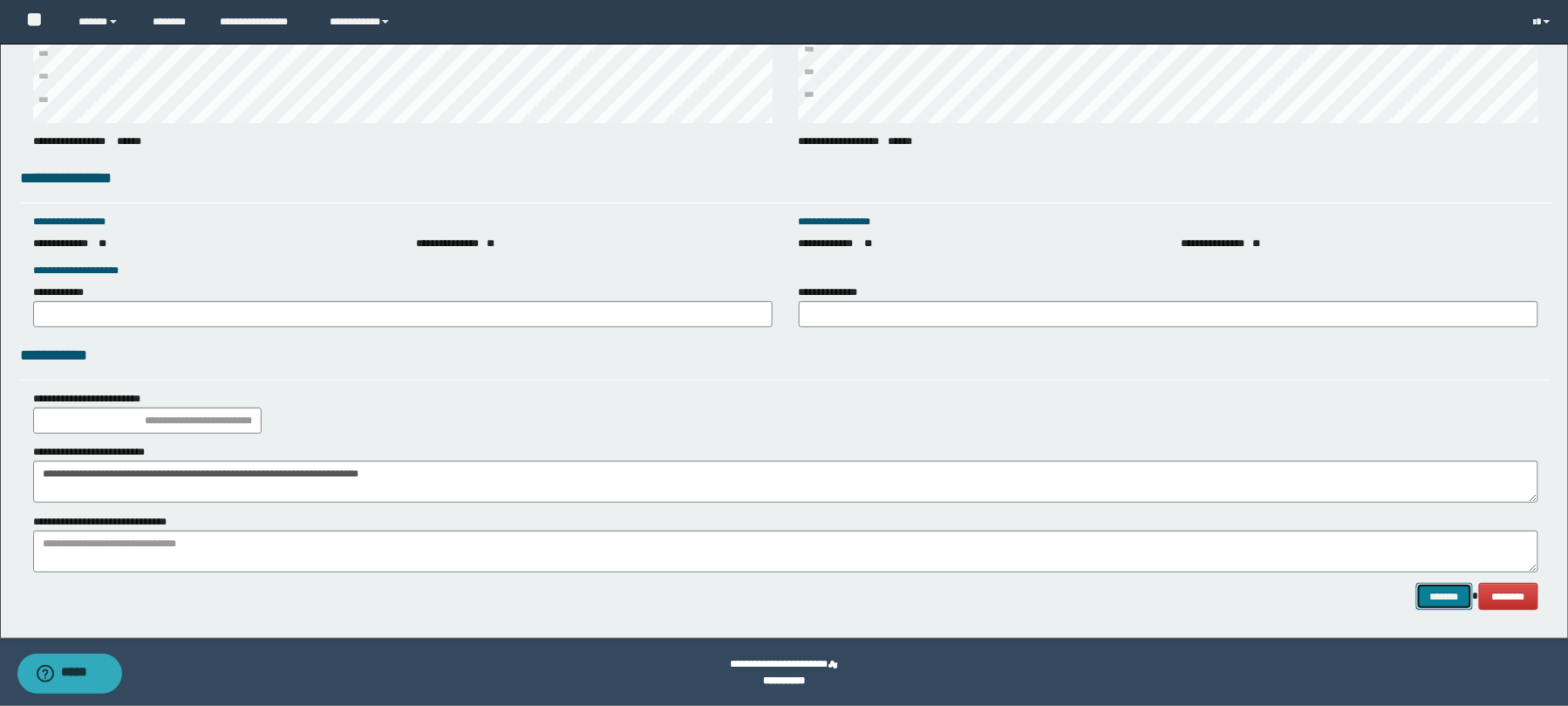 click on "*******" at bounding box center (1444, 596) 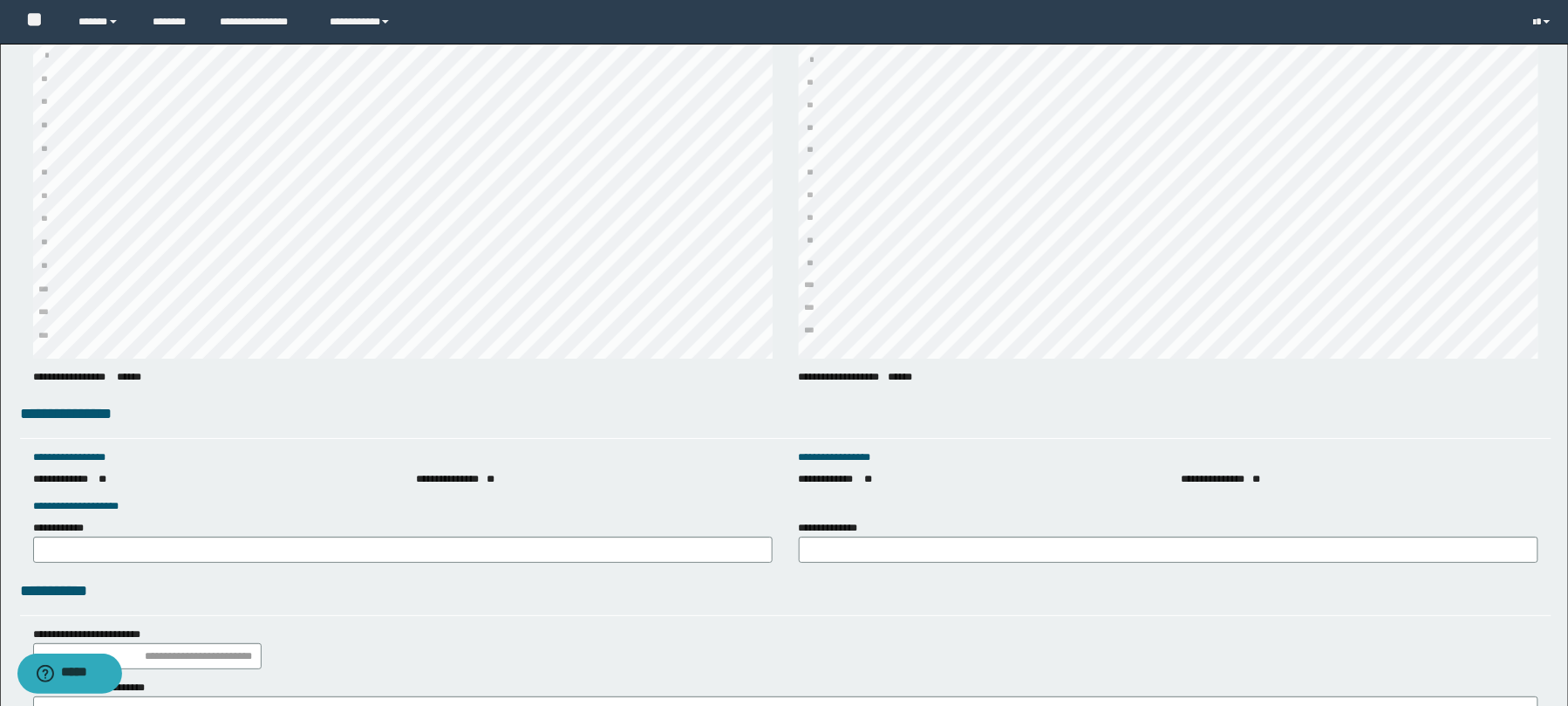 scroll, scrollTop: 2323, scrollLeft: 0, axis: vertical 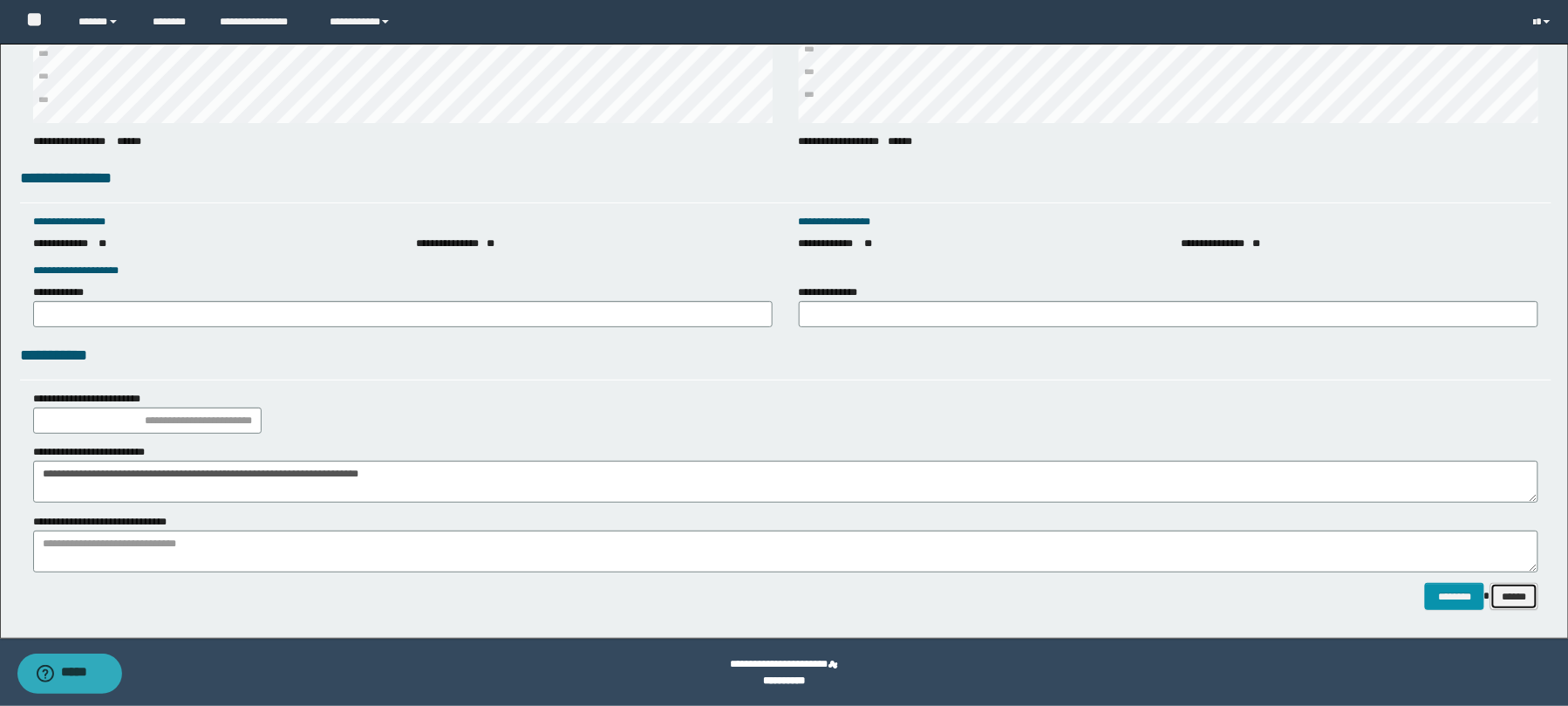 click on "******" at bounding box center [1514, 596] 